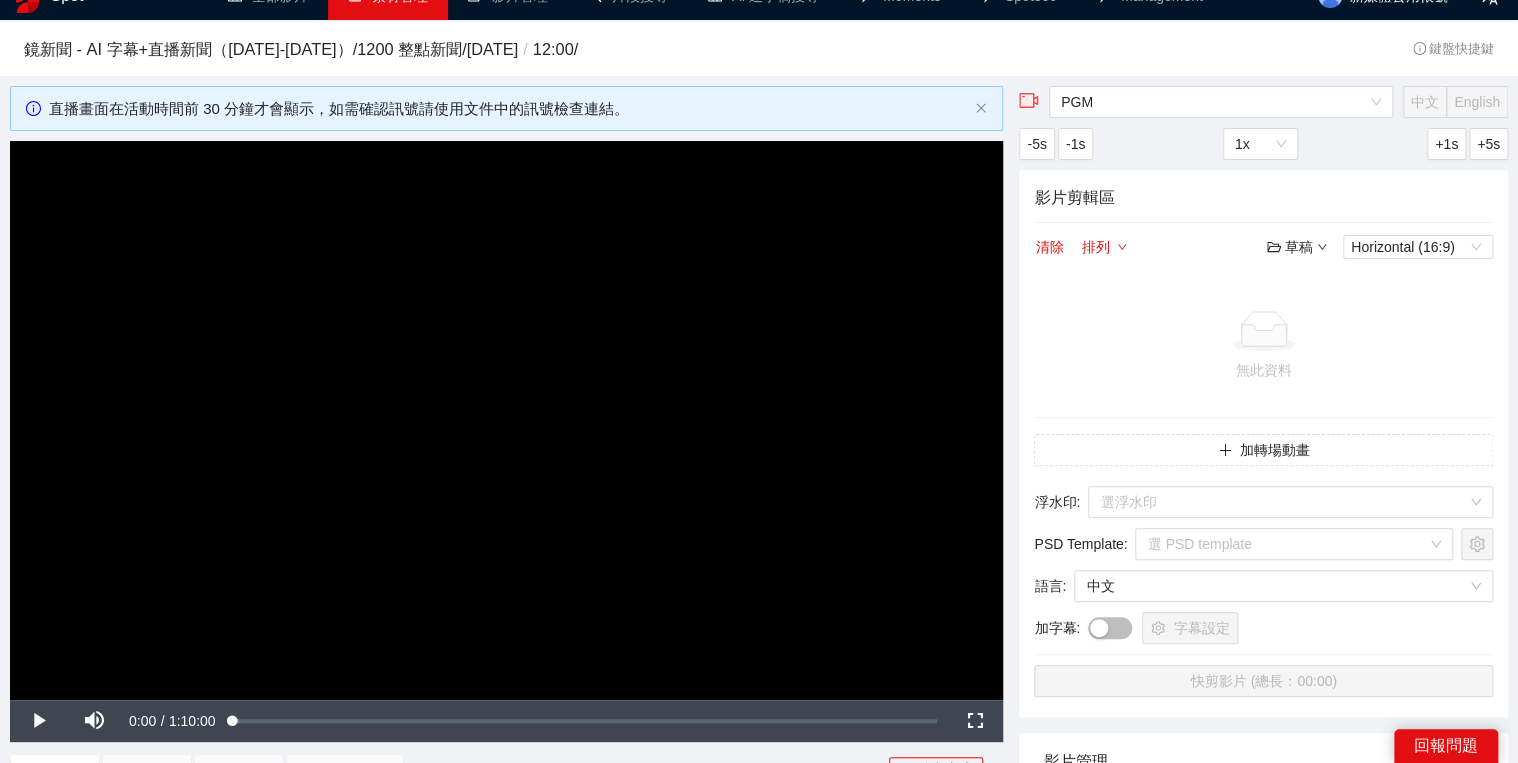 scroll, scrollTop: 0, scrollLeft: 0, axis: both 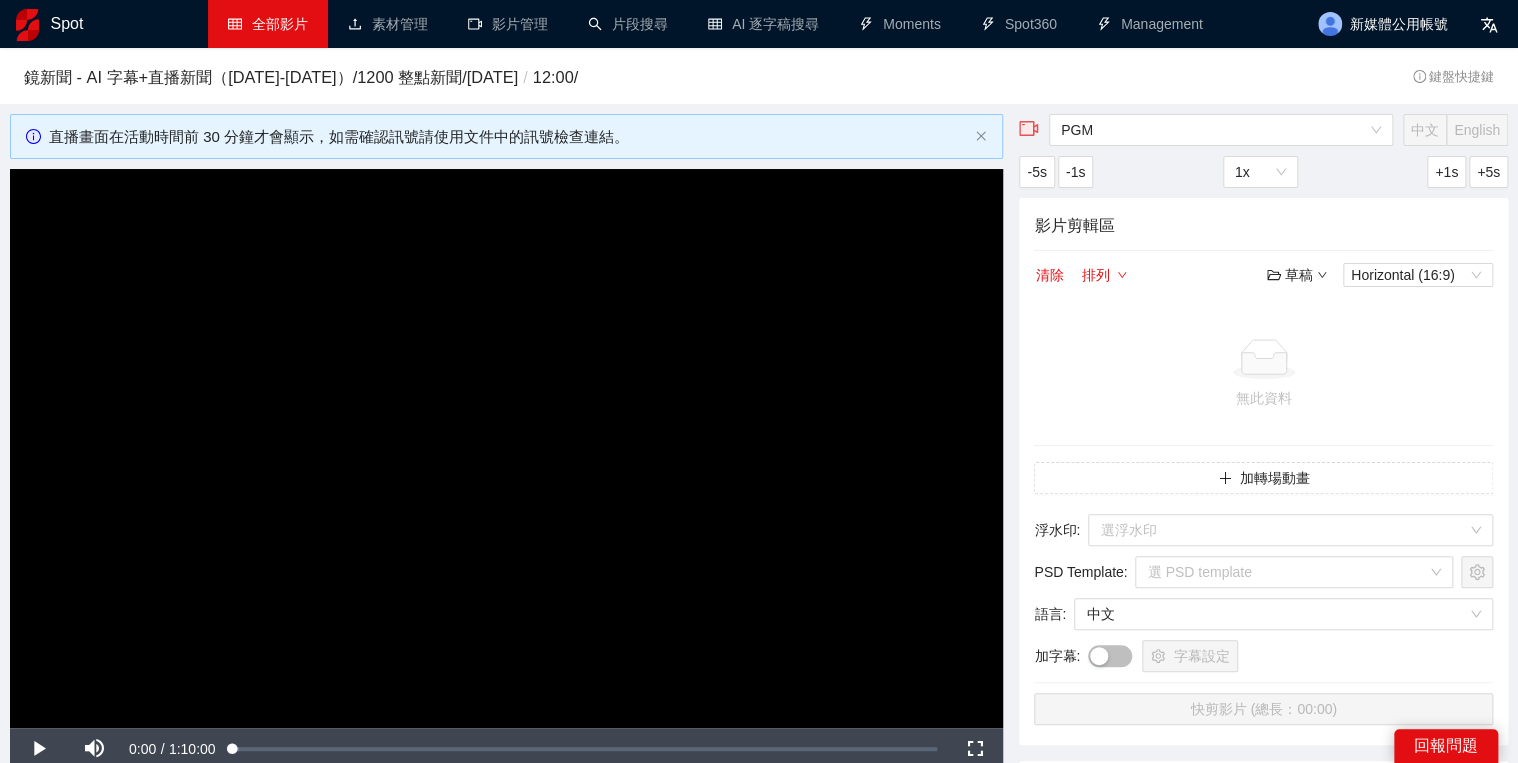 click on "全部影片" at bounding box center [268, 24] 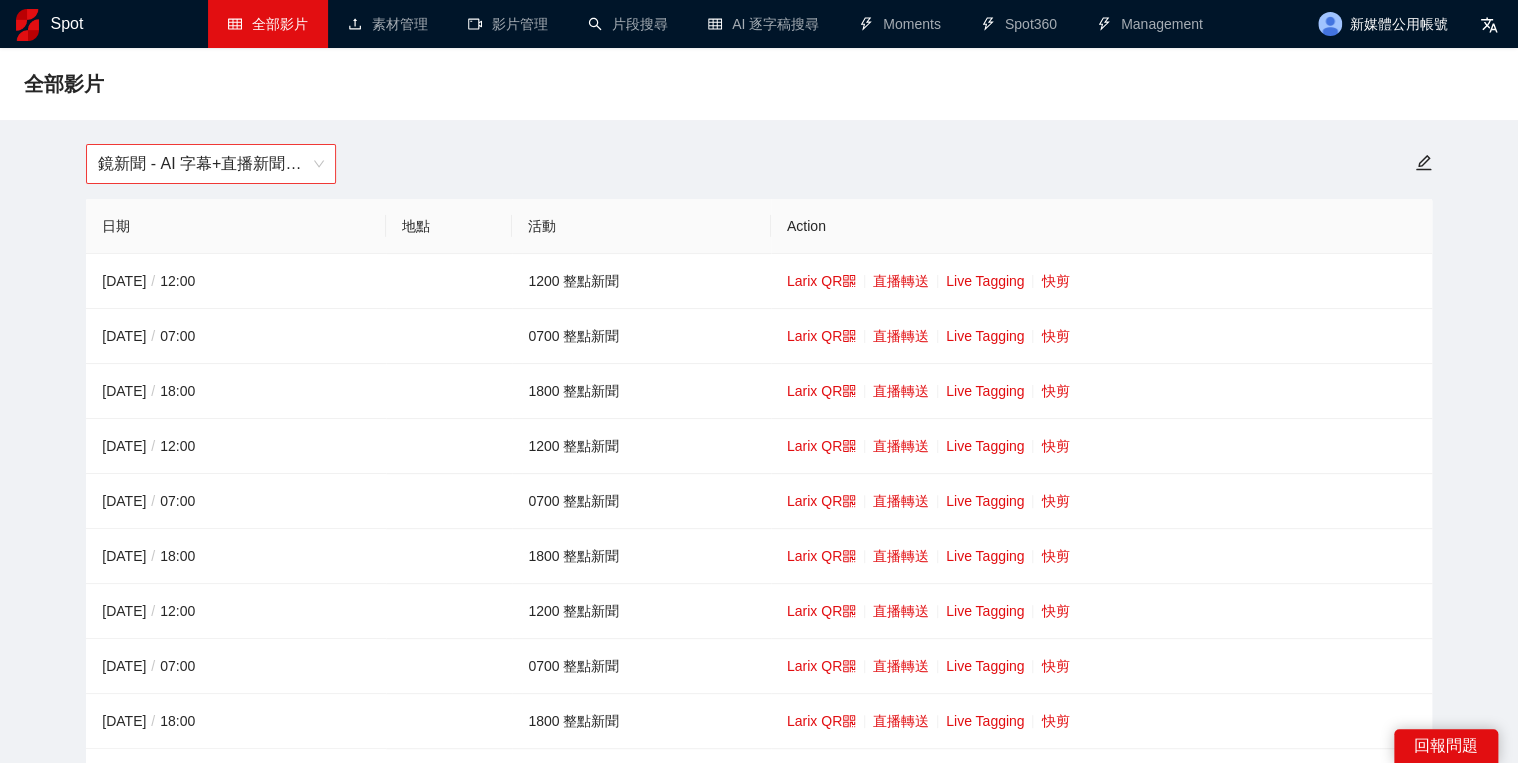 click on "鏡新聞 - AI 字幕+直播新聞（[DATE]-[DATE]）" at bounding box center [211, 164] 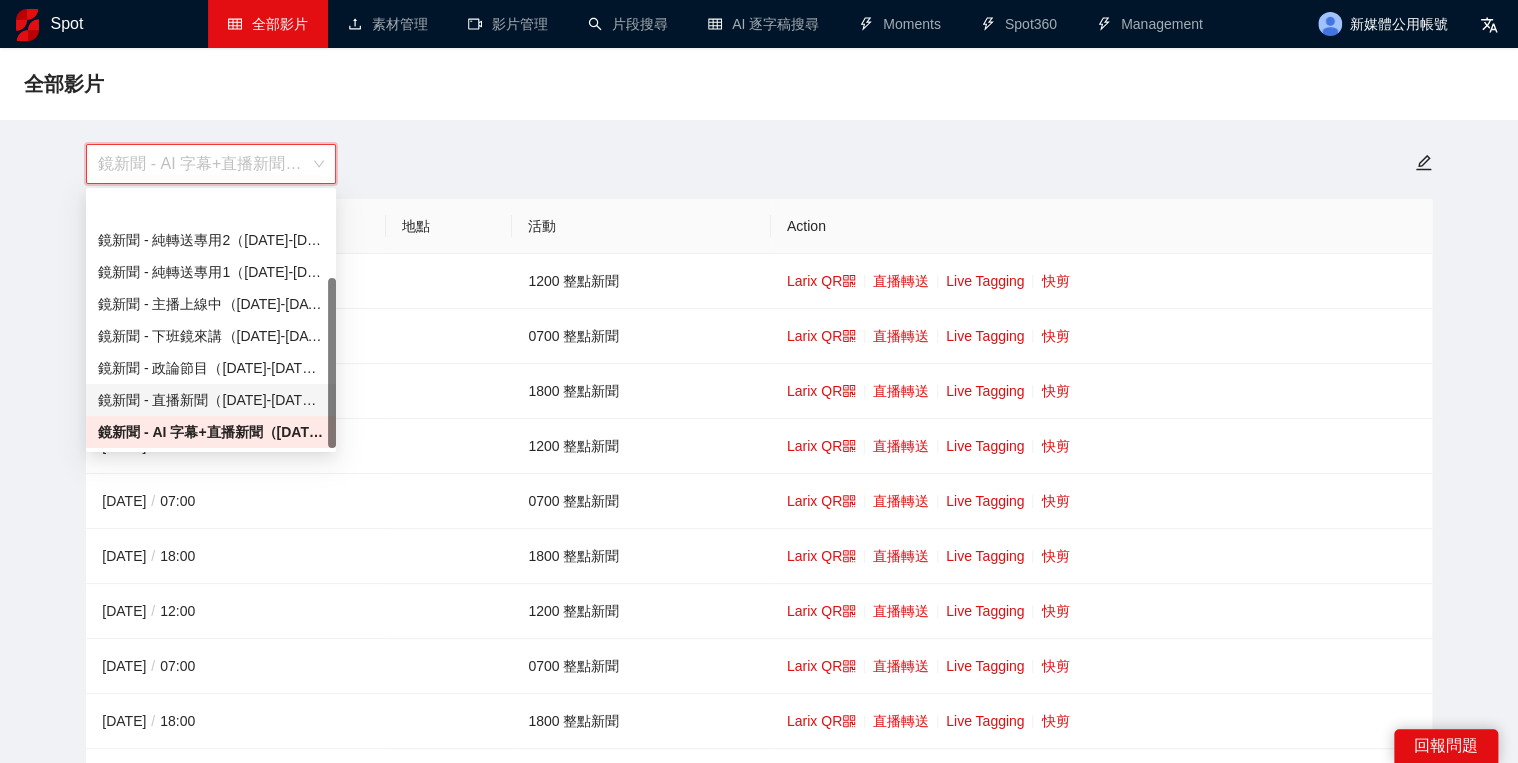 scroll, scrollTop: 128, scrollLeft: 0, axis: vertical 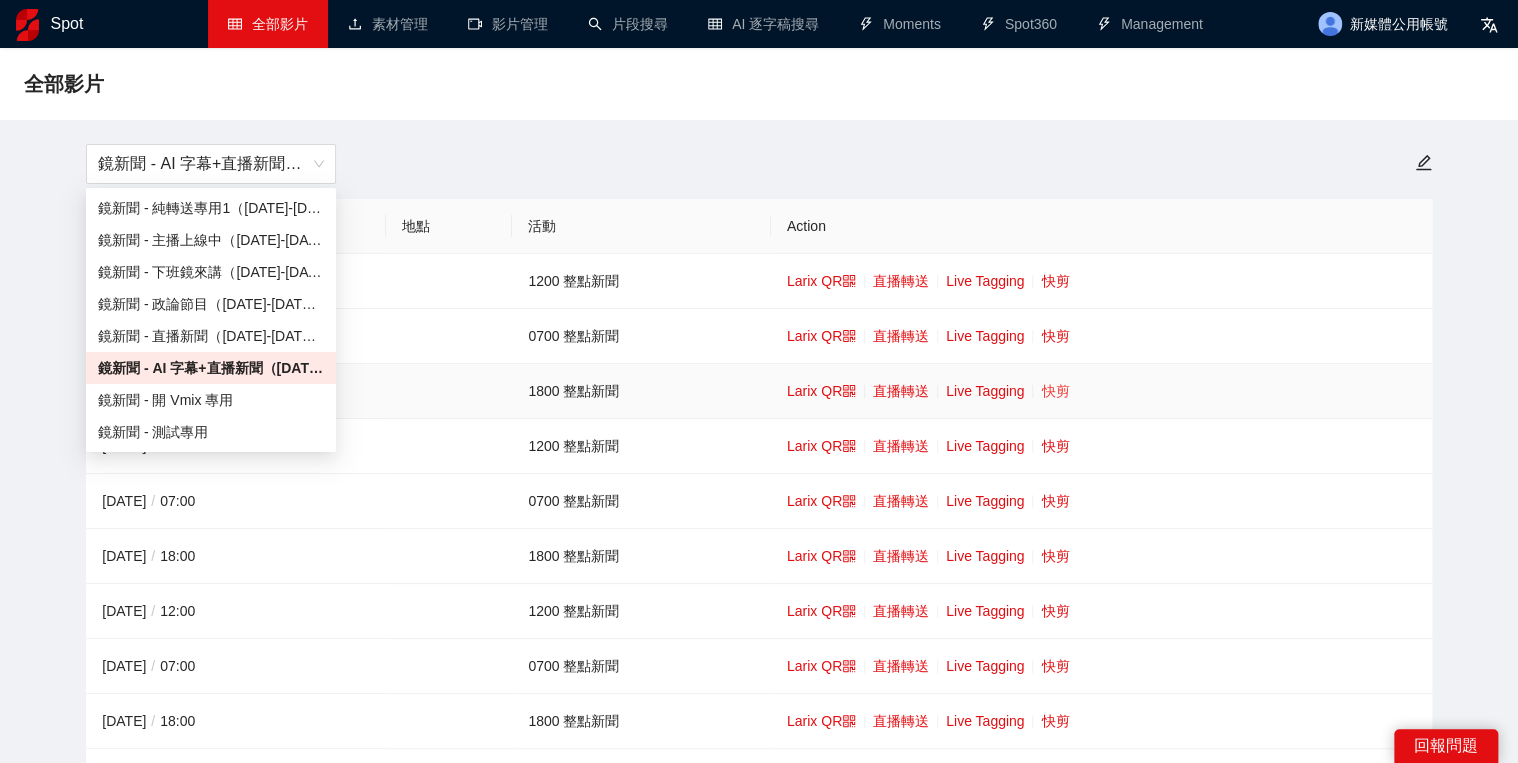 click on "快剪" at bounding box center [1055, 391] 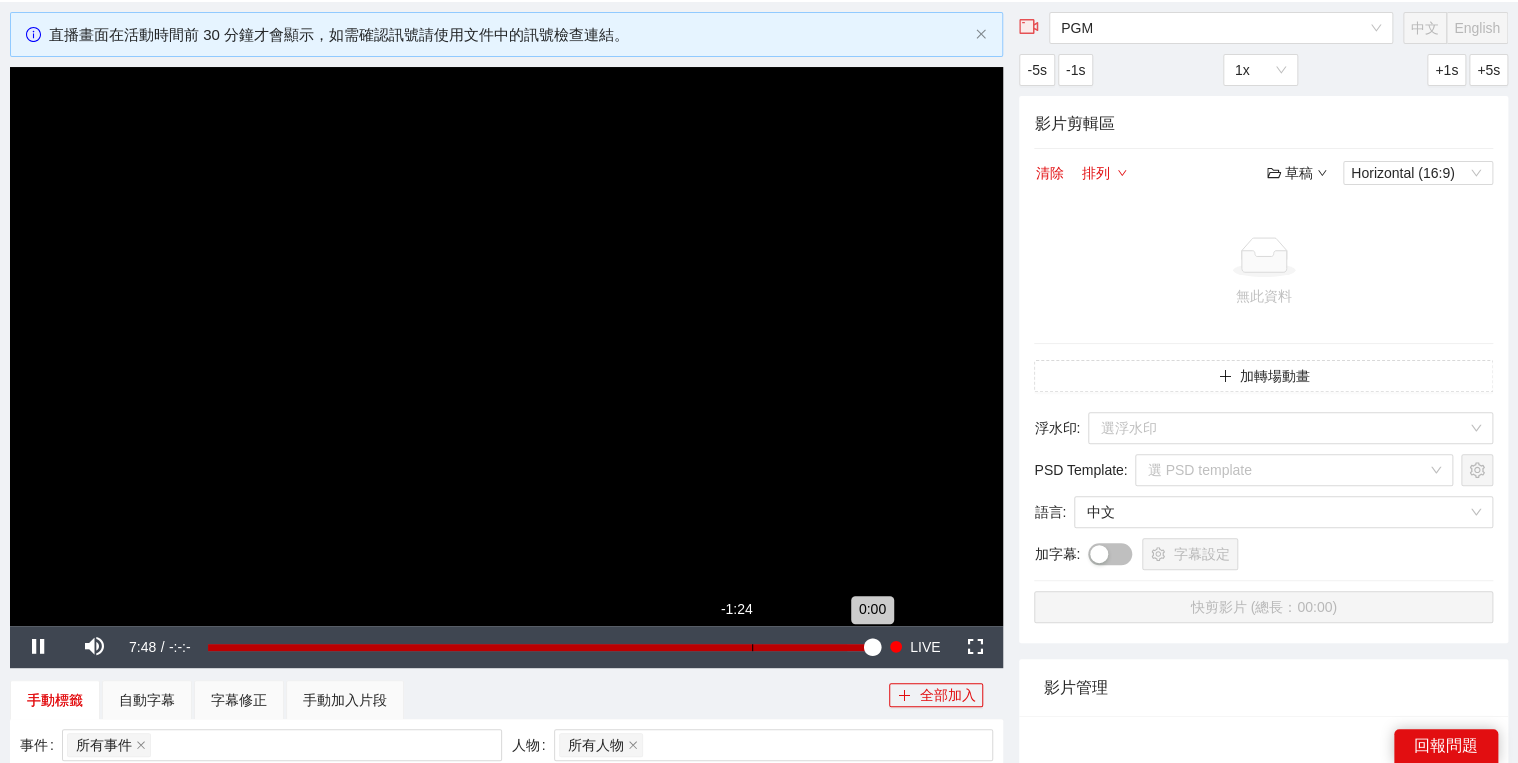 scroll, scrollTop: 240, scrollLeft: 0, axis: vertical 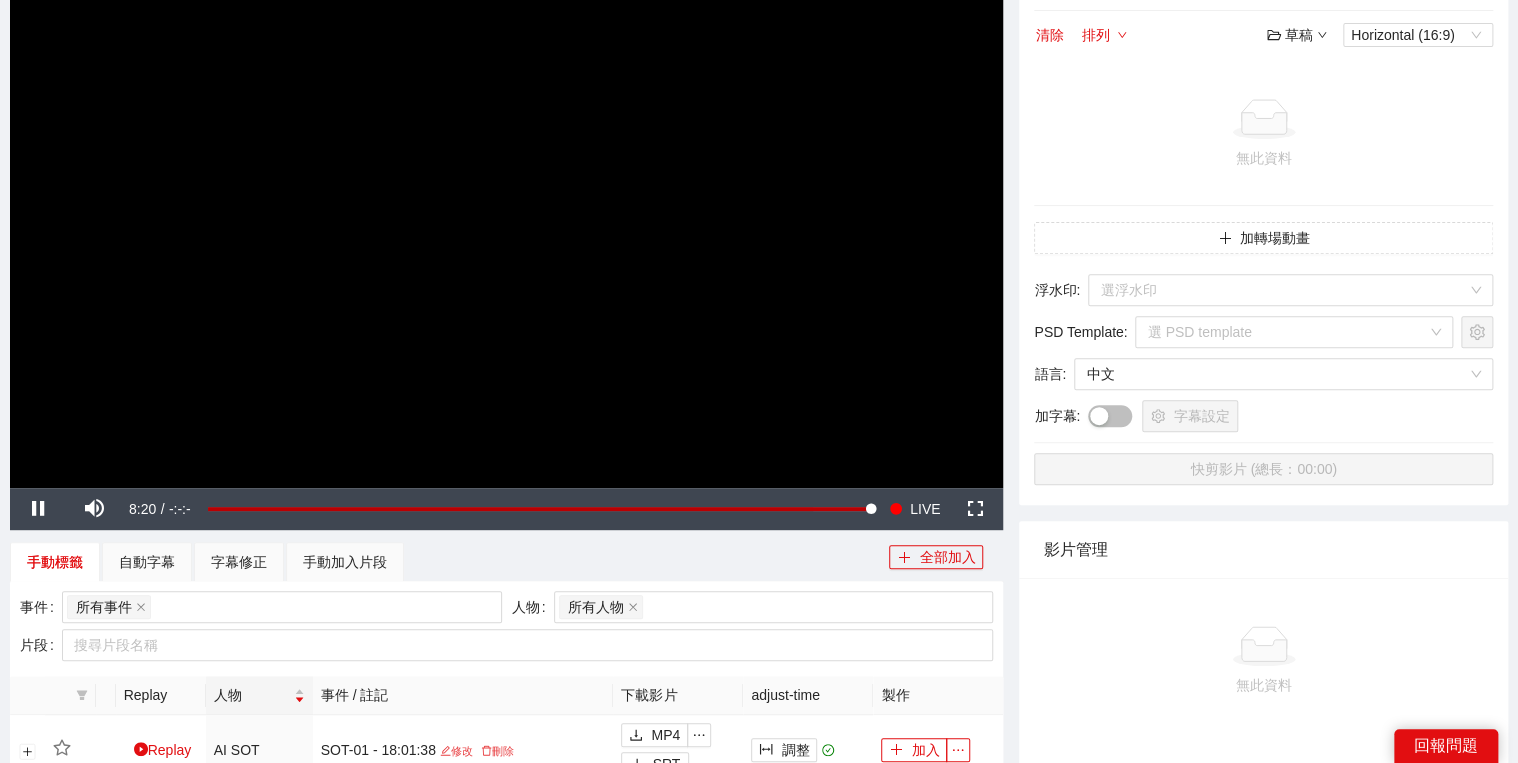 click at bounding box center (506, 208) 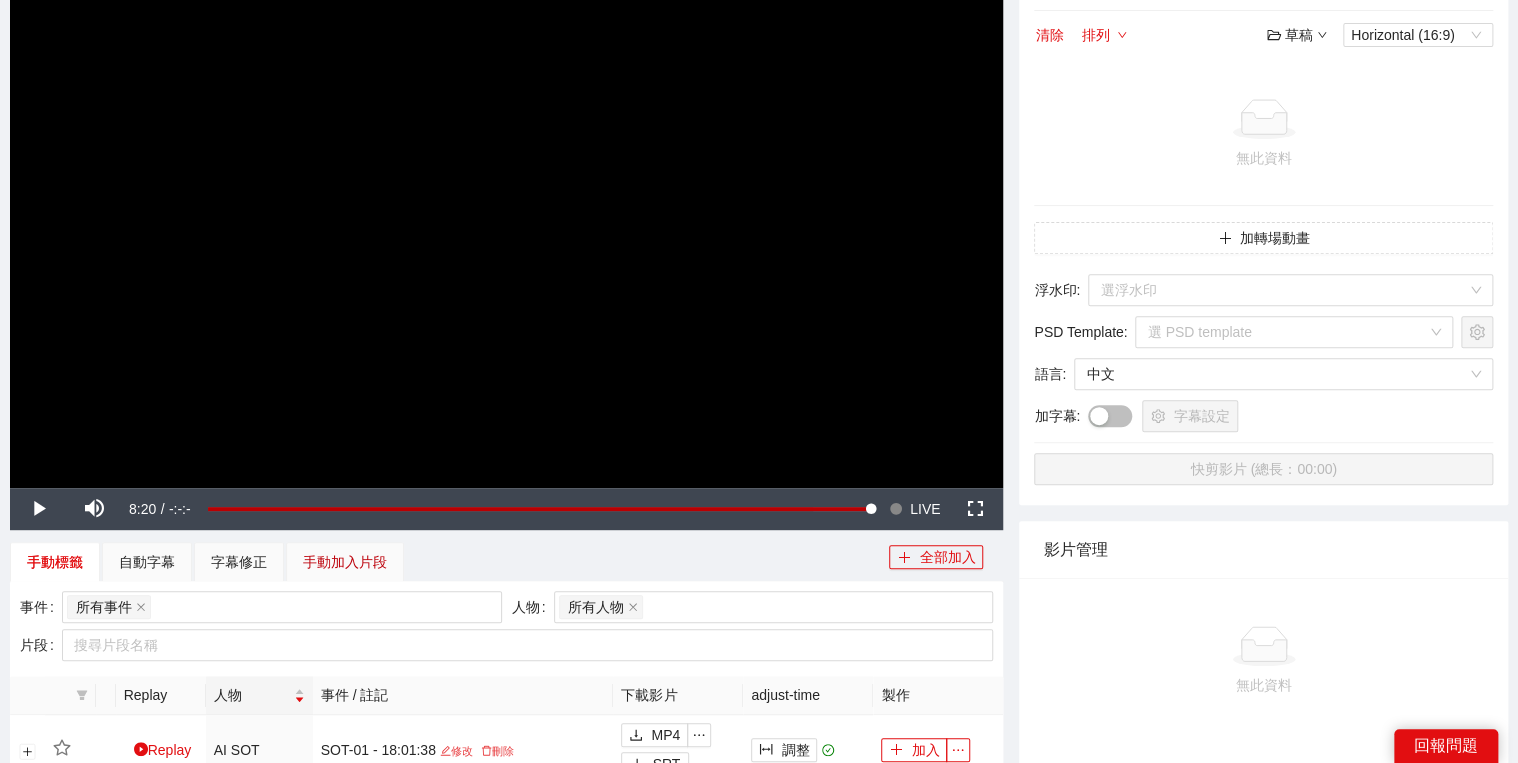 click on "手動加入片段" at bounding box center (345, 562) 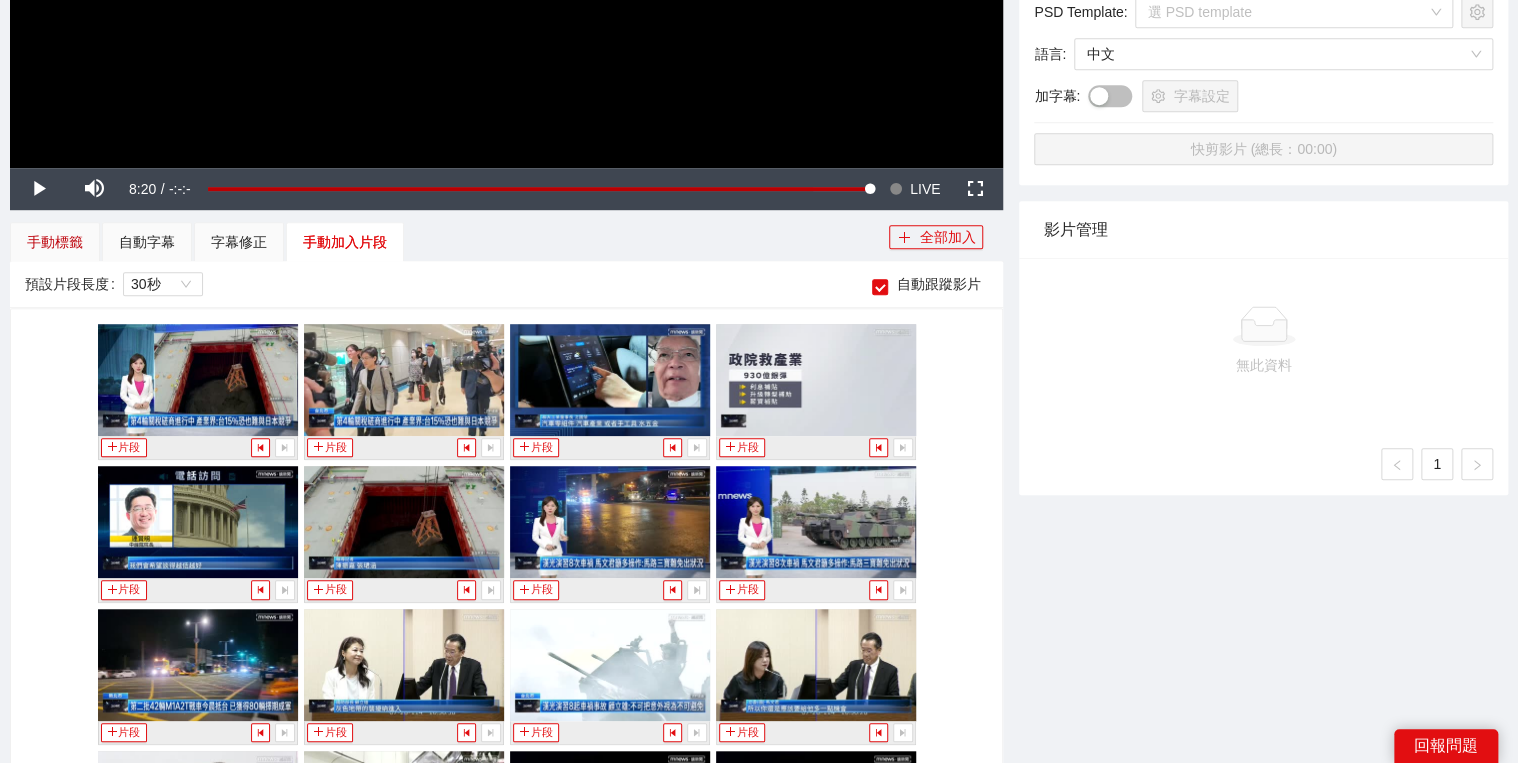 click on "手動標籤" at bounding box center [55, 242] 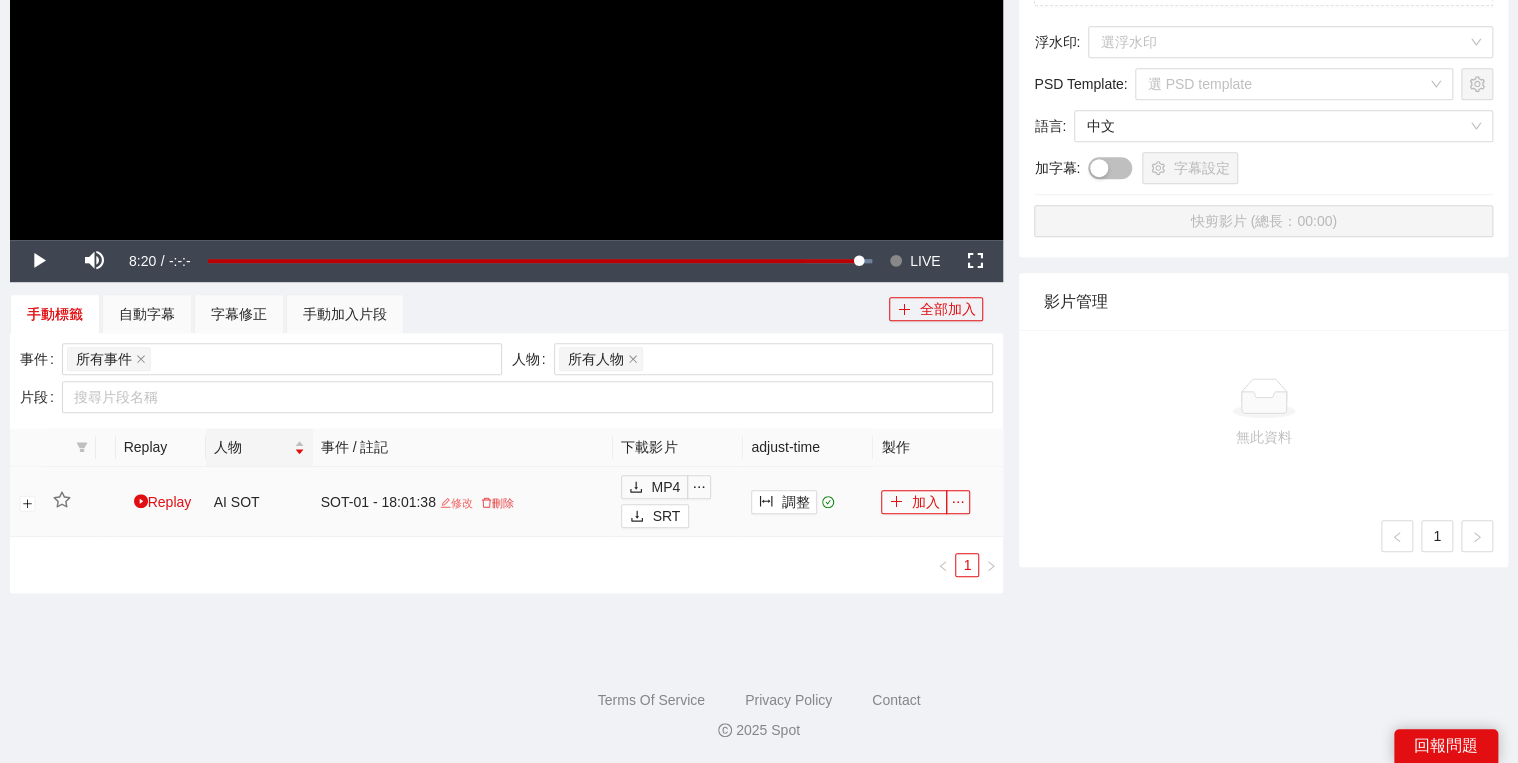click 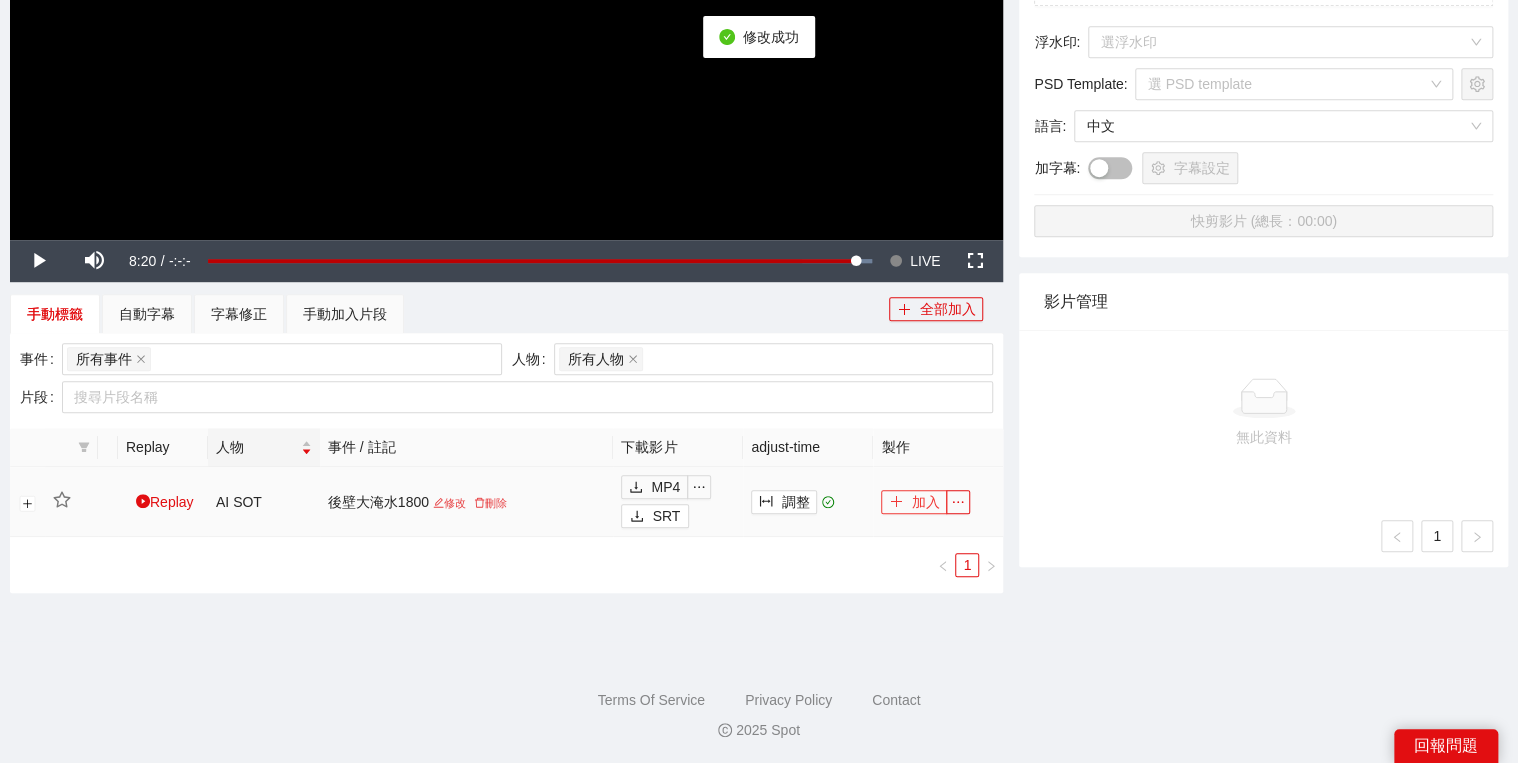 click on "加入" at bounding box center [914, 502] 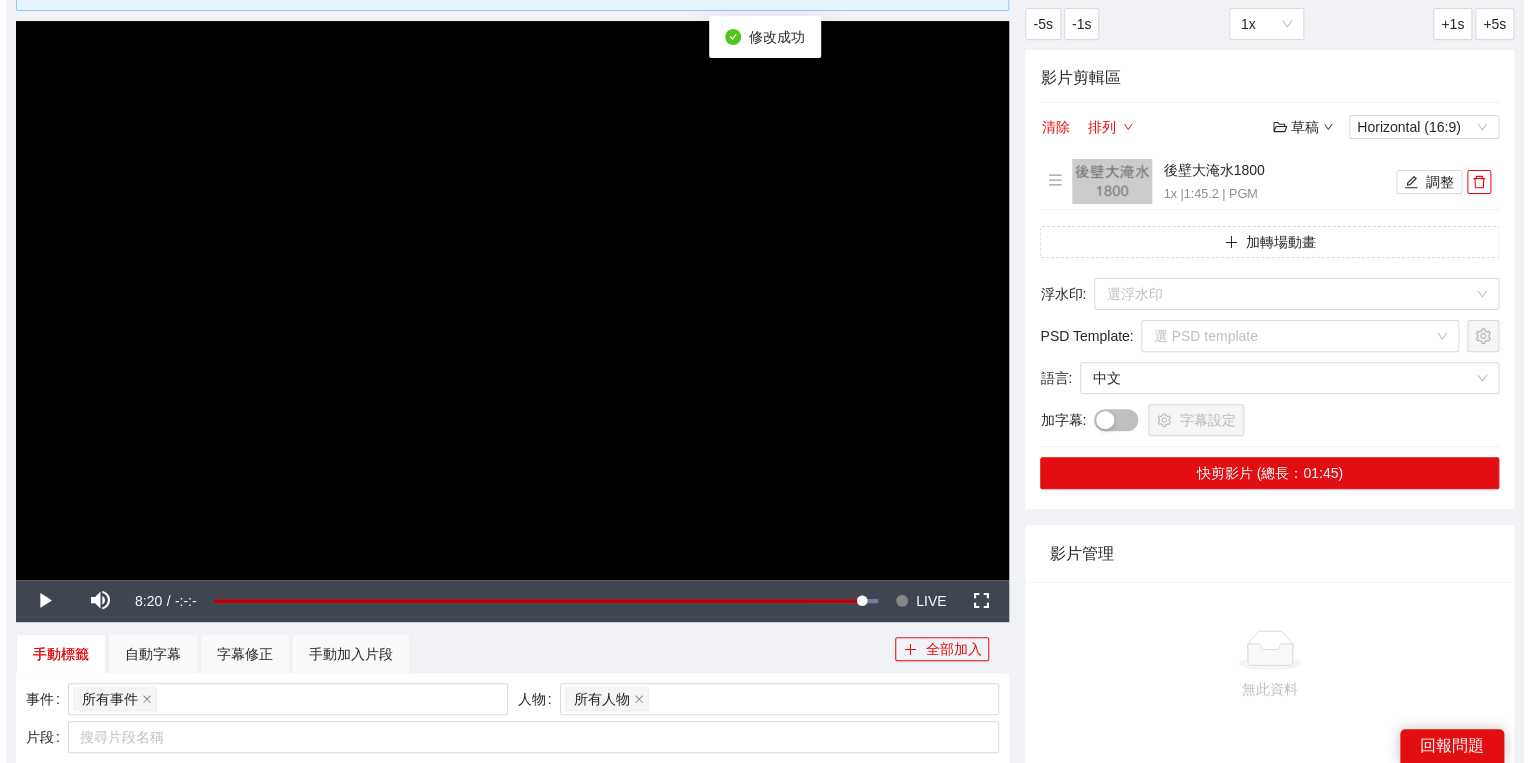scroll, scrollTop: 8, scrollLeft: 0, axis: vertical 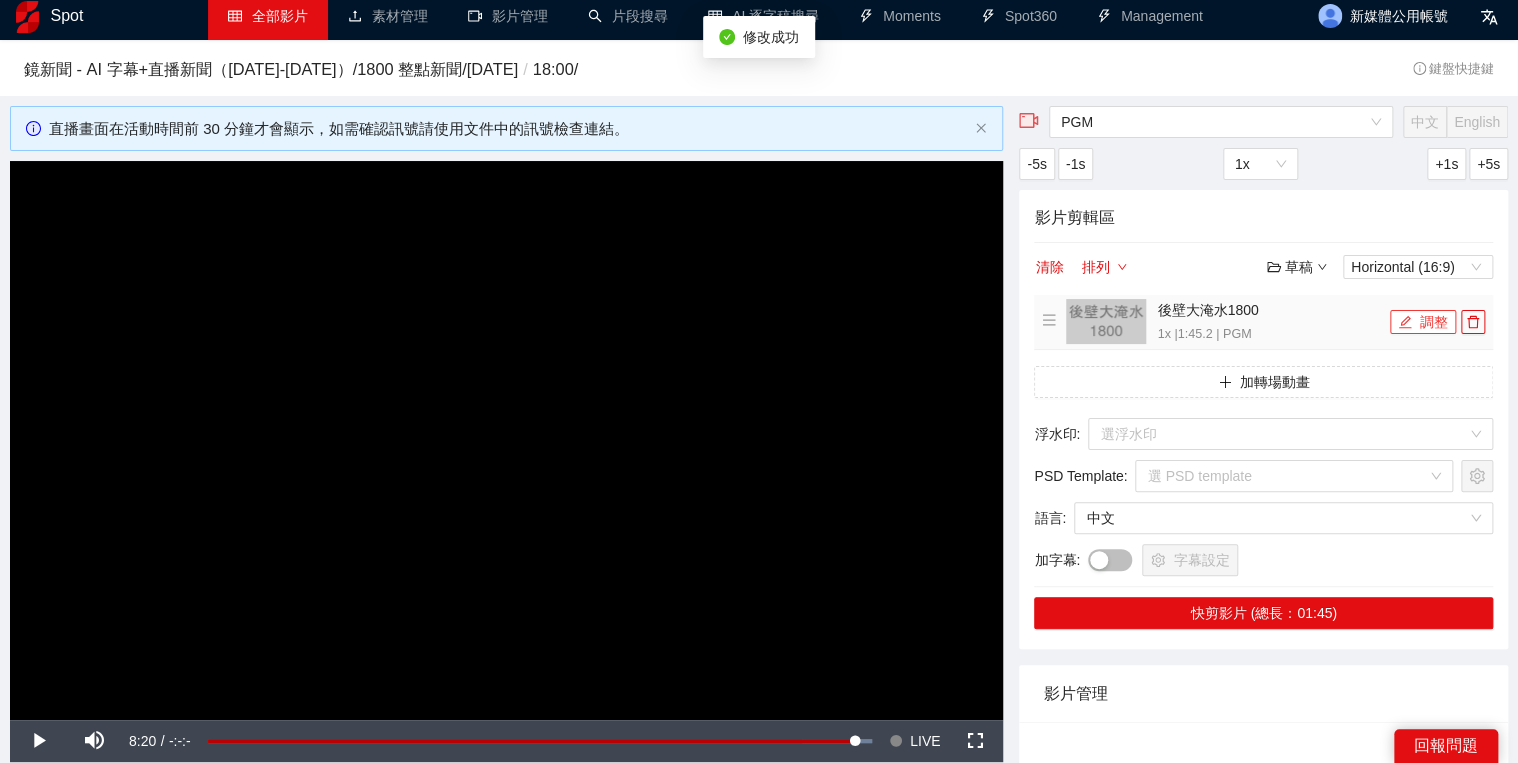 click 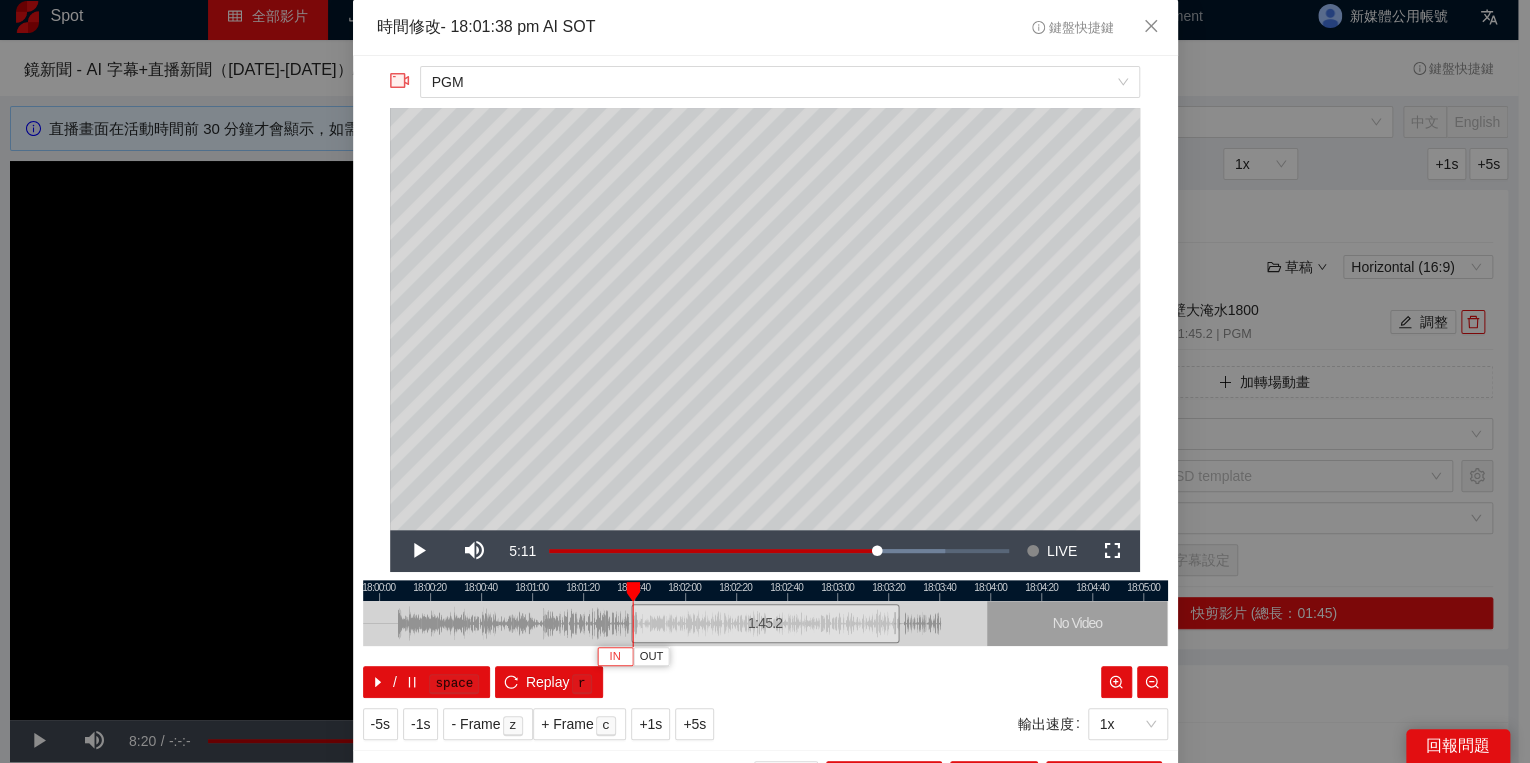 click on "IN" at bounding box center (614, 657) 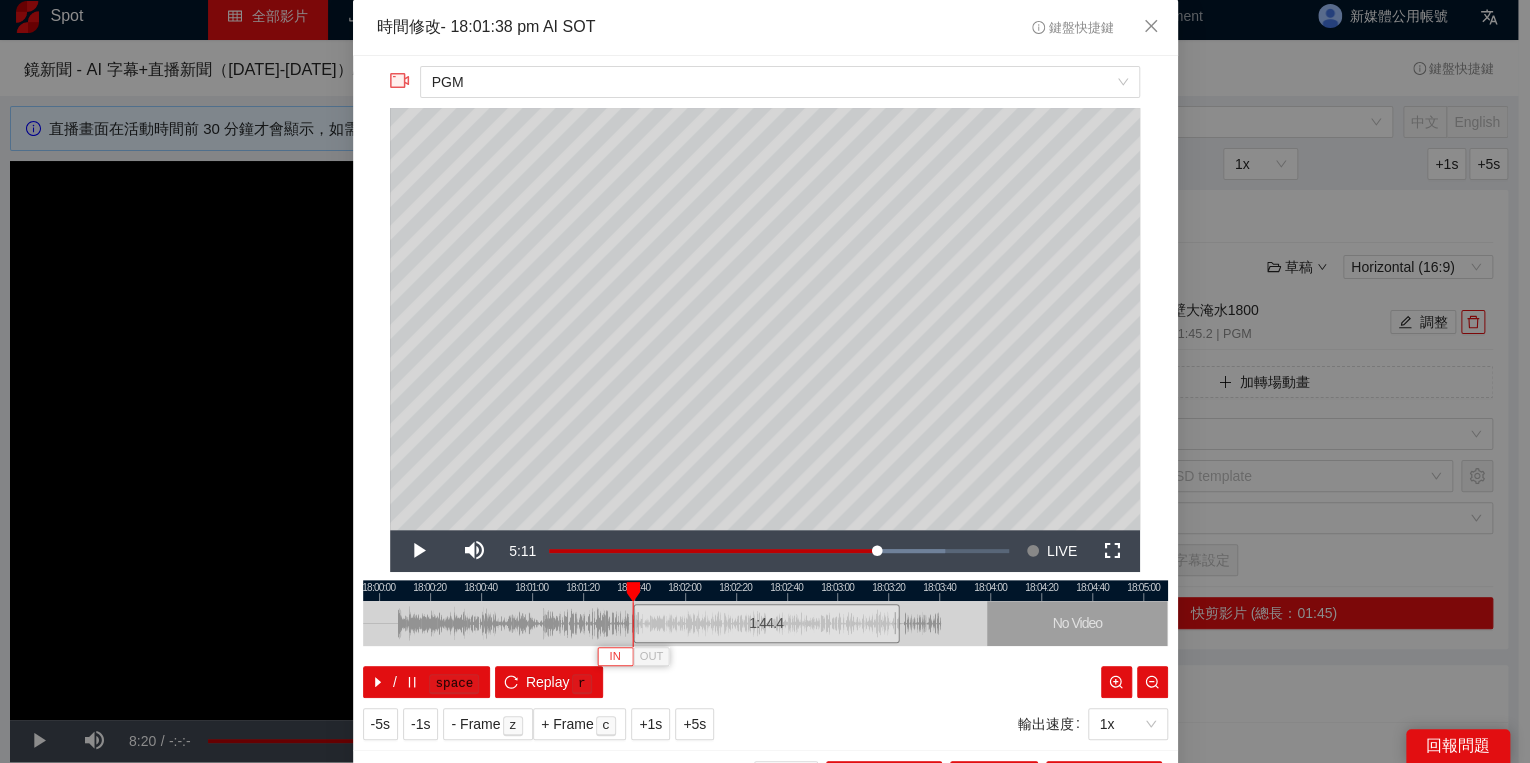type 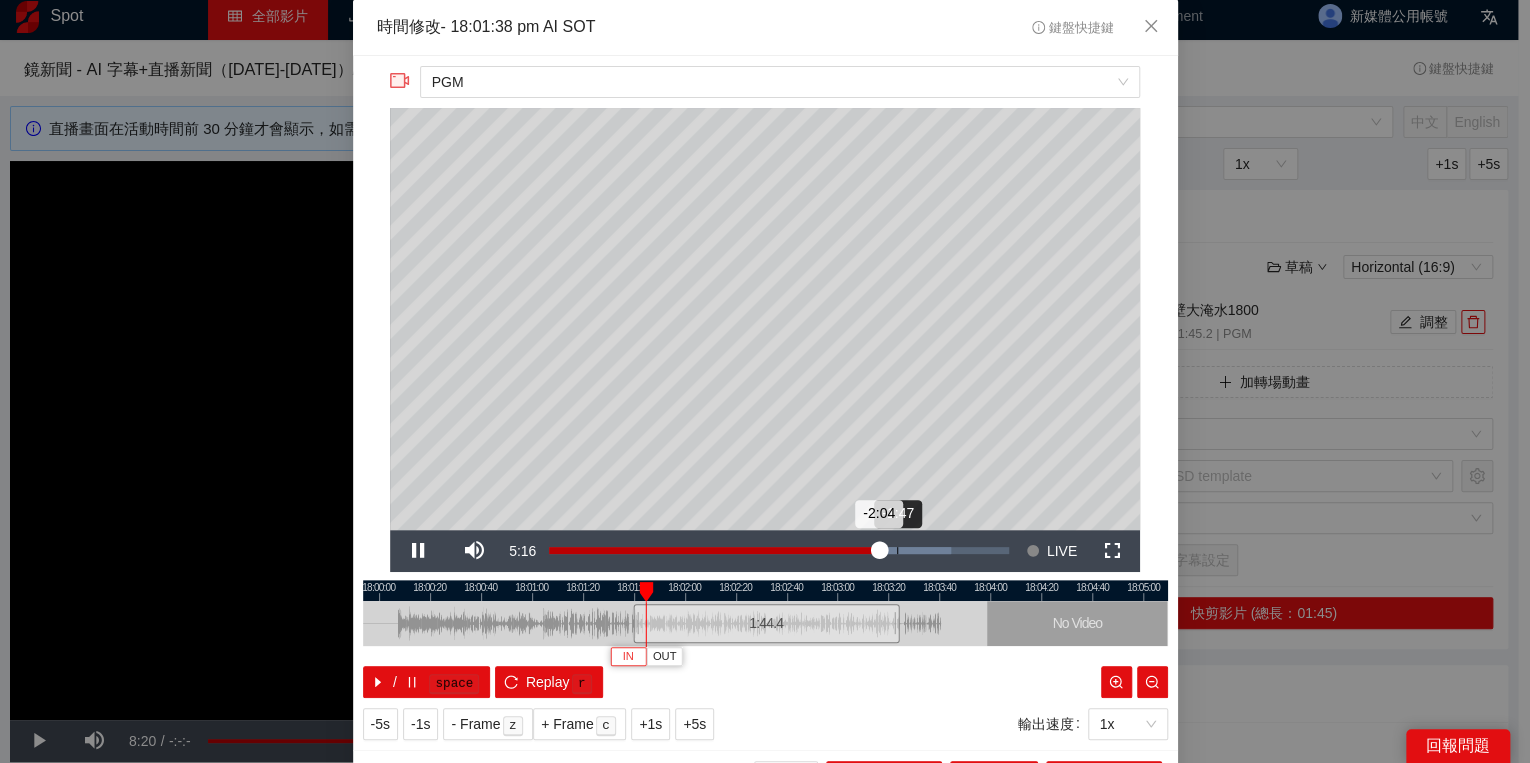 click on "Loaded :  87.49% -1:47 -2:04" at bounding box center (779, 551) 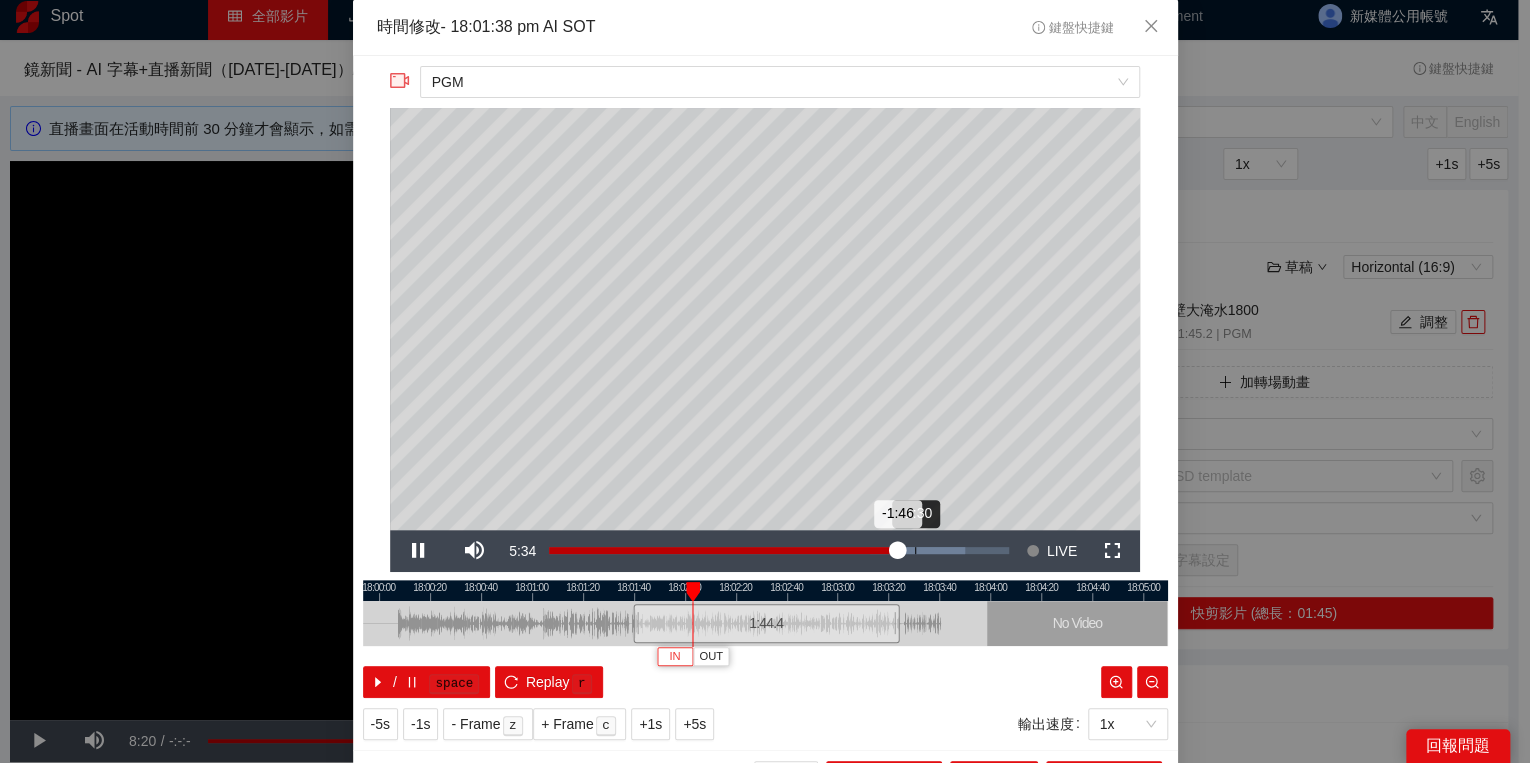 click on "Loaded :  90.40% -1:30 -1:46" at bounding box center (779, 551) 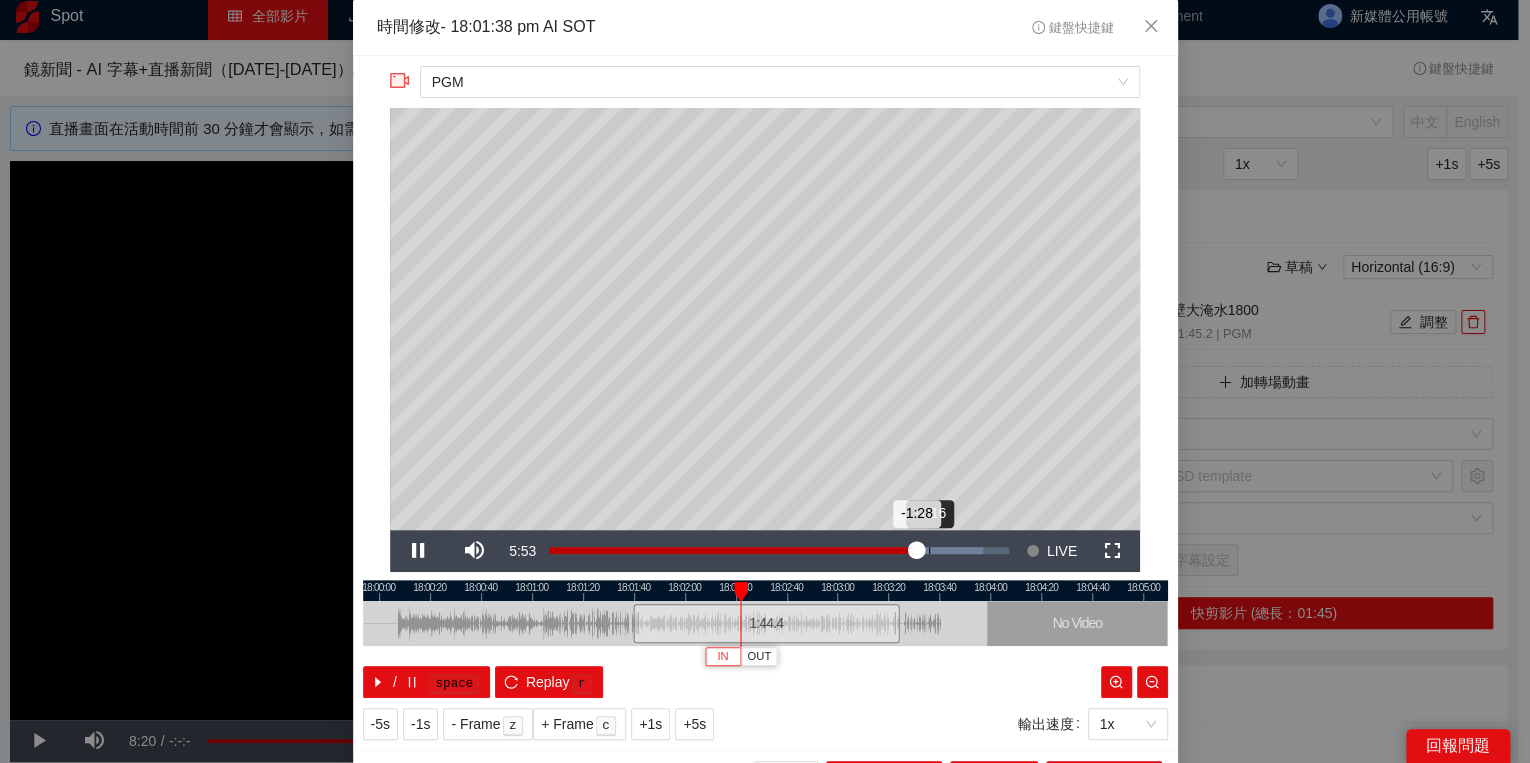 click on "Loaded :  94.51% -1:16 -1:28" at bounding box center (779, 551) 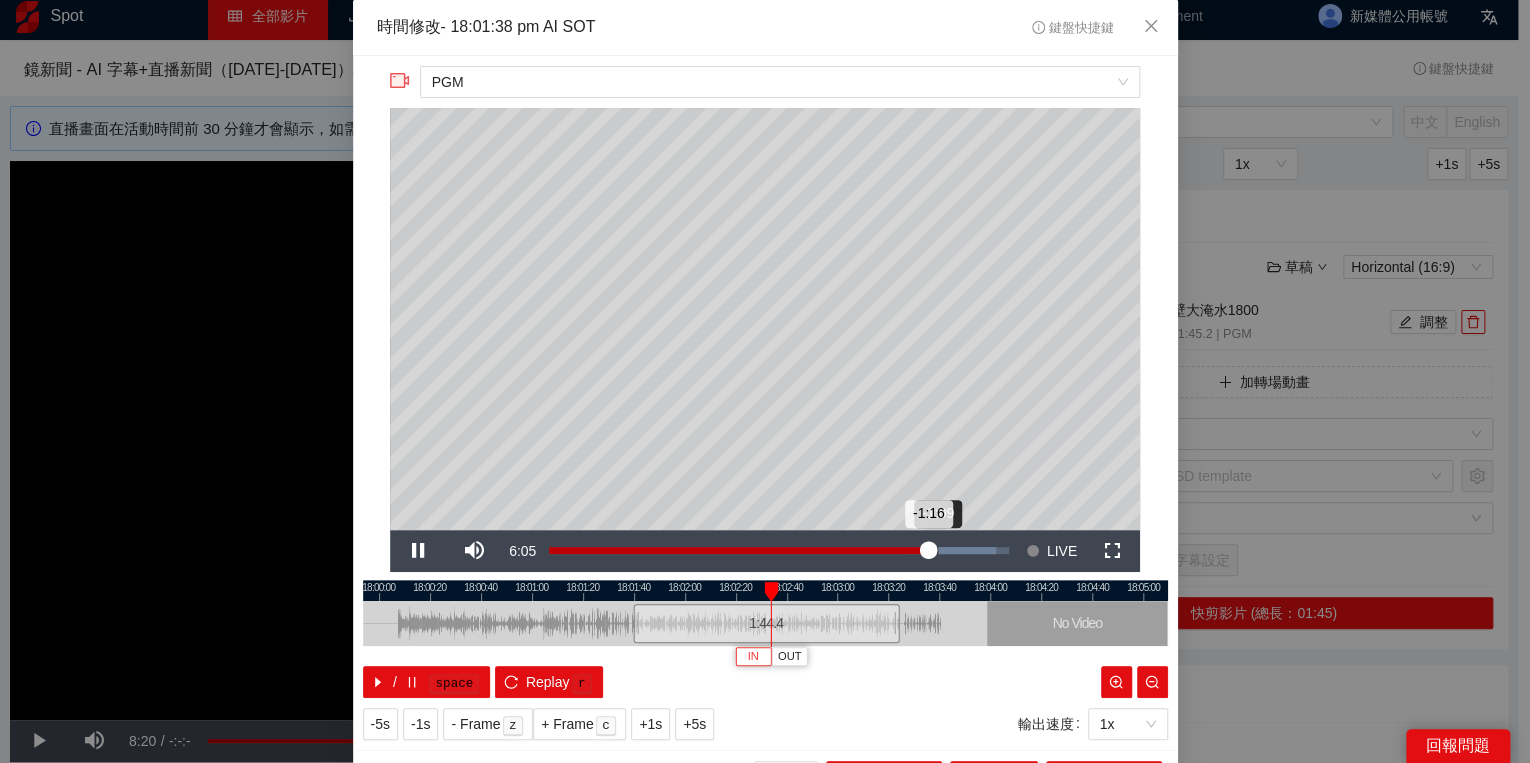 click on "-1:16" at bounding box center (739, 550) 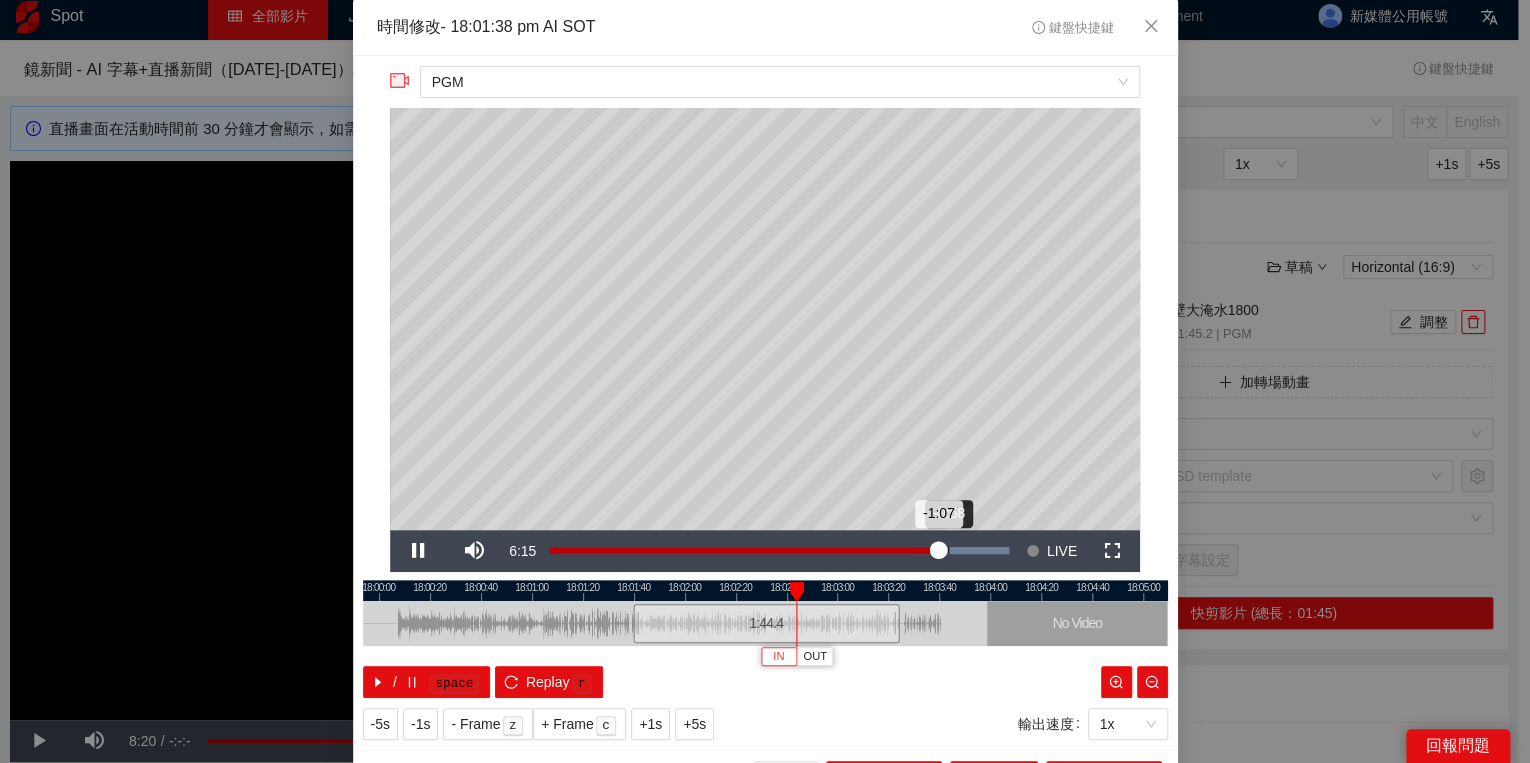 click on "-1:07" at bounding box center (744, 550) 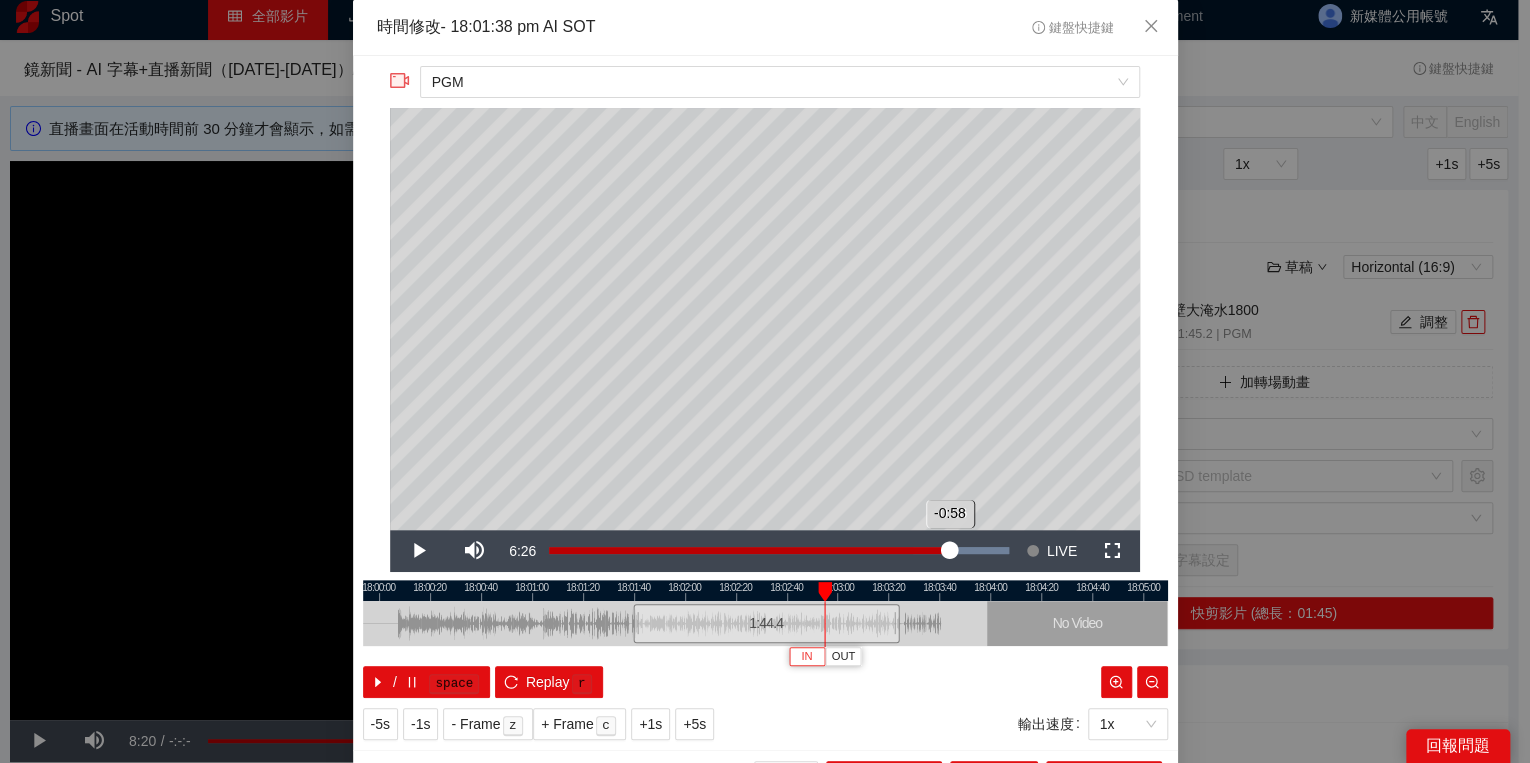 click on "-0:58" at bounding box center (749, 550) 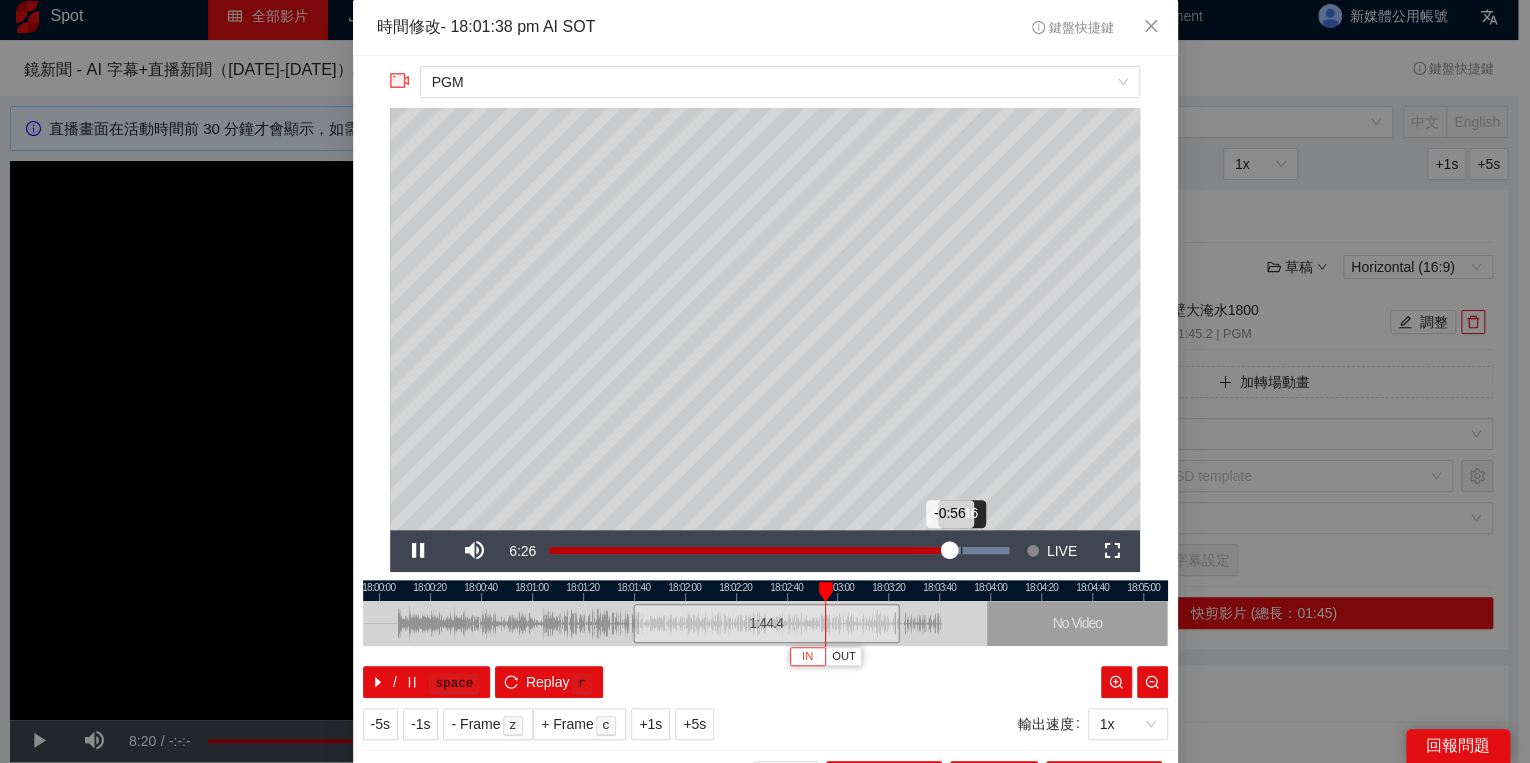 click on "Loaded :  100.00% -0:46 -0:56" at bounding box center (779, 551) 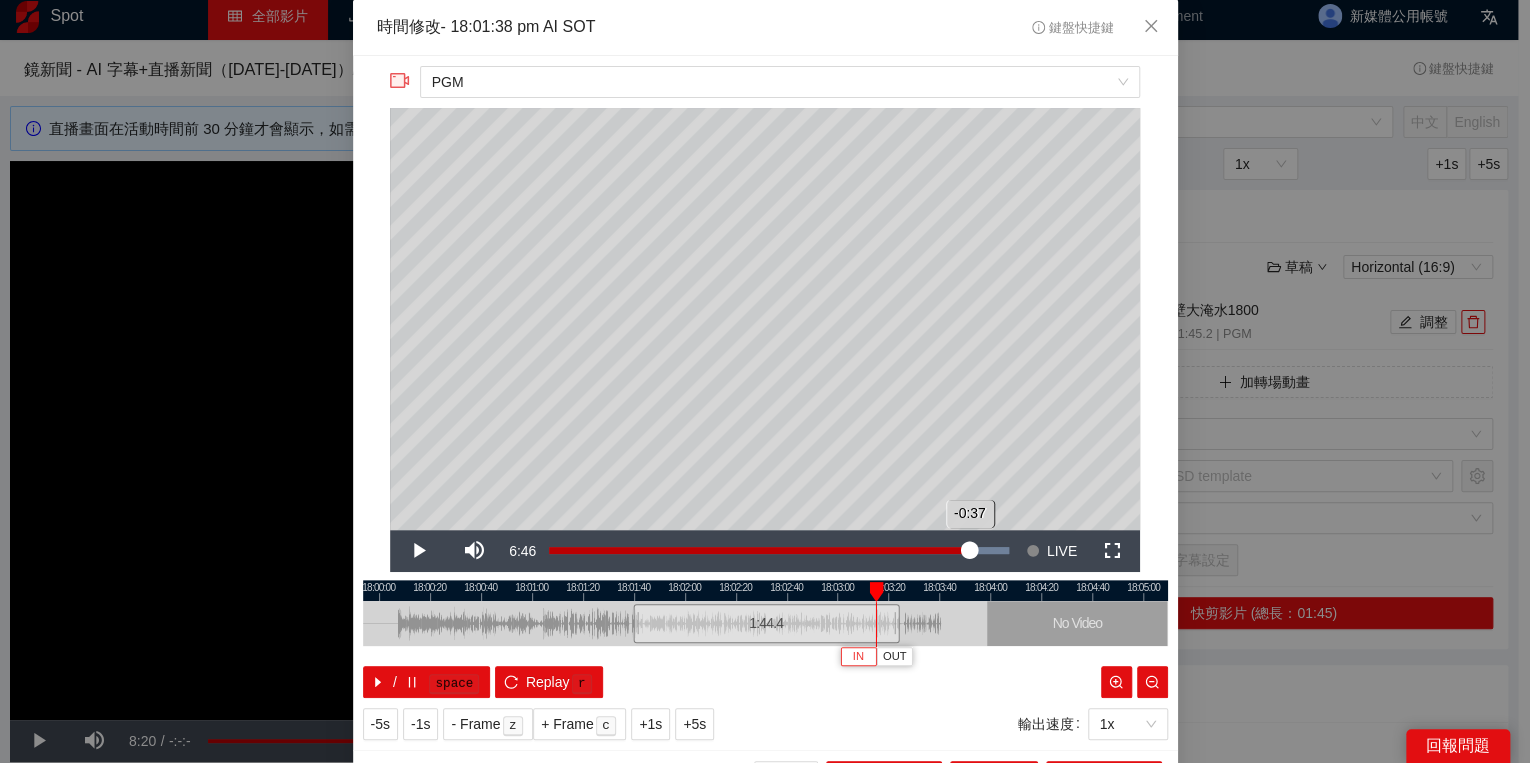 click on "-0:37" at bounding box center [759, 550] 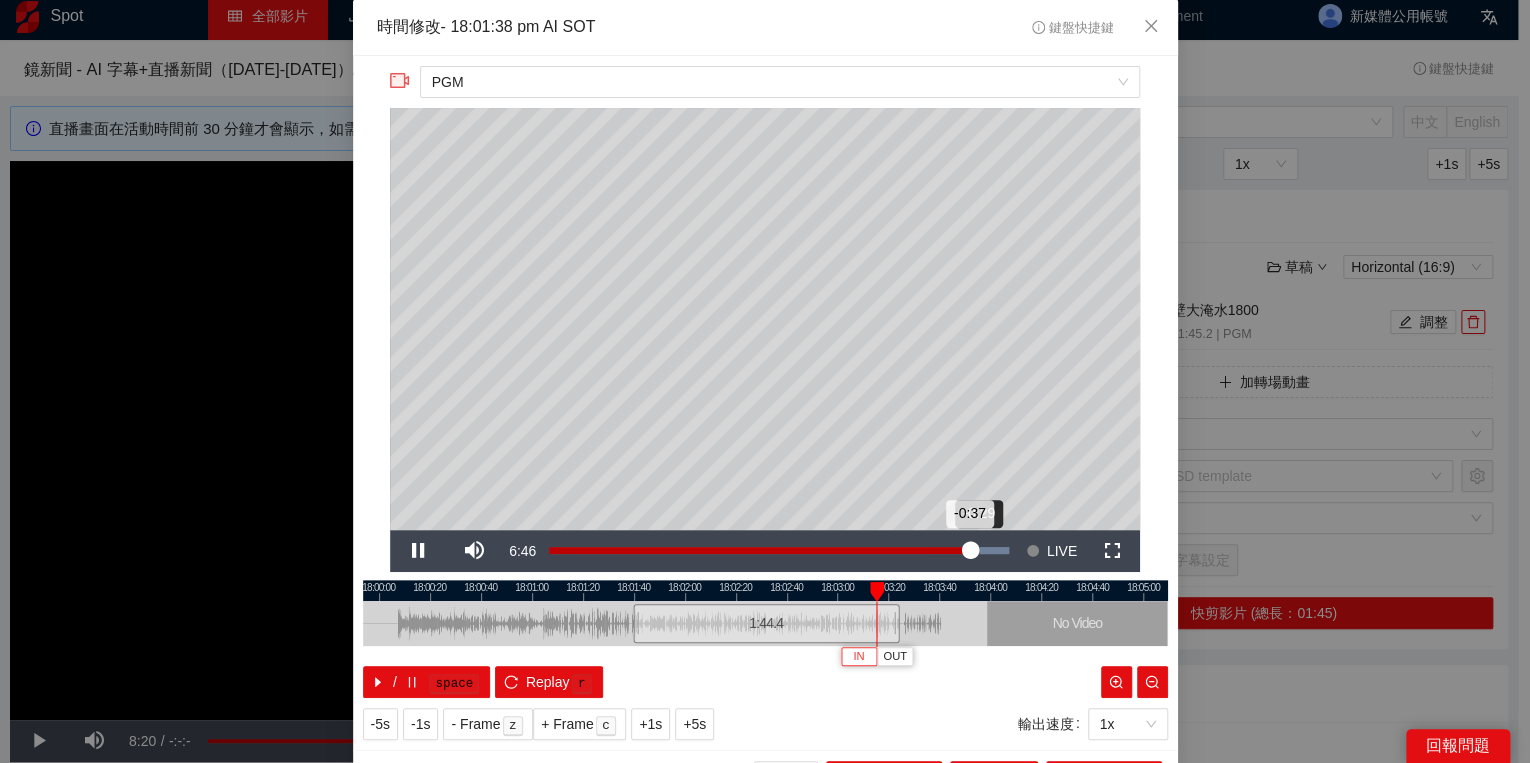 click on "-0:37" at bounding box center (759, 550) 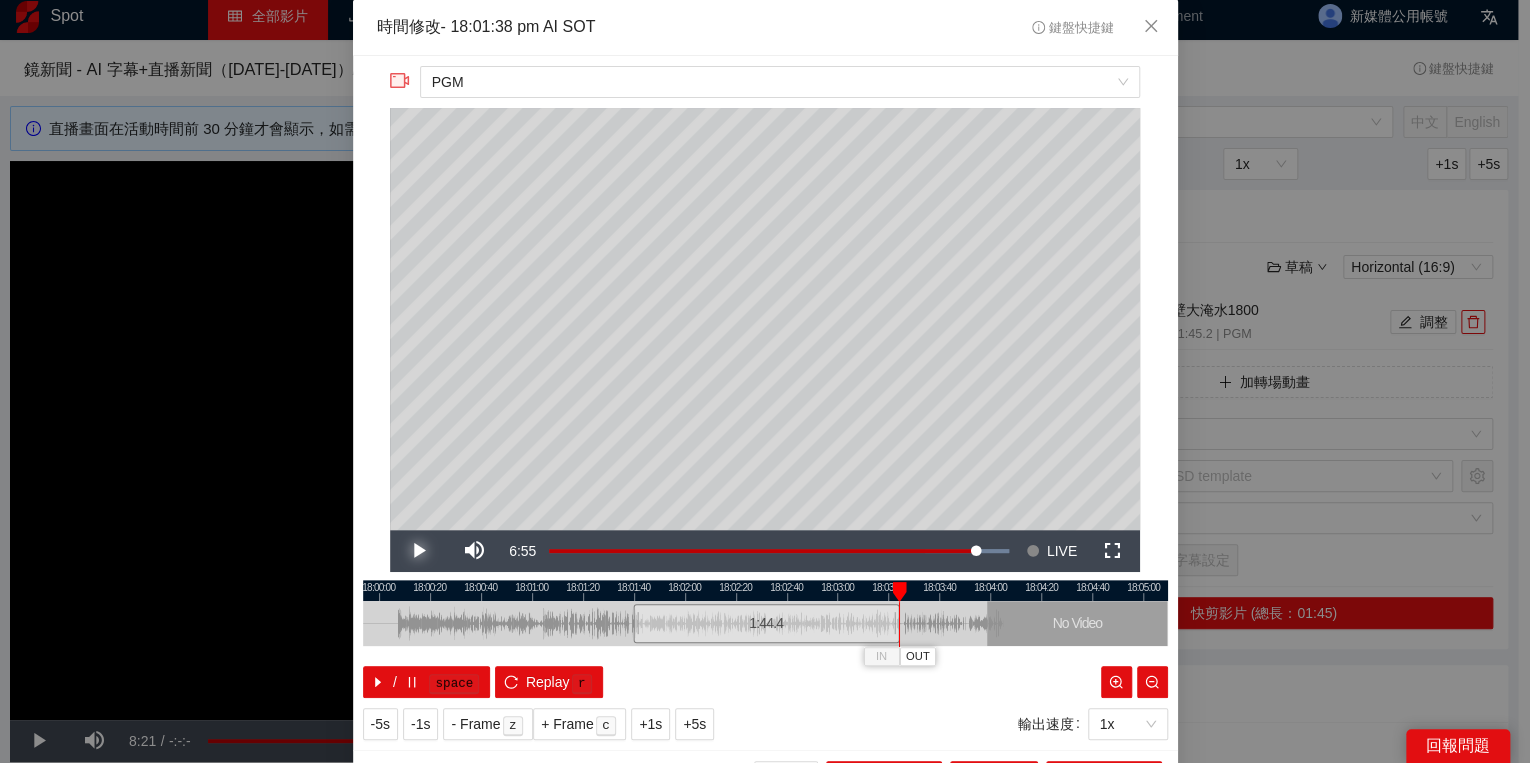 click at bounding box center (418, 551) 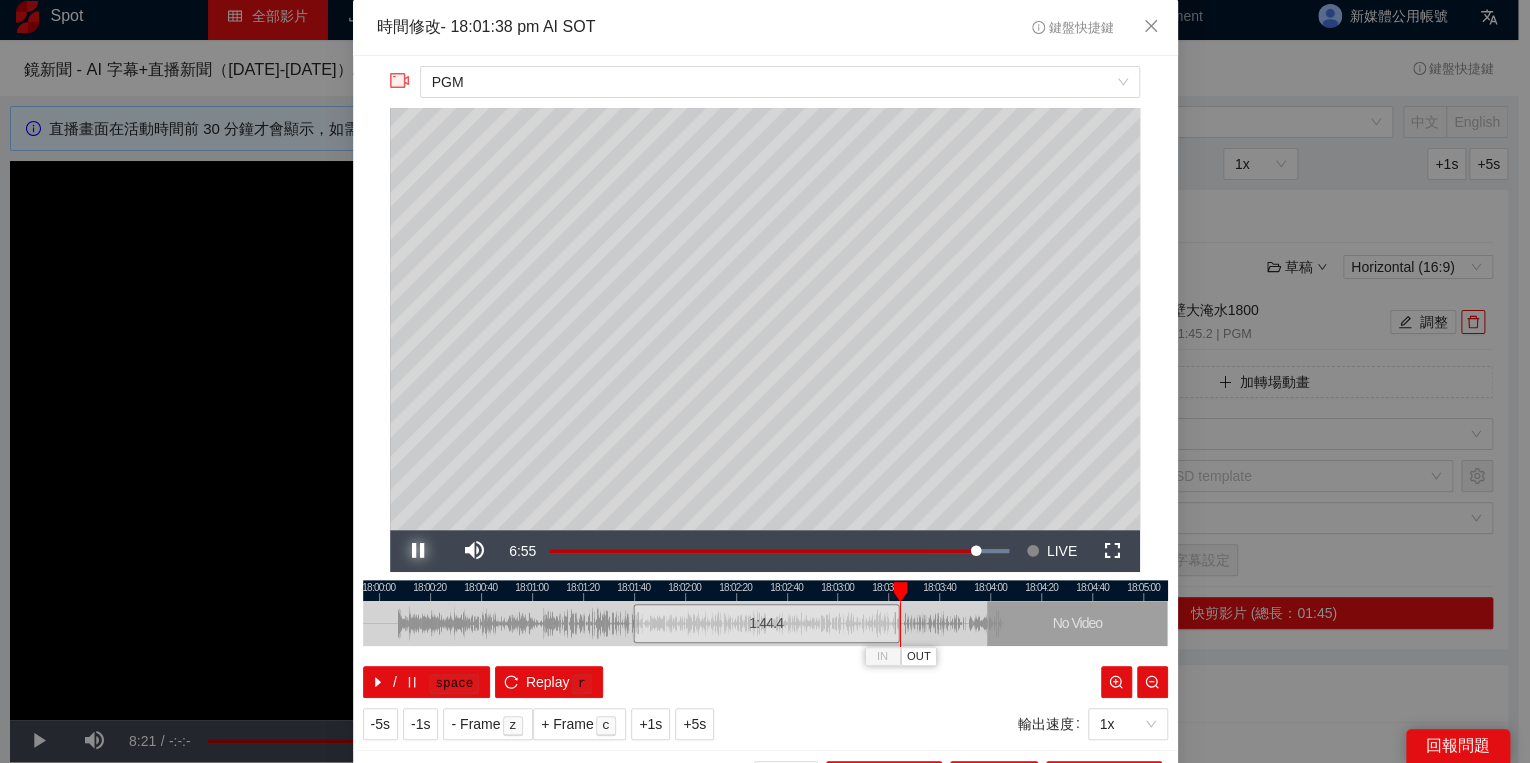 type 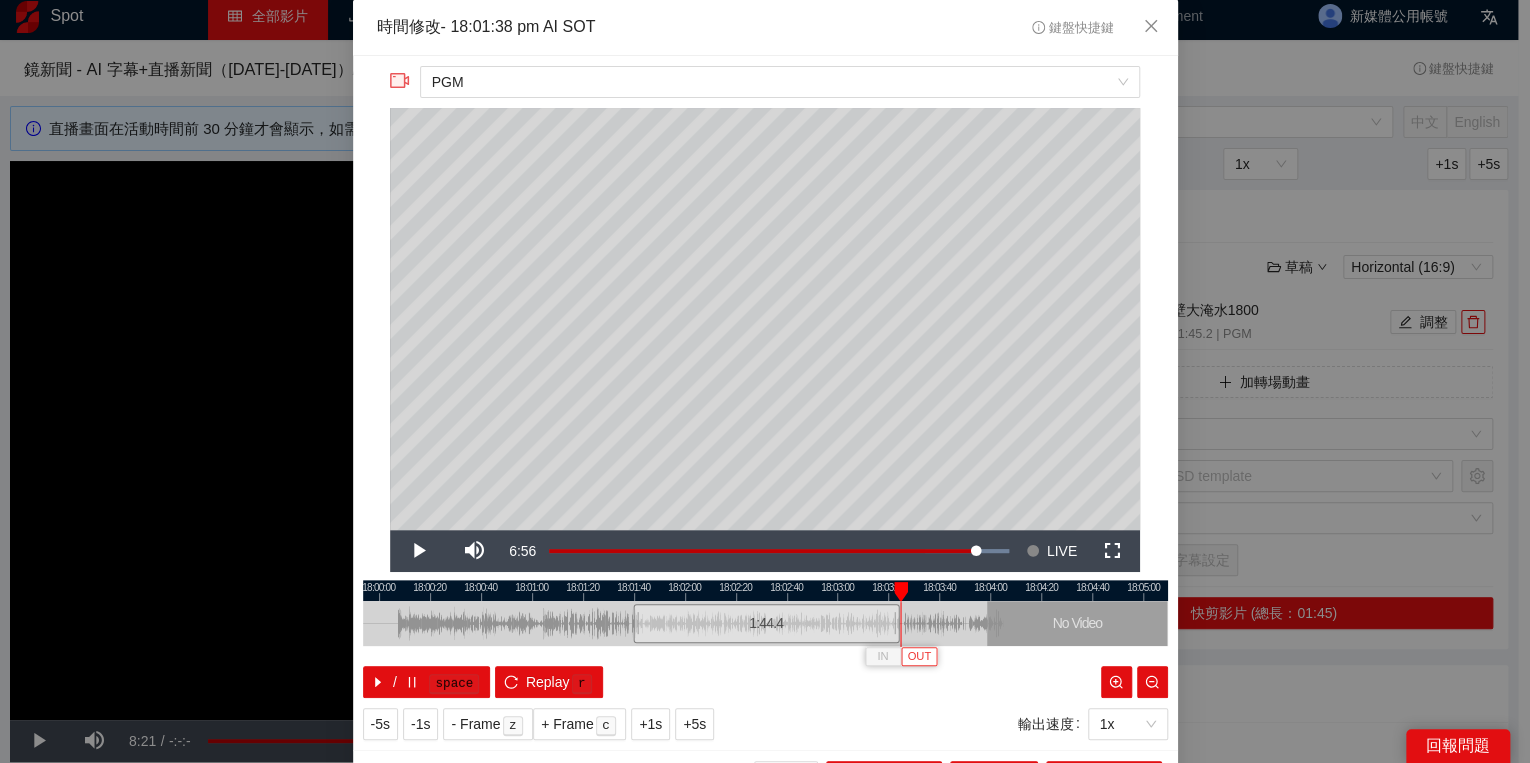 click on "OUT" at bounding box center (919, 657) 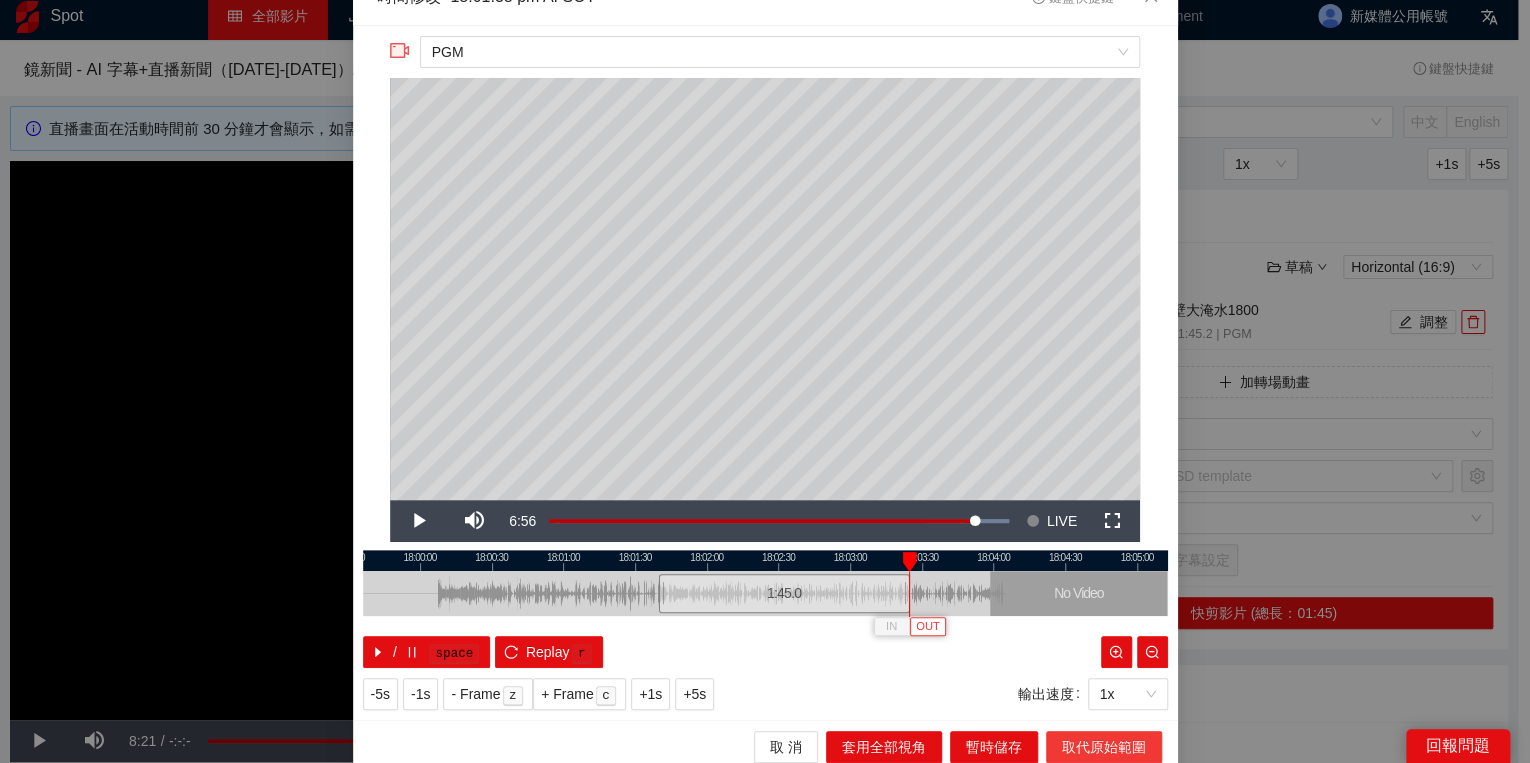 scroll, scrollTop: 39, scrollLeft: 0, axis: vertical 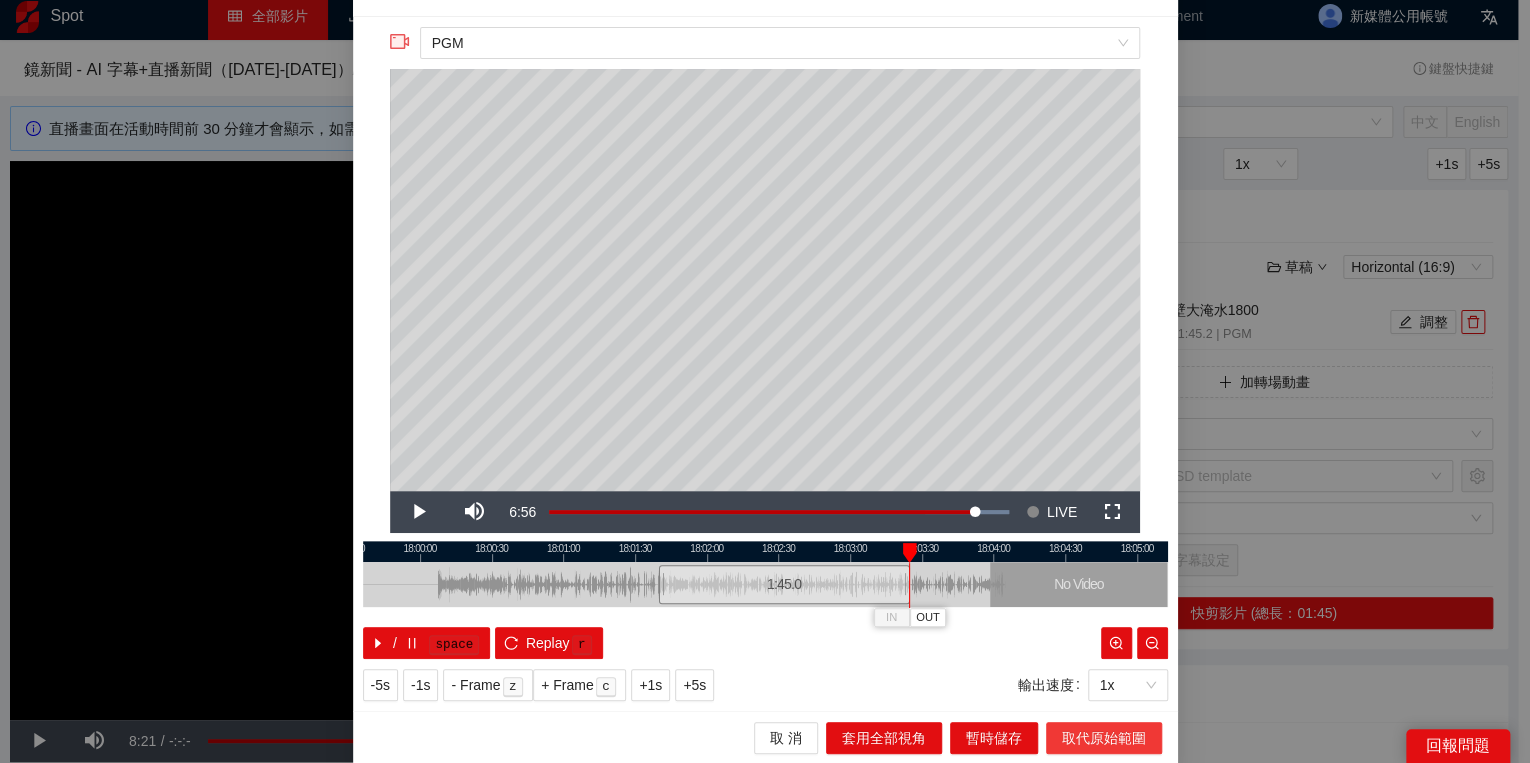 click on "取代原始範圍" at bounding box center (1104, 738) 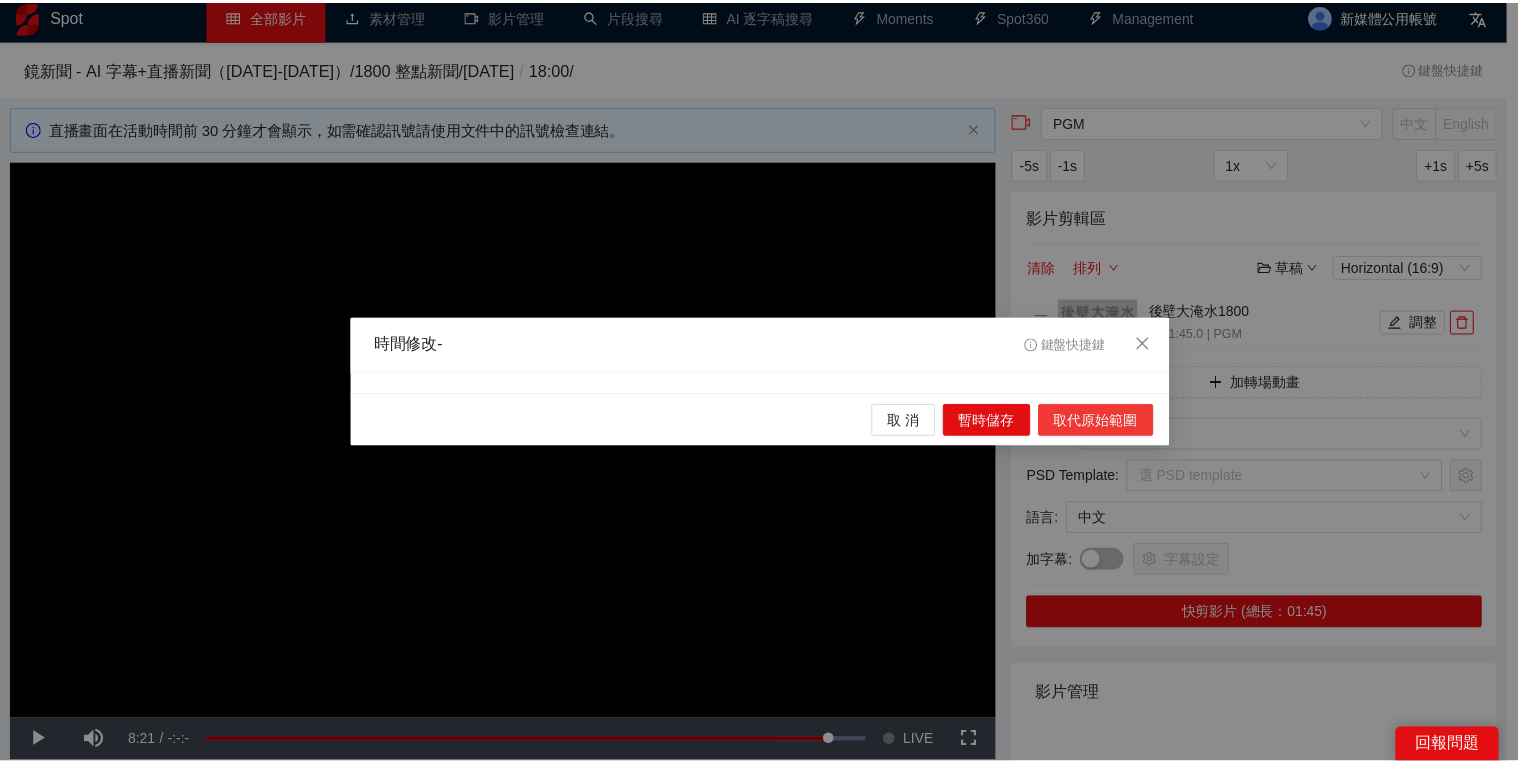 scroll, scrollTop: 0, scrollLeft: 0, axis: both 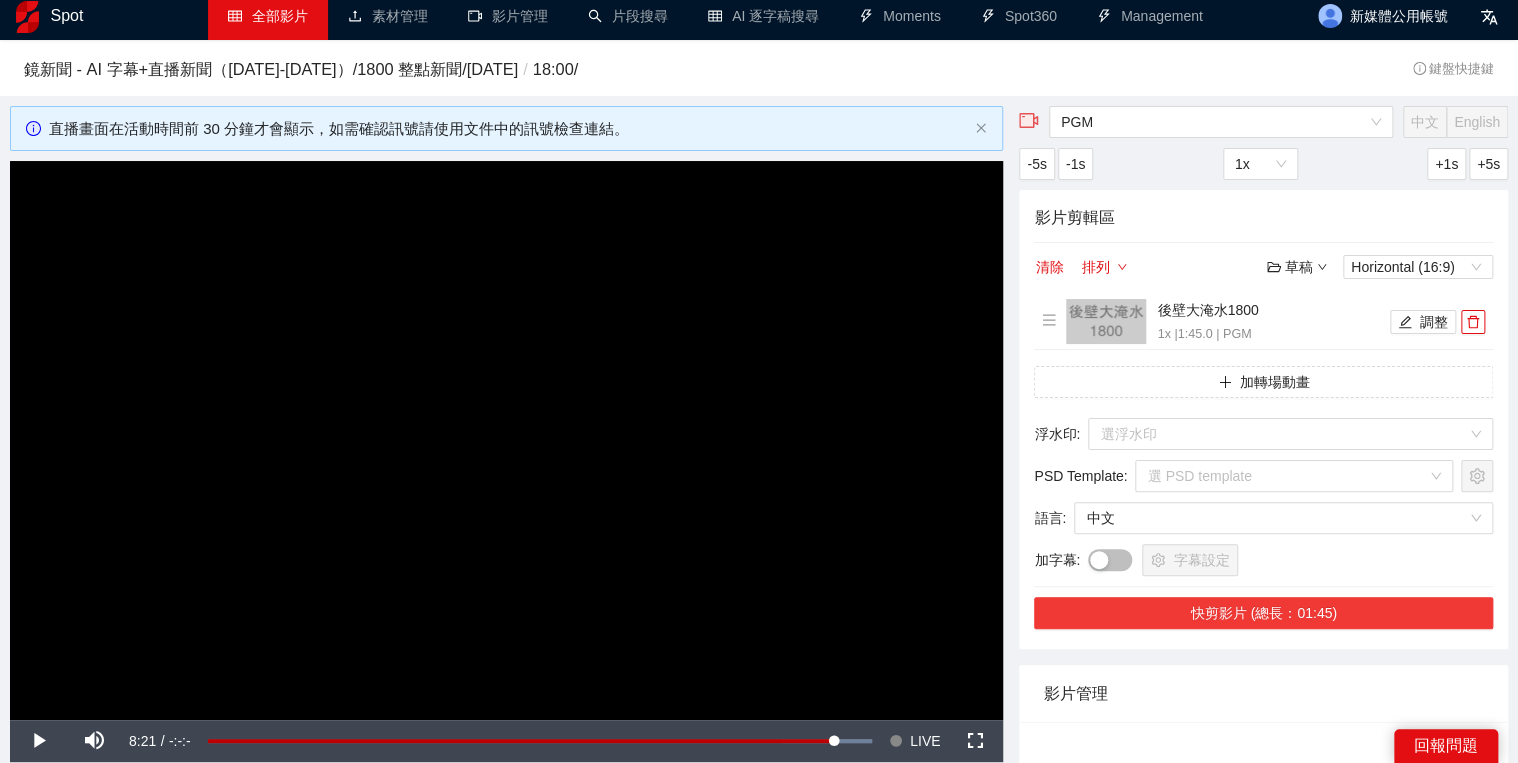 click on "快剪影片 (總長：01:45)" at bounding box center [1263, 613] 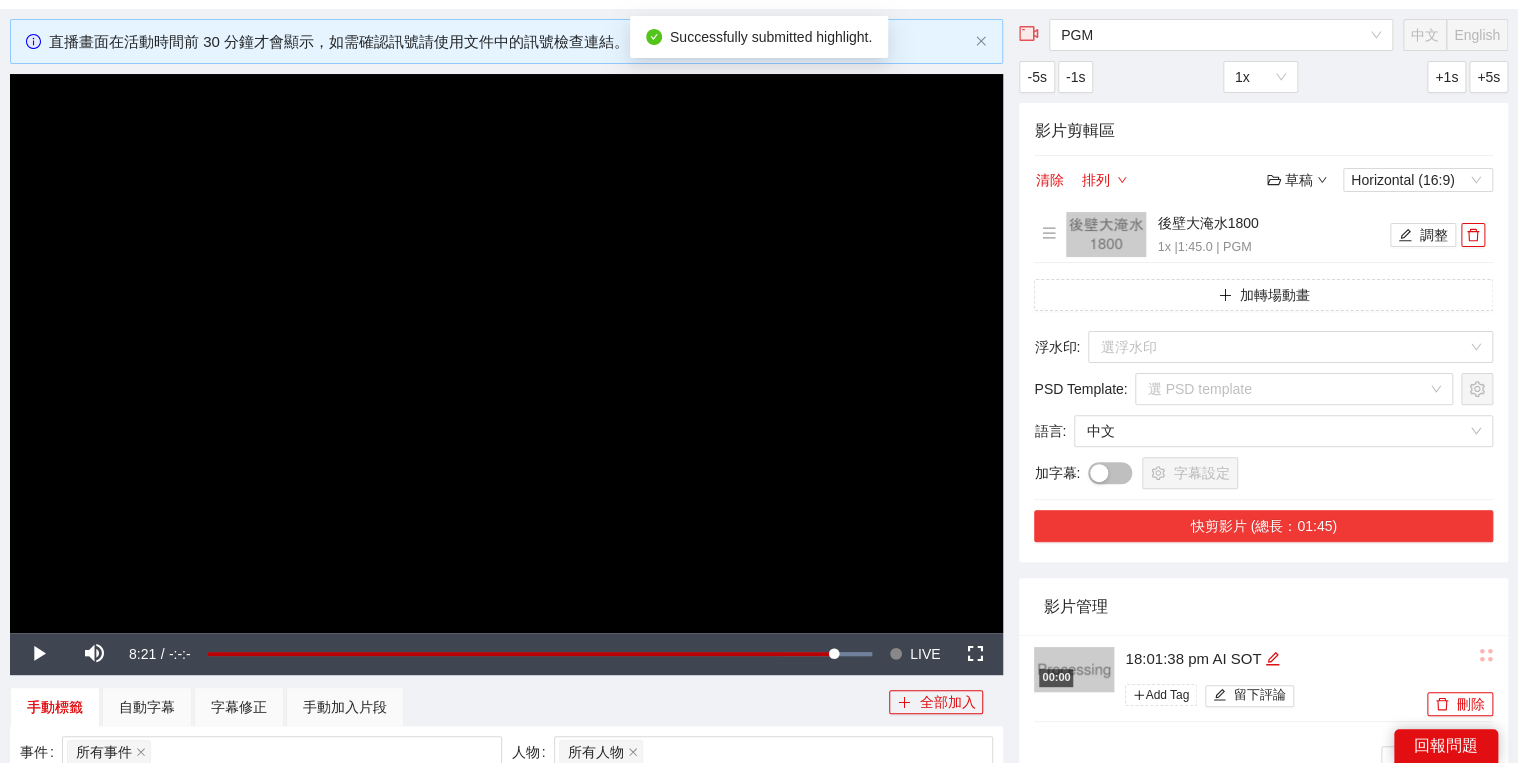 scroll, scrollTop: 168, scrollLeft: 0, axis: vertical 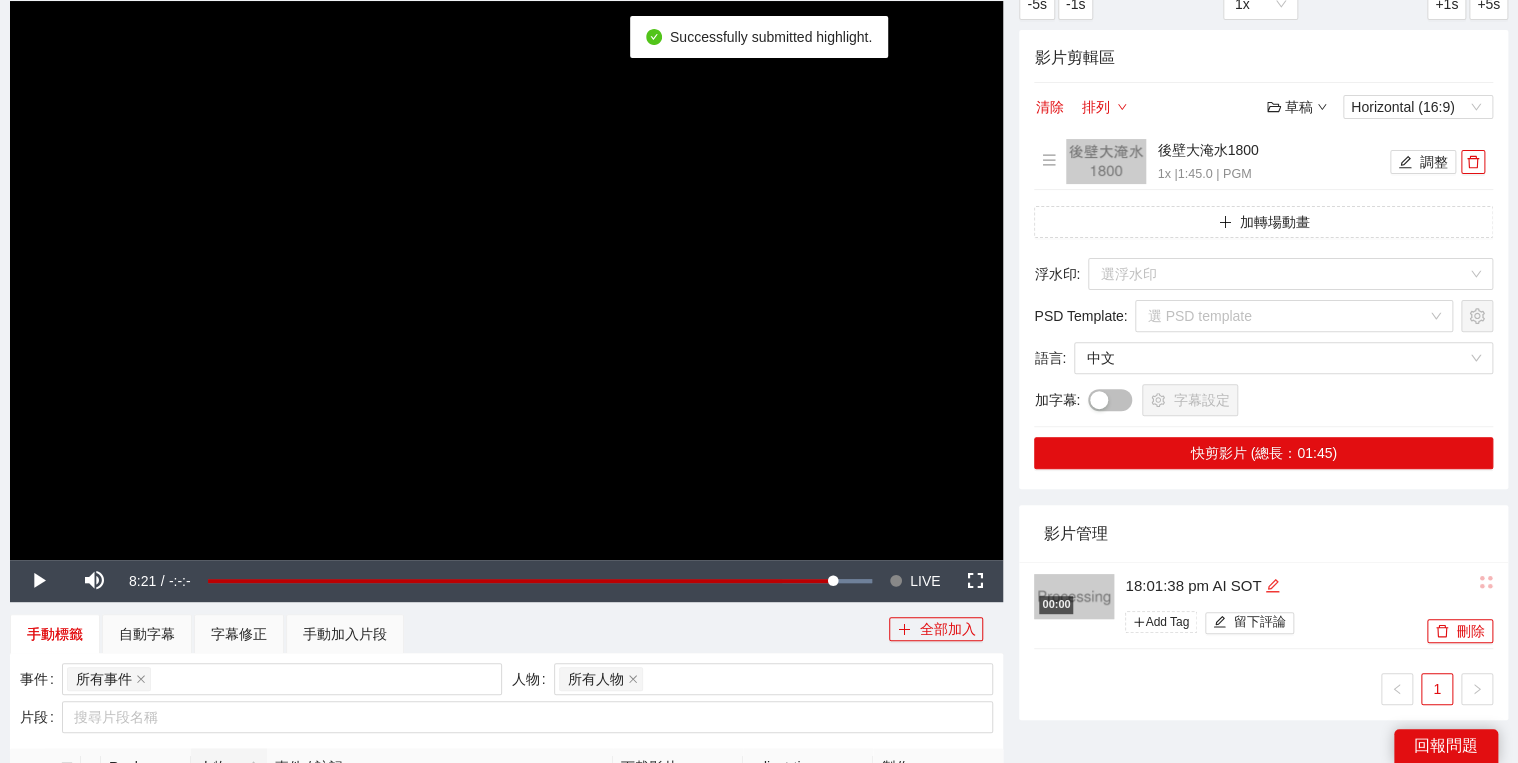 click 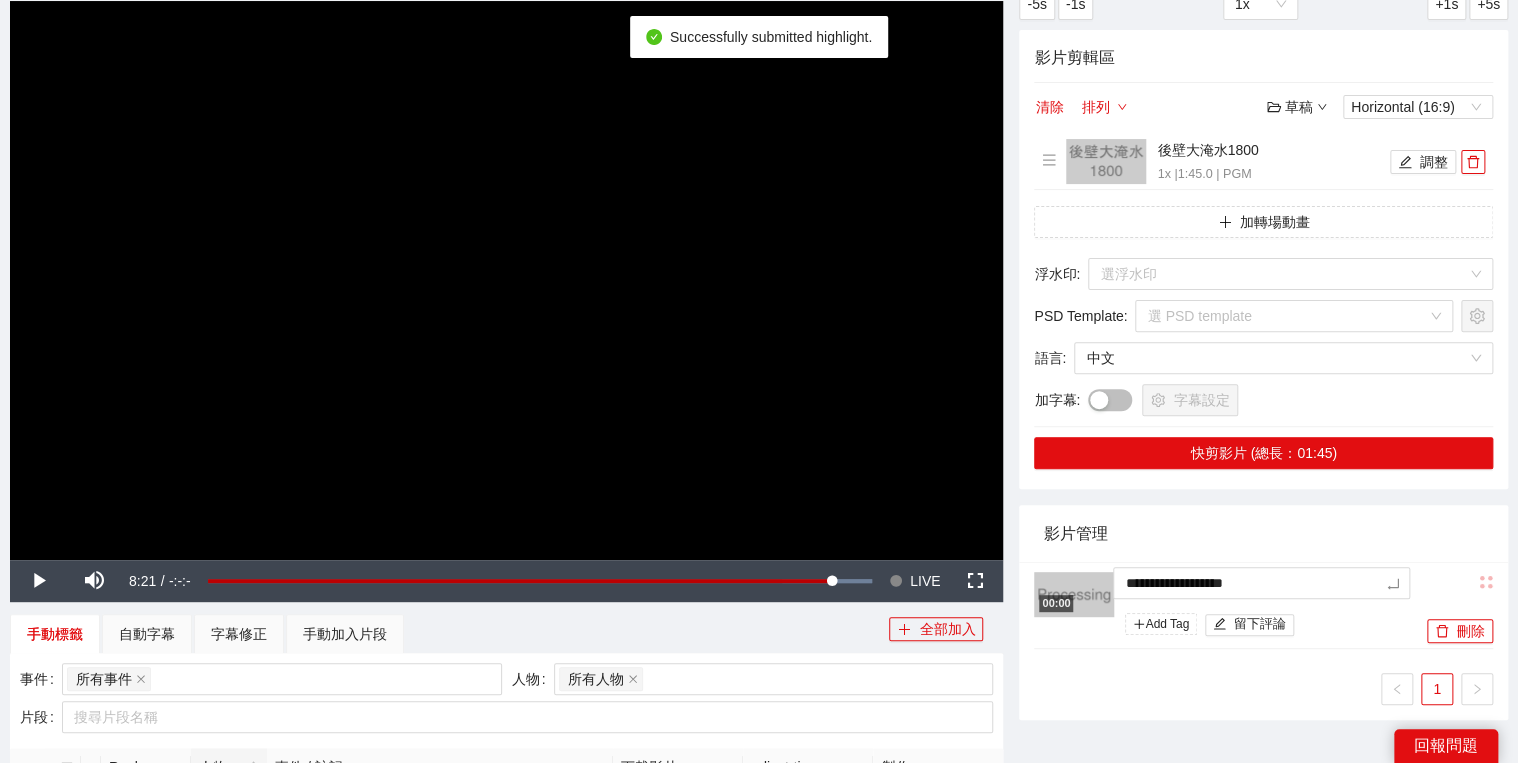 type on "*********" 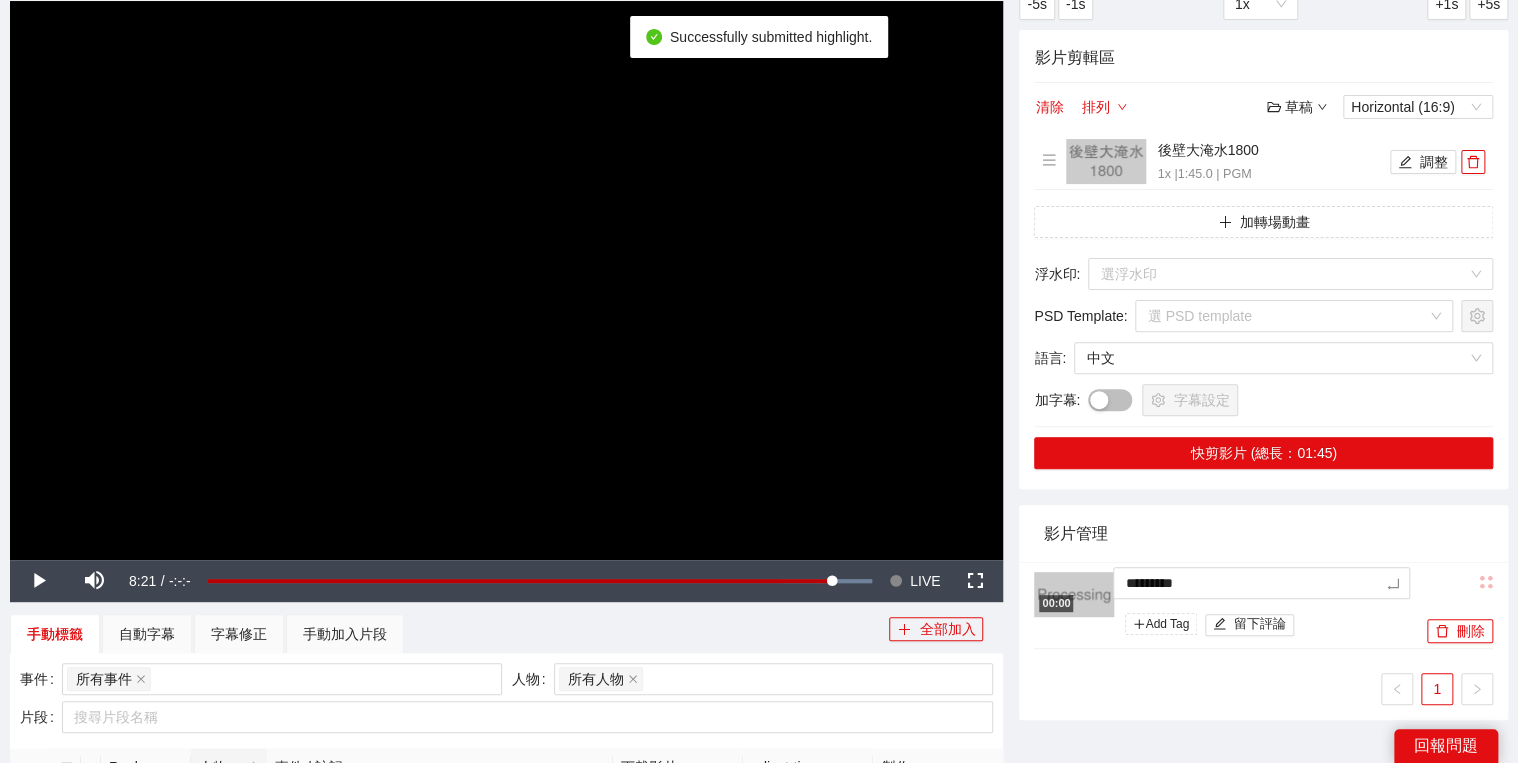 drag, startPoint x: 1300, startPoint y: 580, endPoint x: 1056, endPoint y: 544, distance: 246.64143 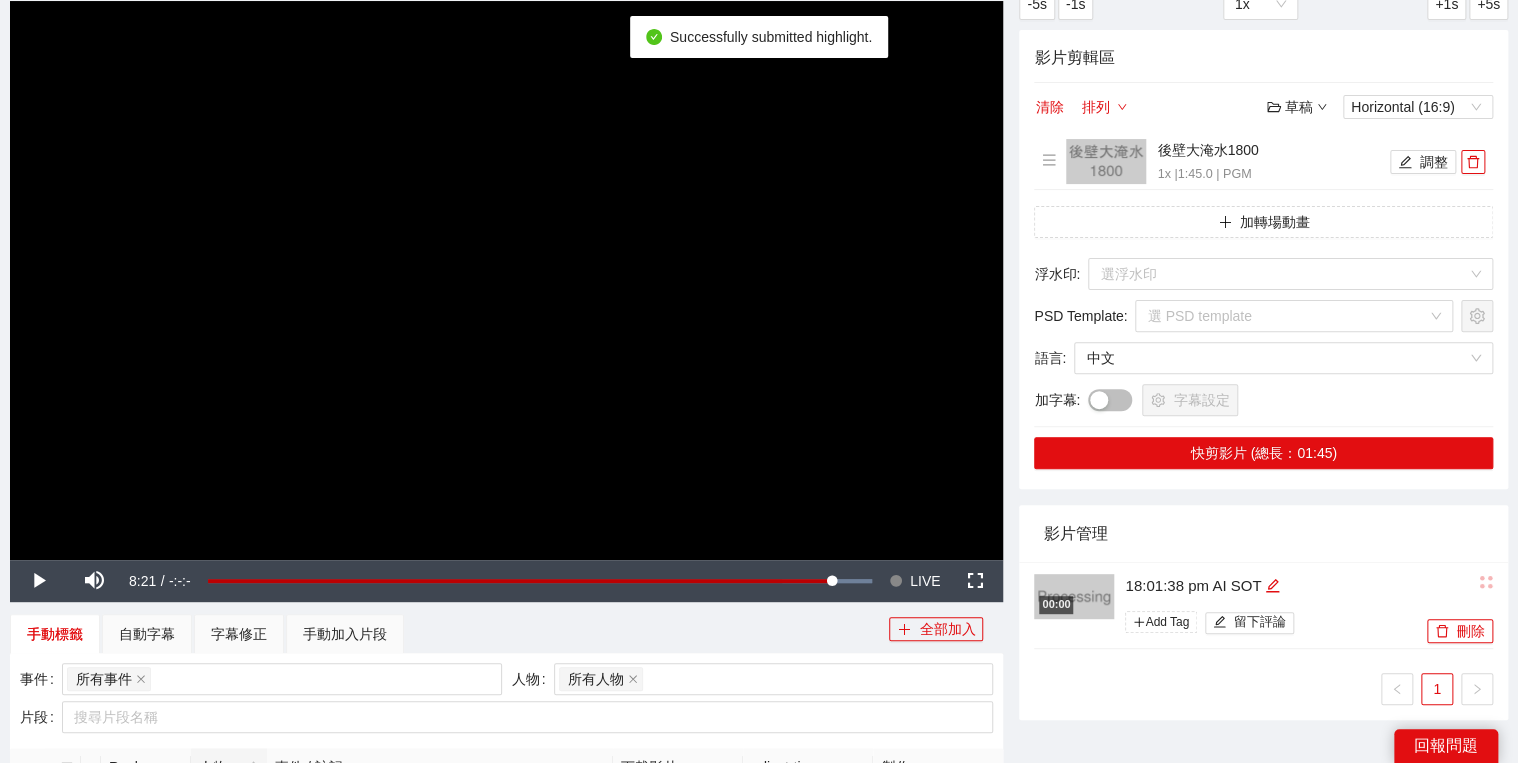 click on "影片管理" at bounding box center (1263, 533) 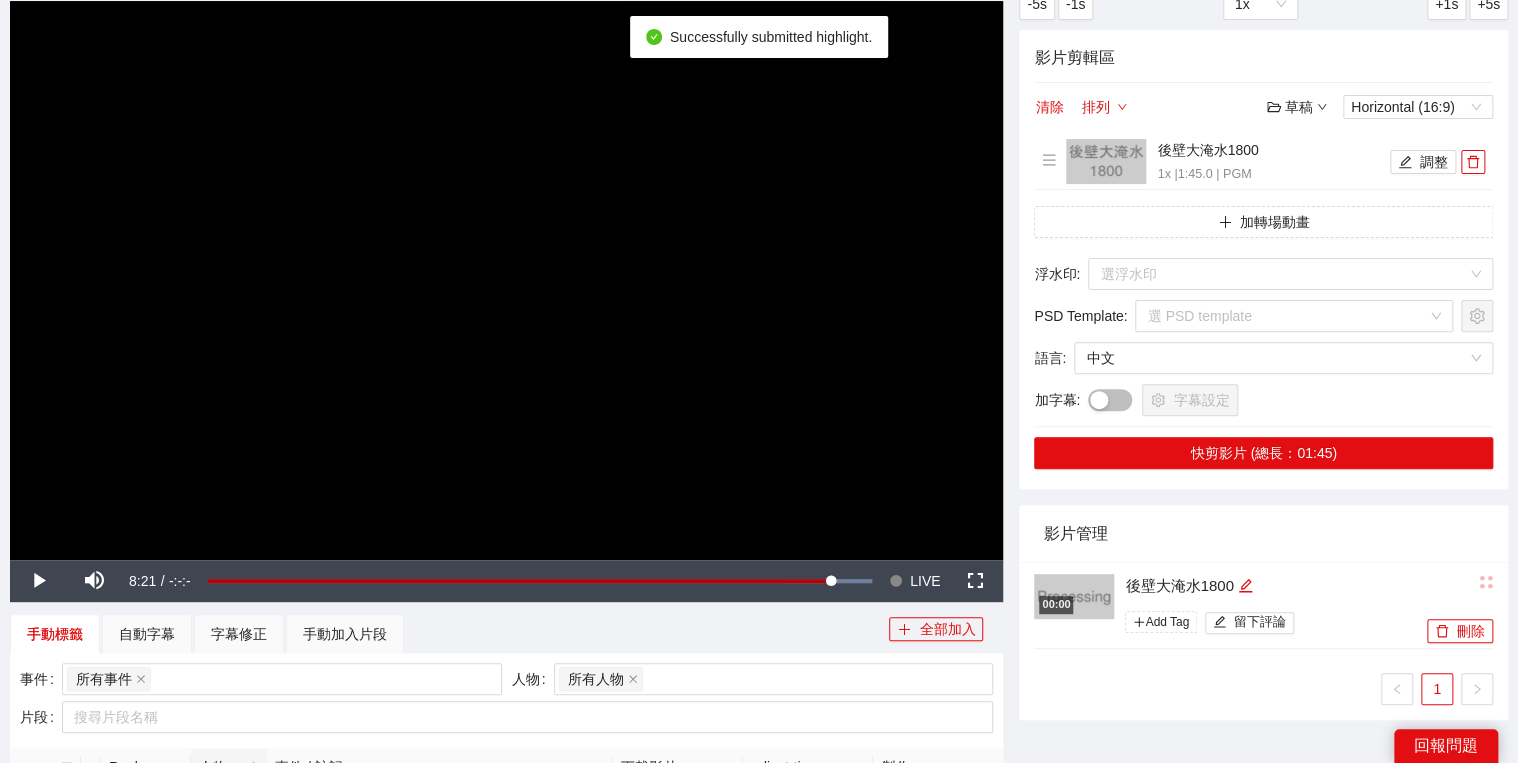 drag, startPoint x: 860, startPoint y: 530, endPoint x: 876, endPoint y: 532, distance: 16.124516 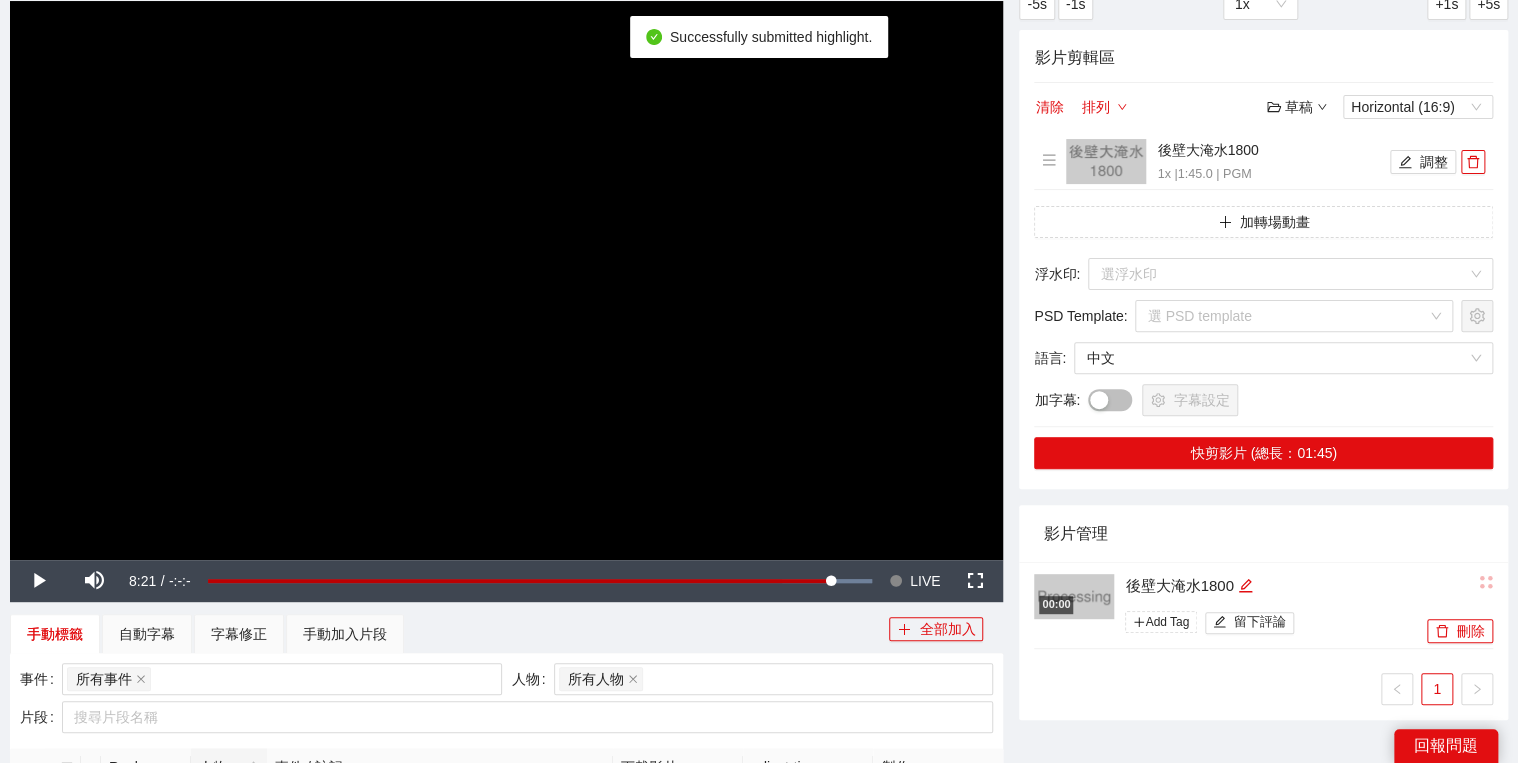 click at bounding box center [506, 280] 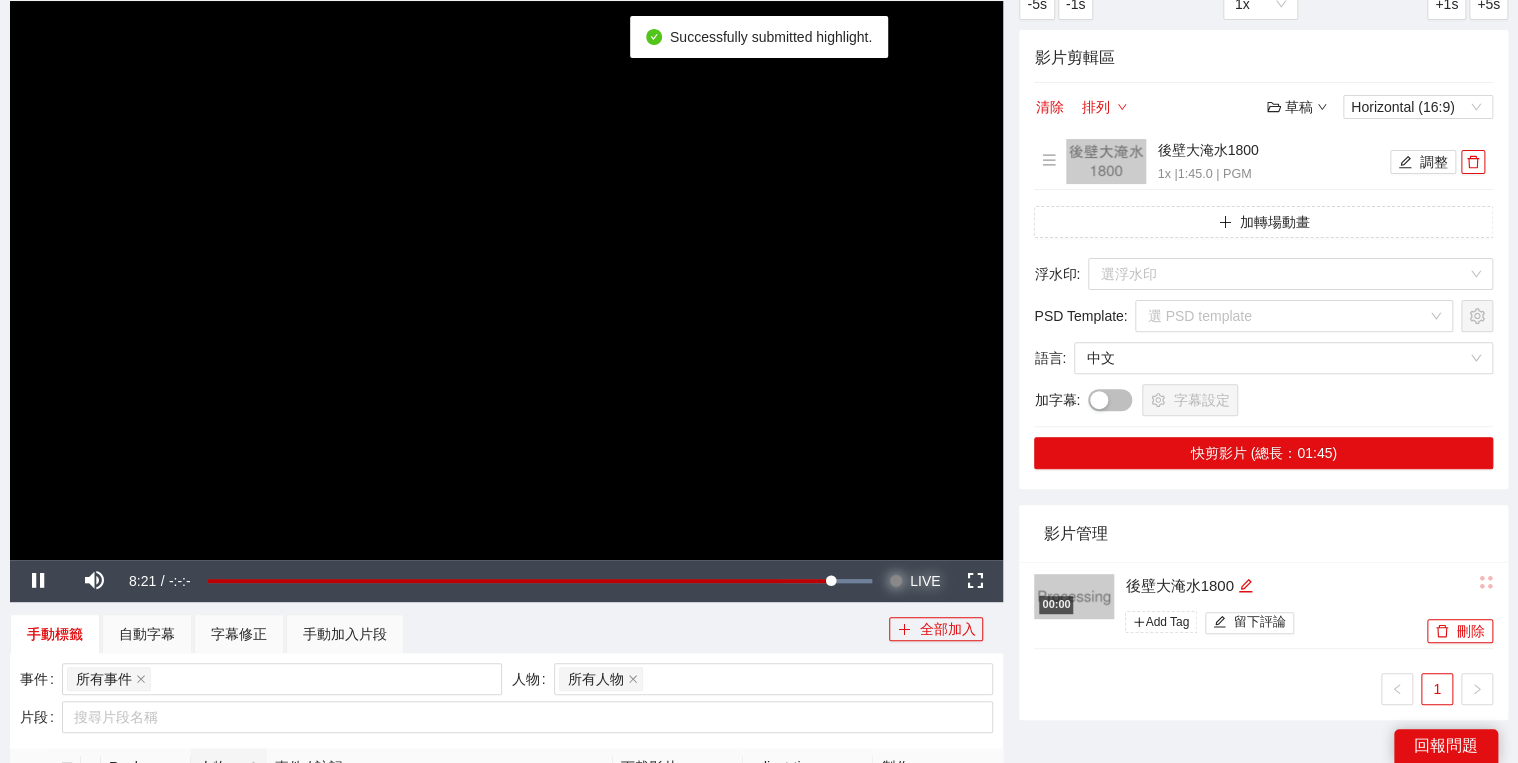 click on "Seek to live, currently behind live LIVE" at bounding box center (914, 581) 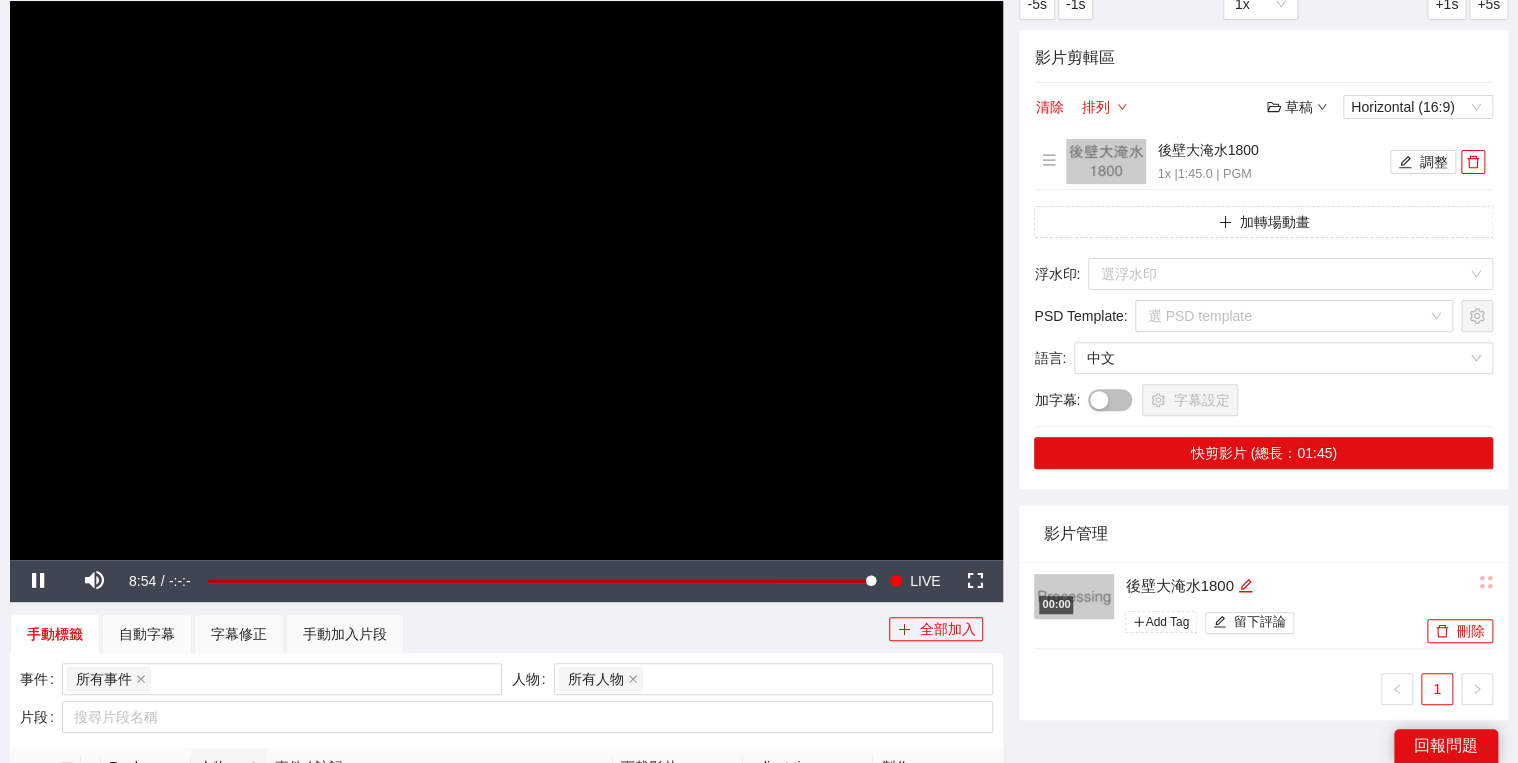 click at bounding box center [506, 280] 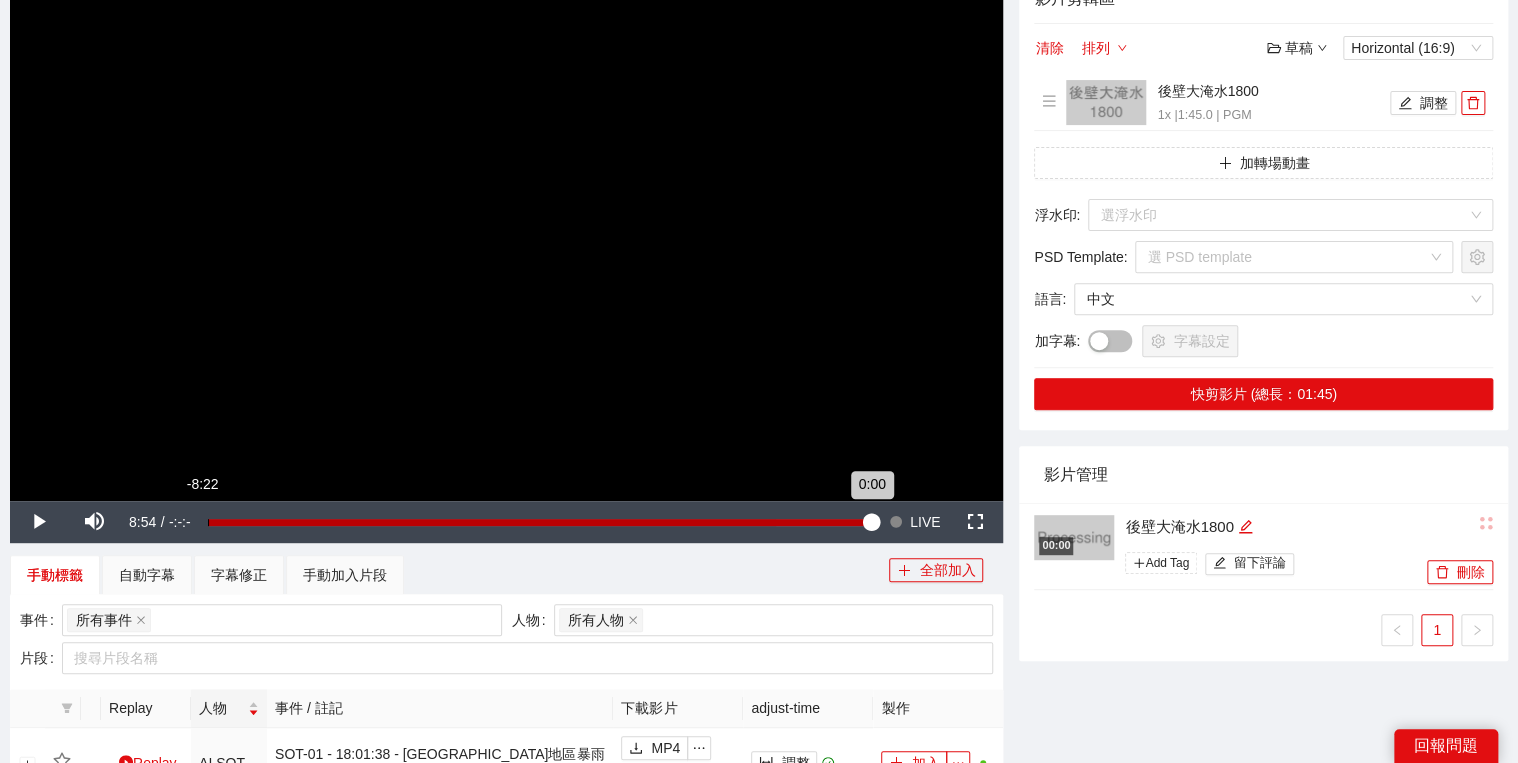 scroll, scrollTop: 328, scrollLeft: 0, axis: vertical 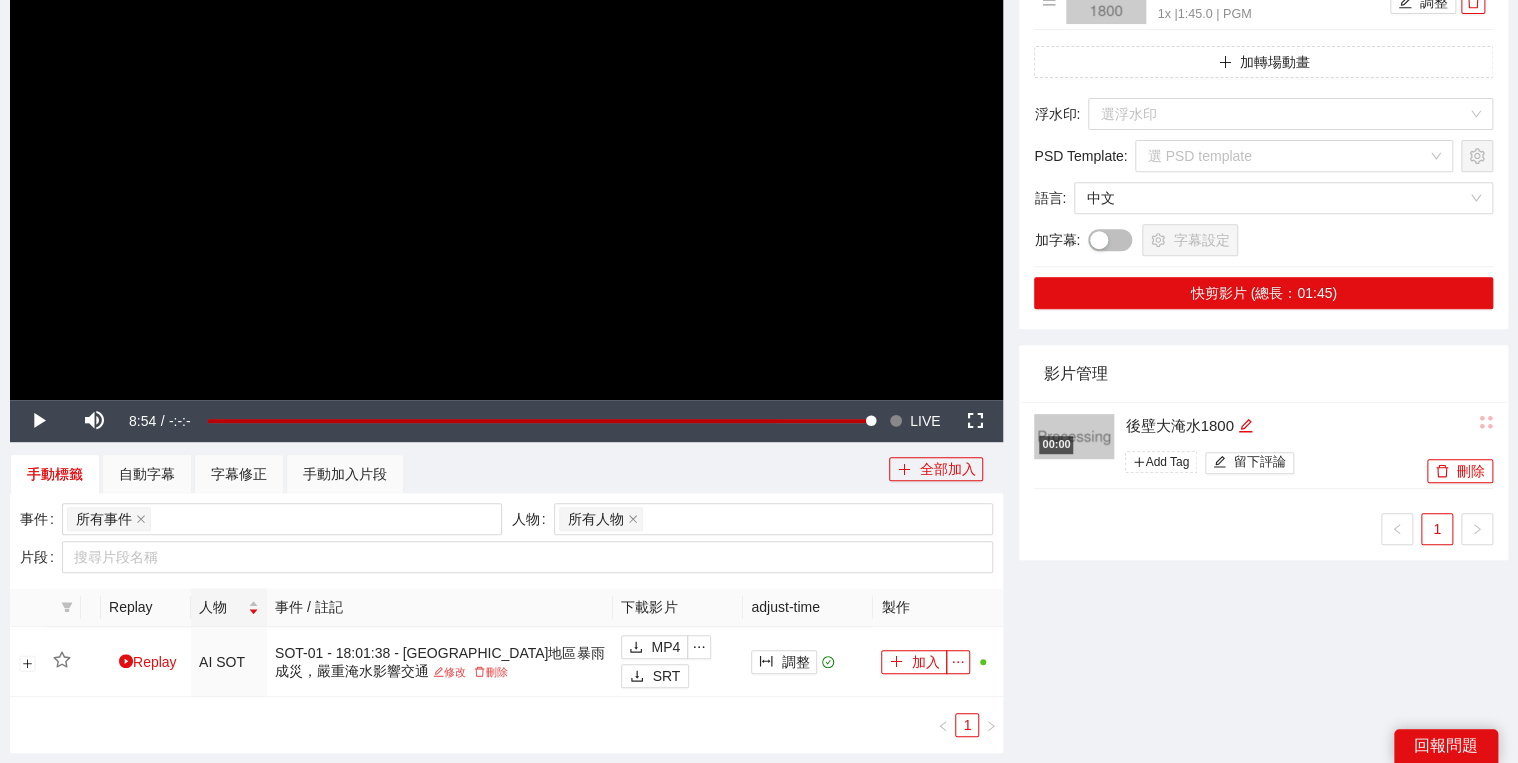 click at bounding box center [506, 120] 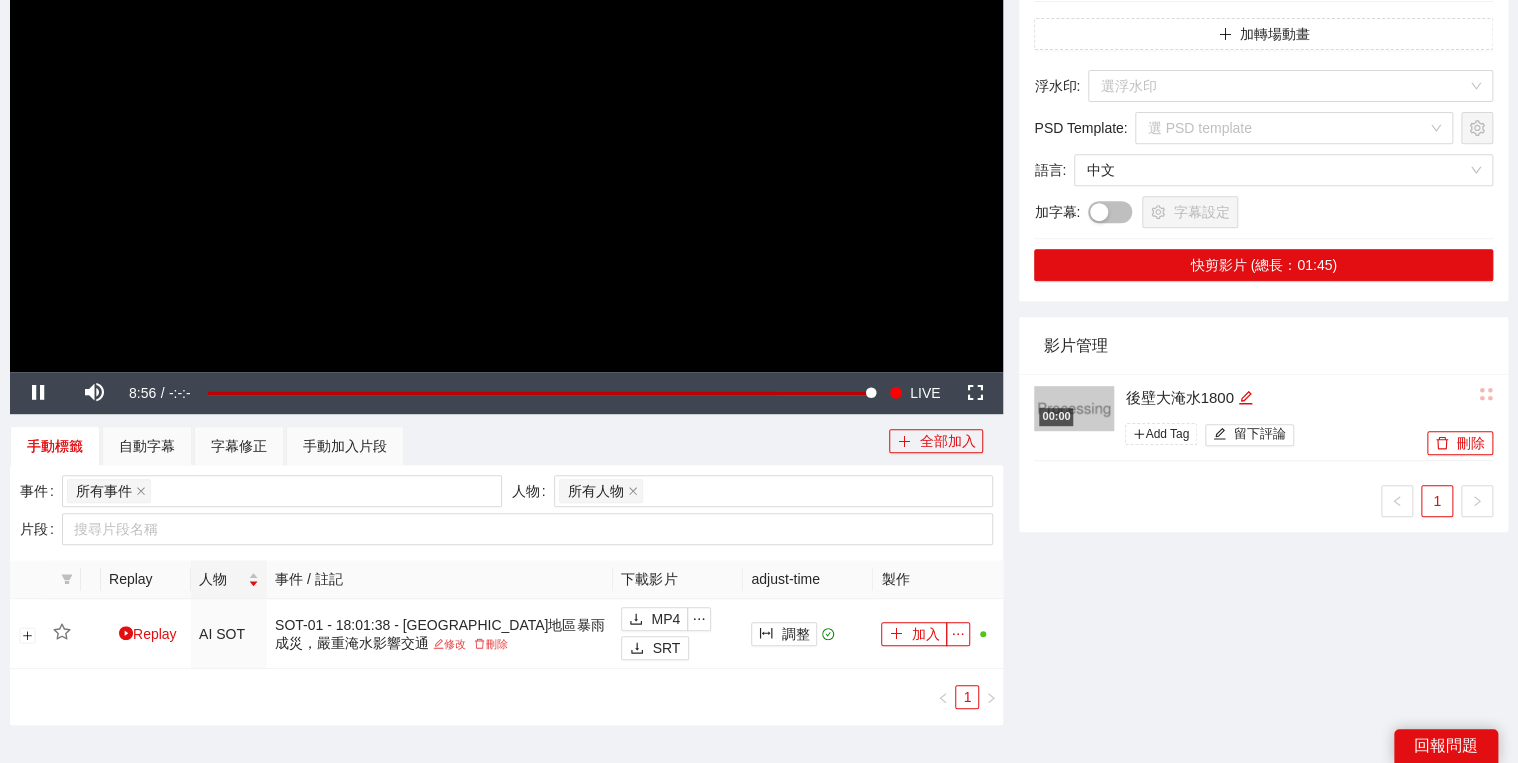 scroll, scrollTop: 328, scrollLeft: 0, axis: vertical 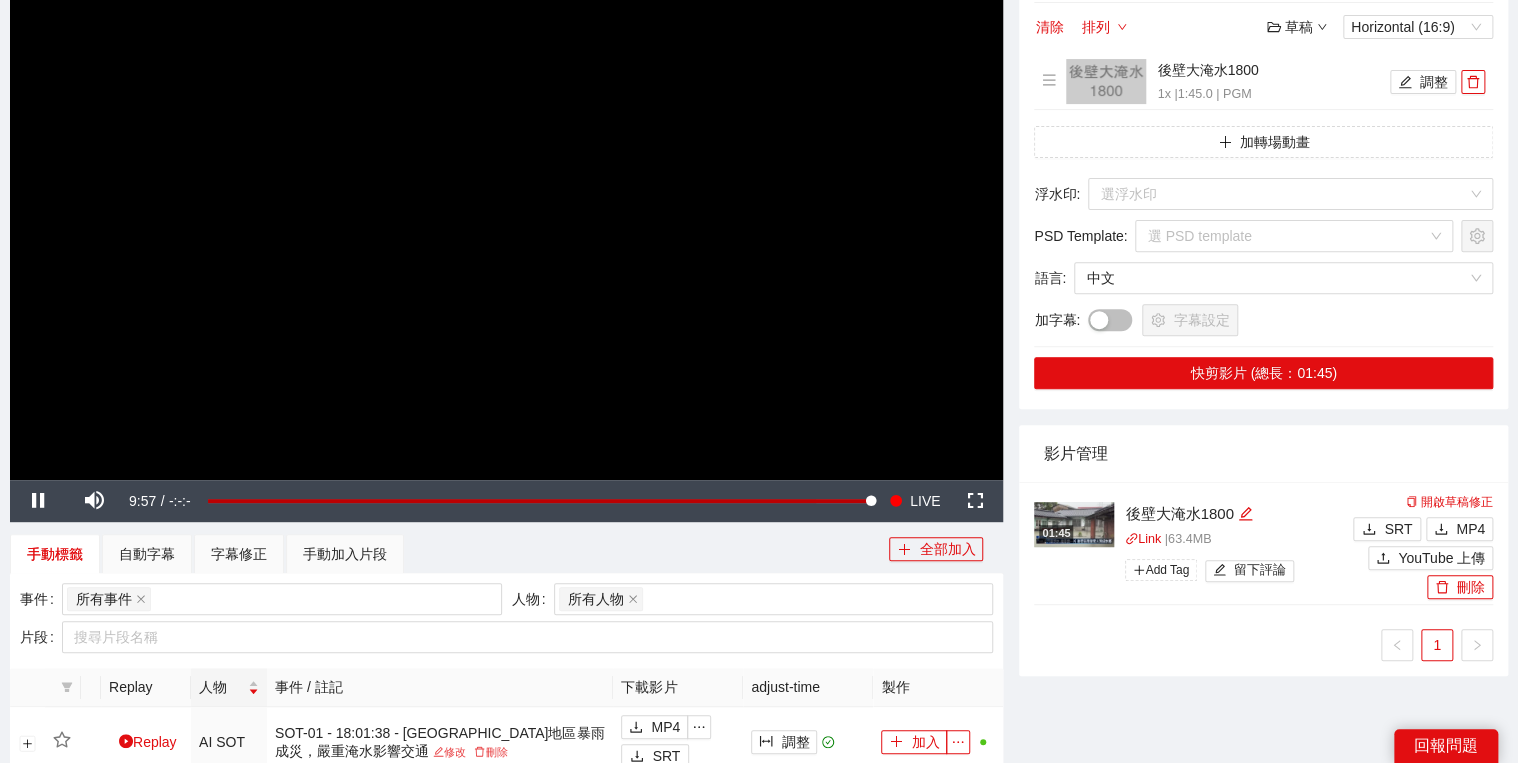 click at bounding box center (506, 200) 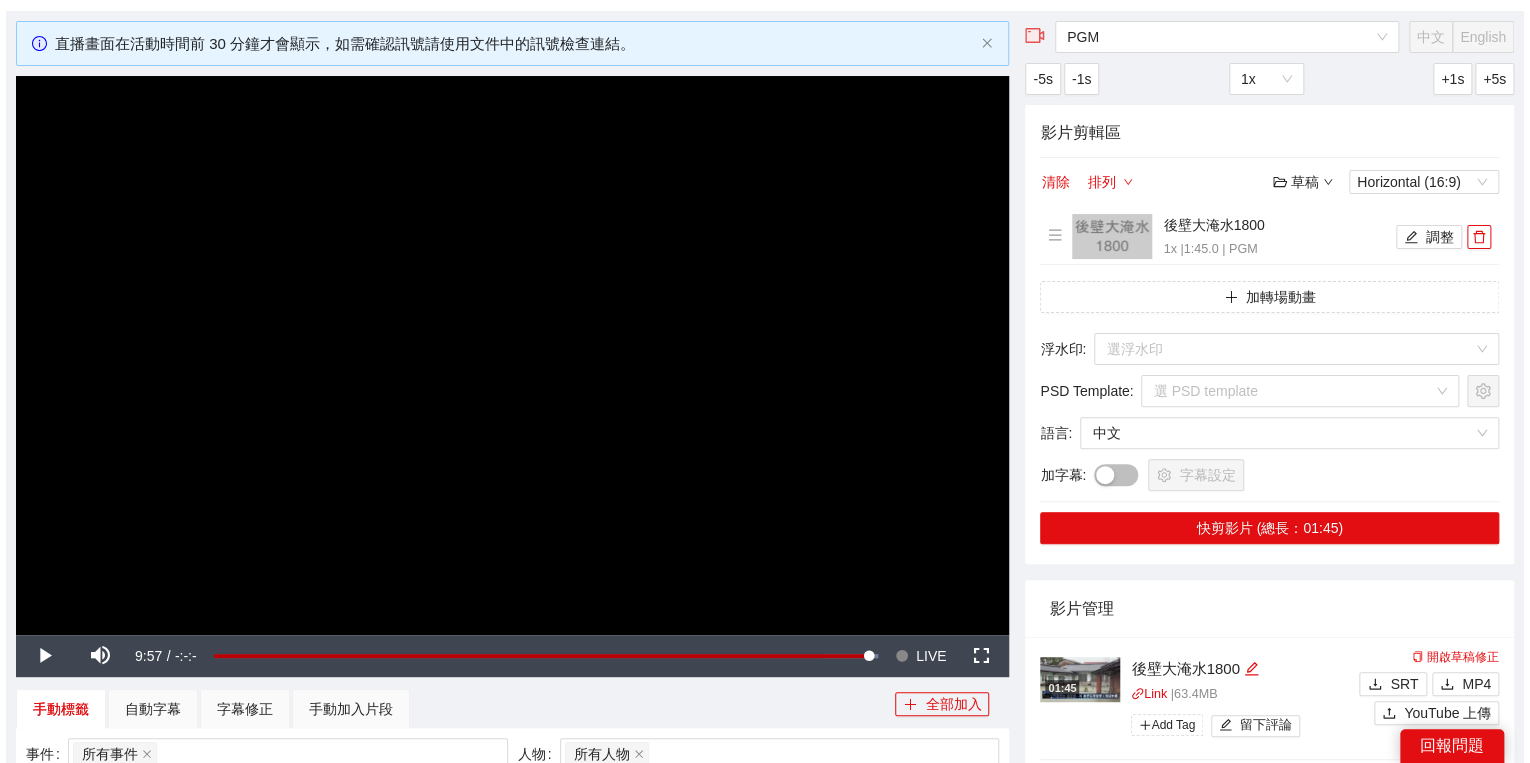 scroll, scrollTop: 248, scrollLeft: 0, axis: vertical 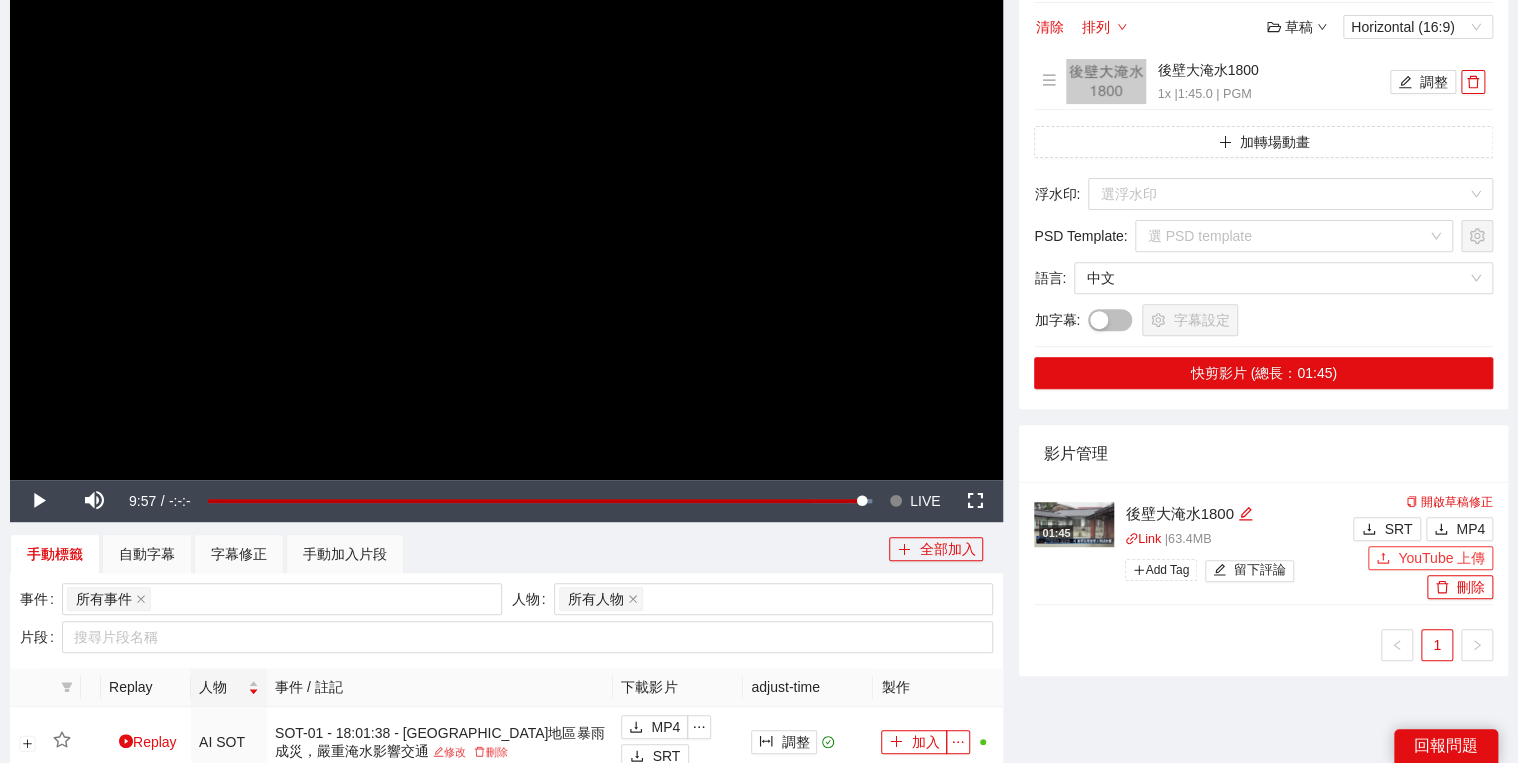 click on "YouTube 上傳" at bounding box center [1441, 558] 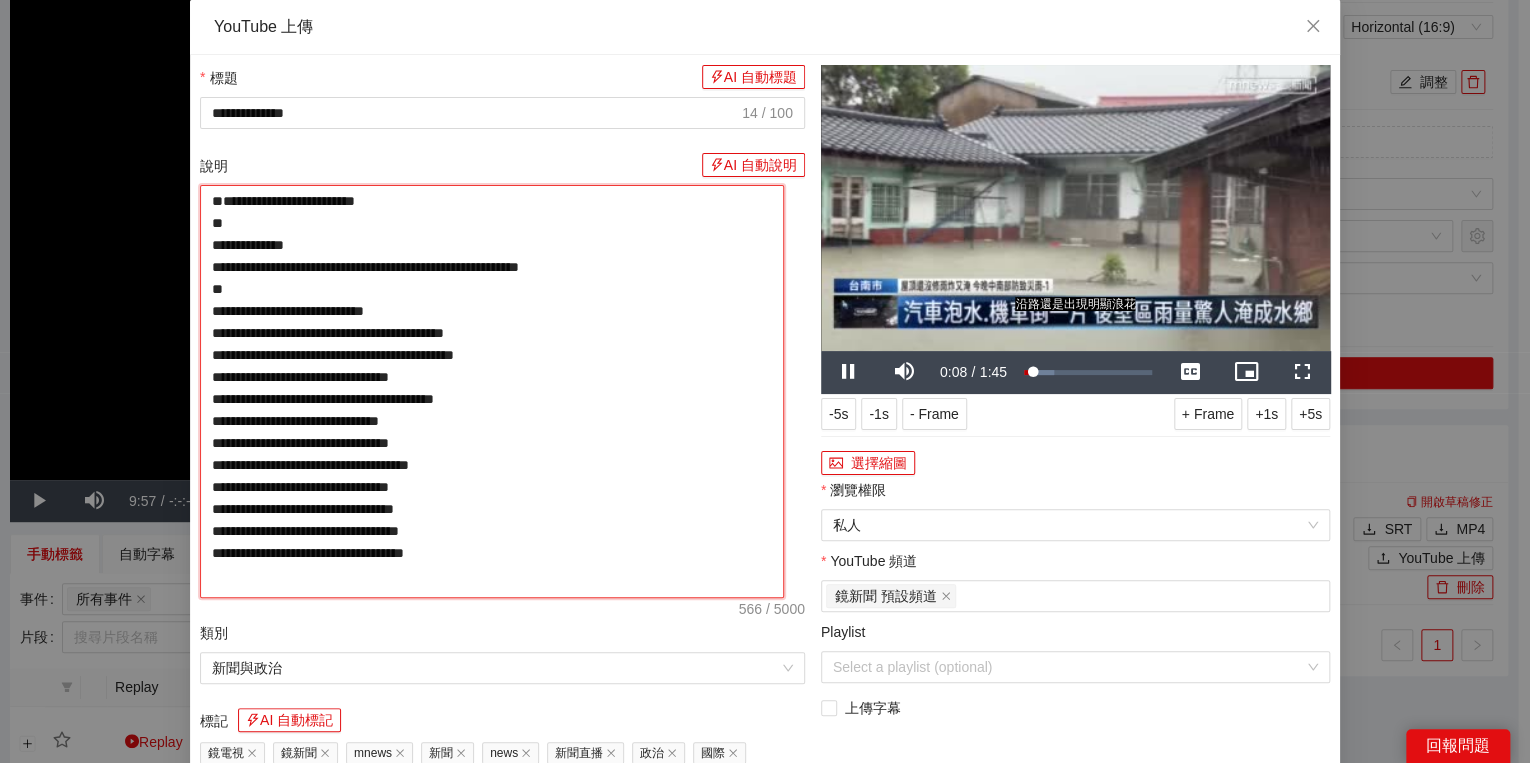 click on "**********" at bounding box center (492, 391) 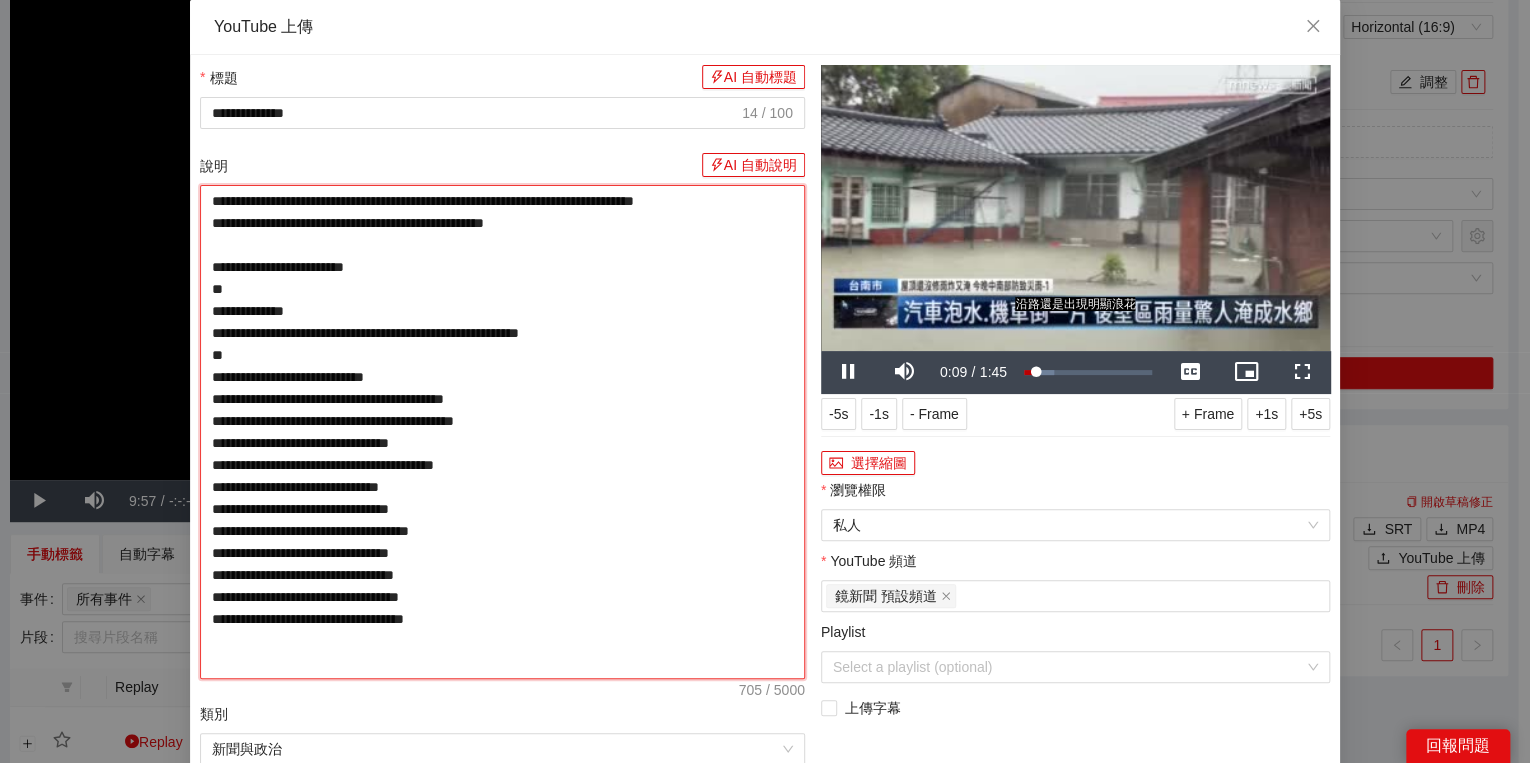 drag, startPoint x: 325, startPoint y: 200, endPoint x: 159, endPoint y: 198, distance: 166.01205 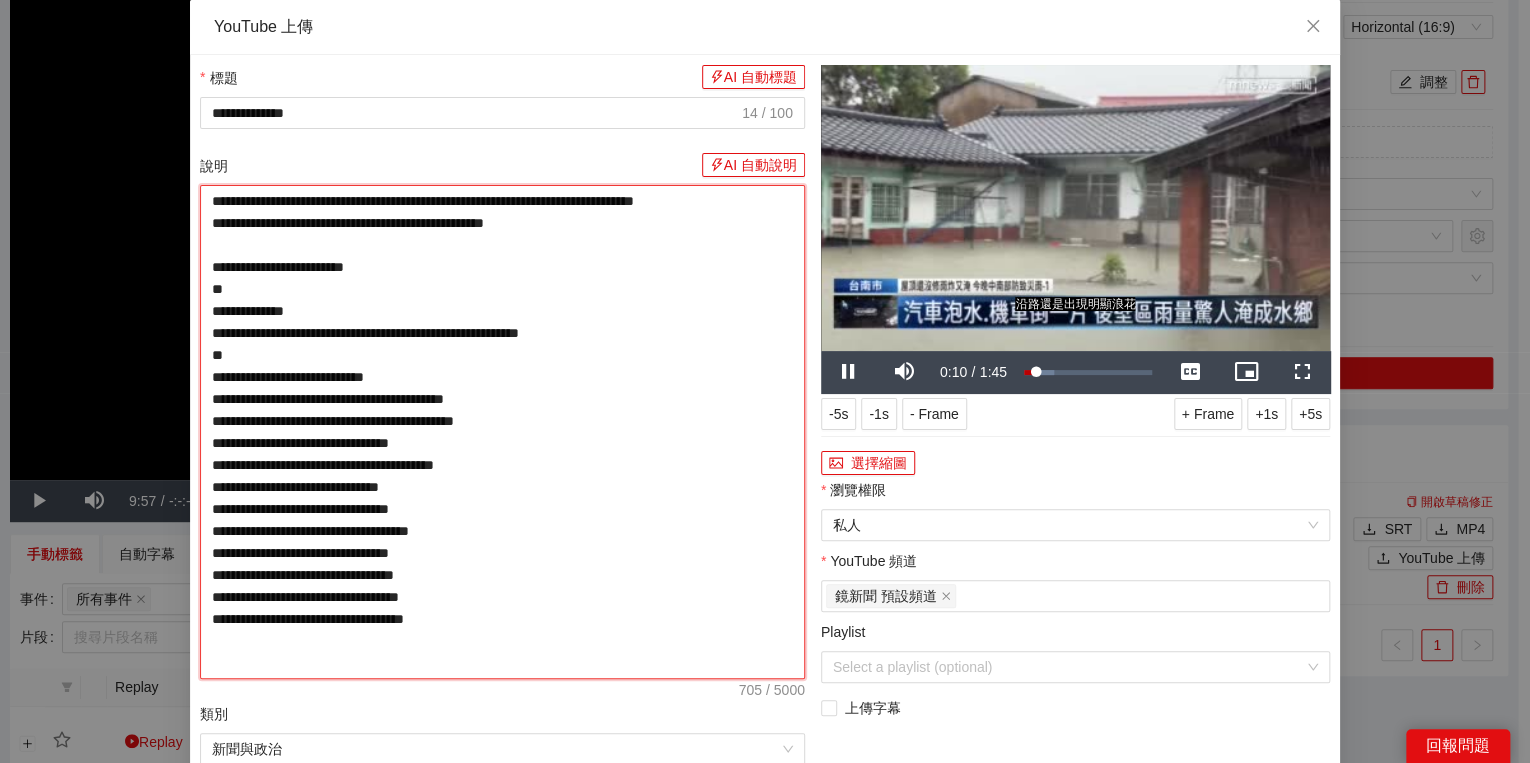 type on "**********" 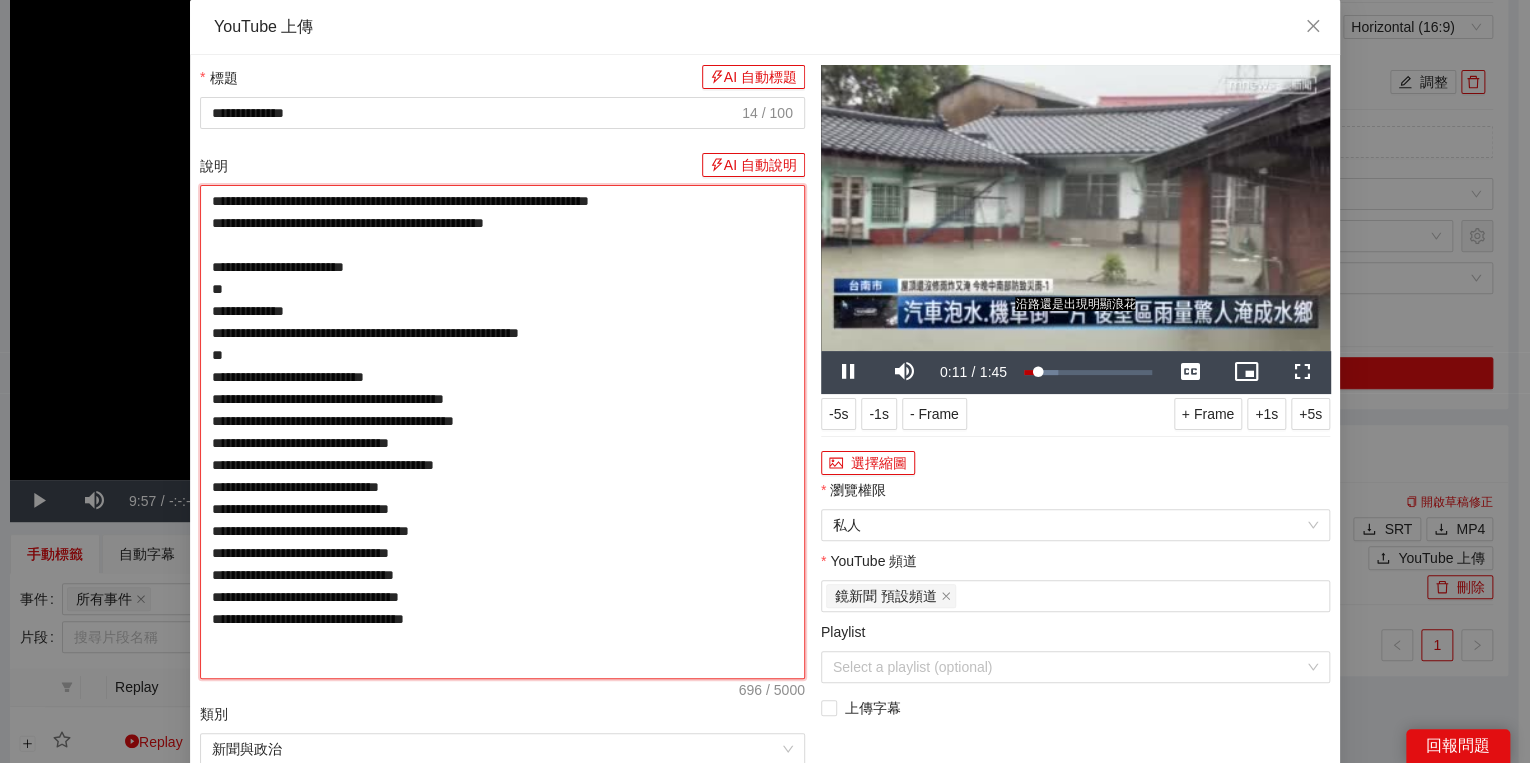 click on "**********" at bounding box center [502, 432] 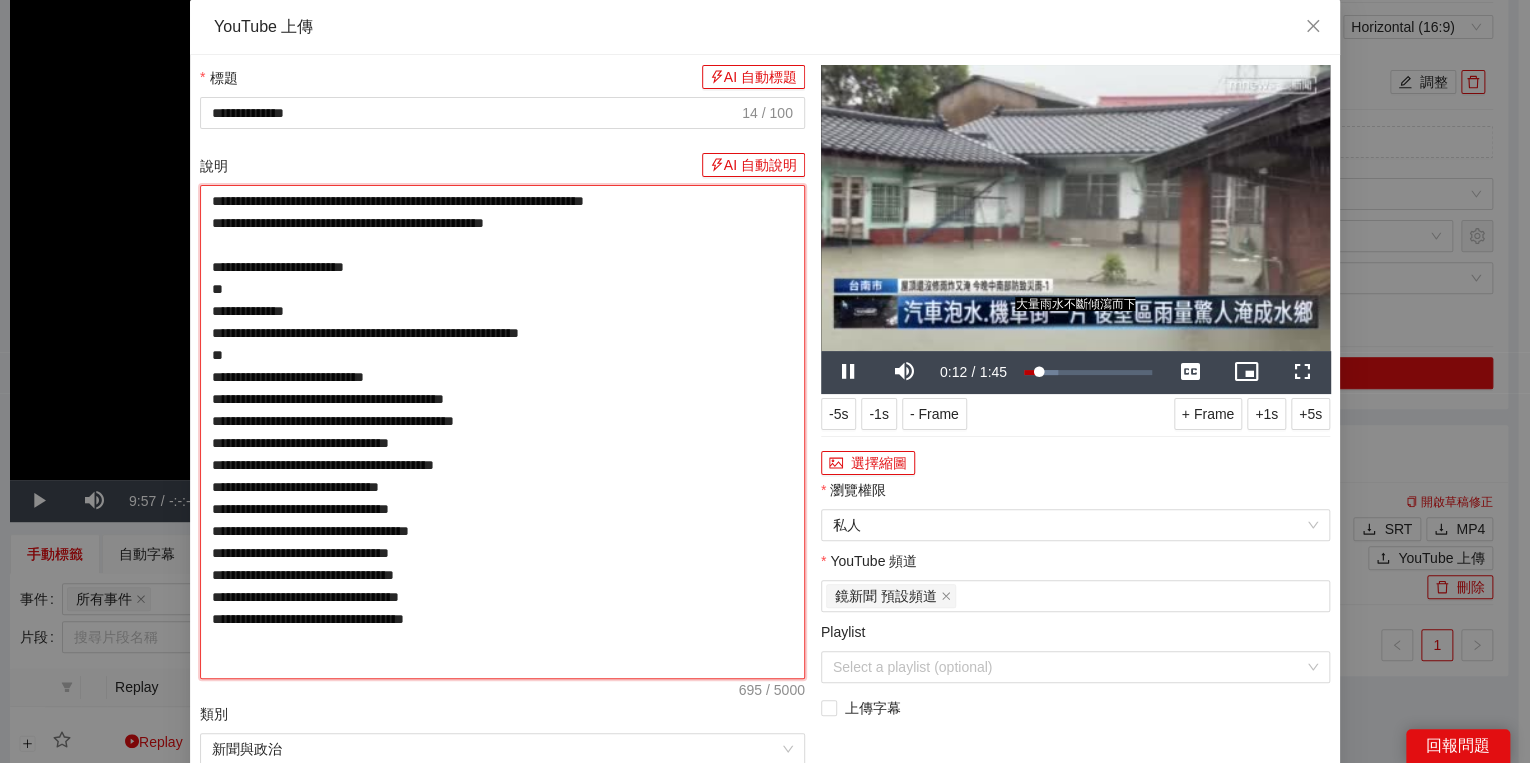 click on "**********" at bounding box center (502, 432) 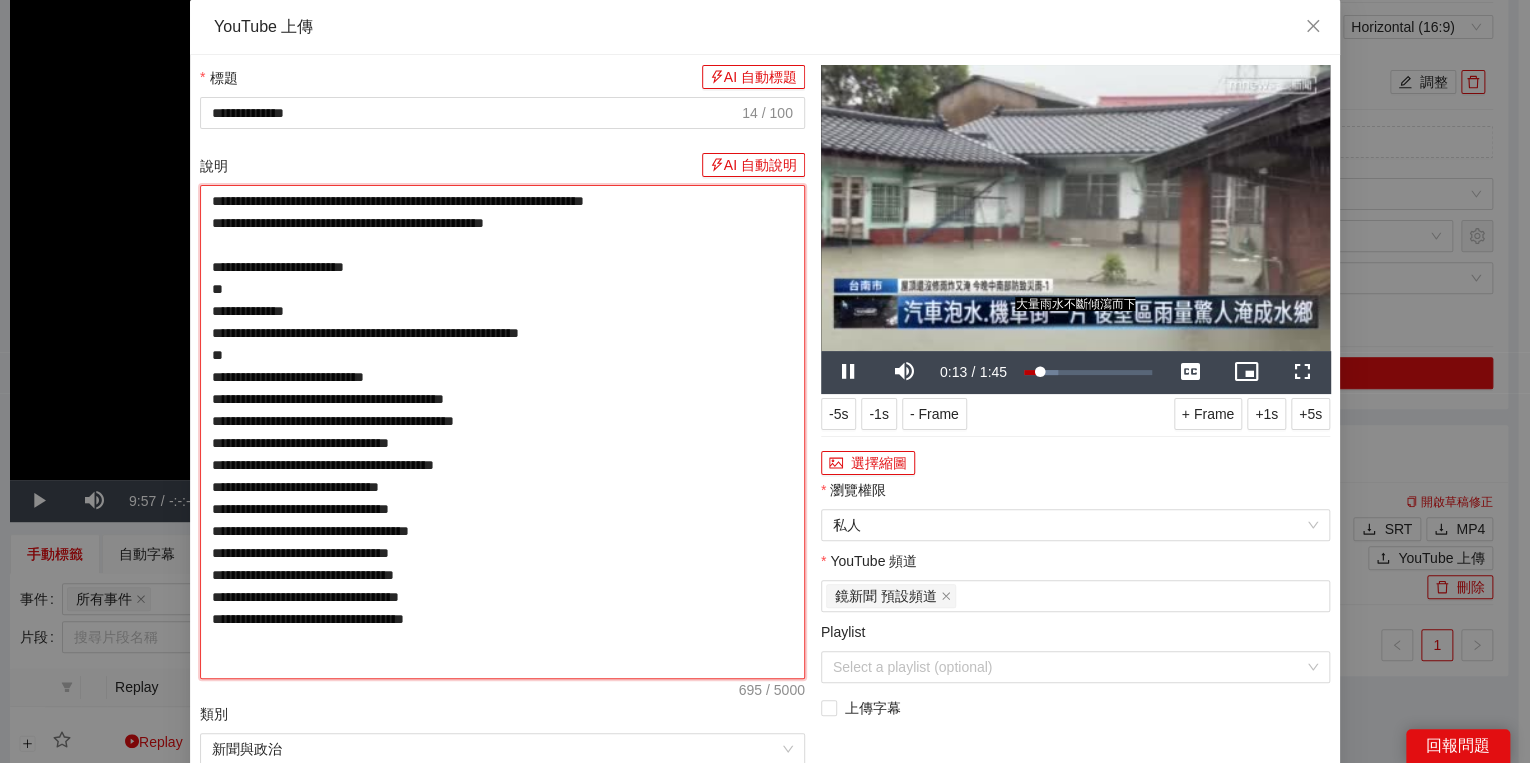 type on "**********" 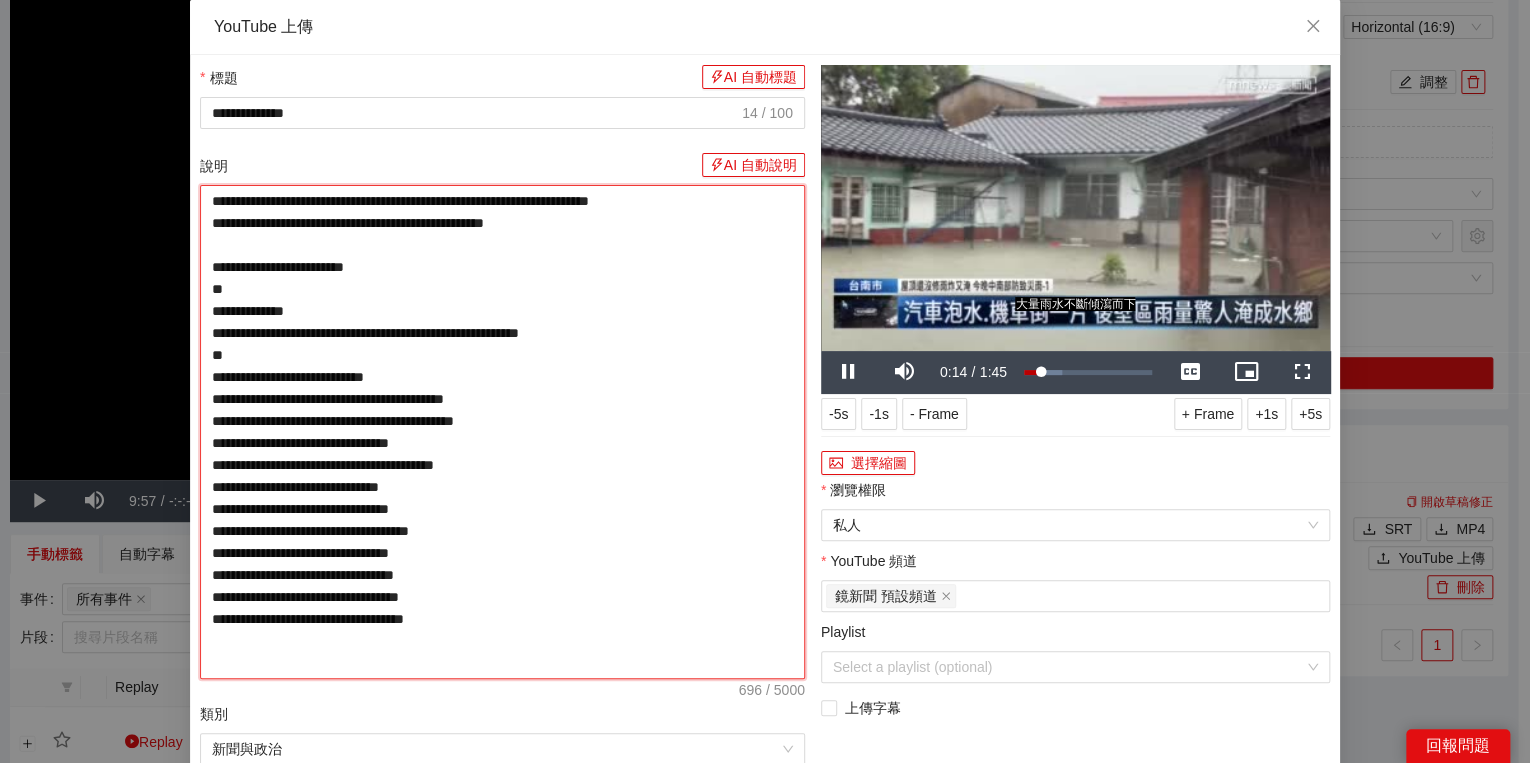 type on "**********" 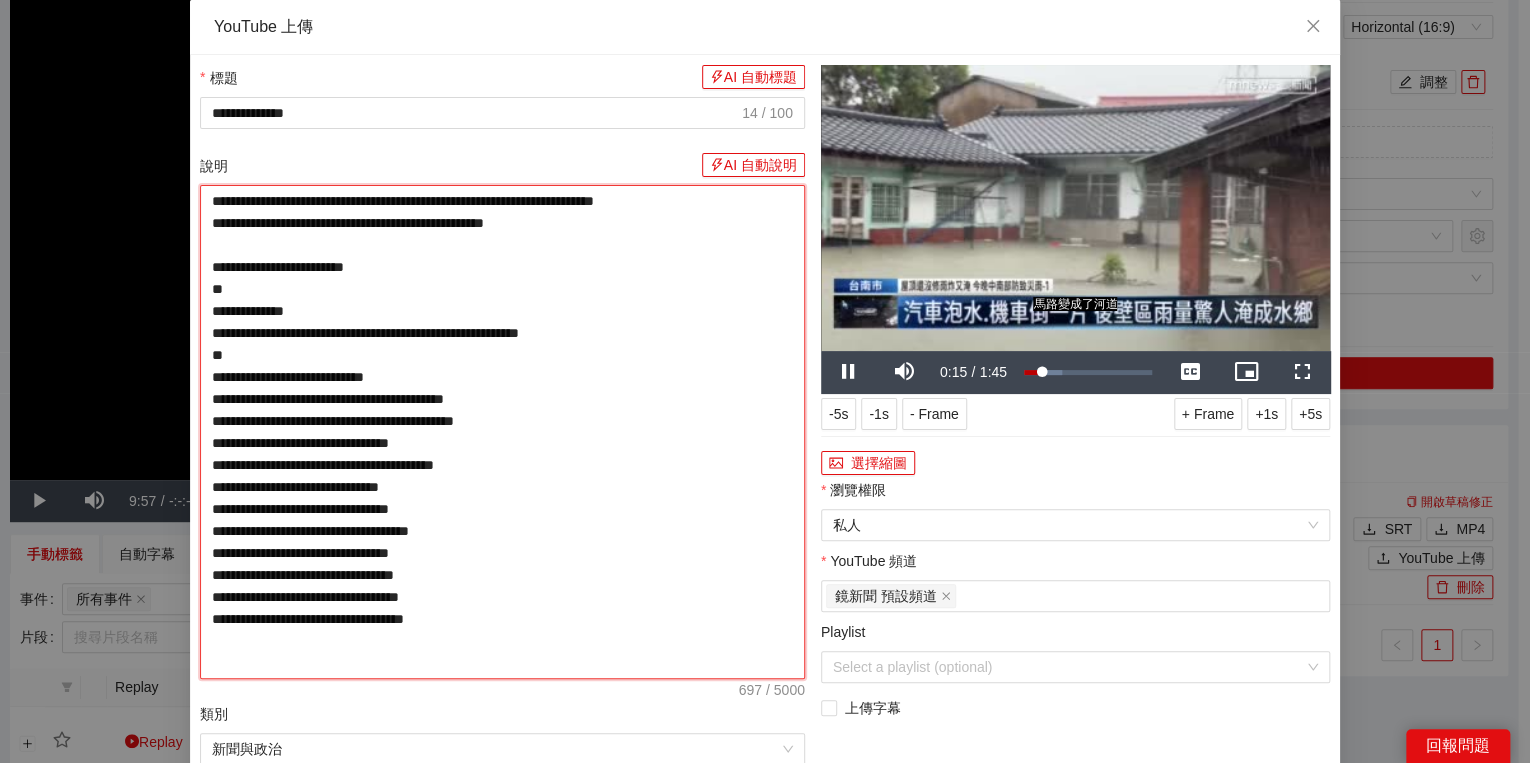 type on "**********" 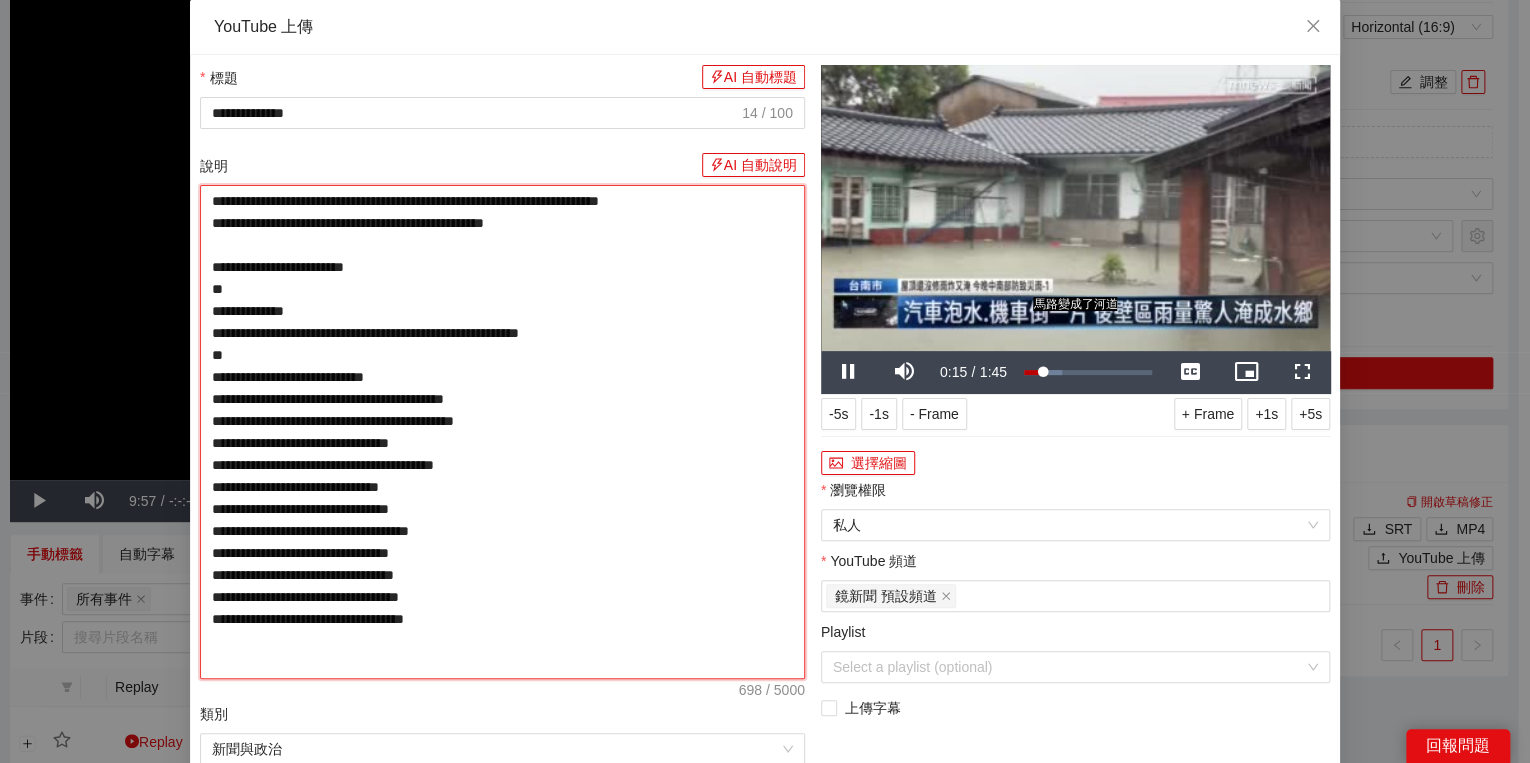 type on "**********" 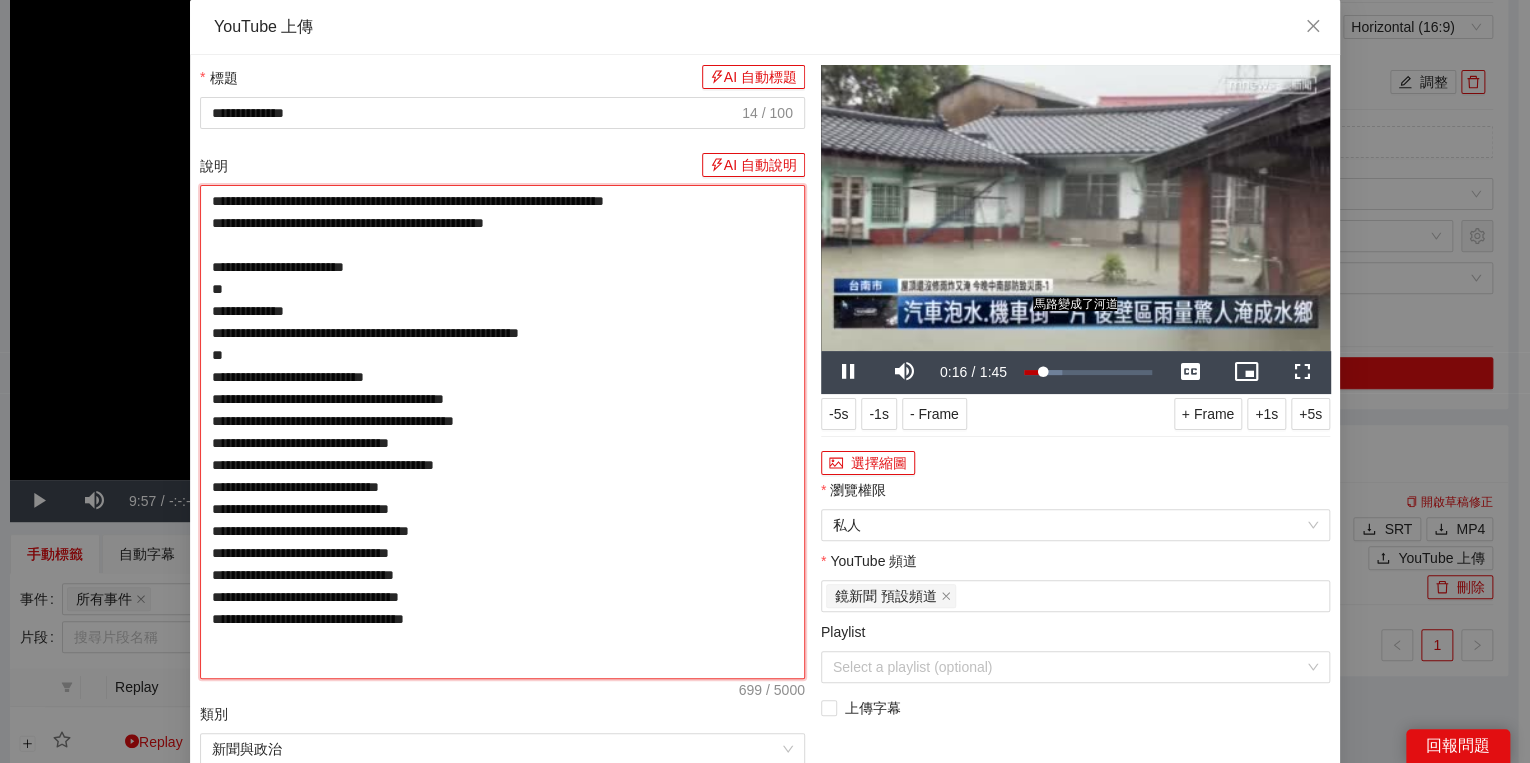type on "**********" 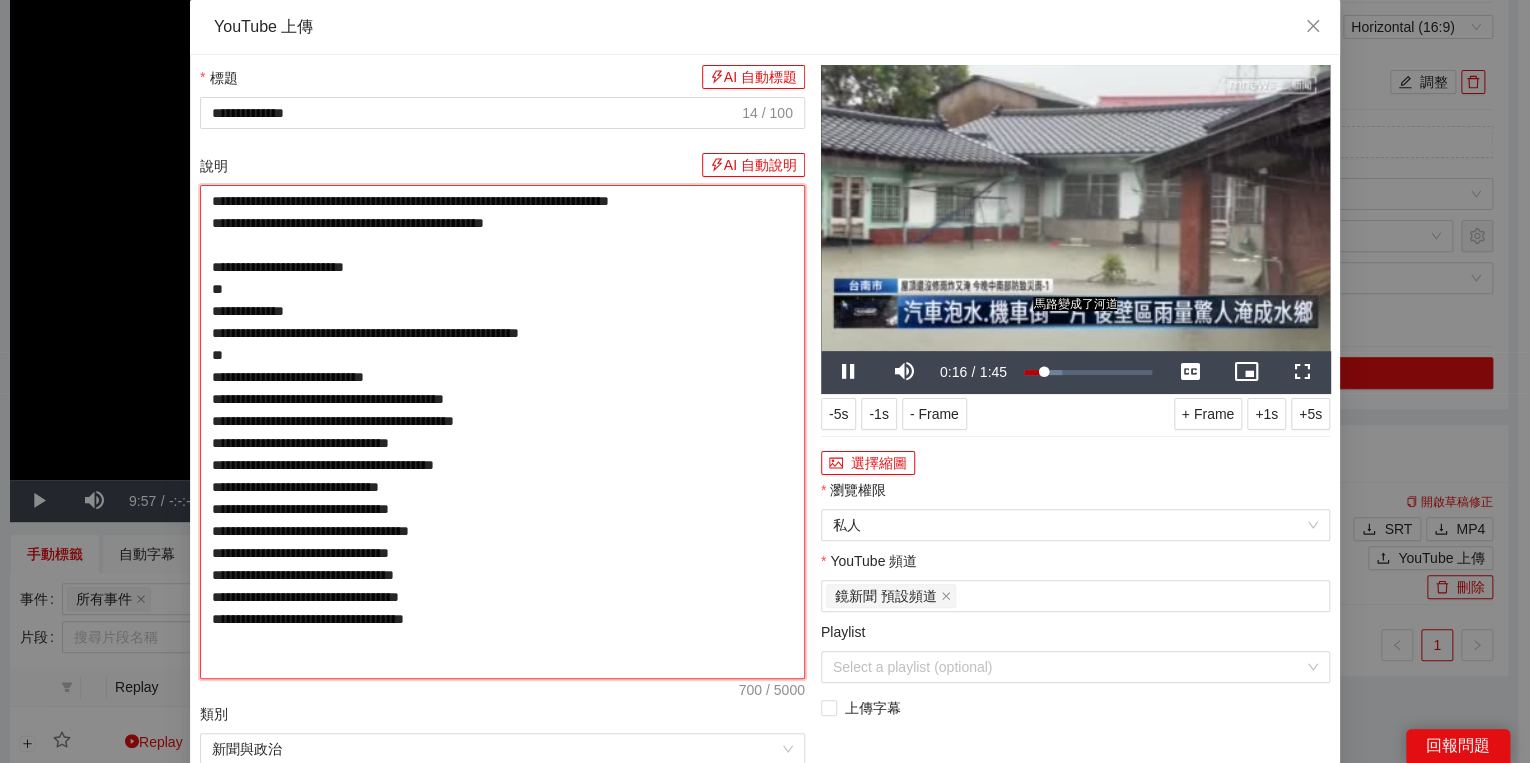 type on "**********" 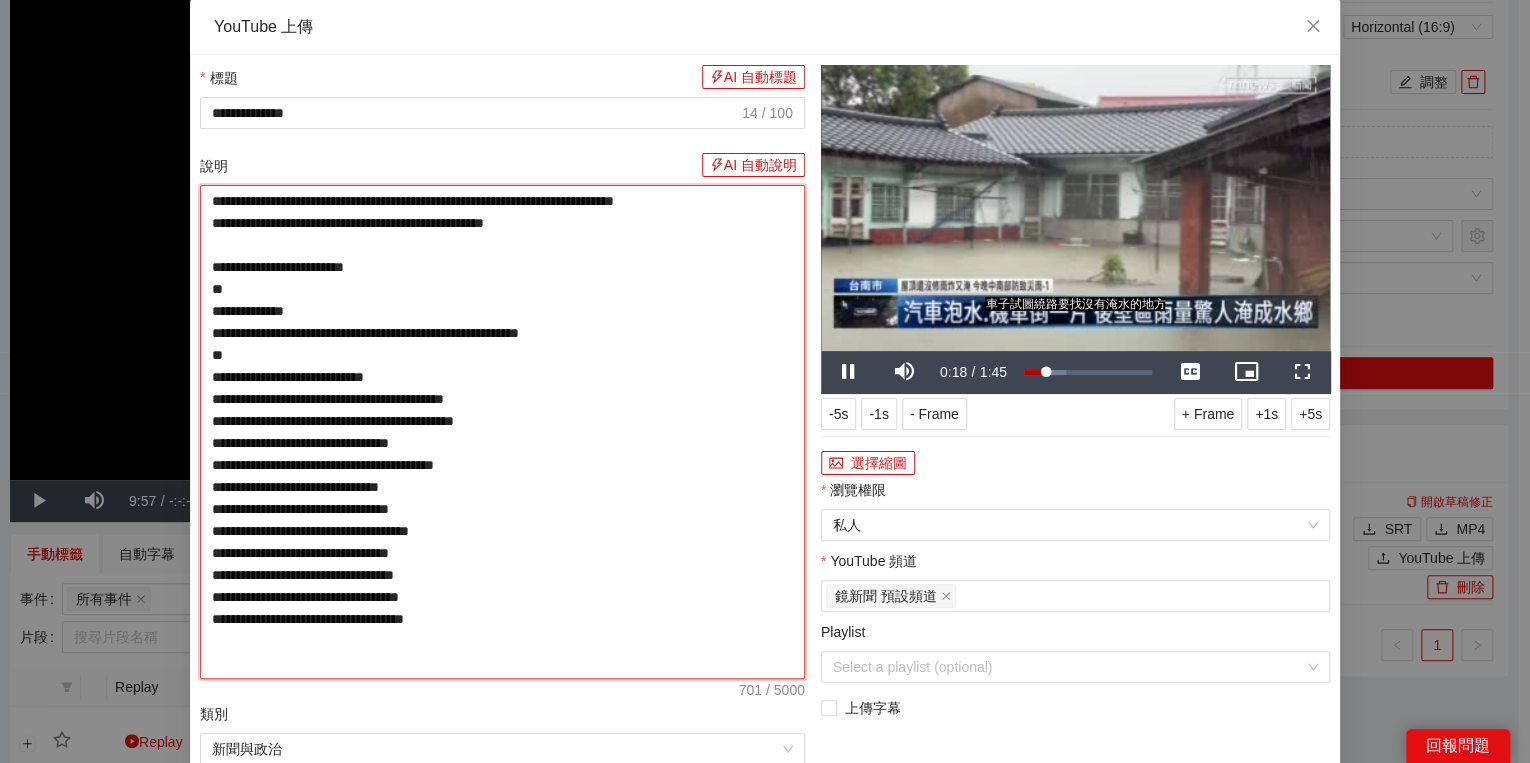 click on "**********" at bounding box center (502, 432) 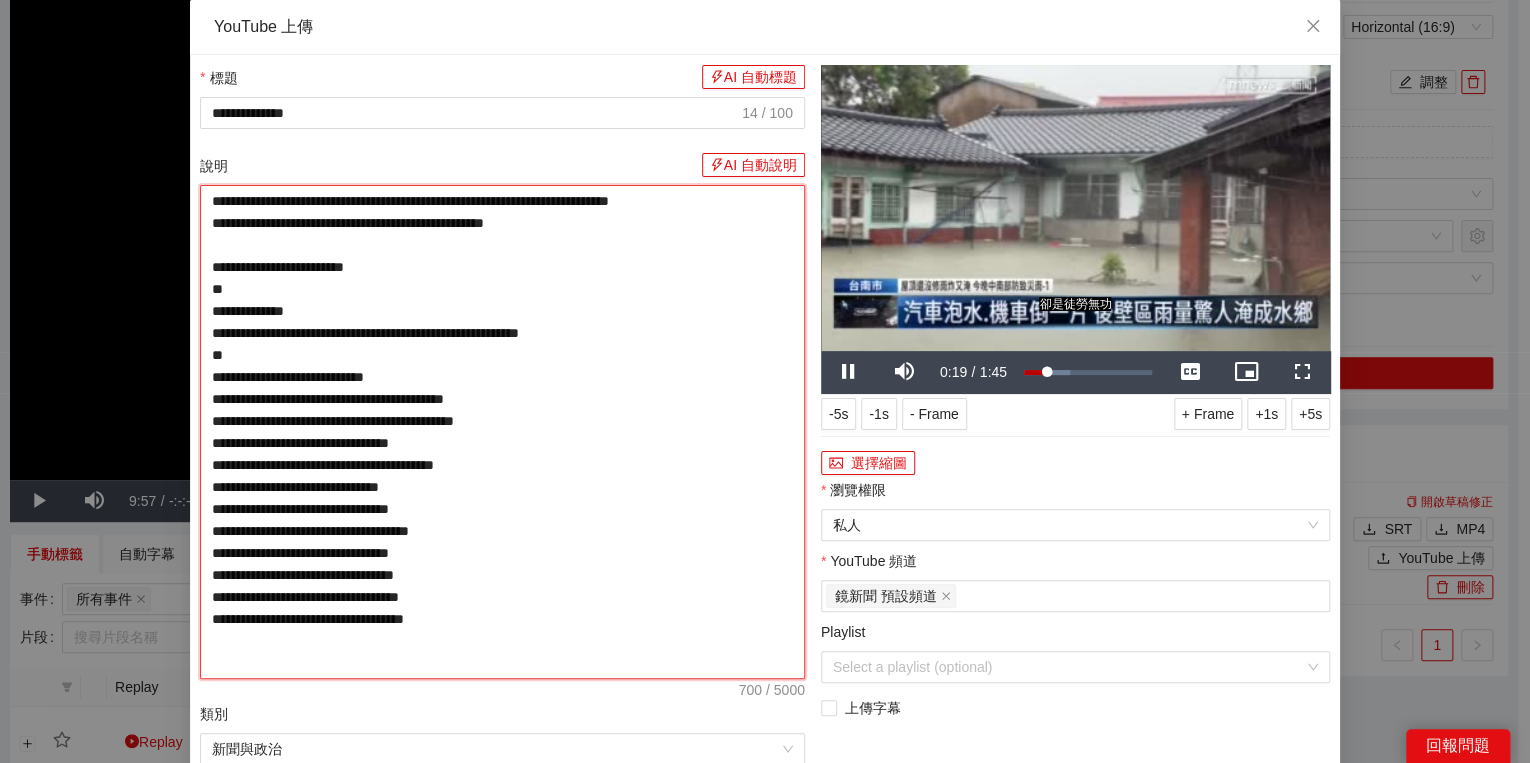 click on "**********" at bounding box center [502, 432] 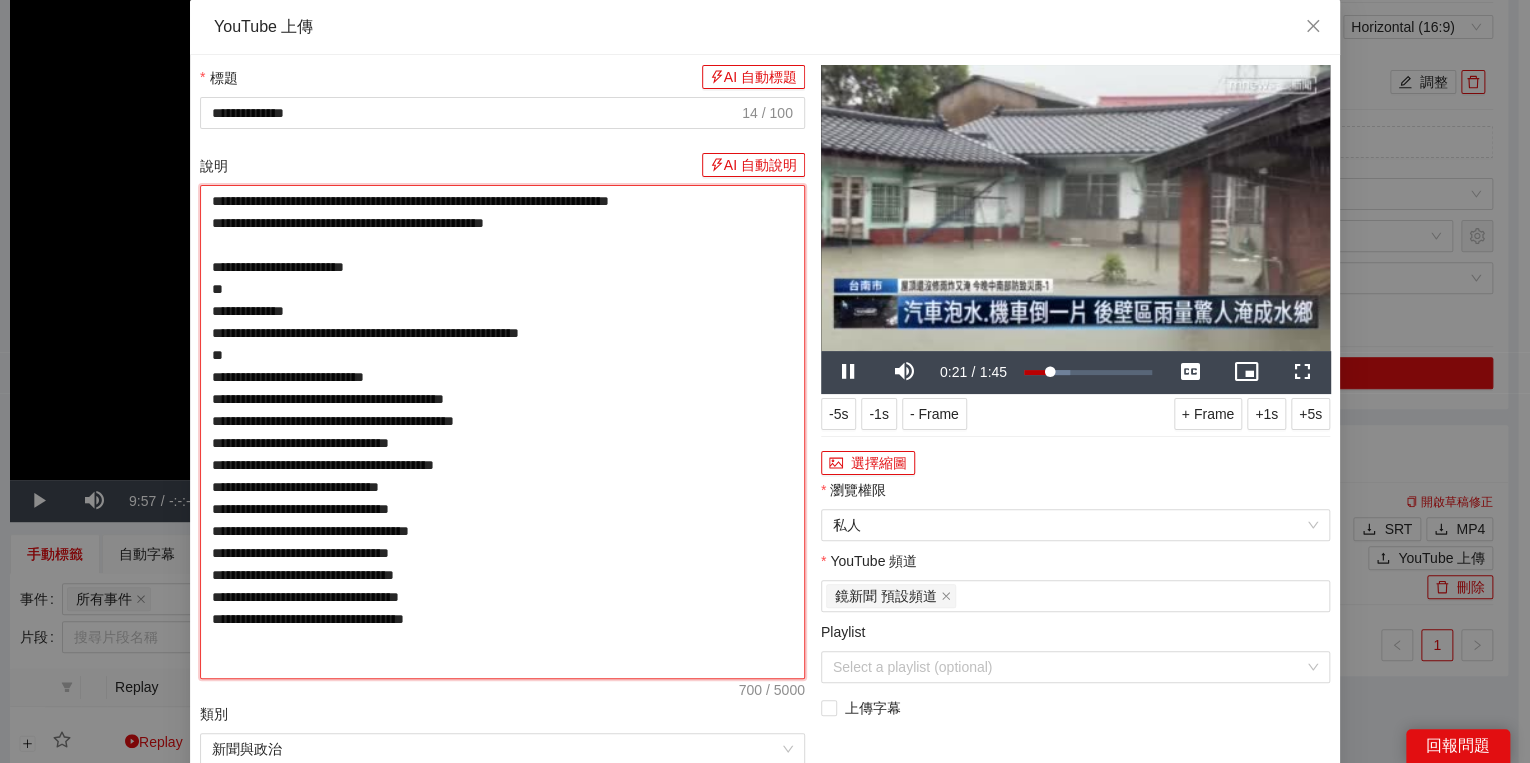 drag, startPoint x: 577, startPoint y: 201, endPoint x: 635, endPoint y: 202, distance: 58.00862 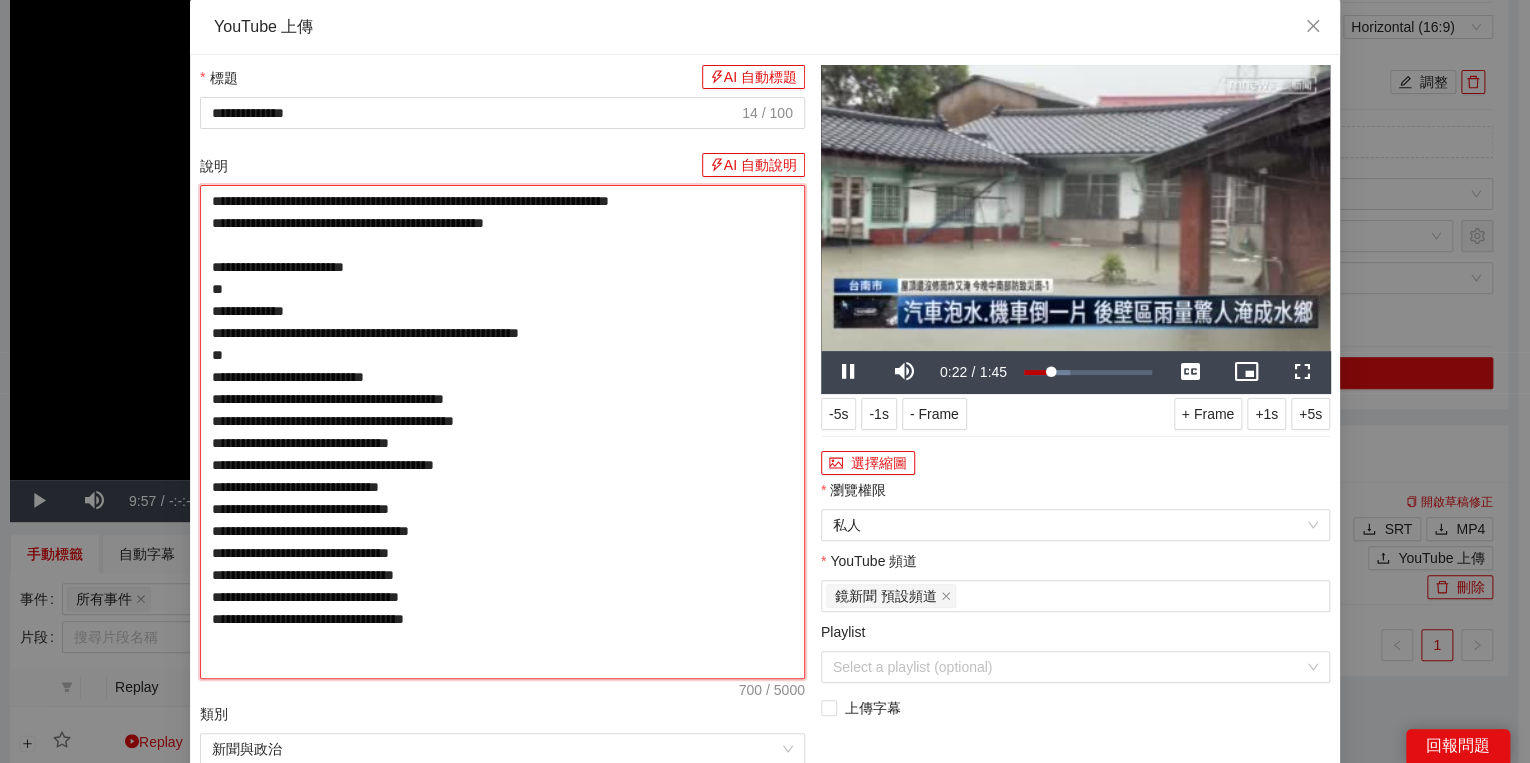 click on "**********" at bounding box center (502, 432) 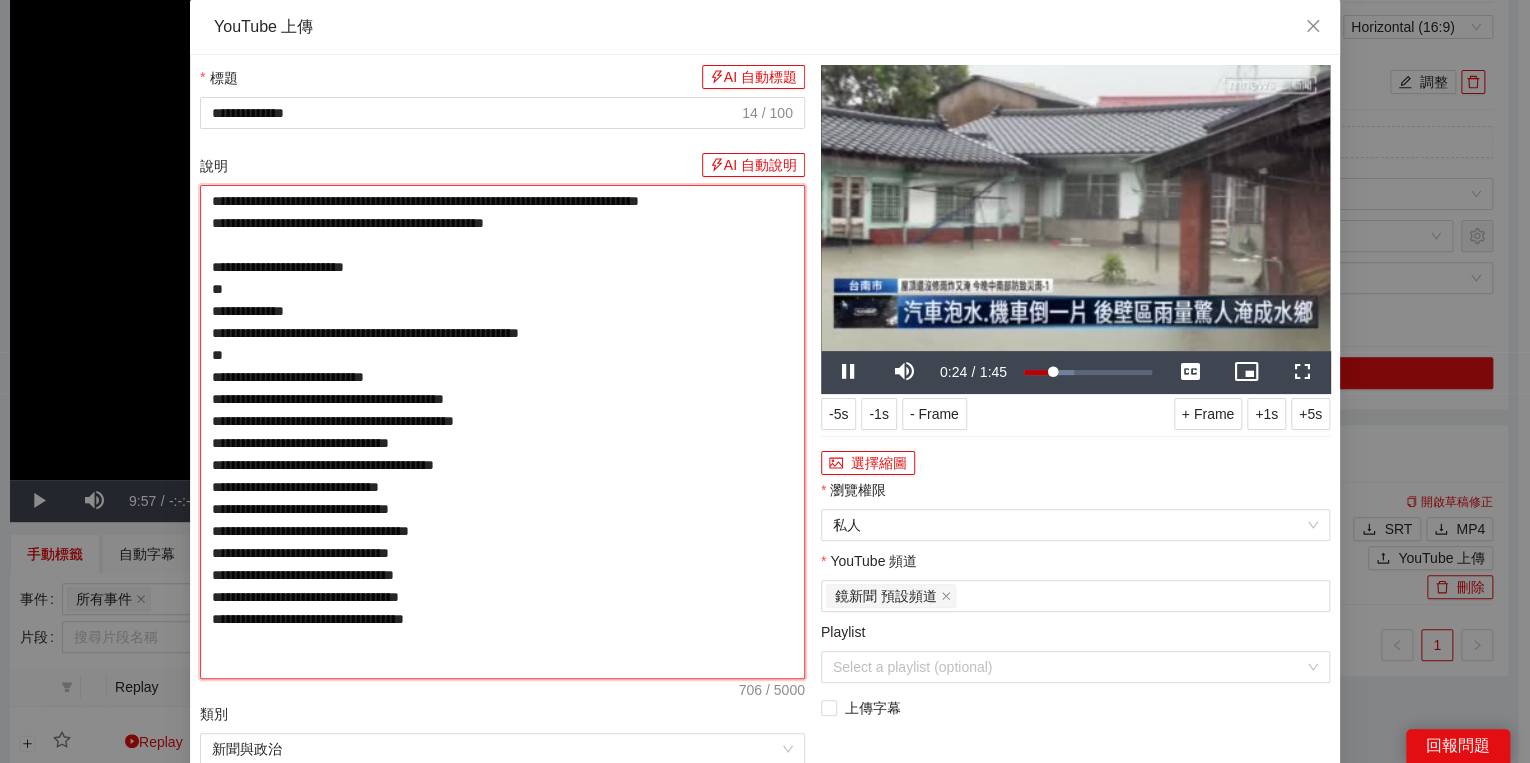 click on "**********" at bounding box center (502, 432) 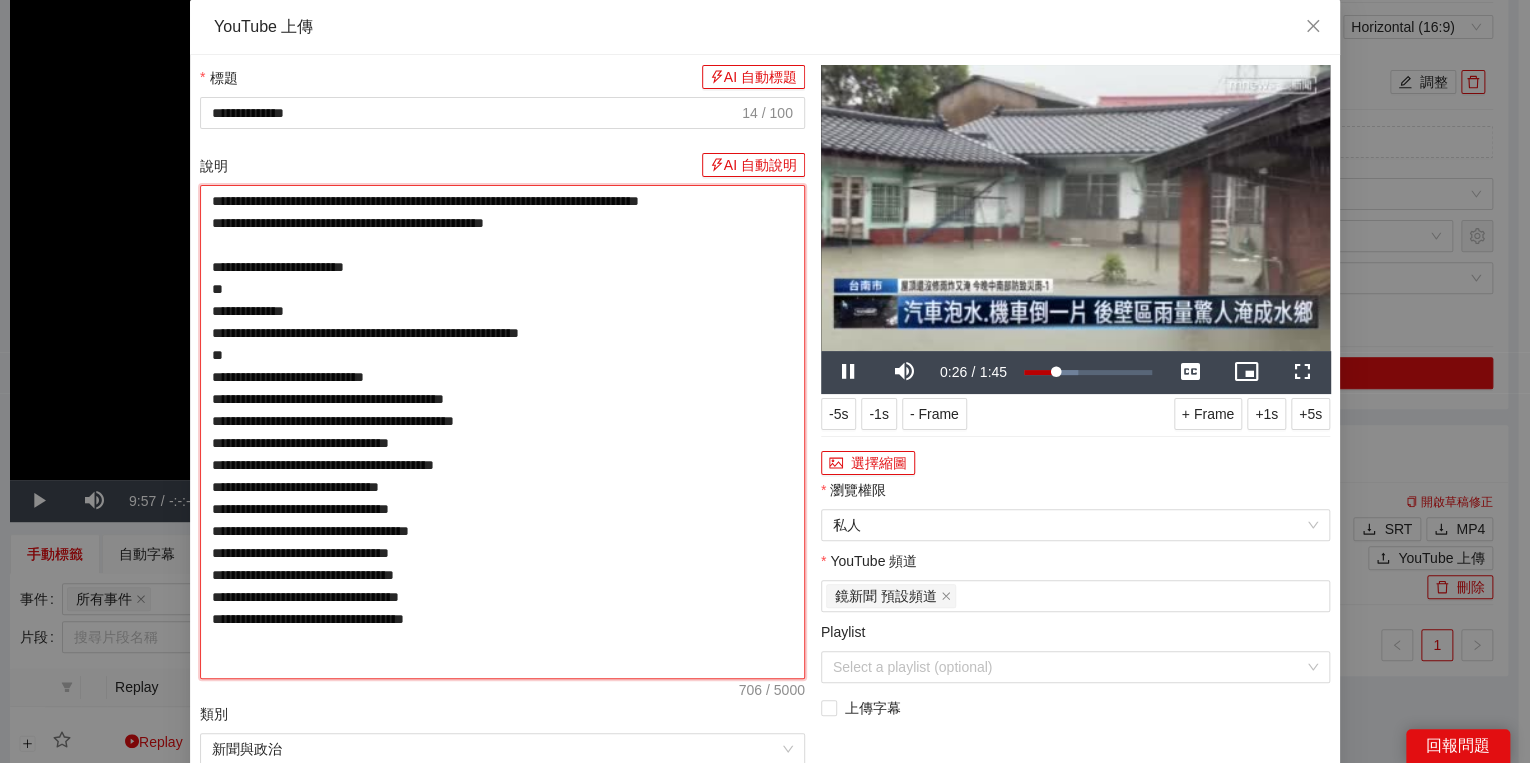 drag, startPoint x: 616, startPoint y: 196, endPoint x: 627, endPoint y: 199, distance: 11.401754 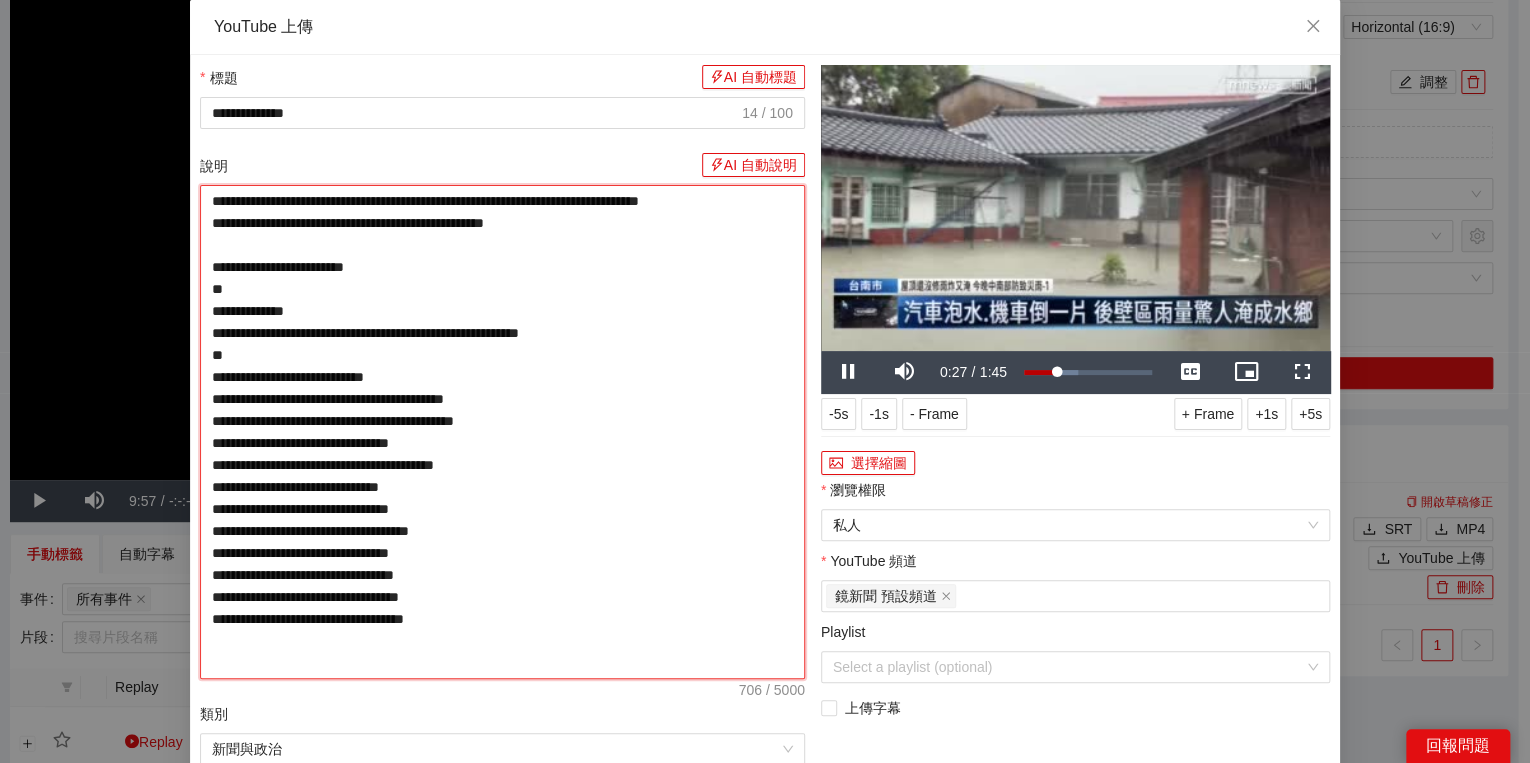 type on "**********" 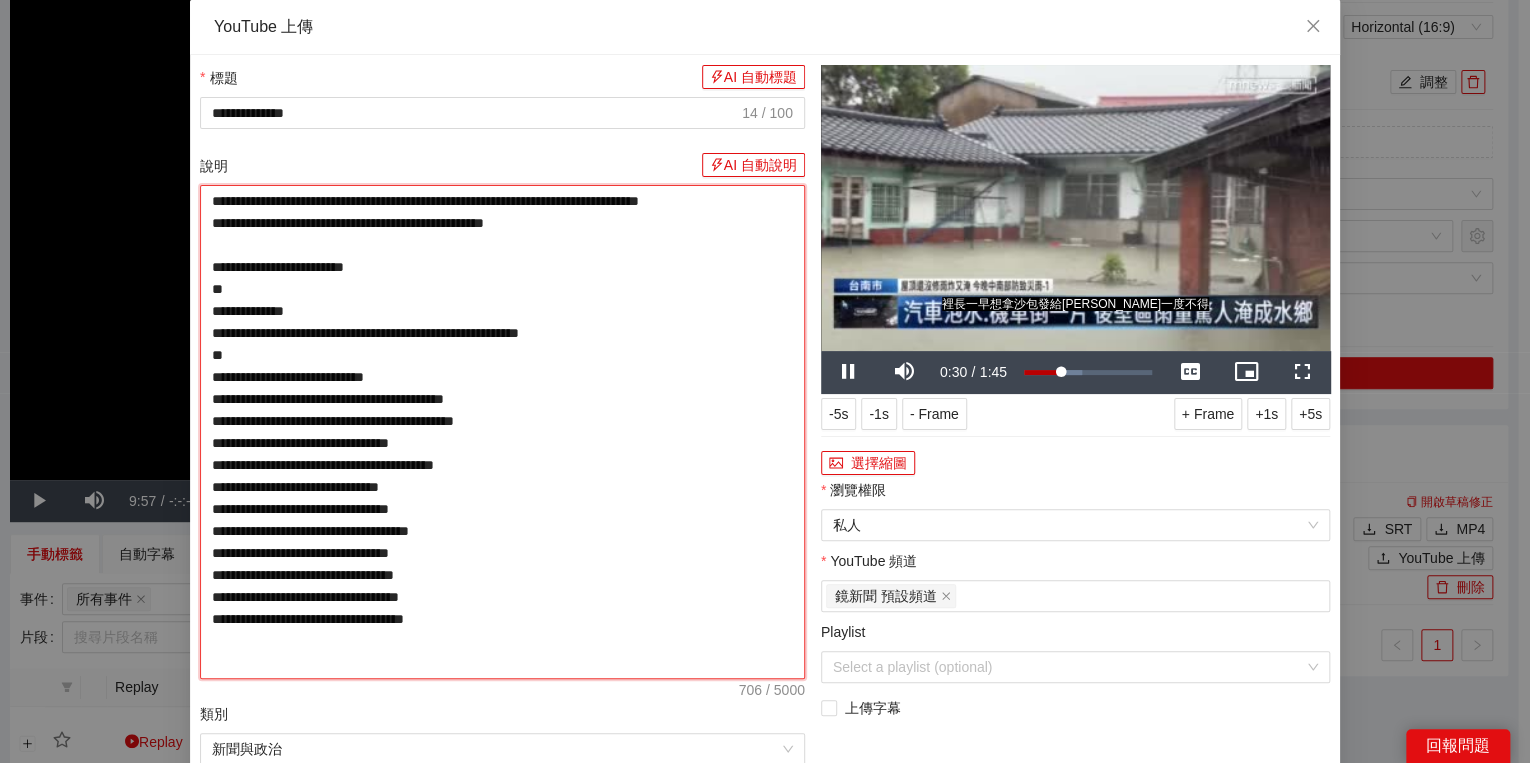 drag, startPoint x: 205, startPoint y: 248, endPoint x: 220, endPoint y: 250, distance: 15.132746 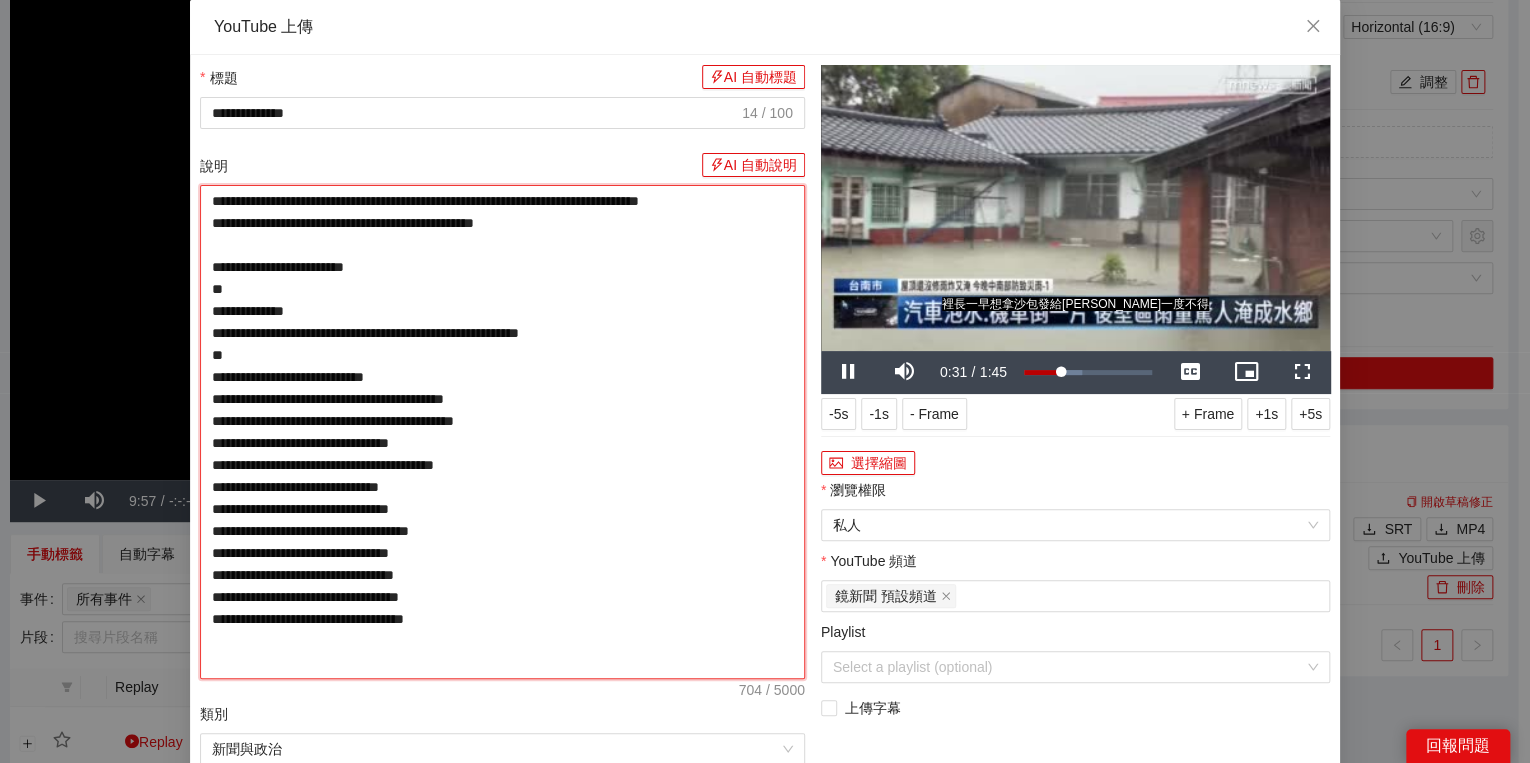 type on "**********" 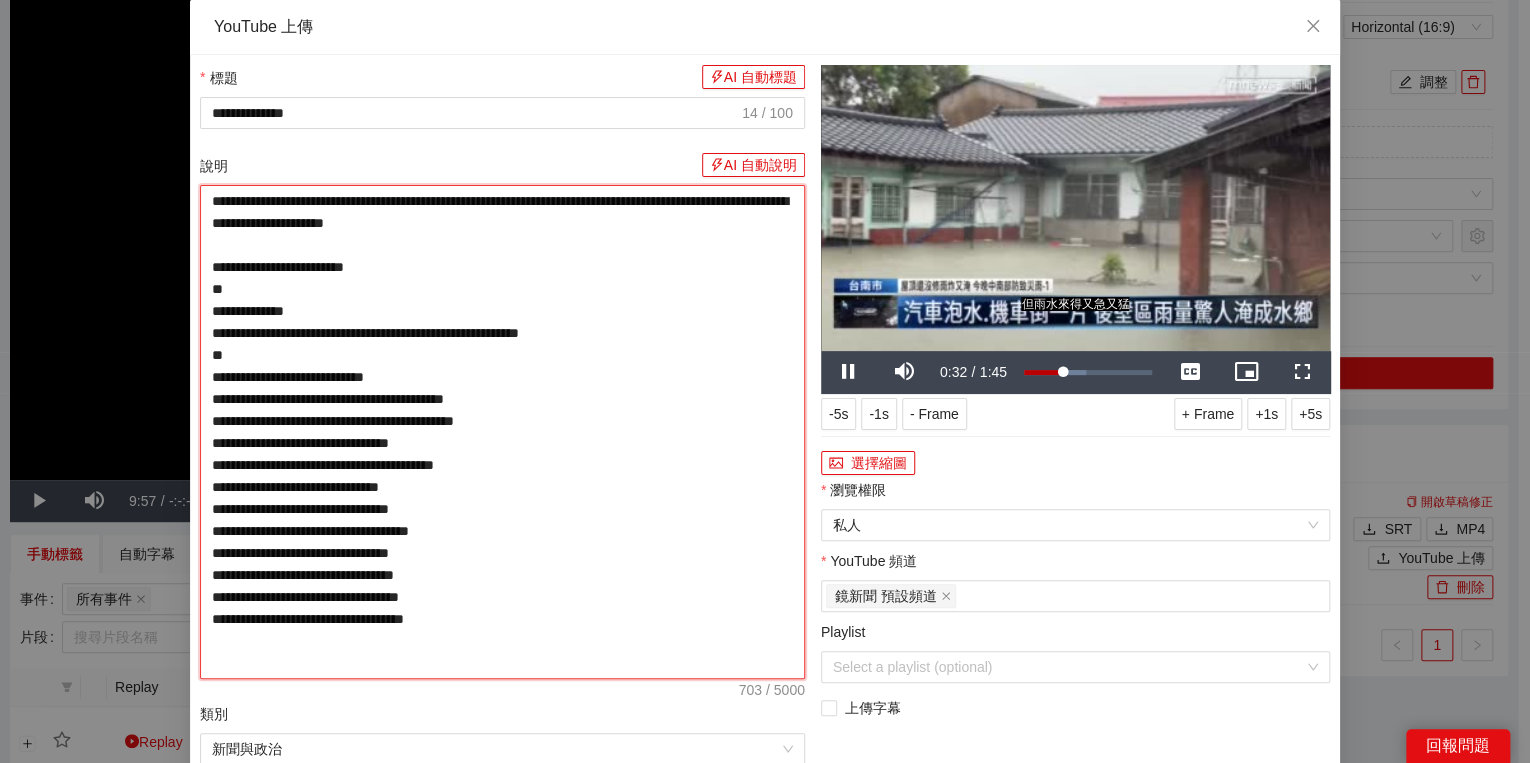 click on "**********" at bounding box center (502, 432) 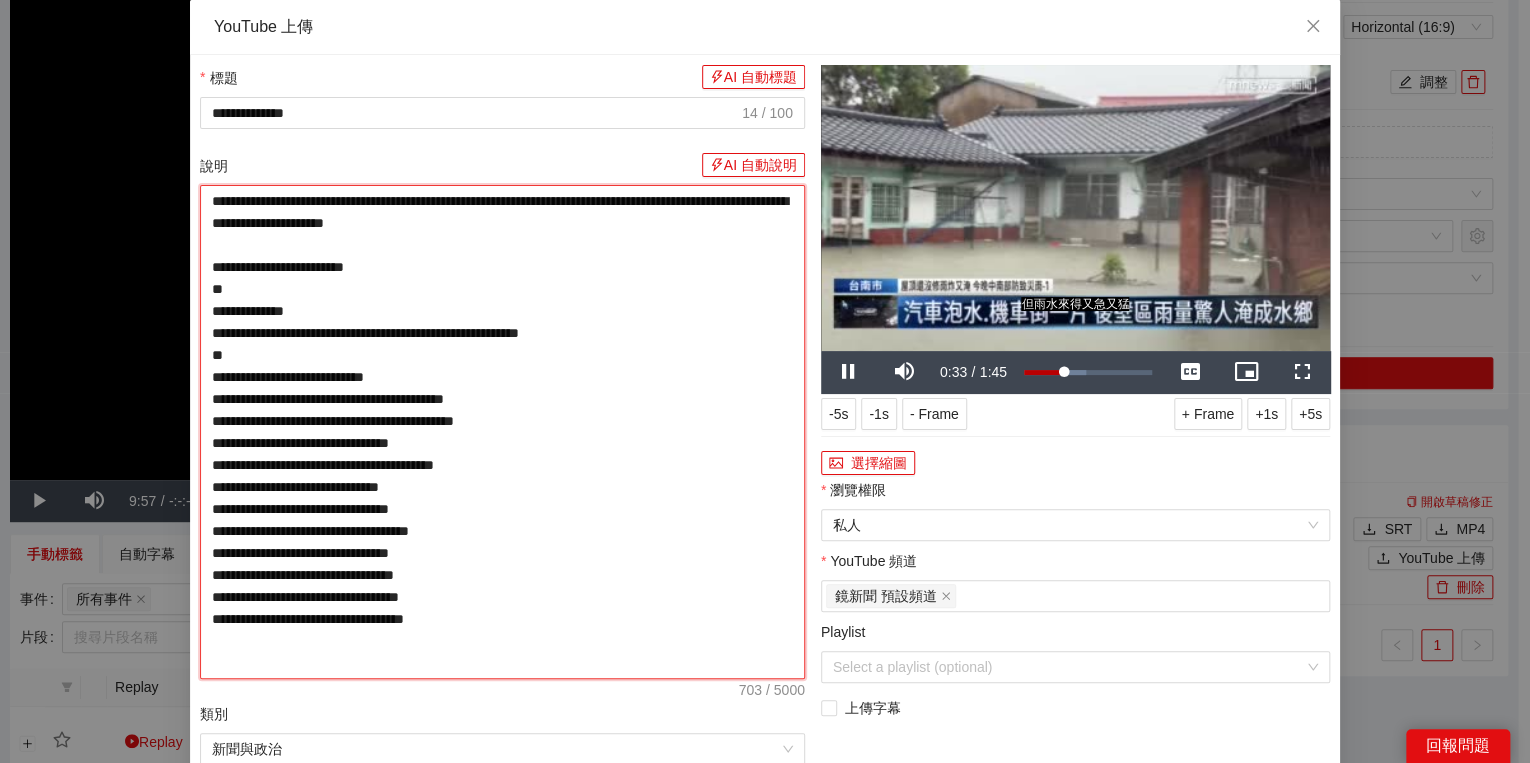click on "**********" at bounding box center (502, 432) 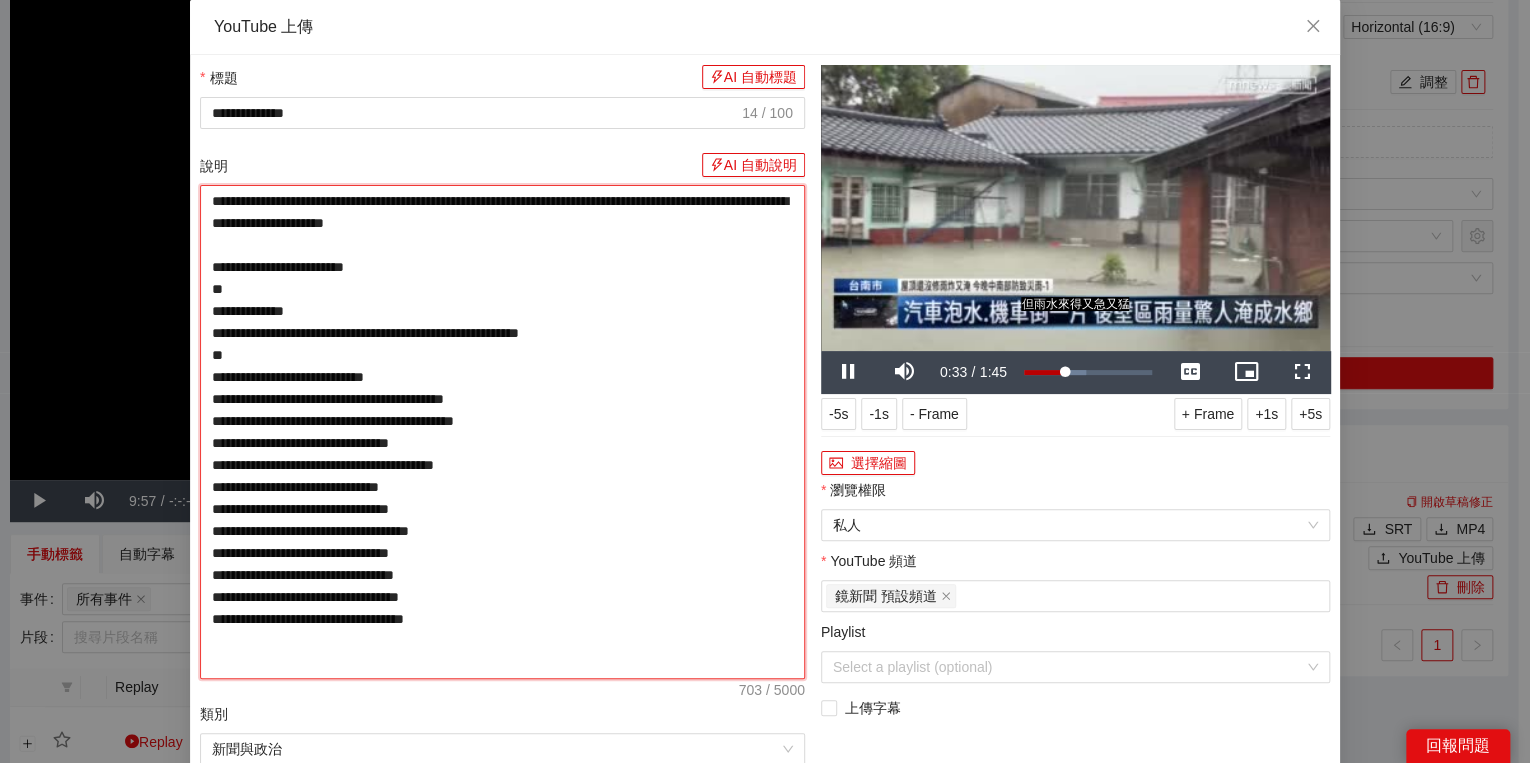 click on "**********" at bounding box center (502, 432) 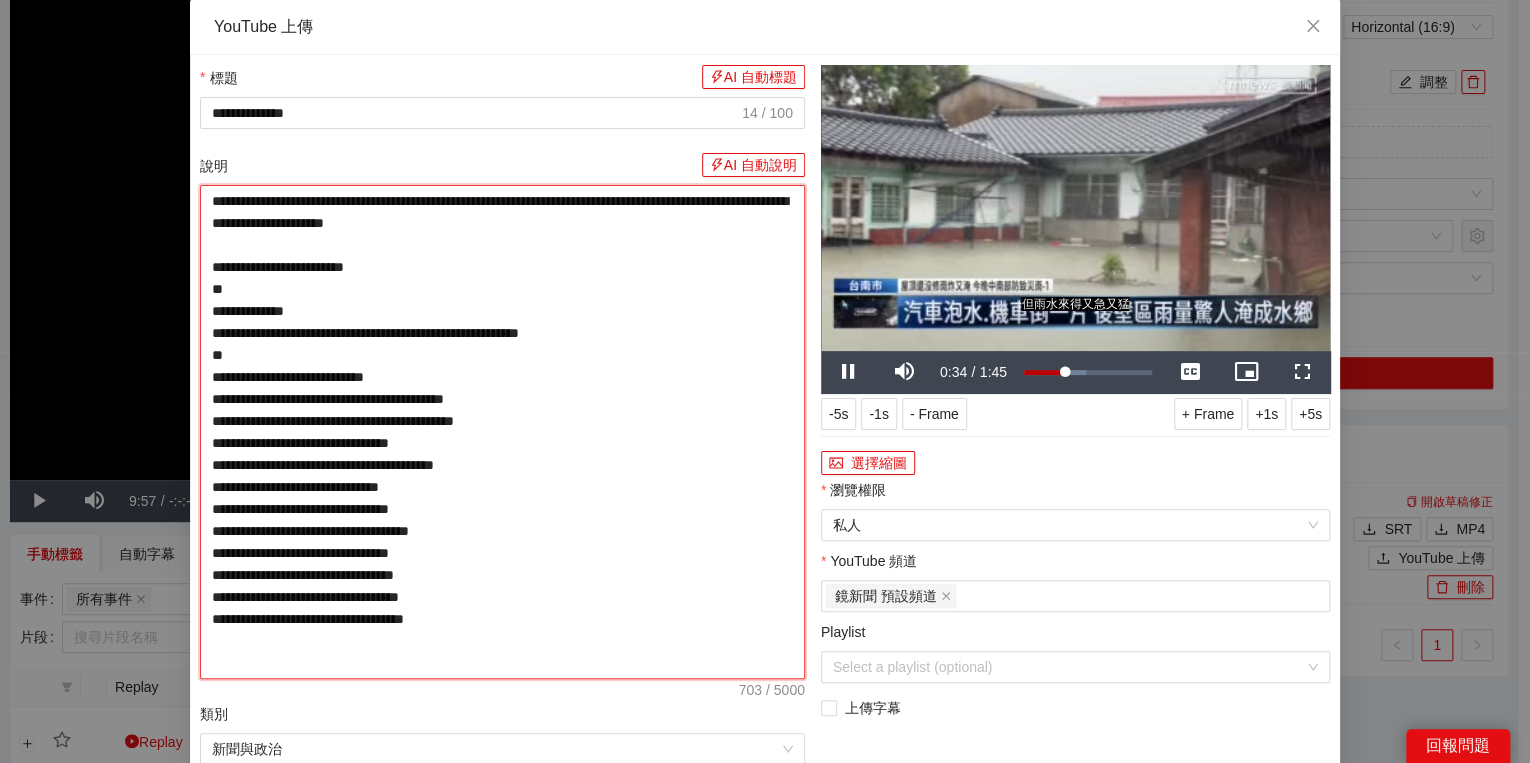 click on "**********" at bounding box center [502, 432] 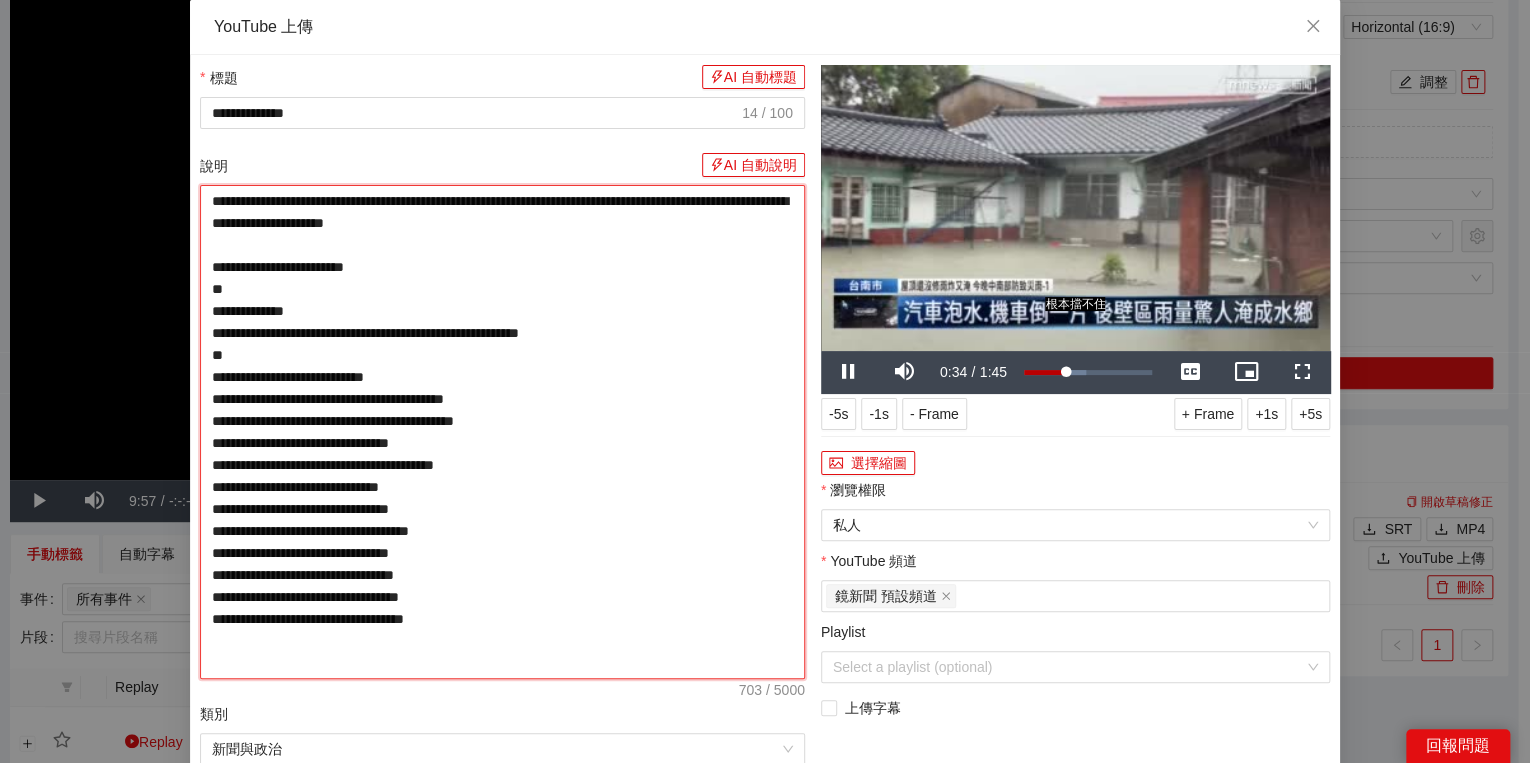 click on "**********" at bounding box center [502, 432] 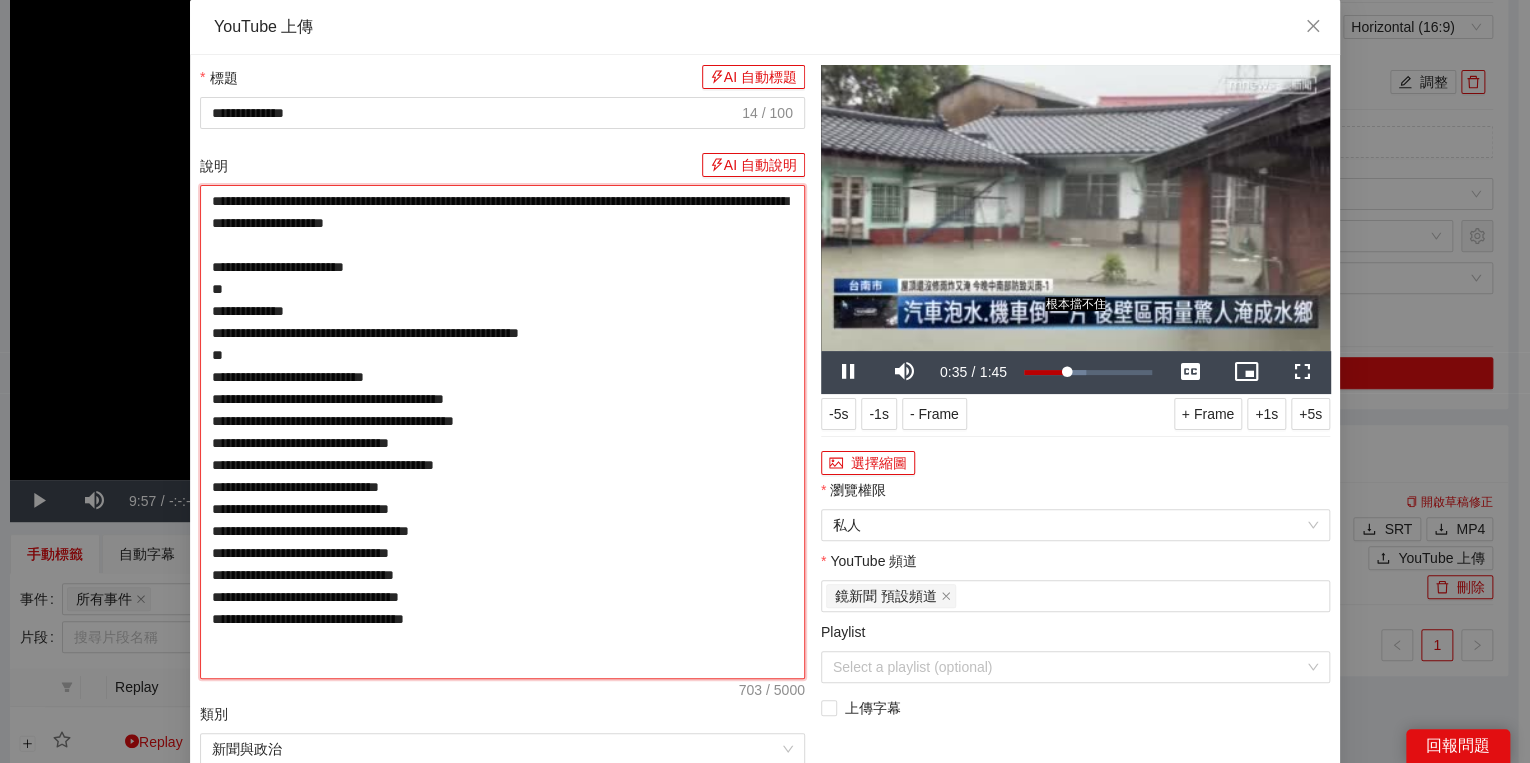 click on "**********" at bounding box center [502, 432] 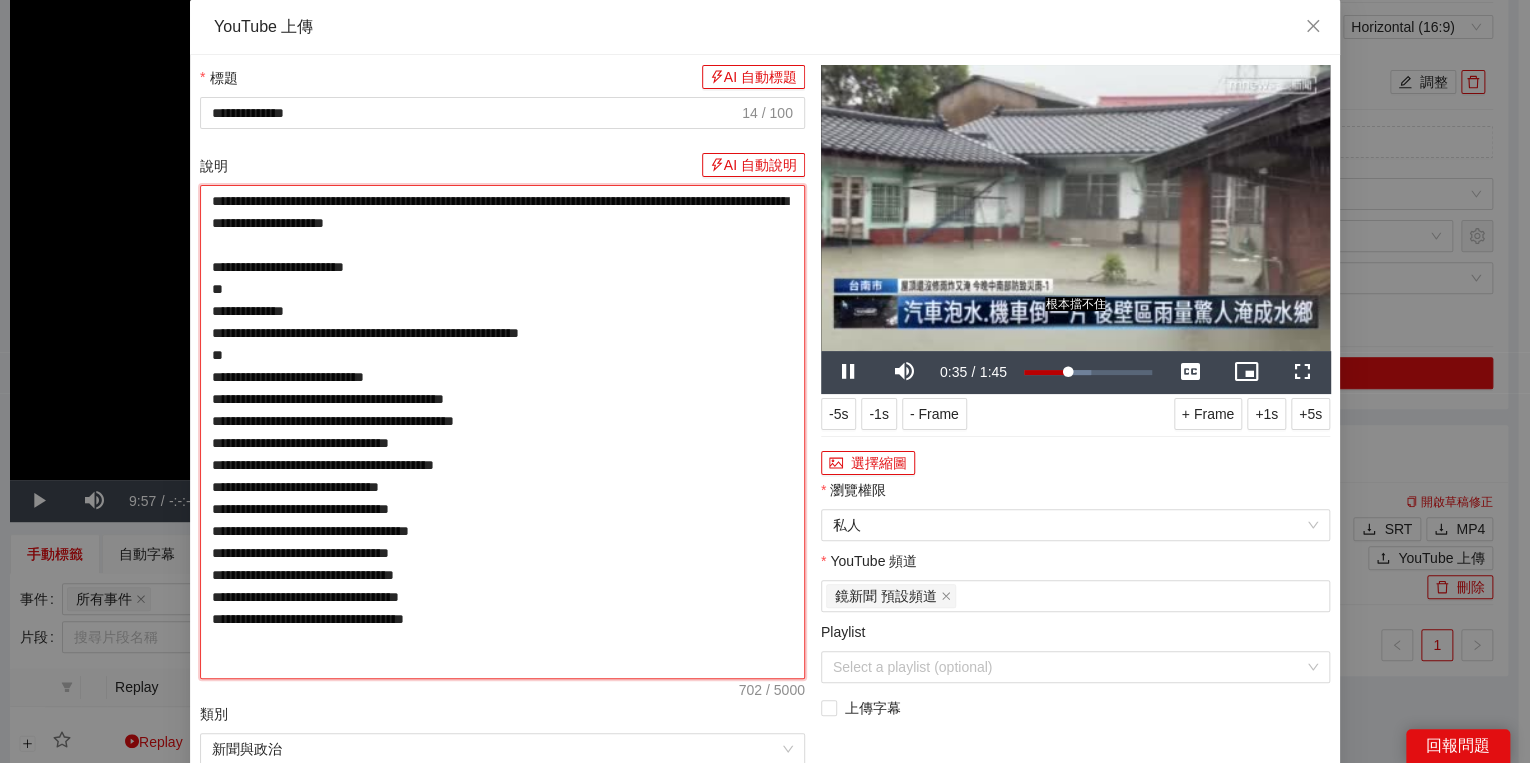 type on "**********" 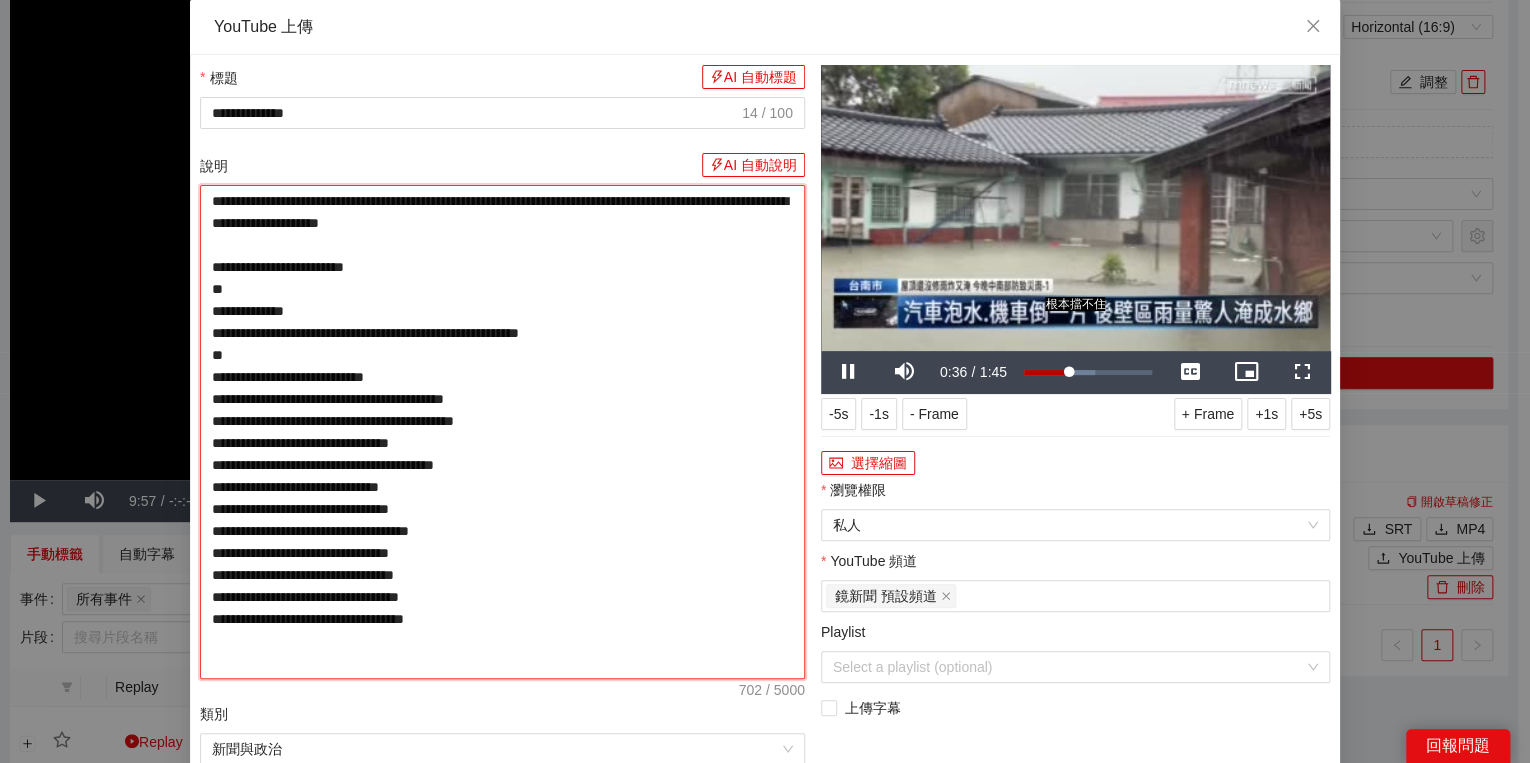 click on "**********" at bounding box center (502, 432) 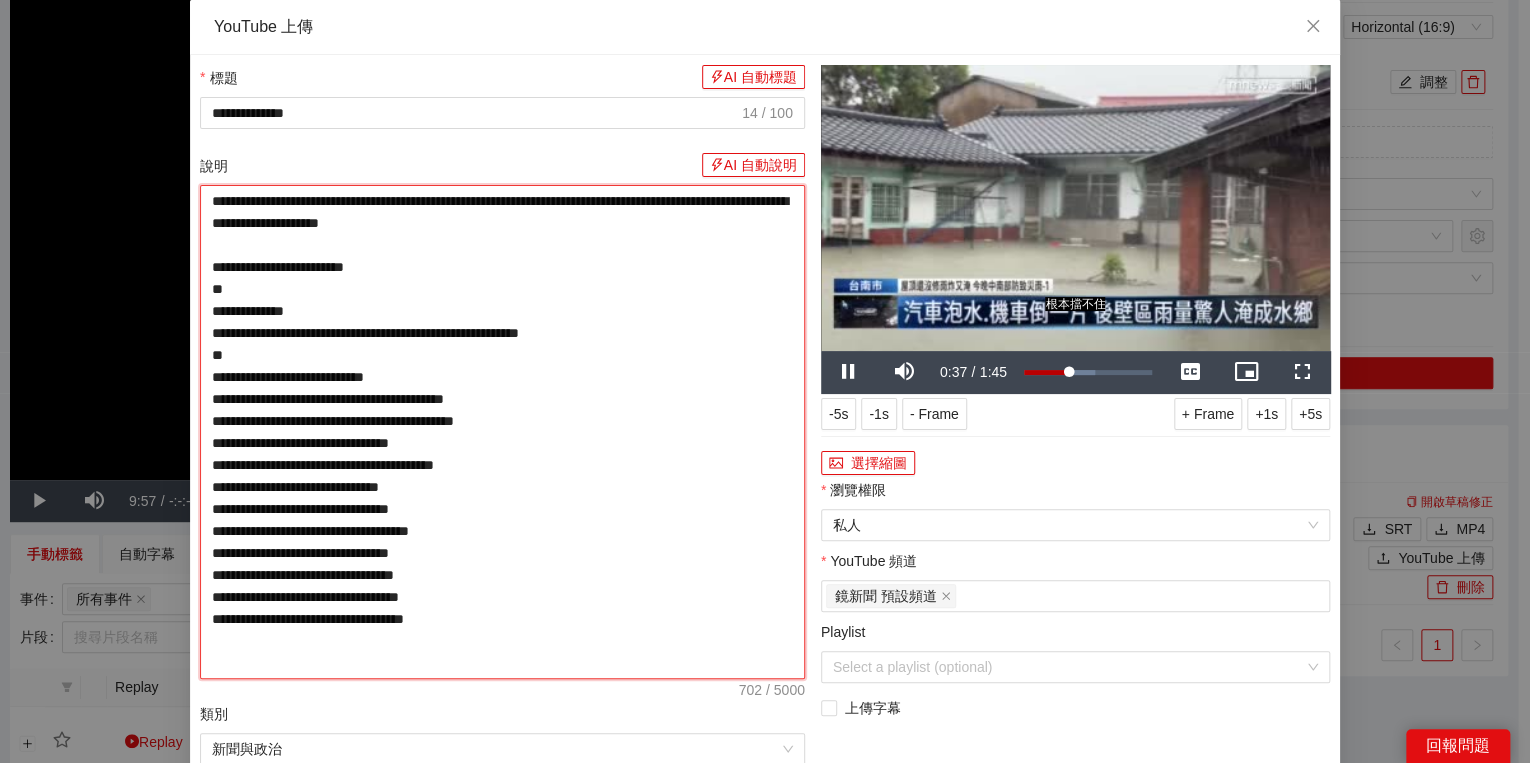 type on "**********" 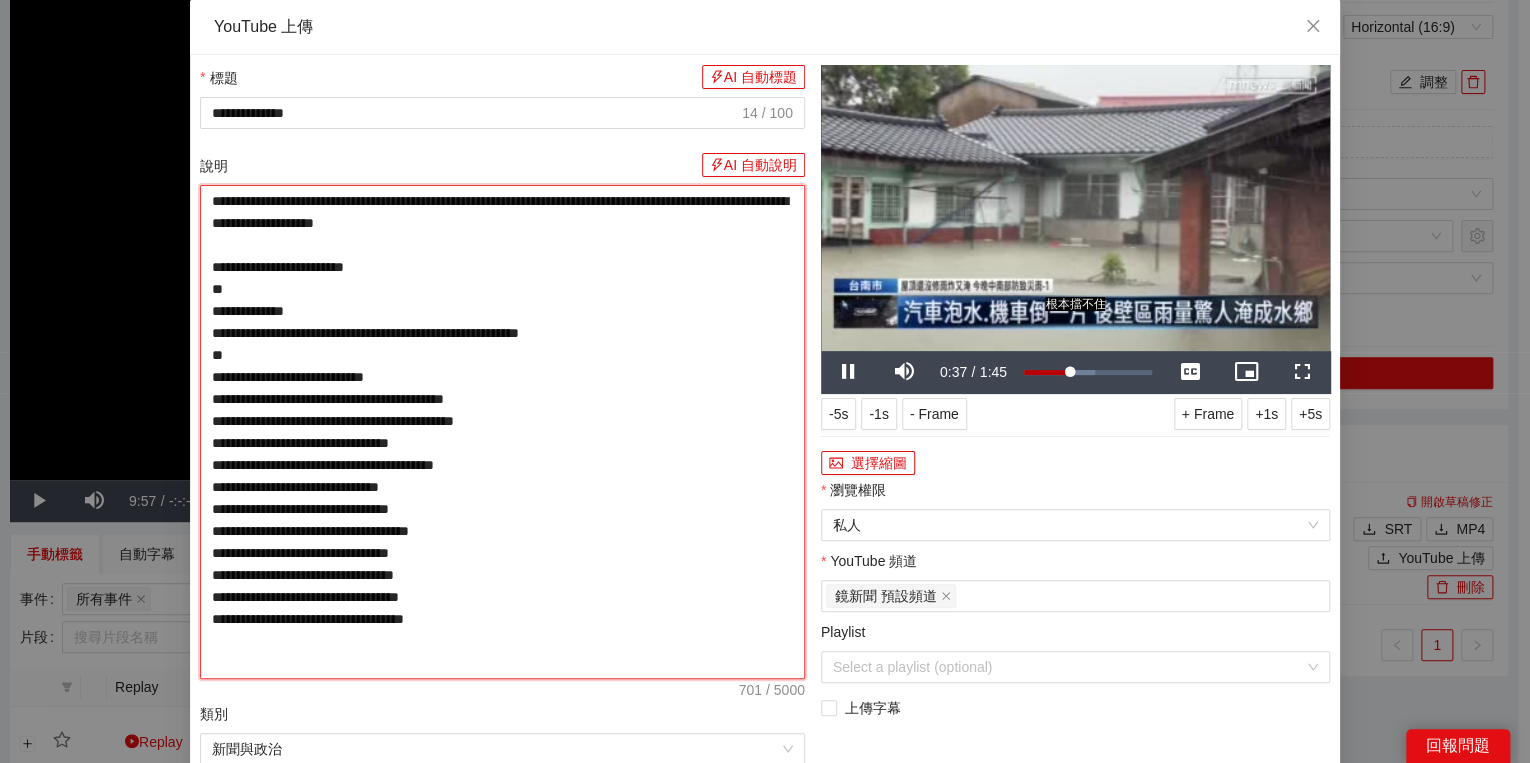 click on "**********" at bounding box center (502, 432) 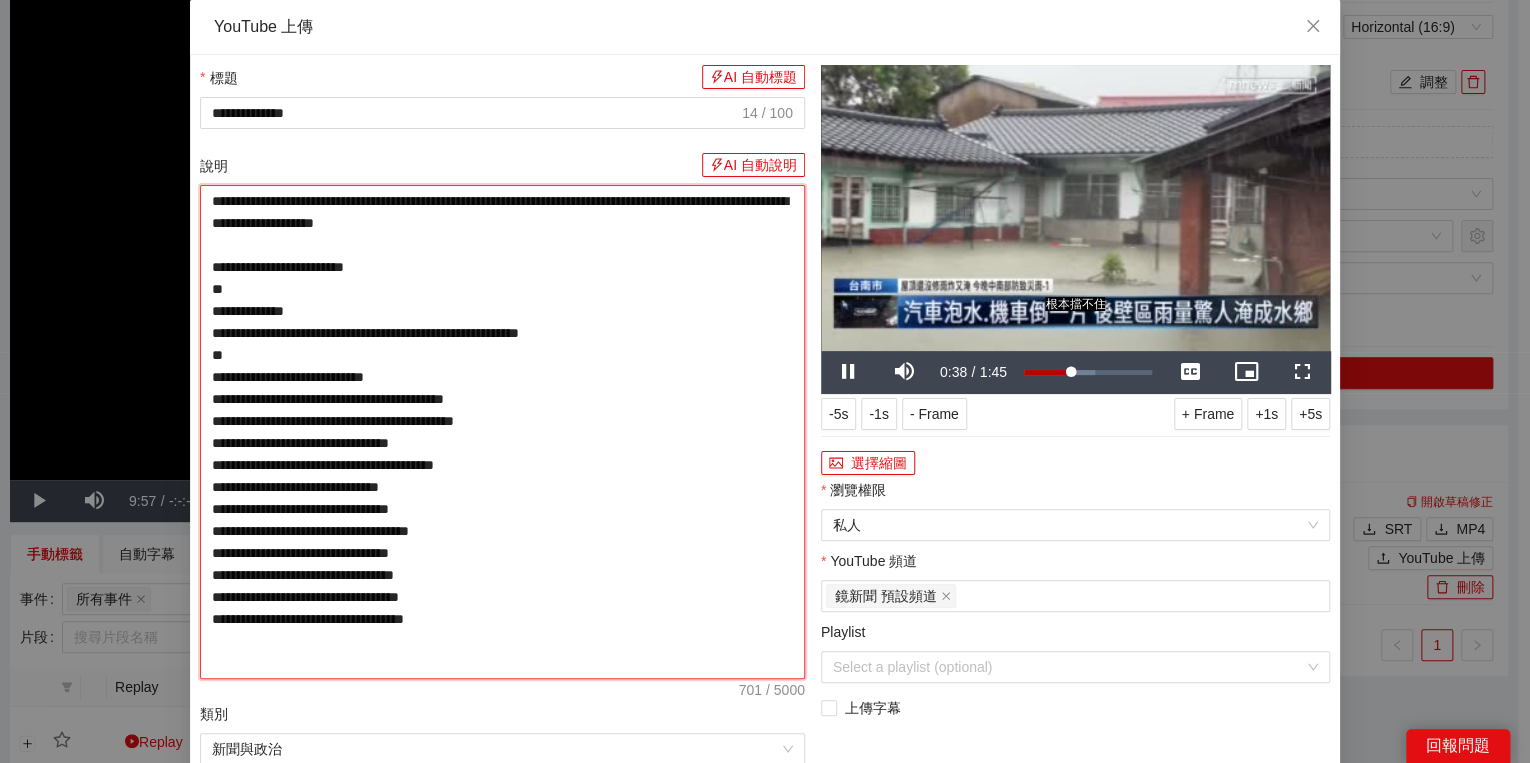 click on "**********" at bounding box center [502, 432] 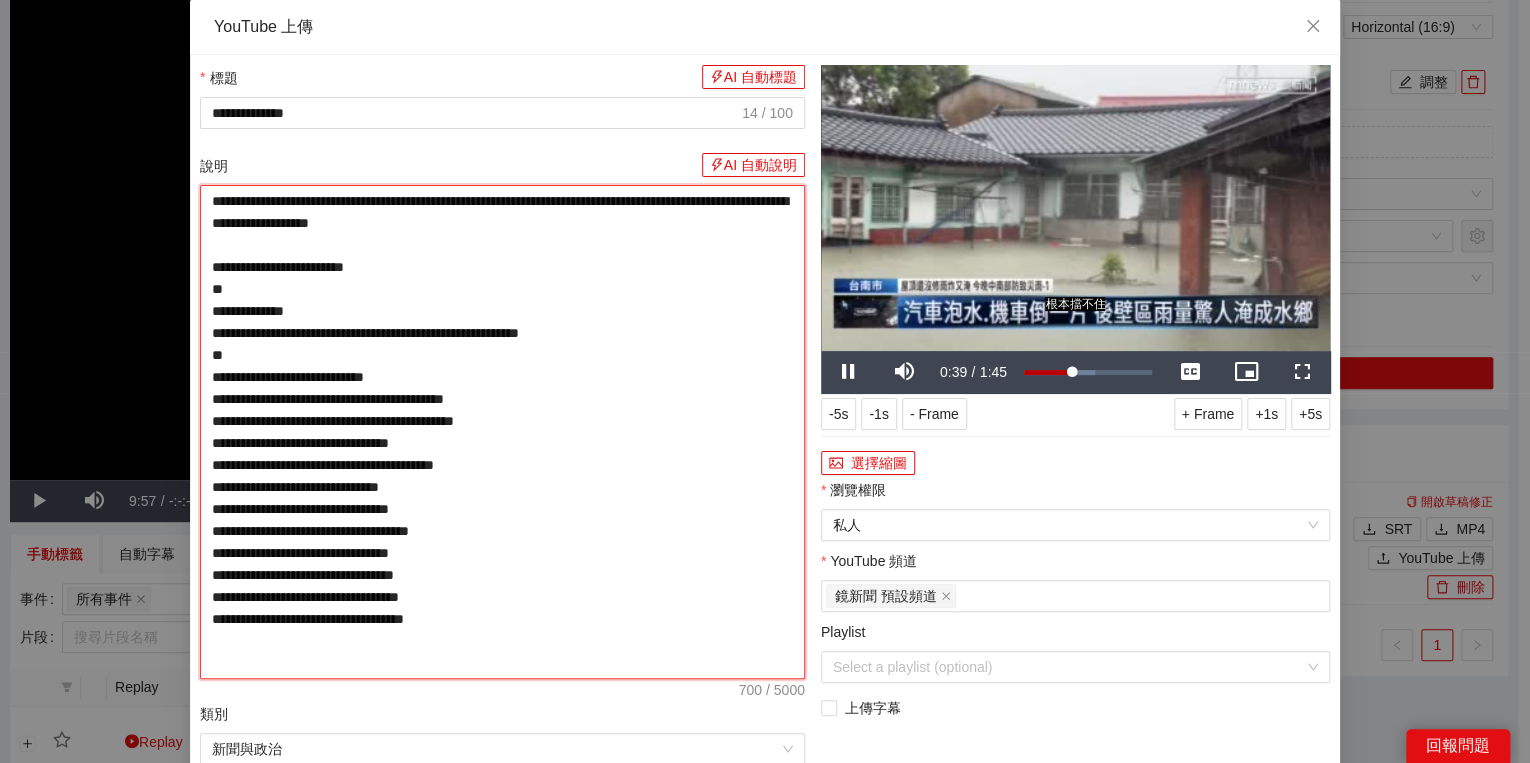 click on "**********" at bounding box center [502, 432] 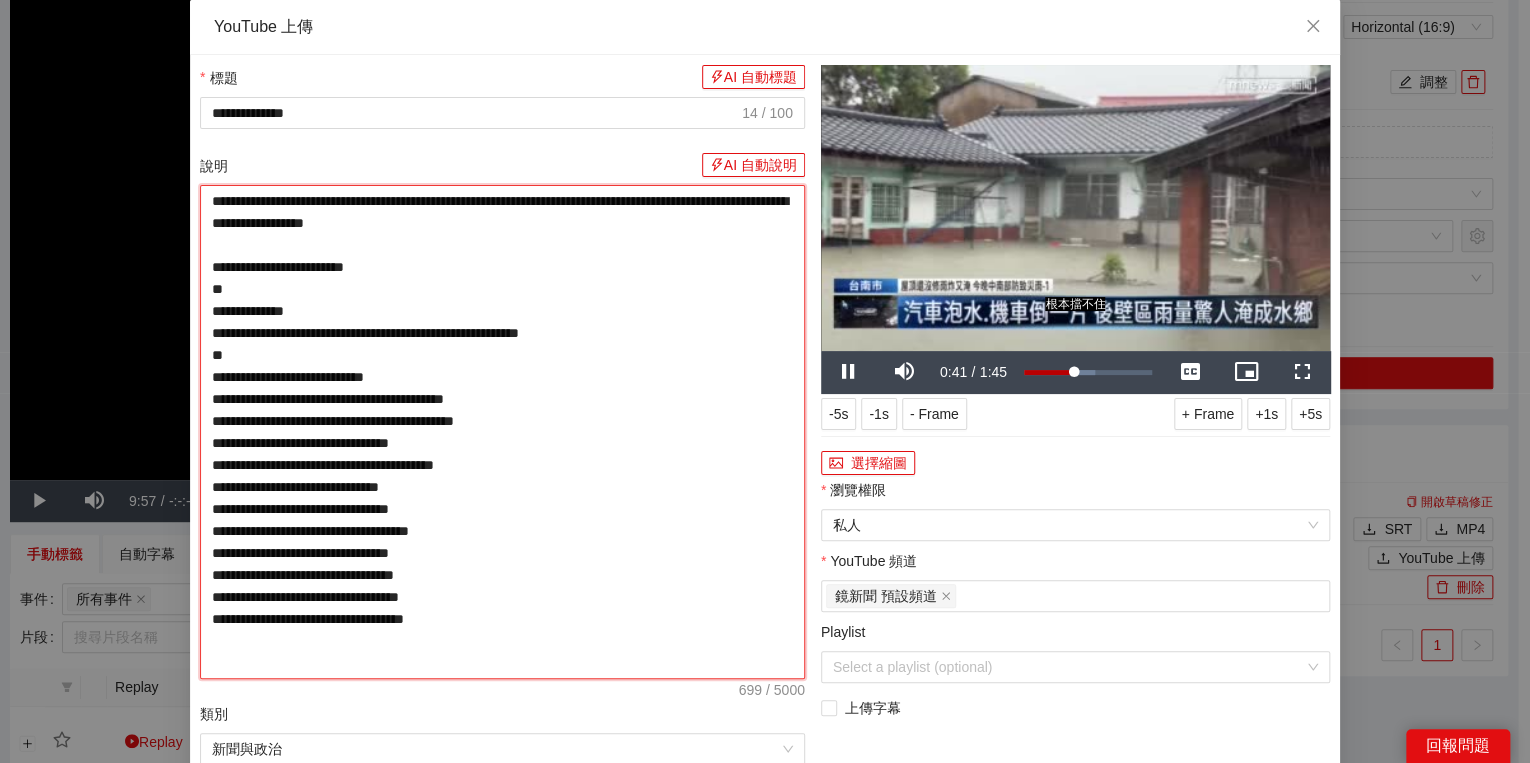 click on "**********" at bounding box center (502, 432) 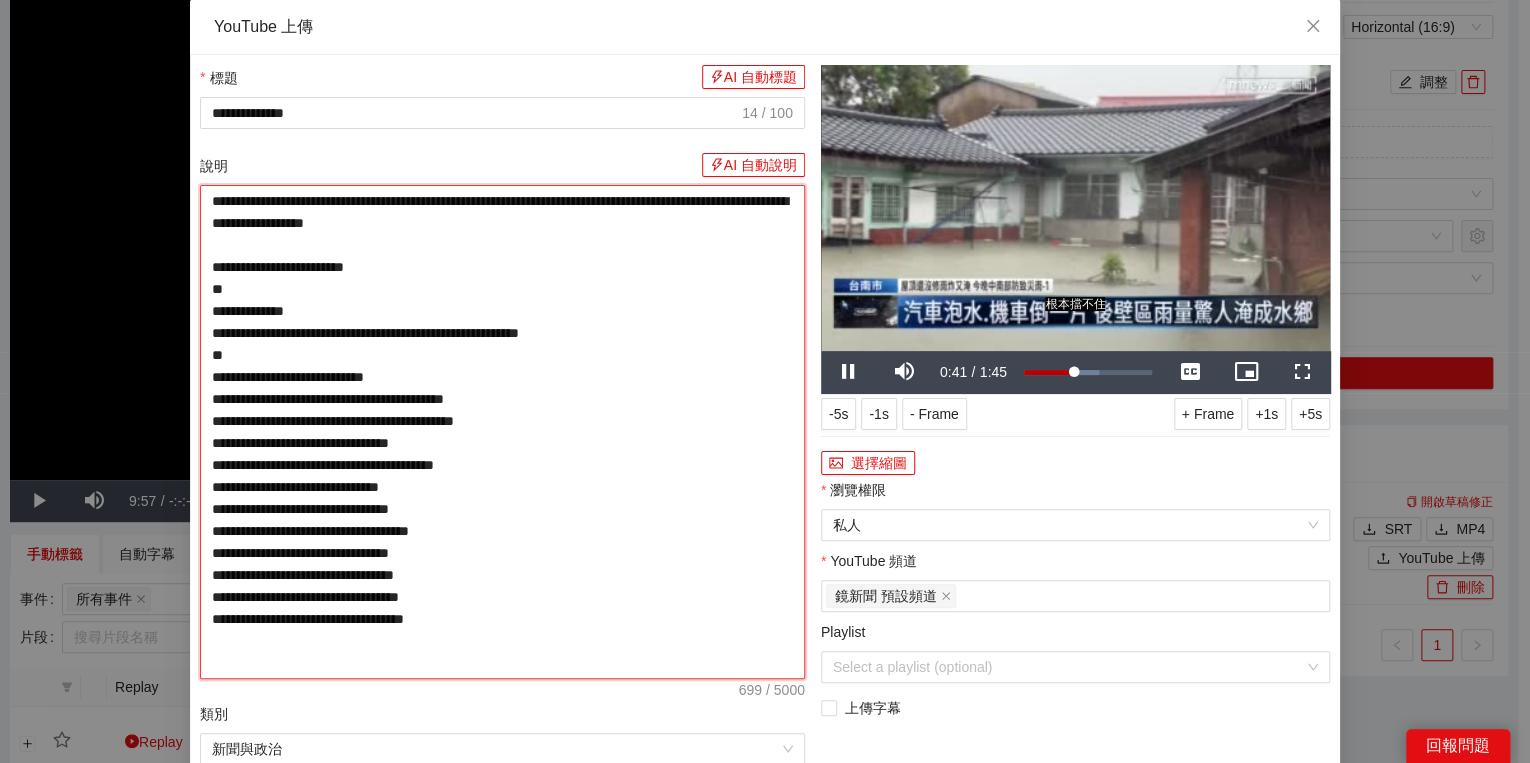 type on "**********" 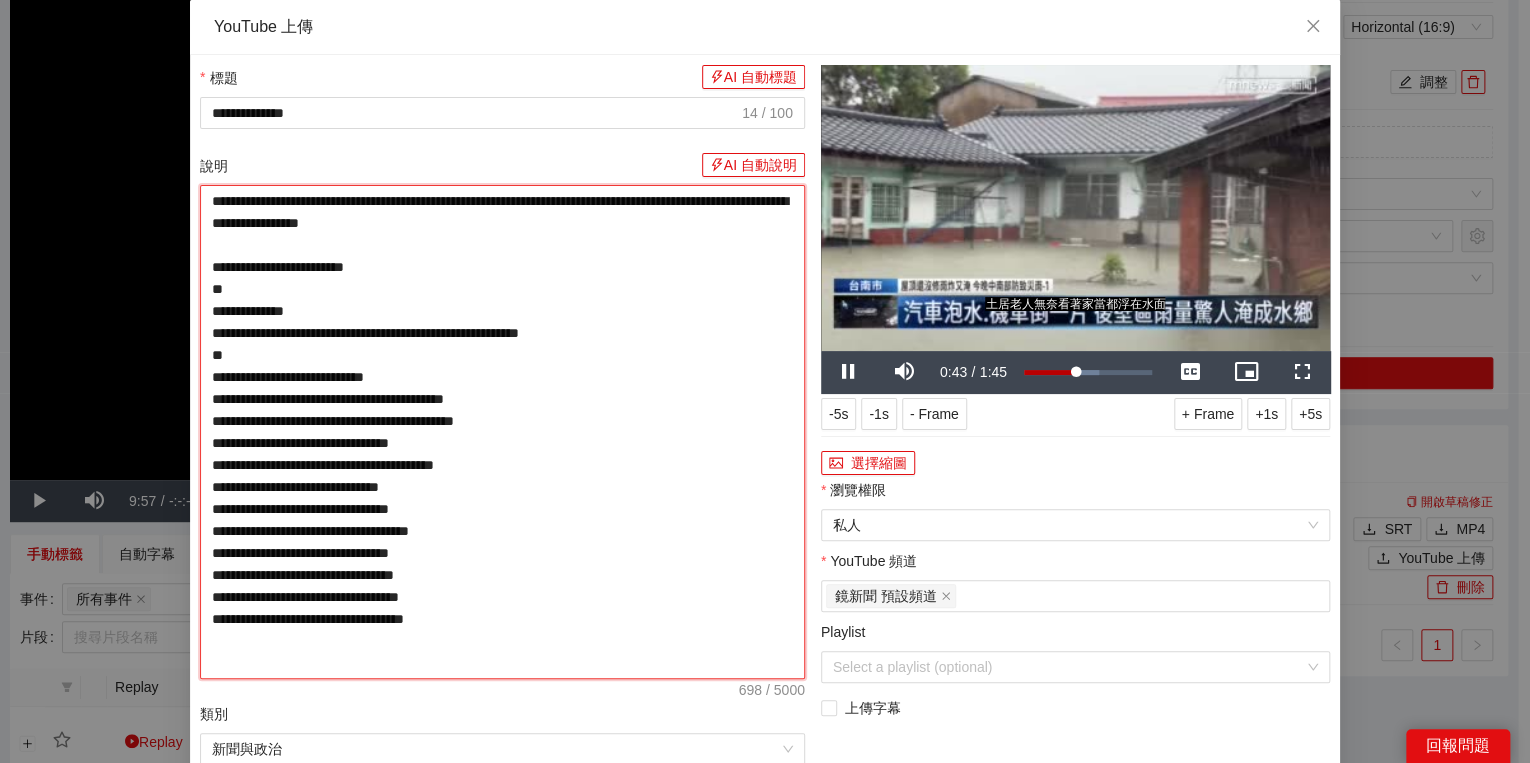 drag, startPoint x: 232, startPoint y: 267, endPoint x: 255, endPoint y: 267, distance: 23 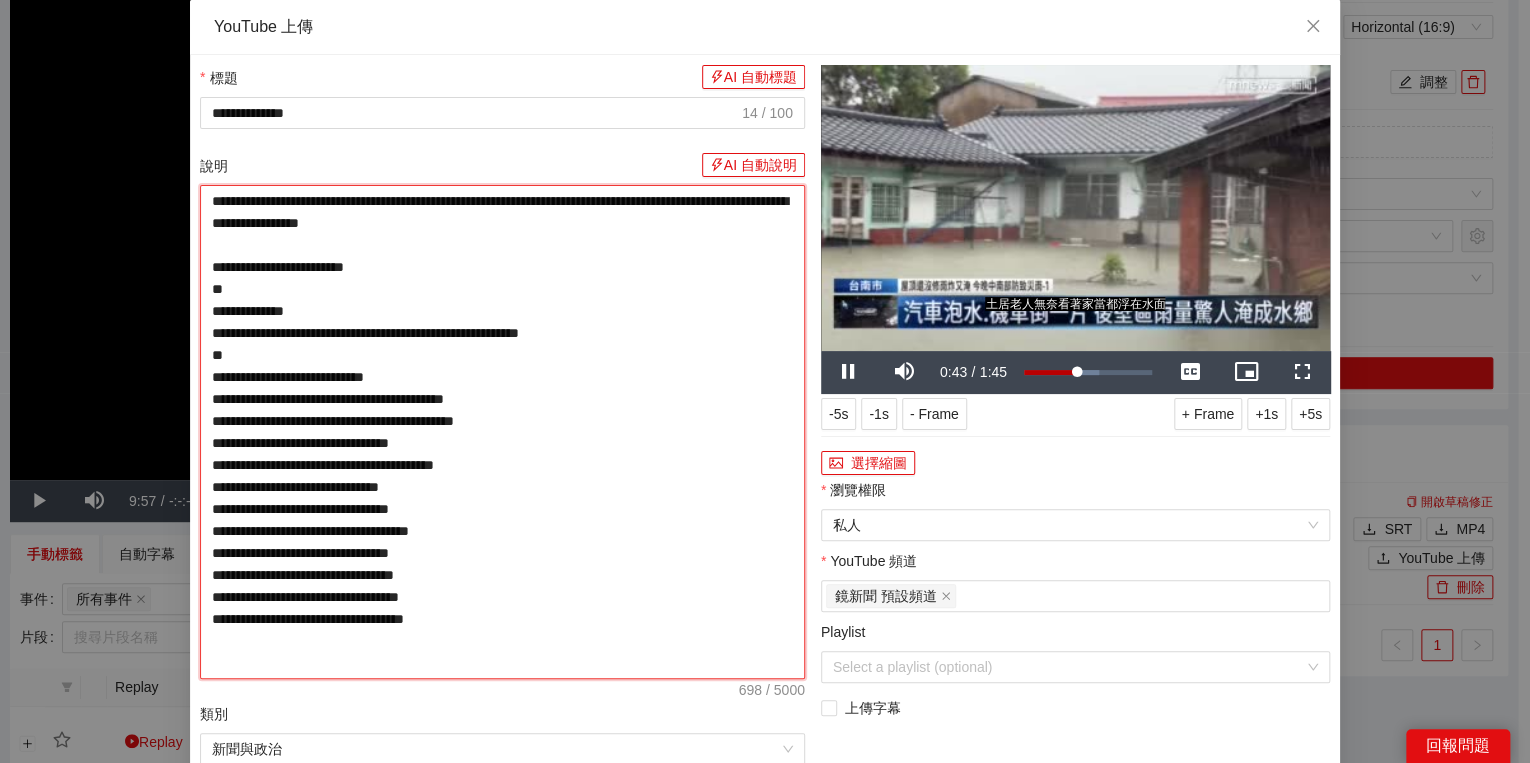 type on "**********" 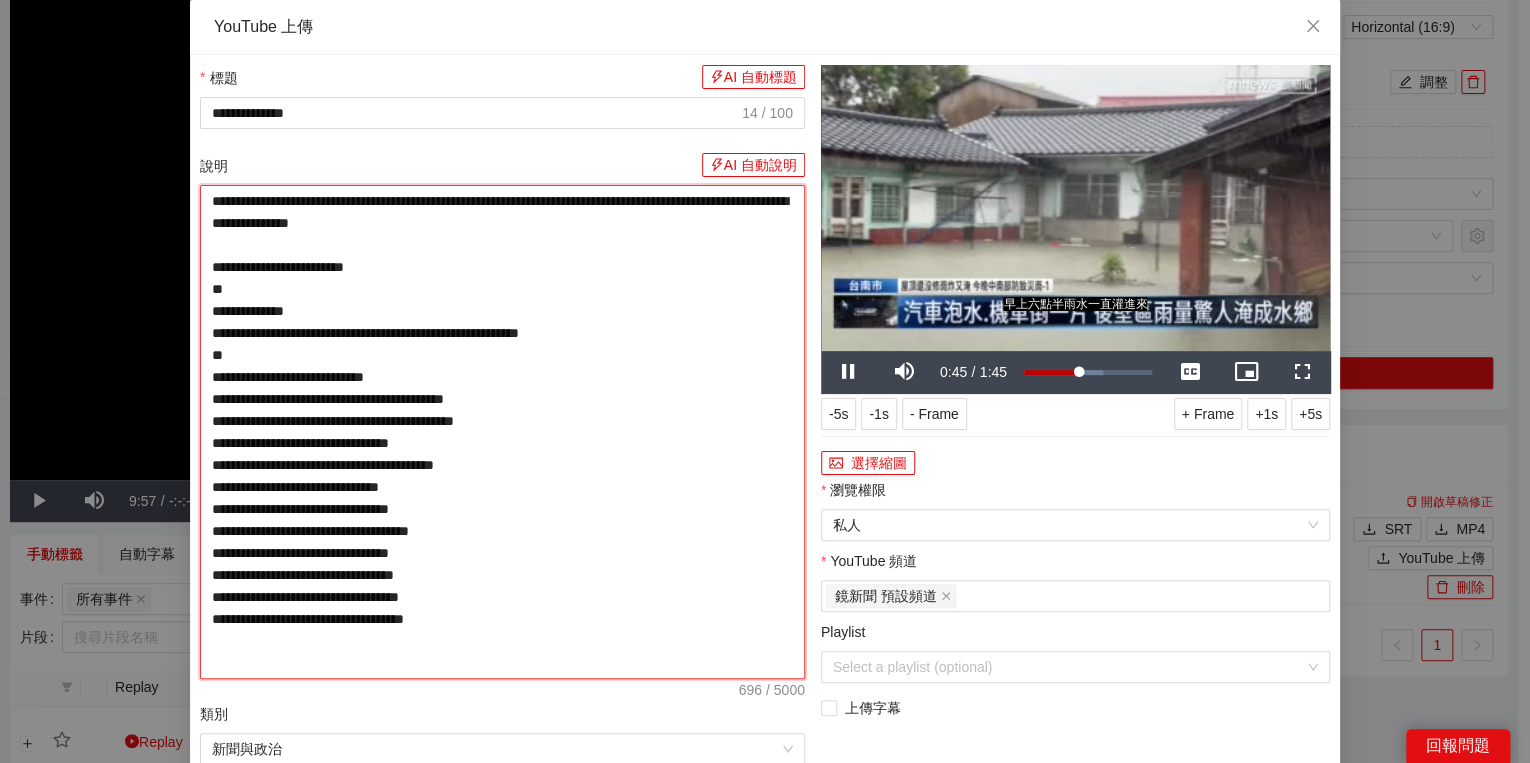 type on "**********" 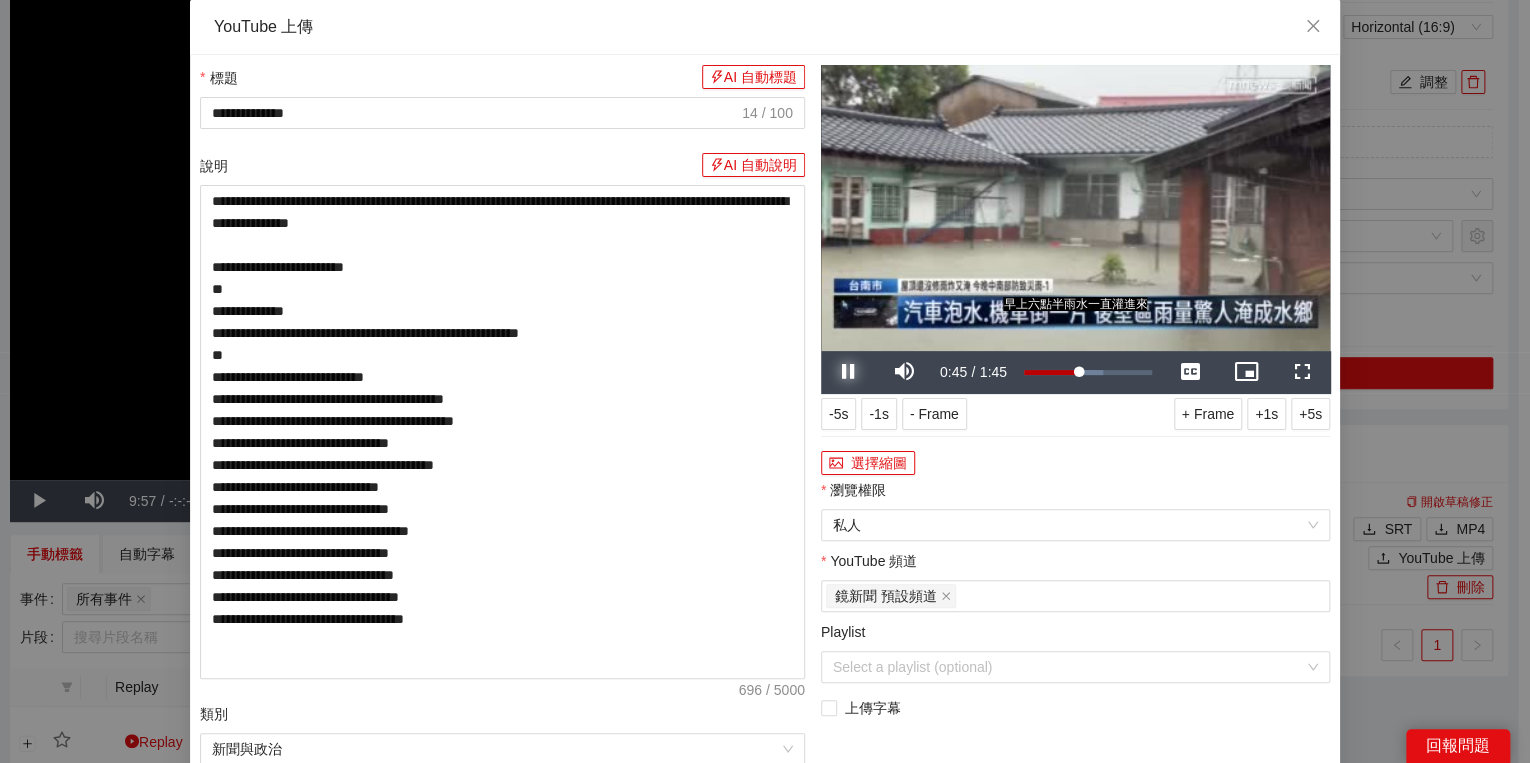 click at bounding box center (849, 372) 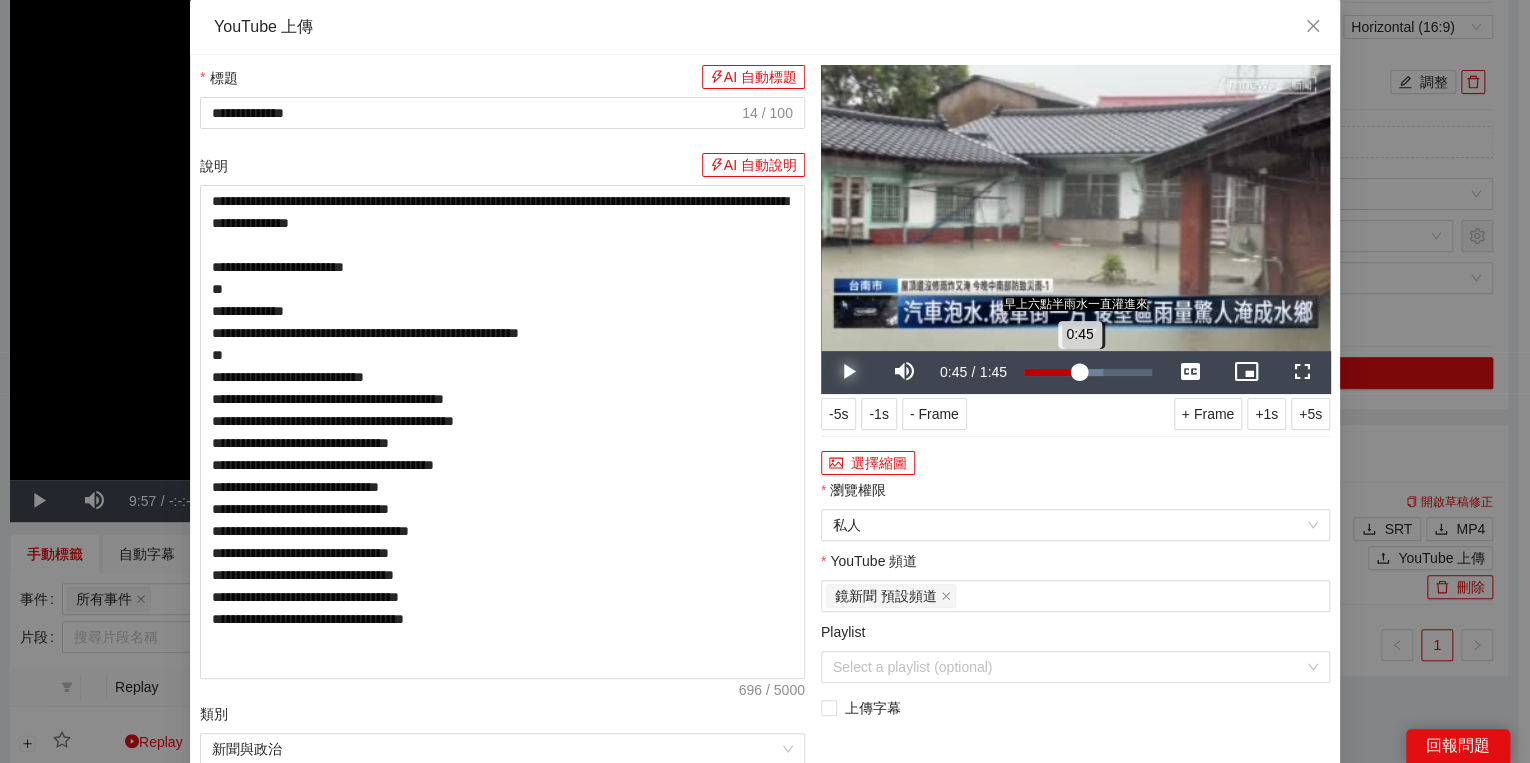 click on "0:45" at bounding box center [1052, 372] 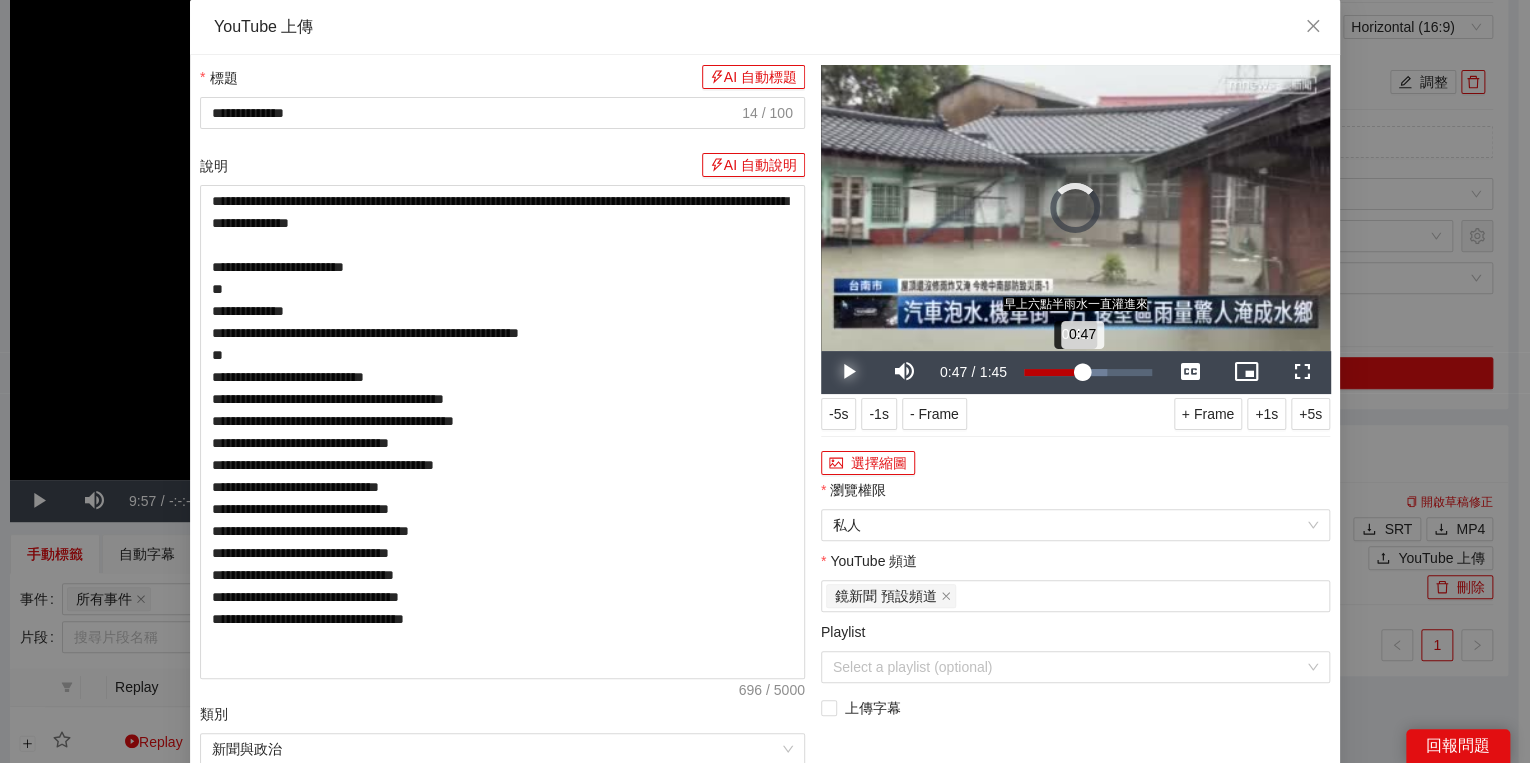 click on "0:47" at bounding box center (1053, 372) 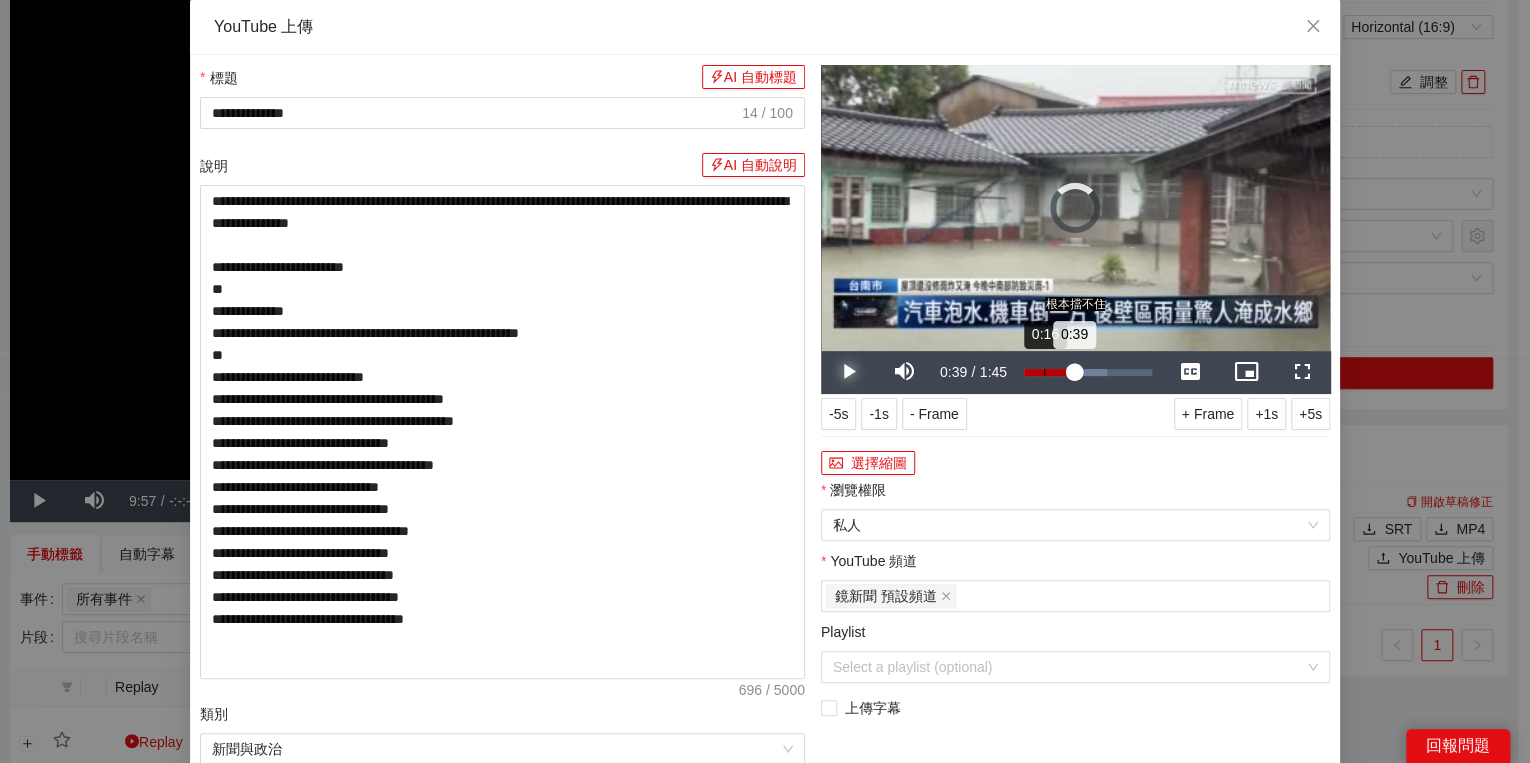 click on "0:16" at bounding box center [1044, 372] 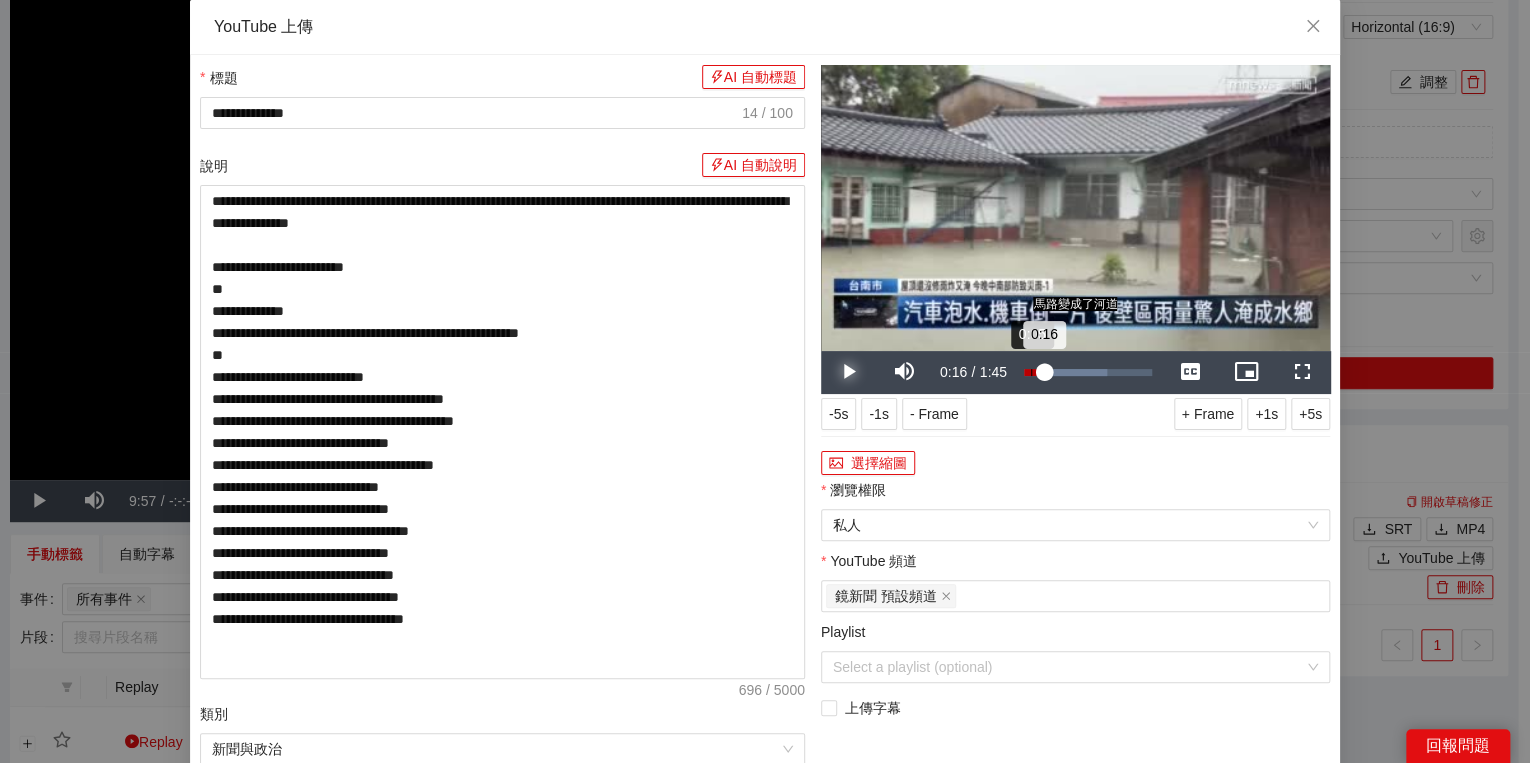 click on "0:05" at bounding box center (1031, 372) 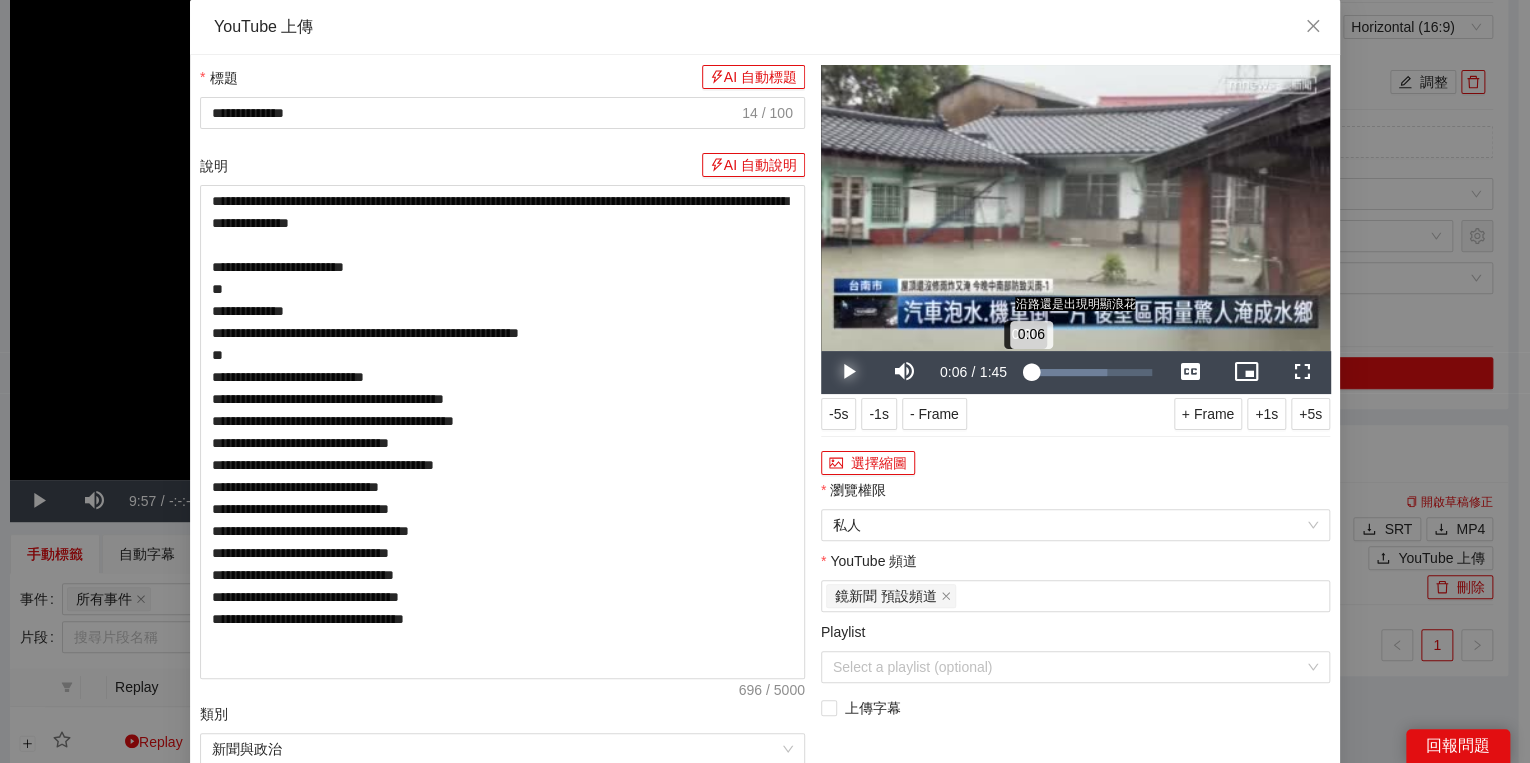 click on "0:06" at bounding box center [1027, 372] 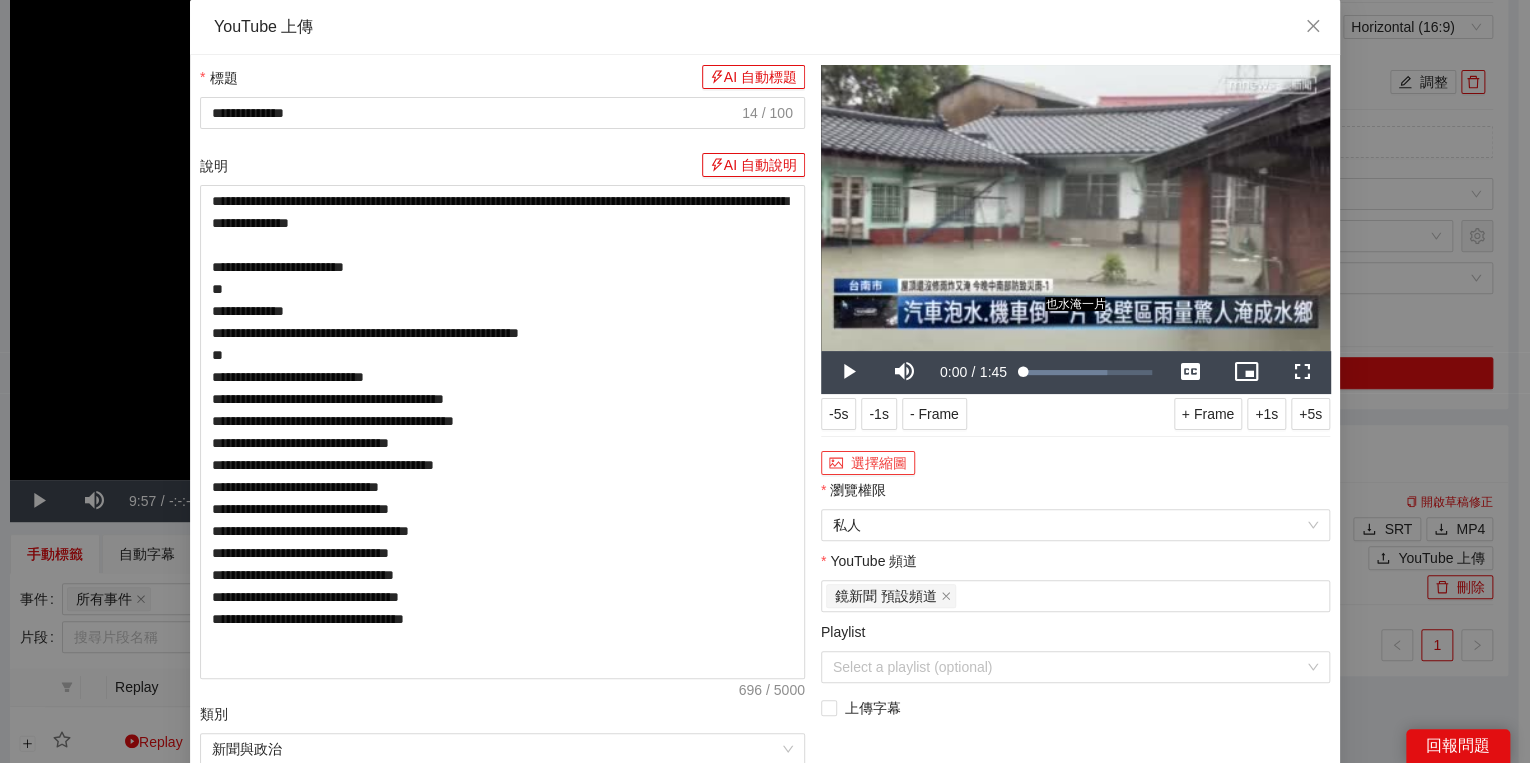 click on "選擇縮圖" at bounding box center [868, 463] 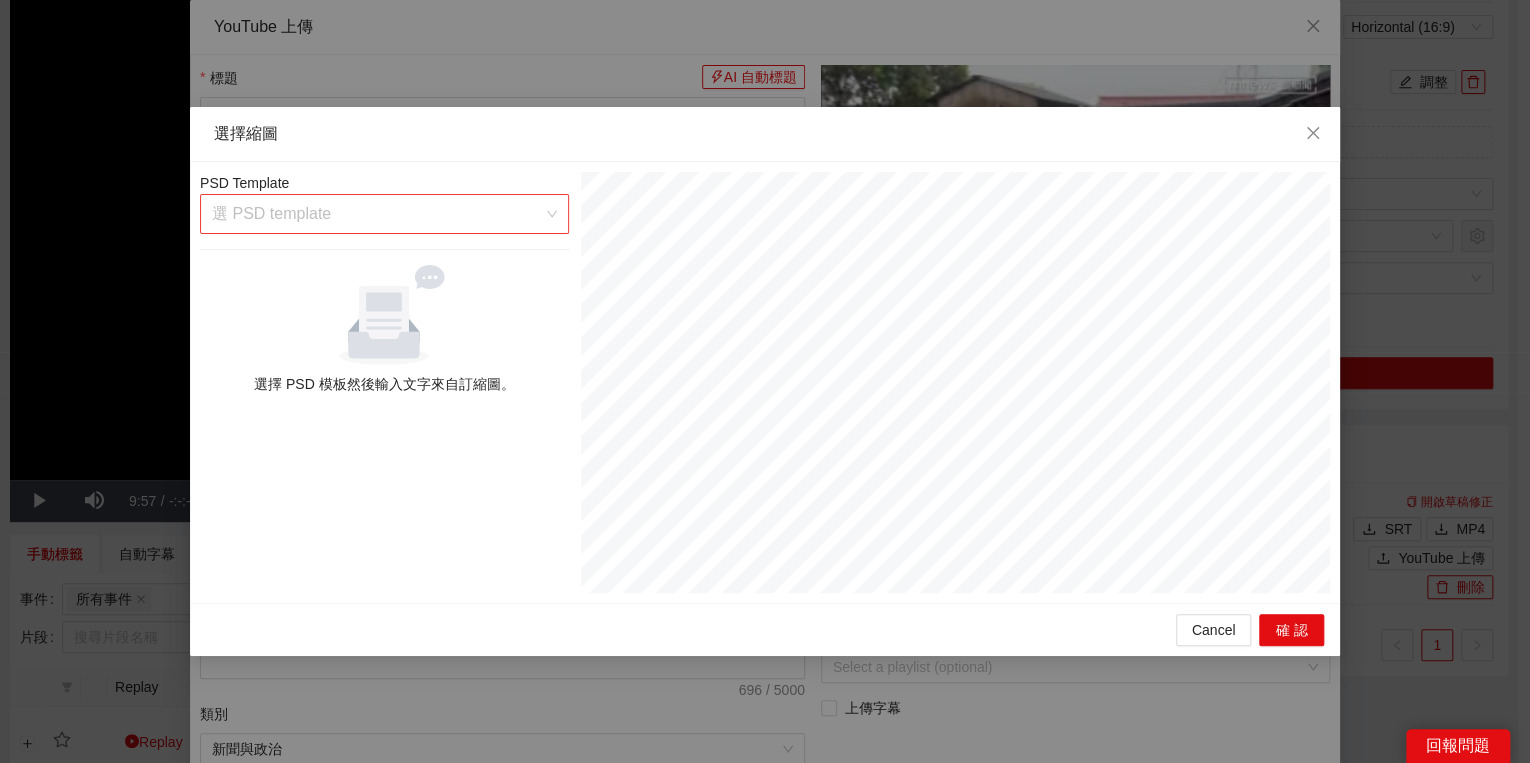 click at bounding box center [377, 214] 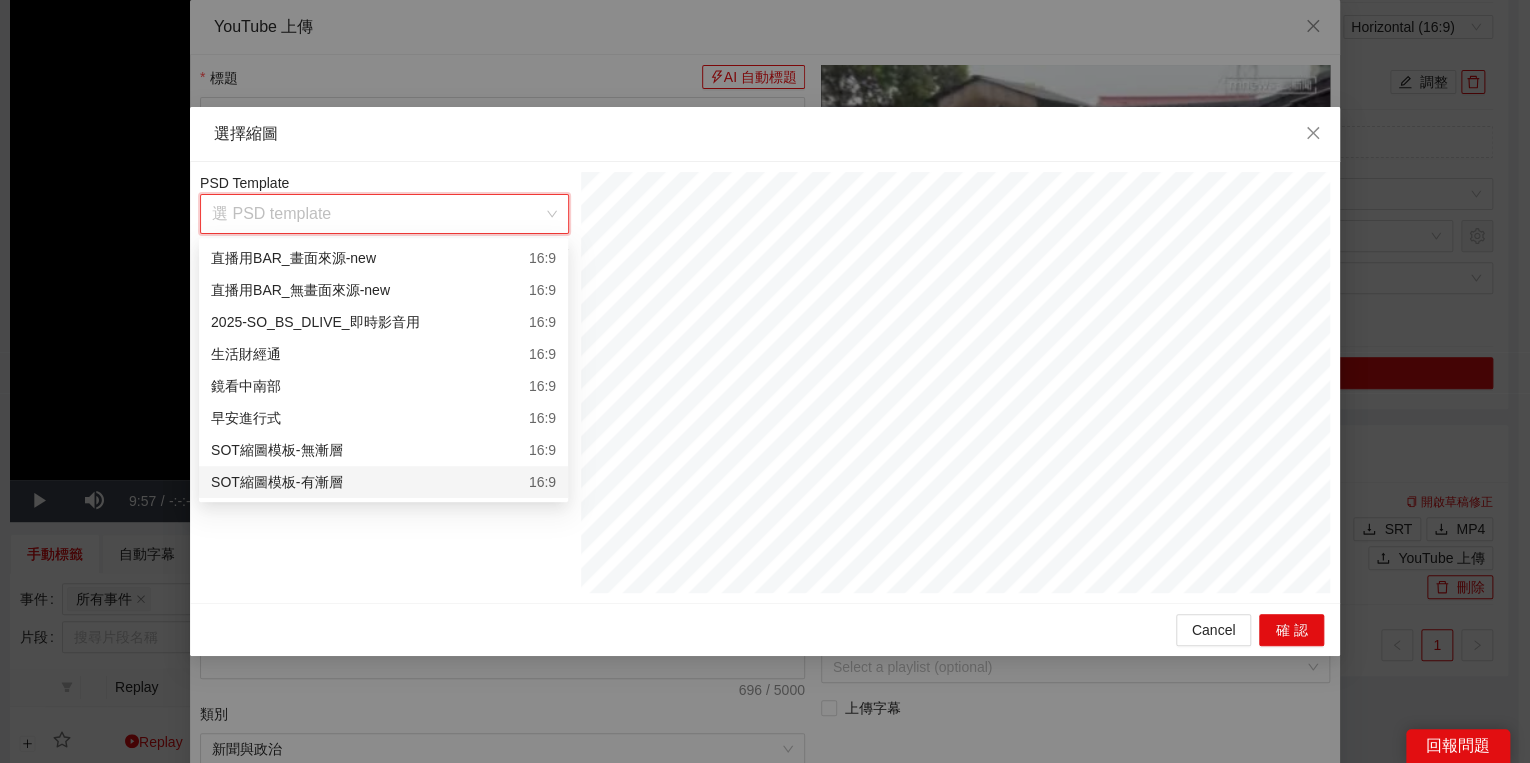 click on "SOT縮圖模板-有漸層 16:9" at bounding box center (383, 482) 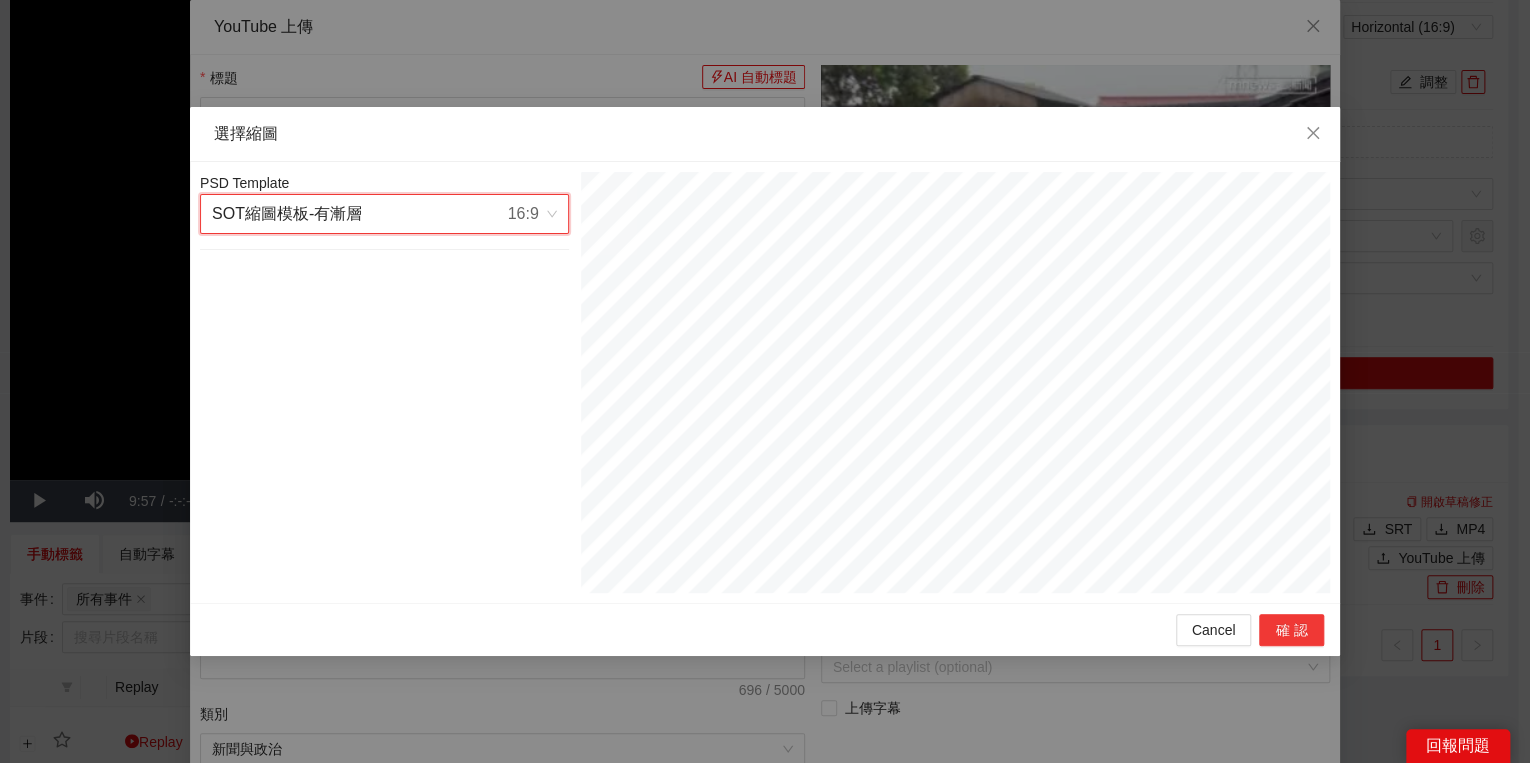 click on "確認" at bounding box center [1291, 630] 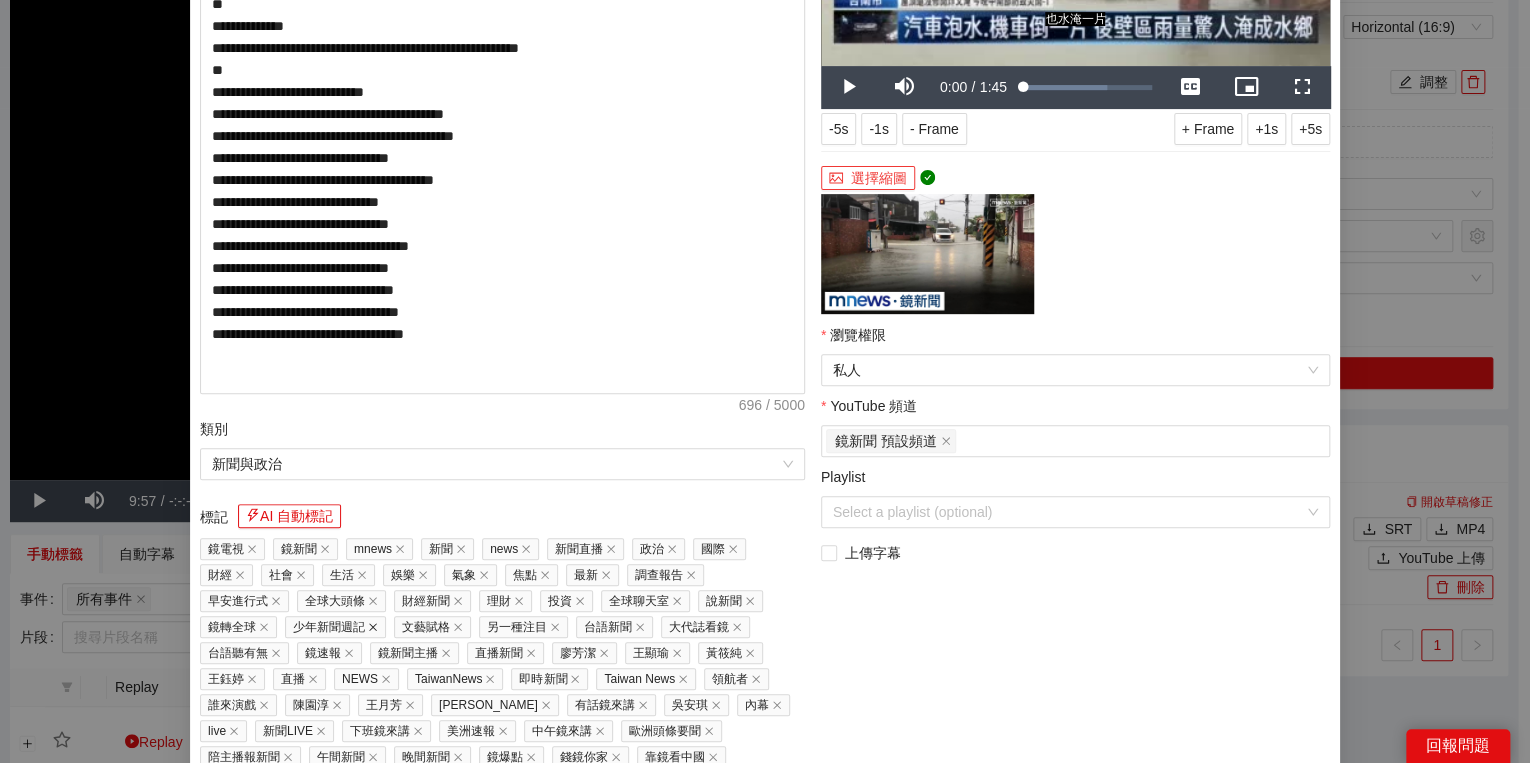 scroll, scrollTop: 320, scrollLeft: 0, axis: vertical 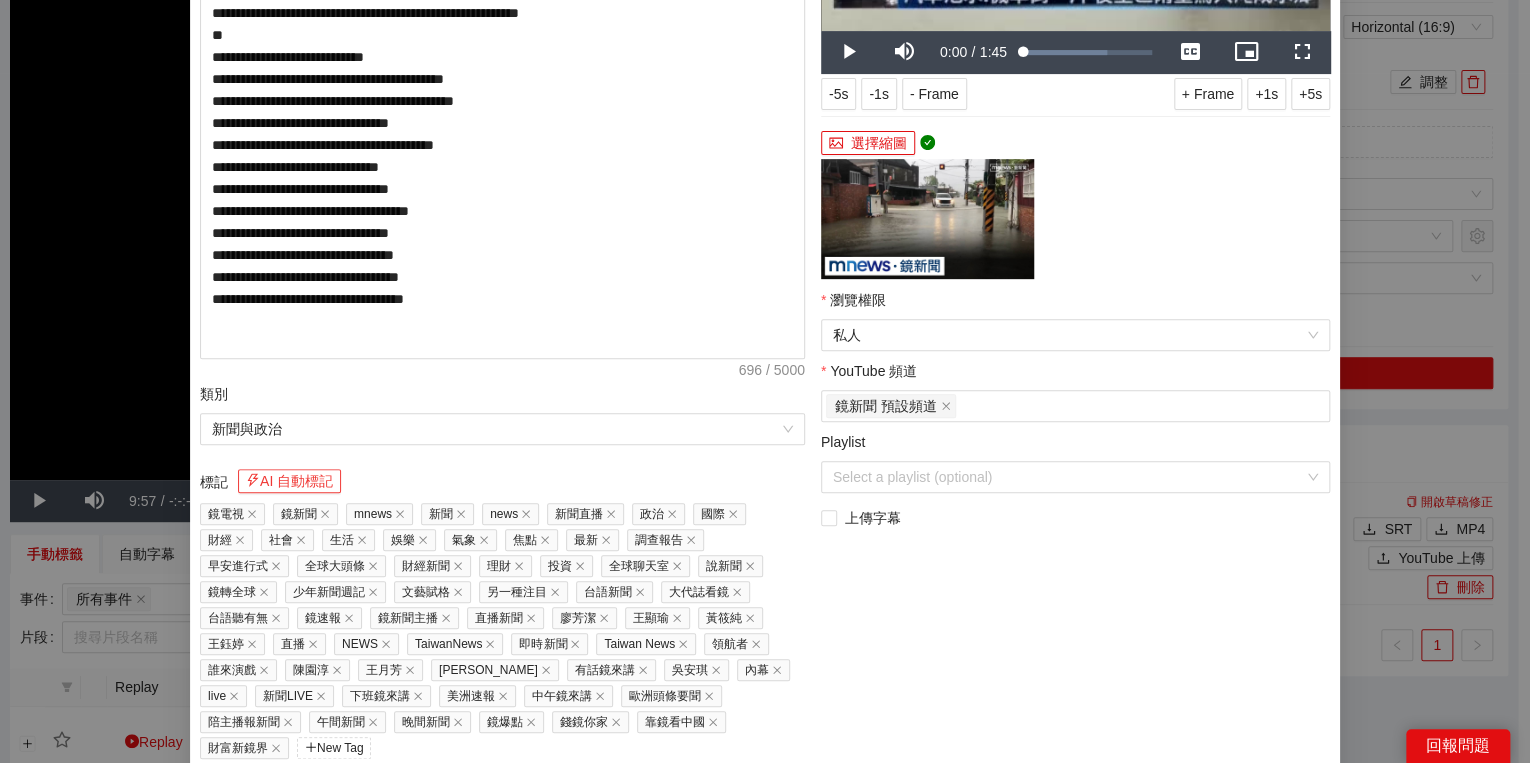click on "AI 自動標記" at bounding box center (289, 481) 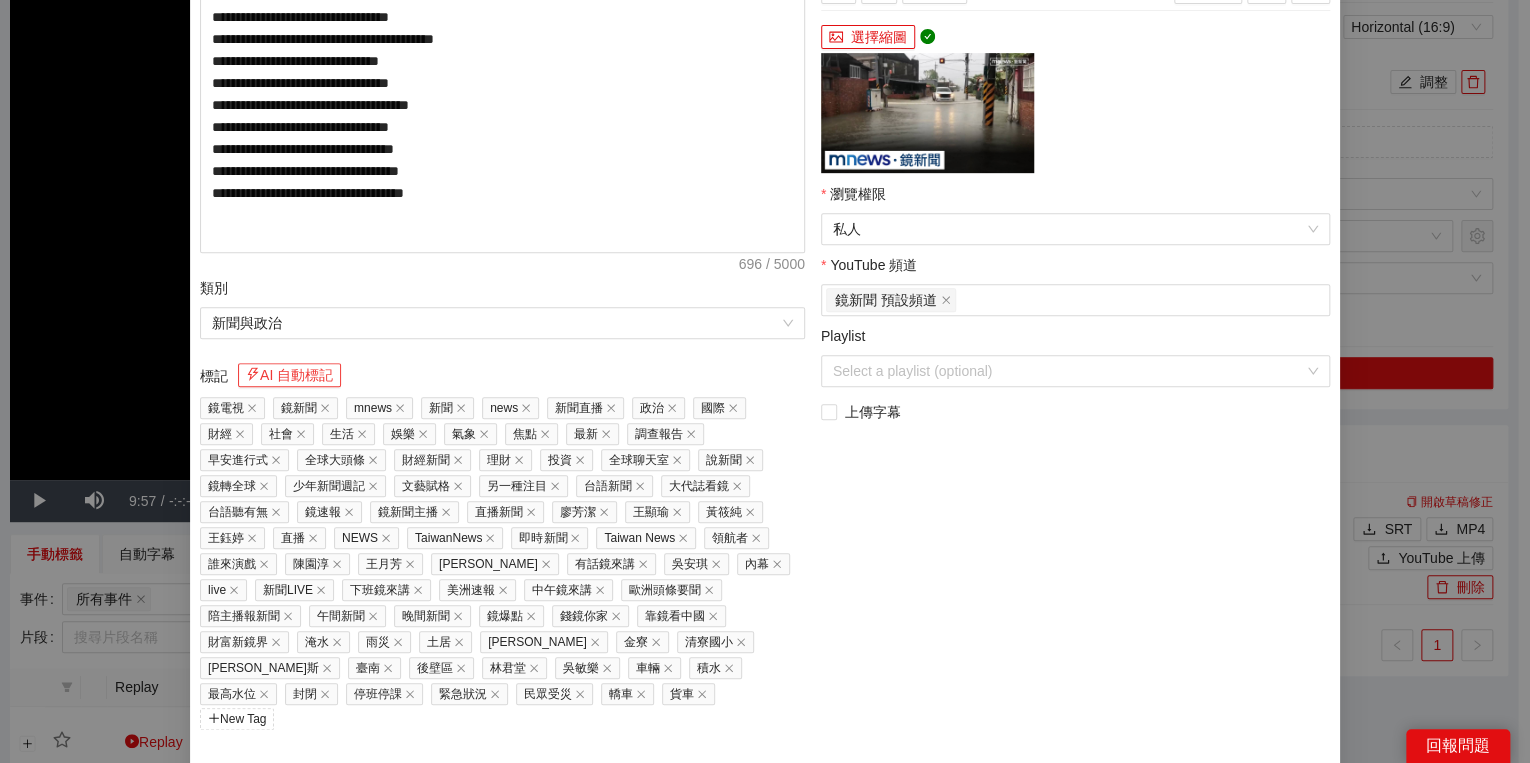 scroll, scrollTop: 451, scrollLeft: 0, axis: vertical 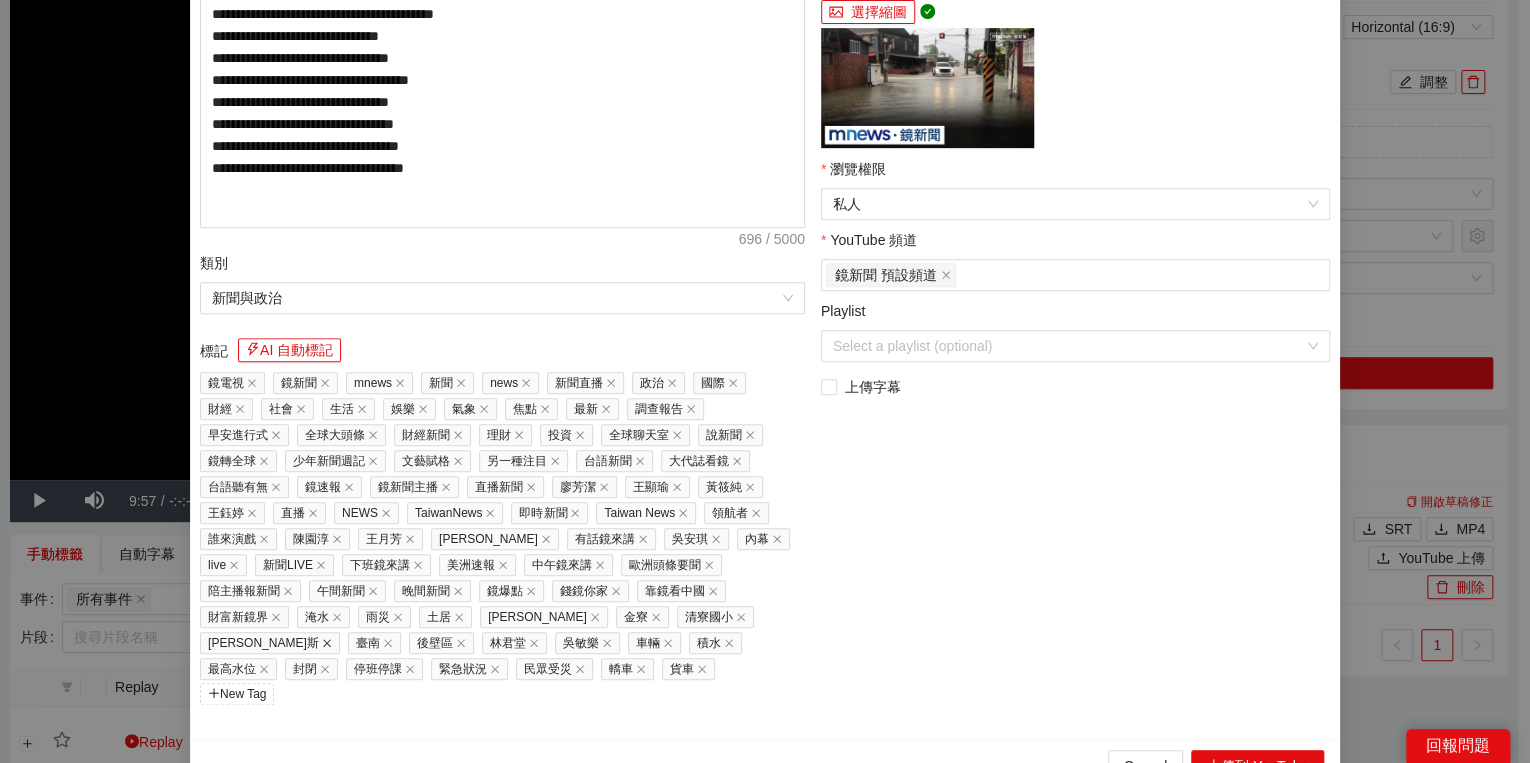 click 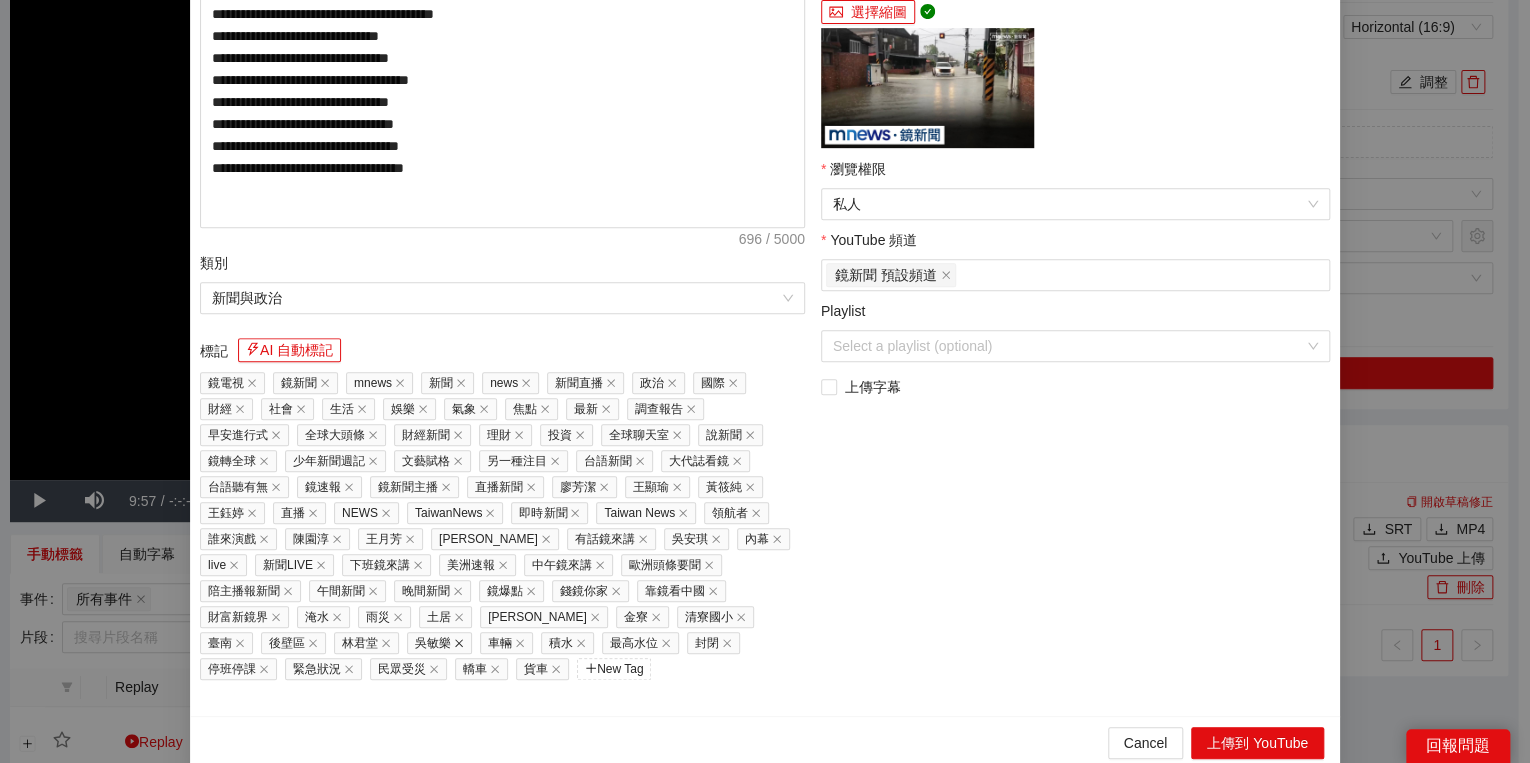 click 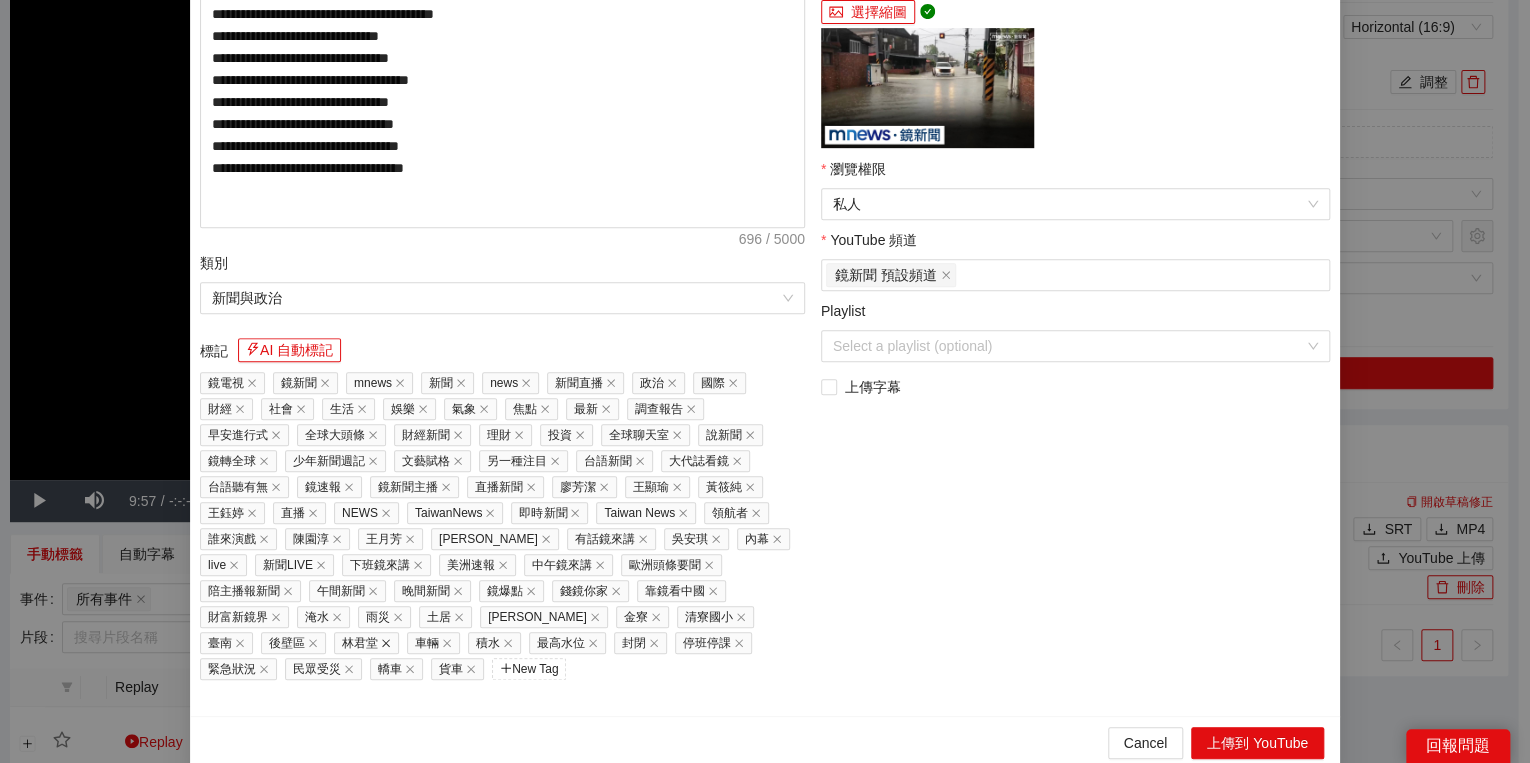 click 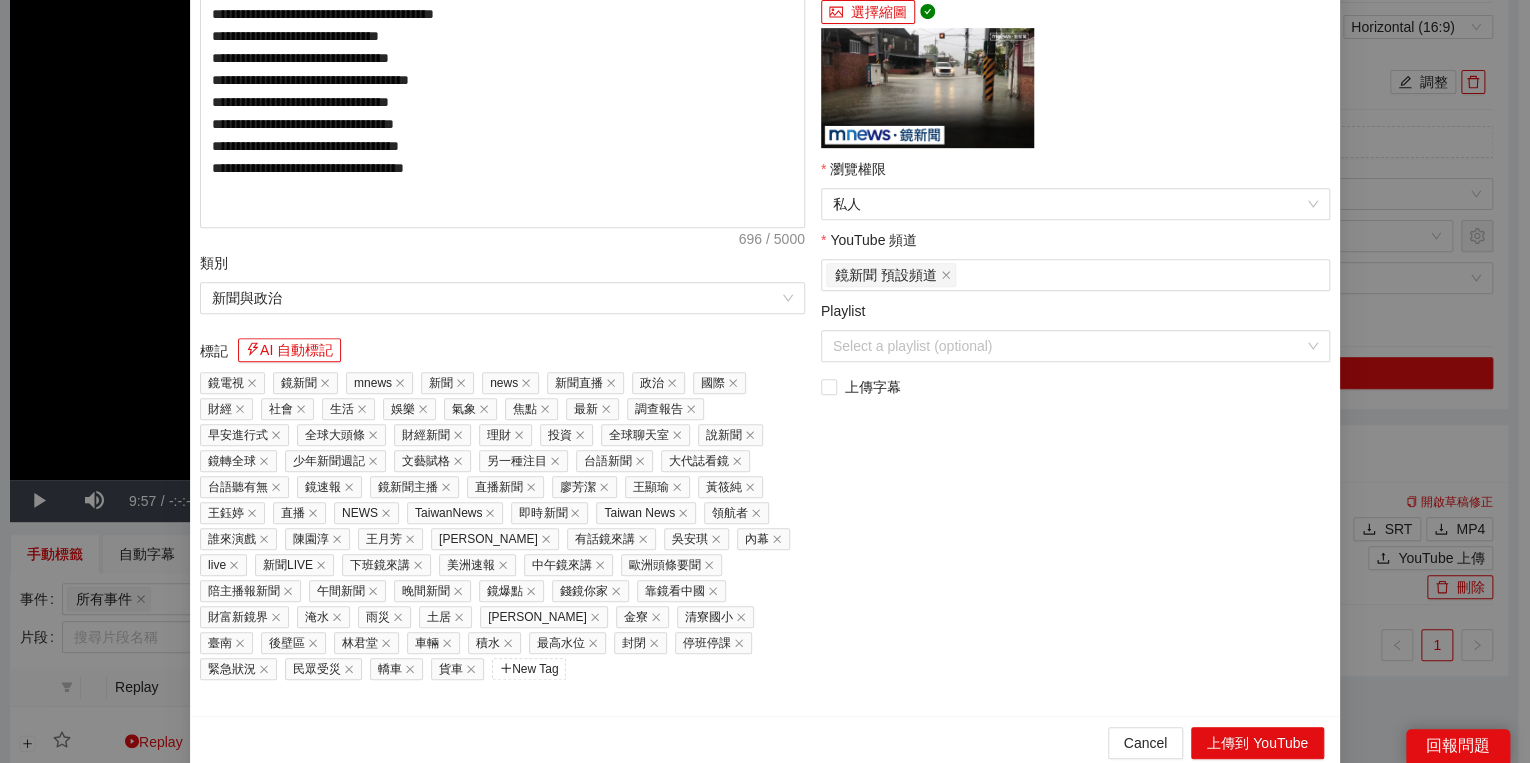 scroll, scrollTop: 425, scrollLeft: 0, axis: vertical 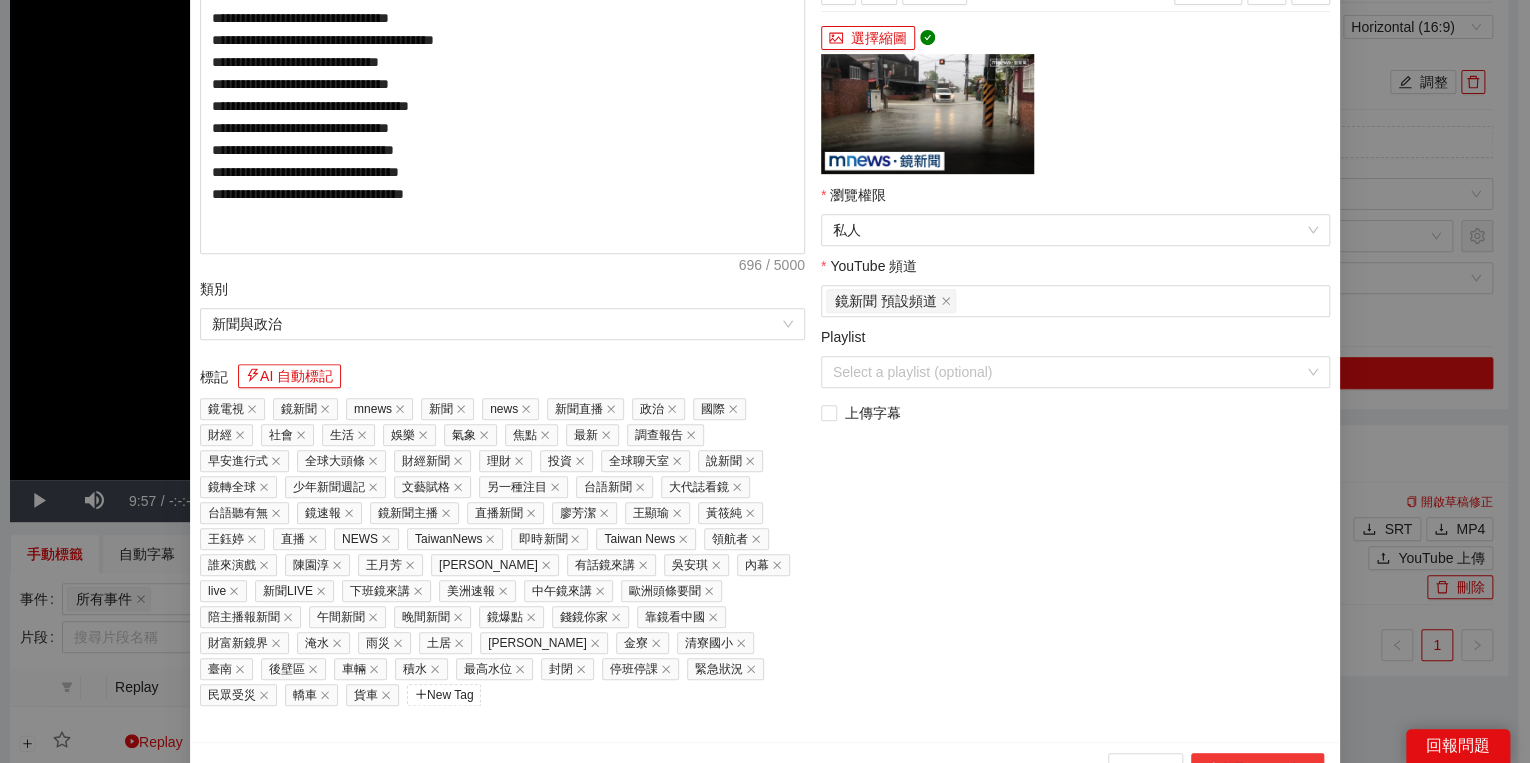 click on "上傳到 YouTube" at bounding box center (1257, 769) 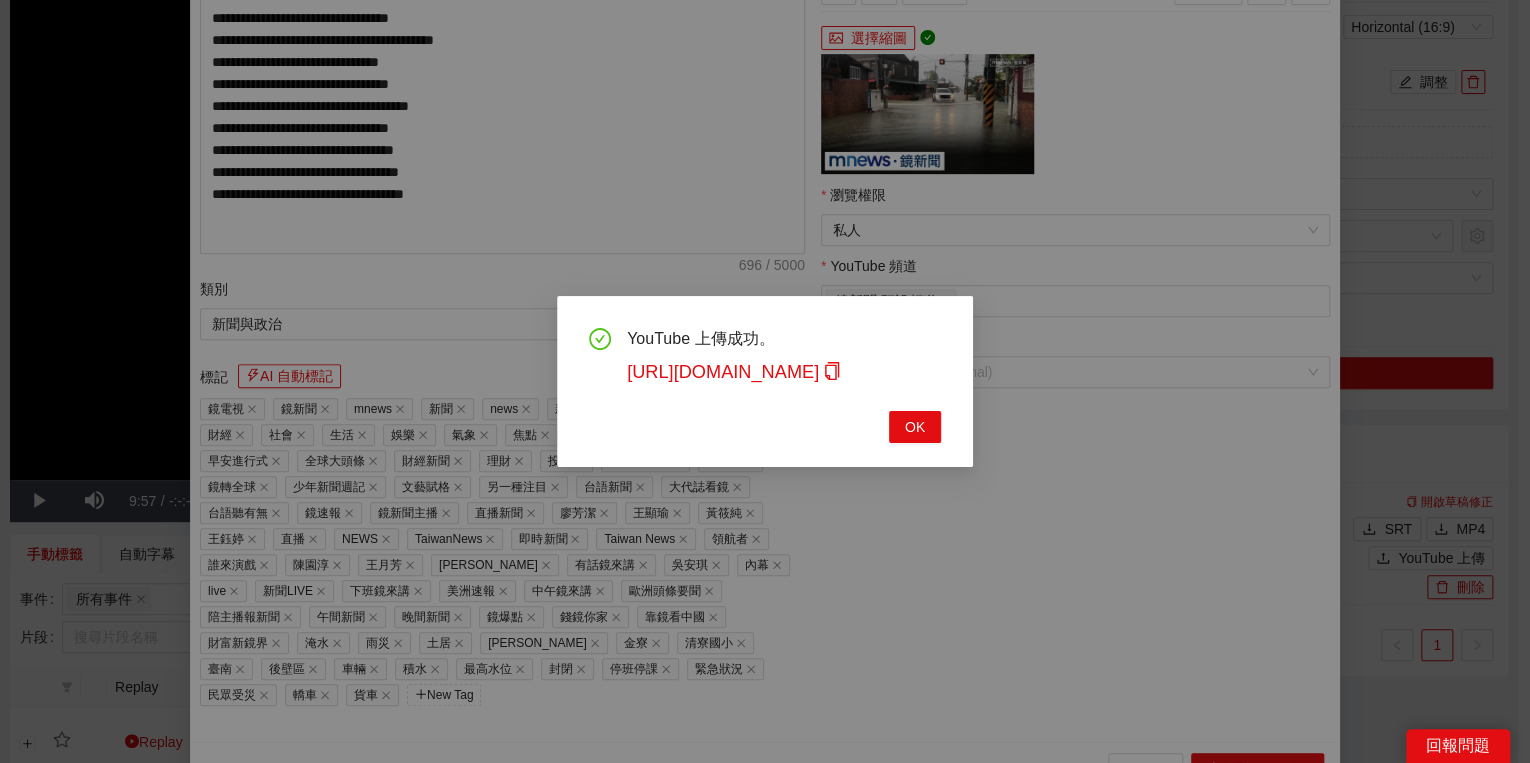 click on "YouTube 上傳成功。 https://youtu.be/lkMRUVhFT9o OK" at bounding box center (765, 381) 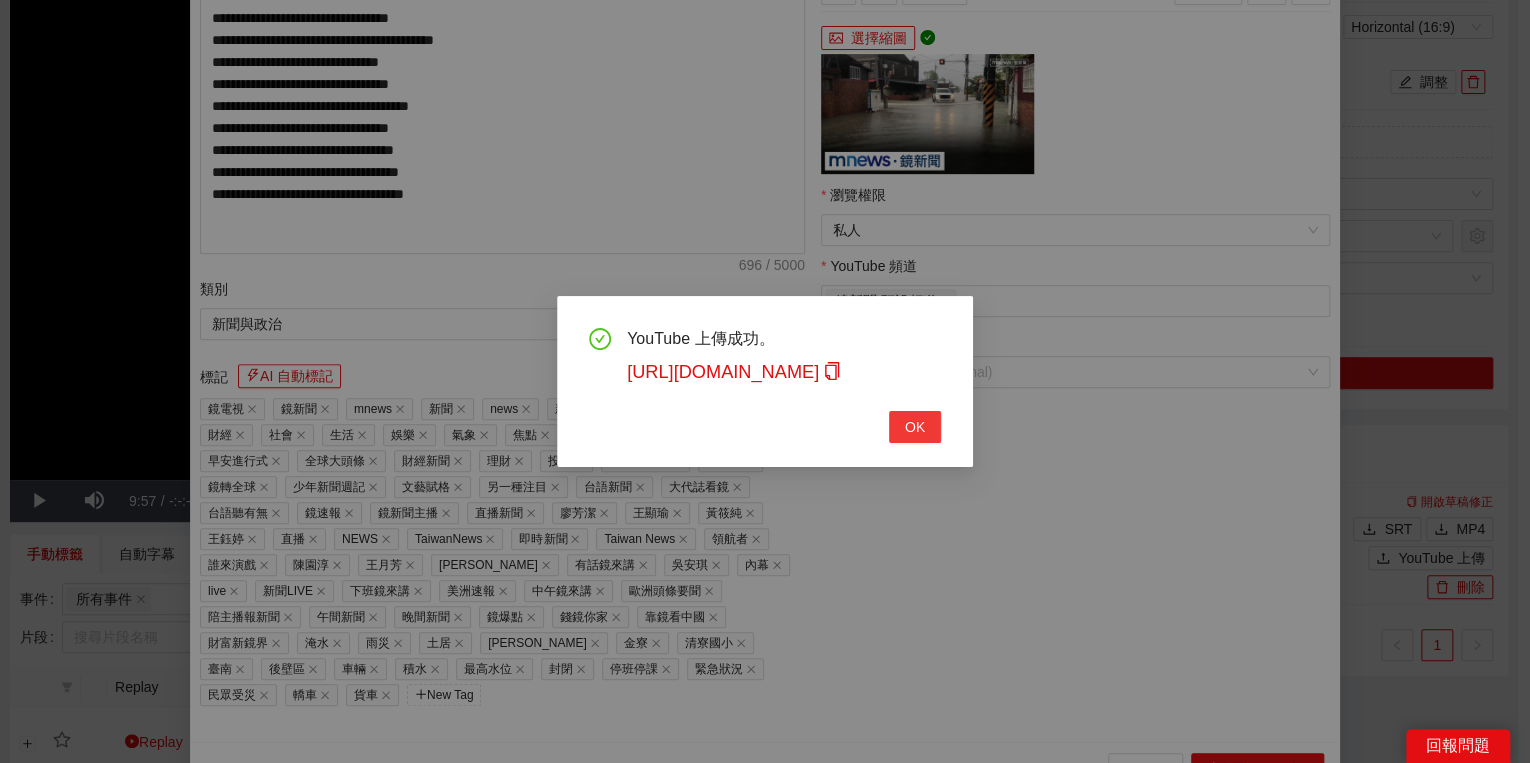 click on "OK" at bounding box center (915, 427) 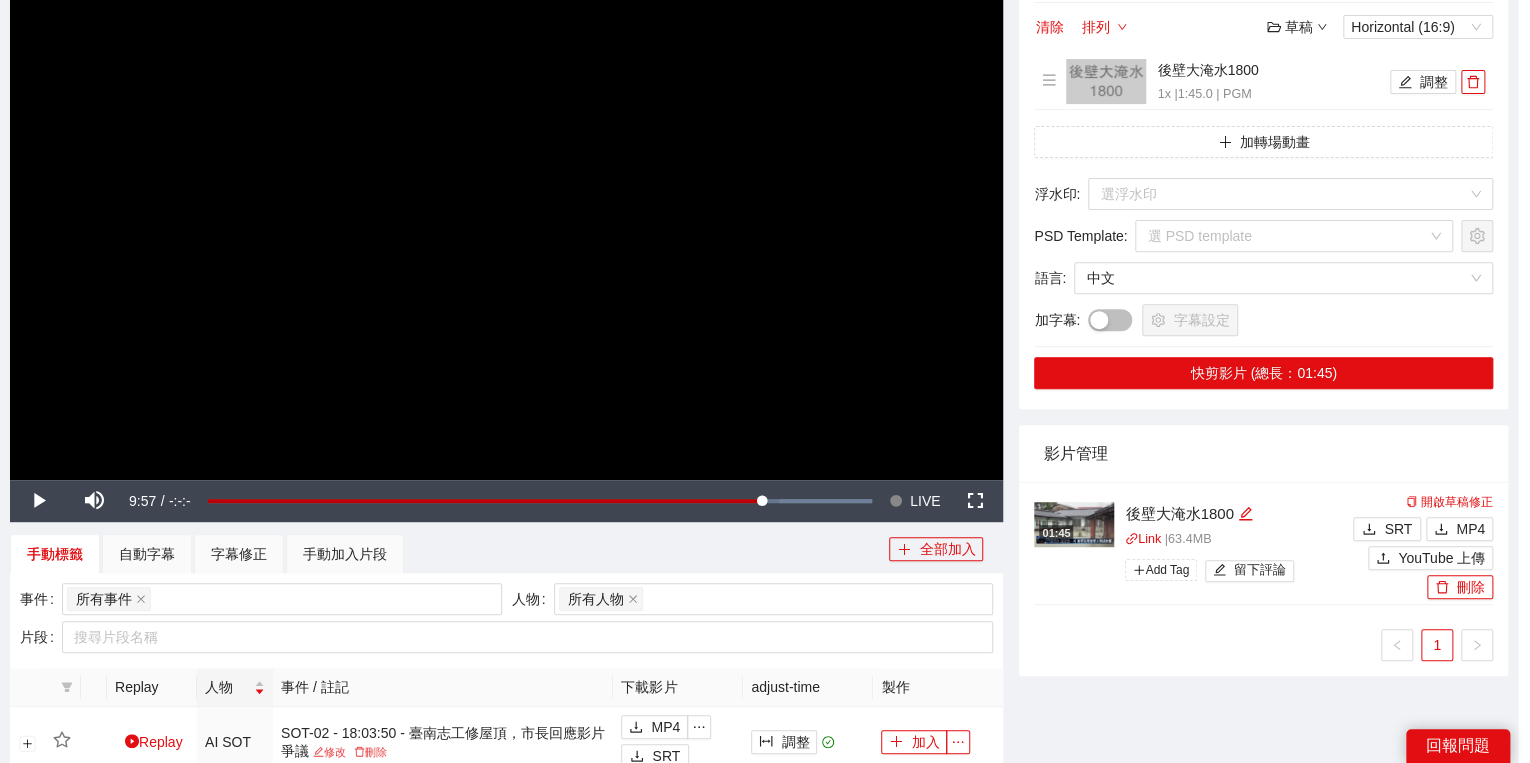 scroll, scrollTop: 308, scrollLeft: 0, axis: vertical 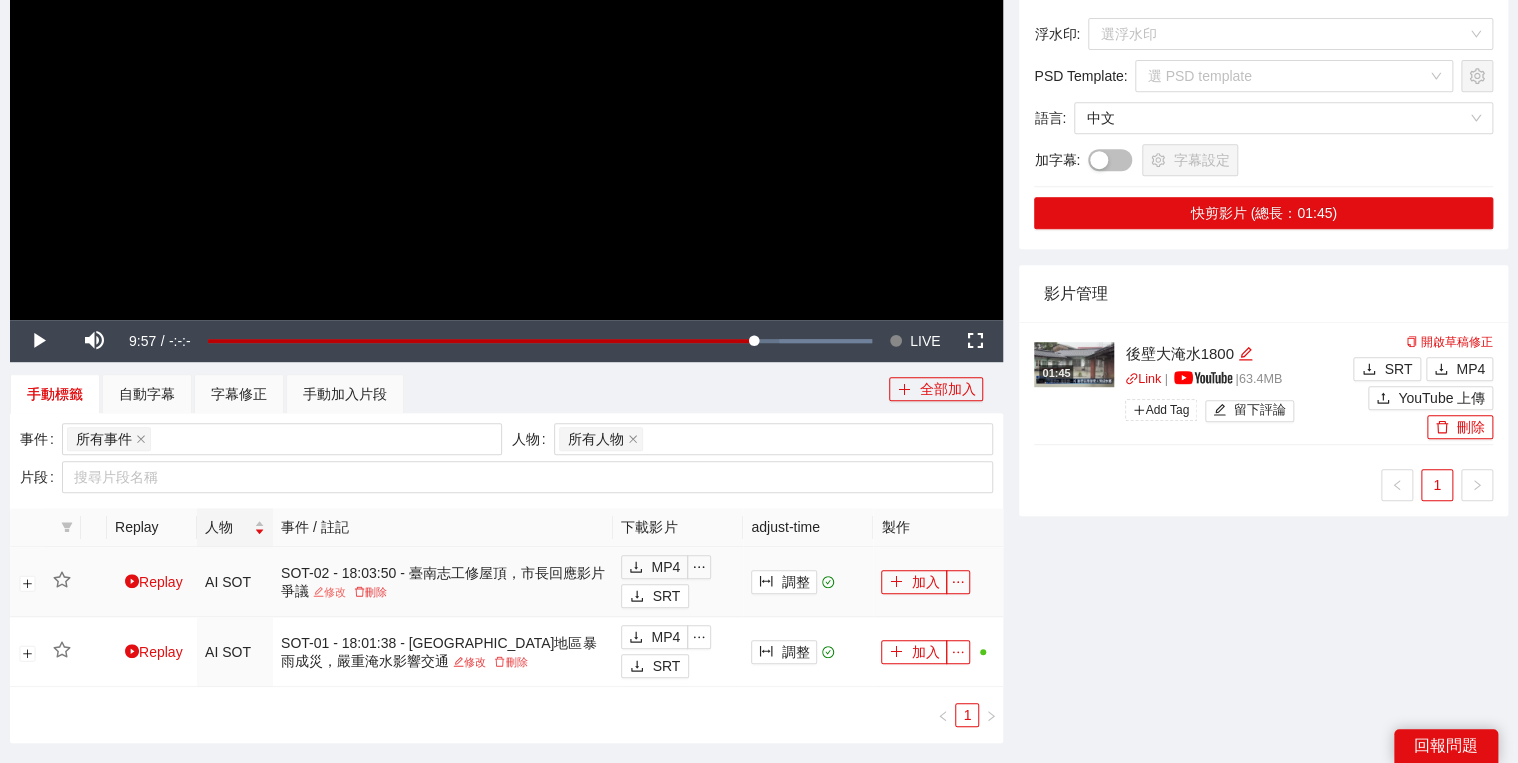 click on "修改" at bounding box center [329, 592] 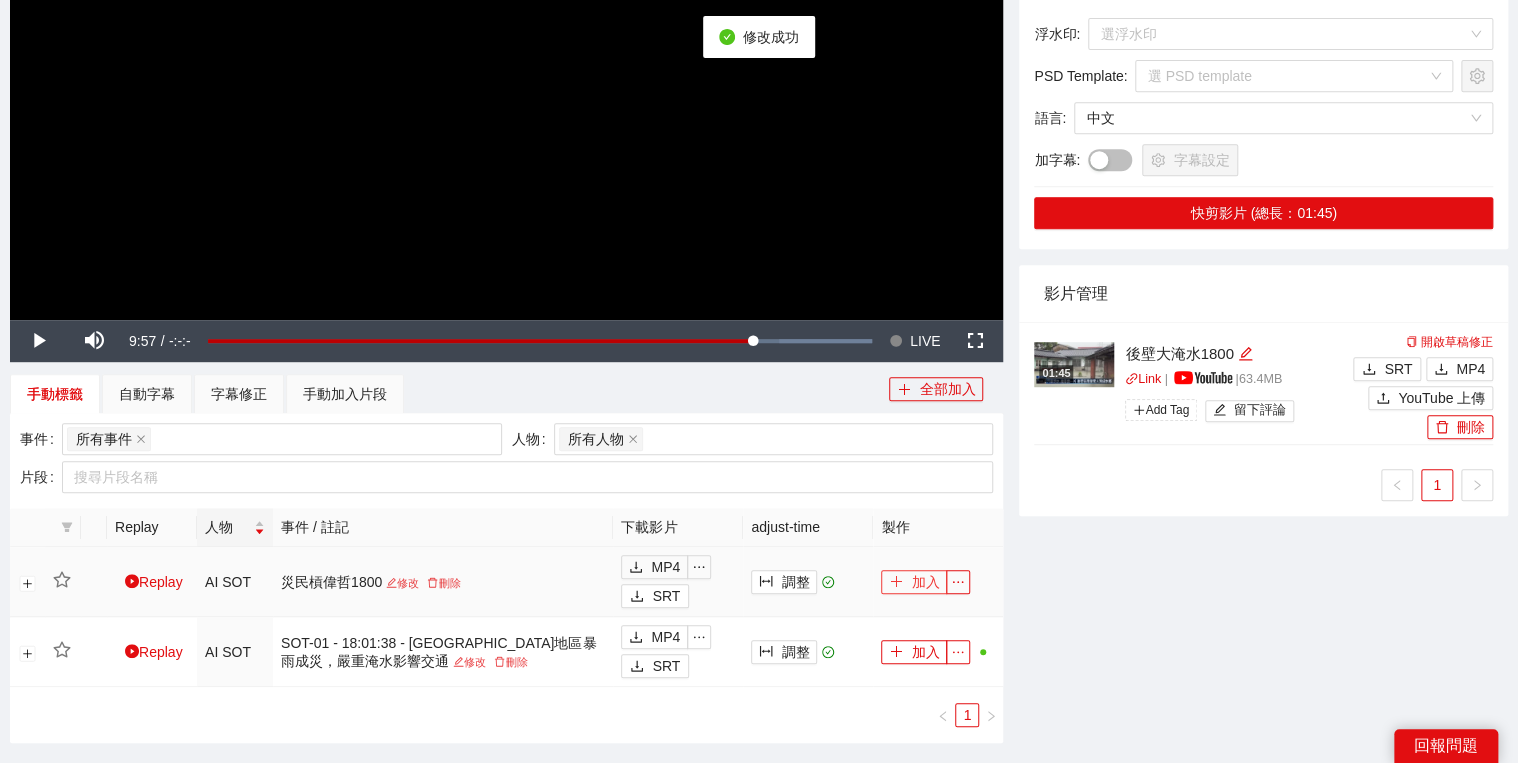 click on "加入" at bounding box center [914, 582] 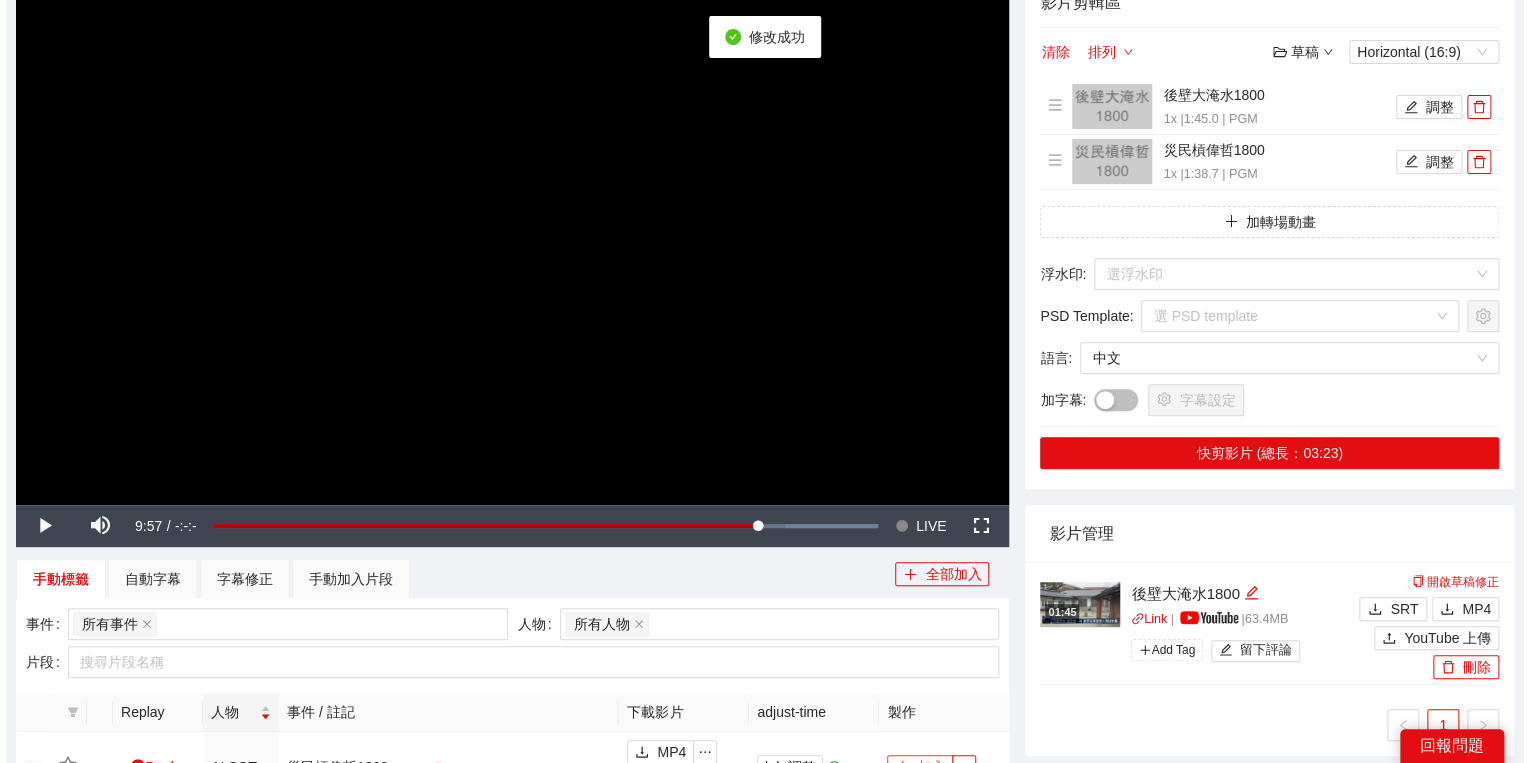 scroll, scrollTop: 0, scrollLeft: 0, axis: both 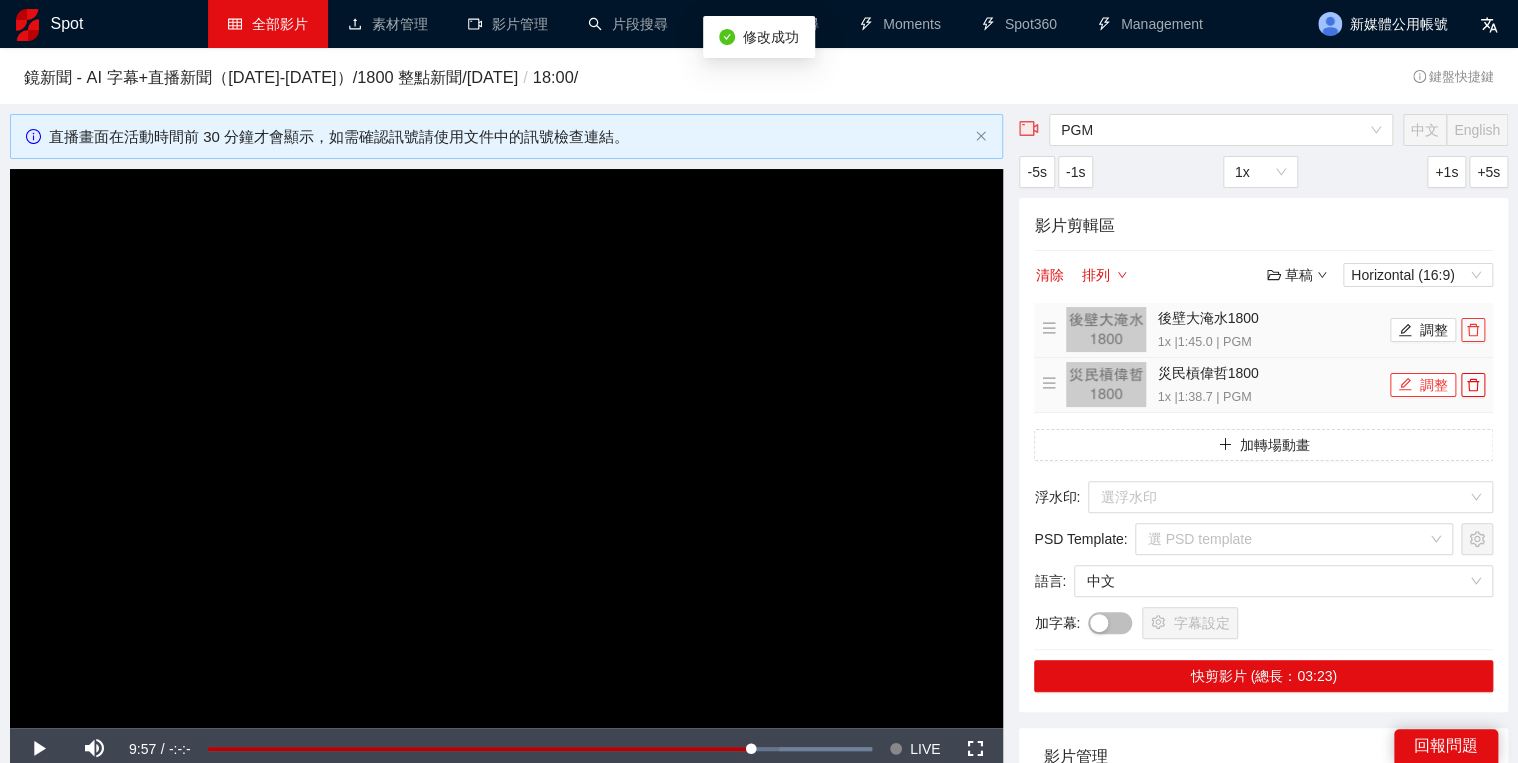 drag, startPoint x: 1469, startPoint y: 327, endPoint x: 1422, endPoint y: 330, distance: 47.095646 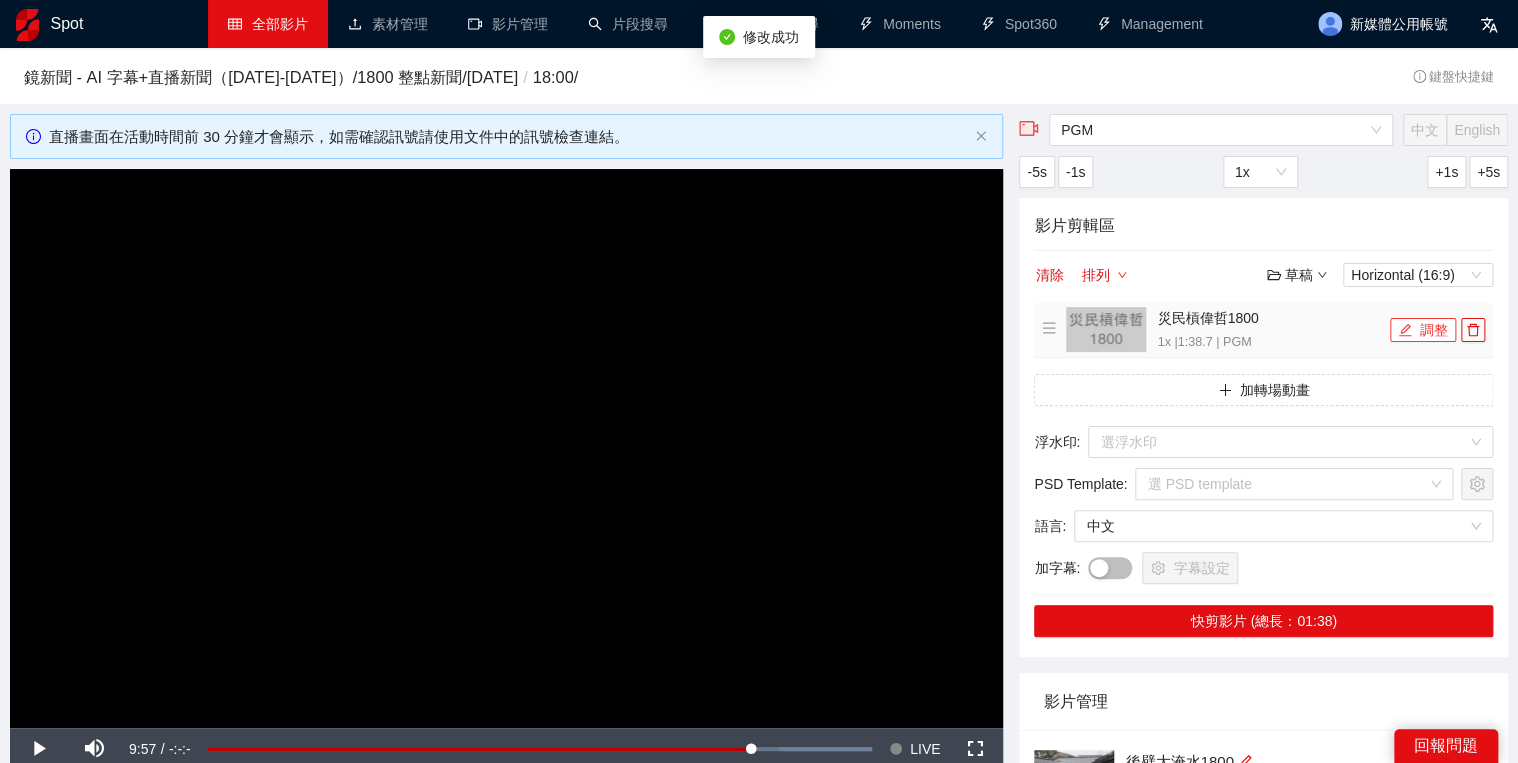 click on "調整" at bounding box center (1423, 330) 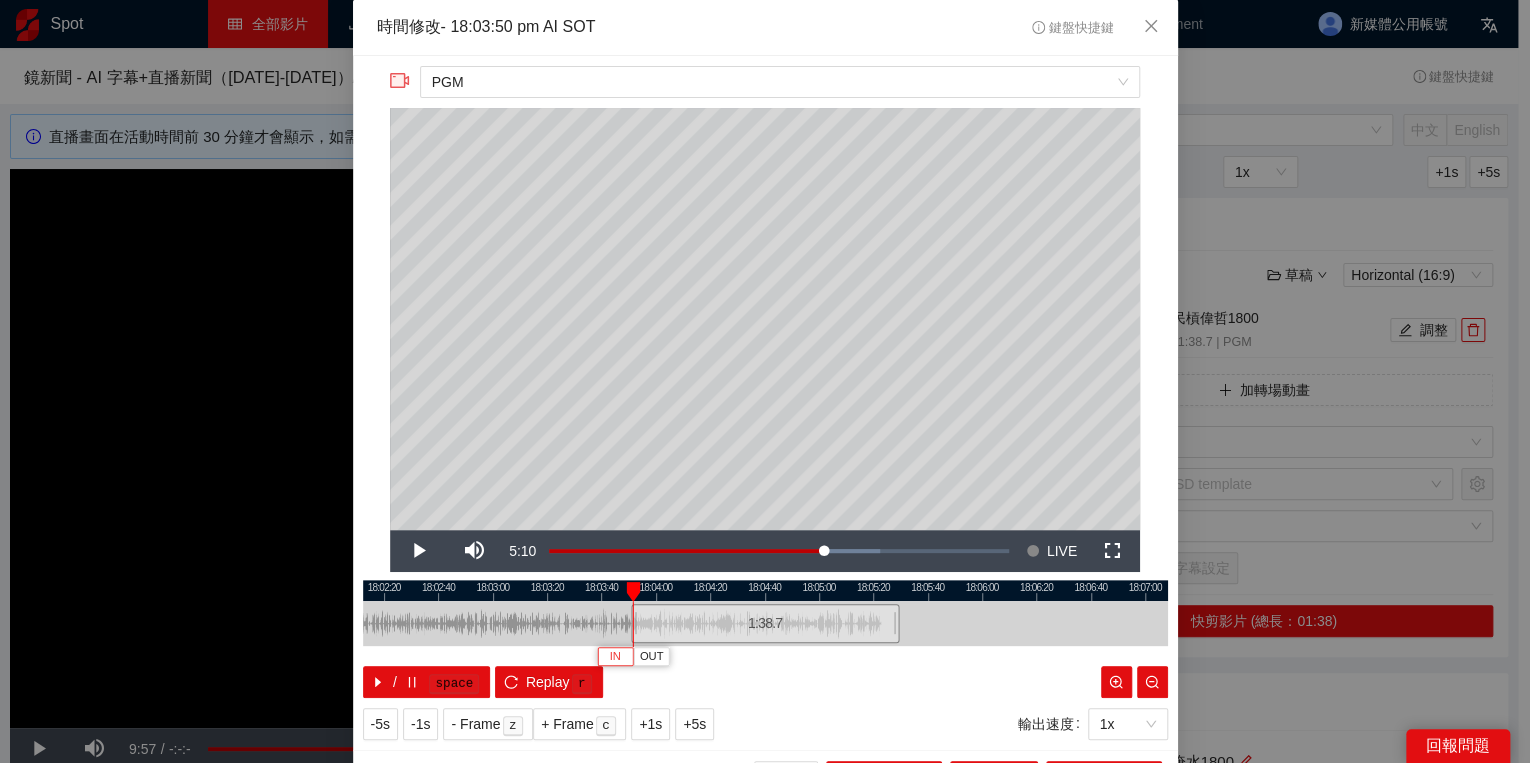click on "IN" at bounding box center [615, 657] 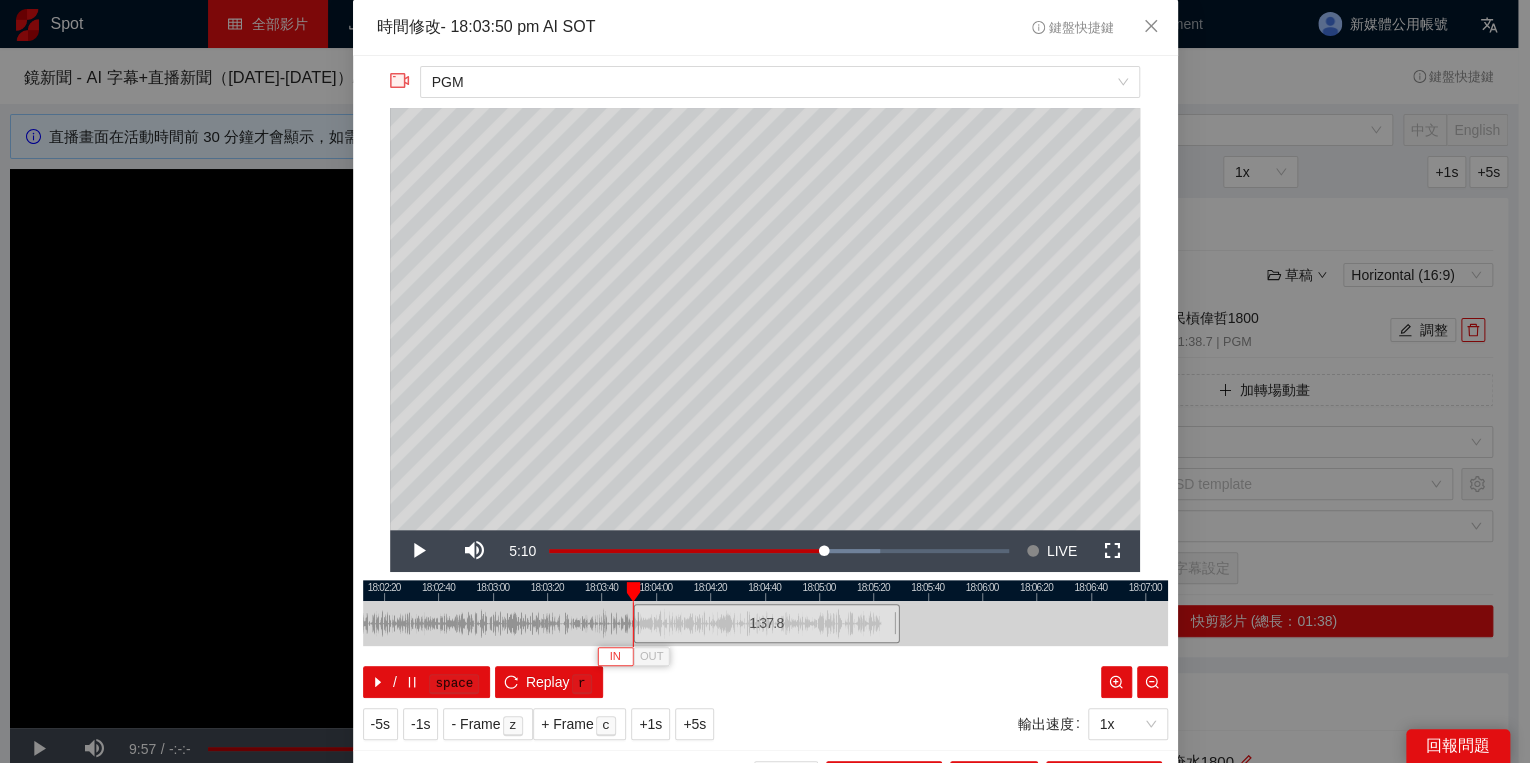 type 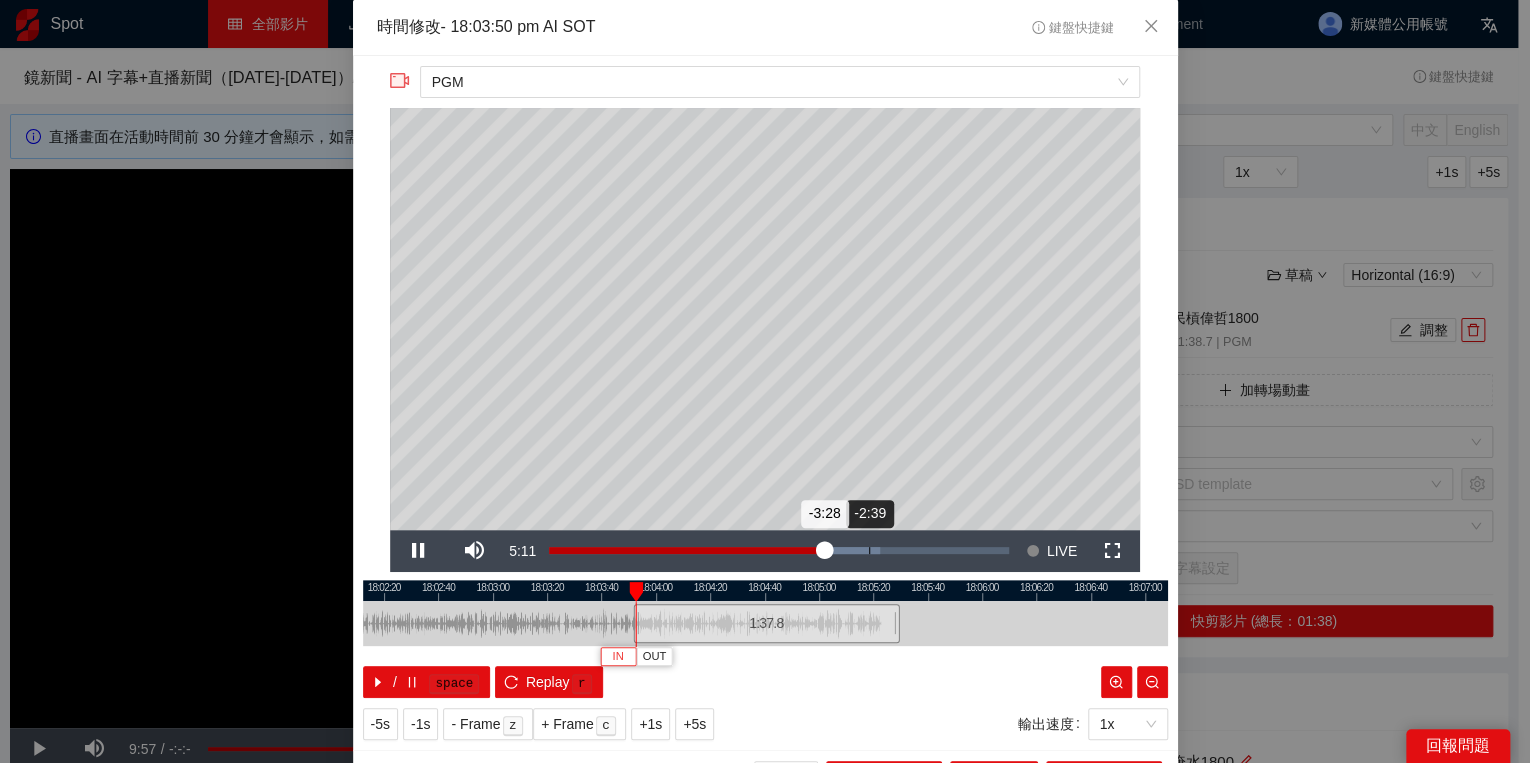 click on "Loaded :  72.08% -2:39 -3:28" at bounding box center [779, 550] 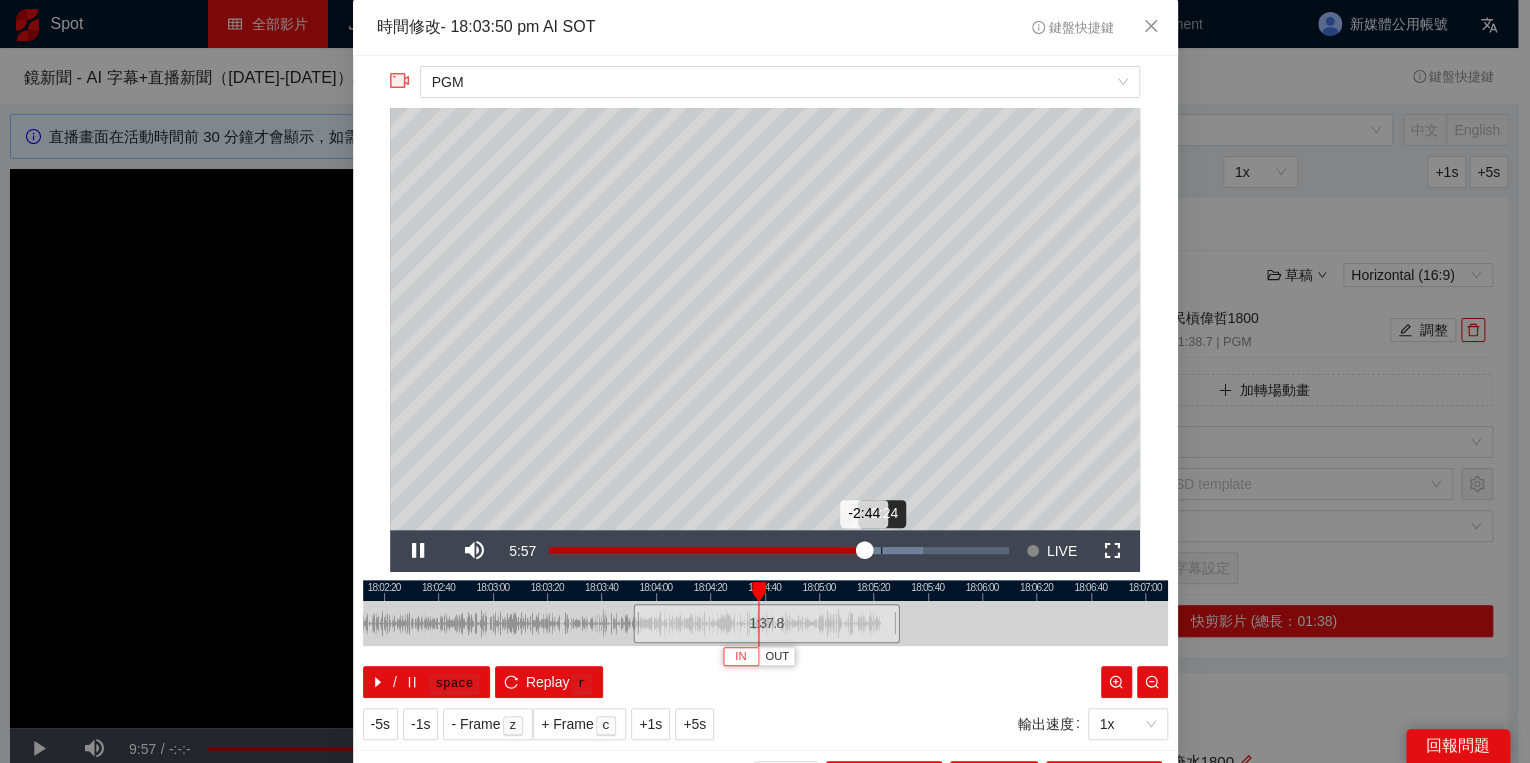 click on "Loaded :  81.38% -2:24 -2:44" at bounding box center (779, 551) 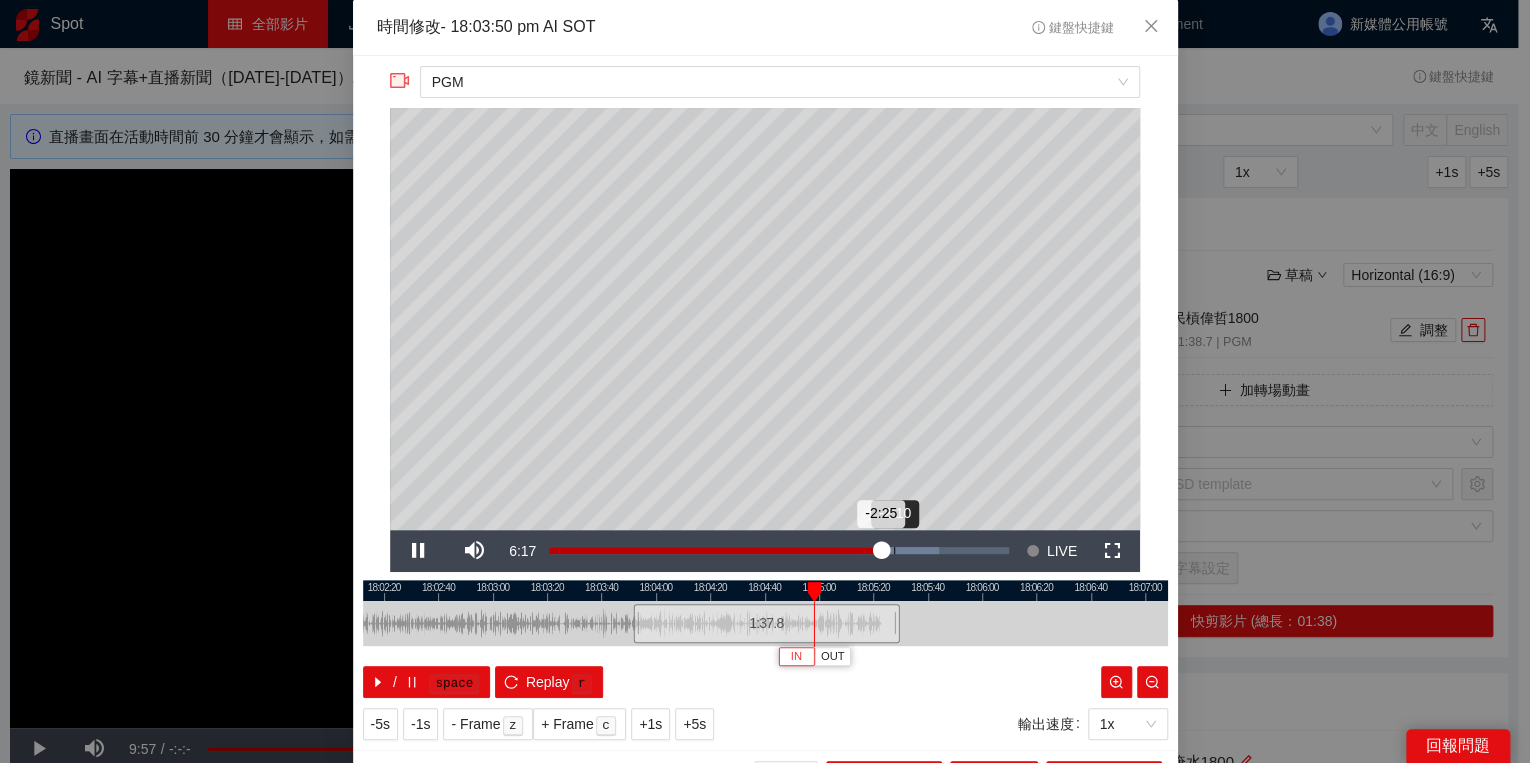 click on "Loaded :  84.87% -2:10 -2:25" at bounding box center (779, 551) 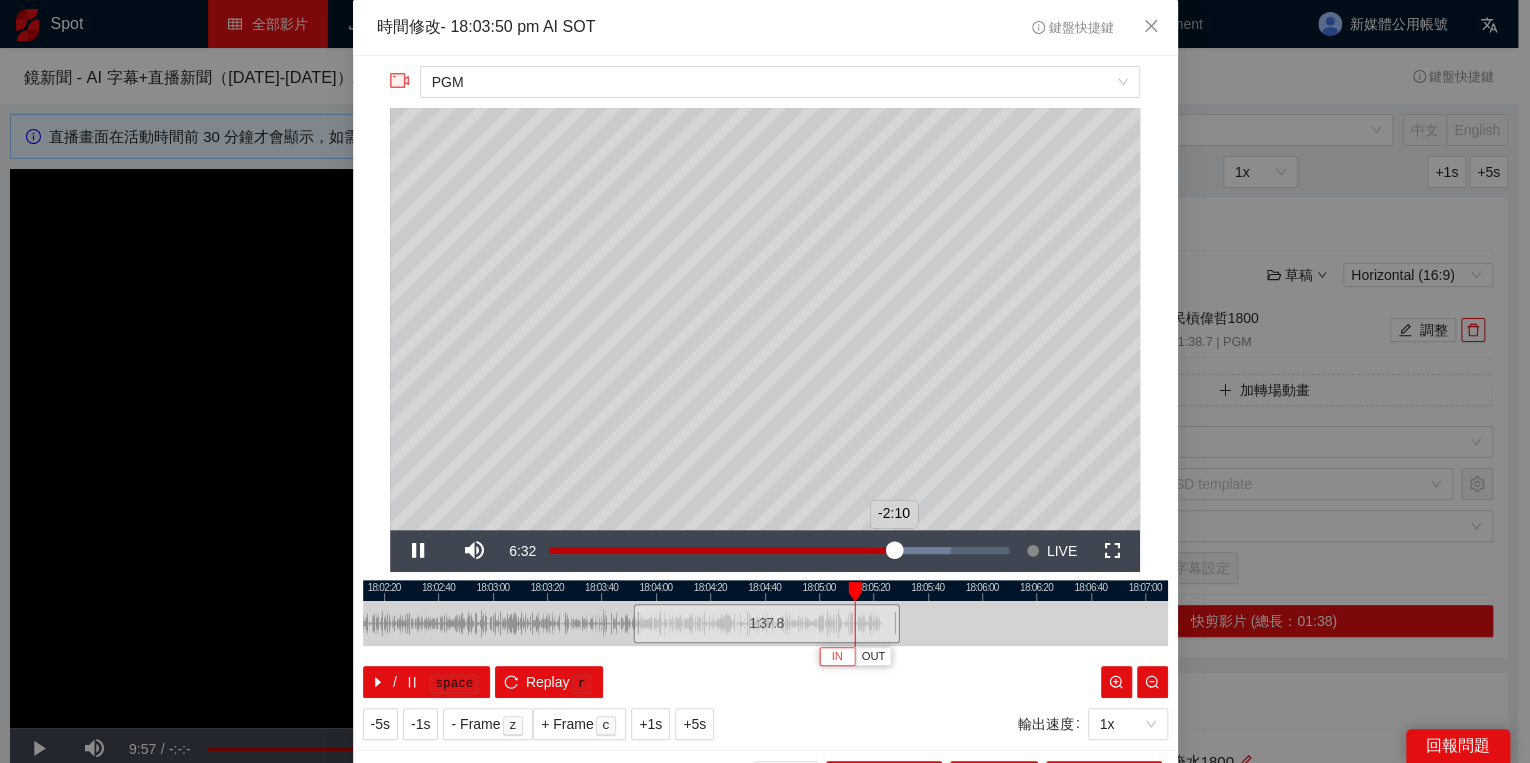 click on "Loaded :  87.35% -2:11 -2:10" at bounding box center [779, 551] 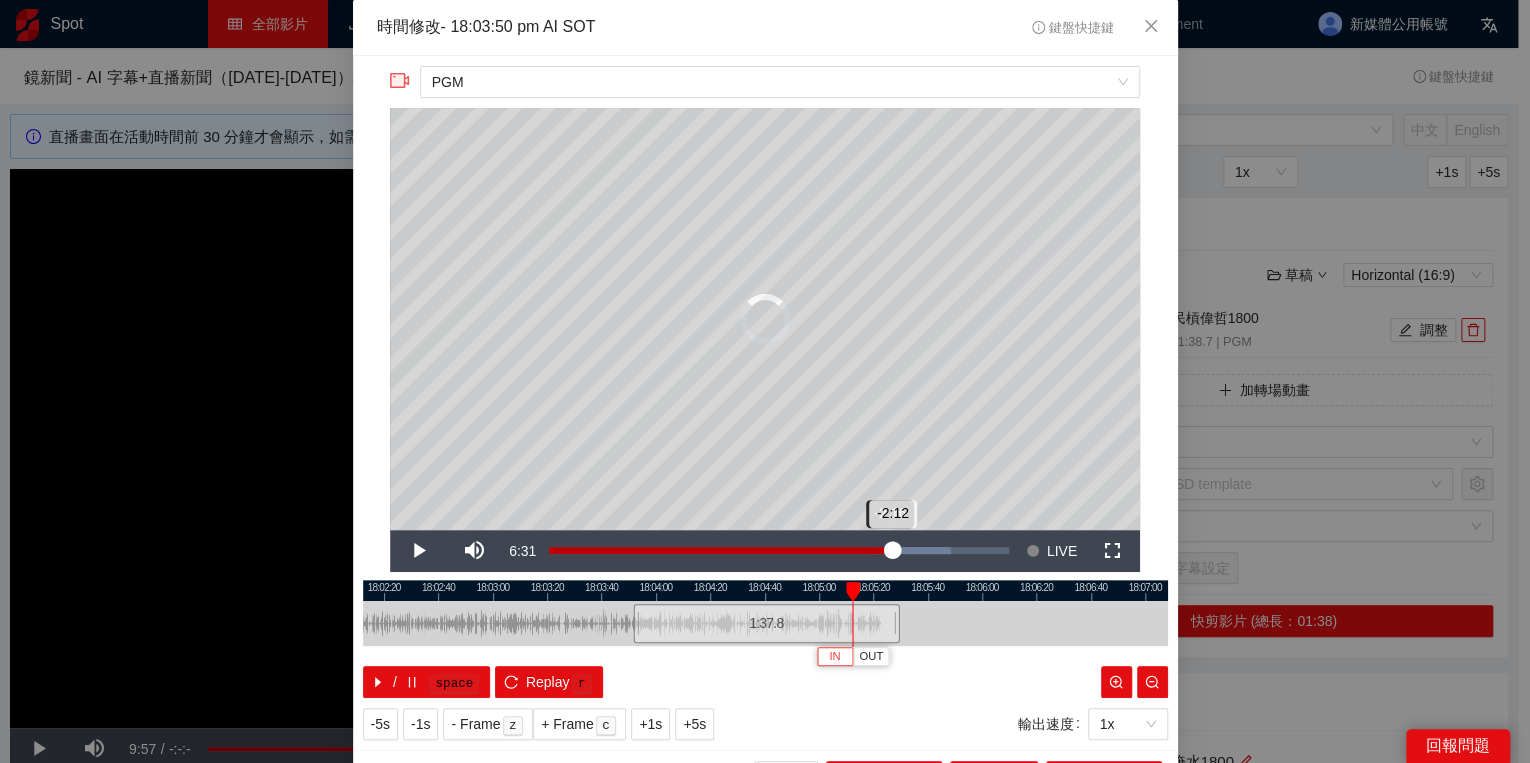 click on "Loaded :  87.35% -2:16 -2:12" at bounding box center [779, 551] 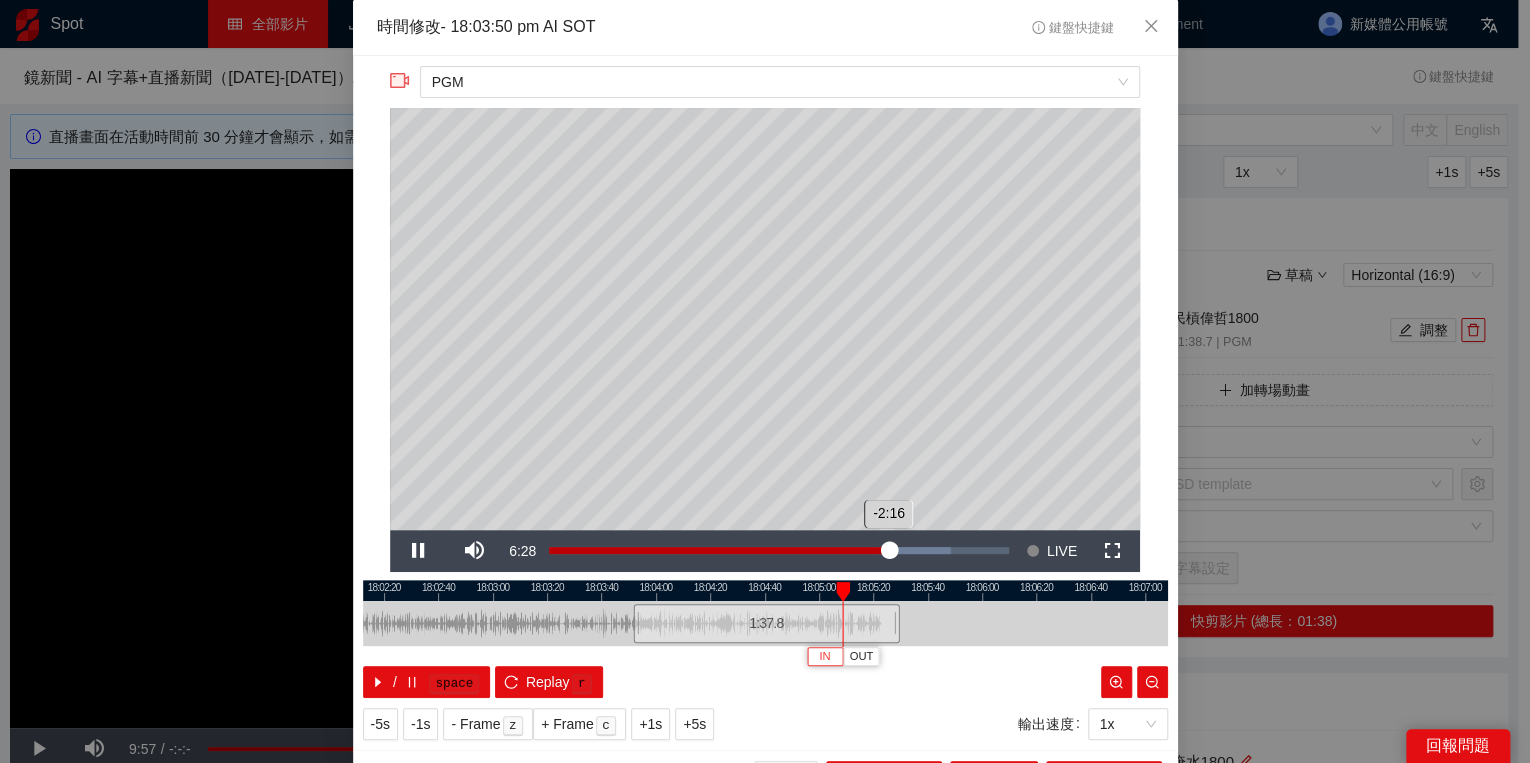 click on "-2:16" at bounding box center [719, 550] 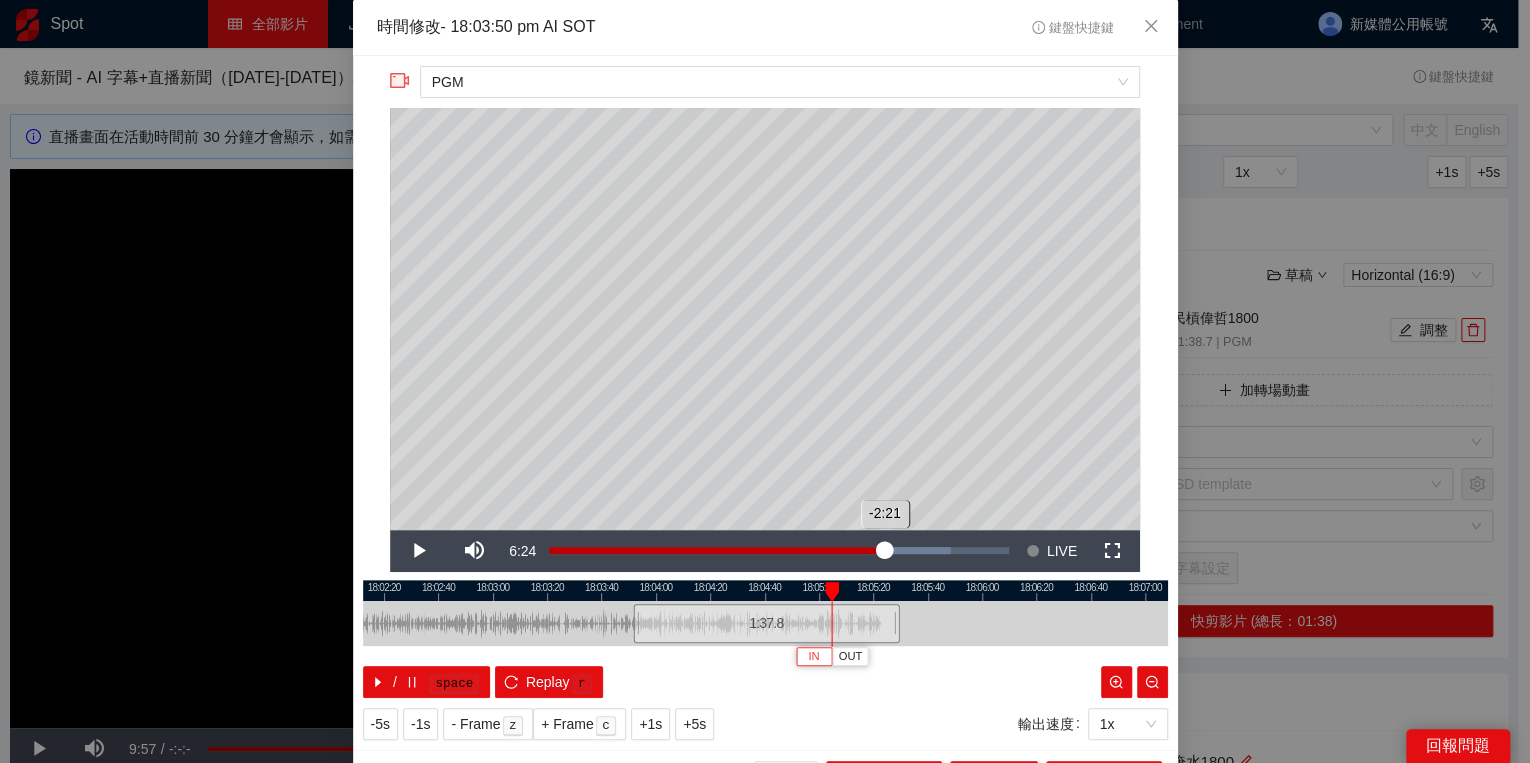 click on "-2:21" at bounding box center [717, 550] 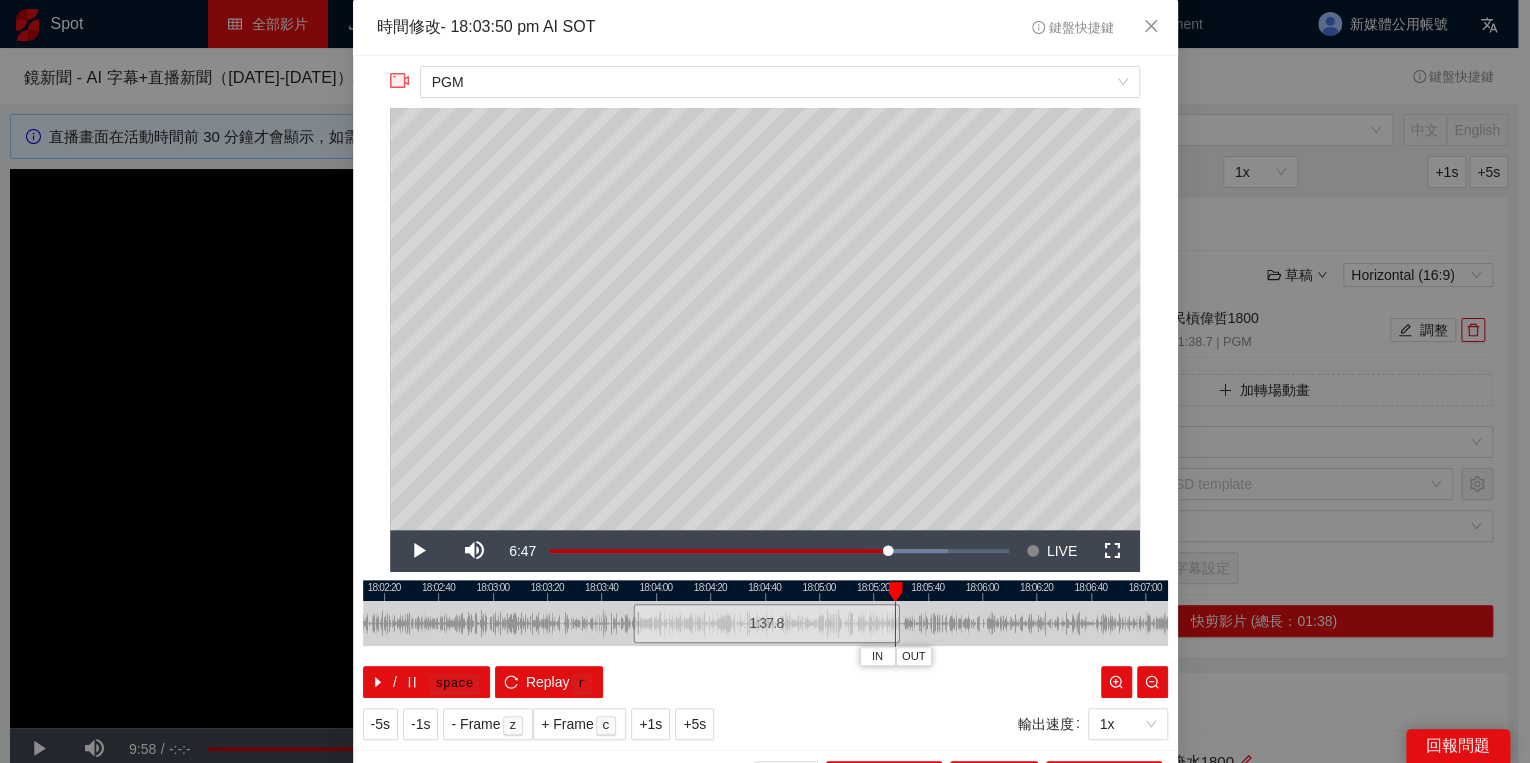 click at bounding box center (895, 592) 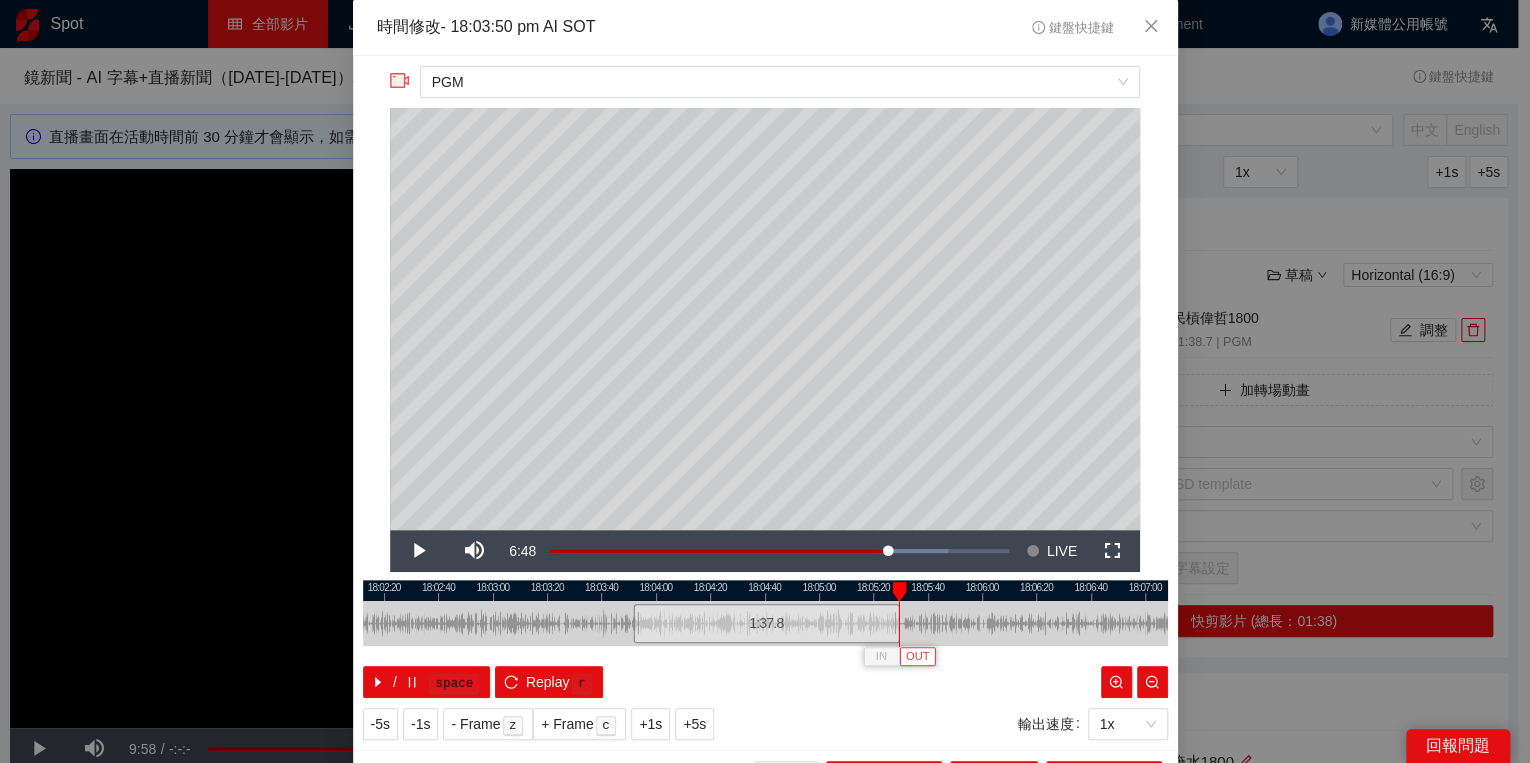click on "OUT" at bounding box center [918, 657] 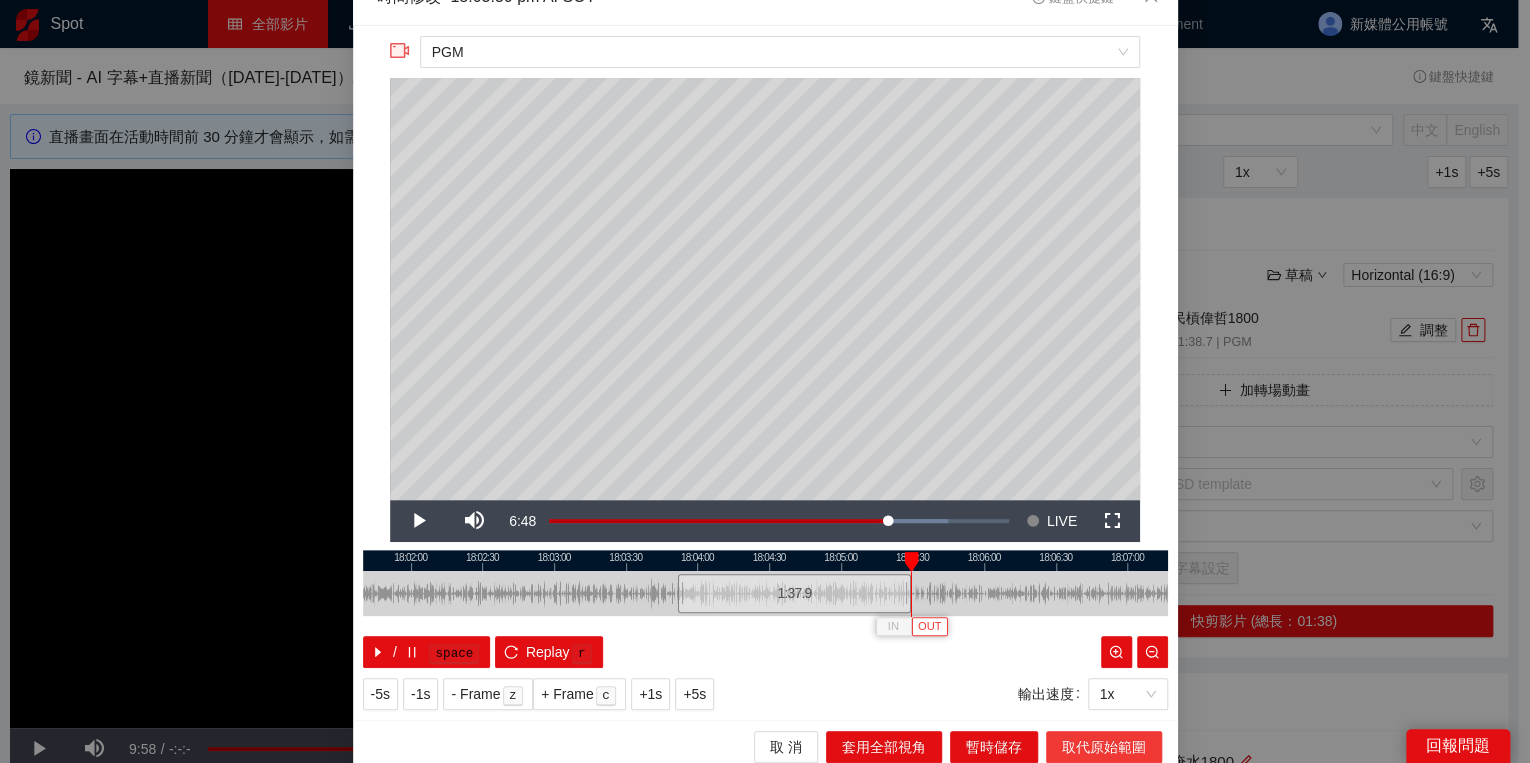 scroll, scrollTop: 39, scrollLeft: 0, axis: vertical 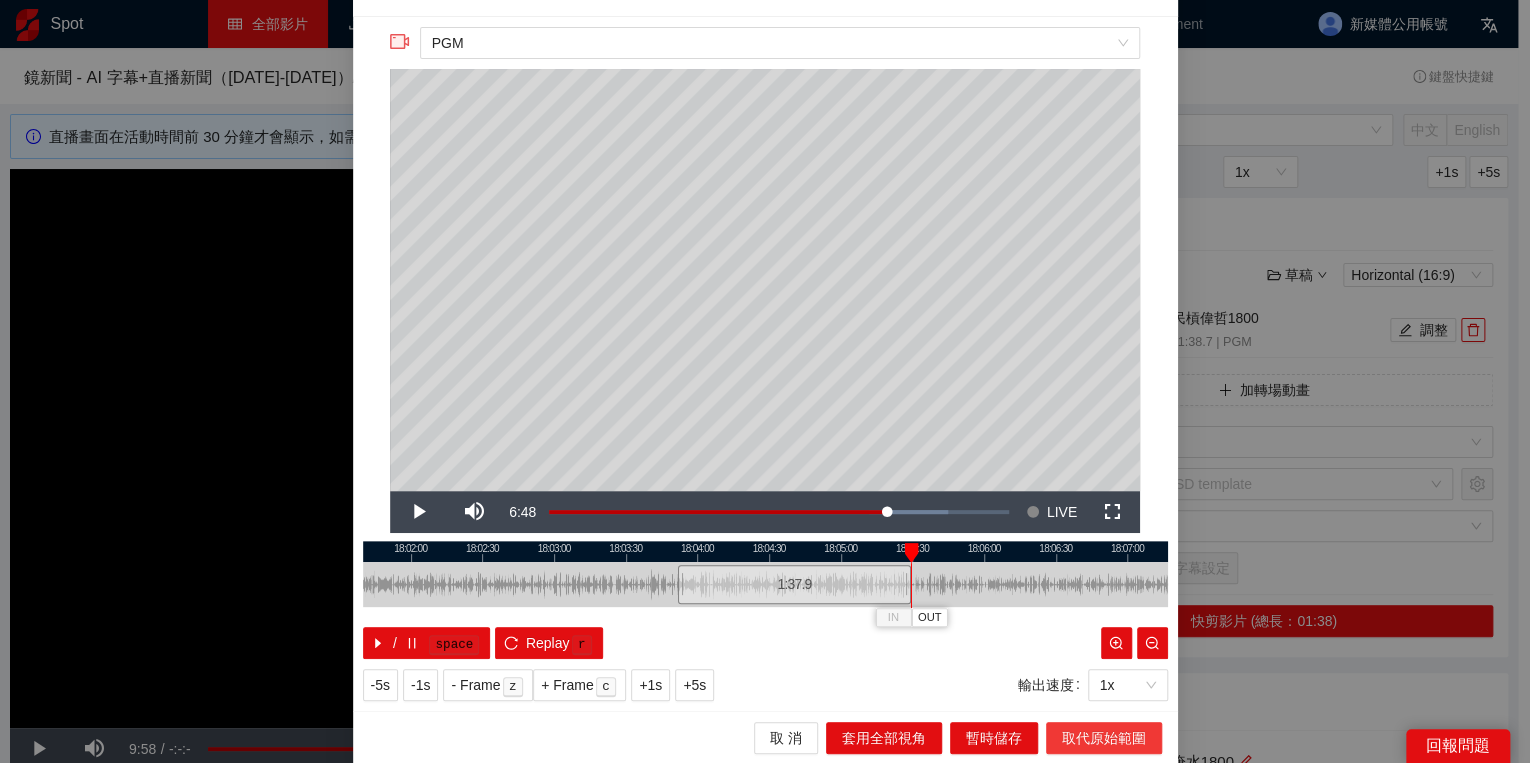 click on "取代原始範圍" at bounding box center [1104, 738] 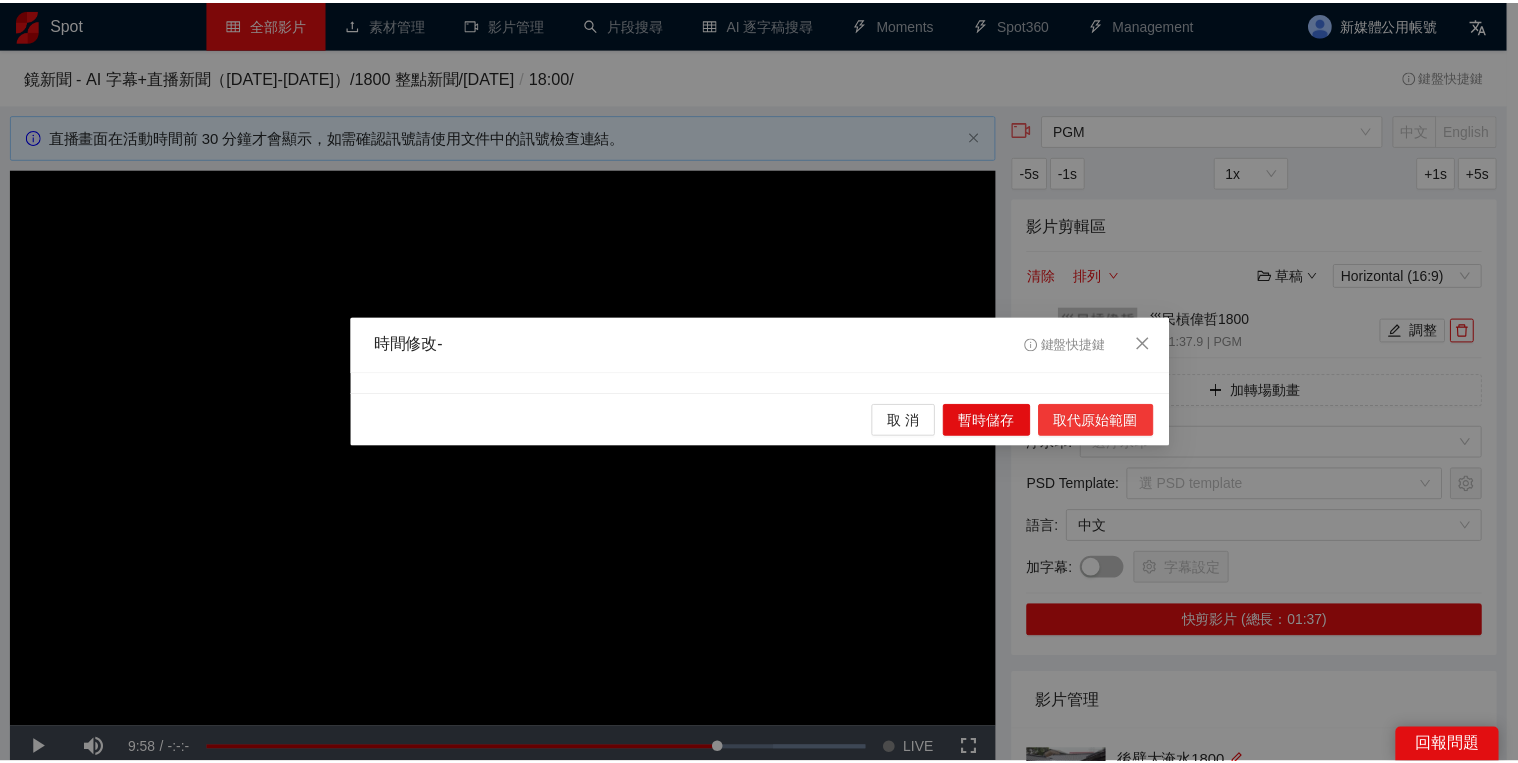 scroll, scrollTop: 0, scrollLeft: 0, axis: both 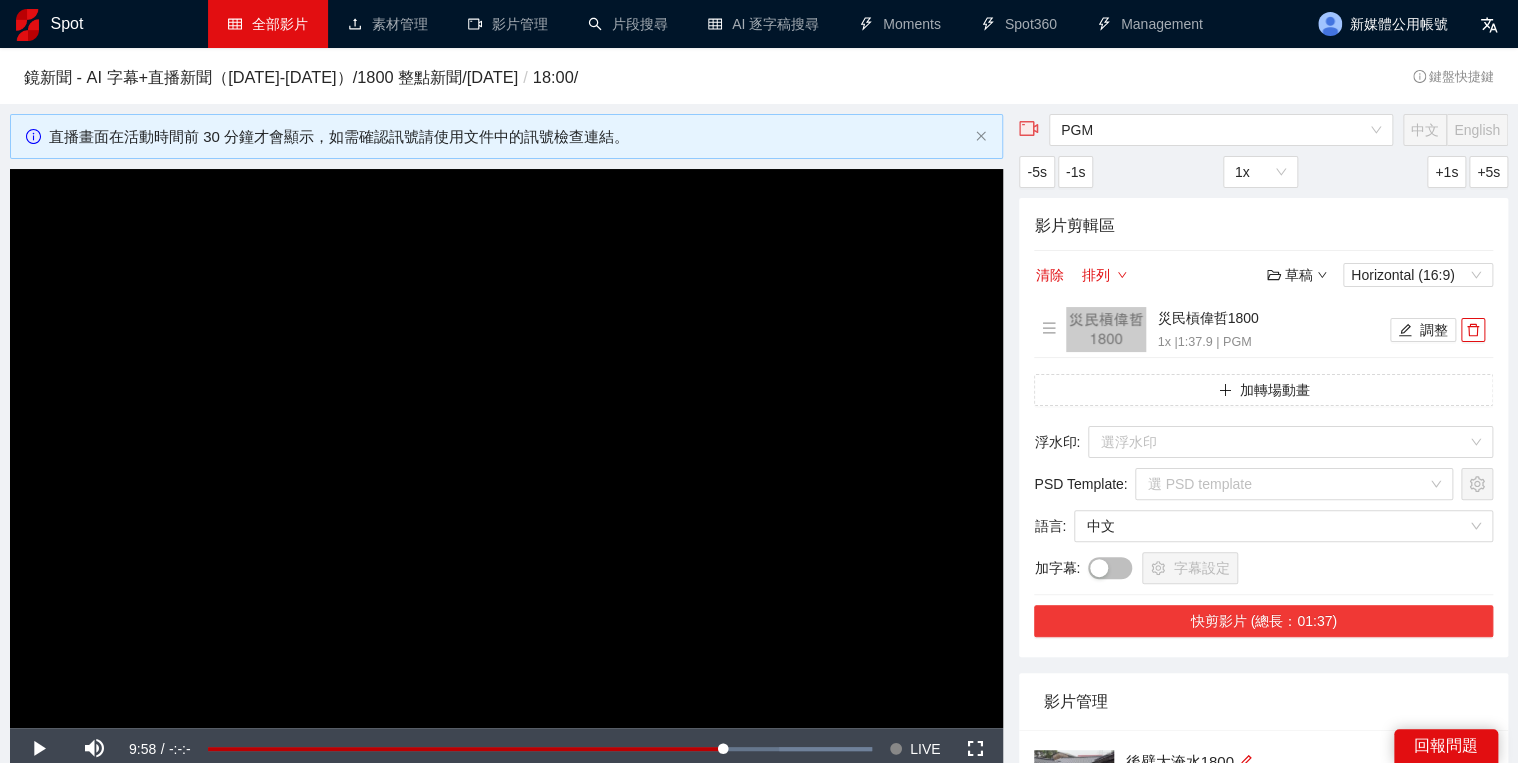 click on "快剪影片 (總長：01:37)" at bounding box center [1263, 621] 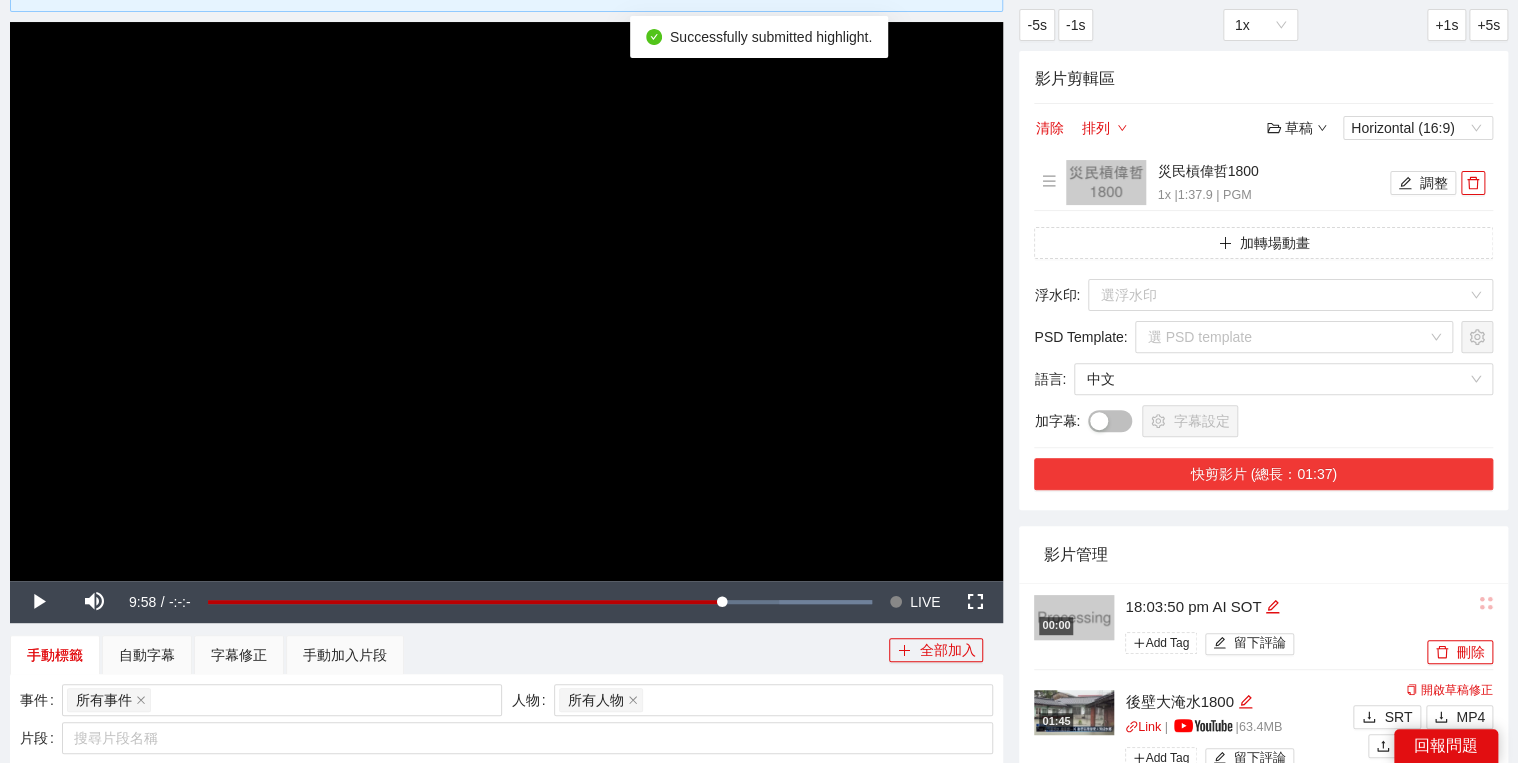 scroll, scrollTop: 160, scrollLeft: 0, axis: vertical 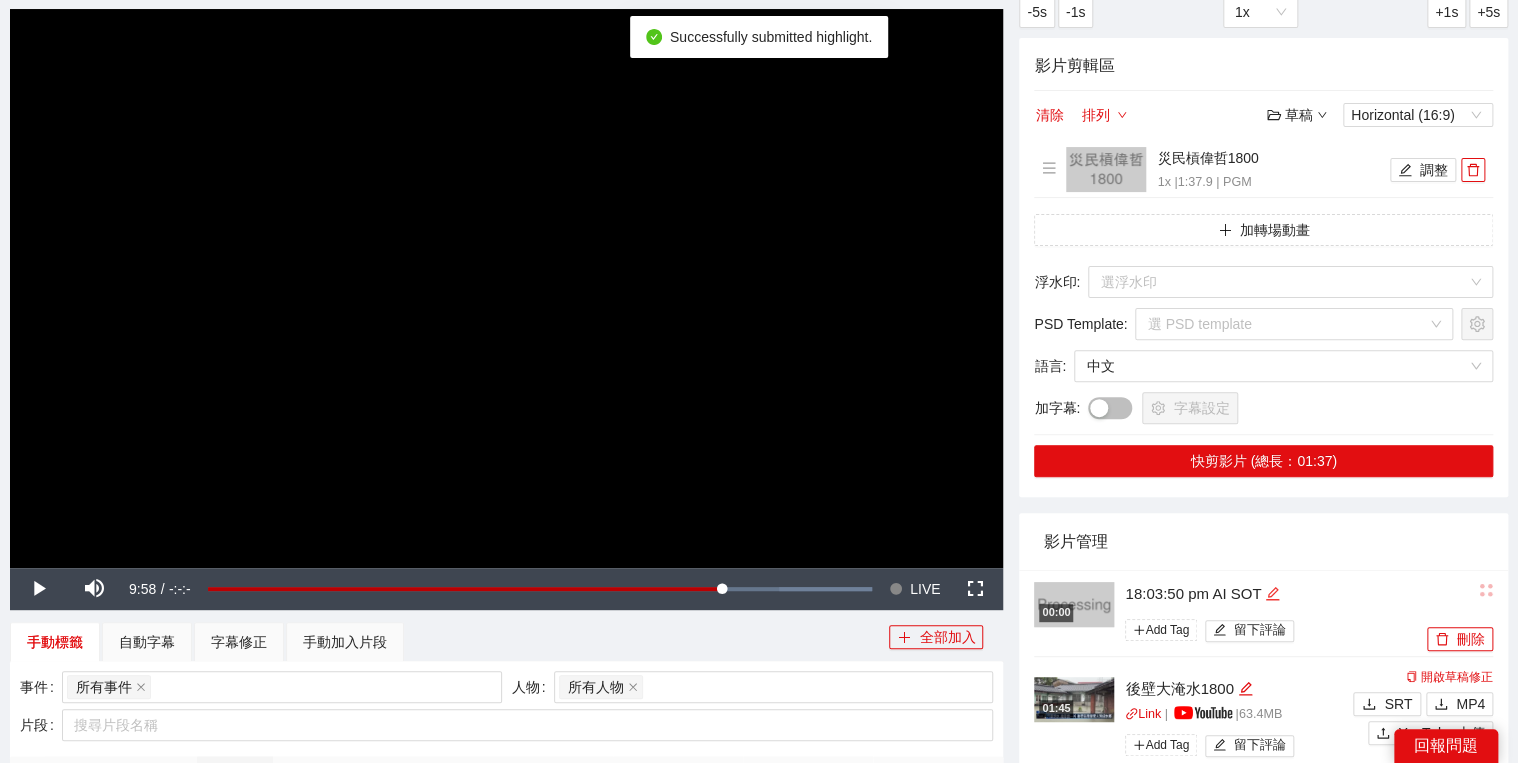 click 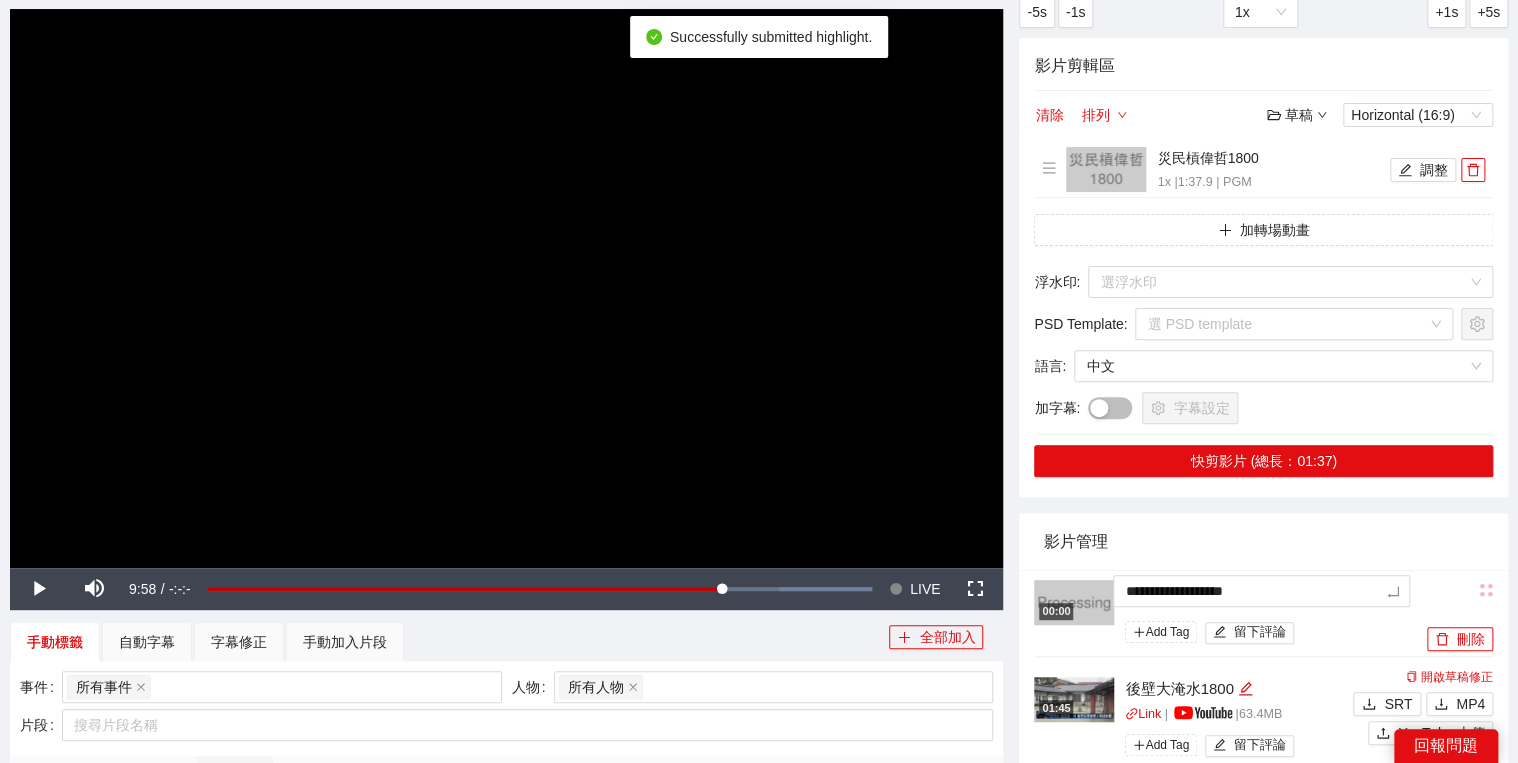 drag, startPoint x: 1266, startPoint y: 587, endPoint x: 1076, endPoint y: 579, distance: 190.16835 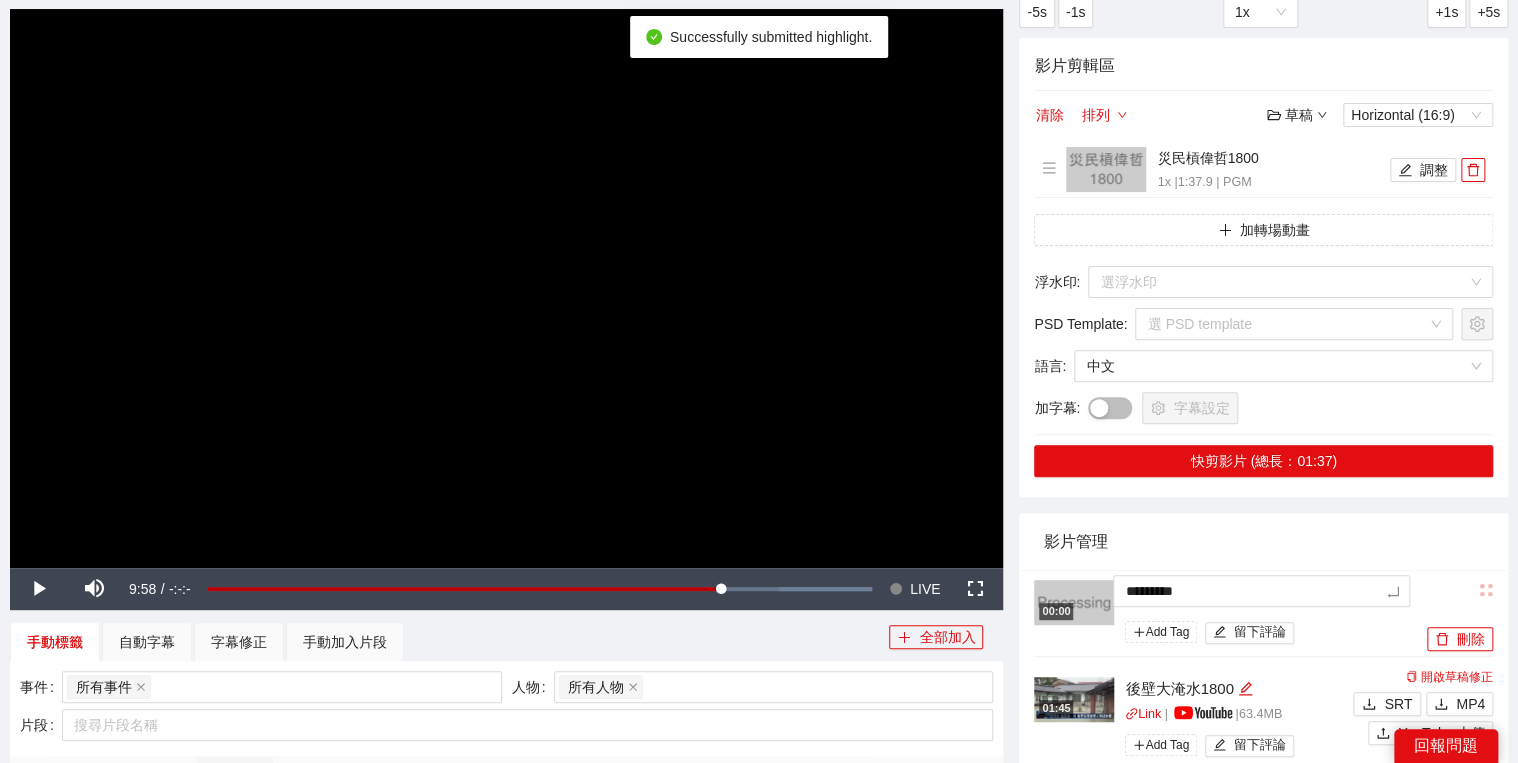 click on "影片管理" at bounding box center (1263, 541) 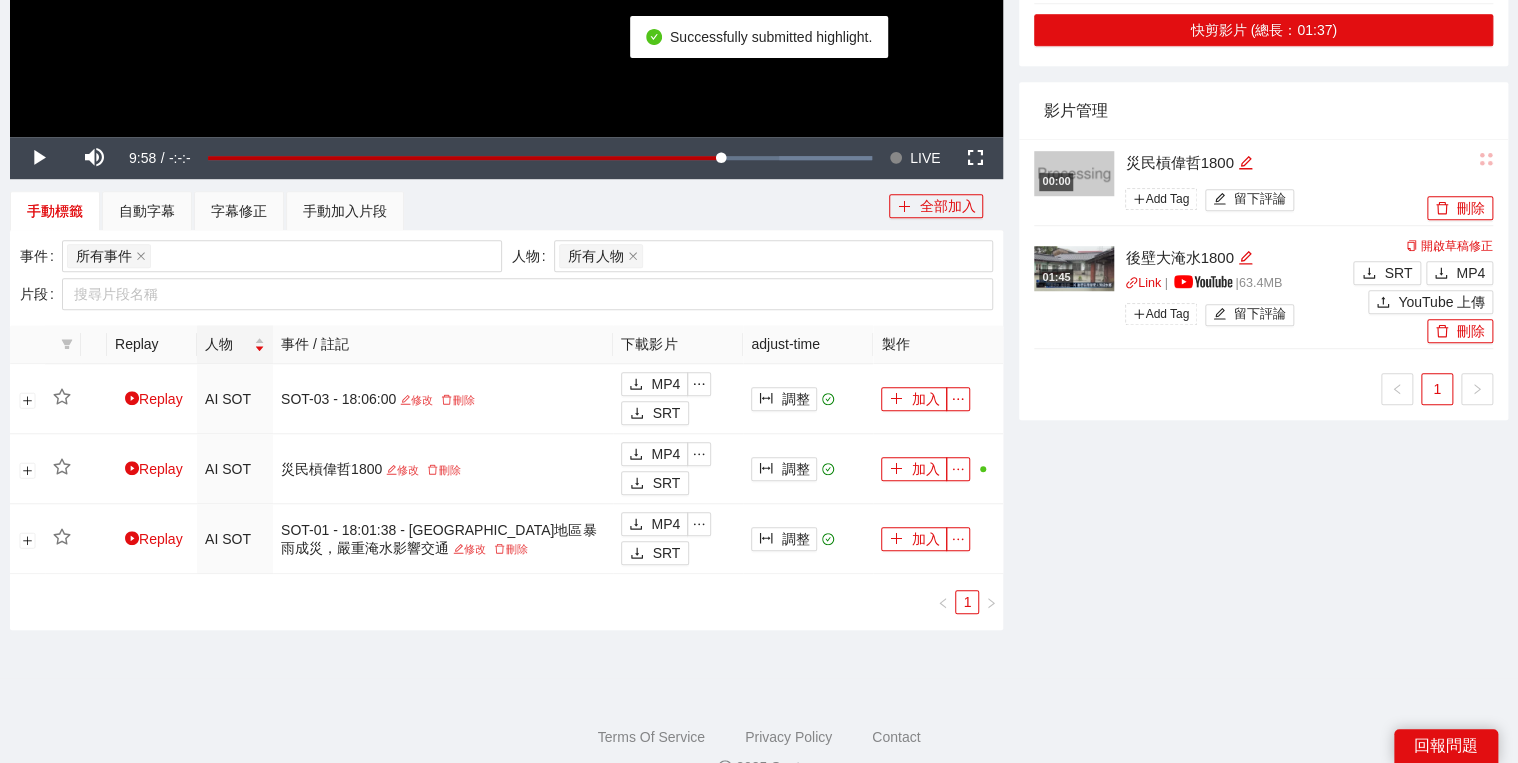 scroll, scrollTop: 628, scrollLeft: 0, axis: vertical 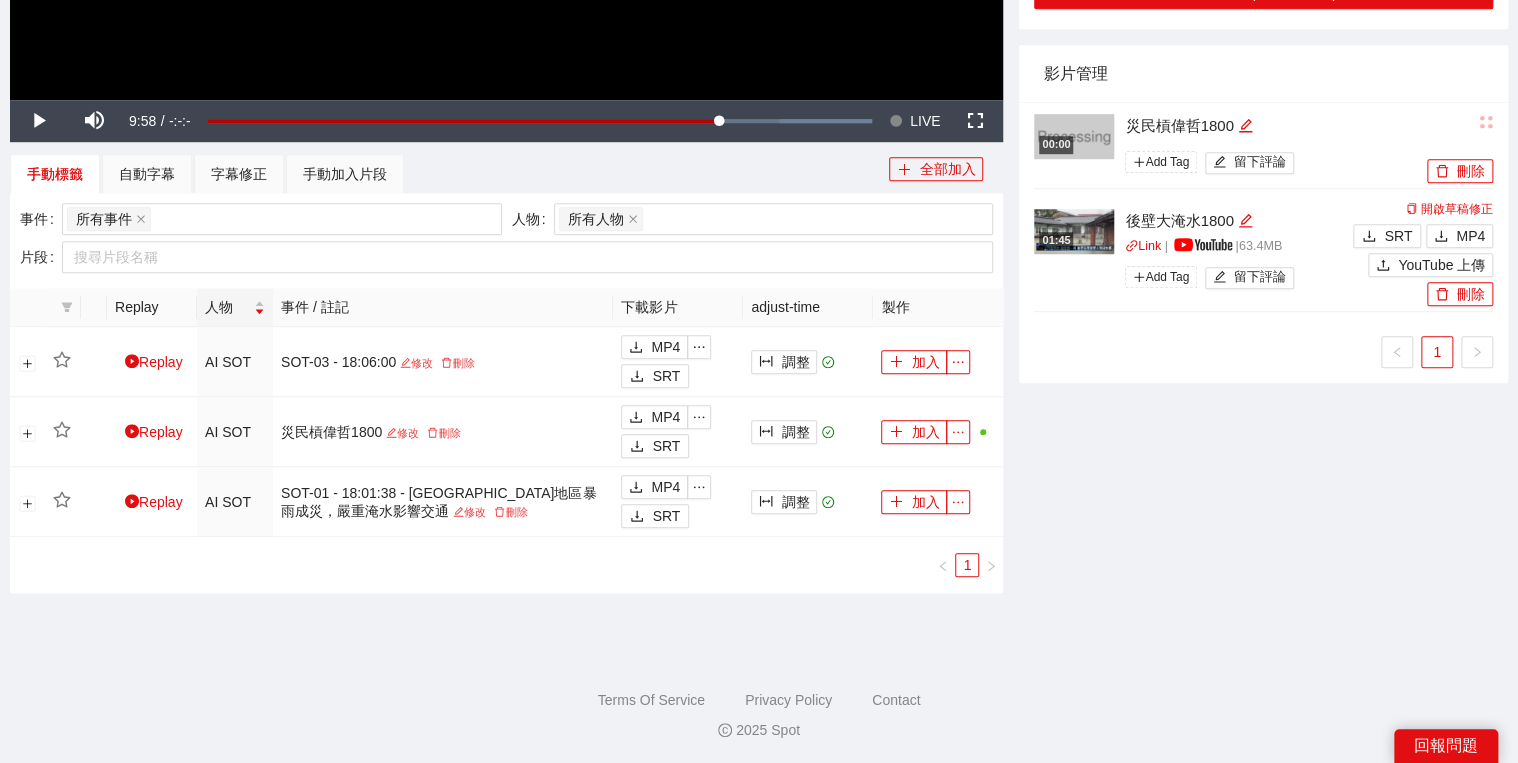 drag, startPoint x: 632, startPoint y: 660, endPoint x: 660, endPoint y: 637, distance: 36.23534 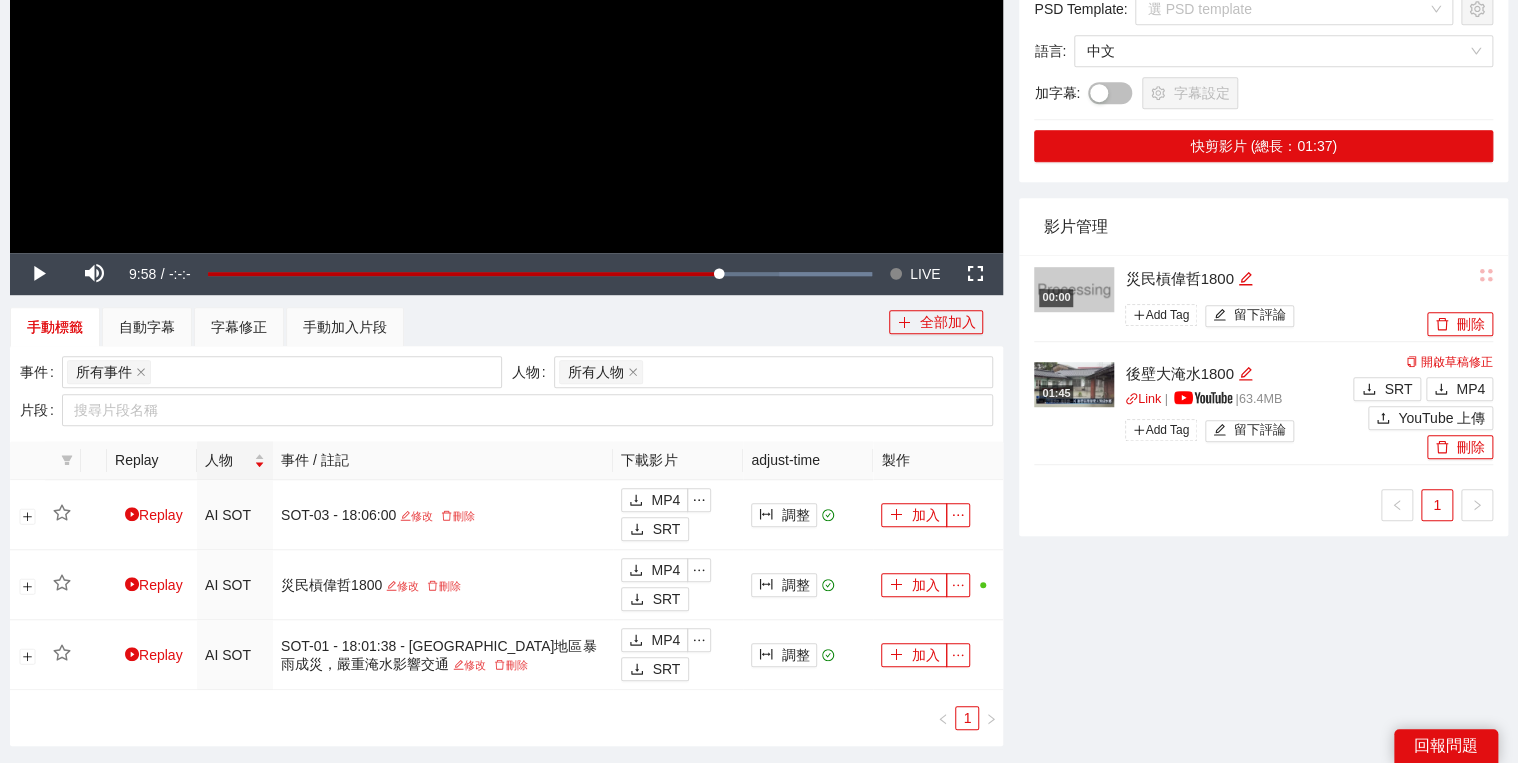 scroll, scrollTop: 388, scrollLeft: 0, axis: vertical 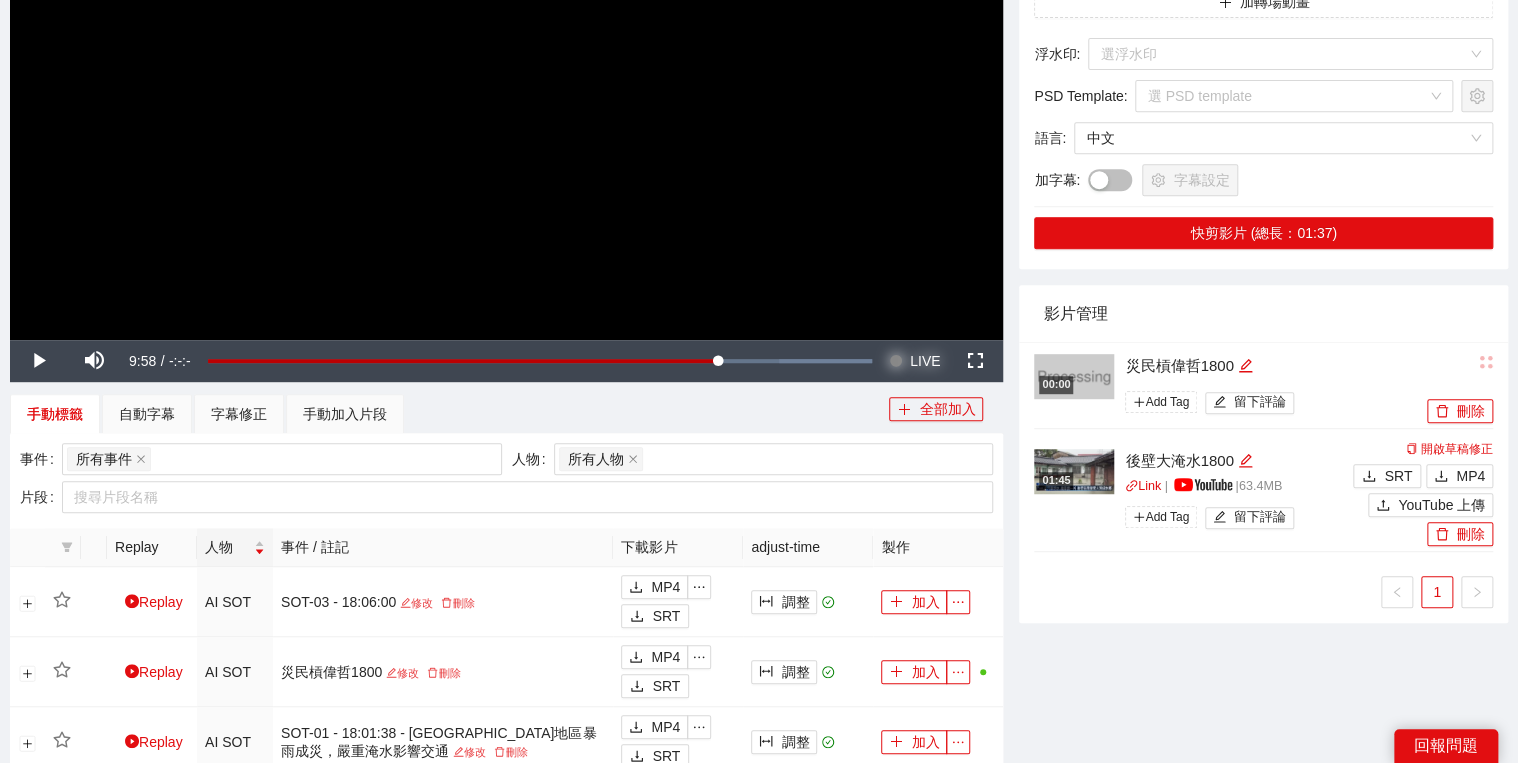 click on "LIVE" at bounding box center (925, 361) 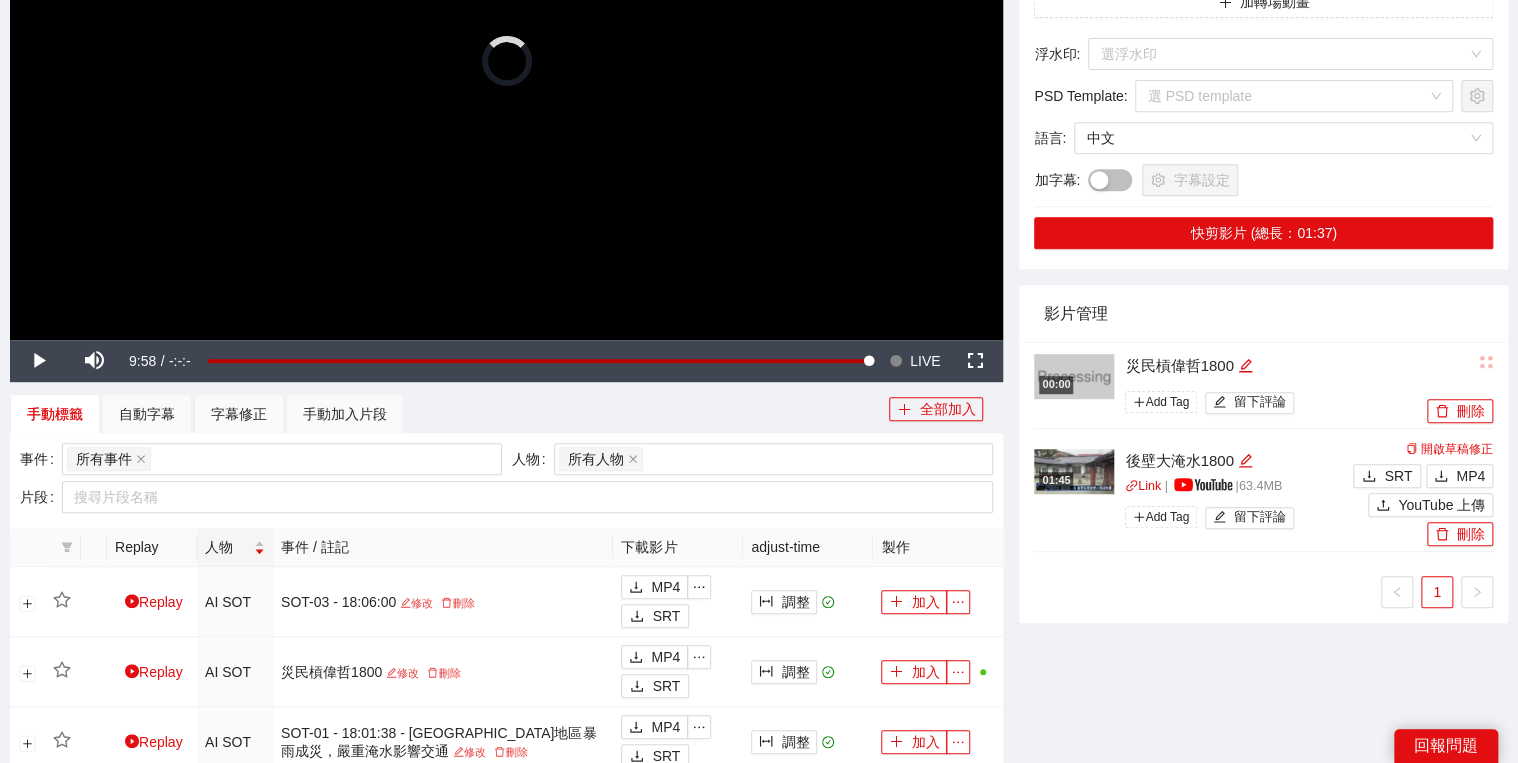 click at bounding box center [506, 60] 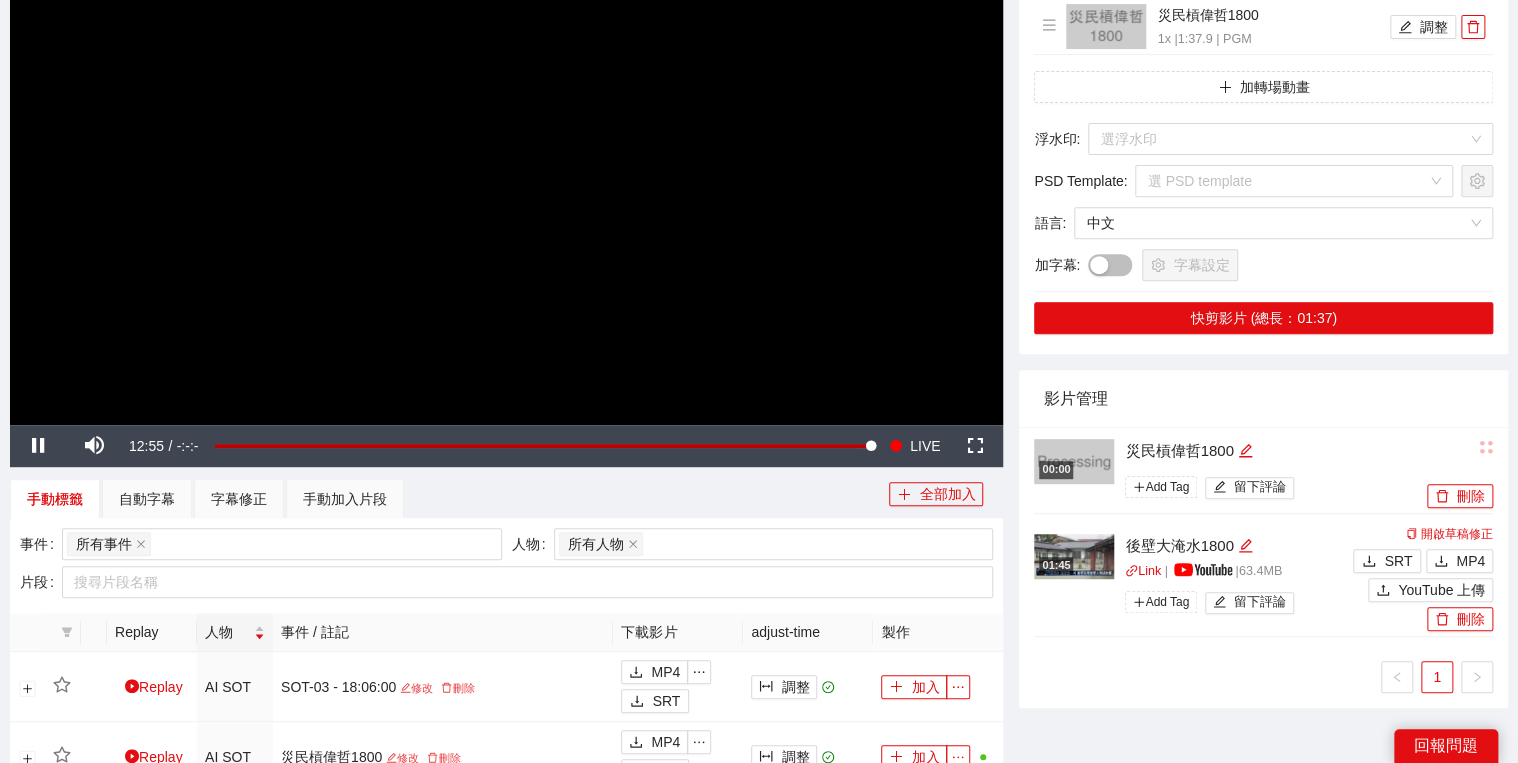 scroll, scrollTop: 308, scrollLeft: 0, axis: vertical 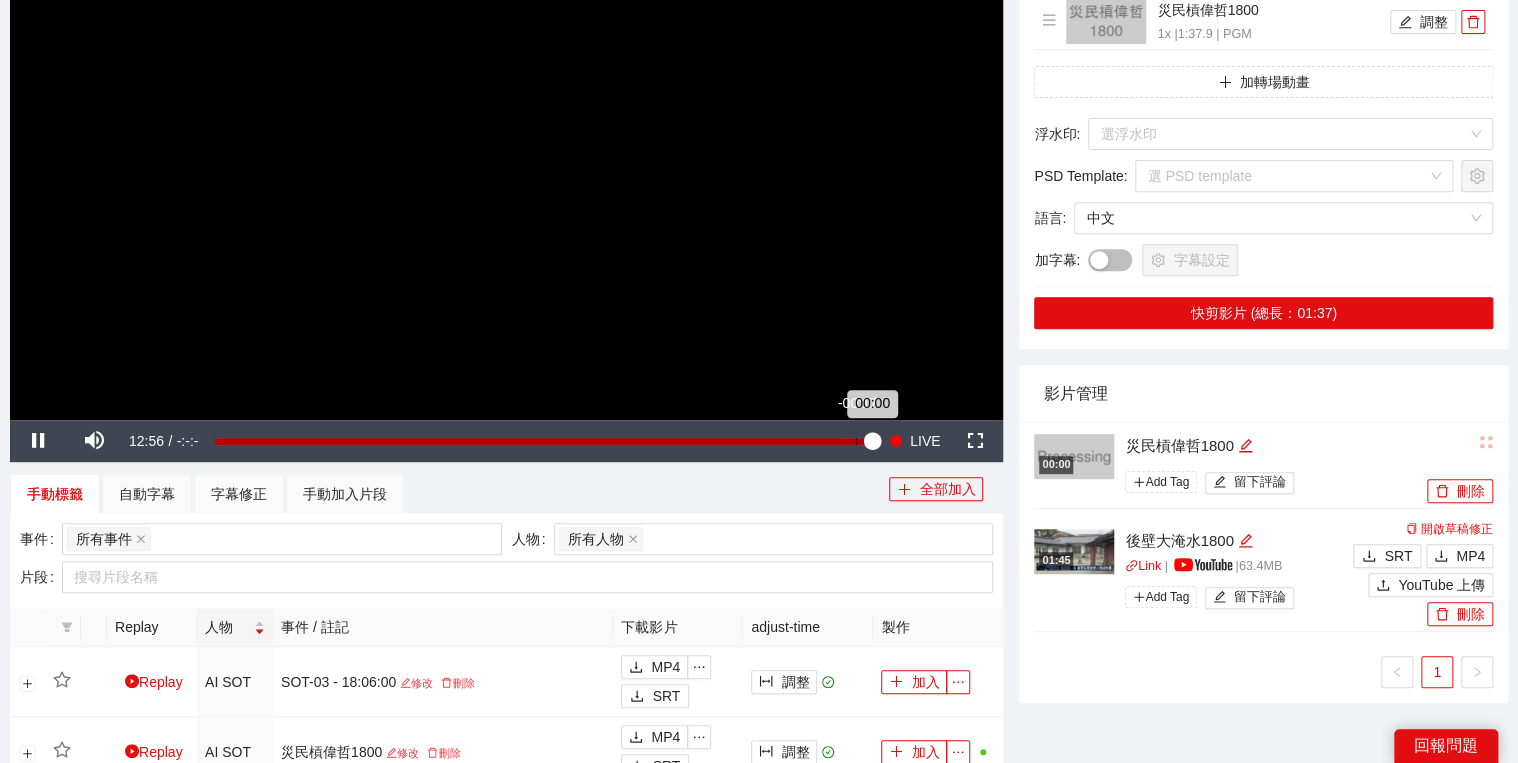 click on "00:00" at bounding box center [543, 441] 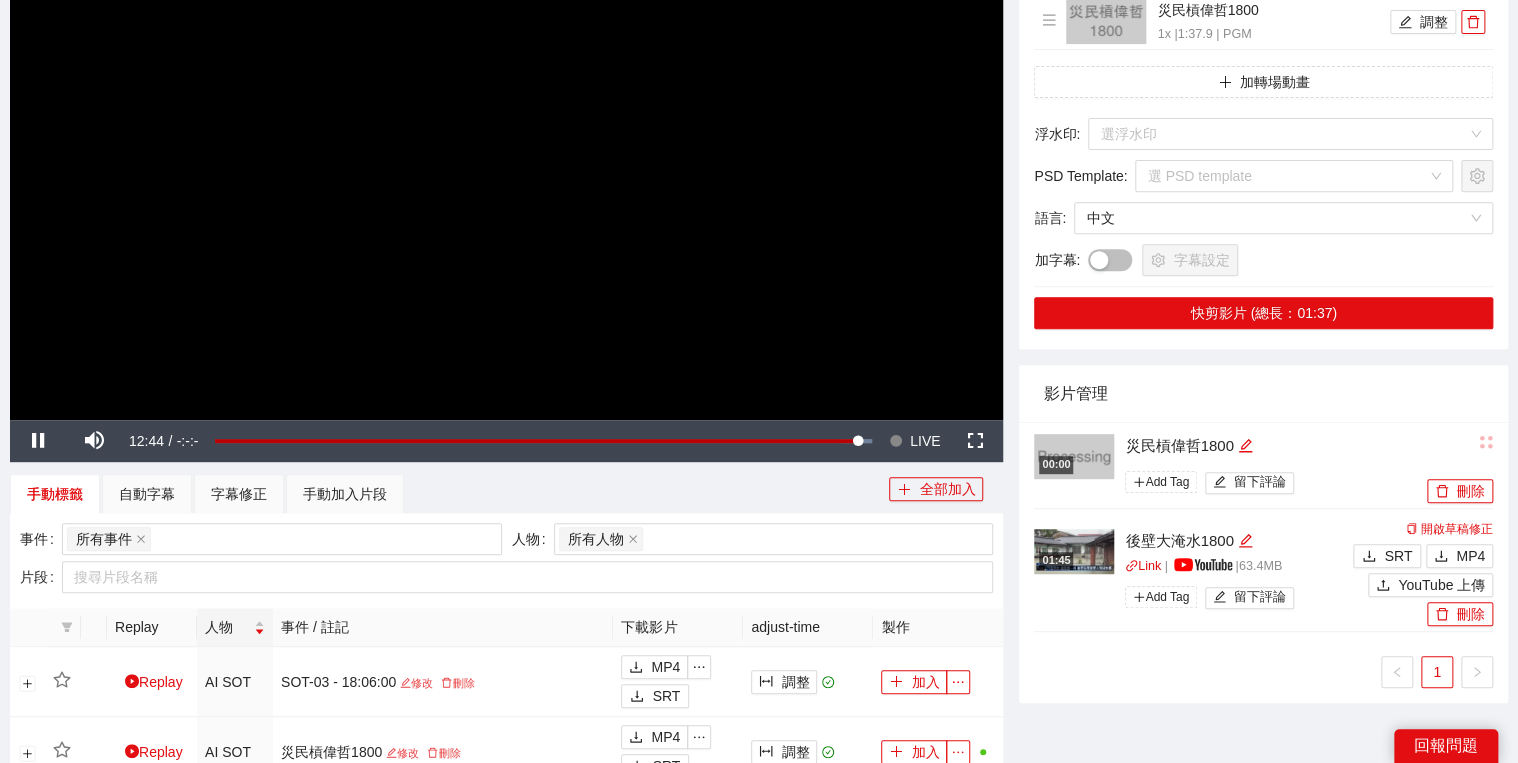 click at bounding box center (506, 140) 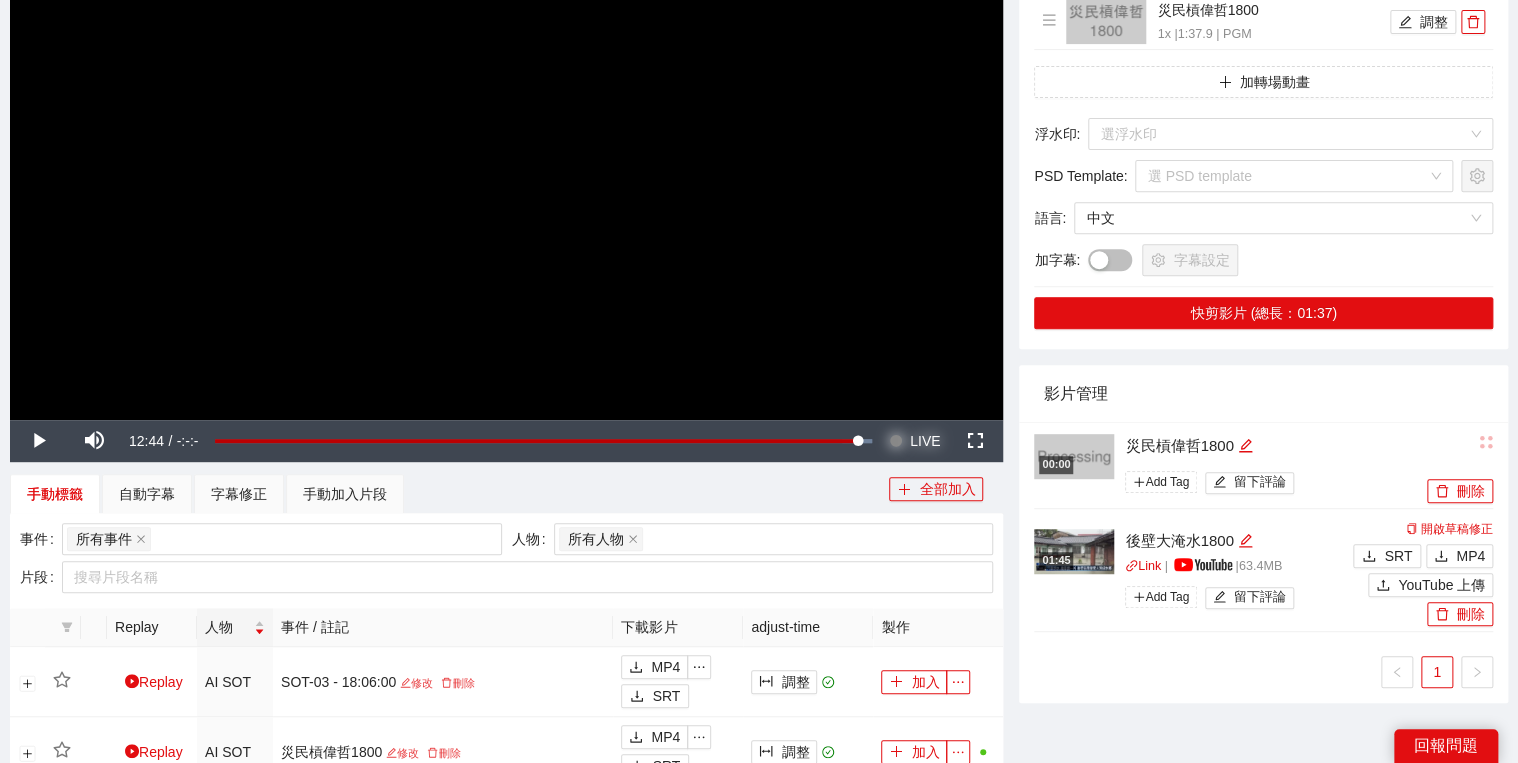click on "LIVE" at bounding box center (925, 441) 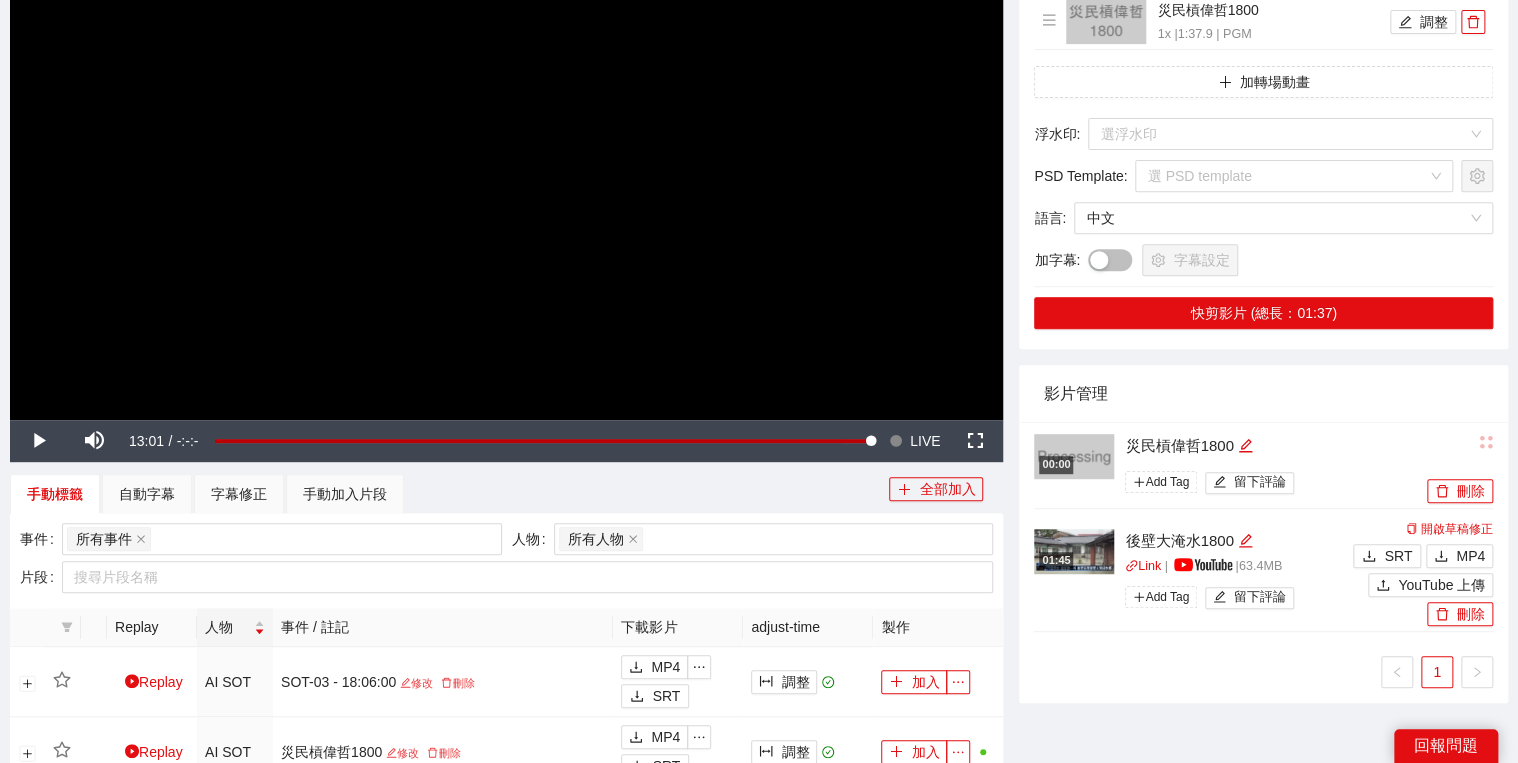 click at bounding box center (506, 140) 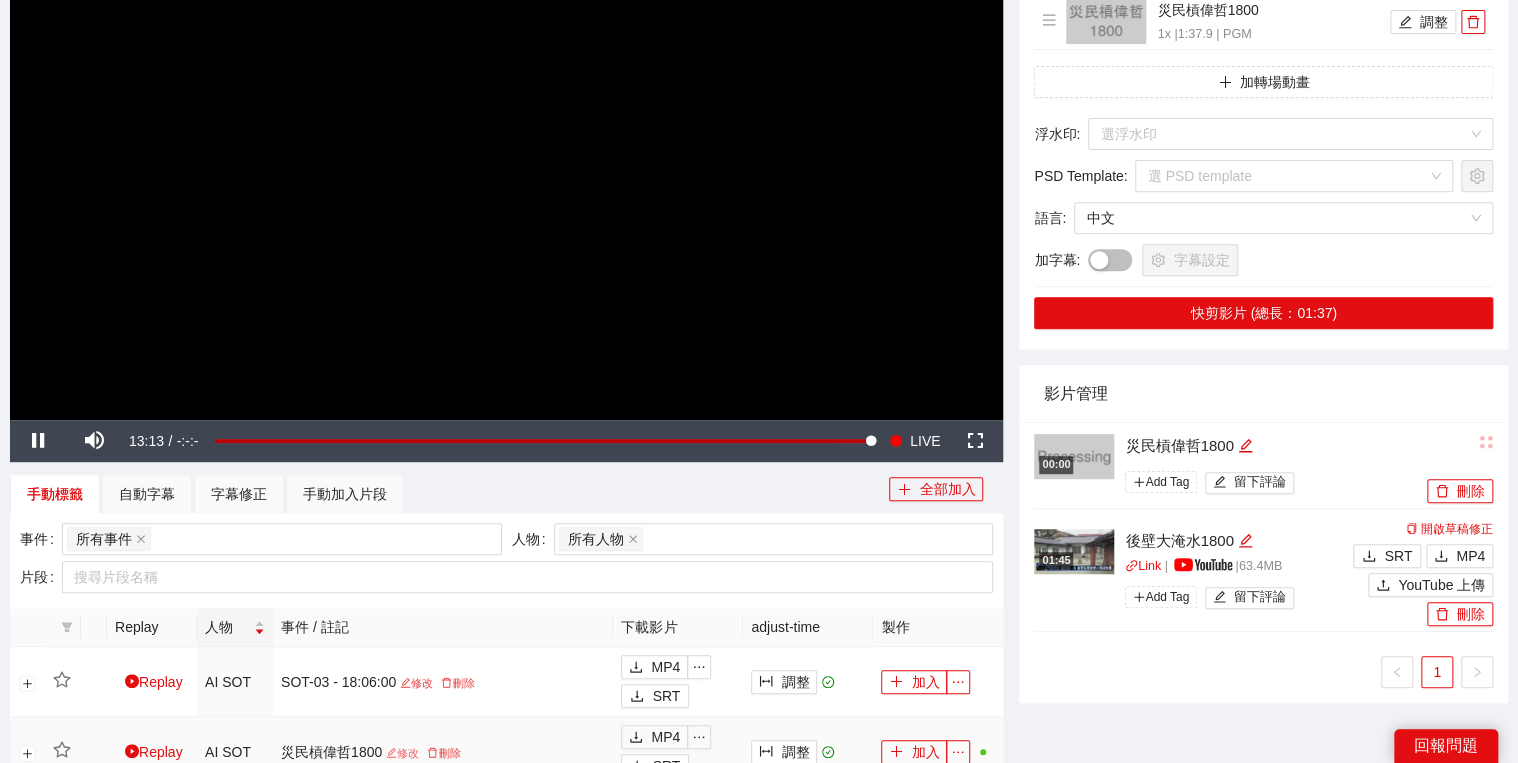 scroll, scrollTop: 468, scrollLeft: 0, axis: vertical 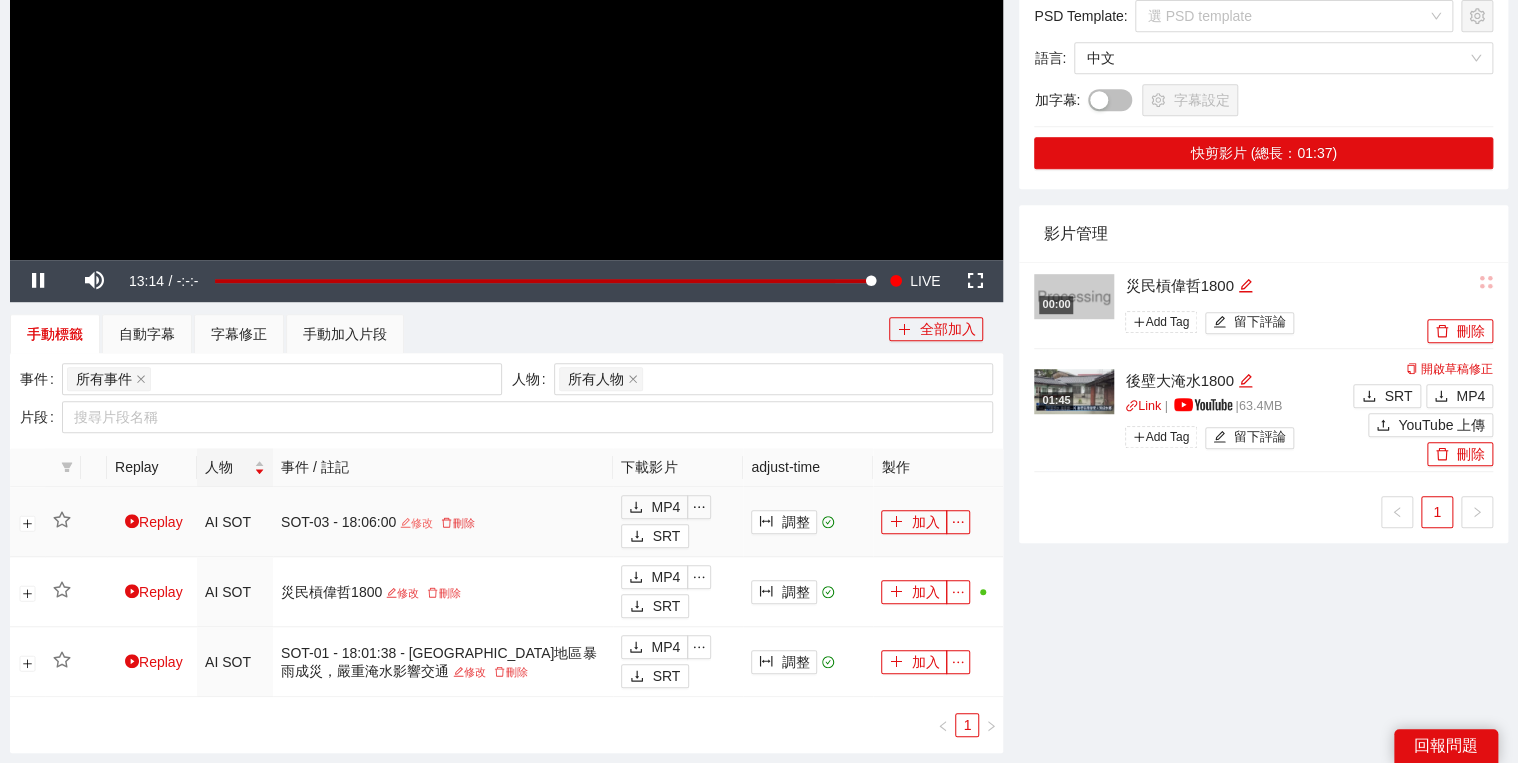 click on "修改" at bounding box center (416, 523) 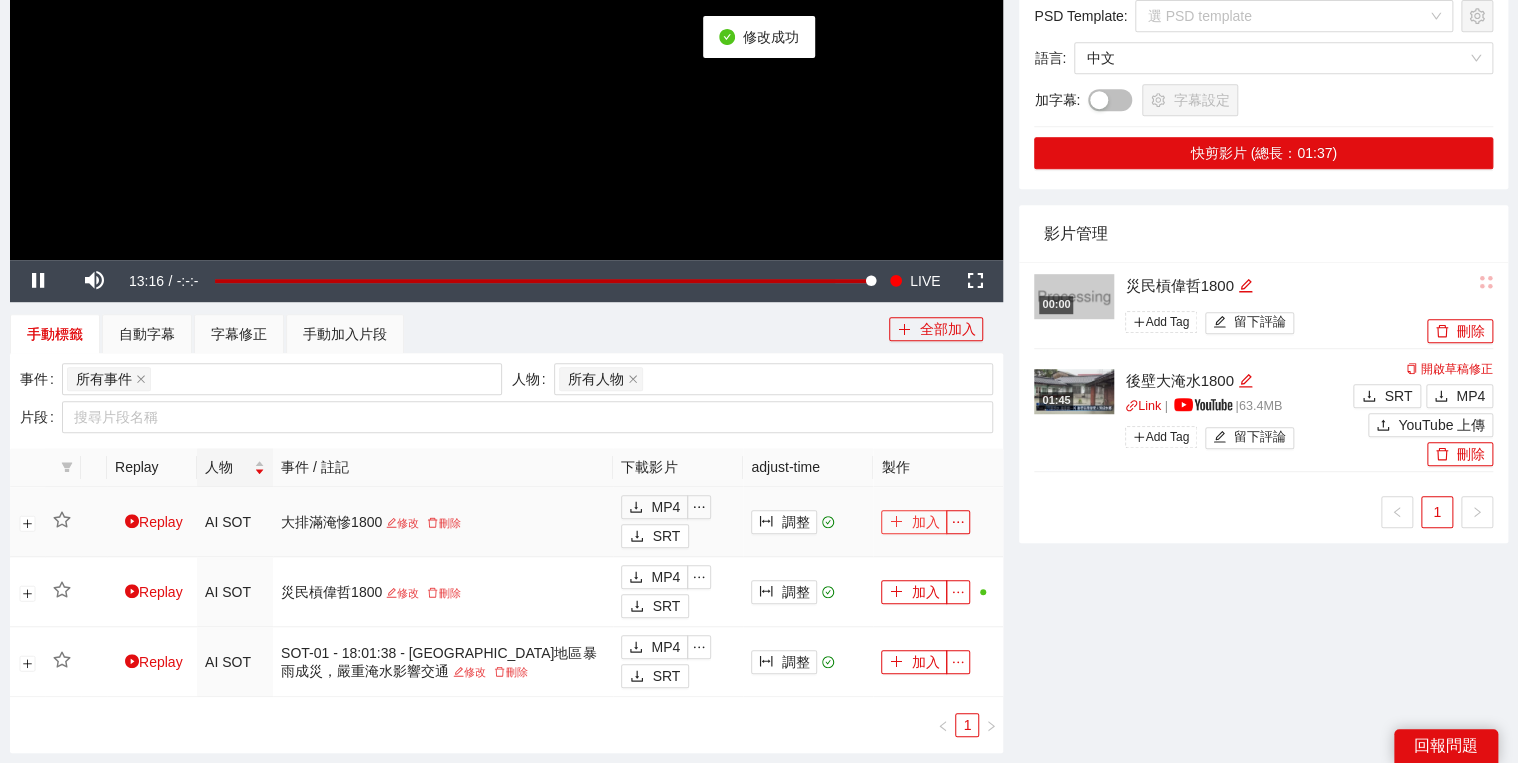 click 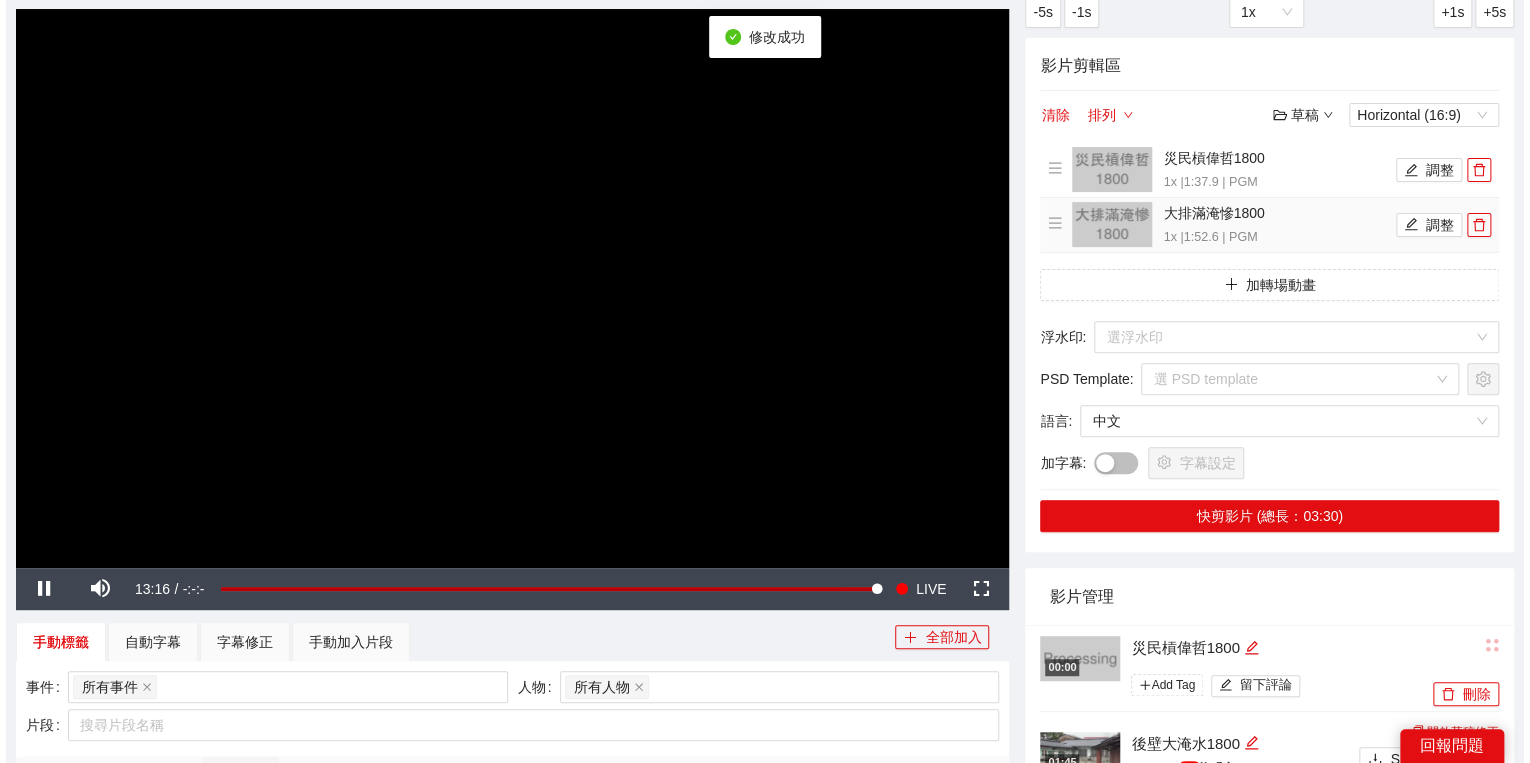 scroll, scrollTop: 0, scrollLeft: 0, axis: both 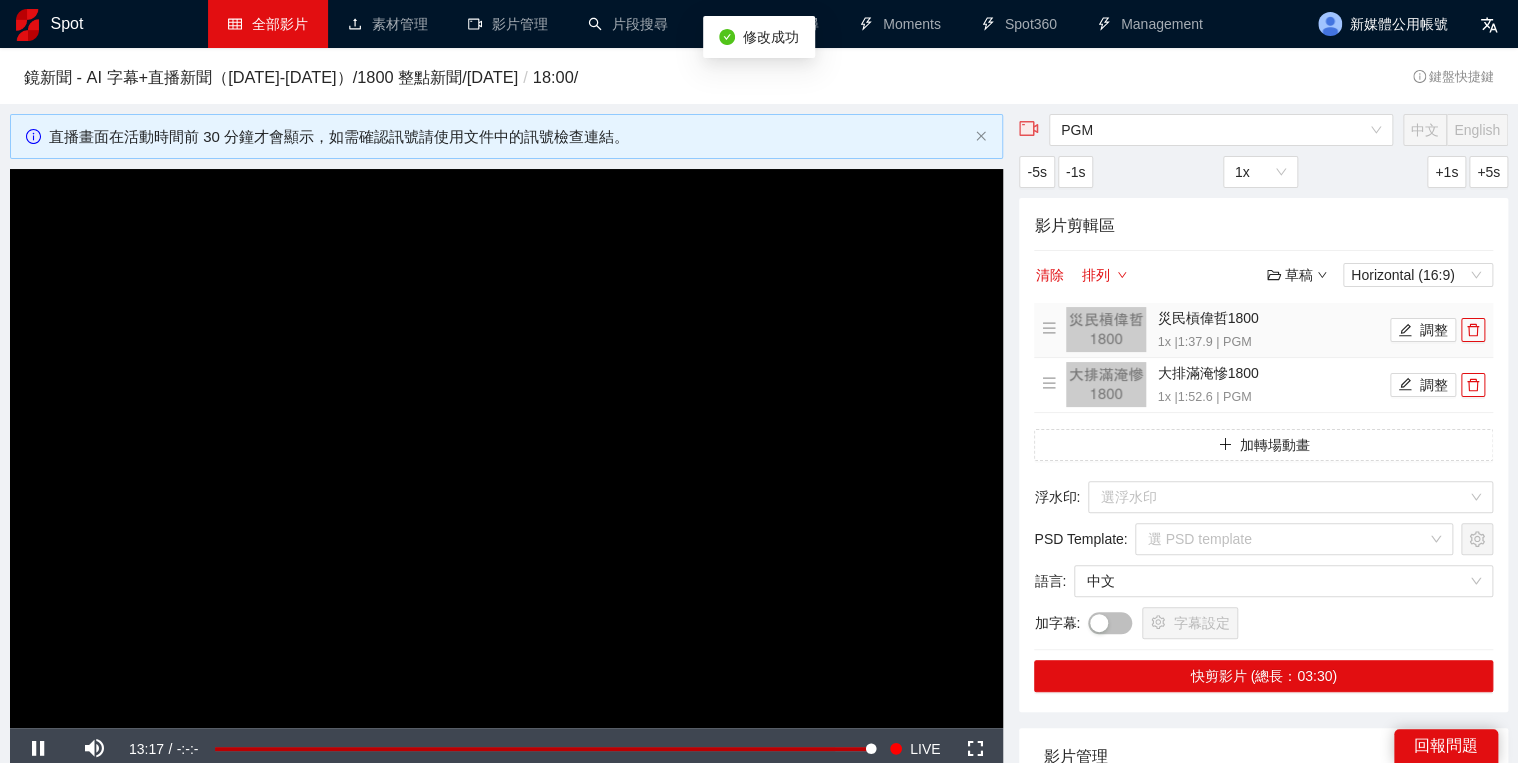 type 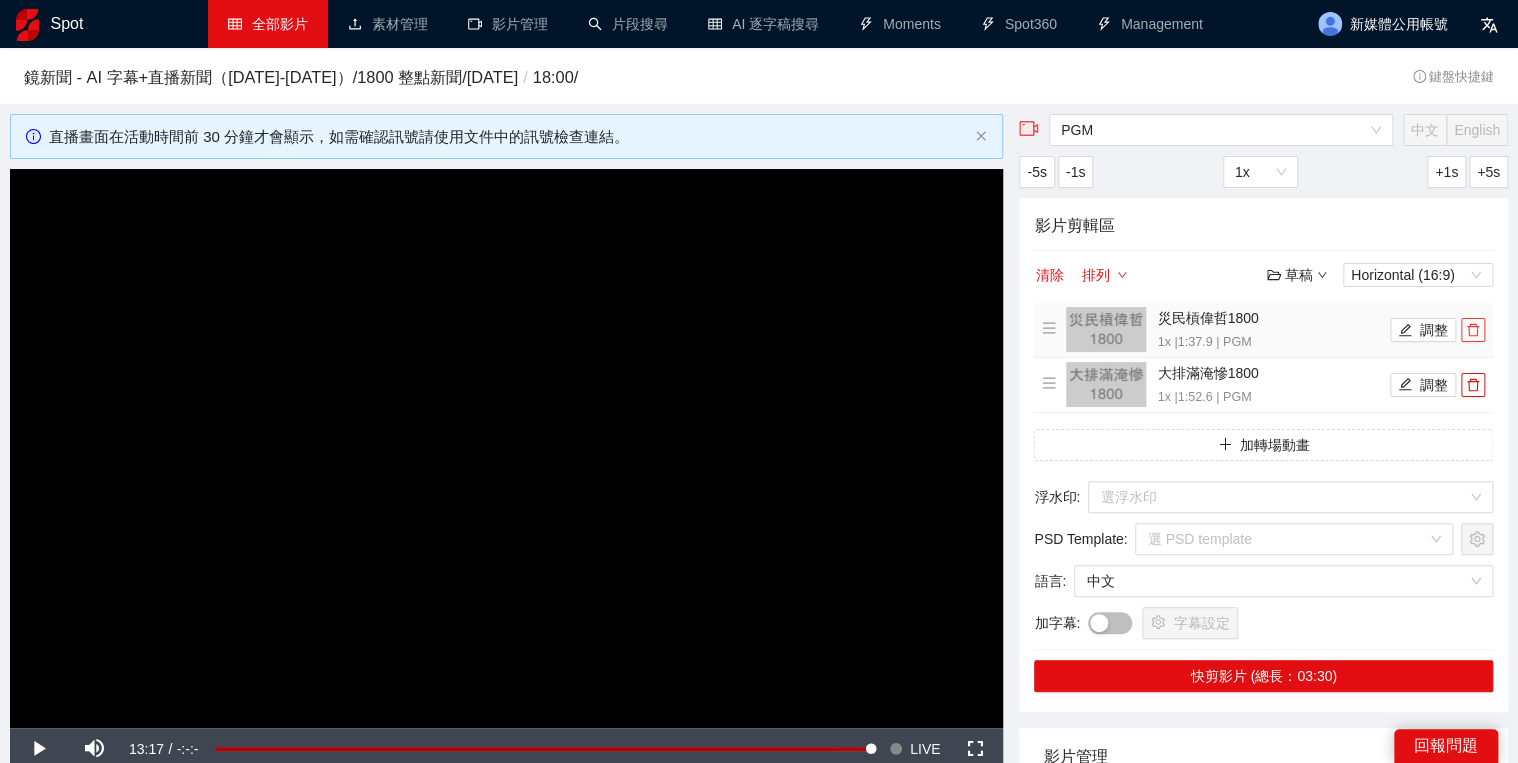click at bounding box center [1473, 330] 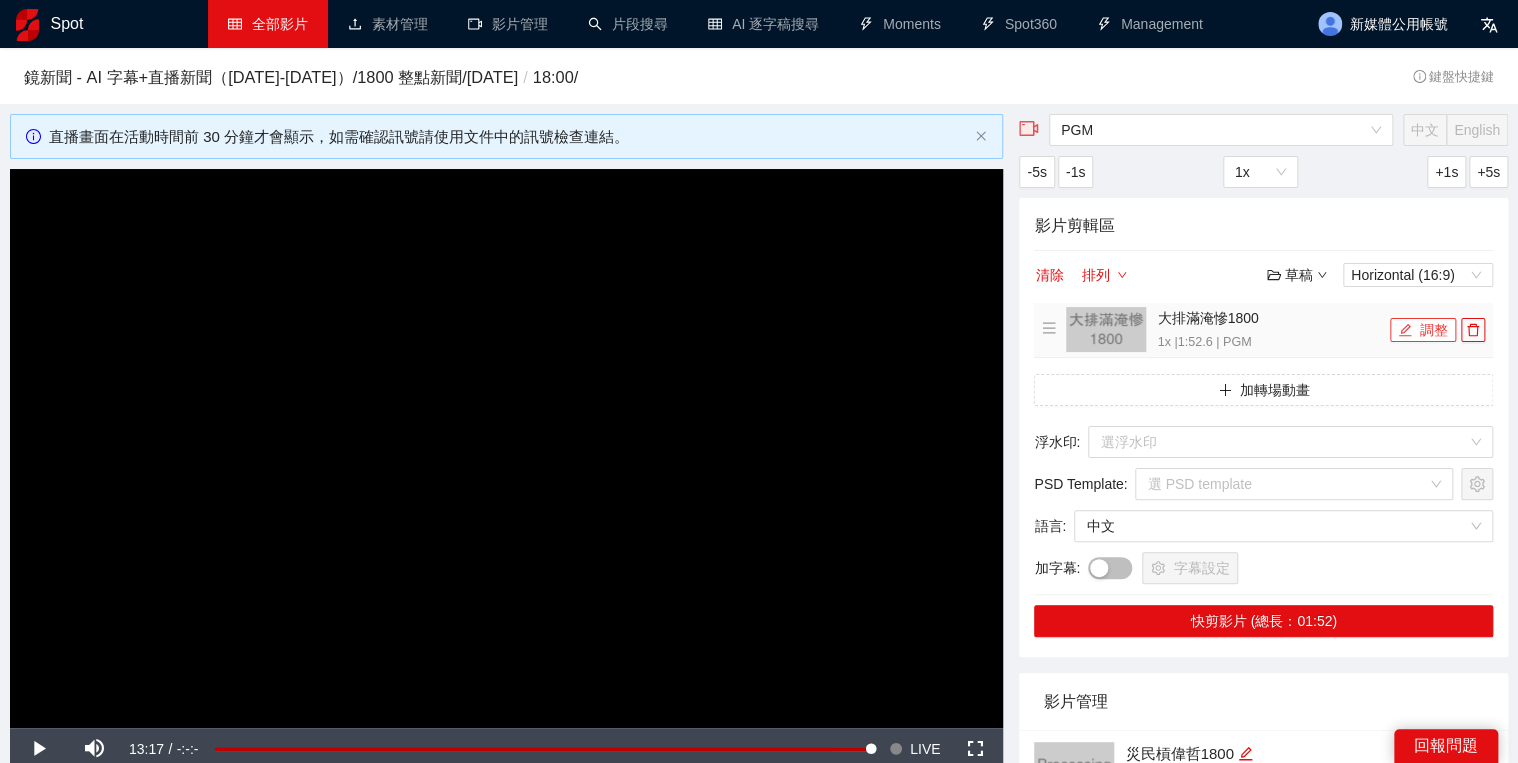 drag, startPoint x: 1412, startPoint y: 331, endPoint x: 1358, endPoint y: 329, distance: 54.037025 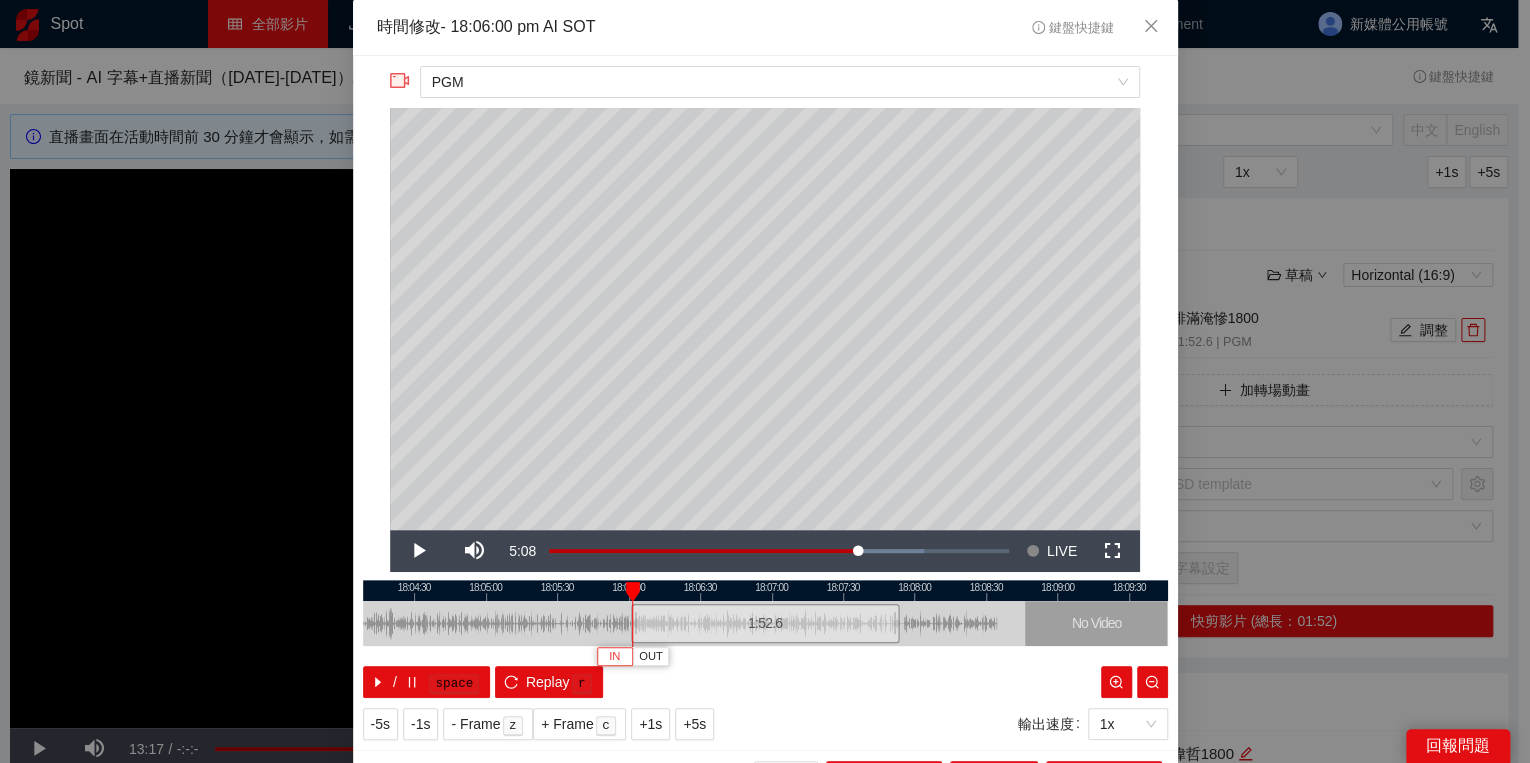click on "IN" at bounding box center (614, 657) 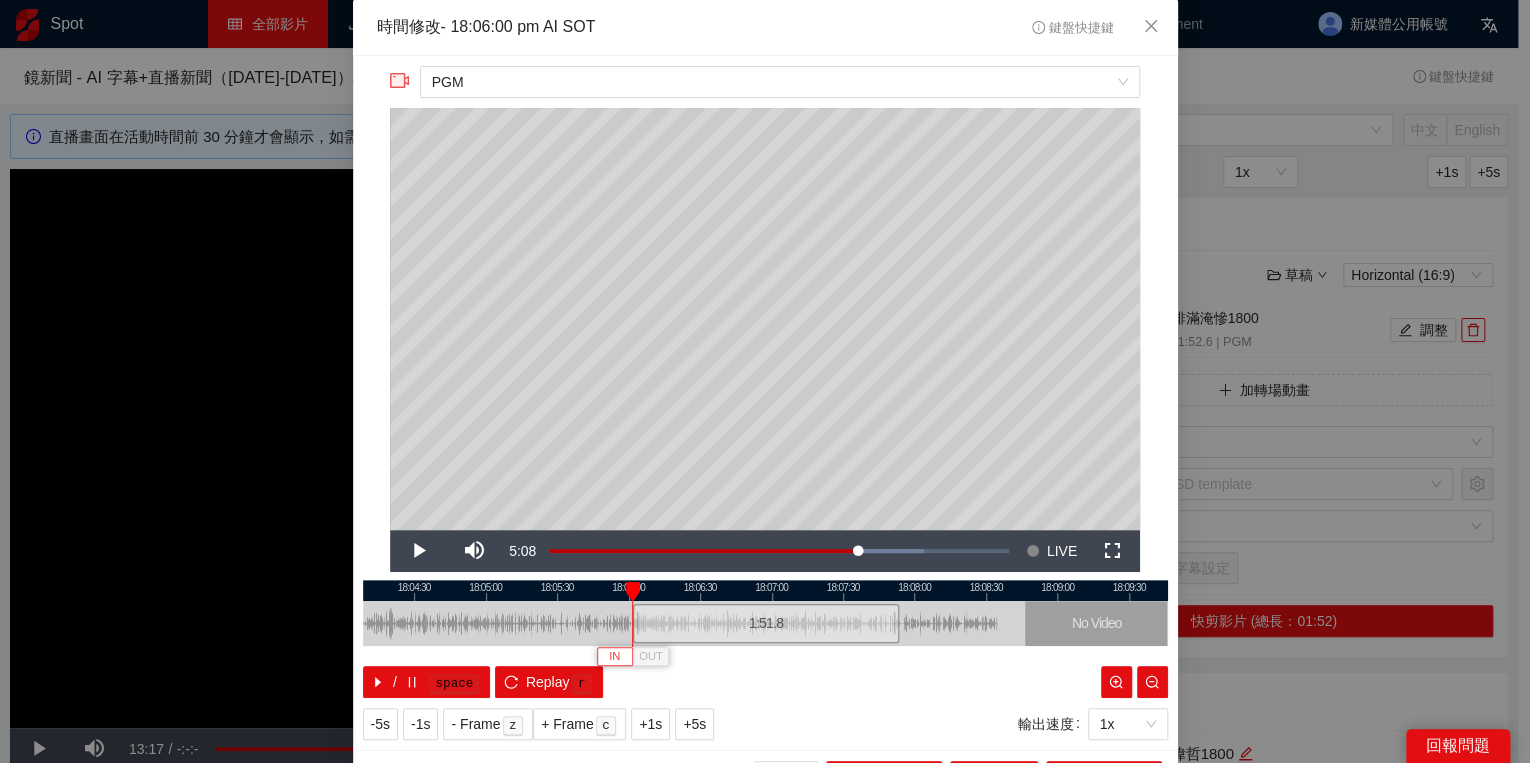 type 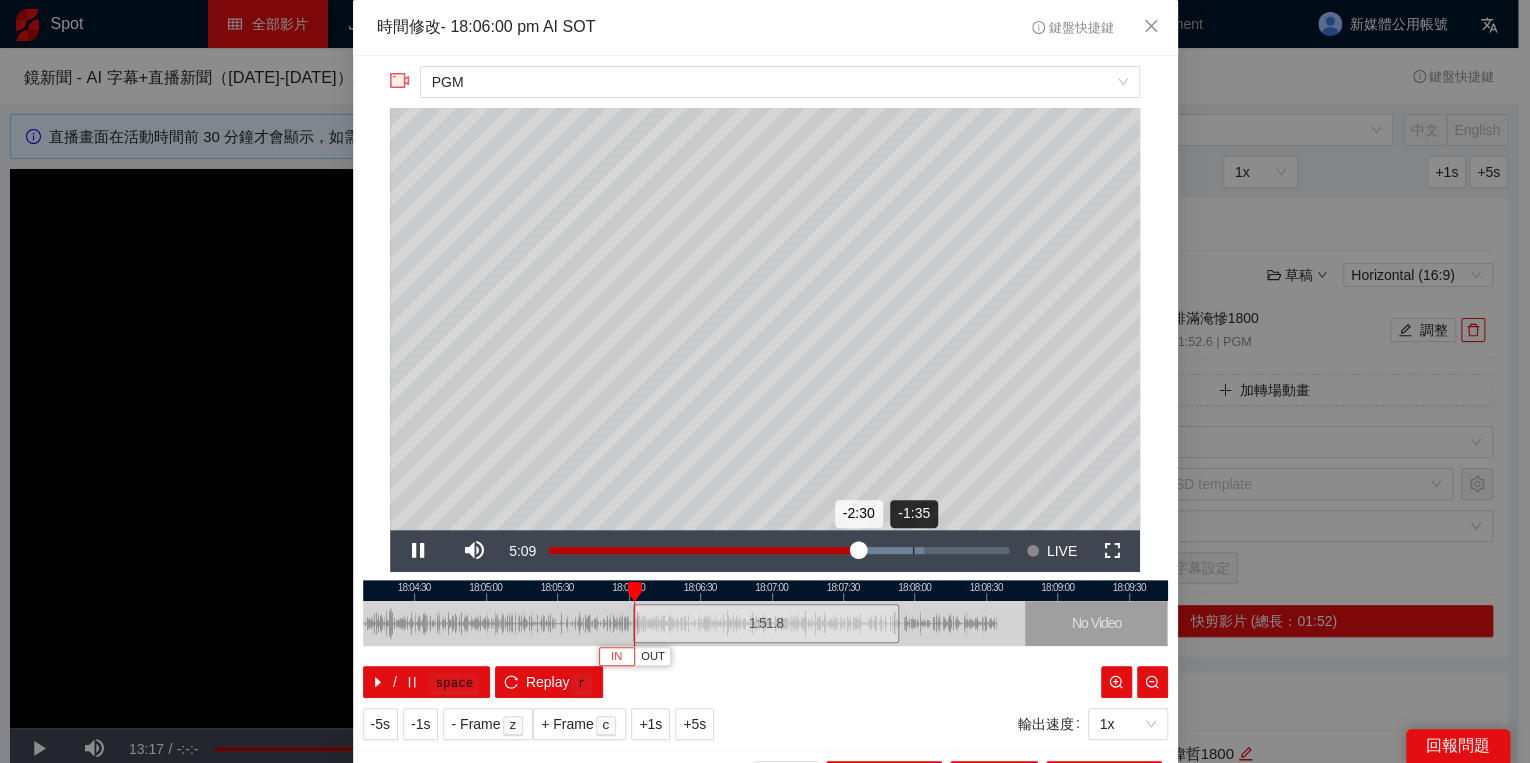 click on "Loaded :  81.57% -1:35 -2:30" at bounding box center (779, 551) 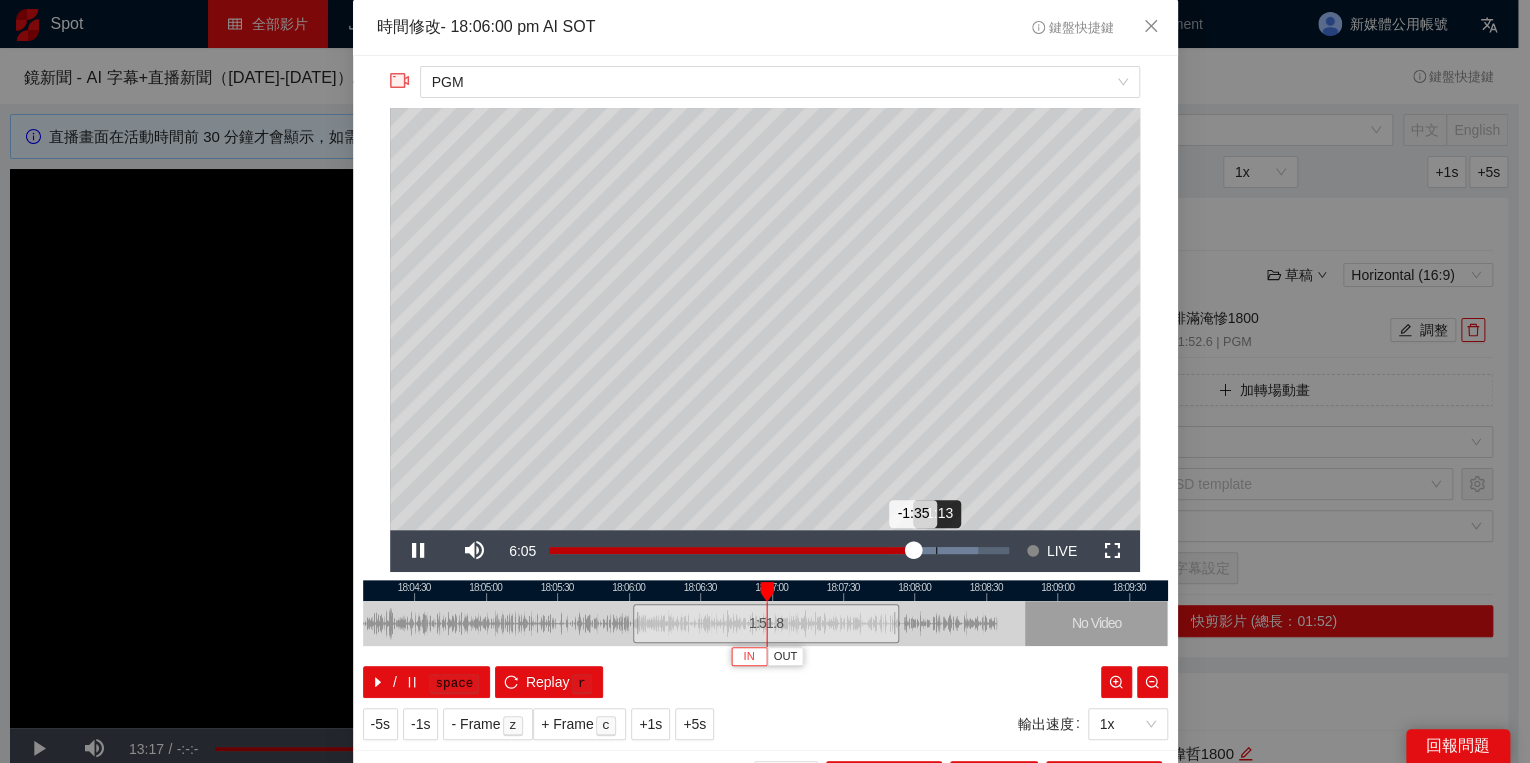 click on "Loaded :  93.41% -1:13 -1:35" at bounding box center (779, 551) 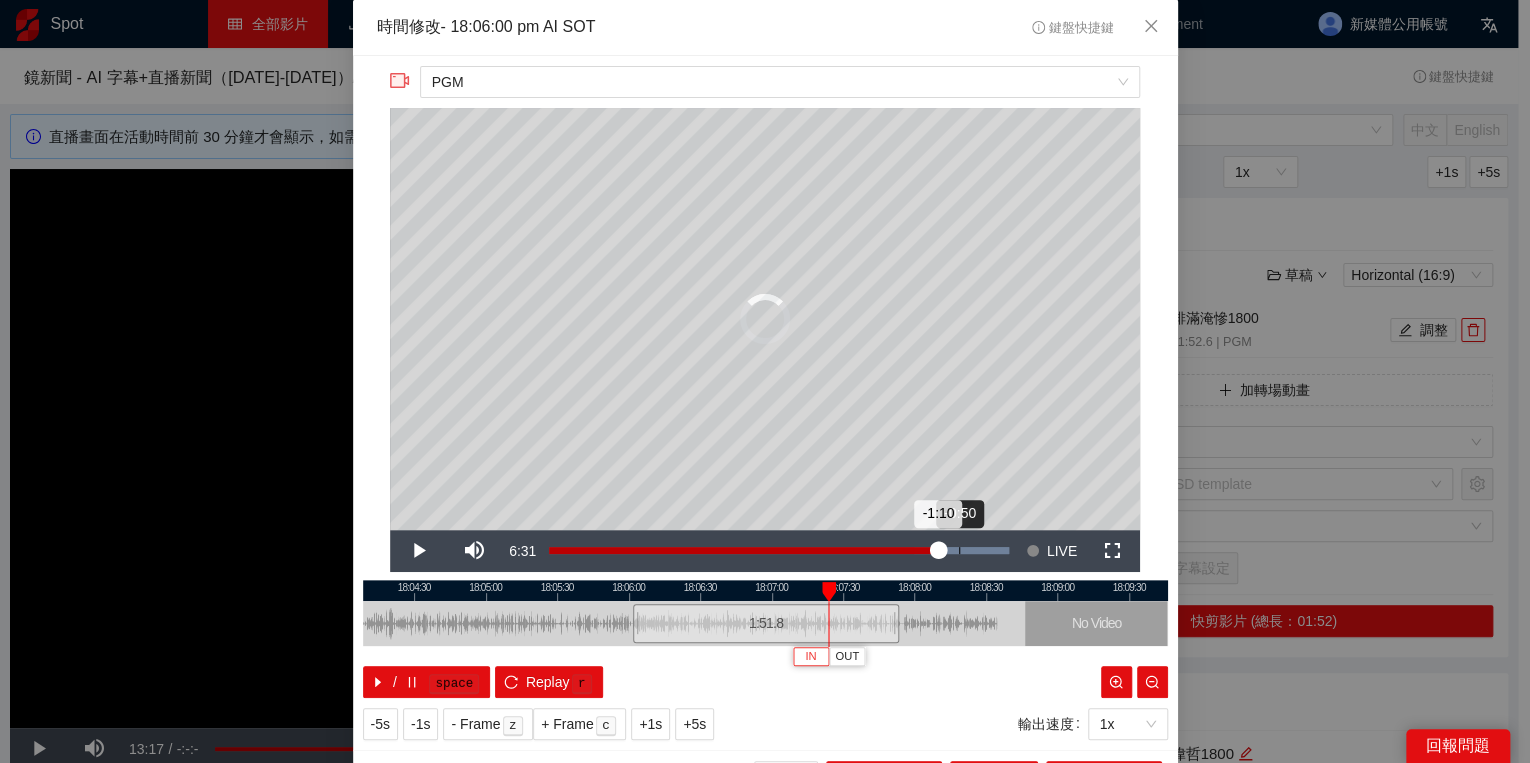 click on "Loaded :  99.99% -0:50 -1:10" at bounding box center (779, 551) 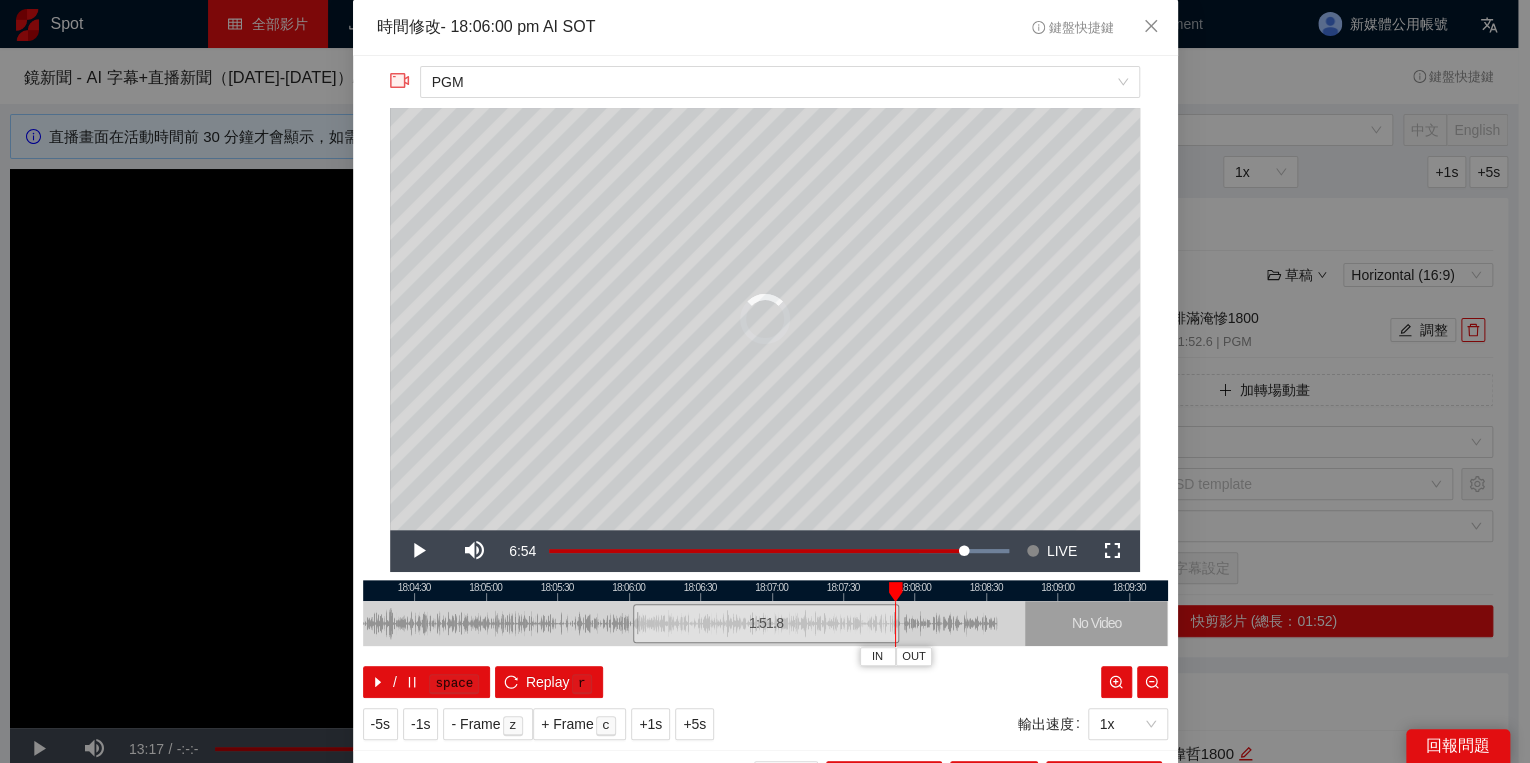 drag, startPoint x: 879, startPoint y: 592, endPoint x: 891, endPoint y: 594, distance: 12.165525 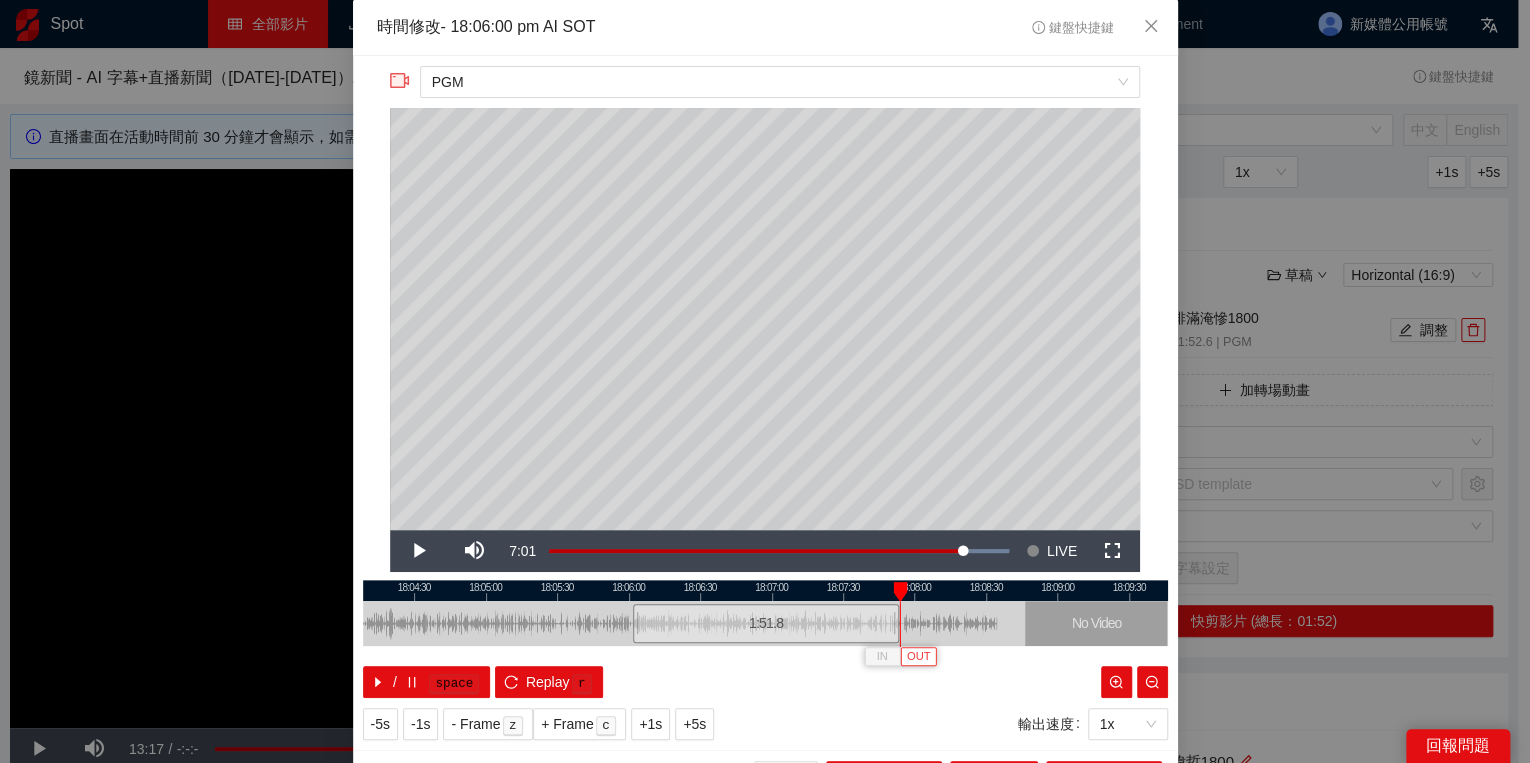 click on "OUT" at bounding box center [919, 657] 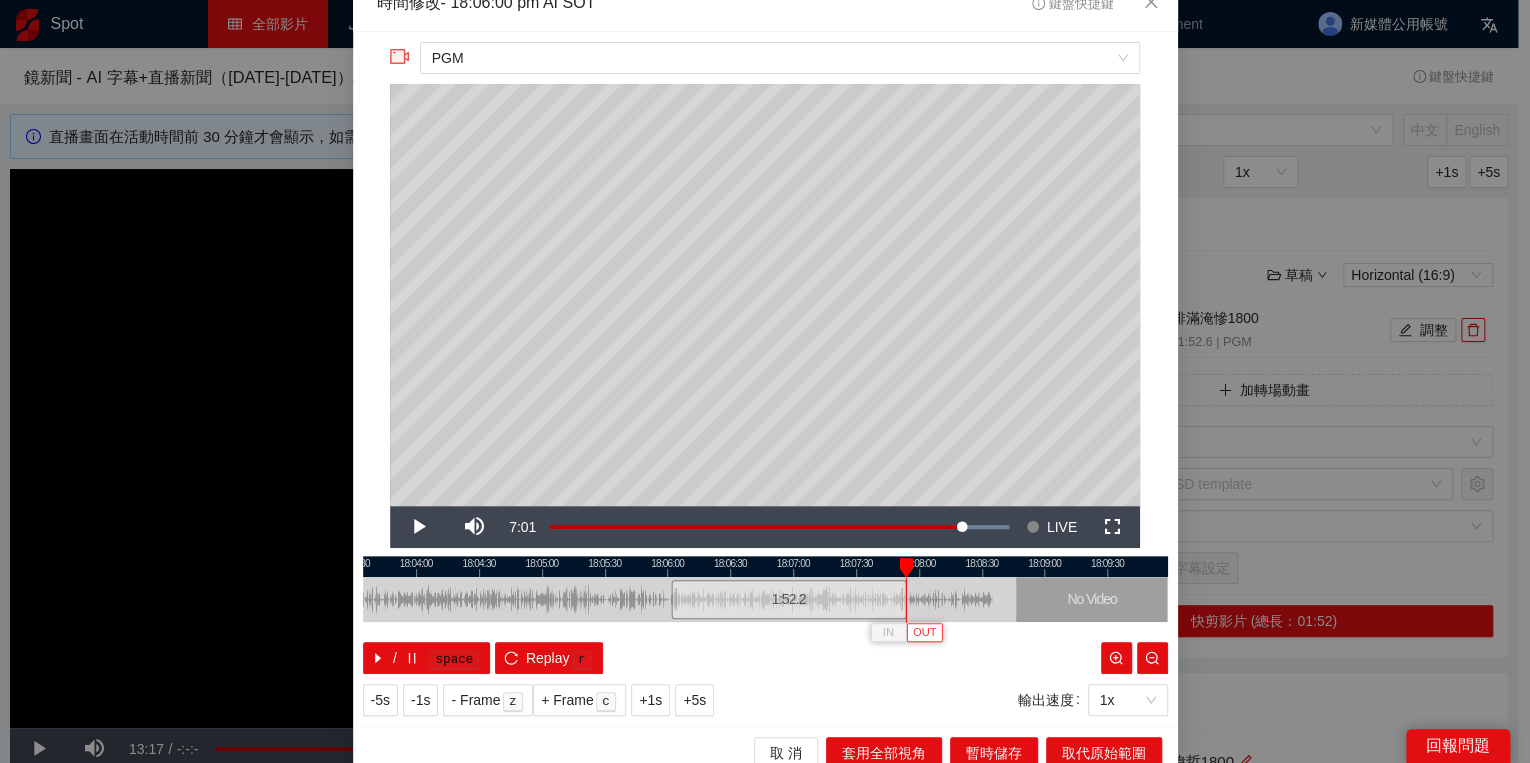 scroll, scrollTop: 39, scrollLeft: 0, axis: vertical 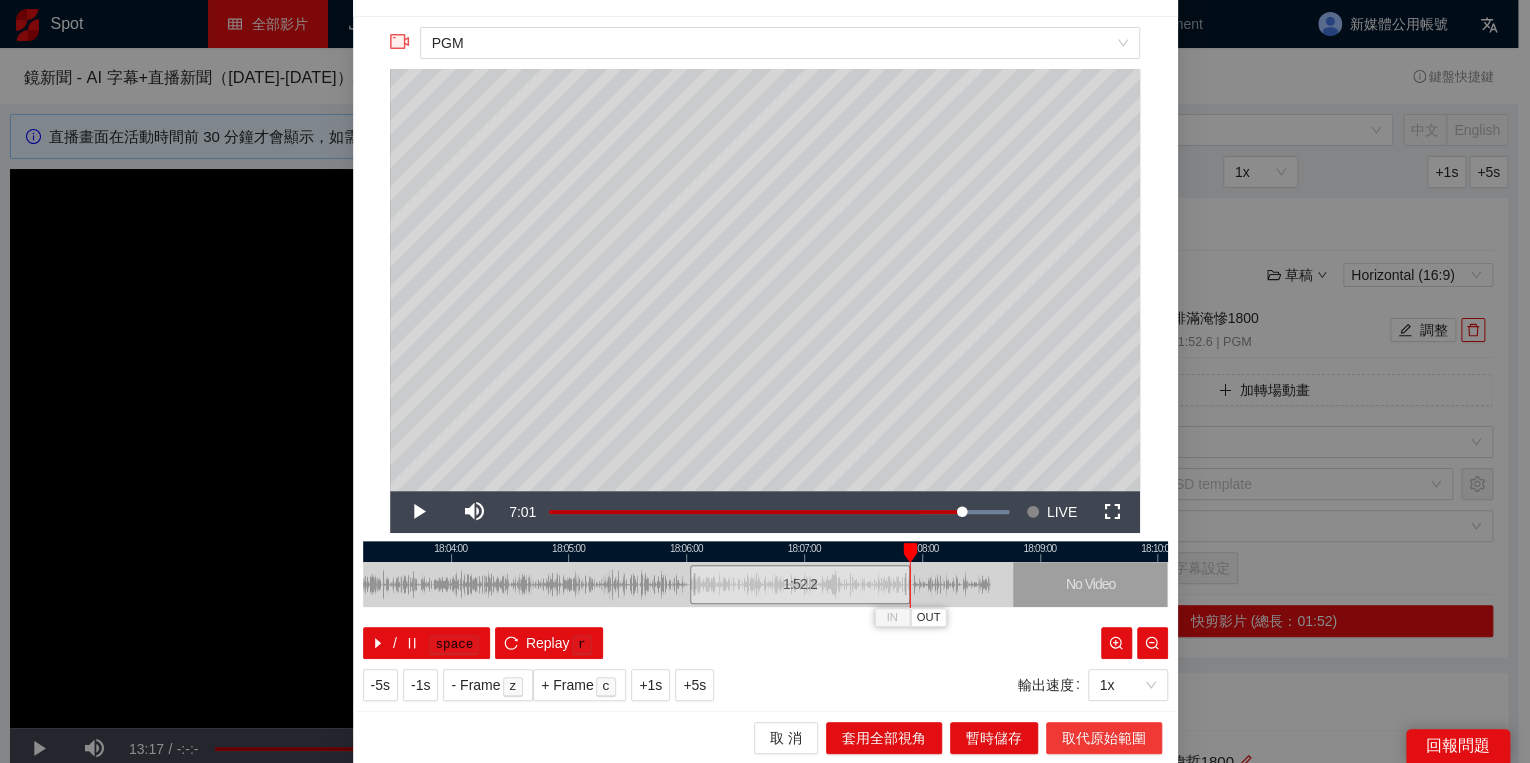 click on "取代原始範圍" at bounding box center (1104, 738) 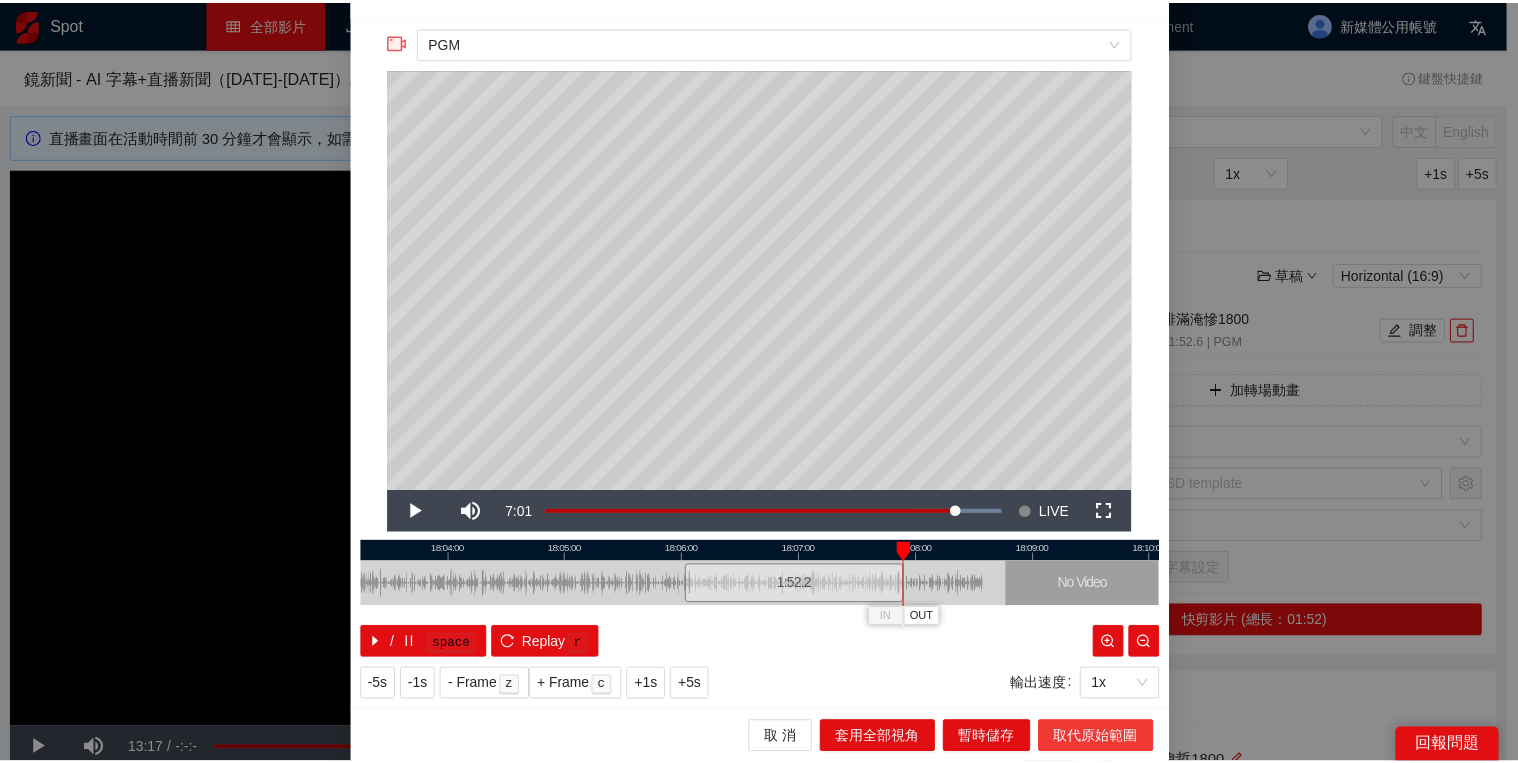 scroll, scrollTop: 0, scrollLeft: 0, axis: both 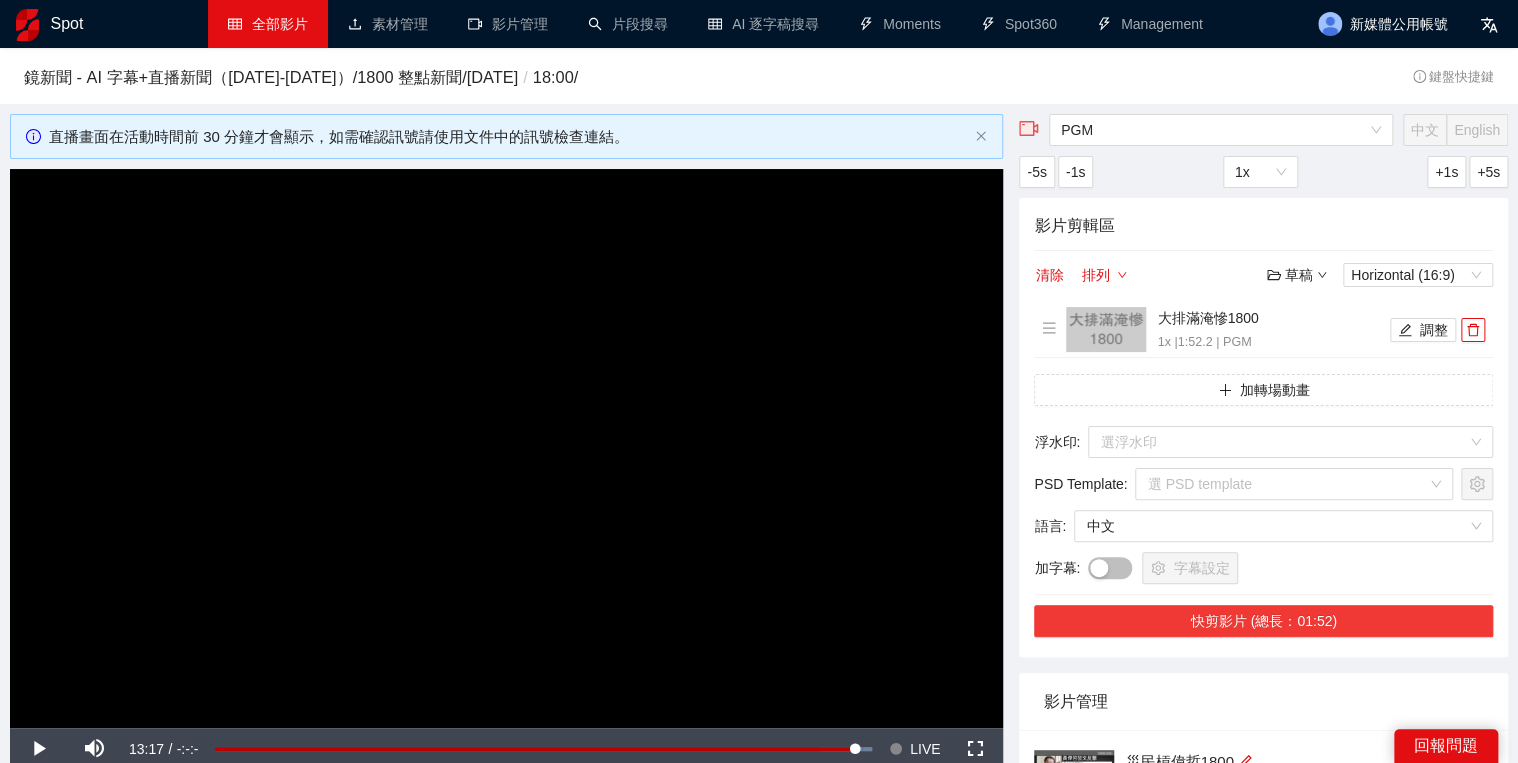 click on "快剪影片 (總長：01:52)" at bounding box center [1263, 621] 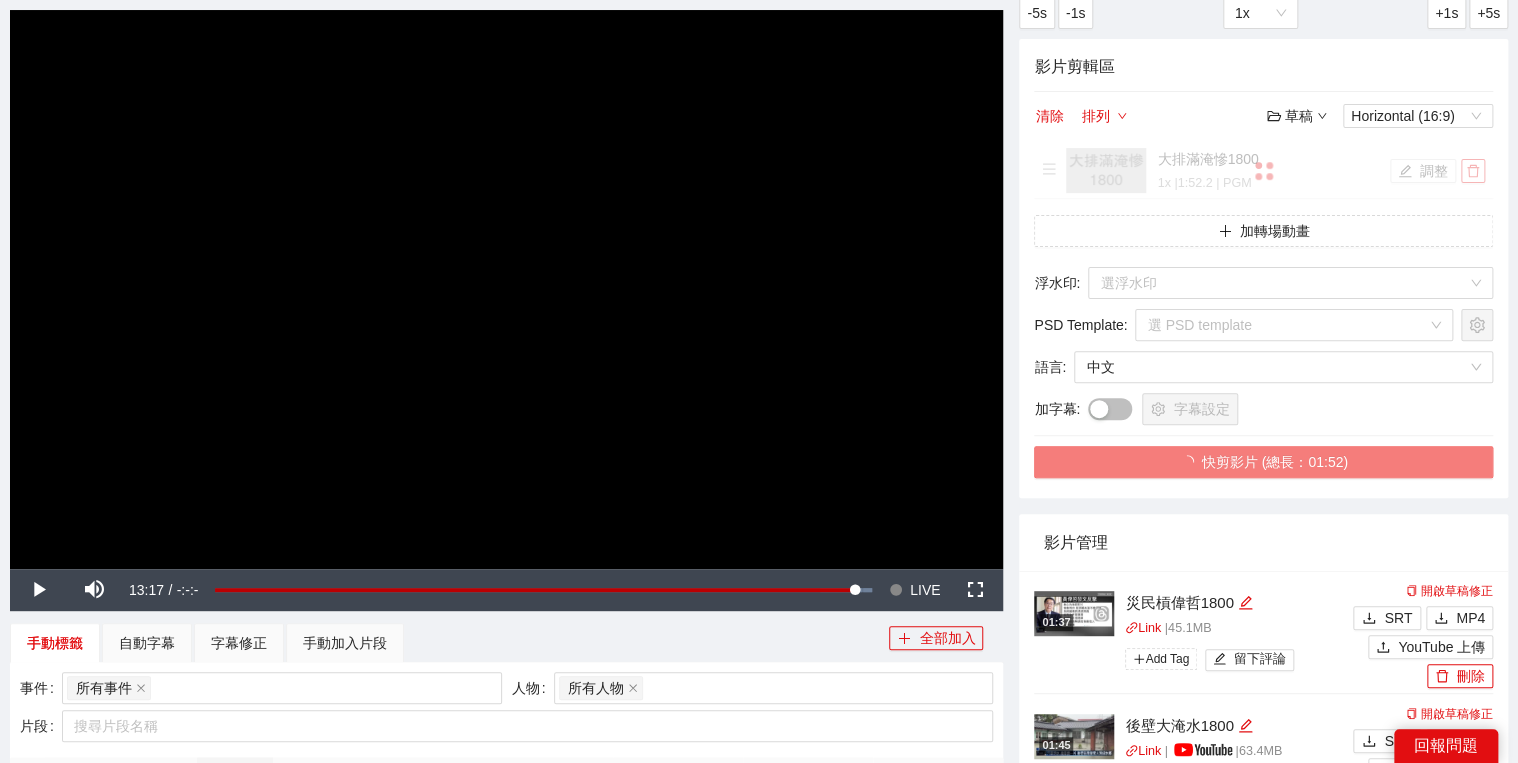 scroll, scrollTop: 160, scrollLeft: 0, axis: vertical 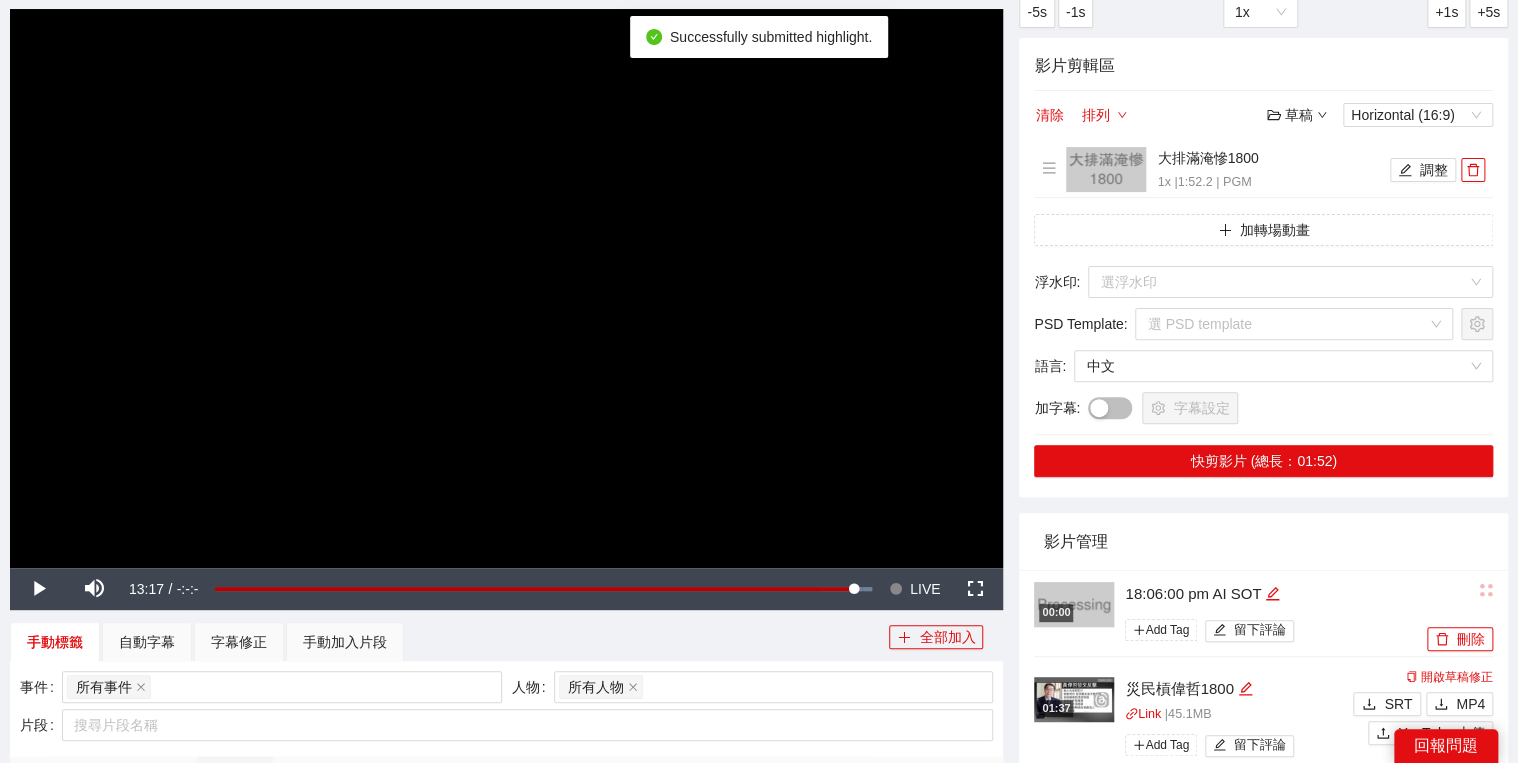 drag, startPoint x: 1287, startPoint y: 593, endPoint x: 1276, endPoint y: 589, distance: 11.7046995 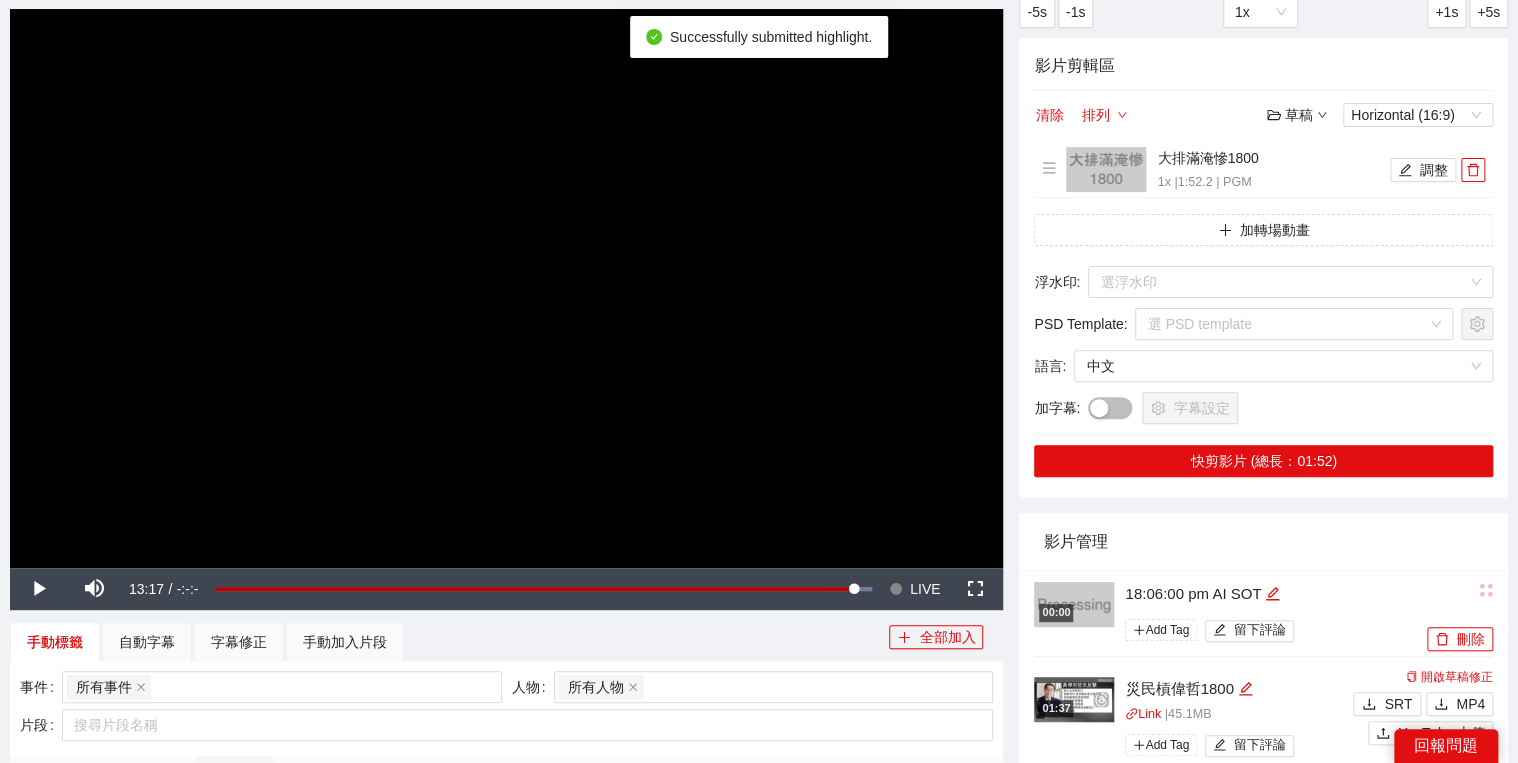 click on "18:06:00 pm AI SOT" at bounding box center (1273, 594) 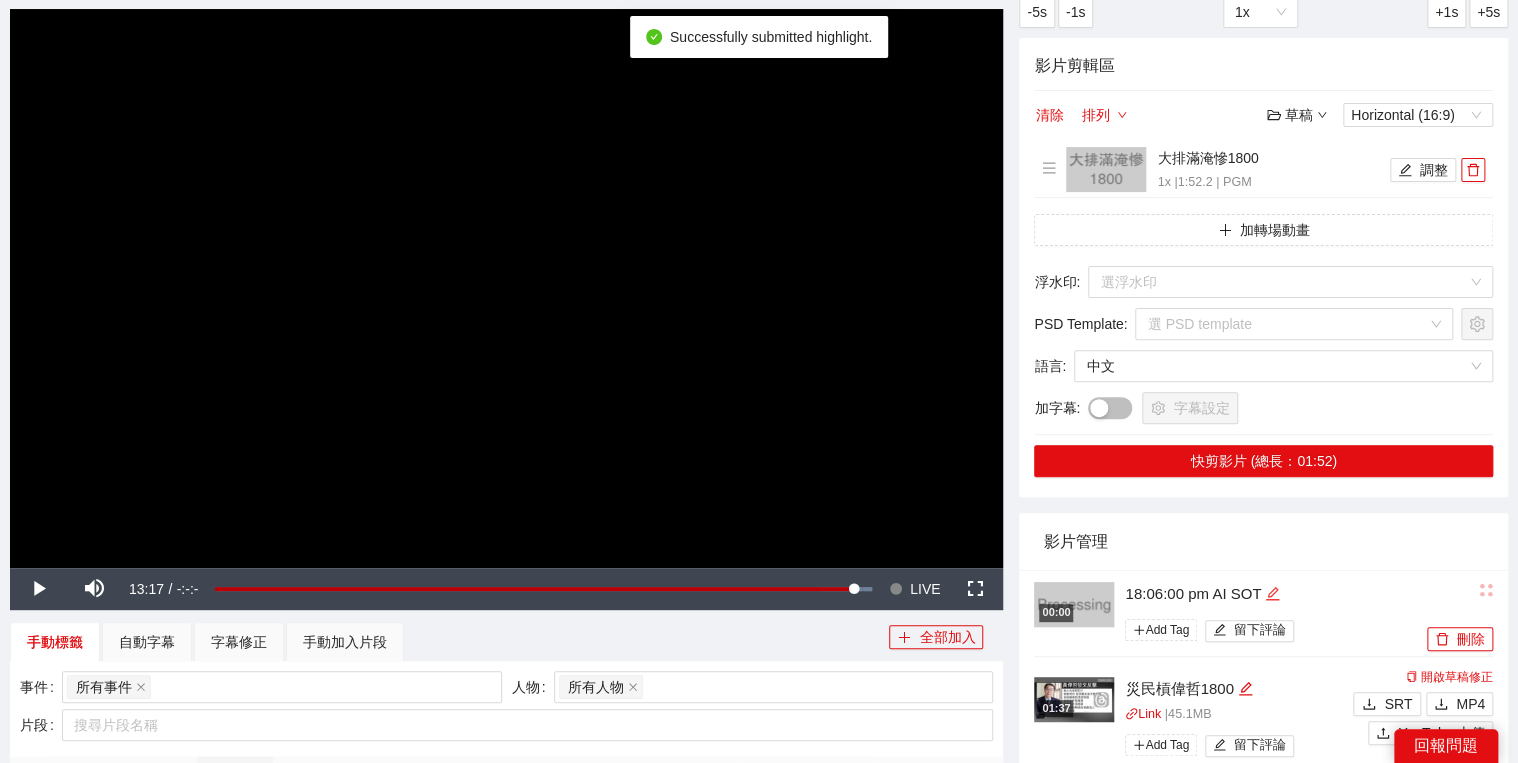 click 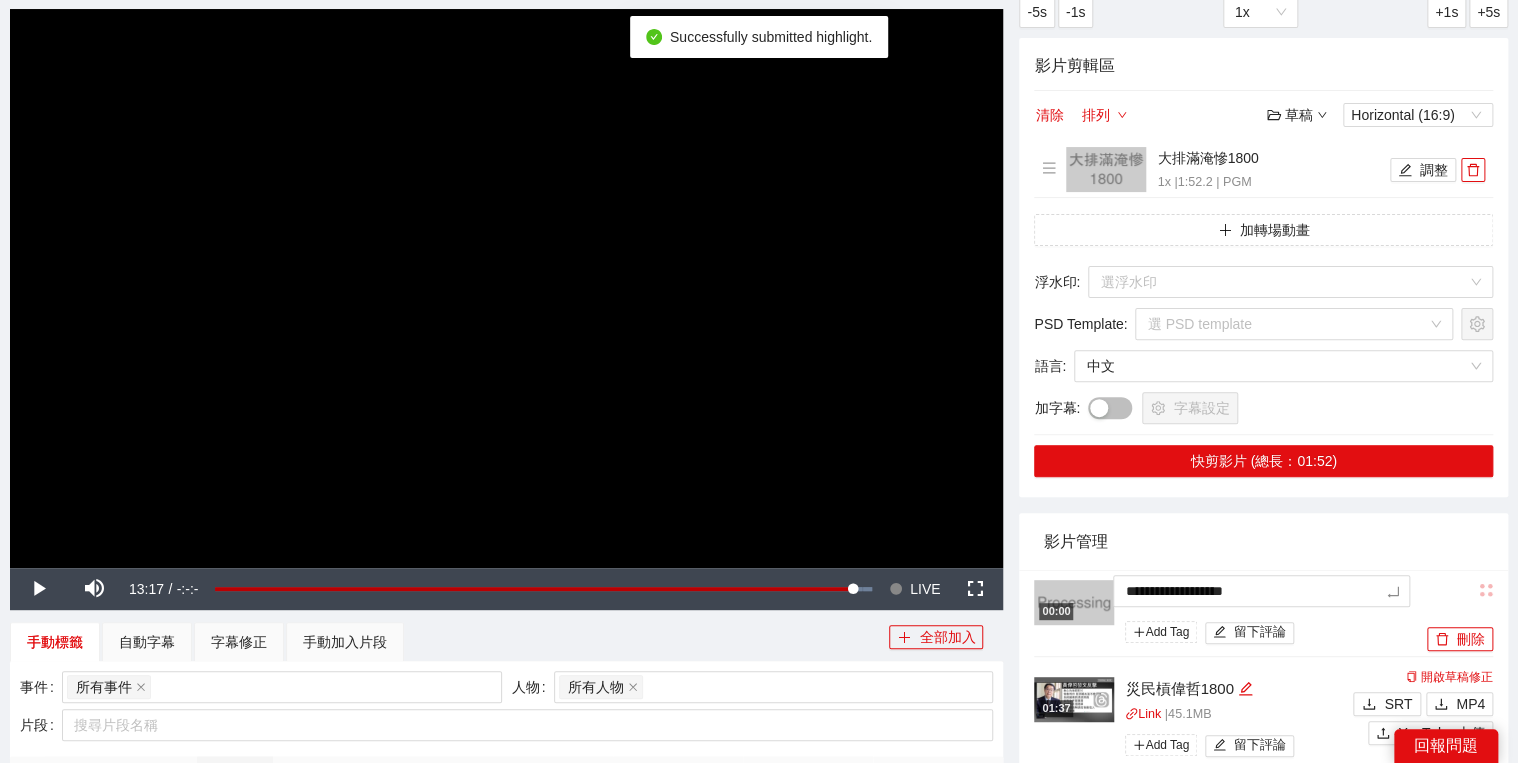 click on "**********" at bounding box center [1263, 519] 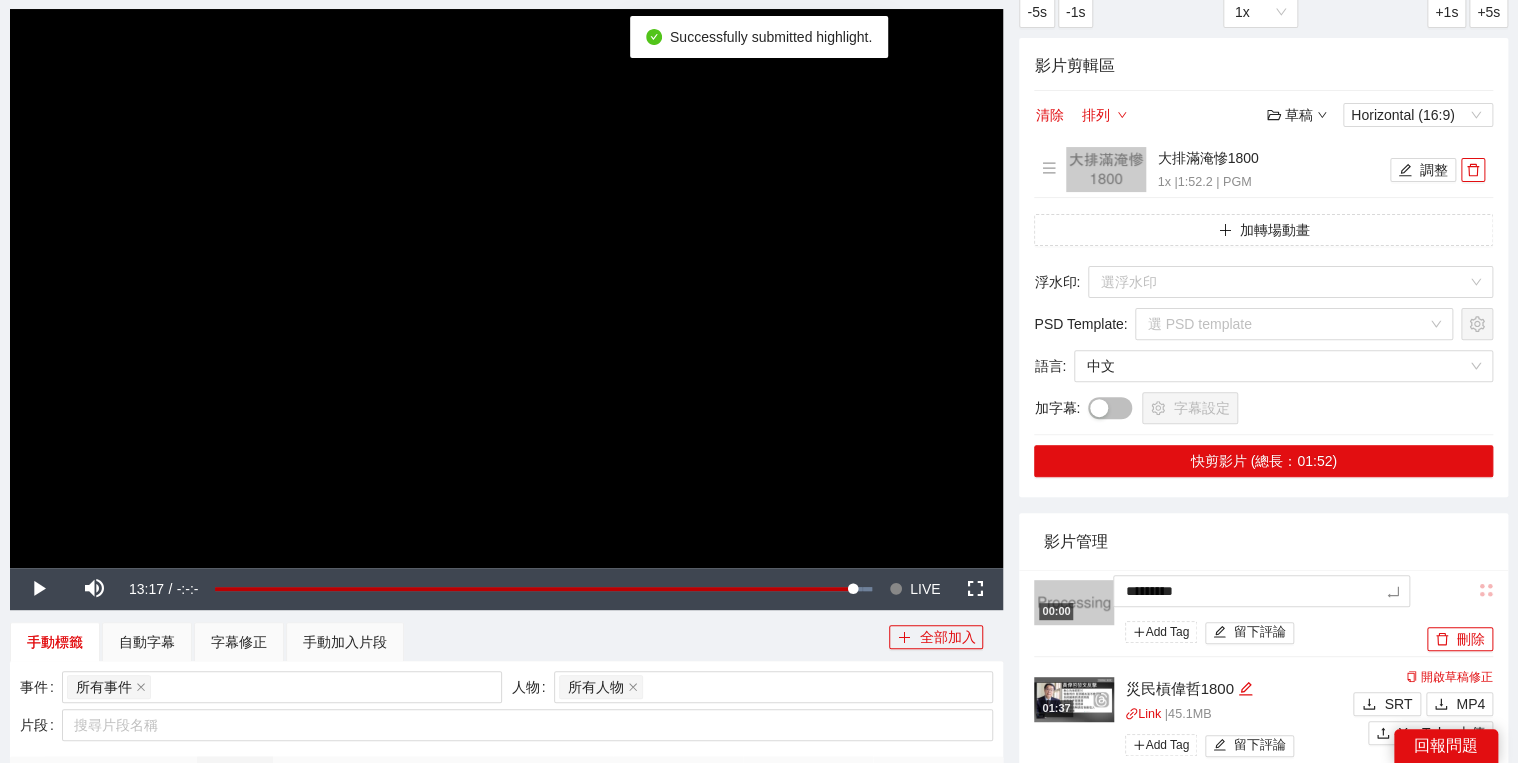 click on "影片管理" at bounding box center [1263, 541] 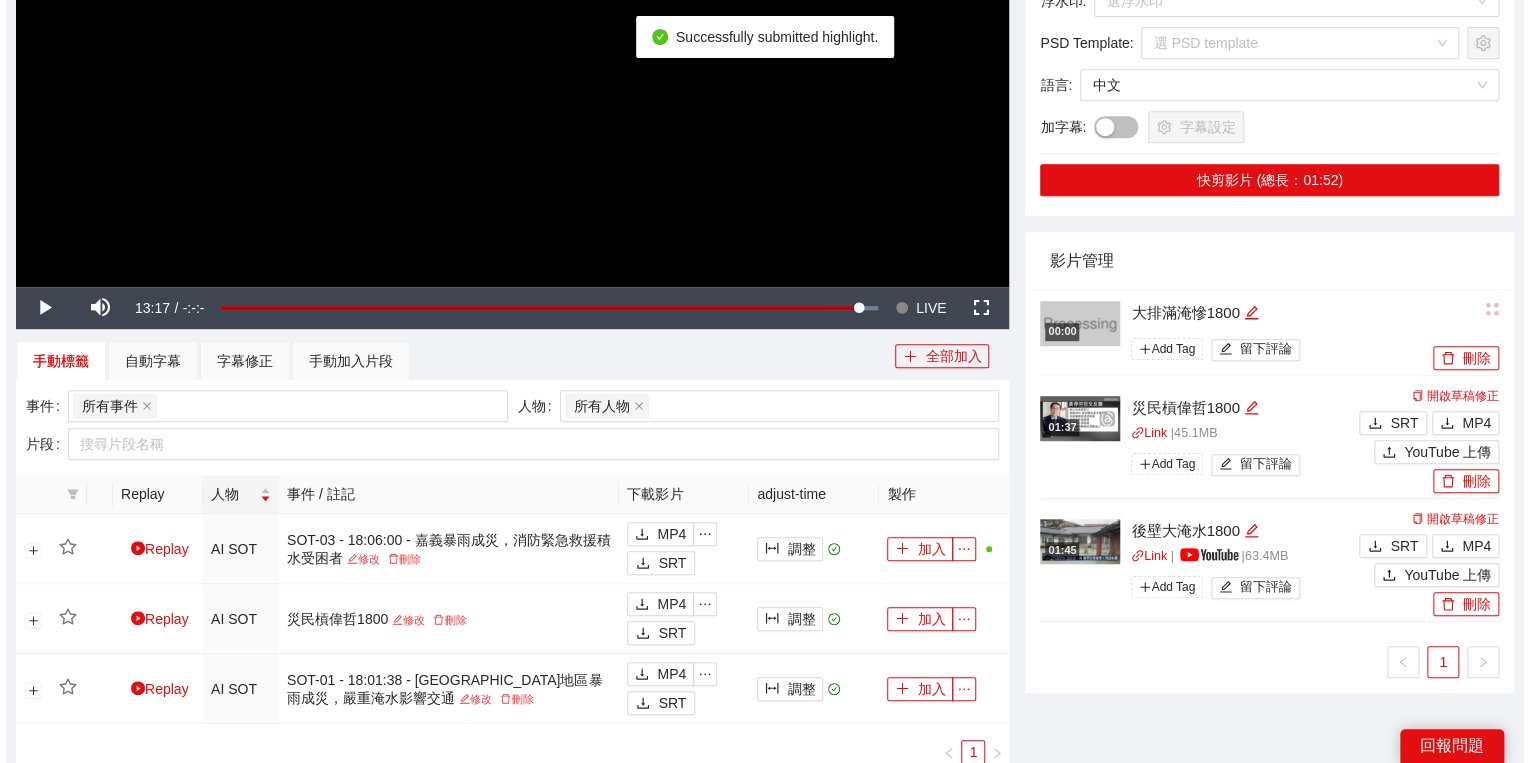 scroll, scrollTop: 560, scrollLeft: 0, axis: vertical 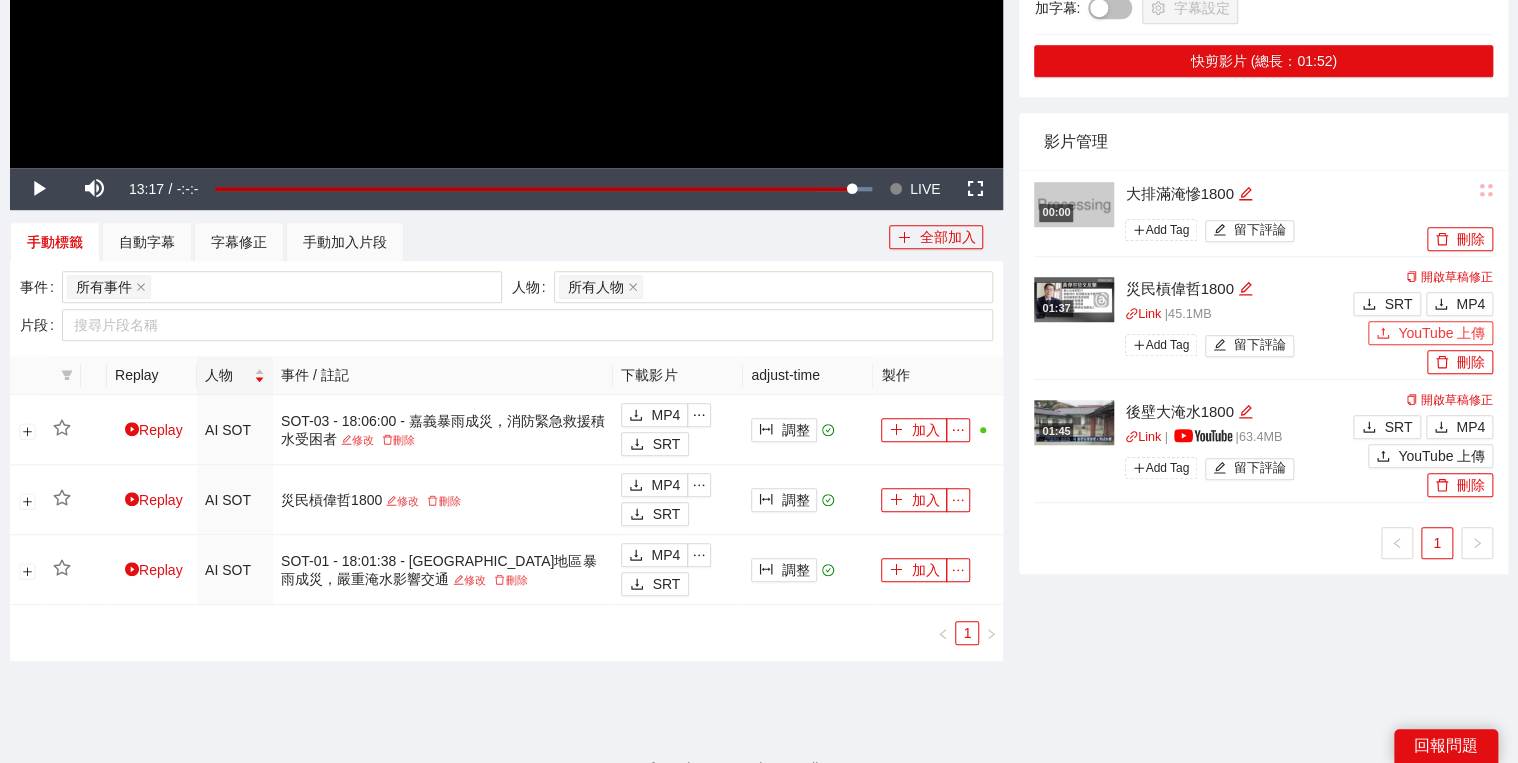 click on "YouTube 上傳" at bounding box center [1441, 333] 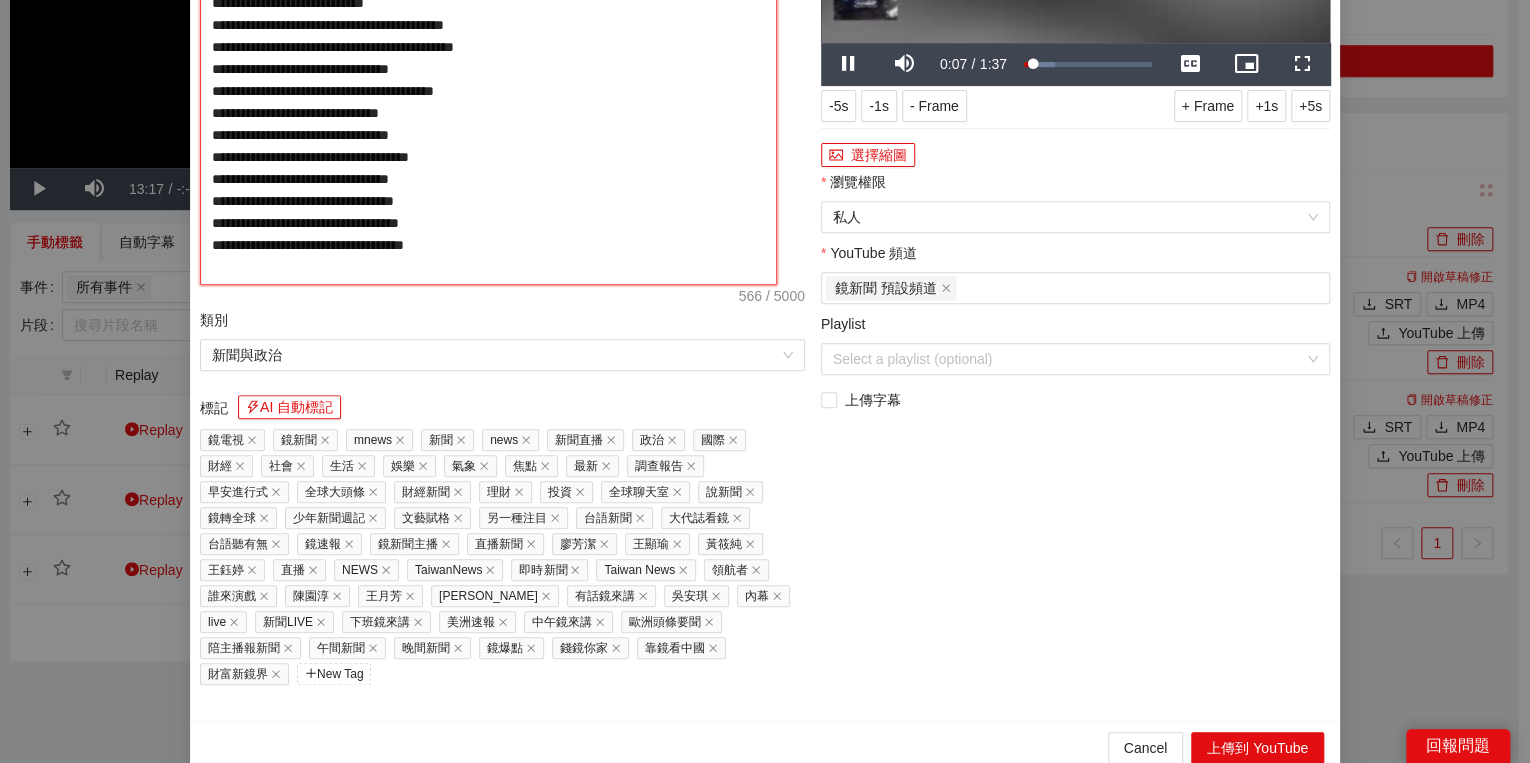 click on "**********" at bounding box center [488, 81] 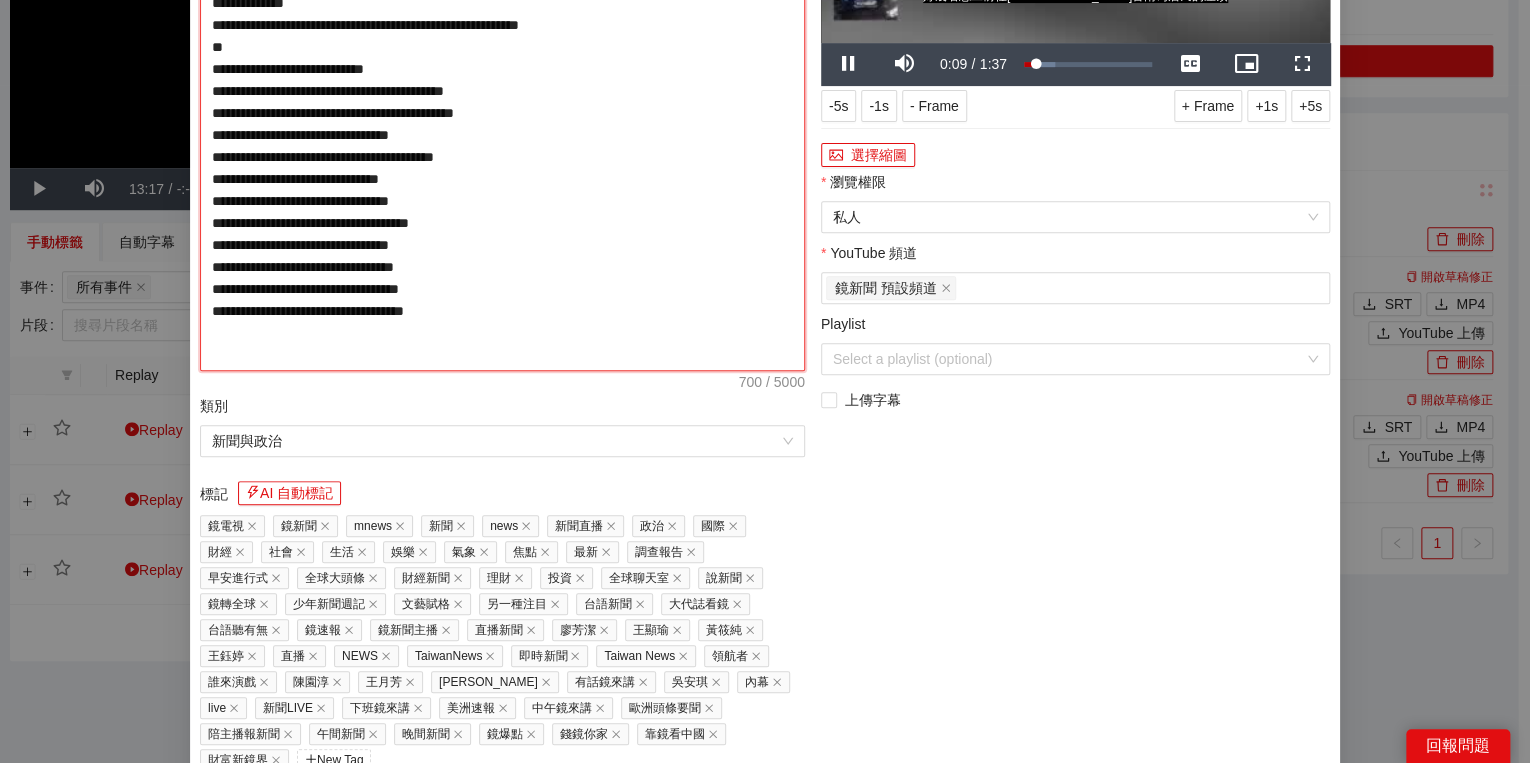 click on "**********" at bounding box center (502, 124) 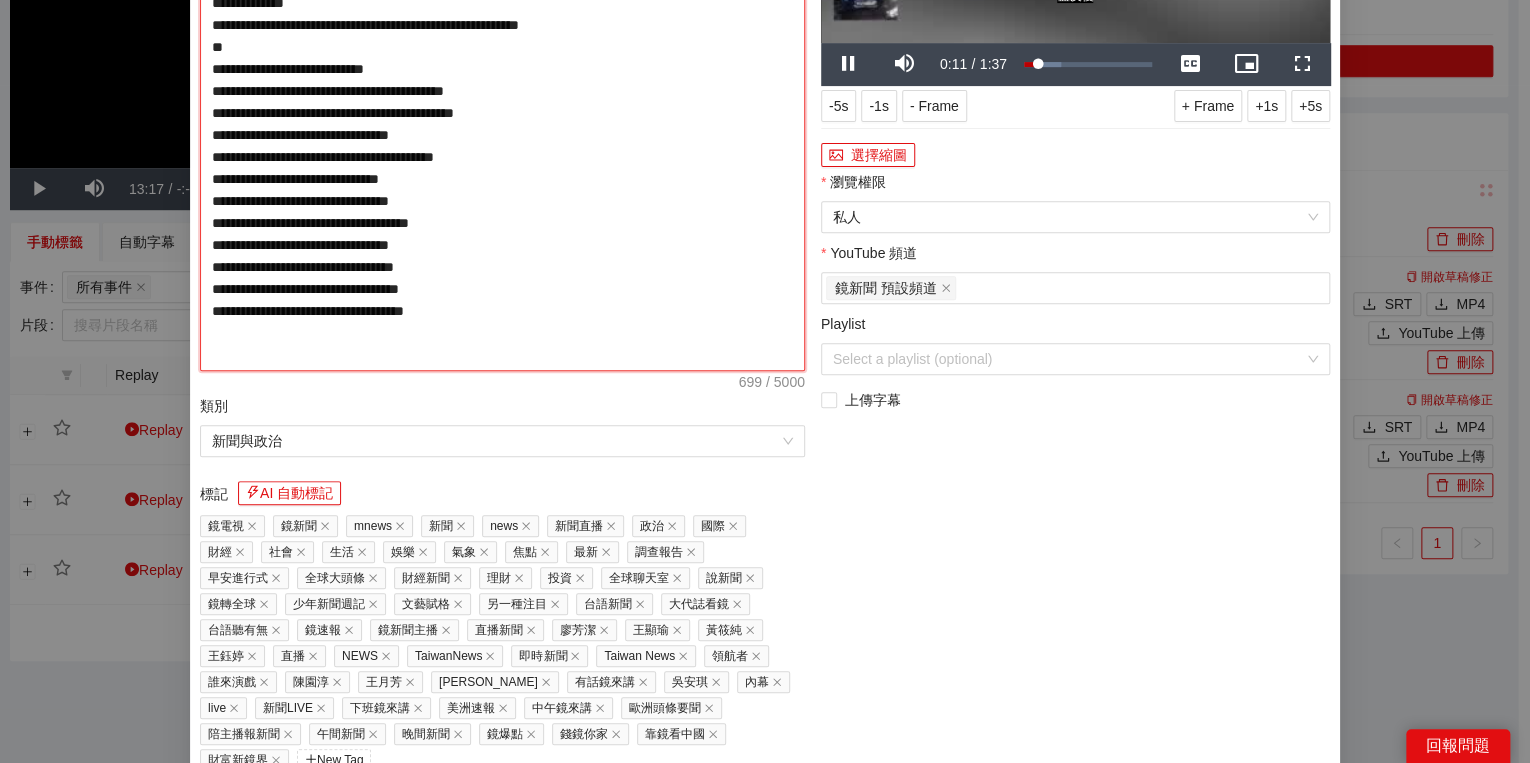 click on "**********" at bounding box center (502, 124) 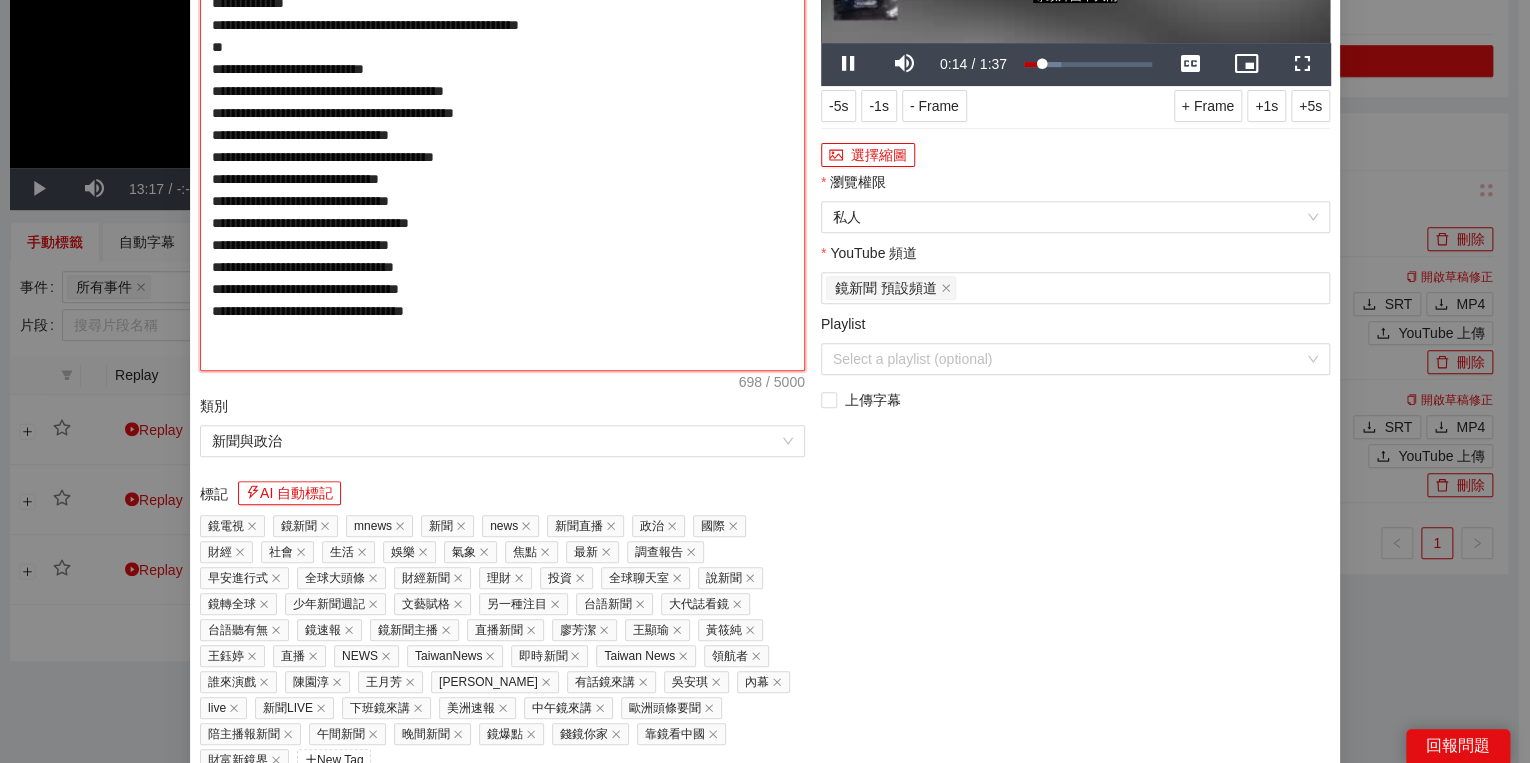 drag, startPoint x: 654, startPoint y: 200, endPoint x: 666, endPoint y: 203, distance: 12.369317 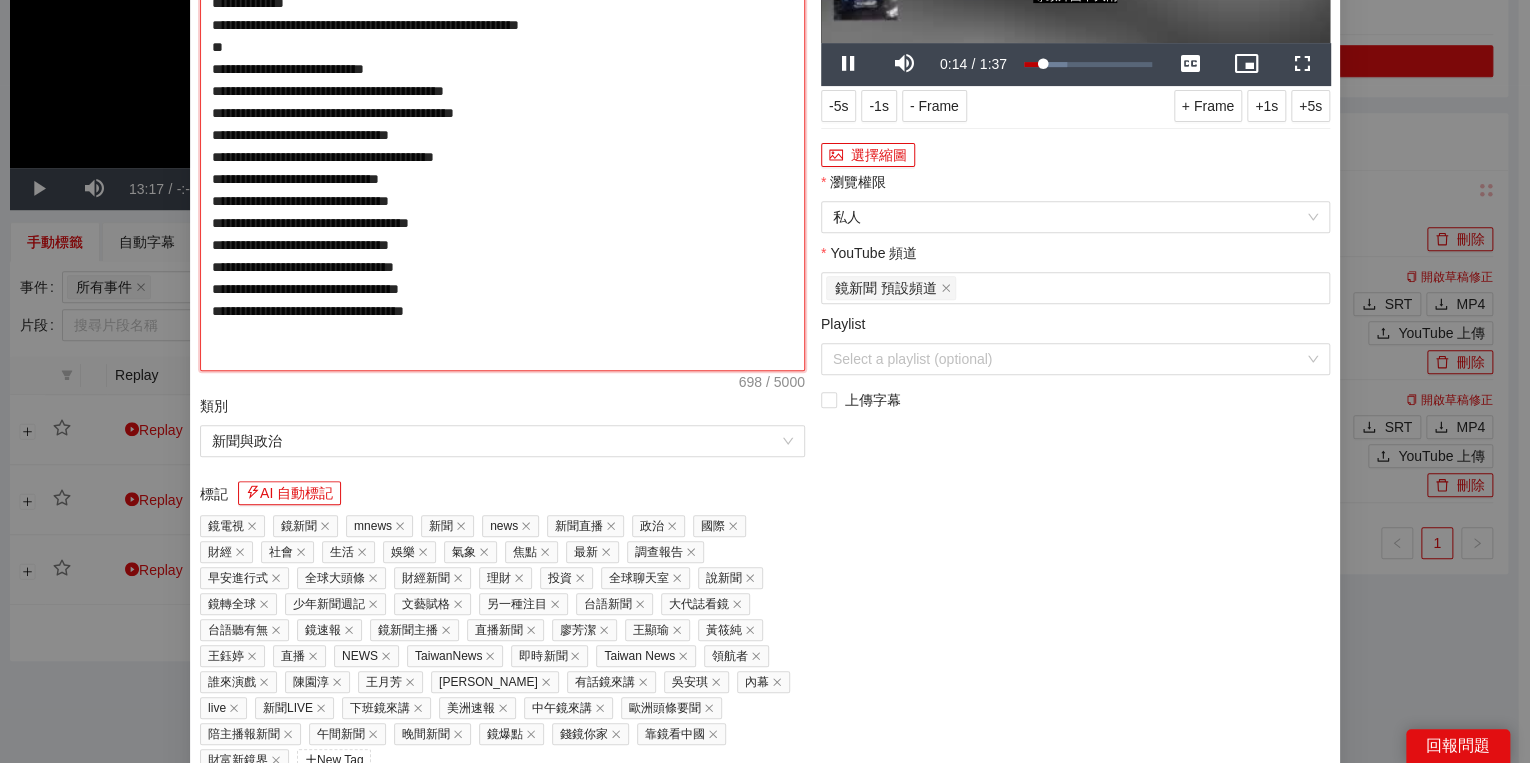 type on "**********" 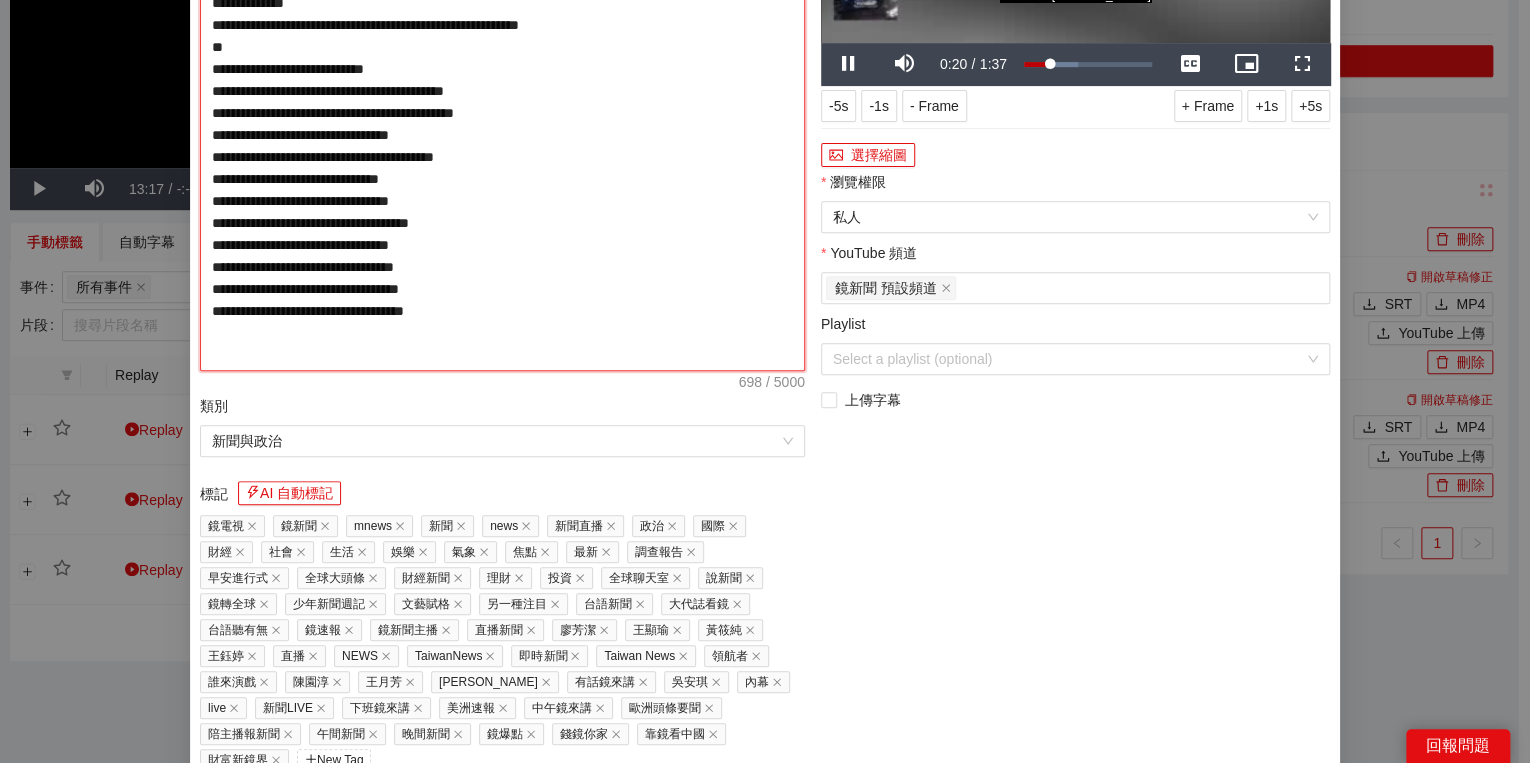 click on "**********" at bounding box center [502, 124] 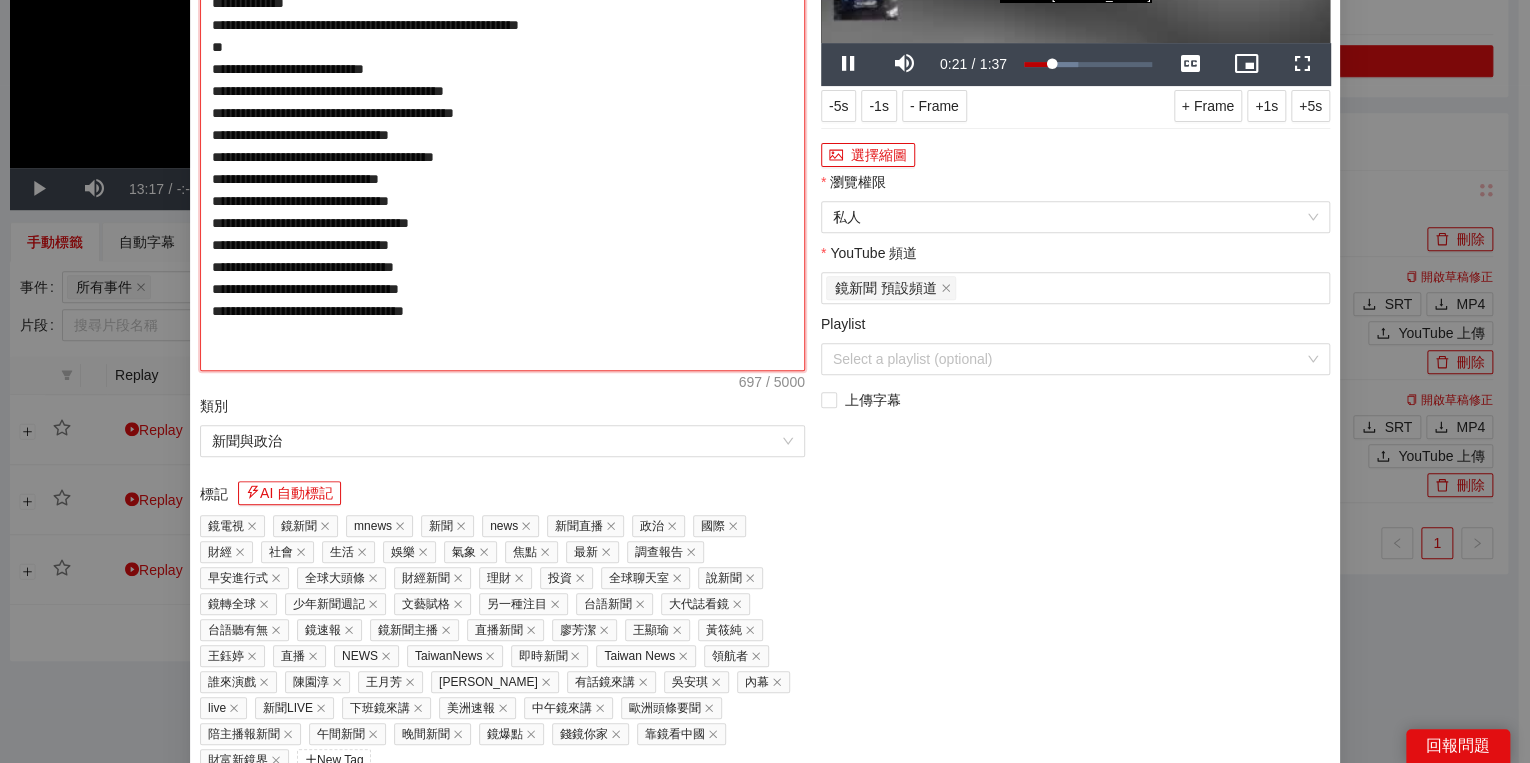 click on "**********" at bounding box center (502, 124) 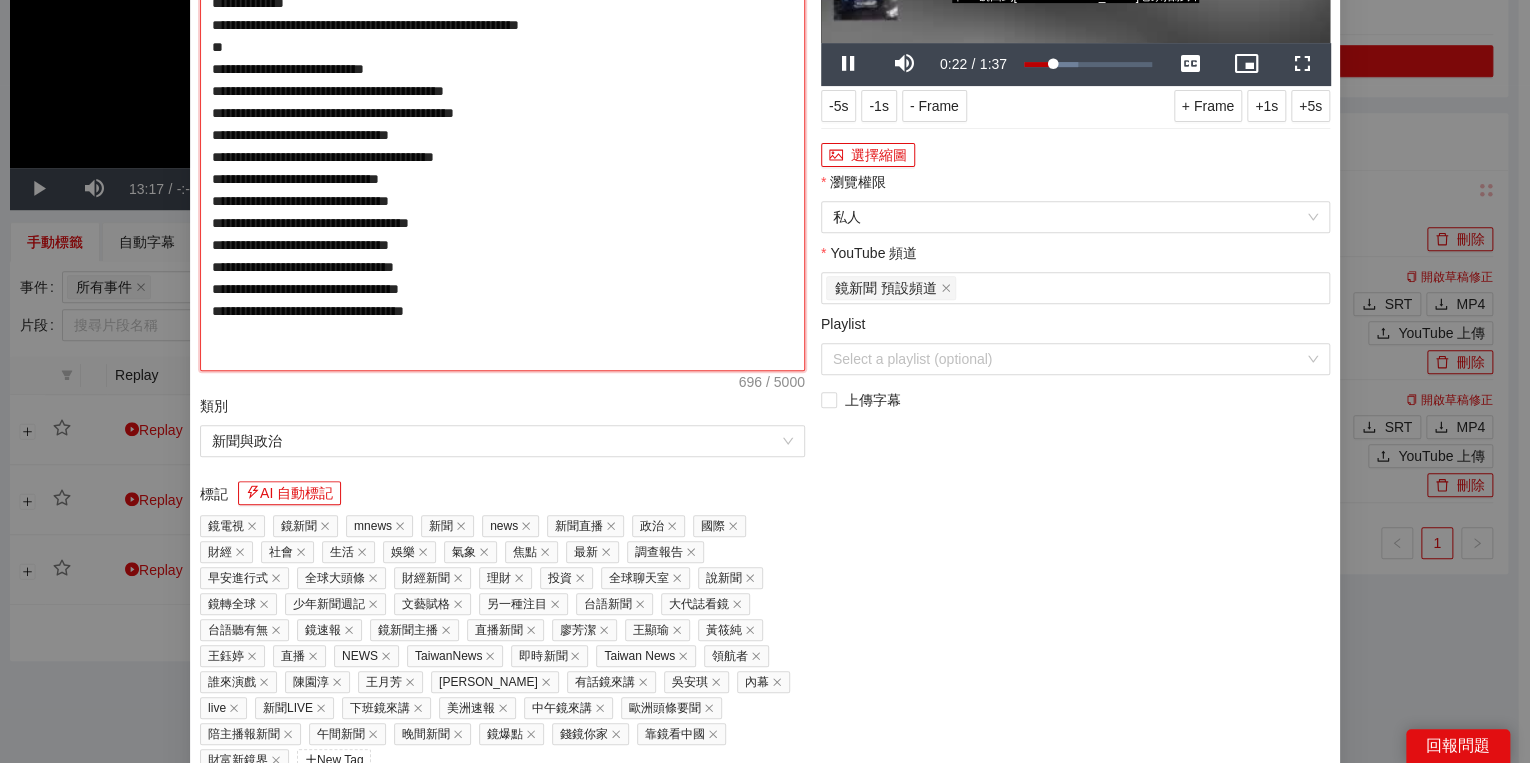 click on "**********" at bounding box center [502, 124] 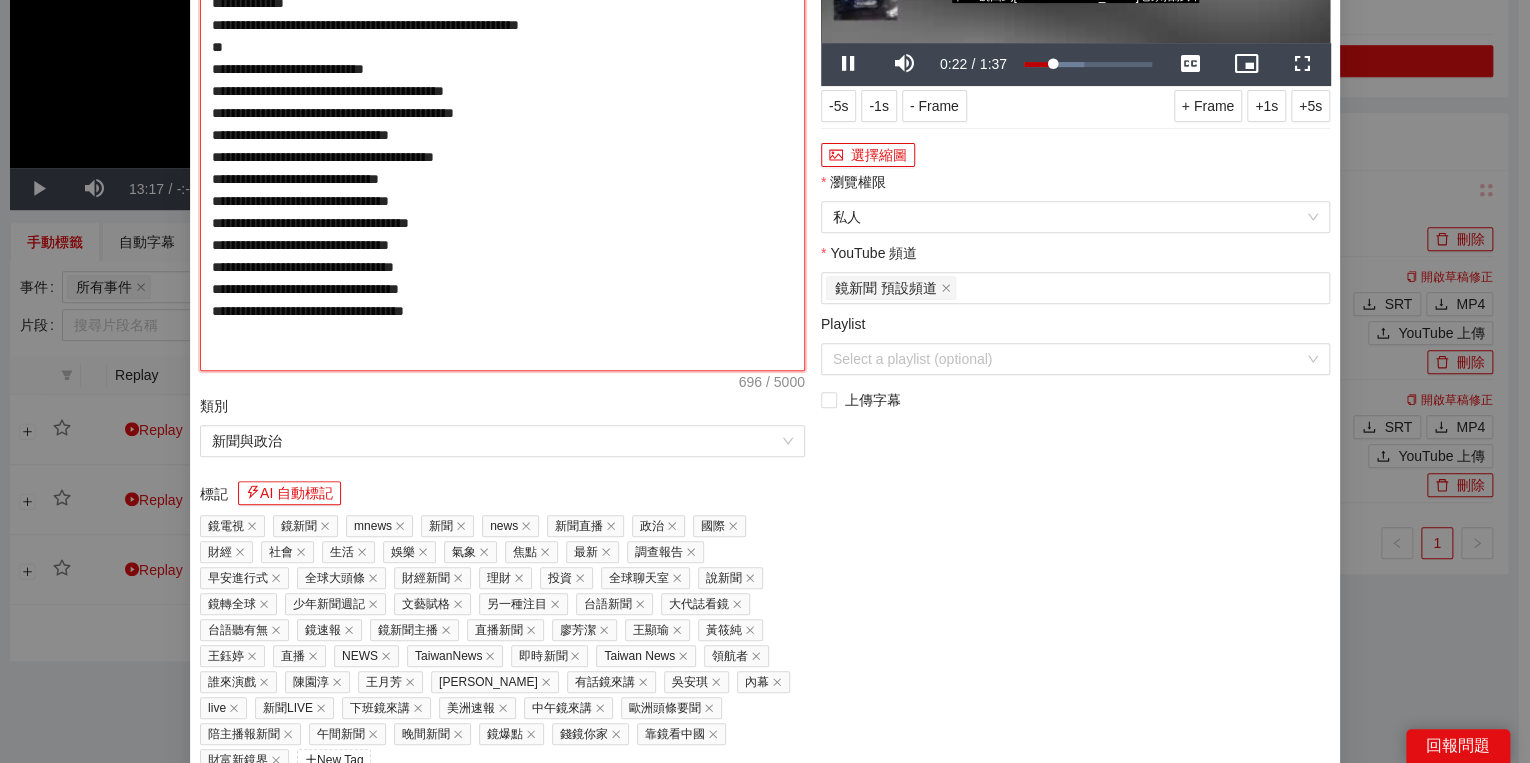 type on "**********" 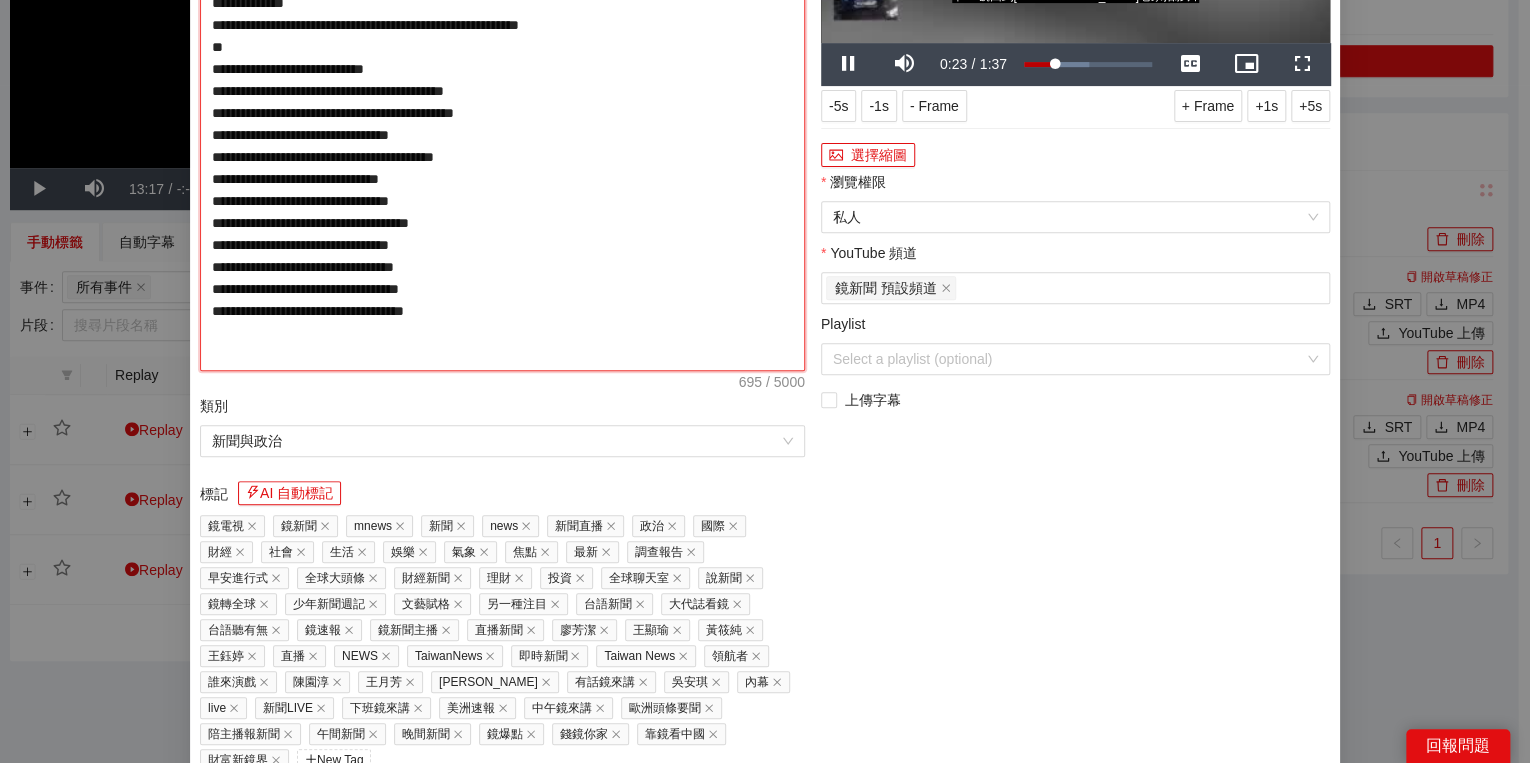 click on "**********" at bounding box center [502, 124] 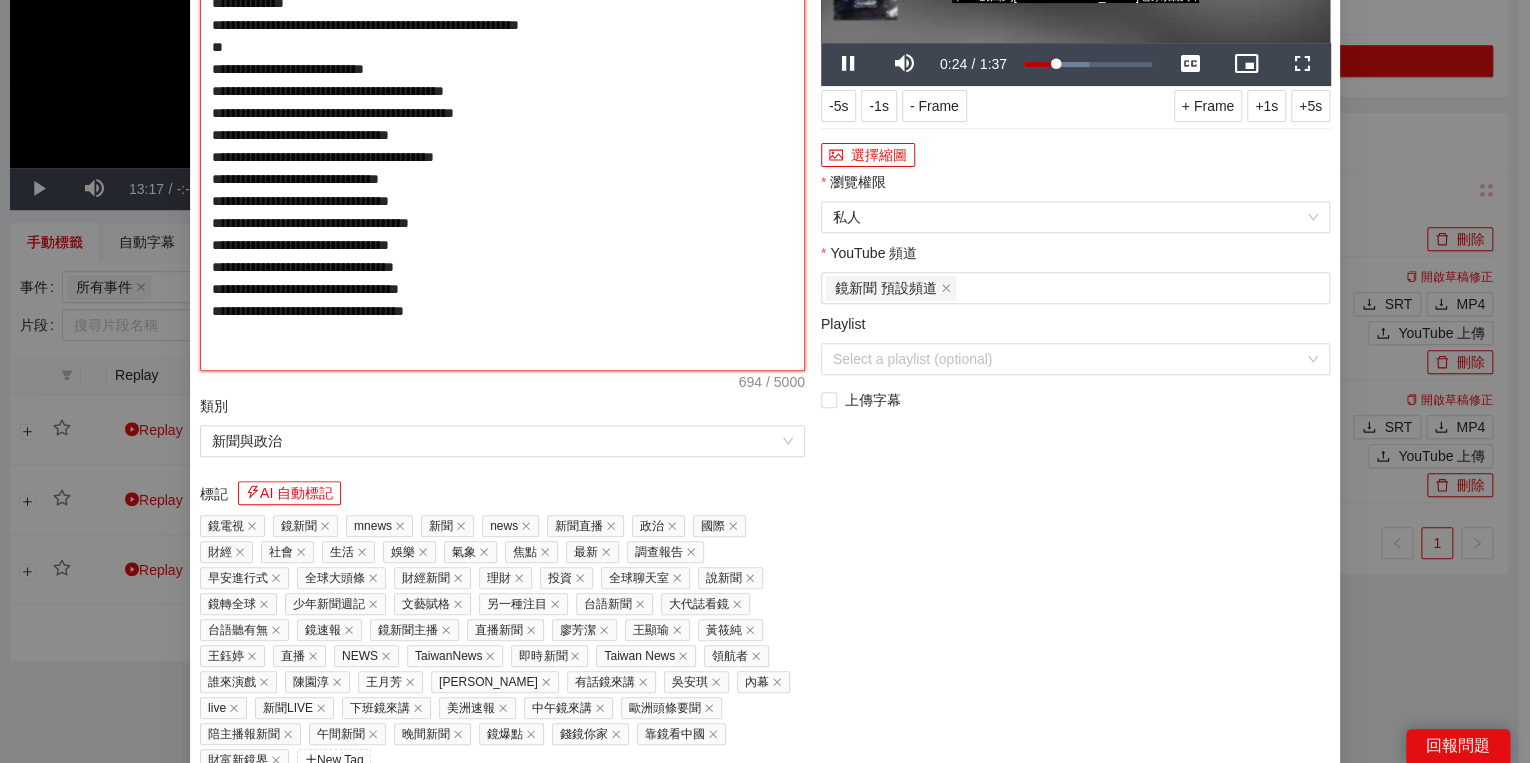 click on "**********" at bounding box center (502, 124) 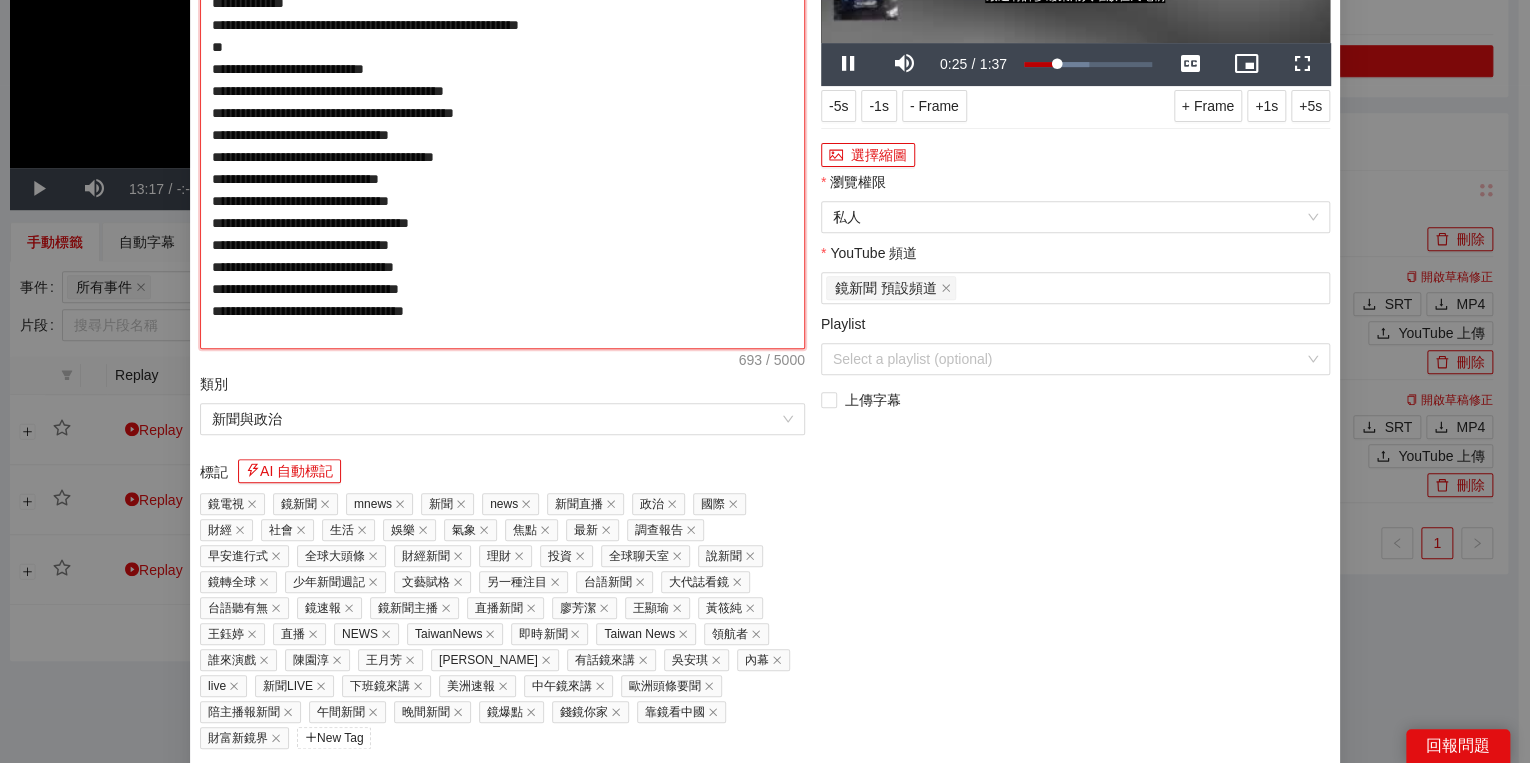 type on "**********" 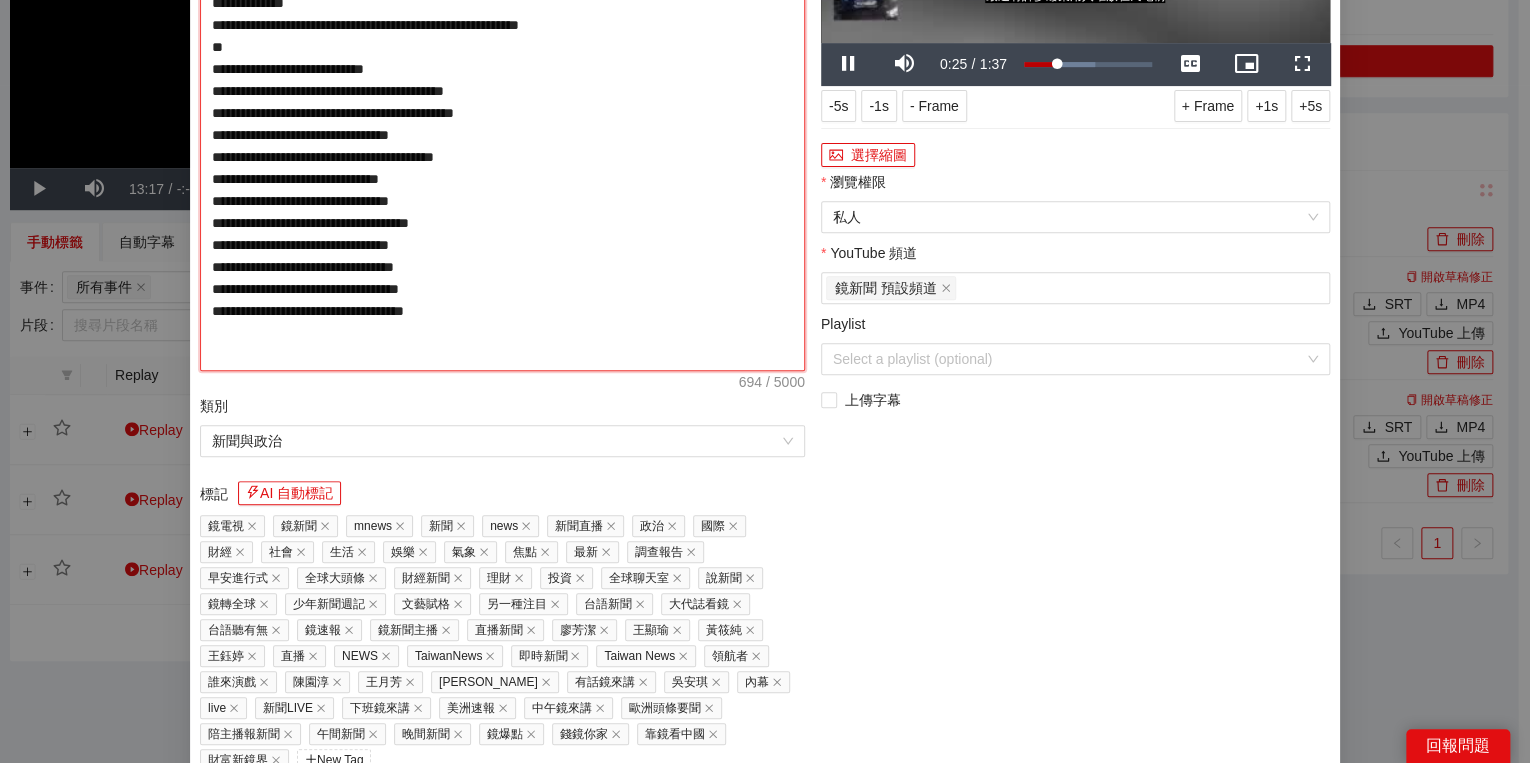 type on "**********" 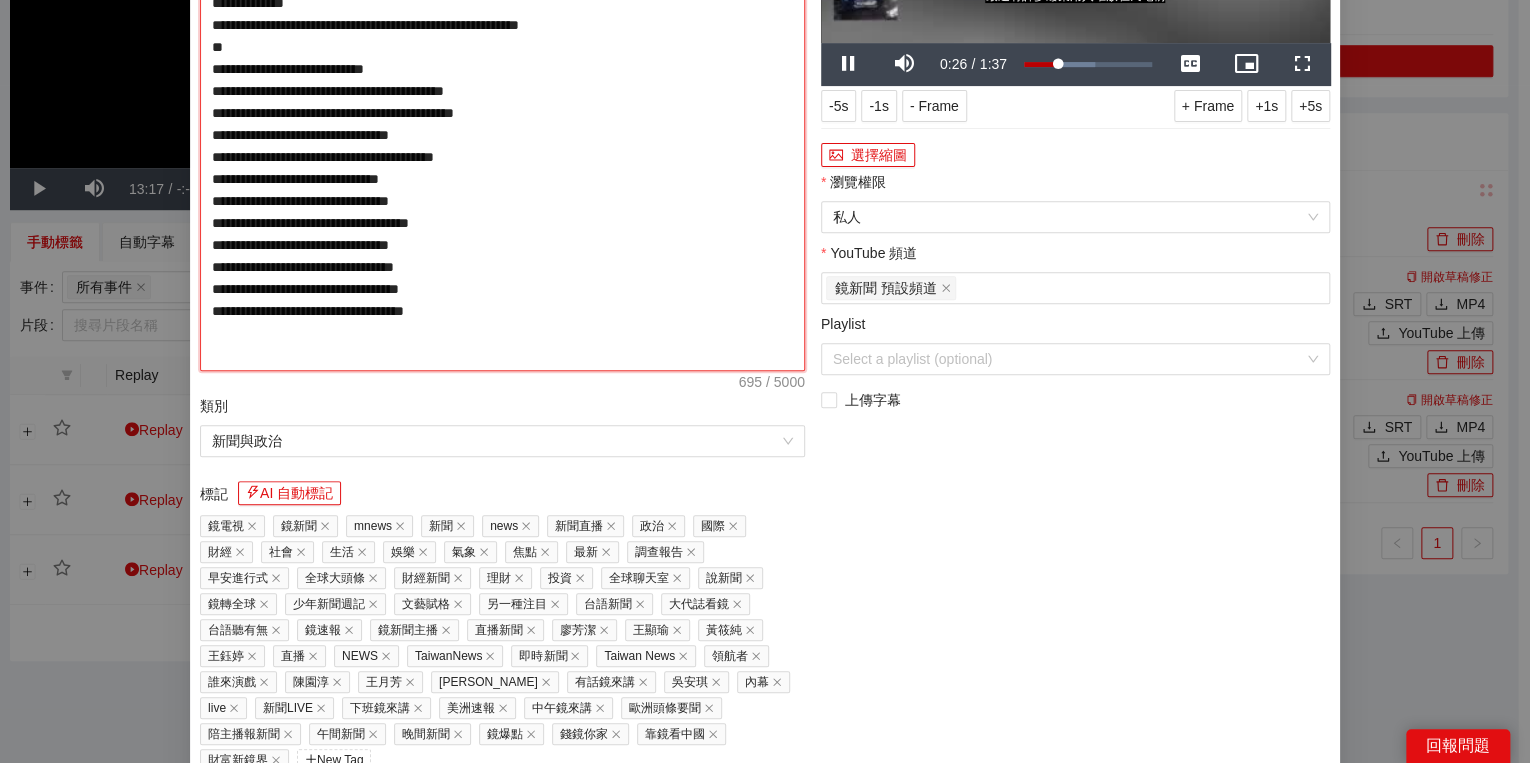 type on "**********" 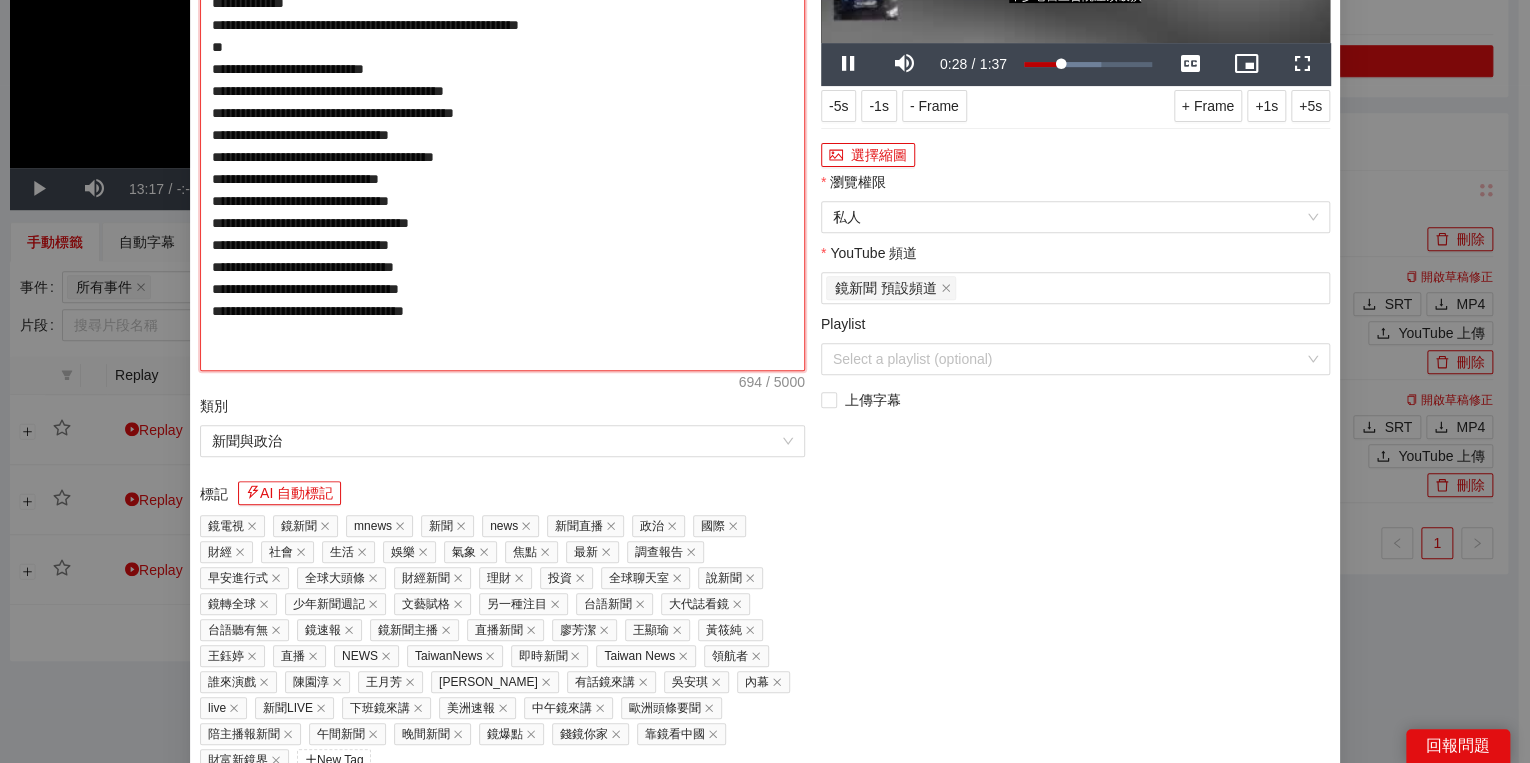 click on "**********" at bounding box center (502, 124) 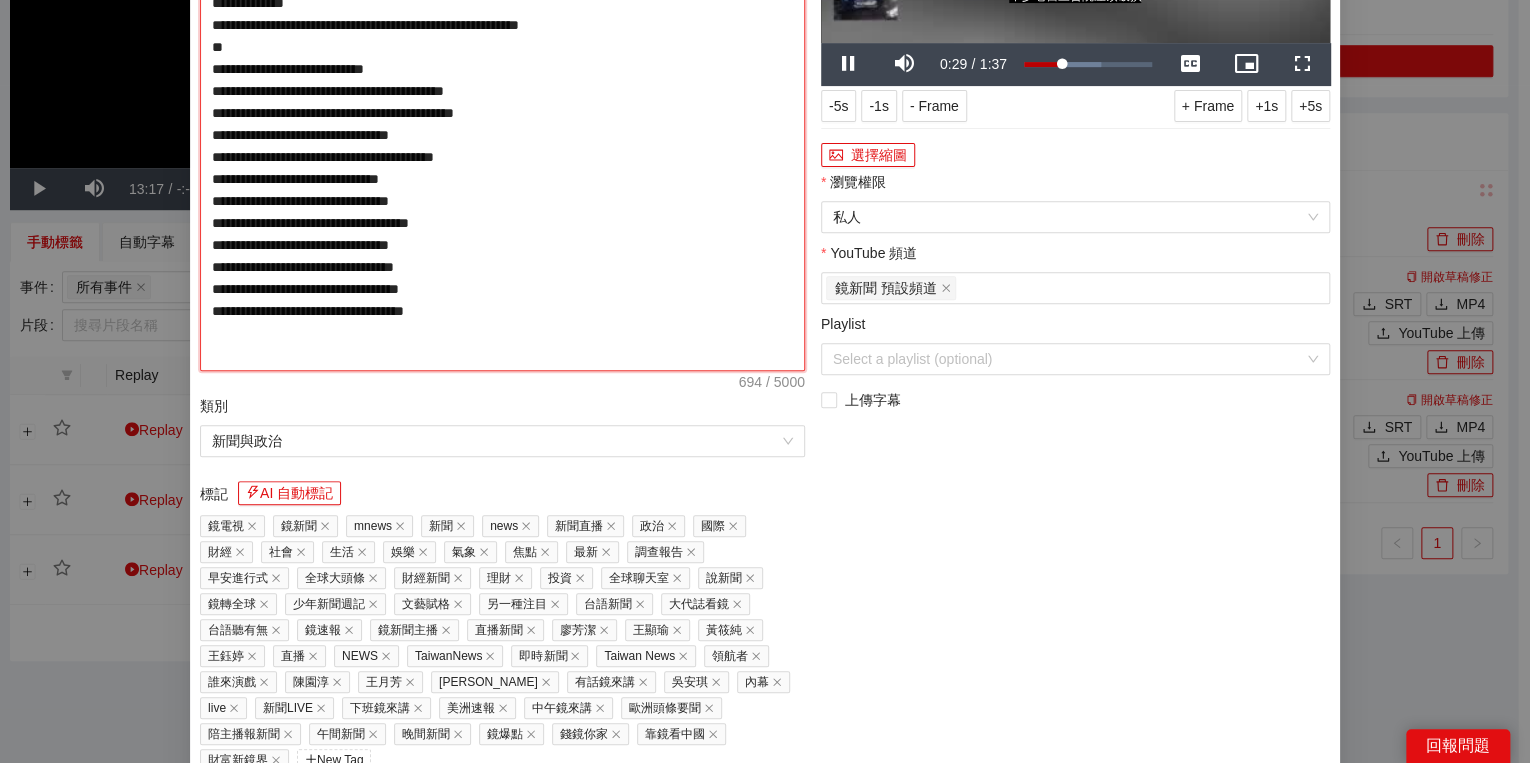 type on "**********" 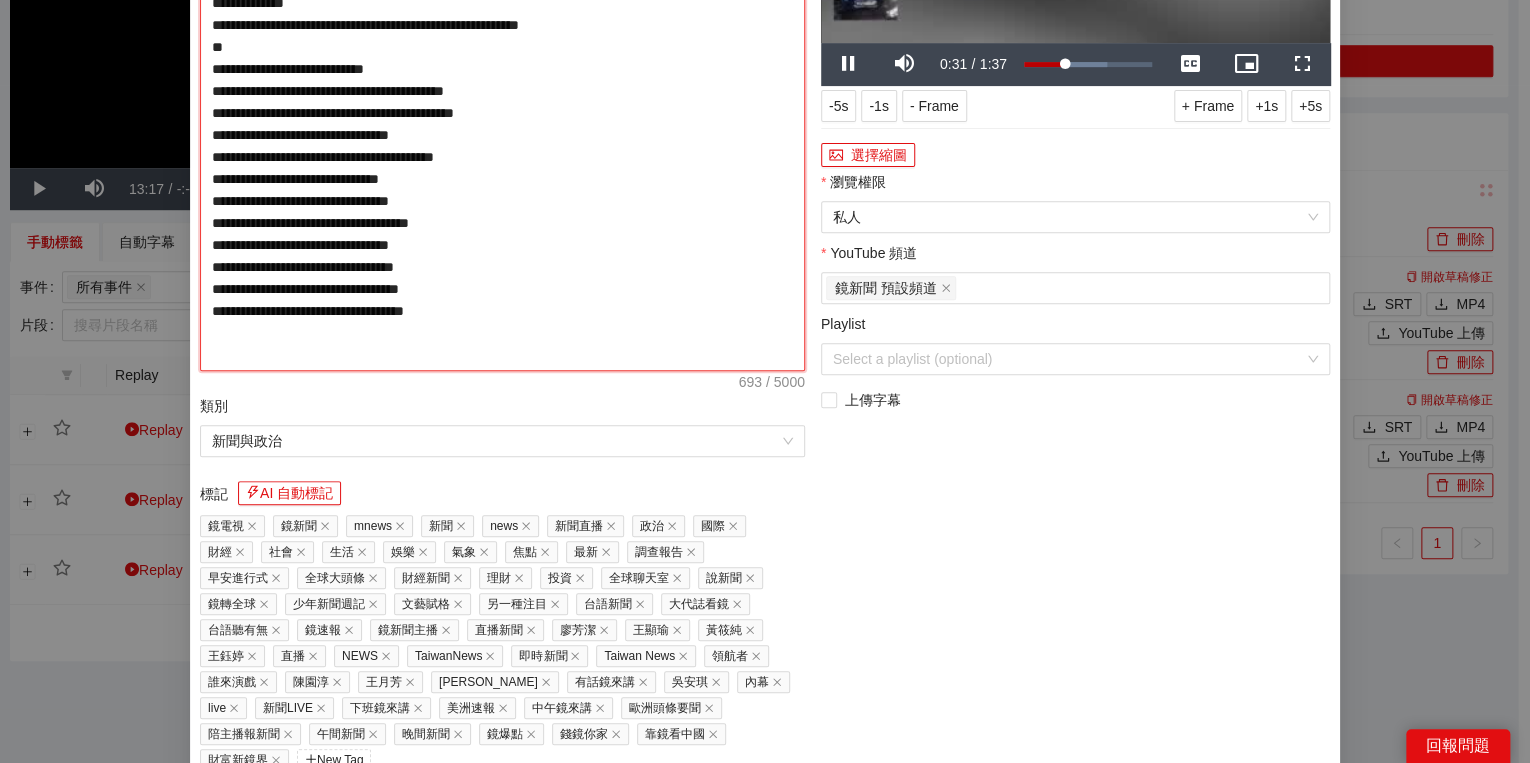 type on "**********" 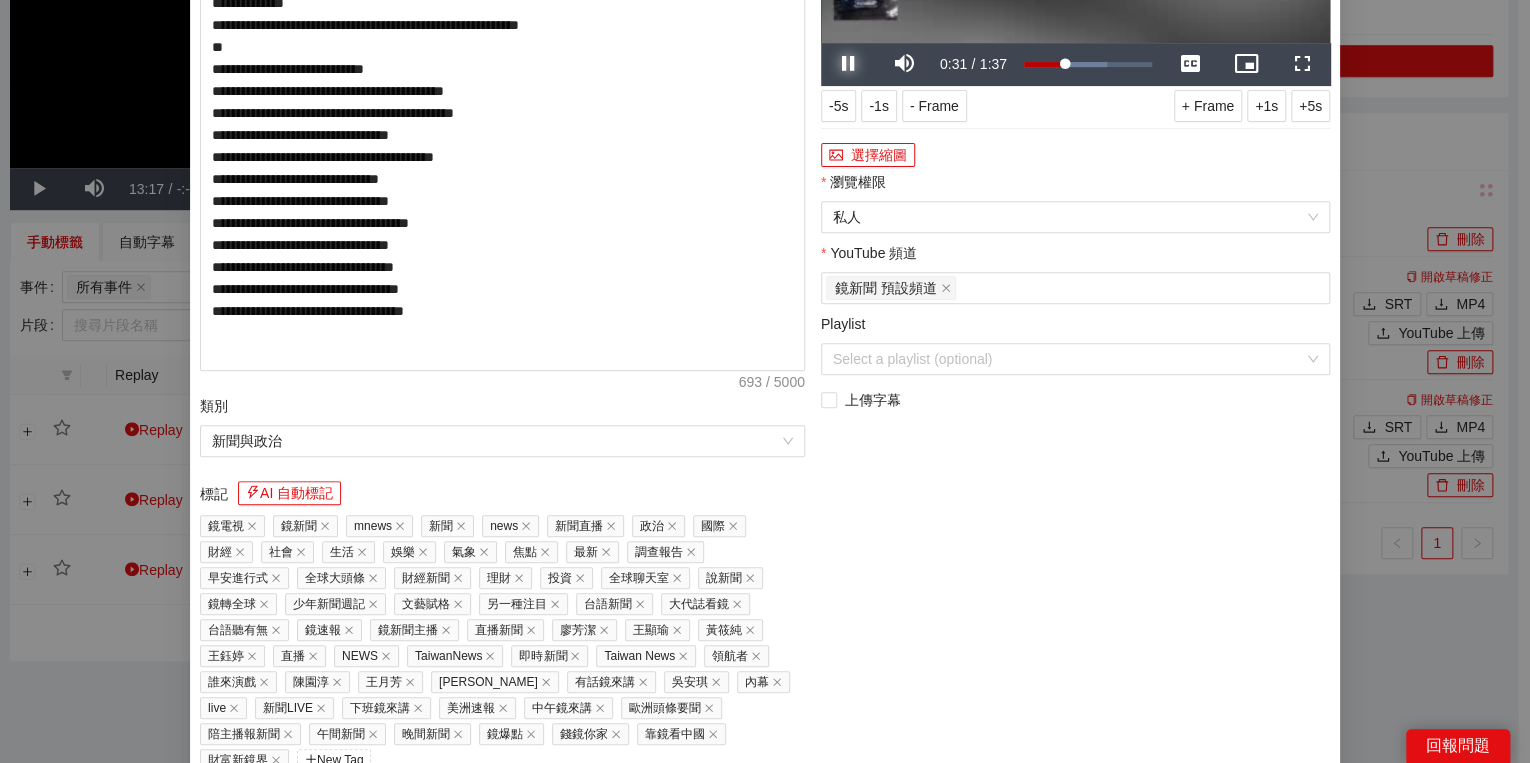 click at bounding box center [849, 64] 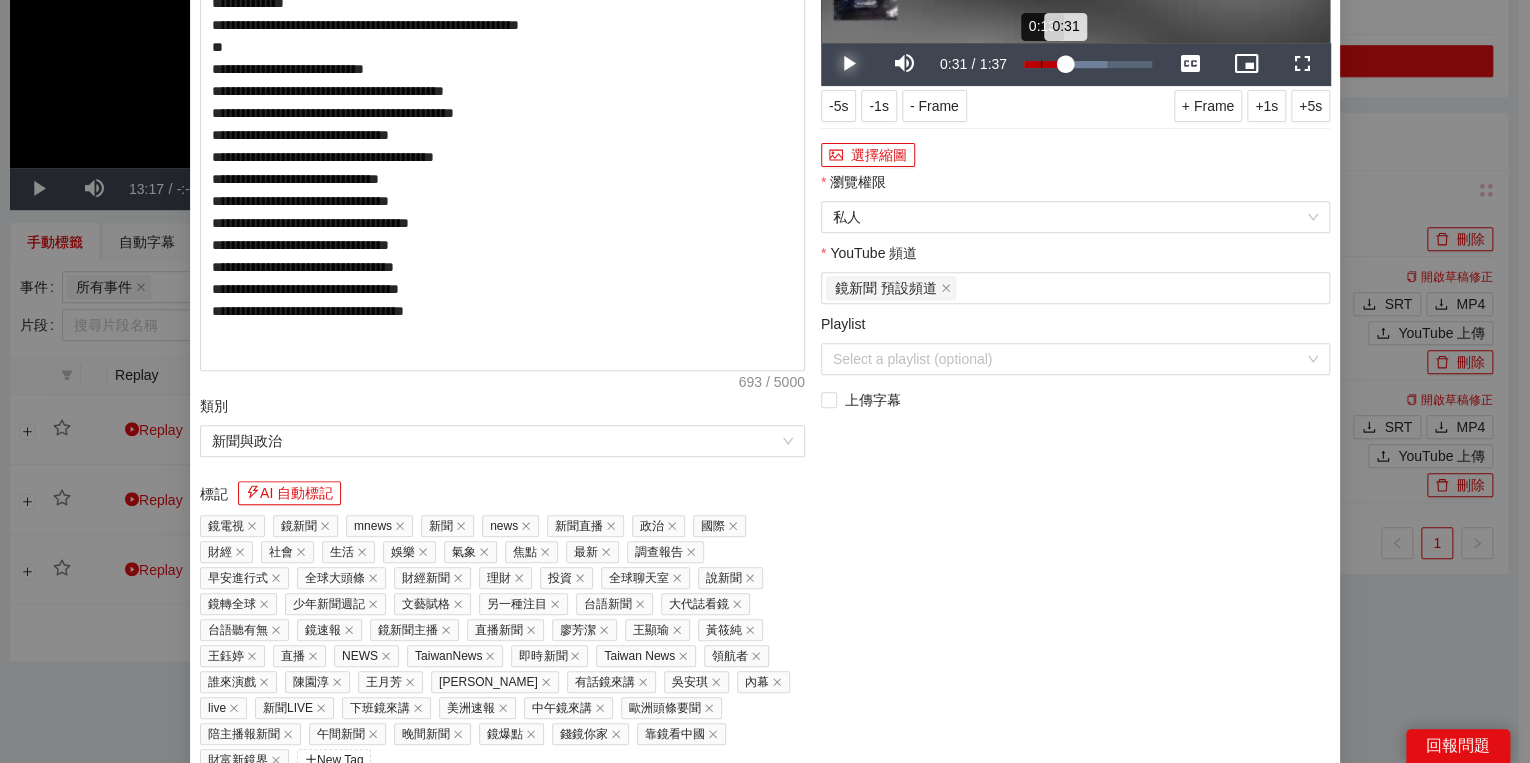 click on "Loaded :  64.54% 0:13 0:31" at bounding box center (1088, 64) 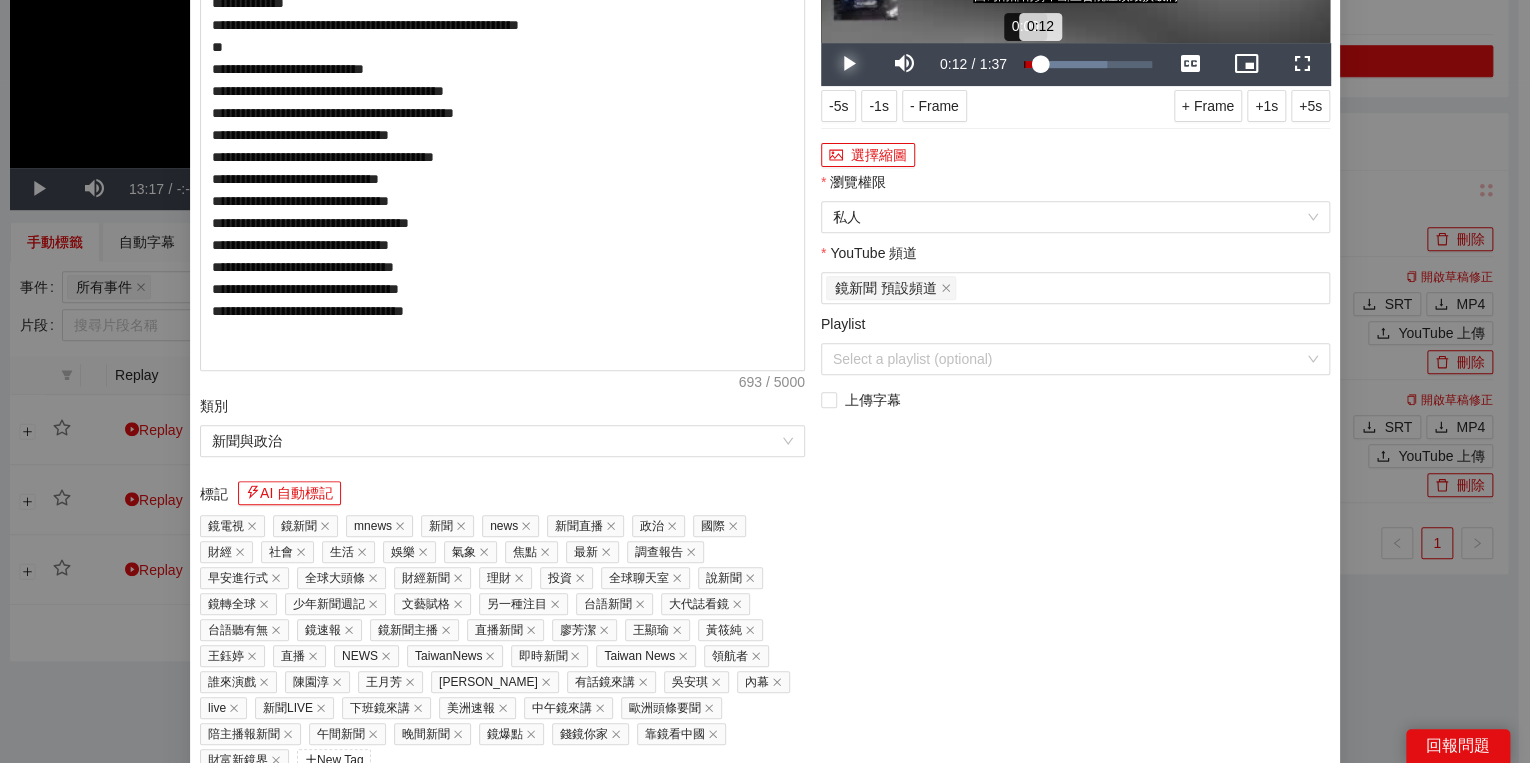 click on "0:12" at bounding box center [1032, 64] 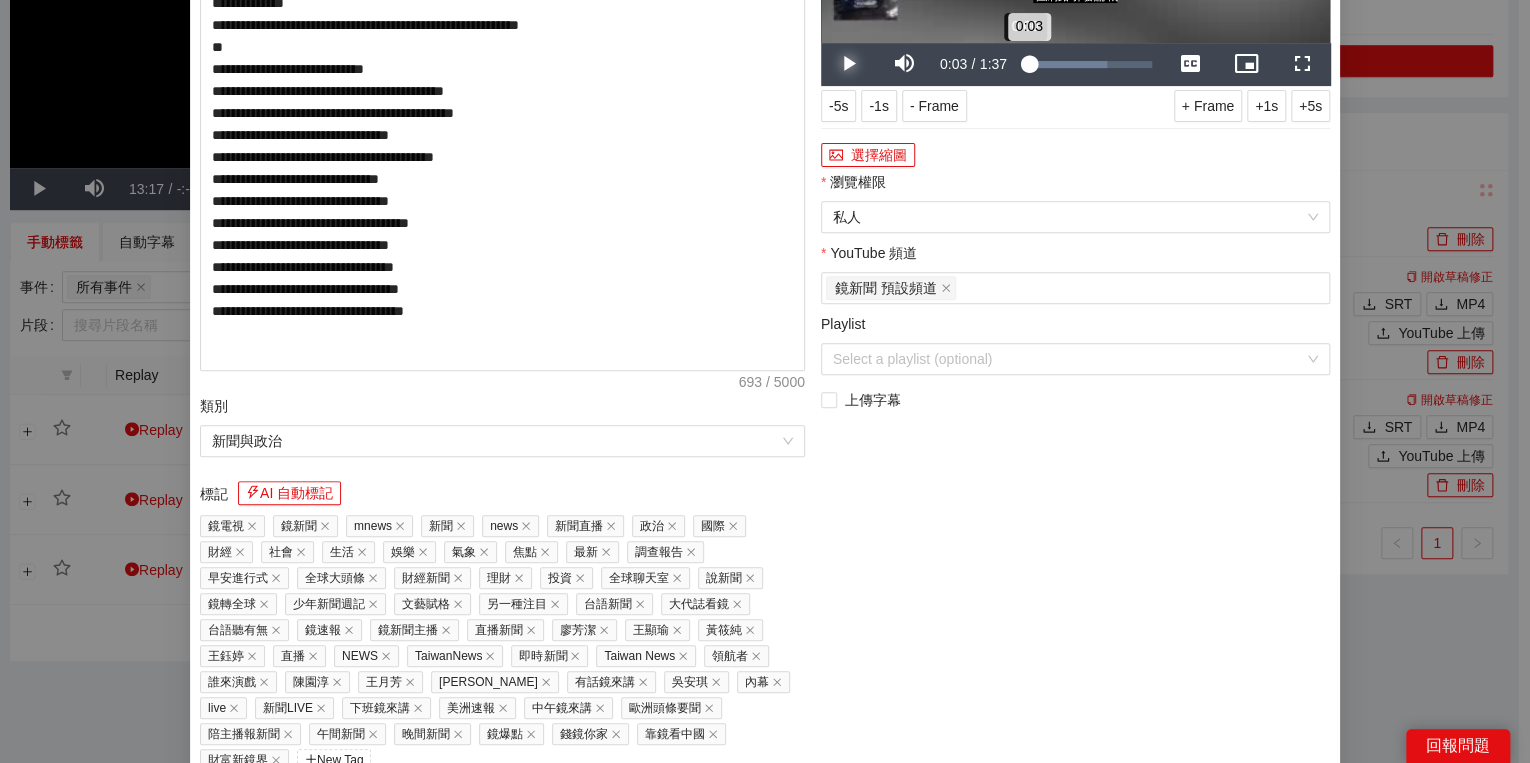 click on "0:03" at bounding box center [1026, 64] 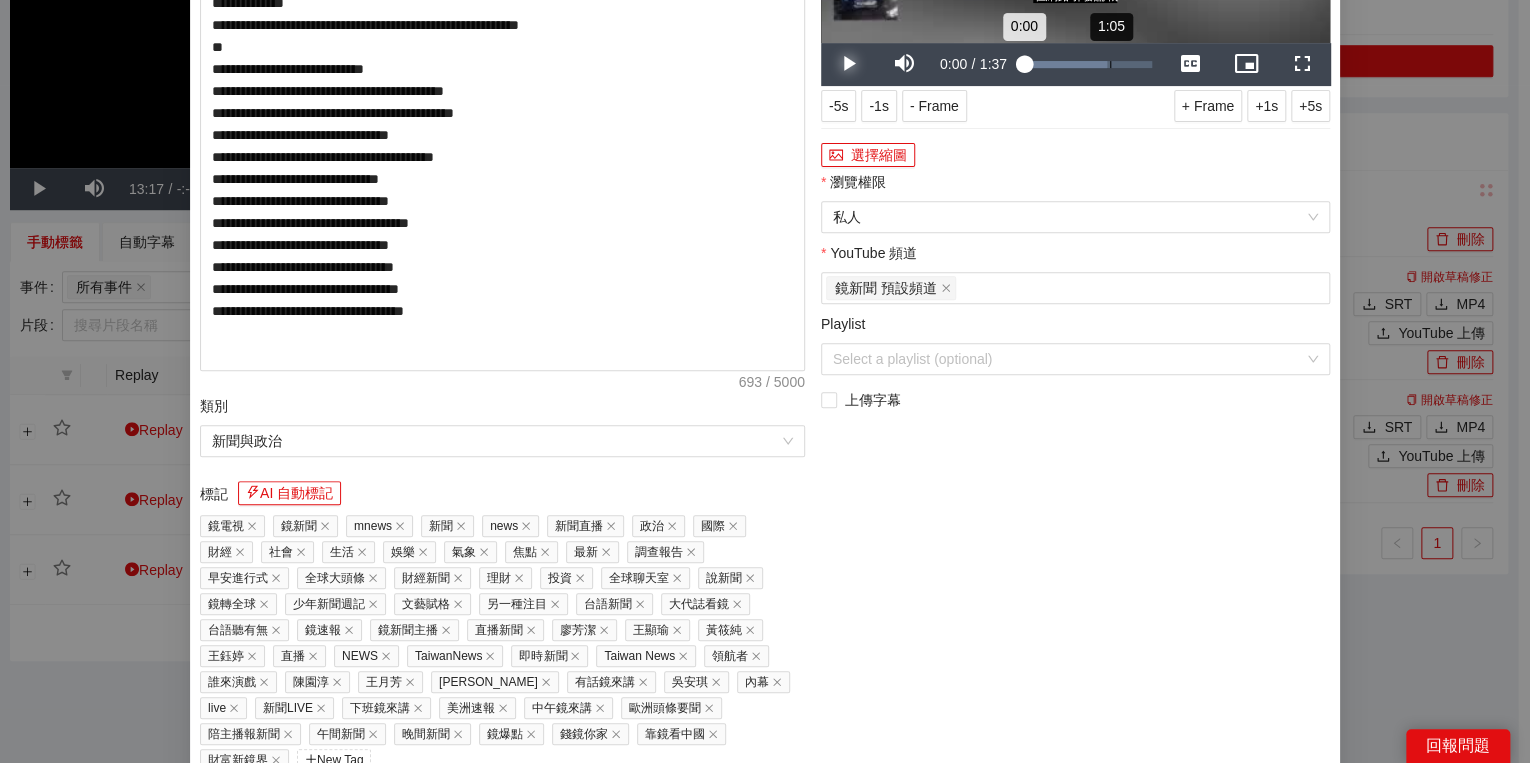 click on "Loaded :  64.54% 1:05 0:00" at bounding box center (1088, 64) 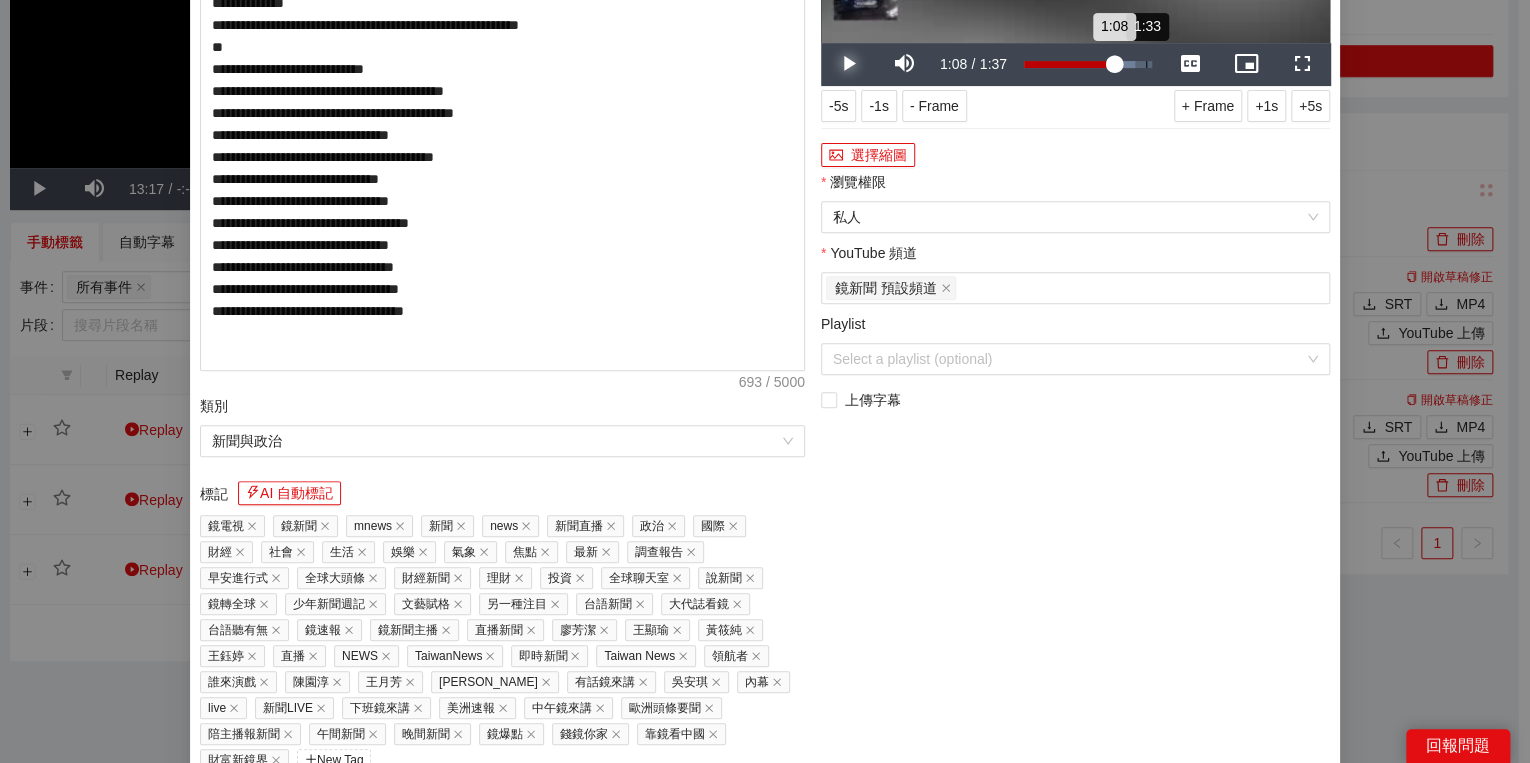 click on "Loaded :  86.83% 1:33 1:08" at bounding box center [1088, 64] 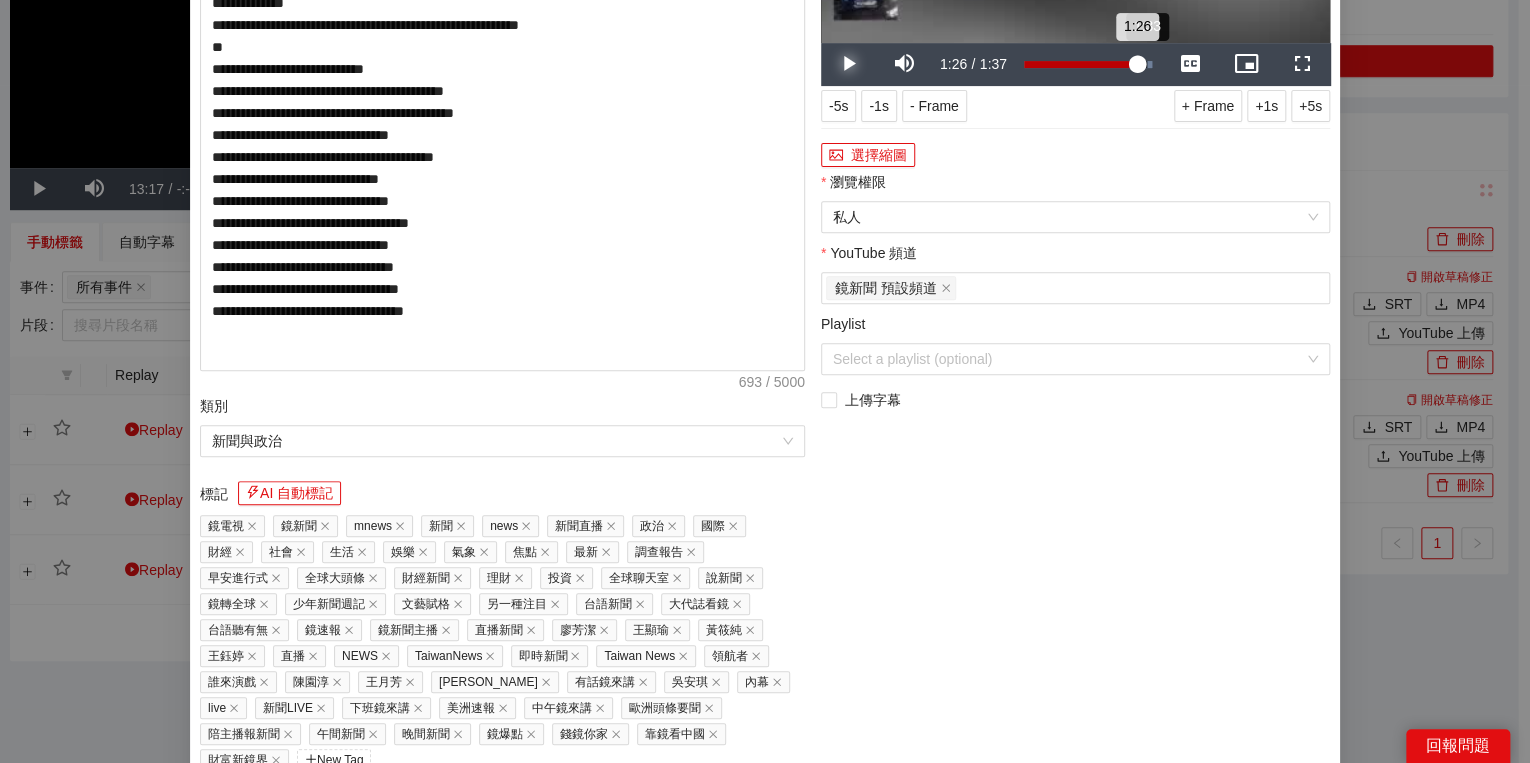 click on "1:26" at bounding box center (1080, 64) 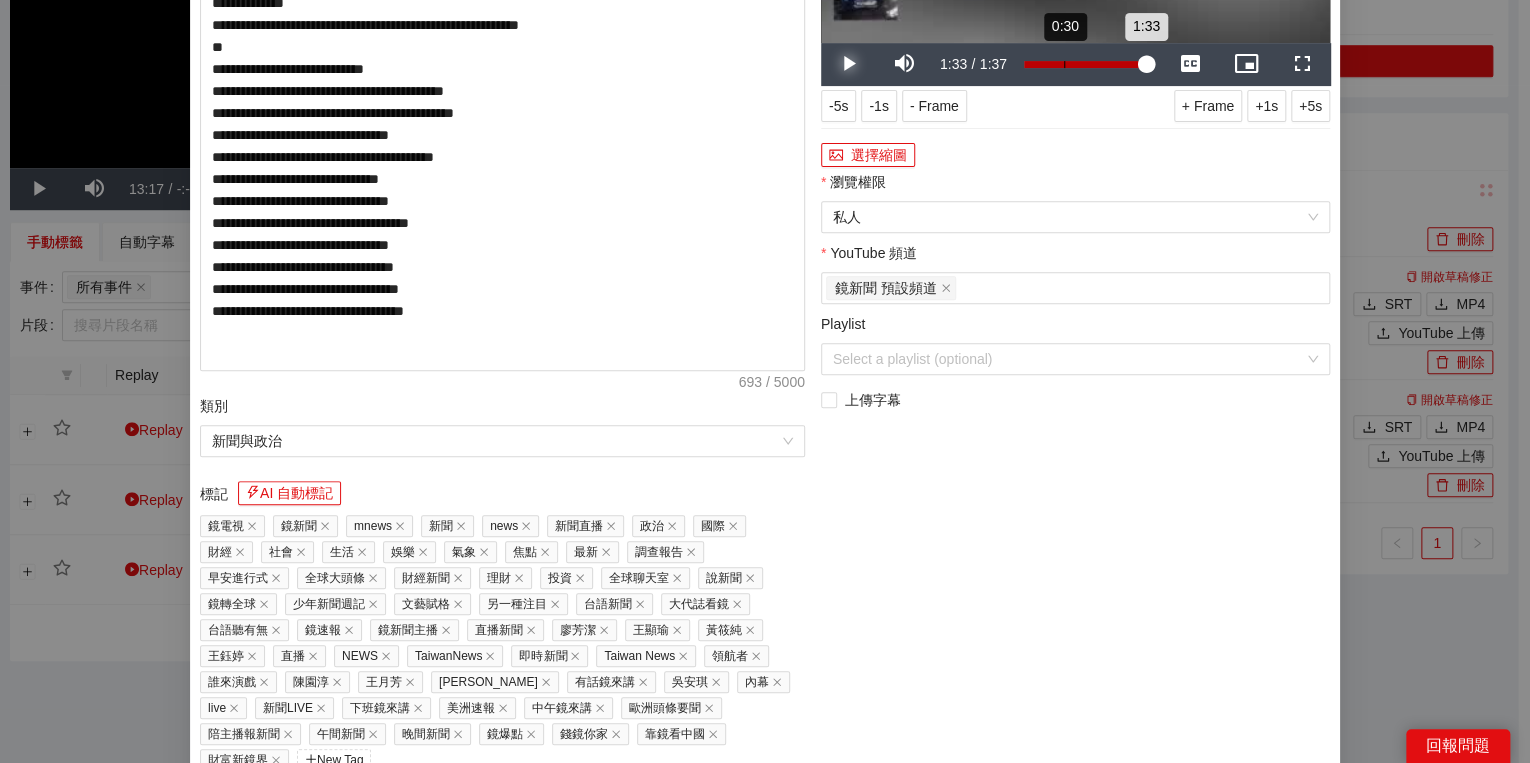 click on "Loaded :  100.00% 0:30 1:33" at bounding box center (1088, 64) 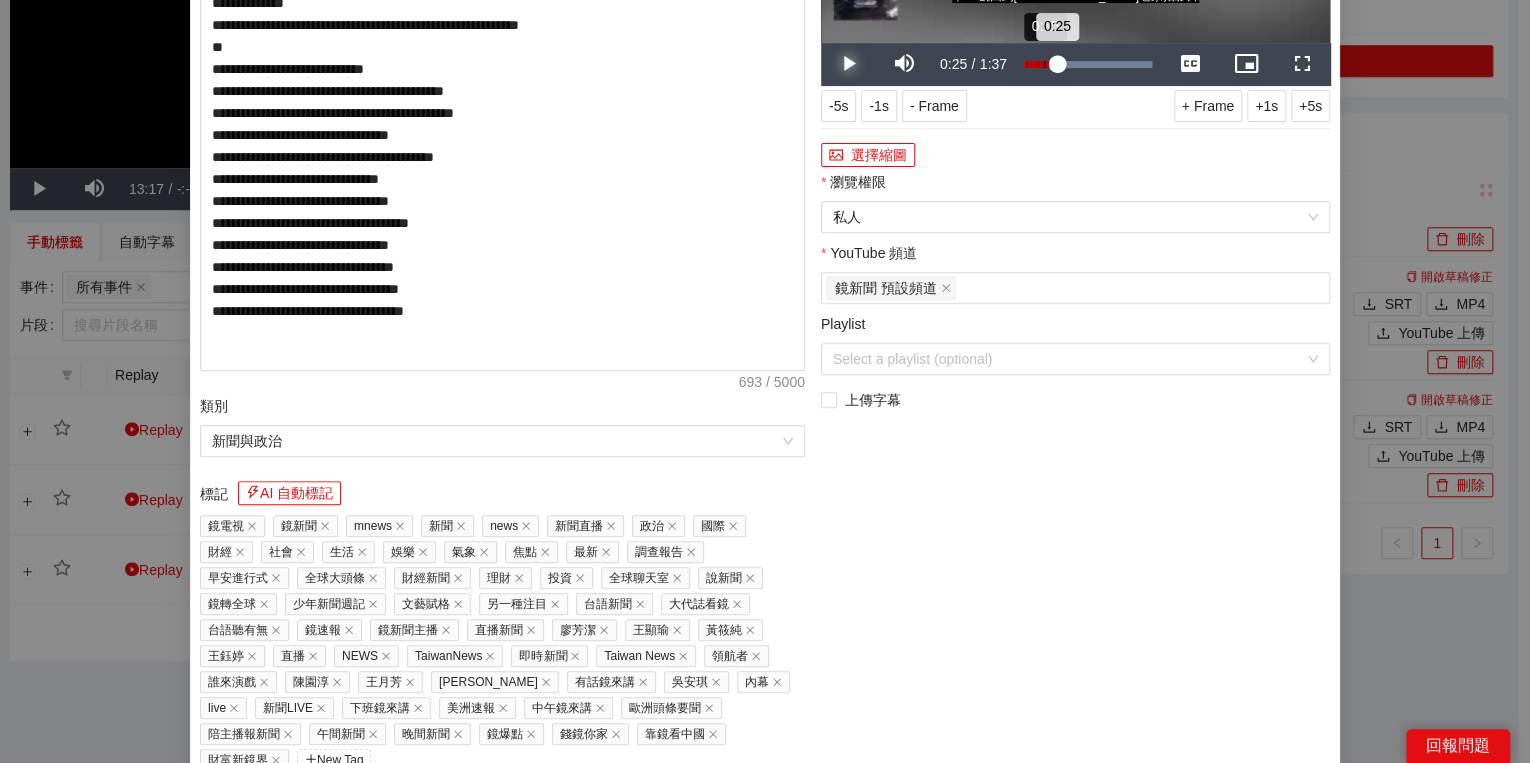 click on "Loaded :  100.00% 0:15 0:25" at bounding box center (1088, 64) 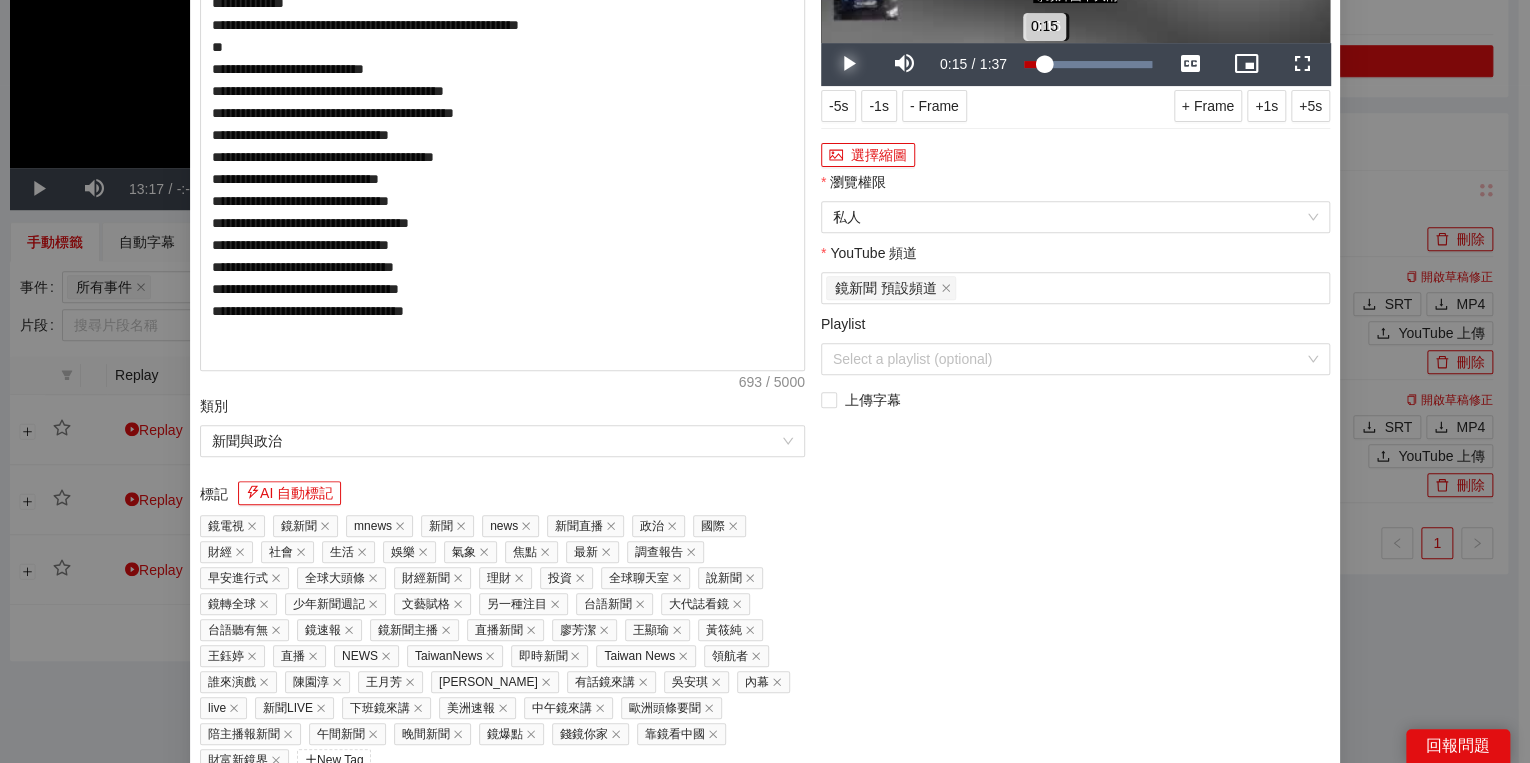 click on "0:15" at bounding box center [1034, 64] 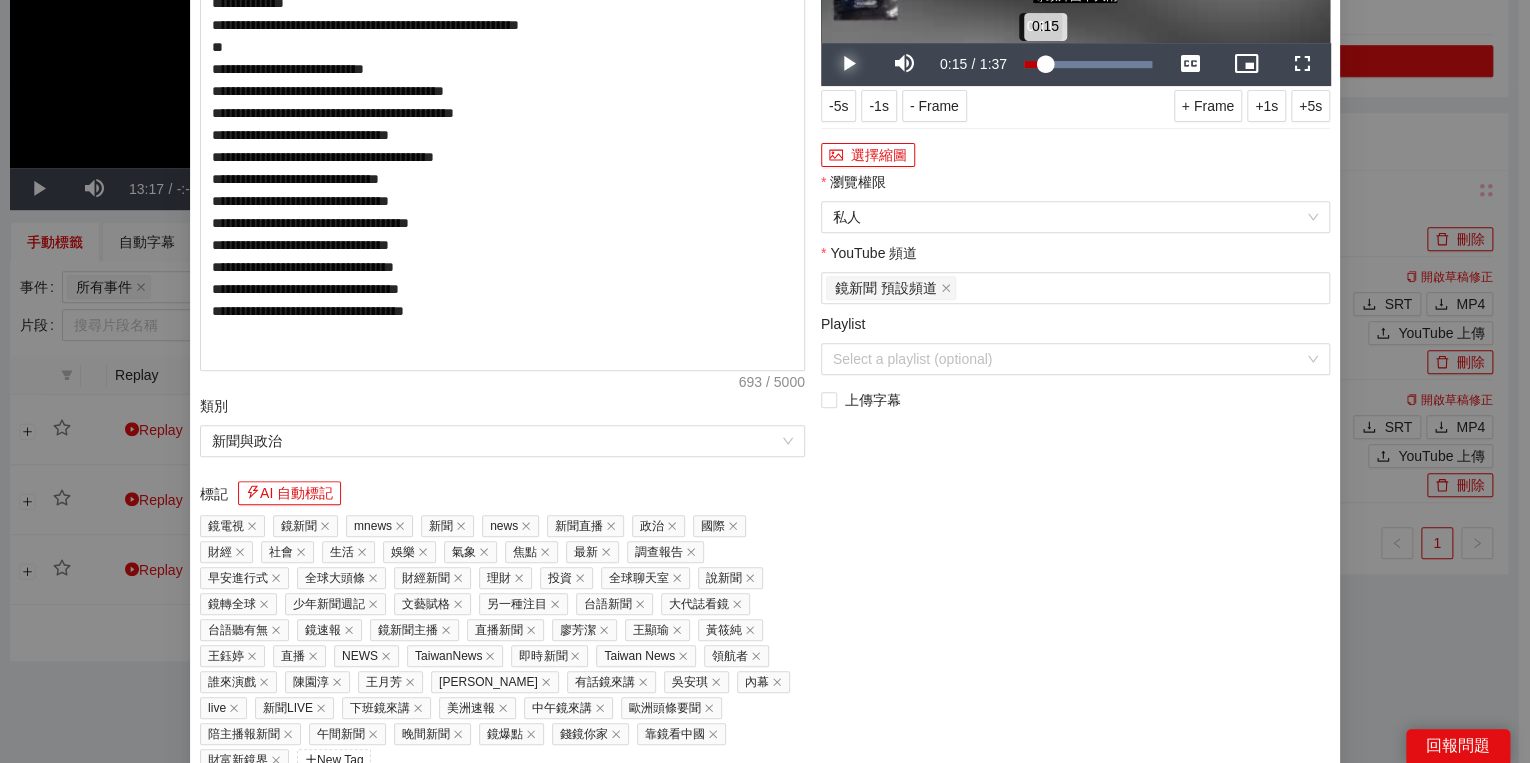 click on "0:15" at bounding box center (1034, 64) 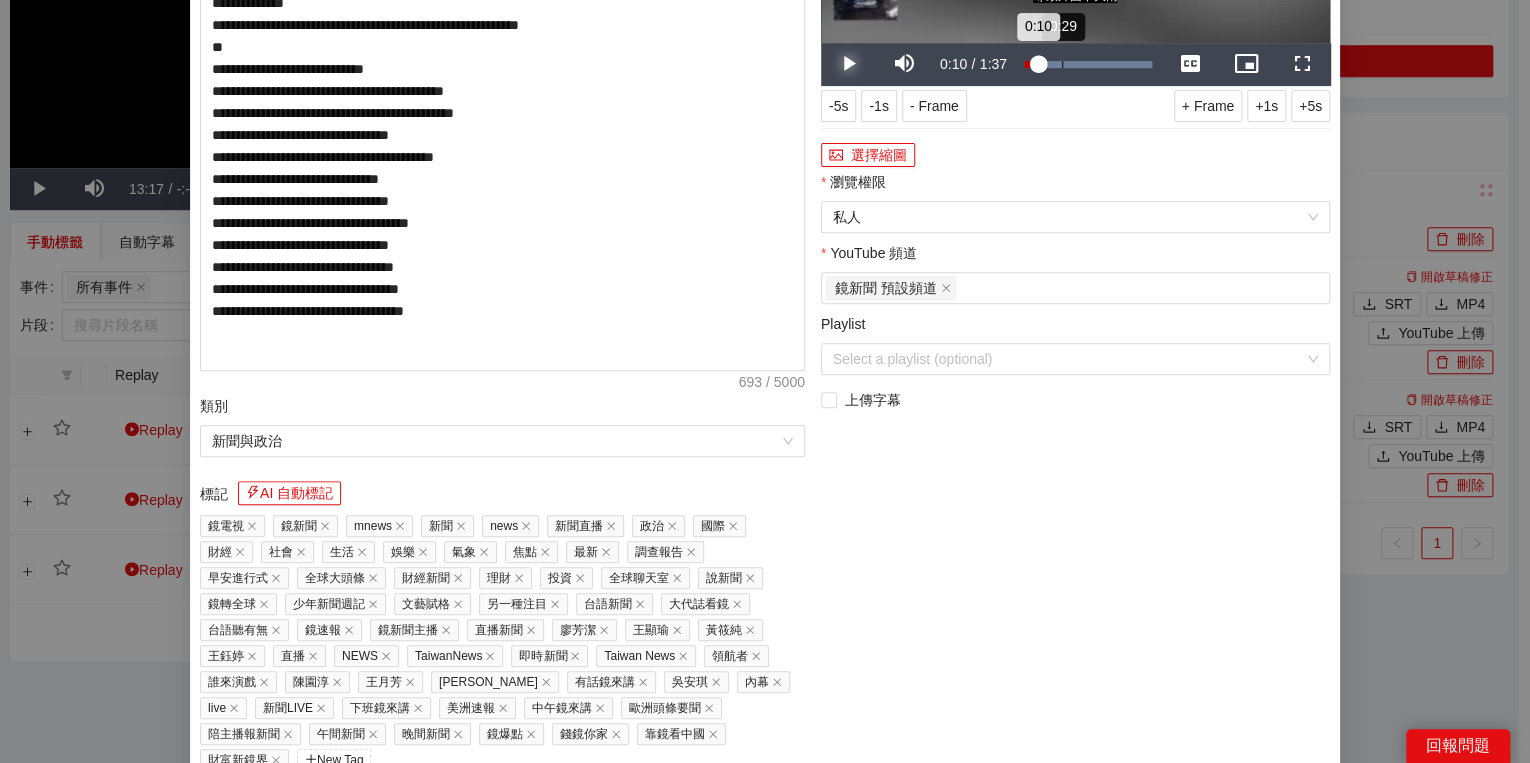 click on "0:29" at bounding box center (1062, 64) 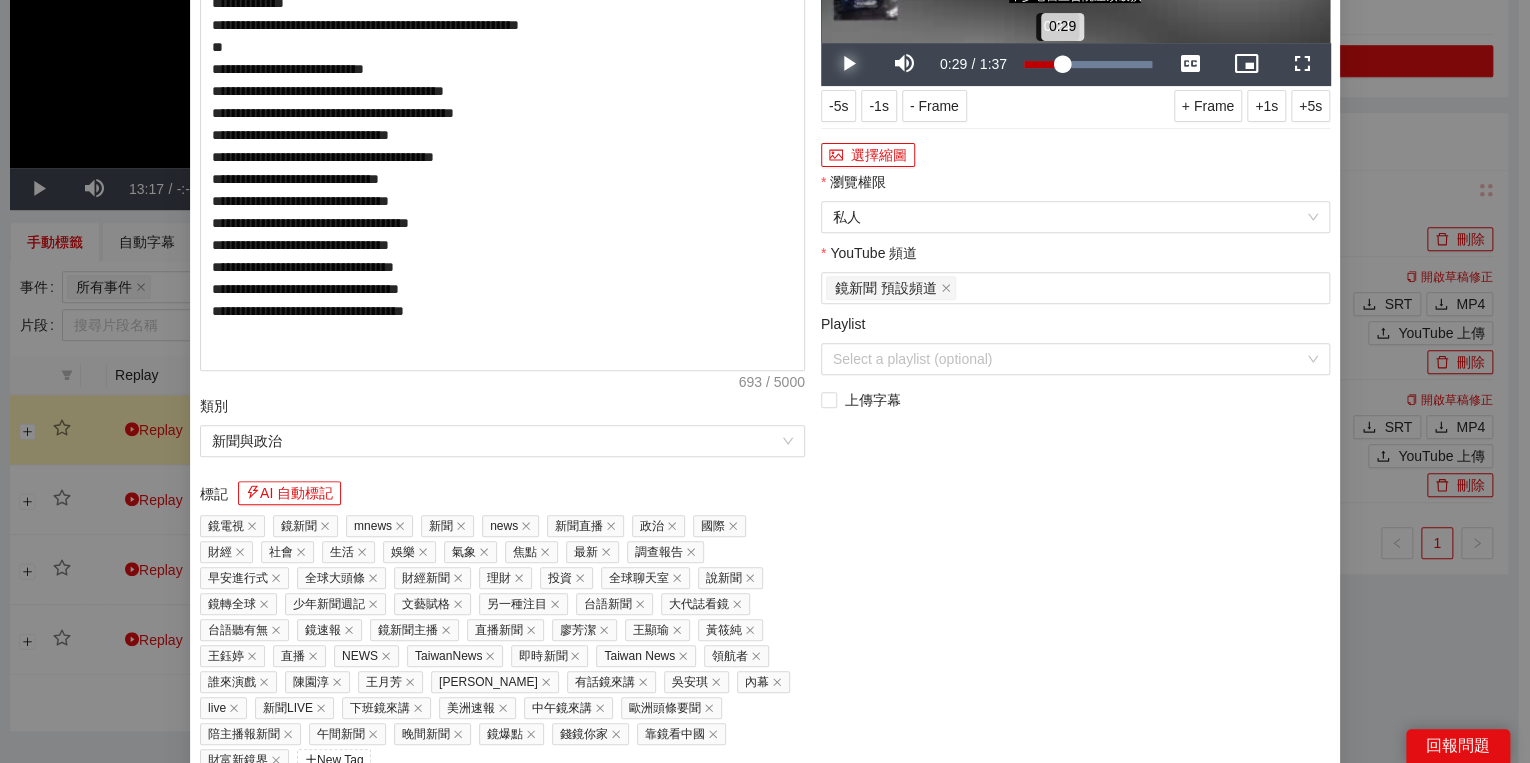 click on "Loaded :  100.00% 0:24 0:29" at bounding box center [1088, 64] 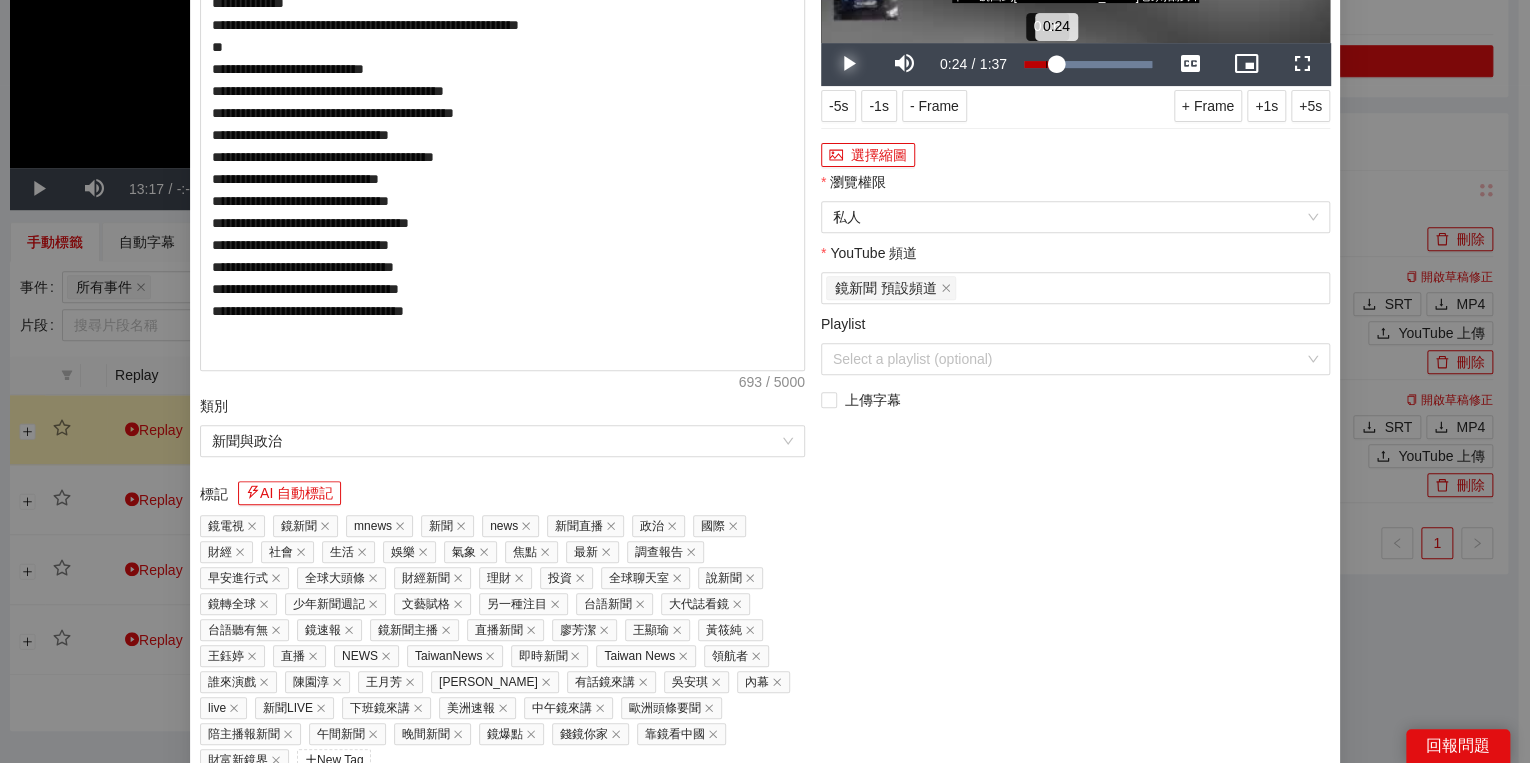 click on "0:24" at bounding box center (1040, 64) 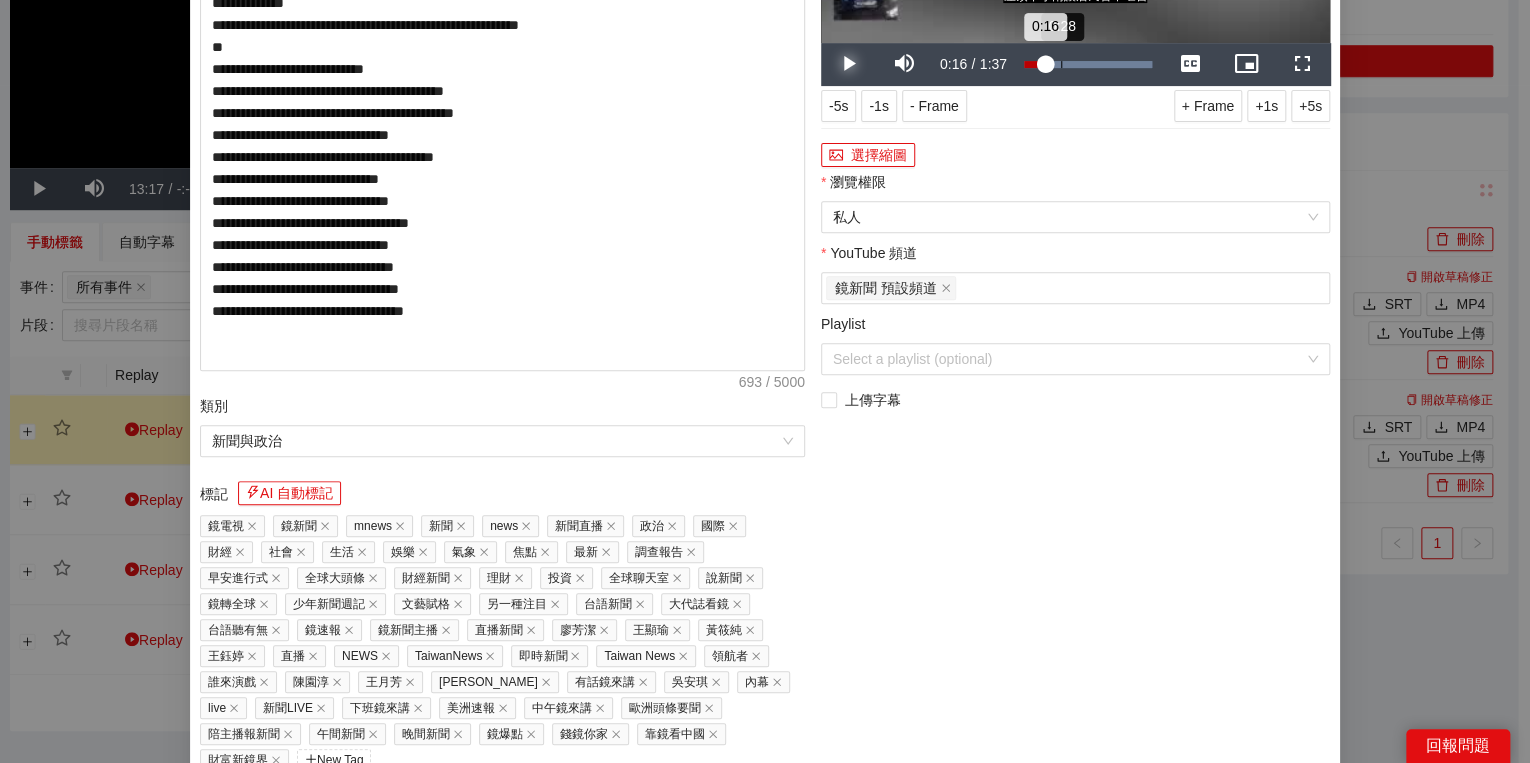 click on "0:28" at bounding box center (1061, 64) 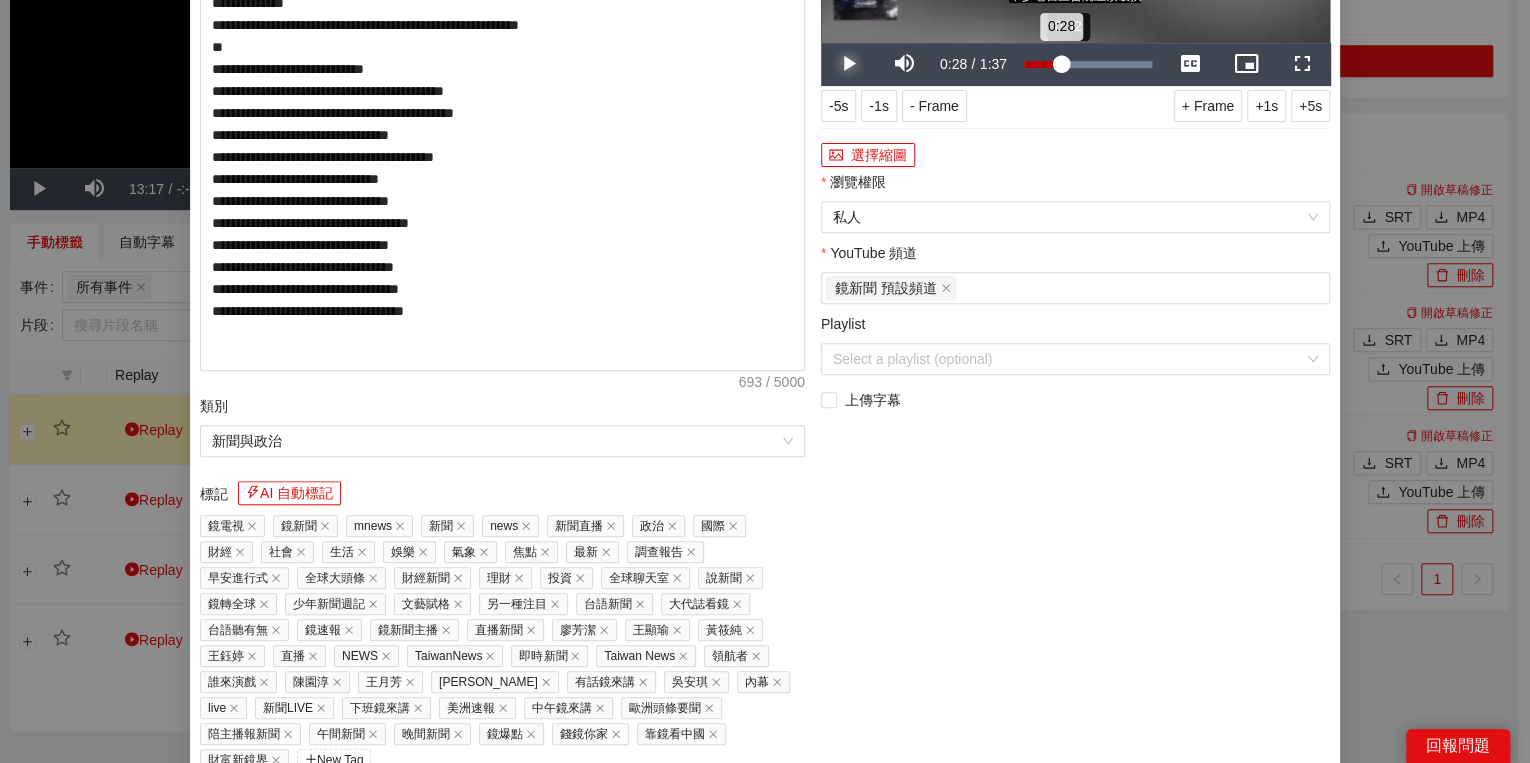 click on "0:28" at bounding box center (1042, 64) 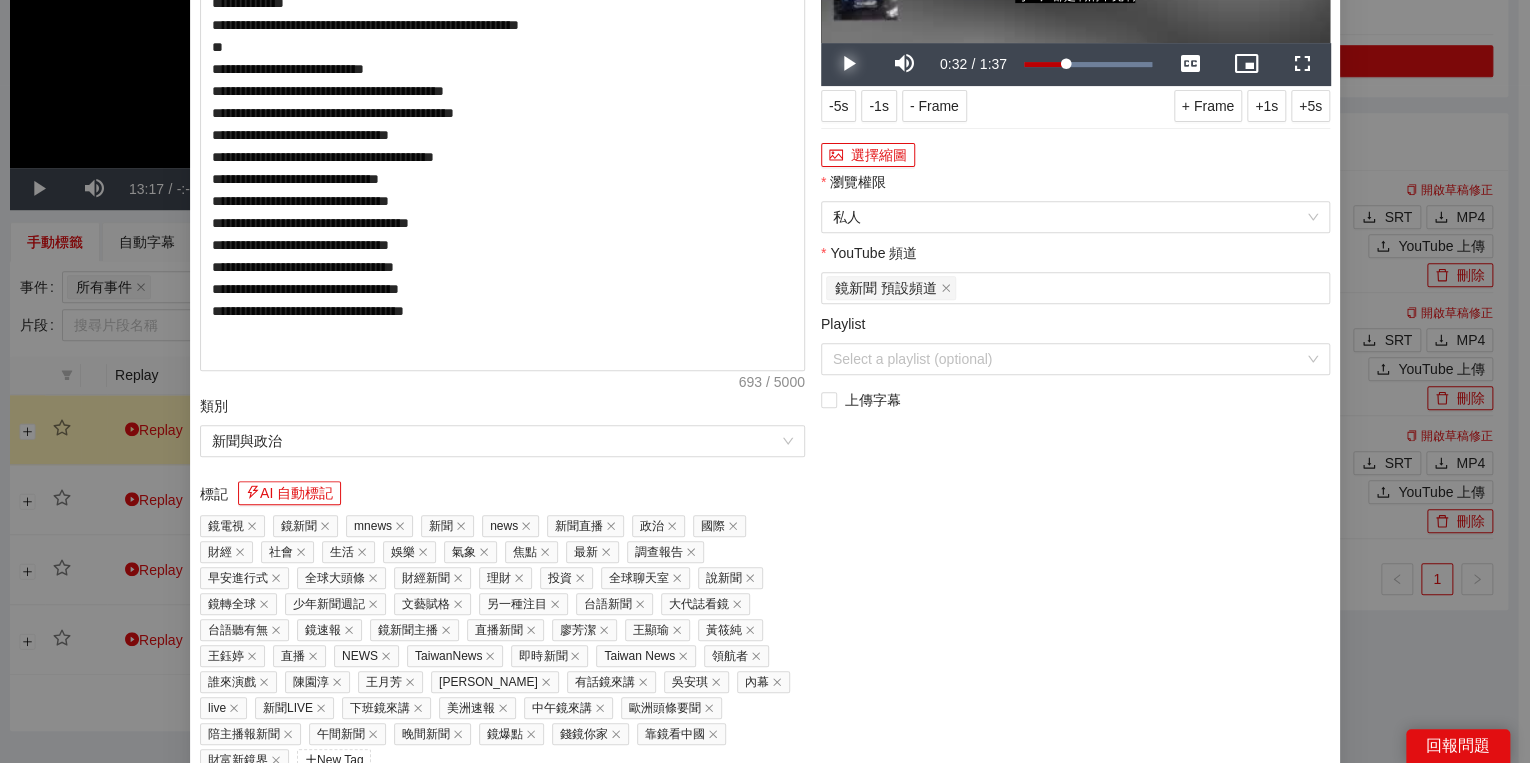click at bounding box center (849, 64) 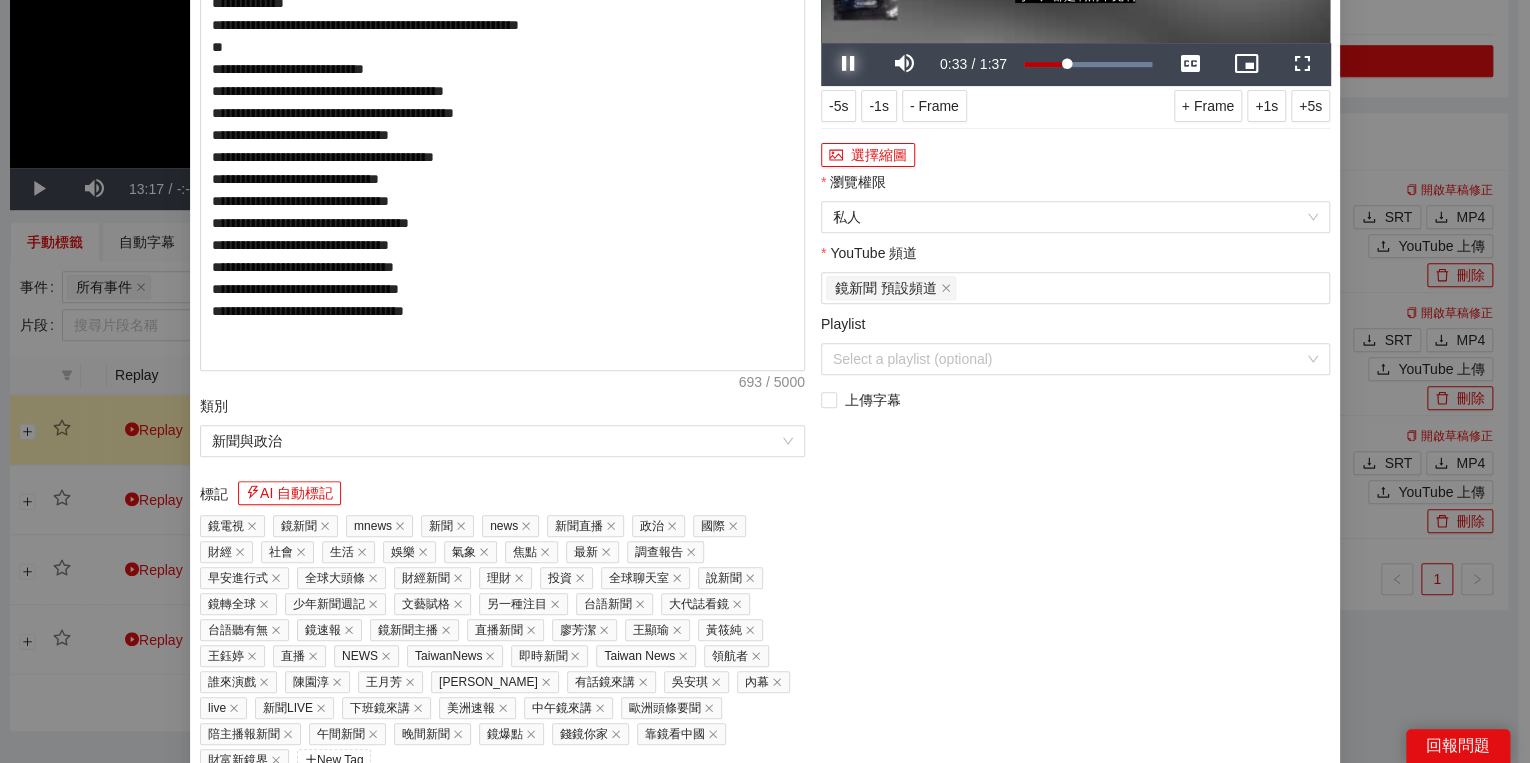 click at bounding box center [849, 64] 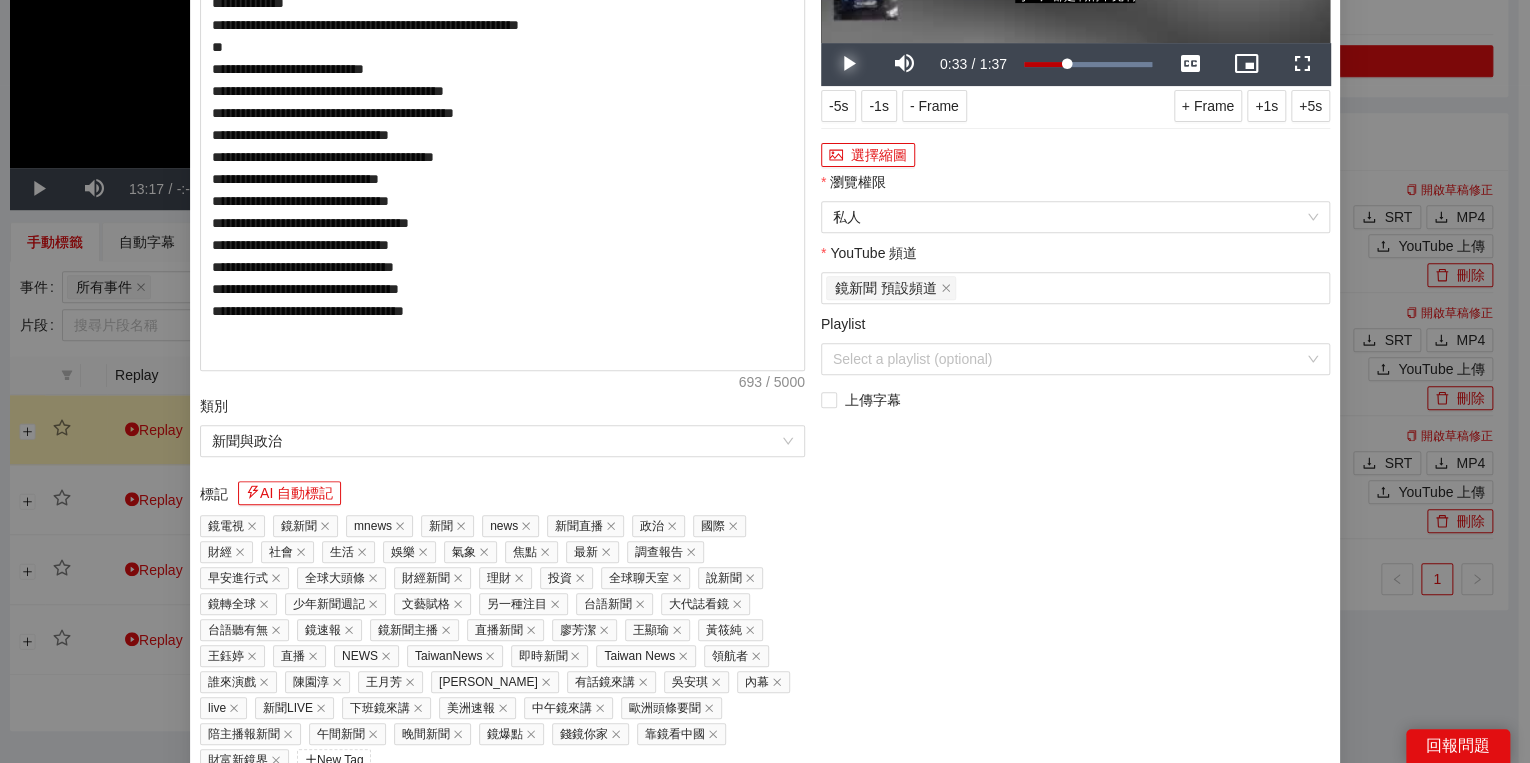 click at bounding box center [849, 64] 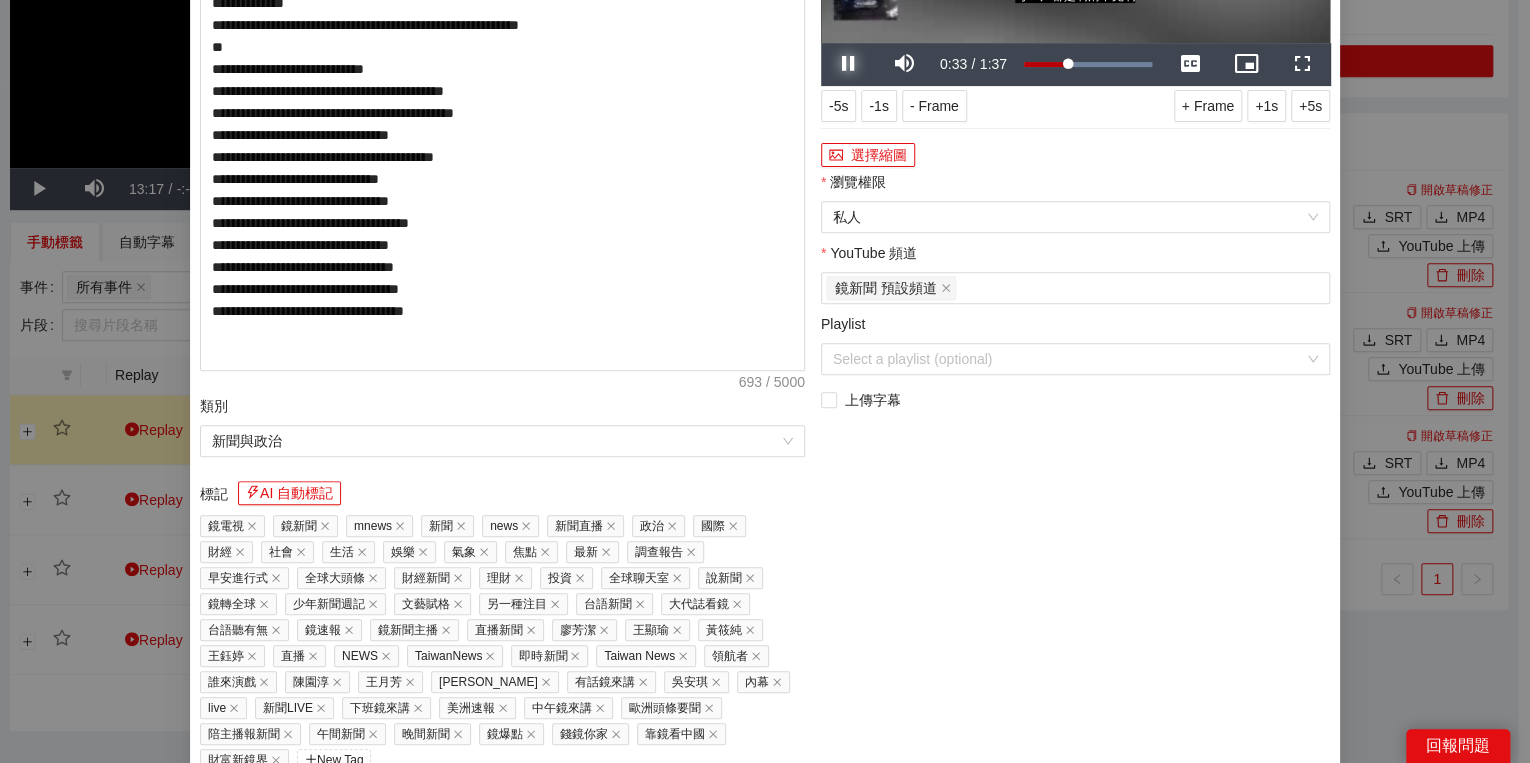 click at bounding box center [849, 64] 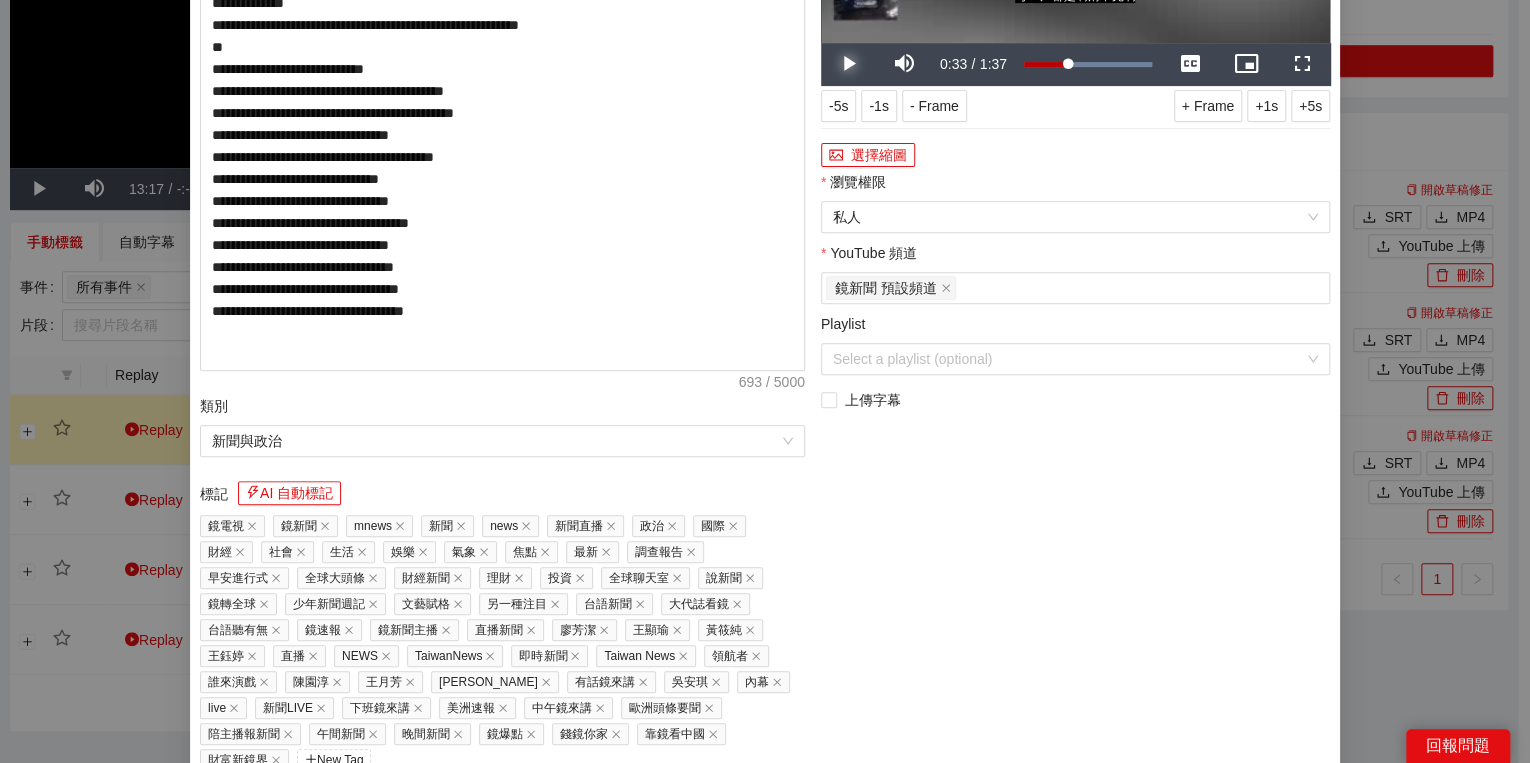 click at bounding box center [849, 64] 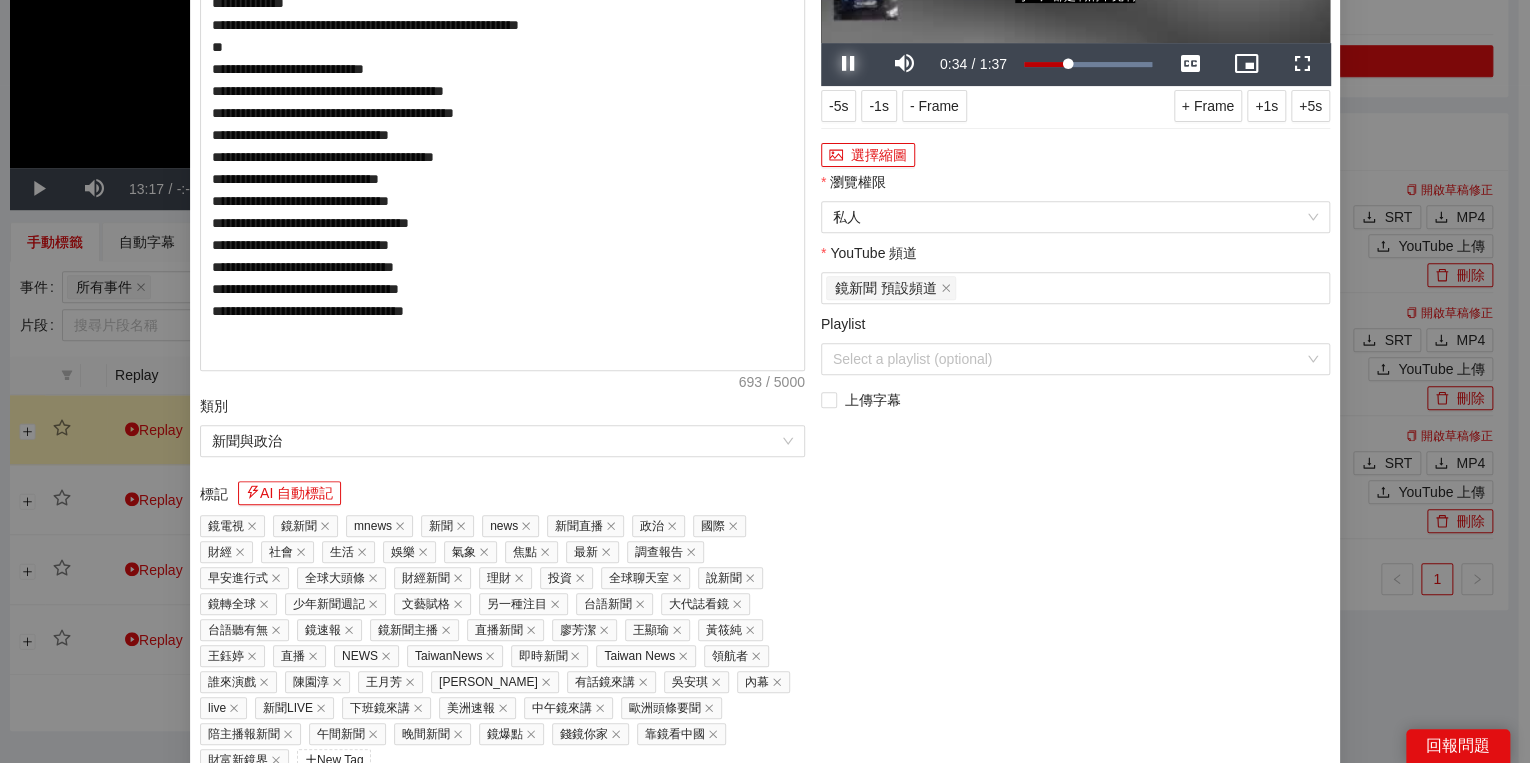 click at bounding box center (849, 64) 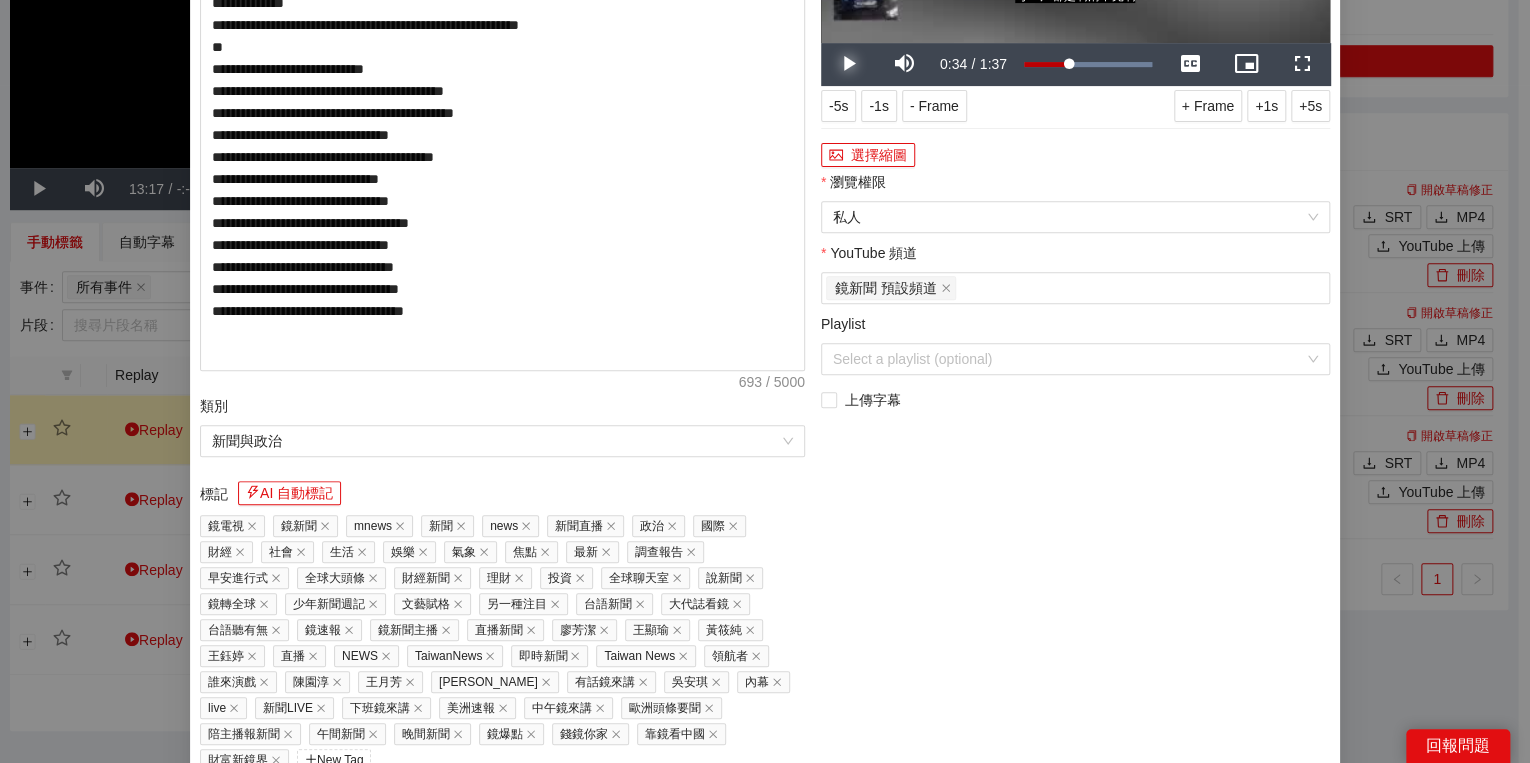 click at bounding box center (849, 64) 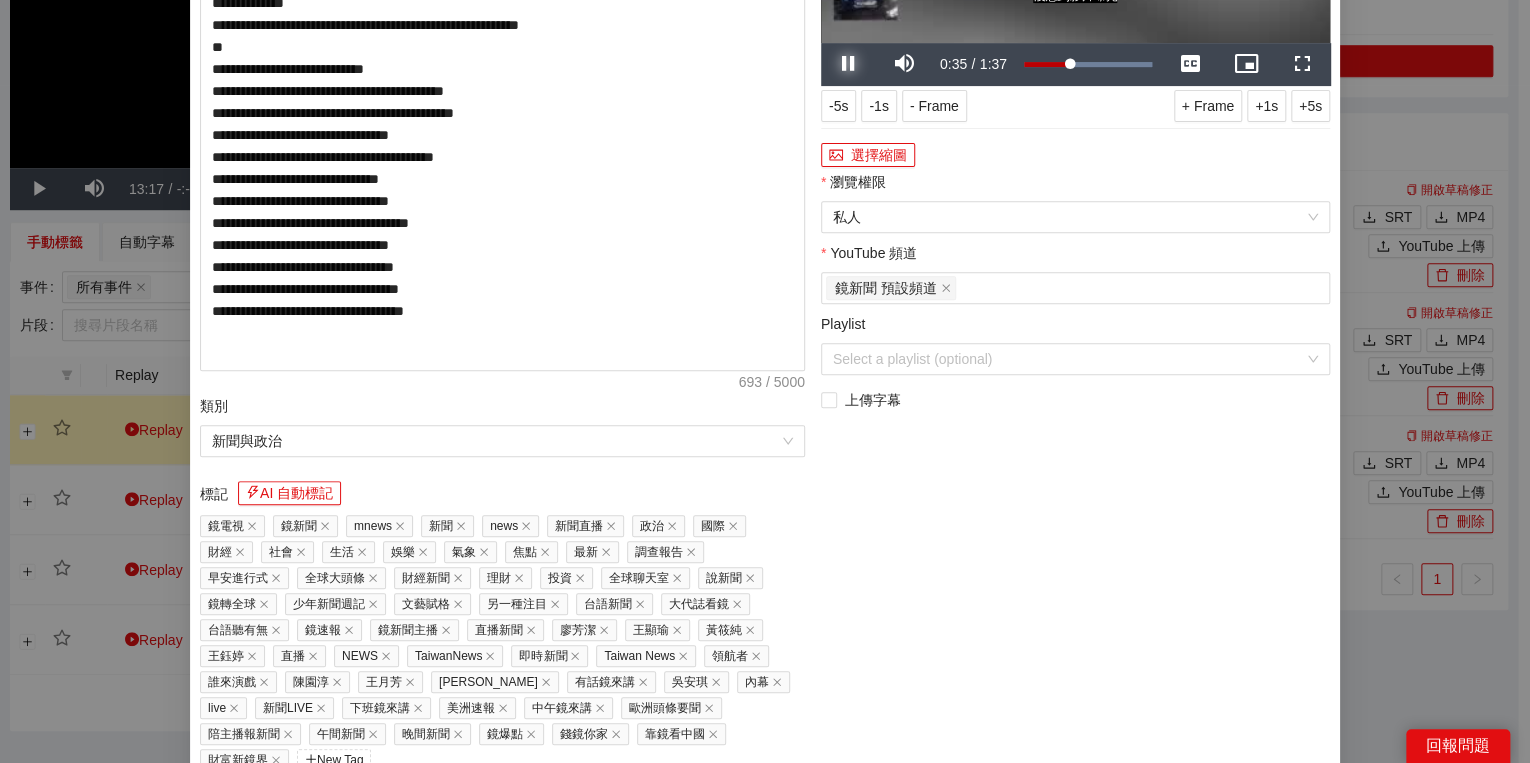 click at bounding box center [849, 64] 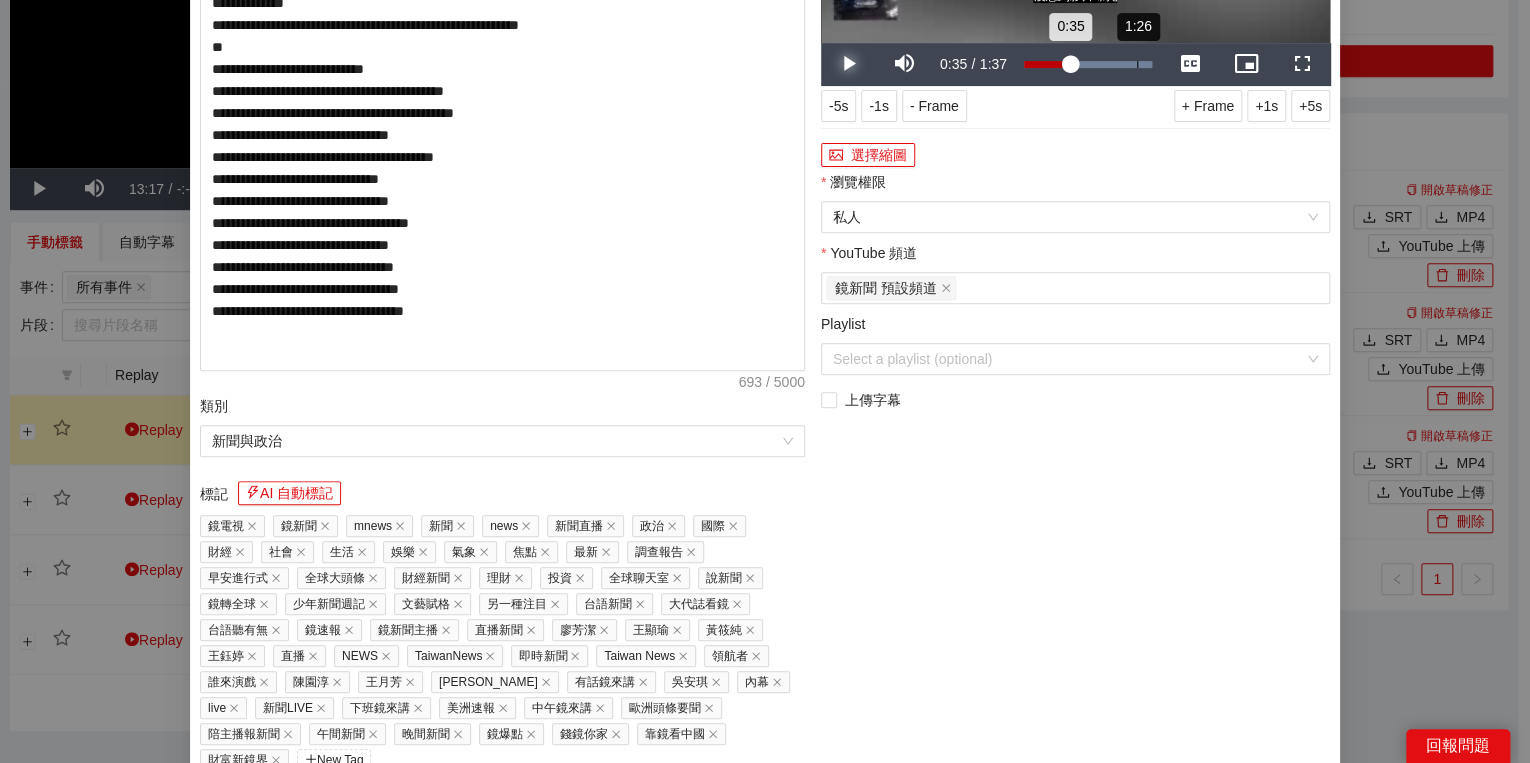 click on "Loaded :  100.00% 1:26 0:35" at bounding box center (1088, 64) 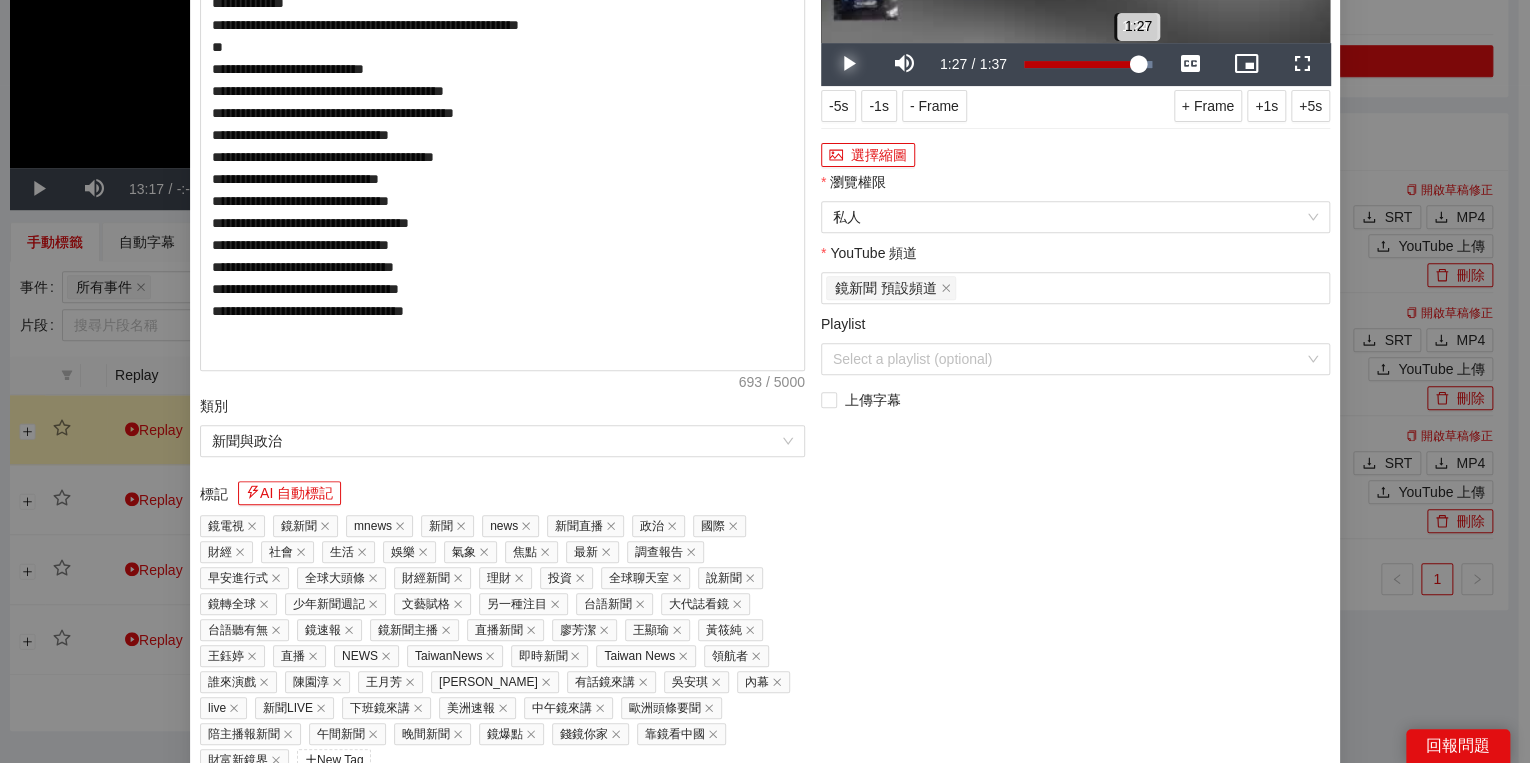 click on "1:27" at bounding box center (1081, 64) 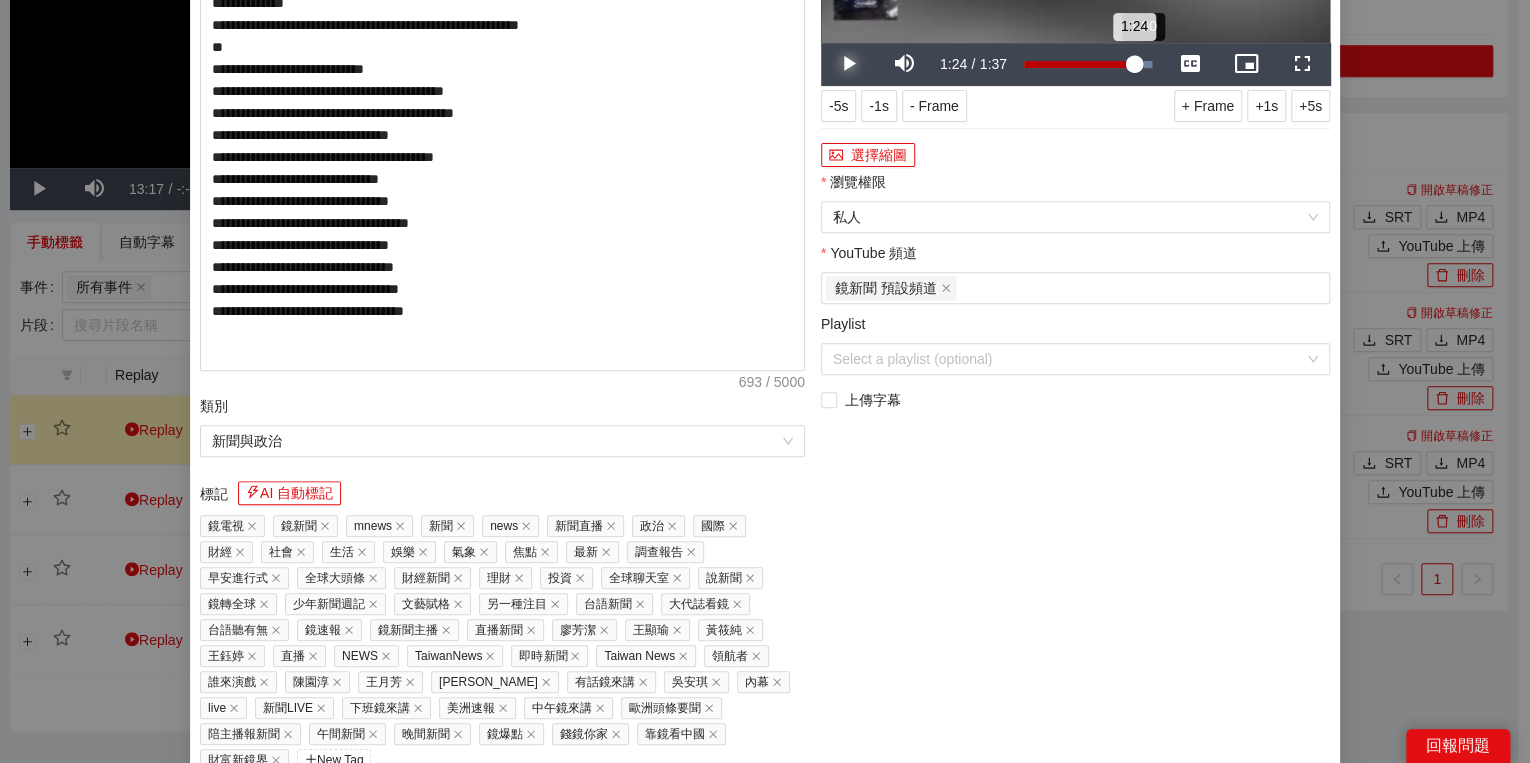 click on "1:24" at bounding box center (1079, 64) 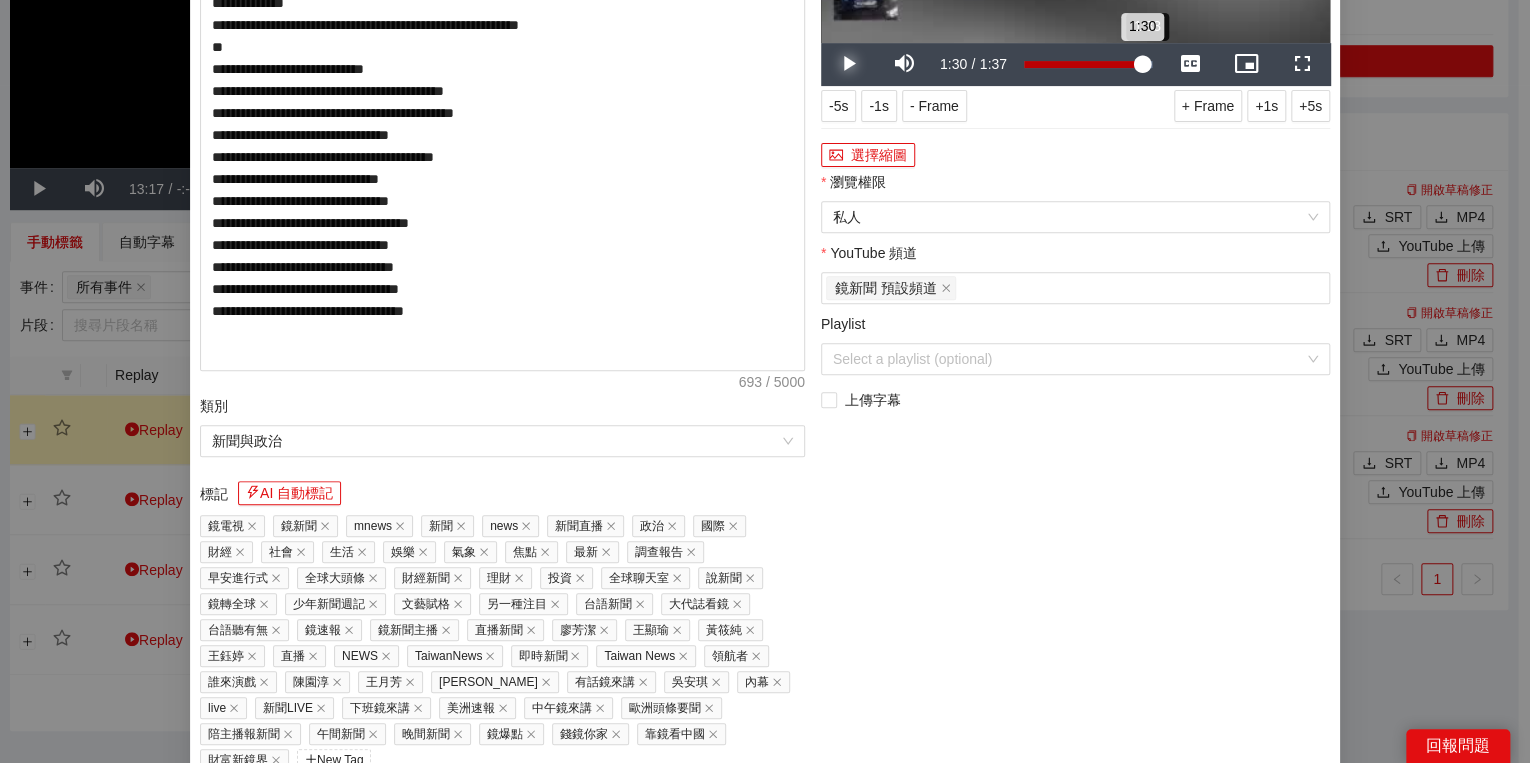 click on "1:30" at bounding box center [1083, 64] 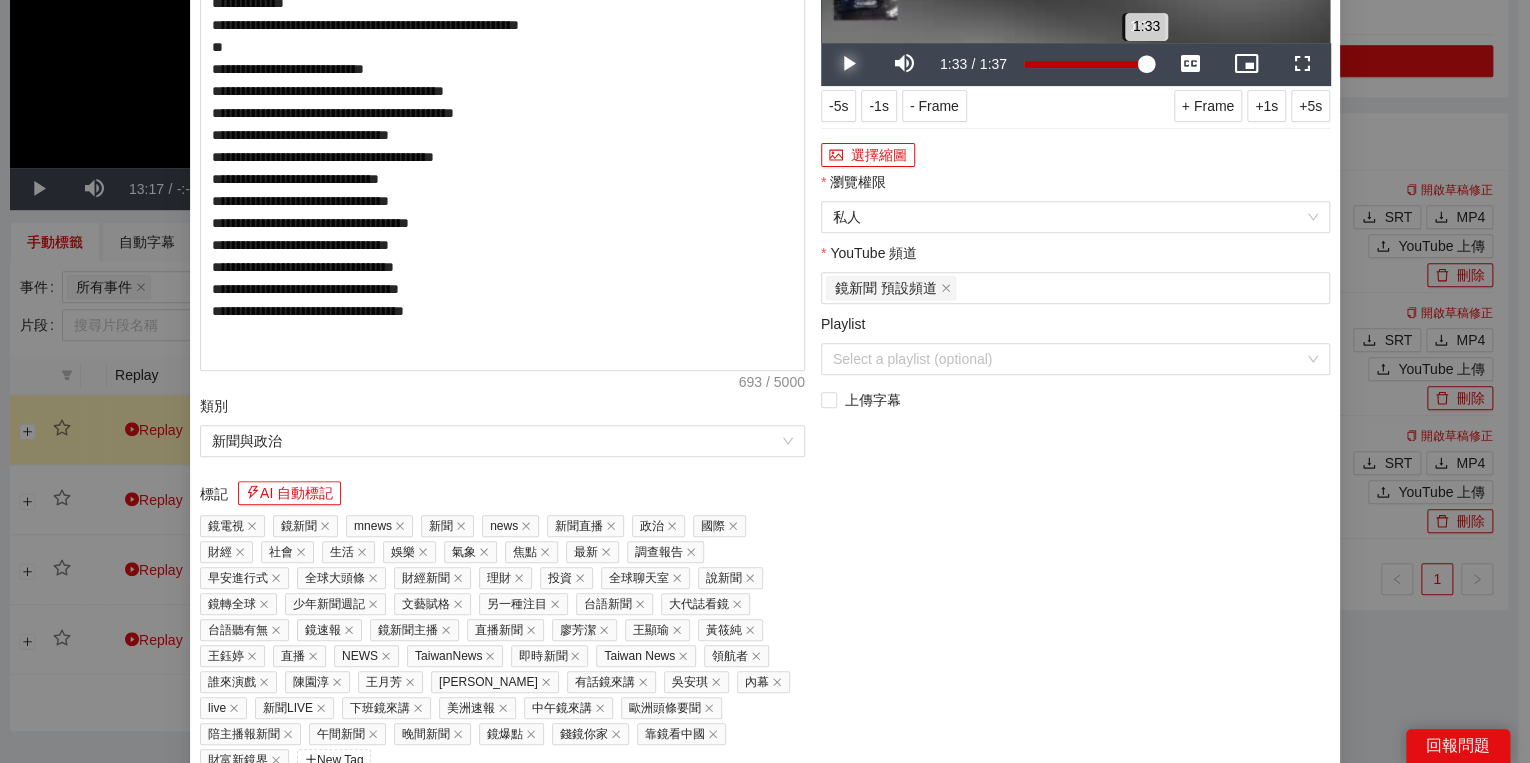 click on "1:33" at bounding box center [1085, 64] 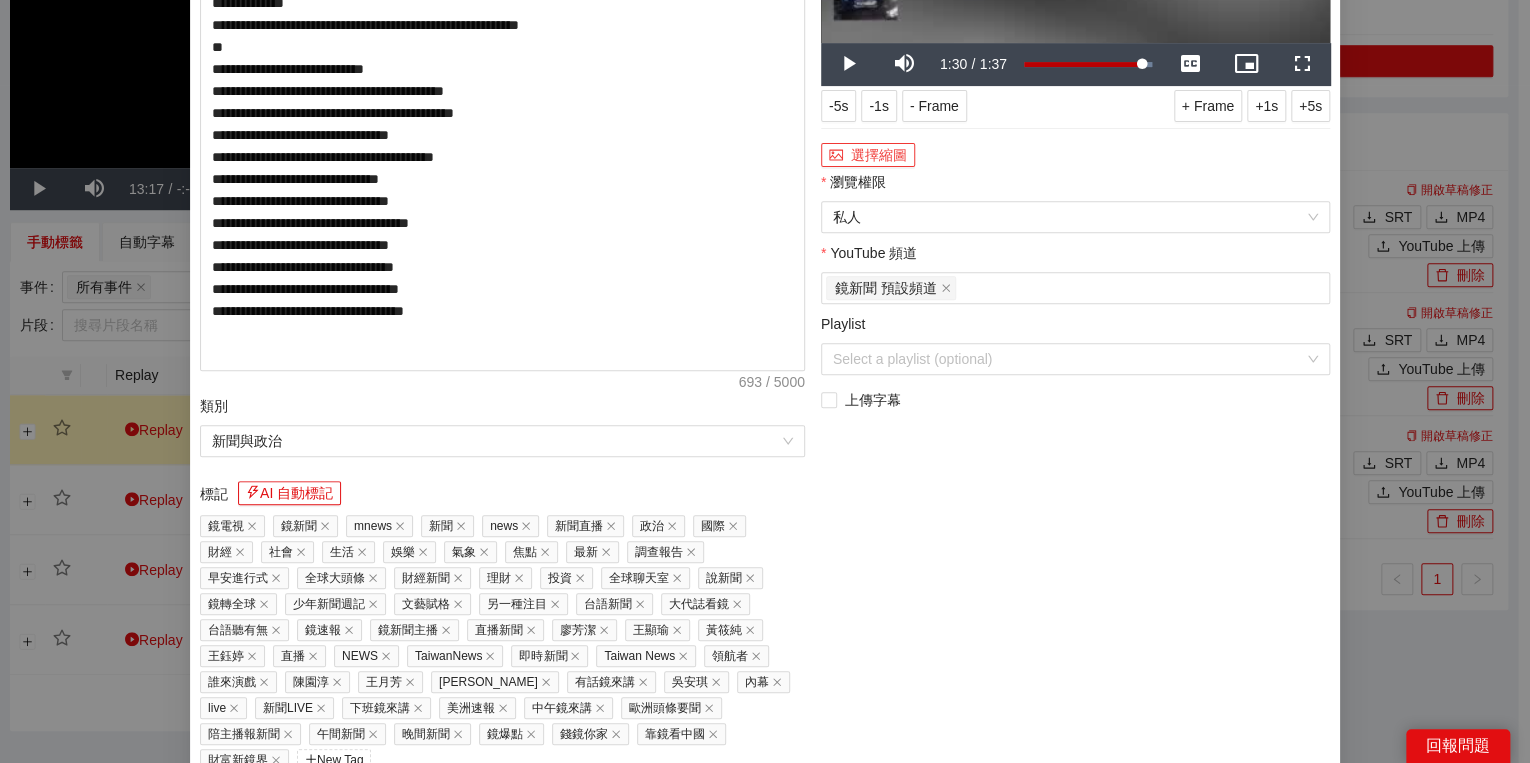 click on "選擇縮圖" at bounding box center (868, 155) 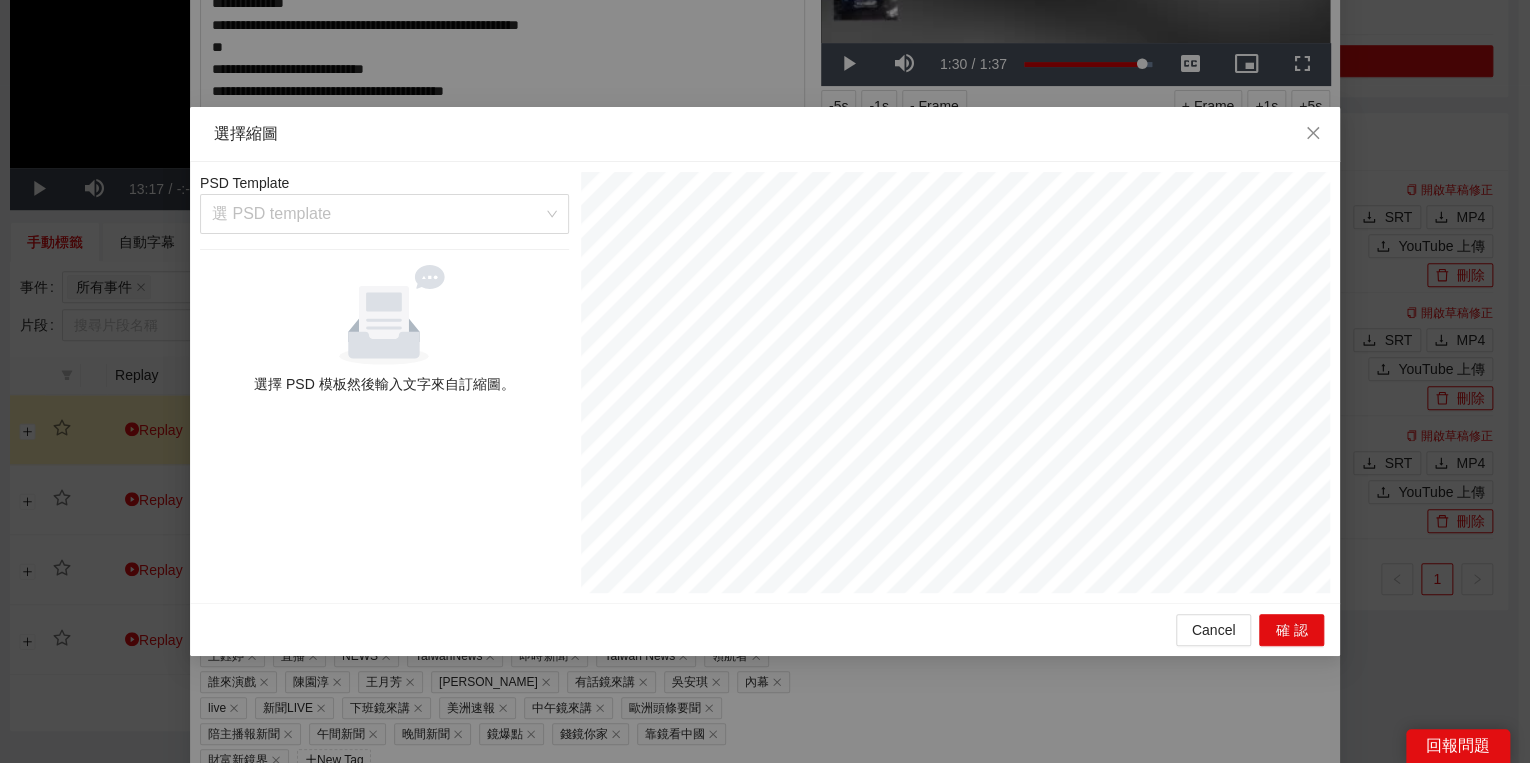 click on "PSD Template 選 PSD template 選擇 PSD 模板然後輸入文字來自訂縮圖。" at bounding box center (384, 382) 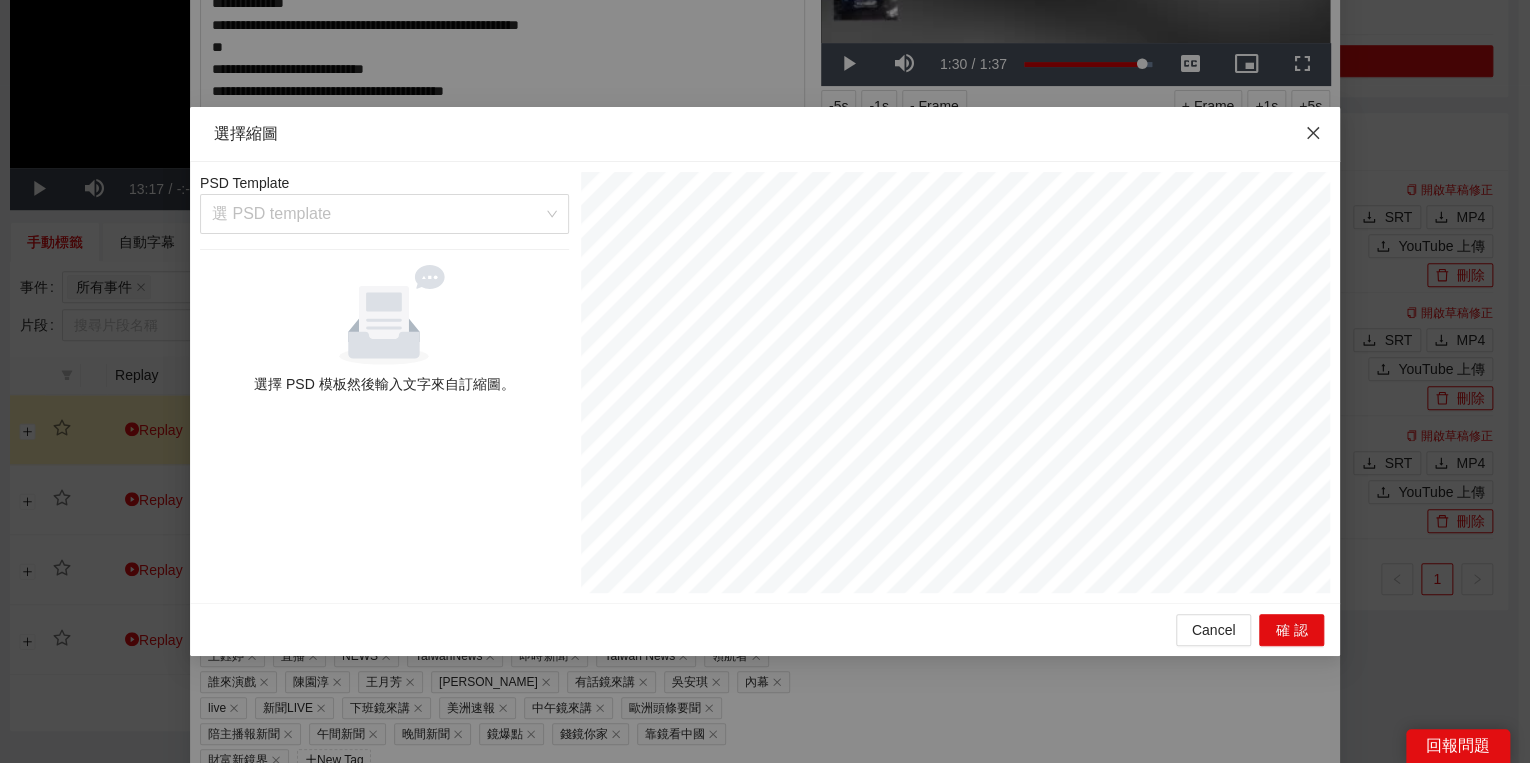 drag, startPoint x: 1288, startPoint y: 148, endPoint x: 1174, endPoint y: 255, distance: 156.34897 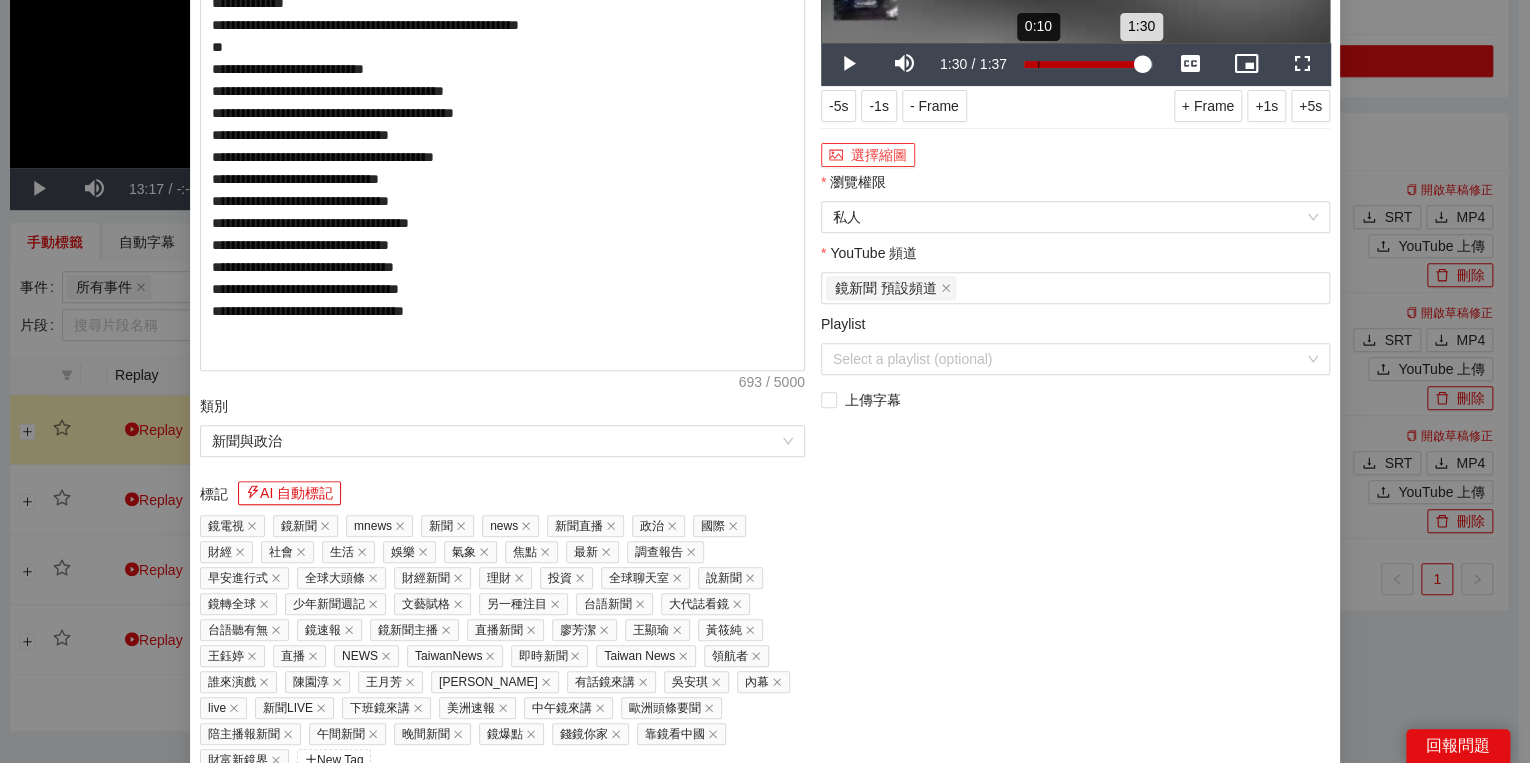 click on "Loaded :  100.00% 0:10 1:30" at bounding box center (1088, 64) 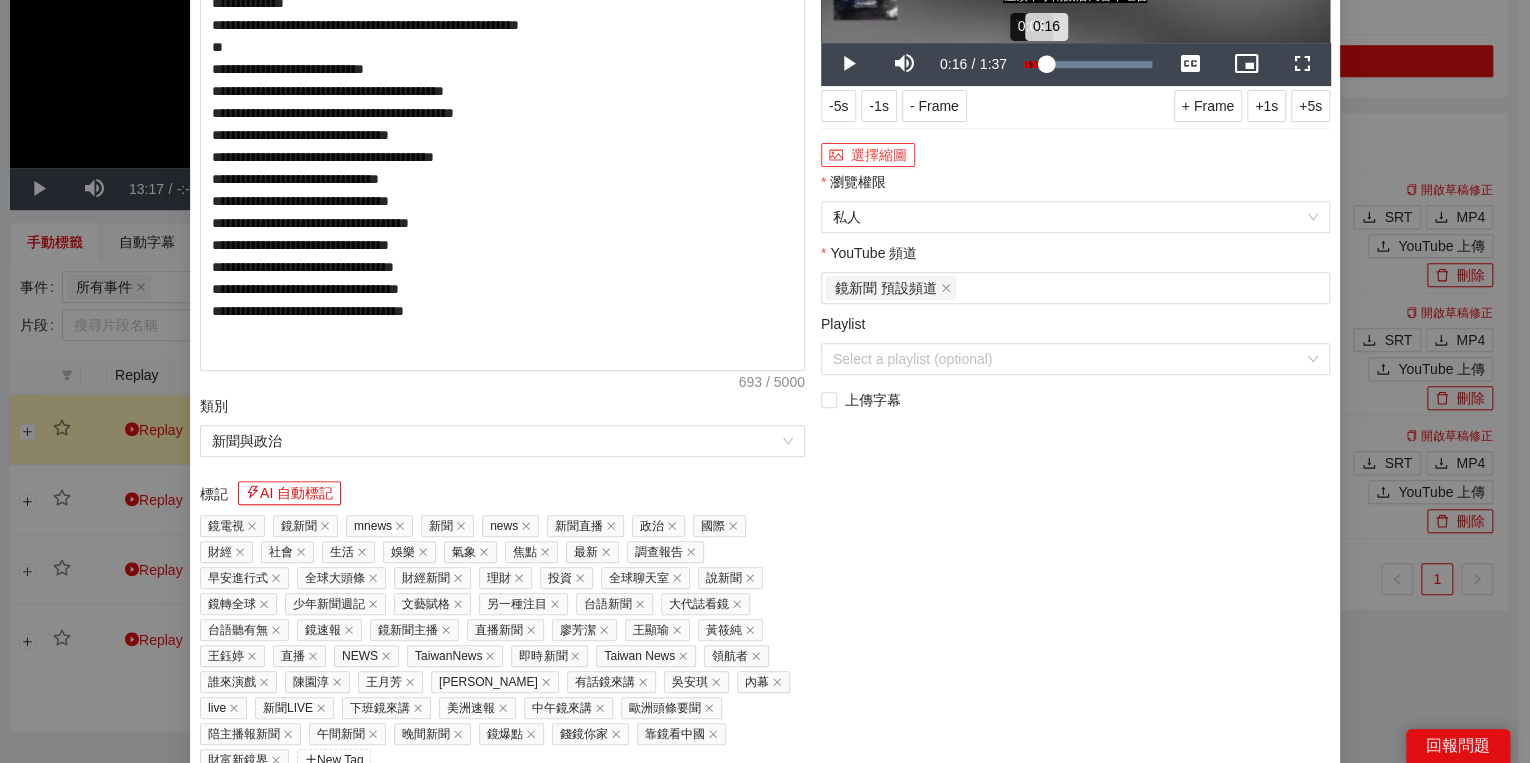 click on "0:16" at bounding box center (1035, 64) 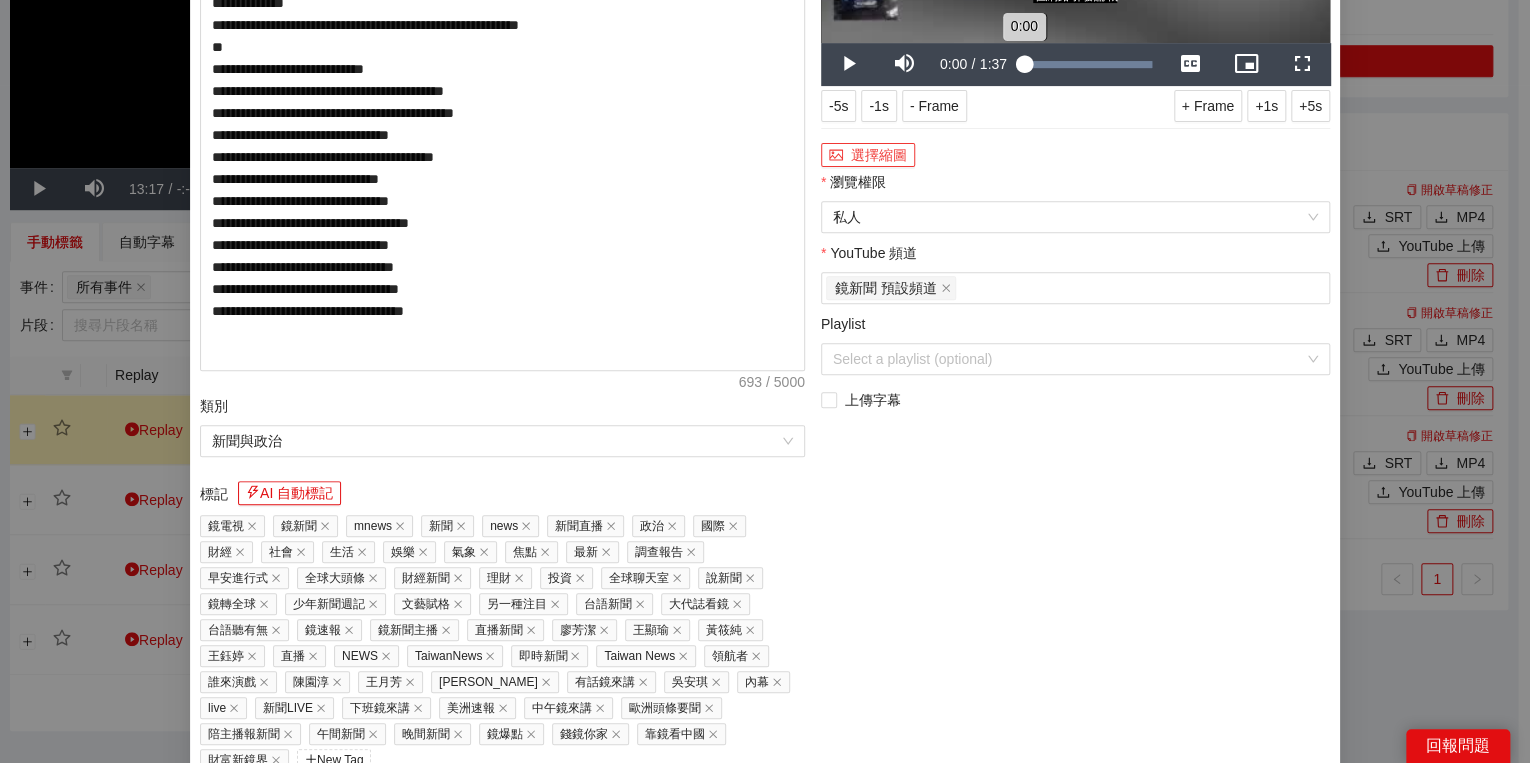 click on "0:00" at bounding box center [1024, 64] 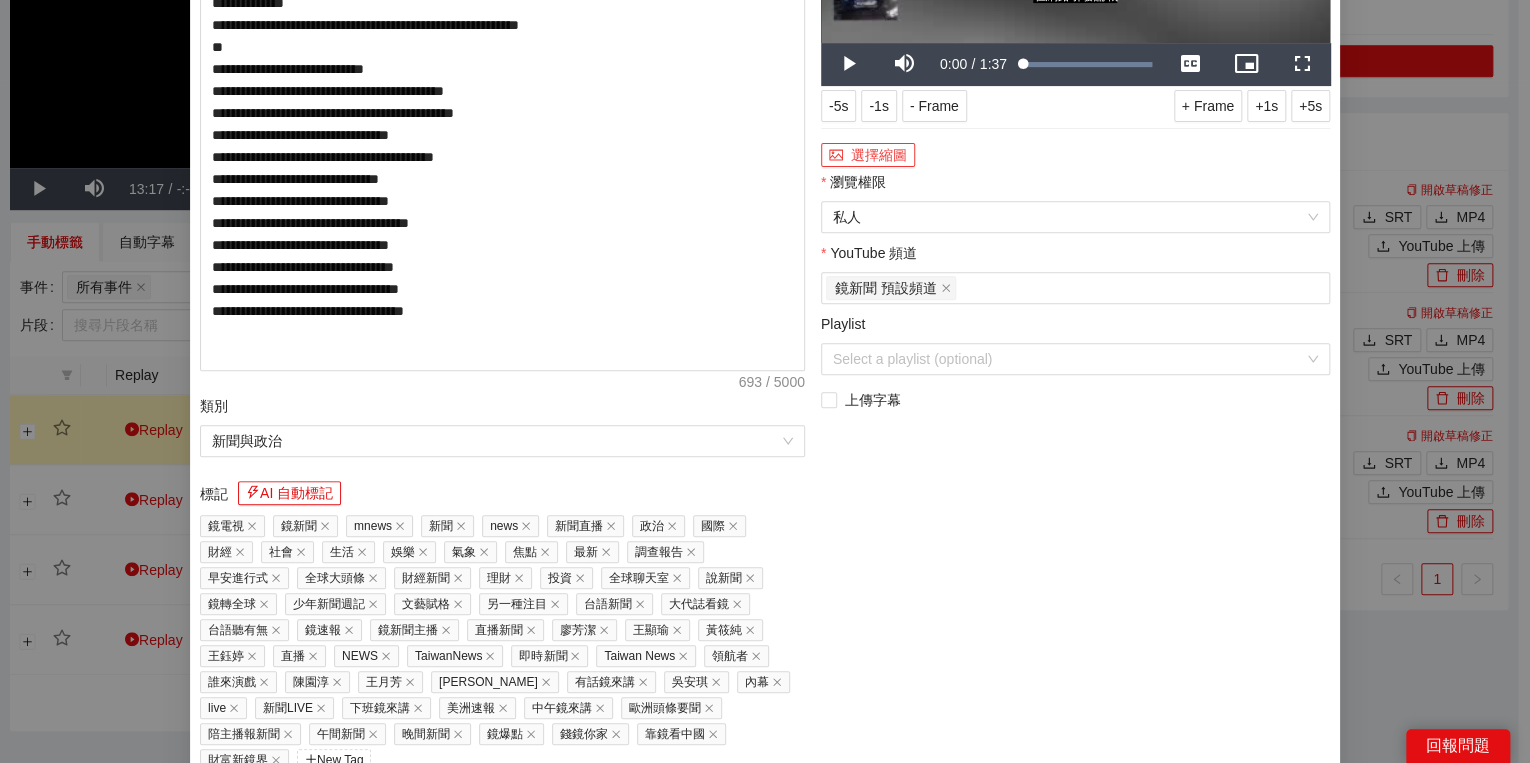 click on "選擇縮圖" at bounding box center (868, 155) 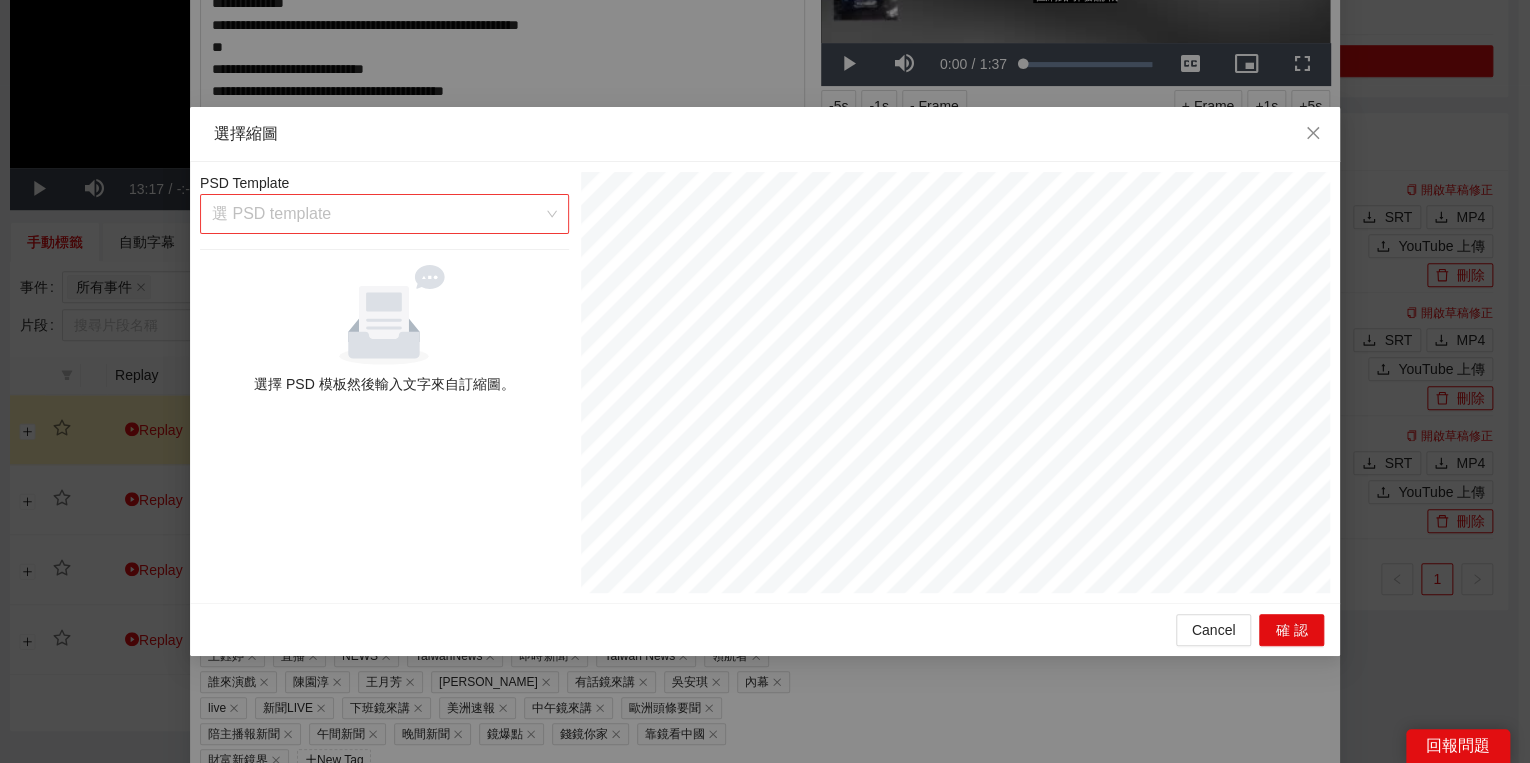 click on "選 PSD template" at bounding box center (384, 214) 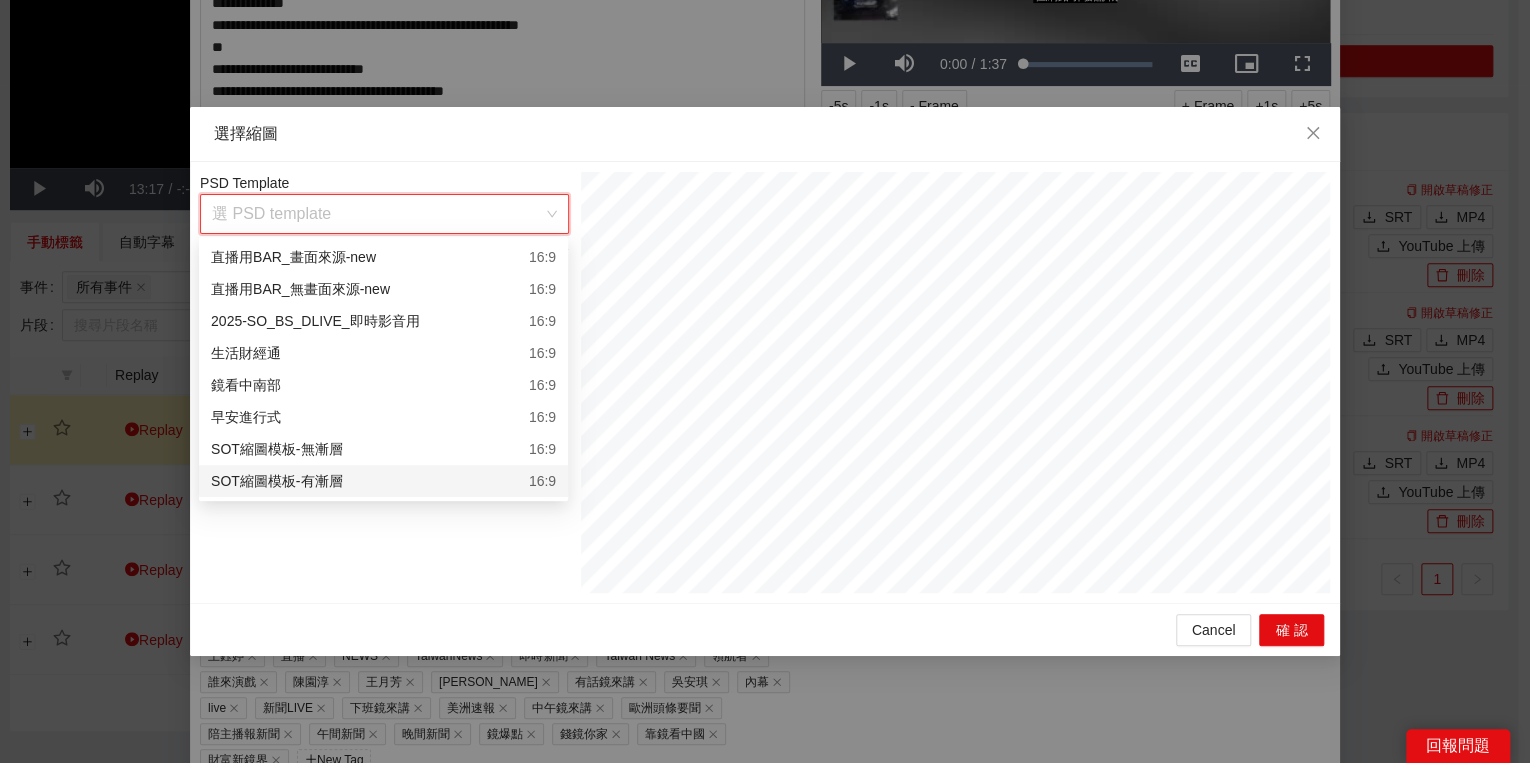 click on "SOT縮圖模板-有漸層 16:9" at bounding box center [383, 481] 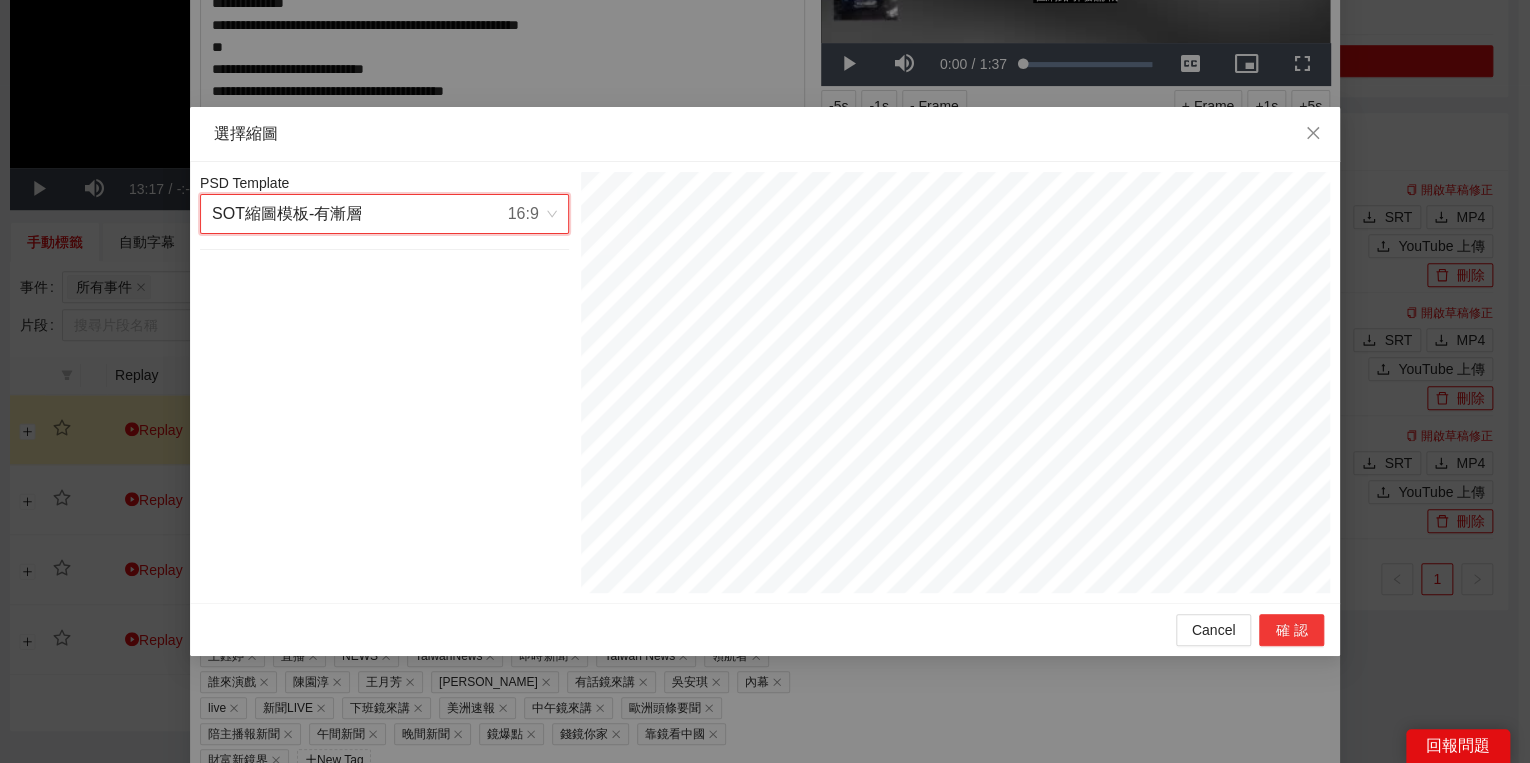 click on "確認" at bounding box center [1291, 630] 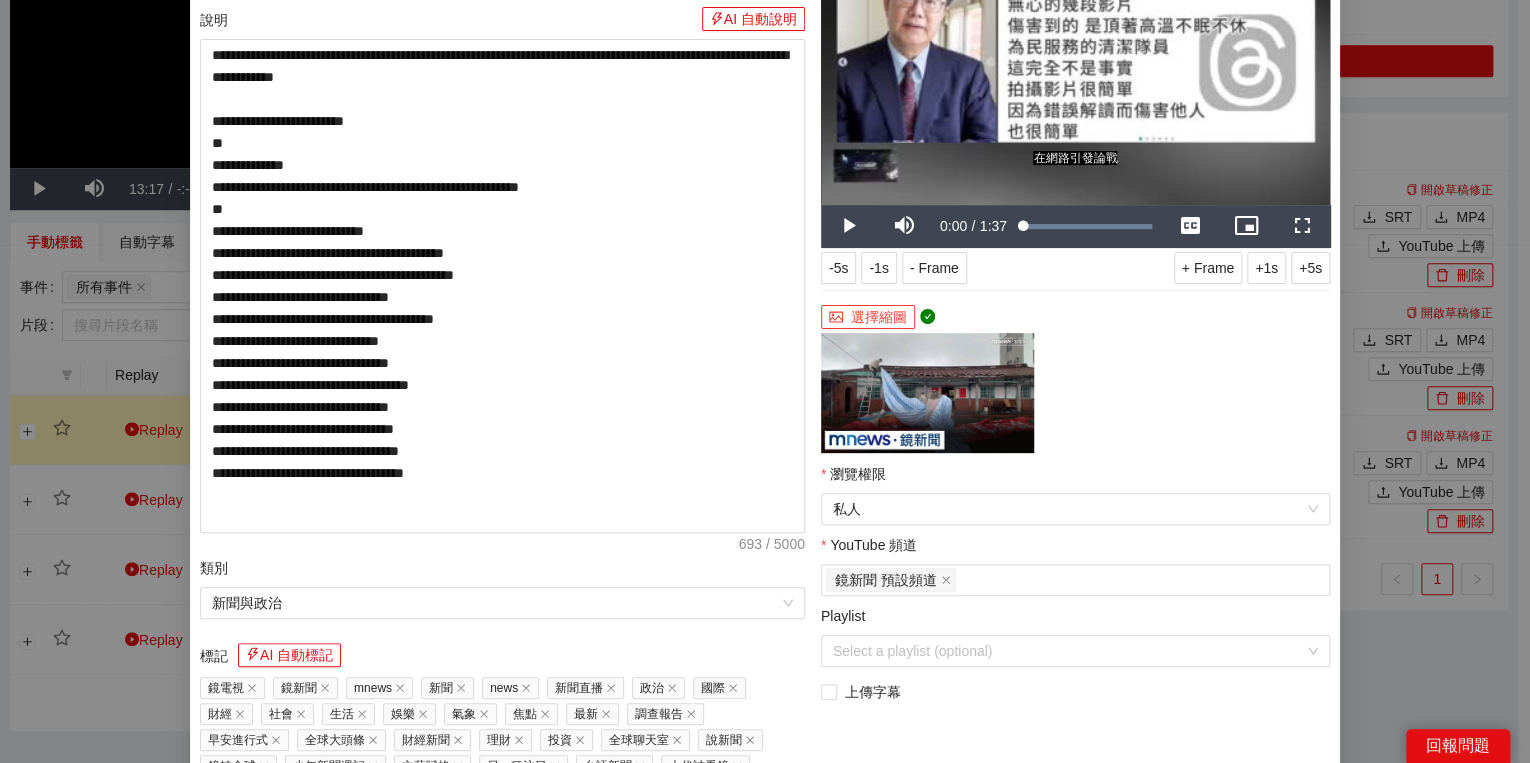 scroll, scrollTop: 374, scrollLeft: 0, axis: vertical 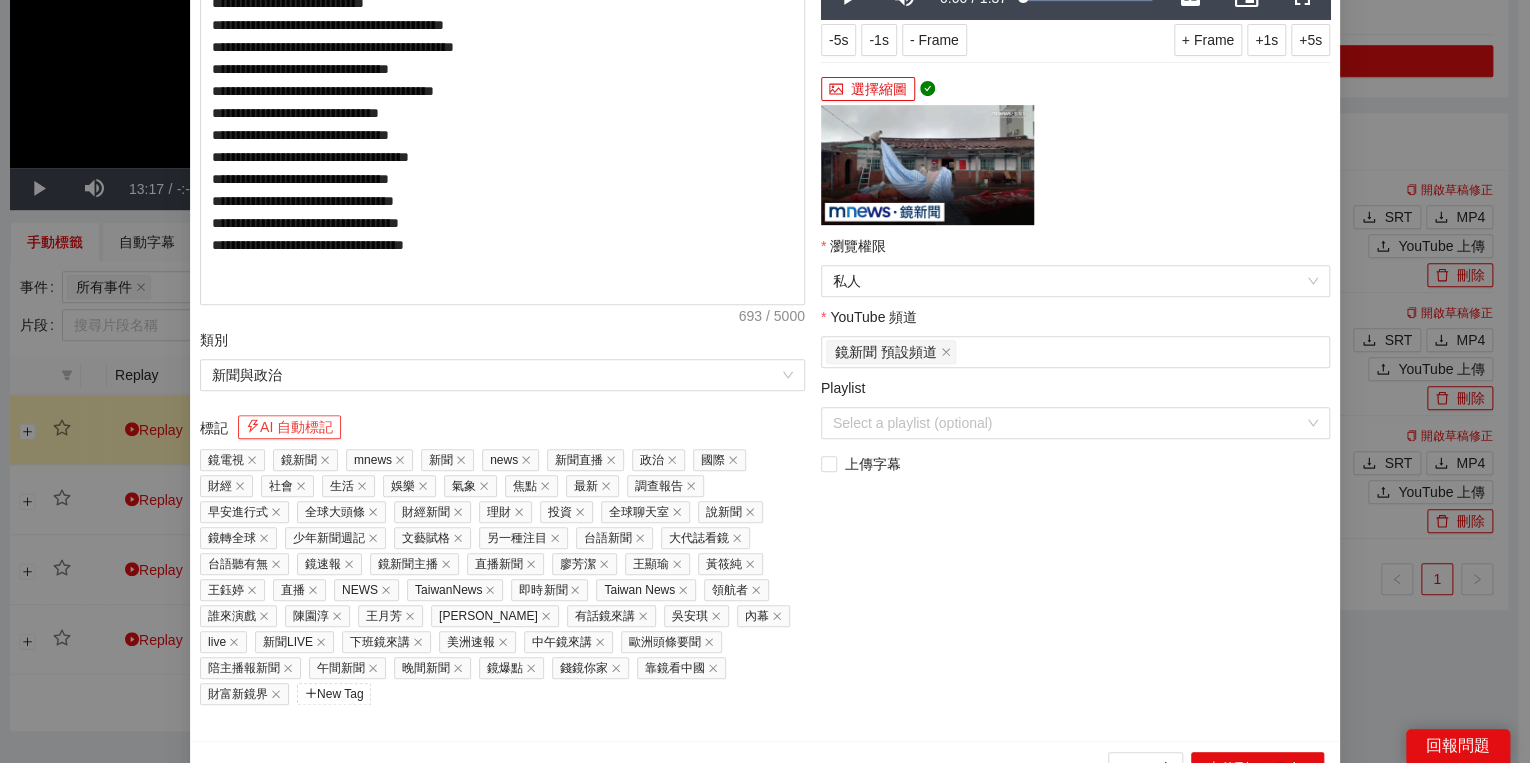 click on "AI 自動標記" at bounding box center (289, 427) 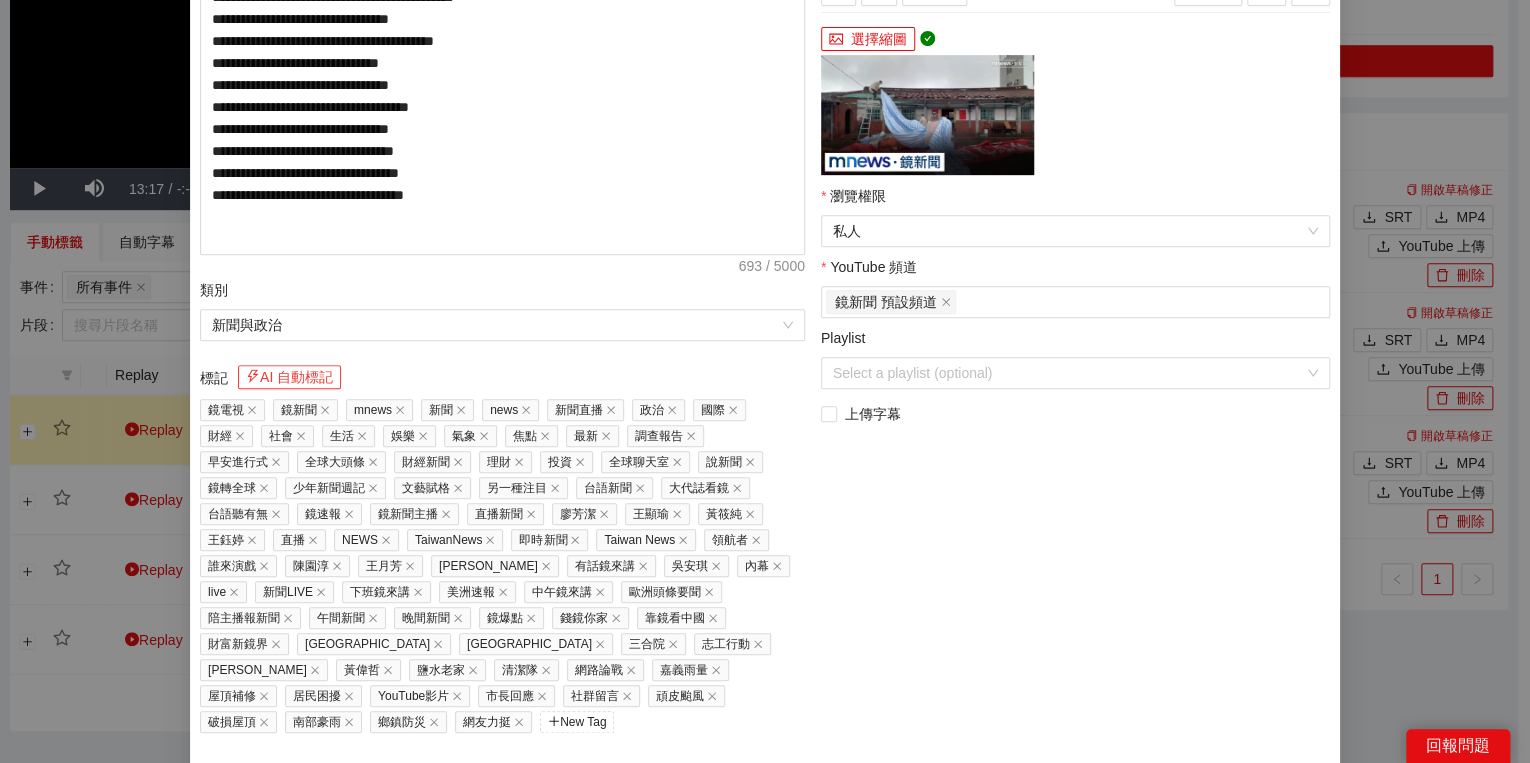 scroll, scrollTop: 451, scrollLeft: 0, axis: vertical 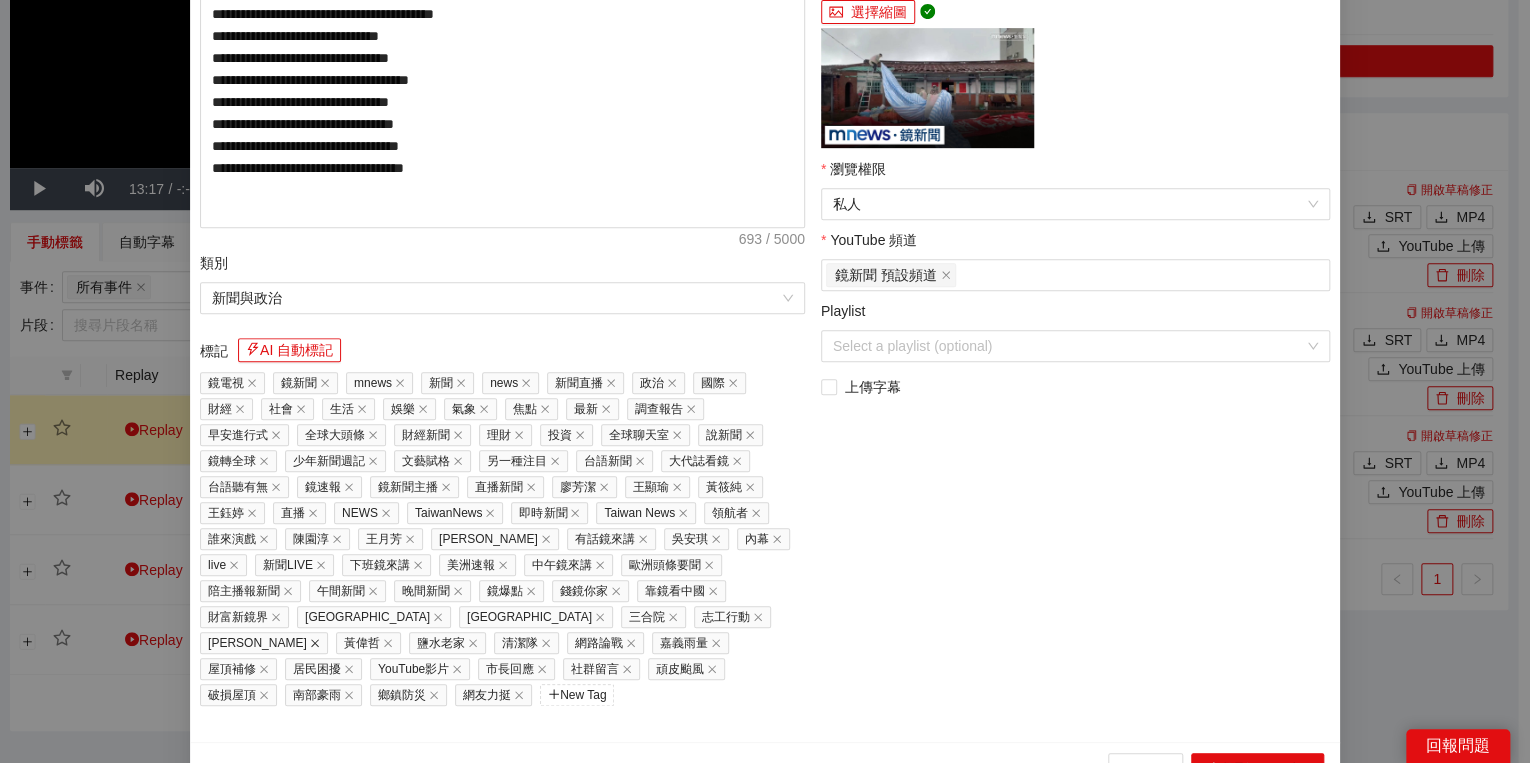 click 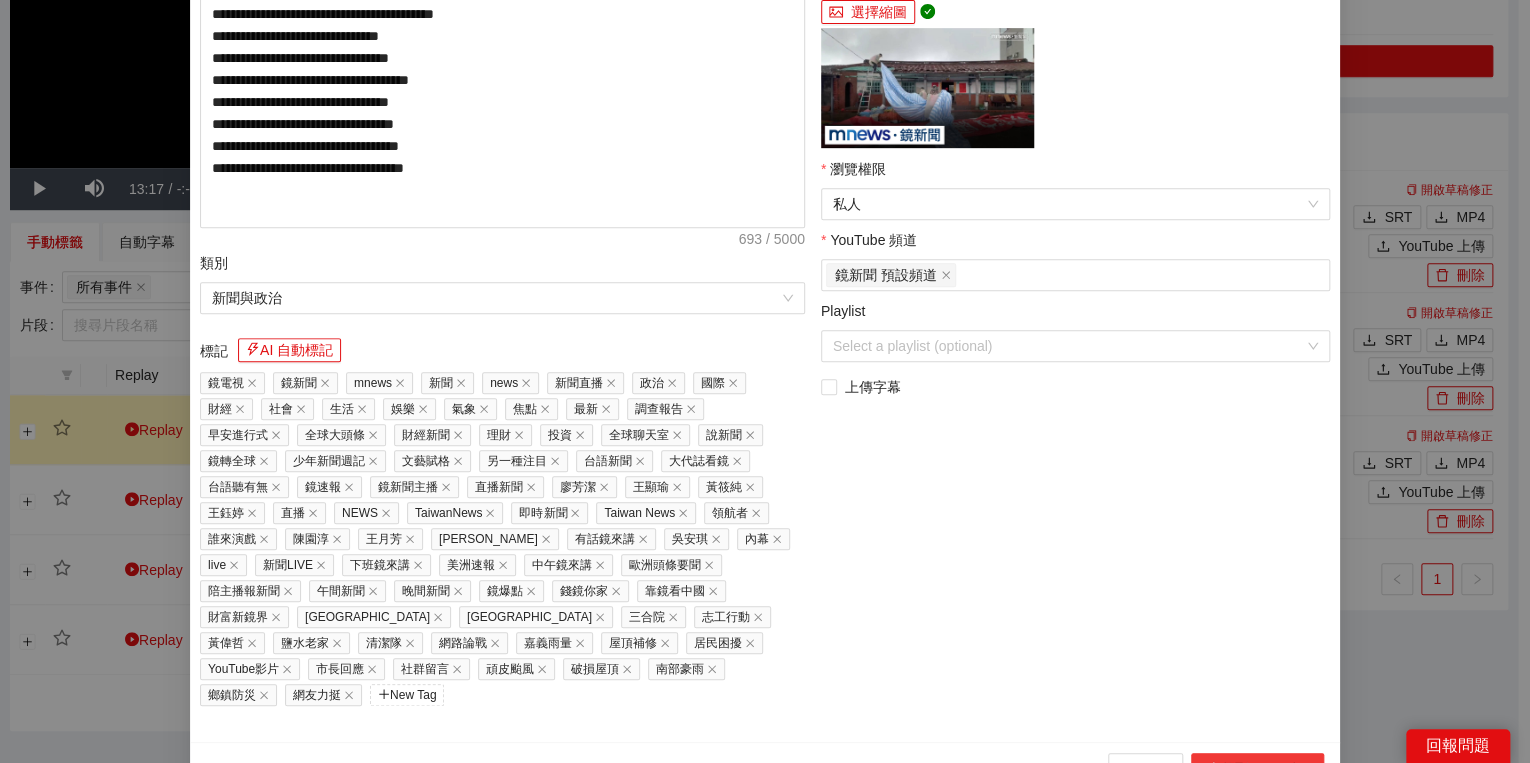 click on "上傳到 YouTube" at bounding box center [1257, 769] 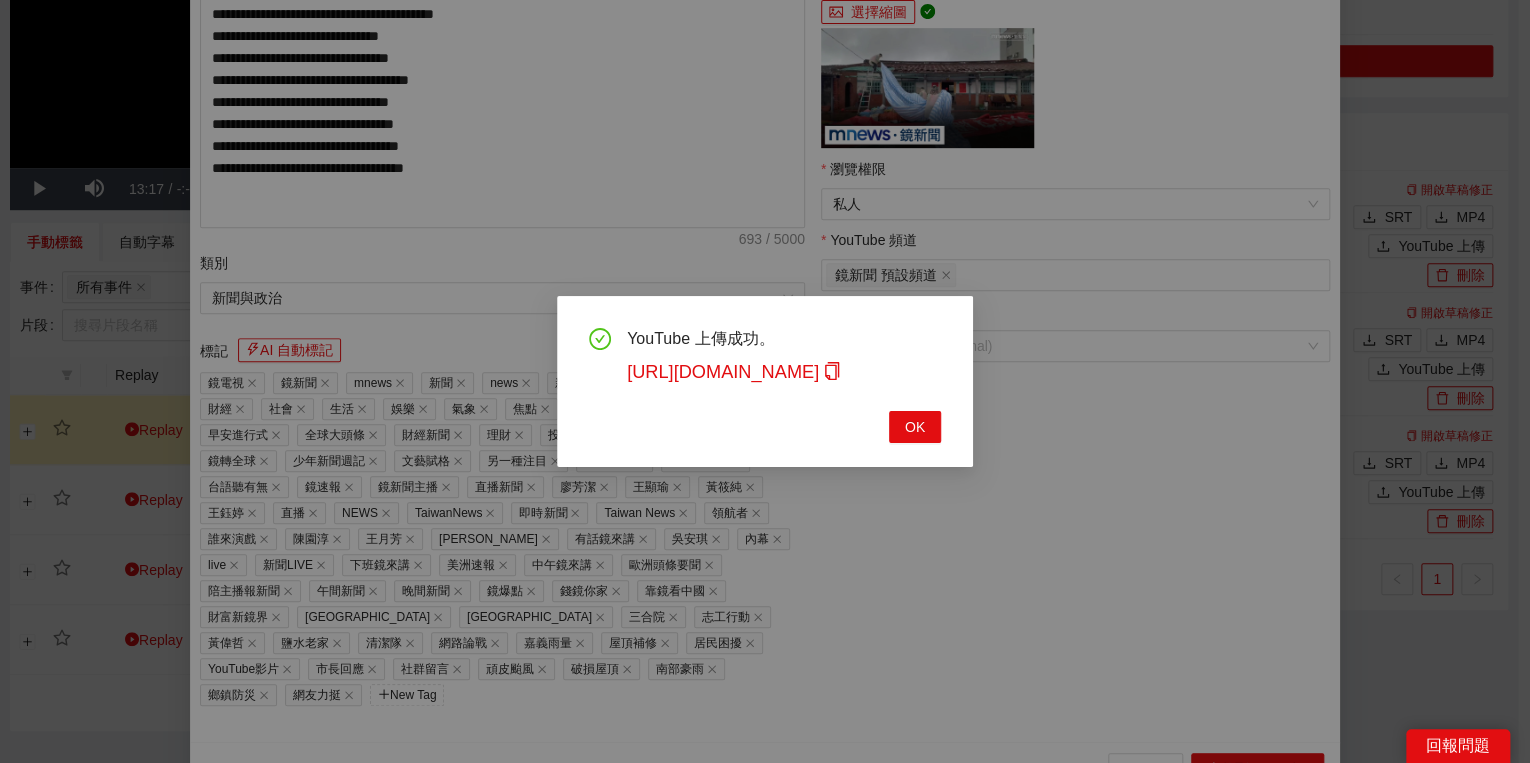 click on "YouTube 上傳成功。 https://youtu.be/2tZj7SDYTxY OK" at bounding box center [765, 381] 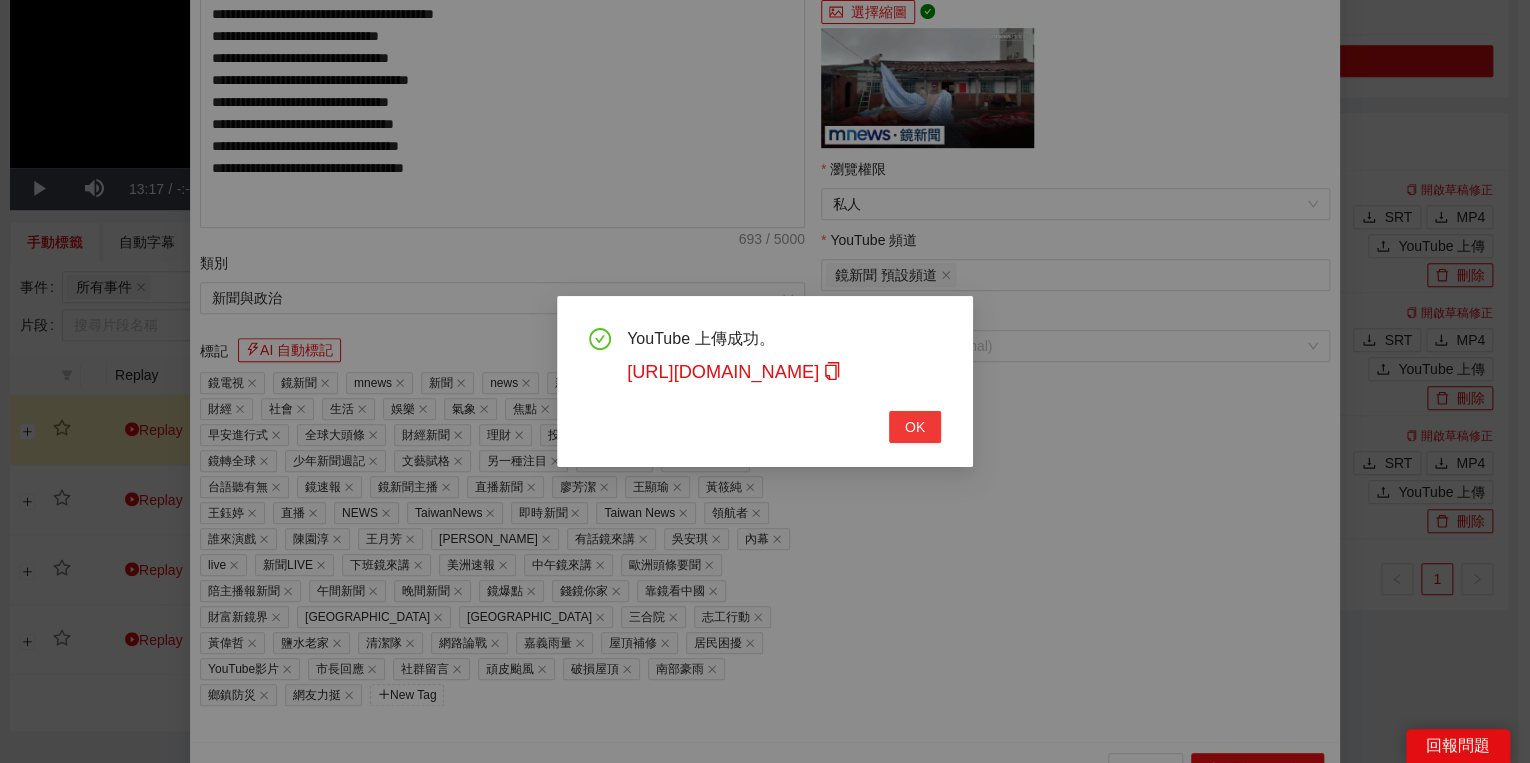 click on "OK" at bounding box center [915, 427] 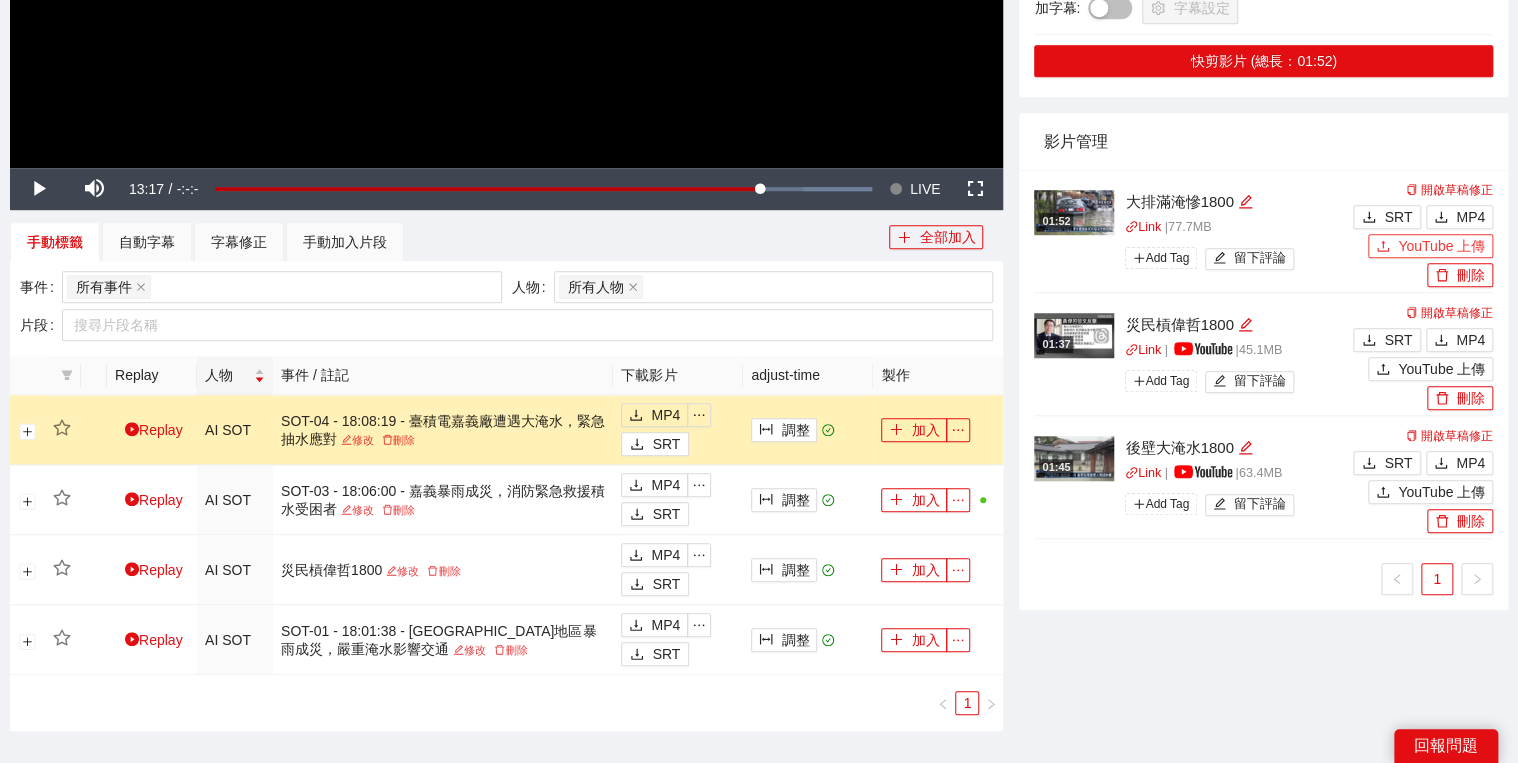 click on "YouTube 上傳" at bounding box center (1441, 246) 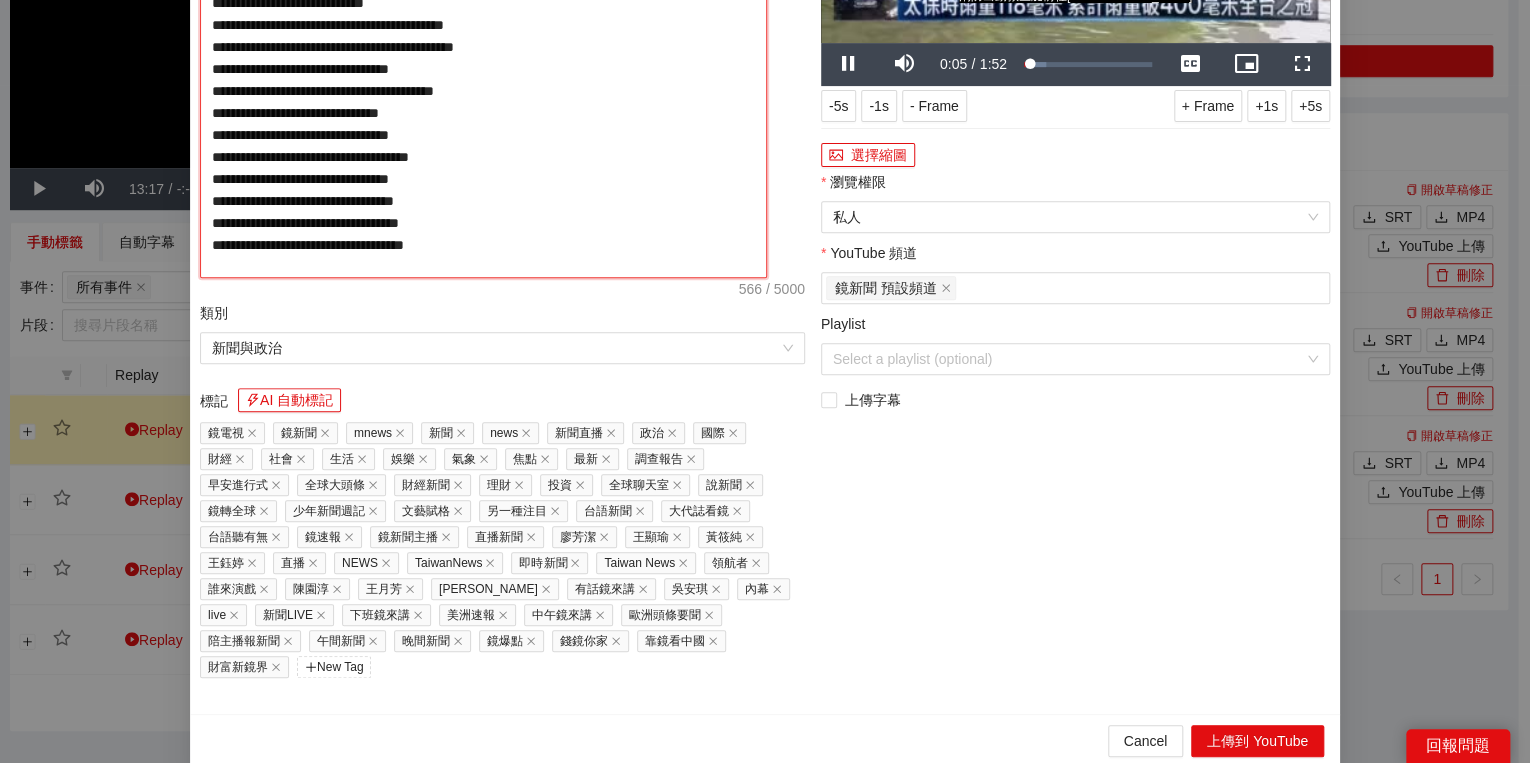 click on "**********" at bounding box center (483, 77) 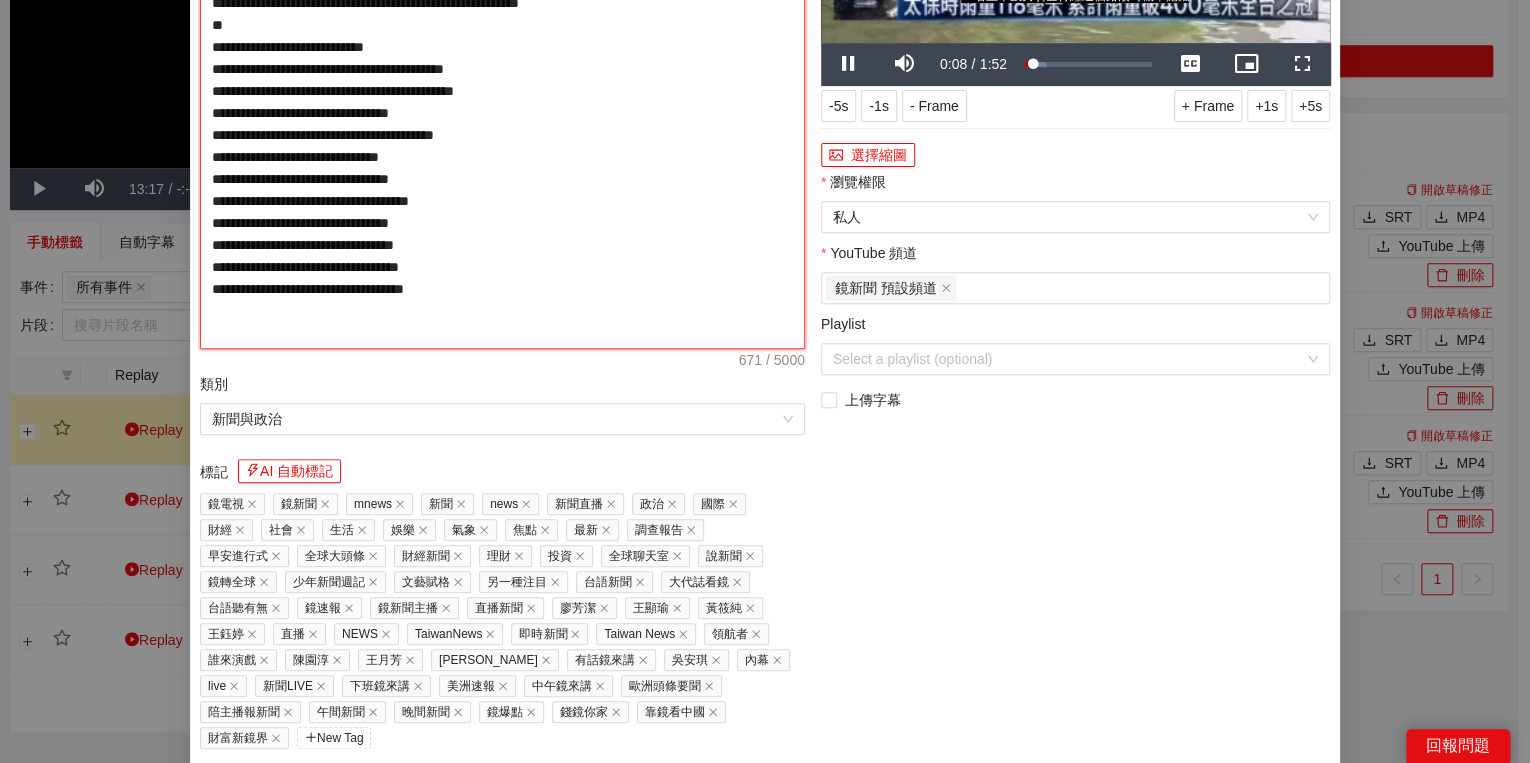 click on "**********" at bounding box center (502, 113) 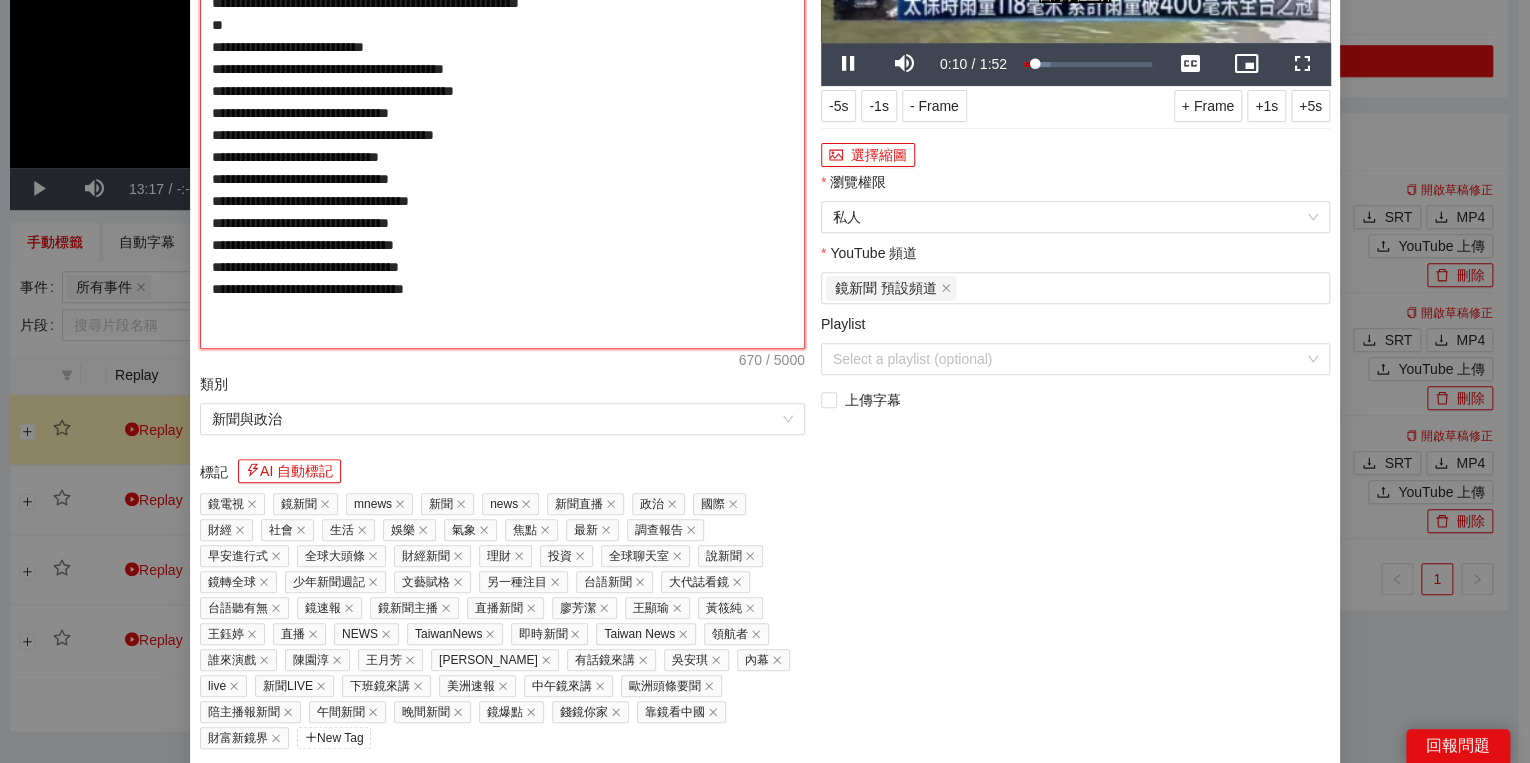 click on "**********" at bounding box center [502, 113] 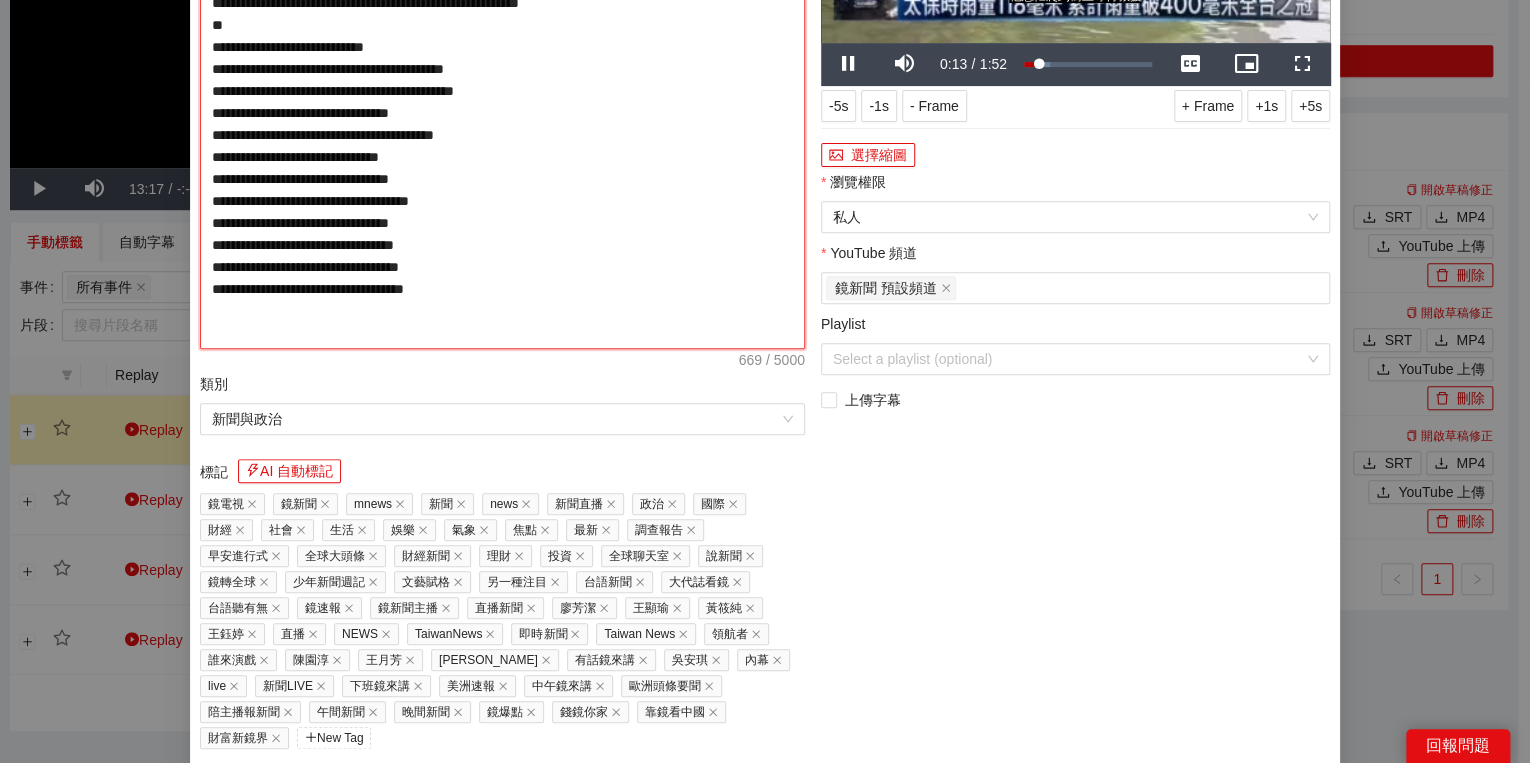 click on "**********" at bounding box center (502, 113) 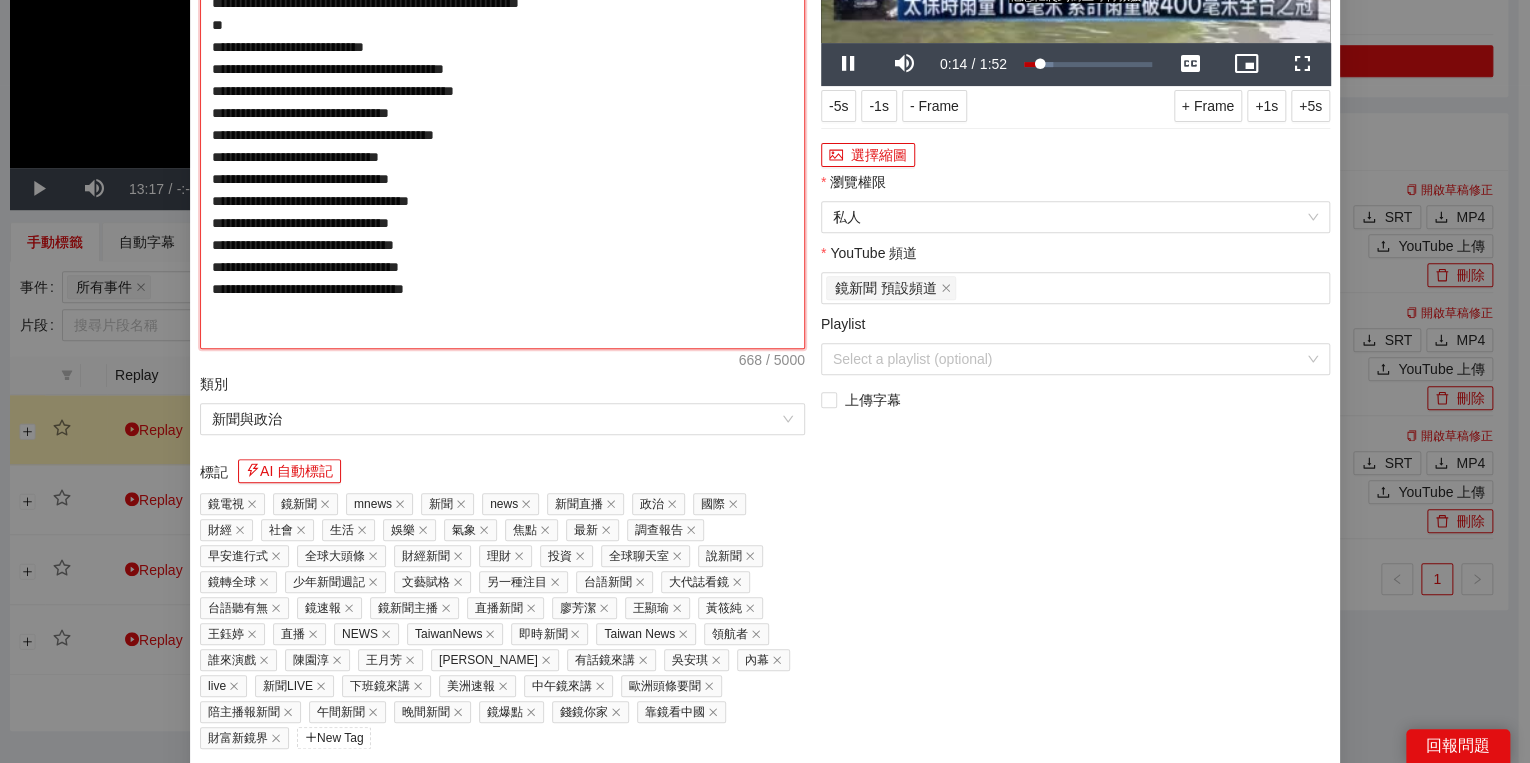 click on "**********" at bounding box center [502, 113] 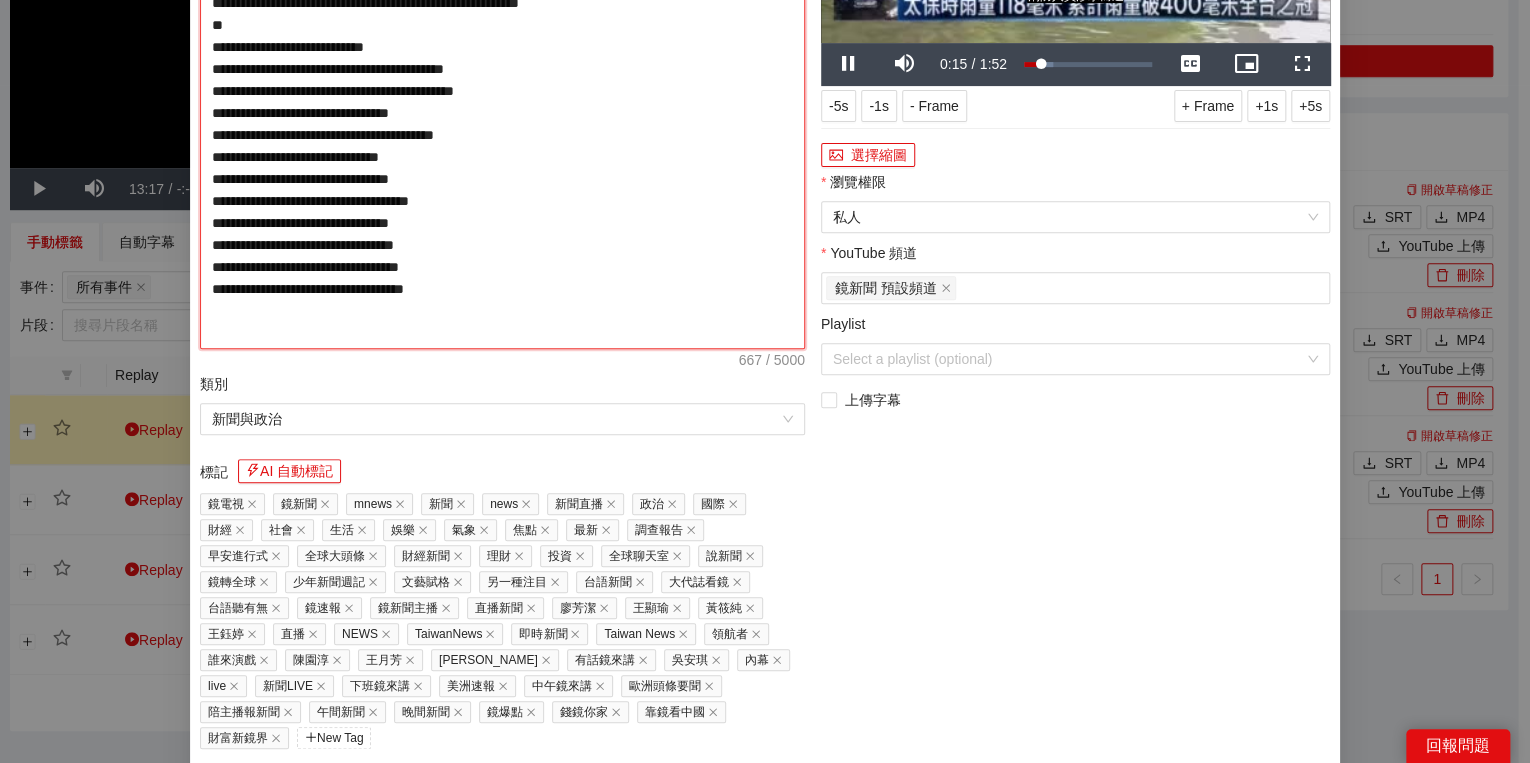 click on "**********" at bounding box center [502, 113] 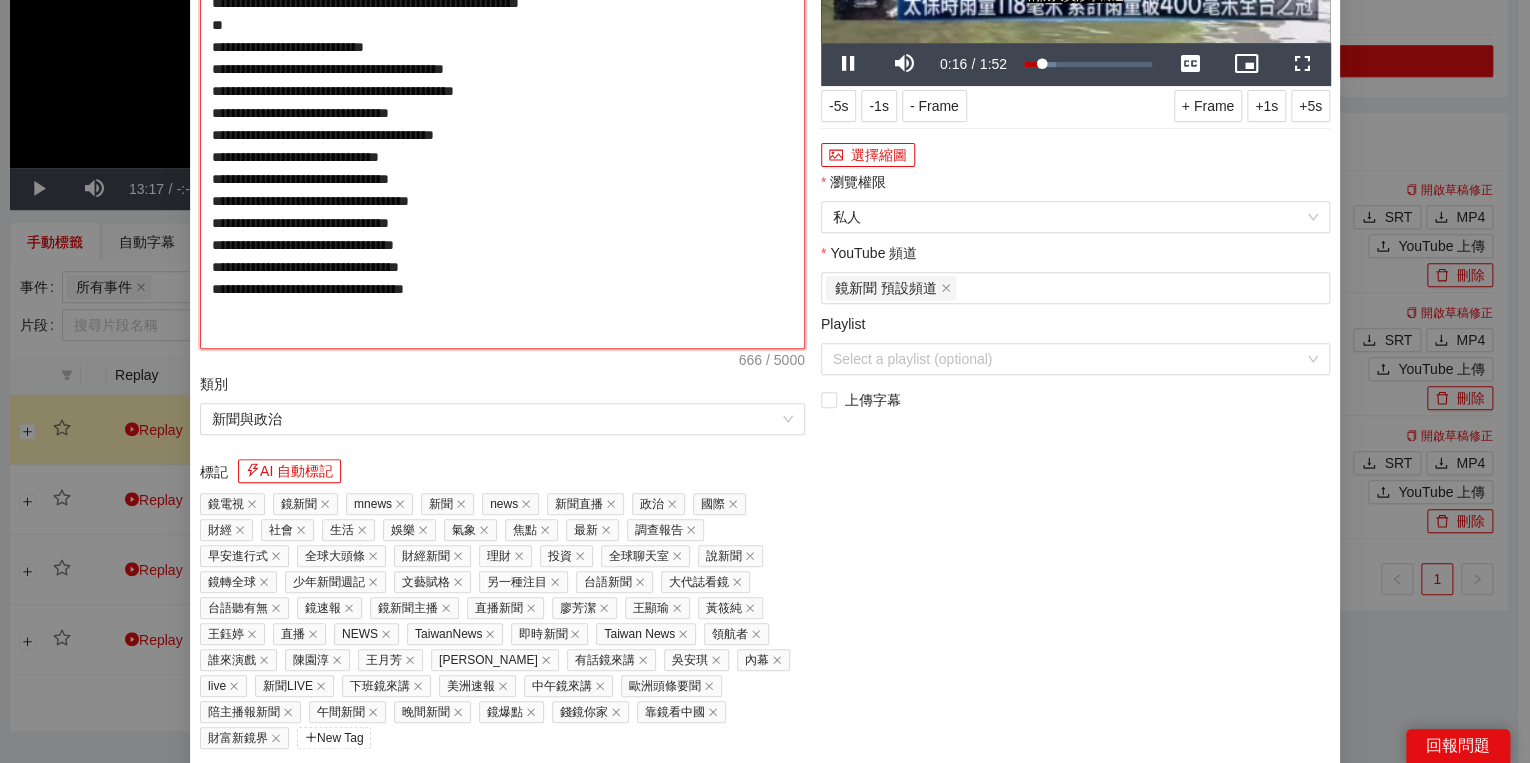 click on "**********" at bounding box center [502, 113] 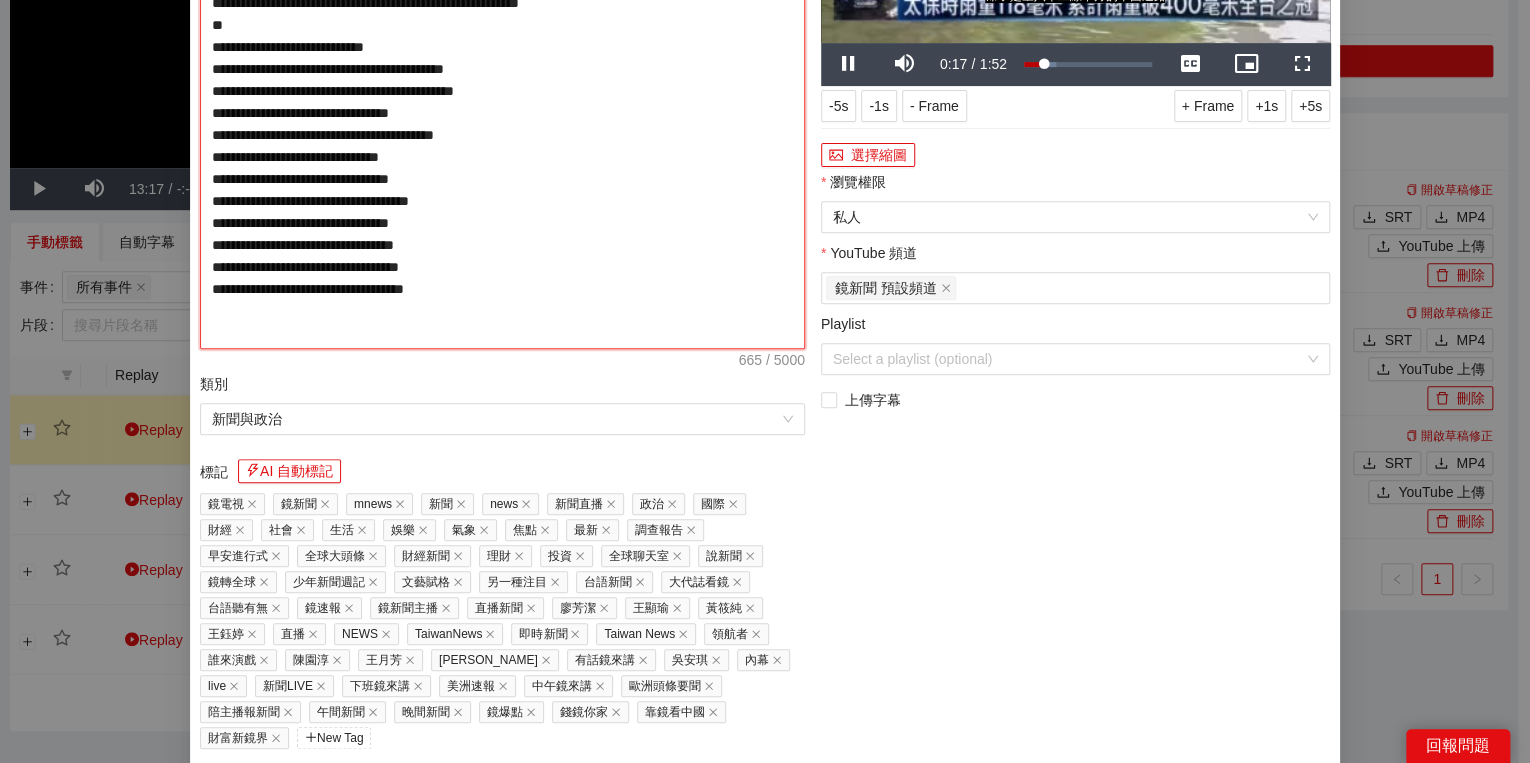 click on "**********" at bounding box center [502, 113] 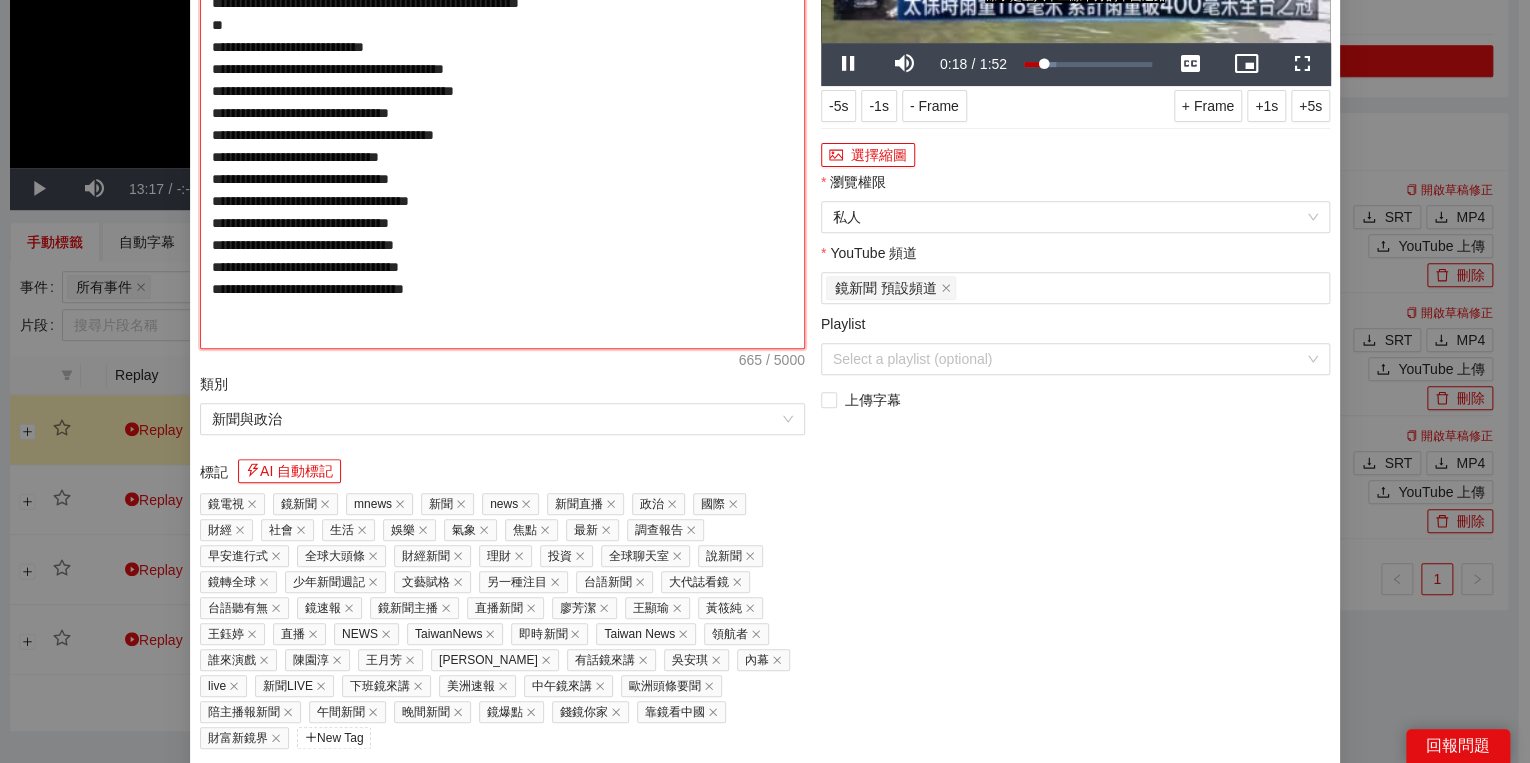 type on "**********" 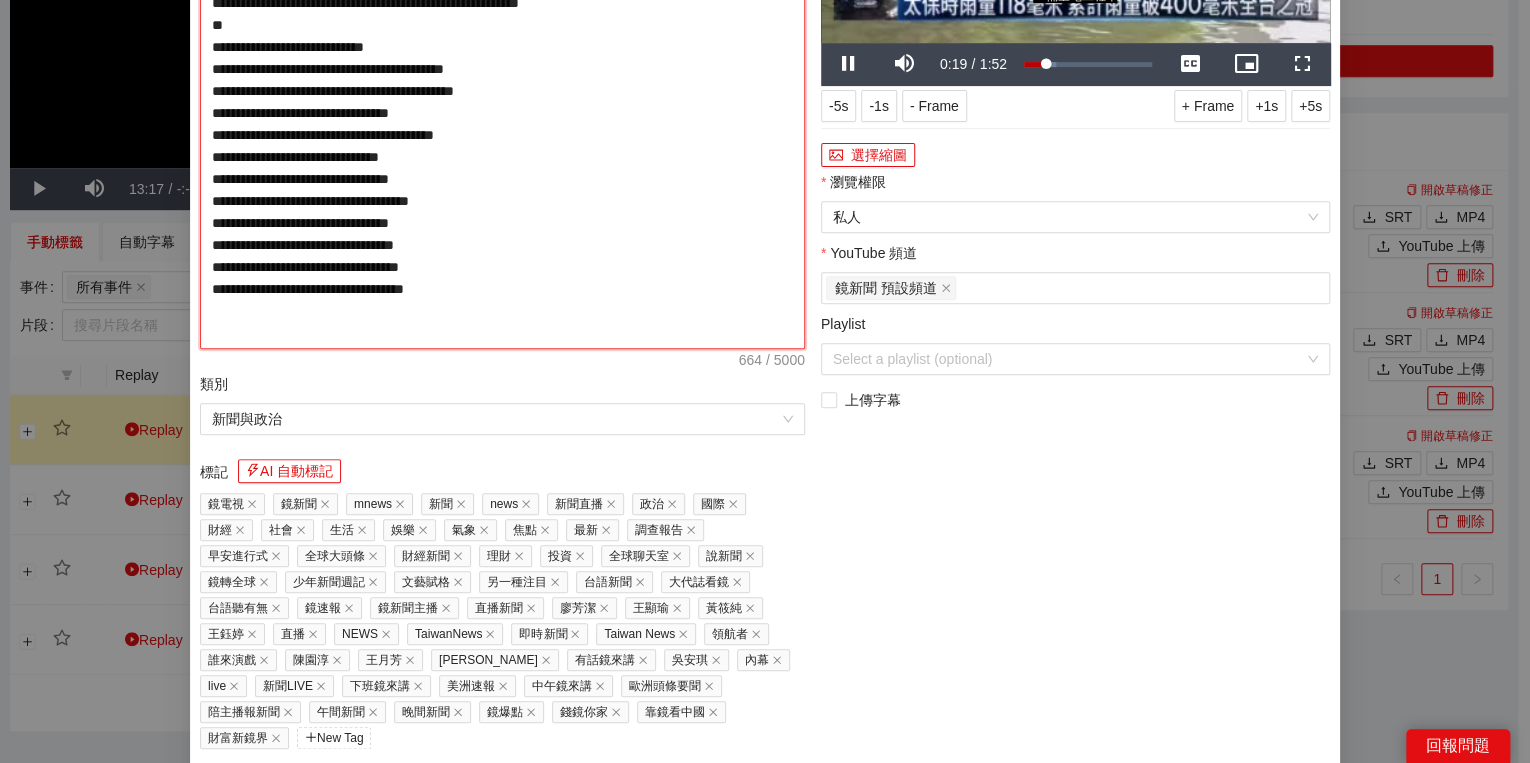 type on "**********" 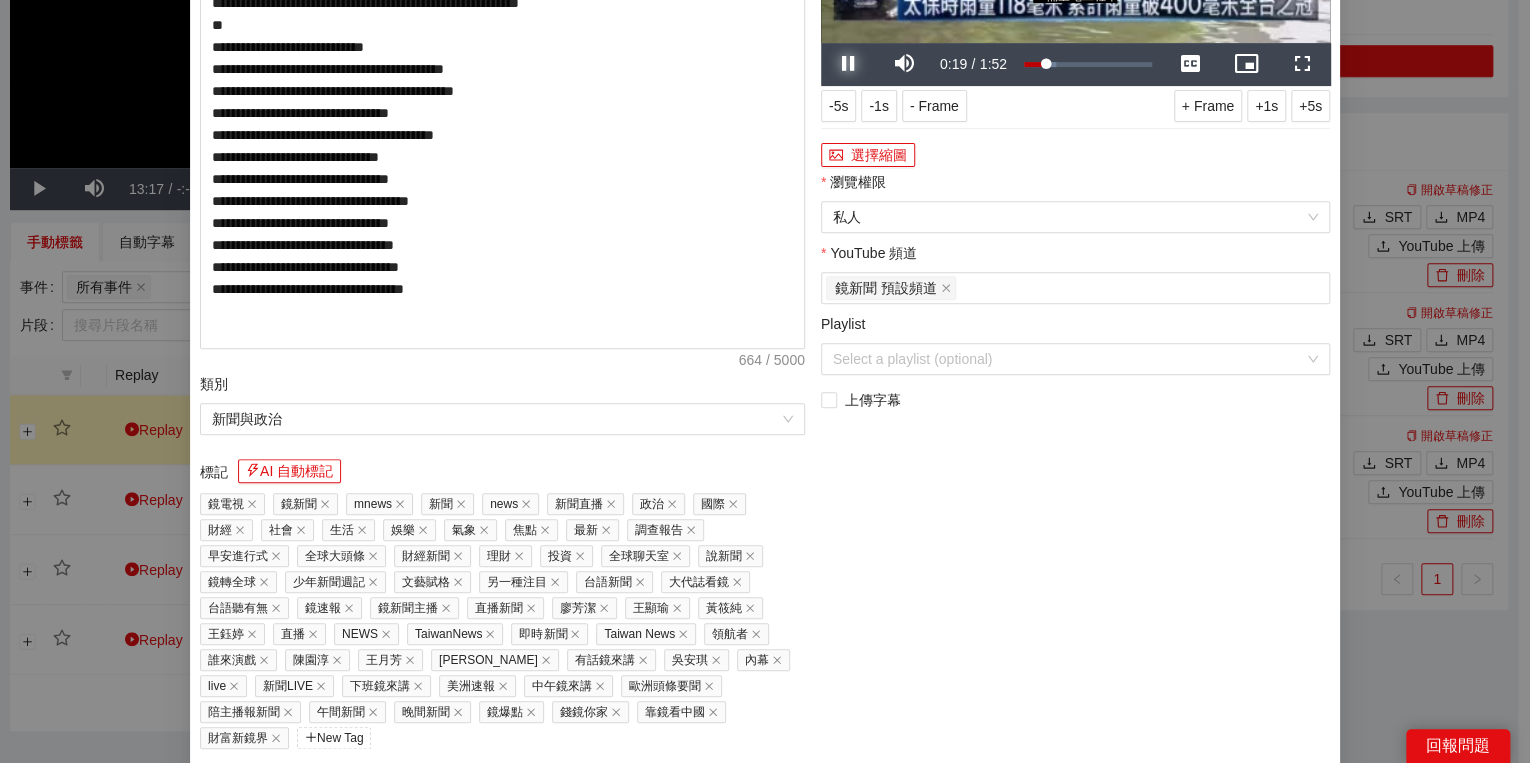 click at bounding box center [849, 64] 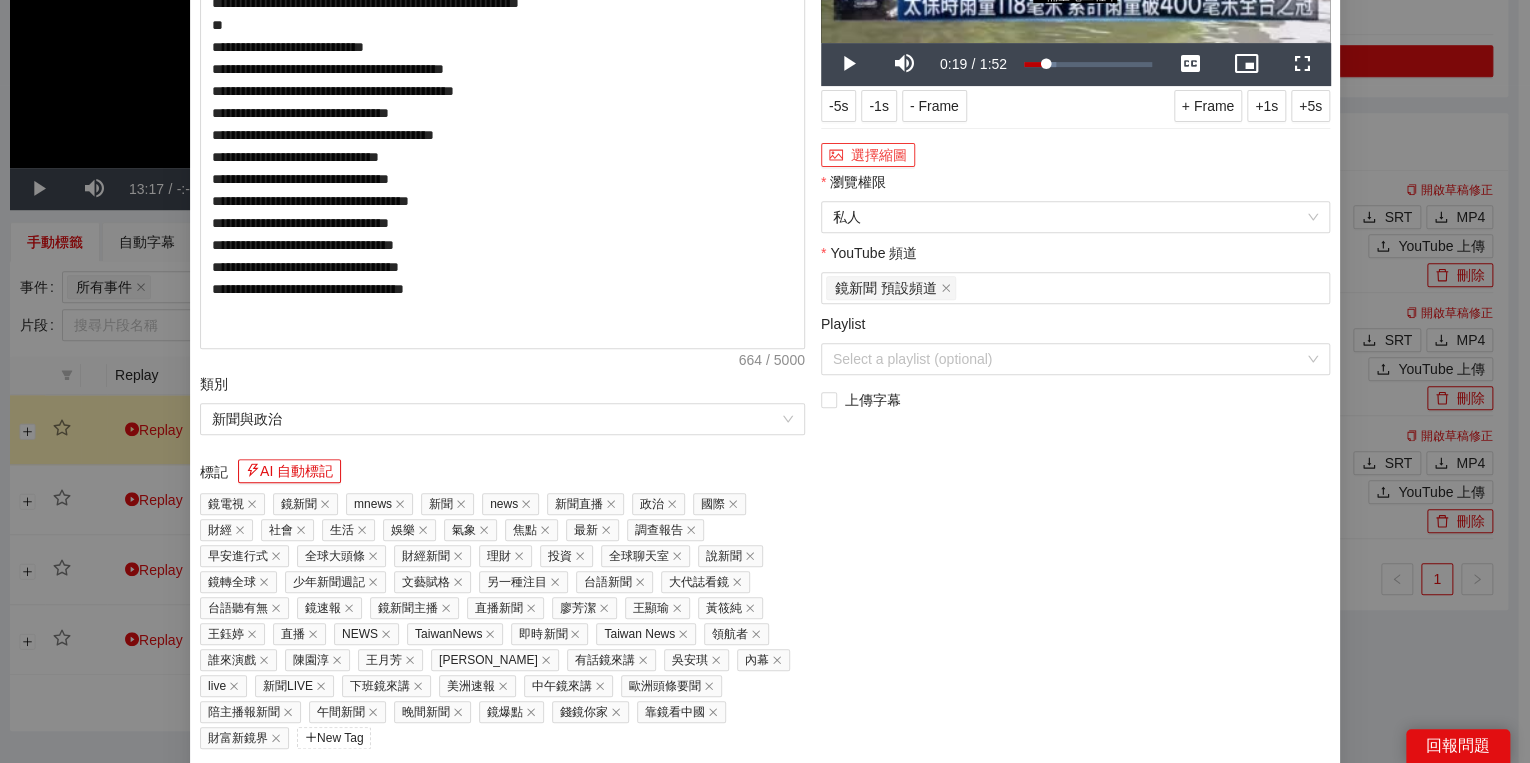 click on "選擇縮圖" at bounding box center [868, 155] 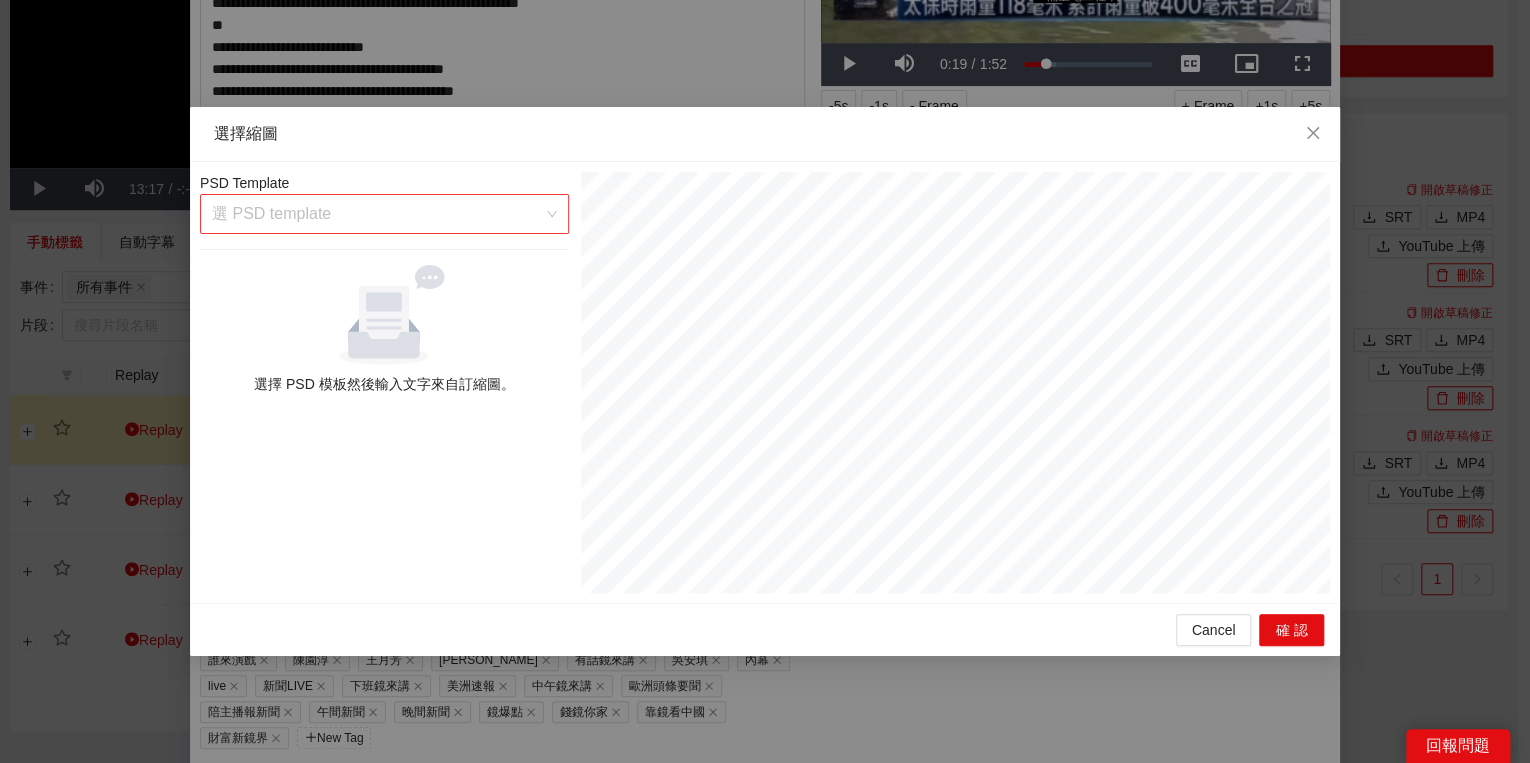 click at bounding box center [377, 214] 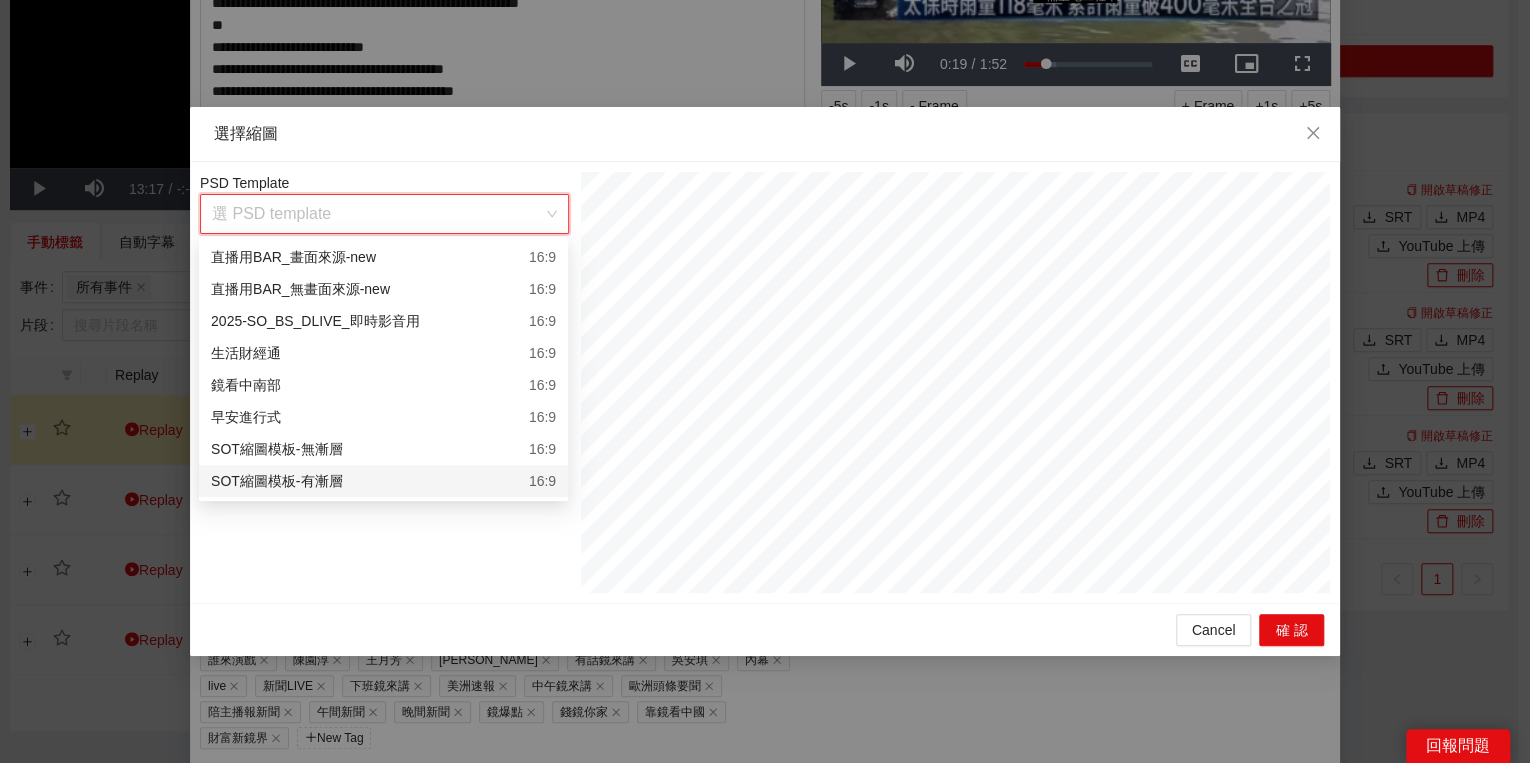 click on "SOT縮圖模板-有漸層 16:9" at bounding box center [383, 481] 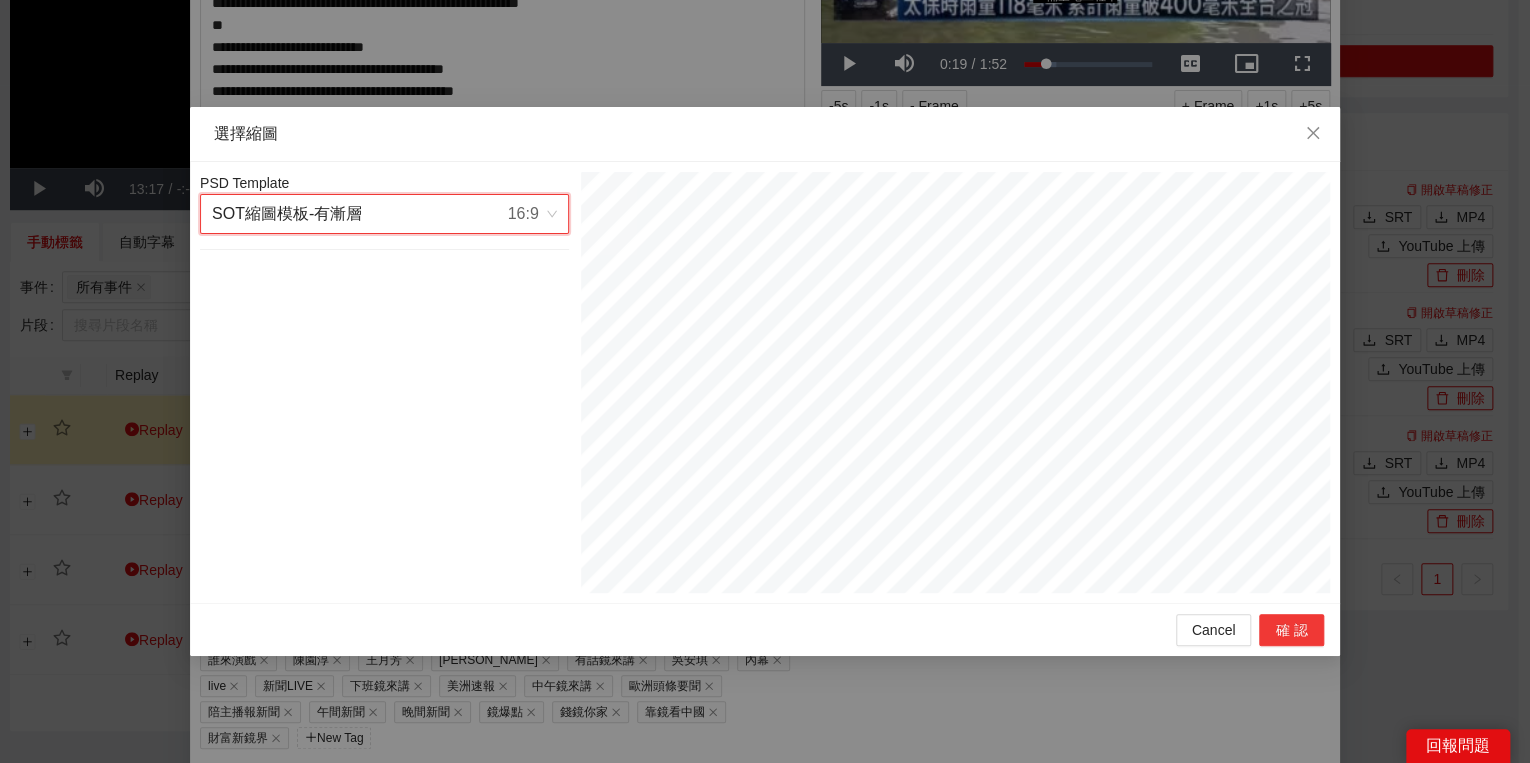 click on "確認" at bounding box center [1291, 630] 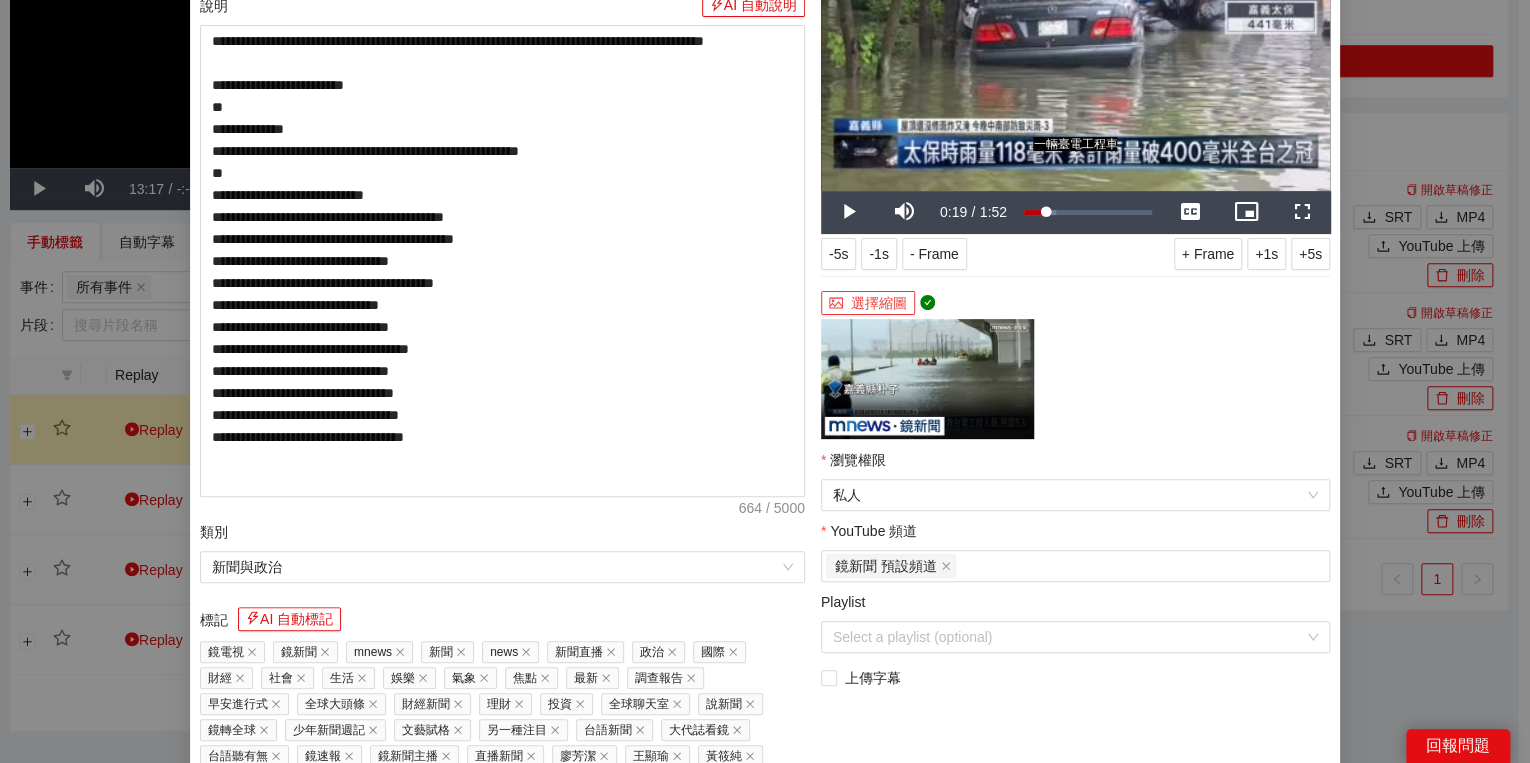 scroll, scrollTop: 320, scrollLeft: 0, axis: vertical 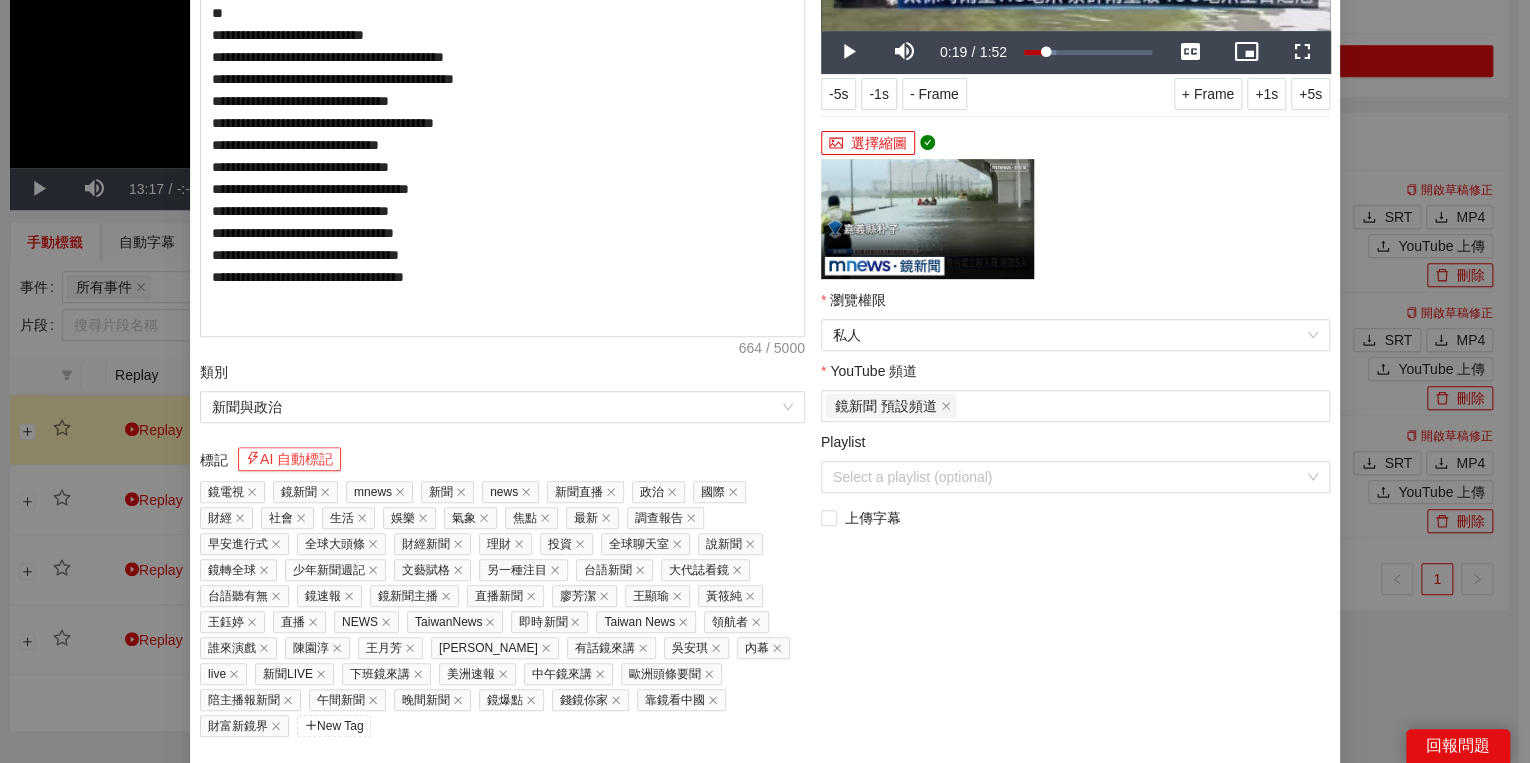 click on "AI 自動標記" at bounding box center (289, 459) 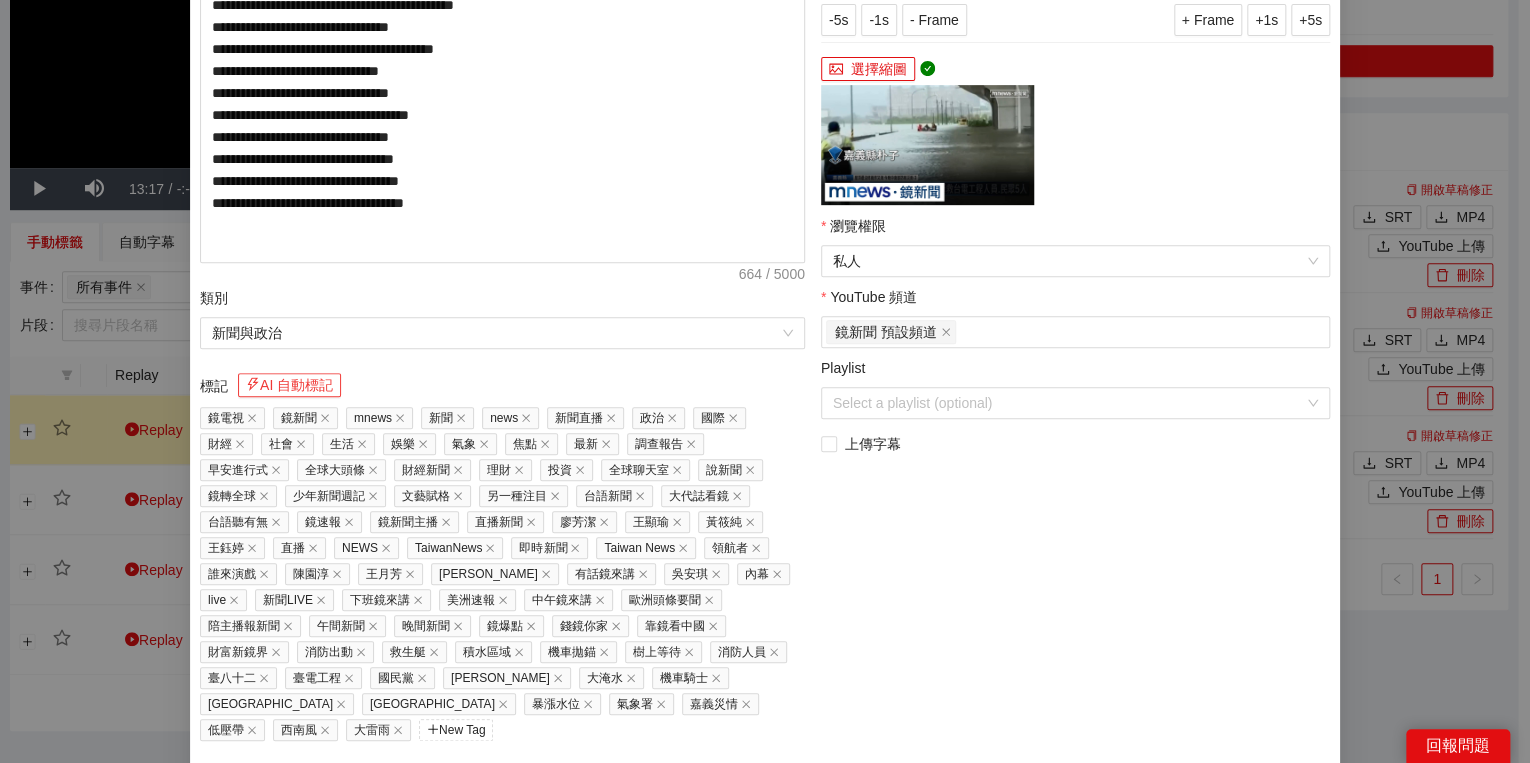 scroll, scrollTop: 429, scrollLeft: 0, axis: vertical 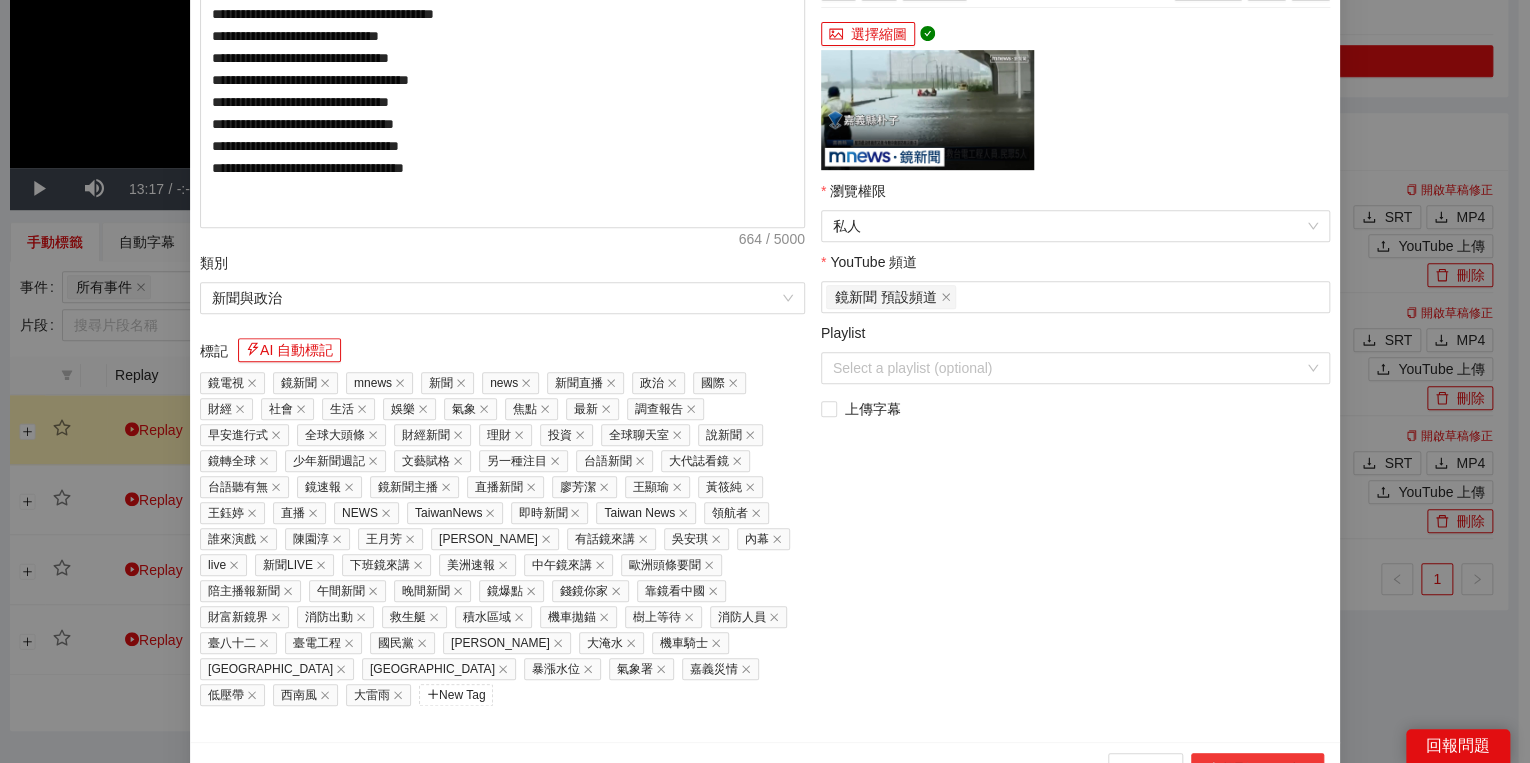 click on "上傳到 YouTube" at bounding box center (1257, 769) 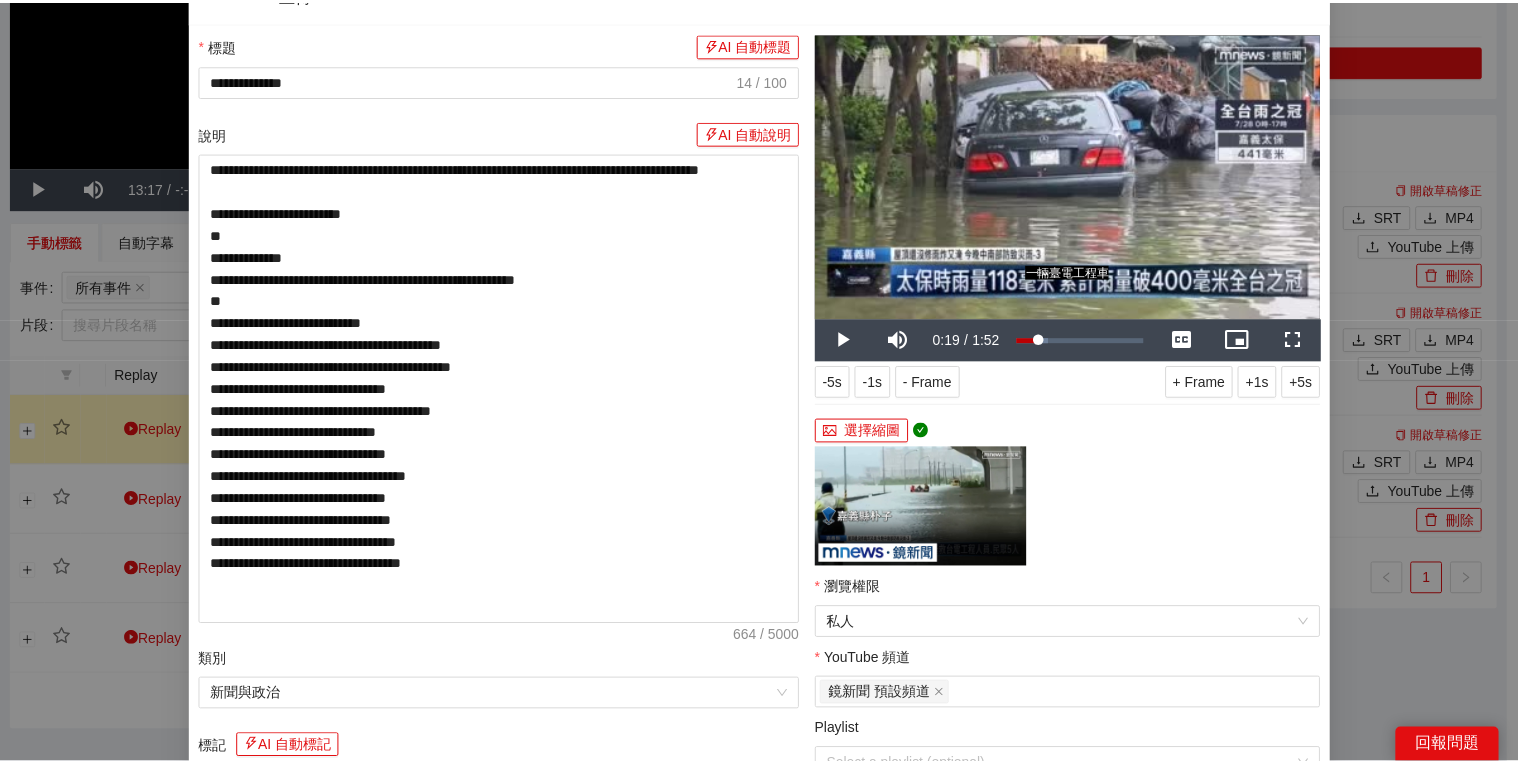 scroll, scrollTop: 0, scrollLeft: 0, axis: both 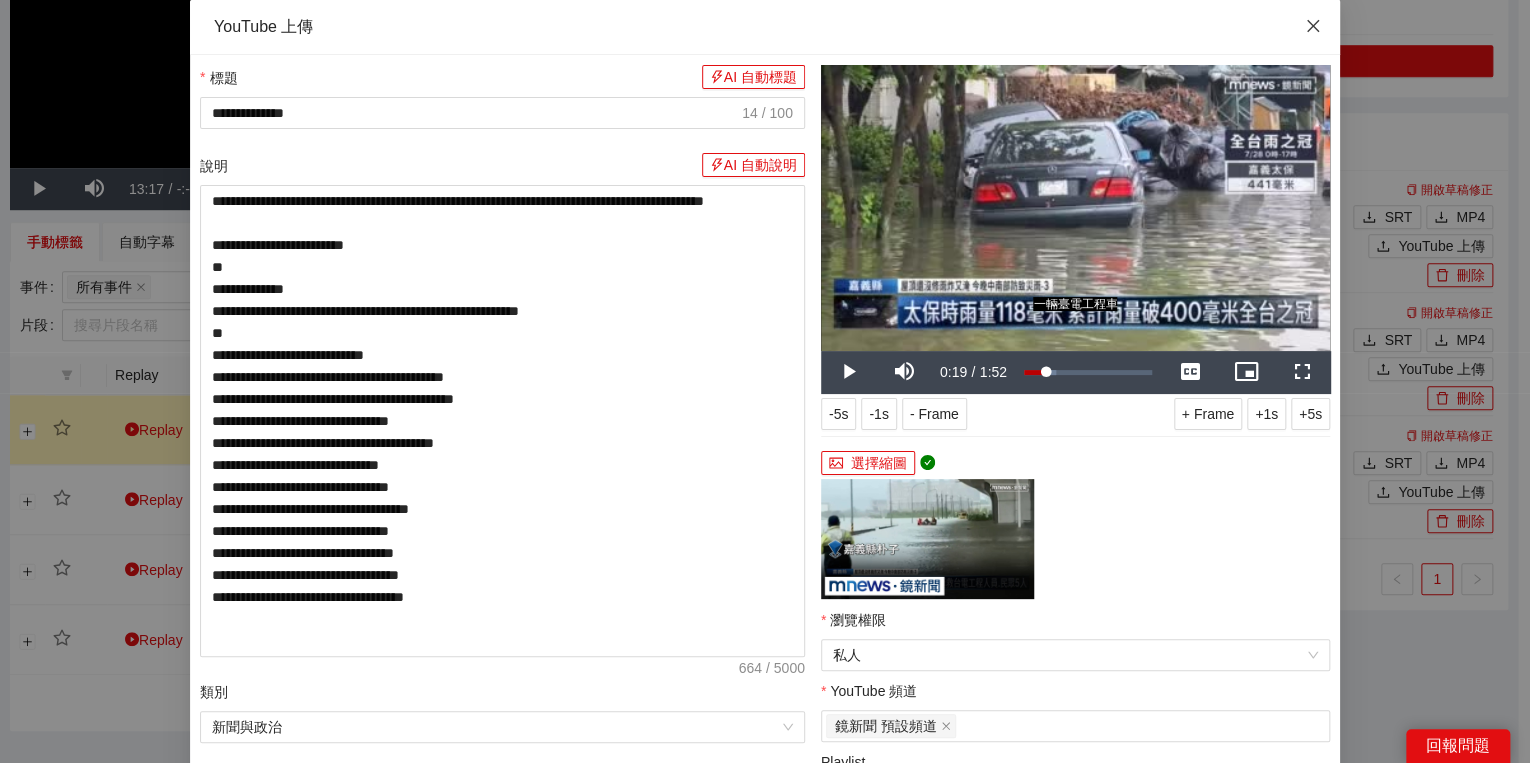 click at bounding box center [1313, 27] 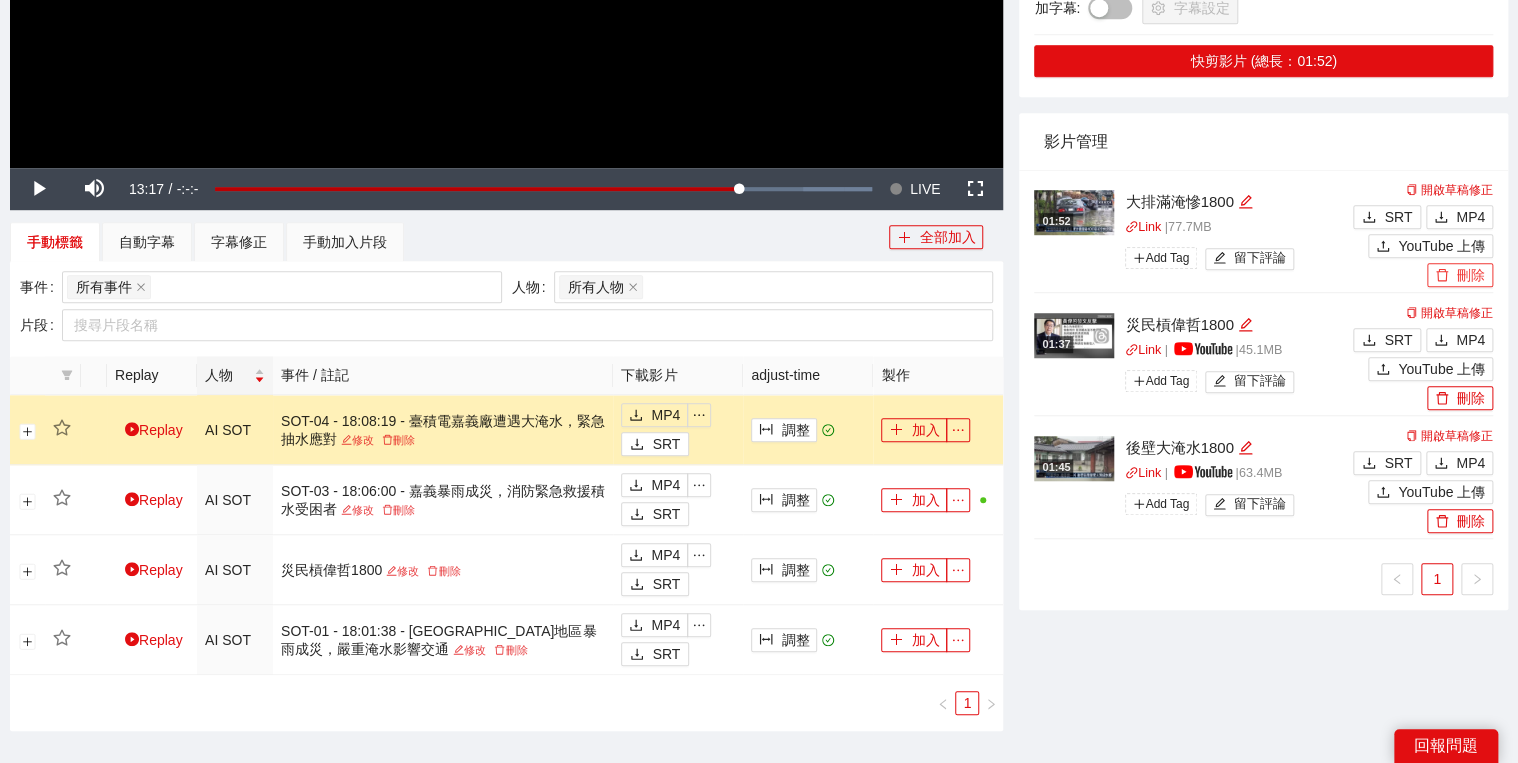 click on "刪除" at bounding box center [1460, 275] 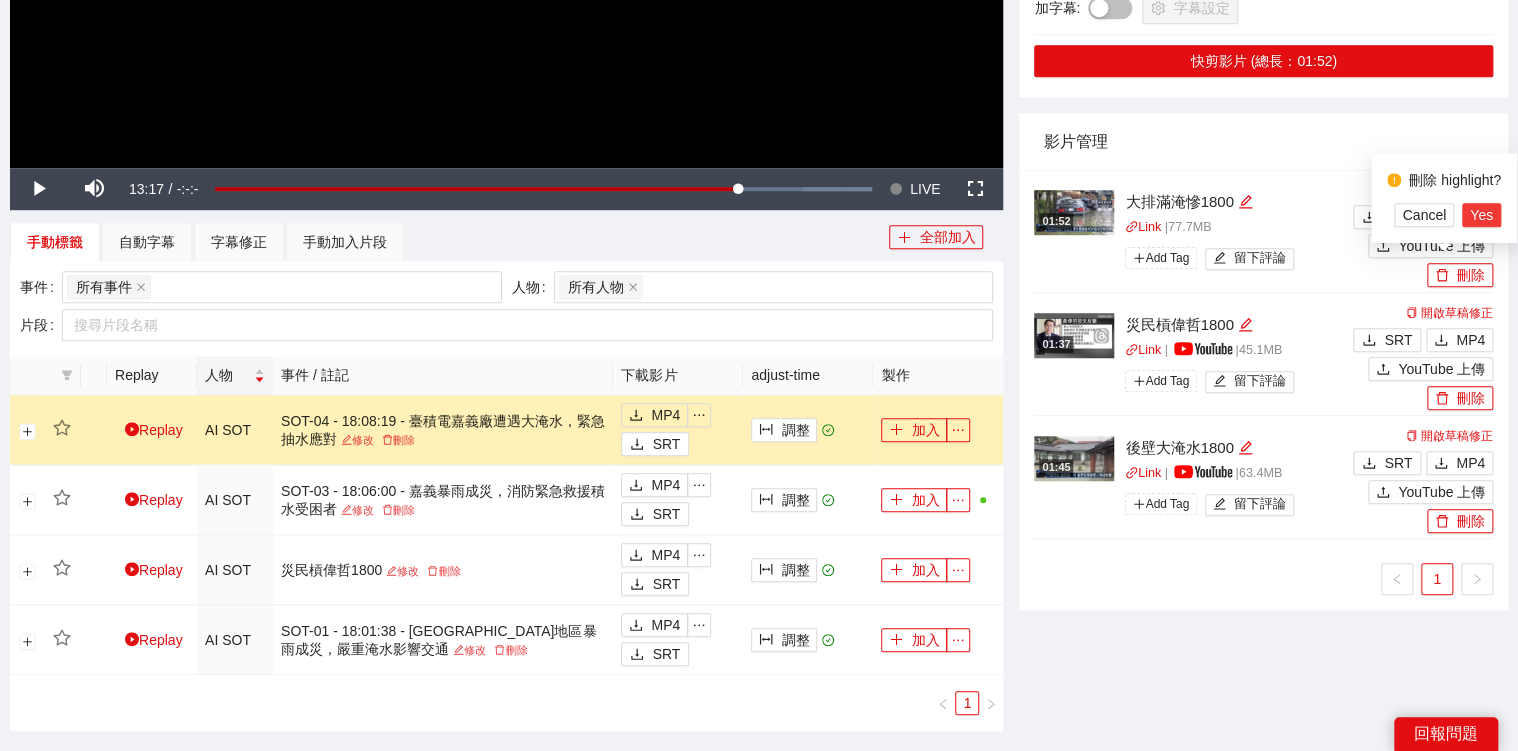 click on "Yes" at bounding box center (1481, 215) 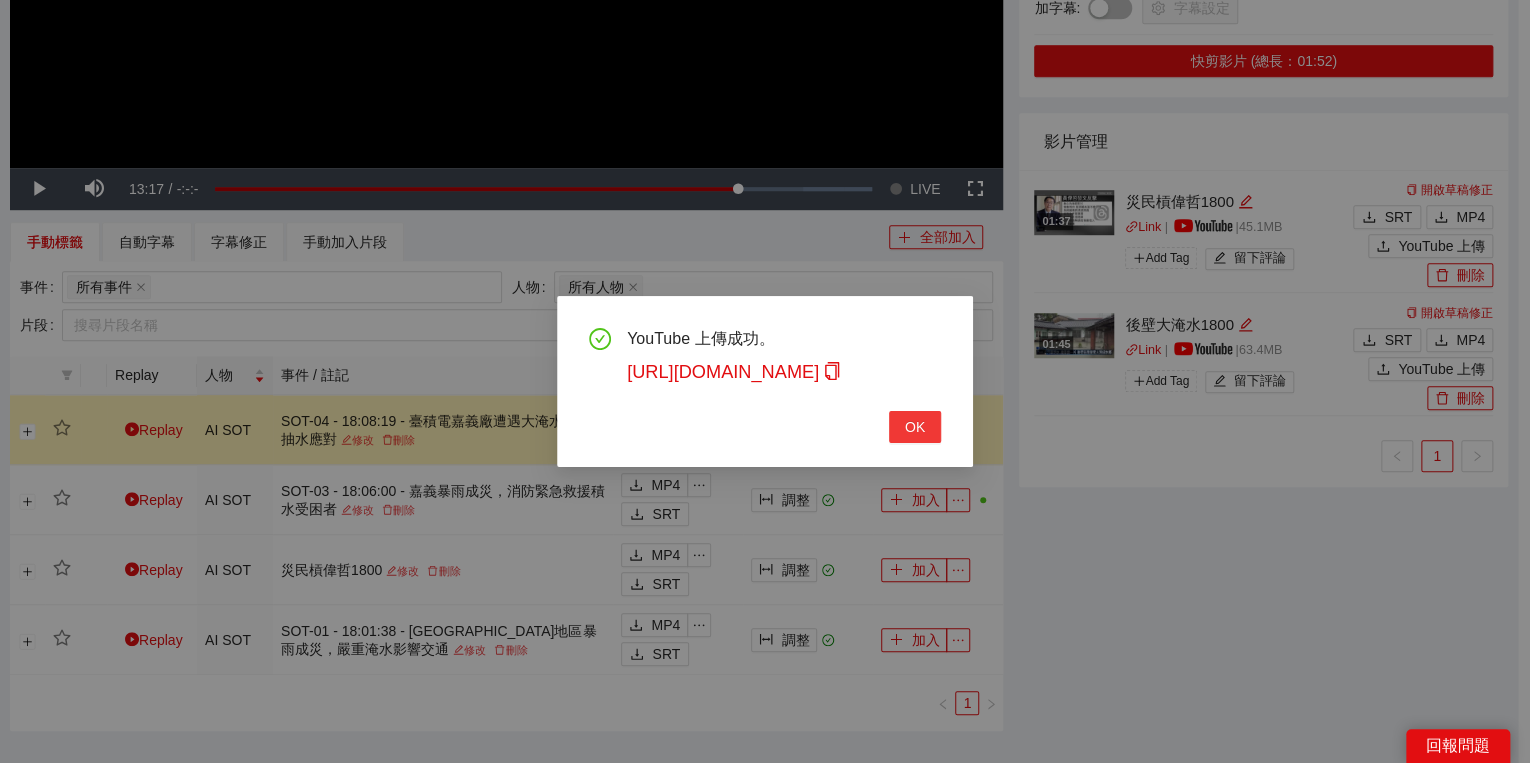 click on "OK" at bounding box center [915, 427] 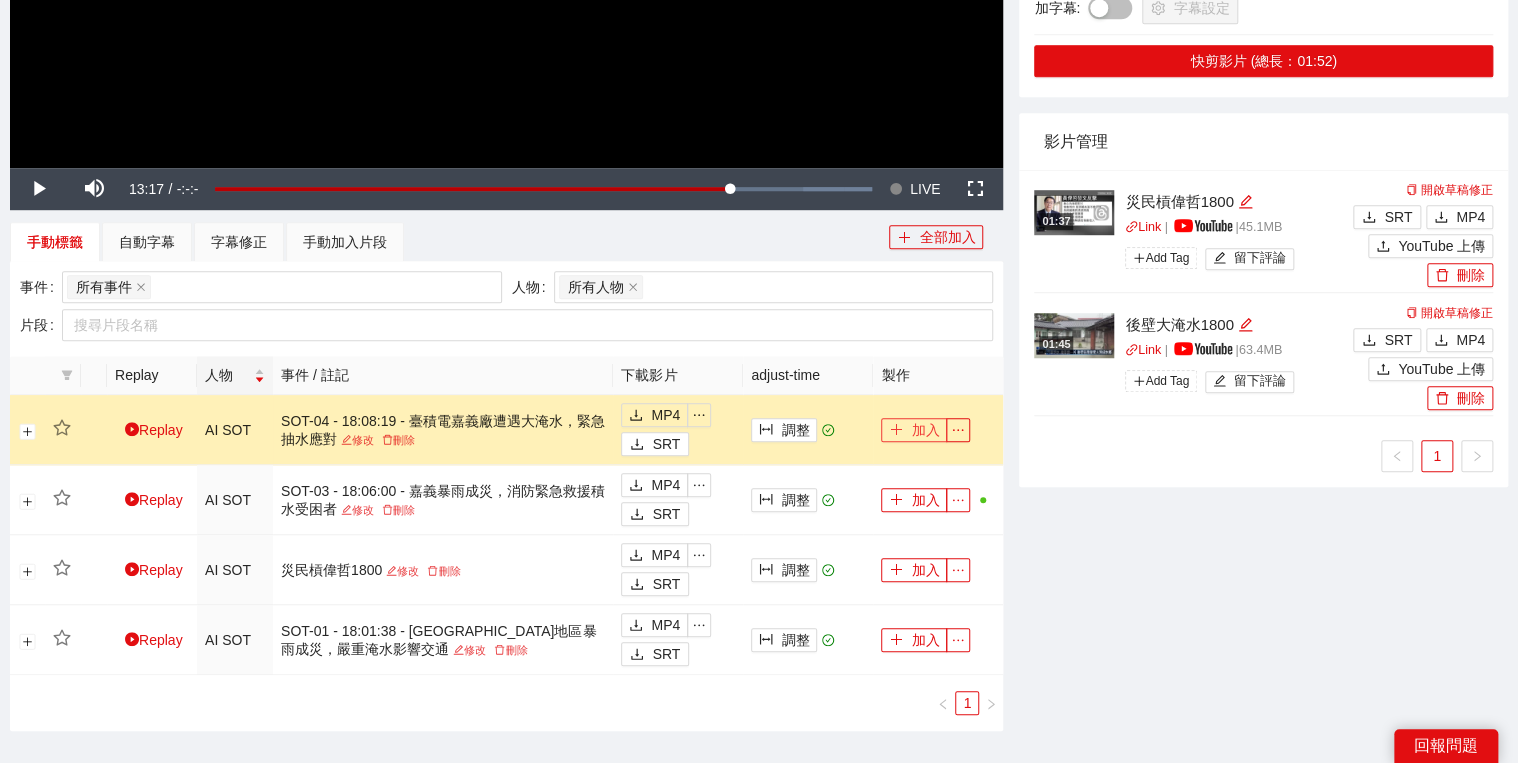 click on "加入" at bounding box center [914, 430] 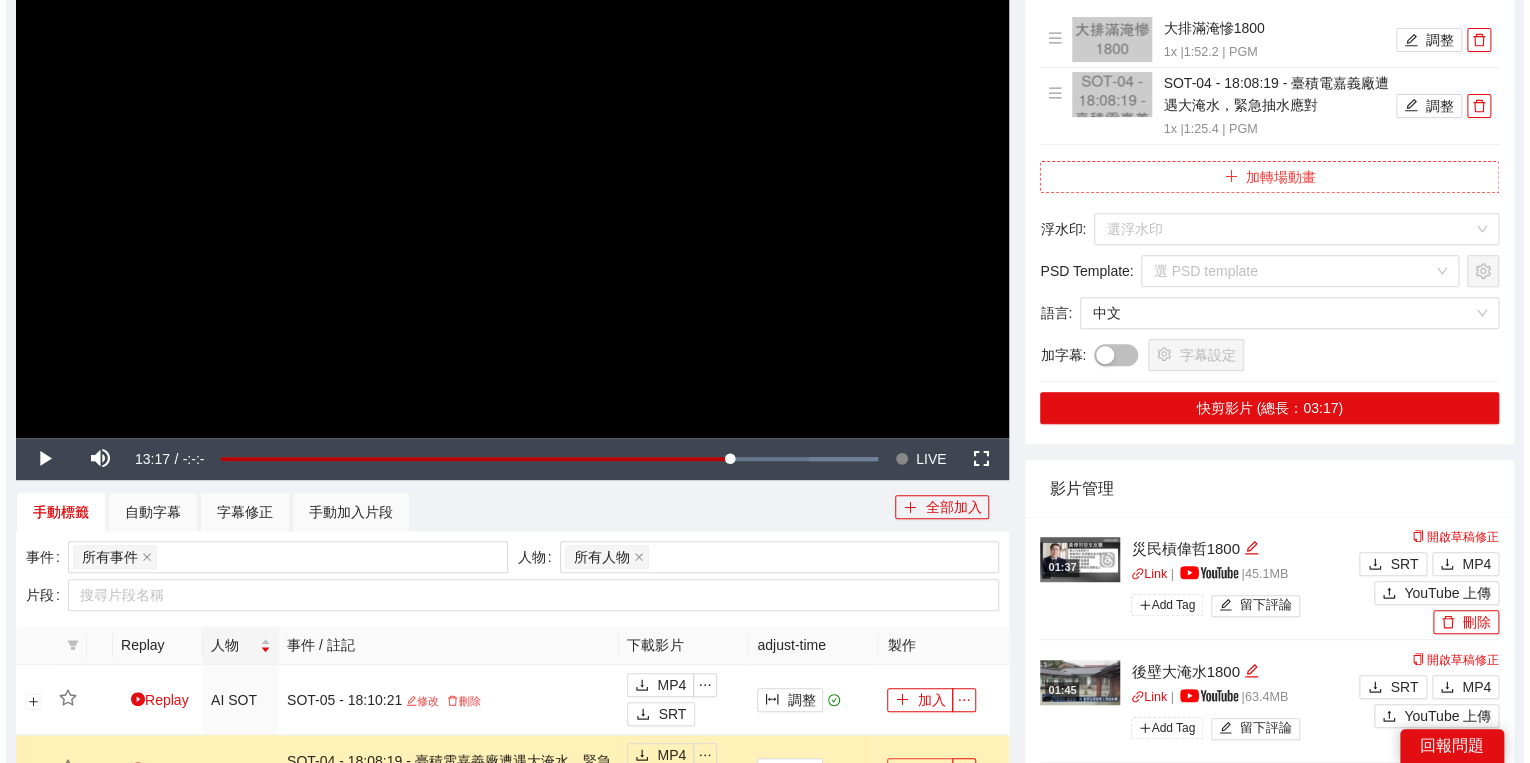 scroll, scrollTop: 288, scrollLeft: 0, axis: vertical 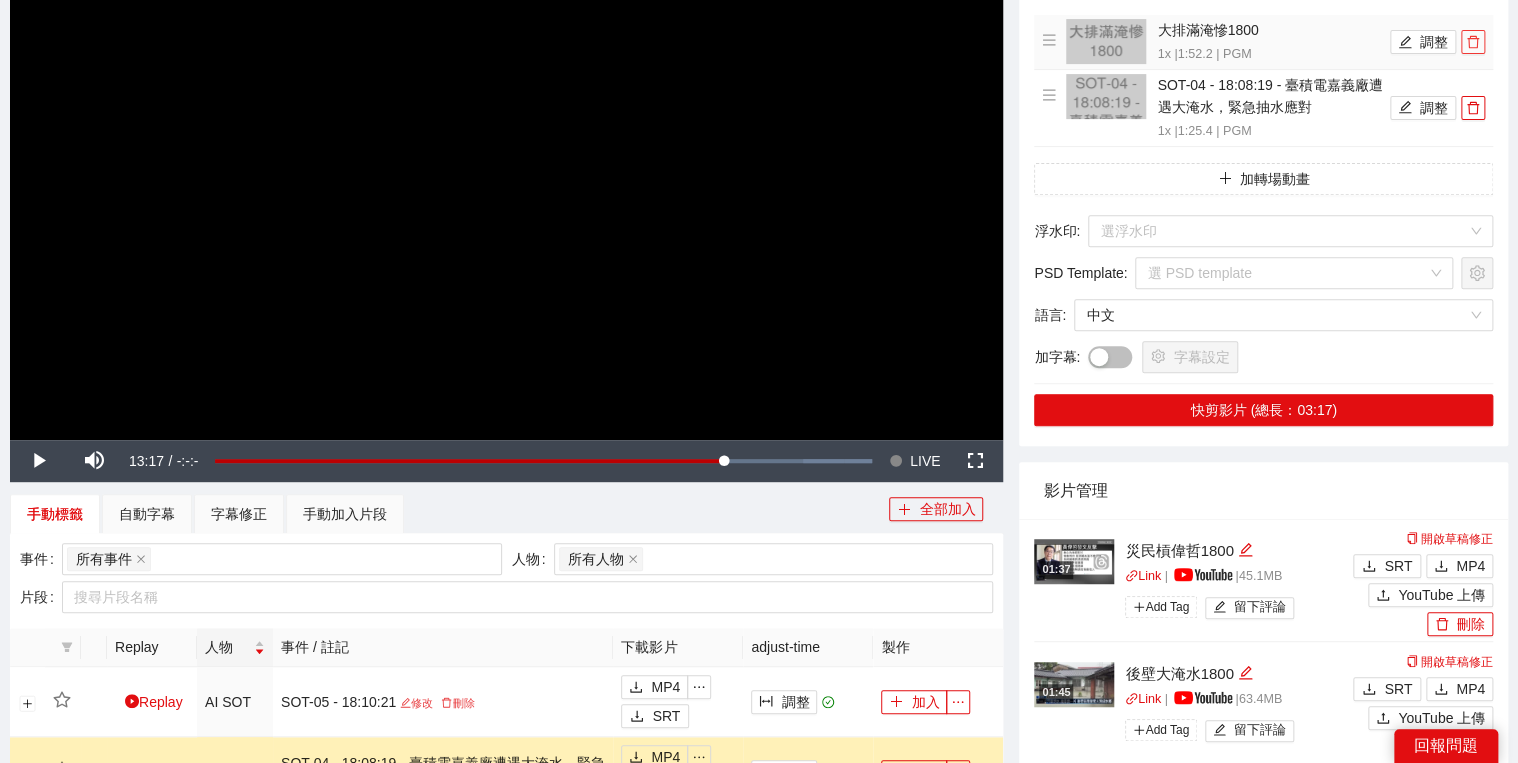 click at bounding box center (1473, 42) 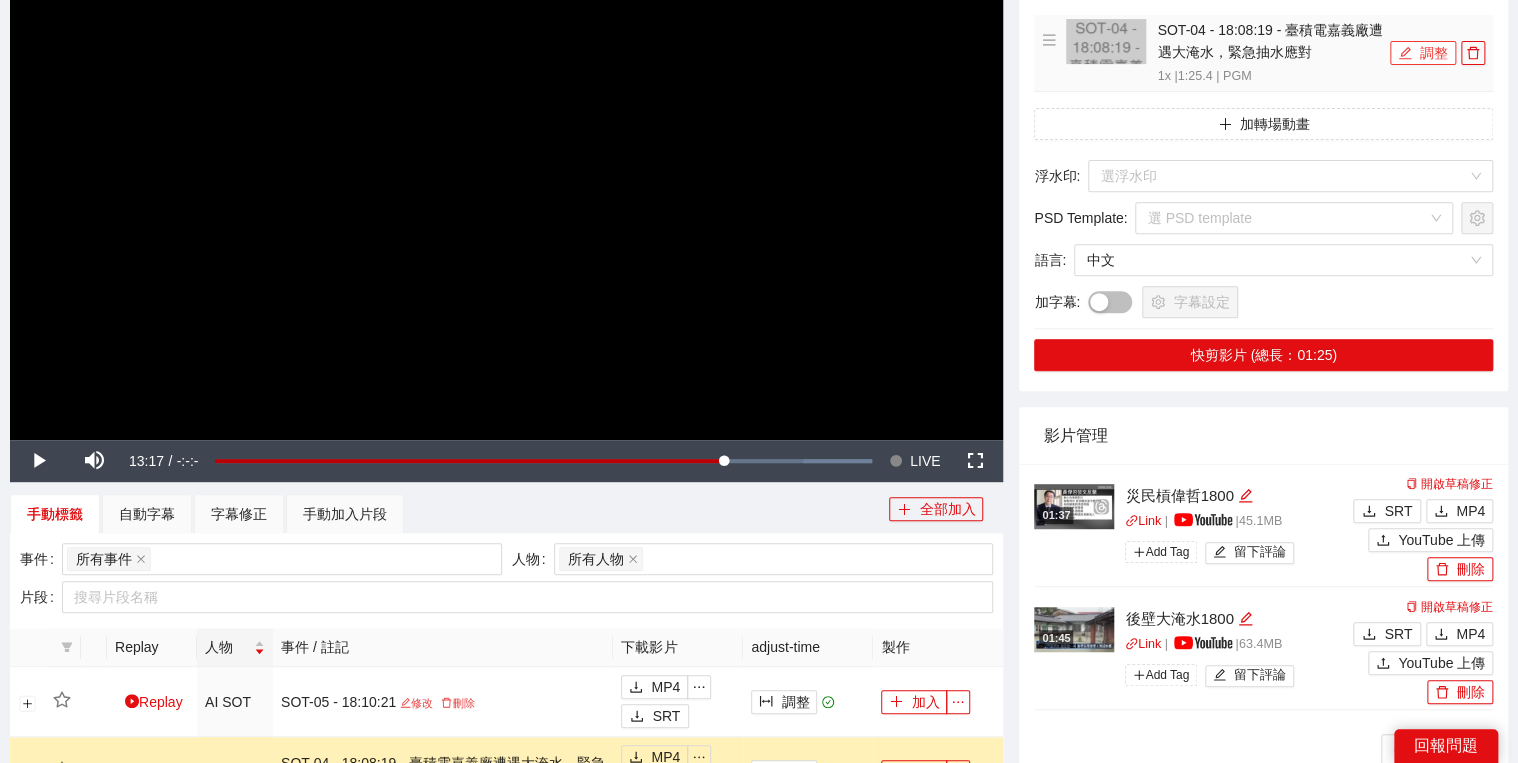 click on "調整" at bounding box center (1423, 53) 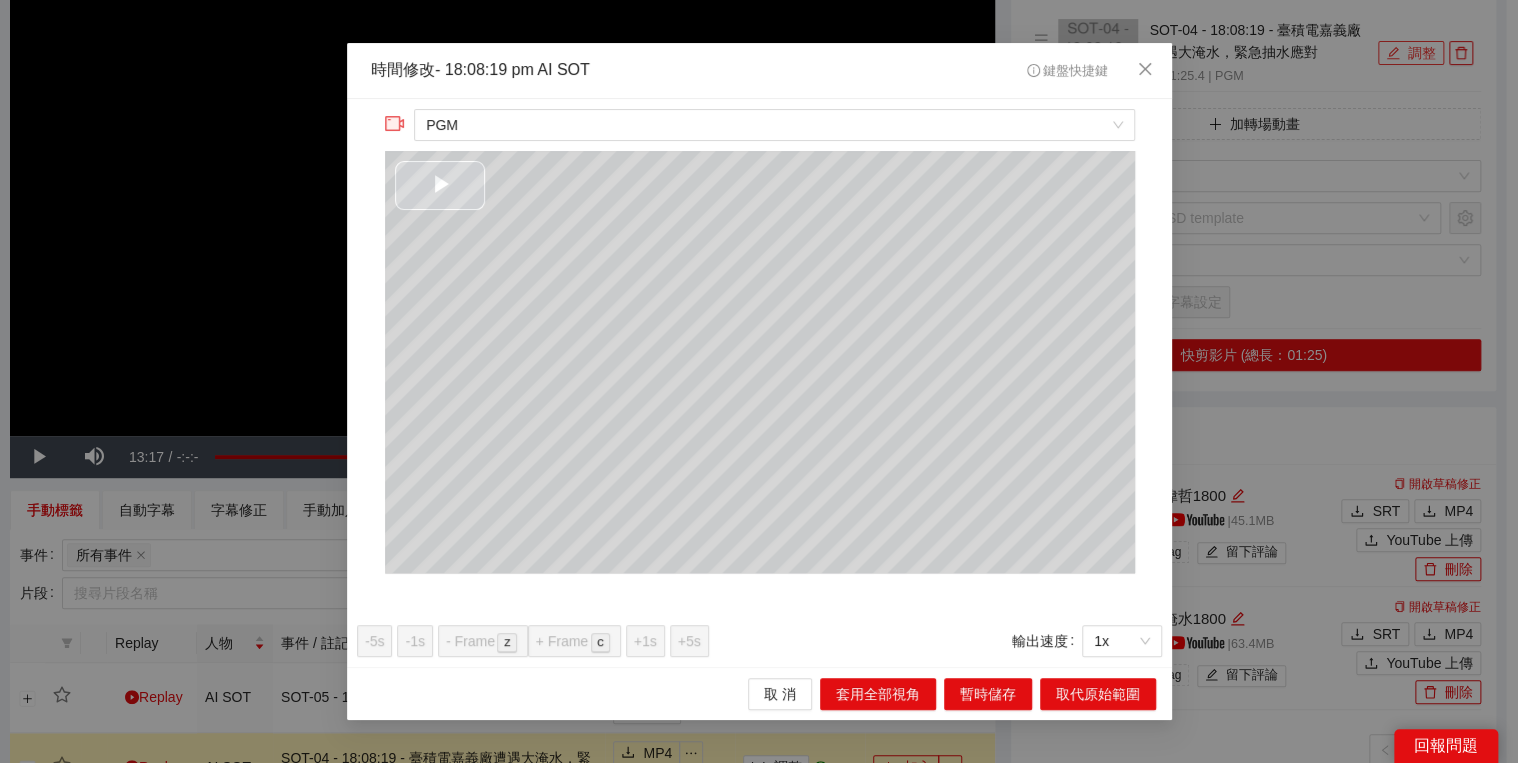 type 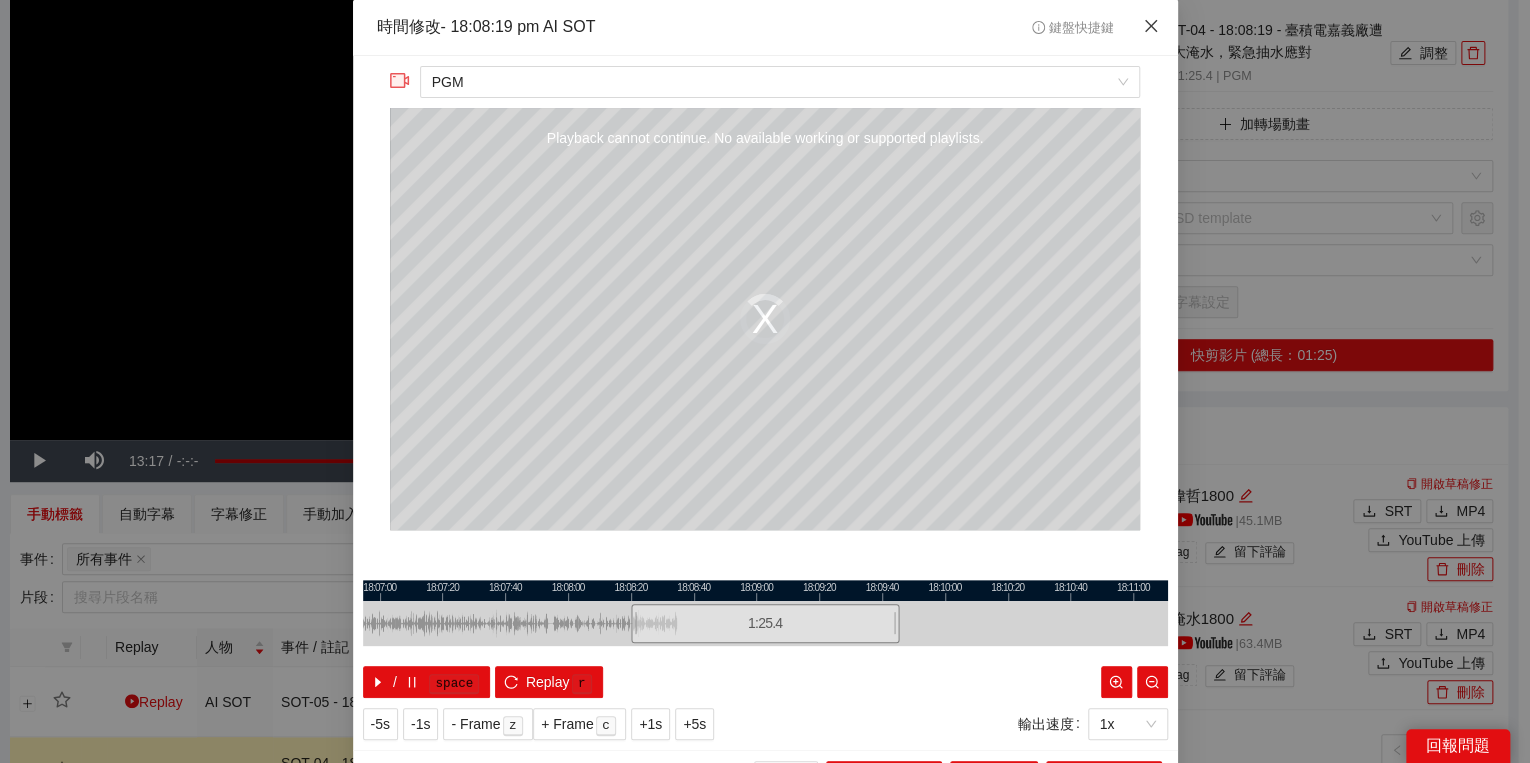 click 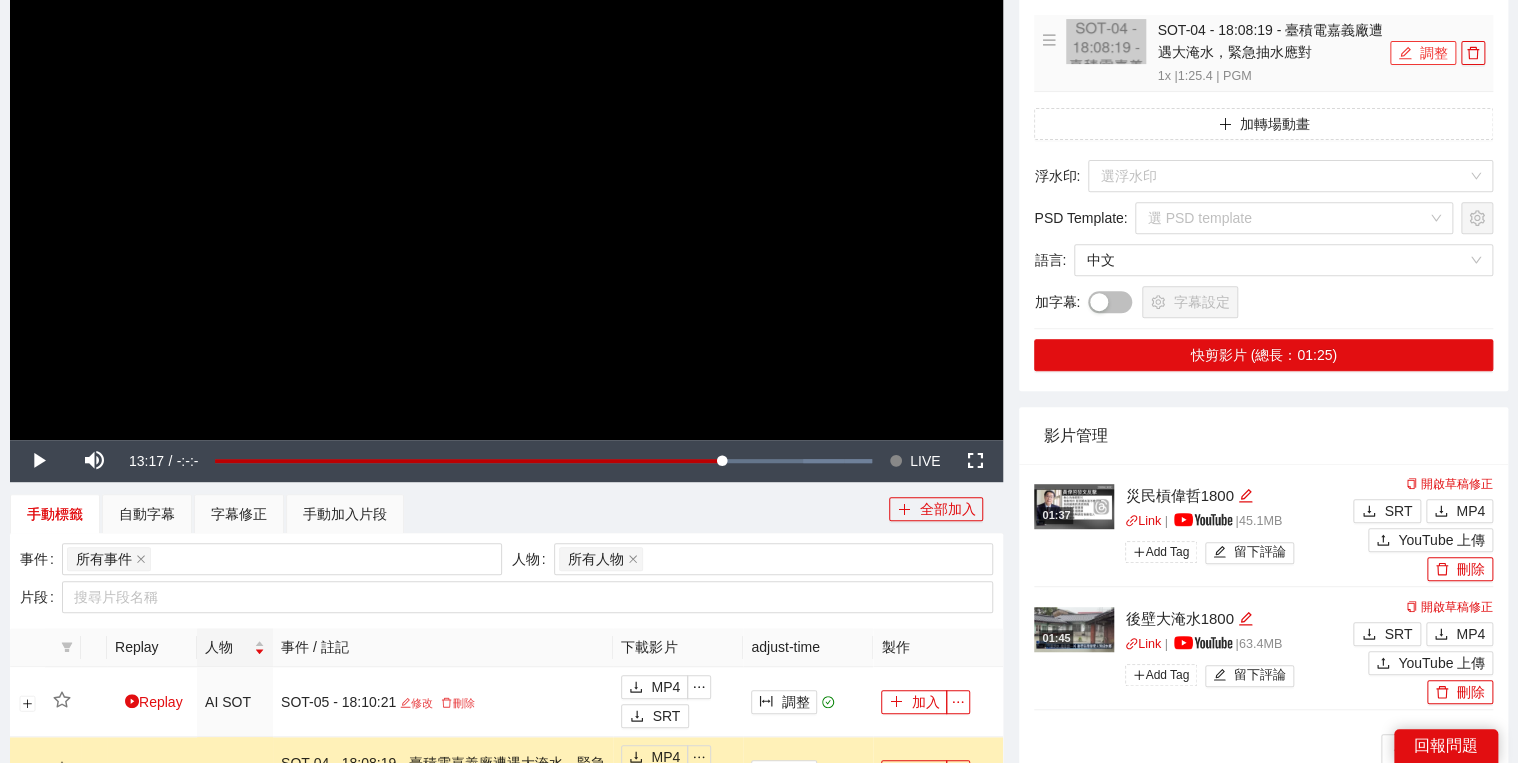 click 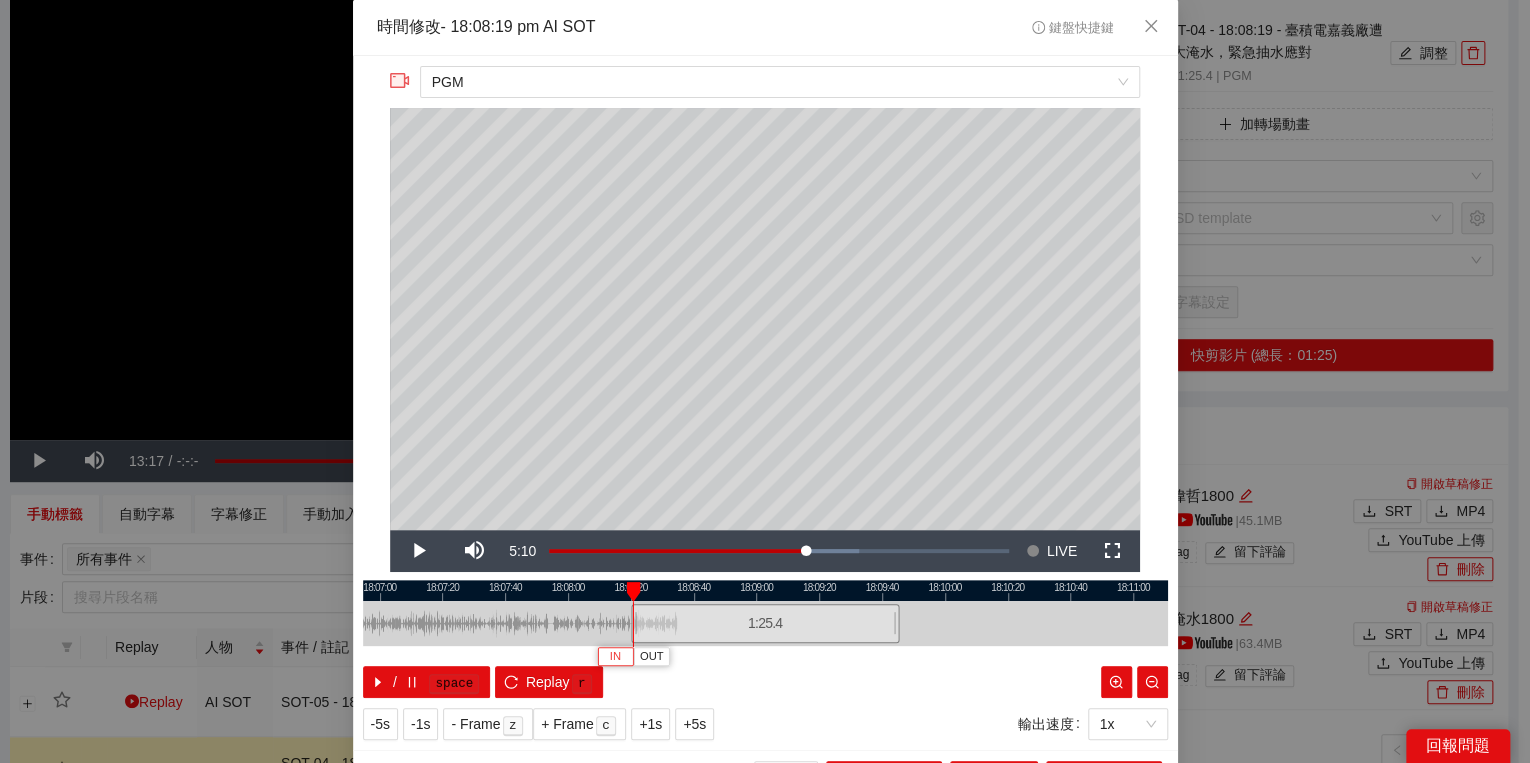 click on "IN" at bounding box center (615, 657) 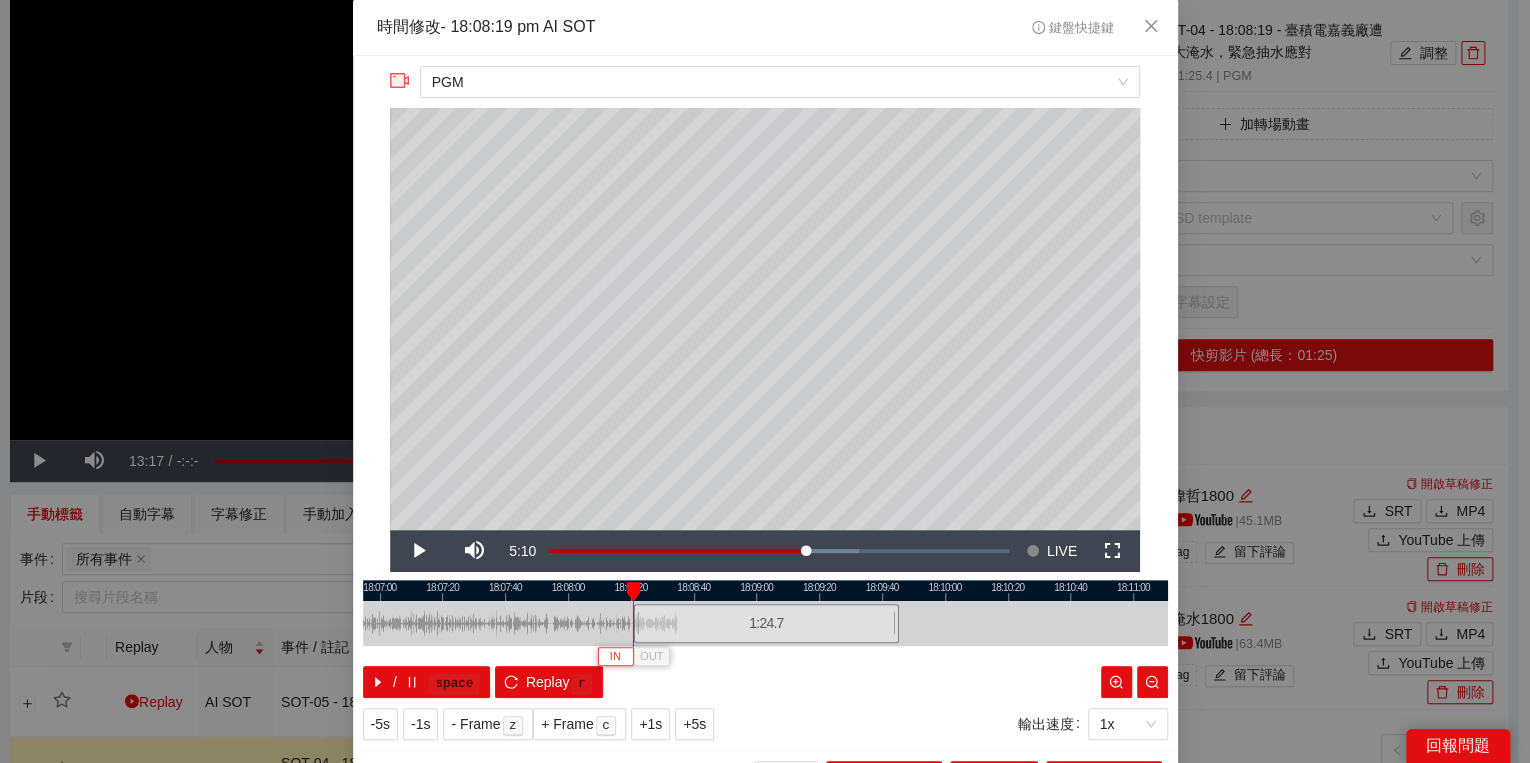 type 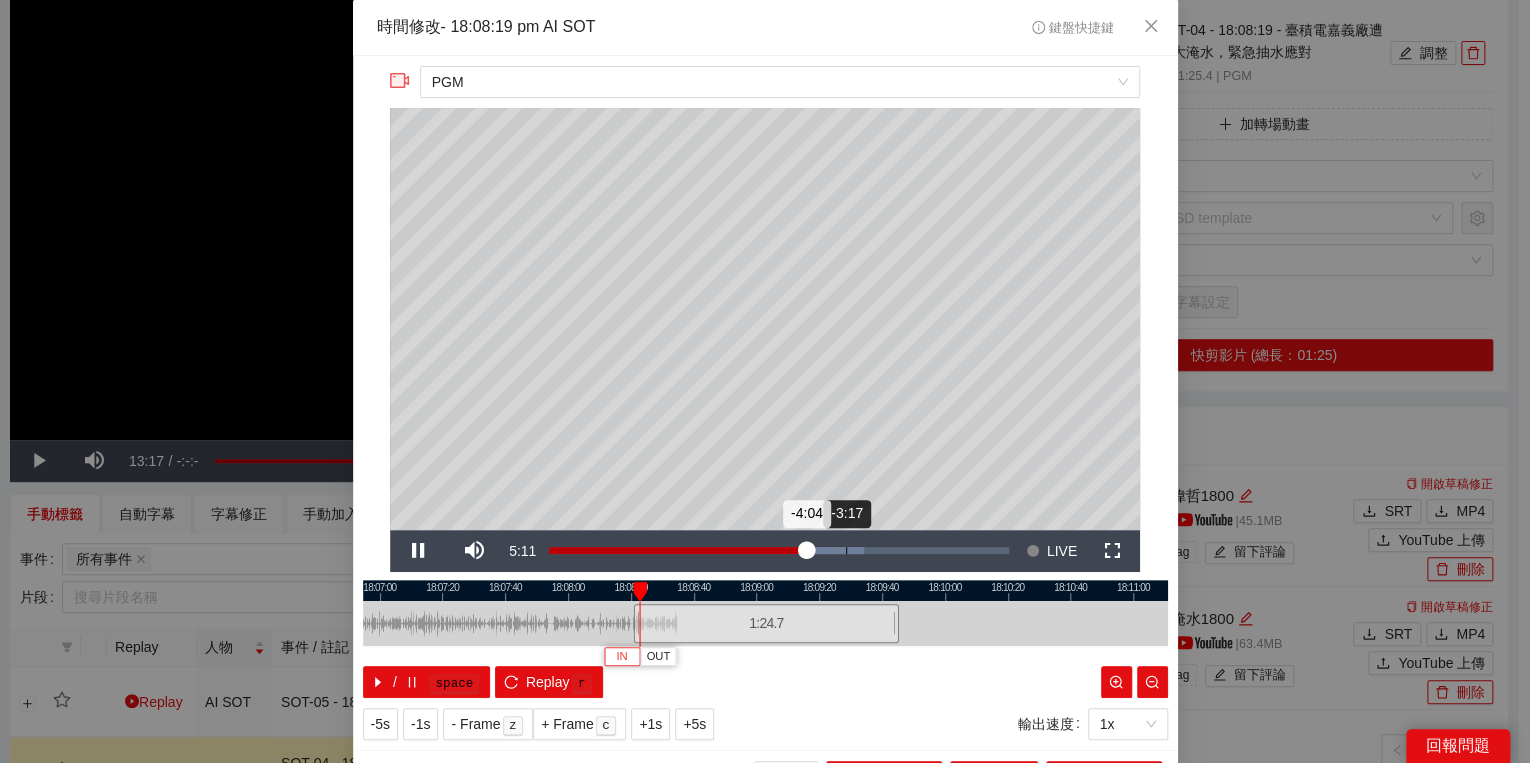 click on "Loaded :  68.47% -3:17 -4:04" at bounding box center (779, 551) 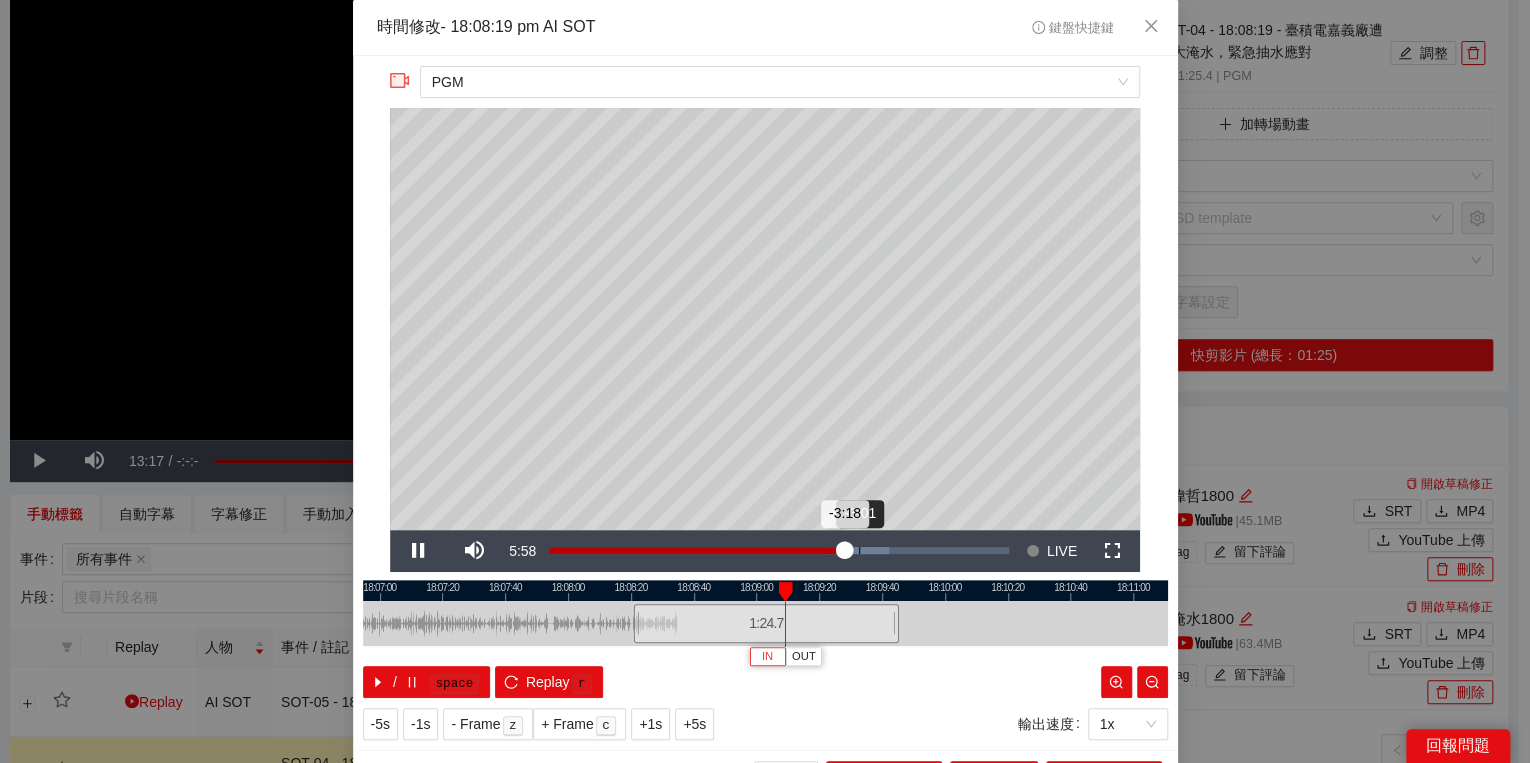 click on "Loaded :  73.90% -3:01 -3:18" at bounding box center (779, 551) 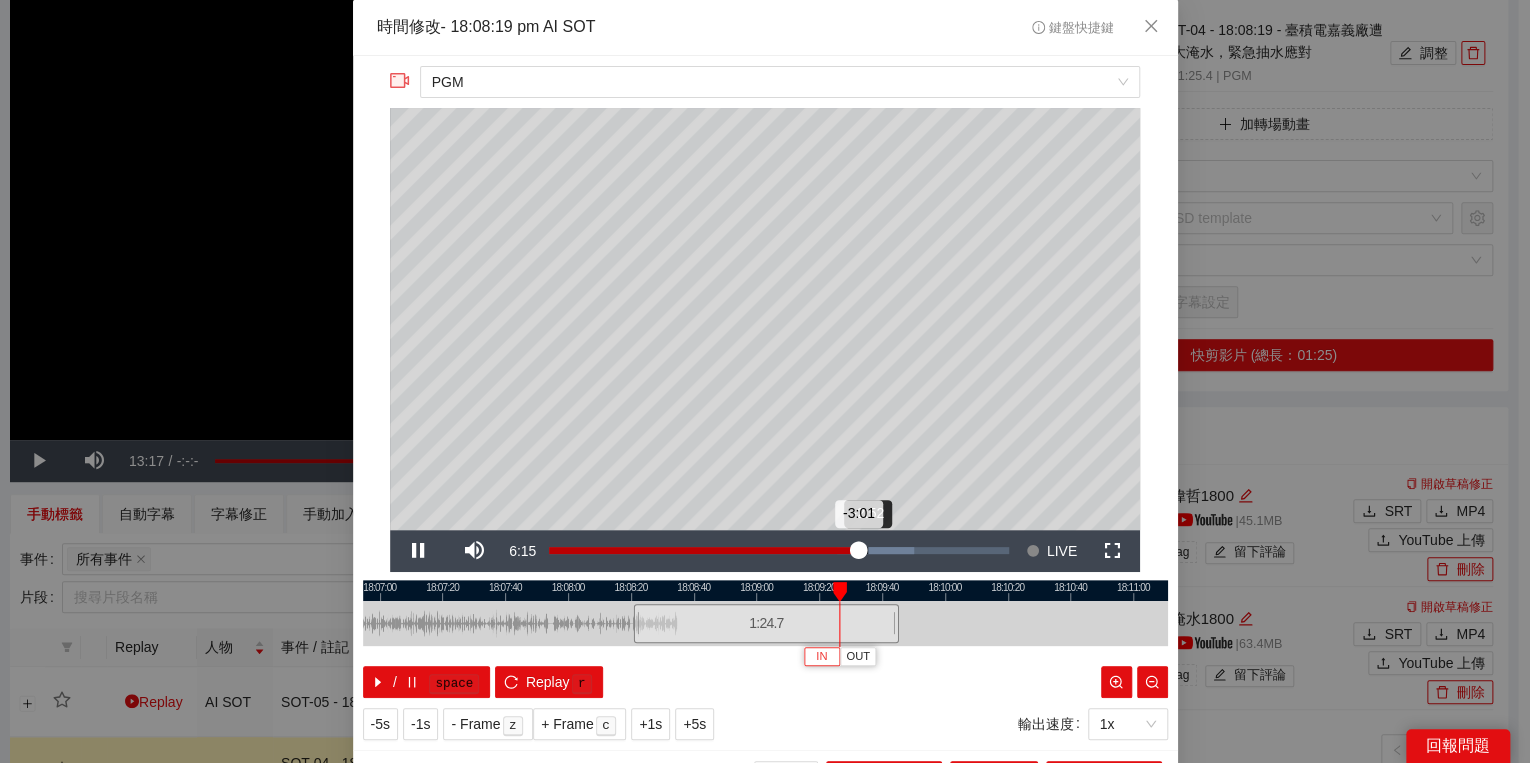 click on "Loaded :  79.34% -2:52 -3:01" at bounding box center (779, 551) 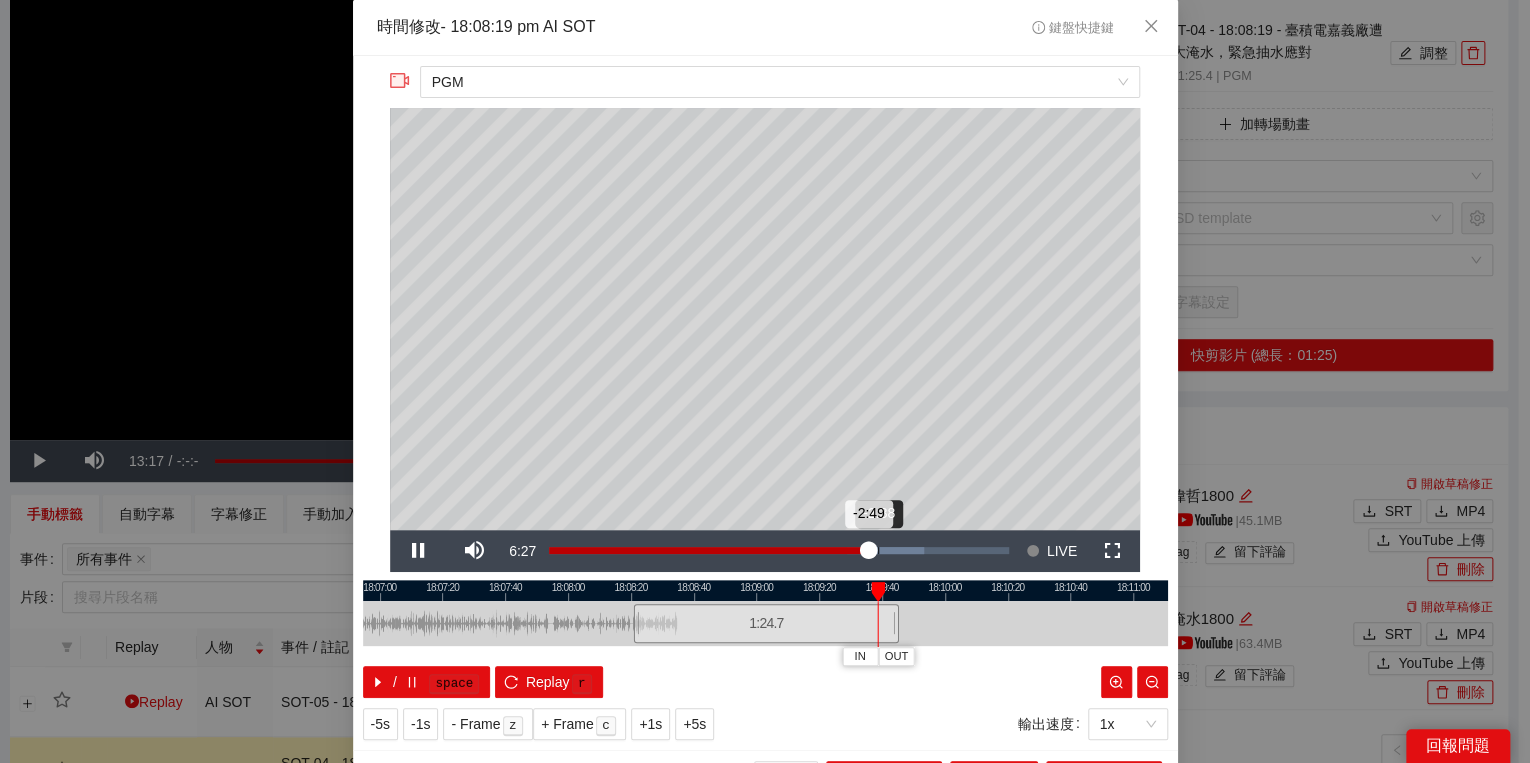 click on "Loaded :  81.51% -2:38 -2:49" at bounding box center (779, 551) 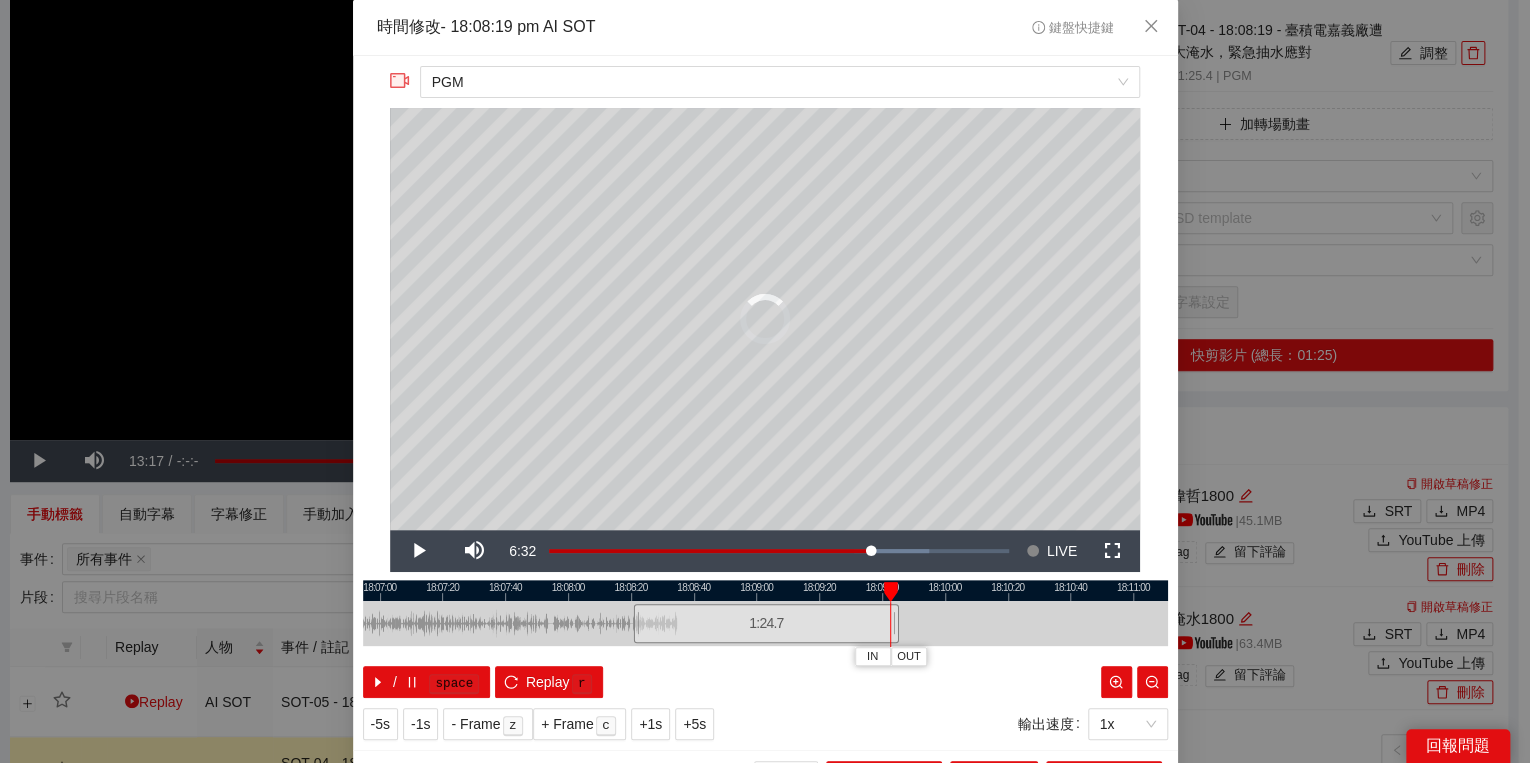 drag, startPoint x: 908, startPoint y: 596, endPoint x: 888, endPoint y: 592, distance: 20.396078 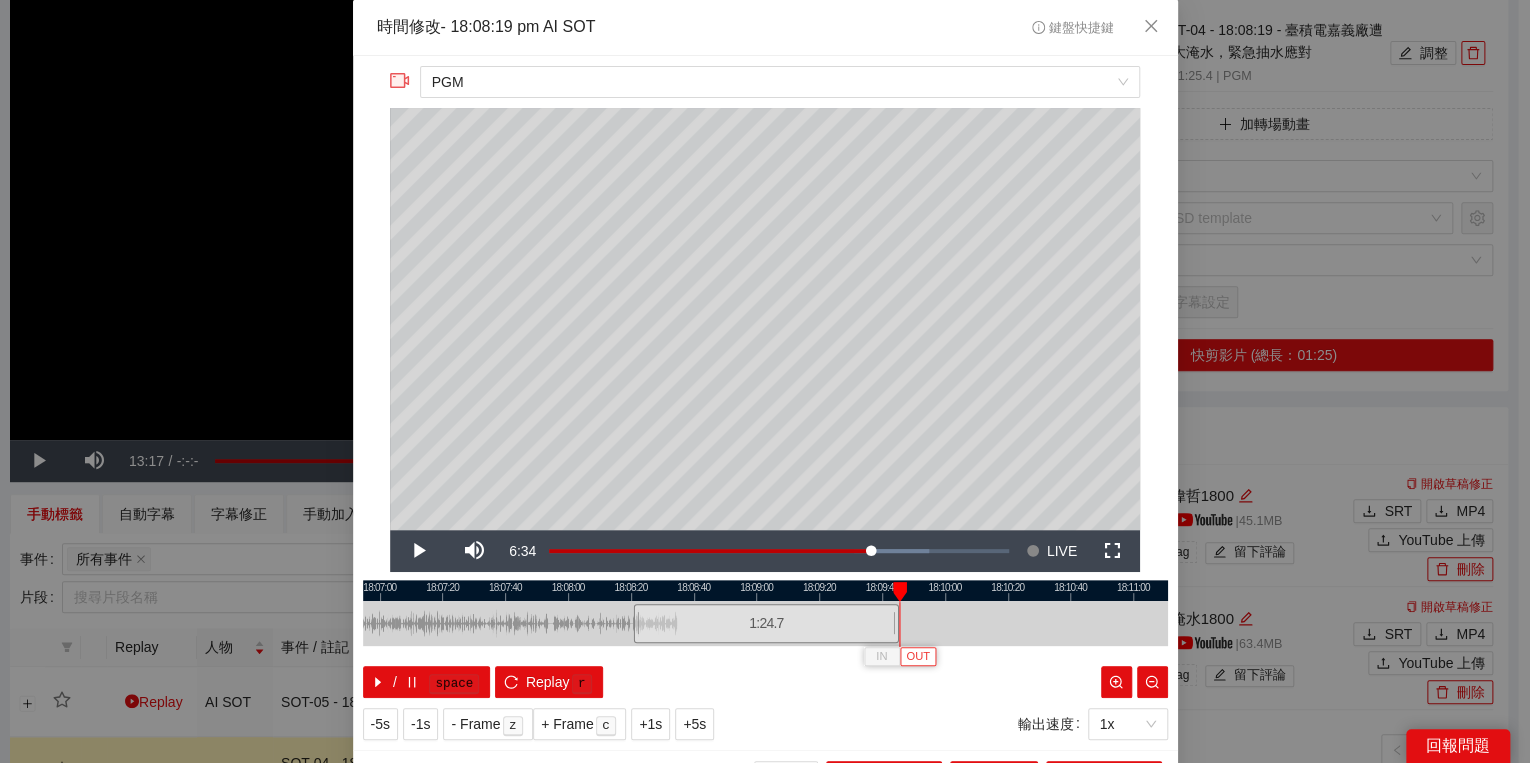 click on "OUT" at bounding box center (918, 656) 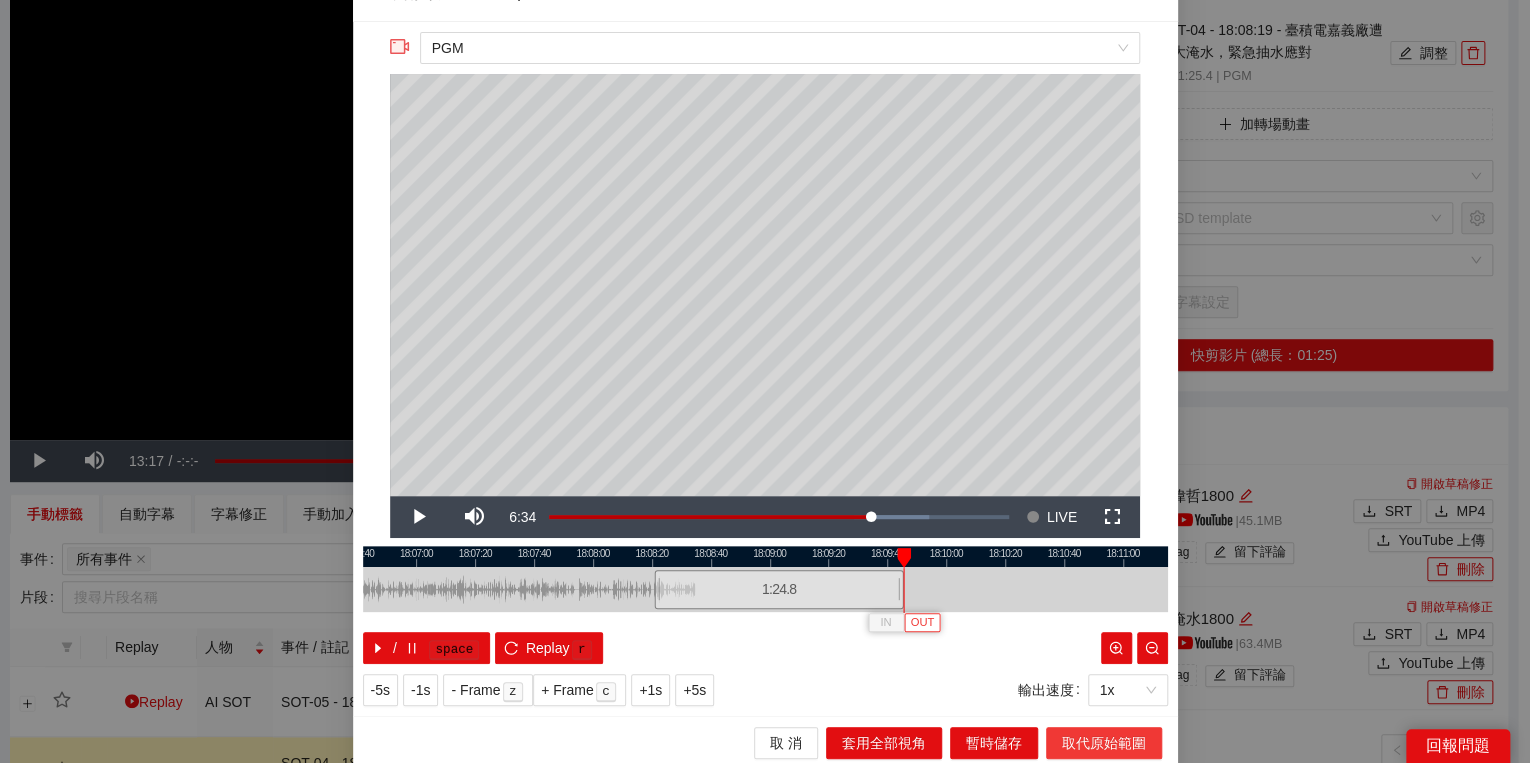 scroll, scrollTop: 39, scrollLeft: 0, axis: vertical 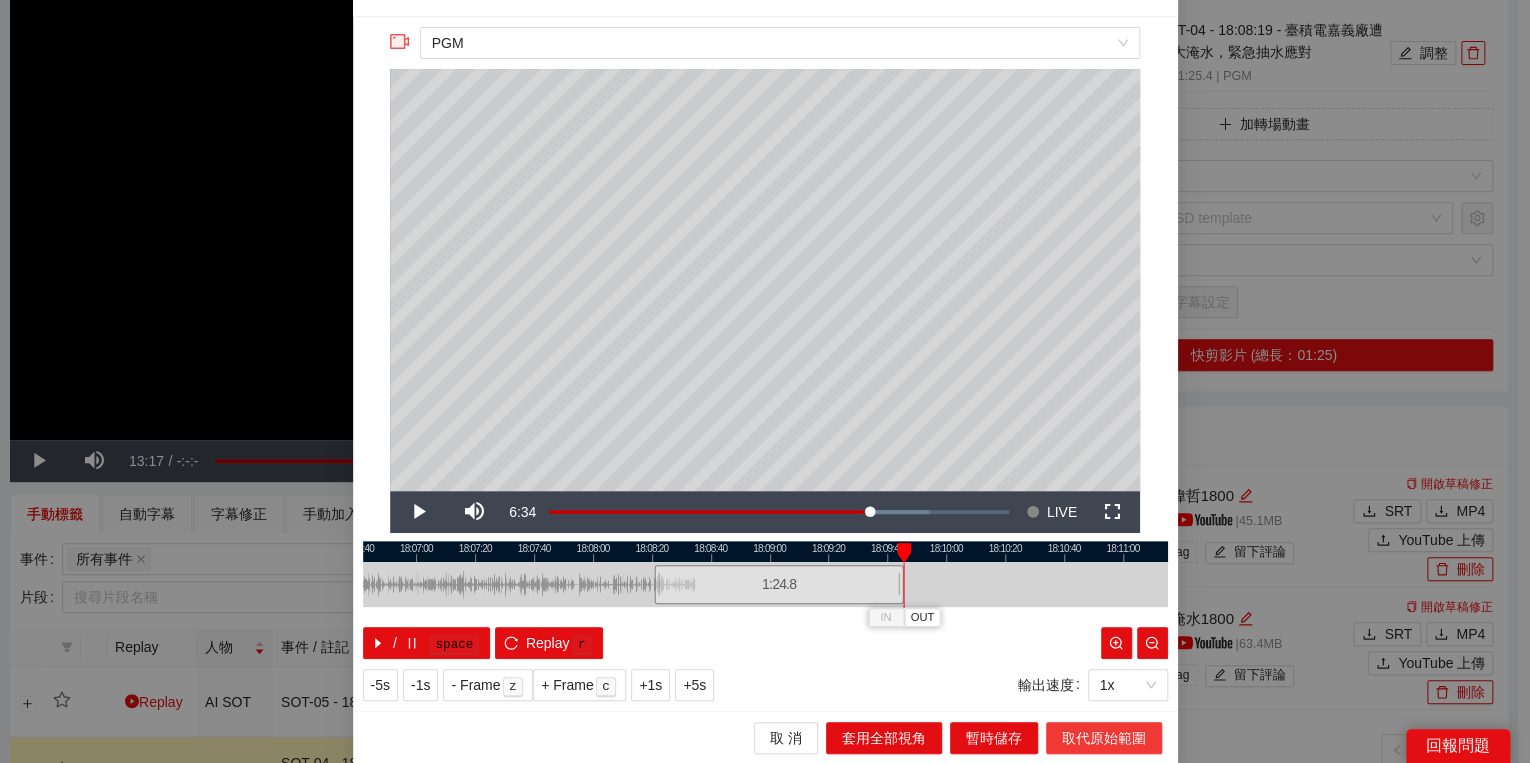 drag, startPoint x: 1103, startPoint y: 735, endPoint x: 1190, endPoint y: 585, distance: 173.40416 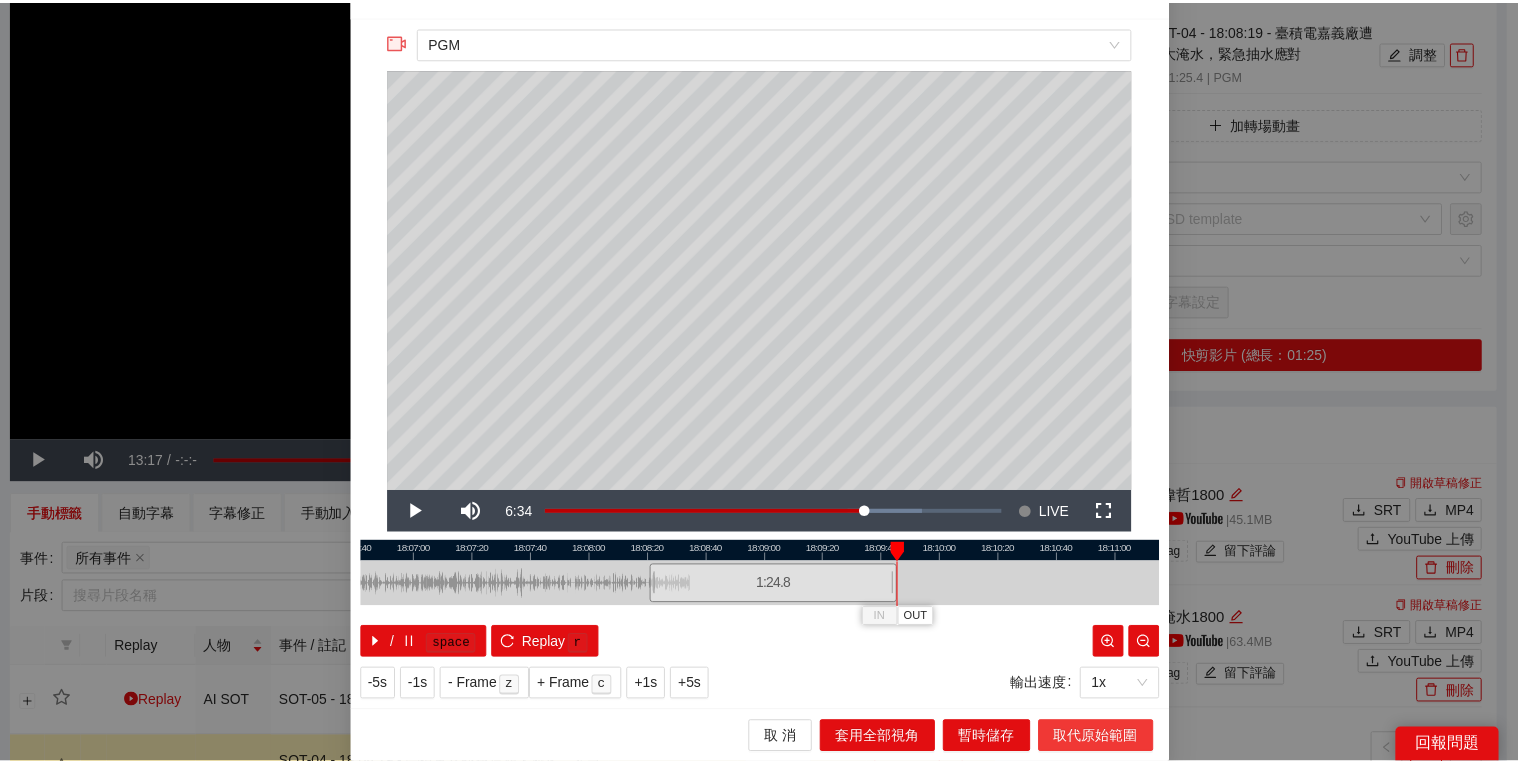 scroll, scrollTop: 0, scrollLeft: 0, axis: both 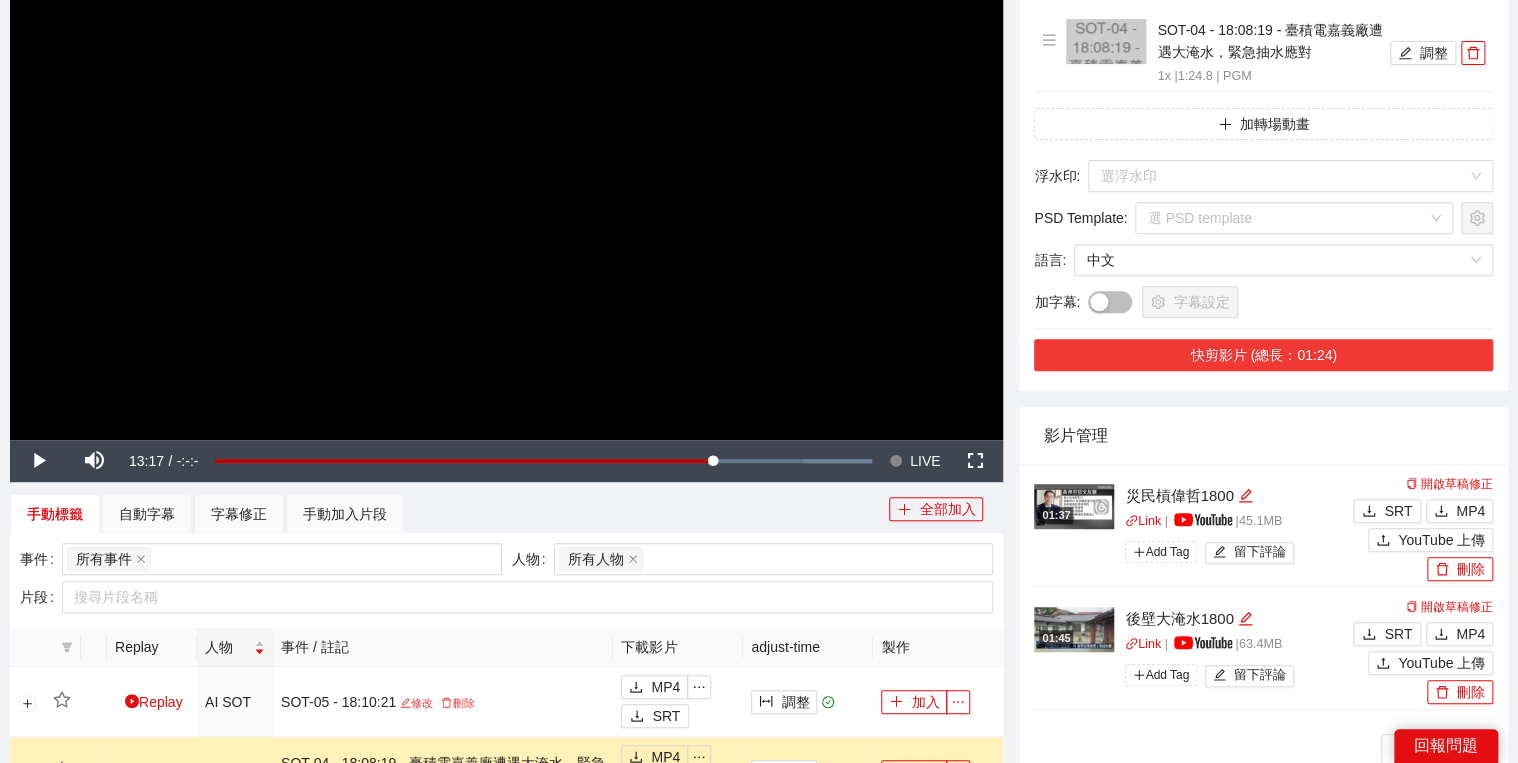 click on "快剪影片 (總長：01:24)" at bounding box center (1263, 355) 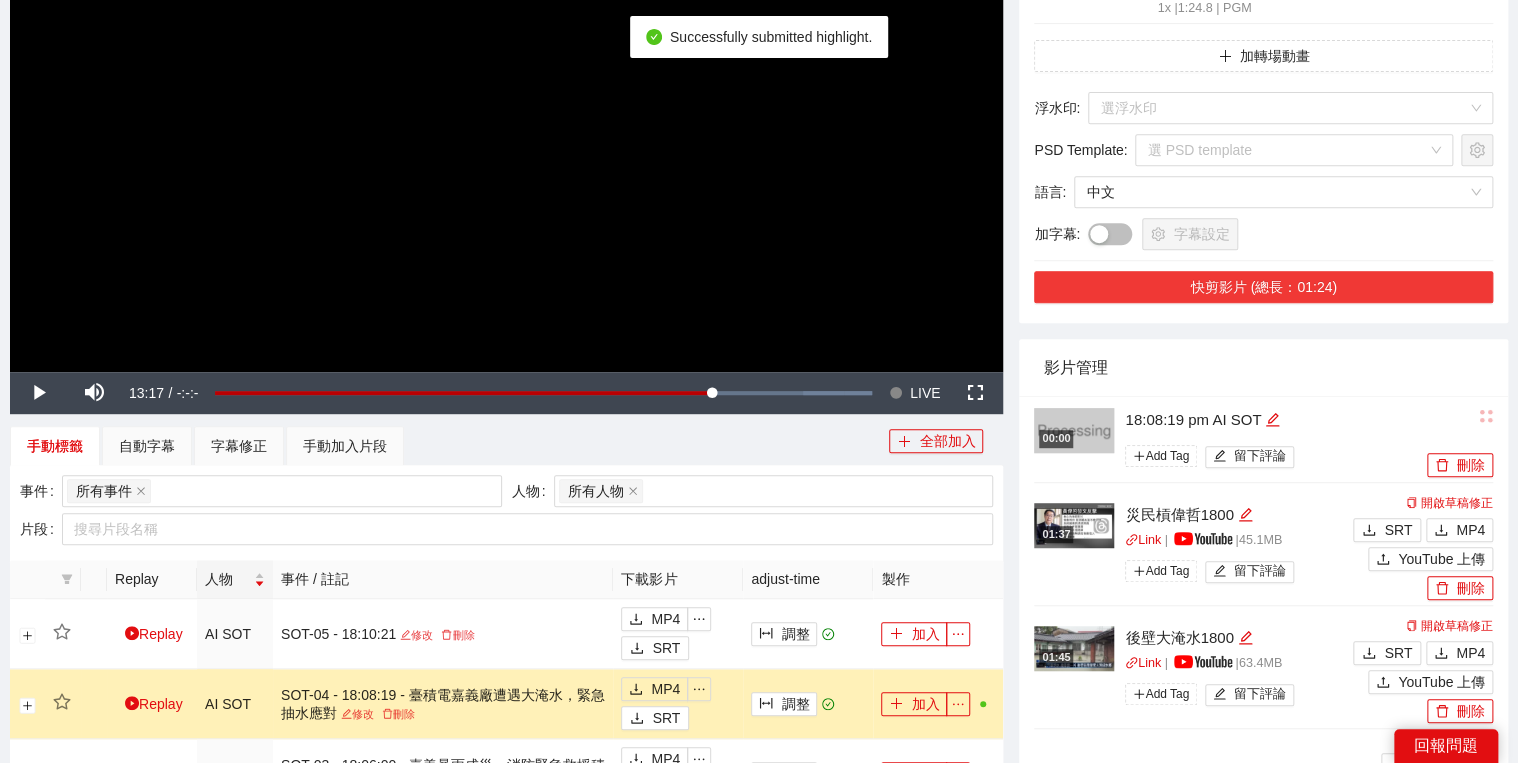 scroll, scrollTop: 448, scrollLeft: 0, axis: vertical 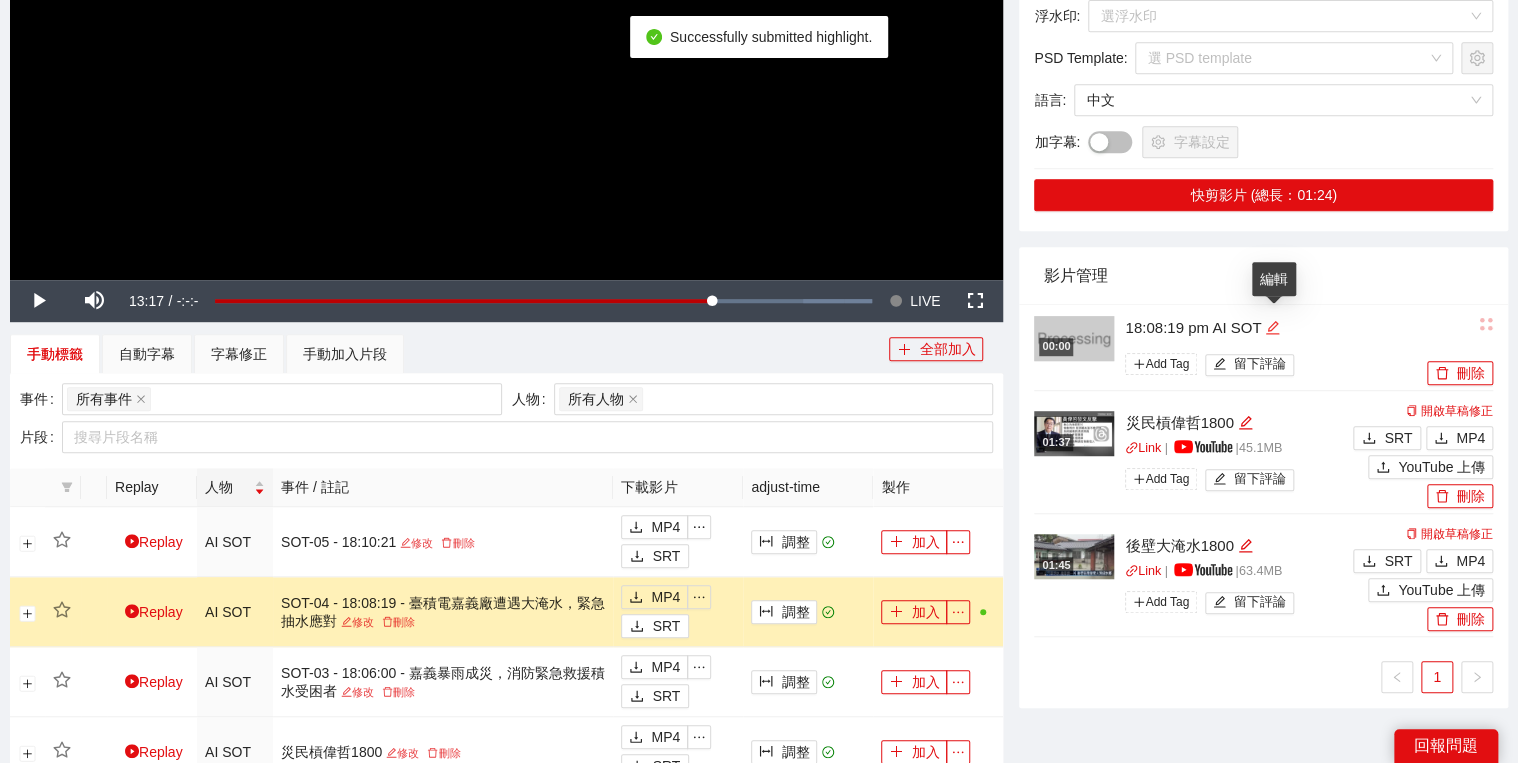 click at bounding box center (1272, 328) 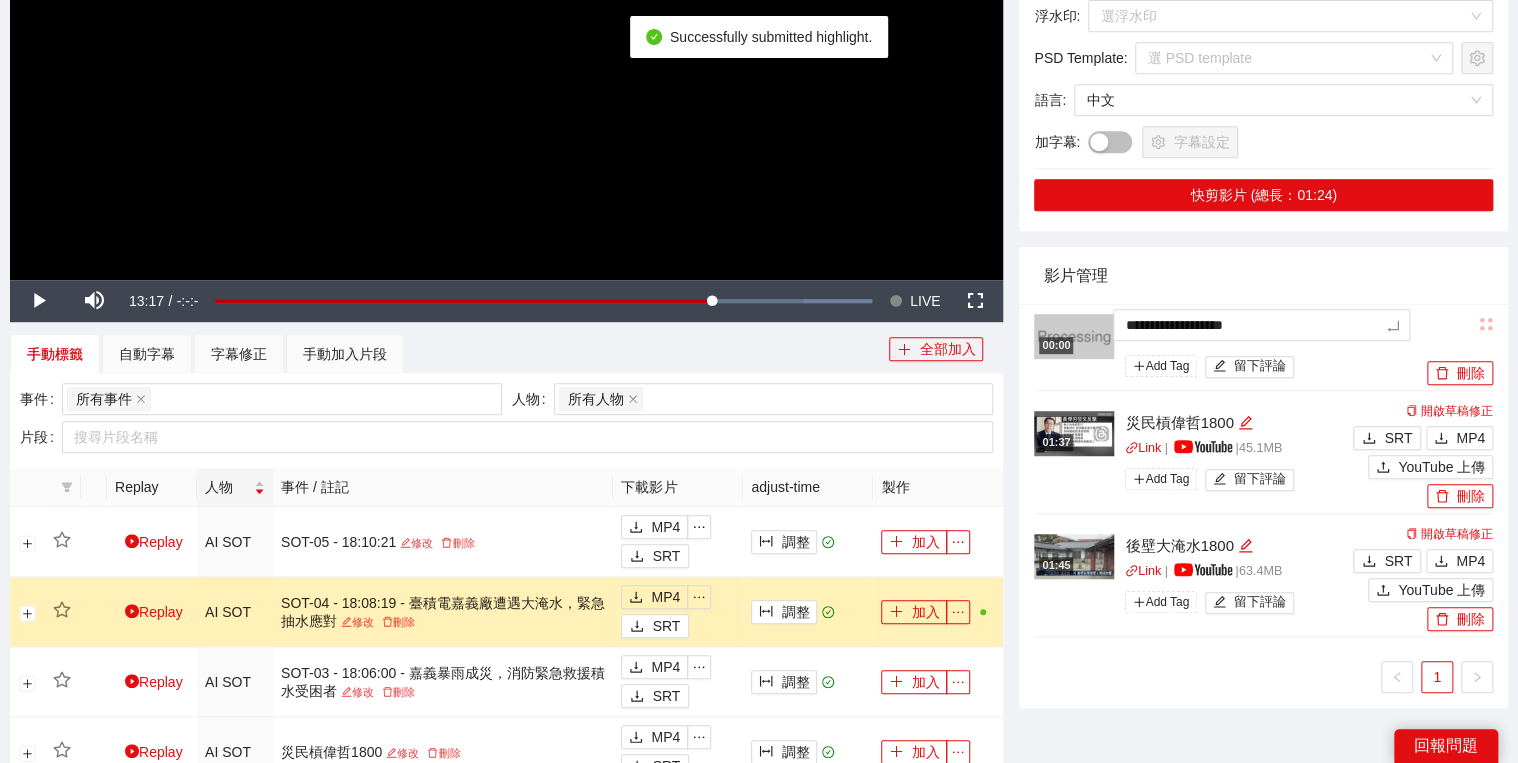 click on "**********" at bounding box center [759, 301] 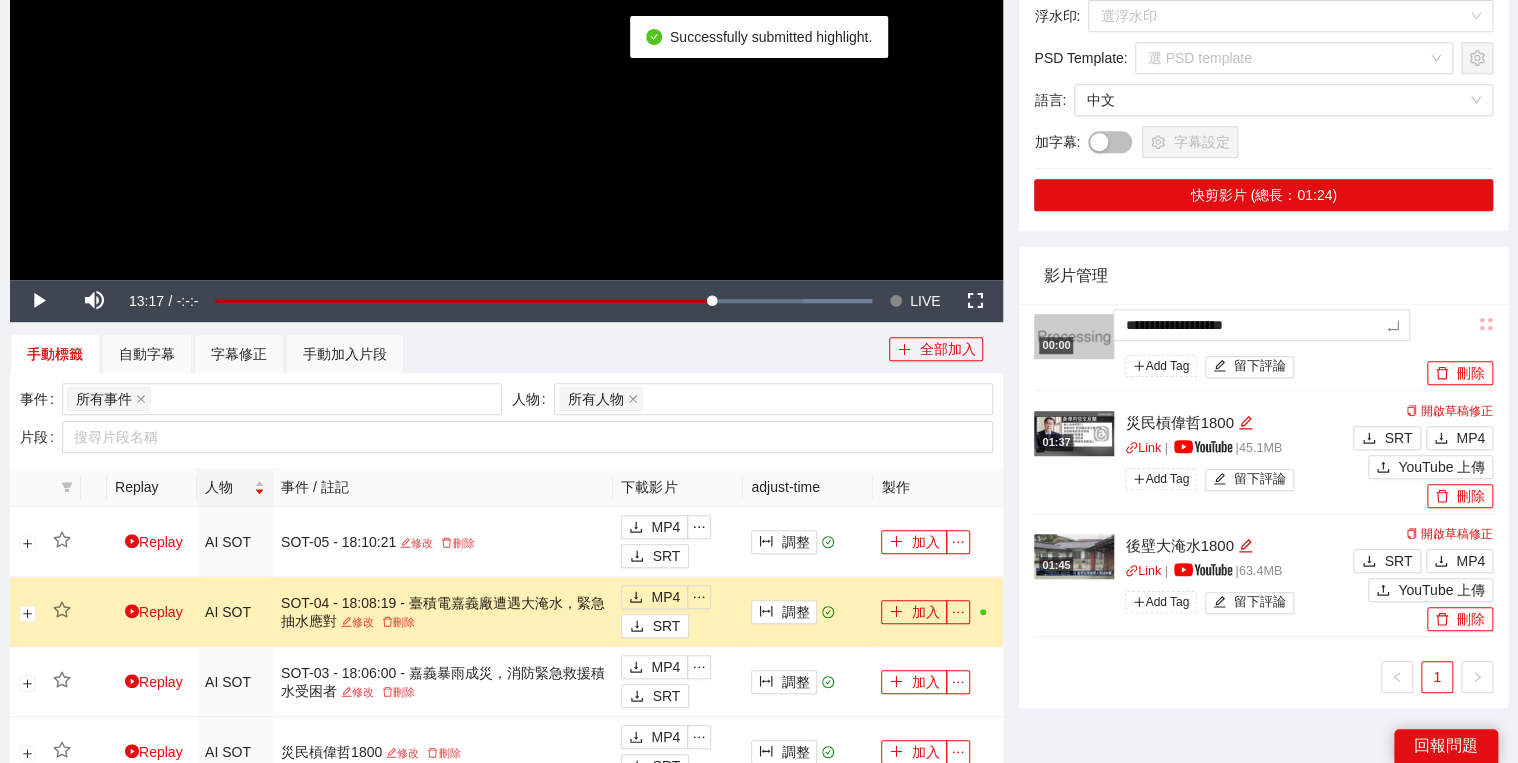type on "*********" 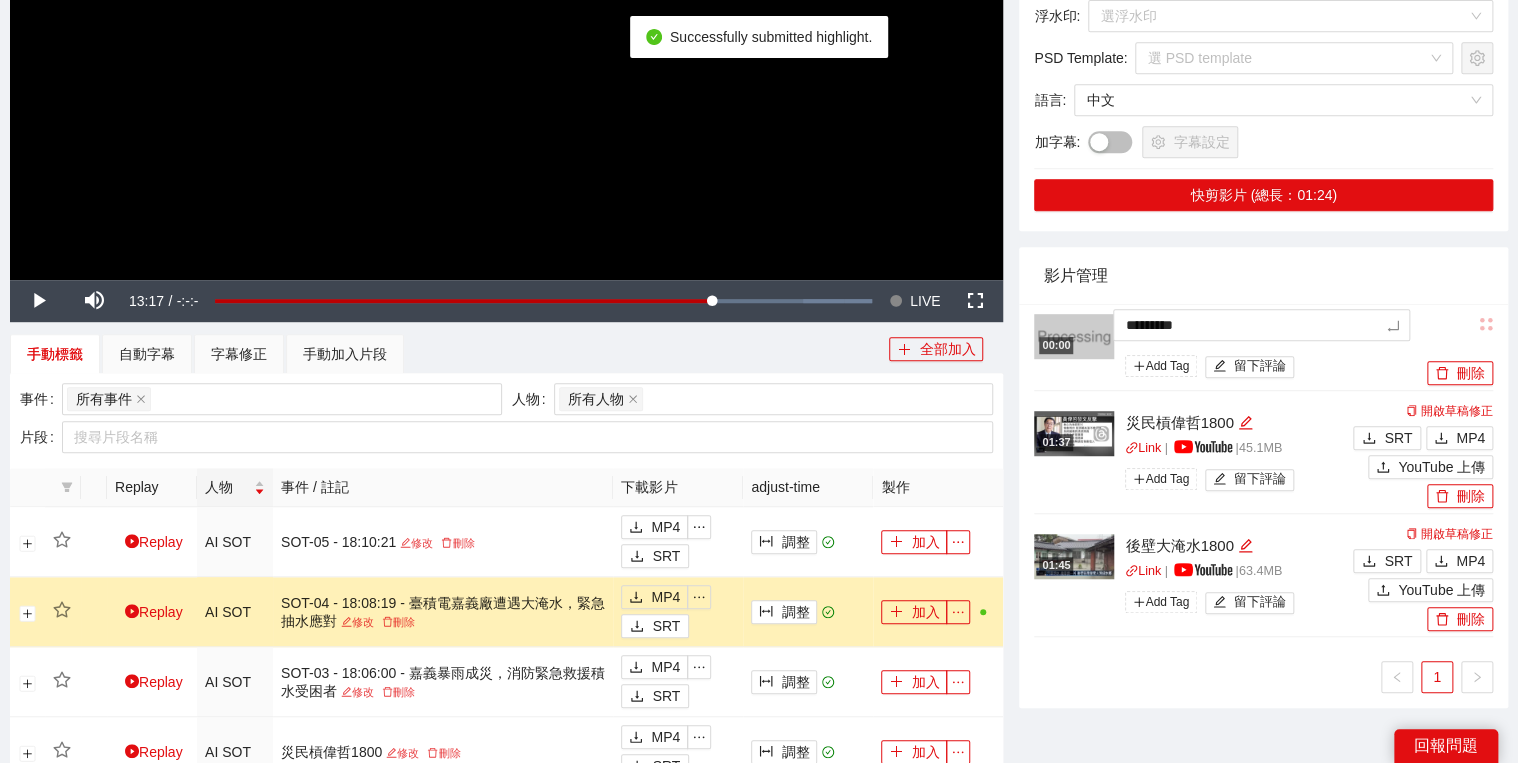 click on "影片管理" at bounding box center (1263, 275) 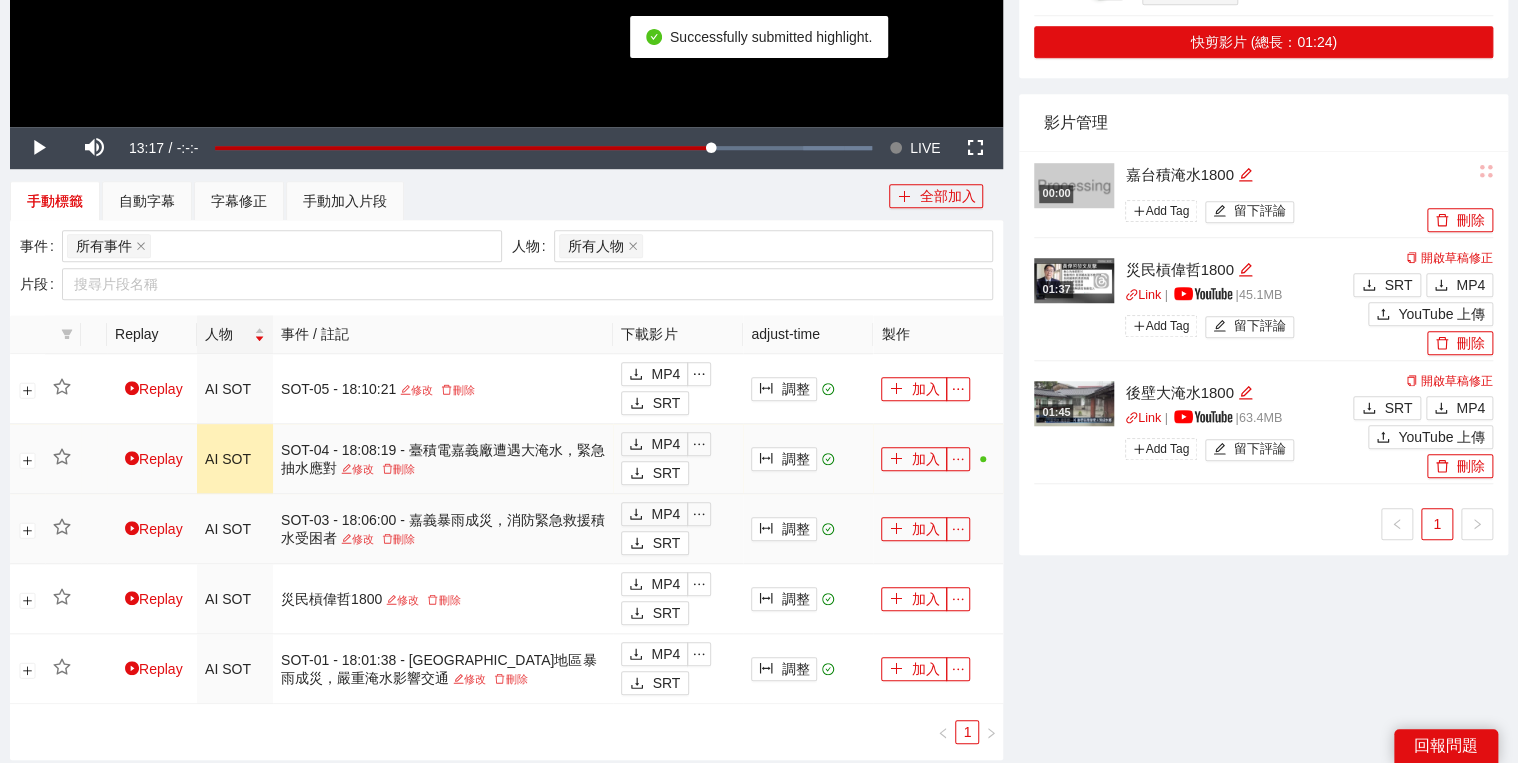 scroll, scrollTop: 608, scrollLeft: 0, axis: vertical 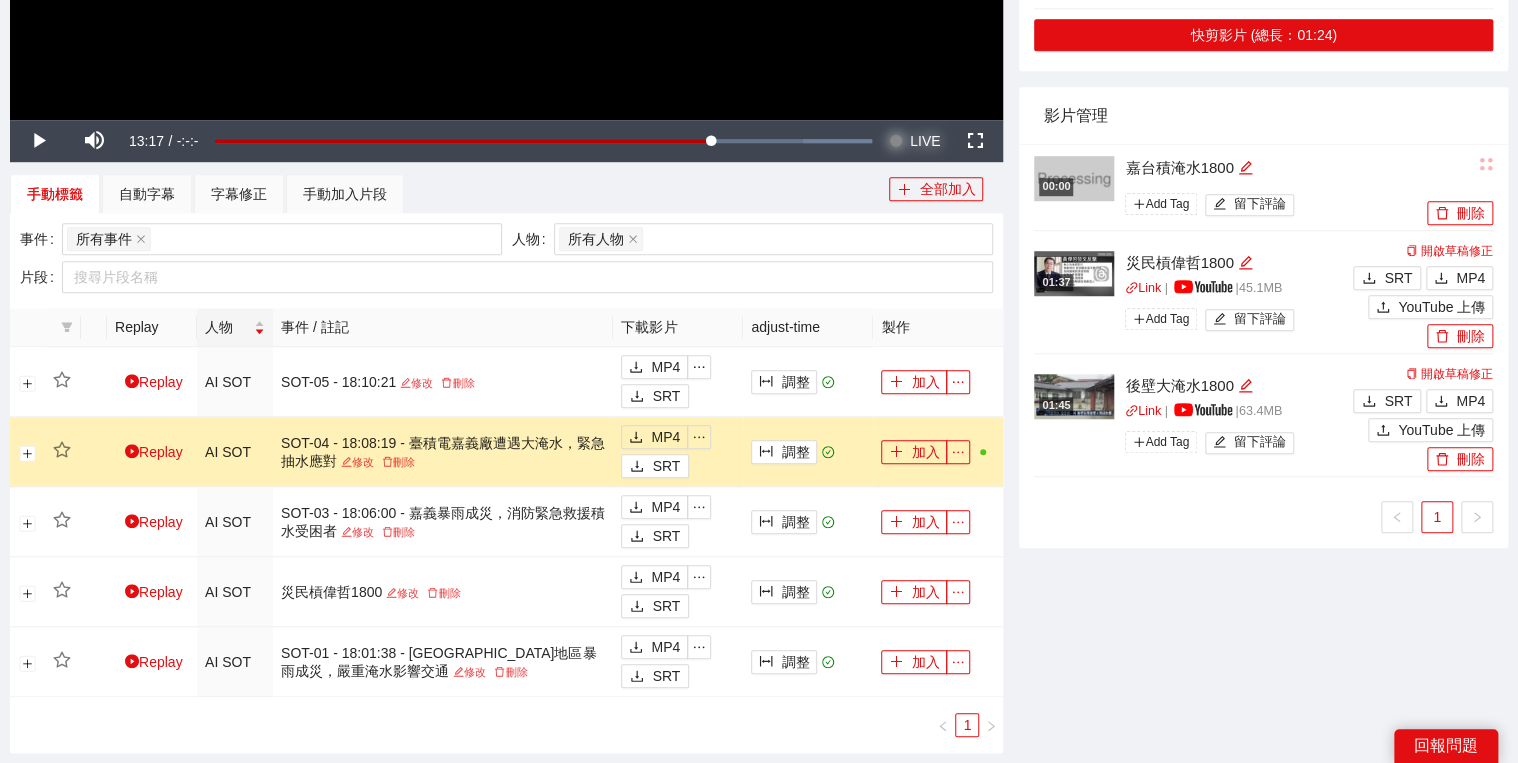 click on "LIVE" at bounding box center [925, 141] 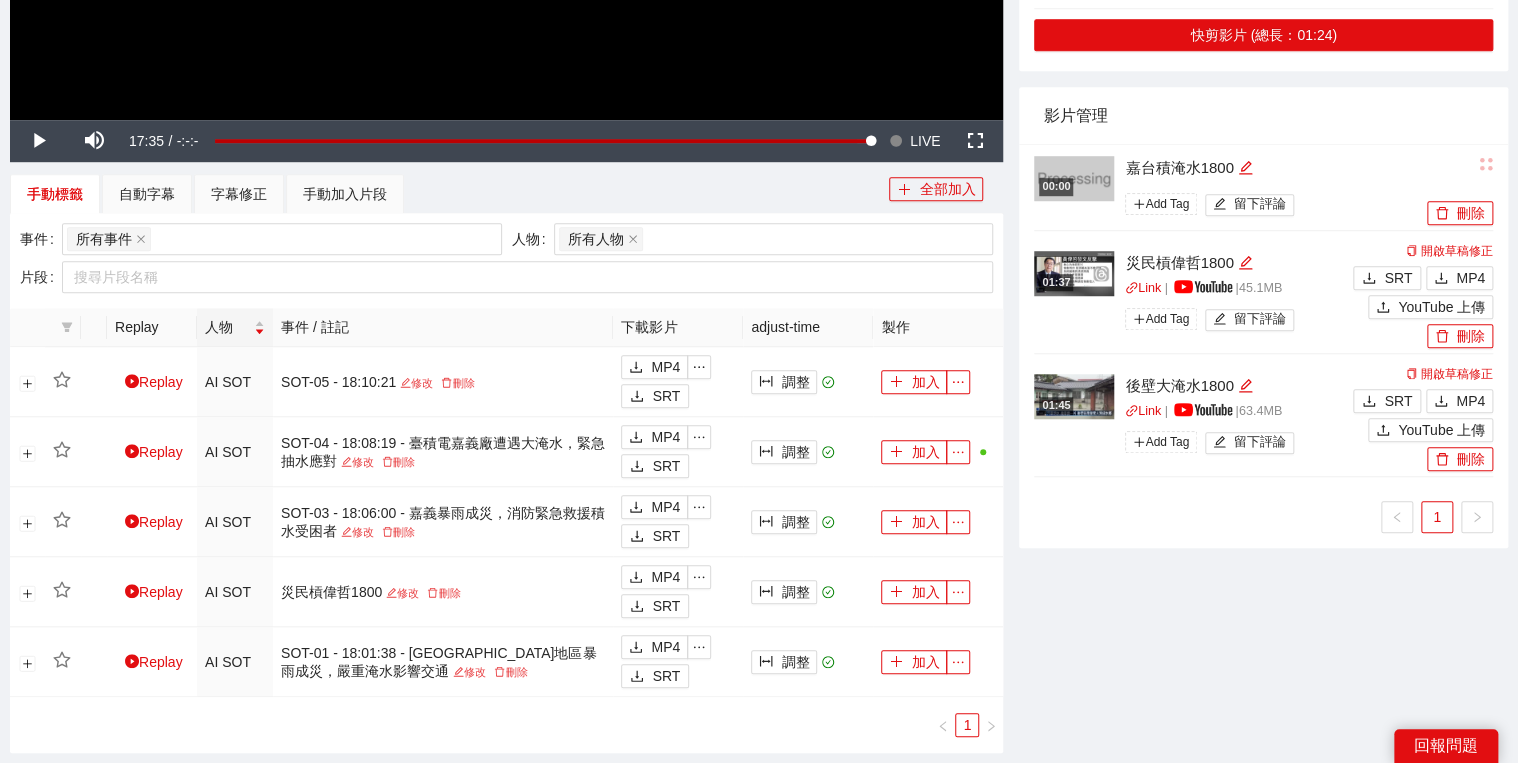 click at bounding box center (506, -160) 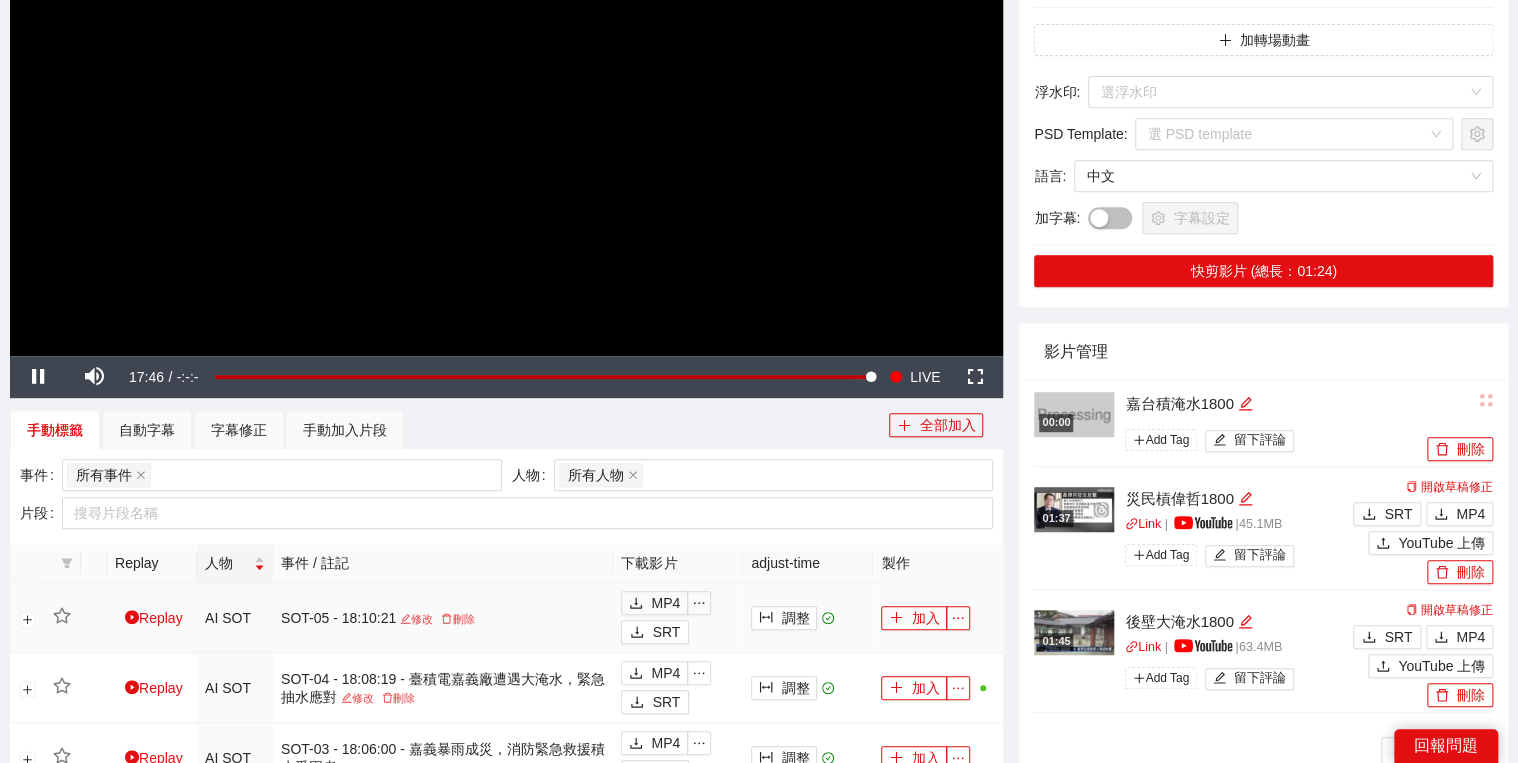 scroll, scrollTop: 368, scrollLeft: 0, axis: vertical 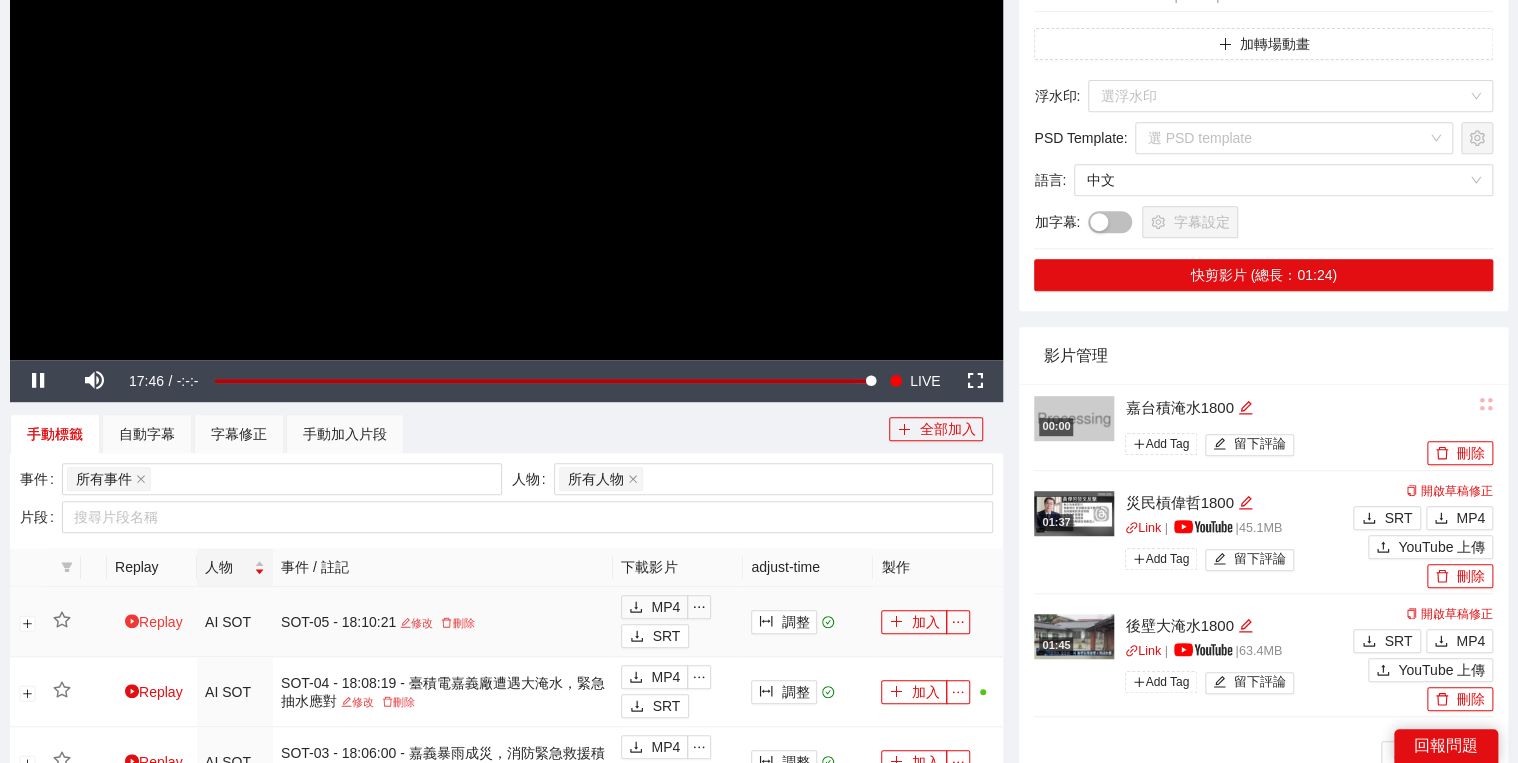 click on "Replay" at bounding box center [154, 622] 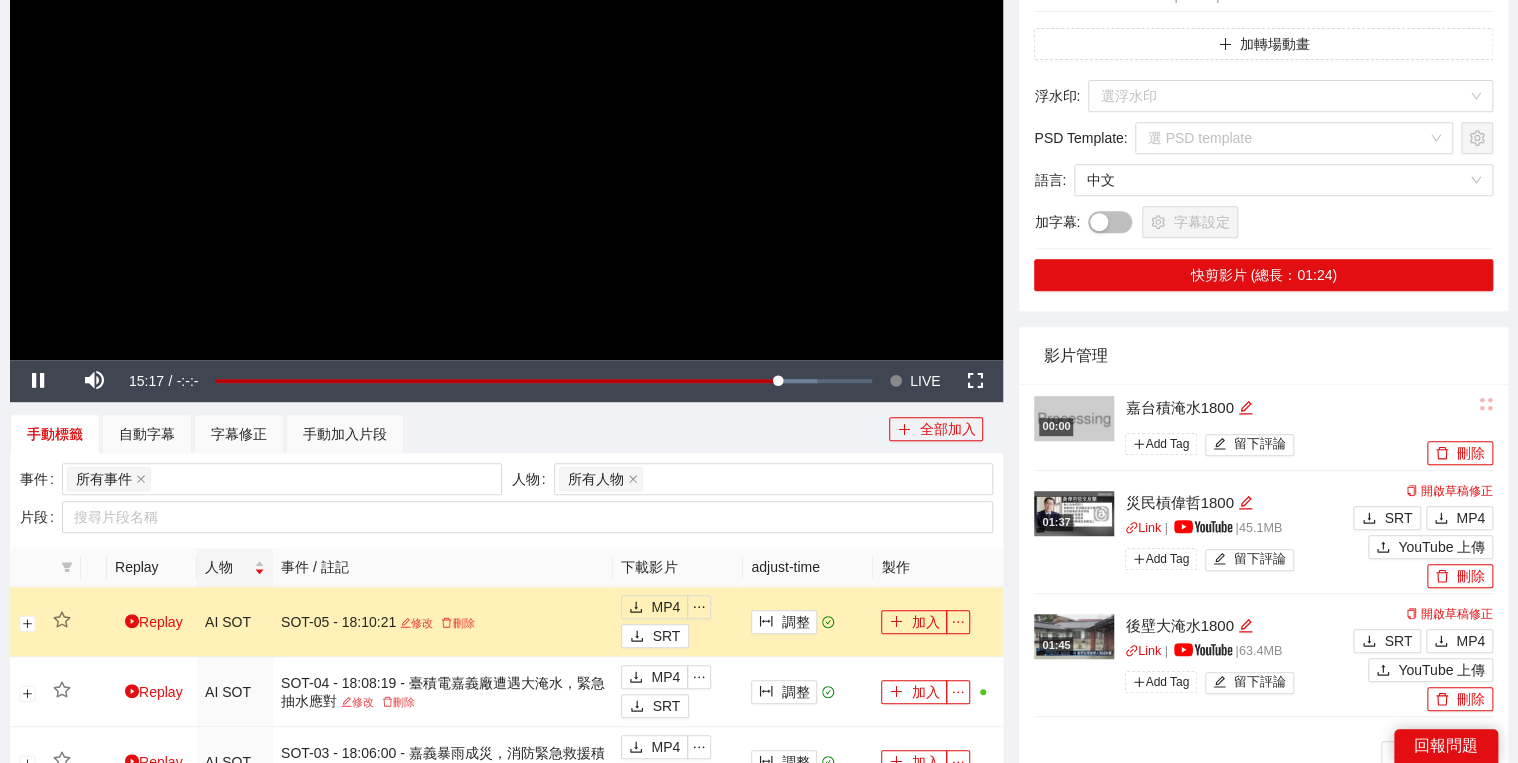 click at bounding box center [506, 80] 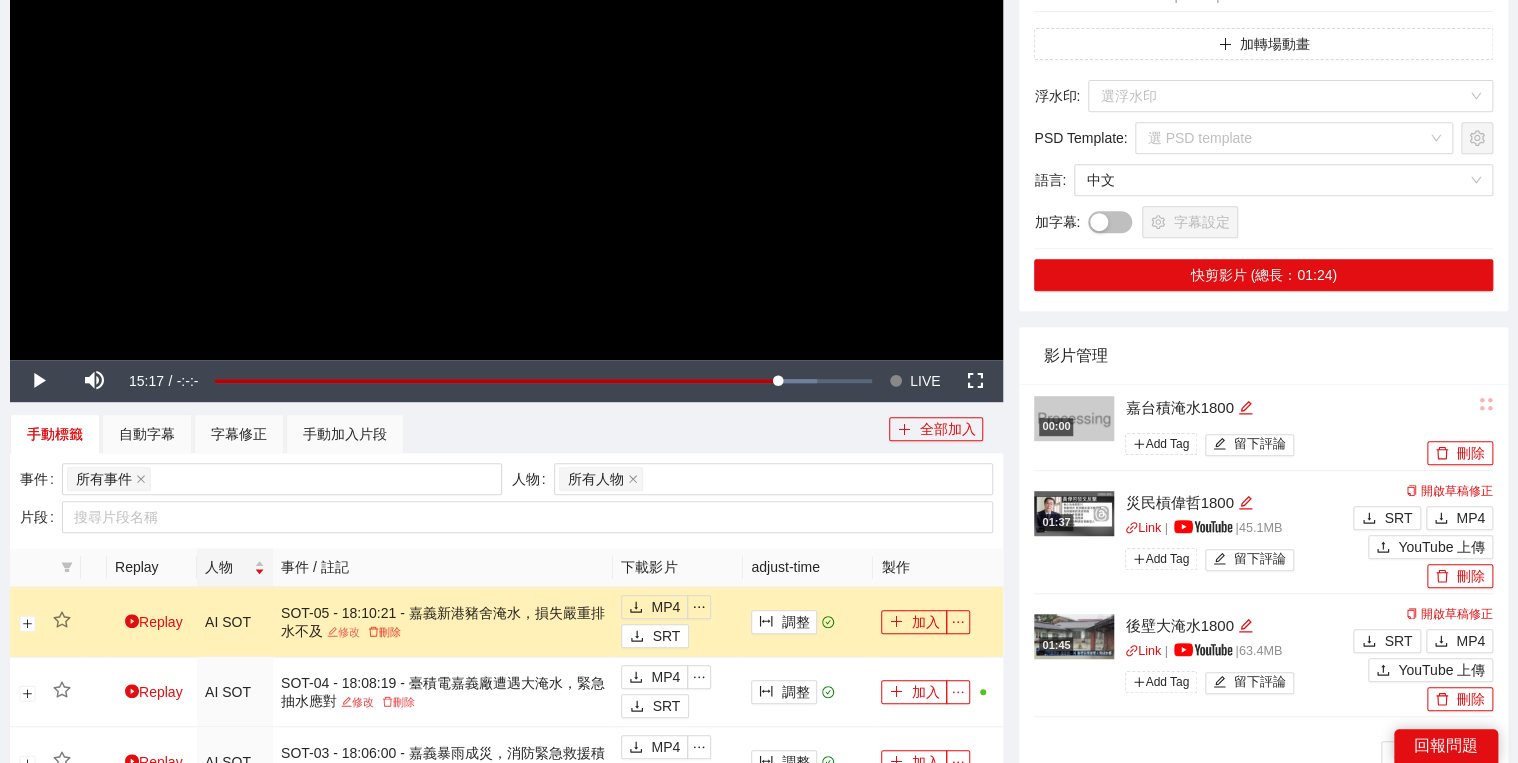 click on "SOT-05 - 18:10:21 - 嘉義新港豬舍淹水，損失嚴重排水不及 修改 刪除" at bounding box center (443, 622) 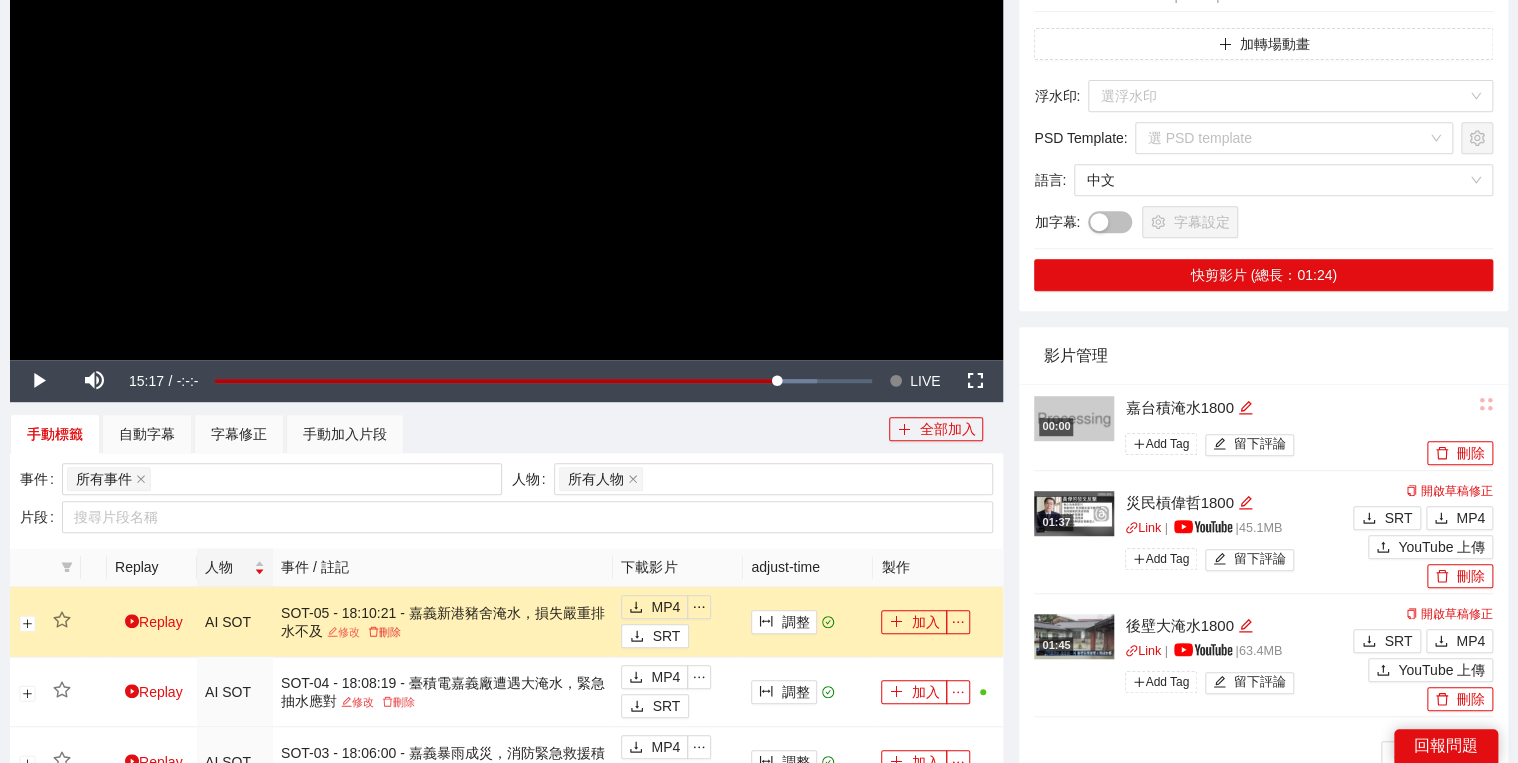 click on "修改" at bounding box center [343, 632] 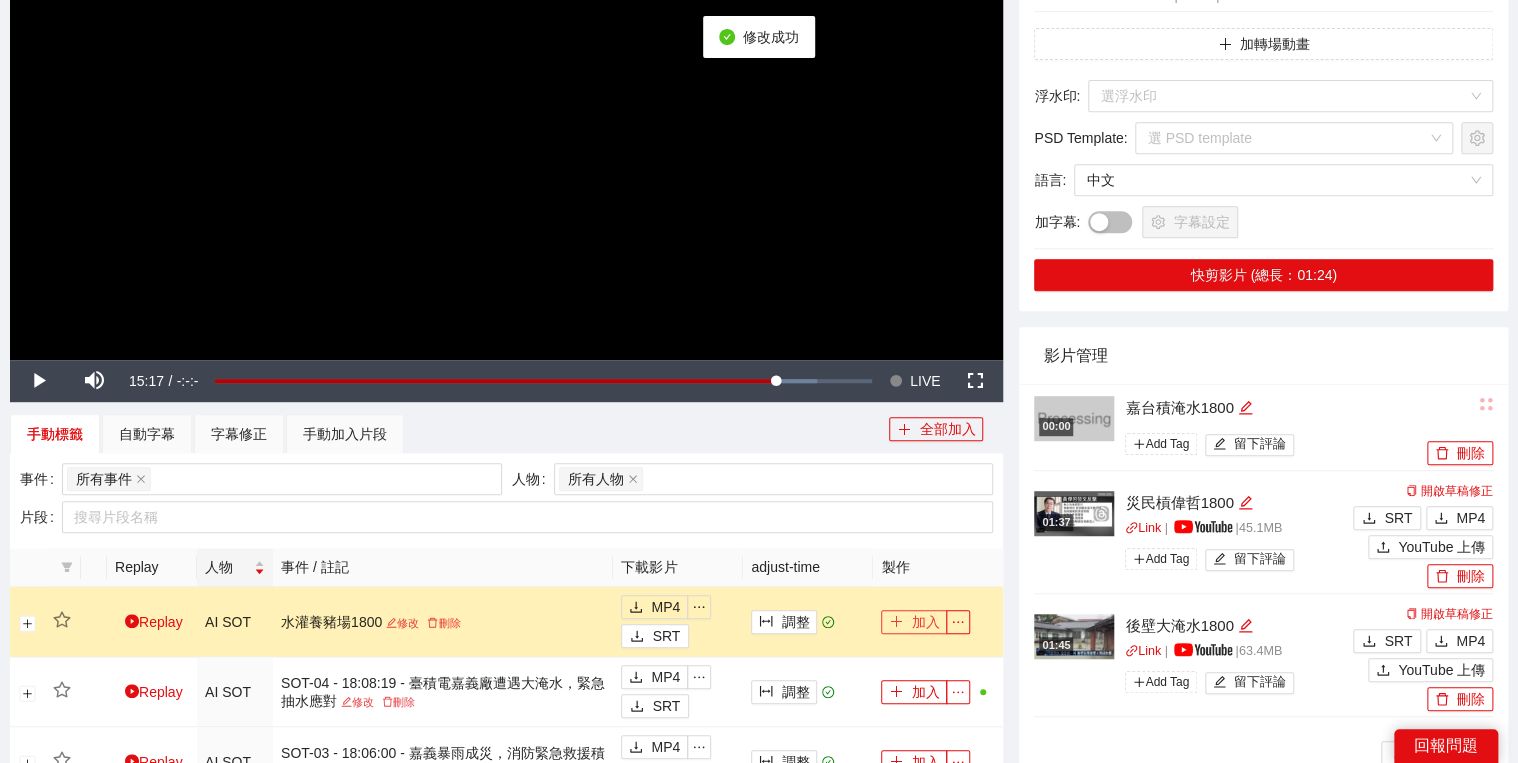 click 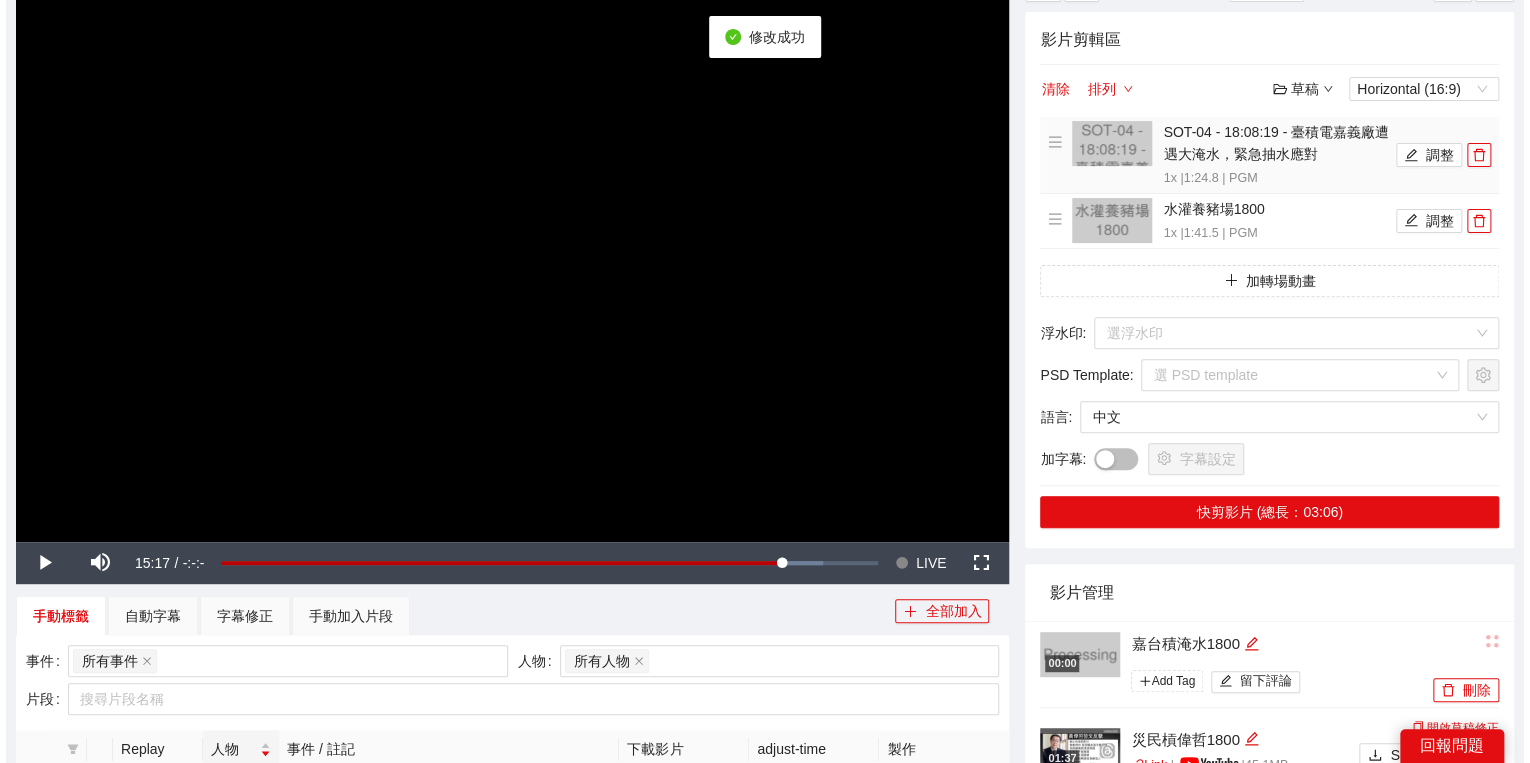scroll, scrollTop: 0, scrollLeft: 0, axis: both 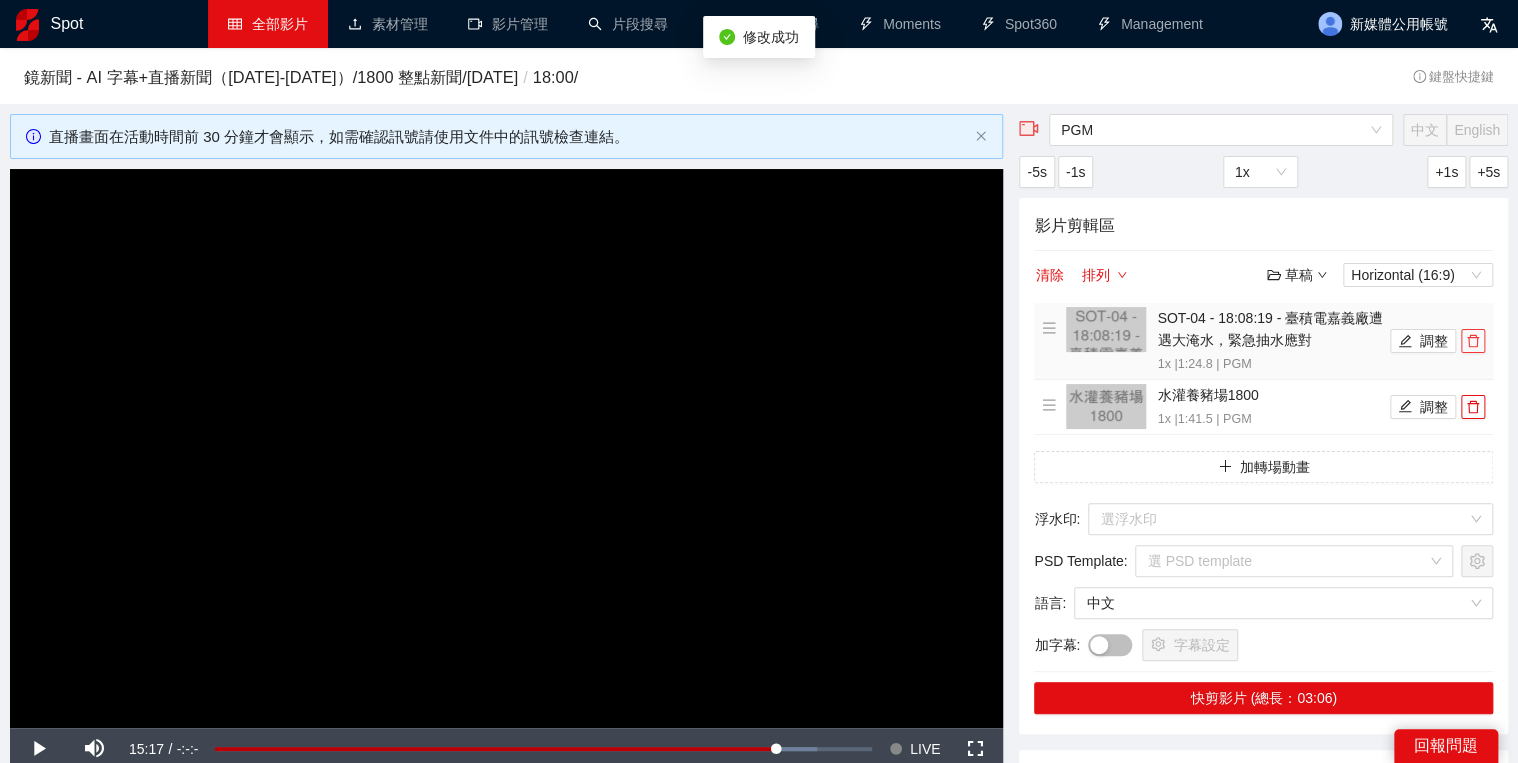 click at bounding box center [1473, 341] 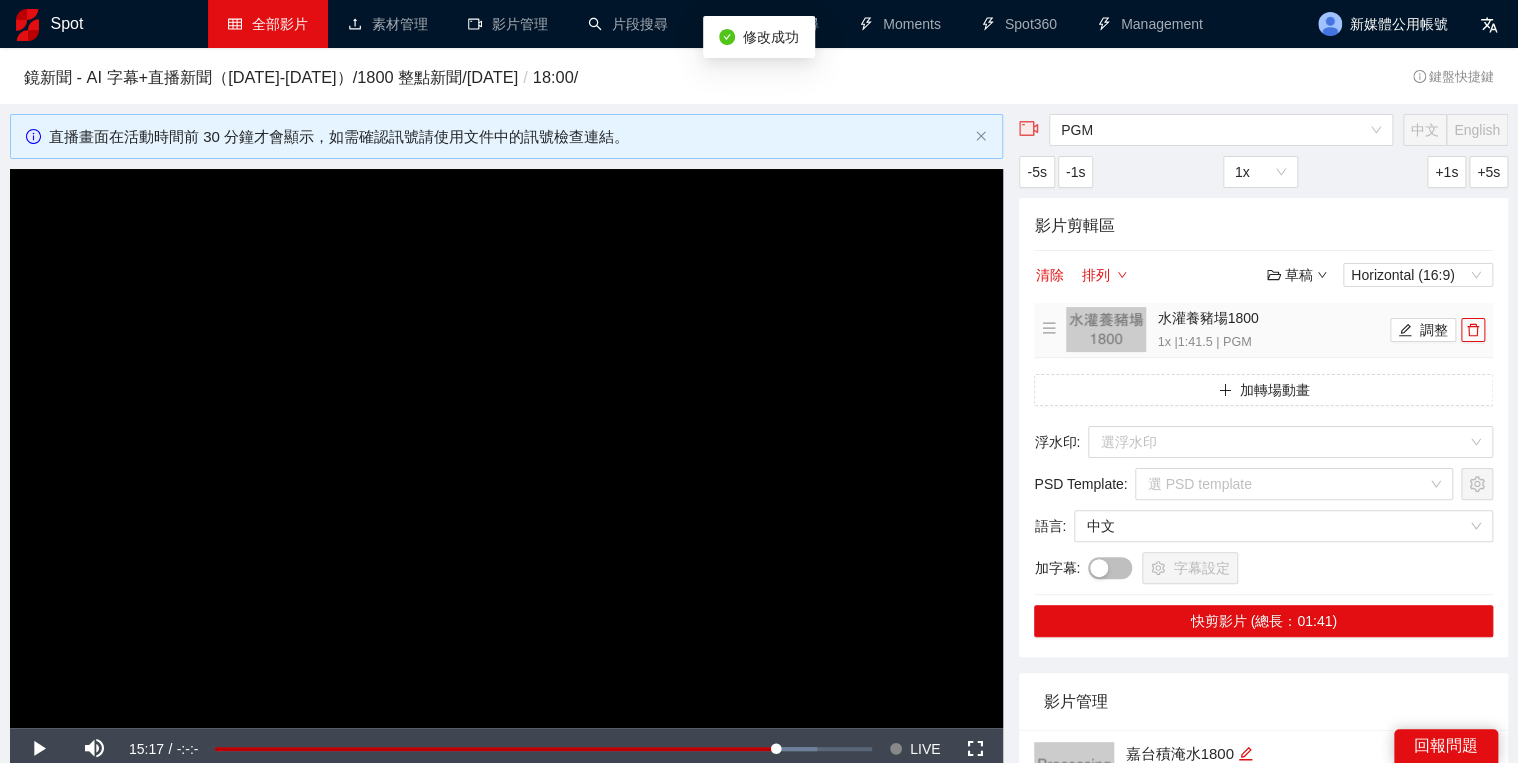 click on "水灌養豬場1800 1x |  1:41.5    | PGM   調整" at bounding box center (1263, 330) 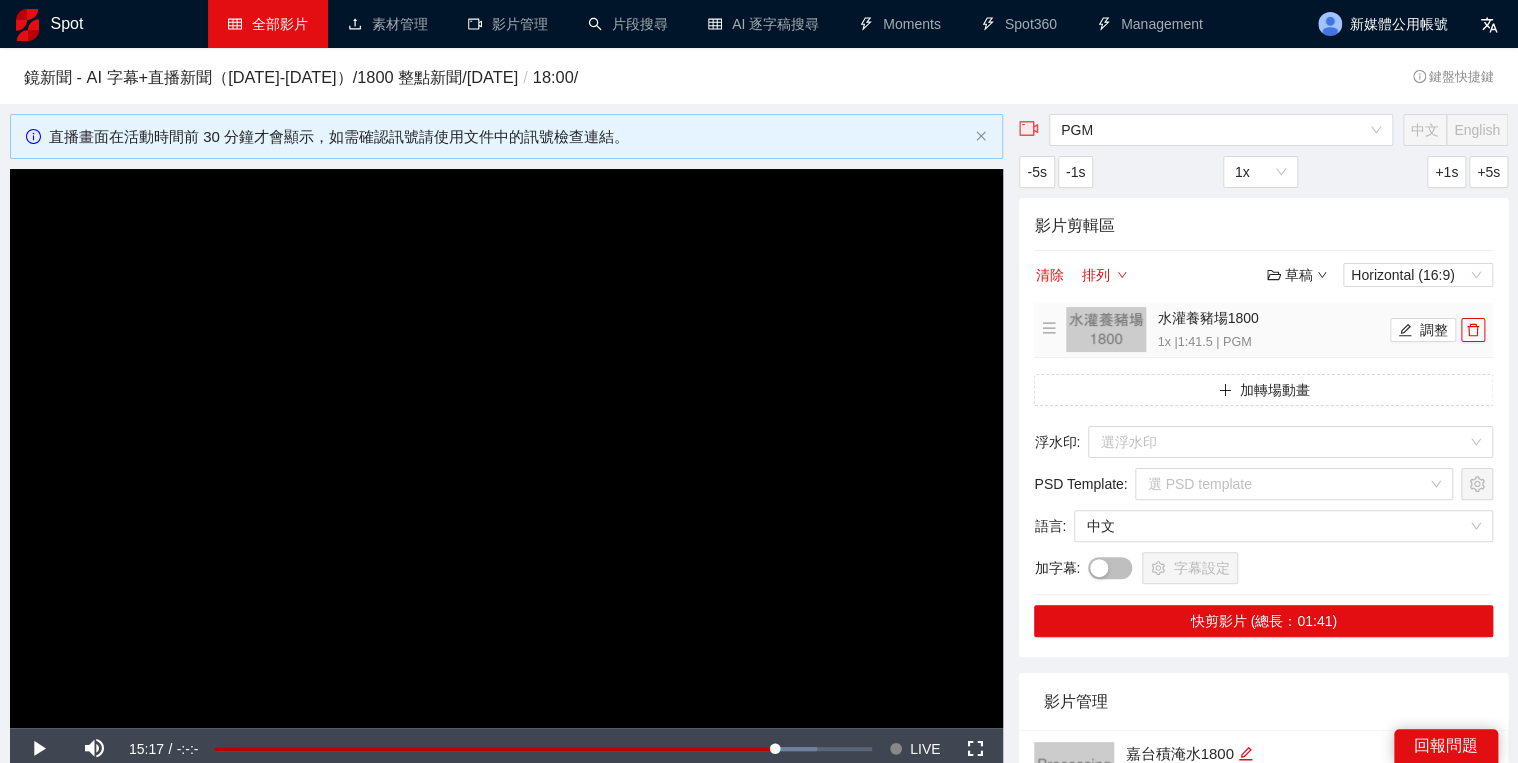 click on "水灌養豬場1800 1x |  1:41.5    | PGM   調整" at bounding box center [1263, 330] 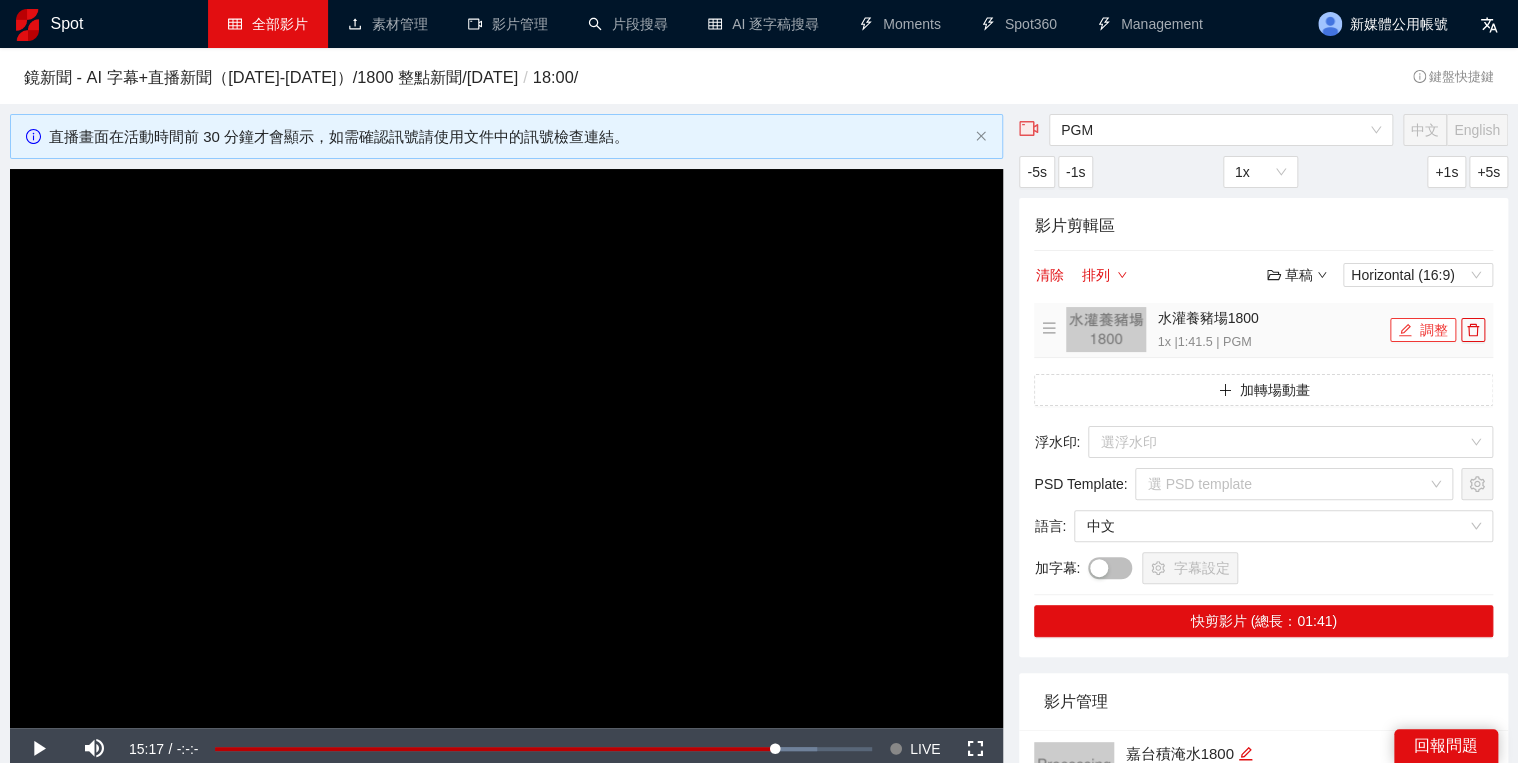 click on "調整" at bounding box center (1423, 330) 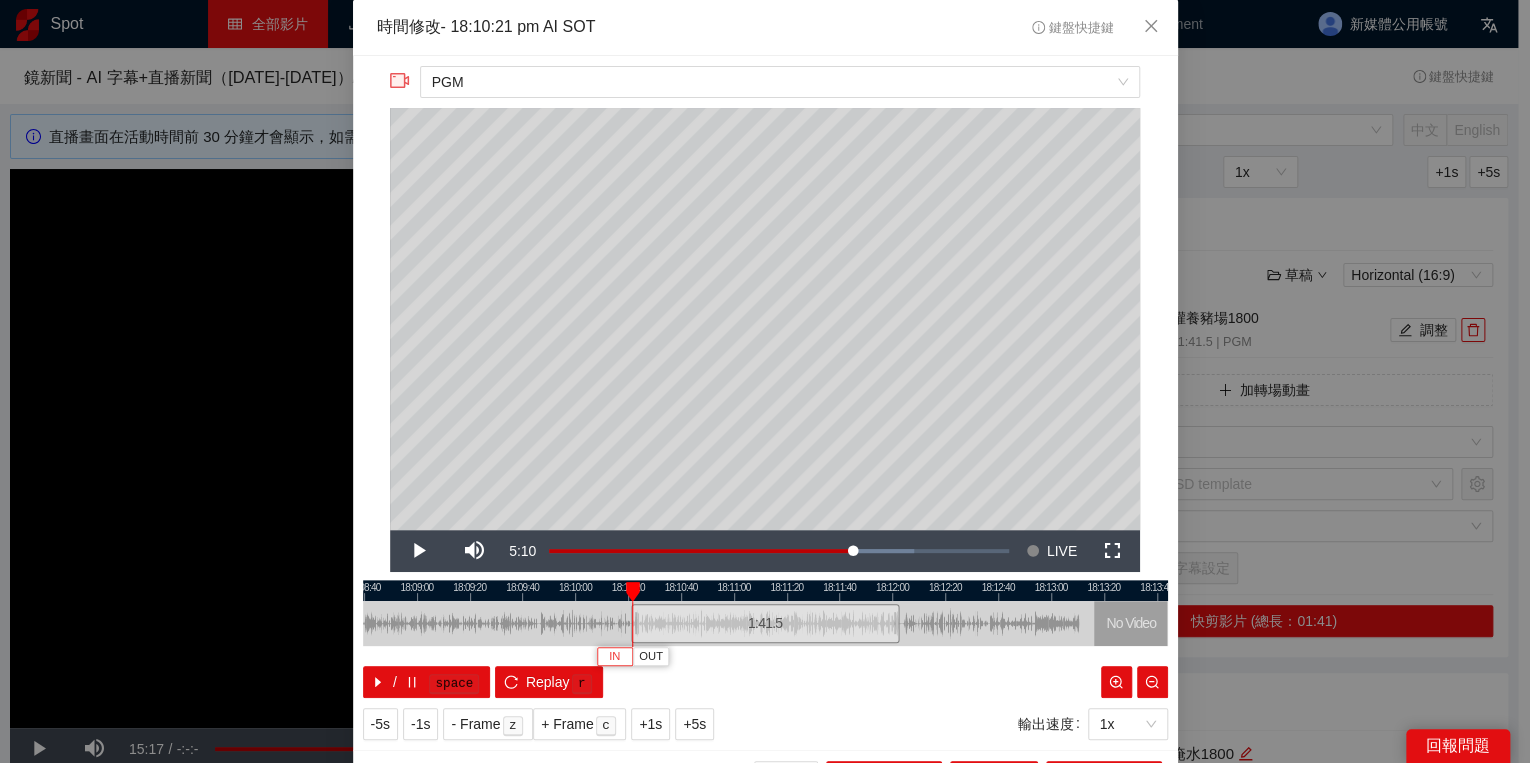 click on "IN" at bounding box center [615, 656] 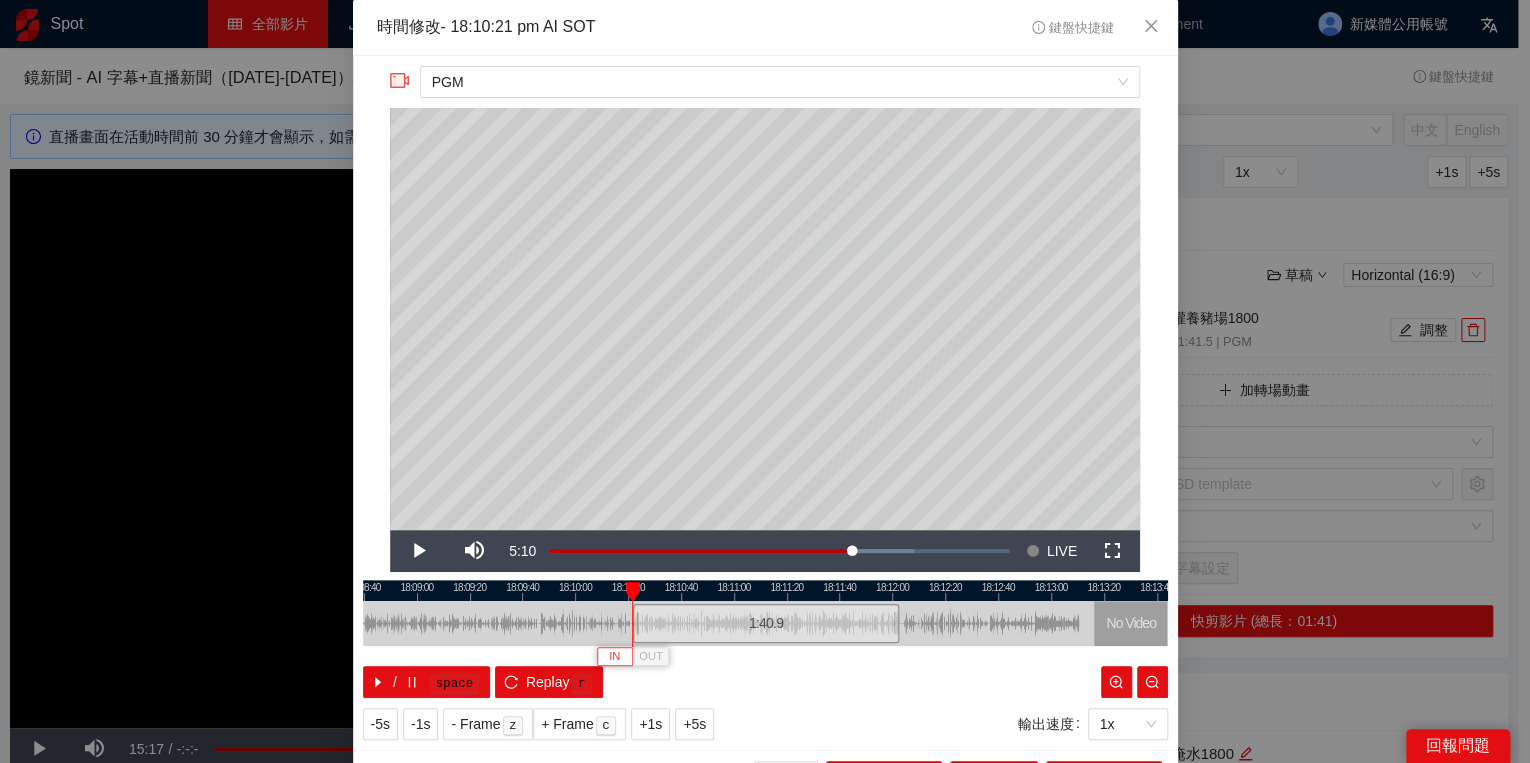 type 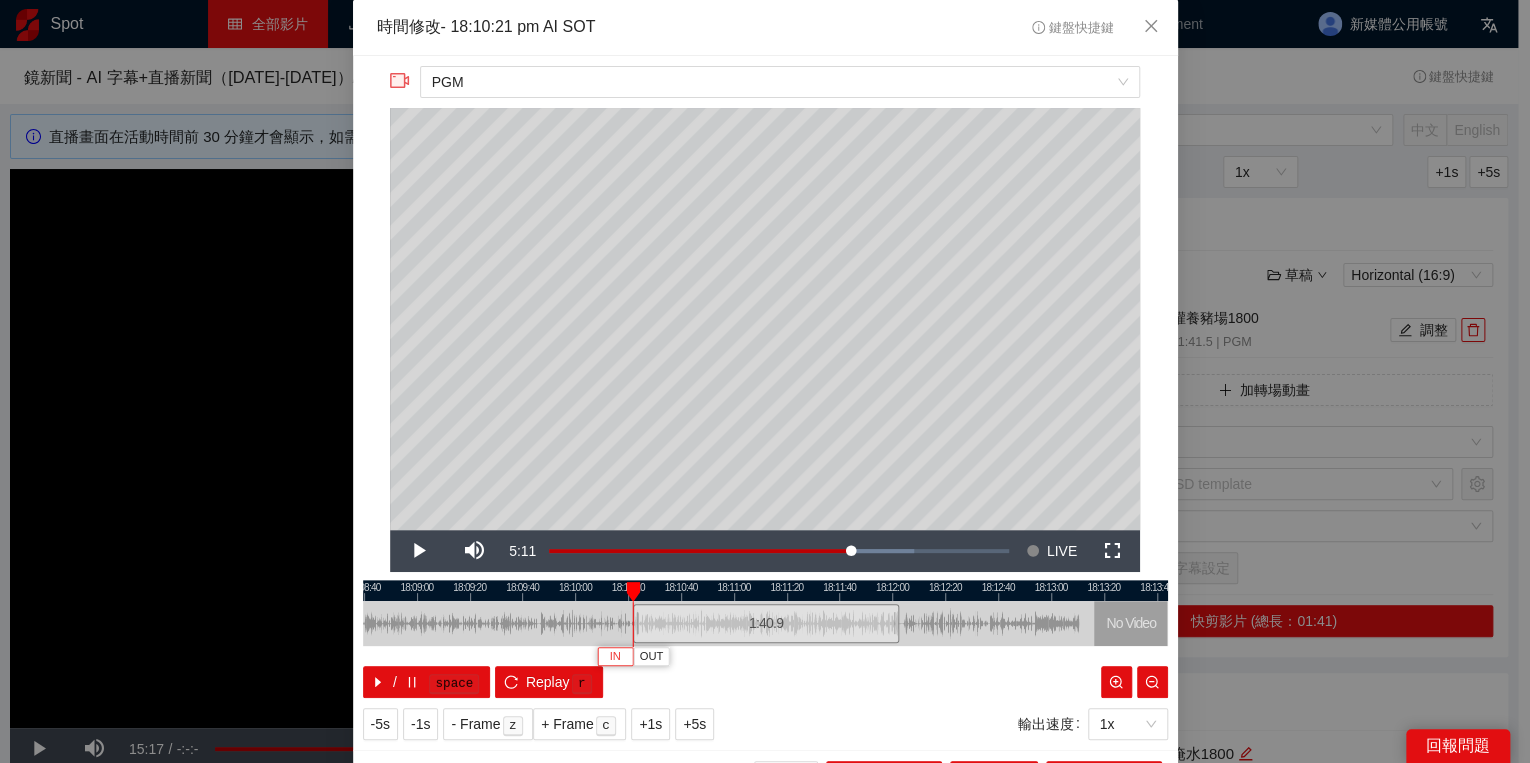 click on "IN" at bounding box center [615, 656] 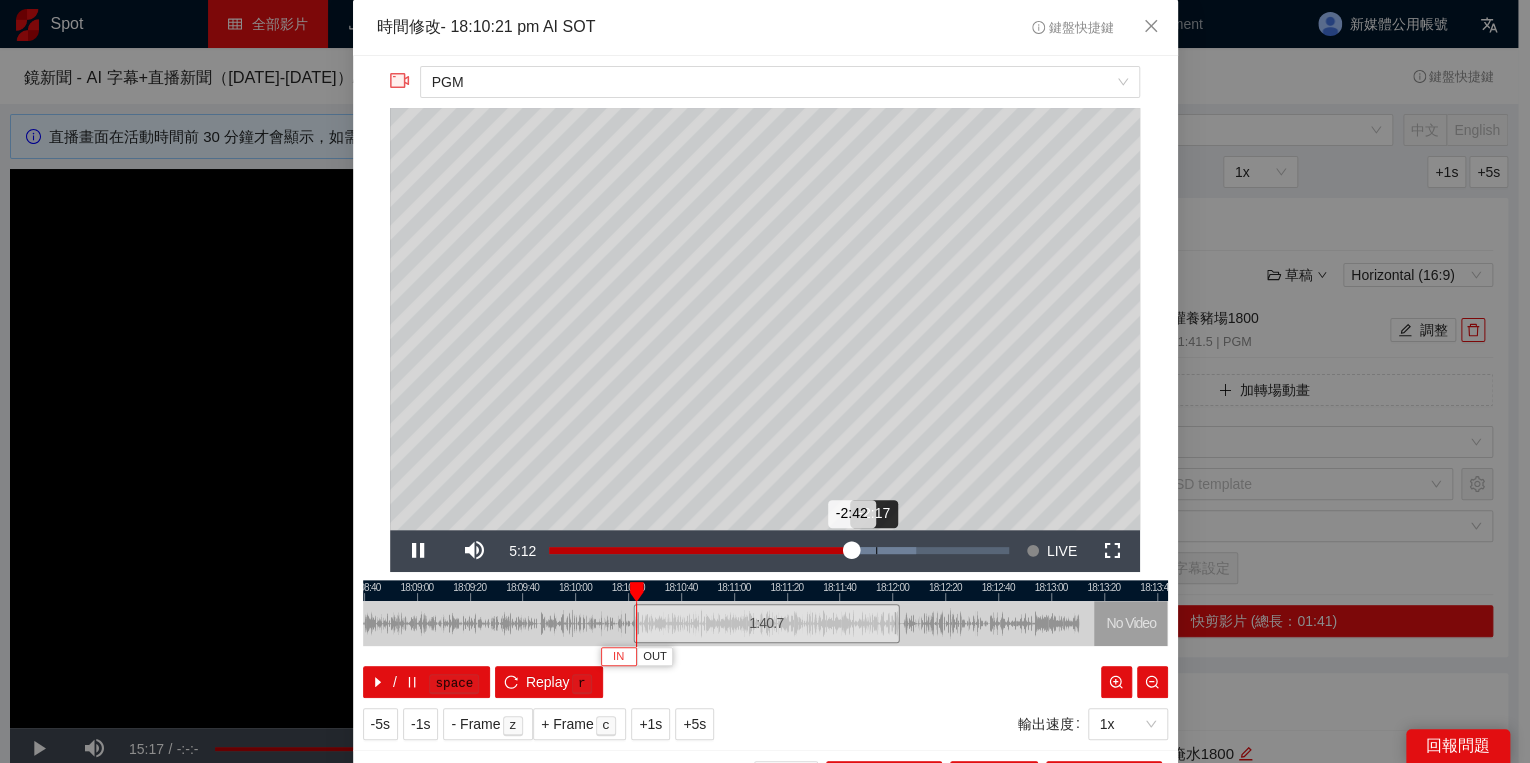 click on "Loaded :  79.74% -2:17 -2:42" at bounding box center (779, 551) 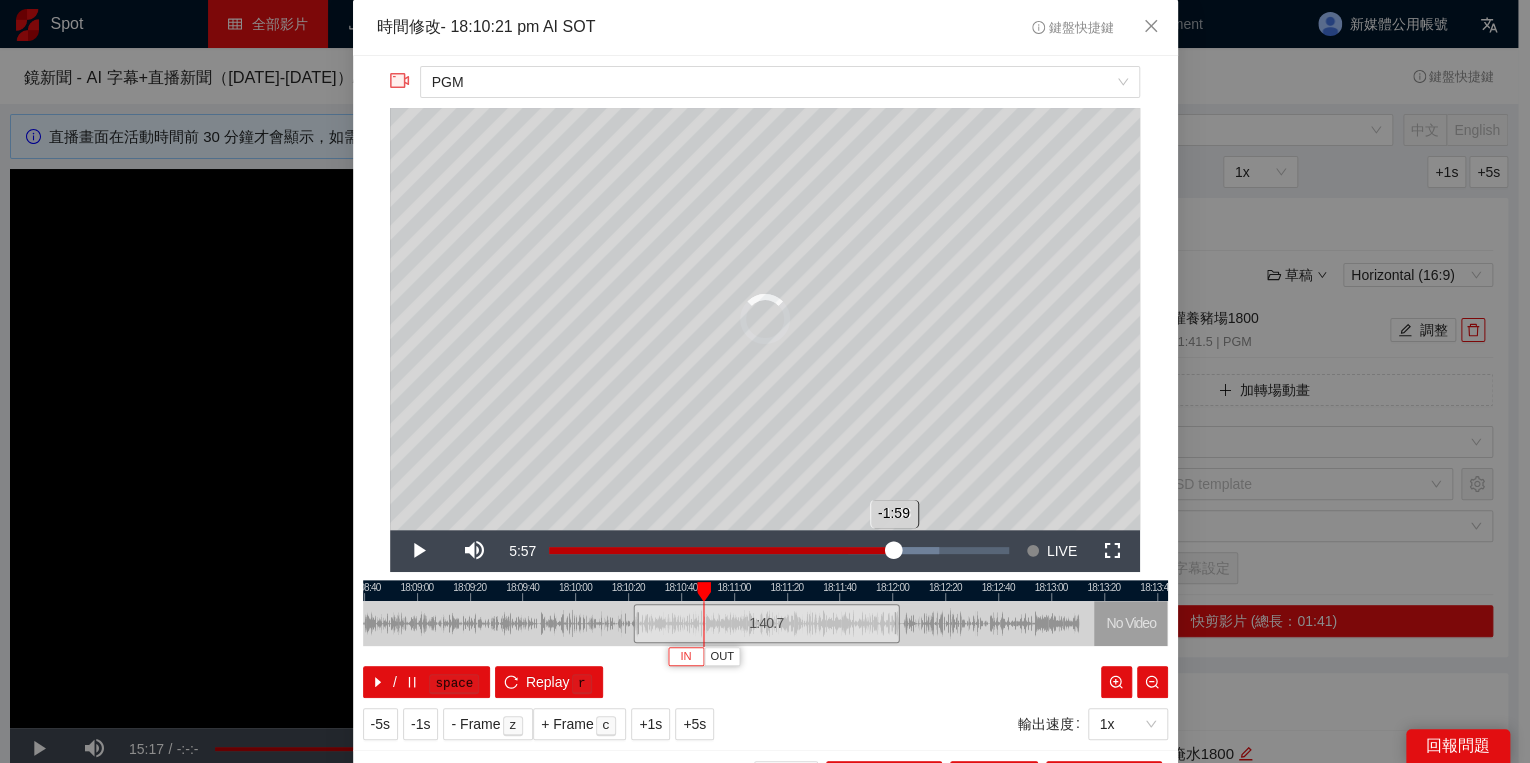 click on "Loaded :  84.80% -1:58 -1:59" at bounding box center (779, 551) 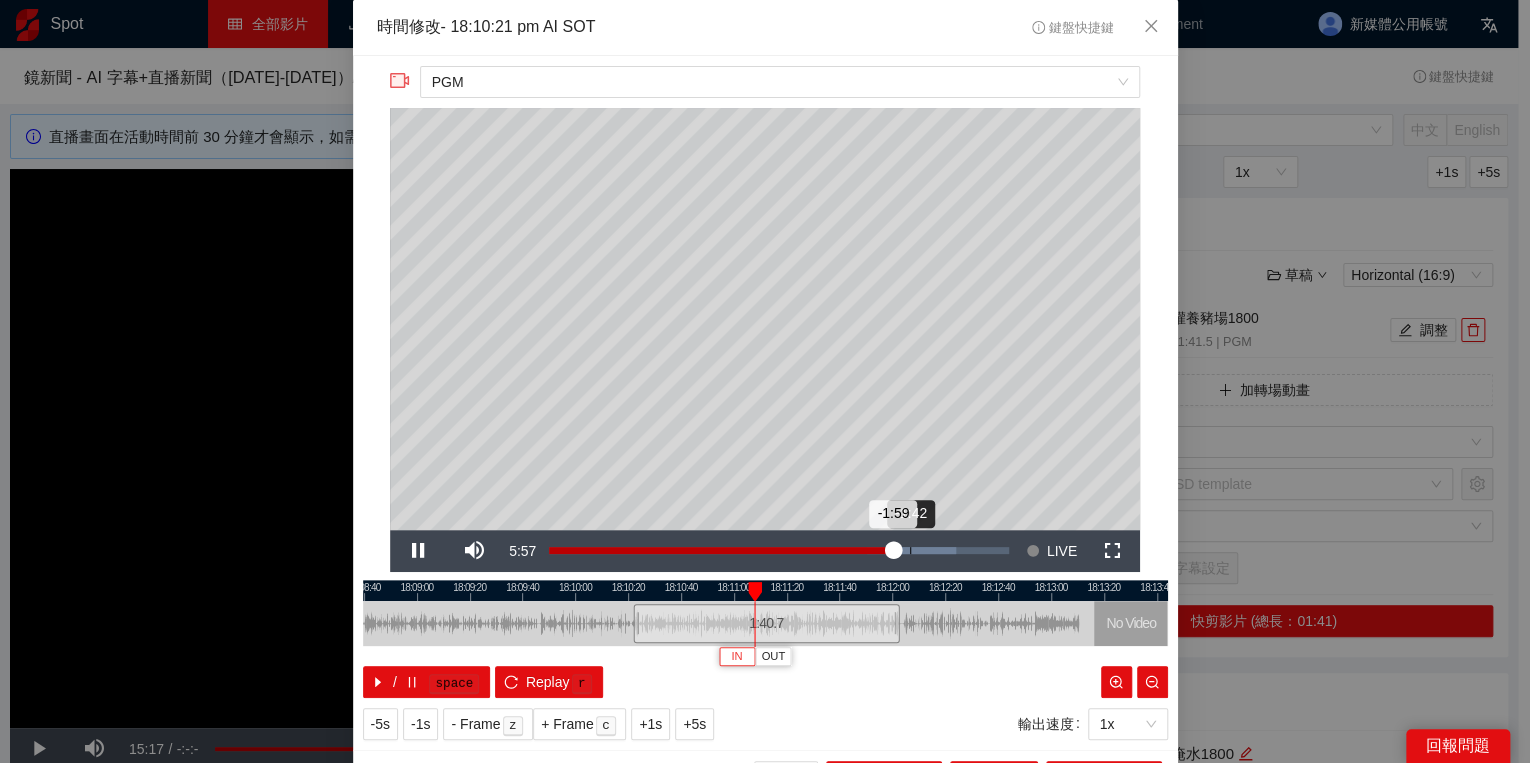 click on "Loaded :  88.60% -1:42 -1:59" at bounding box center (779, 551) 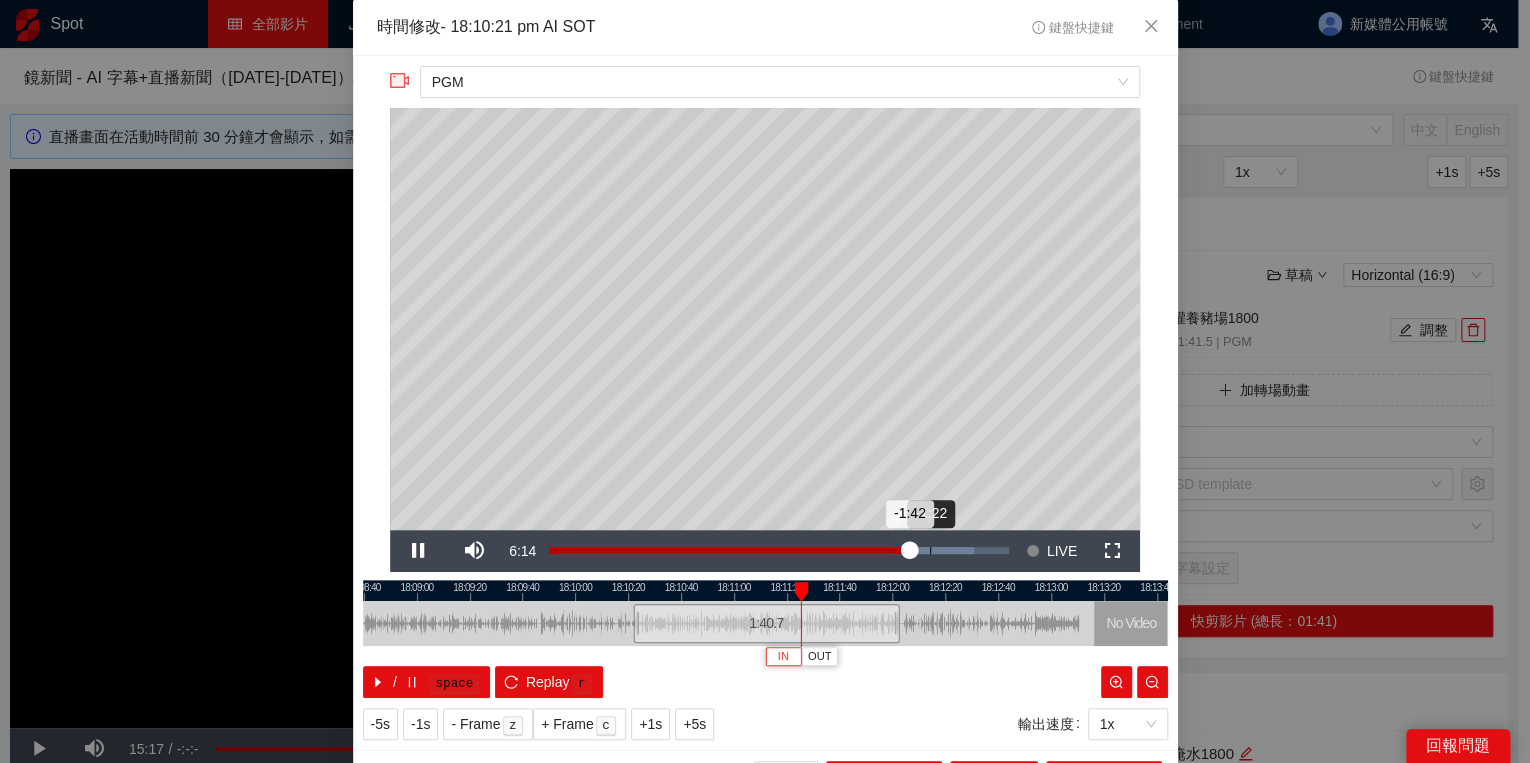 click on "Loaded :  92.39% -1:22 -1:42" at bounding box center [779, 551] 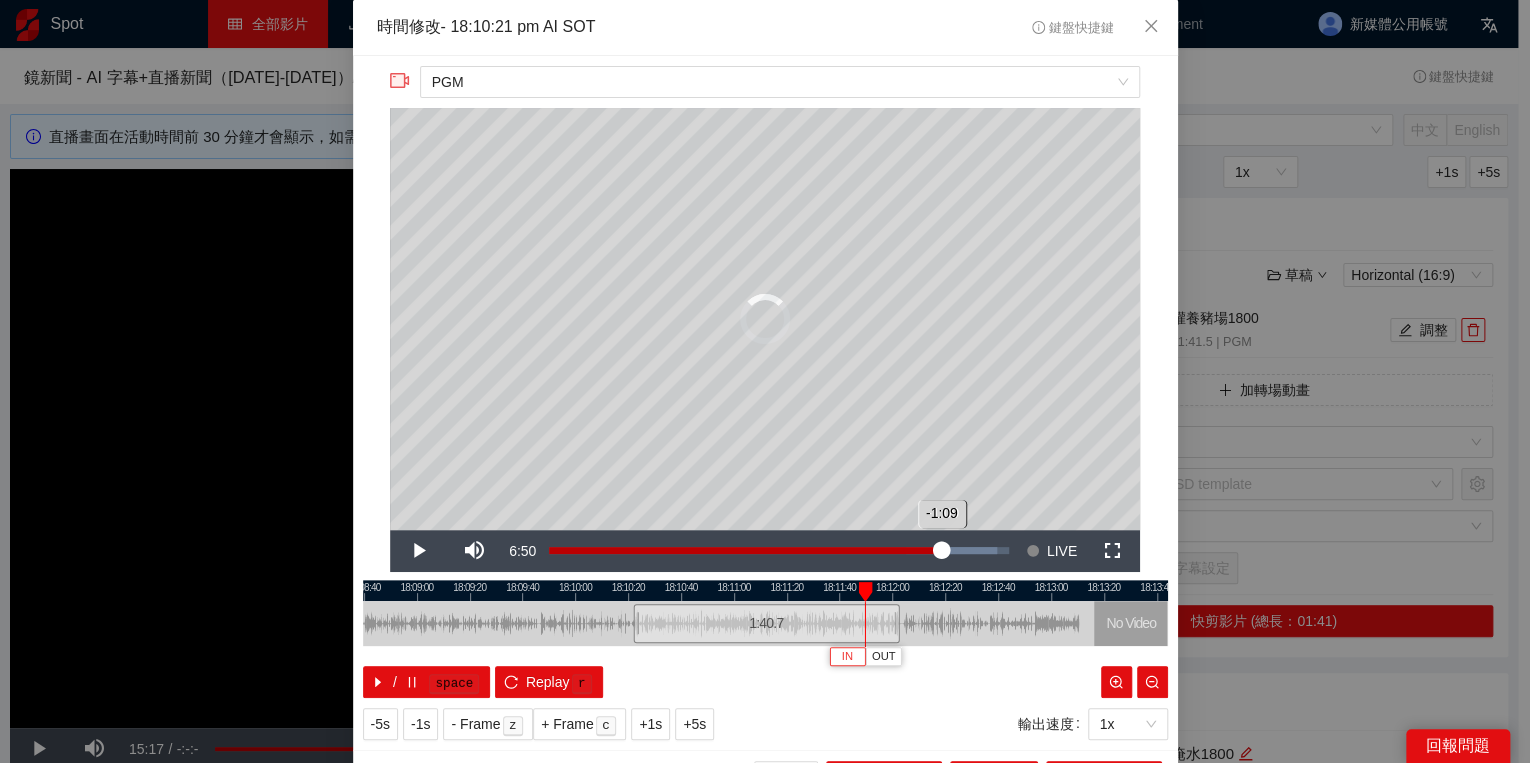 click on "Loaded :  97.45% -1:09 -1:09" at bounding box center [779, 551] 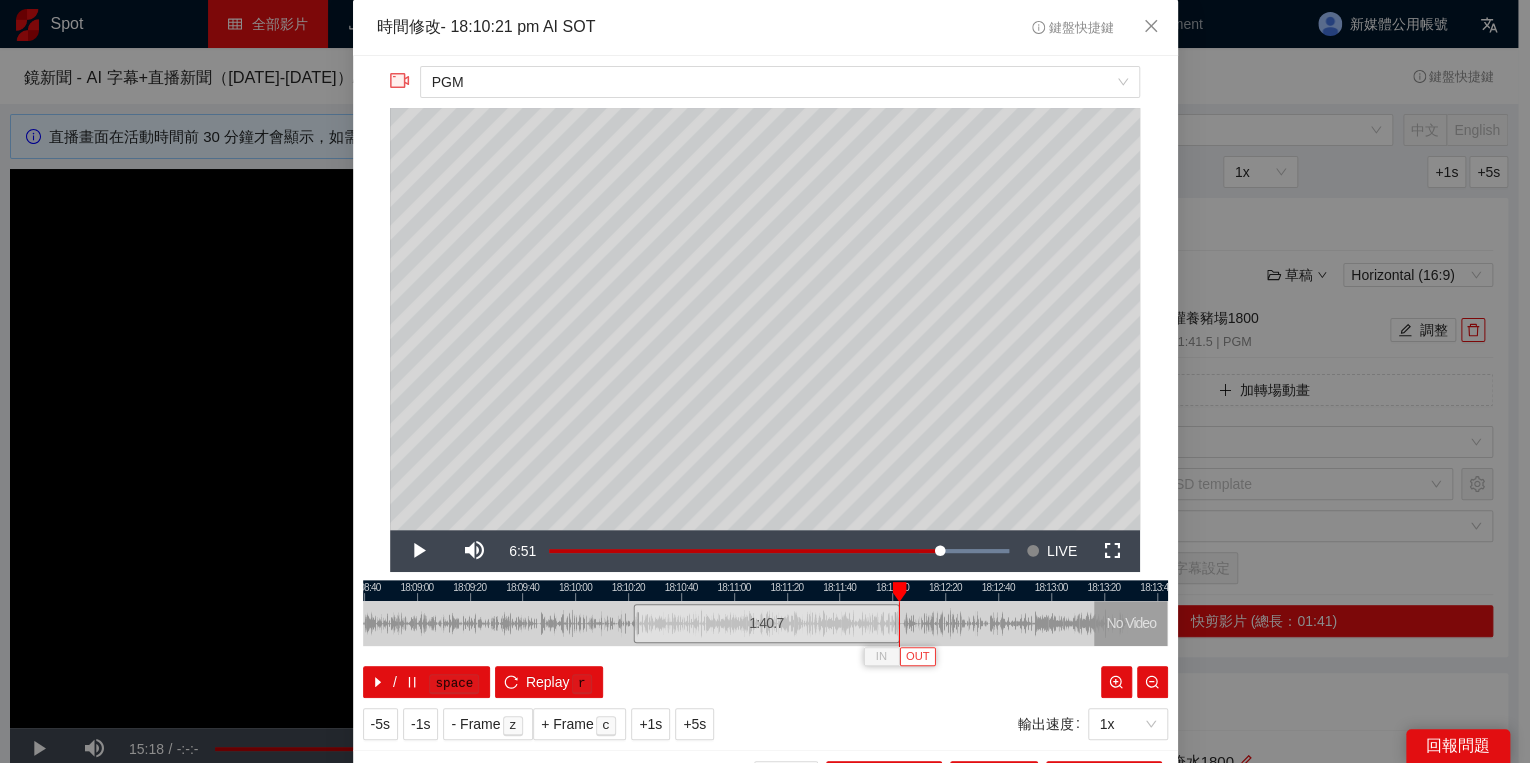 click on "OUT" at bounding box center (918, 657) 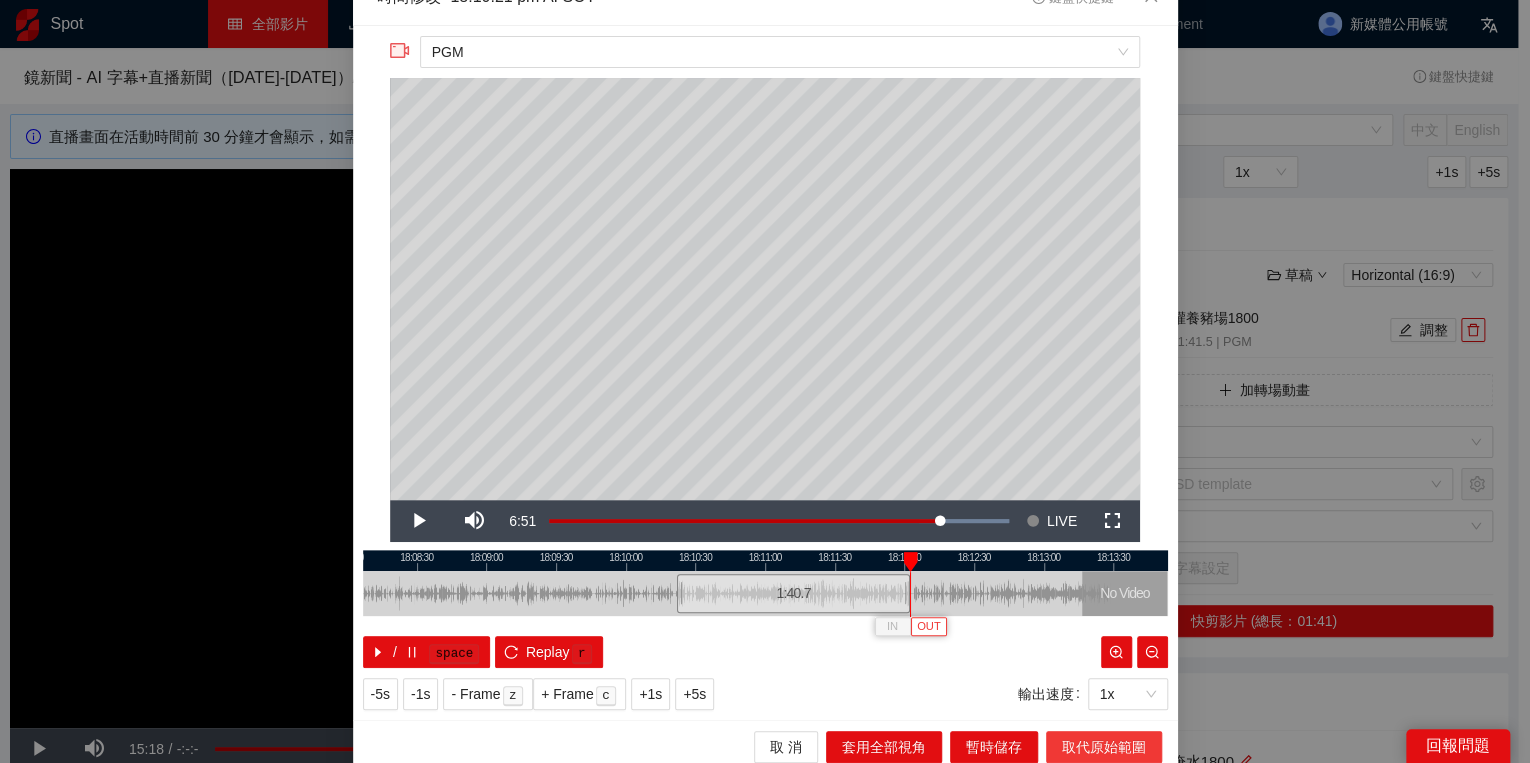 scroll, scrollTop: 39, scrollLeft: 0, axis: vertical 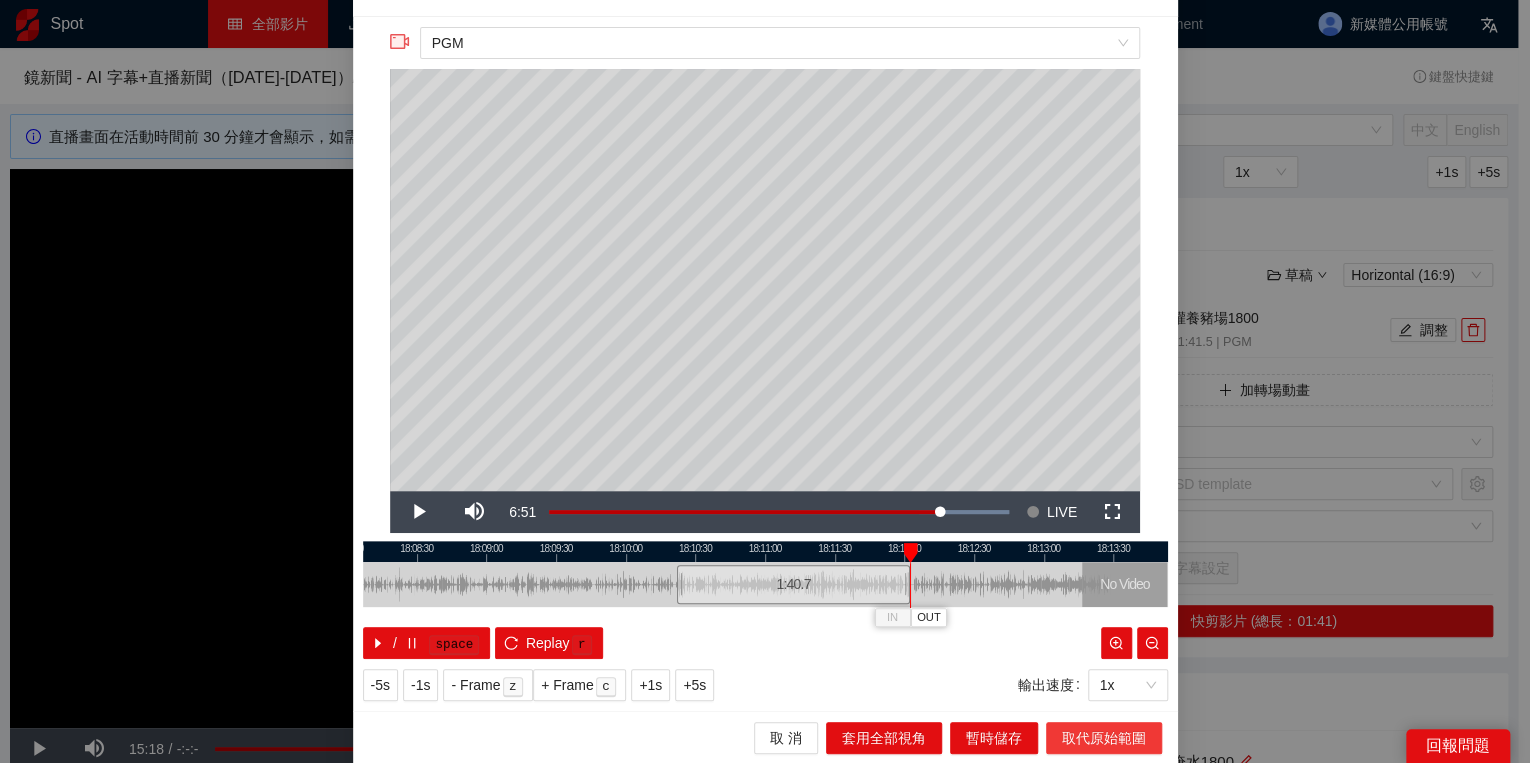 click on "取代原始範圍" at bounding box center [1104, 738] 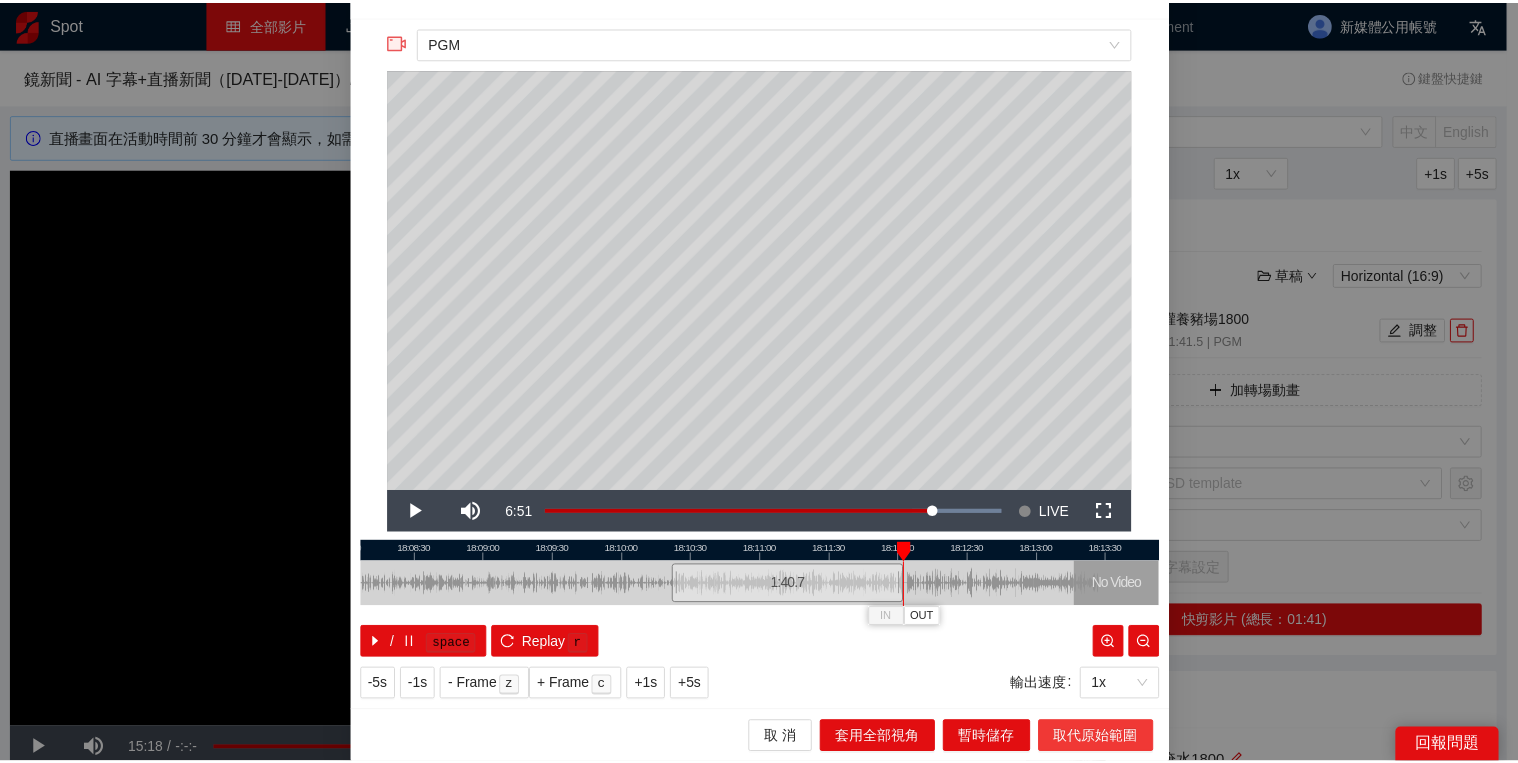 scroll, scrollTop: 0, scrollLeft: 0, axis: both 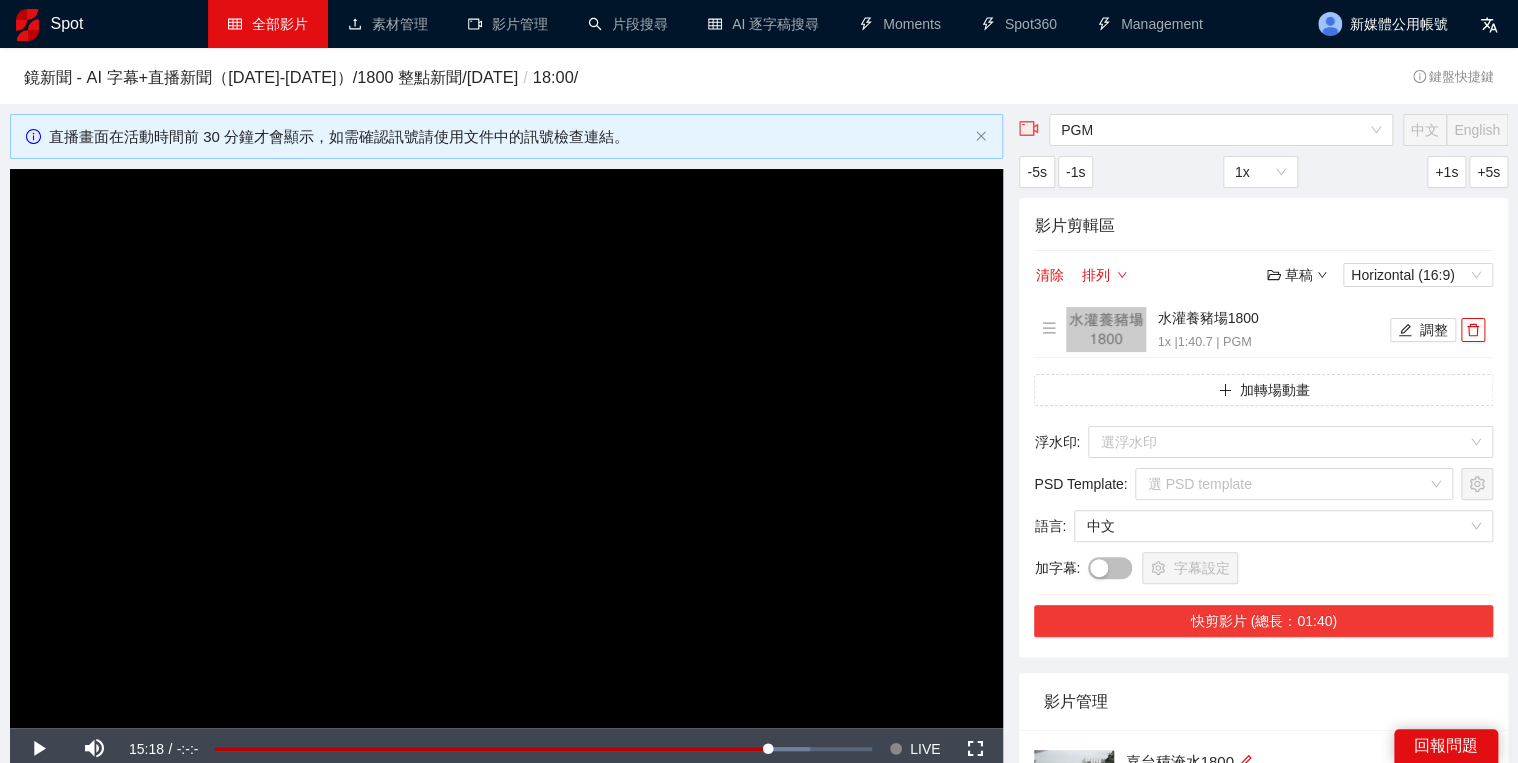 click on "快剪影片 (總長：01:40)" at bounding box center [1263, 621] 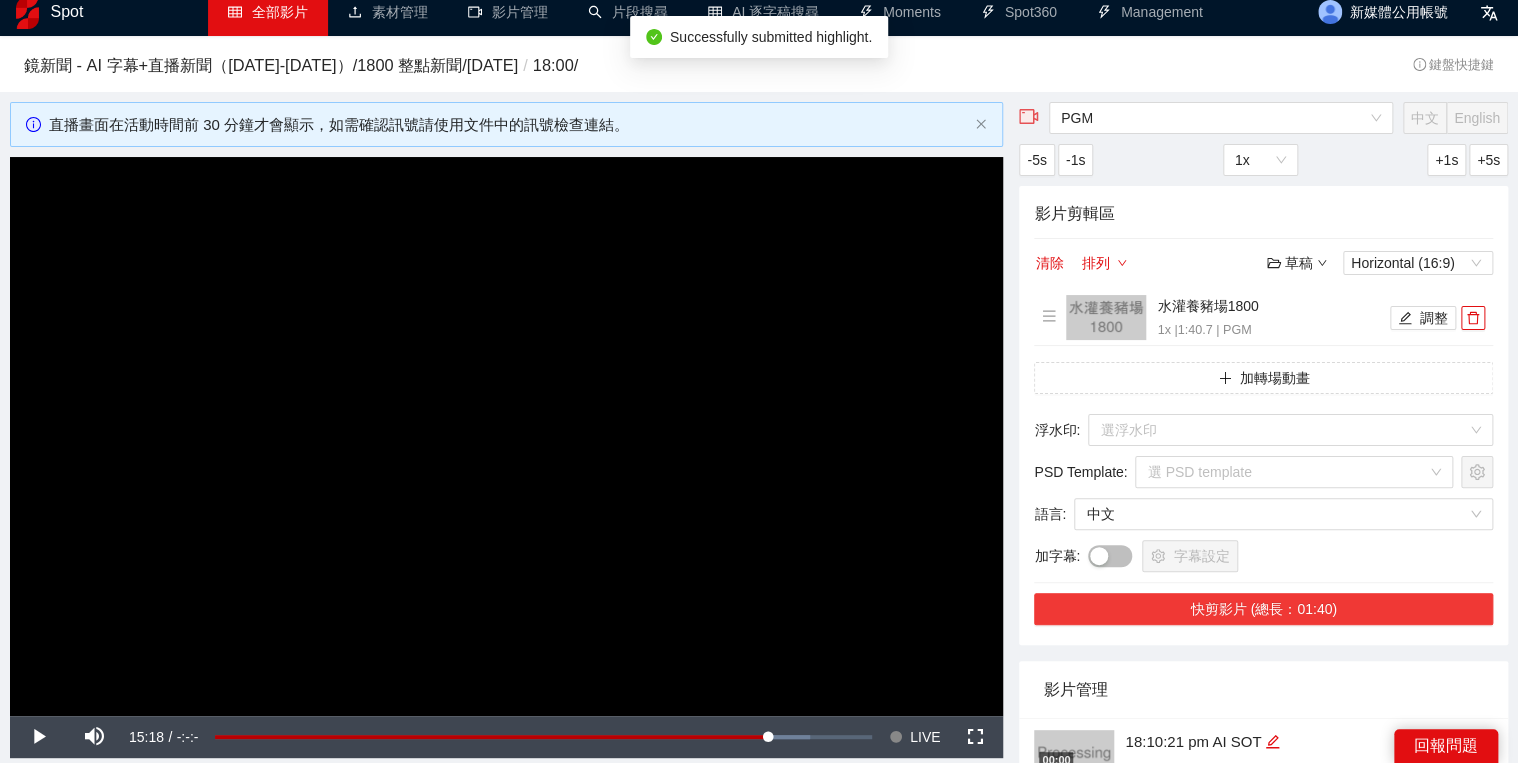 scroll, scrollTop: 160, scrollLeft: 0, axis: vertical 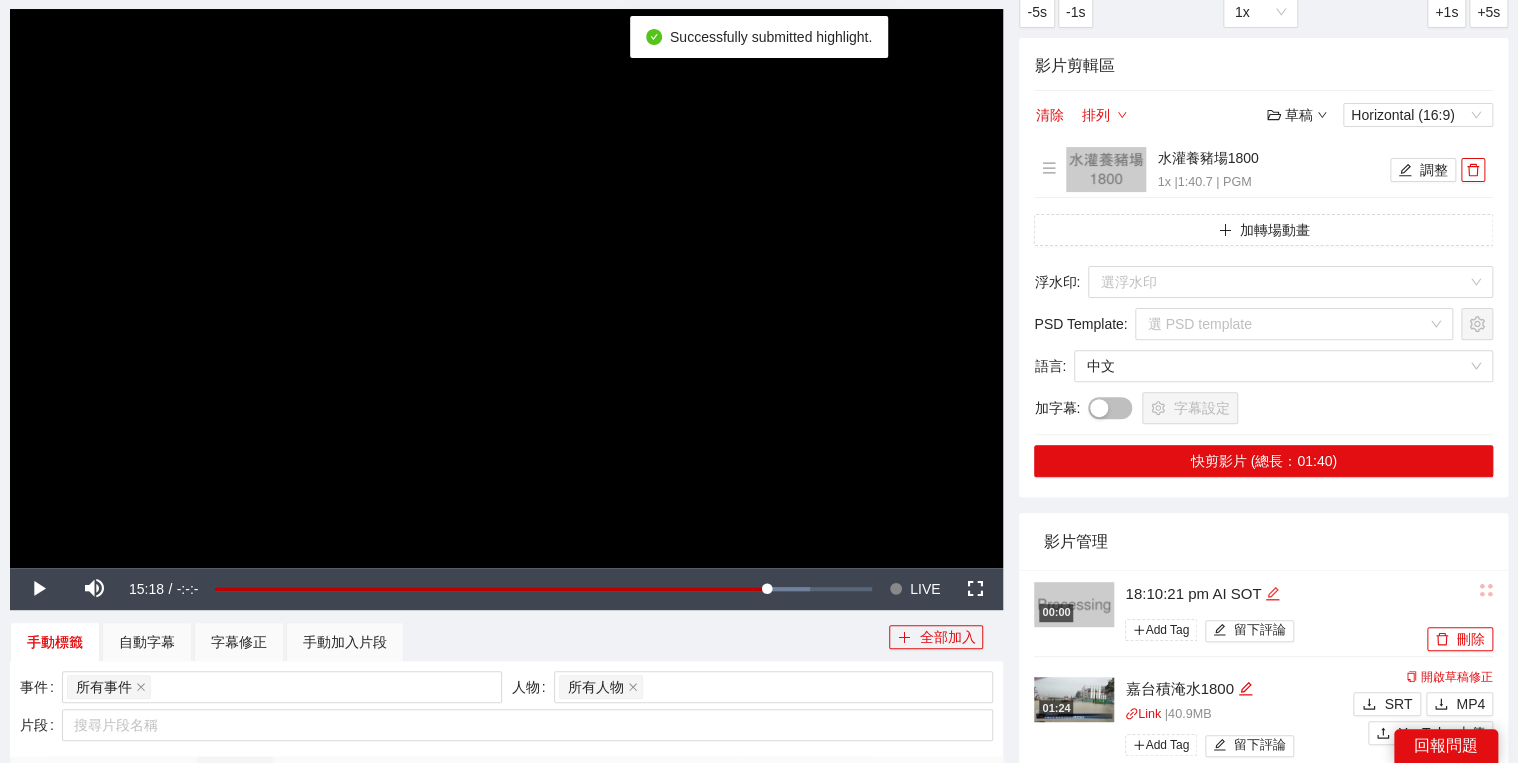click 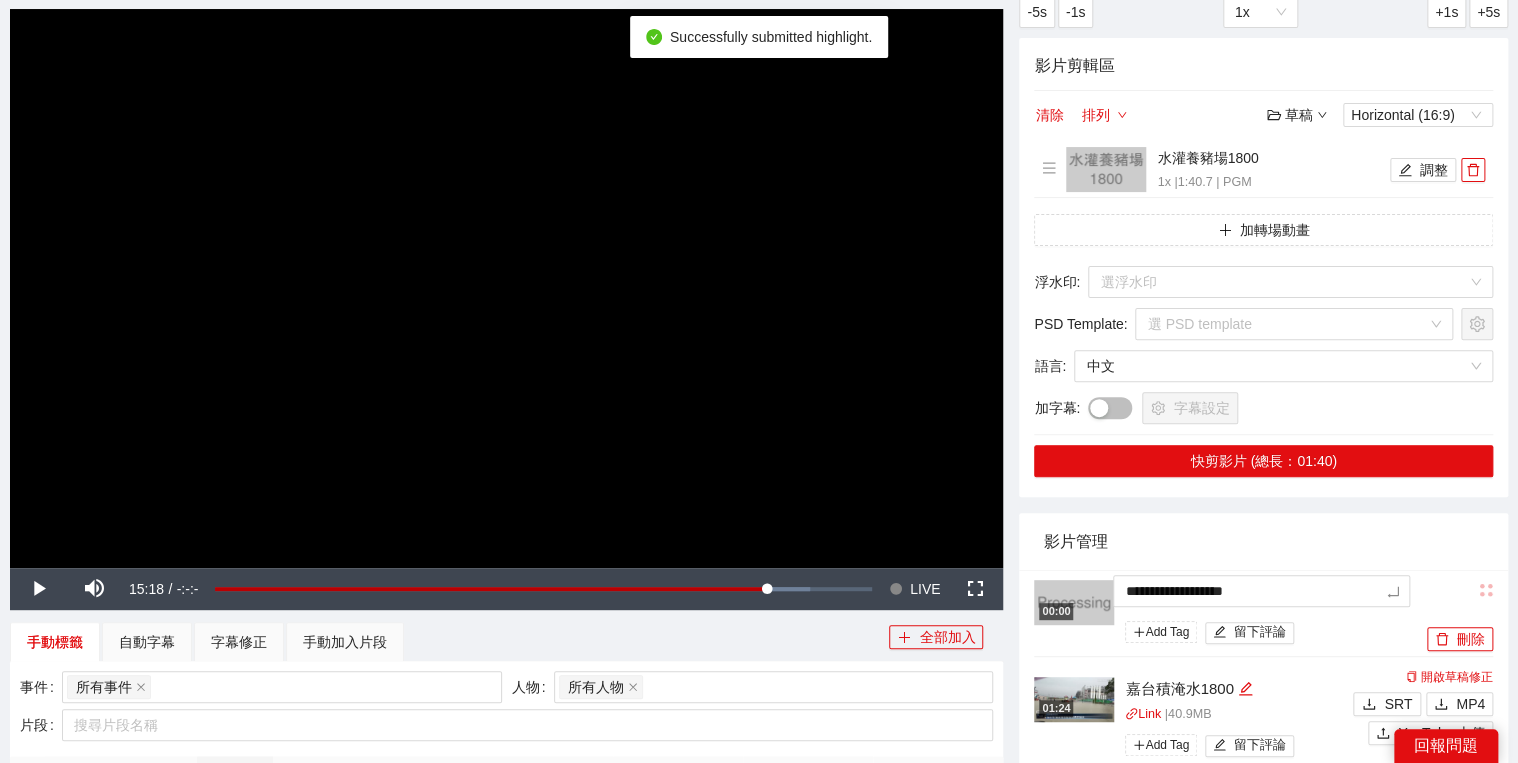 drag, startPoint x: 1299, startPoint y: 584, endPoint x: 1024, endPoint y: 574, distance: 275.18176 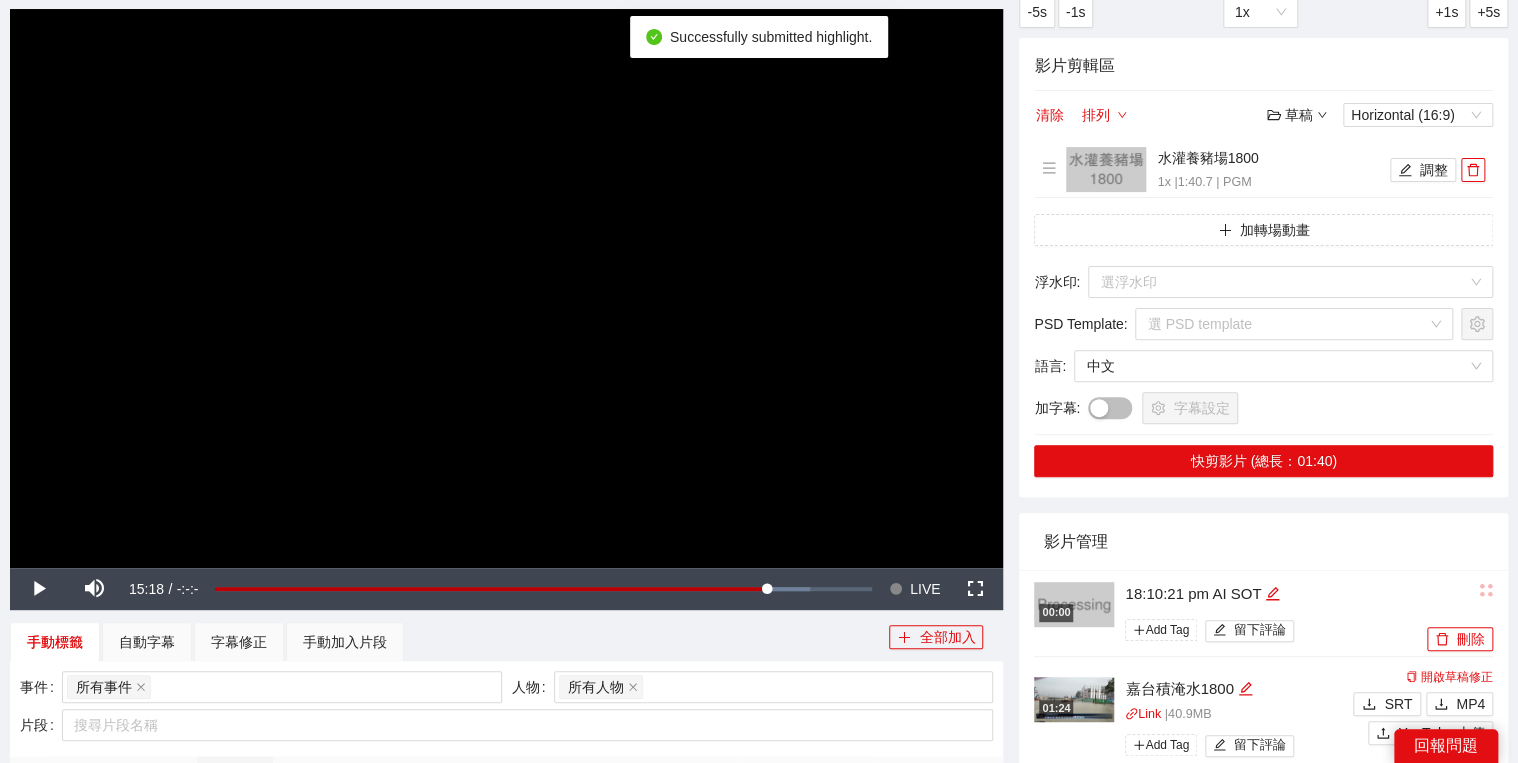 click on "影片管理" at bounding box center (1263, 541) 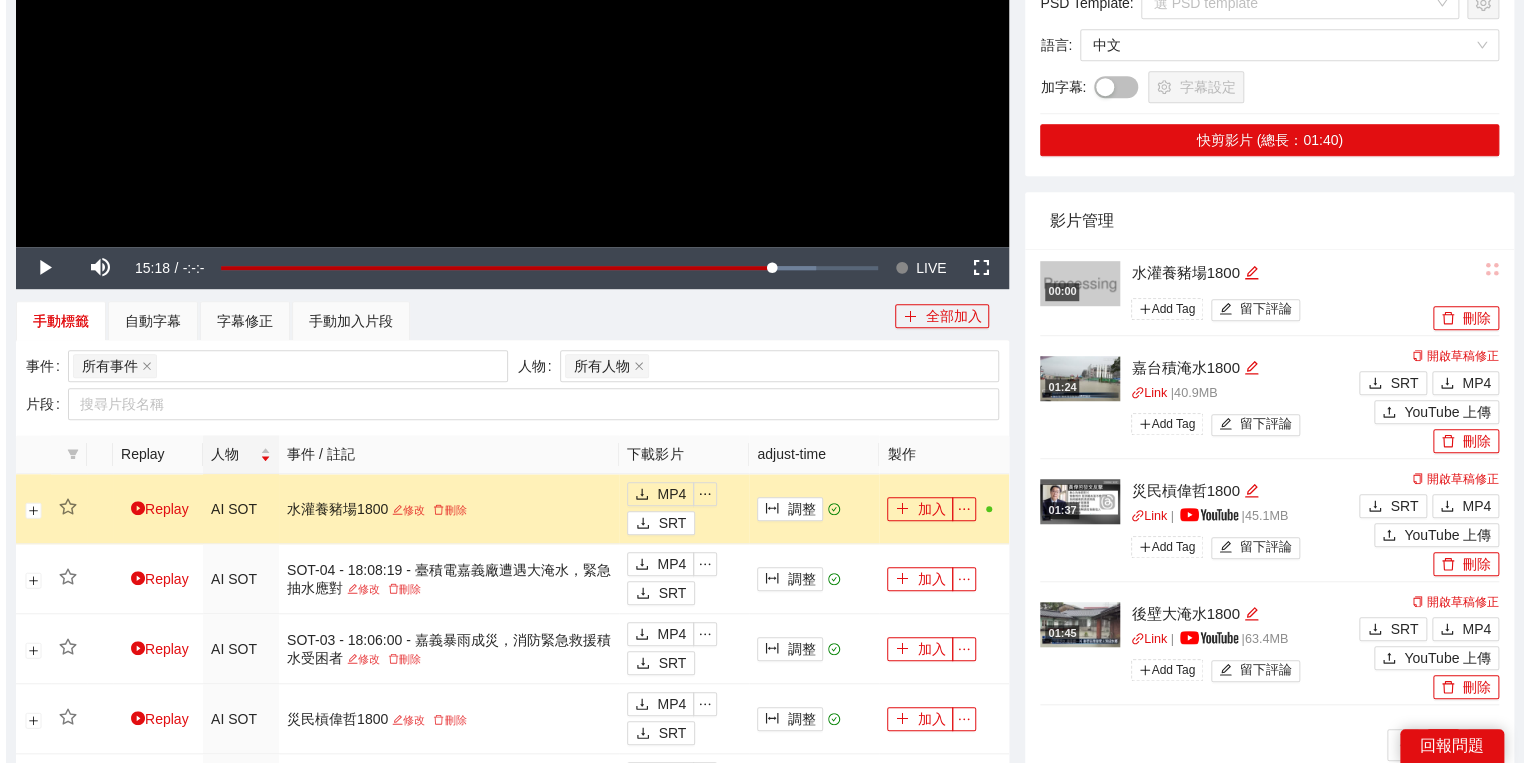 scroll, scrollTop: 480, scrollLeft: 0, axis: vertical 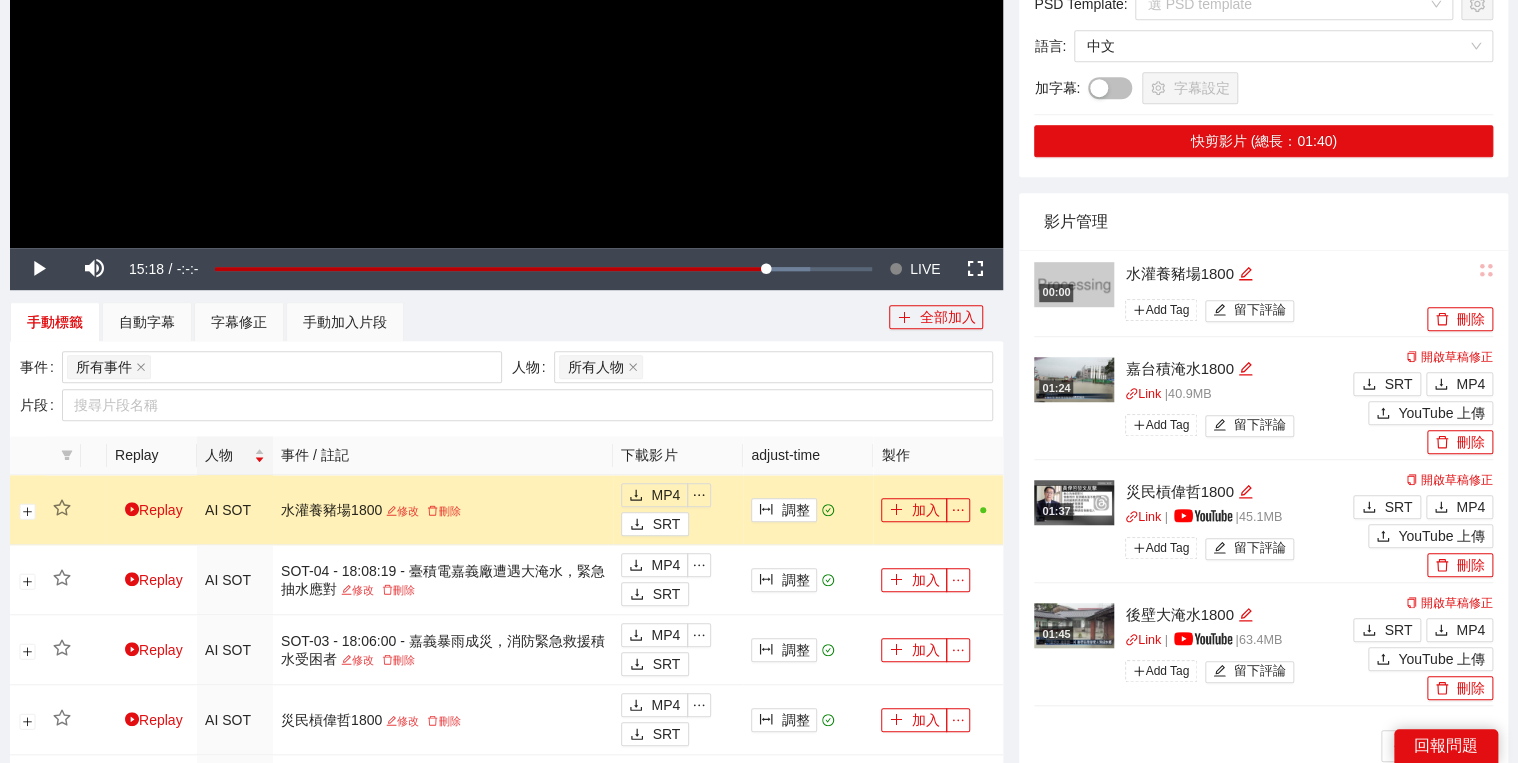 click on "開啟草稿修正 SRT MP4 YouTube 上傳   刪除" at bounding box center [1420, 399] 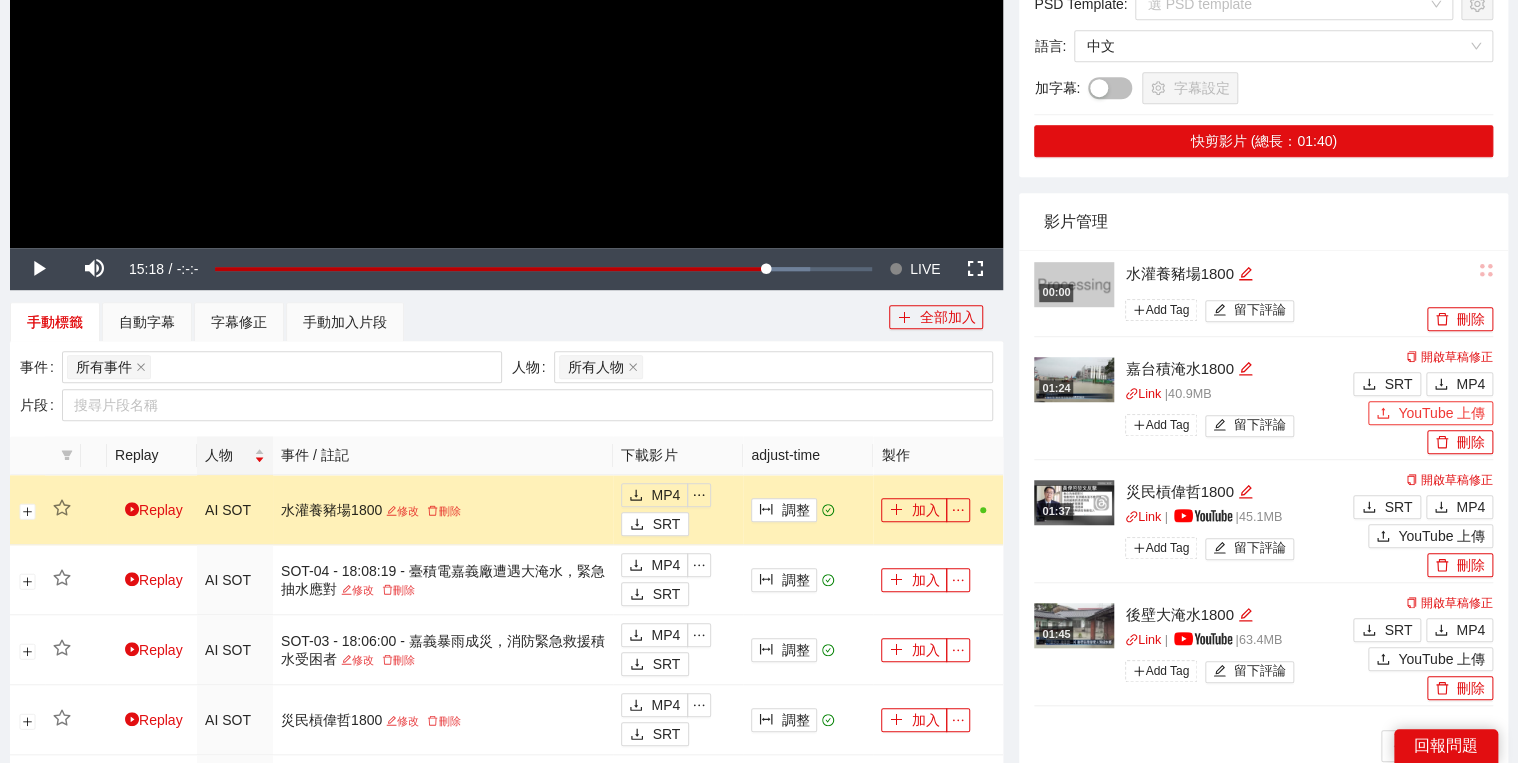 click on "YouTube 上傳" at bounding box center (1430, 413) 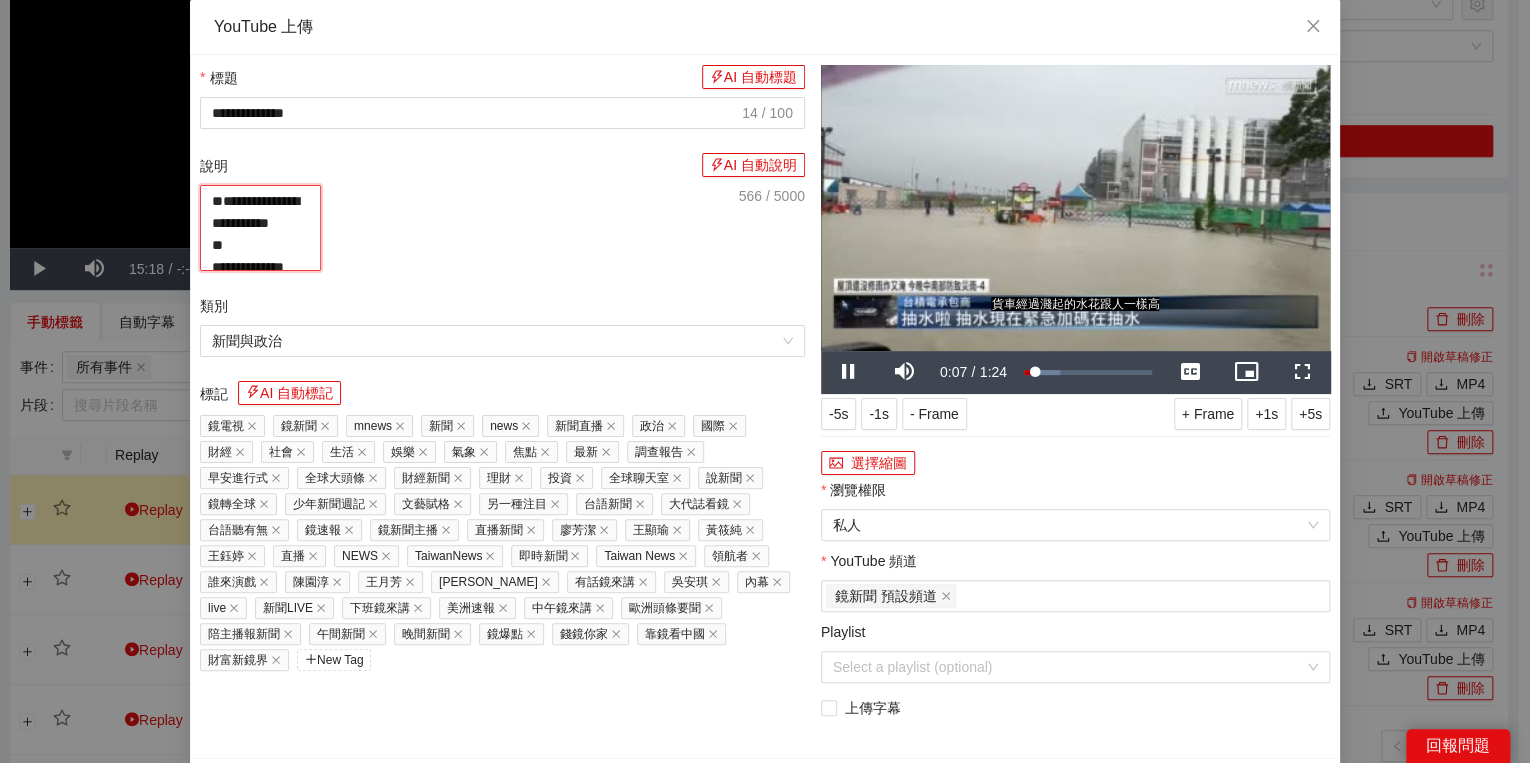 click on "**********" at bounding box center (260, 228) 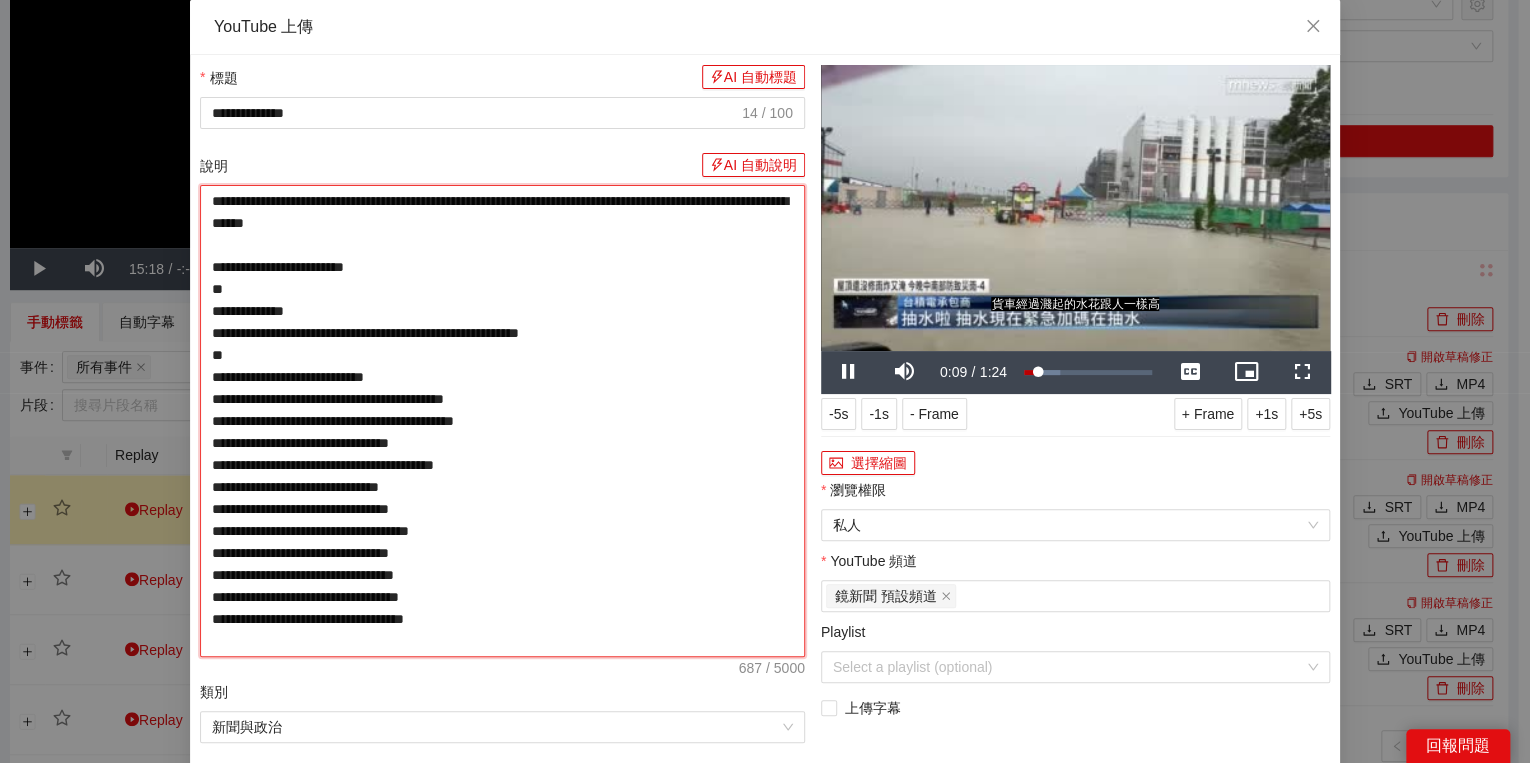 click on "**********" at bounding box center [502, 421] 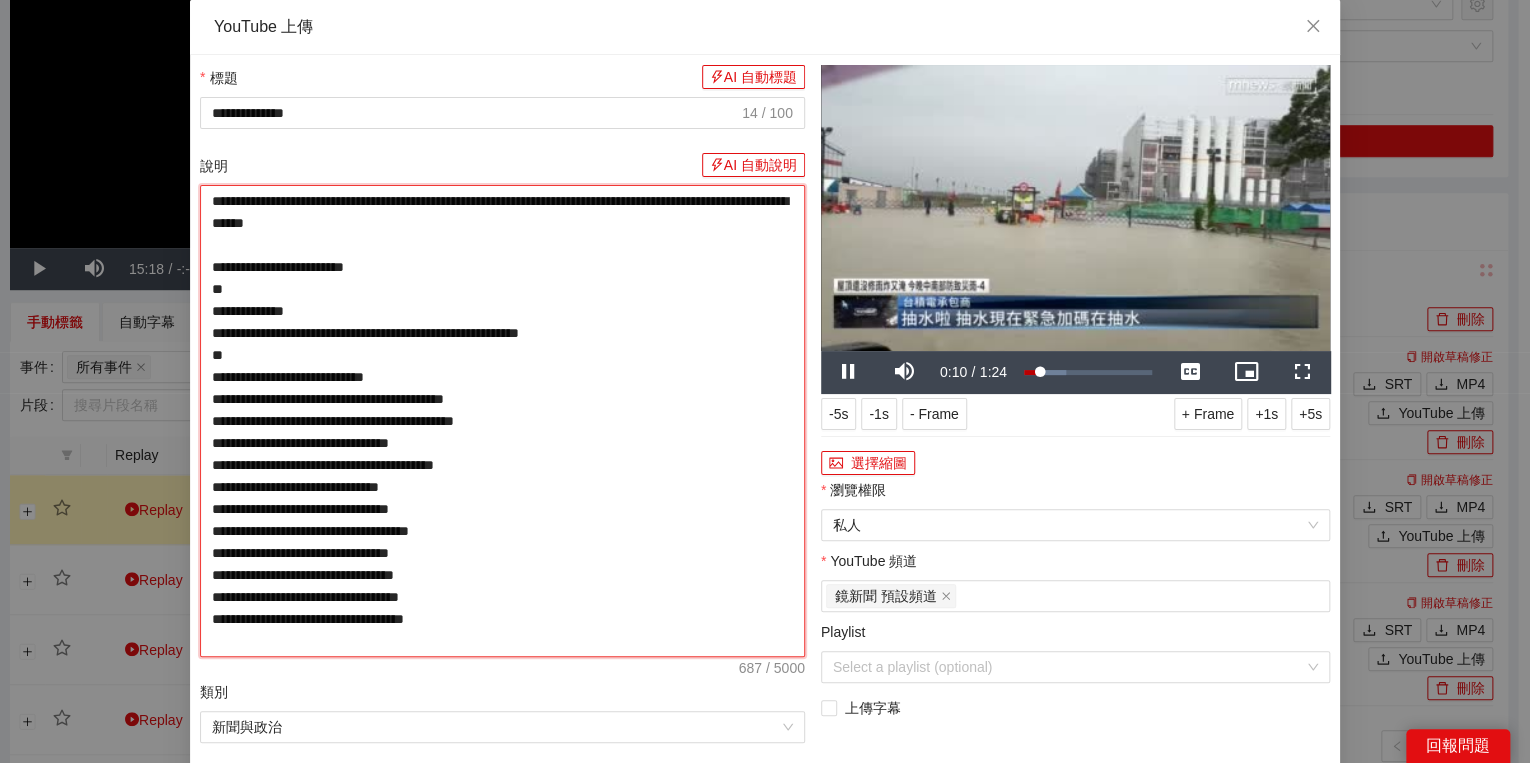type on "**********" 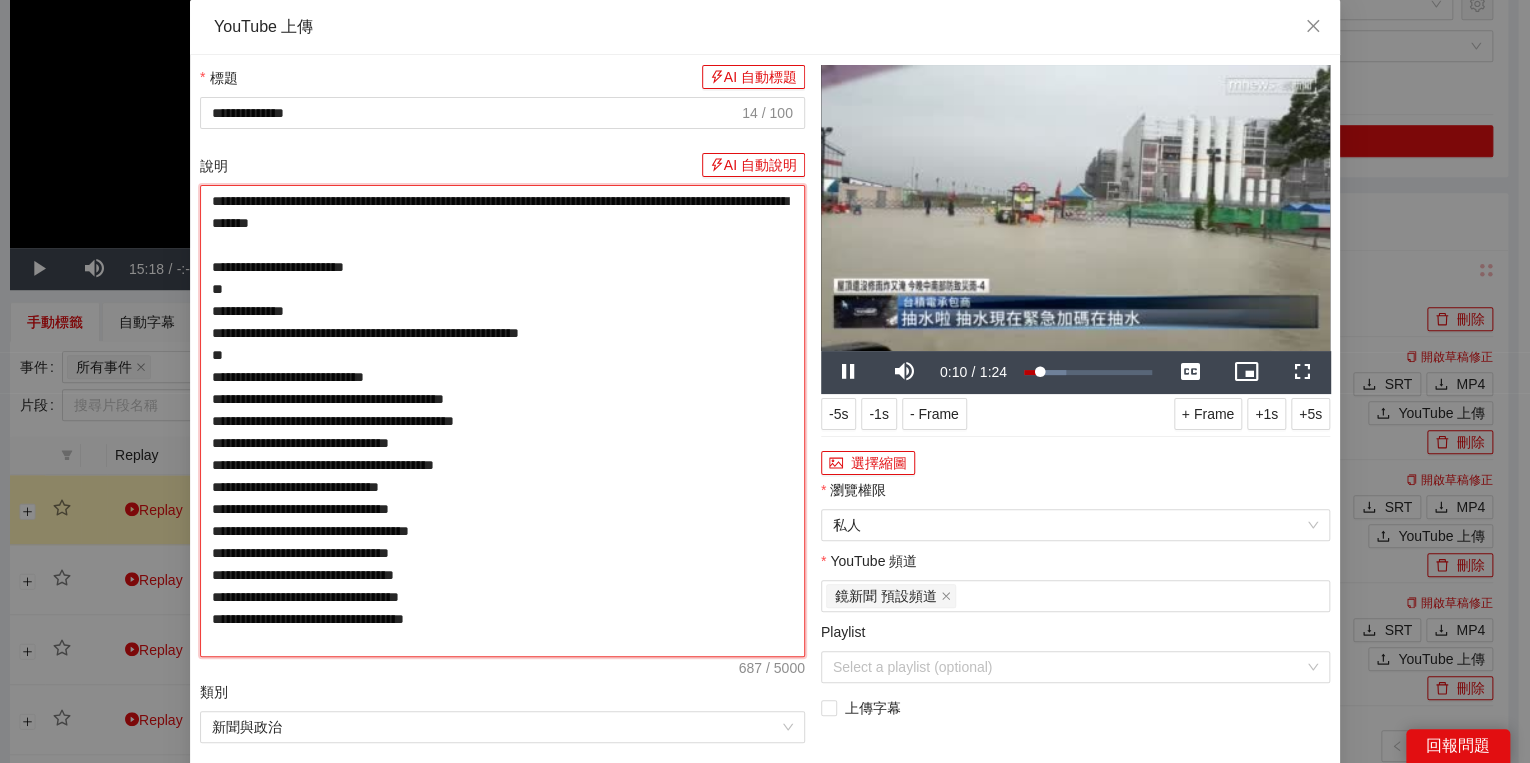 type on "**********" 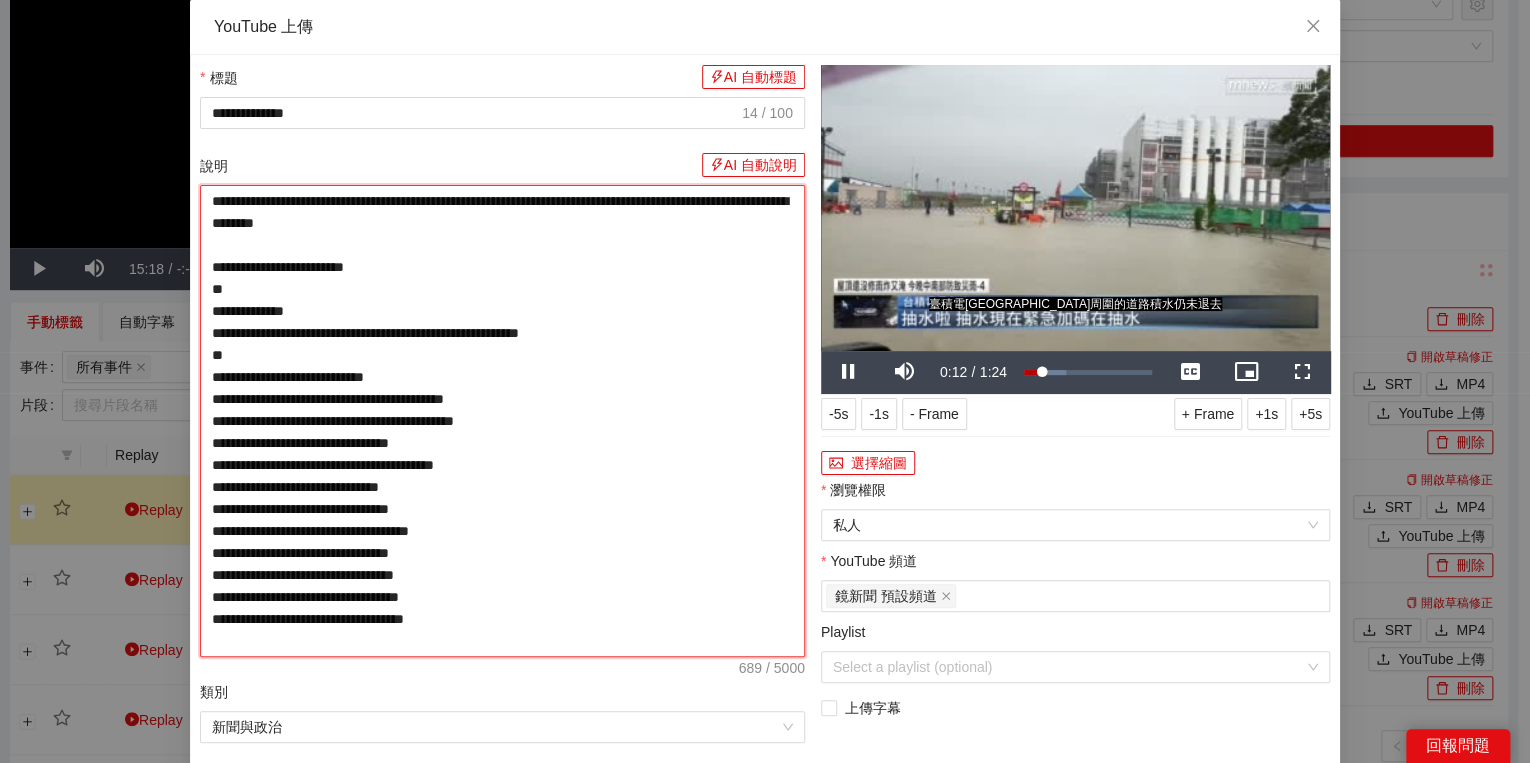 type on "**********" 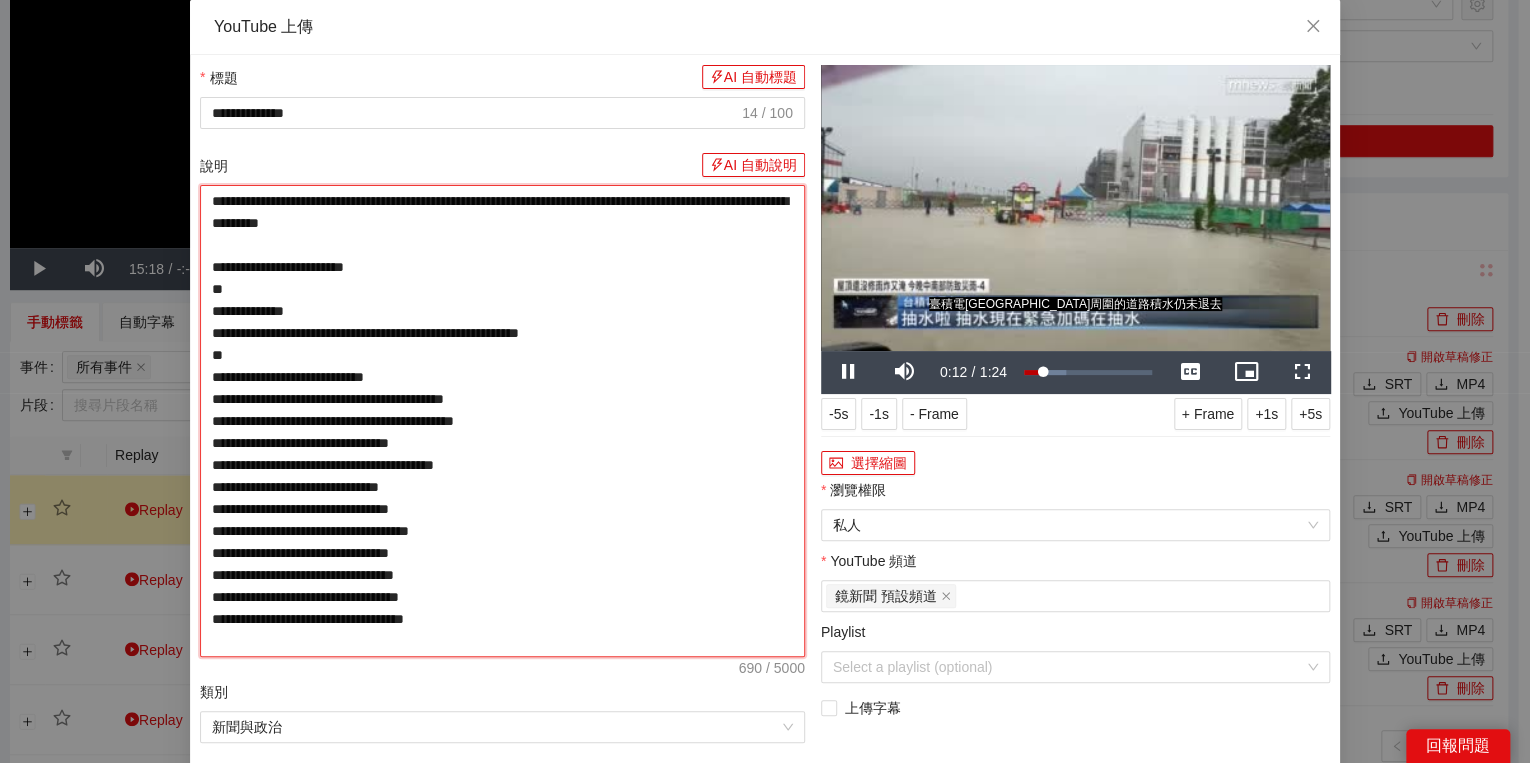 type on "**********" 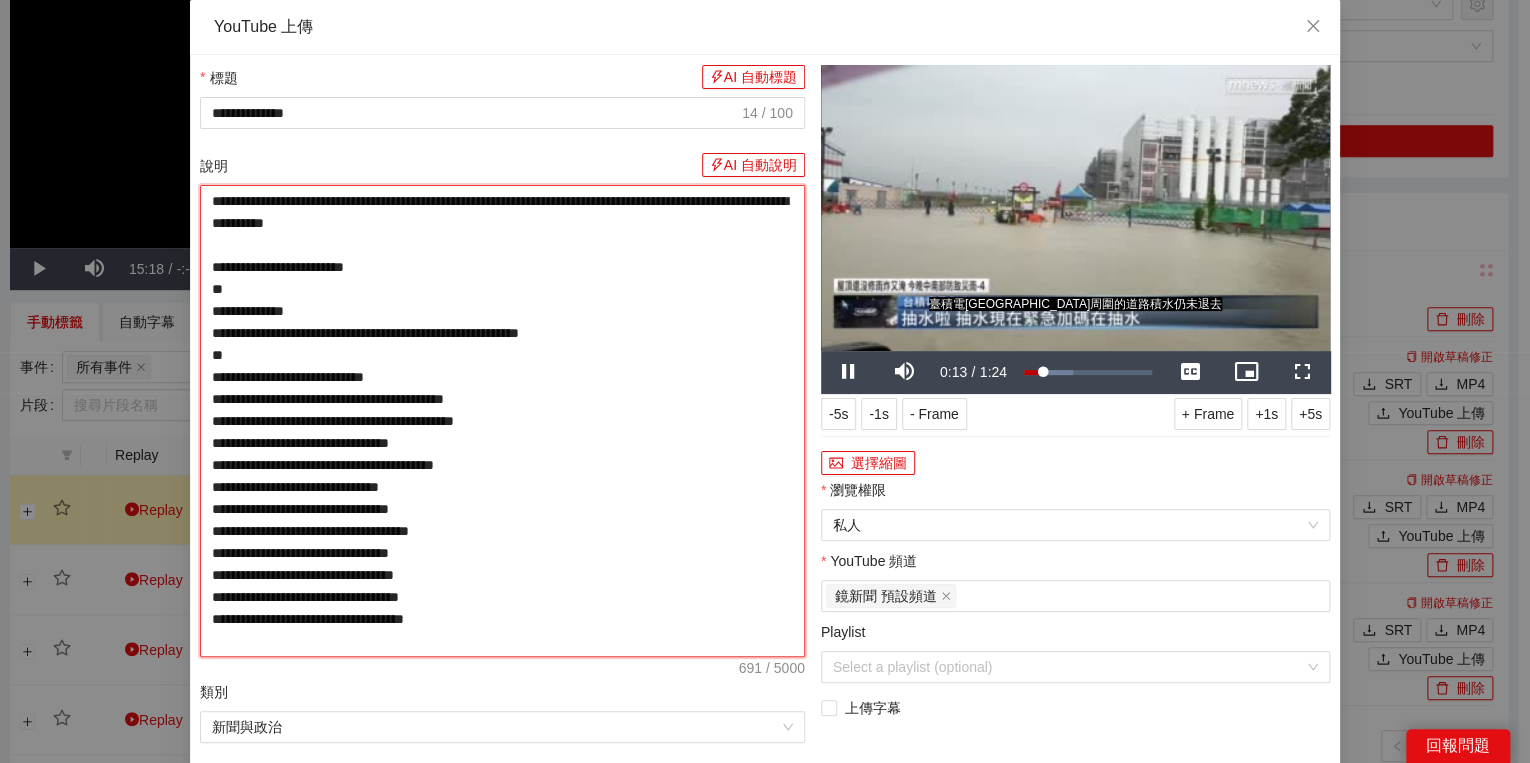 type on "**********" 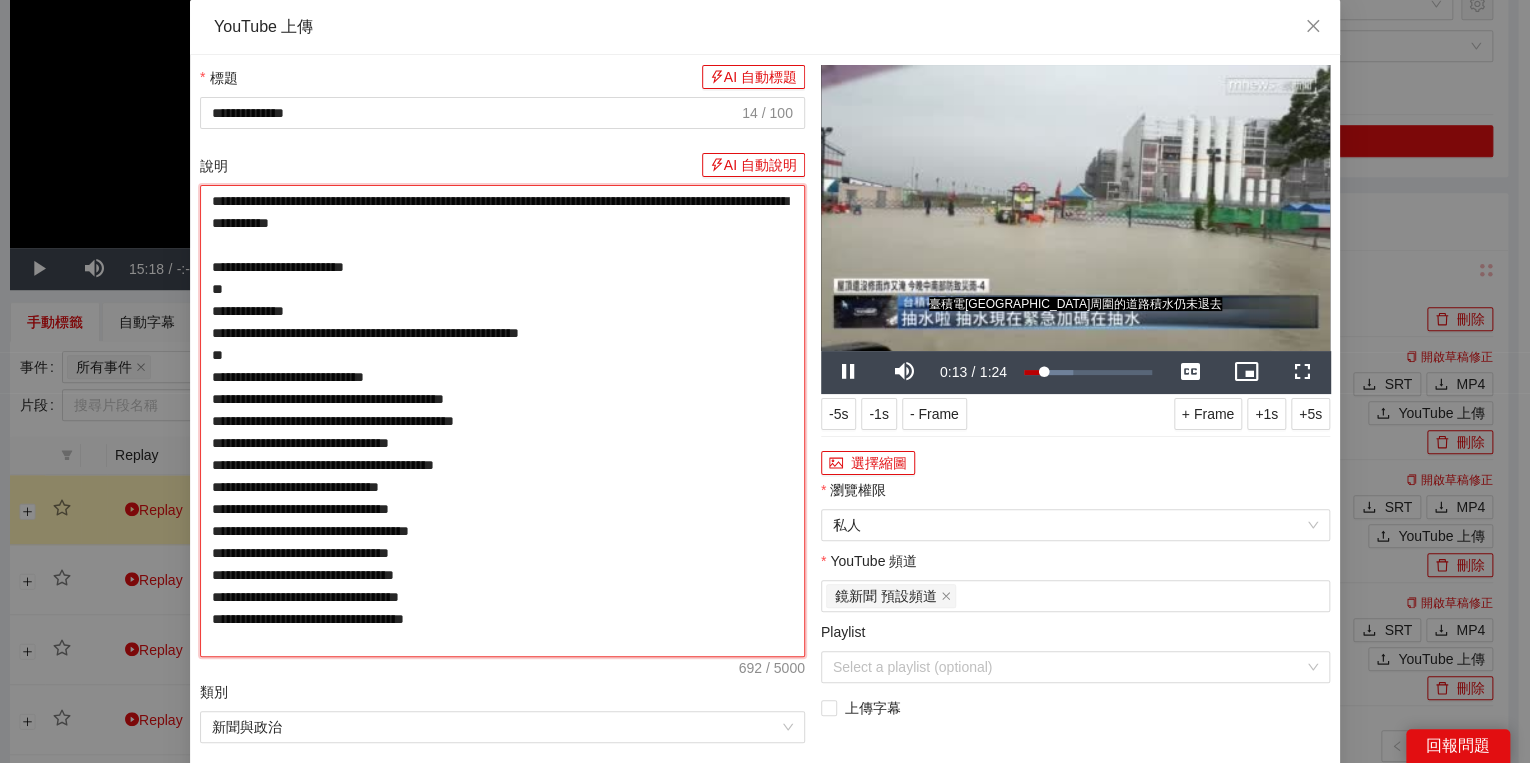 type on "**********" 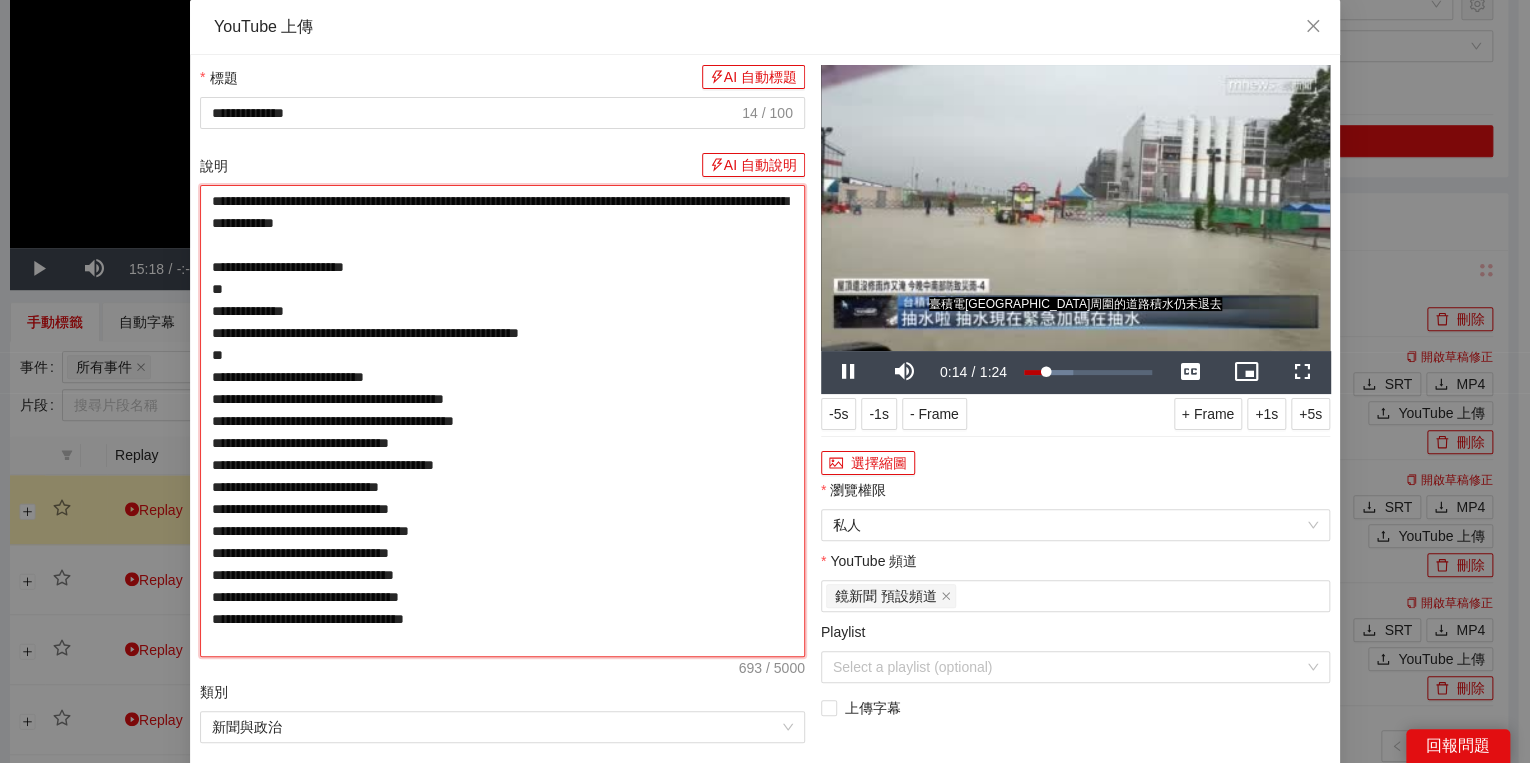 click on "**********" at bounding box center (502, 421) 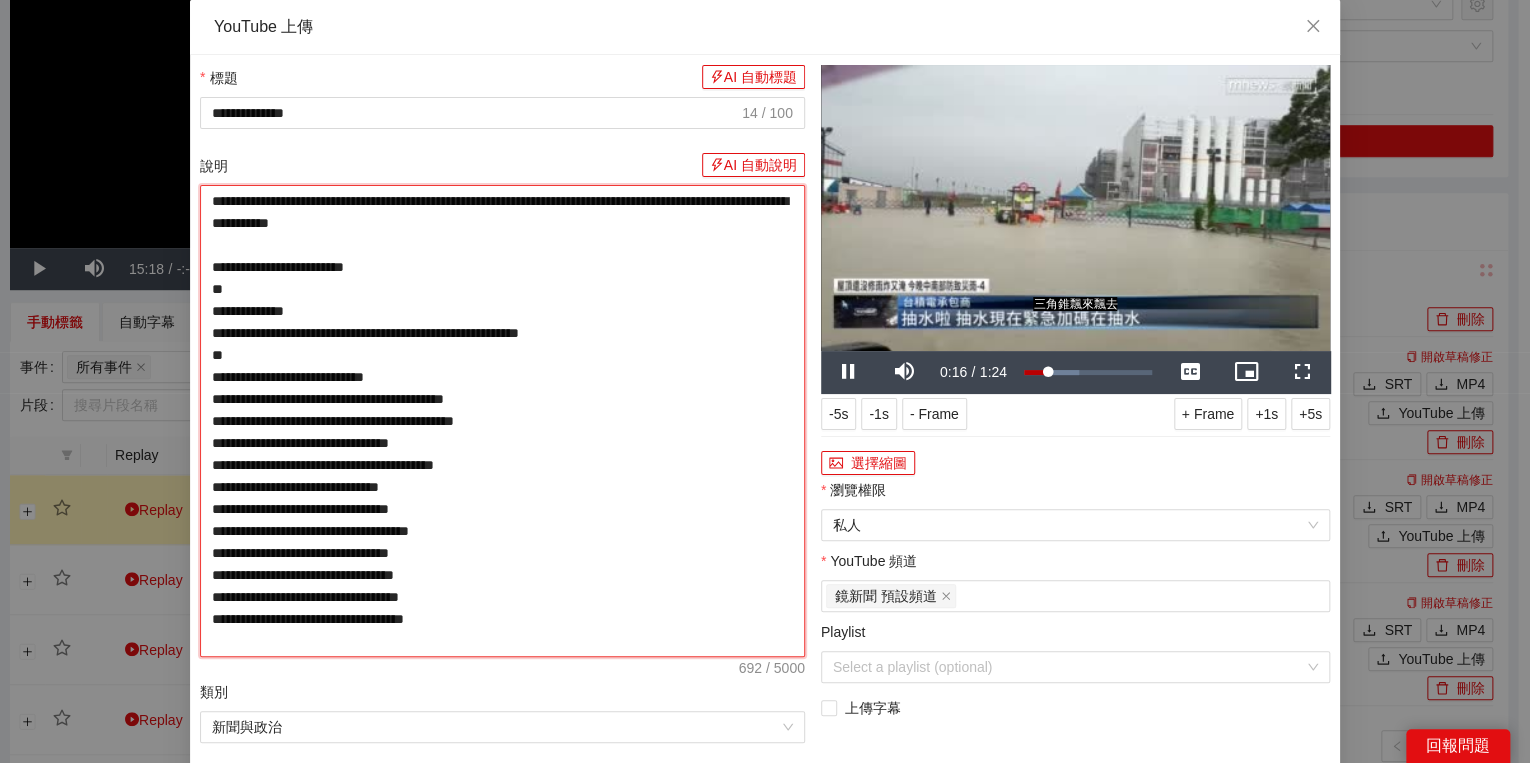 click on "**********" at bounding box center (502, 421) 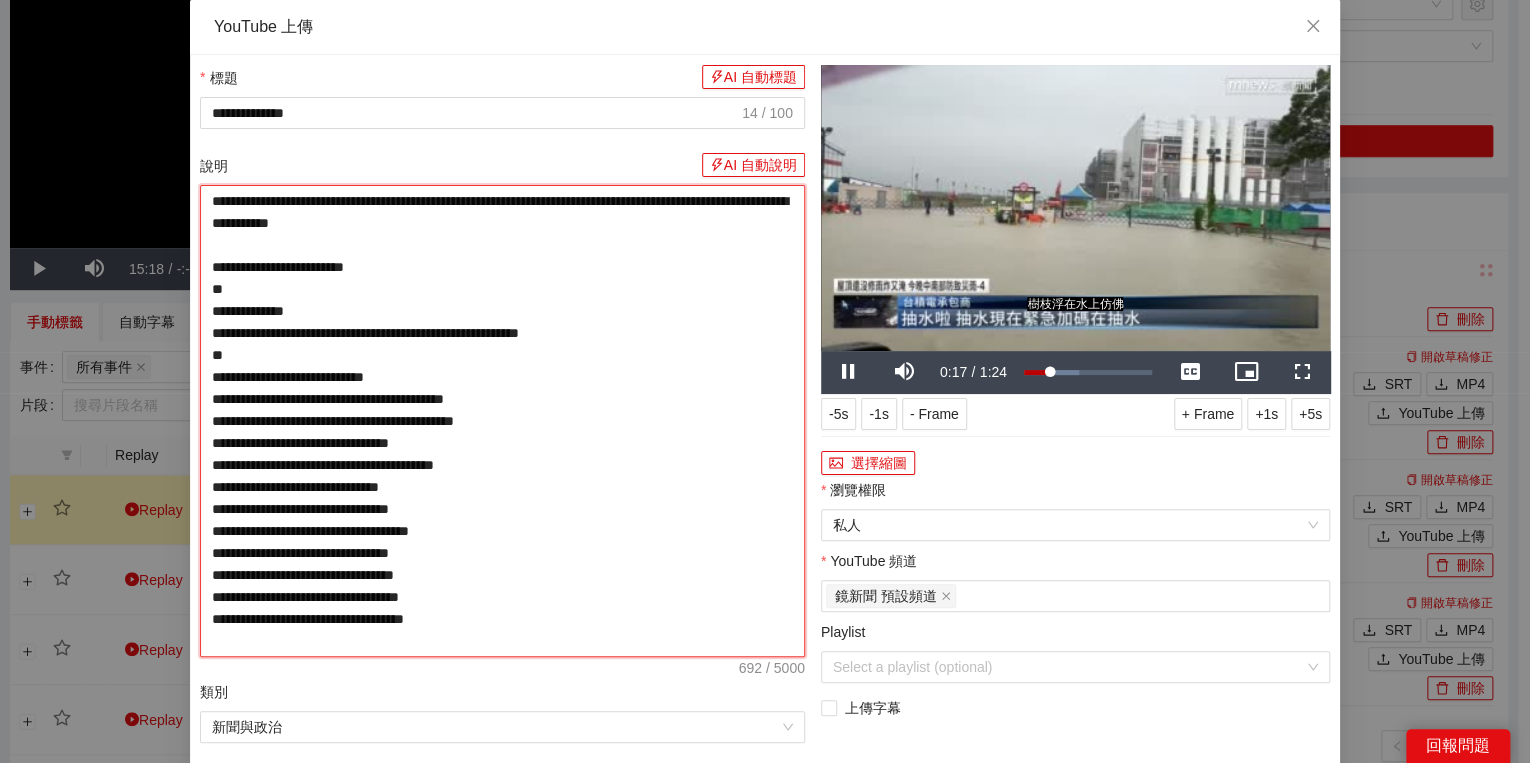 type on "**********" 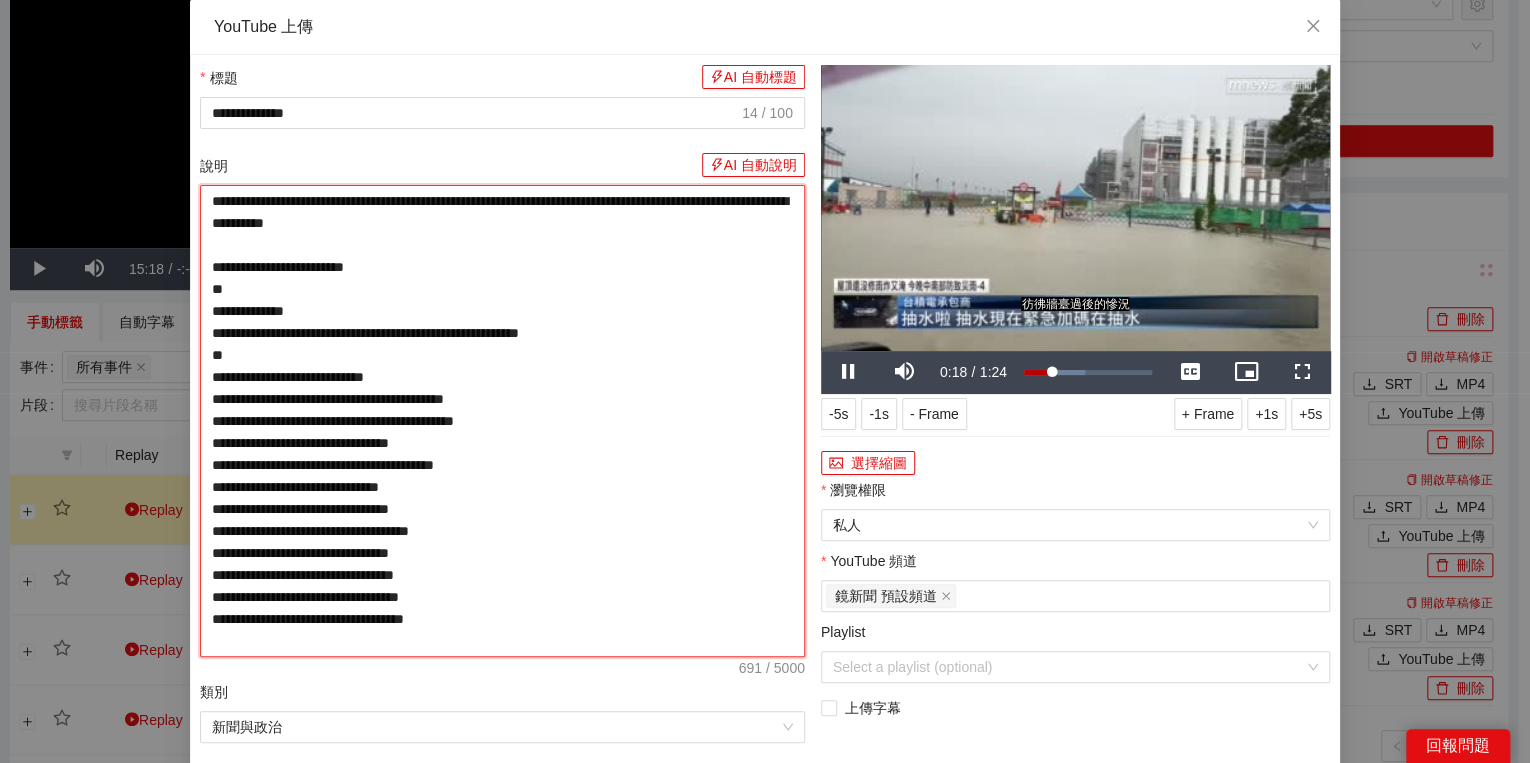 click on "**********" at bounding box center [502, 421] 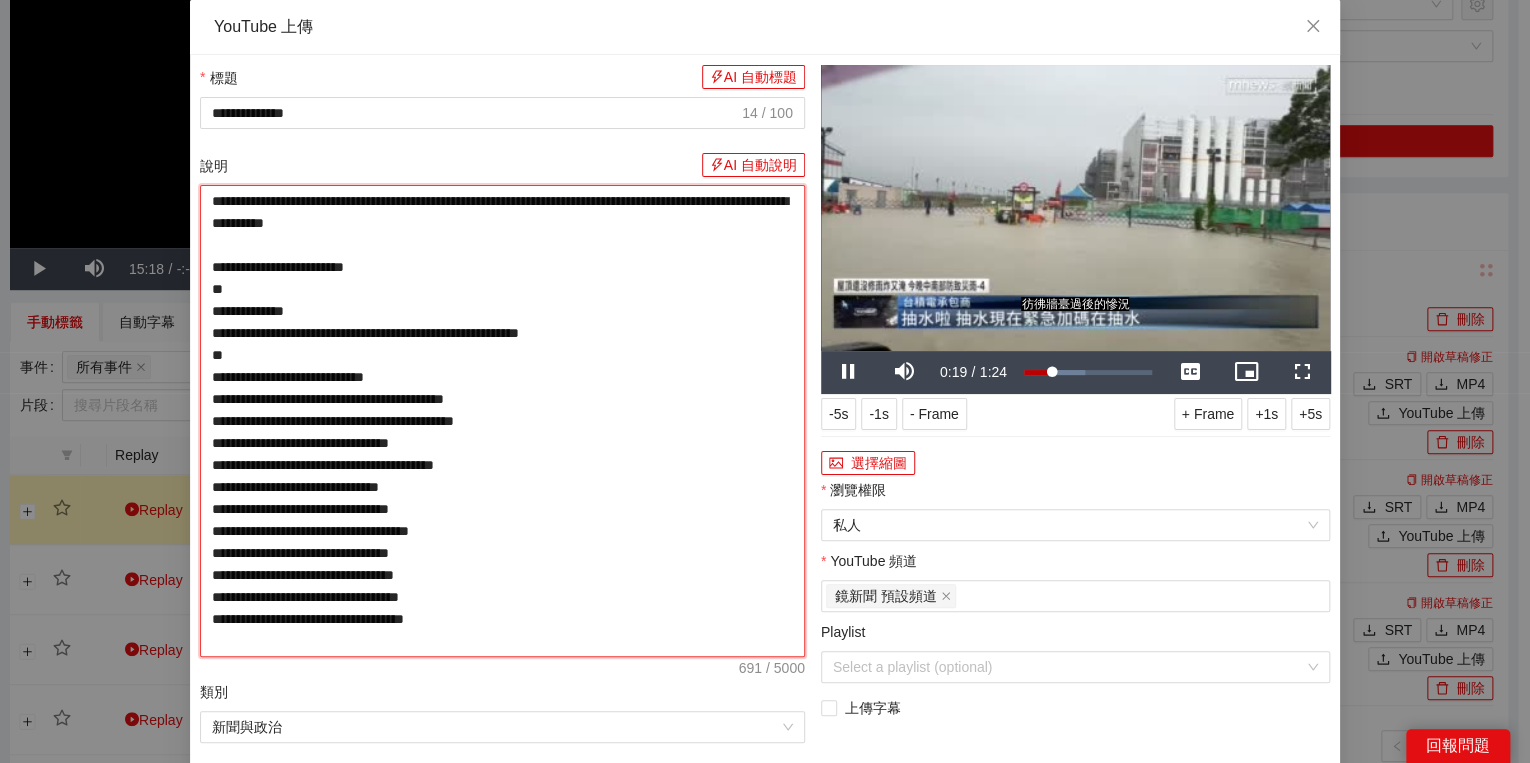 type on "**********" 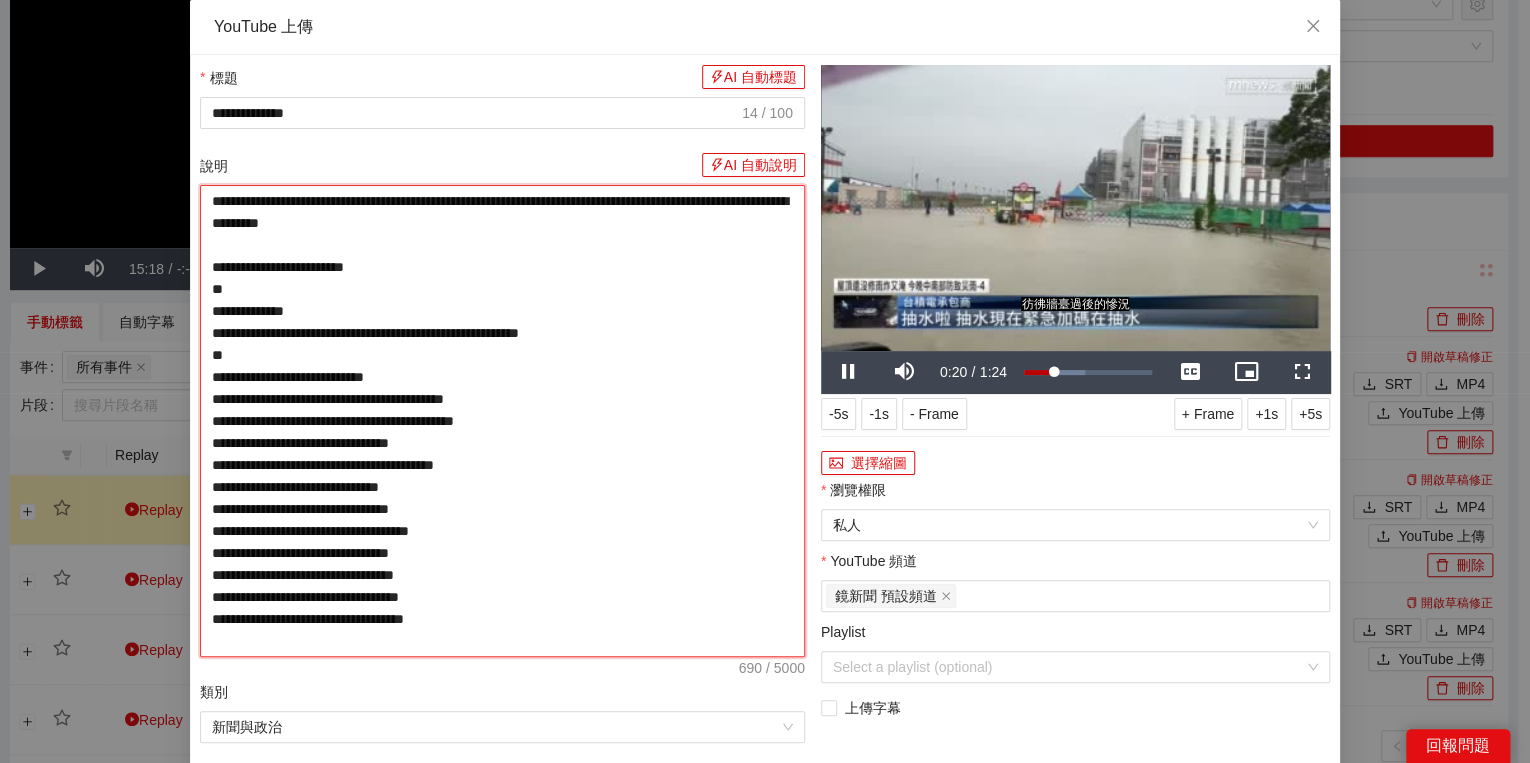 click on "**********" at bounding box center (502, 421) 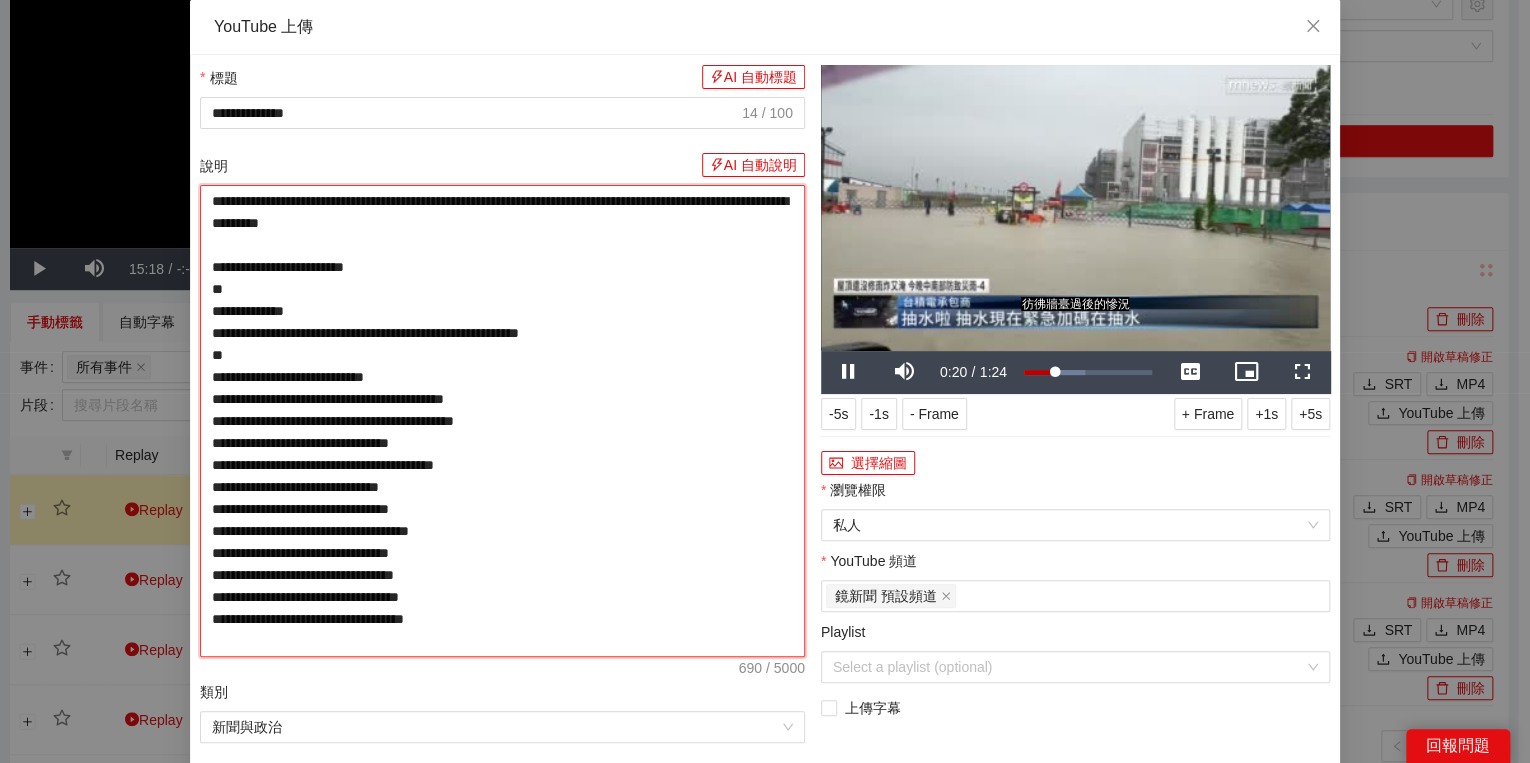 type on "**********" 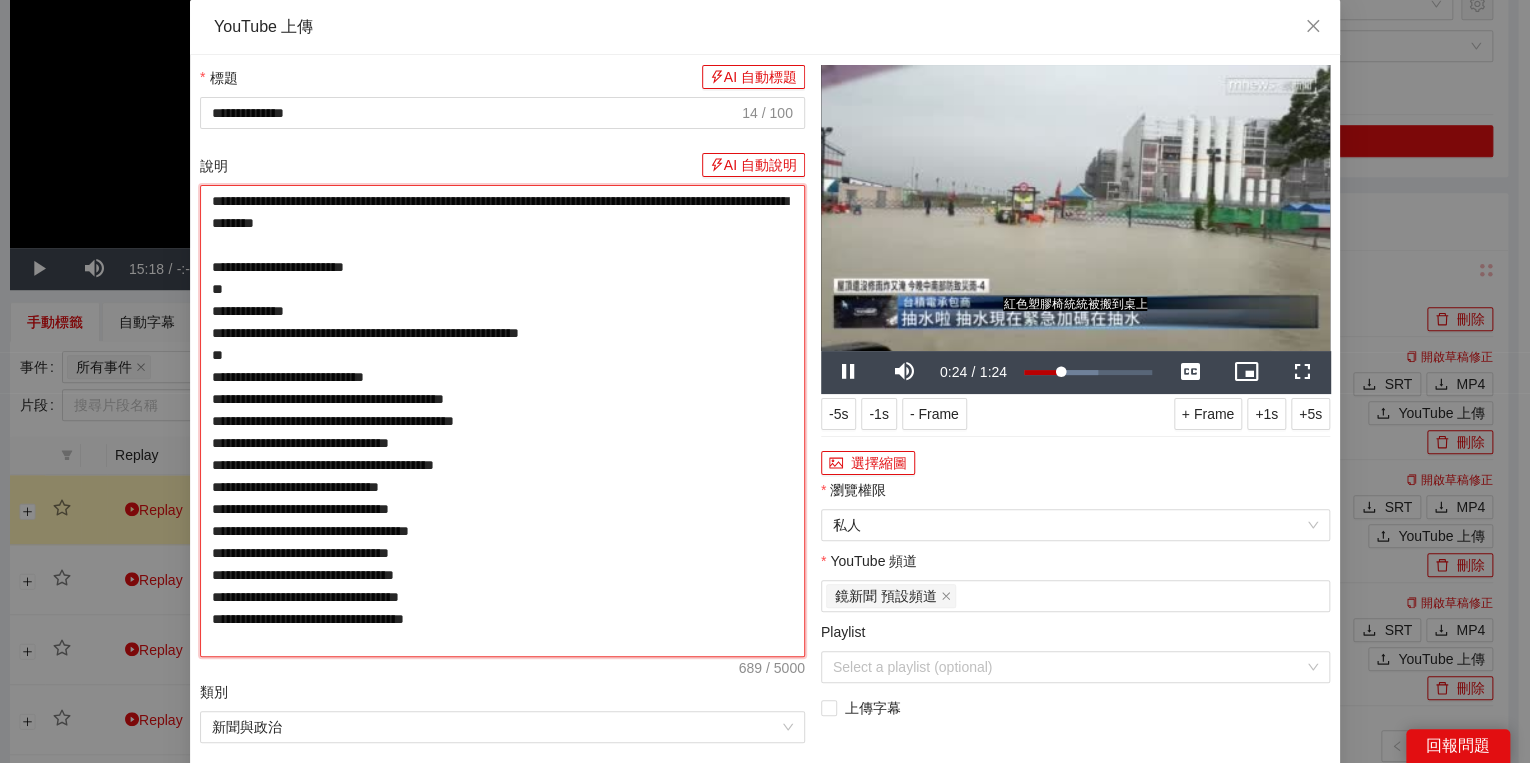 drag, startPoint x: 505, startPoint y: 201, endPoint x: 548, endPoint y: 202, distance: 43.011627 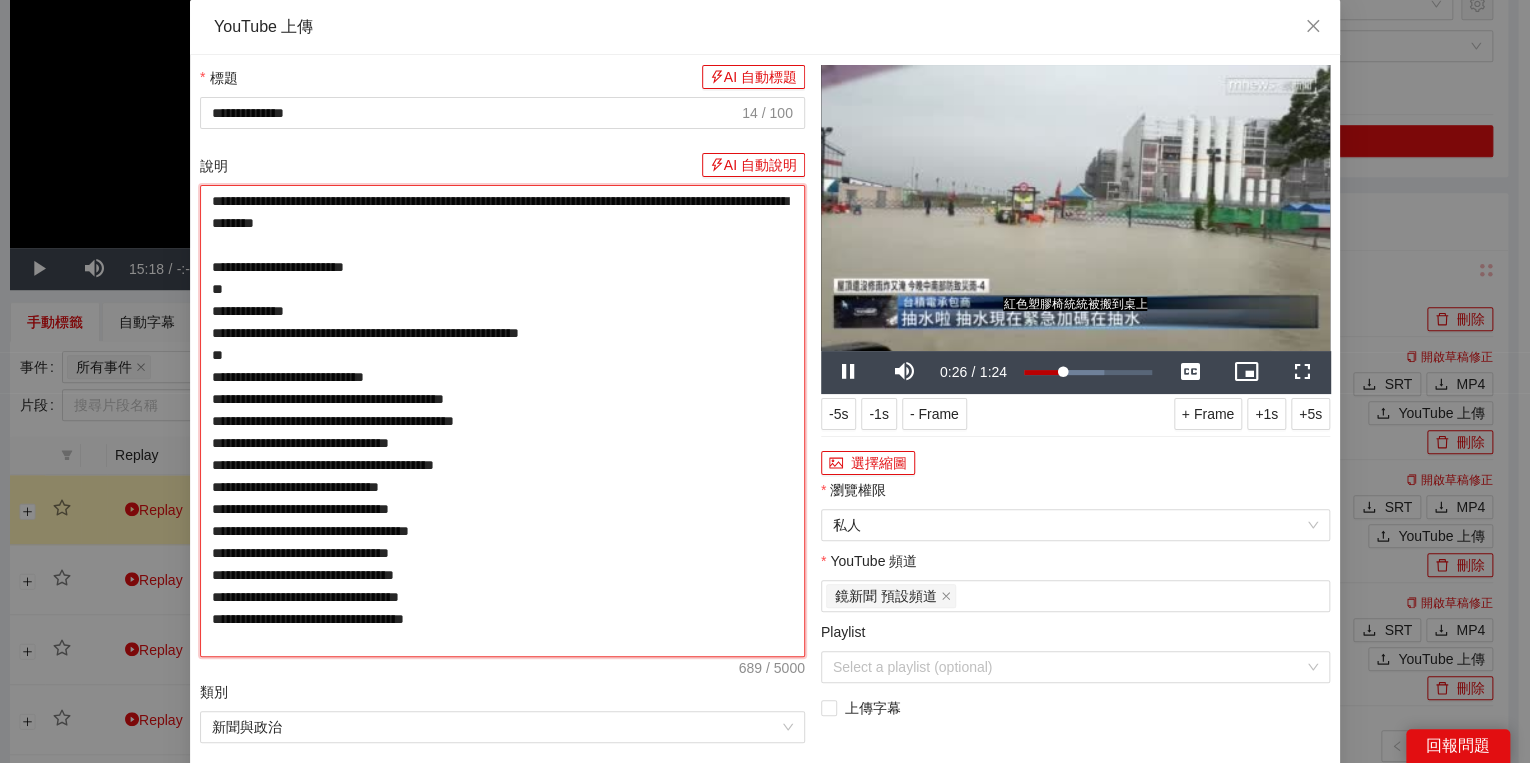 drag, startPoint x: 552, startPoint y: 201, endPoint x: 505, endPoint y: 200, distance: 47.010635 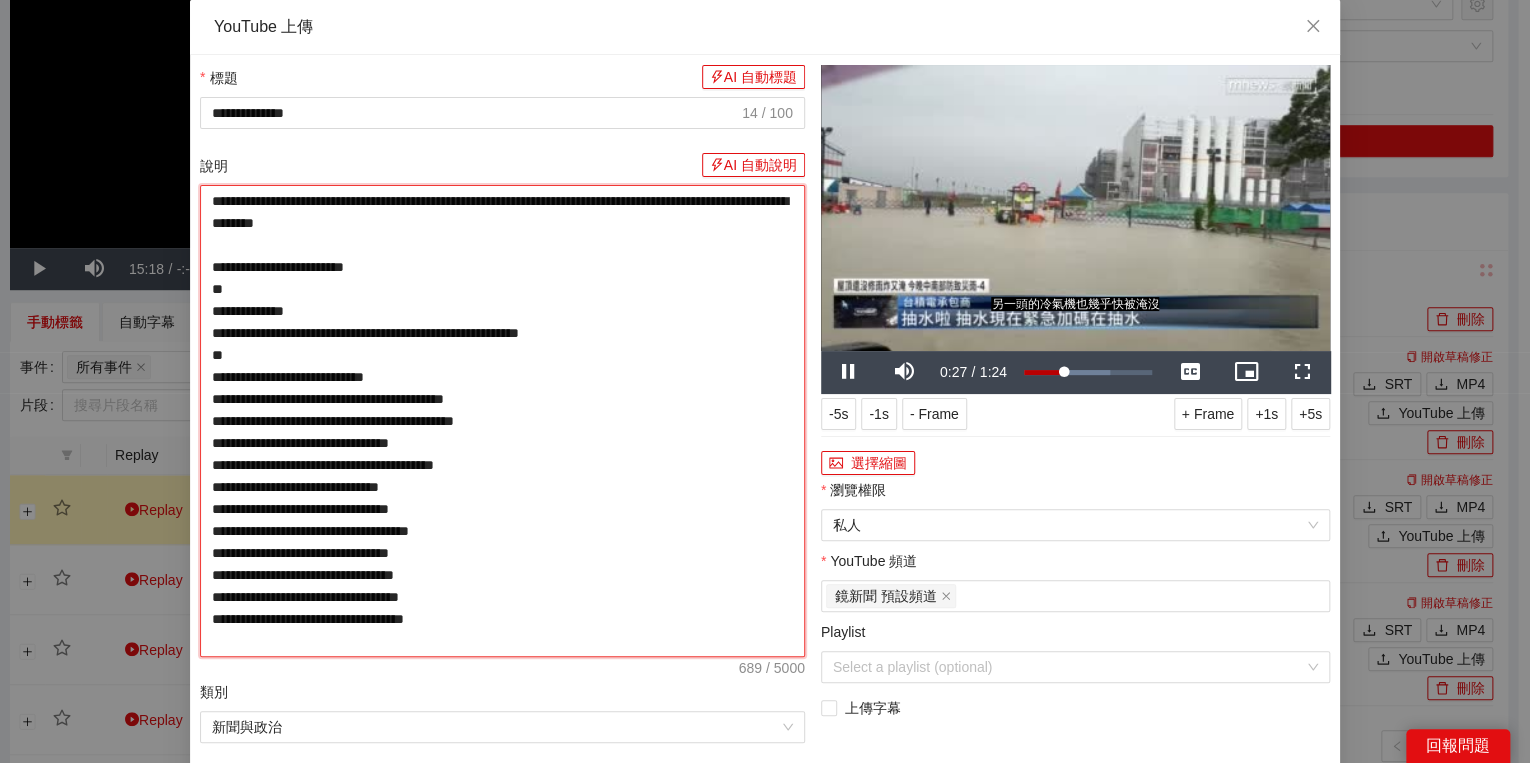 click on "**********" at bounding box center (502, 421) 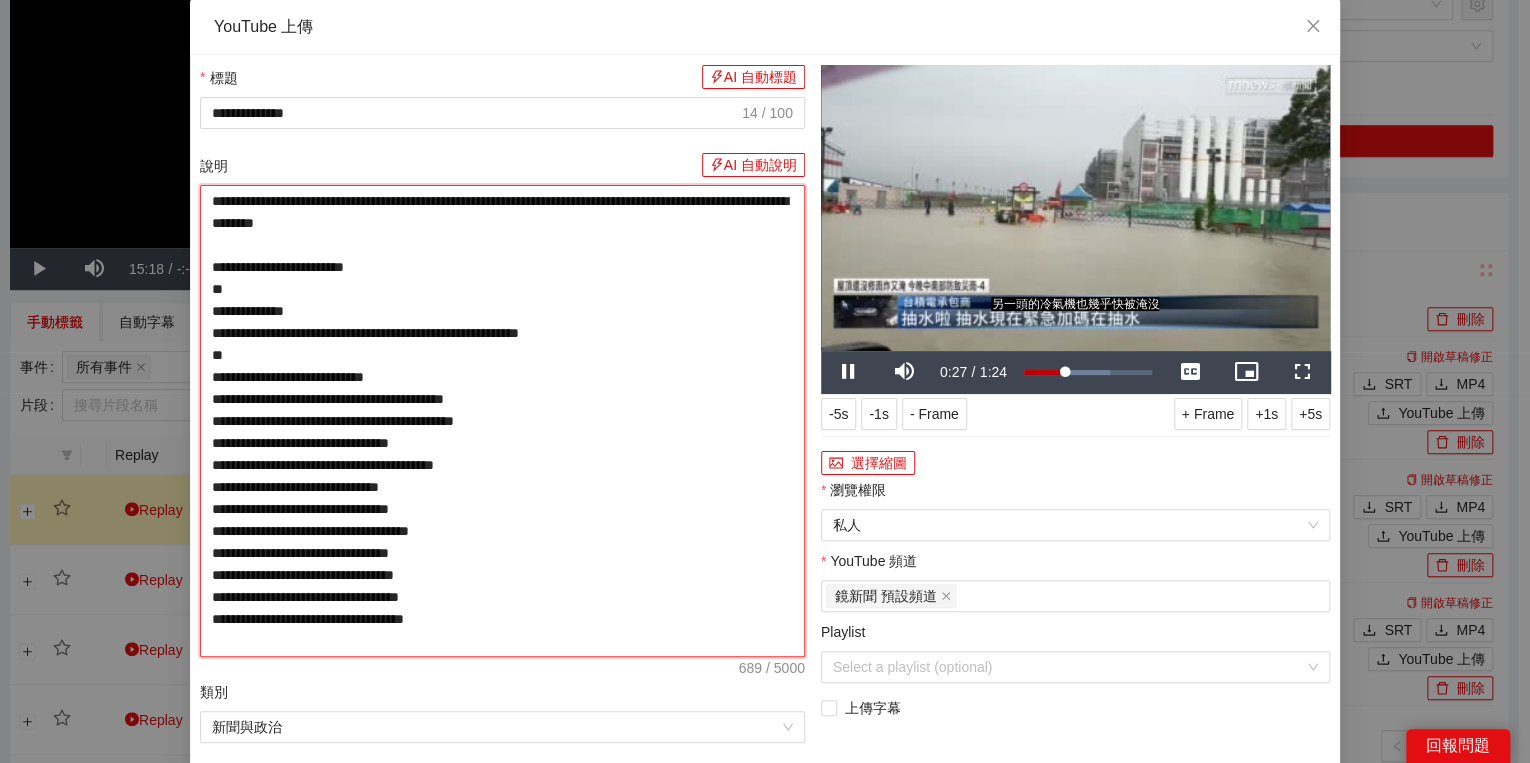 paste on "******" 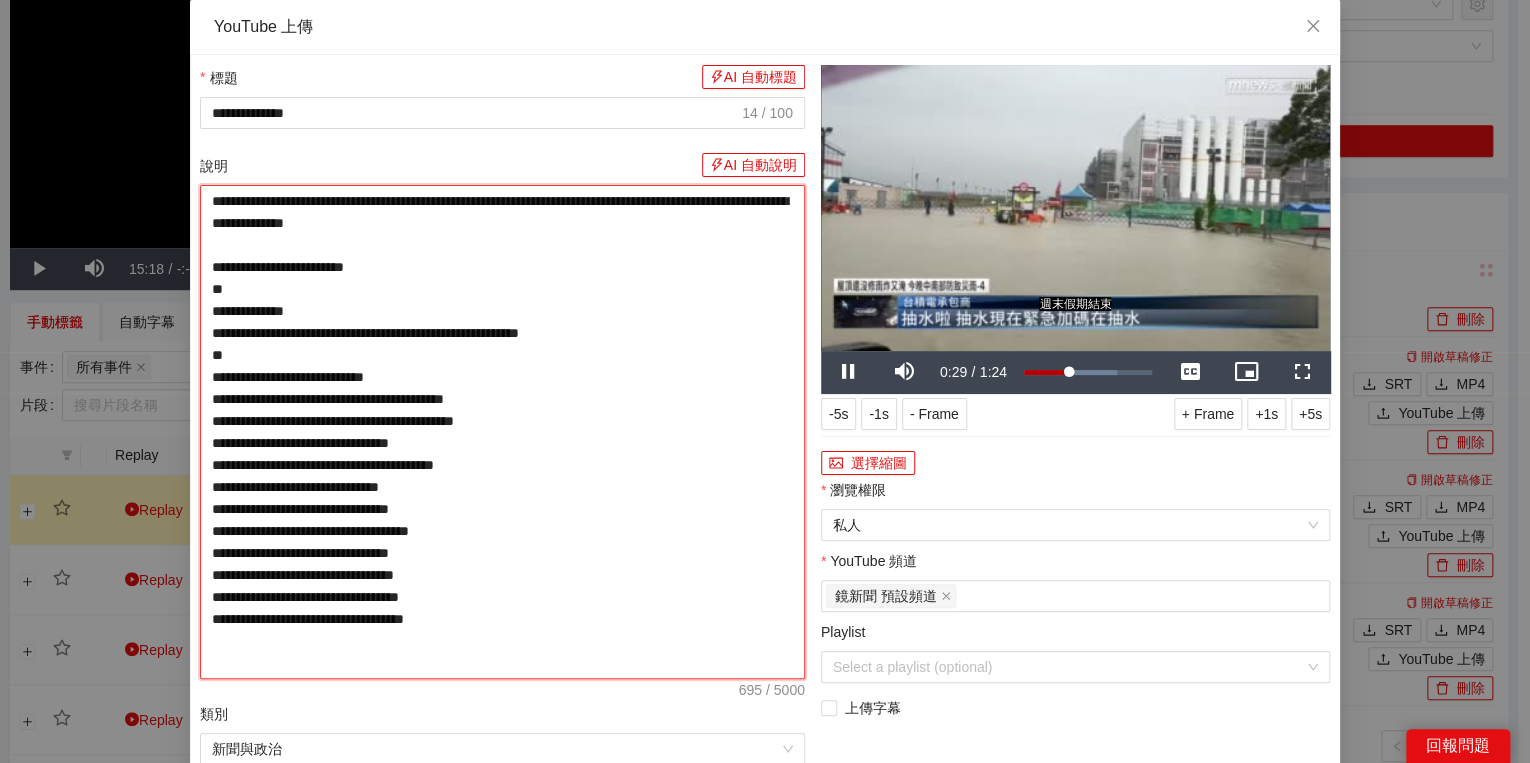 click on "**********" at bounding box center (502, 432) 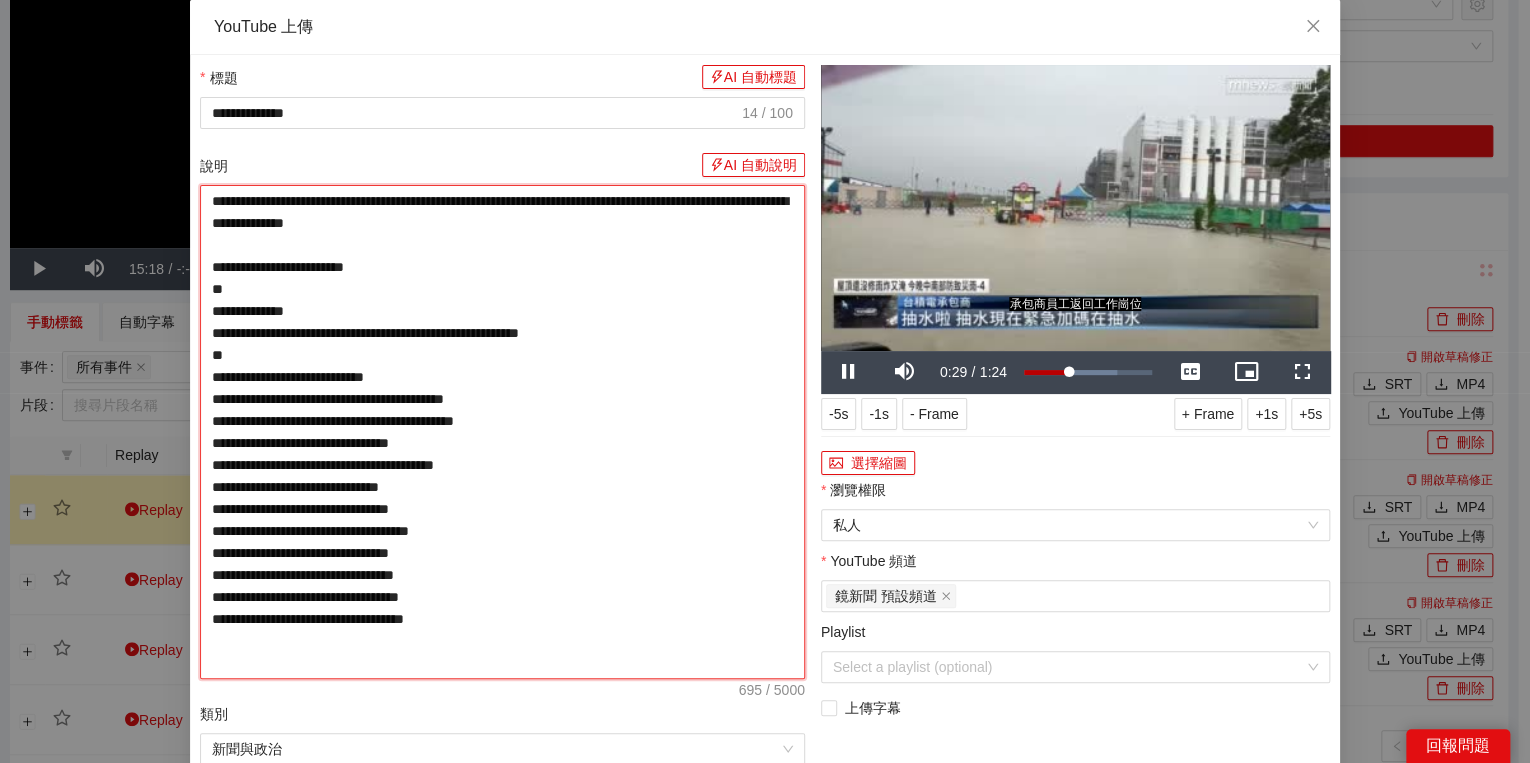 type on "**********" 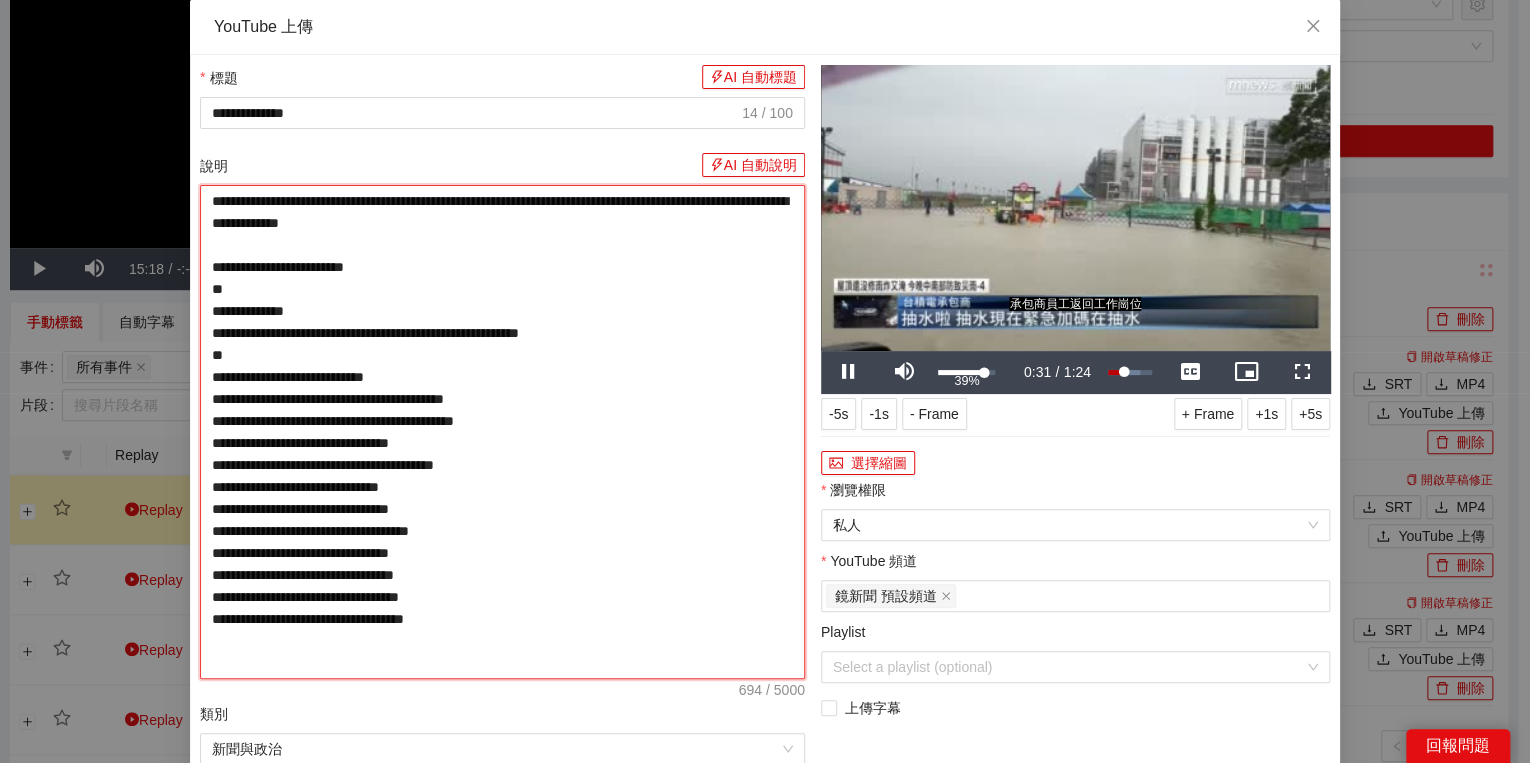 type on "**********" 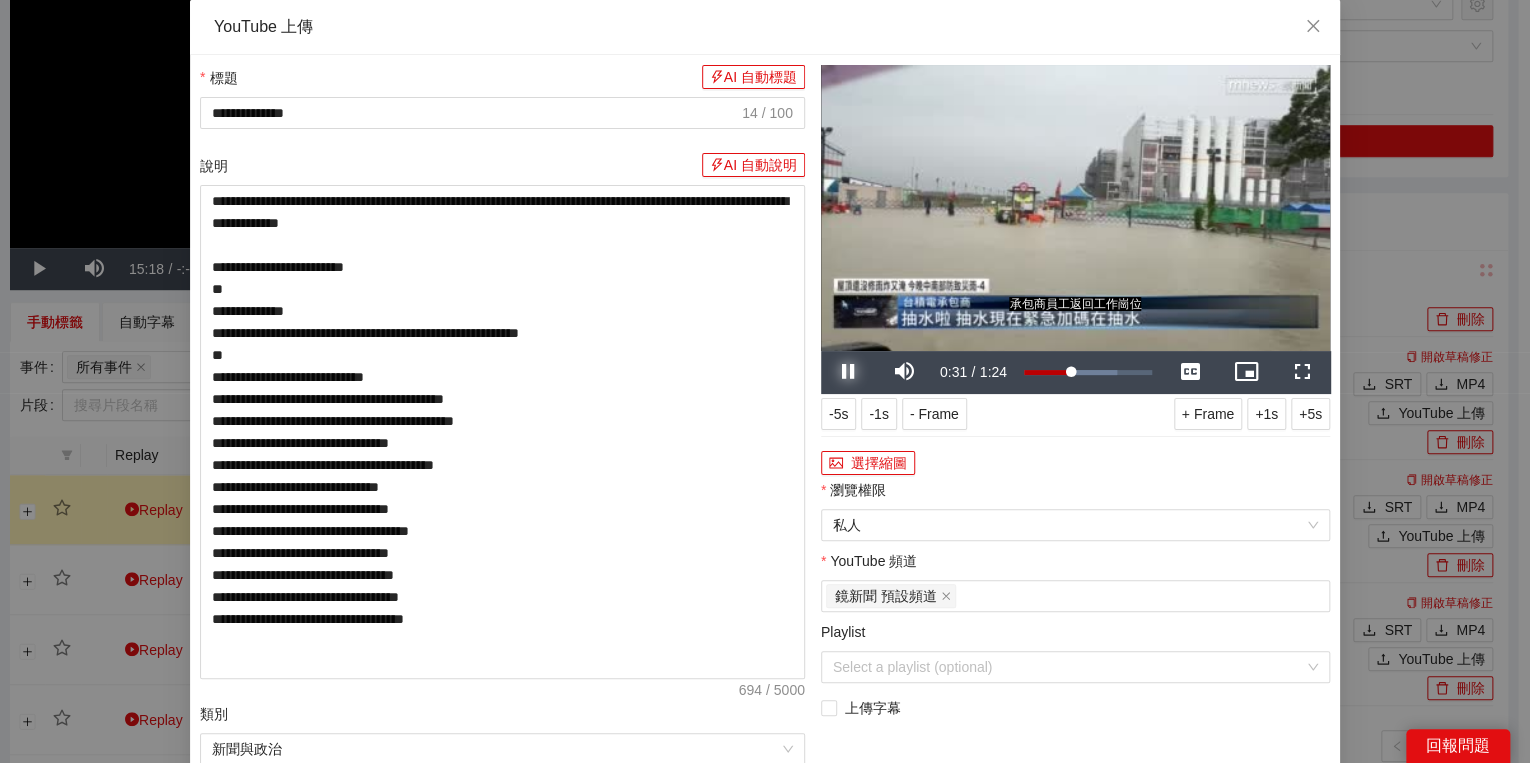 drag, startPoint x: 862, startPoint y: 373, endPoint x: 876, endPoint y: 375, distance: 14.142136 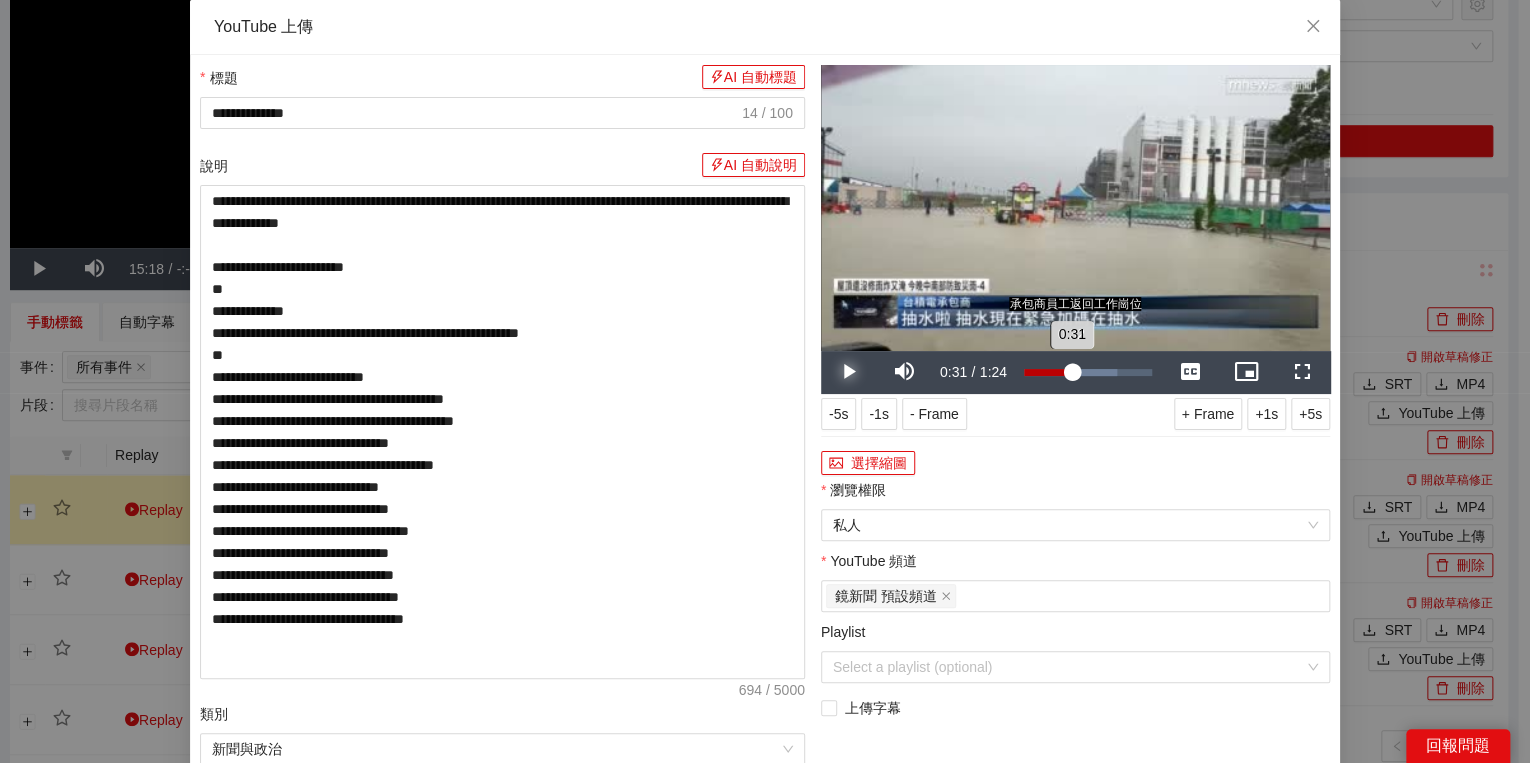 click on "0:31" at bounding box center (1048, 372) 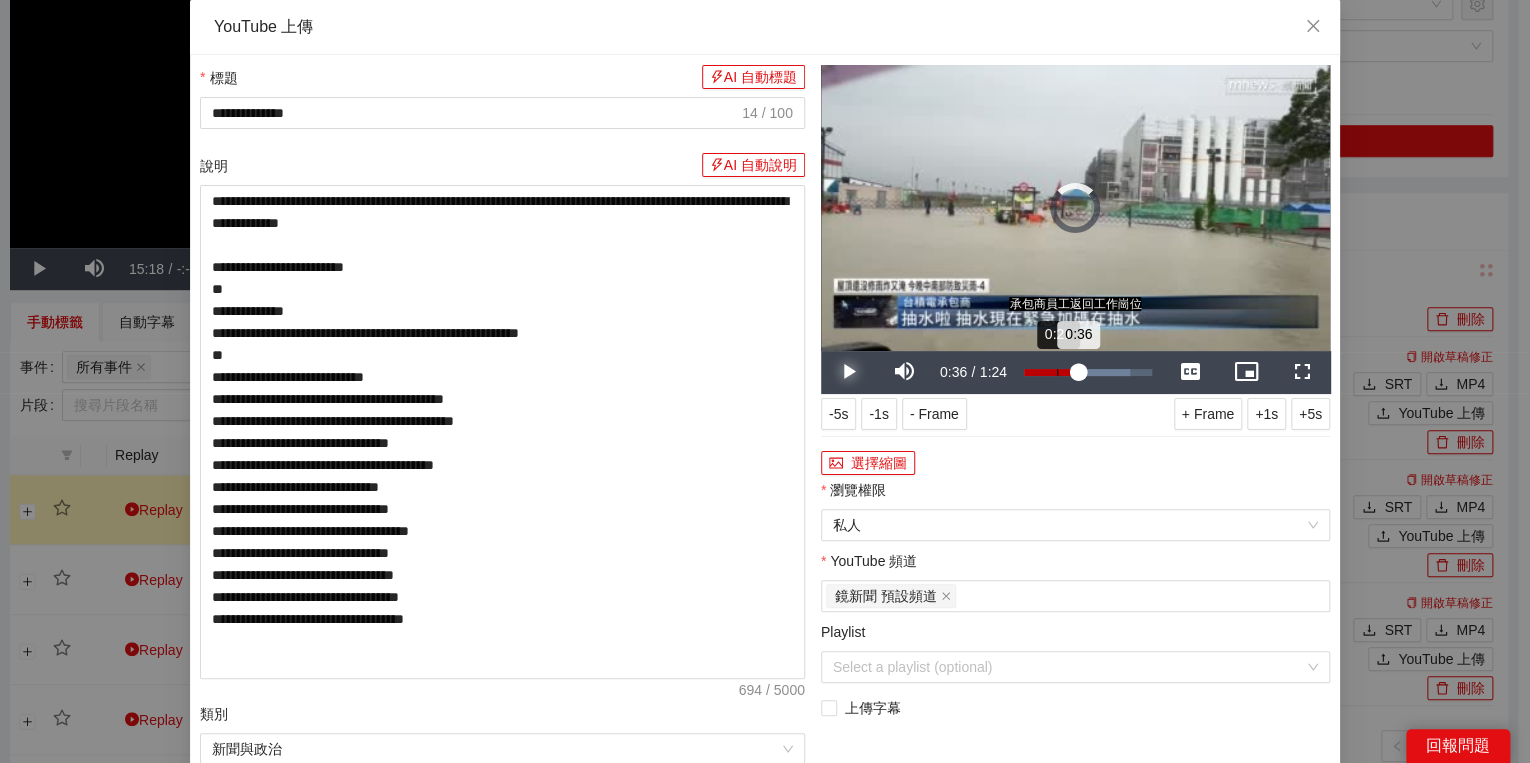 click on "Loaded :  83.01% 0:21 0:36" at bounding box center (1088, 372) 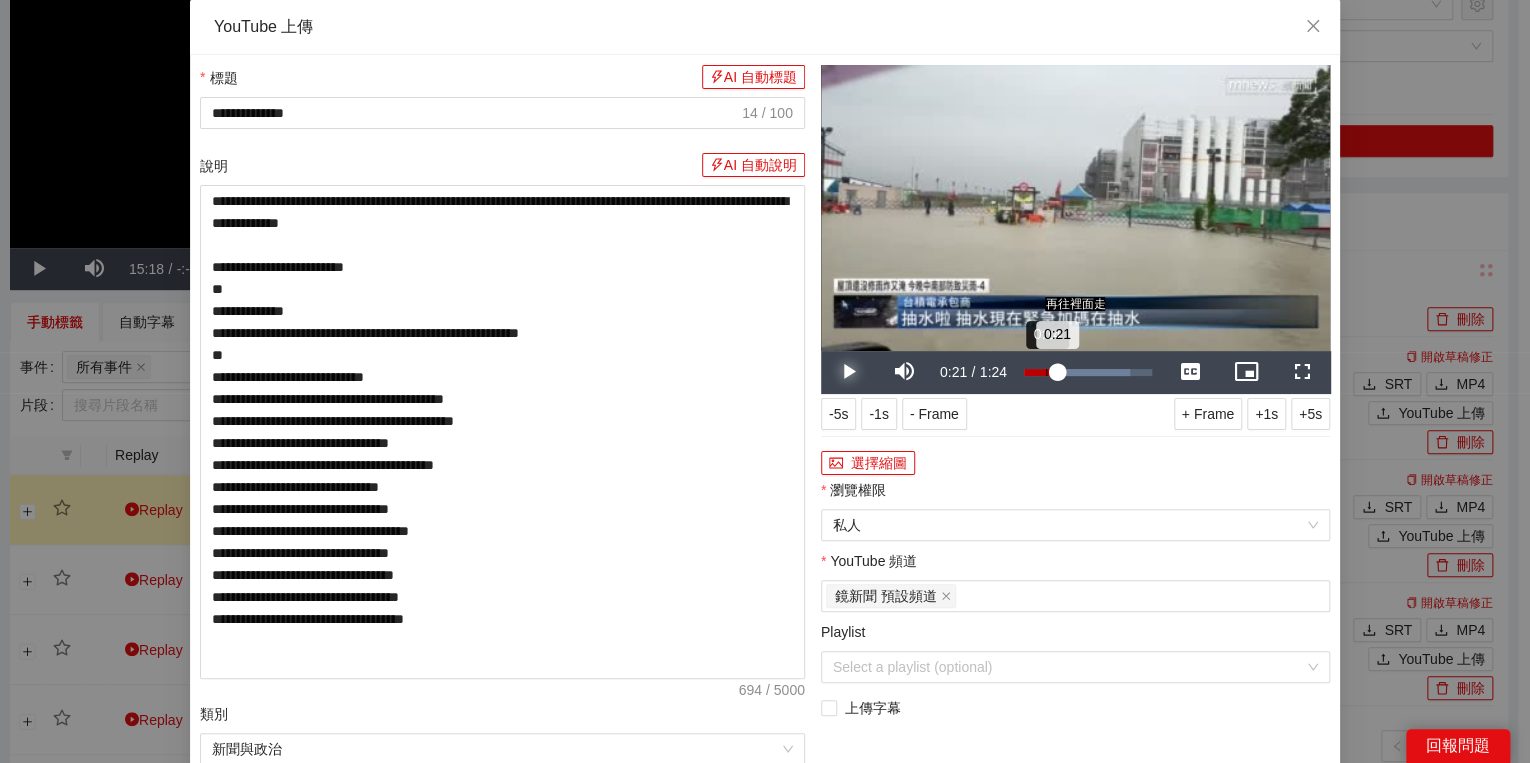 click on "Loaded :  83.01% 0:14 0:21" at bounding box center (1088, 372) 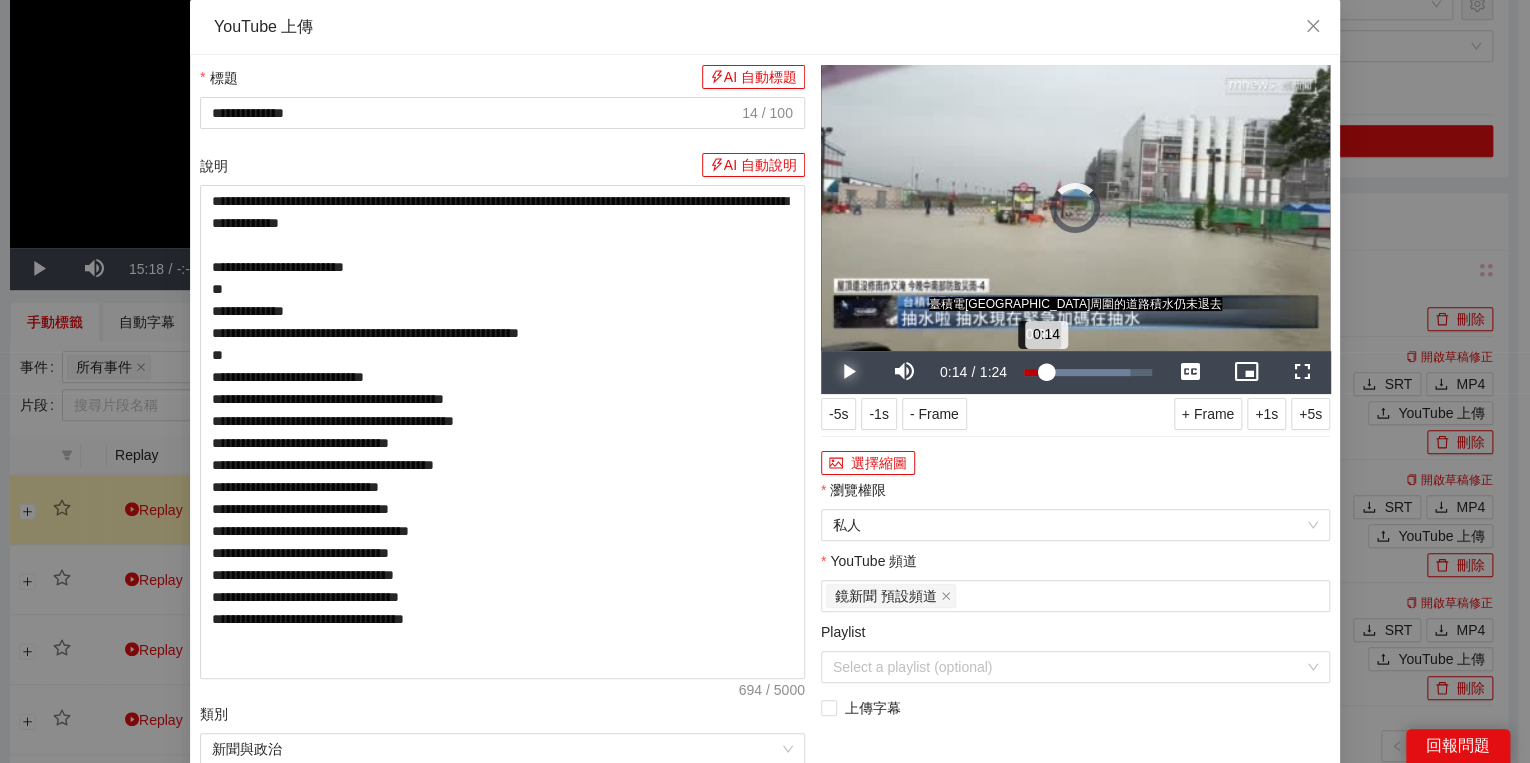 click on "0:14" at bounding box center [1035, 372] 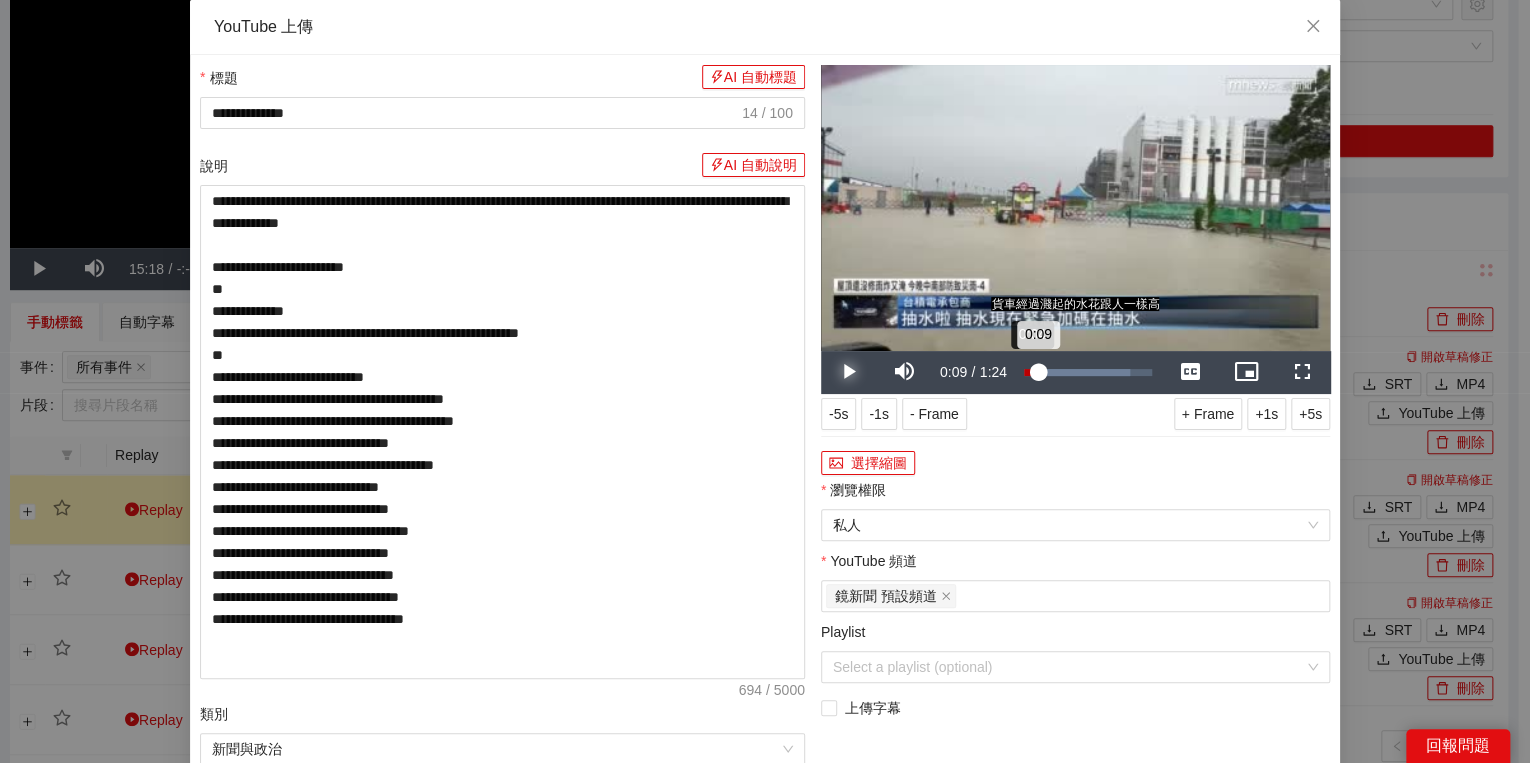 click on "Loaded :  83.01% 0:04 0:09" at bounding box center [1088, 372] 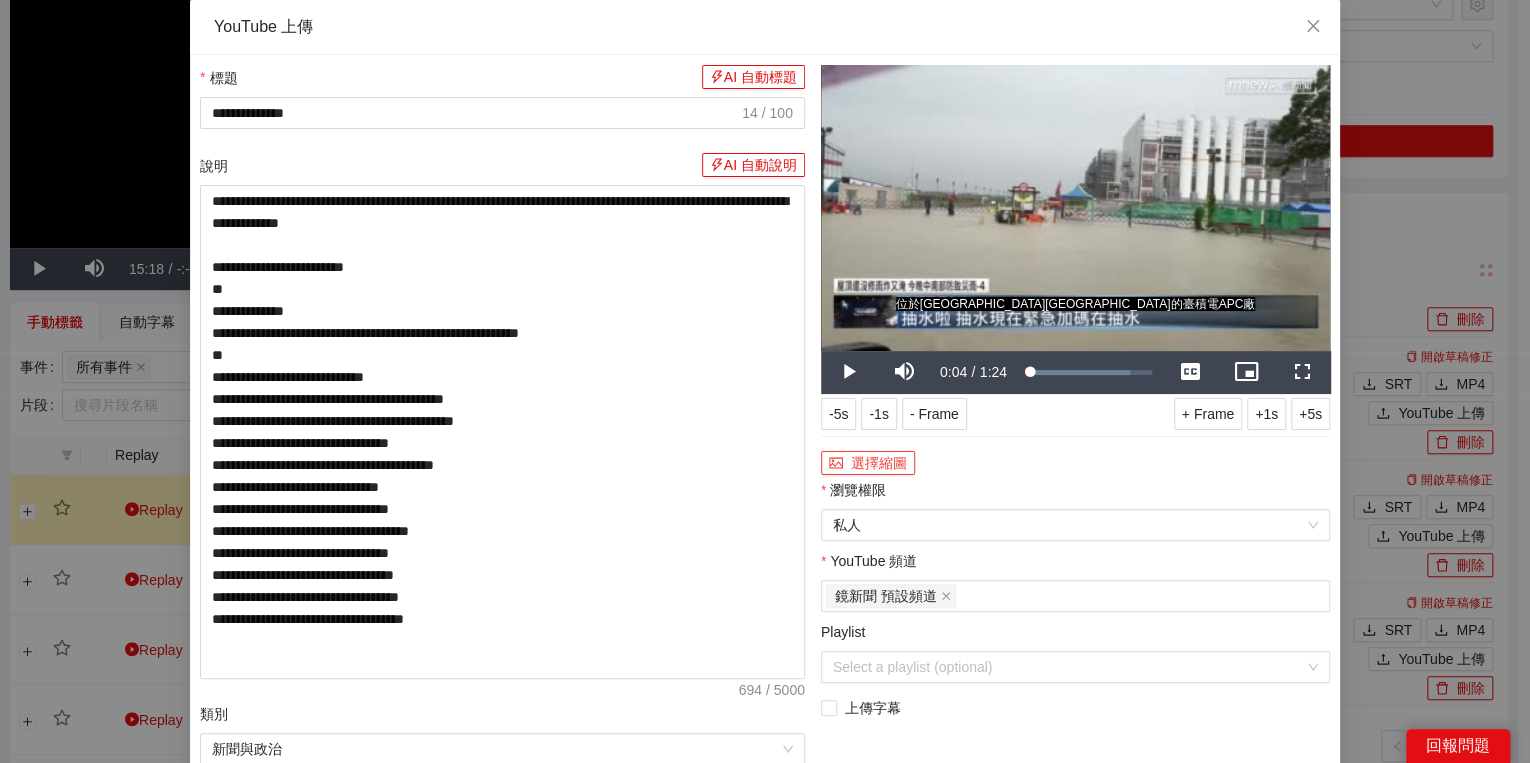 click on "選擇縮圖" at bounding box center (868, 463) 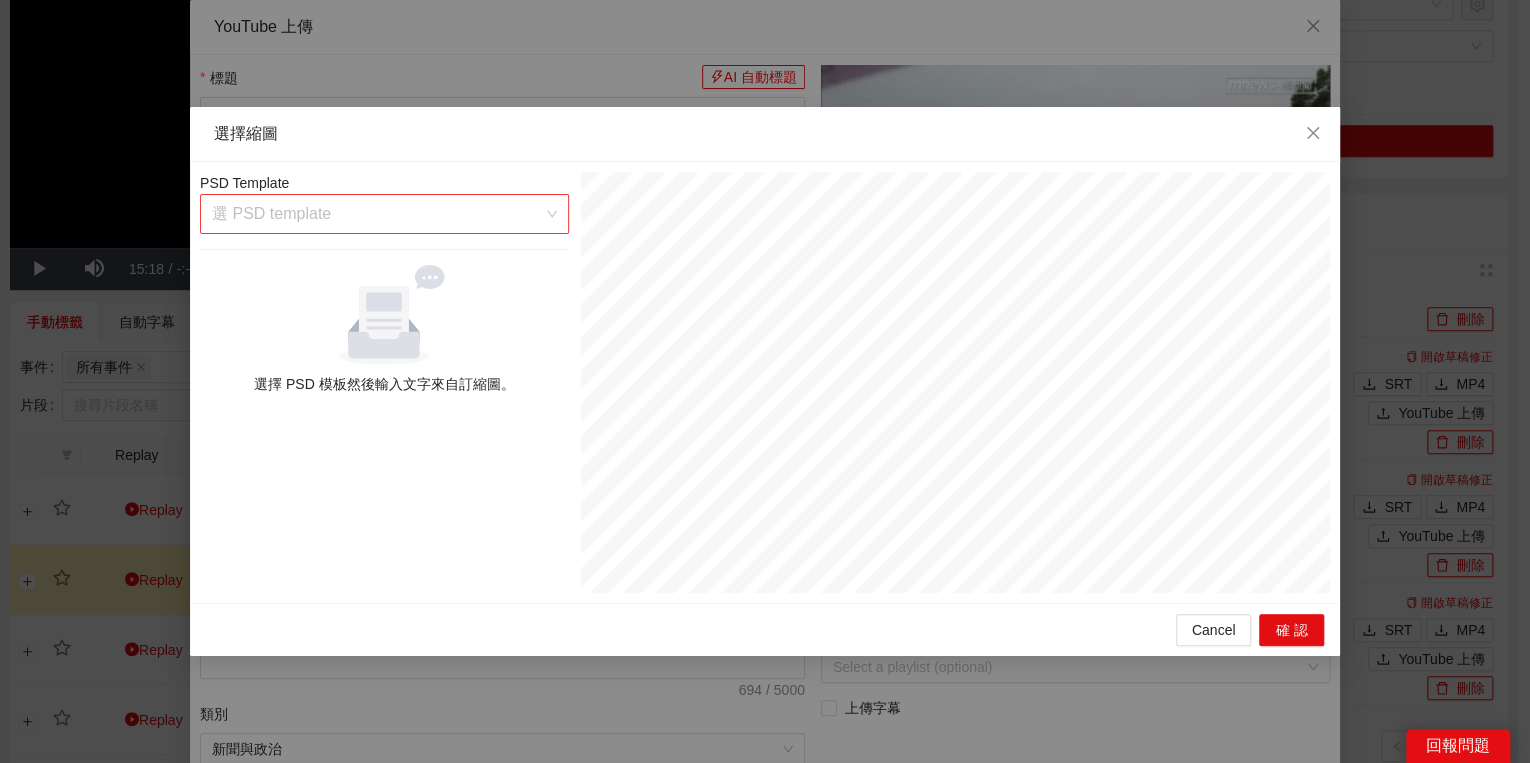 click at bounding box center (377, 214) 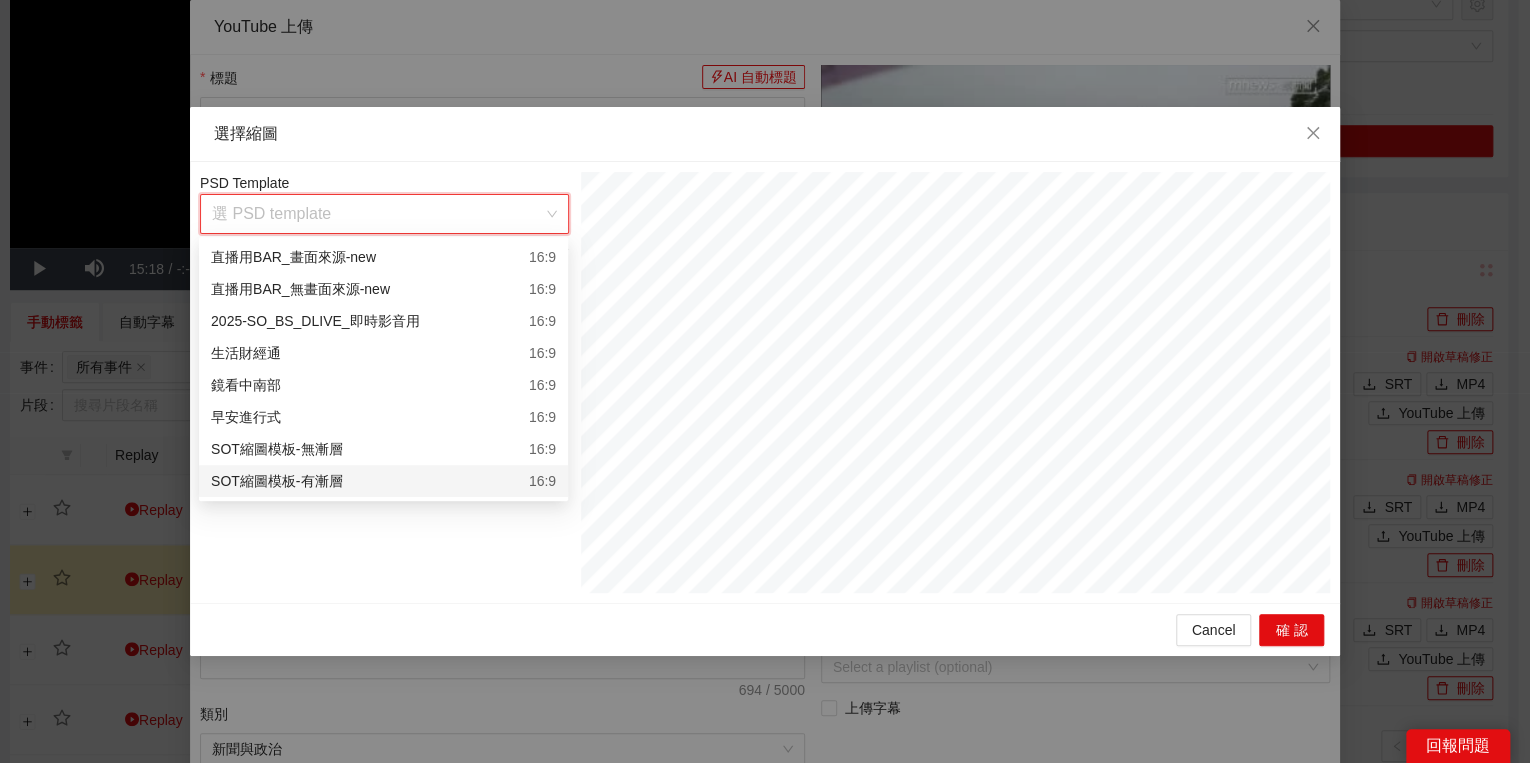 click on "SOT縮圖模板-有漸層 16:9" at bounding box center [383, 481] 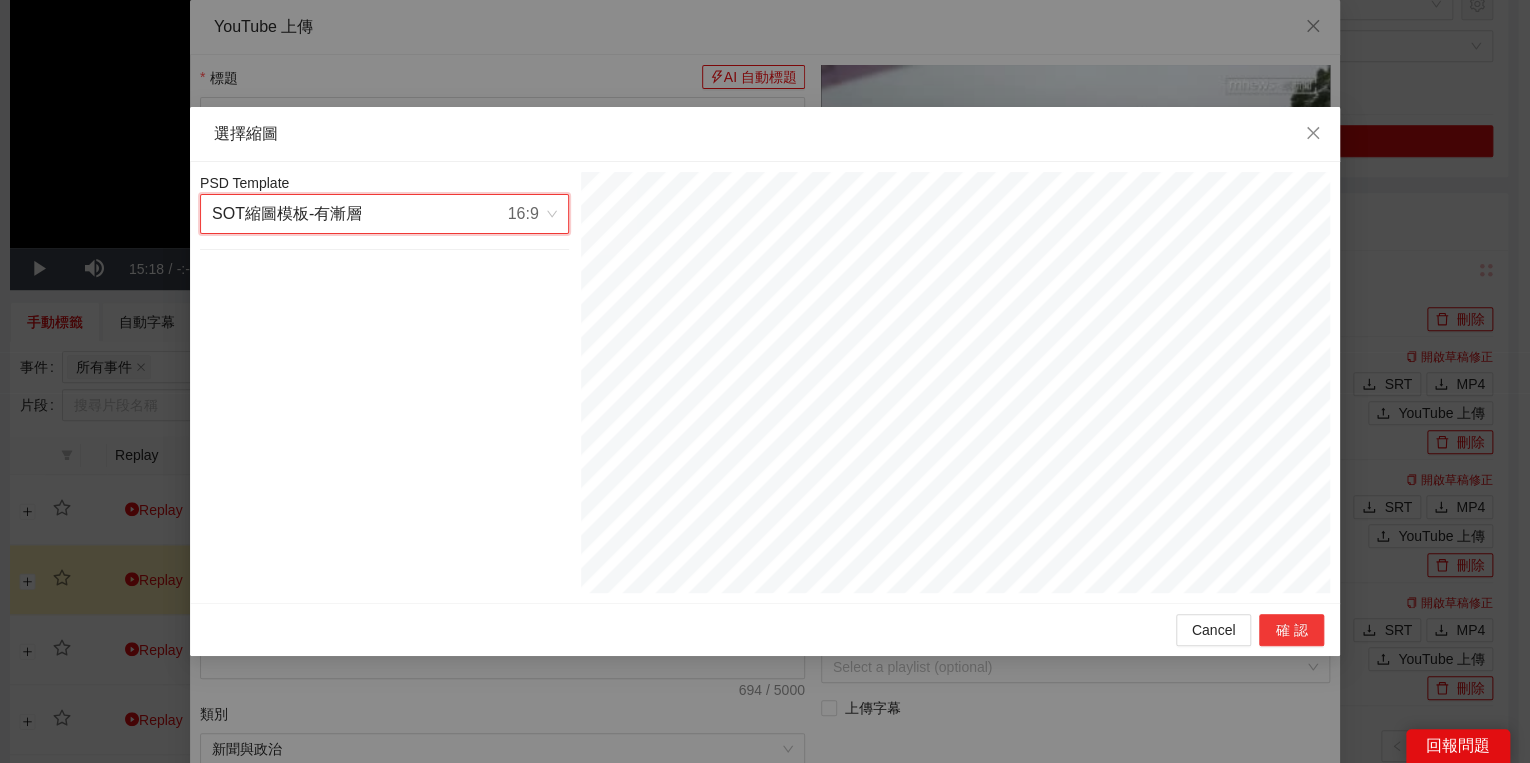 click on "確認" at bounding box center [1291, 630] 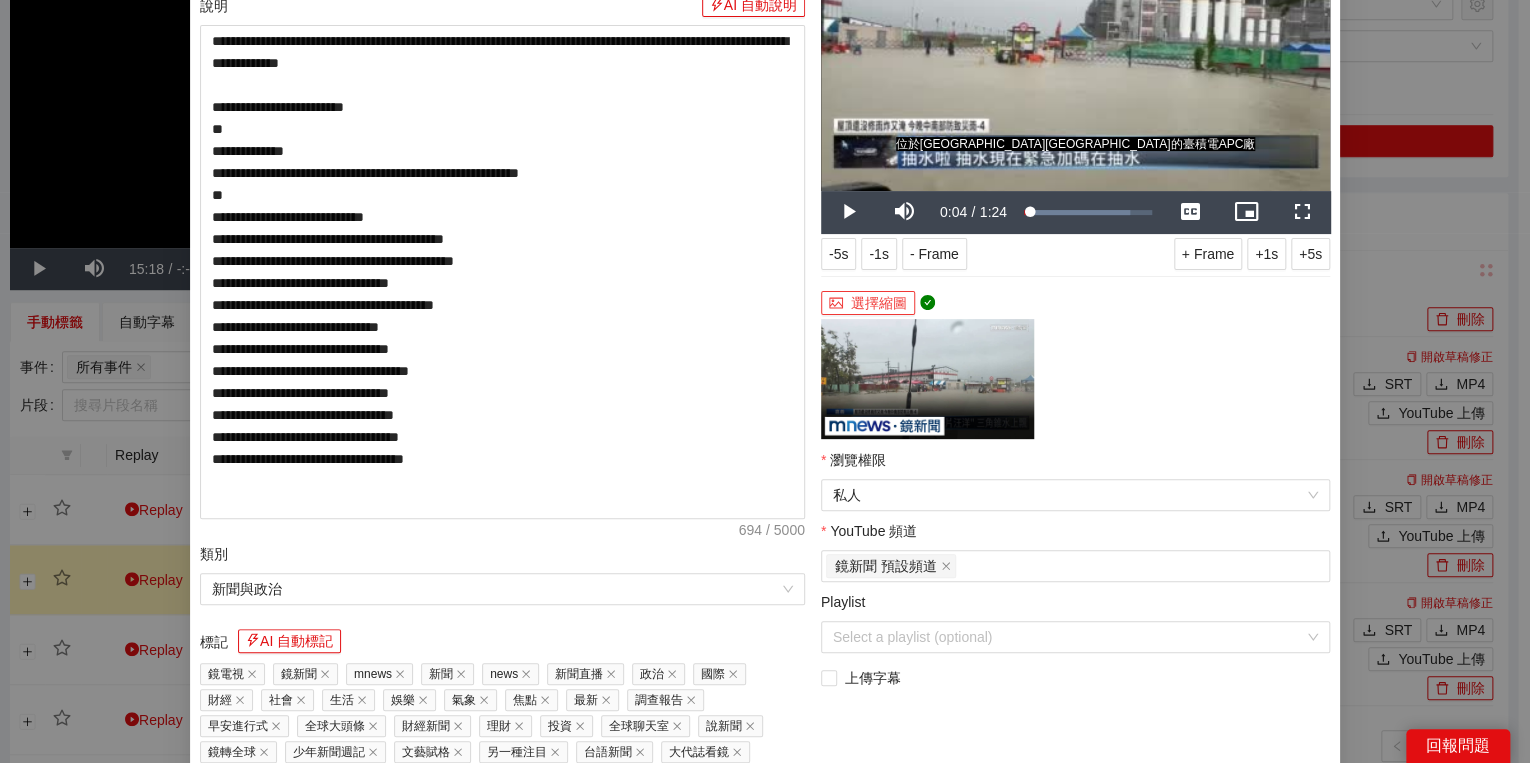 scroll, scrollTop: 374, scrollLeft: 0, axis: vertical 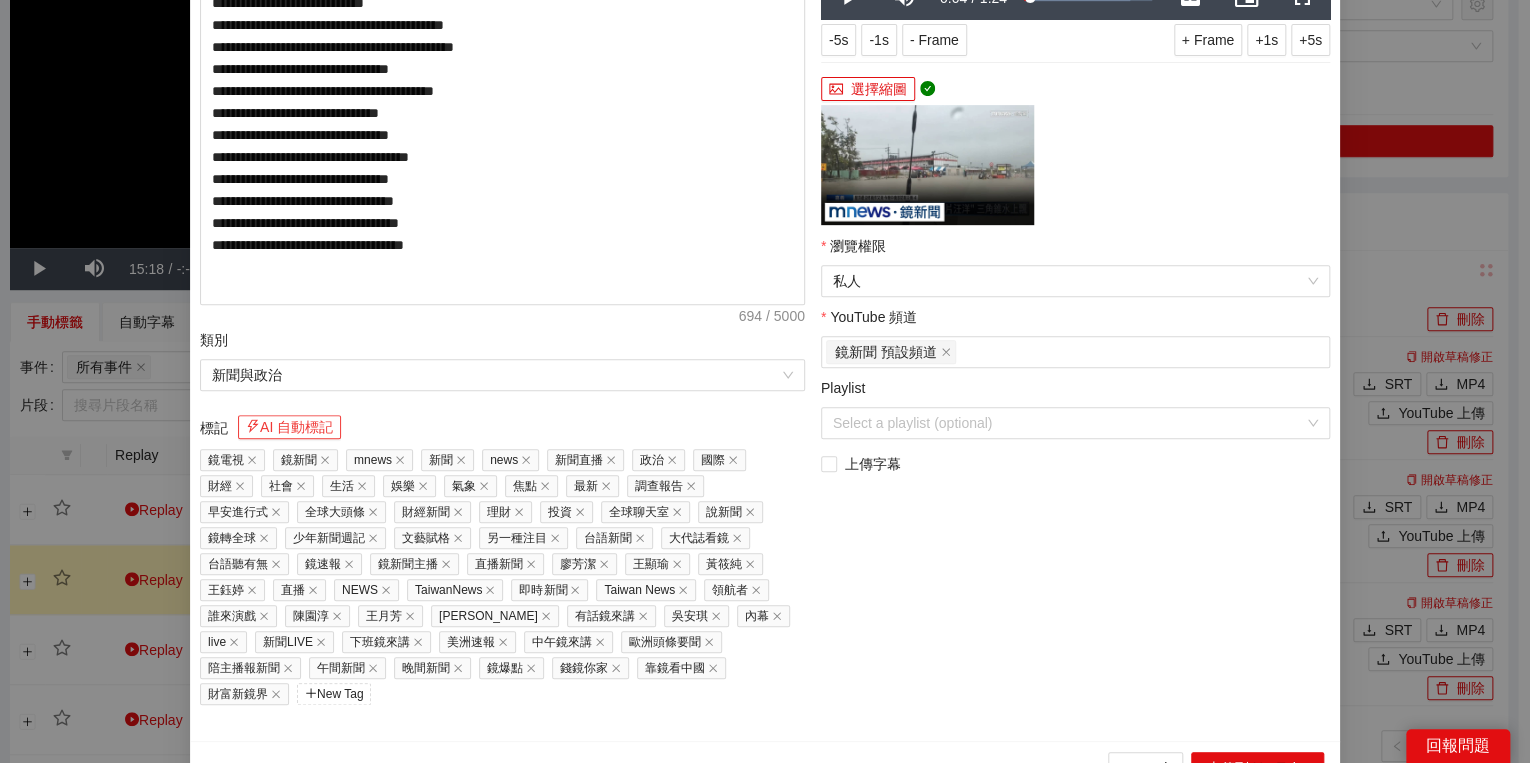 click on "AI 自動標記" at bounding box center [289, 427] 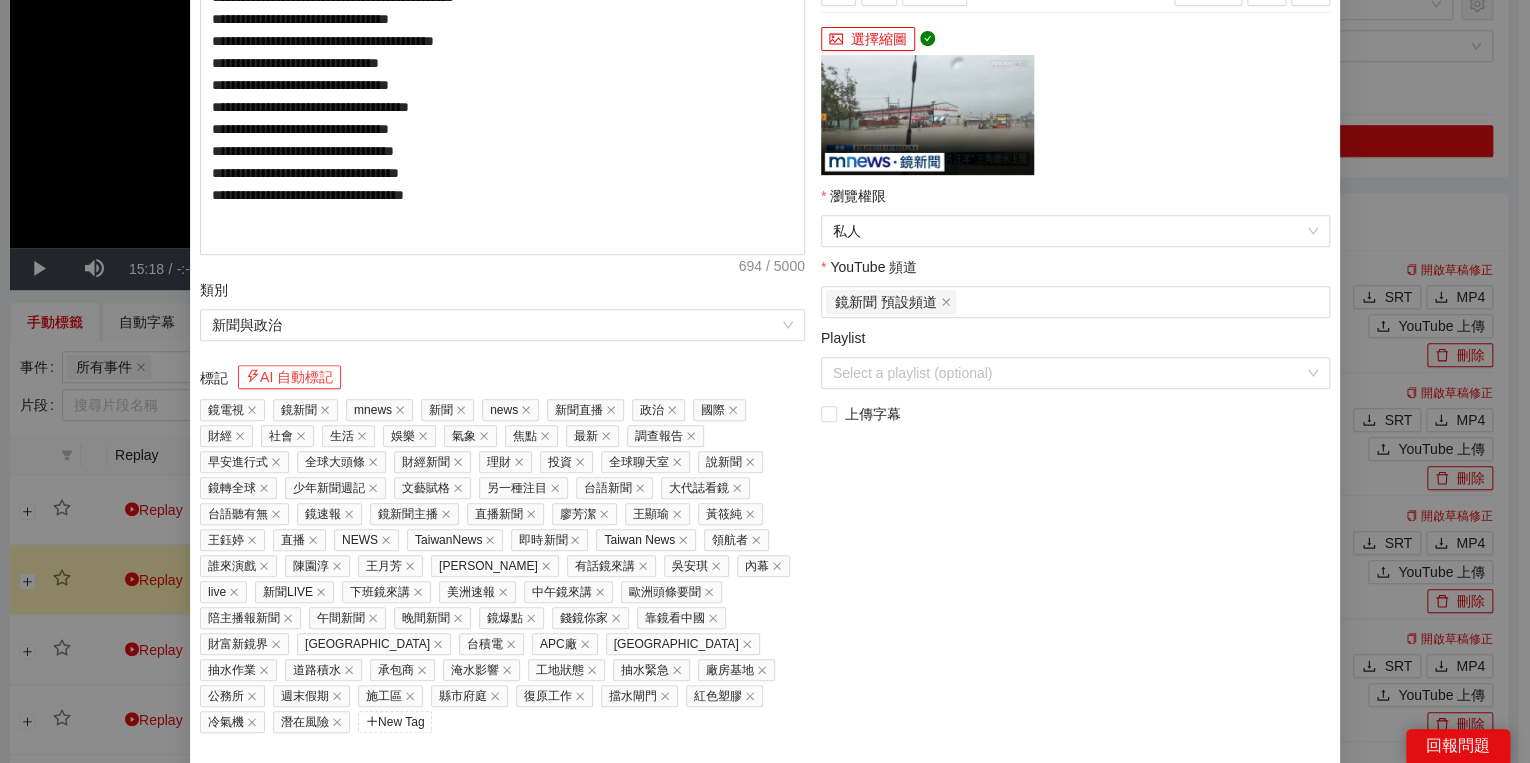scroll, scrollTop: 451, scrollLeft: 0, axis: vertical 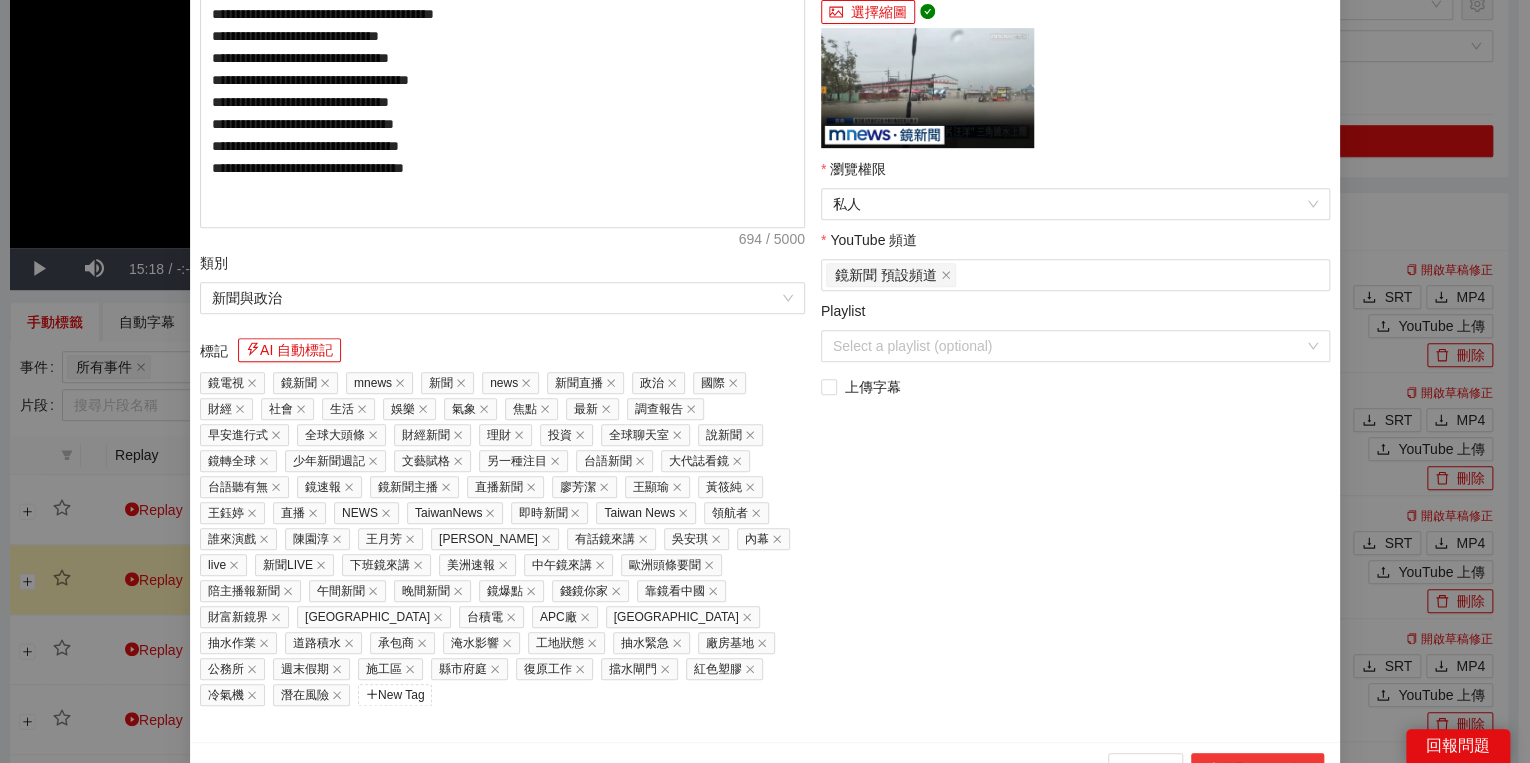 click on "上傳到 YouTube" at bounding box center (1257, 769) 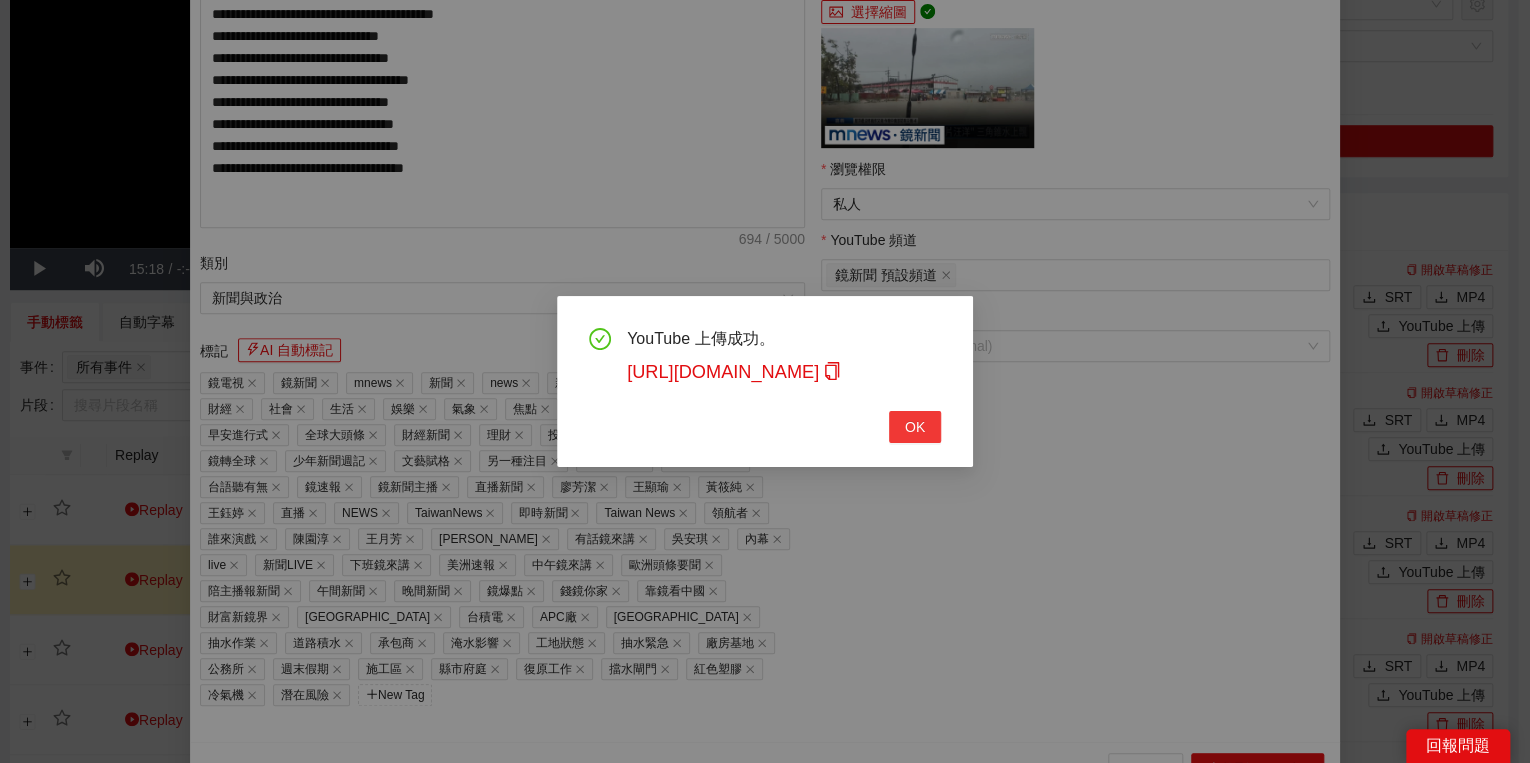 click on "OK" at bounding box center (915, 427) 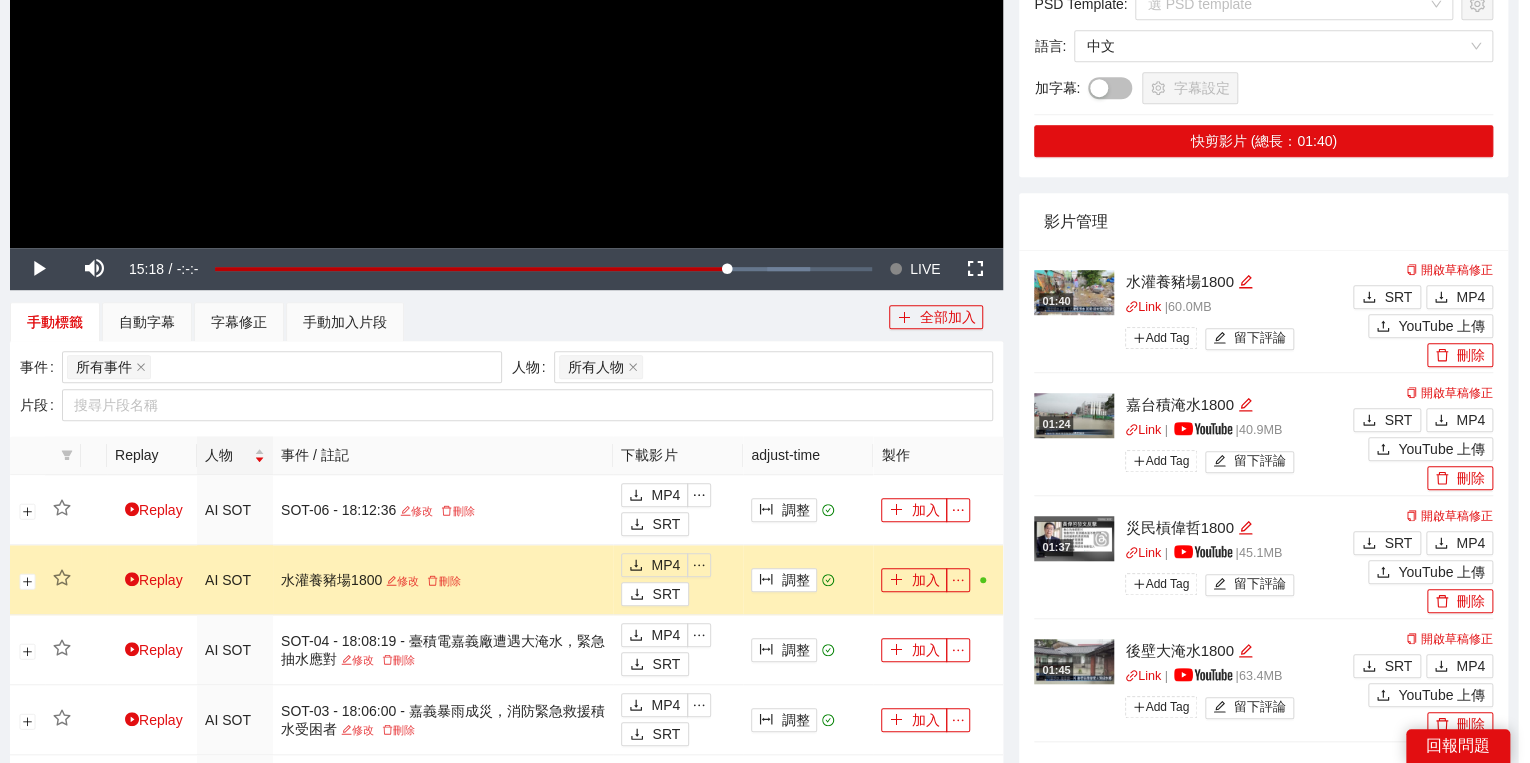 scroll, scrollTop: 308, scrollLeft: 0, axis: vertical 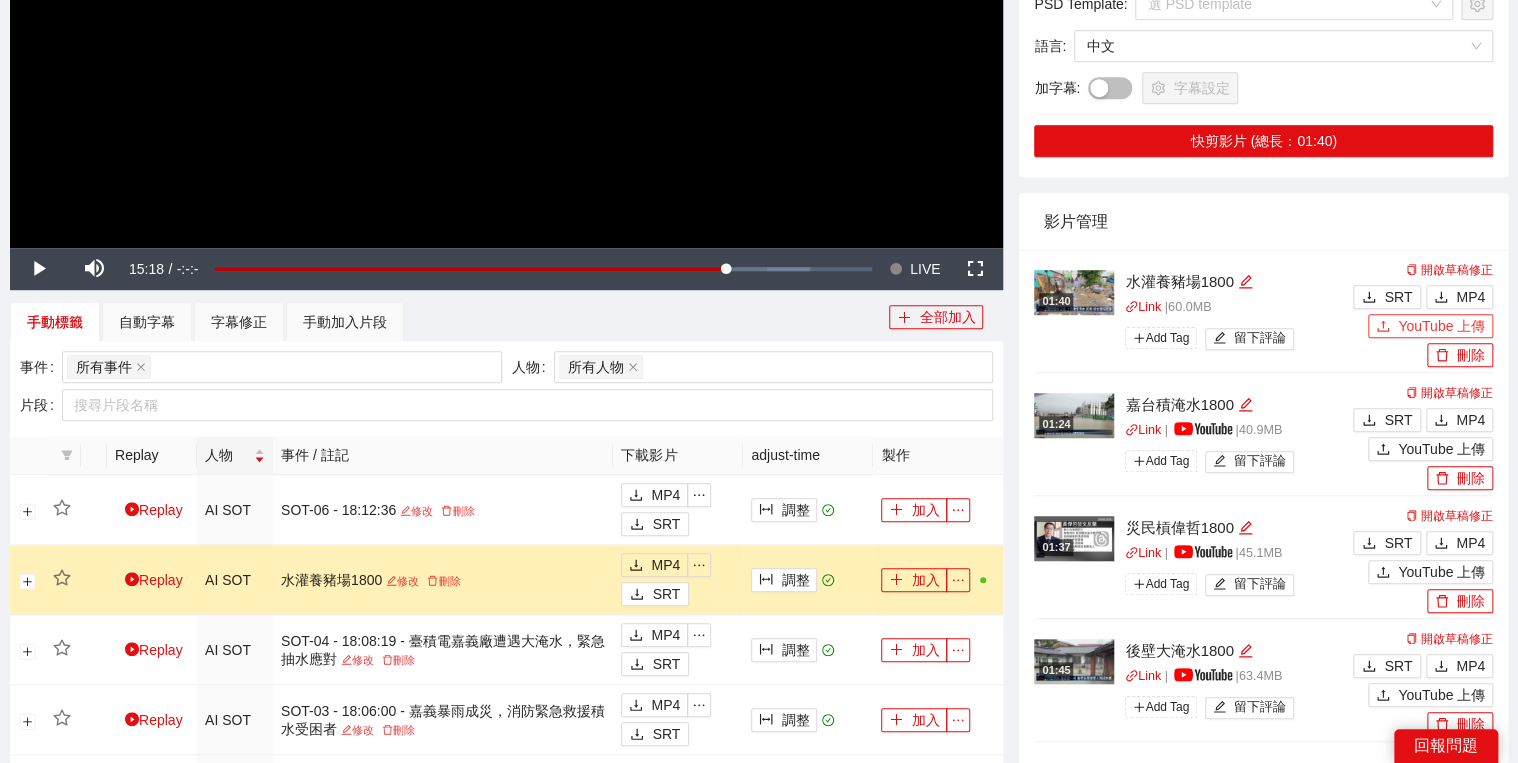 click 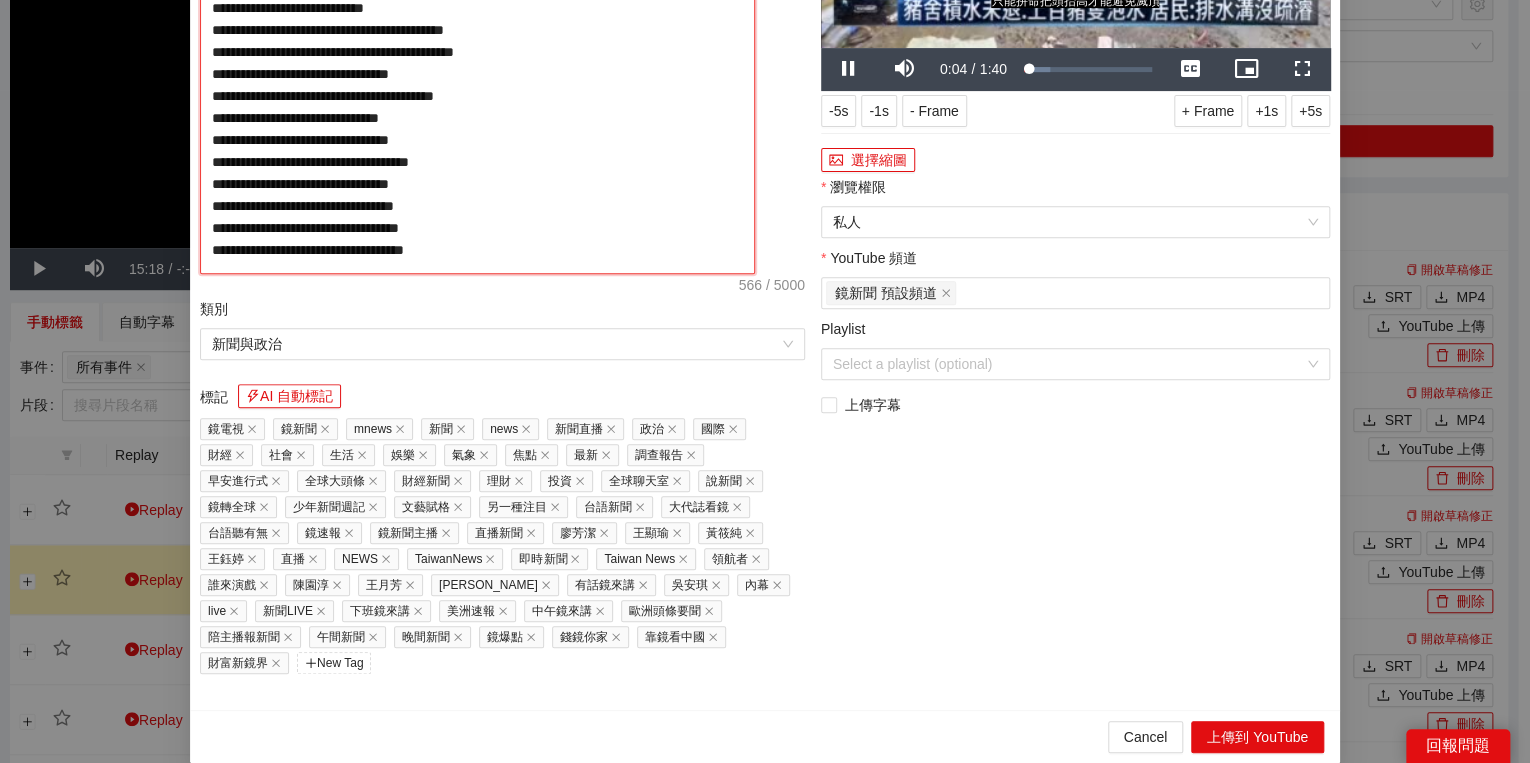 click on "**********" at bounding box center (477, 78) 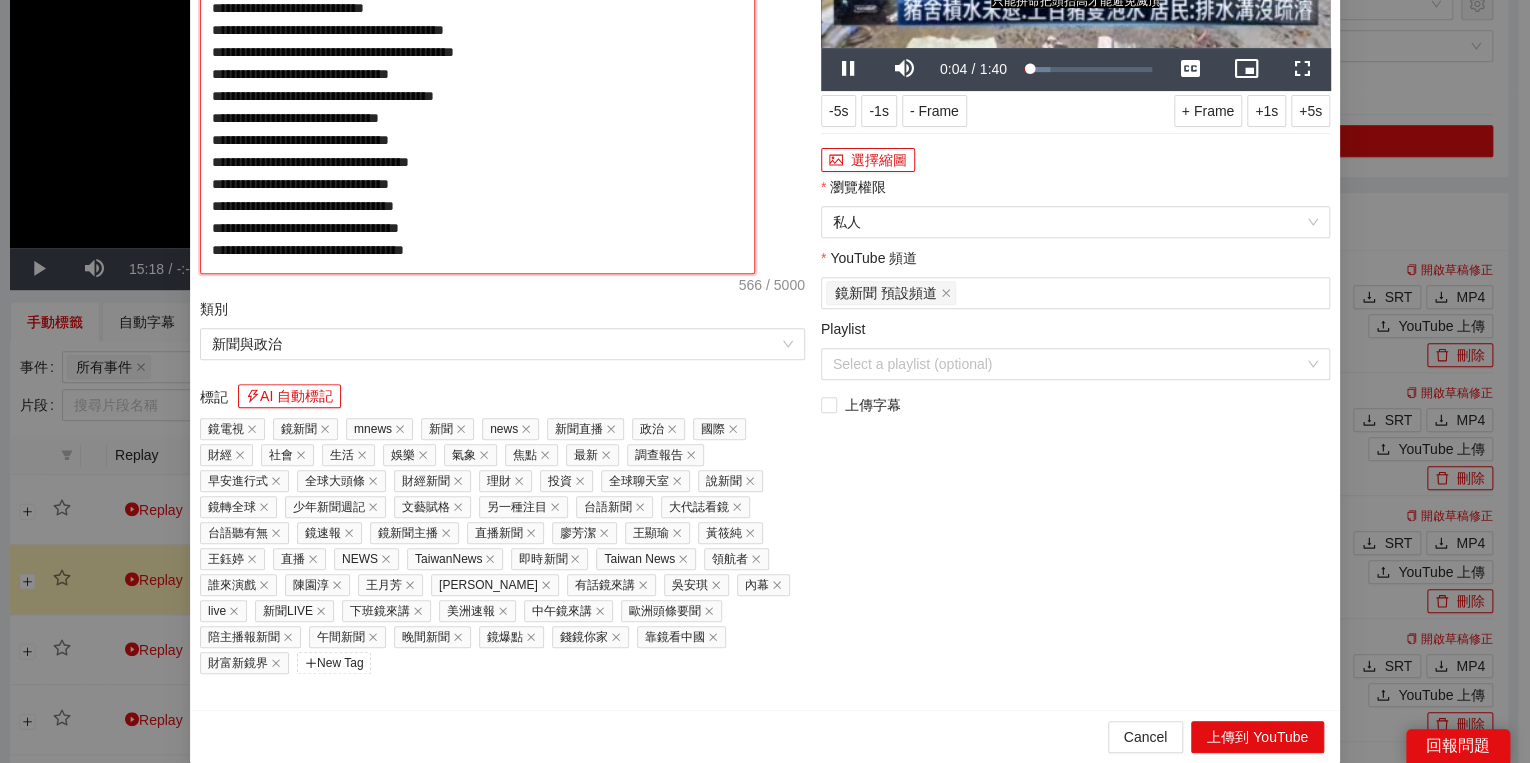 paste on "**********" 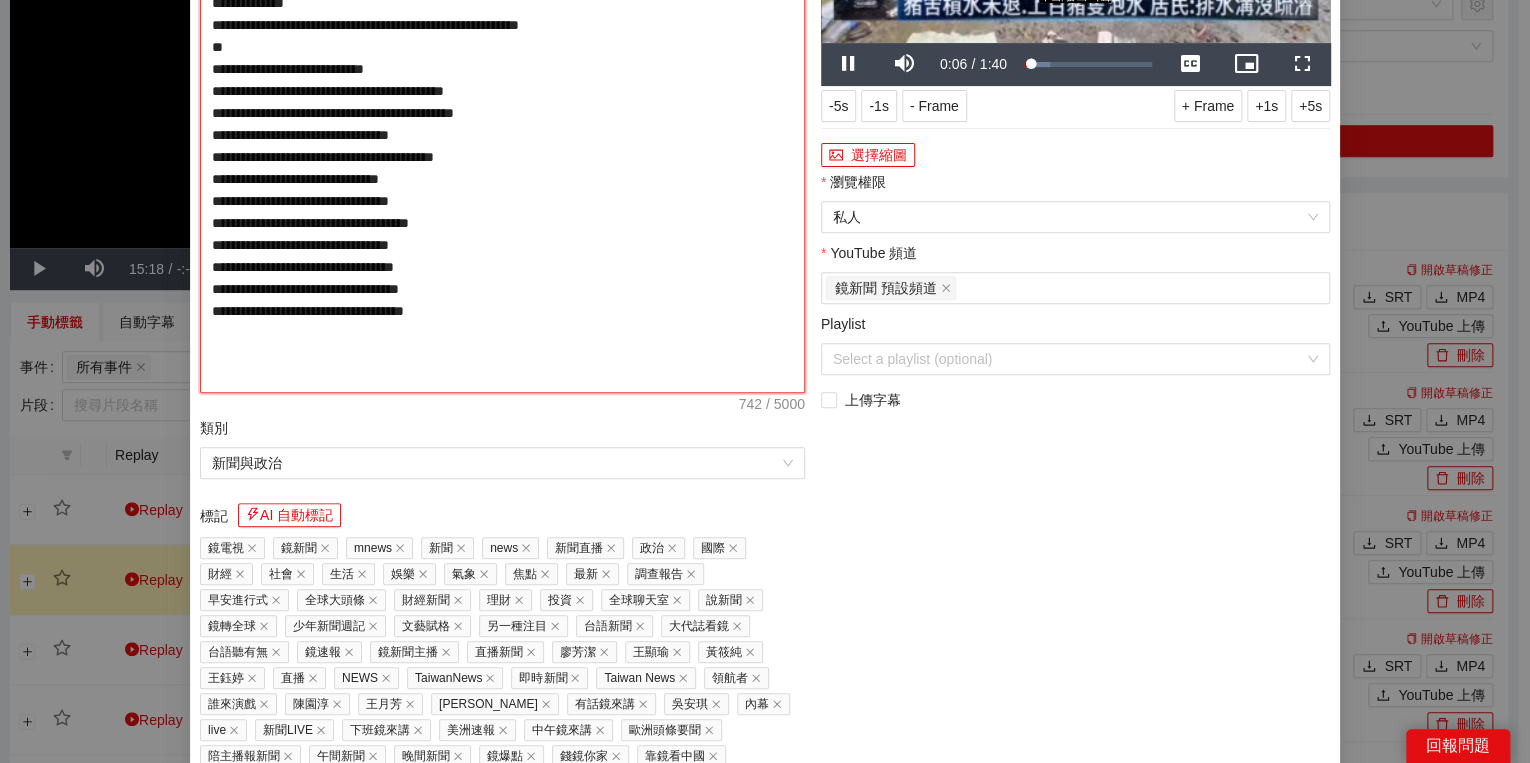 click on "**********" at bounding box center (502, 135) 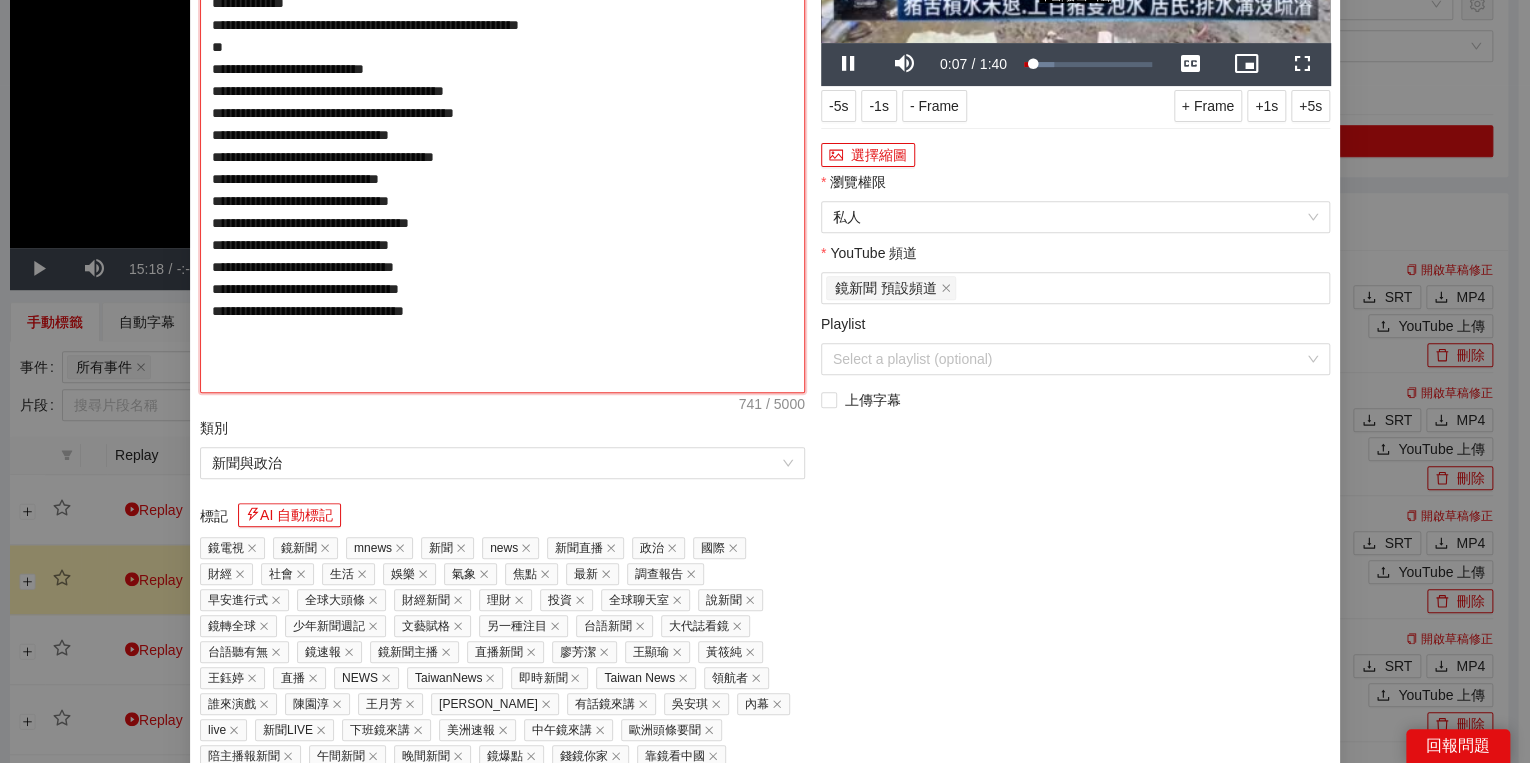 click on "**********" at bounding box center [502, 135] 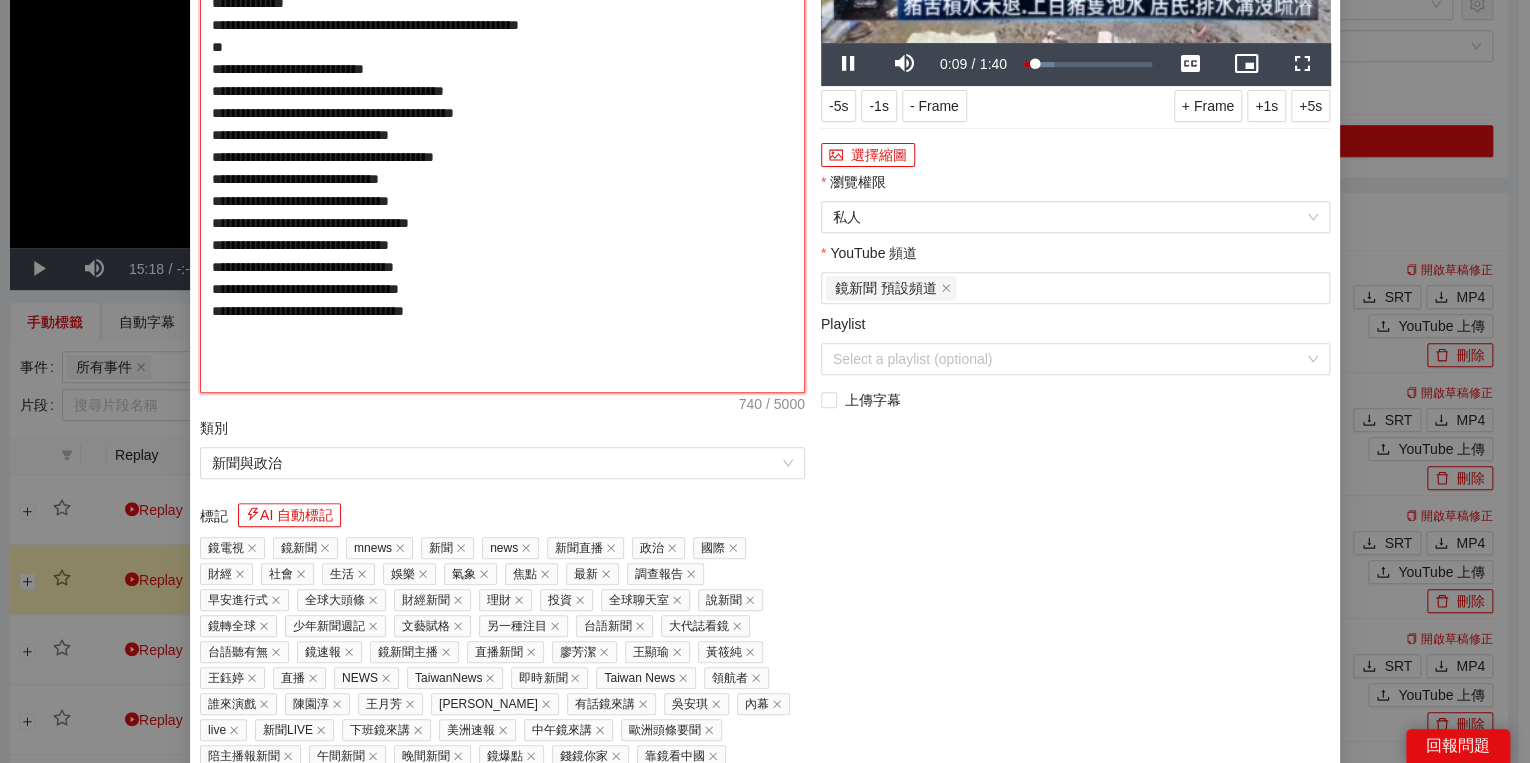 click on "**********" at bounding box center (502, 135) 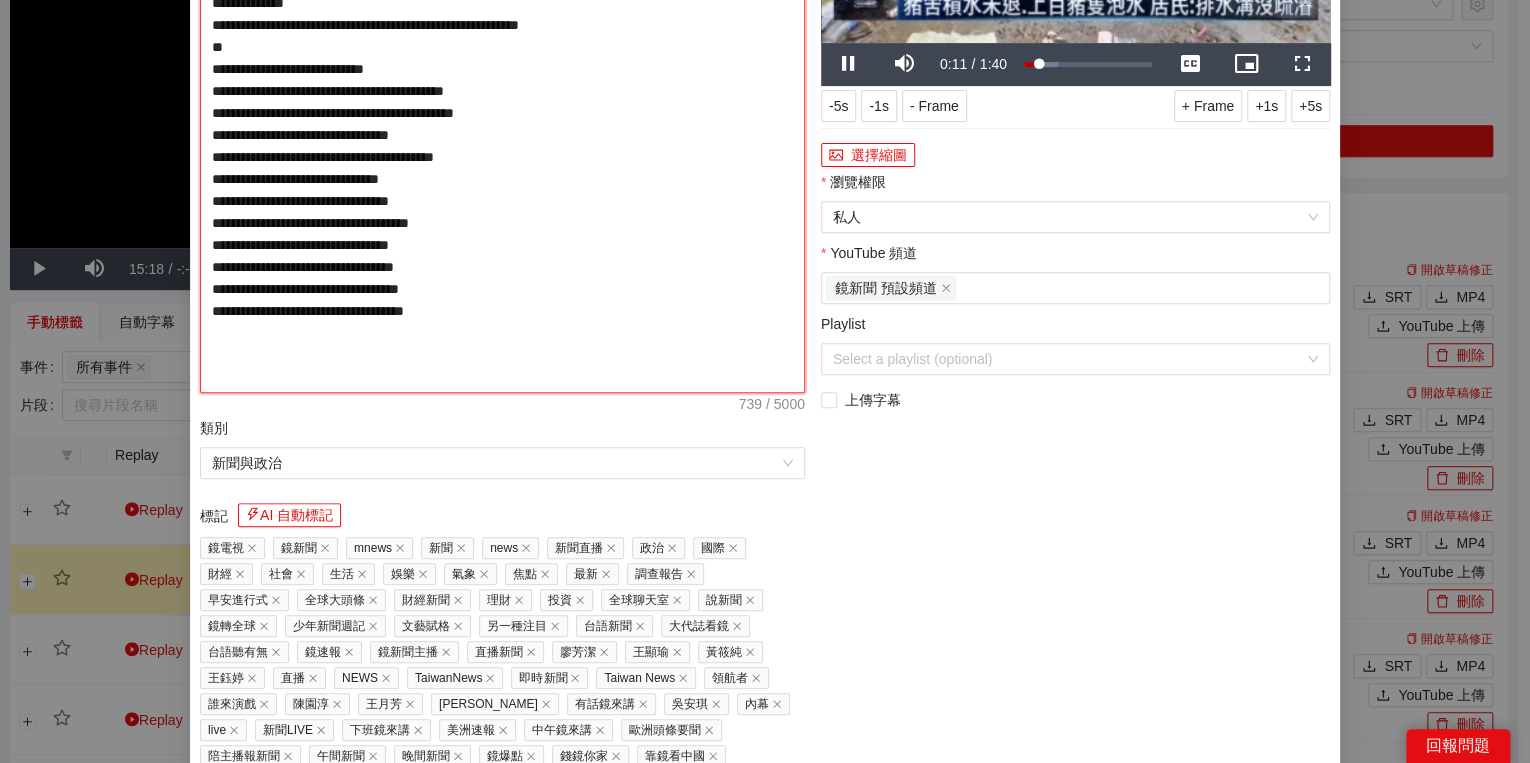 click on "**********" at bounding box center (502, 135) 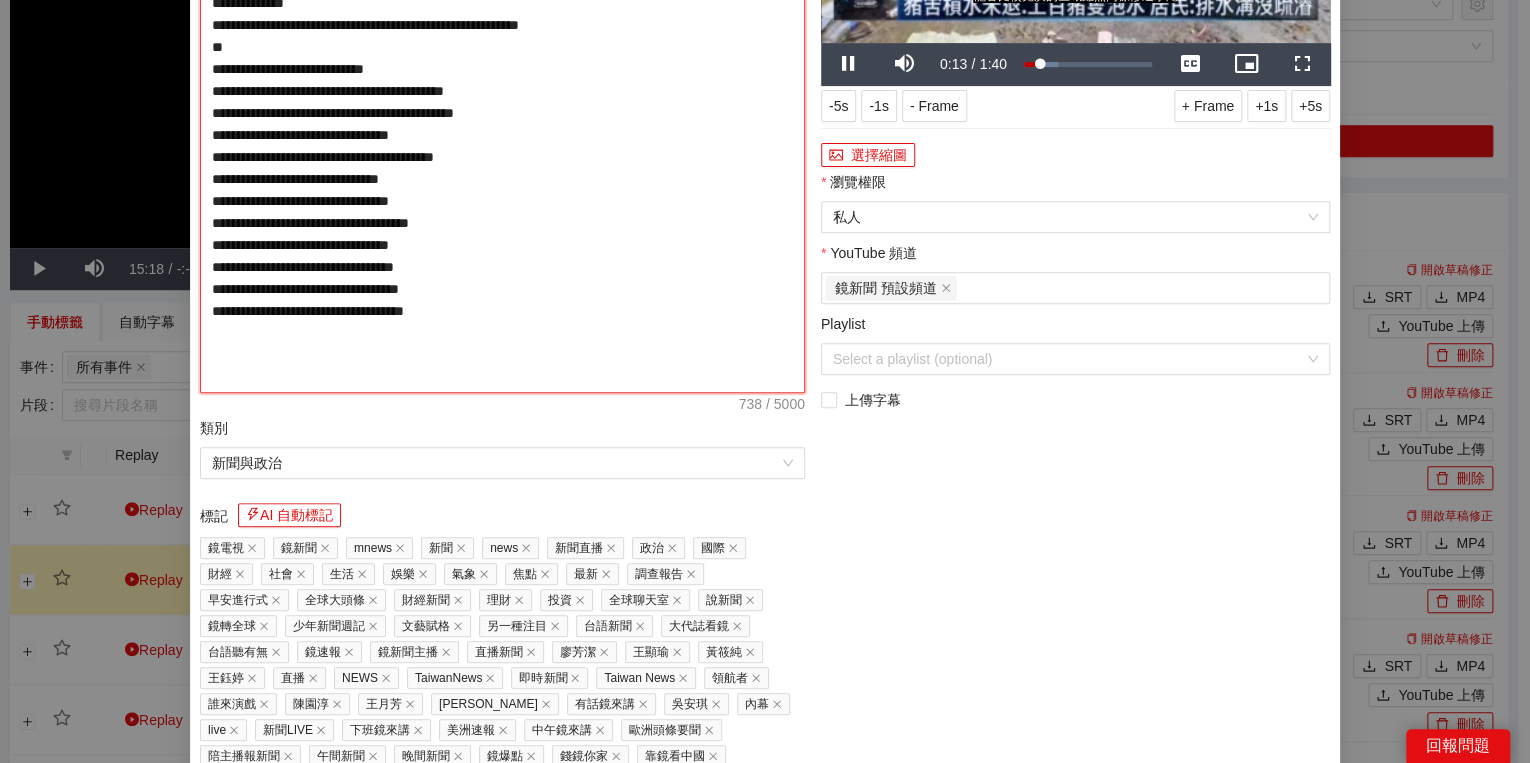 drag, startPoint x: 318, startPoint y: 221, endPoint x: 331, endPoint y: 219, distance: 13.152946 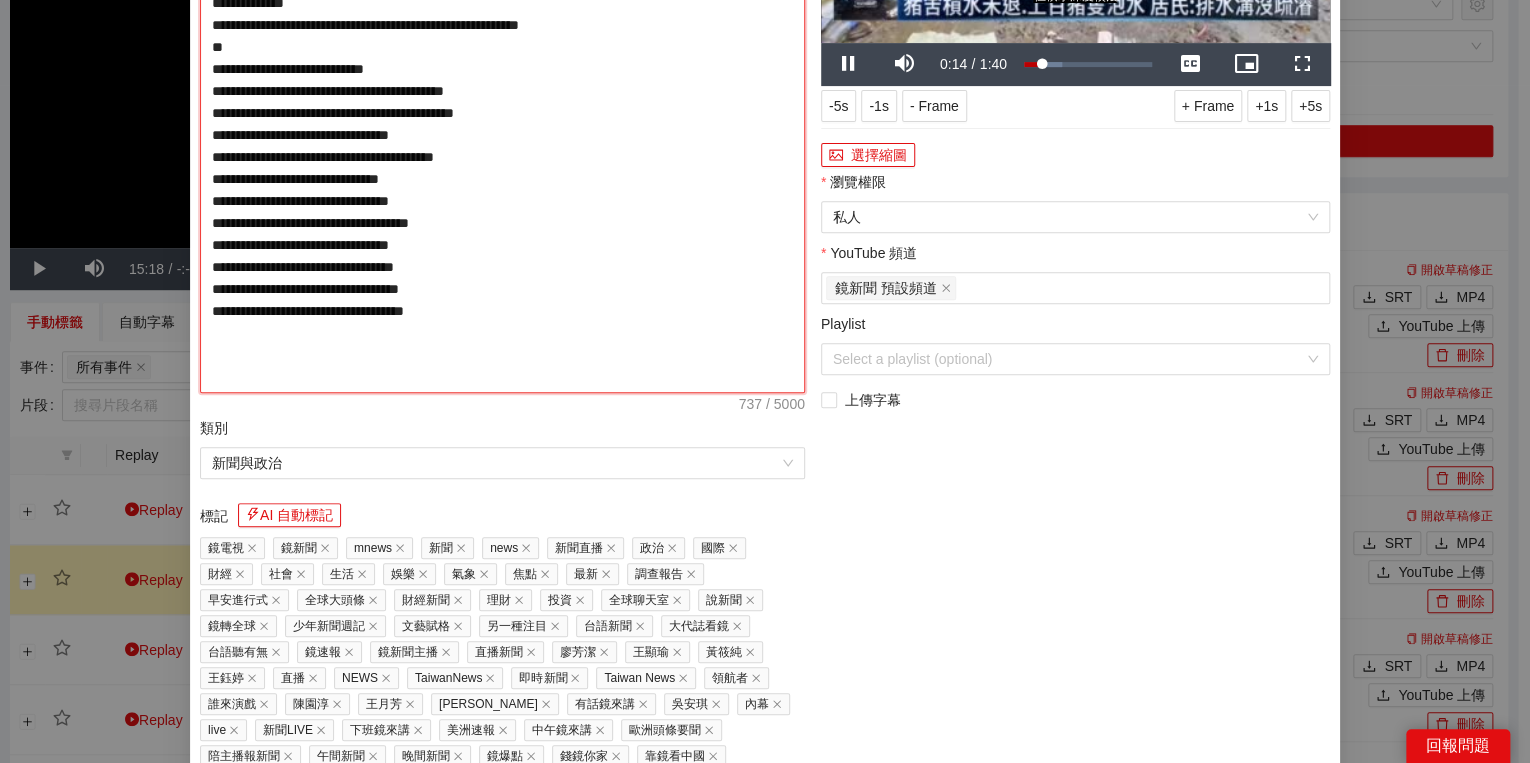 click on "**********" at bounding box center (502, 135) 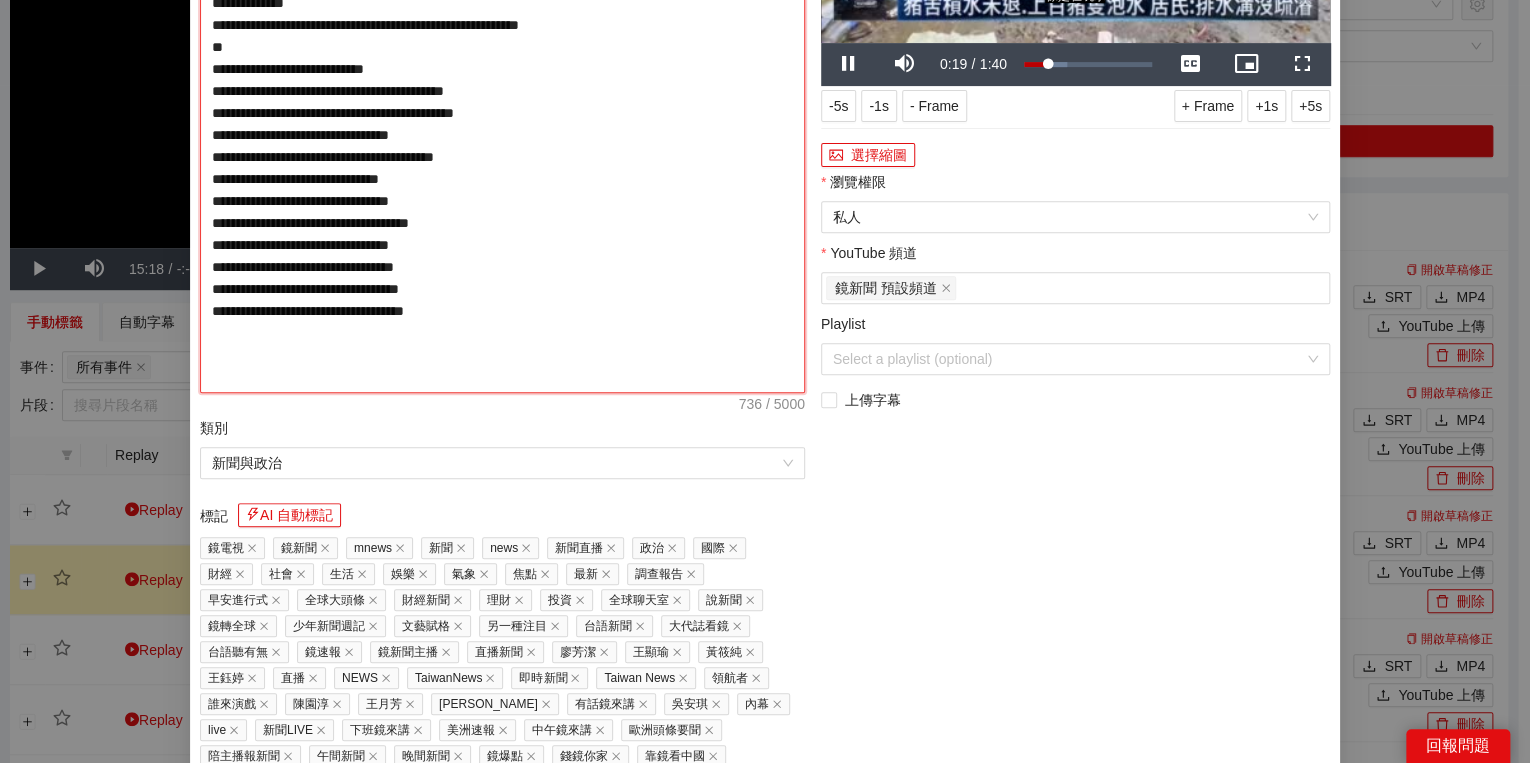 click on "**********" at bounding box center (502, 135) 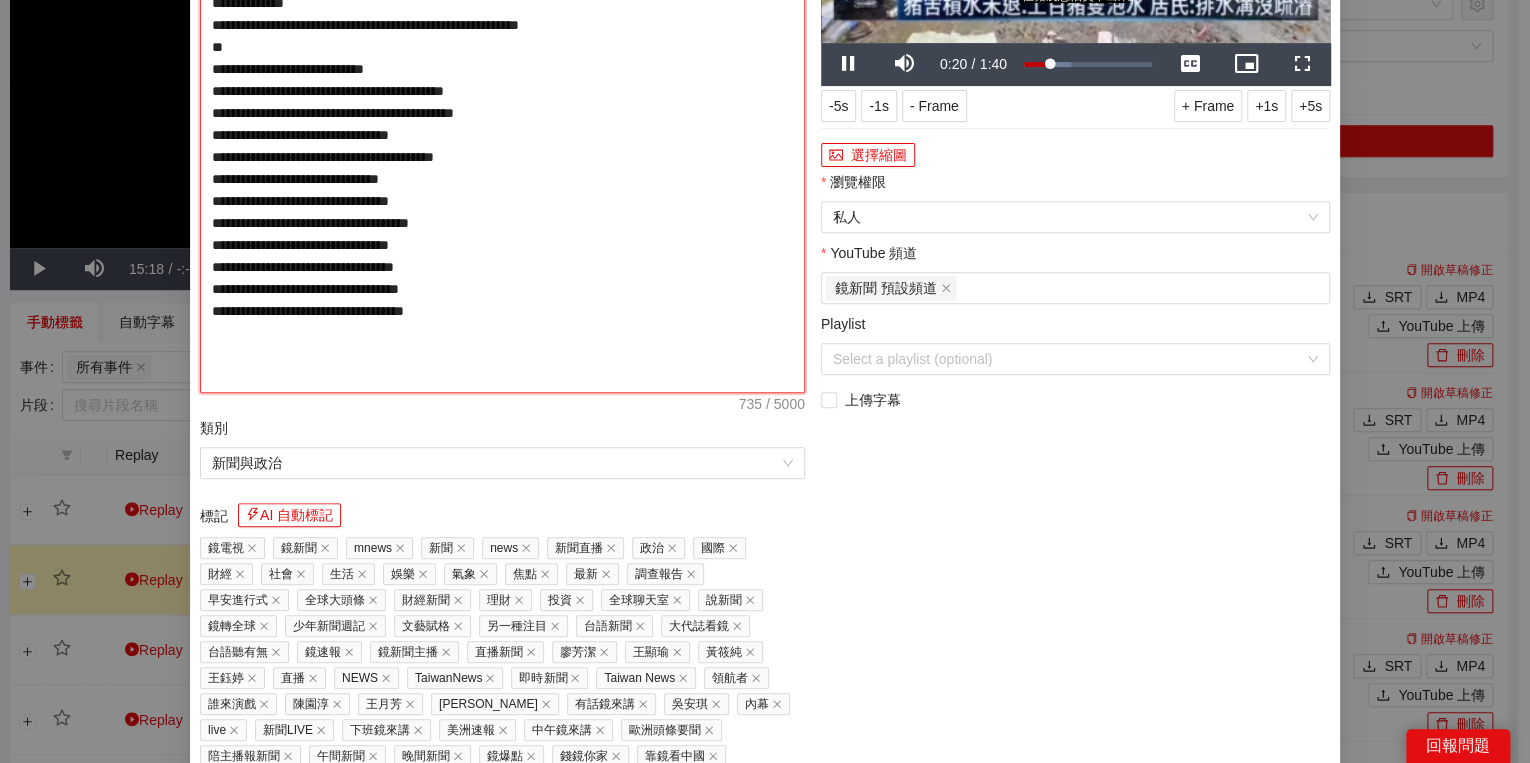 click on "**********" at bounding box center [502, 135] 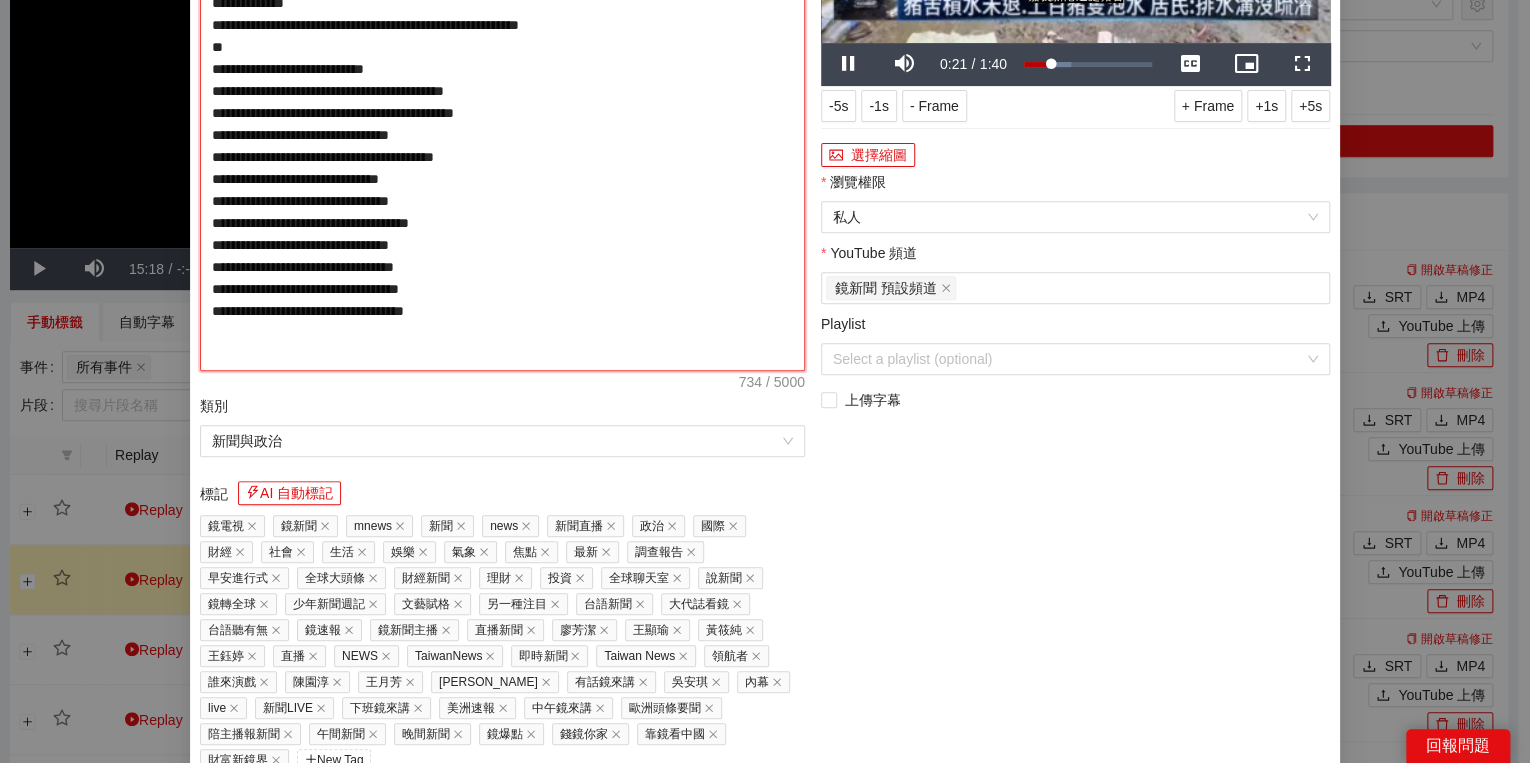click on "**********" at bounding box center [502, 124] 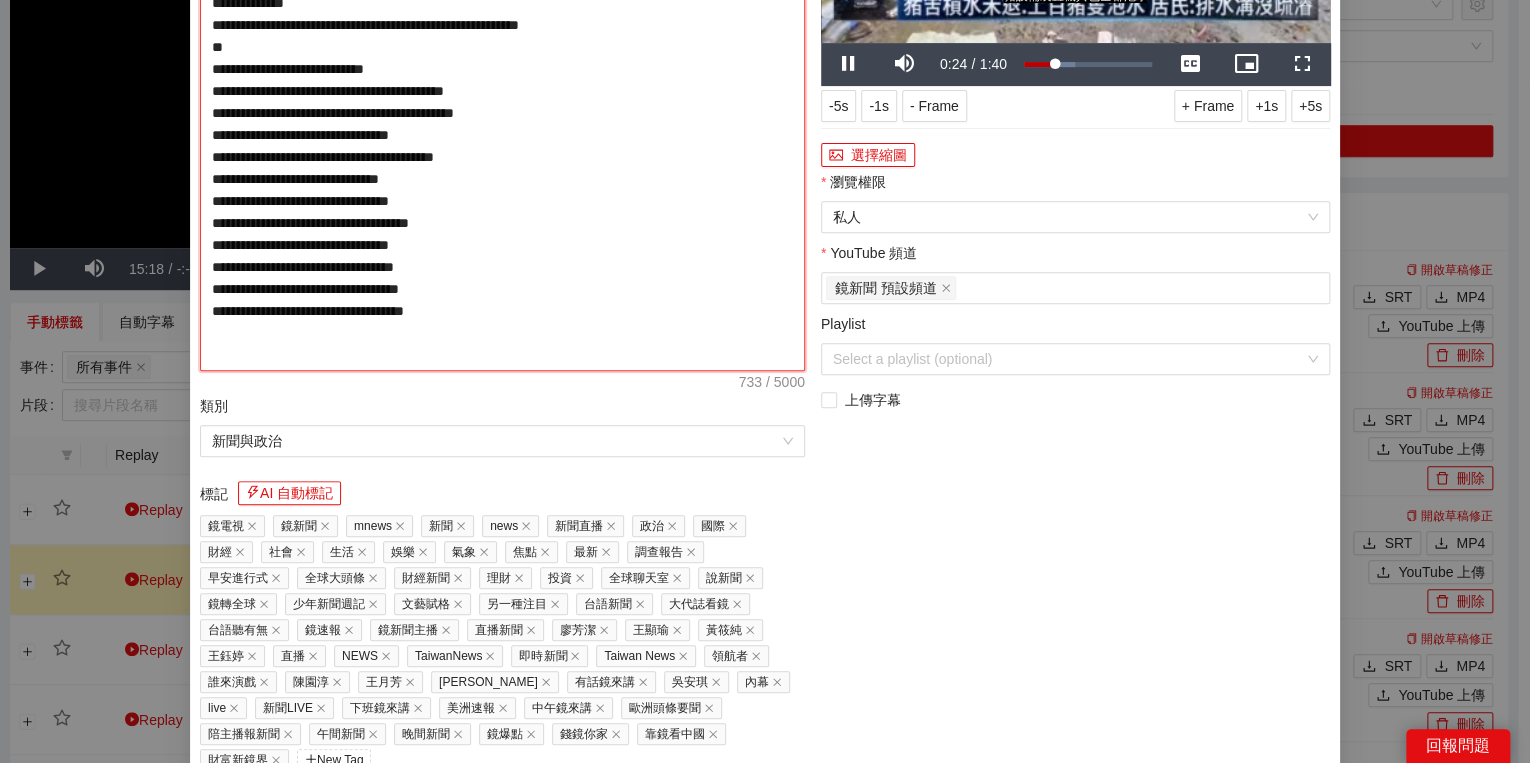 click on "**********" at bounding box center [502, 124] 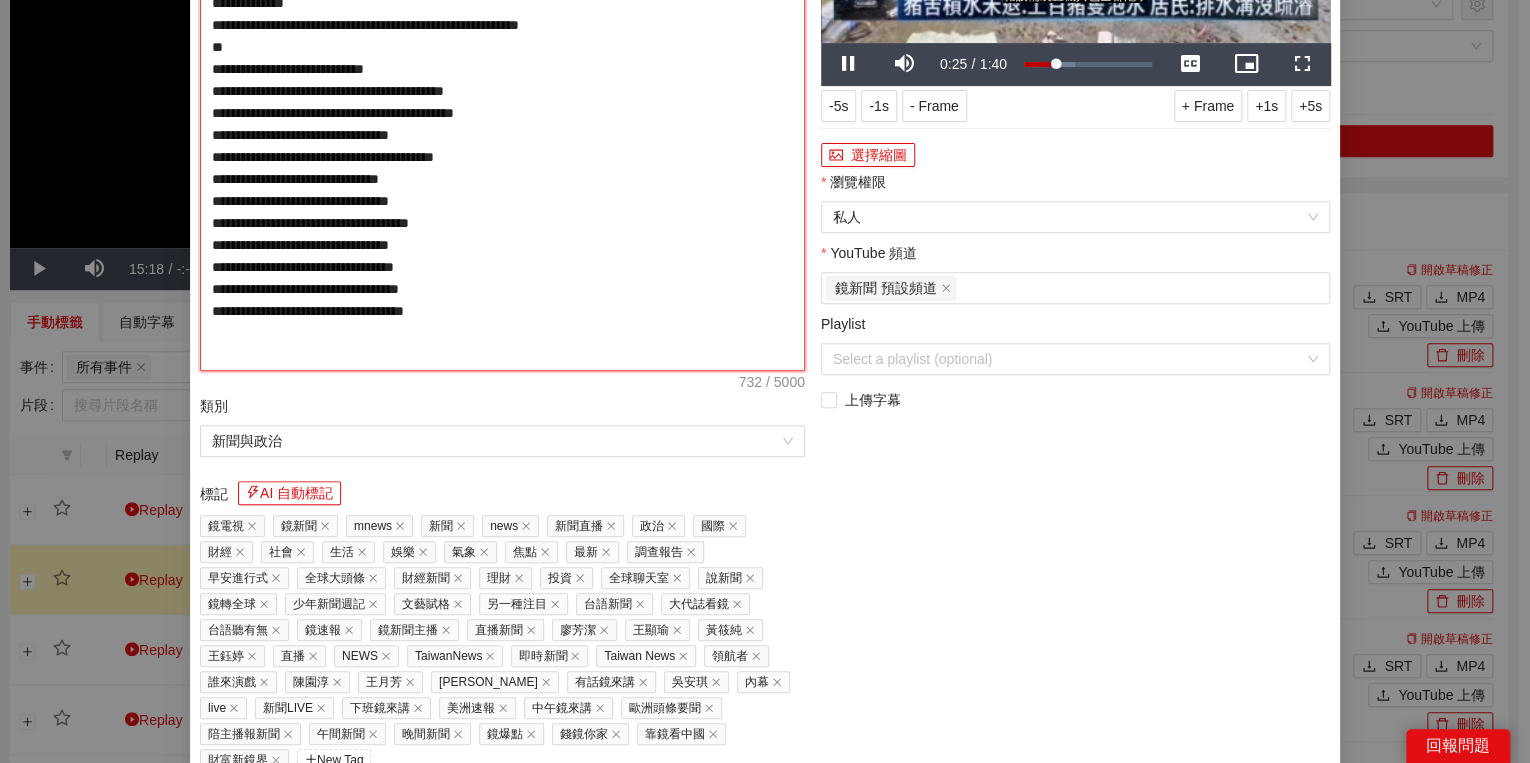 click on "**********" at bounding box center [502, 124] 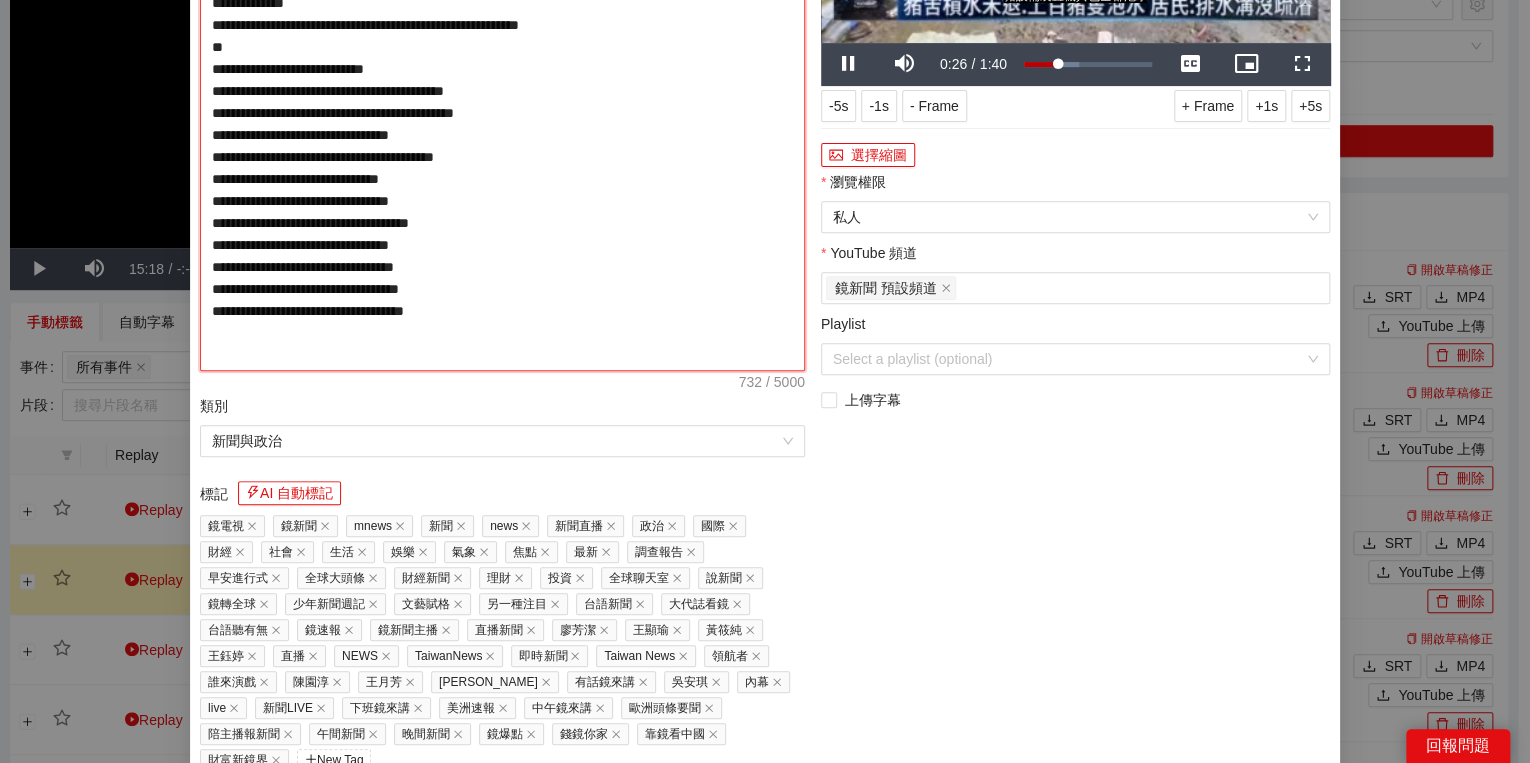 type on "**********" 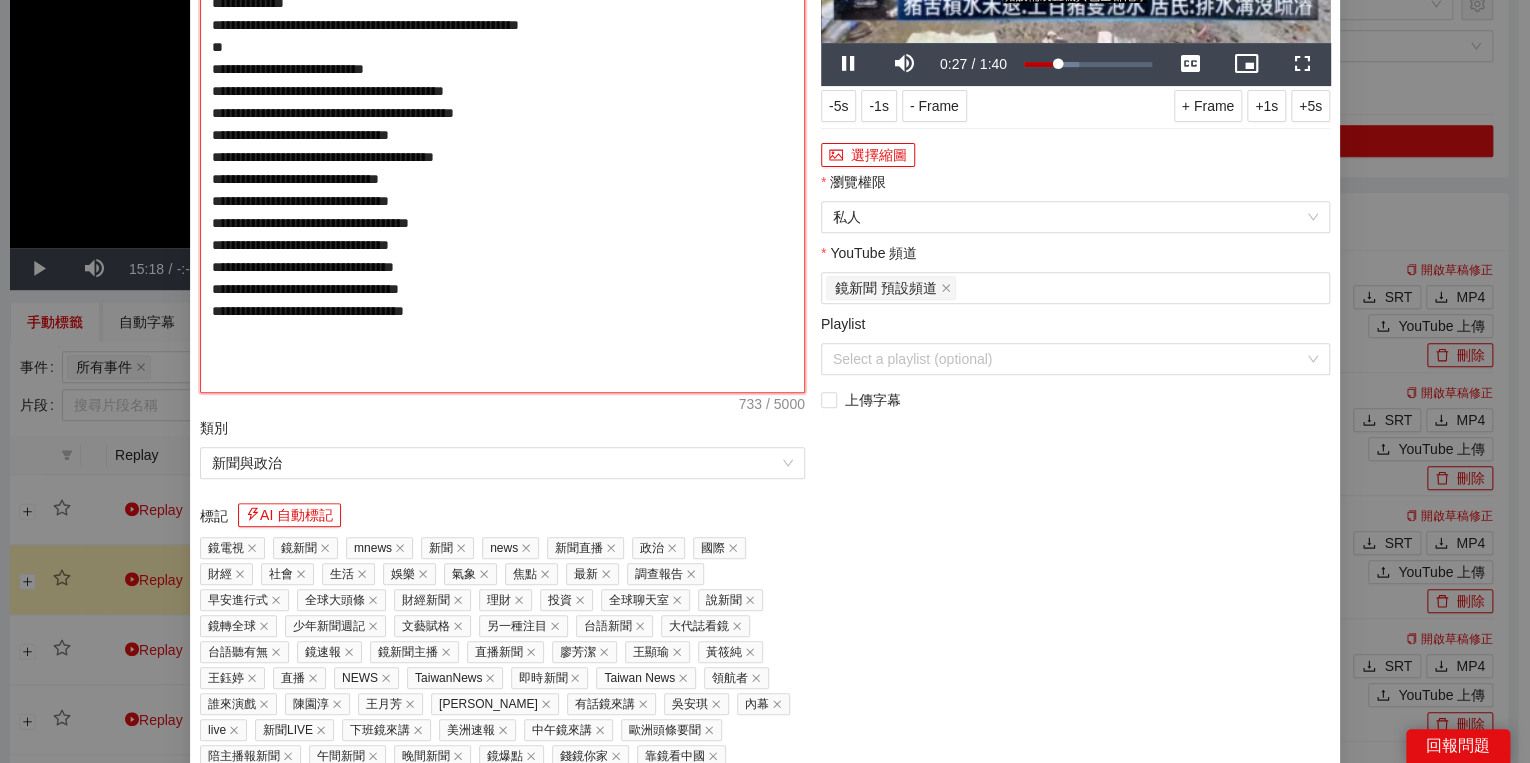 type on "**********" 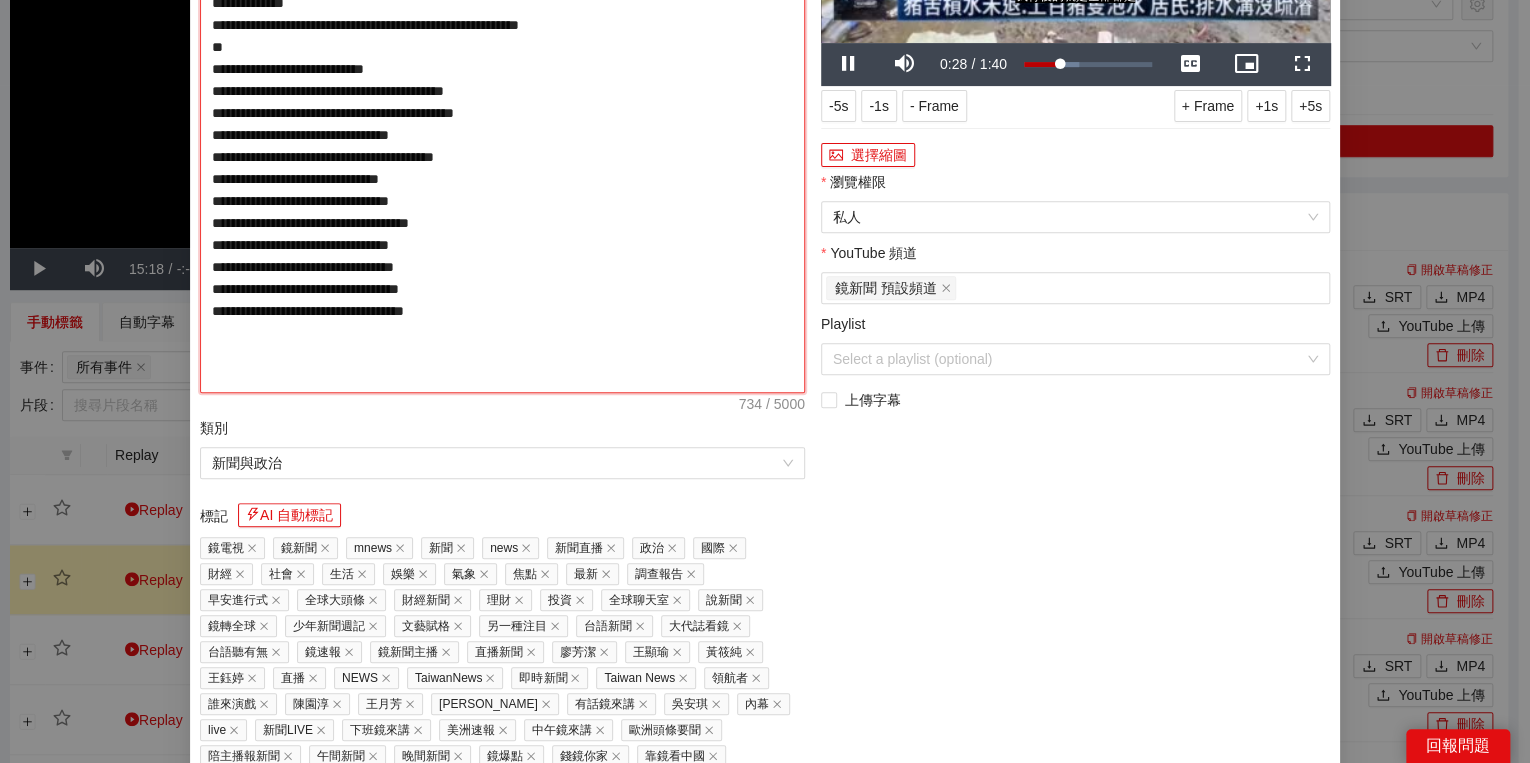 type on "**********" 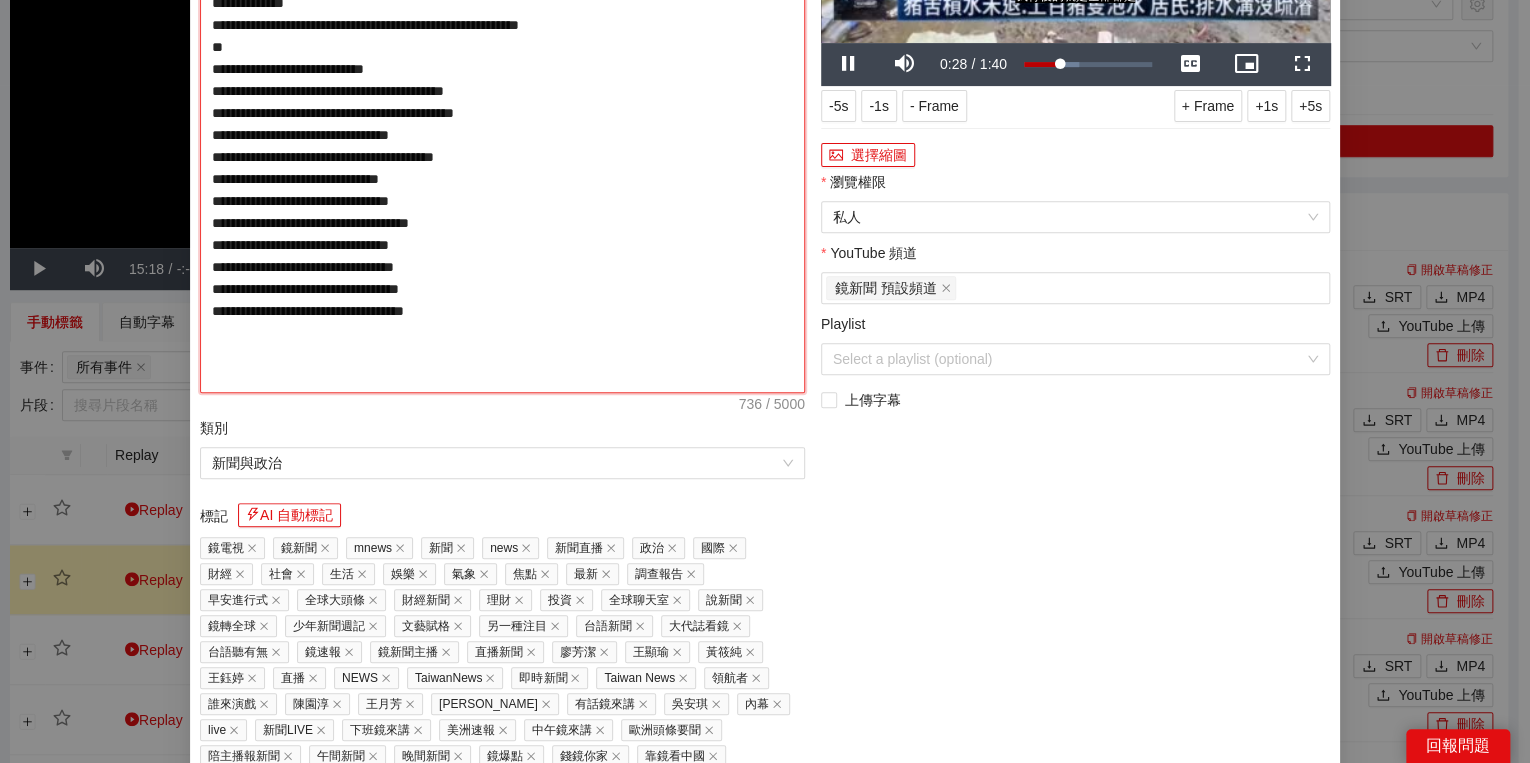 type on "**********" 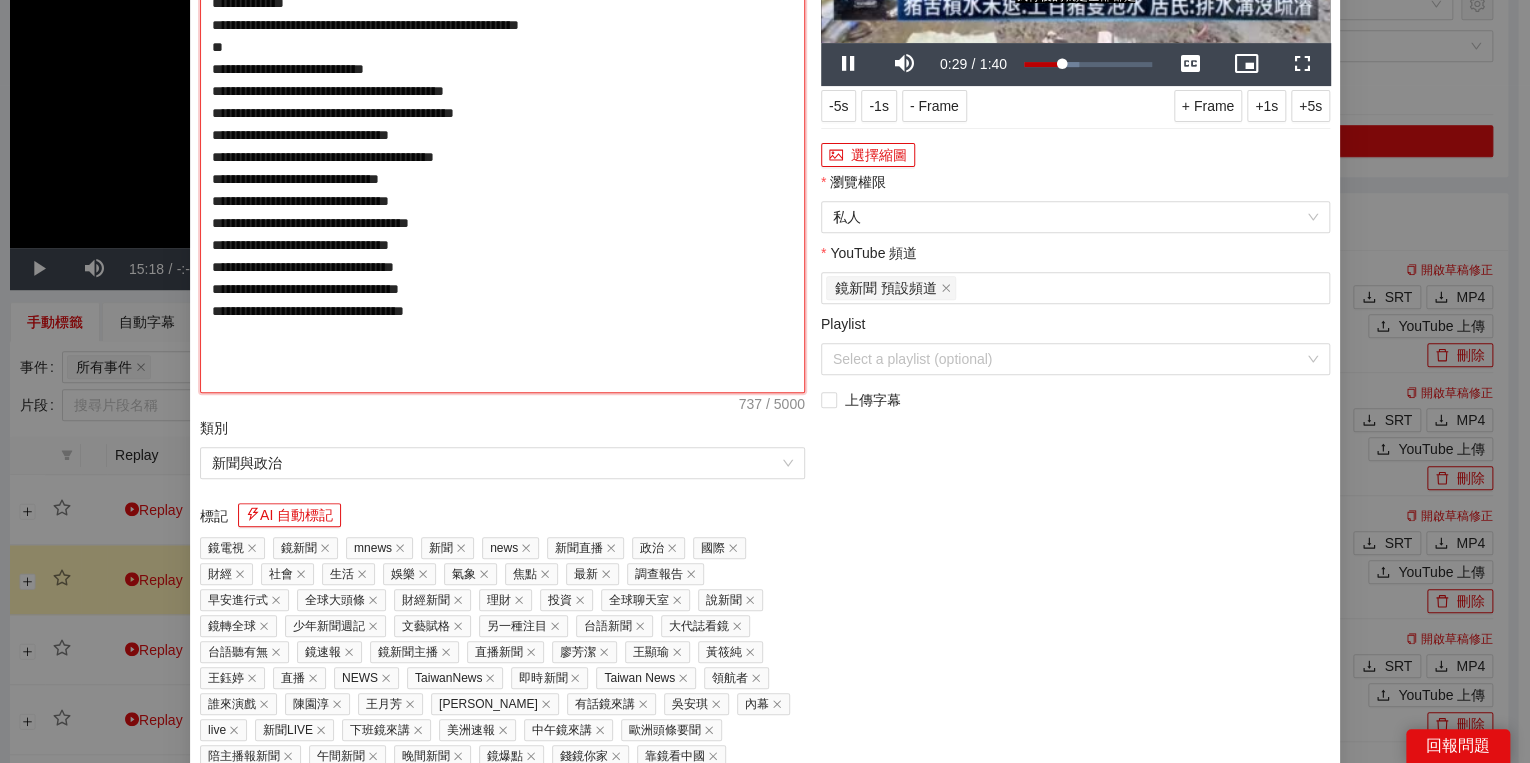 type on "**********" 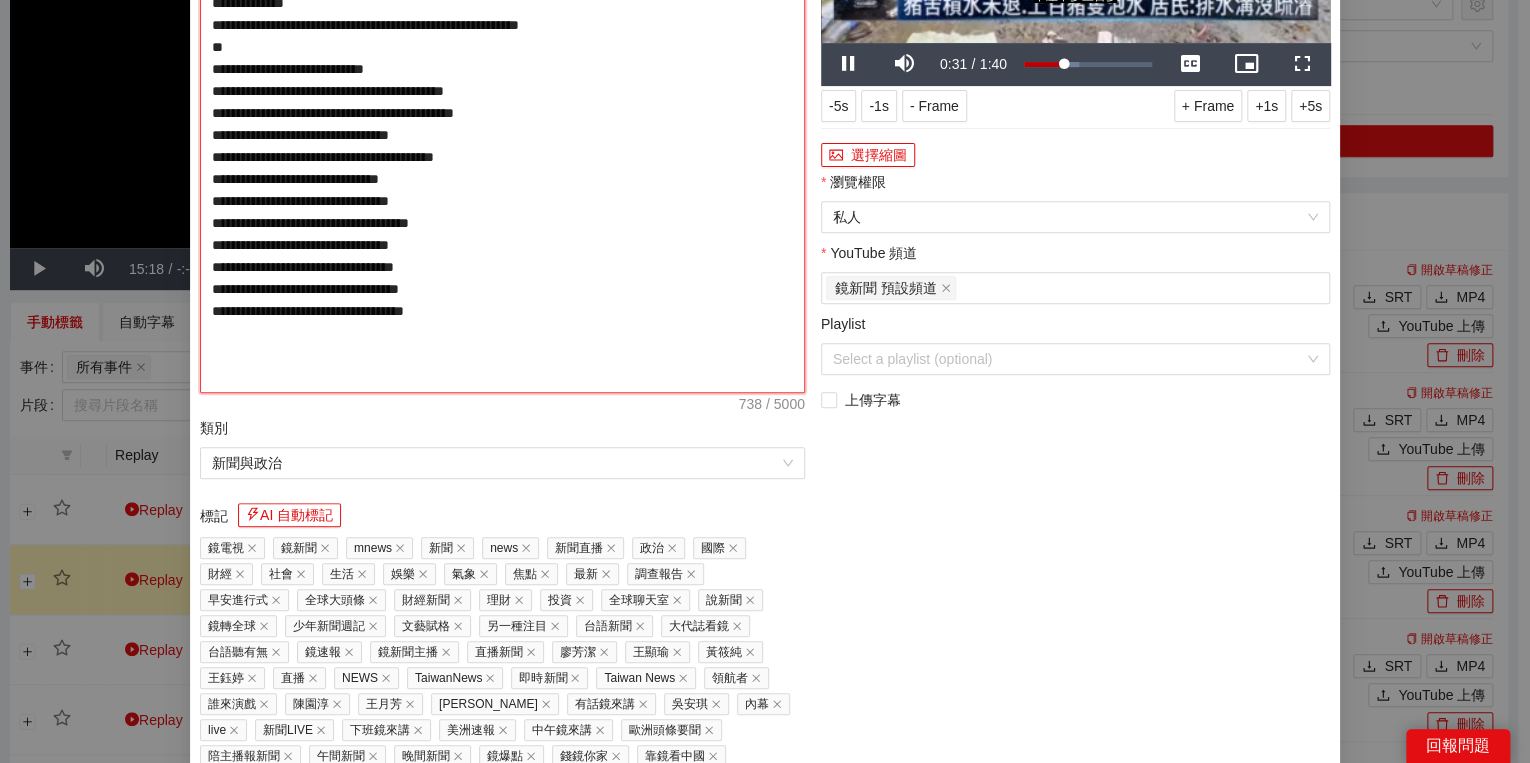 drag, startPoint x: 479, startPoint y: 268, endPoint x: 500, endPoint y: 267, distance: 21.023796 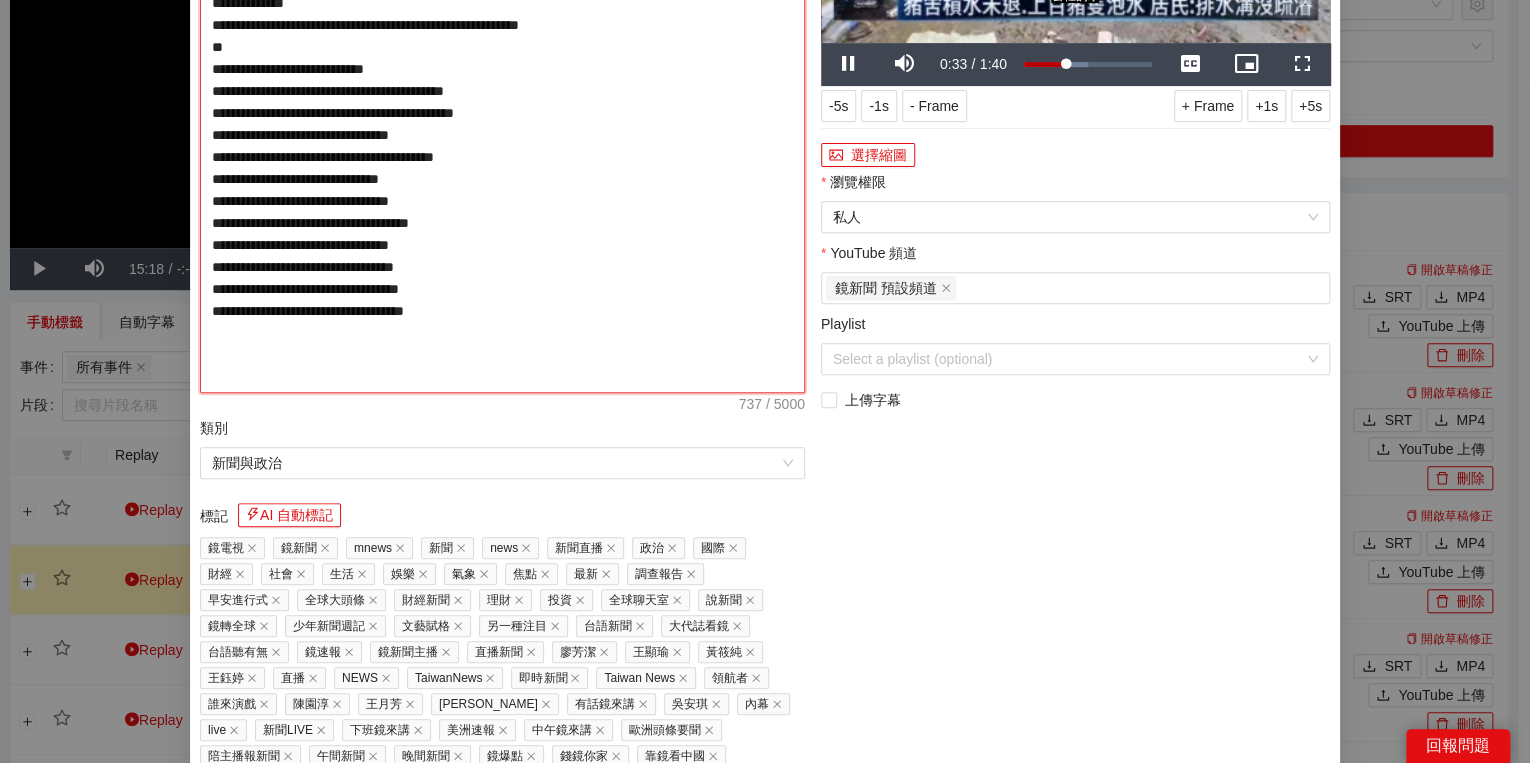 click on "**********" at bounding box center [502, 135] 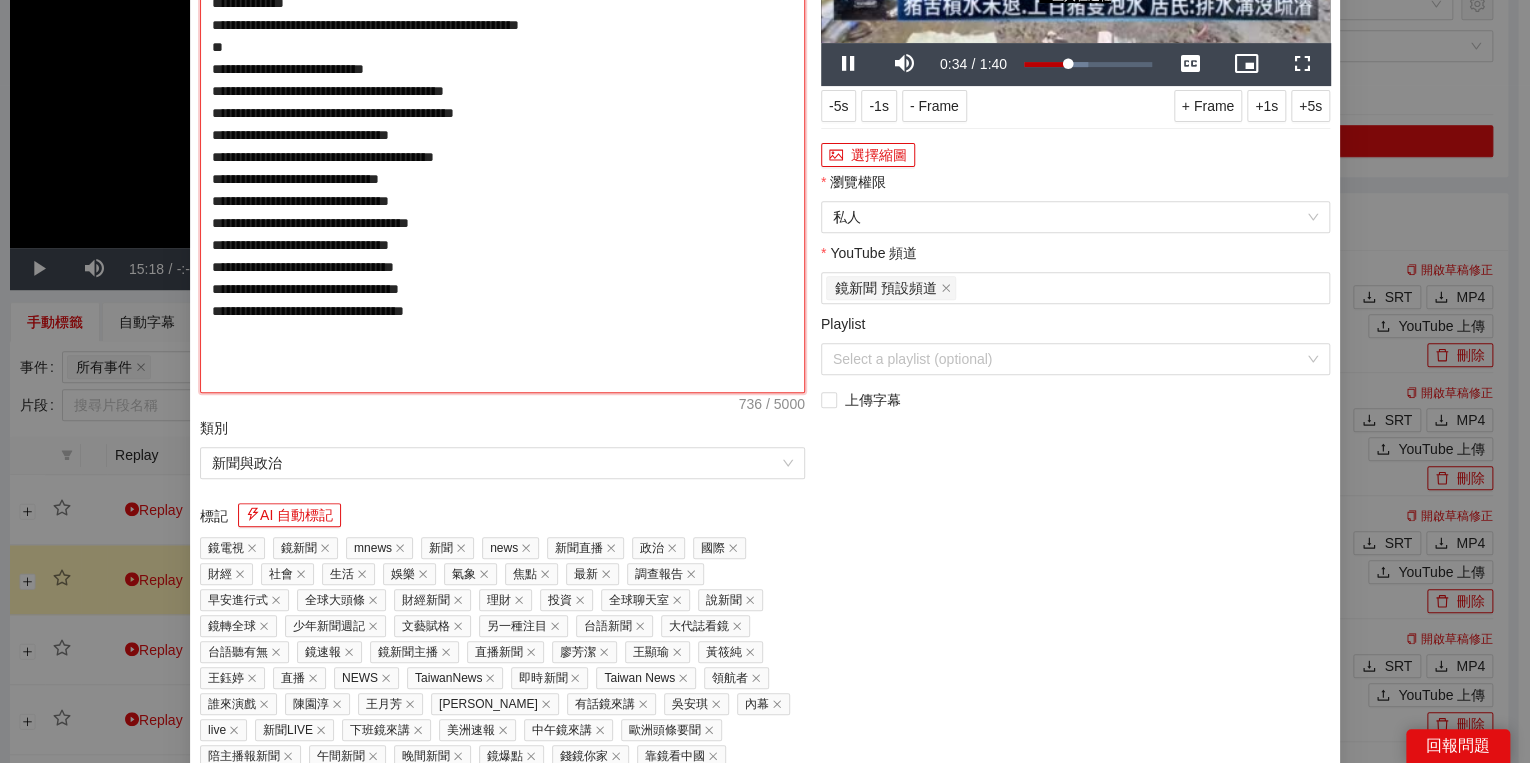click on "**********" at bounding box center [502, 135] 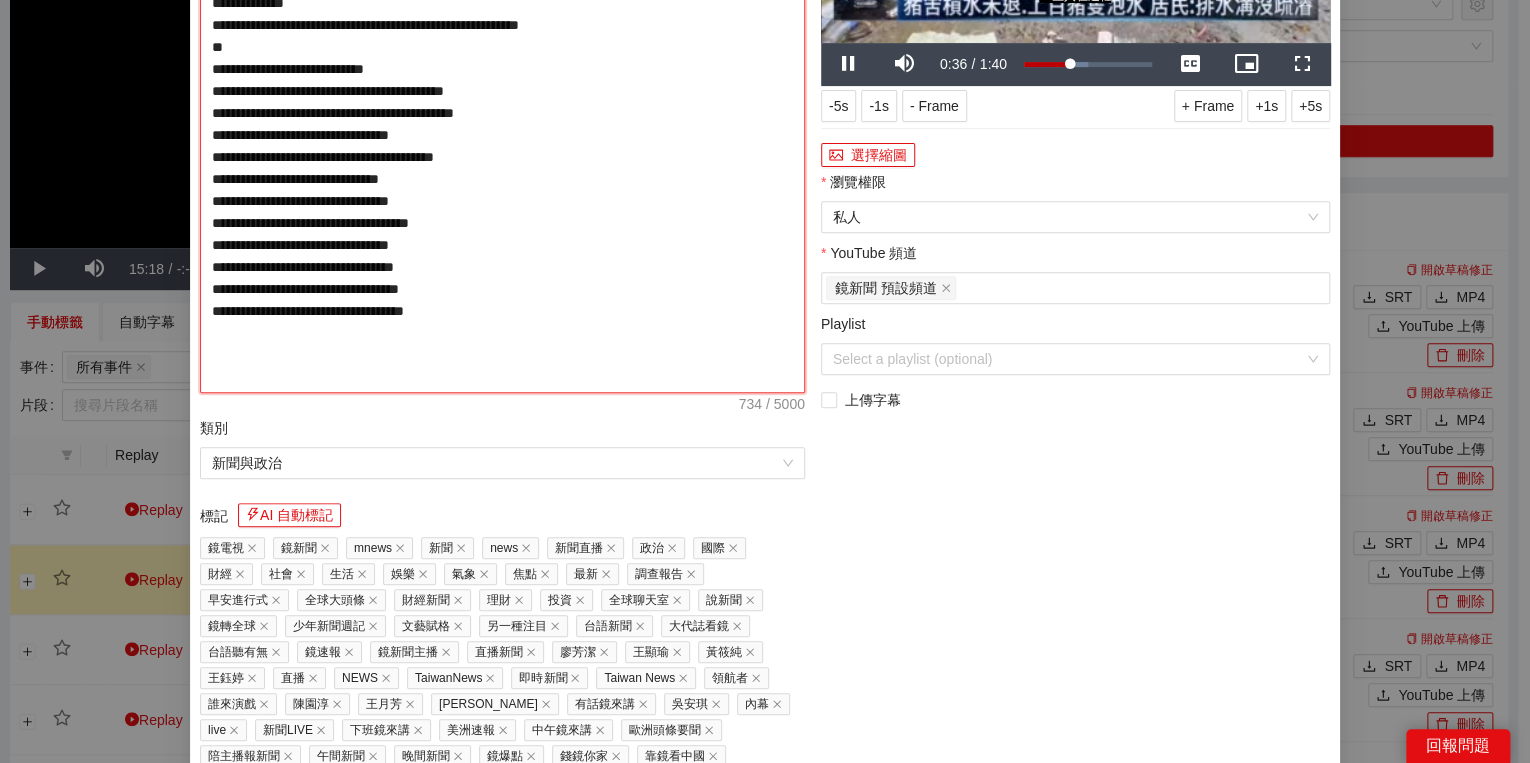 type on "**********" 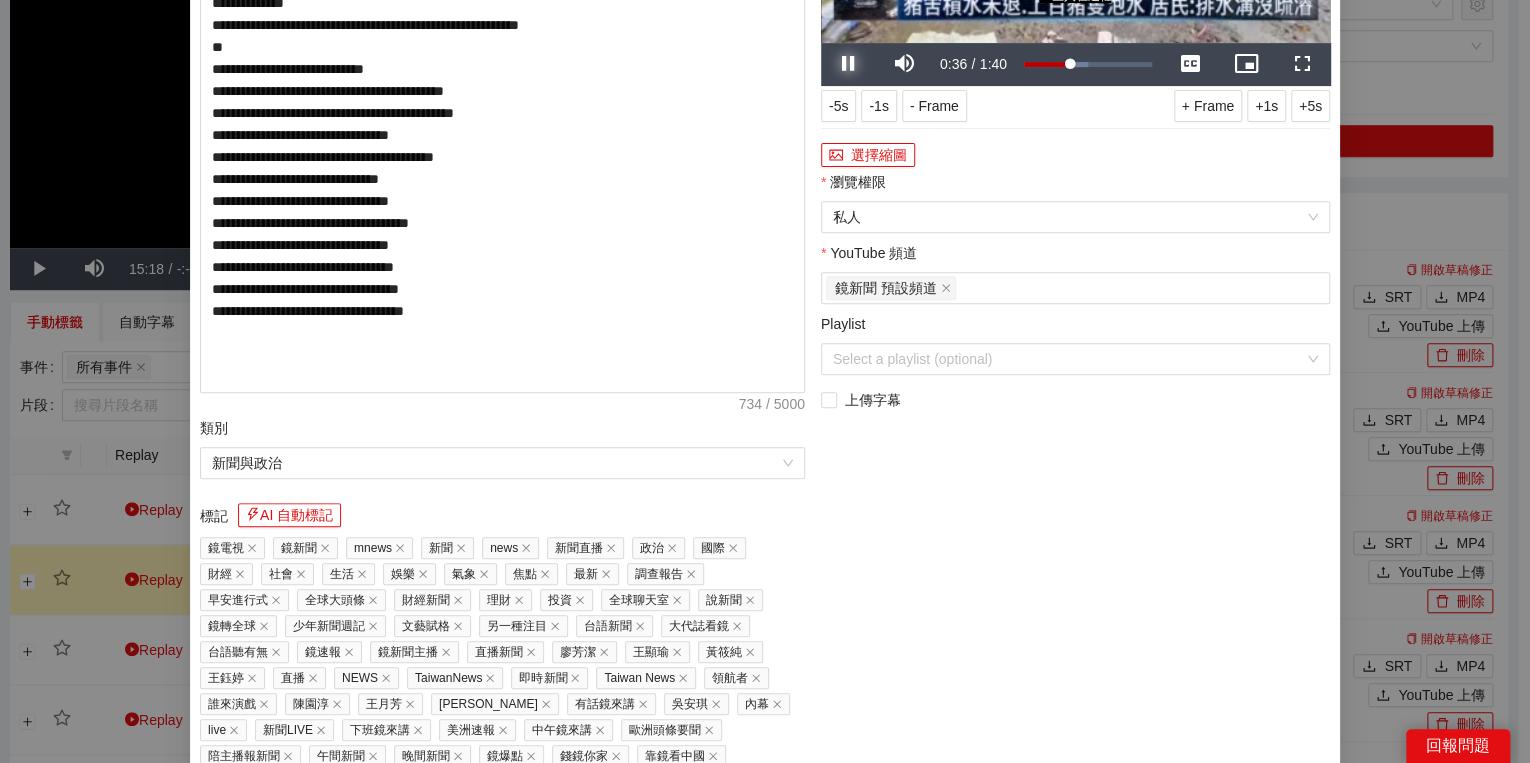 click at bounding box center (849, 64) 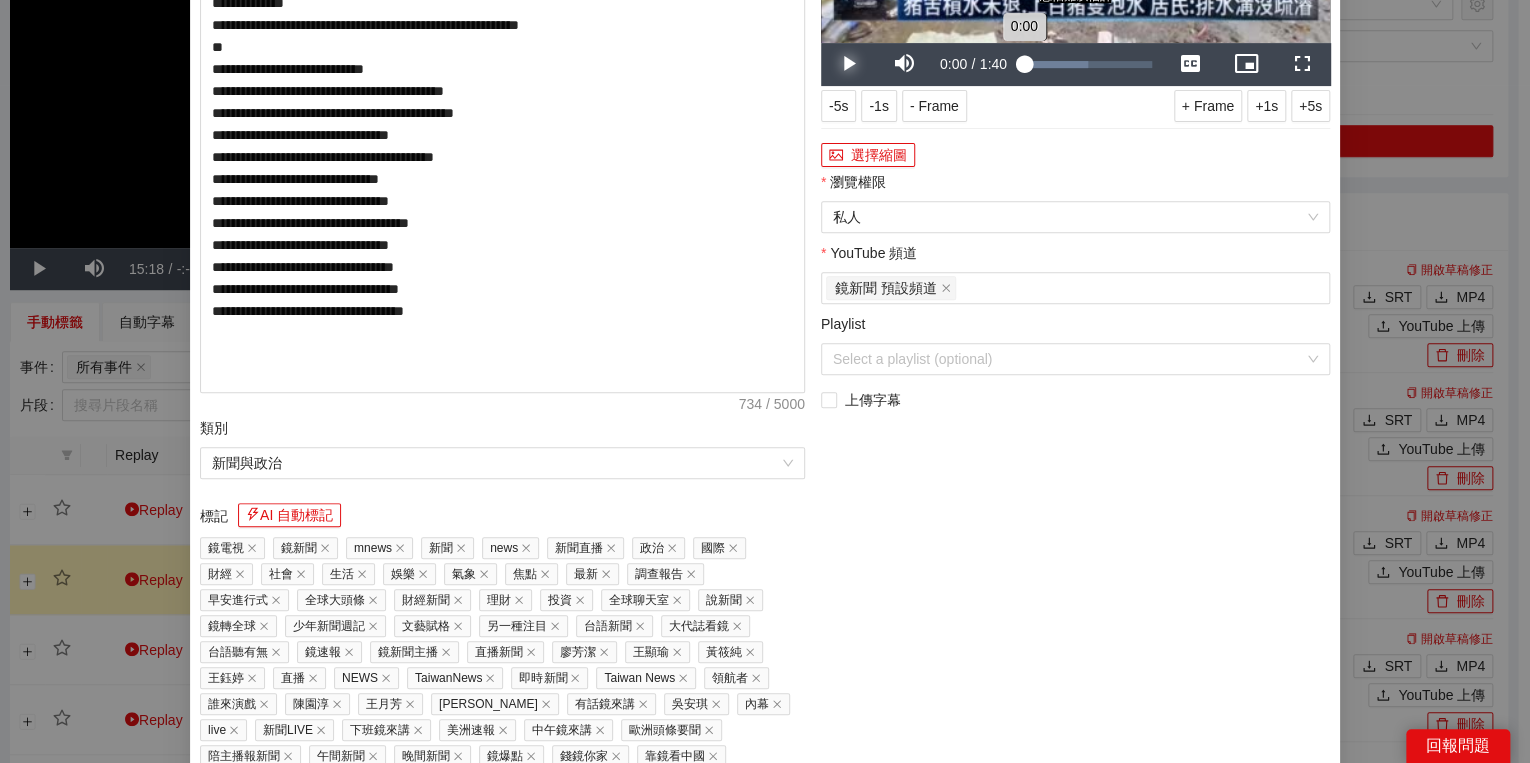 click on "Loaded :  50.02% 0:00 0:00" at bounding box center [1088, 64] 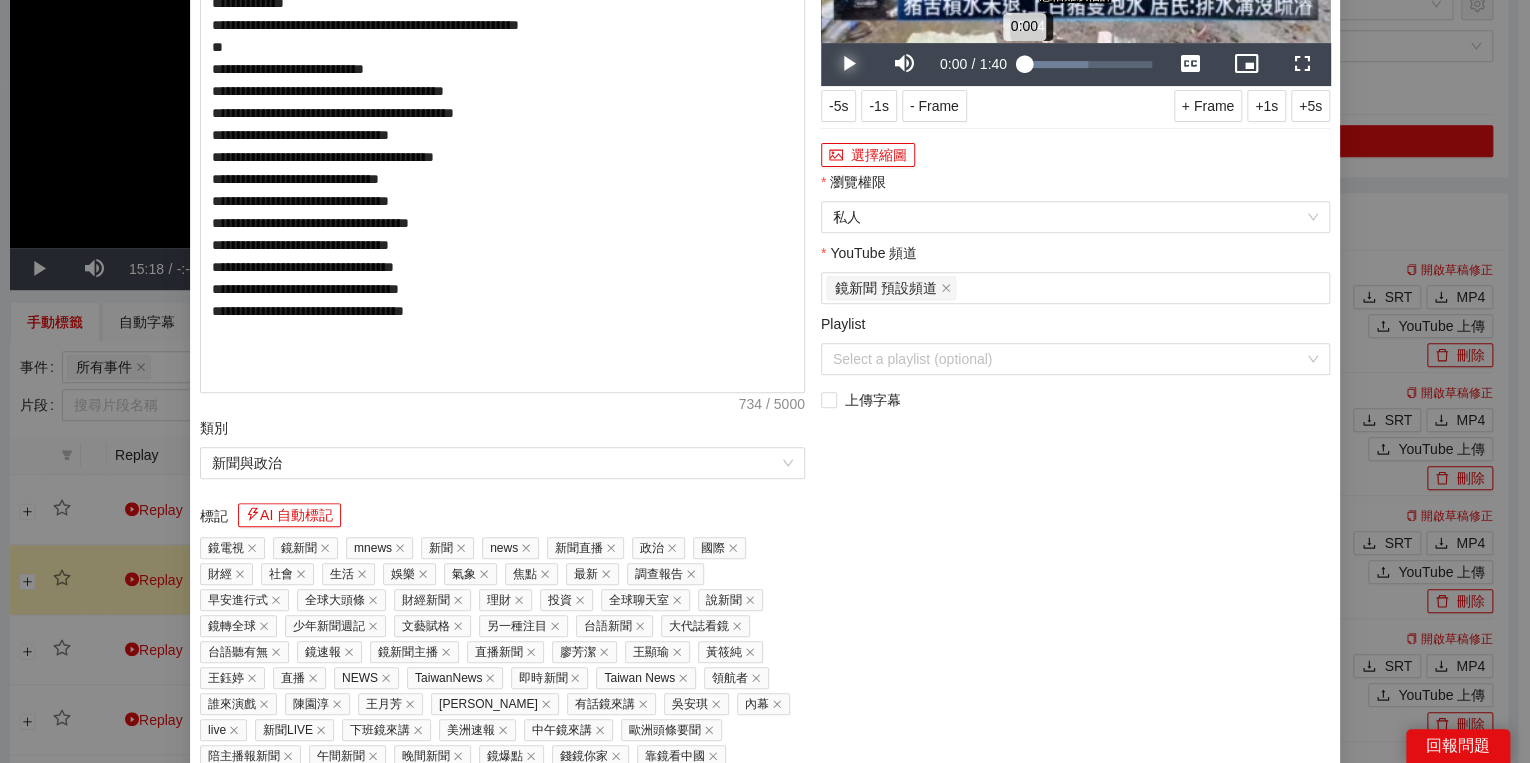 click on "0:00" at bounding box center [1024, 64] 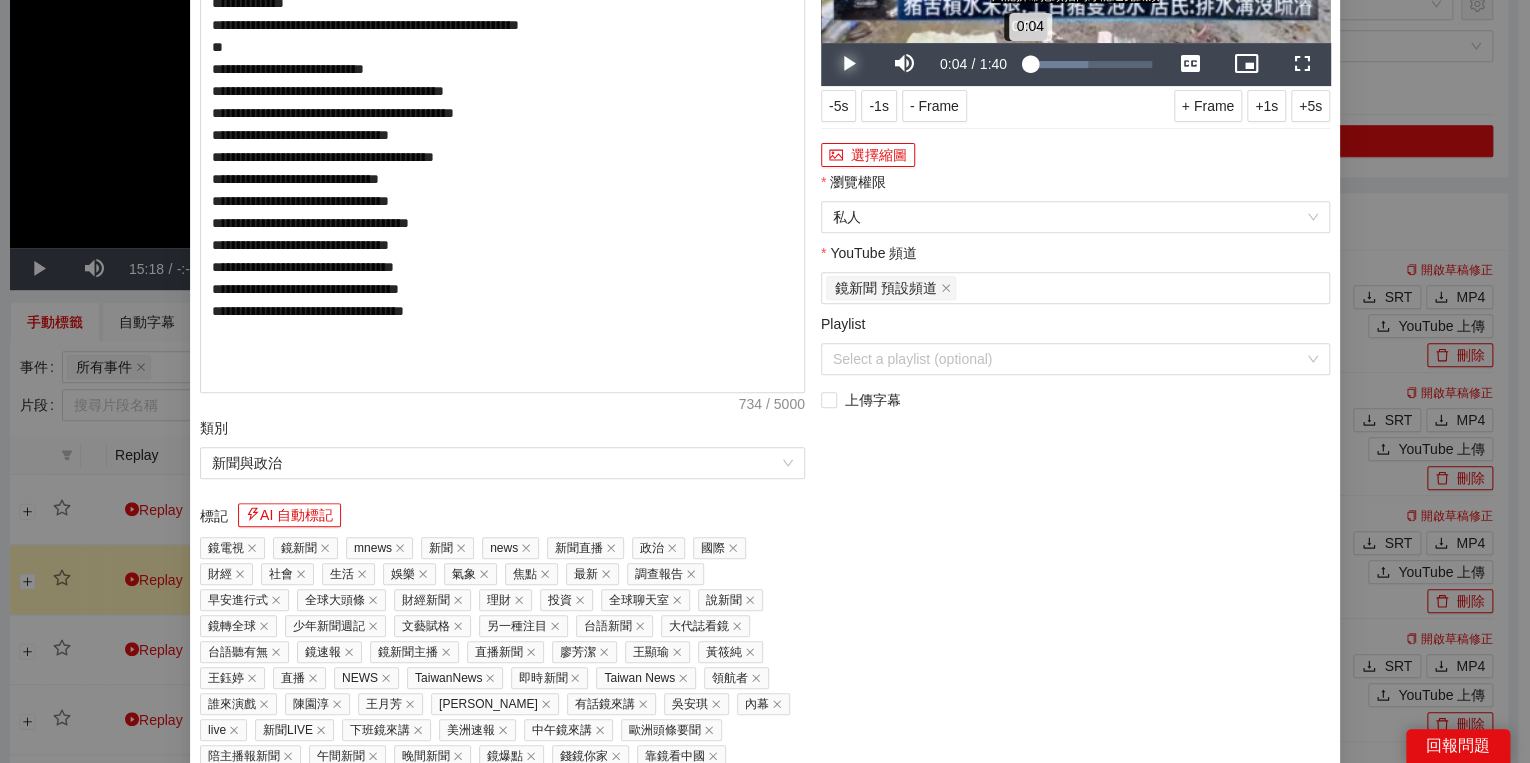 click on "0:04" at bounding box center [1027, 64] 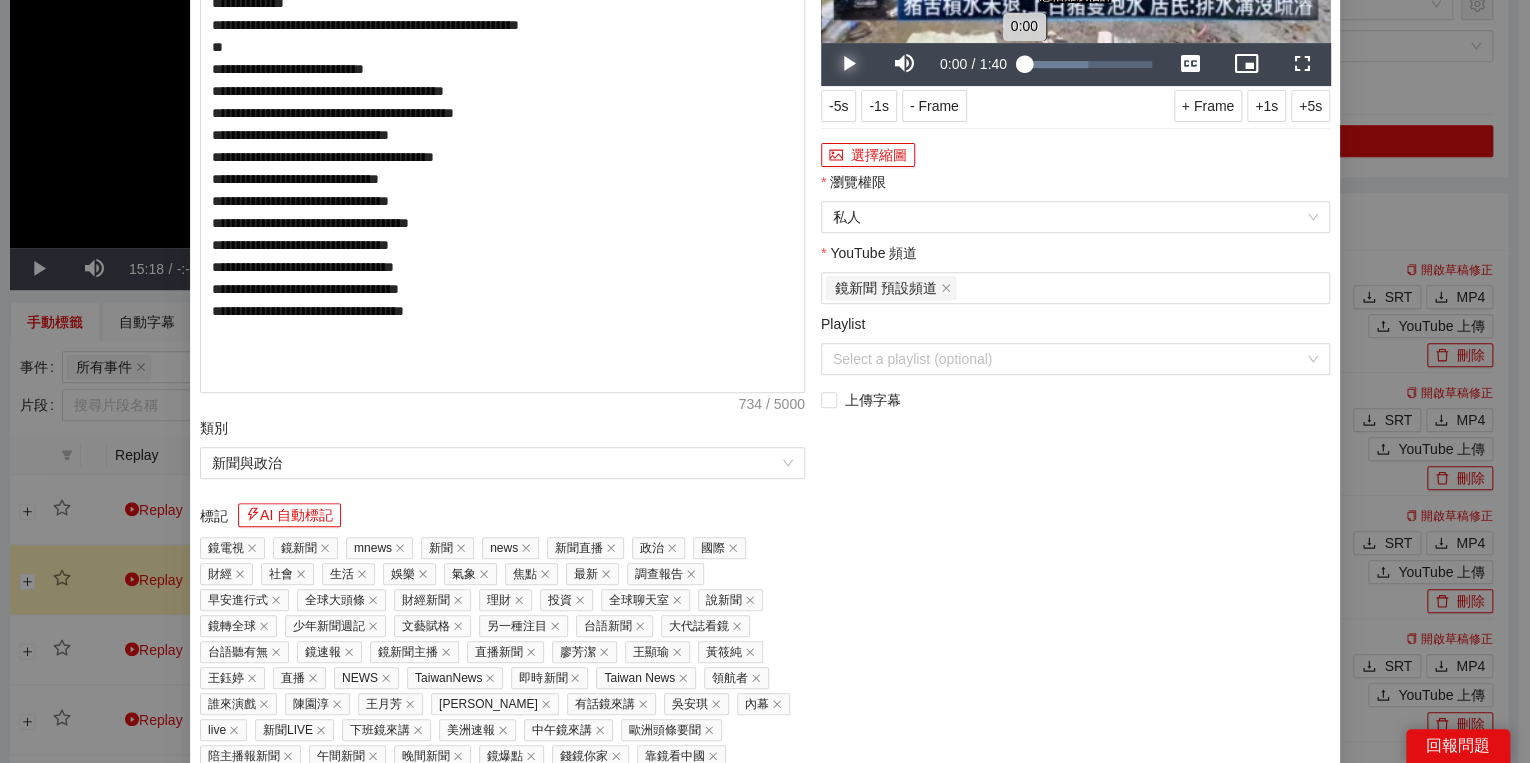 click on "0:00" at bounding box center (1024, 64) 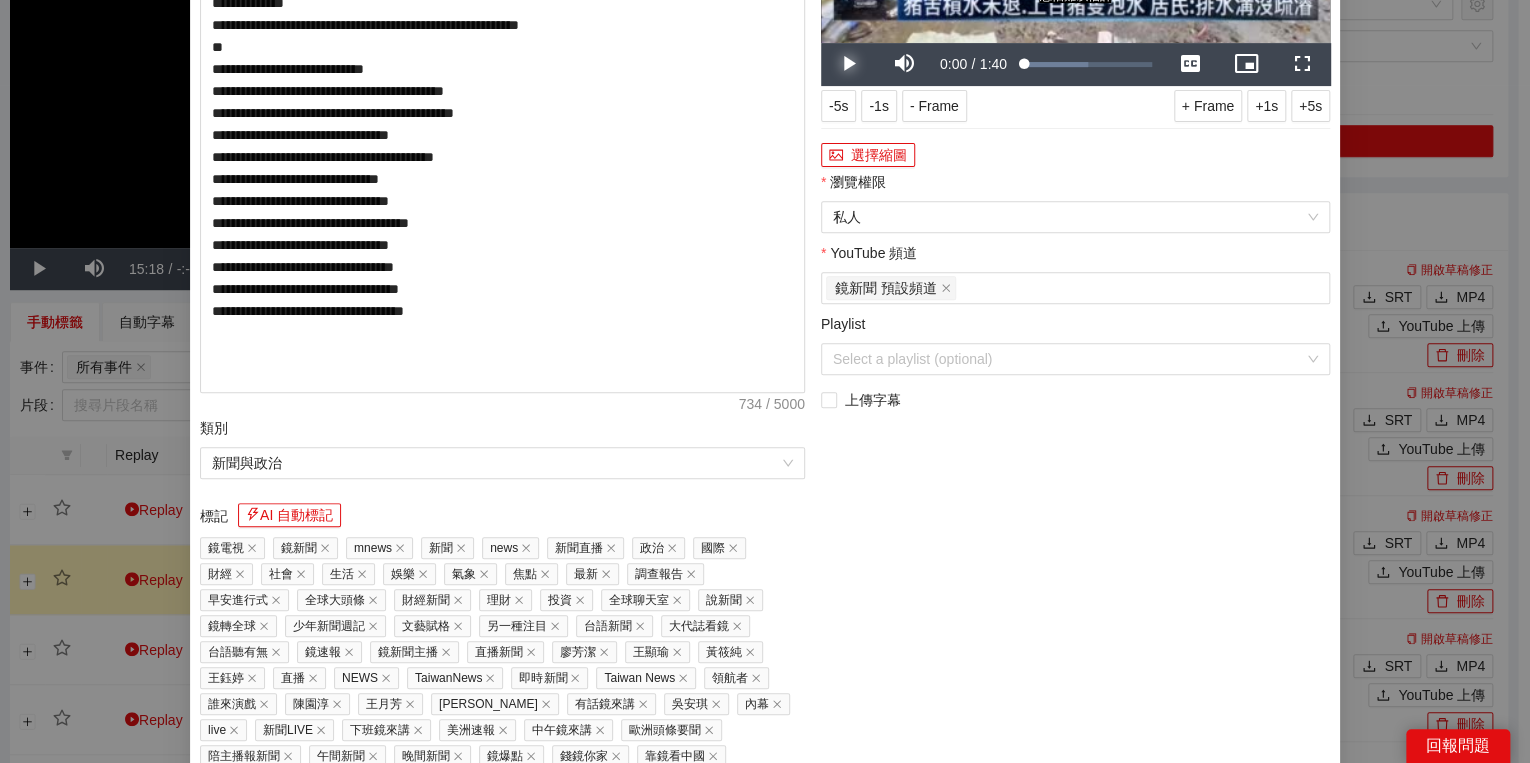 click at bounding box center (849, 64) 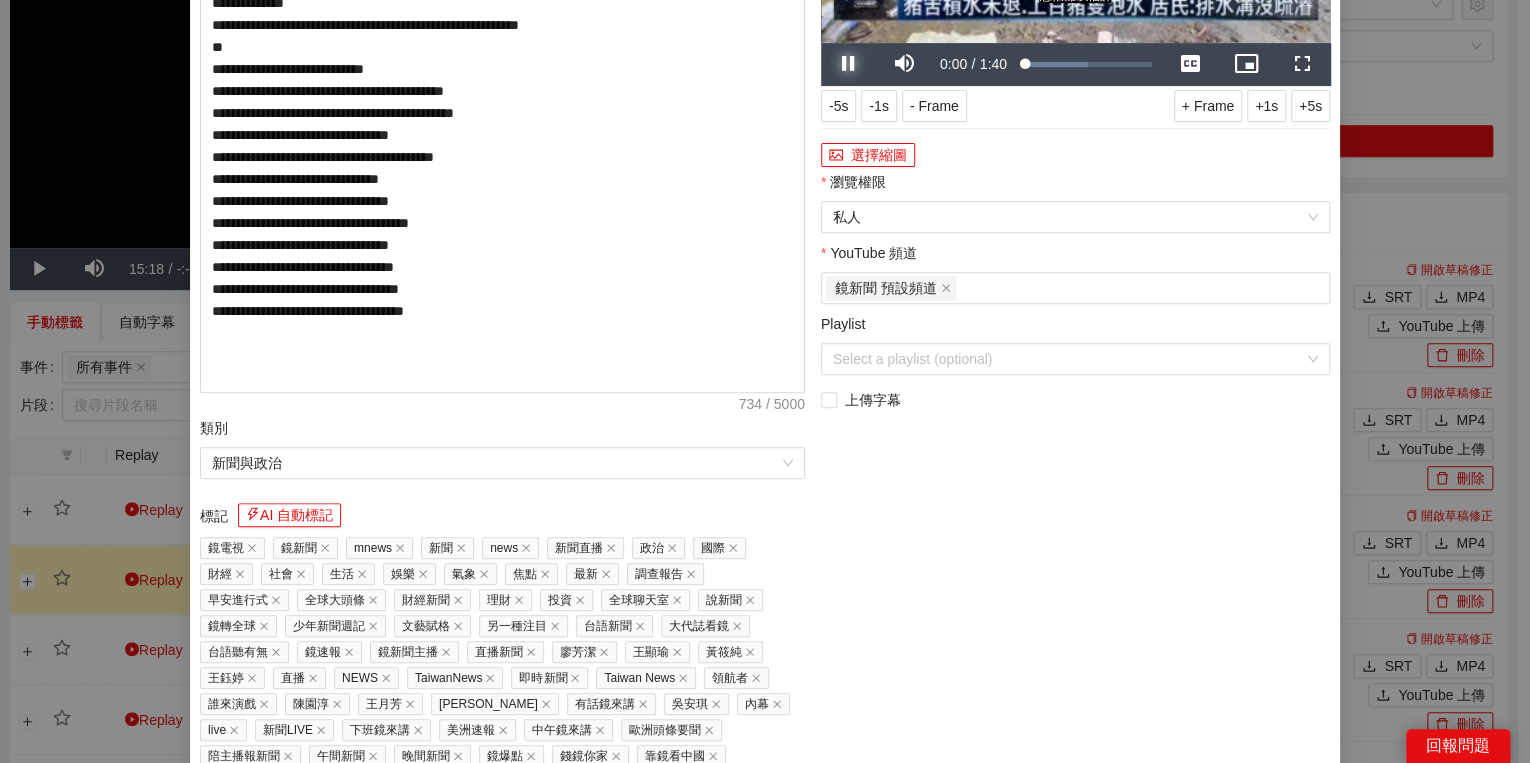 click at bounding box center (849, 64) 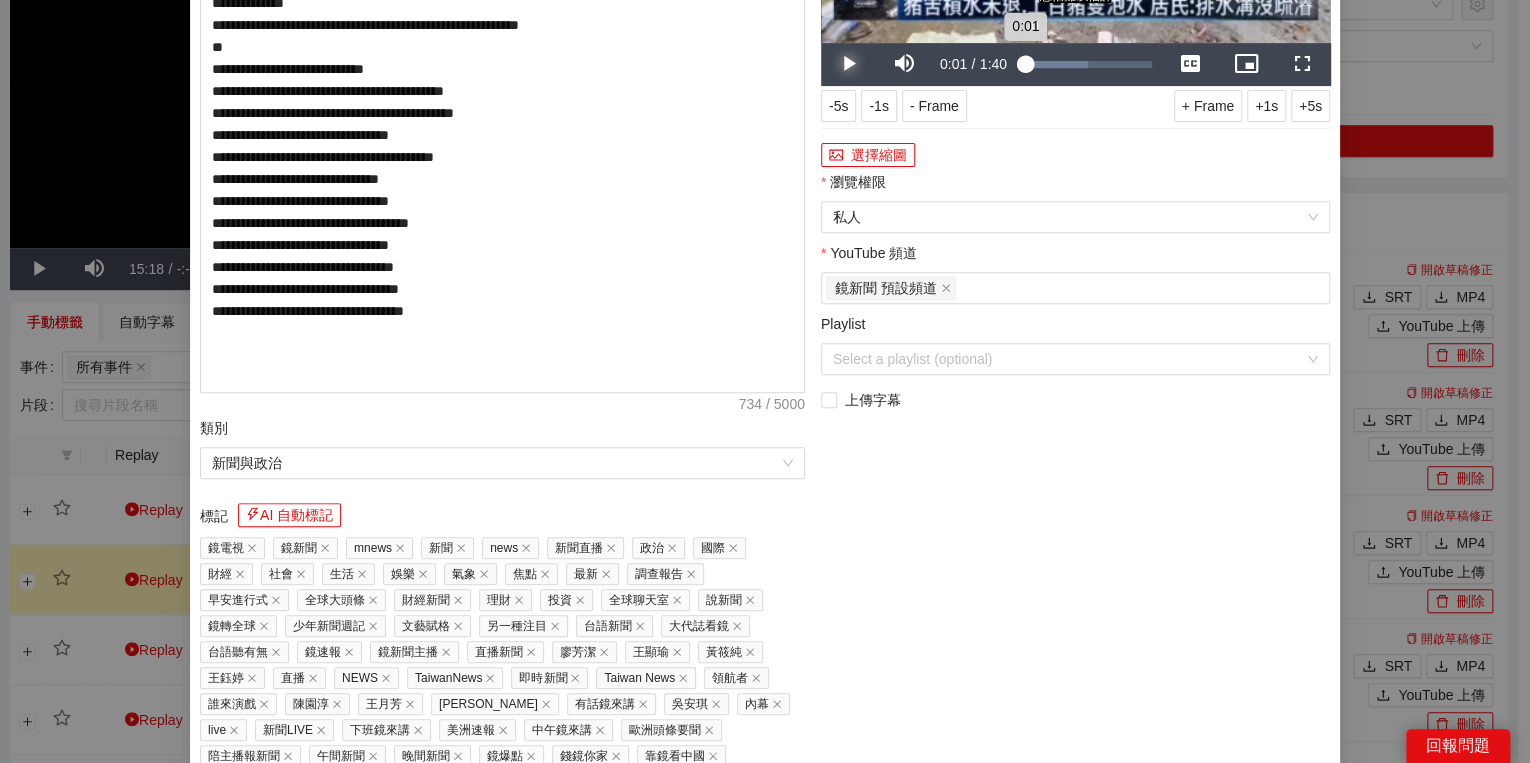 click on "0:01" at bounding box center [1024, 64] 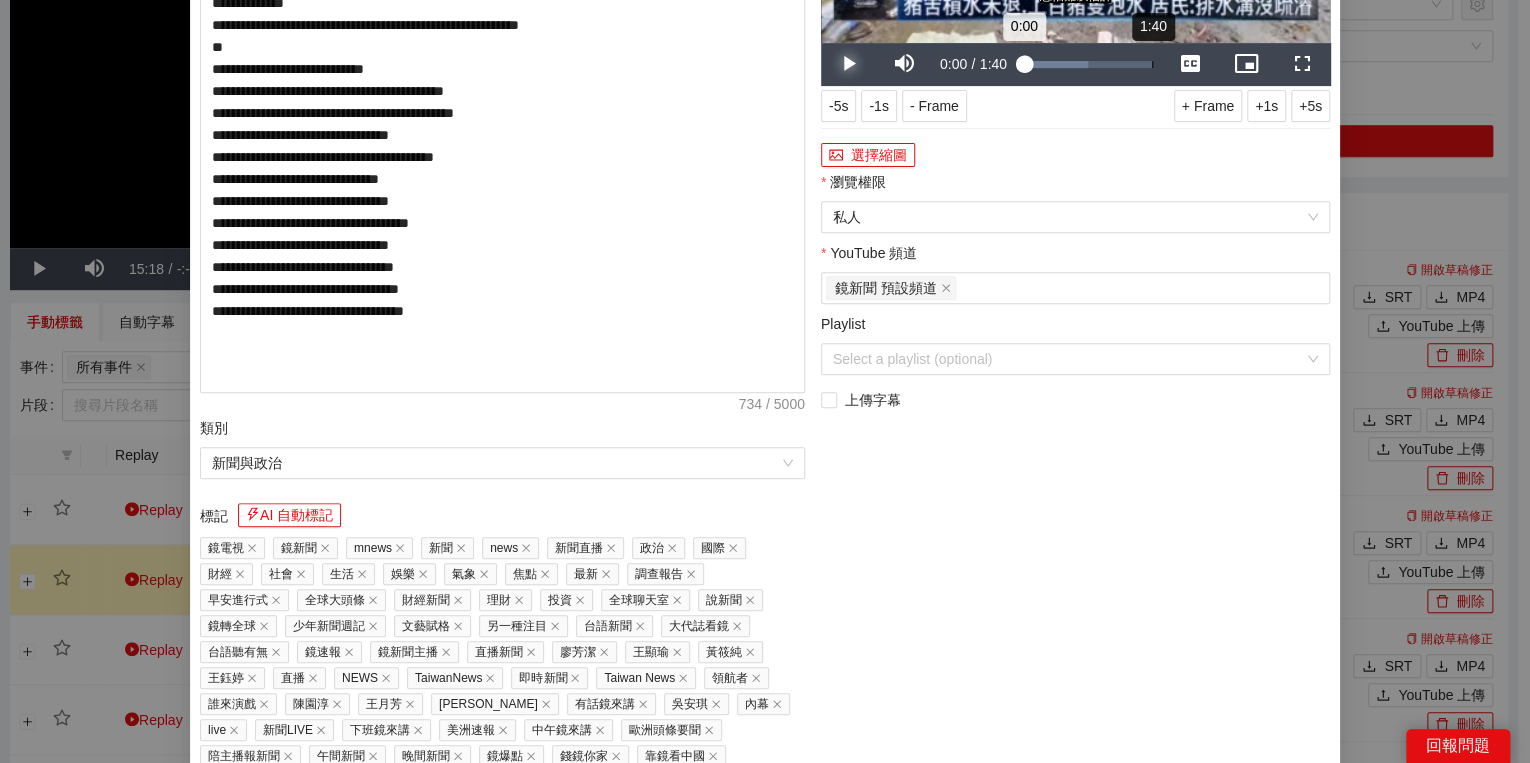 click on "Loaded :  50.02% 1:40 0:00" at bounding box center [1088, 64] 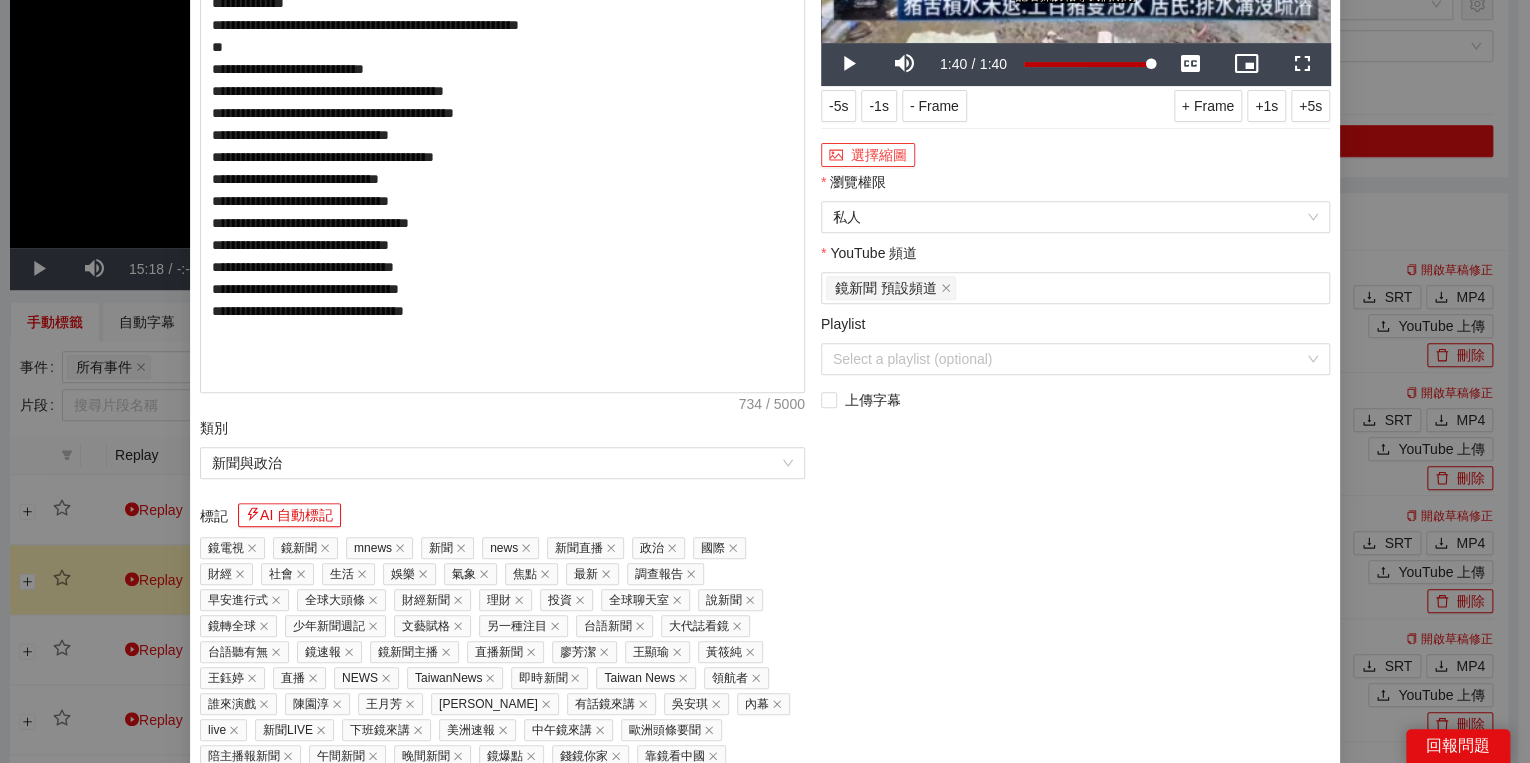 click on "選擇縮圖" at bounding box center (868, 155) 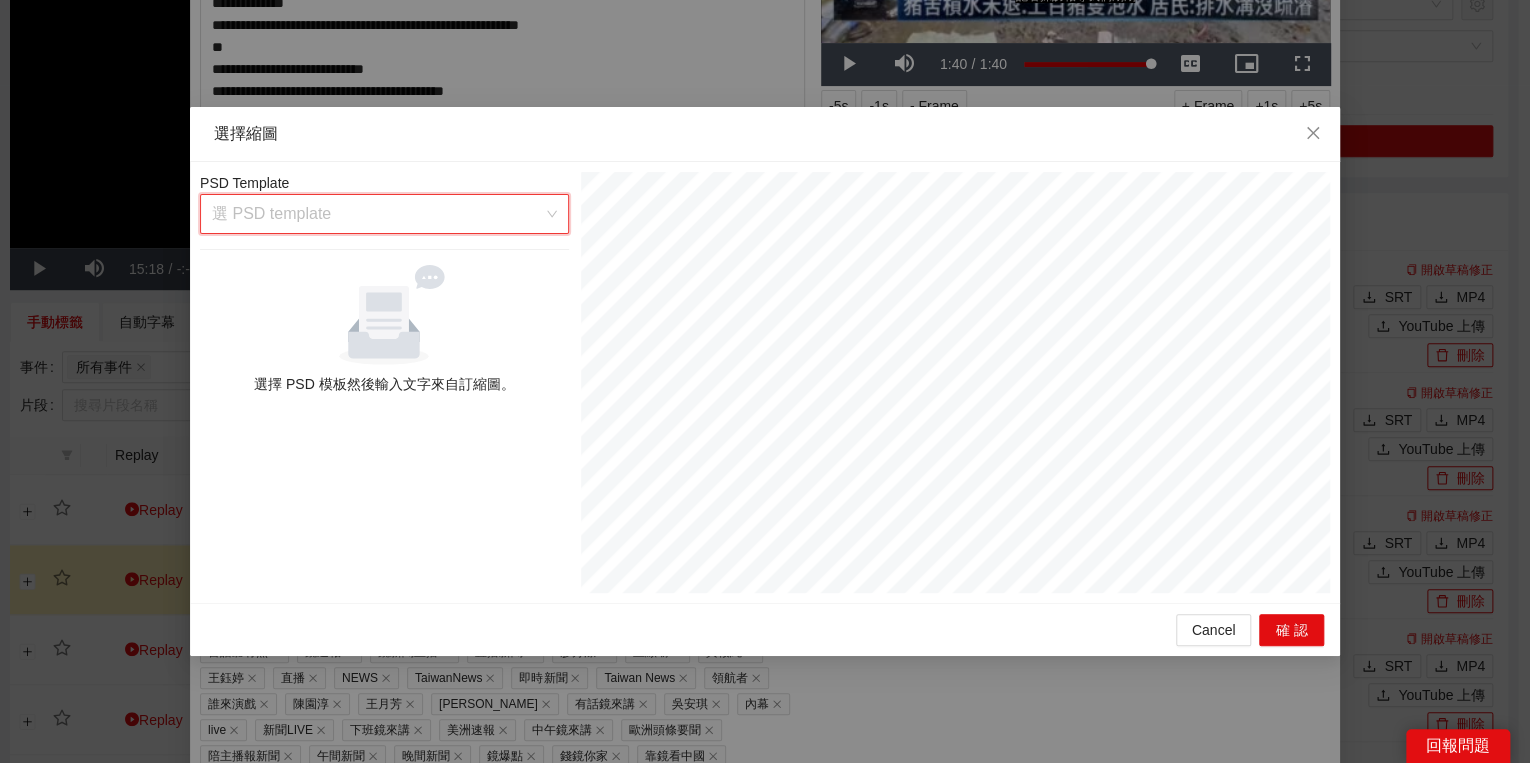 click at bounding box center [377, 214] 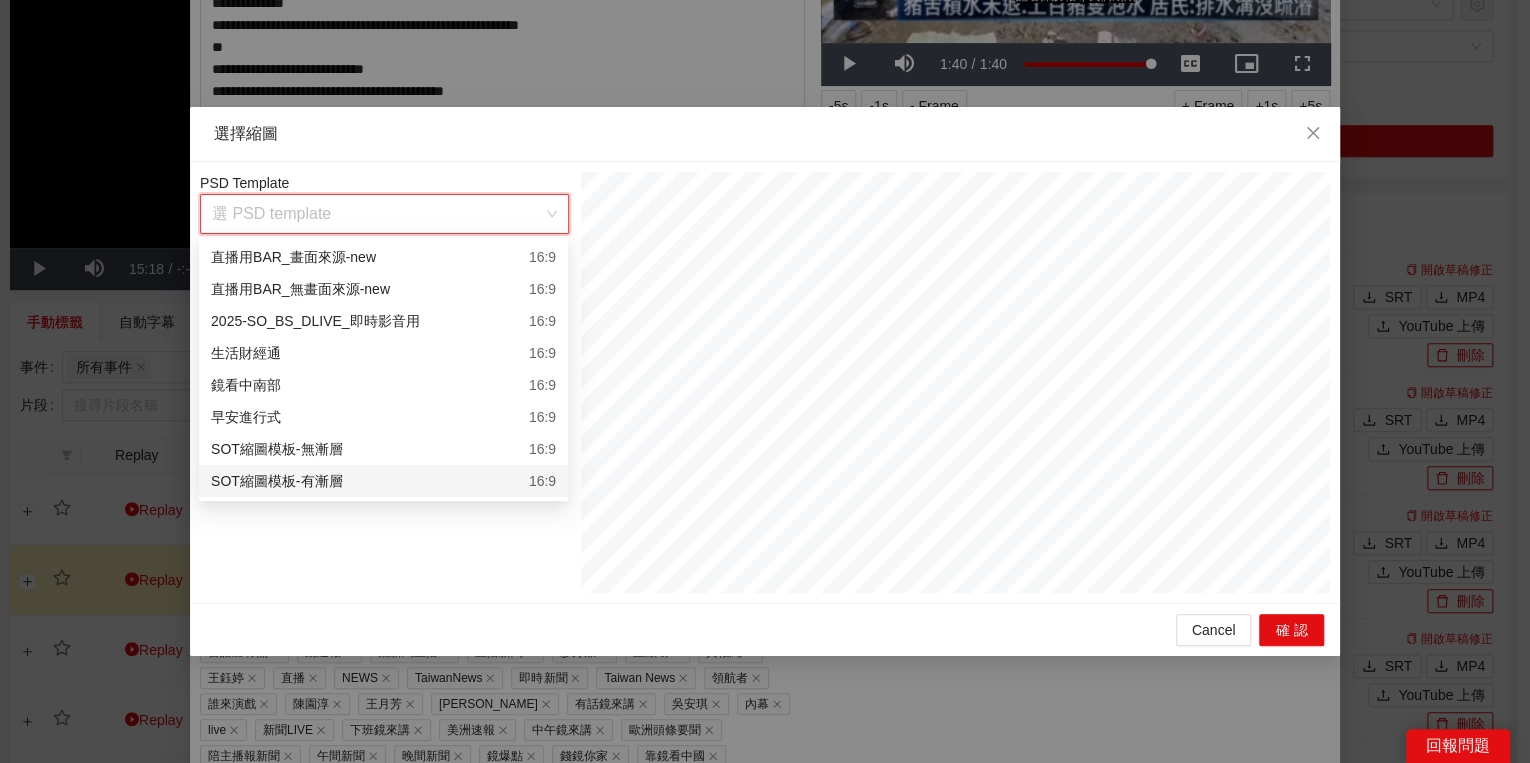 click on "SOT縮圖模板-有漸層 16:9" at bounding box center [383, 481] 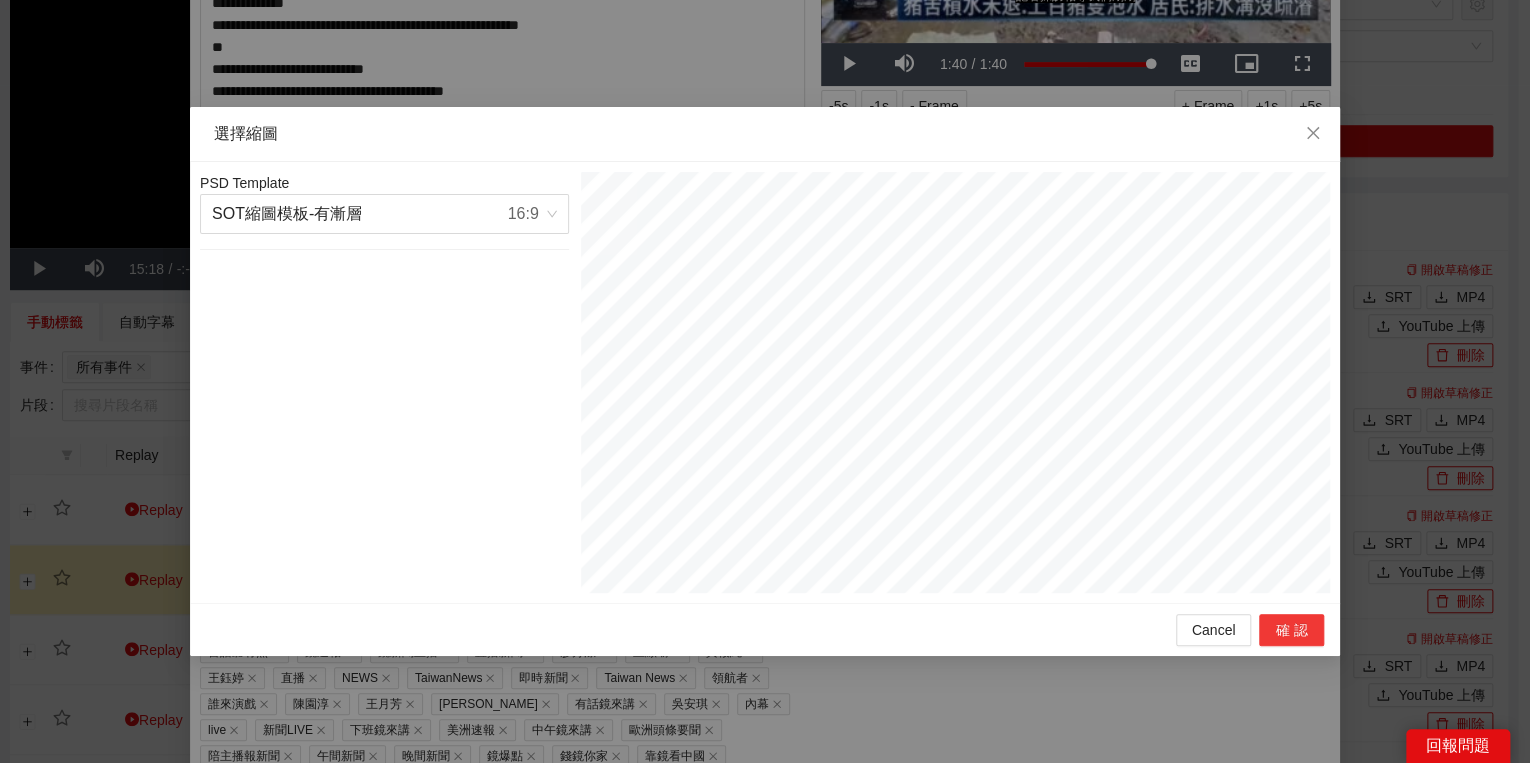click on "確認" at bounding box center (1291, 630) 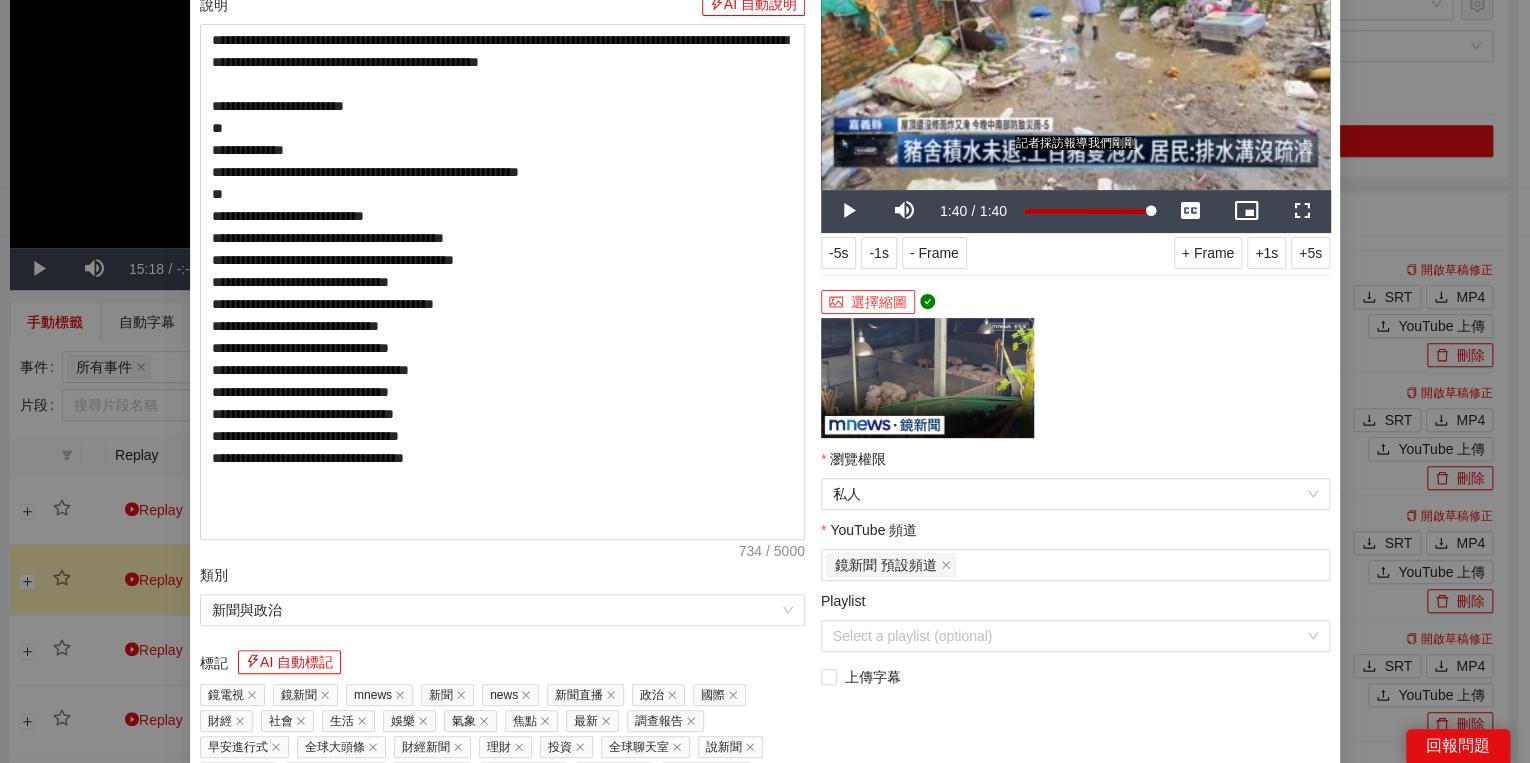 scroll, scrollTop: 396, scrollLeft: 0, axis: vertical 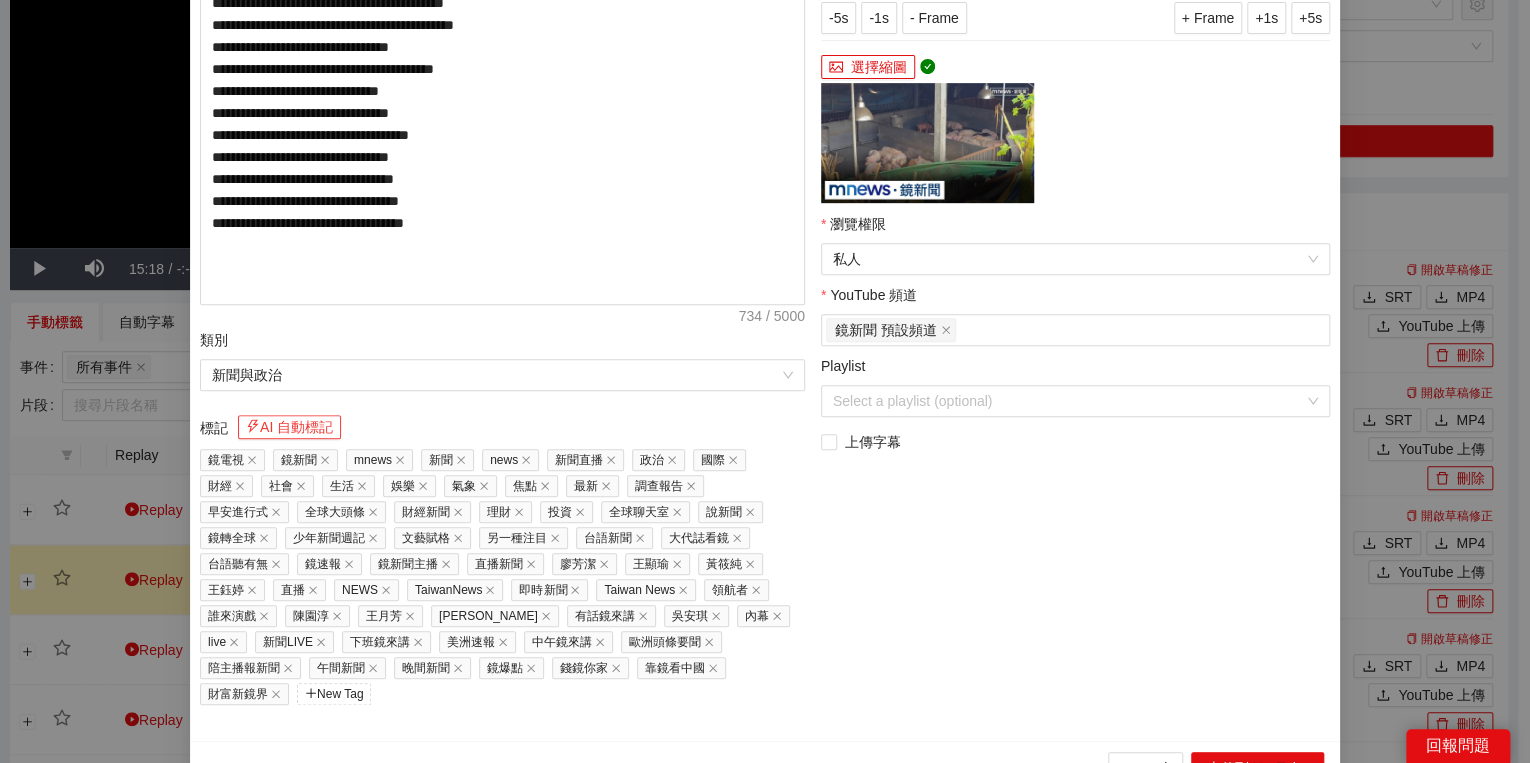 click on "AI 自動標記" at bounding box center (289, 427) 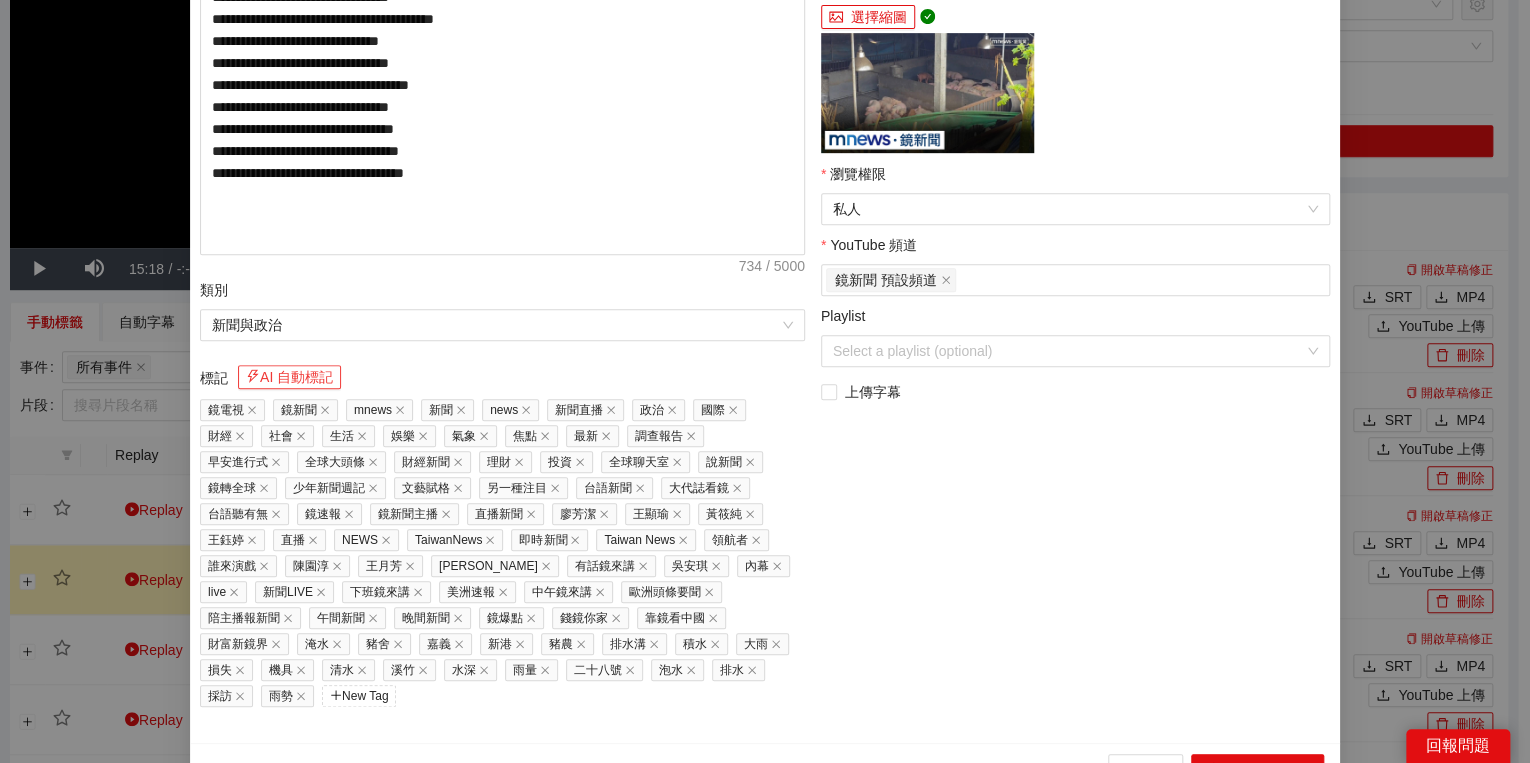 scroll, scrollTop: 471, scrollLeft: 0, axis: vertical 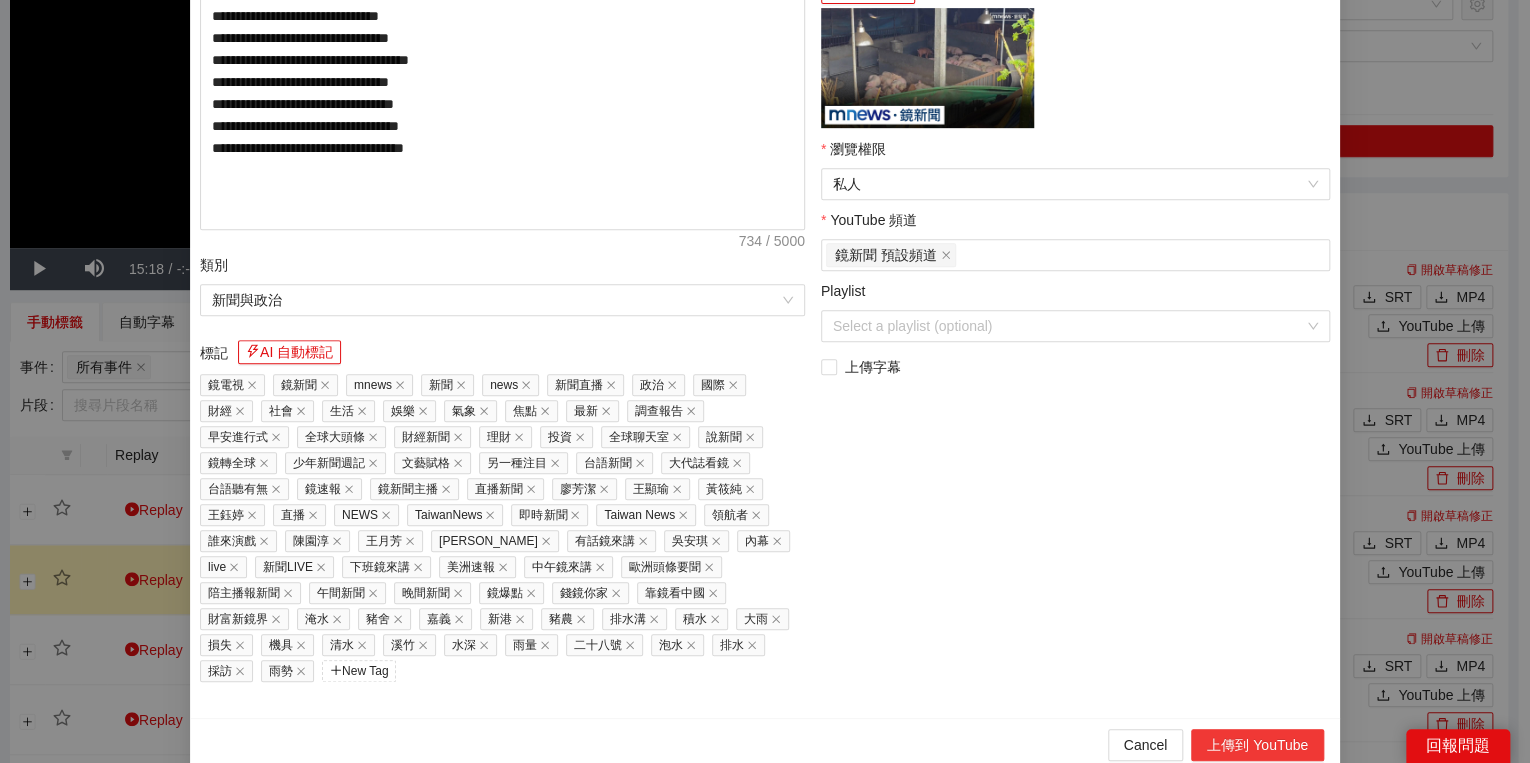 click on "上傳到 YouTube" at bounding box center [1257, 745] 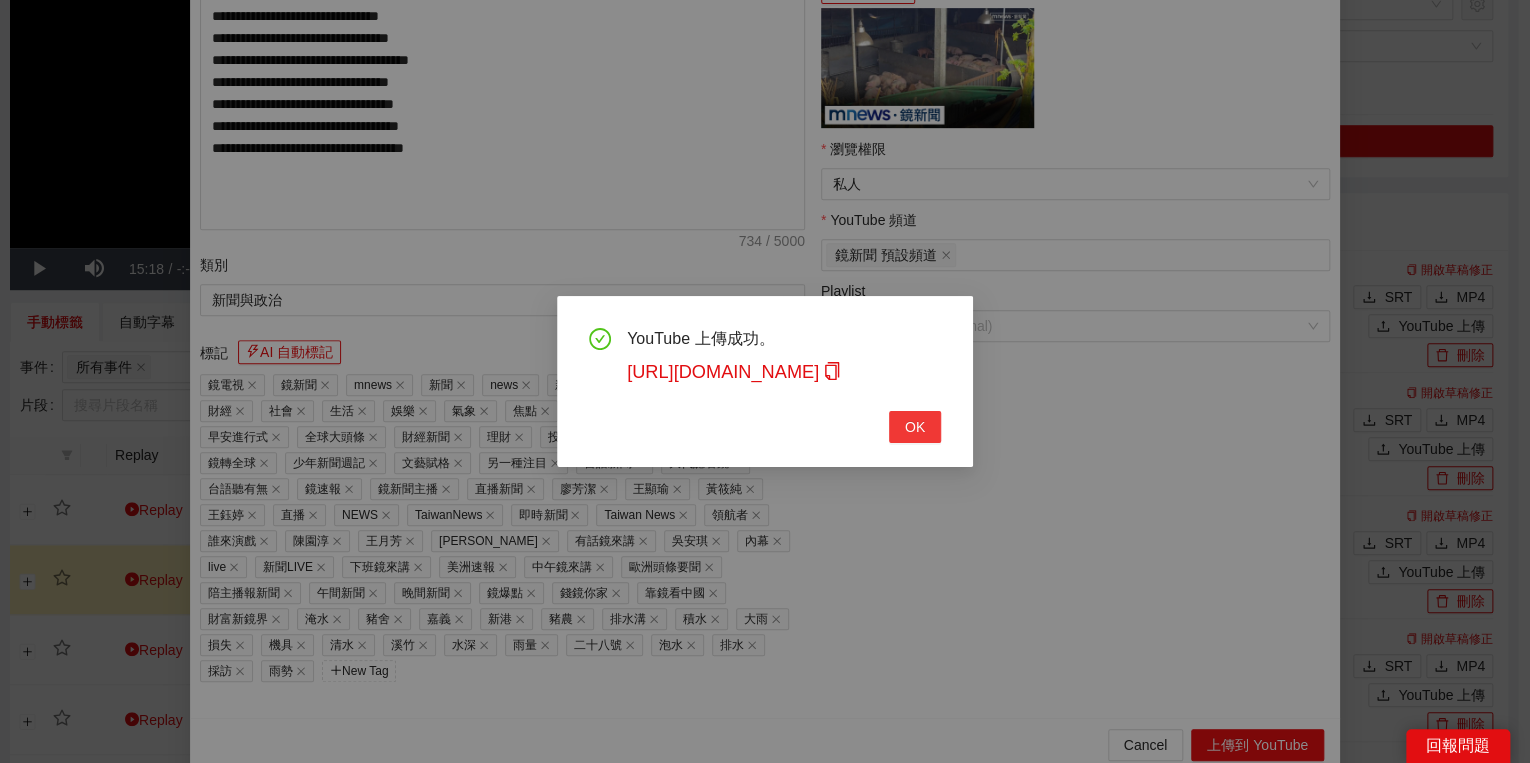 click on "OK" at bounding box center (915, 427) 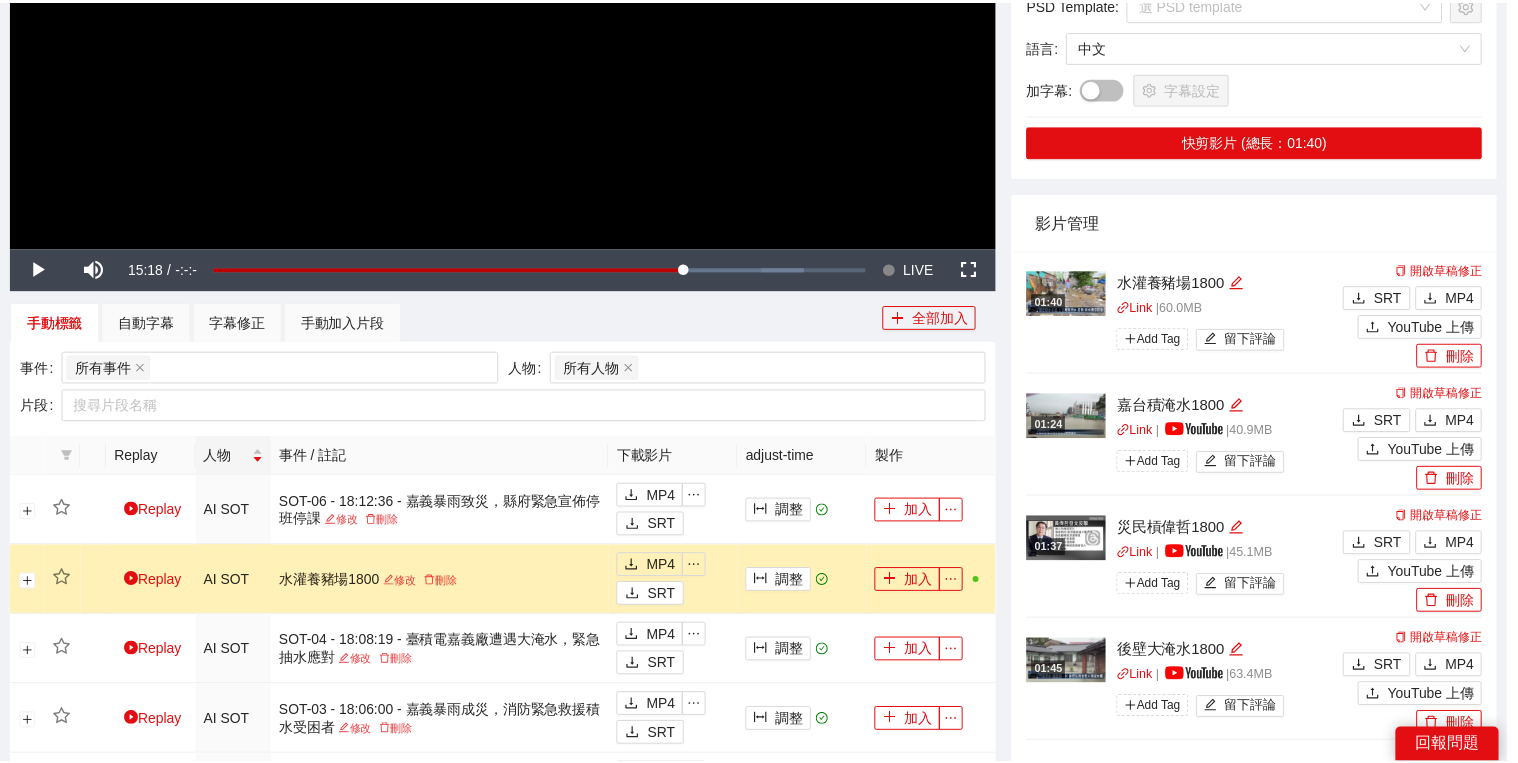scroll, scrollTop: 308, scrollLeft: 0, axis: vertical 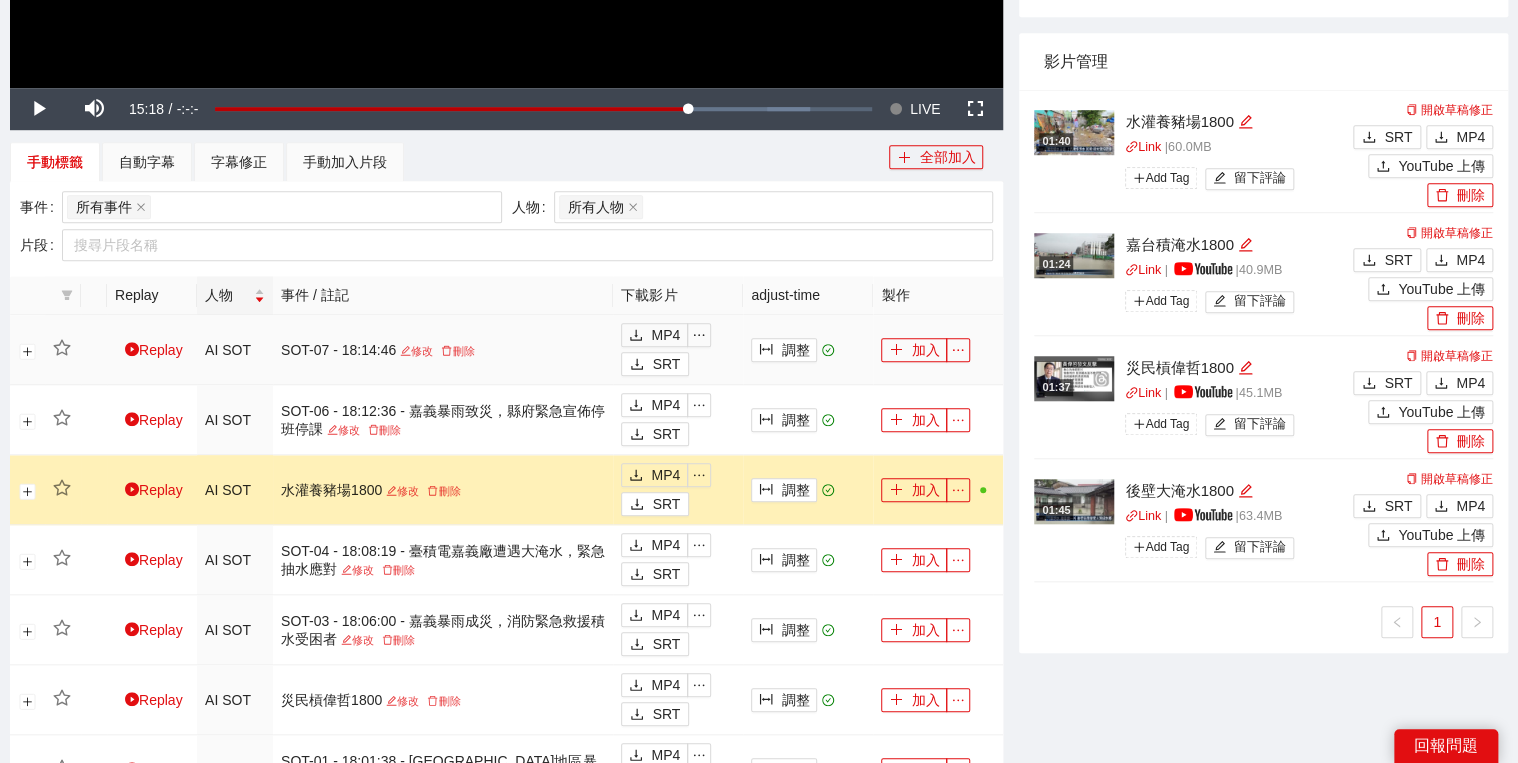 click on "SOT-07 - 18:14:46 修改 刪除" at bounding box center [443, 350] 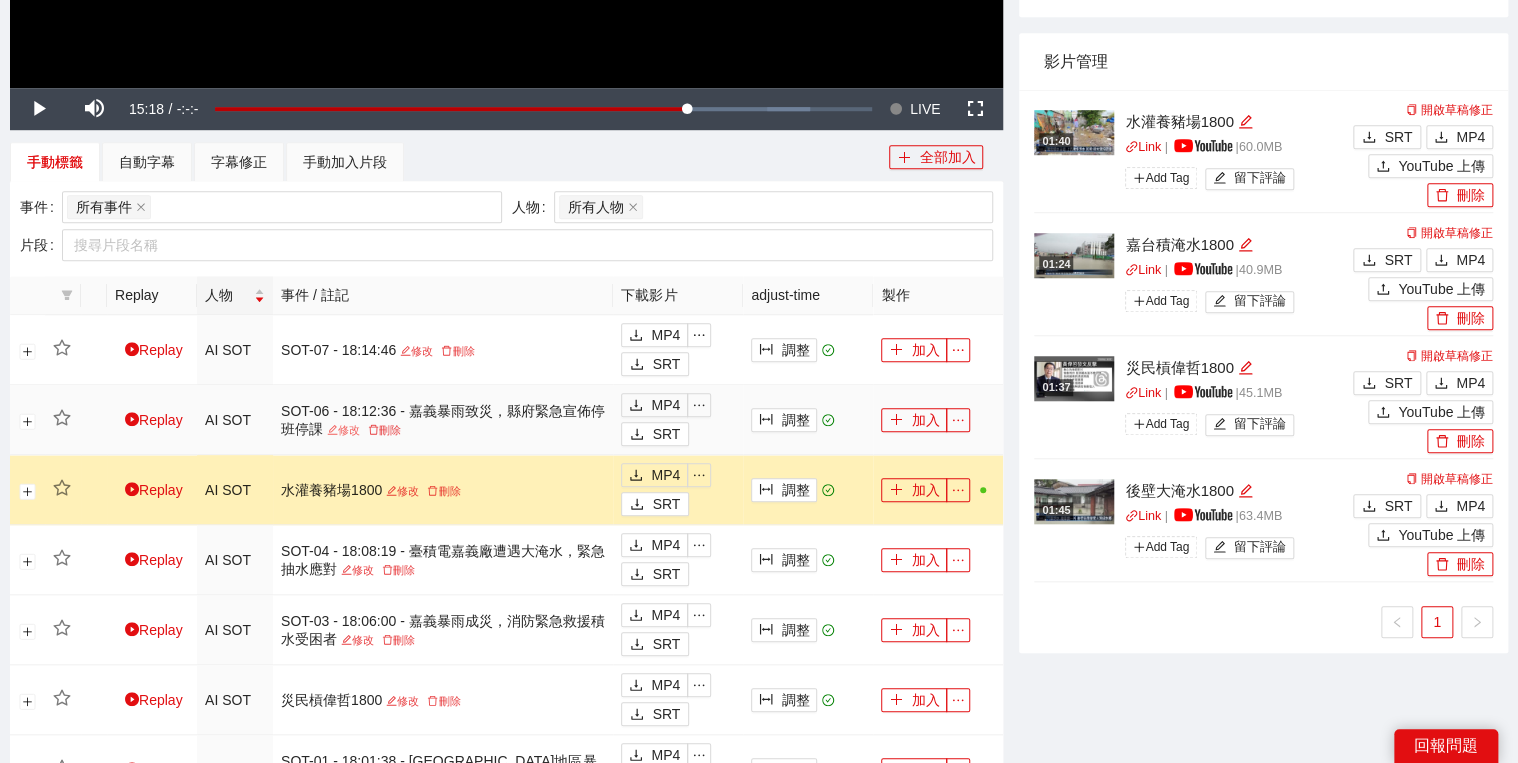 click on "修改" at bounding box center (343, 430) 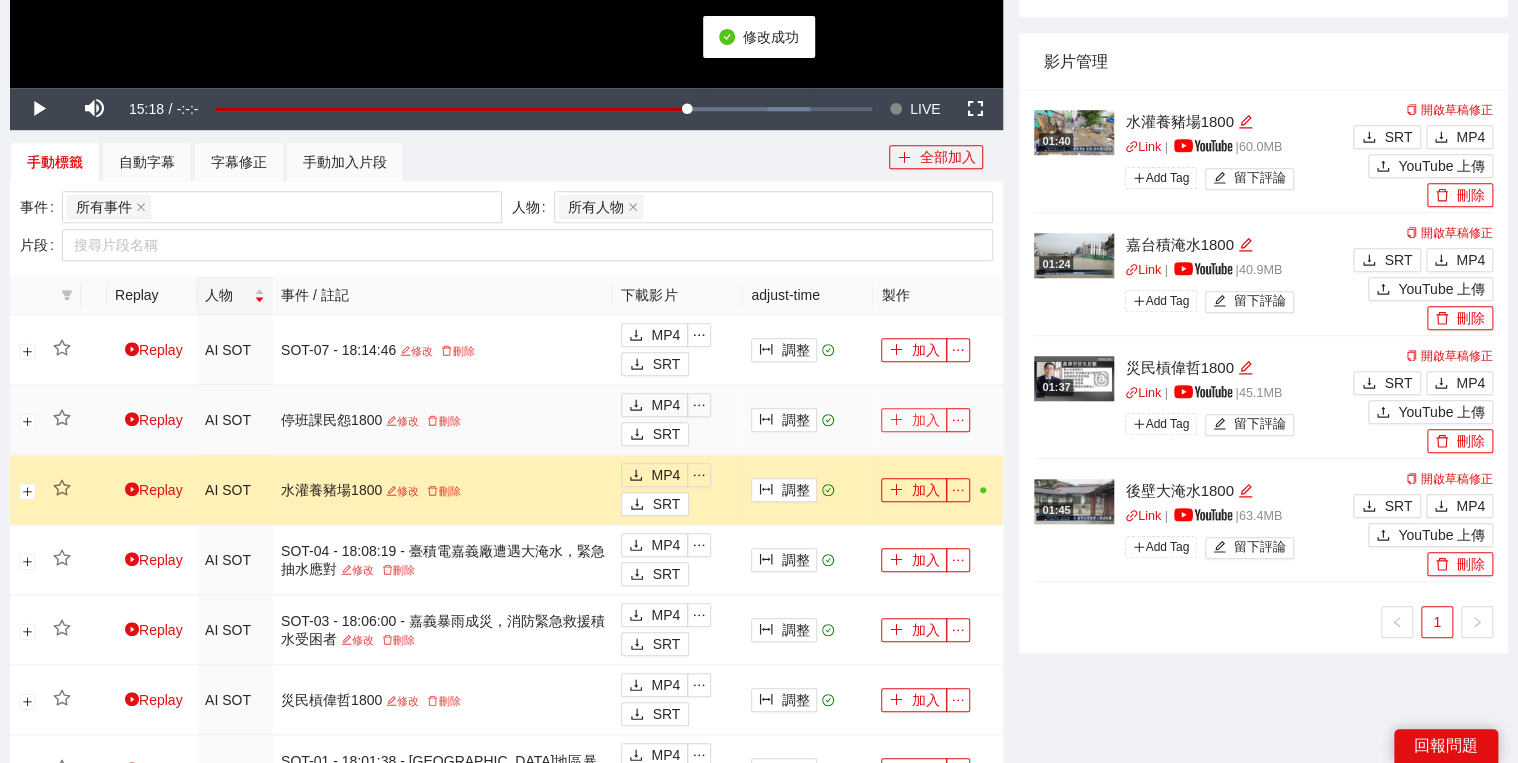 click on "加入" at bounding box center (914, 420) 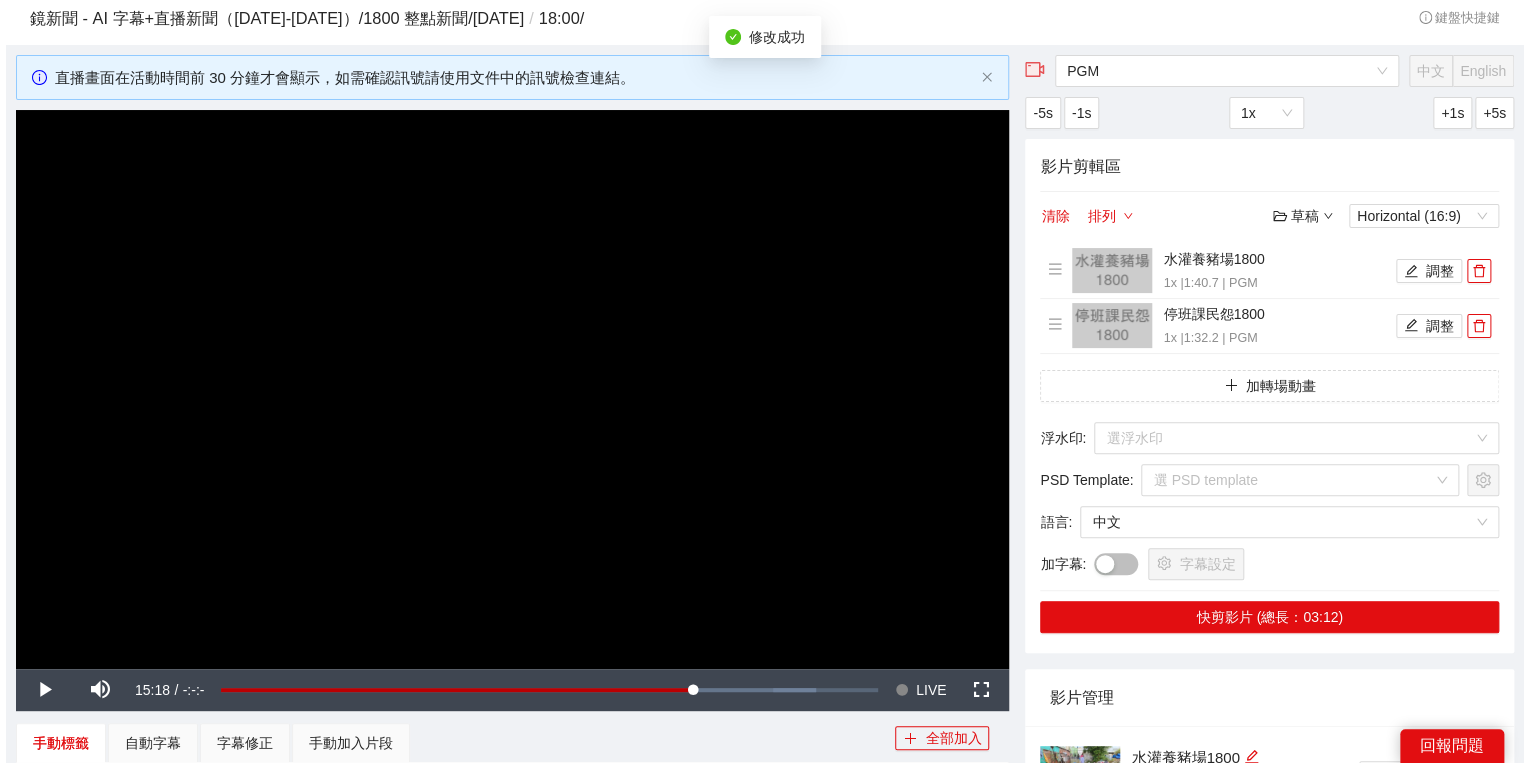 scroll, scrollTop: 0, scrollLeft: 0, axis: both 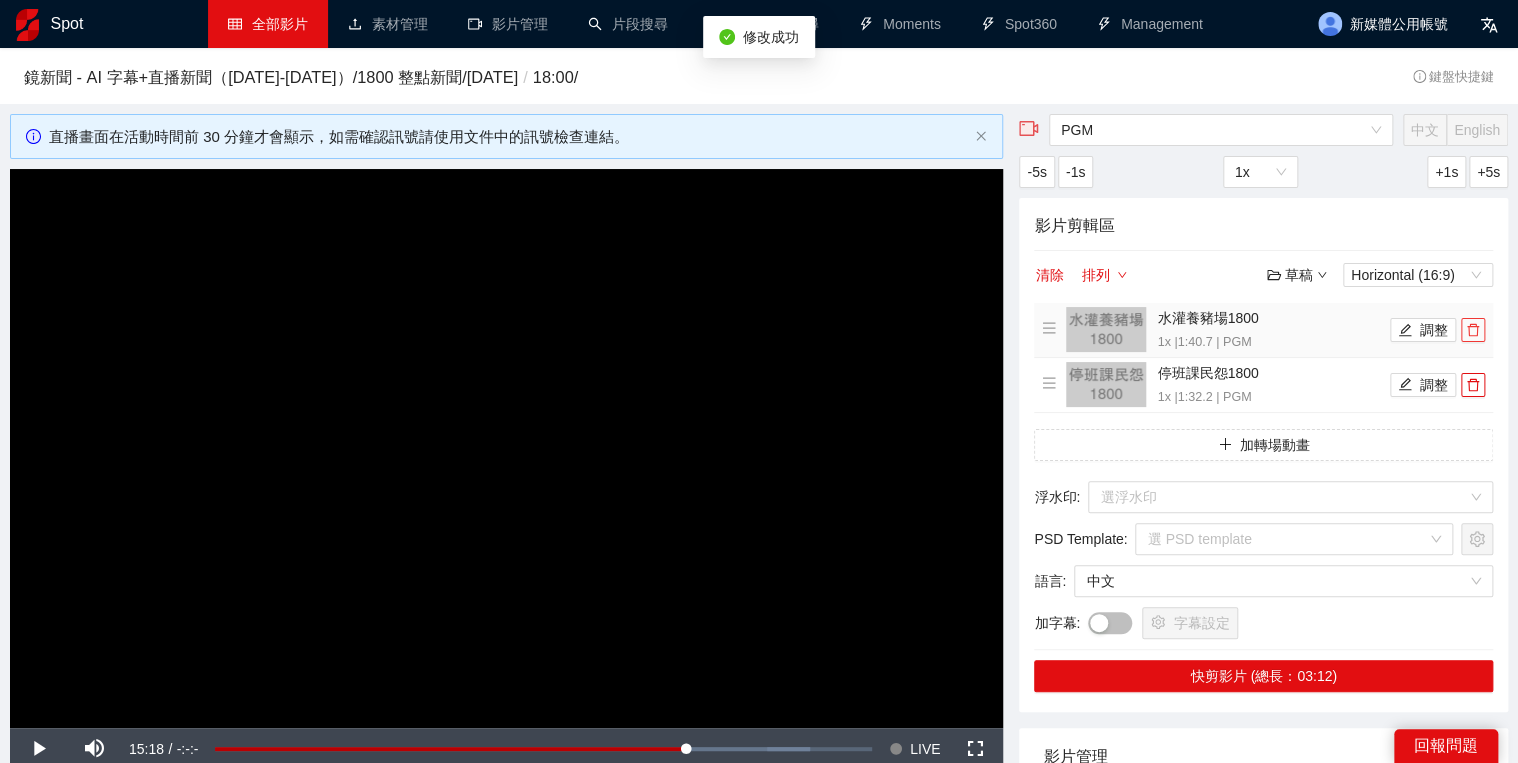 click at bounding box center [1473, 330] 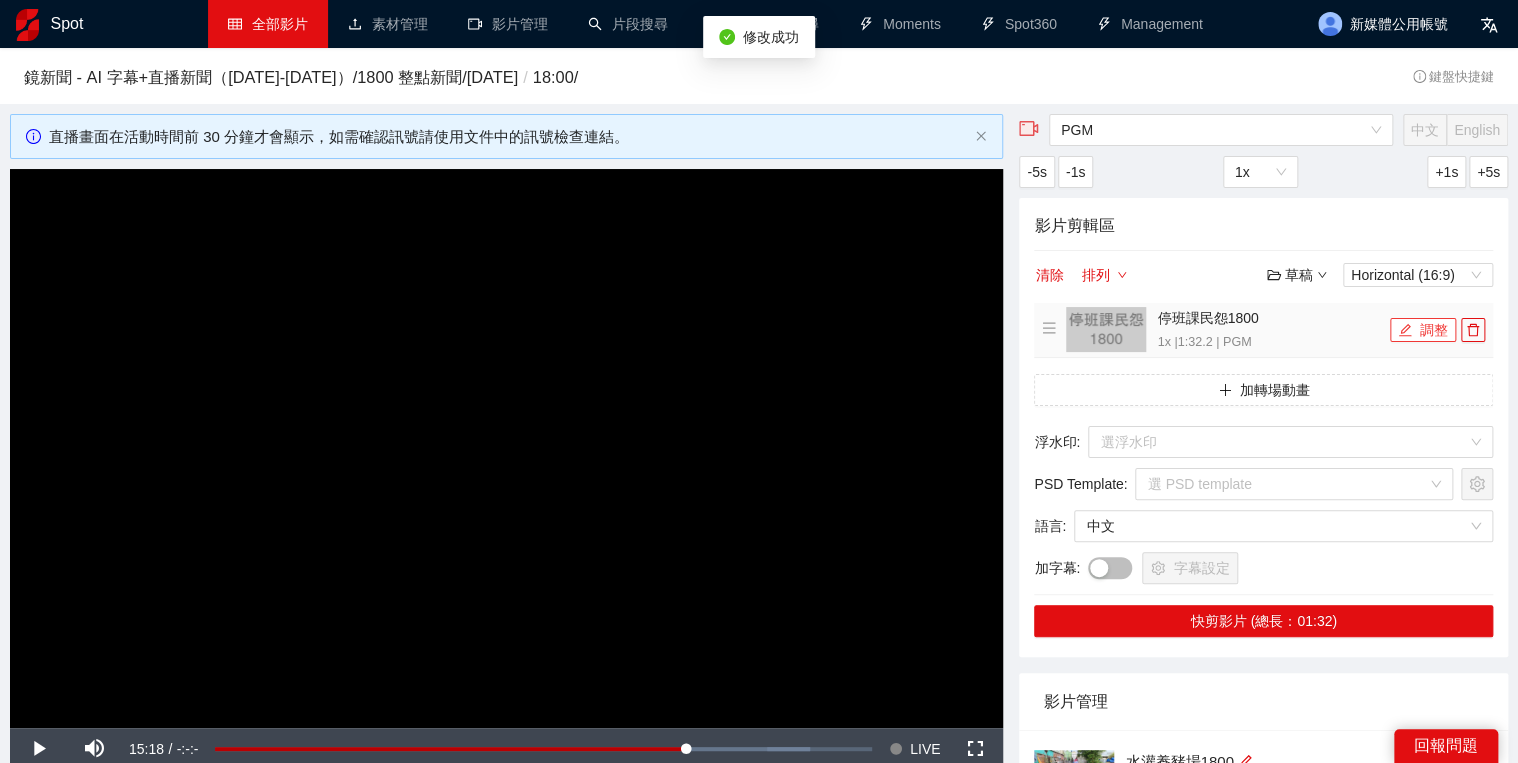 click on "調整" at bounding box center (1423, 330) 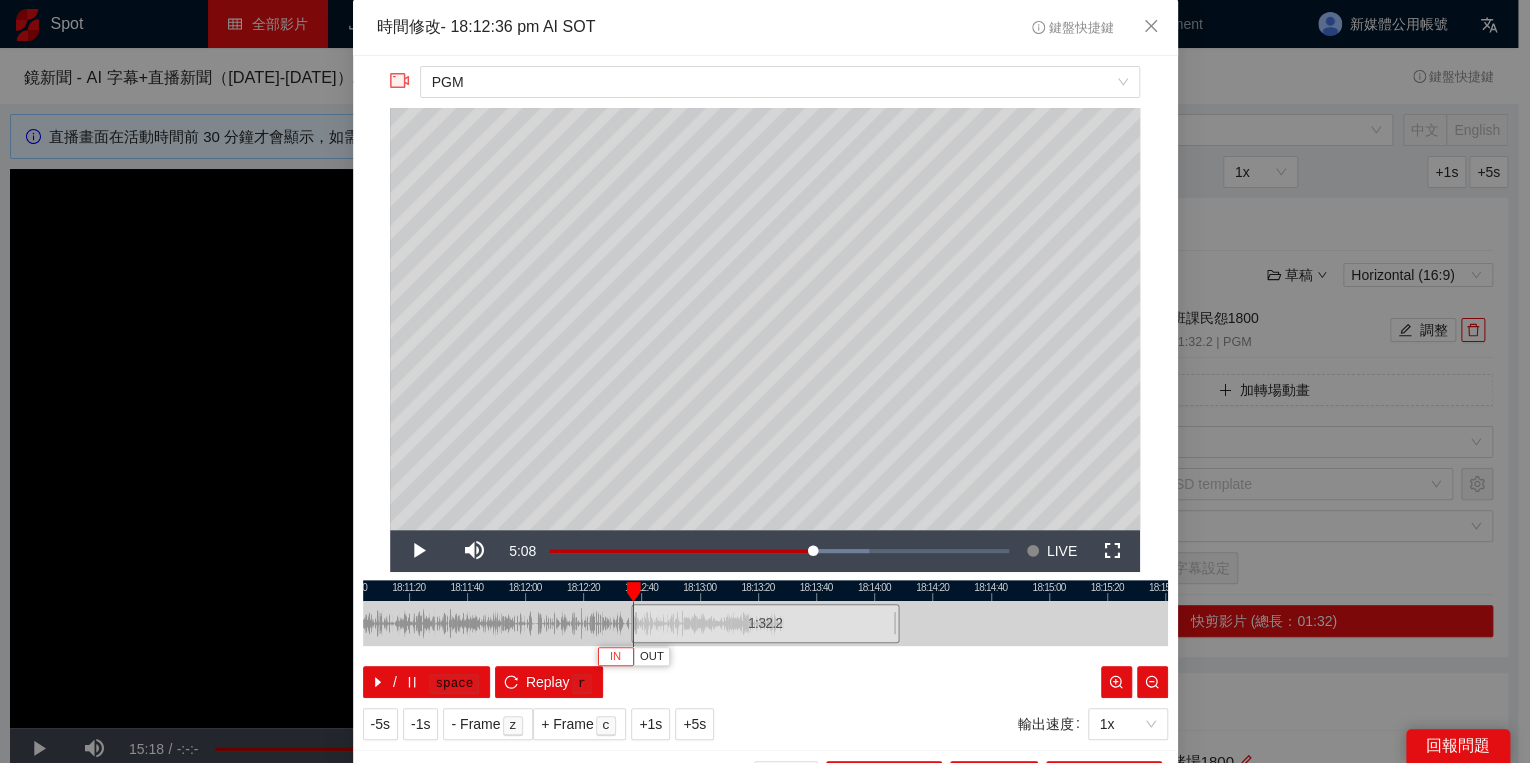 click on "IN" at bounding box center [615, 657] 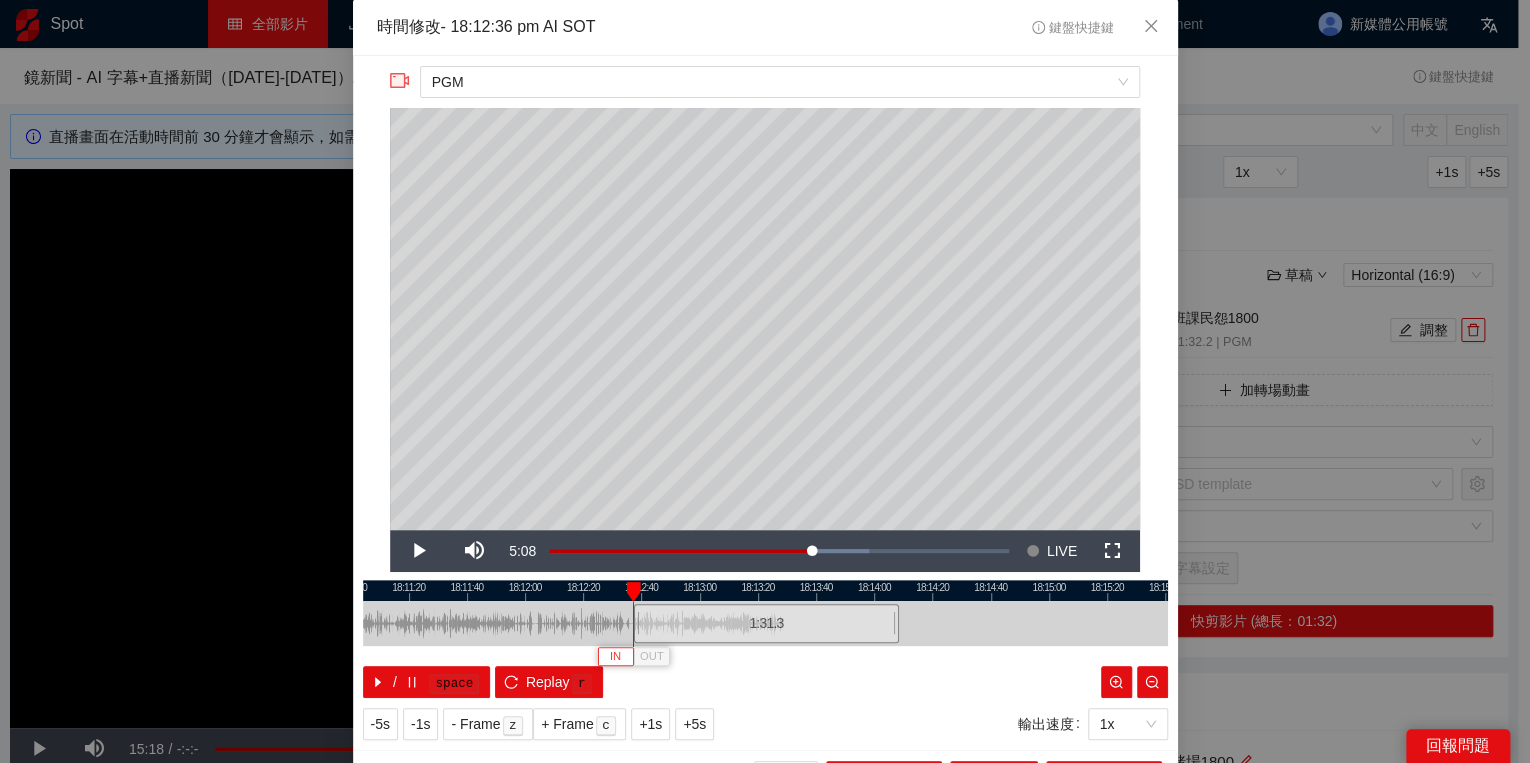 type 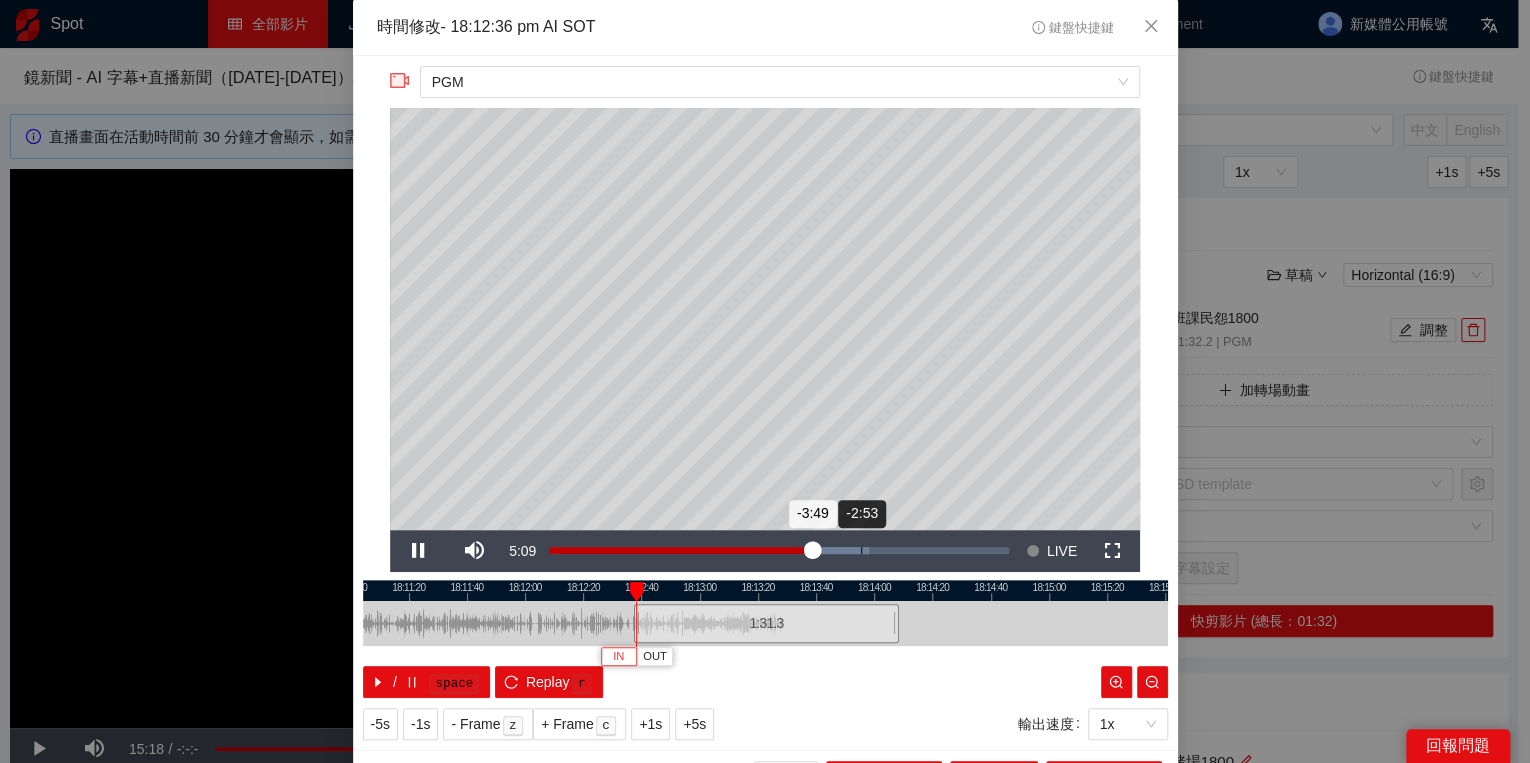 click on "Loaded :  69.65% -2:53 -3:49" at bounding box center (779, 551) 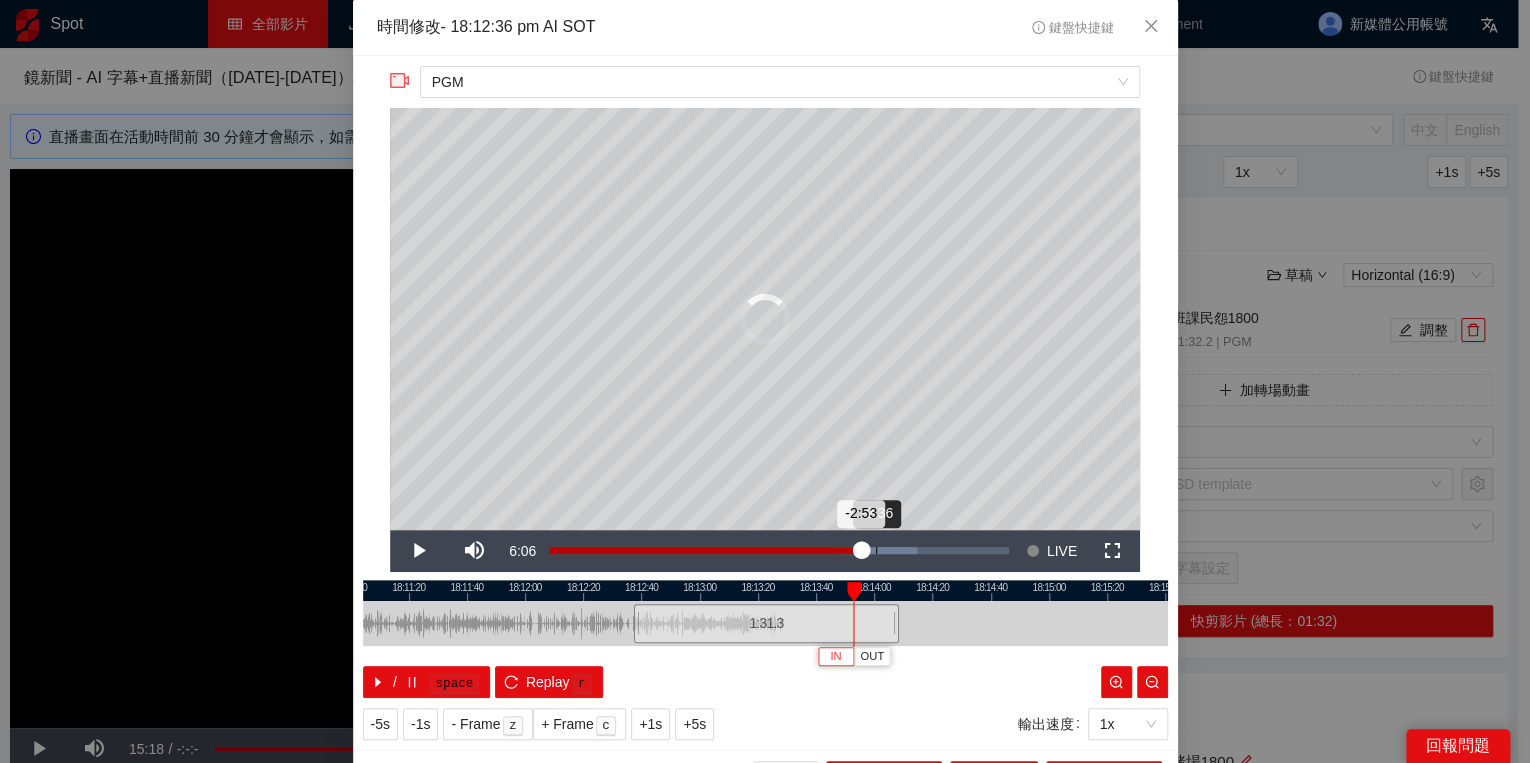 click on "Loaded :  79.99% -2:36 -2:53" at bounding box center [779, 551] 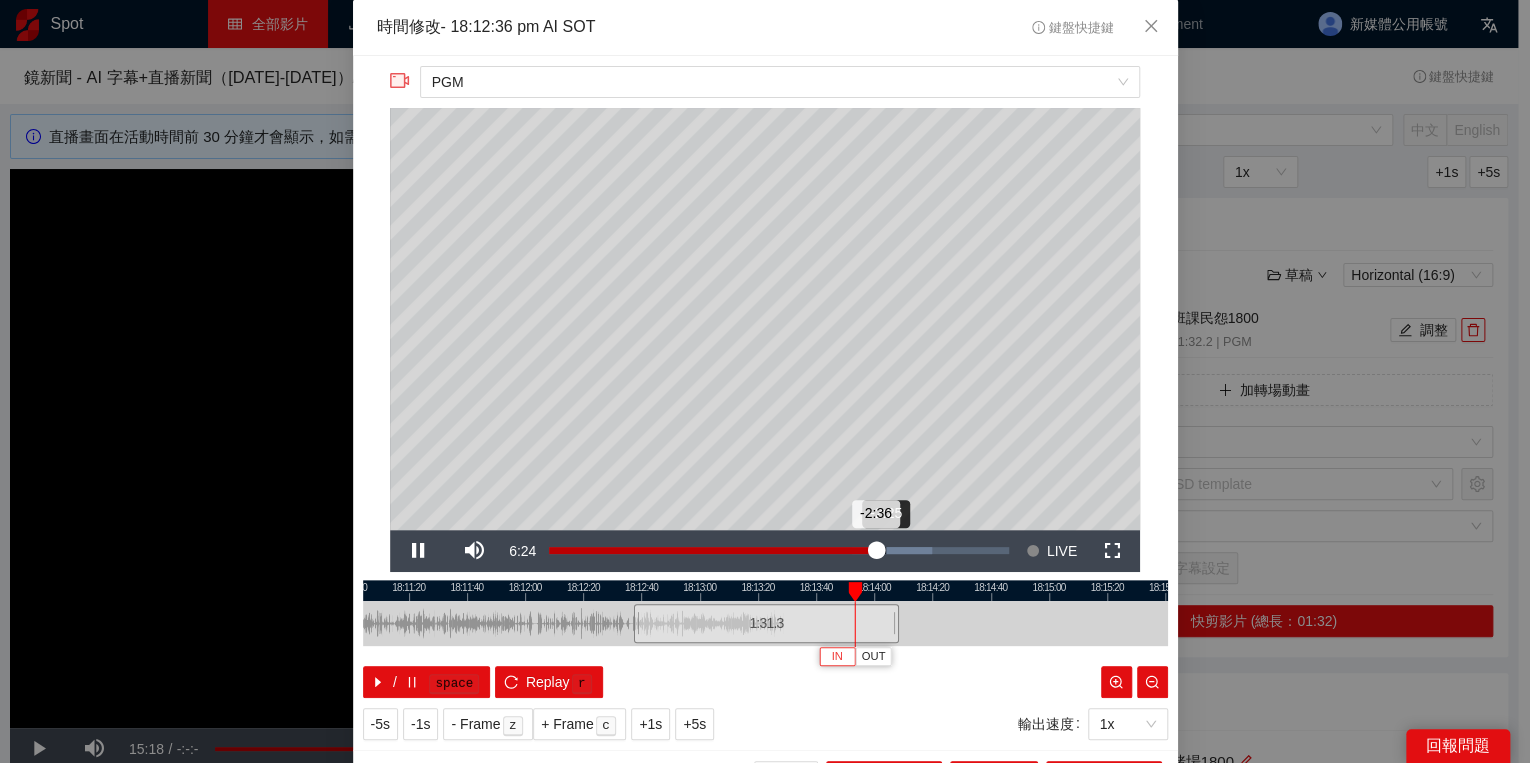 click on "Loaded :  83.32% -2:25 -2:36" at bounding box center (779, 551) 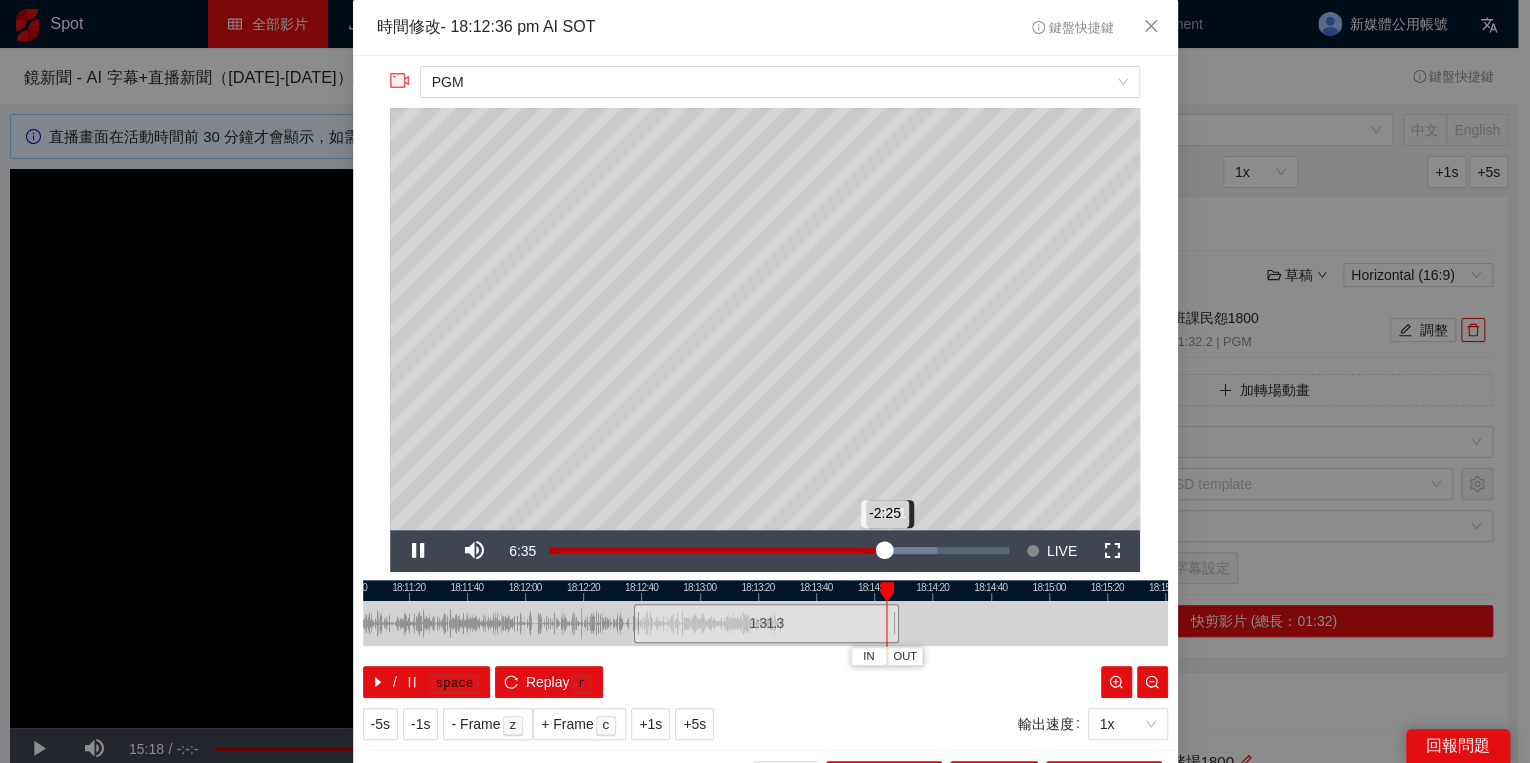 click on "Loaded :  84.43% -2:21 -2:25" at bounding box center (779, 551) 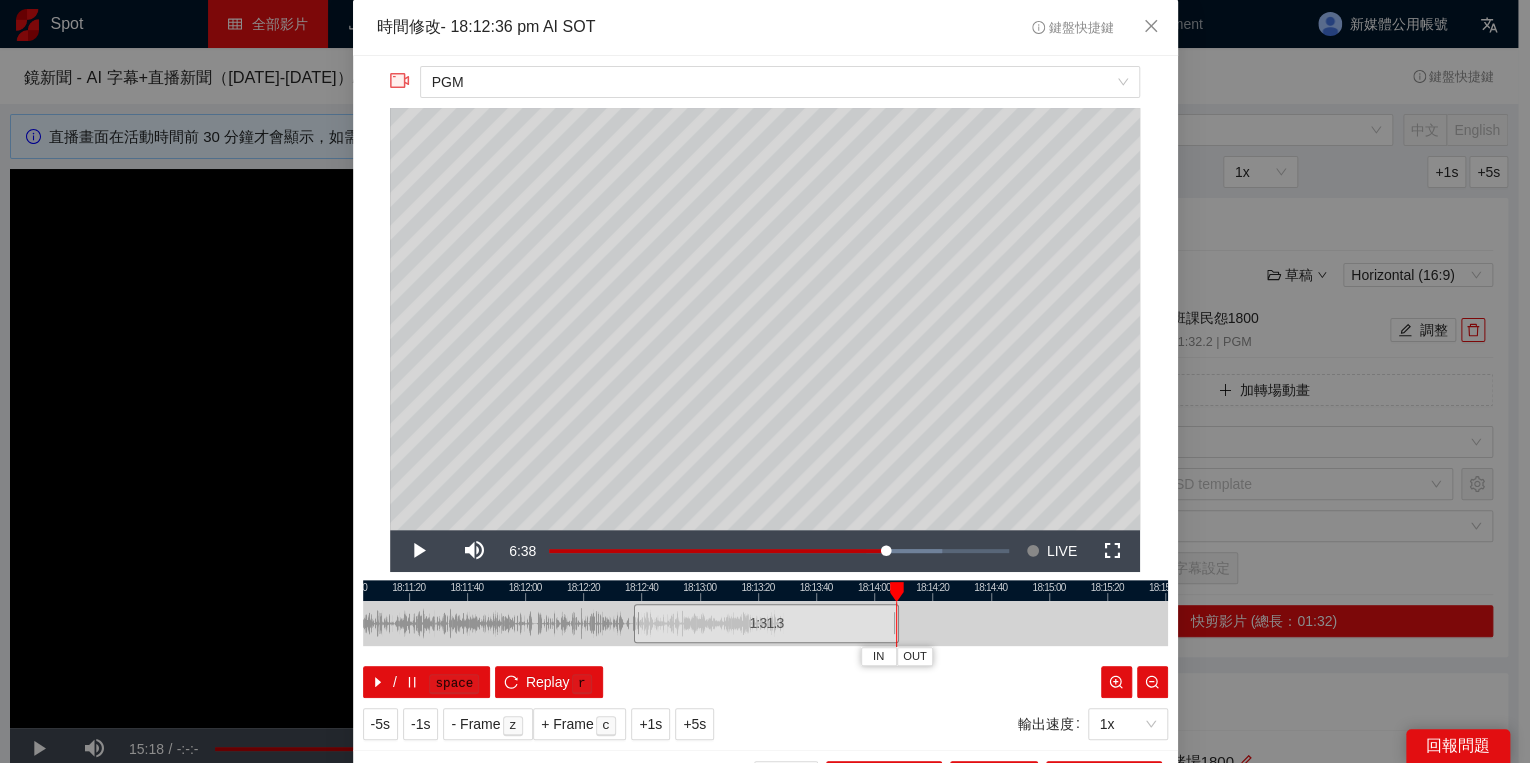 click at bounding box center [896, 592] 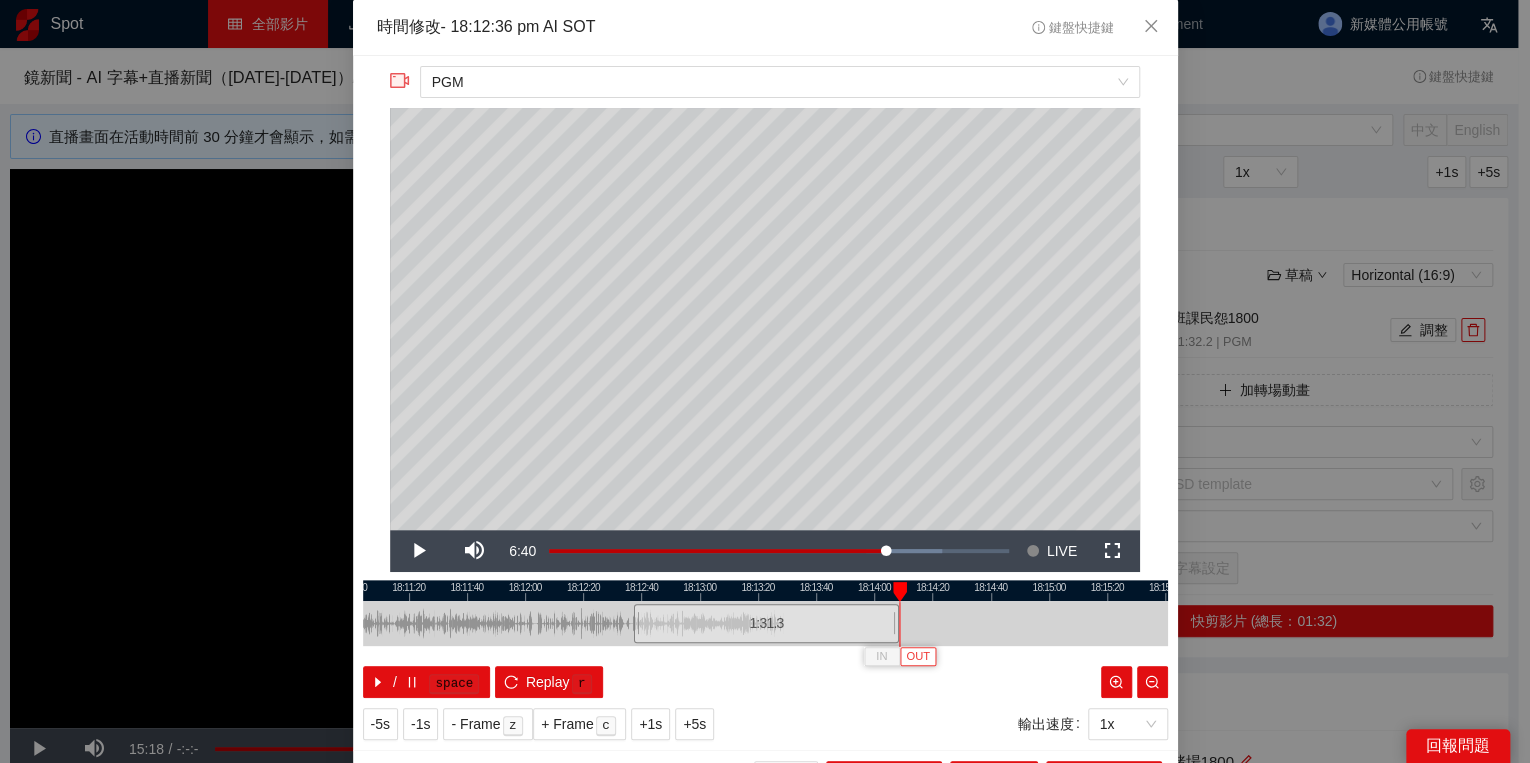 click on "OUT" at bounding box center [918, 657] 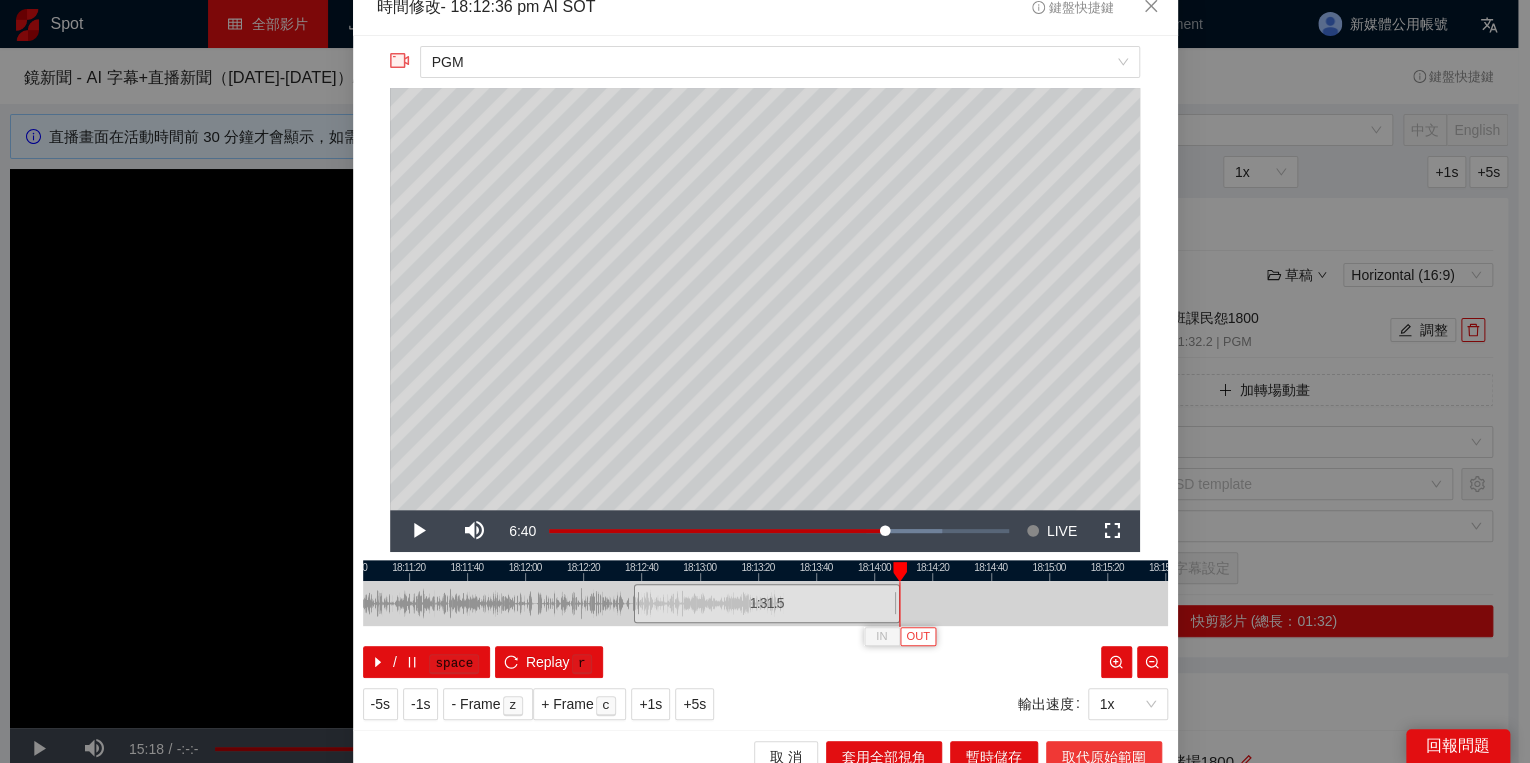 scroll, scrollTop: 39, scrollLeft: 0, axis: vertical 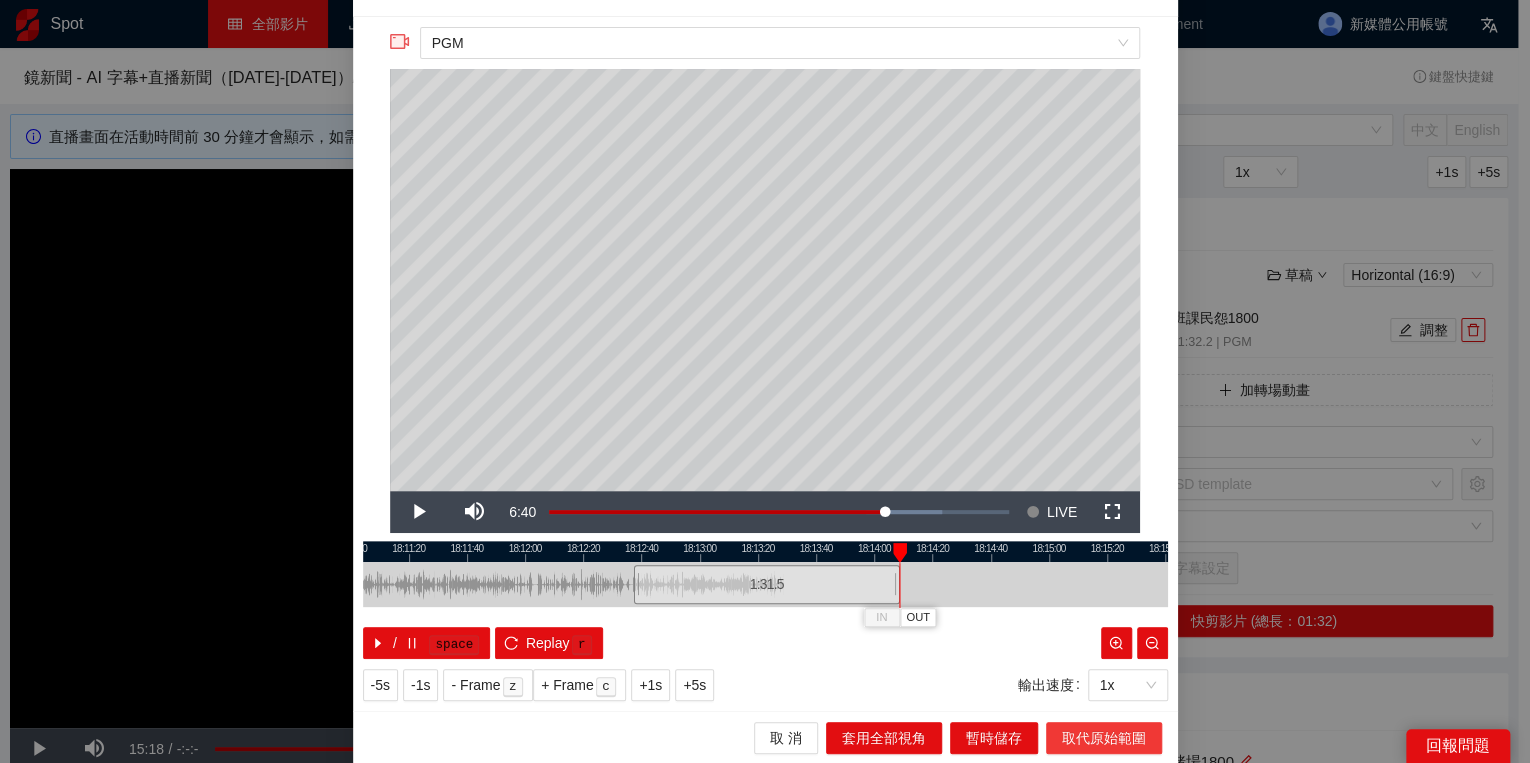 click on "取代原始範圍" at bounding box center [1104, 738] 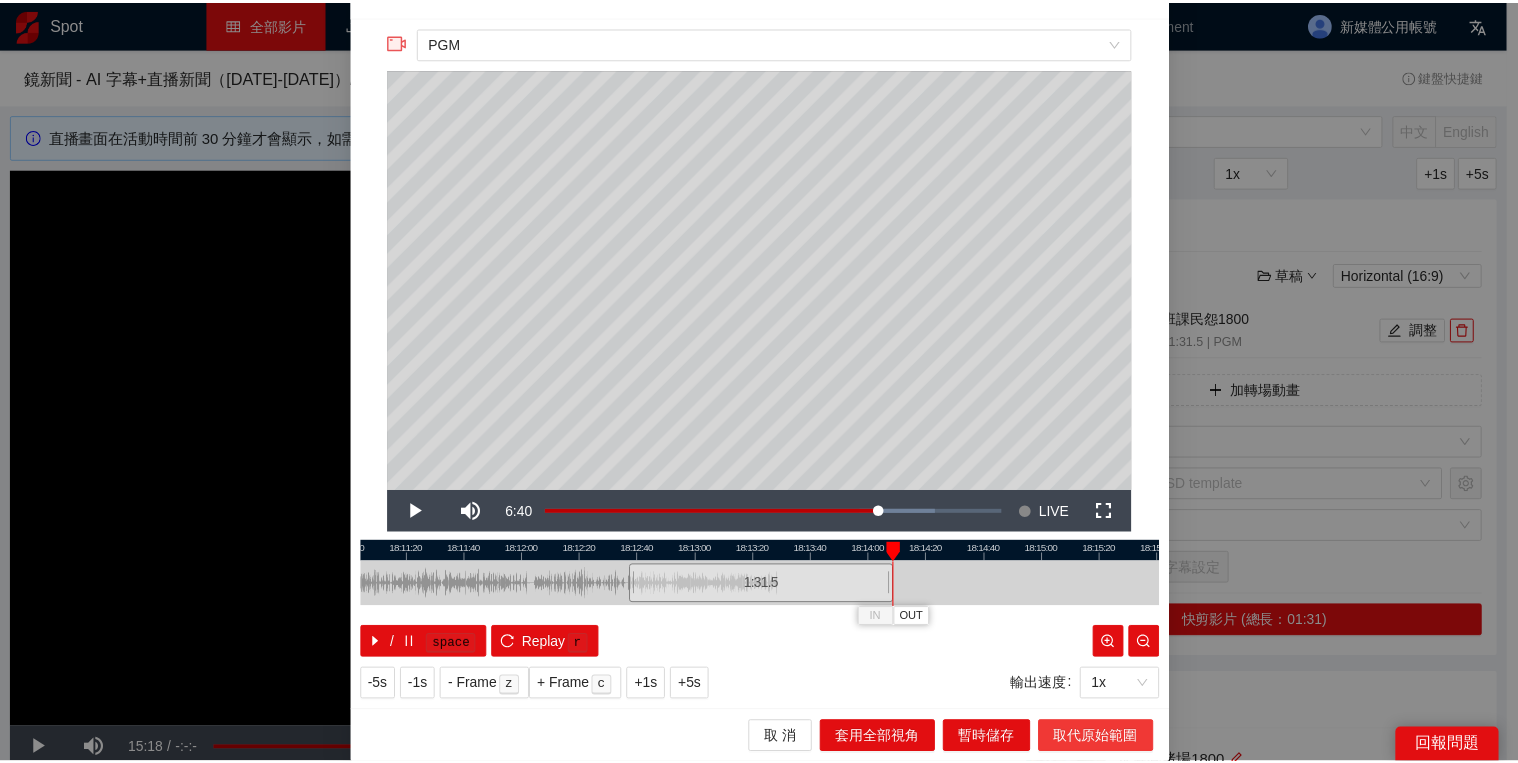 scroll, scrollTop: 0, scrollLeft: 0, axis: both 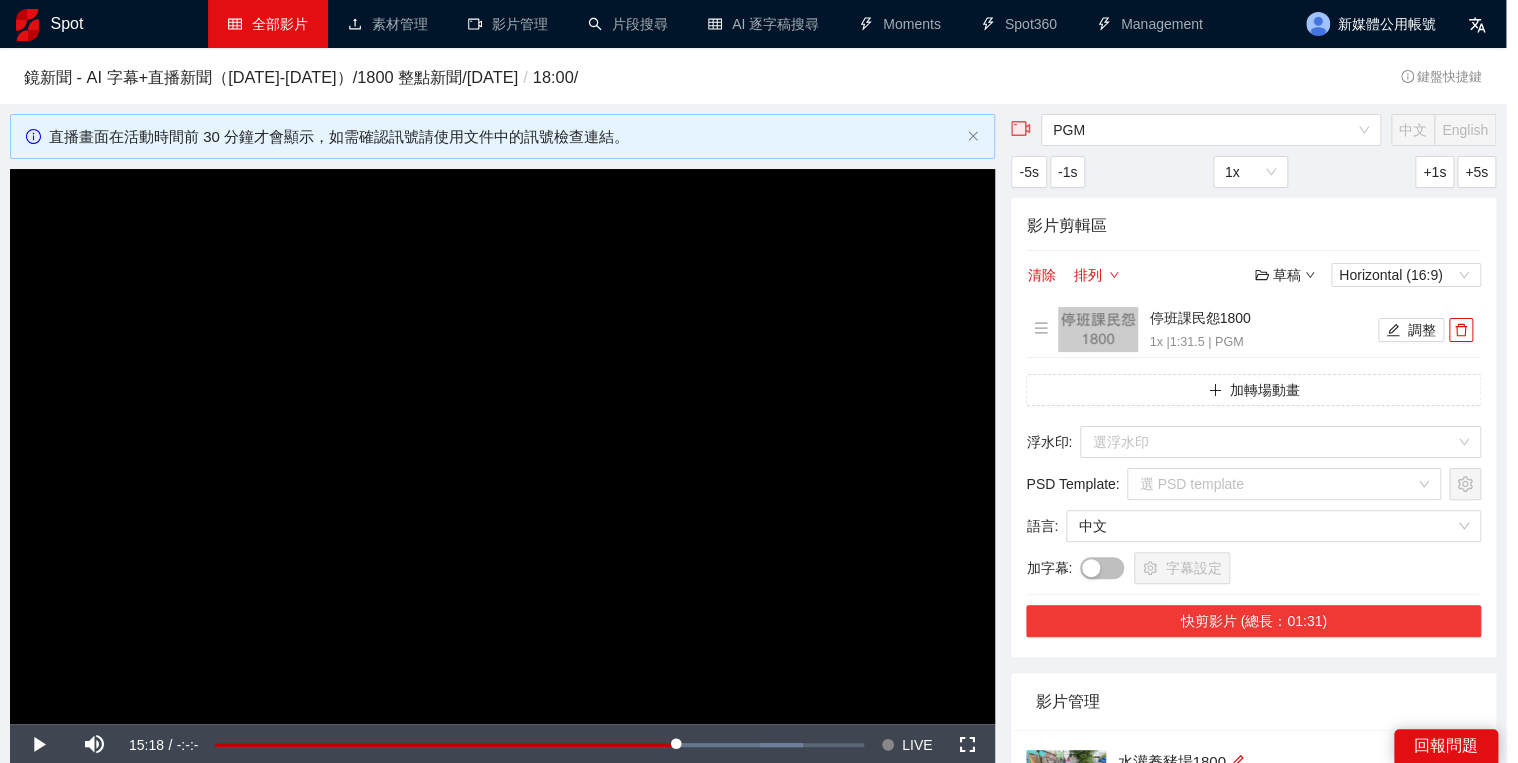 click on "快剪影片 (總長：01:31)" at bounding box center [1253, 621] 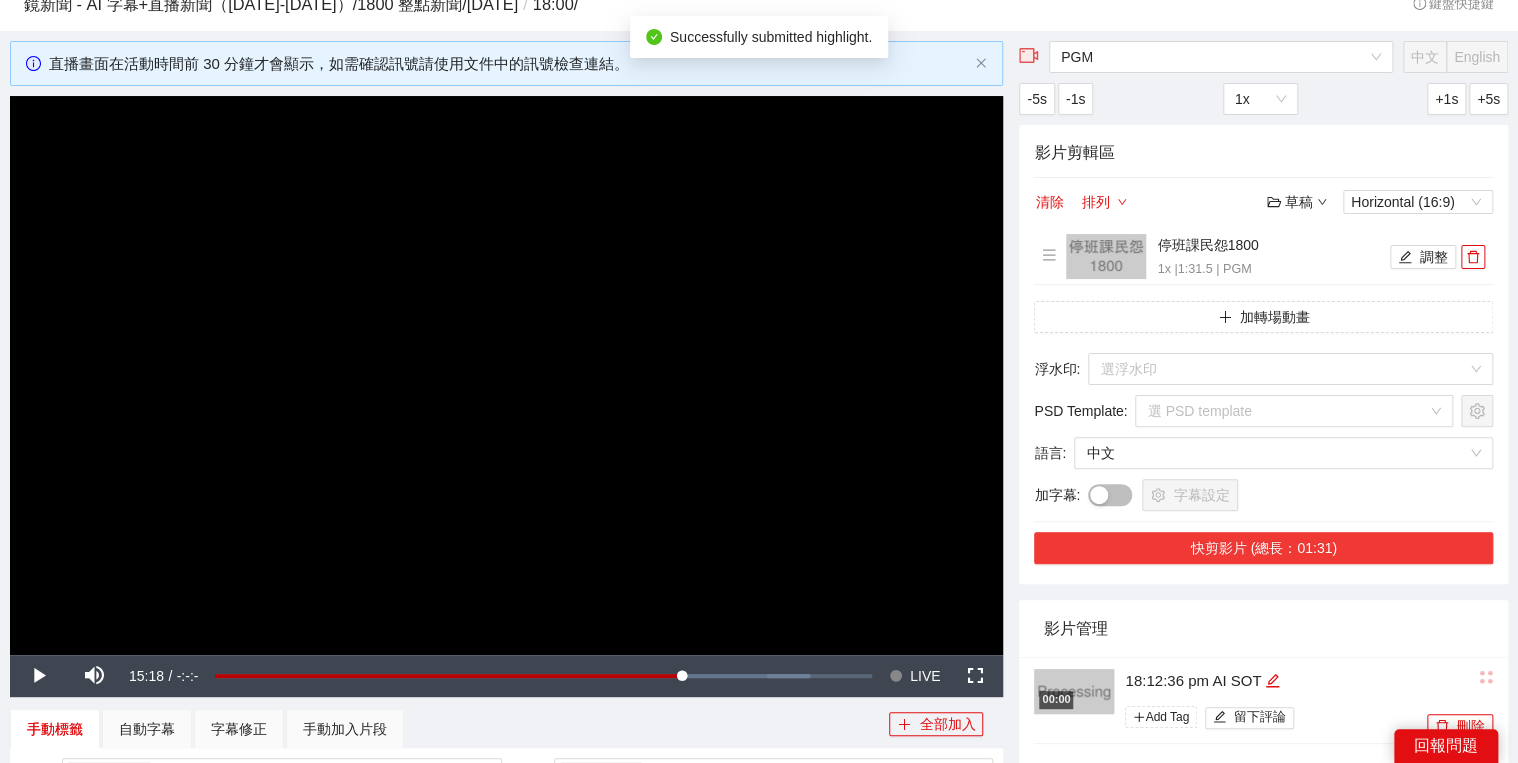 scroll, scrollTop: 160, scrollLeft: 0, axis: vertical 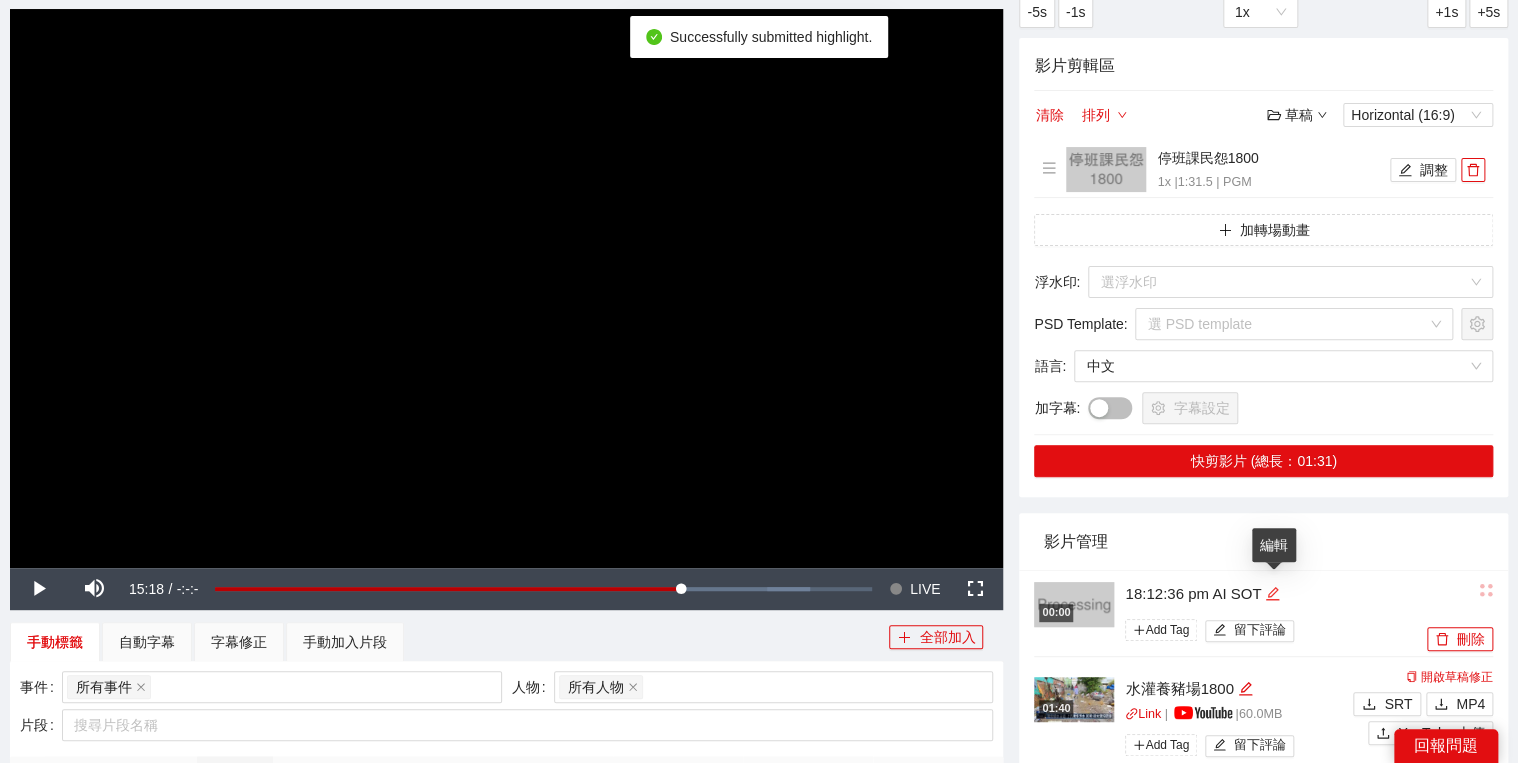 click 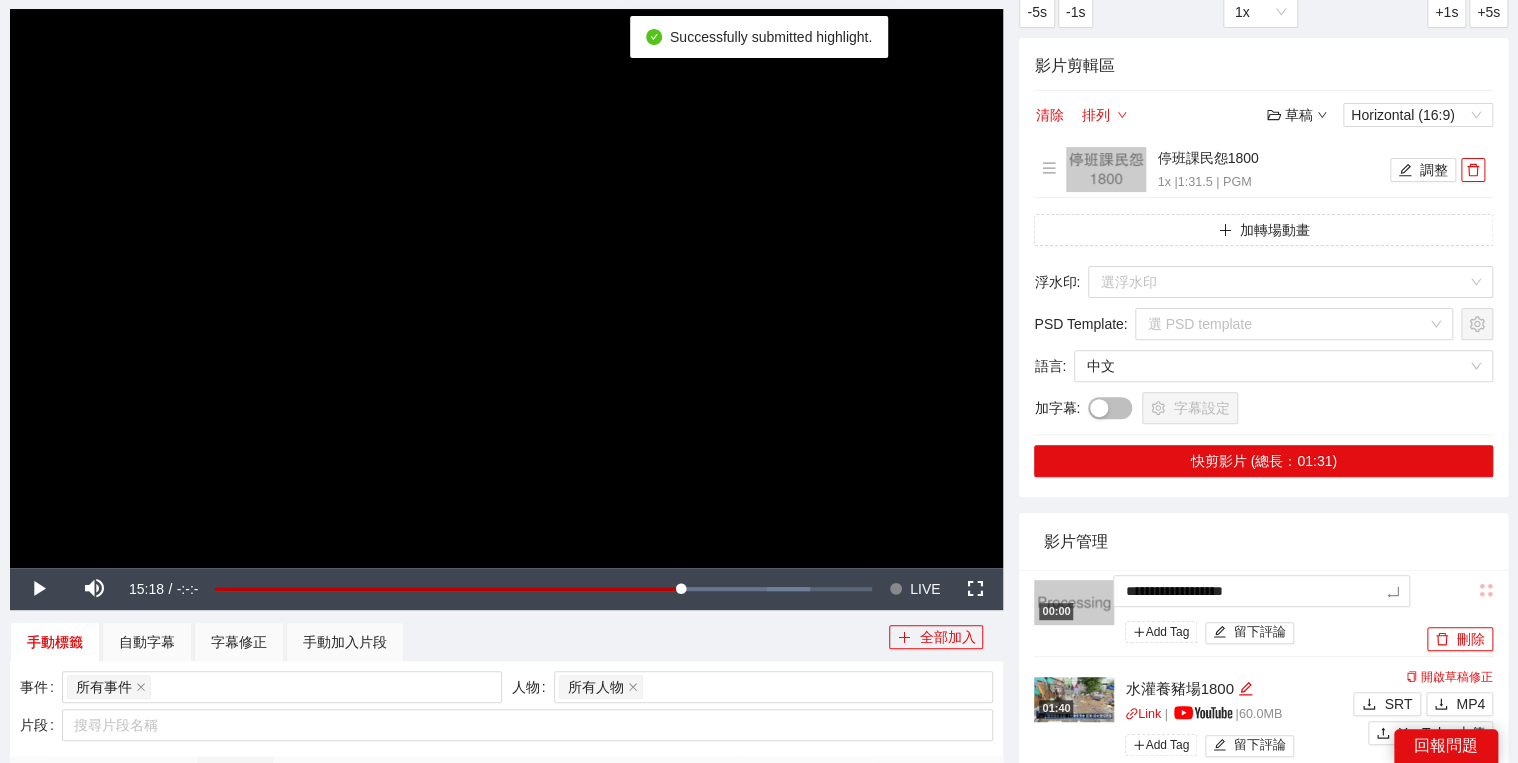 click on "**********" at bounding box center [759, 659] 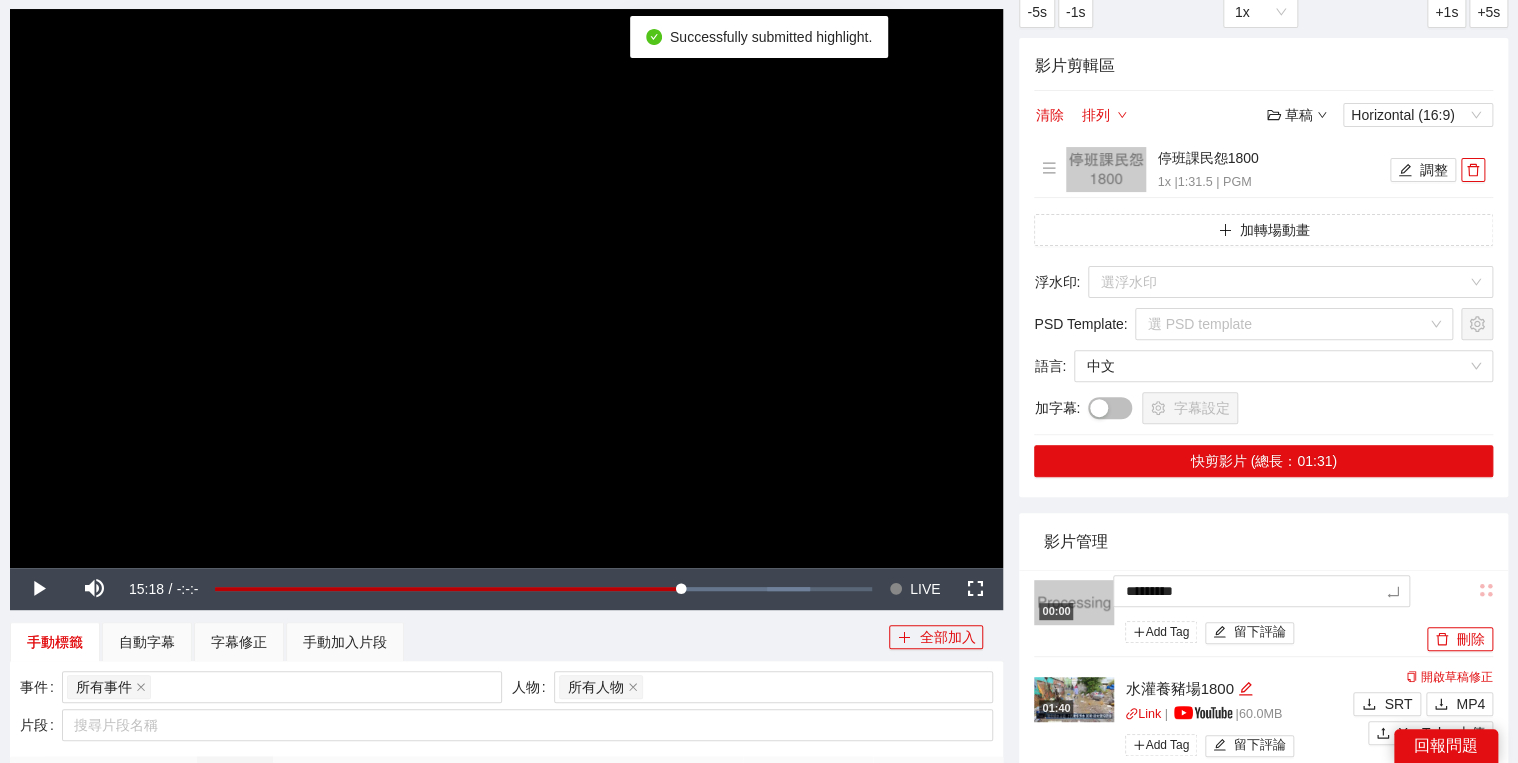 click on "影片管理" at bounding box center [1263, 541] 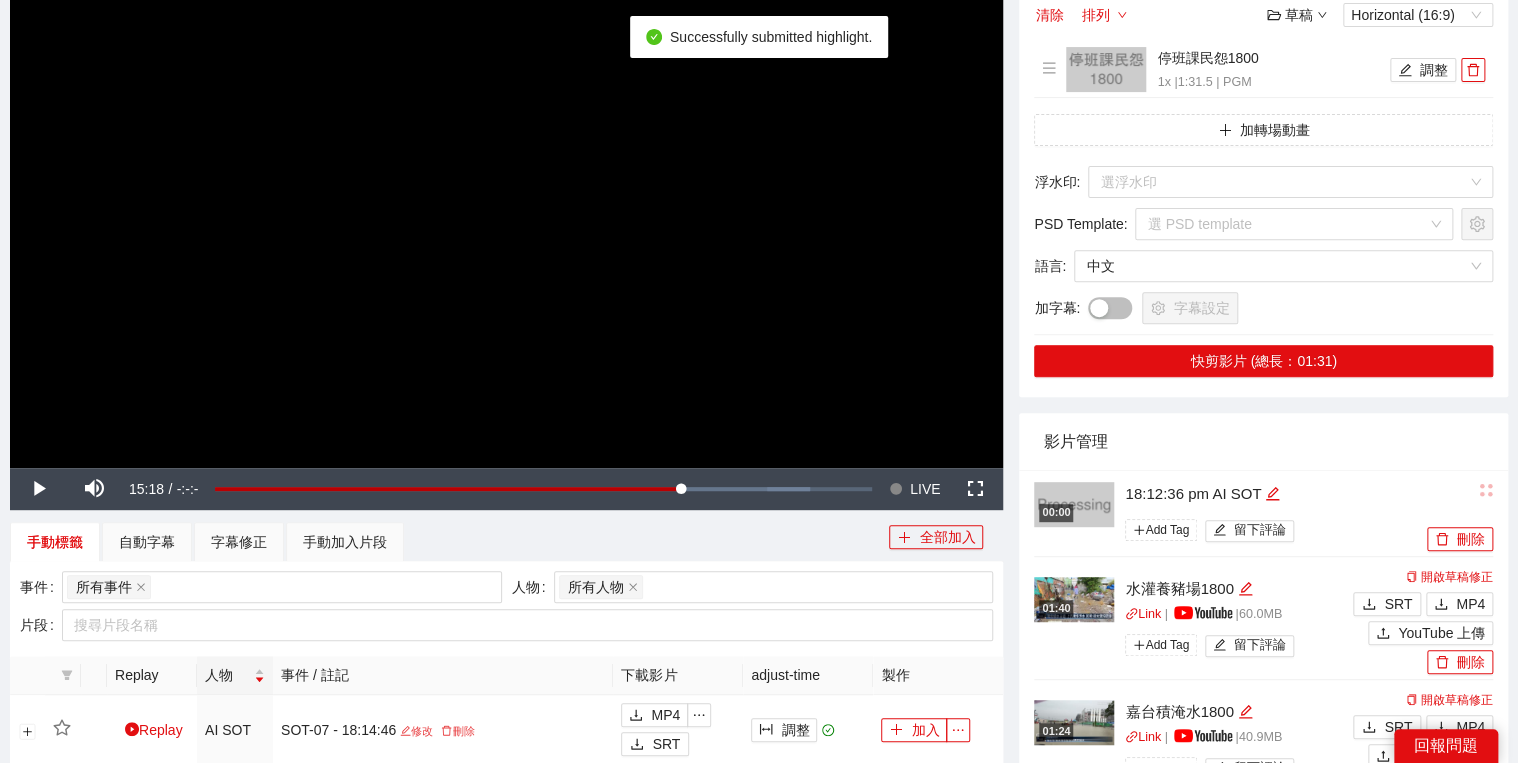 scroll, scrollTop: 320, scrollLeft: 0, axis: vertical 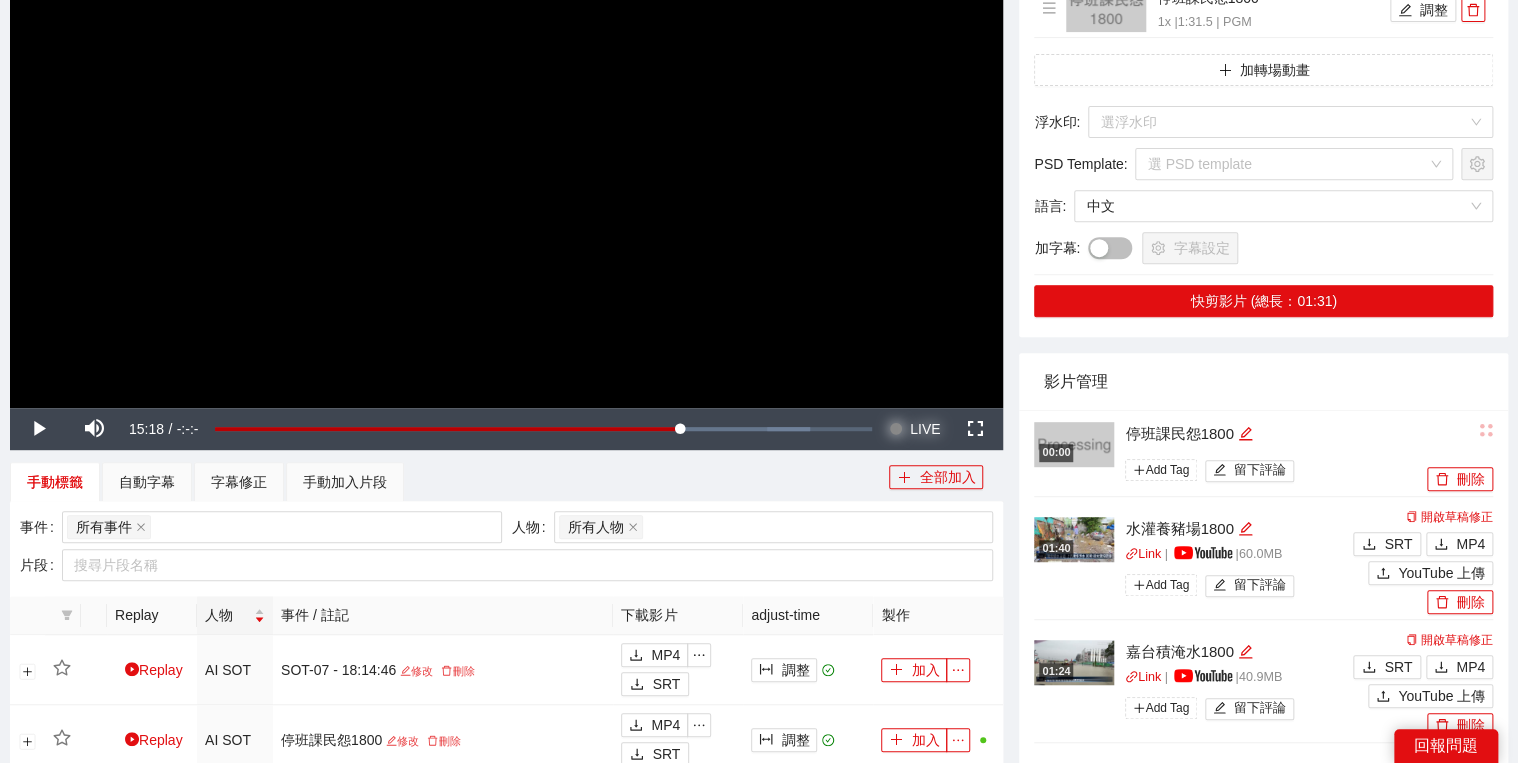 click on "LIVE" at bounding box center (925, 429) 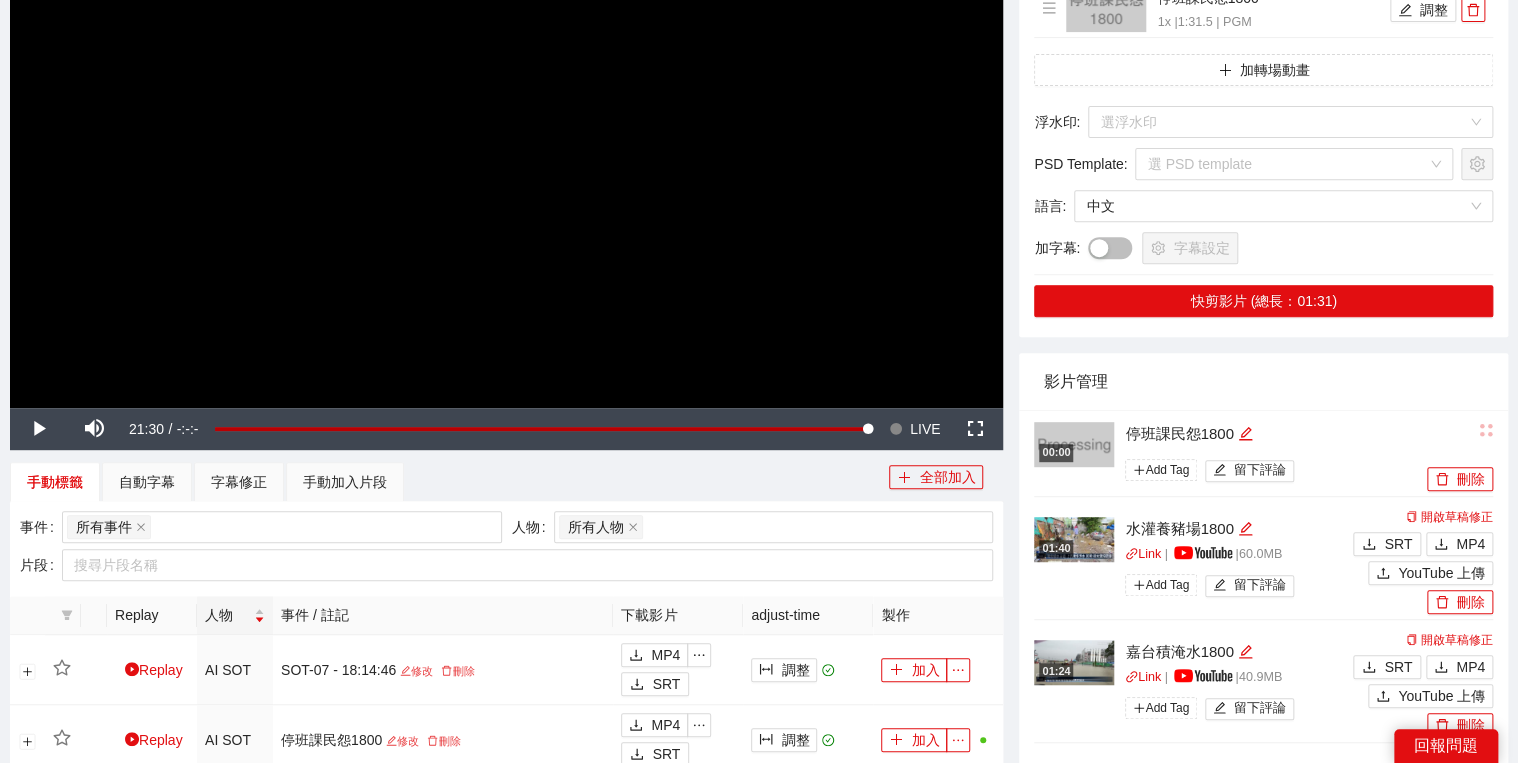 click at bounding box center [506, 128] 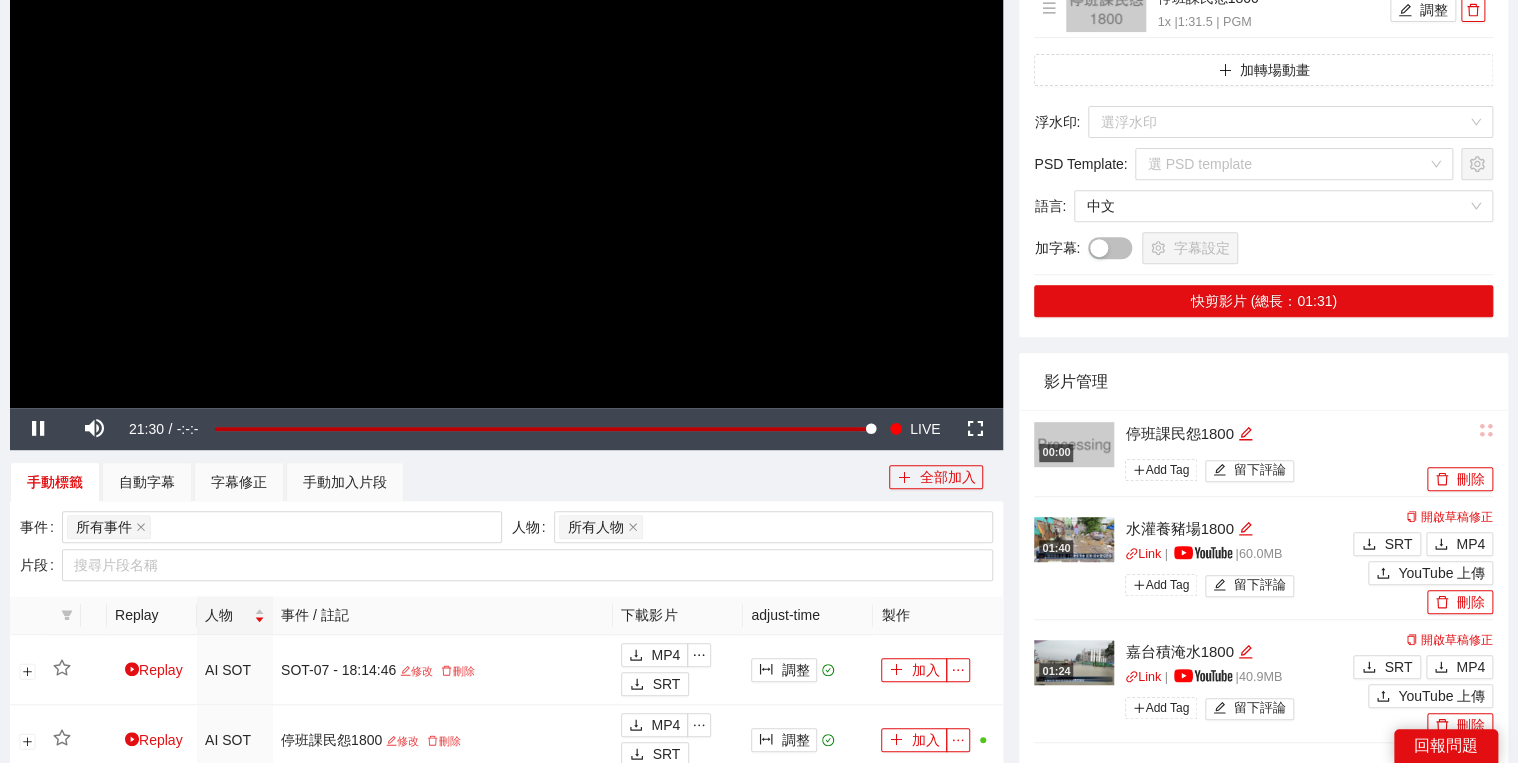 click at bounding box center [506, 128] 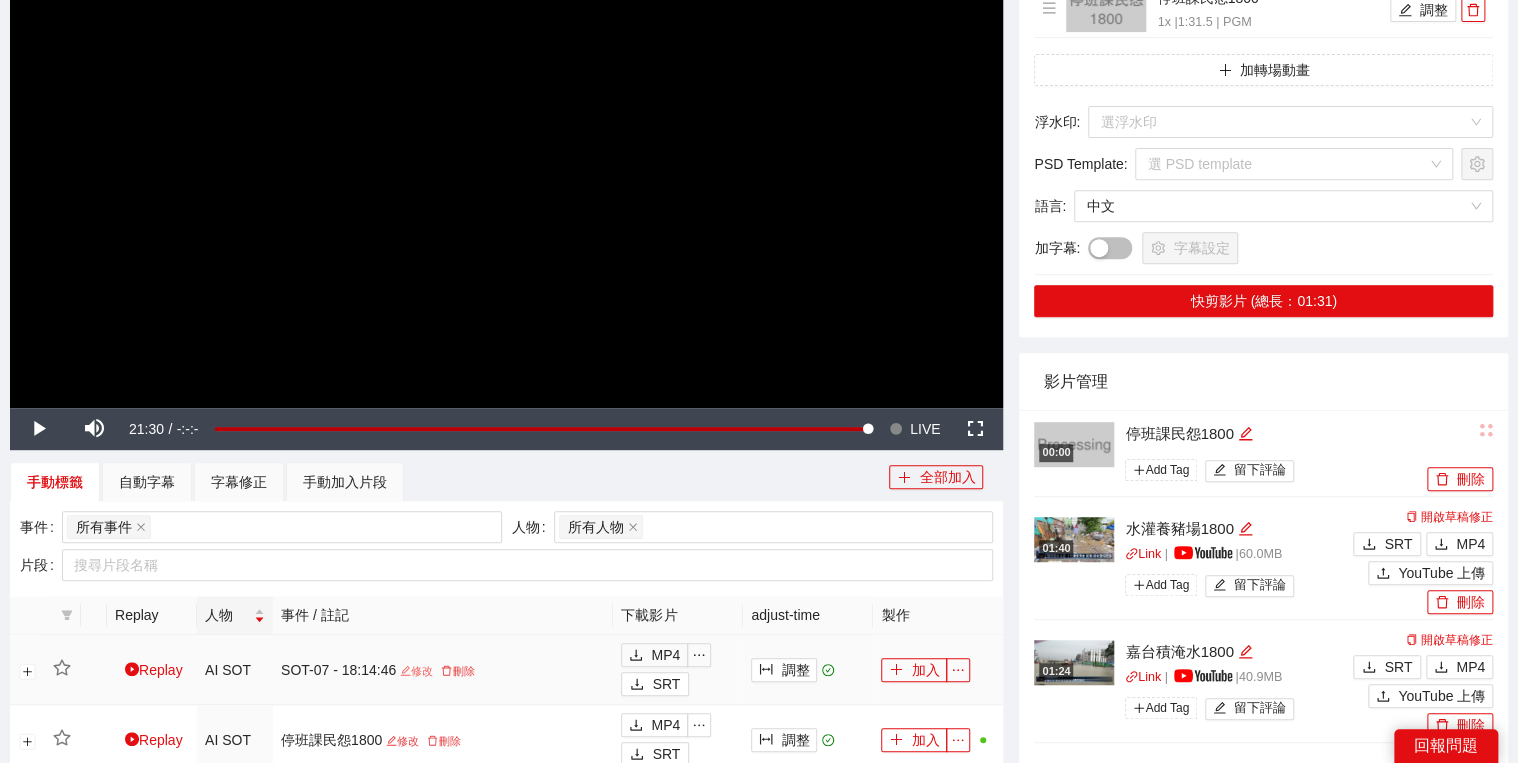 click 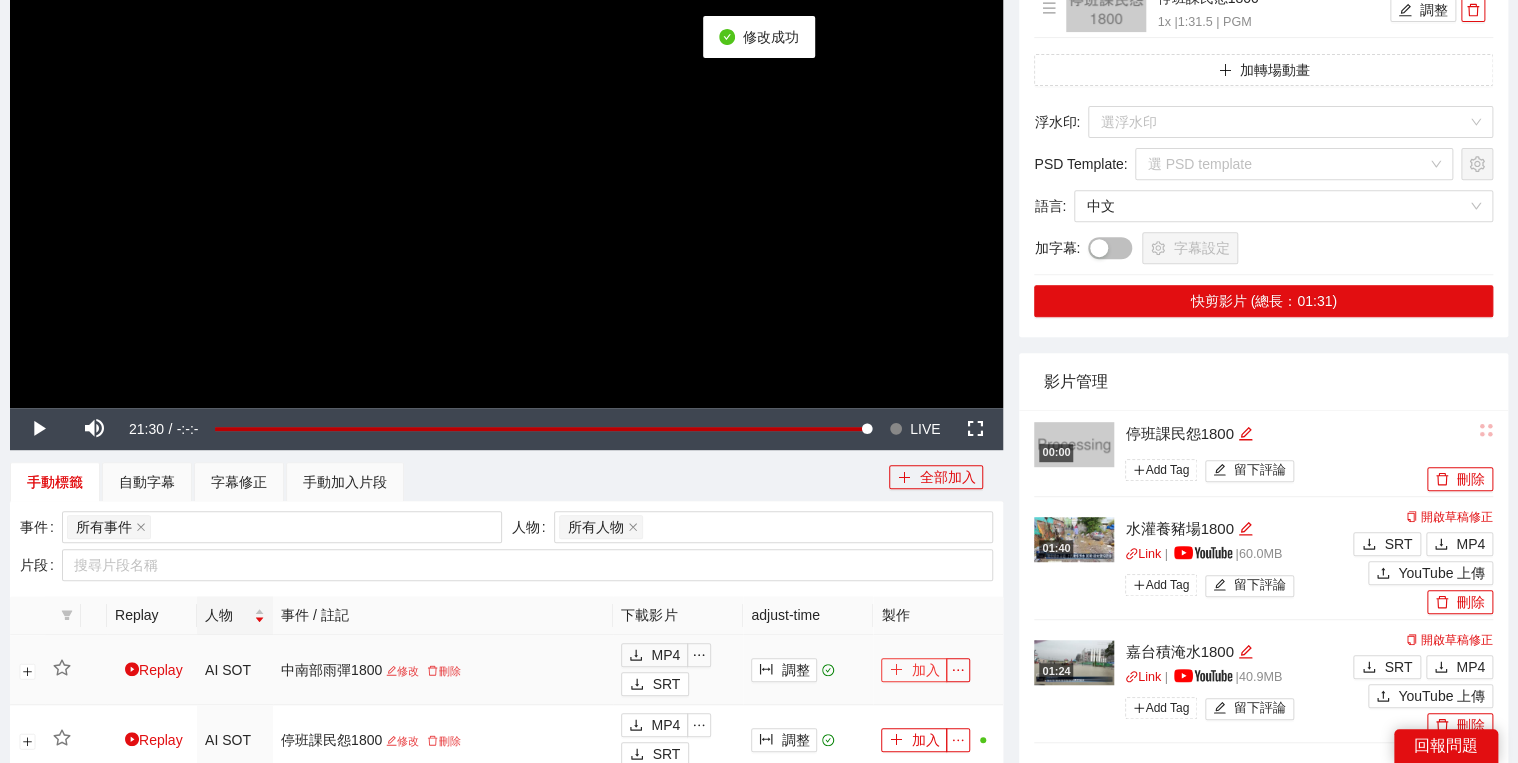 click 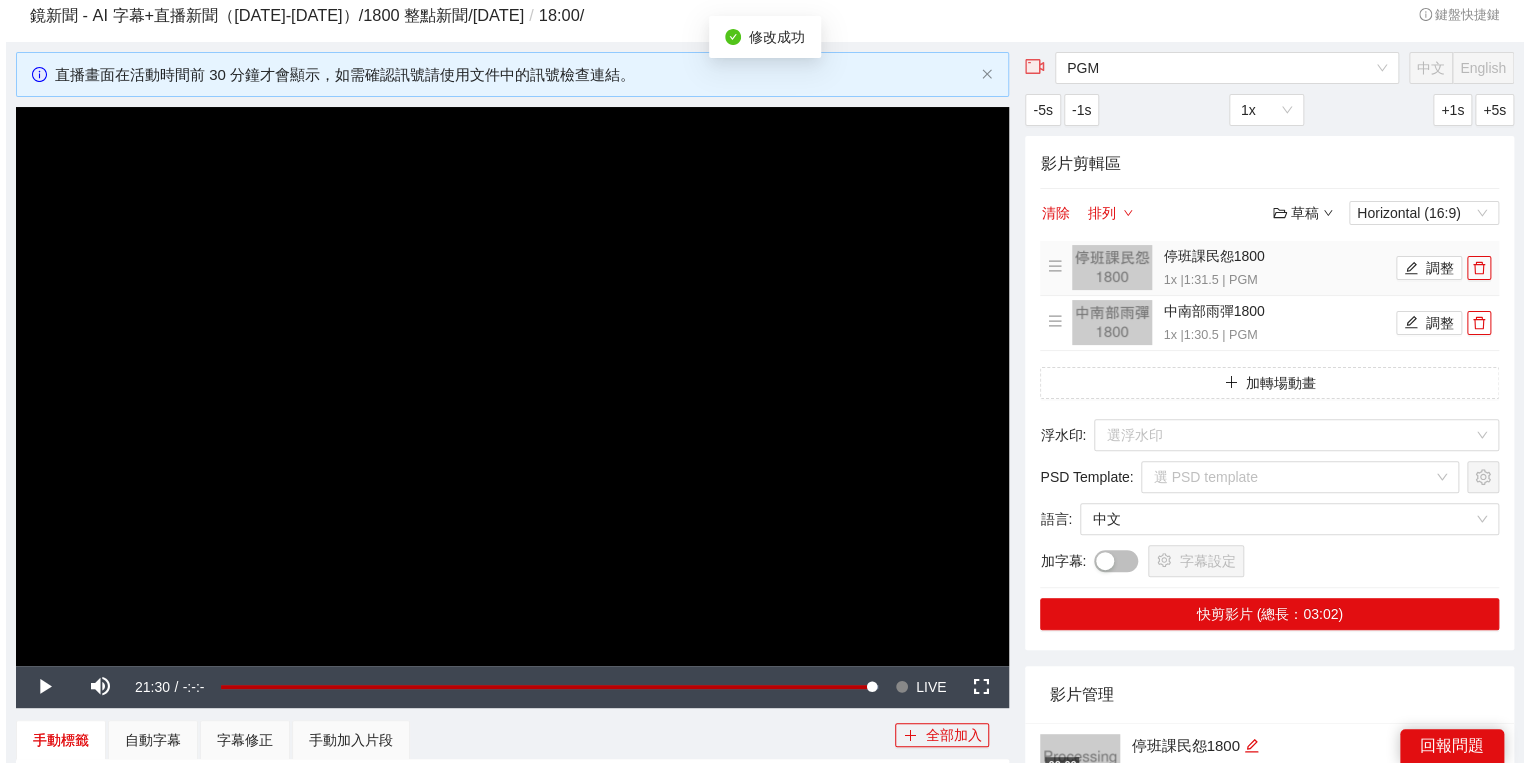 scroll, scrollTop: 0, scrollLeft: 0, axis: both 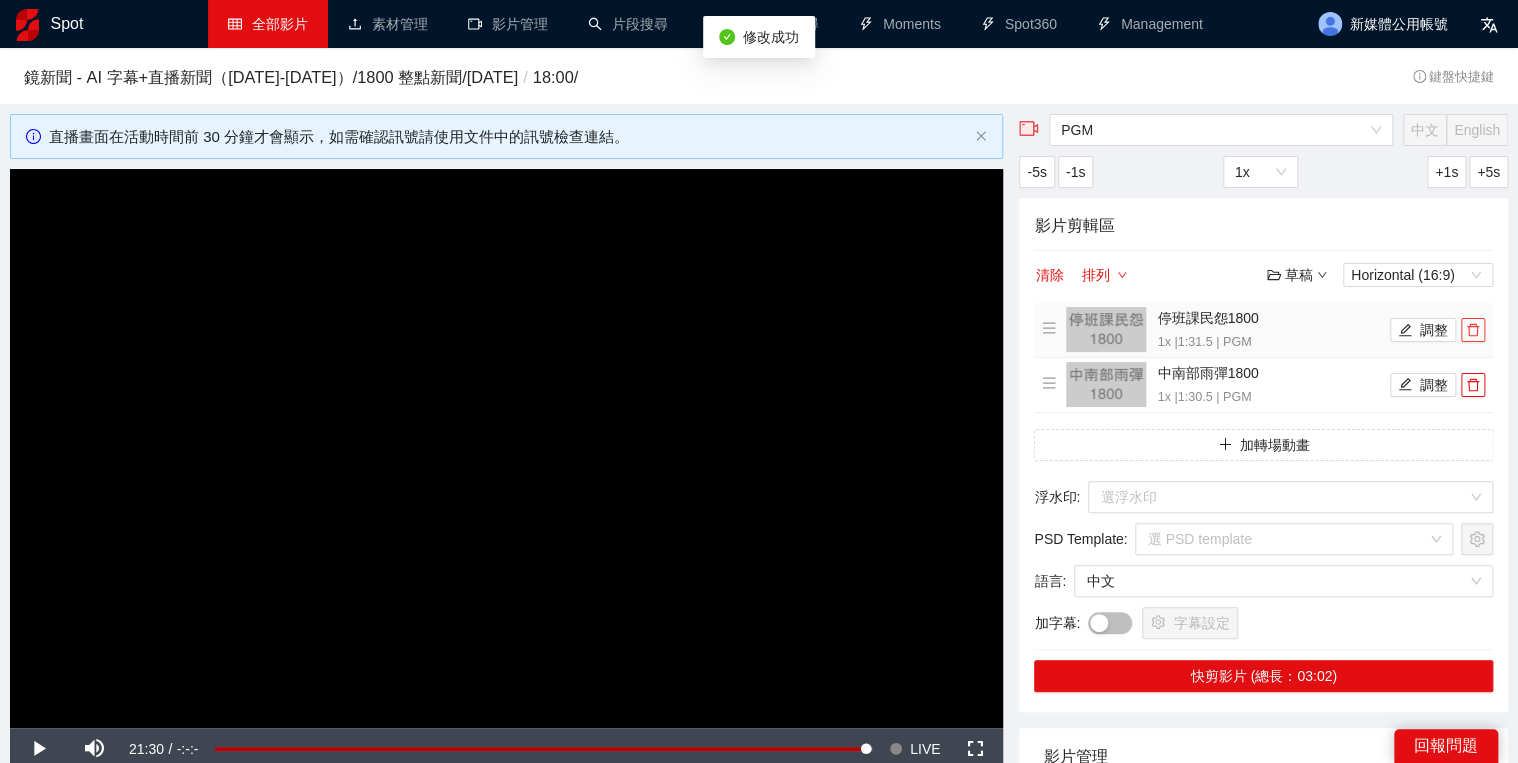 click 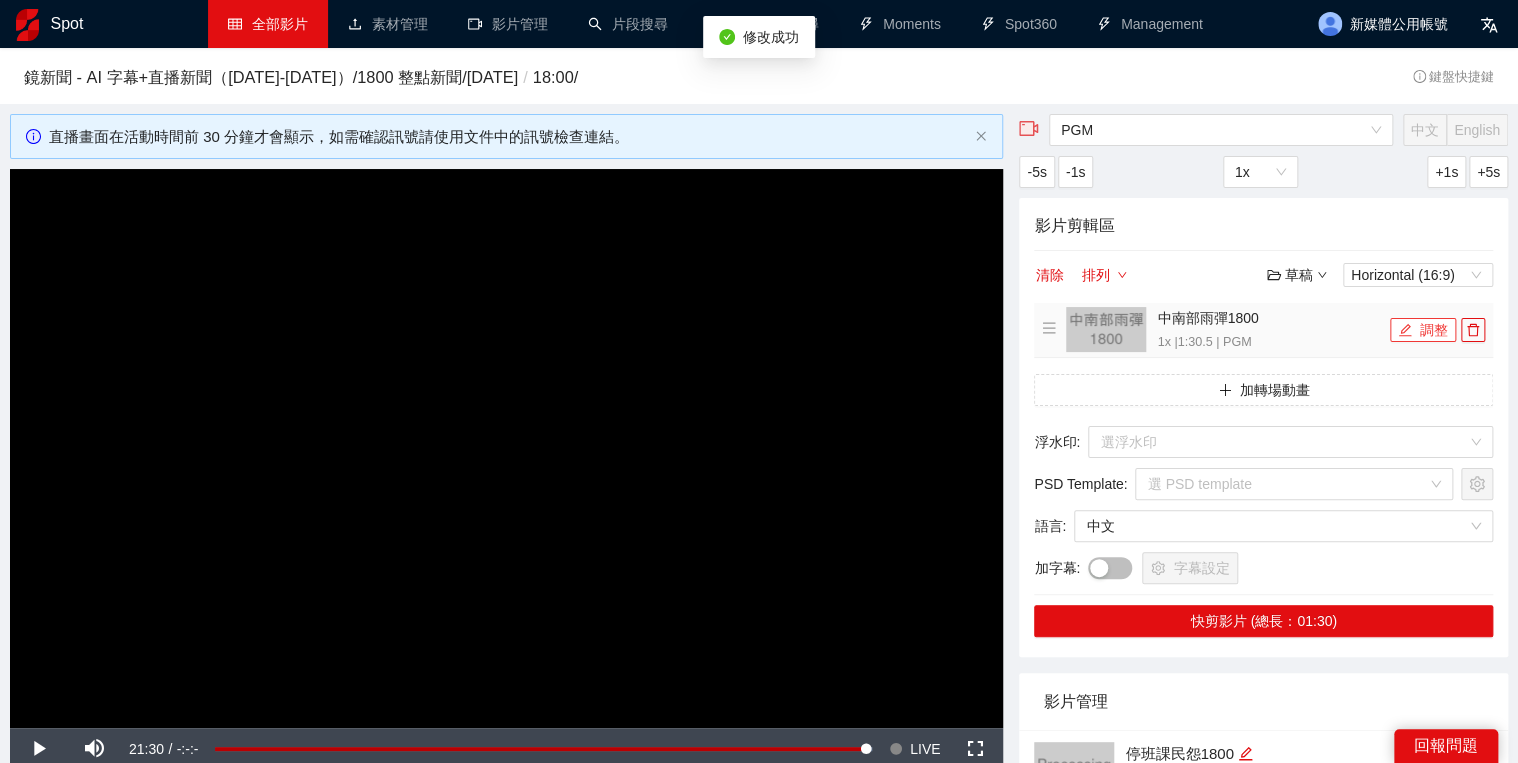 click 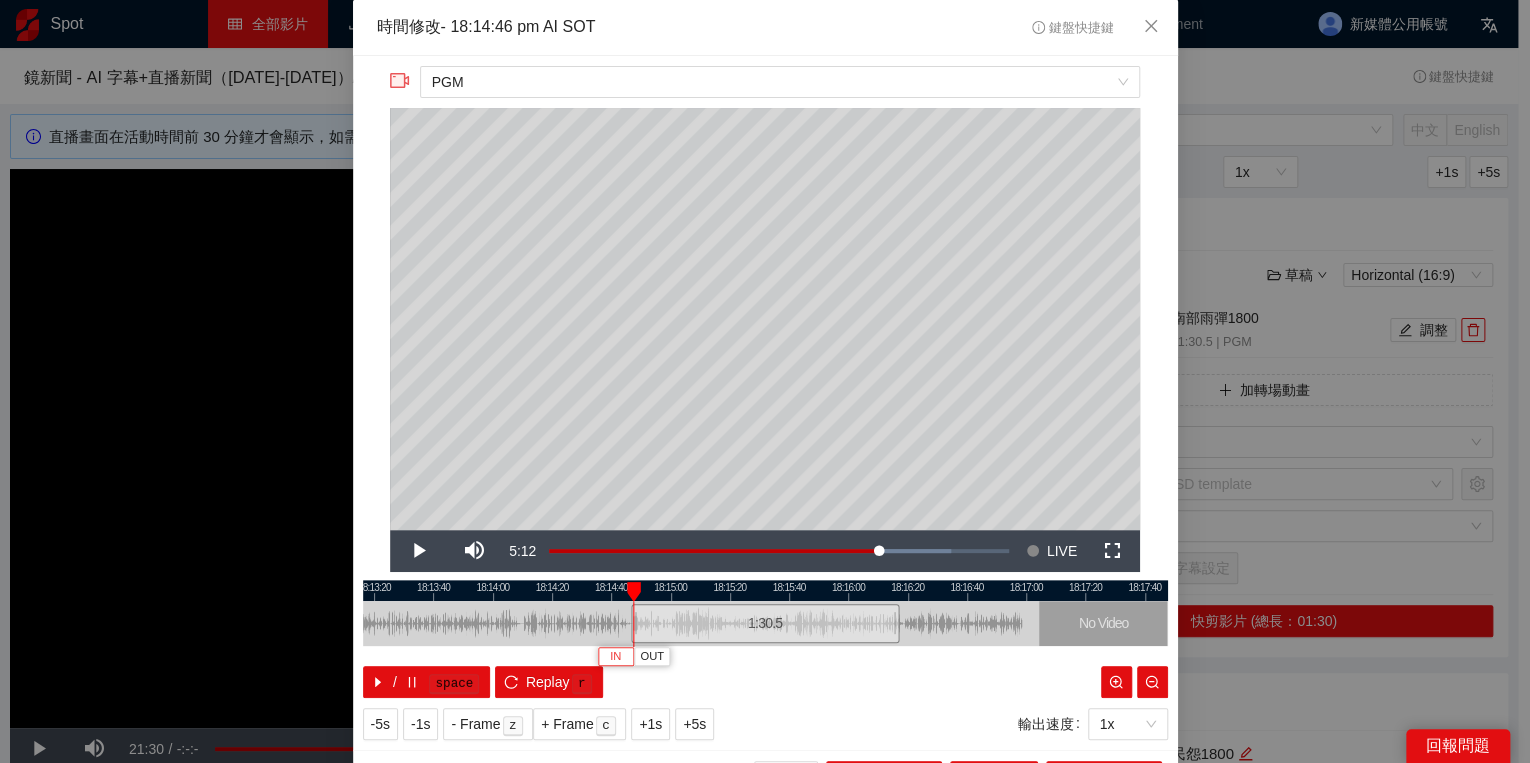 click on "IN" at bounding box center [615, 657] 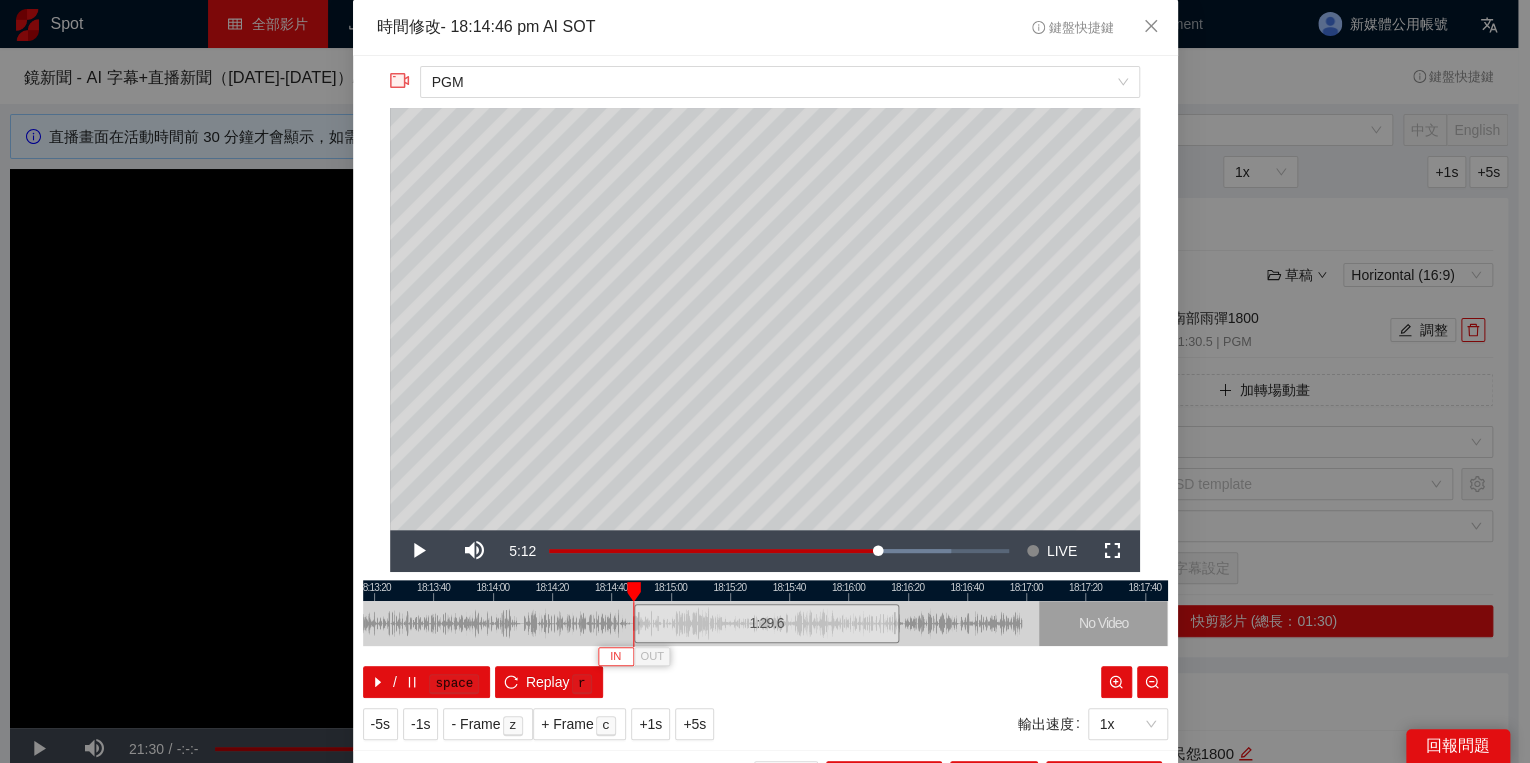 type 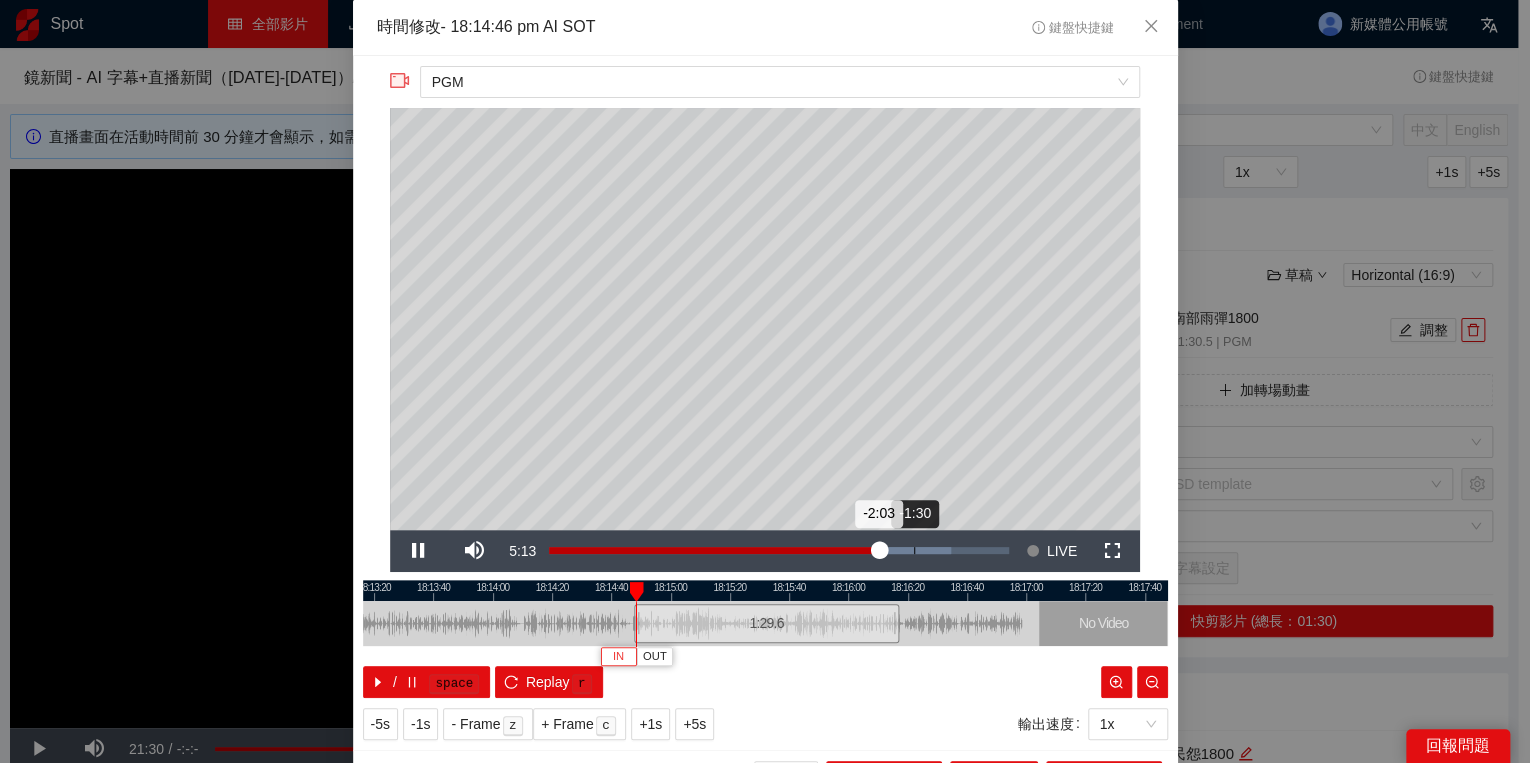 click on "Loaded :  87.49% -1:30 -2:03" at bounding box center [779, 551] 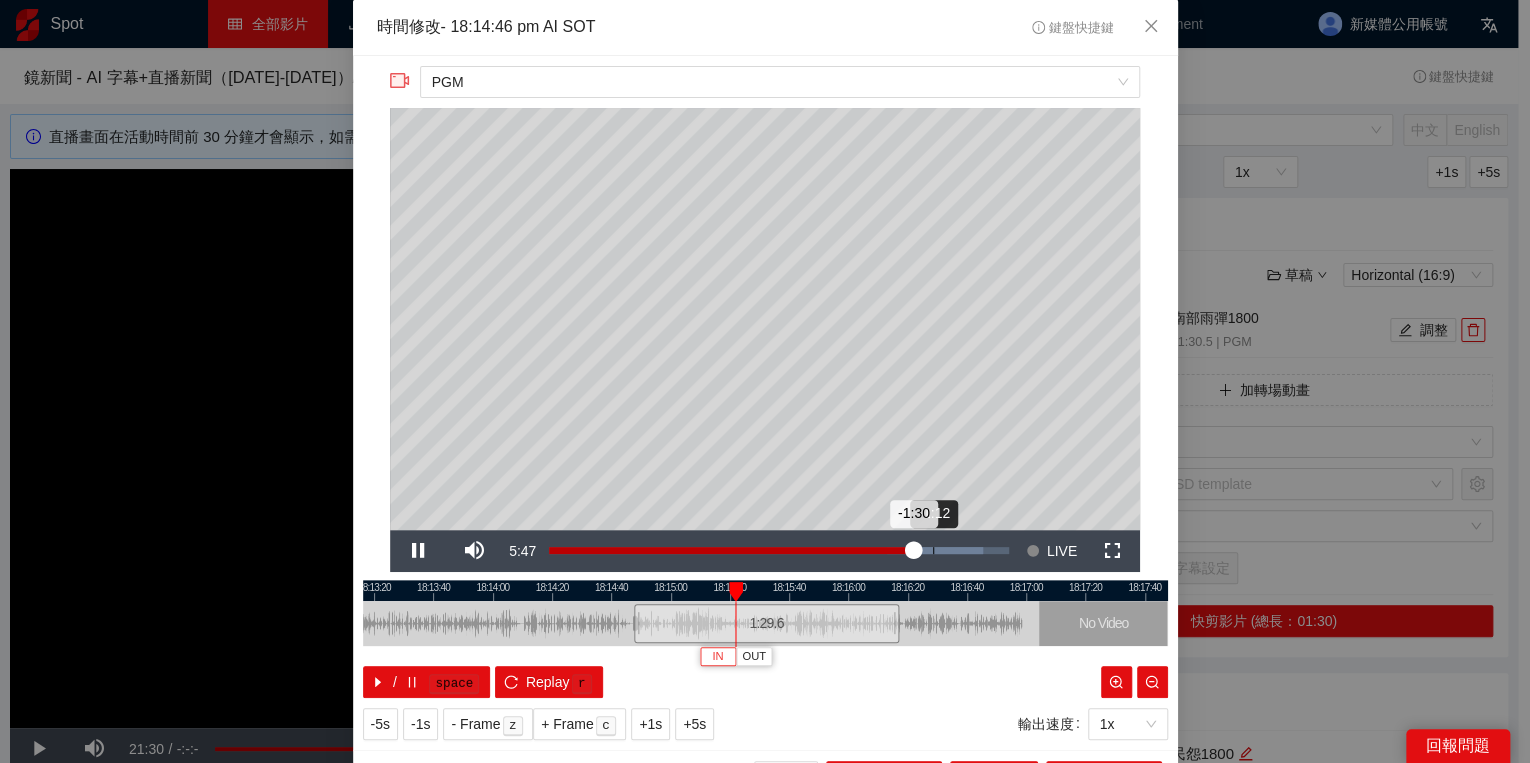 click on "Loaded :  94.43% -1:12 -1:30" at bounding box center (779, 551) 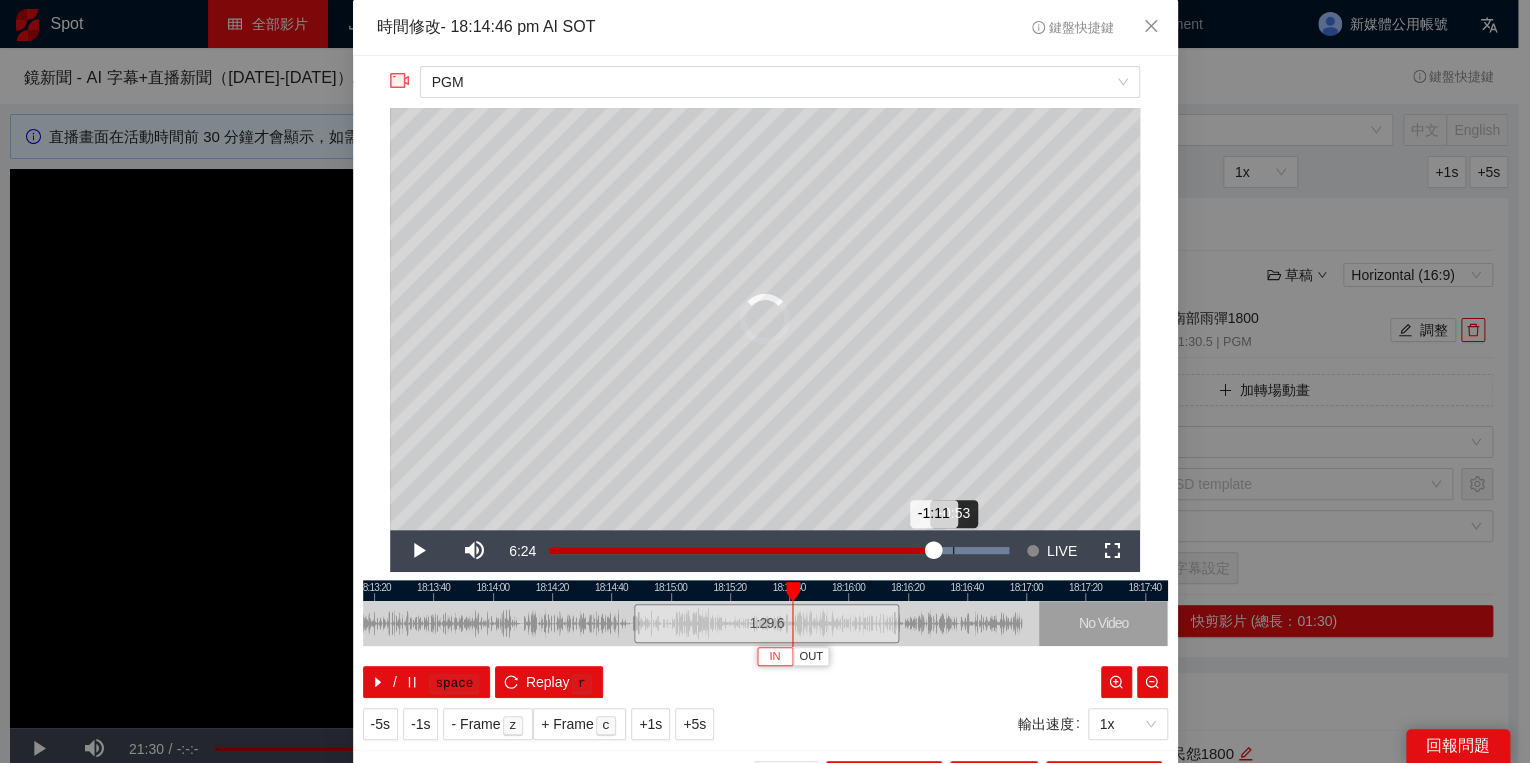 click on "Loaded :  99.99% -0:53 -1:11" at bounding box center [779, 551] 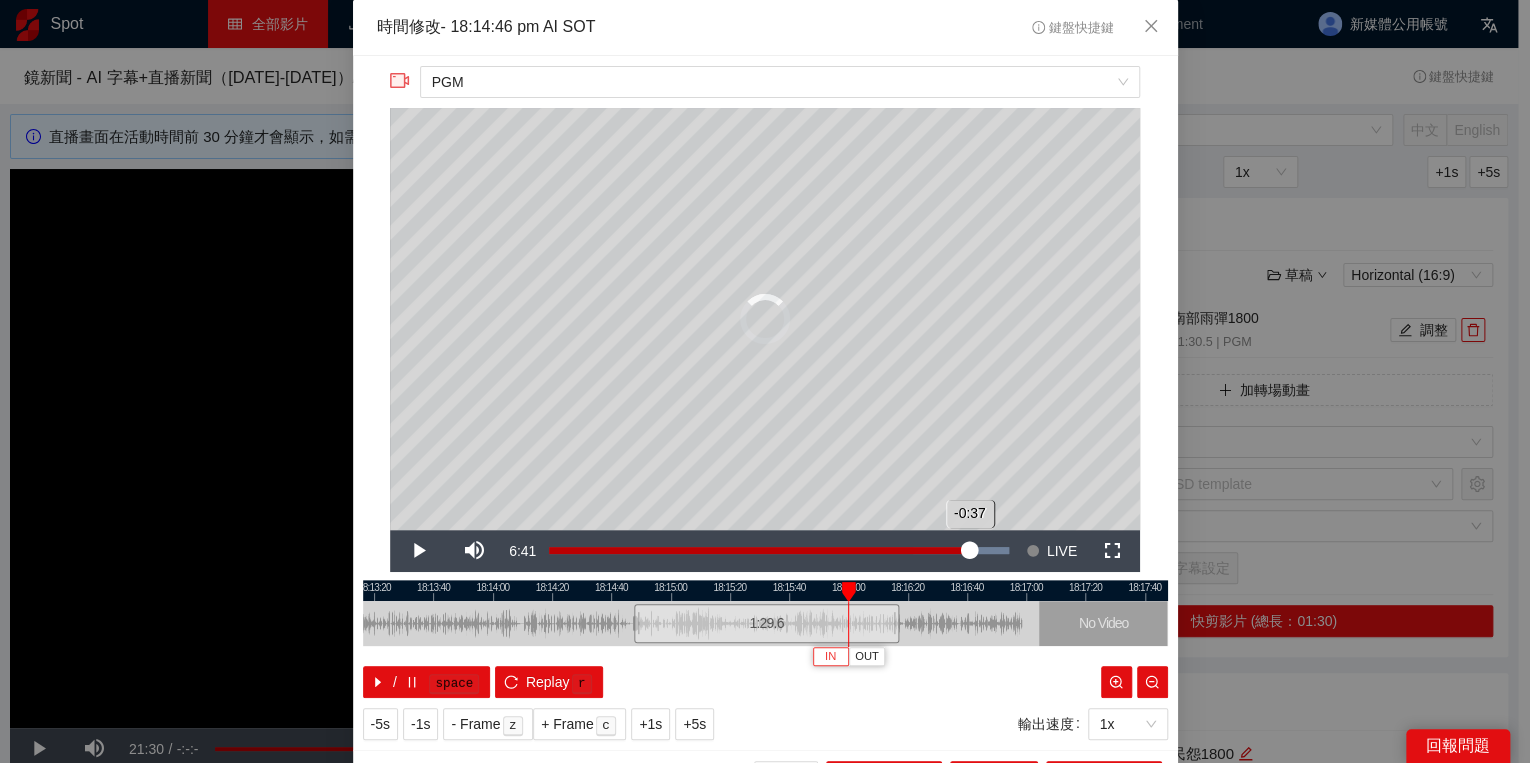 click on "Loaded :  100.00% -0:37 -0:37" at bounding box center [779, 551] 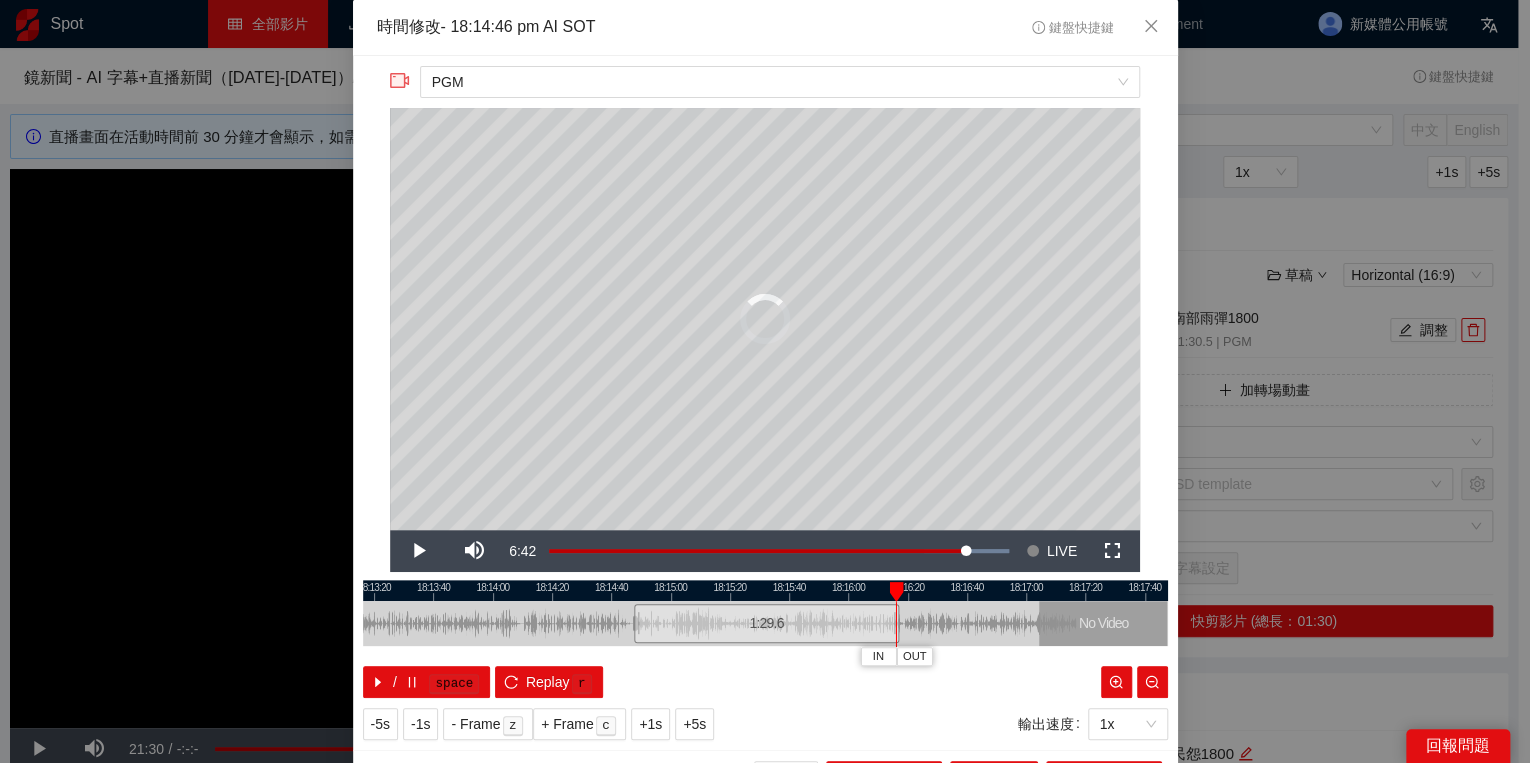 click at bounding box center [896, 592] 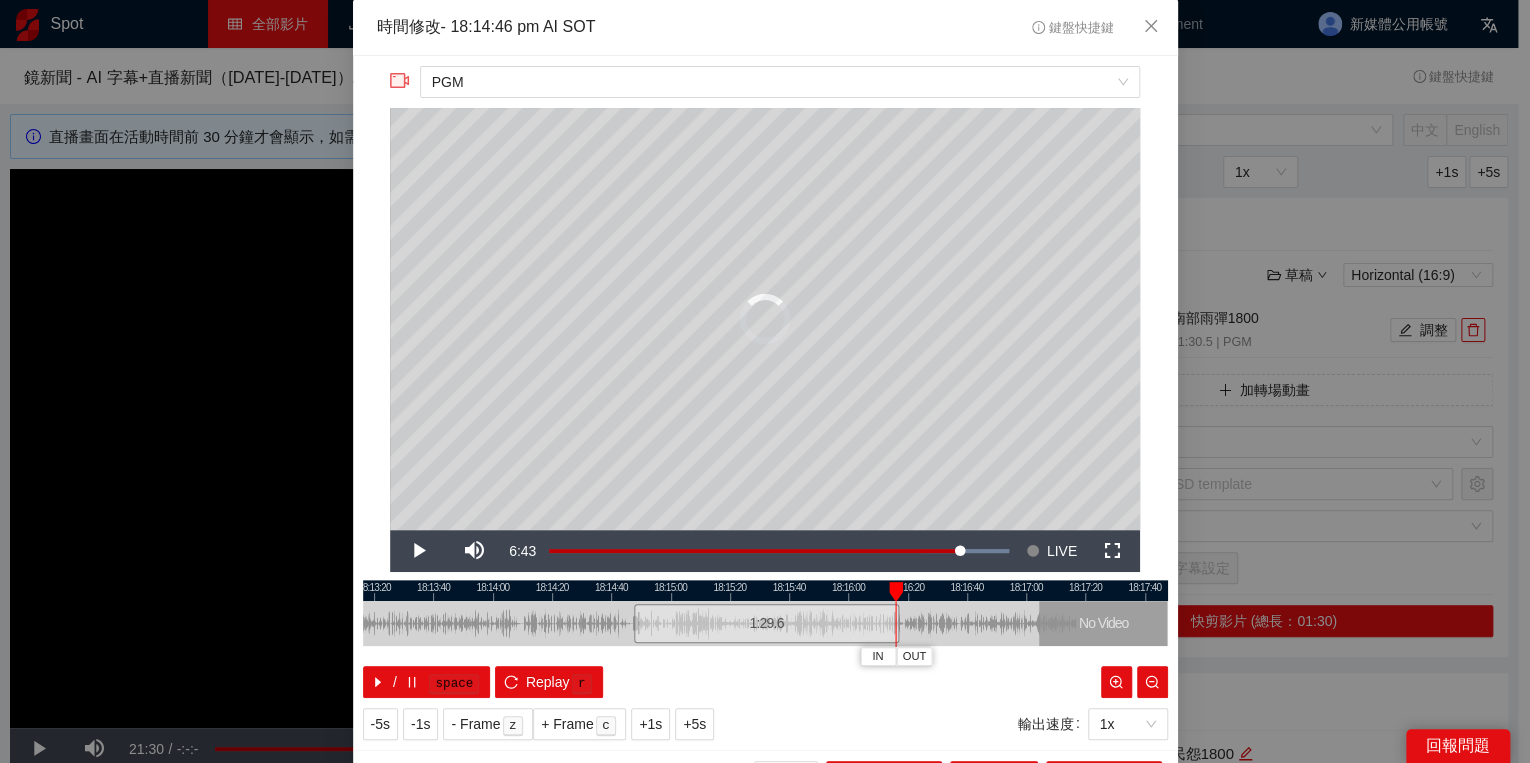 click at bounding box center (896, 592) 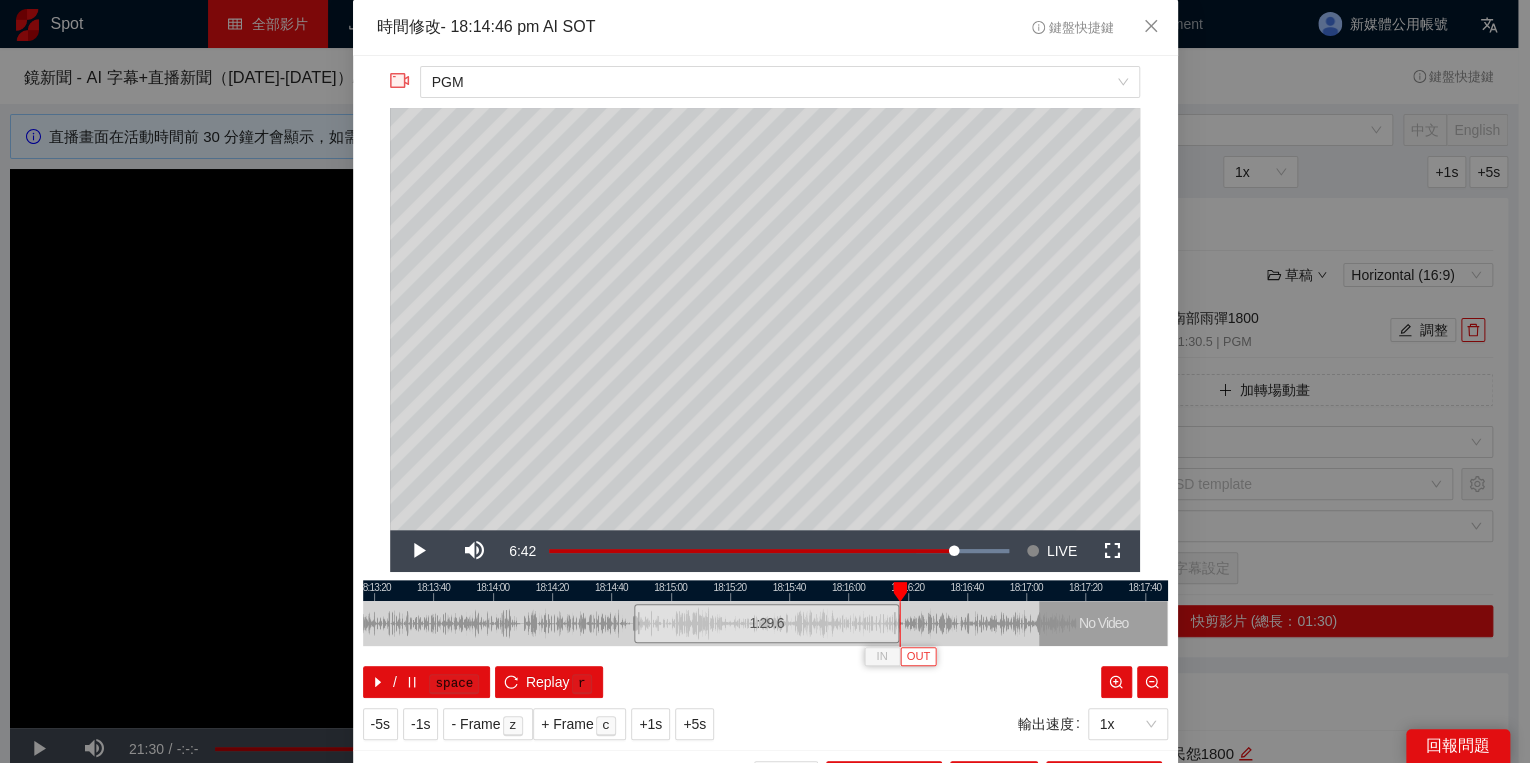 click on "OUT" at bounding box center (919, 657) 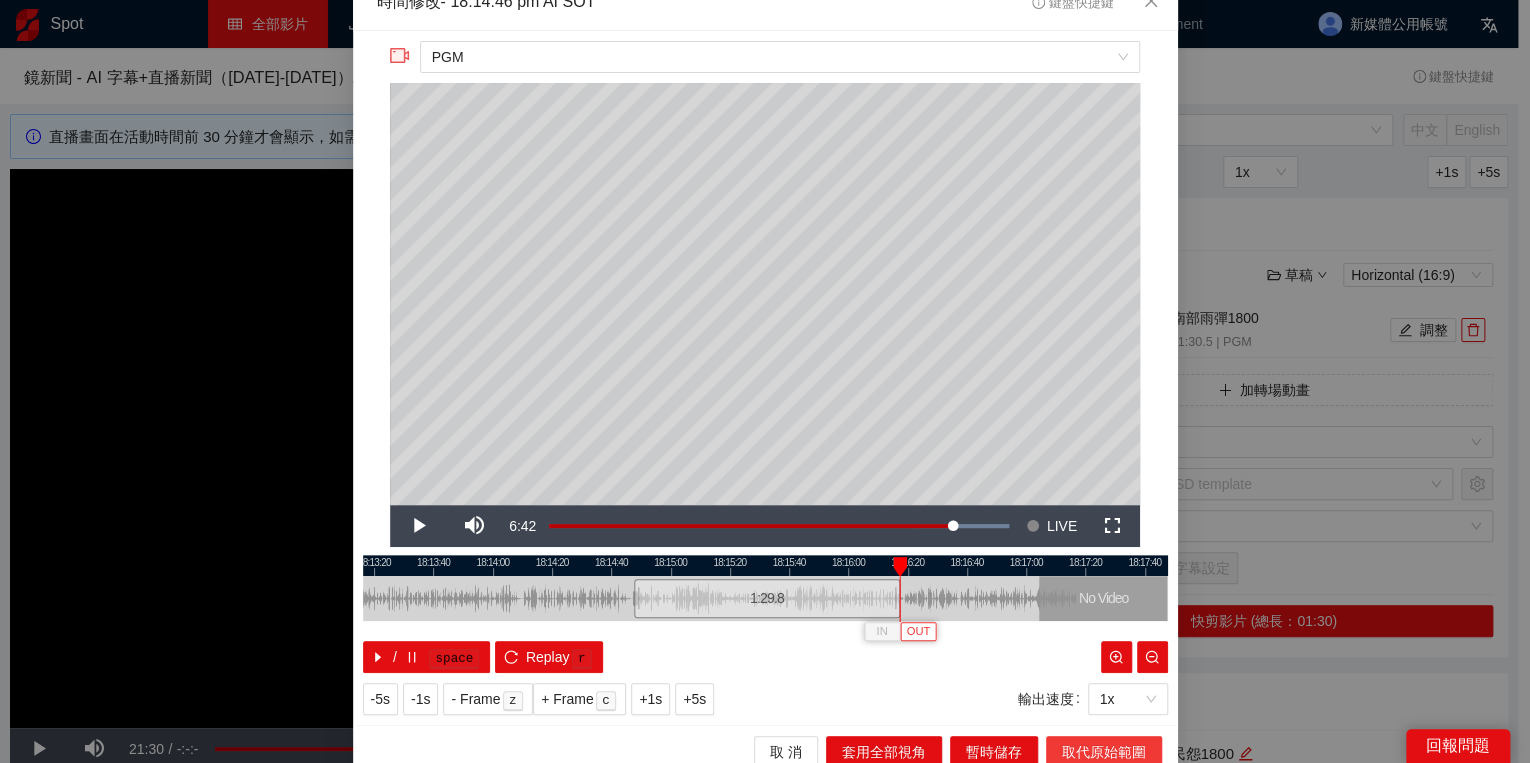 scroll, scrollTop: 39, scrollLeft: 0, axis: vertical 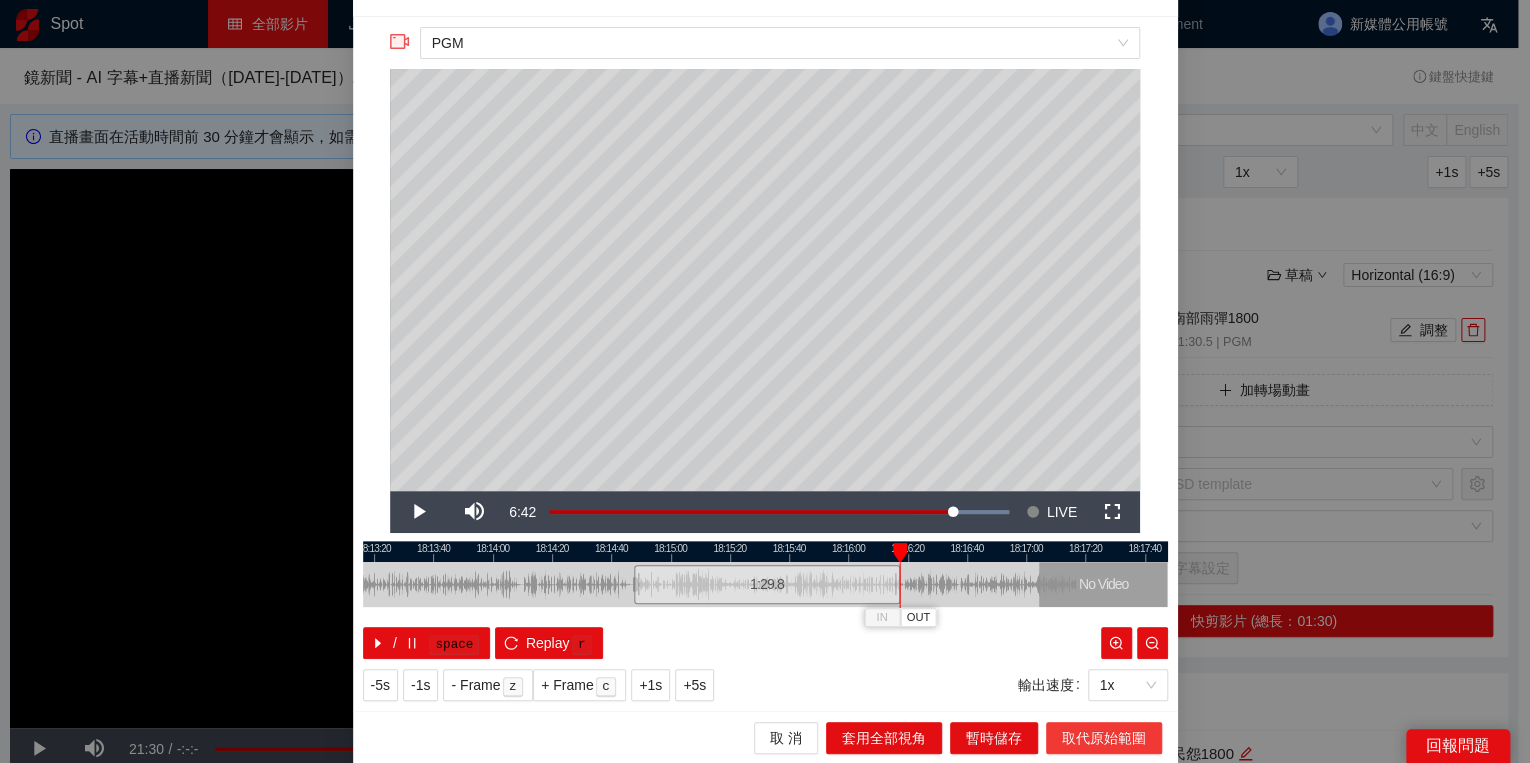 click on "取代原始範圍" at bounding box center [1104, 738] 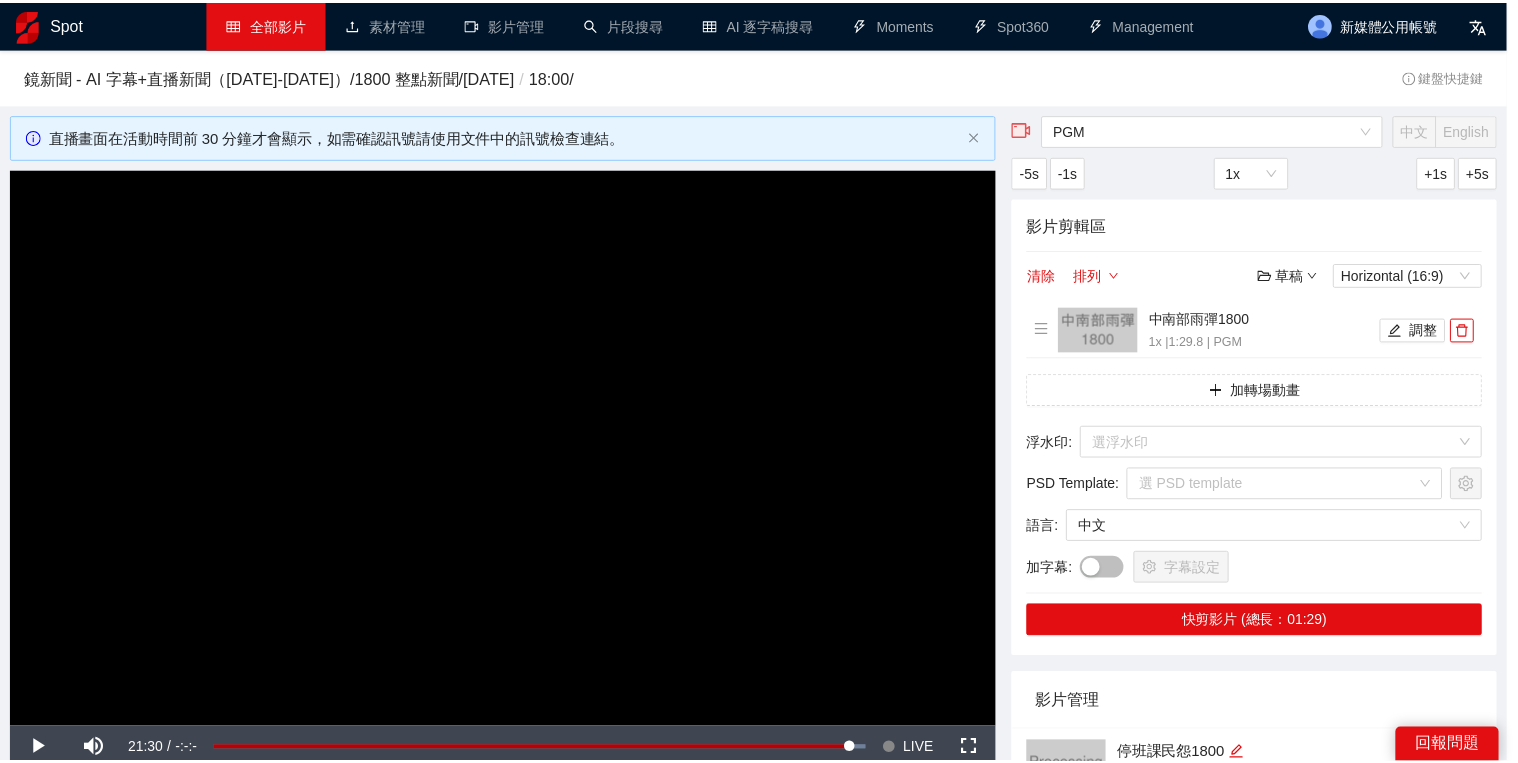 scroll, scrollTop: 0, scrollLeft: 0, axis: both 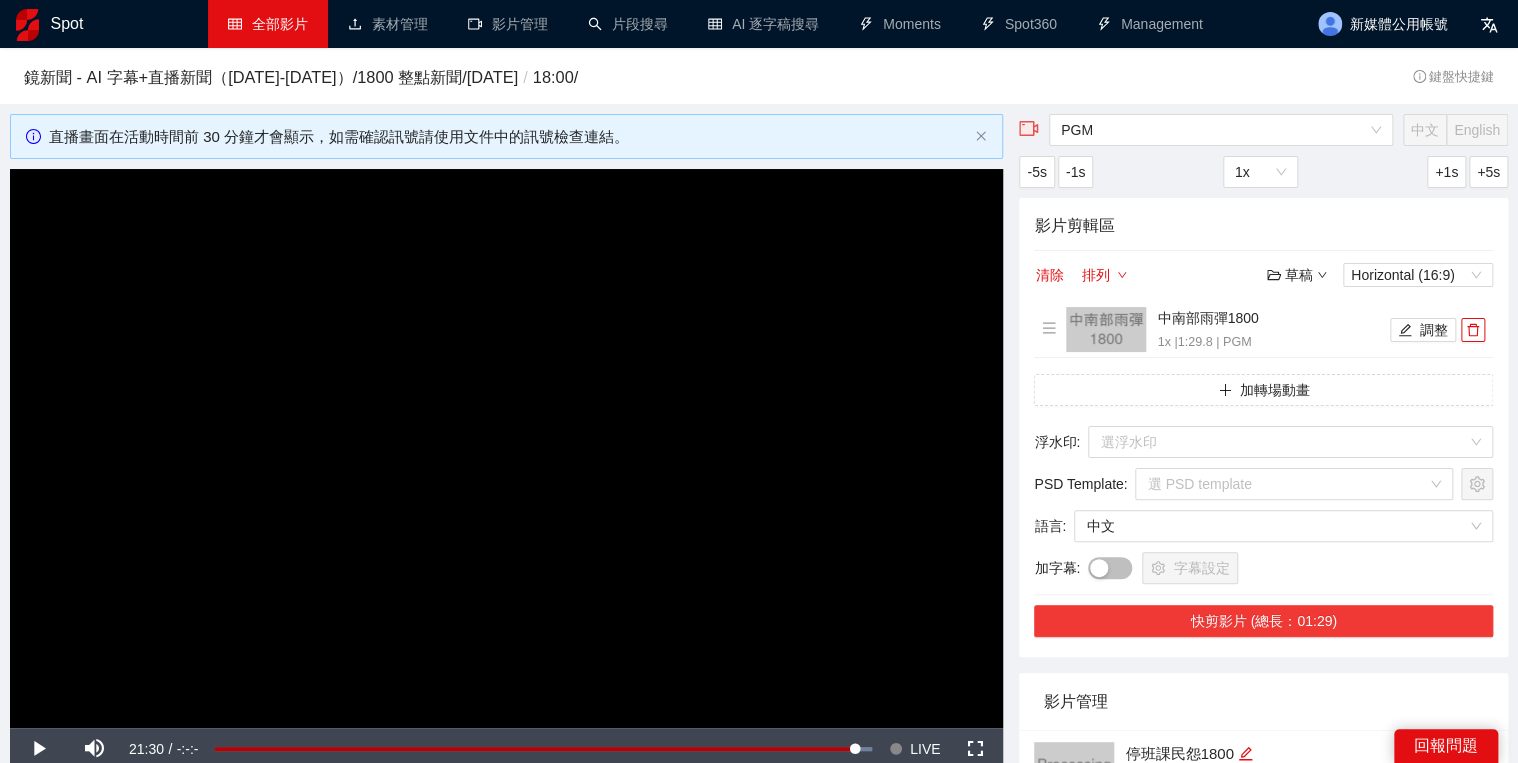 click on "快剪影片 (總長：01:29)" at bounding box center (1263, 621) 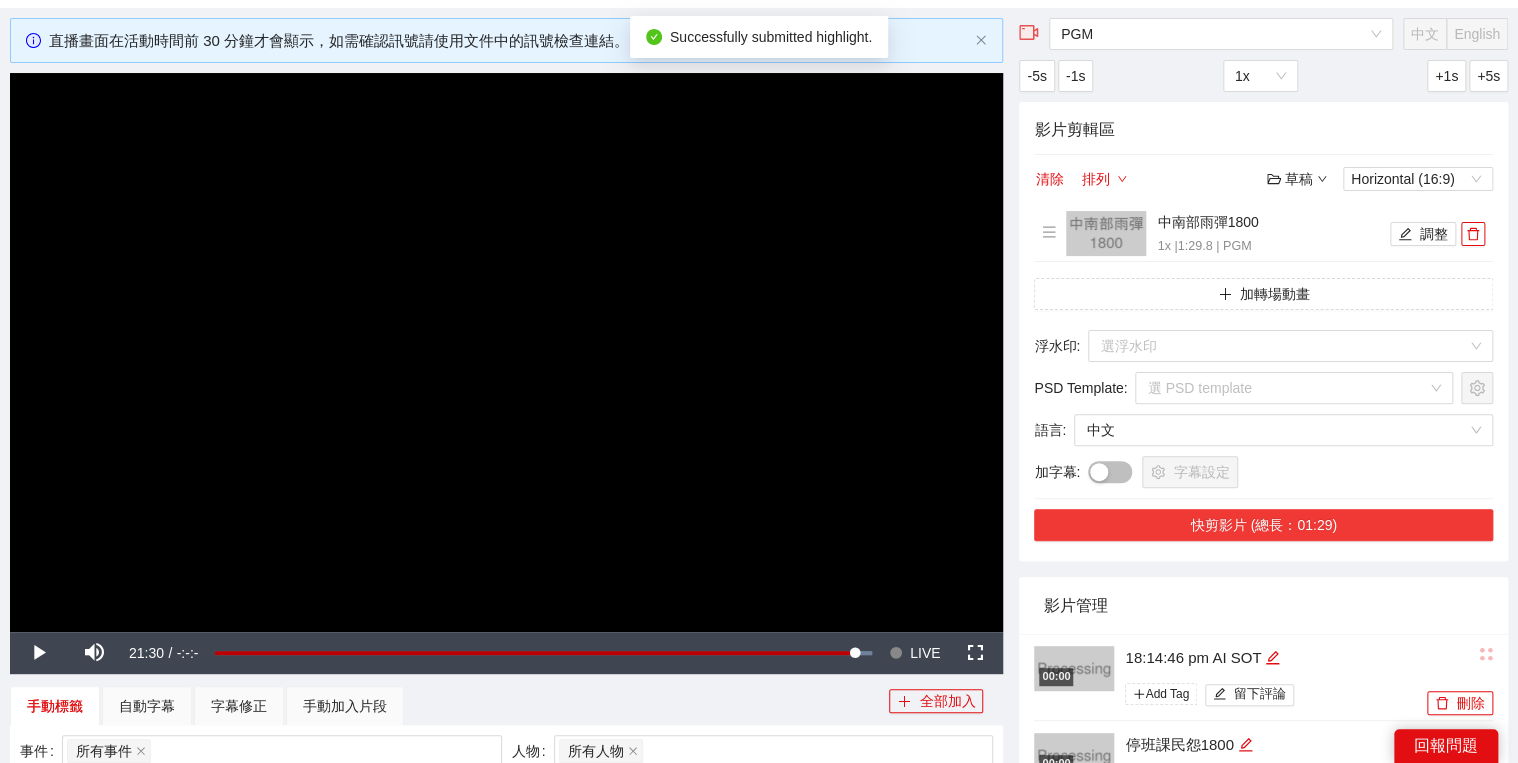 scroll, scrollTop: 240, scrollLeft: 0, axis: vertical 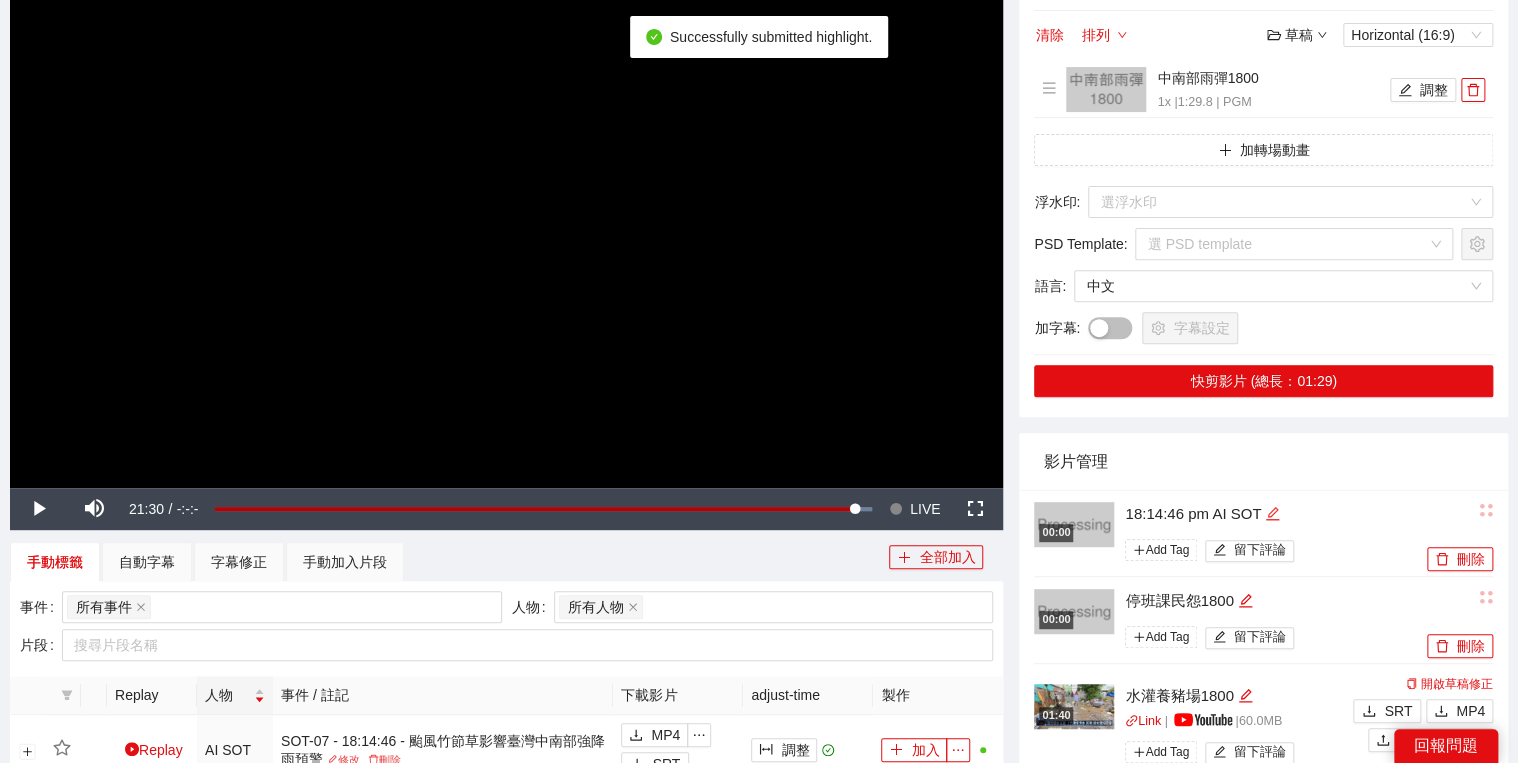 click 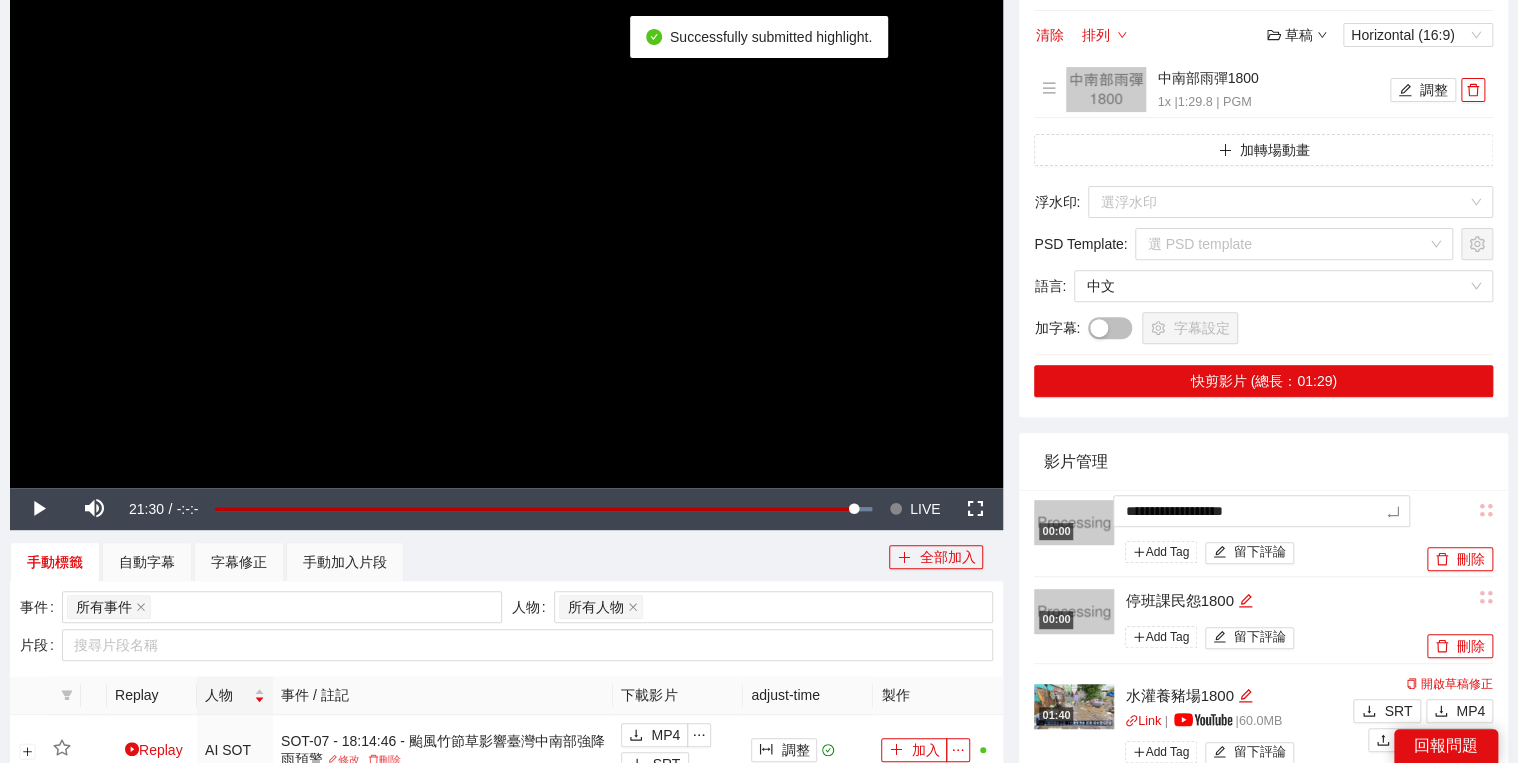 drag, startPoint x: 1279, startPoint y: 512, endPoint x: 1247, endPoint y: 451, distance: 68.88396 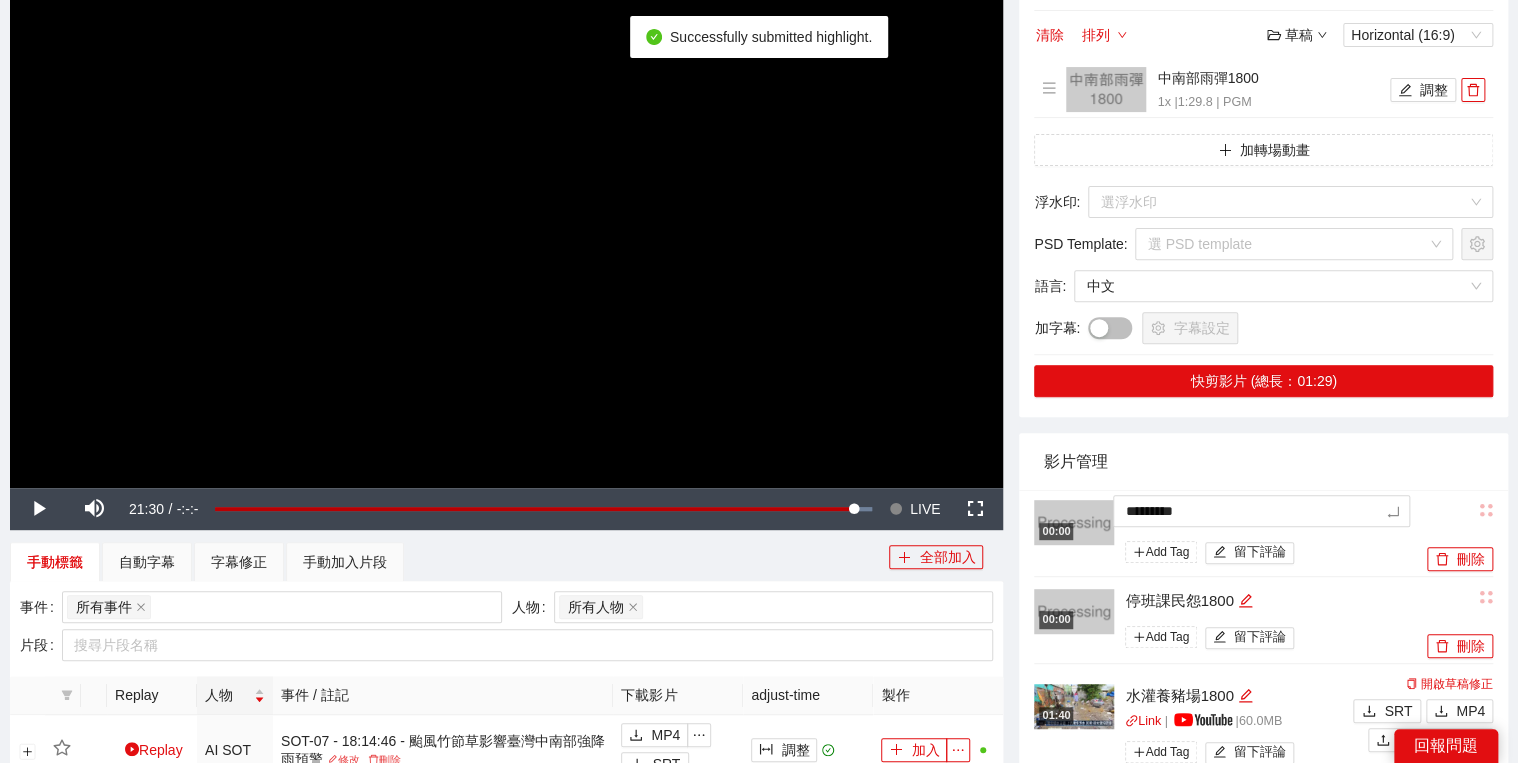 click on "影片管理" at bounding box center [1263, 461] 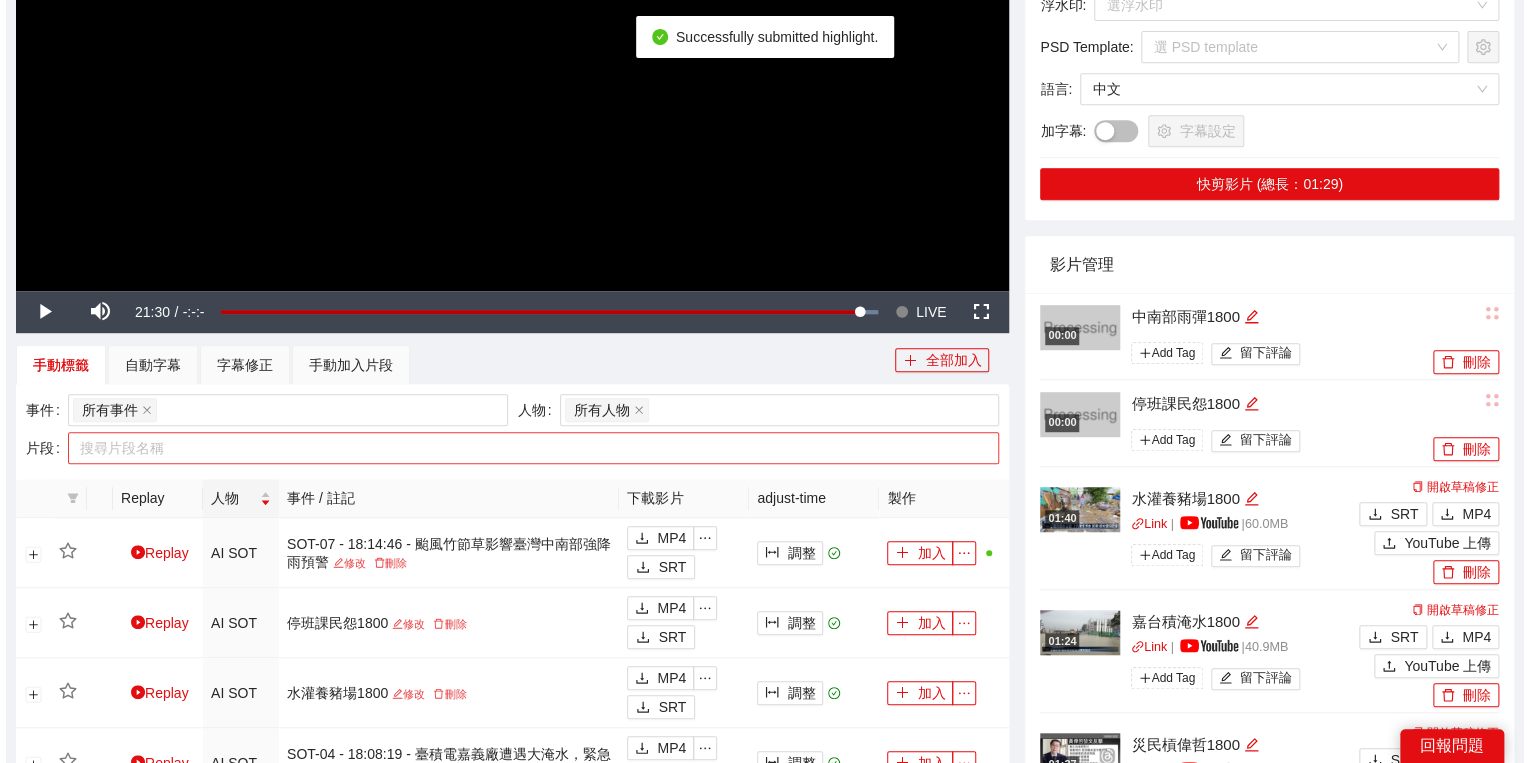 scroll, scrollTop: 480, scrollLeft: 0, axis: vertical 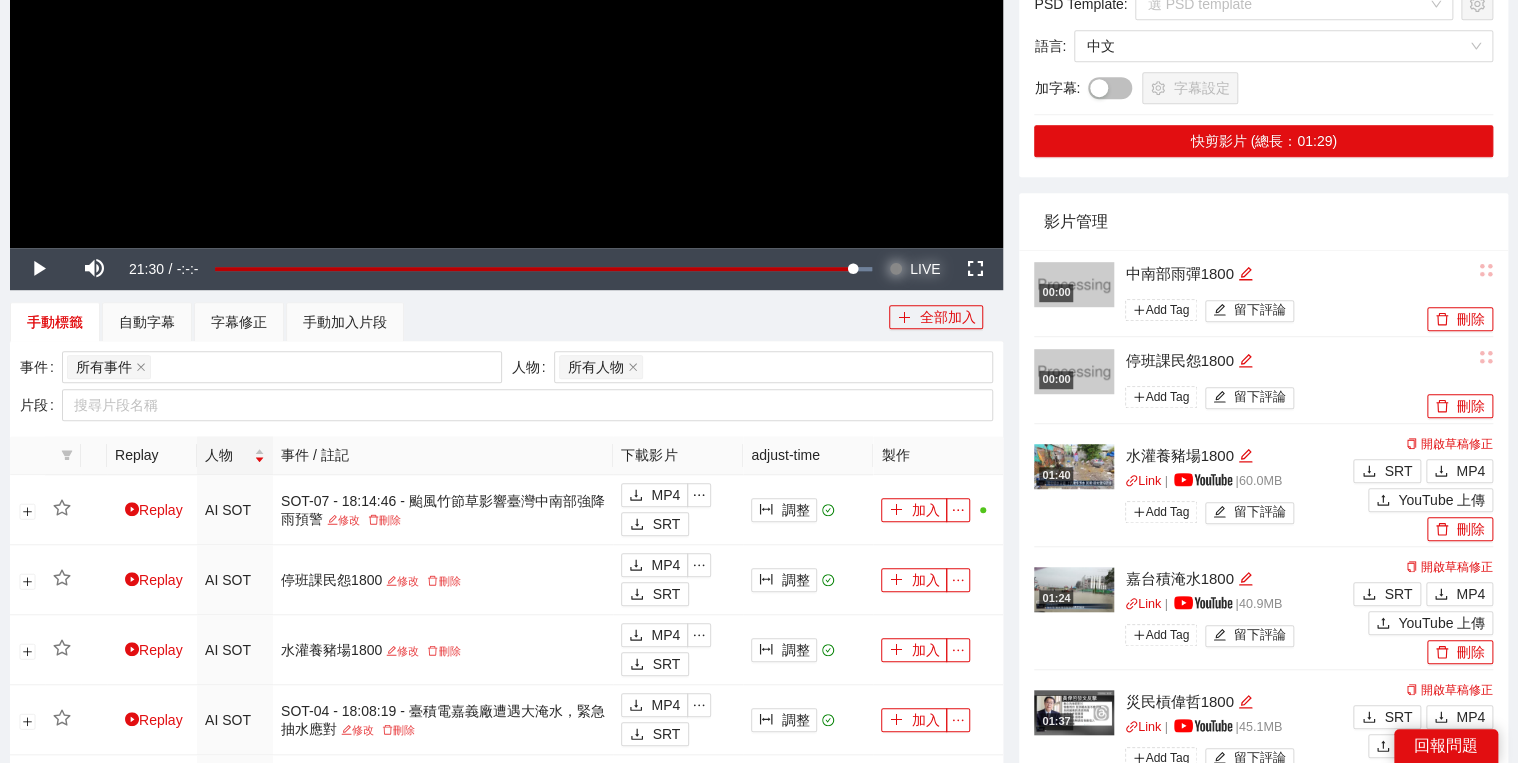 click at bounding box center (896, 269) 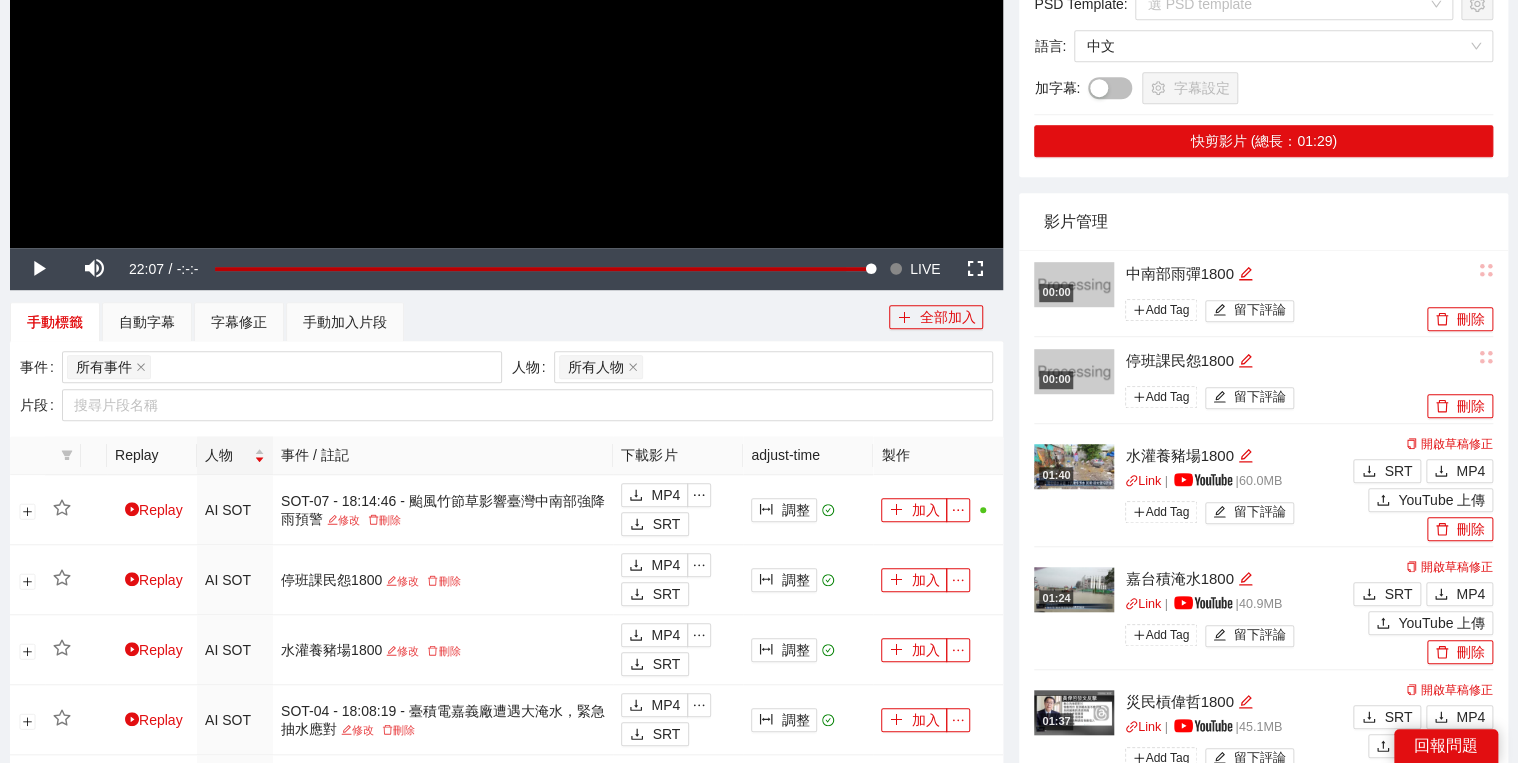click at bounding box center (506, -32) 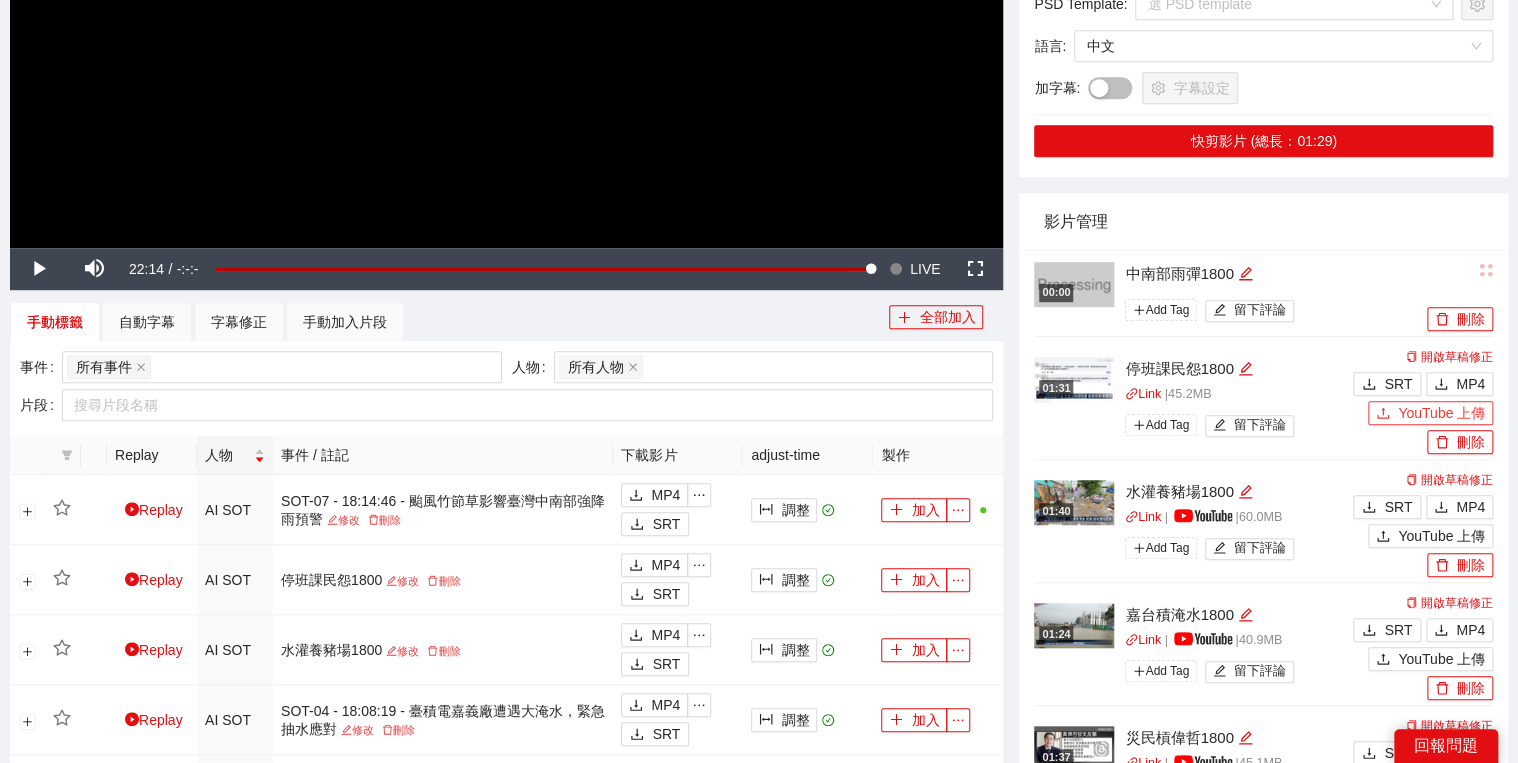 click 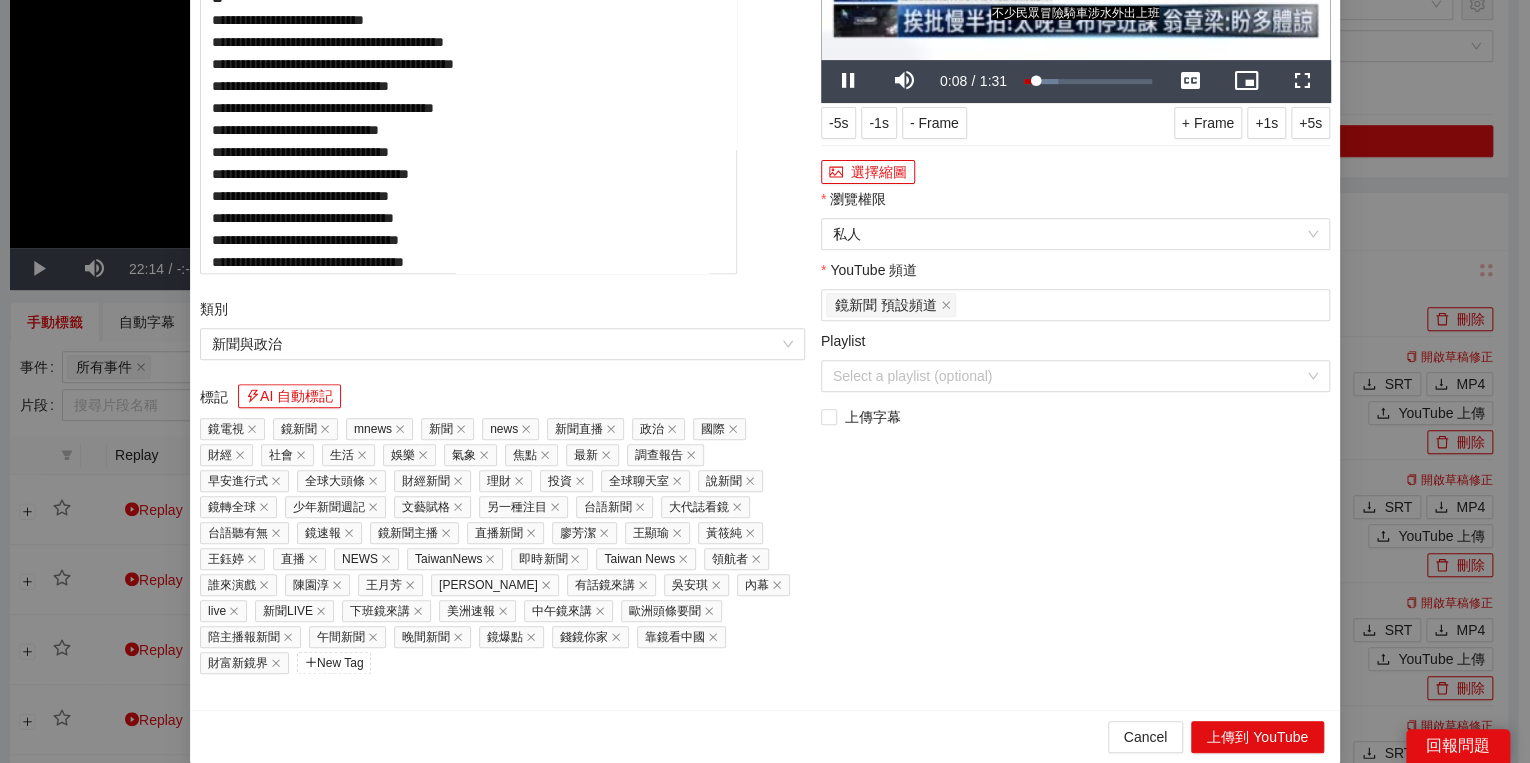 click on "說明 AI 自動說明" at bounding box center (502, -122) 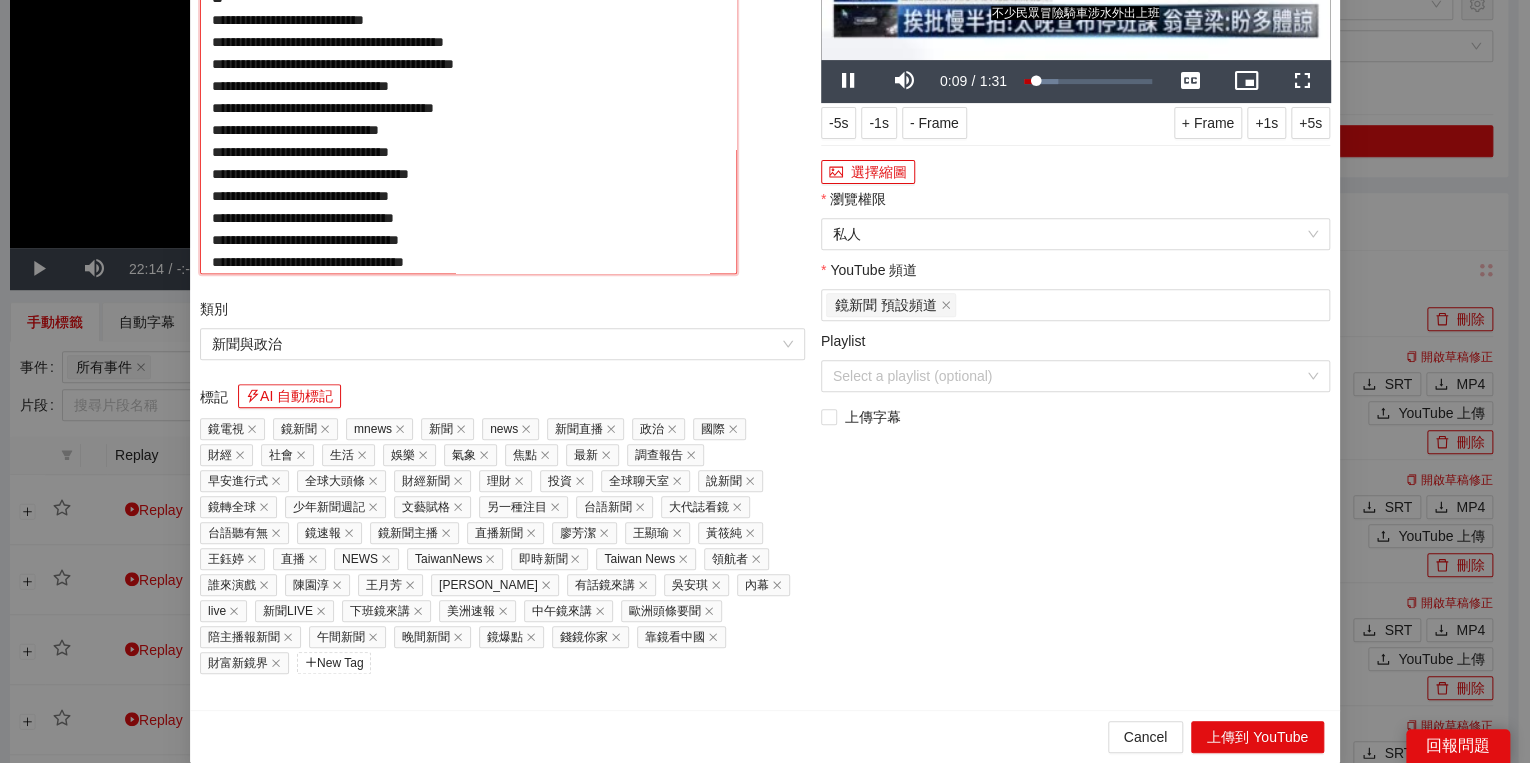 click on "**********" at bounding box center (468, 84) 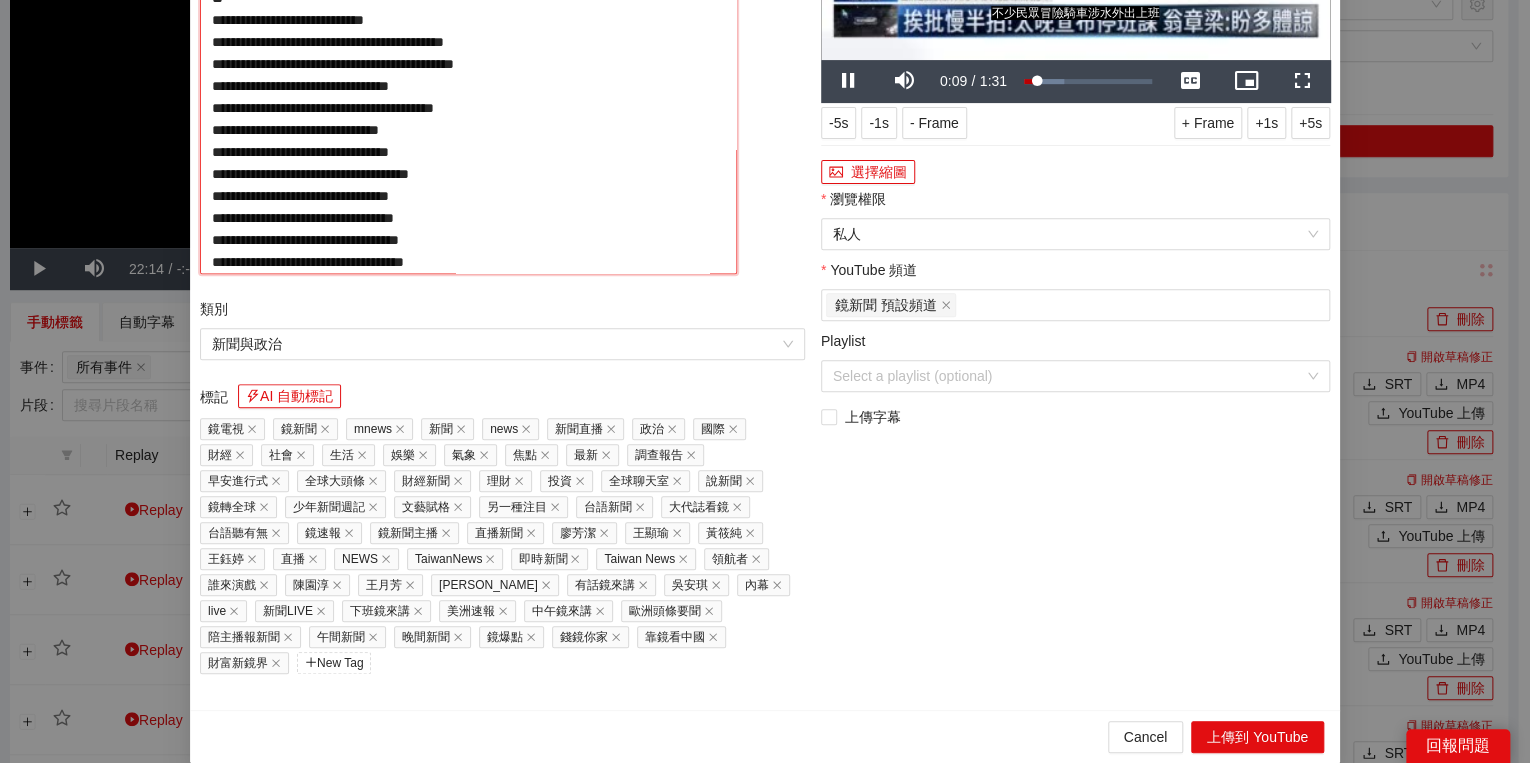 paste on "**********" 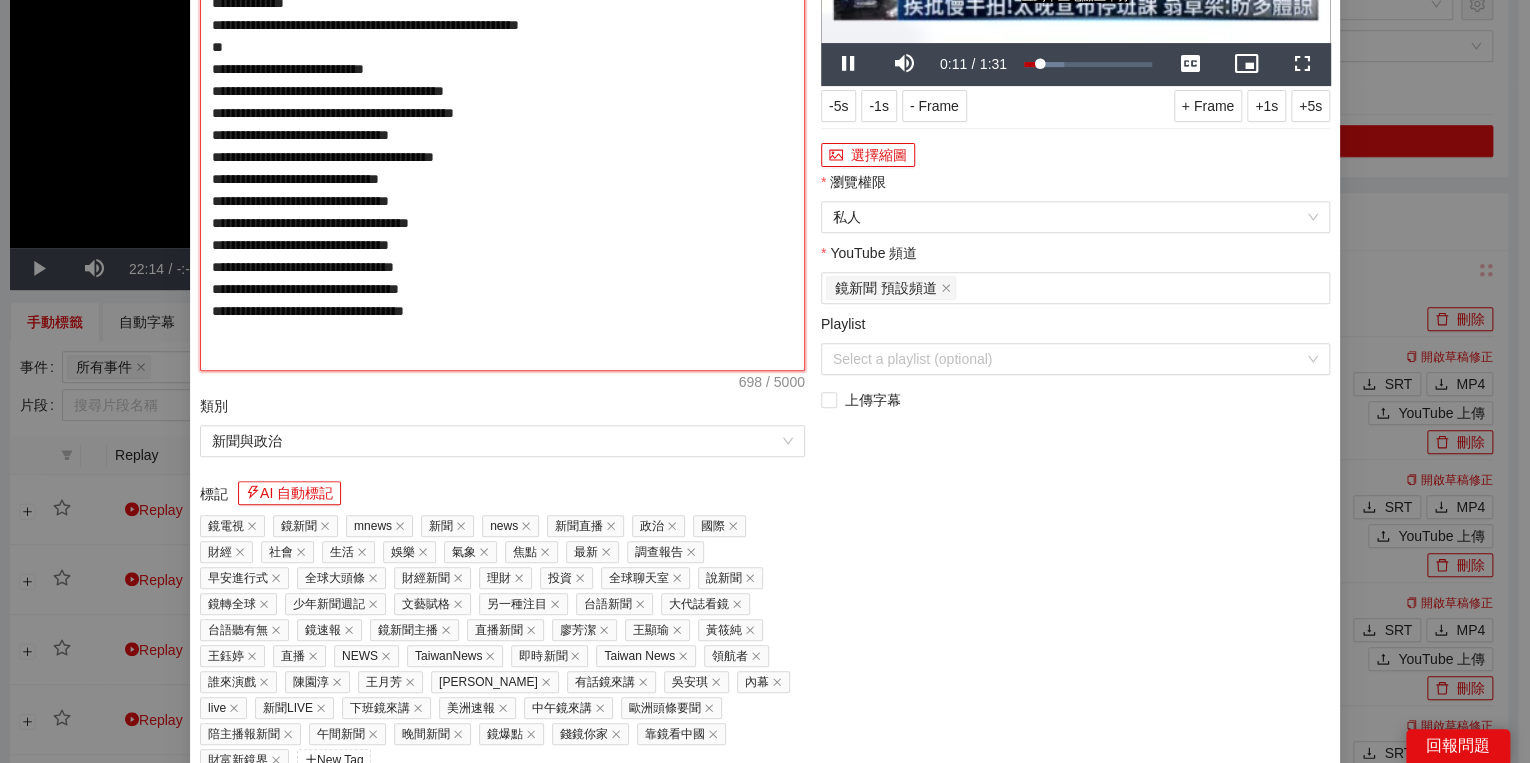 click on "**********" at bounding box center (502, 124) 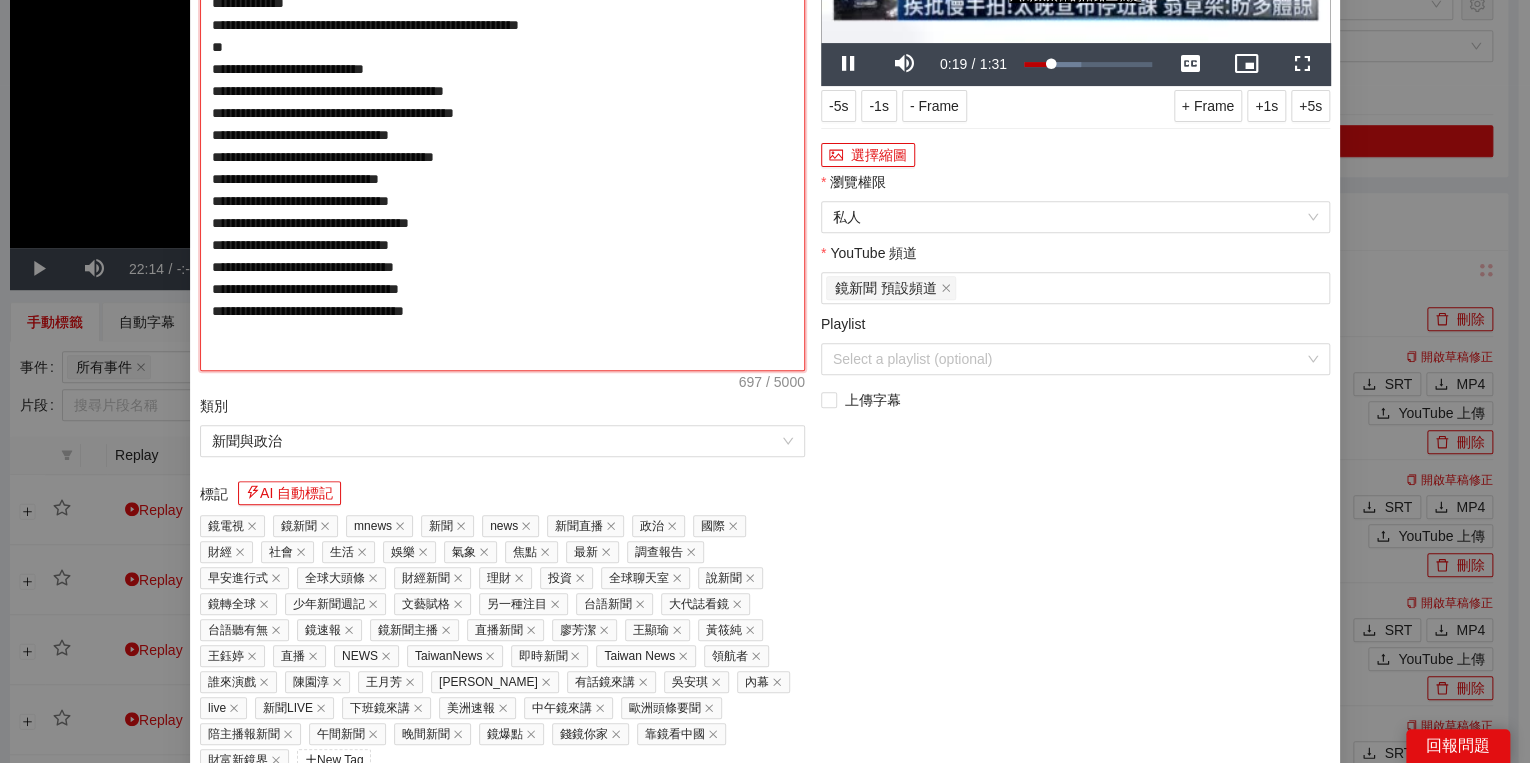 type on "**********" 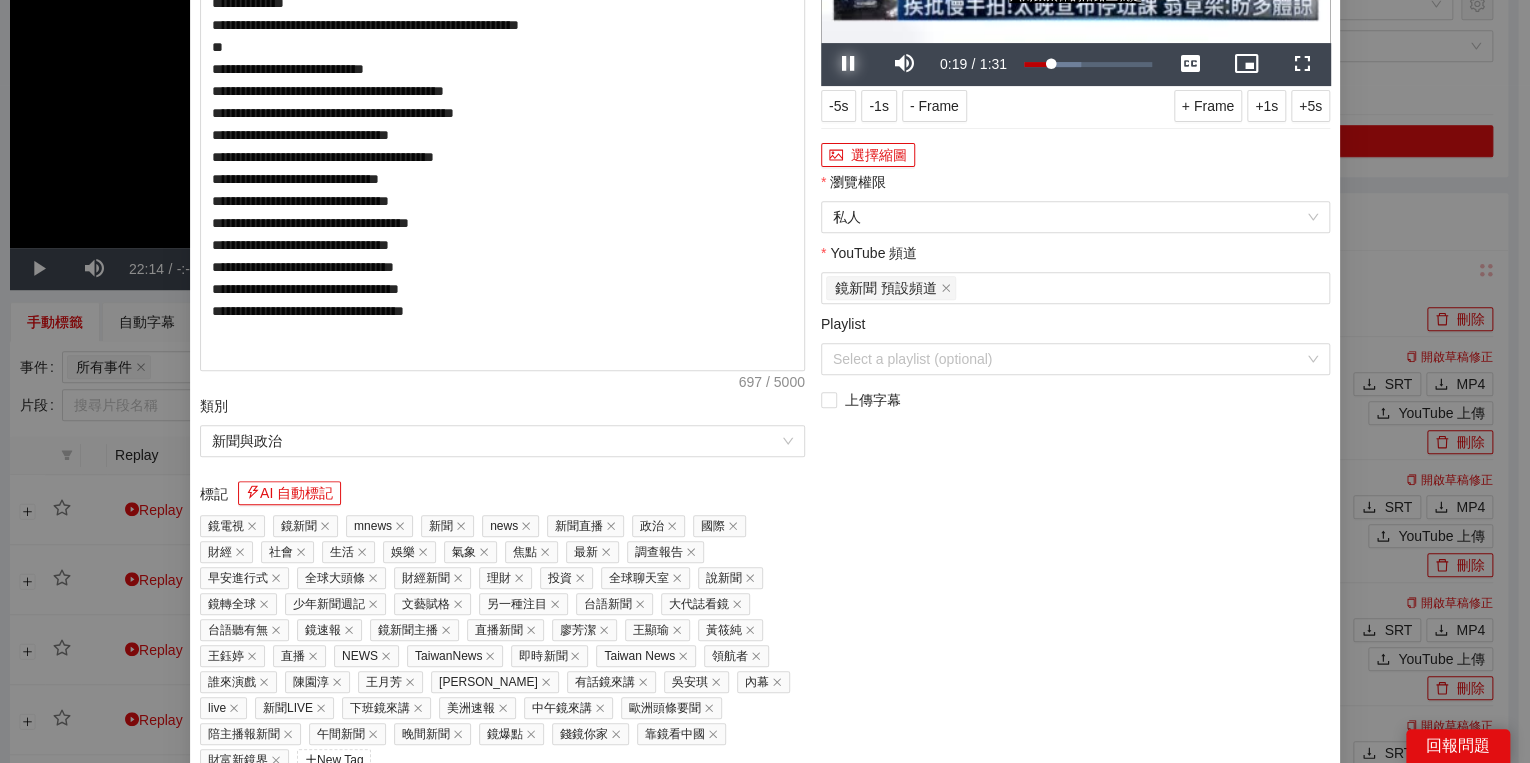 click at bounding box center (849, 64) 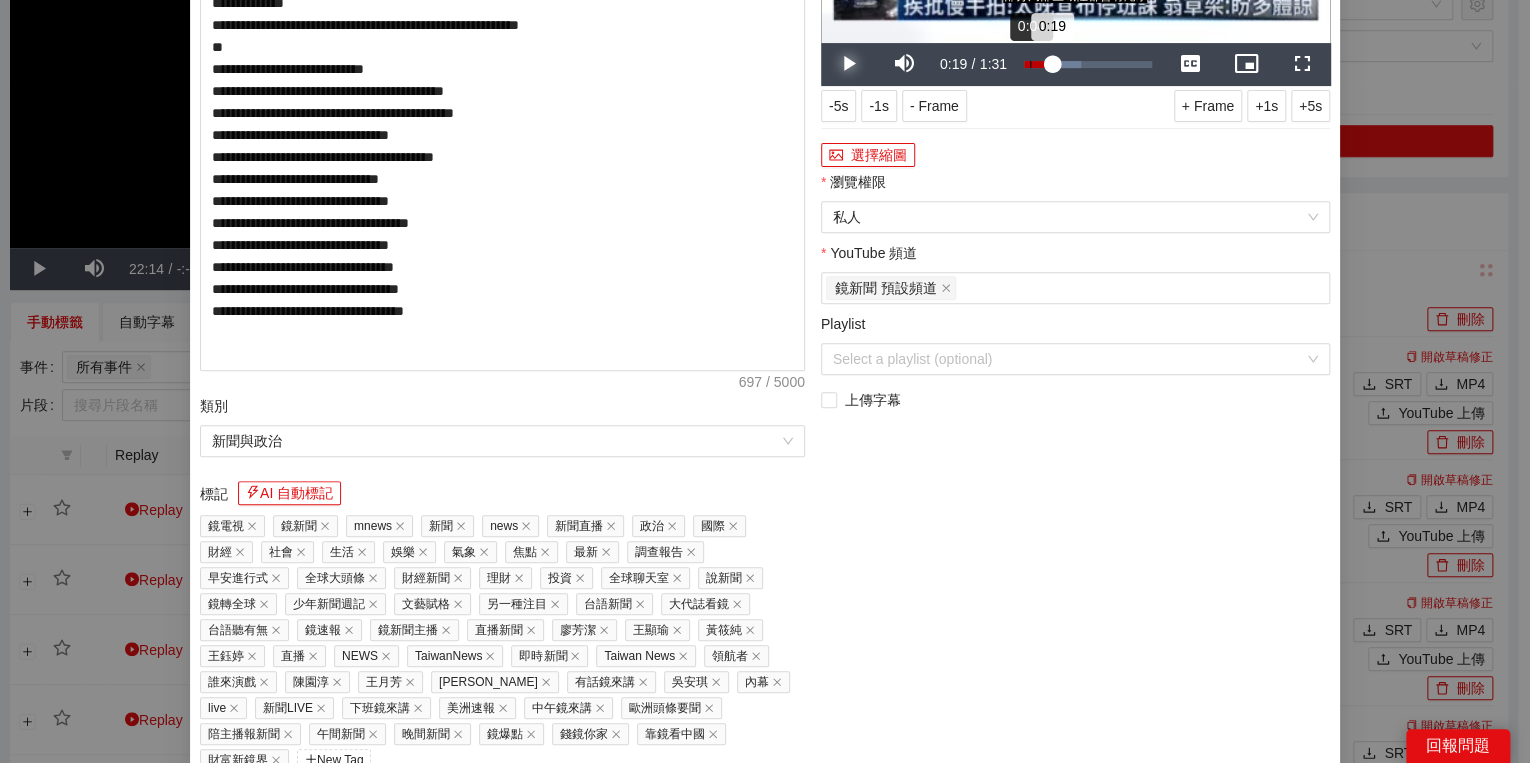 click on "Loaded :  44.28% 0:04 0:19" at bounding box center [1088, 64] 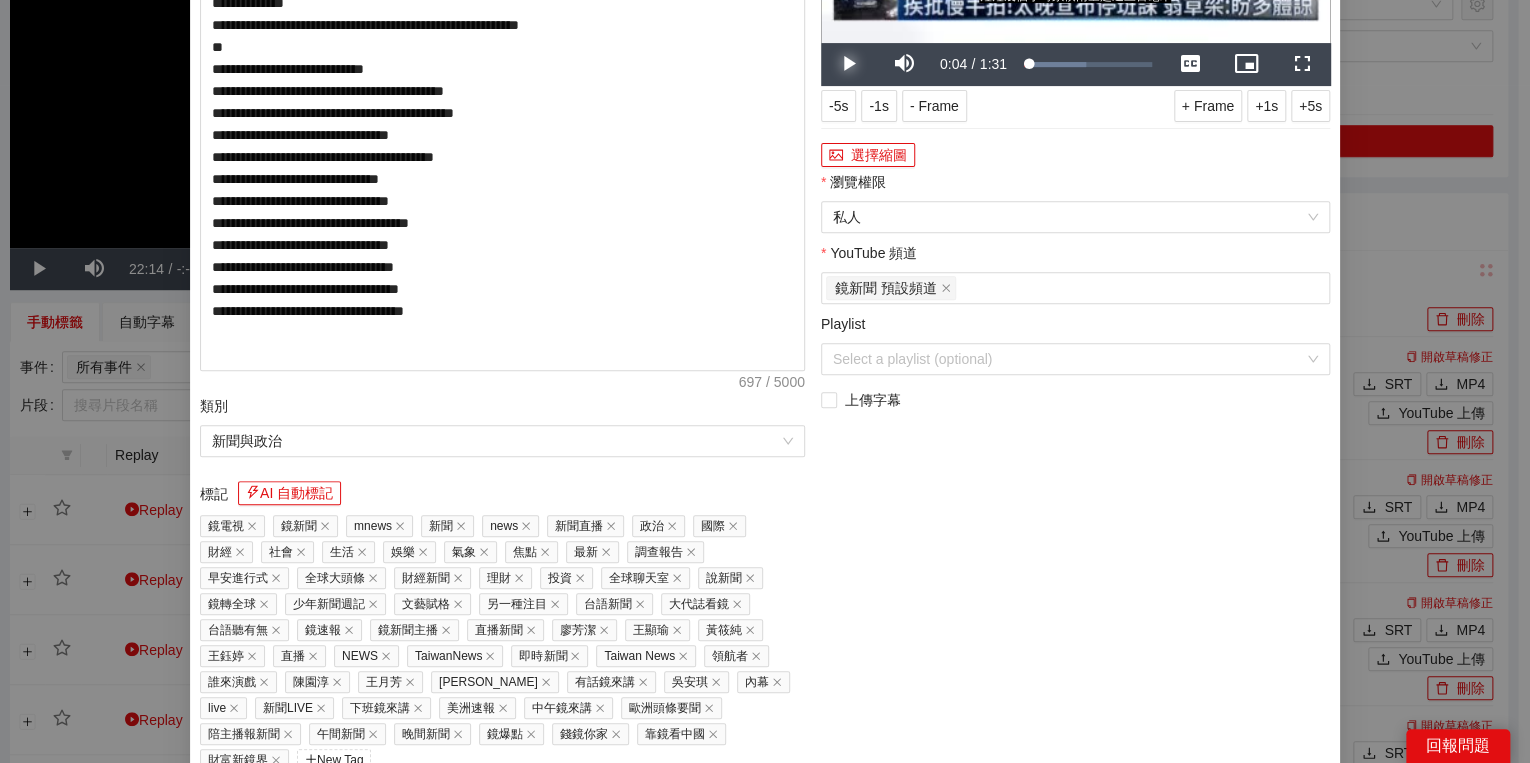 click at bounding box center [849, 64] 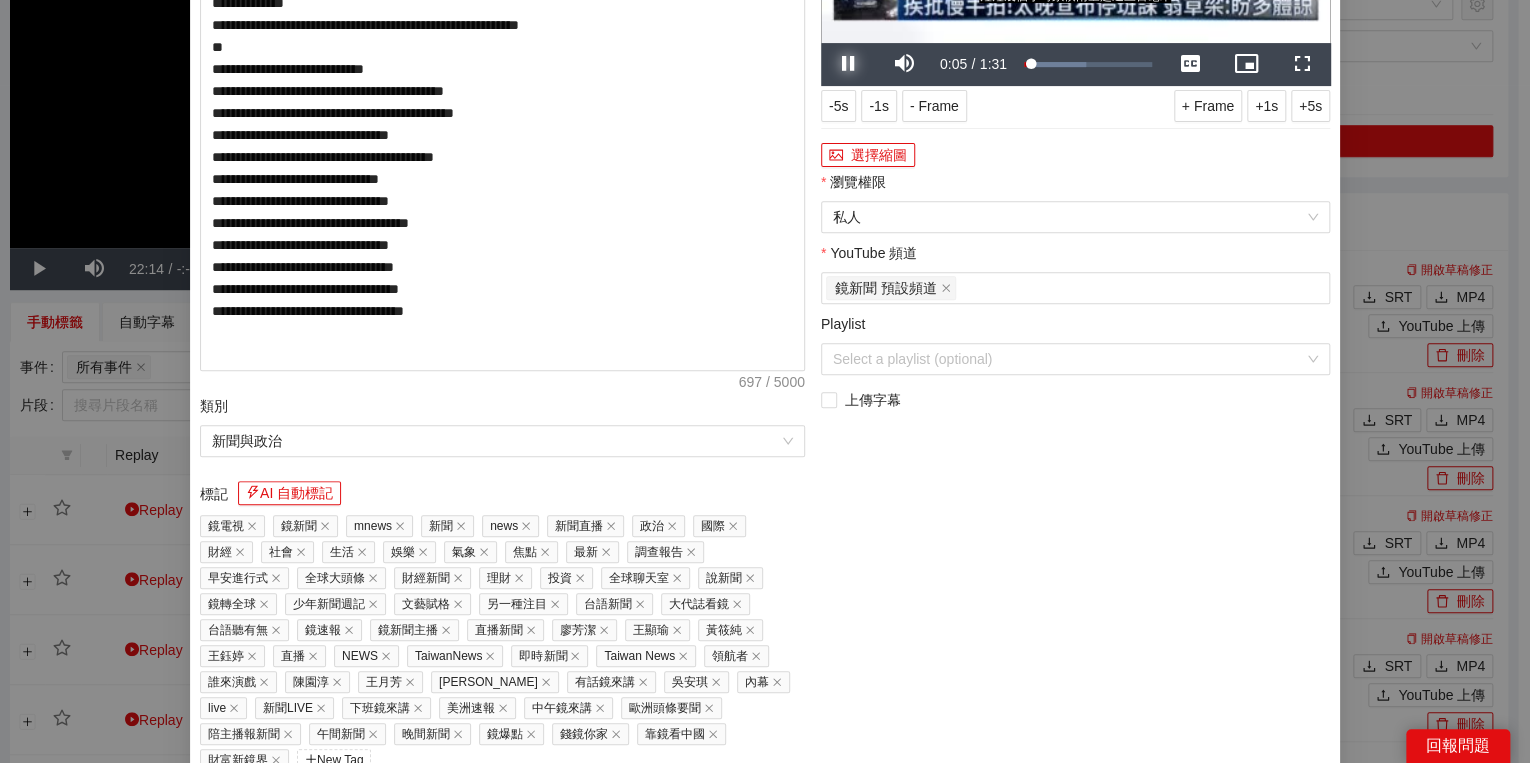 click at bounding box center (849, 64) 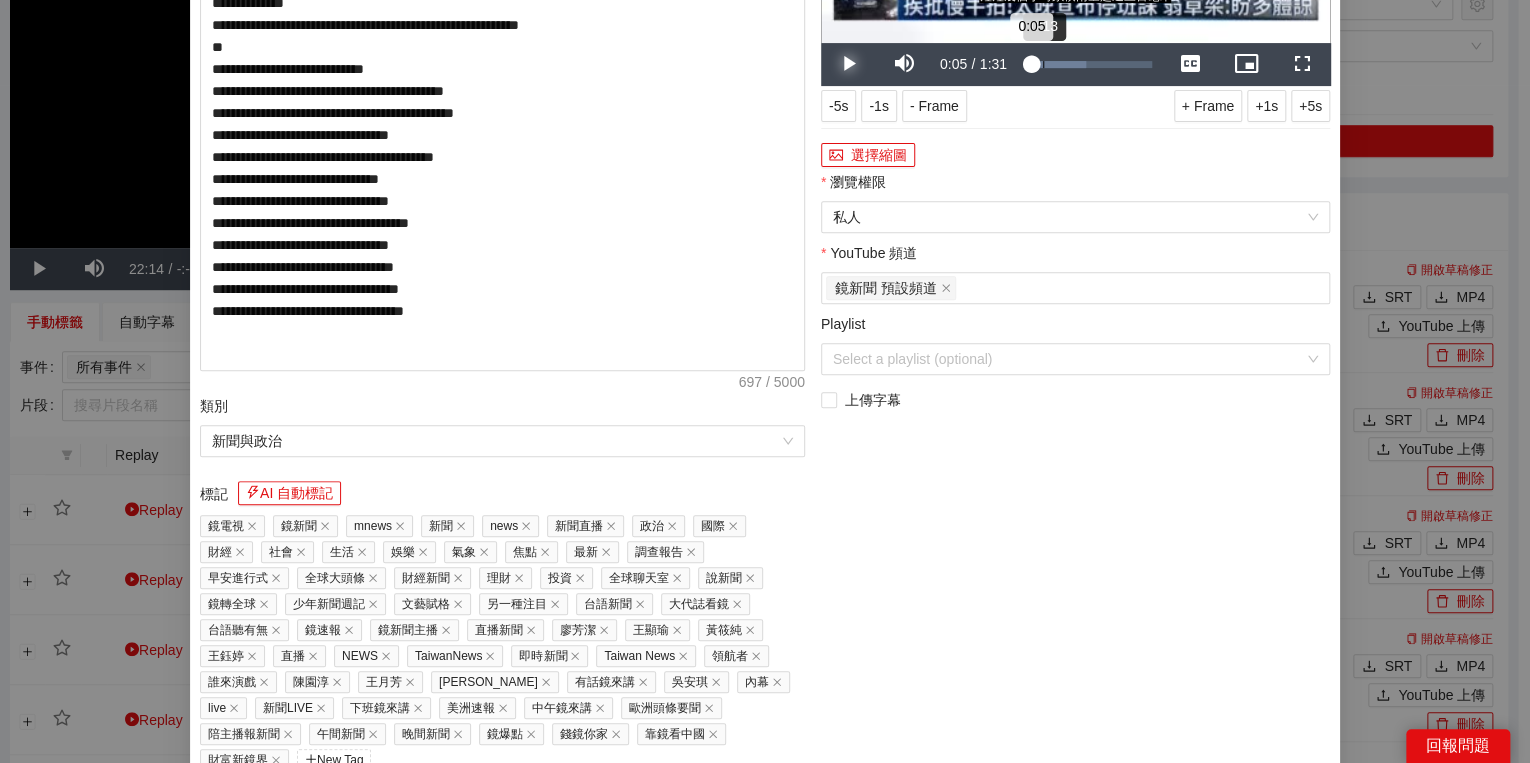 click on "Loaded :  48.70% 0:13 0:05" at bounding box center (1088, 64) 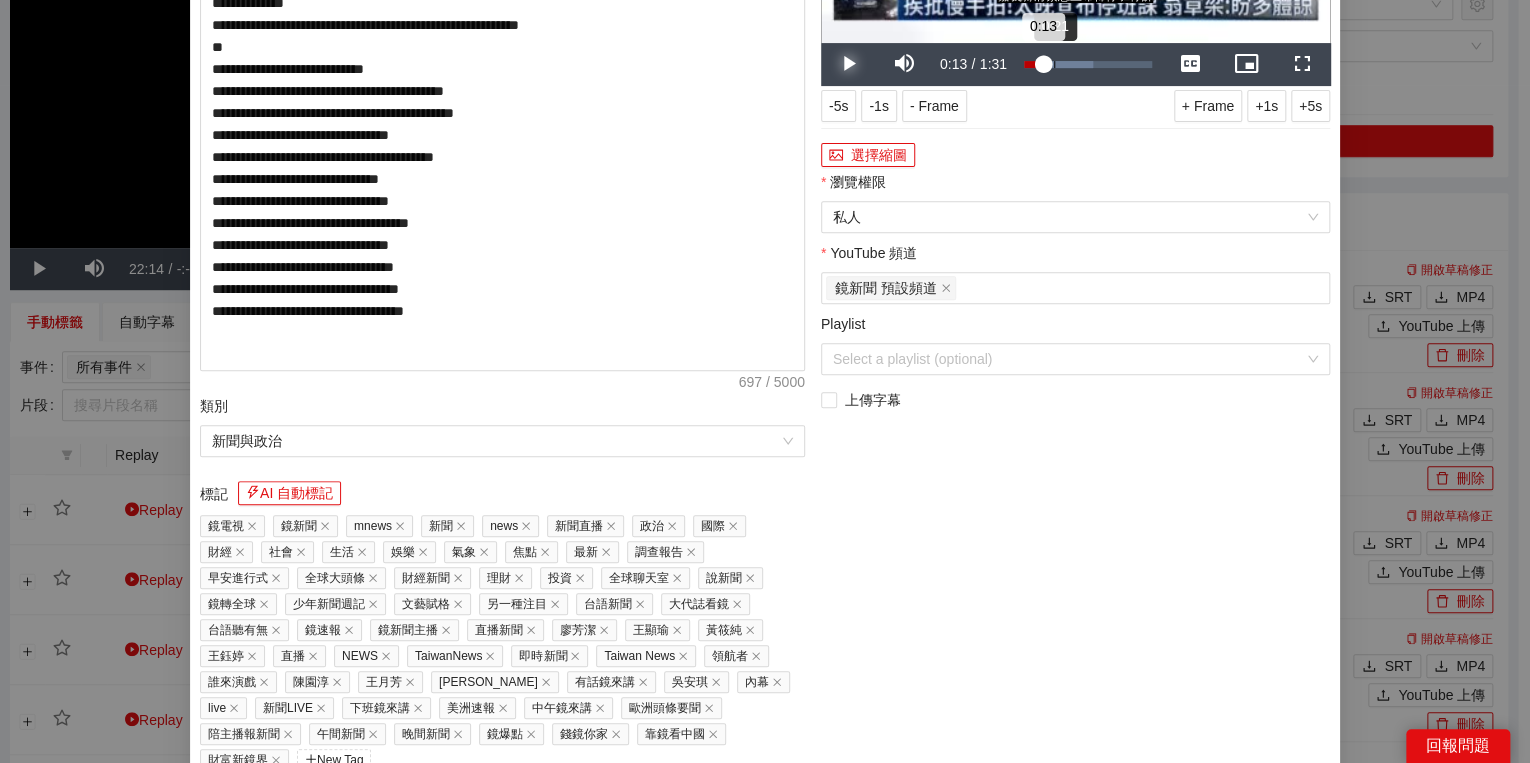 click on "Loaded :  53.81% 0:21 0:13" at bounding box center [1088, 64] 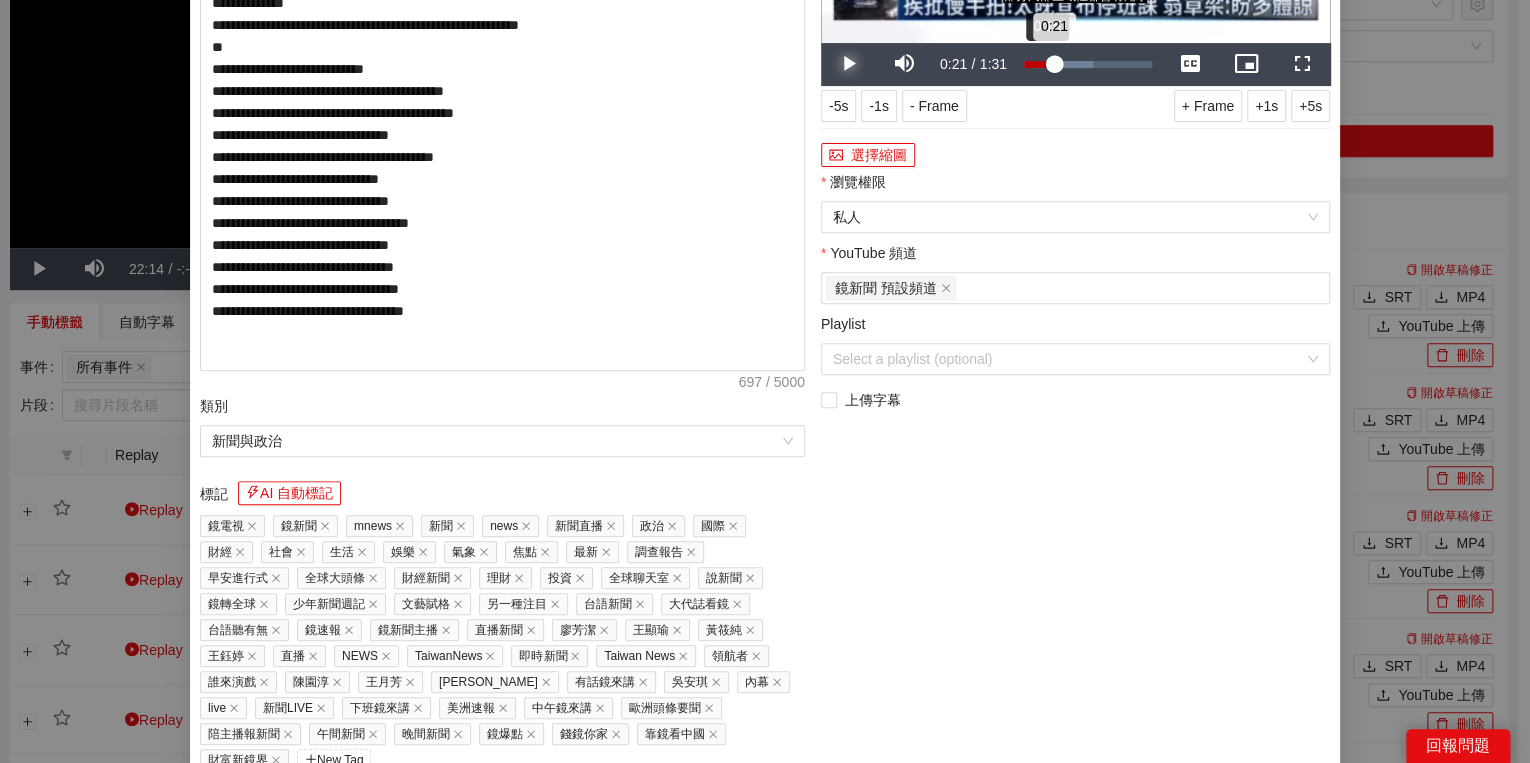 click on "0:21" at bounding box center (1039, 64) 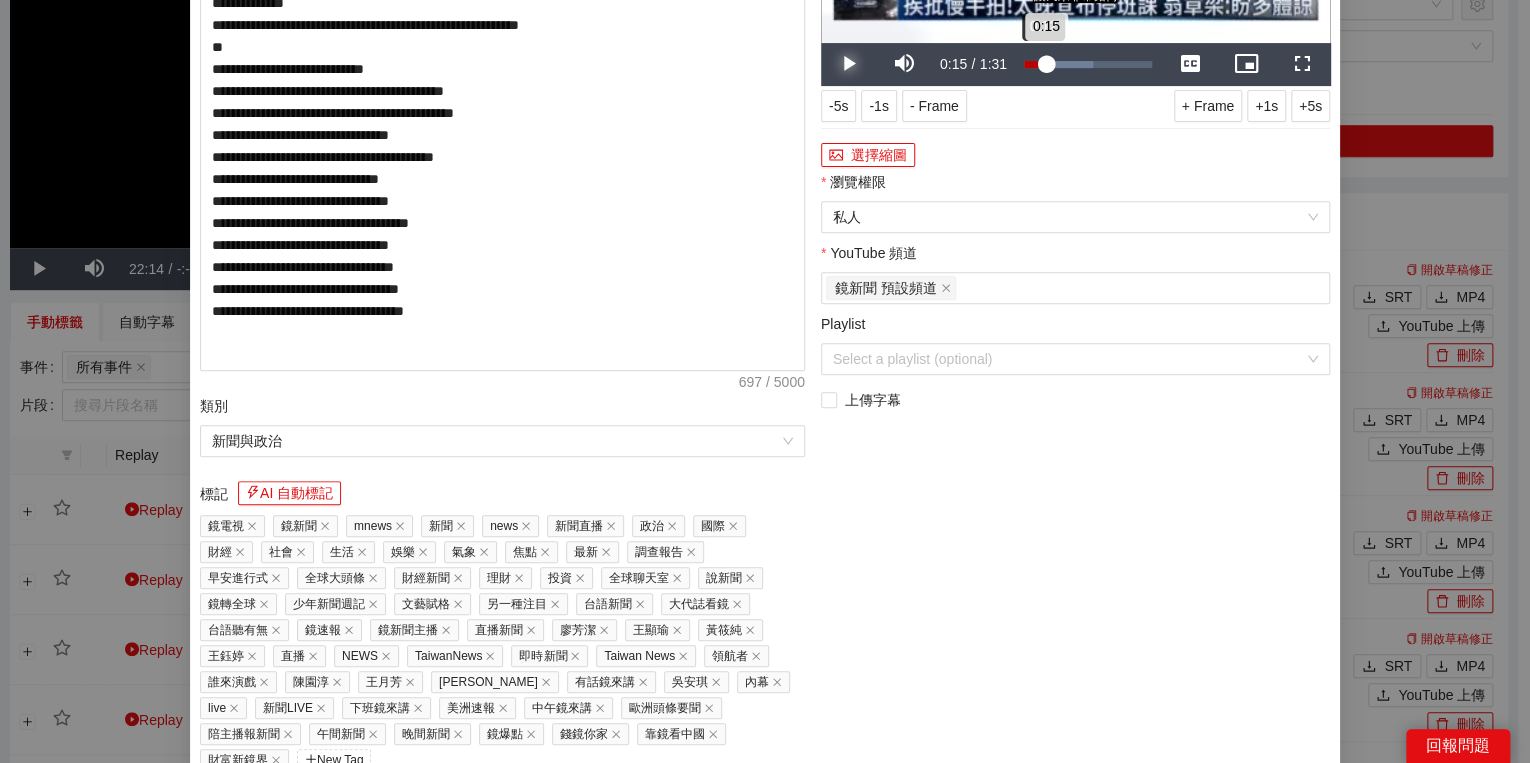 click on "0:15" at bounding box center (1035, 64) 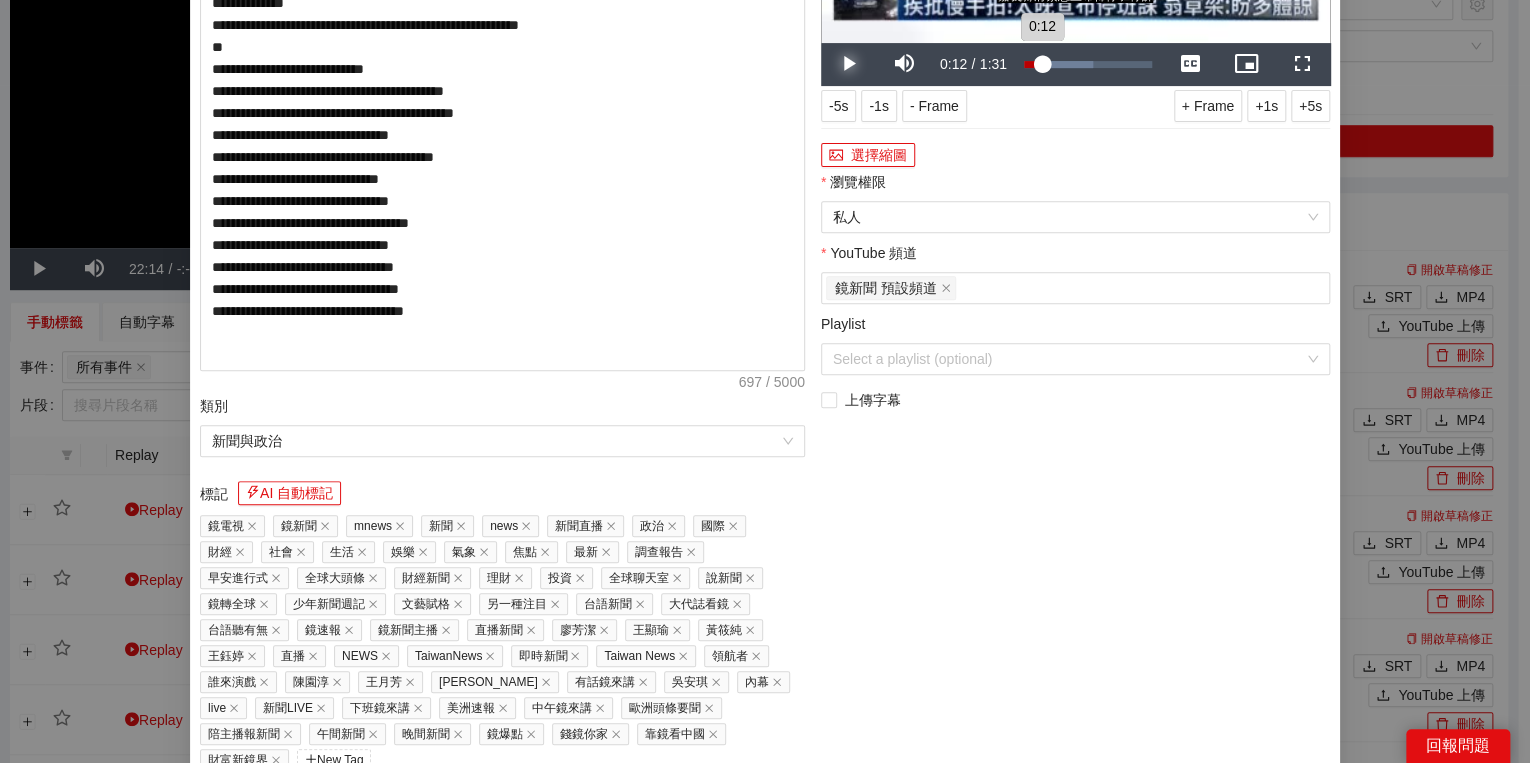 click on "0:12" at bounding box center (1033, 64) 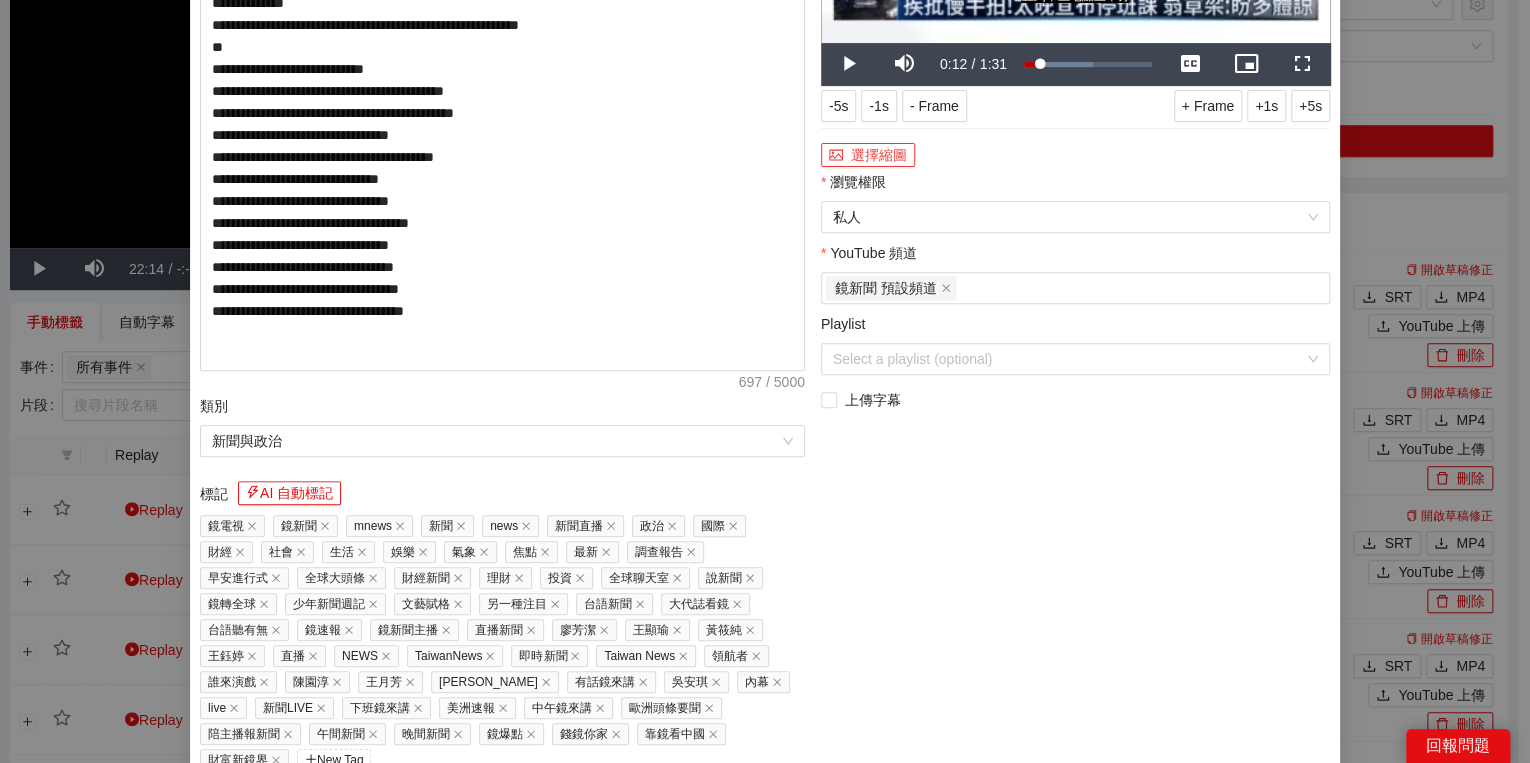 click on "選擇縮圖" at bounding box center [868, 155] 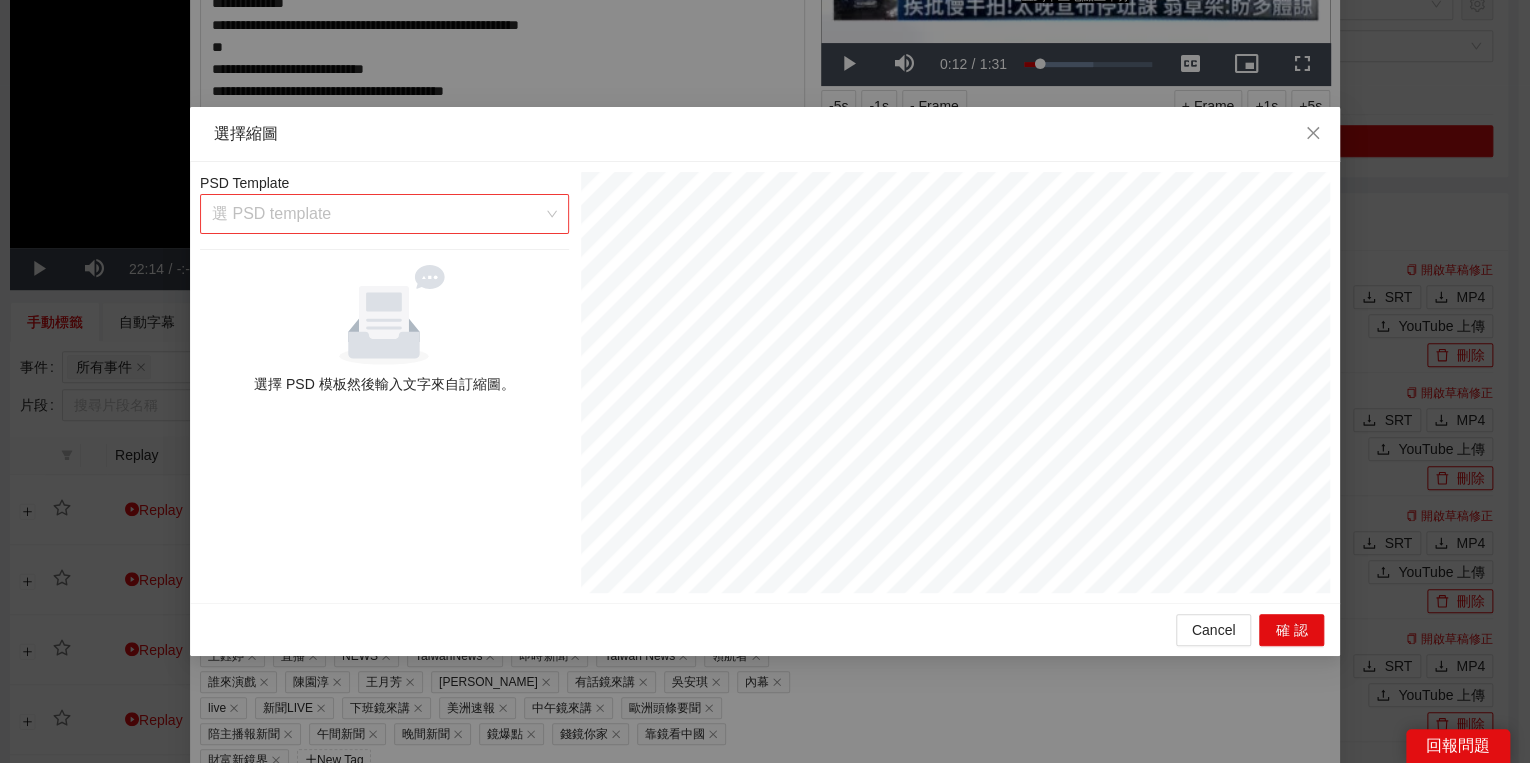 click at bounding box center [377, 214] 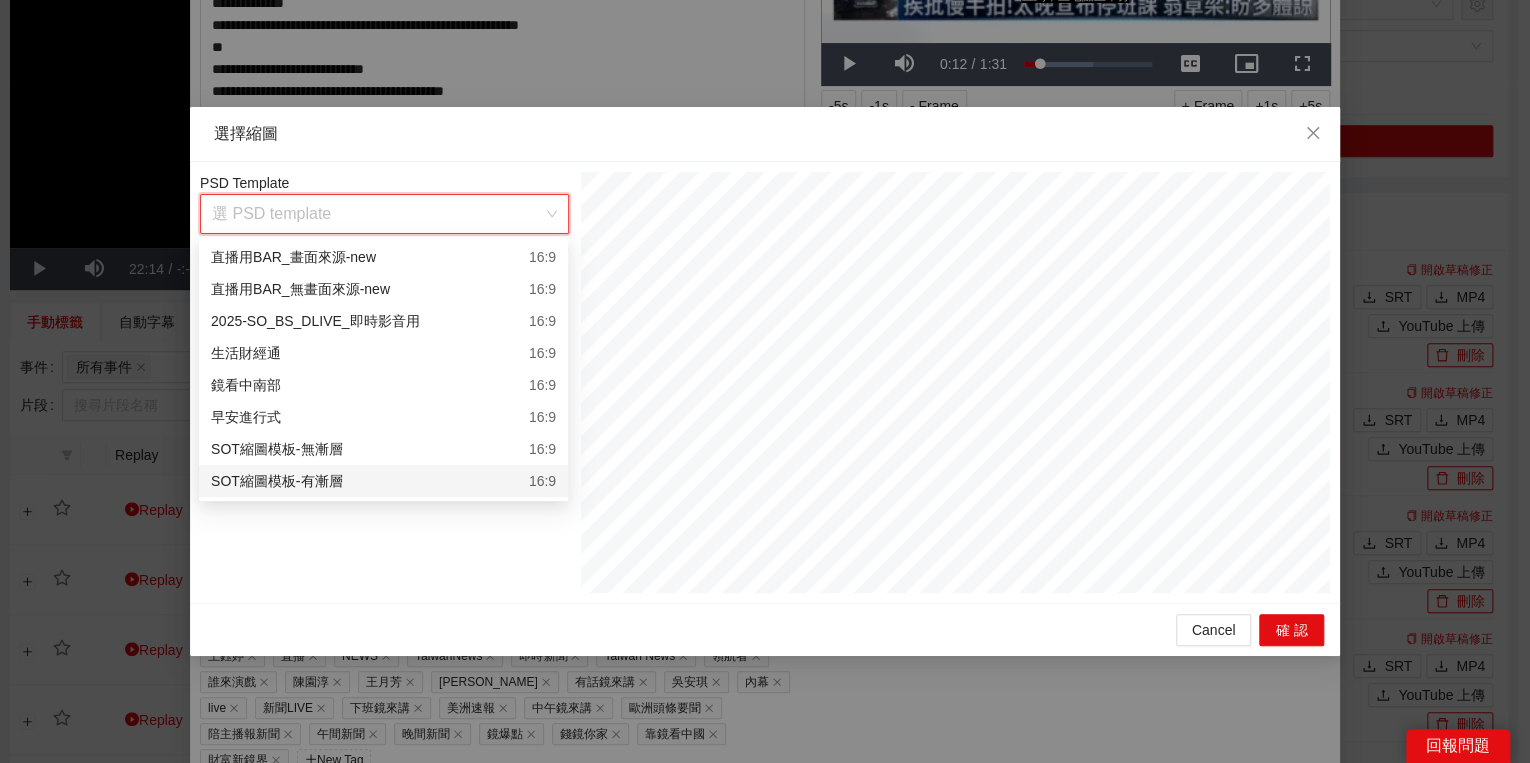 click on "SOT縮圖模板-有漸層 16:9" at bounding box center [383, 481] 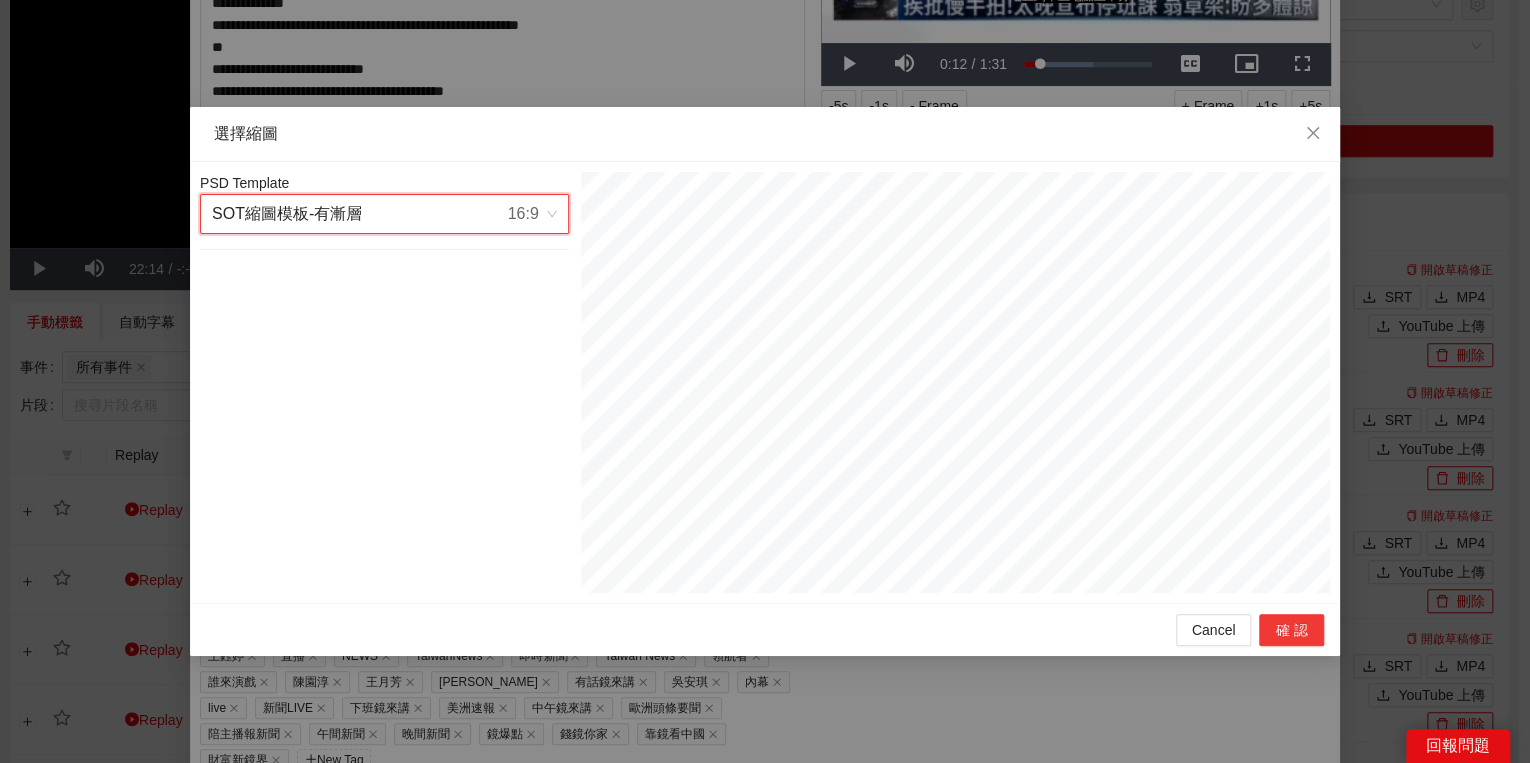click on "確認" at bounding box center [1291, 630] 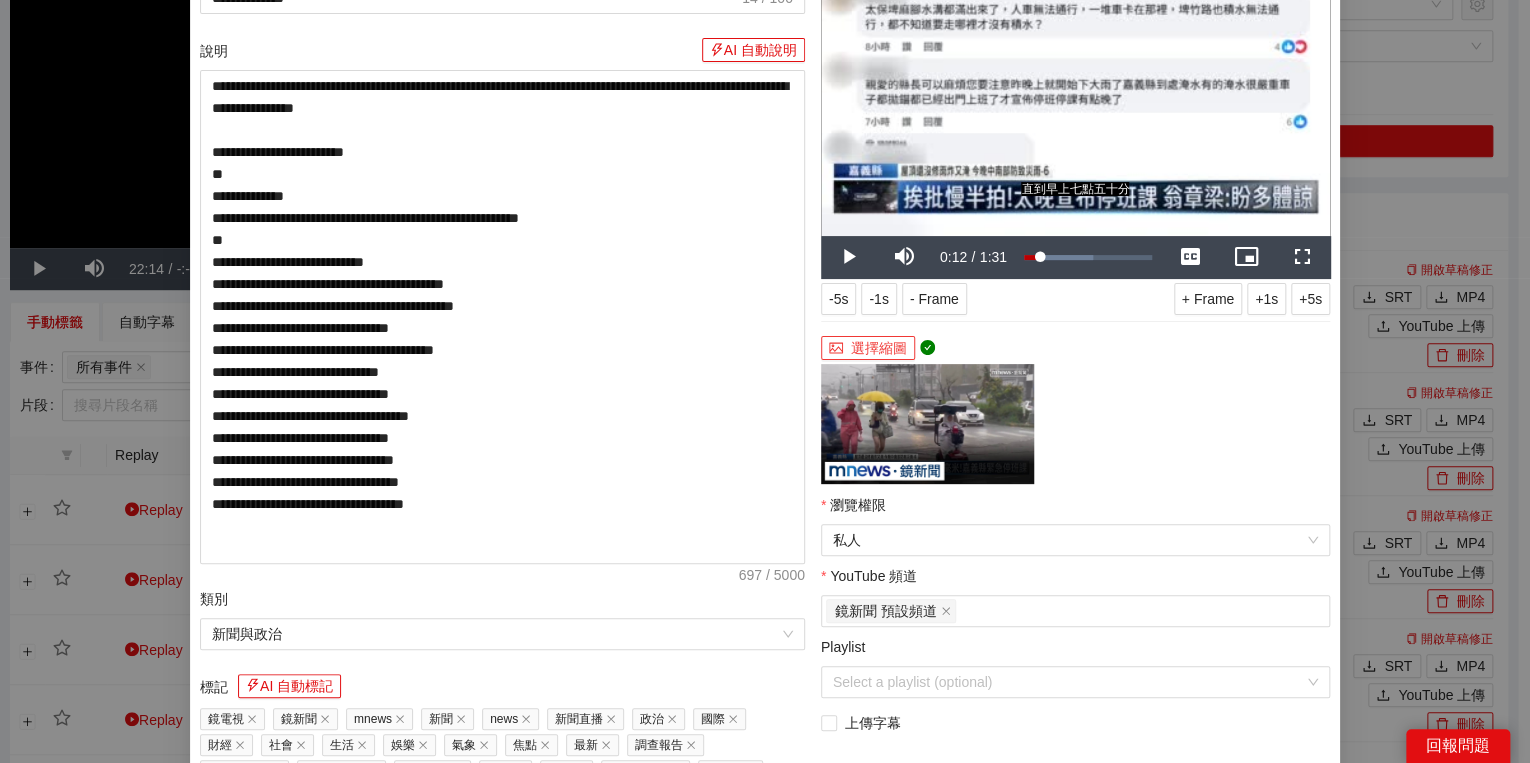 scroll, scrollTop: 240, scrollLeft: 0, axis: vertical 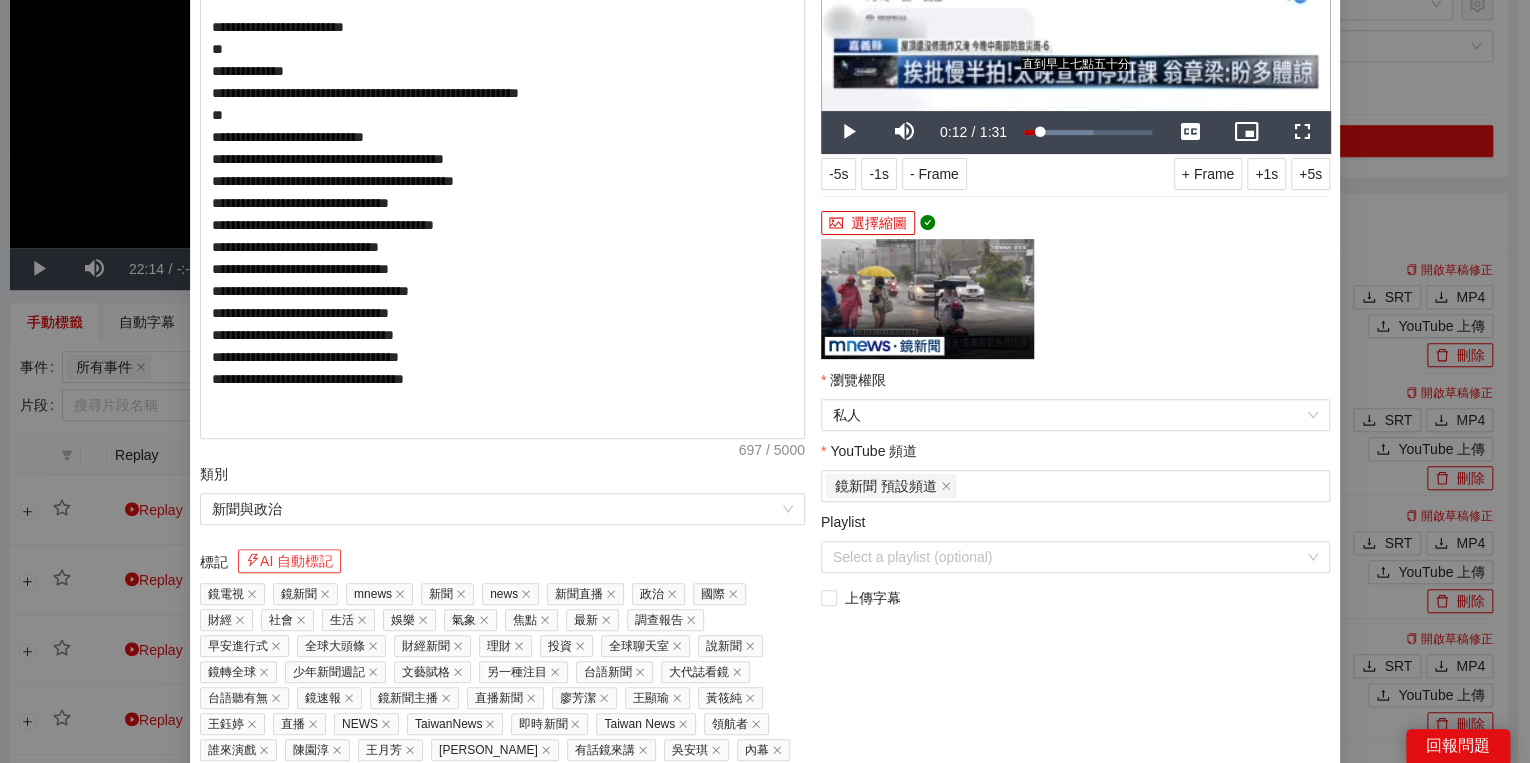 click on "AI 自動標記" at bounding box center [289, 561] 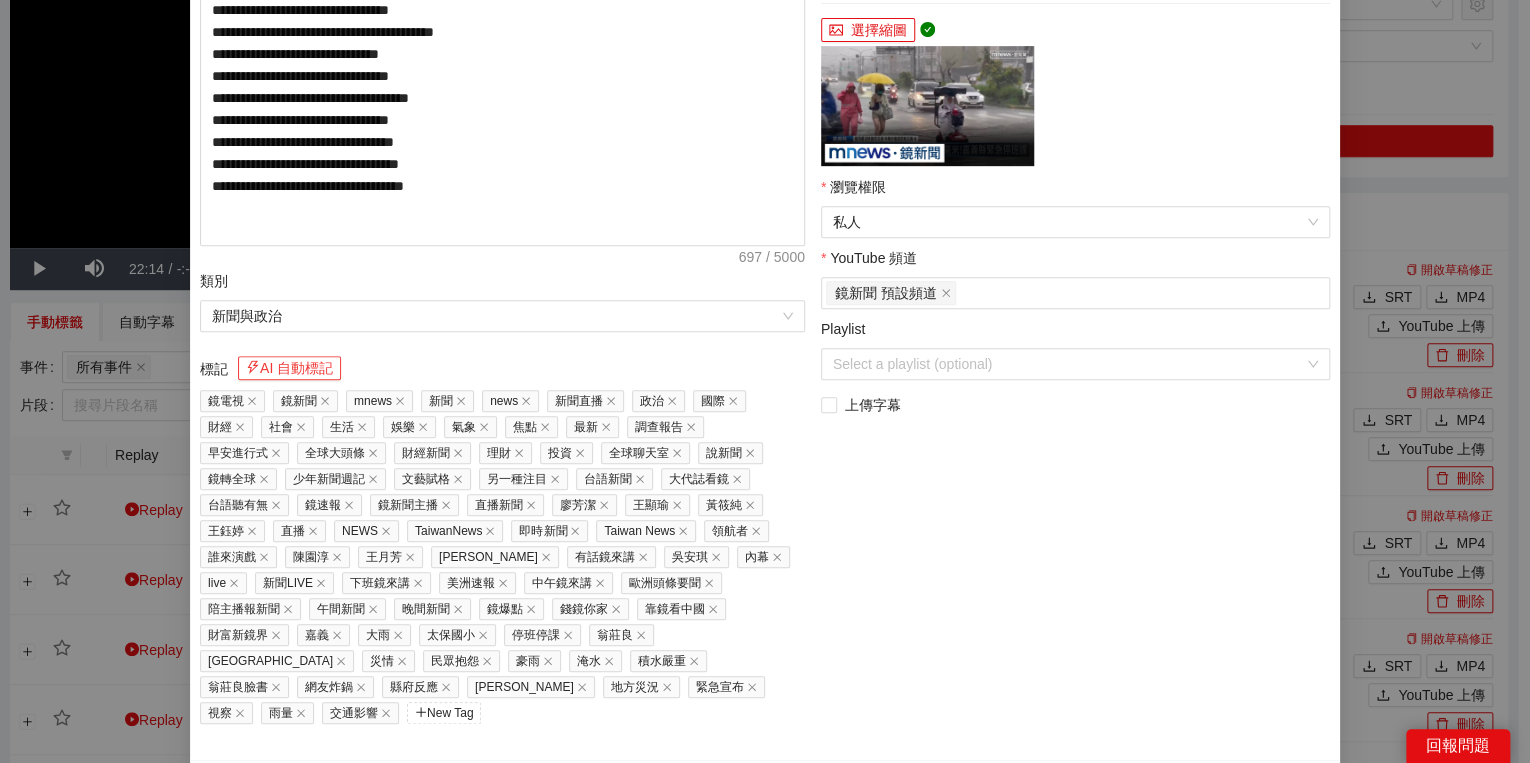 scroll, scrollTop: 451, scrollLeft: 0, axis: vertical 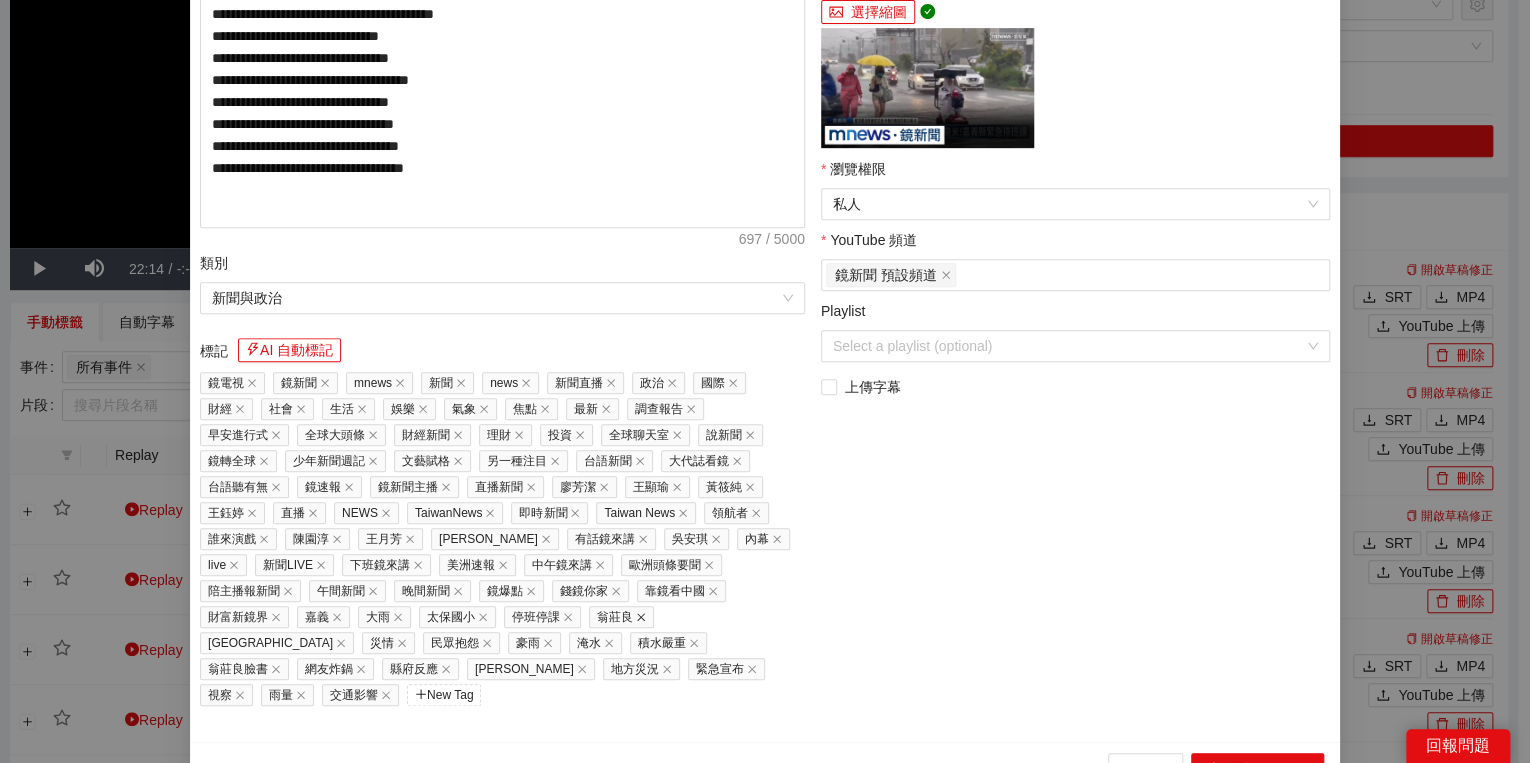 click 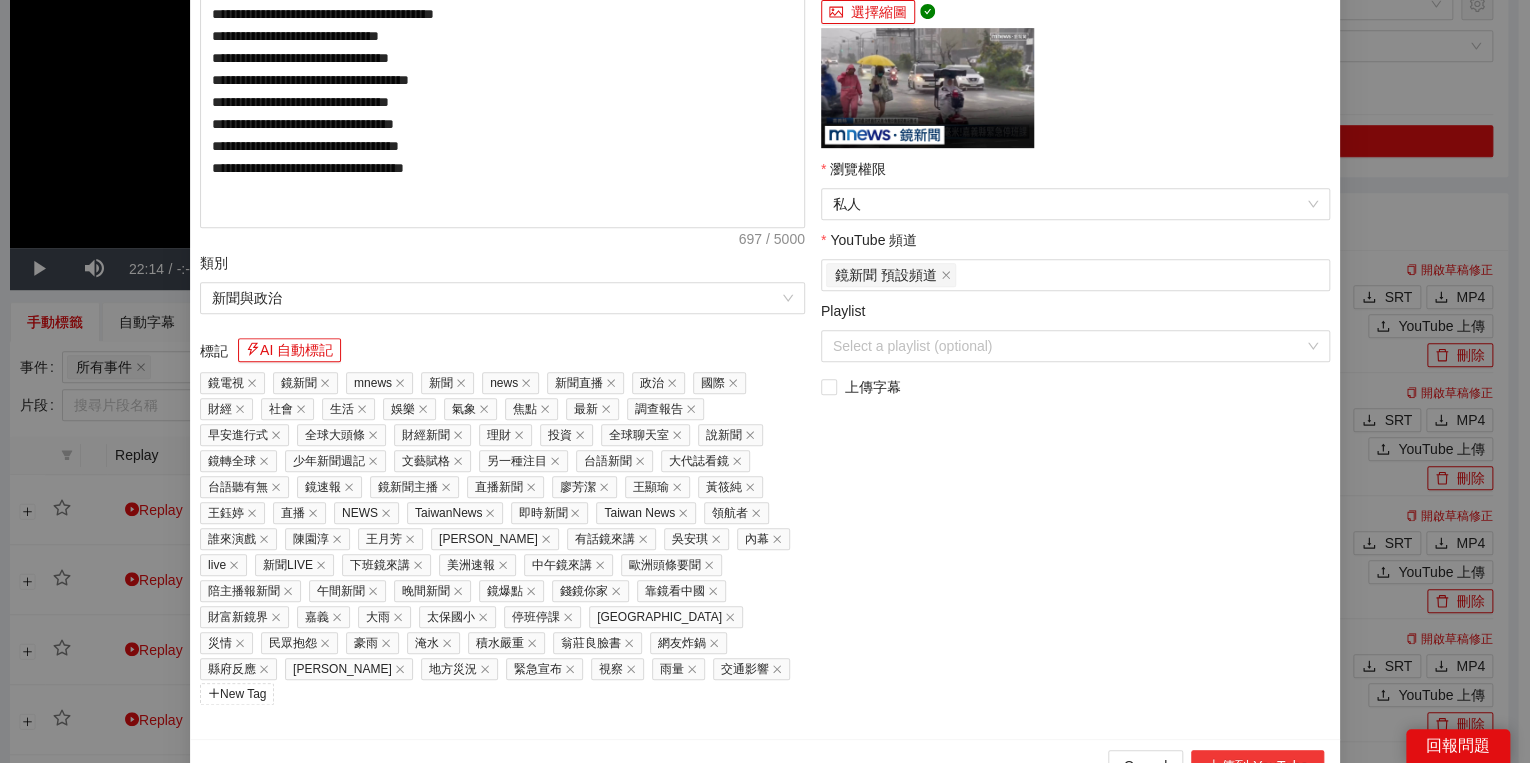 click on "上傳到 YouTube" at bounding box center (1257, 766) 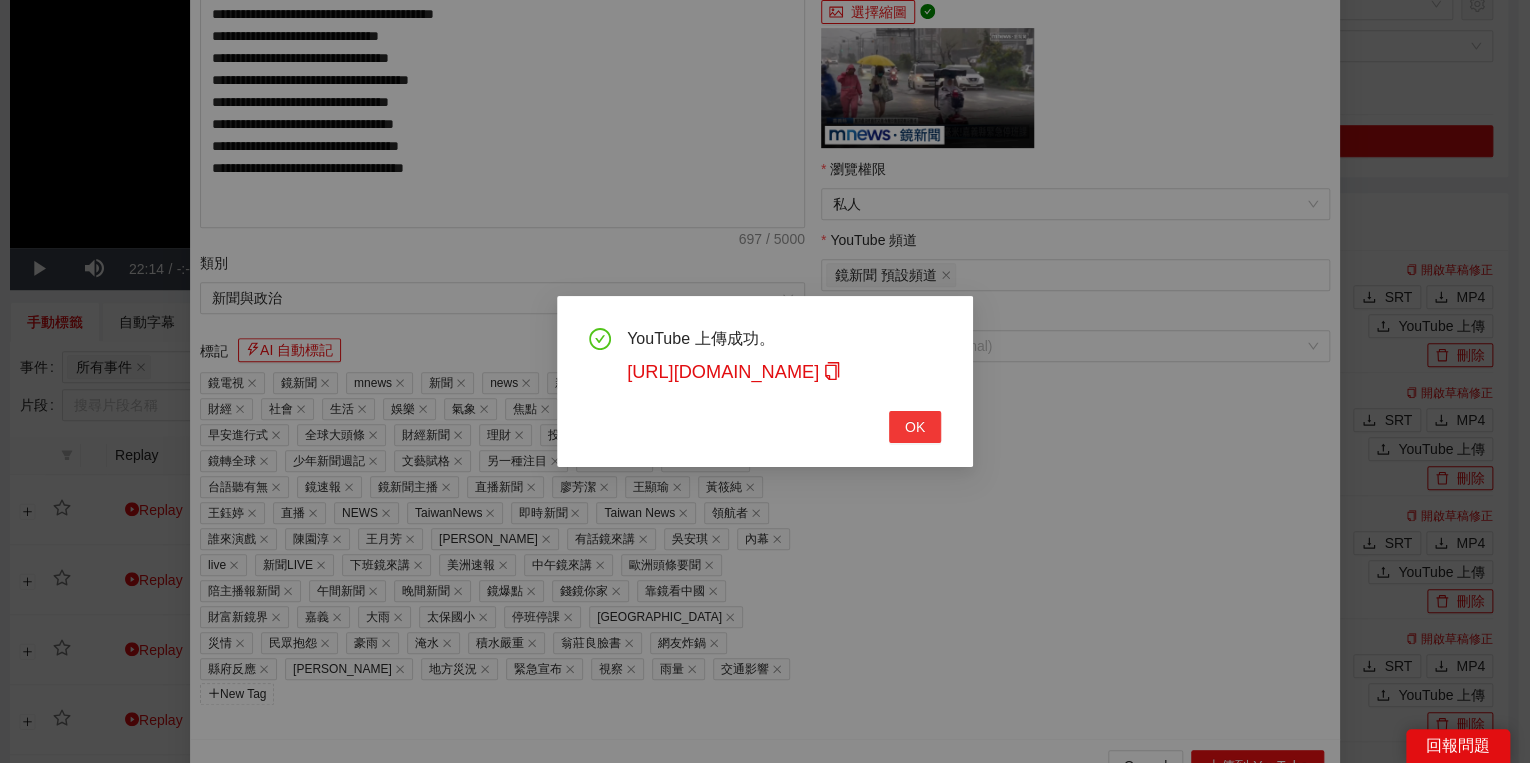 click on "OK" at bounding box center [915, 427] 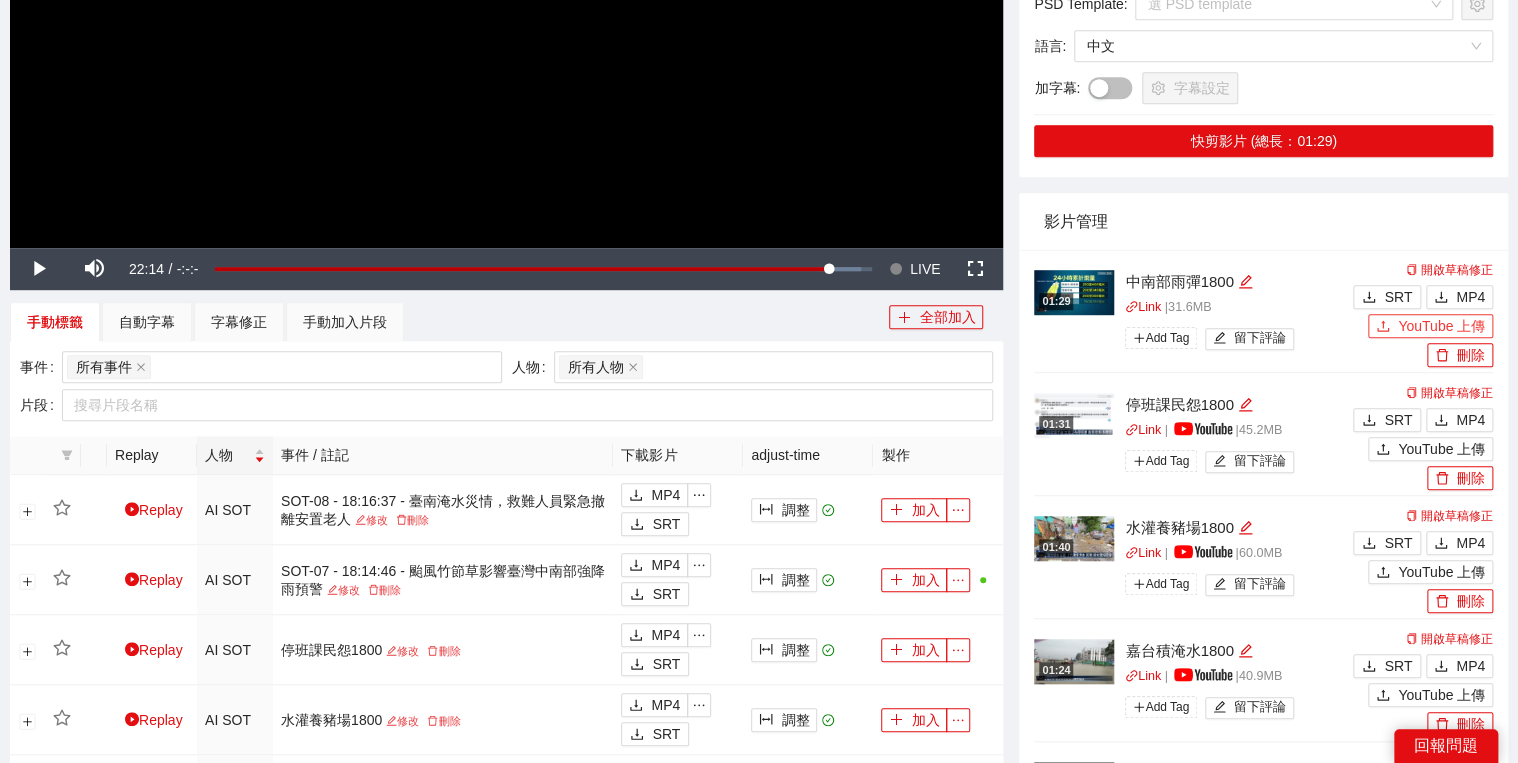 click on "YouTube 上傳" at bounding box center [1441, 326] 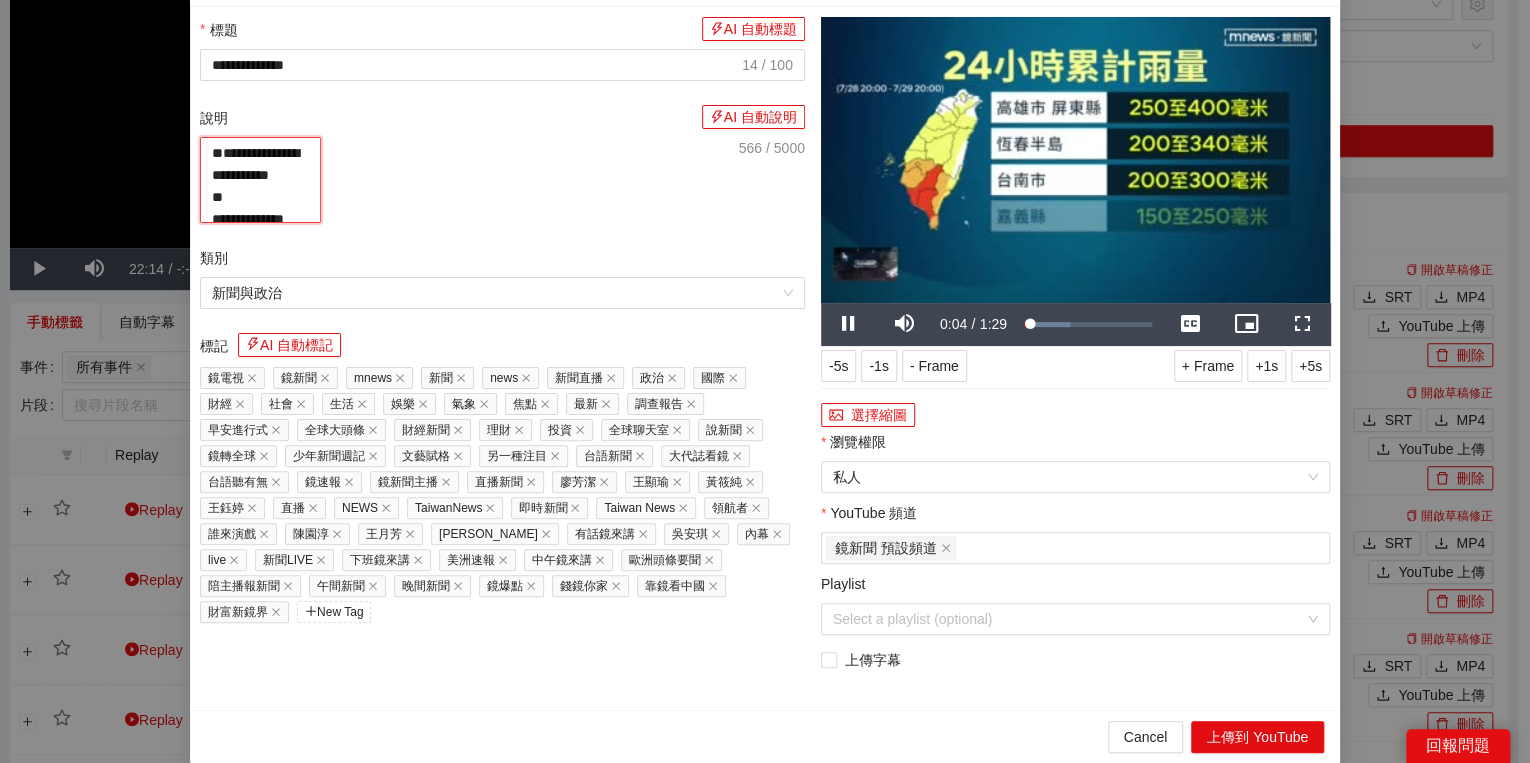 click on "**********" at bounding box center (260, 180) 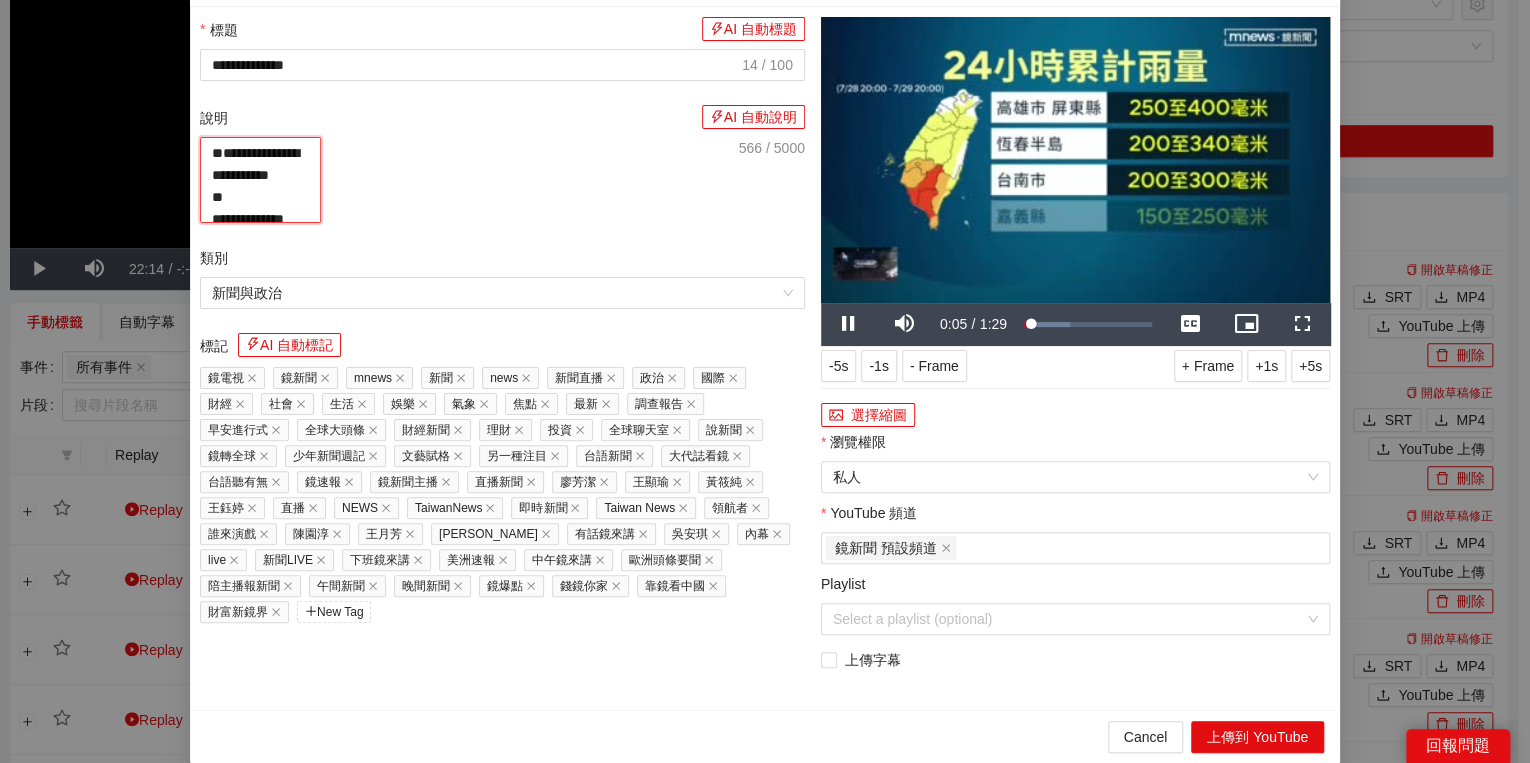 click on "**********" at bounding box center [260, 180] 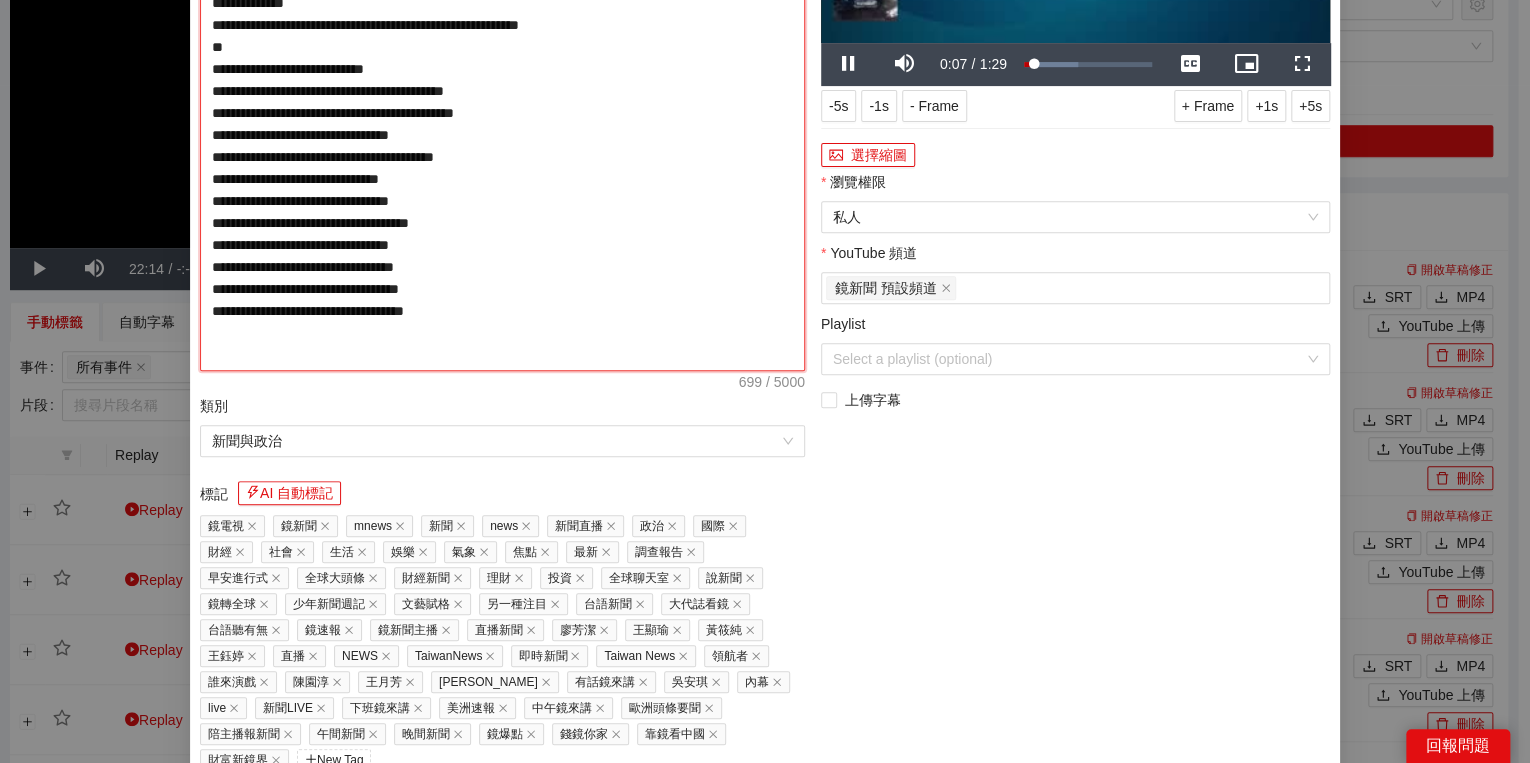 type on "**********" 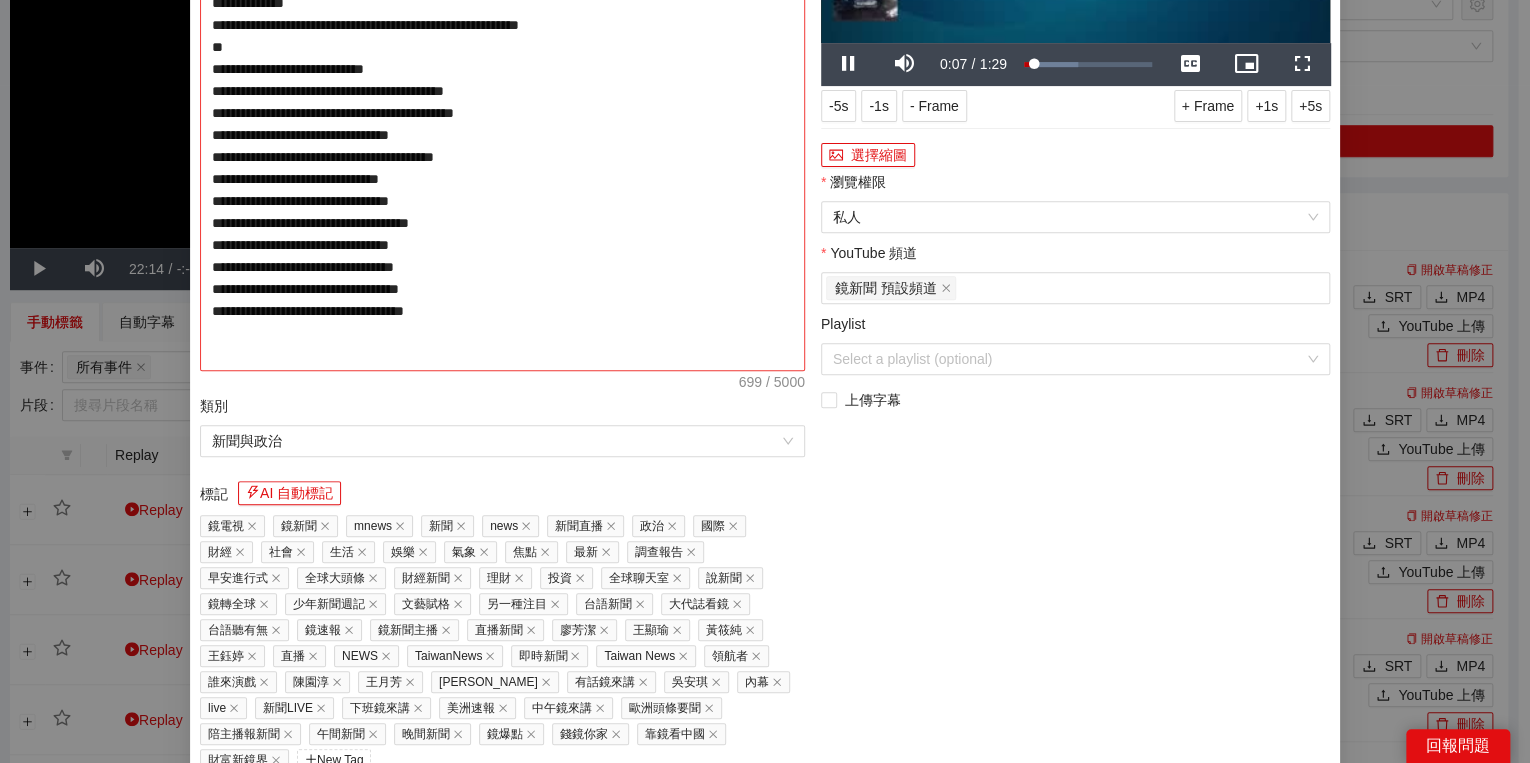 type on "**********" 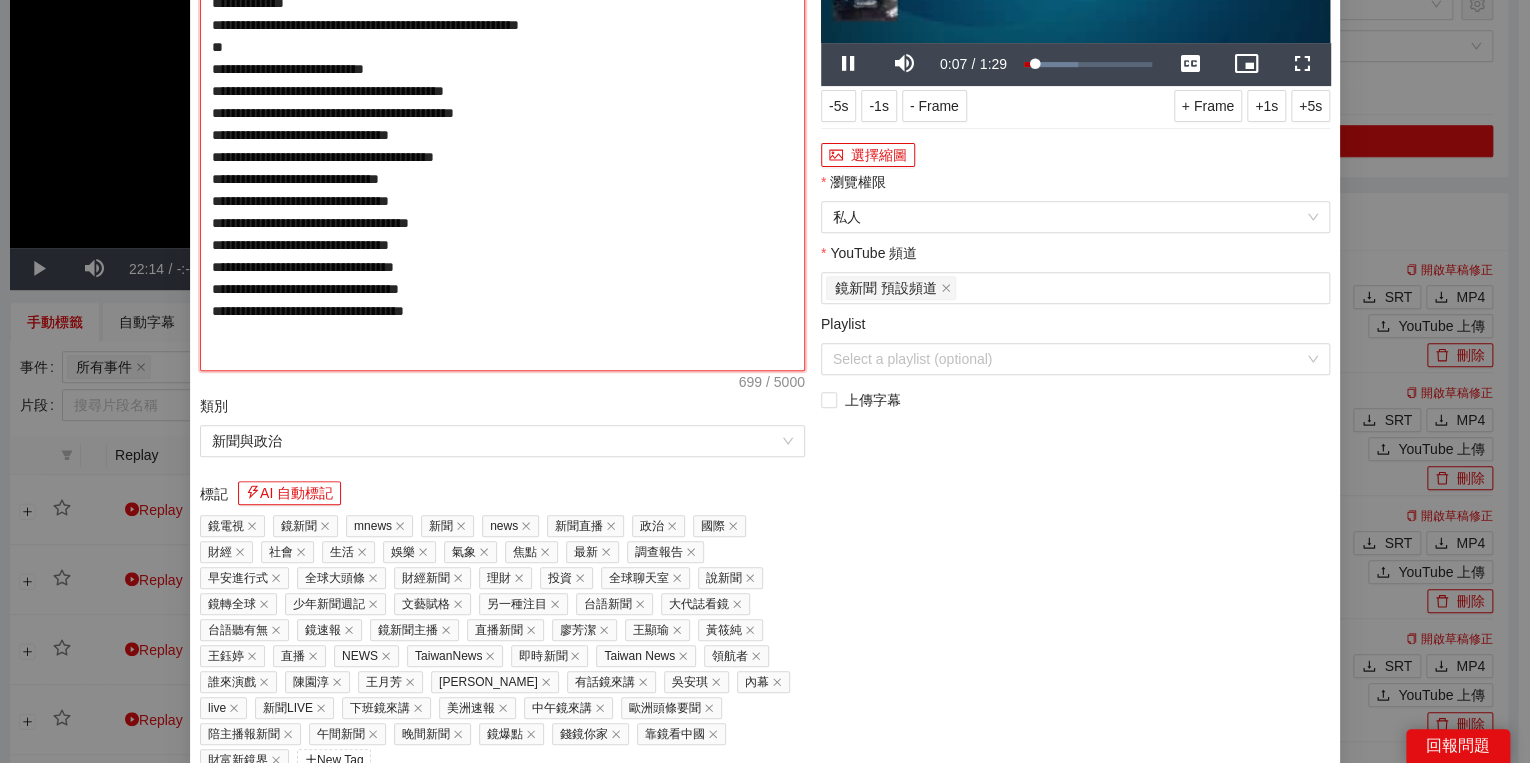 click on "**********" at bounding box center [502, 124] 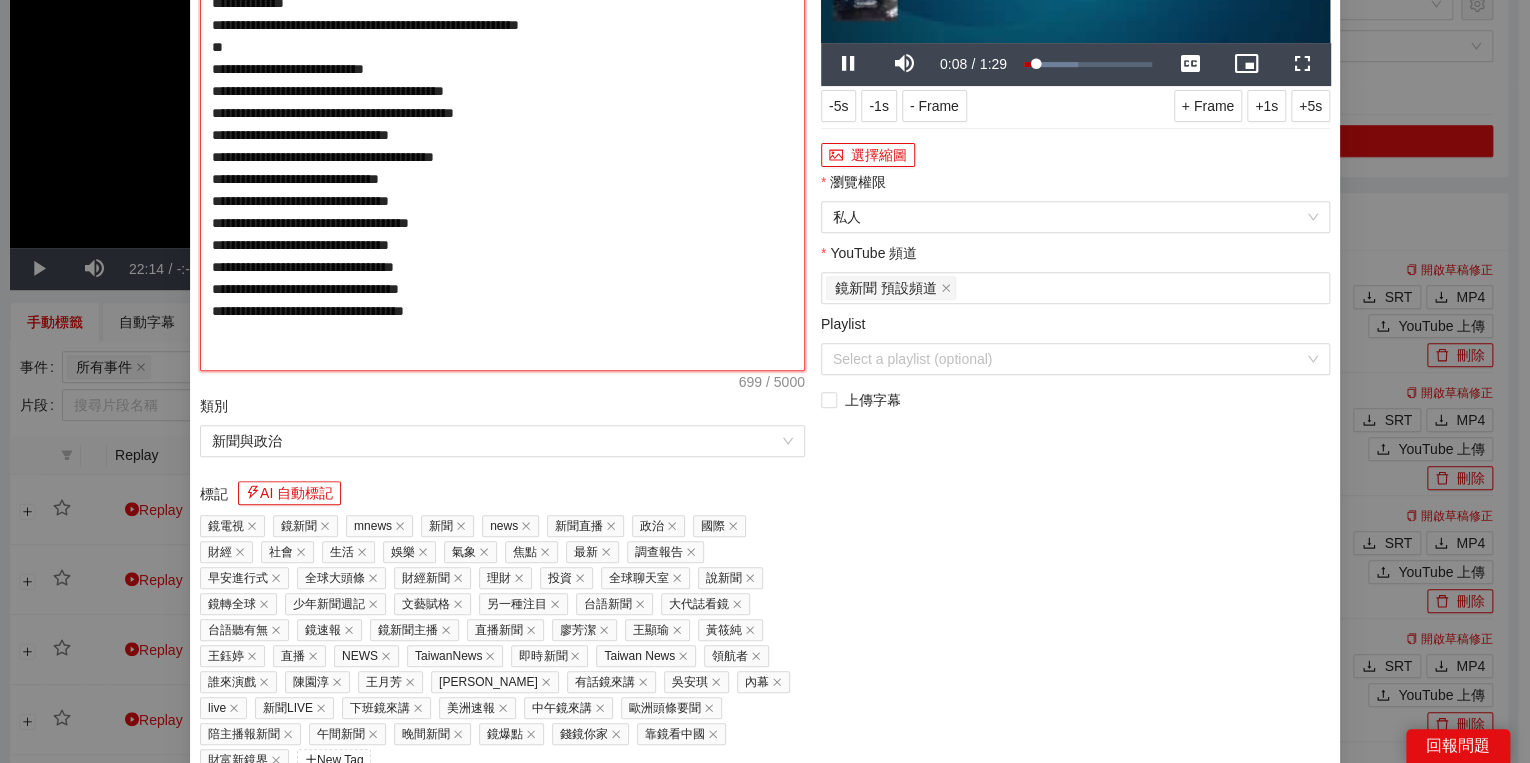 type on "**********" 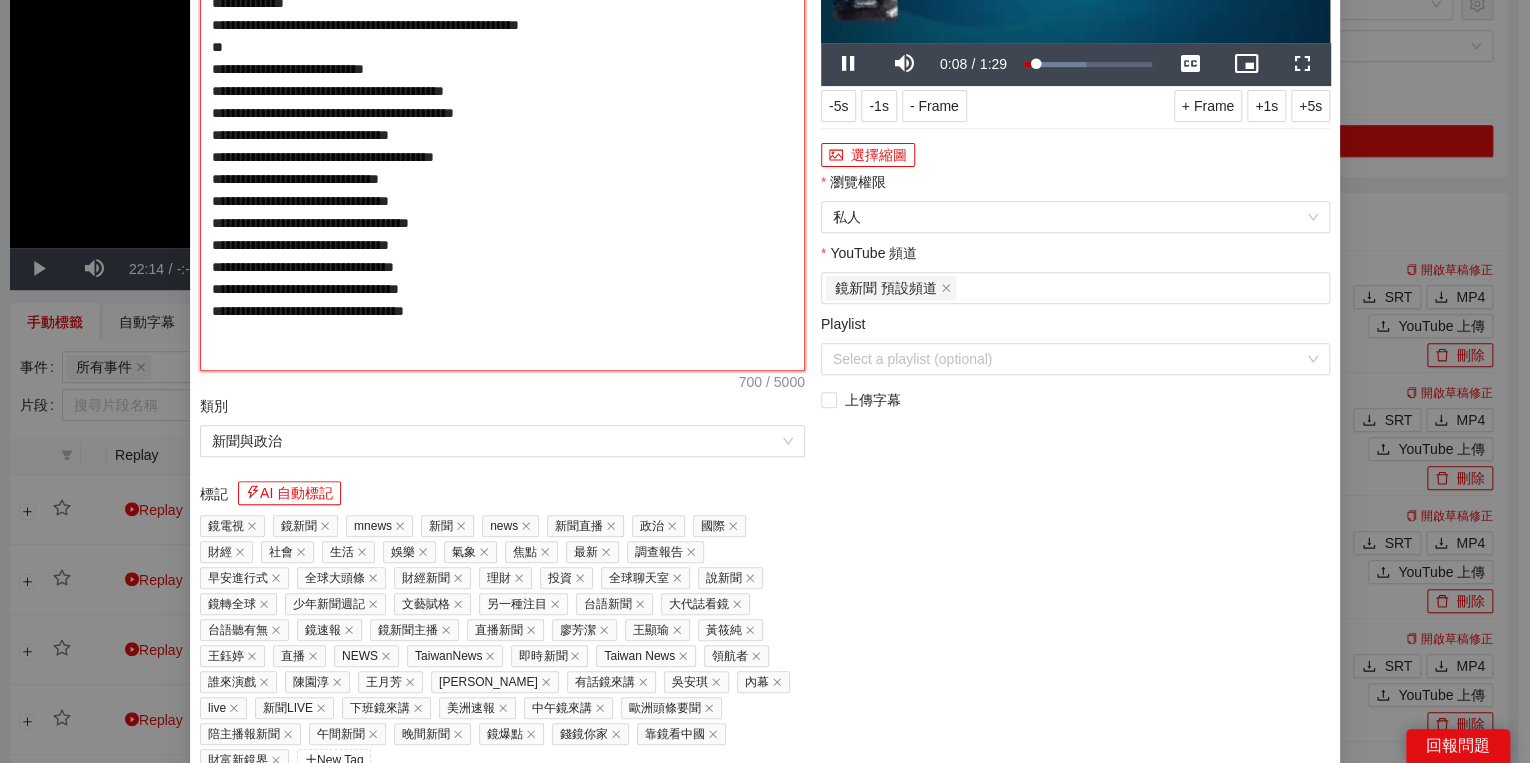 type on "**********" 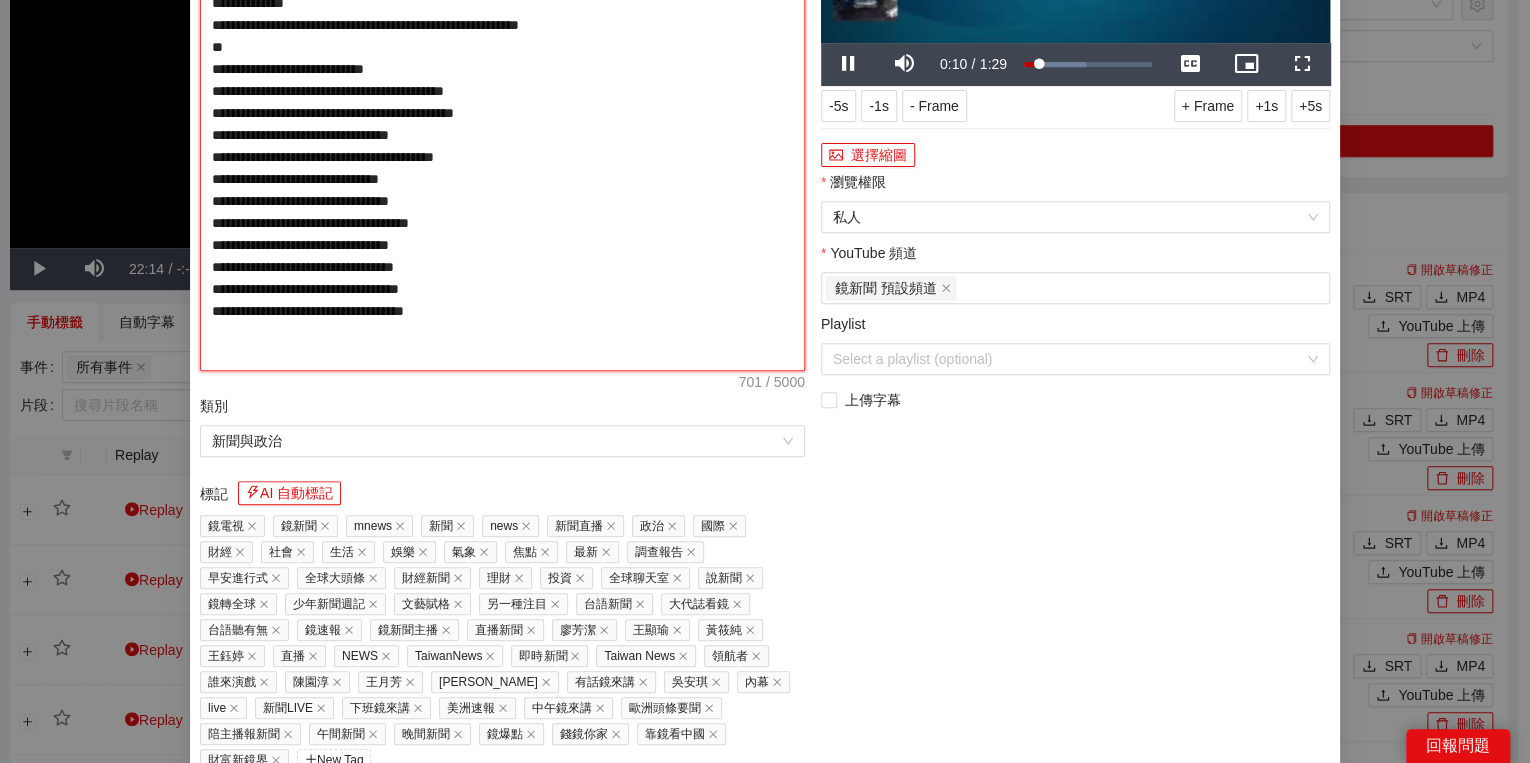 type on "**********" 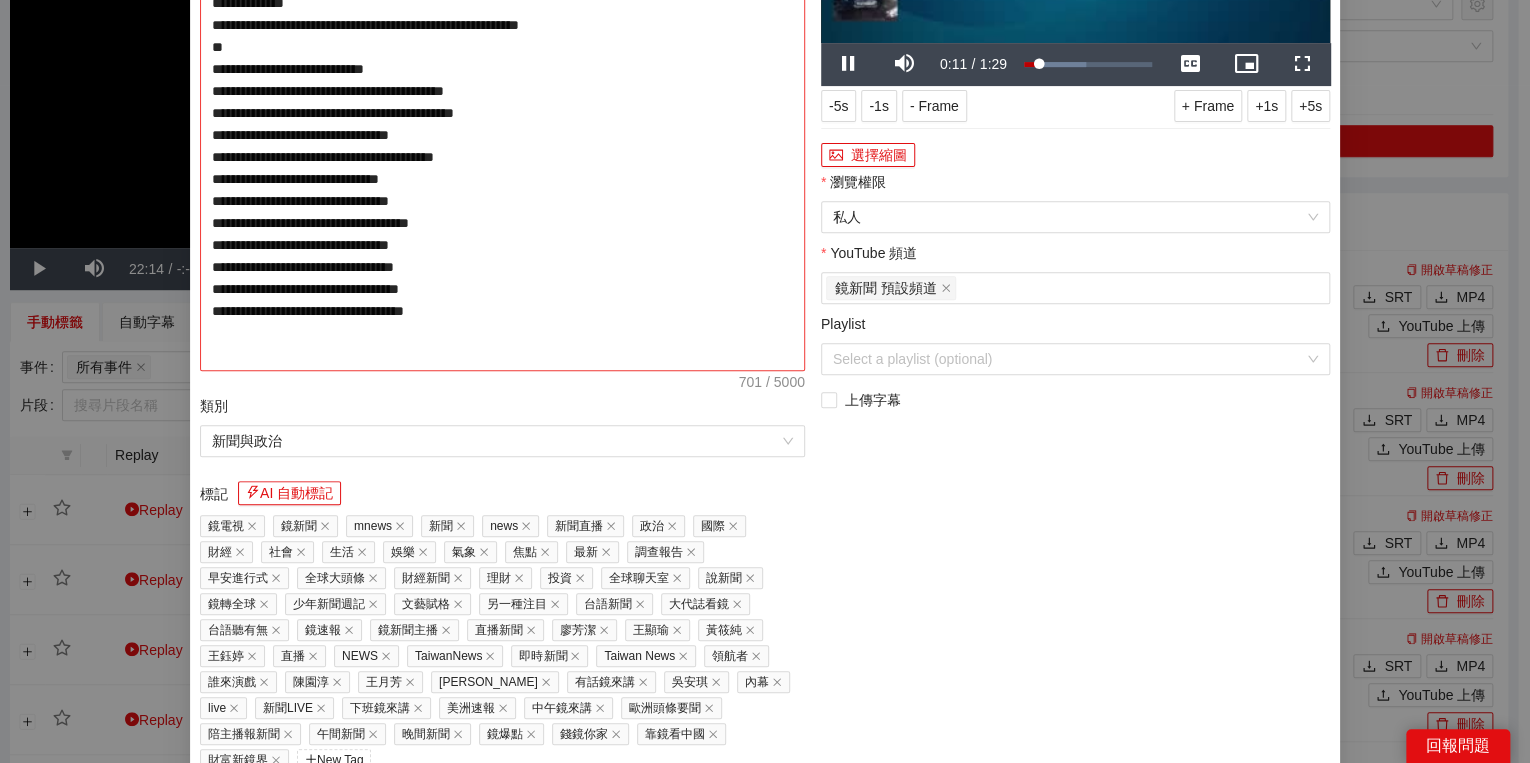 type on "**********" 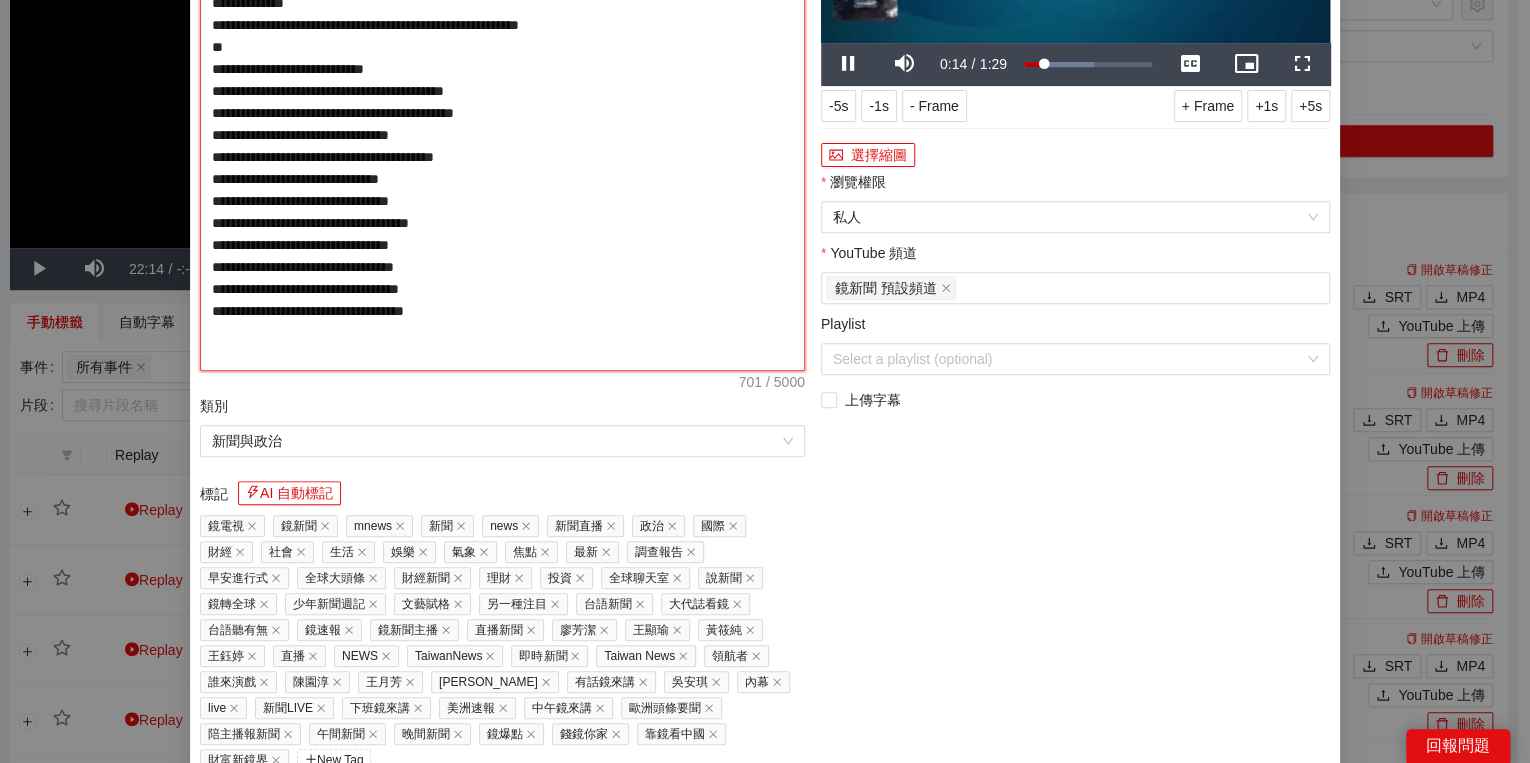 type on "**********" 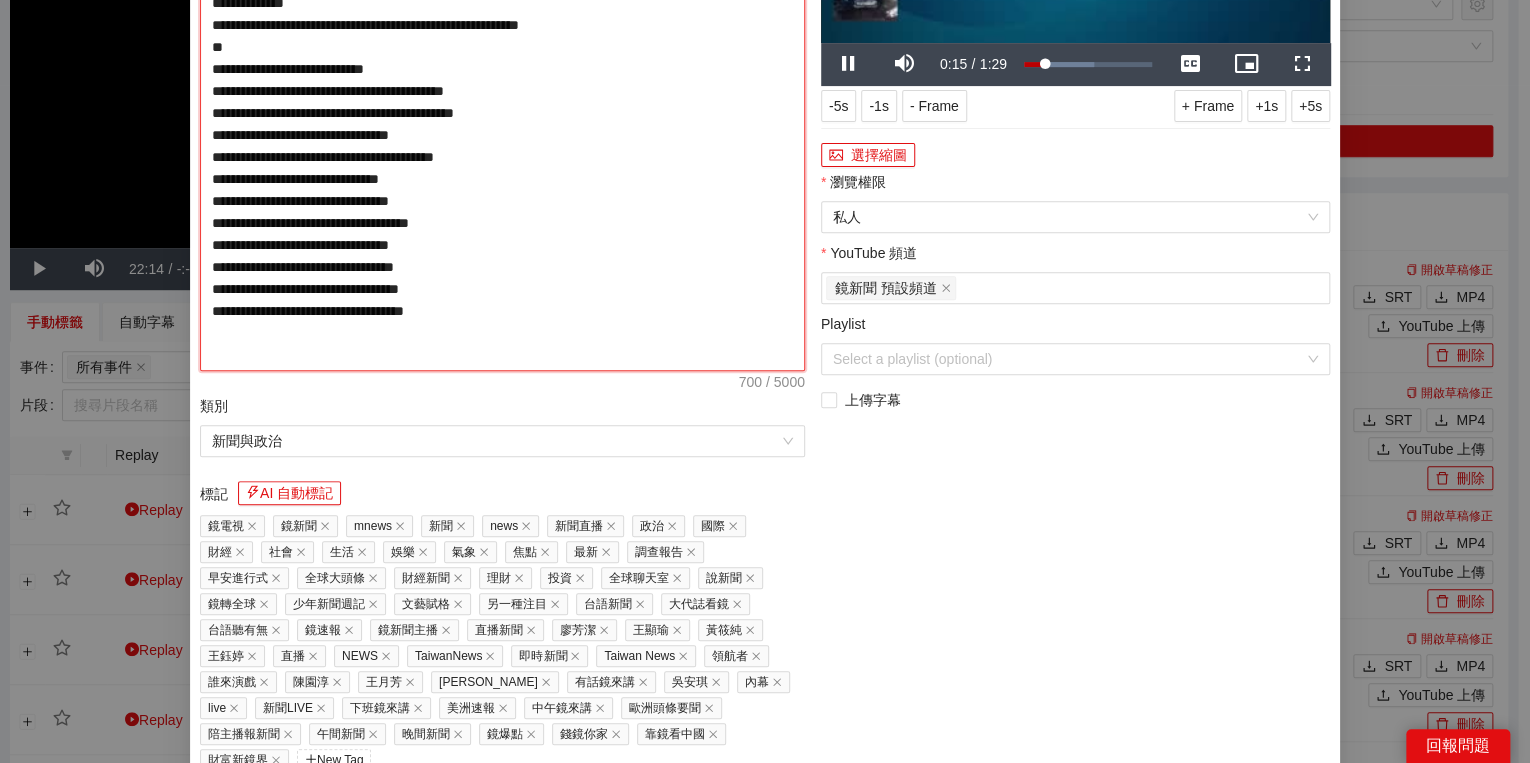 click on "**********" at bounding box center [502, 124] 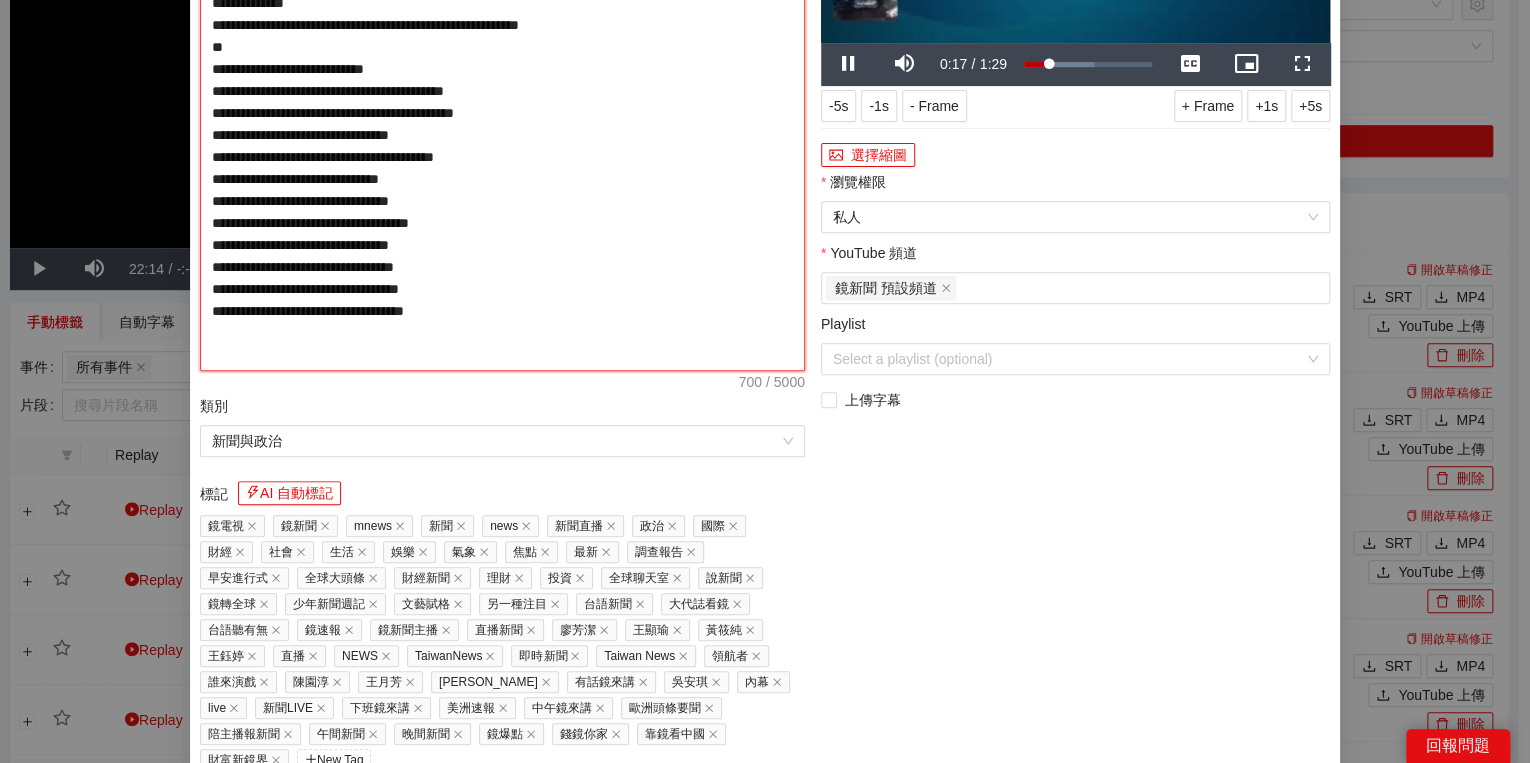 drag, startPoint x: 703, startPoint y: 201, endPoint x: 743, endPoint y: 205, distance: 40.1995 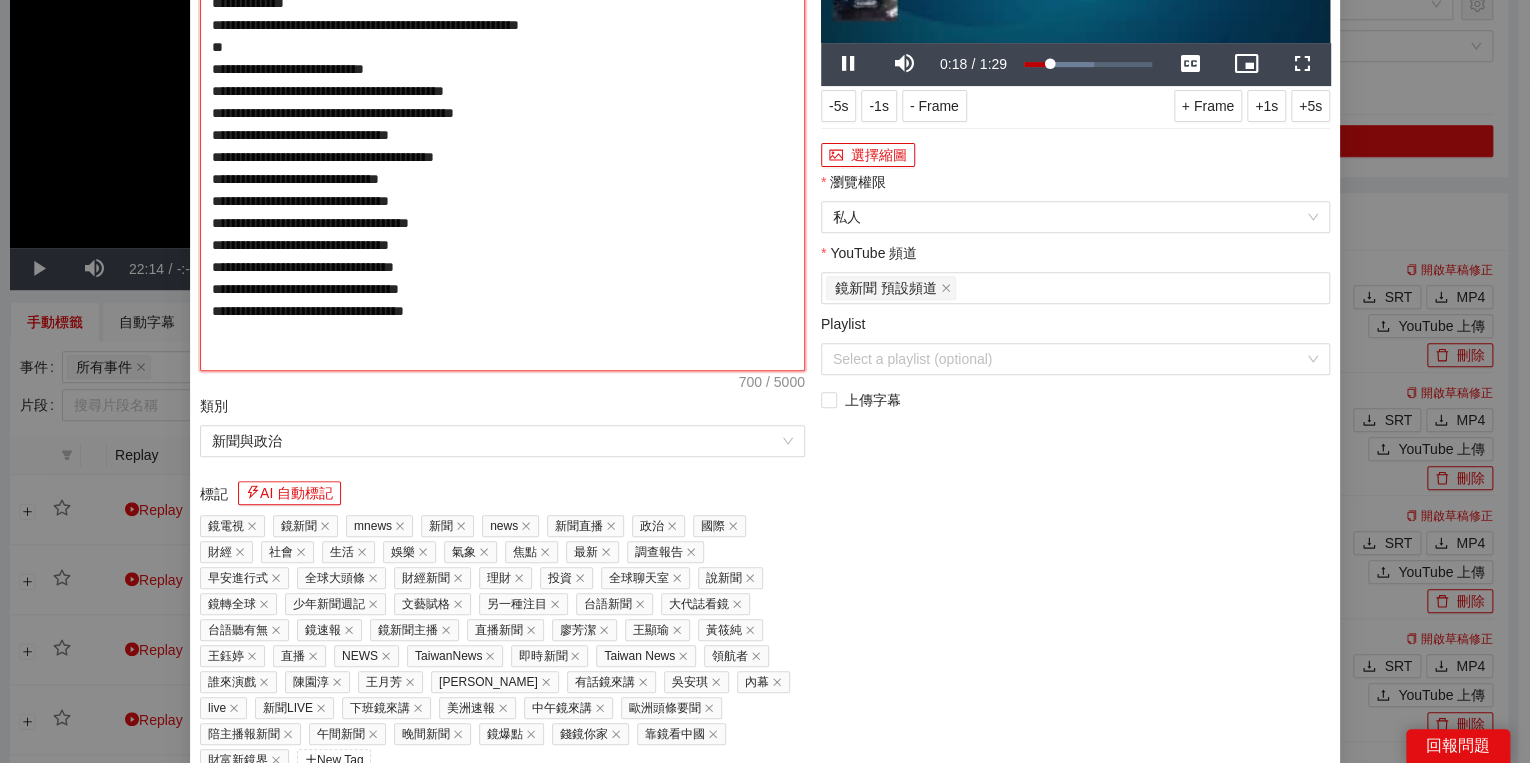 click on "**********" at bounding box center [502, 124] 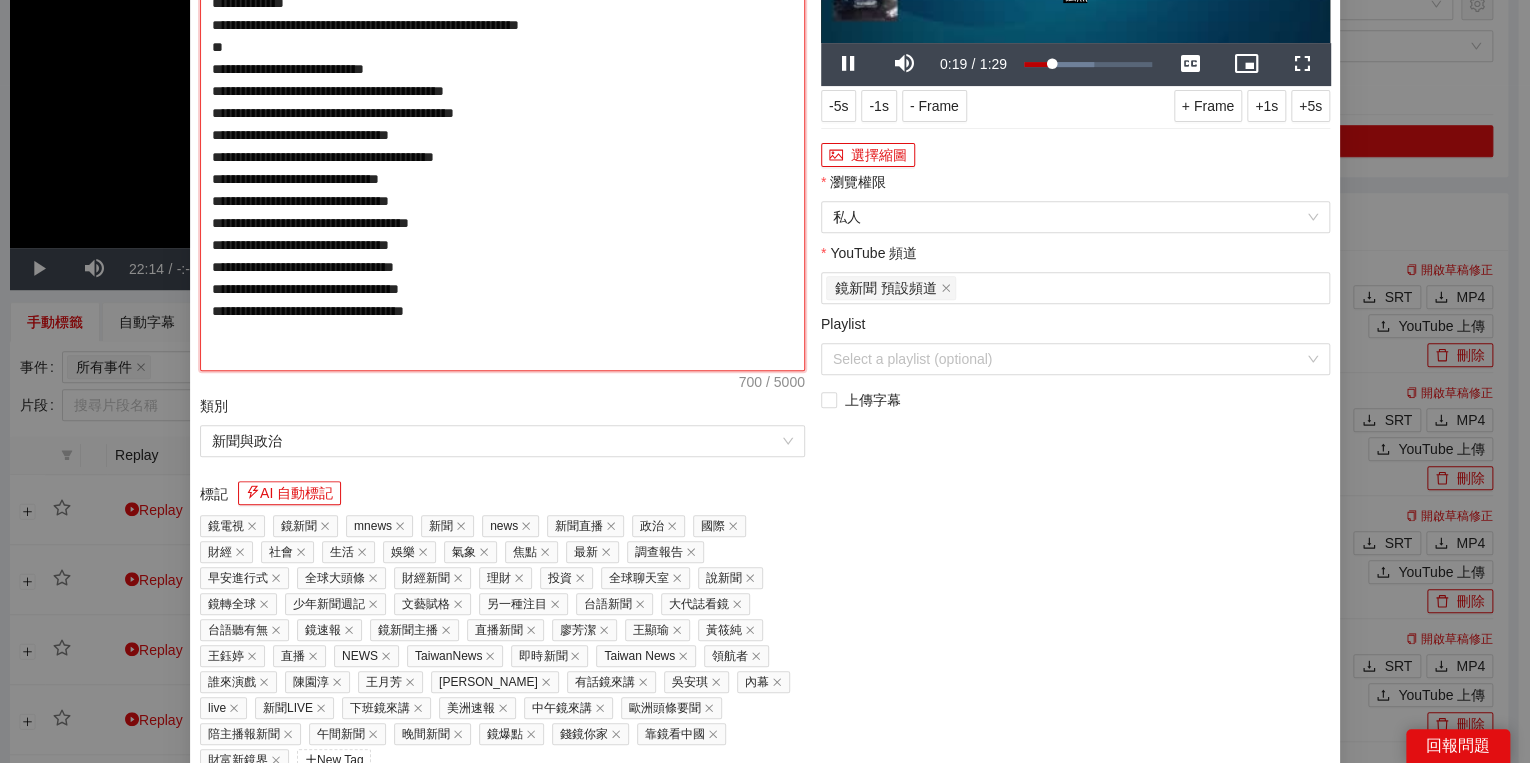 drag, startPoint x: 697, startPoint y: 202, endPoint x: 747, endPoint y: 204, distance: 50.039986 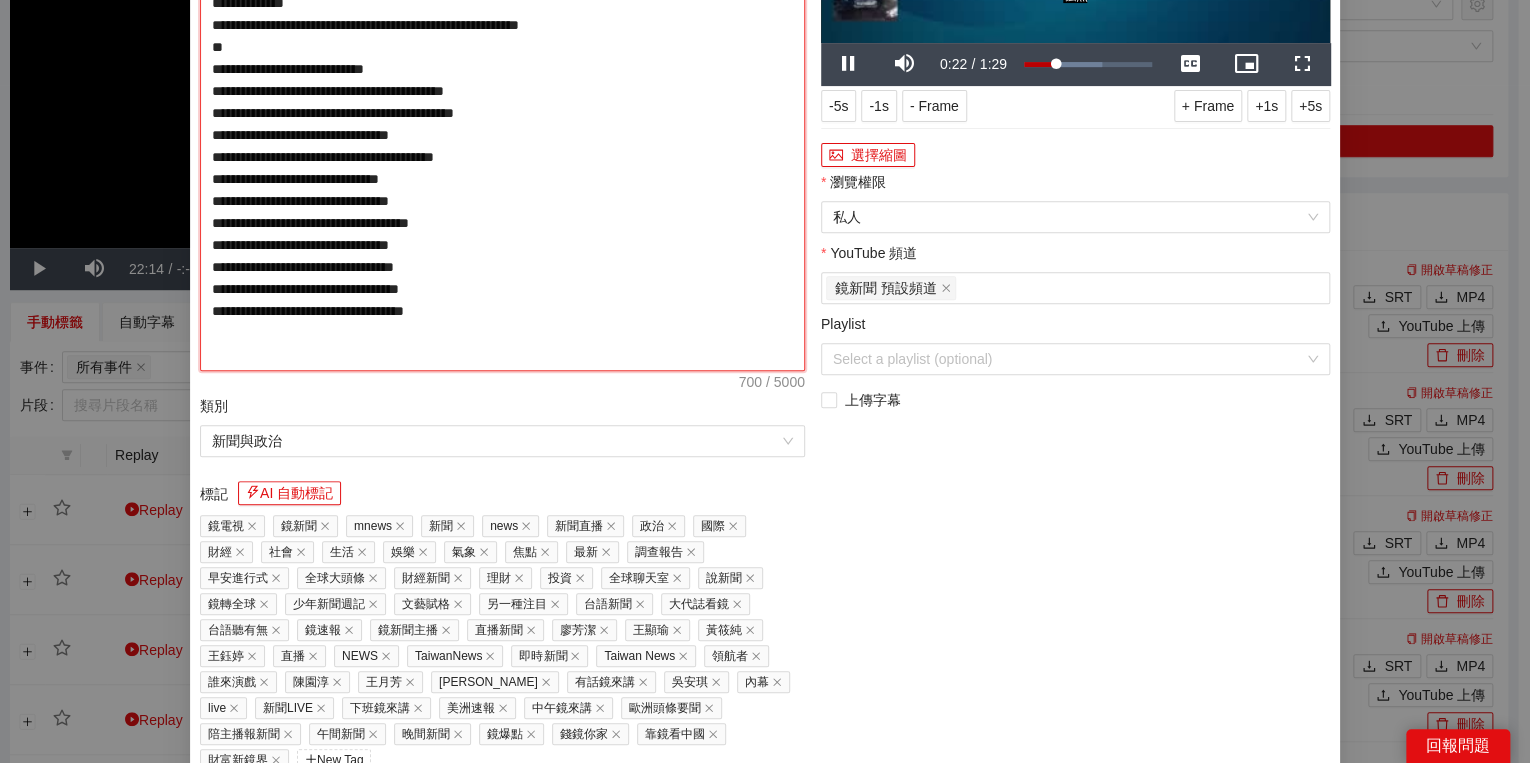 drag, startPoint x: 277, startPoint y: 247, endPoint x: 300, endPoint y: 248, distance: 23.021729 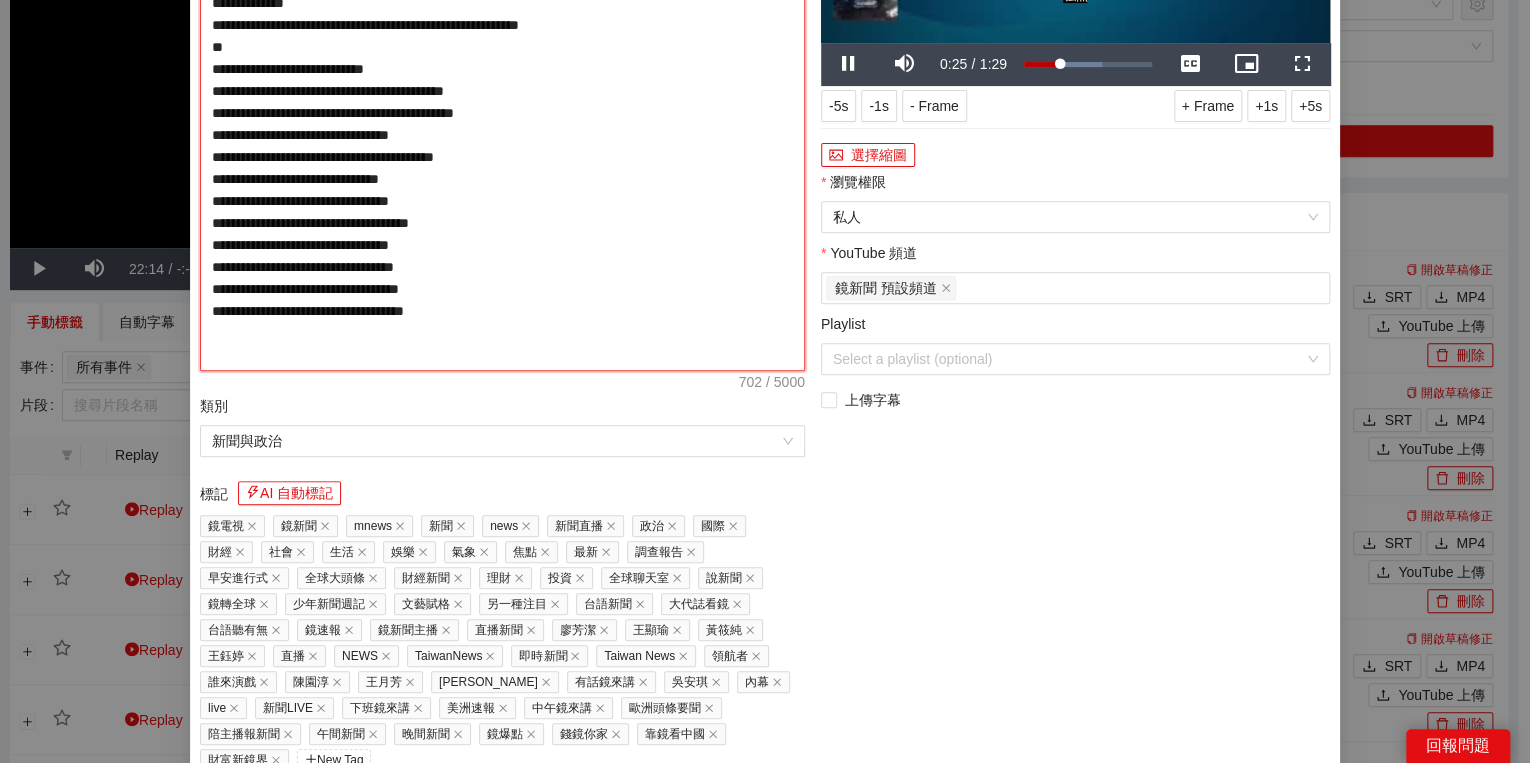 click on "**********" at bounding box center (502, 124) 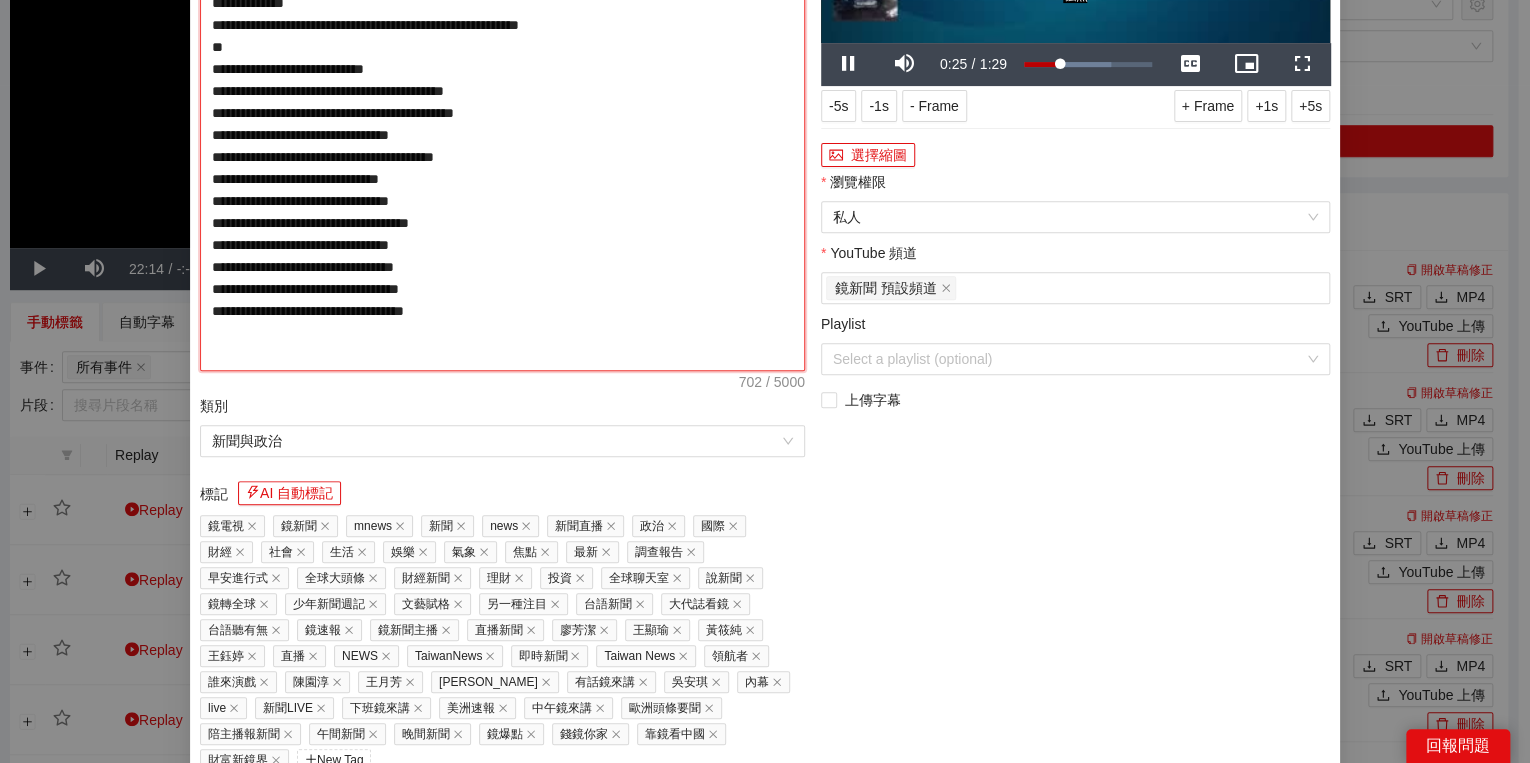 type on "**********" 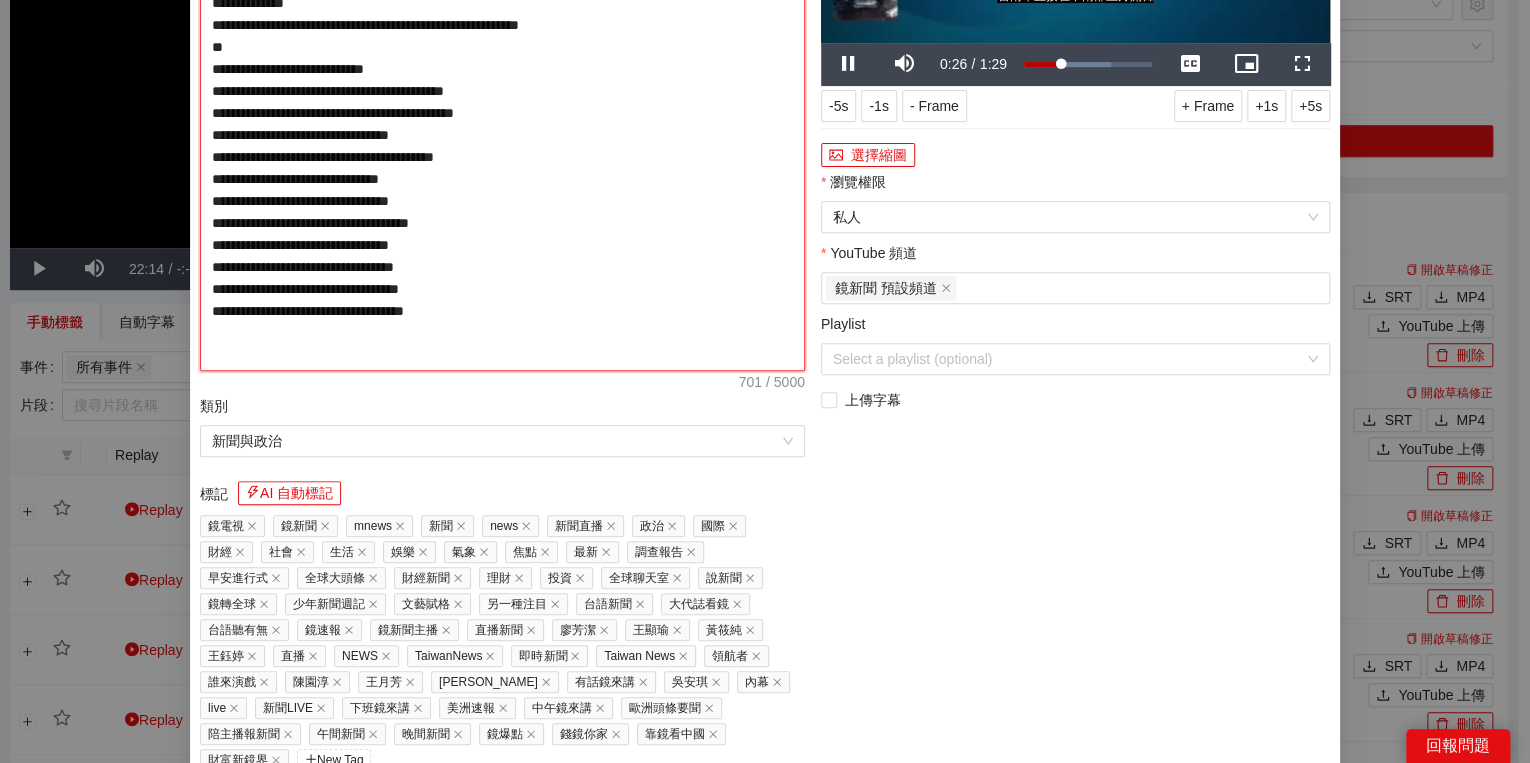 type on "**********" 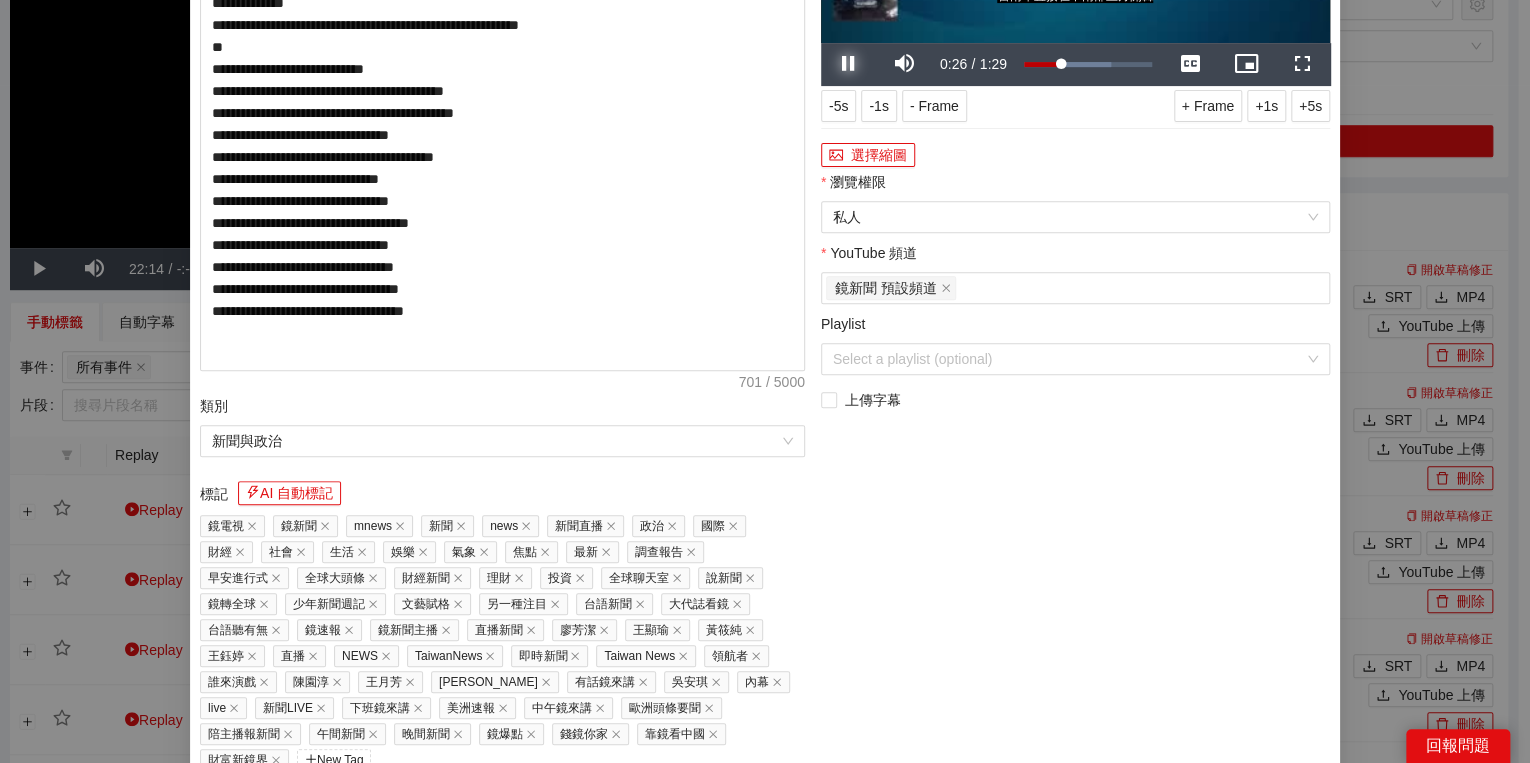 click at bounding box center [849, 64] 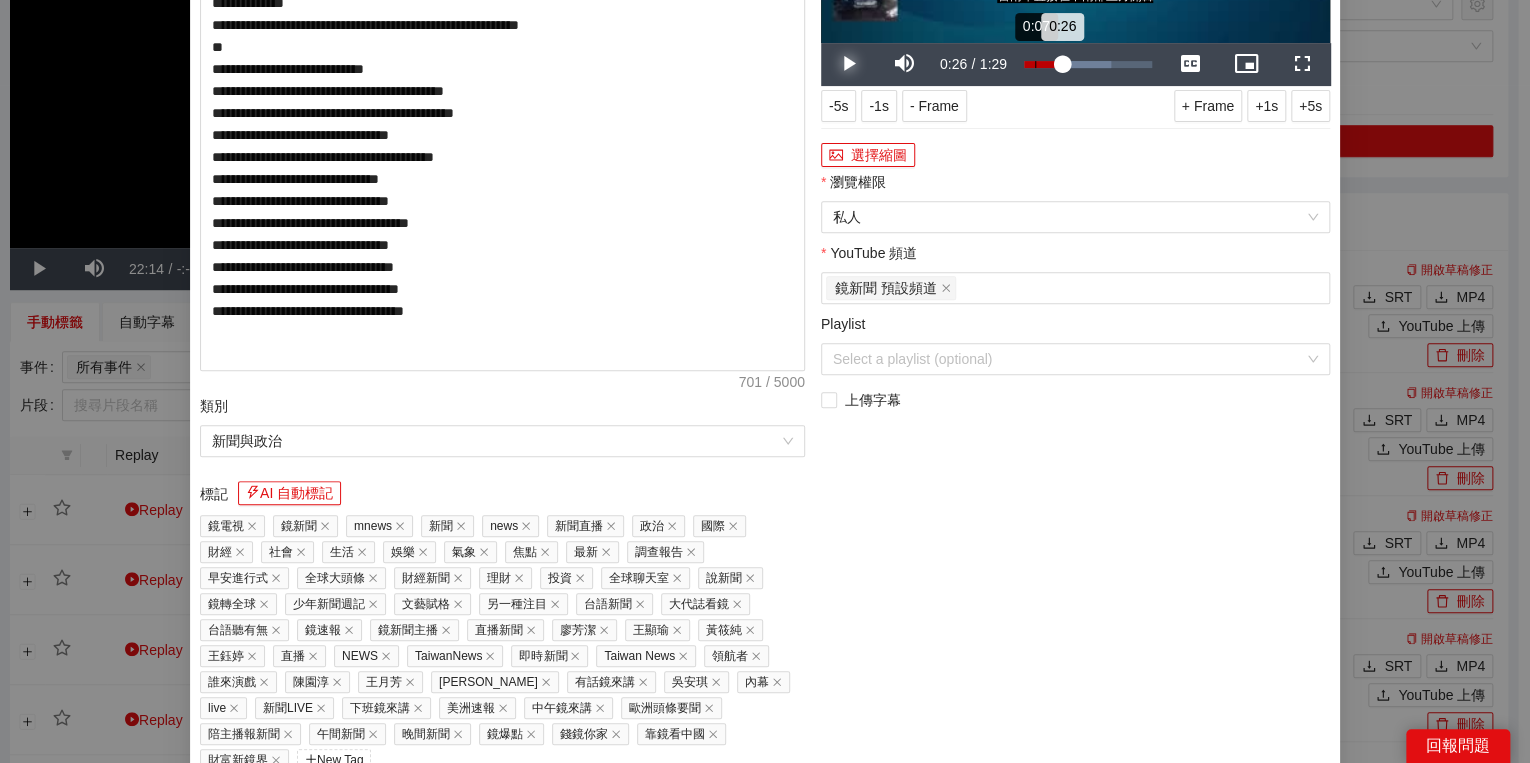 click on "Loaded :  67.70% 0:07 0:26" at bounding box center [1088, 64] 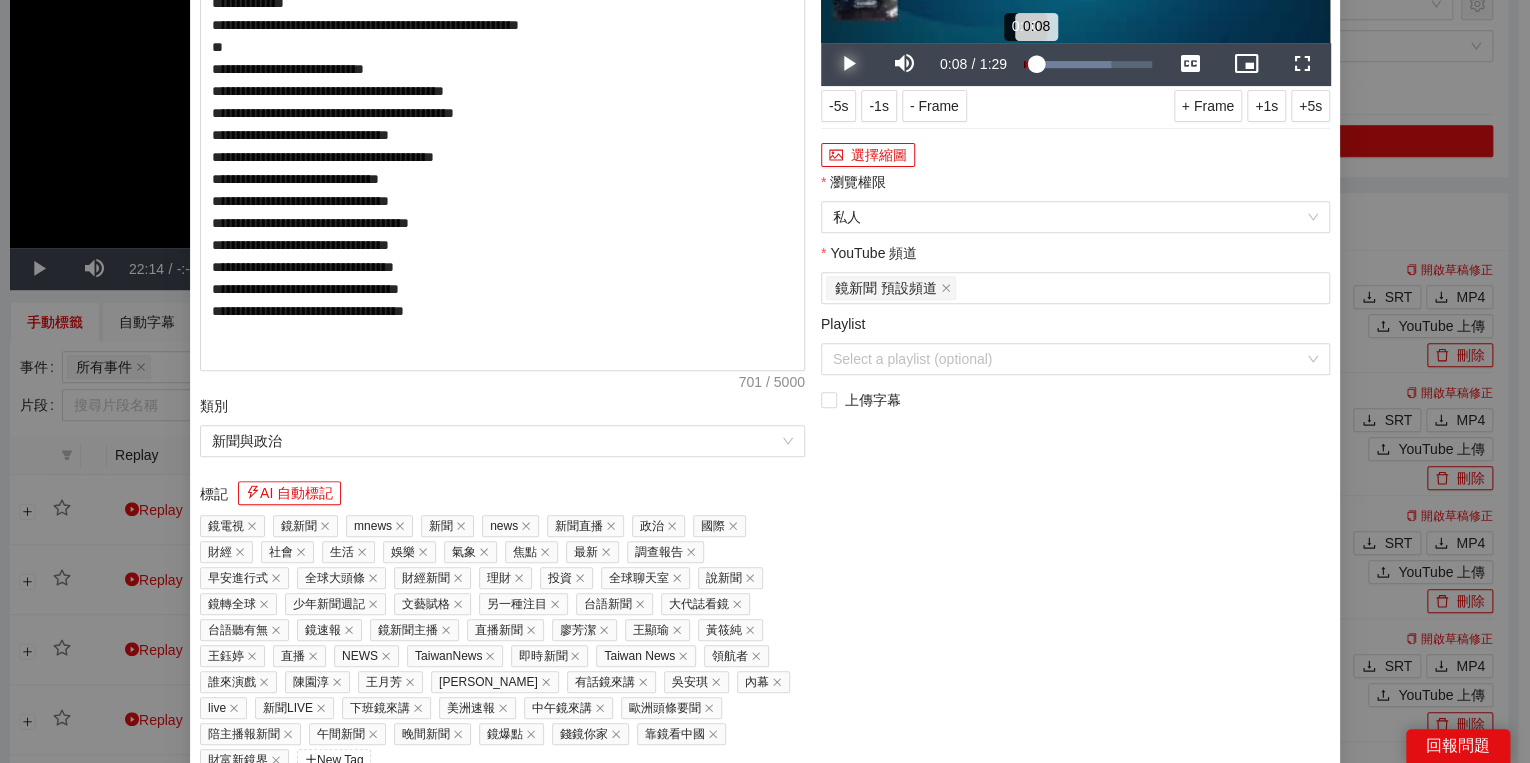 click on "Loaded :  67.70% 0:00 0:08" at bounding box center [1088, 64] 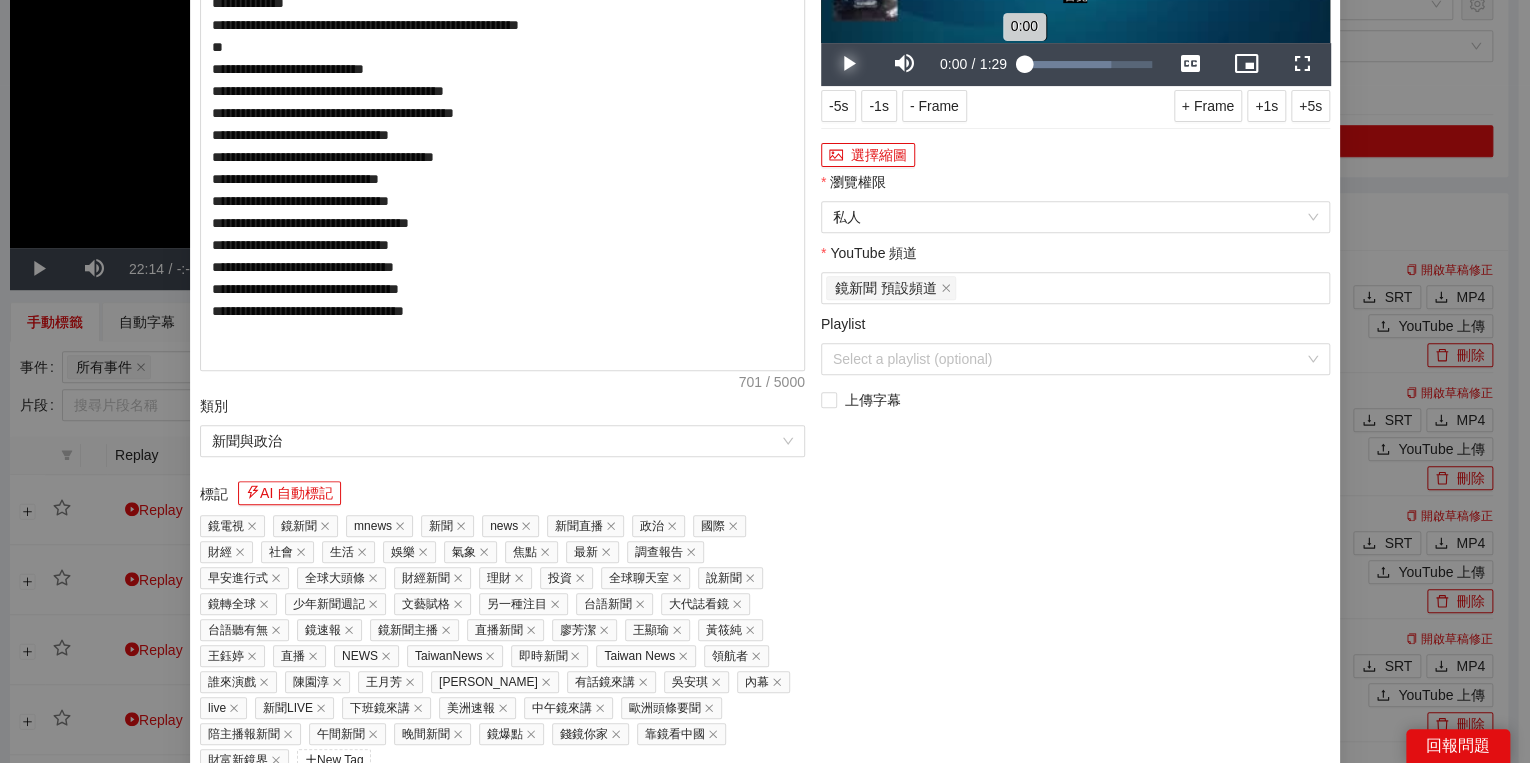 click on "0:00" at bounding box center (1024, 64) 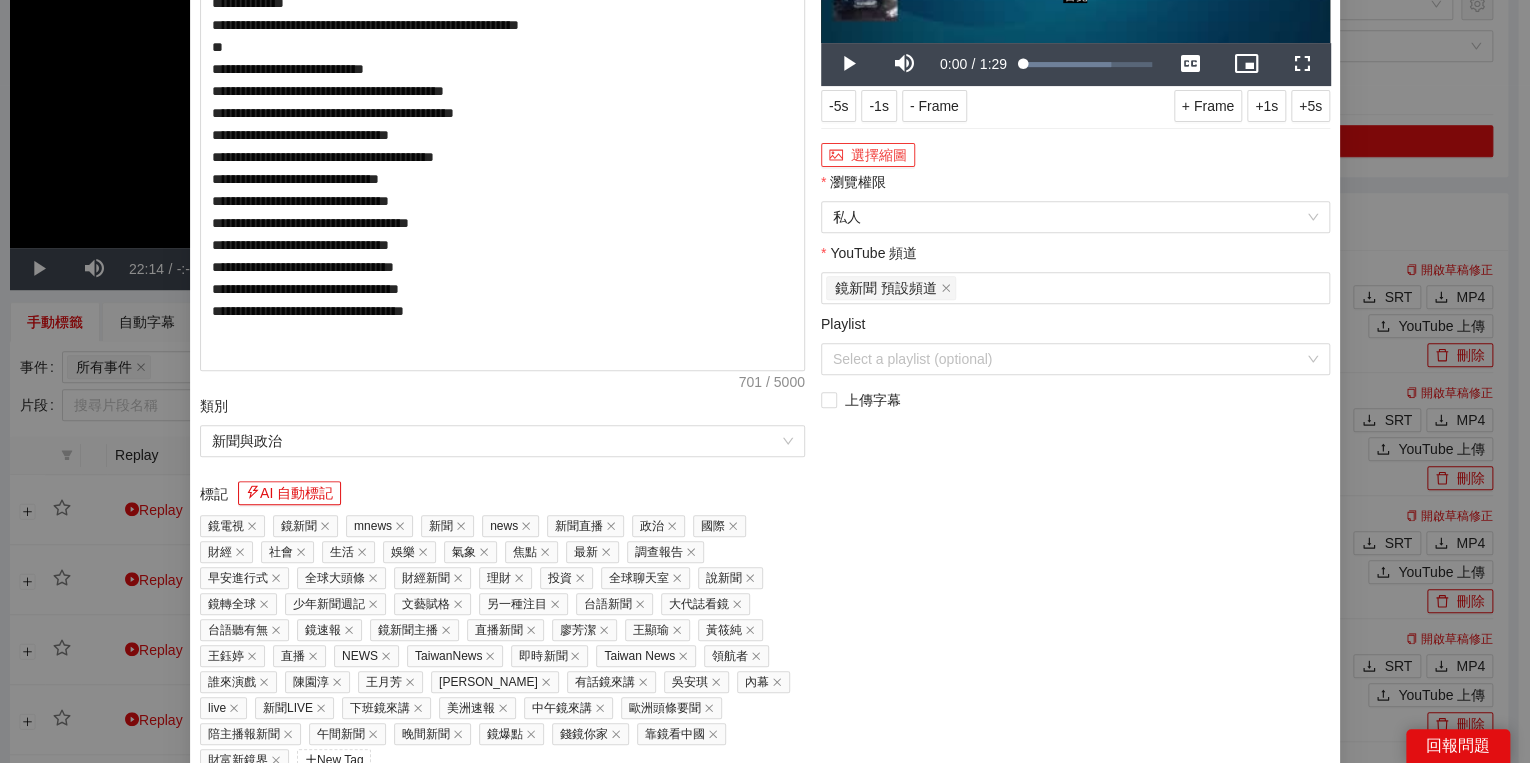click on "選擇縮圖" at bounding box center [868, 155] 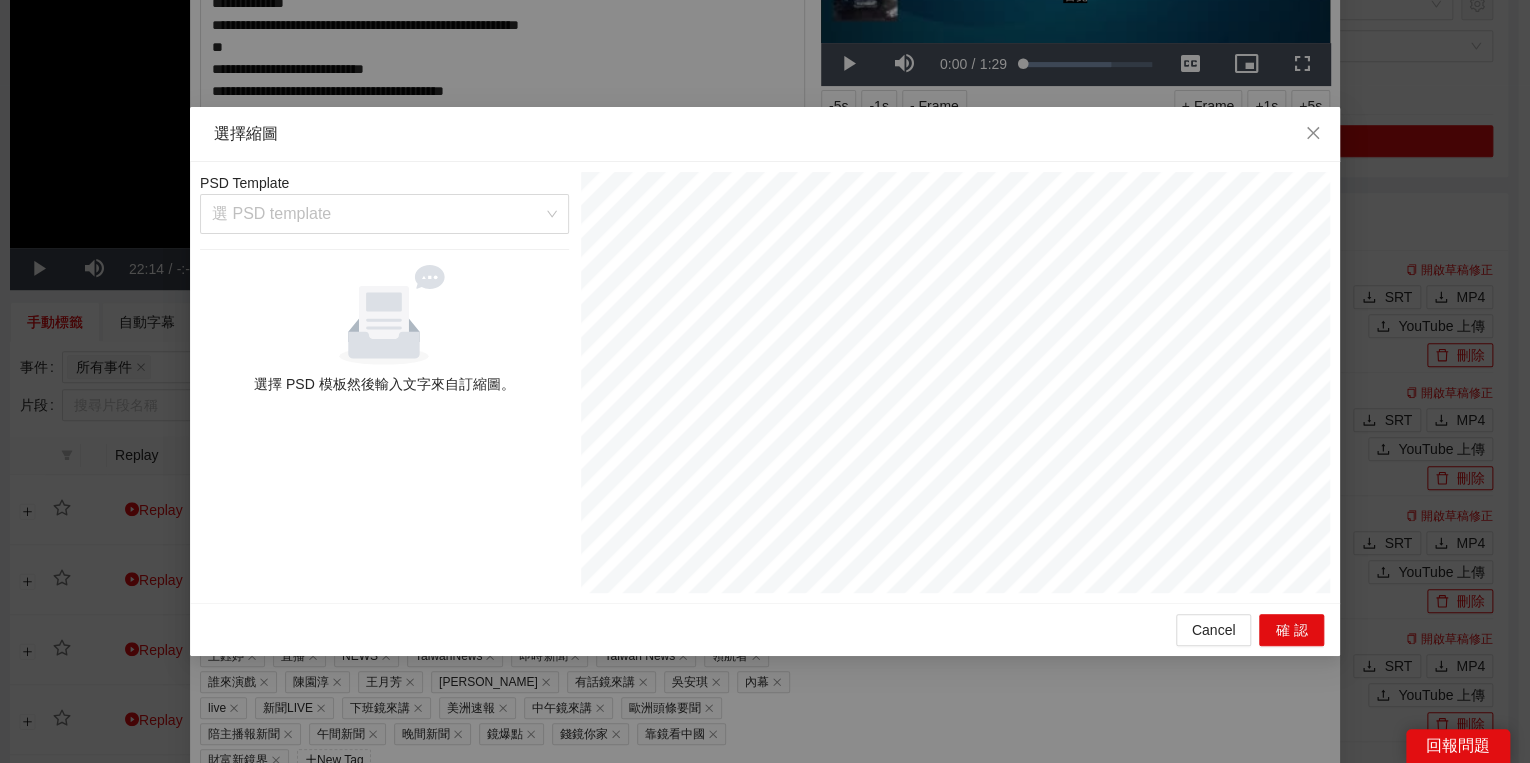 drag, startPoint x: 485, startPoint y: 210, endPoint x: 492, endPoint y: 304, distance: 94.26028 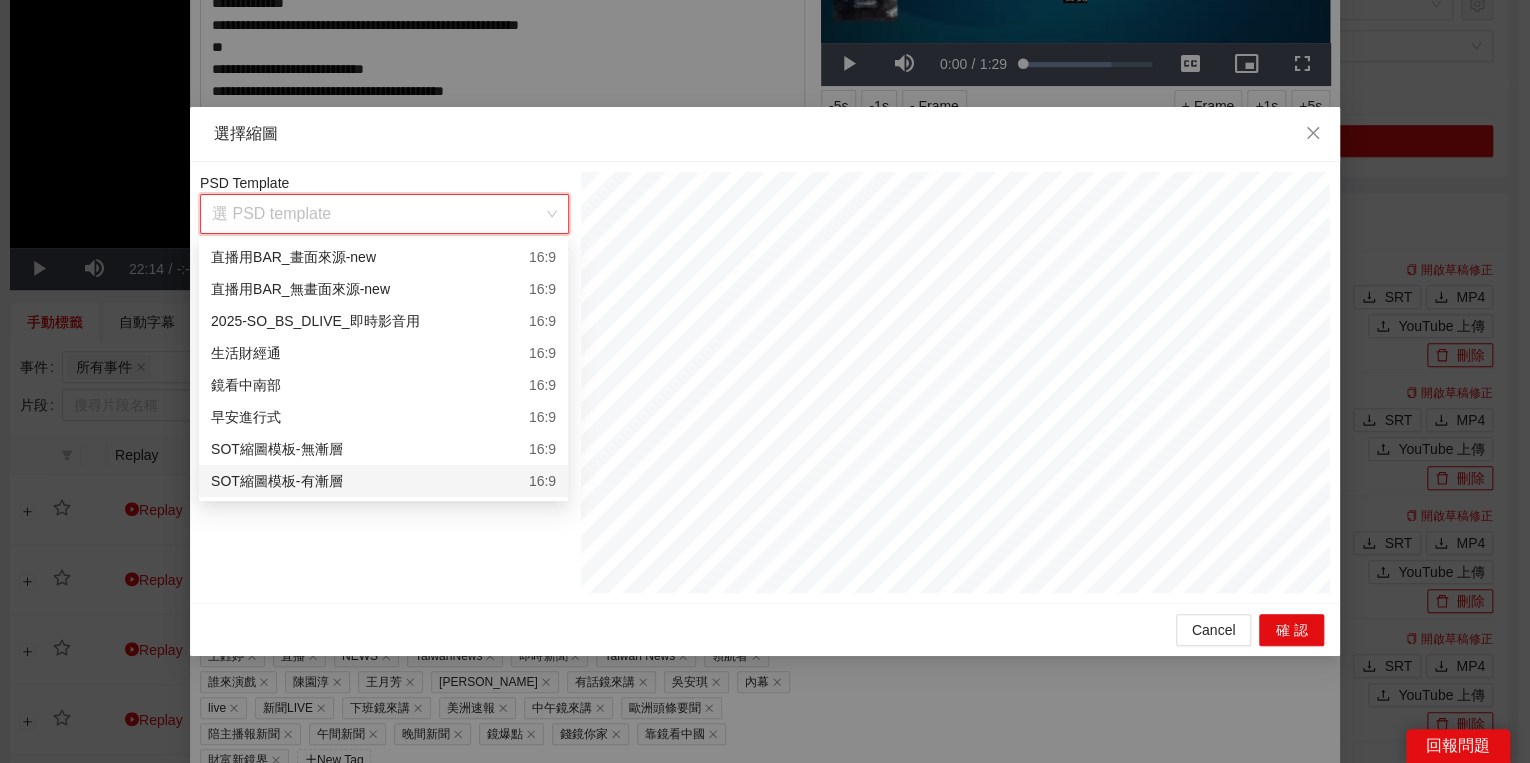 click on "SOT縮圖模板-有漸層 16:9" at bounding box center [383, 481] 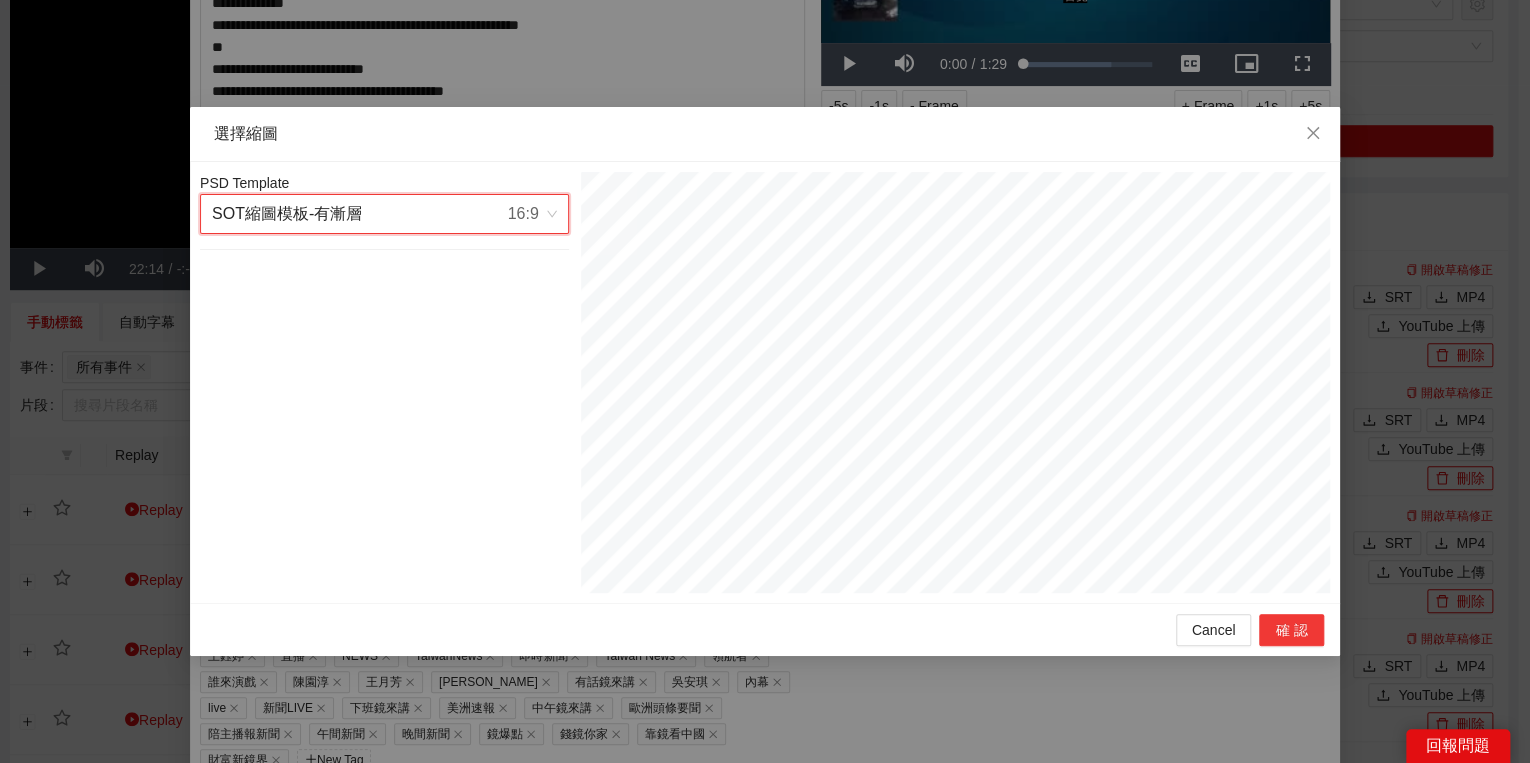 click on "確認" at bounding box center [1291, 630] 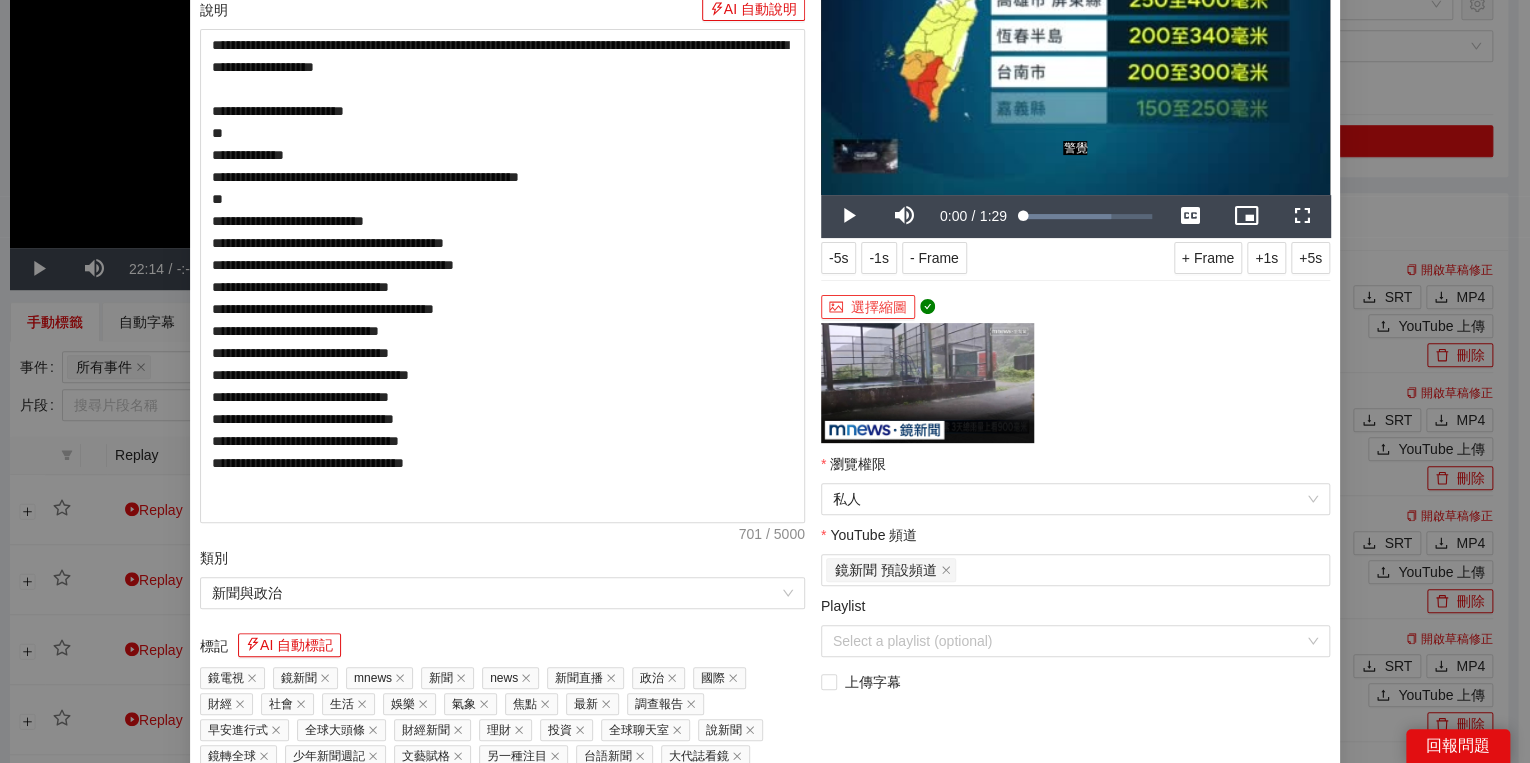 scroll, scrollTop: 320, scrollLeft: 0, axis: vertical 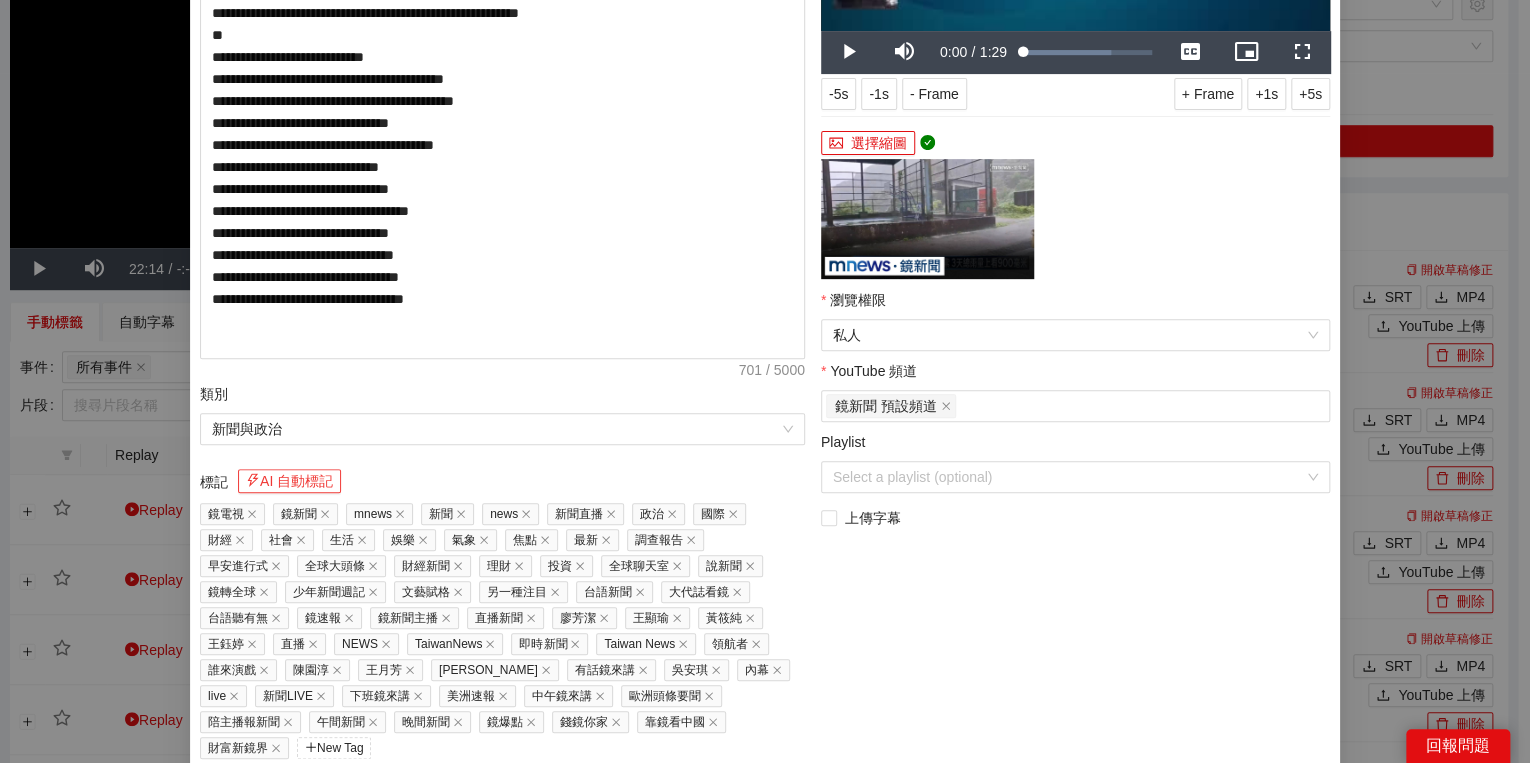 click on "AI 自動標記" at bounding box center (289, 481) 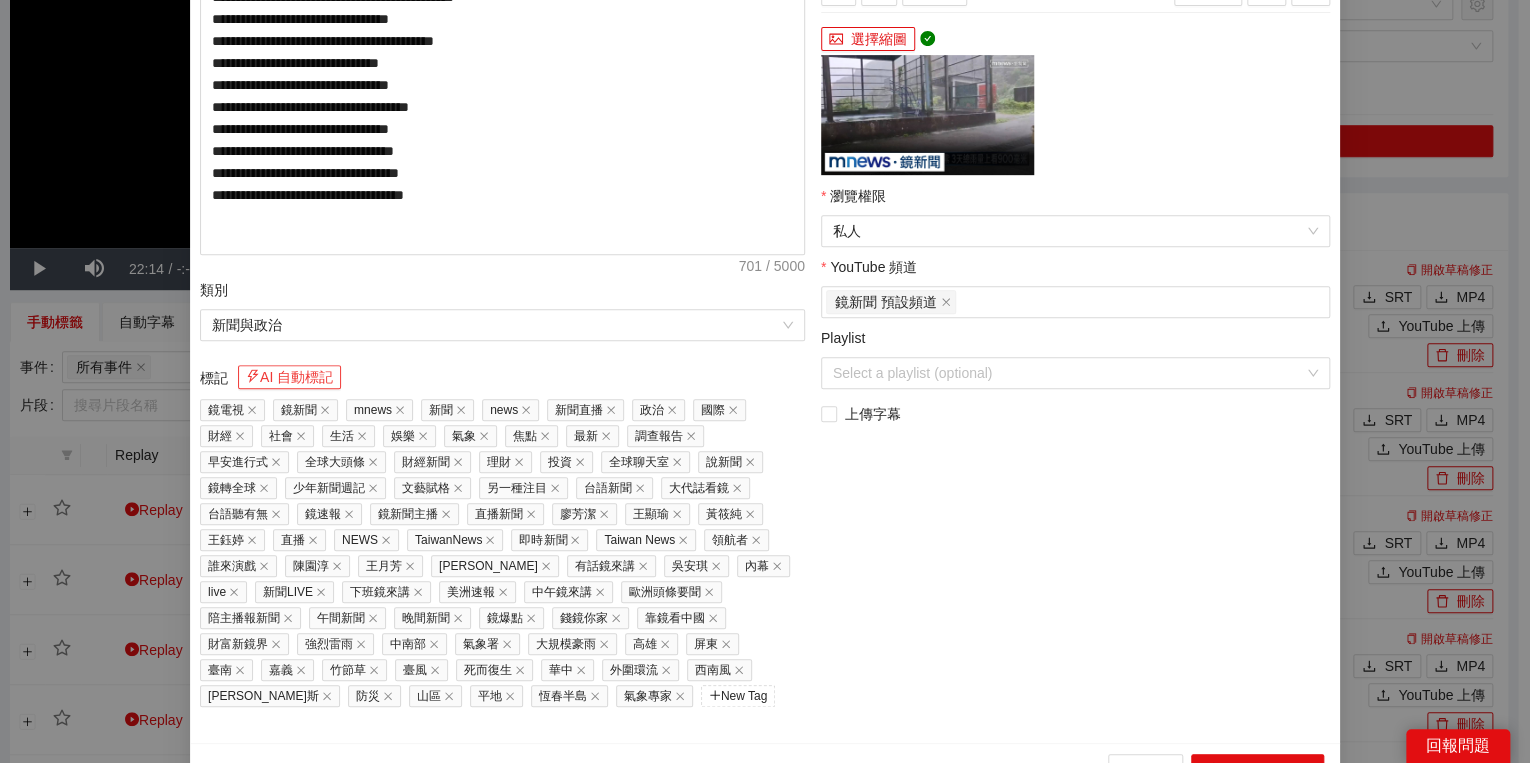 scroll, scrollTop: 451, scrollLeft: 0, axis: vertical 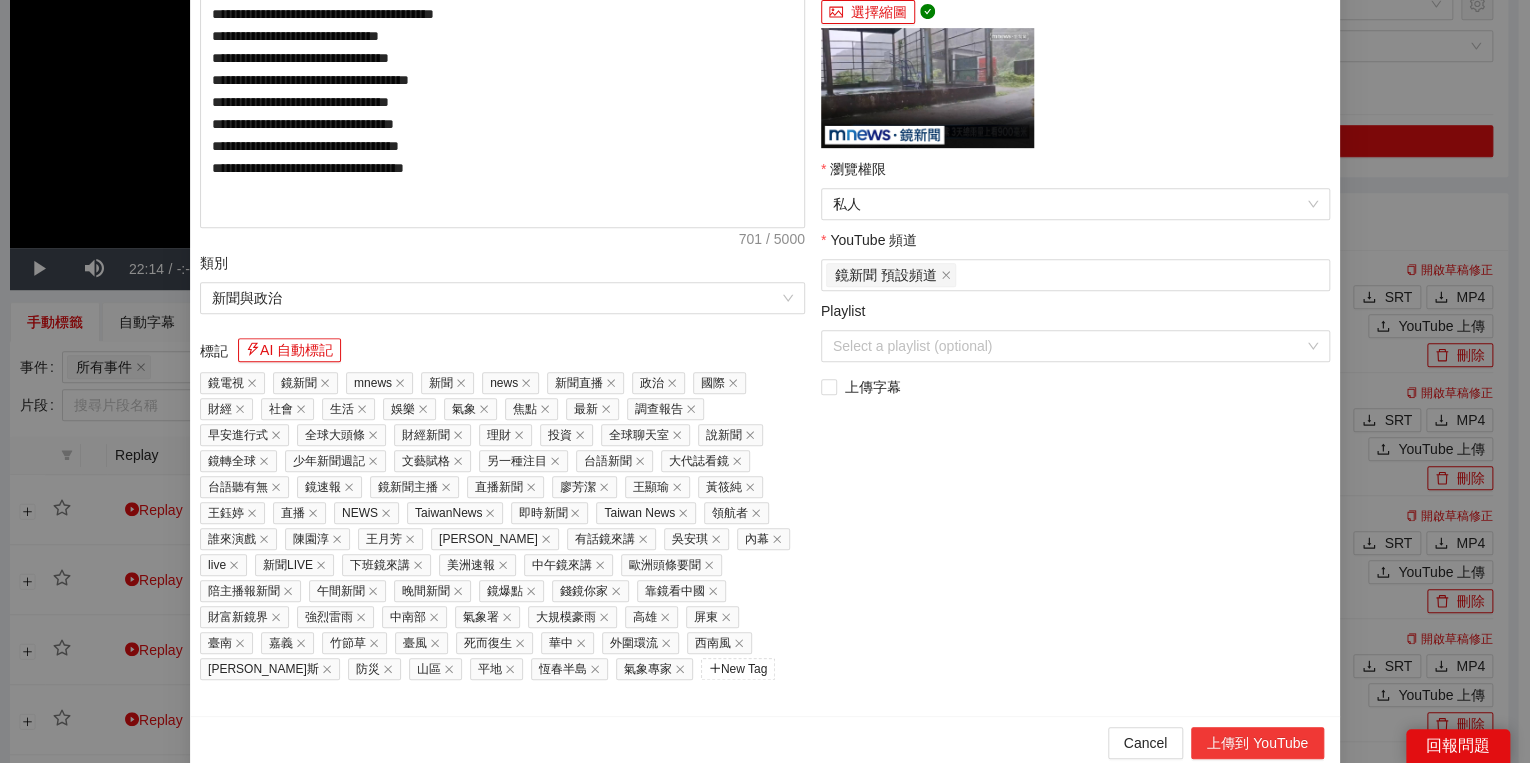 click on "上傳到 YouTube" at bounding box center (1257, 743) 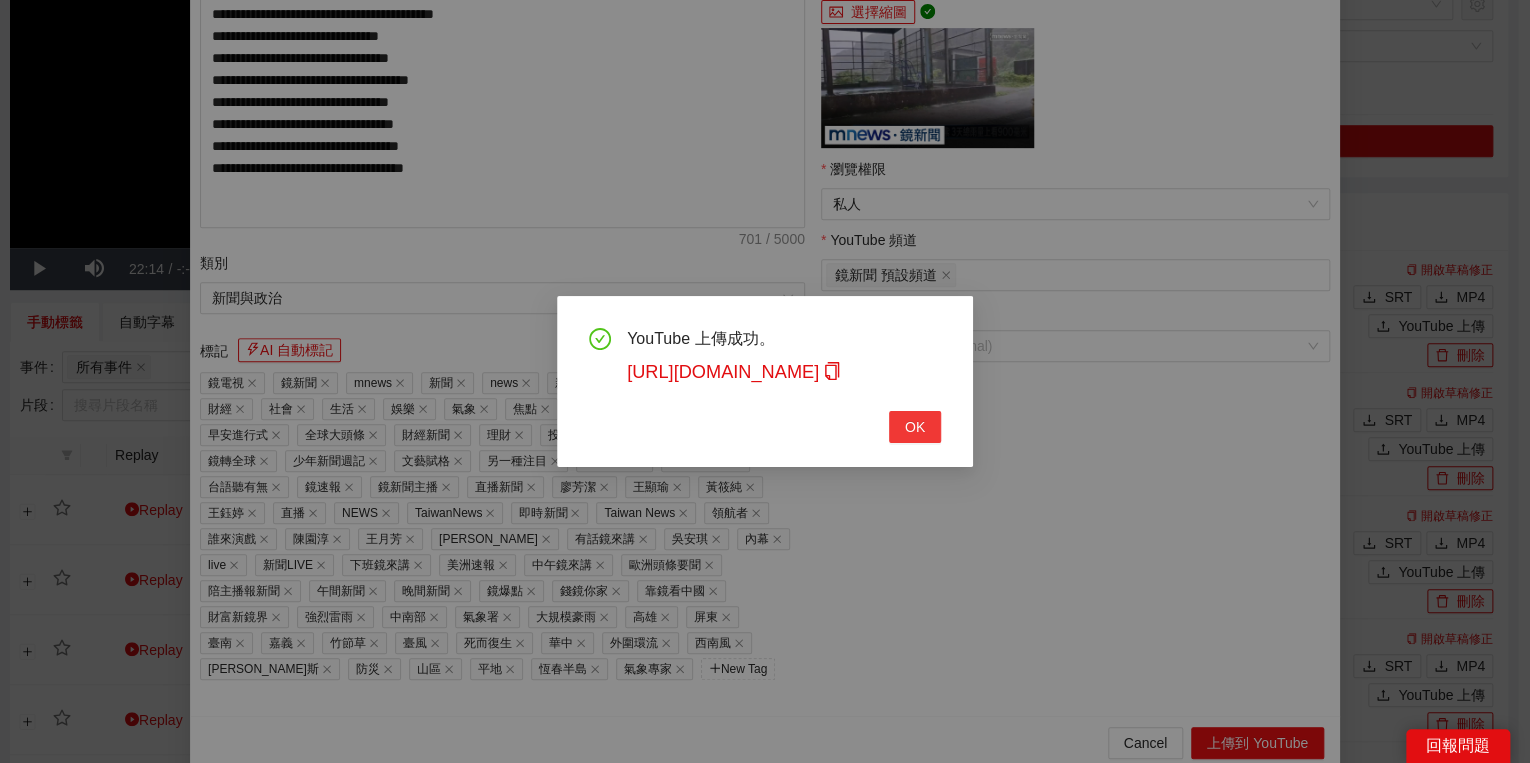 click on "OK" at bounding box center [915, 427] 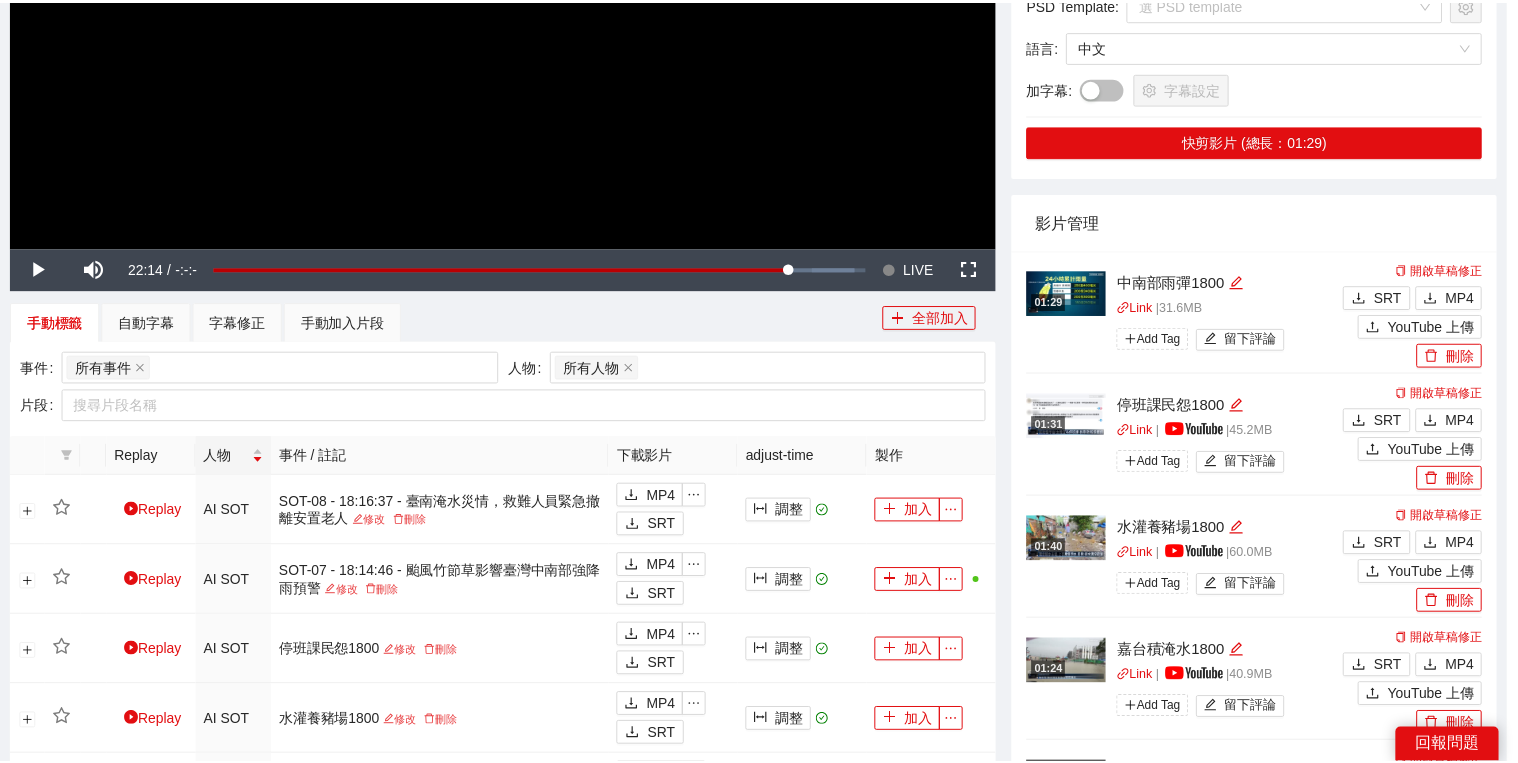 scroll, scrollTop: 308, scrollLeft: 0, axis: vertical 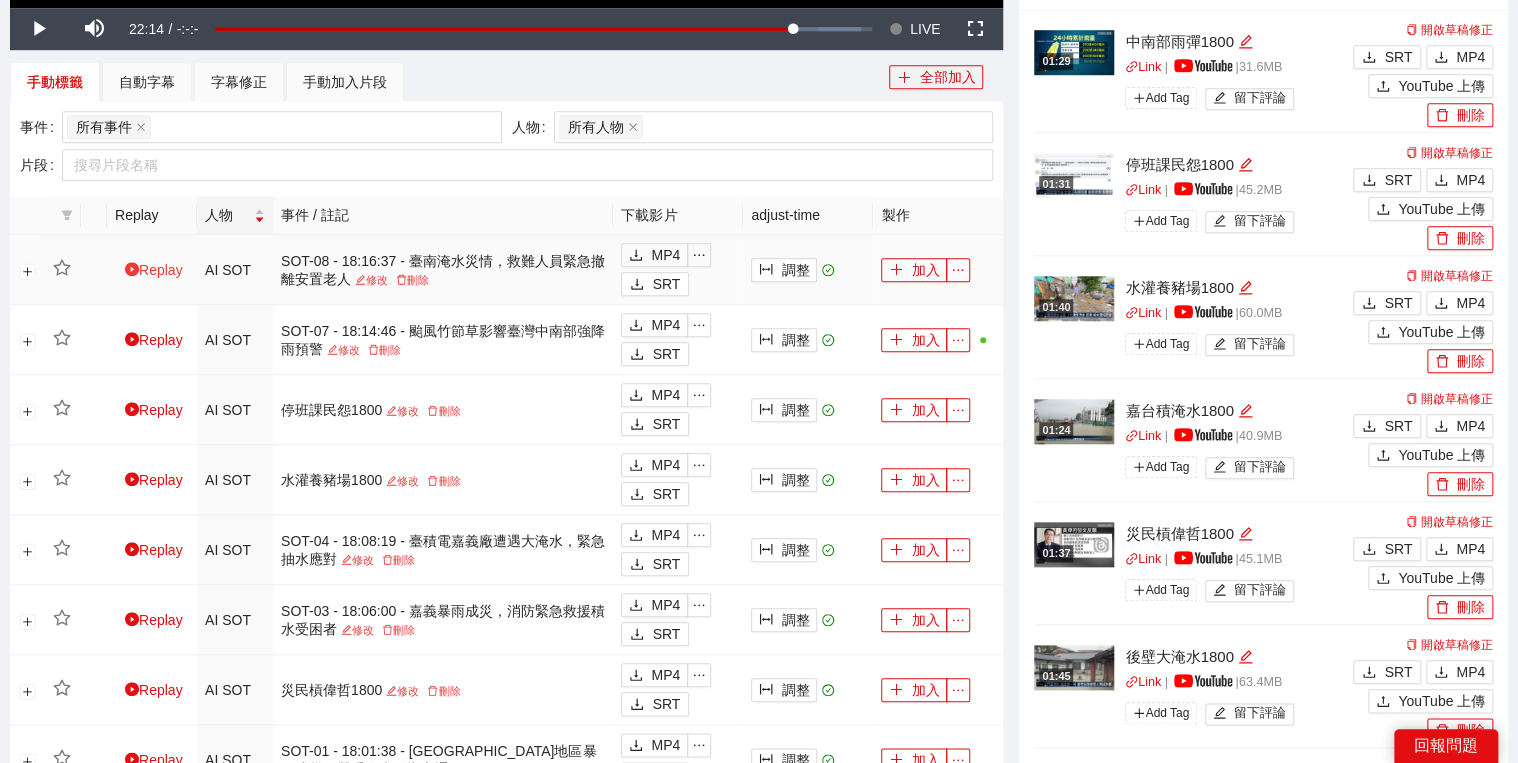 click on "Replay" at bounding box center [154, 270] 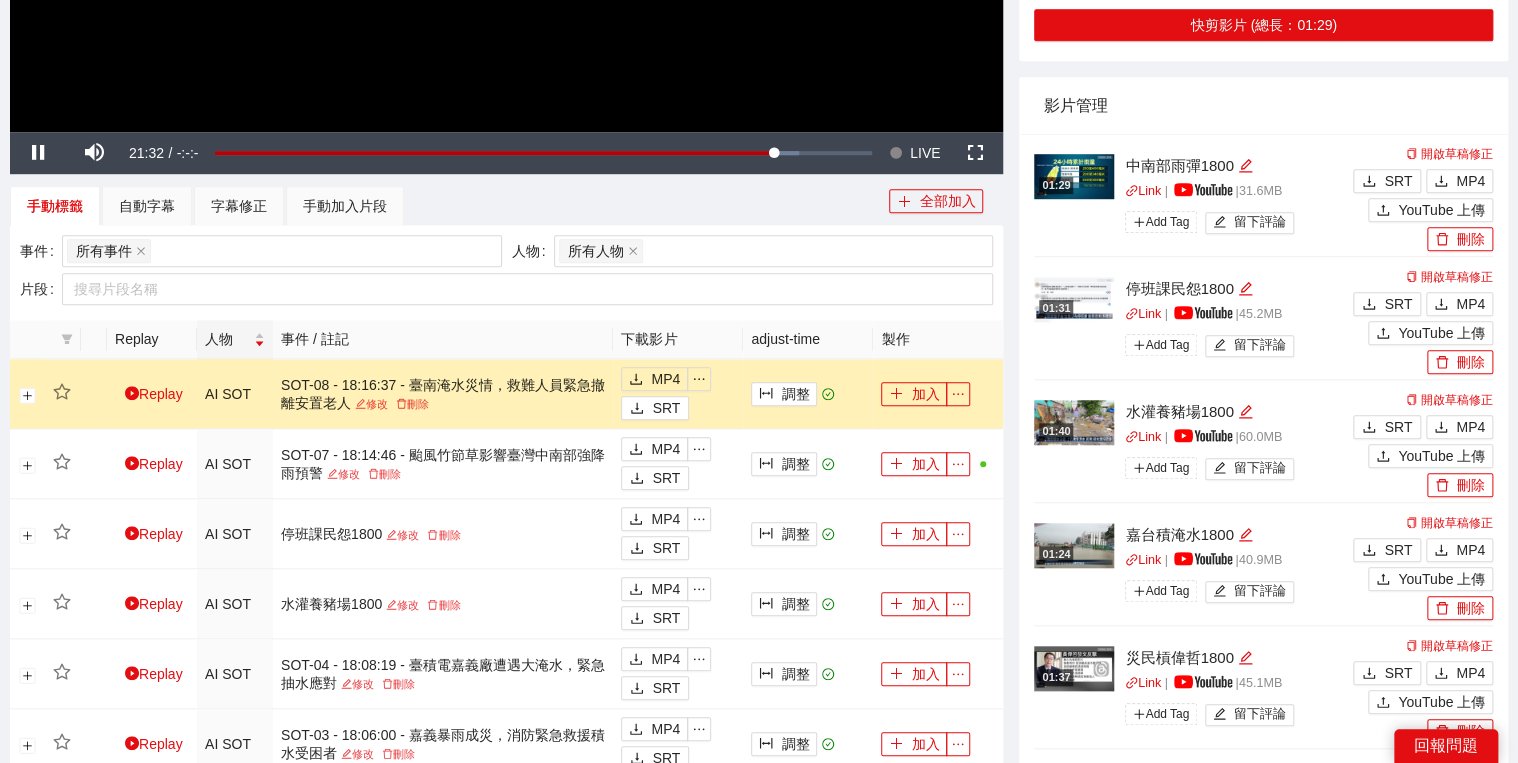 scroll, scrollTop: 480, scrollLeft: 0, axis: vertical 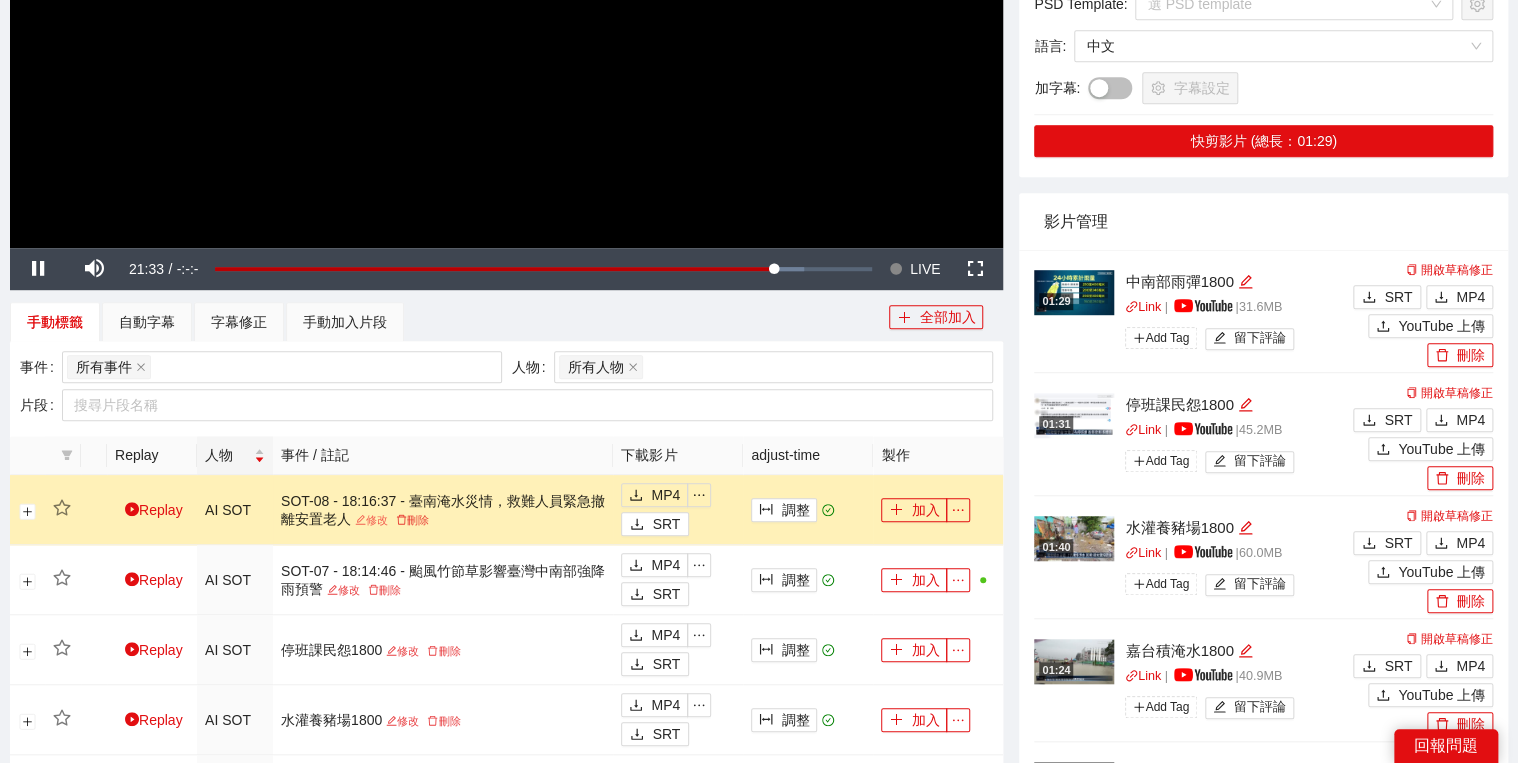 click on "修改" at bounding box center [371, 520] 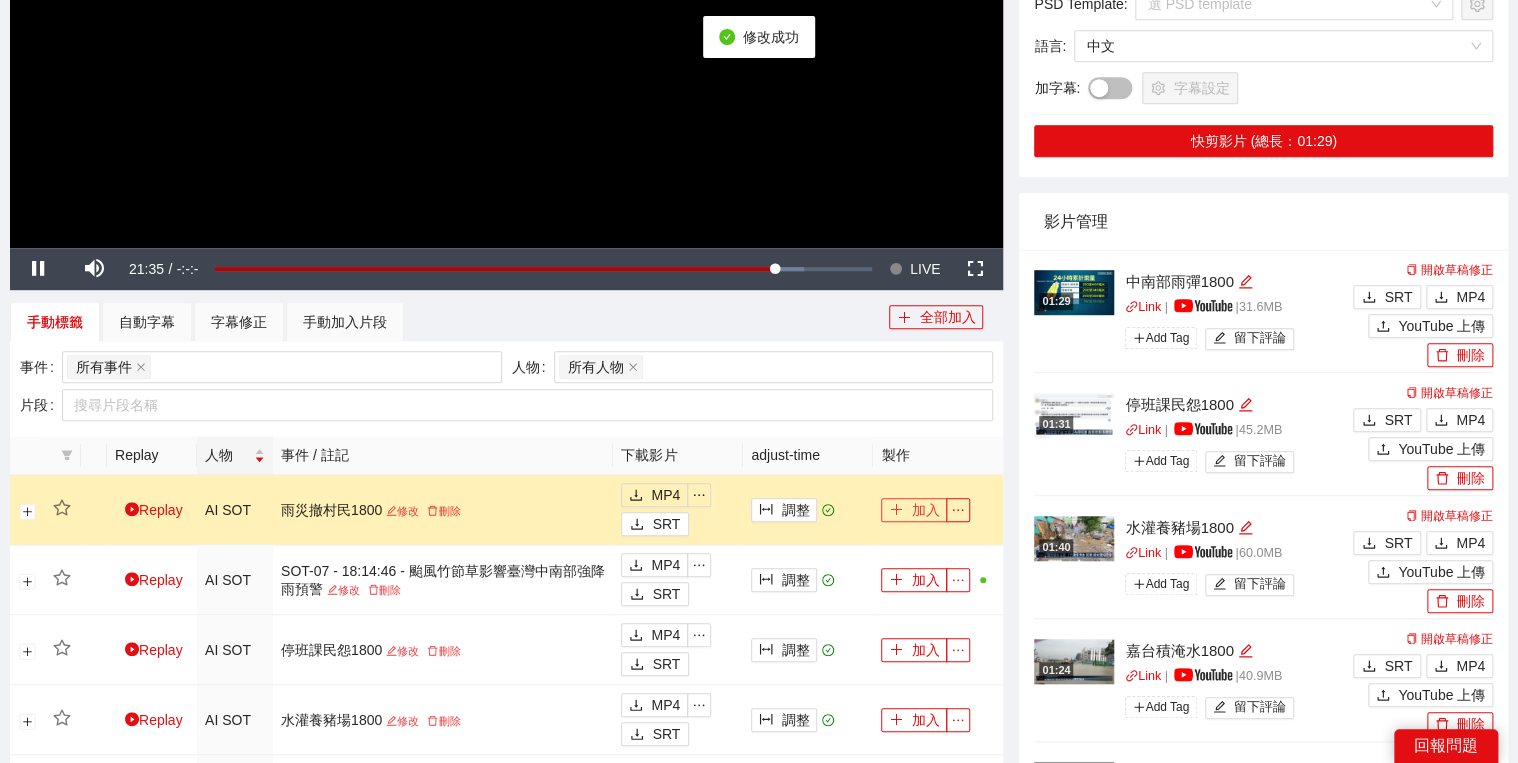 click 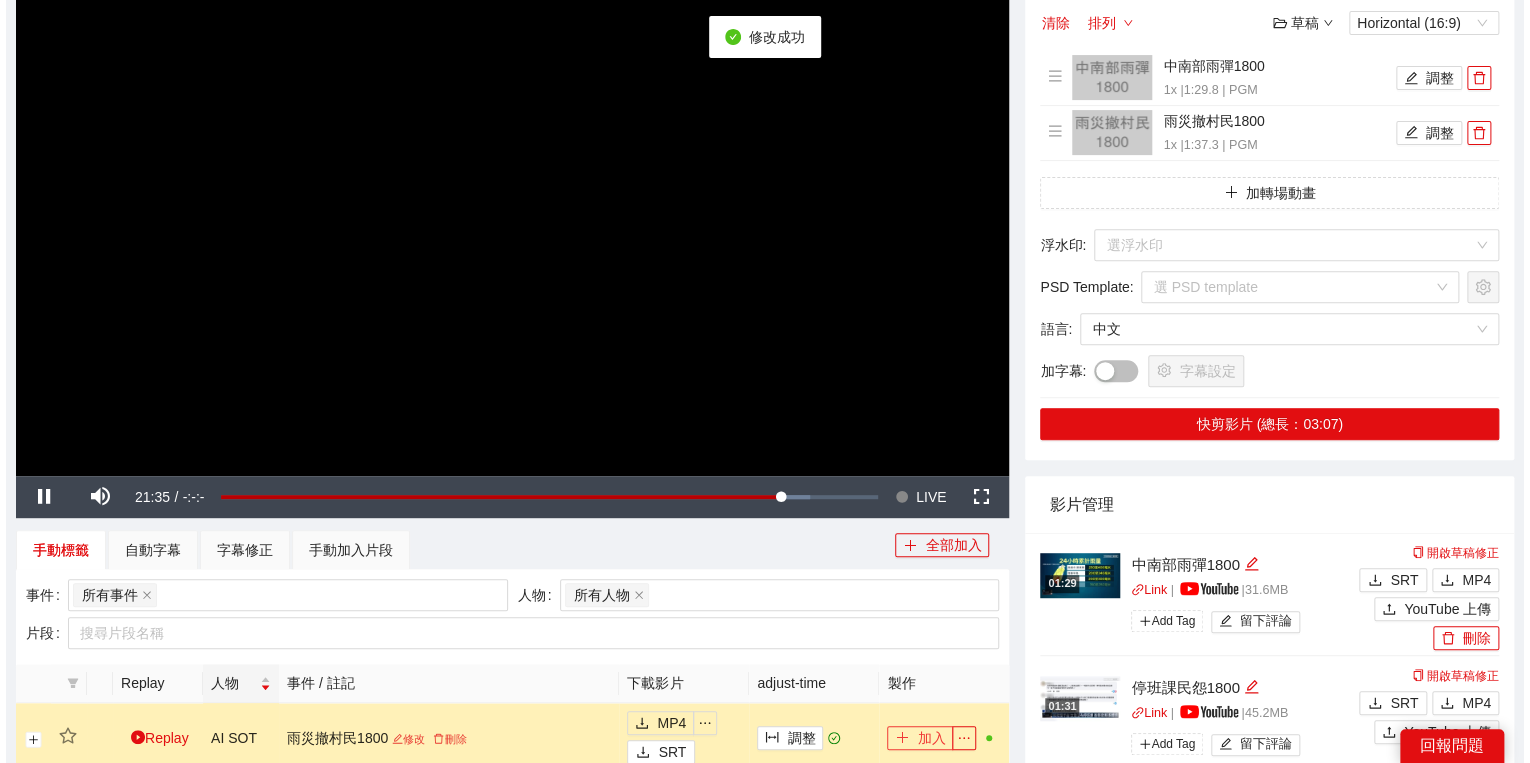 scroll, scrollTop: 80, scrollLeft: 0, axis: vertical 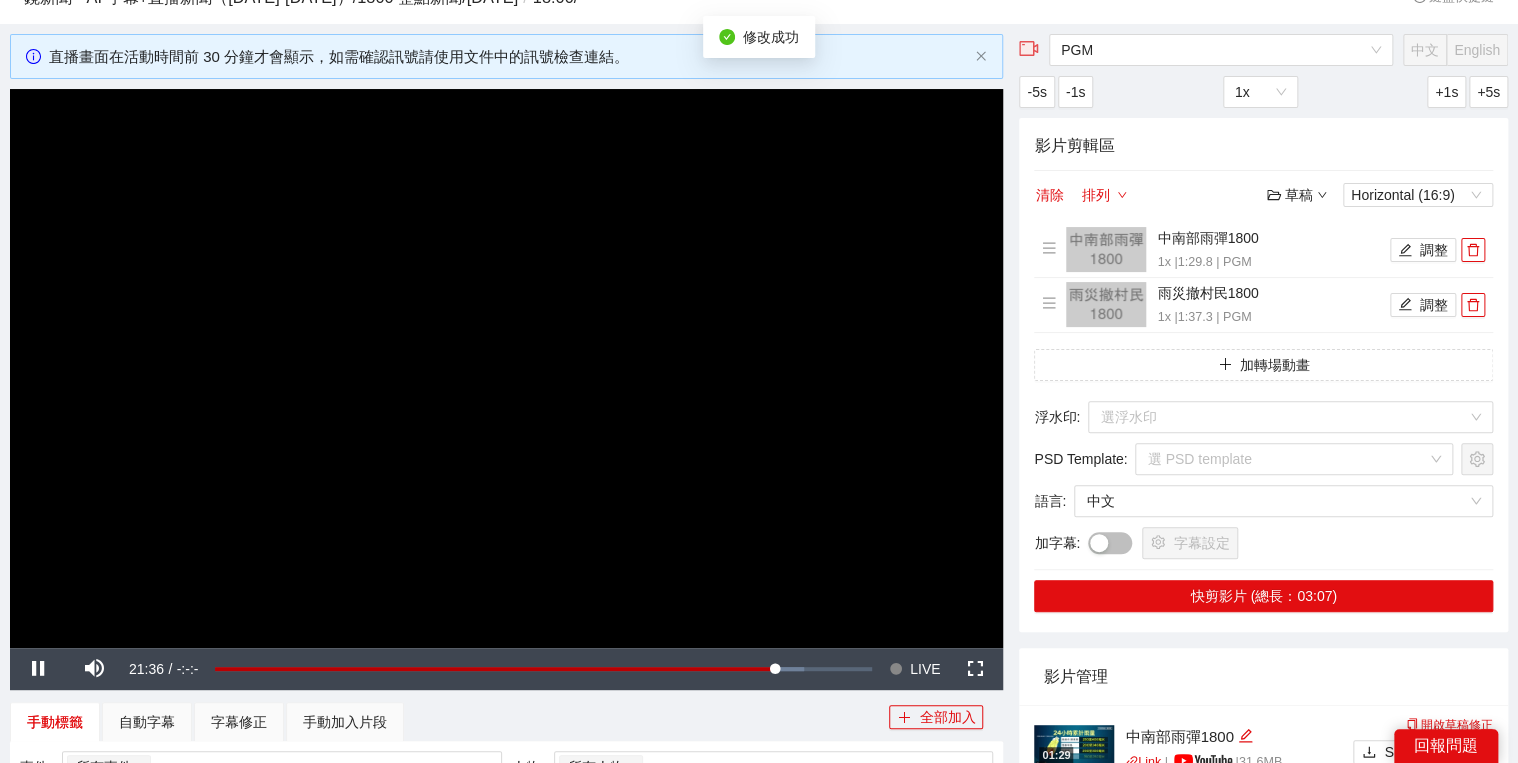 click at bounding box center (506, 368) 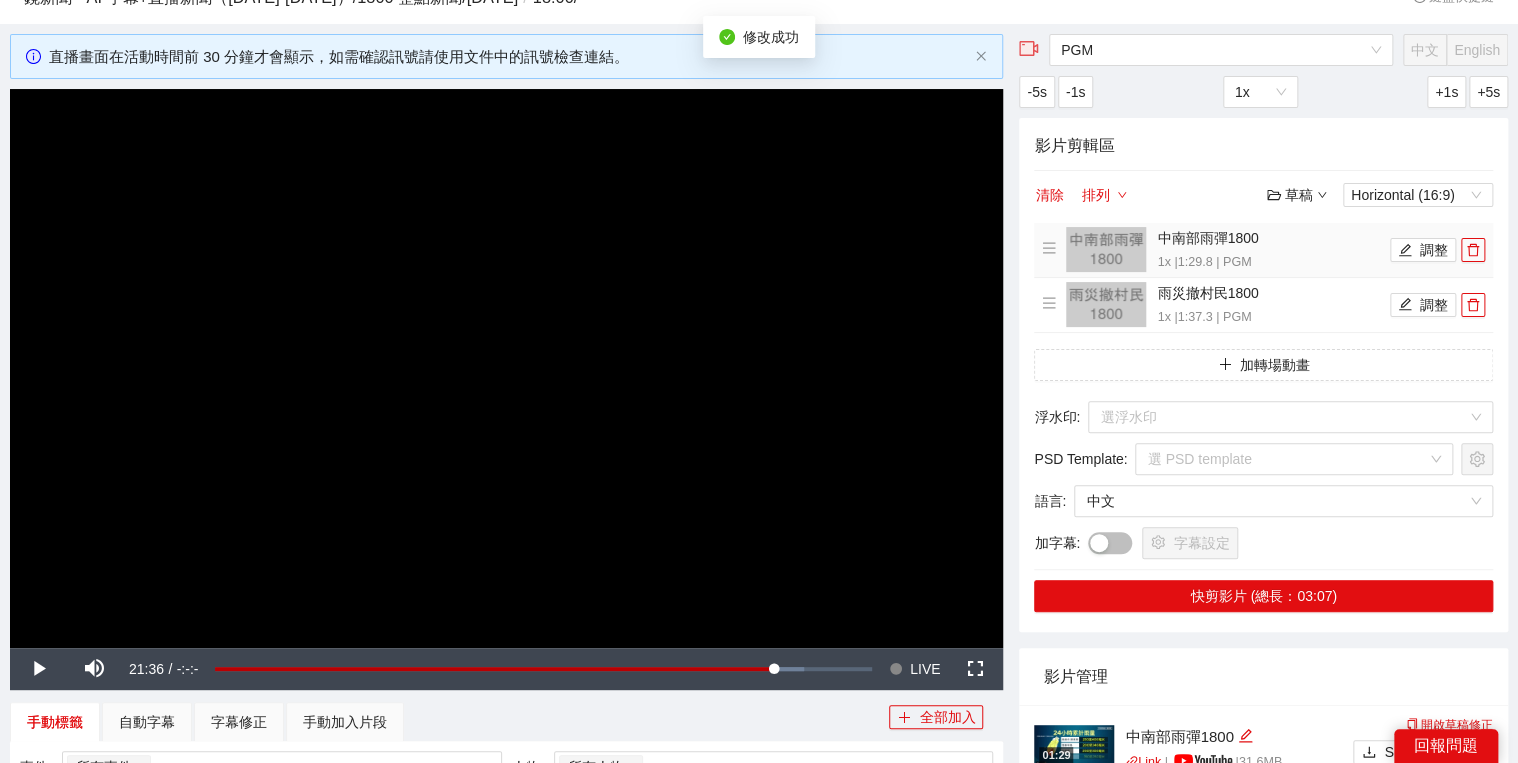 click on "中南部雨彈1800 1x |  1:29.8    | PGM   調整" at bounding box center [1263, 250] 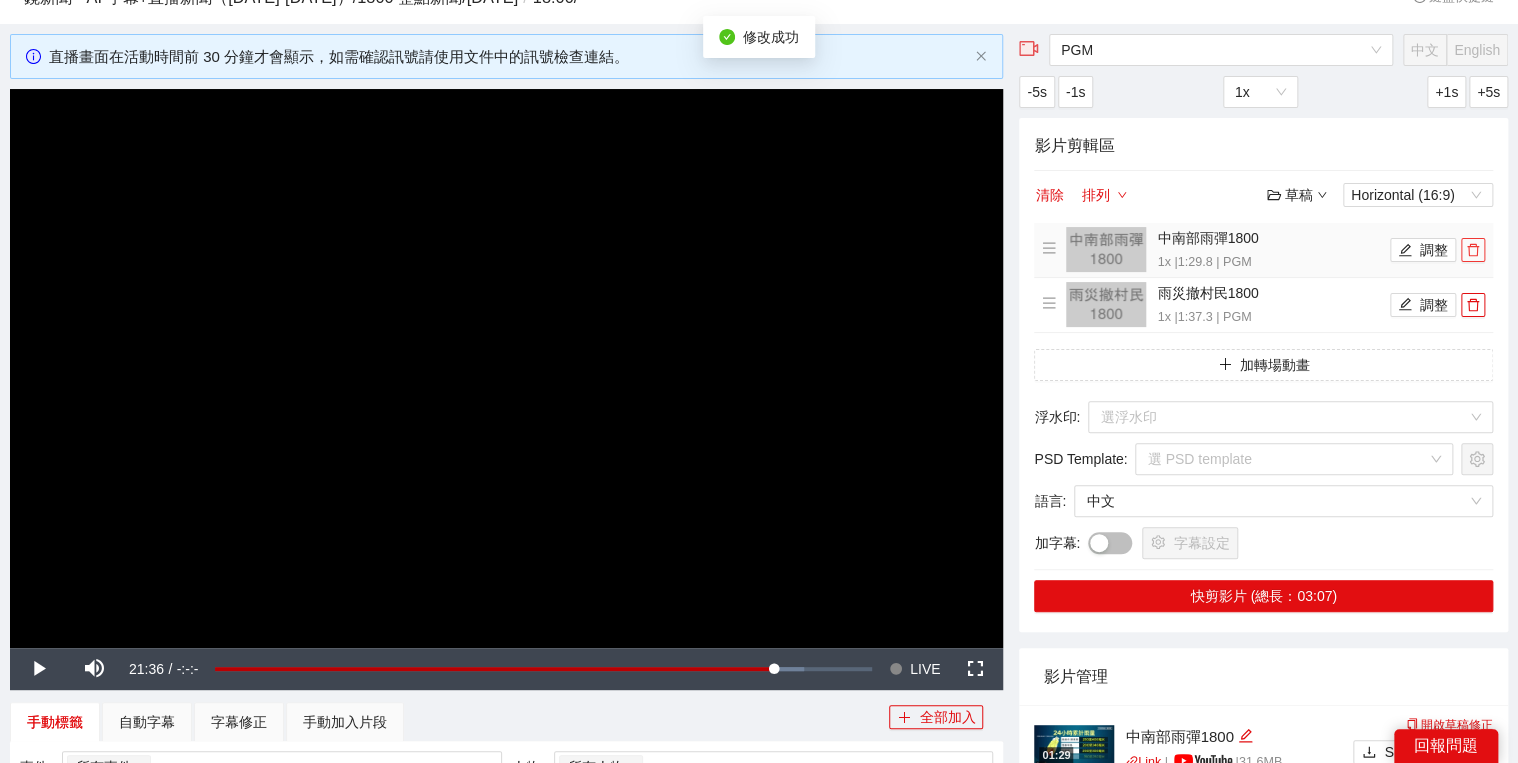 click 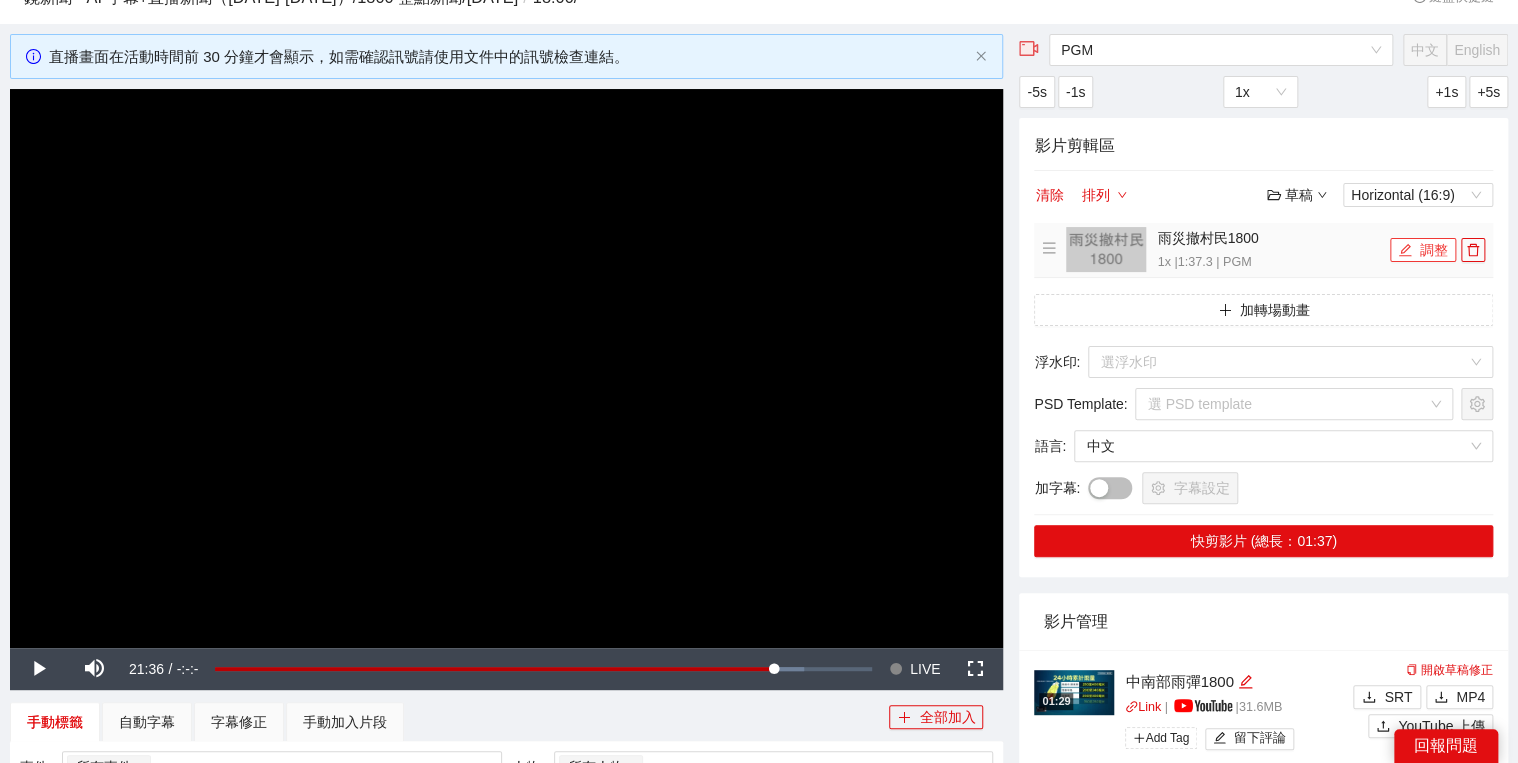 click on "調整" at bounding box center (1423, 250) 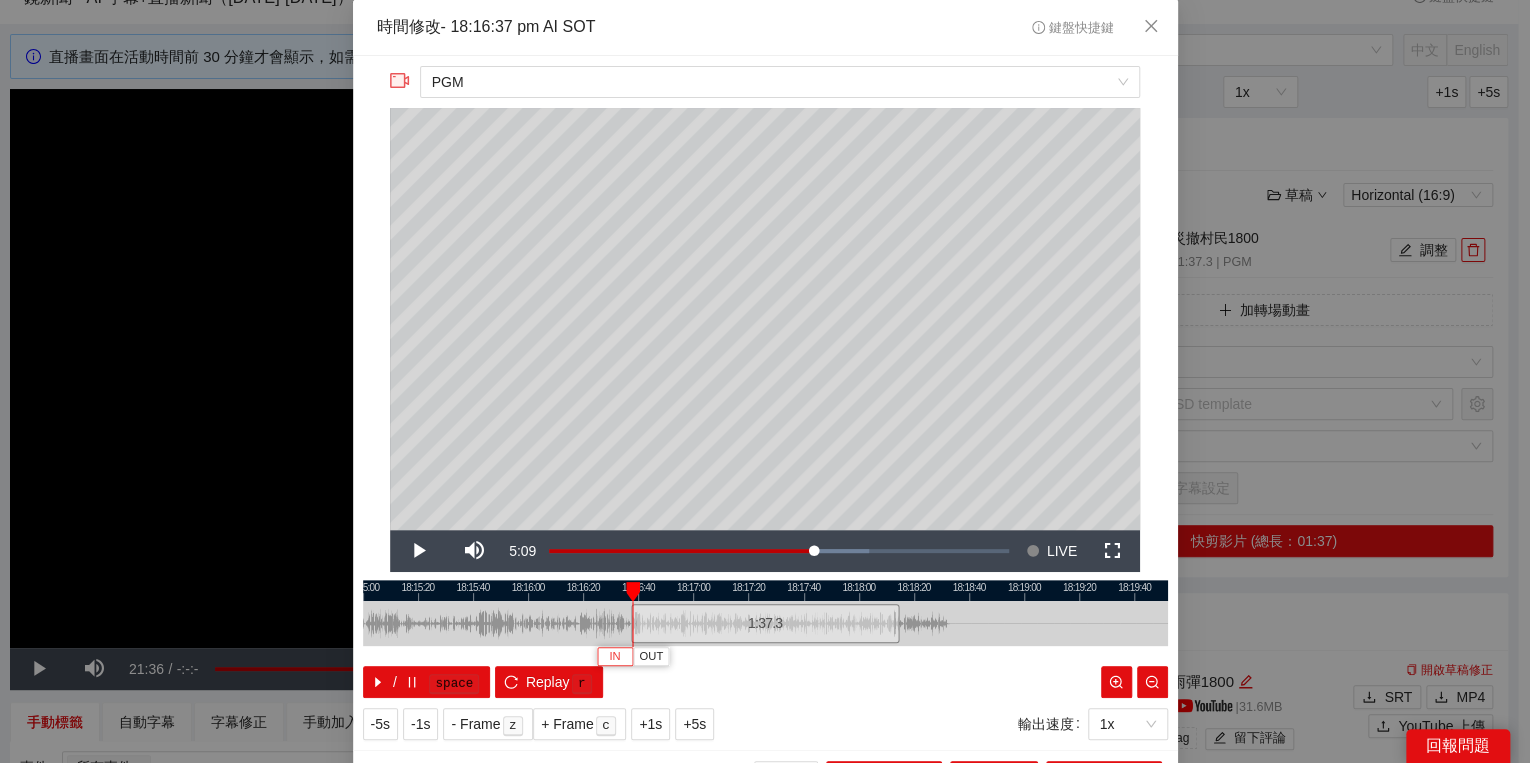 click on "IN" at bounding box center [615, 656] 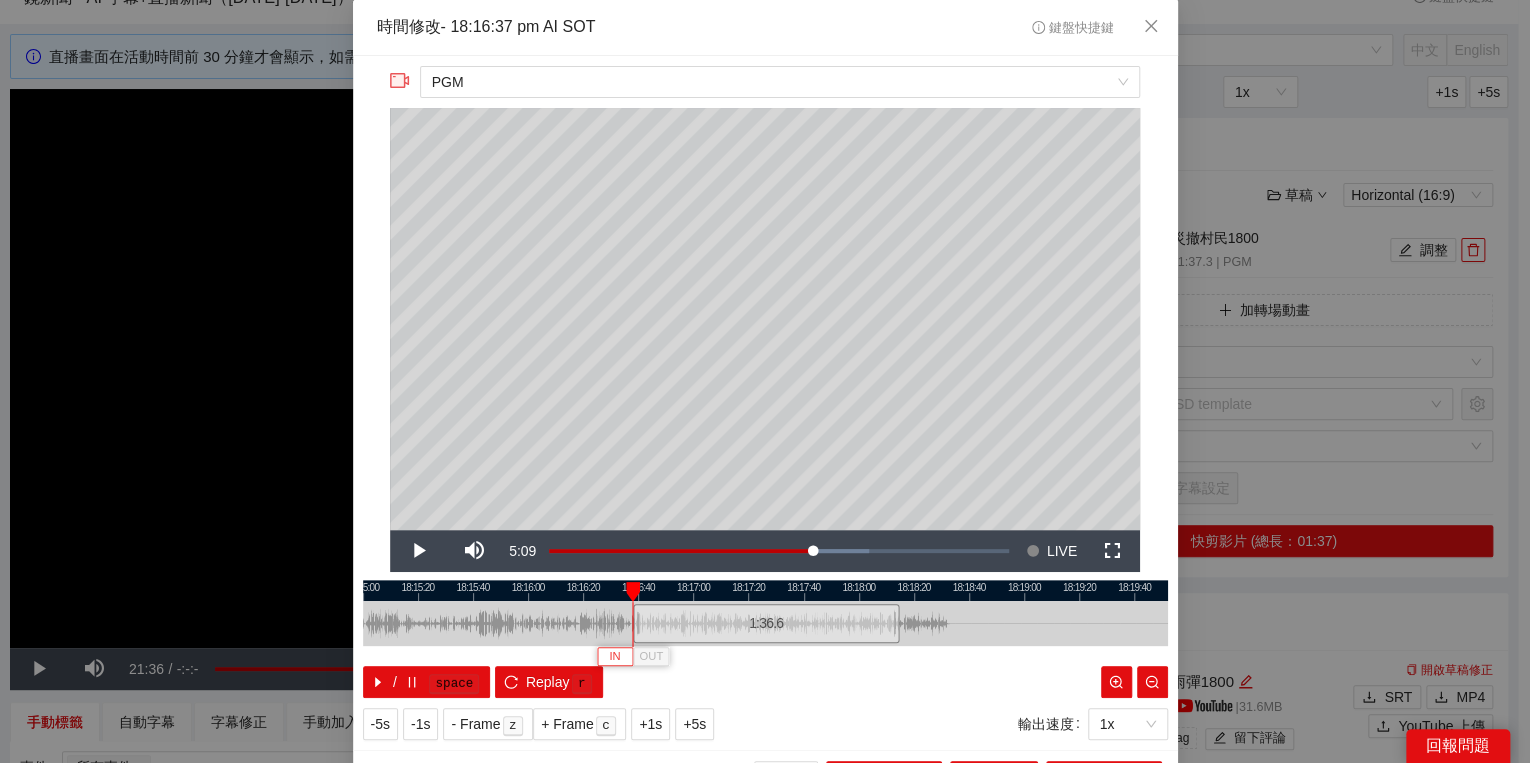 type 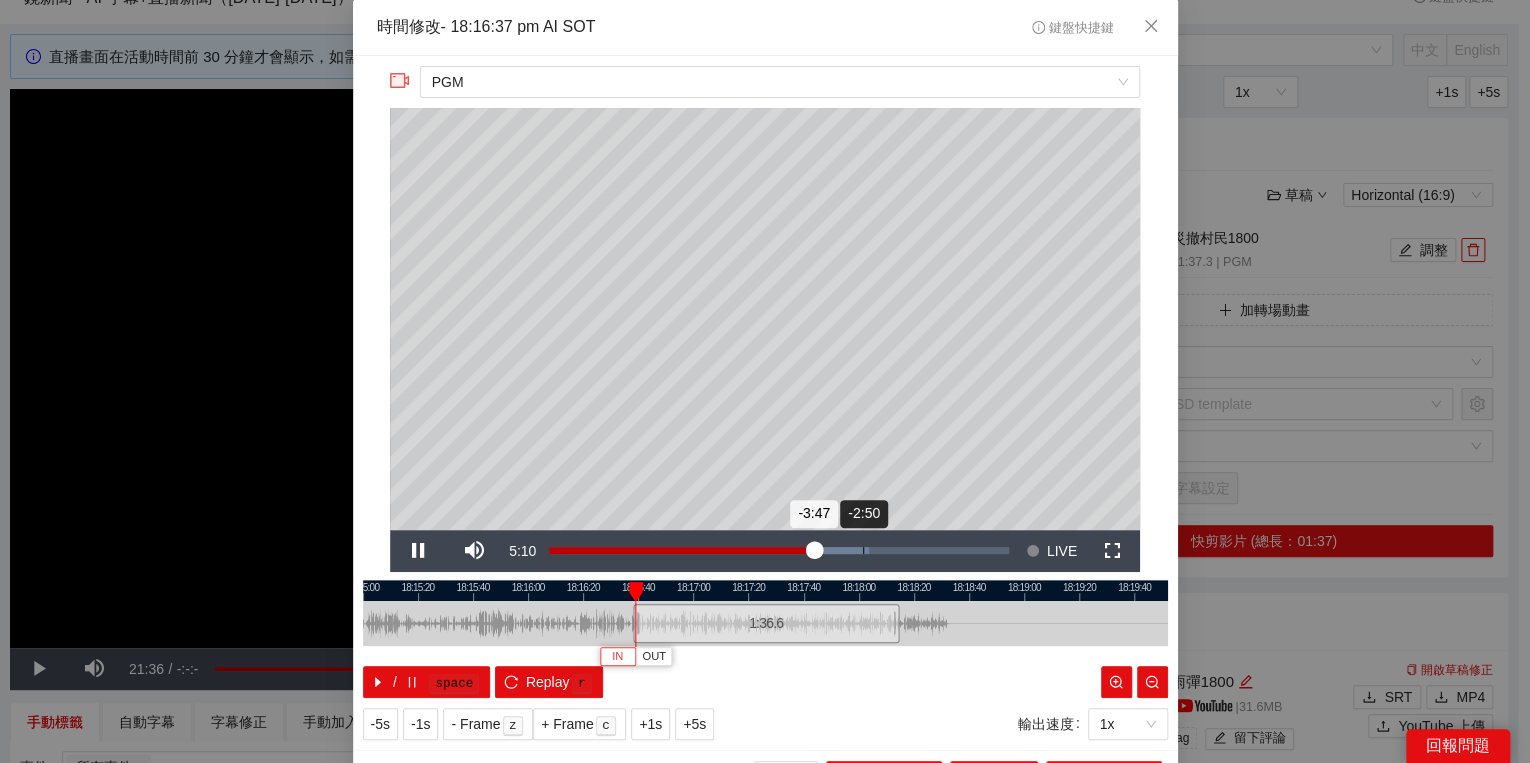 click on "Loaded :  69.65% -2:50 -3:47" at bounding box center (779, 550) 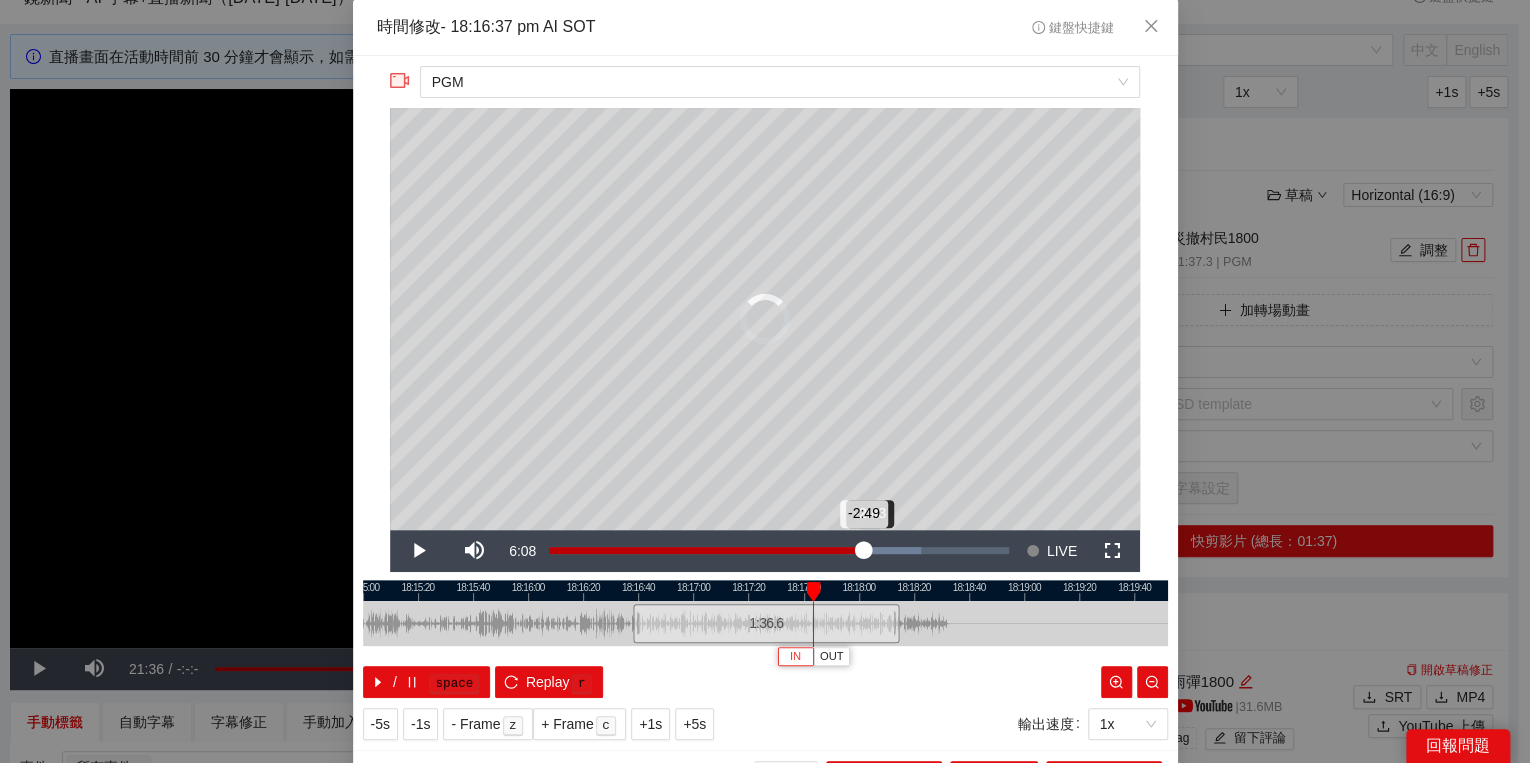 click on "-2:49" at bounding box center [706, 550] 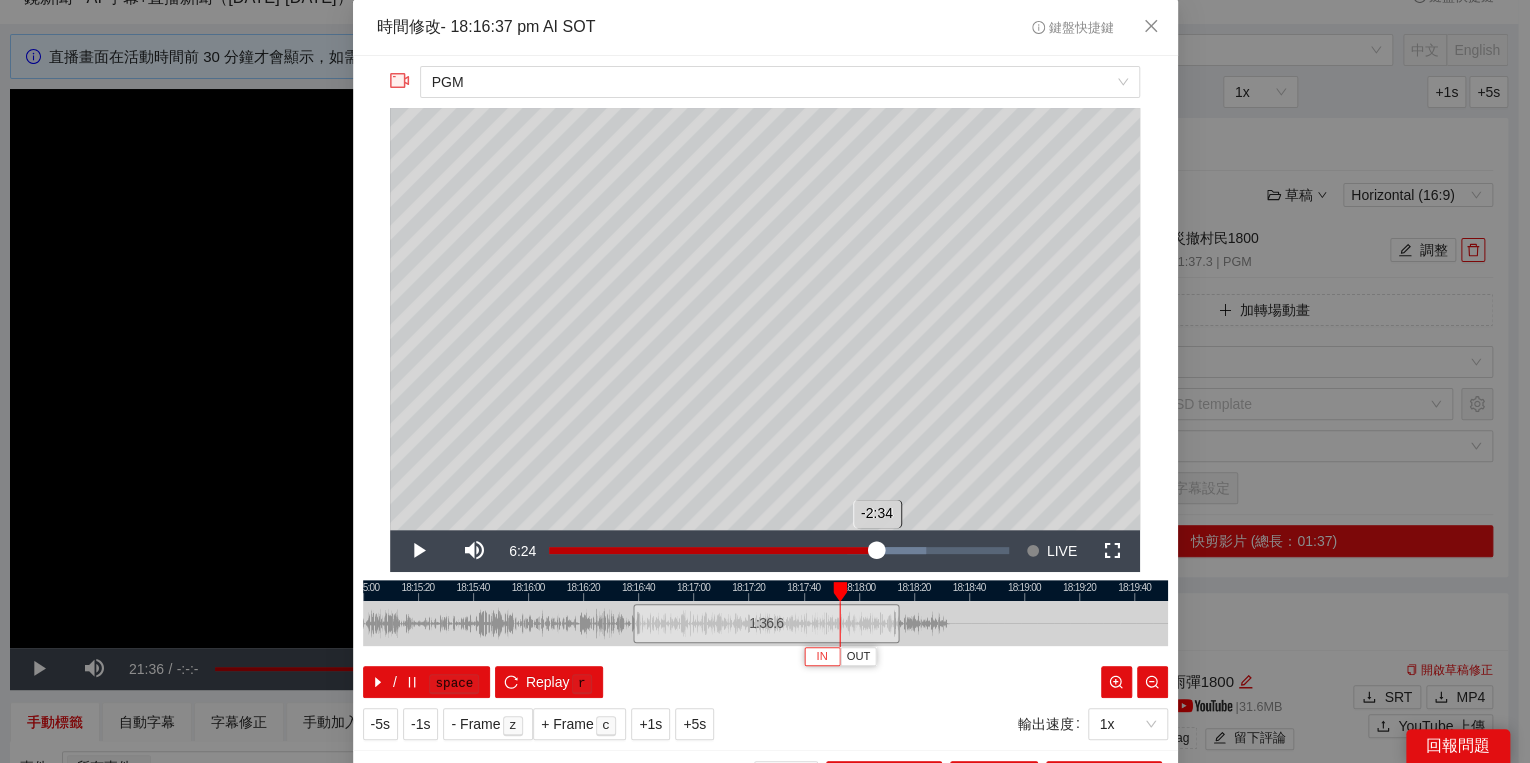 click on "-2:34" at bounding box center (713, 550) 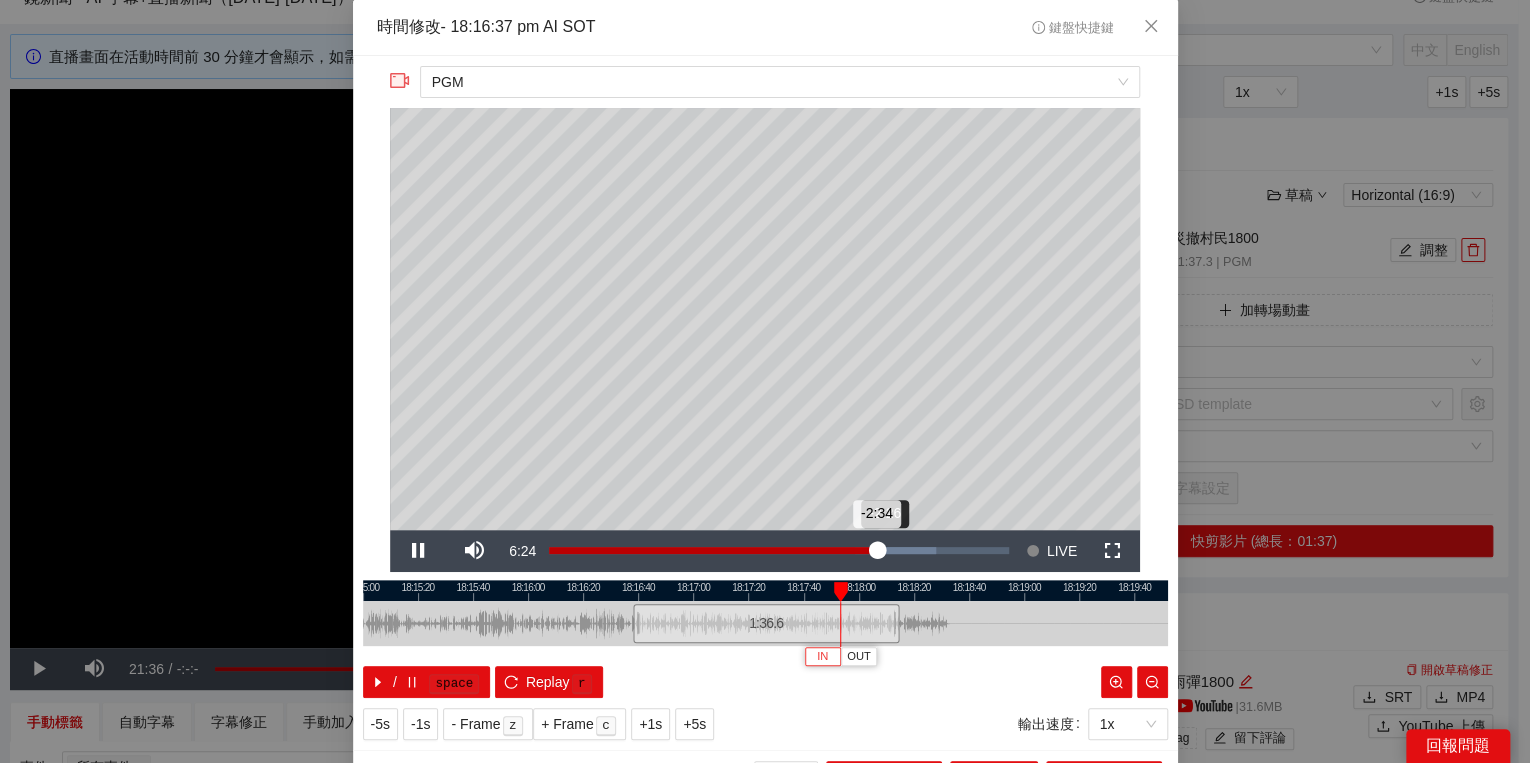 click on "-2:34" at bounding box center [713, 550] 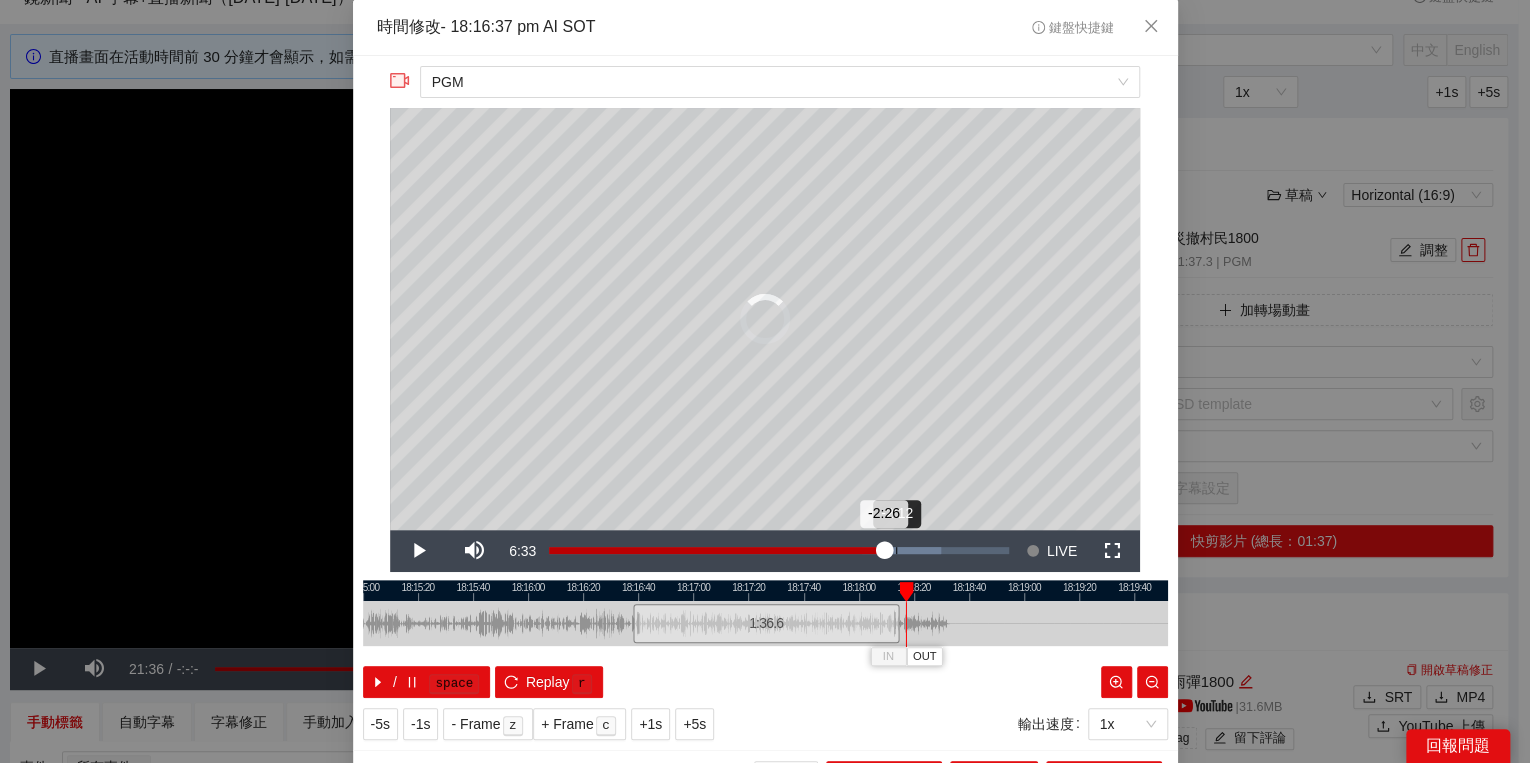 click on "Loaded :  85.38% -2:12 -2:26" at bounding box center (779, 550) 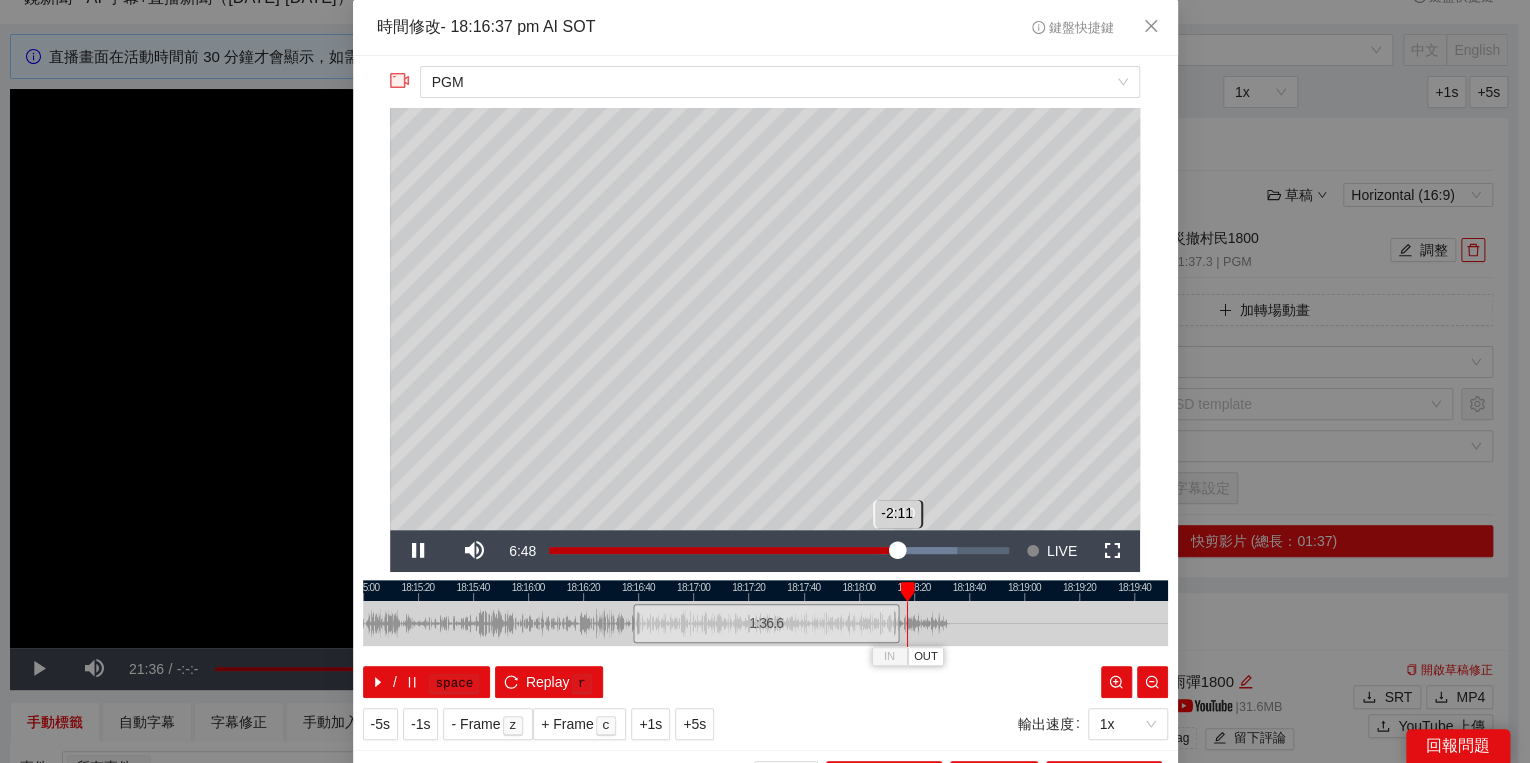 click on "-2:11" at bounding box center (723, 550) 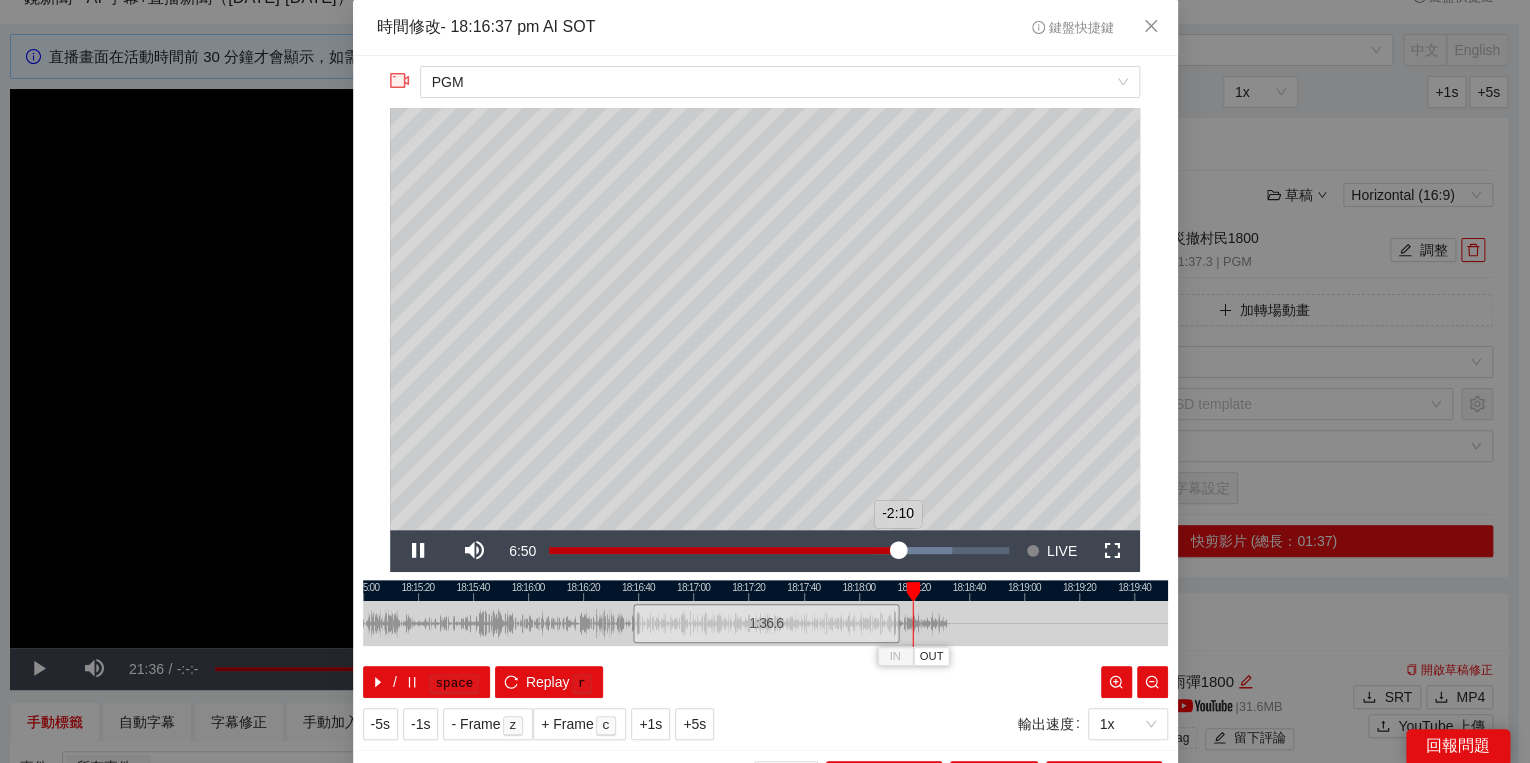 click on "-2:10" at bounding box center [723, 550] 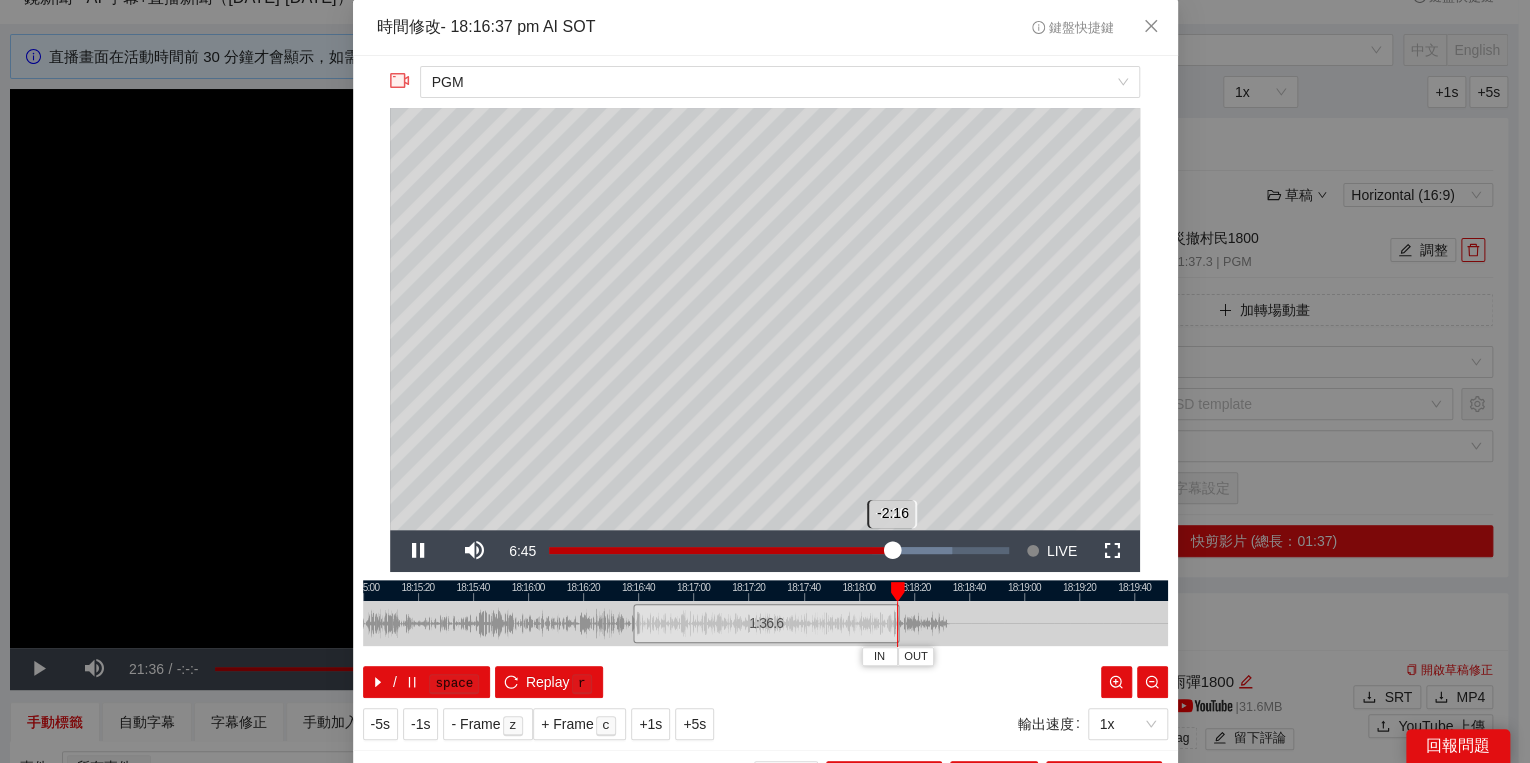 click on "-2:16" at bounding box center [721, 550] 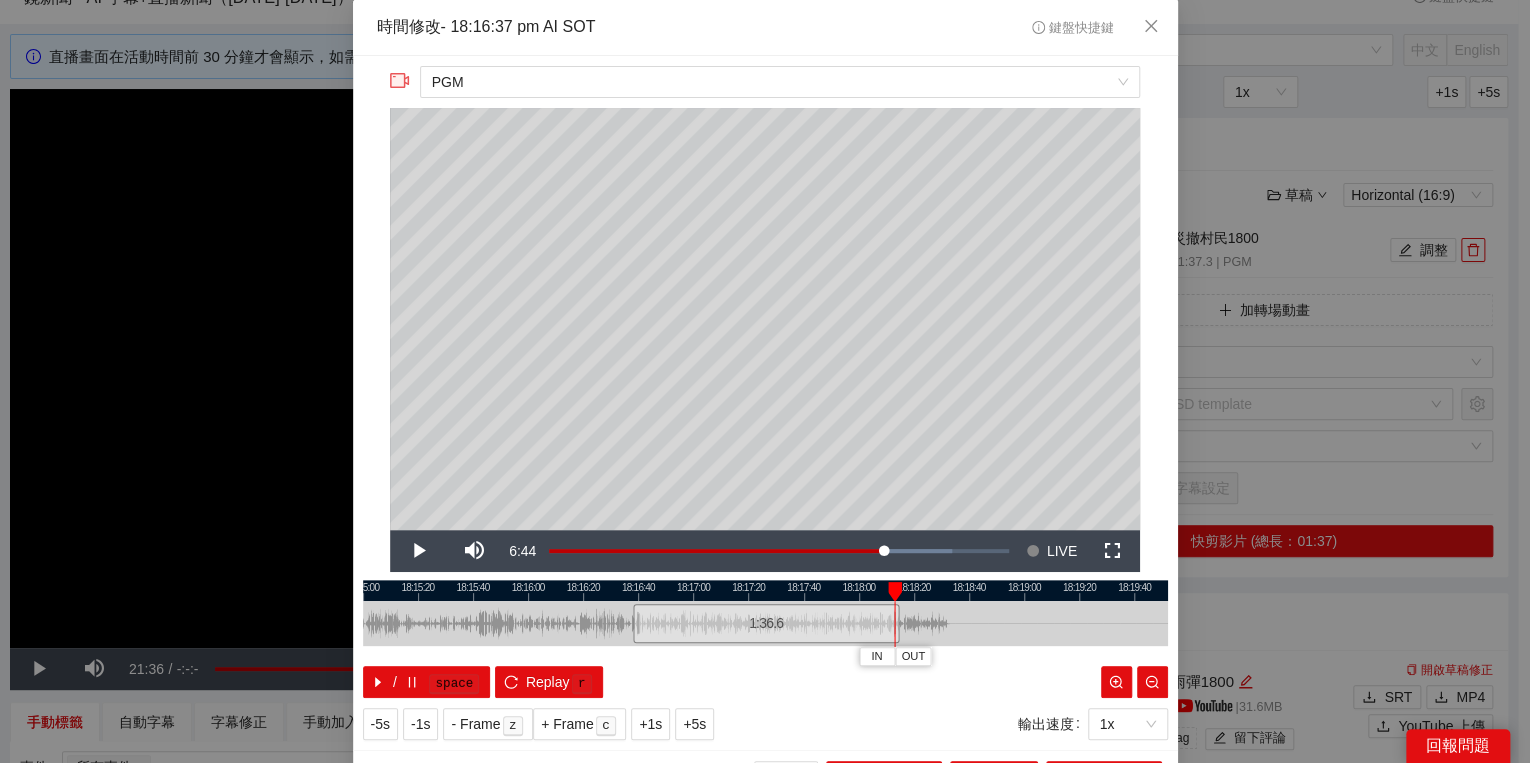 click at bounding box center (895, 592) 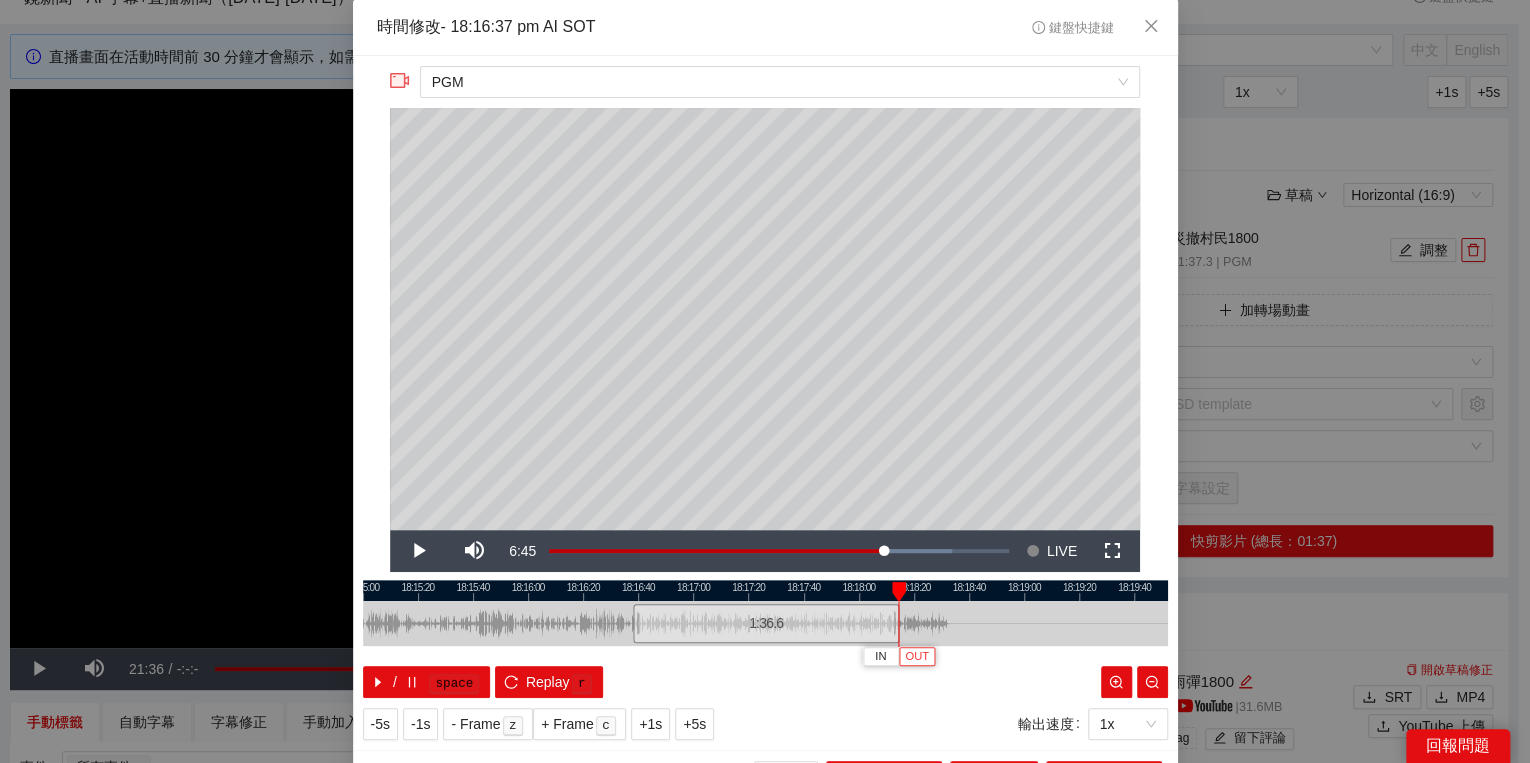 click on "OUT" at bounding box center (917, 657) 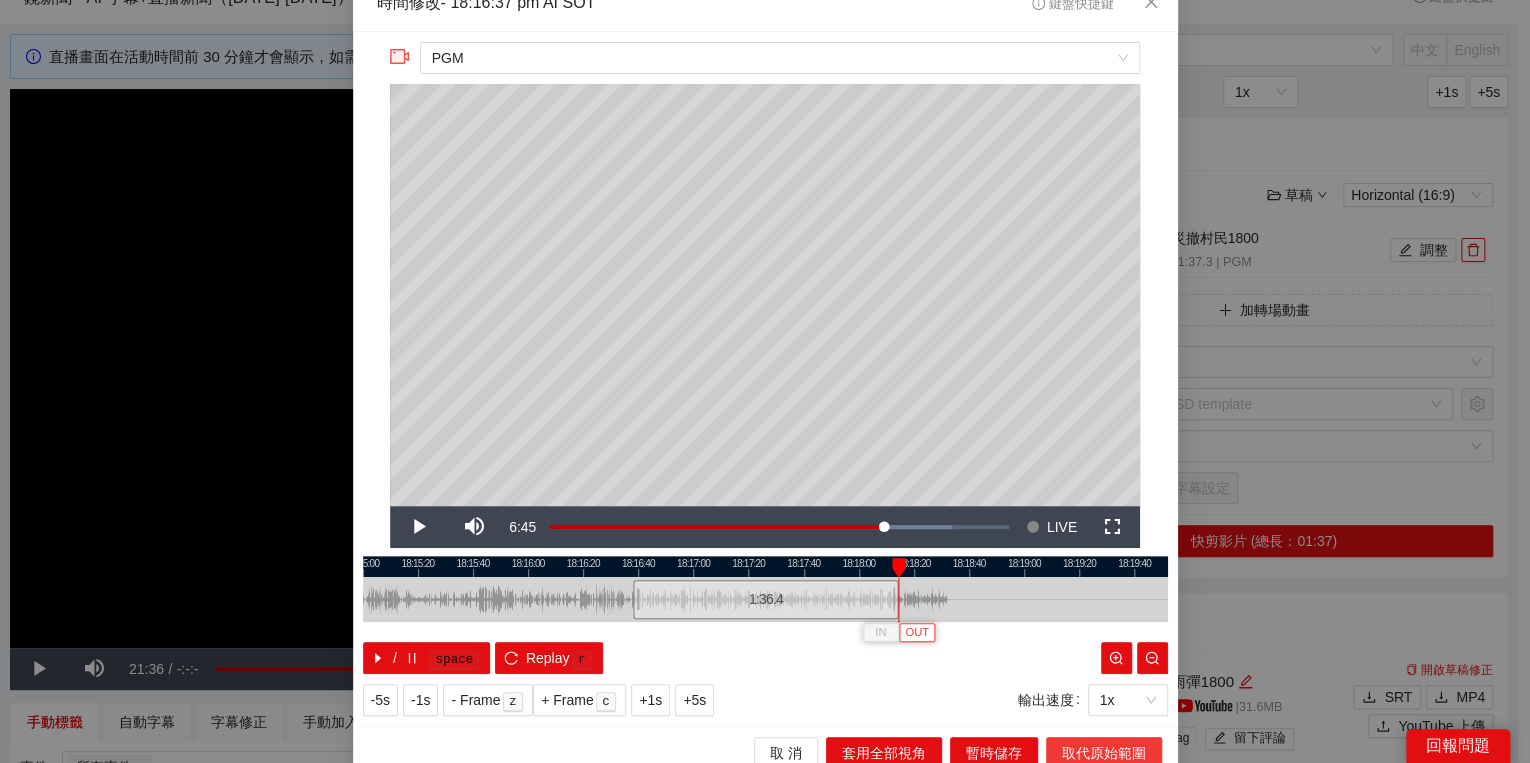 scroll, scrollTop: 39, scrollLeft: 0, axis: vertical 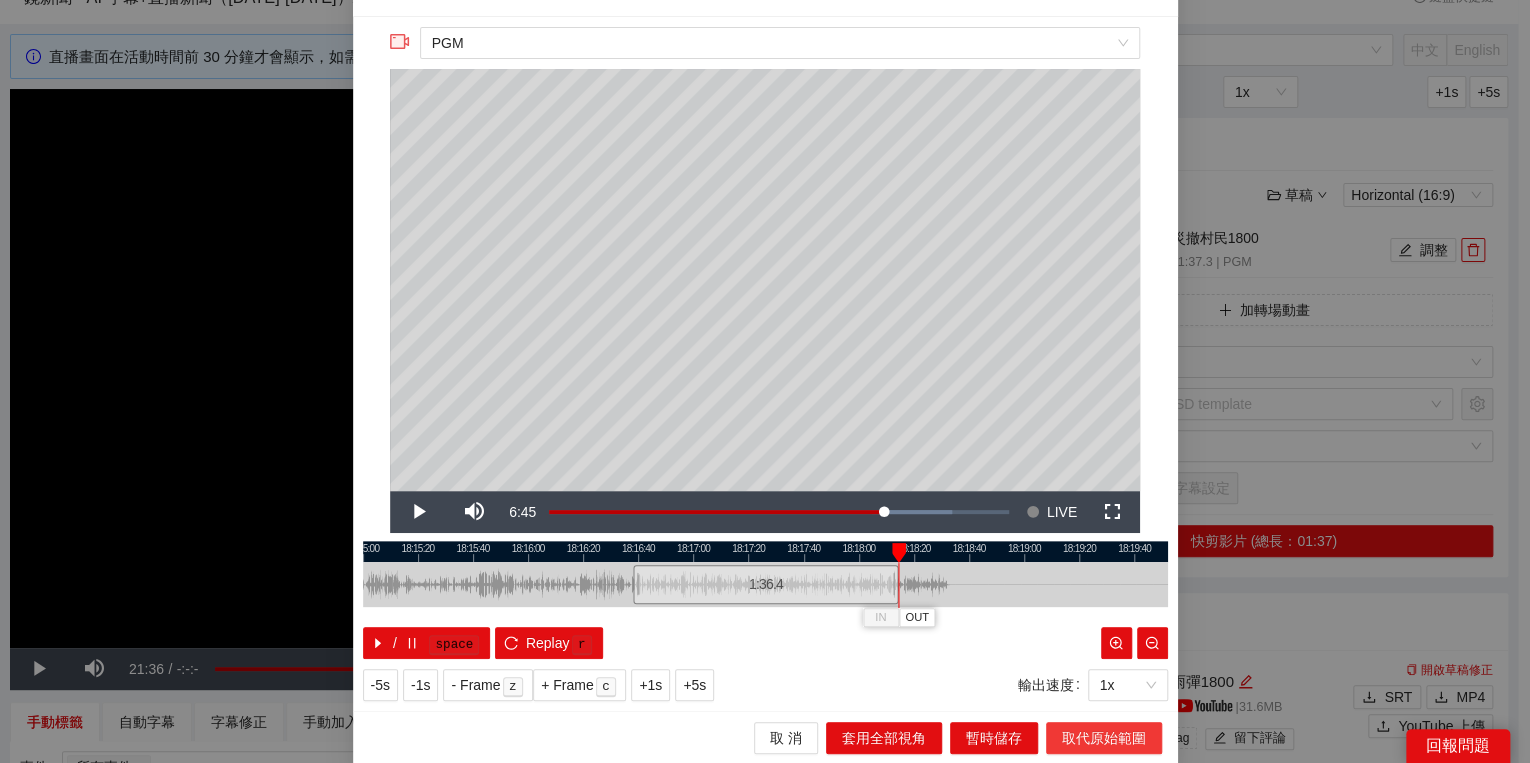 click on "取代原始範圍" at bounding box center (1104, 738) 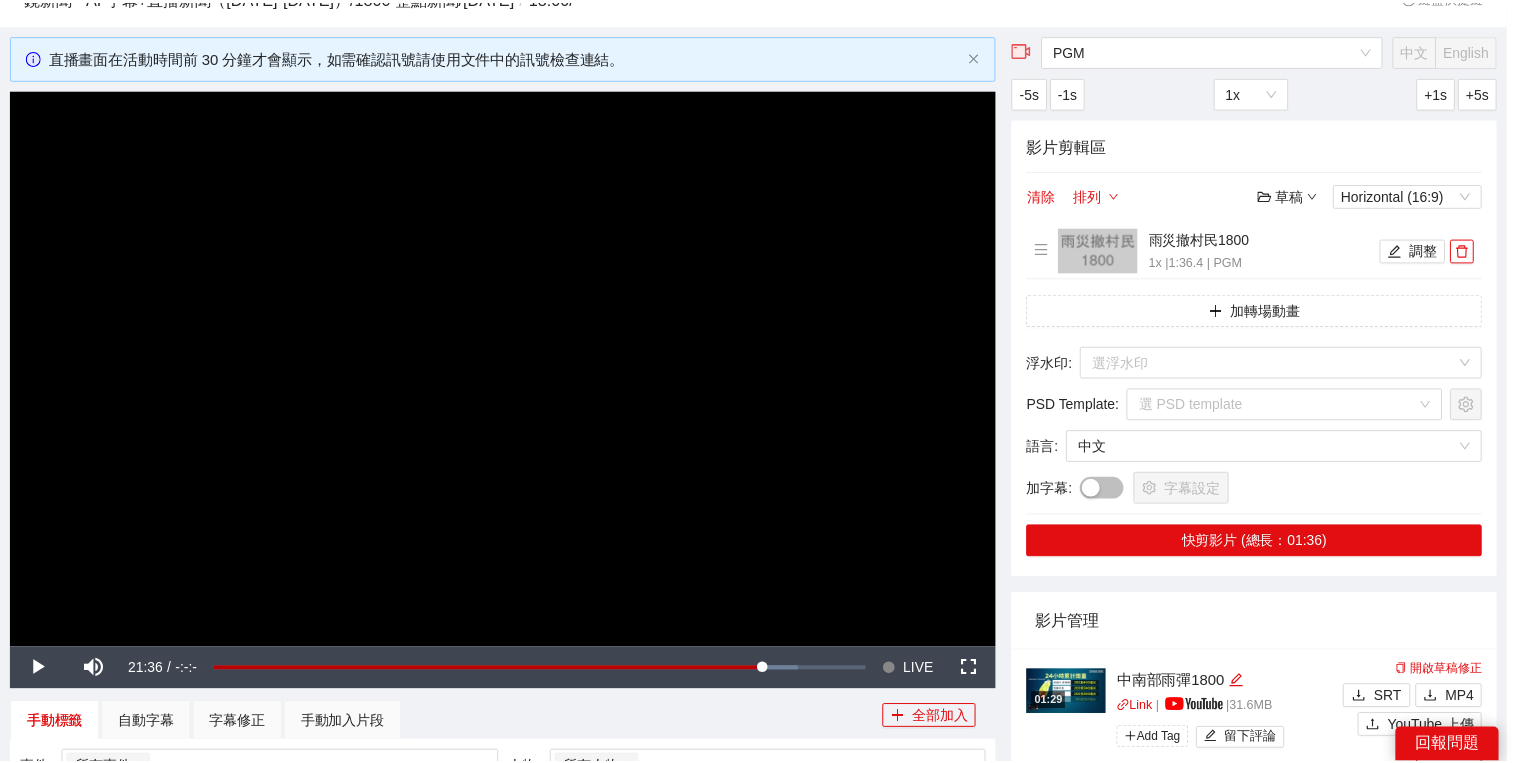 scroll, scrollTop: 0, scrollLeft: 0, axis: both 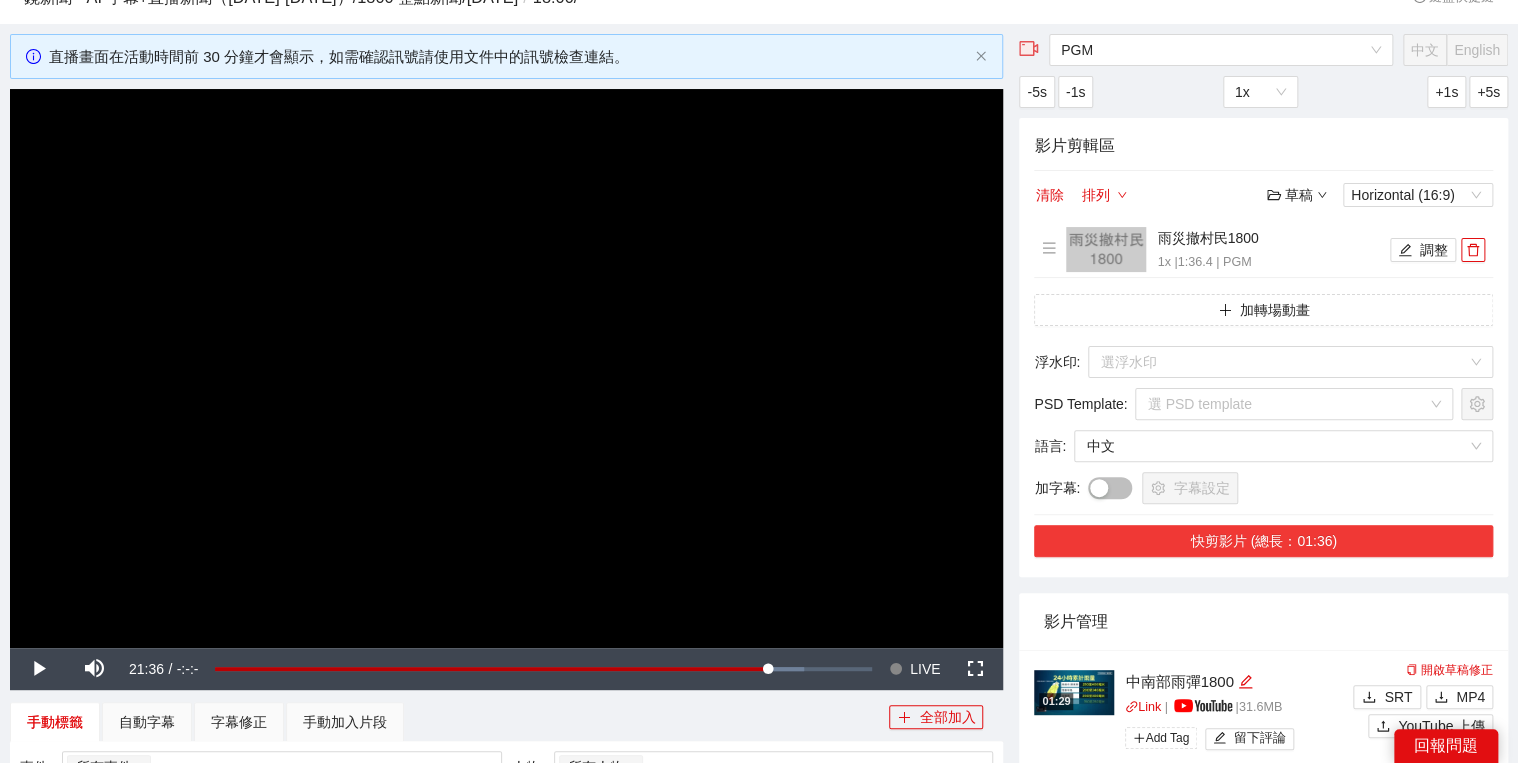 click on "快剪影片 (總長：01:36)" at bounding box center [1263, 541] 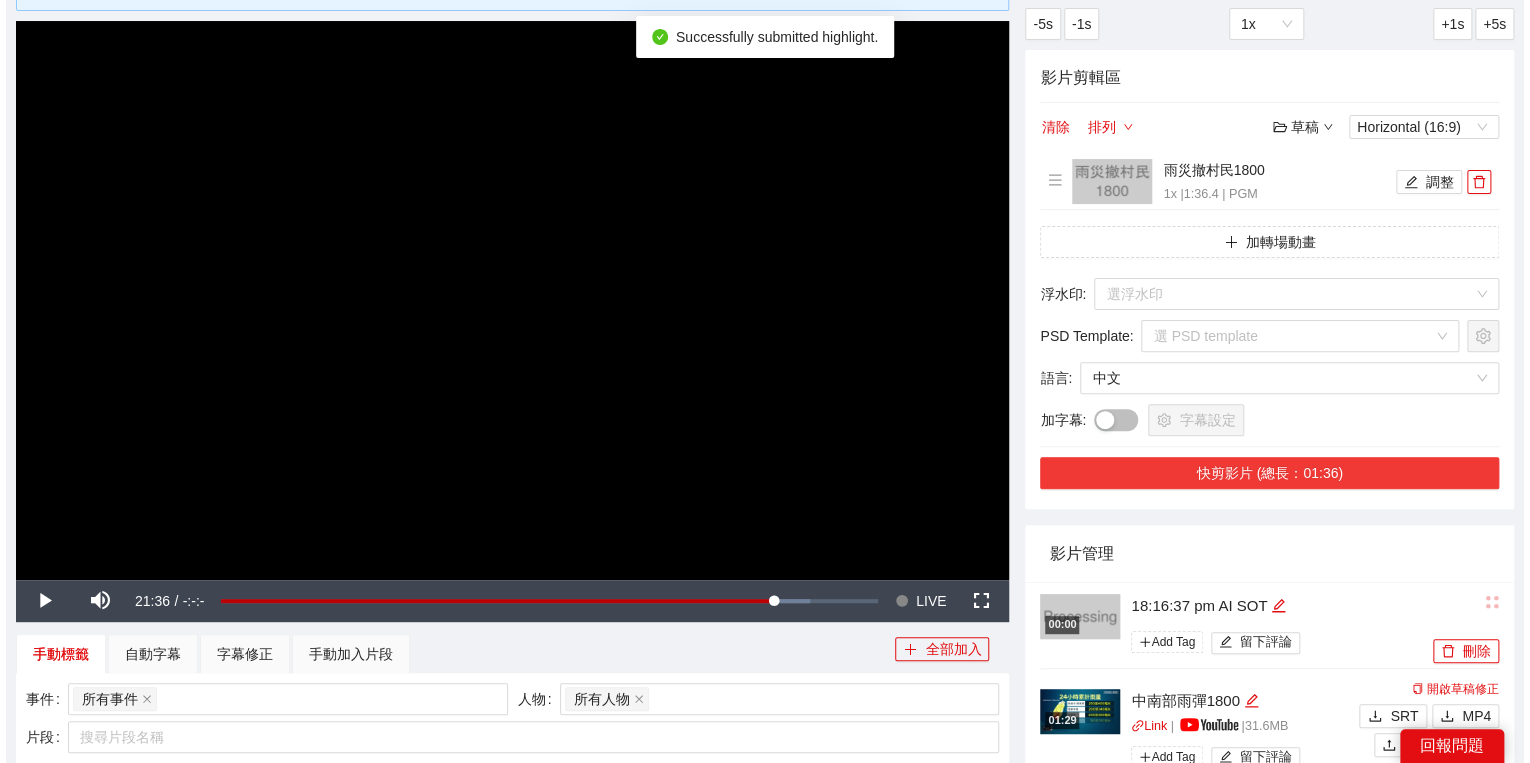 scroll, scrollTop: 320, scrollLeft: 0, axis: vertical 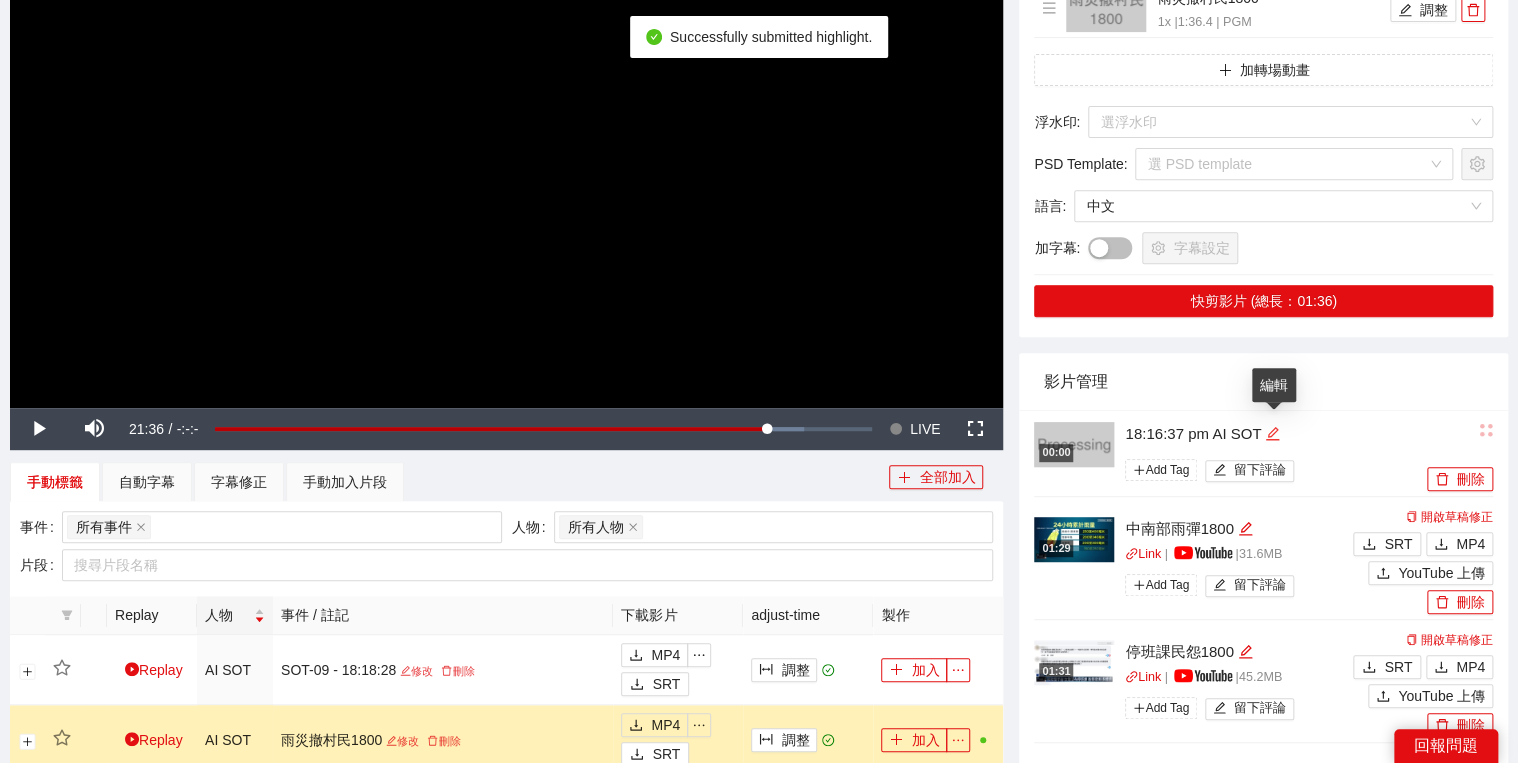 click 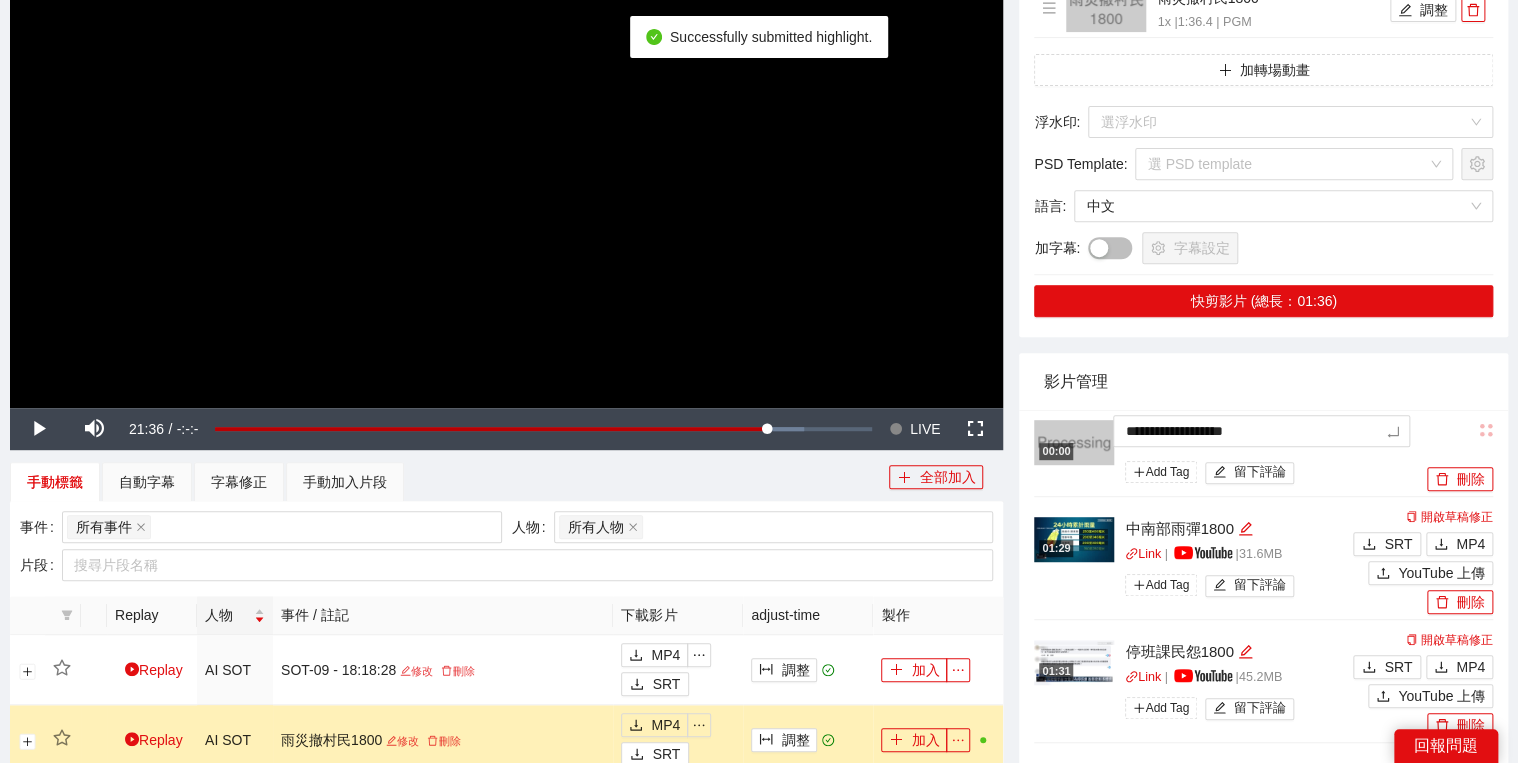 click on "**********" at bounding box center (1263, 829) 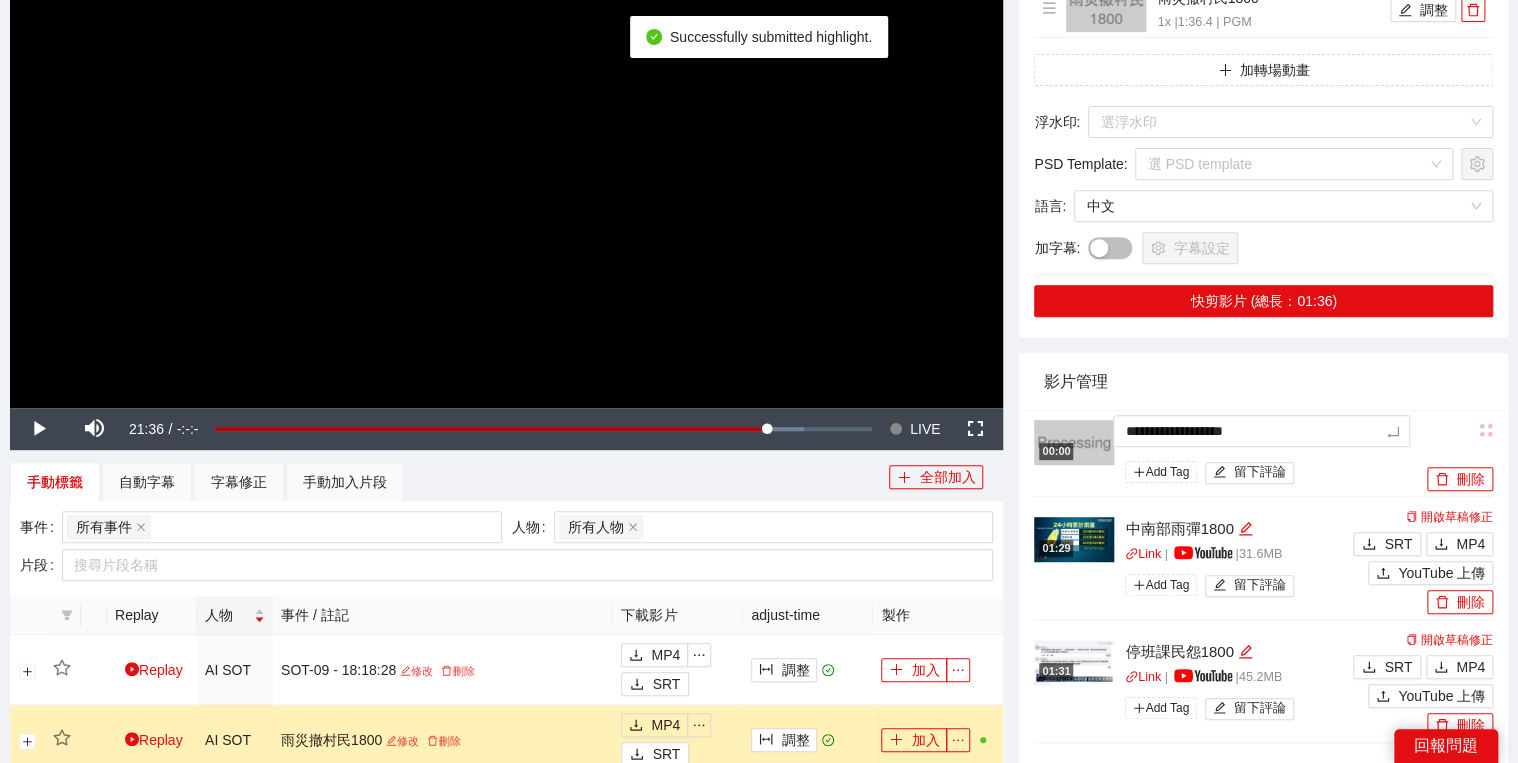 type on "*********" 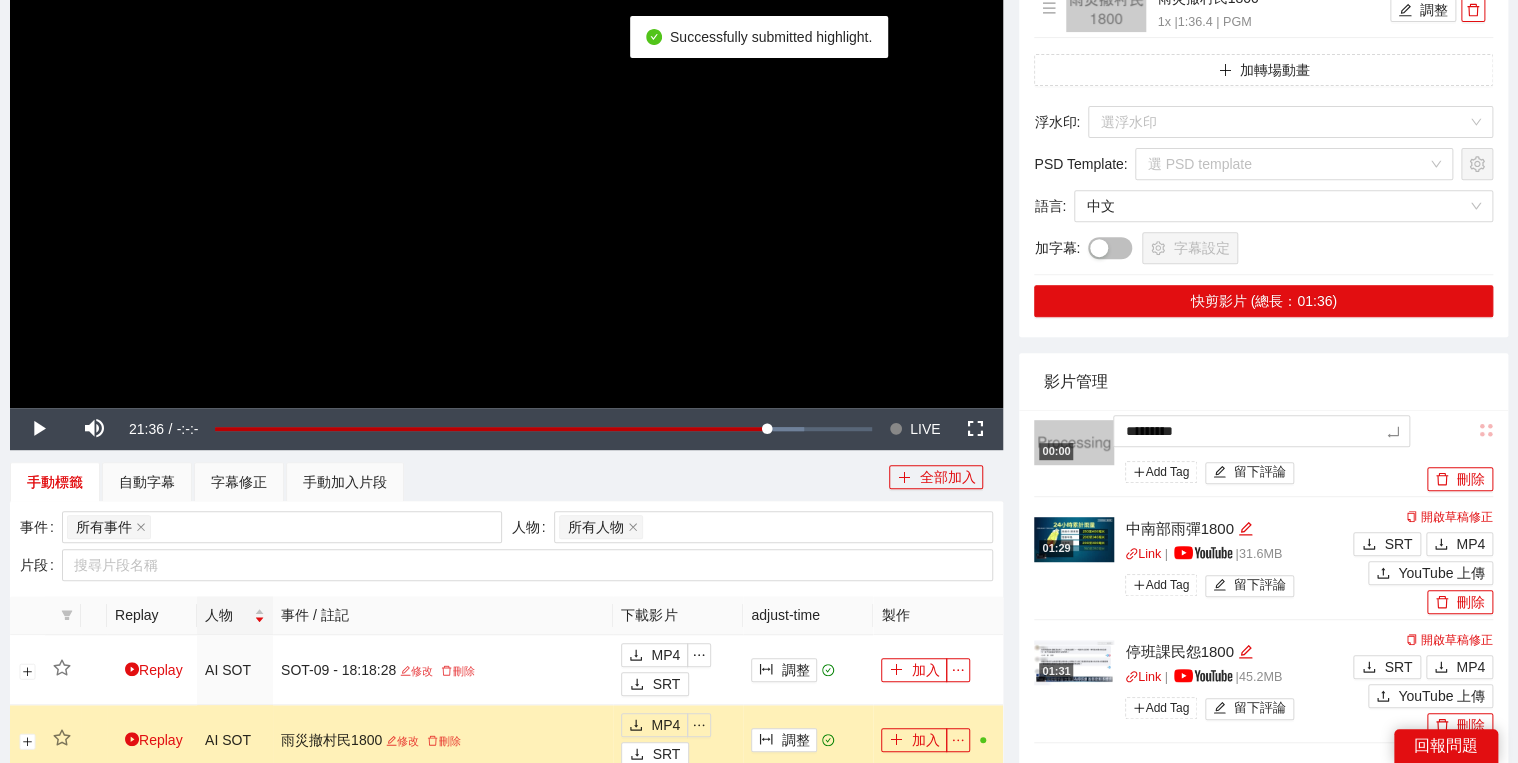 click on "影片管理" at bounding box center (1263, 381) 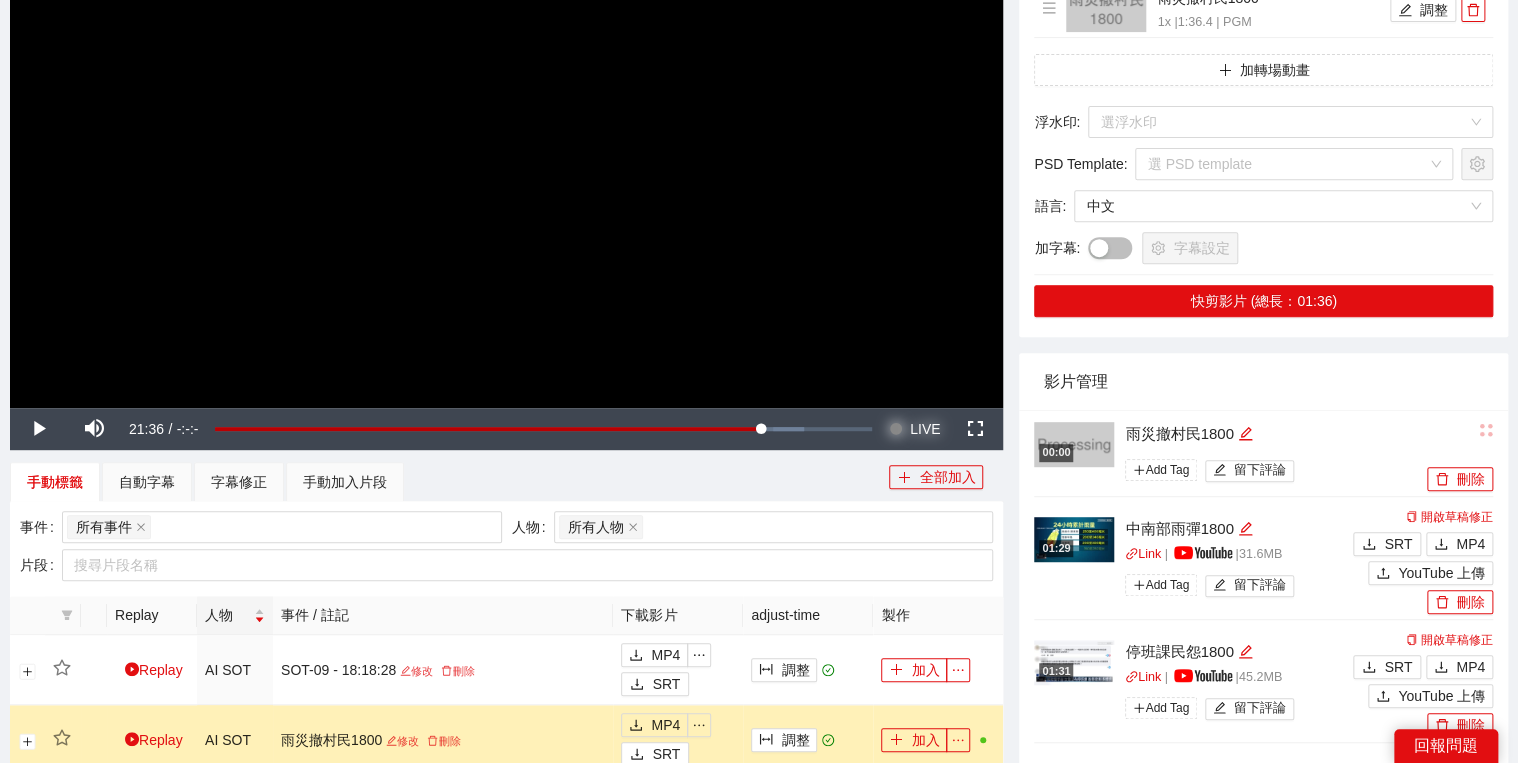 click on "LIVE" at bounding box center (925, 429) 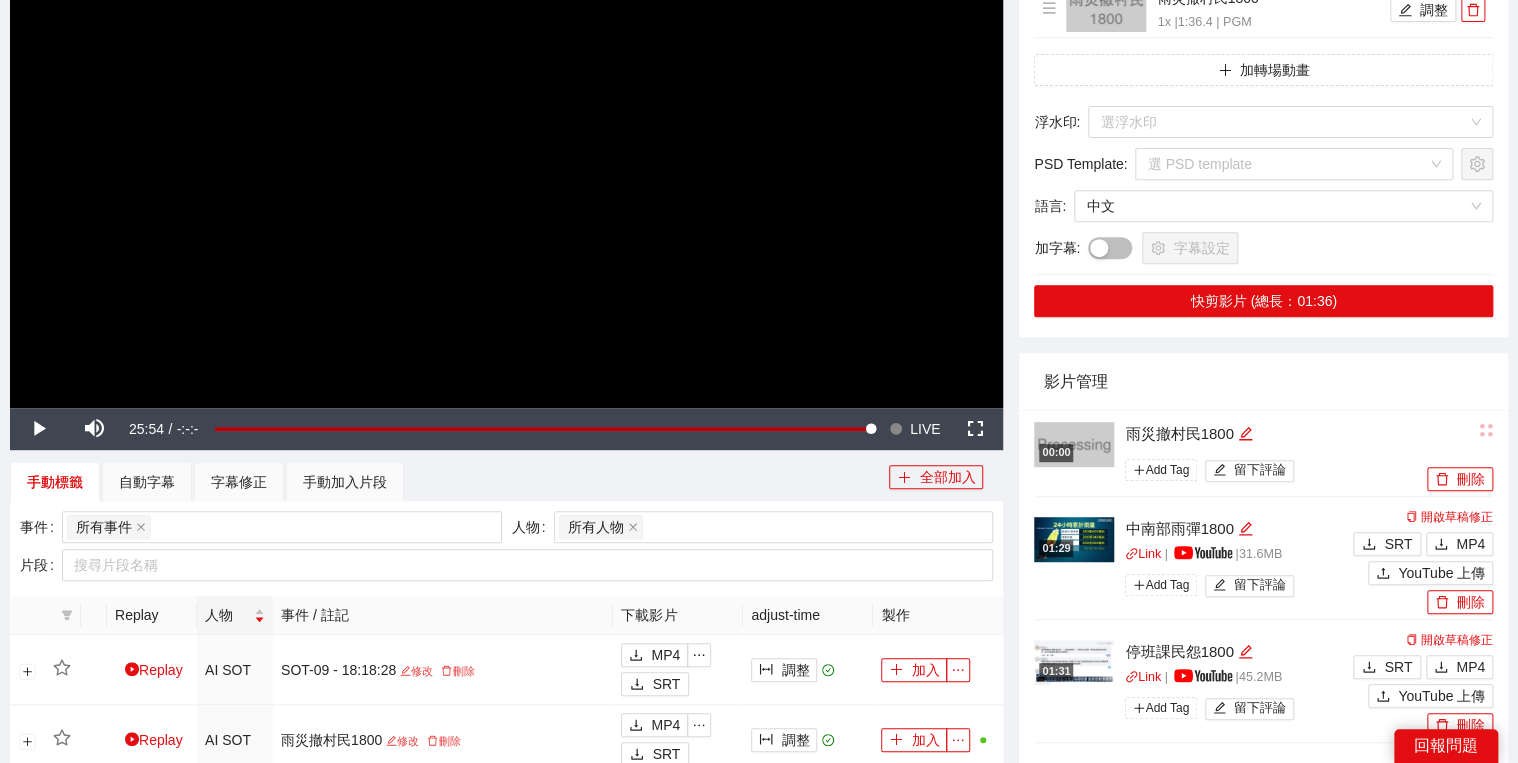 click at bounding box center [506, 128] 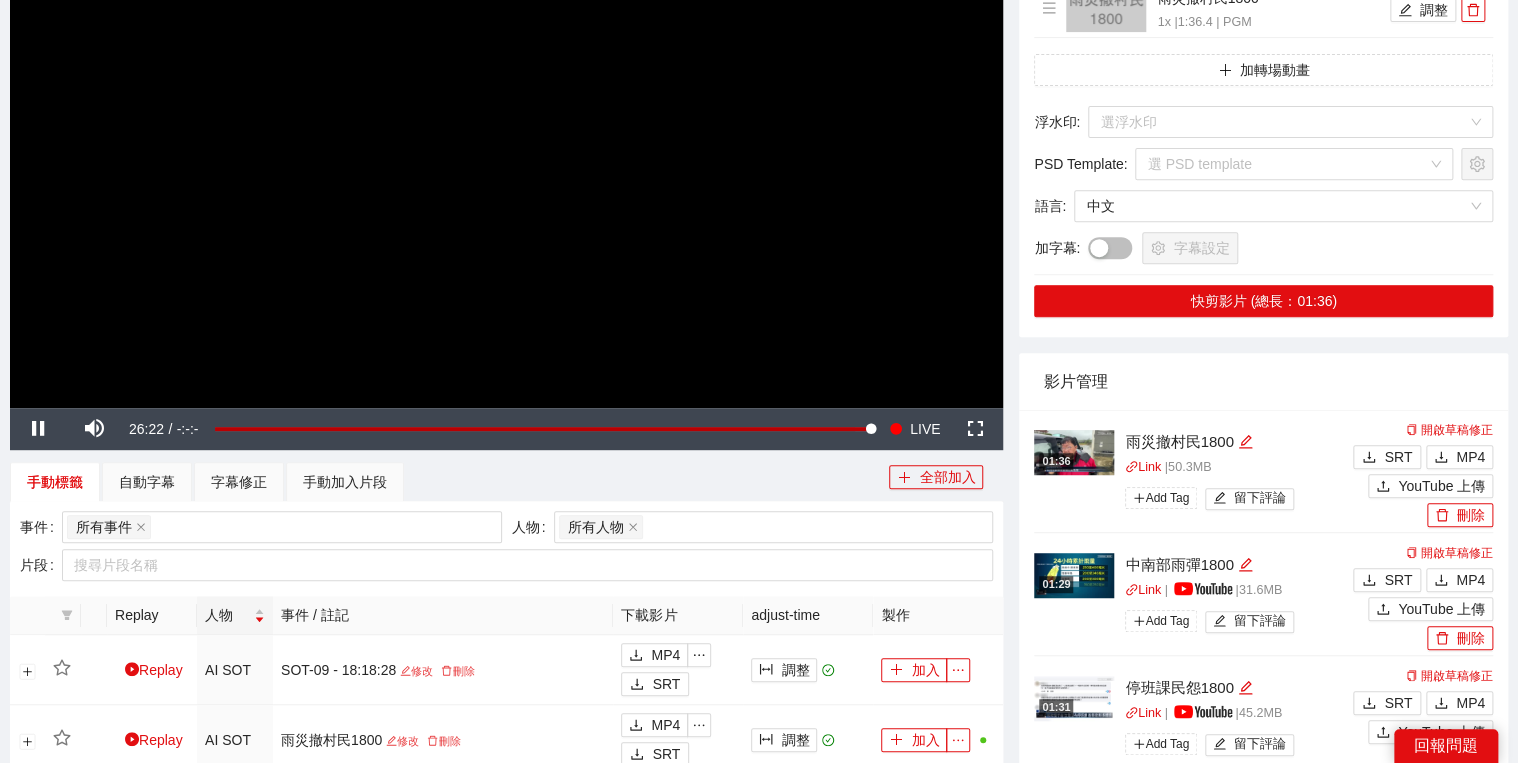 click at bounding box center [506, 128] 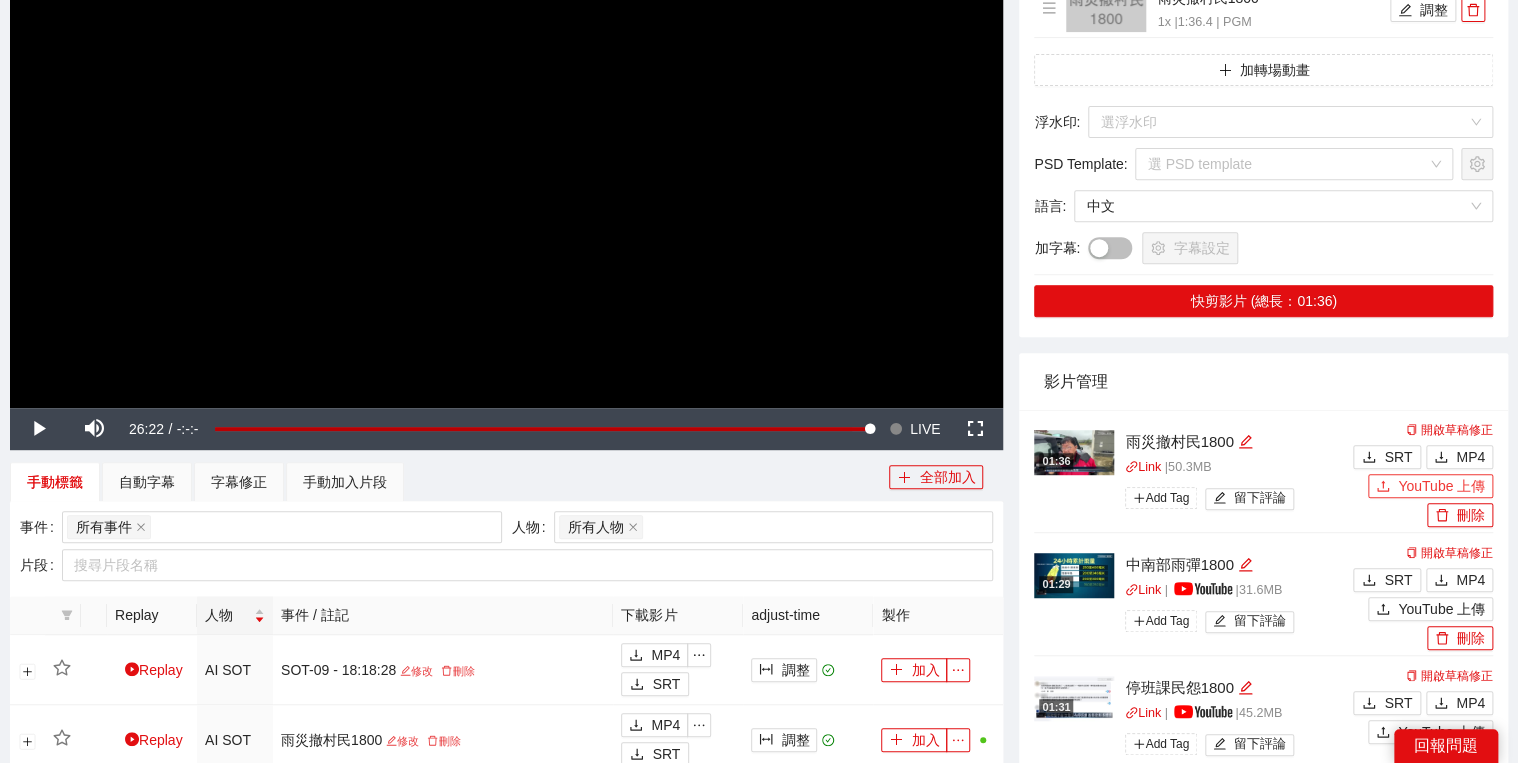 click on "YouTube 上傳" at bounding box center [1441, 486] 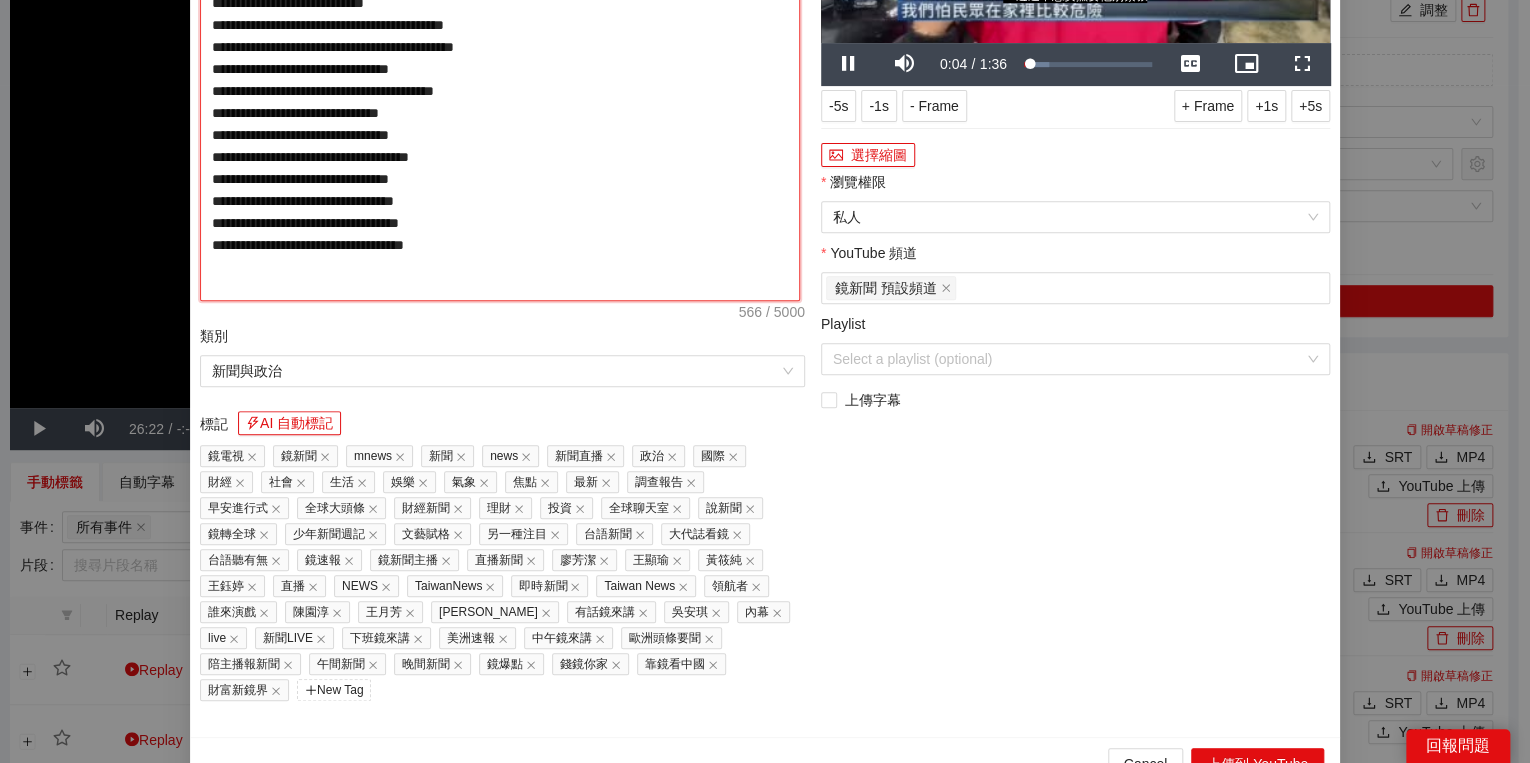 click on "**********" at bounding box center (500, 89) 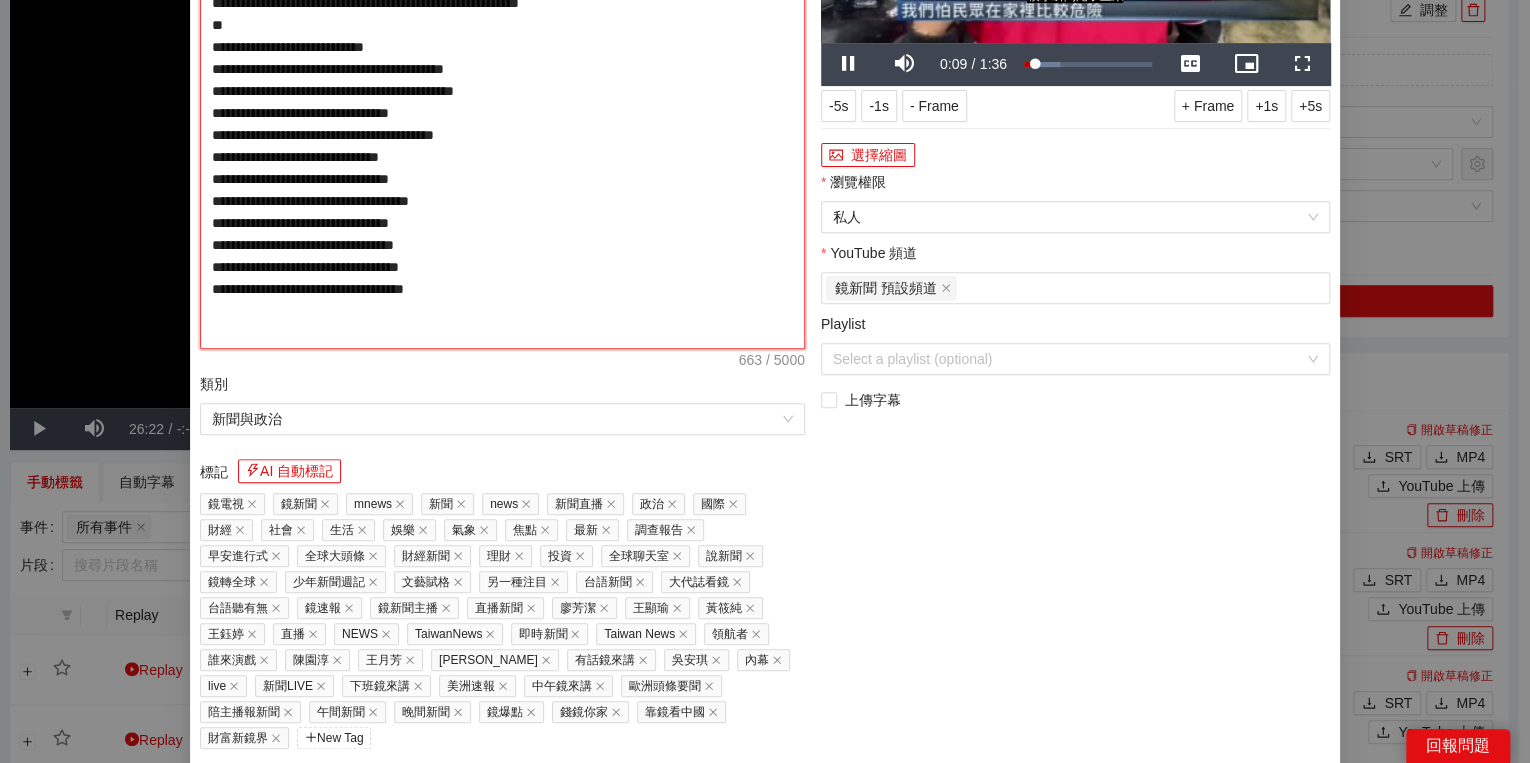 click on "**********" at bounding box center [502, 113] 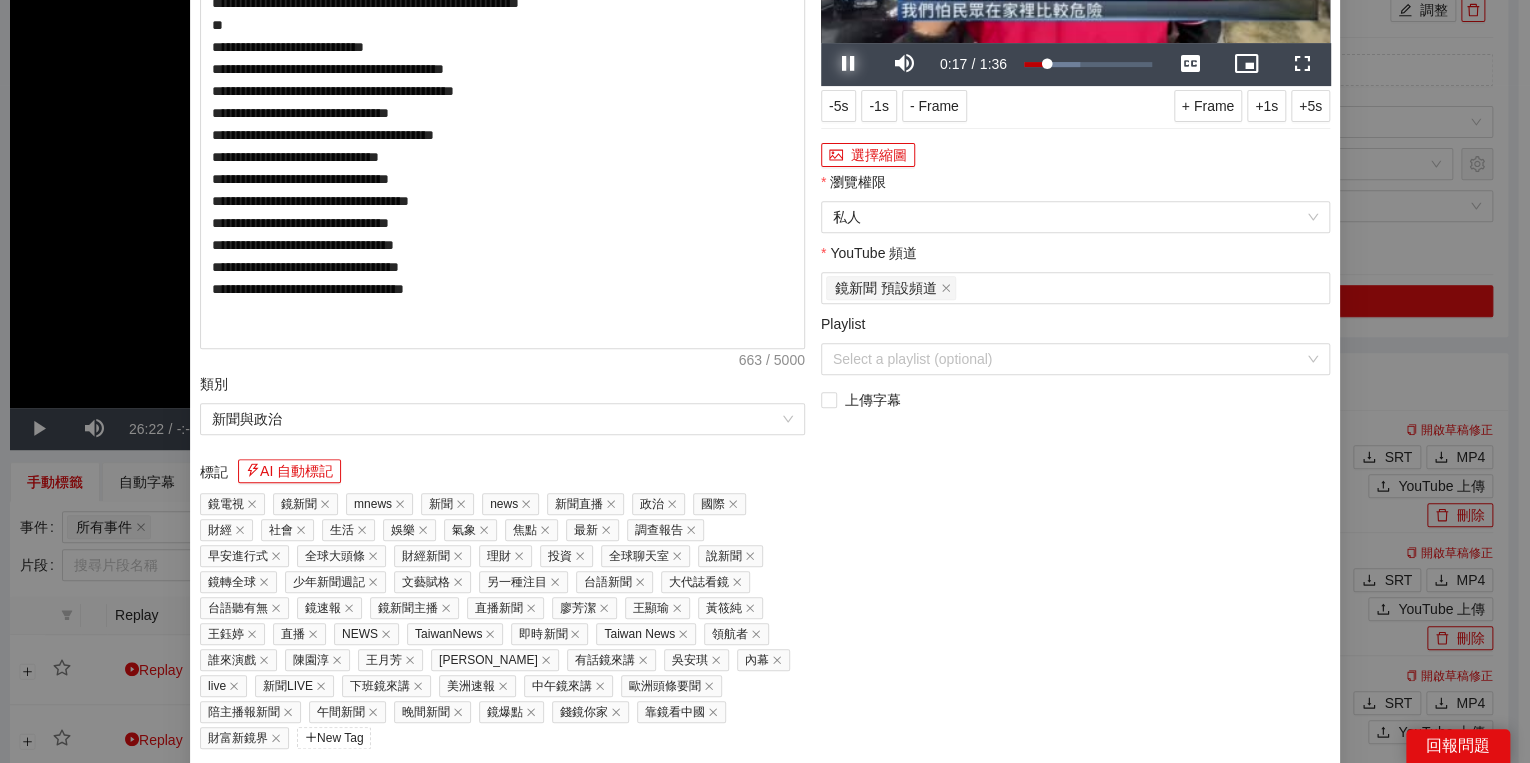 click at bounding box center [849, 64] 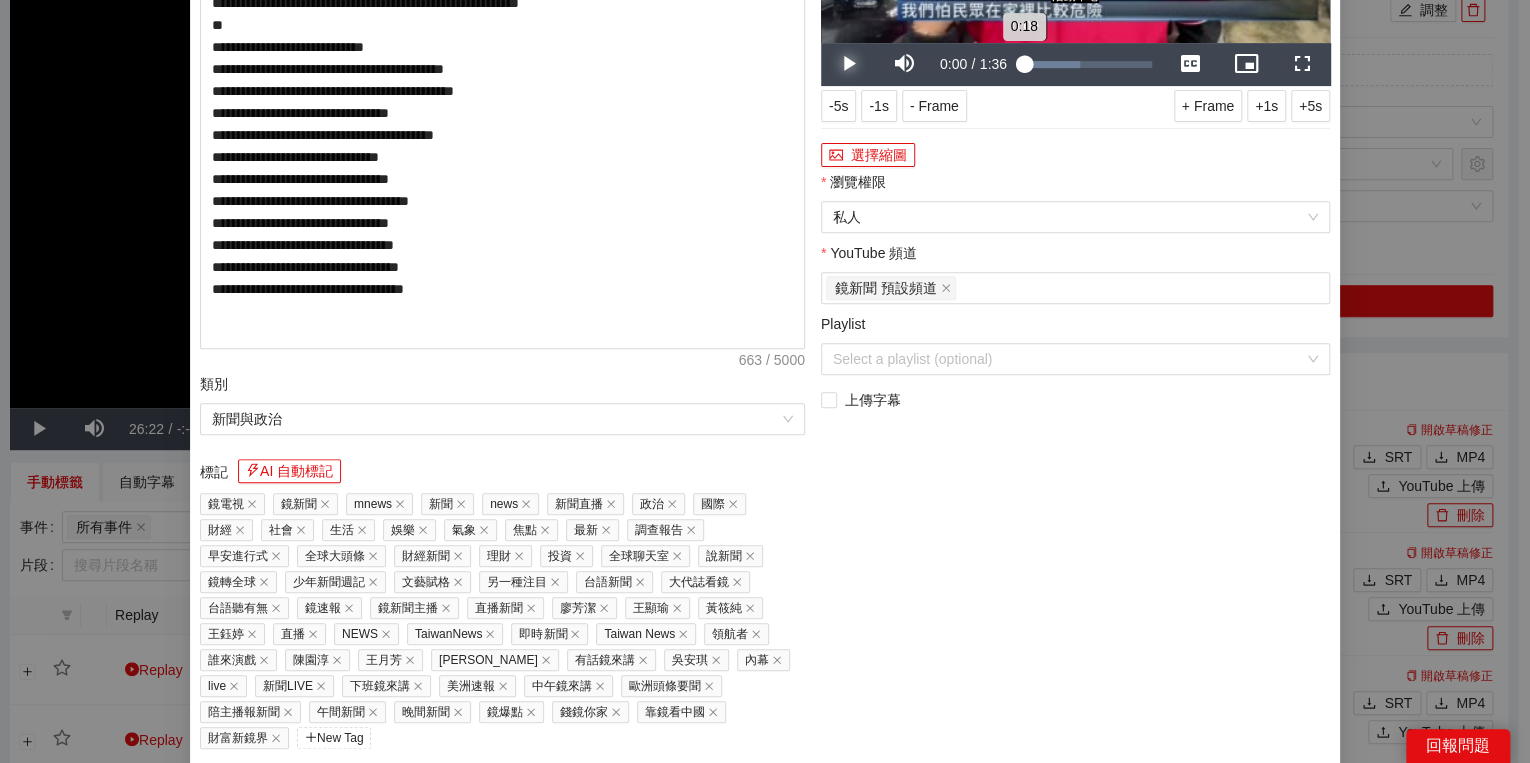 click on "Loaded :  43.75% 0:00 0:18" at bounding box center (1088, 64) 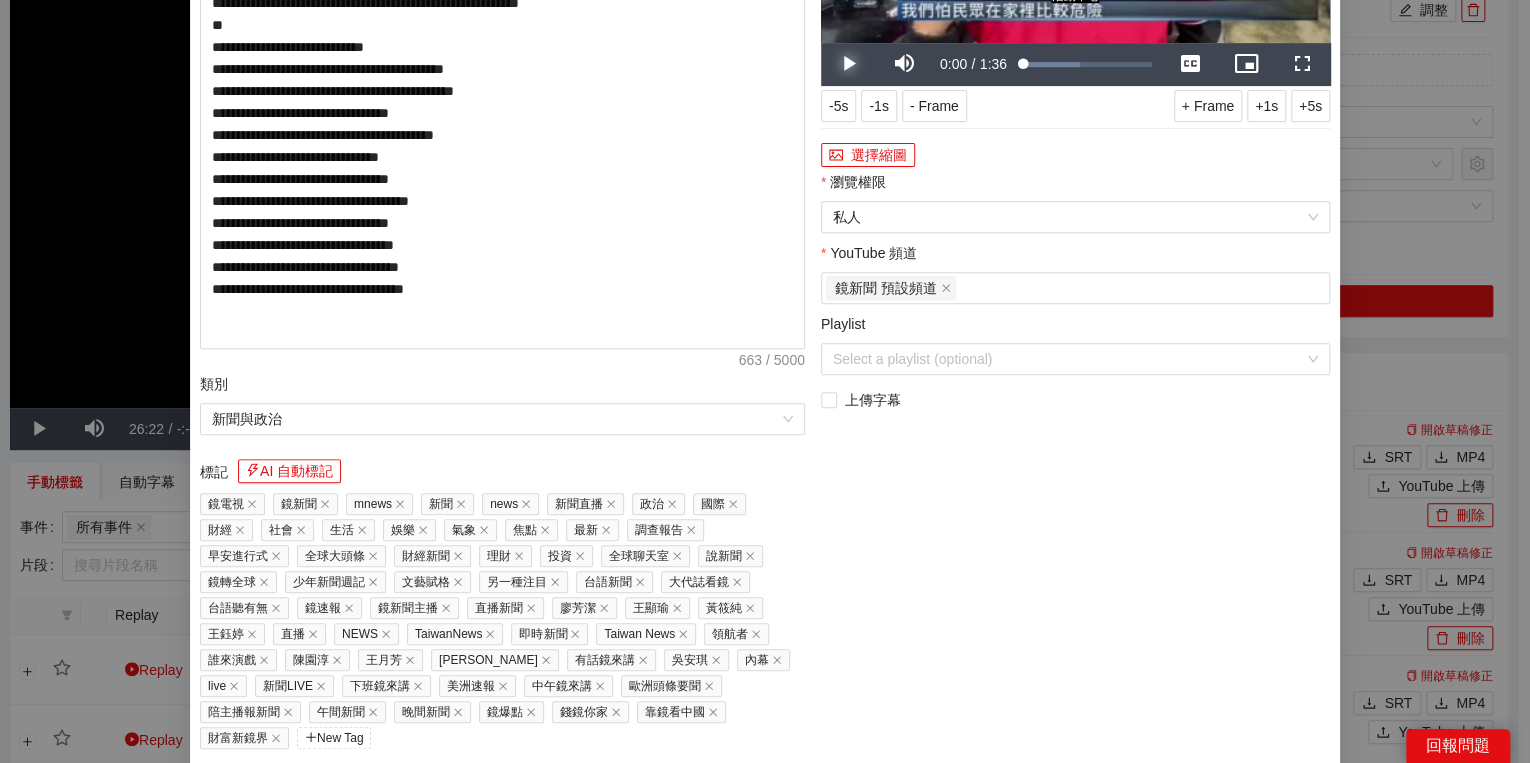 click at bounding box center (849, 64) 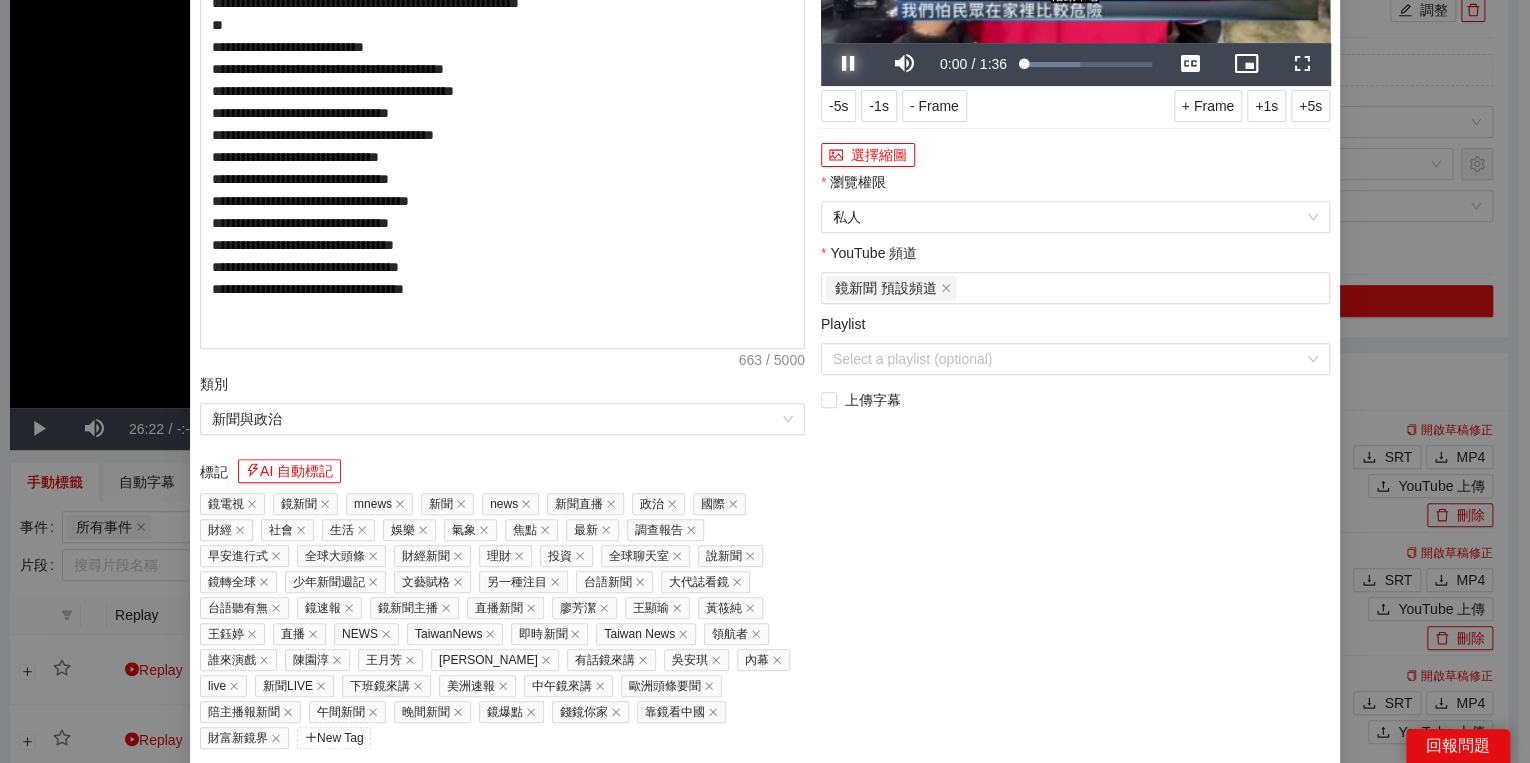 drag, startPoint x: 830, startPoint y: 370, endPoint x: 867, endPoint y: 373, distance: 37.12142 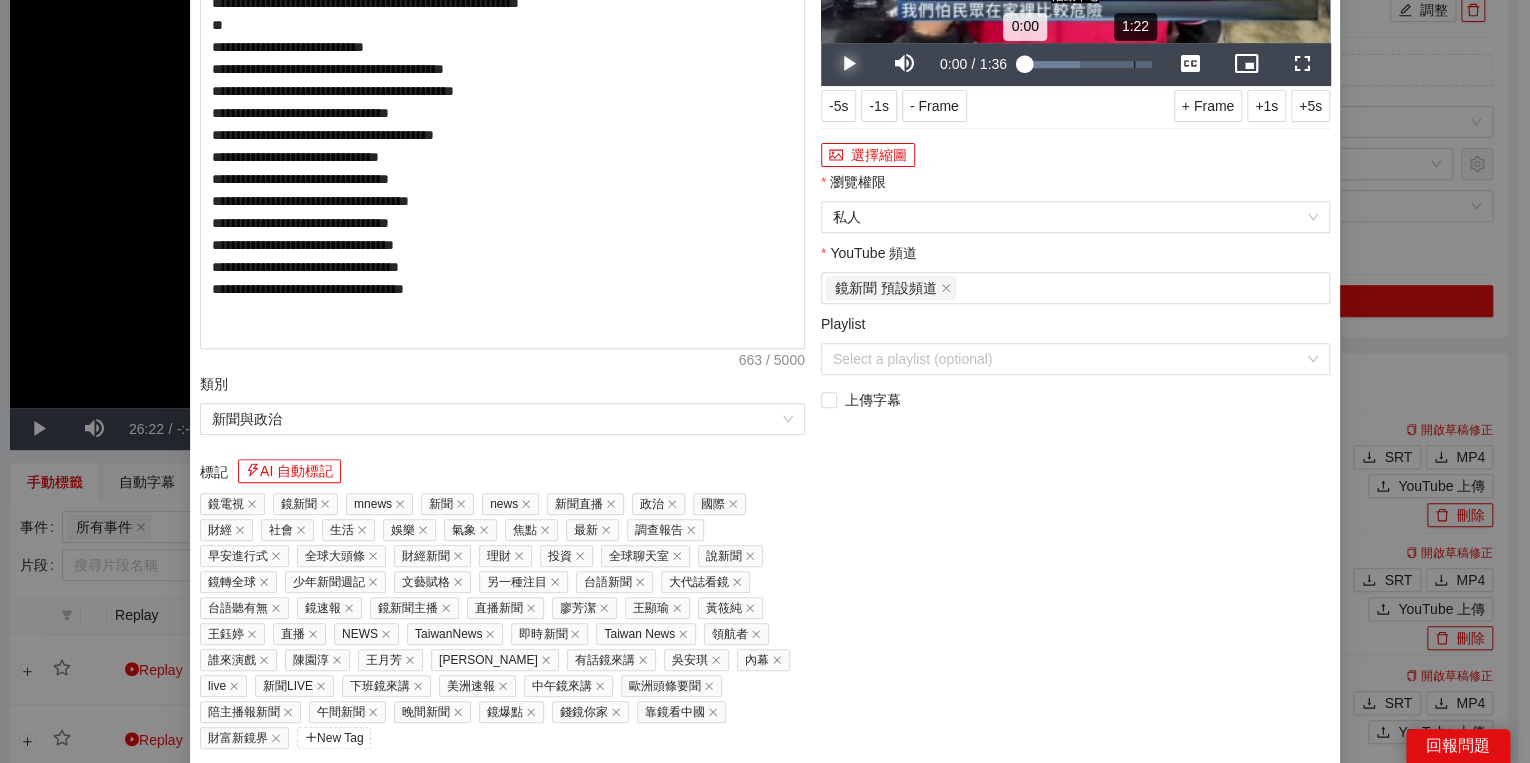 click on "Loaded :  43.75% 1:22 0:00" at bounding box center [1088, 64] 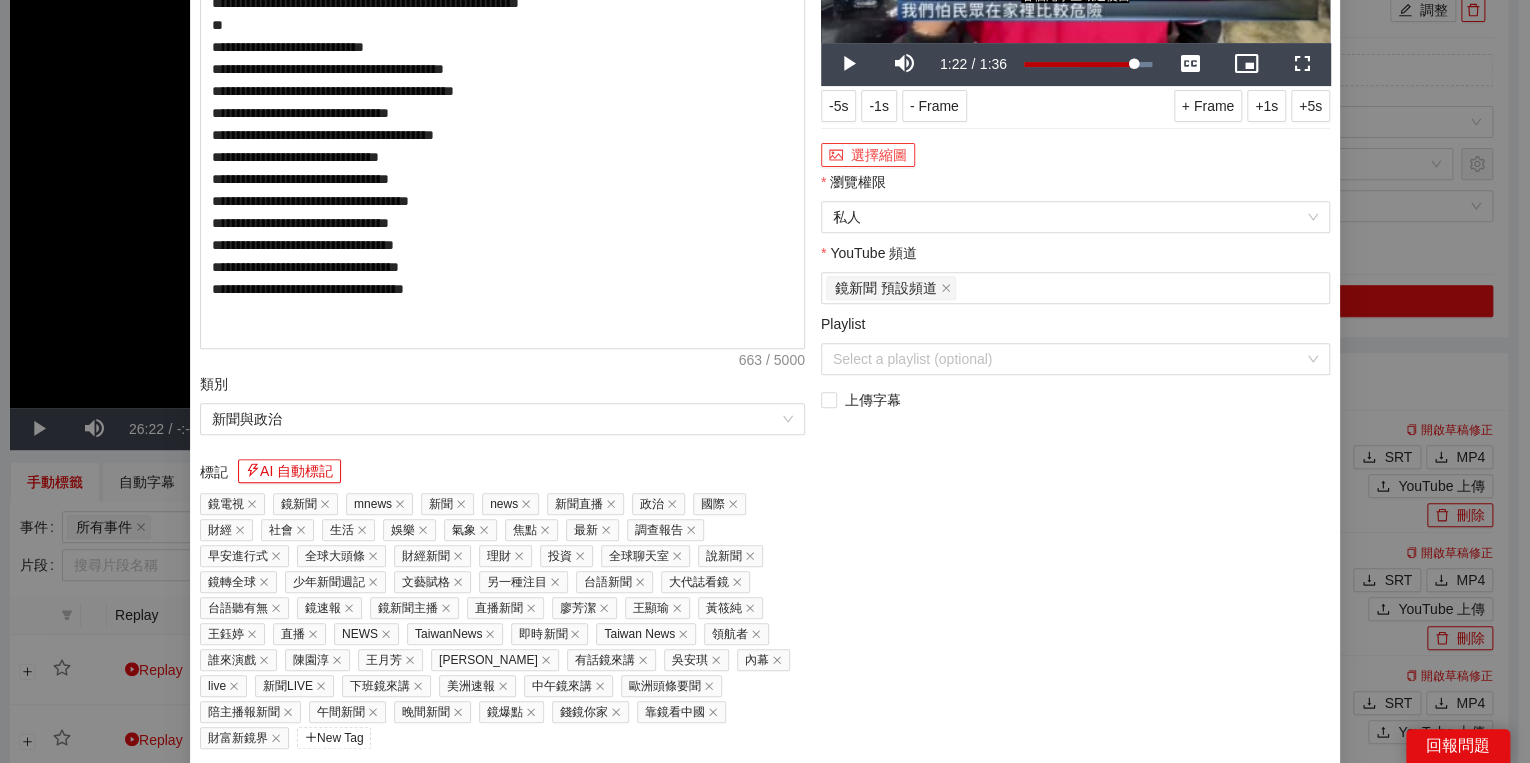 click on "選擇縮圖" at bounding box center (868, 155) 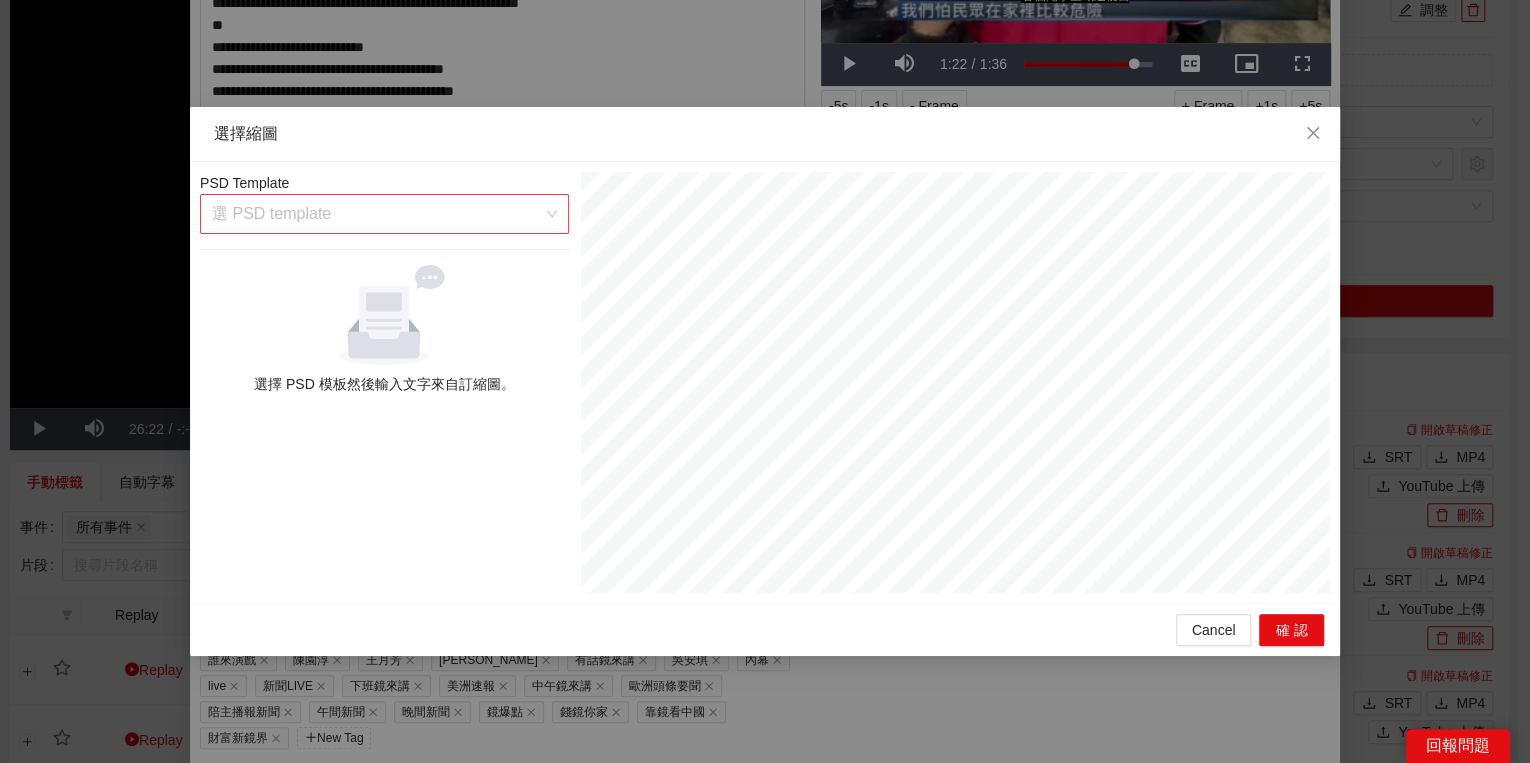 click at bounding box center (377, 214) 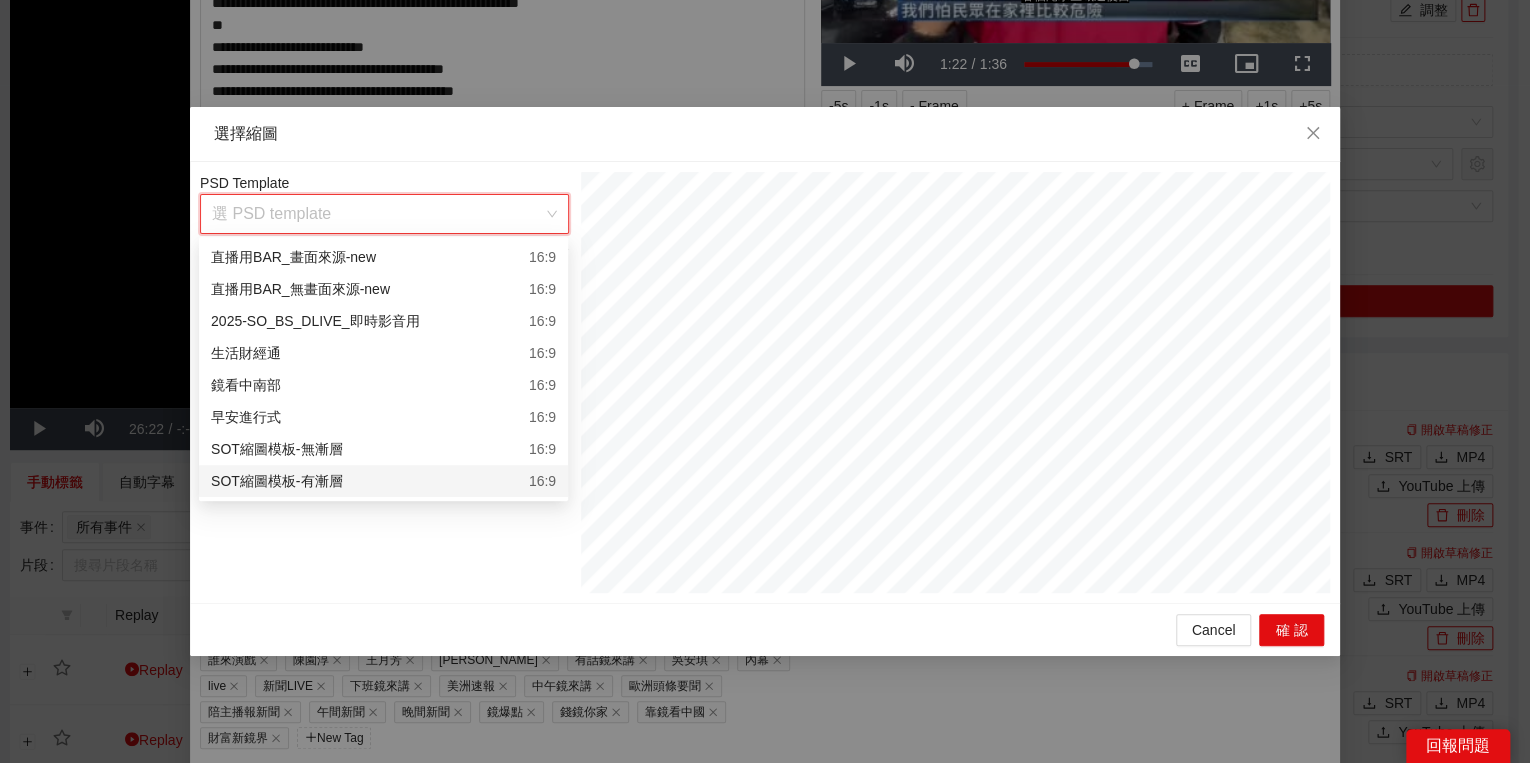 click on "SOT縮圖模板-有漸層 16:9" at bounding box center (383, 481) 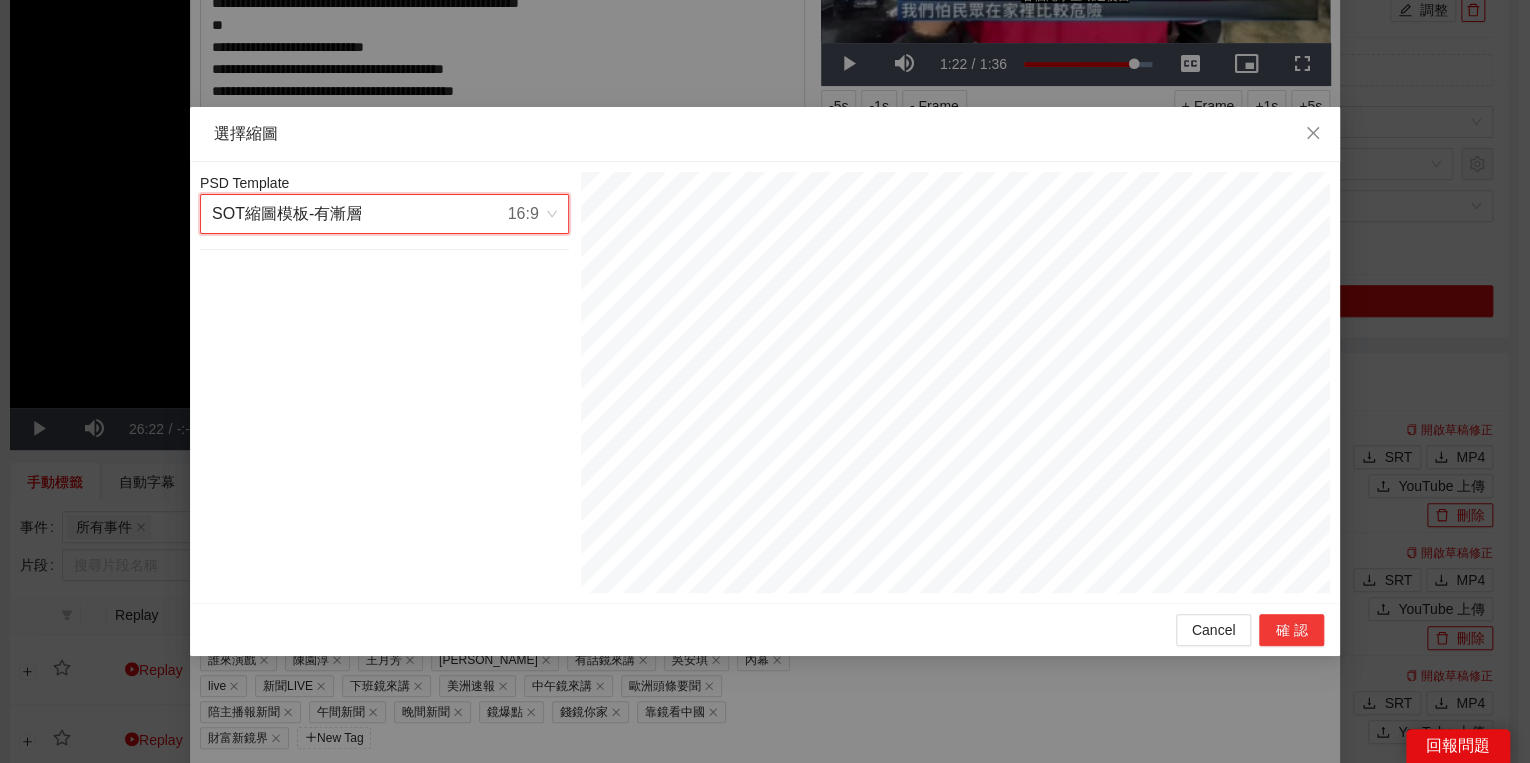 click on "確認" at bounding box center (1291, 630) 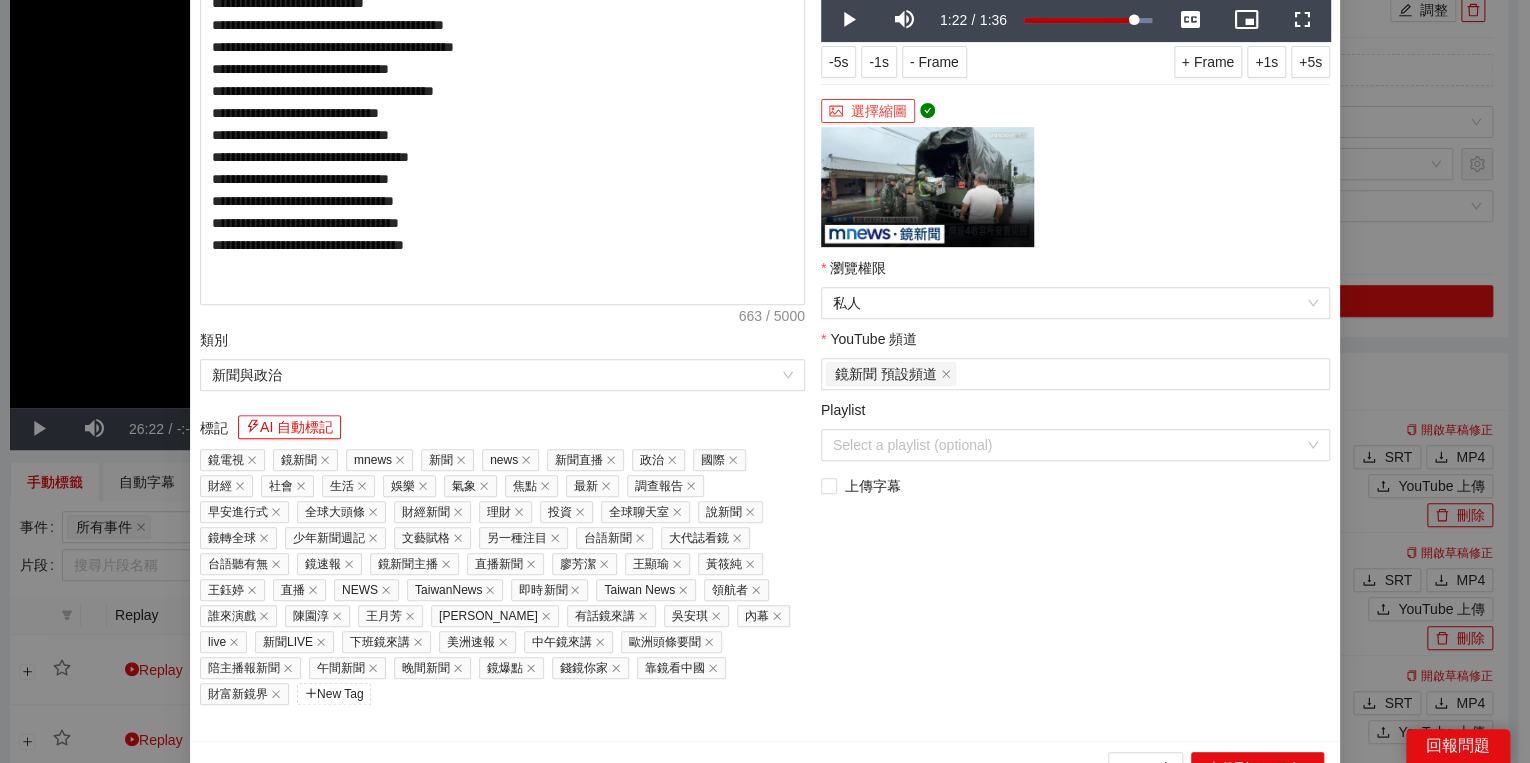 scroll, scrollTop: 352, scrollLeft: 0, axis: vertical 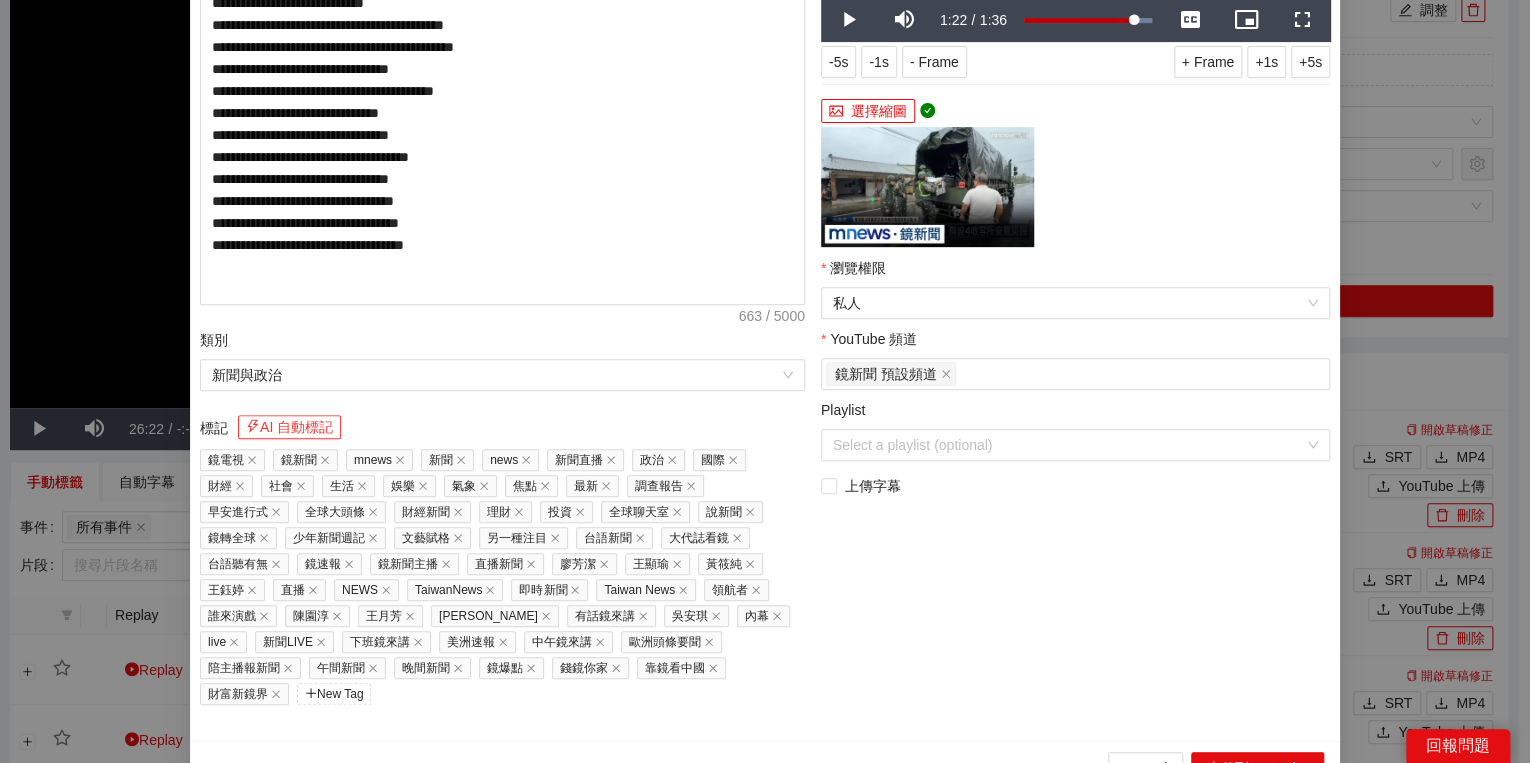 click on "AI 自動標記" at bounding box center (289, 427) 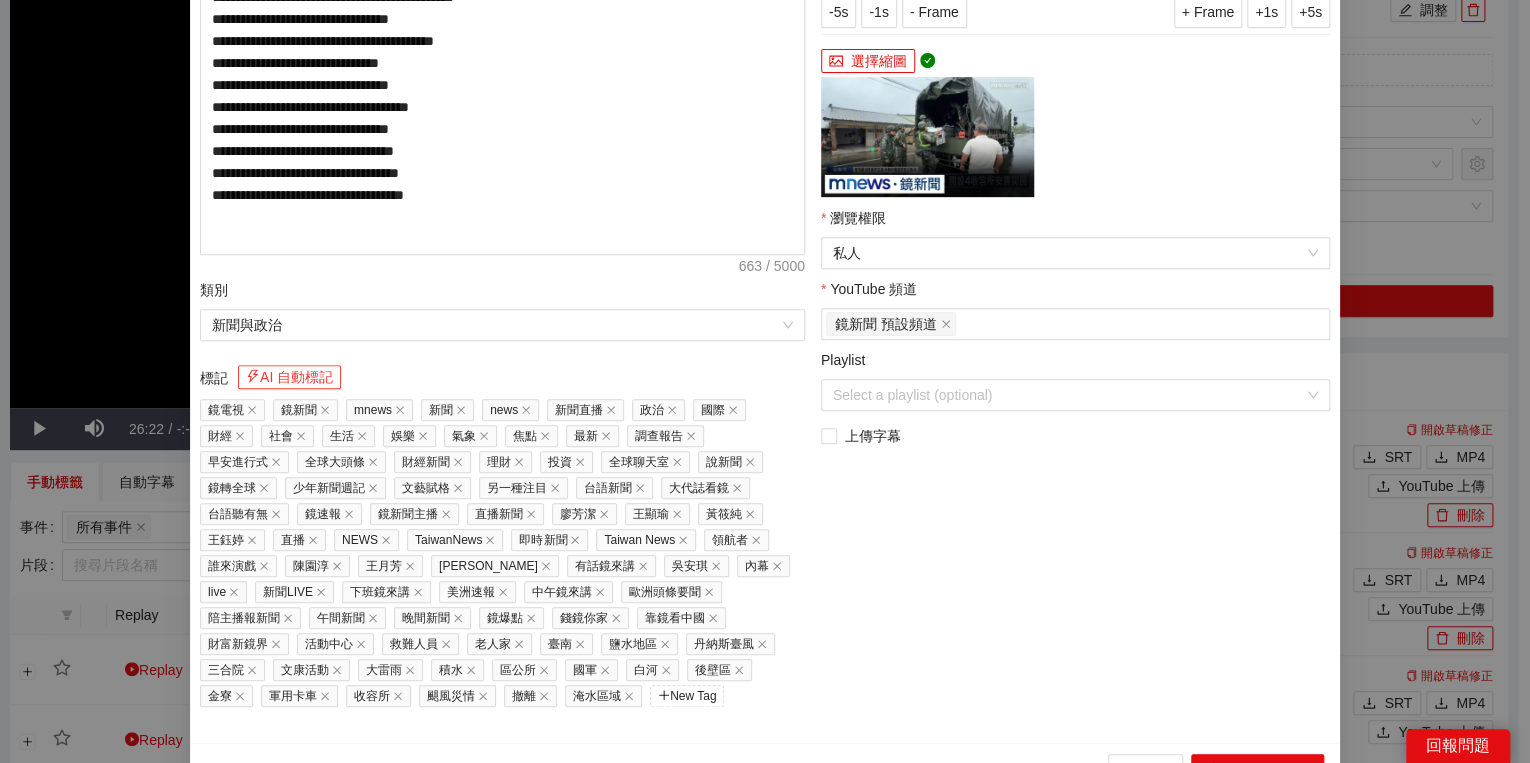 scroll, scrollTop: 429, scrollLeft: 0, axis: vertical 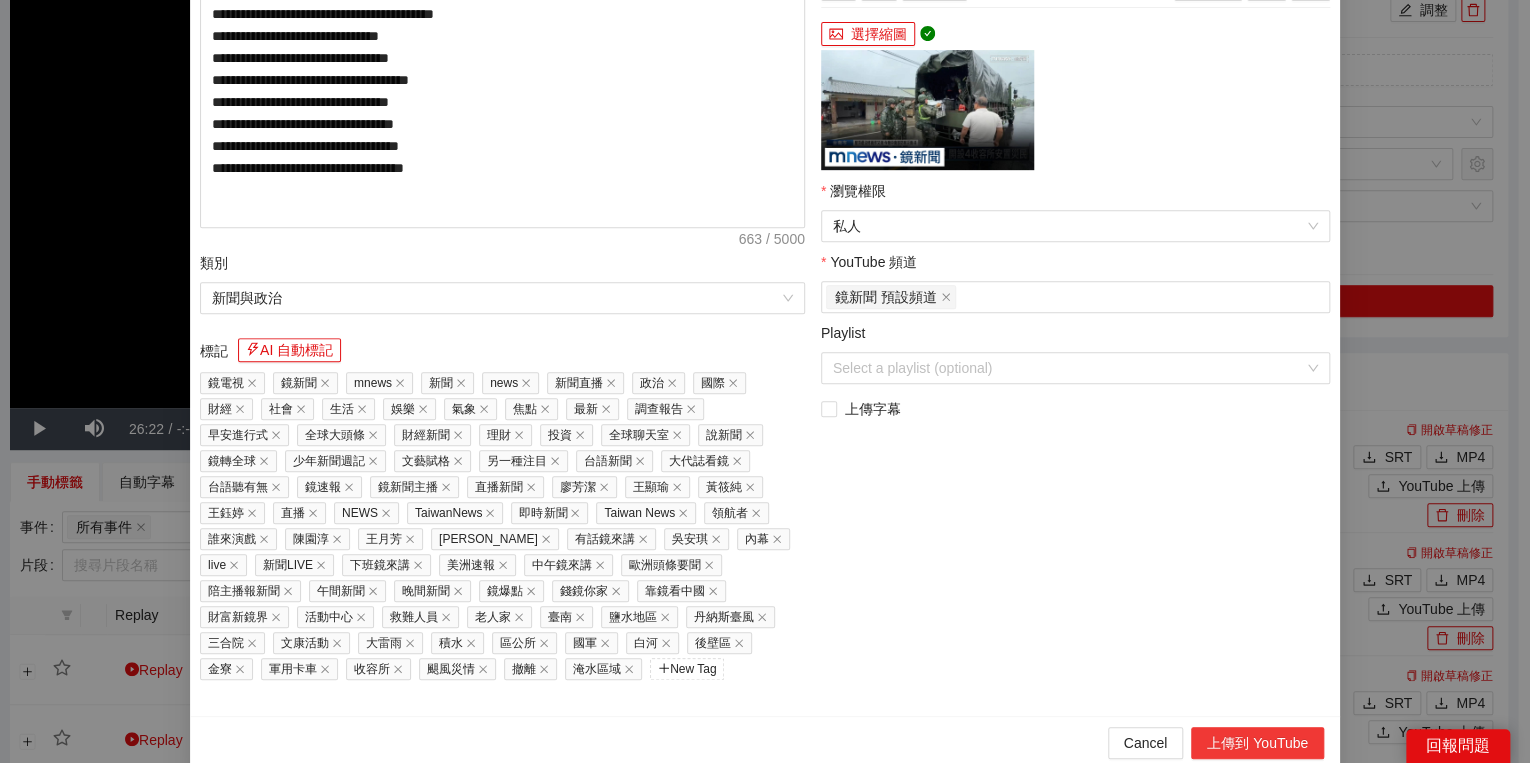 click on "上傳到 YouTube" at bounding box center (1257, 743) 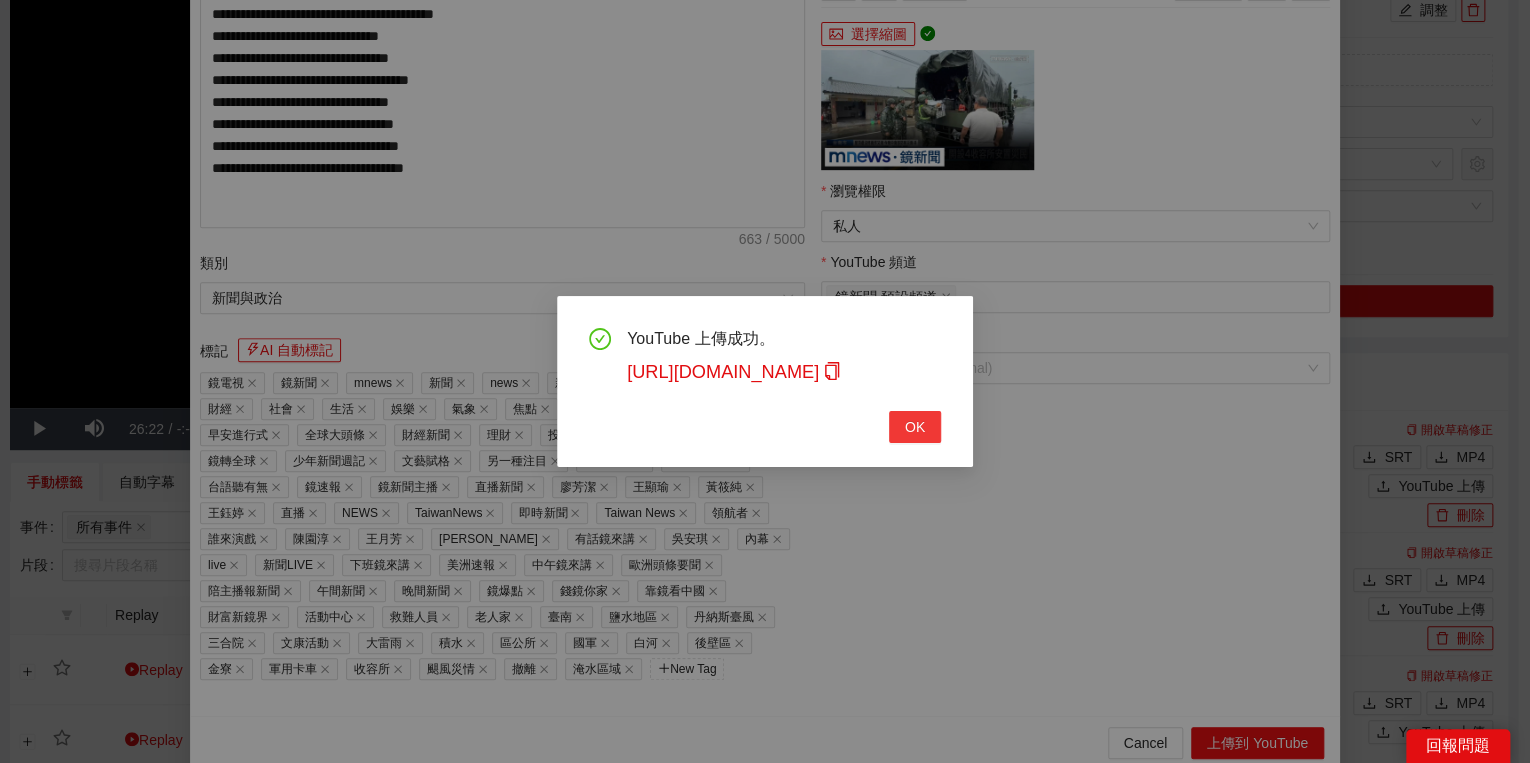 click on "OK" at bounding box center (915, 427) 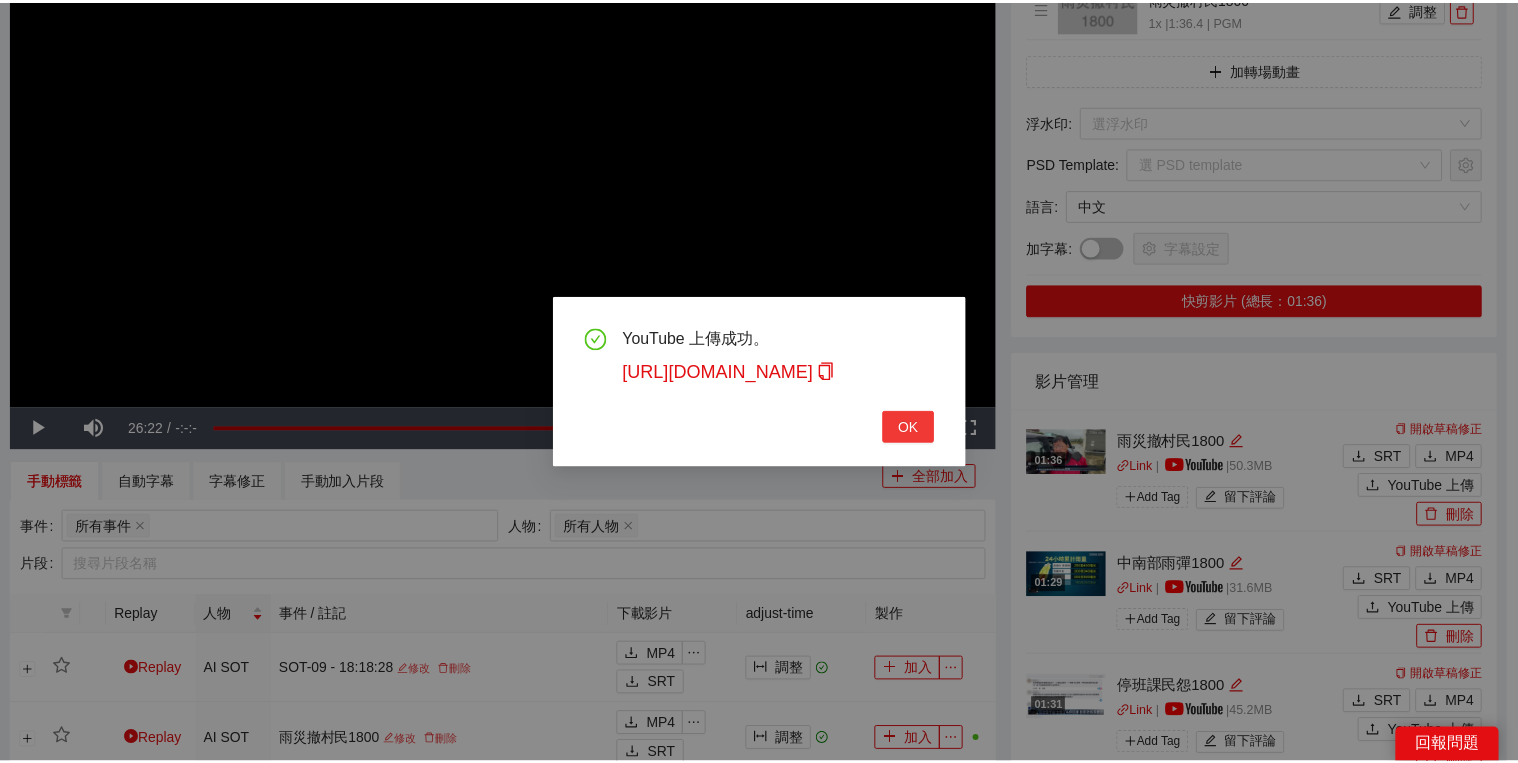 scroll, scrollTop: 308, scrollLeft: 0, axis: vertical 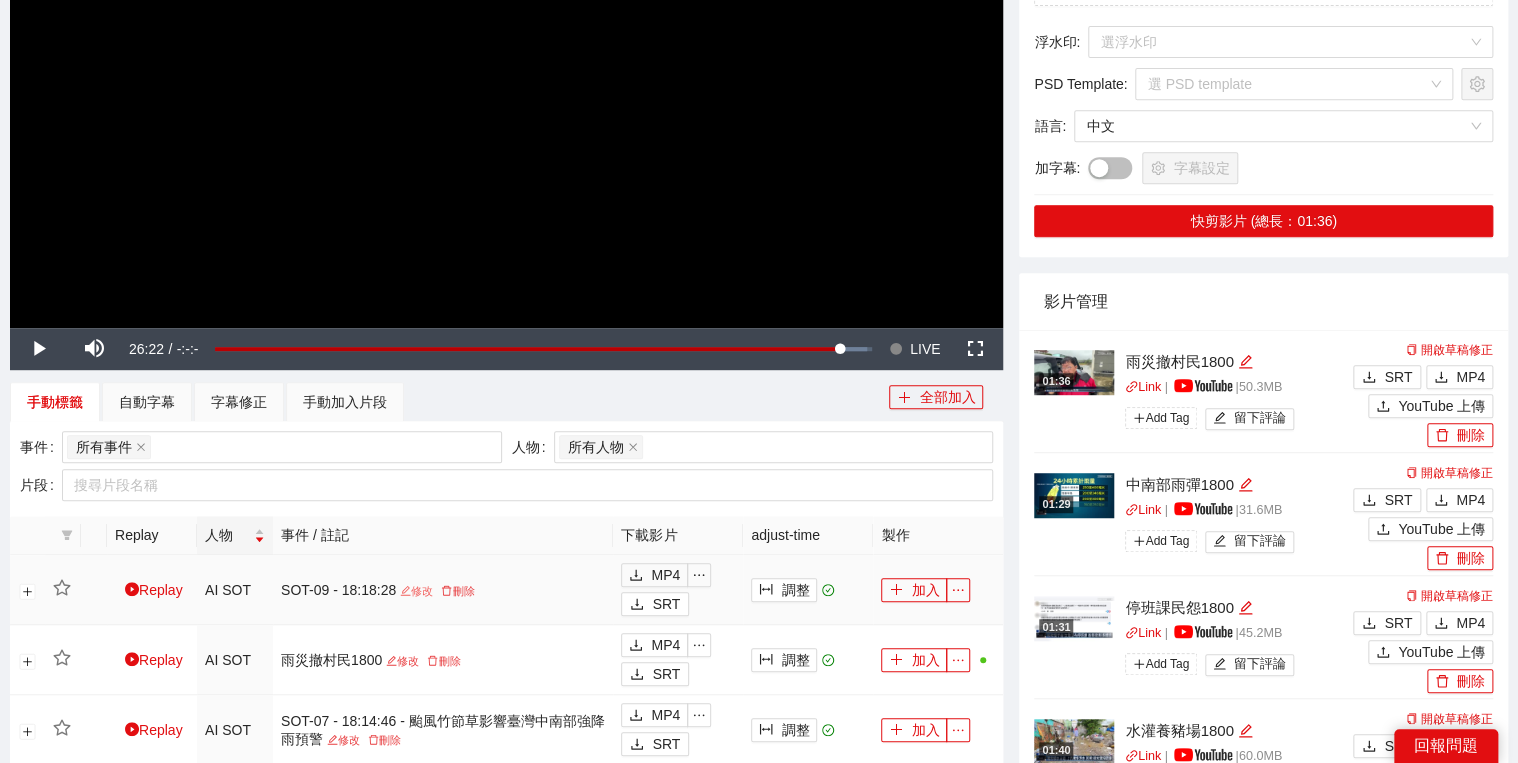 click 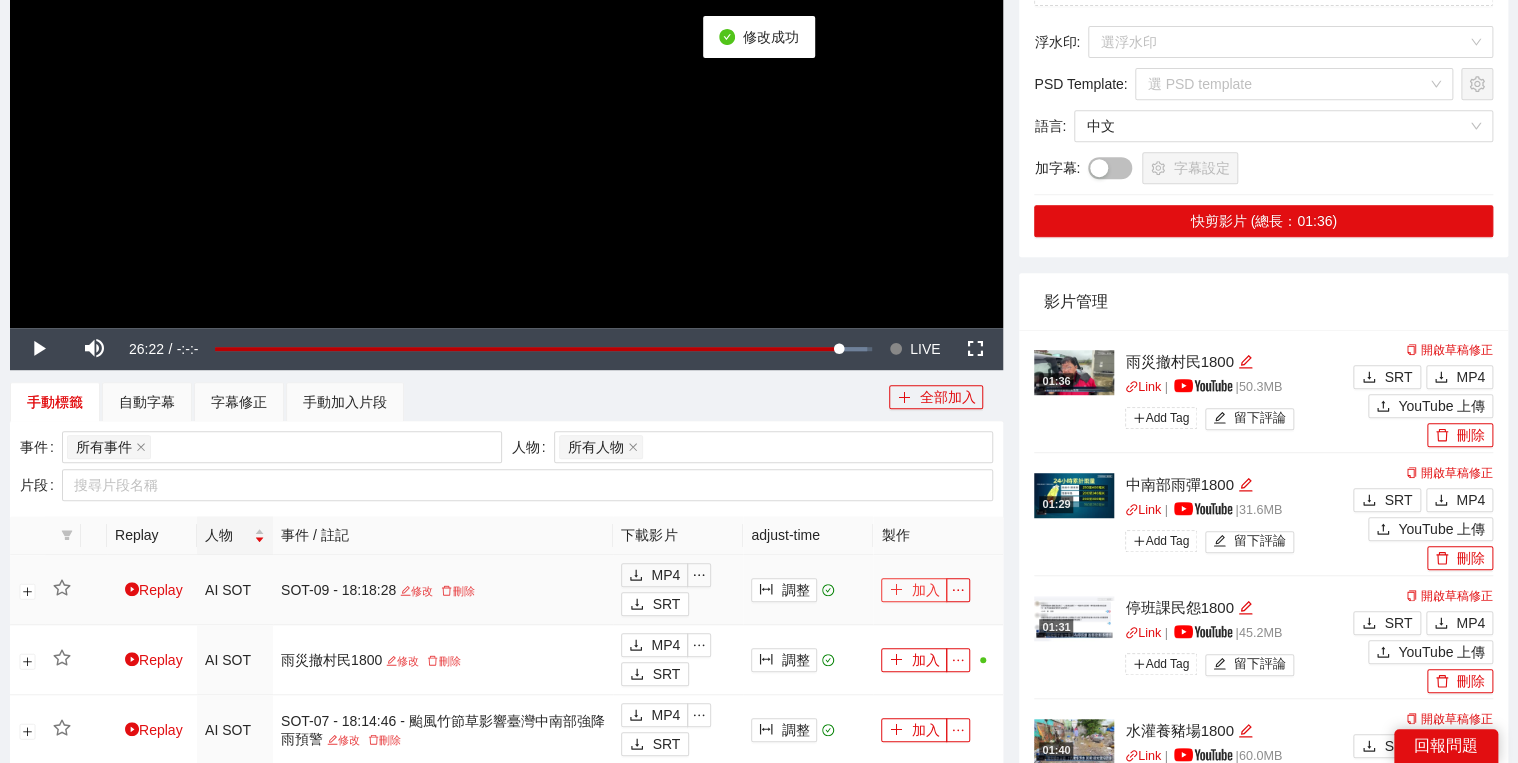 click on "Replay AI SOT SOT-09 - 18:18:28 修改 刪除  MP4 SRT   調整   加入  Replay AI SOT 雨災撤村民1800 修改 刪除  MP4 SRT   調整   加入  Replay AI SOT SOT-07 - 18:14:46 - 颱風竹節草影響臺灣中南部強降雨預警 修改 刪除  MP4 SRT   調整   加入  Replay AI SOT 停班課民怨1800 修改 刪除  MP4 SRT   調整   加入  Replay AI SOT 水灌養豬場1800 修改 刪除  MP4 SRT   調整   加入  Replay AI SOT SOT-04 - 18:08:19 - 臺積電嘉義廠遭遇大淹水，緊急抽水應對 修改 刪除  MP4 SRT   調整   加入  Replay AI SOT SOT-03 - 18:06:00 - 嘉義暴雨成災，消防緊急救援積水受困者 修改 刪除  MP4 SRT   調整   加入  Replay AI SOT 災民槓偉哲1800 修改 刪除  MP4 SRT   調整   加入  Replay AI SOT SOT-01 - 18:01:38 - 金寮地區暴雨成災，嚴重淹水影響交通 修改 刪除  MP4 SRT   調整   加入" at bounding box center (506, 870) 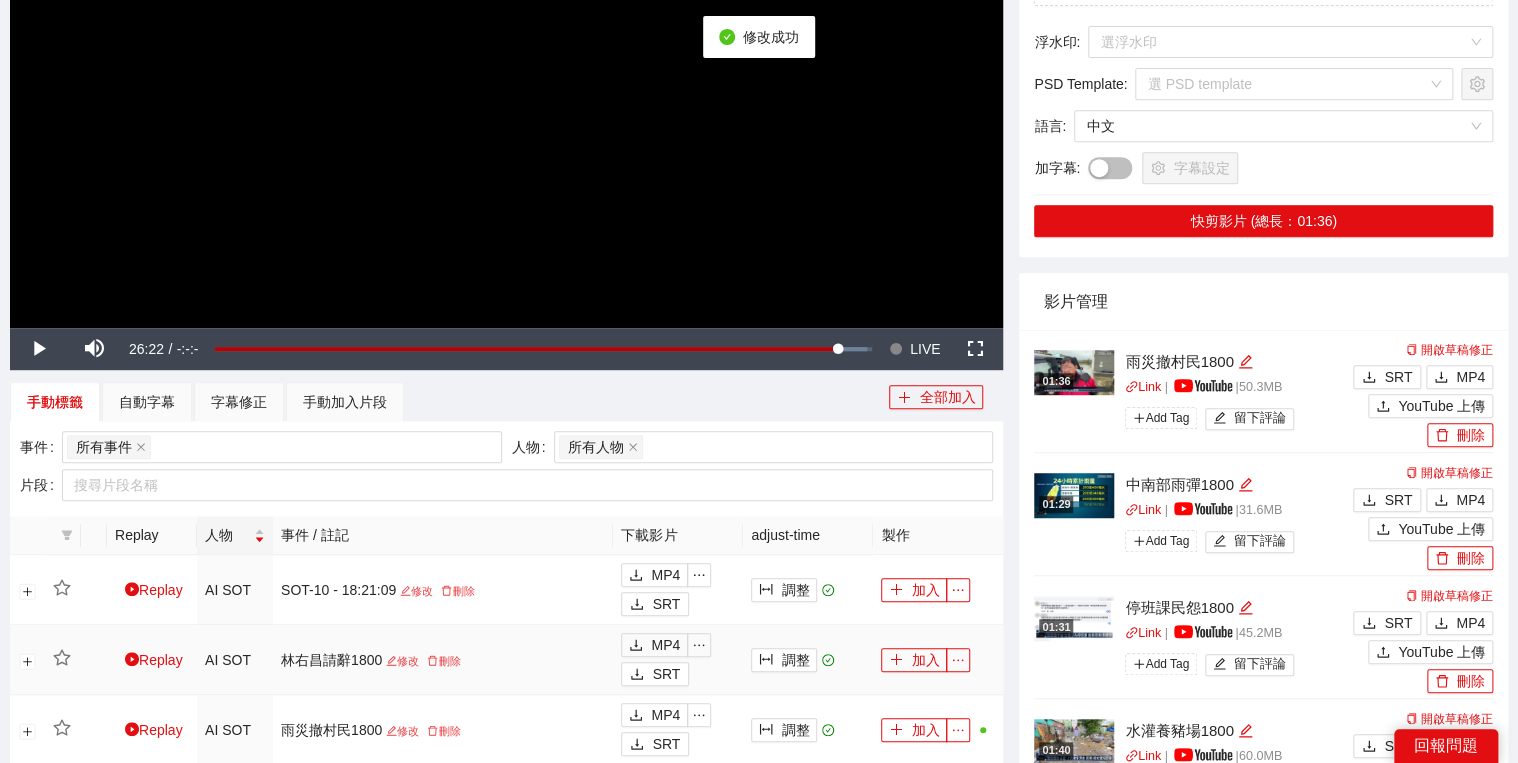 click on "加入" at bounding box center (938, 660) 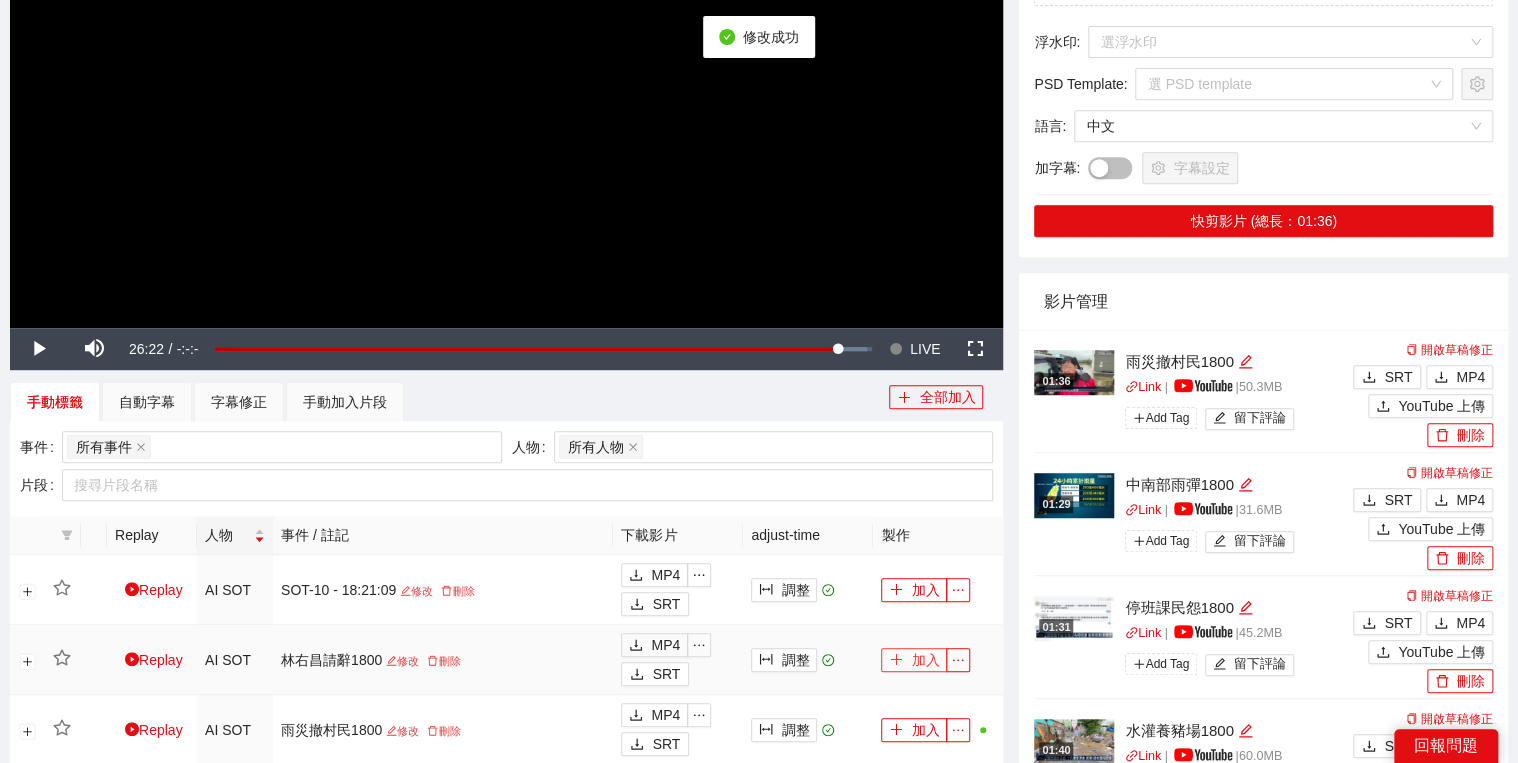 click 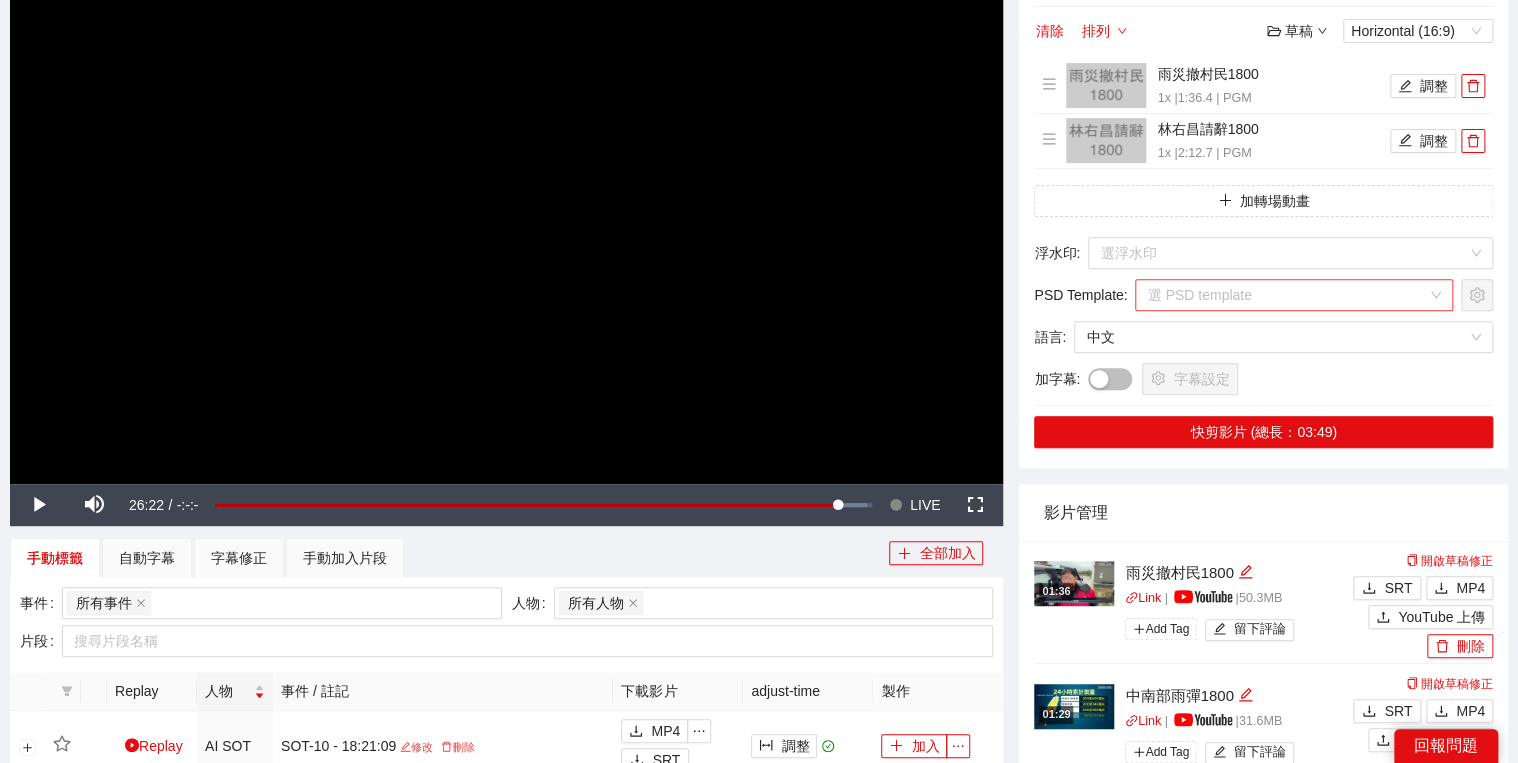 scroll, scrollTop: 0, scrollLeft: 0, axis: both 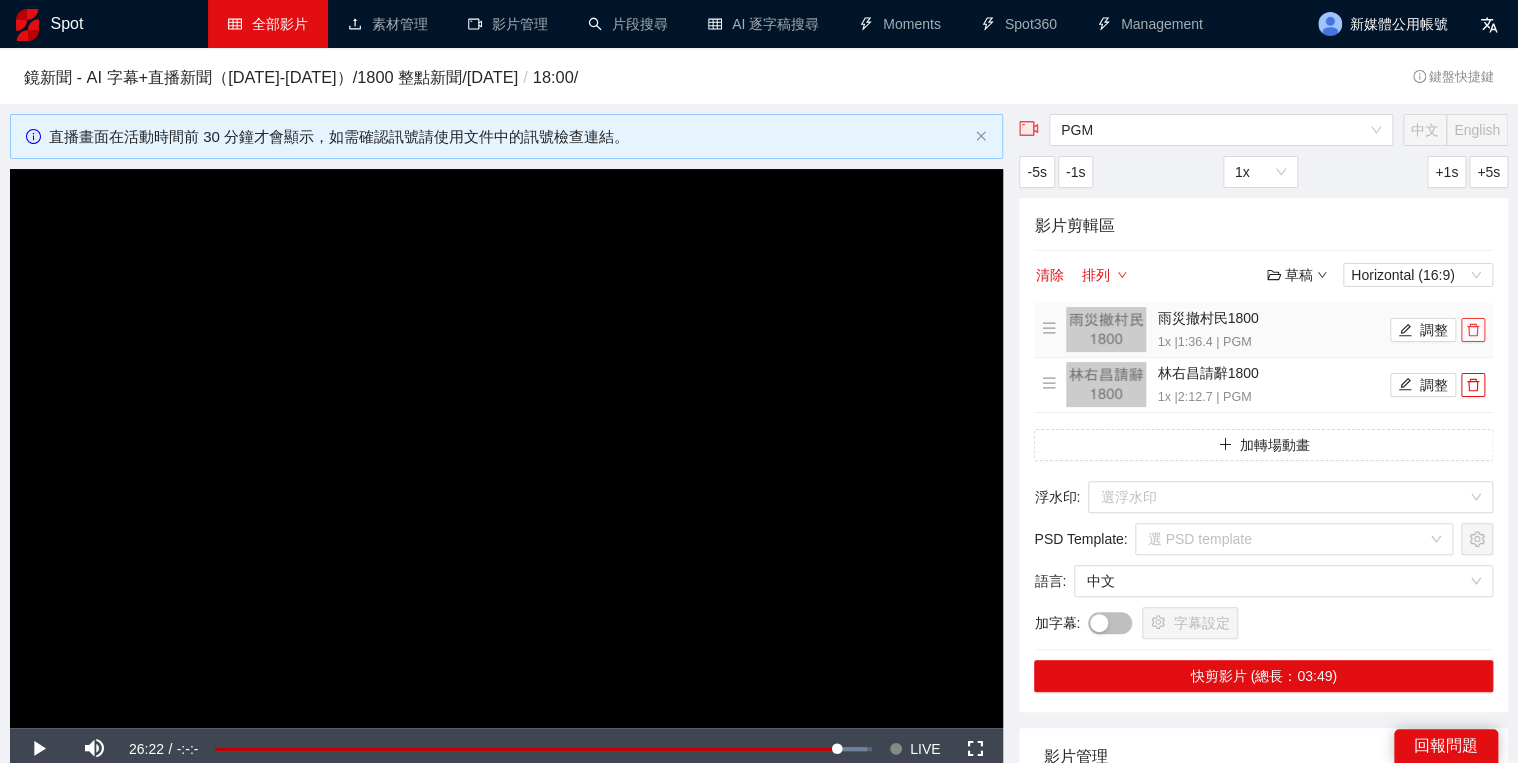 click at bounding box center (1473, 330) 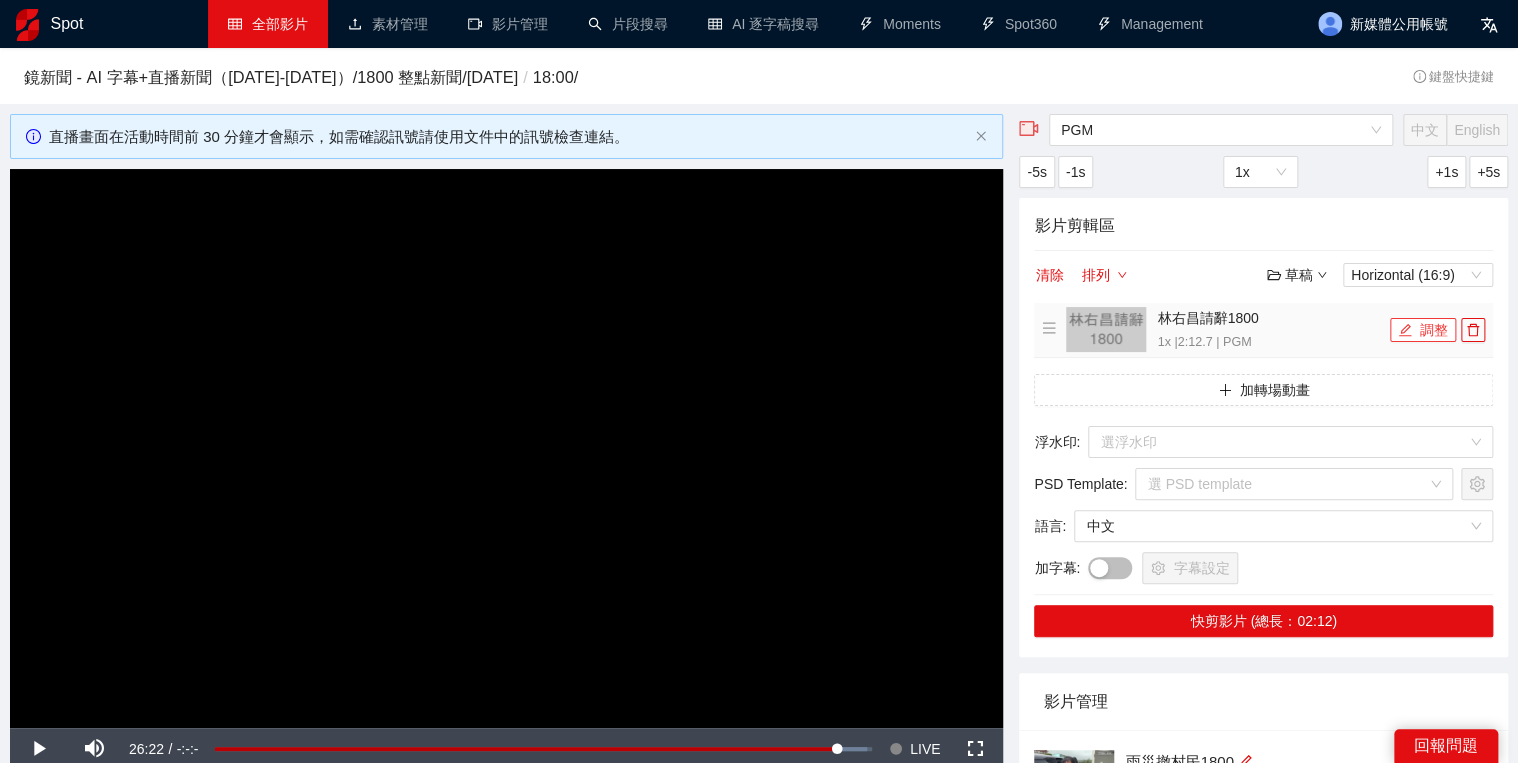 click on "調整" at bounding box center [1423, 330] 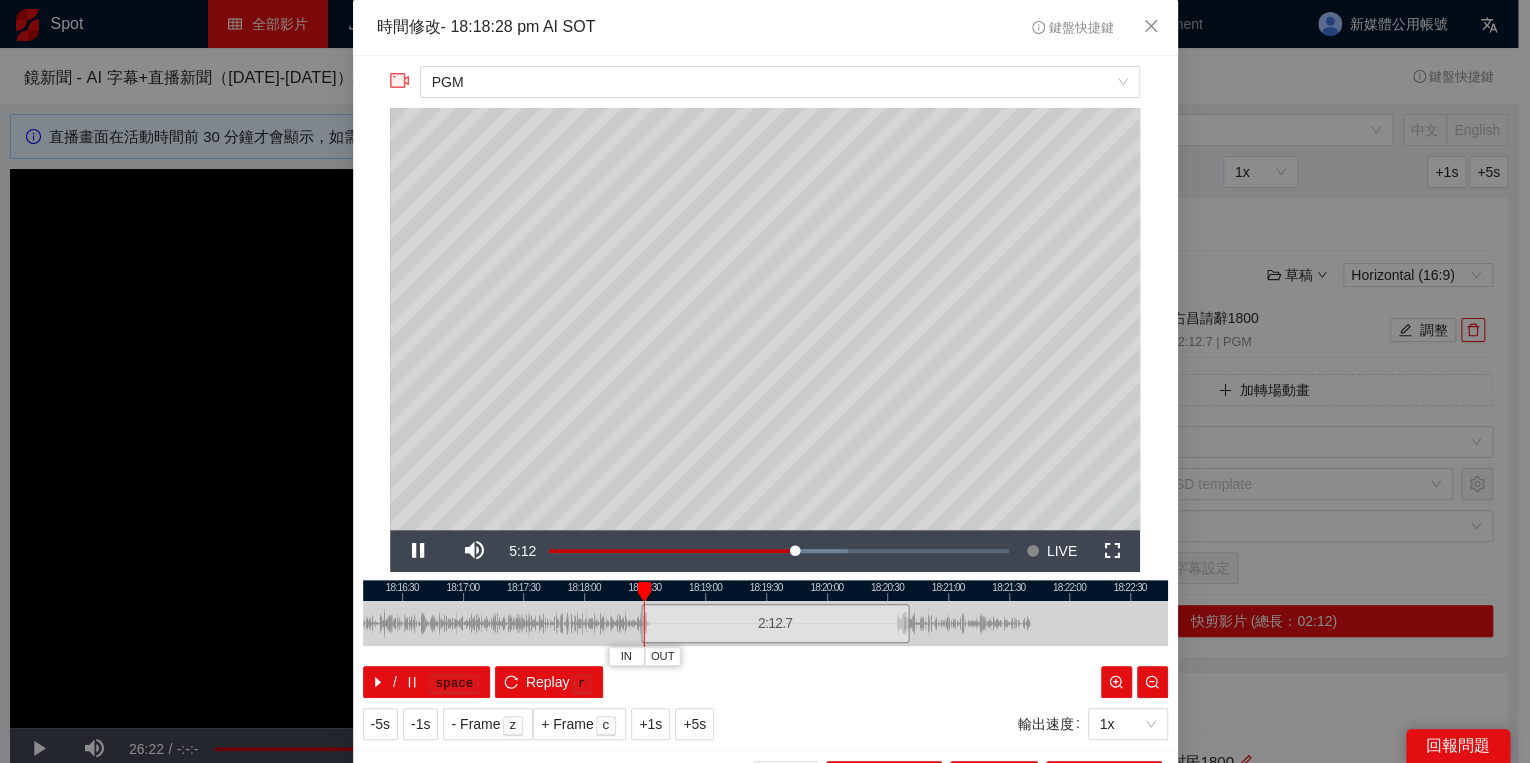 click at bounding box center (775, 590) 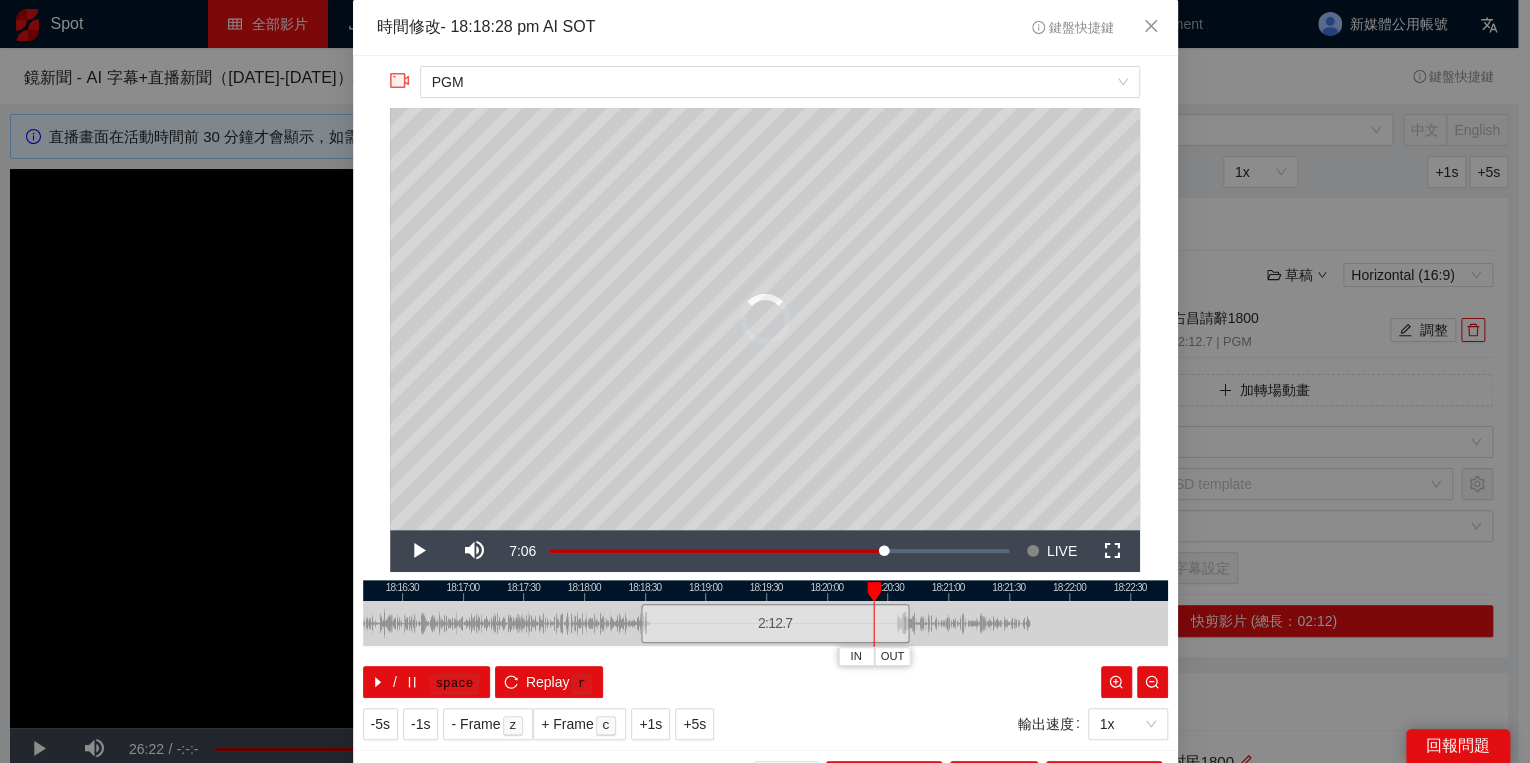 drag, startPoint x: 637, startPoint y: 590, endPoint x: 866, endPoint y: 598, distance: 229.1397 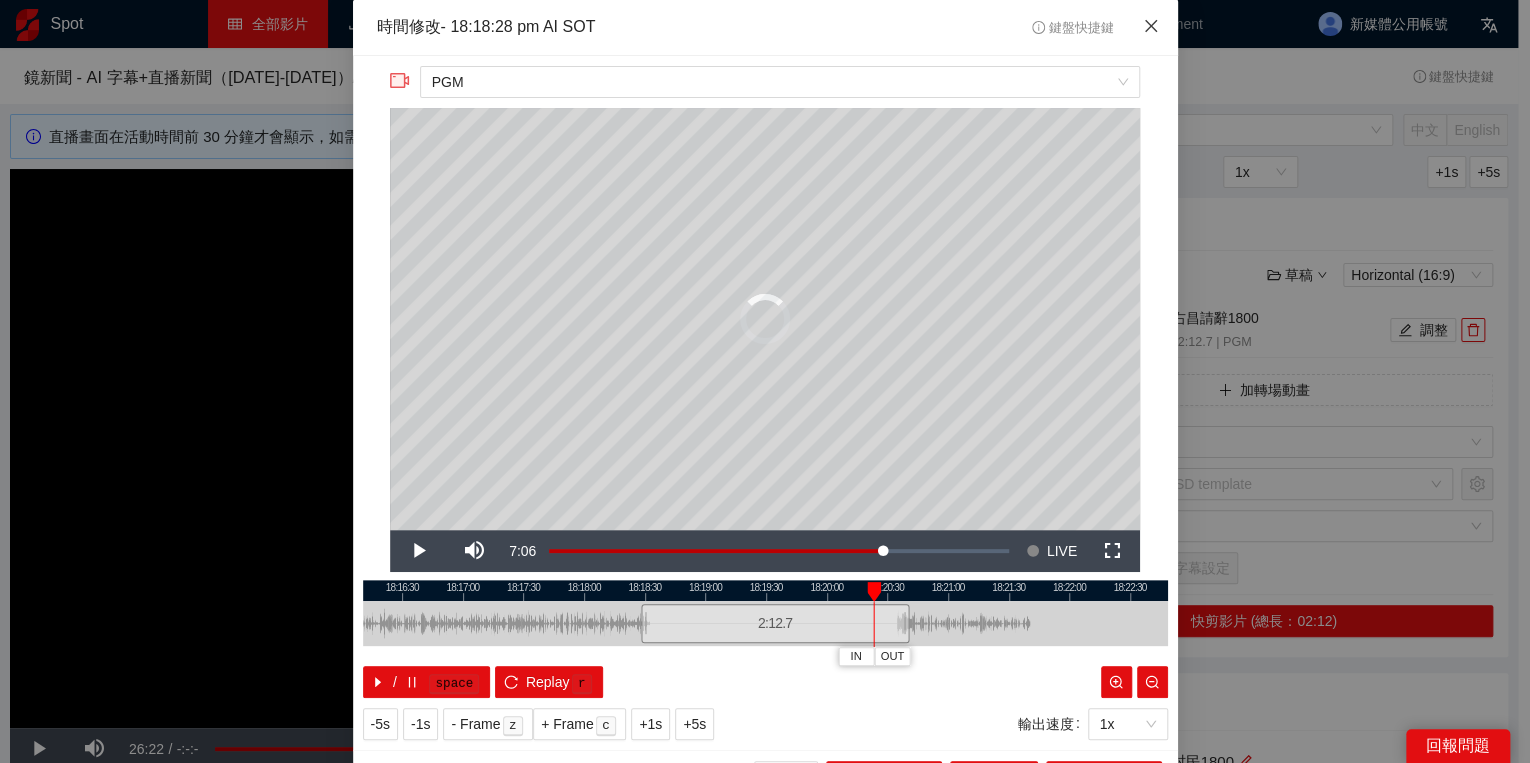 click at bounding box center [1151, 27] 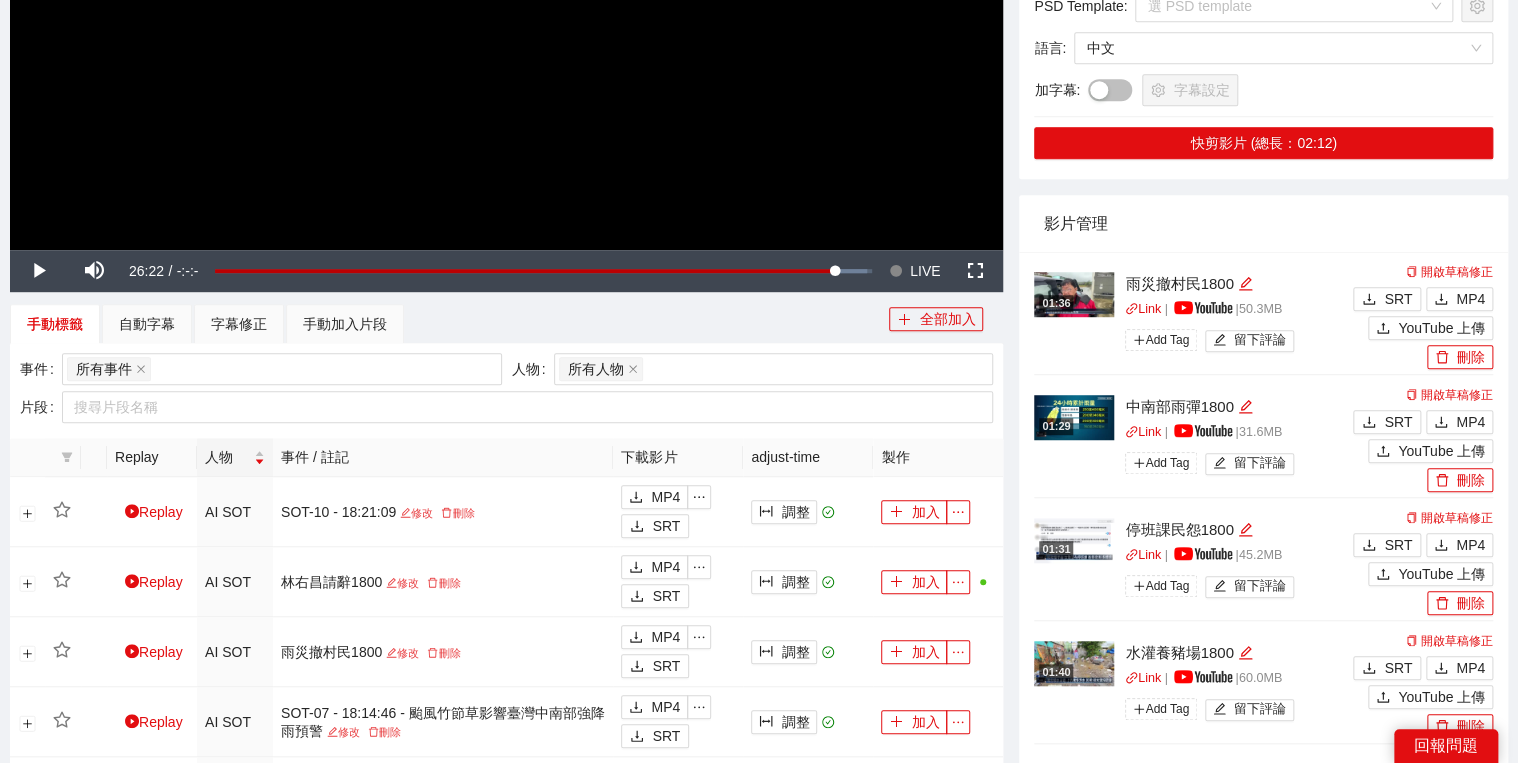 scroll, scrollTop: 560, scrollLeft: 0, axis: vertical 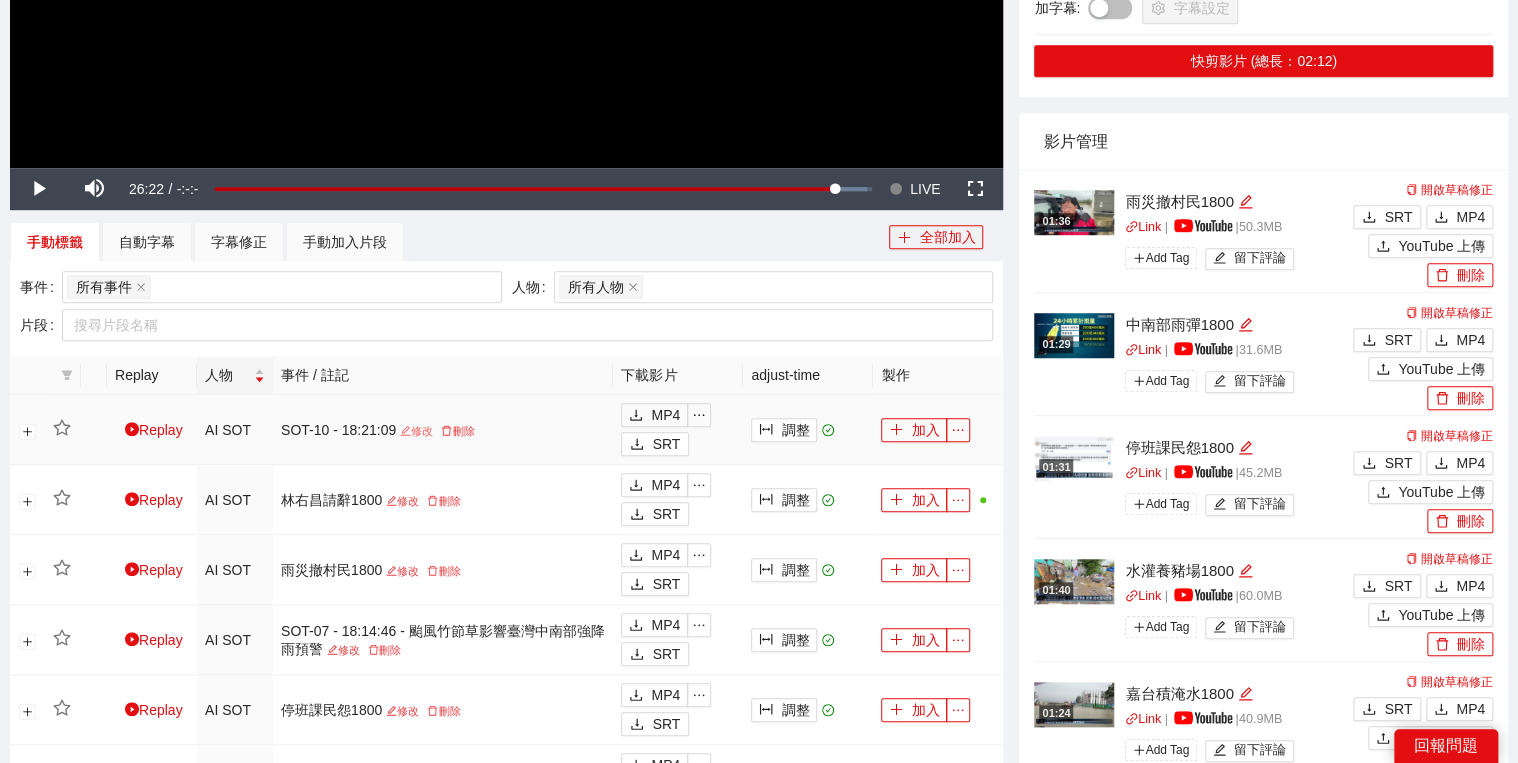 click on "修改" at bounding box center [416, 431] 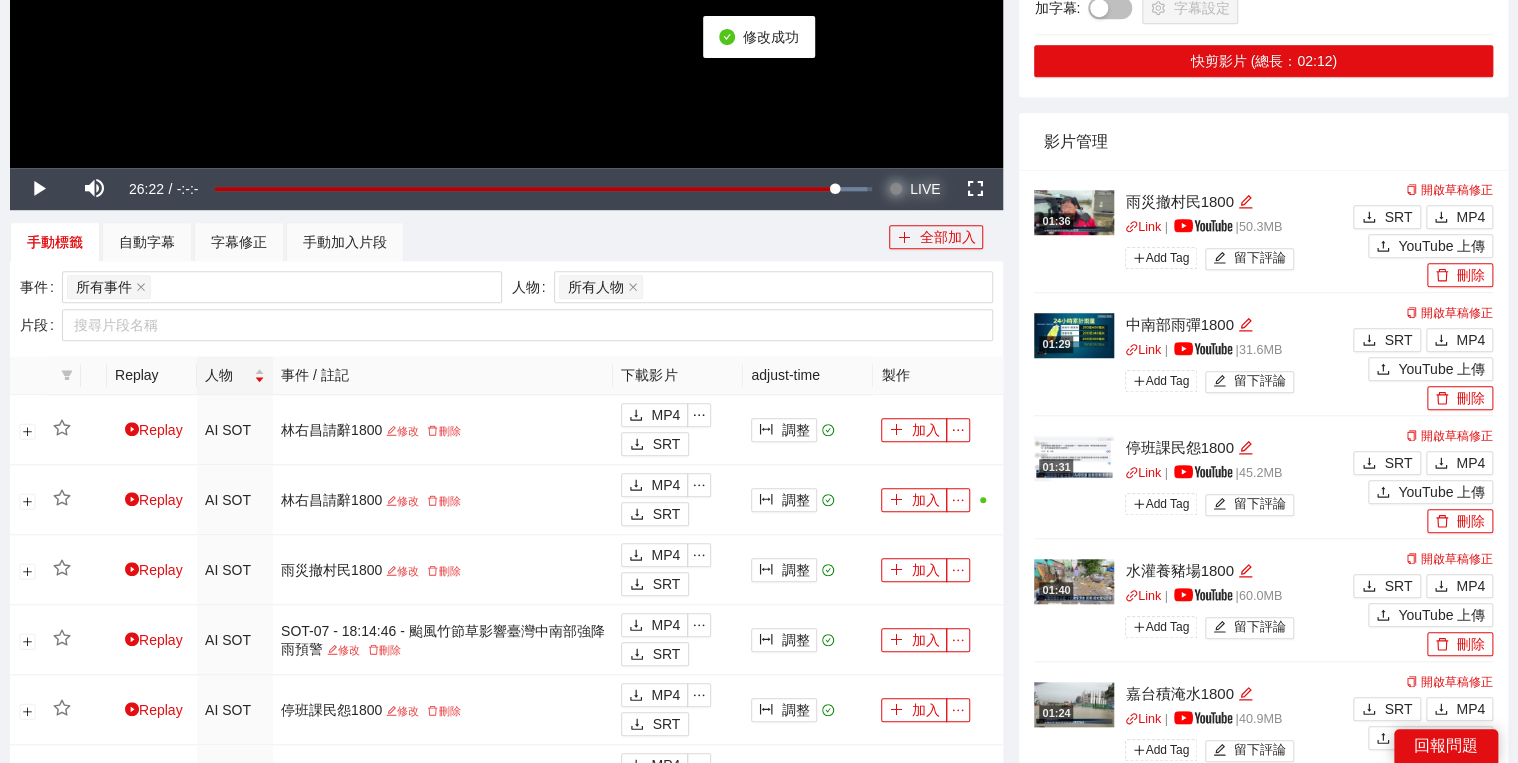 click on "Seek to live, currently behind live LIVE" at bounding box center (914, 189) 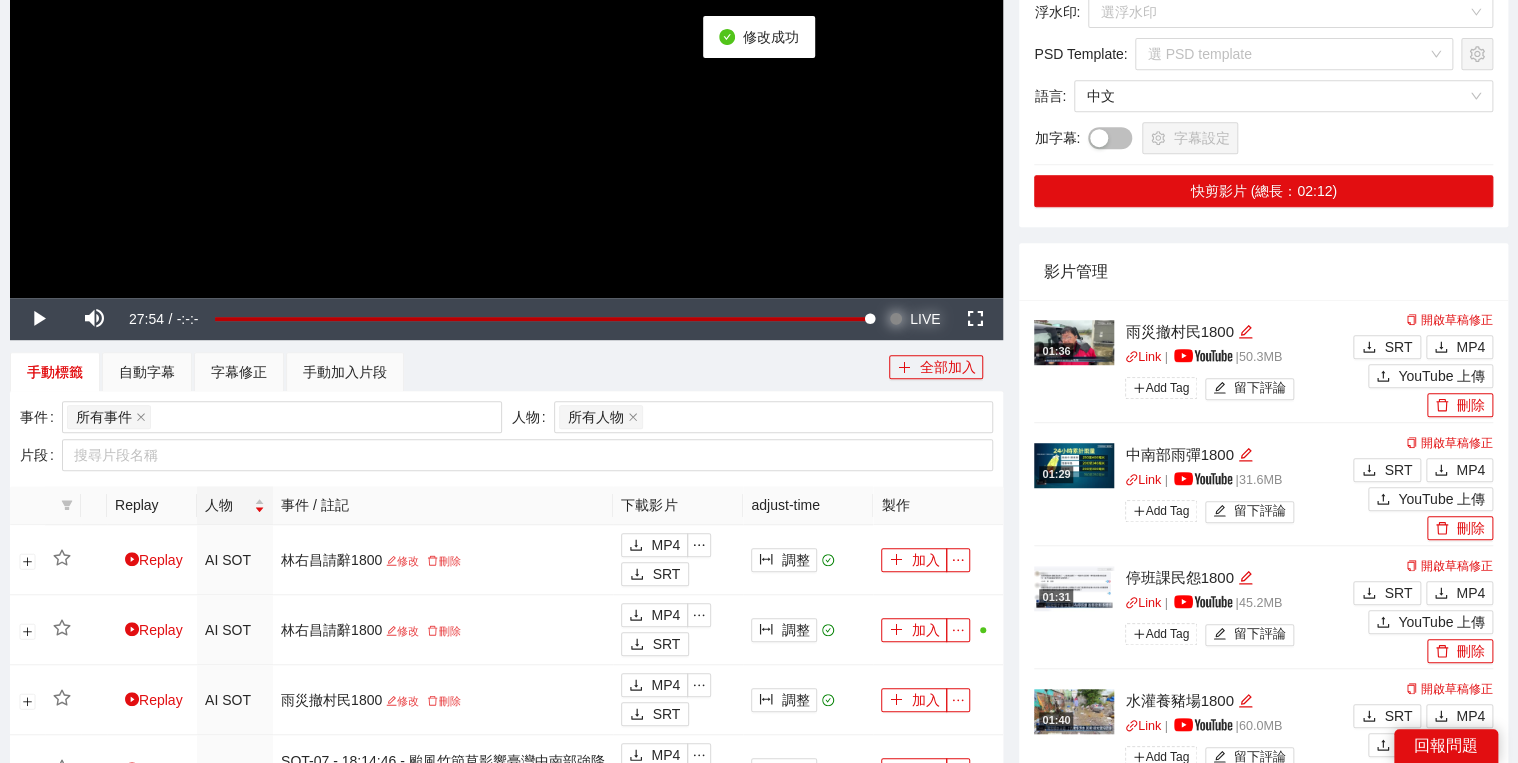 scroll, scrollTop: 400, scrollLeft: 0, axis: vertical 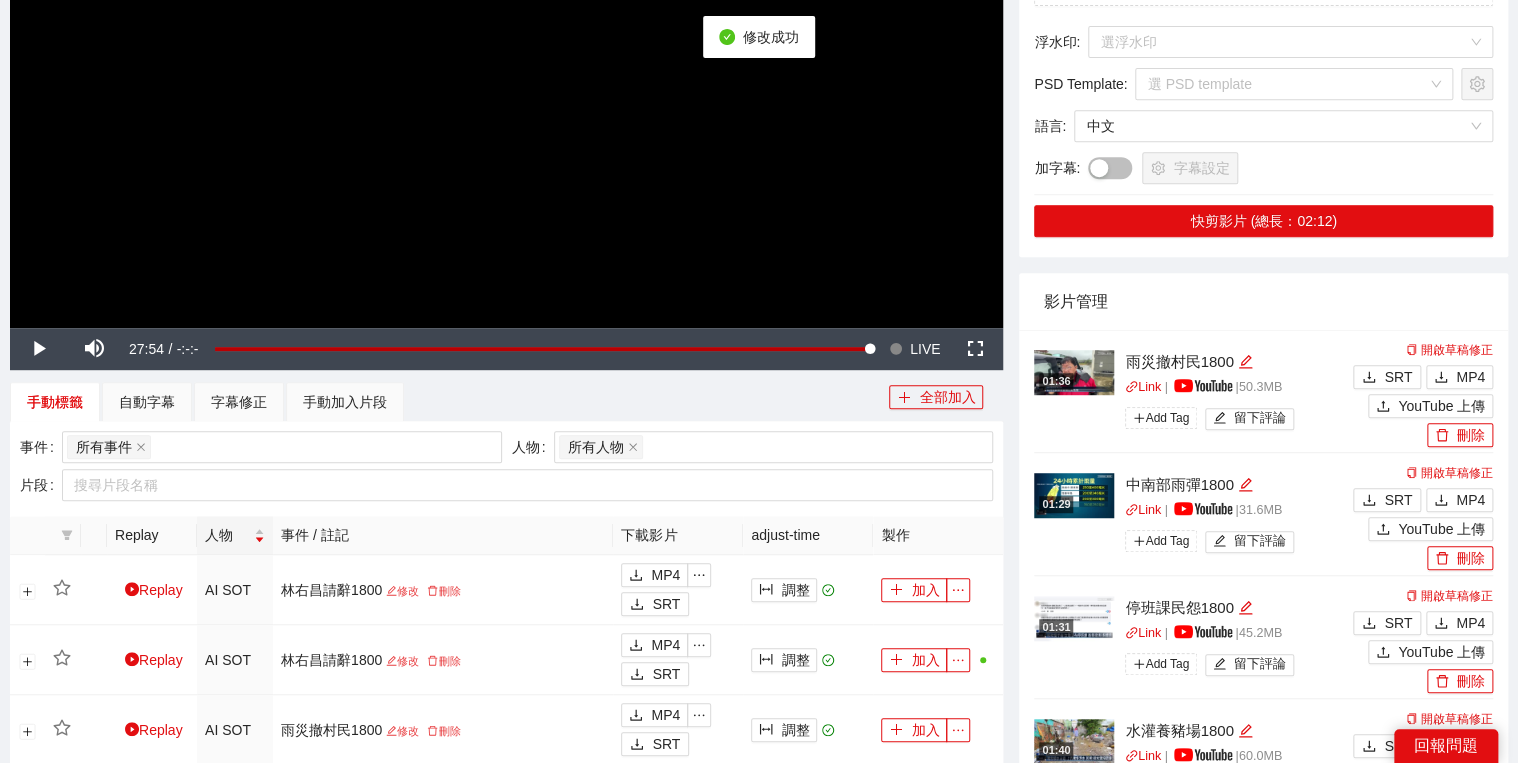click at bounding box center [506, 48] 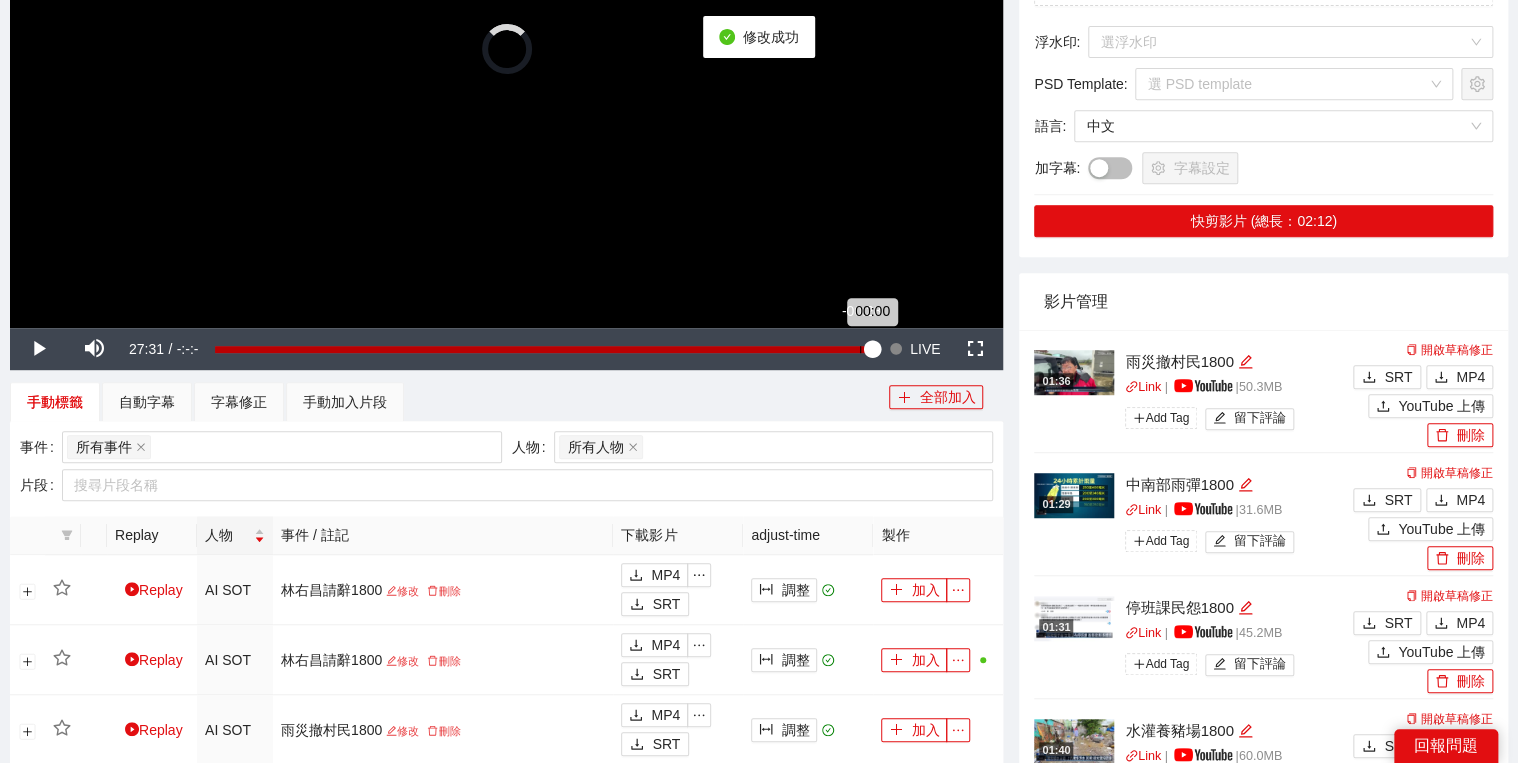 click on "00:00" at bounding box center (543, 349) 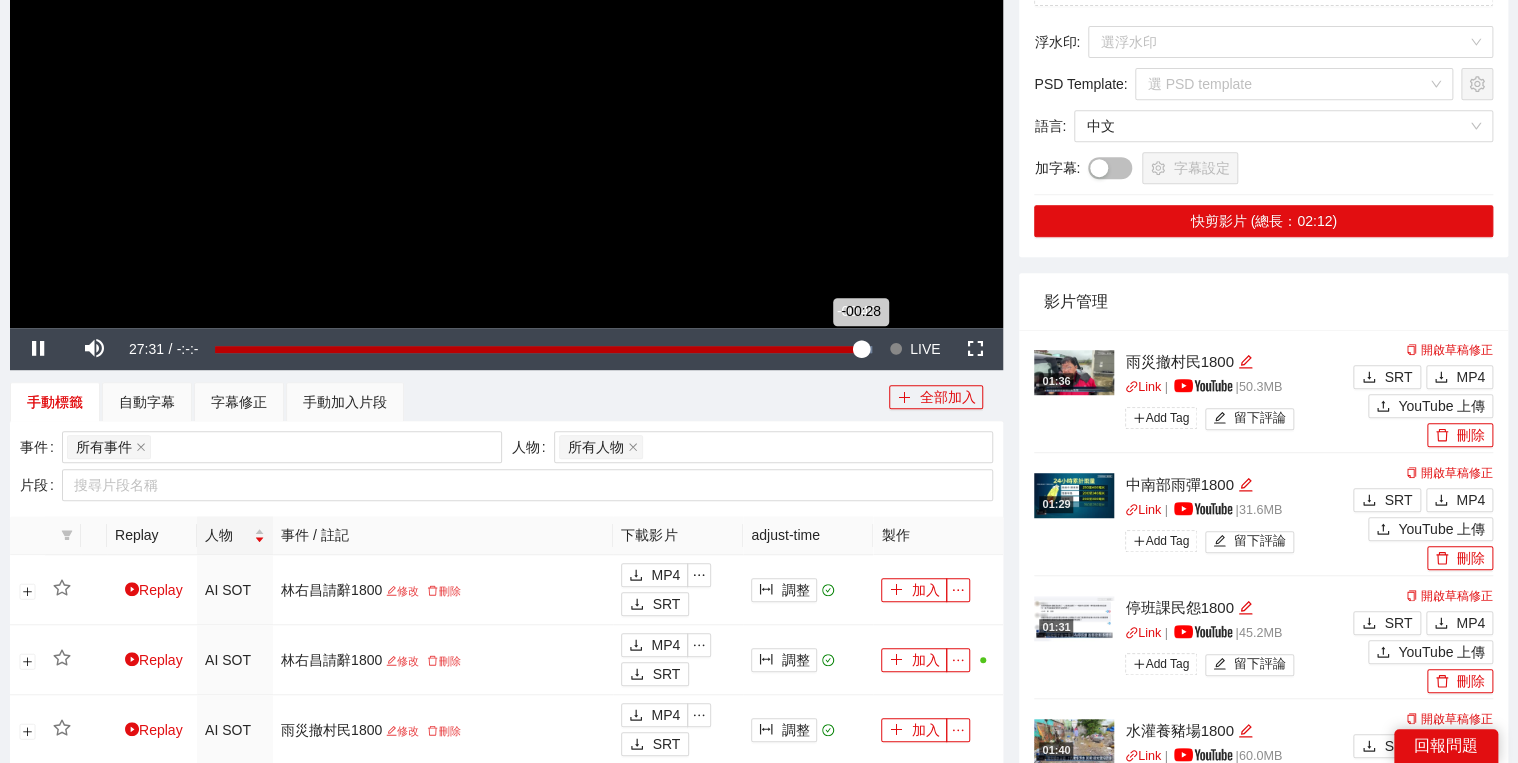 click on "-00:28" at bounding box center (538, 349) 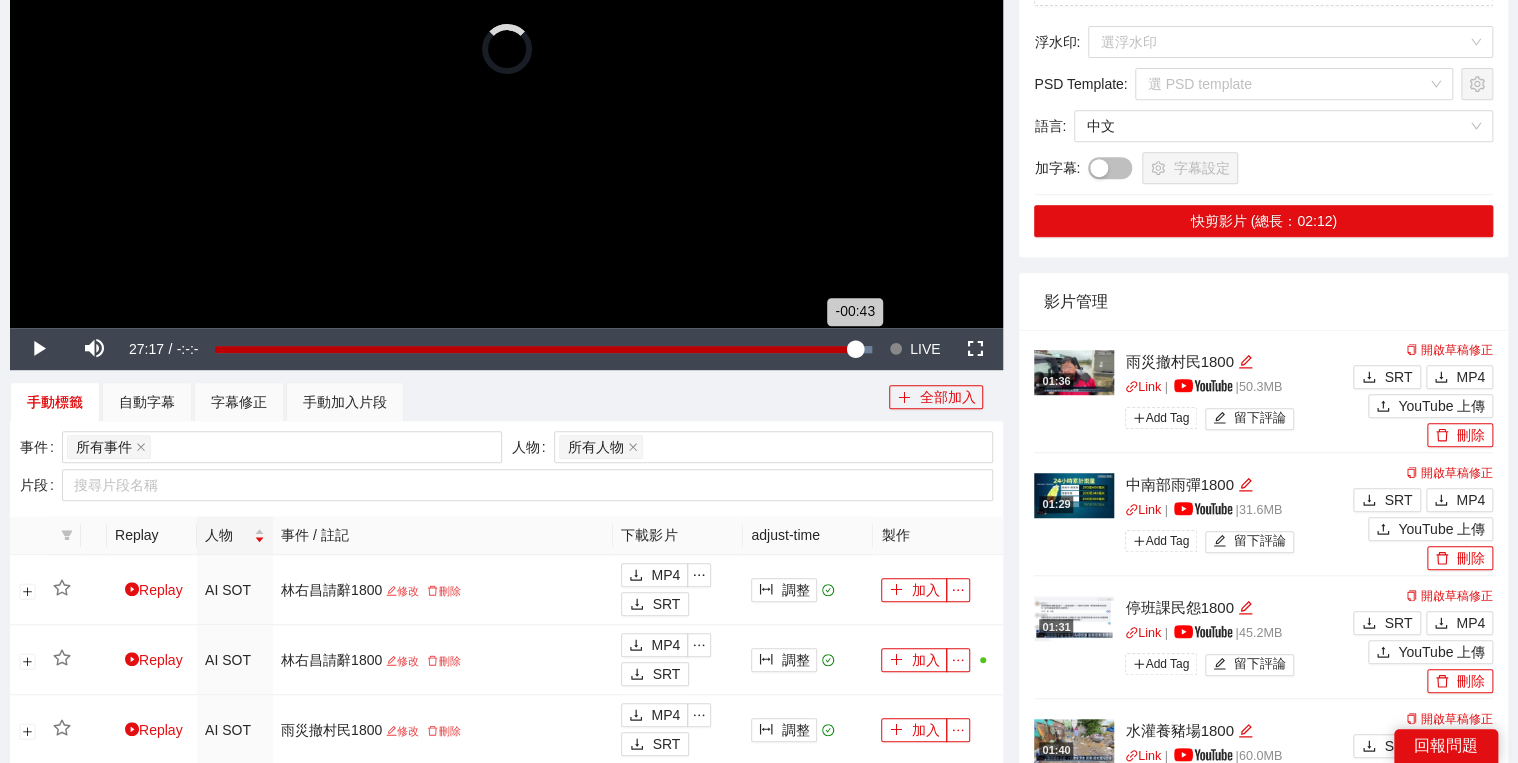 click on "-00:43" at bounding box center (535, 349) 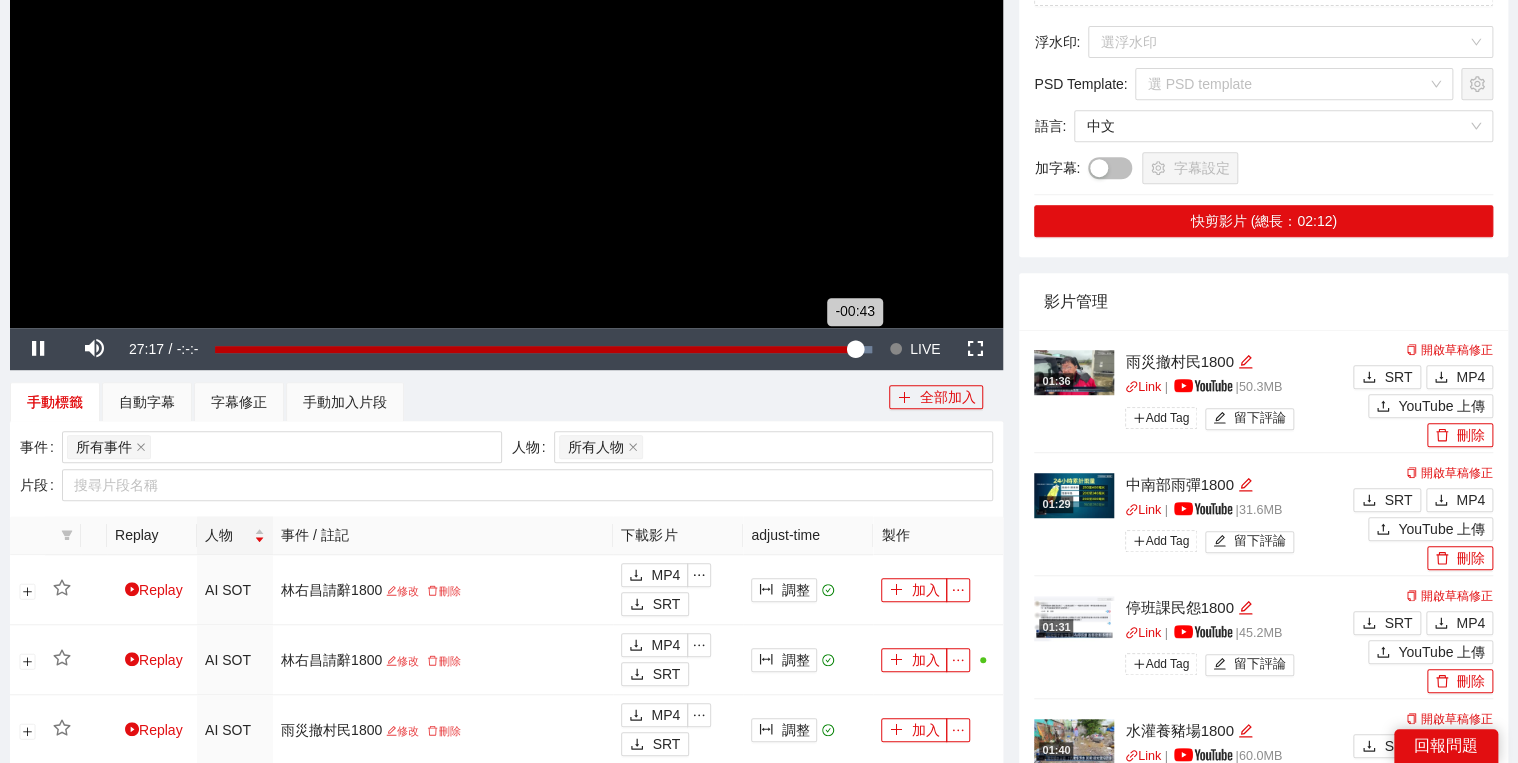 click on "-00:43" at bounding box center [534, 349] 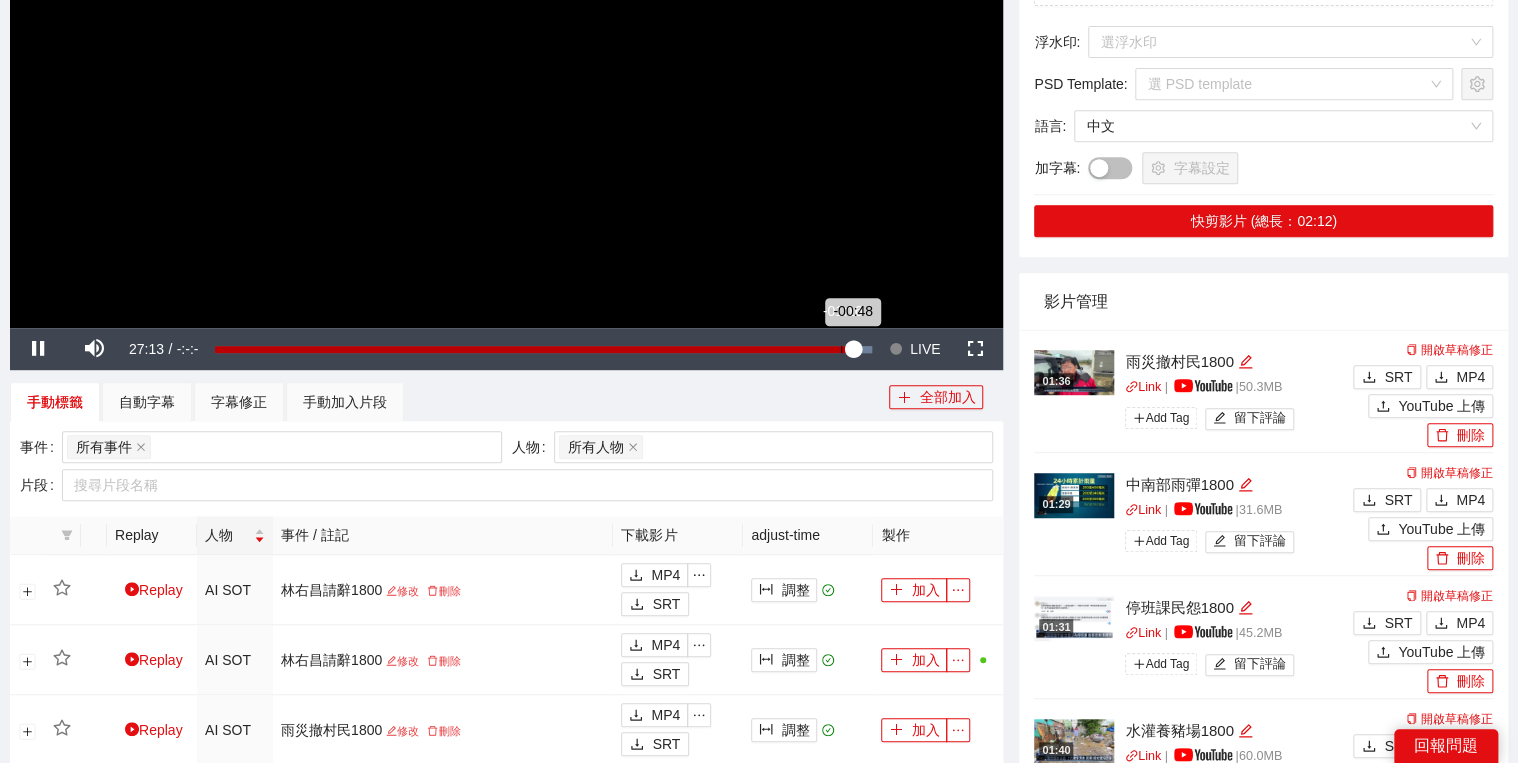 click on "-00:48" at bounding box center [534, 349] 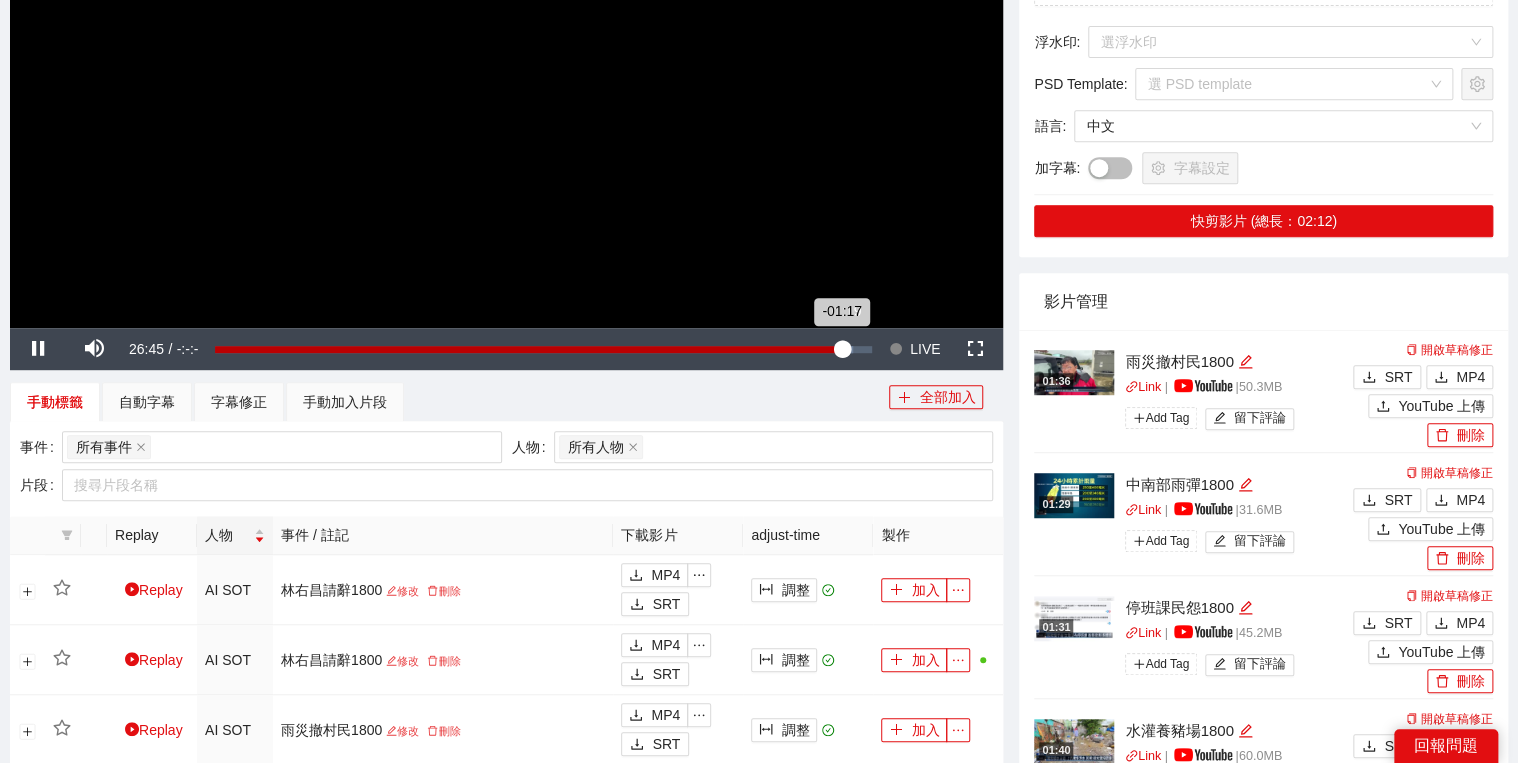 click on "-01:17" at bounding box center [528, 349] 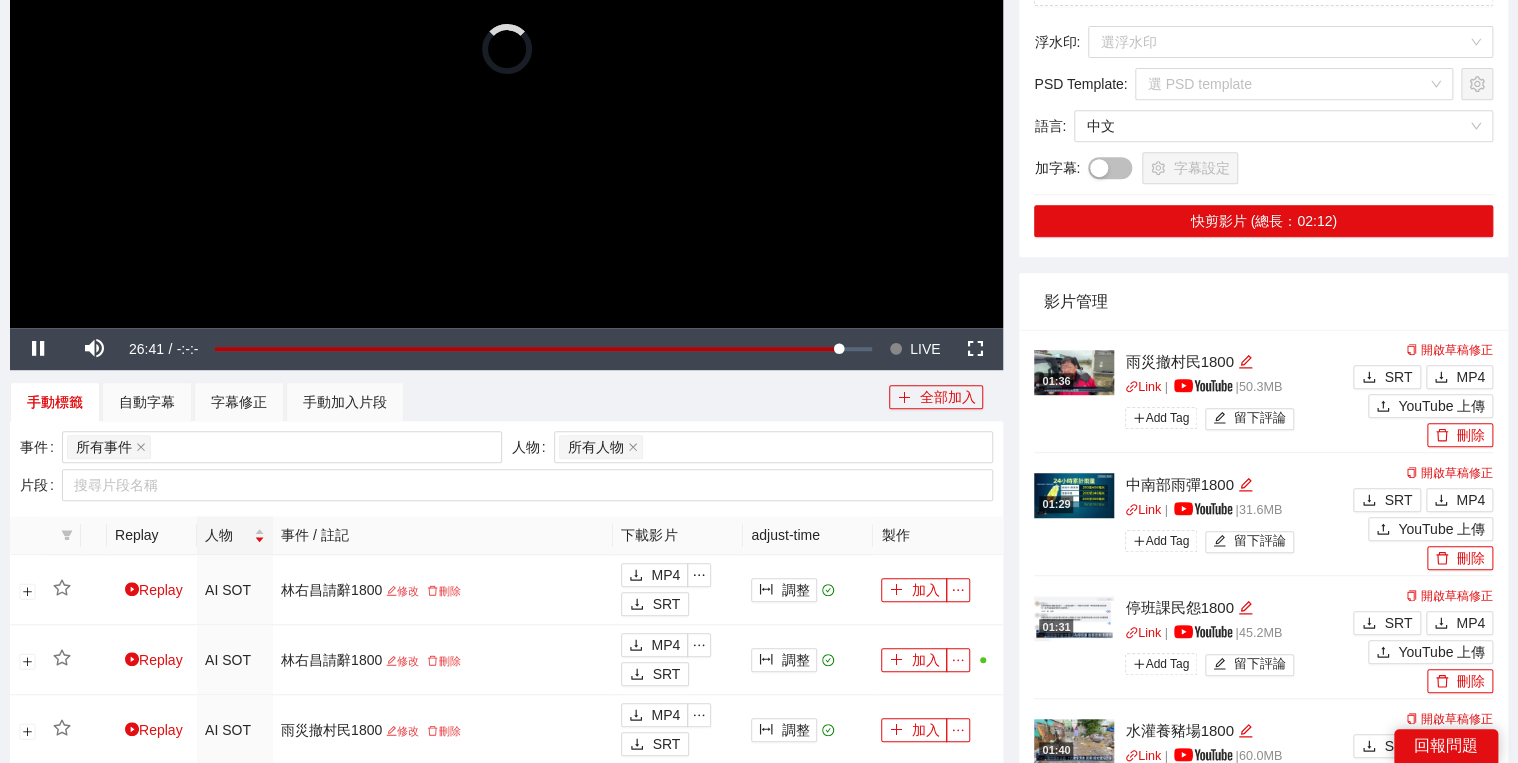 click at bounding box center (506, 48) 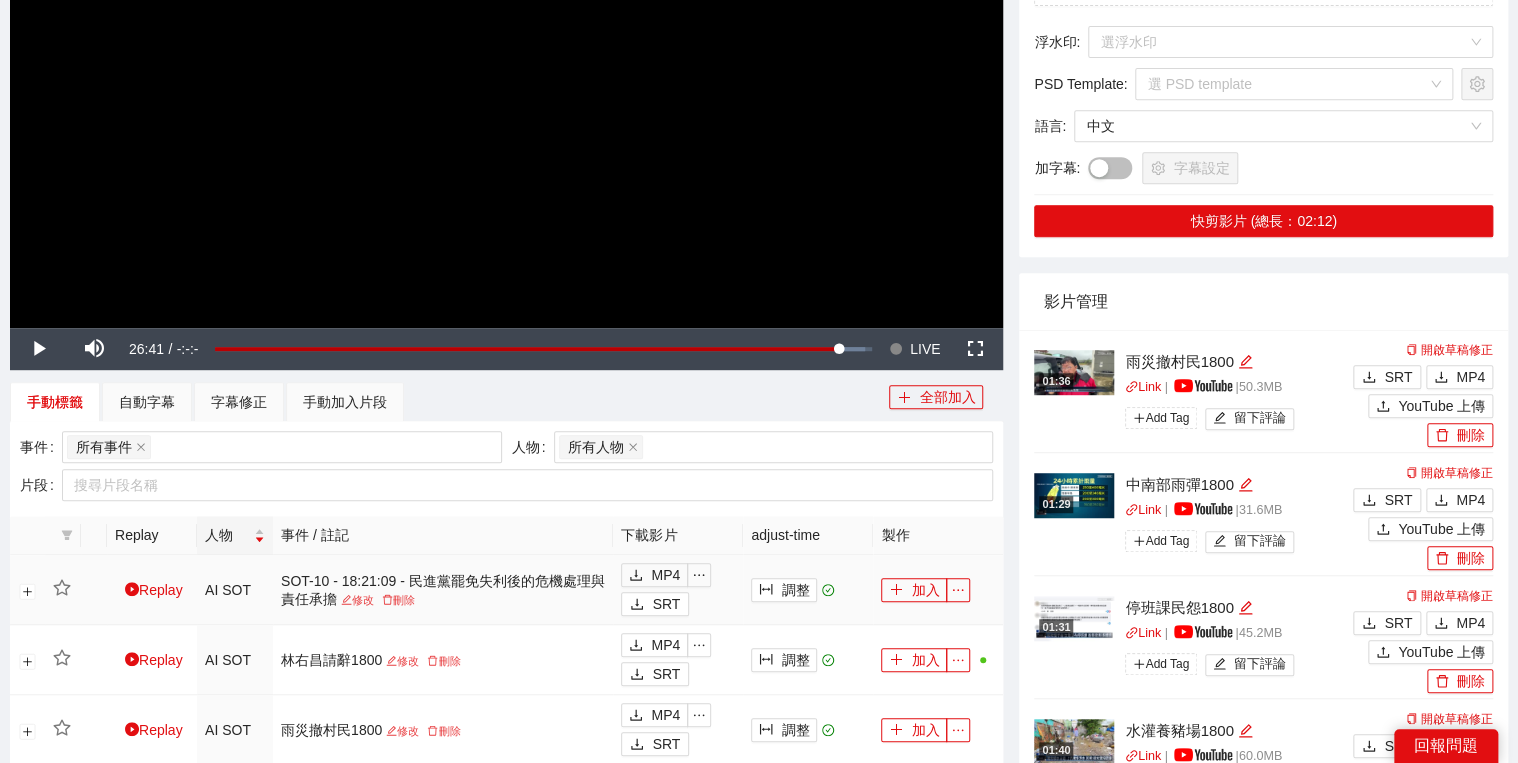 click on "加入" at bounding box center [938, 590] 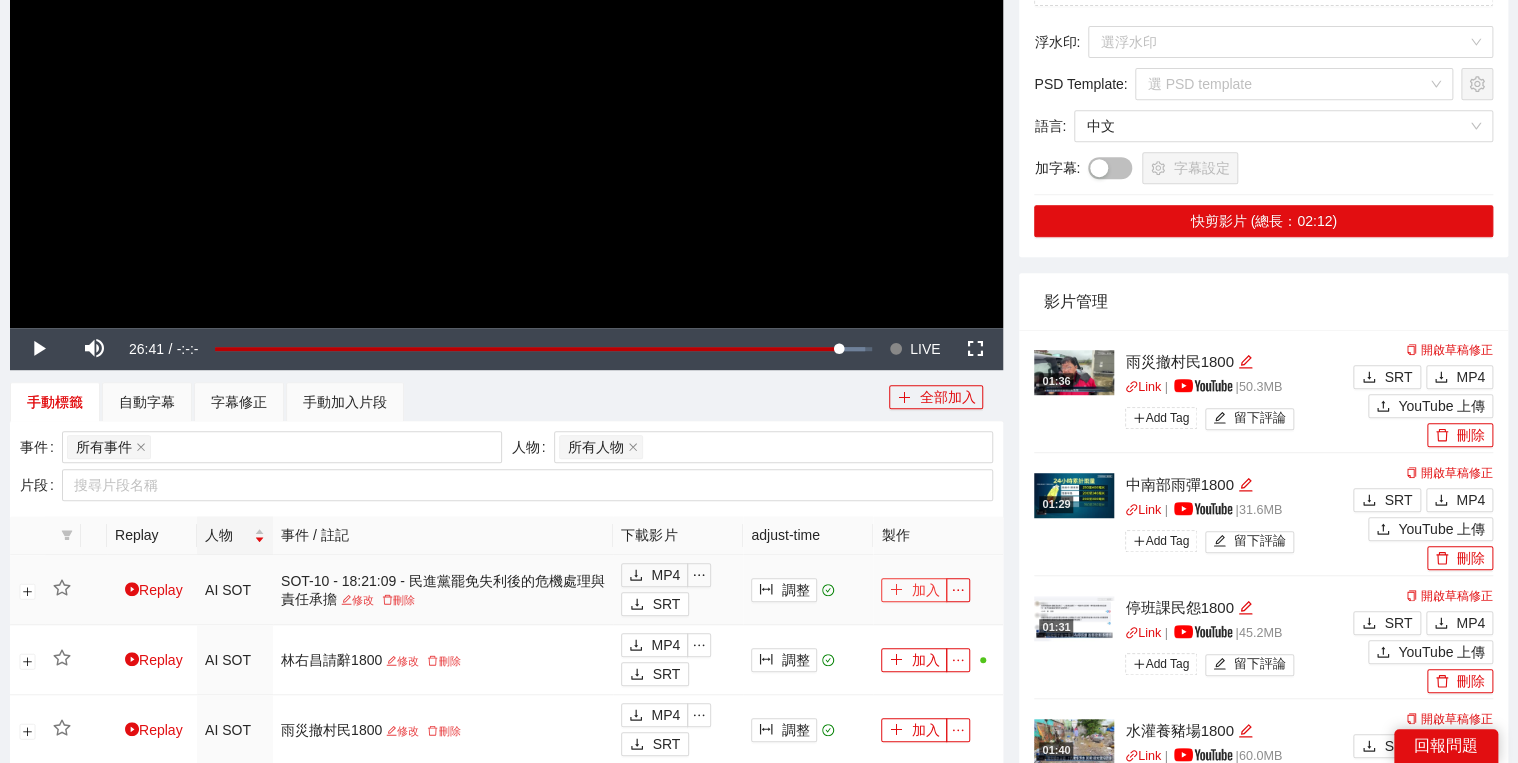 click on "加入" at bounding box center [914, 590] 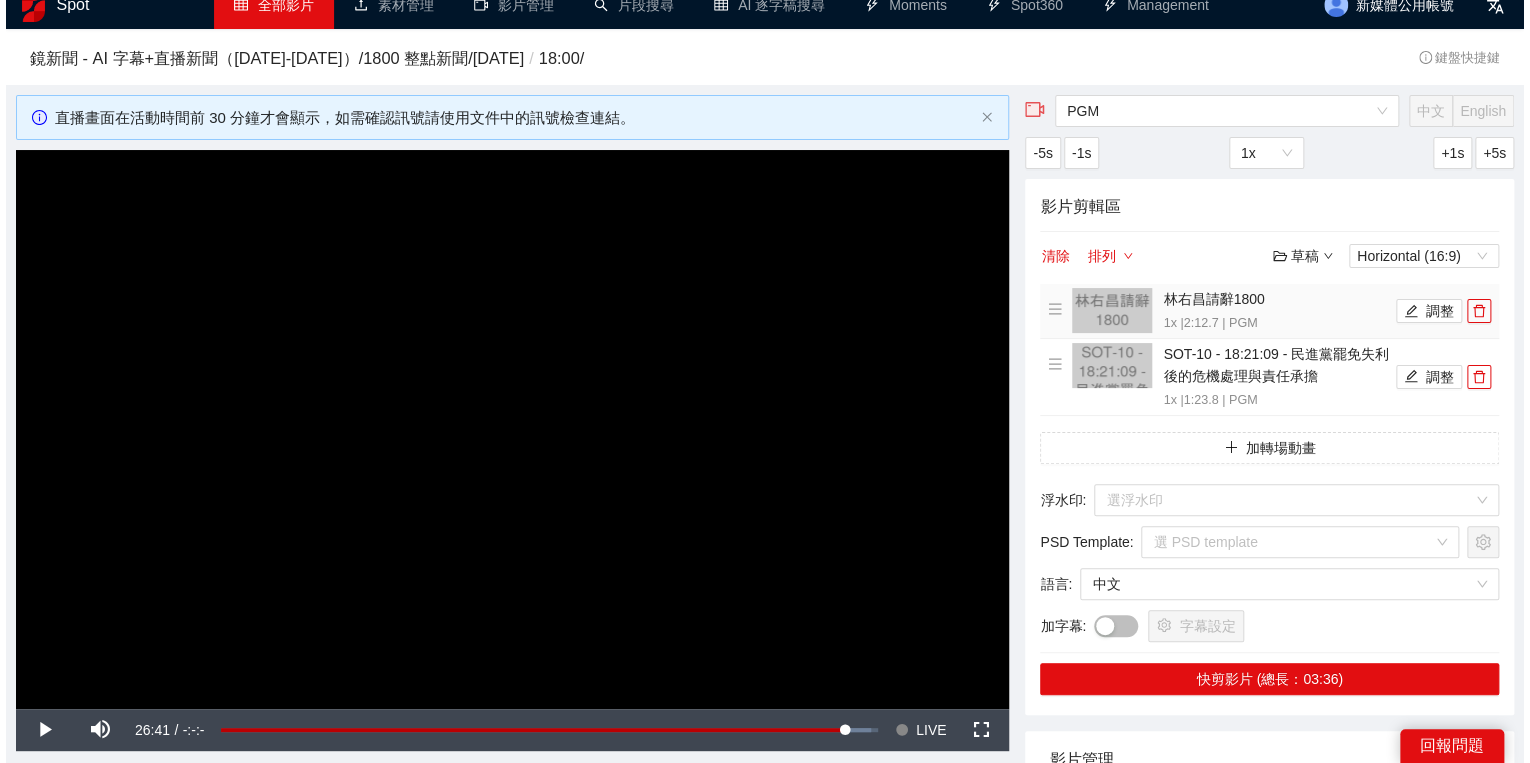 scroll, scrollTop: 0, scrollLeft: 0, axis: both 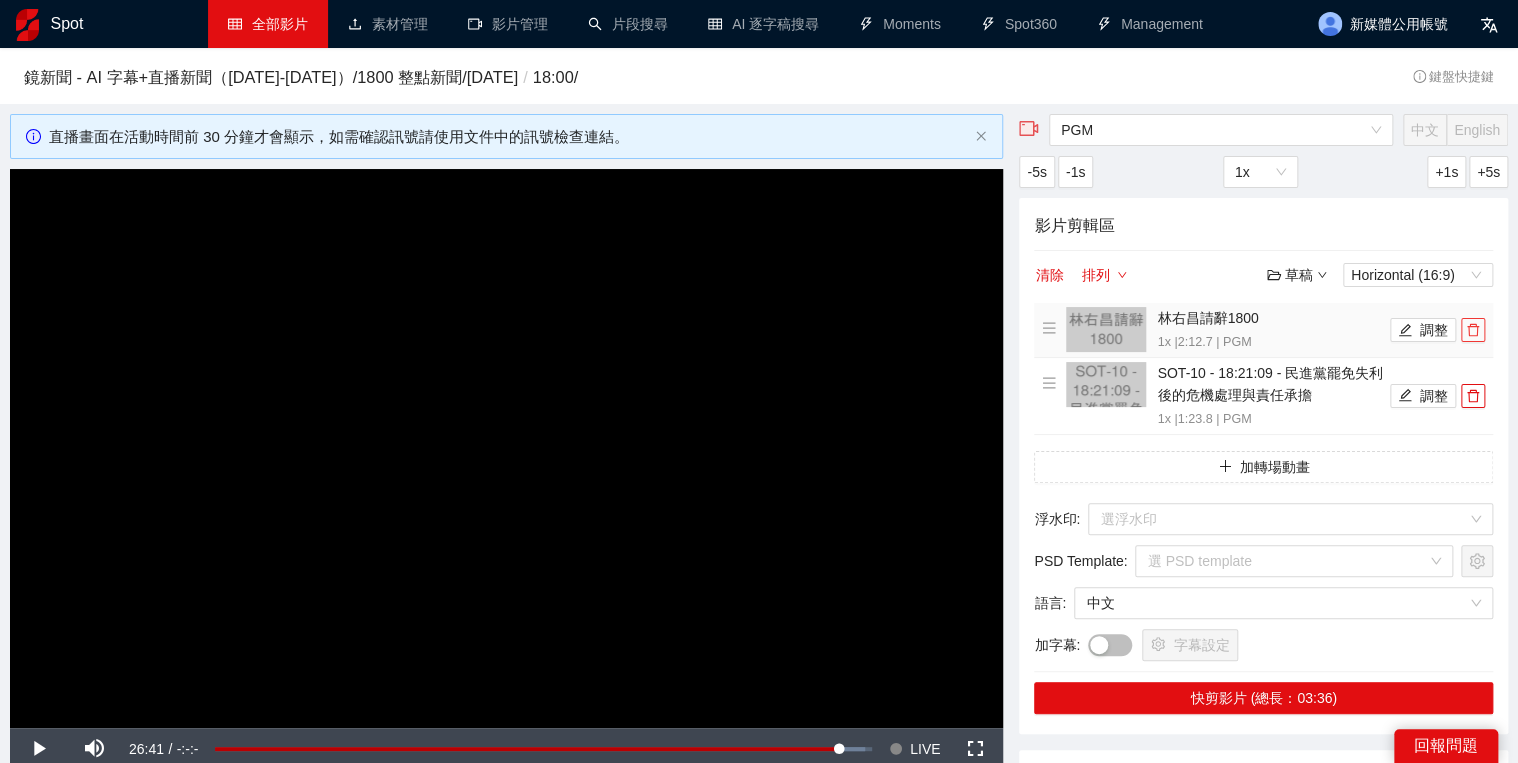 click 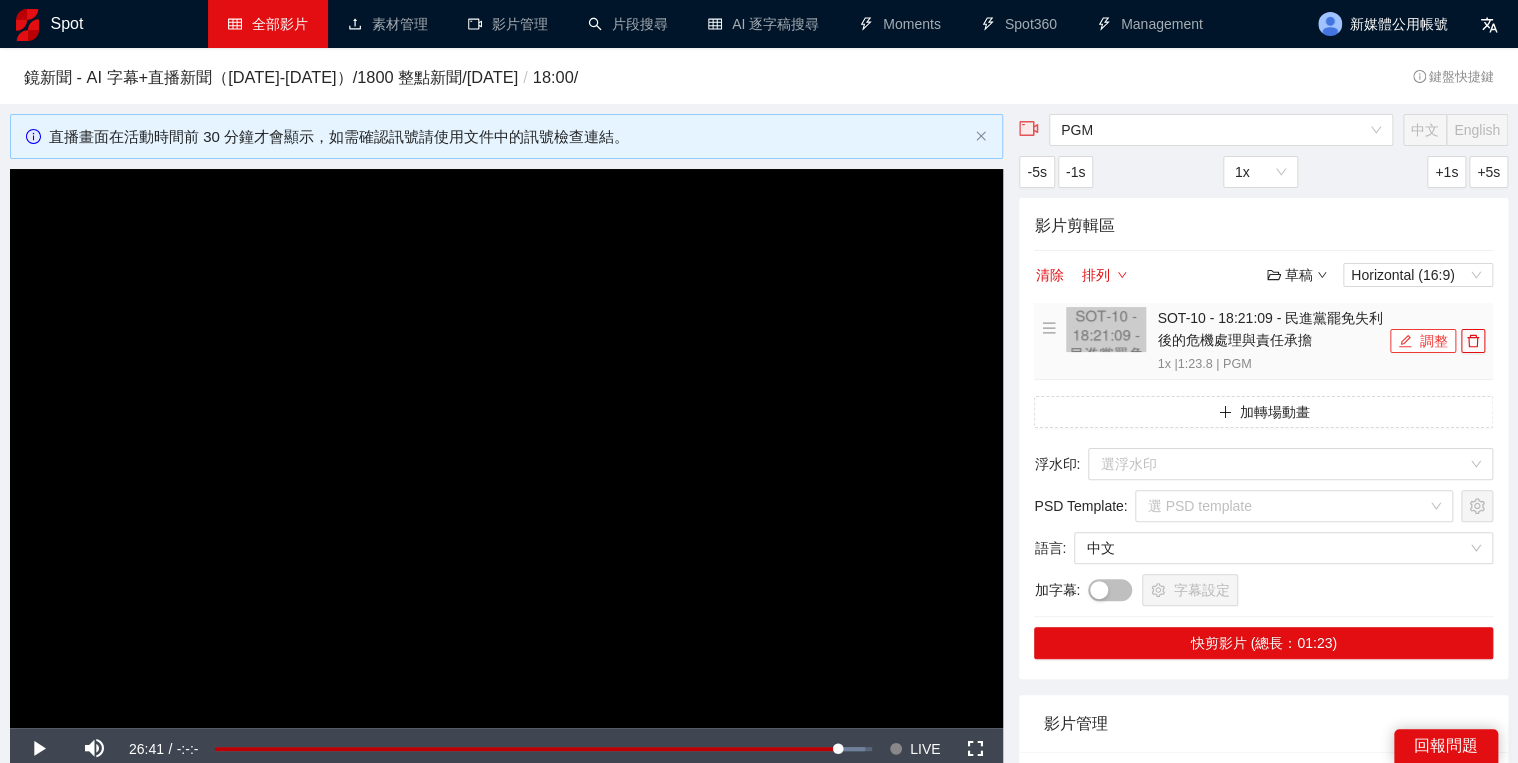 click on "調整" at bounding box center [1423, 341] 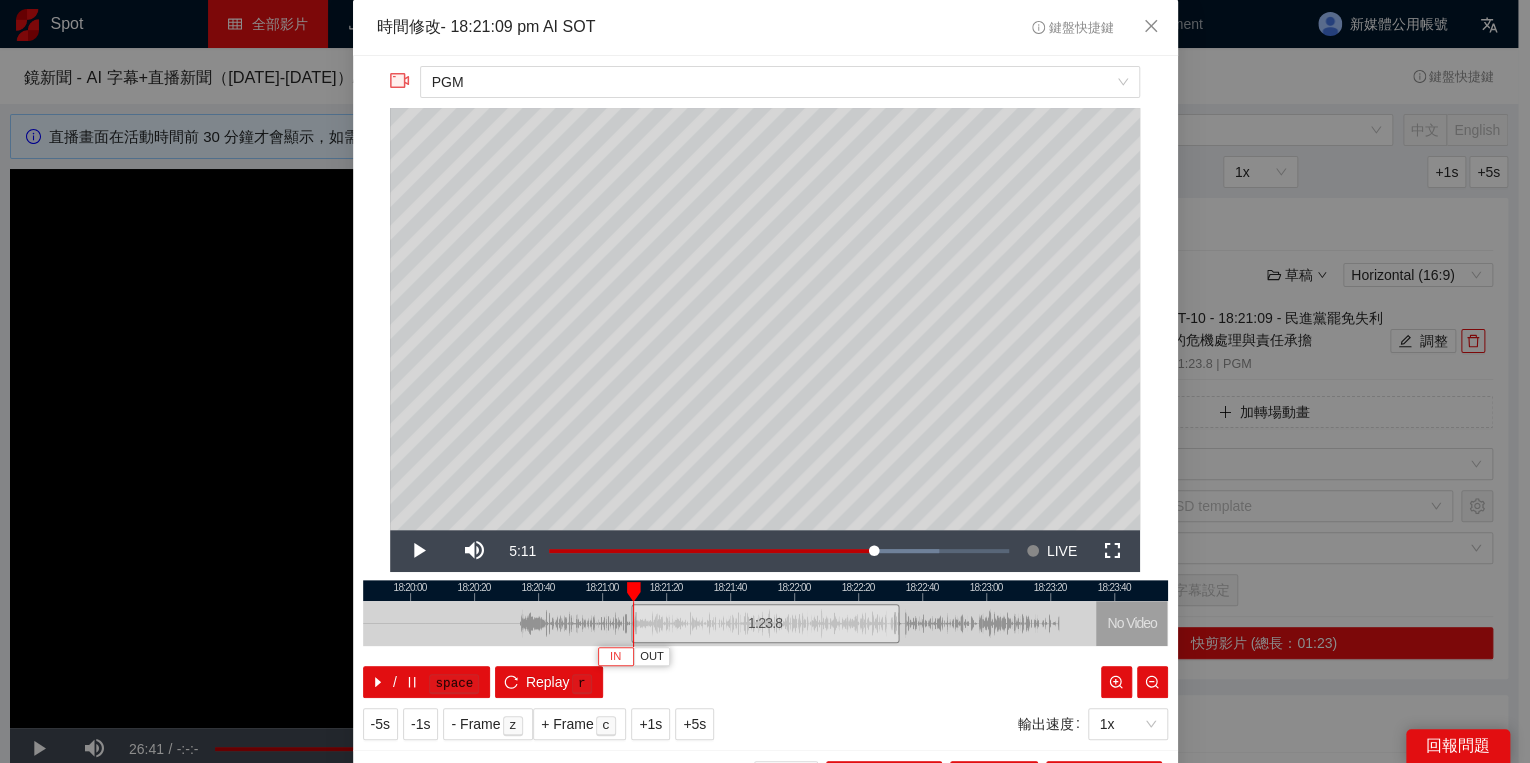 click on "IN" at bounding box center [615, 656] 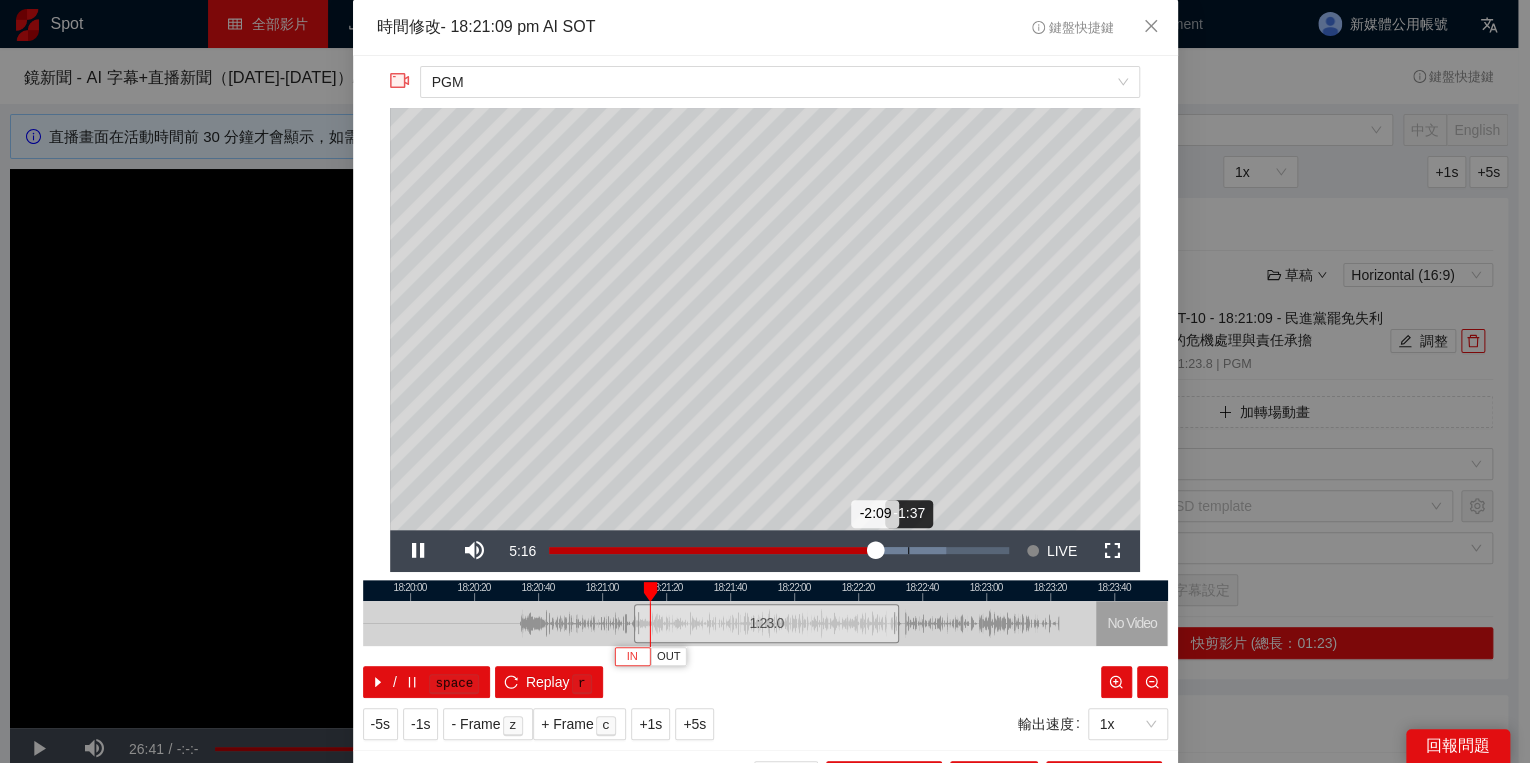 click on "Loaded :  86.29% -1:37 -2:09" at bounding box center (779, 550) 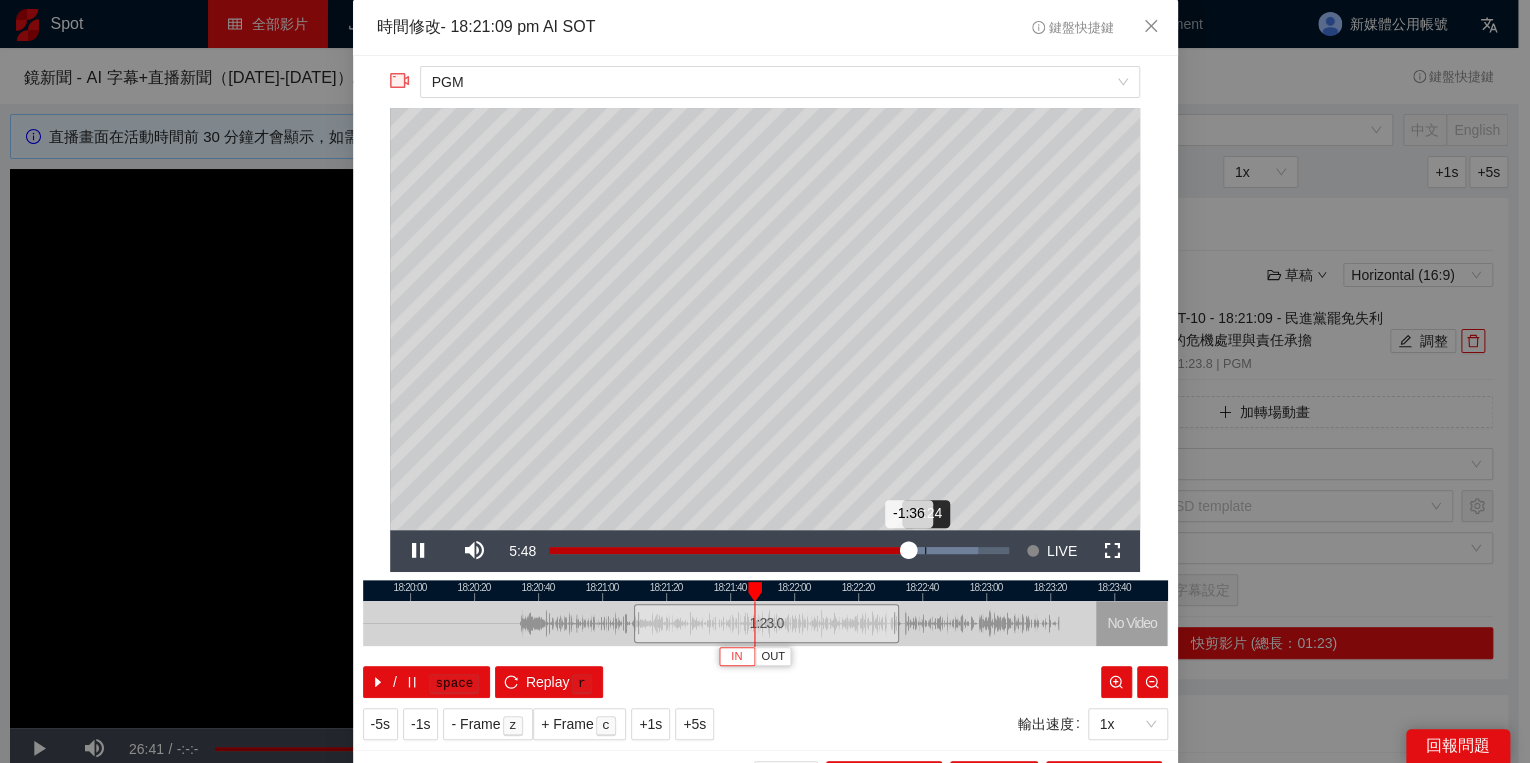 click on "Loaded :  93.23% -1:24 -1:36" at bounding box center [779, 550] 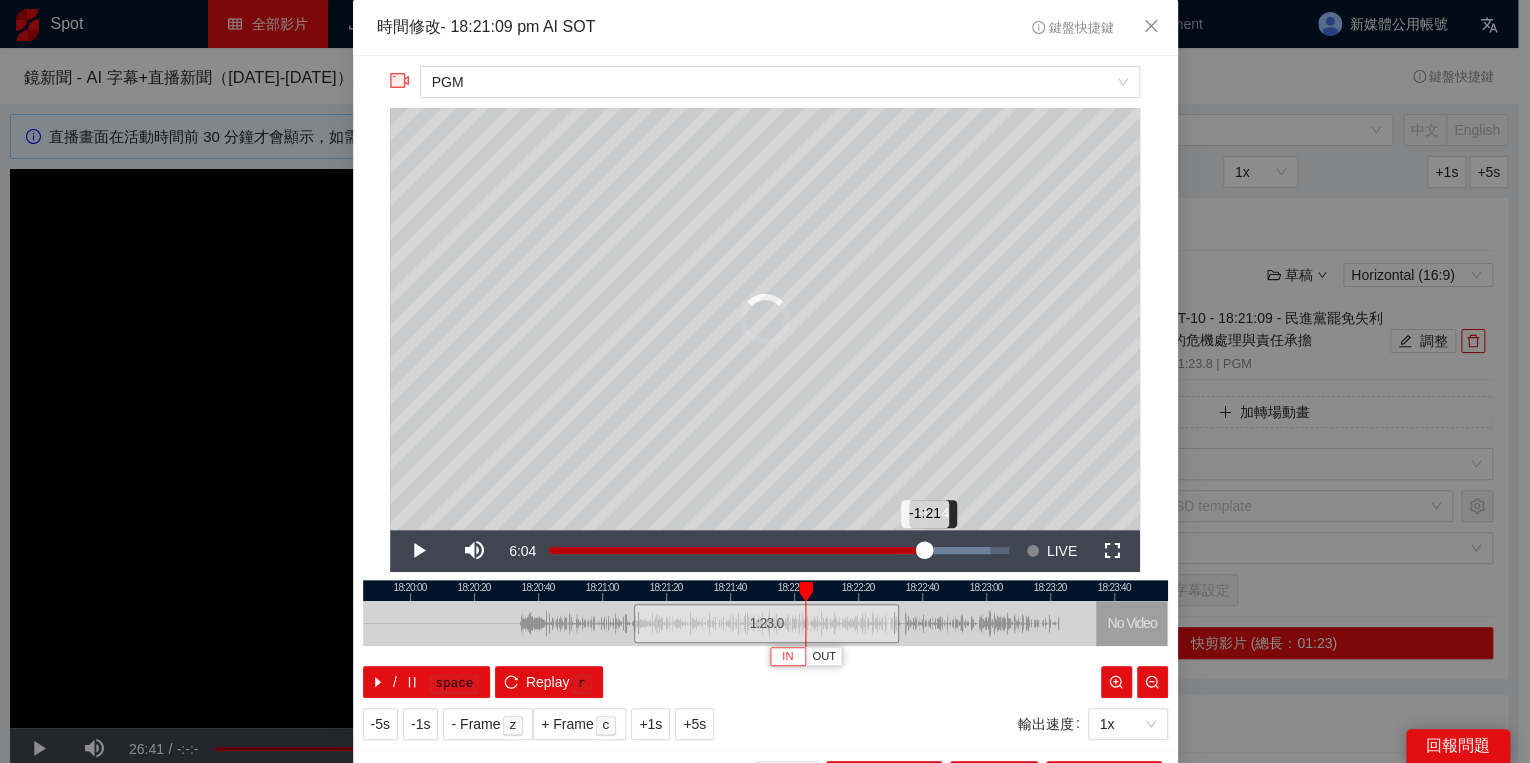 click on "-1:21" at bounding box center [737, 550] 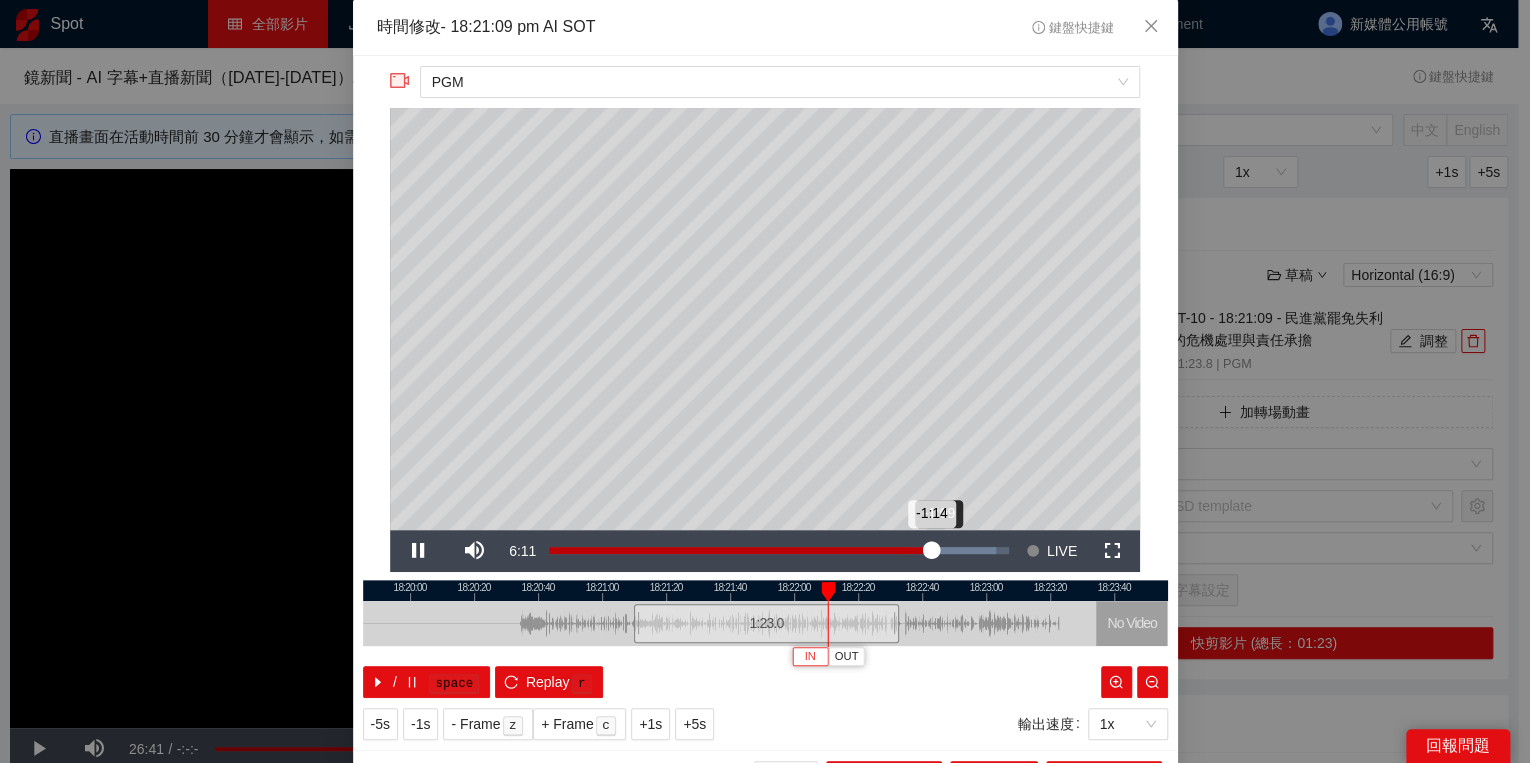 click on "-1:14" at bounding box center [740, 550] 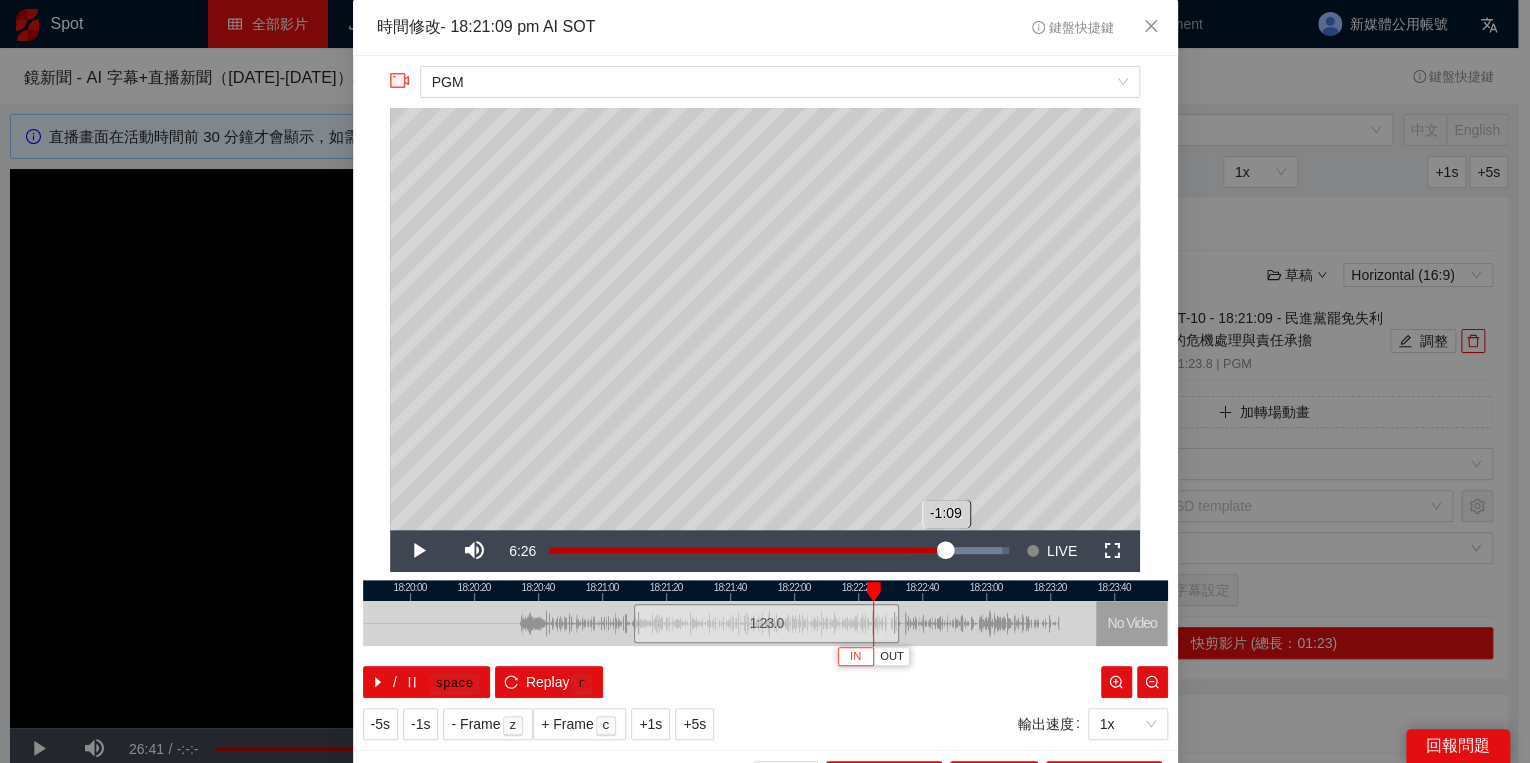 click on "-1:09" at bounding box center (747, 550) 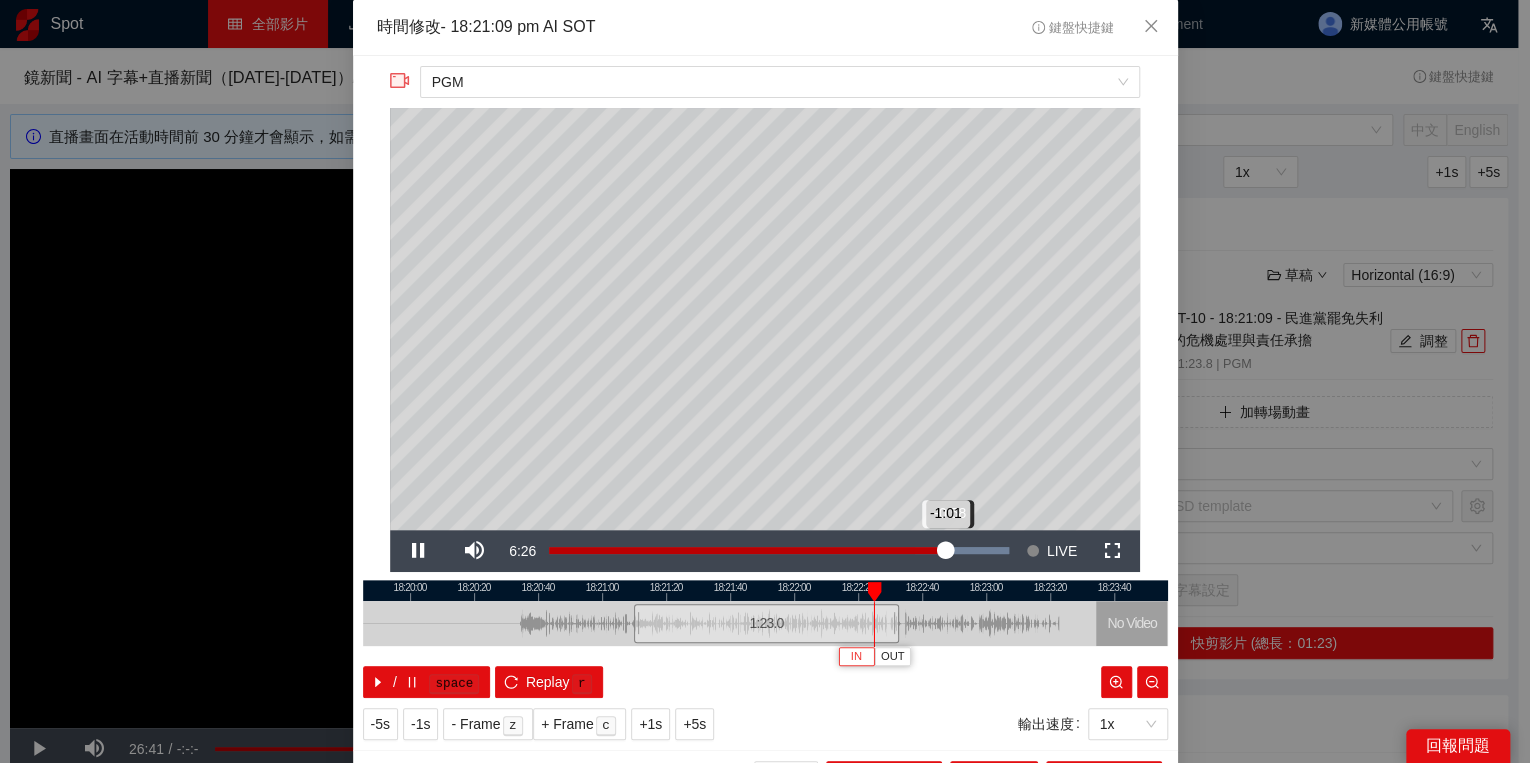 click on "-1:01" at bounding box center (747, 550) 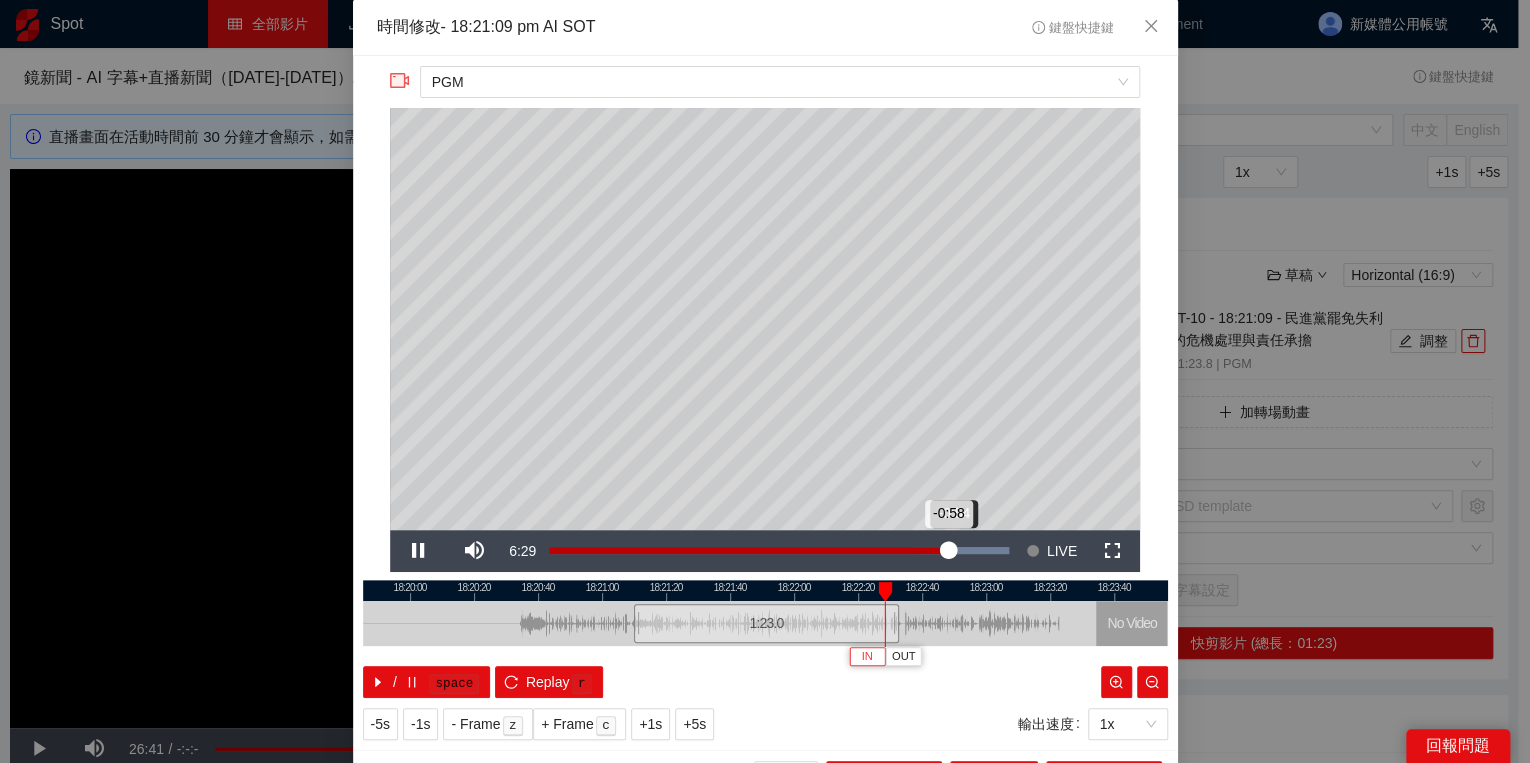 click on "-0:58" at bounding box center [749, 550] 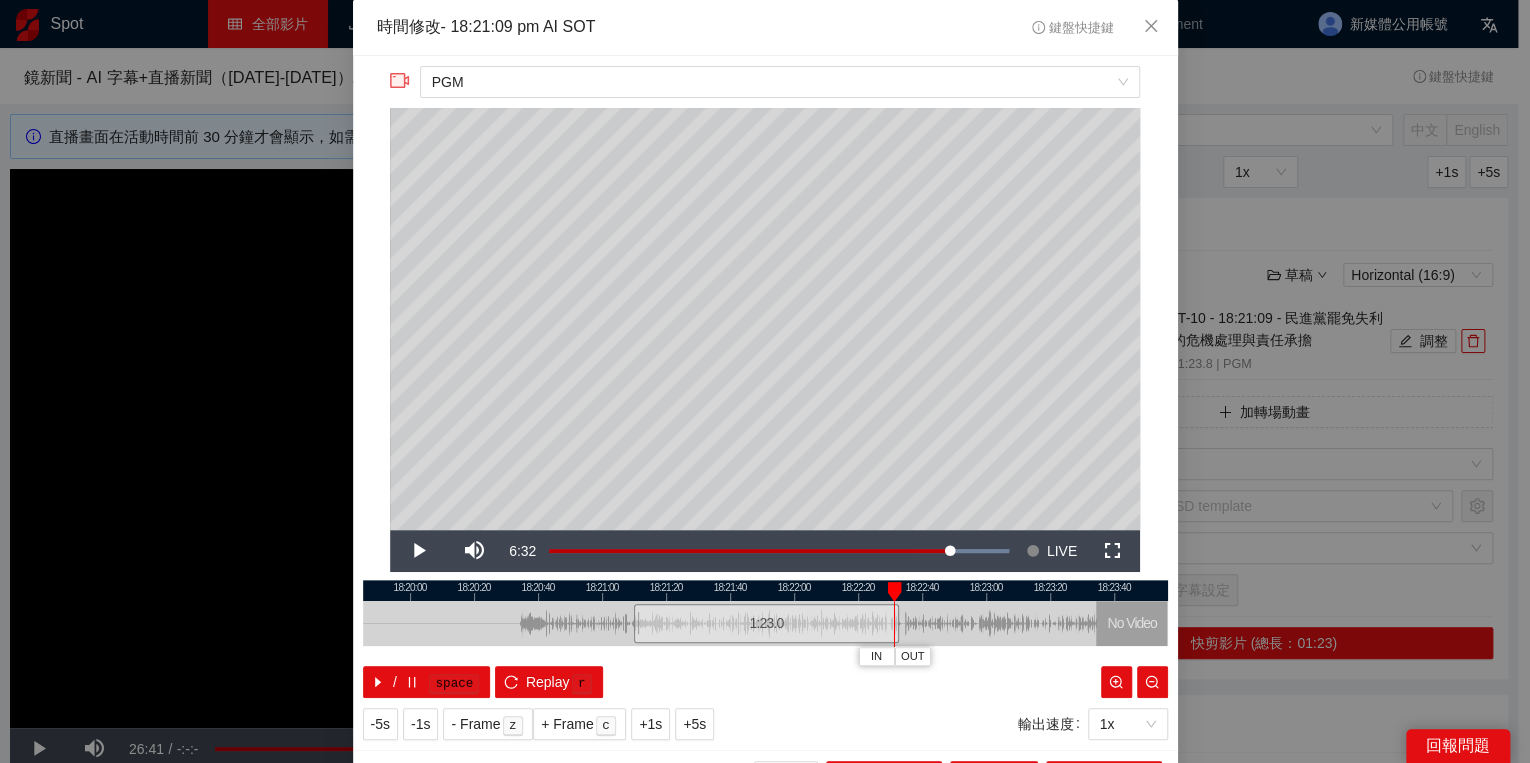 click at bounding box center [894, 592] 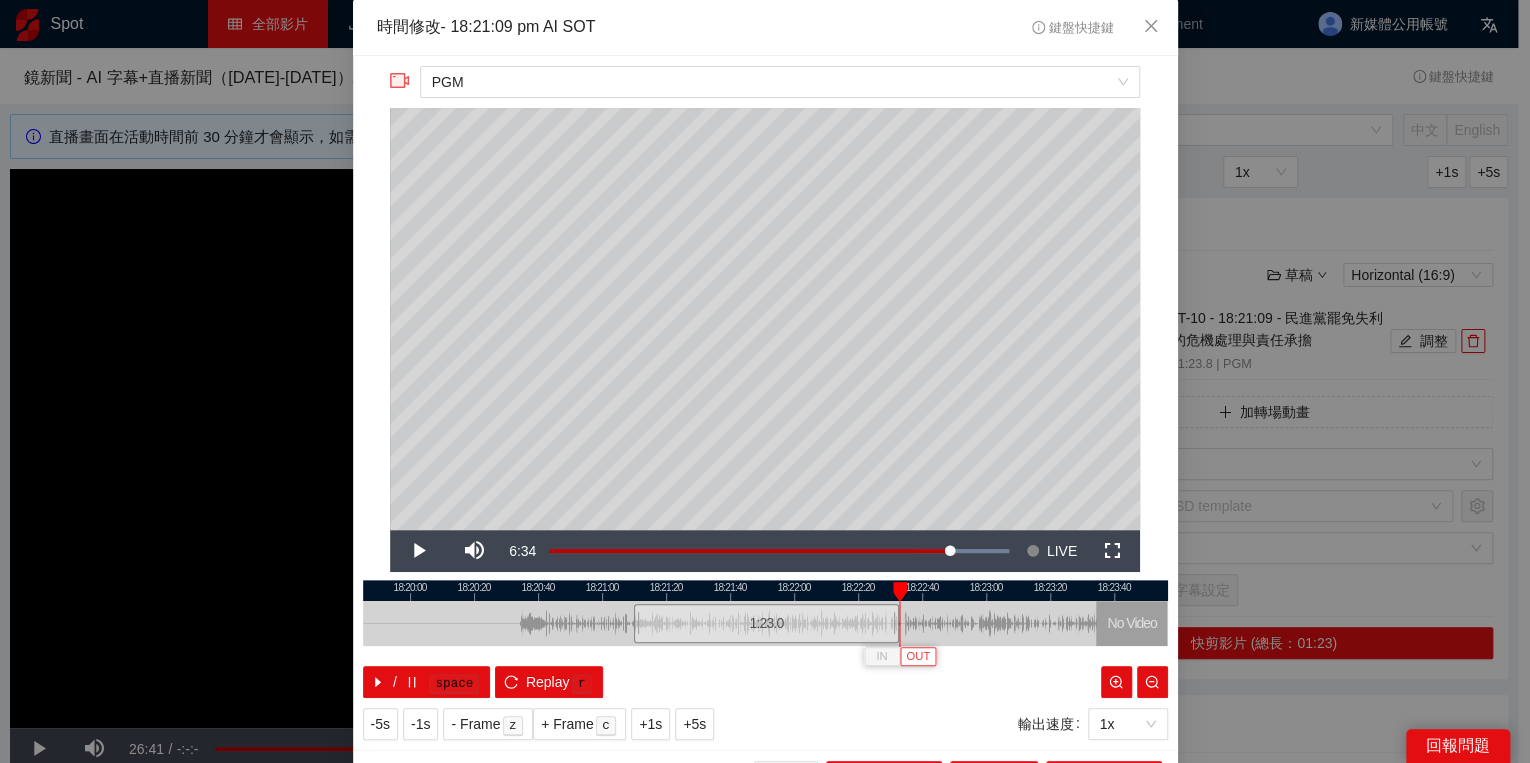 click on "OUT" at bounding box center (918, 657) 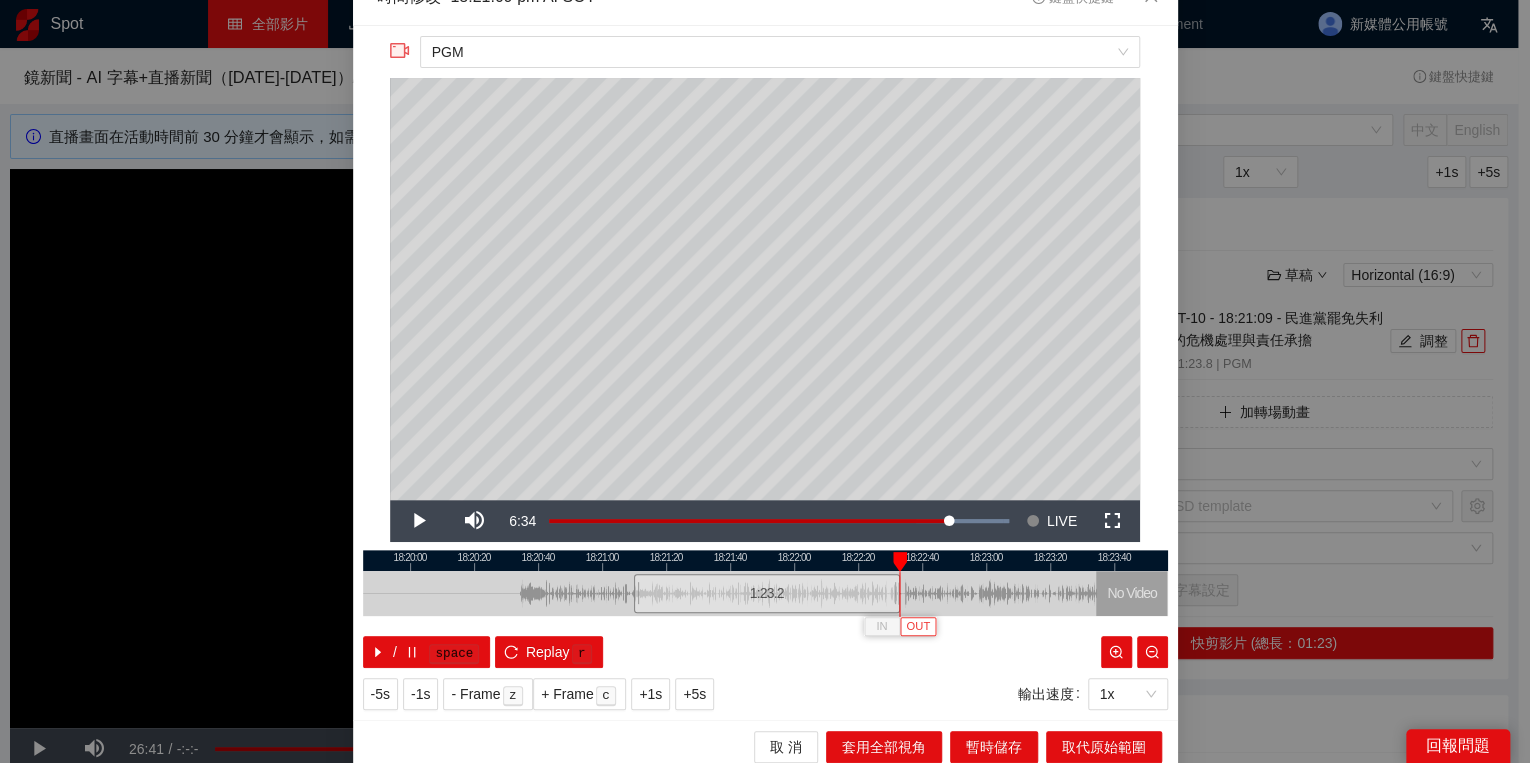 scroll, scrollTop: 39, scrollLeft: 0, axis: vertical 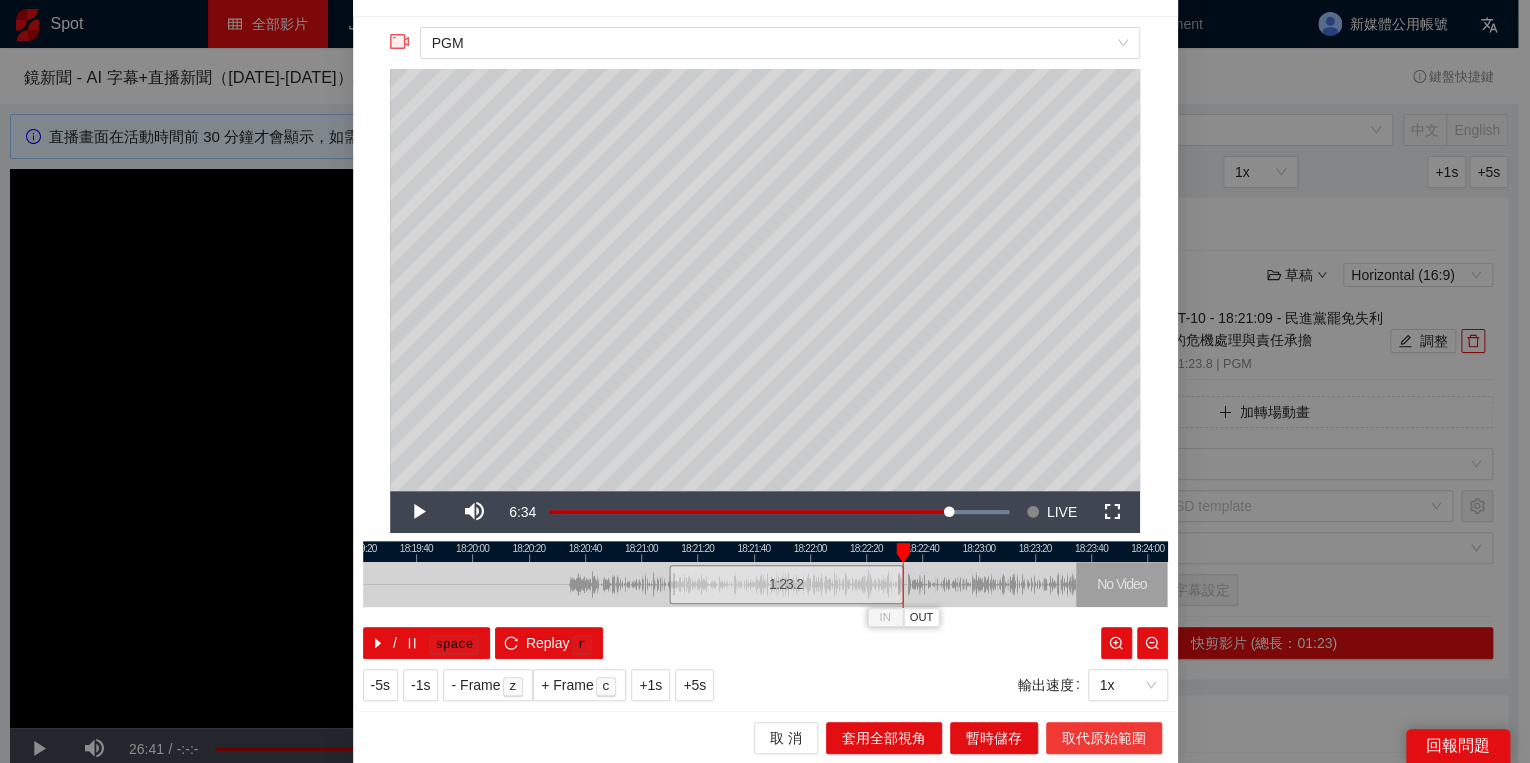click on "取代原始範圍" at bounding box center [1104, 738] 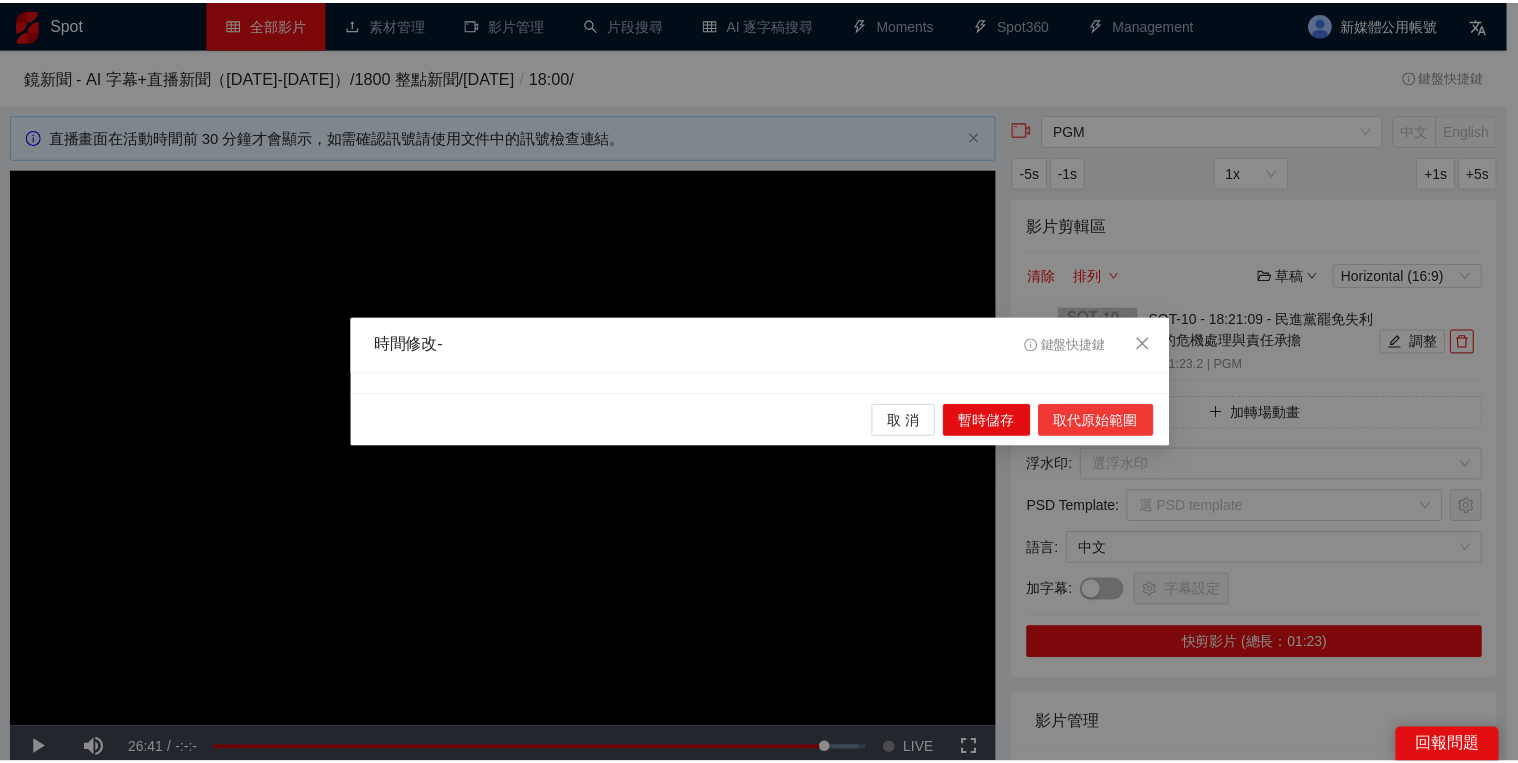 scroll, scrollTop: 0, scrollLeft: 0, axis: both 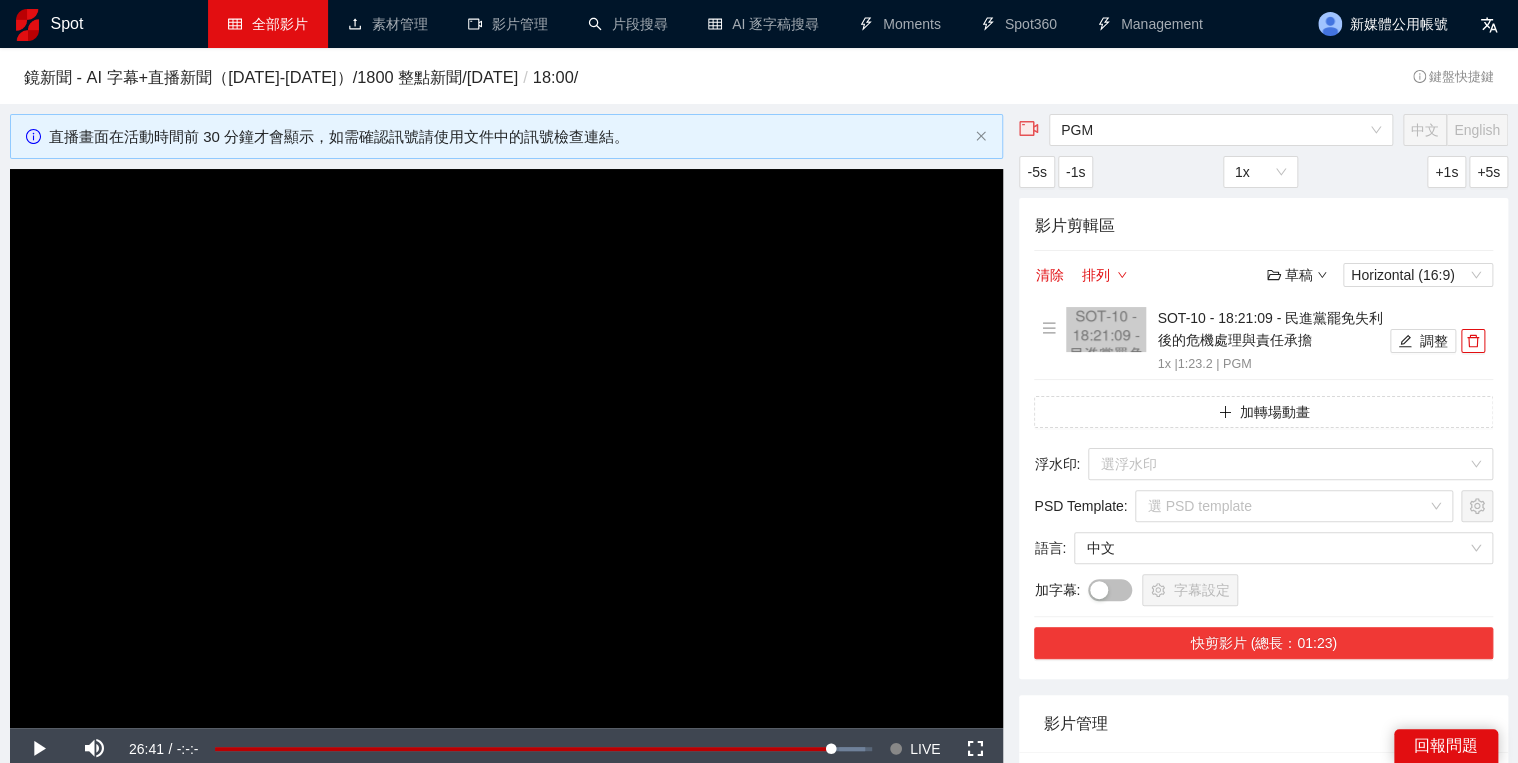 click on "快剪影片 (總長：01:23)" at bounding box center [1263, 643] 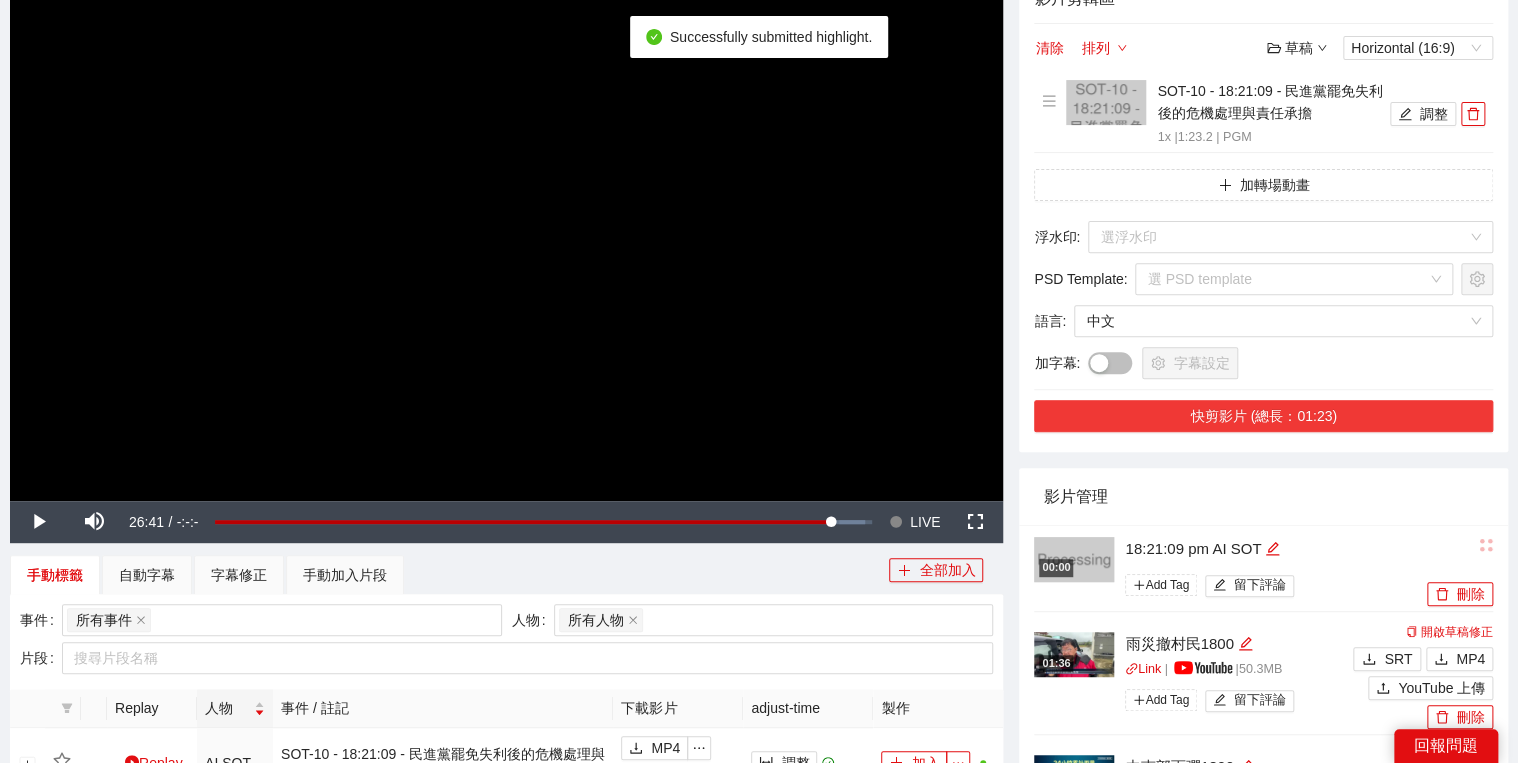 scroll, scrollTop: 240, scrollLeft: 0, axis: vertical 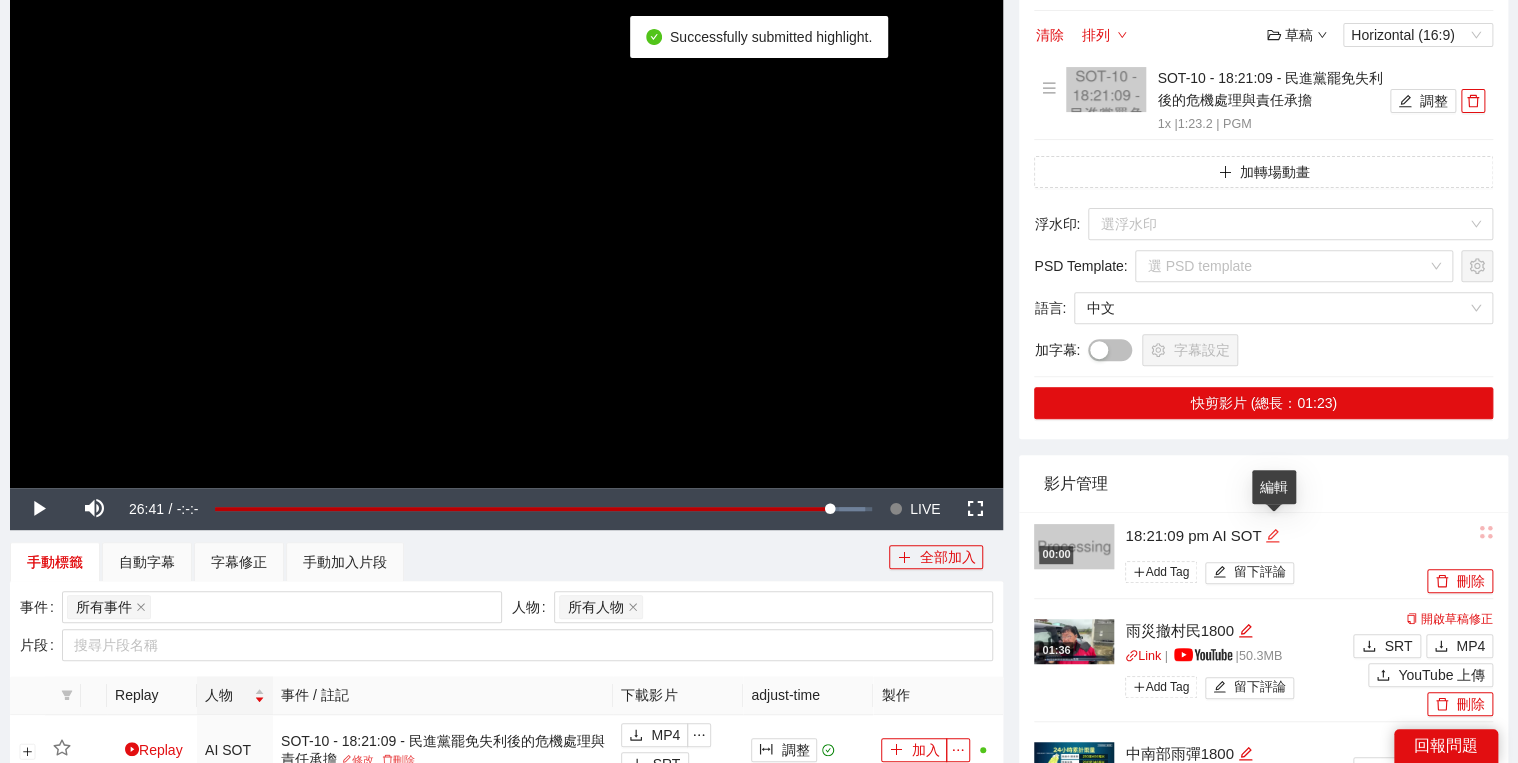click at bounding box center [1272, 536] 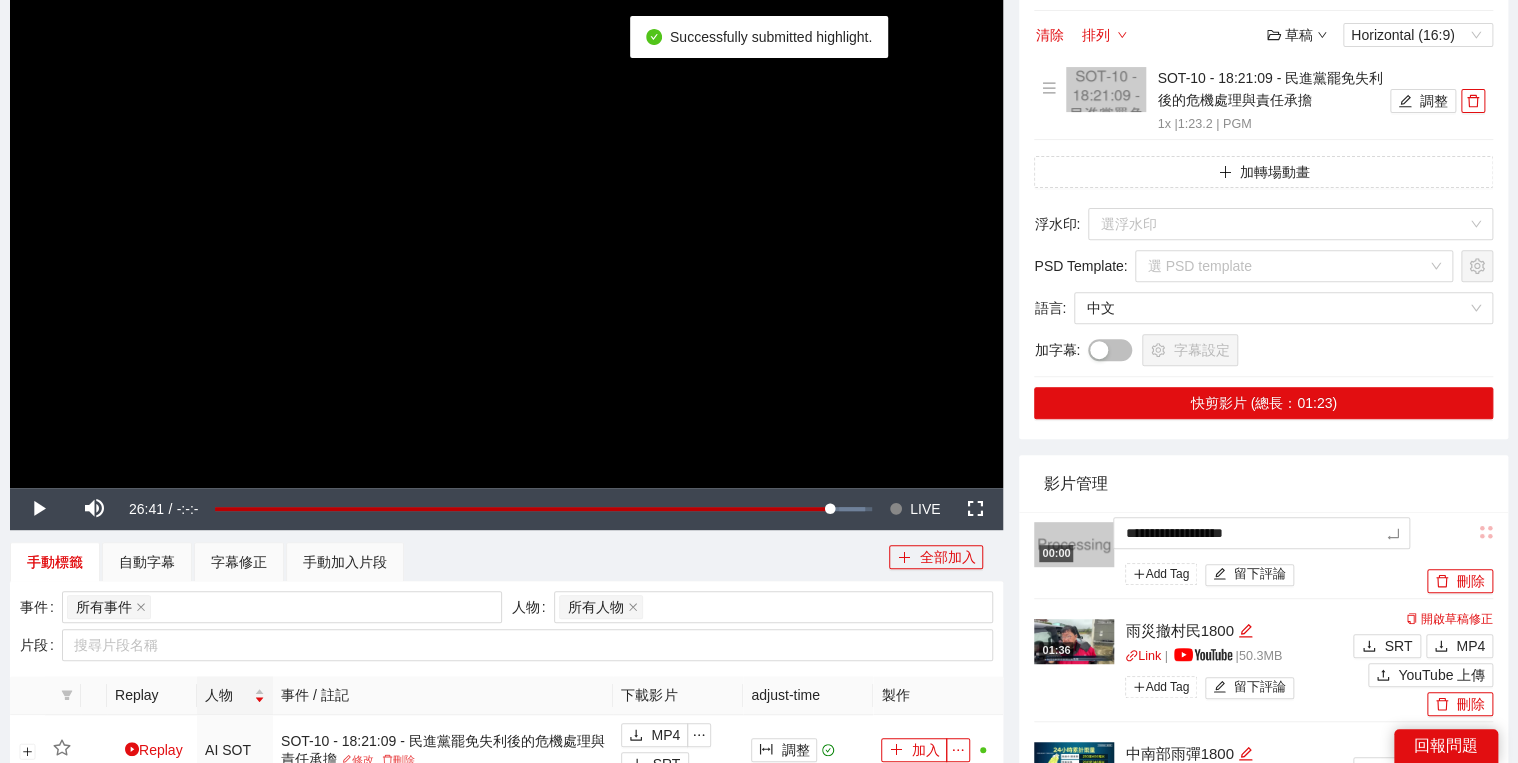drag, startPoint x: 1280, startPoint y: 525, endPoint x: 1016, endPoint y: 482, distance: 267.47897 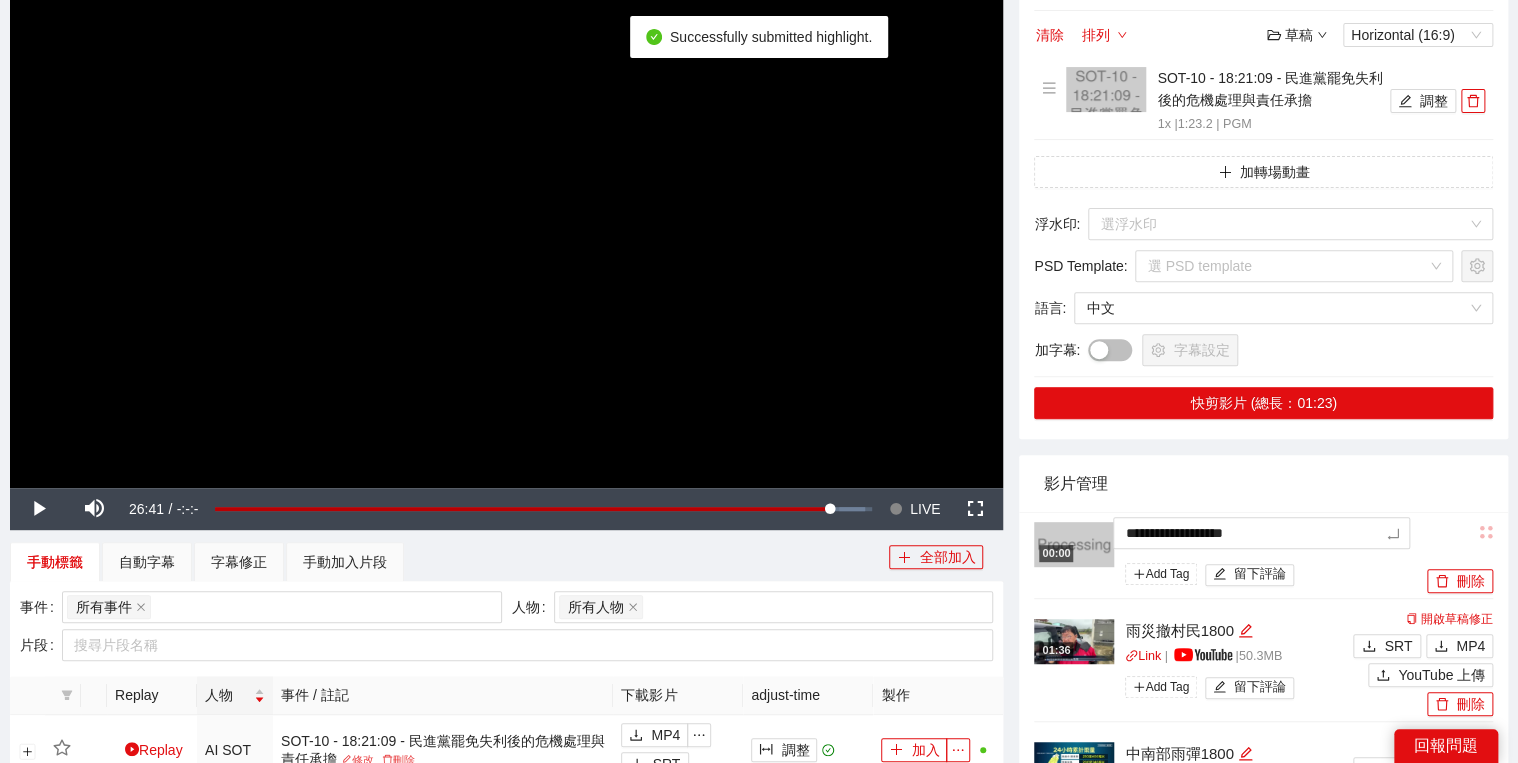 click on "**********" at bounding box center (759, 710) 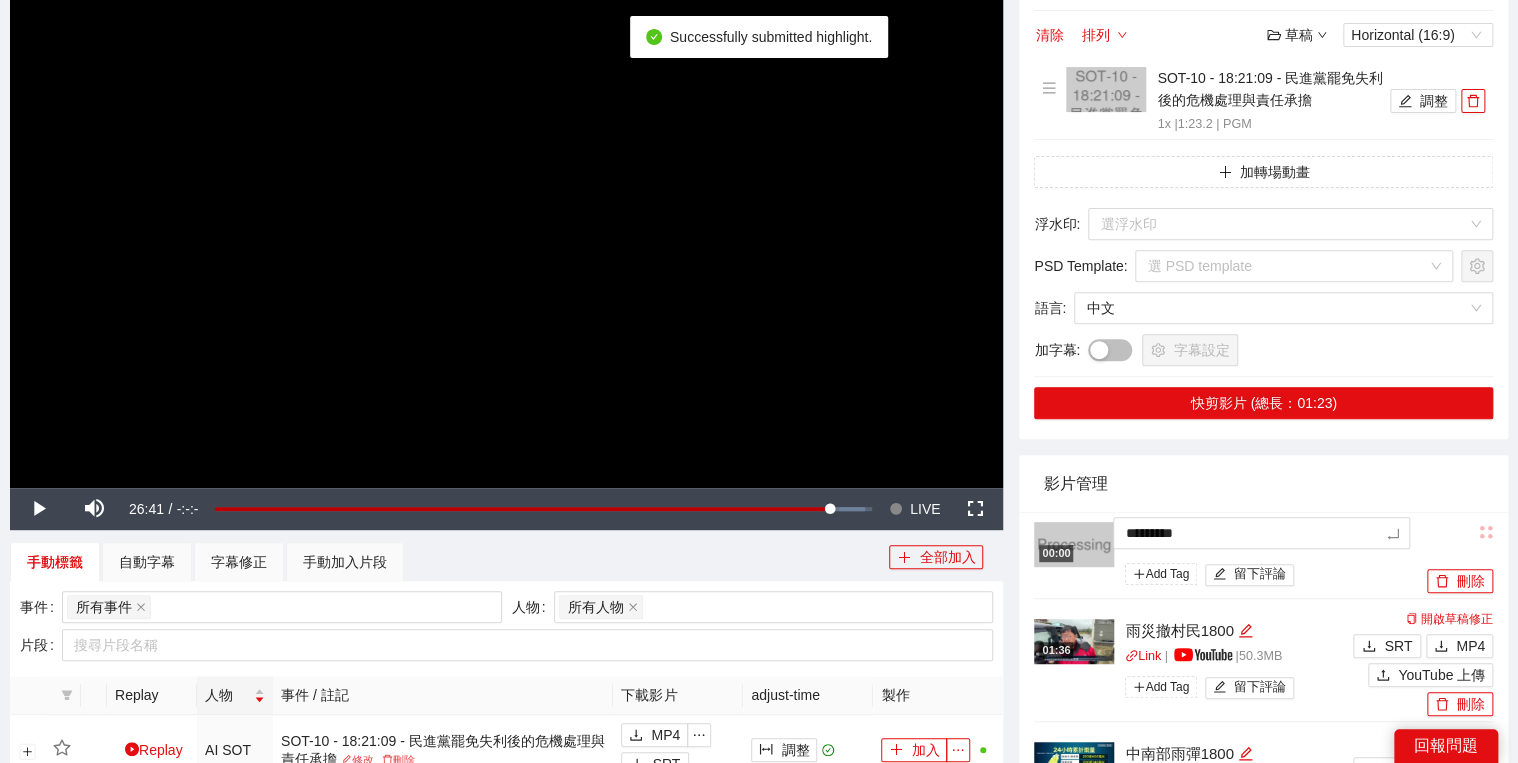 click on "影片管理" at bounding box center [1263, 483] 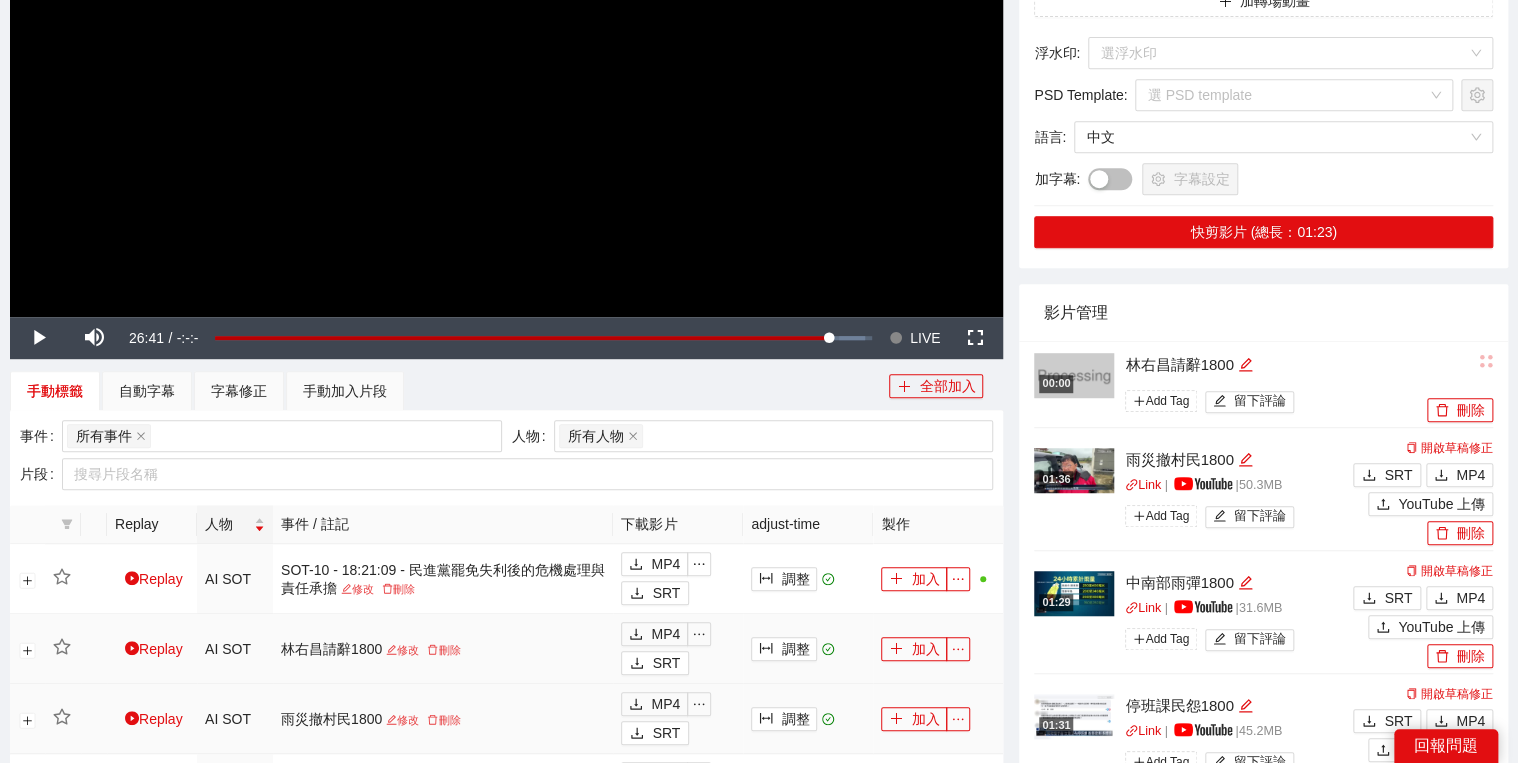 scroll, scrollTop: 560, scrollLeft: 0, axis: vertical 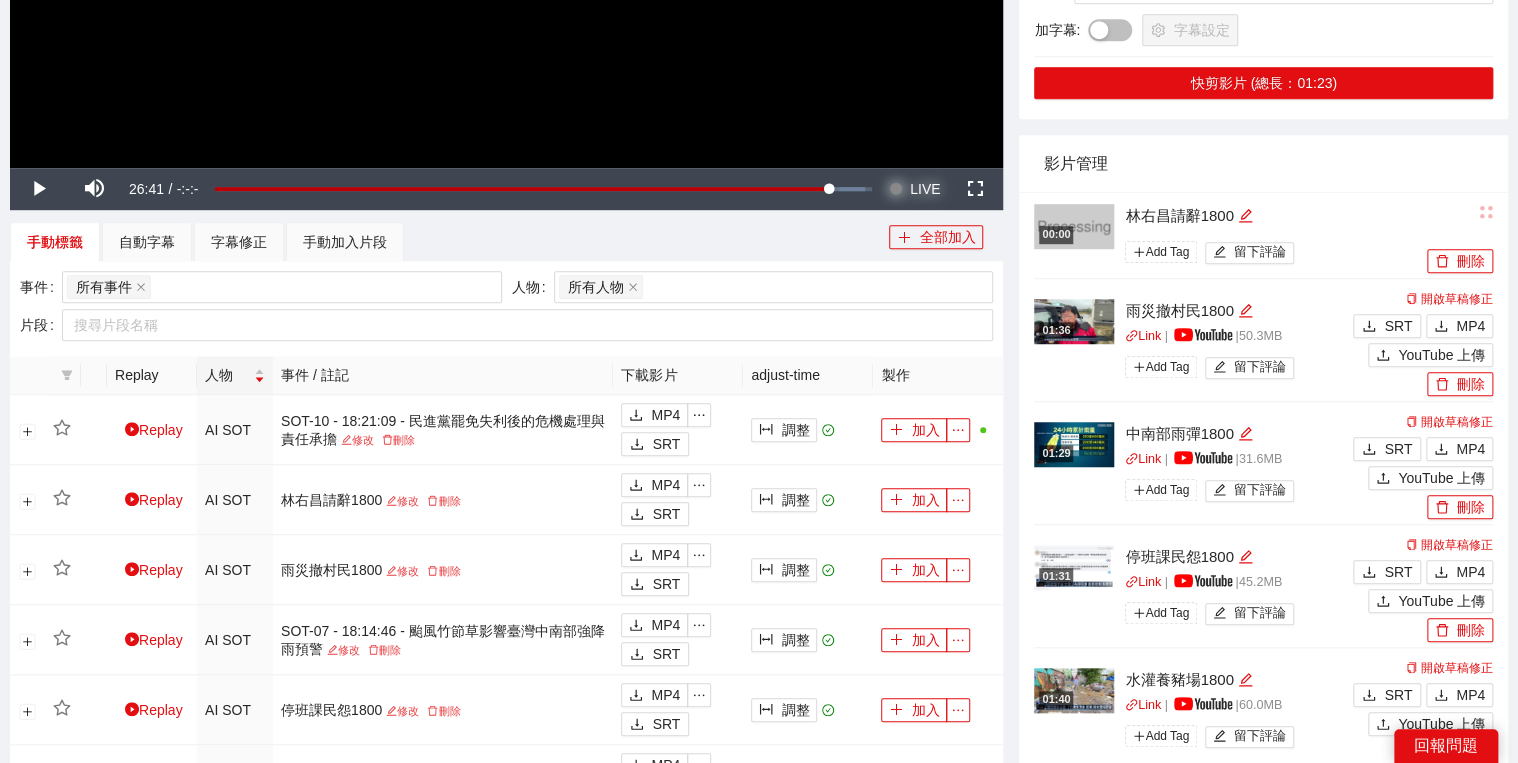 click at bounding box center [896, 189] 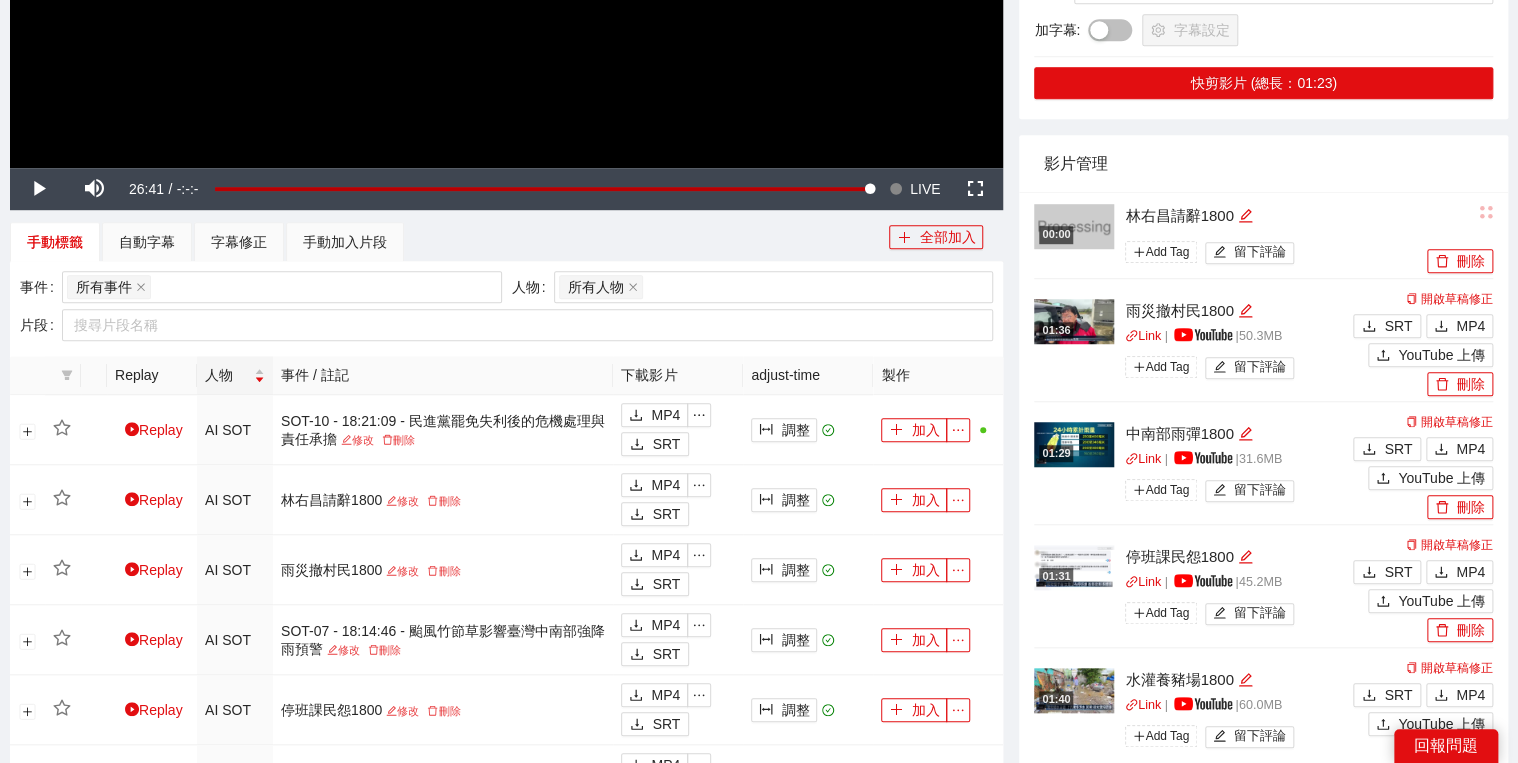 click at bounding box center [506, -112] 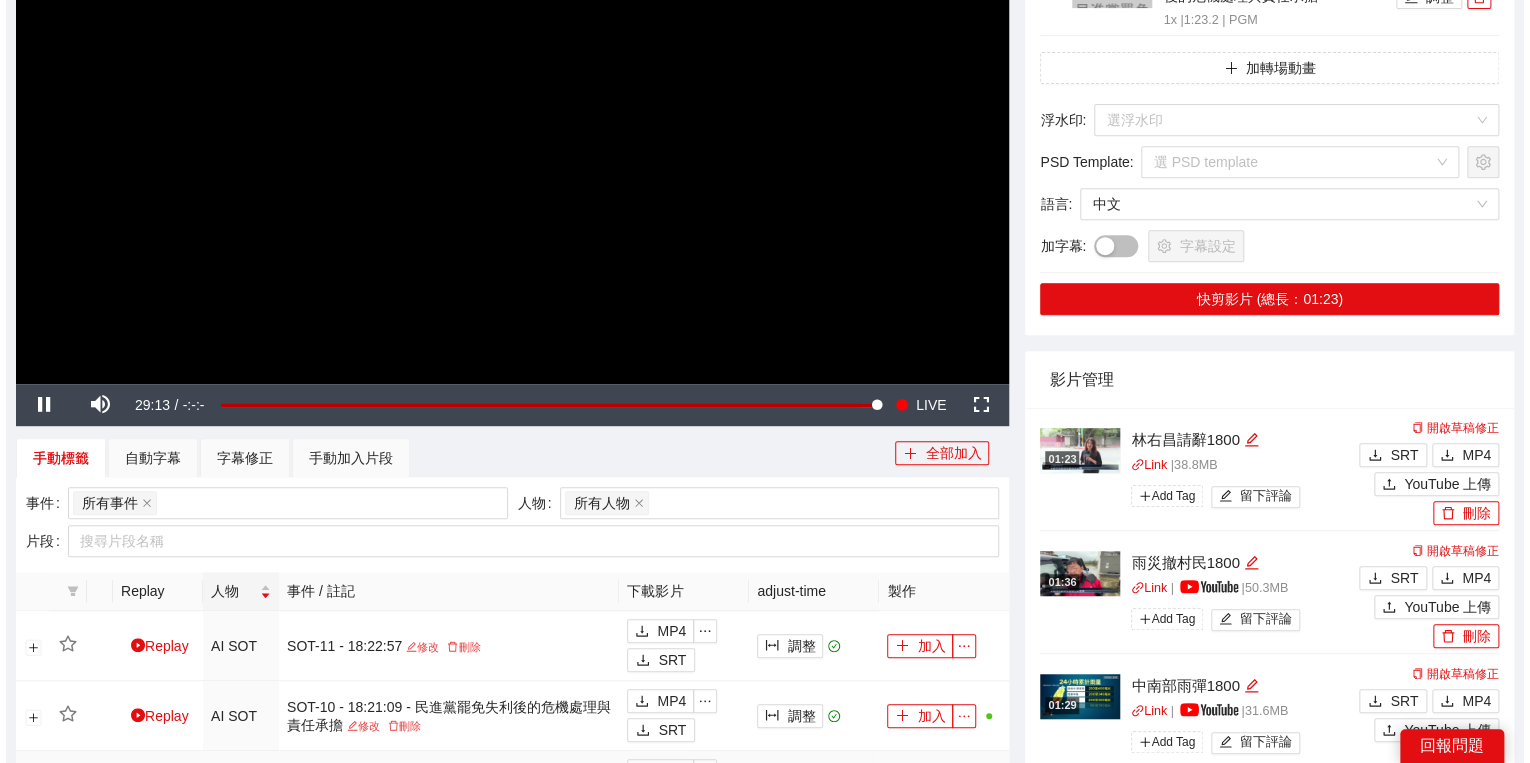 scroll, scrollTop: 400, scrollLeft: 0, axis: vertical 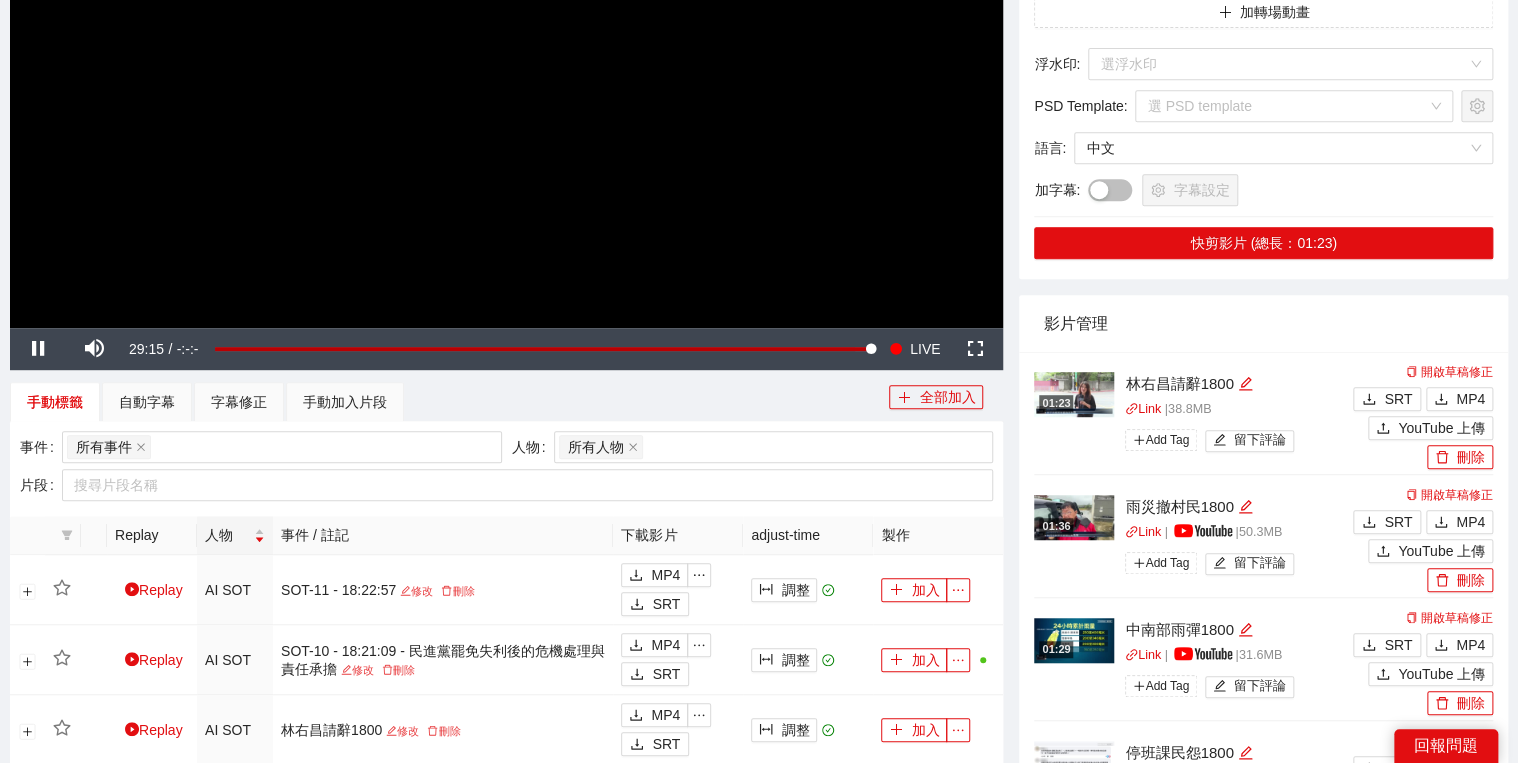 click at bounding box center (506, 48) 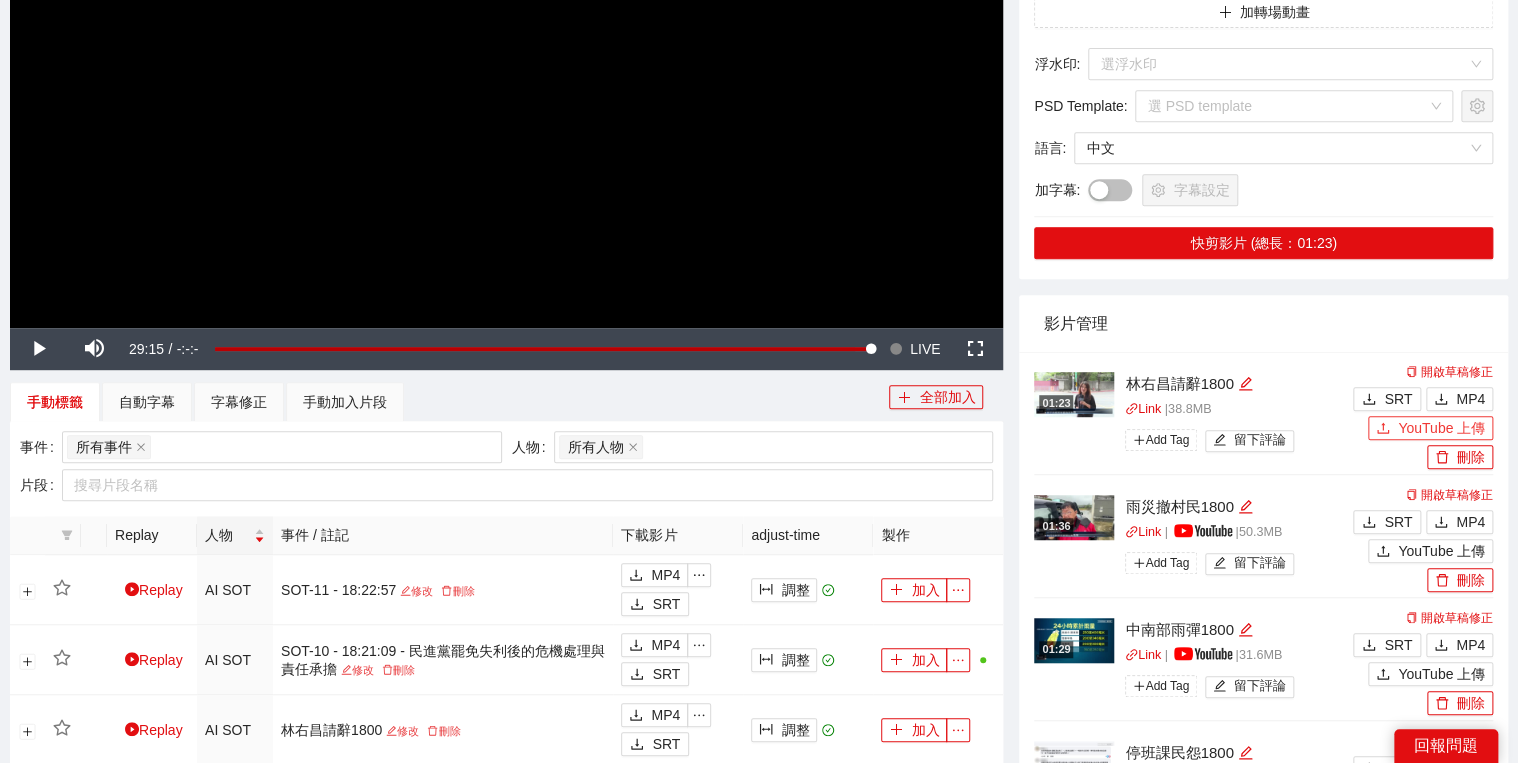 click on "YouTube 上傳" at bounding box center (1441, 428) 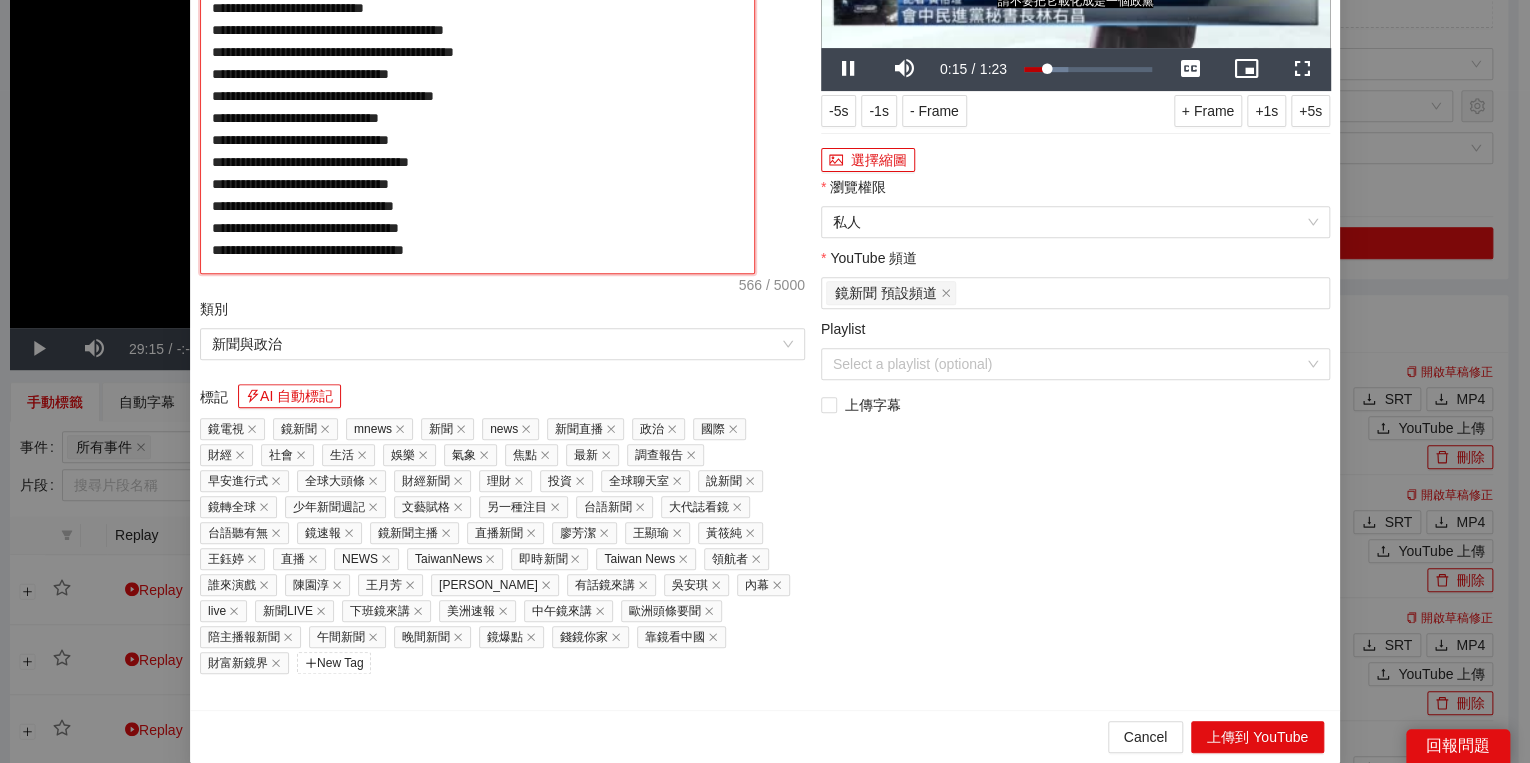 click on "**********" at bounding box center [477, 78] 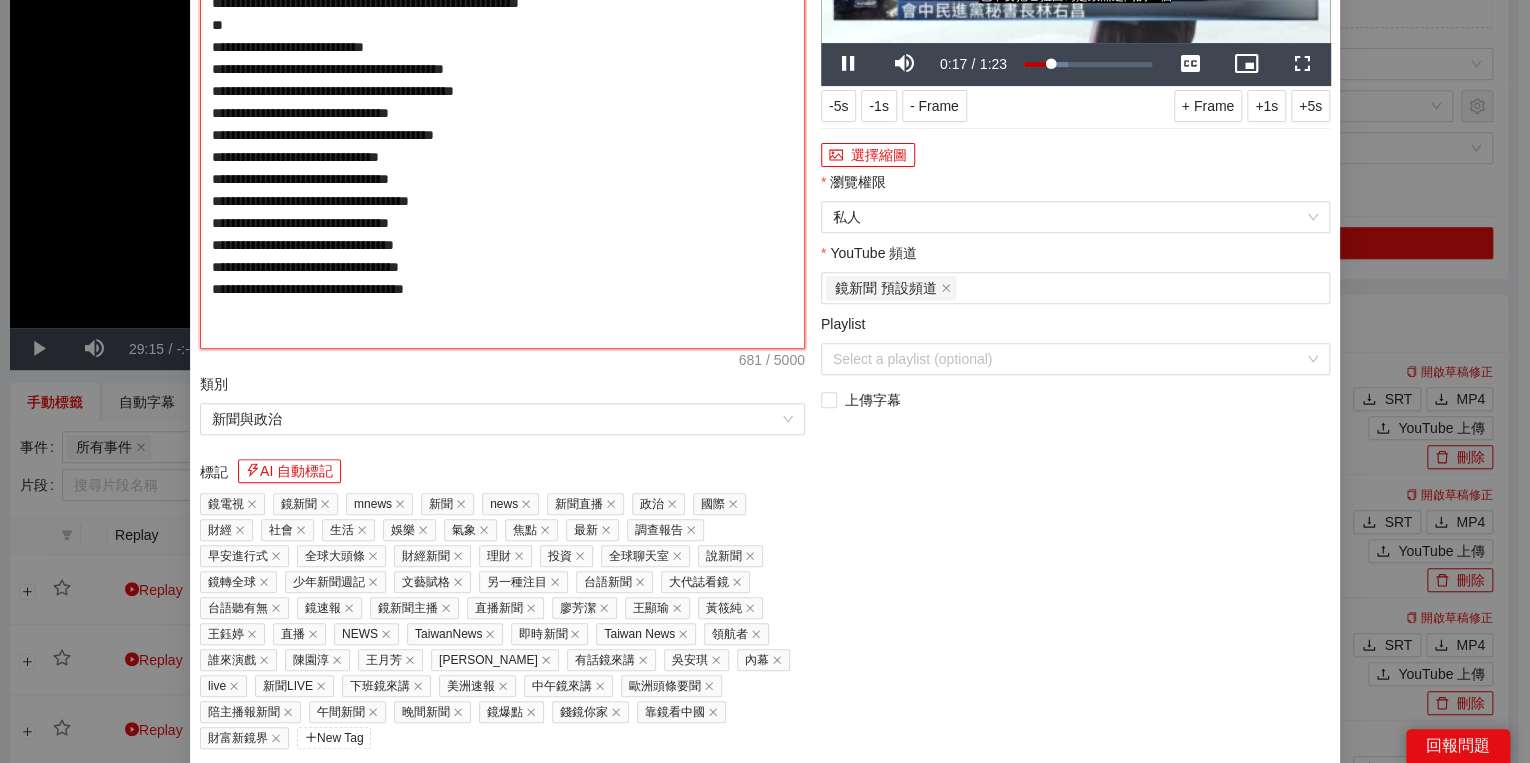 click on "**********" at bounding box center (502, 113) 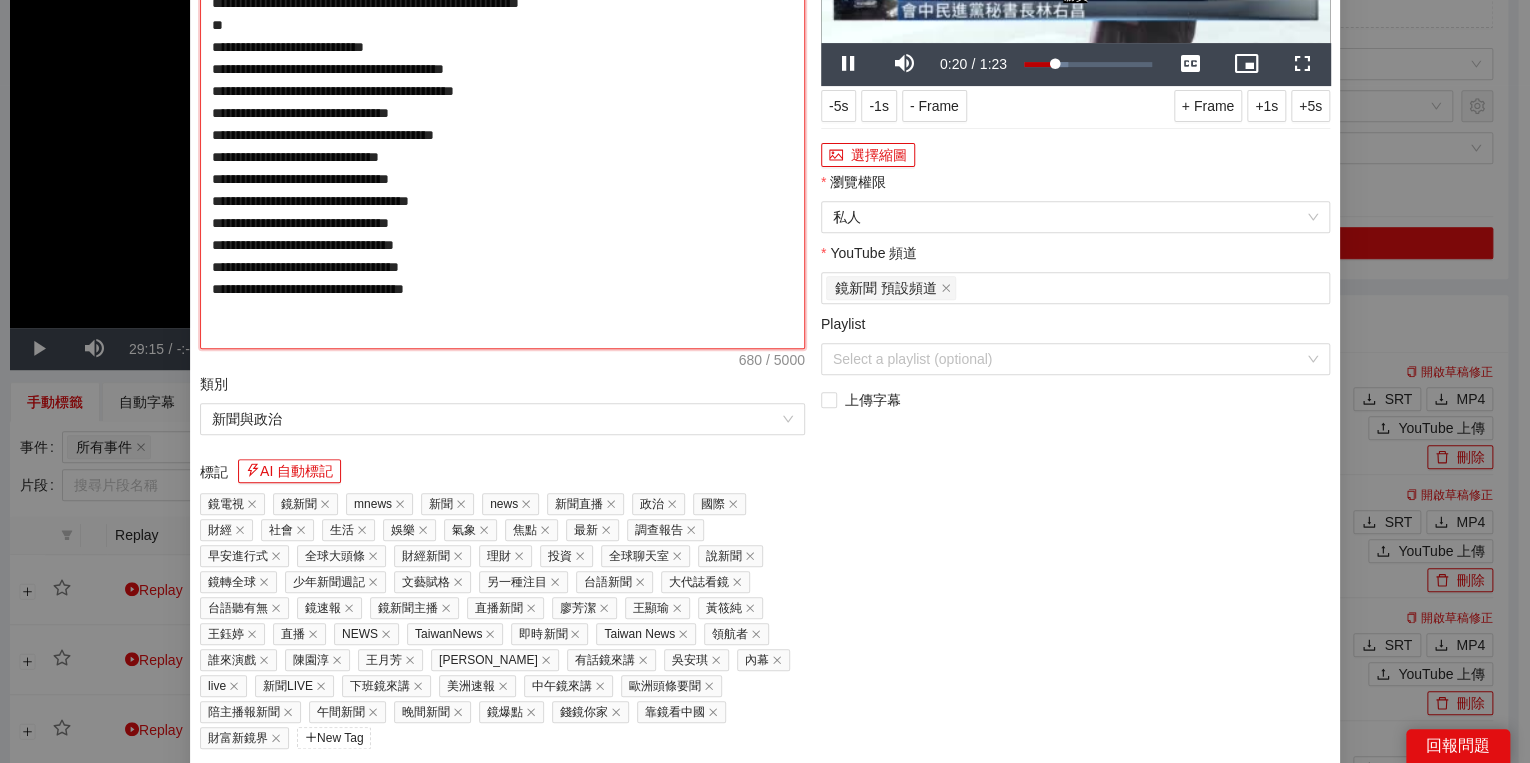 click on "**********" at bounding box center [502, 113] 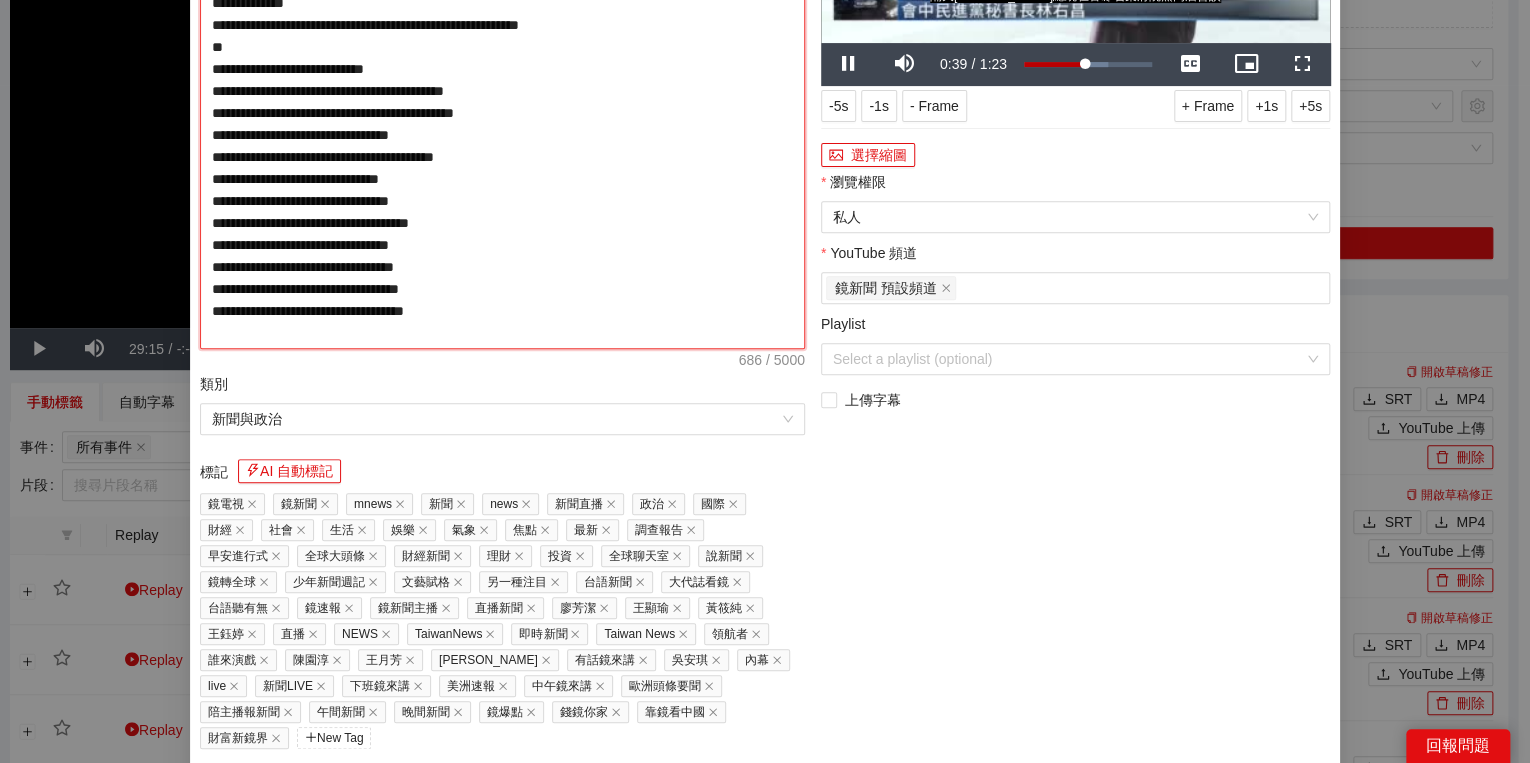 click on "**********" at bounding box center (502, 113) 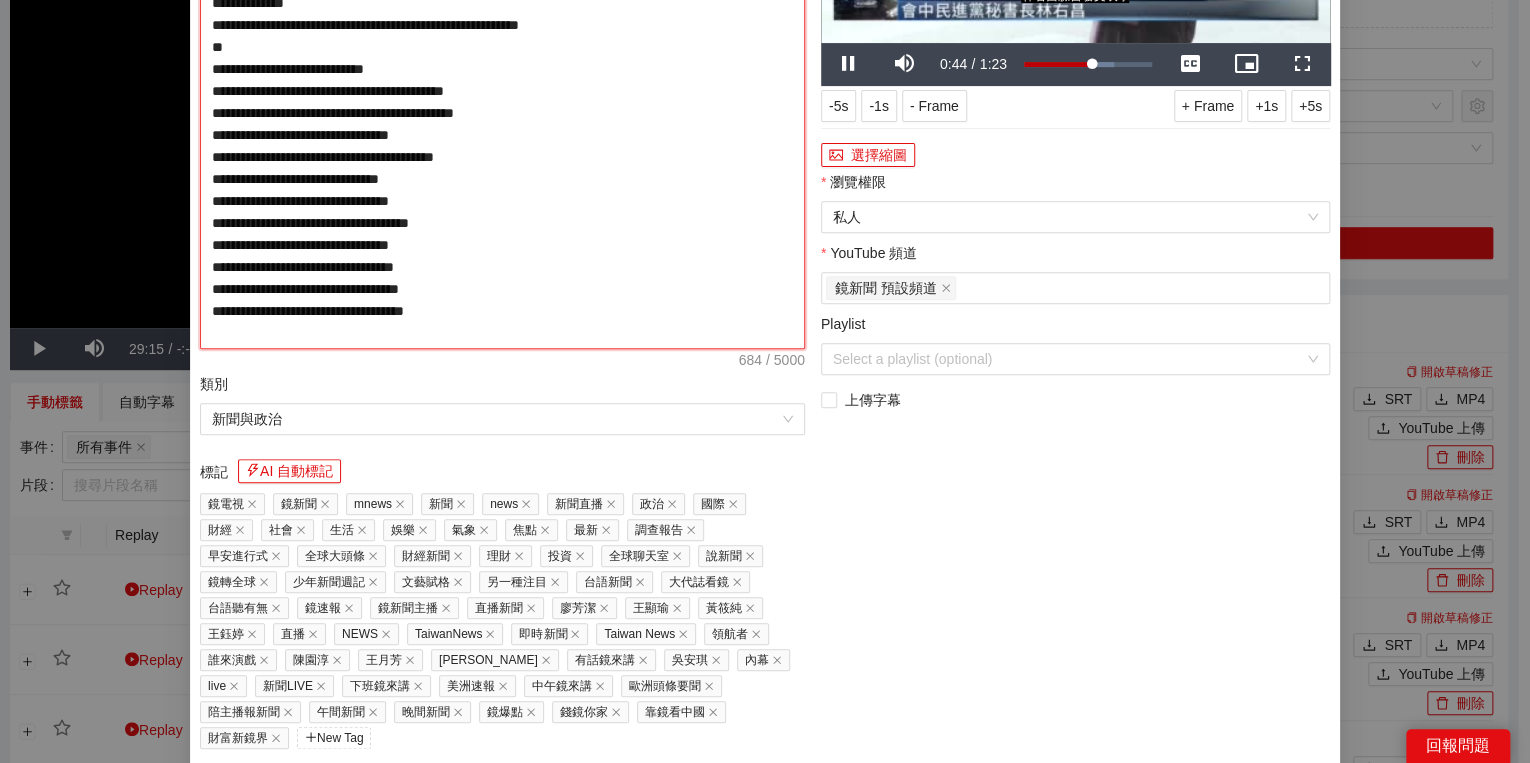 drag, startPoint x: 660, startPoint y: 248, endPoint x: 679, endPoint y: 245, distance: 19.235384 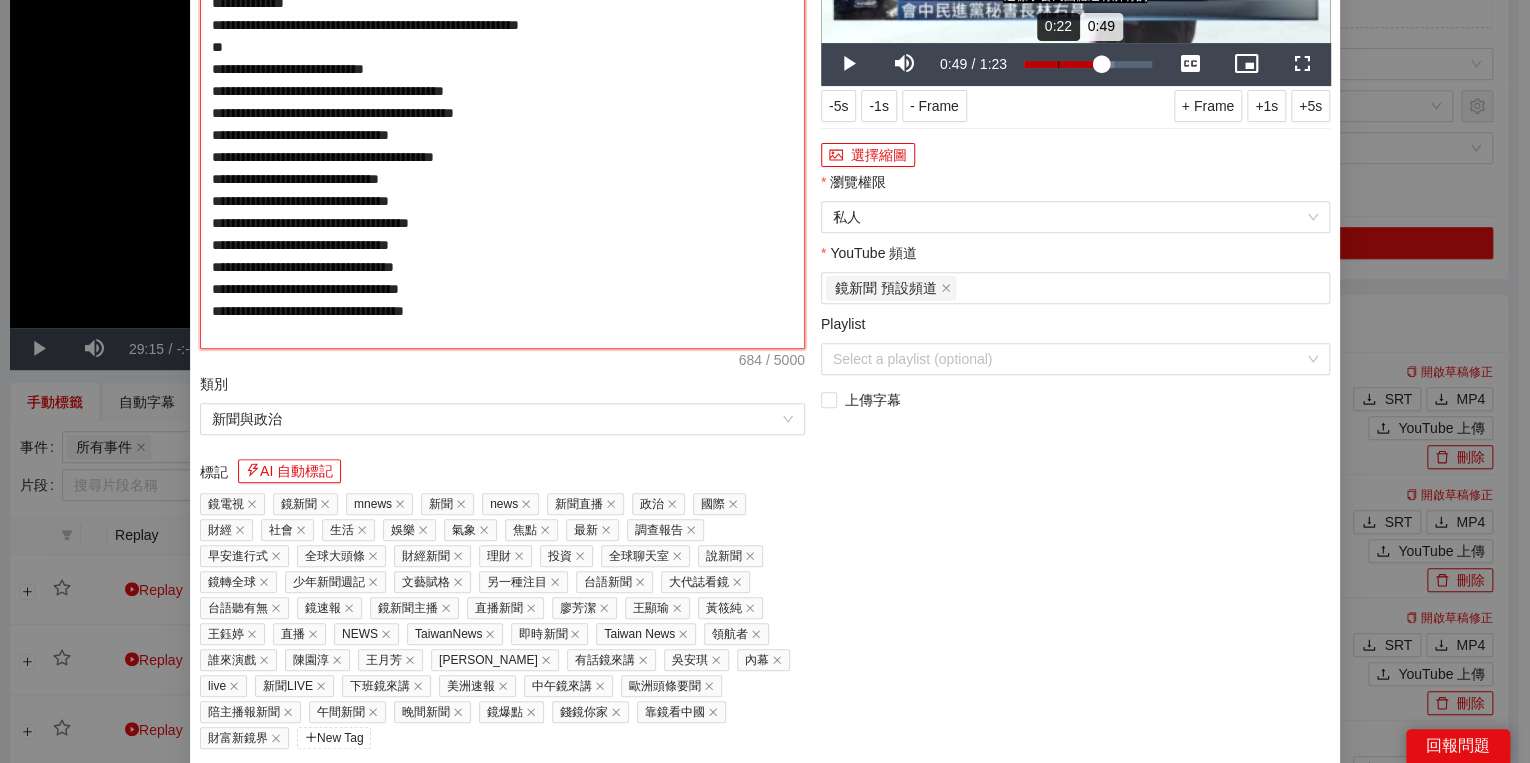 click on "Loaded :  70.48% 0:22 0:49" at bounding box center (1088, 64) 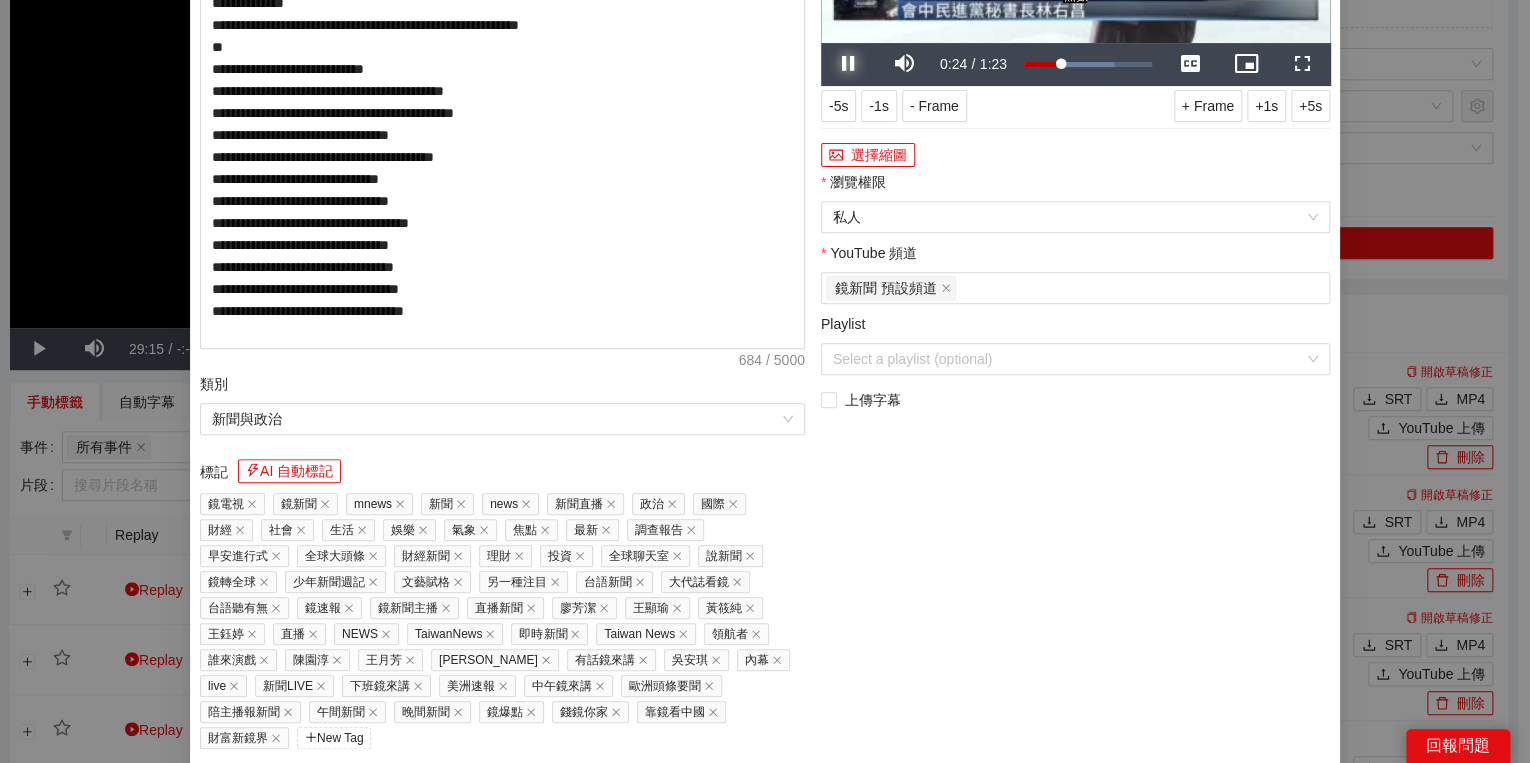 click at bounding box center (849, 64) 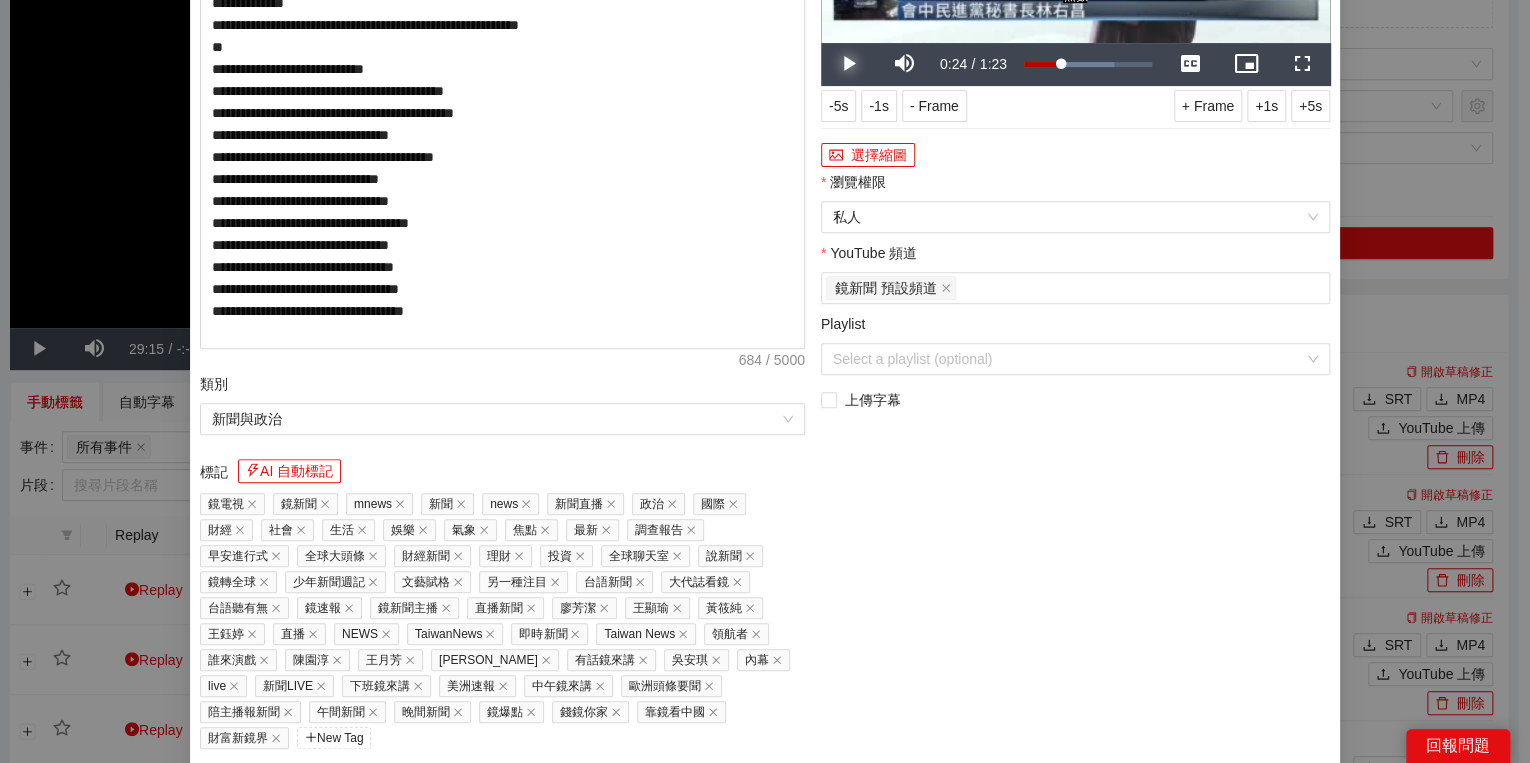 click at bounding box center (849, 64) 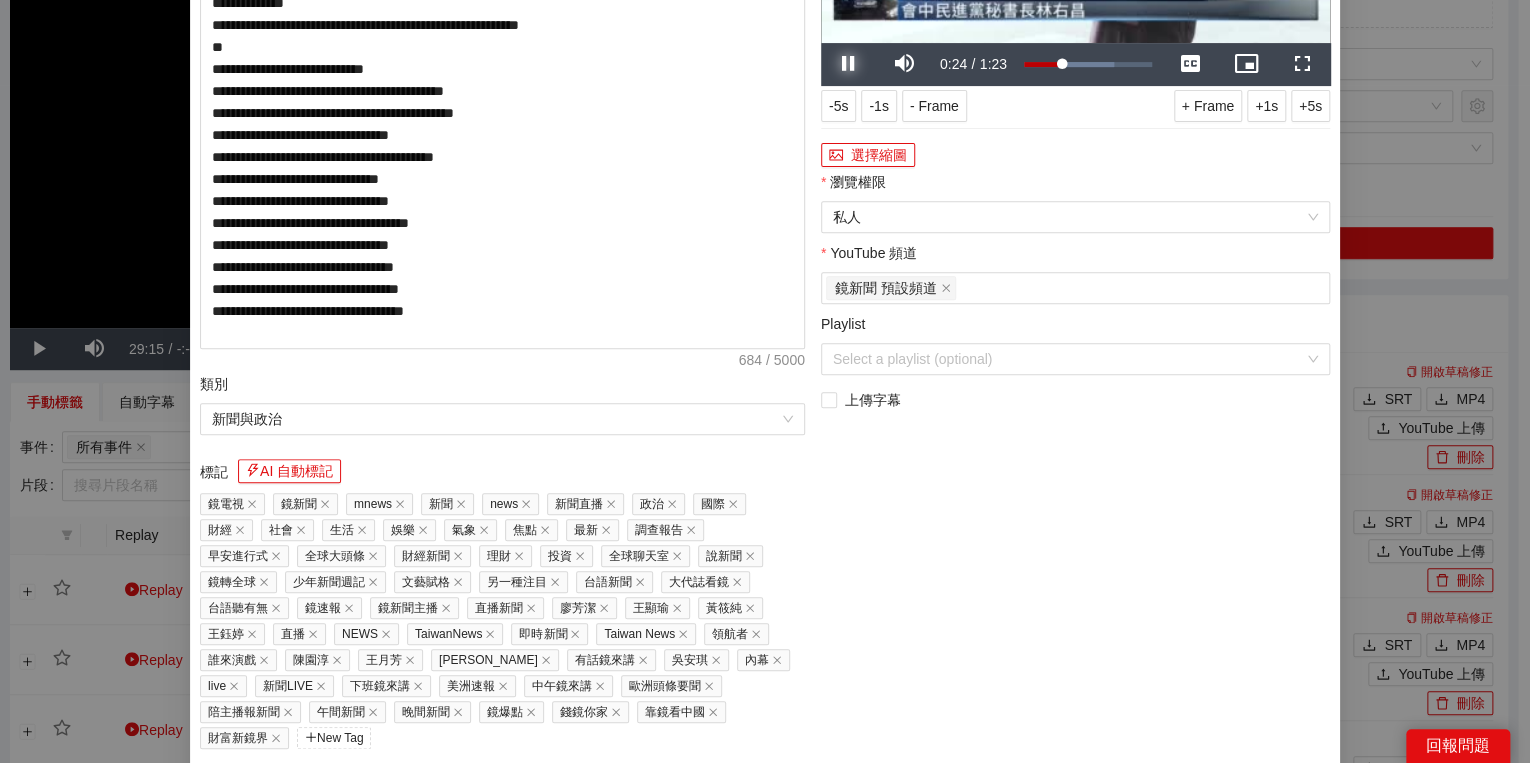 click at bounding box center (849, 64) 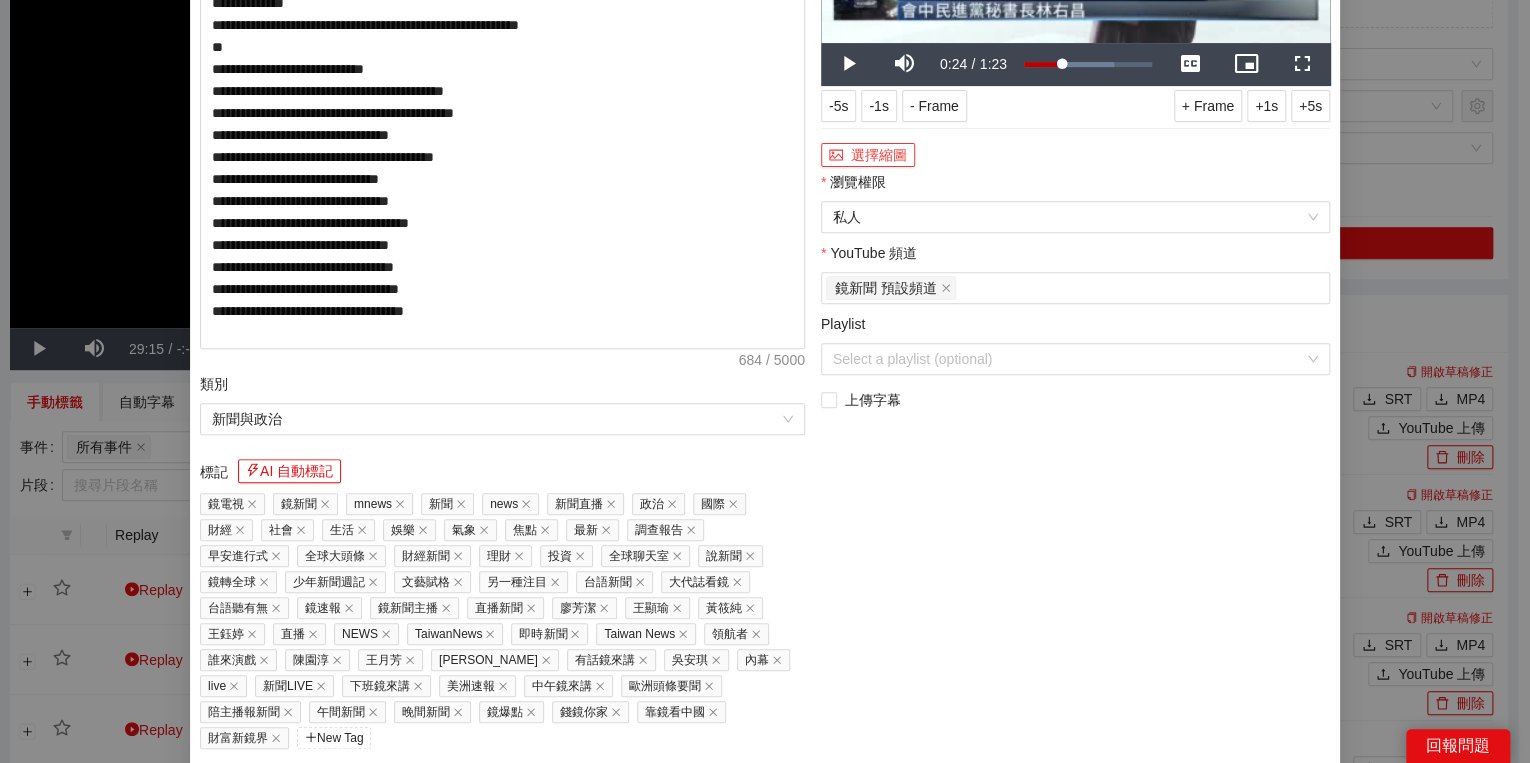 click on "選擇縮圖" at bounding box center [868, 155] 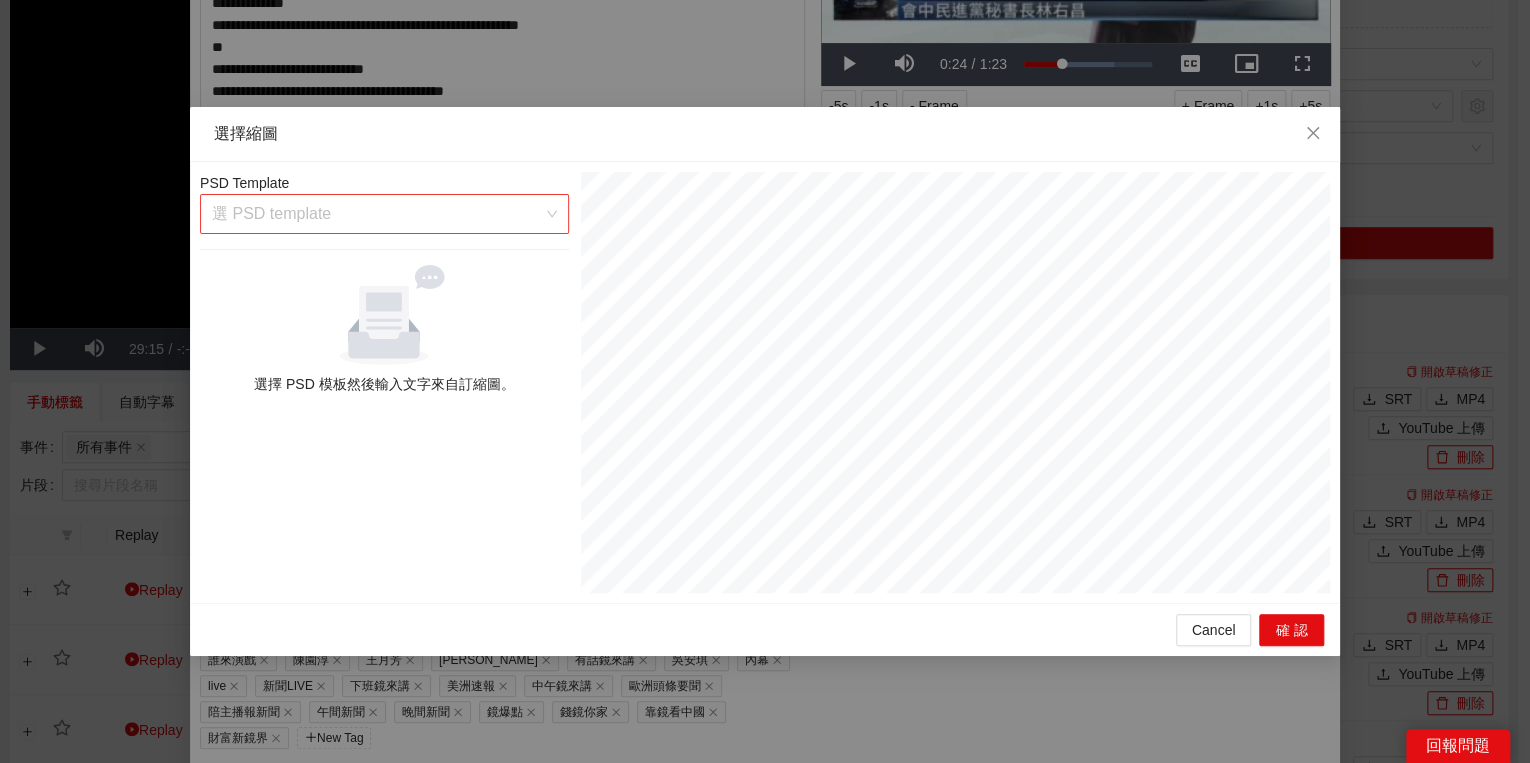 click at bounding box center (377, 214) 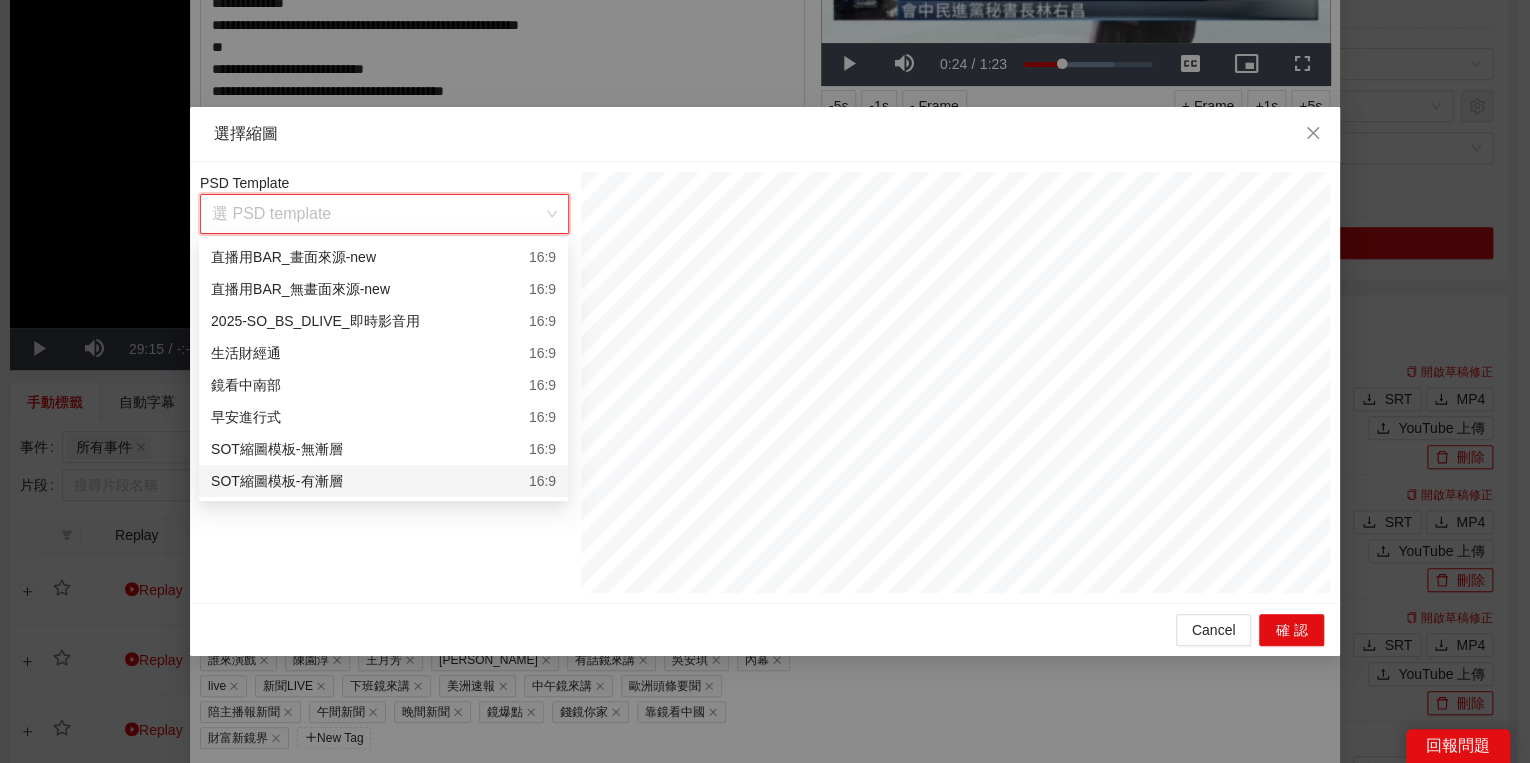 click on "SOT縮圖模板-有漸層 16:9" at bounding box center [383, 481] 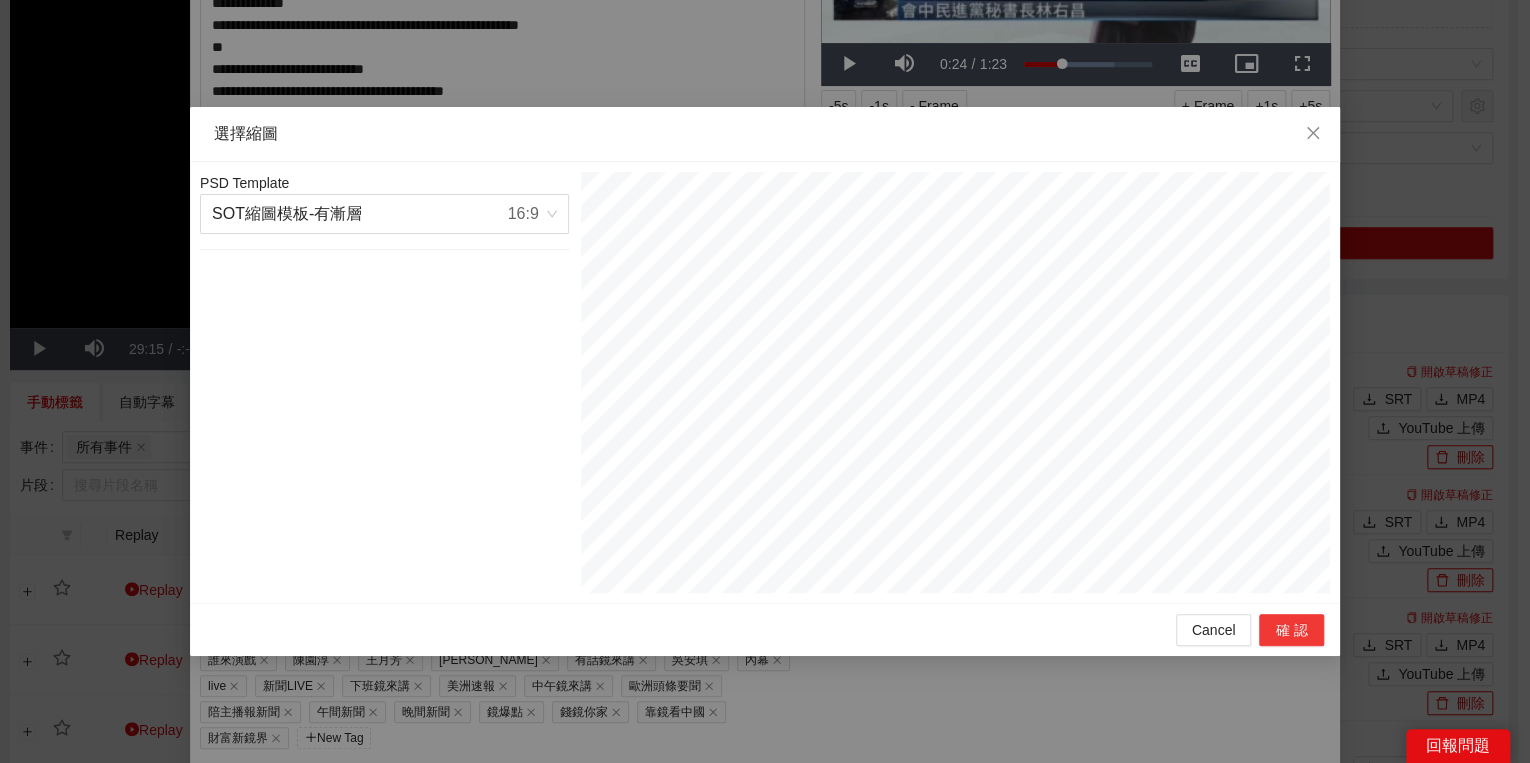 click on "確認" at bounding box center [1291, 630] 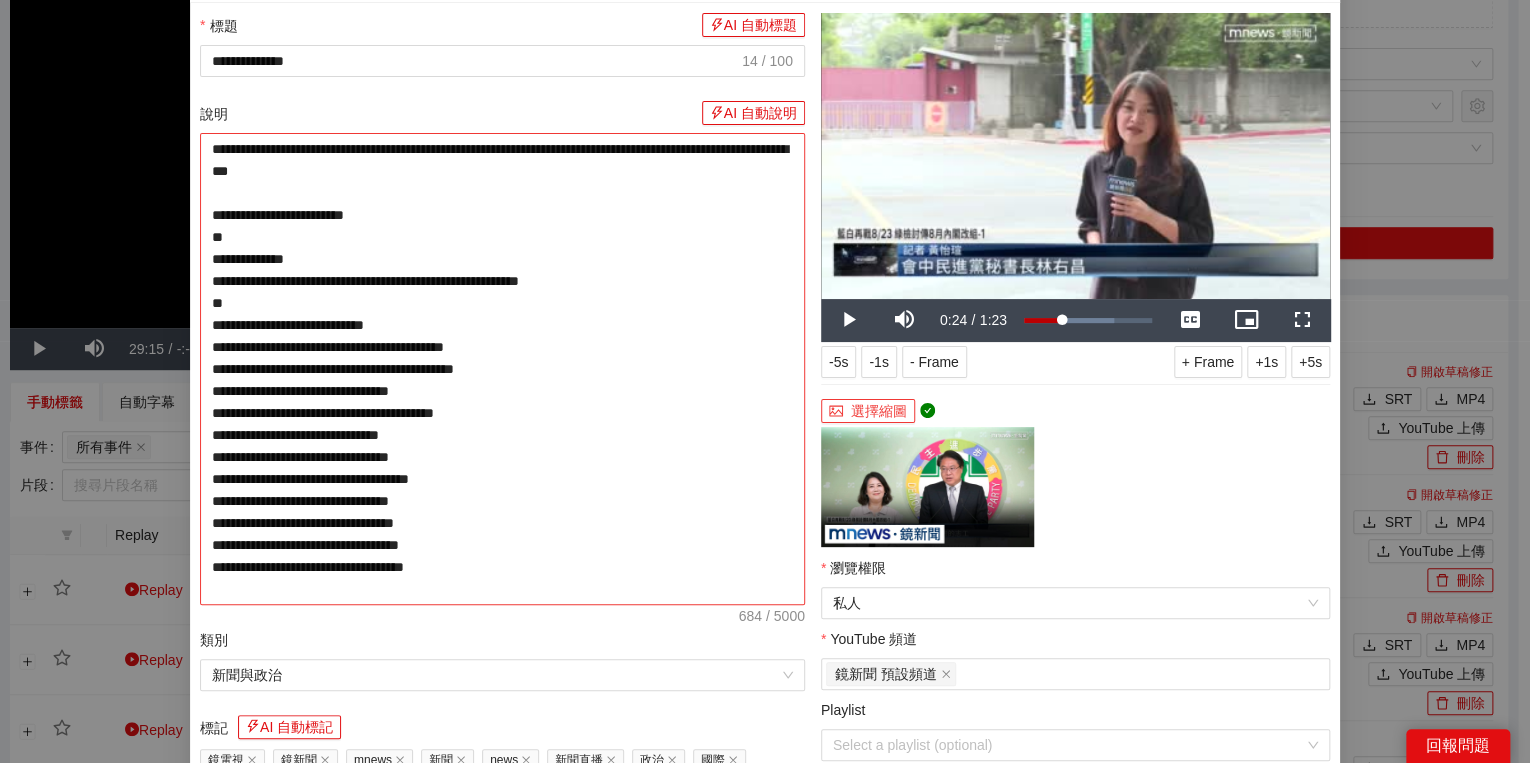 scroll, scrollTop: 80, scrollLeft: 0, axis: vertical 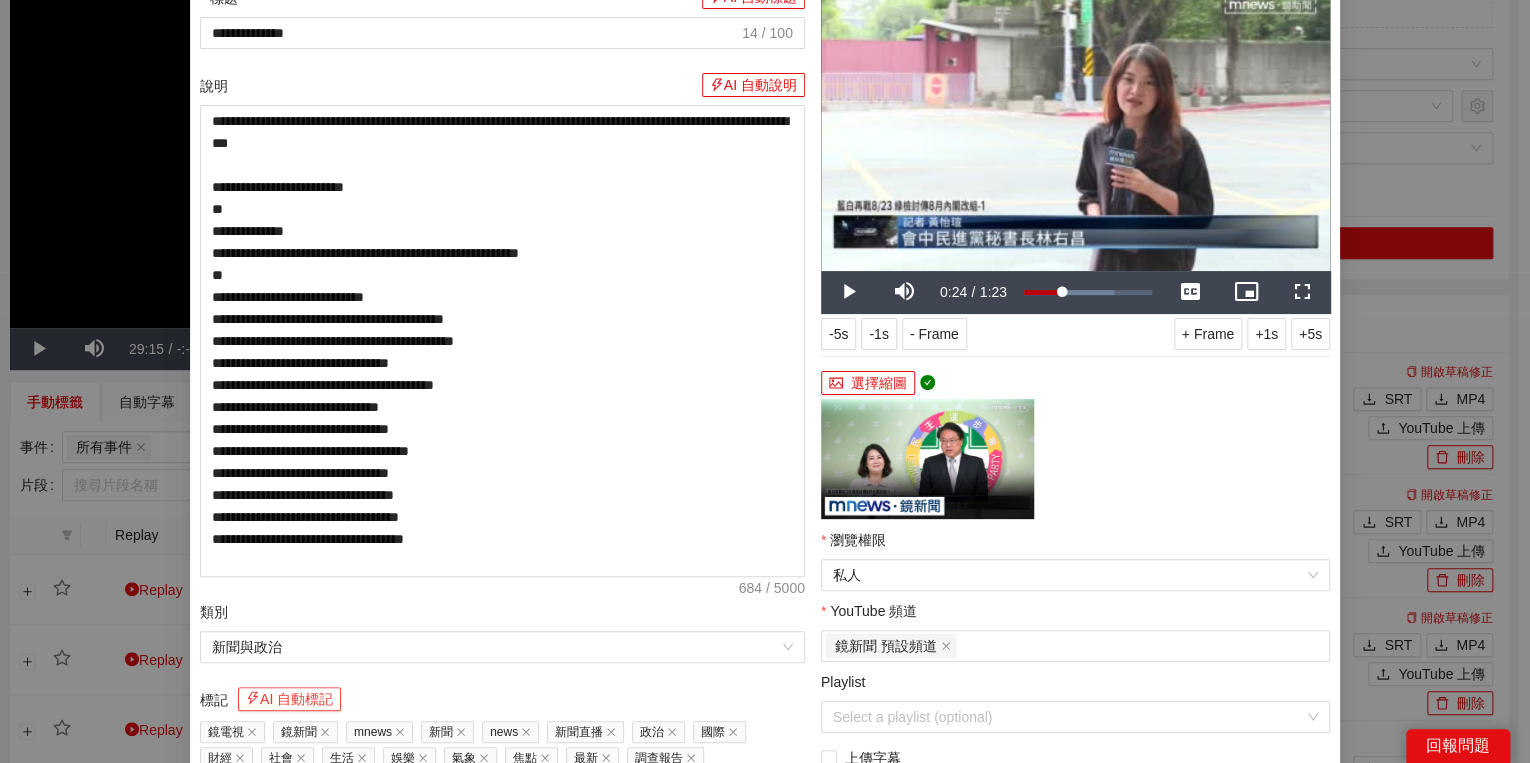 click on "AI 自動標記" at bounding box center (289, 699) 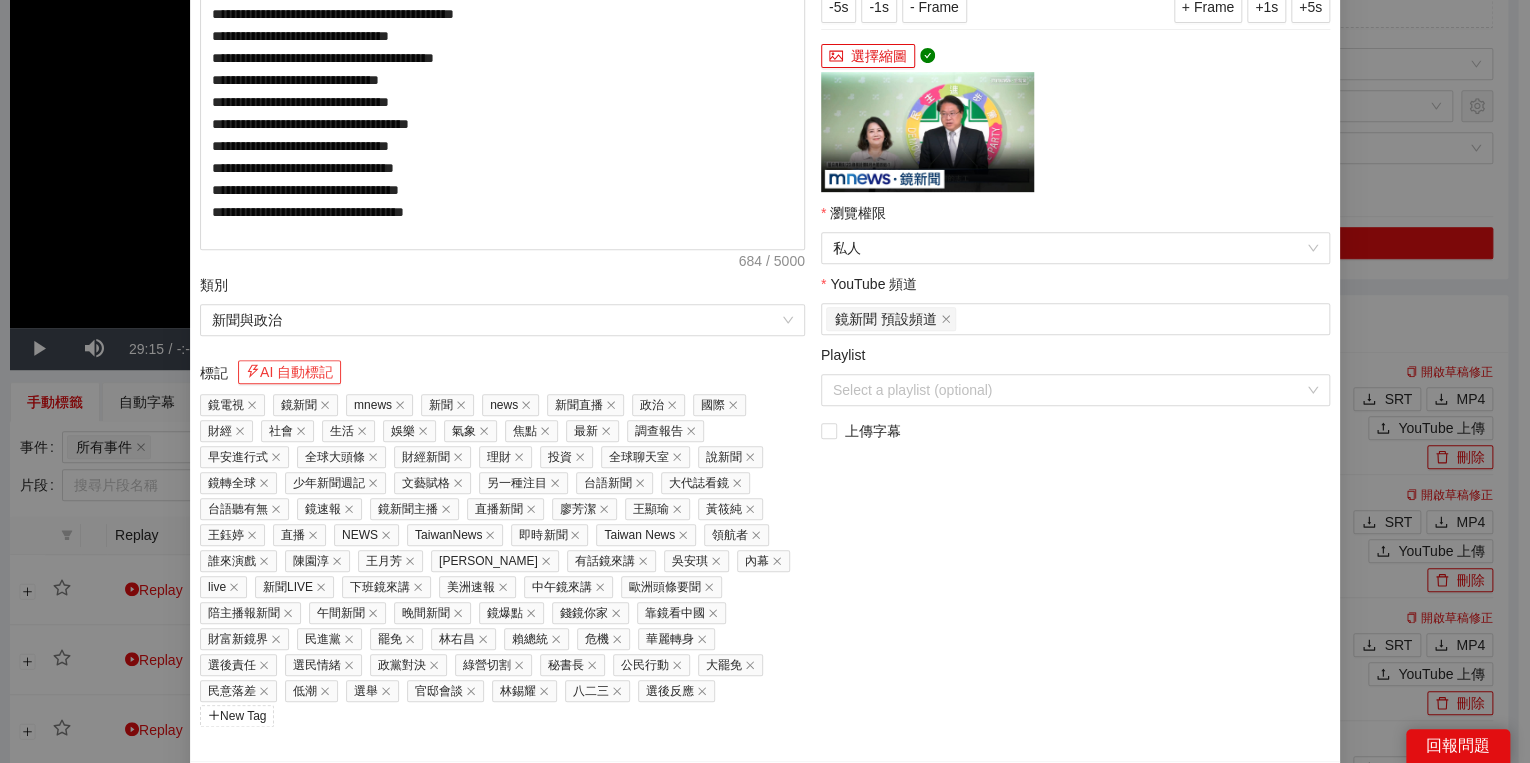 scroll, scrollTop: 429, scrollLeft: 0, axis: vertical 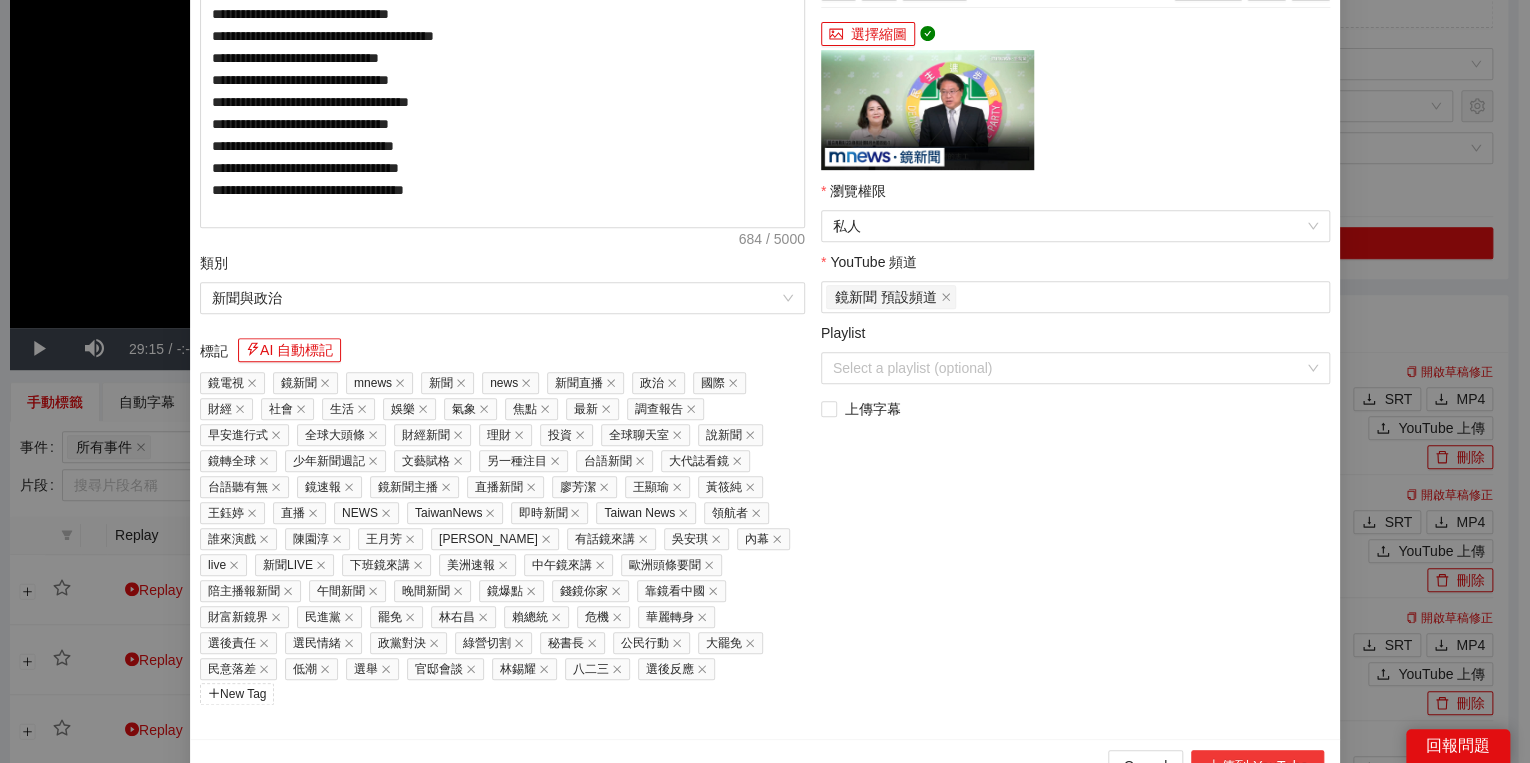 click on "上傳到 YouTube" at bounding box center (1257, 766) 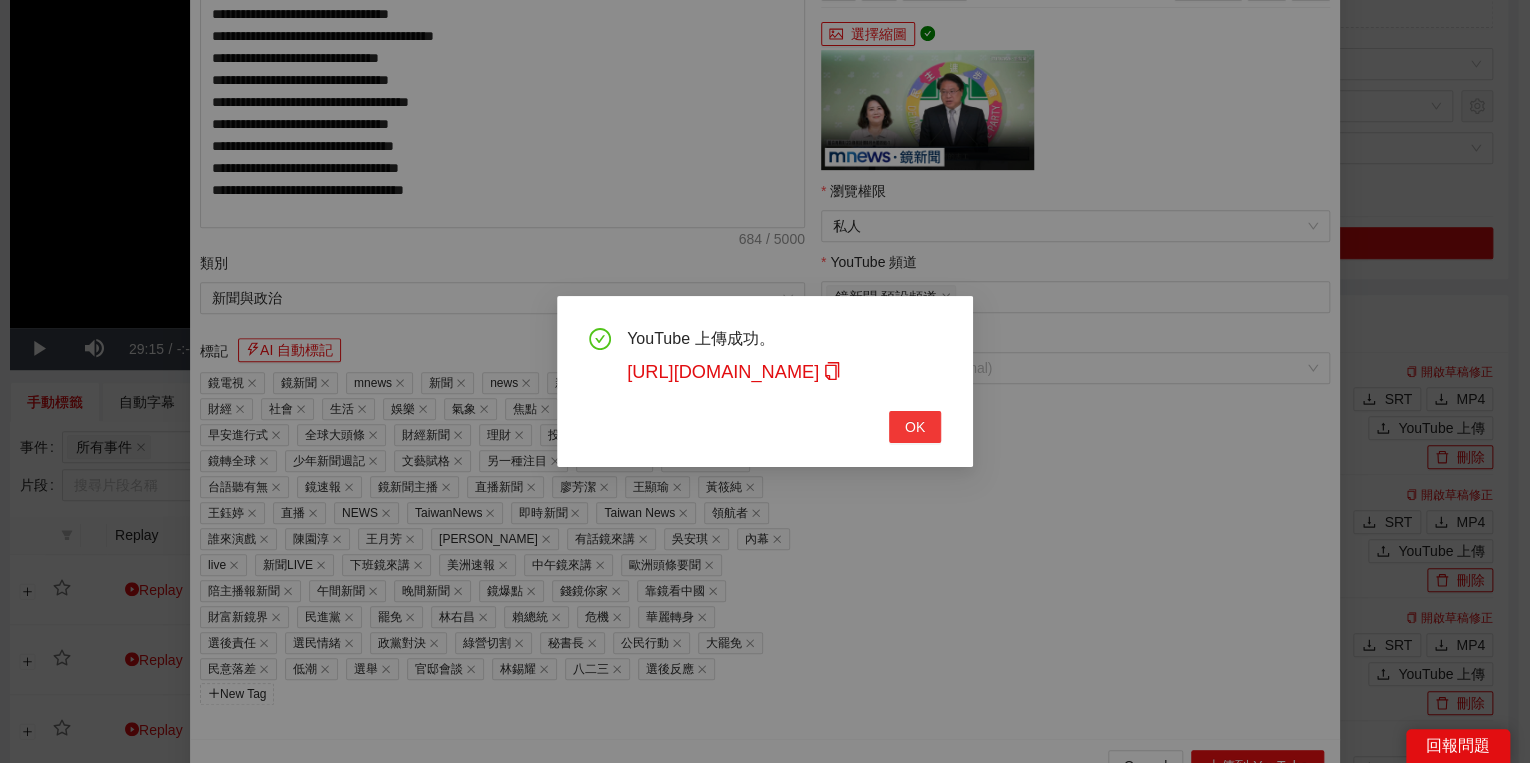 click on "OK" at bounding box center [915, 427] 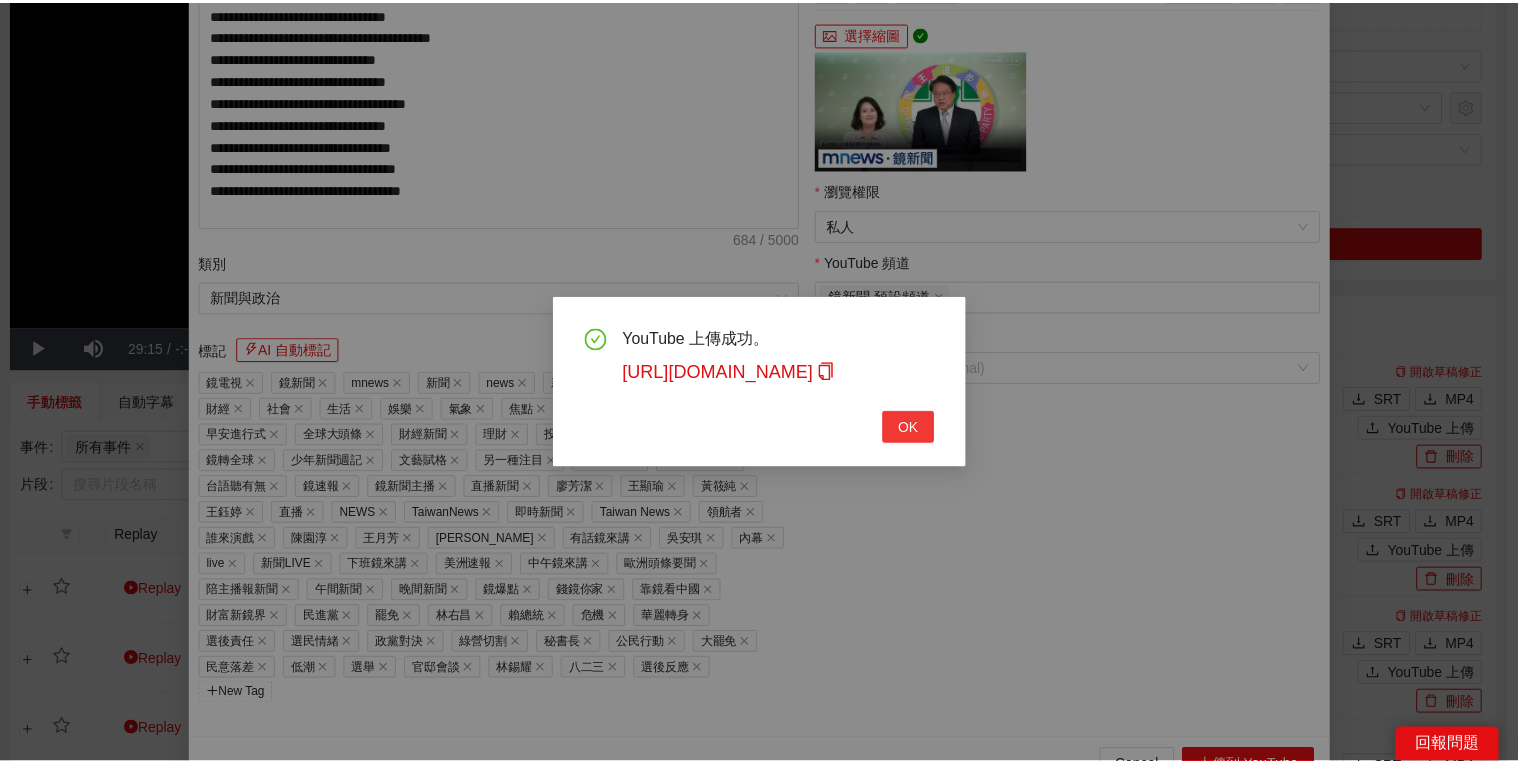 scroll, scrollTop: 308, scrollLeft: 0, axis: vertical 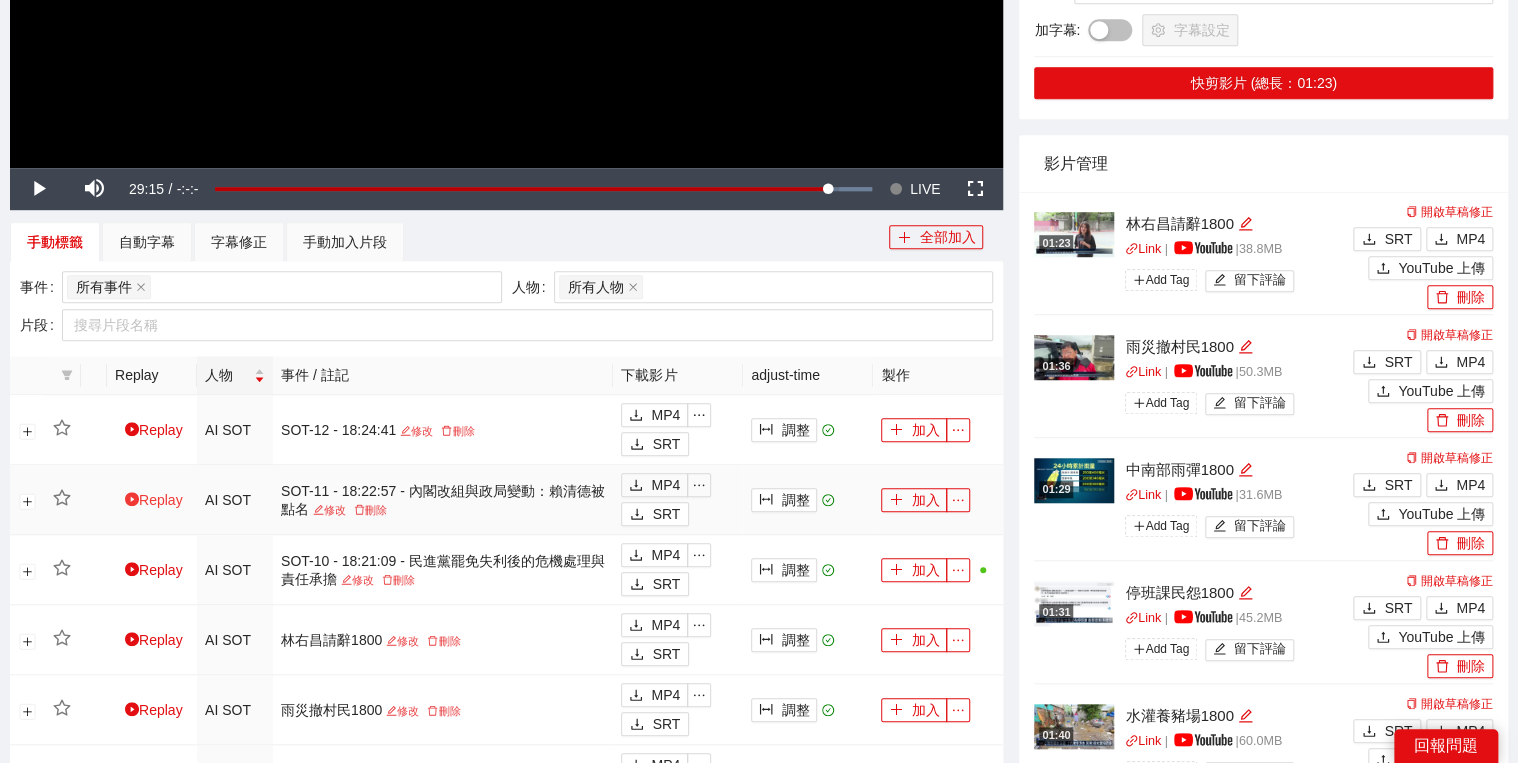 click on "Replay" at bounding box center [154, 500] 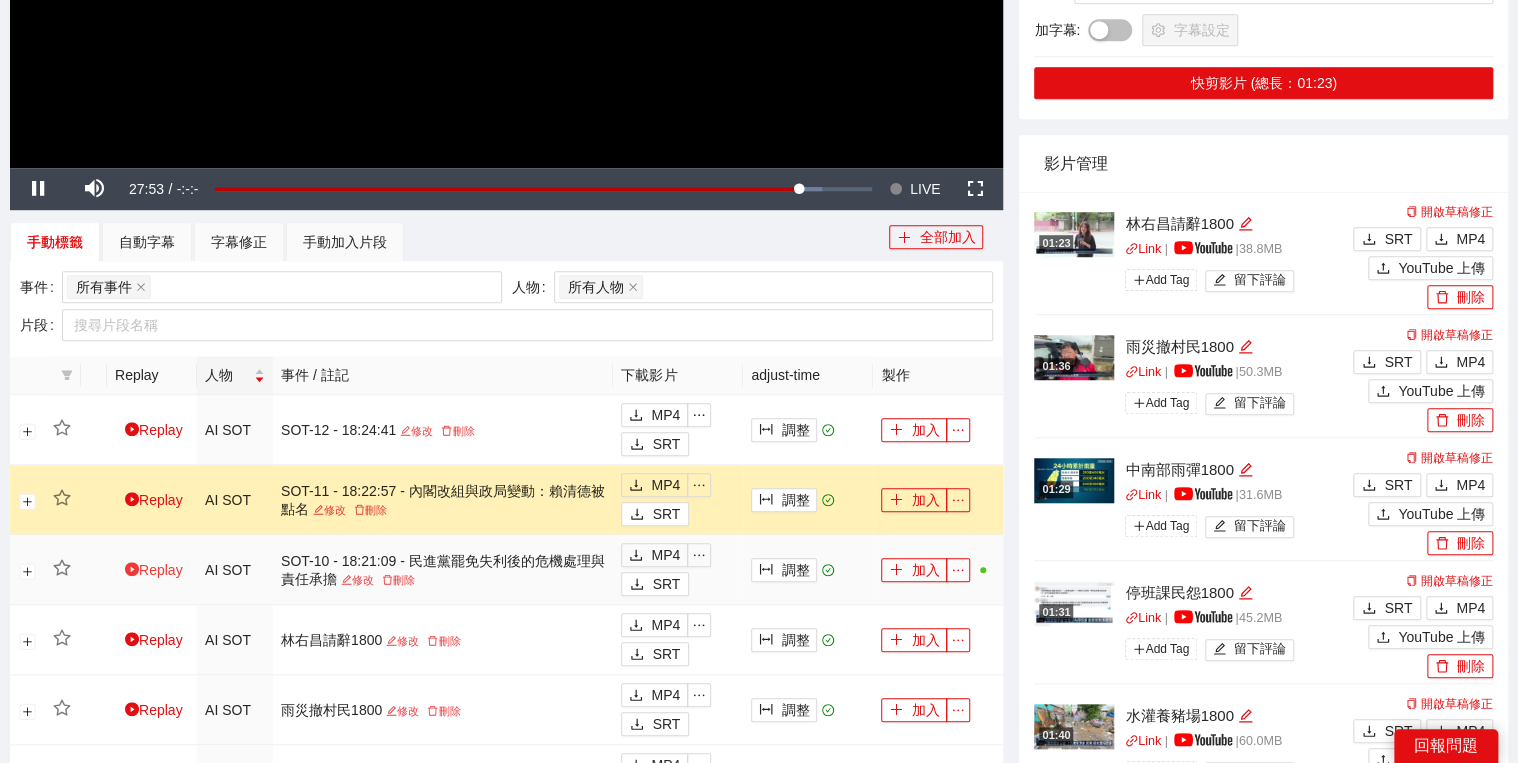 click on "Replay" at bounding box center (154, 570) 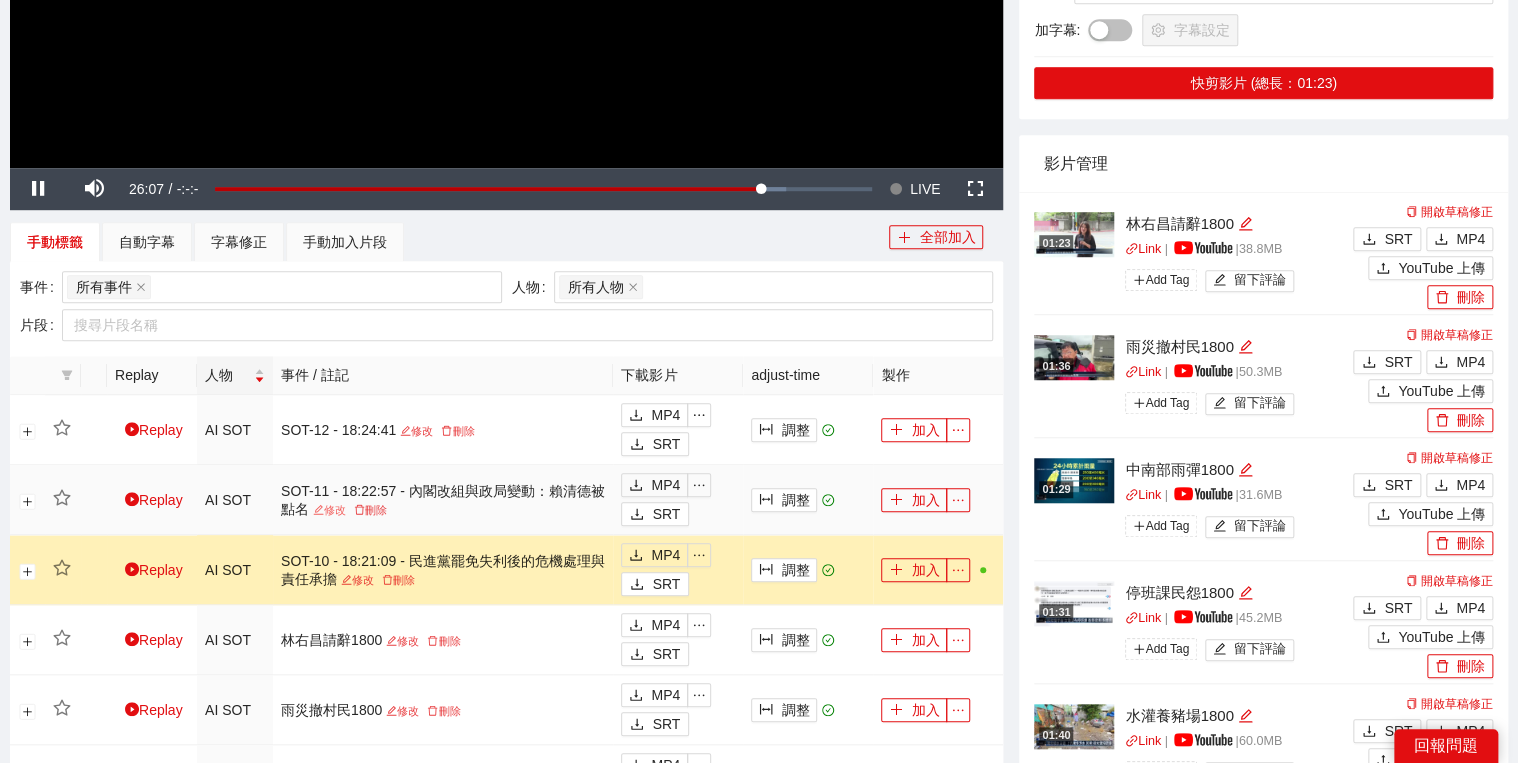 click on "修改" at bounding box center [329, 510] 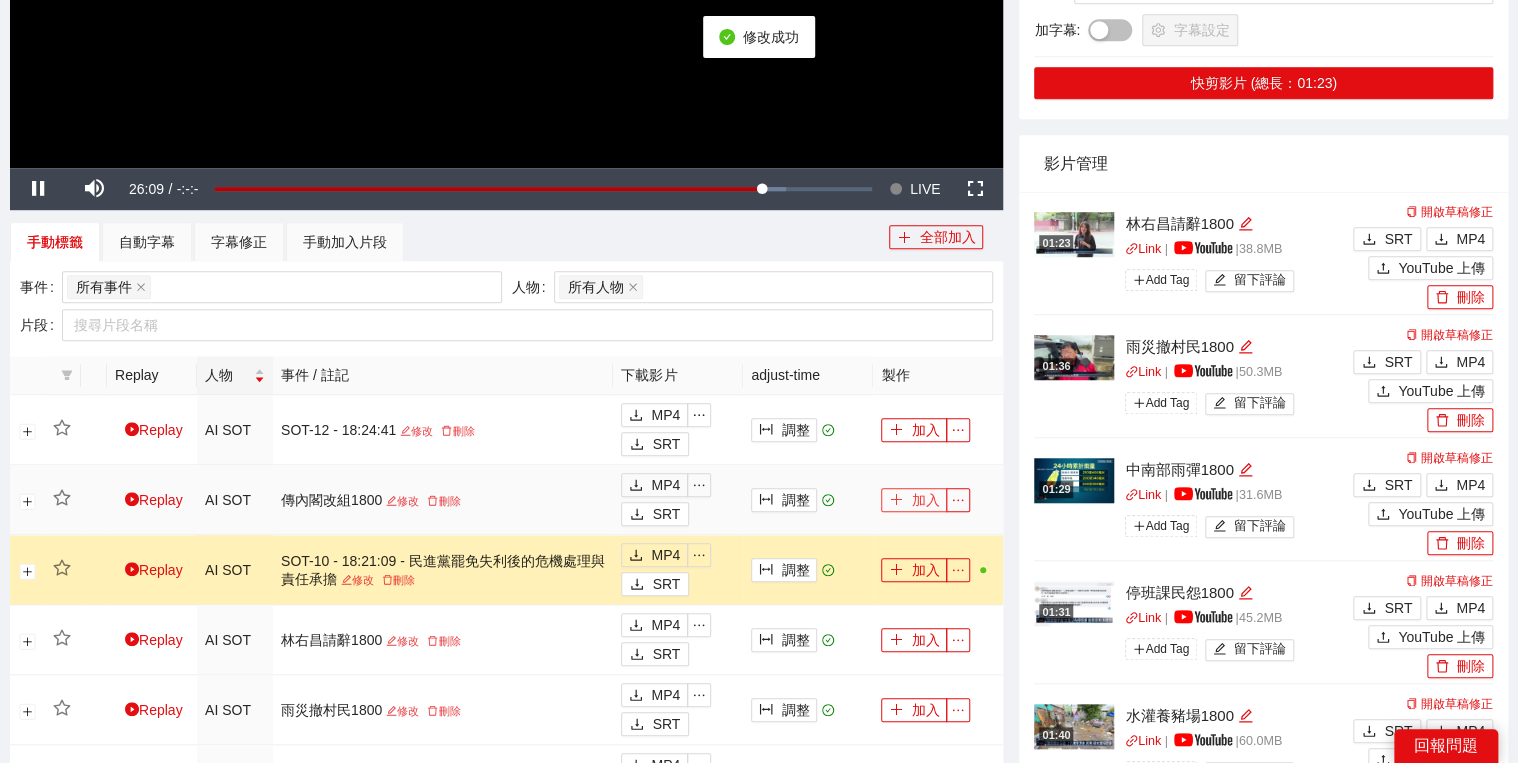 click on "加入" at bounding box center (914, 500) 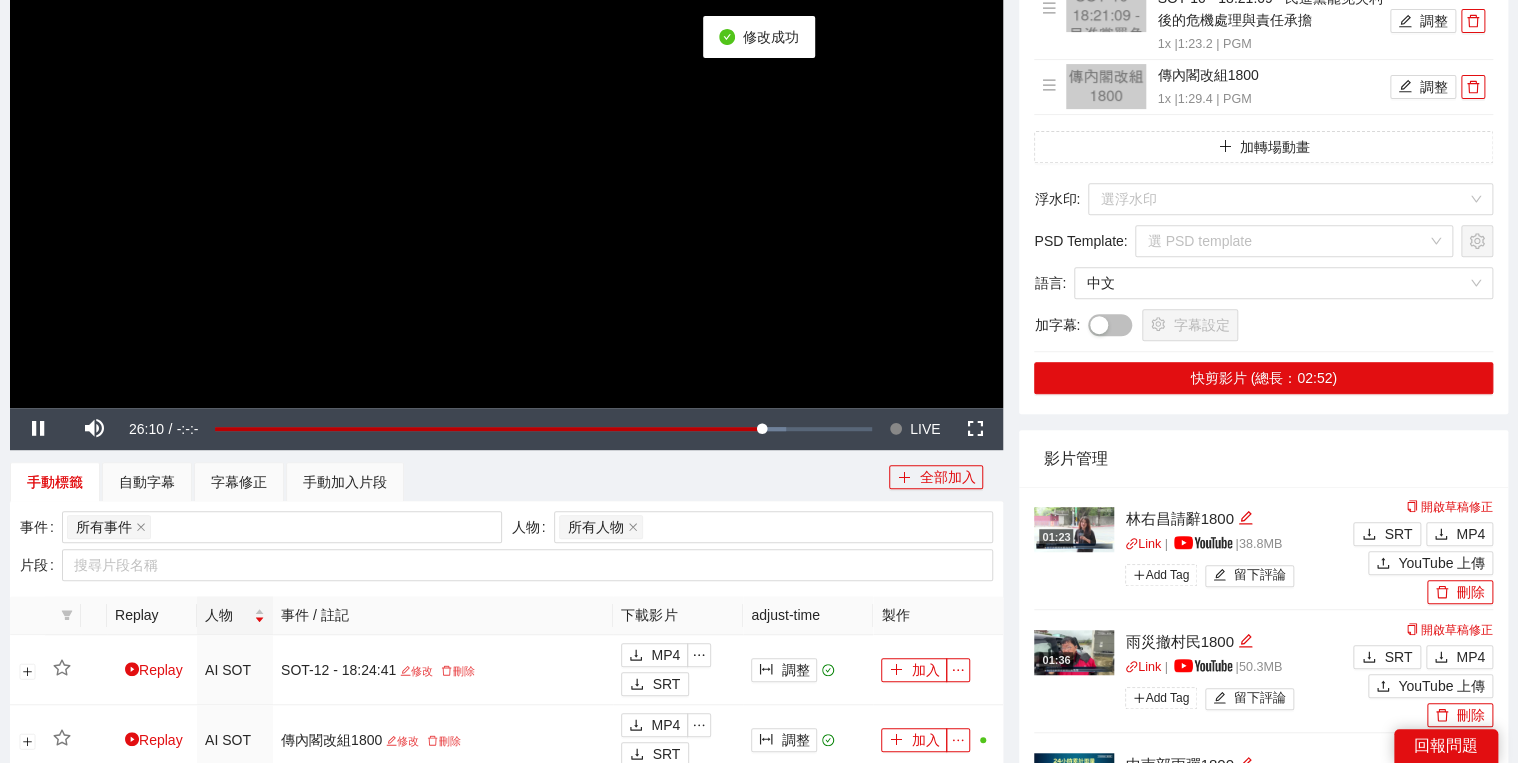 click at bounding box center (506, 128) 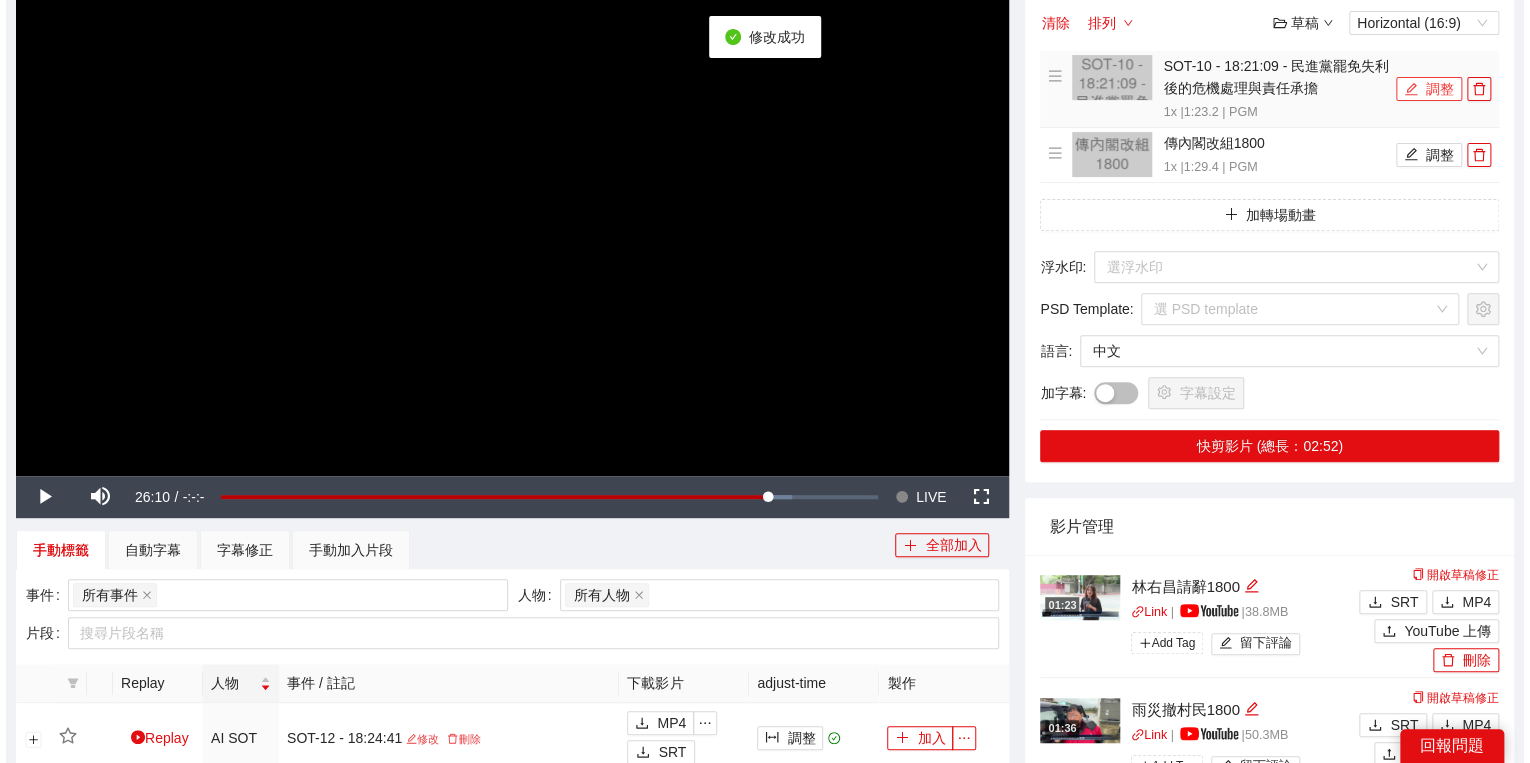 scroll, scrollTop: 160, scrollLeft: 0, axis: vertical 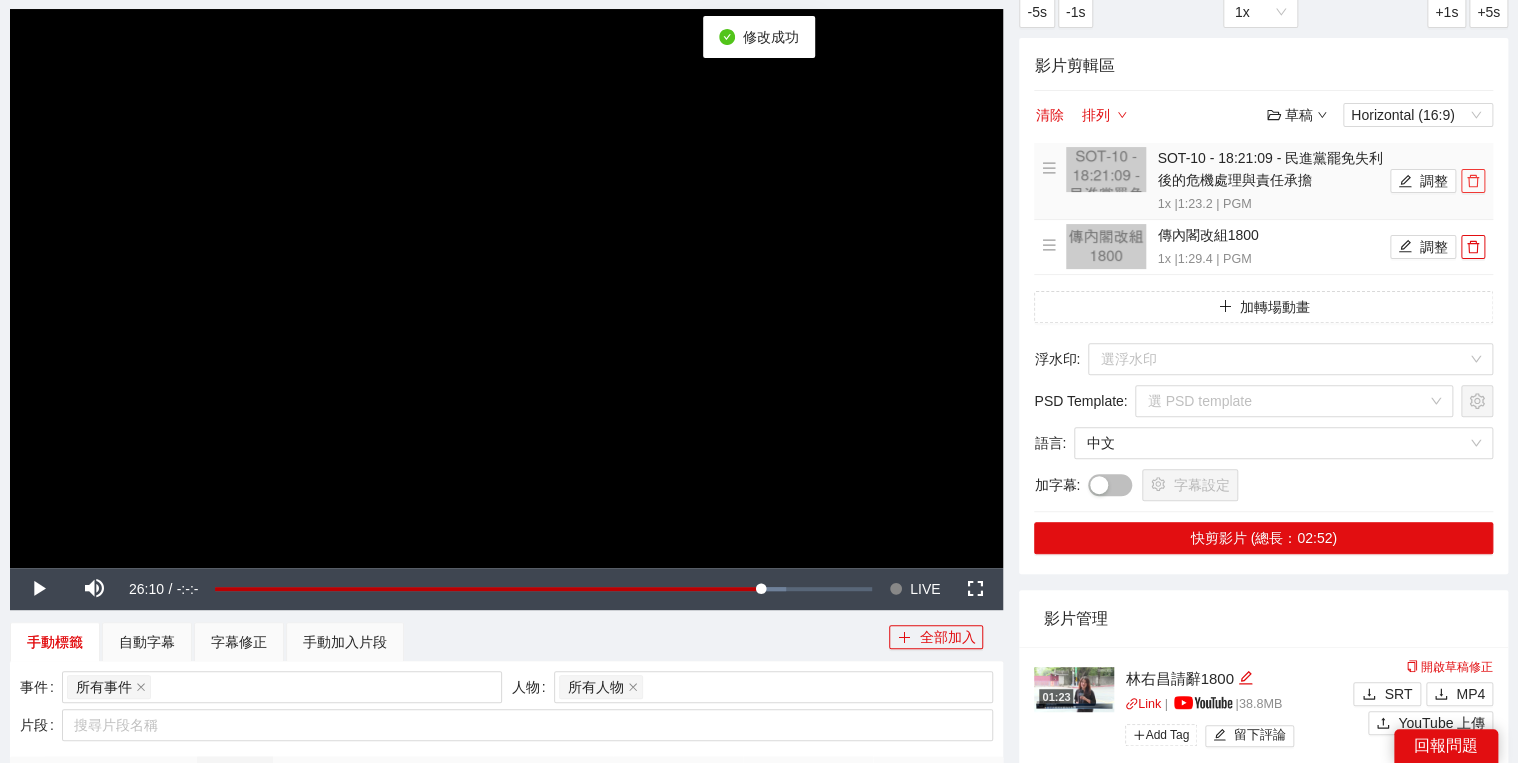 click 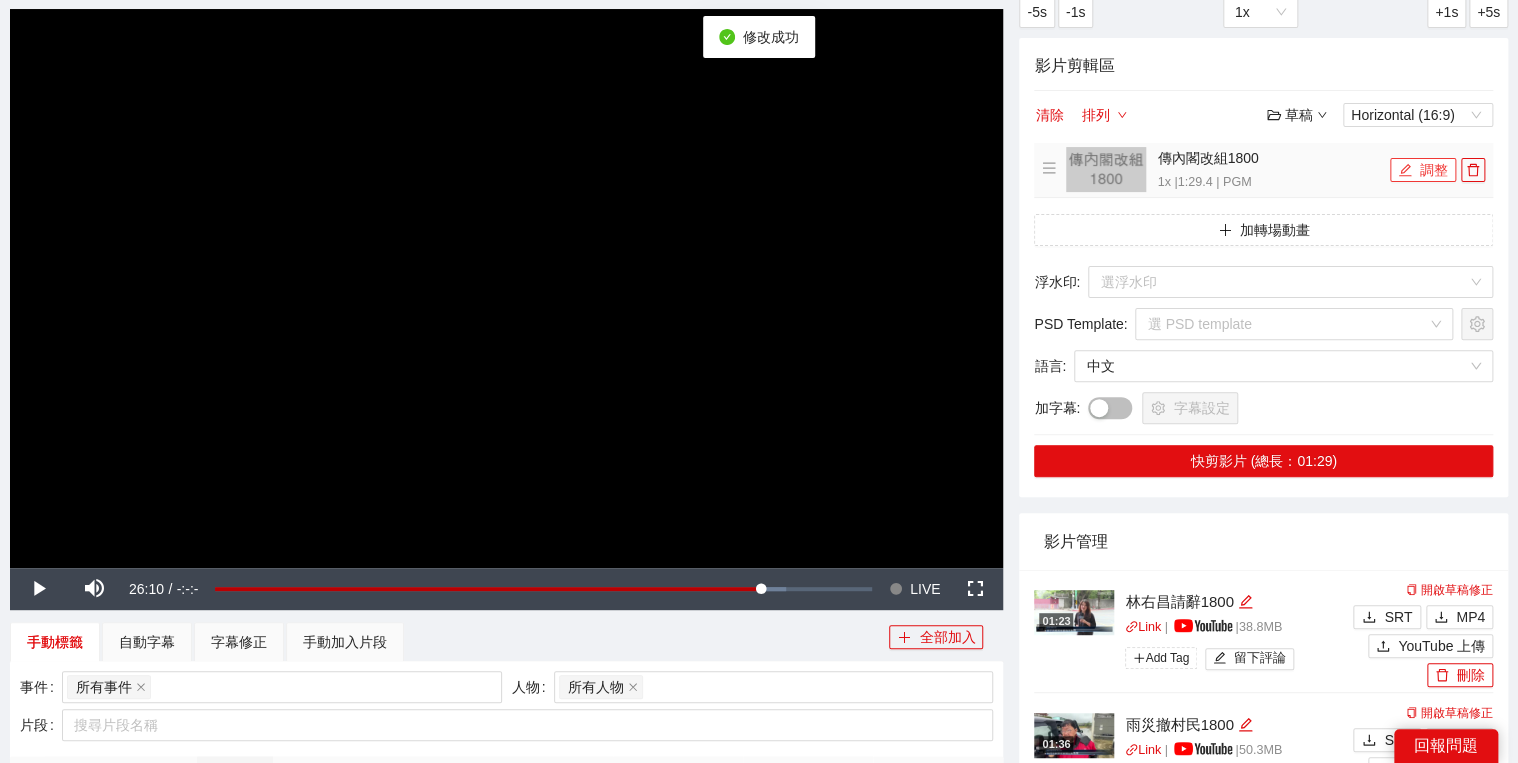 click 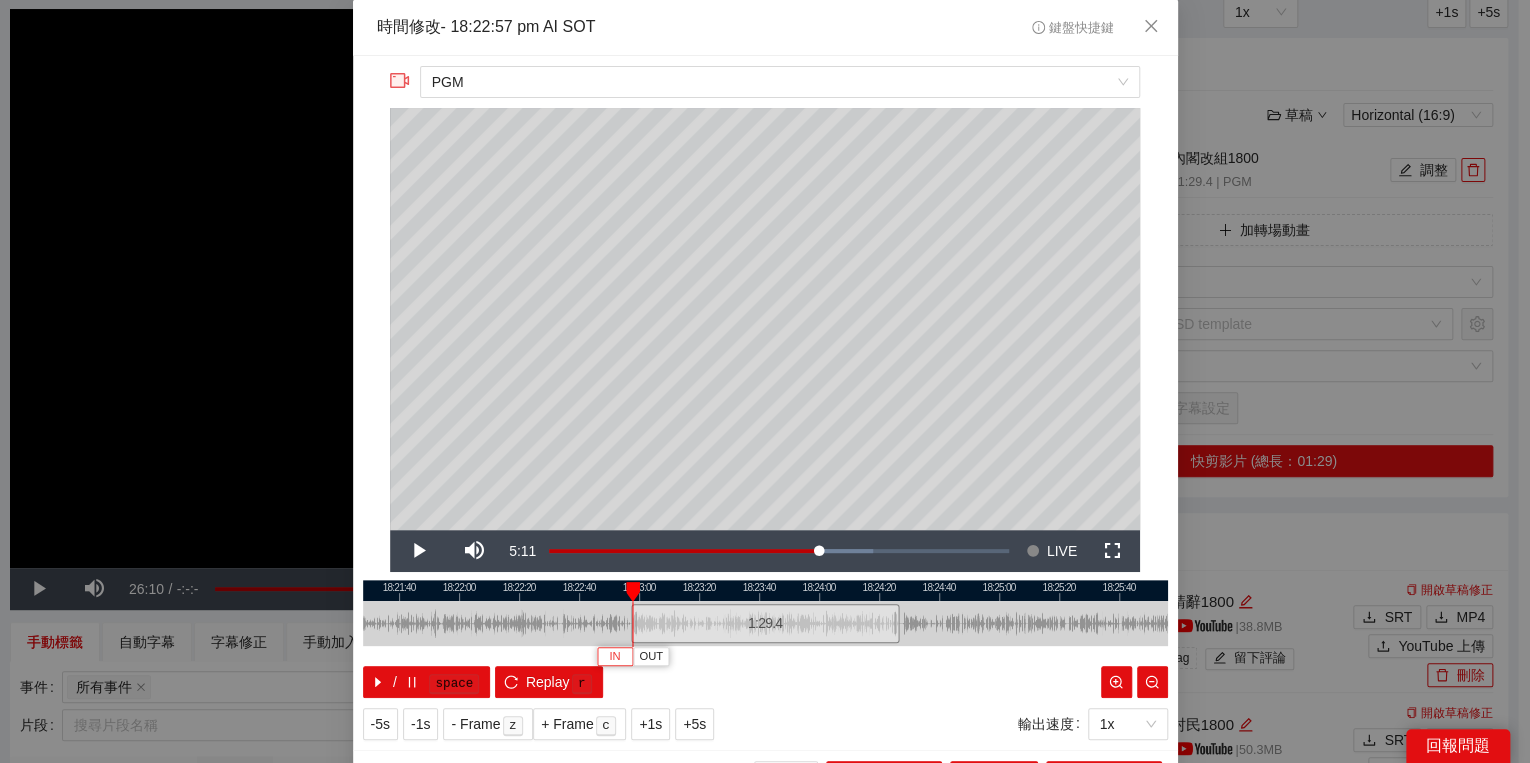 click on "IN" at bounding box center (615, 656) 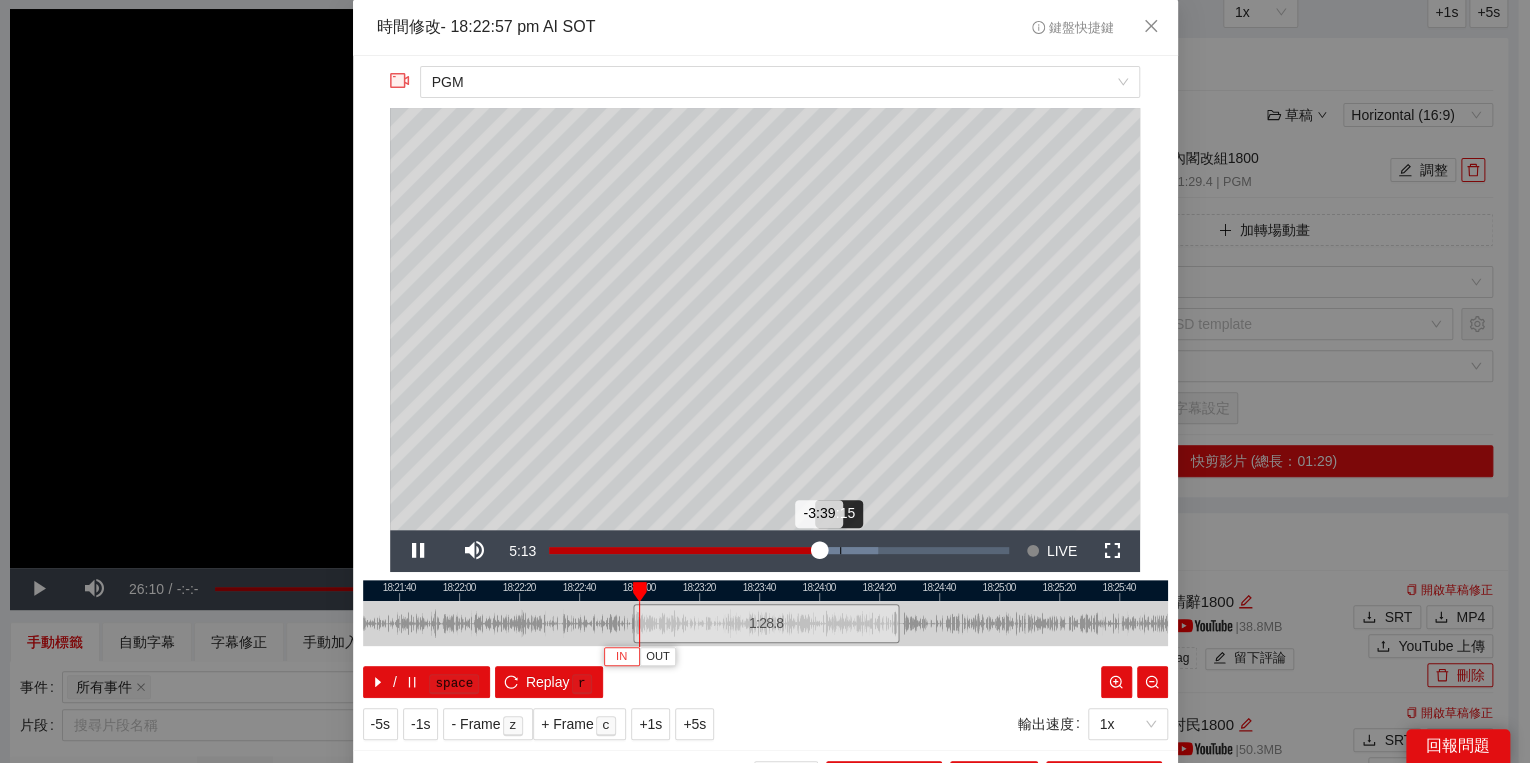 click on "Loaded :  71.58% -3:15 -3:39" at bounding box center (779, 551) 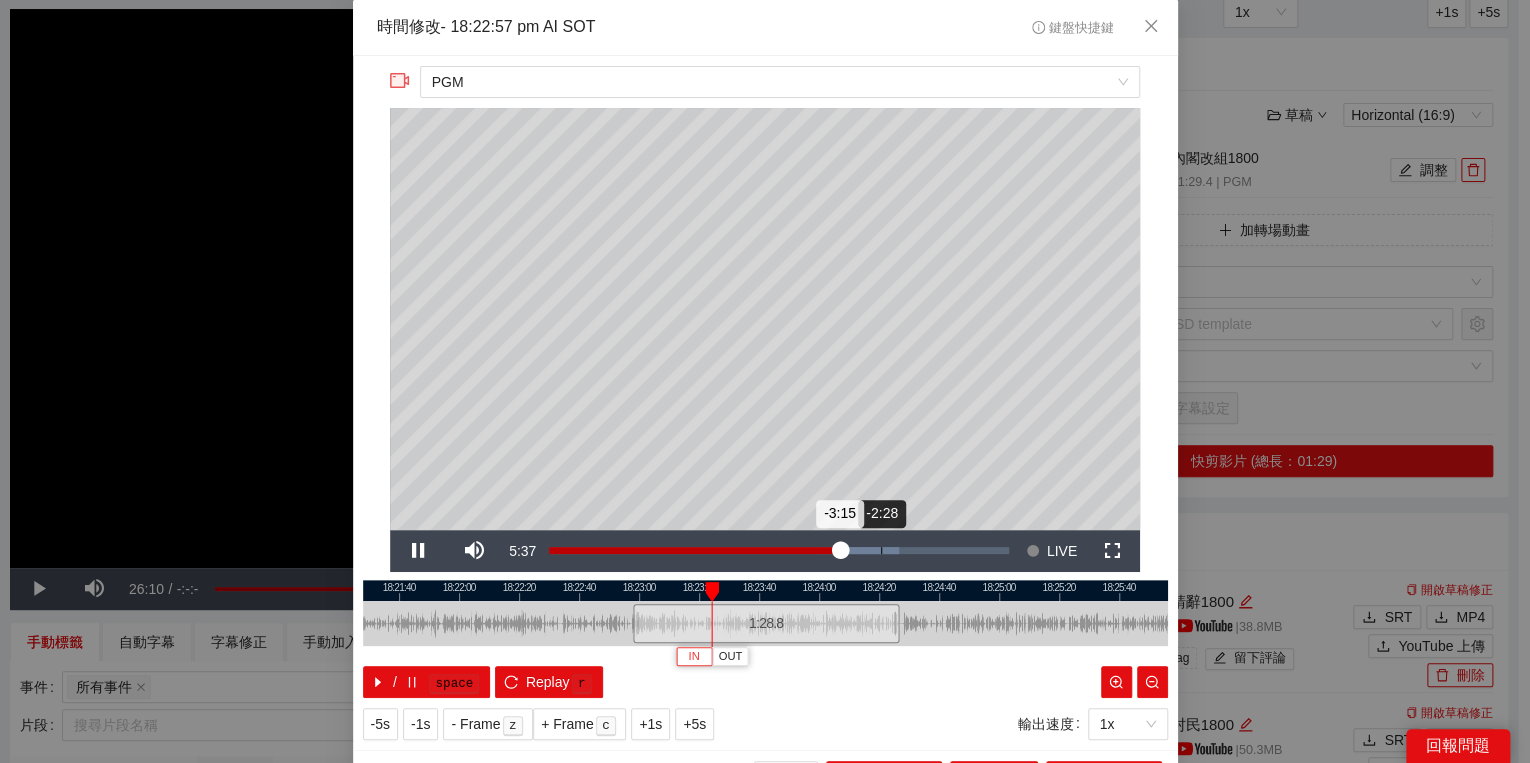 click on "Loaded :  76.12% -2:28 -3:15" at bounding box center (779, 551) 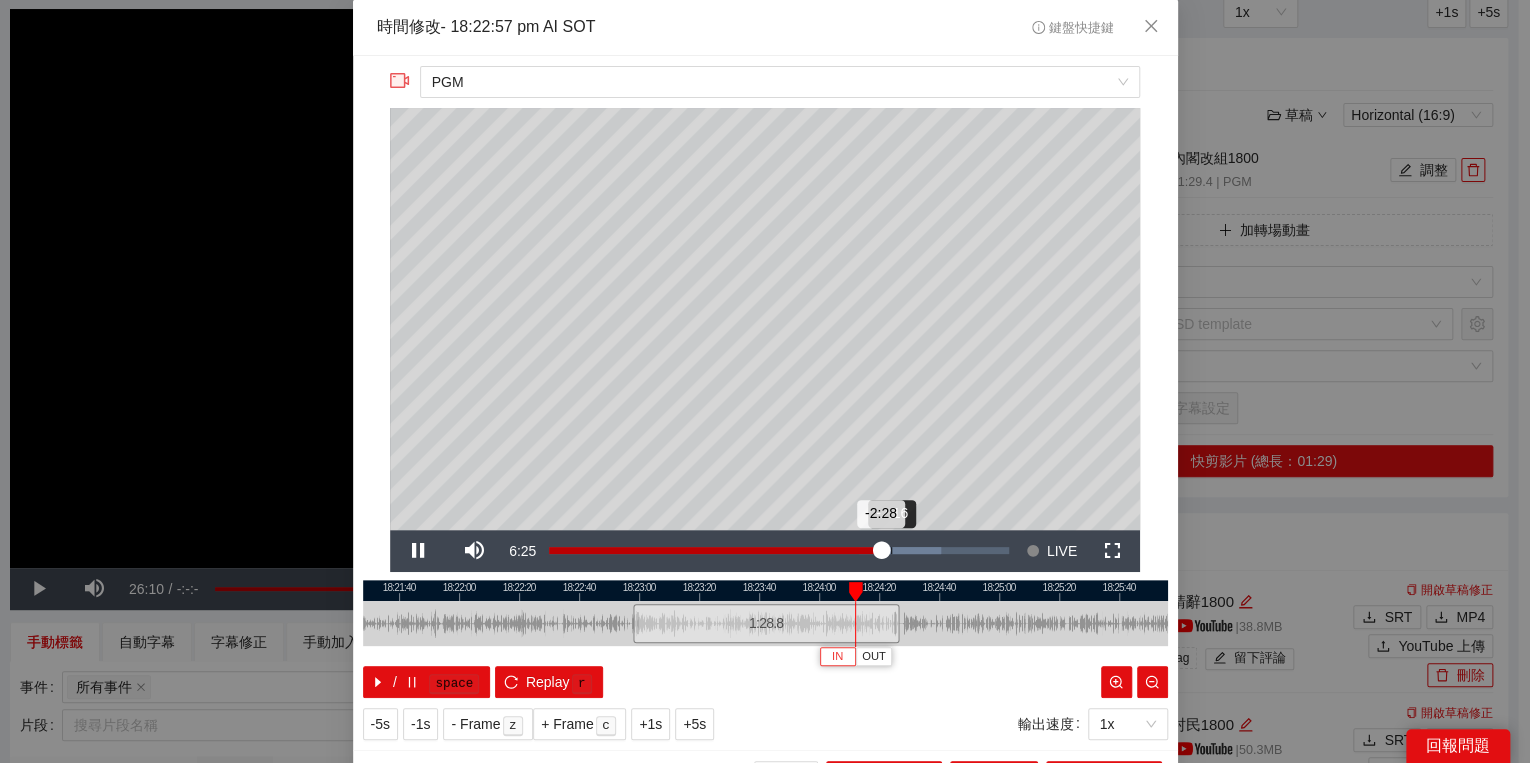 click on "Loaded :  85.22% -2:16 -2:28" at bounding box center (779, 551) 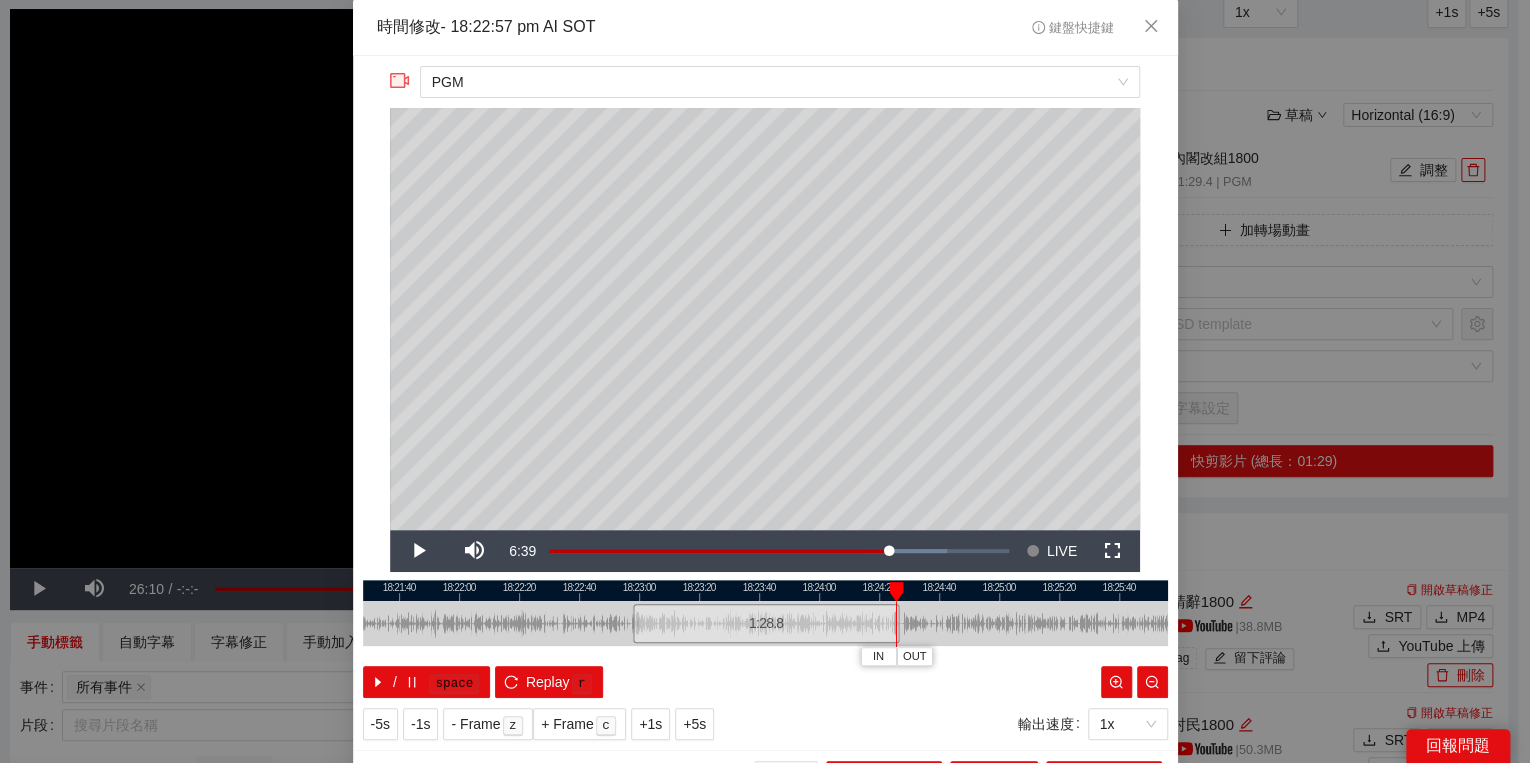 click at bounding box center (896, 592) 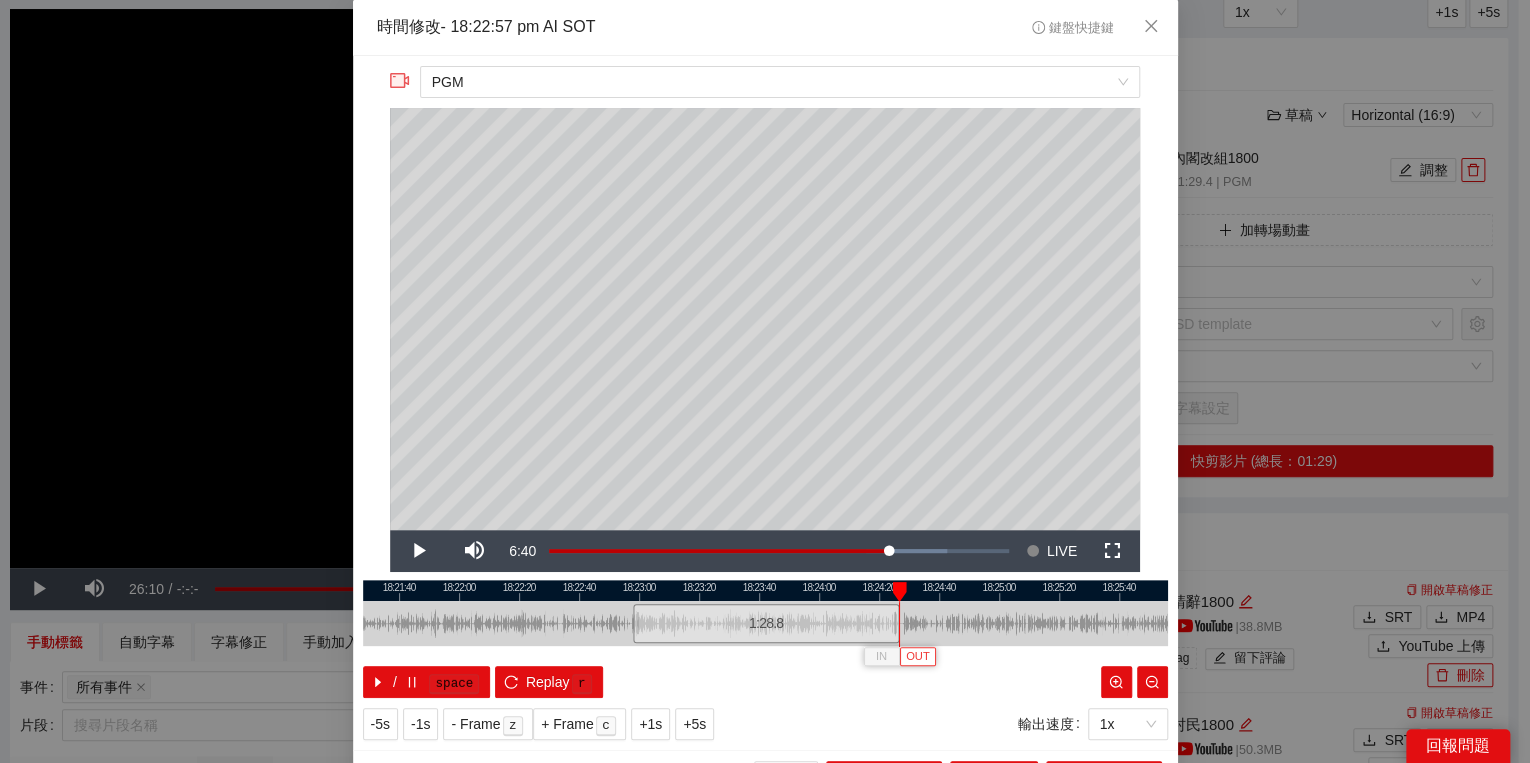 click on "OUT" at bounding box center [918, 657] 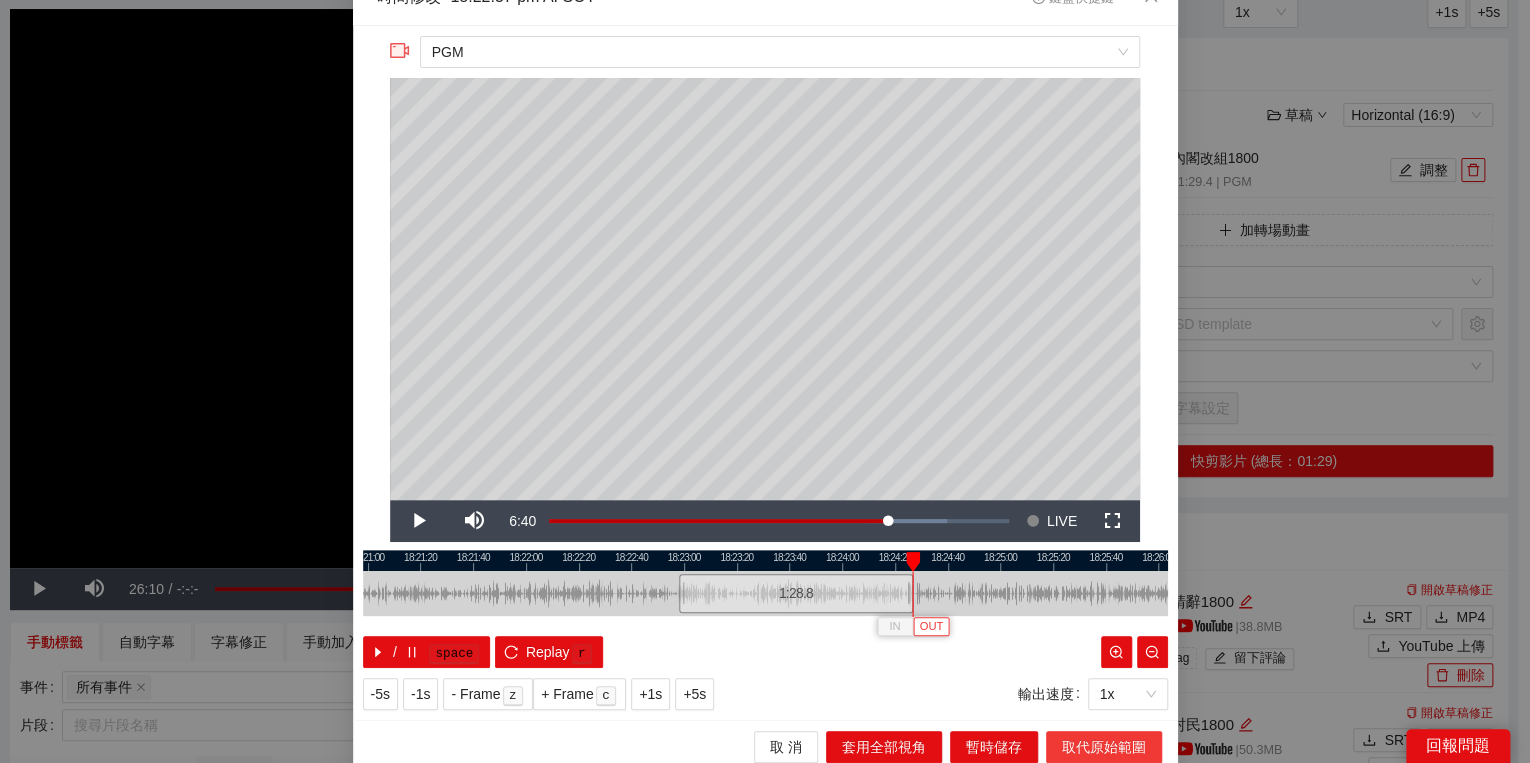 scroll, scrollTop: 39, scrollLeft: 0, axis: vertical 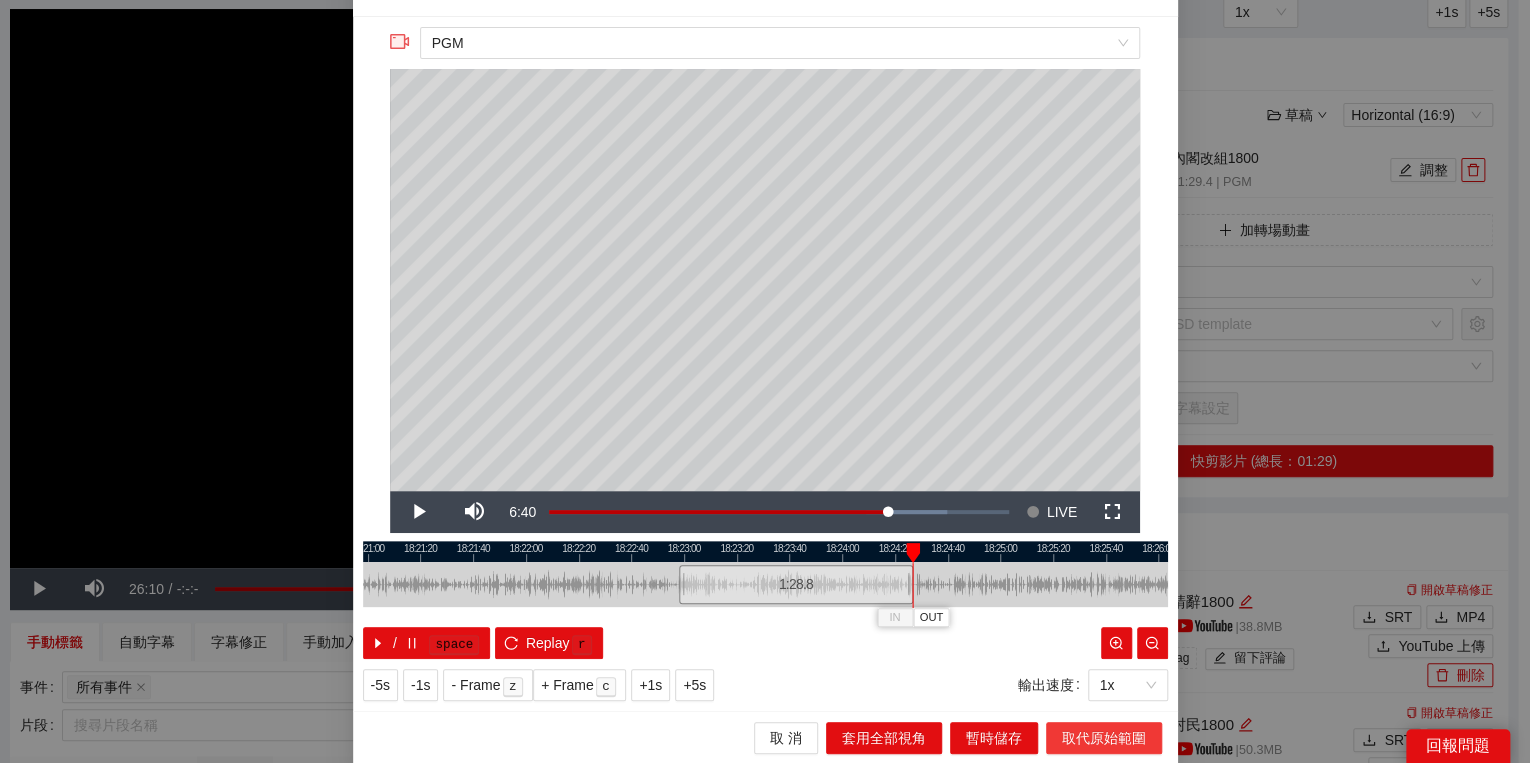 click on "取代原始範圍" at bounding box center (1104, 738) 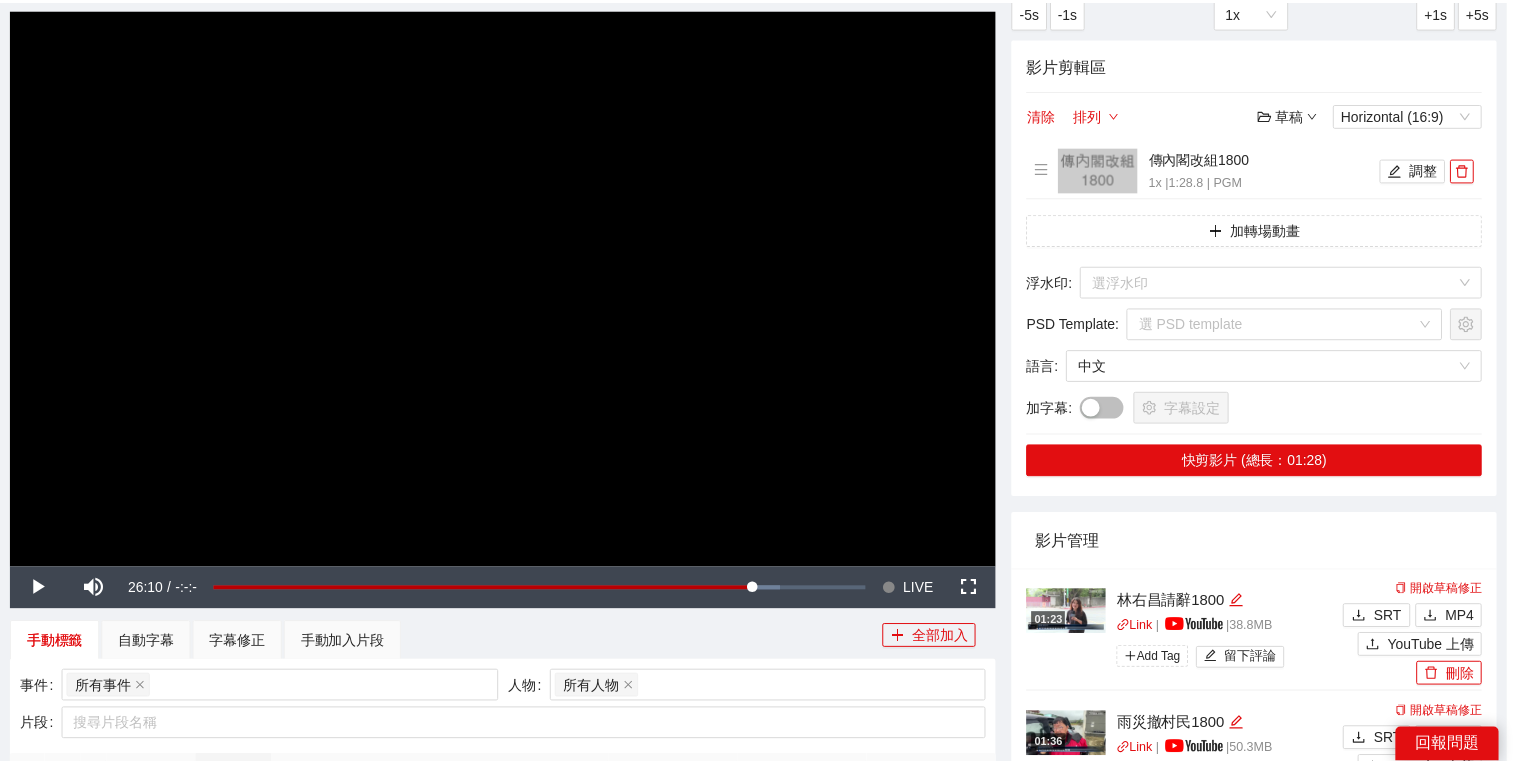 scroll, scrollTop: 0, scrollLeft: 0, axis: both 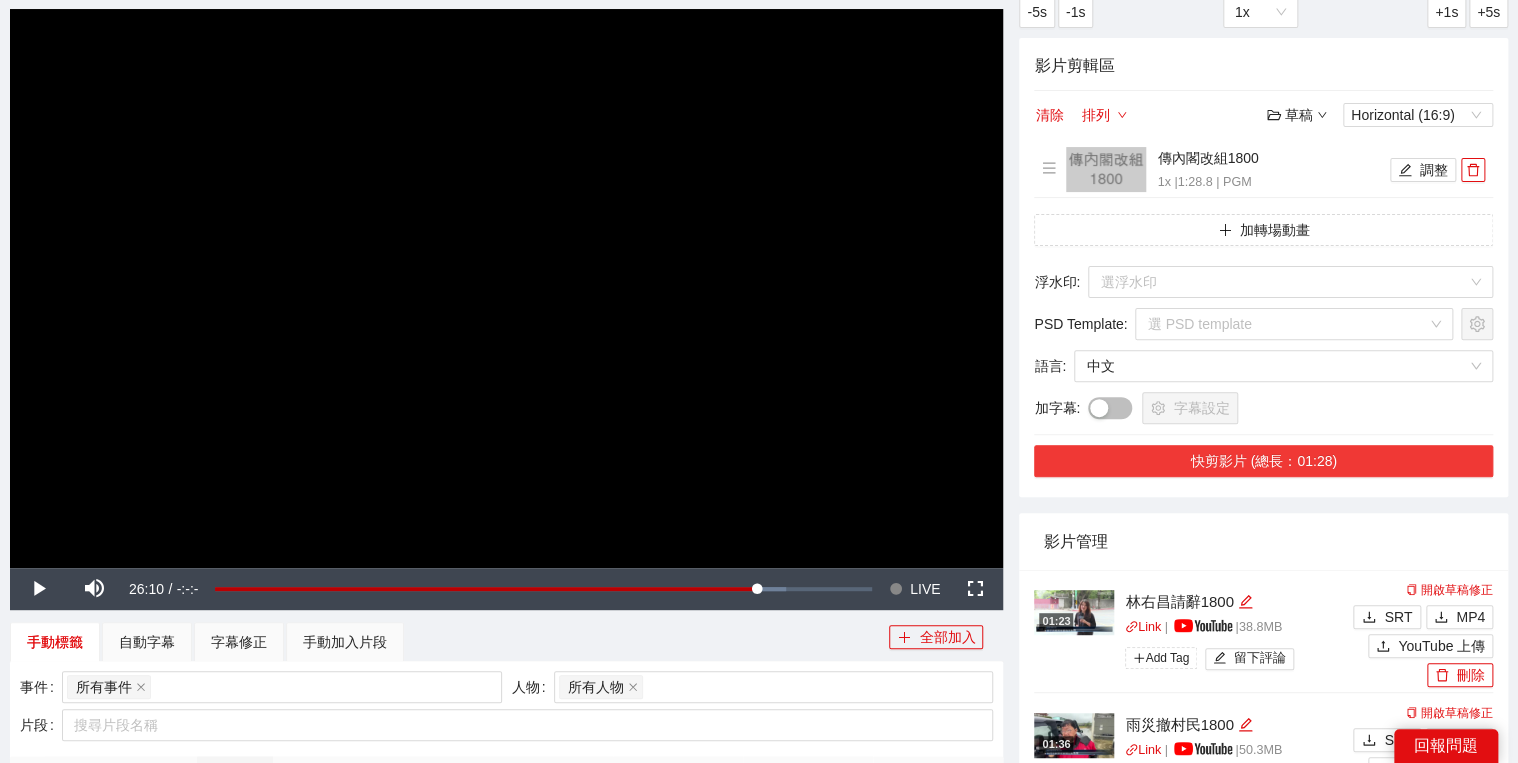 click on "快剪影片 (總長：01:28)" at bounding box center (1263, 461) 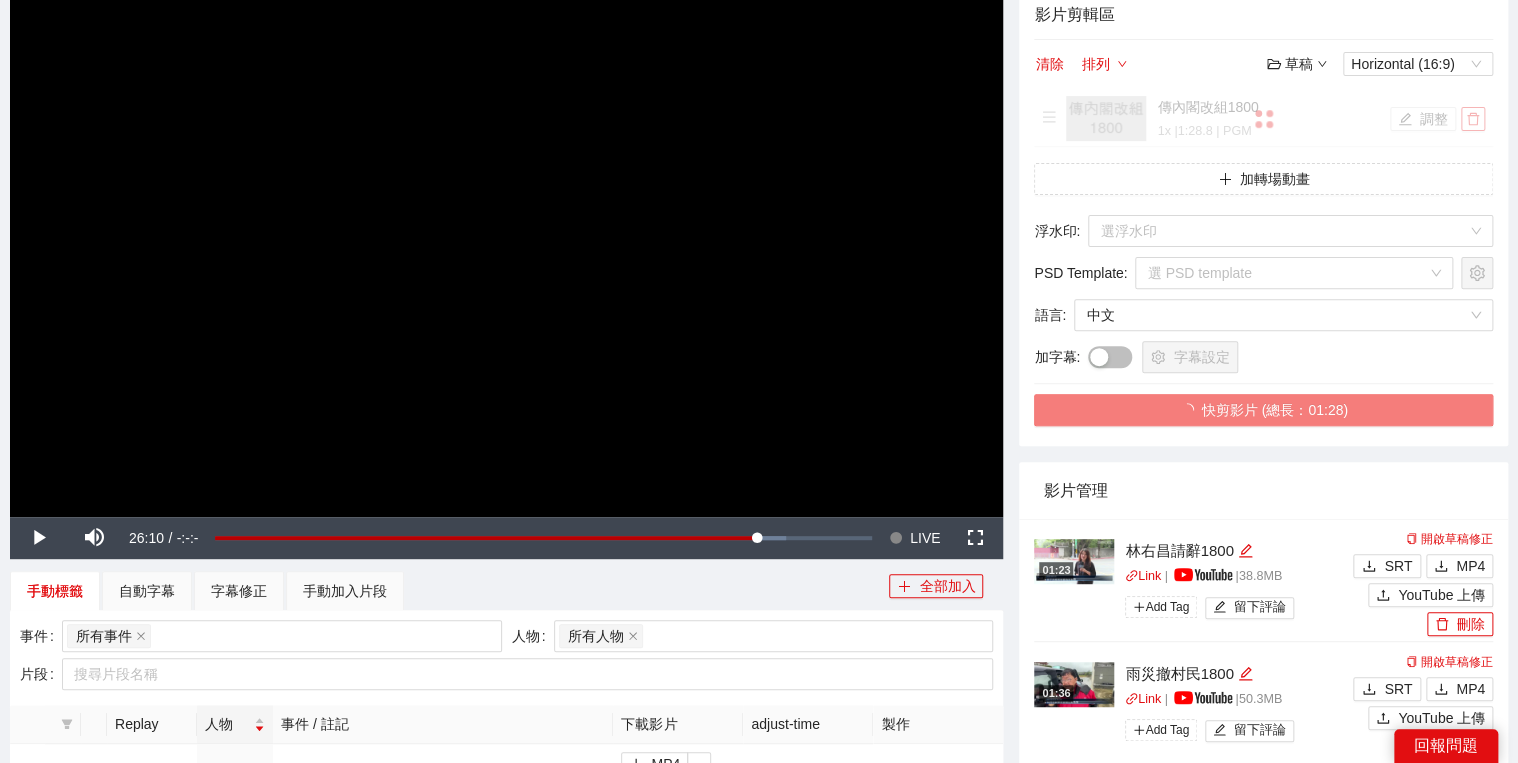 scroll, scrollTop: 240, scrollLeft: 0, axis: vertical 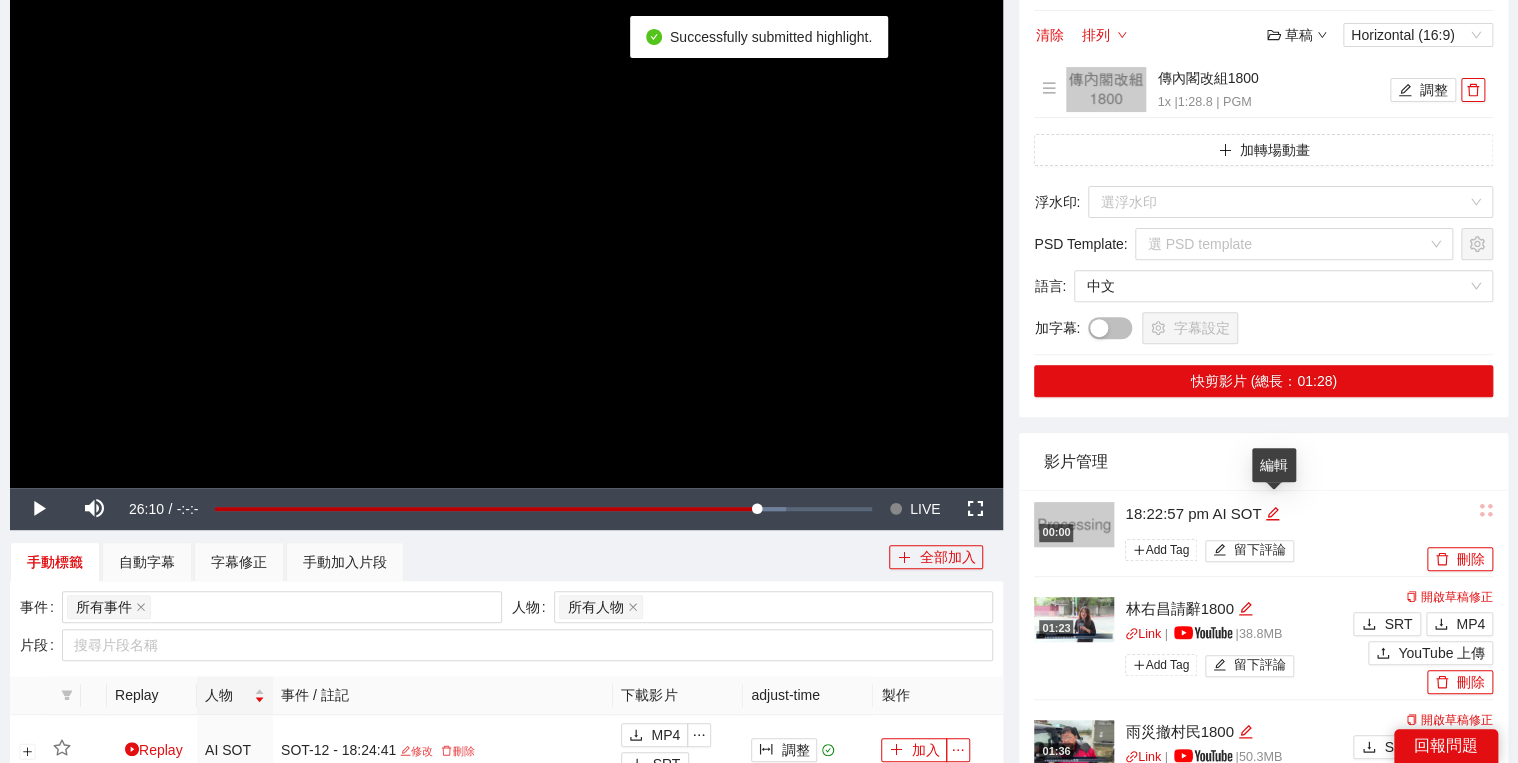 click 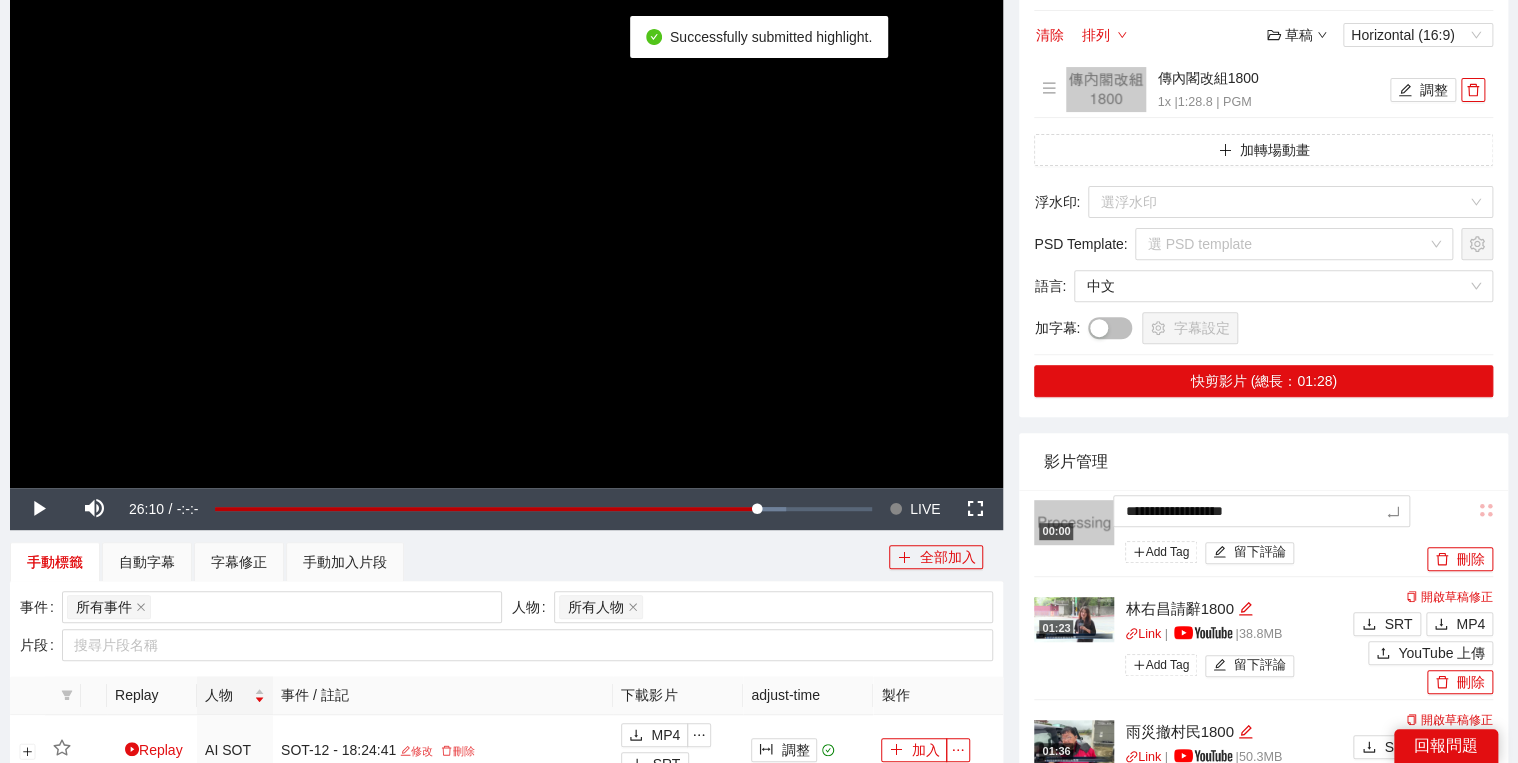 drag, startPoint x: 1265, startPoint y: 516, endPoint x: 1188, endPoint y: 458, distance: 96.40021 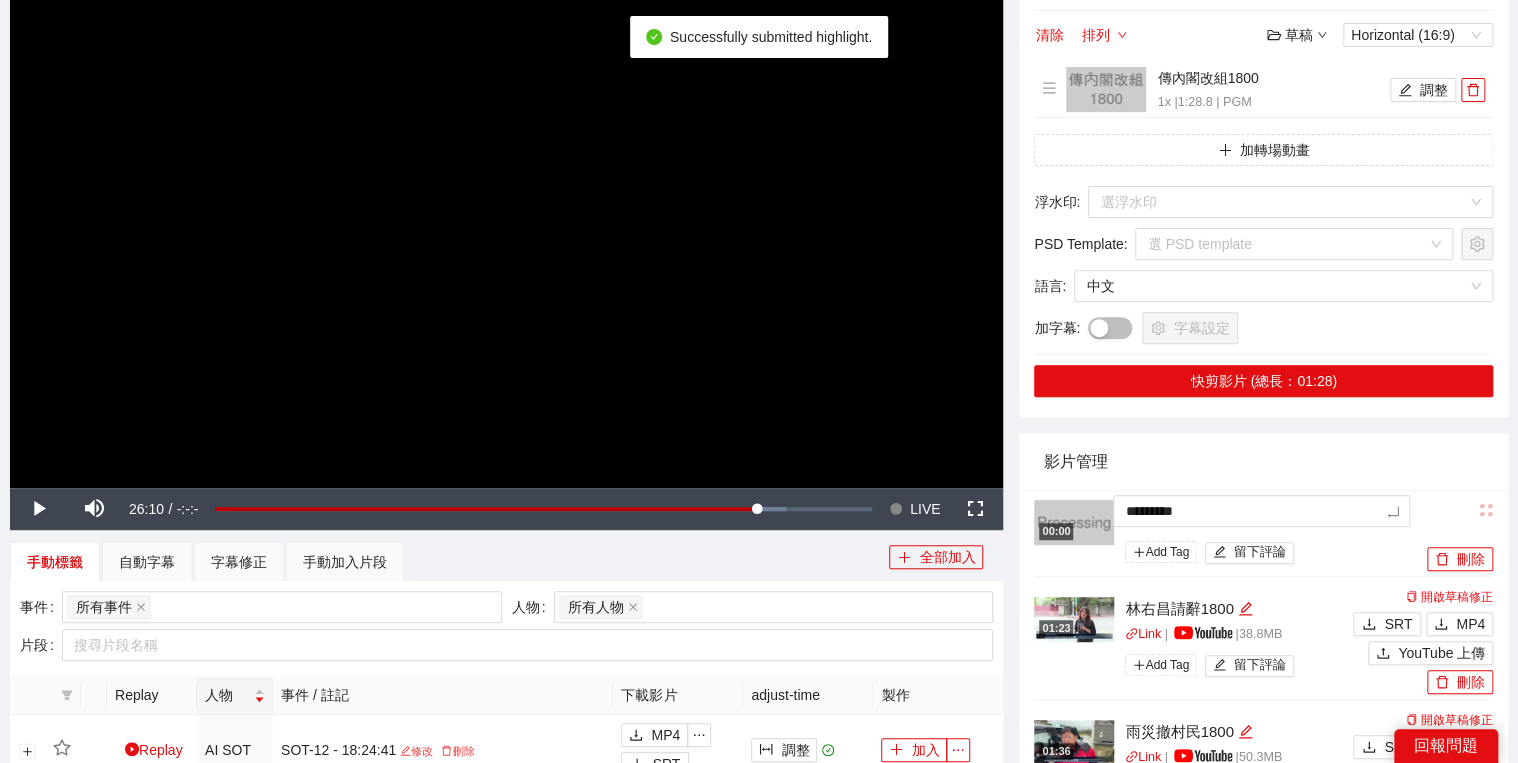 drag, startPoint x: 1189, startPoint y: 457, endPoint x: 1017, endPoint y: 478, distance: 173.27724 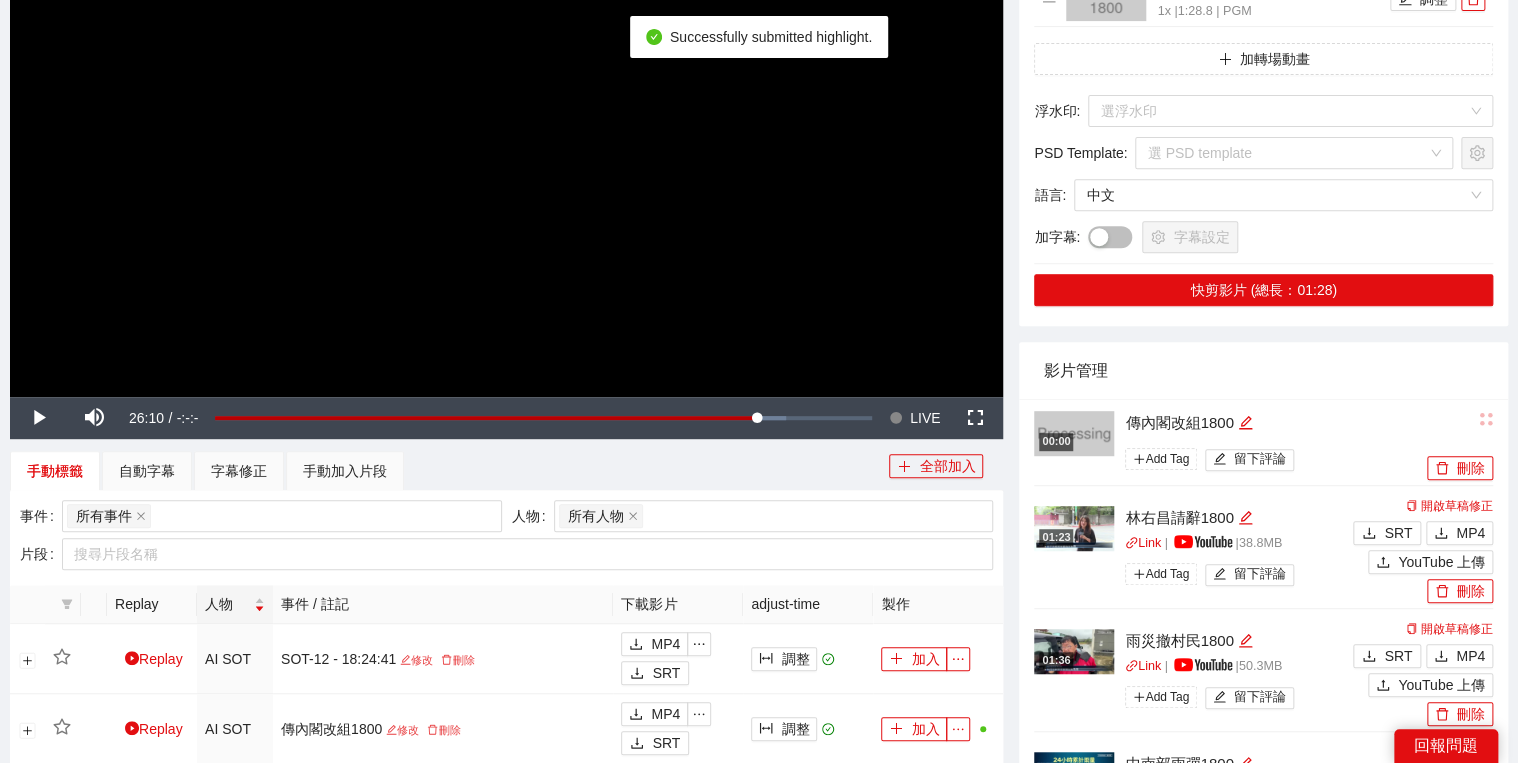 scroll, scrollTop: 400, scrollLeft: 0, axis: vertical 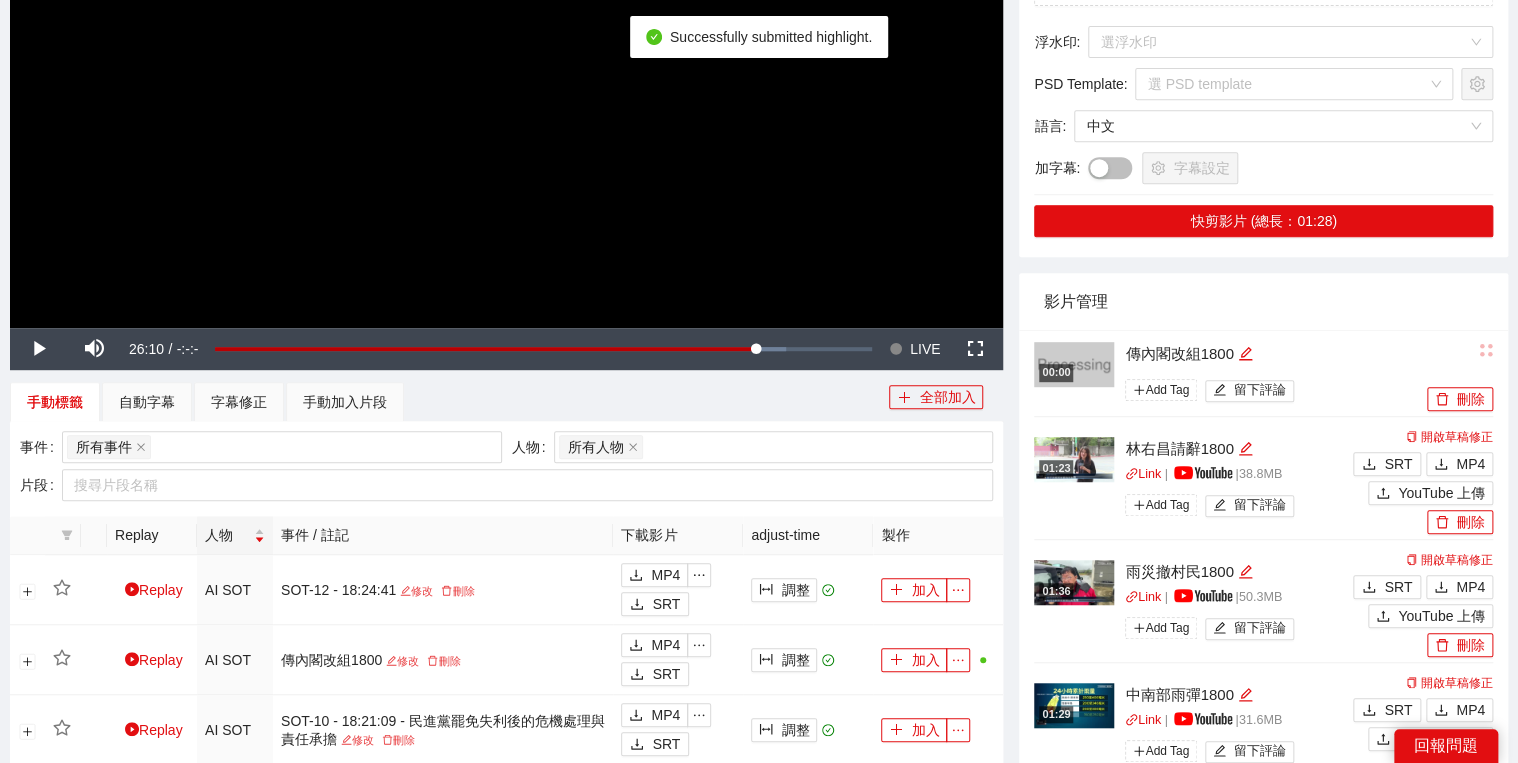 click at bounding box center (506, 48) 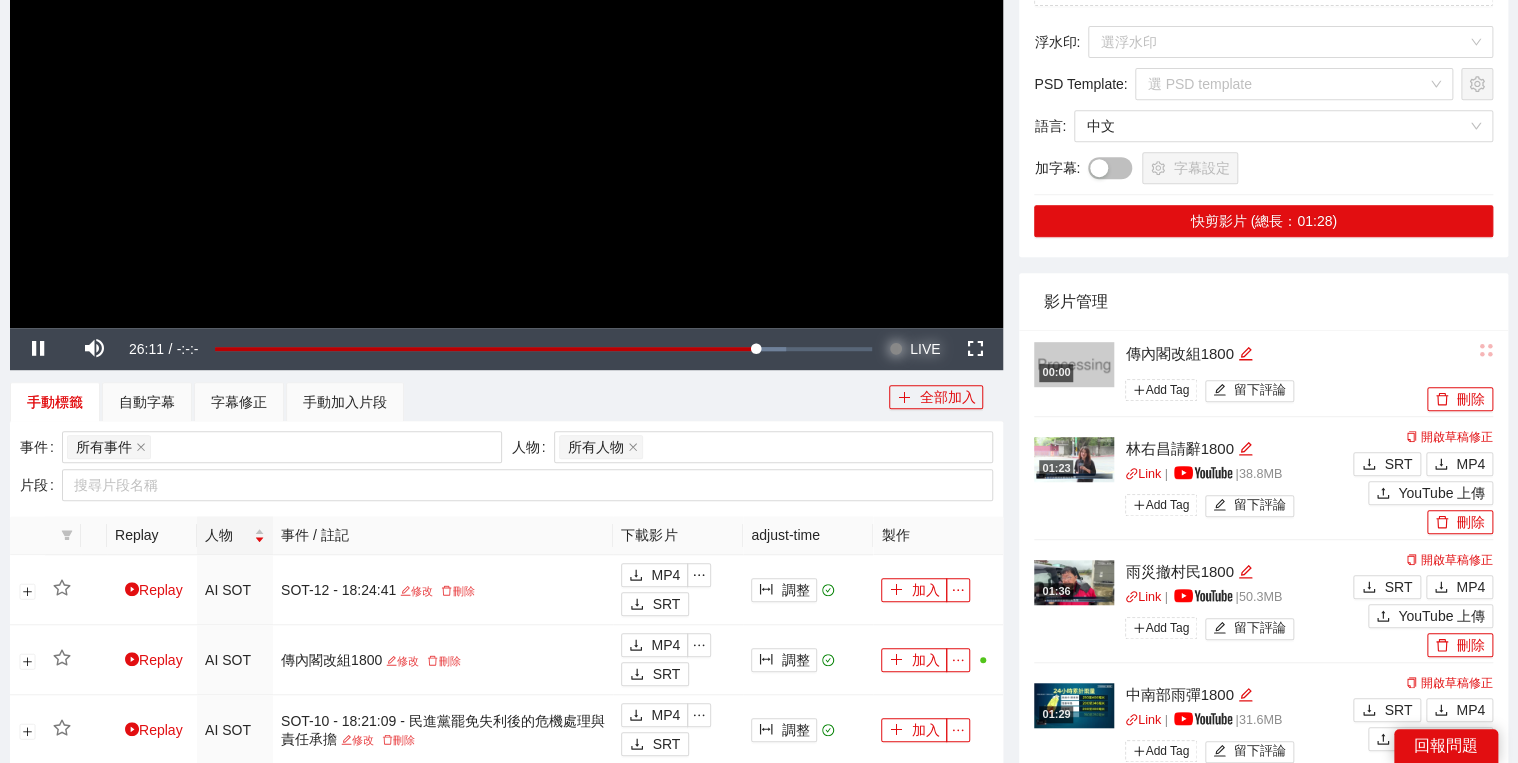 click on "Seek to live, currently behind live LIVE" at bounding box center (914, 349) 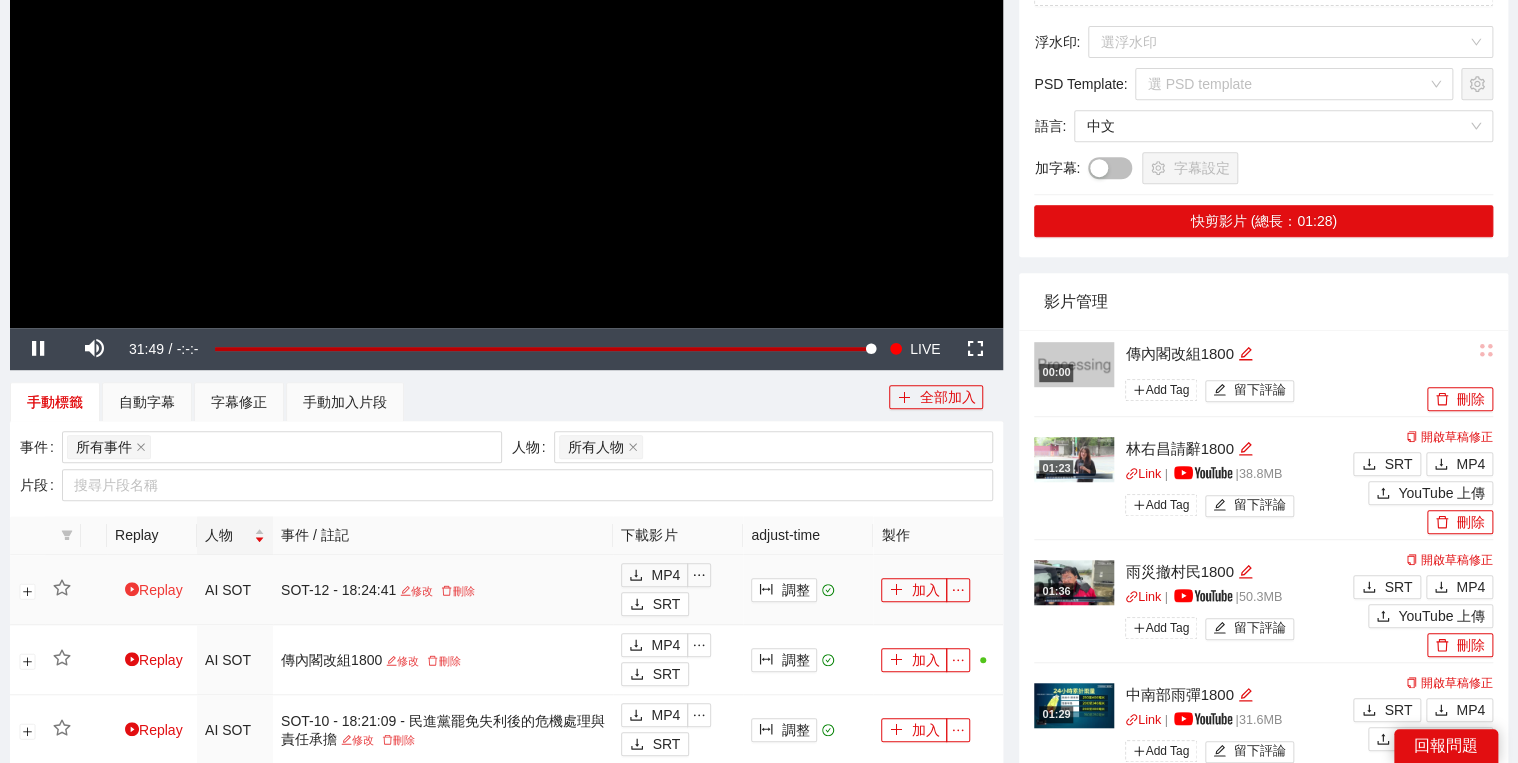 click on "Replay" at bounding box center (154, 590) 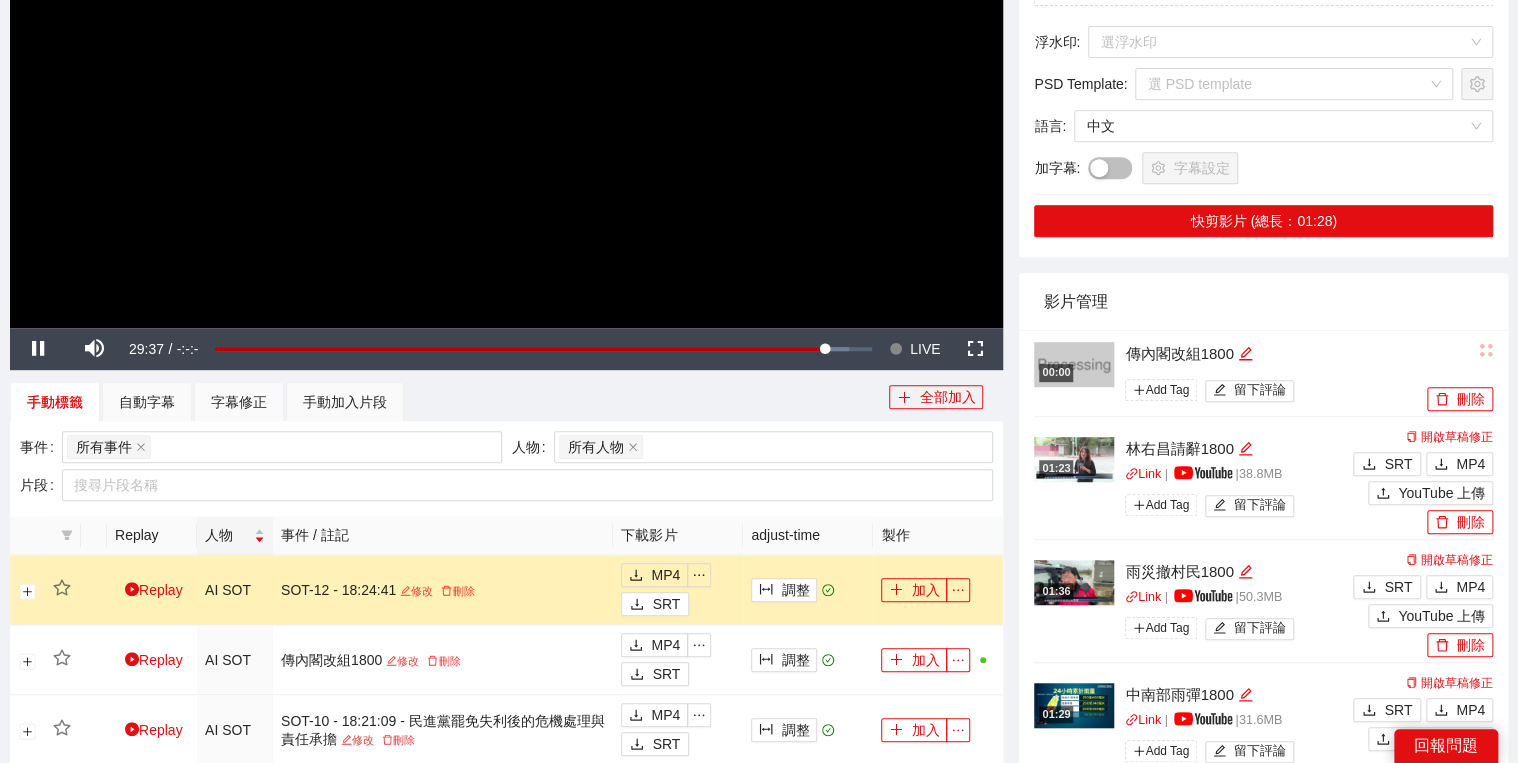 click at bounding box center [506, 48] 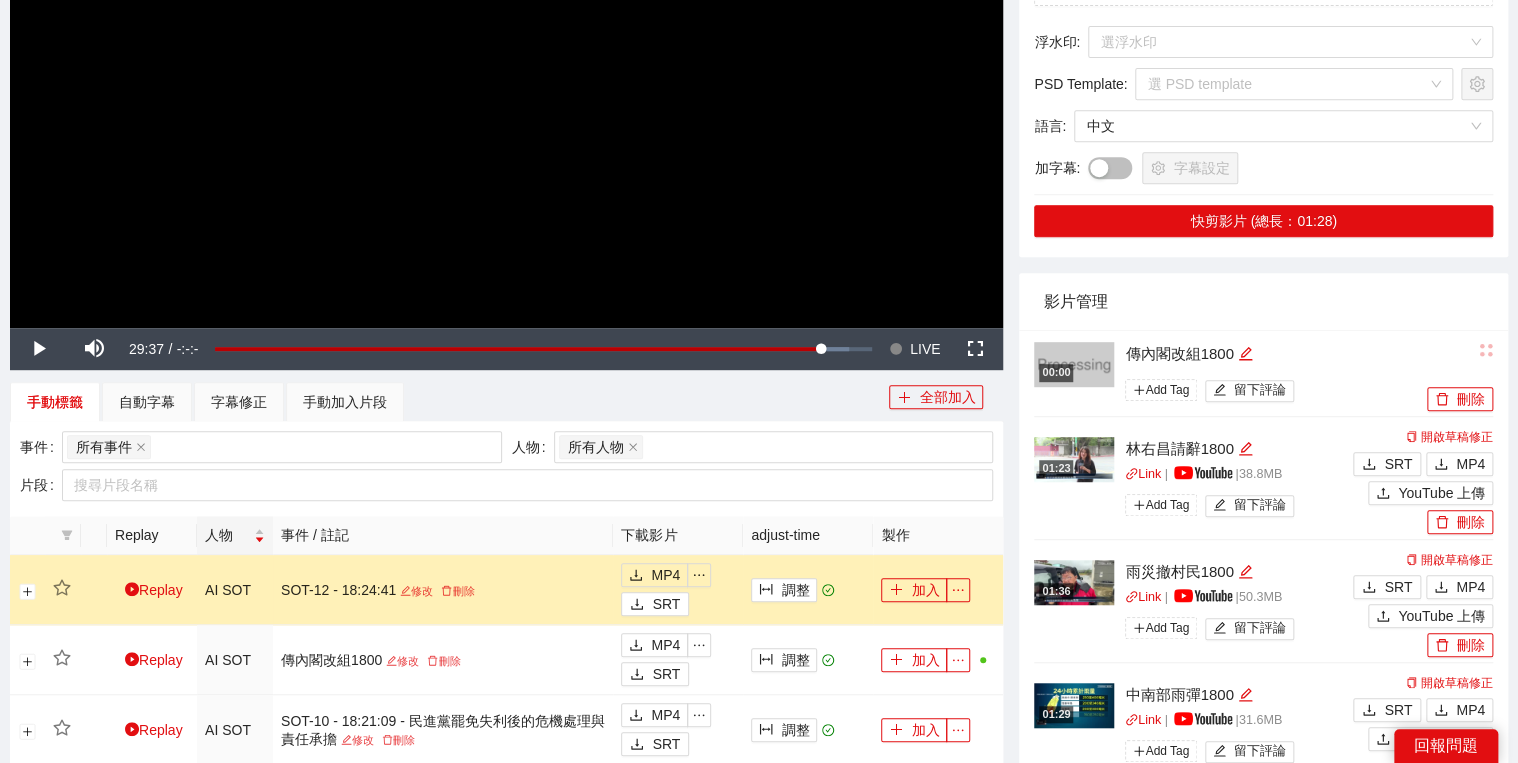 click on "SOT-12 - 18:24:41 修改 刪除" at bounding box center [443, 590] 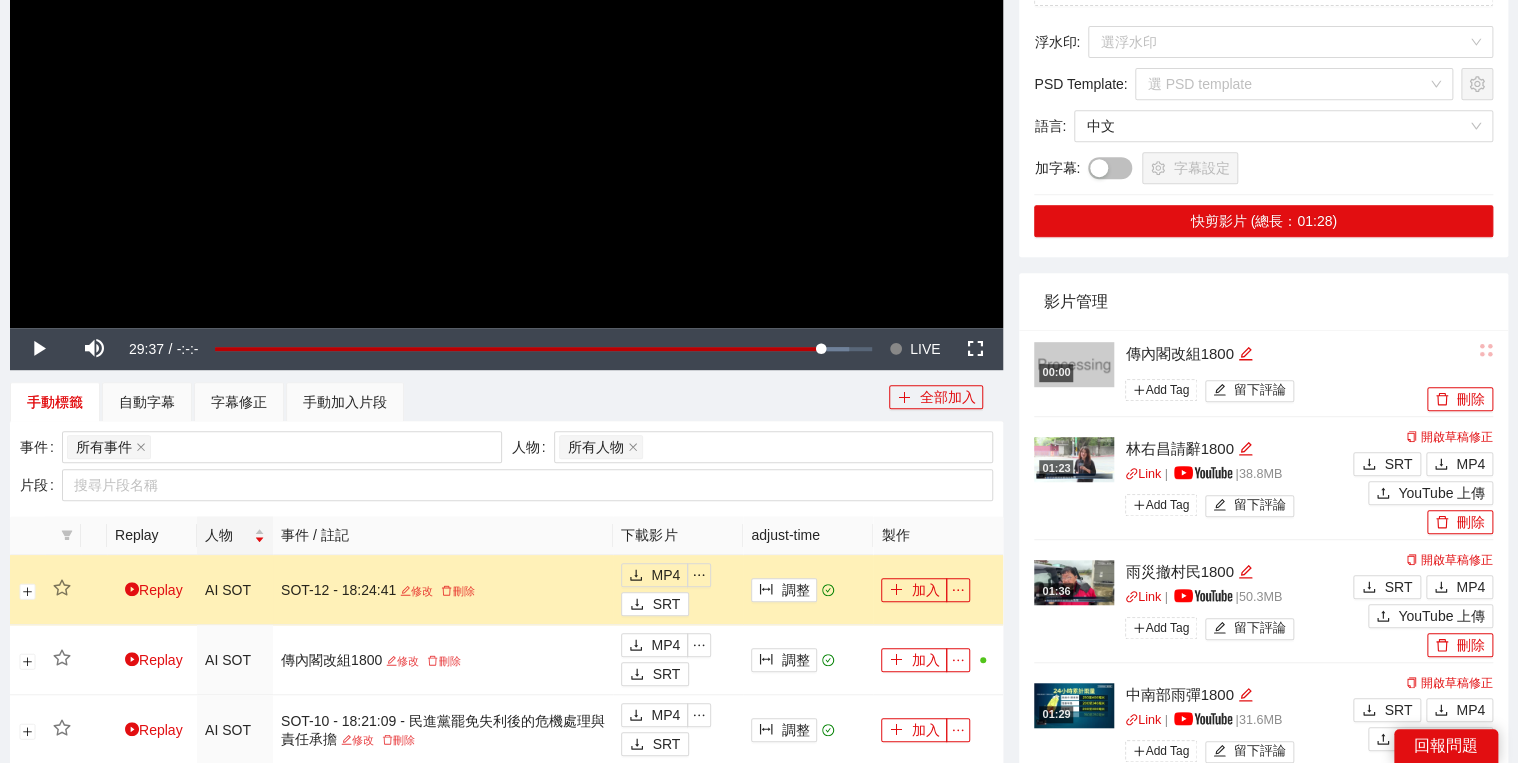 click on "SOT-12 - 18:24:41 修改 刪除" at bounding box center (443, 590) 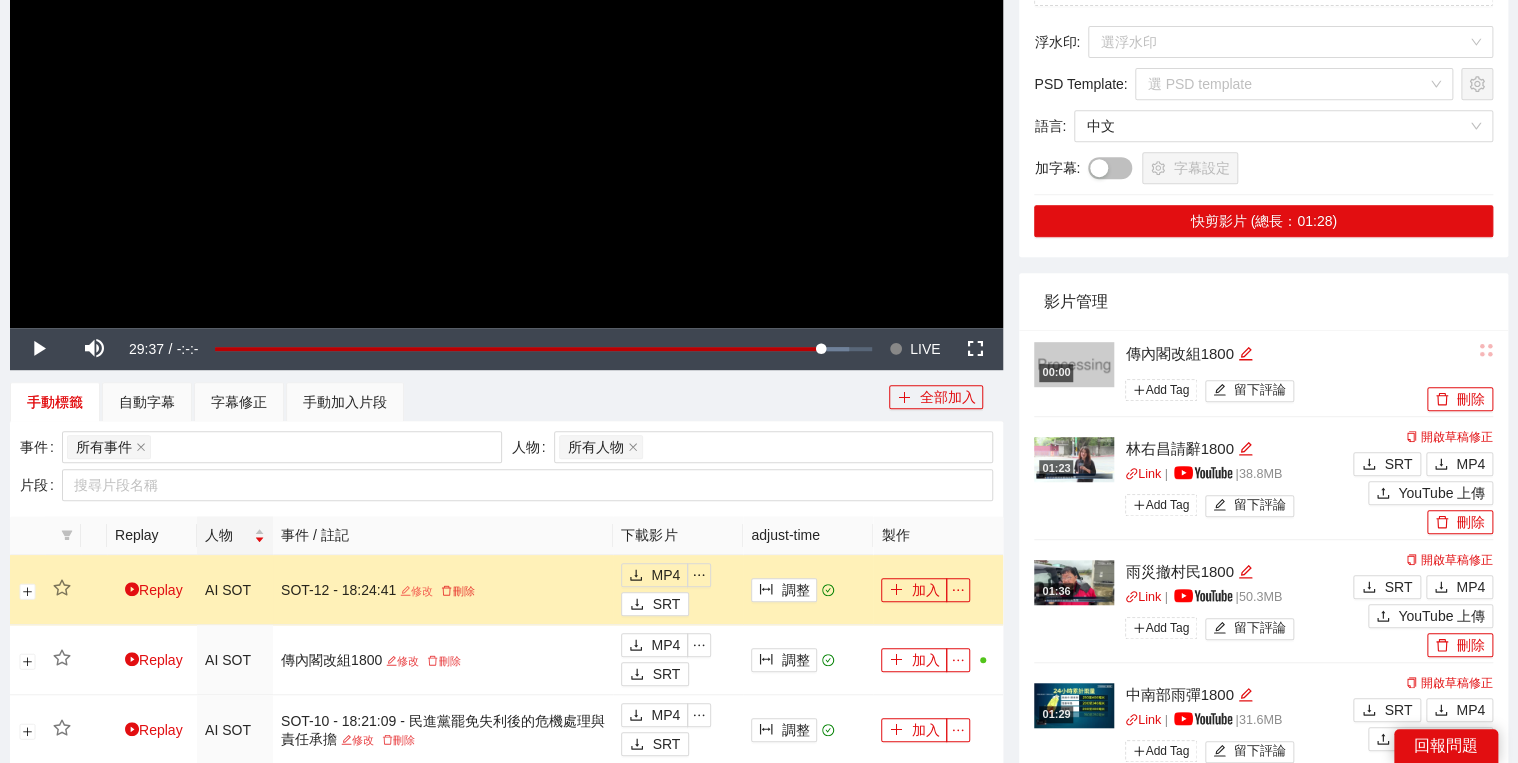 click 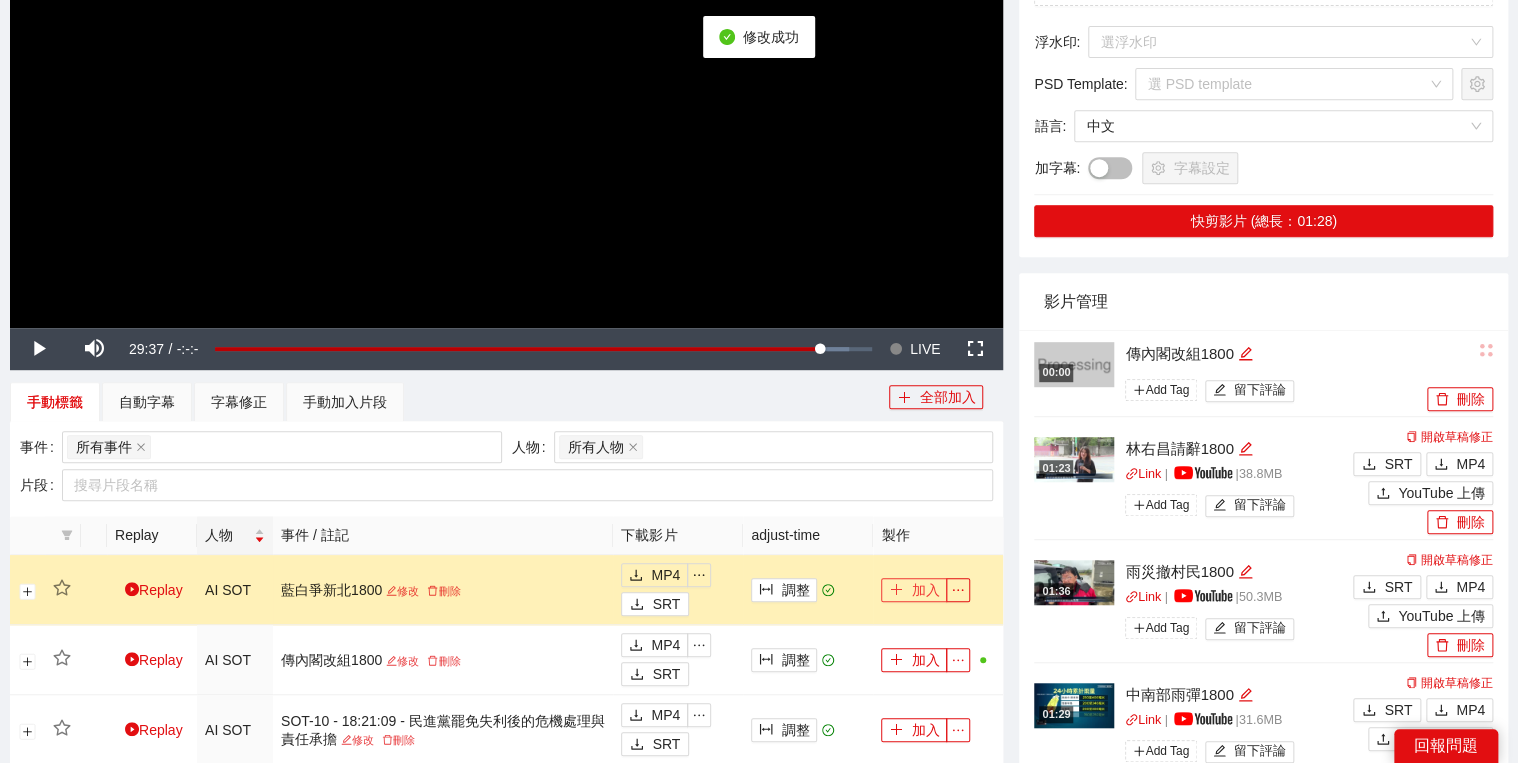 click on "加入" at bounding box center [914, 590] 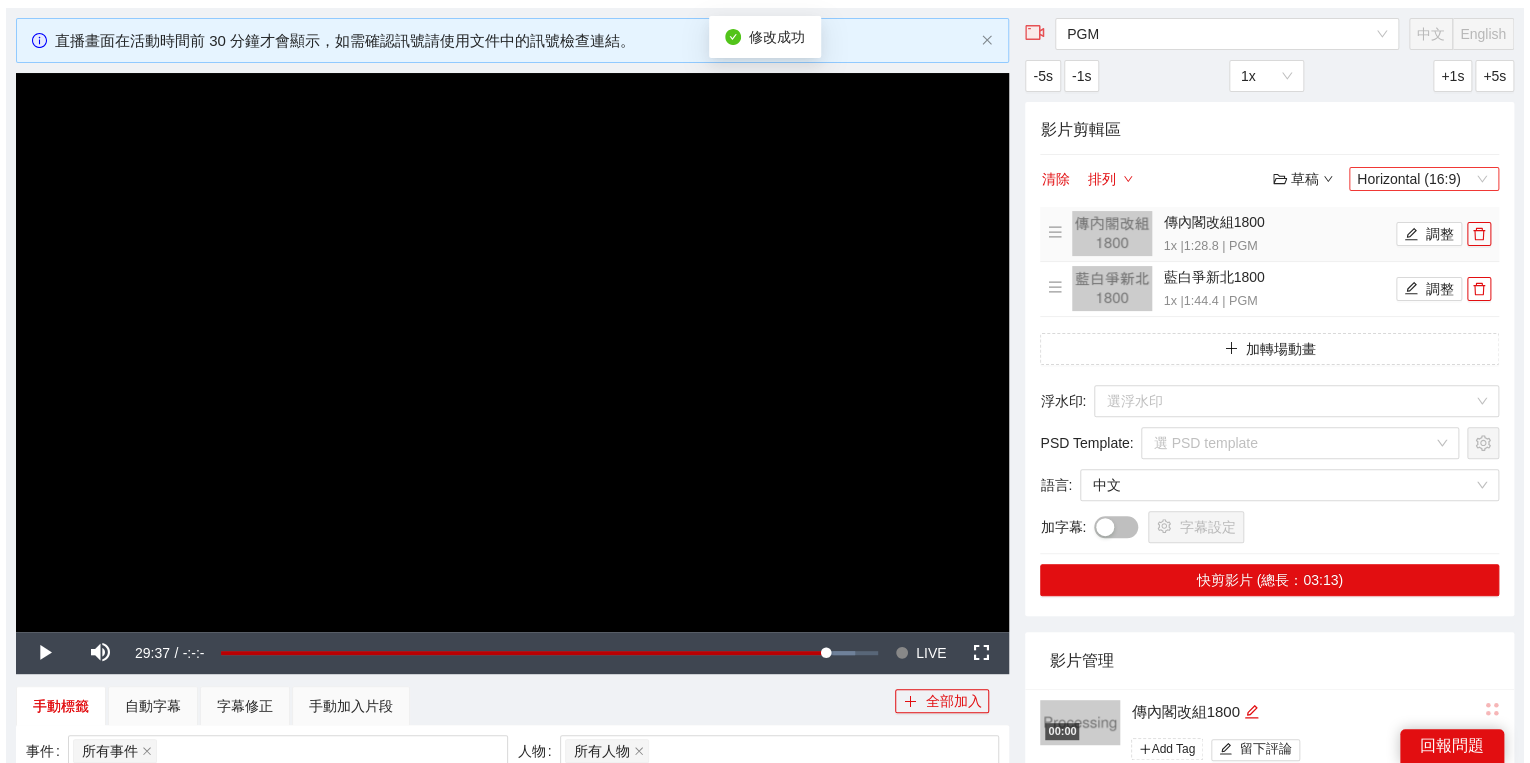 scroll, scrollTop: 0, scrollLeft: 0, axis: both 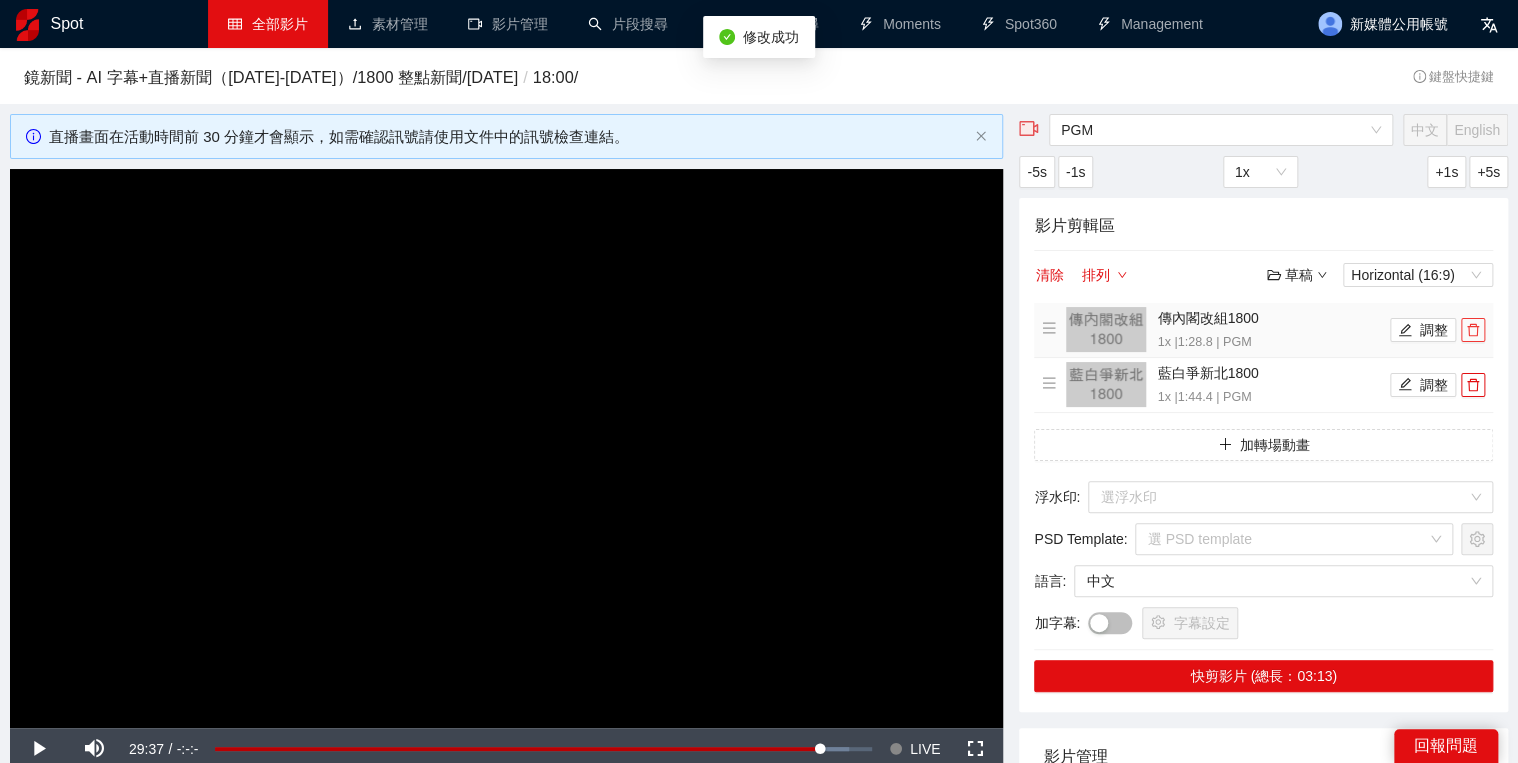 click 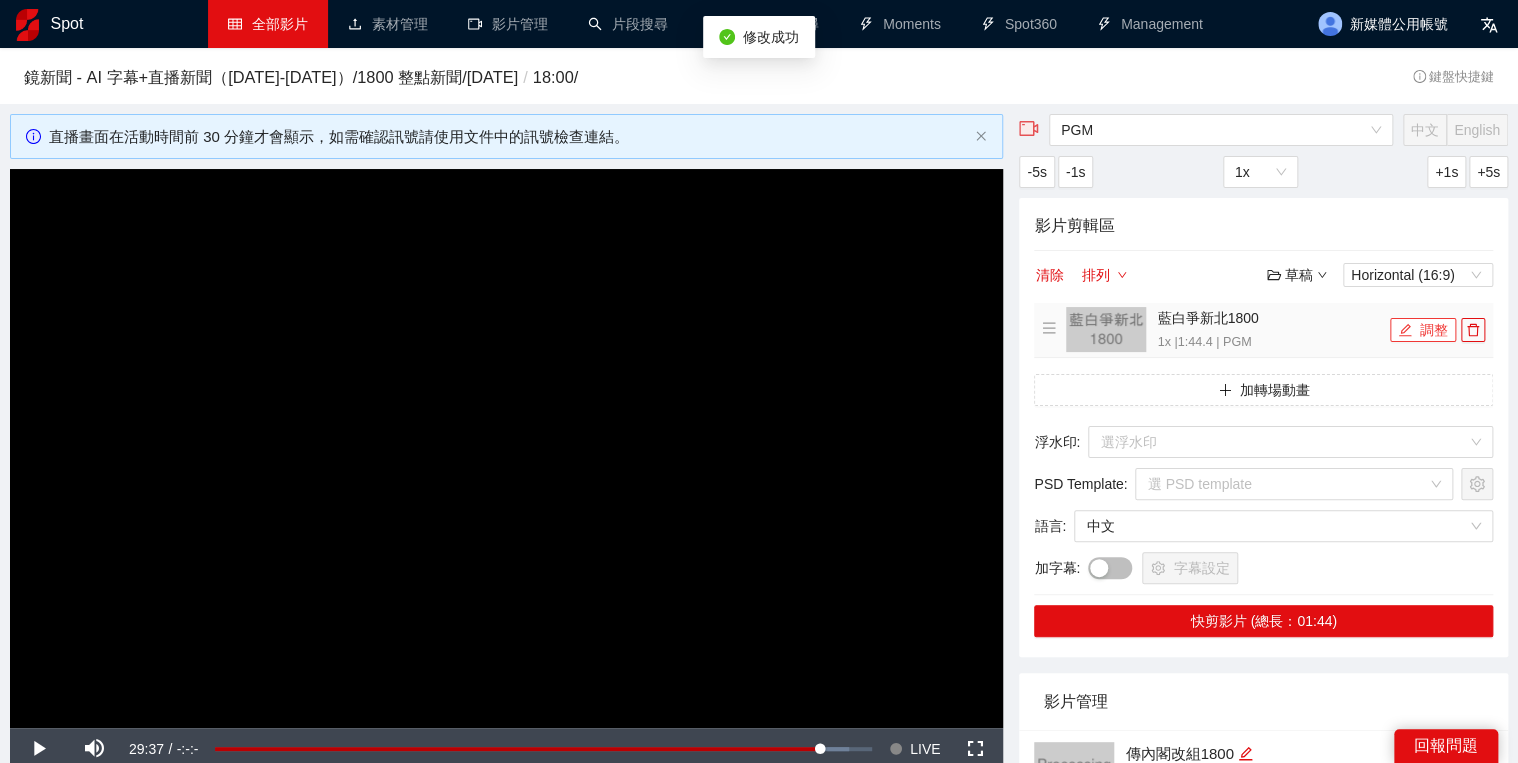 click on "調整" at bounding box center (1423, 330) 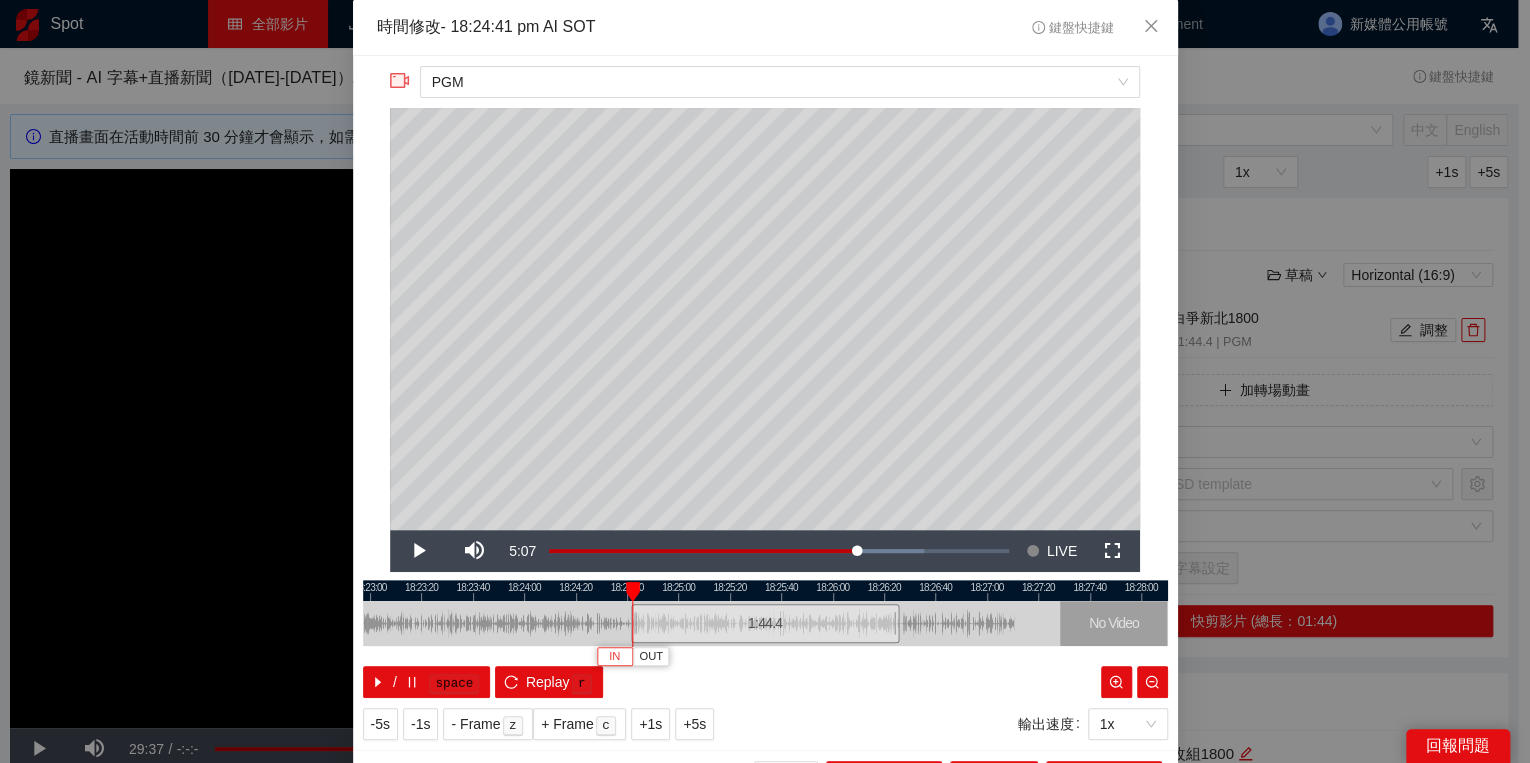click on "IN" at bounding box center (614, 657) 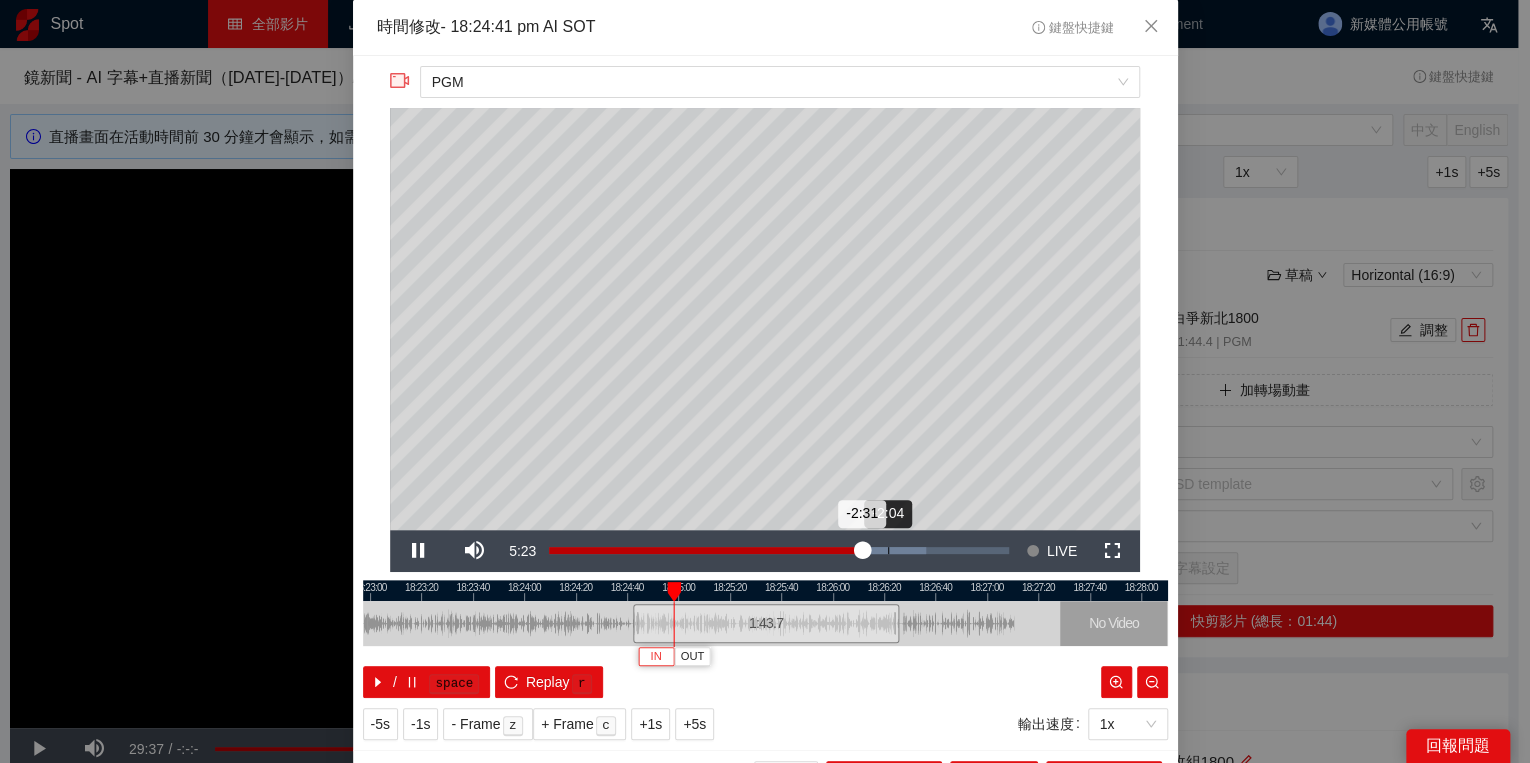 click on "Loaded :  82.04% -2:04 -2:31" at bounding box center (779, 551) 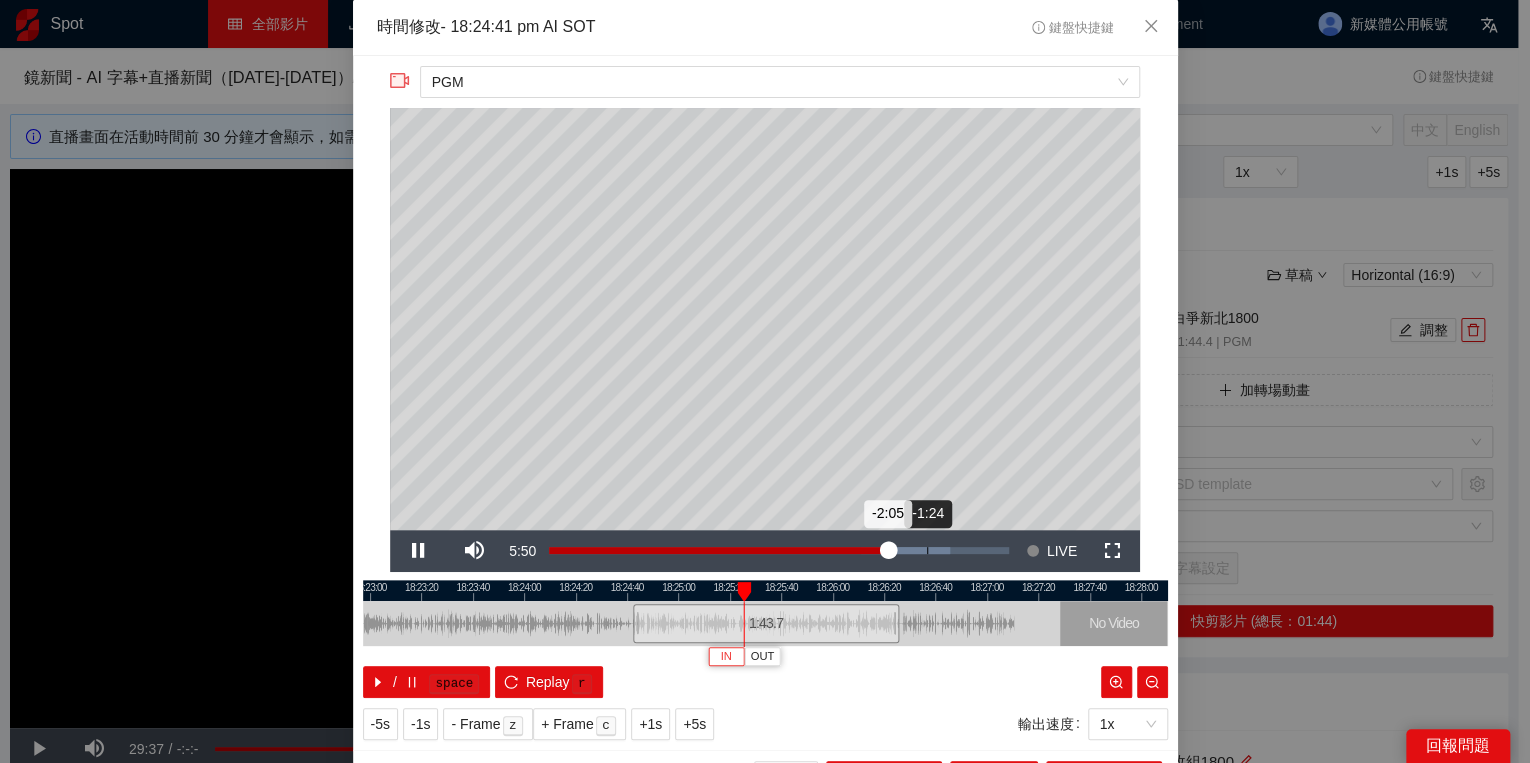 click on "Loaded :  87.33% -1:24 -2:05" at bounding box center (779, 550) 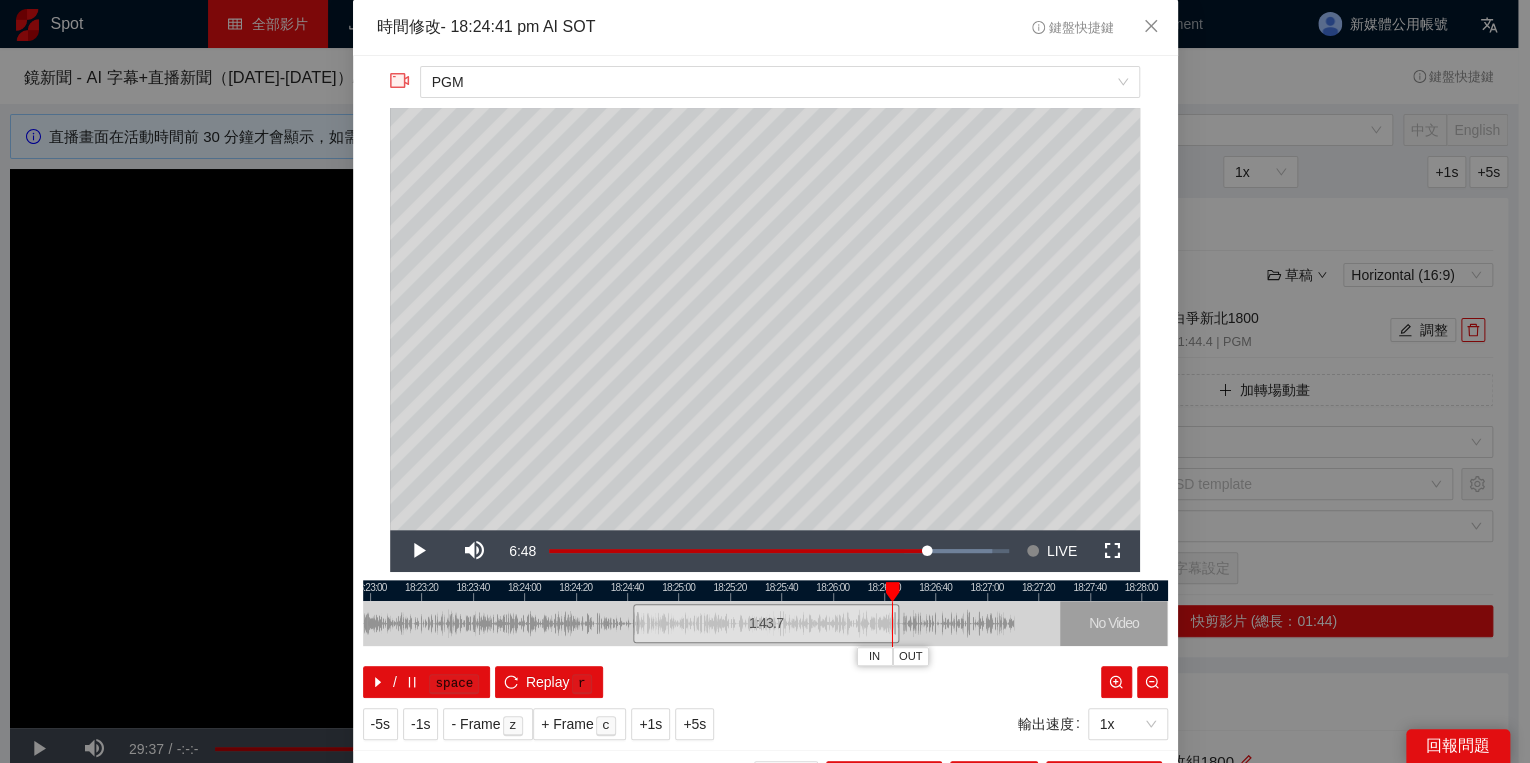 drag, startPoint x: 867, startPoint y: 592, endPoint x: 888, endPoint y: 586, distance: 21.84033 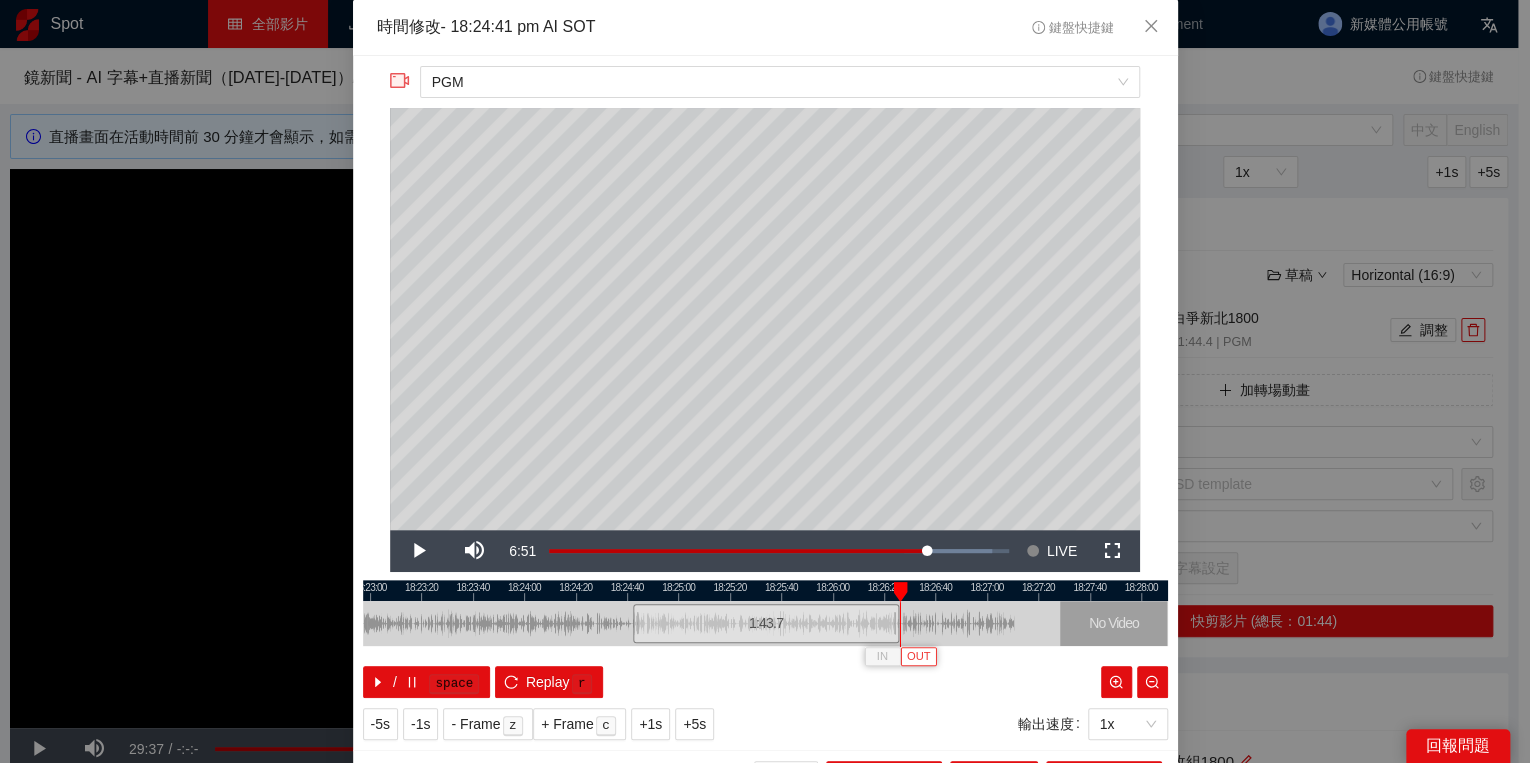 click on "OUT" at bounding box center [919, 657] 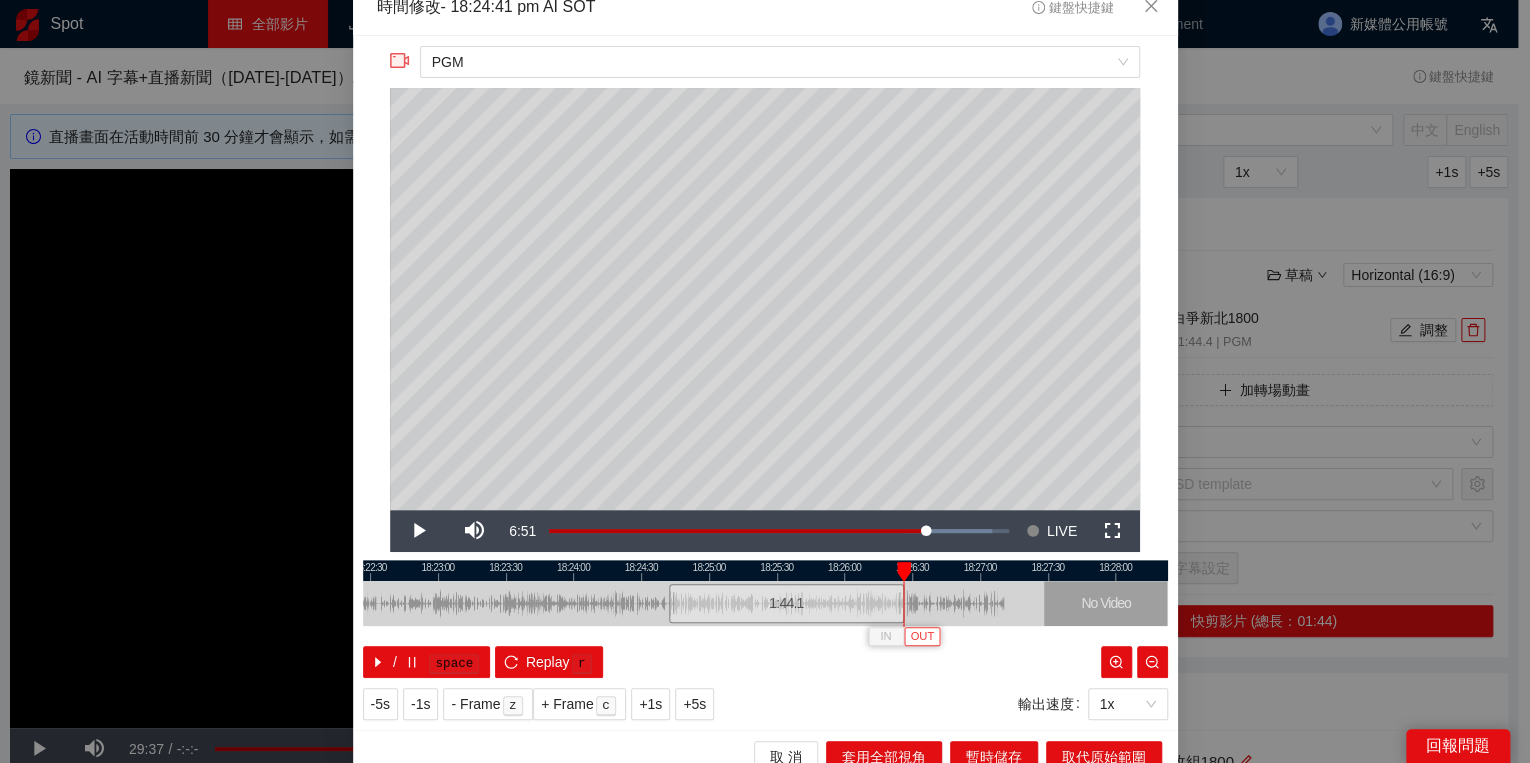scroll, scrollTop: 39, scrollLeft: 0, axis: vertical 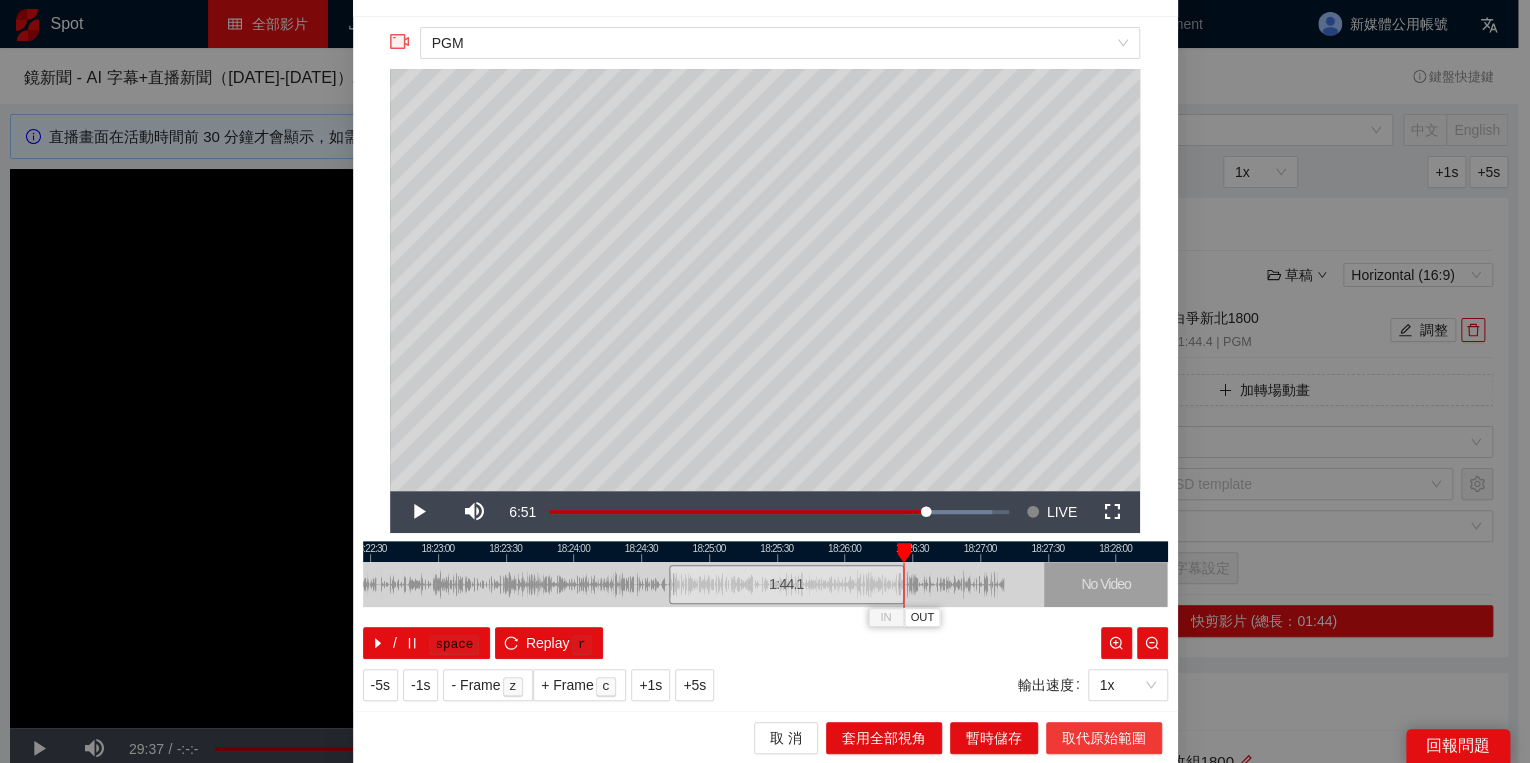 click on "取代原始範圍" at bounding box center [1104, 738] 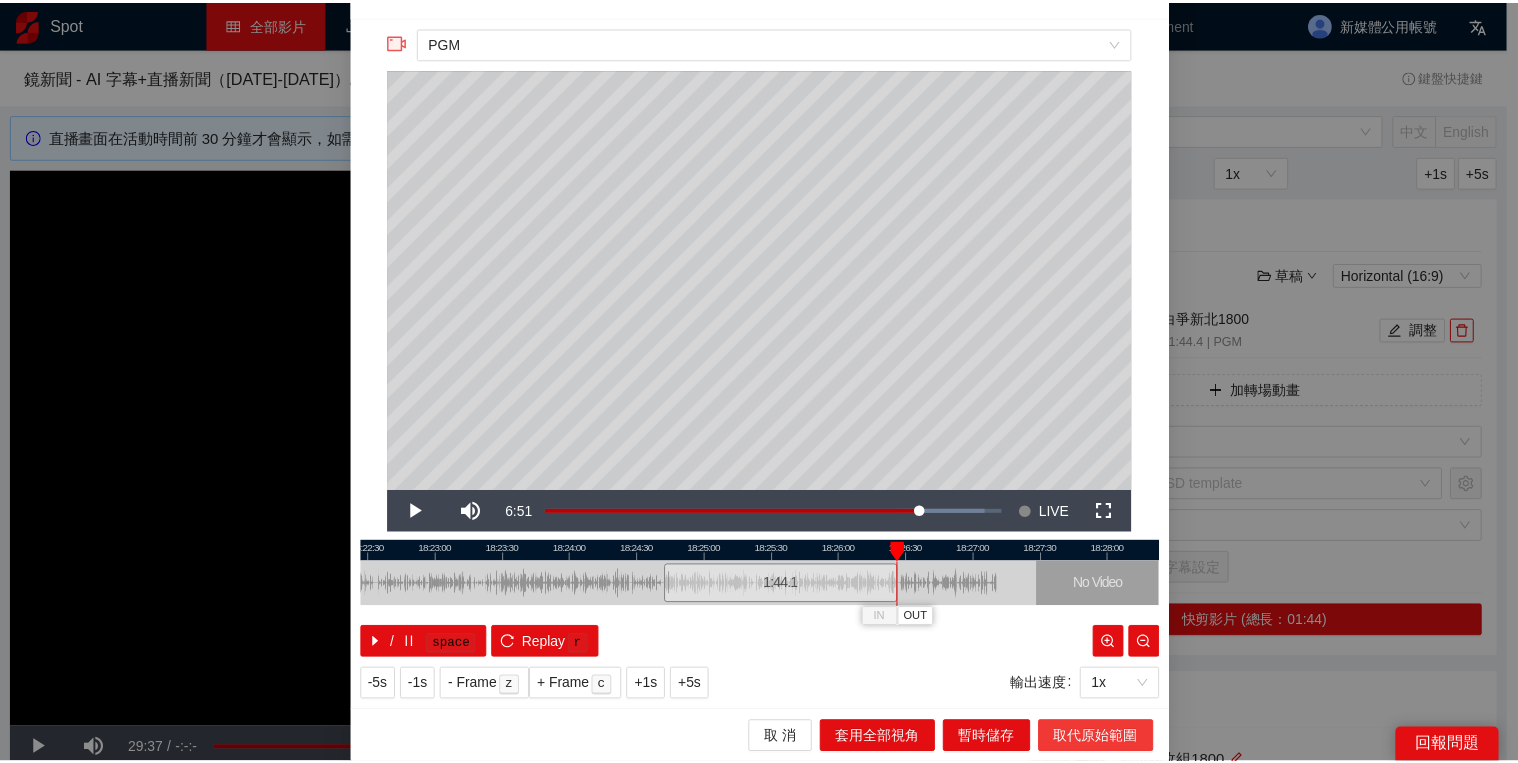 scroll, scrollTop: 0, scrollLeft: 0, axis: both 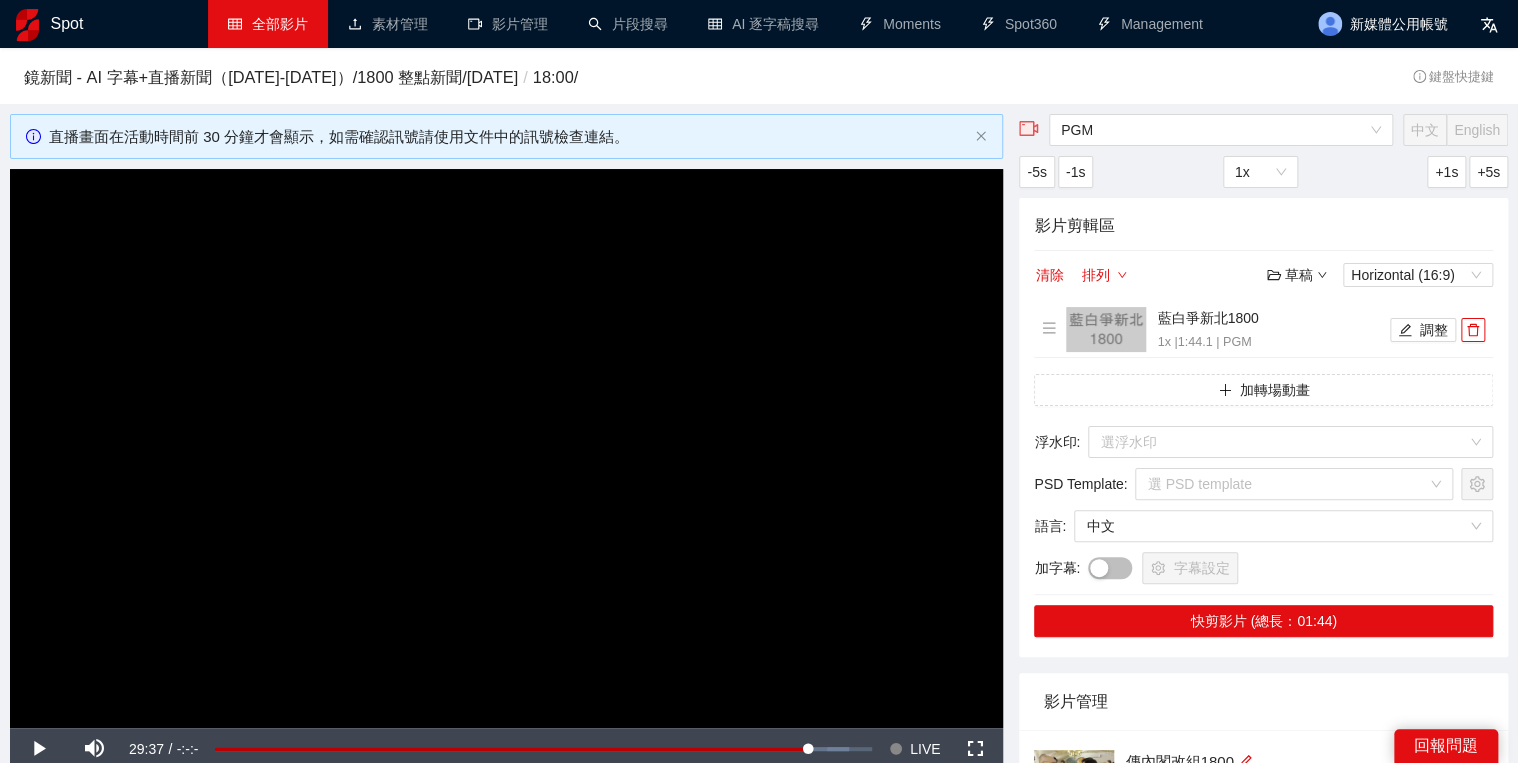 click on "影片剪輯區 清除 排列     草稿   Horizontal (16:9) 藍白爭新北1800 1x |  1:44.1    | PGM   調整   加轉場動畫 浮水印 : 選浮水印 PSD Template : 選 PSD template 語言 : 中文 加字幕 :   字幕設定 快剪影片 (總長：01:44)" at bounding box center (1263, 427) 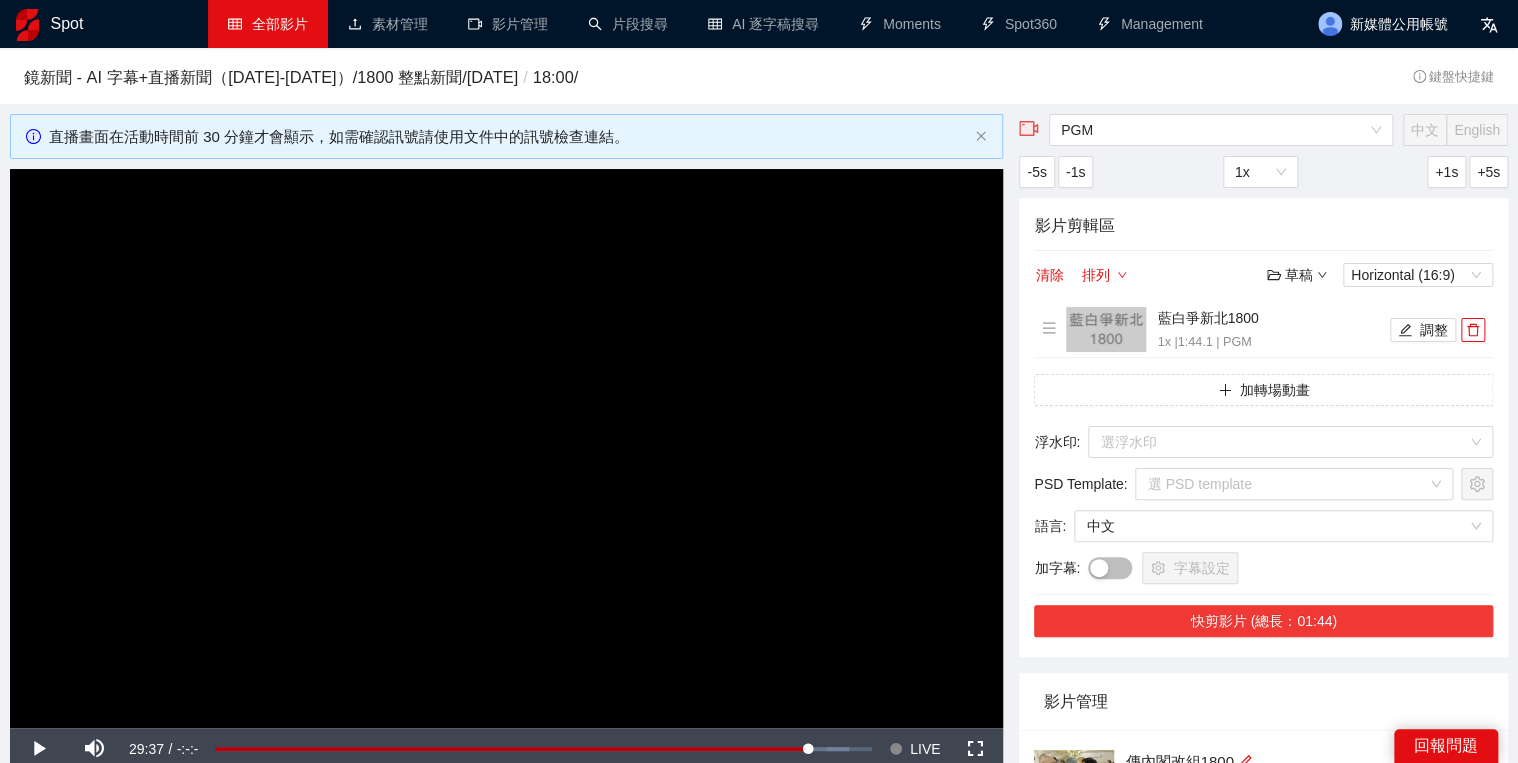click on "快剪影片 (總長：01:44)" at bounding box center [1263, 621] 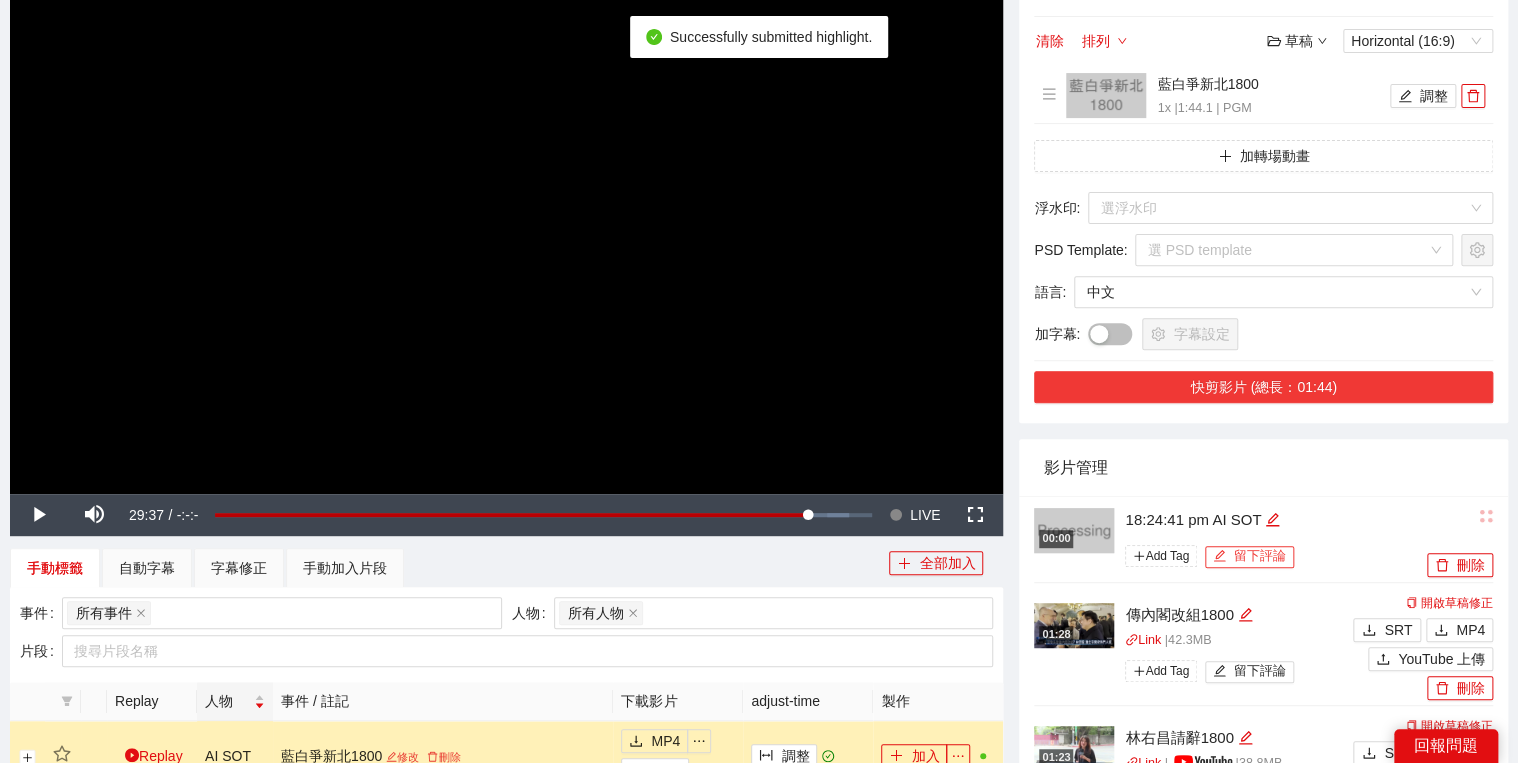 scroll, scrollTop: 240, scrollLeft: 0, axis: vertical 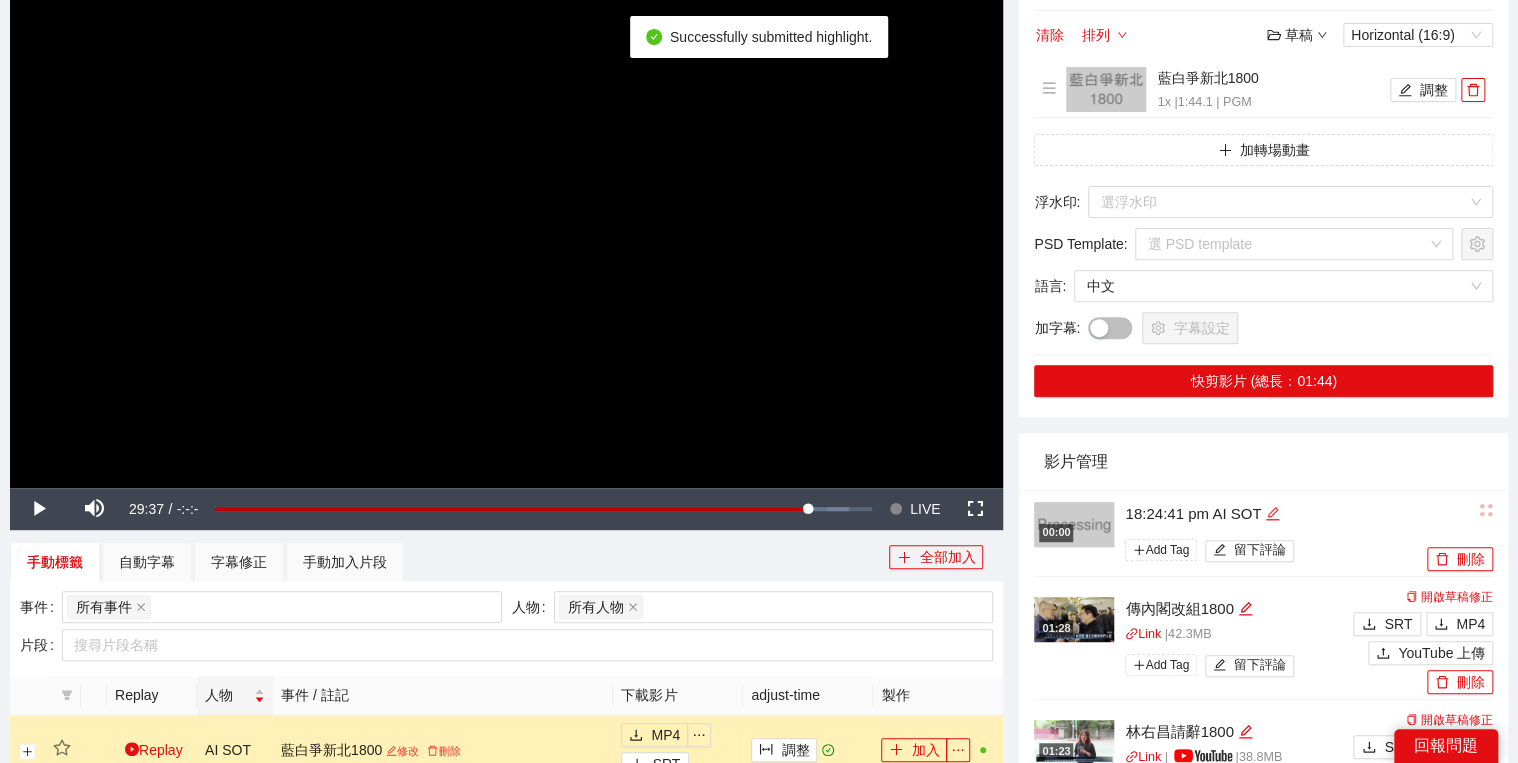 click 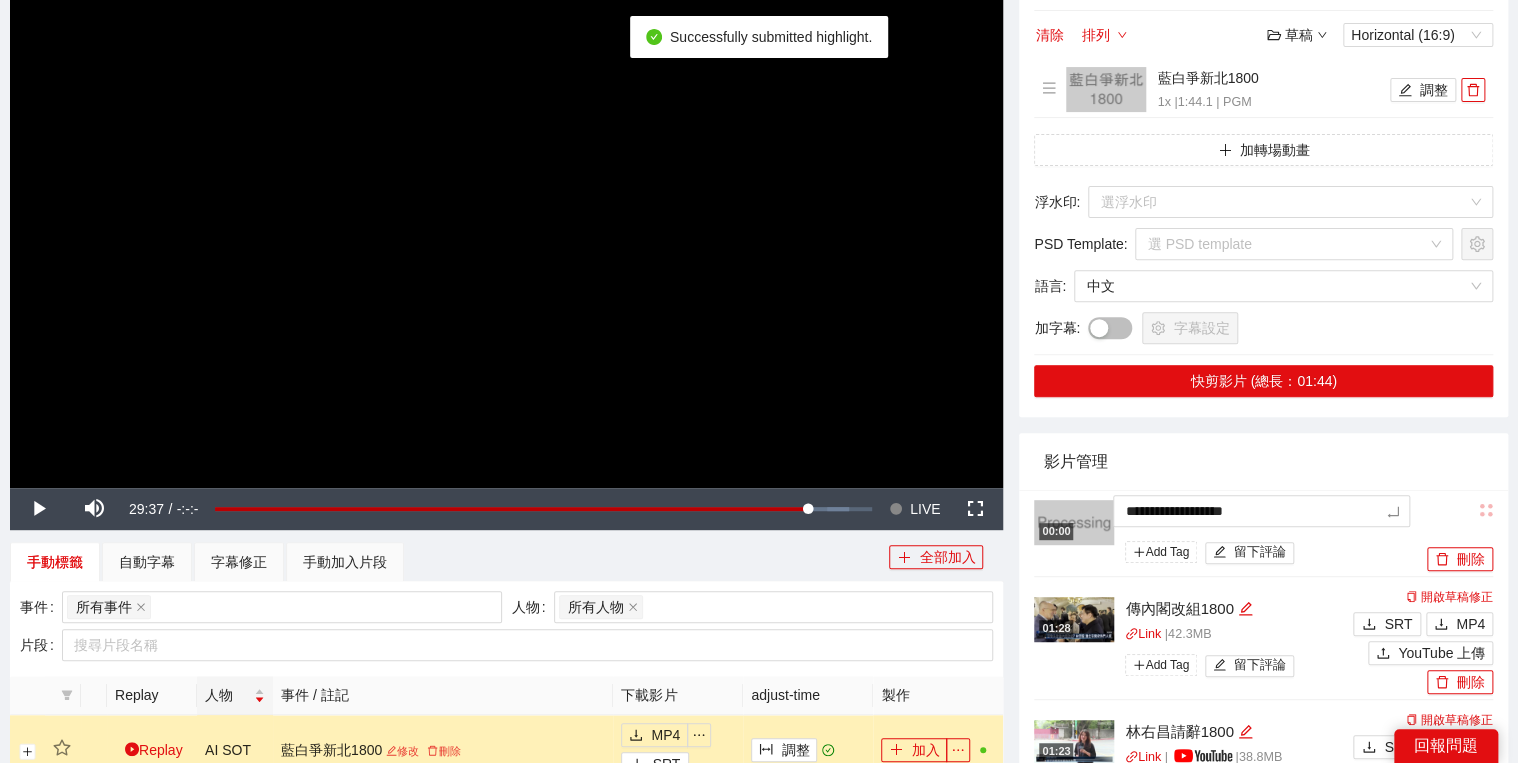 drag, startPoint x: 1308, startPoint y: 508, endPoint x: 1244, endPoint y: 471, distance: 73.92564 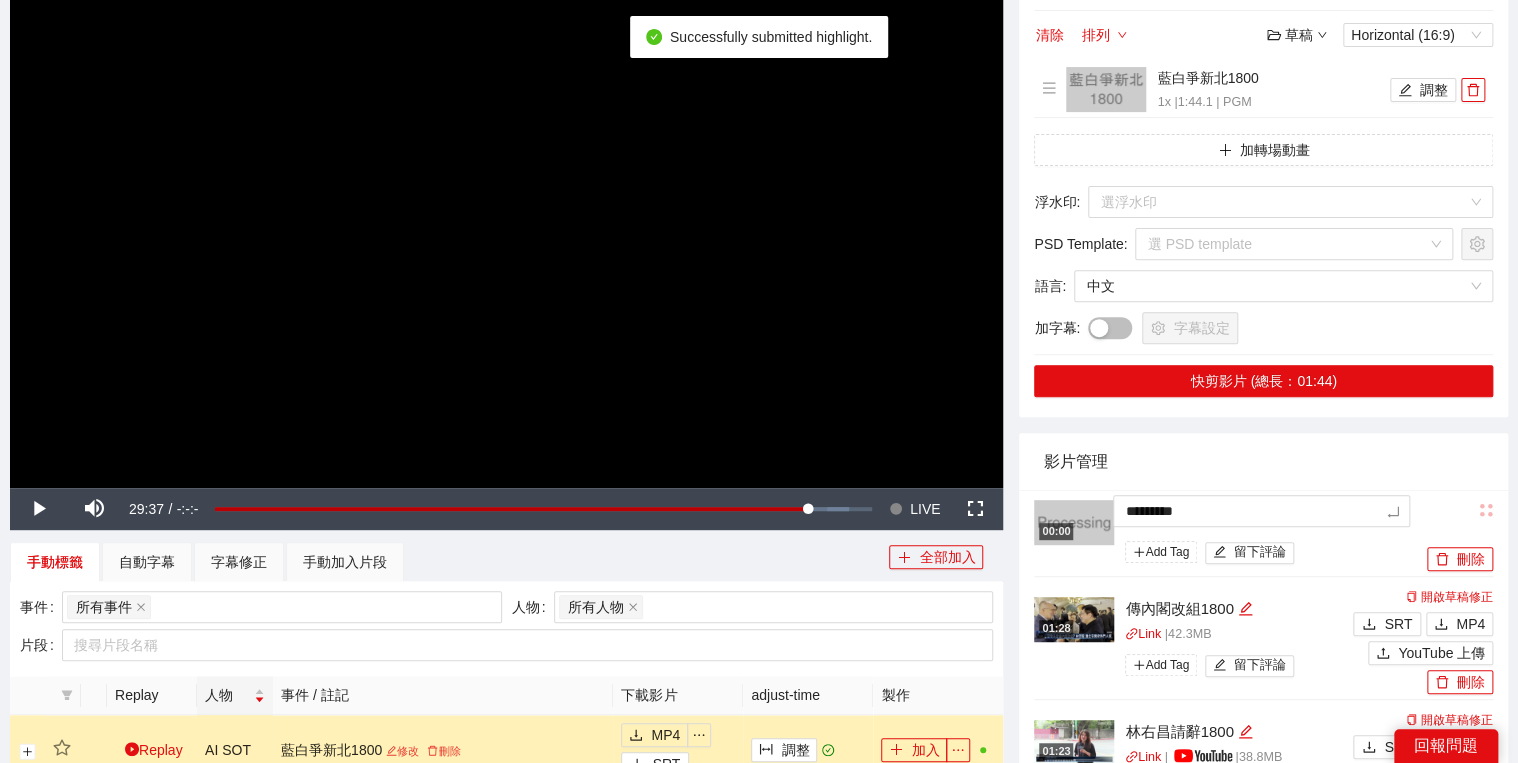 click on "影片管理" at bounding box center (1263, 461) 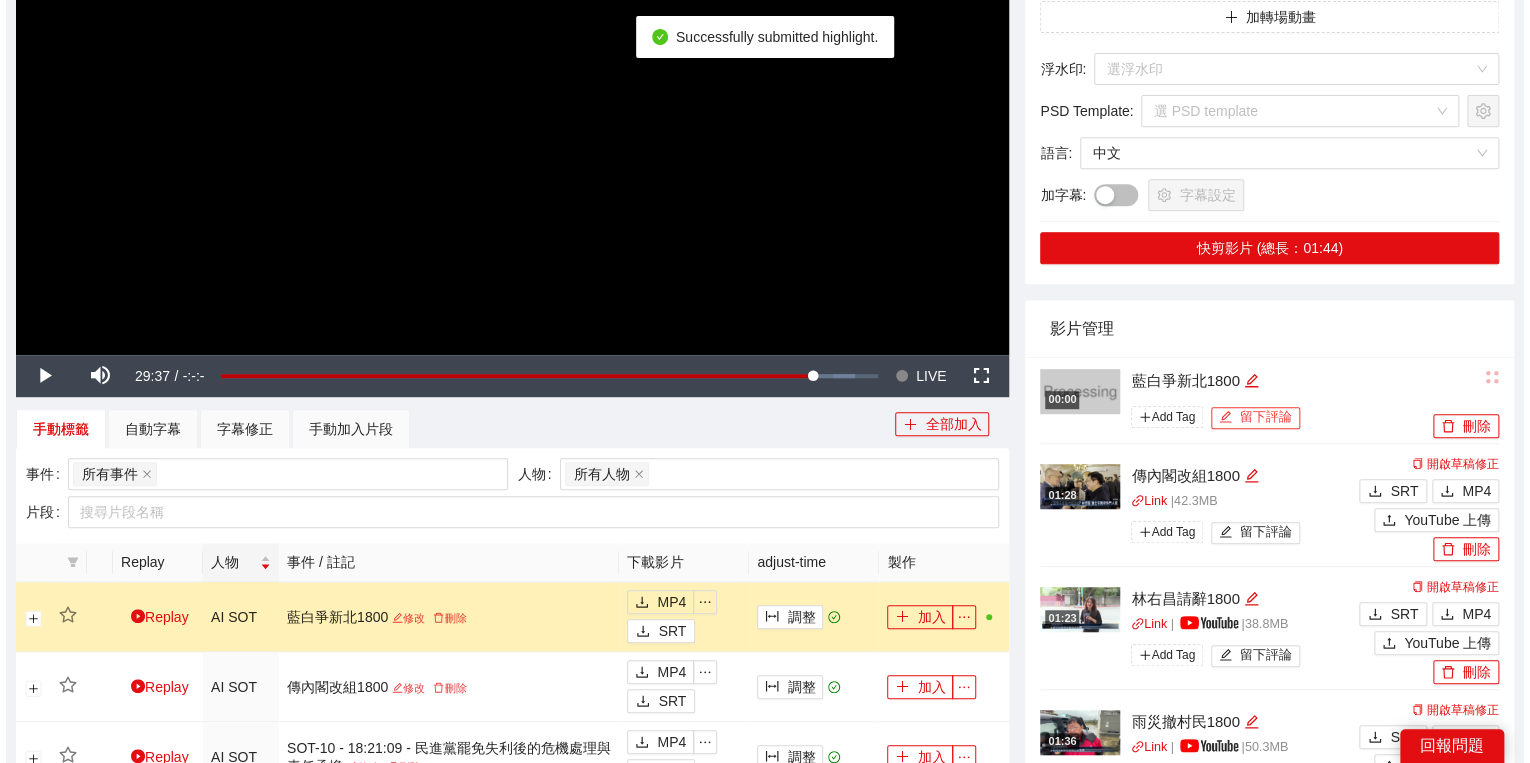 scroll, scrollTop: 400, scrollLeft: 0, axis: vertical 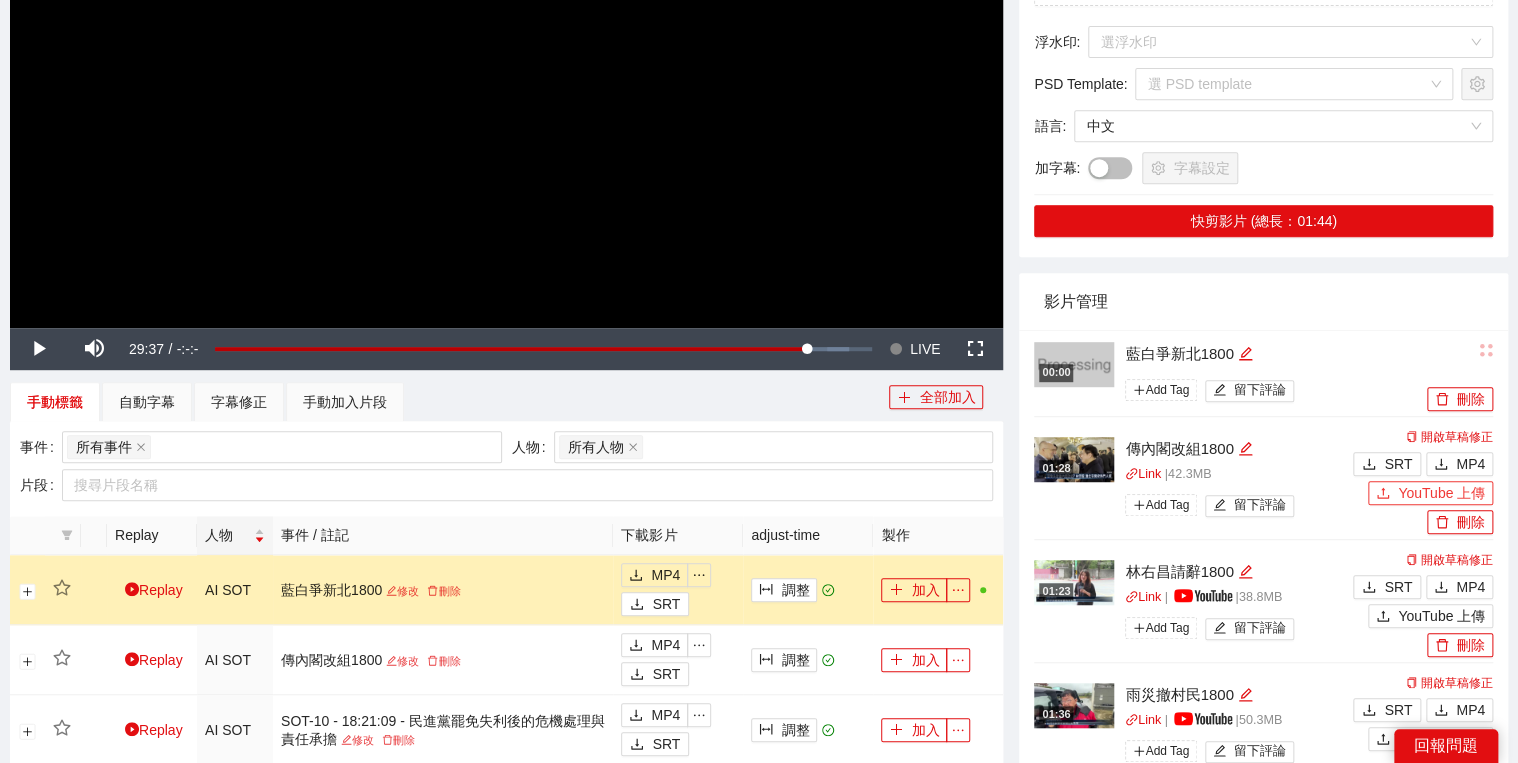 click 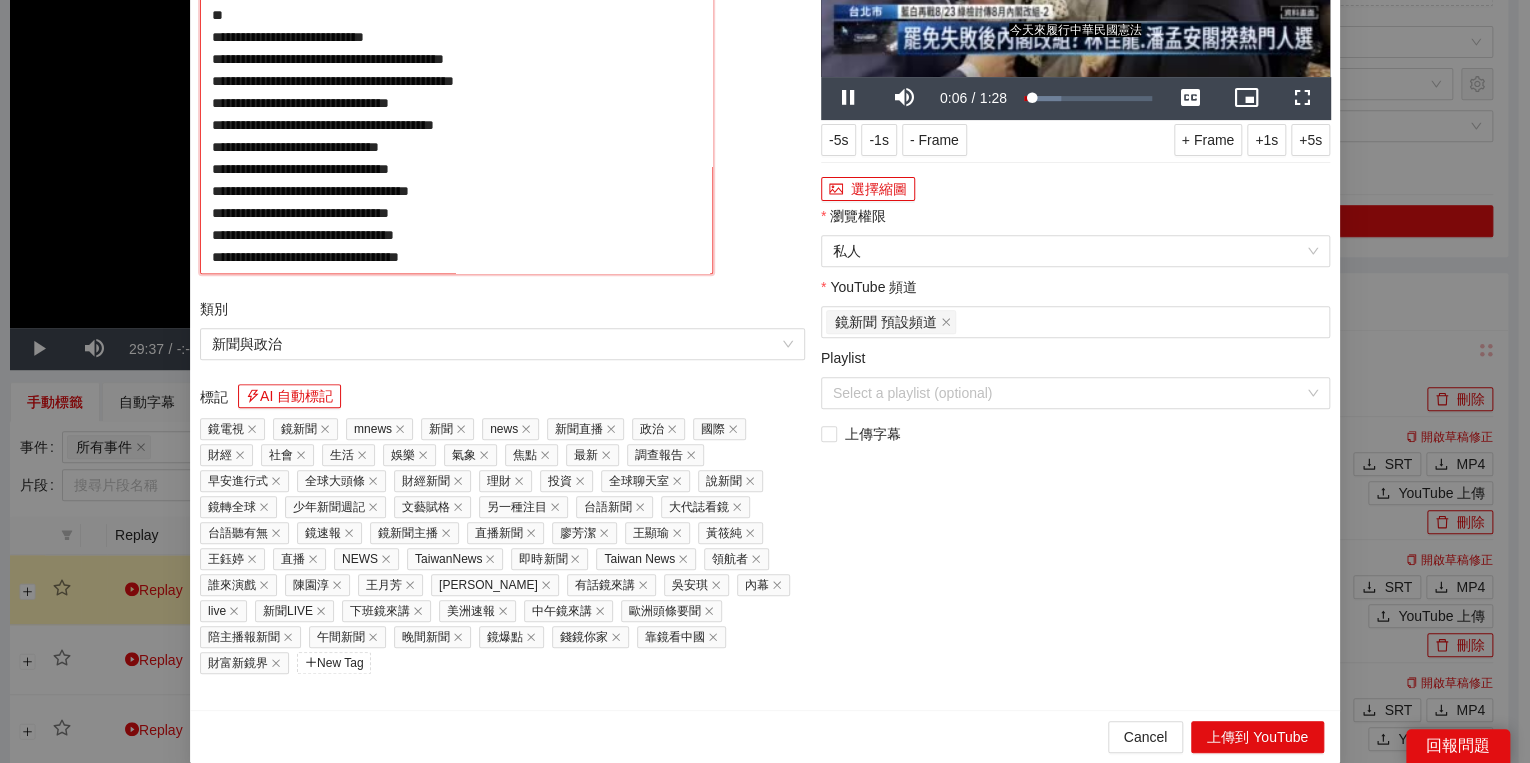 click on "**********" at bounding box center (456, 92) 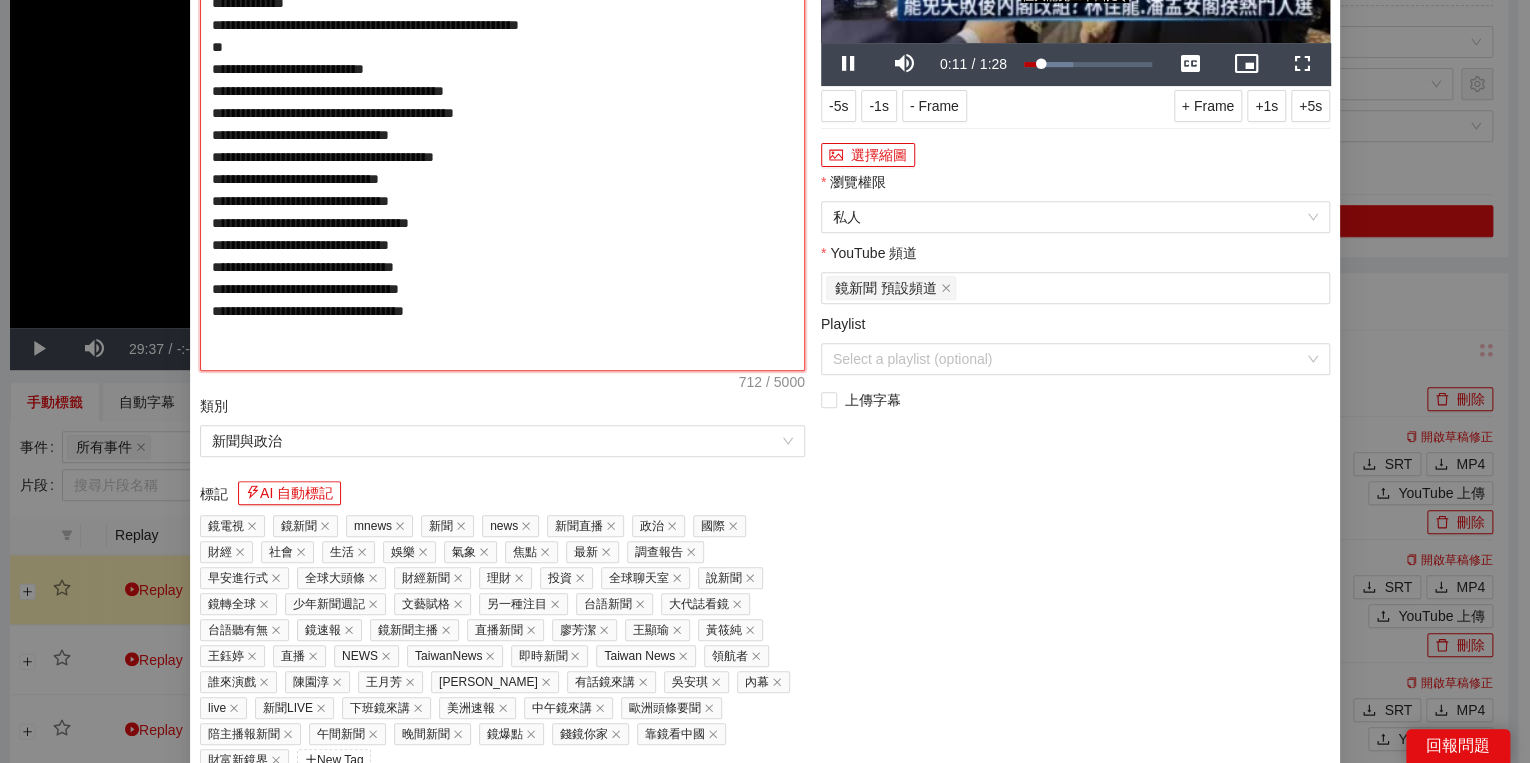click on "**********" at bounding box center [502, 124] 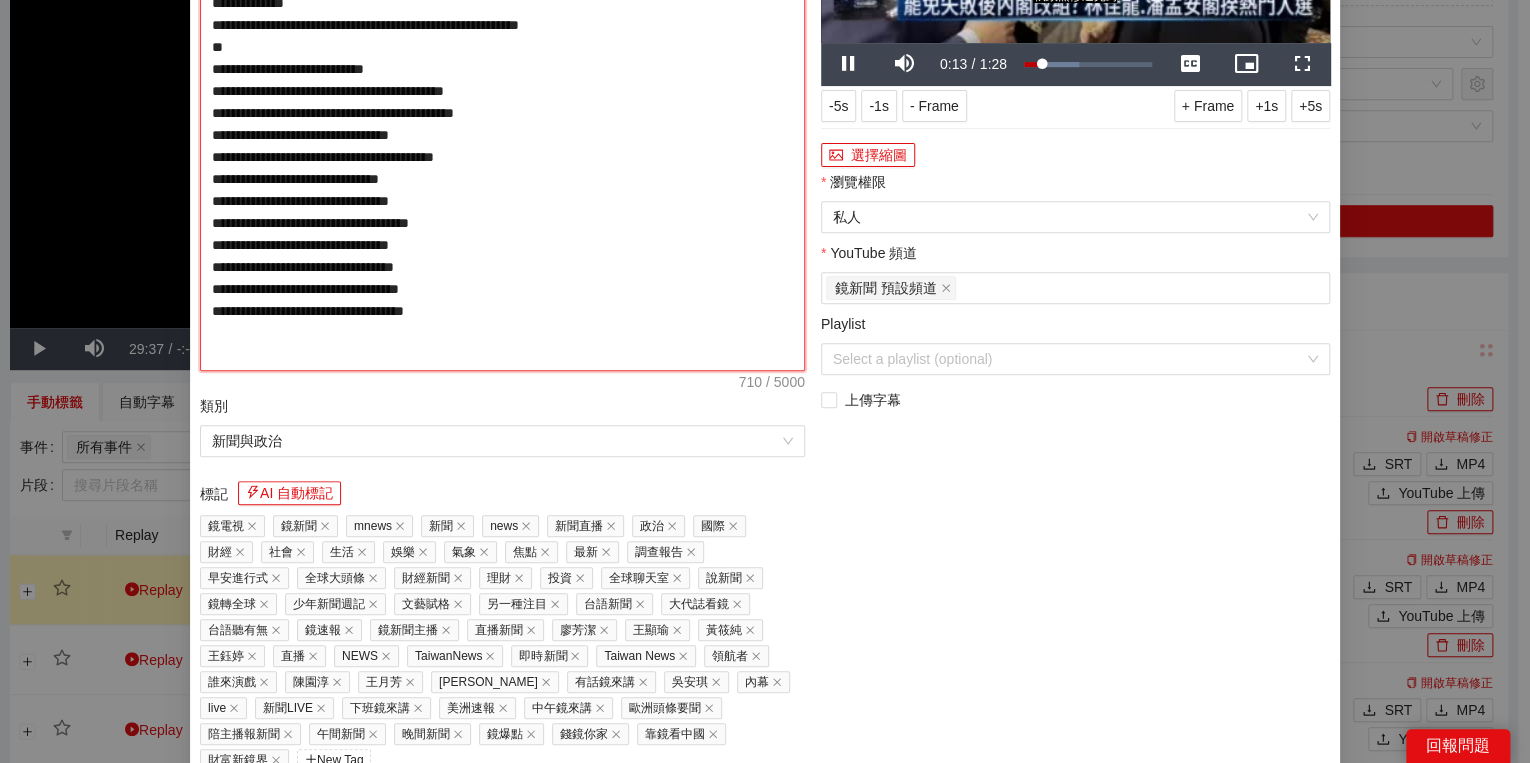 drag, startPoint x: 320, startPoint y: 224, endPoint x: 438, endPoint y: 224, distance: 118 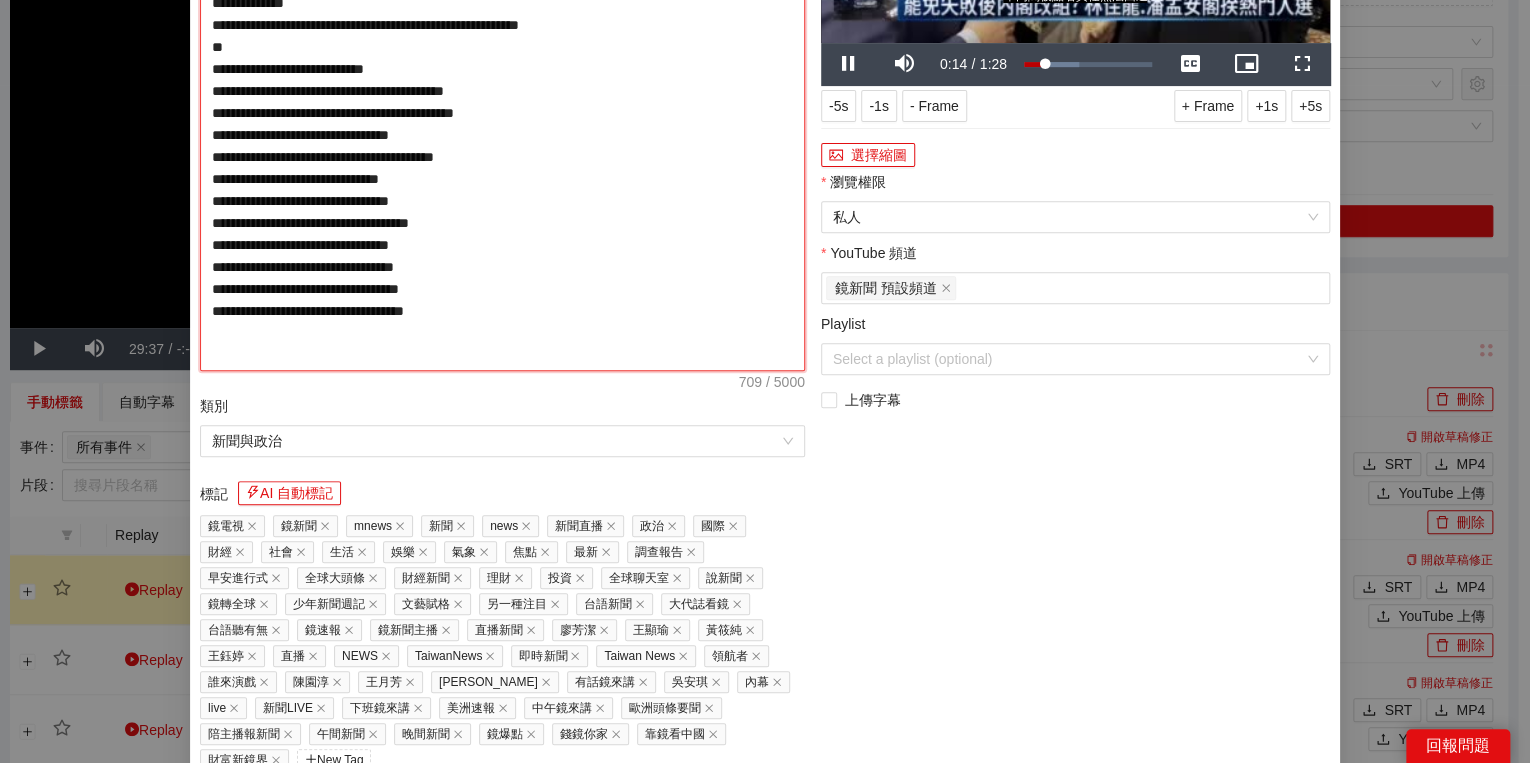 click on "**********" at bounding box center [502, 124] 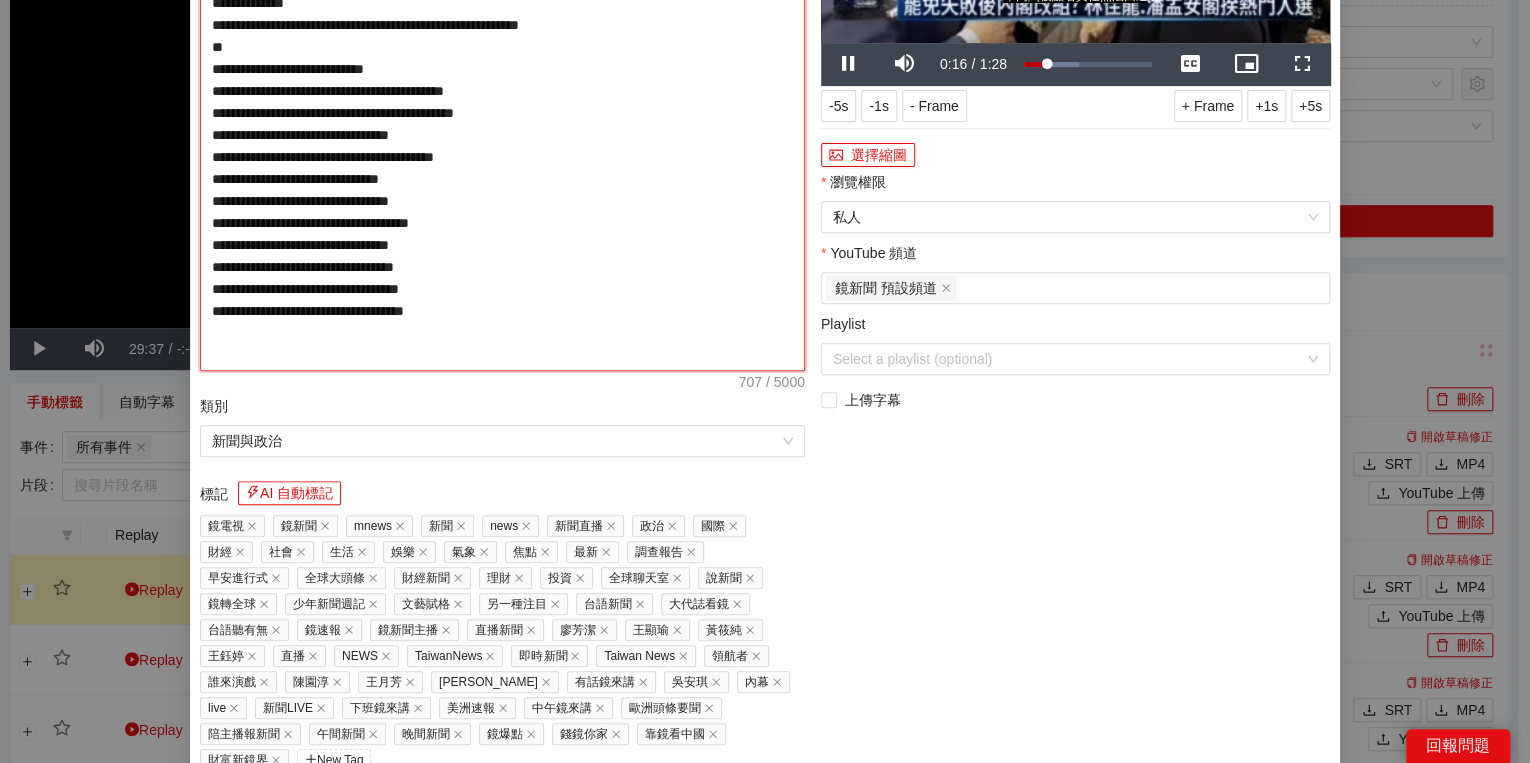 click on "**********" at bounding box center [502, 124] 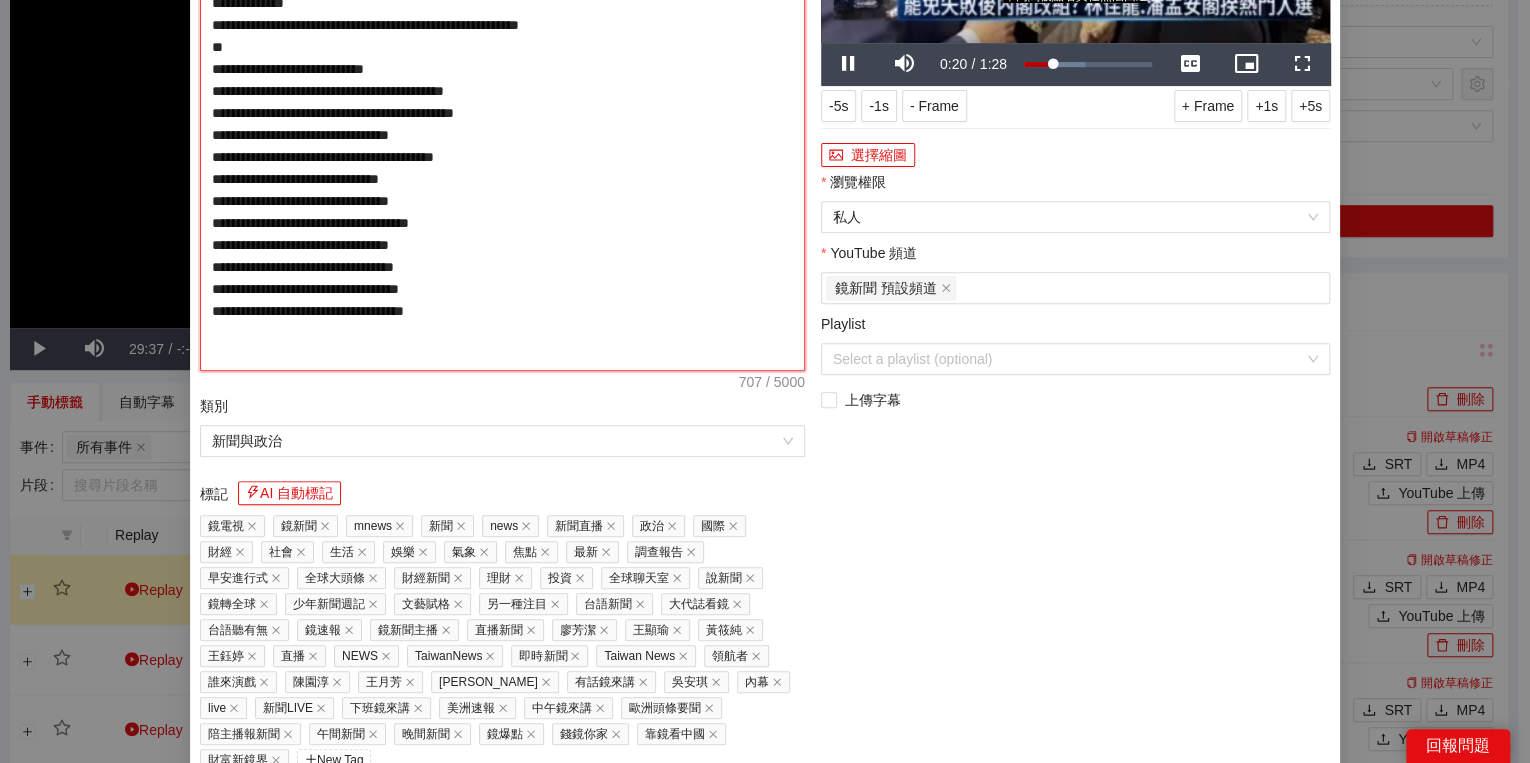 click on "**********" at bounding box center [502, 124] 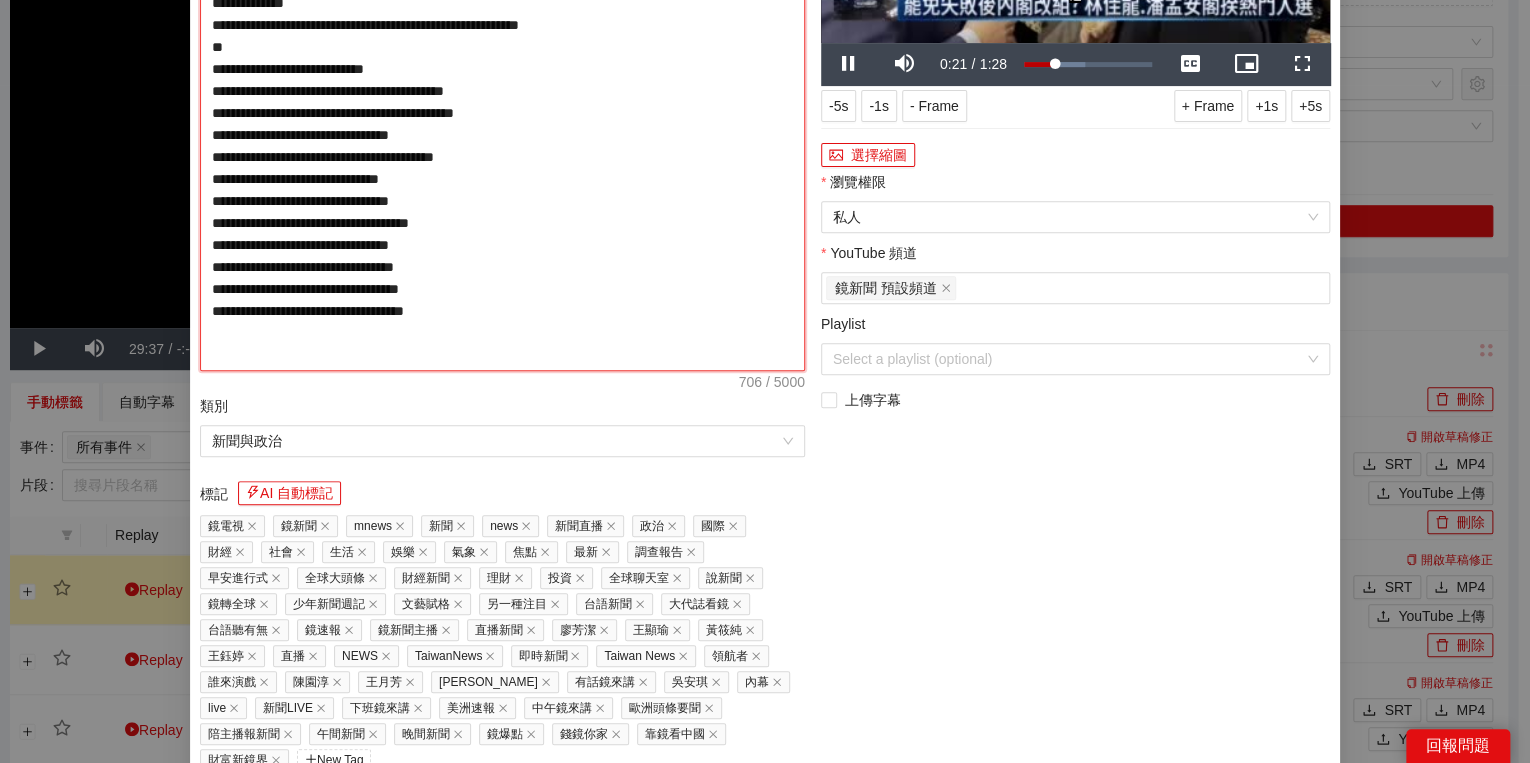drag, startPoint x: 330, startPoint y: 268, endPoint x: 340, endPoint y: 270, distance: 10.198039 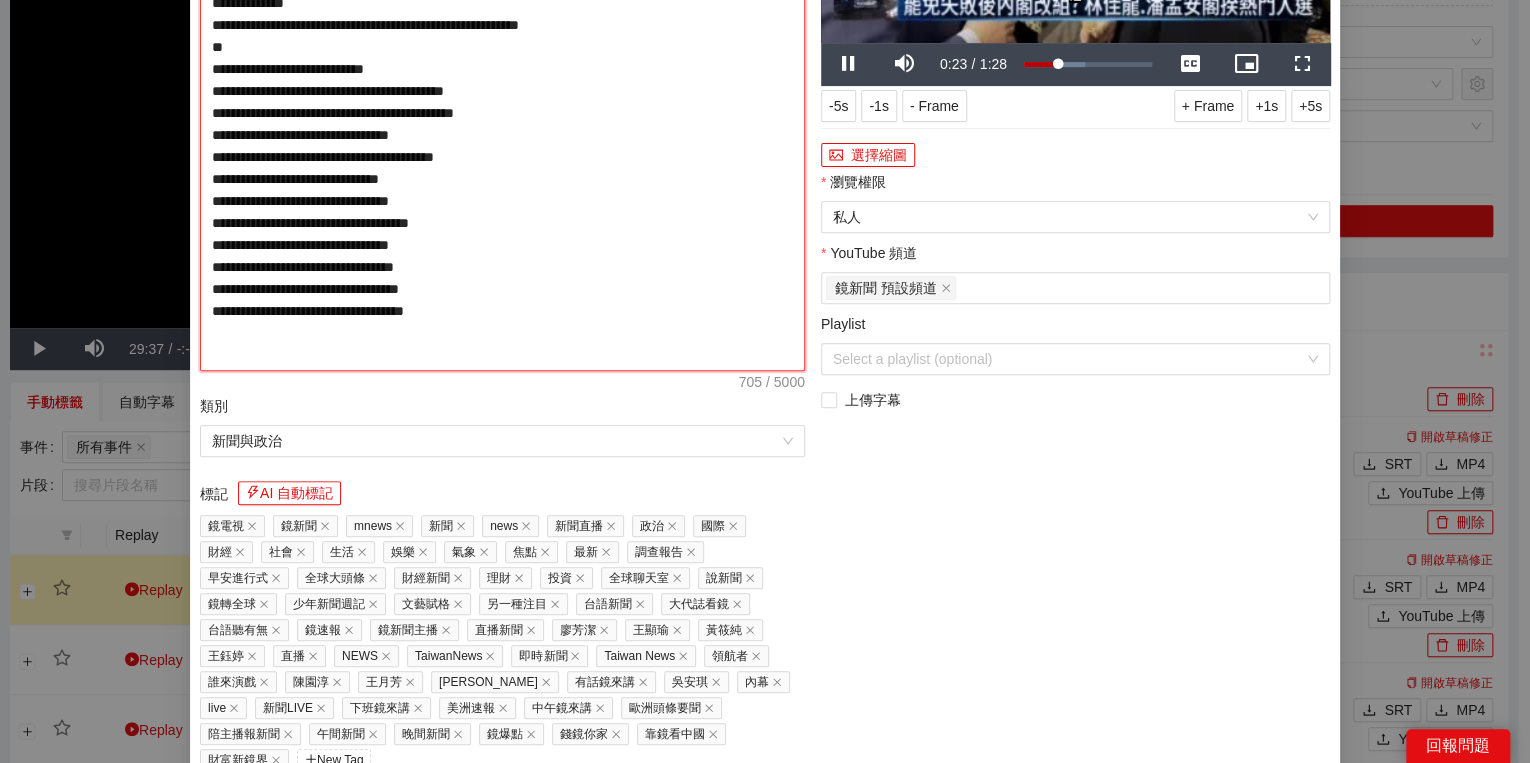 click on "**********" at bounding box center [502, 124] 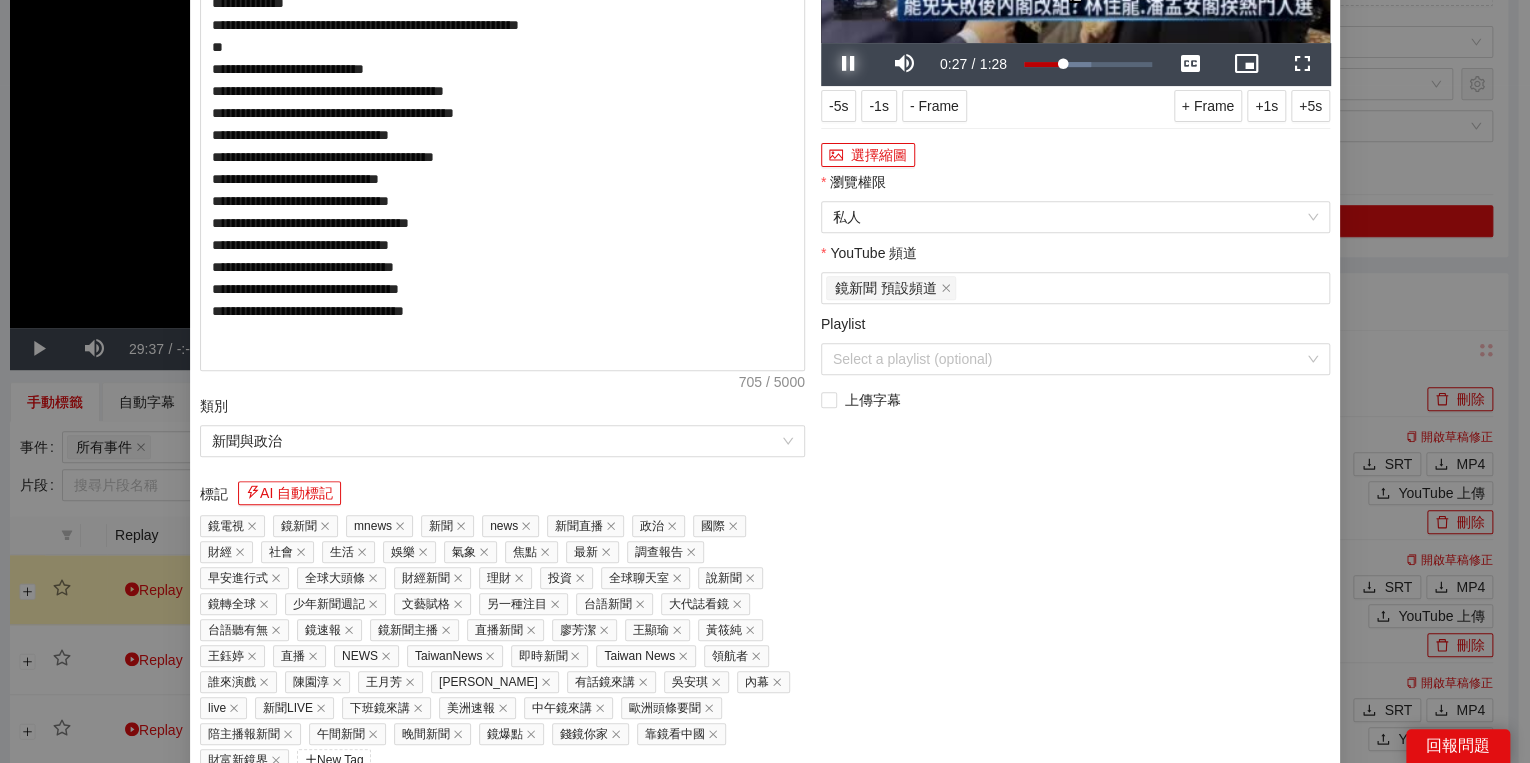 click at bounding box center [849, 64] 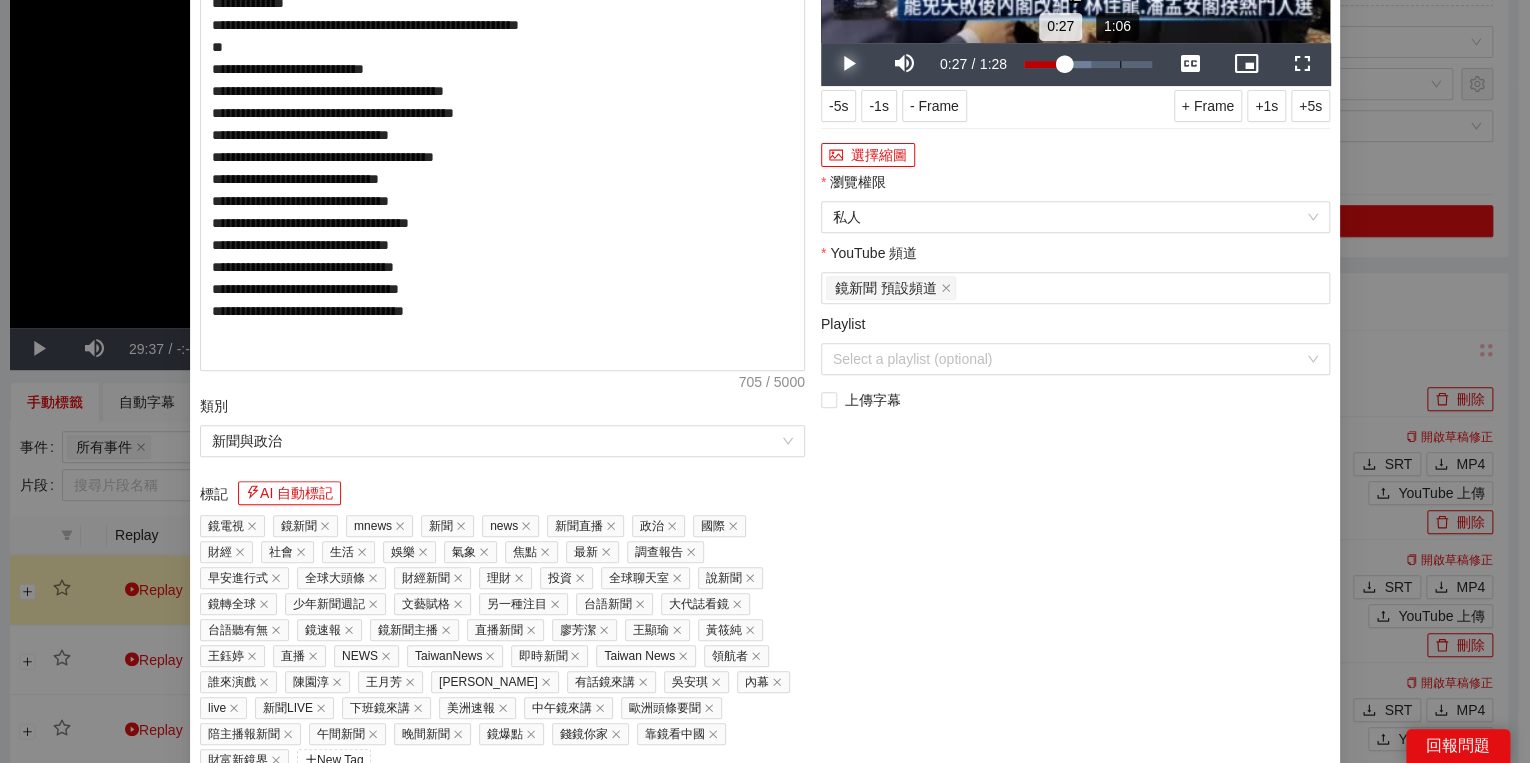 click on "Loaded :  52.44% 1:06 0:27" at bounding box center (1088, 64) 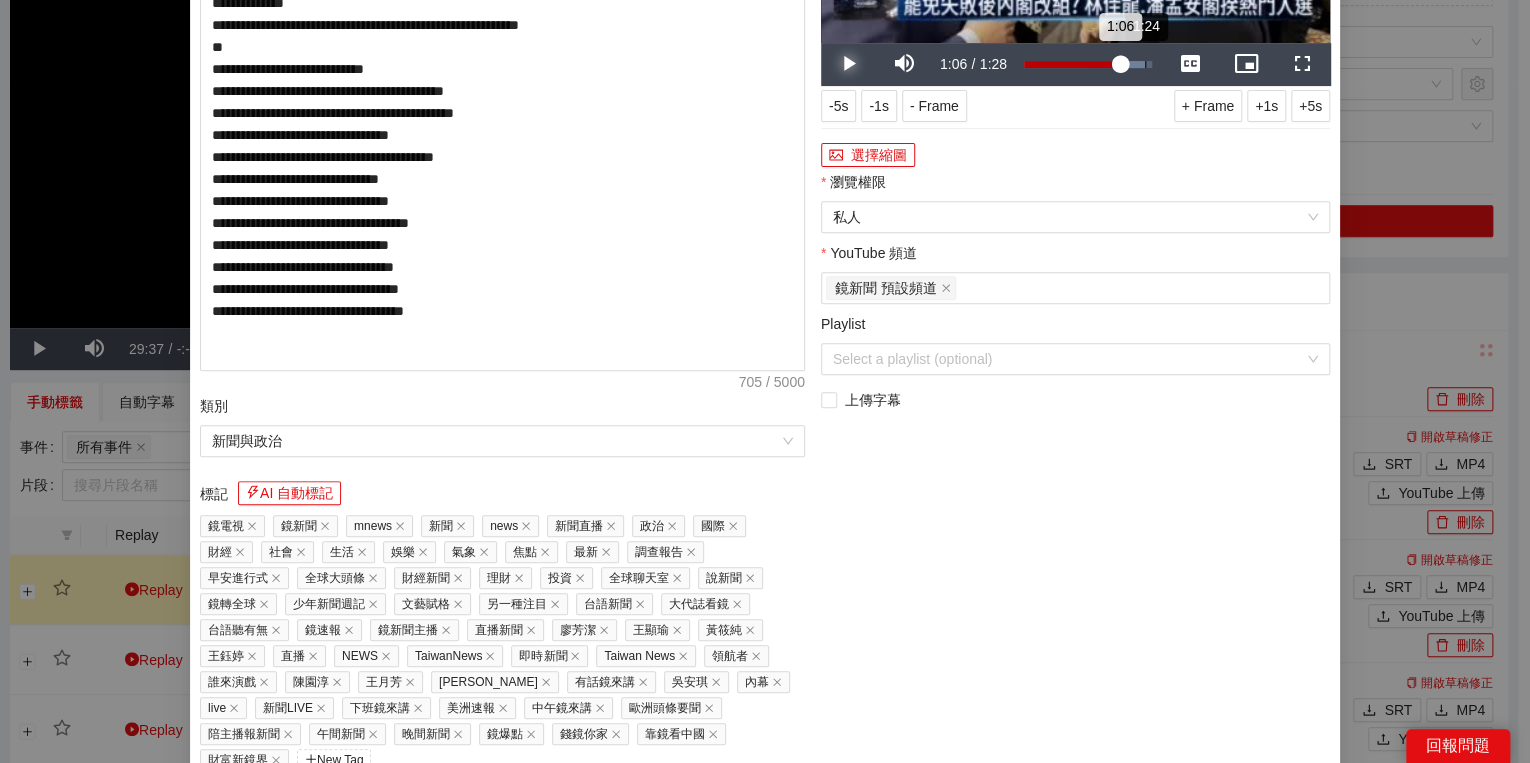 click on "Loaded :  94.92% 1:24 1:06" at bounding box center [1088, 64] 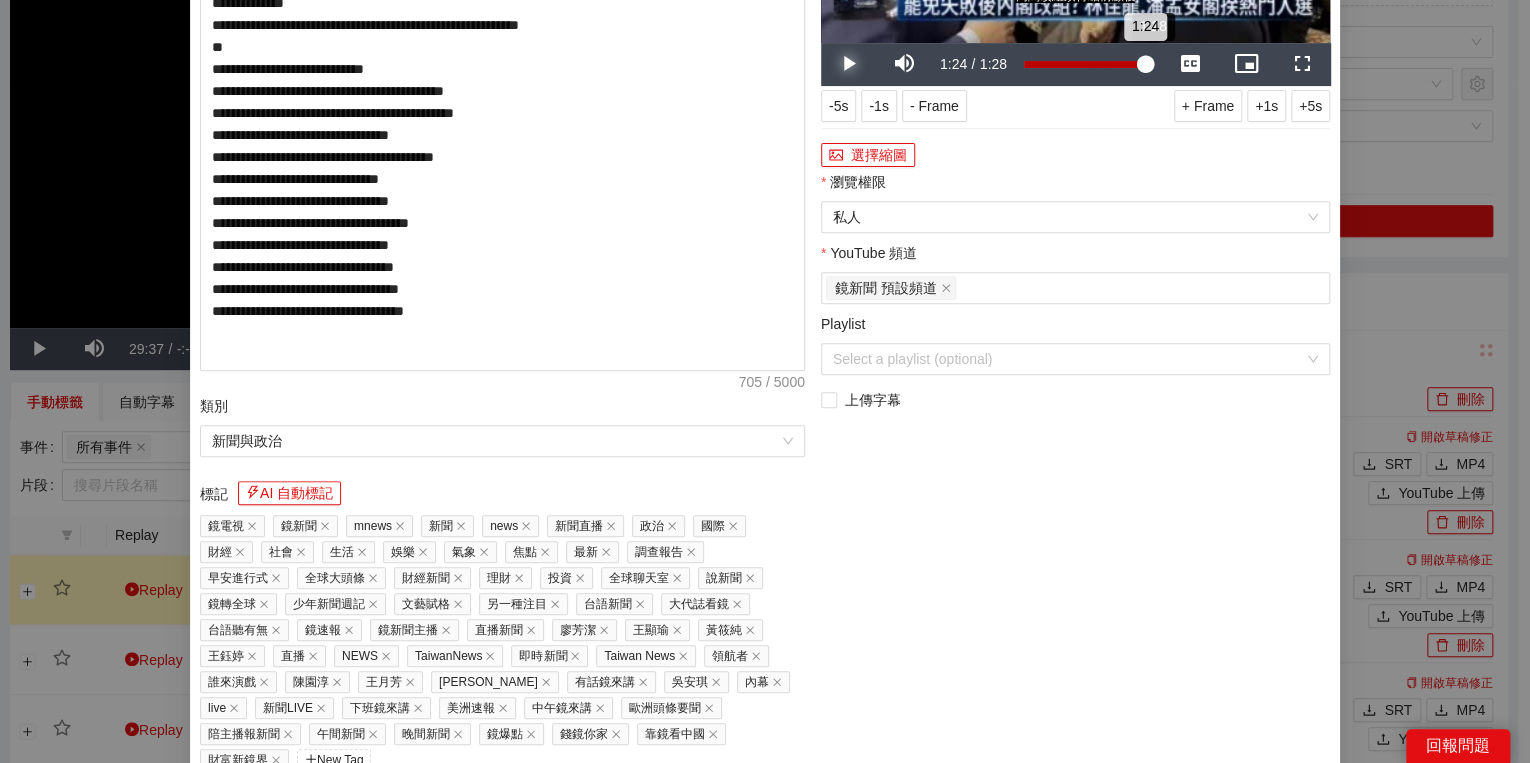 click on "Loaded :  100.00% 1:28 1:24" at bounding box center (1088, 64) 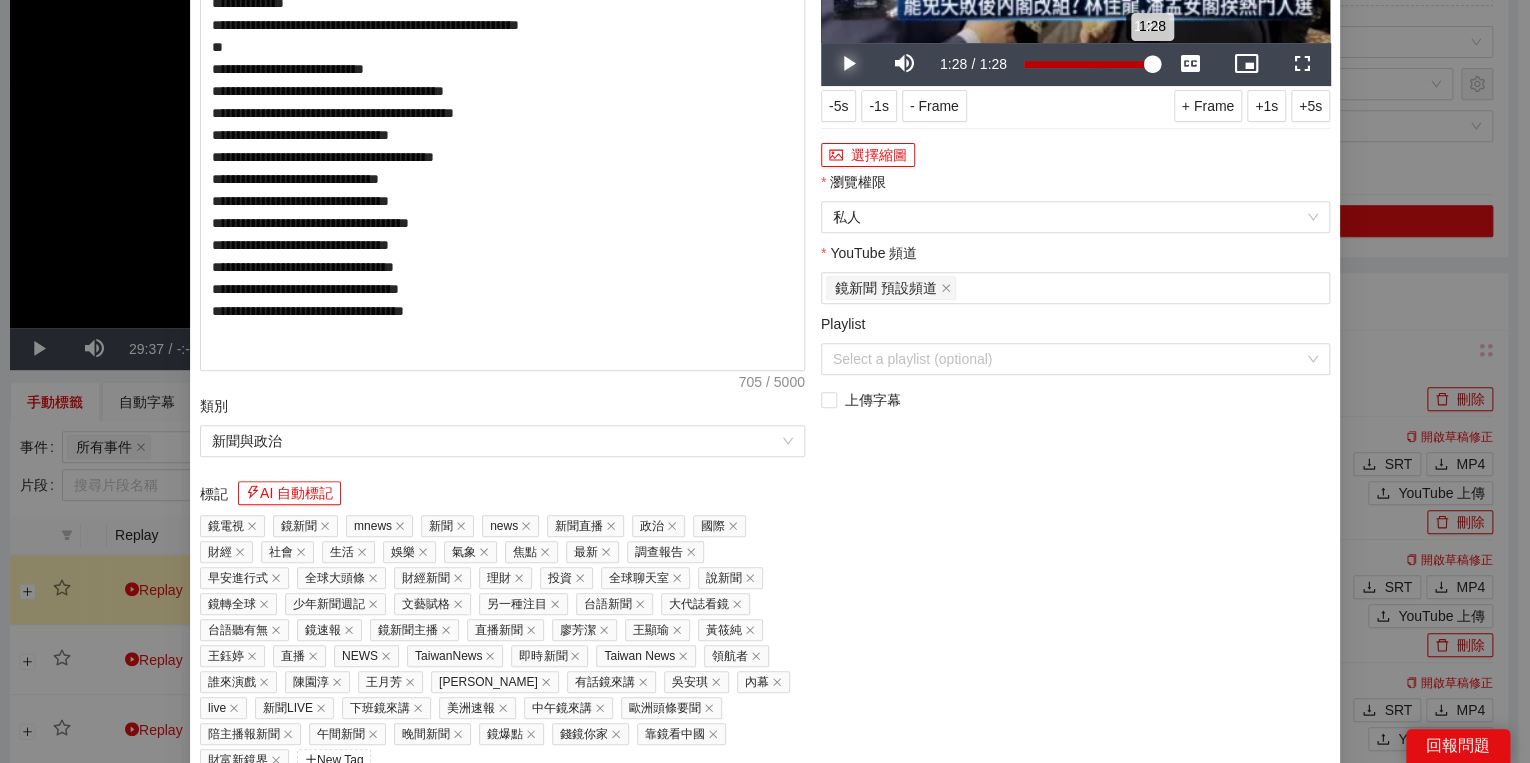 click on "Loaded :  100.00% 1:24 1:28" at bounding box center (1088, 64) 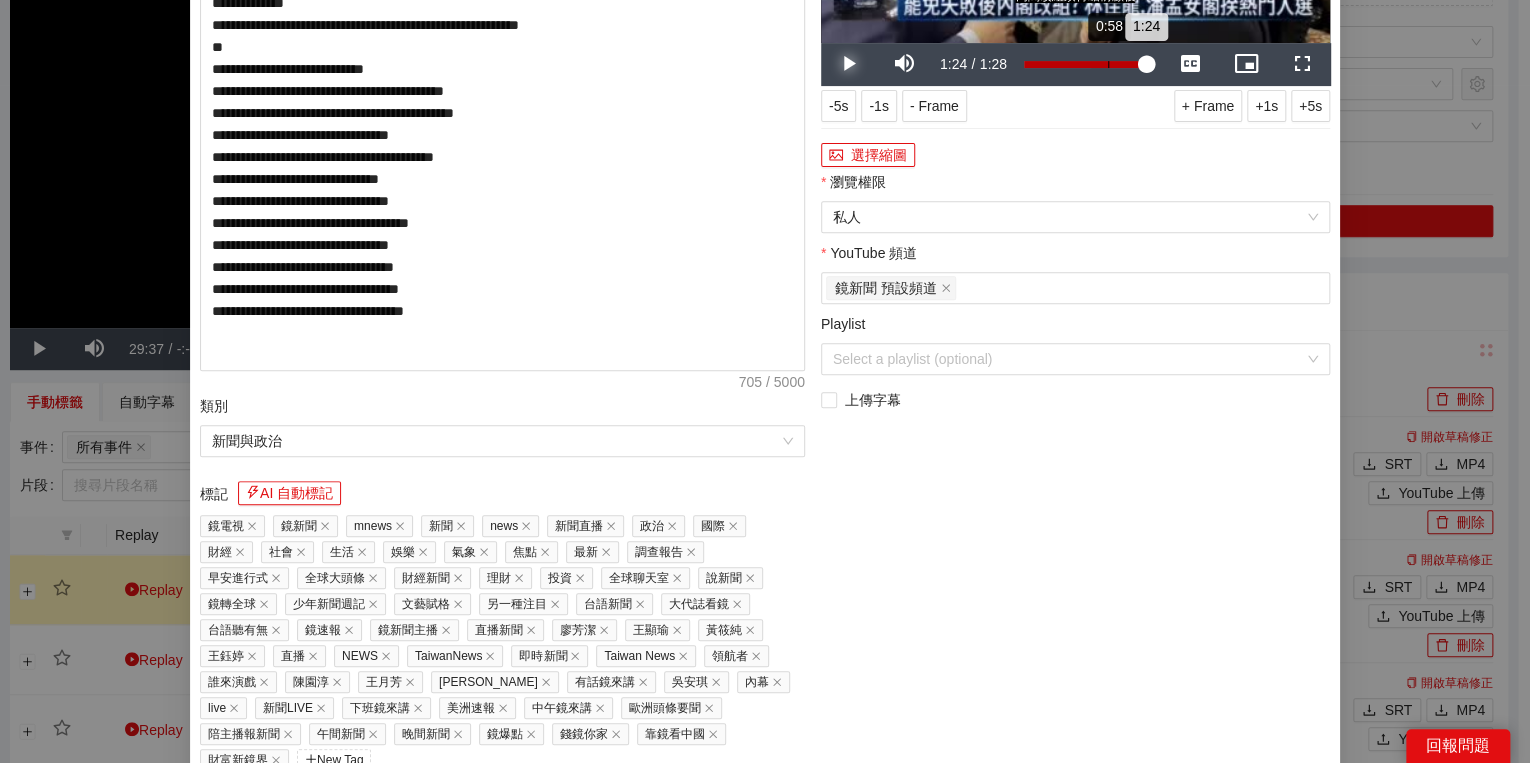 click on "Loaded :  100.00% 0:58 1:24" at bounding box center (1088, 64) 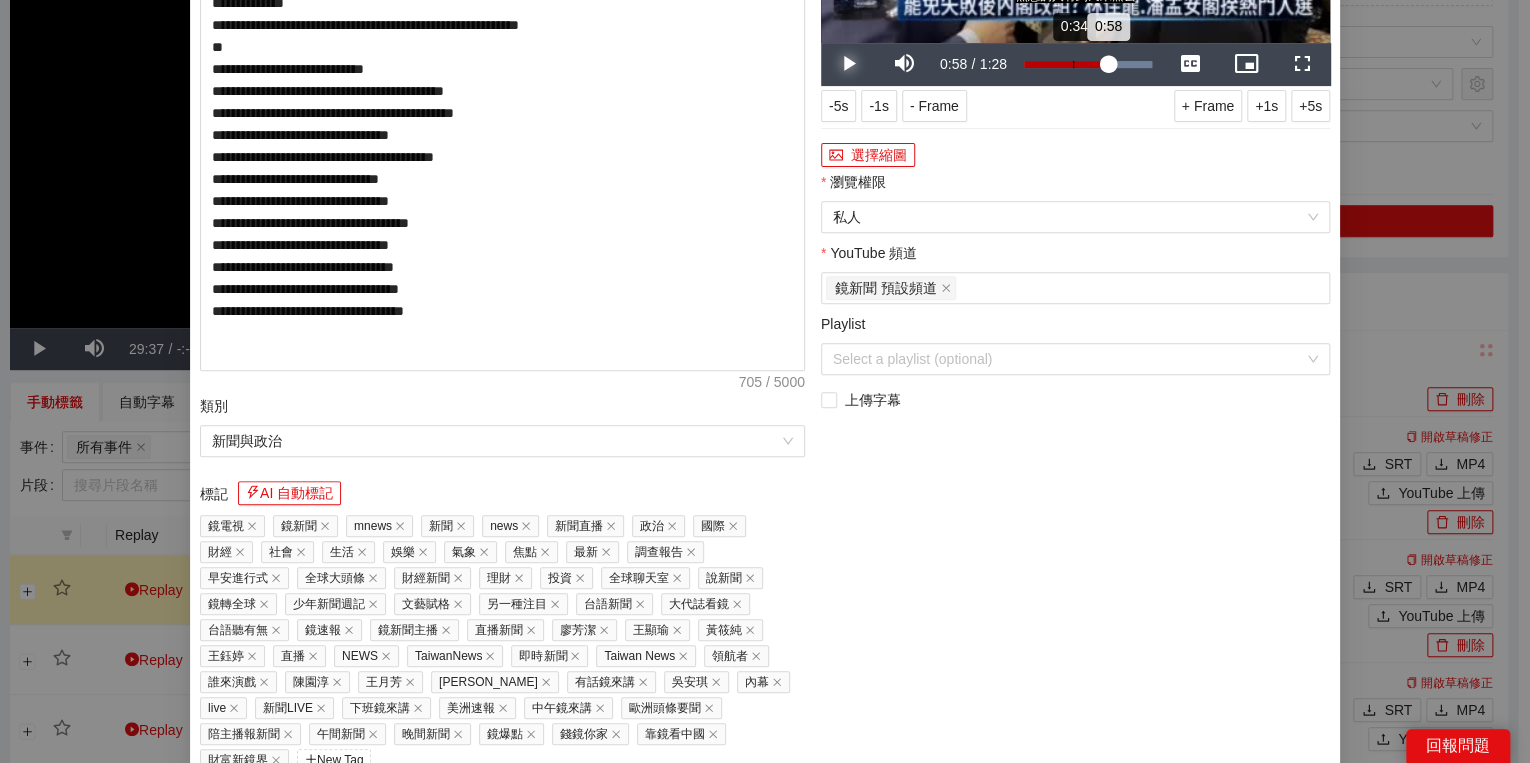 click on "Loaded :  100.00% 0:34 0:58" at bounding box center (1088, 64) 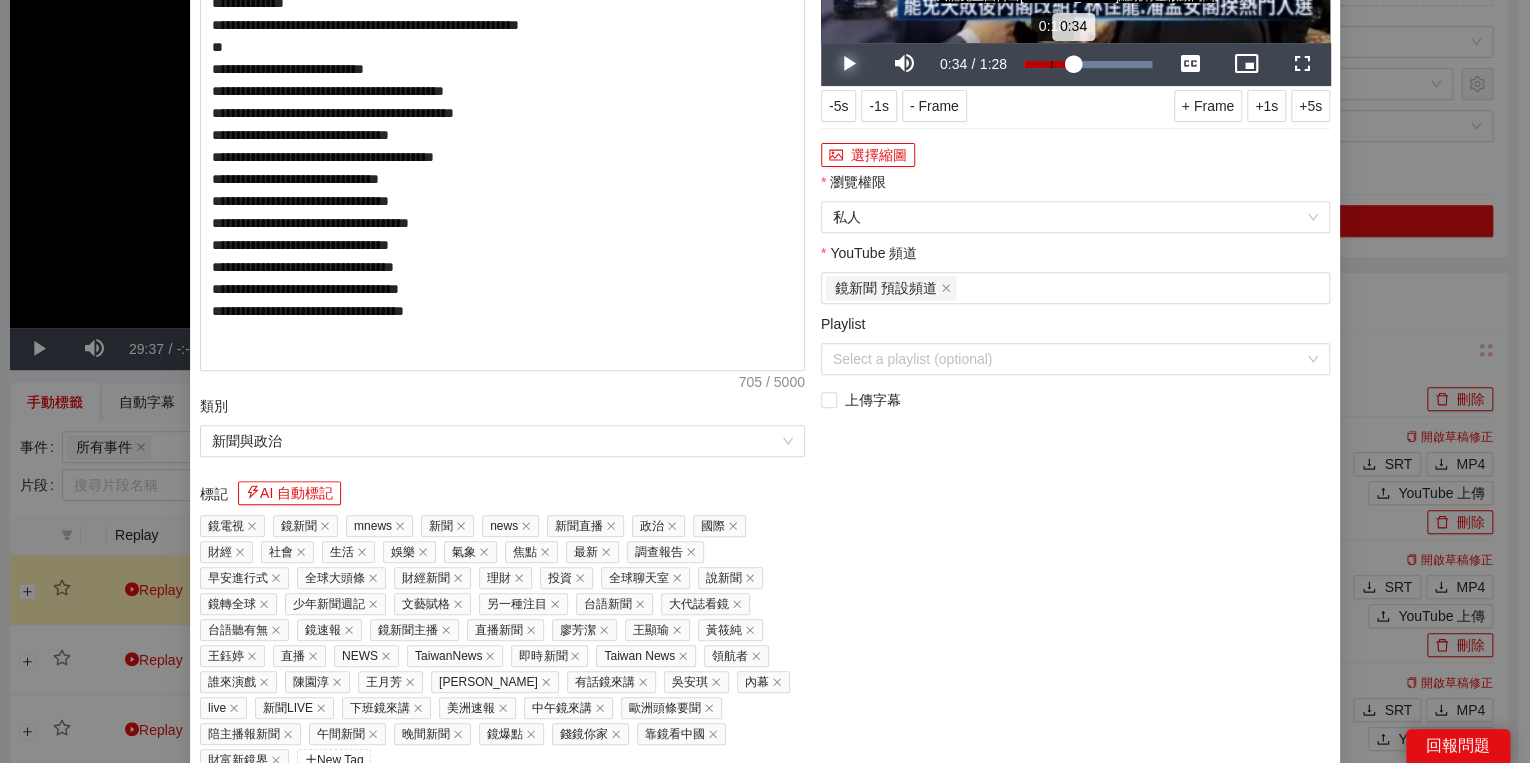 click on "Loaded :  100.00% 0:18 0:34" at bounding box center (1088, 64) 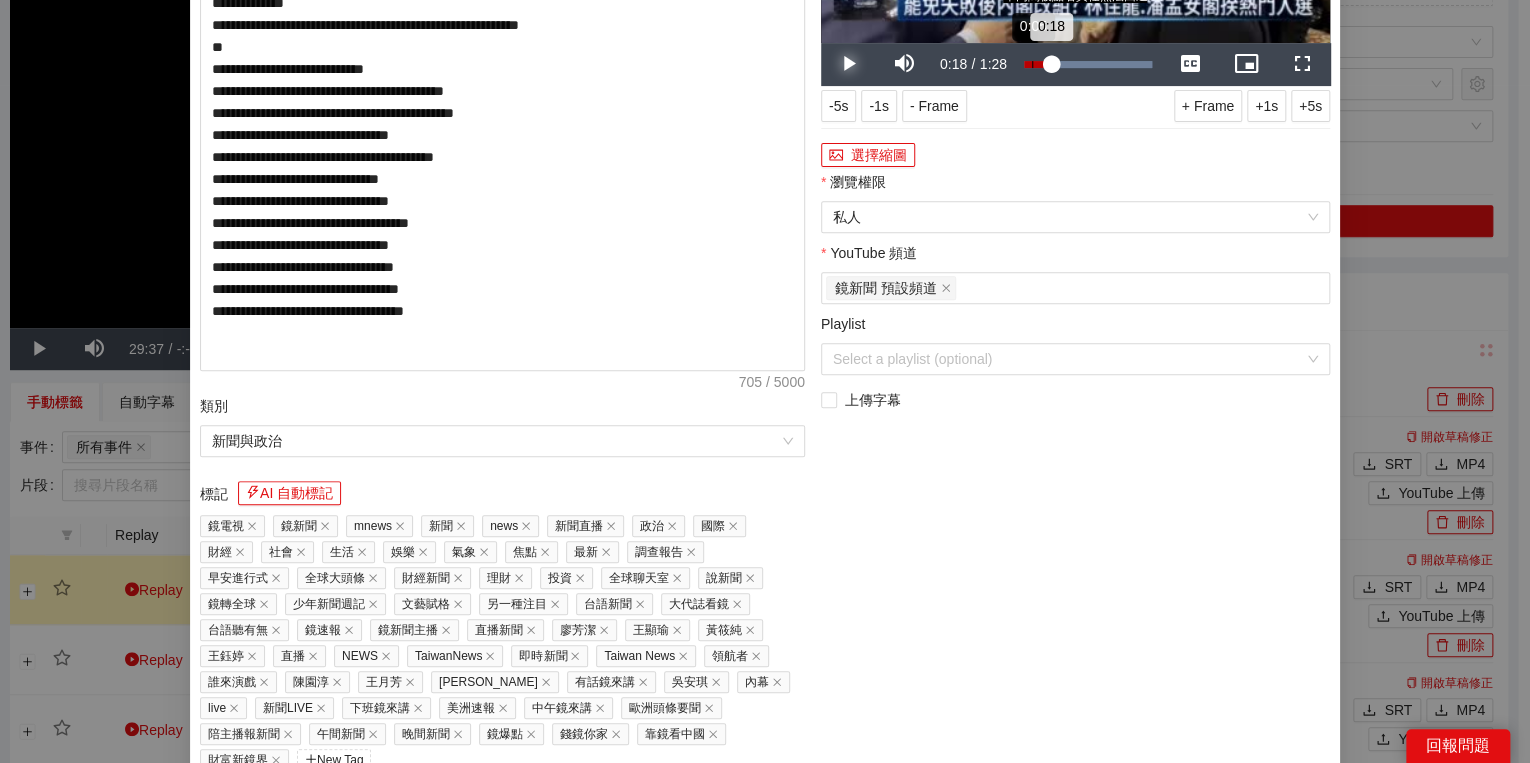click on "Loaded :  100.00% 0:05 0:18" at bounding box center (1088, 64) 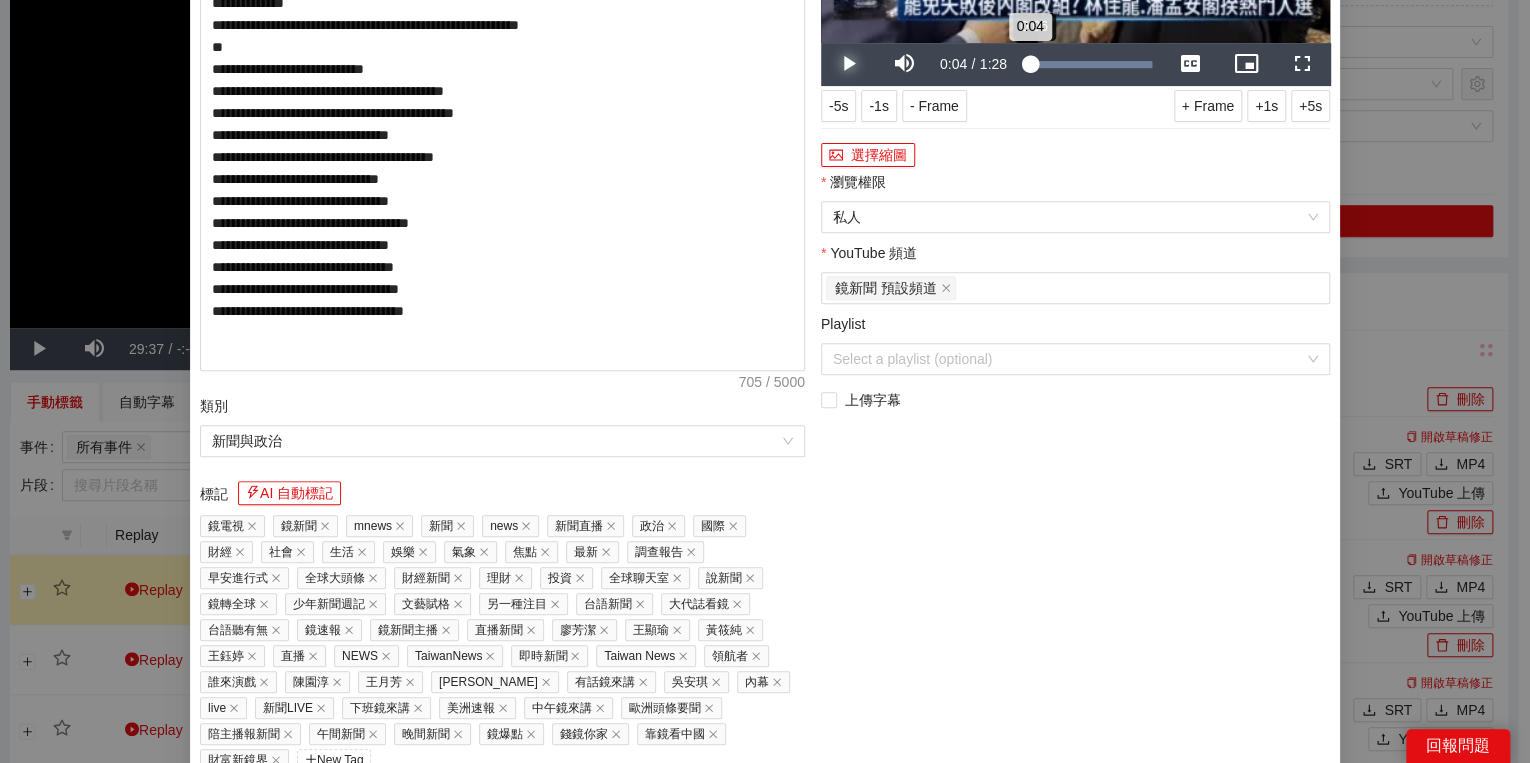 click on "0:04" at bounding box center [1027, 64] 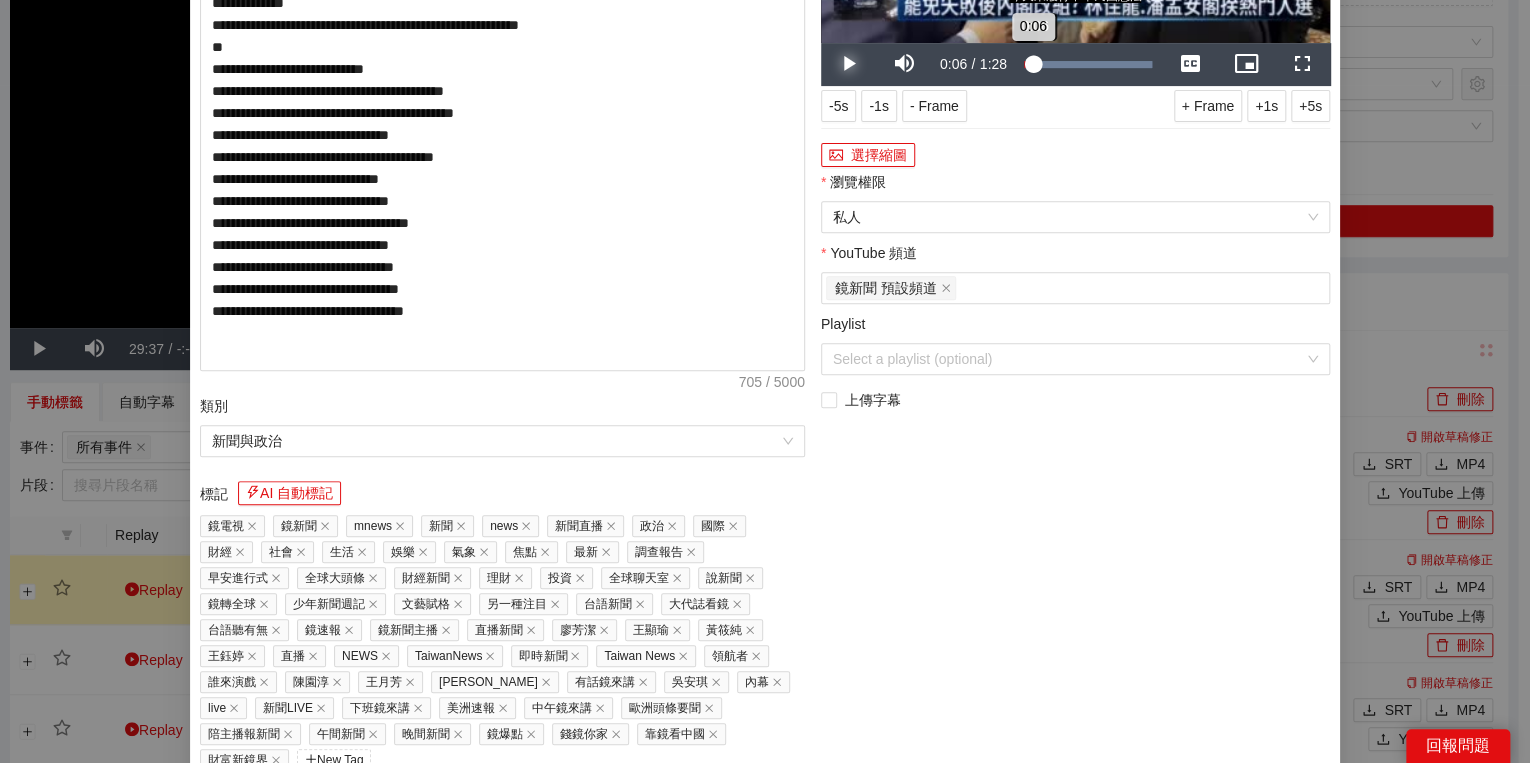 click on "0:06" at bounding box center [1028, 64] 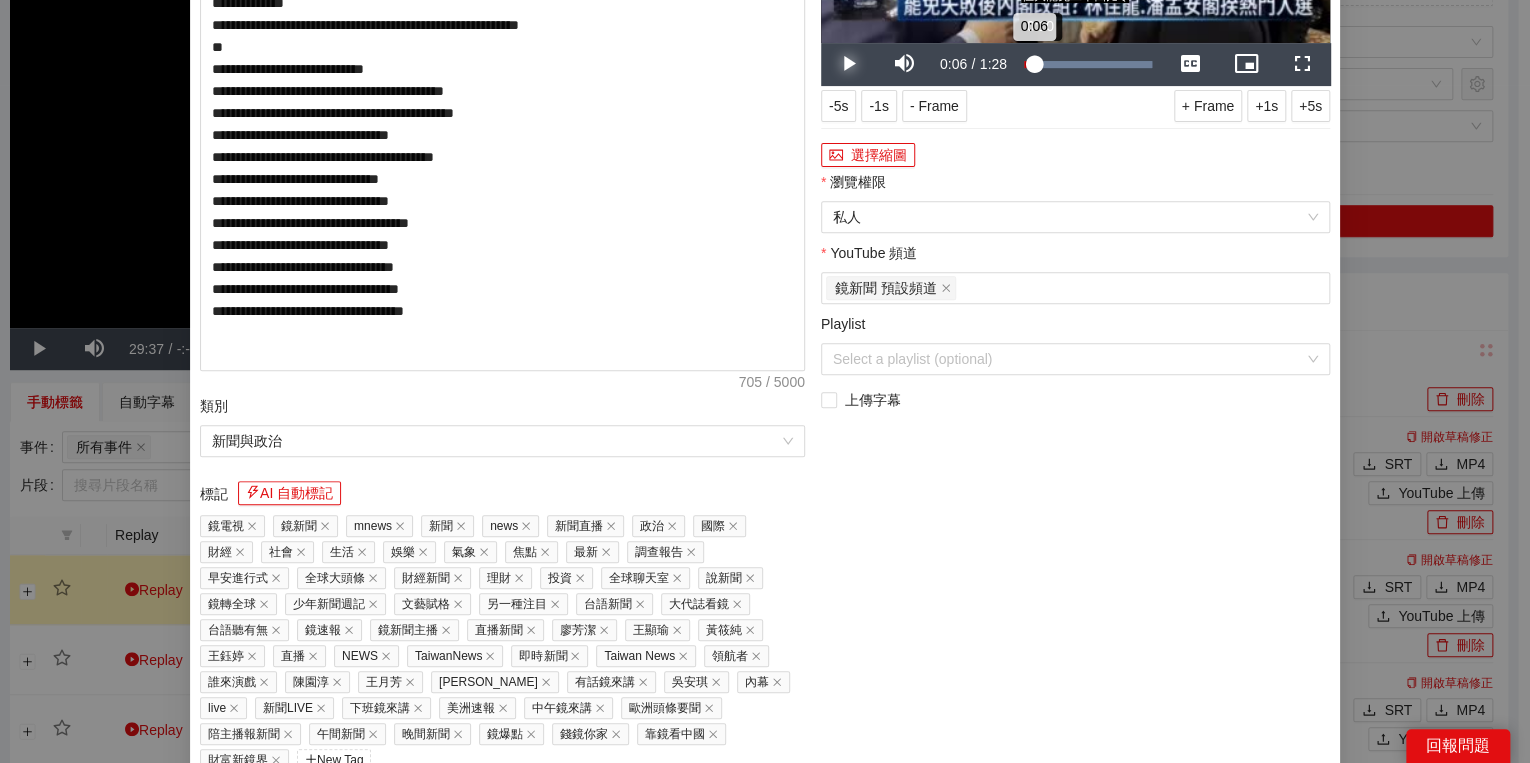 click on "0:06" at bounding box center [1029, 64] 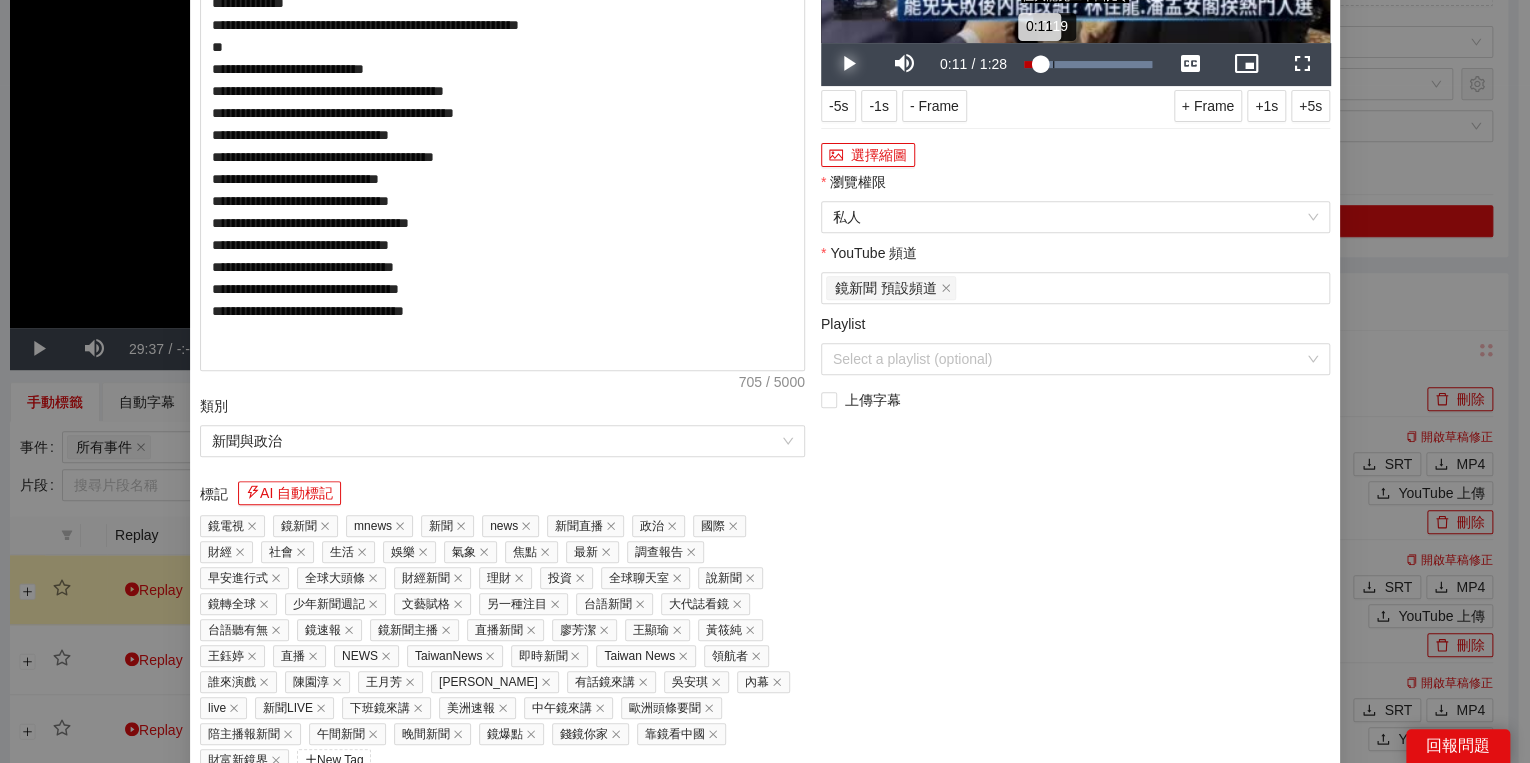 click on "Loaded :  100.00% 0:19 0:11" at bounding box center (1088, 64) 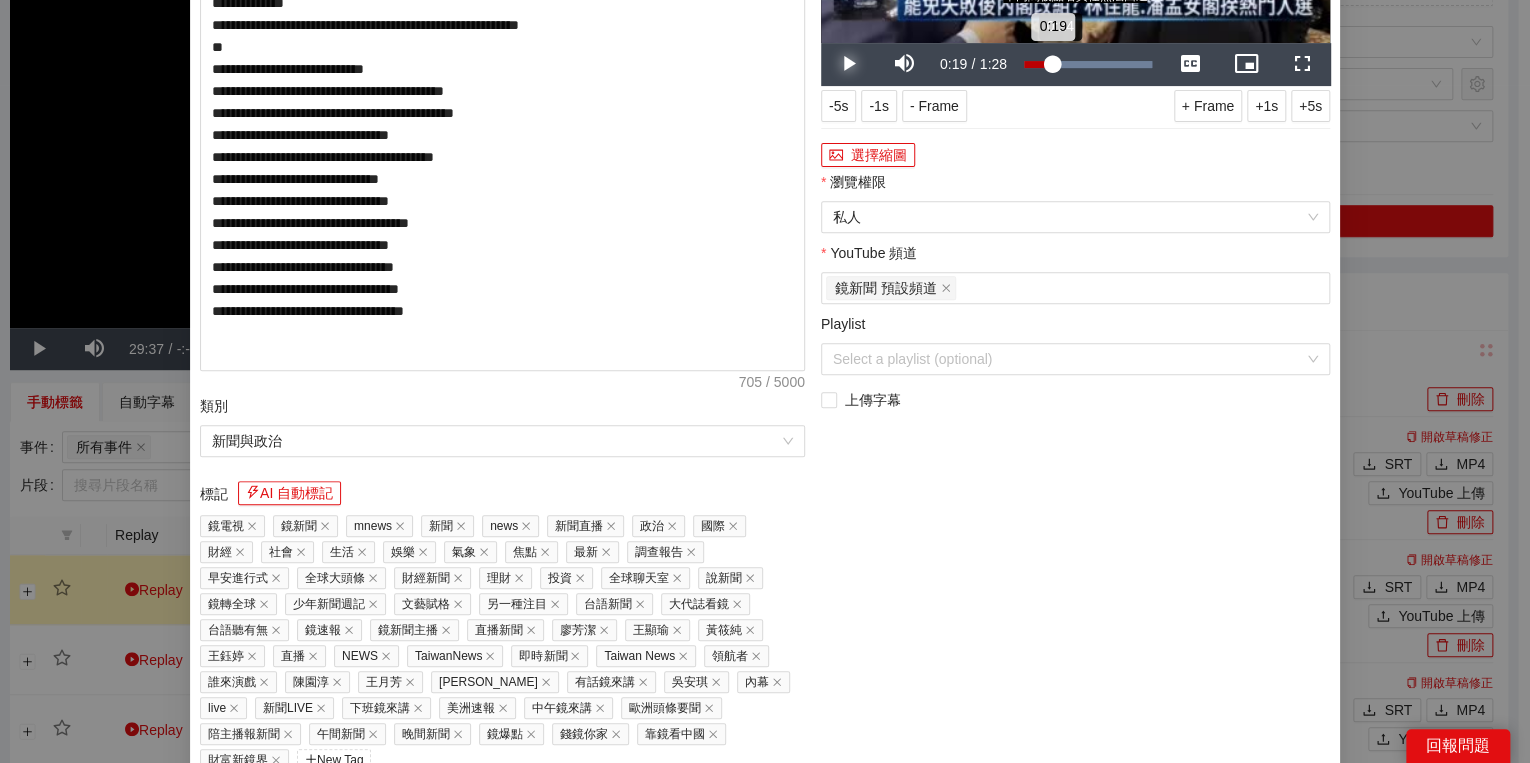 click on "0:19" at bounding box center (1038, 64) 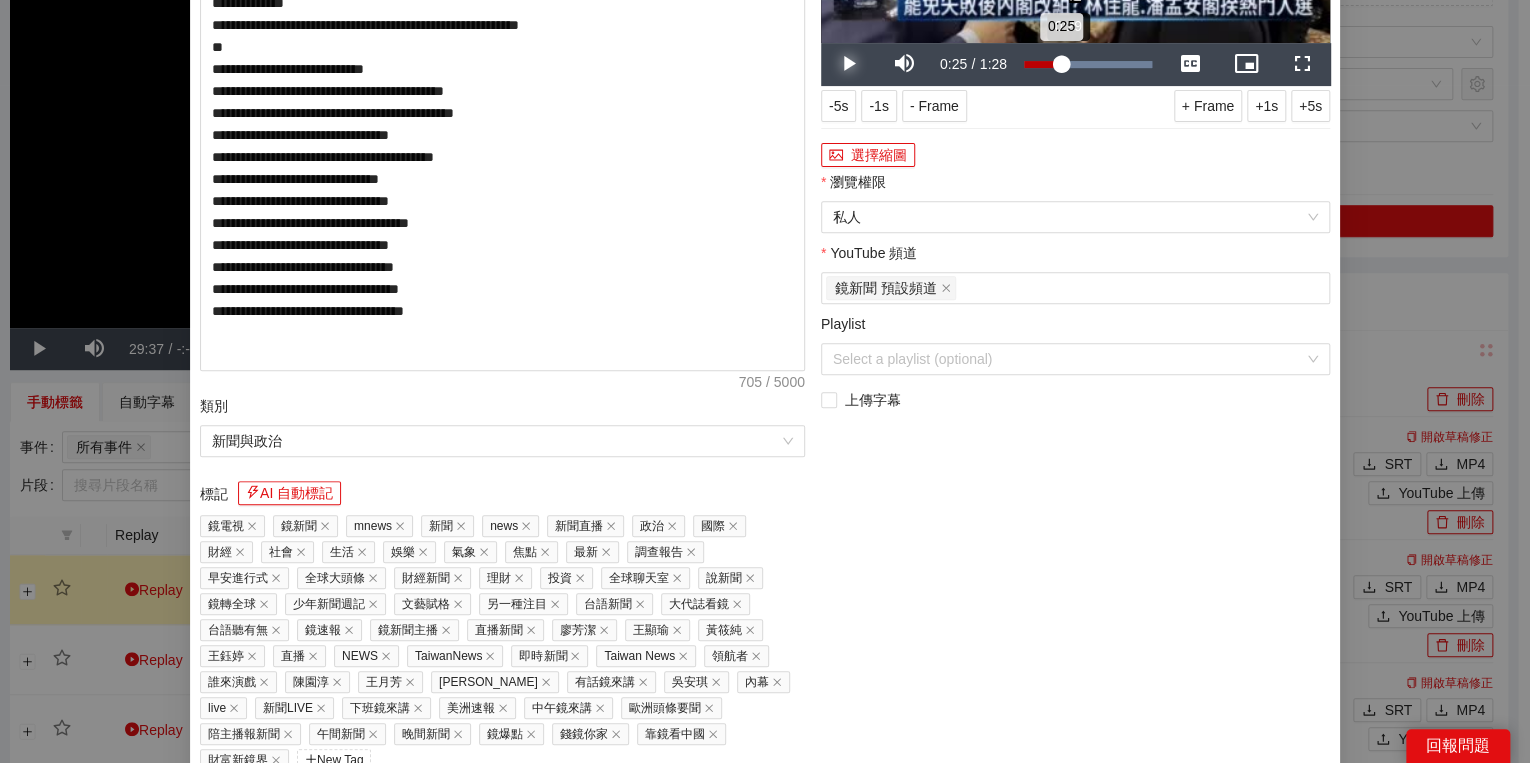 click on "0:25" at bounding box center (1042, 64) 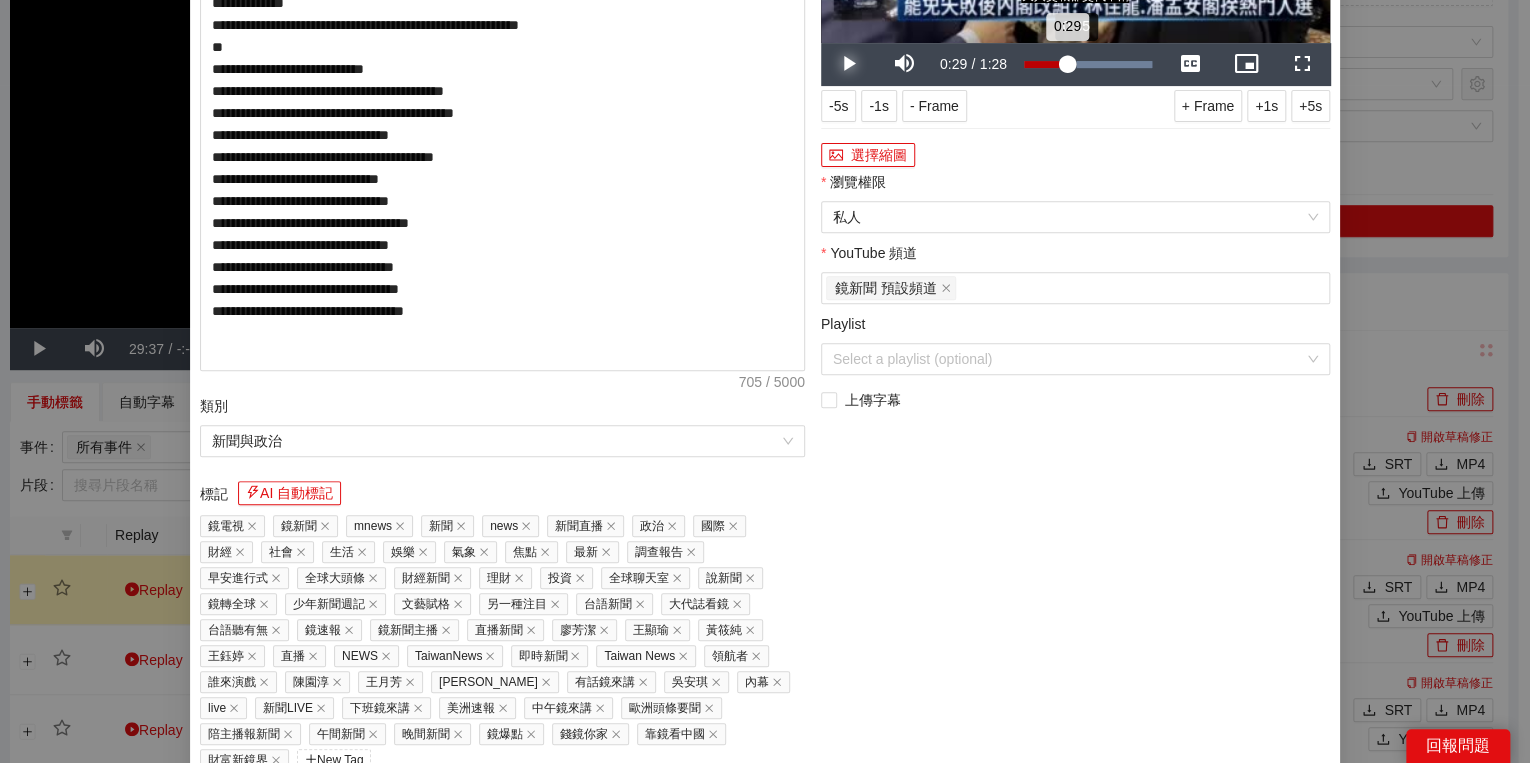 click on "0:29" at bounding box center [1045, 64] 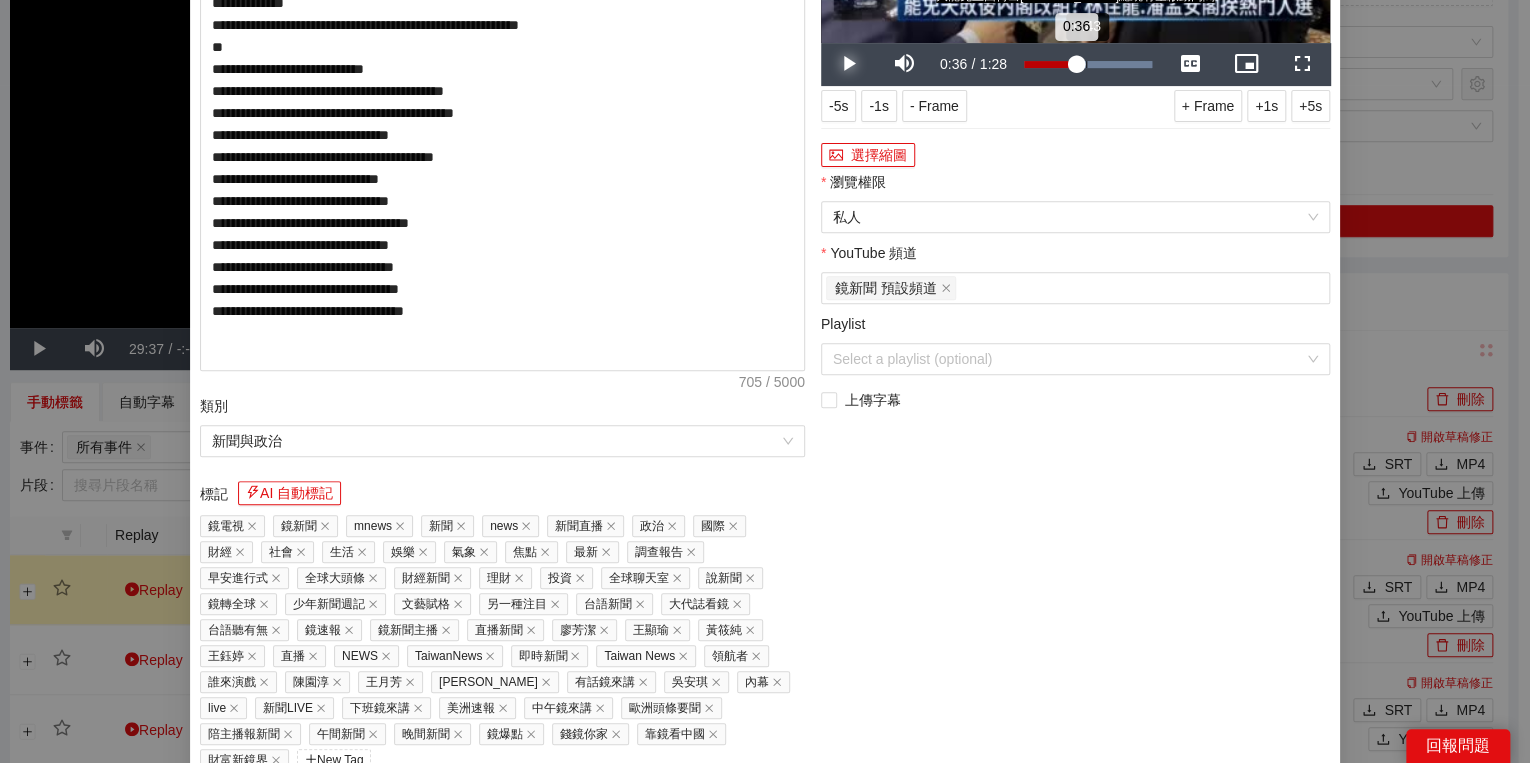click on "0:36" at bounding box center [1050, 64] 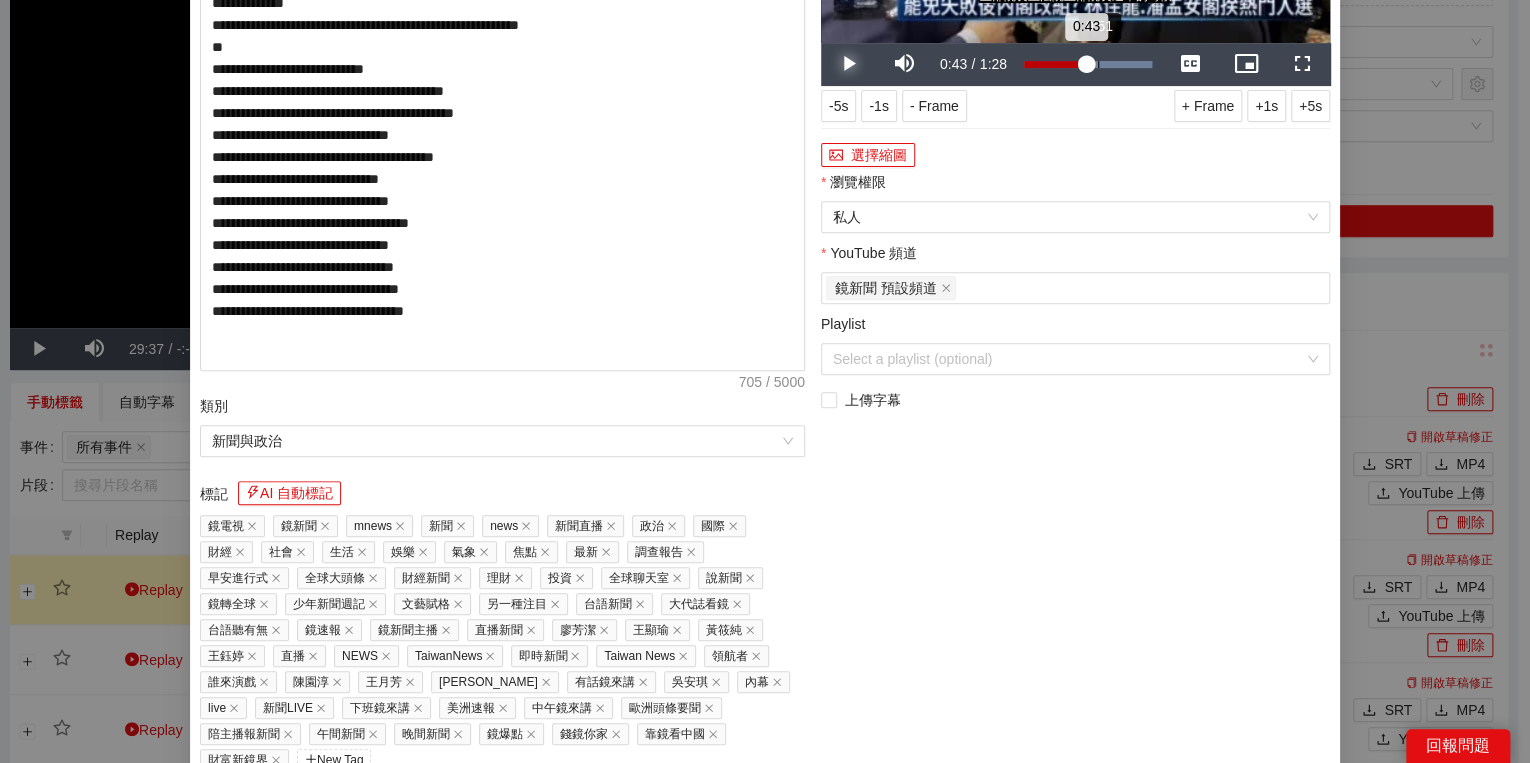 click on "Loaded :  100.00% 0:51 0:43" at bounding box center (1088, 64) 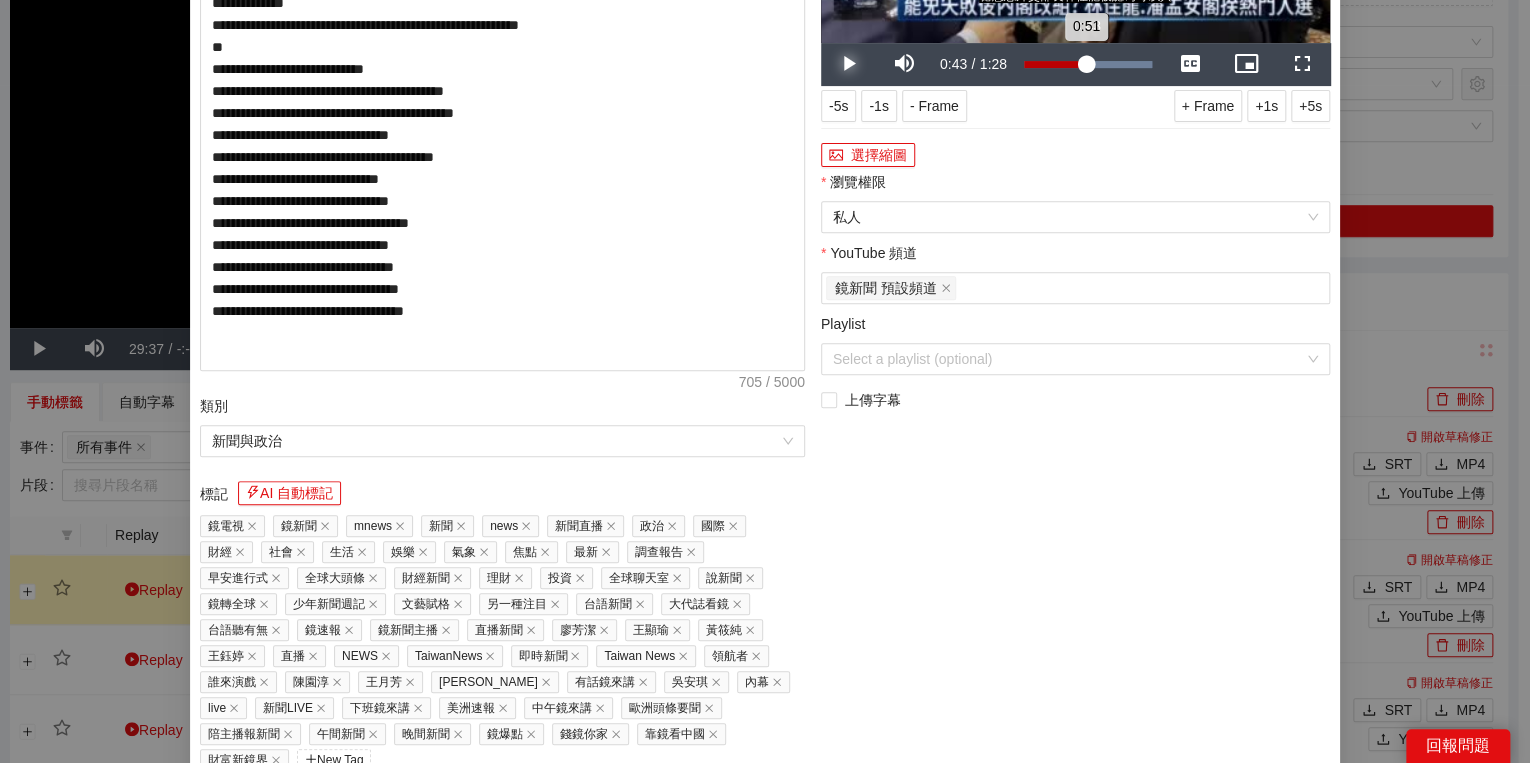 click on "Loaded :  100.00% 0:43 0:51" at bounding box center (1088, 64) 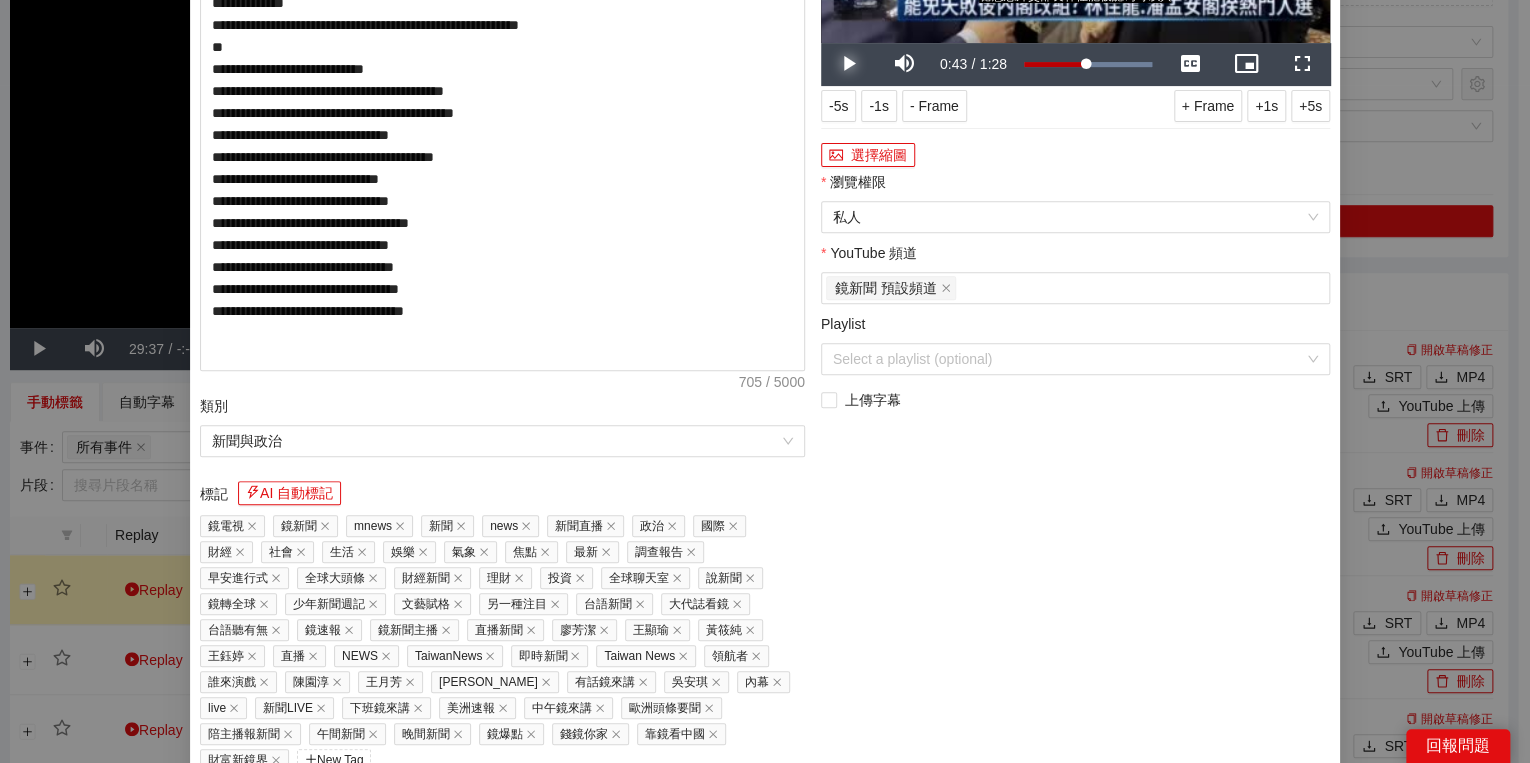 click at bounding box center [849, 64] 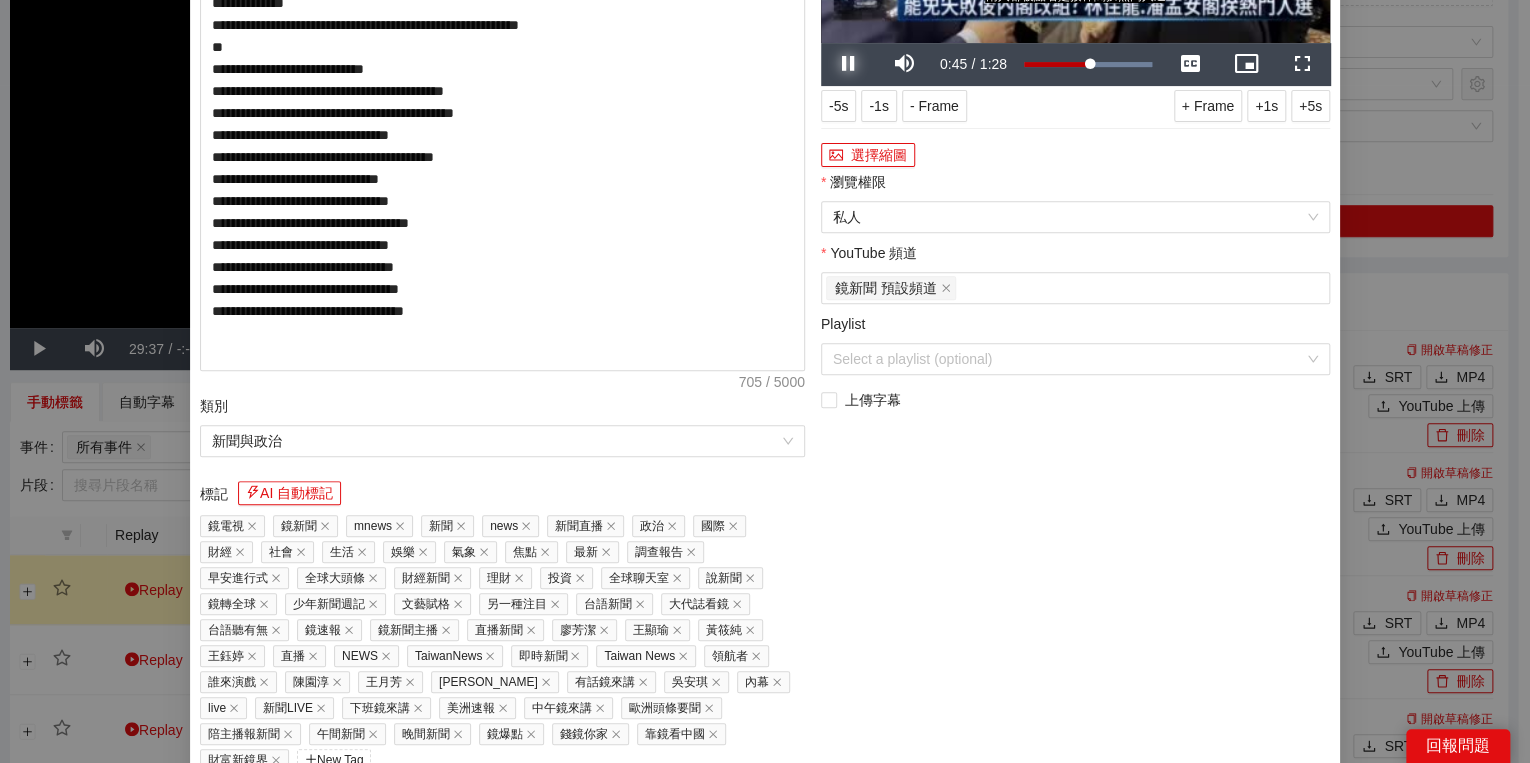 click at bounding box center (849, 64) 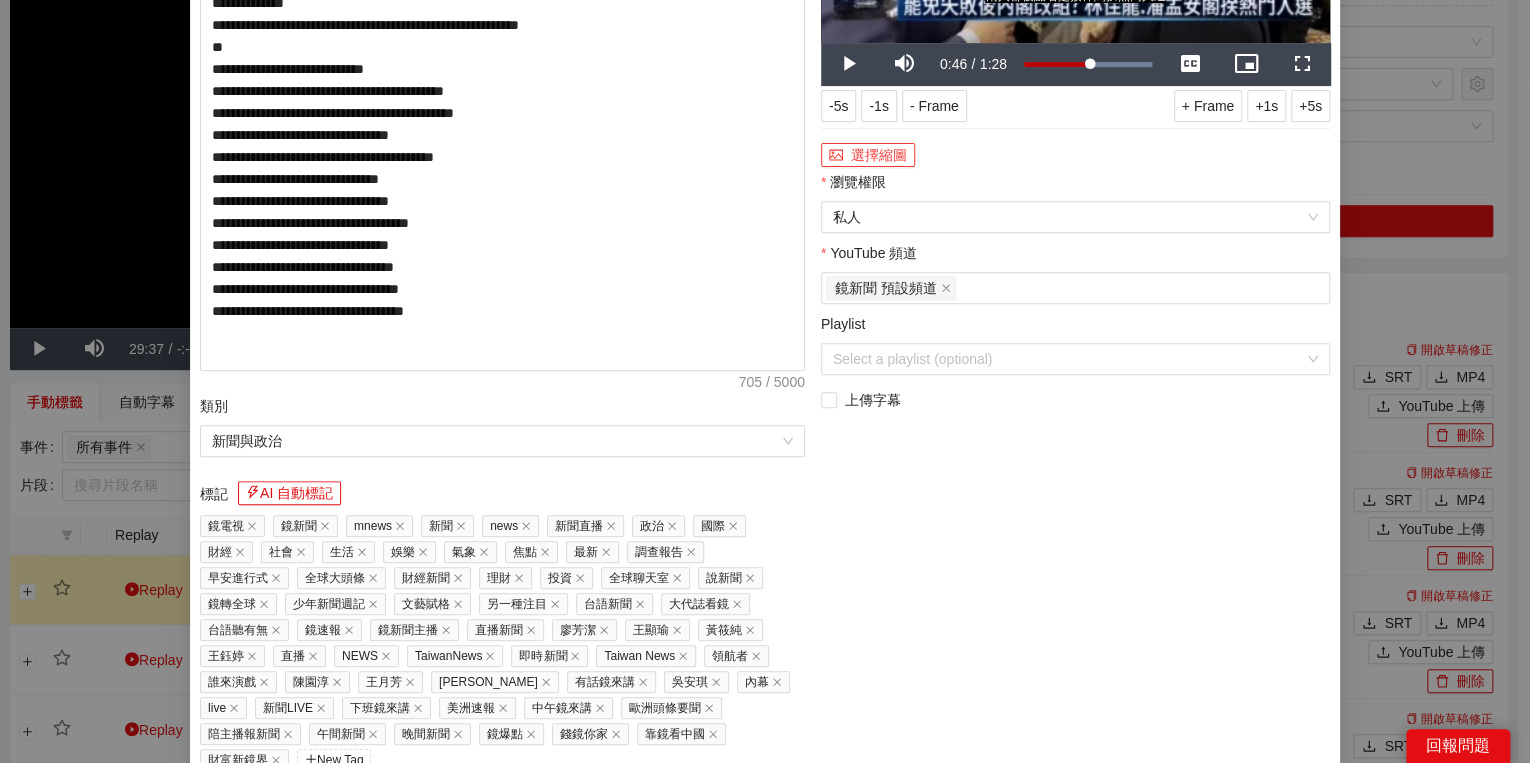 click on "選擇縮圖" at bounding box center (868, 155) 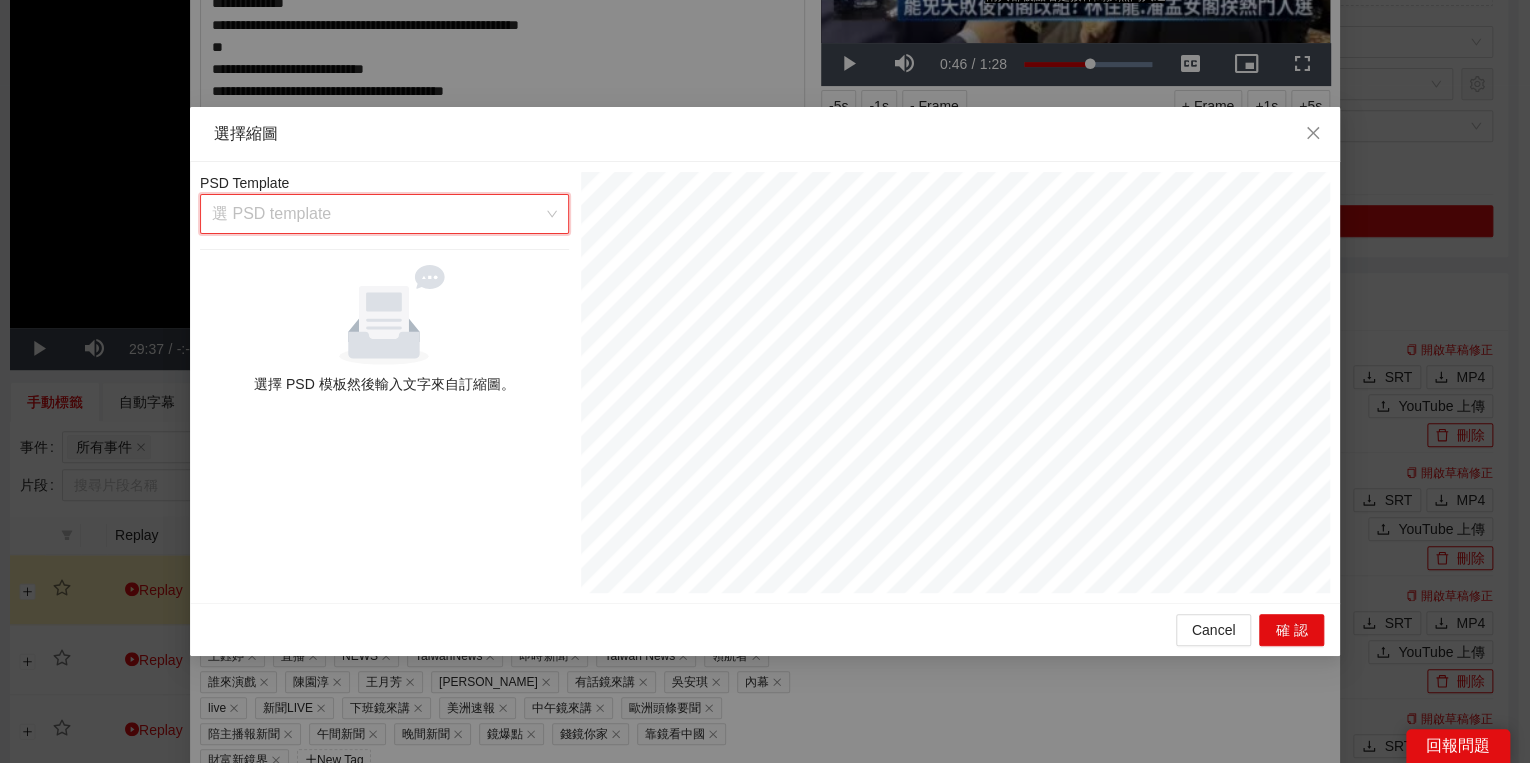 click at bounding box center (377, 214) 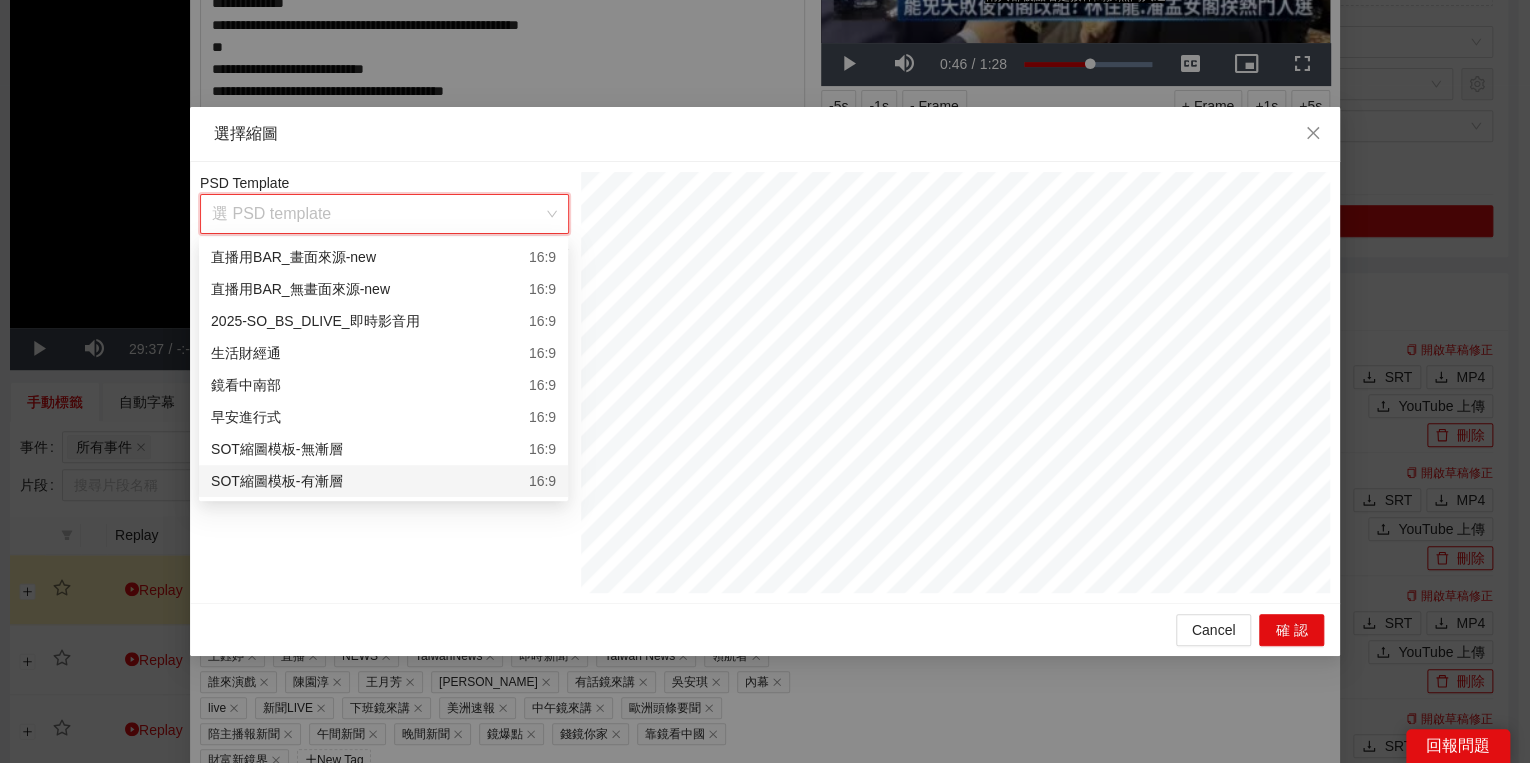click on "SOT縮圖模板-有漸層 16:9" at bounding box center [383, 481] 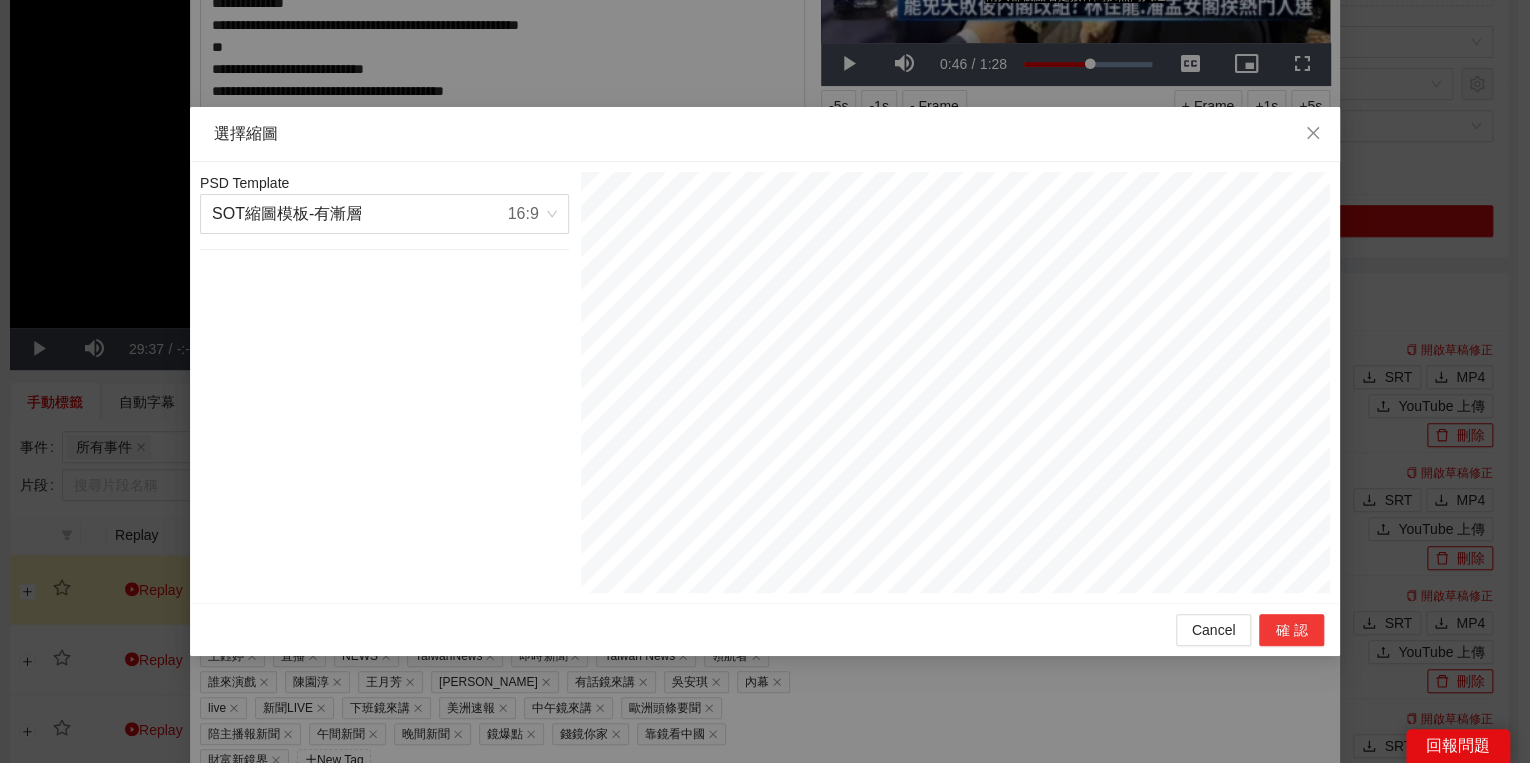 click on "確認" at bounding box center (1291, 630) 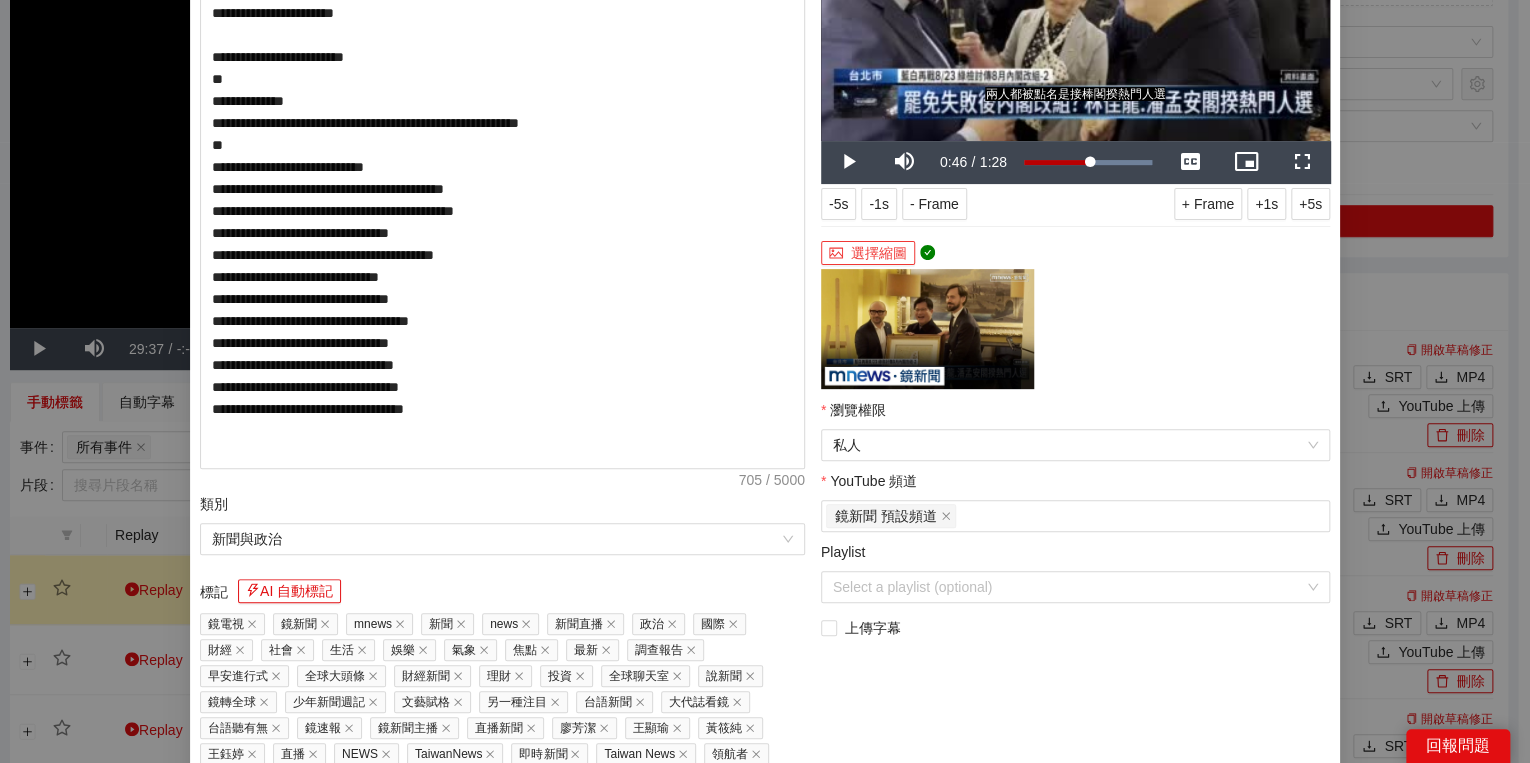 scroll, scrollTop: 374, scrollLeft: 0, axis: vertical 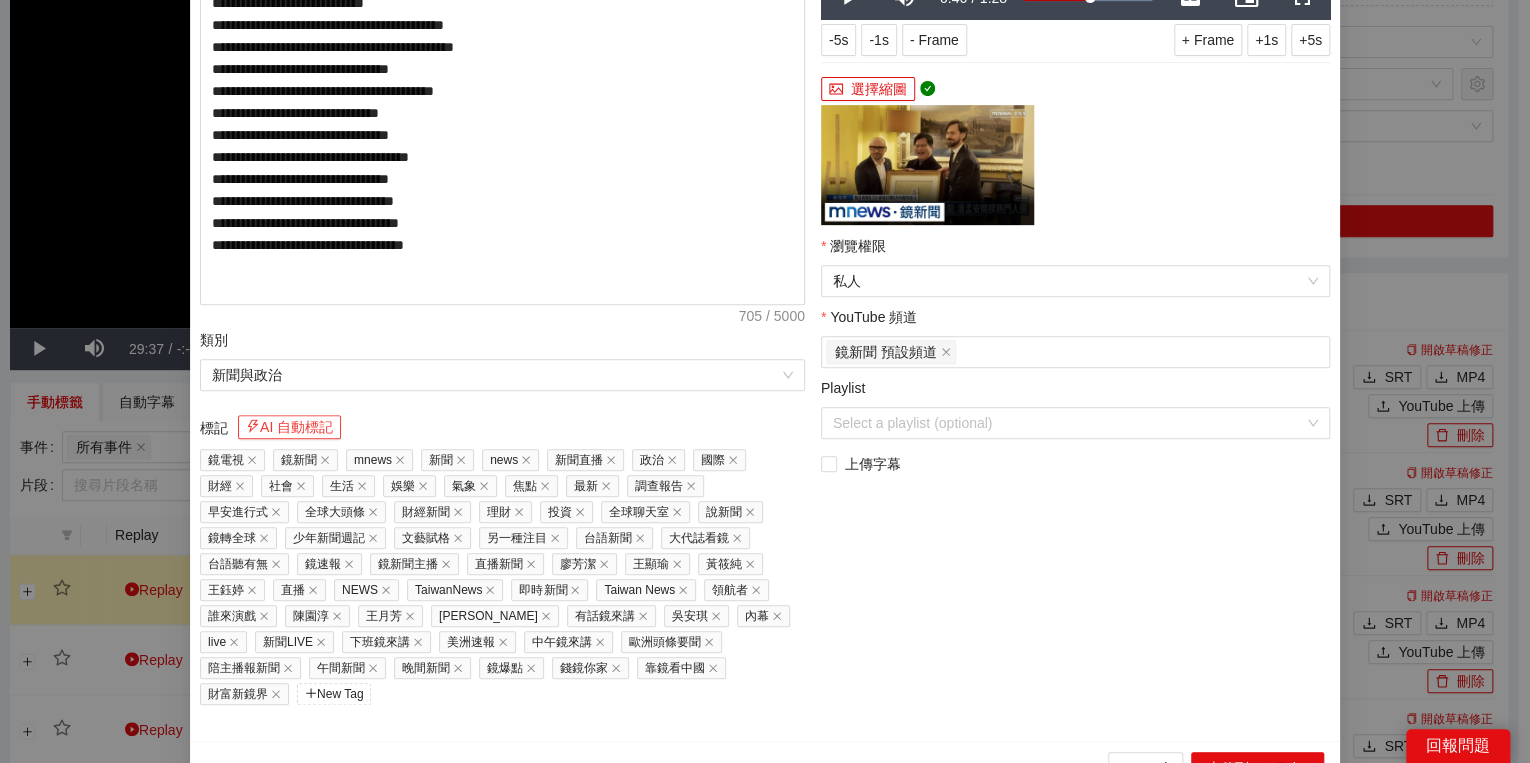 click on "AI 自動標記" at bounding box center (289, 427) 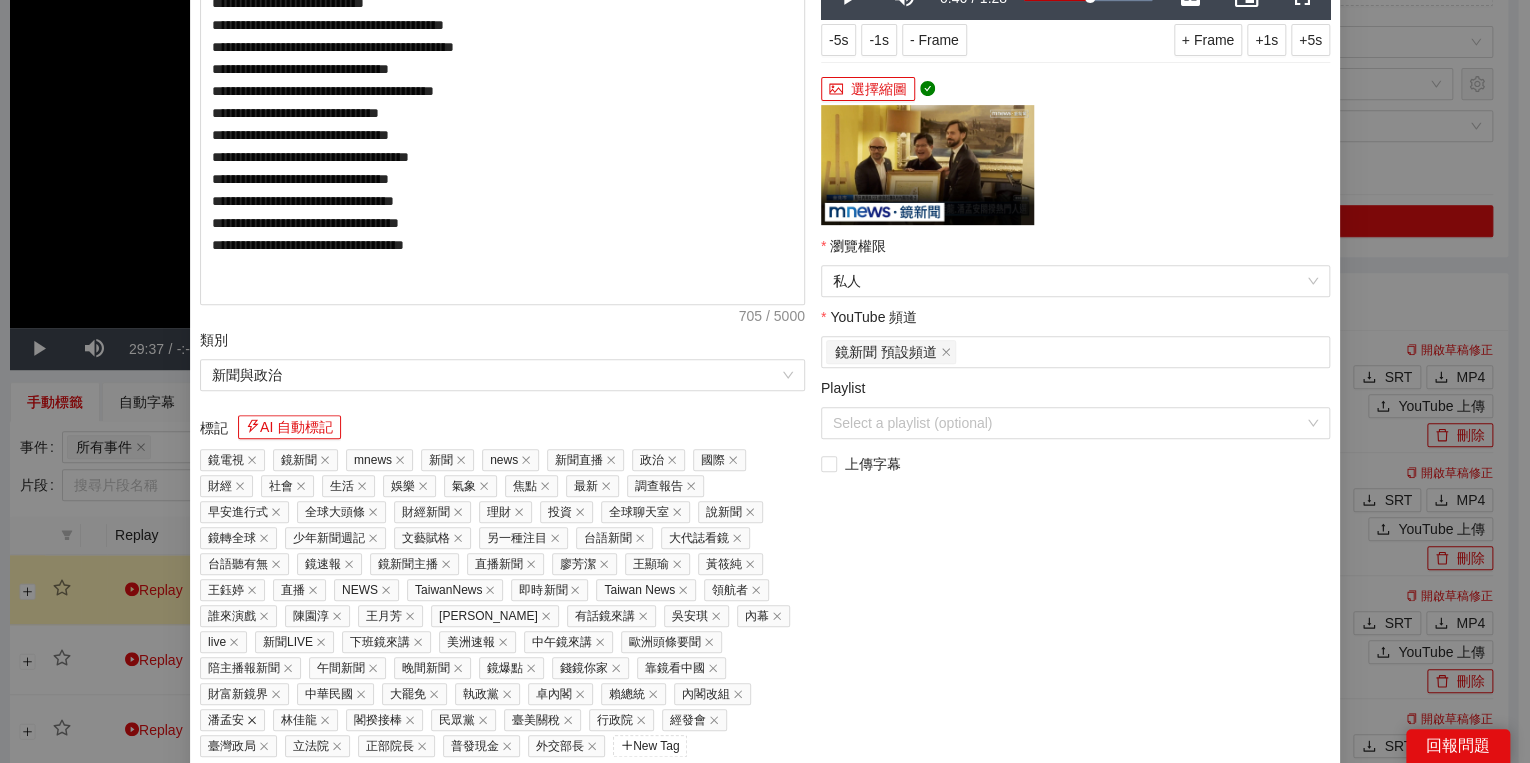 click 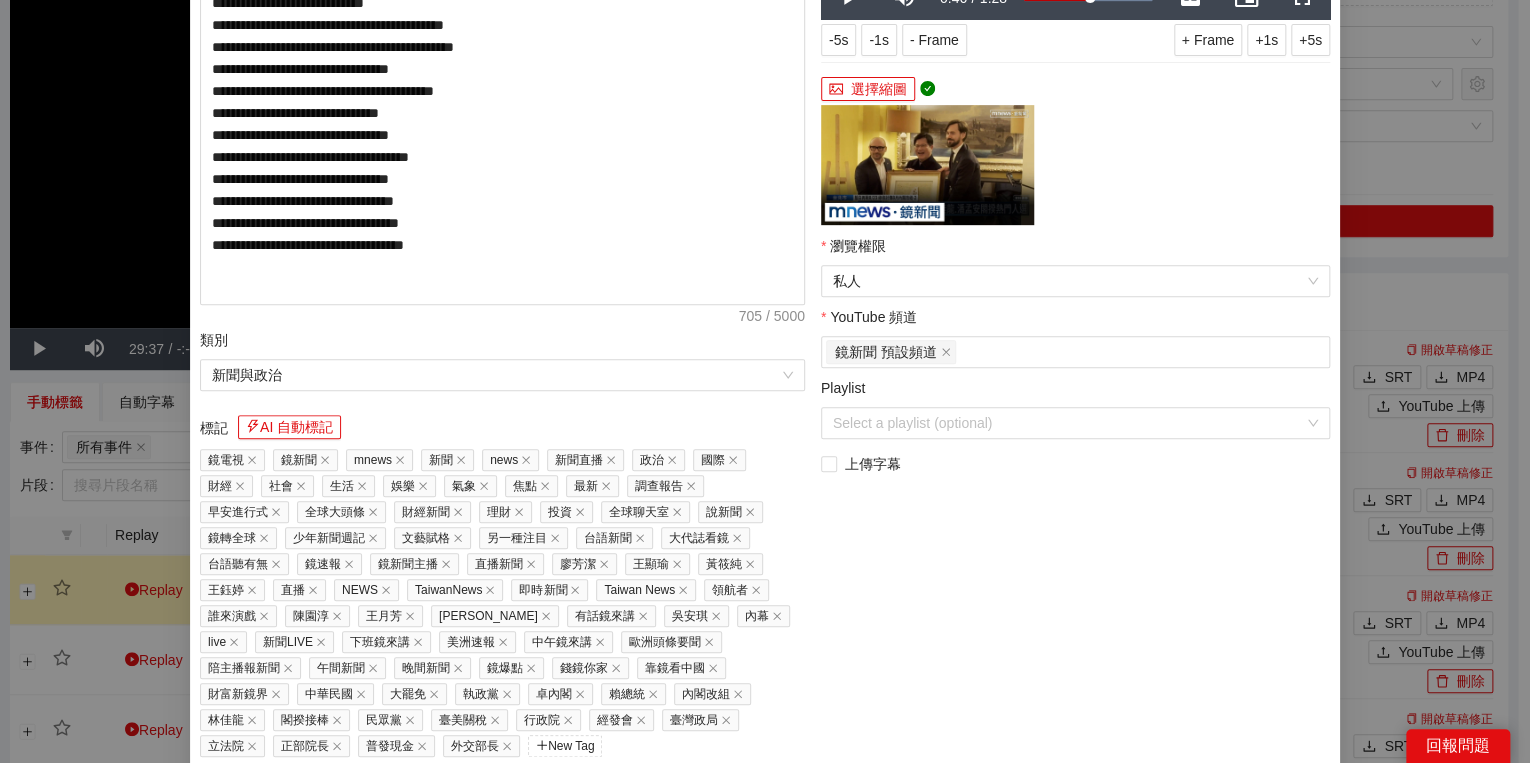 scroll, scrollTop: 451, scrollLeft: 0, axis: vertical 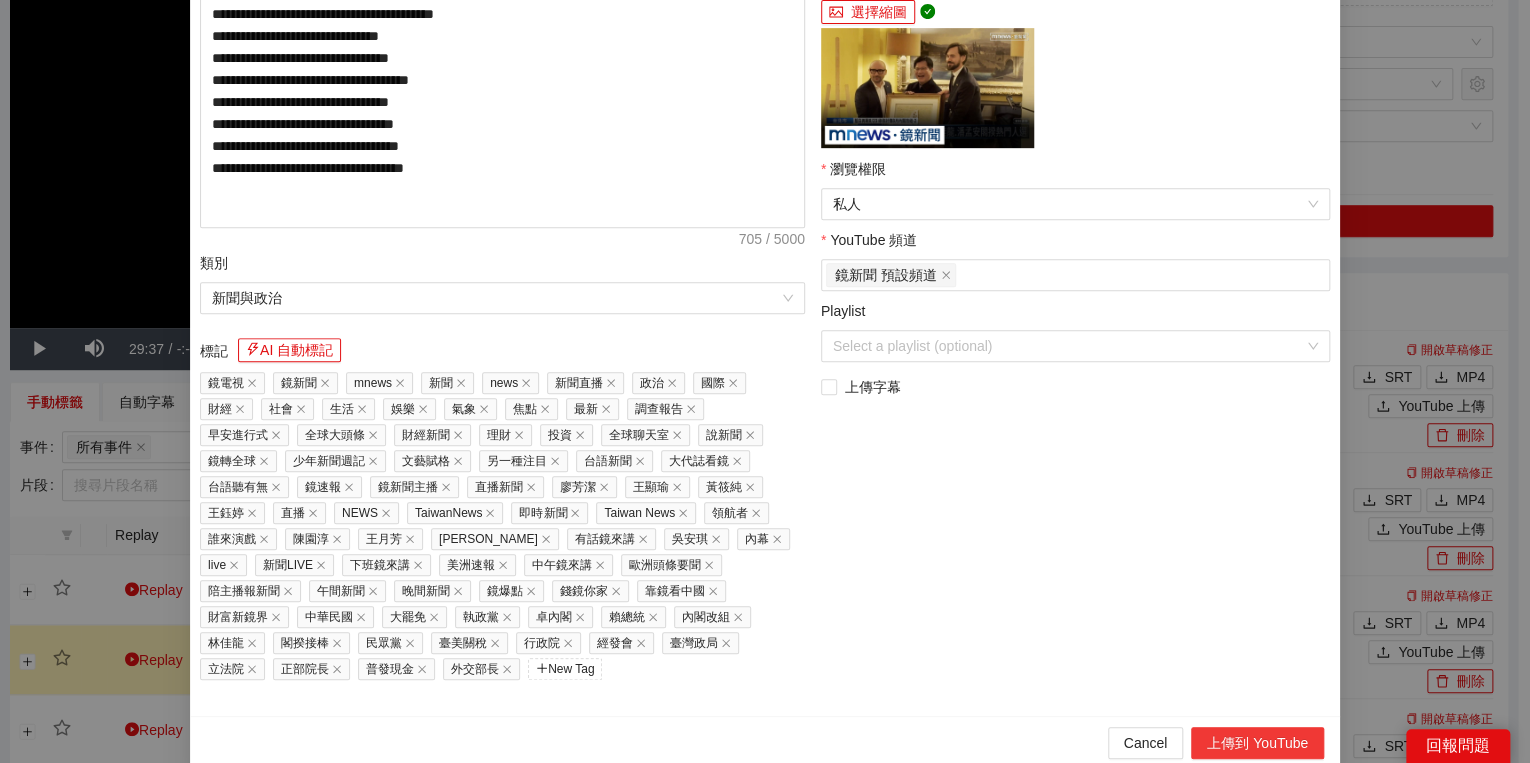 click on "上傳到 YouTube" at bounding box center [1257, 743] 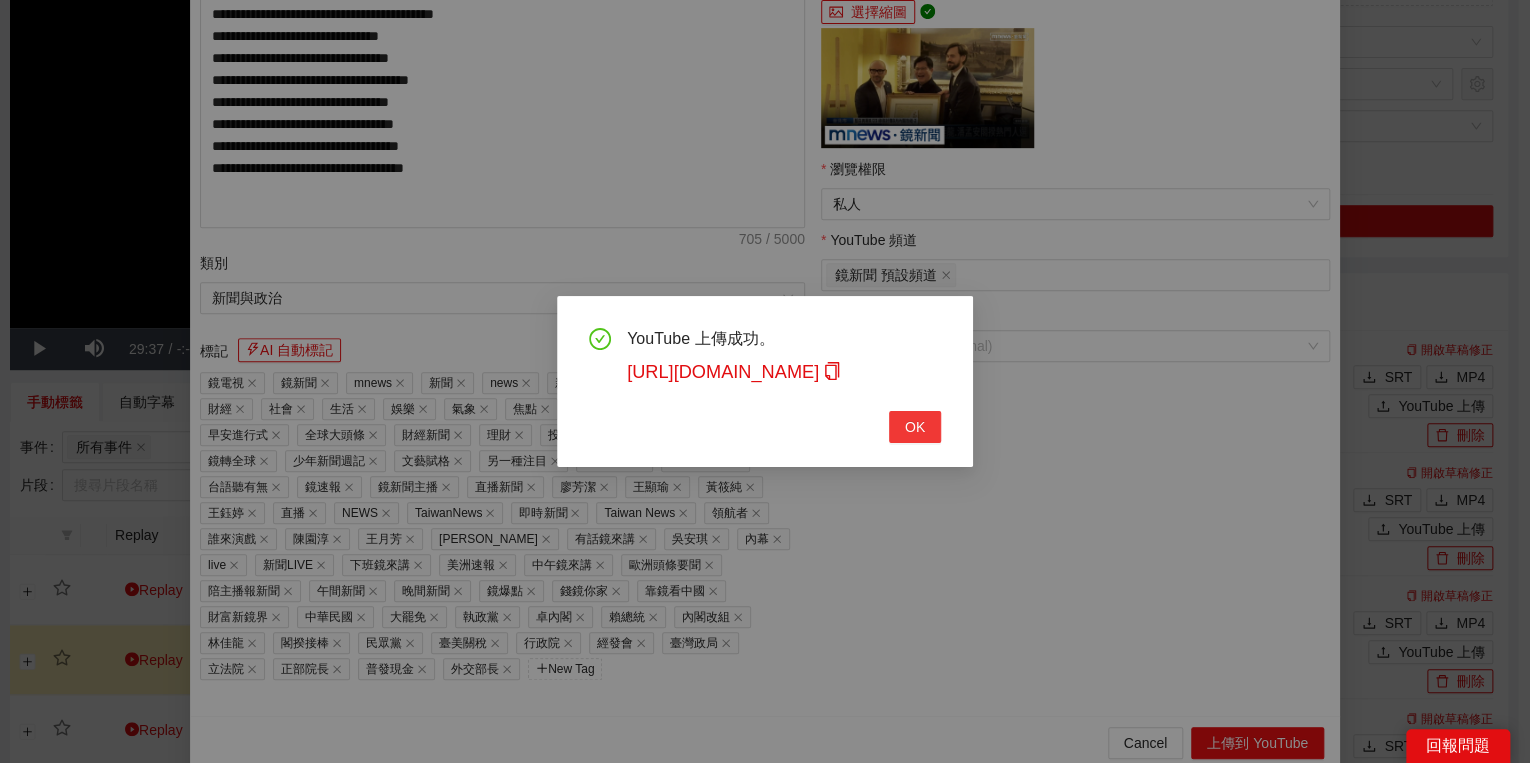 click on "OK" at bounding box center (915, 427) 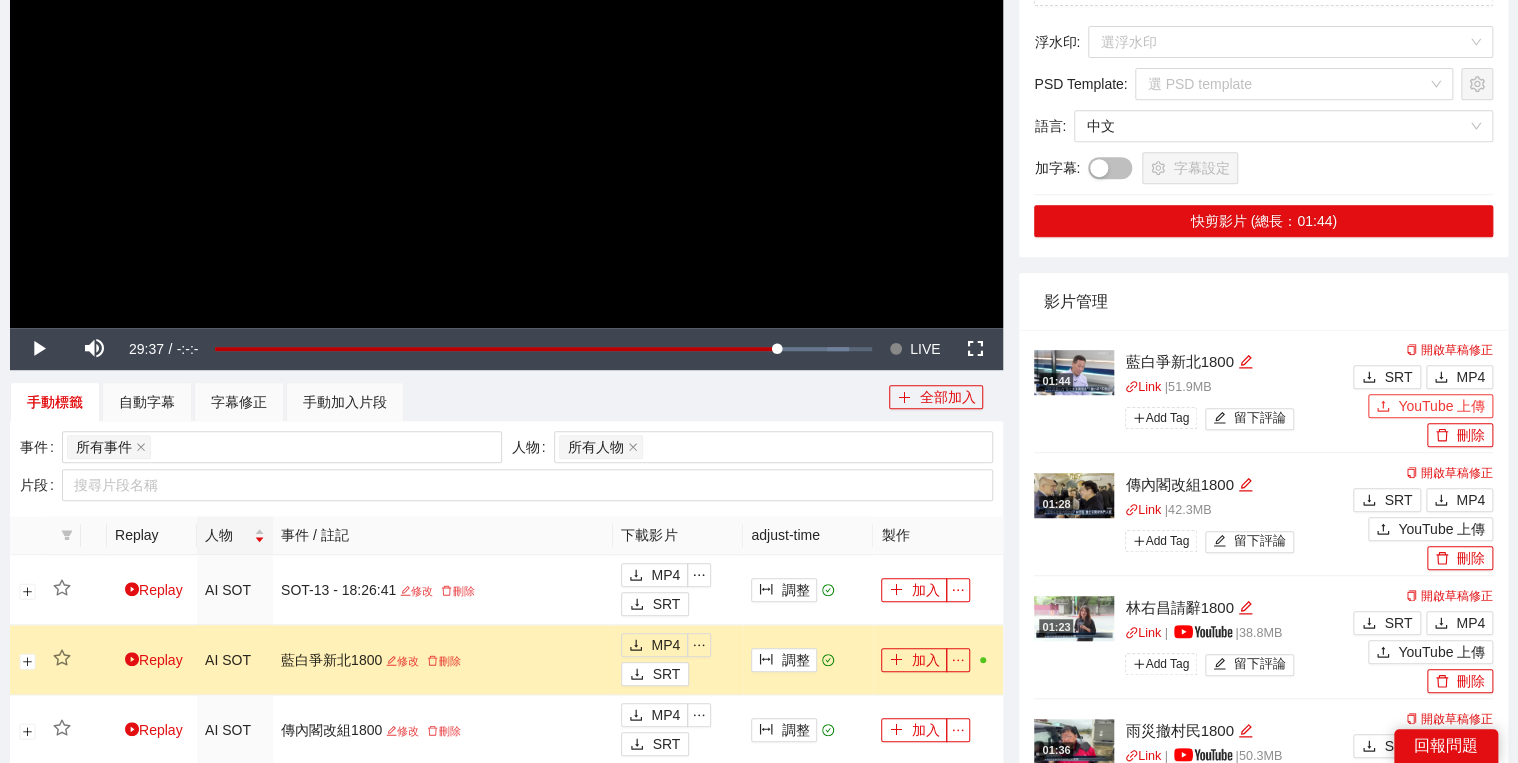click on "YouTube 上傳" at bounding box center (1430, 406) 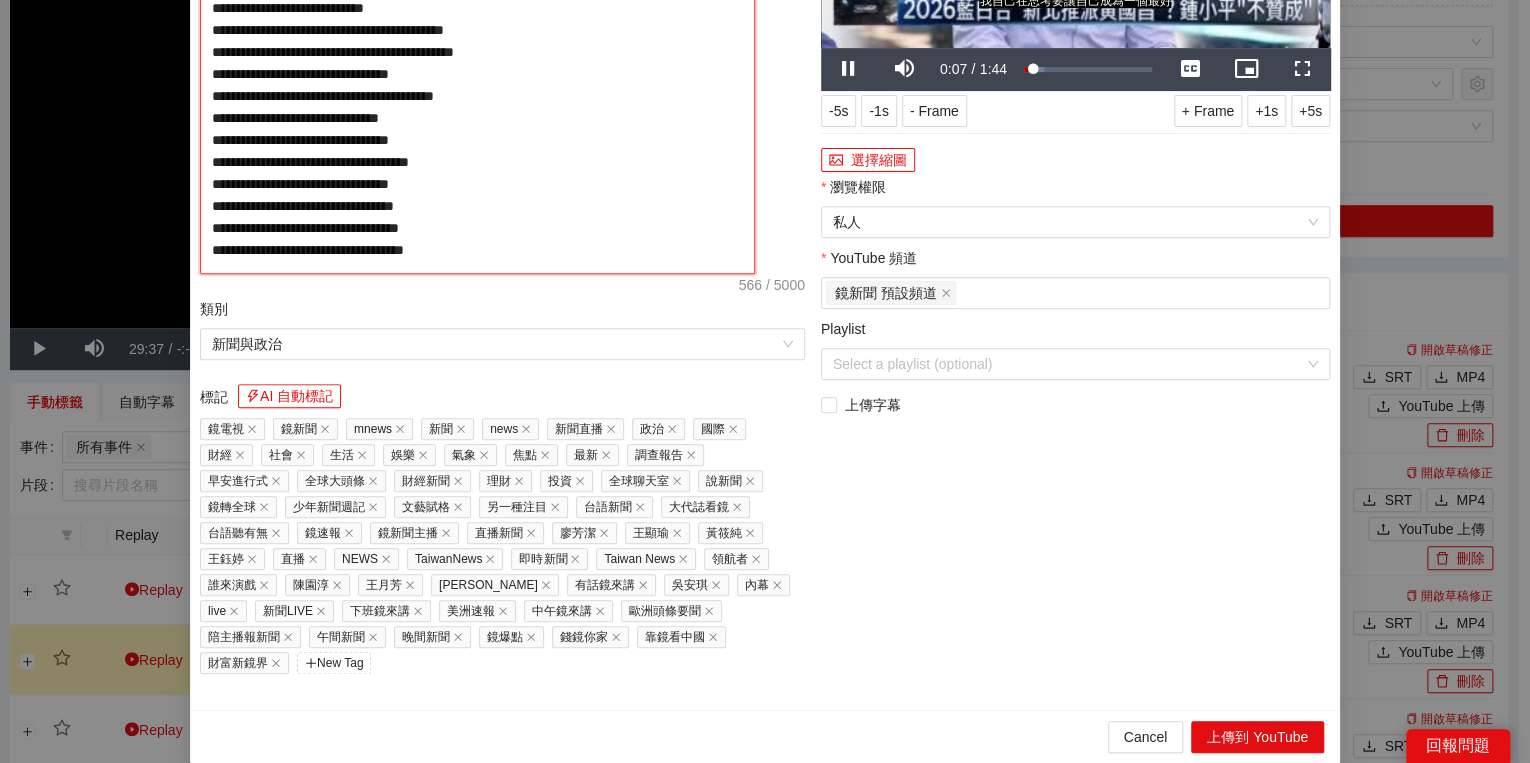 click on "**********" at bounding box center (477, 78) 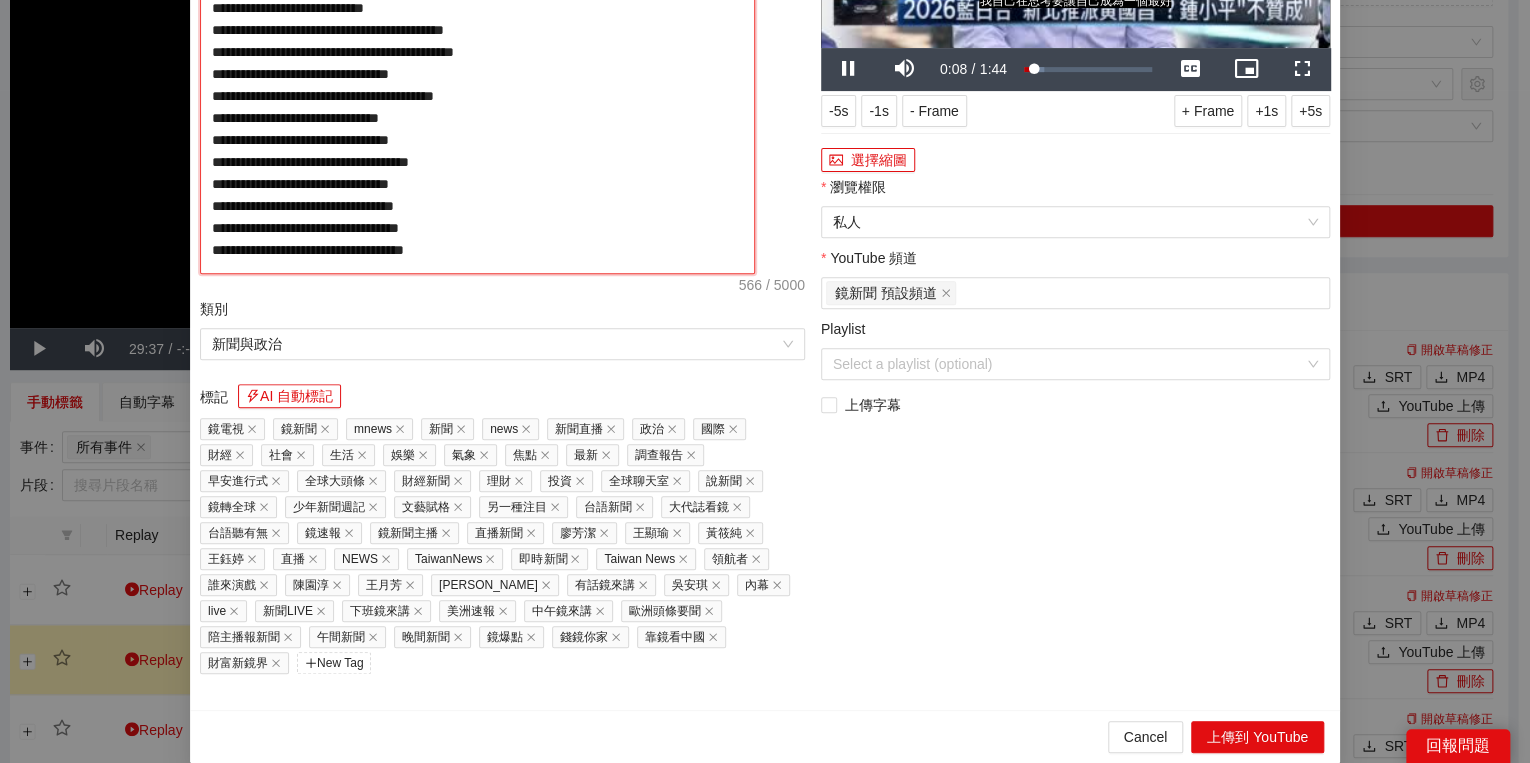 paste on "**********" 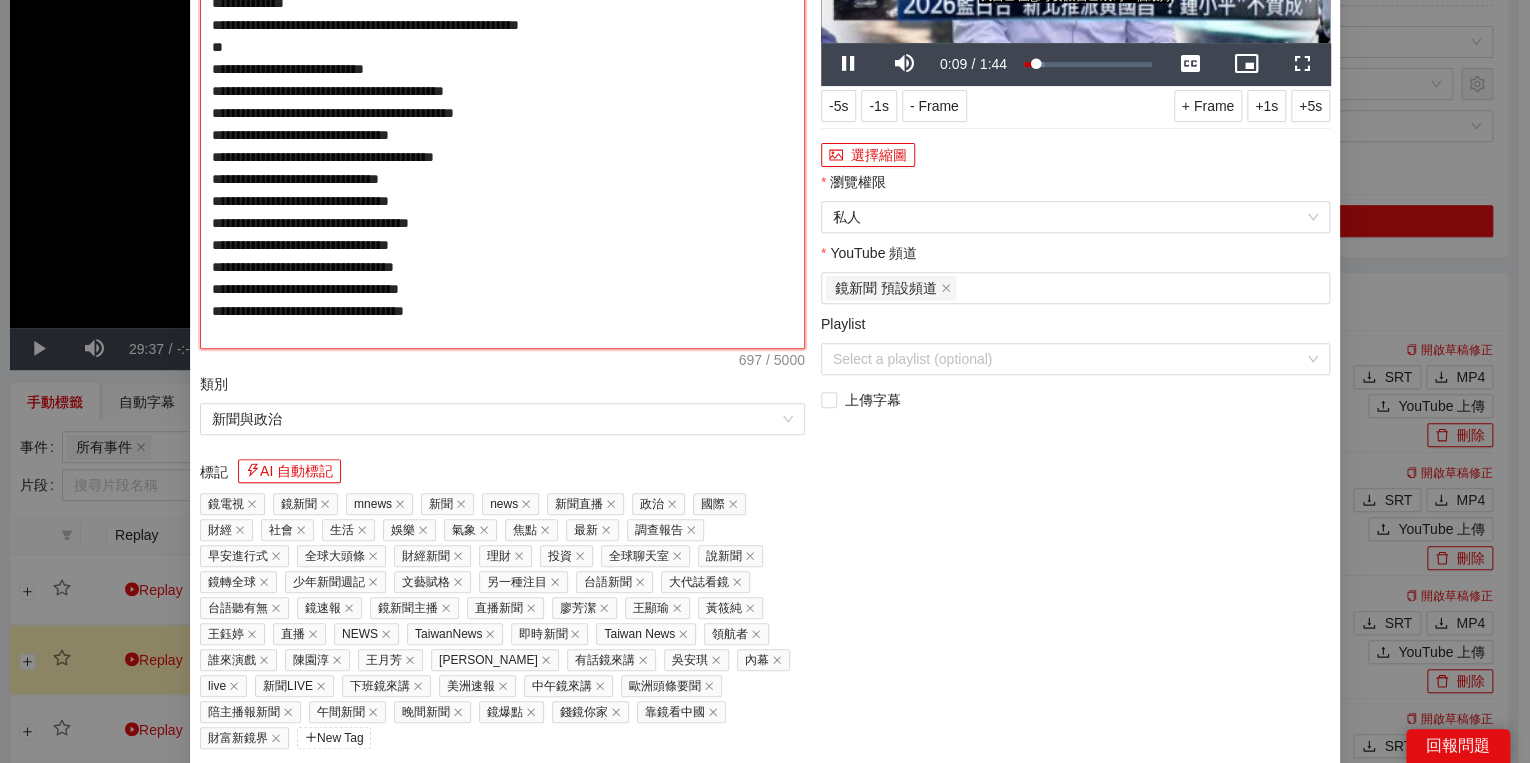 click on "**********" at bounding box center [502, 113] 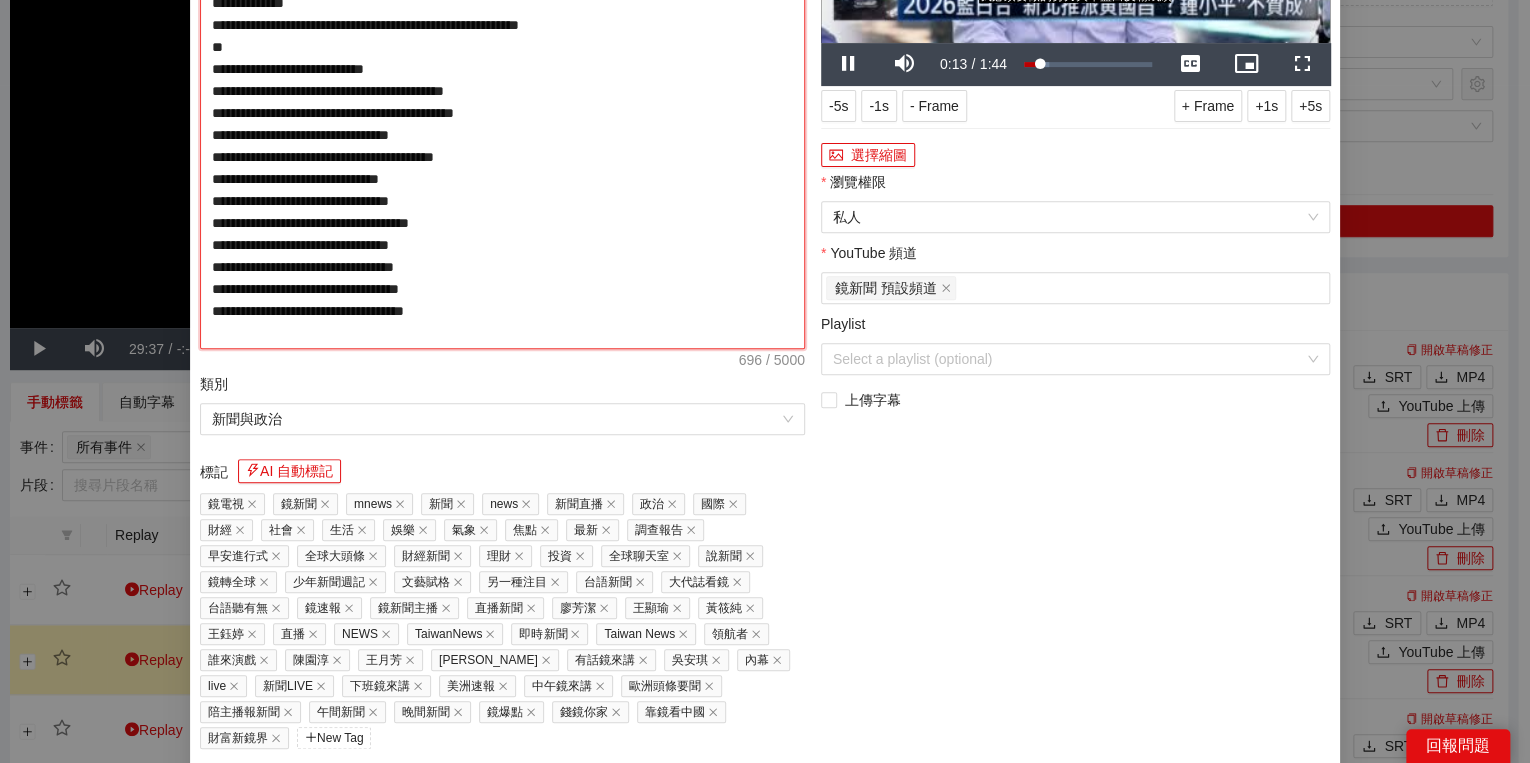 click on "**********" at bounding box center [502, 113] 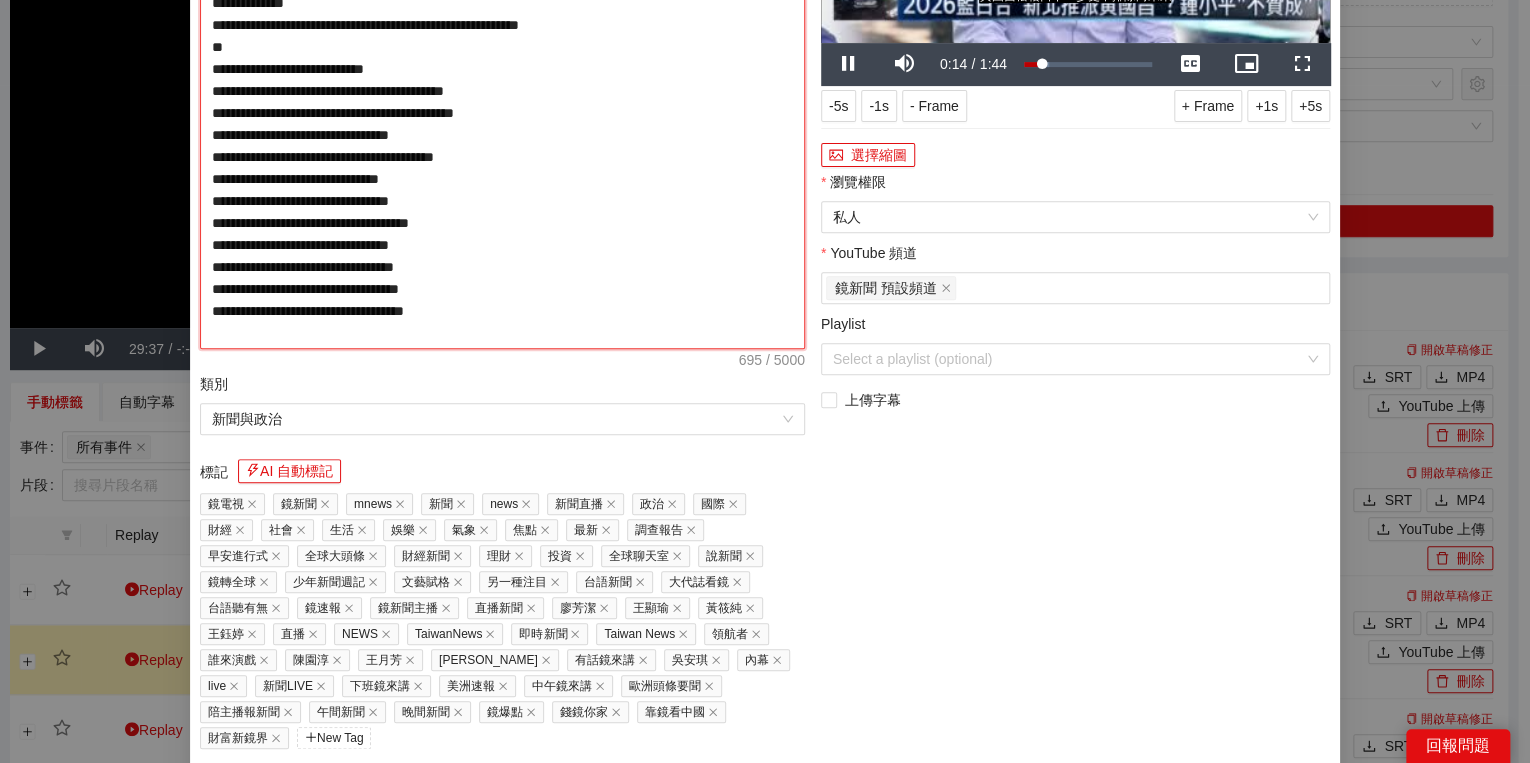 click on "**********" at bounding box center (502, 113) 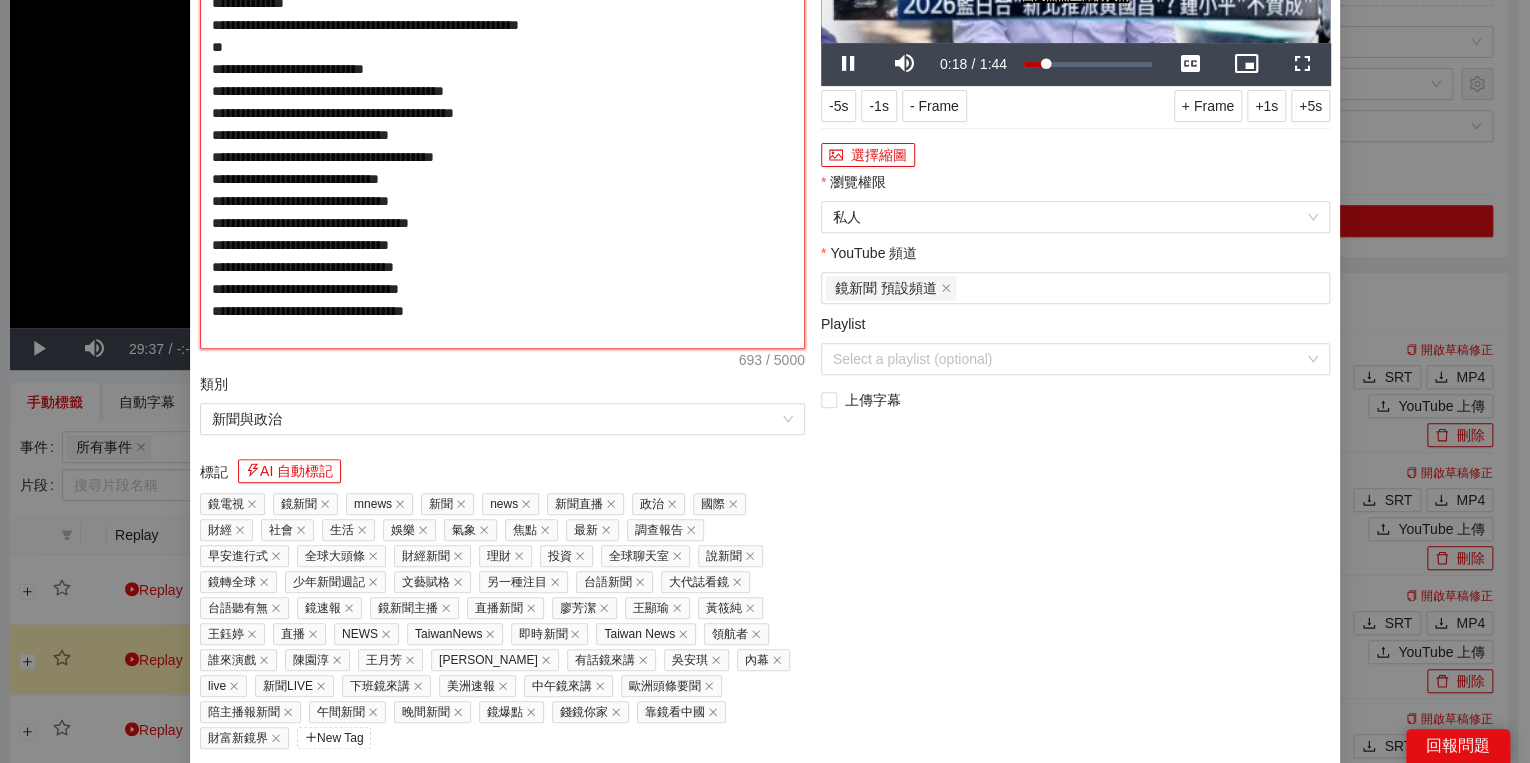 click on "**********" at bounding box center [502, 113] 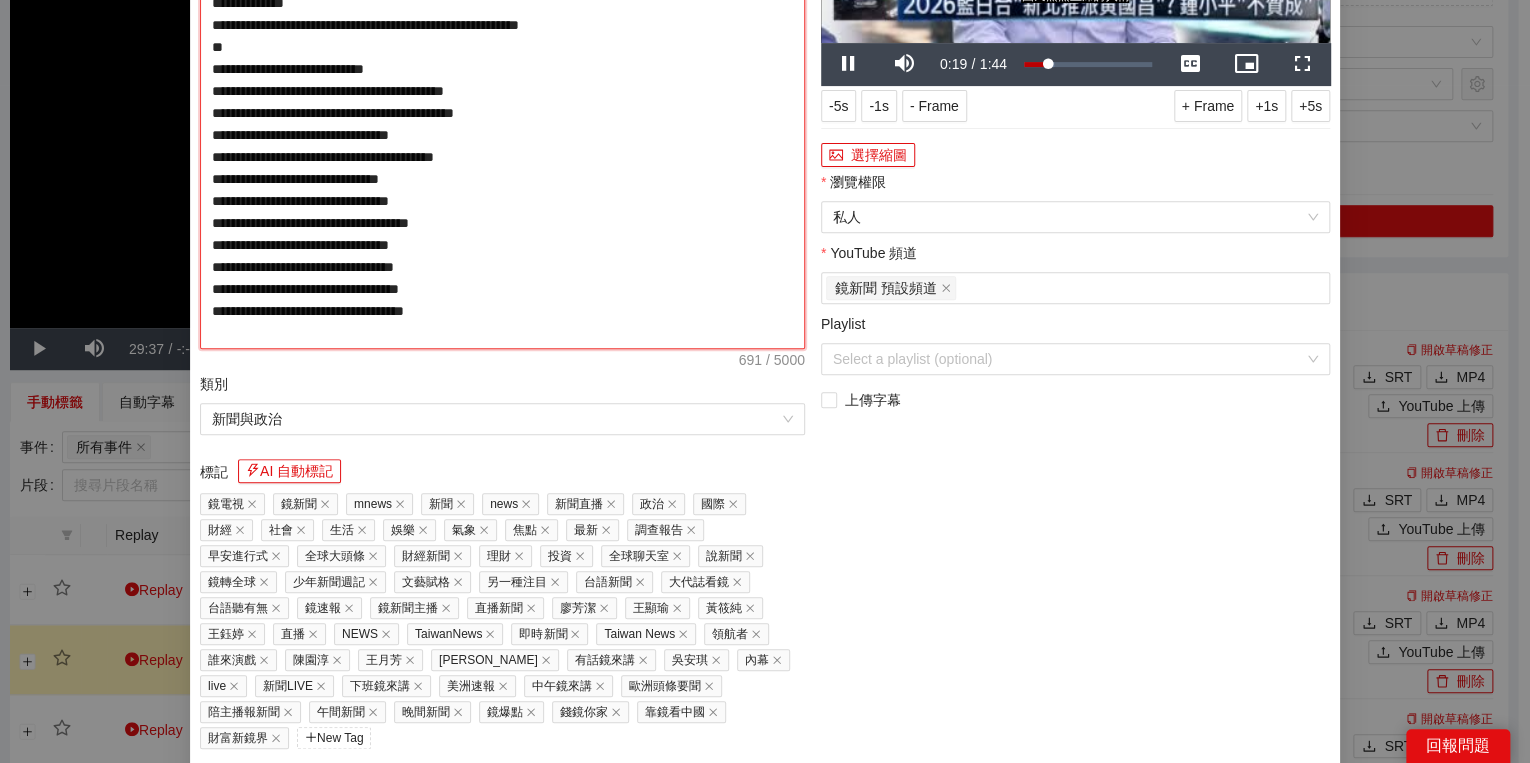 click on "**********" at bounding box center (502, 113) 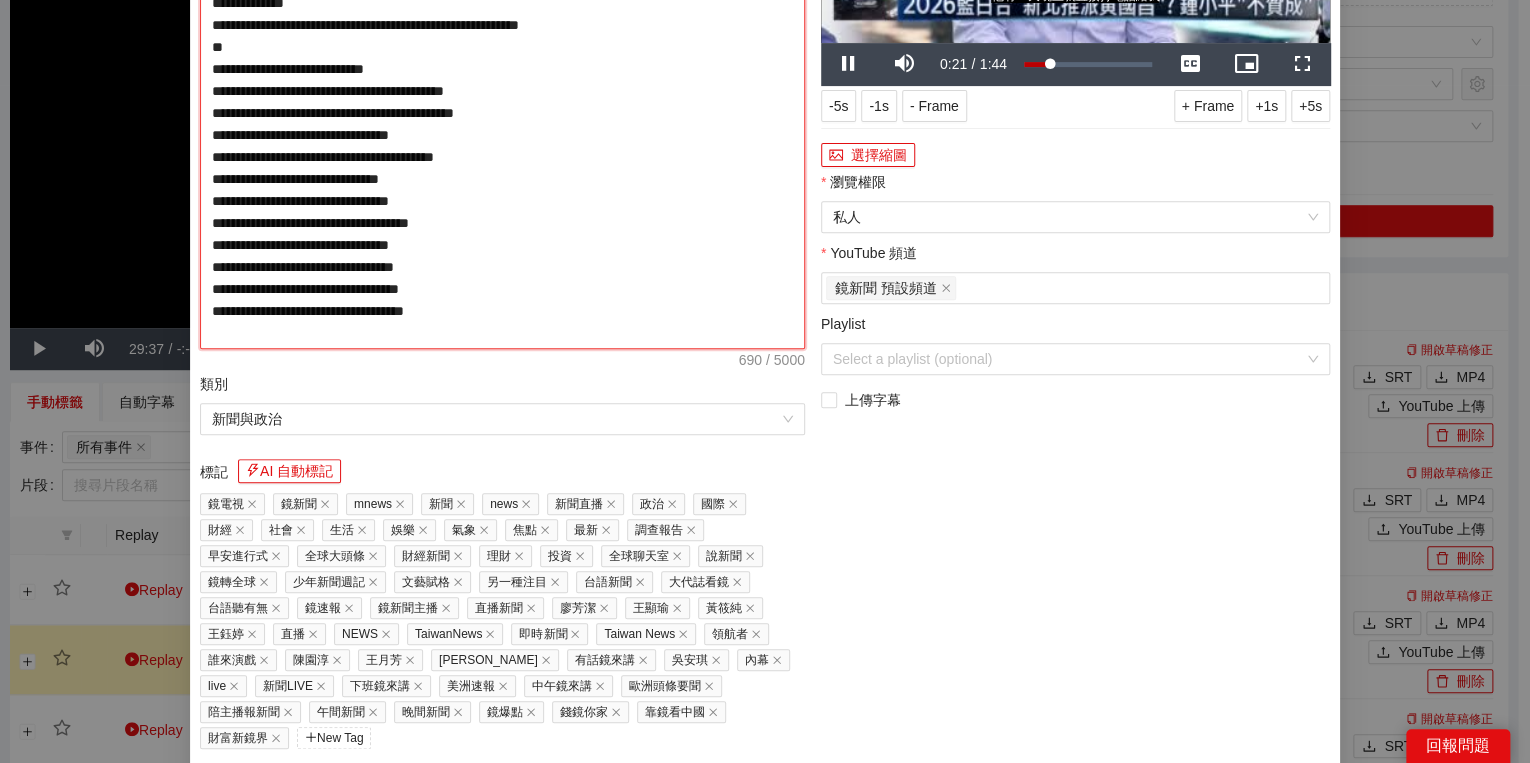 click on "**********" at bounding box center [502, 113] 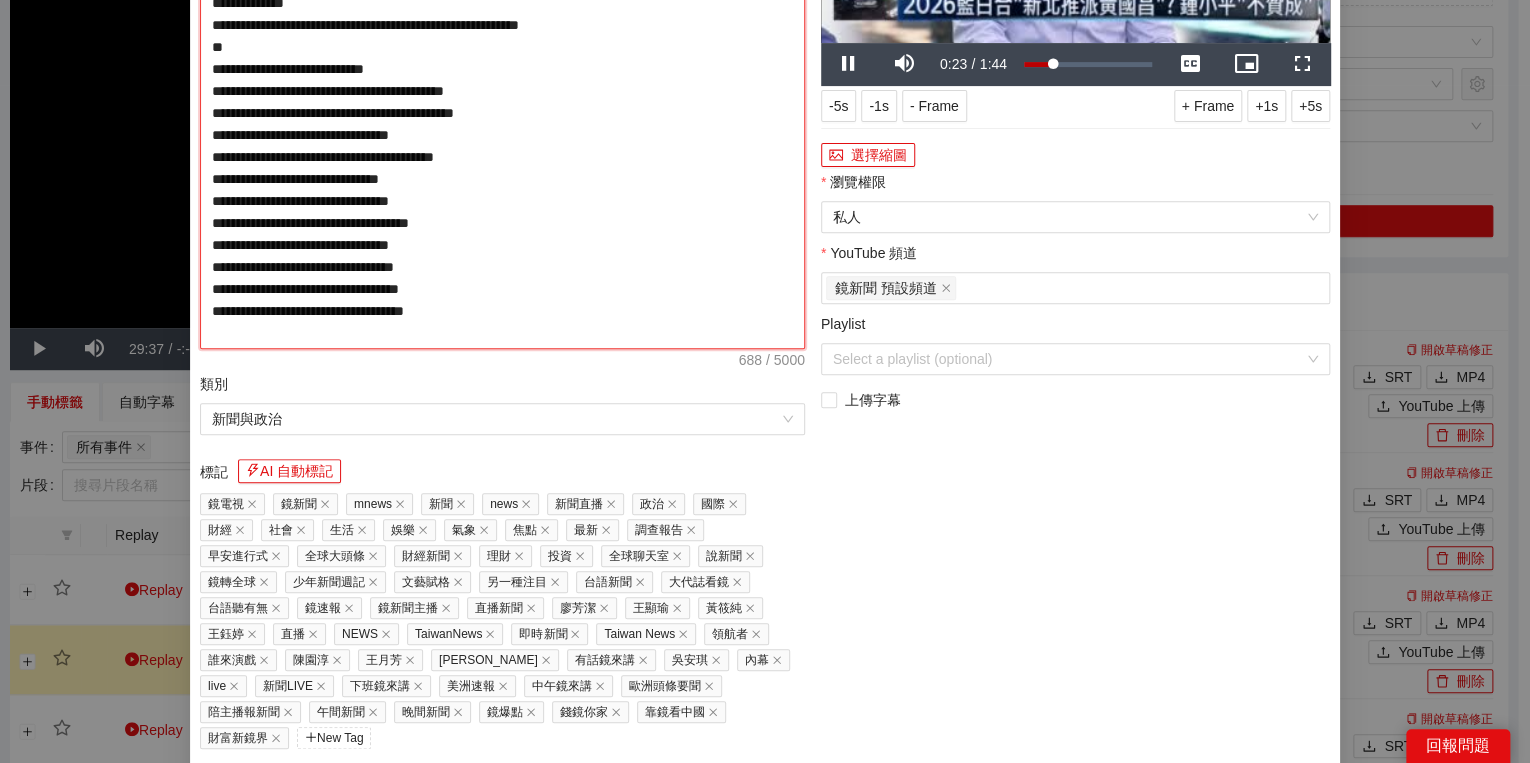 click on "**********" at bounding box center [502, 113] 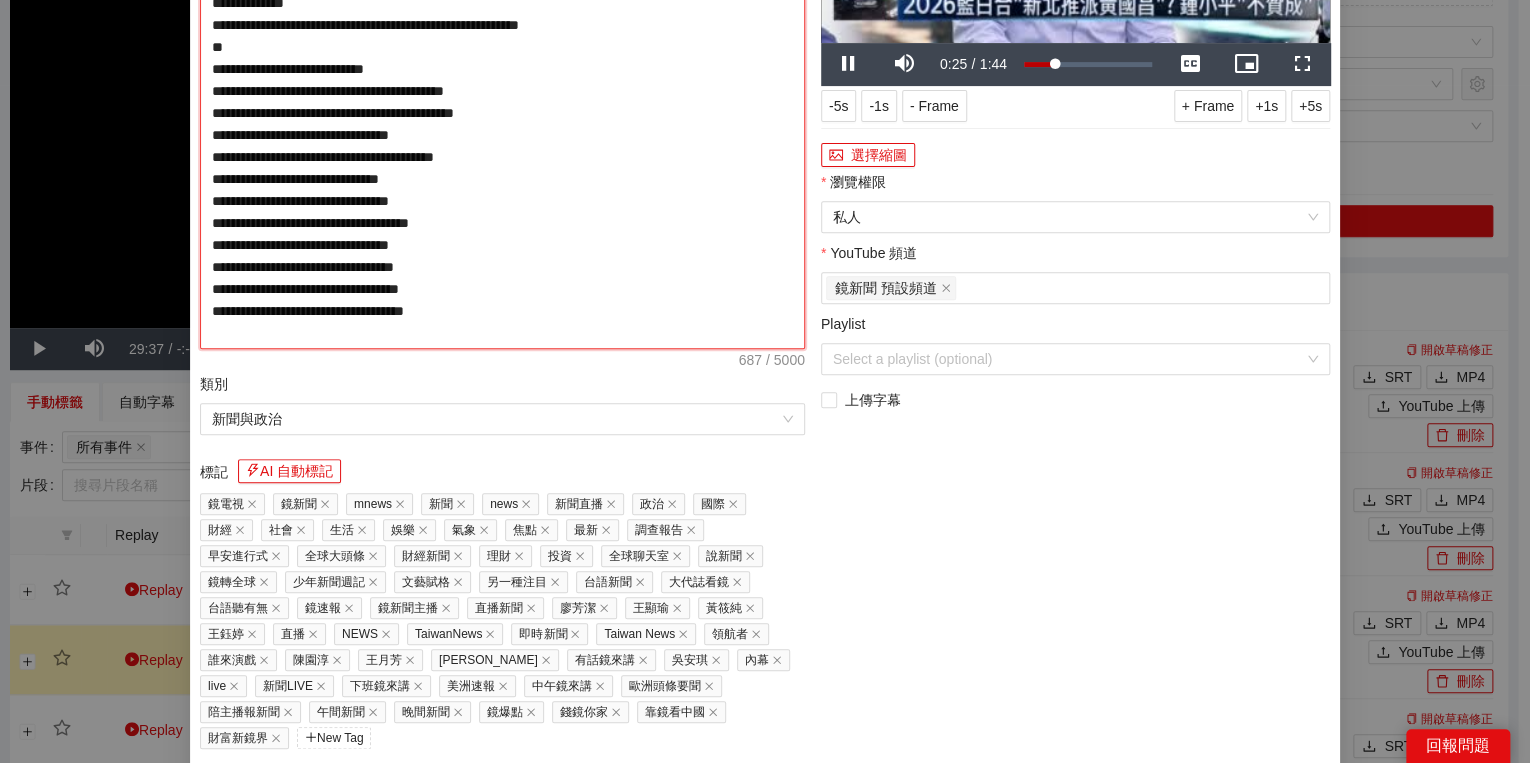 click on "**********" at bounding box center (502, 113) 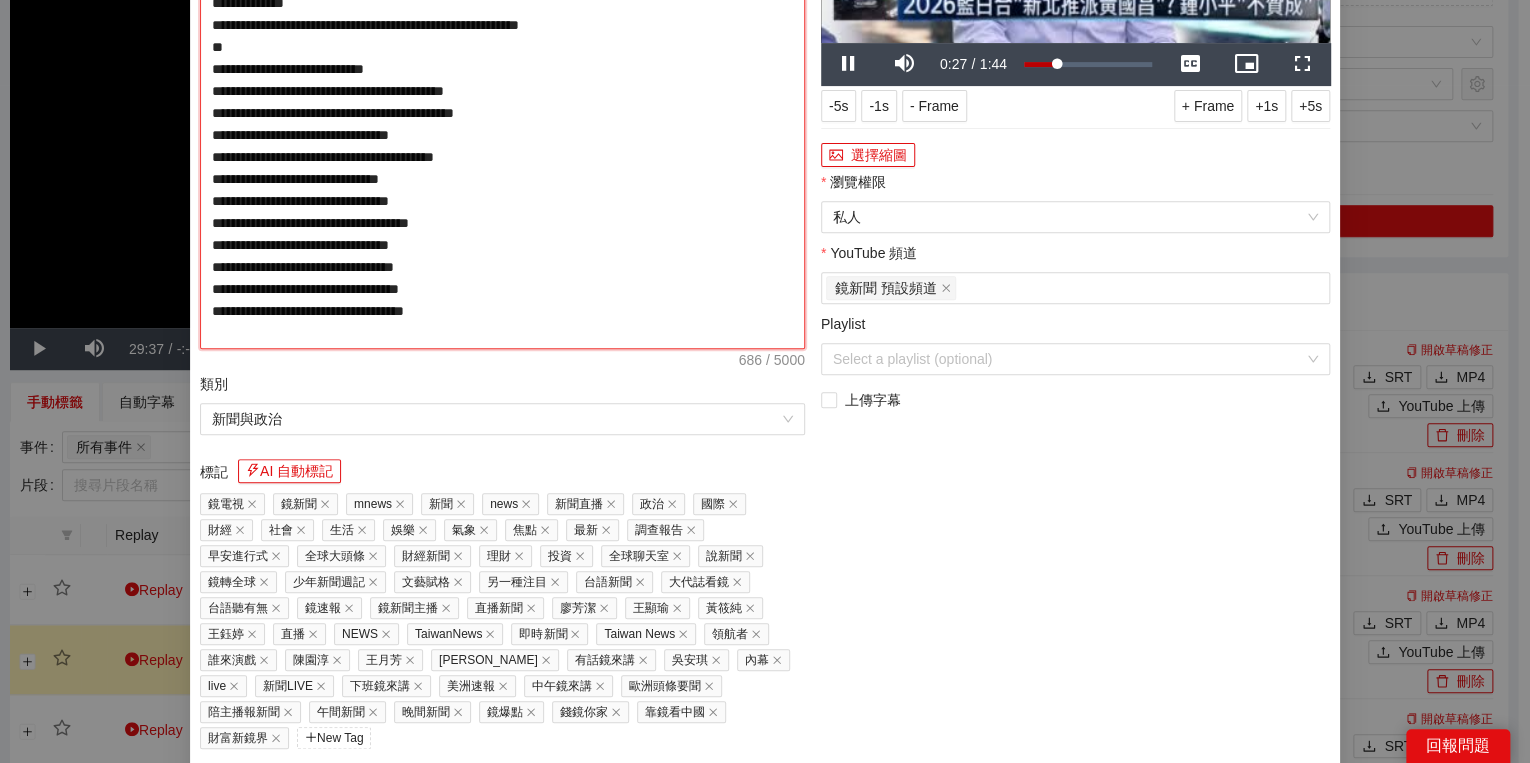 click on "**********" at bounding box center (502, 113) 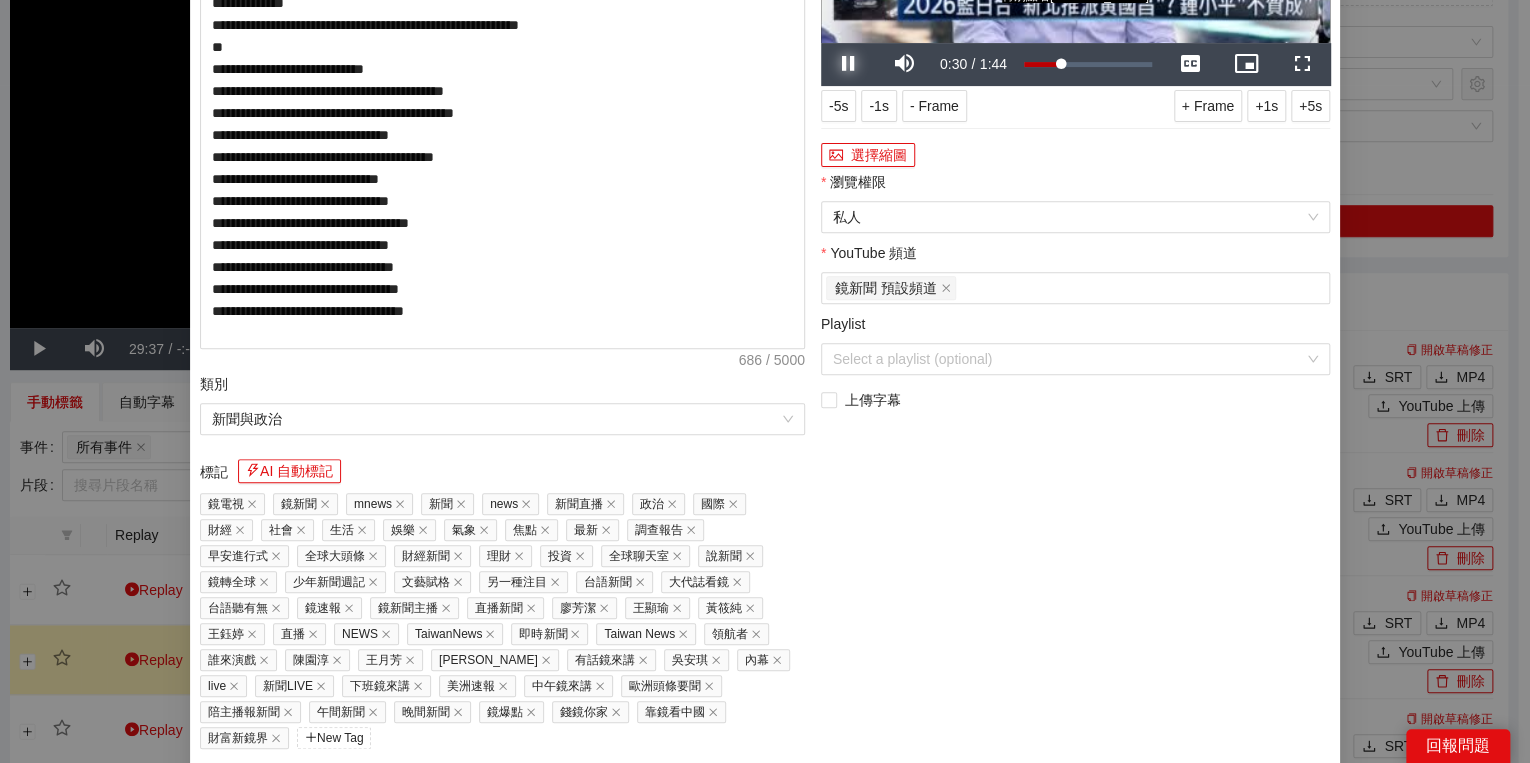 click at bounding box center [849, 64] 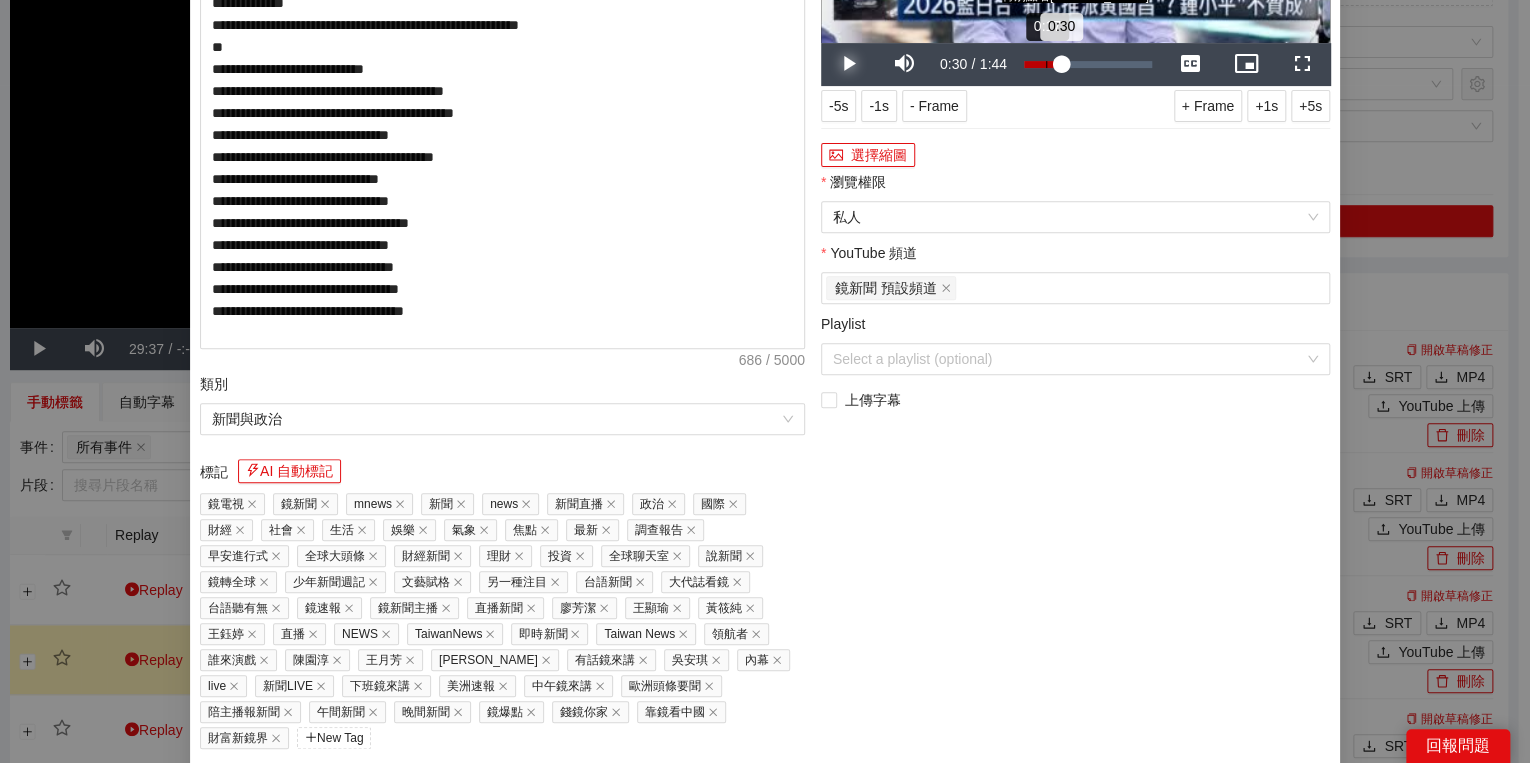 click on "Loaded :  31.08% 0:17 0:30" at bounding box center (1088, 64) 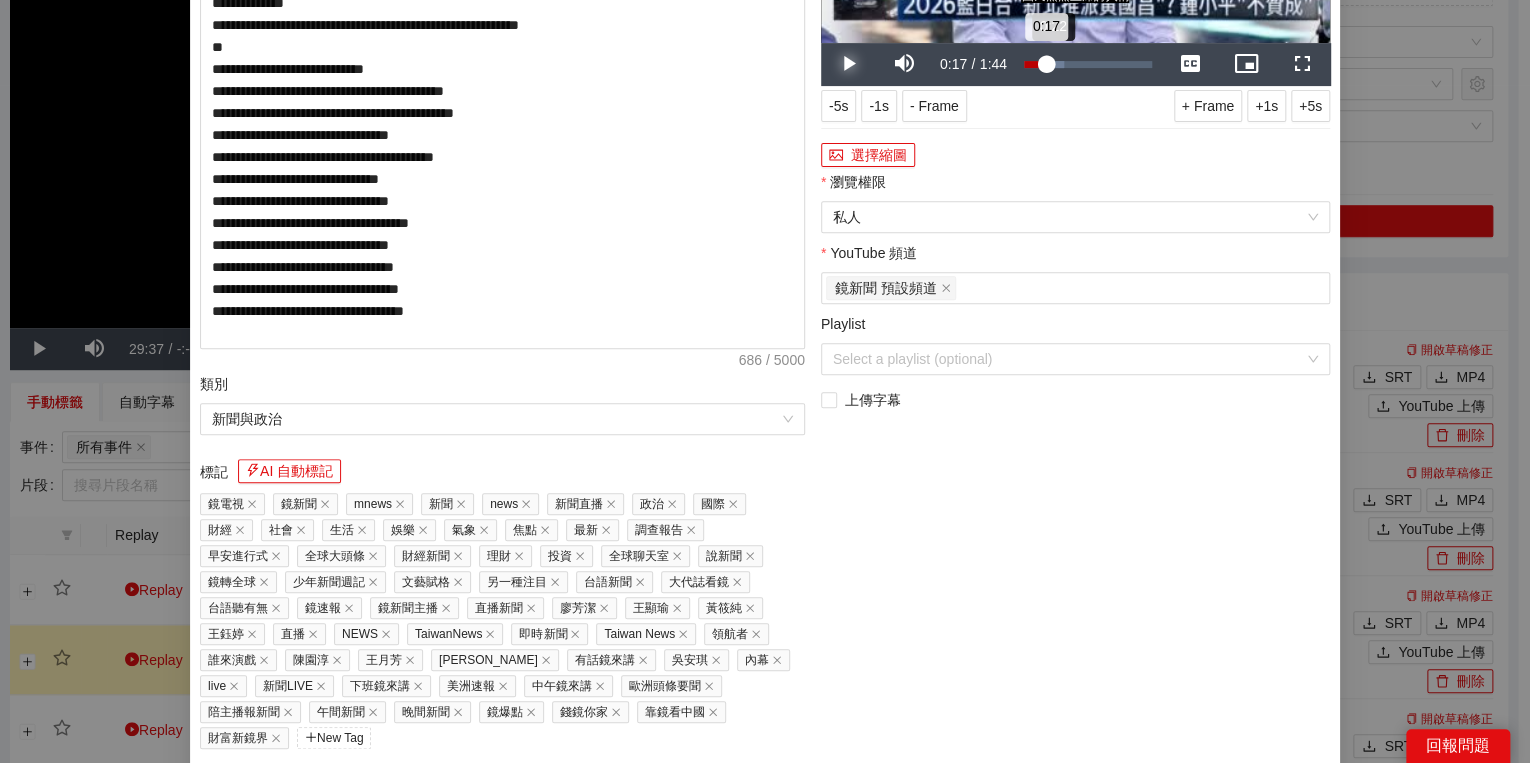 click on "0:17" at bounding box center [1035, 64] 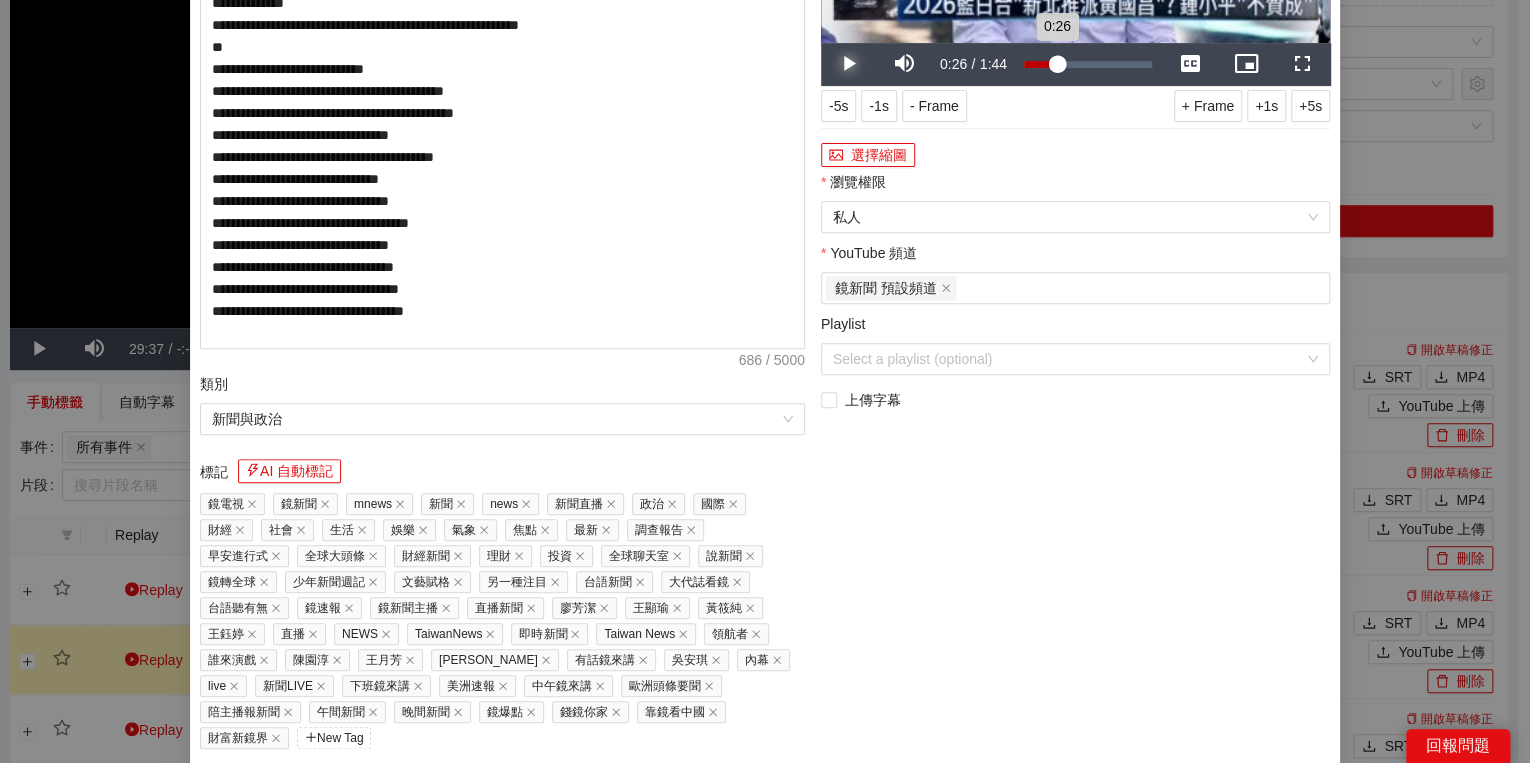 click on "0:26" at bounding box center [1040, 64] 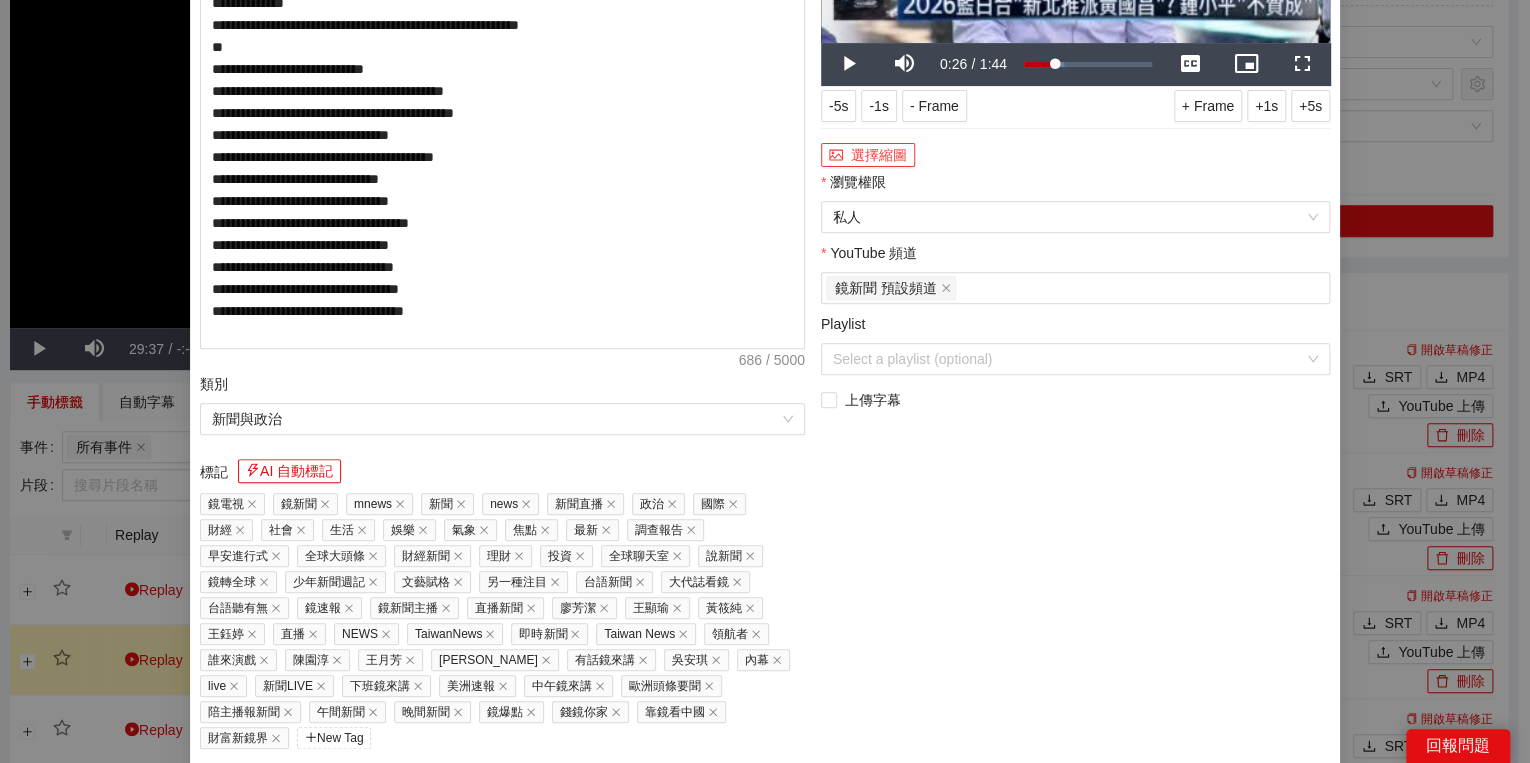click on "選擇縮圖" at bounding box center (868, 155) 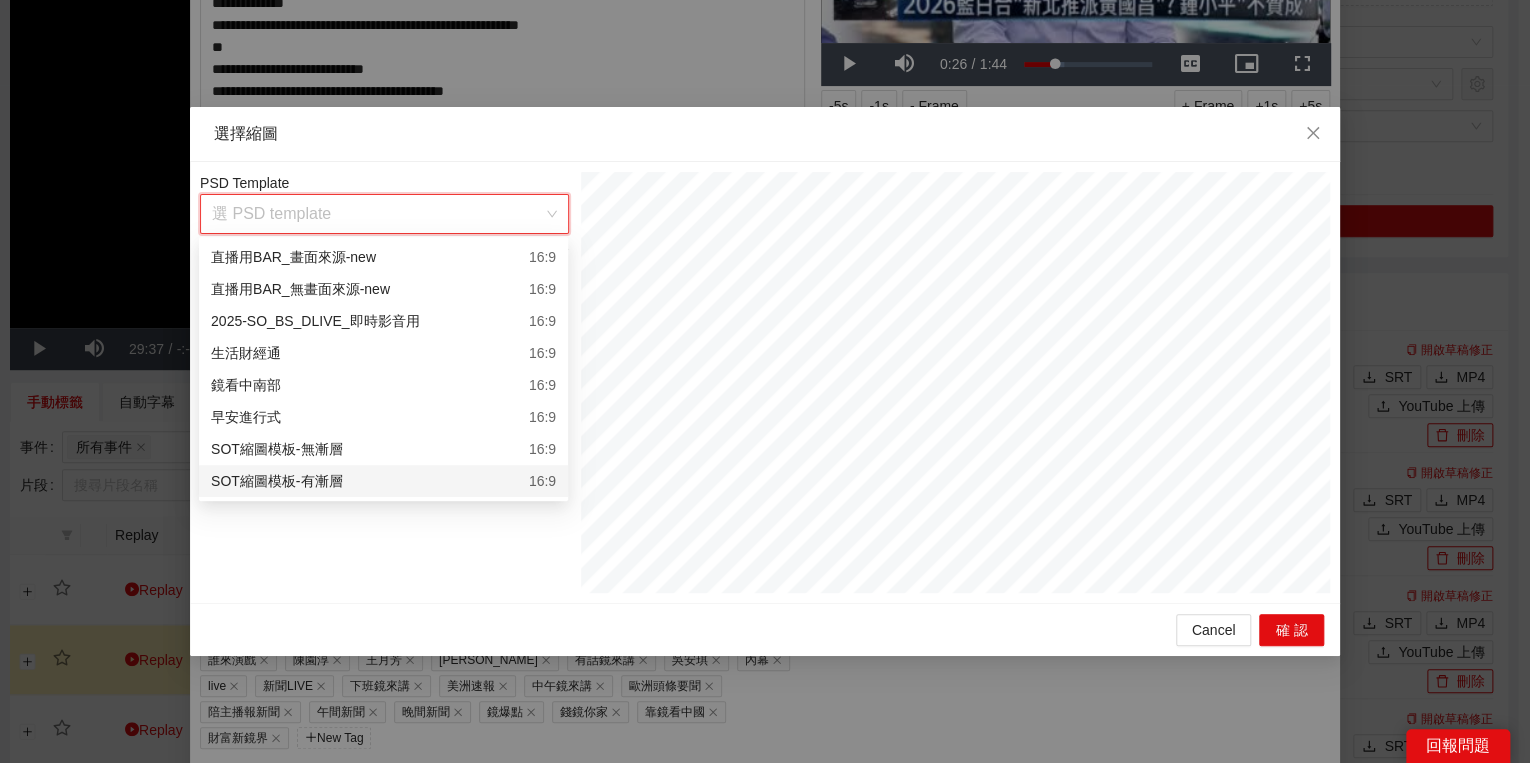 click at bounding box center (377, 214) 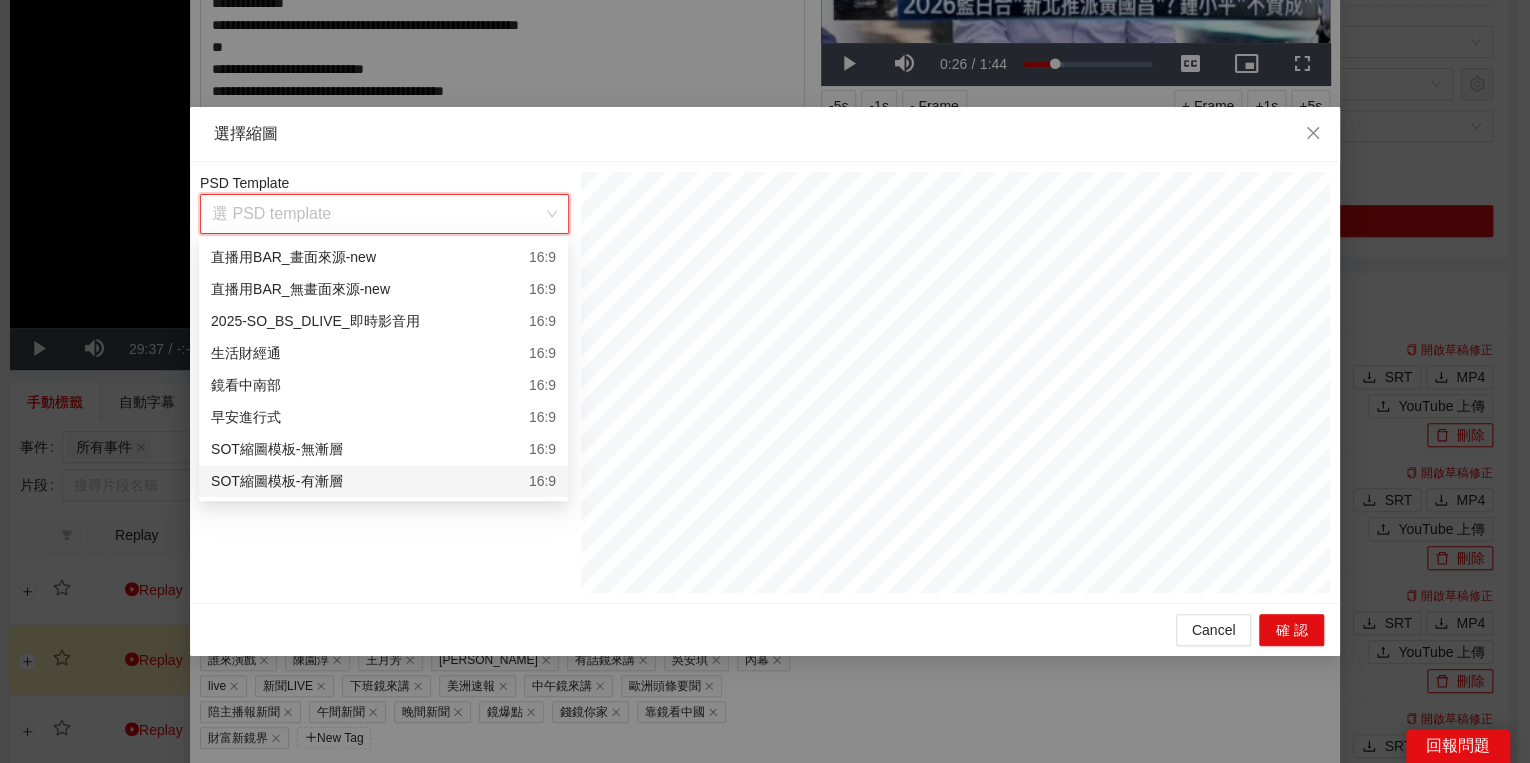 click on "SOT縮圖模板-有漸層 16:9" at bounding box center [383, 481] 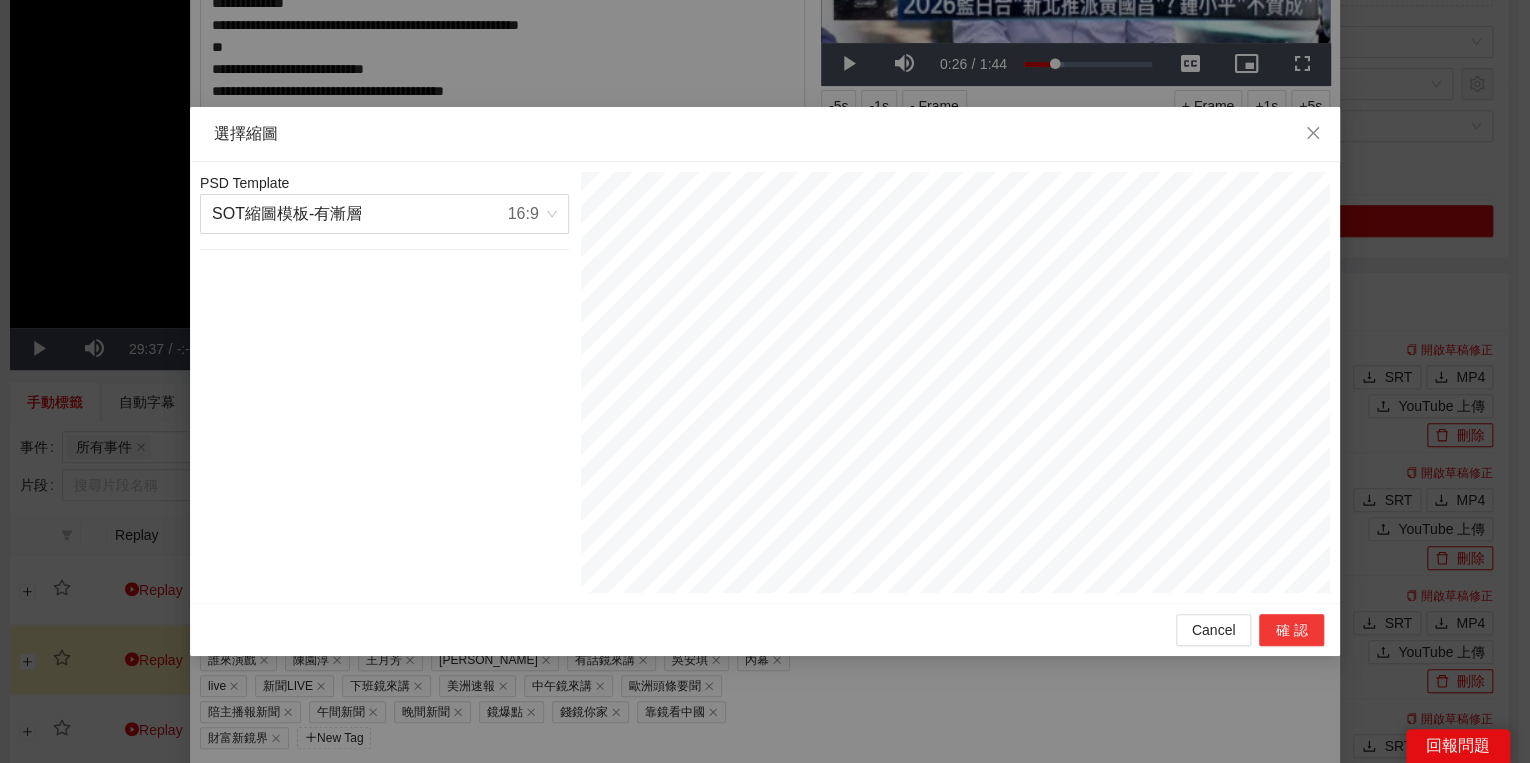 click on "確認" at bounding box center (1291, 630) 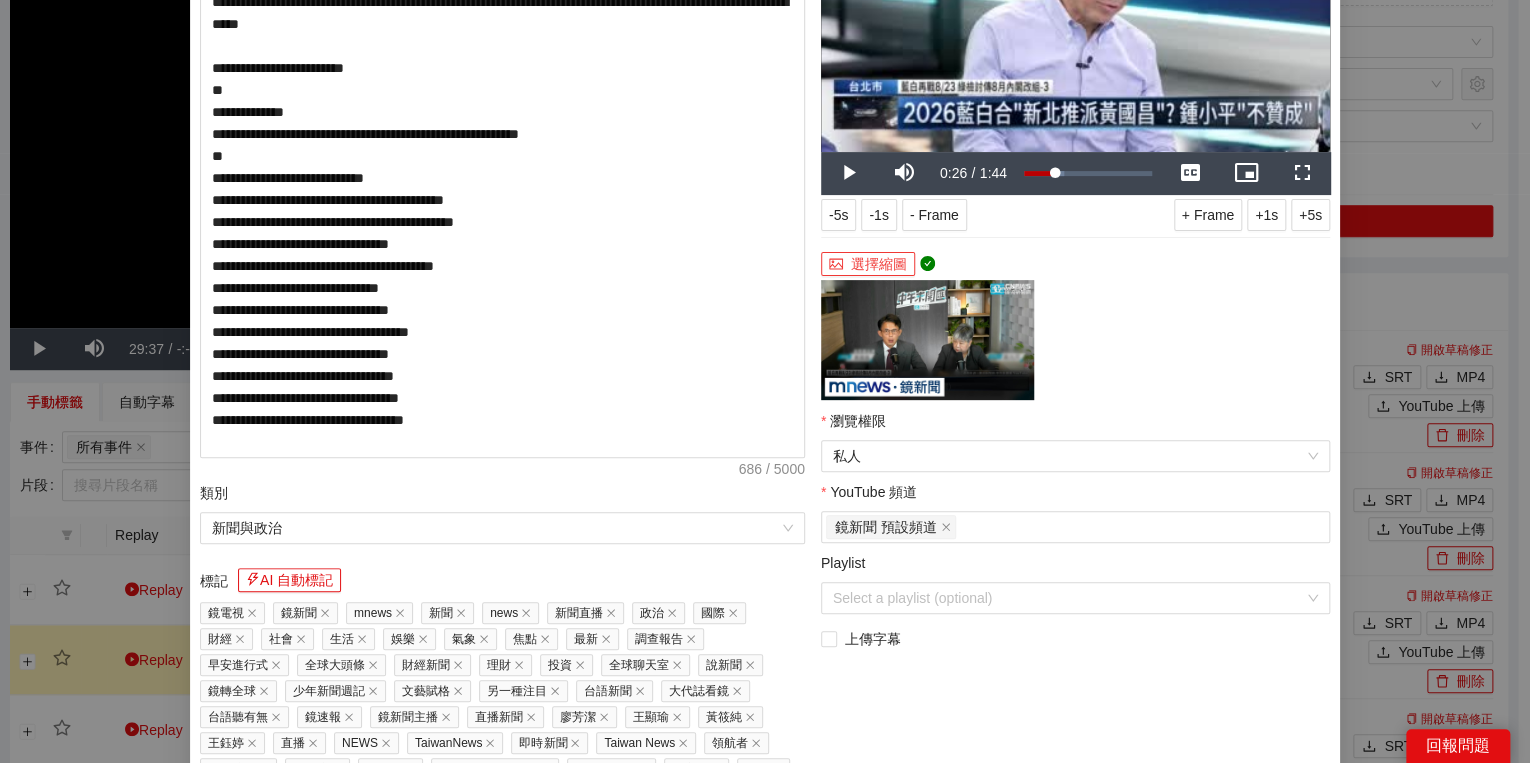 scroll, scrollTop: 320, scrollLeft: 0, axis: vertical 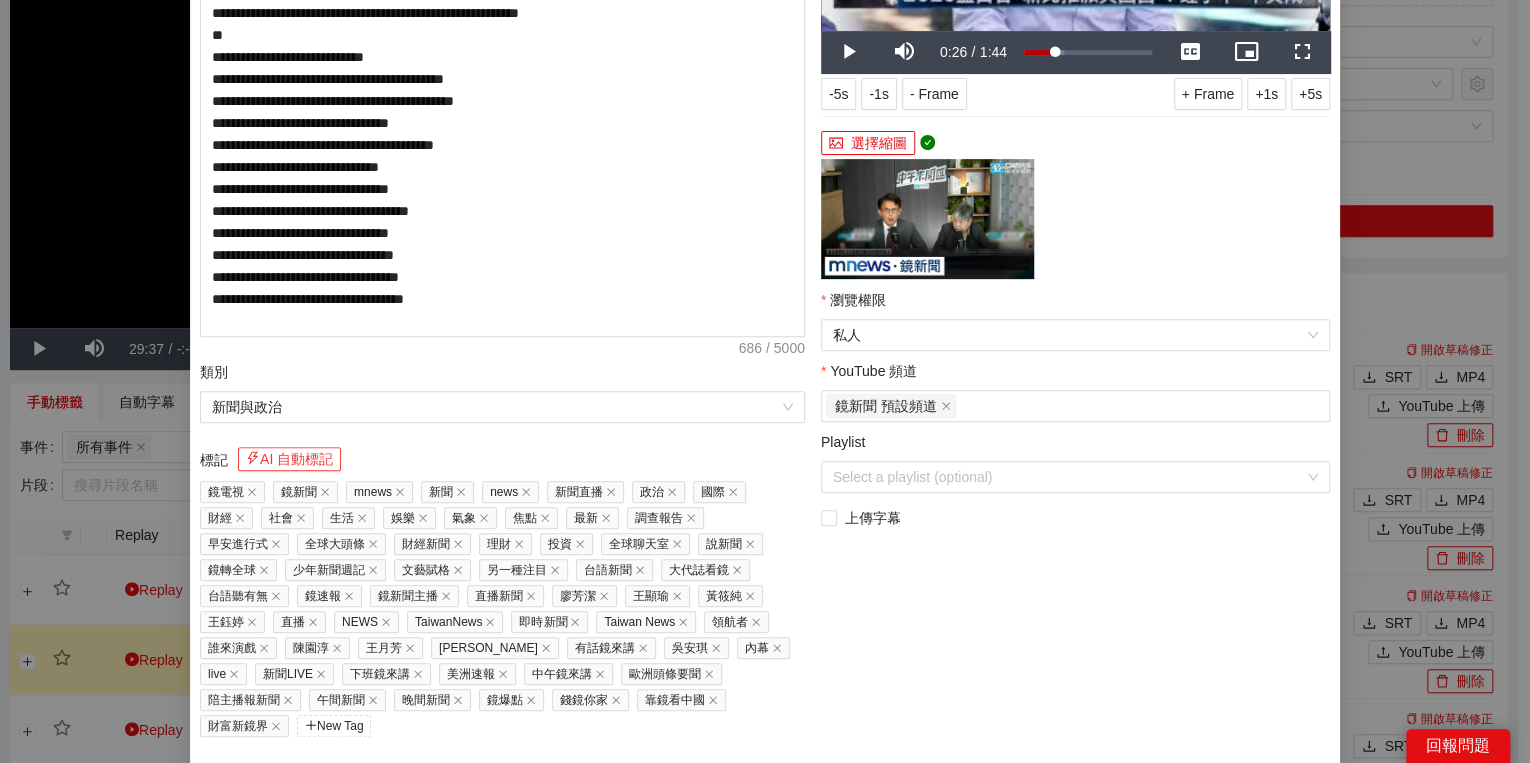 click on "AI 自動標記" at bounding box center [289, 459] 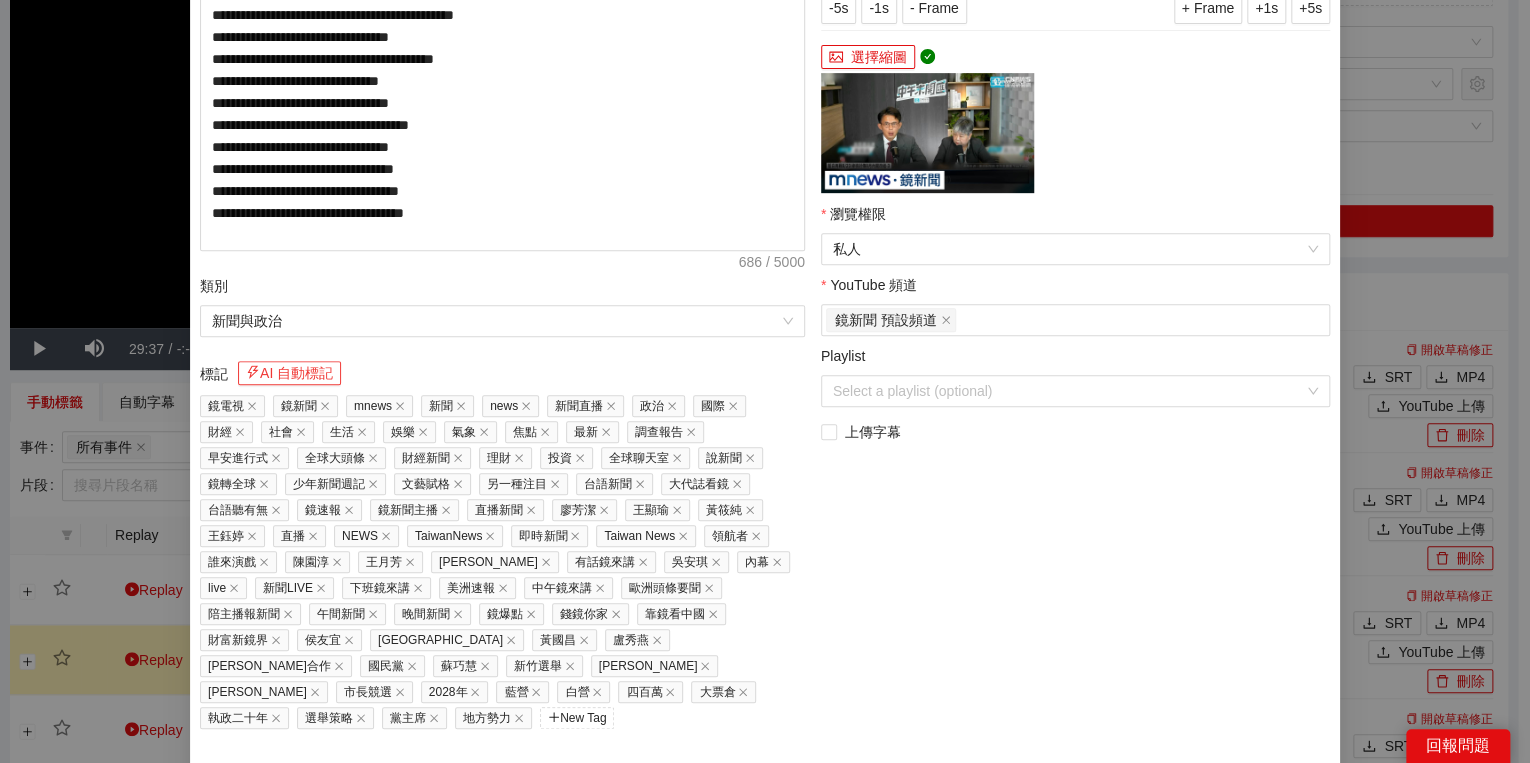 scroll, scrollTop: 429, scrollLeft: 0, axis: vertical 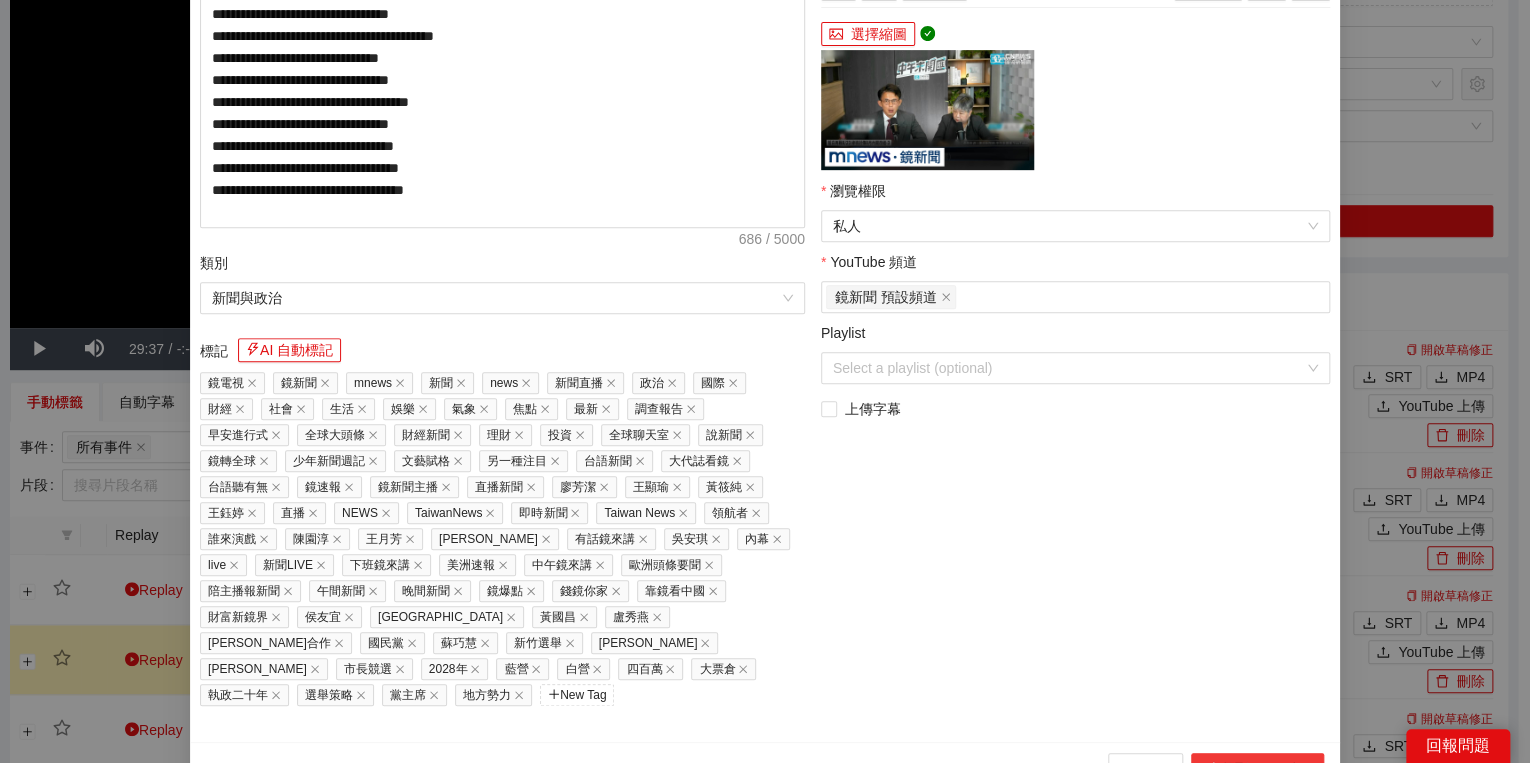 click on "上傳到 YouTube" at bounding box center [1257, 769] 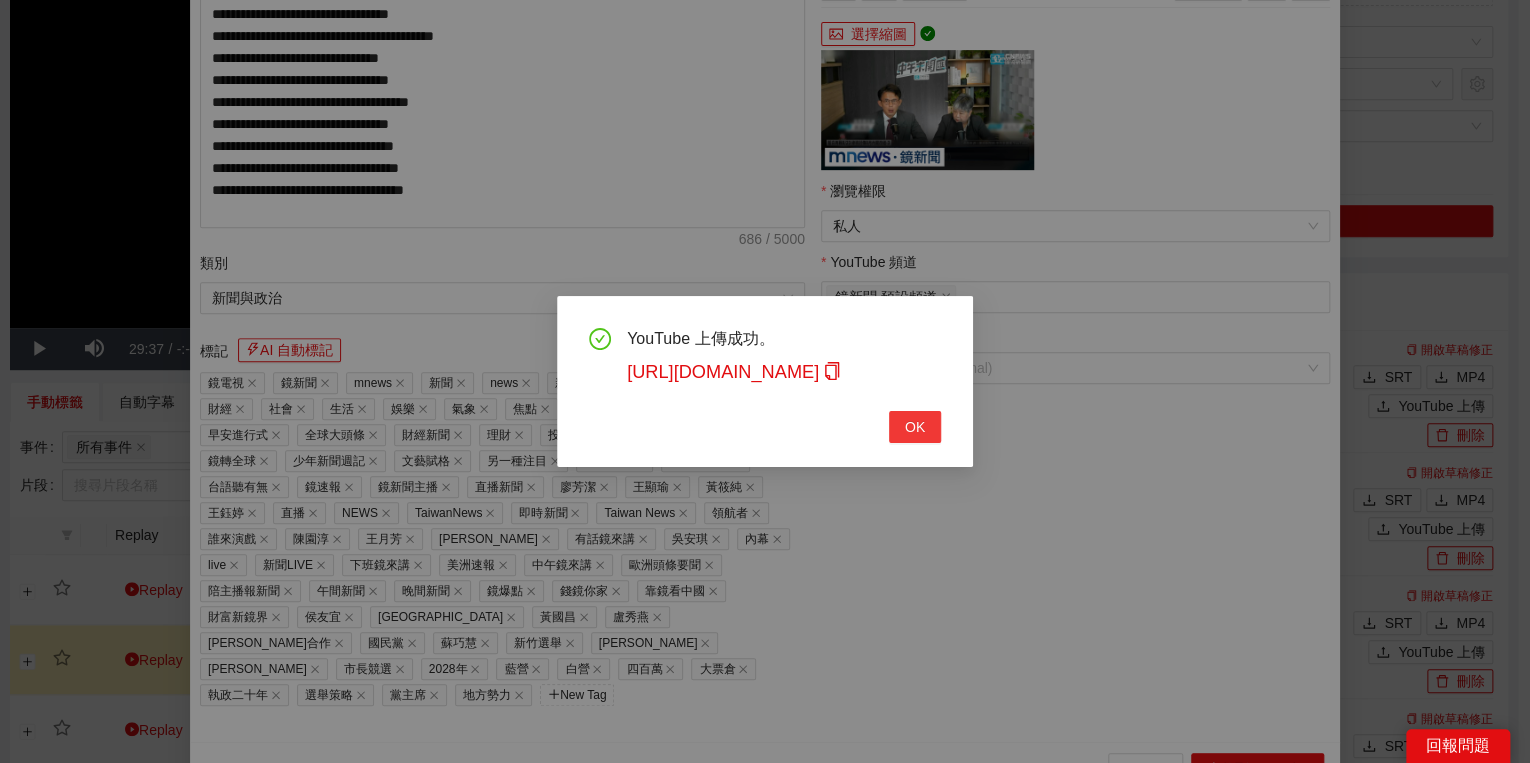 click on "OK" at bounding box center [915, 427] 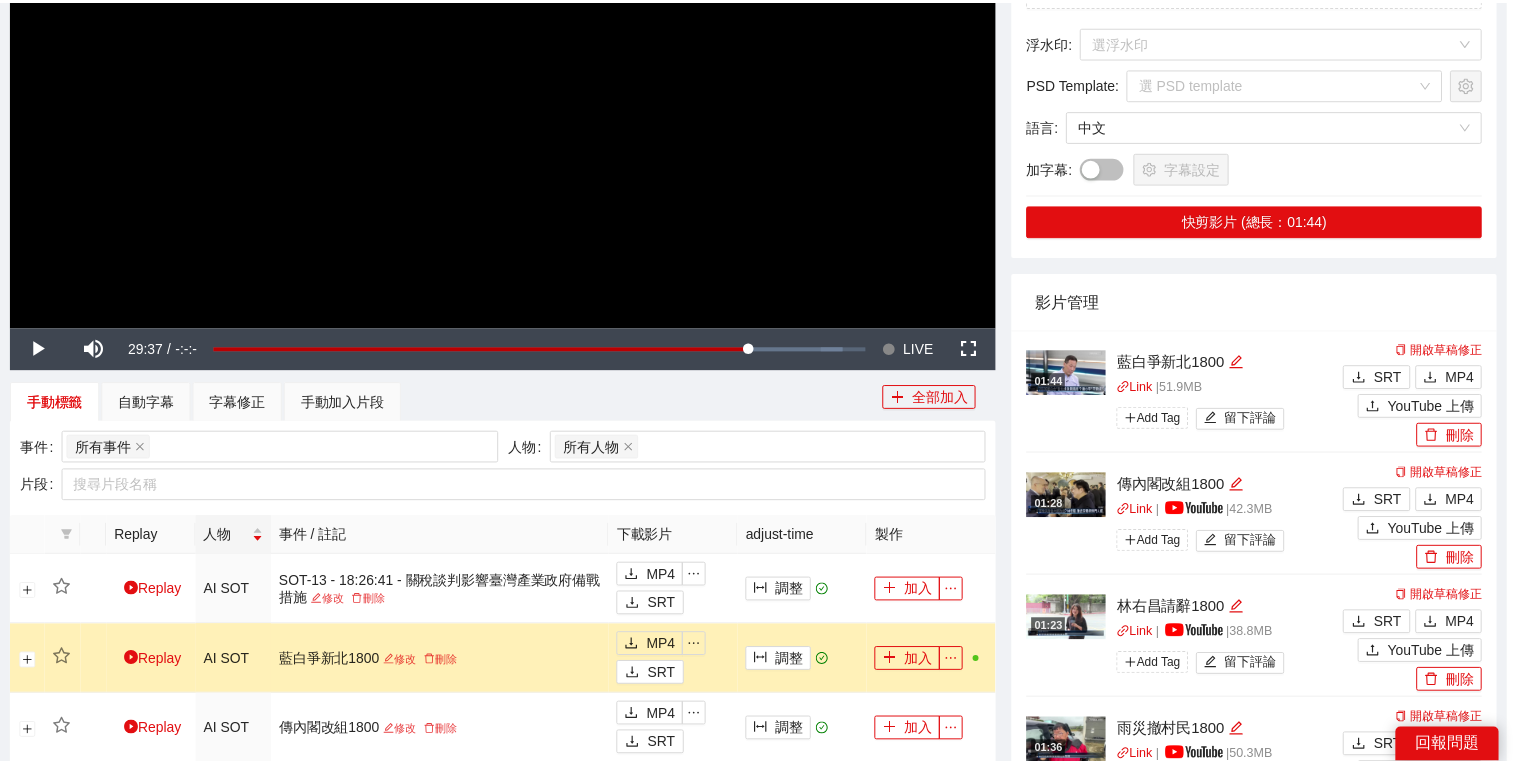 scroll, scrollTop: 308, scrollLeft: 0, axis: vertical 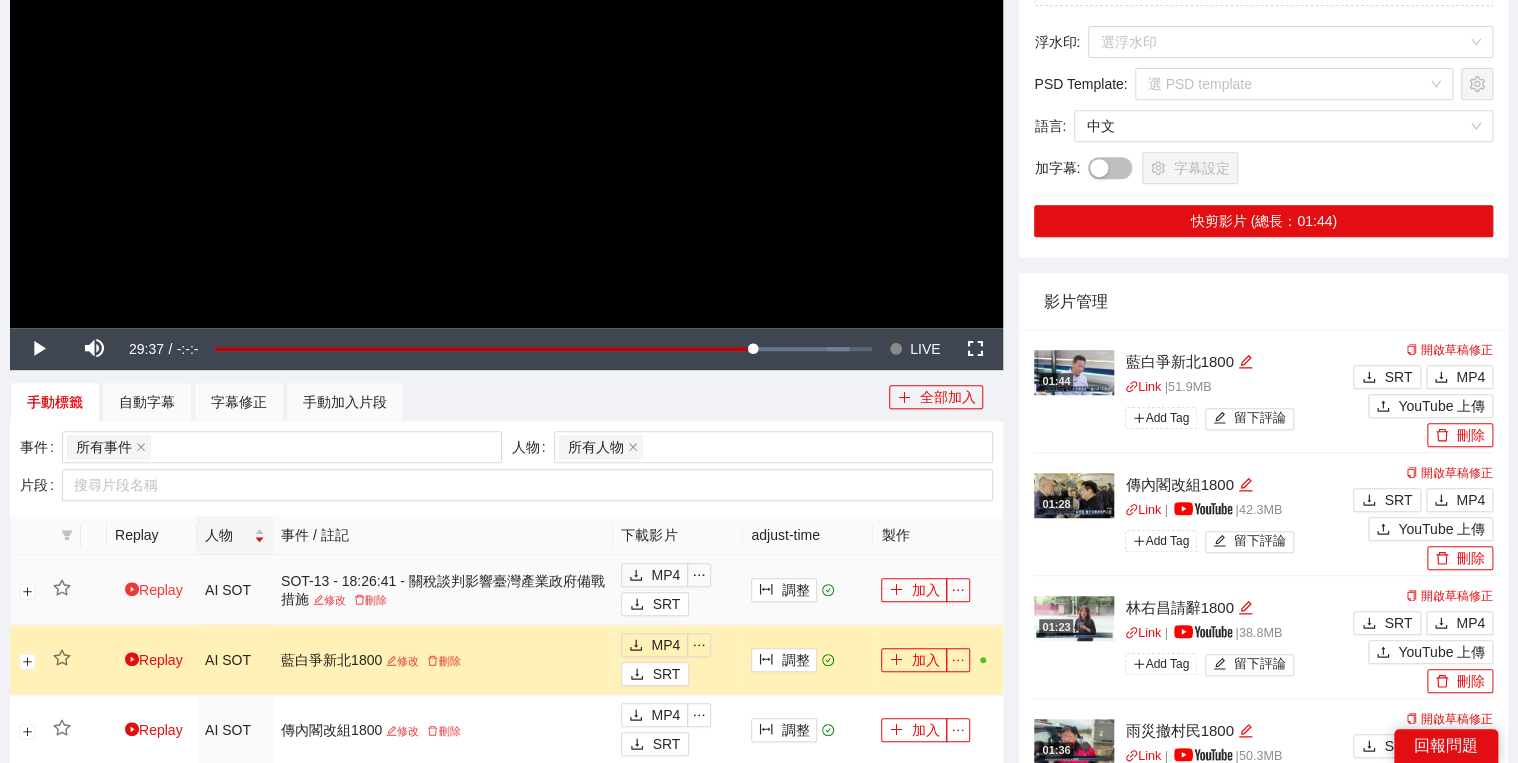 click on "Replay" at bounding box center [154, 590] 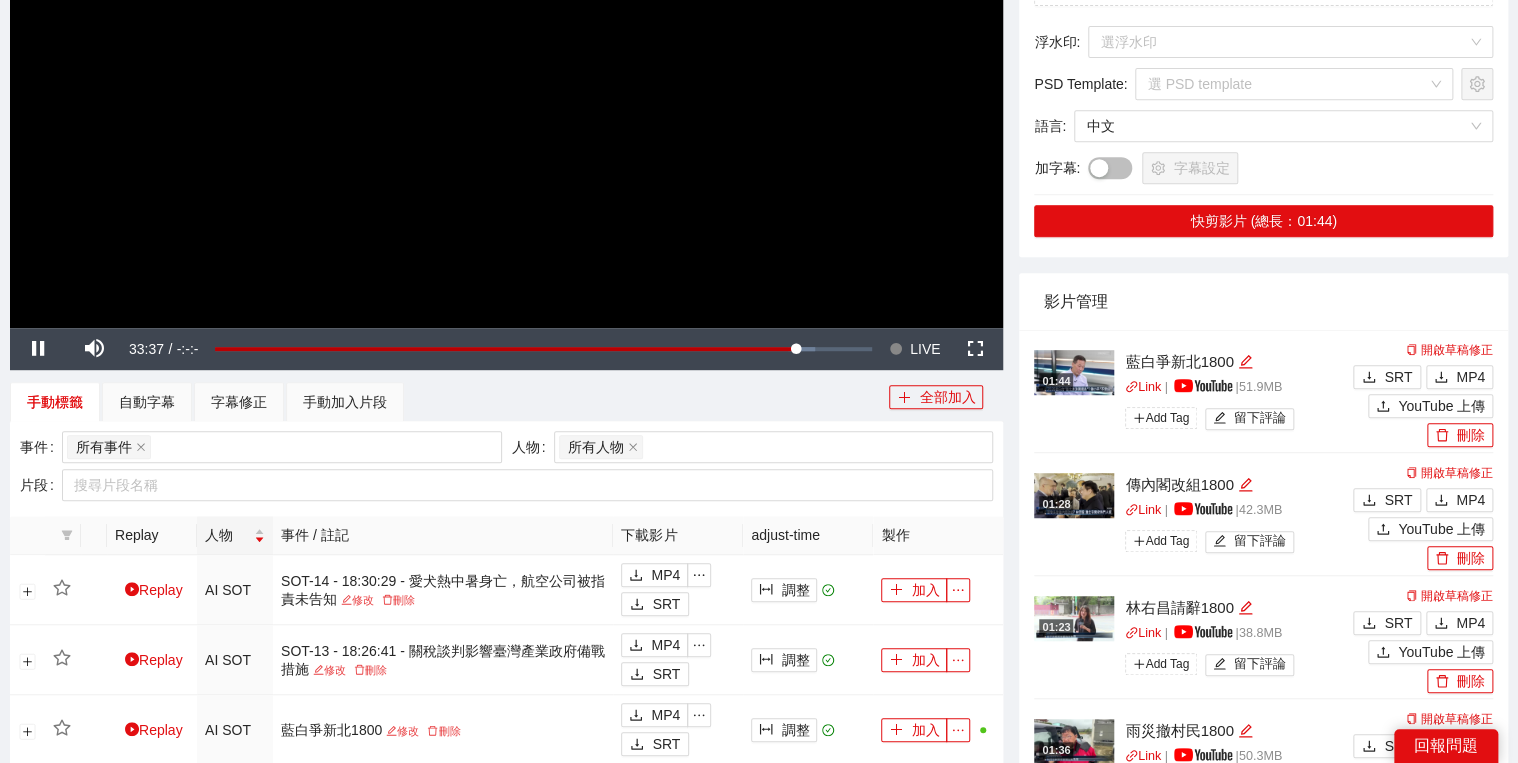click on "手動標籤 自動字幕 字幕修正 手動加入片段" at bounding box center [449, 402] 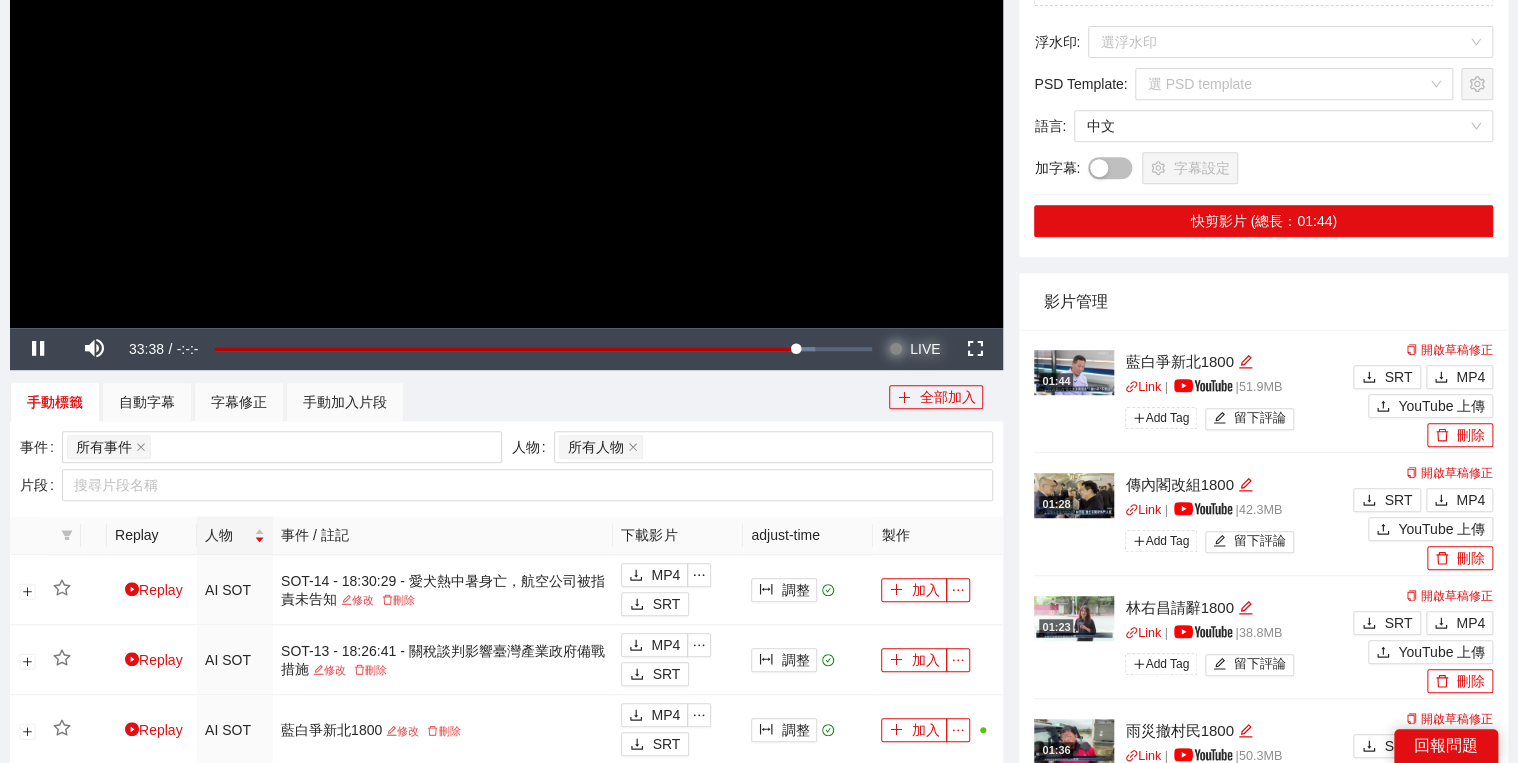click on "Seek to live, currently behind live LIVE" at bounding box center (914, 349) 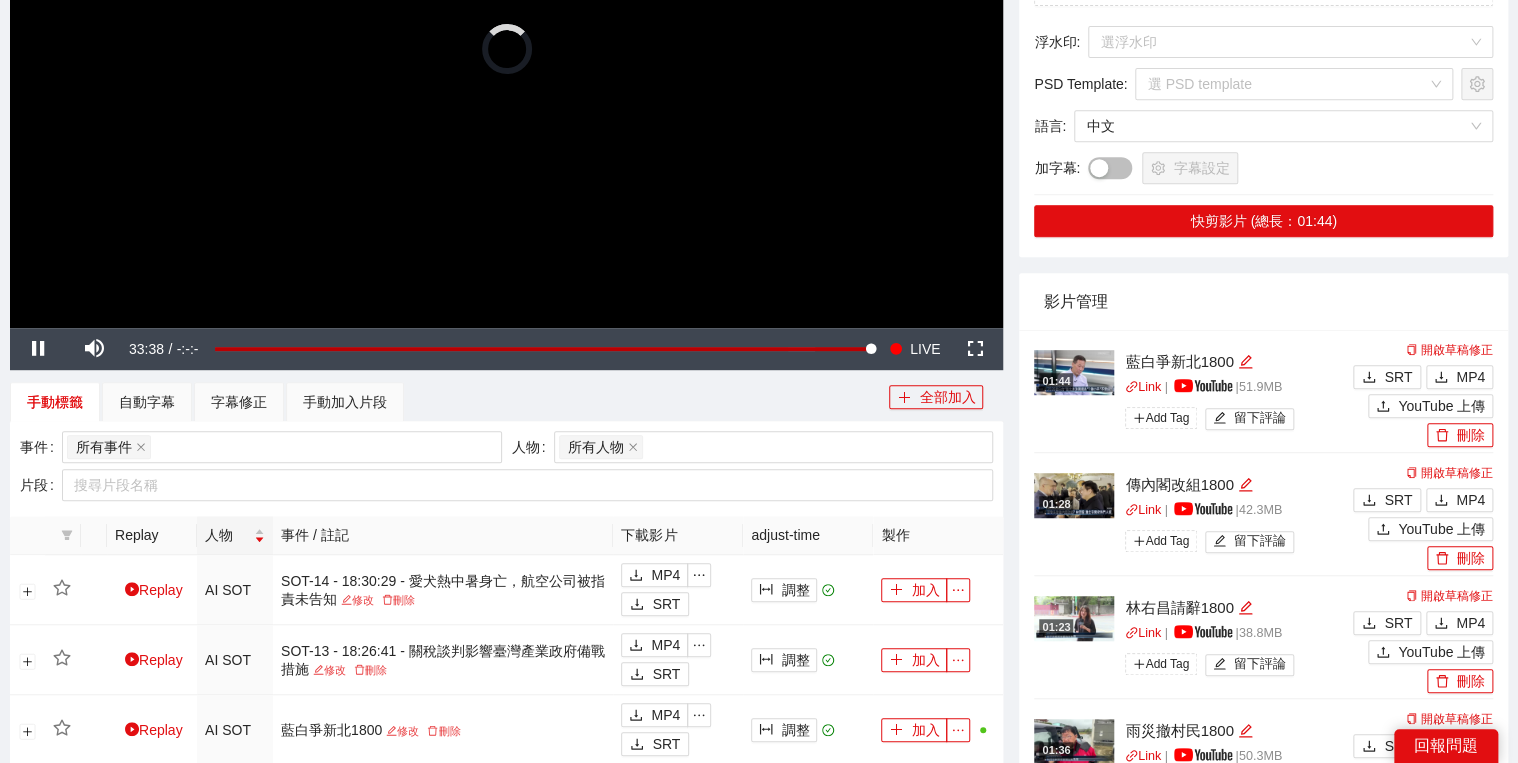 click at bounding box center (506, 48) 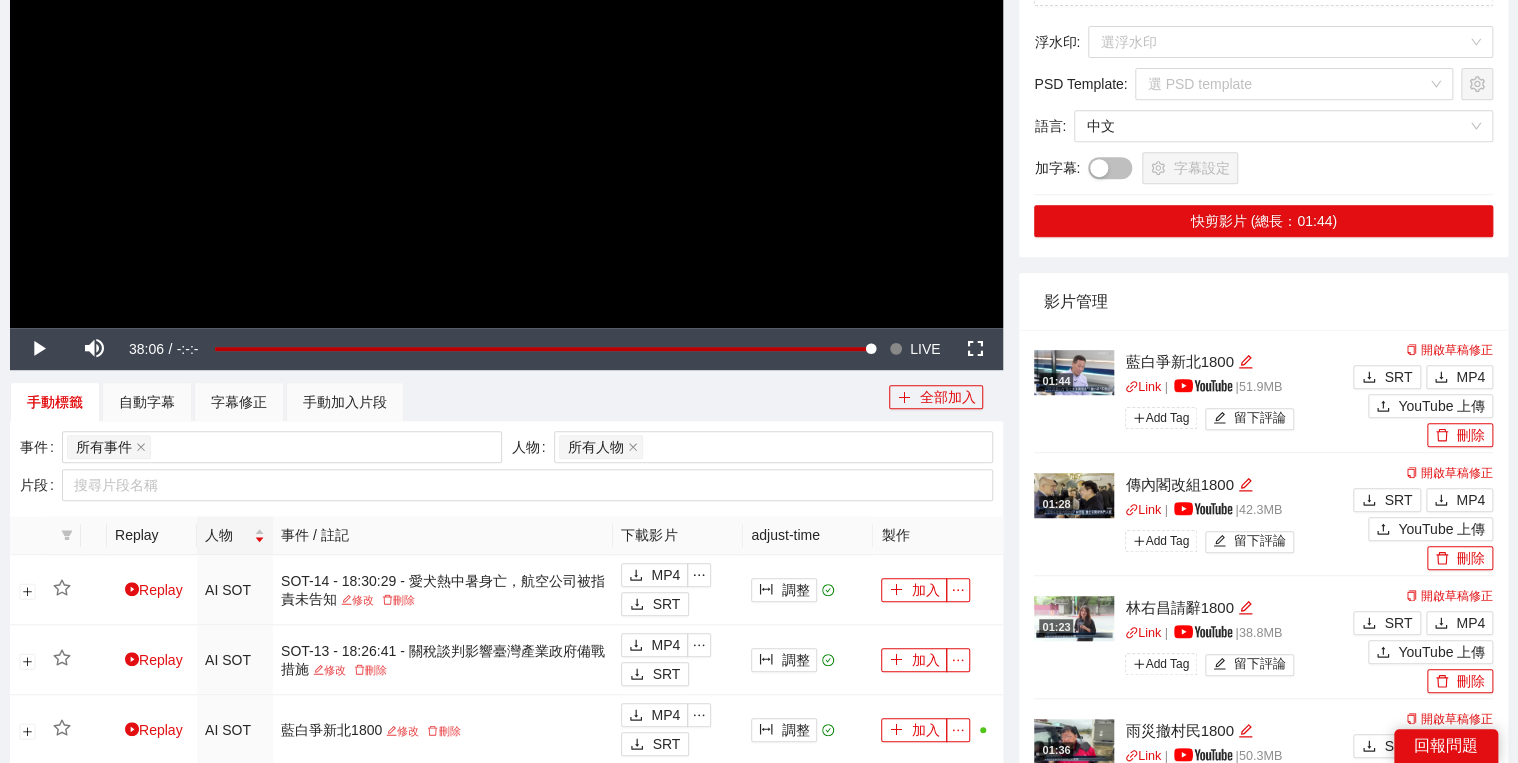 click at bounding box center [506, 48] 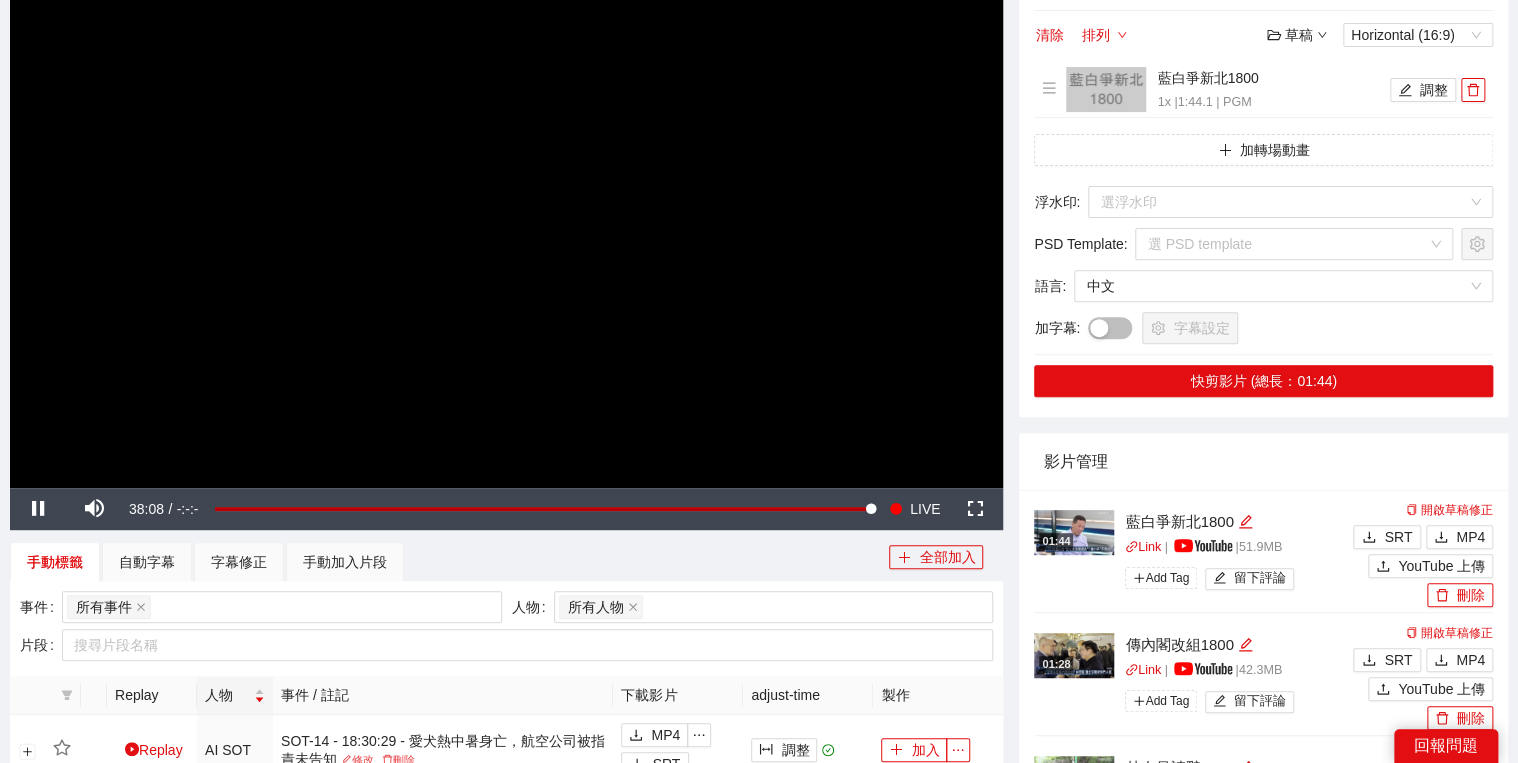 click at bounding box center (506, 208) 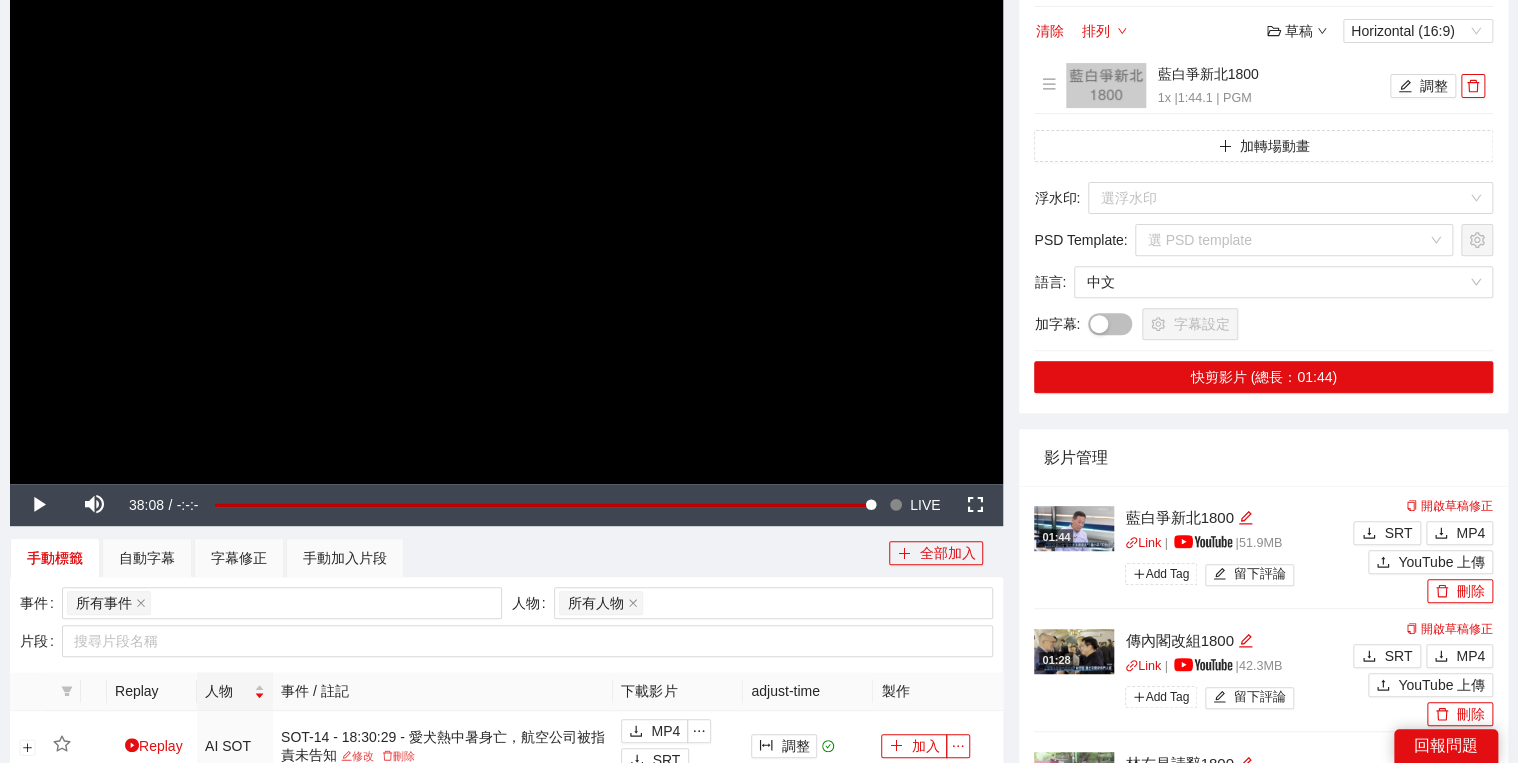 scroll, scrollTop: 480, scrollLeft: 0, axis: vertical 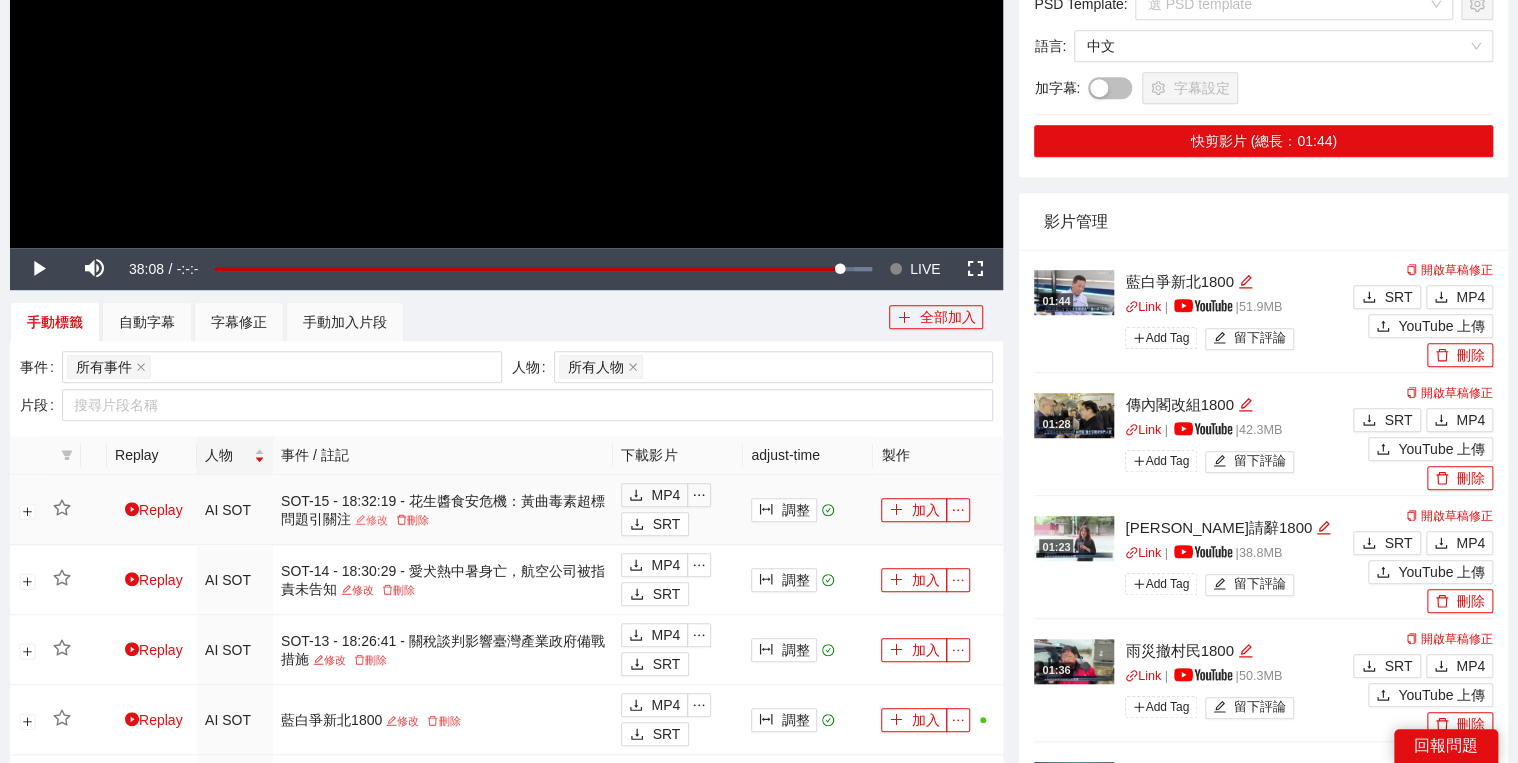 click on "修改" at bounding box center [371, 520] 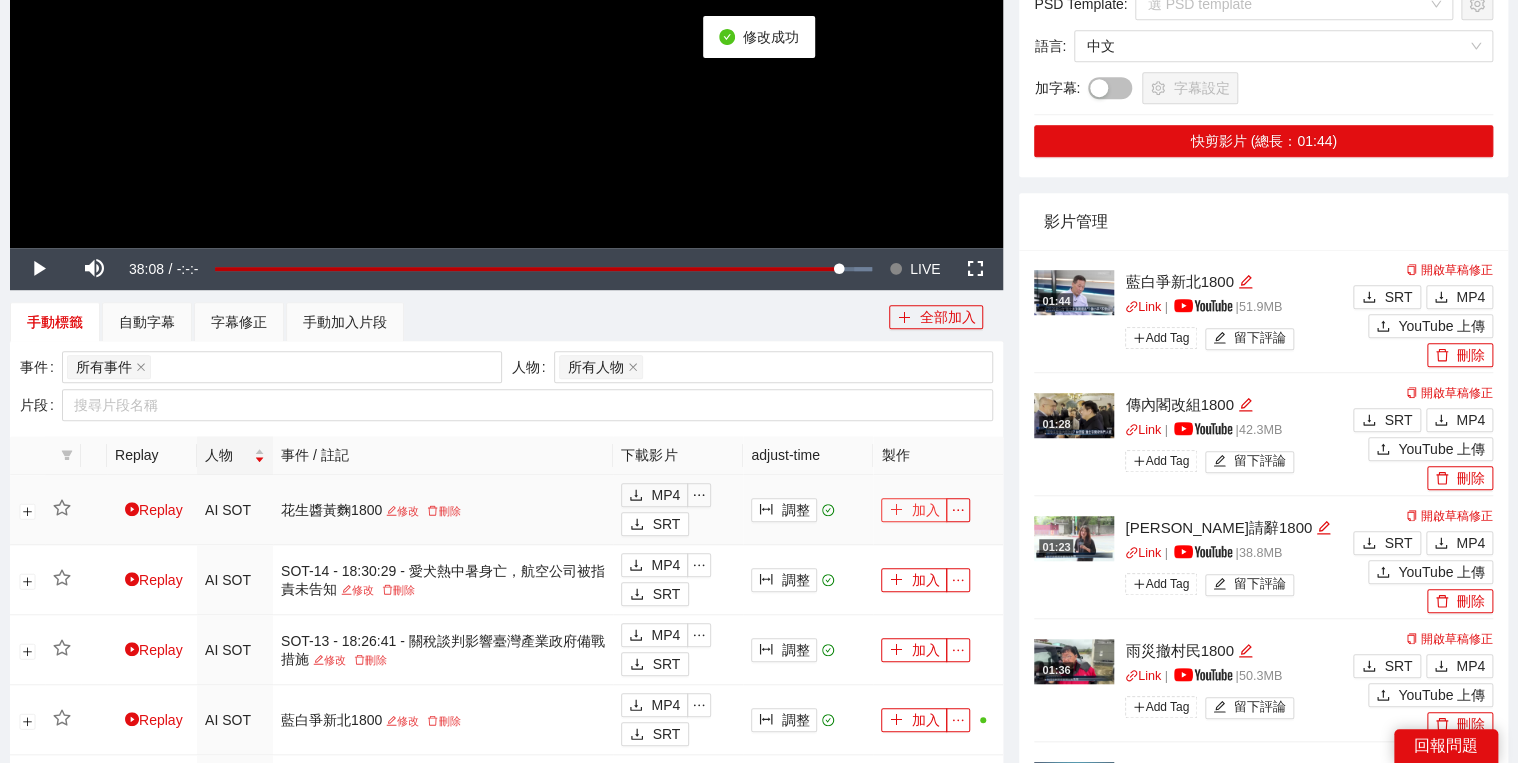 click on "加入" at bounding box center [914, 510] 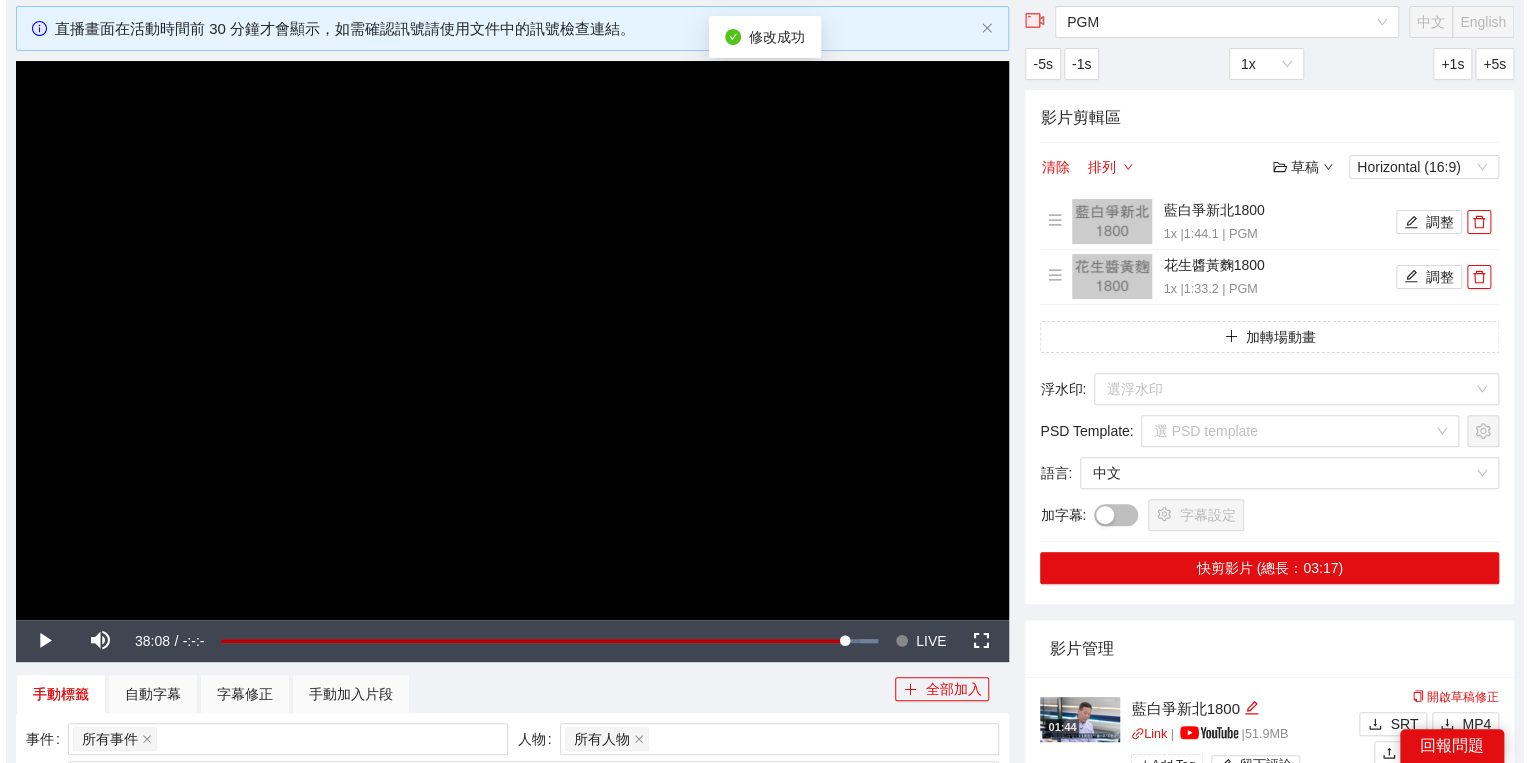 scroll, scrollTop: 0, scrollLeft: 0, axis: both 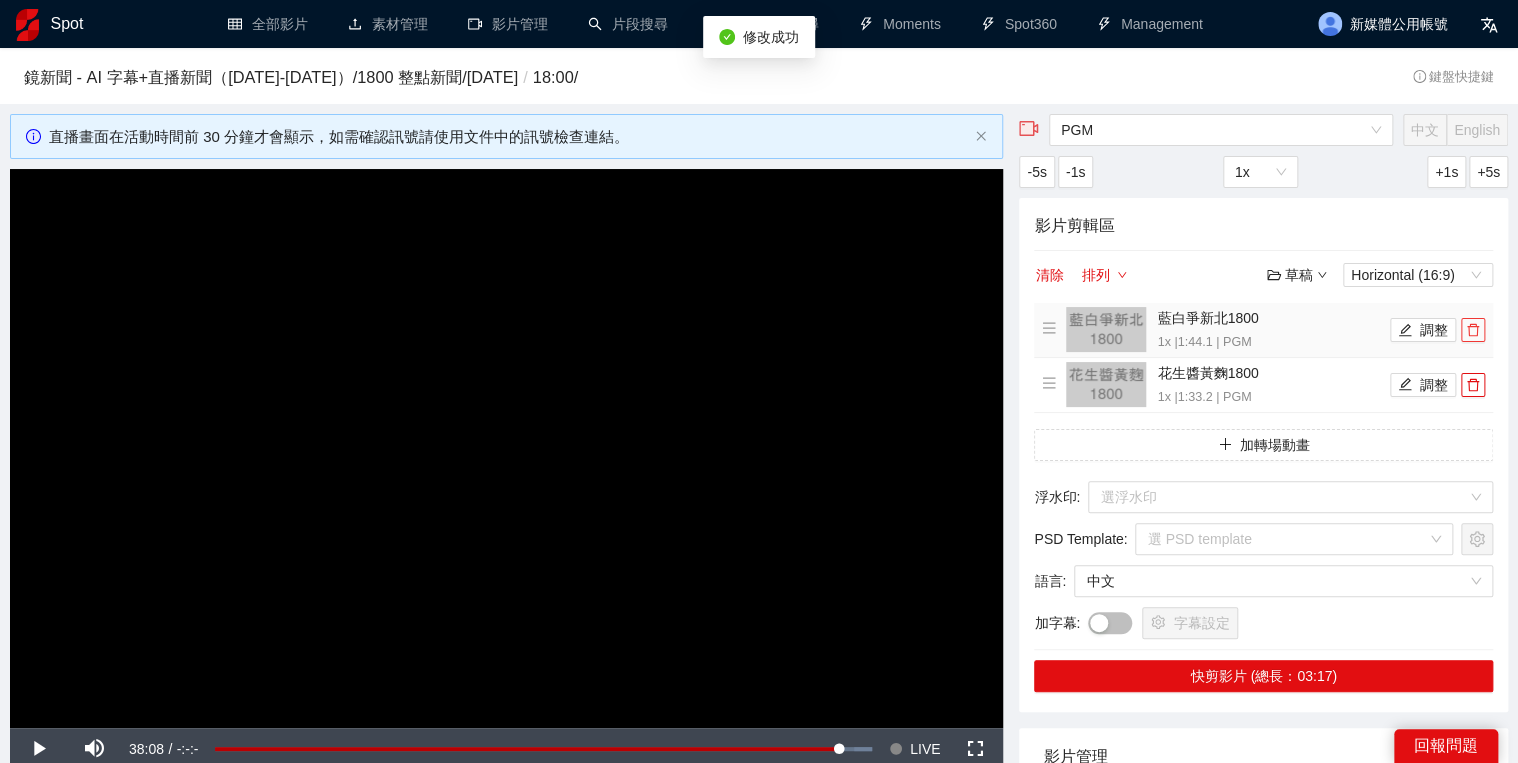 click at bounding box center [1473, 330] 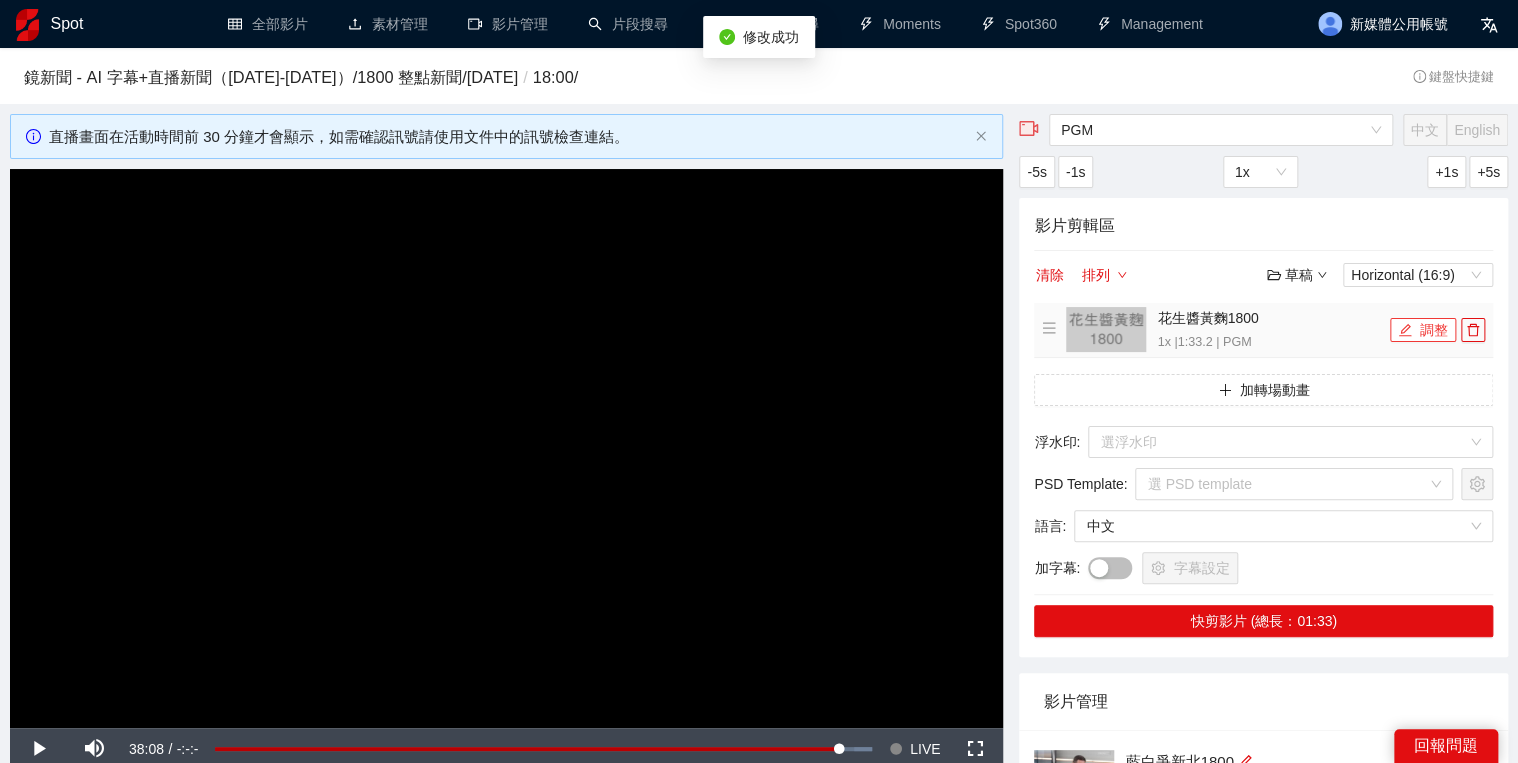 click on "調整" at bounding box center [1423, 330] 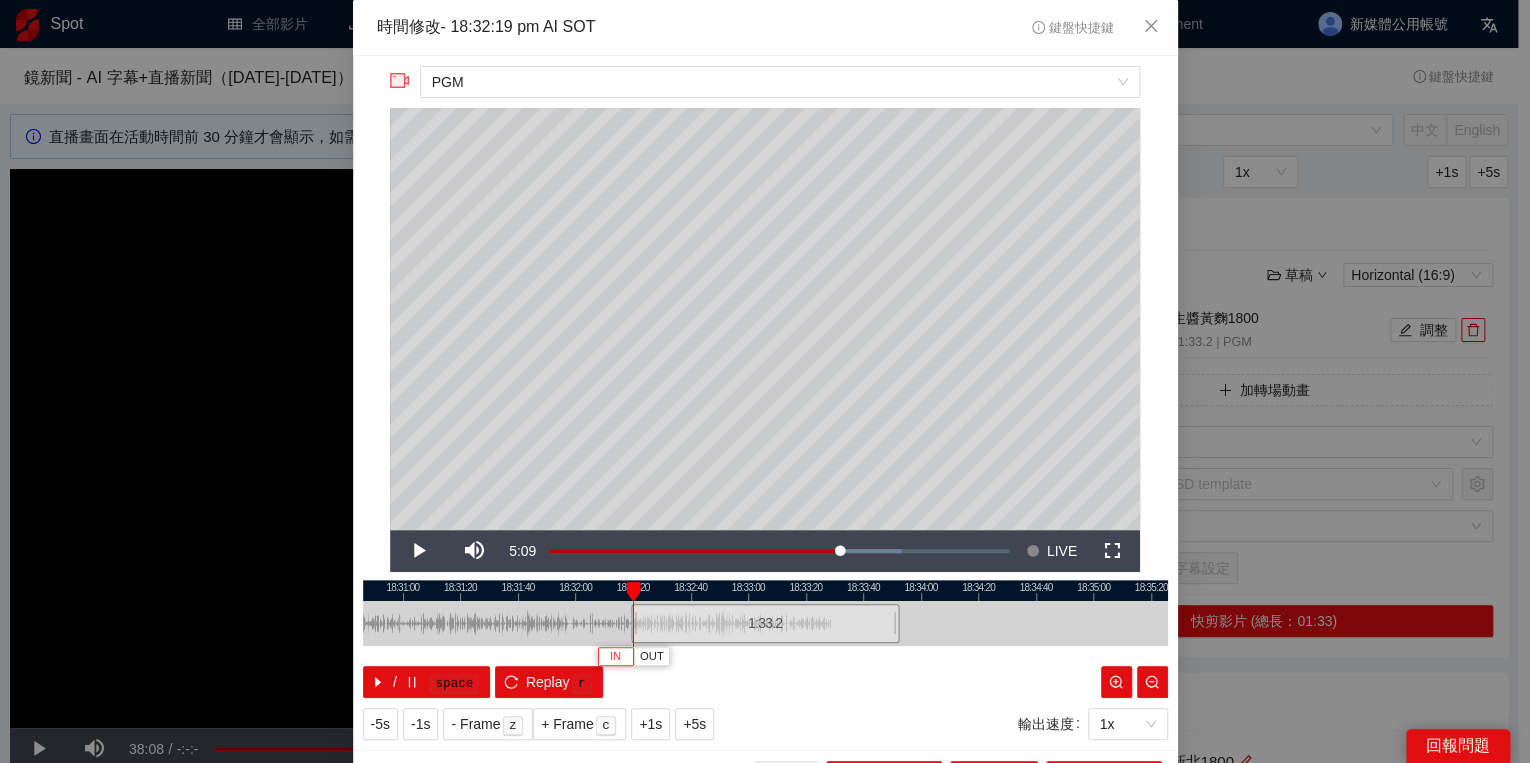 click on "IN" at bounding box center (615, 657) 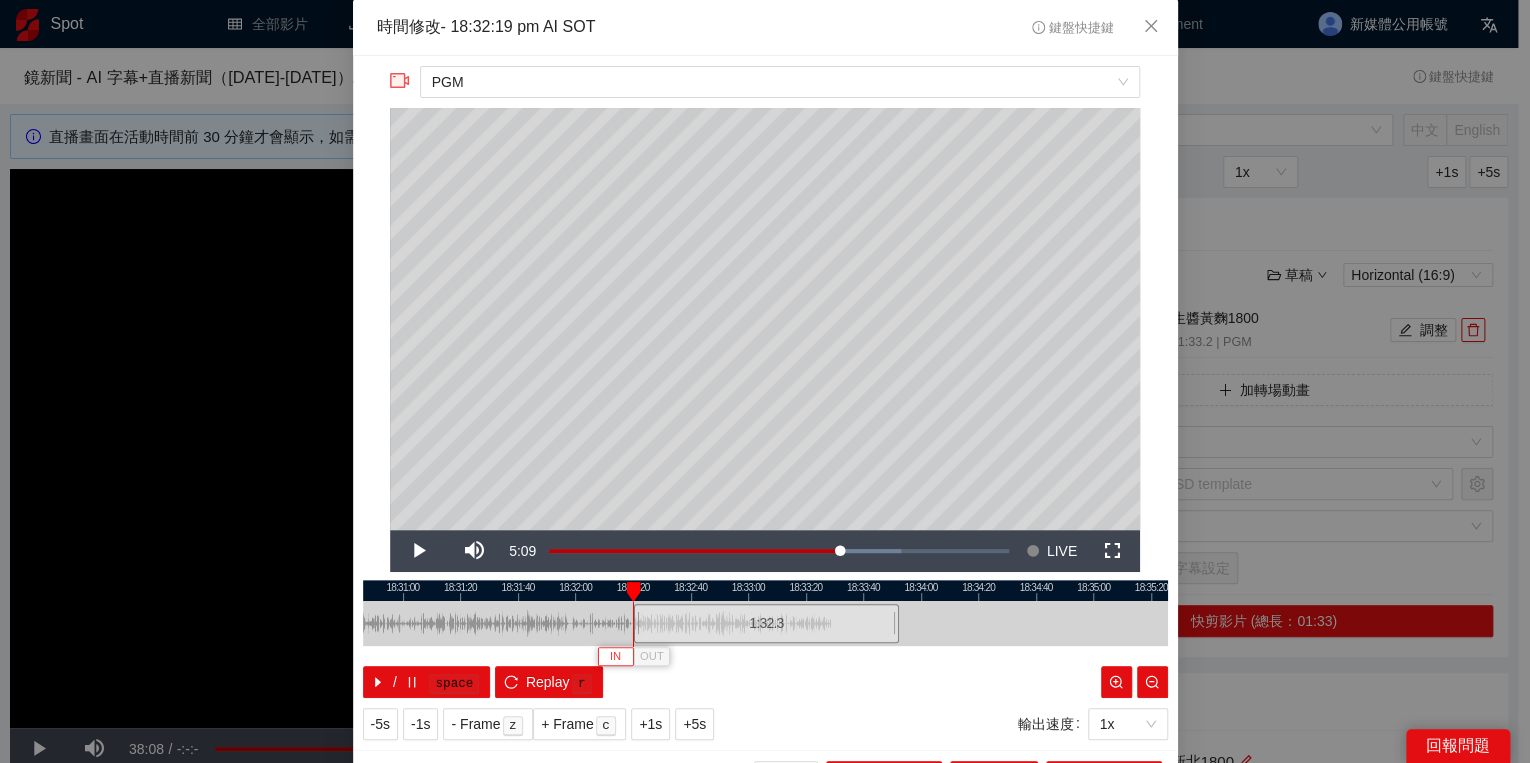 type 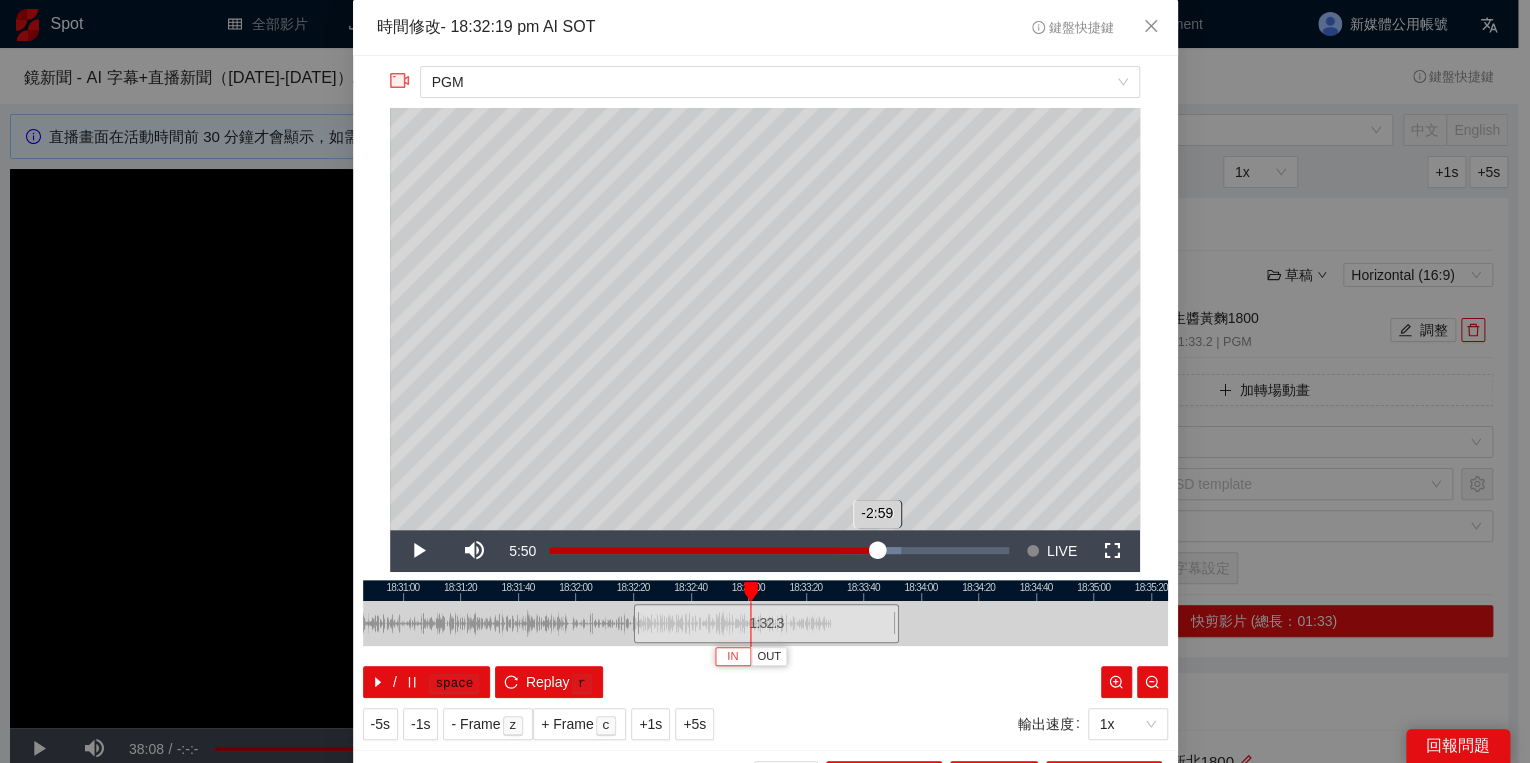click on "Loaded :  76.53% -2:20 -2:59" at bounding box center (779, 551) 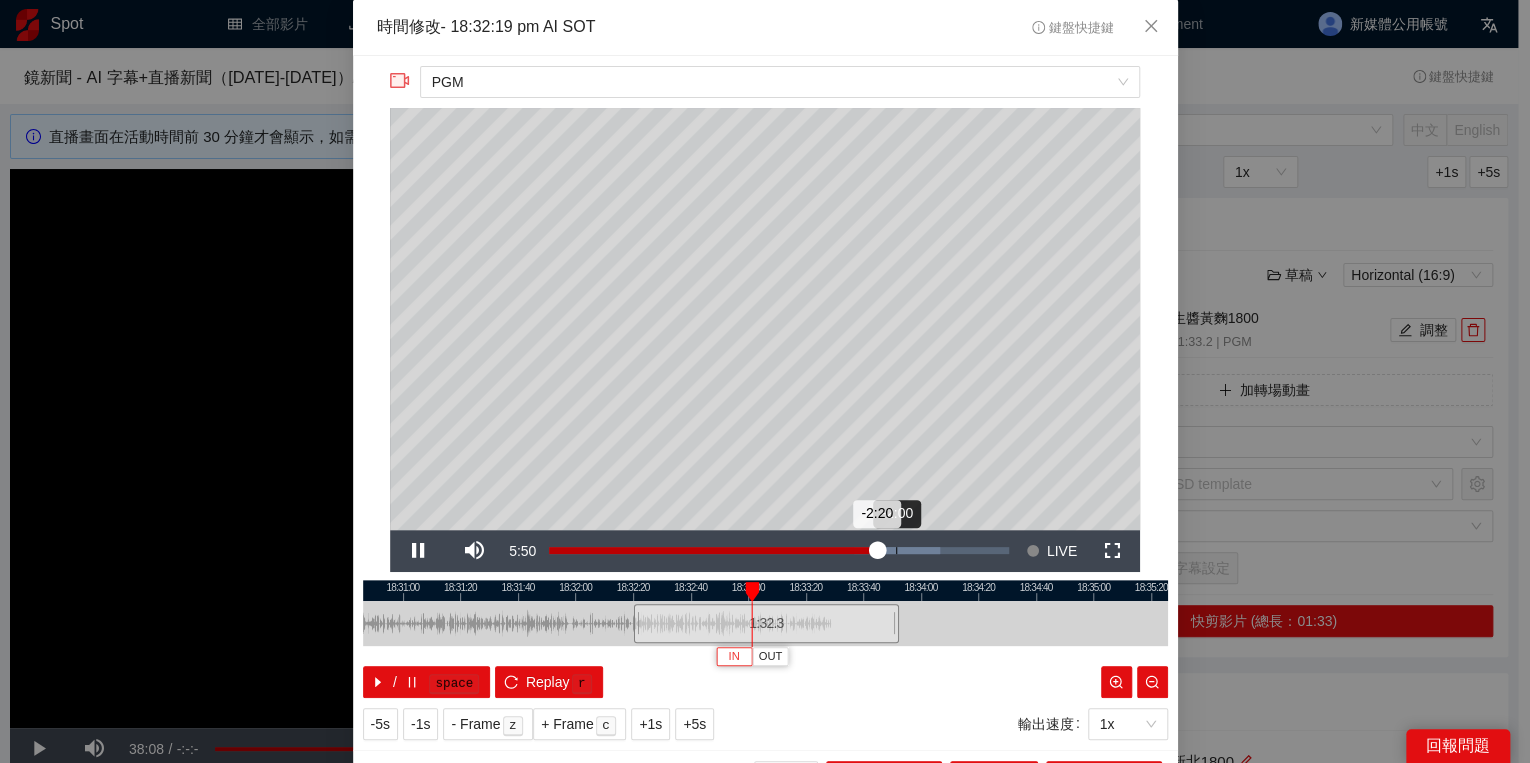click on "Loaded :  85.17% -2:00 -2:20" at bounding box center [779, 551] 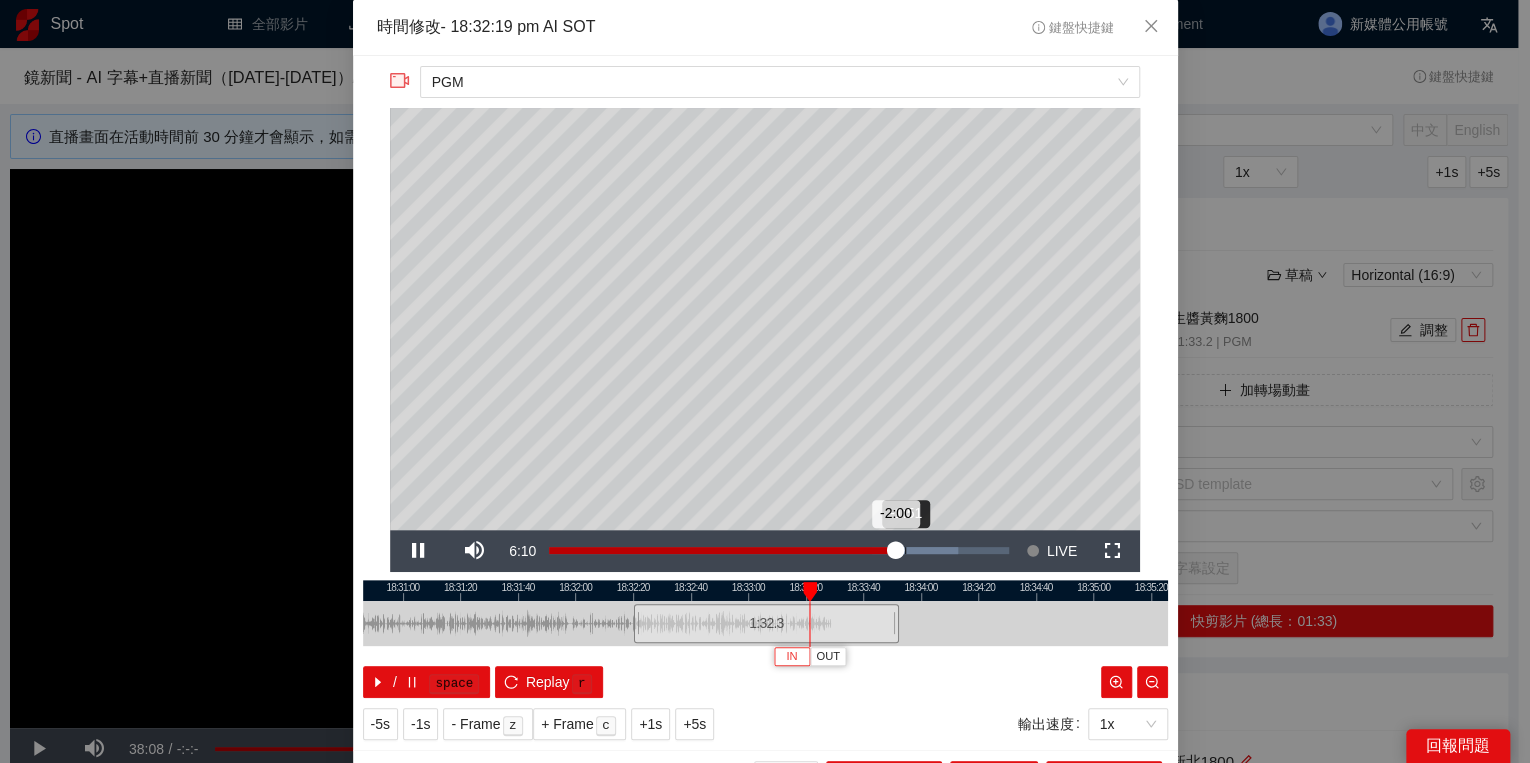 click on "Loaded :  88.88% -1:51 -2:00" at bounding box center [779, 551] 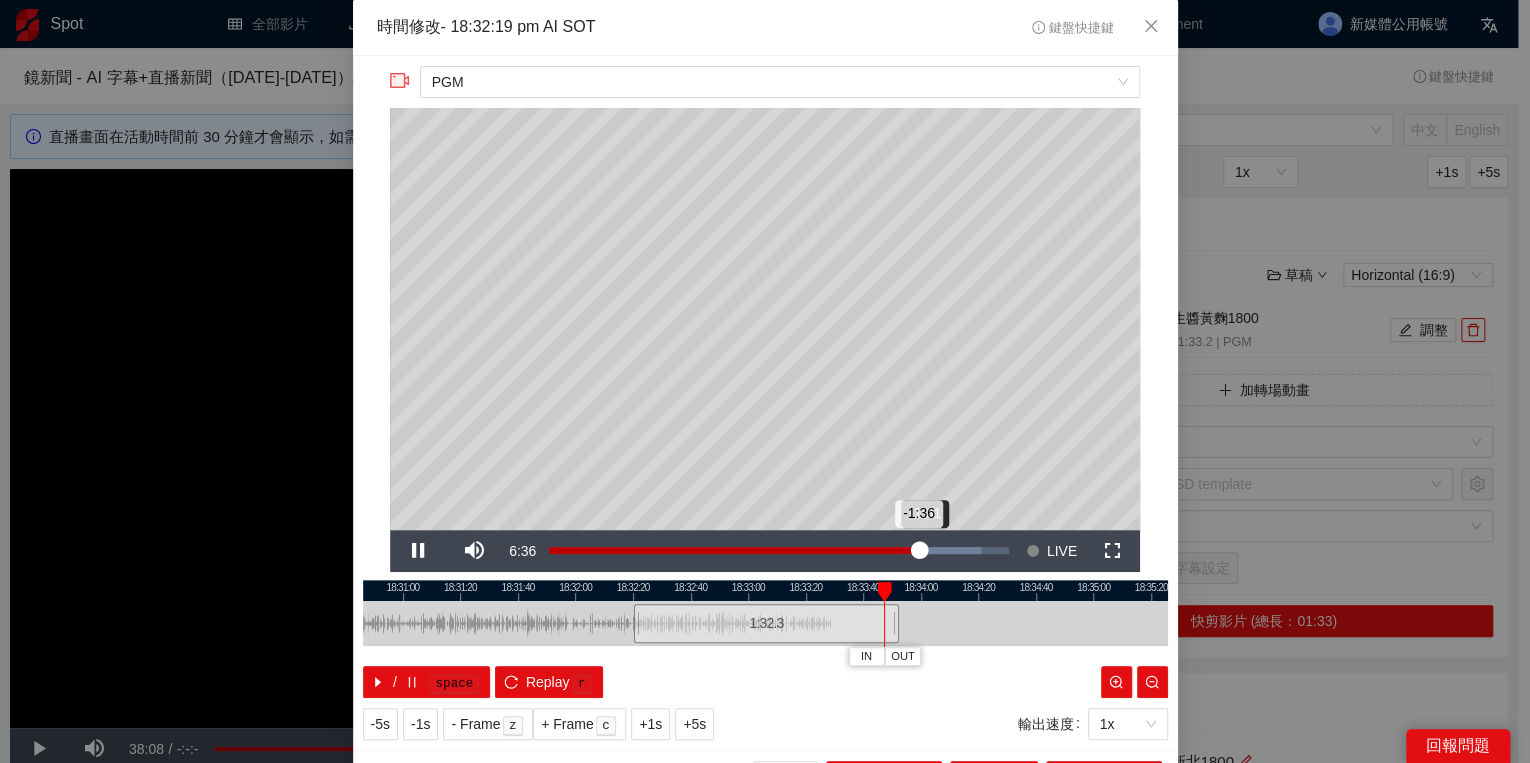 click on "-1:36" at bounding box center [734, 550] 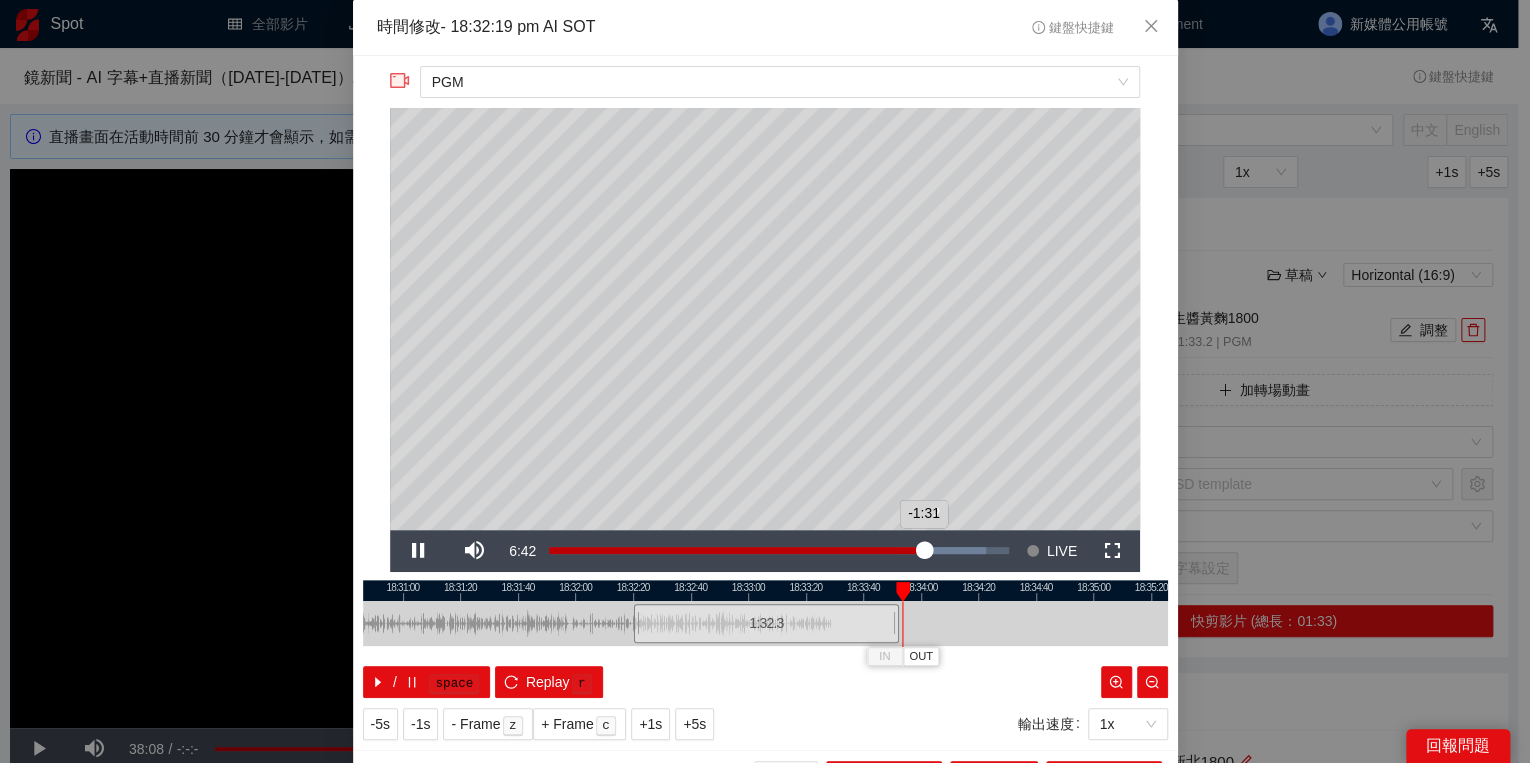 click on "-1:31" at bounding box center [736, 550] 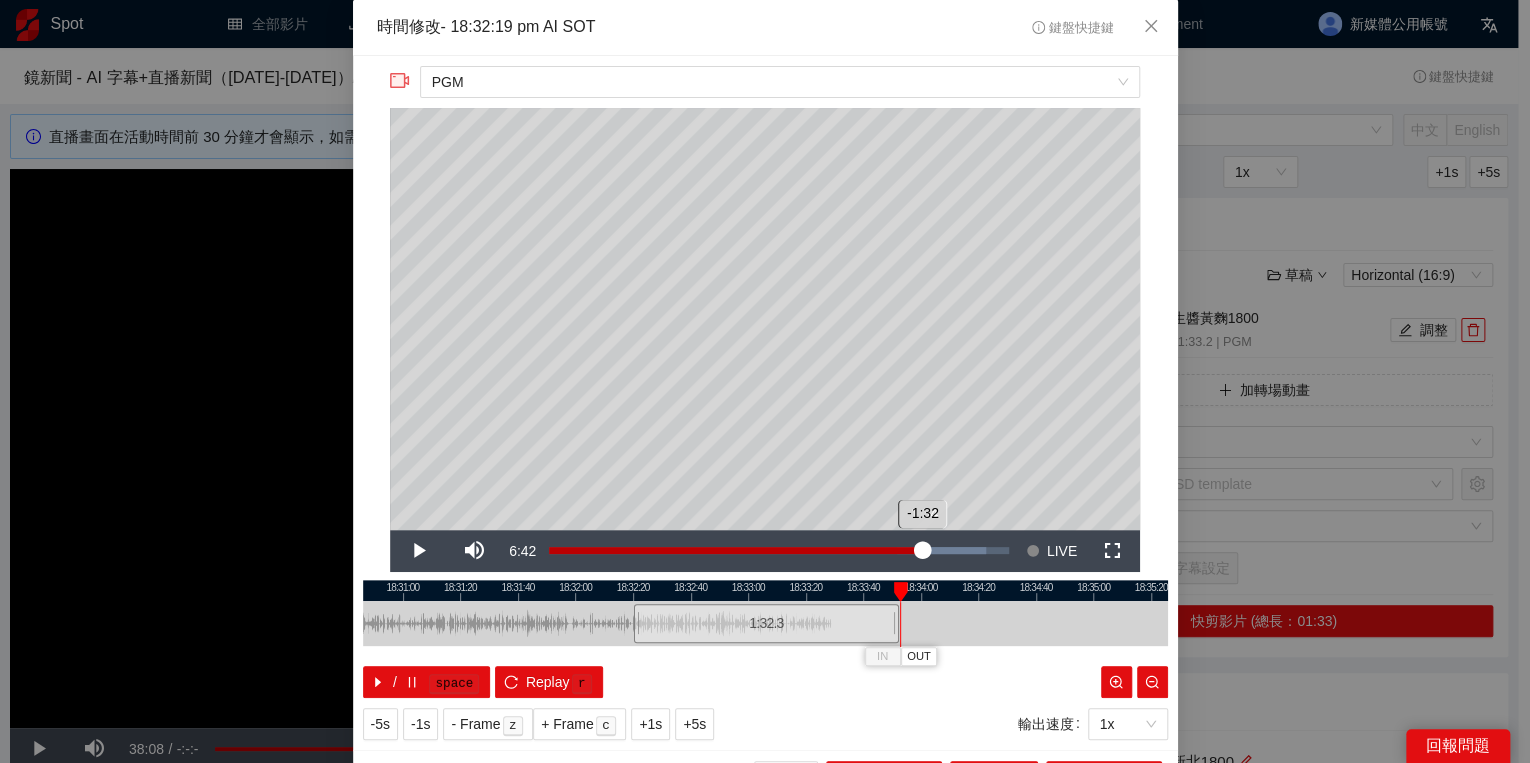 click on "-1:32" at bounding box center (736, 550) 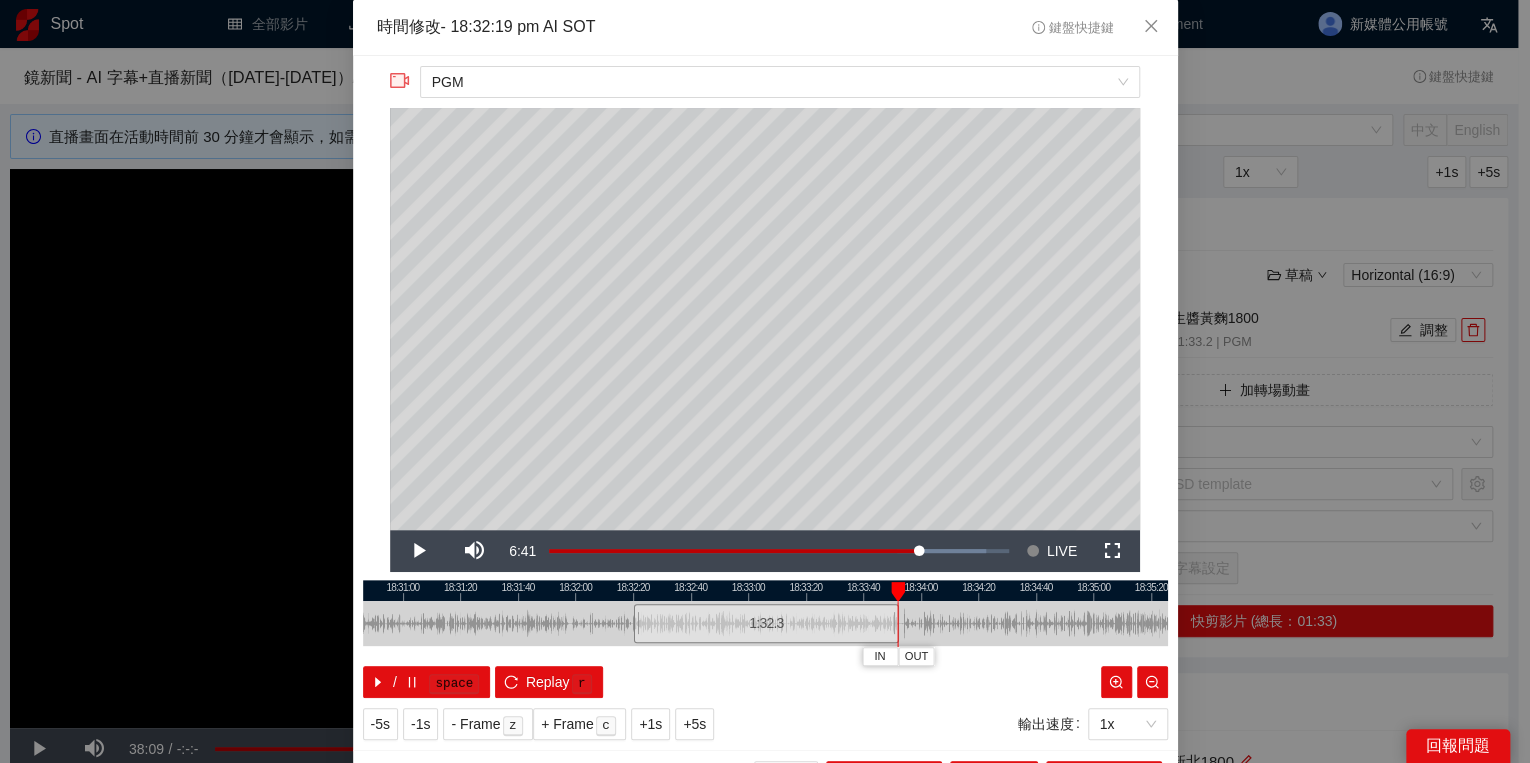 click at bounding box center [898, 592] 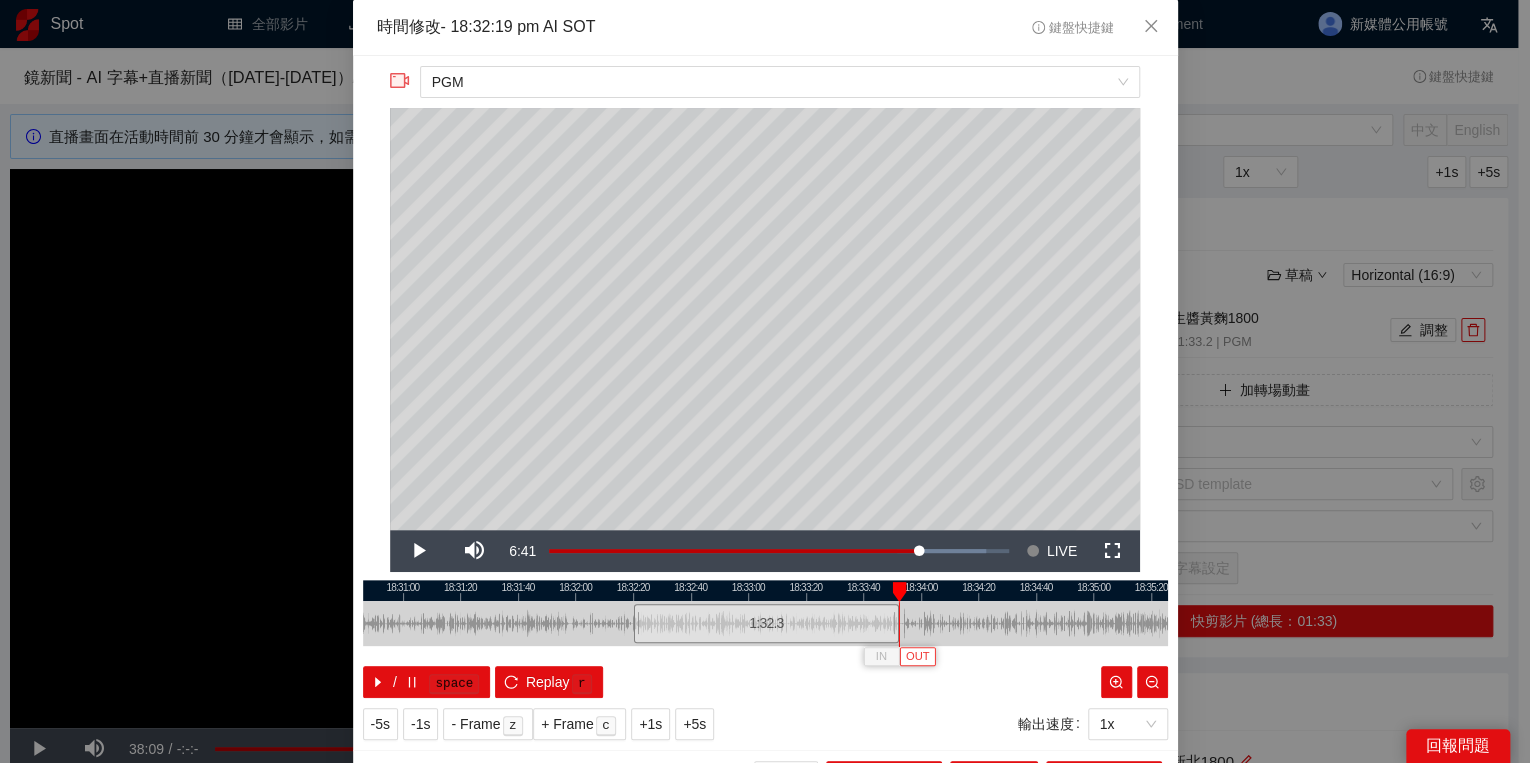 click on "OUT" at bounding box center [917, 656] 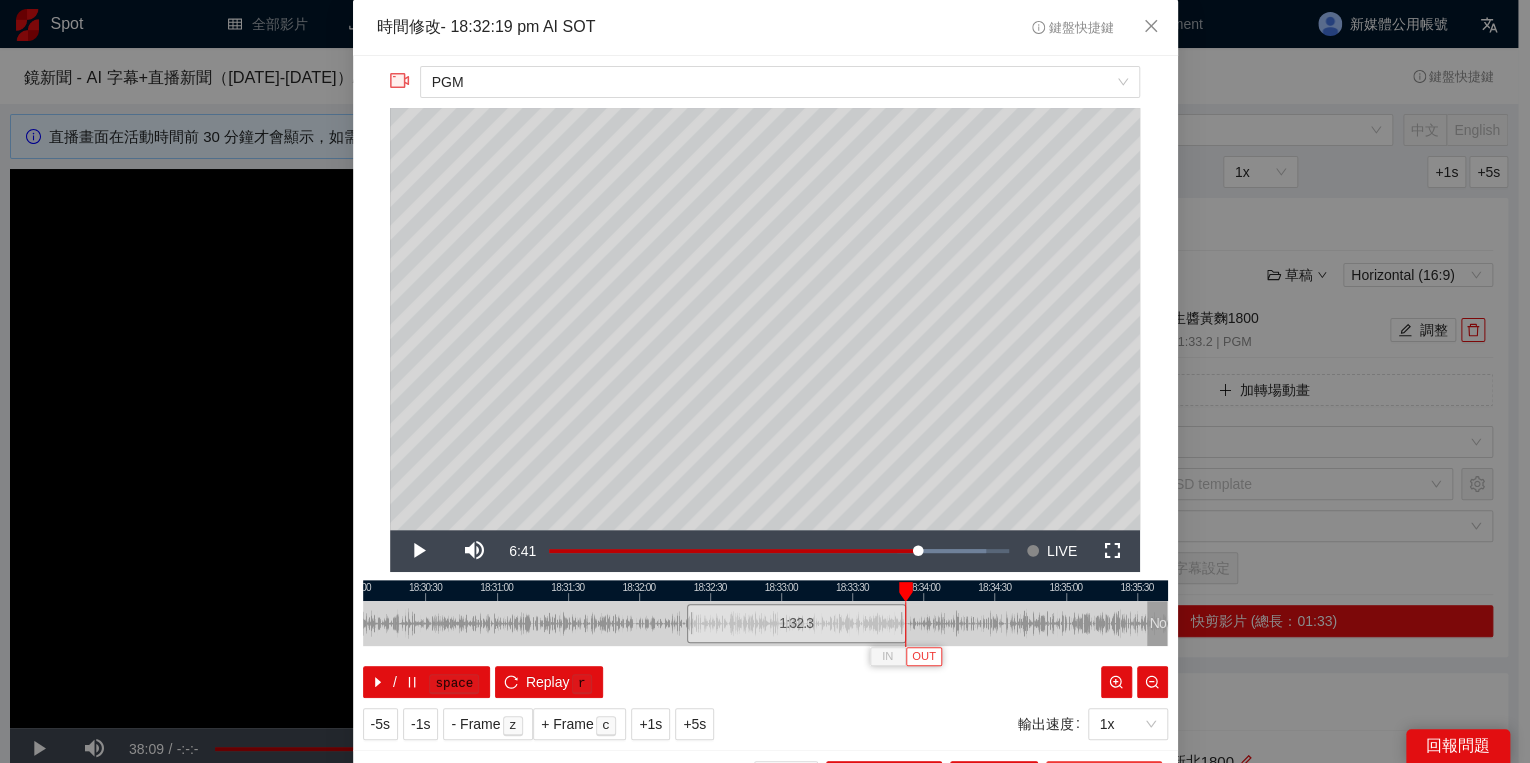 scroll, scrollTop: 39, scrollLeft: 0, axis: vertical 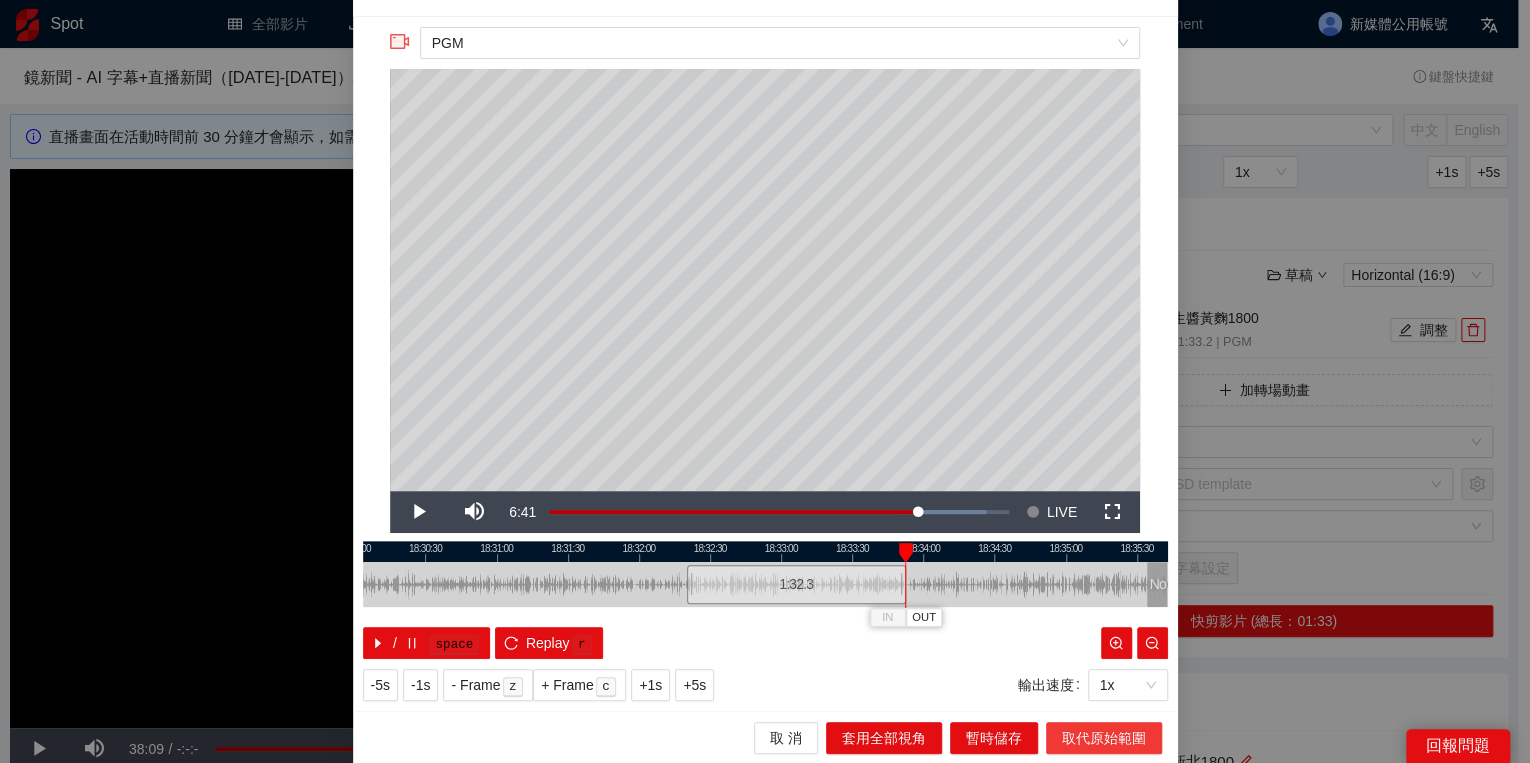 click on "取代原始範圍" at bounding box center [1104, 738] 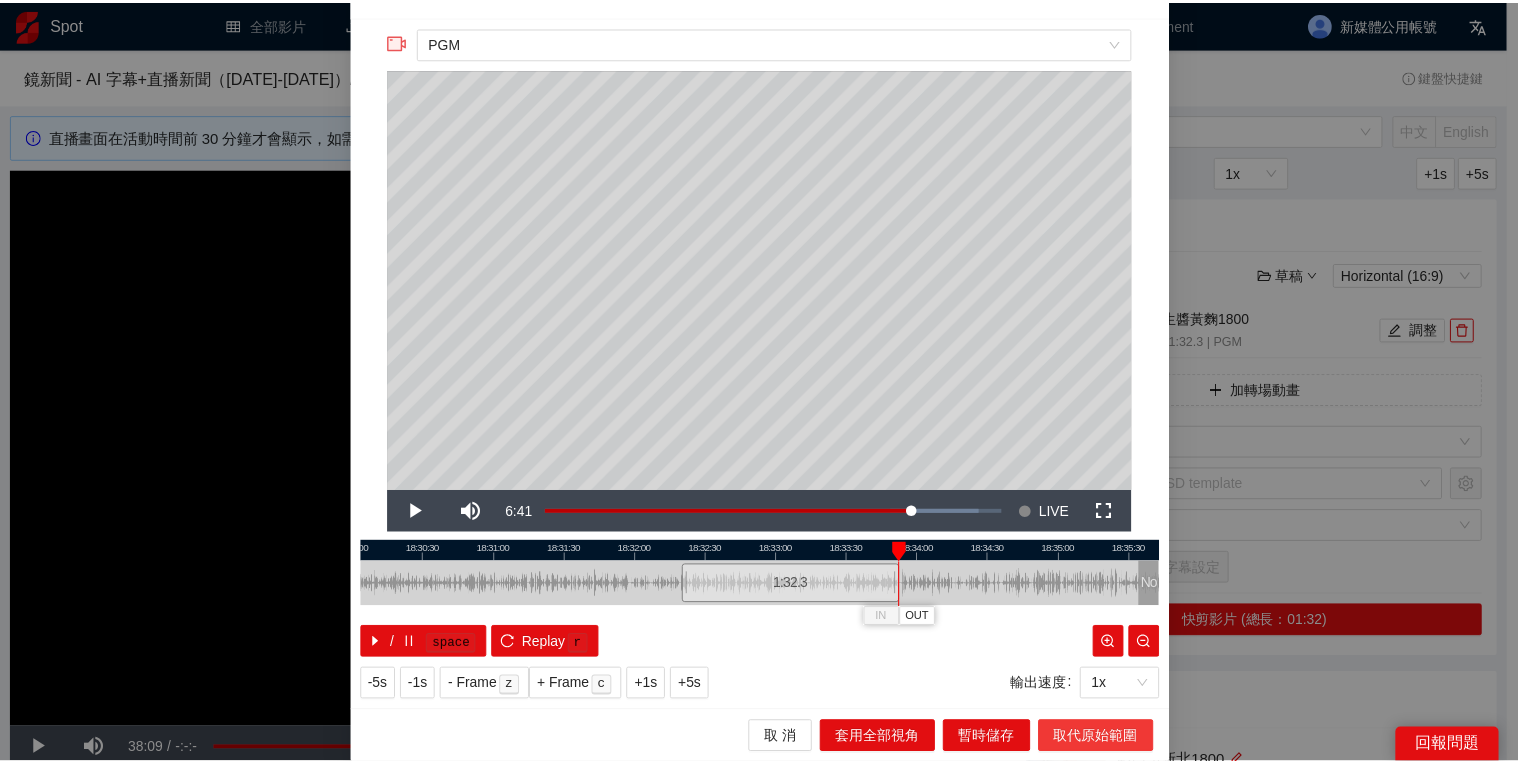 scroll, scrollTop: 0, scrollLeft: 0, axis: both 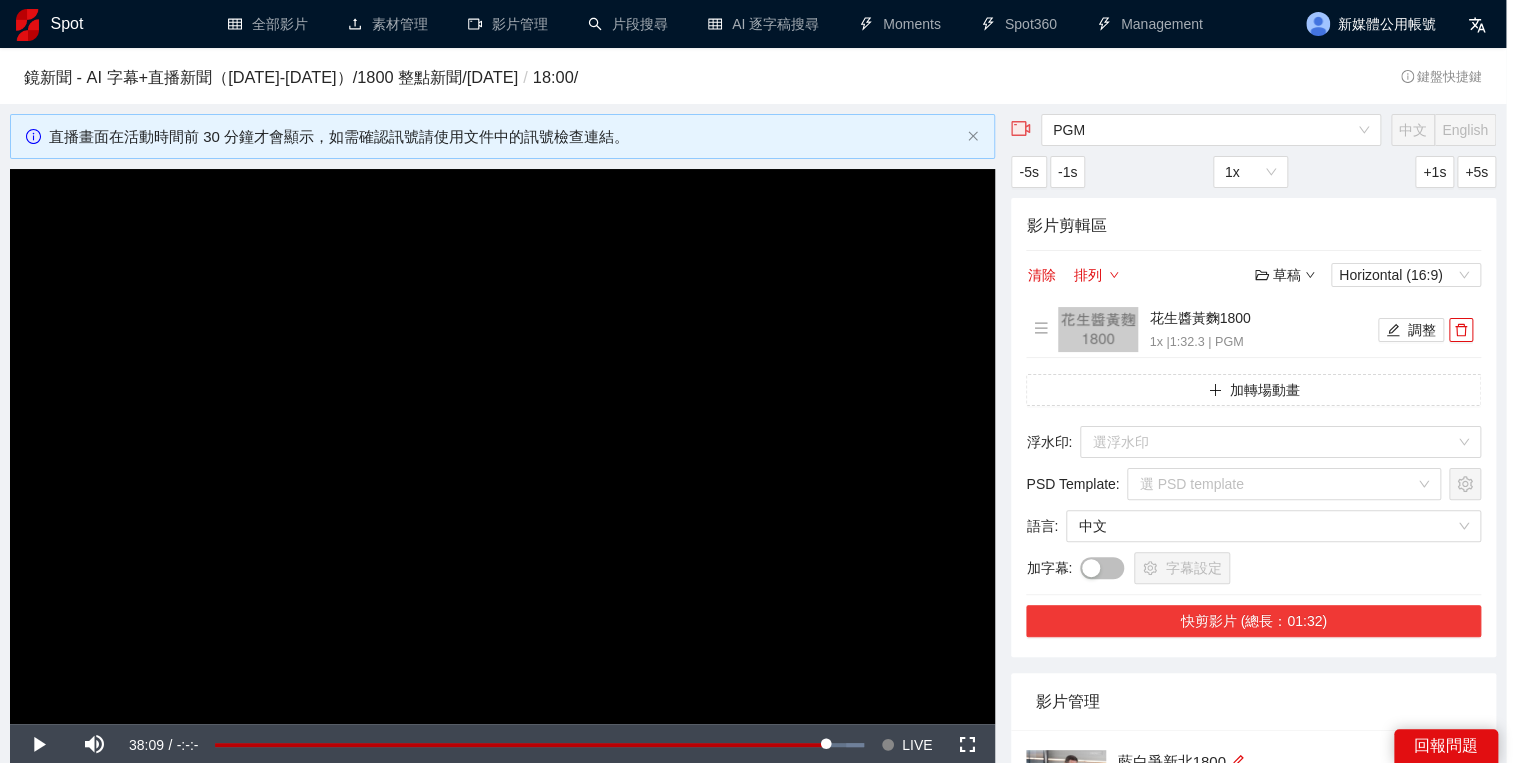 click on "快剪影片 (總長：01:32)" at bounding box center (1253, 621) 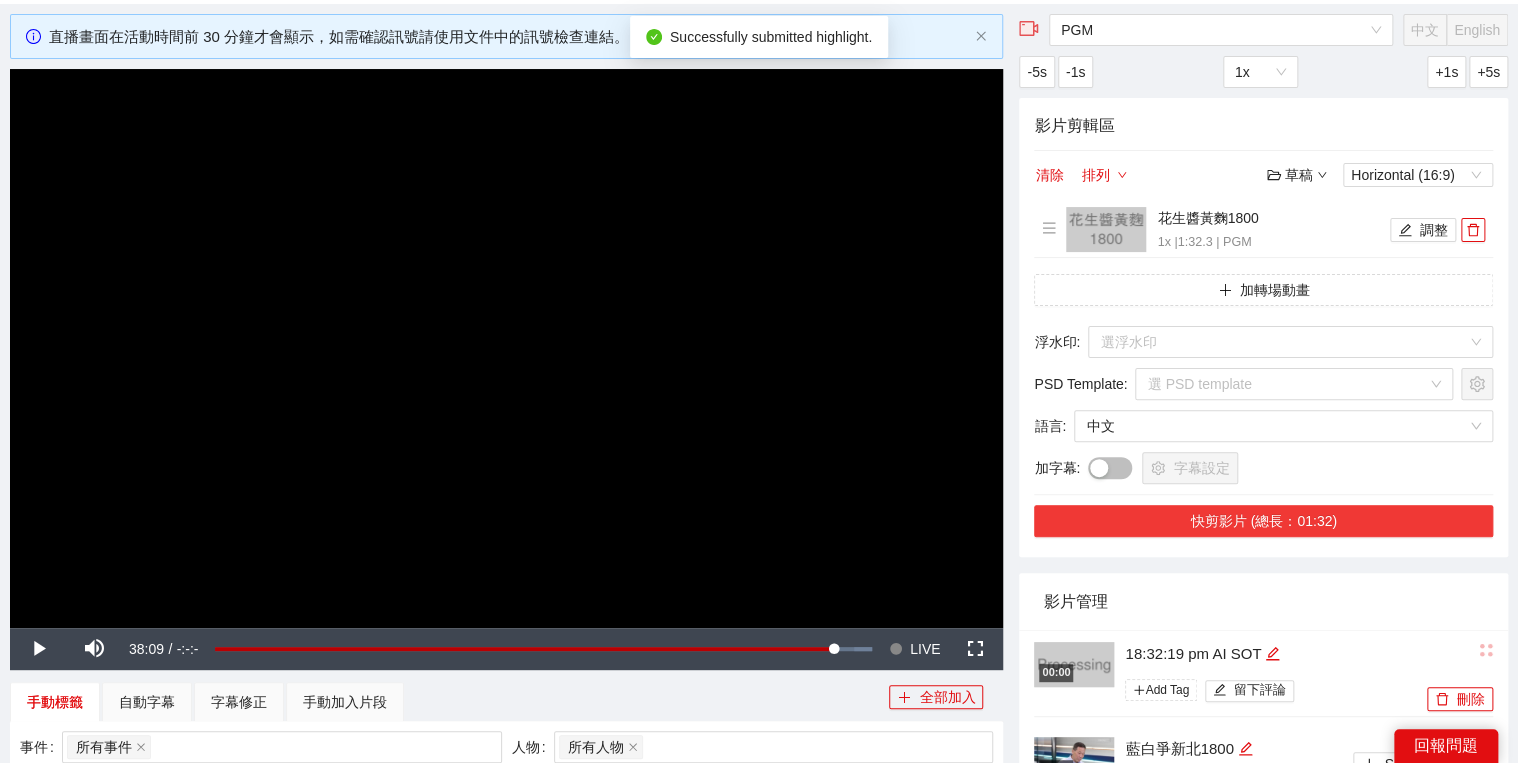 scroll, scrollTop: 160, scrollLeft: 0, axis: vertical 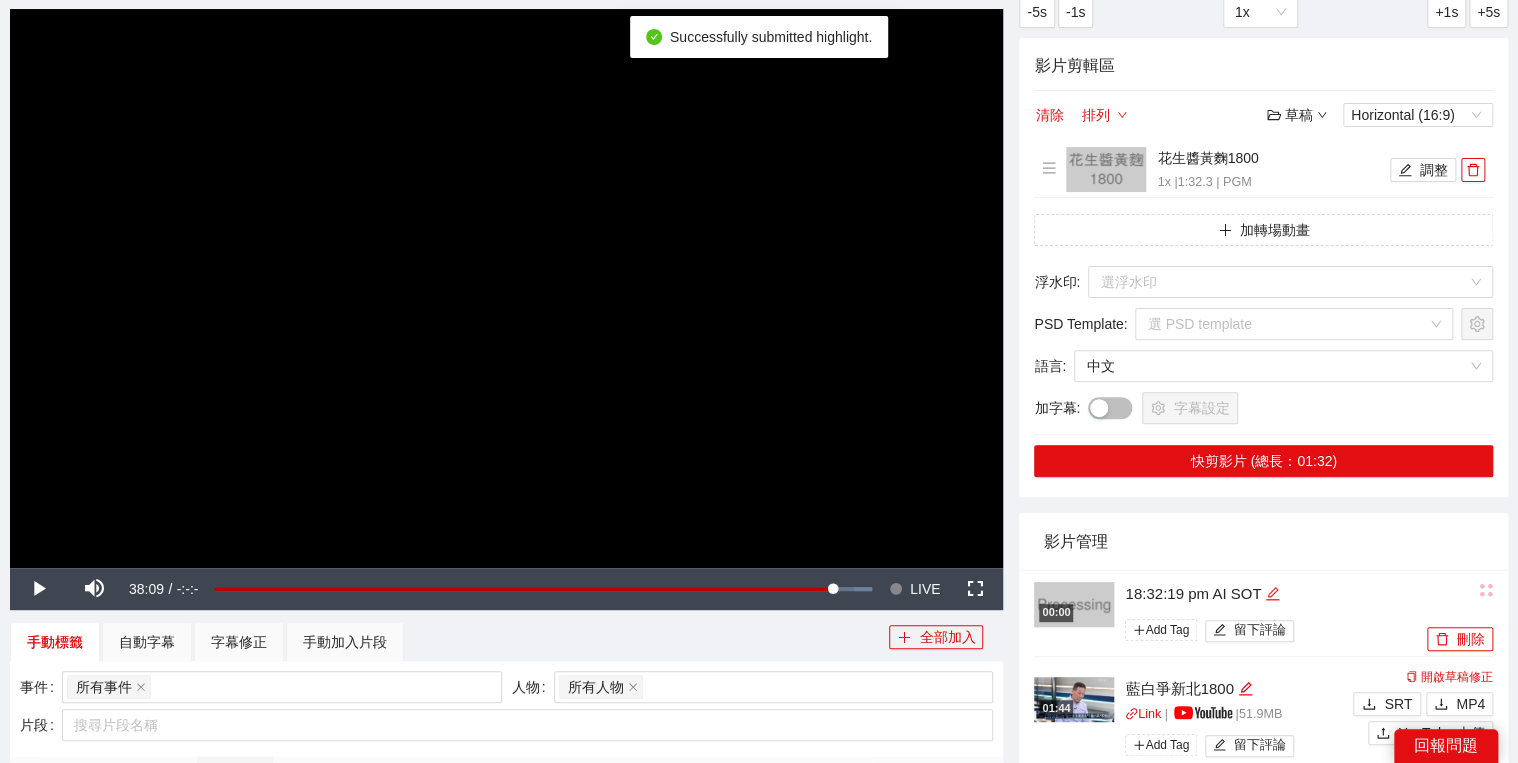 click 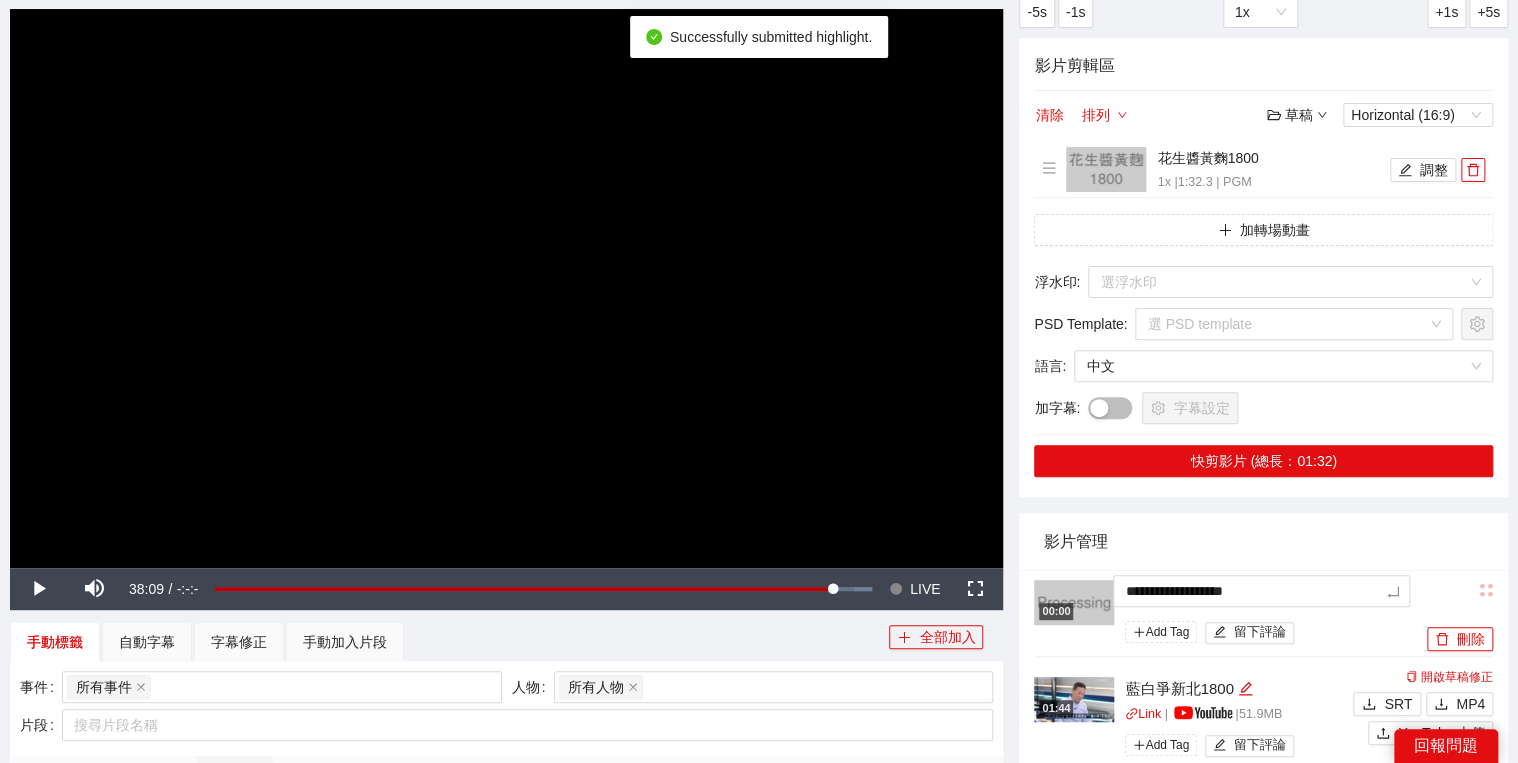 click on "**********" at bounding box center [1263, 1174] 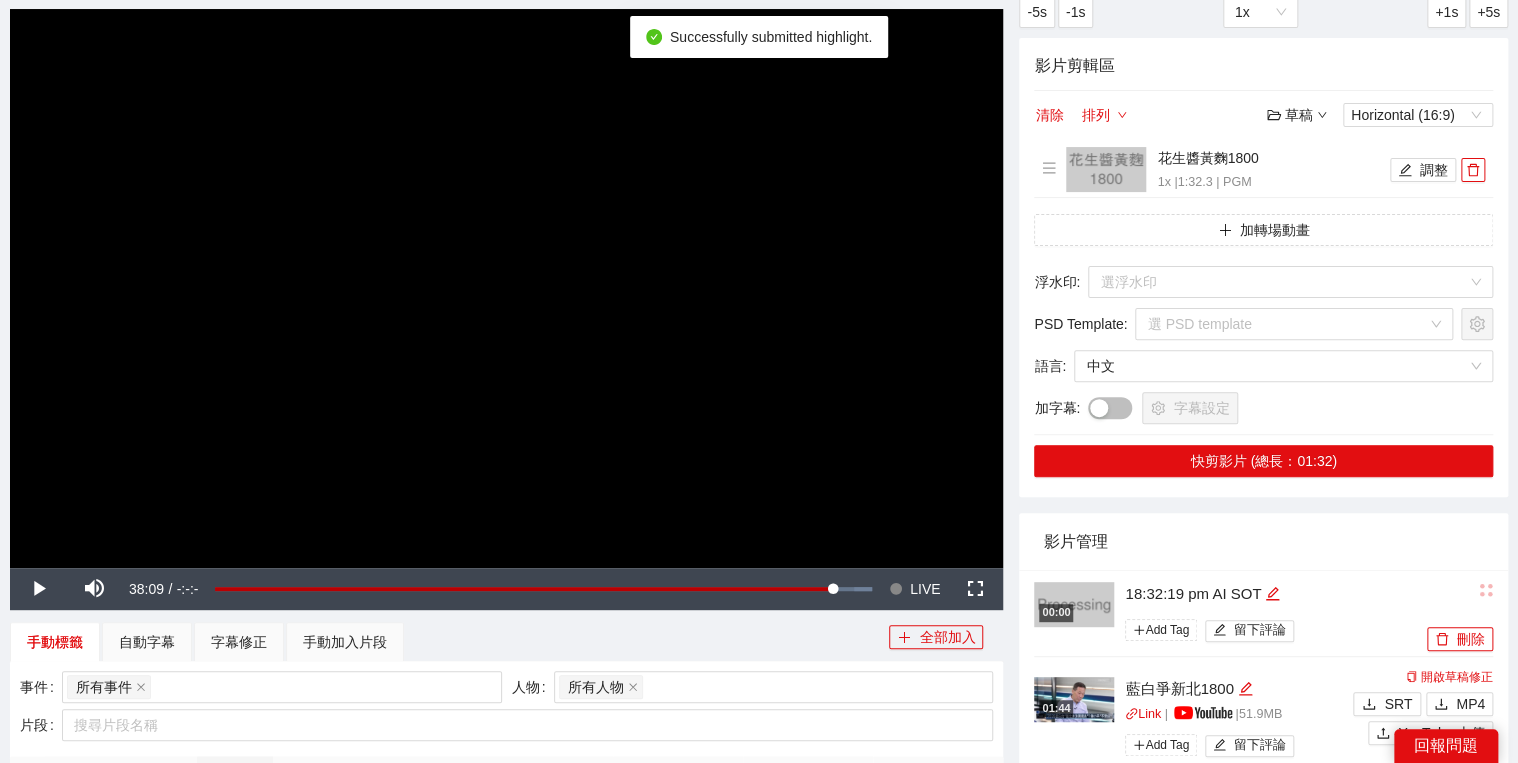 click on "影片管理" at bounding box center [1263, 541] 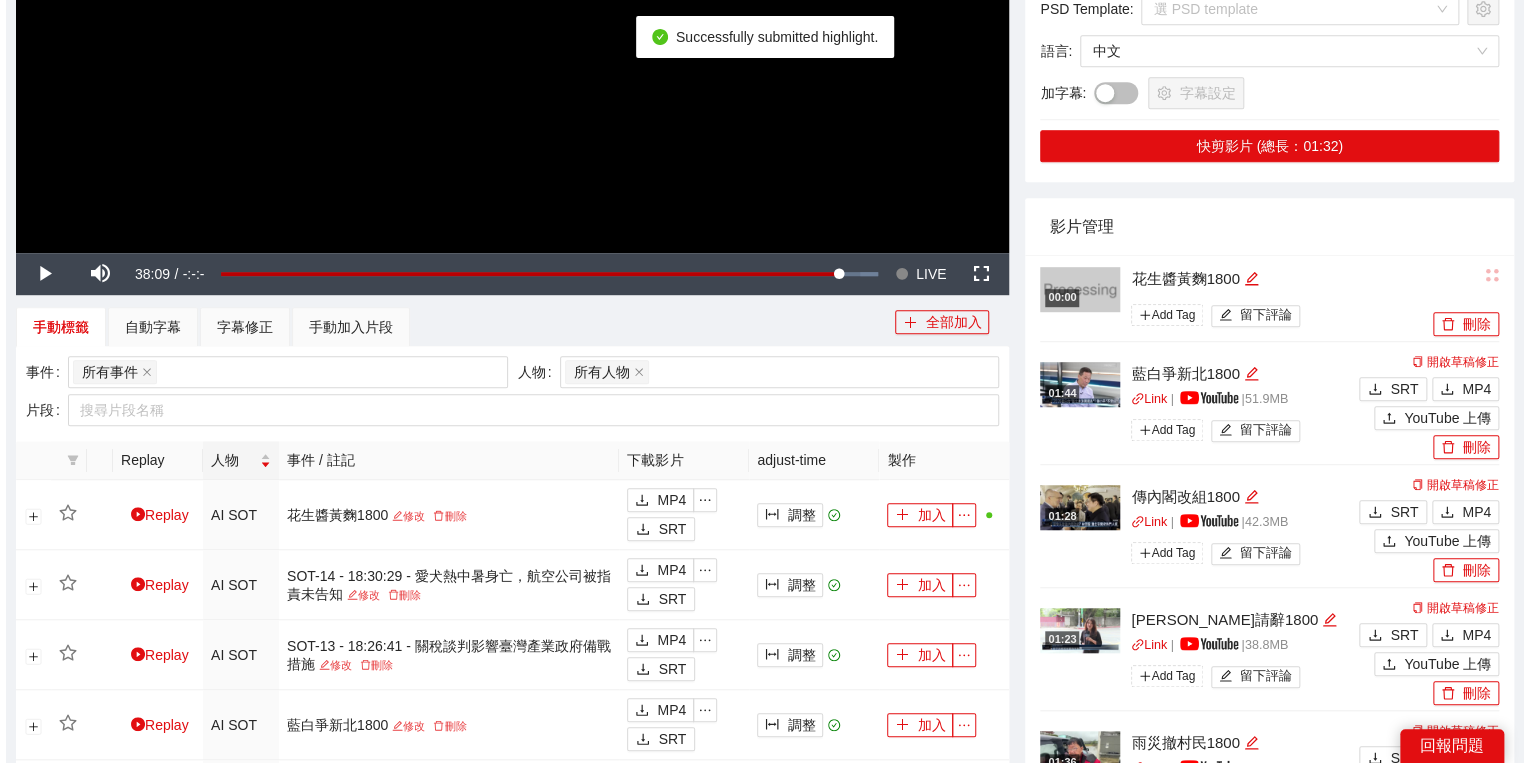 scroll, scrollTop: 560, scrollLeft: 0, axis: vertical 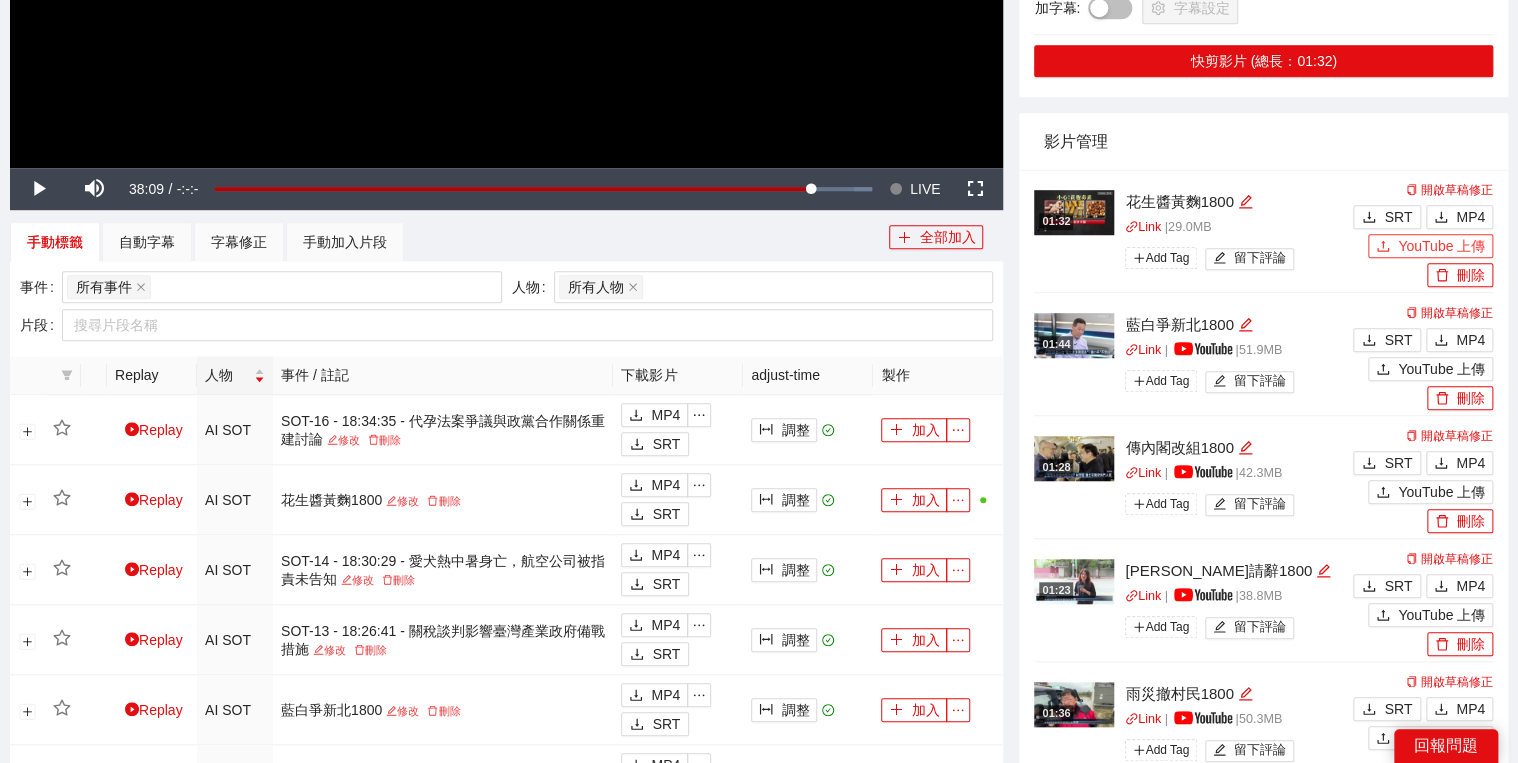 click on "開啟草稿修正 SRT MP4 YouTube 上傳   刪除" at bounding box center (1420, 232) 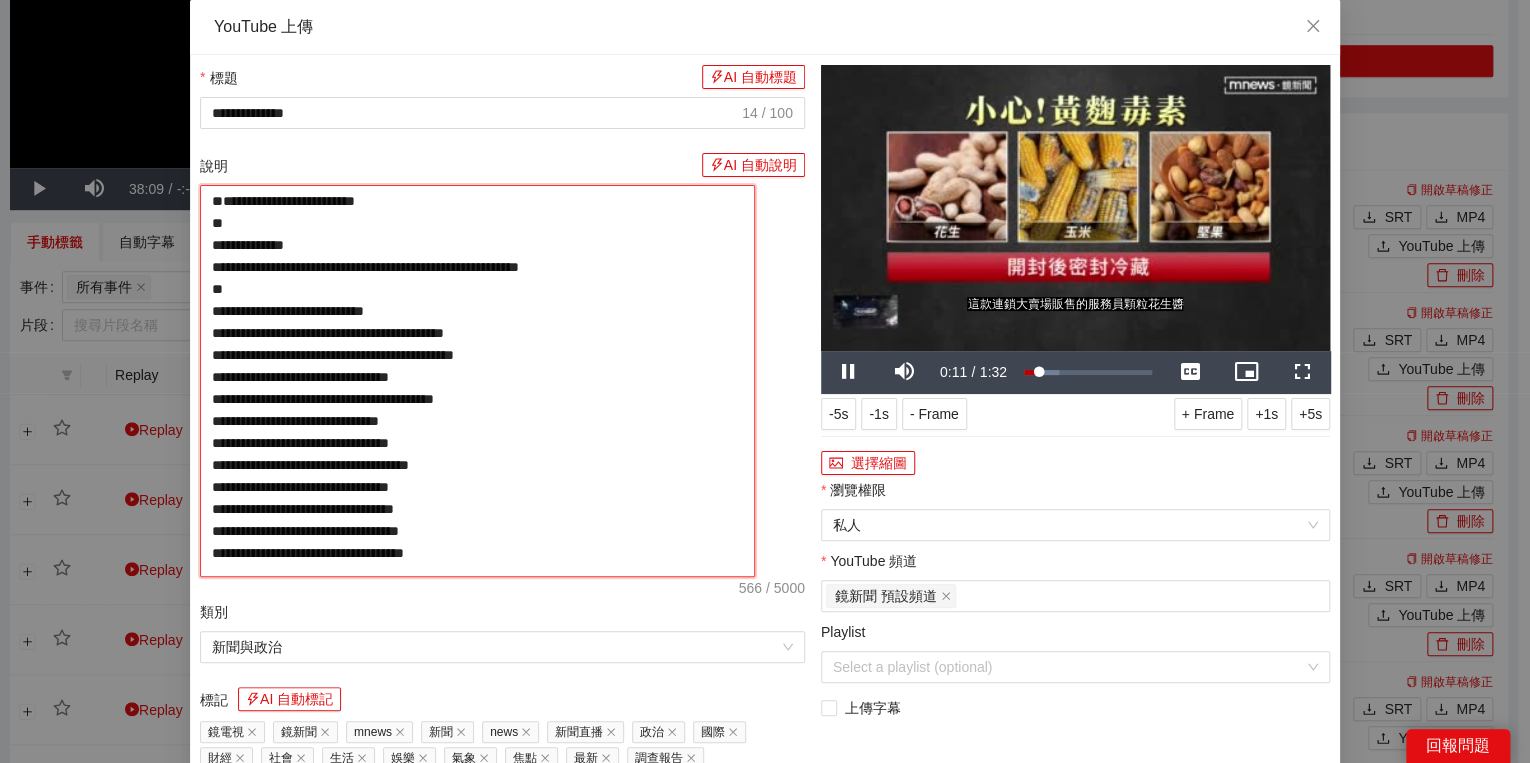 click on "**********" at bounding box center [477, 381] 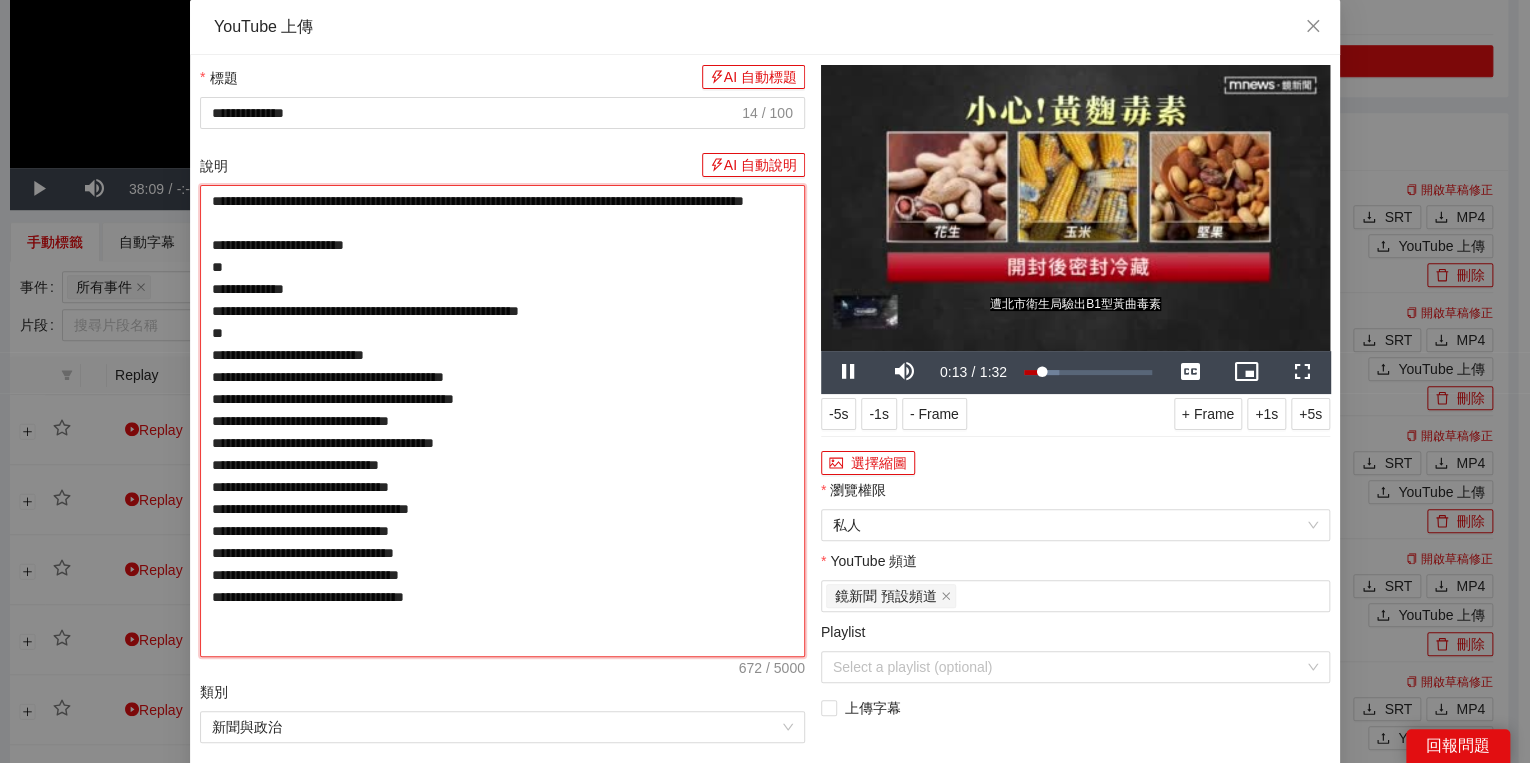 click on "**********" at bounding box center [502, 421] 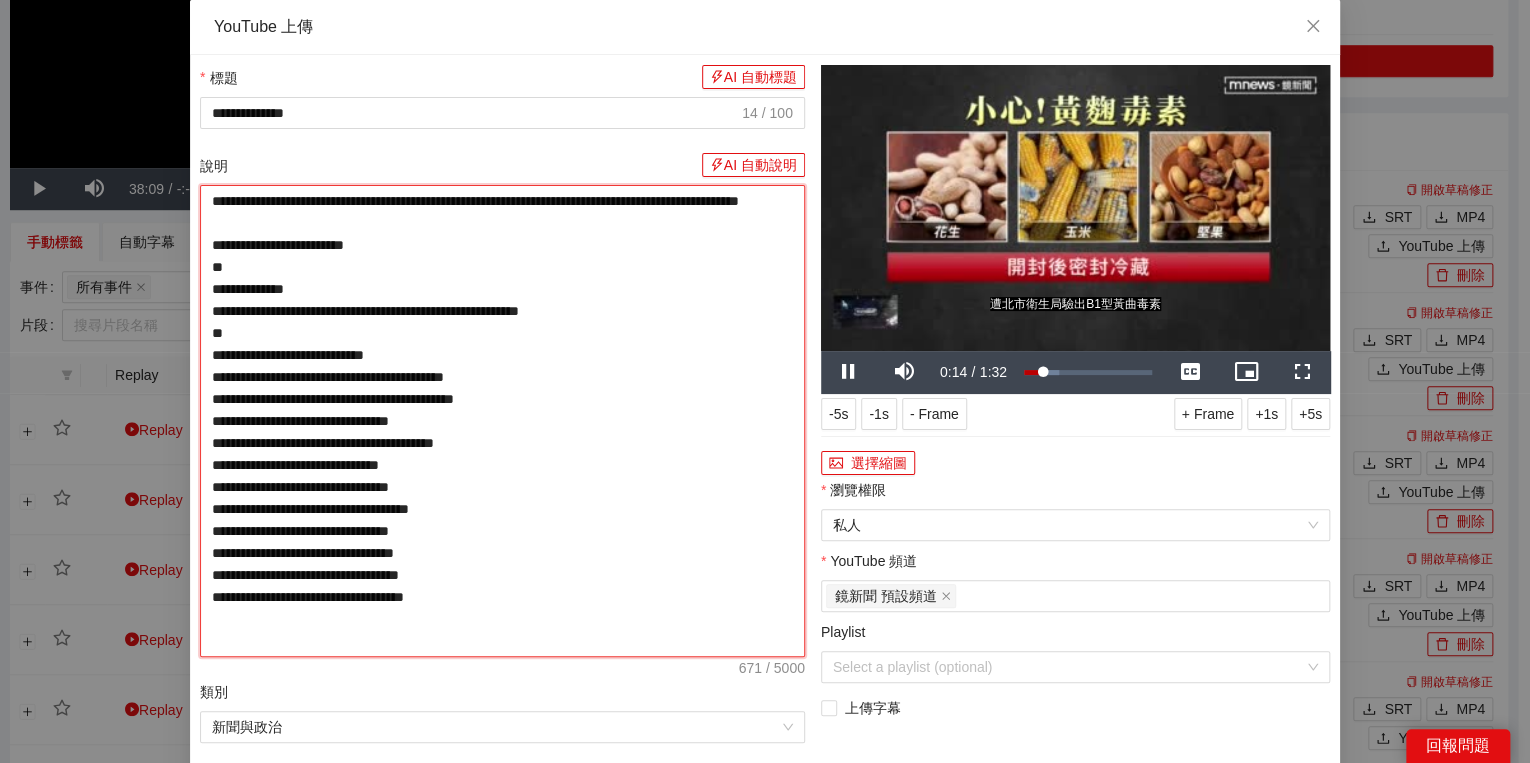 click on "**********" at bounding box center [502, 421] 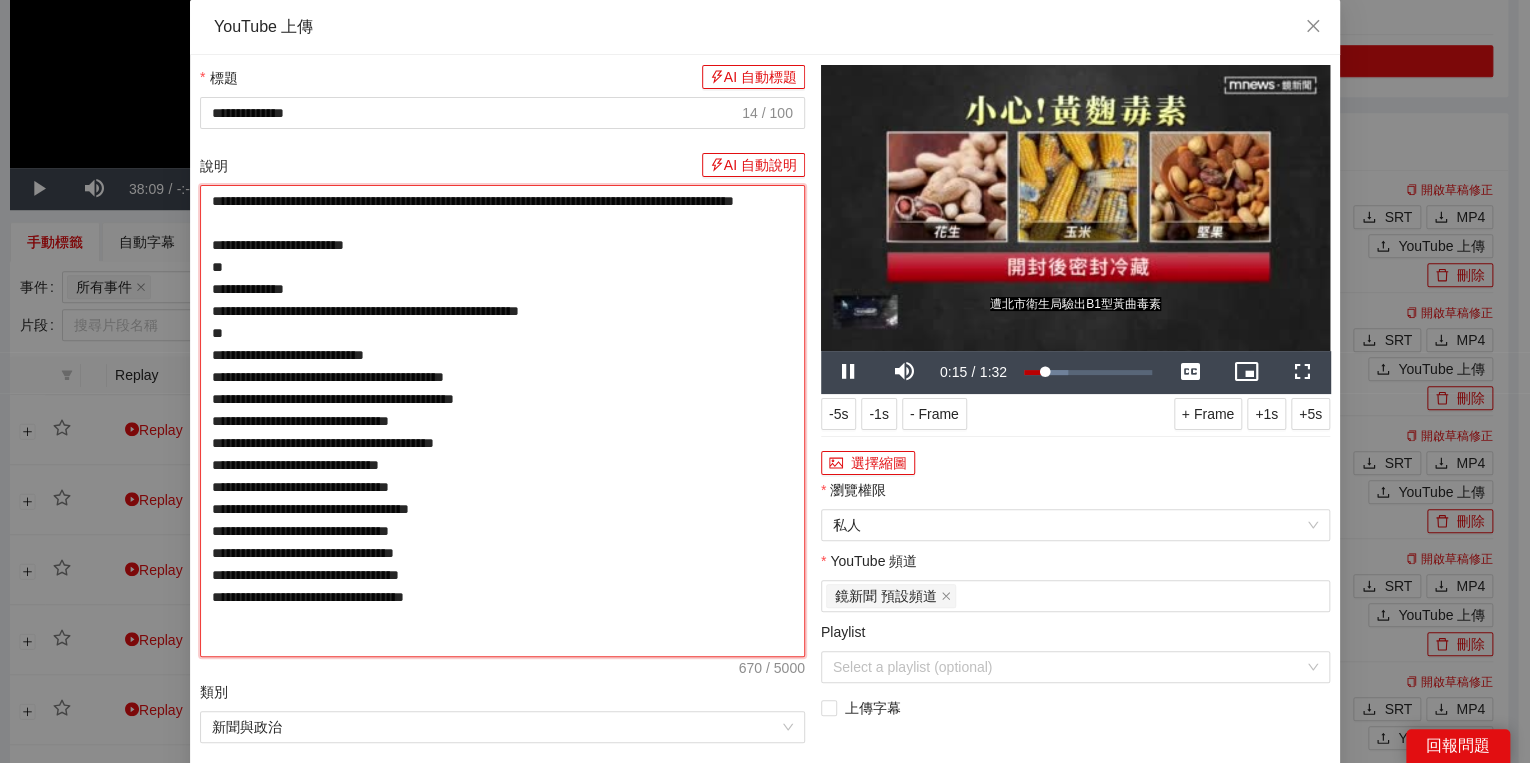 click on "**********" at bounding box center (502, 421) 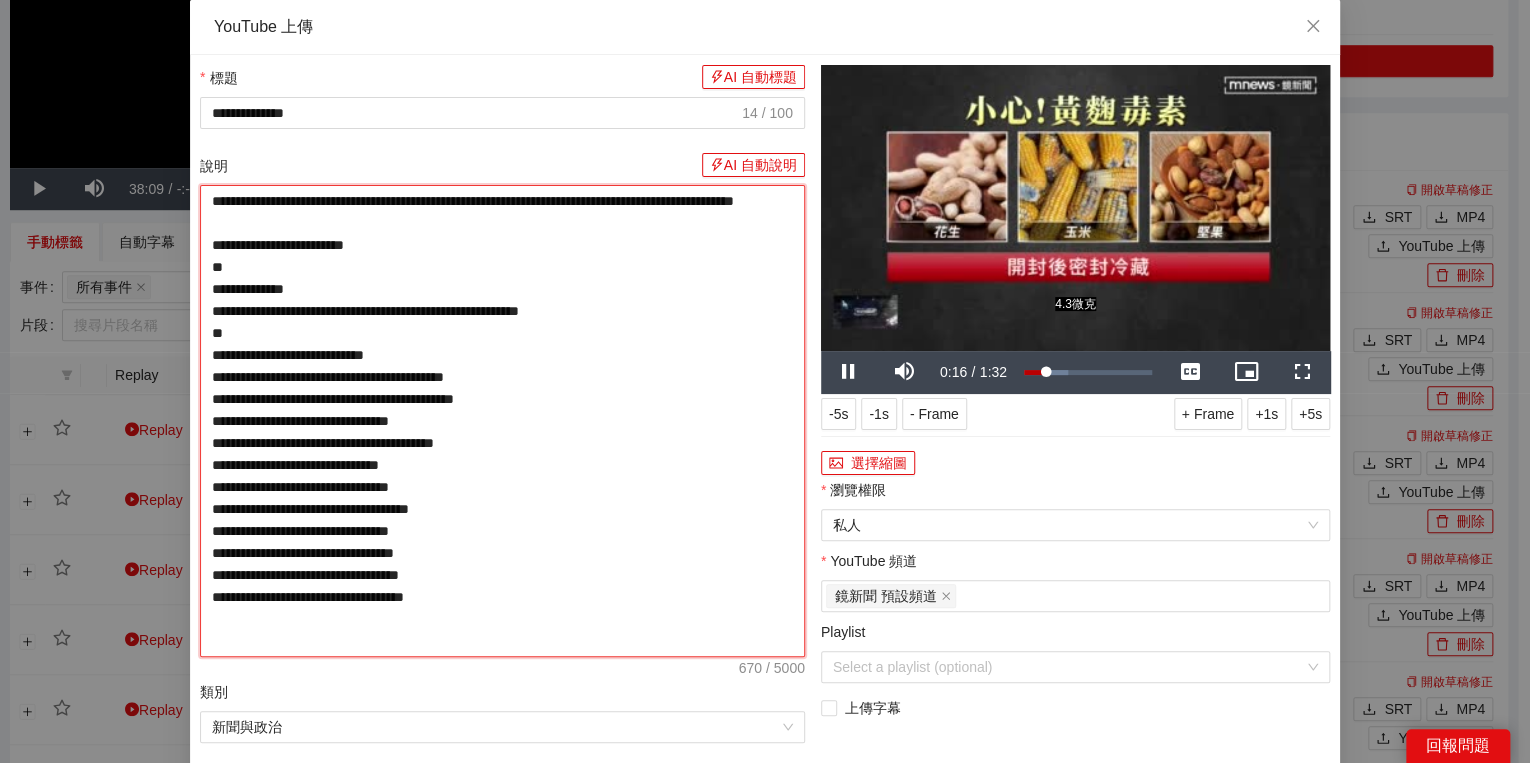 click on "**********" at bounding box center (502, 421) 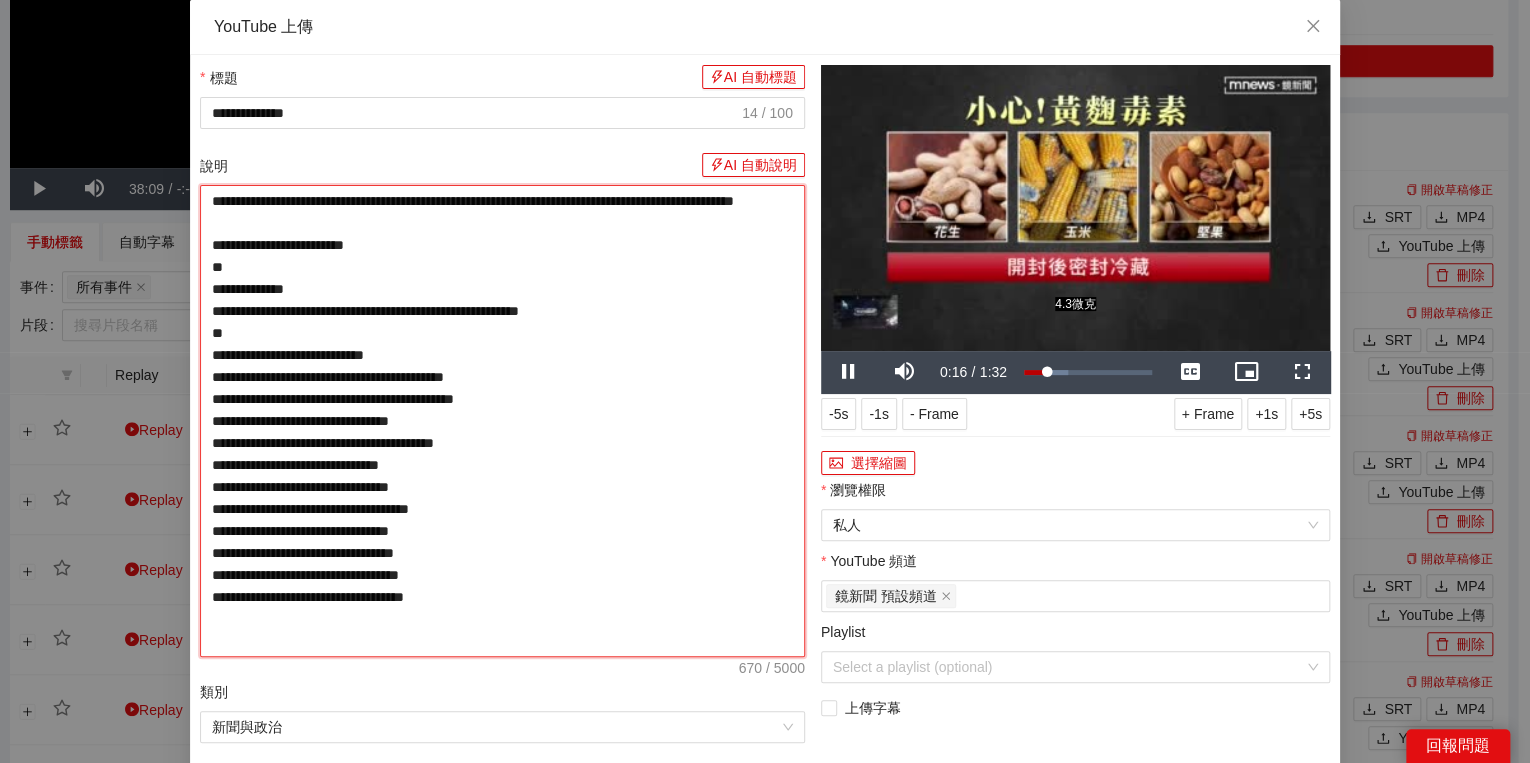 click on "**********" at bounding box center [502, 421] 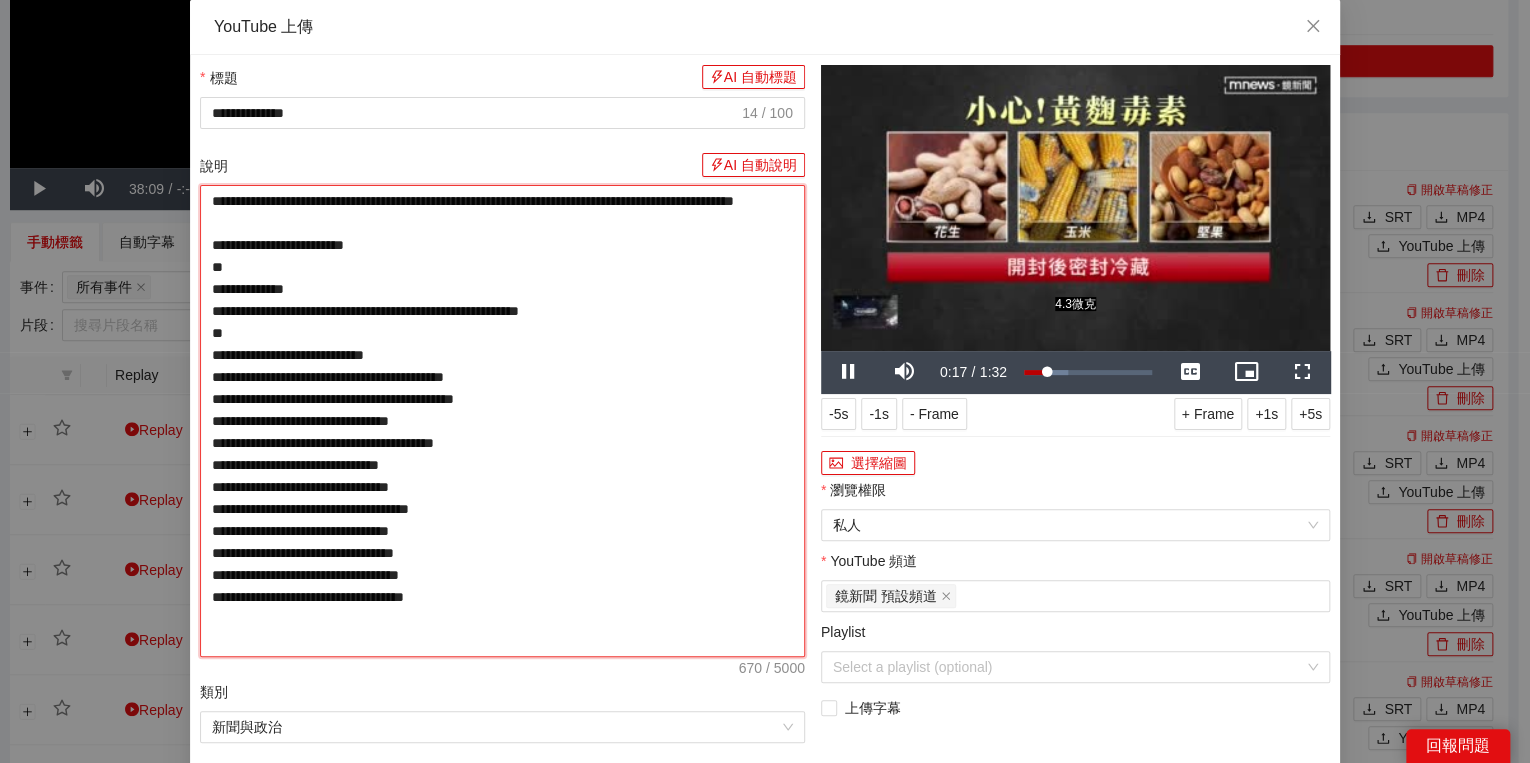 type on "**********" 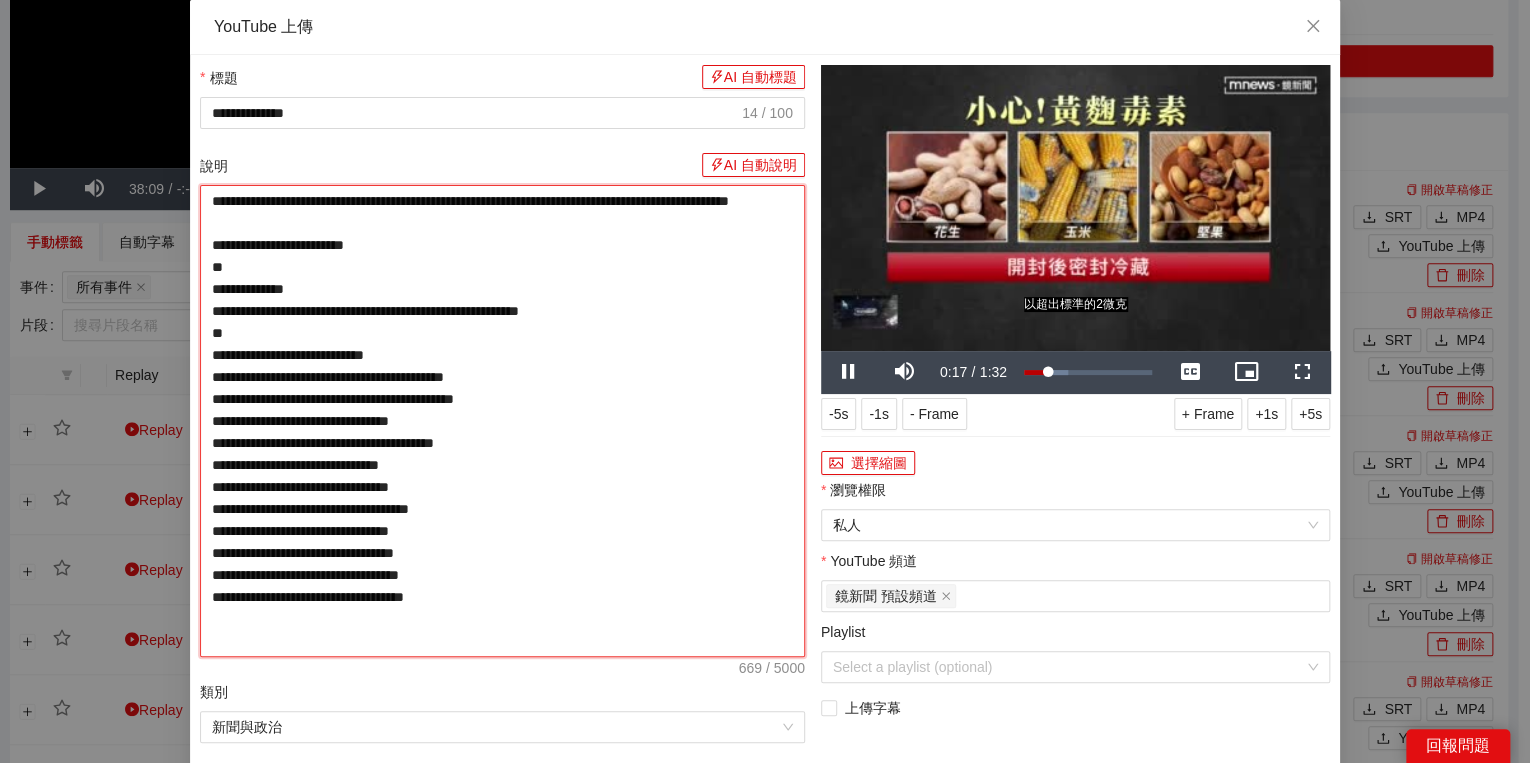 click on "**********" at bounding box center [502, 421] 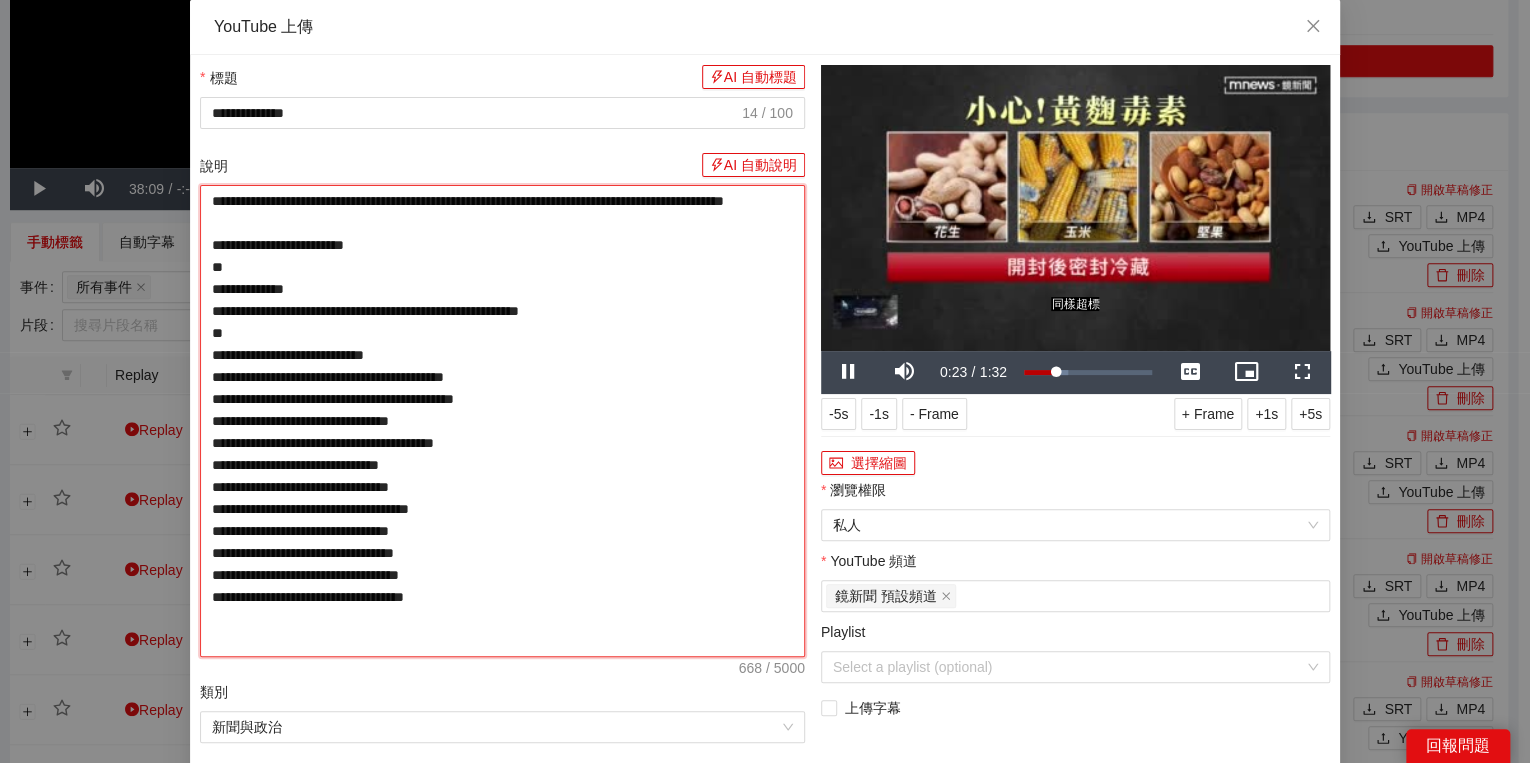 click on "**********" at bounding box center (502, 421) 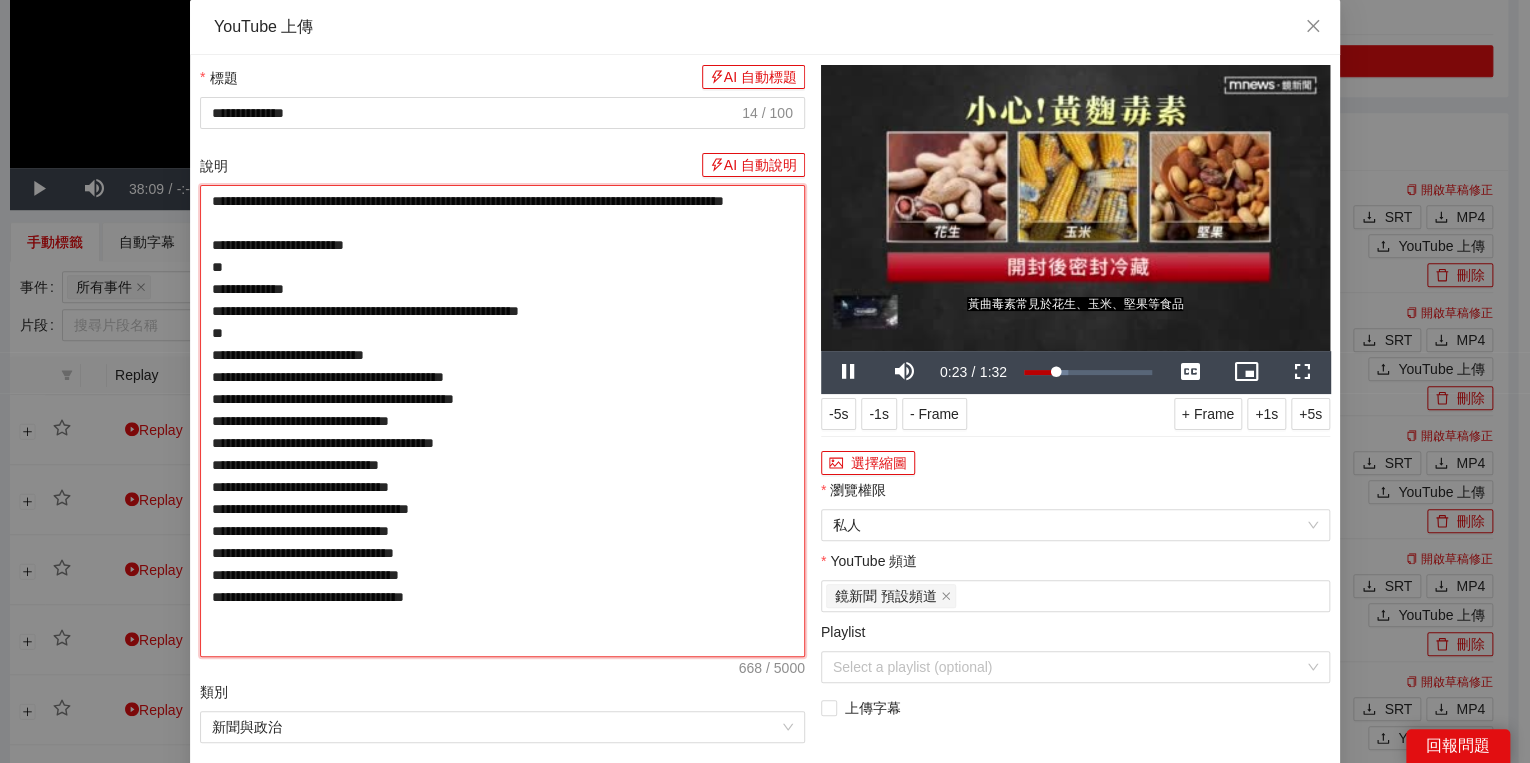 type on "**********" 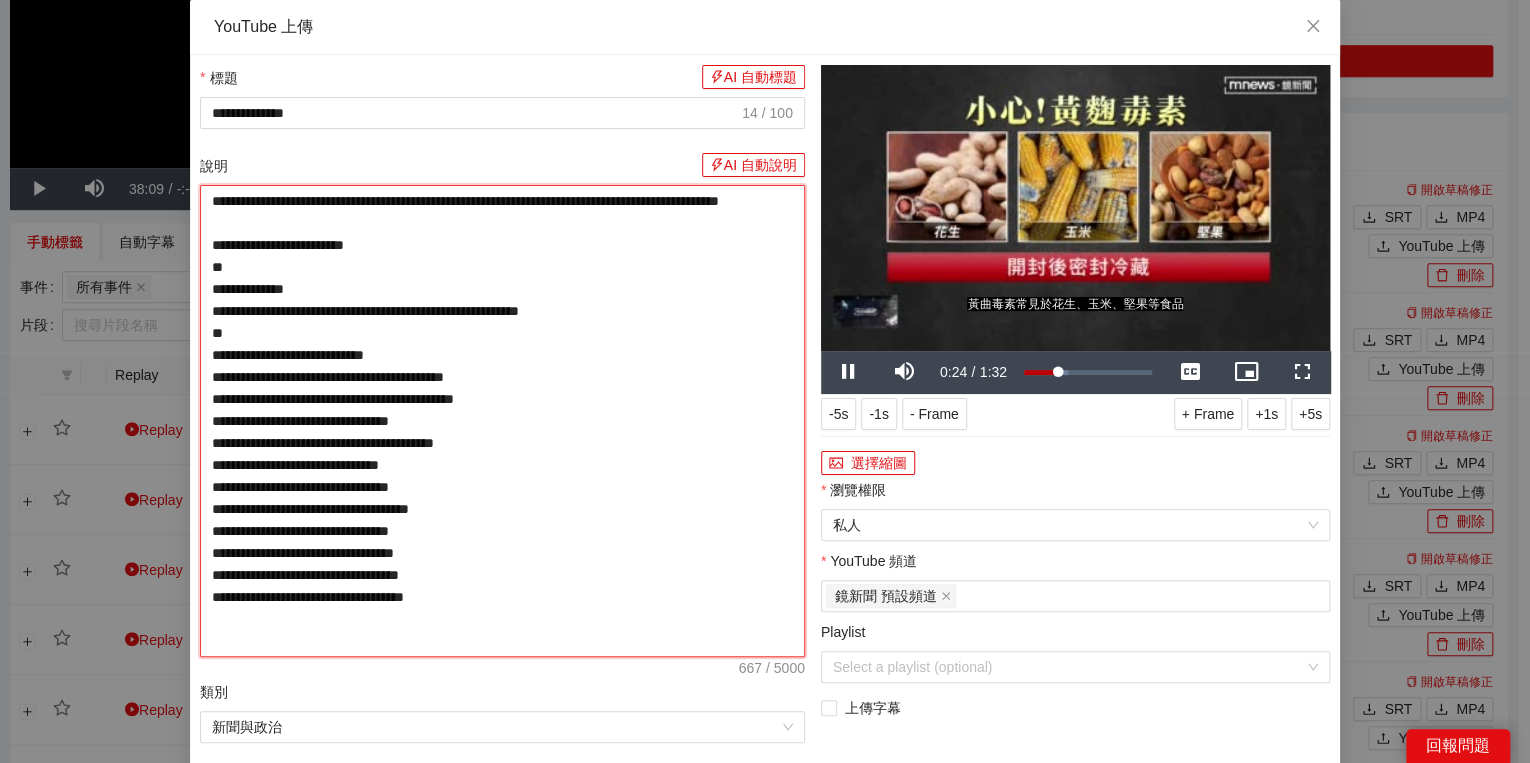 type on "**********" 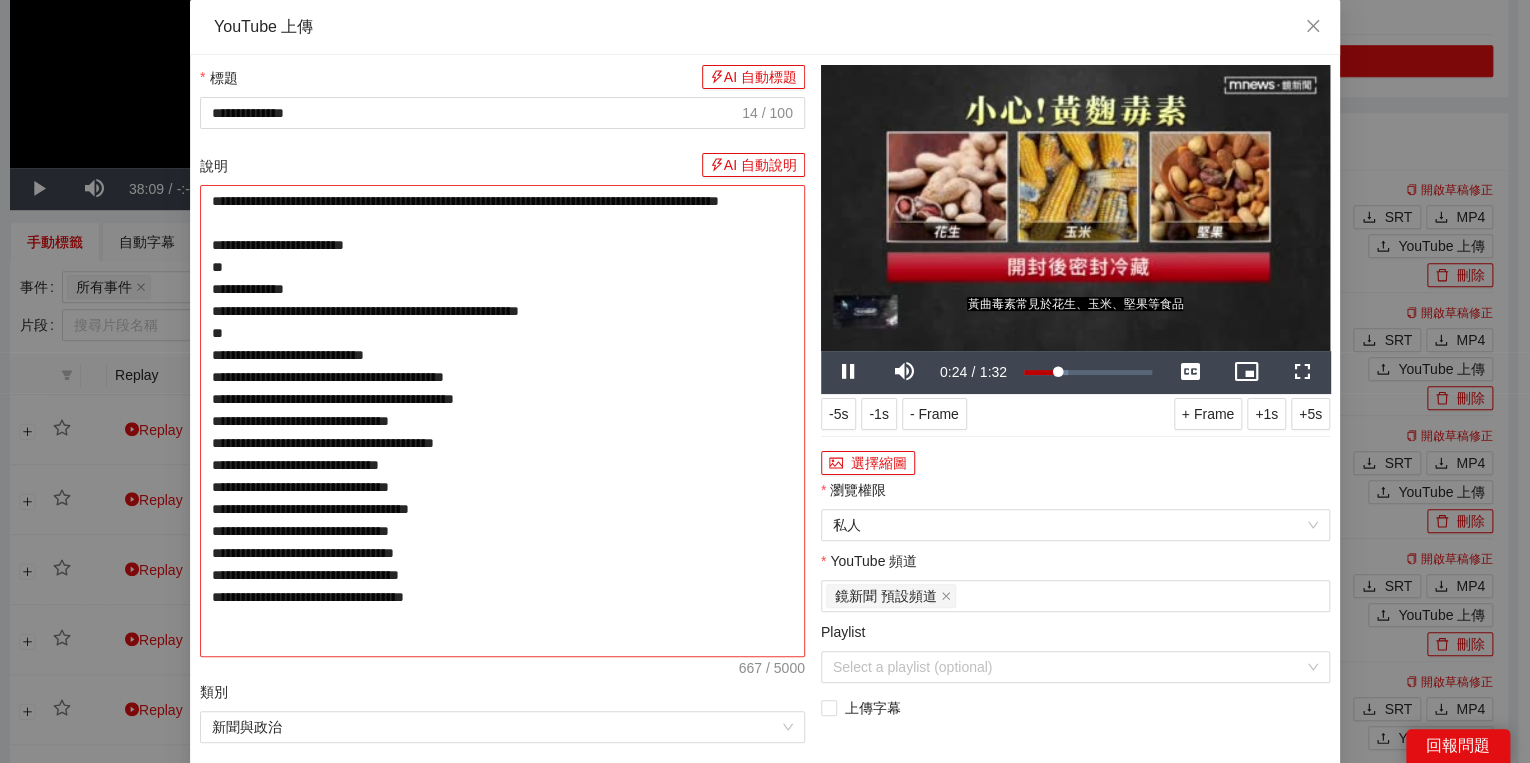 type on "**********" 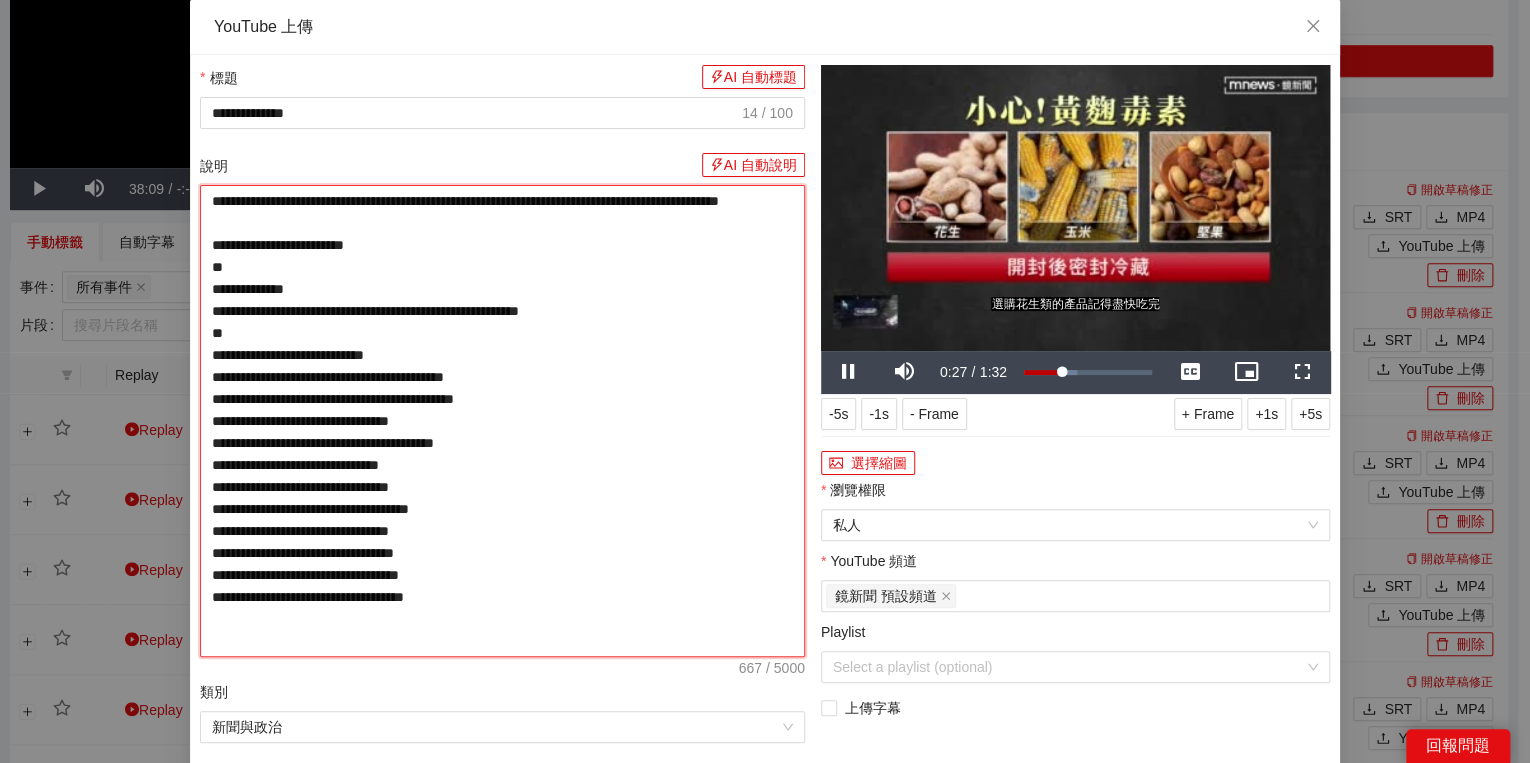 click on "**********" at bounding box center [502, 421] 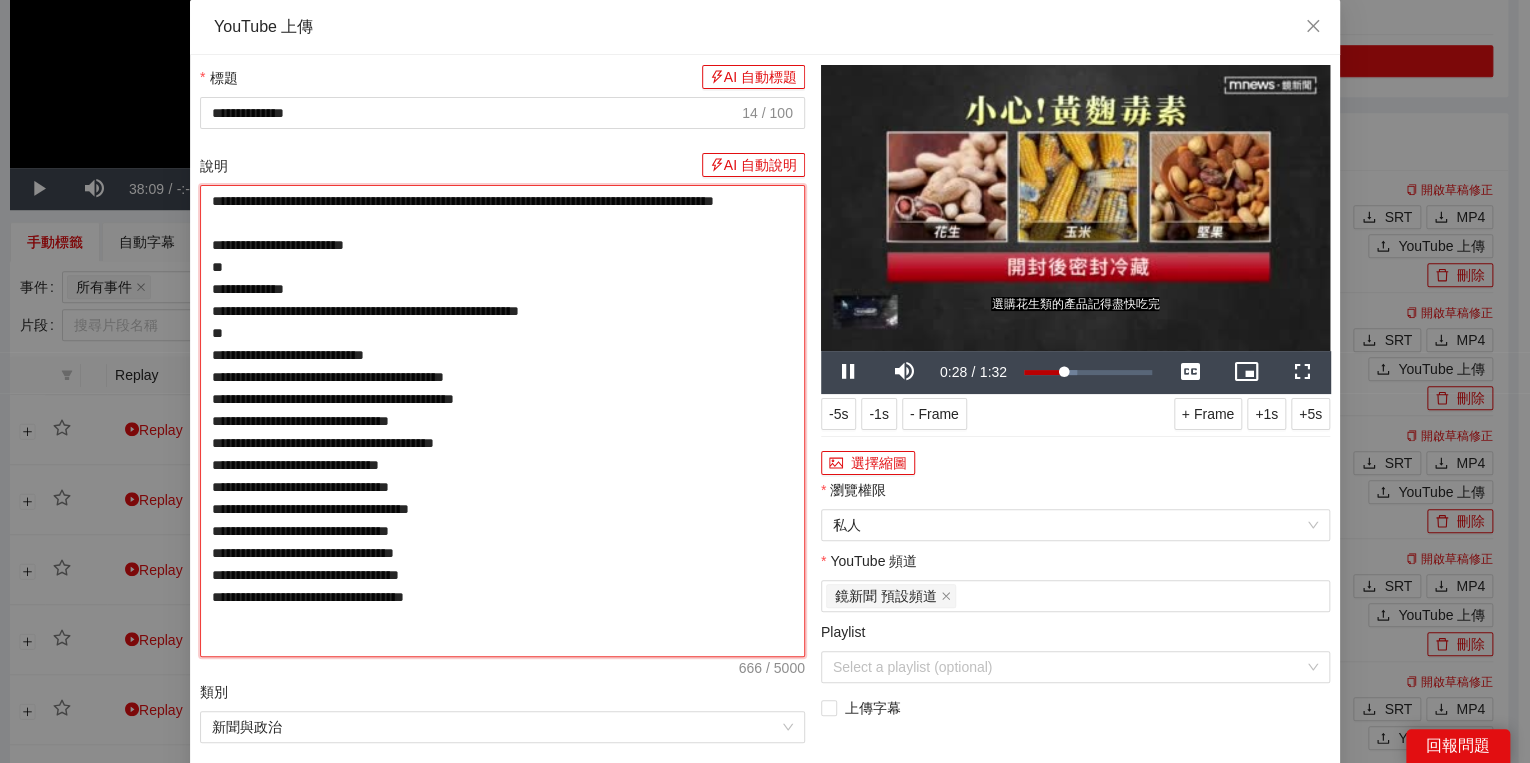 click on "**********" at bounding box center (502, 421) 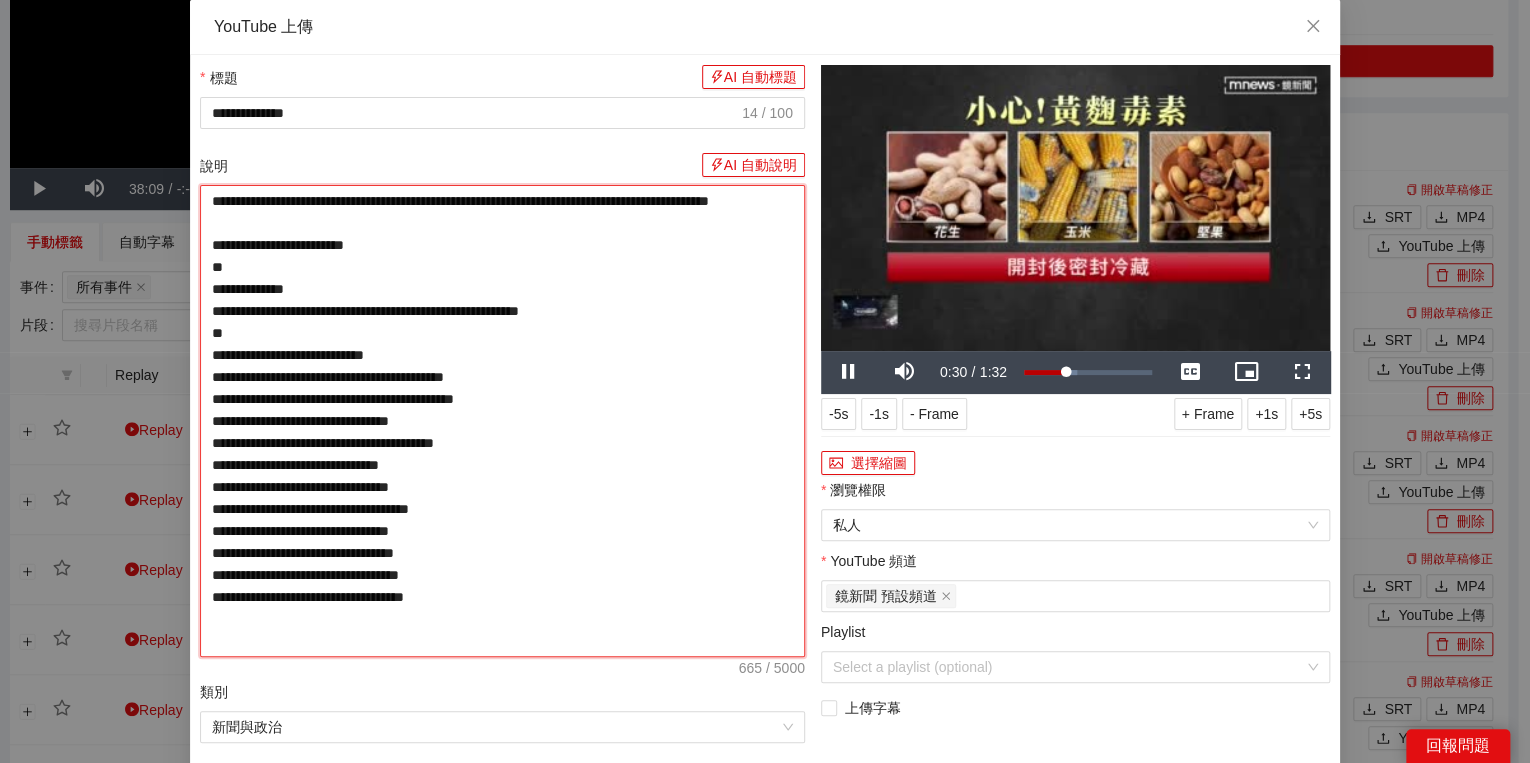 click on "**********" at bounding box center (502, 421) 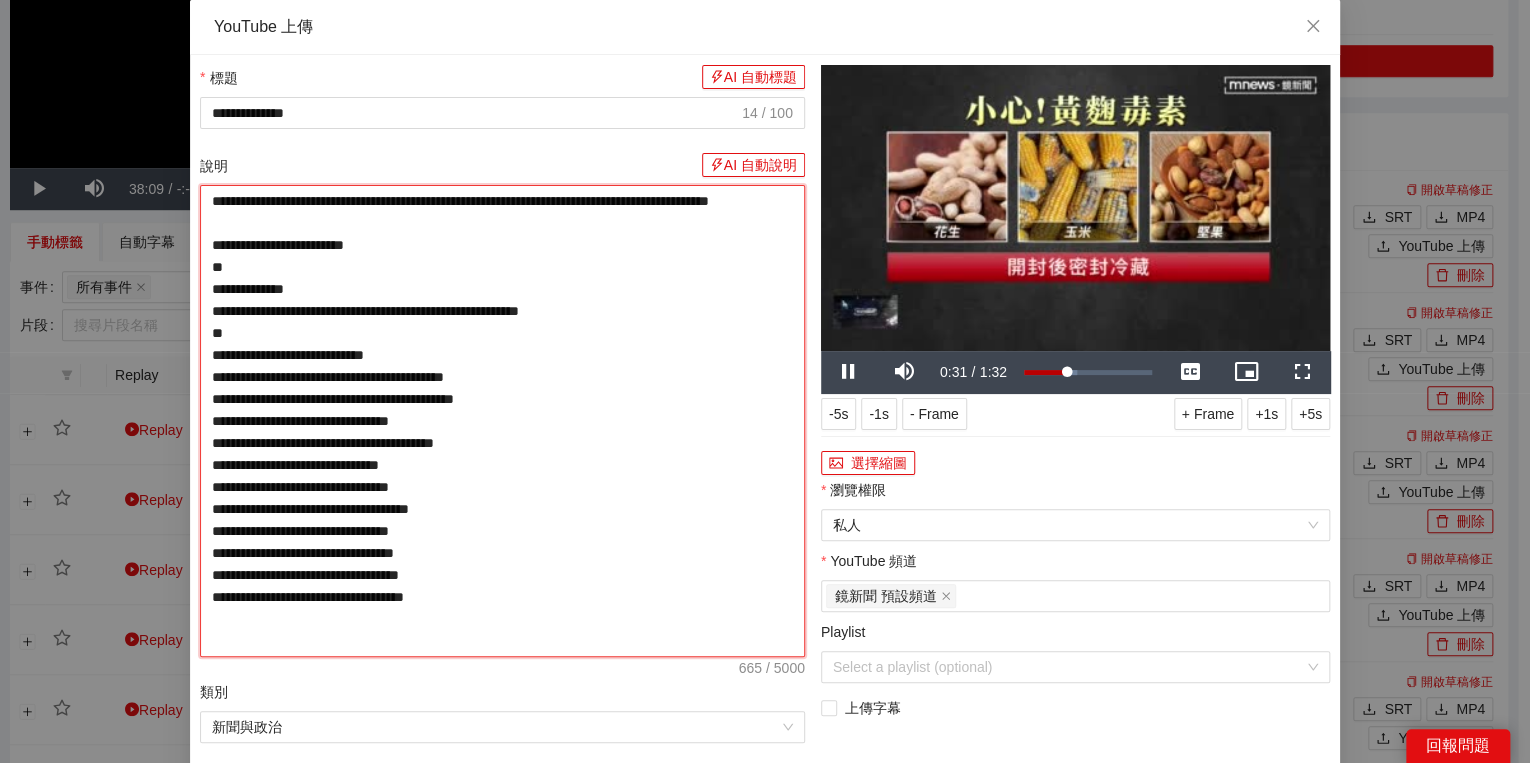 type on "**********" 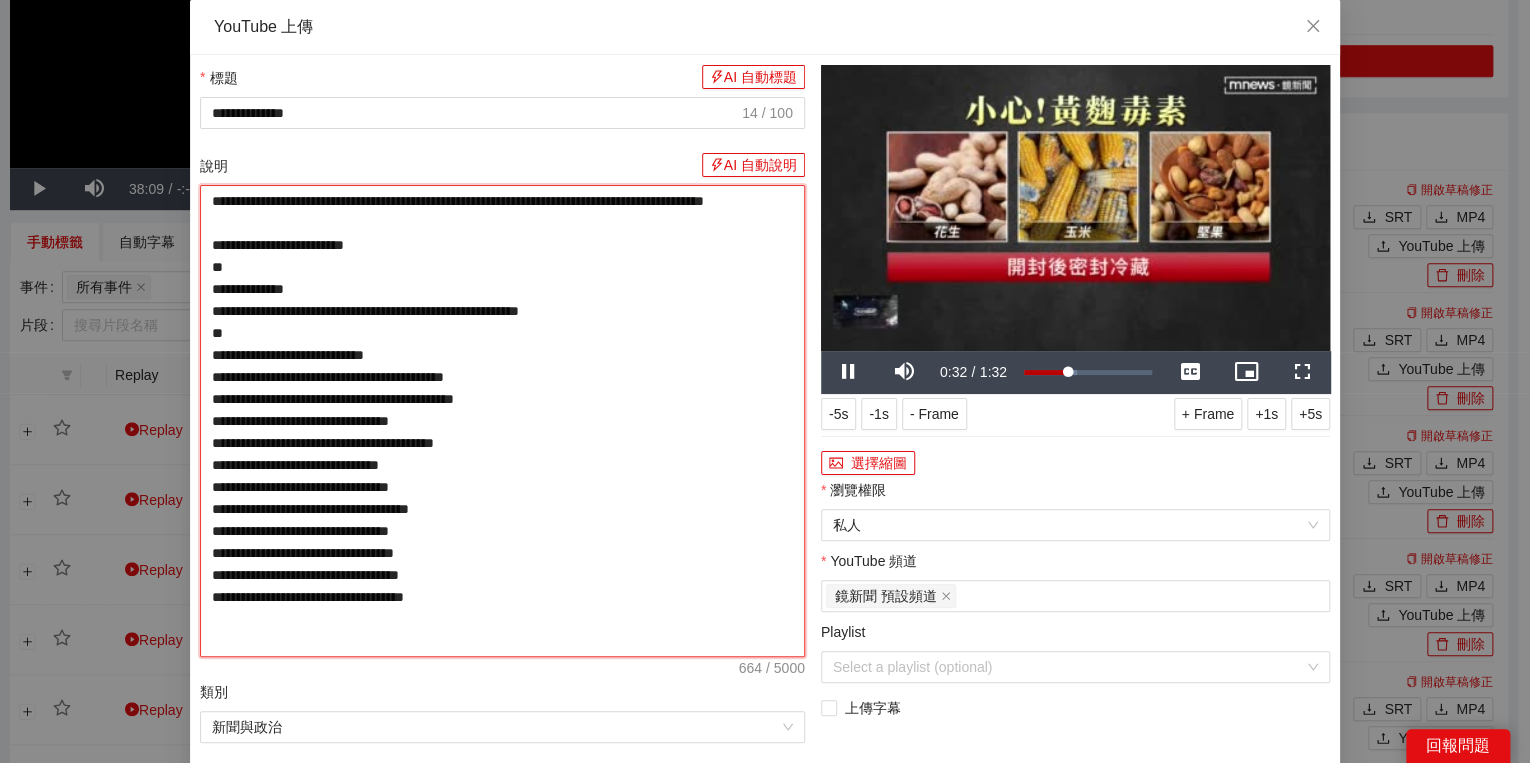 click on "**********" at bounding box center (502, 421) 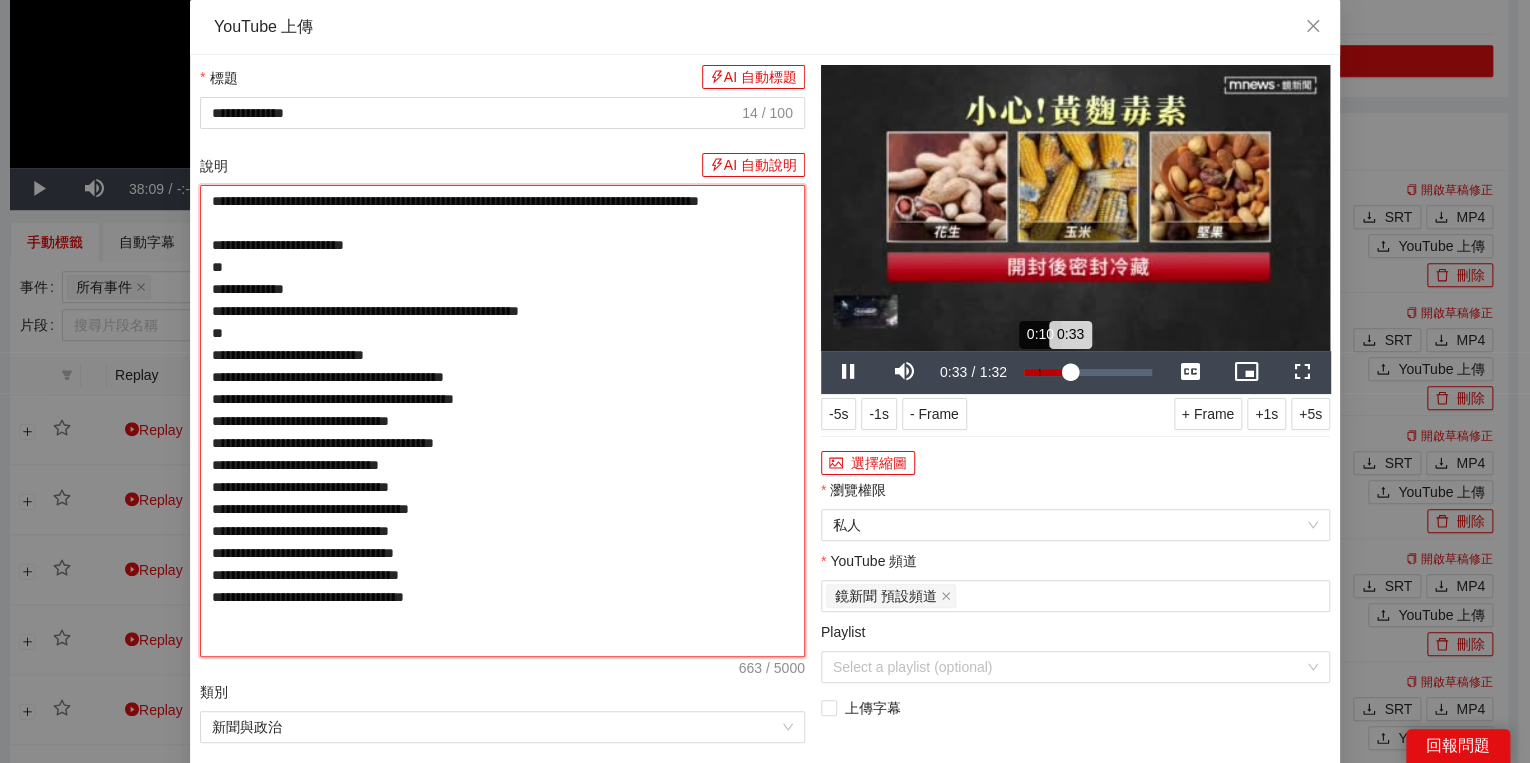 click on "Loaded :  41.56% 0:10 0:33" at bounding box center (1088, 372) 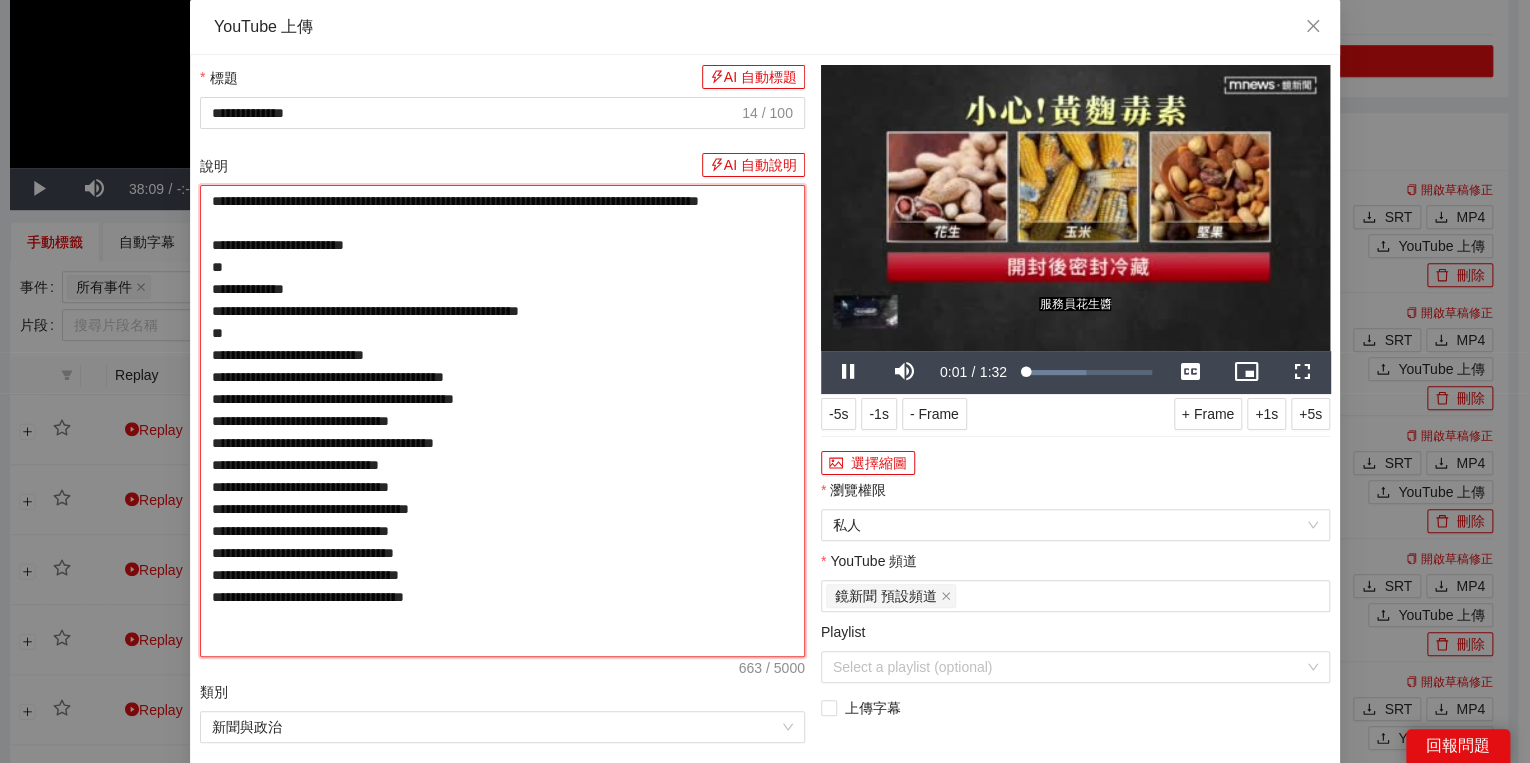 type on "**********" 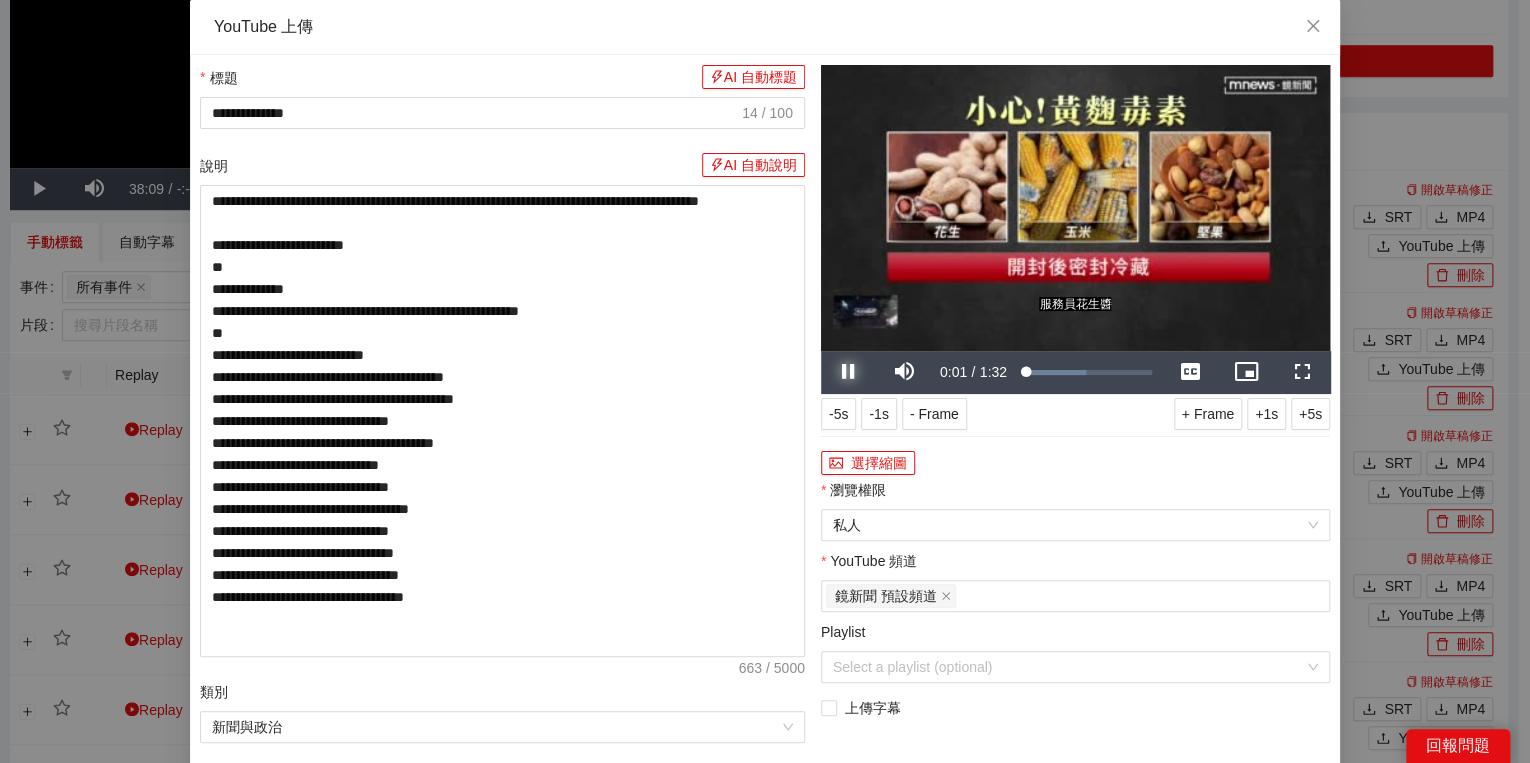 click at bounding box center (849, 372) 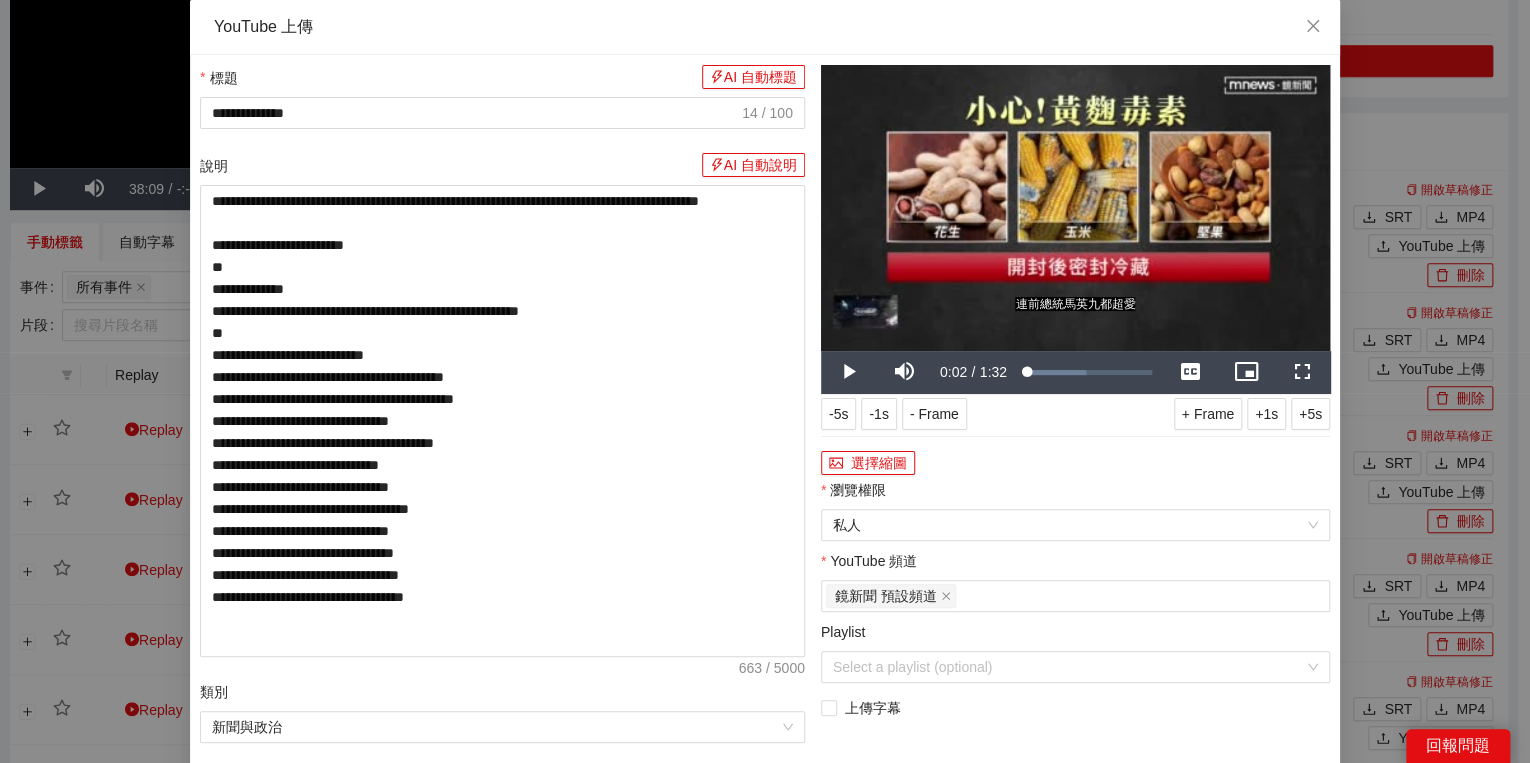 click on "瀏覽權限" at bounding box center [853, 490] 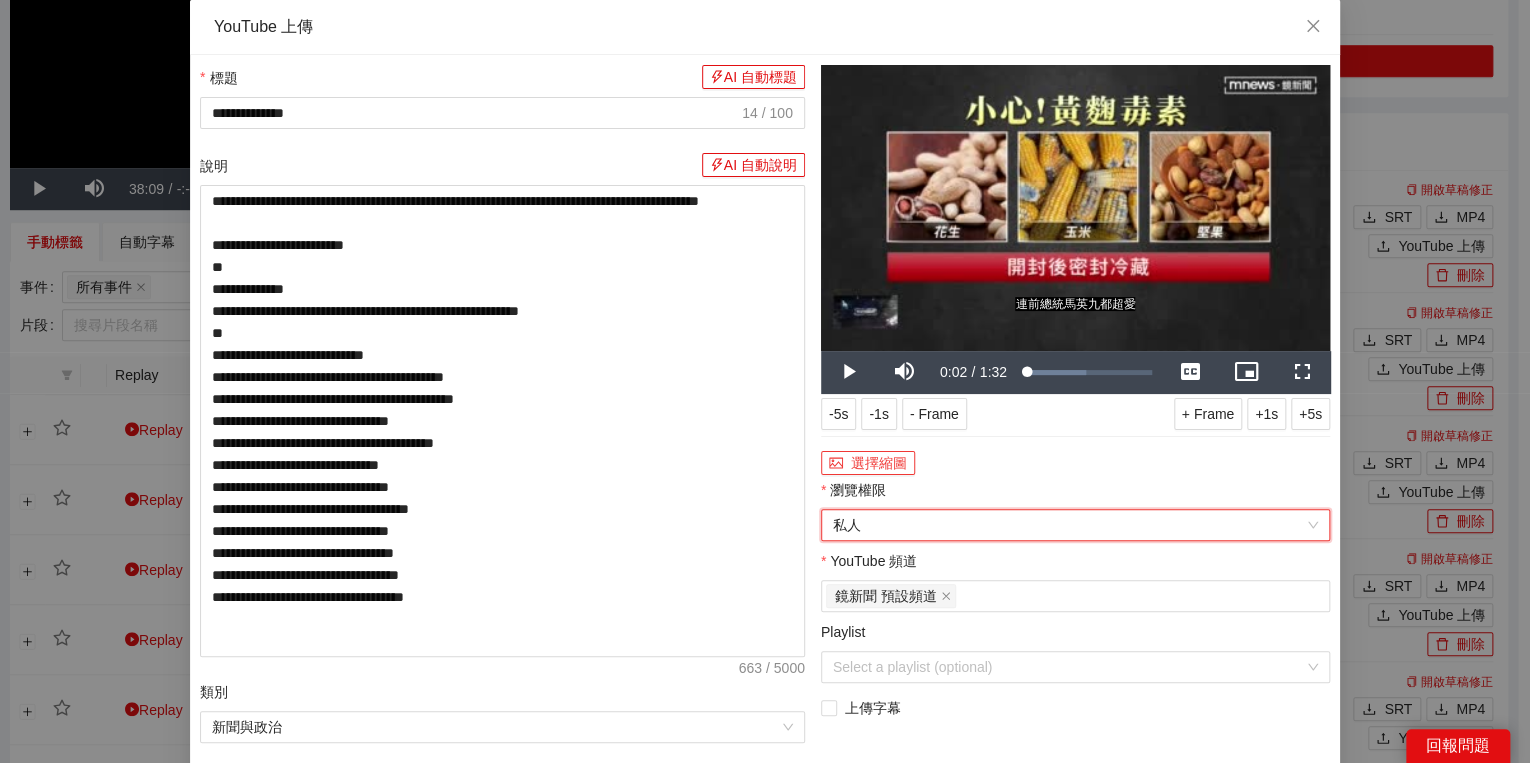 click on "選擇縮圖" at bounding box center [868, 463] 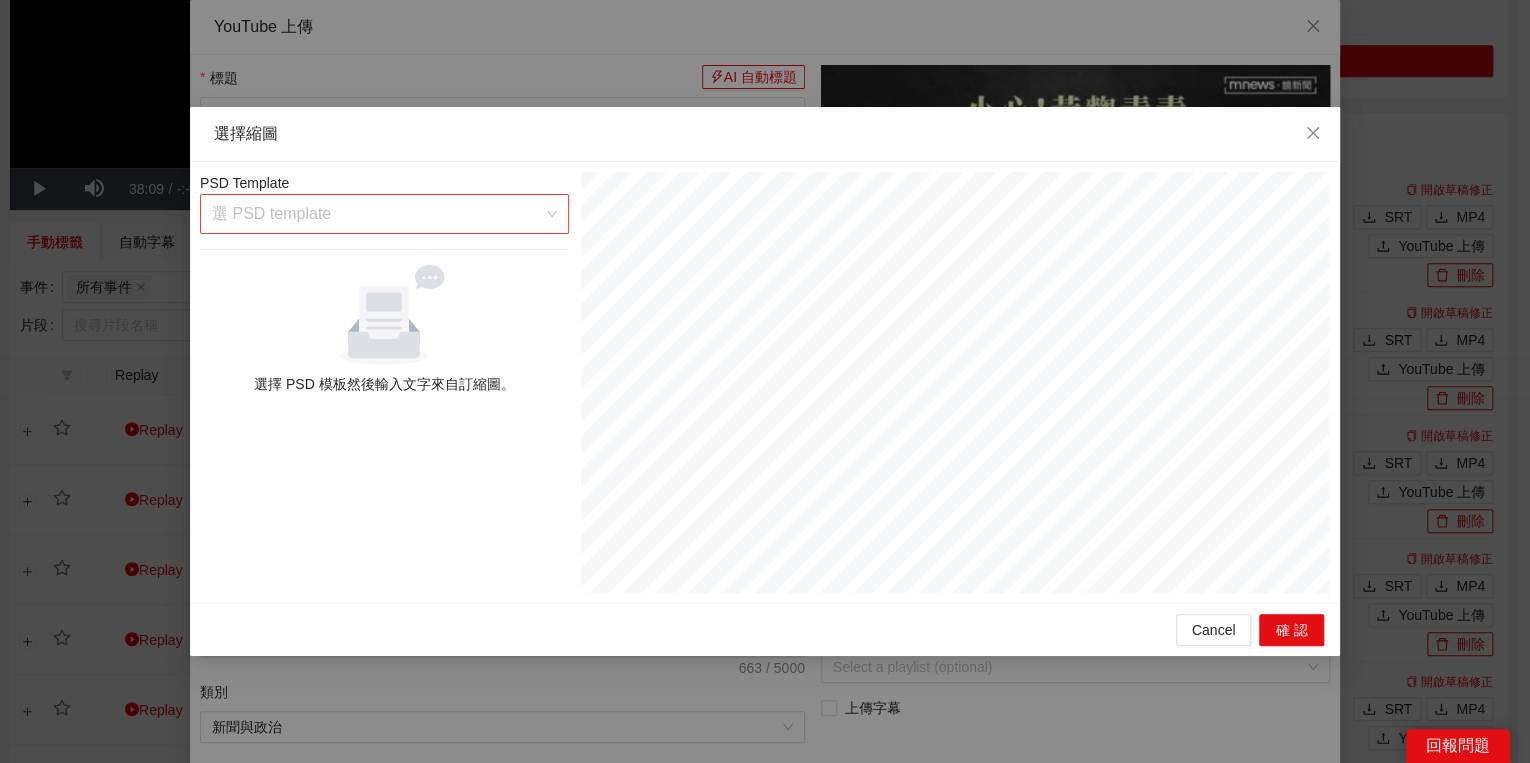 click at bounding box center (377, 214) 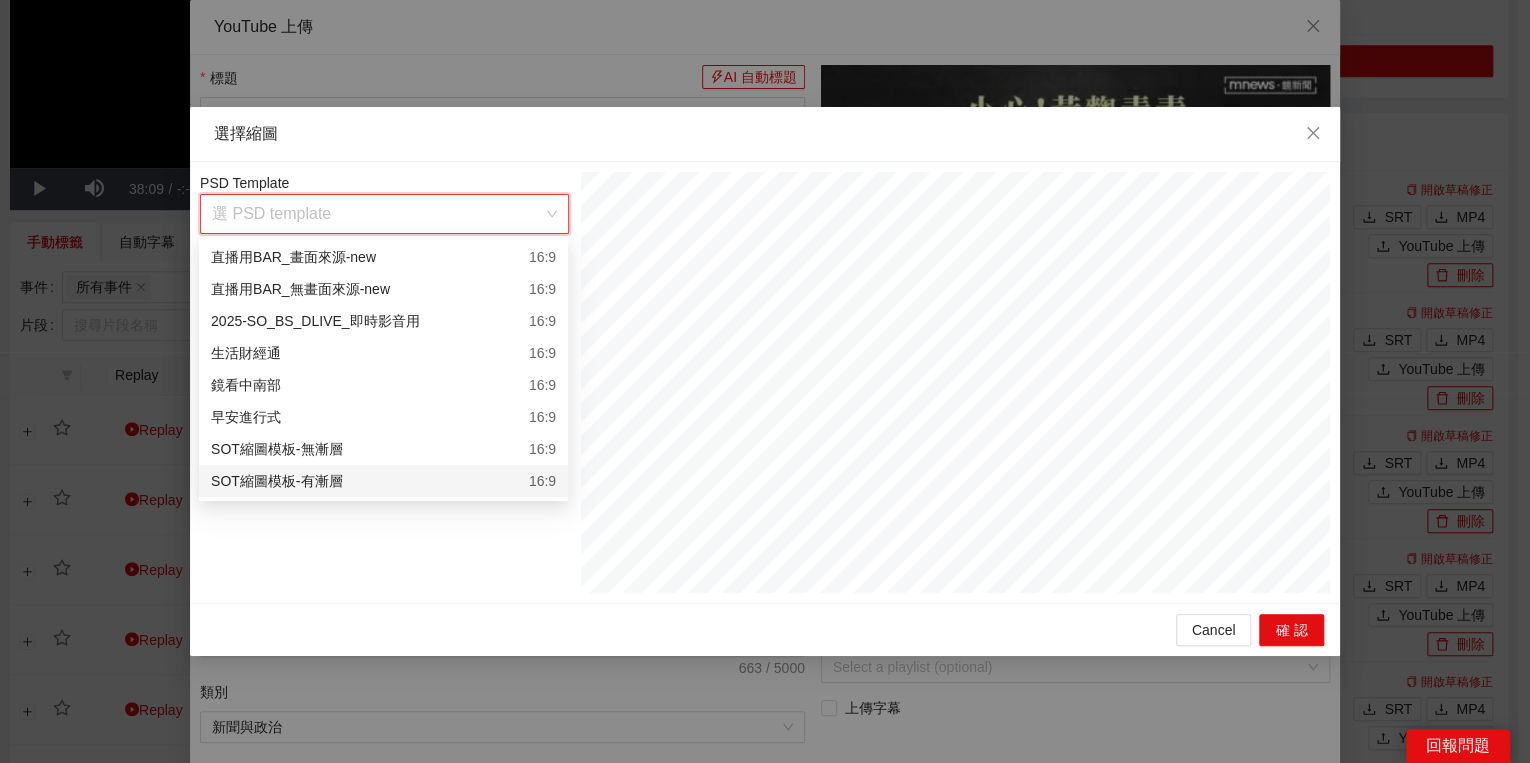 click on "SOT縮圖模板-有漸層 16:9" at bounding box center [383, 481] 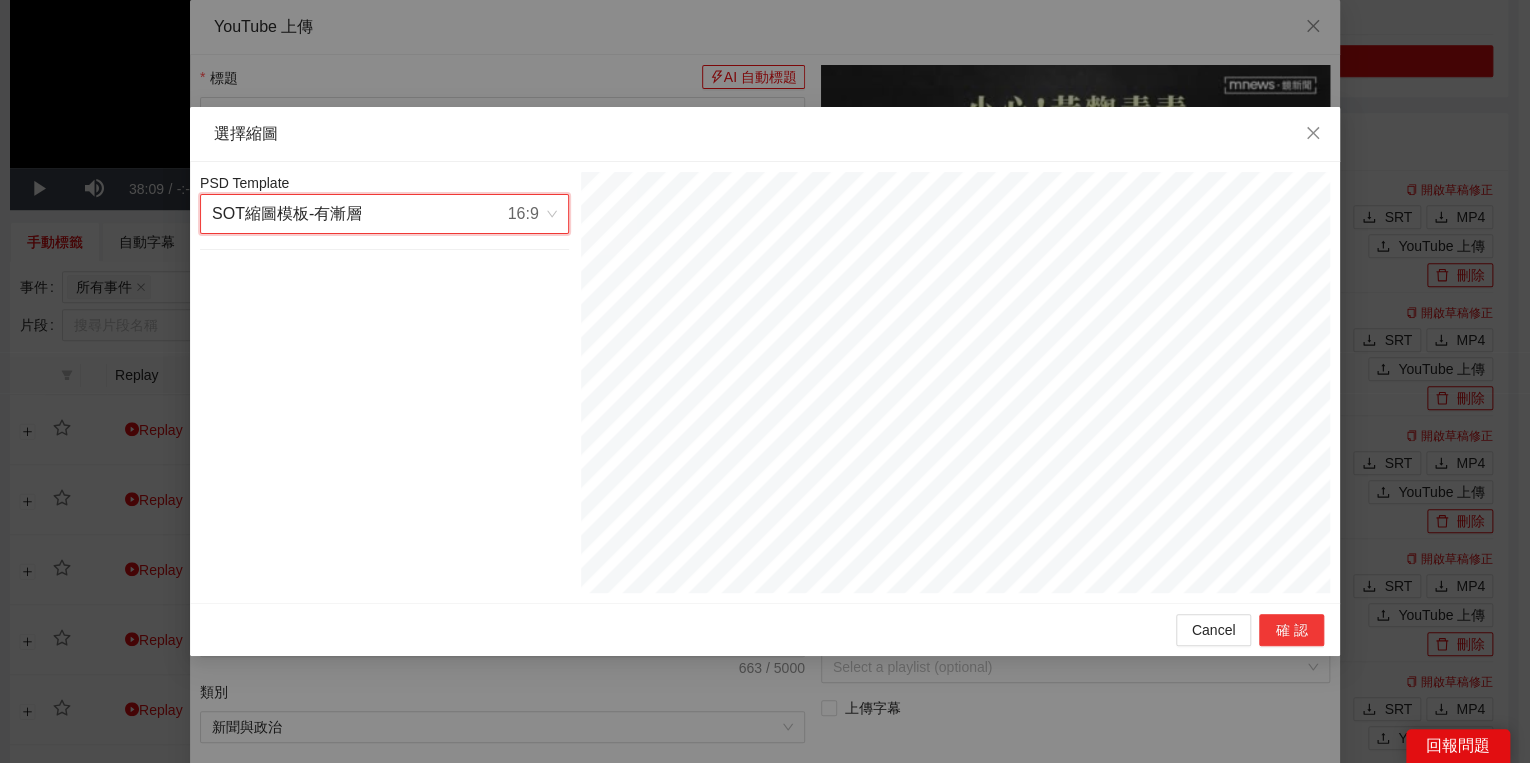 click on "確認" at bounding box center (1291, 630) 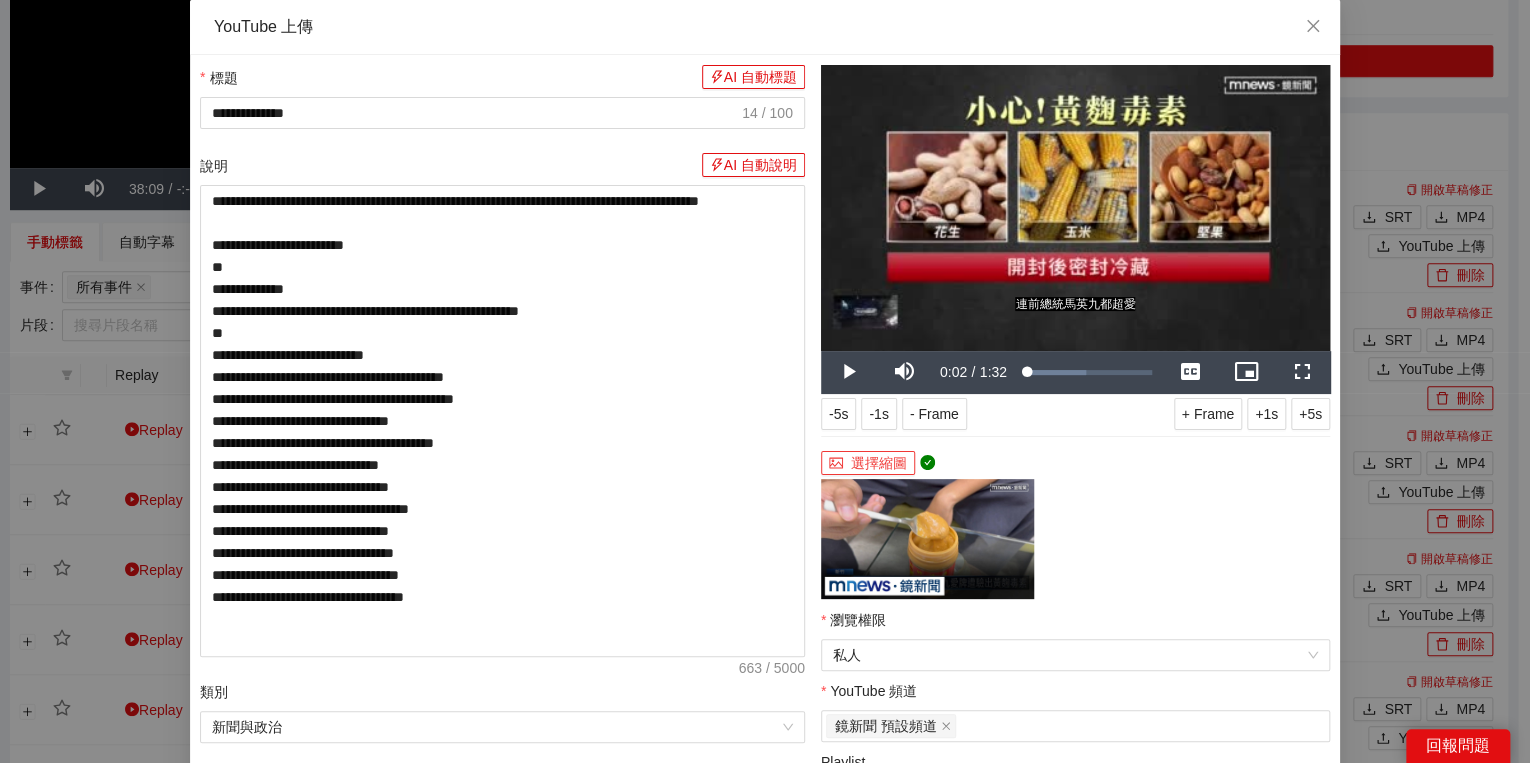 scroll, scrollTop: 320, scrollLeft: 0, axis: vertical 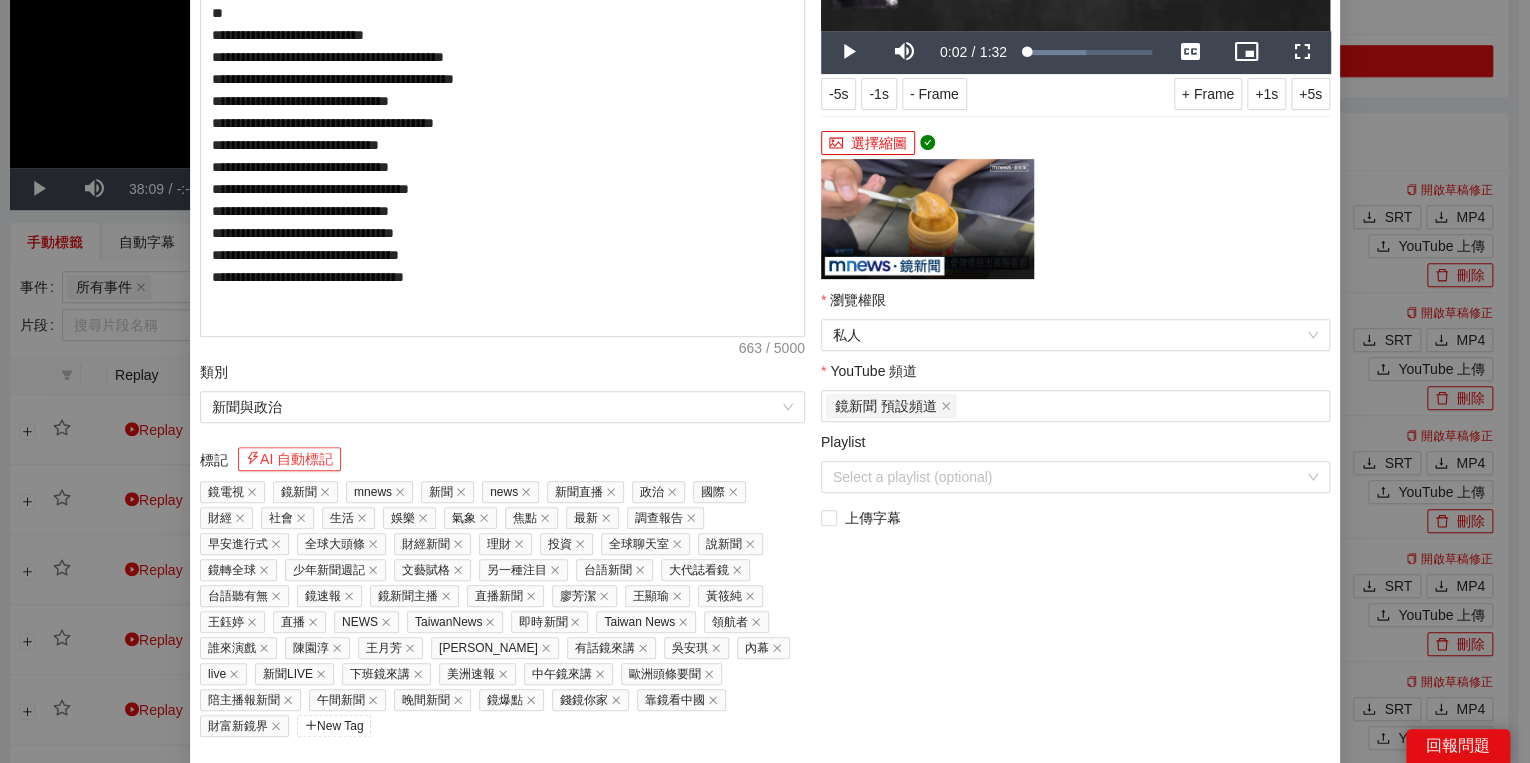 click on "AI 自動標記" at bounding box center [289, 459] 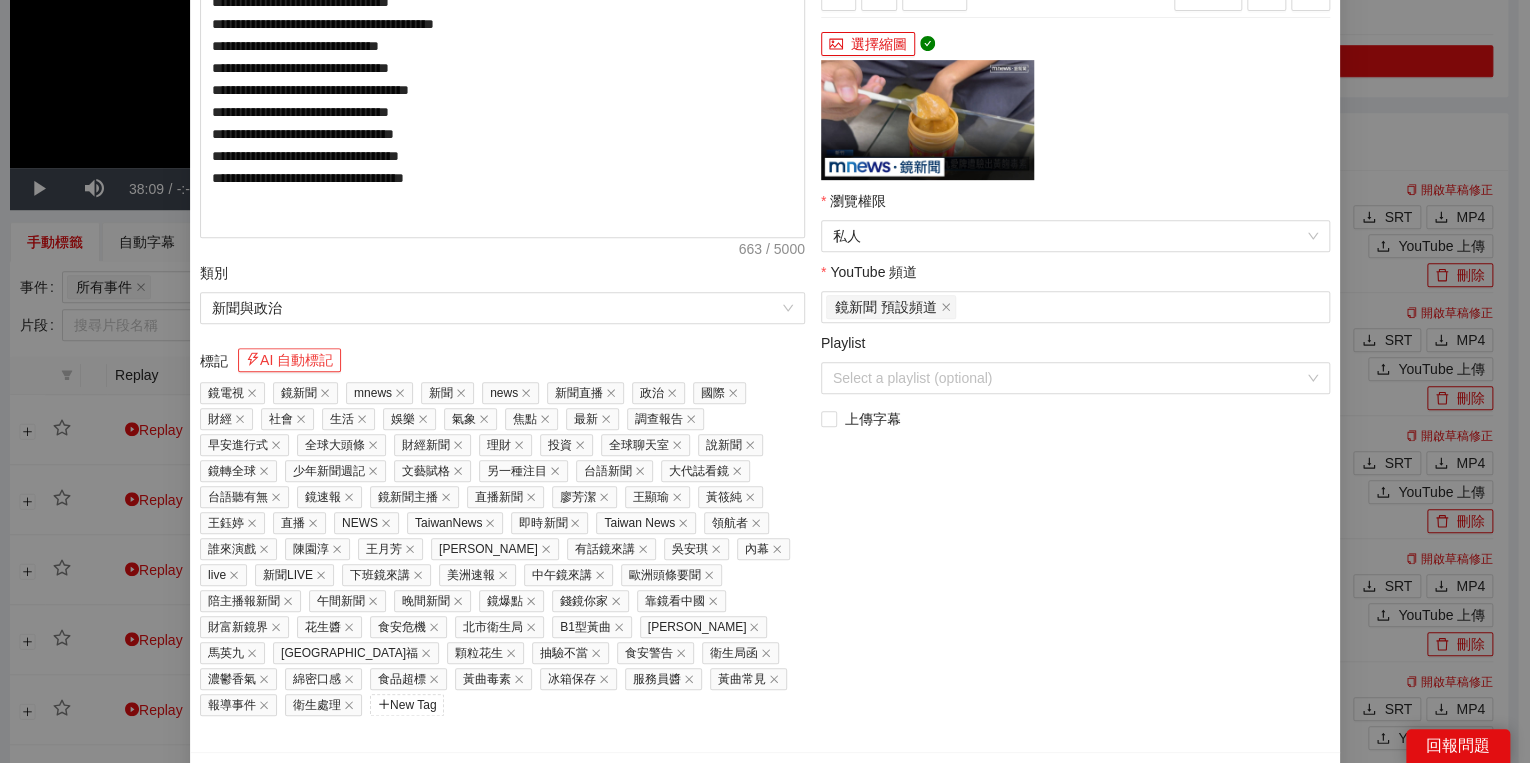 scroll, scrollTop: 429, scrollLeft: 0, axis: vertical 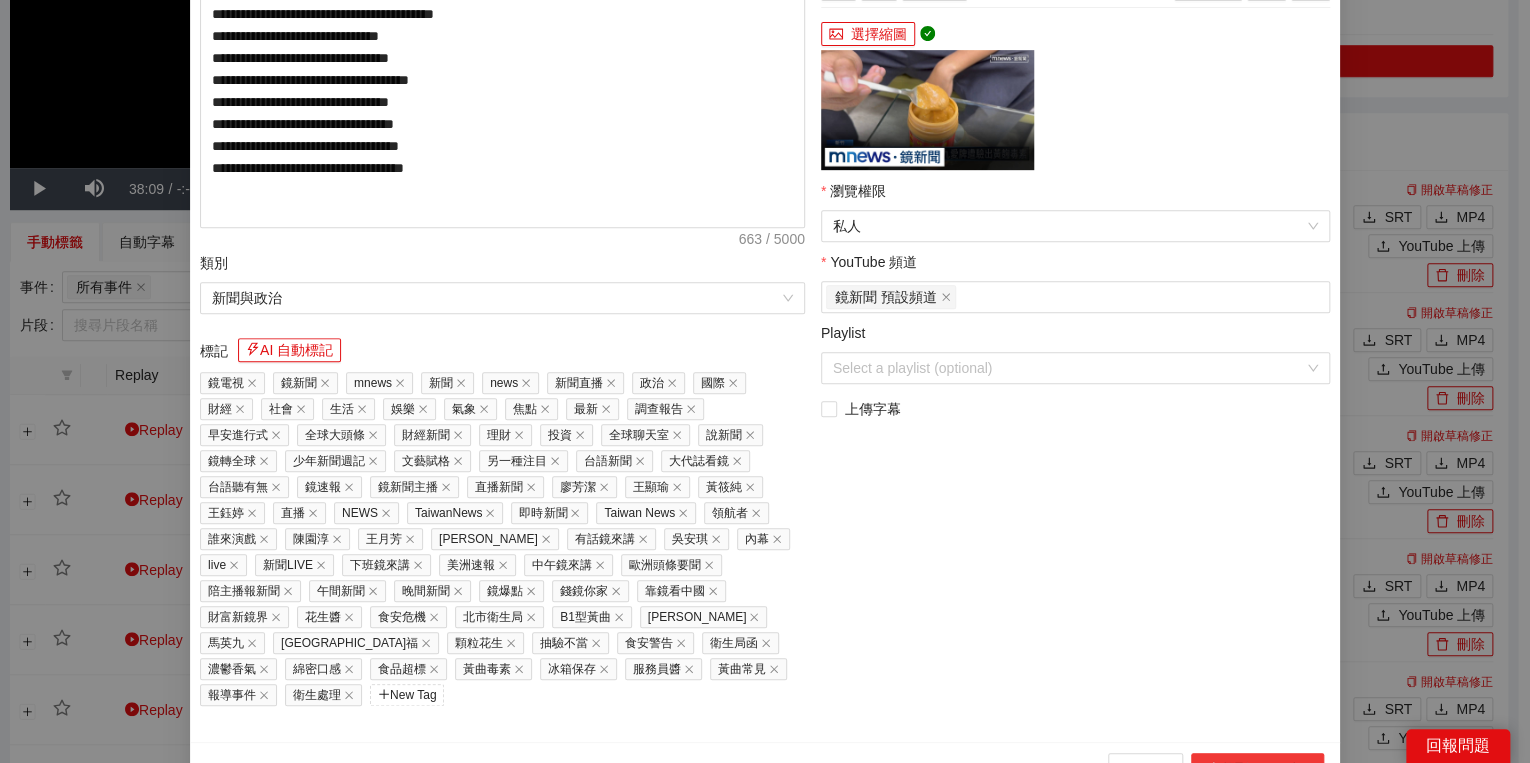 click on "上傳到 YouTube" at bounding box center [1257, 769] 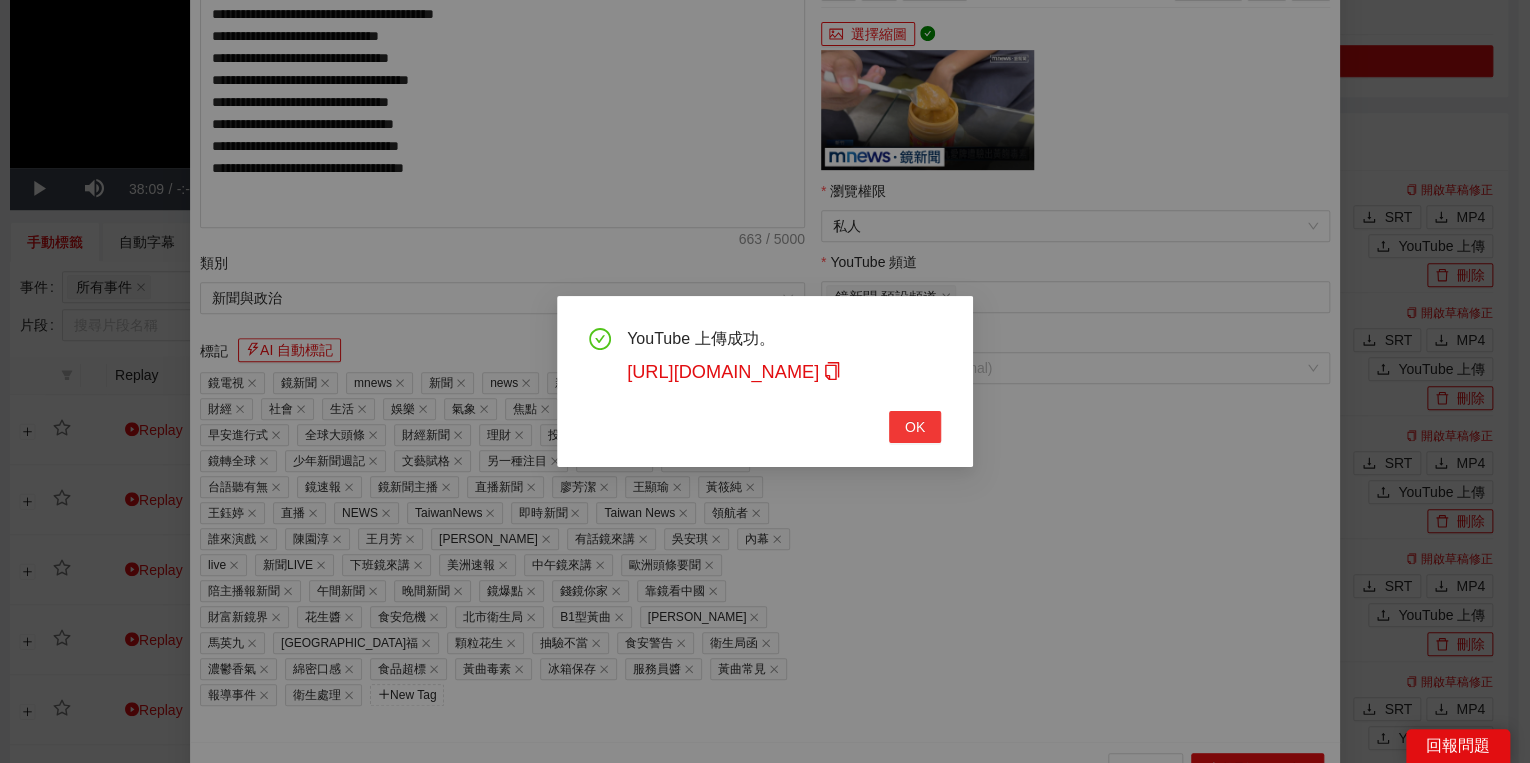 click on "OK" at bounding box center (915, 427) 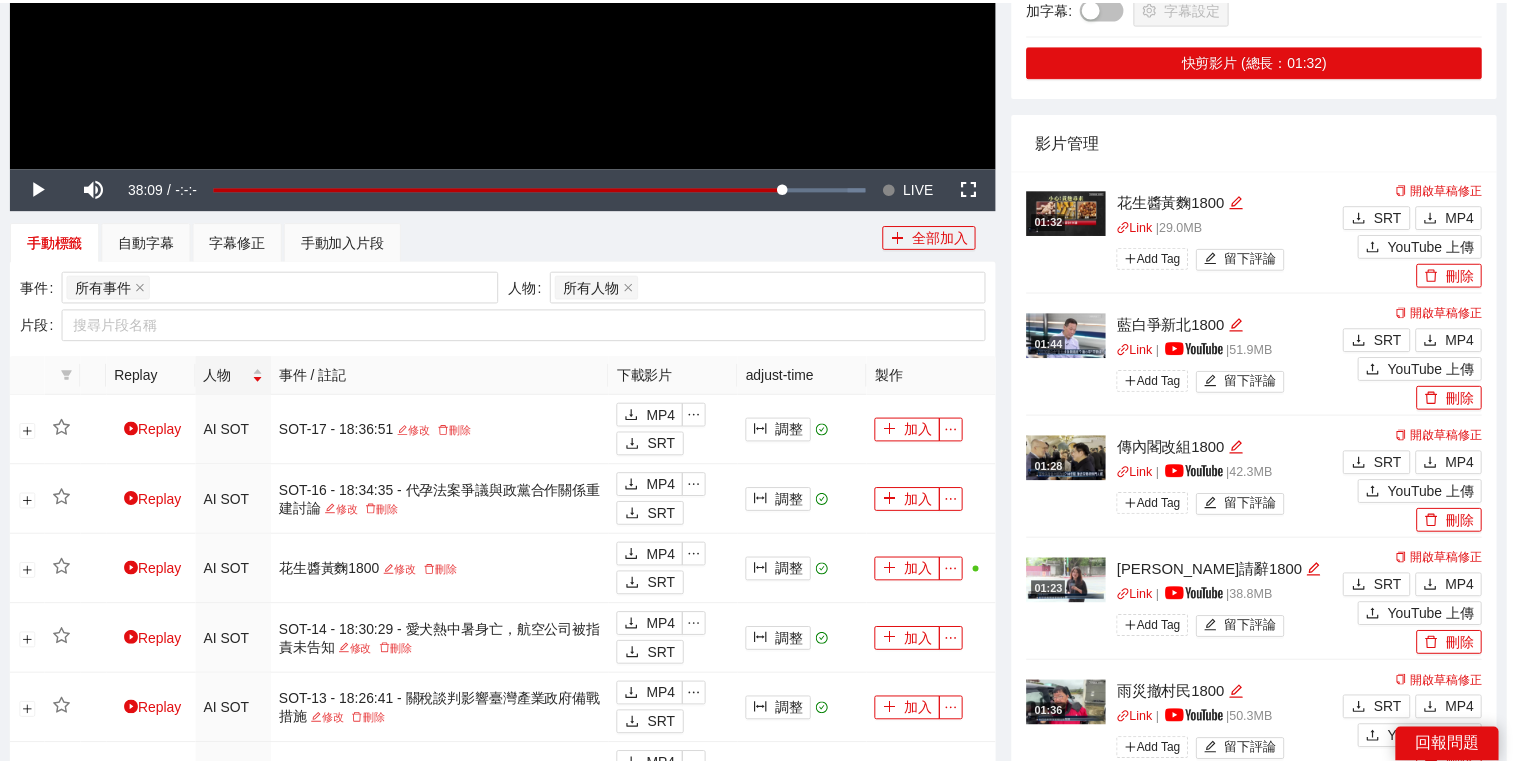 scroll, scrollTop: 308, scrollLeft: 0, axis: vertical 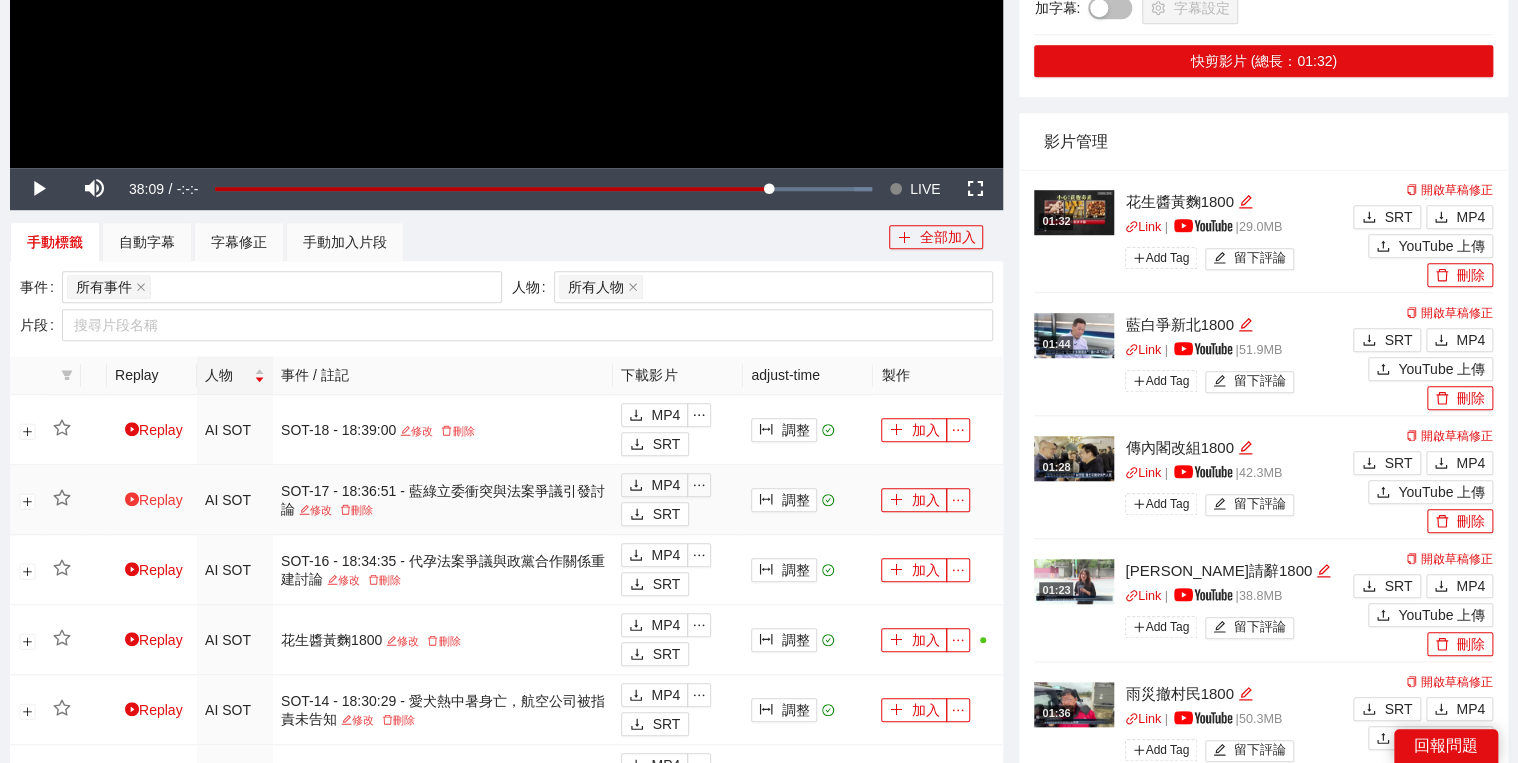 click on "Replay" at bounding box center [154, 500] 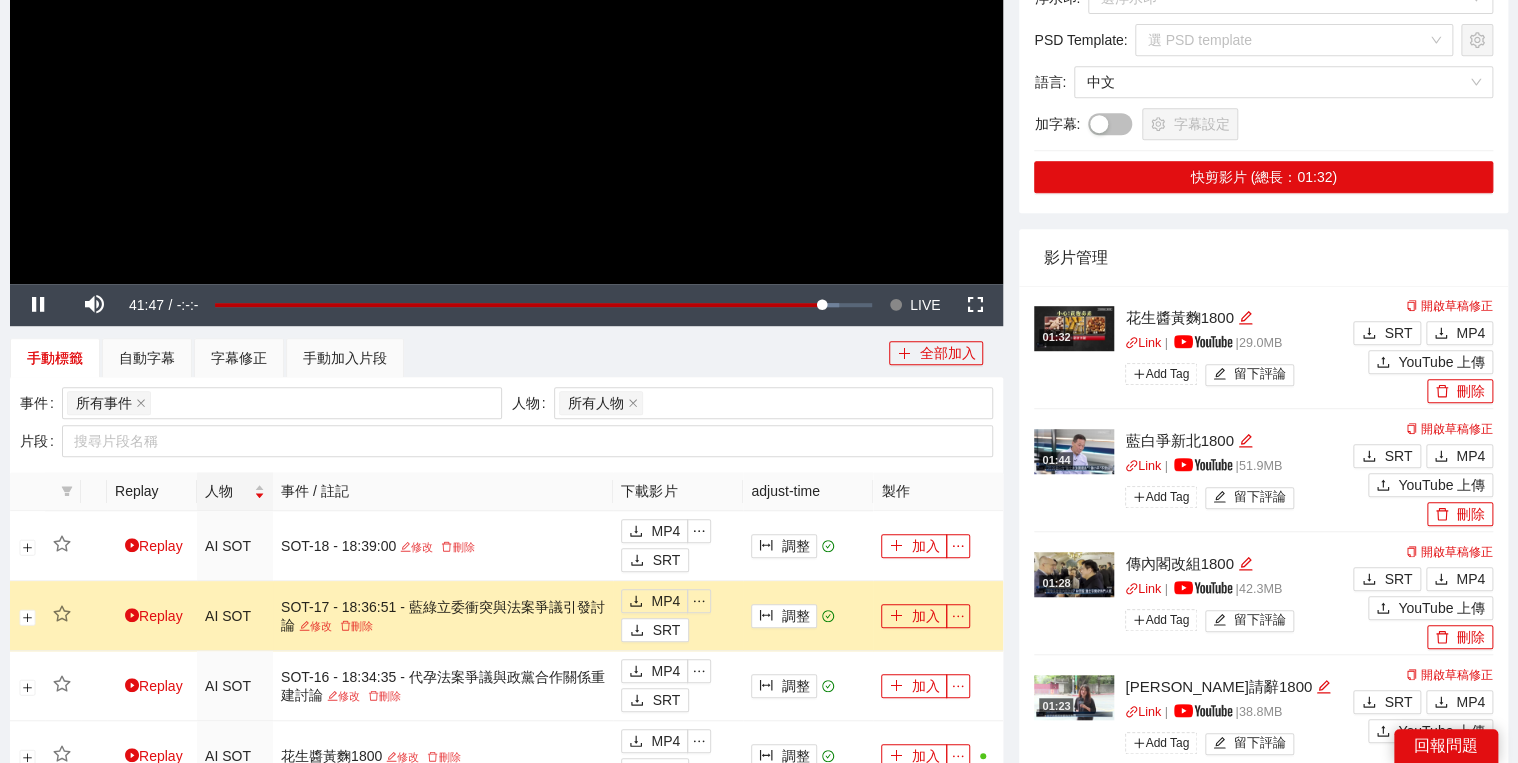 scroll, scrollTop: 560, scrollLeft: 0, axis: vertical 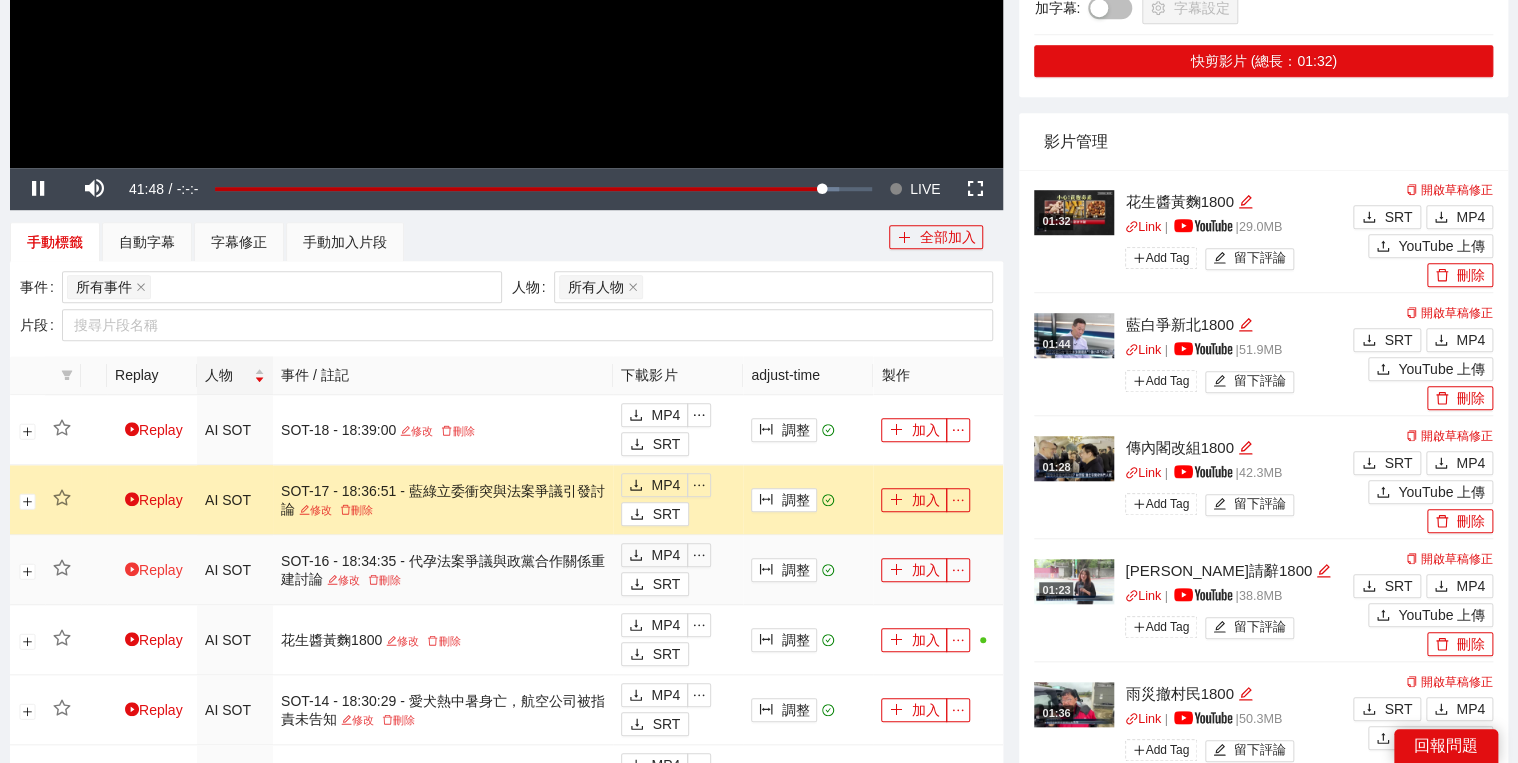 click on "Replay" at bounding box center (154, 570) 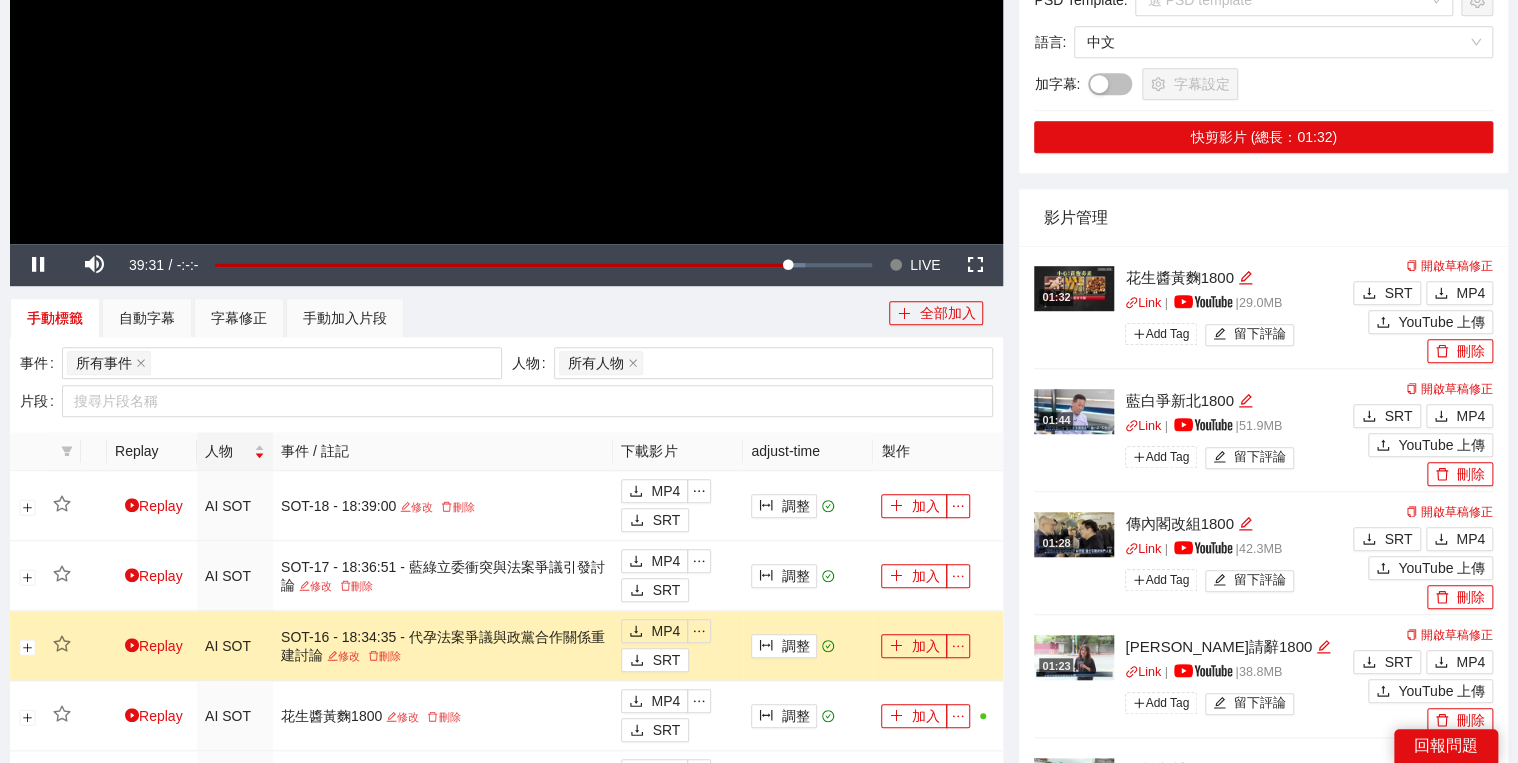 scroll, scrollTop: 400, scrollLeft: 0, axis: vertical 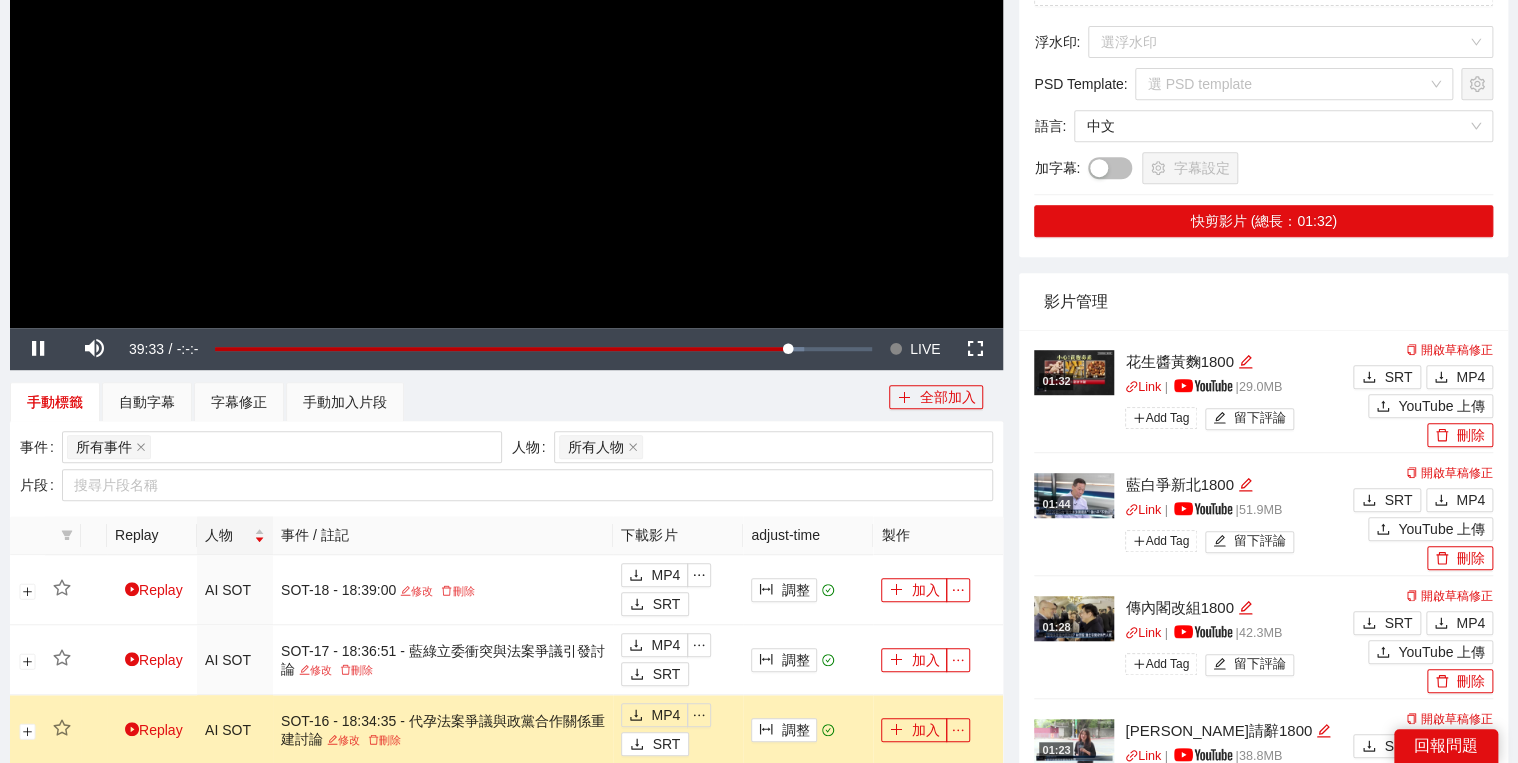 click at bounding box center (506, 48) 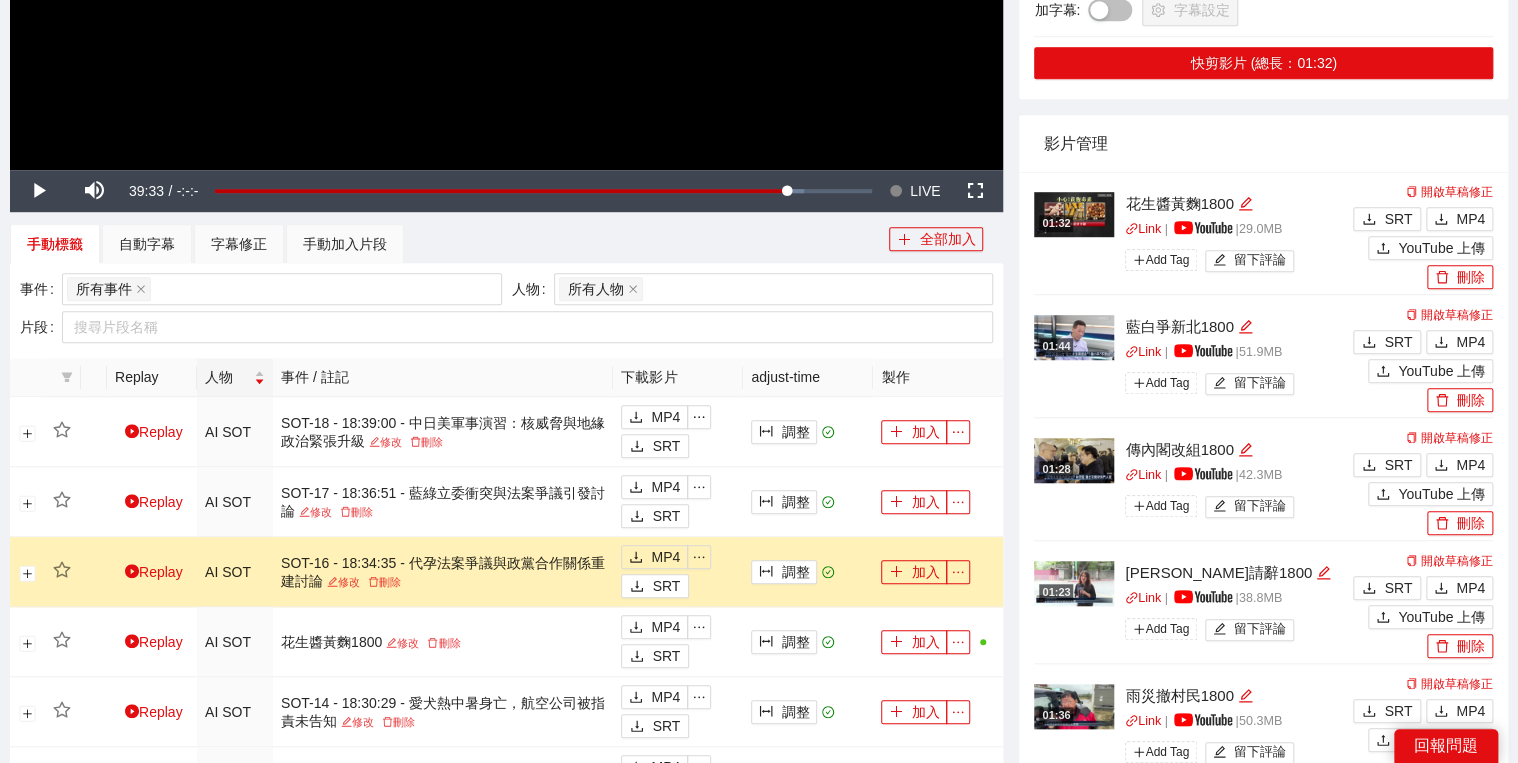 scroll, scrollTop: 560, scrollLeft: 0, axis: vertical 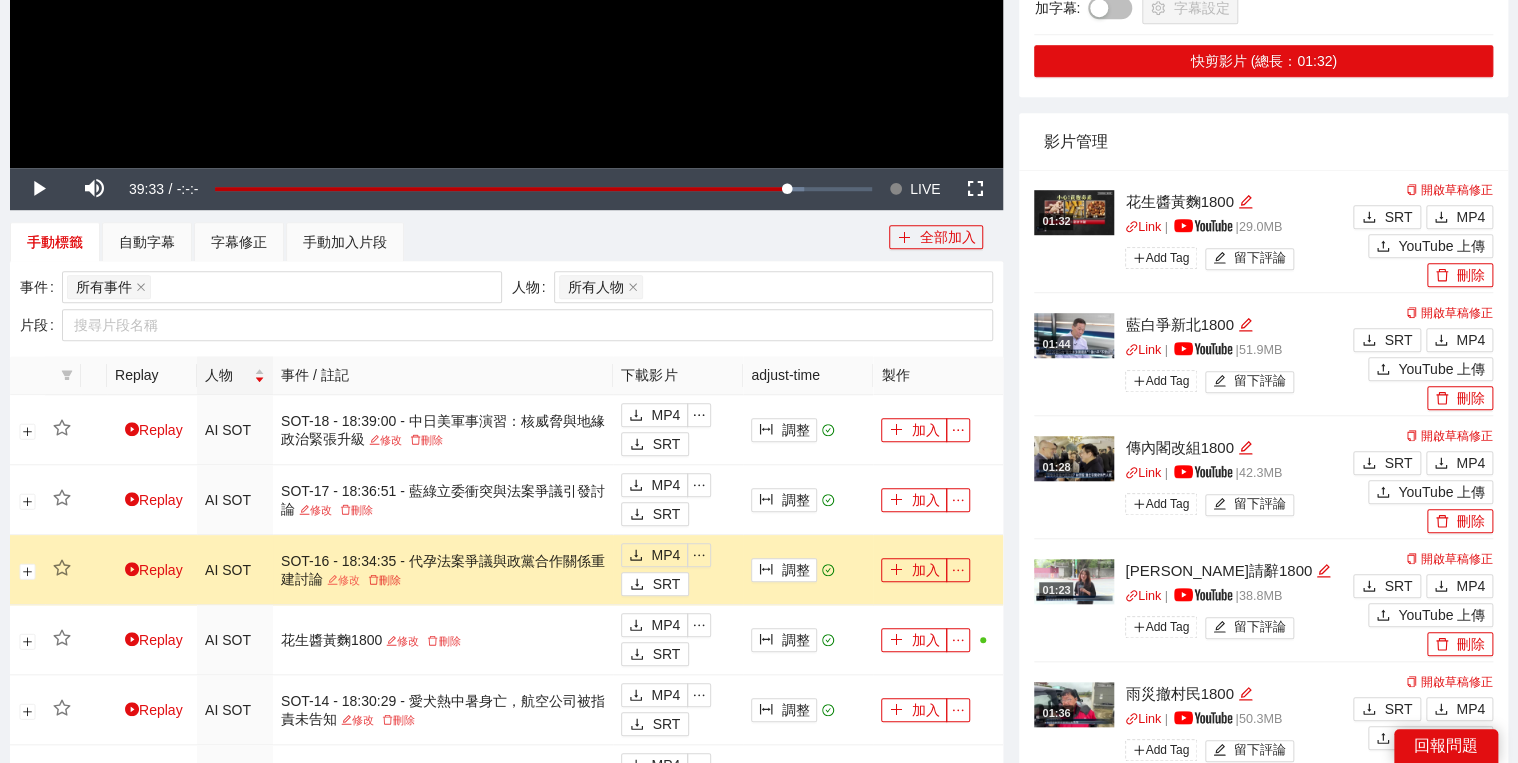click on "修改" at bounding box center [343, 580] 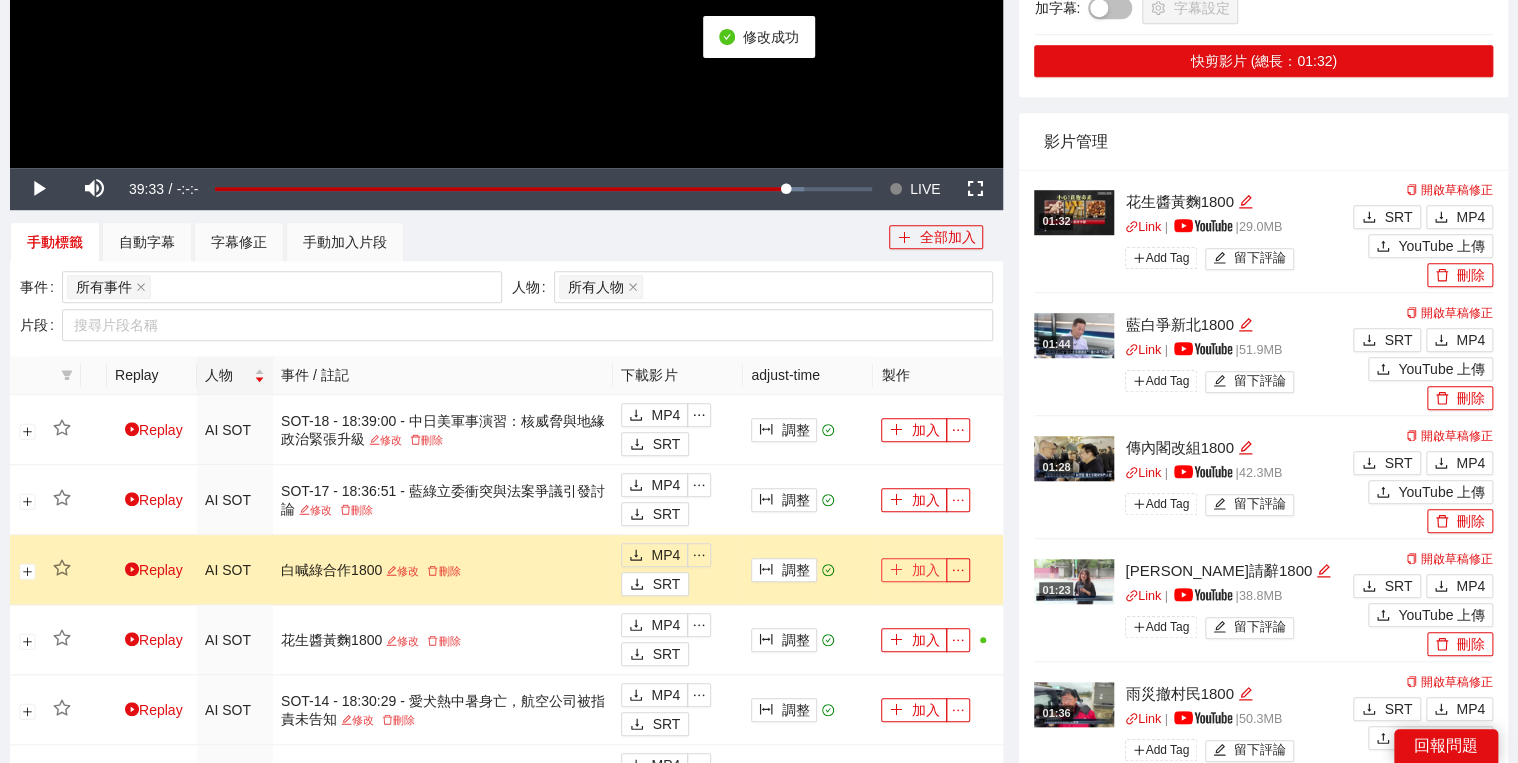 click on "加入" at bounding box center [914, 570] 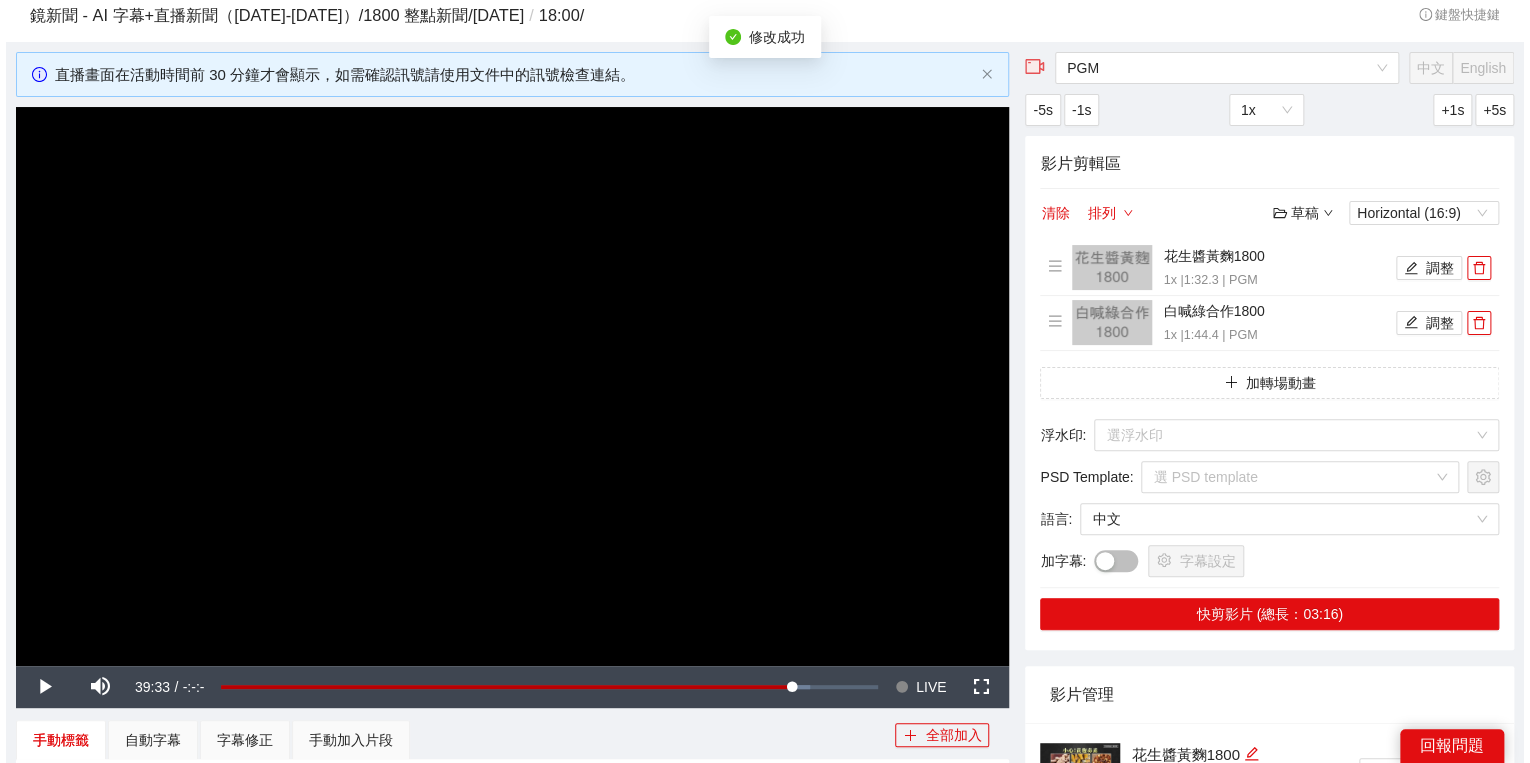 scroll, scrollTop: 0, scrollLeft: 0, axis: both 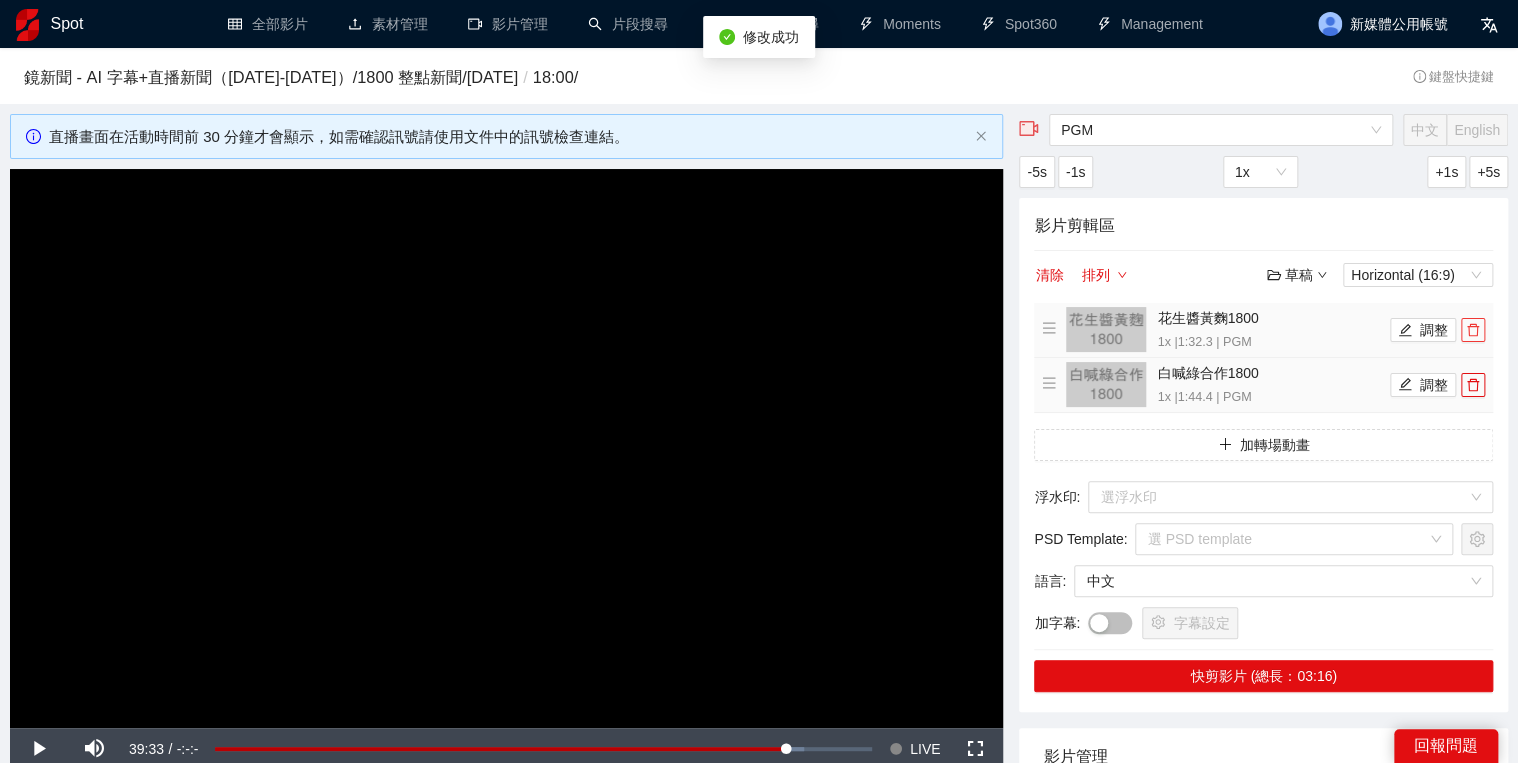 drag, startPoint x: 1472, startPoint y: 331, endPoint x: 1458, endPoint y: 330, distance: 14.035668 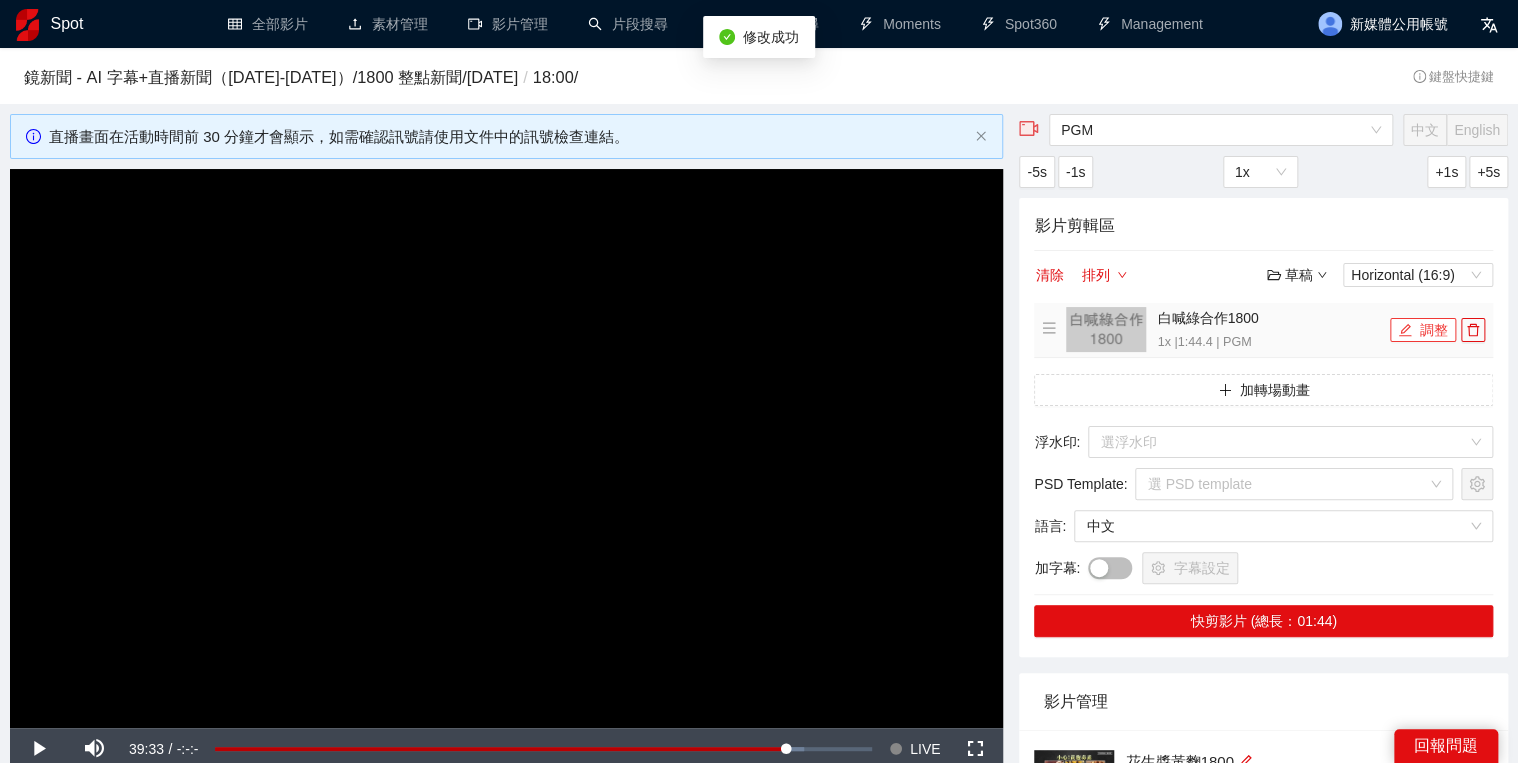 click on "調整" at bounding box center (1423, 330) 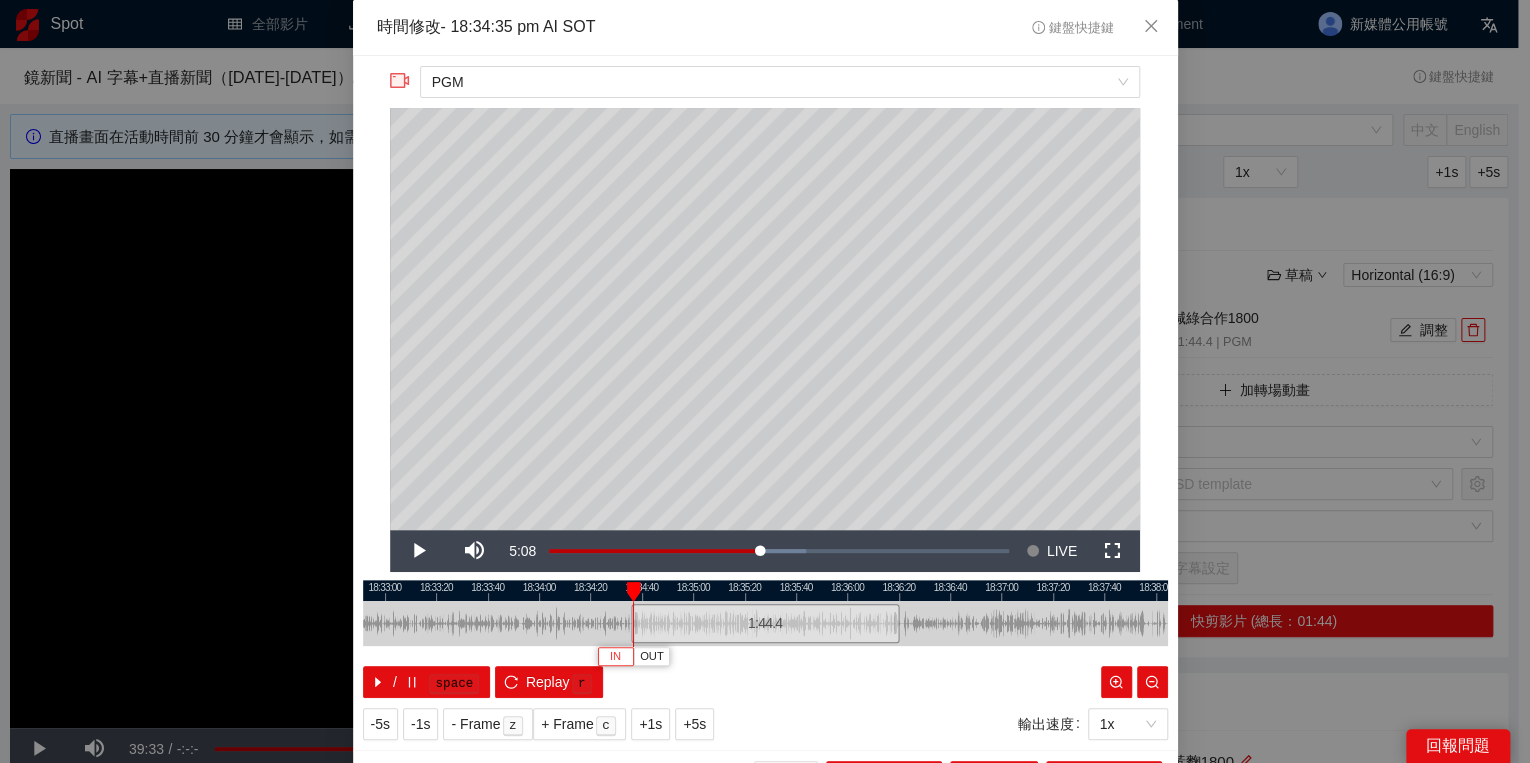 click on "IN" at bounding box center (615, 657) 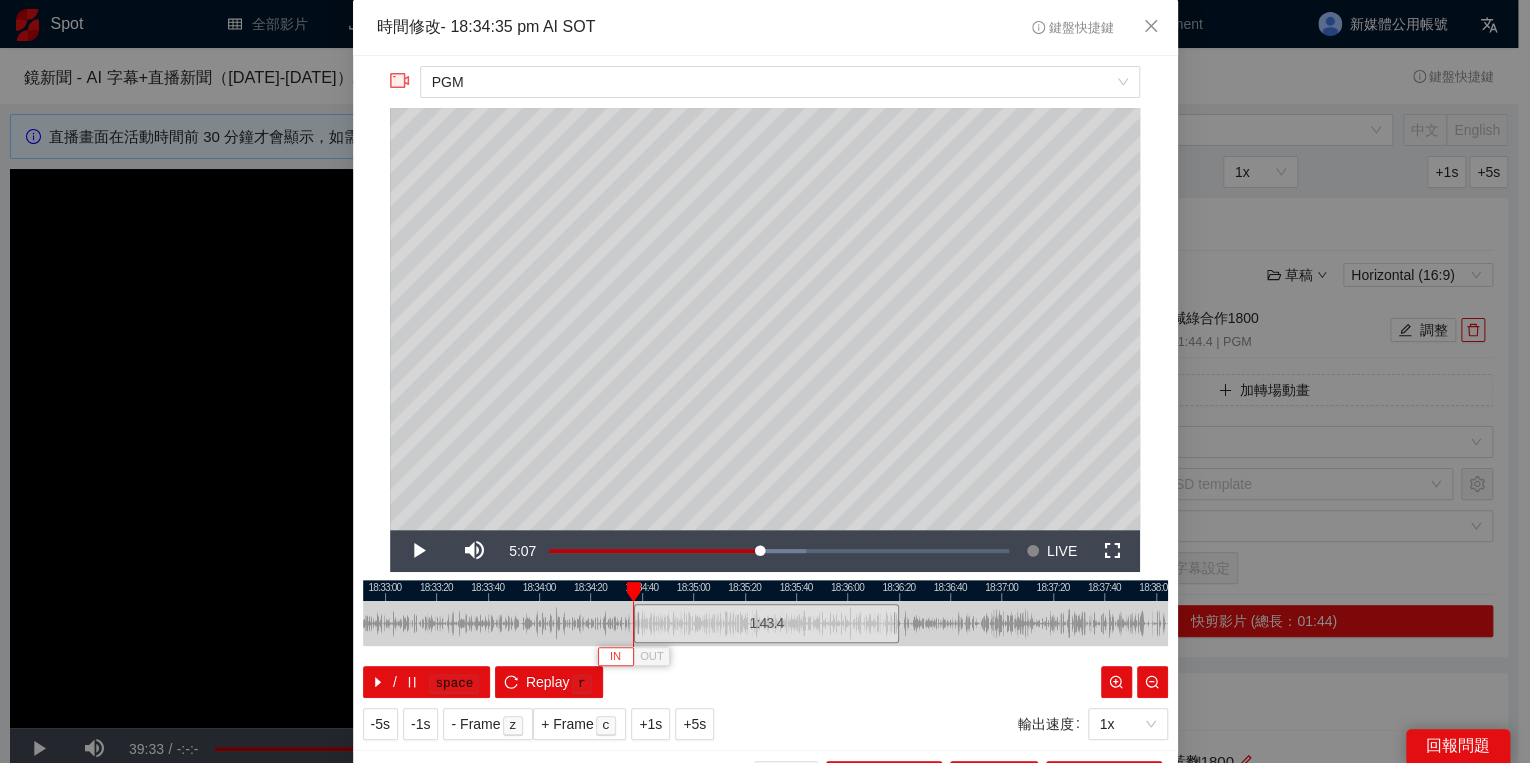 type 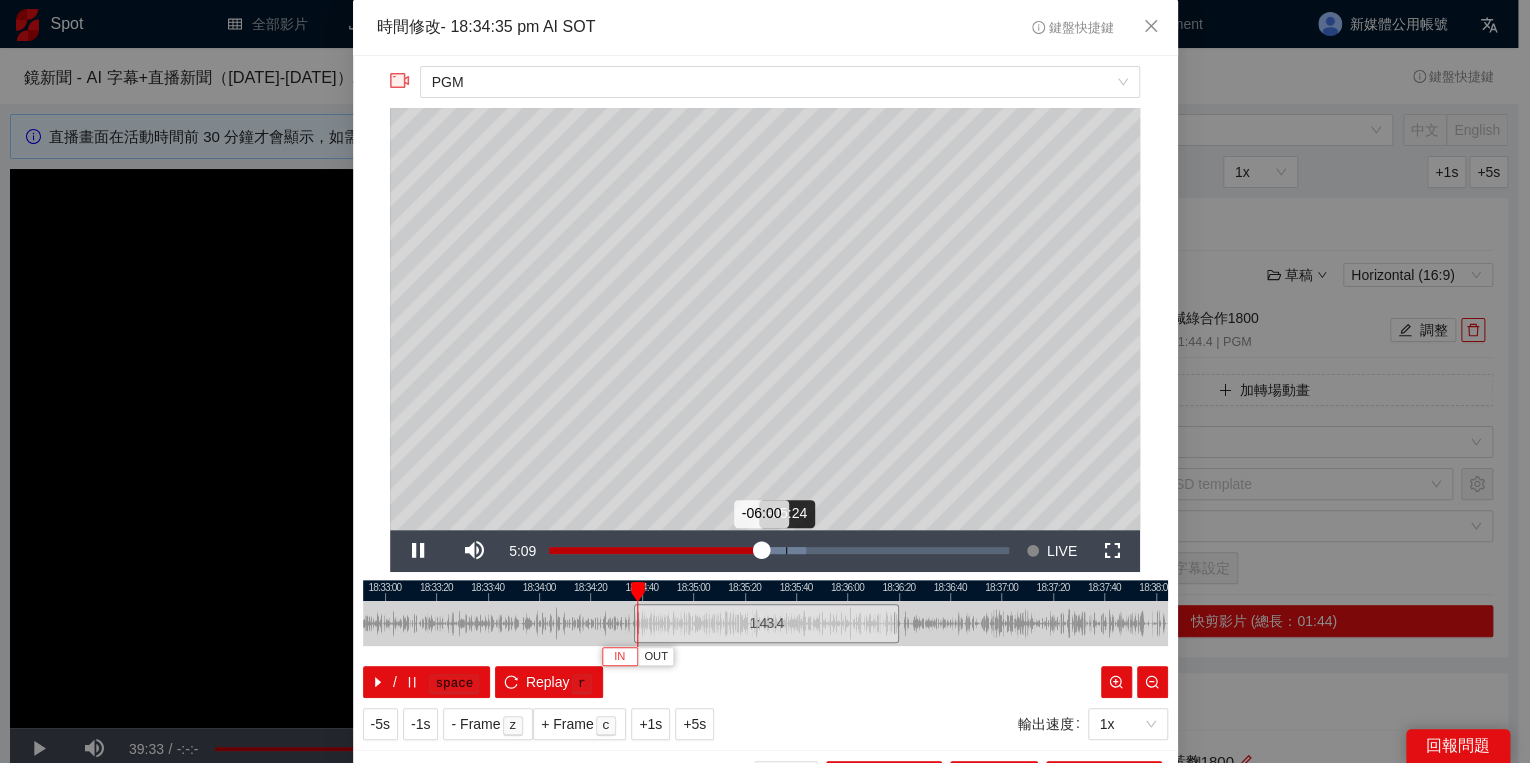 click on "Loaded :  55.85% -05:24 -06:00" at bounding box center [779, 551] 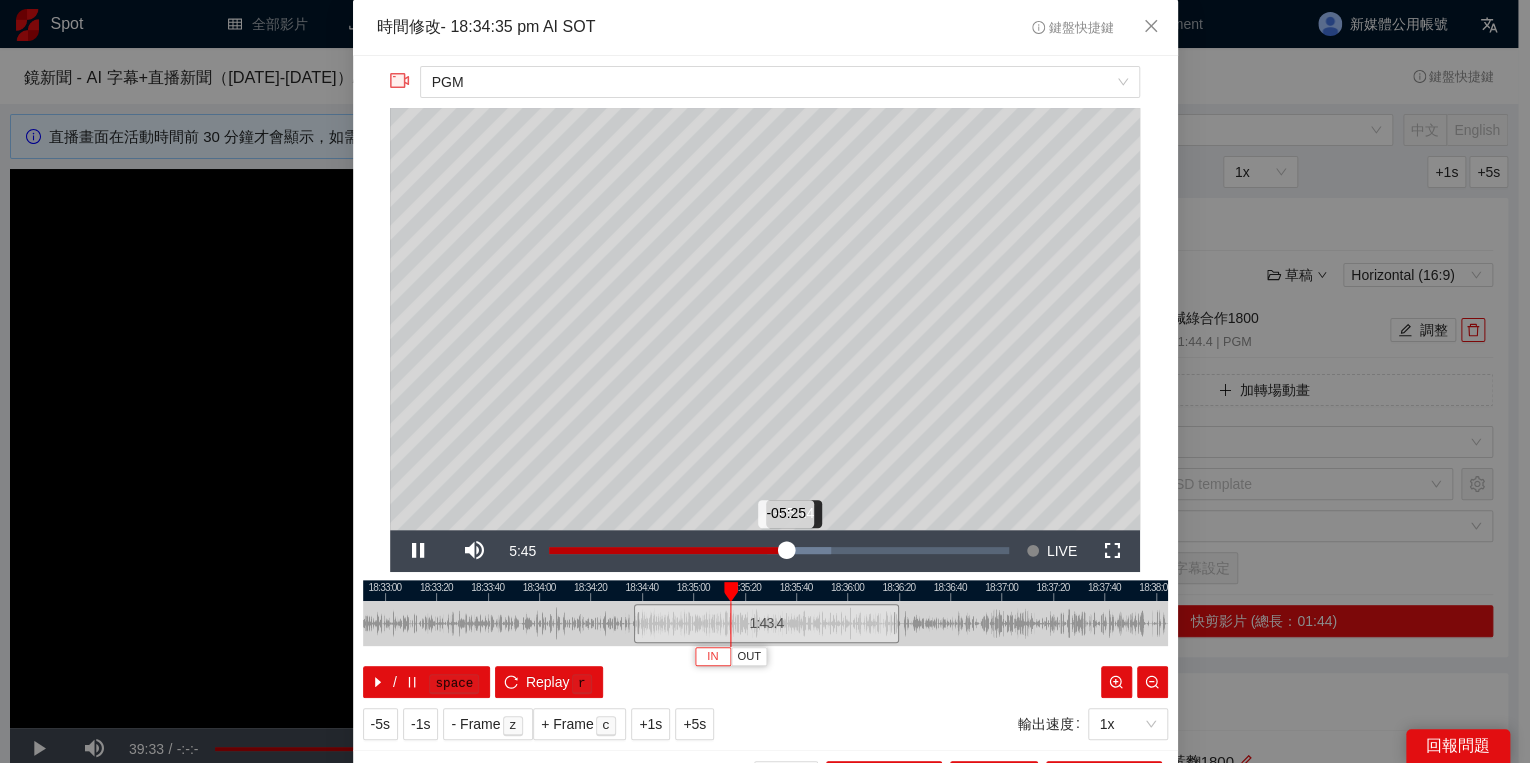 click on "-05:25" at bounding box center (667, 550) 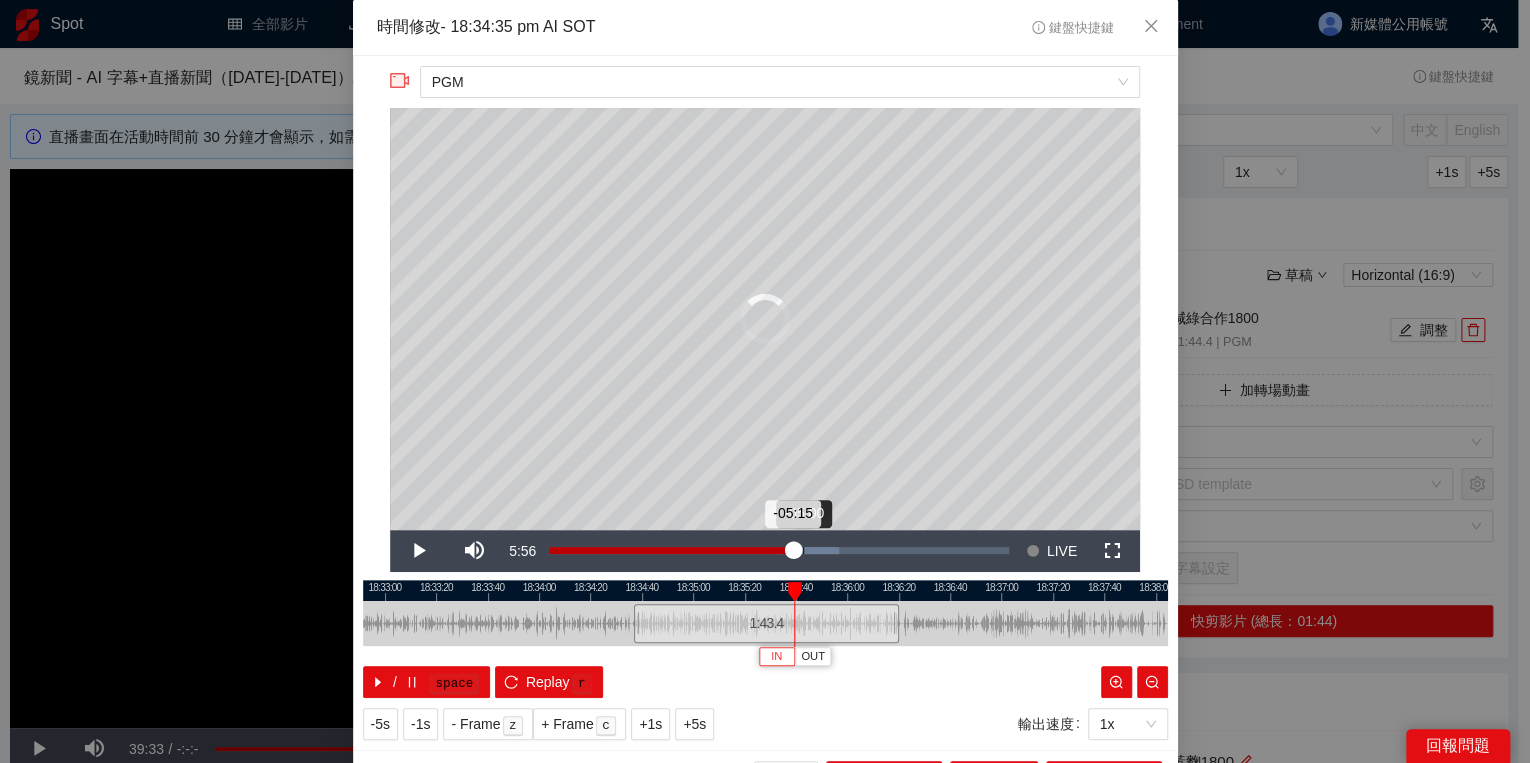 click on "-05:15" at bounding box center (671, 550) 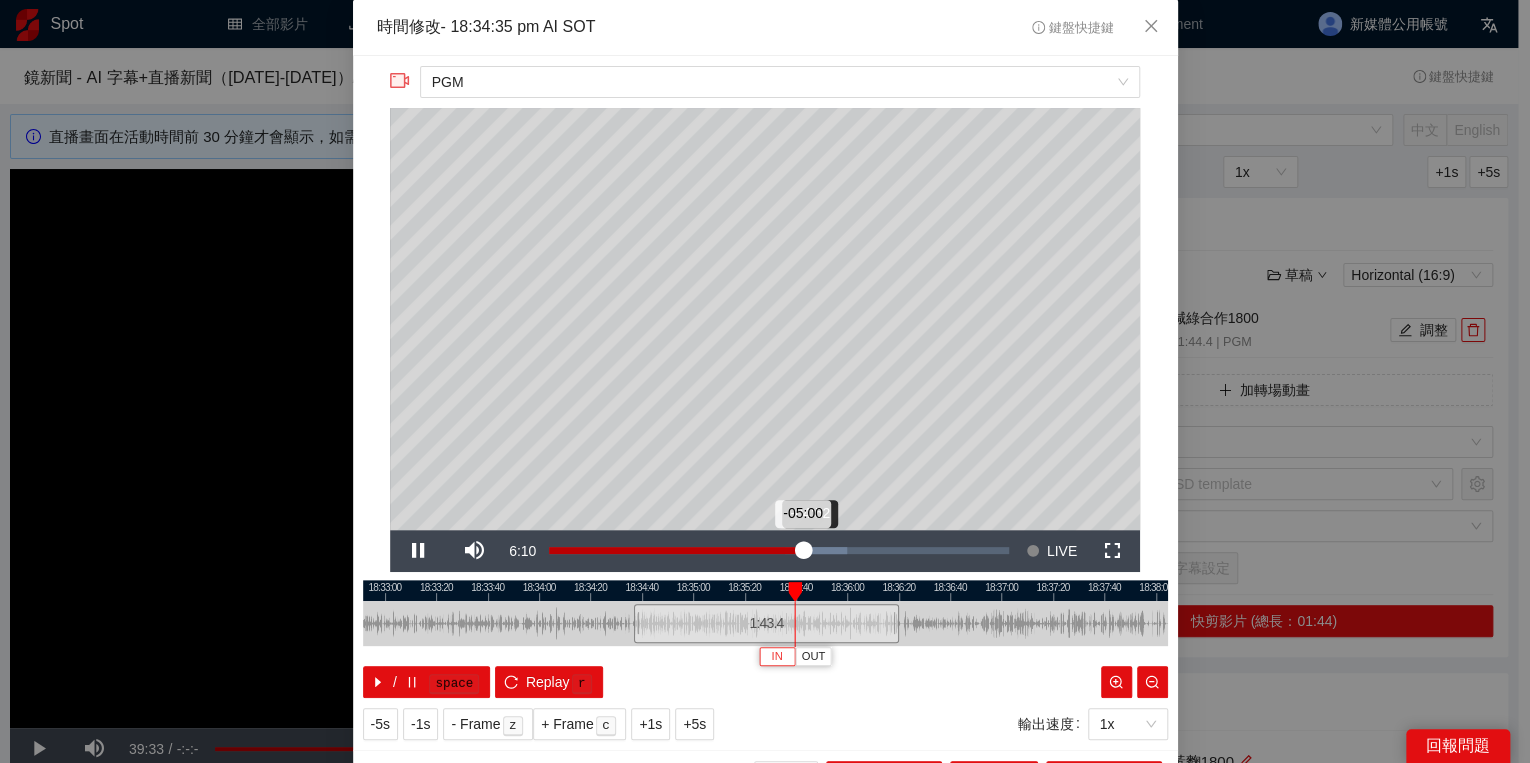 click on "-05:00" at bounding box center [676, 550] 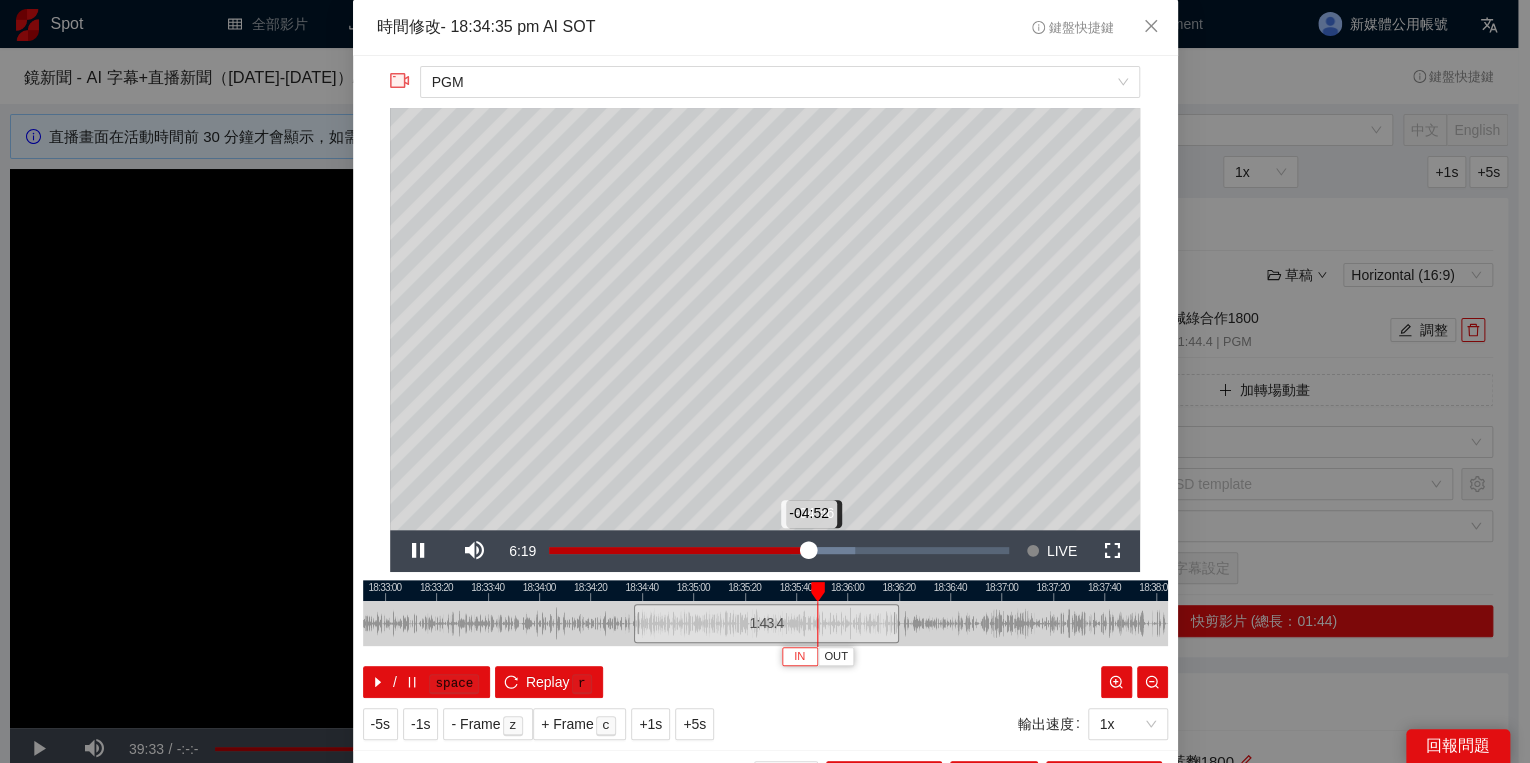 click on "-04:52" at bounding box center [679, 550] 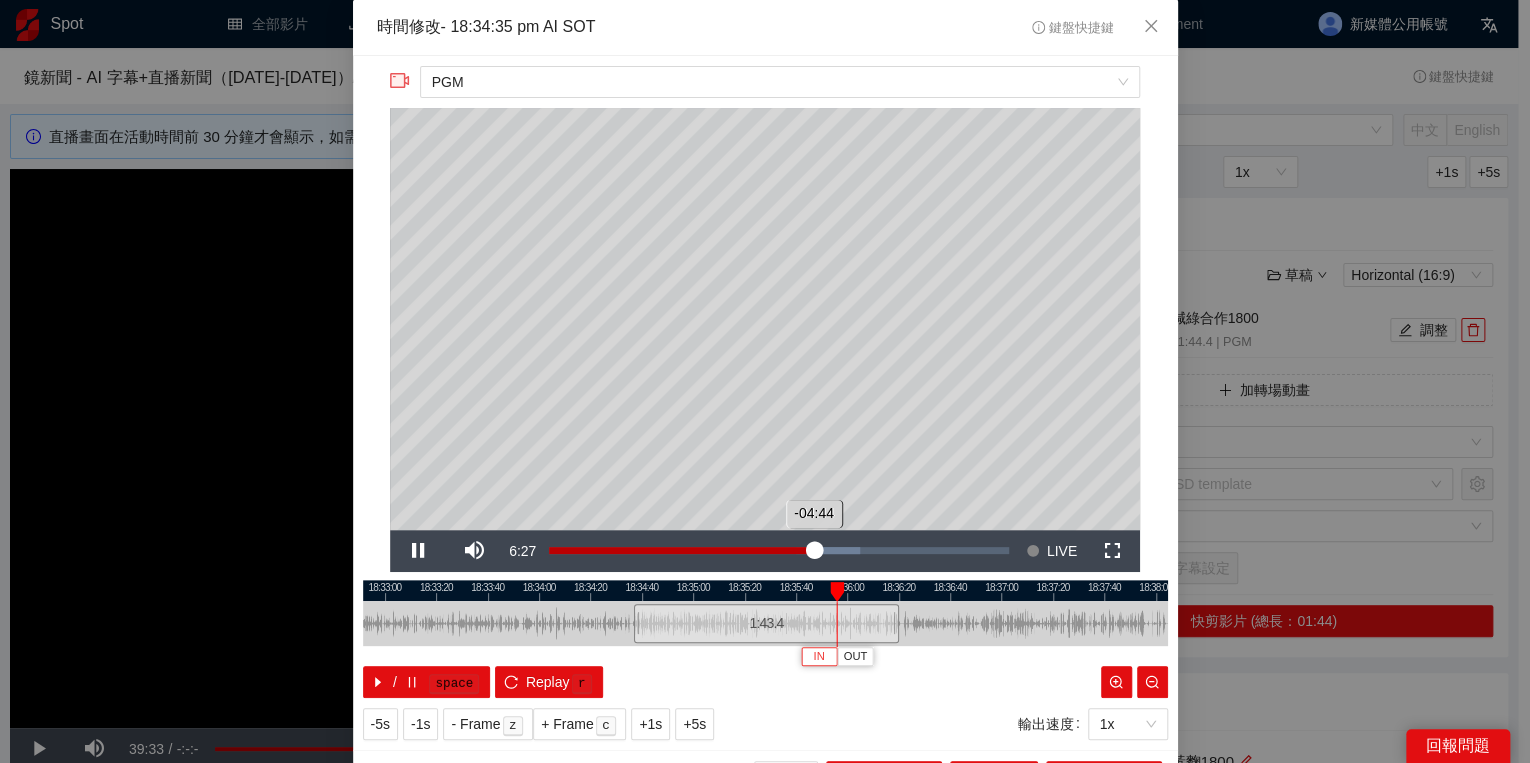 click on "-04:44" at bounding box center (681, 550) 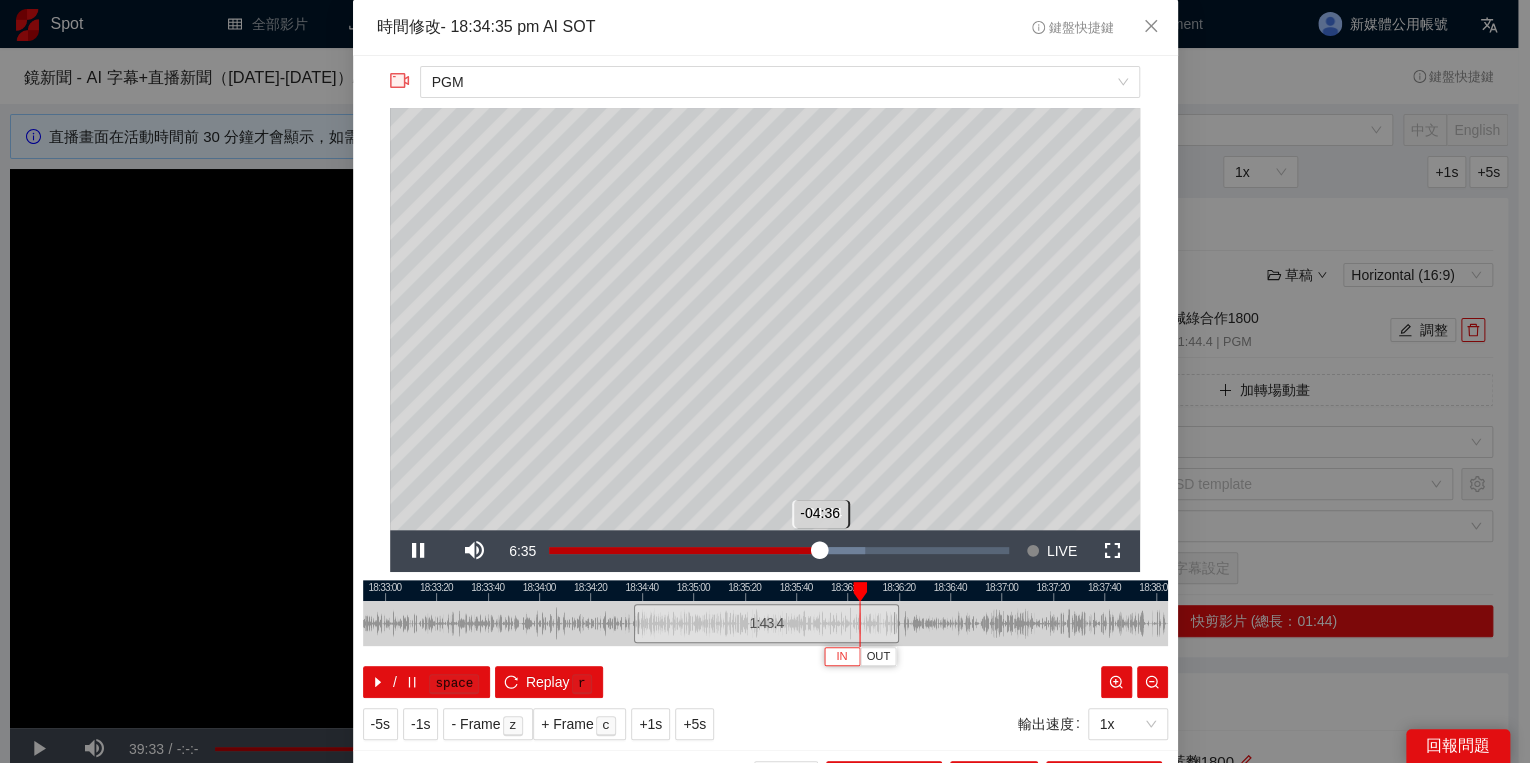 click on "-04:36" at bounding box center [684, 550] 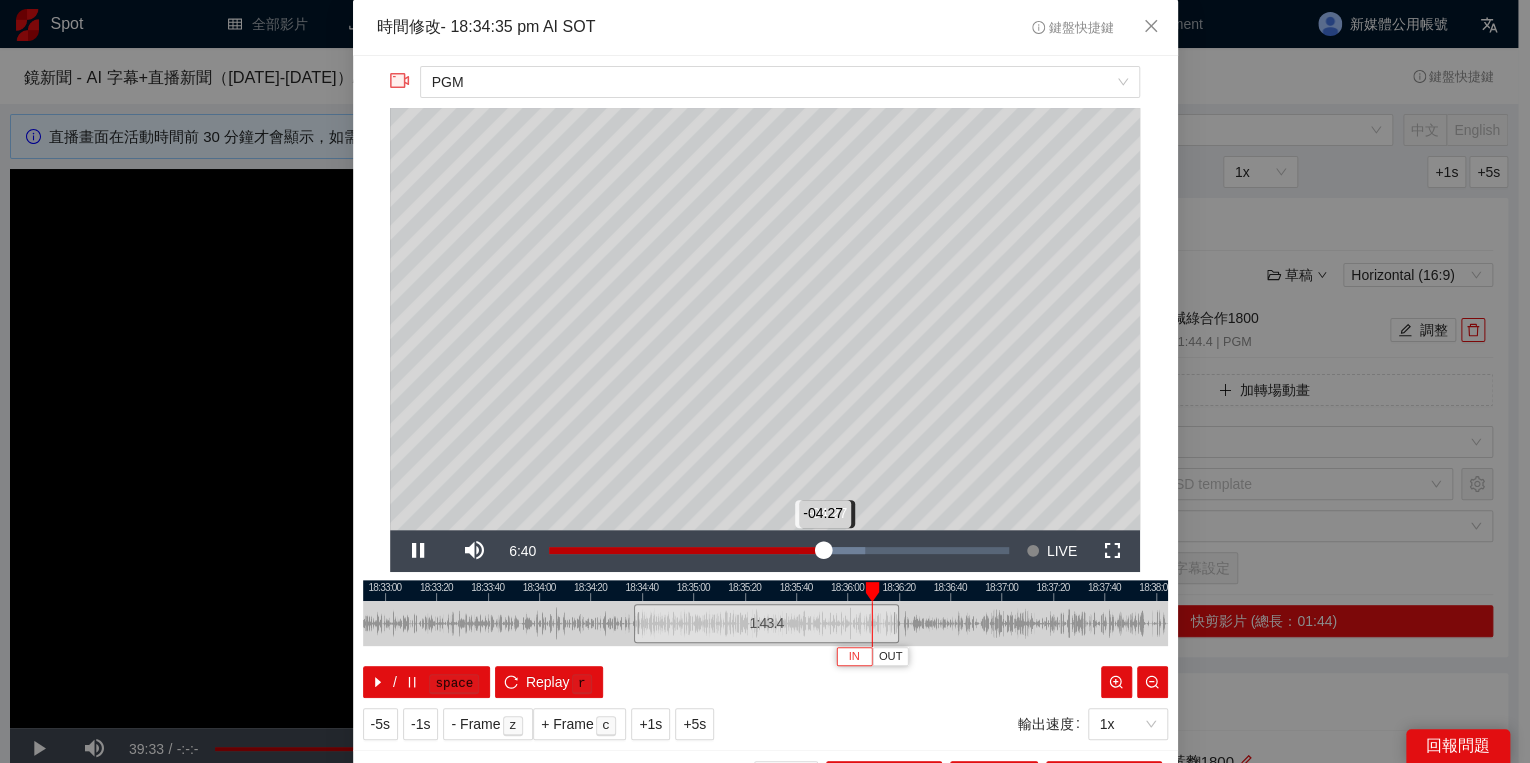 click on "-04:27" at bounding box center (686, 550) 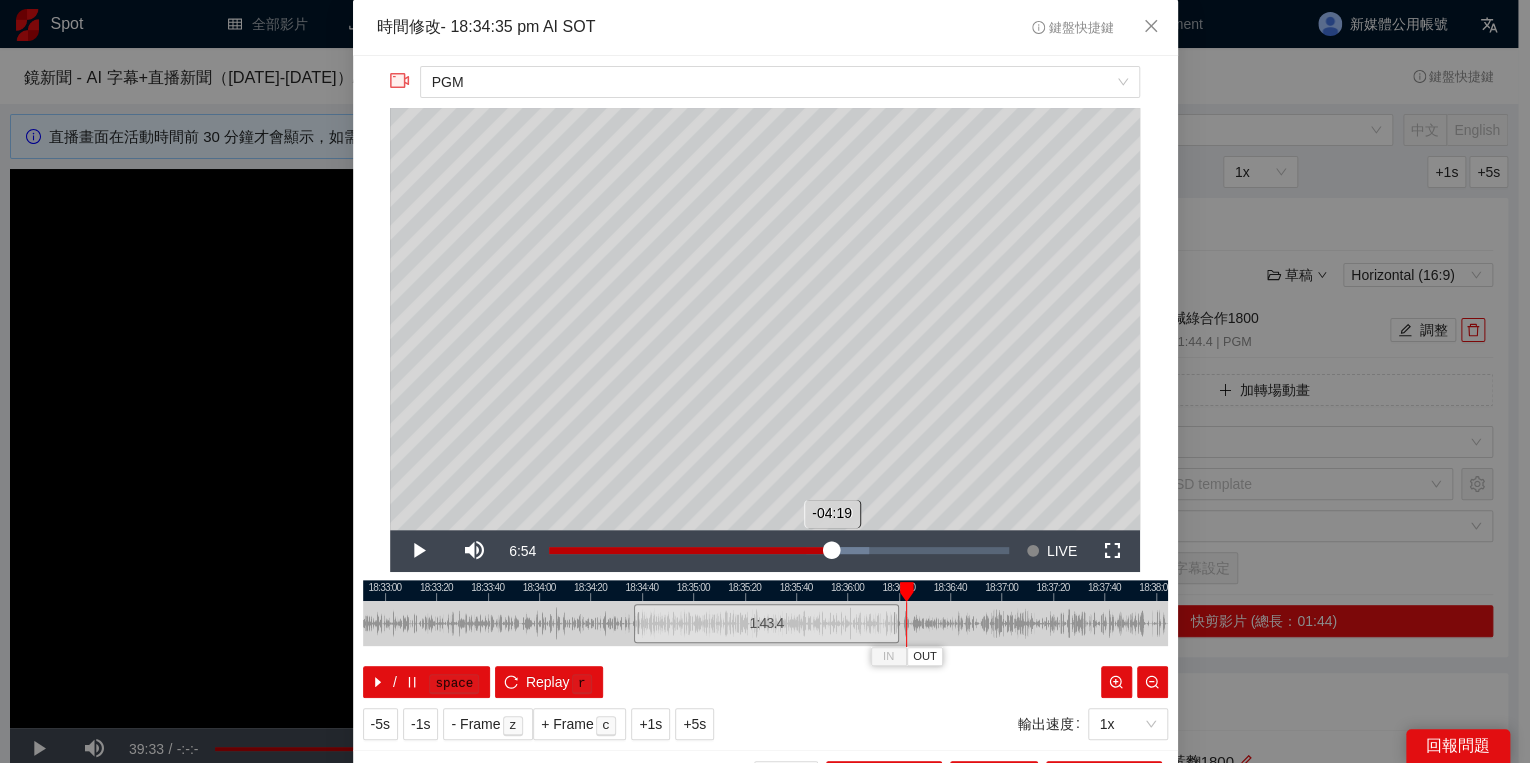 click on "-04:19" at bounding box center (690, 550) 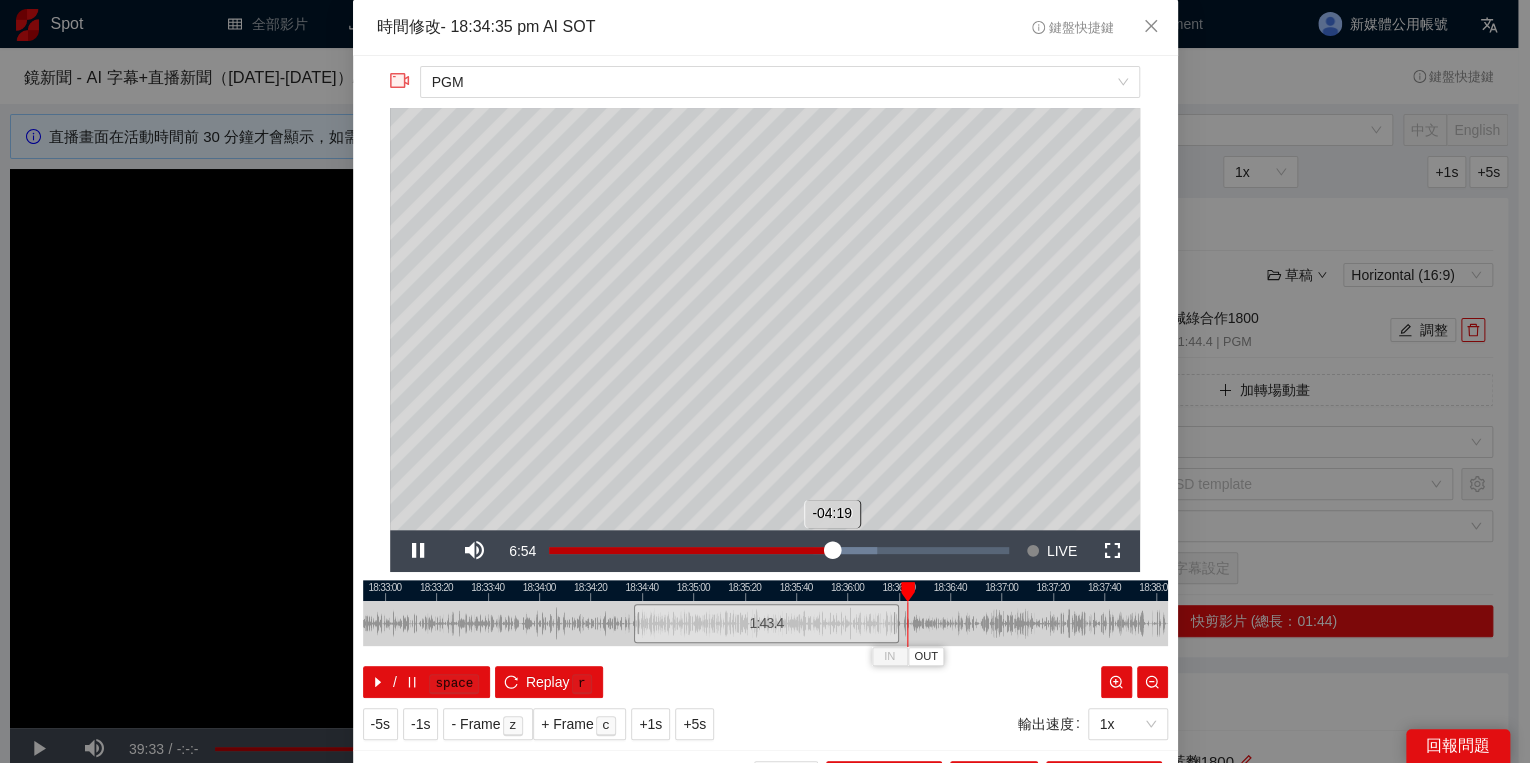 click on "-04:19" at bounding box center [690, 550] 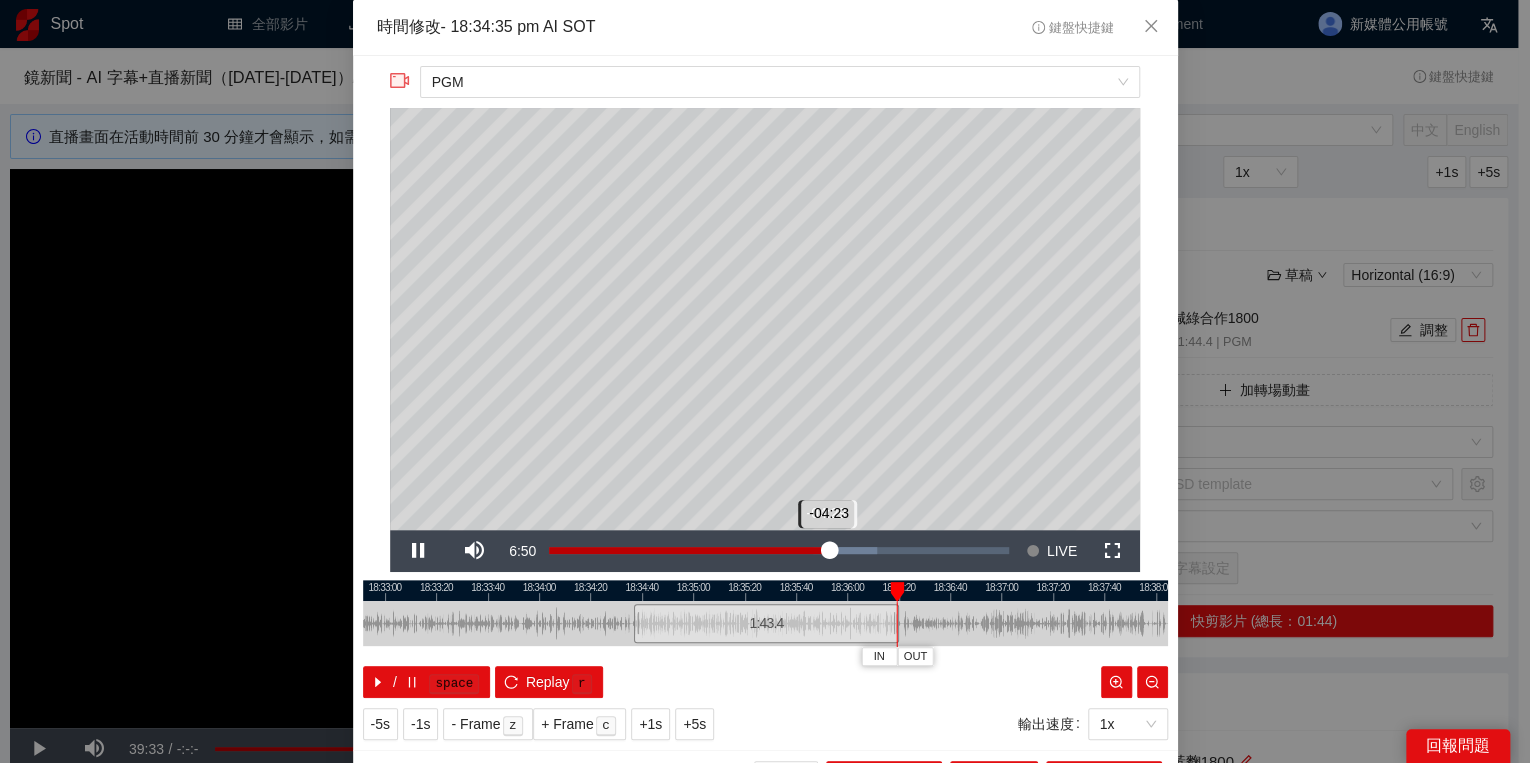 click on "-04:23" at bounding box center [689, 550] 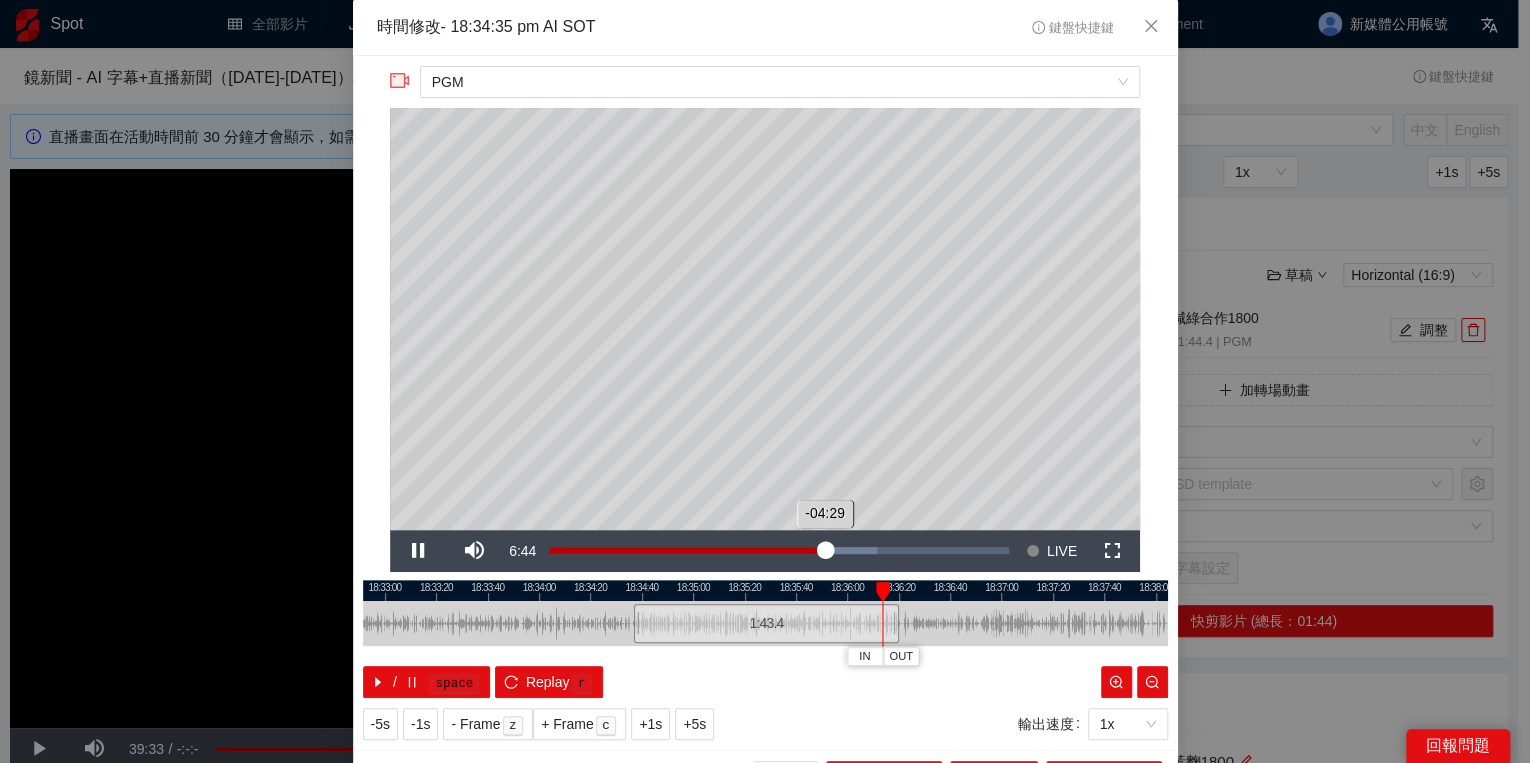 click on "-04:29" at bounding box center (687, 550) 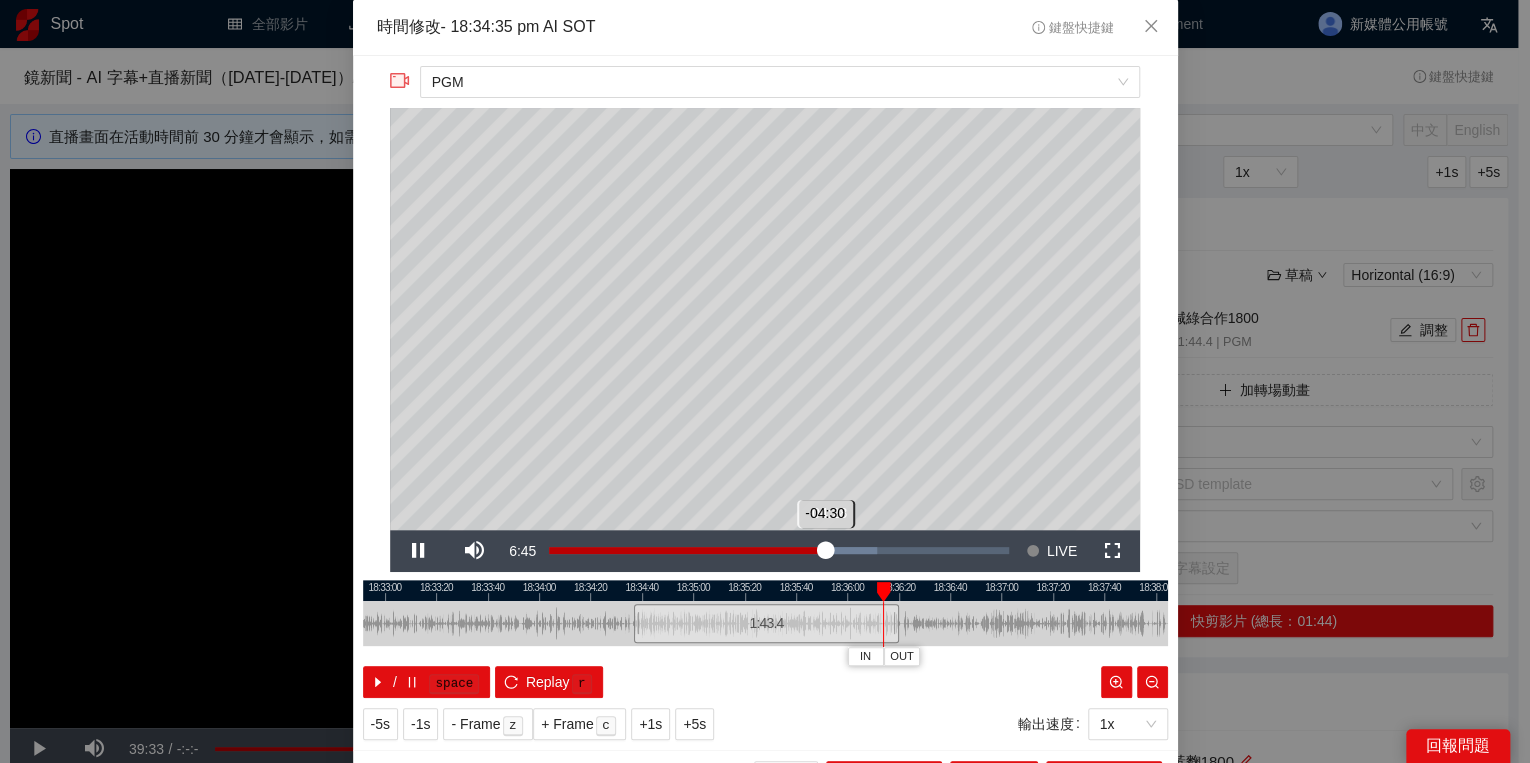 click on "-04:30" at bounding box center [687, 550] 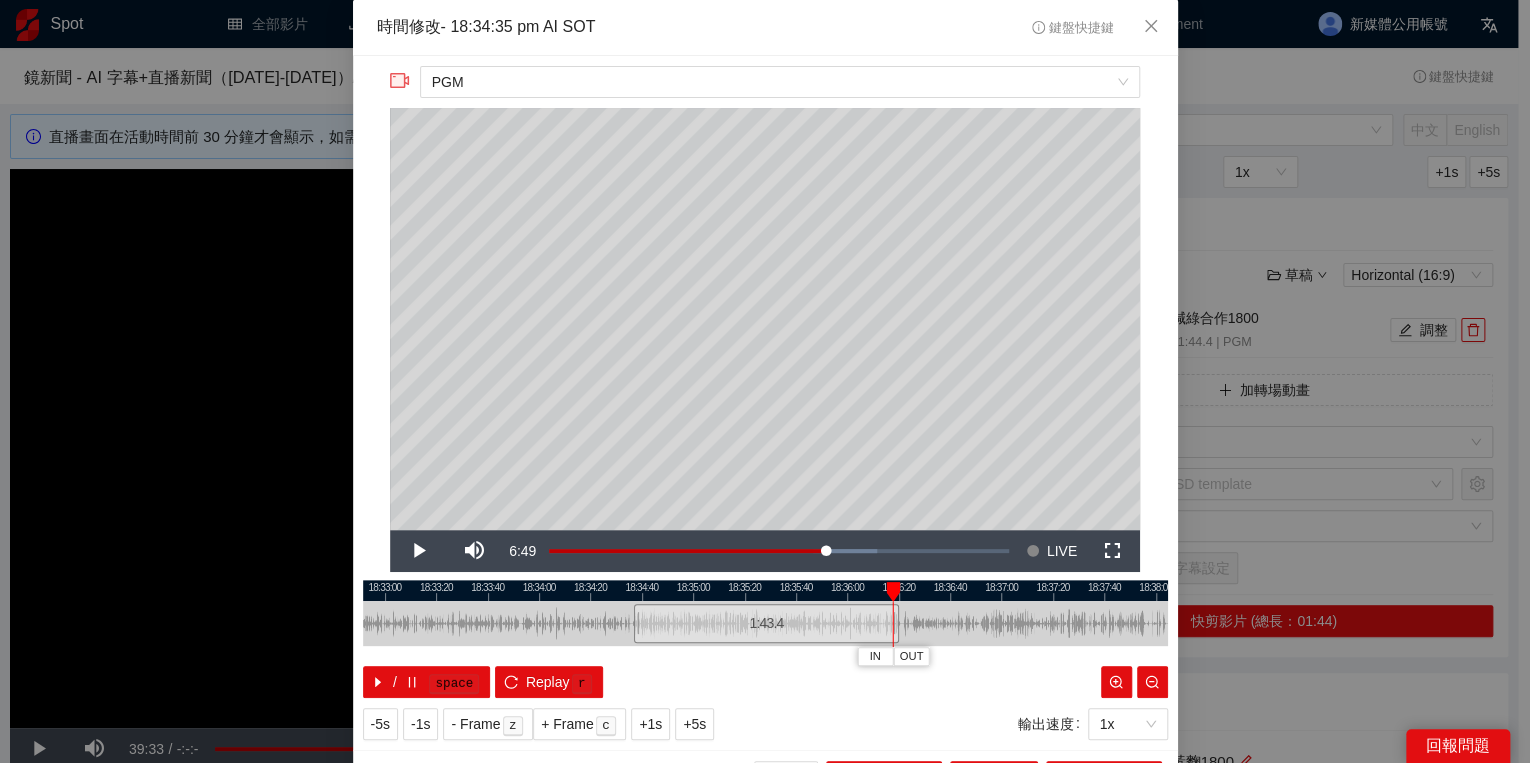 click at bounding box center (893, 592) 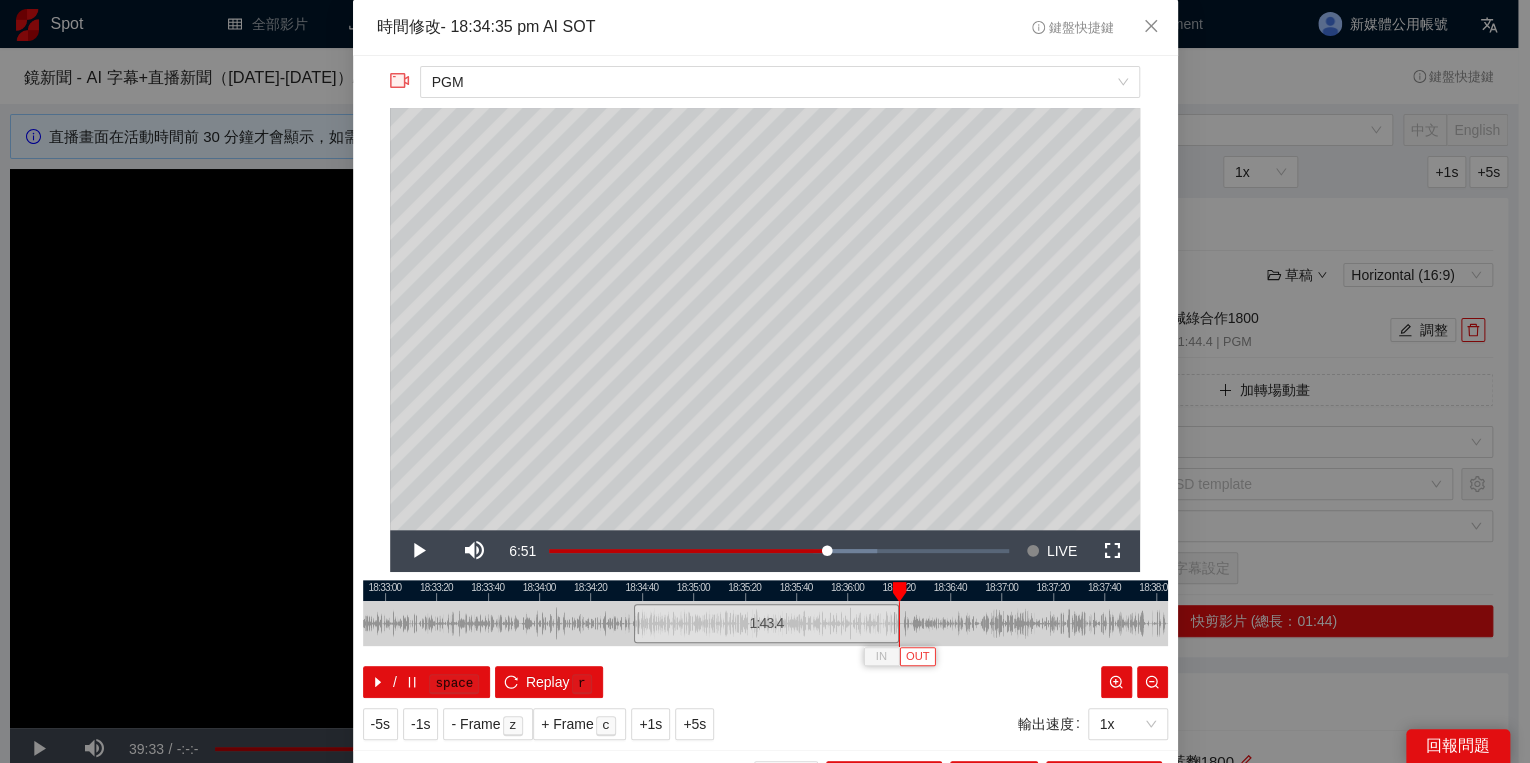 click on "OUT" at bounding box center [918, 657] 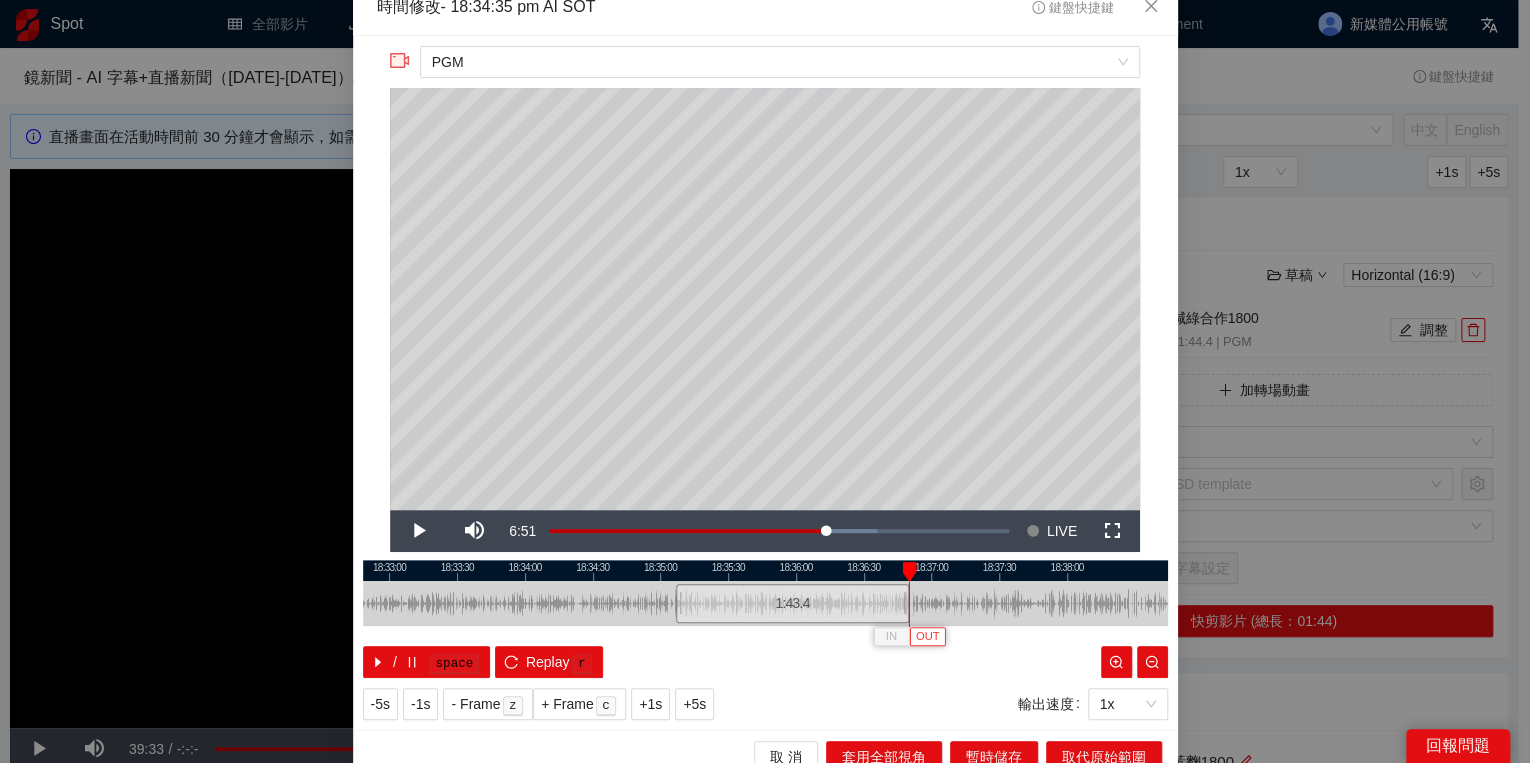scroll, scrollTop: 39, scrollLeft: 0, axis: vertical 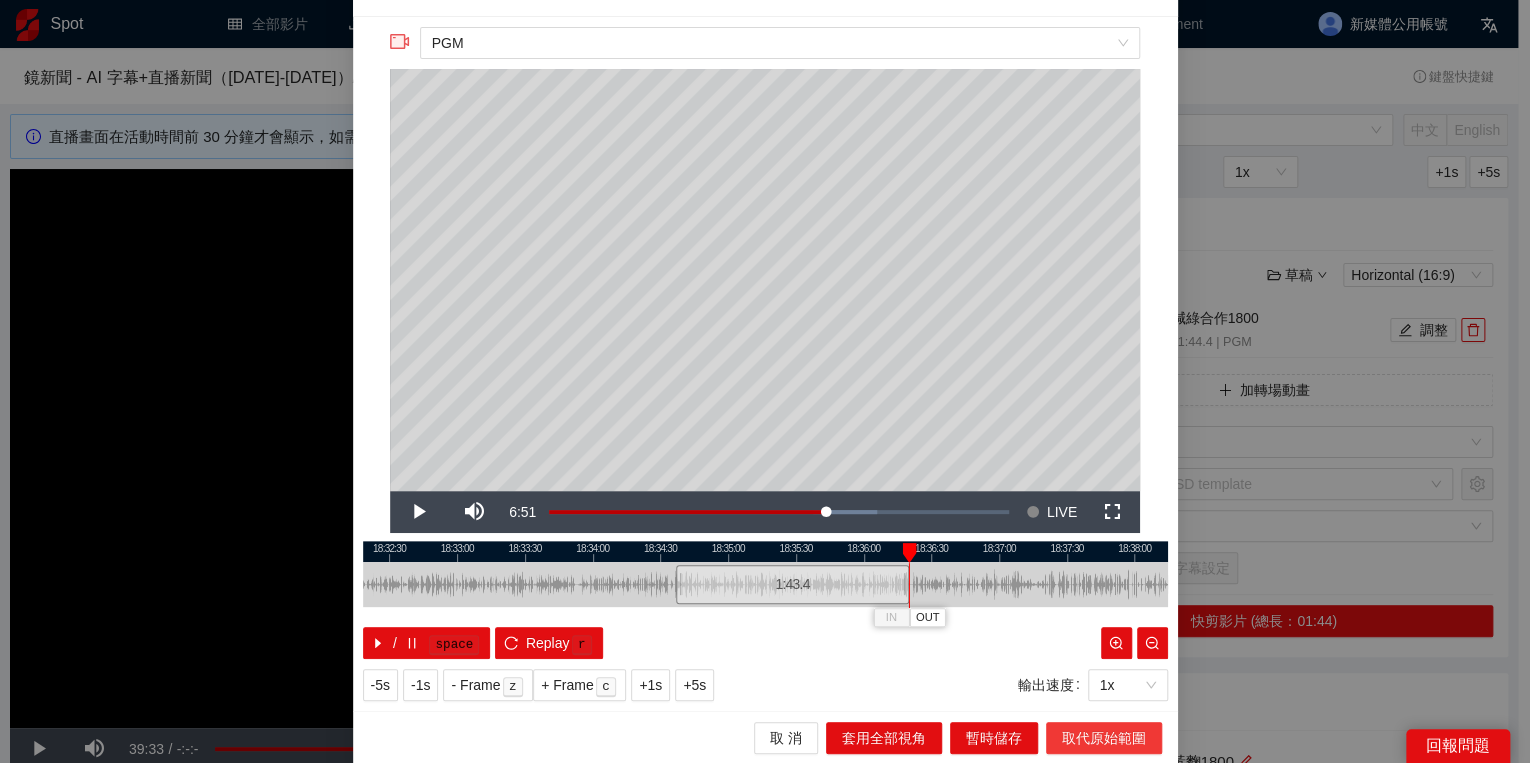 drag, startPoint x: 1061, startPoint y: 731, endPoint x: 1089, endPoint y: 712, distance: 33.83785 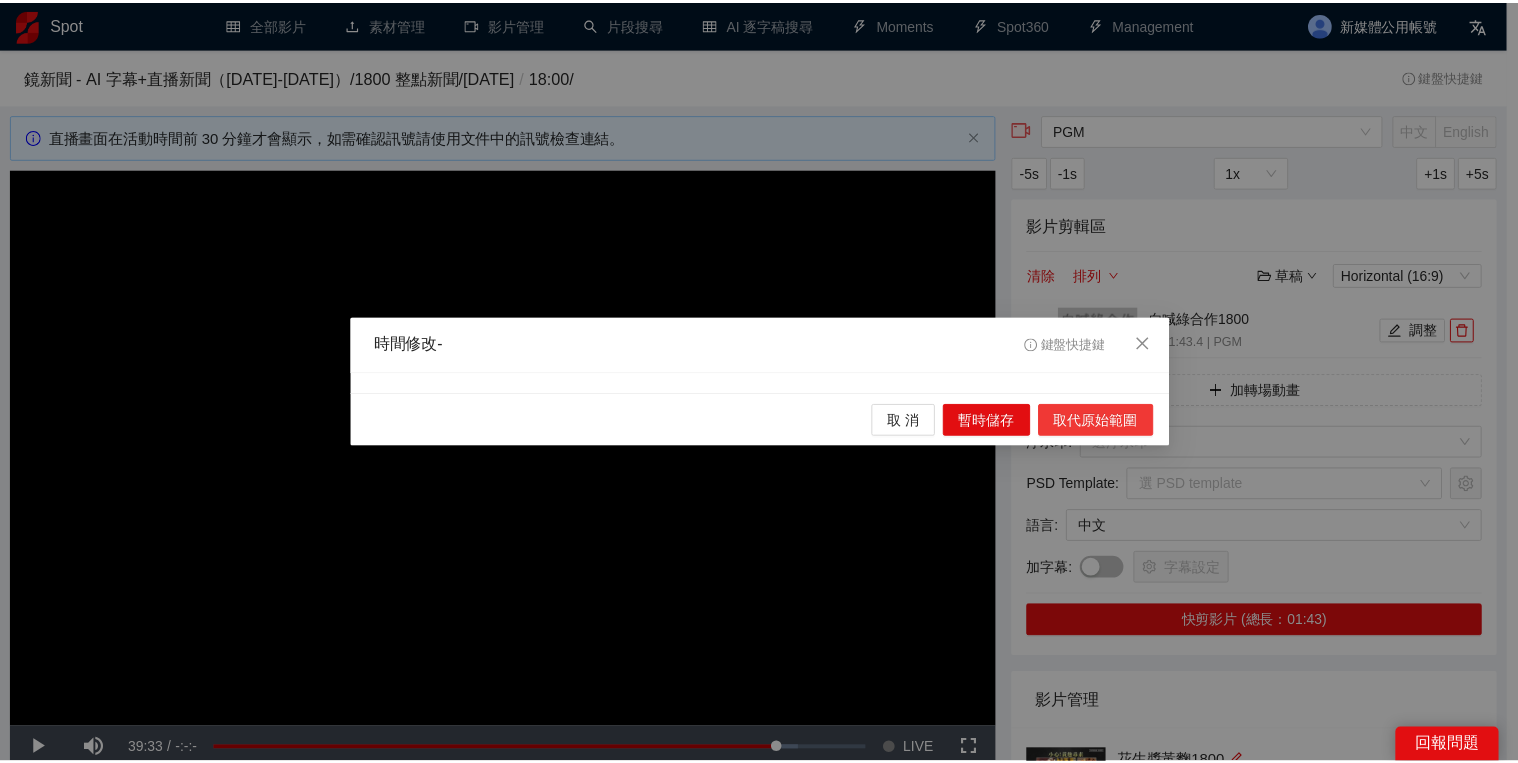 scroll, scrollTop: 0, scrollLeft: 0, axis: both 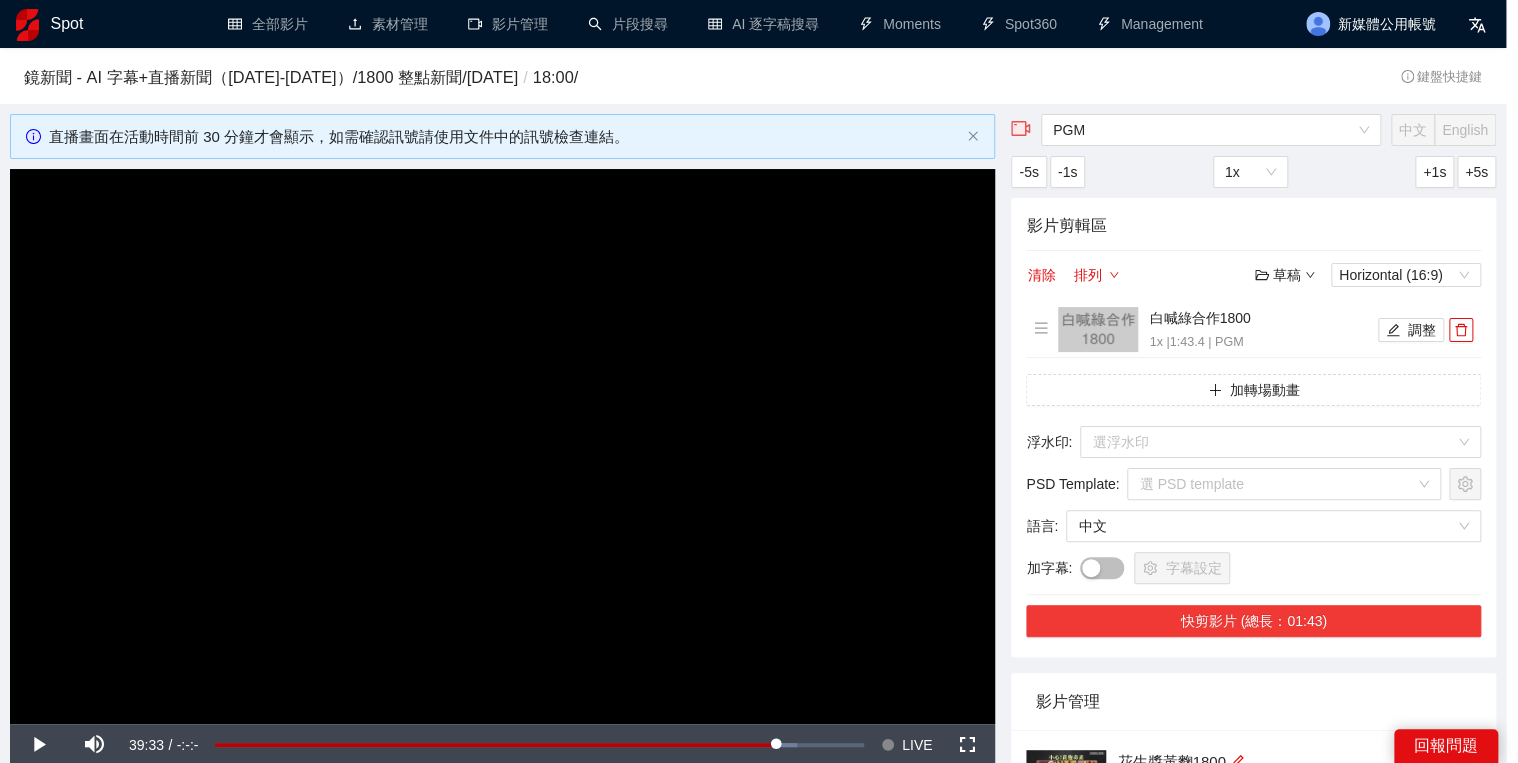 click on "快剪影片 (總長：01:43)" at bounding box center (1253, 621) 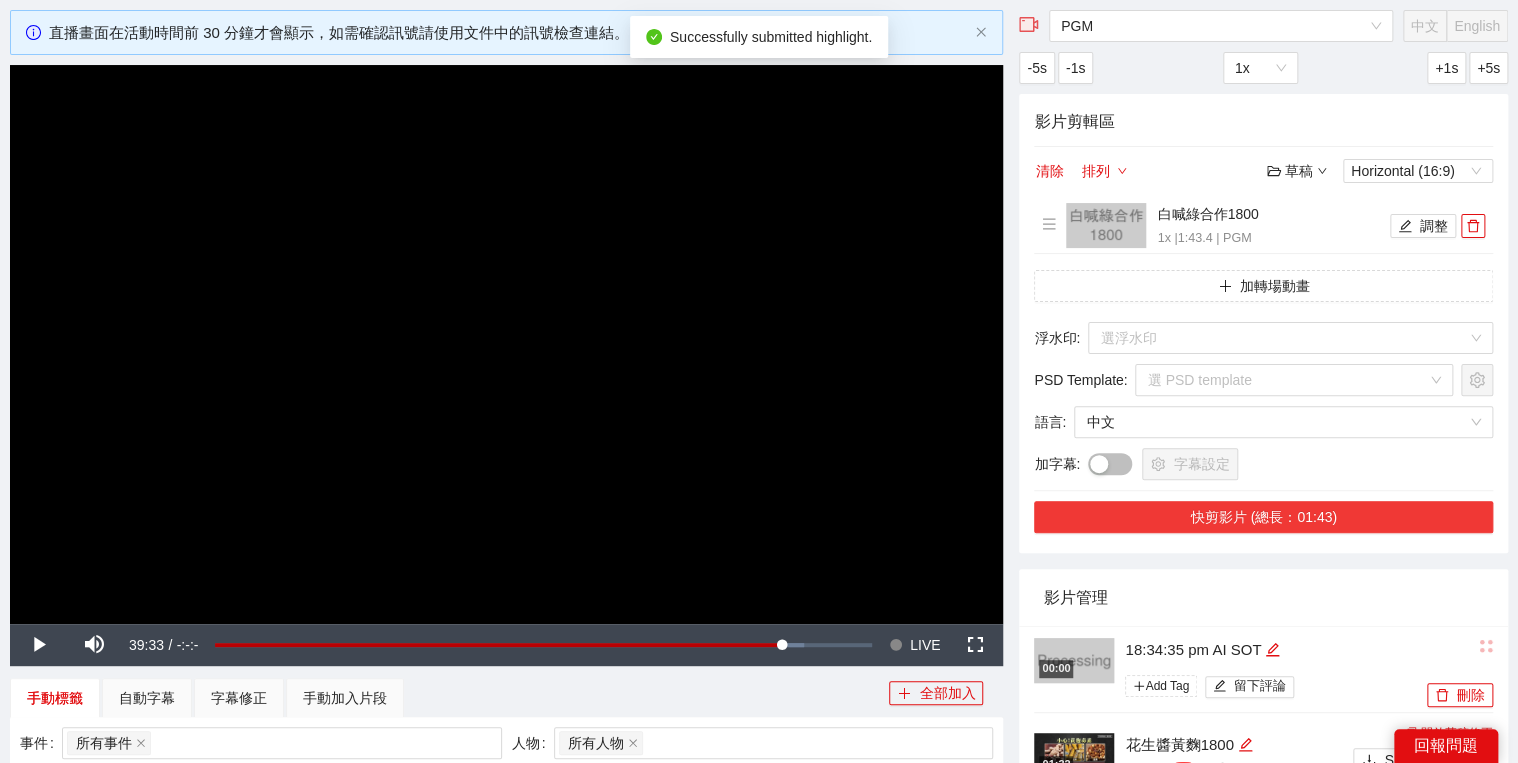 scroll, scrollTop: 240, scrollLeft: 0, axis: vertical 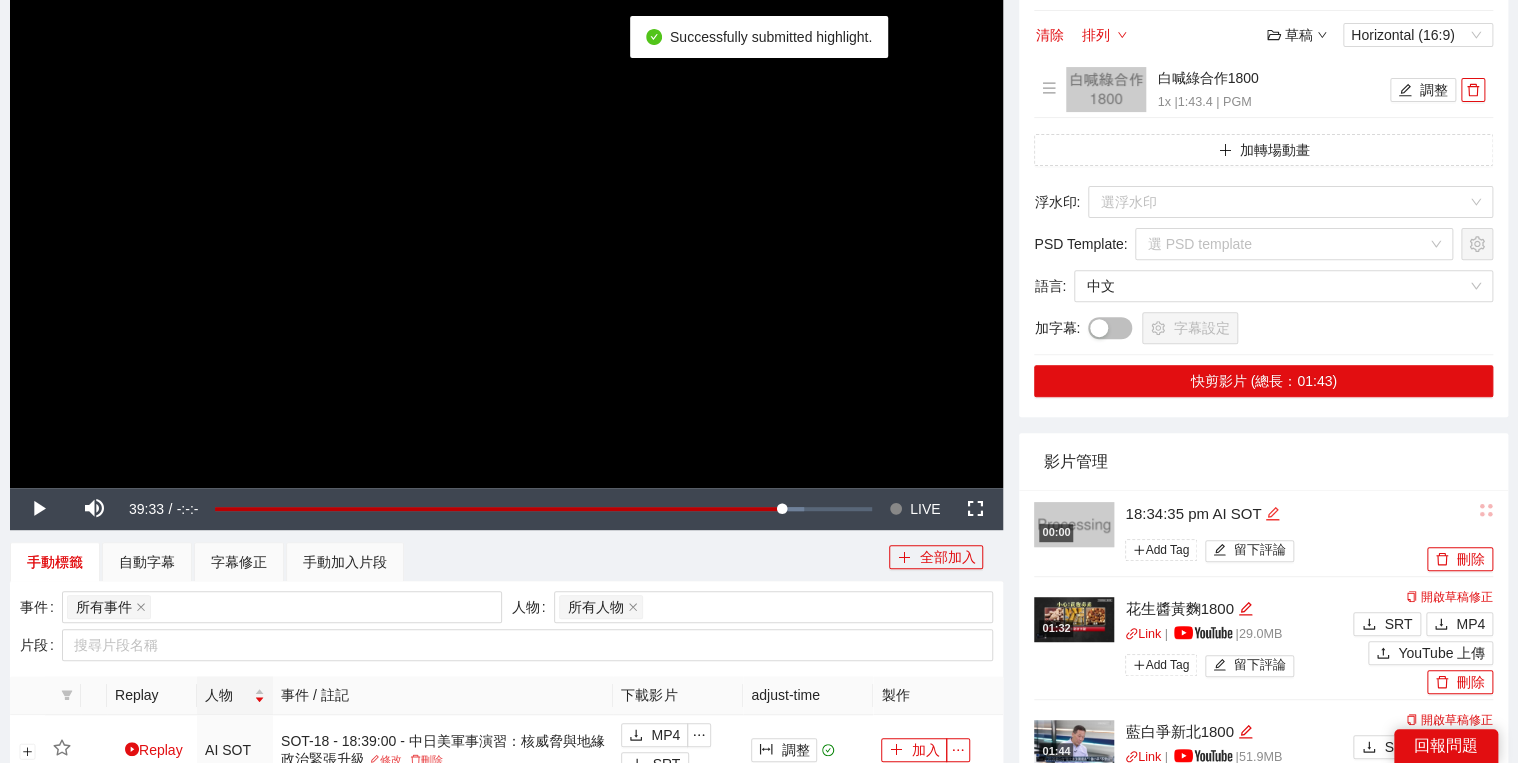 click 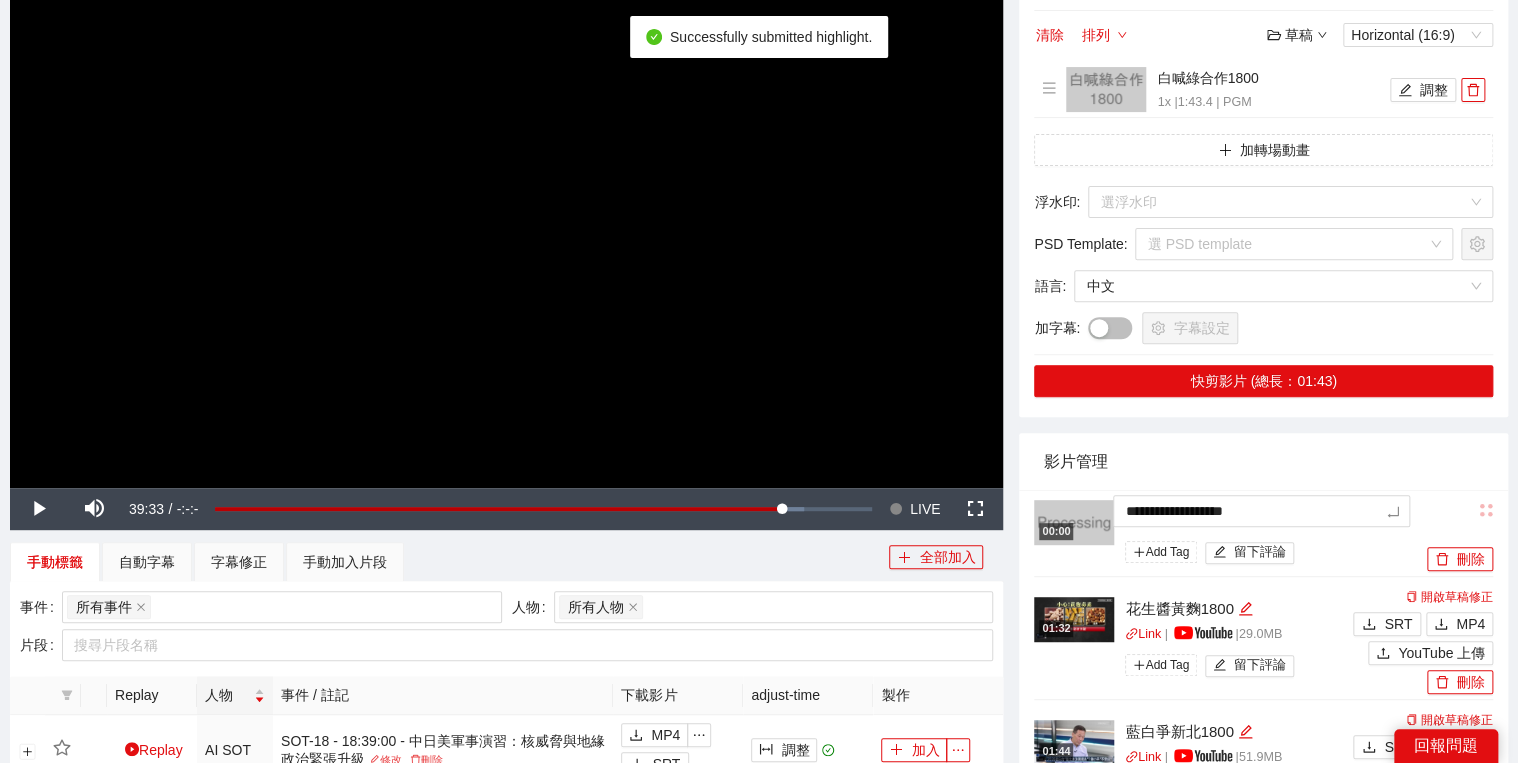 drag, startPoint x: 1280, startPoint y: 508, endPoint x: 1103, endPoint y: 513, distance: 177.0706 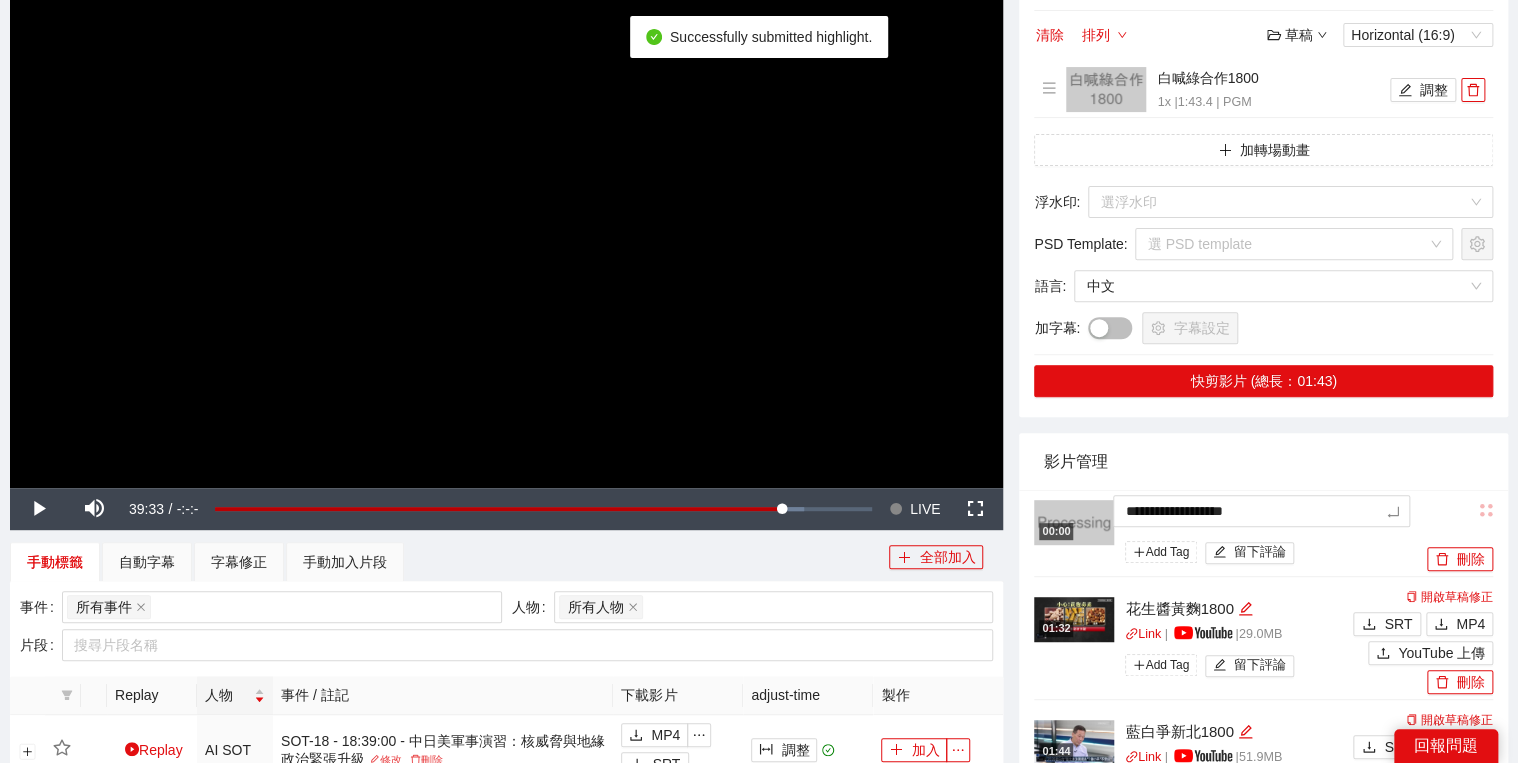 type on "*********" 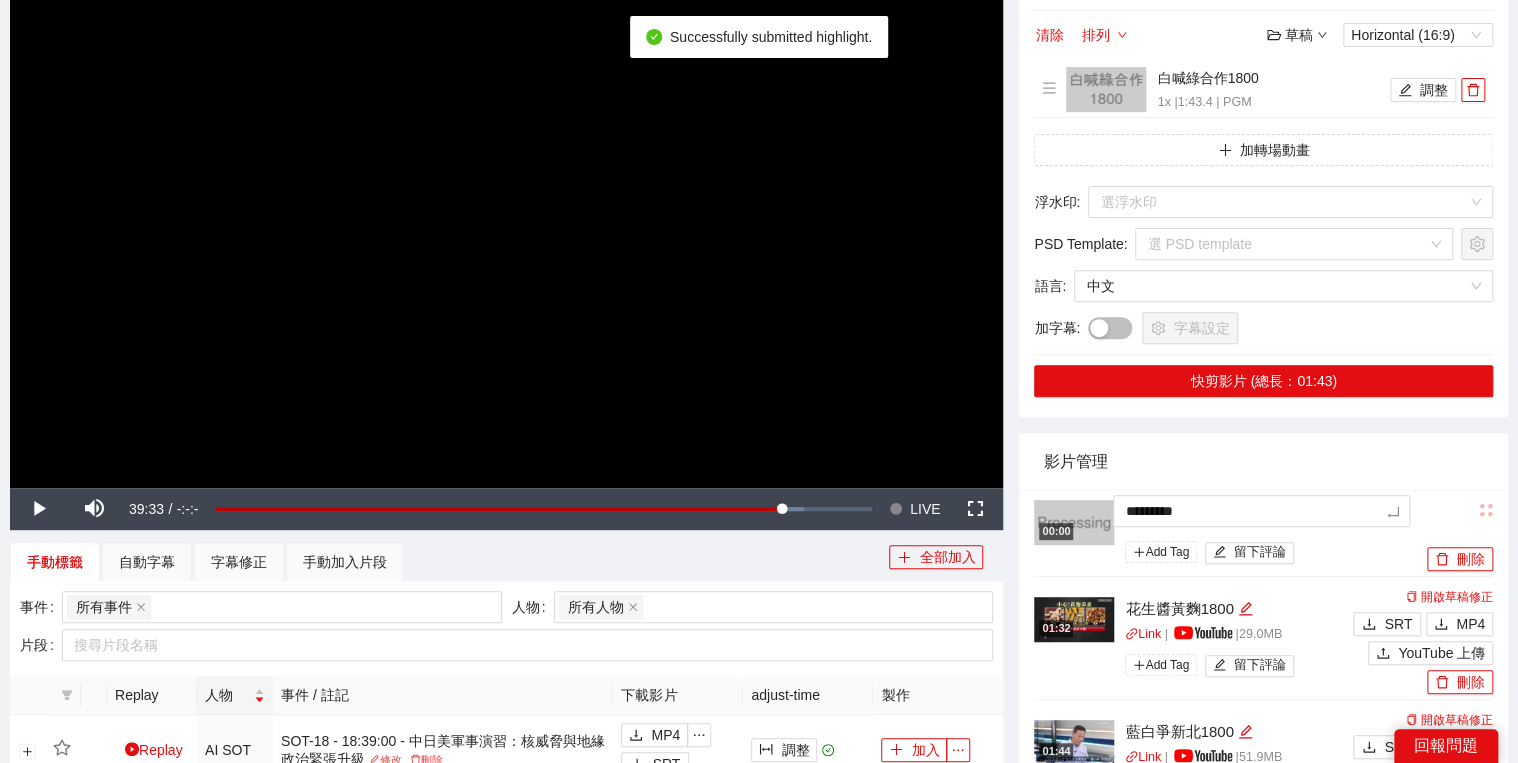click on "影片管理" at bounding box center [1263, 461] 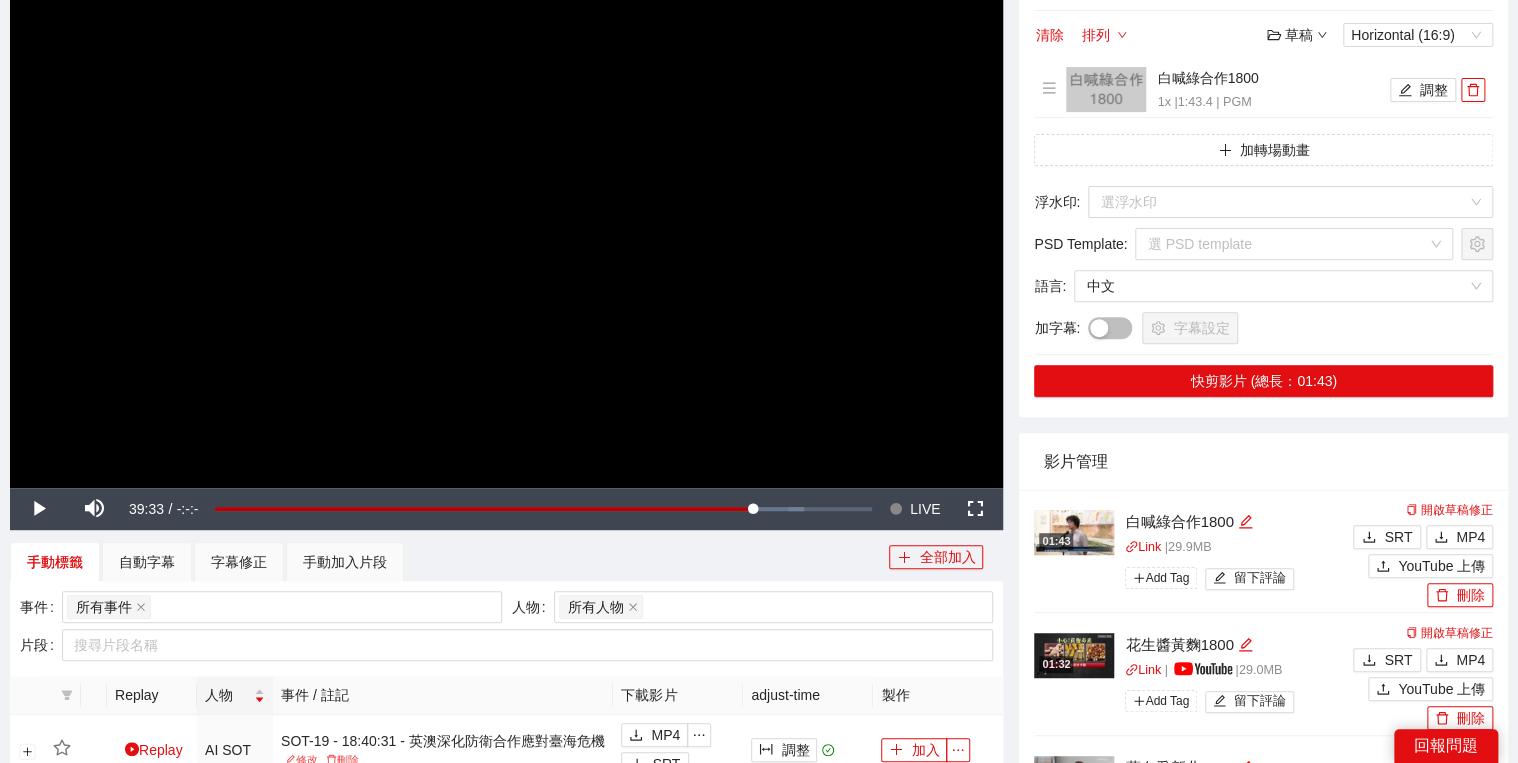click on "手動標籤 自動字幕 字幕修正 手動加入片段" at bounding box center [449, 562] 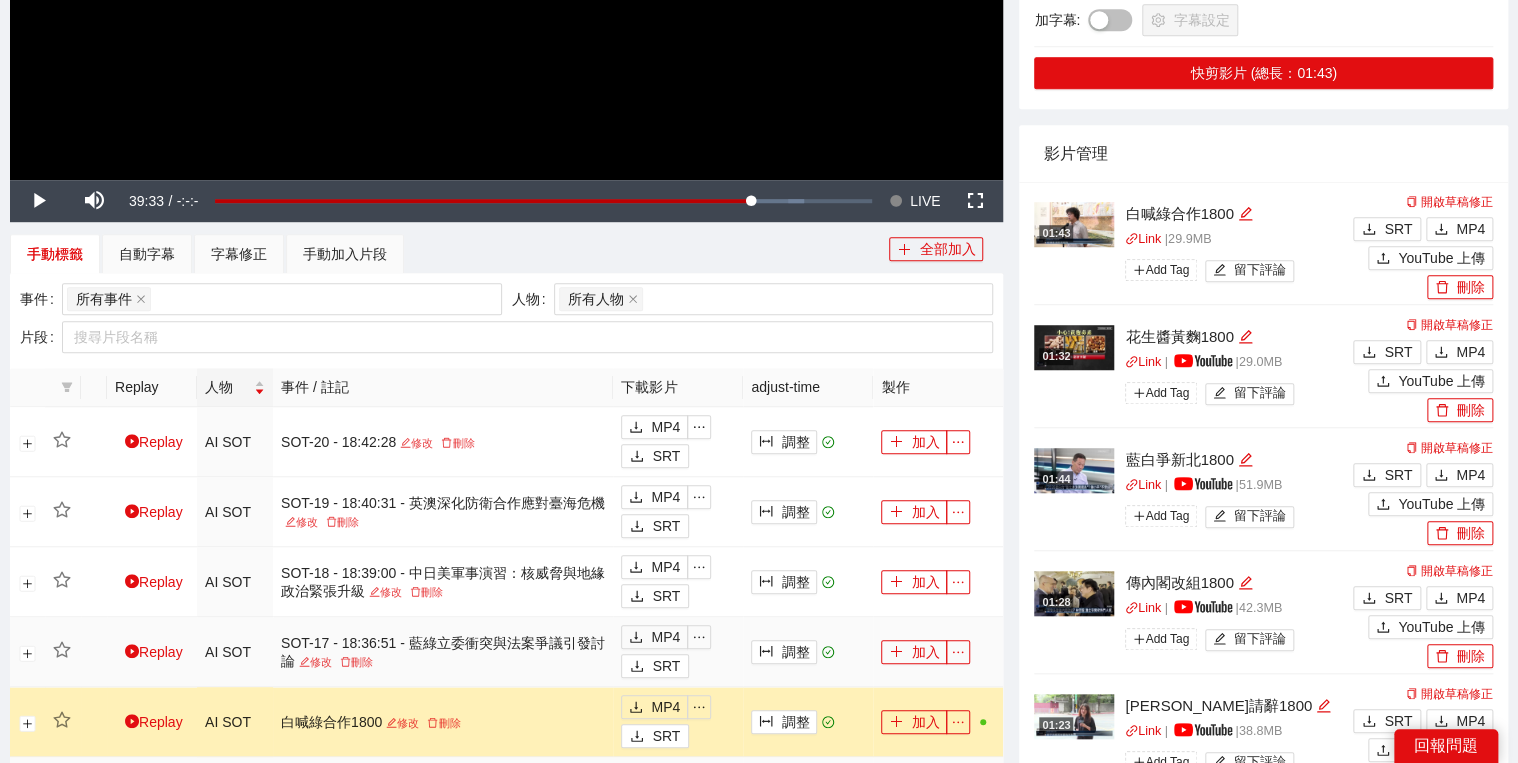 scroll, scrollTop: 720, scrollLeft: 0, axis: vertical 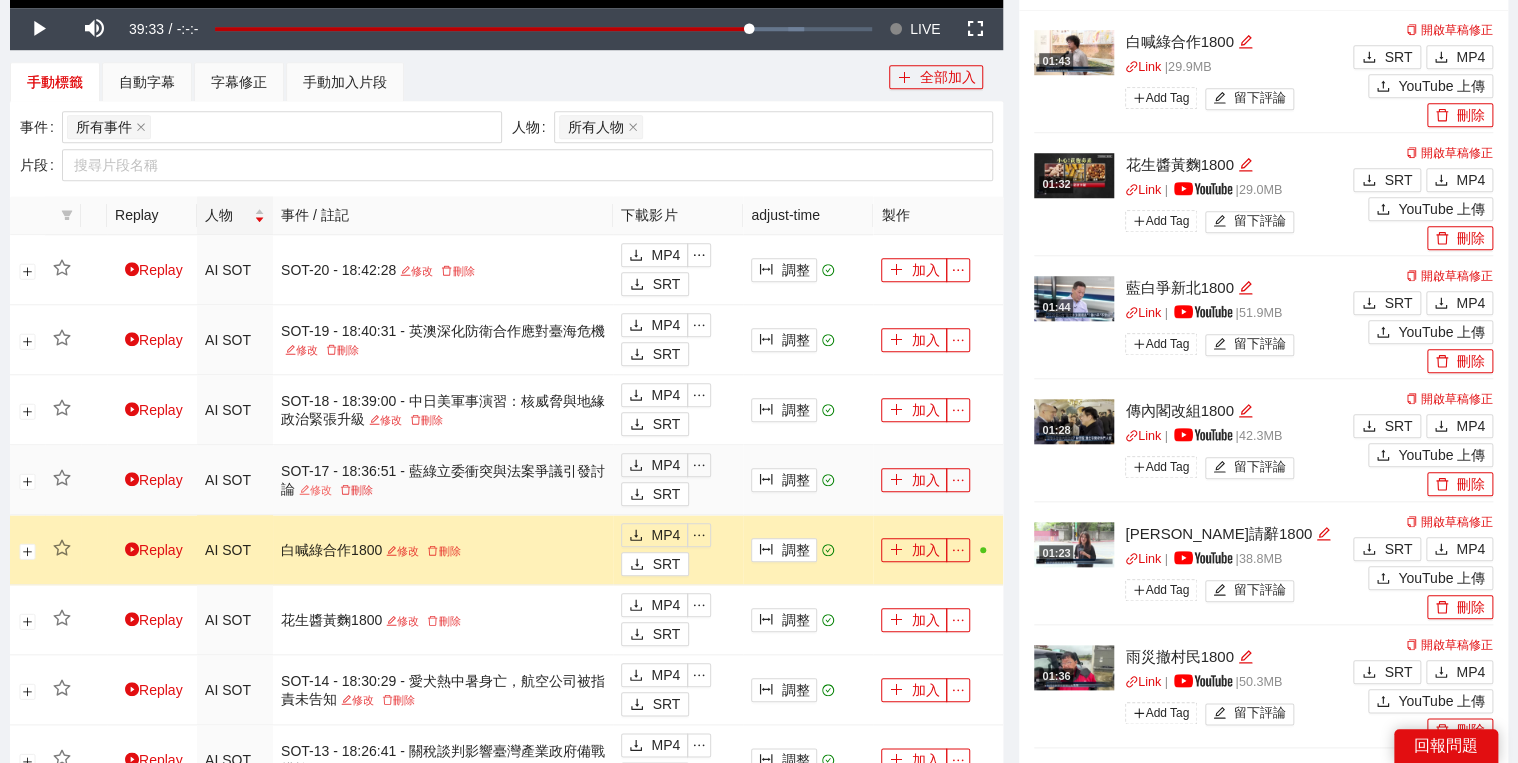 click on "修改" at bounding box center (315, 490) 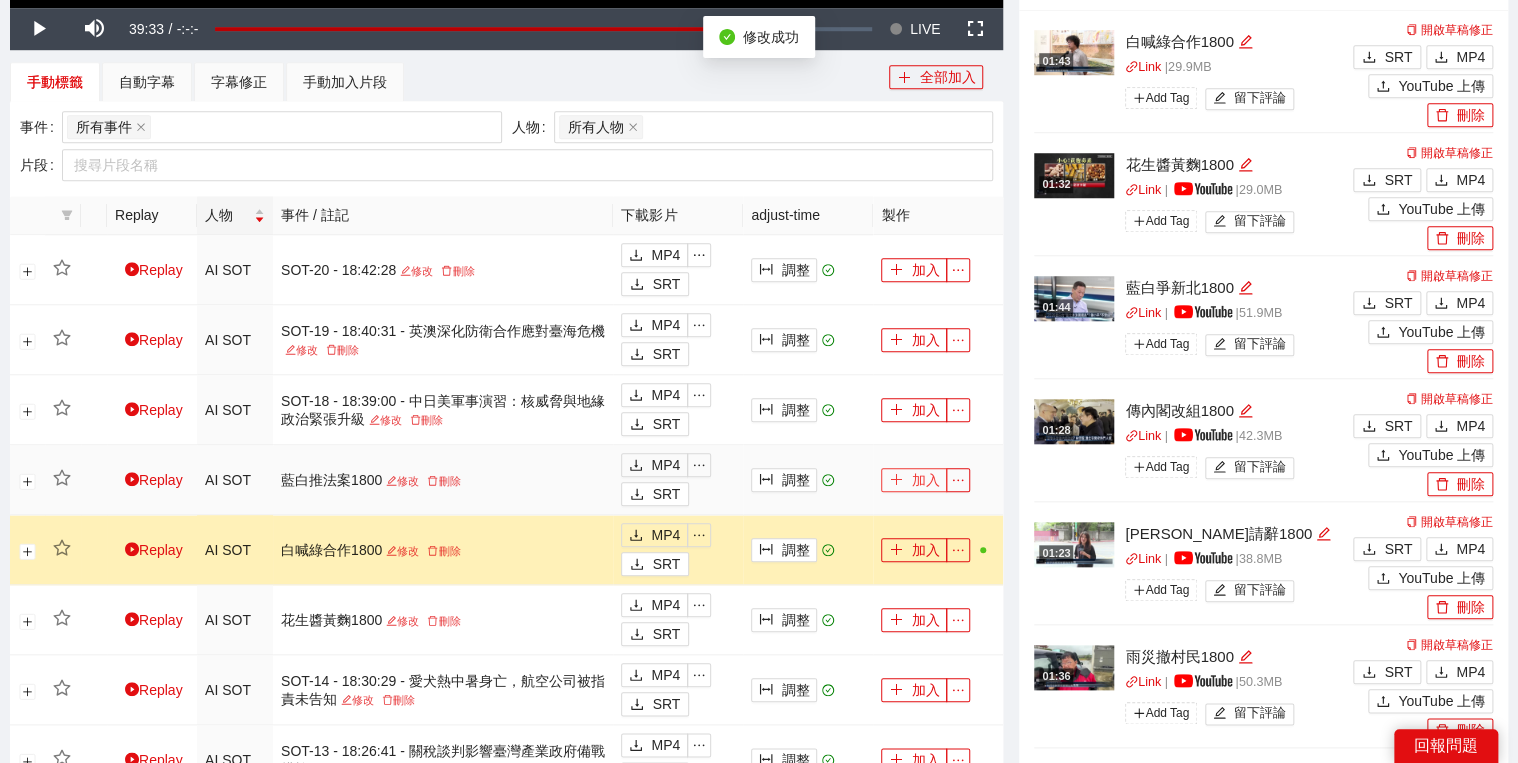 click on "加入" at bounding box center (914, 480) 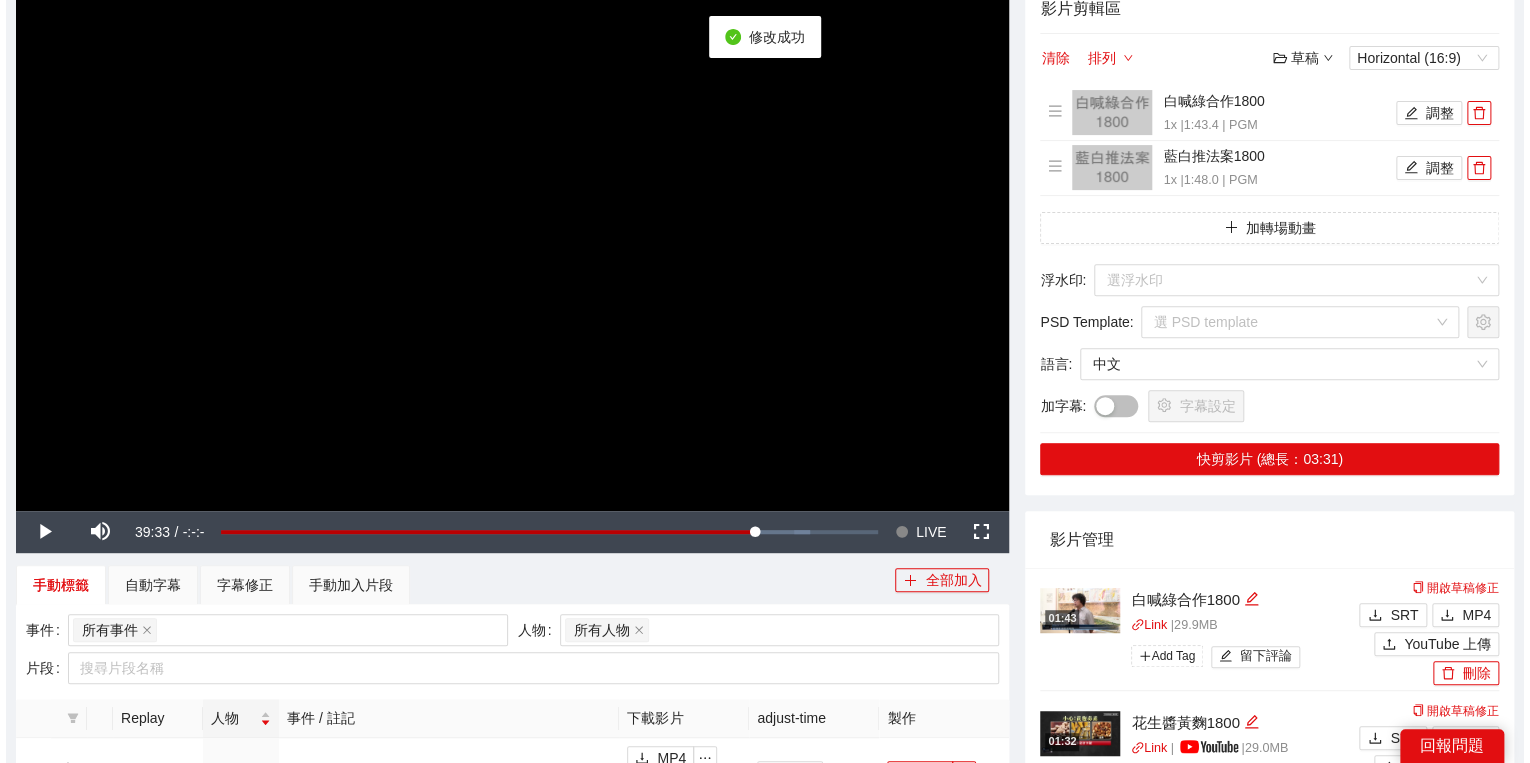 scroll, scrollTop: 0, scrollLeft: 0, axis: both 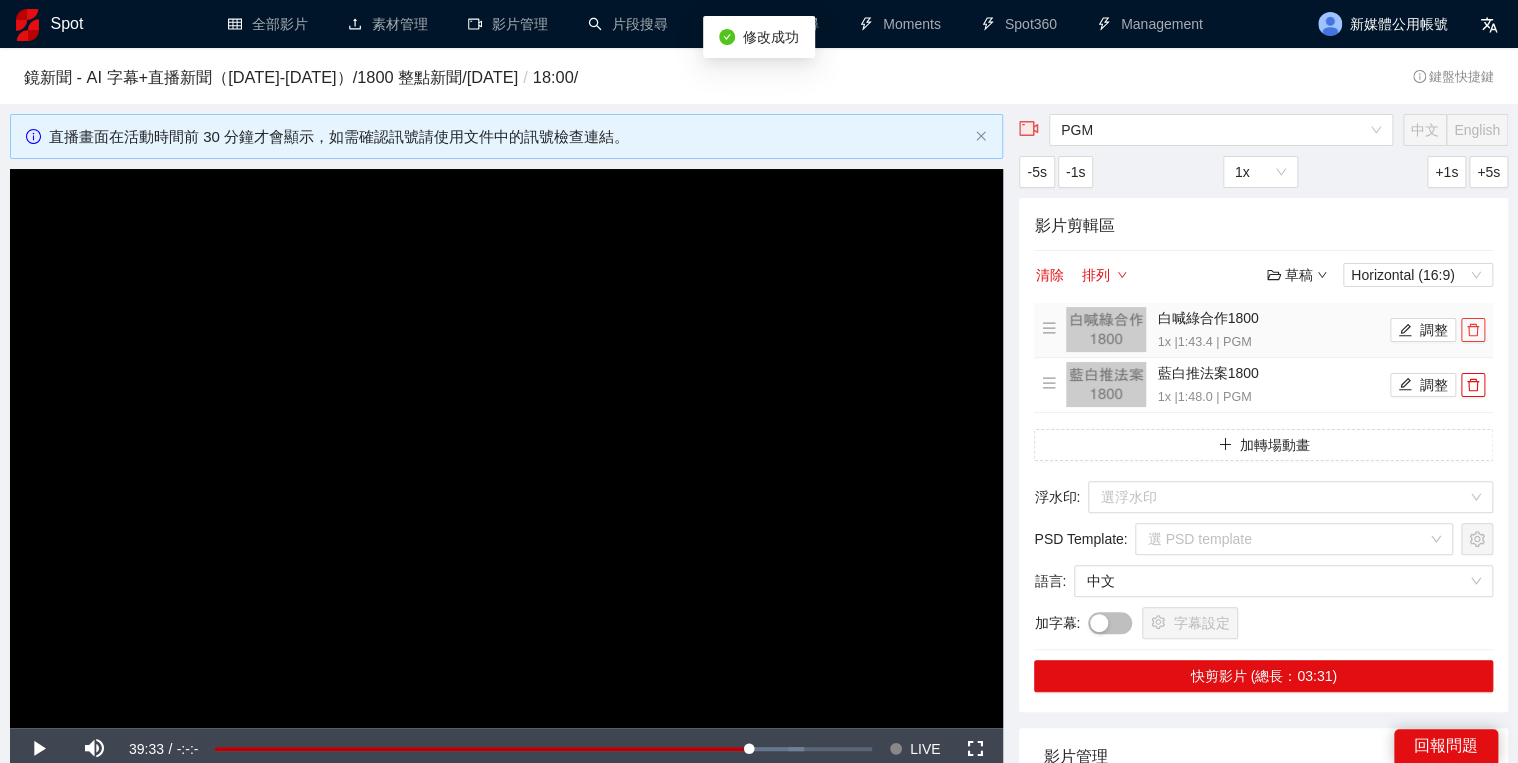 click at bounding box center (1473, 330) 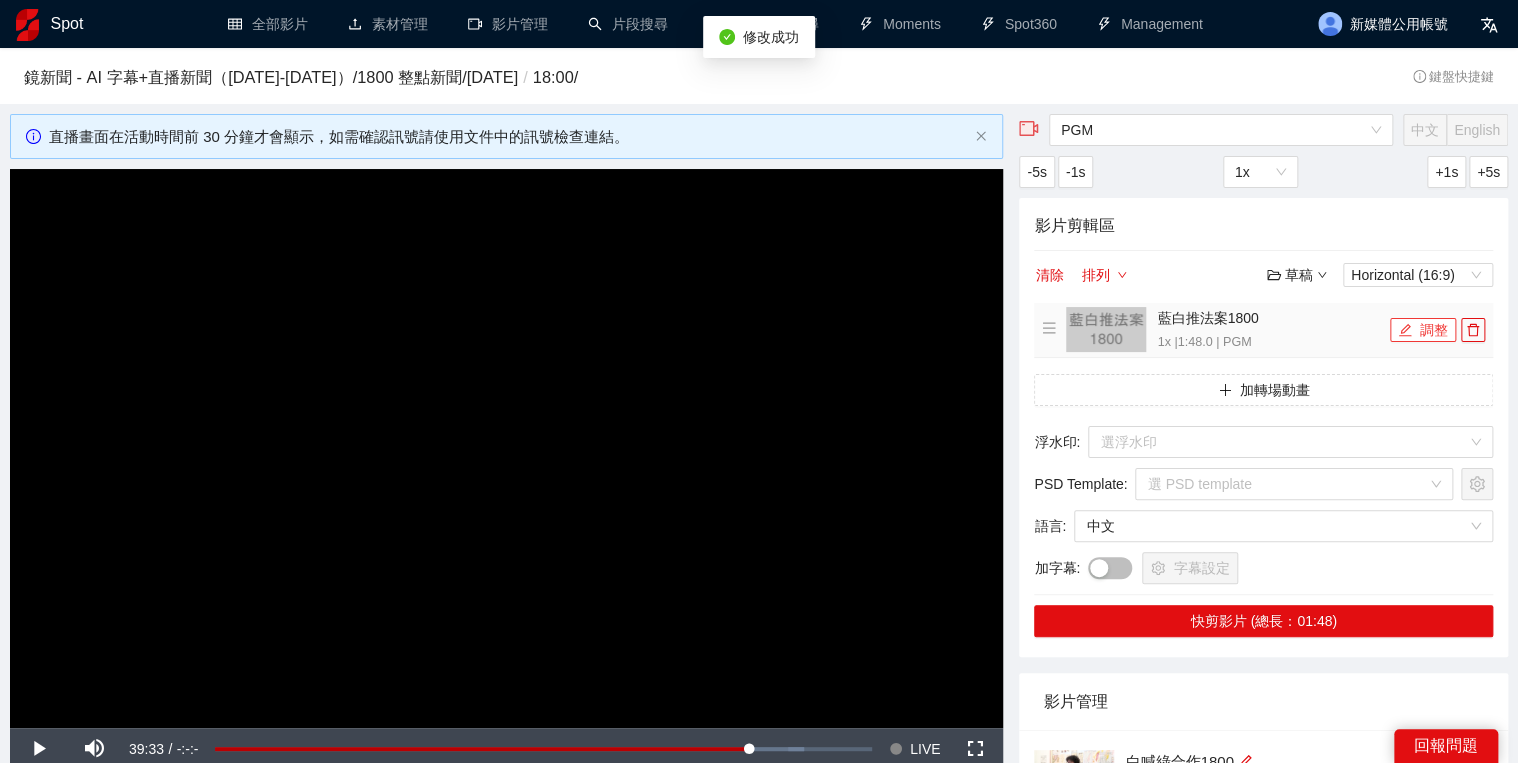 click on "調整" at bounding box center [1423, 330] 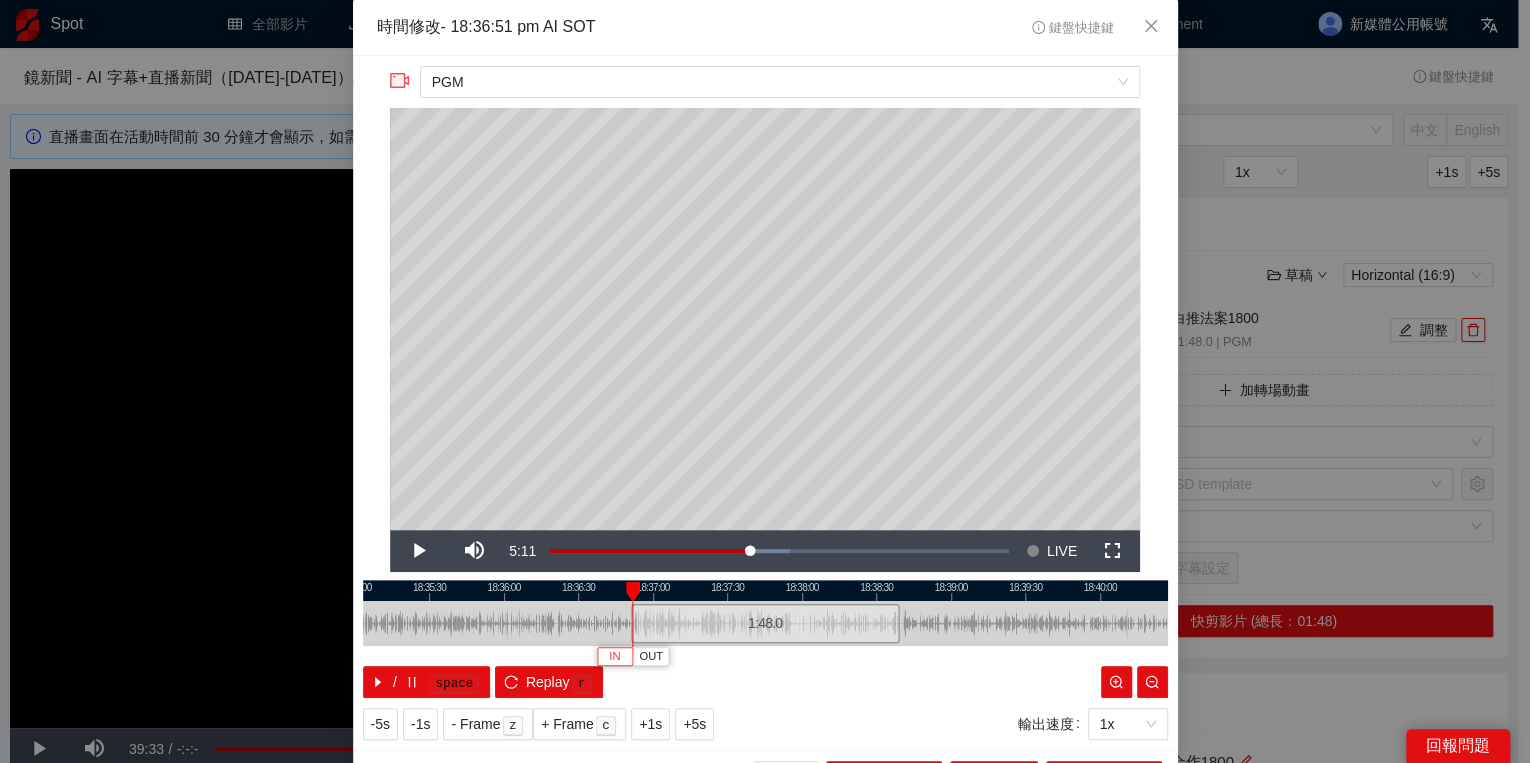 click on "IN" at bounding box center (615, 656) 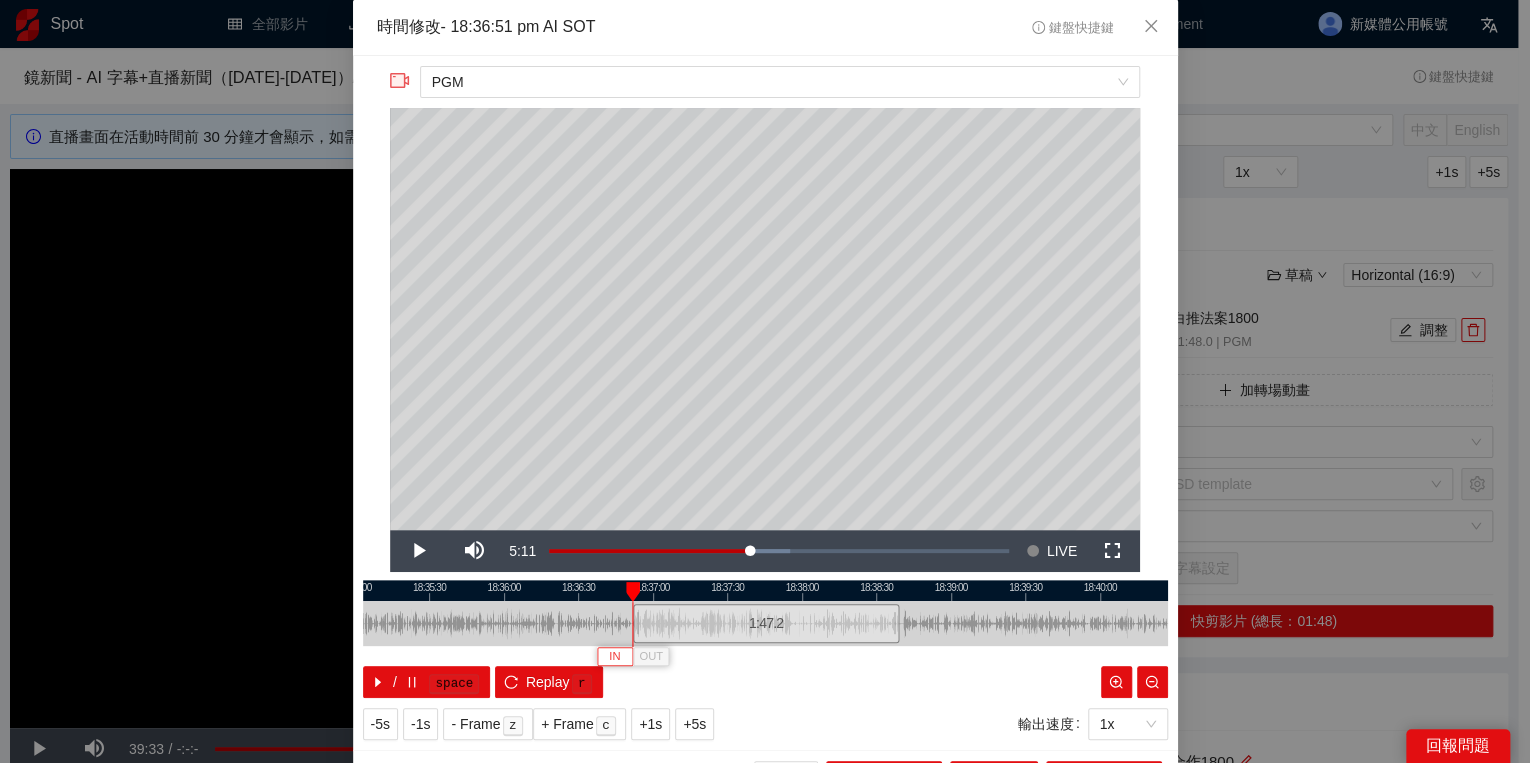 type 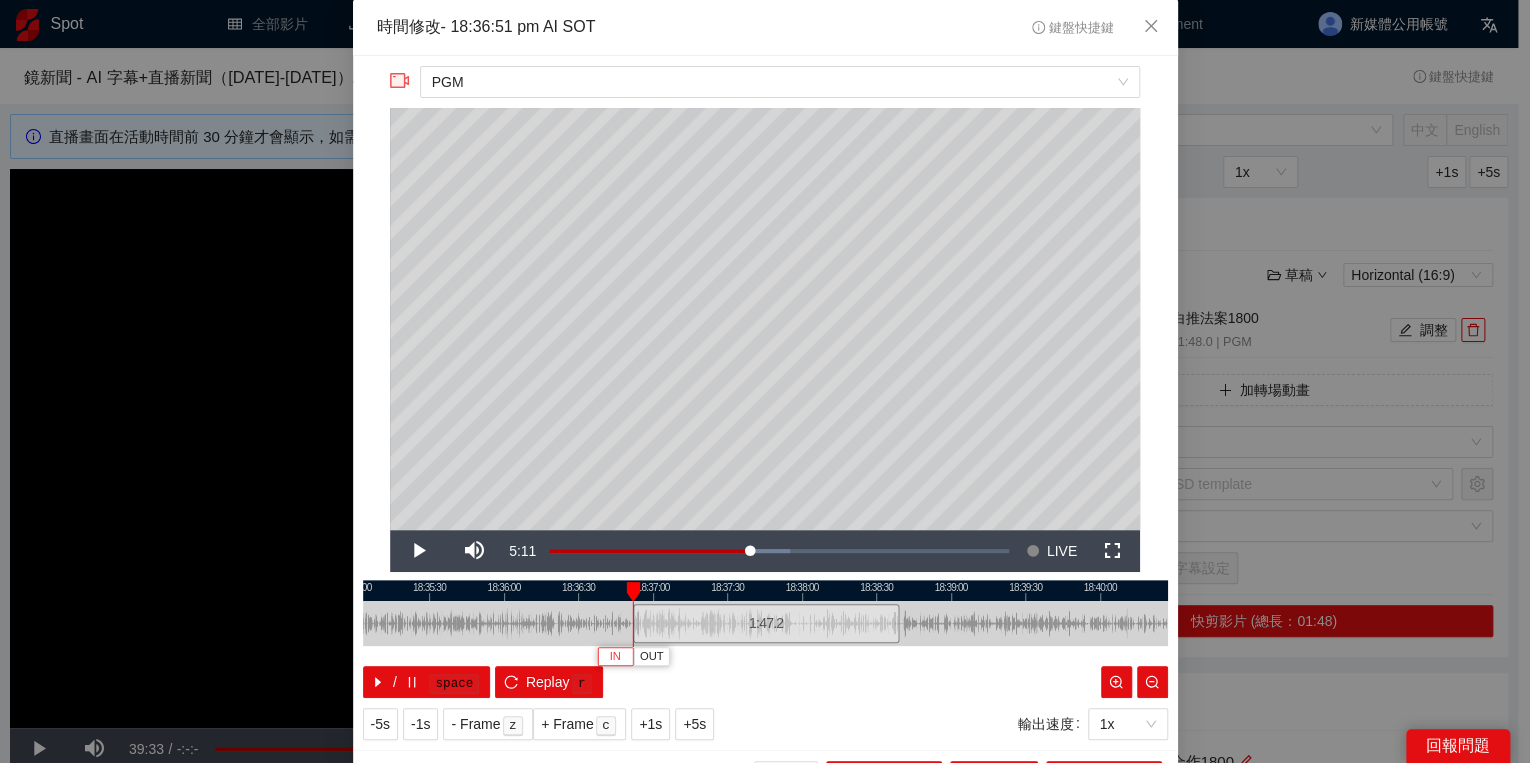 click on "IN" at bounding box center [615, 657] 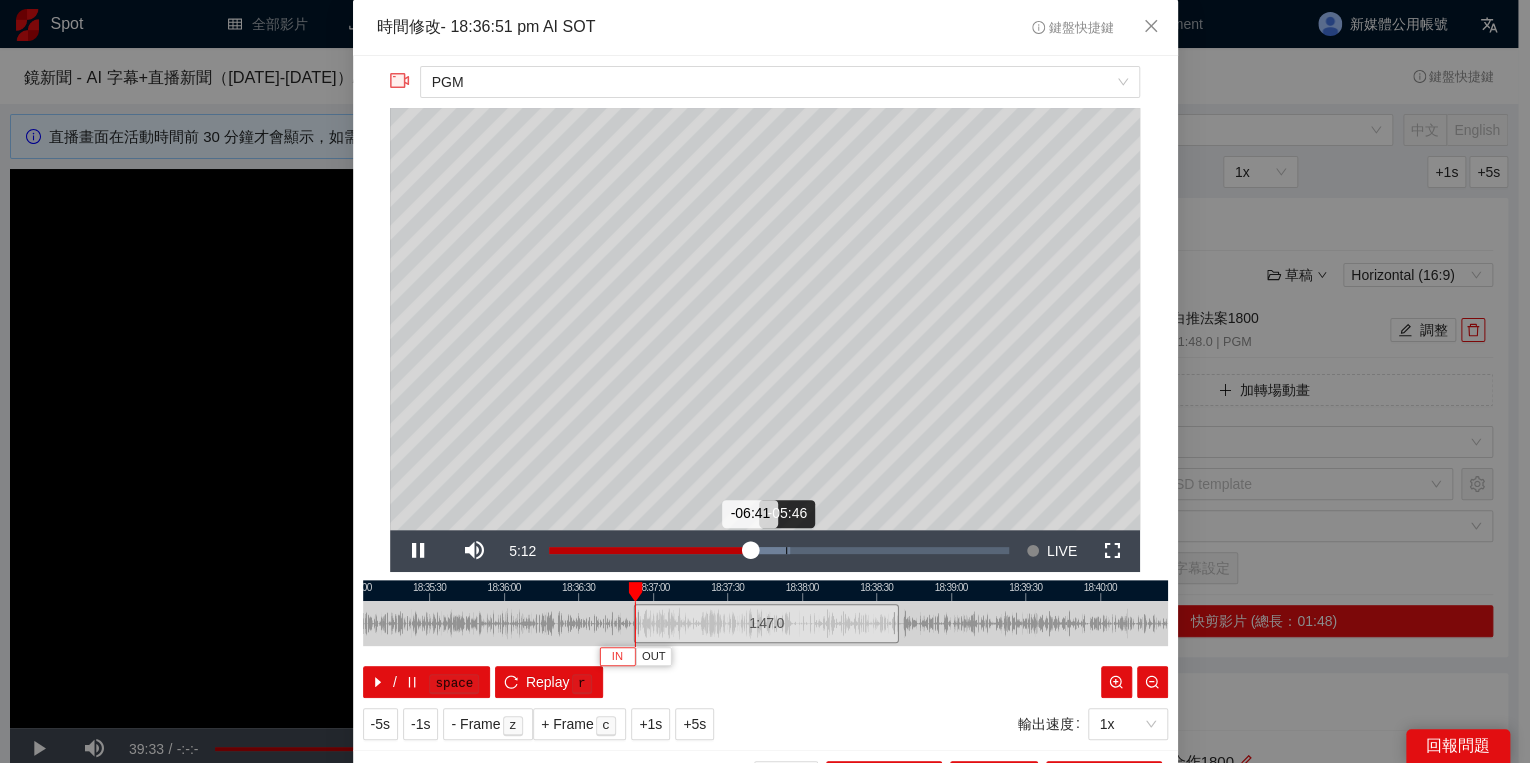 click on "Loaded :  52.53% -05:46 -06:41" at bounding box center [779, 550] 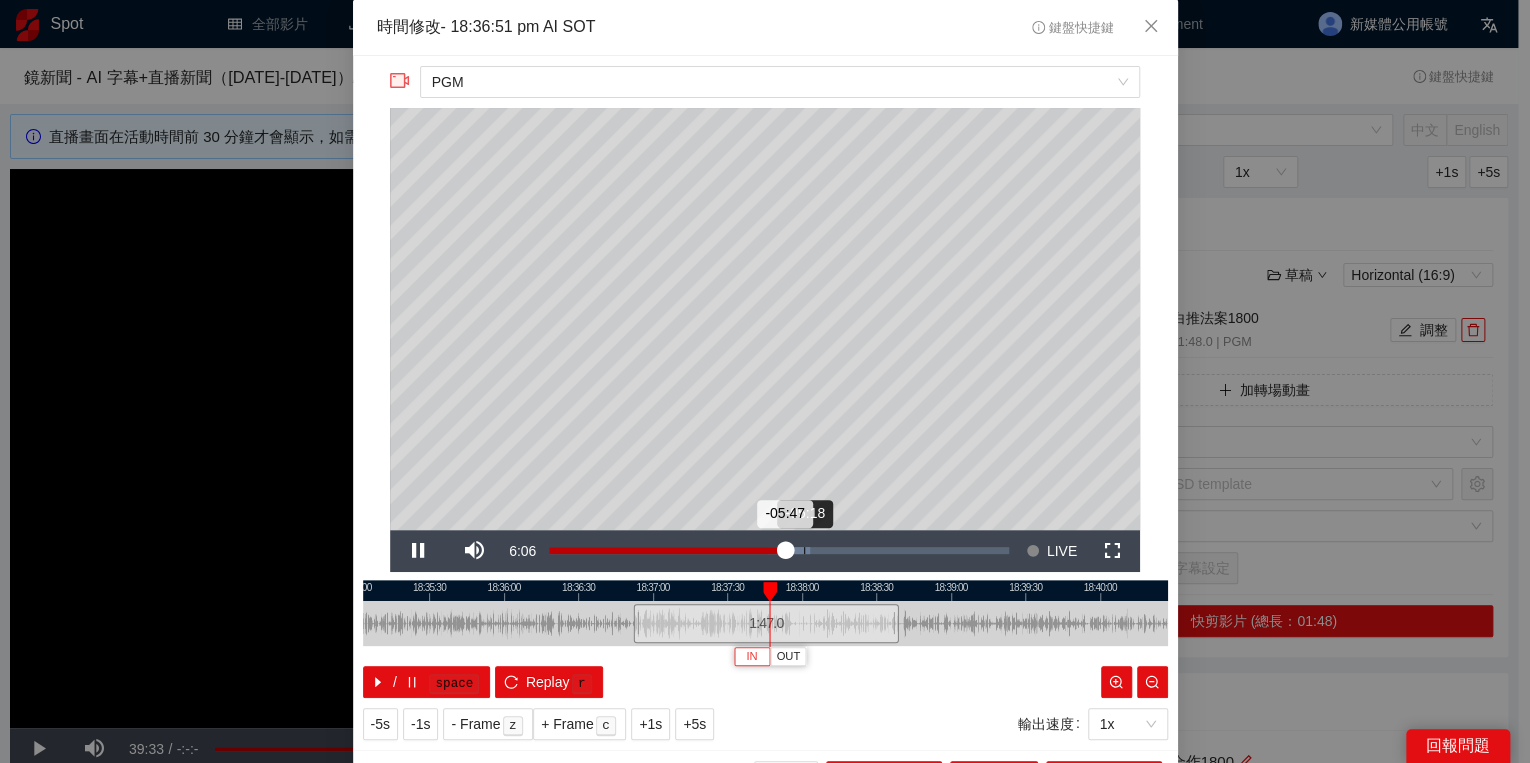click on "Loaded :  56.77% -05:18 -05:47" at bounding box center (779, 551) 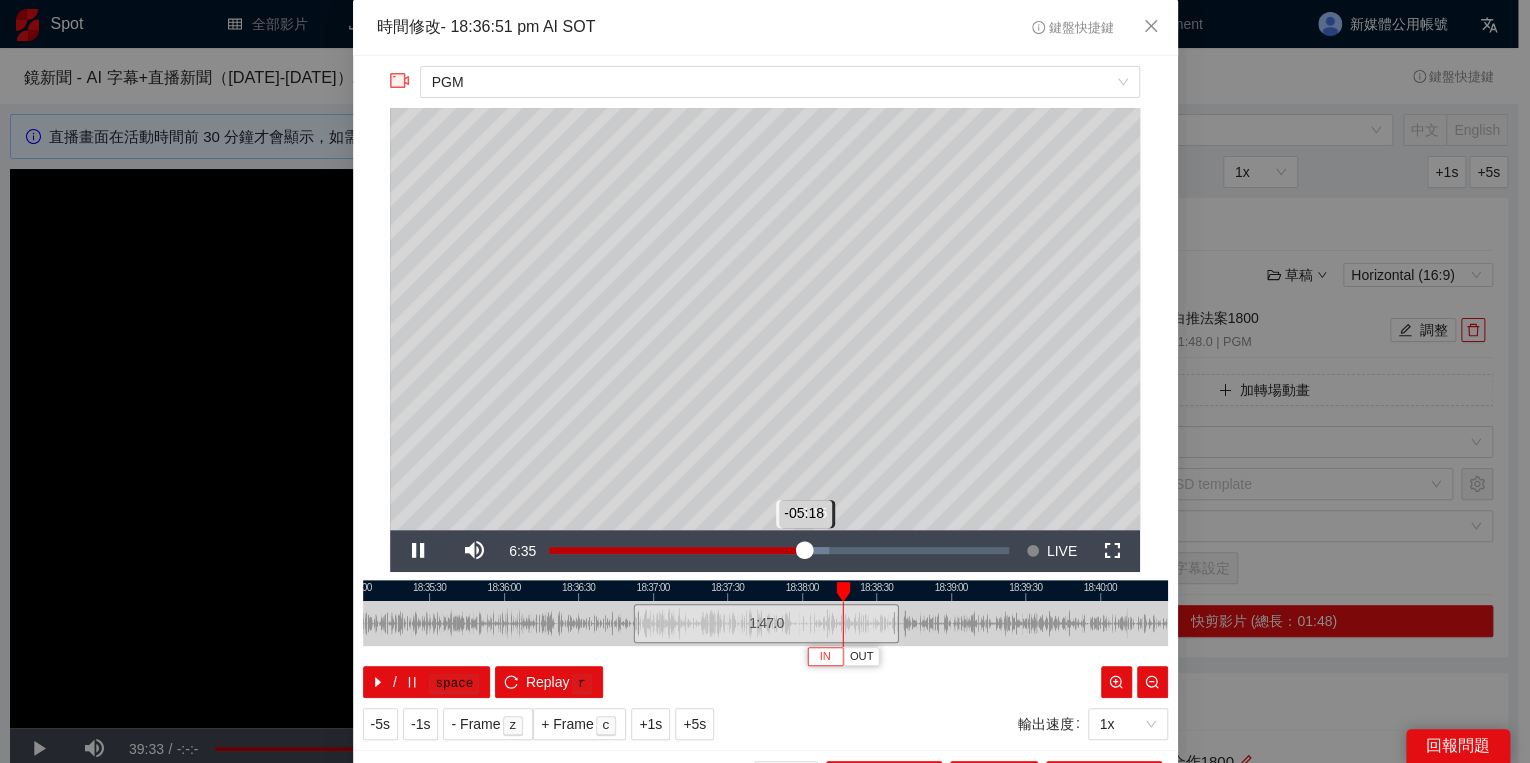 click on "-05:18" at bounding box center (676, 550) 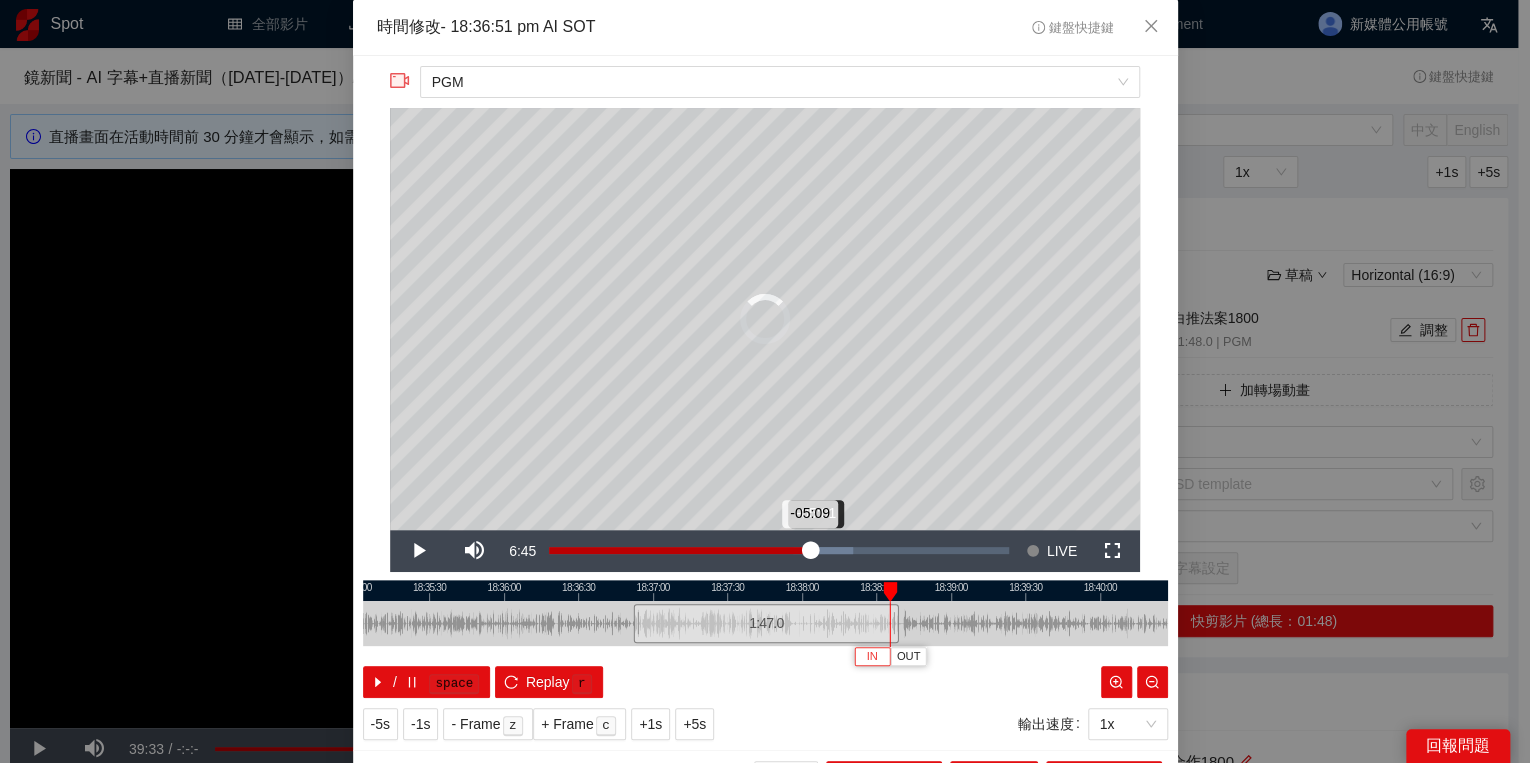 click on "-05:09" at bounding box center [679, 550] 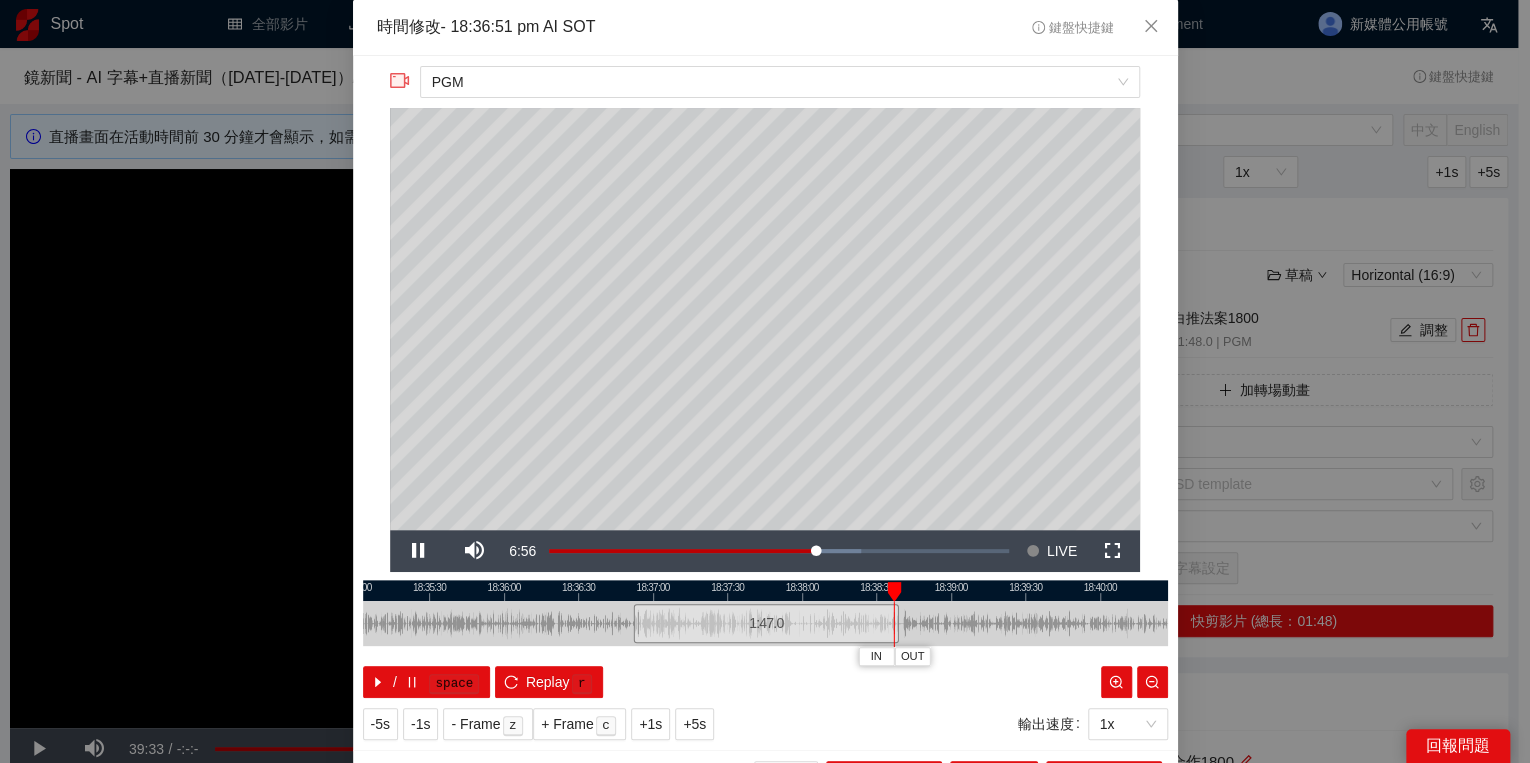 click at bounding box center [894, 592] 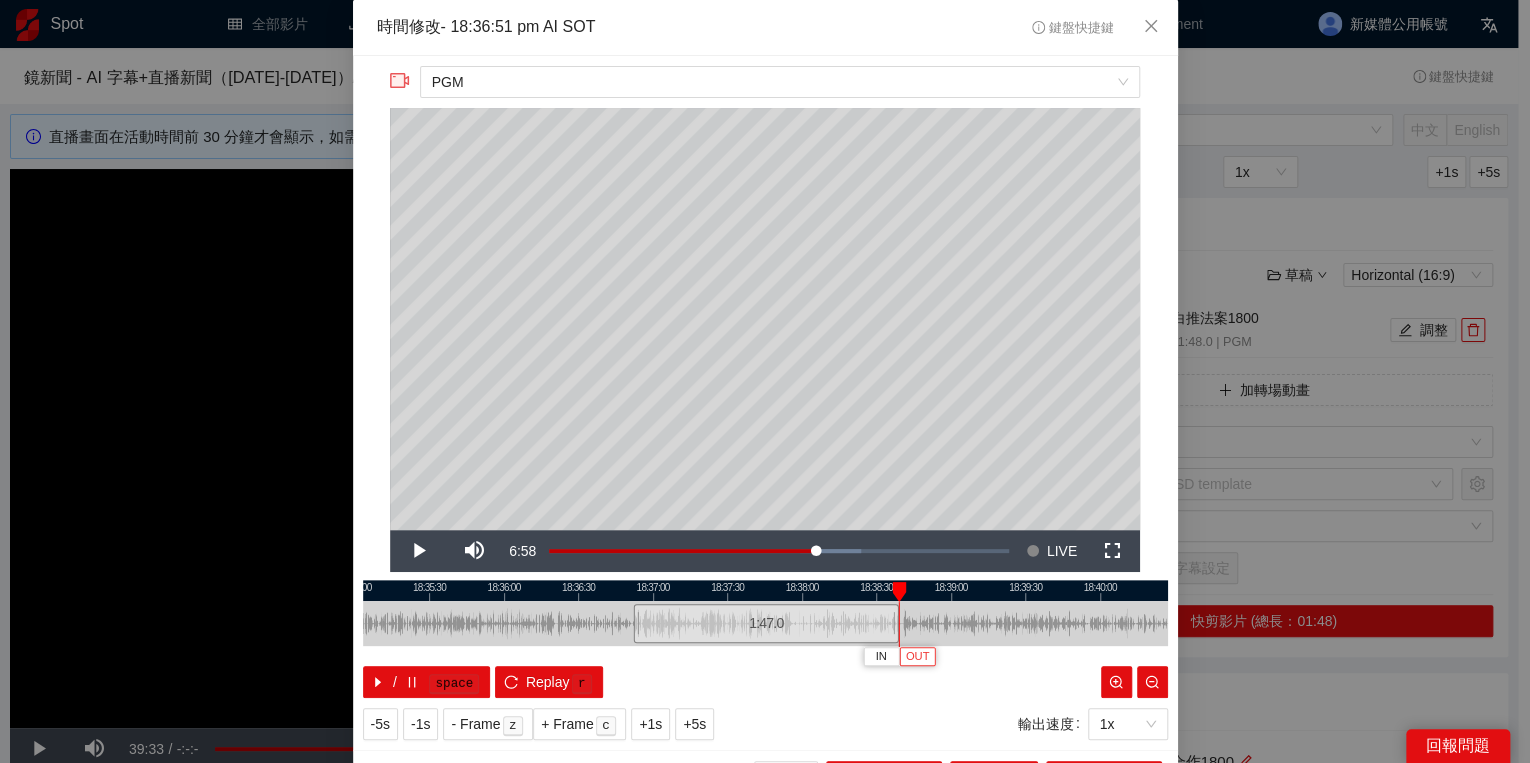 click on "OUT" at bounding box center [918, 657] 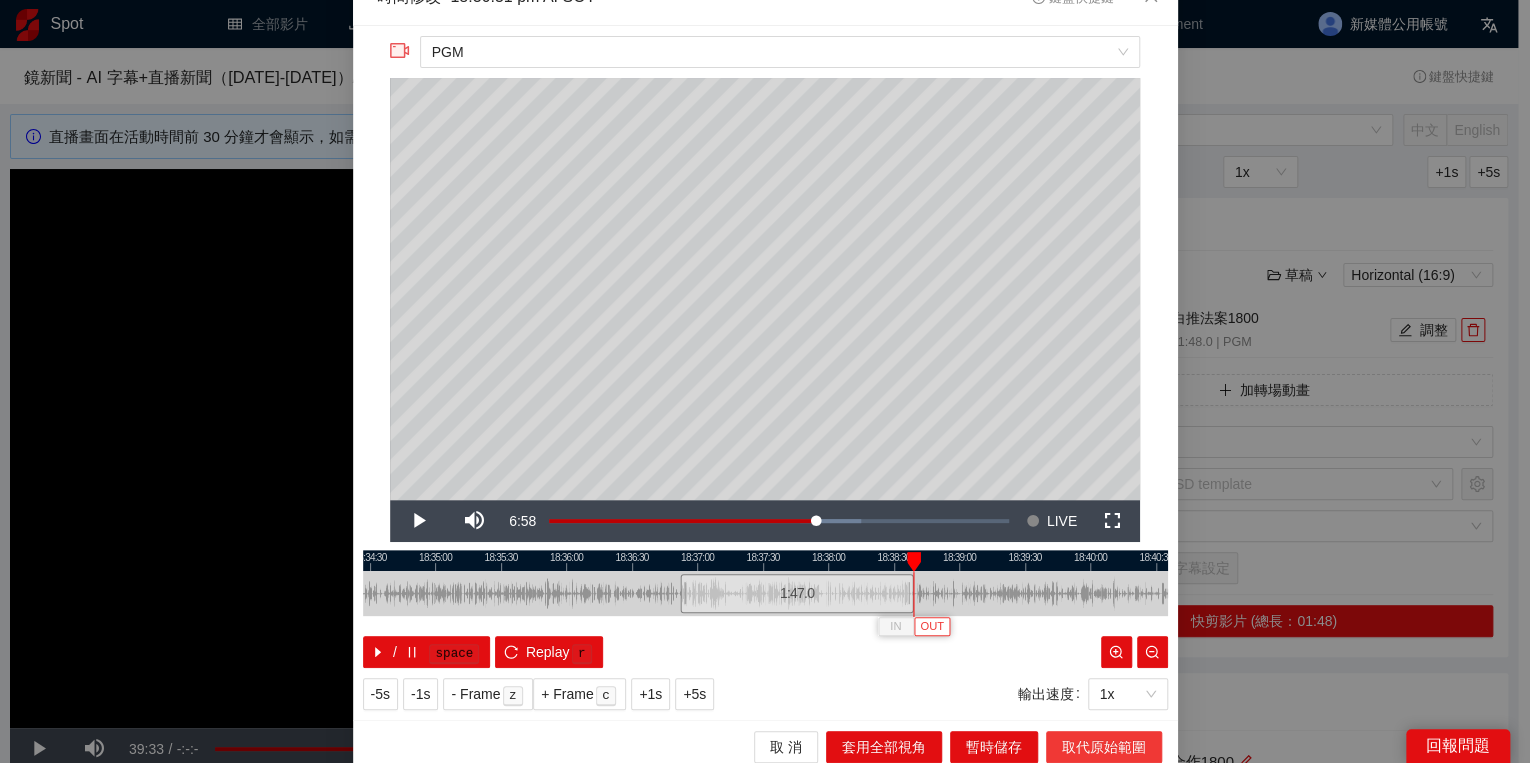 scroll, scrollTop: 39, scrollLeft: 0, axis: vertical 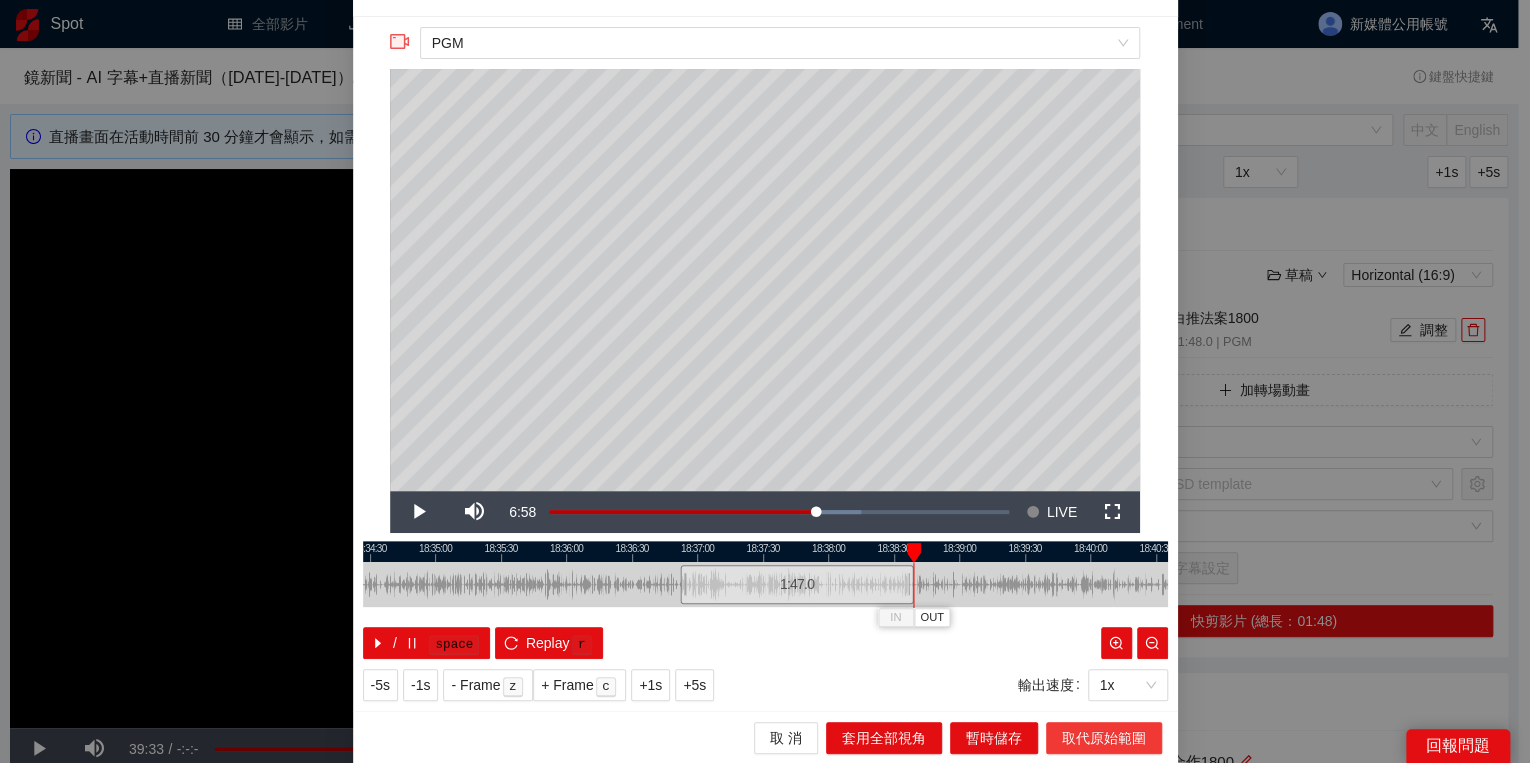 click on "取代原始範圍" at bounding box center [1104, 738] 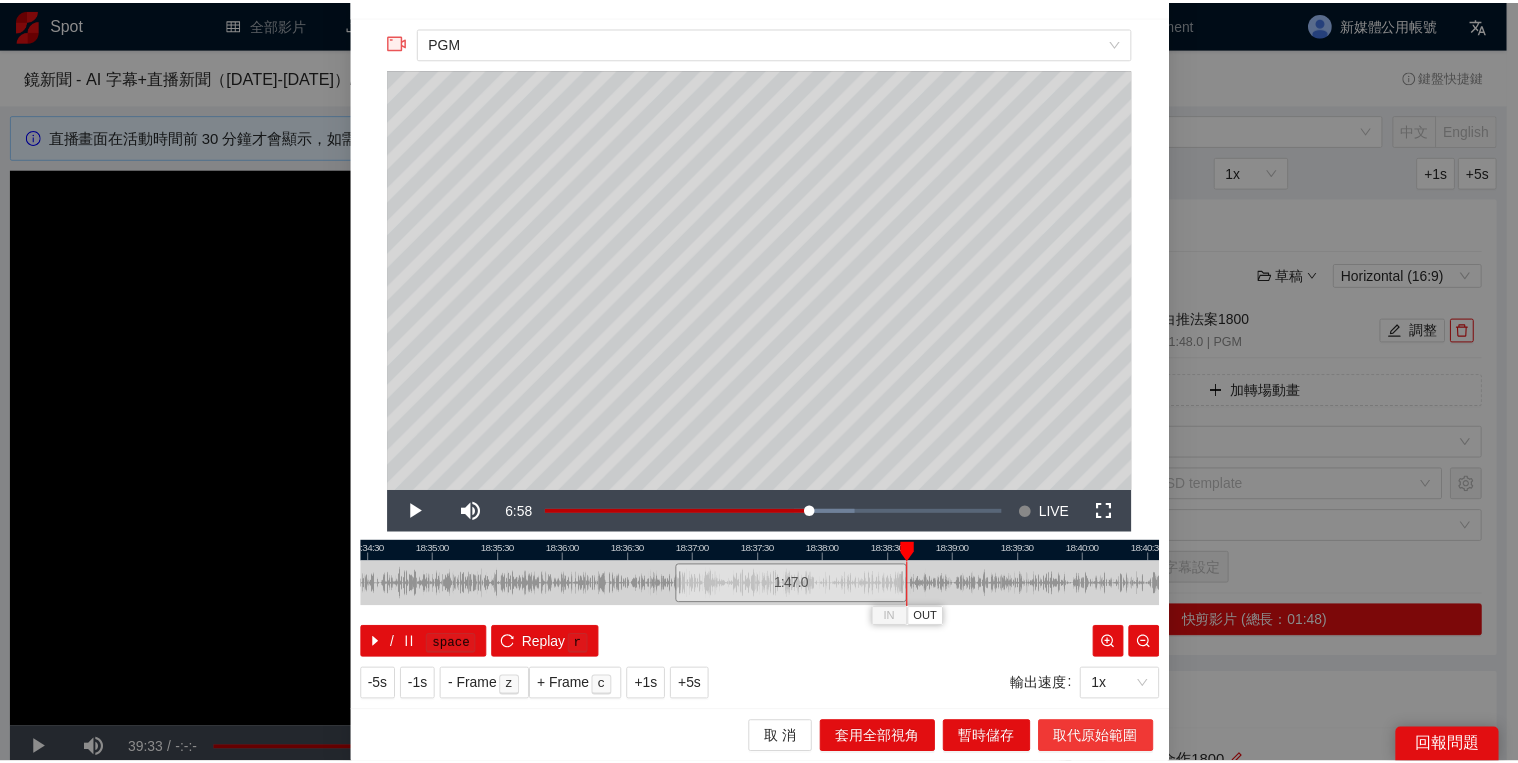 scroll, scrollTop: 0, scrollLeft: 0, axis: both 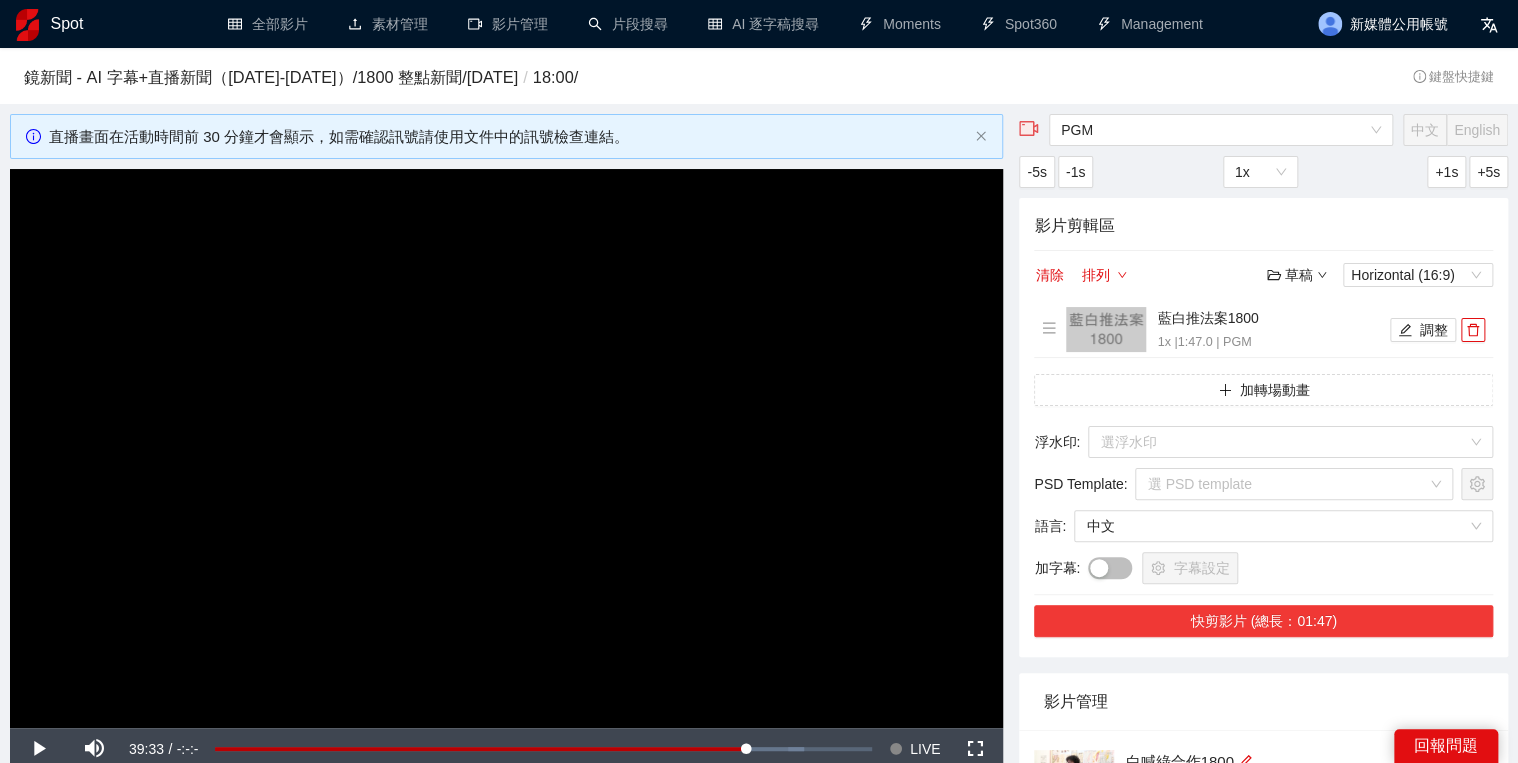 click on "快剪影片 (總長：01:47)" at bounding box center (1263, 621) 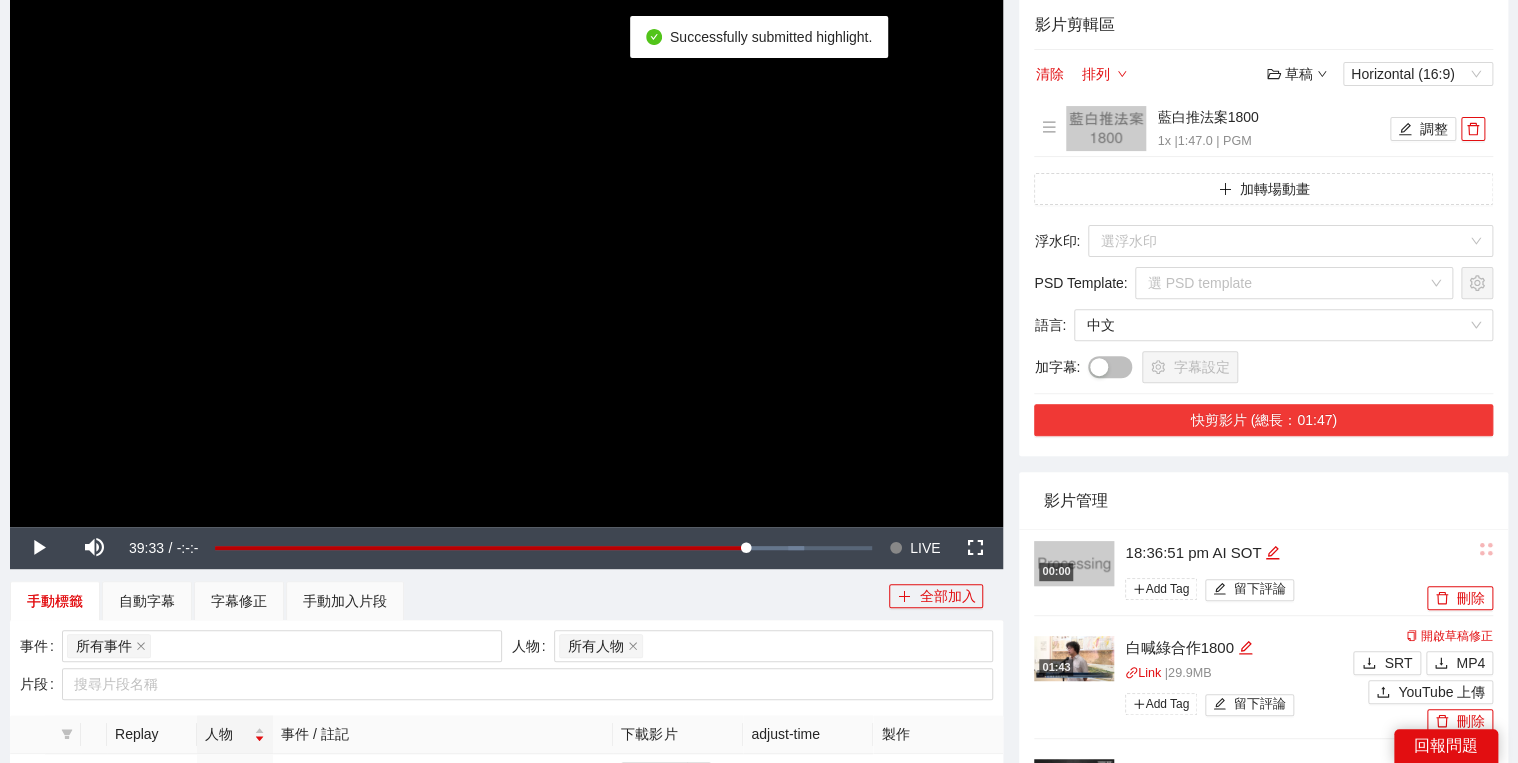 scroll, scrollTop: 240, scrollLeft: 0, axis: vertical 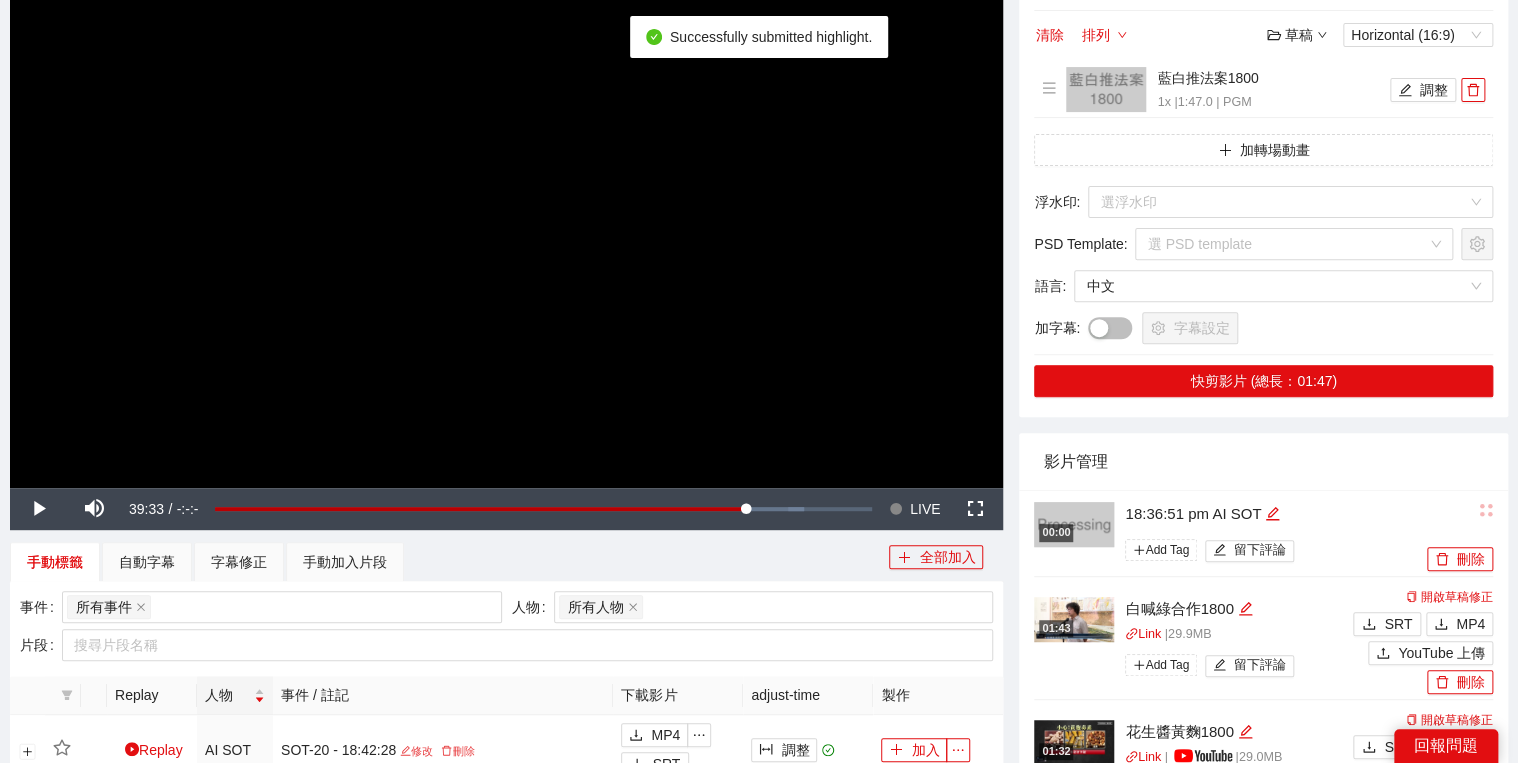 click on "00:00 18:36:51 pm AI SOT   Add Tag   留下評論   刪除" at bounding box center (1263, 533) 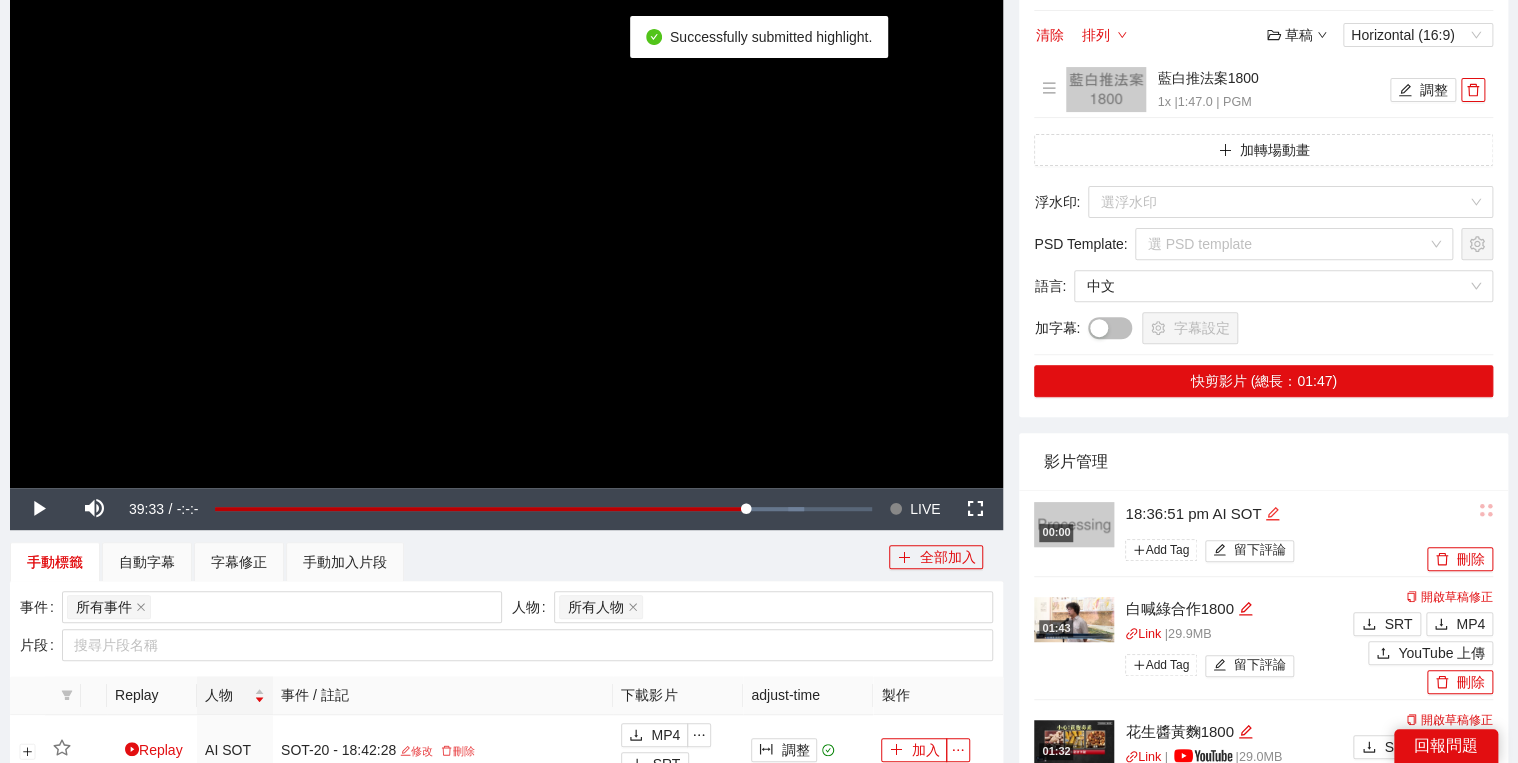 click 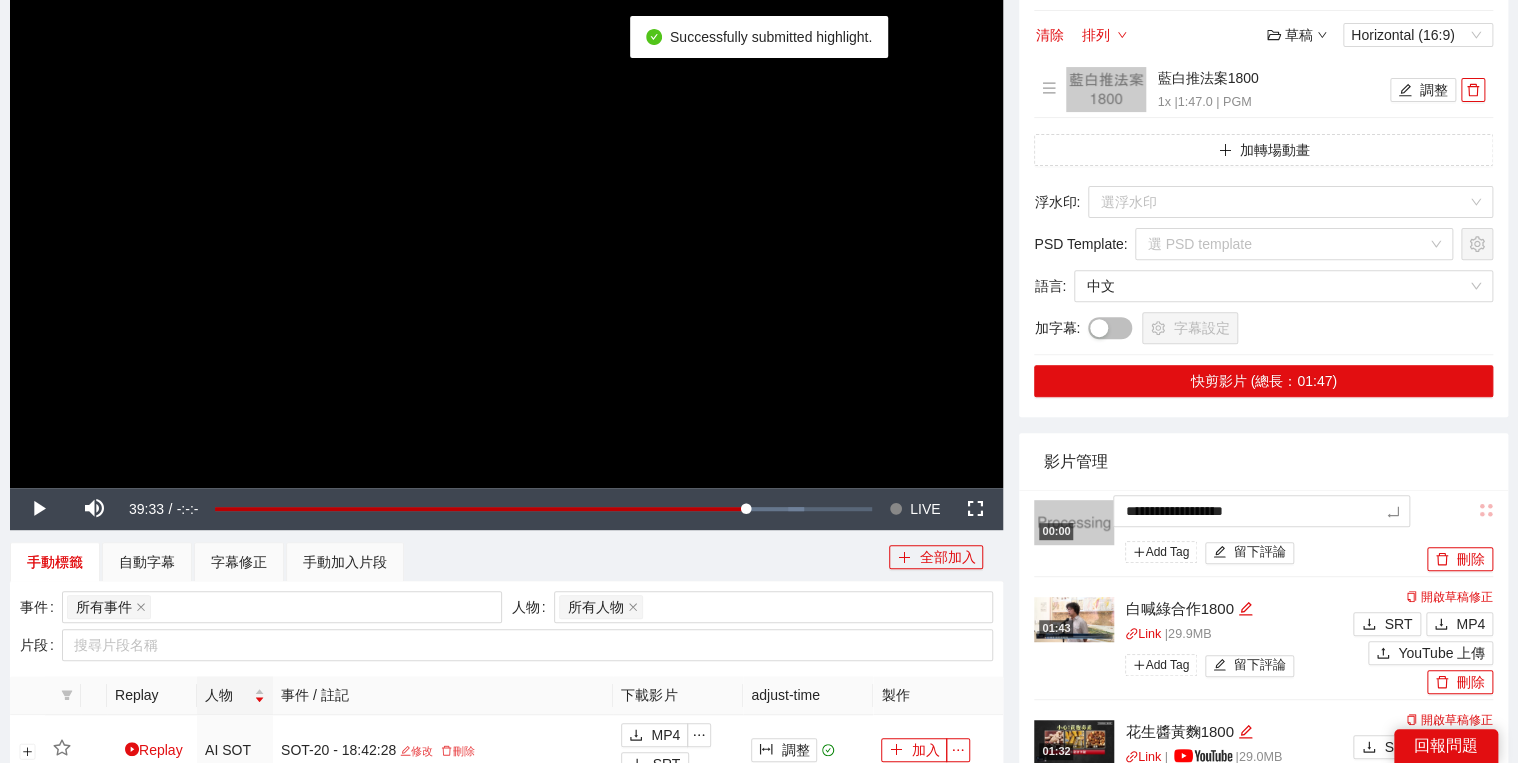 click on "**********" at bounding box center (1228, 534) 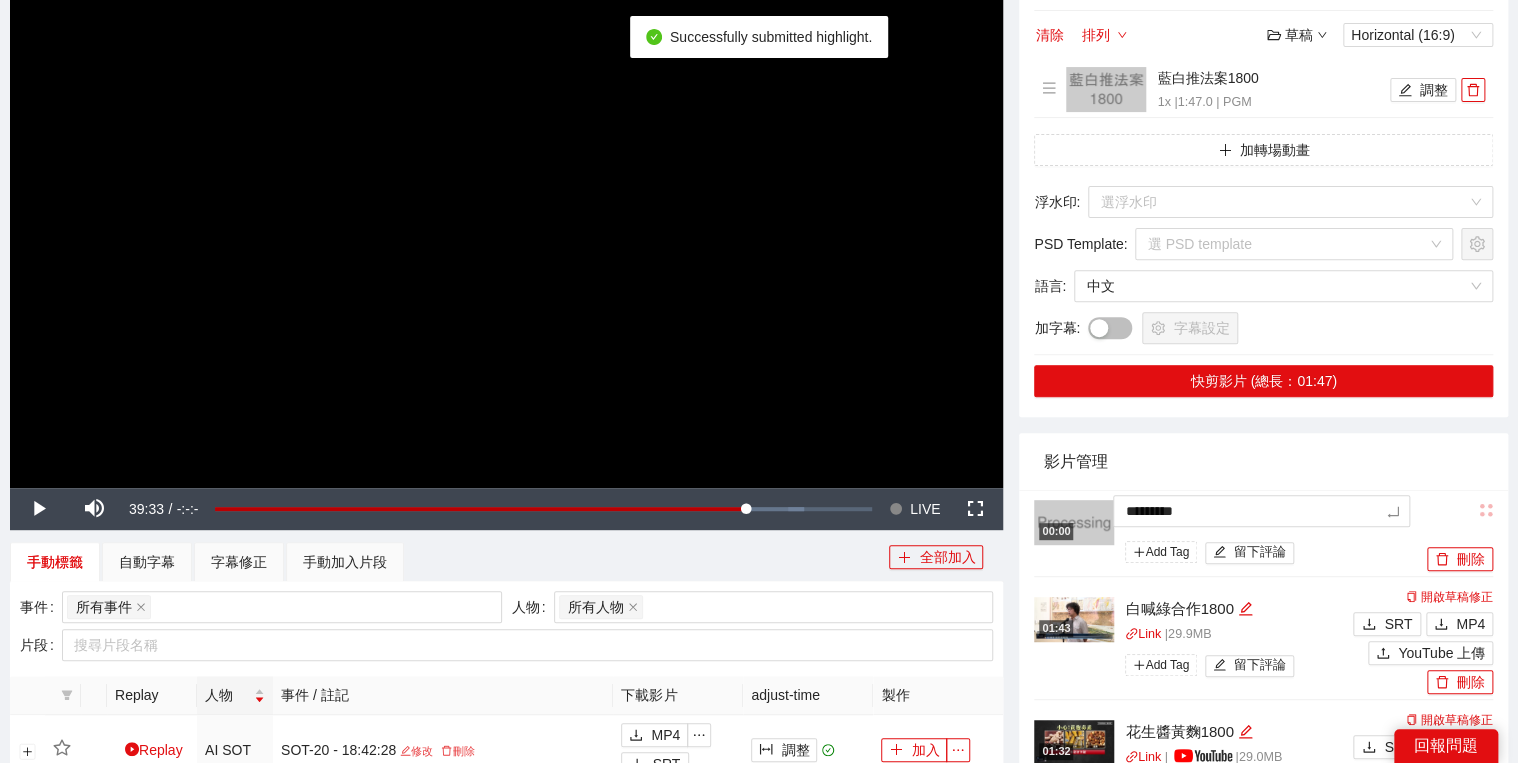 click on "影片管理" at bounding box center (1263, 461) 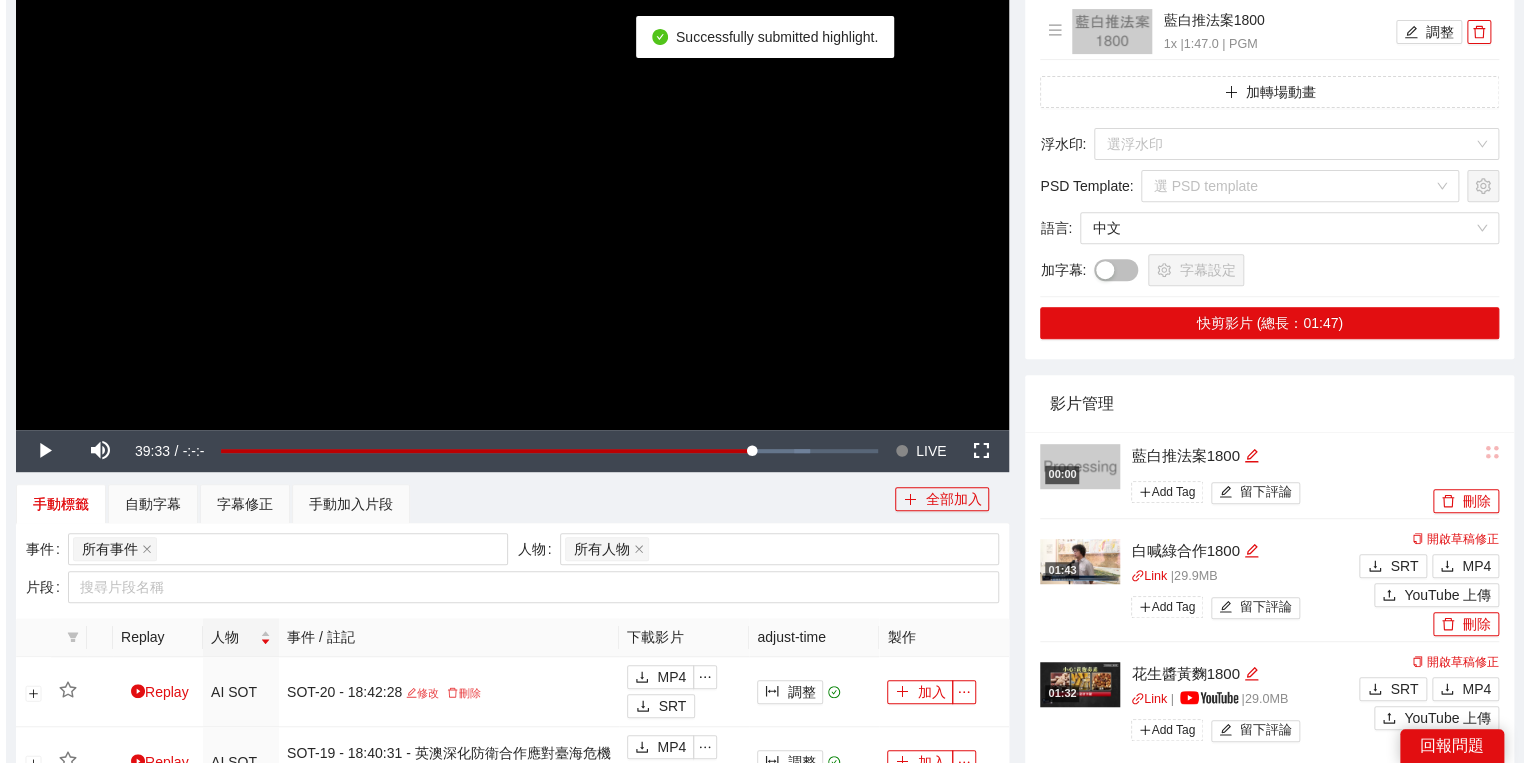 scroll, scrollTop: 400, scrollLeft: 0, axis: vertical 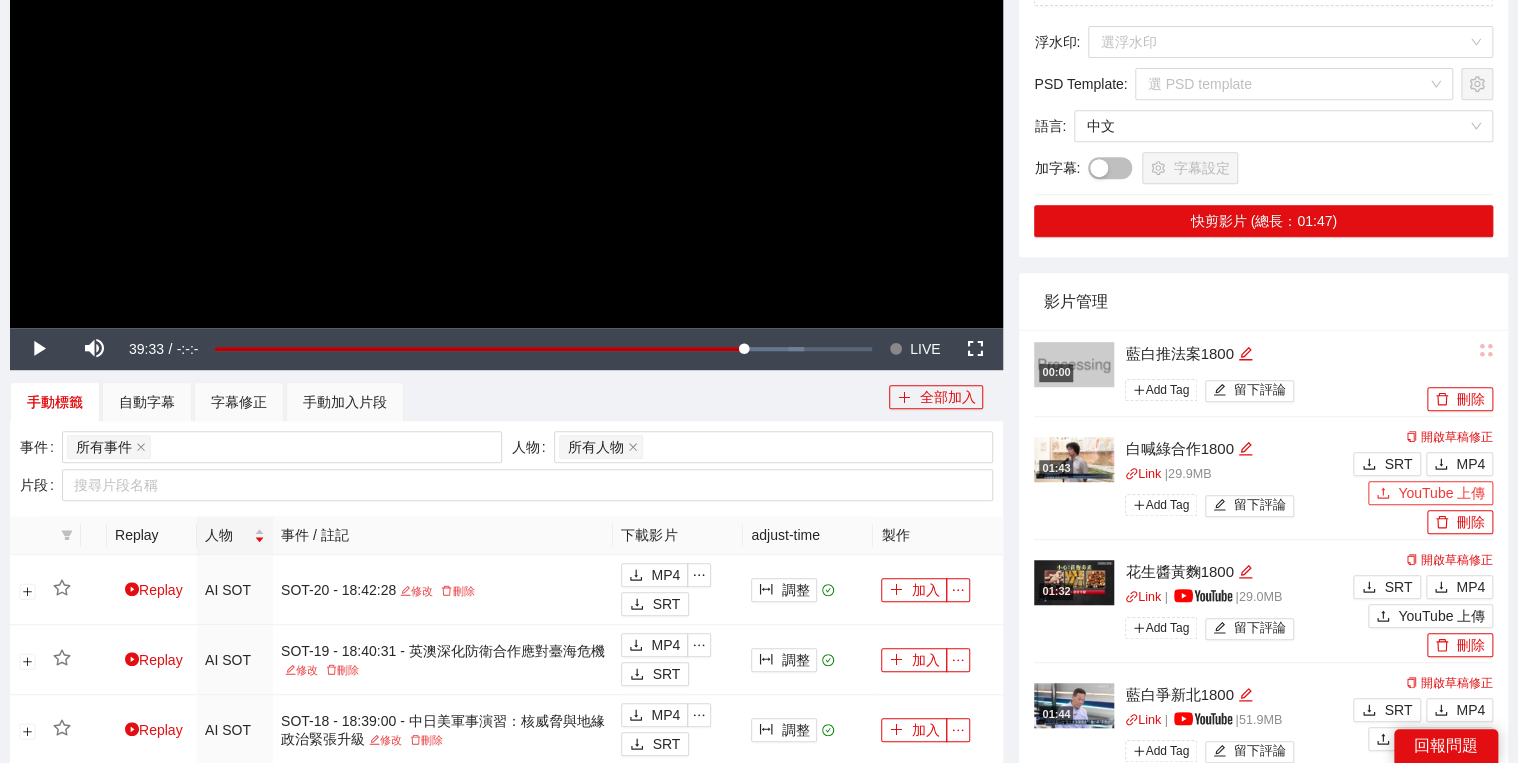 click on "YouTube 上傳" at bounding box center [1441, 493] 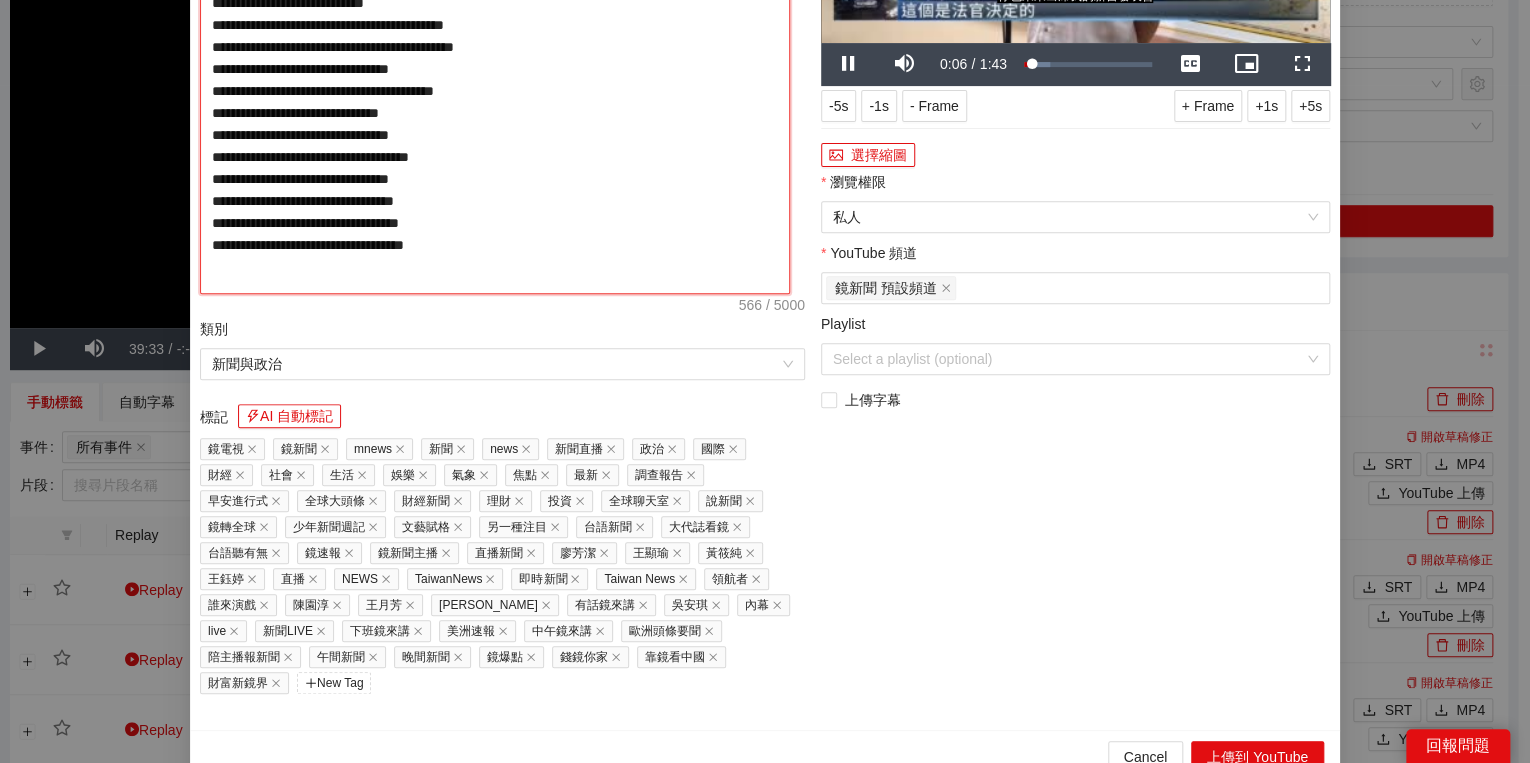 click on "**********" at bounding box center (495, 85) 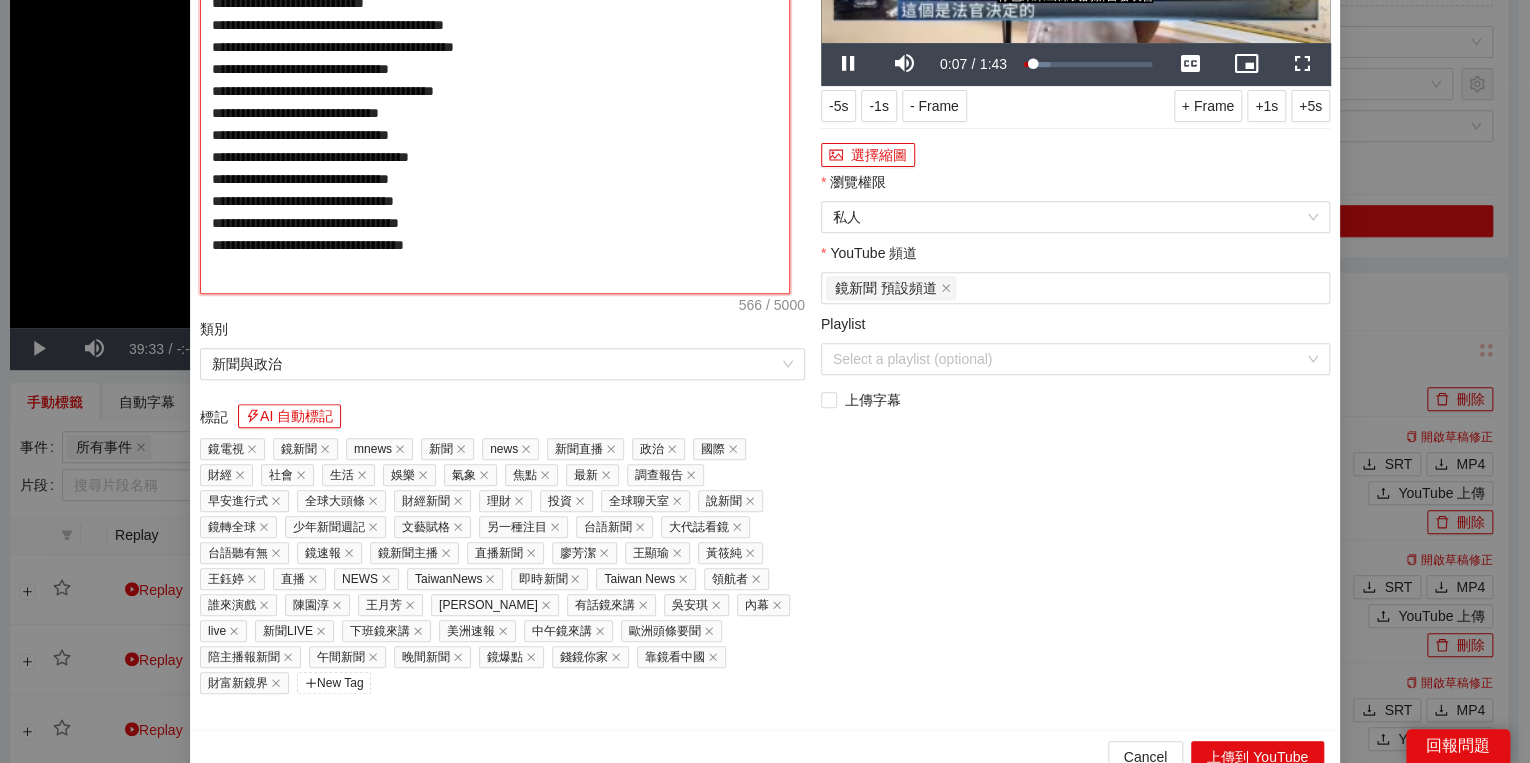 click on "**********" at bounding box center [495, 85] 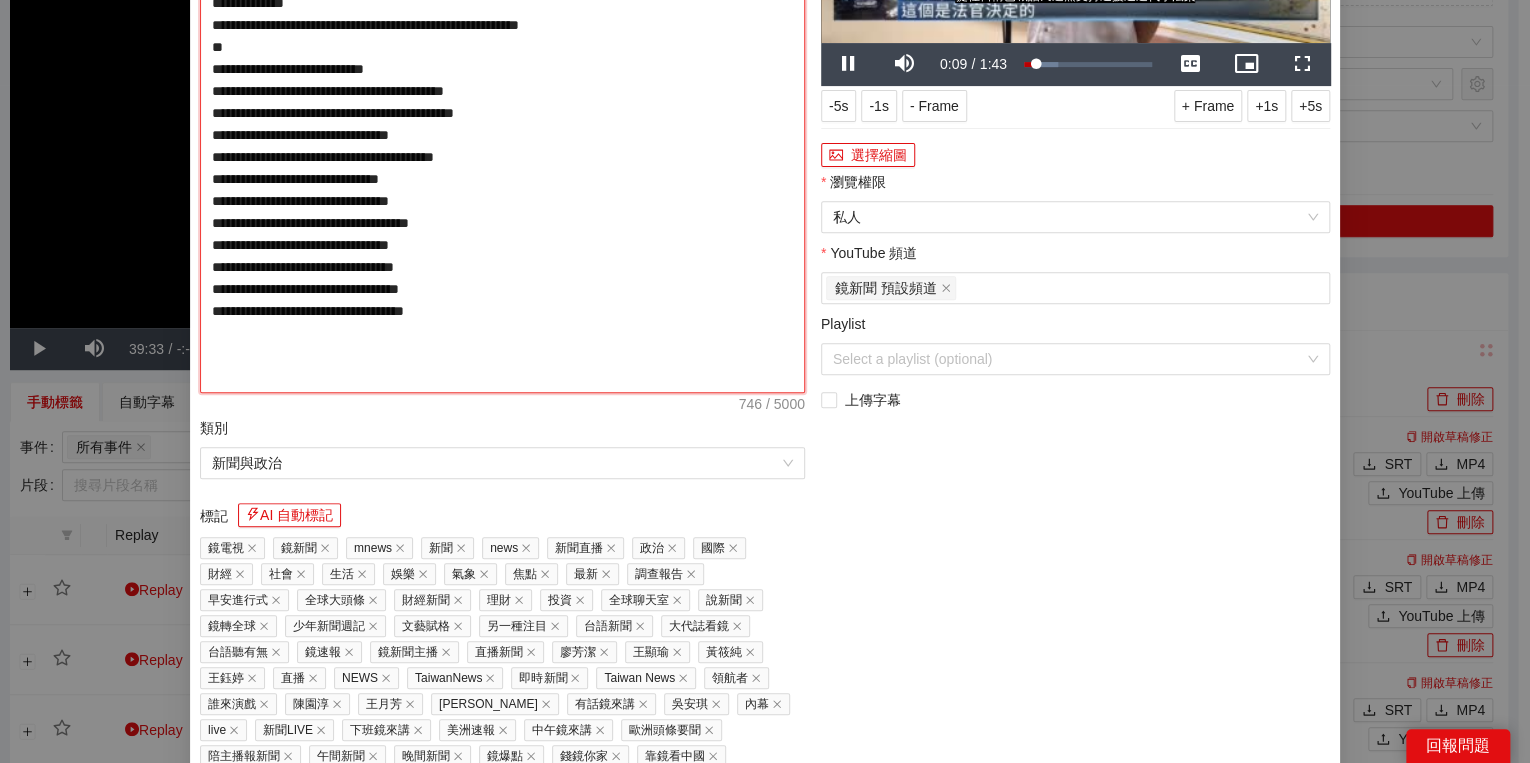 type on "**********" 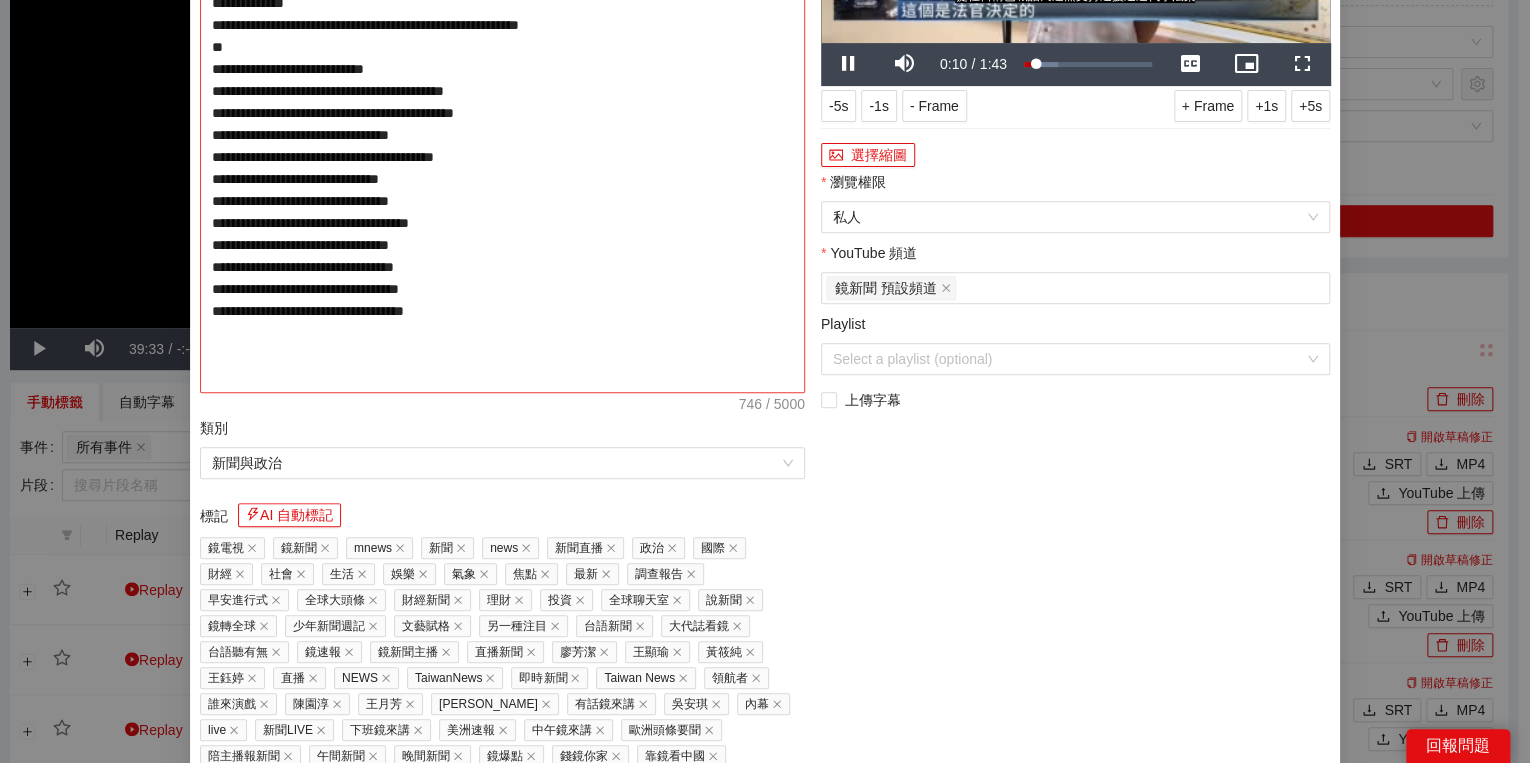 type on "**********" 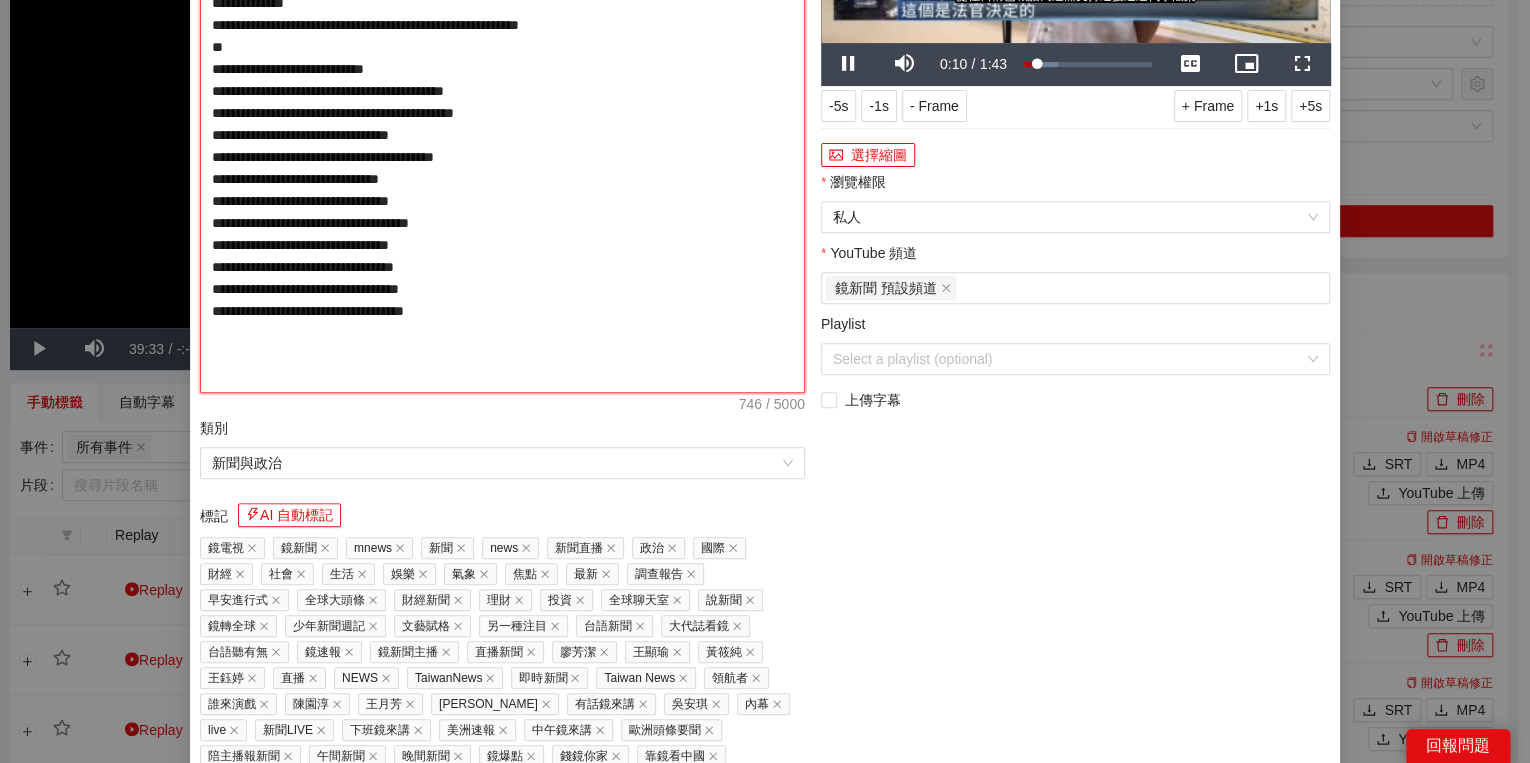 click on "**********" at bounding box center (502, 135) 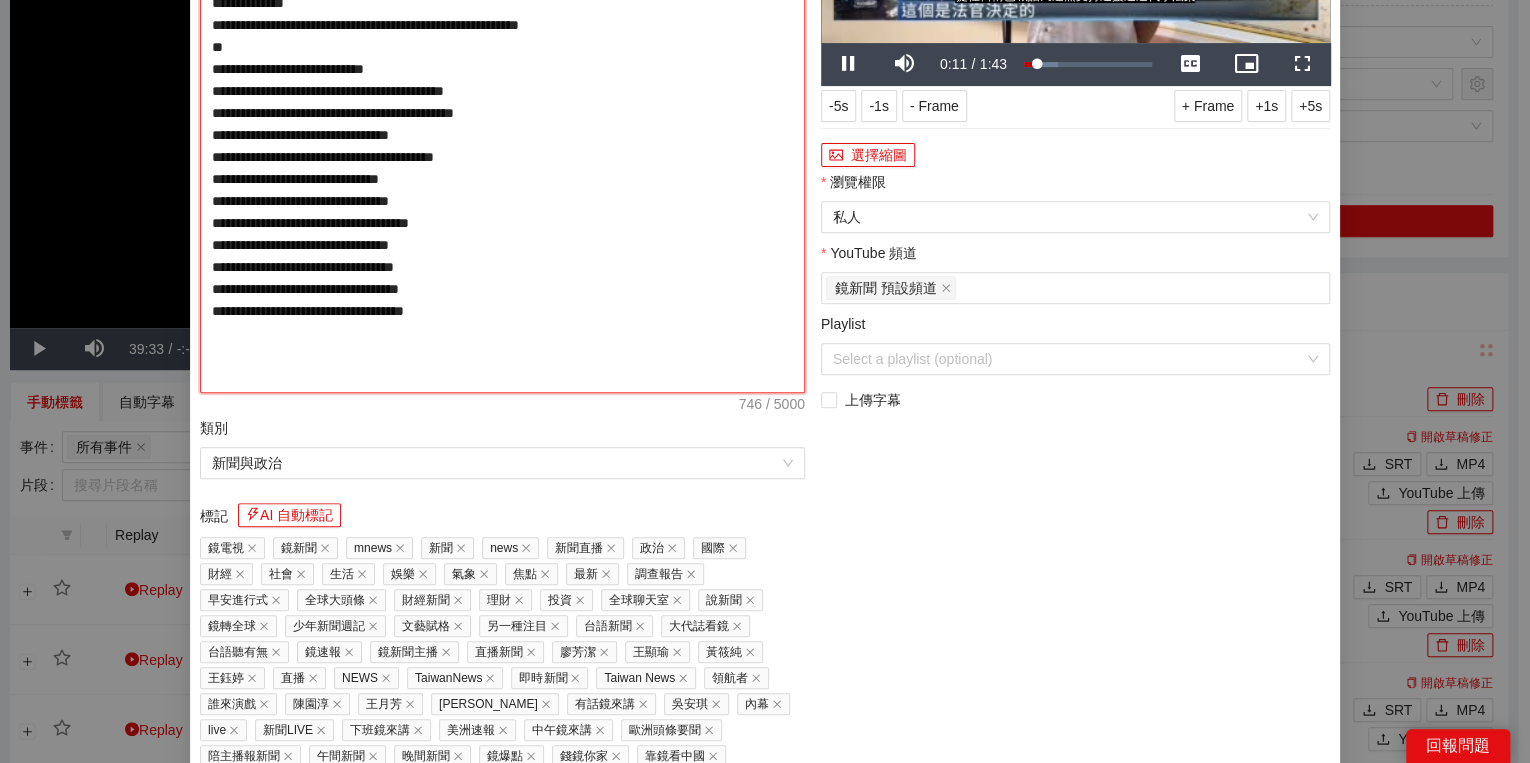 click on "**********" at bounding box center [502, 135] 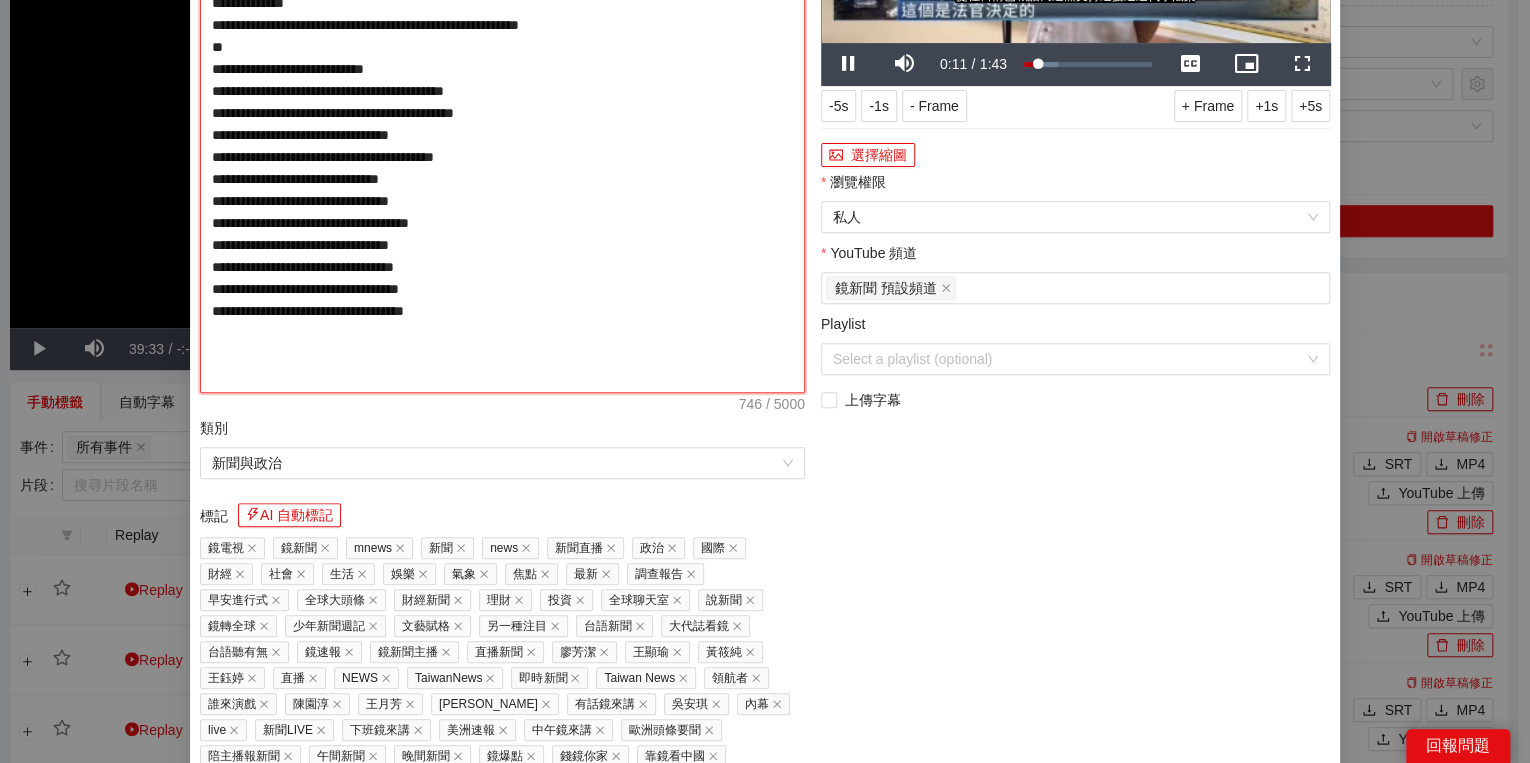 type on "**********" 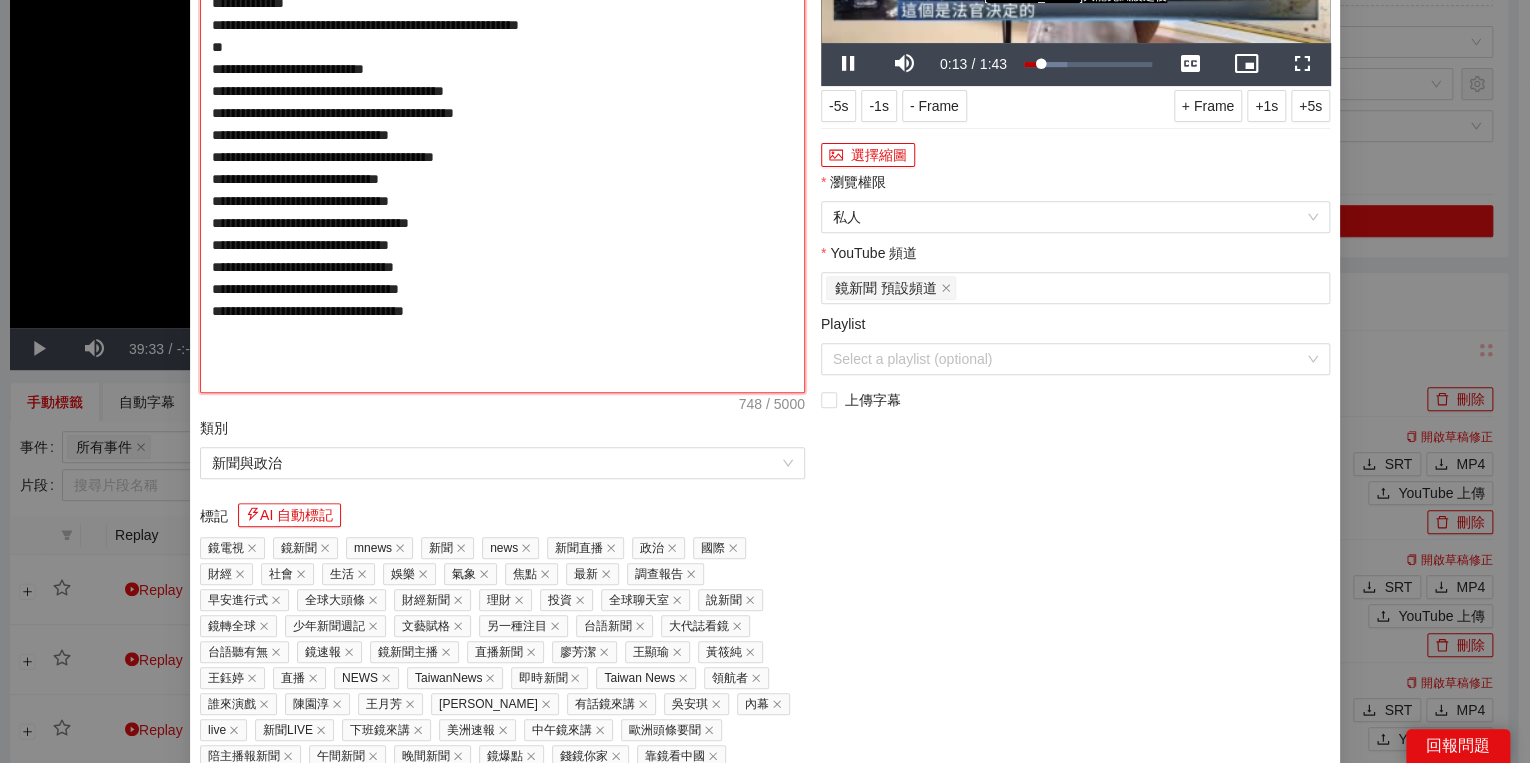 type on "**********" 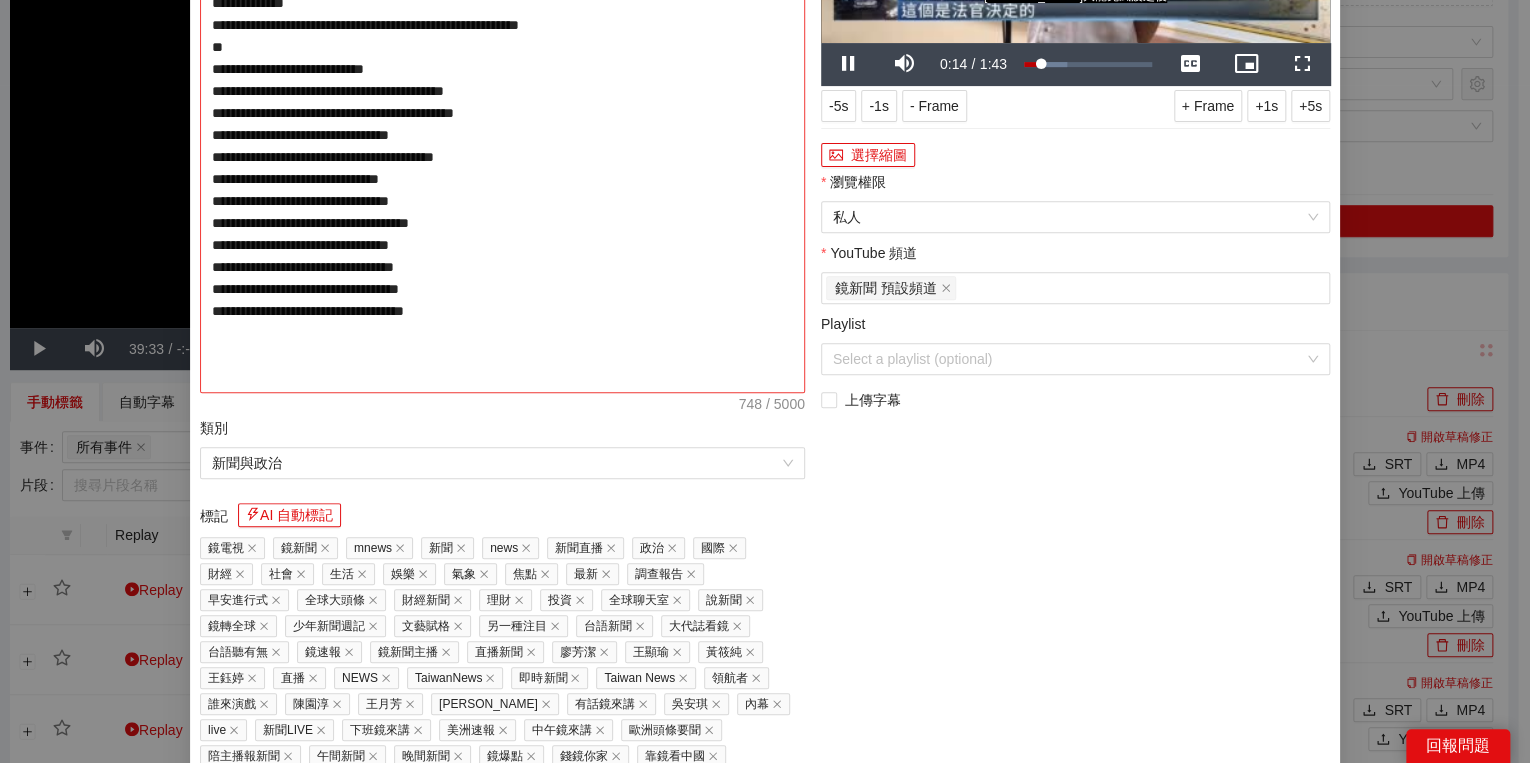 type on "**********" 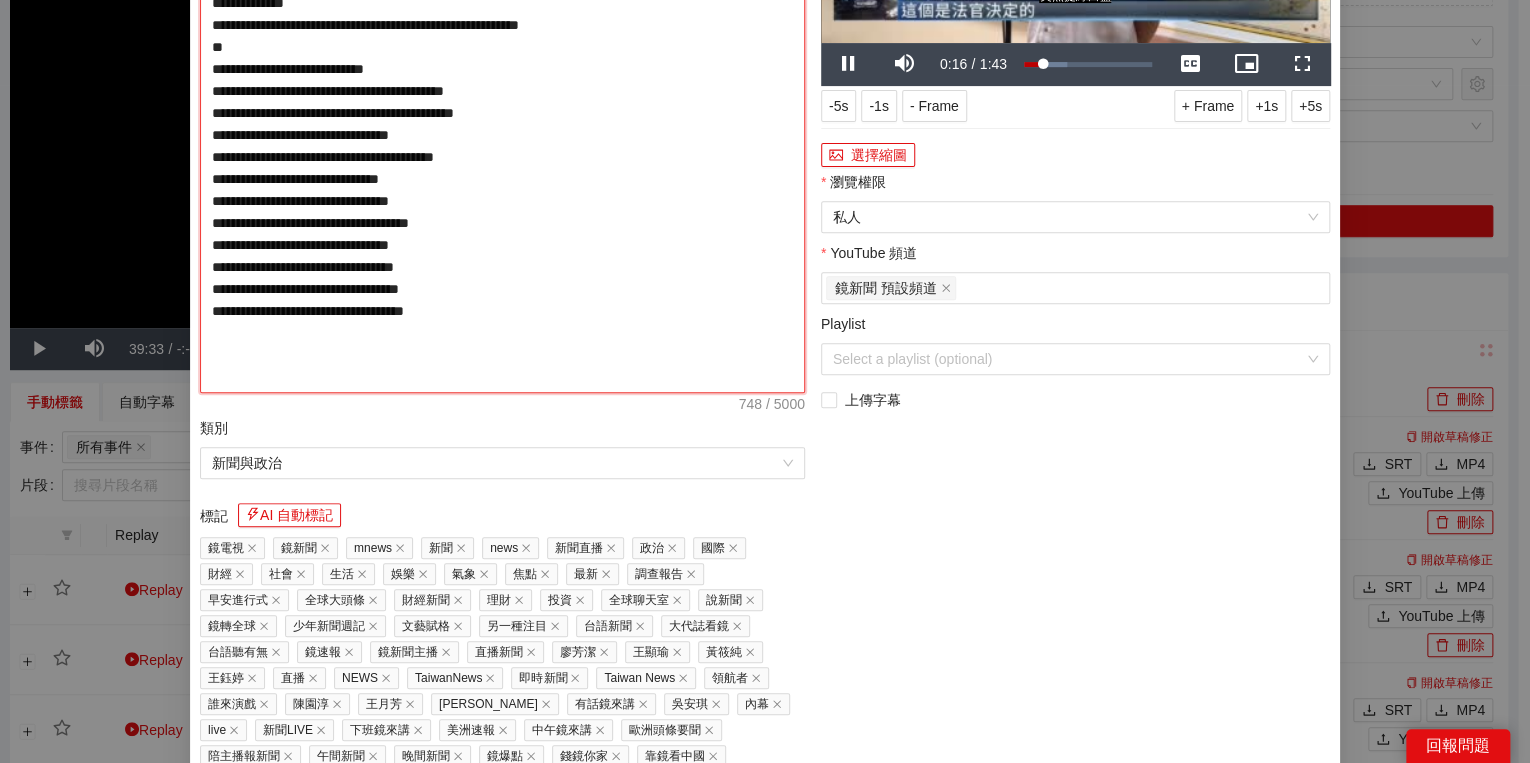 click on "**********" at bounding box center [502, 135] 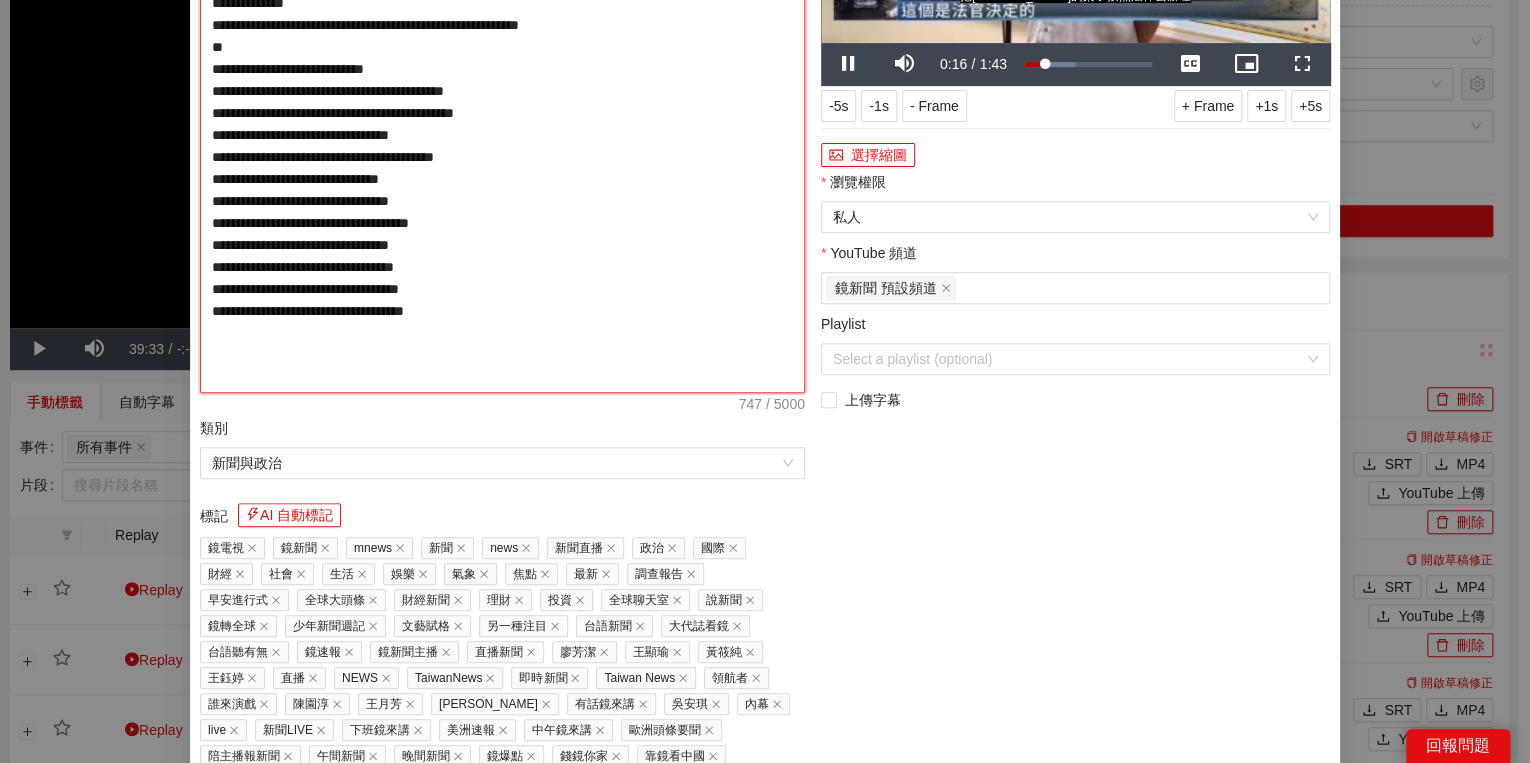 click on "**********" at bounding box center [502, 135] 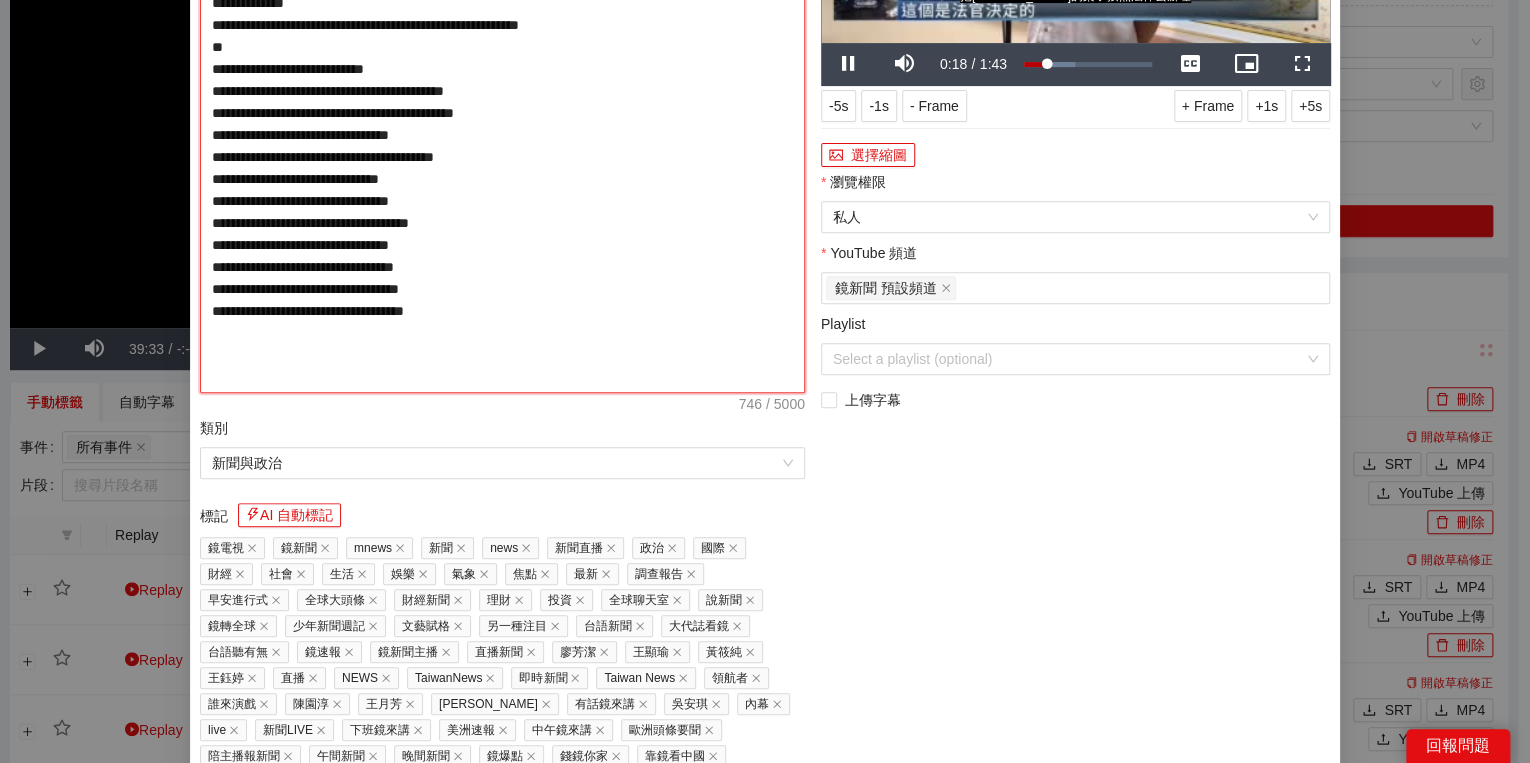 click on "**********" at bounding box center (502, 135) 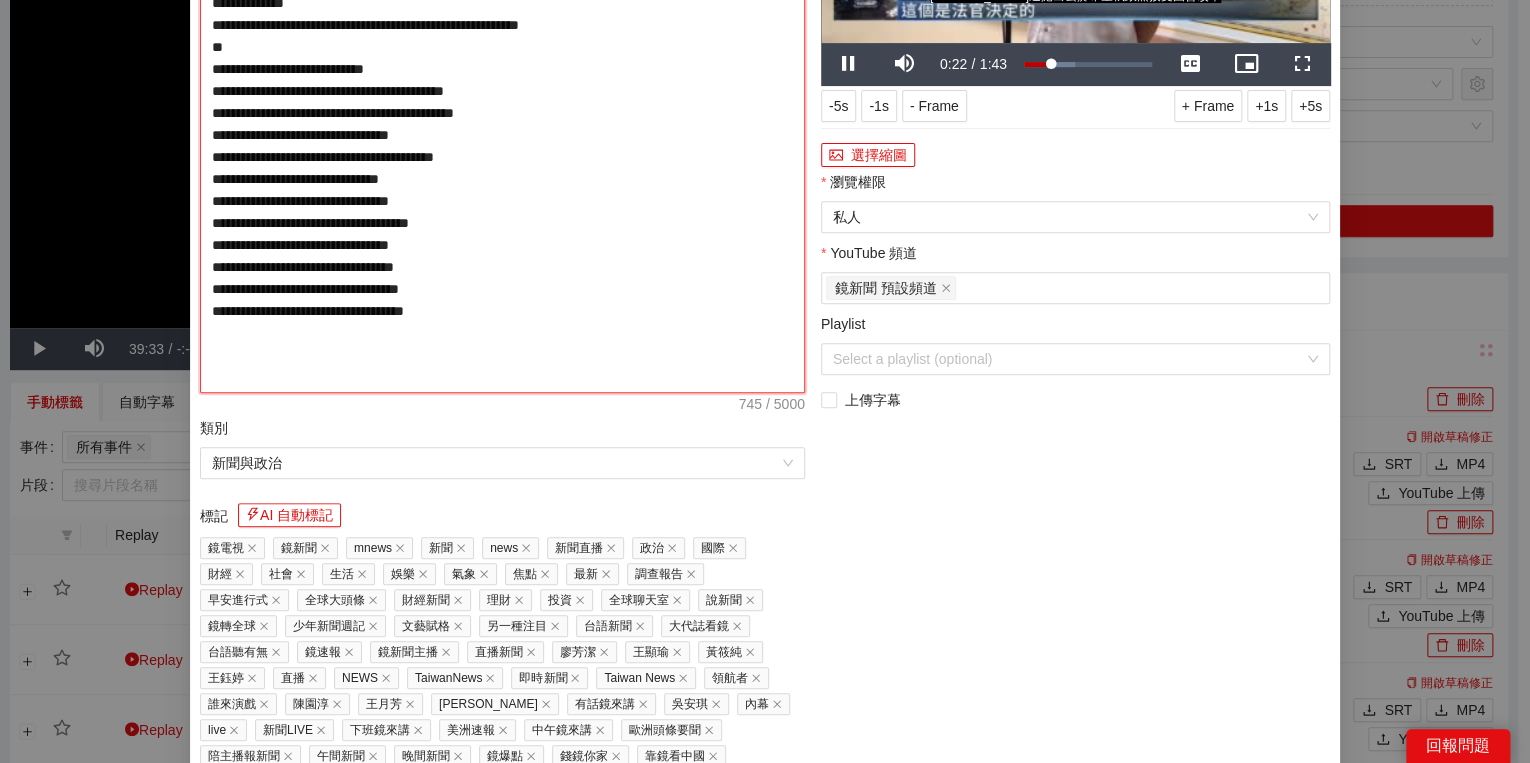 drag, startPoint x: 736, startPoint y: 248, endPoint x: 748, endPoint y: 246, distance: 12.165525 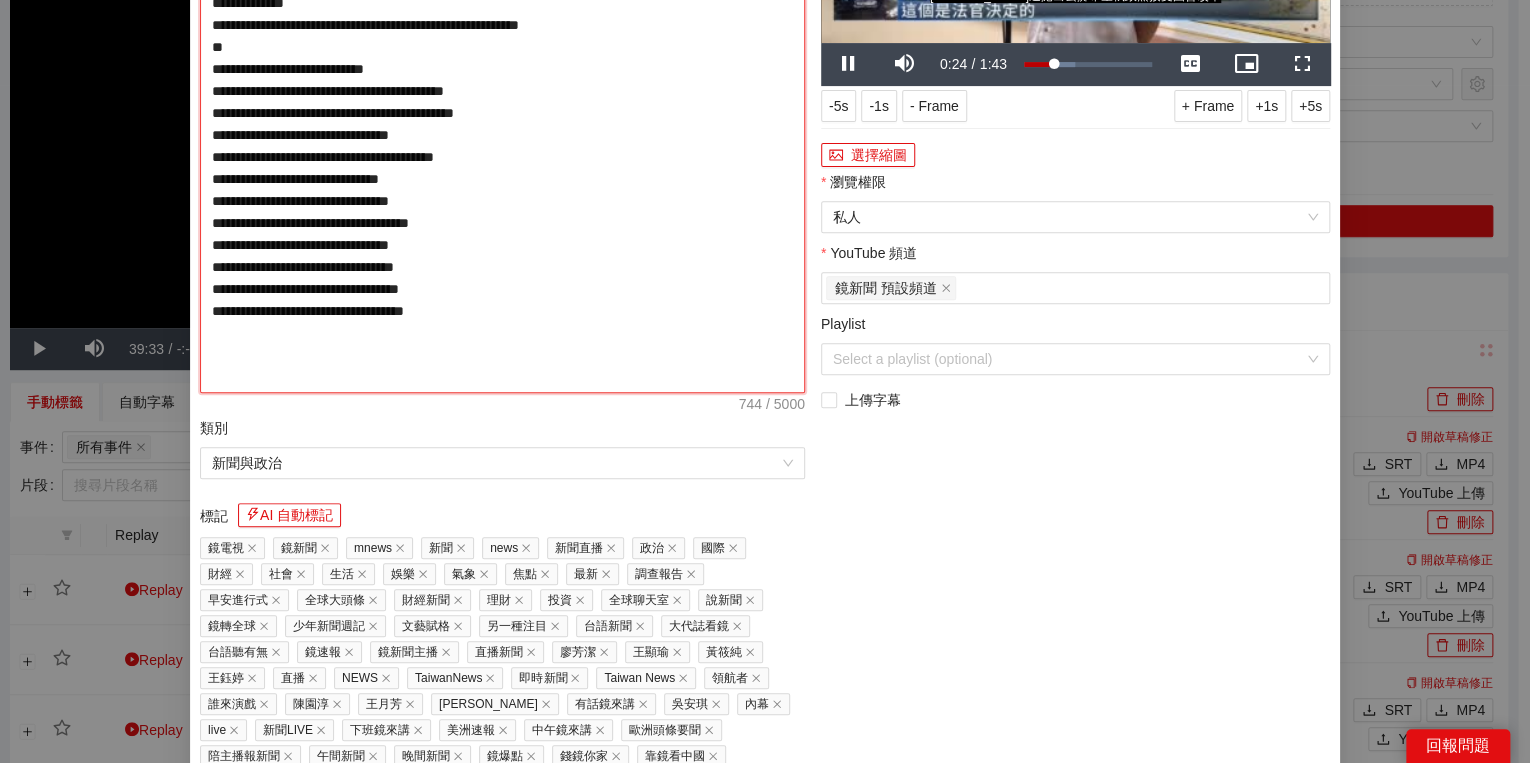 type on "**********" 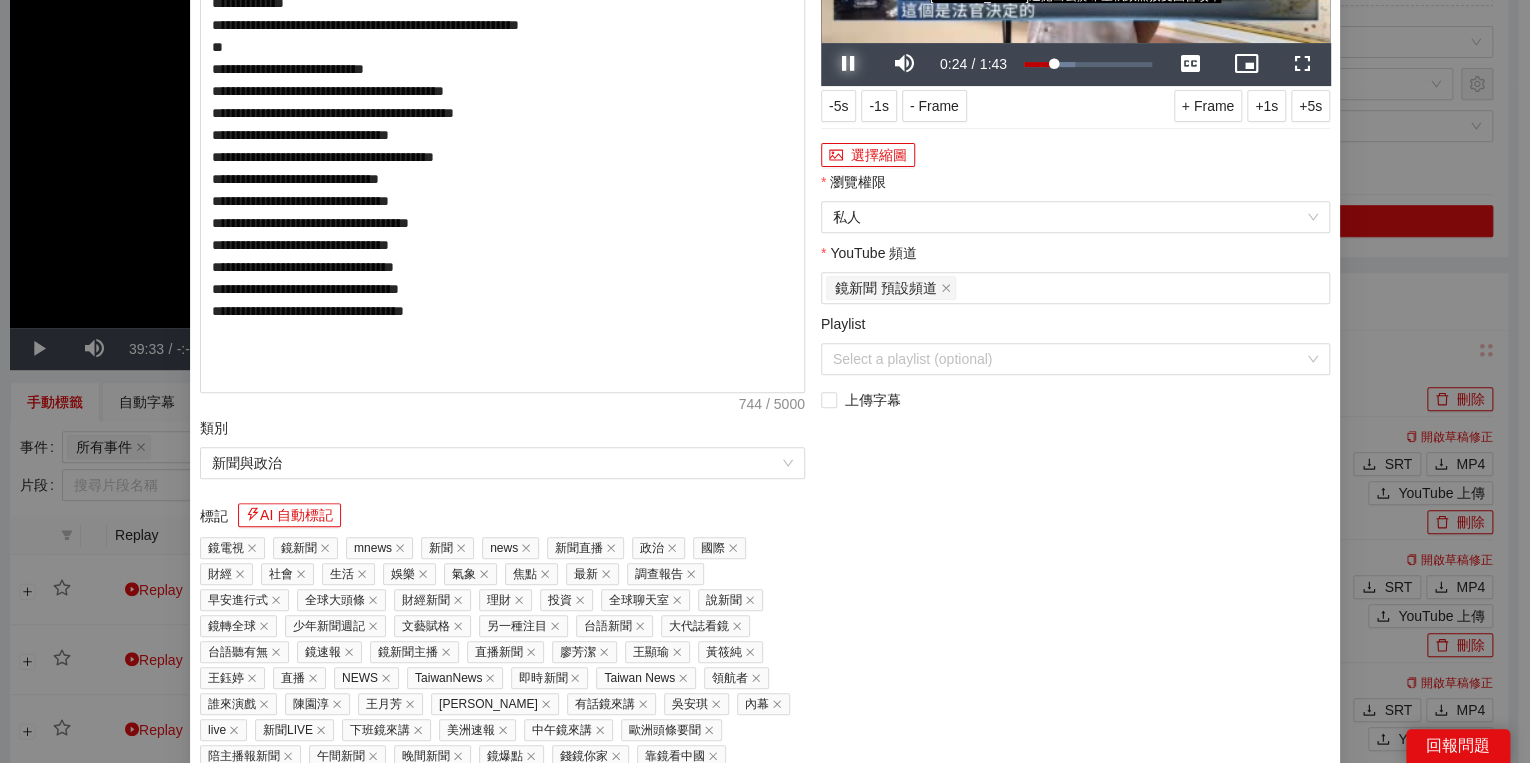 click at bounding box center [849, 64] 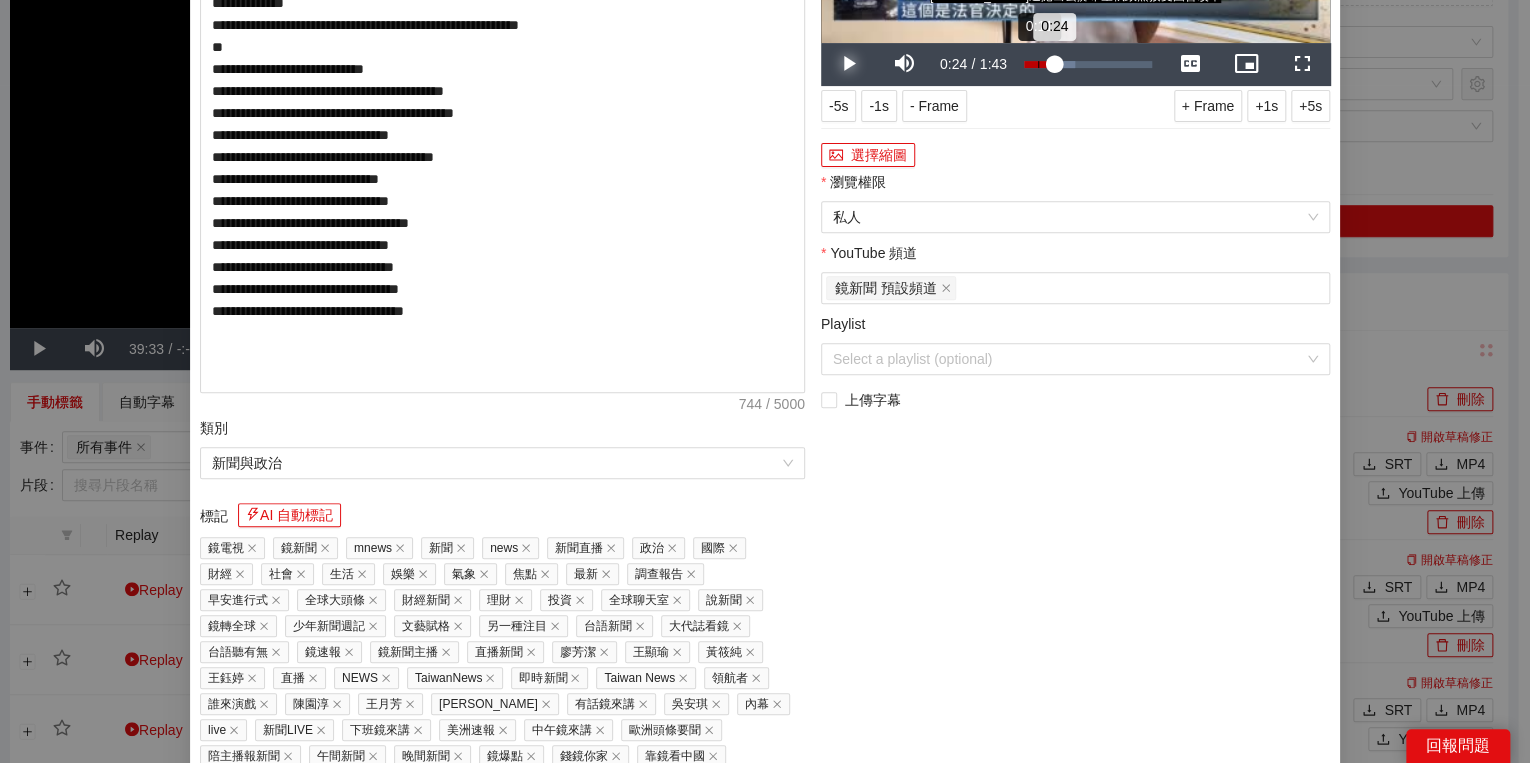 click on "Loaded :  40.07% 0:11 0:24" at bounding box center [1088, 64] 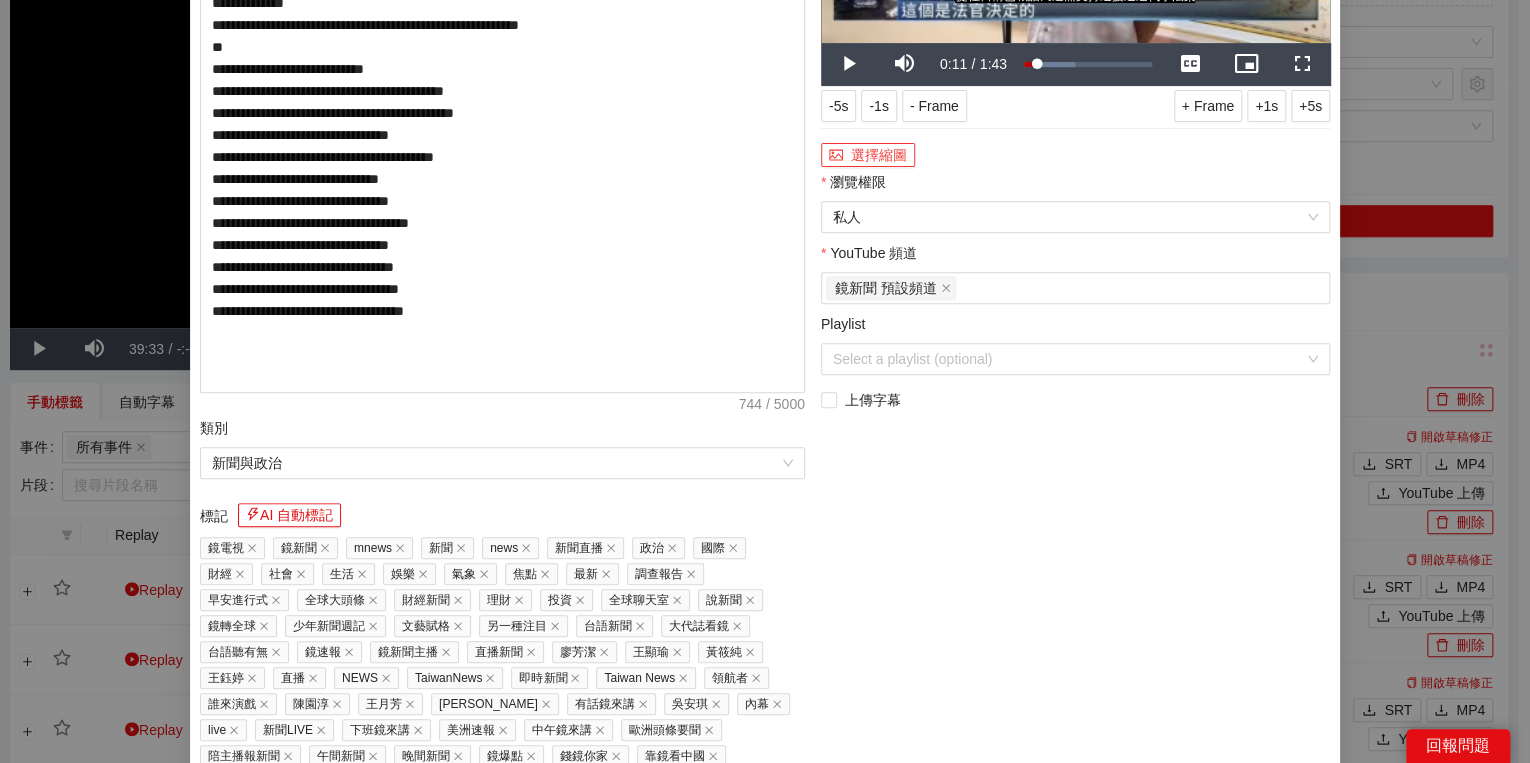 click on "選擇縮圖" at bounding box center (868, 155) 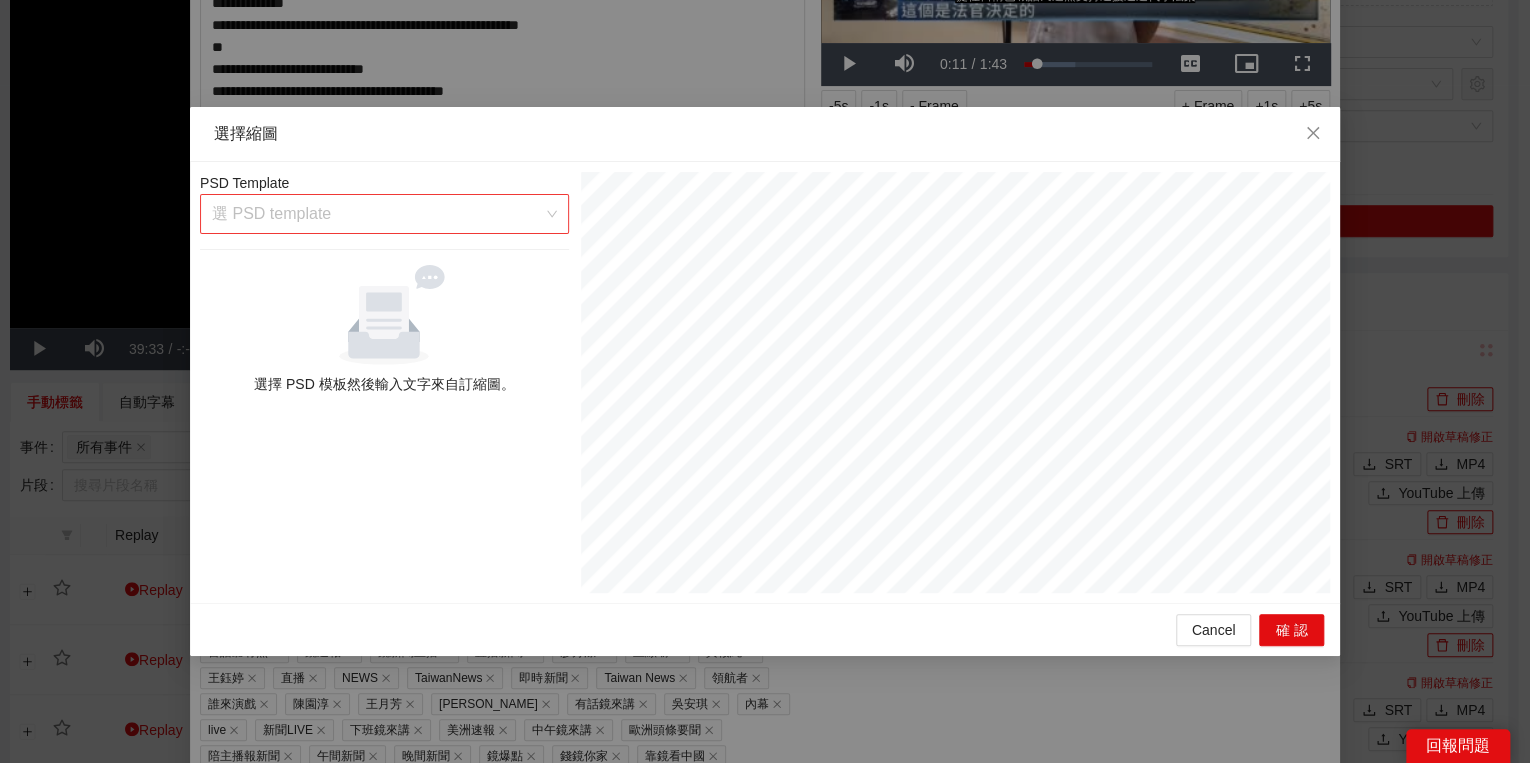 click at bounding box center [377, 214] 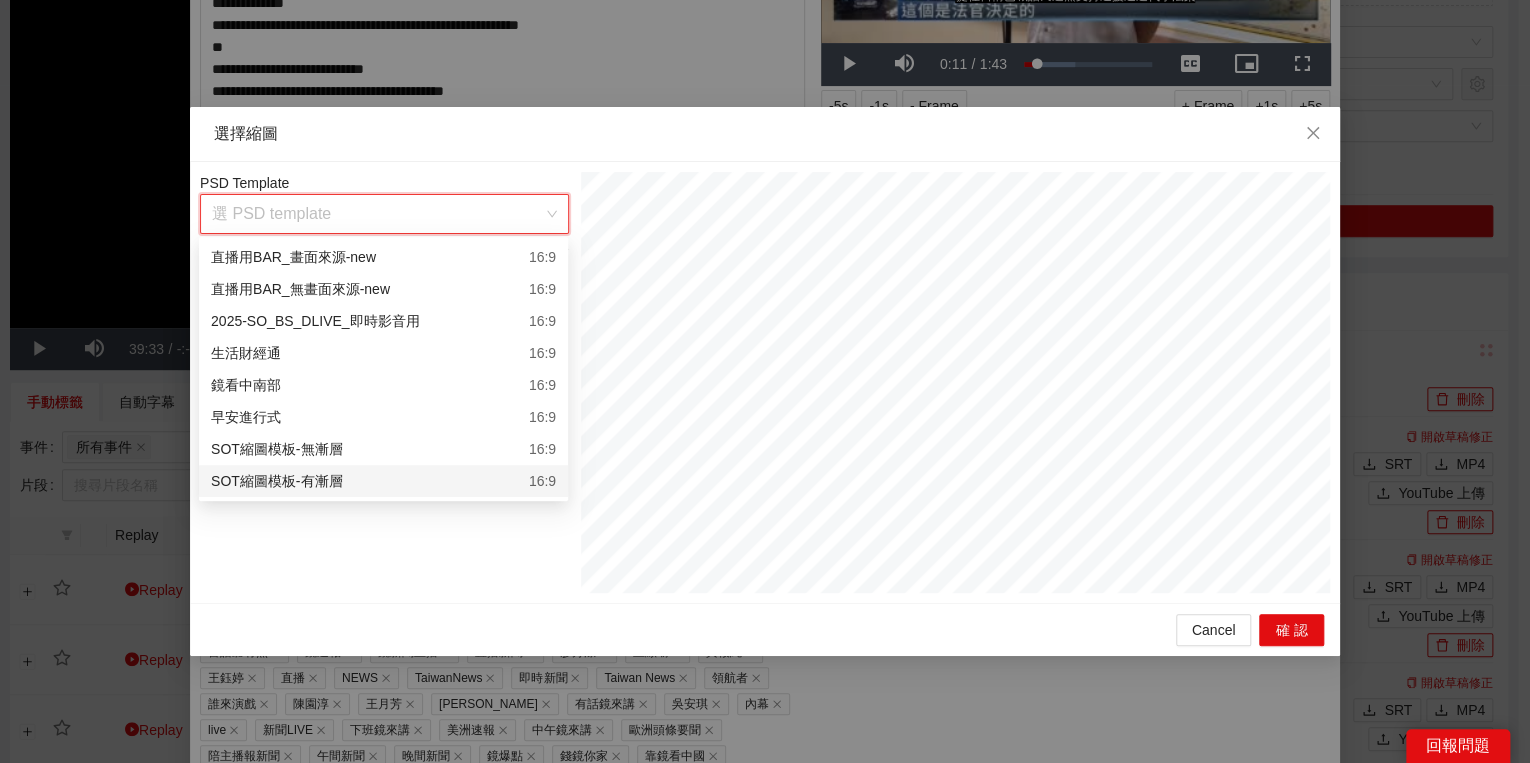 drag, startPoint x: 400, startPoint y: 488, endPoint x: 456, endPoint y: 481, distance: 56.435802 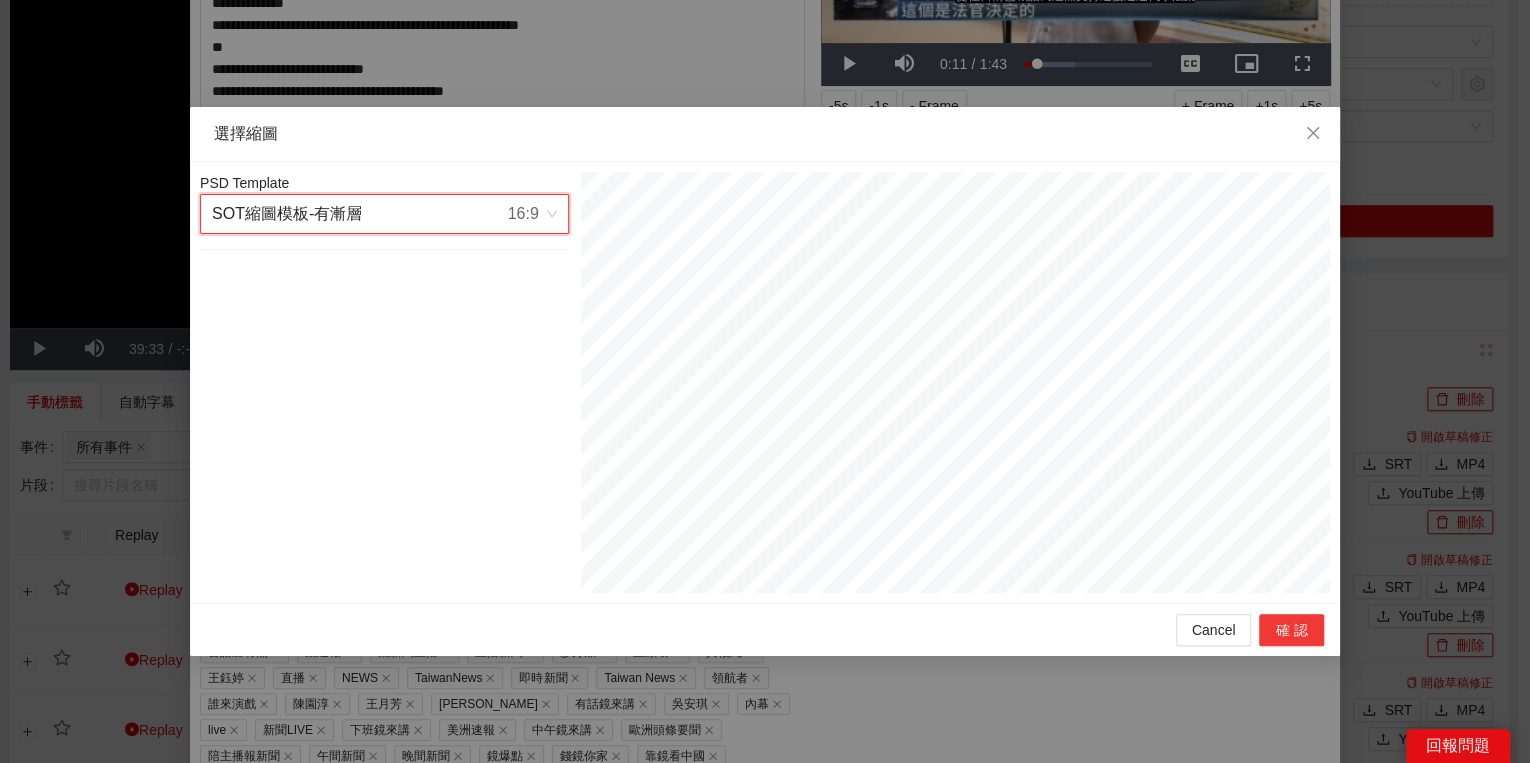 click on "確認" at bounding box center (1291, 630) 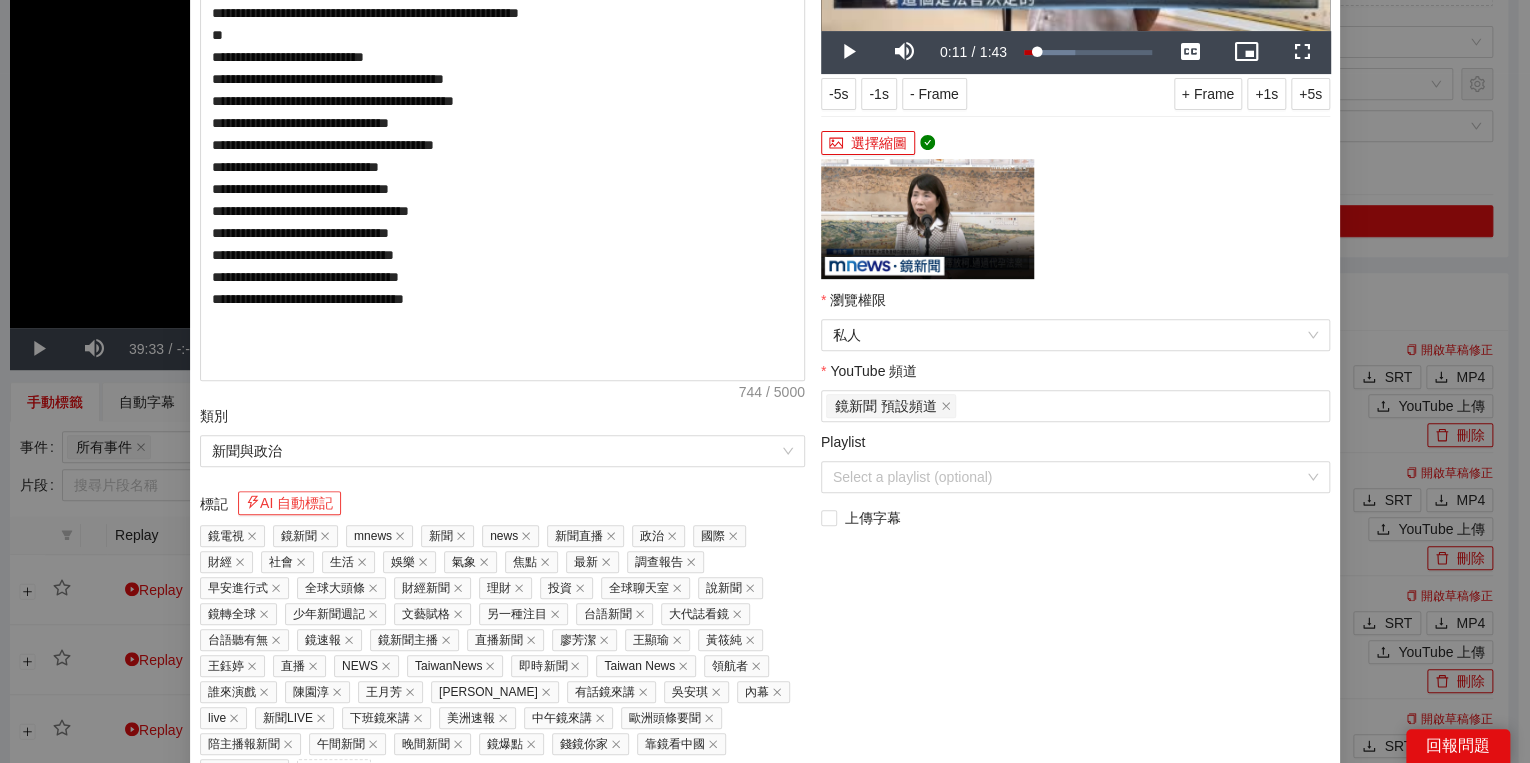 click on "AI 自動標記" at bounding box center [289, 503] 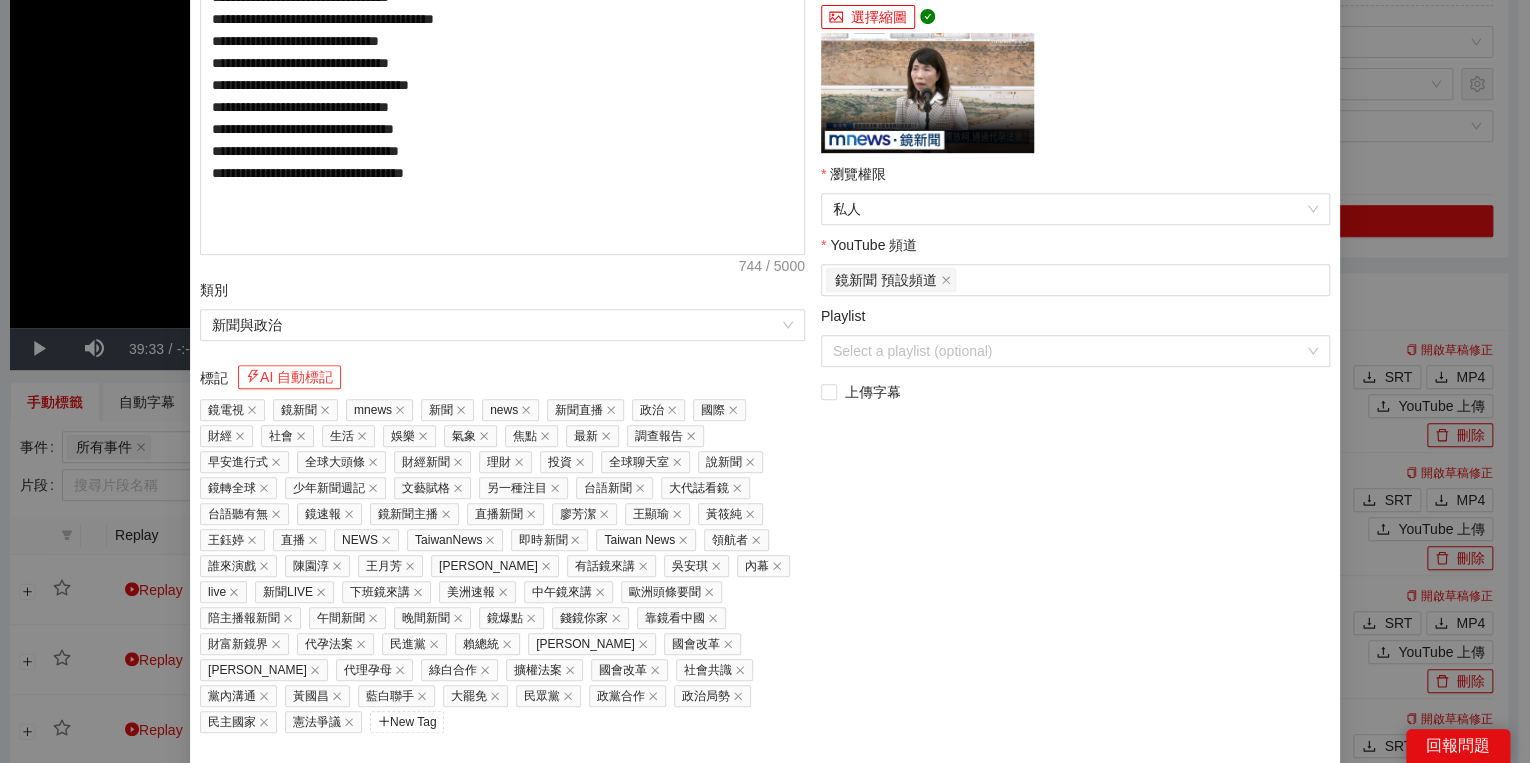 scroll, scrollTop: 473, scrollLeft: 0, axis: vertical 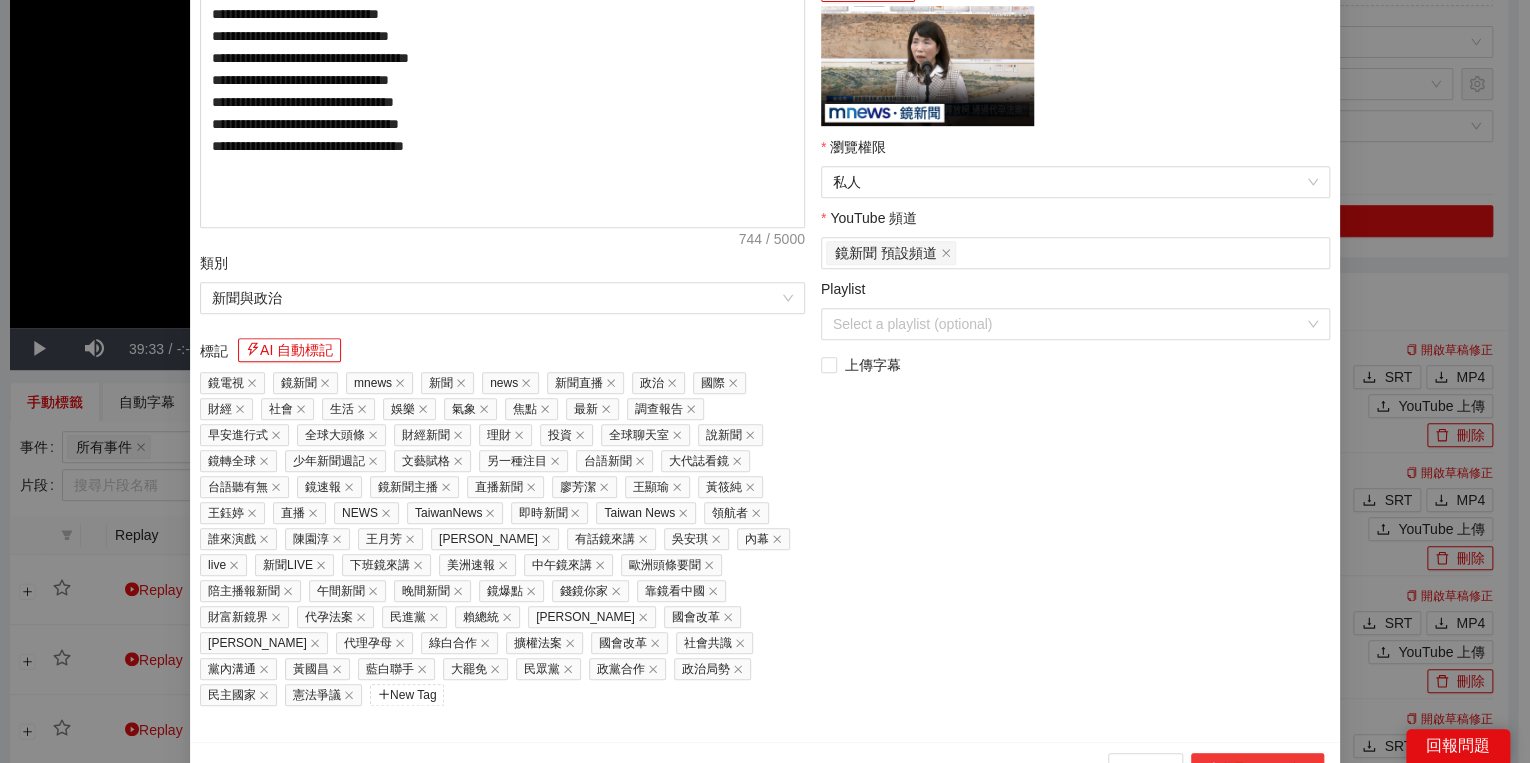click on "上傳到 YouTube" at bounding box center [1257, 769] 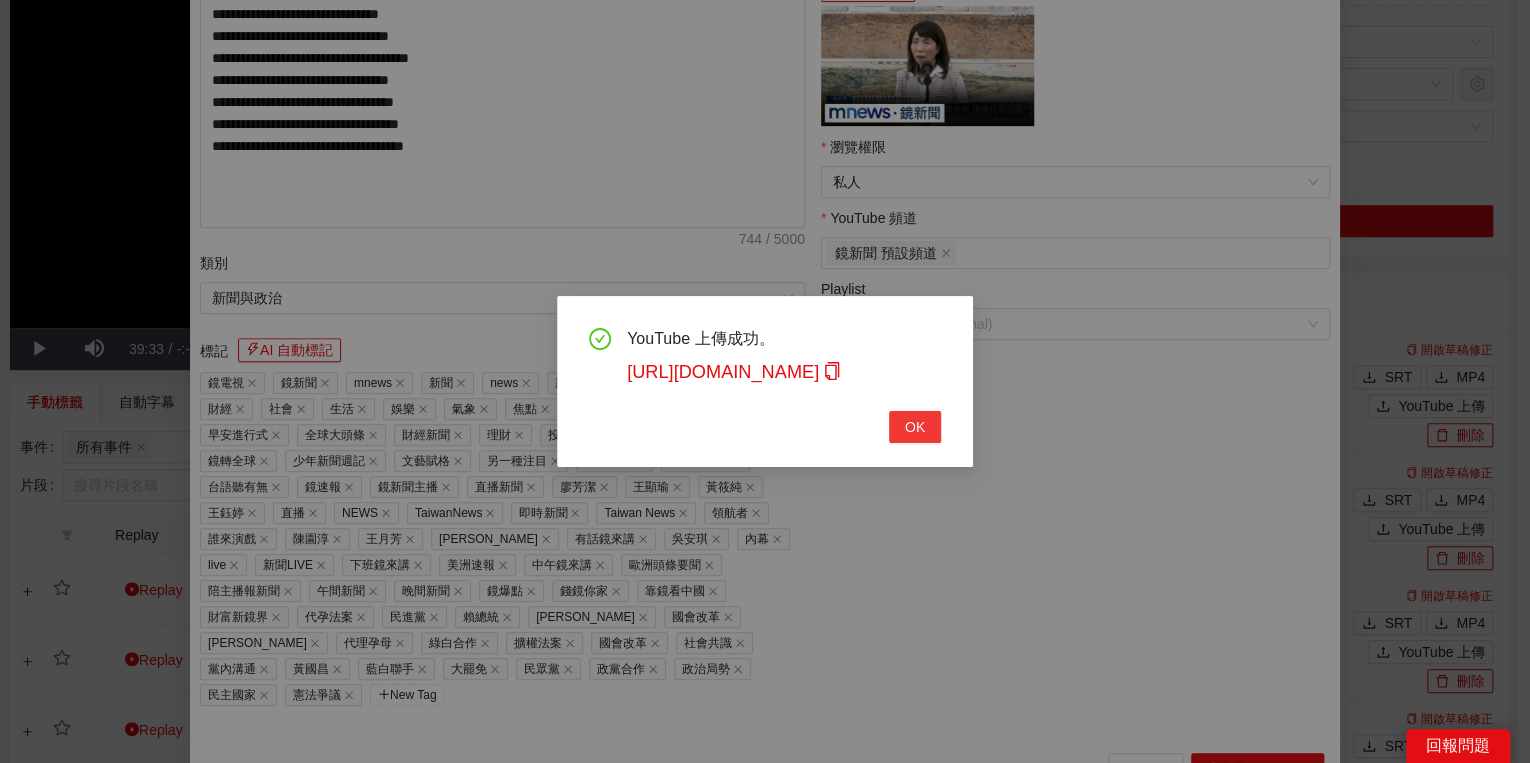 click on "OK" at bounding box center [915, 427] 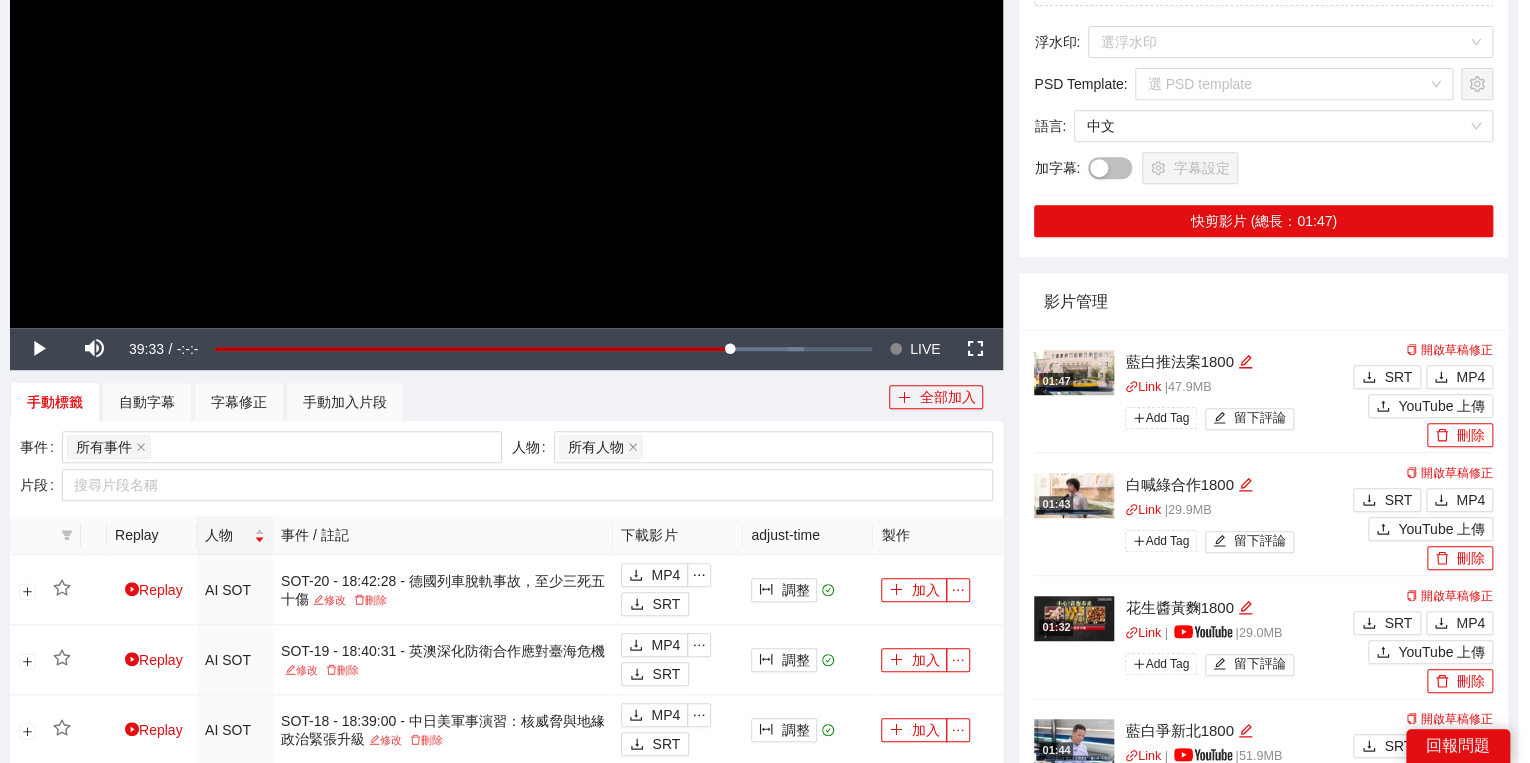 scroll, scrollTop: 308, scrollLeft: 0, axis: vertical 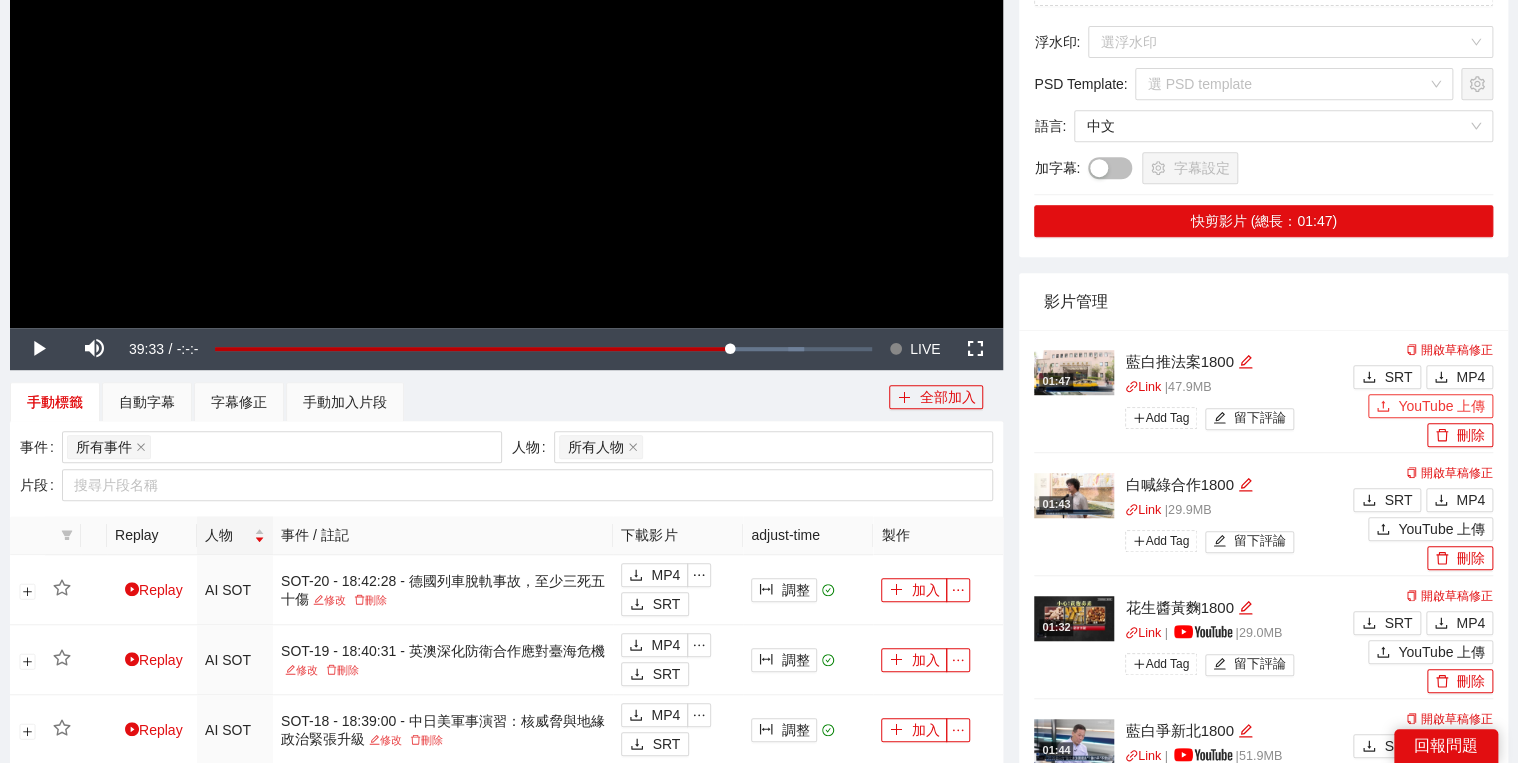 click on "YouTube 上傳" at bounding box center [1430, 406] 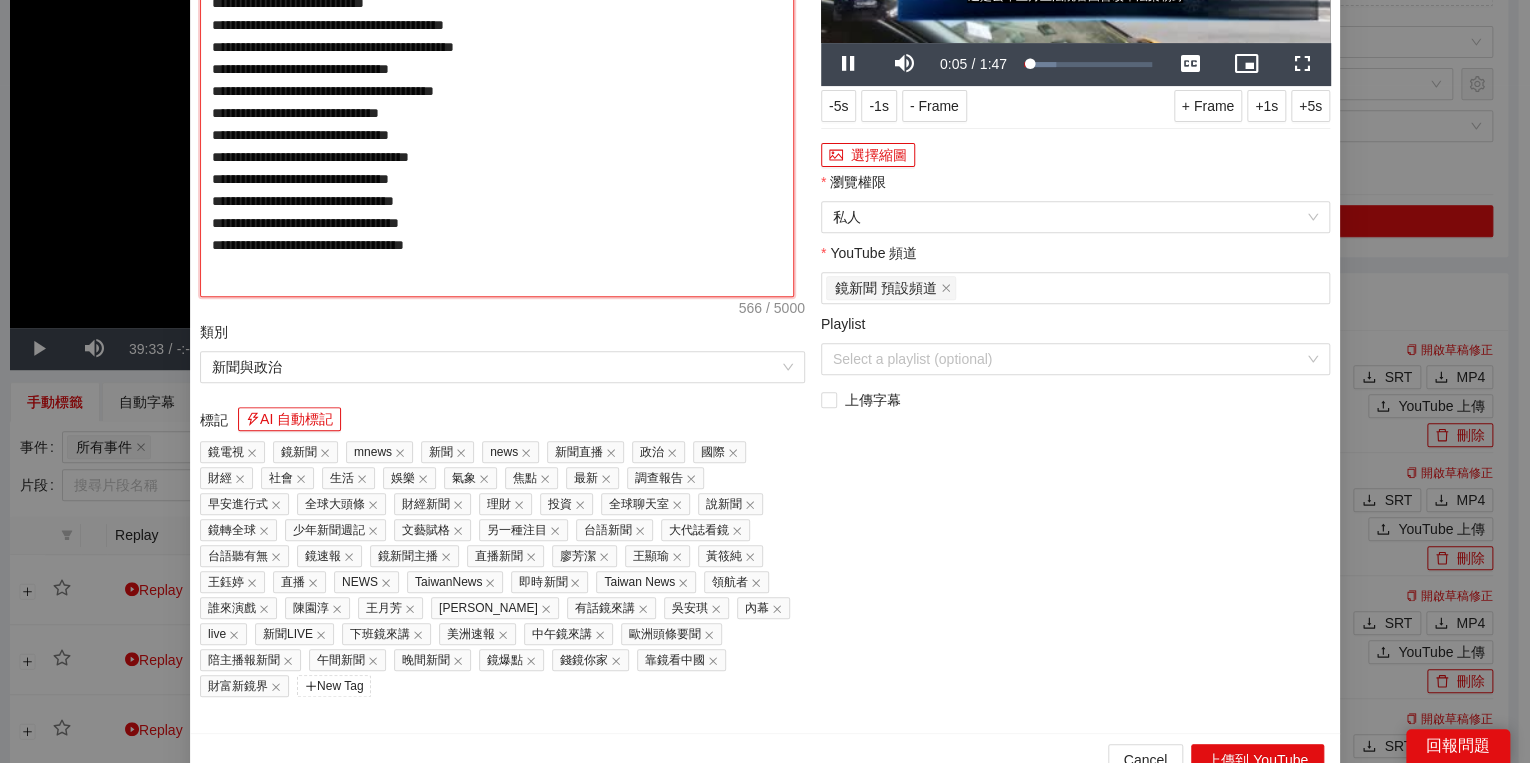 click on "**********" at bounding box center (497, 87) 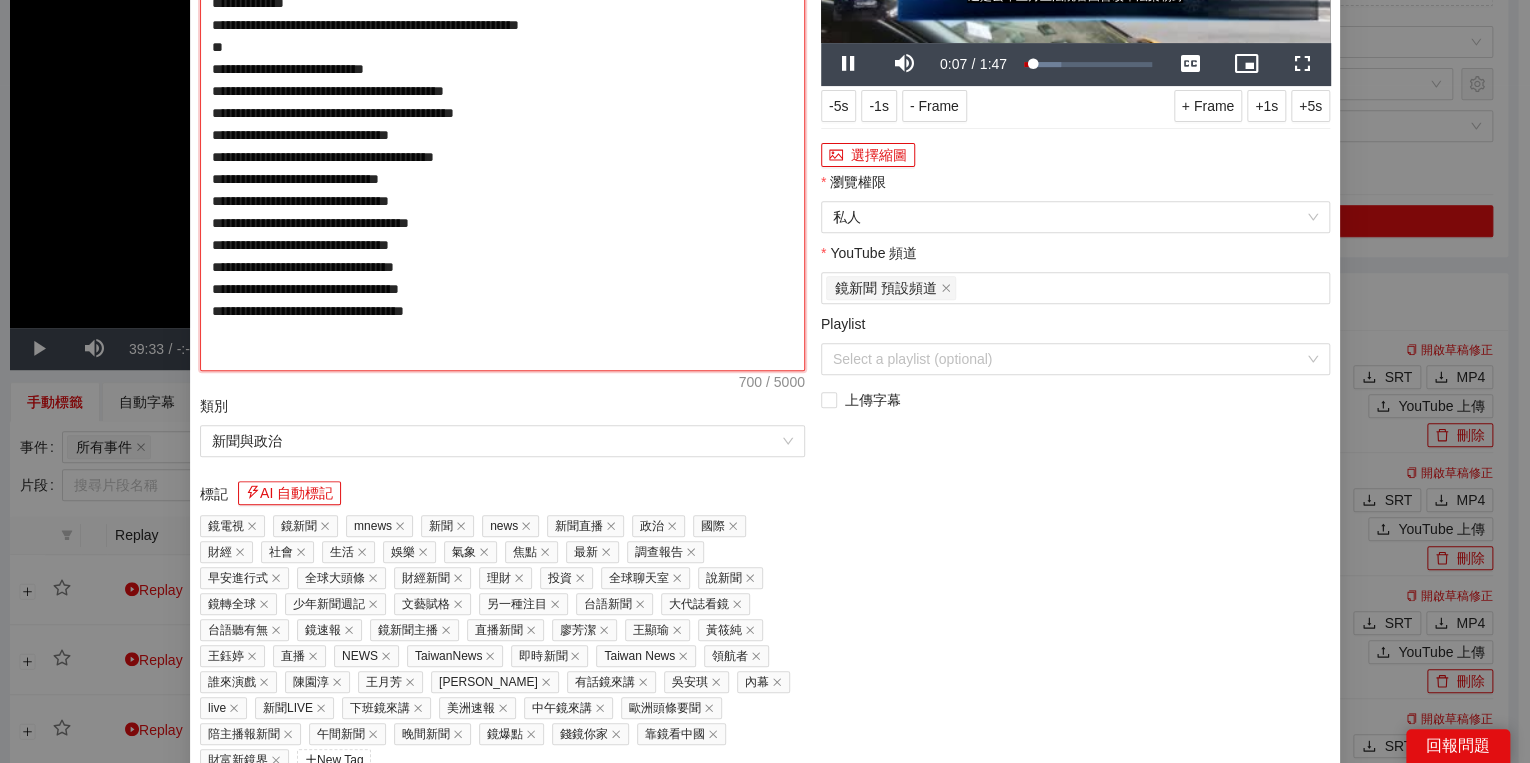 click on "**********" at bounding box center [502, 124] 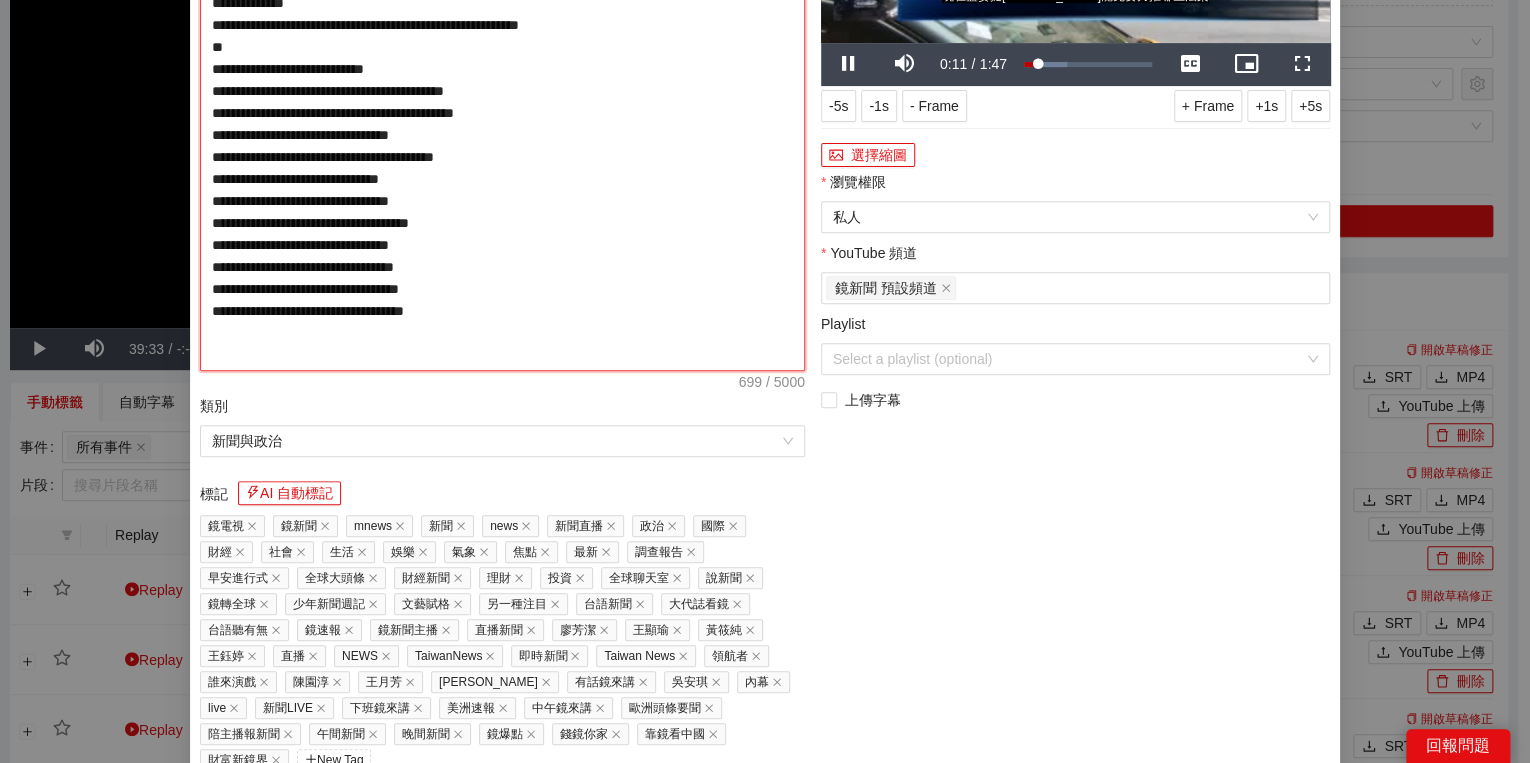 type on "**********" 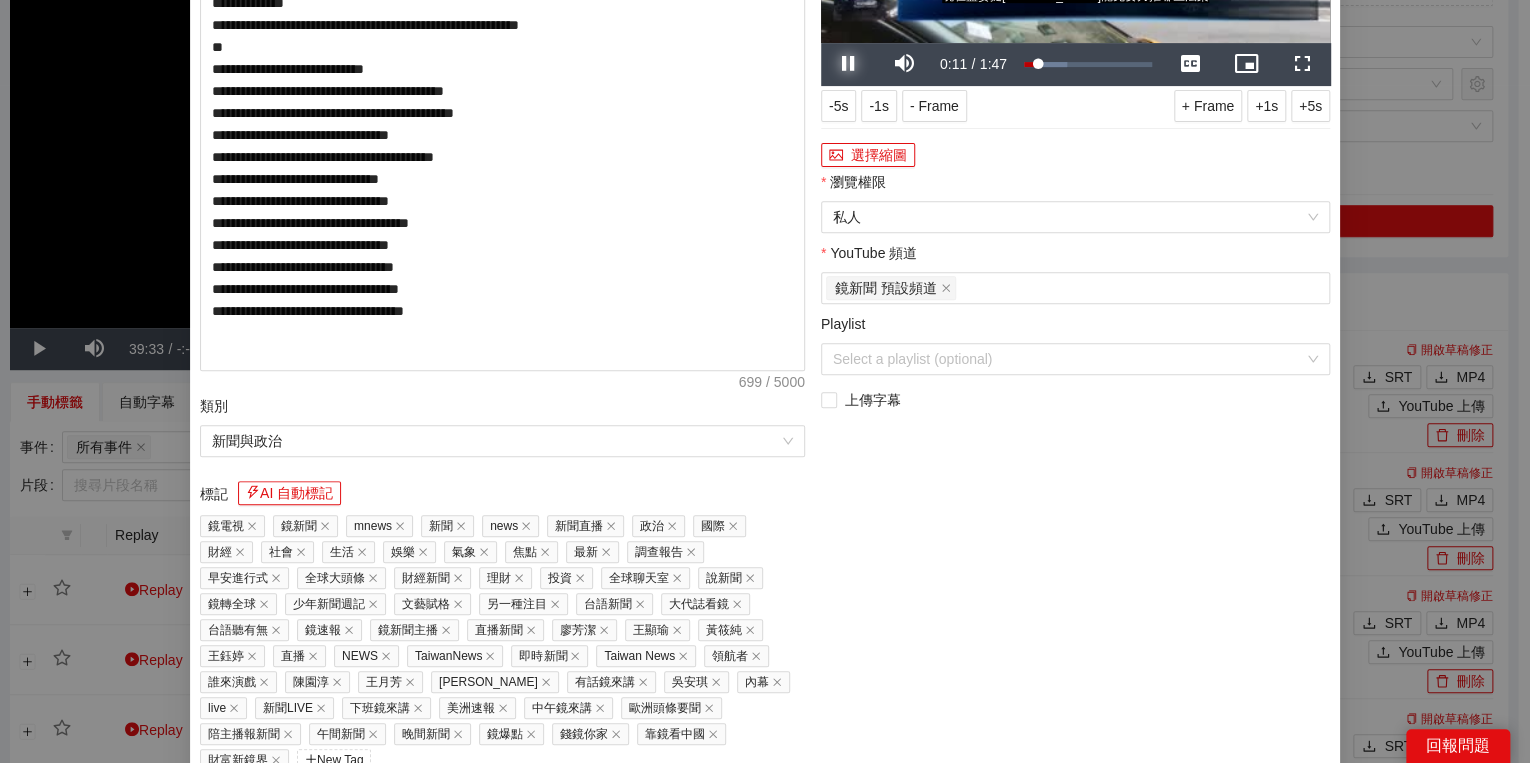 click at bounding box center [849, 64] 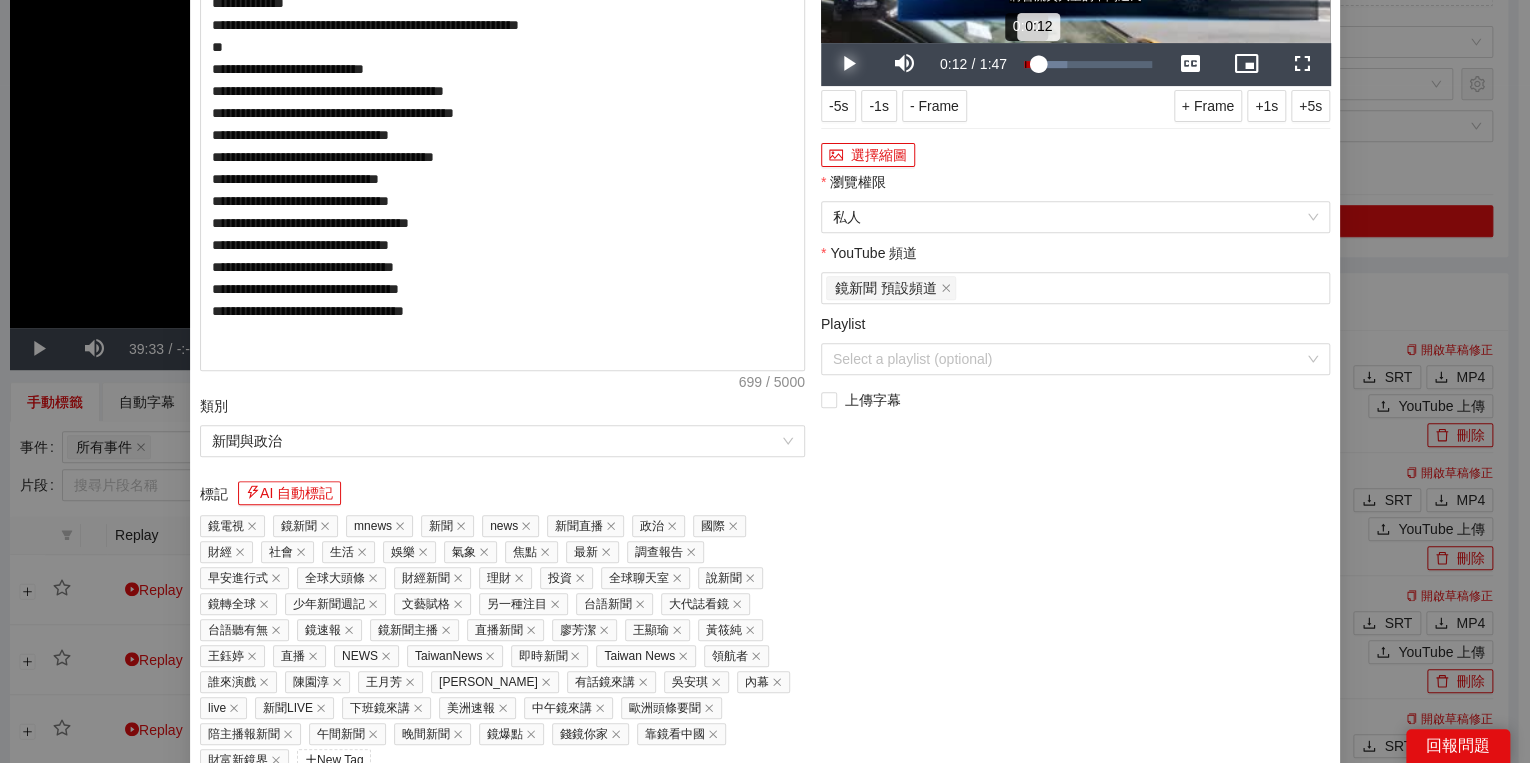 click on "Loaded :  33.53% 0:00 0:12" at bounding box center [1088, 64] 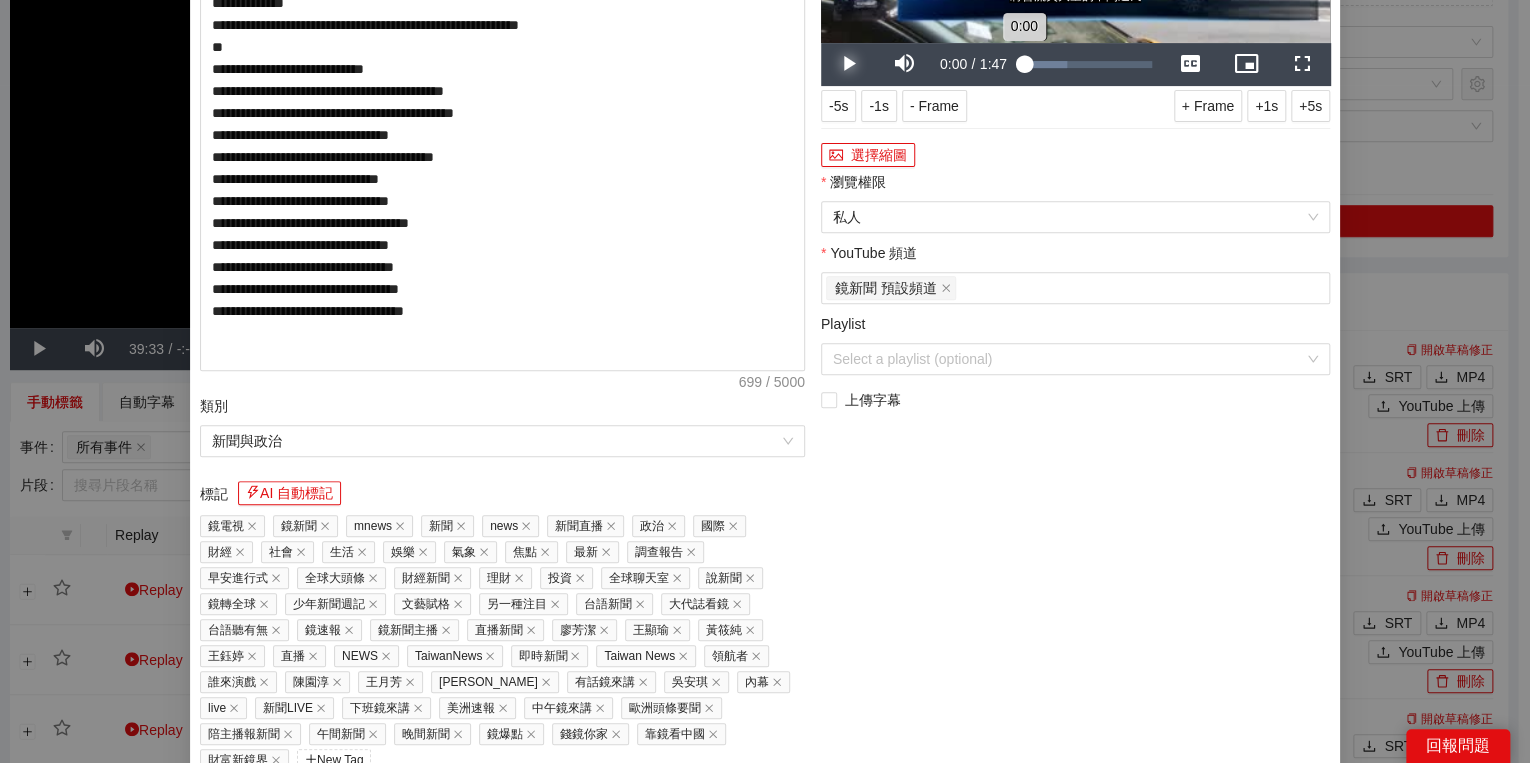 click on "0:00" at bounding box center (1024, 64) 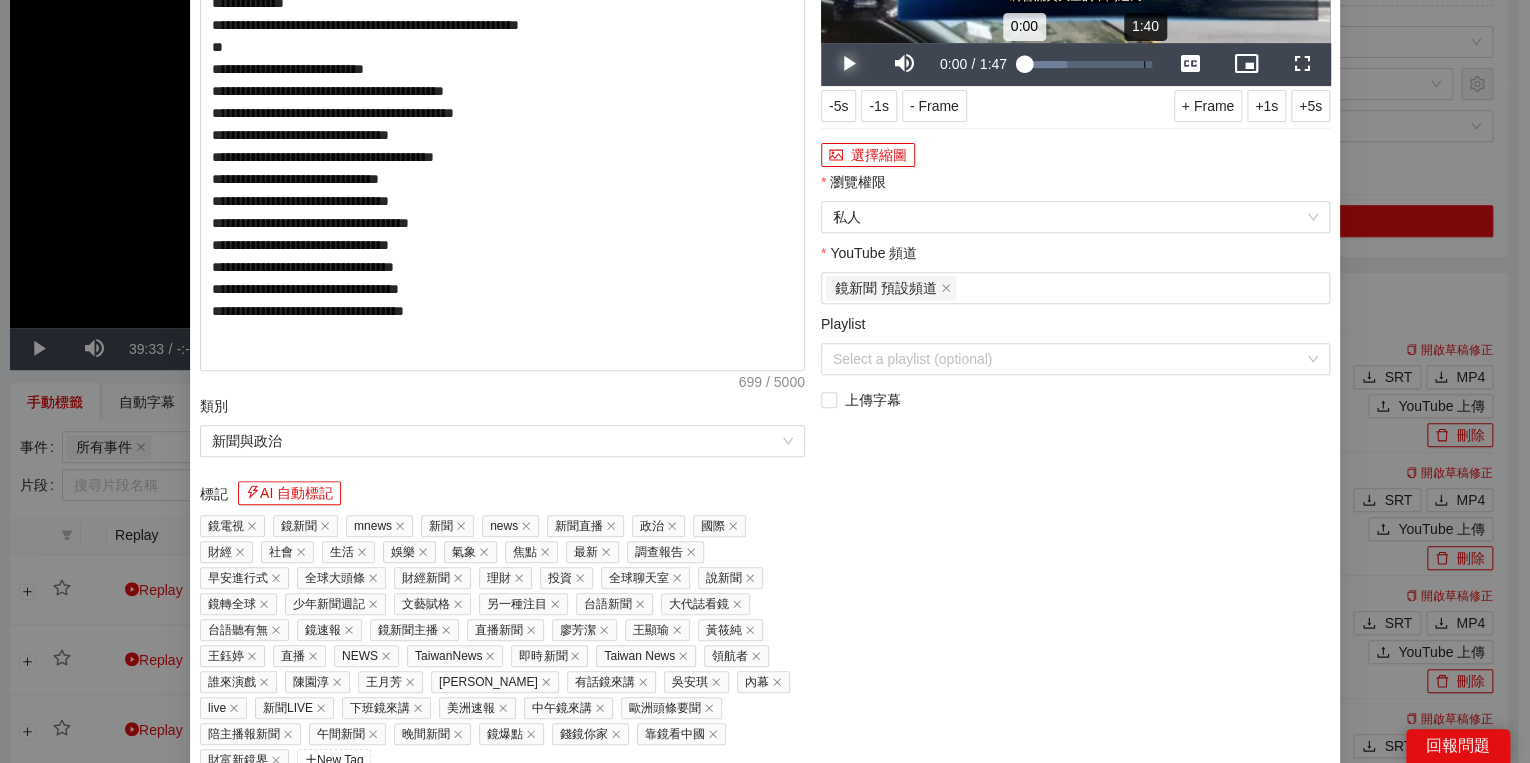 click on "Loaded :  33.53% 1:40 0:00" at bounding box center [1088, 64] 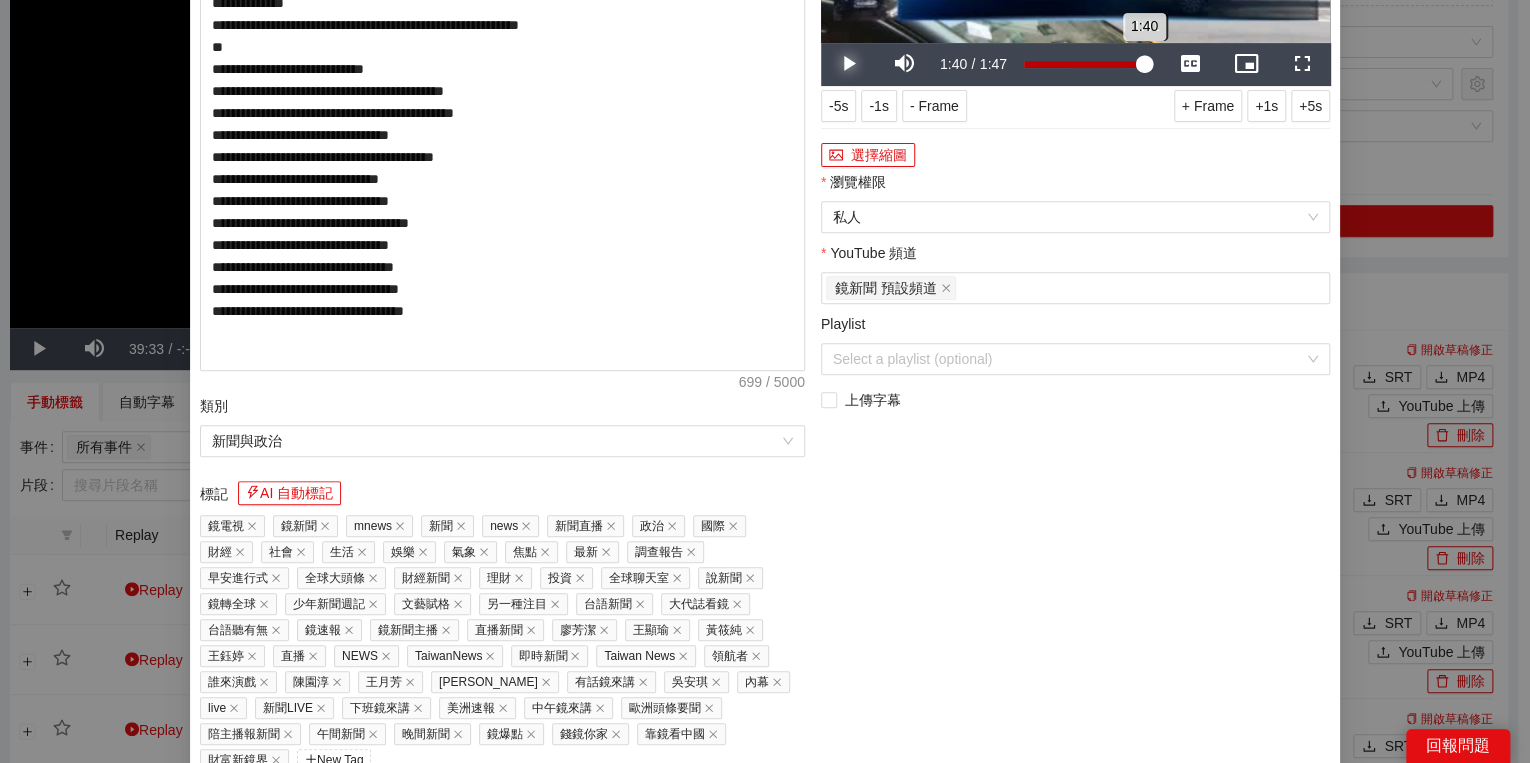 click on "1:40" at bounding box center [1084, 64] 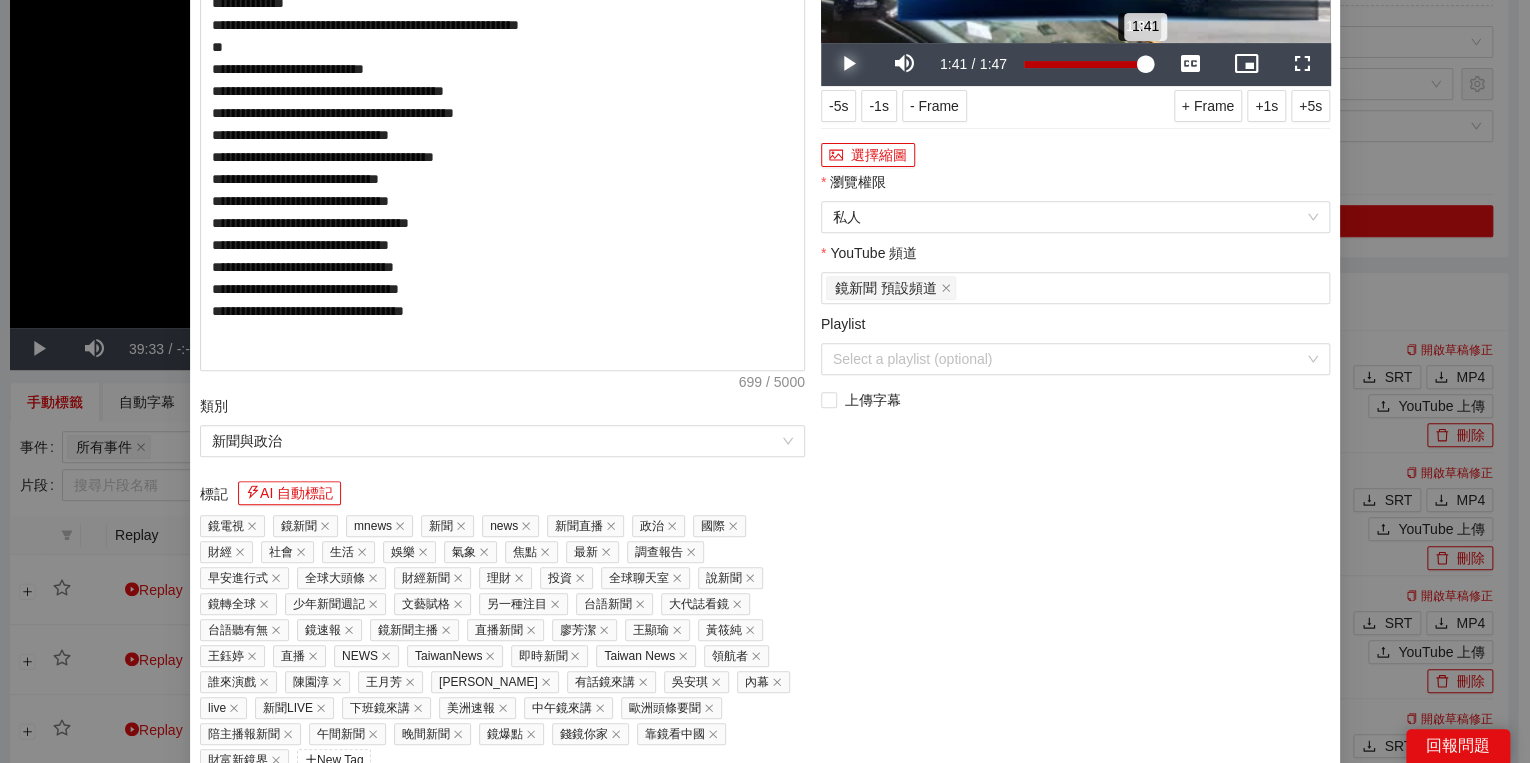 click on "1:41" at bounding box center [1084, 64] 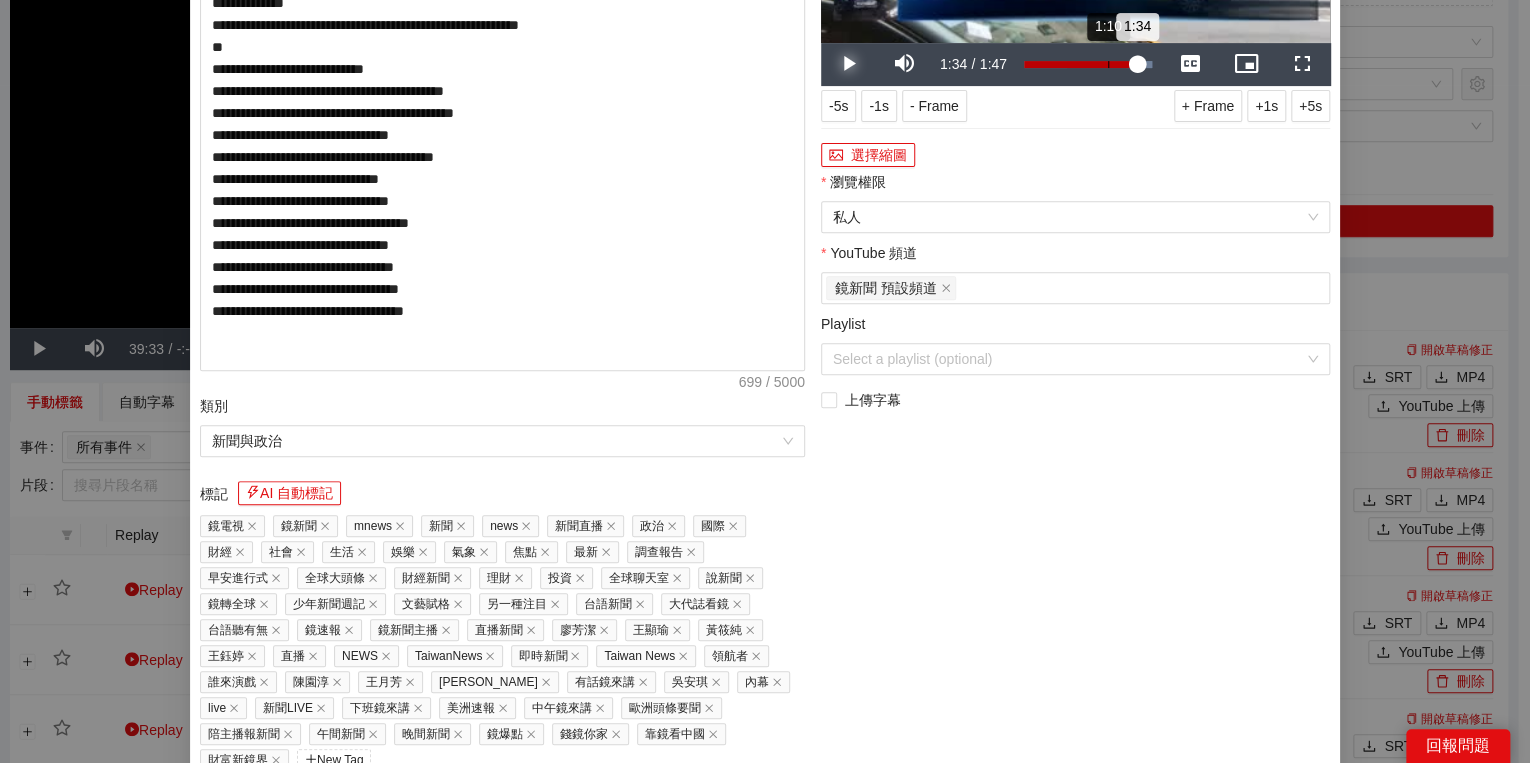 click on "Loaded :  100.00% 1:10 1:34" at bounding box center [1088, 64] 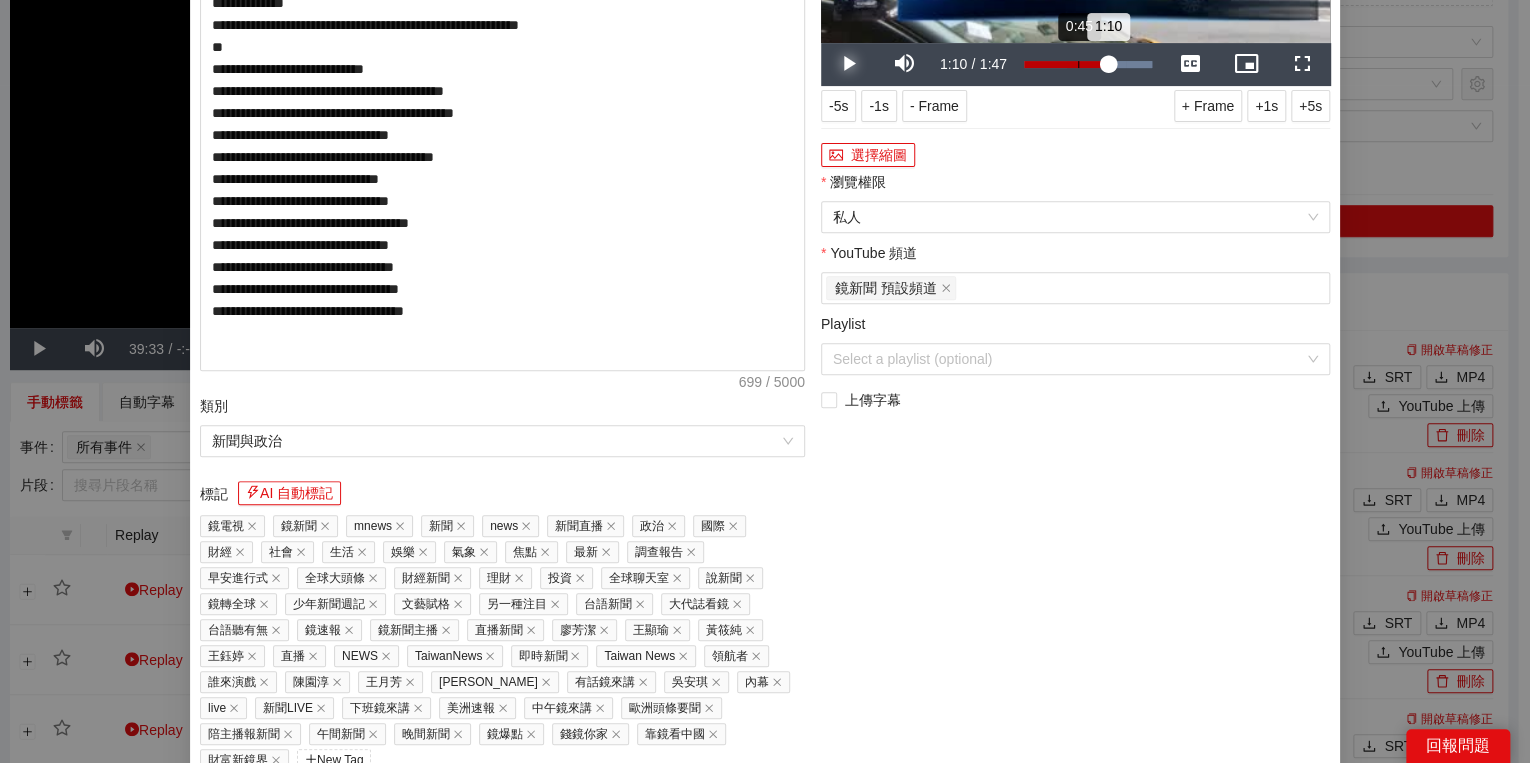 click on "Loaded :  100.00% 0:45 1:10" at bounding box center (1088, 64) 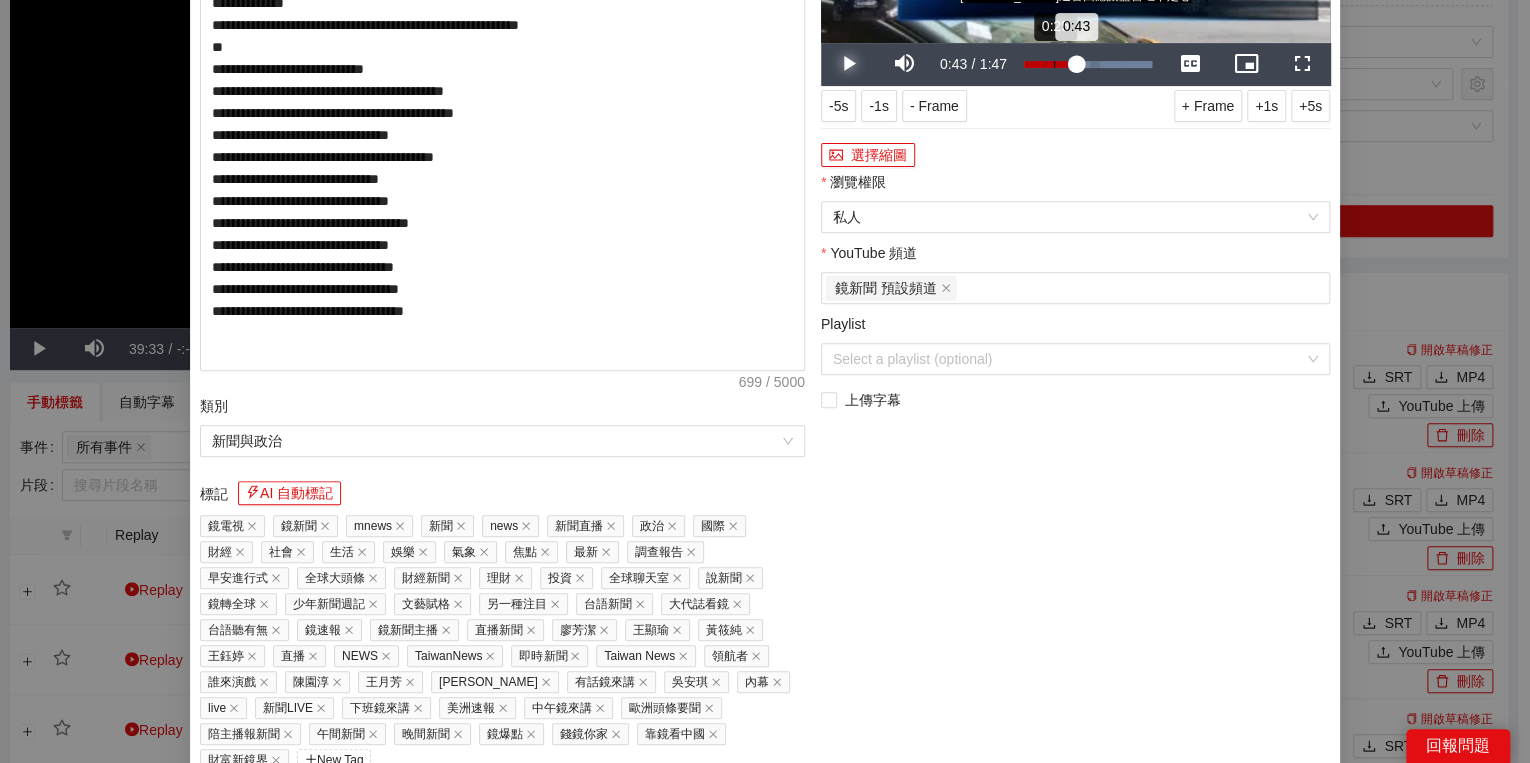click on "Loaded :  100.00% 0:25 0:43" at bounding box center [1088, 64] 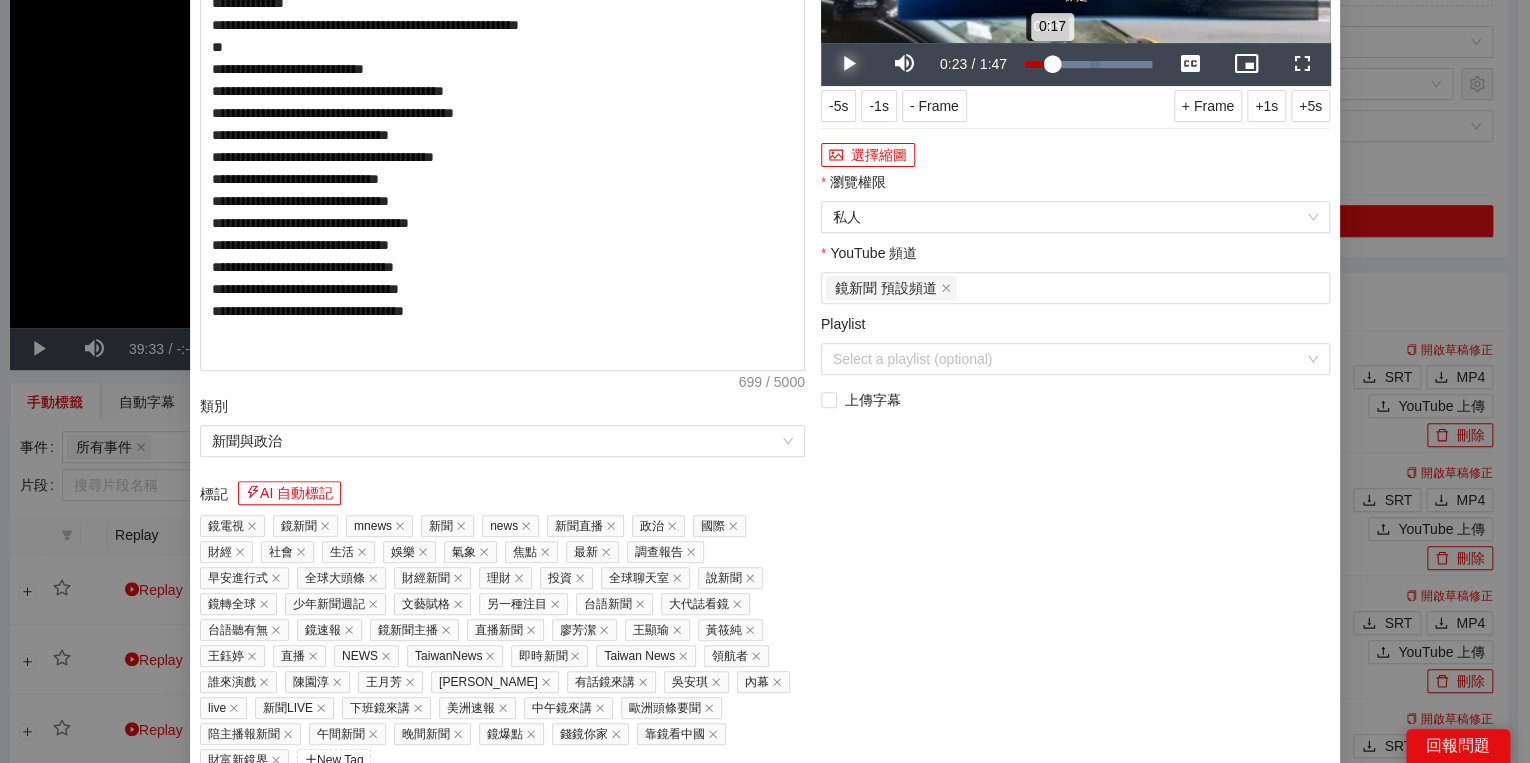 click on "Loaded :  100.00% 0:18 0:17" at bounding box center (1088, 64) 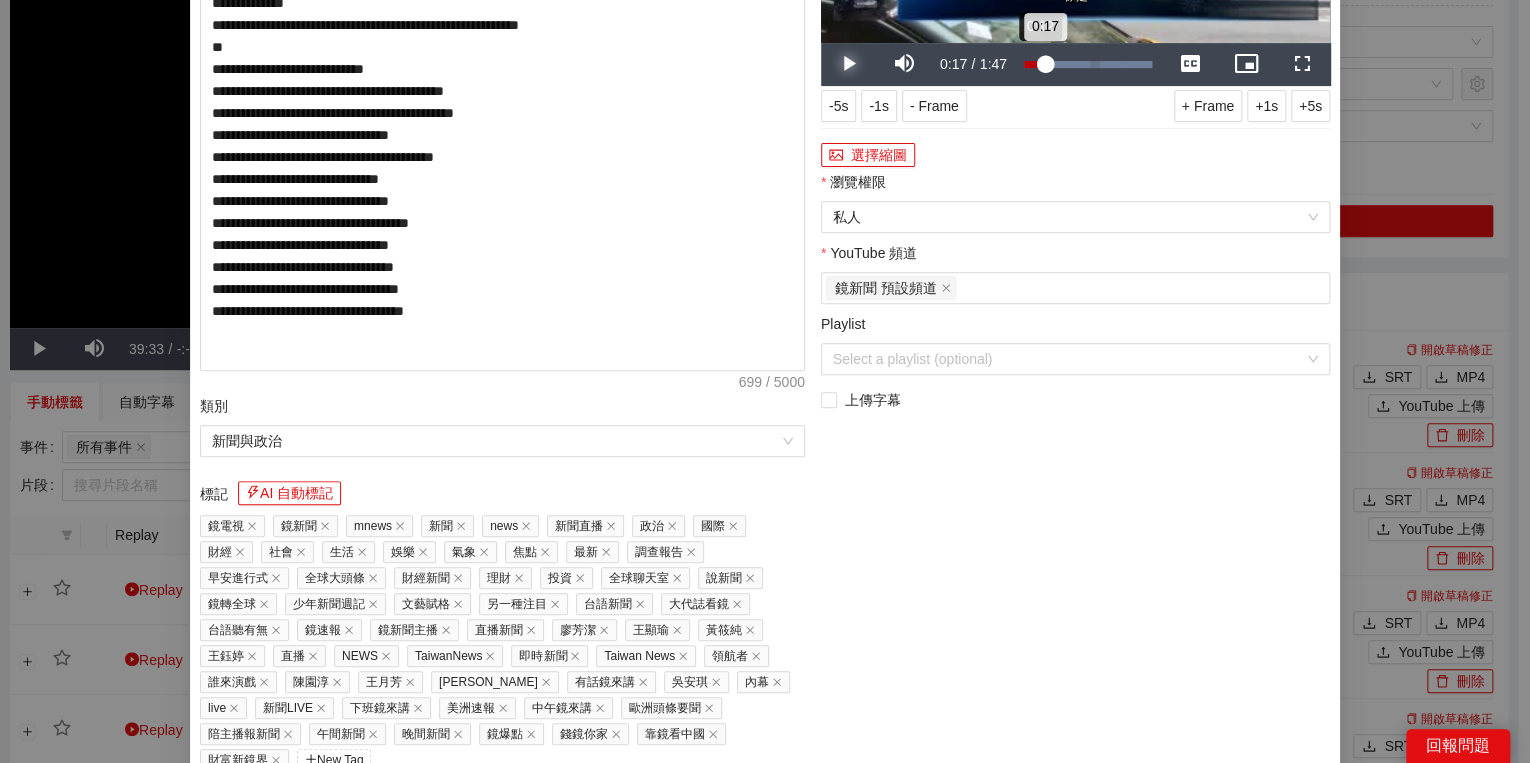 click on "Loaded :  100.00% 0:12 0:17" at bounding box center [1088, 64] 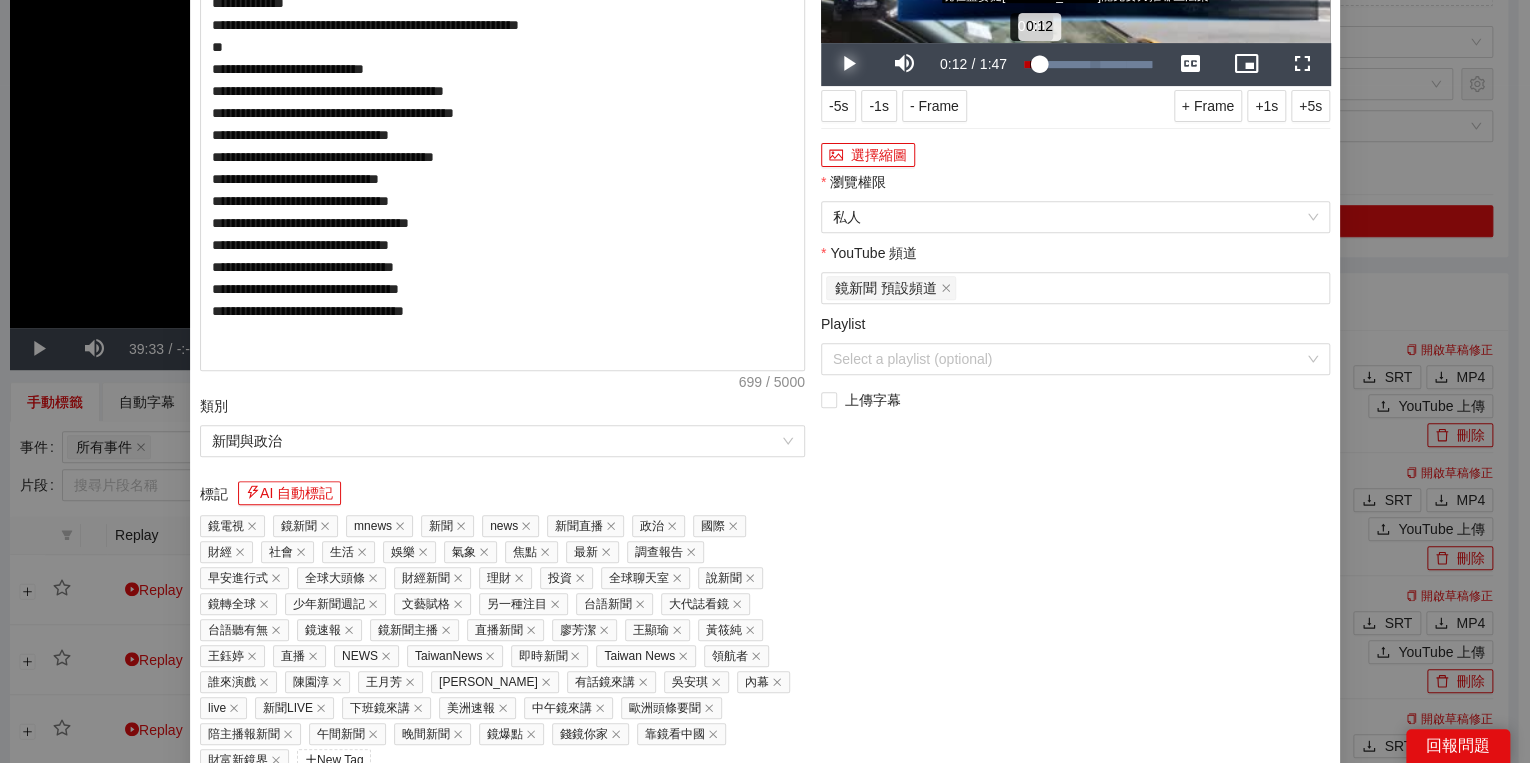 click on "Loaded :  100.00% 0:05 0:12" at bounding box center [1088, 64] 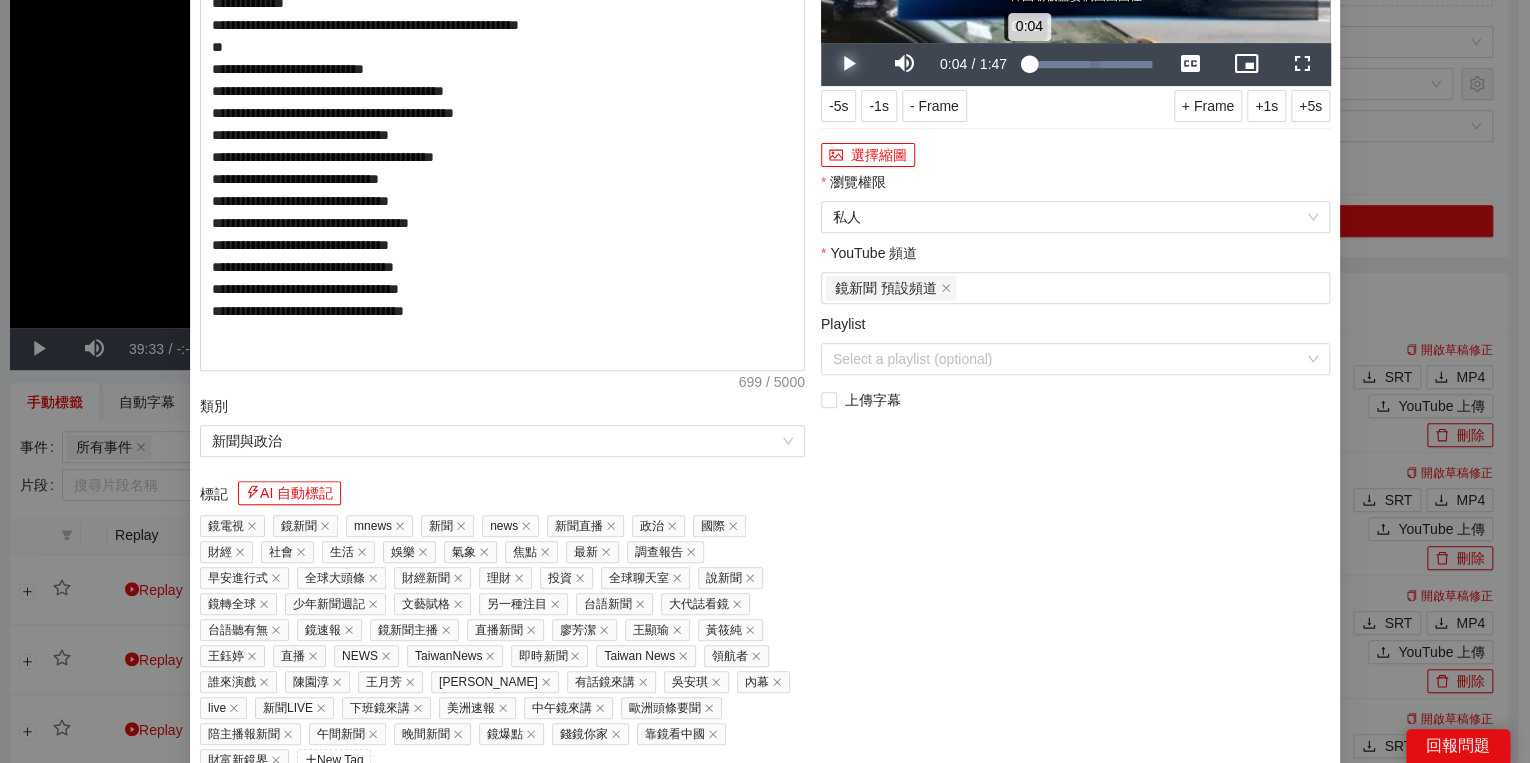 click on "Loaded :  100.00% 0:00 0:04" at bounding box center (1088, 64) 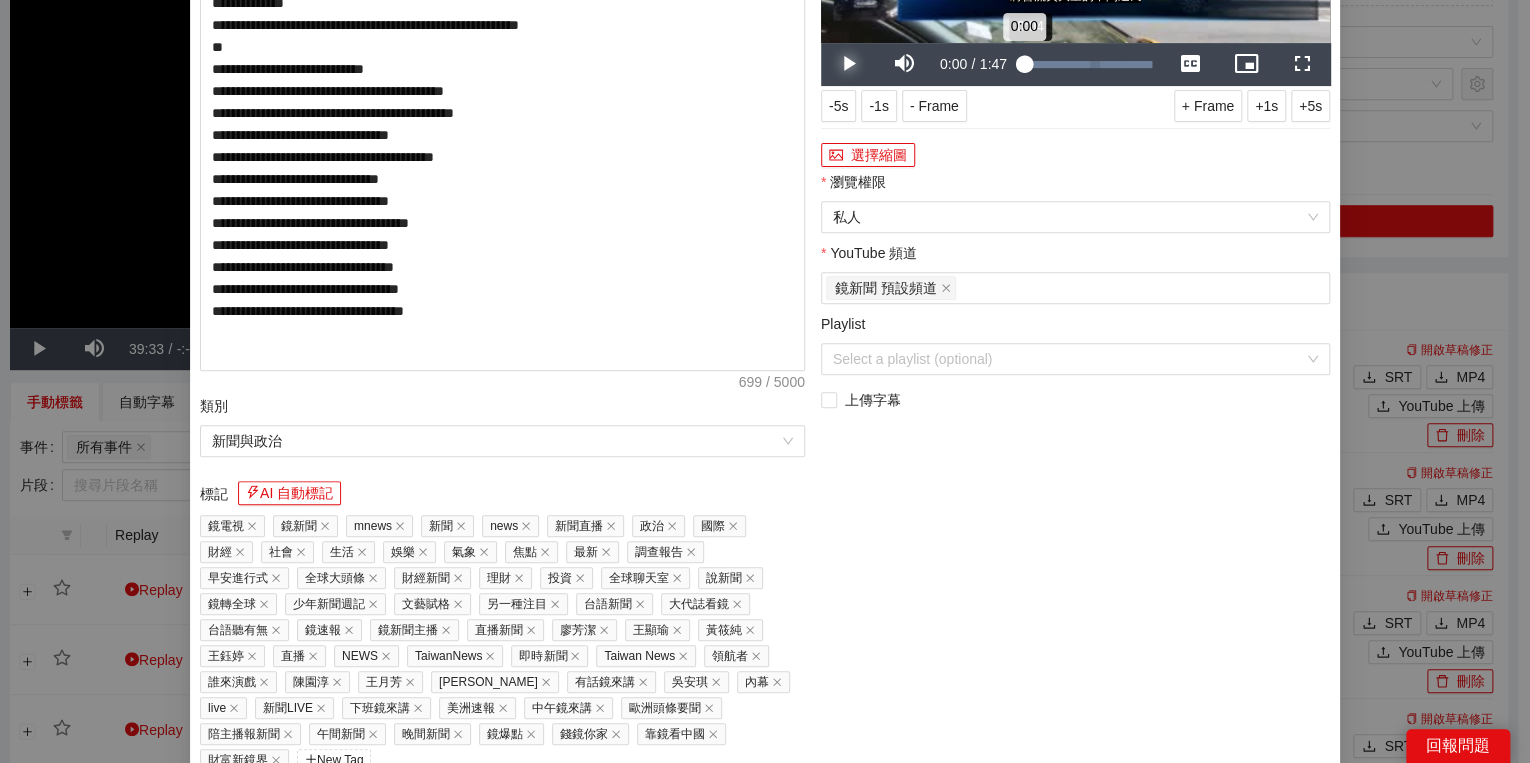 click on "0:00" at bounding box center (1024, 64) 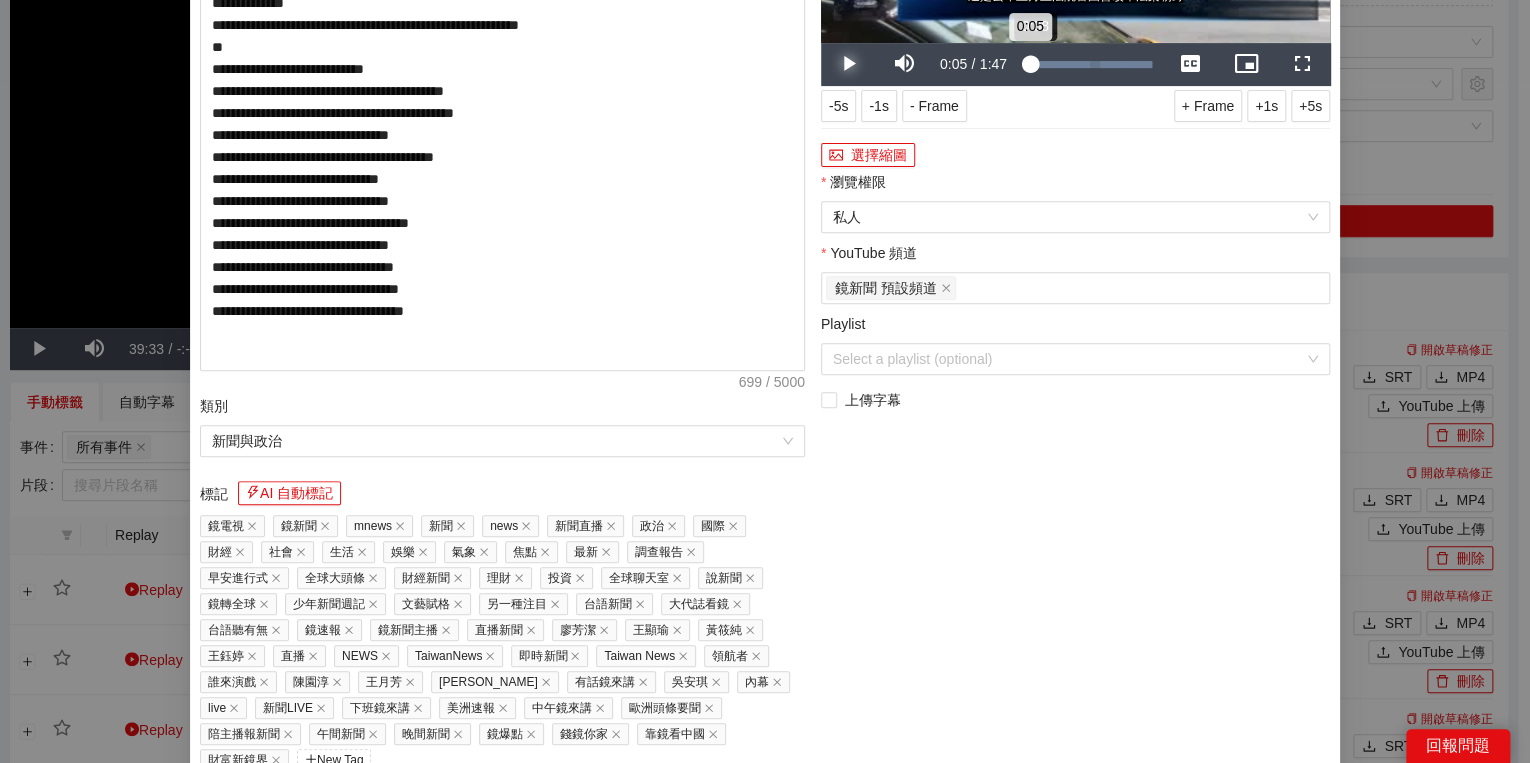 click on "0:05" at bounding box center (1027, 64) 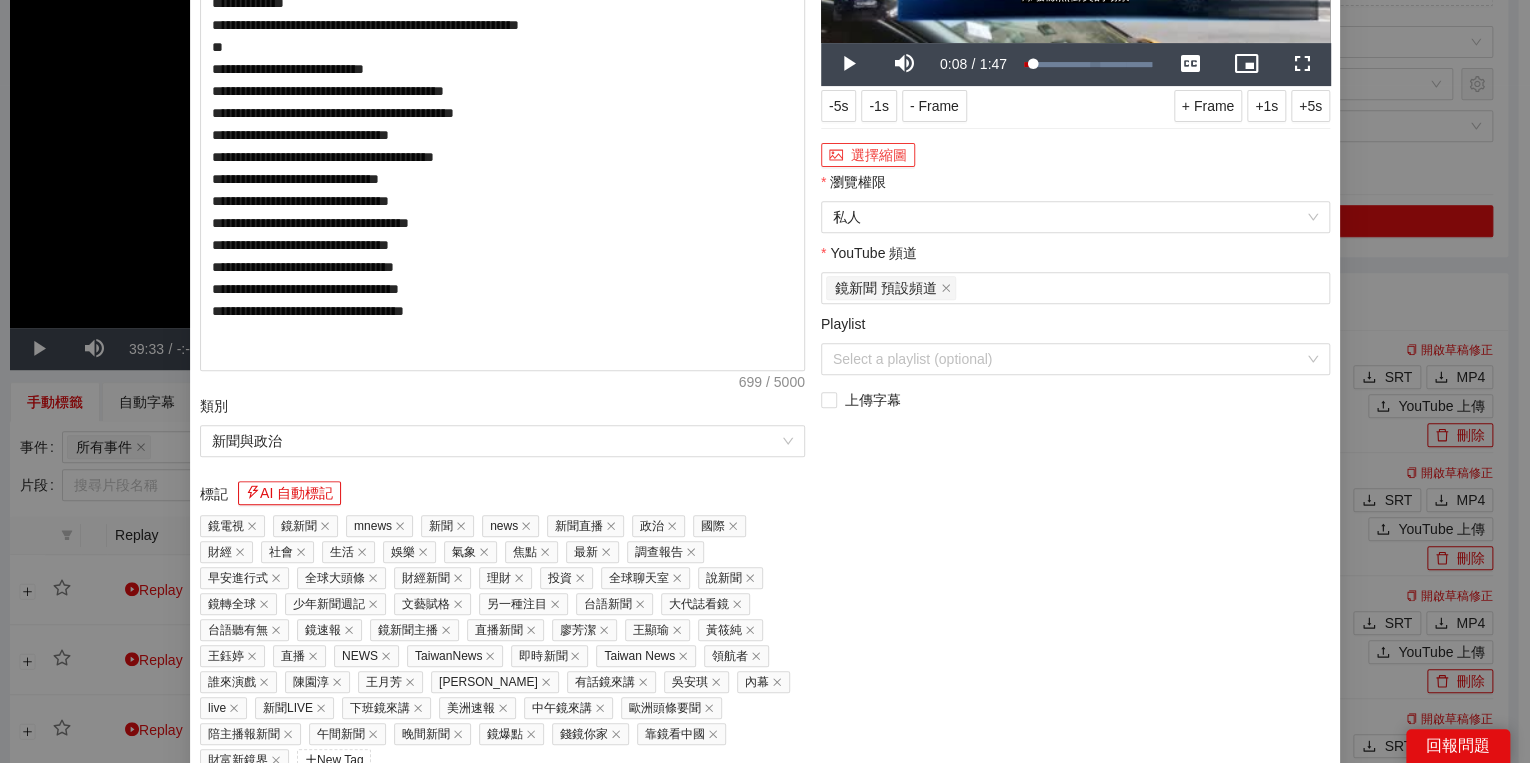 click on "選擇縮圖" at bounding box center [868, 155] 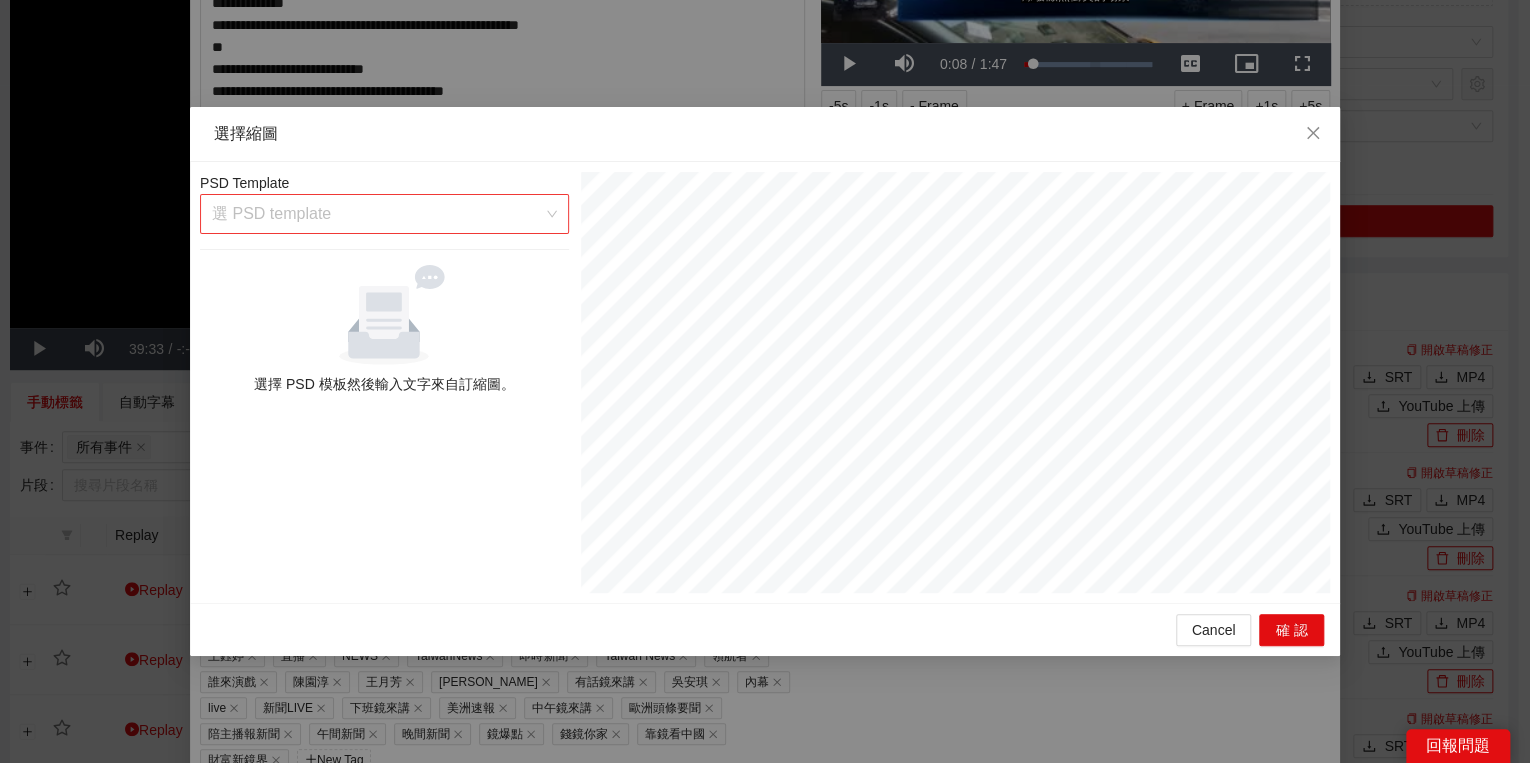 click at bounding box center (377, 214) 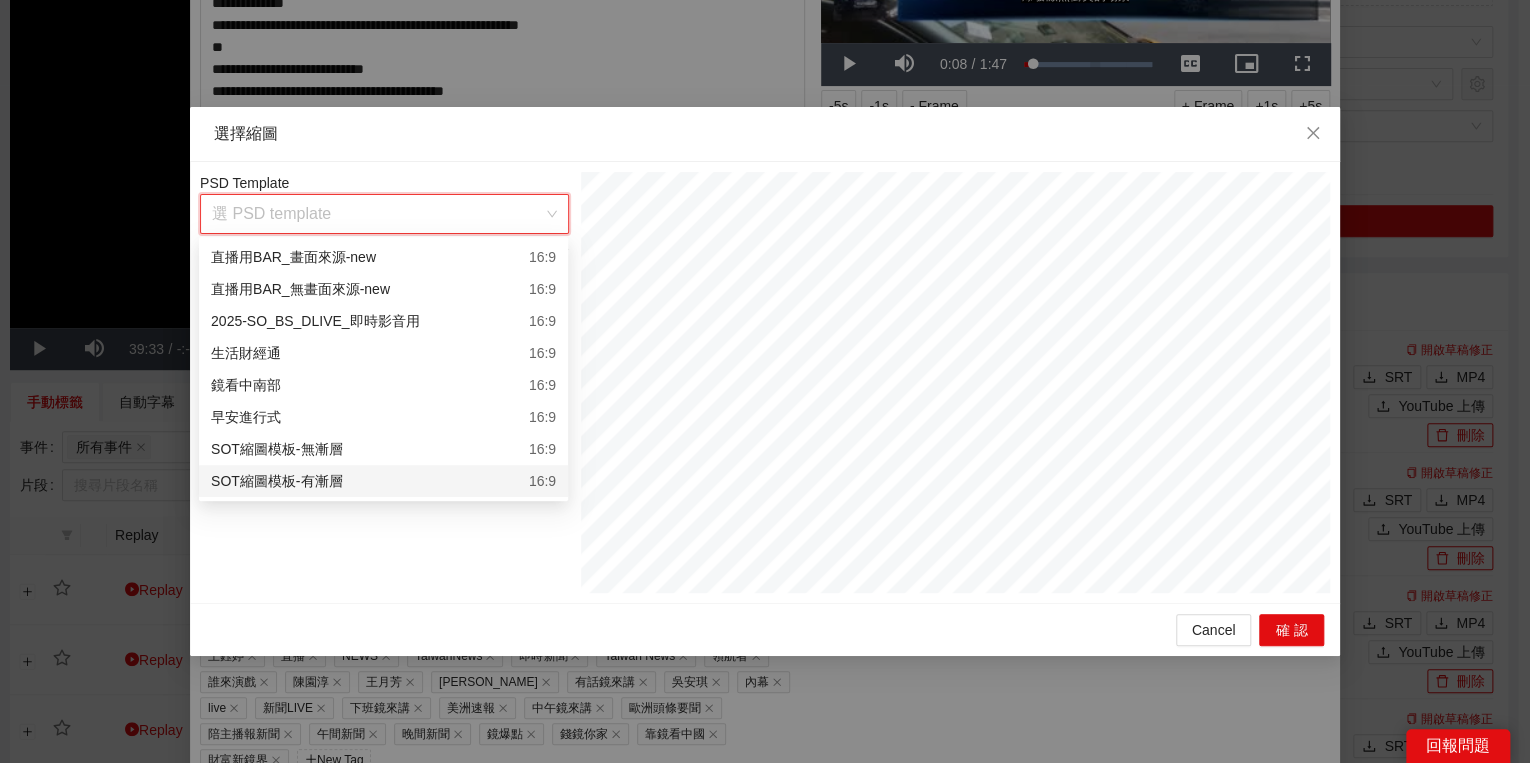 click on "SOT縮圖模板-有漸層 16:9" at bounding box center (383, 481) 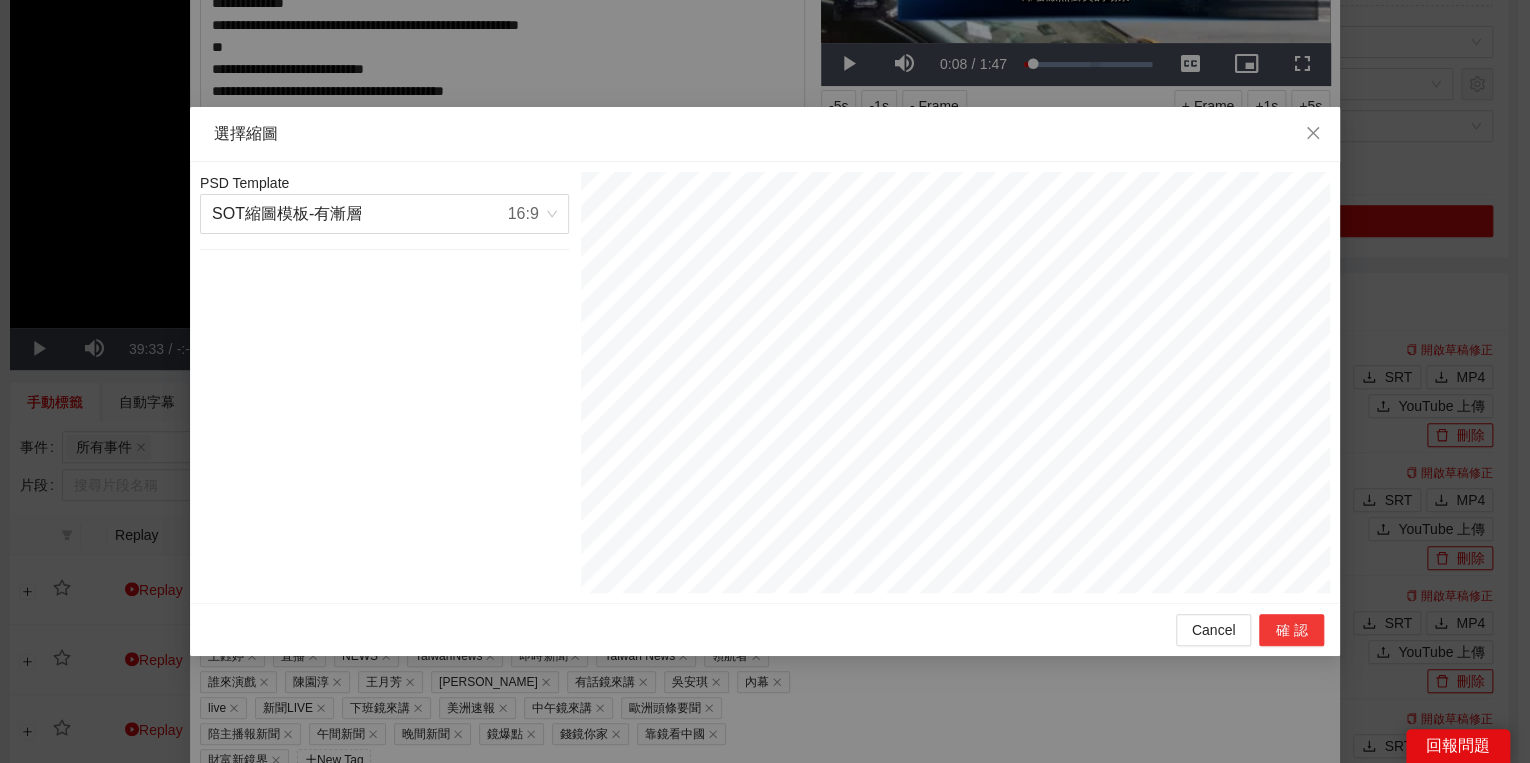 click on "確認" at bounding box center (1291, 630) 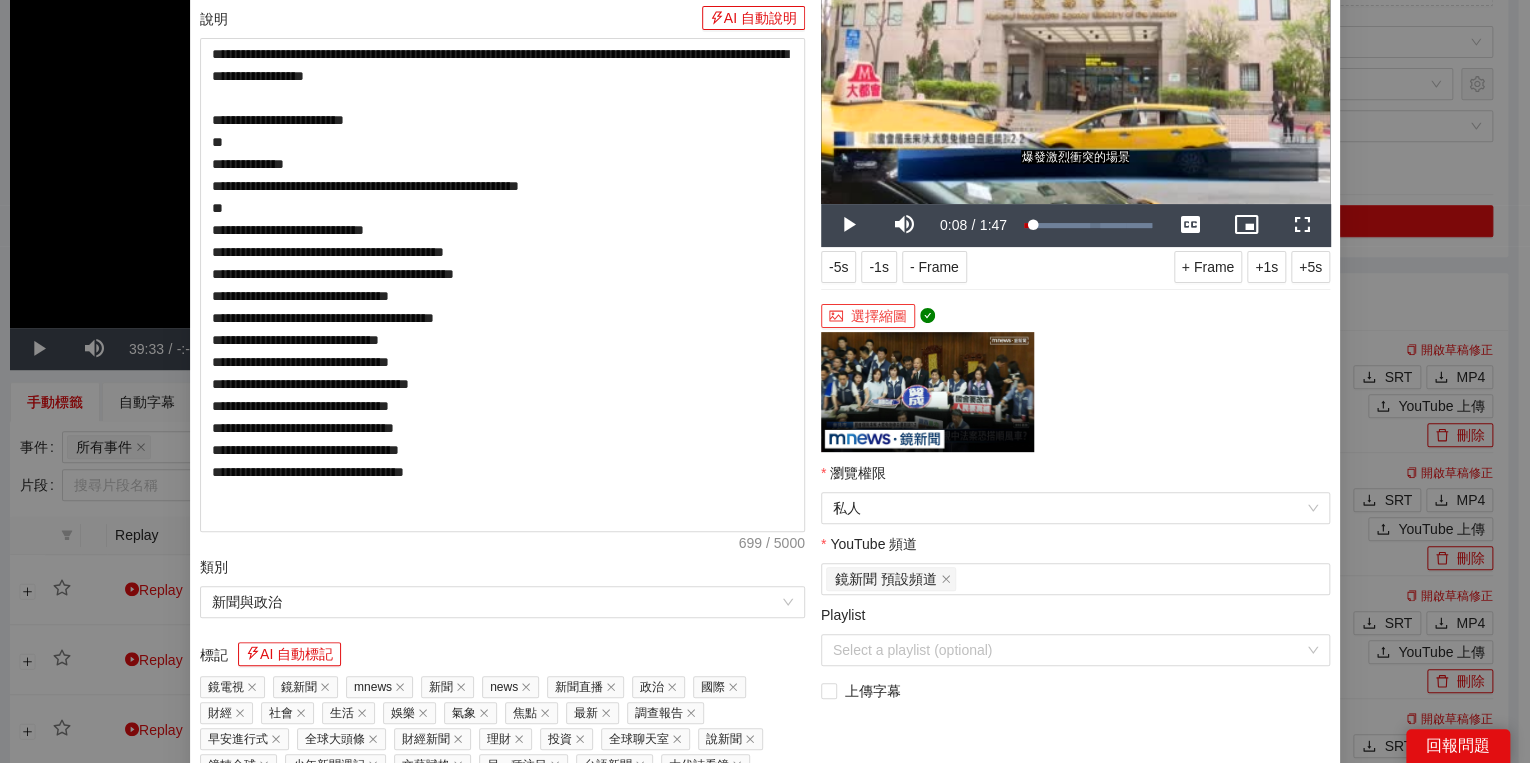 scroll, scrollTop: 240, scrollLeft: 0, axis: vertical 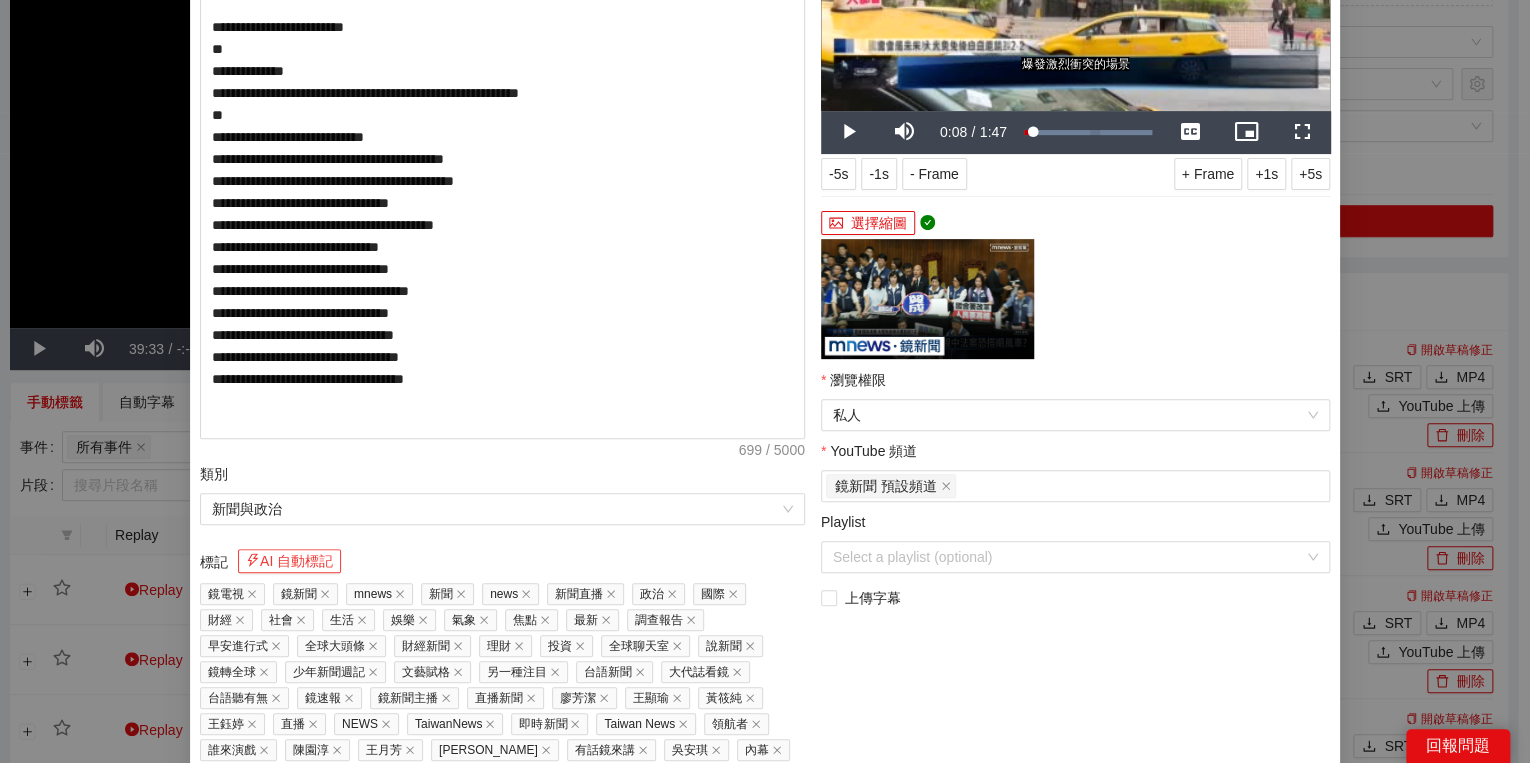 click on "AI 自動標記" at bounding box center [289, 561] 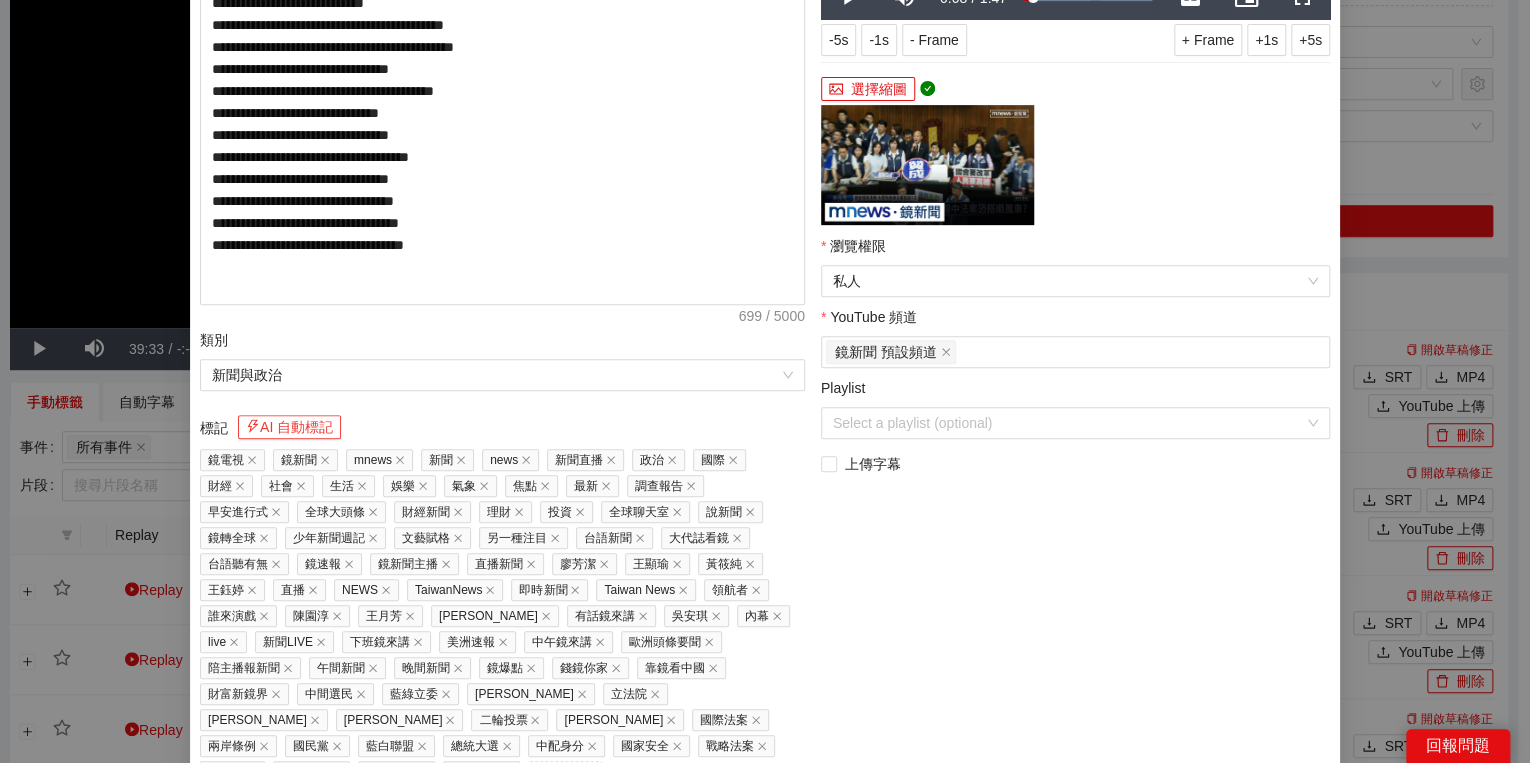 scroll, scrollTop: 451, scrollLeft: 0, axis: vertical 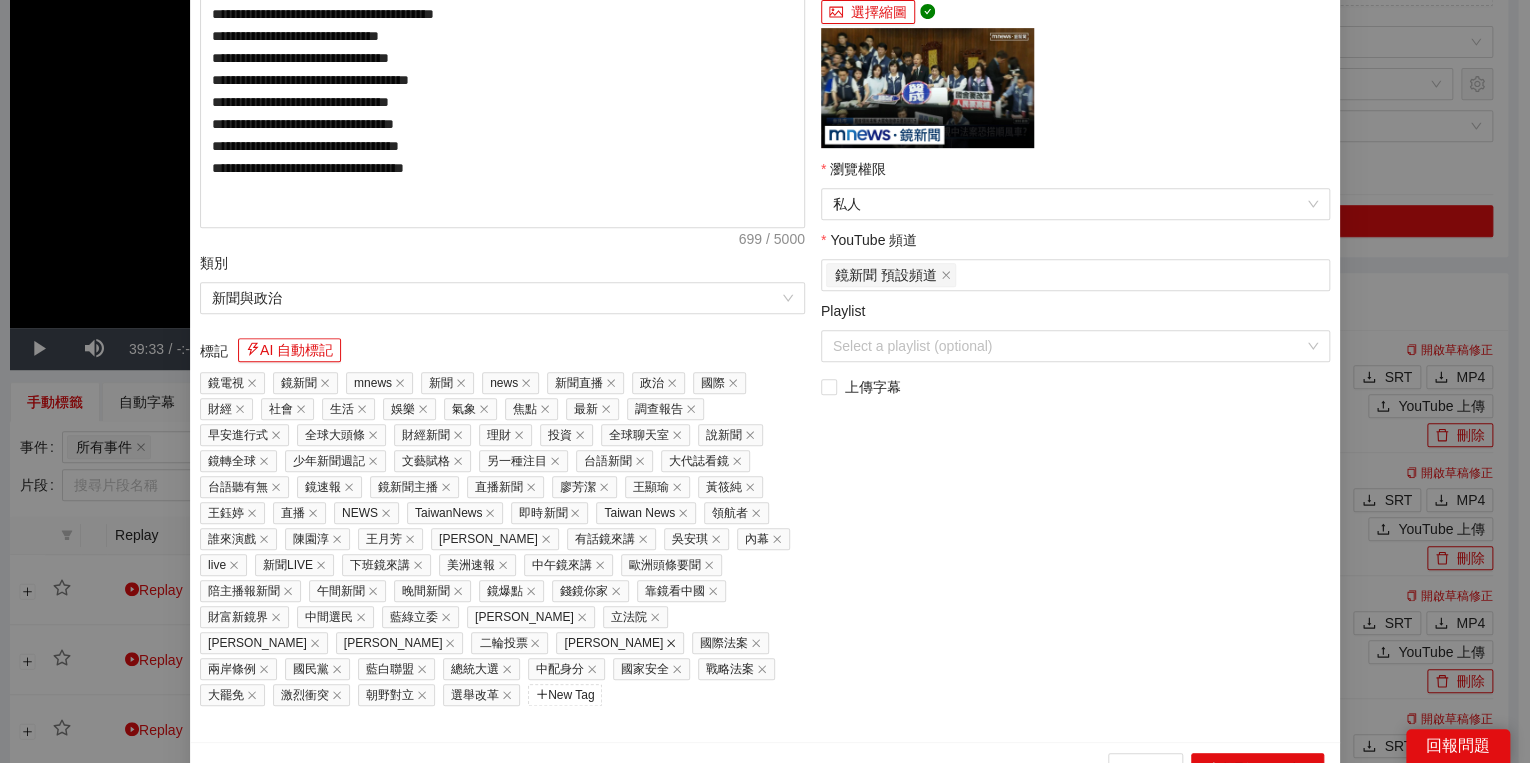 click 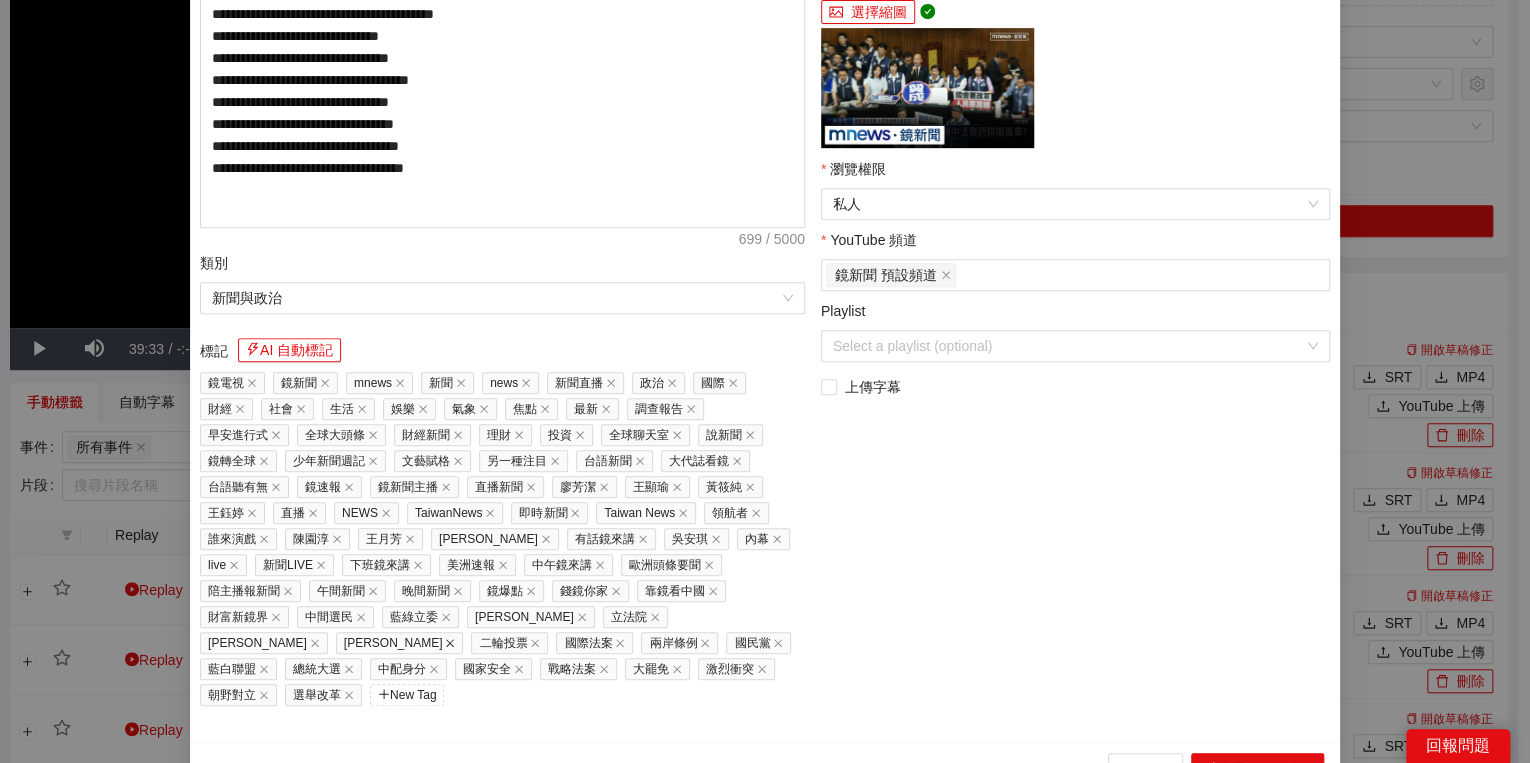 click 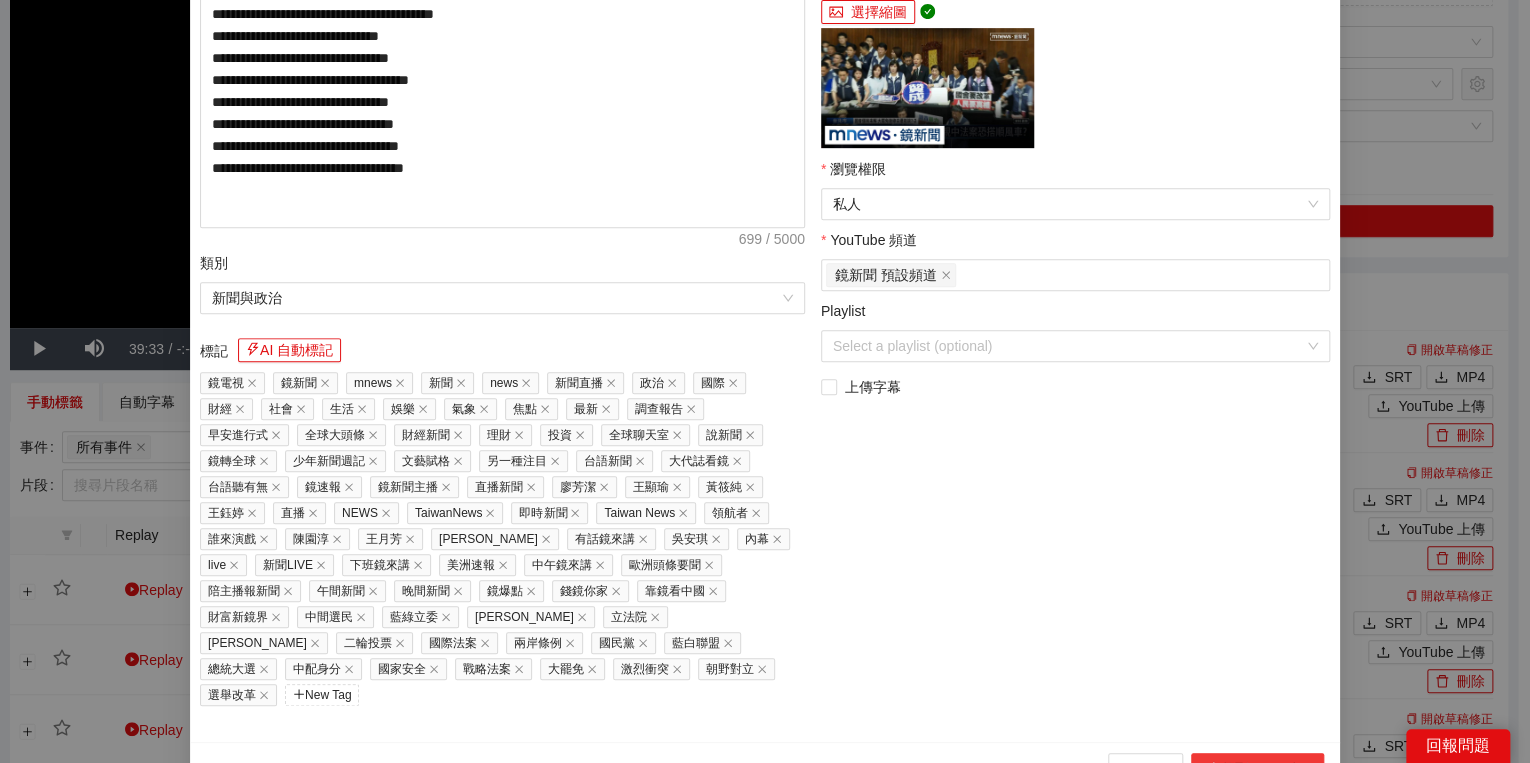 click on "上傳到 YouTube" at bounding box center (1257, 769) 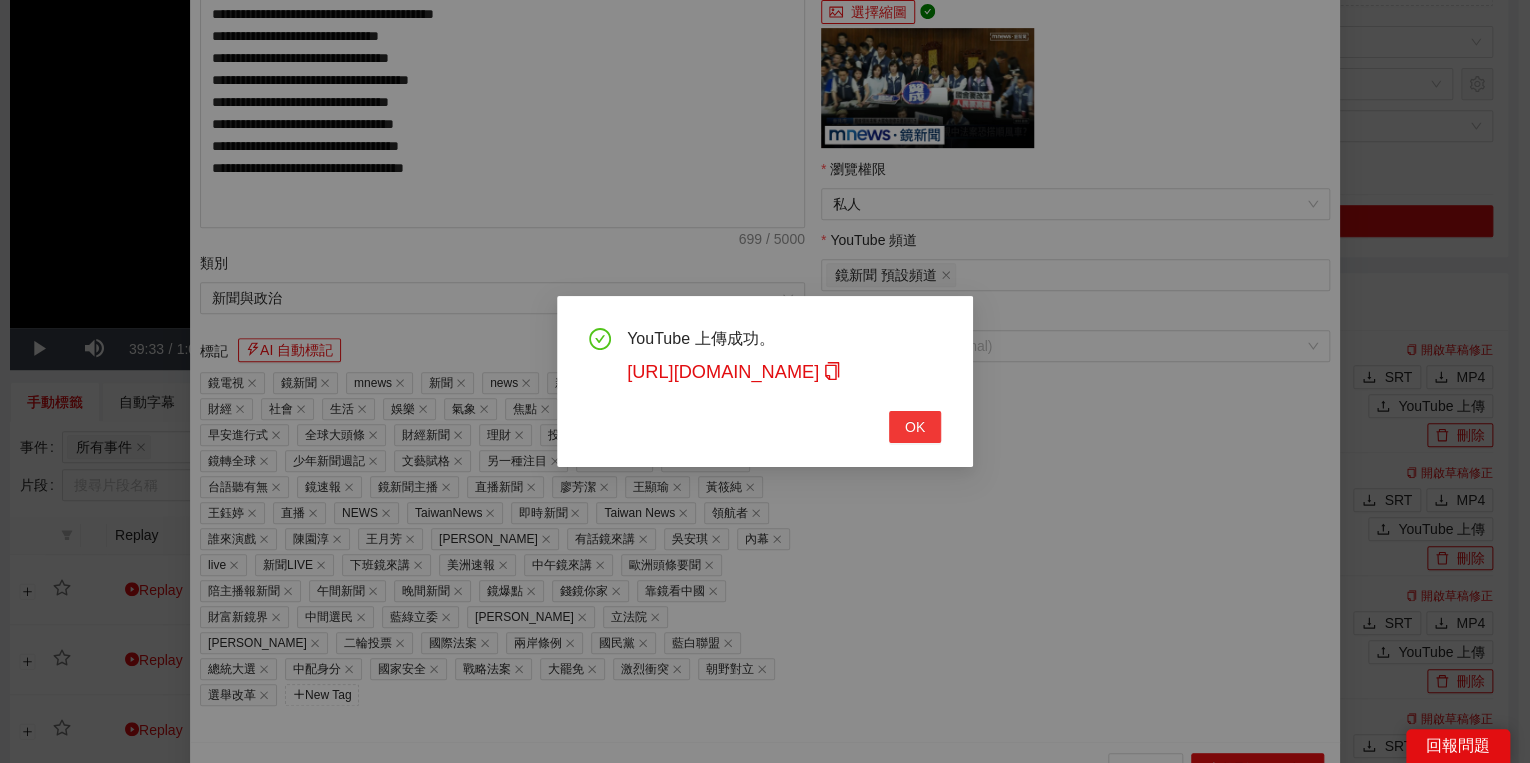 click on "OK" at bounding box center (915, 427) 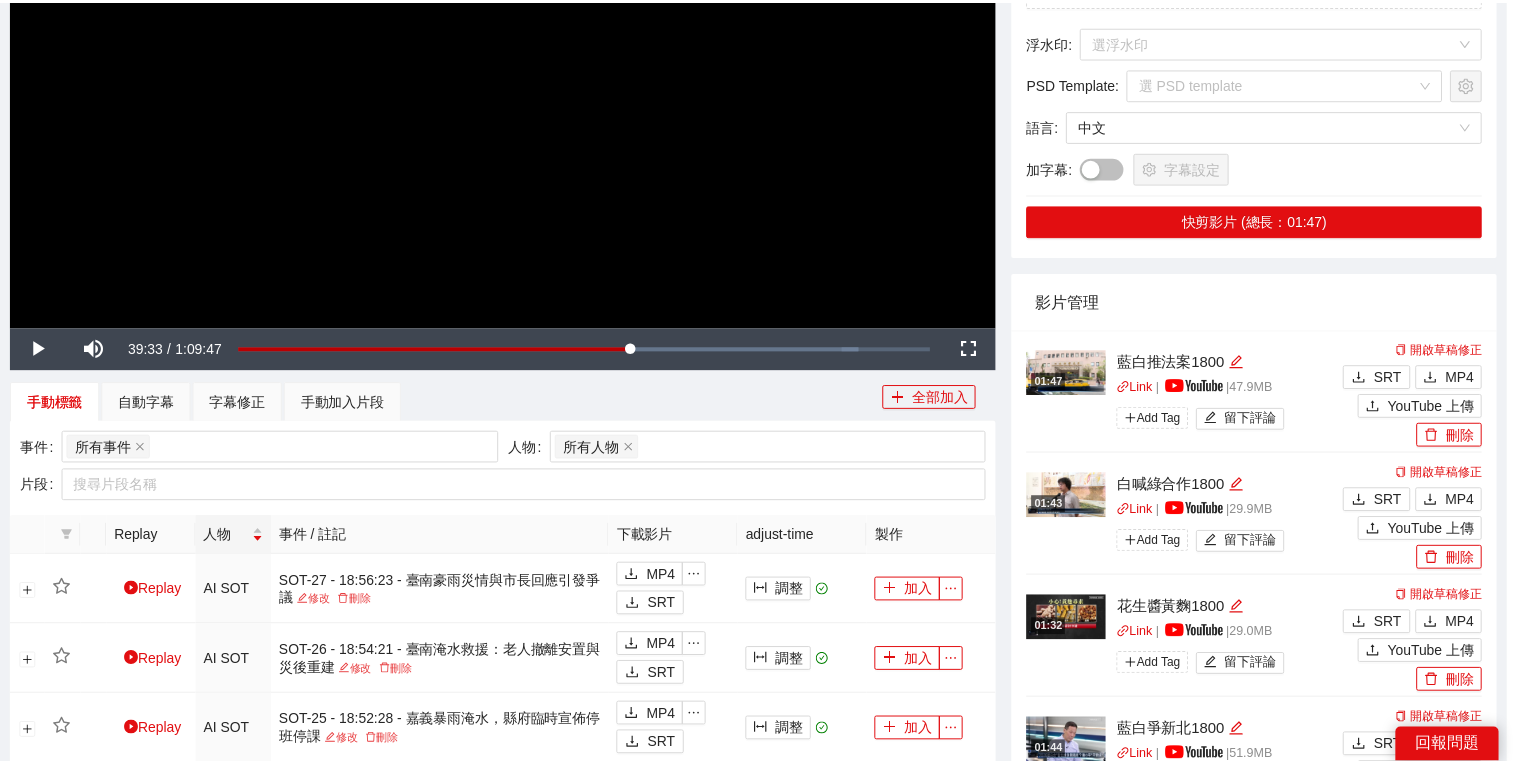 scroll, scrollTop: 308, scrollLeft: 0, axis: vertical 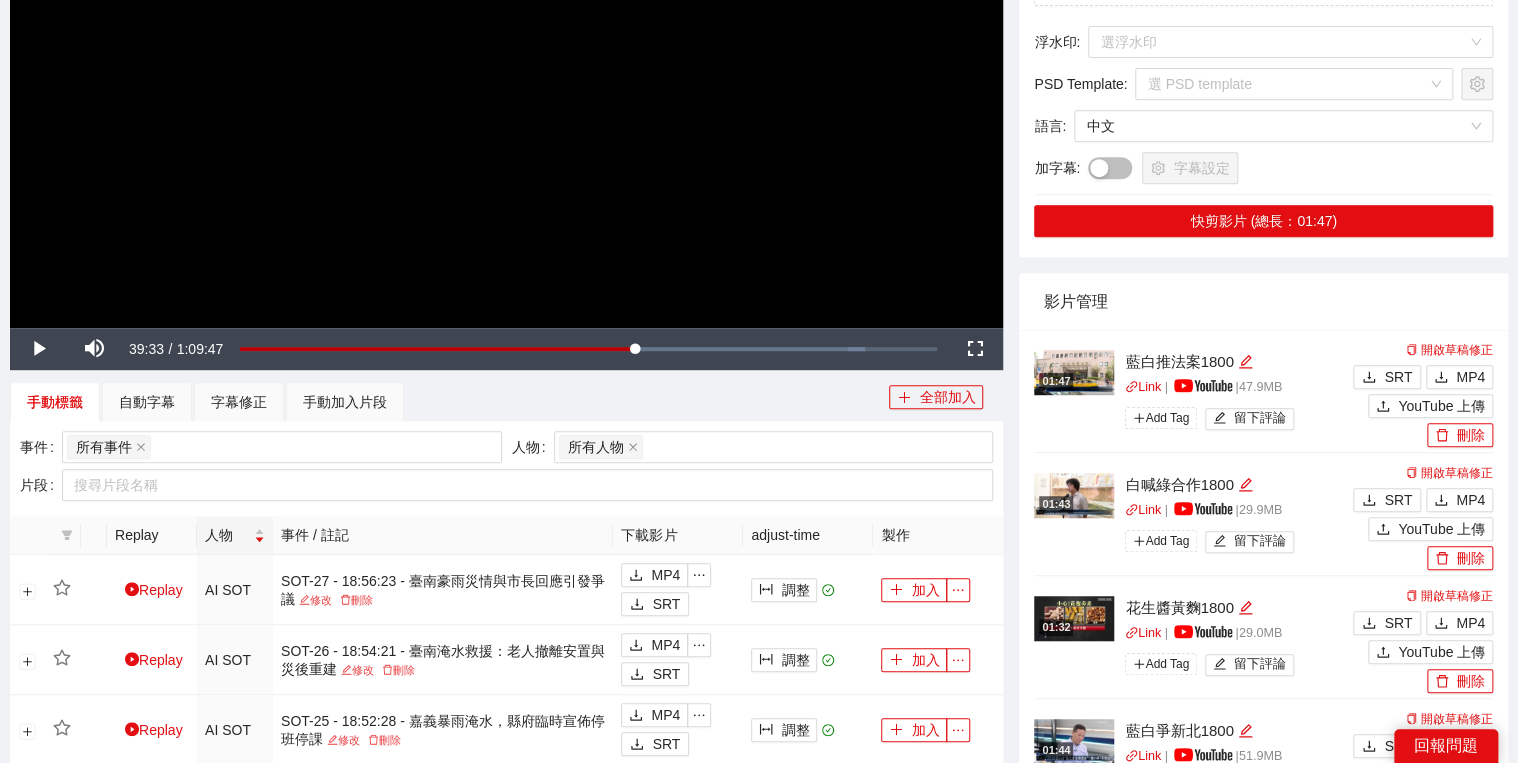 click on "**********" at bounding box center (506, 874) 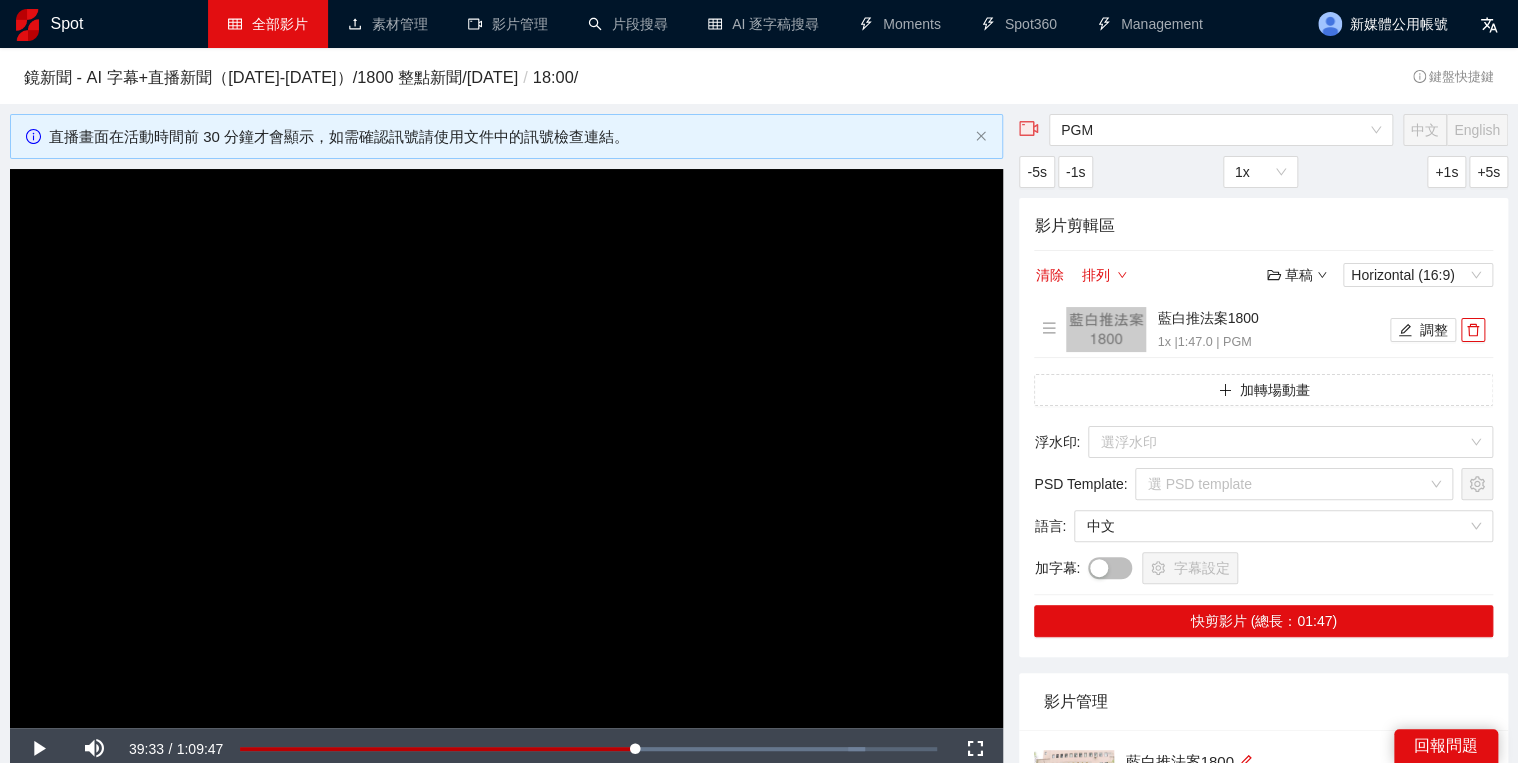 click on "全部影片" at bounding box center [268, 24] 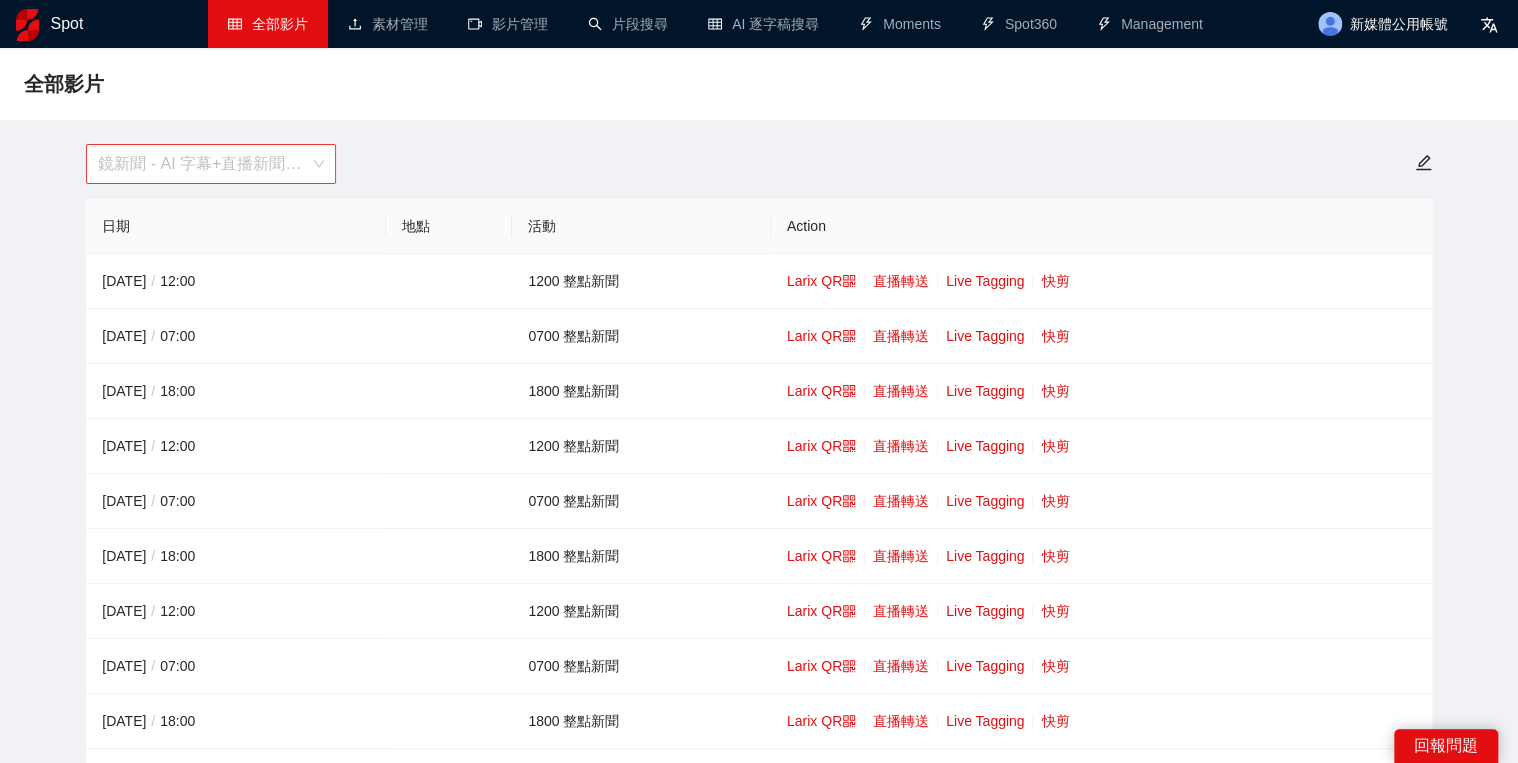 click on "鏡新聞 - AI 字幕+直播新聞（[DATE]-[DATE]）" at bounding box center (211, 164) 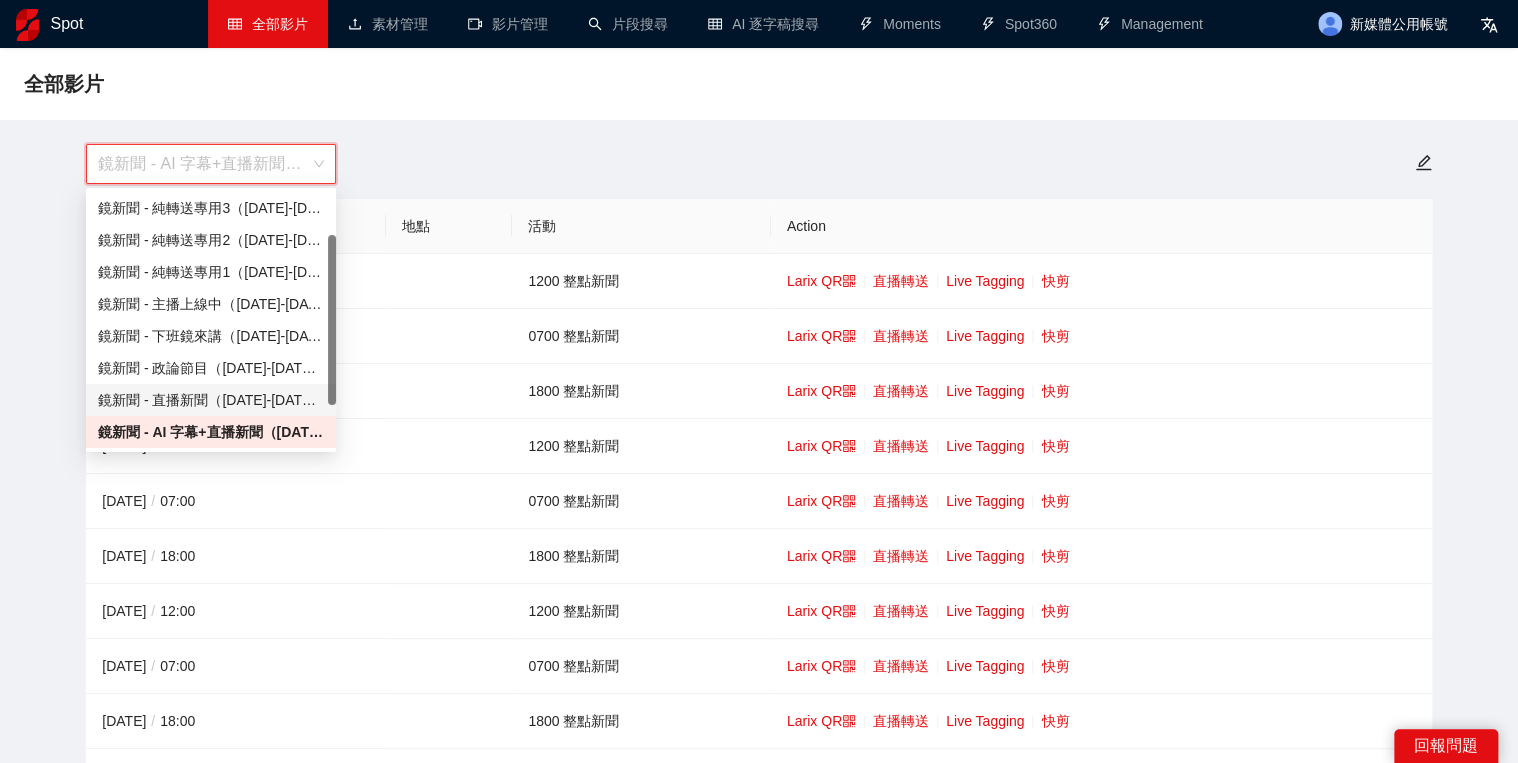 scroll, scrollTop: 128, scrollLeft: 0, axis: vertical 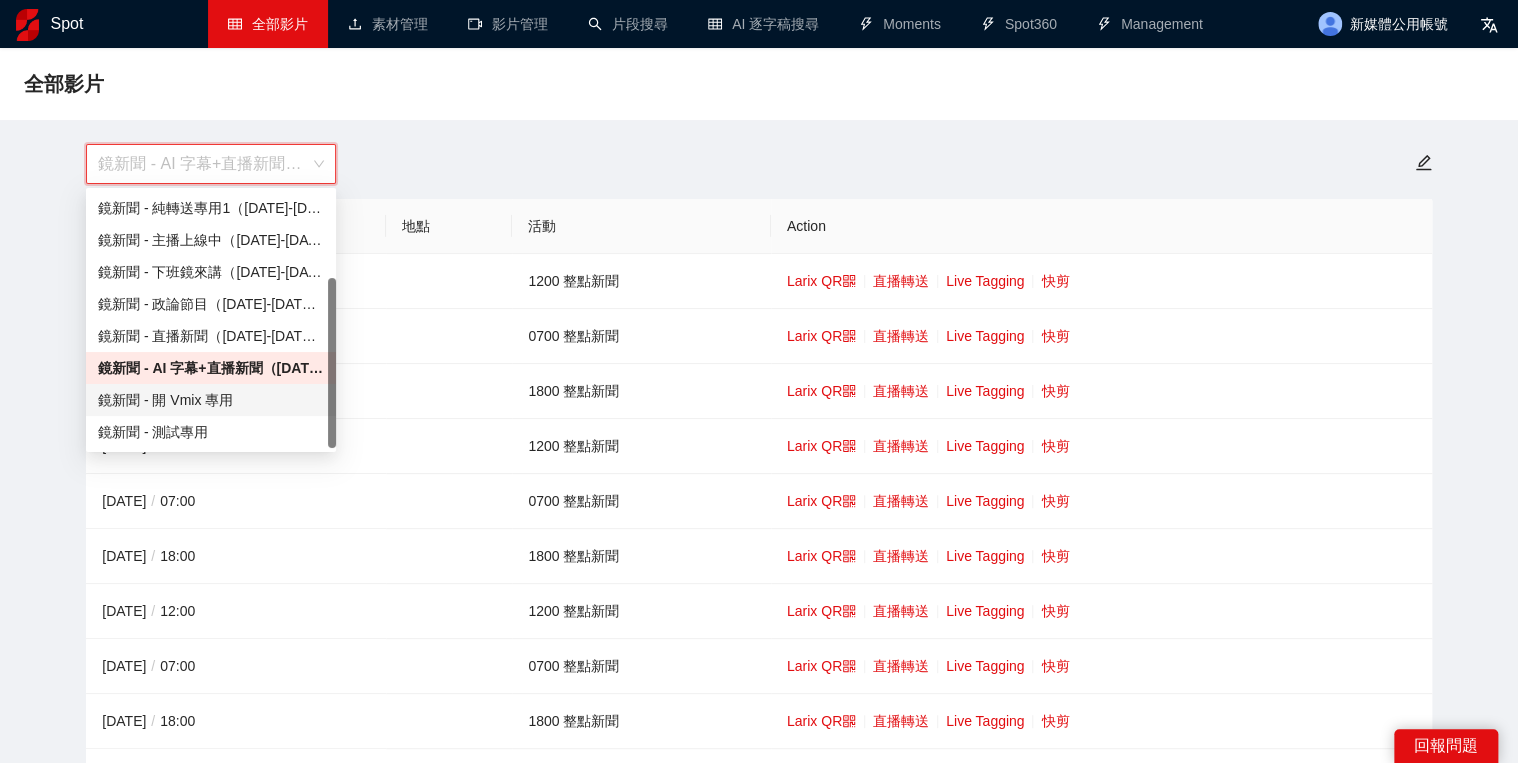 click on "鏡新聞 - 開 Vmix 專用" at bounding box center [211, 400] 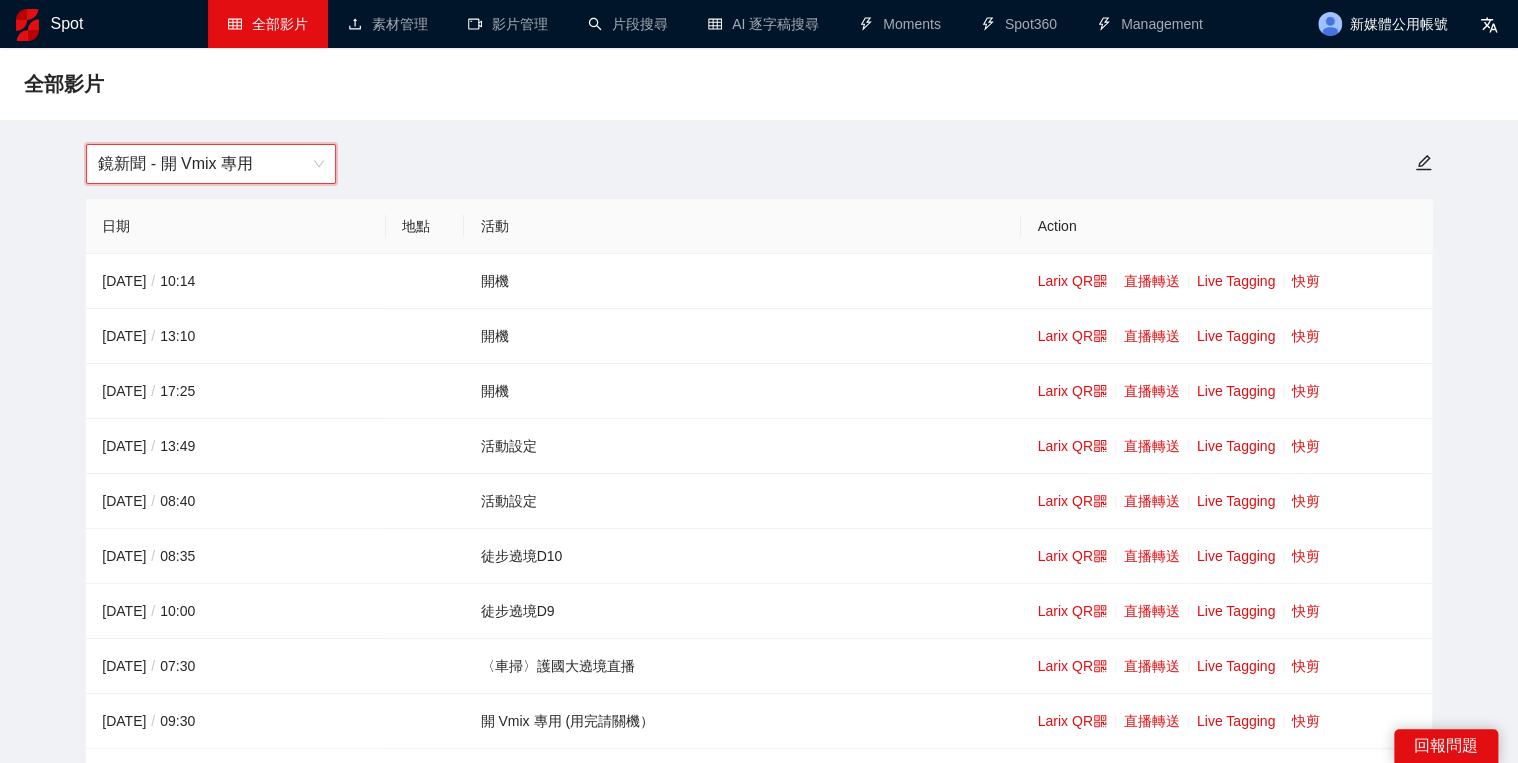 click on "全部影片 鏡新聞 - 開 Vmix 專用 鏡新聞 - 開 Vmix 專用 日期 地點 活動 Action [DATE] / 10:14 開機 Larix QR  直播轉送 Live Tagging 快剪 [DATE] / 13:10 開機 Larix QR  直播轉送 Live Tagging 快剪 [DATE] / 17:25 開機 Larix QR  直播轉送 Live Tagging 快剪 [DATE] / 13:49 活動設定 Larix QR  直播轉送 Live Tagging 快剪 [DATE] / 08:40 活動設定 Larix QR  直播轉送 Live Tagging 快剪 [DATE] / 08:35 徒步遶境D10 Larix QR  直播轉送 Live Tagging 快剪 [DATE] / 10:00 徒步遶境D9 Larix QR  直播轉送 Live Tagging 快剪 [DATE] / 07:30 〈車掃〉護國大遶境直播 Larix QR  直播轉送 Live Tagging 快剪 [DATE] / 09:30 開 Vmix 專用 (用完請關機） Larix QR  直播轉送 Live Tagging 快剪 [DATE] / 10:50 開 Vmix 專用 (用完請關機） Larix QR  直播轉送 Live Tagging 快剪 [DATE] / 09:35 開 Vmix 專用 (用完請關機） Larix QR  直播轉送 Live Tagging 快剪 [DATE] / 06:00 快剪" at bounding box center [759, 3313] 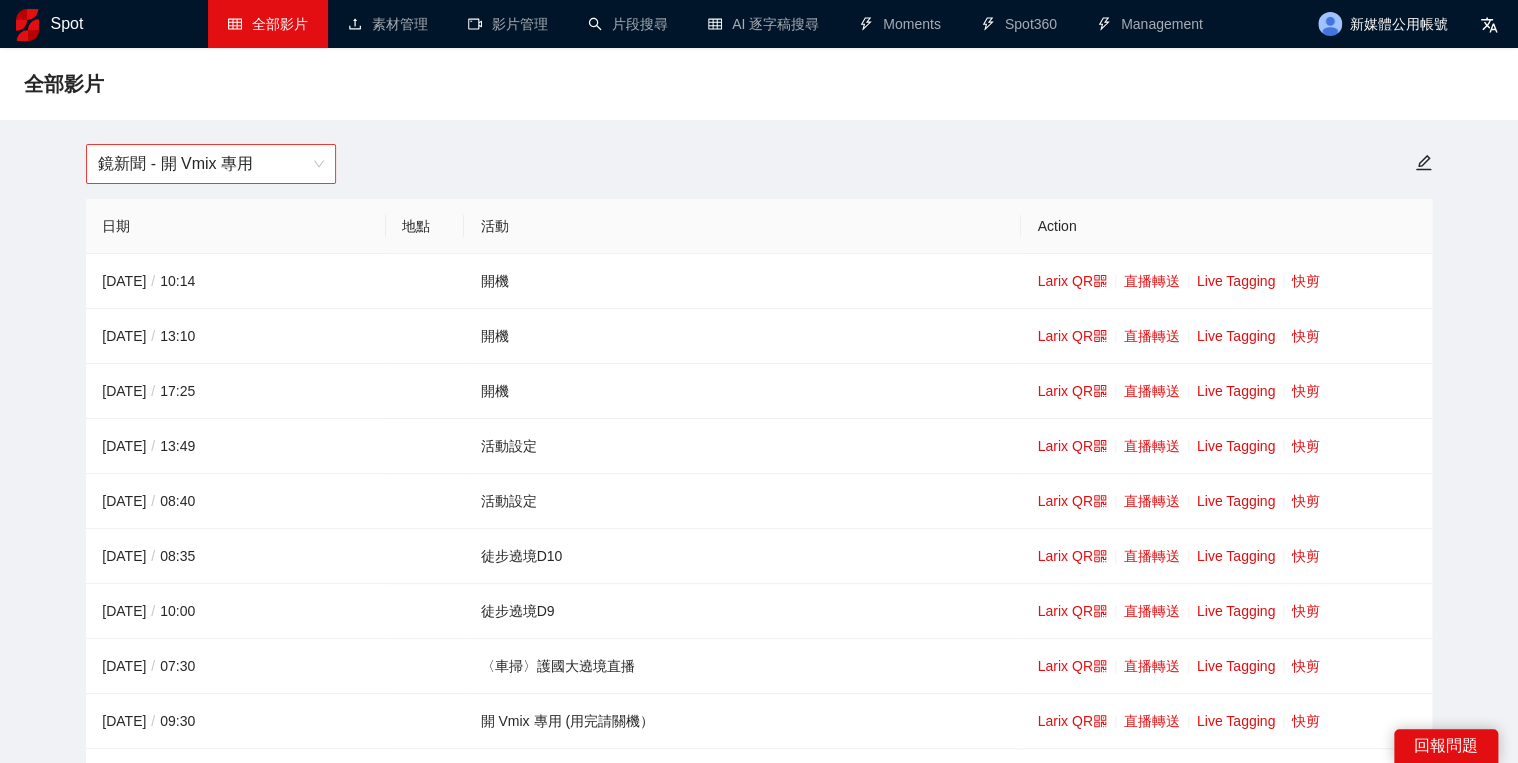 click on "鏡新聞 - 開 Vmix 專用" at bounding box center [211, 164] 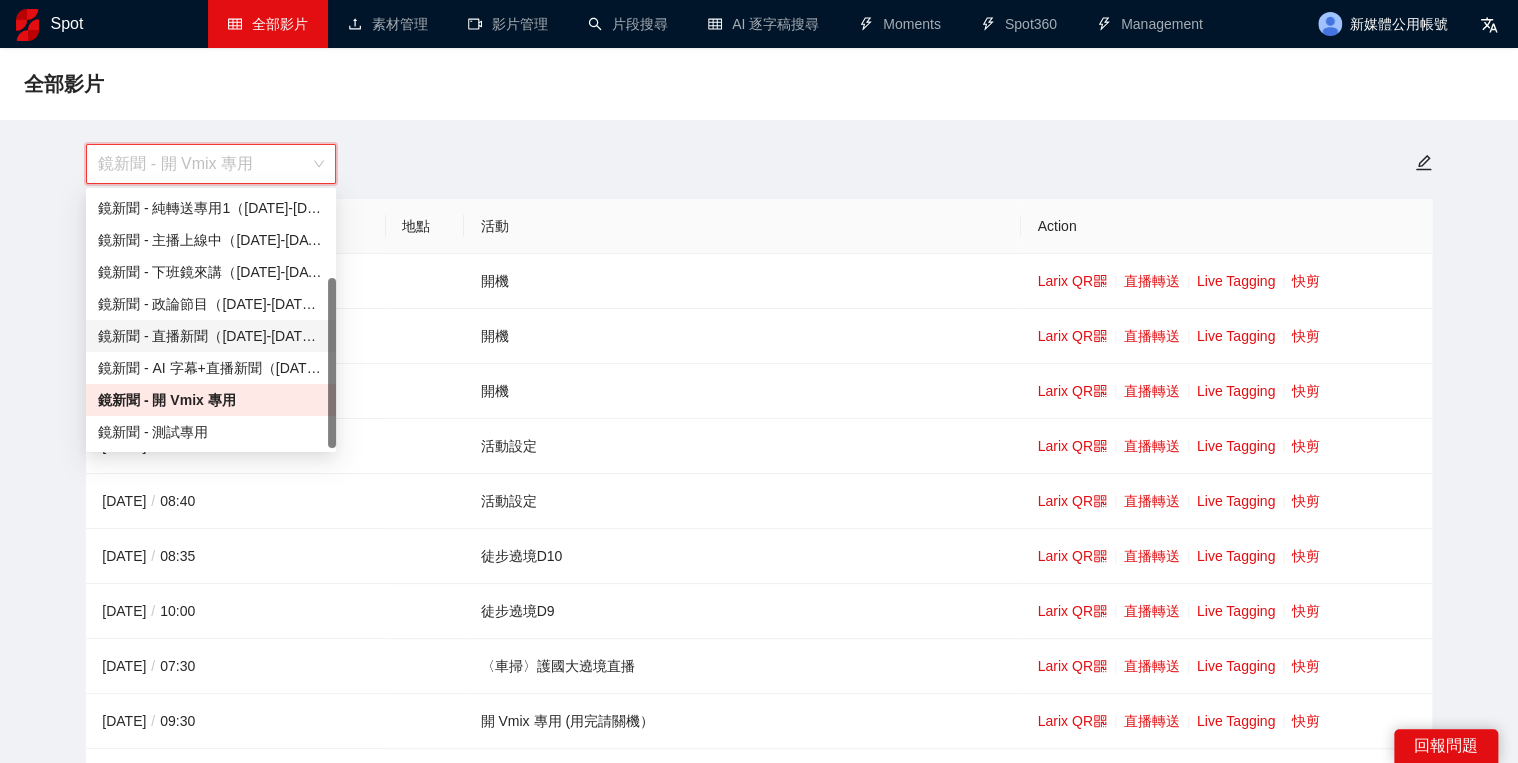 click on "鏡新聞 - 直播新聞（[DATE]-[DATE]）" at bounding box center (211, 336) 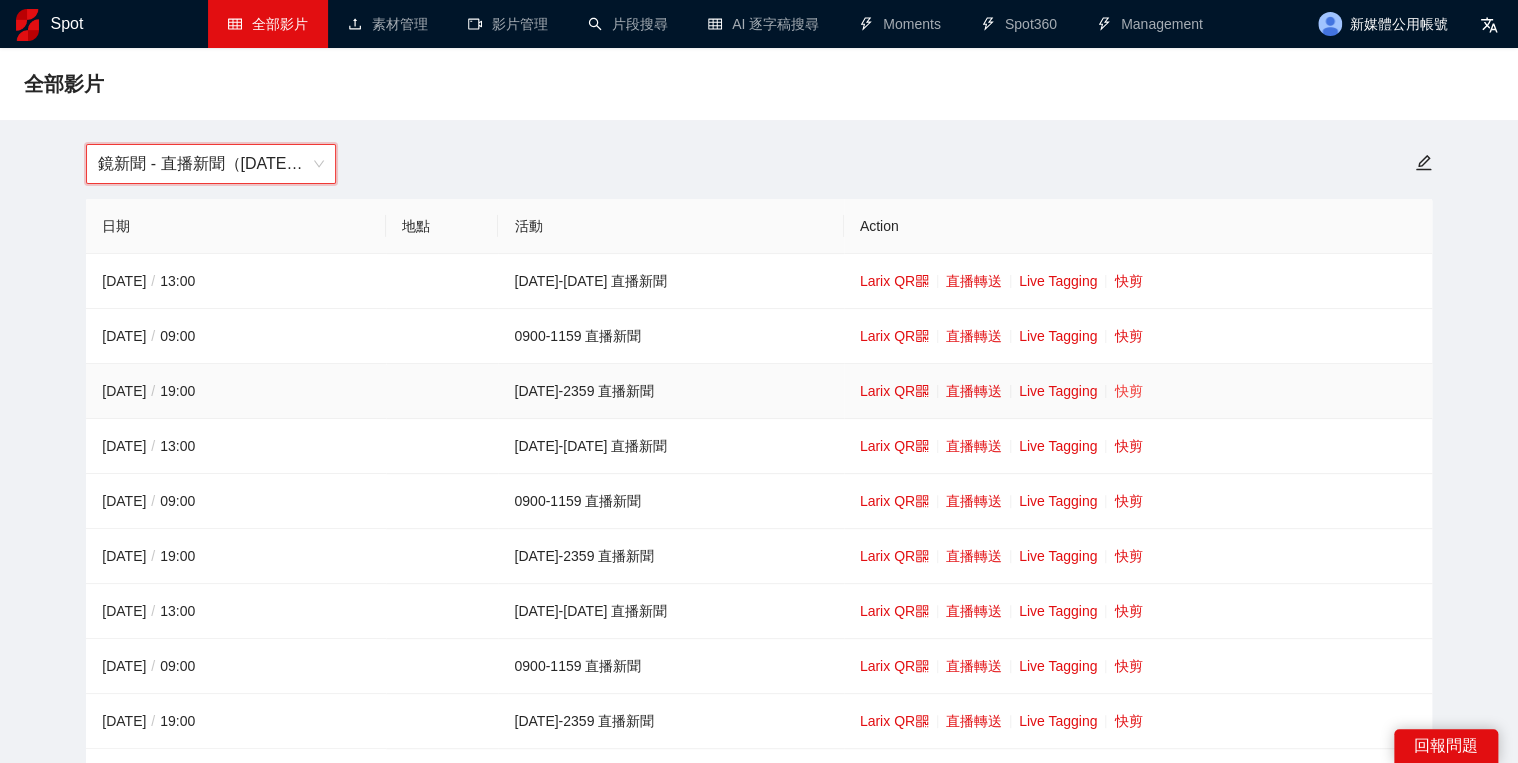 click on "快剪" at bounding box center [1128, 391] 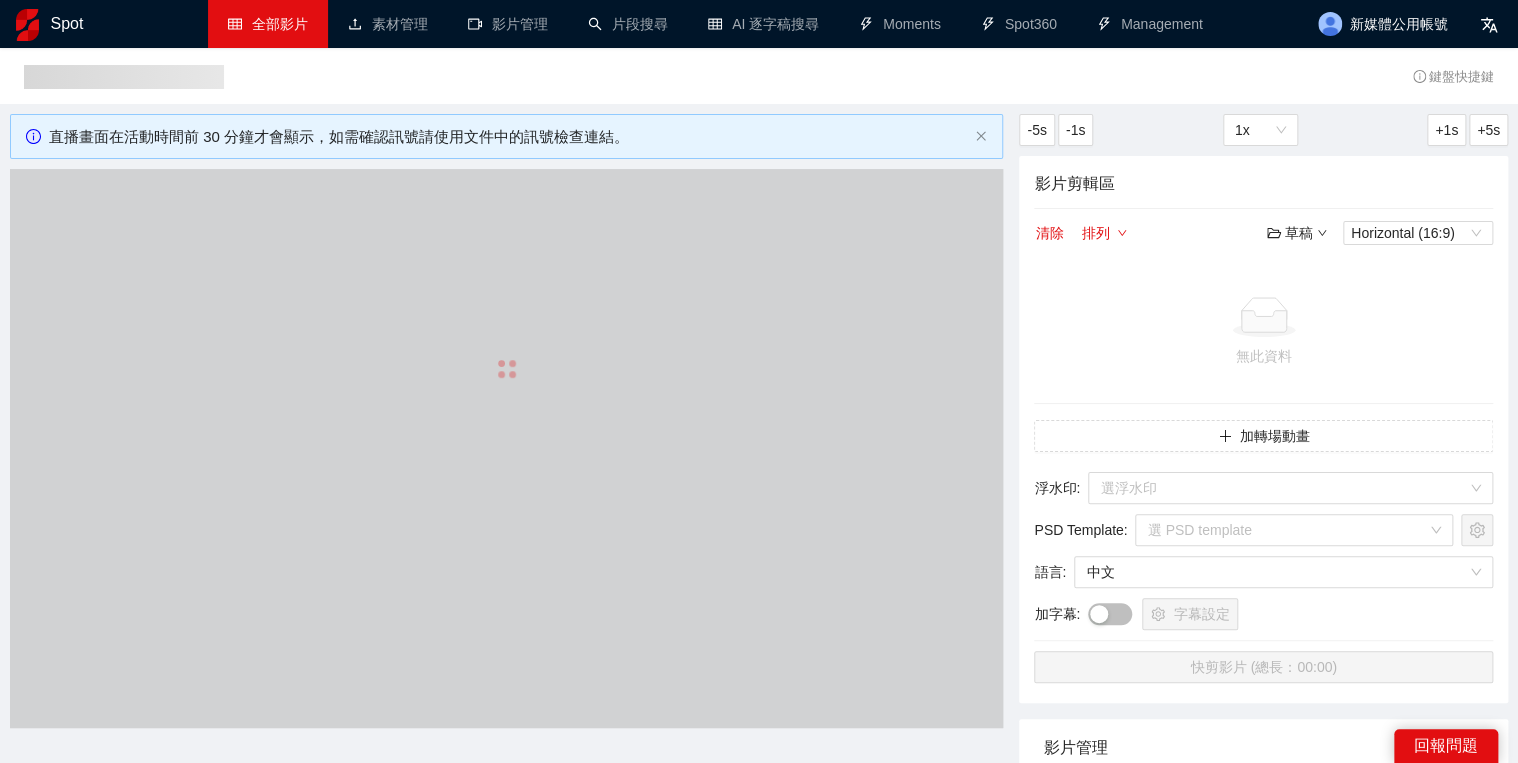 type 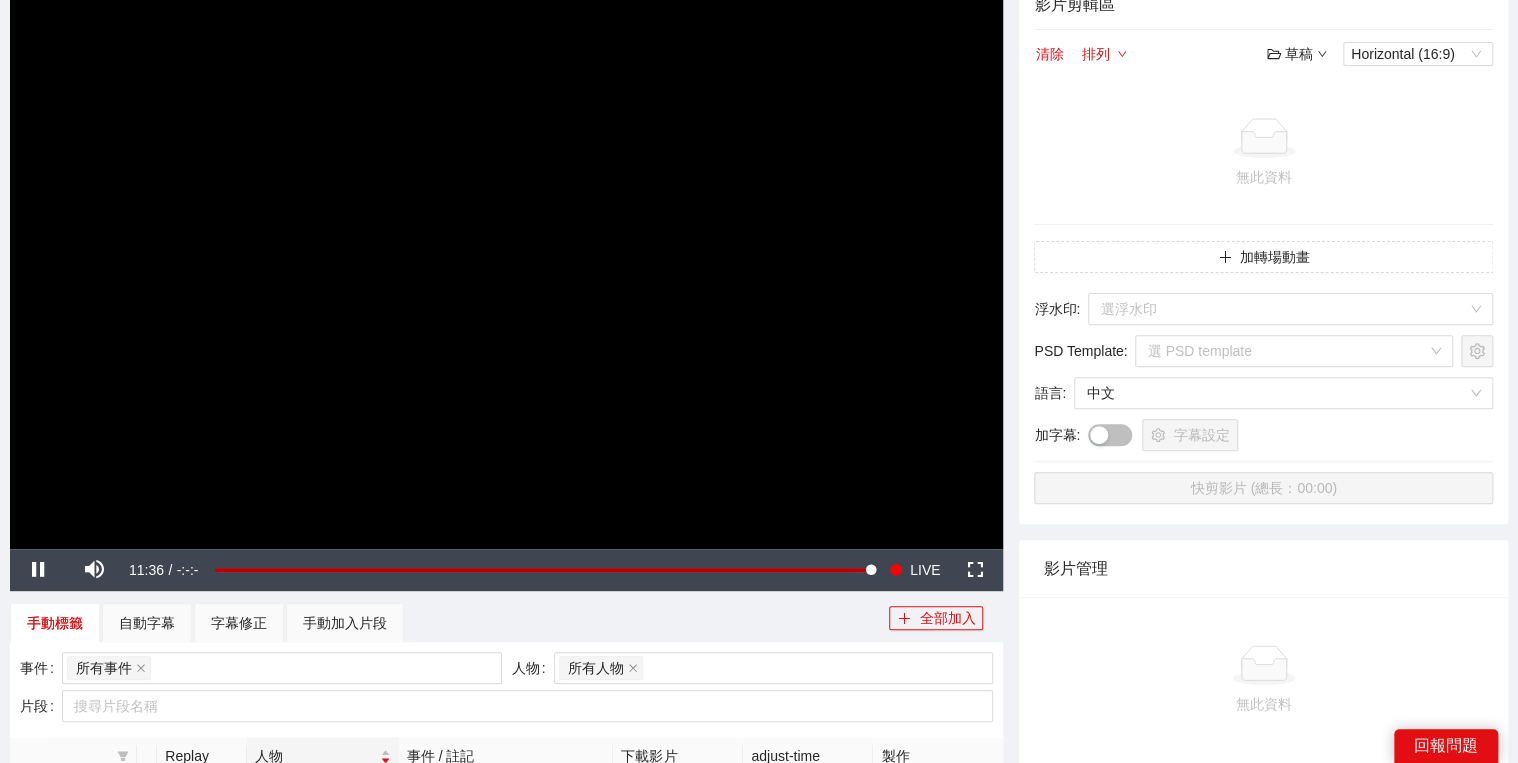 scroll, scrollTop: 320, scrollLeft: 0, axis: vertical 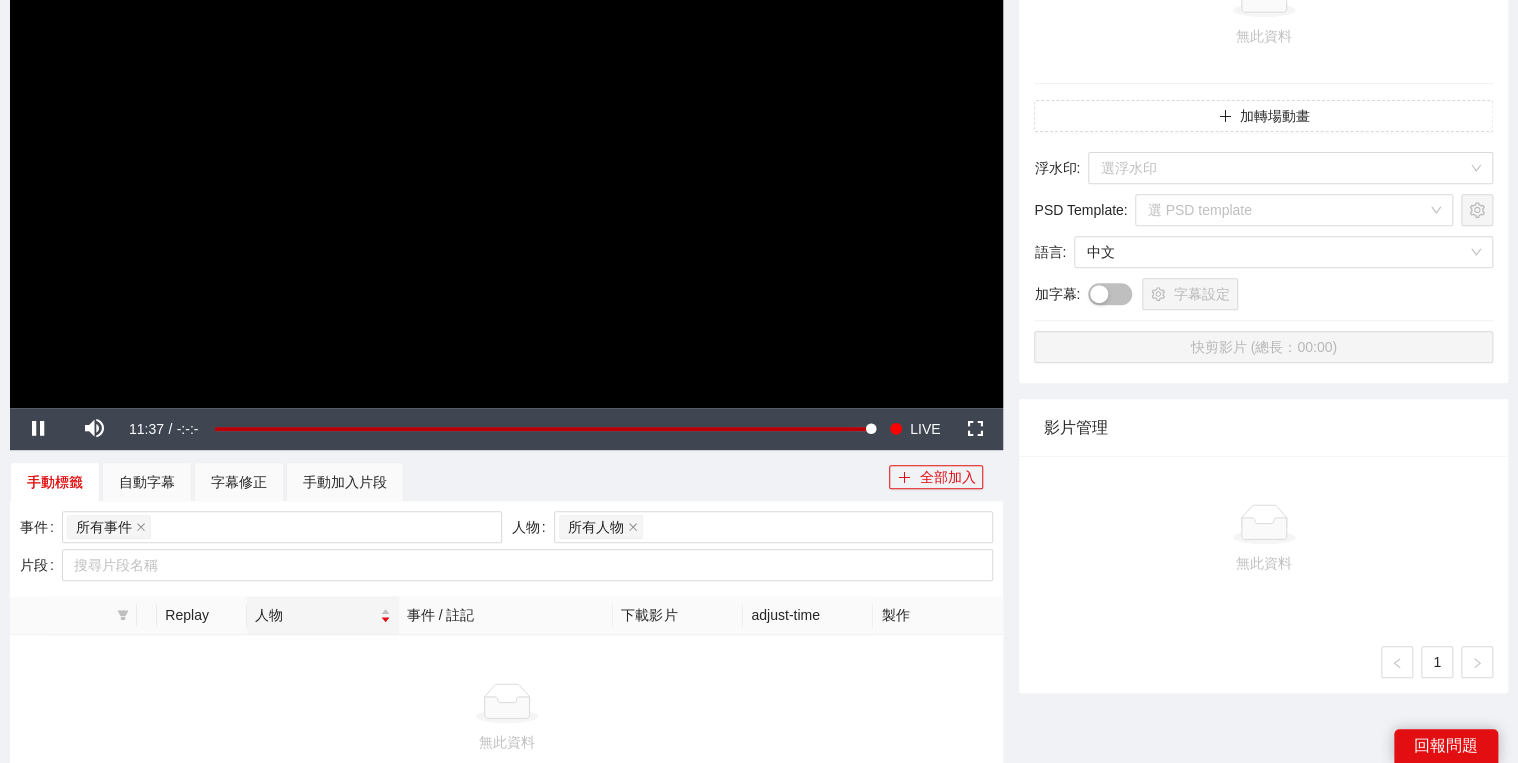 click at bounding box center (506, 128) 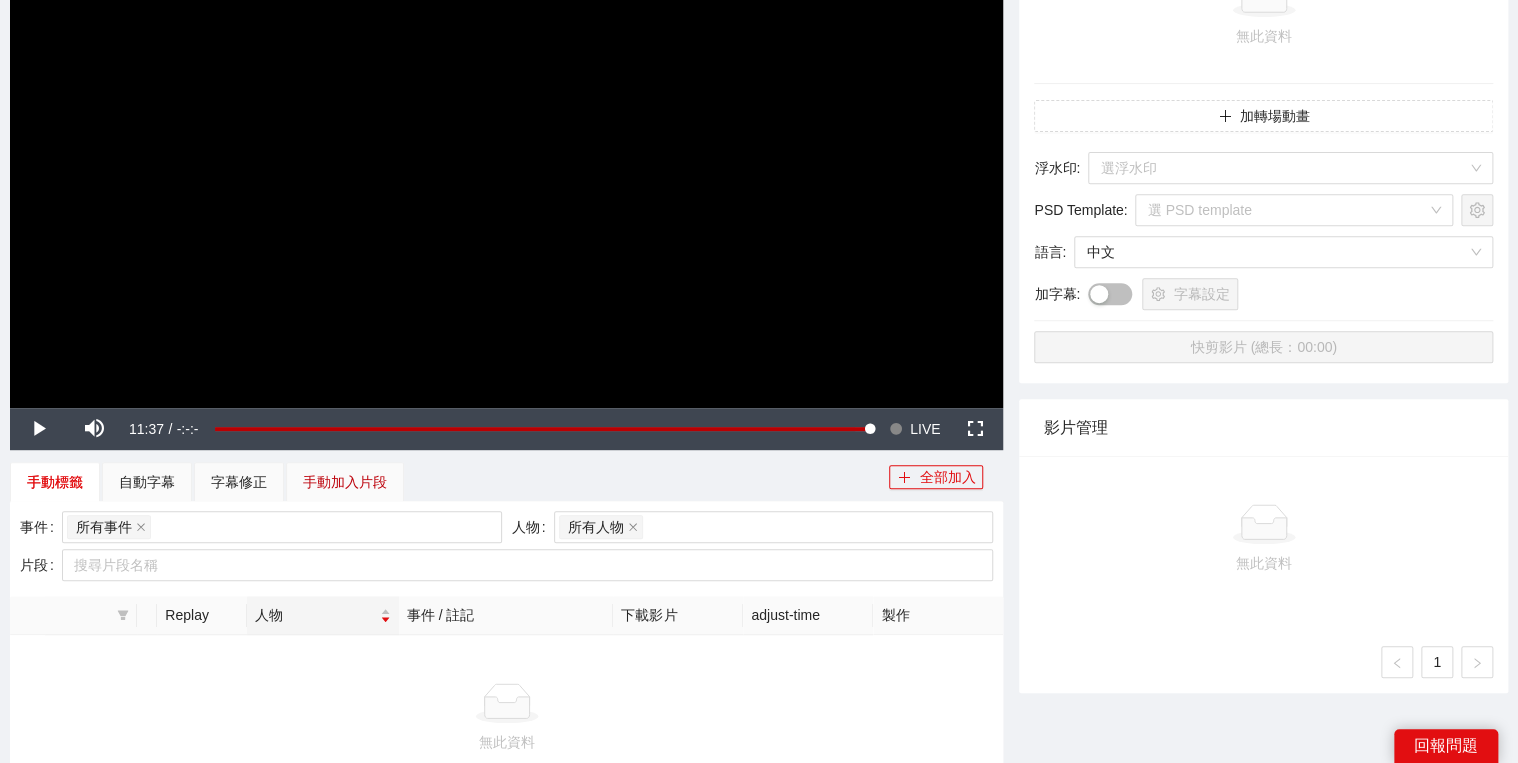 click on "手動加入片段" at bounding box center (345, 482) 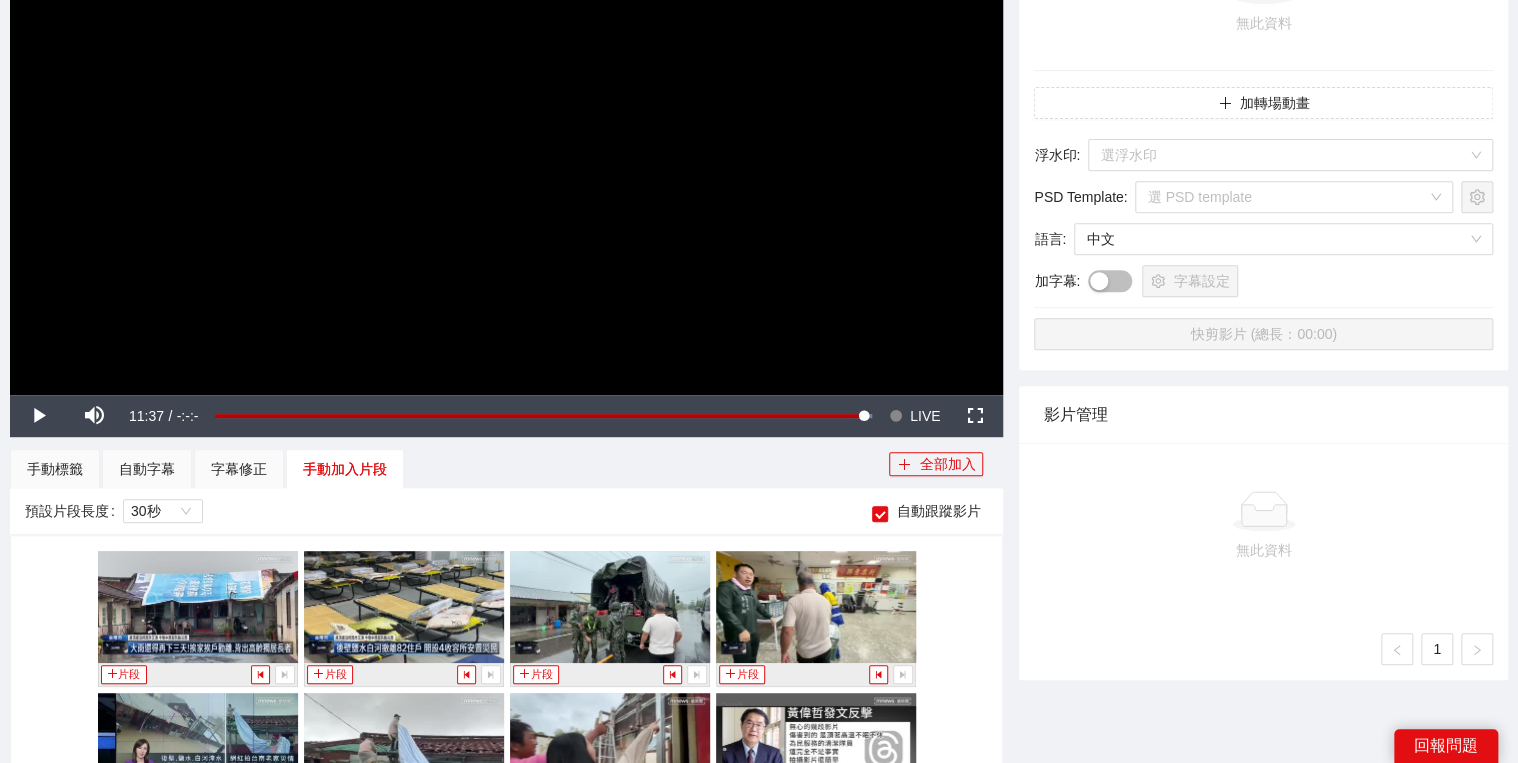 scroll, scrollTop: 480, scrollLeft: 0, axis: vertical 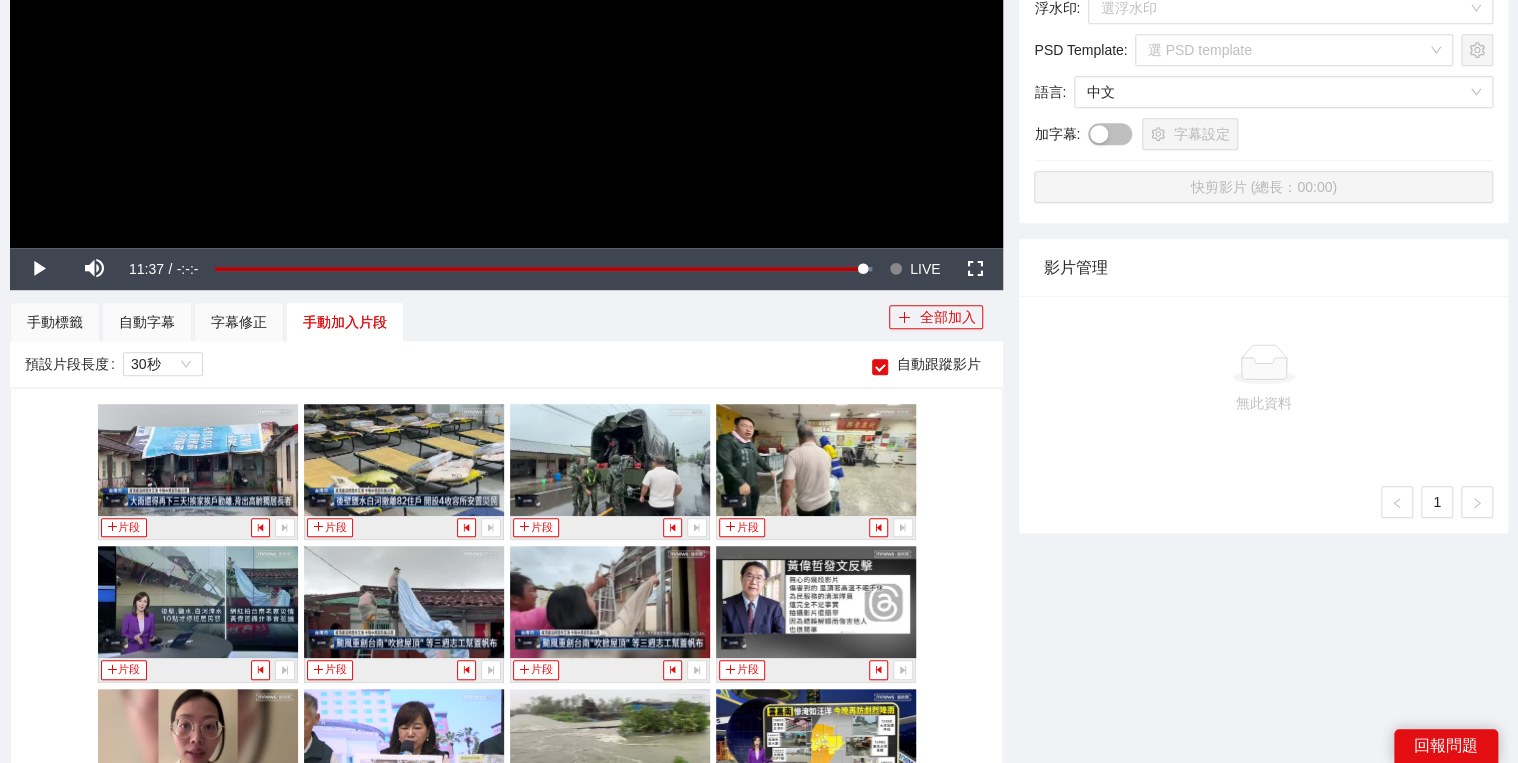 click on "-5s -1s 1x +1s +5s 影片剪輯區 清除 排列     草稿   Horizontal (16:9) 無此資料   加轉場動畫 浮水印 : 選浮水印 PSD Template : 選 PSD template 語言 : 中文 加字幕 :   字幕設定 快剪影片 (總長：00:00) 影片管理 無此資料 1" at bounding box center (1263, 273) 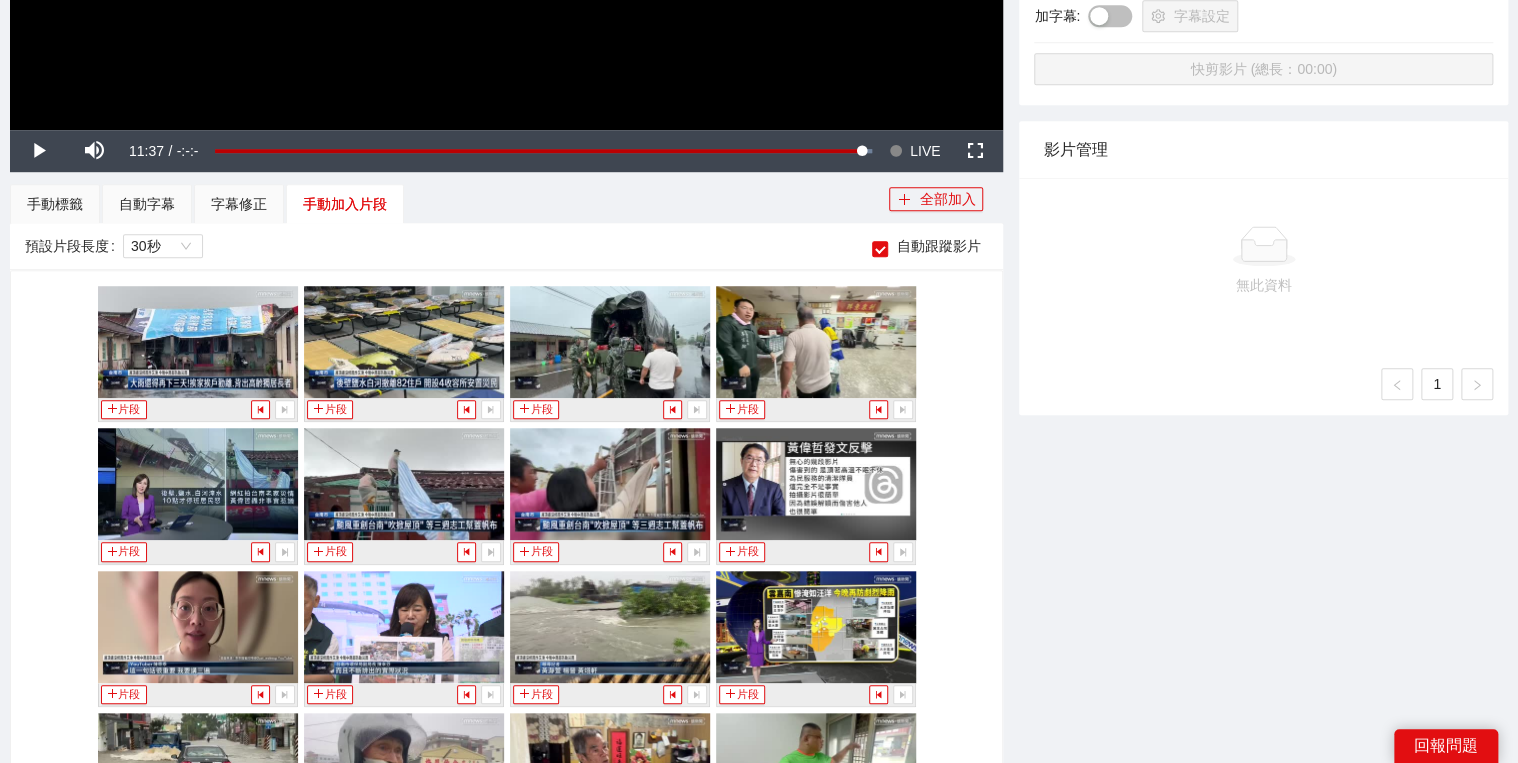 scroll, scrollTop: 720, scrollLeft: 0, axis: vertical 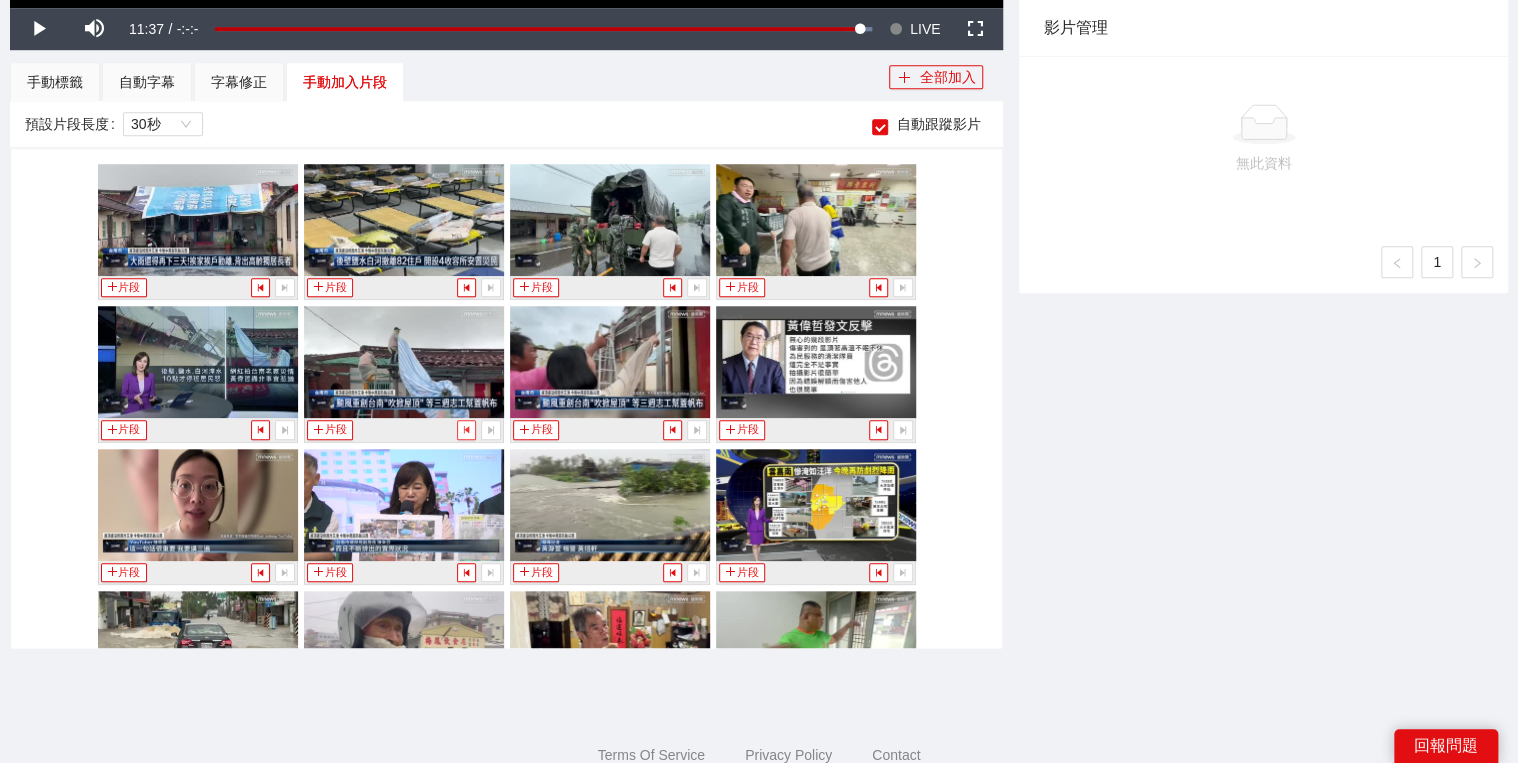 click 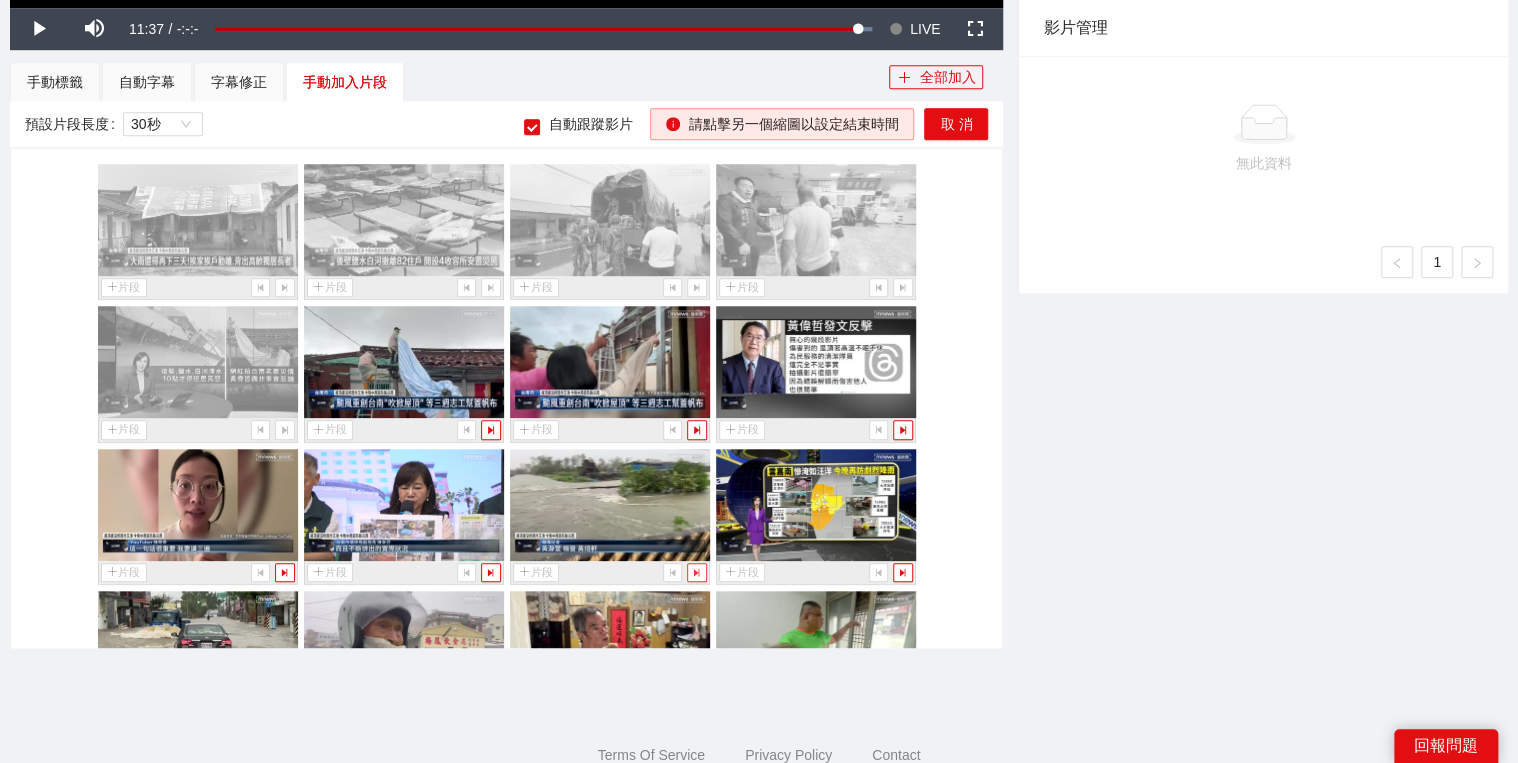 click 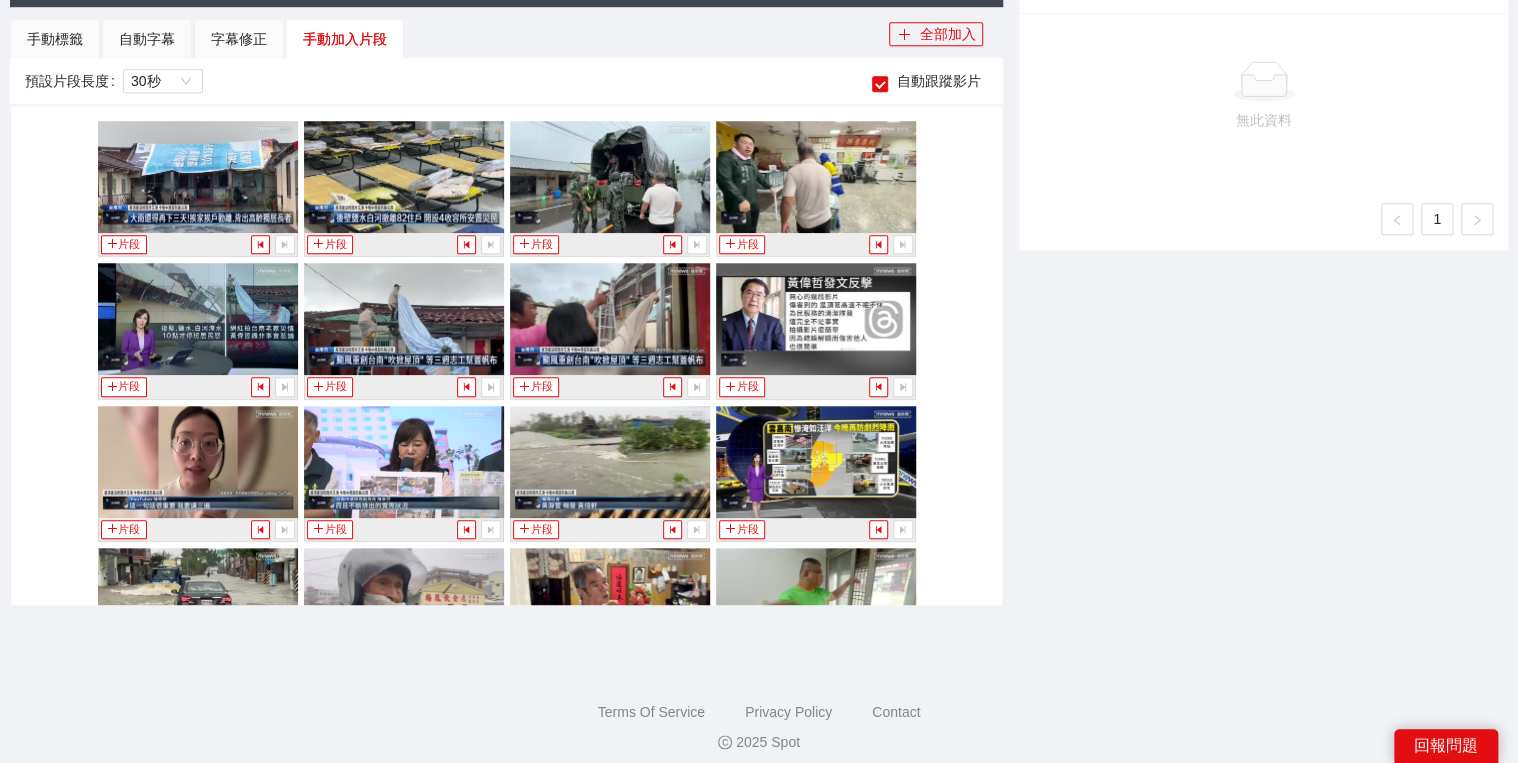 scroll, scrollTop: 776, scrollLeft: 0, axis: vertical 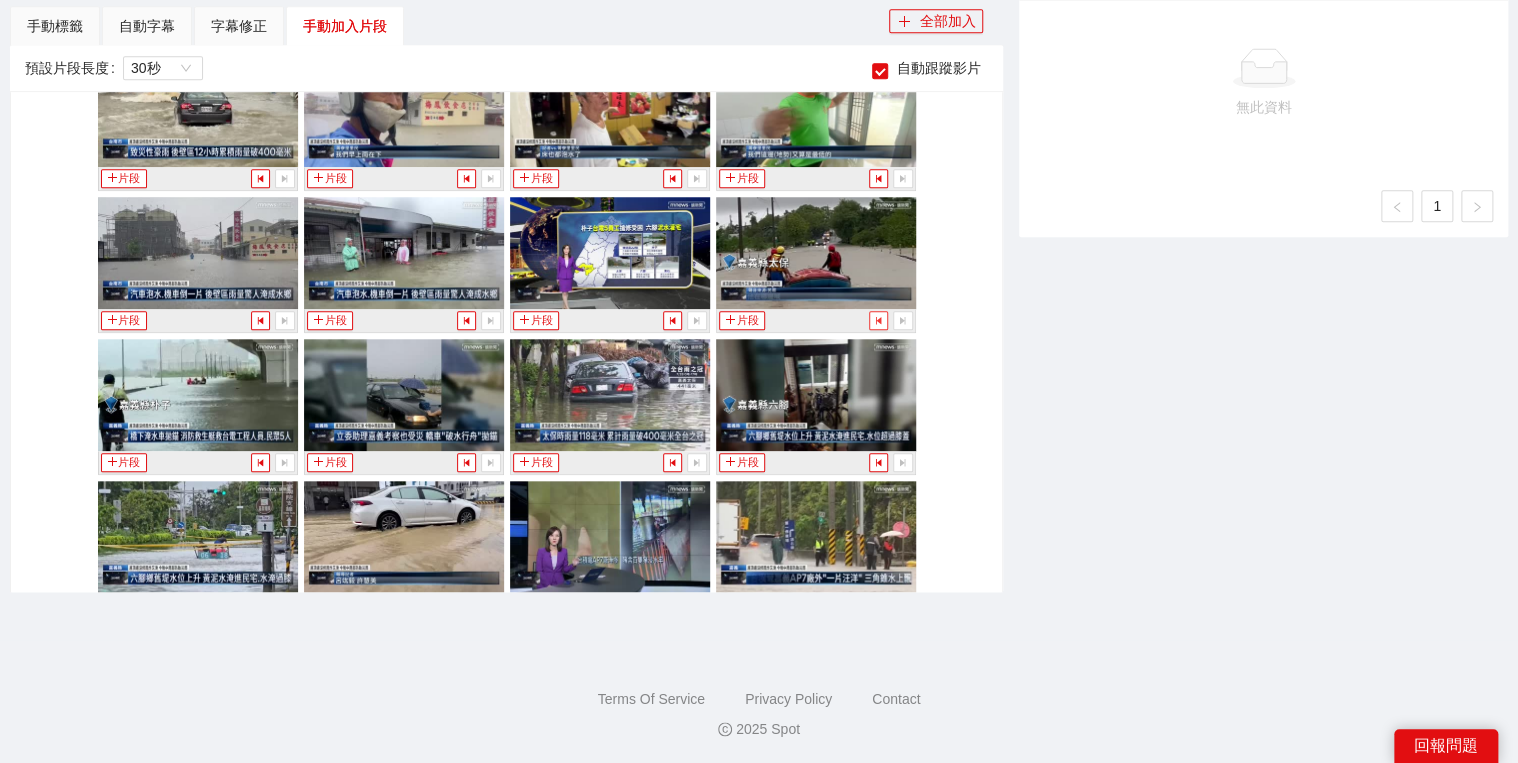 click at bounding box center (878, 320) 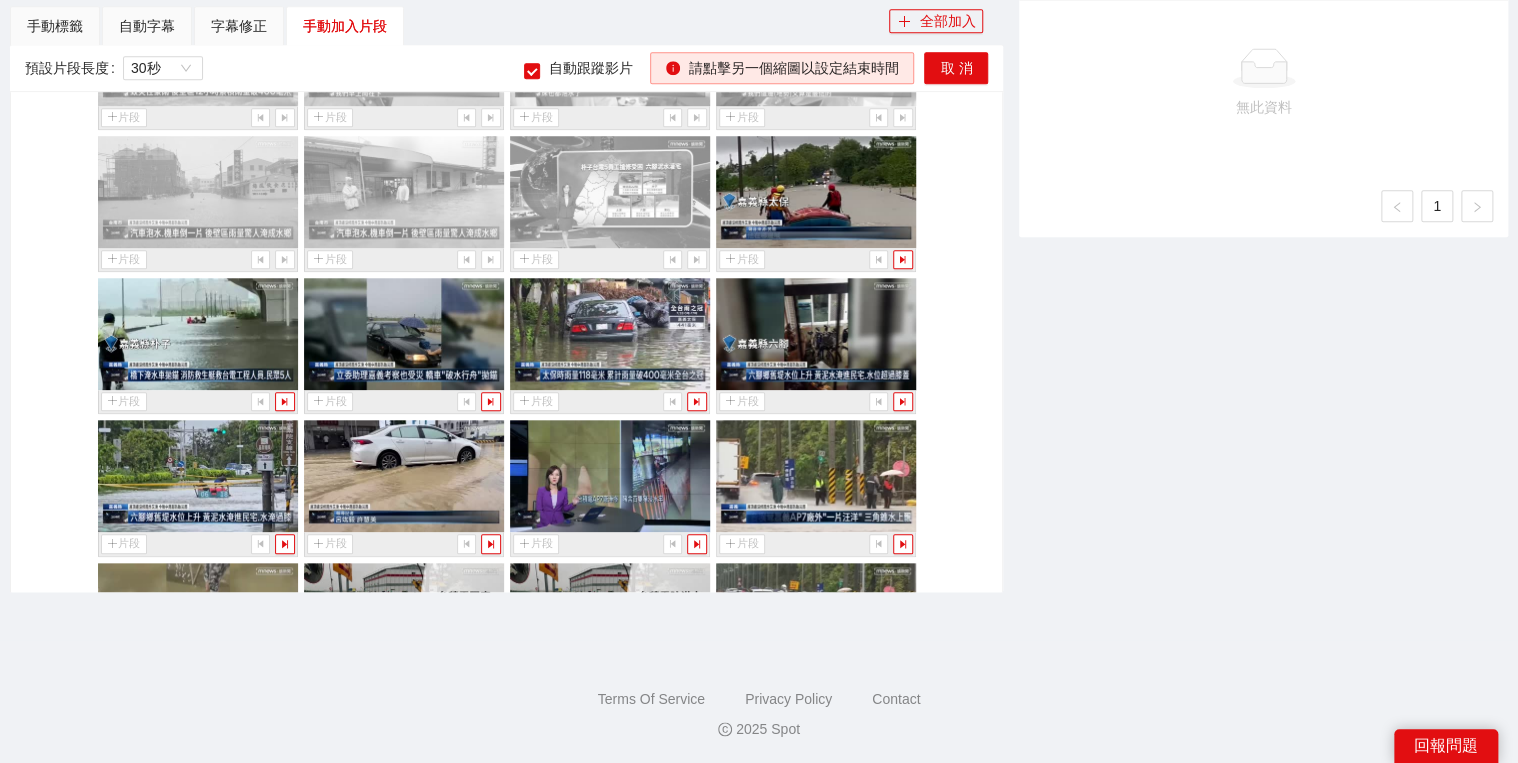 scroll, scrollTop: 560, scrollLeft: 0, axis: vertical 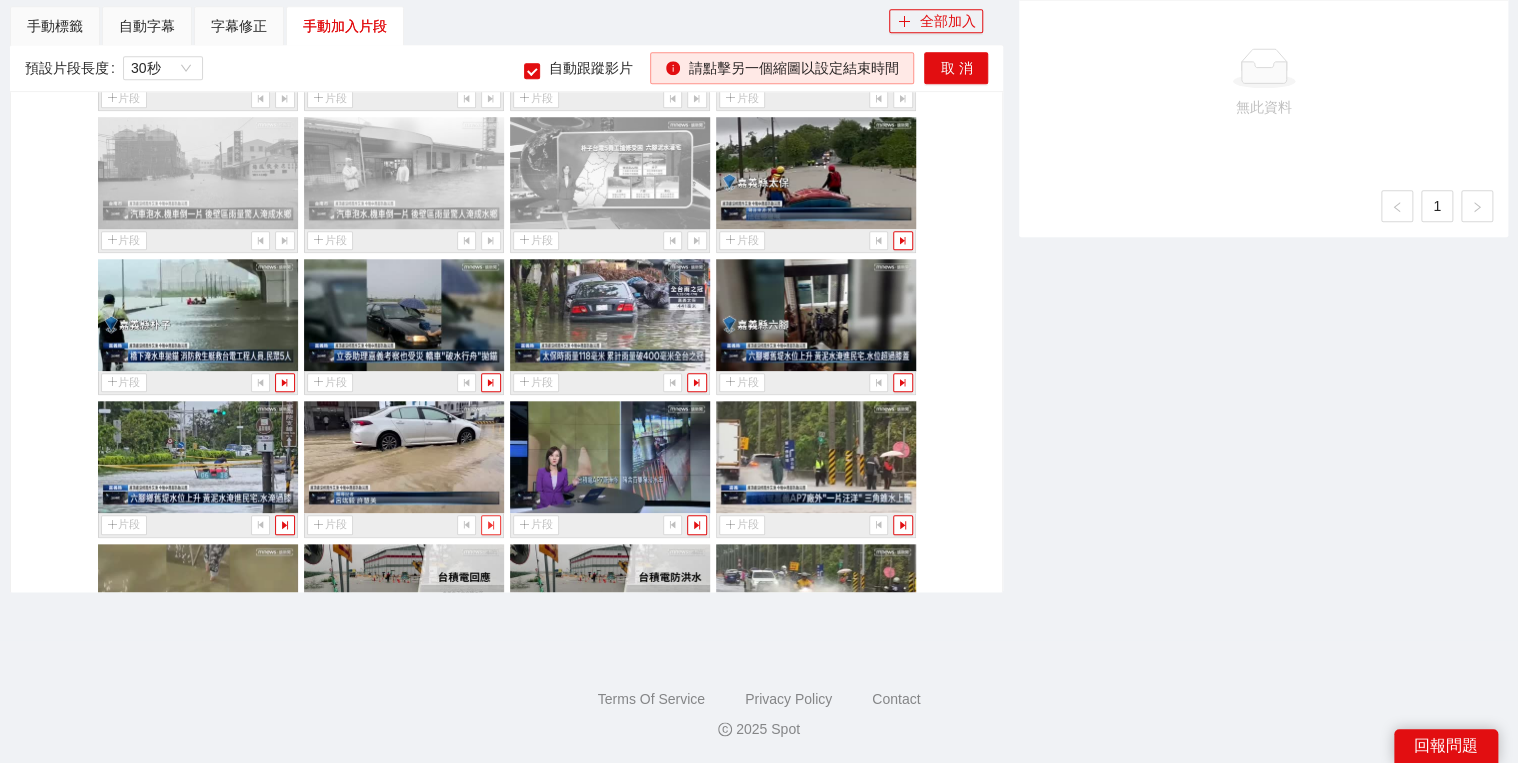 click 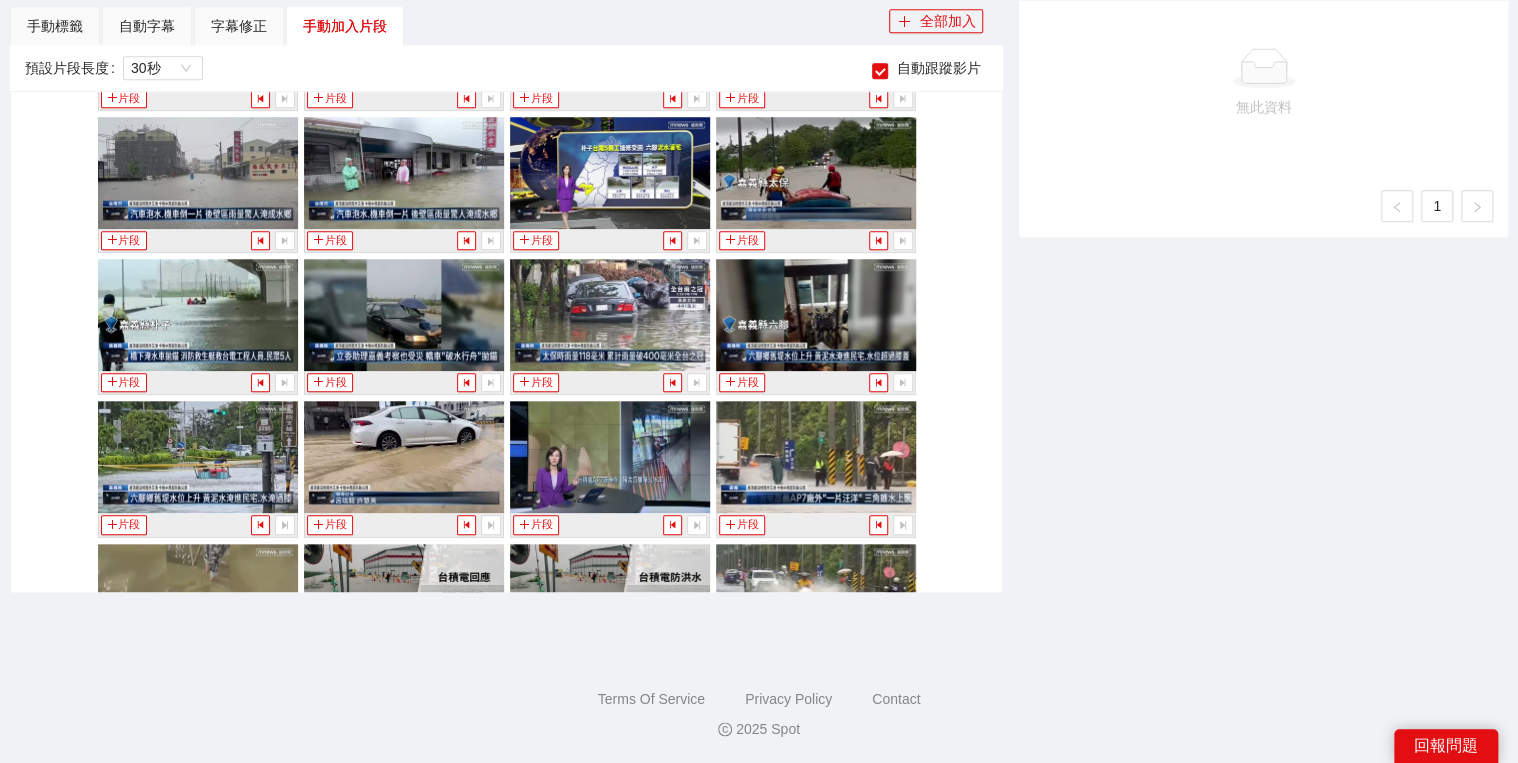 drag, startPoint x: 60, startPoint y: 37, endPoint x: 75, endPoint y: 39, distance: 15.132746 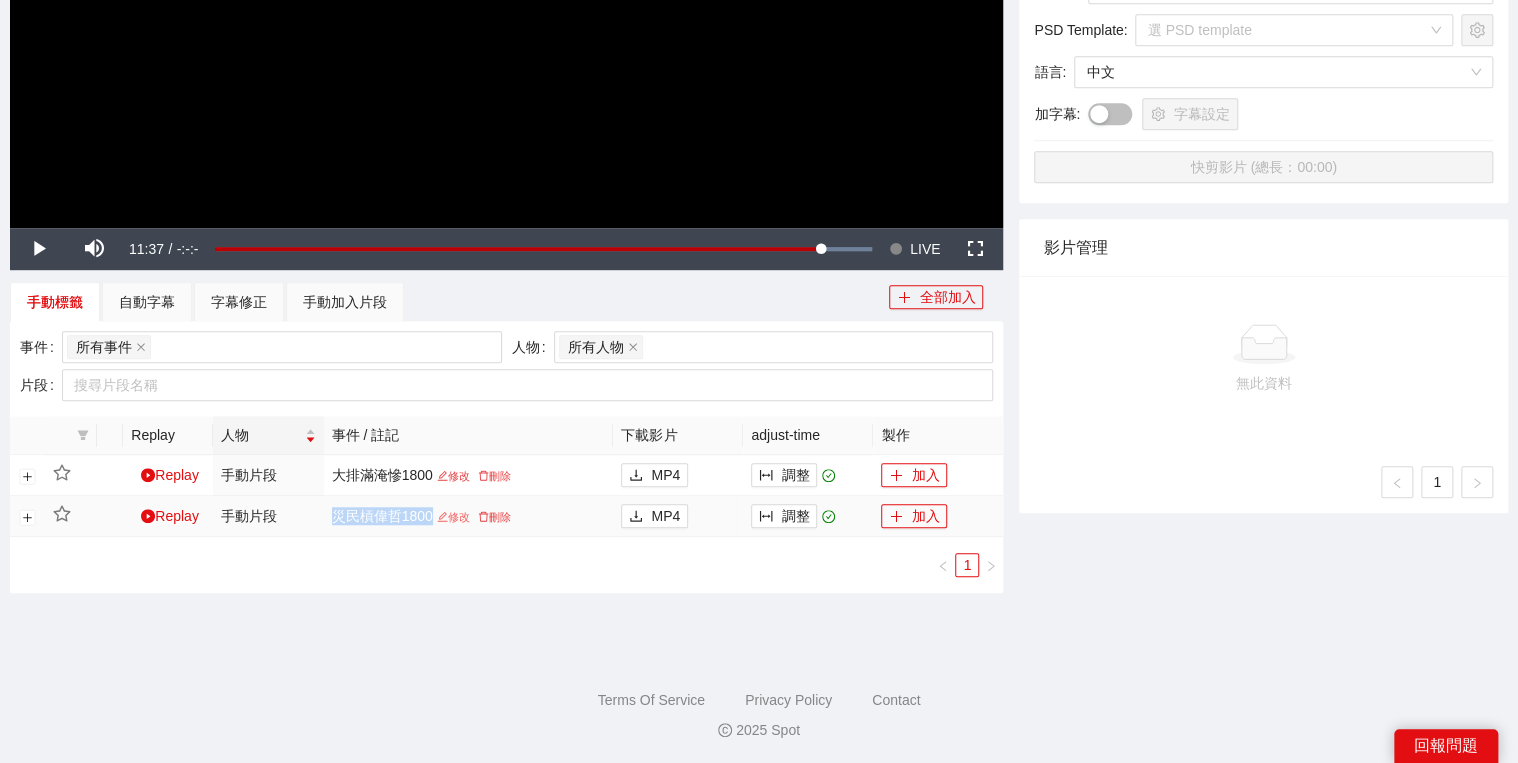 drag, startPoint x: 332, startPoint y: 516, endPoint x: 434, endPoint y: 516, distance: 102 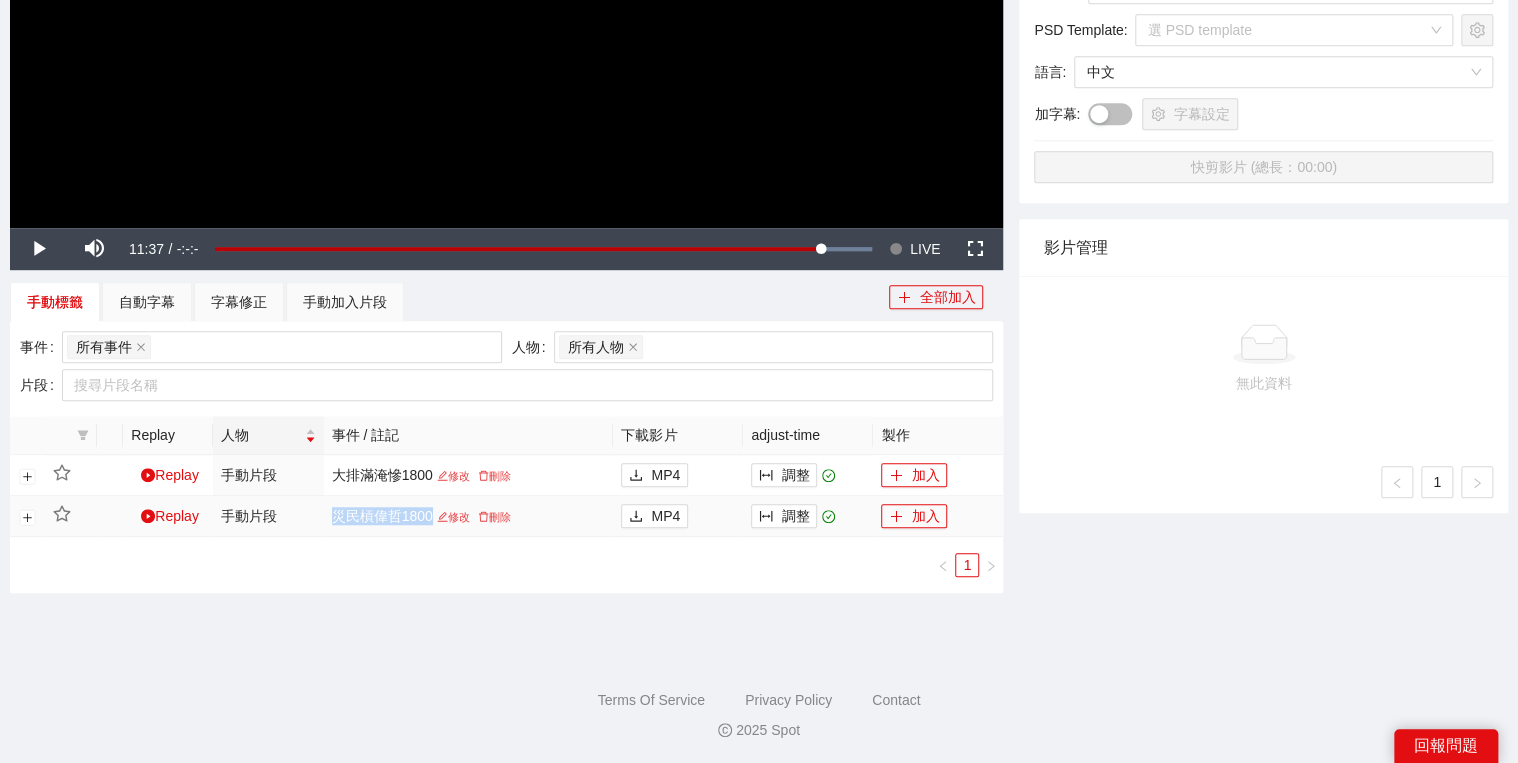 copy on "災民槓偉哲1800" 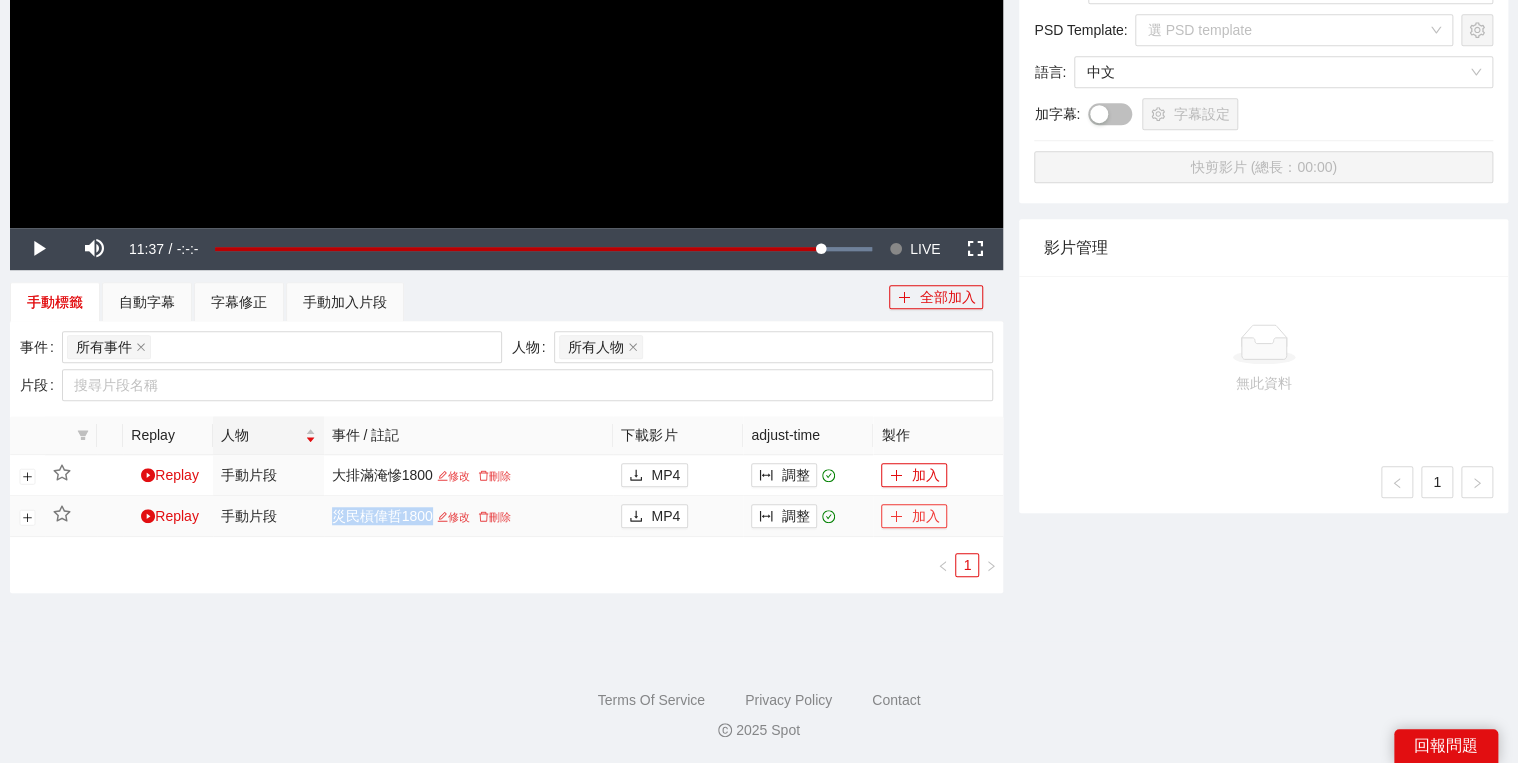 click 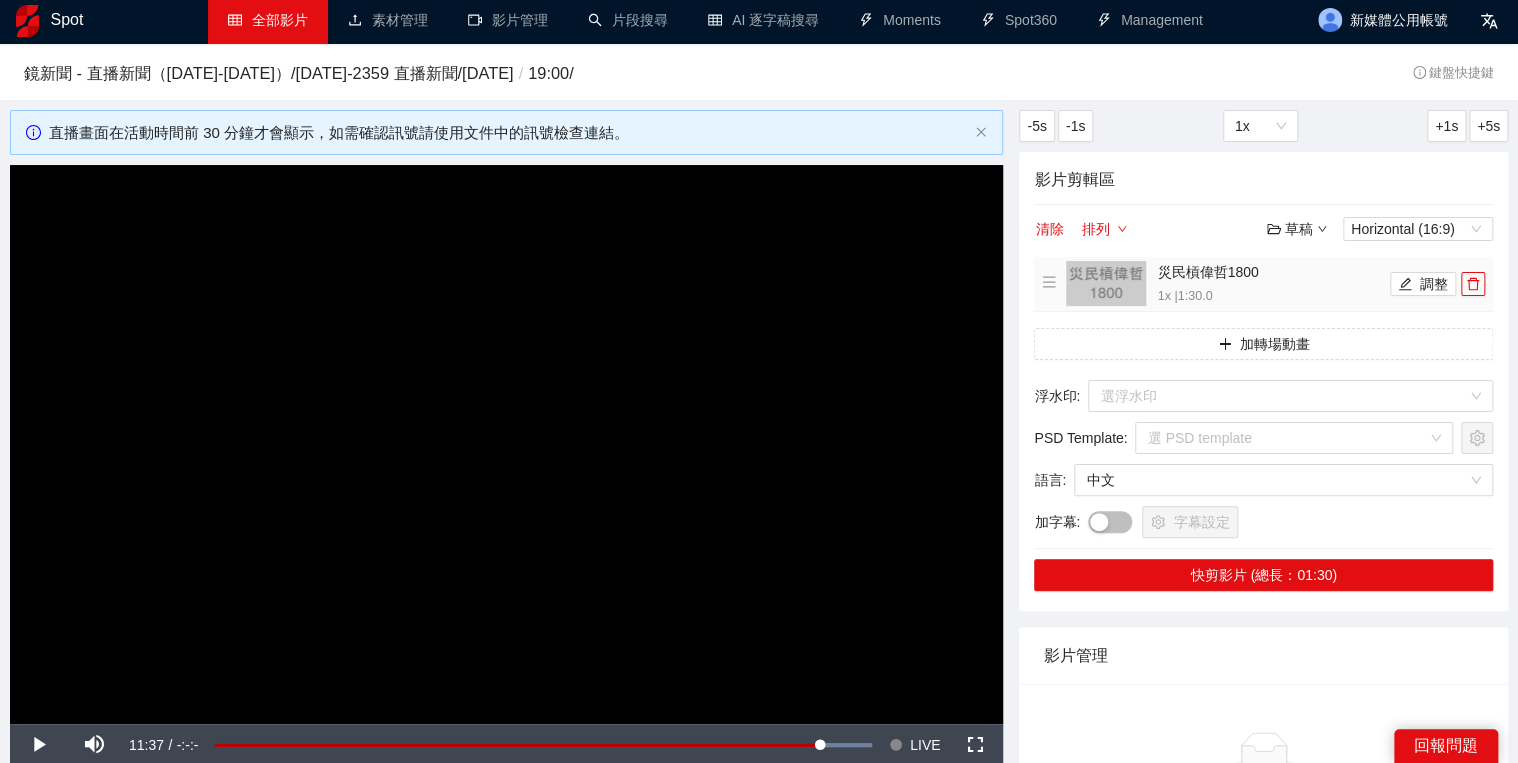 scroll, scrollTop: 0, scrollLeft: 0, axis: both 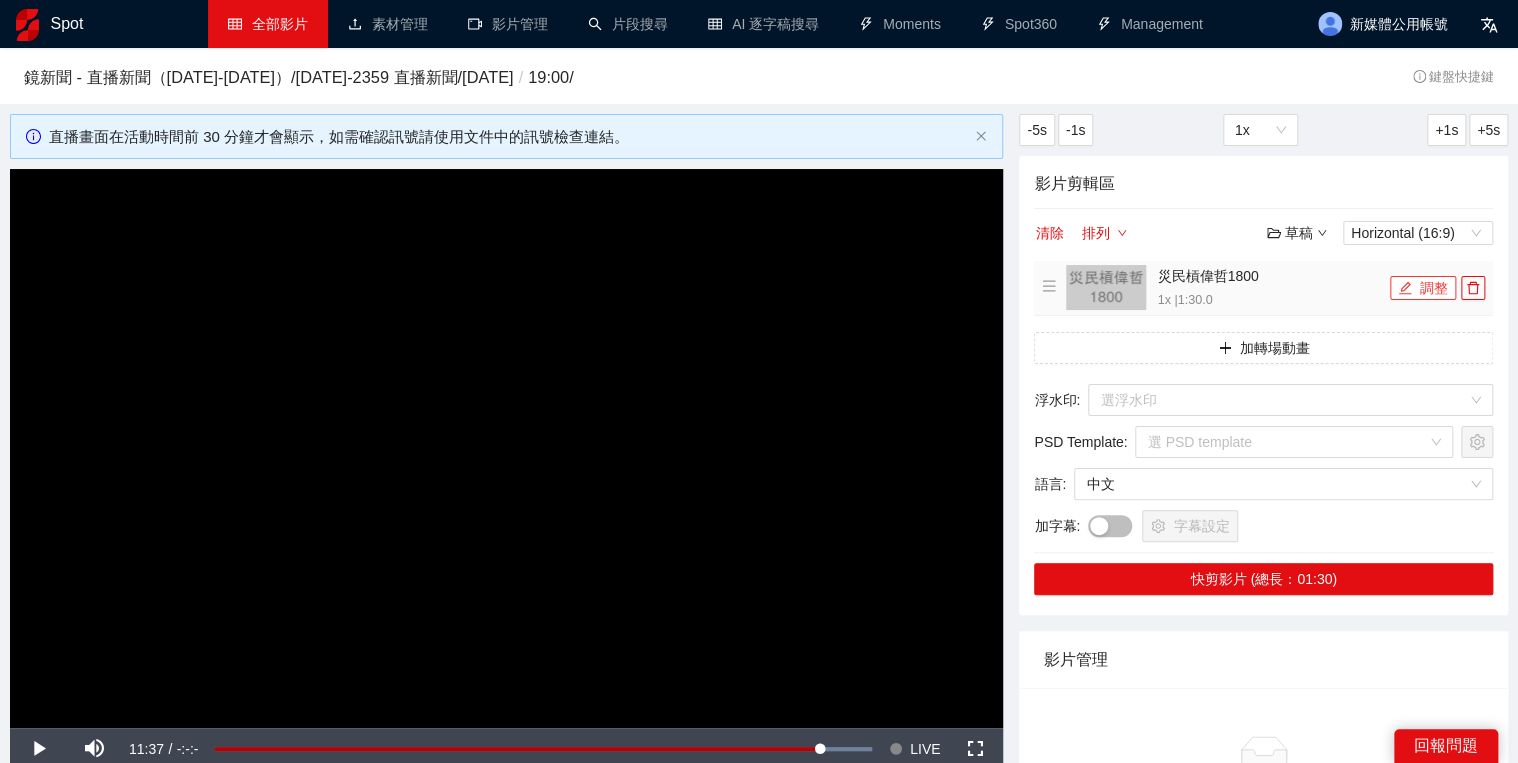 click on "調整" at bounding box center (1423, 288) 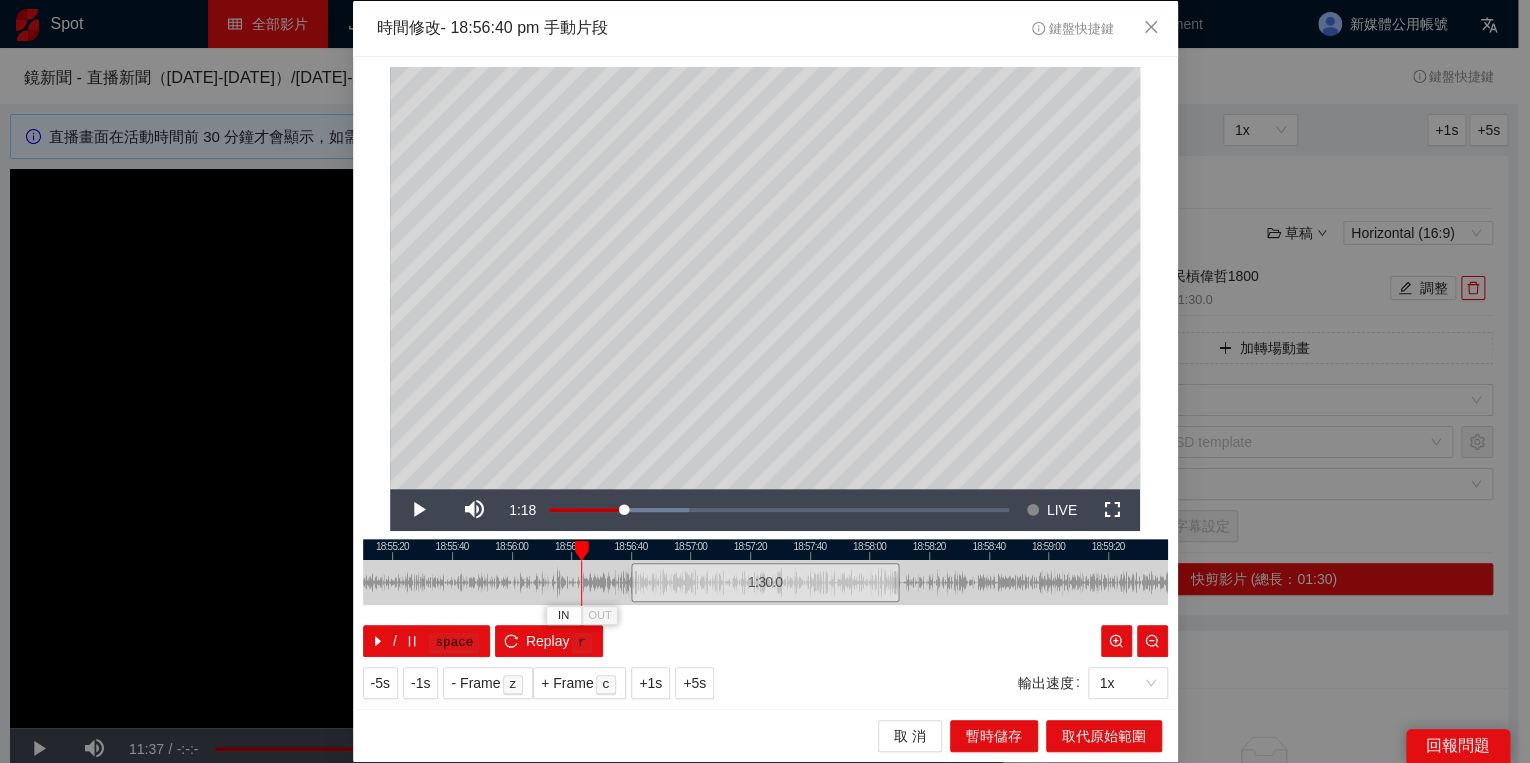 drag, startPoint x: 629, startPoint y: 548, endPoint x: 575, endPoint y: 544, distance: 54.147945 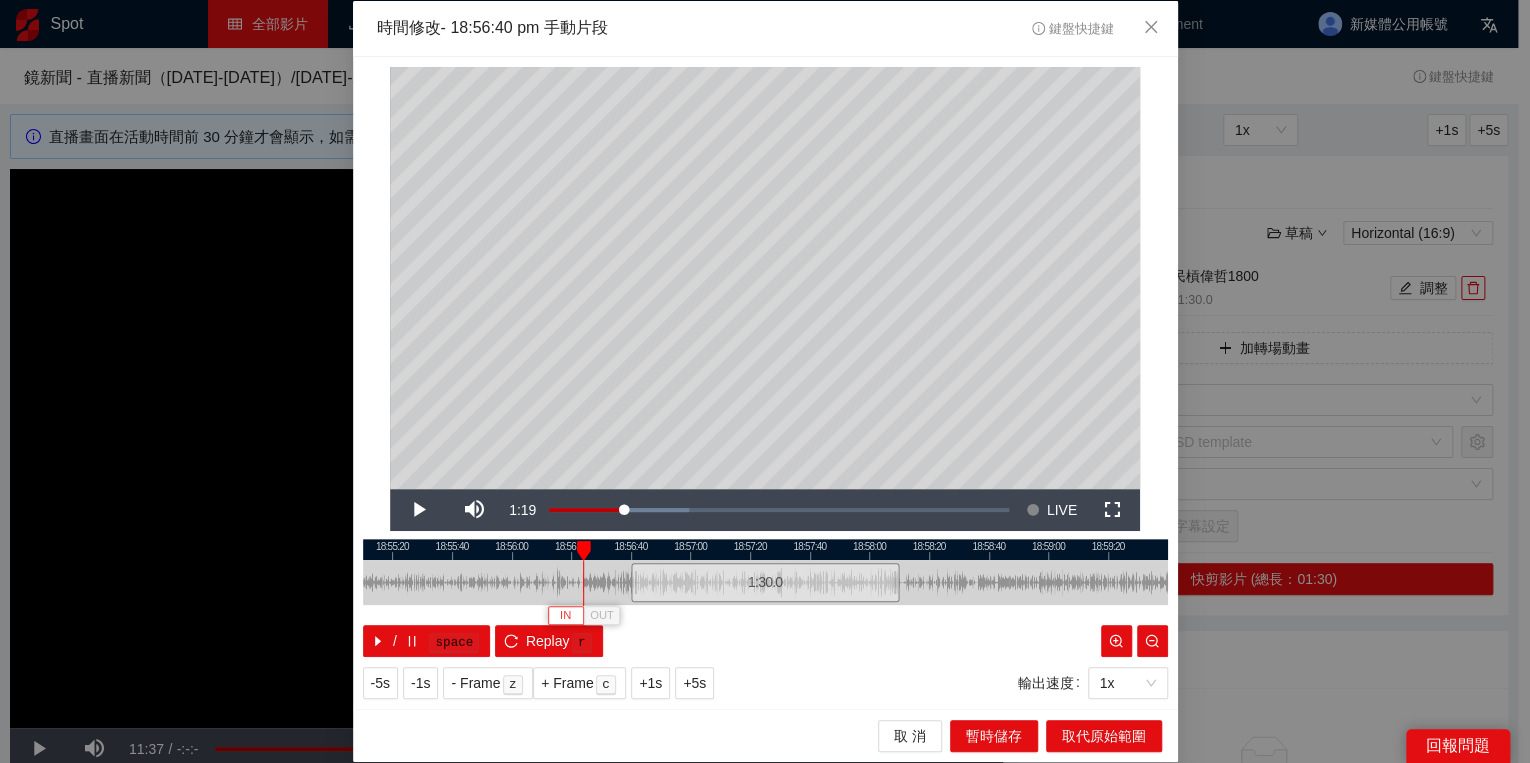 click on "IN" at bounding box center (565, 616) 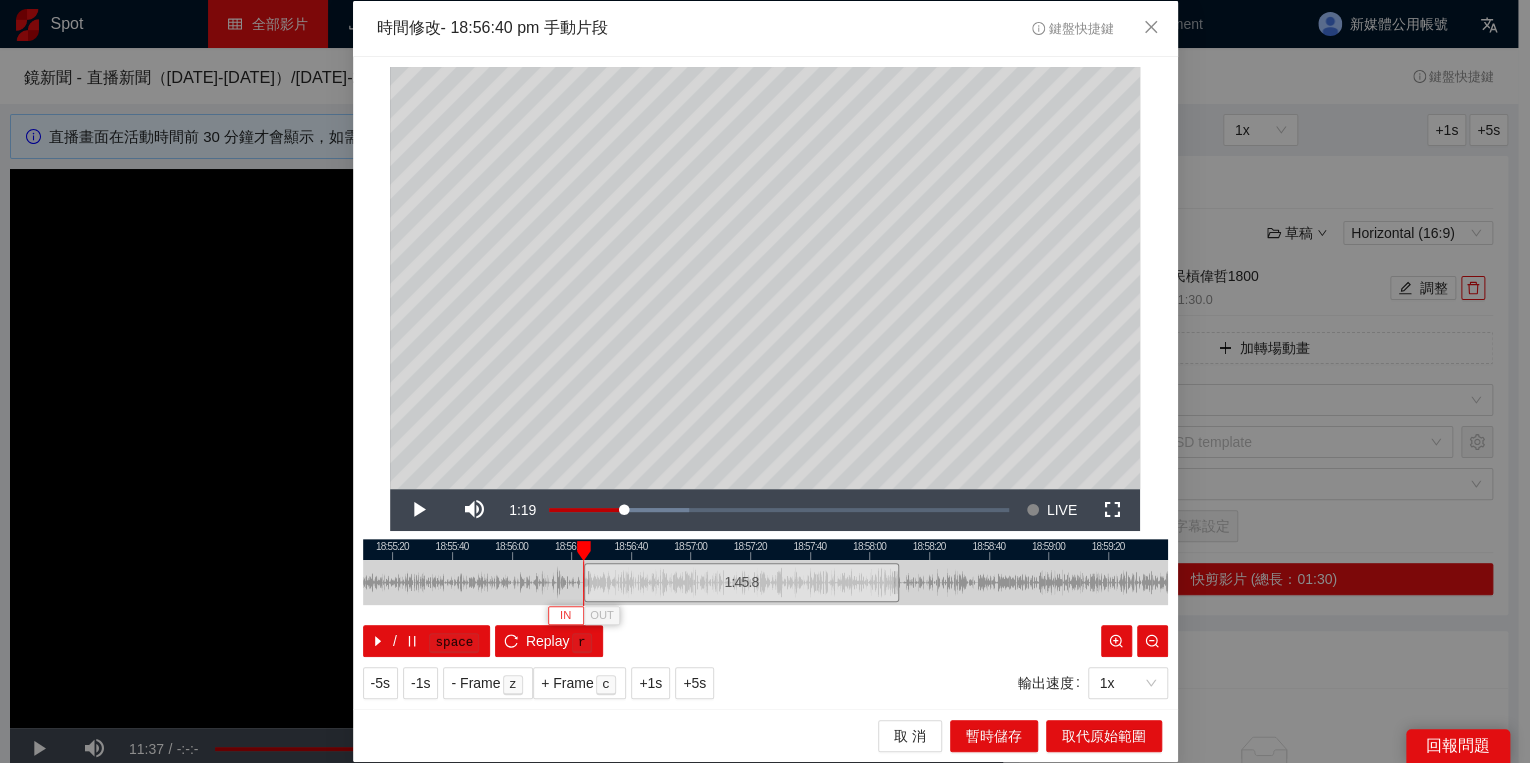 type 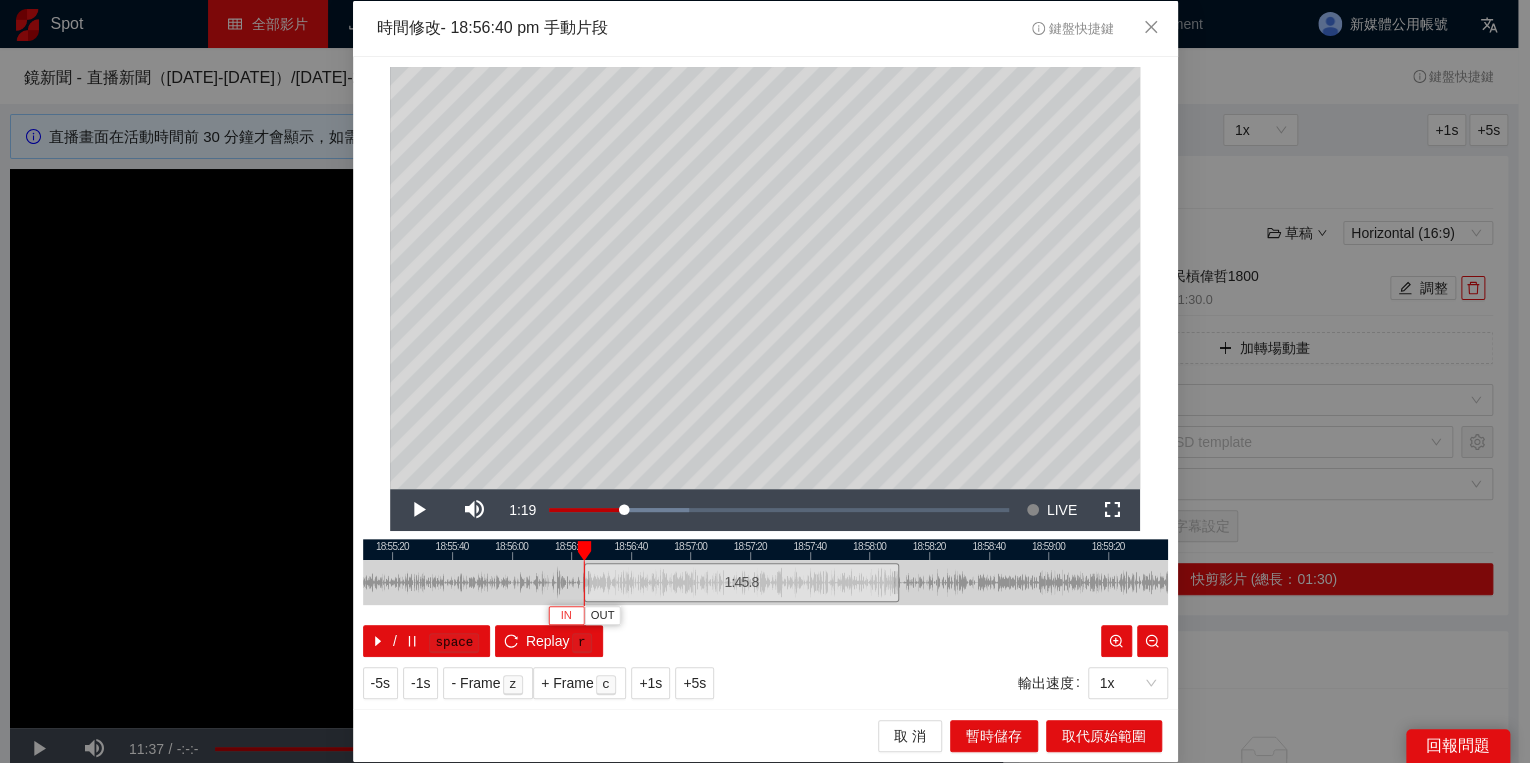 click on "IN" at bounding box center (566, 615) 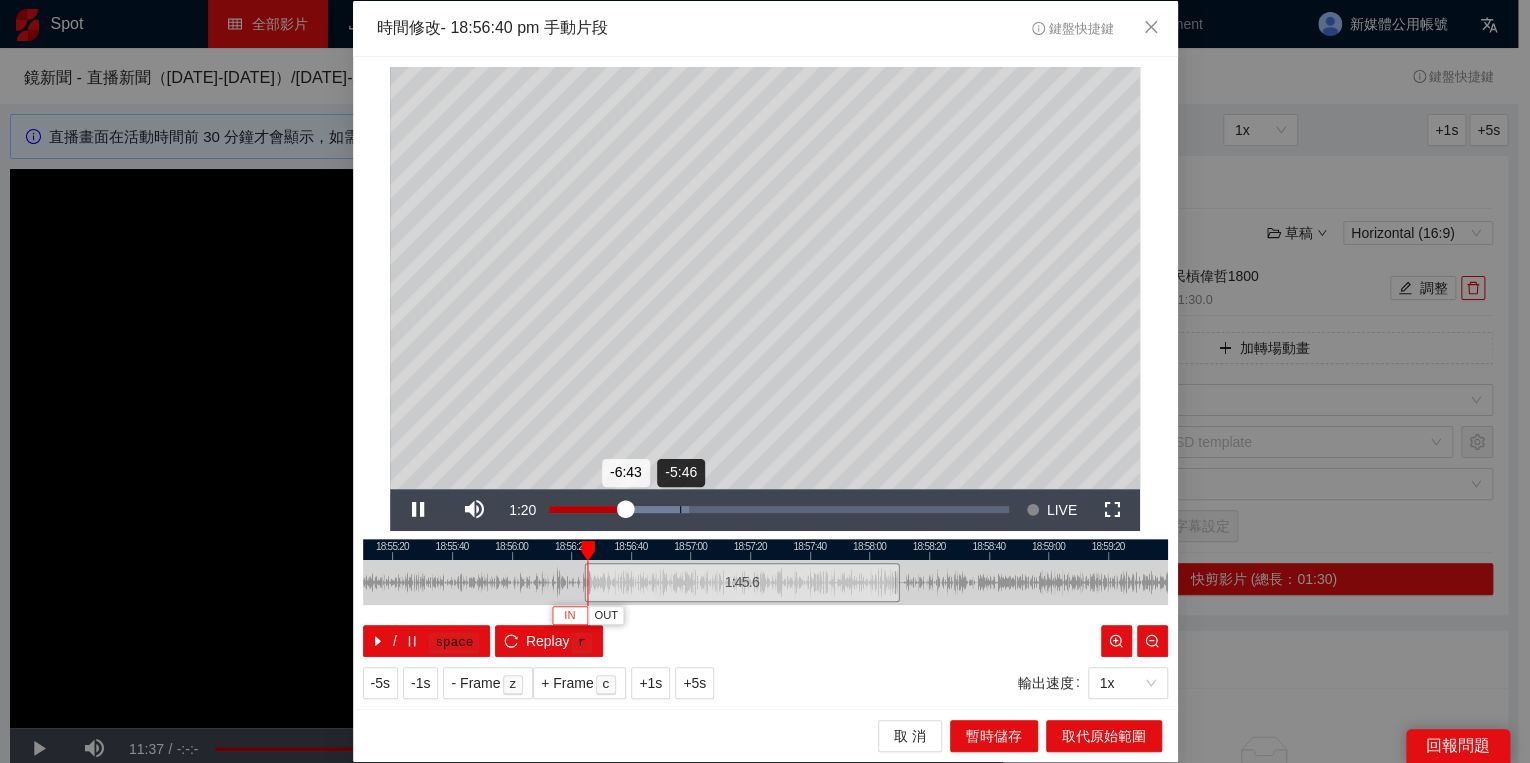 click on "Loaded :  30.37% -5:46 -6:43" at bounding box center (779, 510) 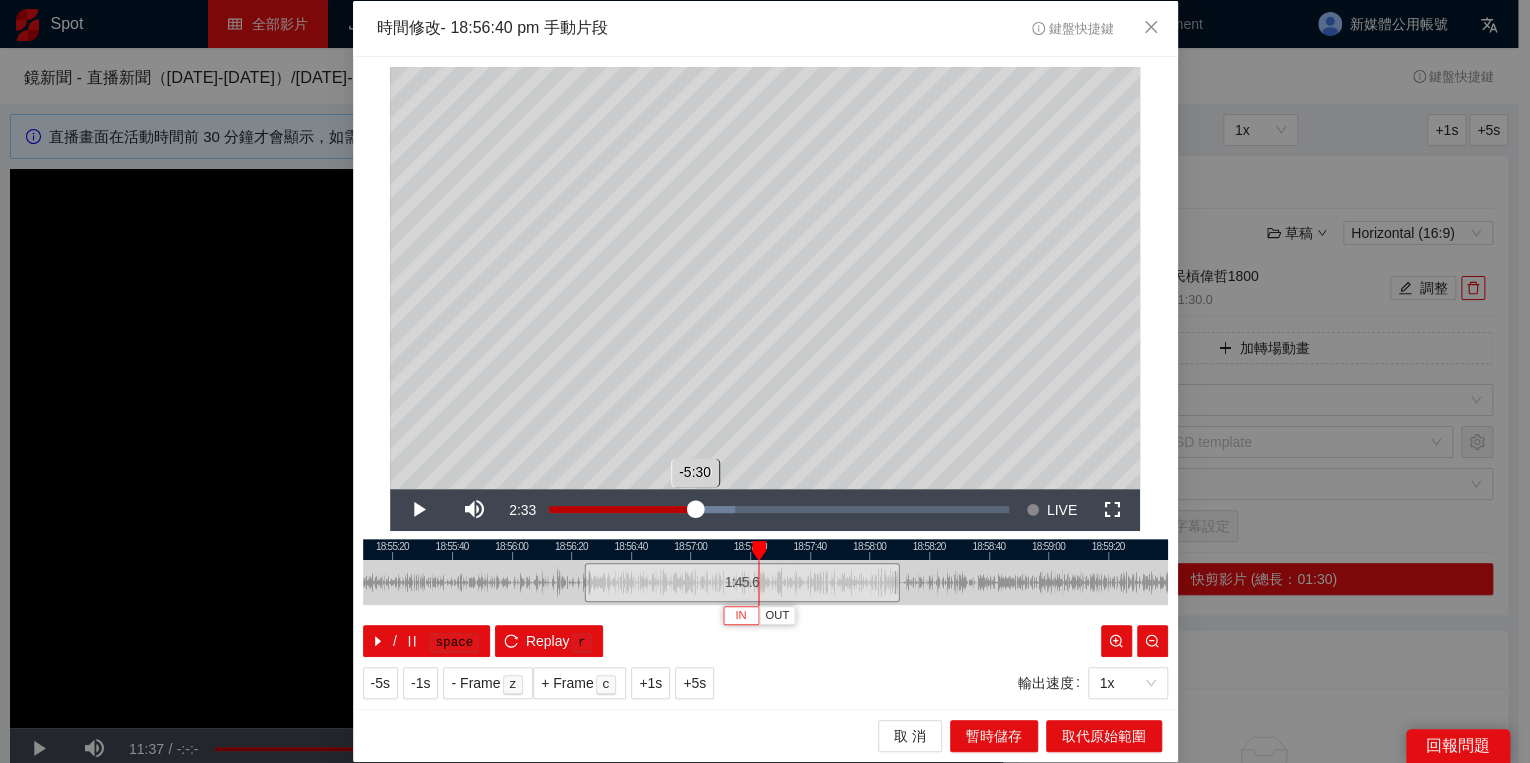 click on "Loaded :  40.50% -5:30 -5:30" at bounding box center (779, 510) 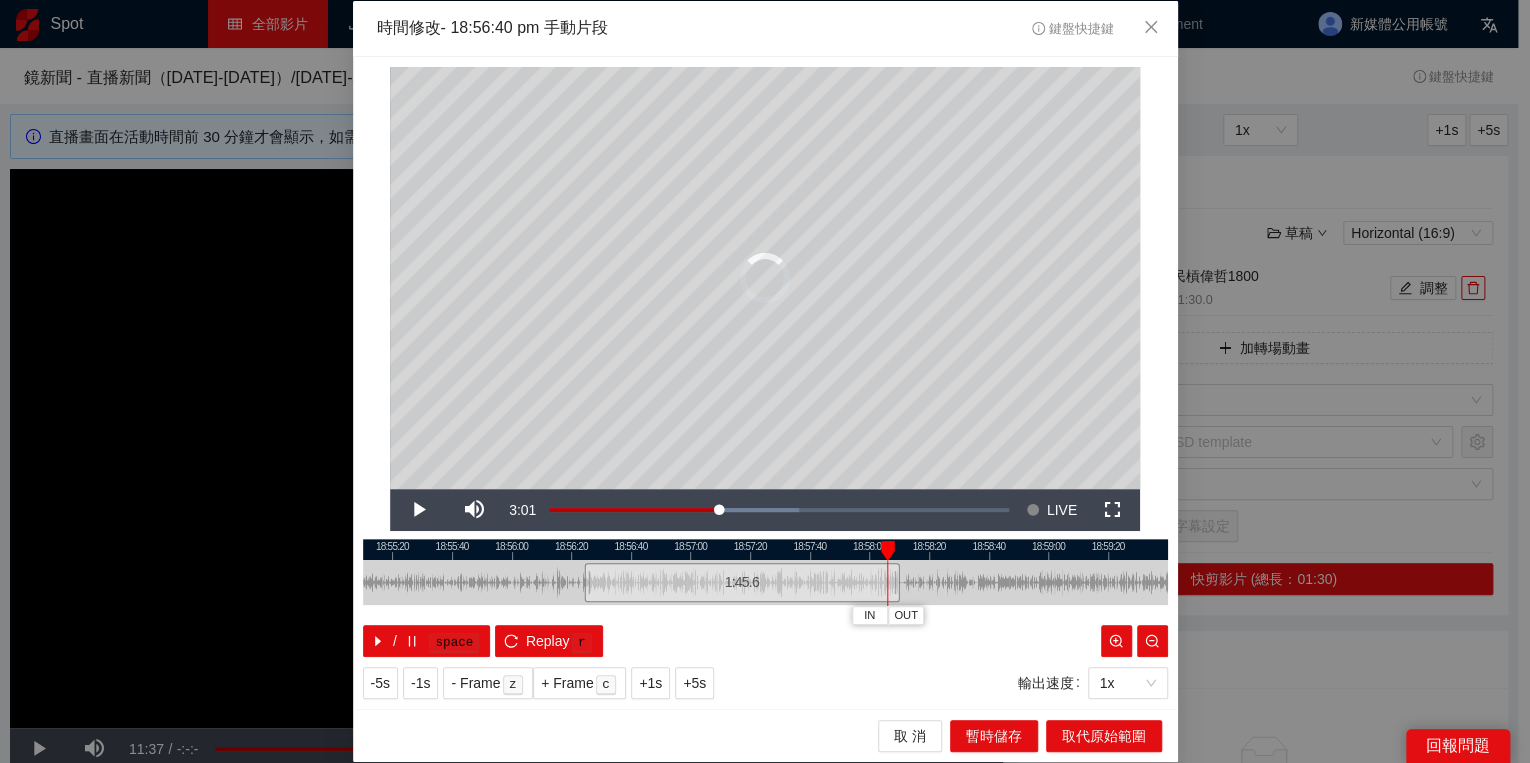 drag, startPoint x: 816, startPoint y: 551, endPoint x: 888, endPoint y: 554, distance: 72.06247 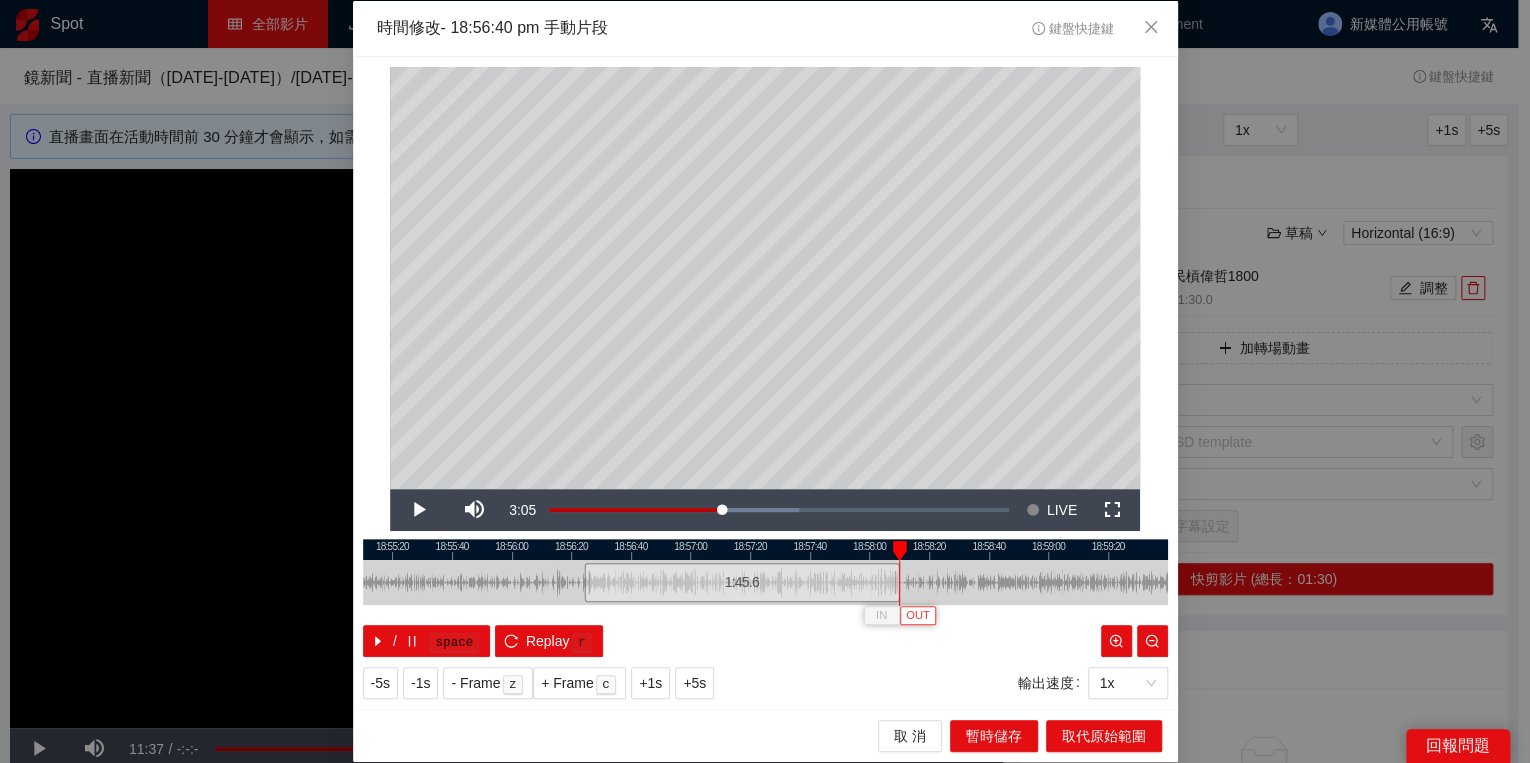 click on "OUT" at bounding box center [918, 616] 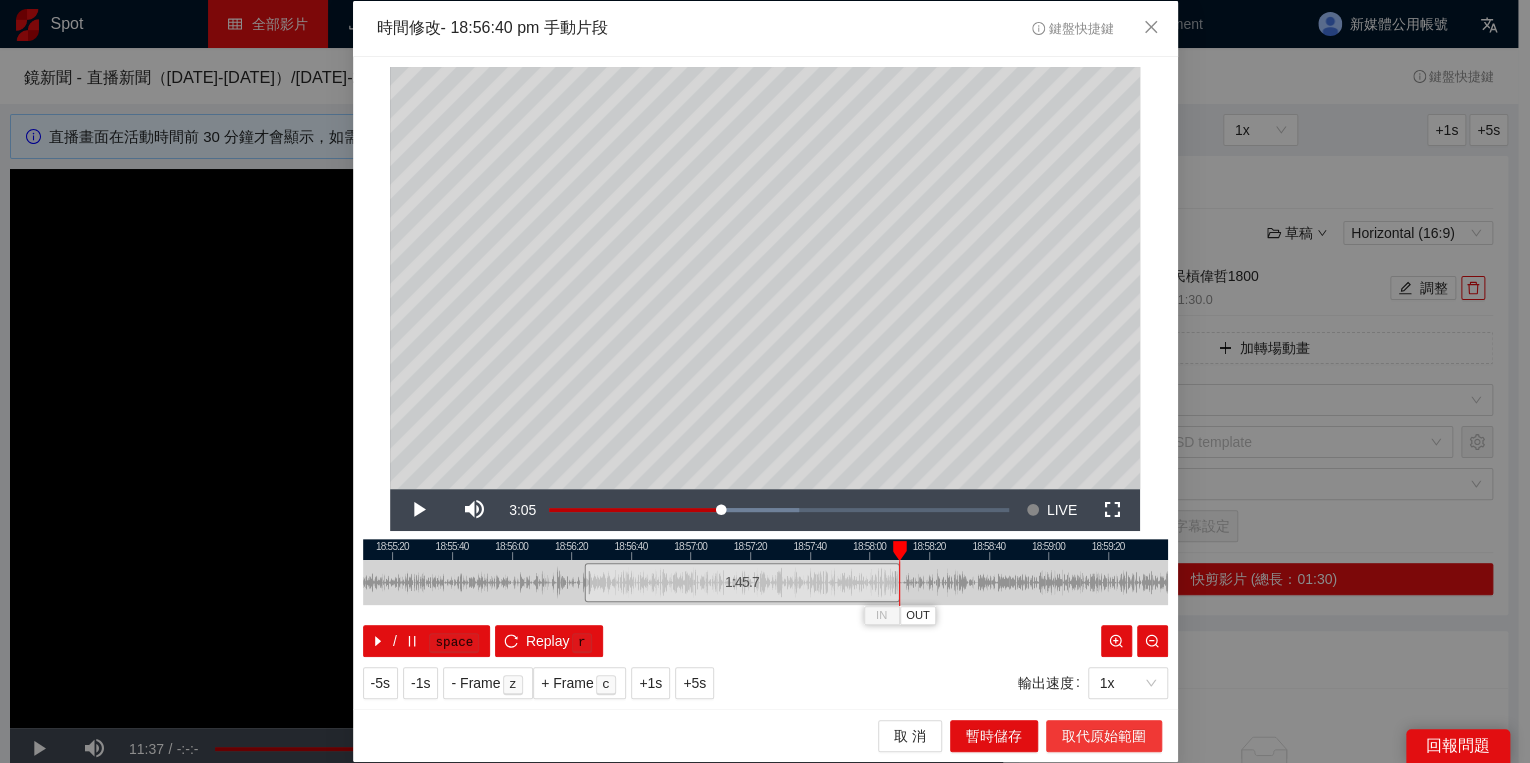 click on "取代原始範圍" at bounding box center [1104, 736] 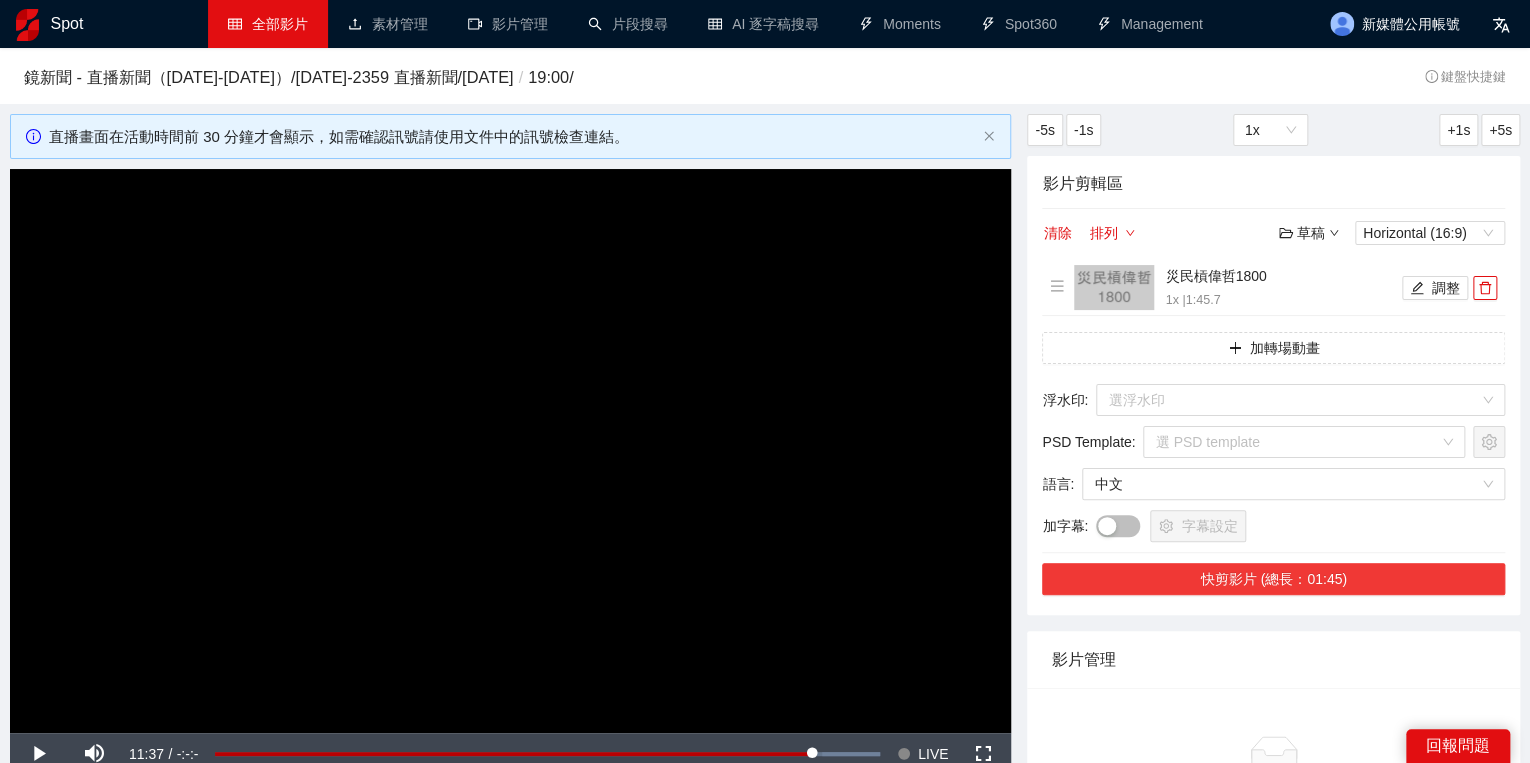 click on "快剪影片 (總長：01:45)" at bounding box center (1273, 579) 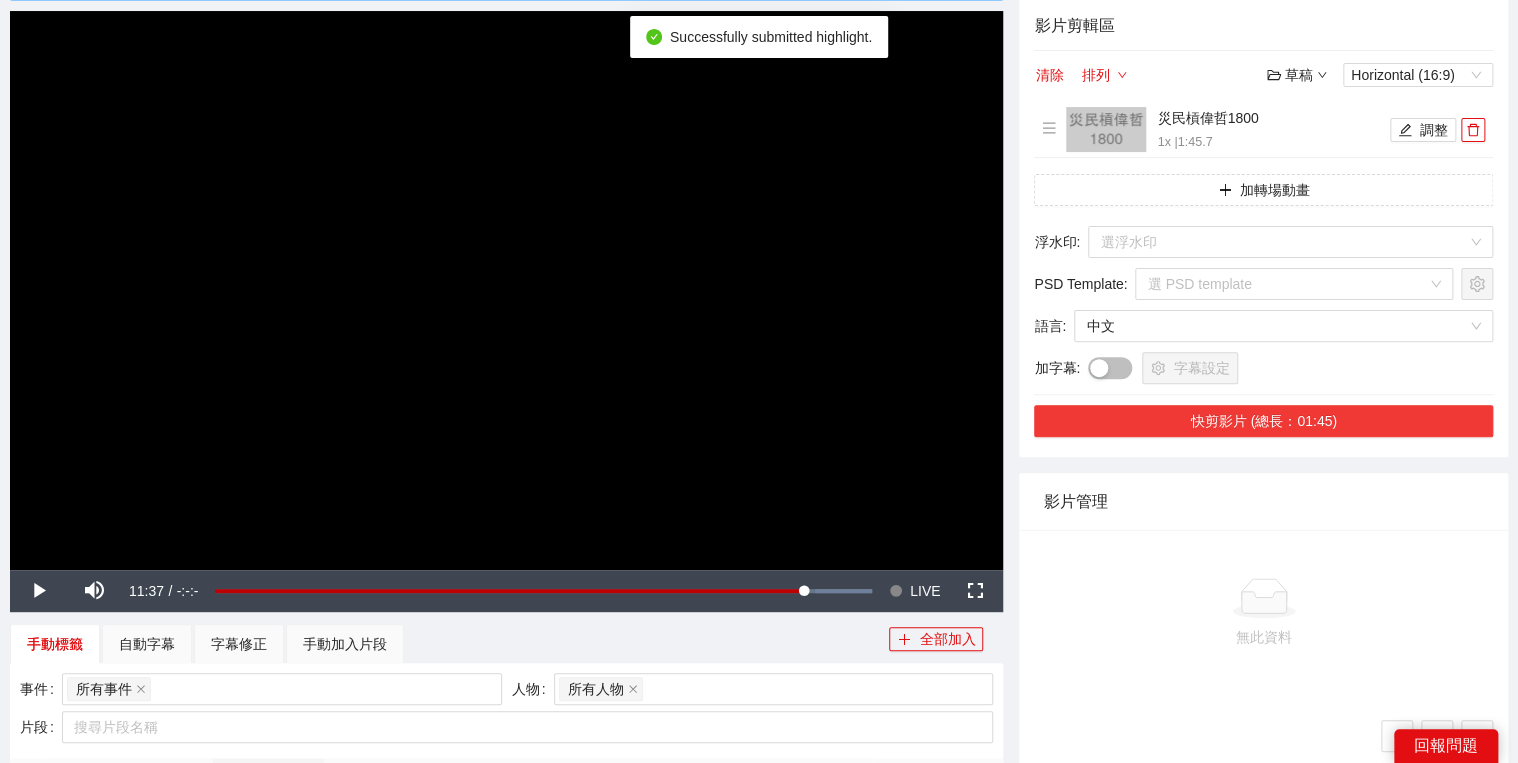 scroll, scrollTop: 160, scrollLeft: 0, axis: vertical 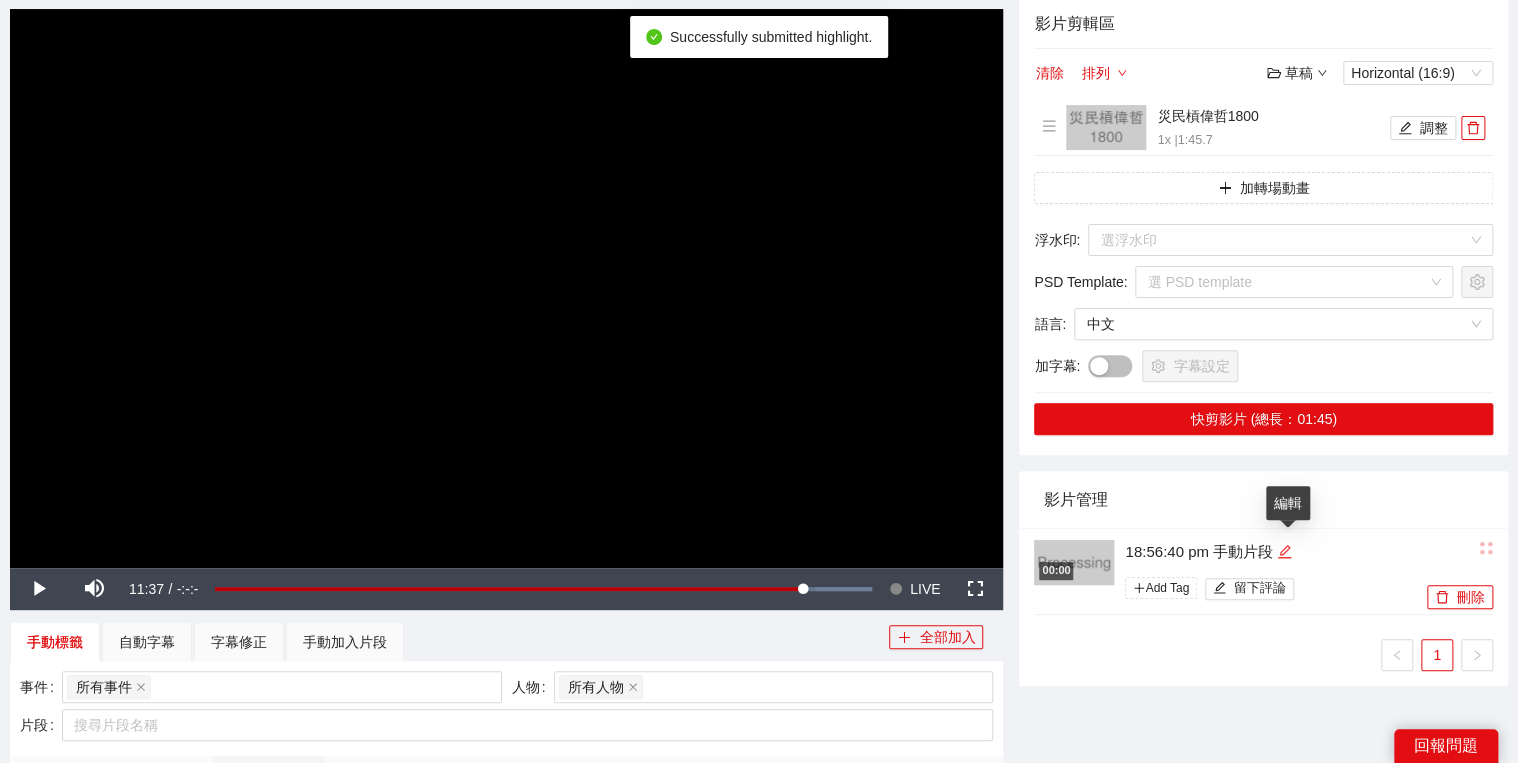 click 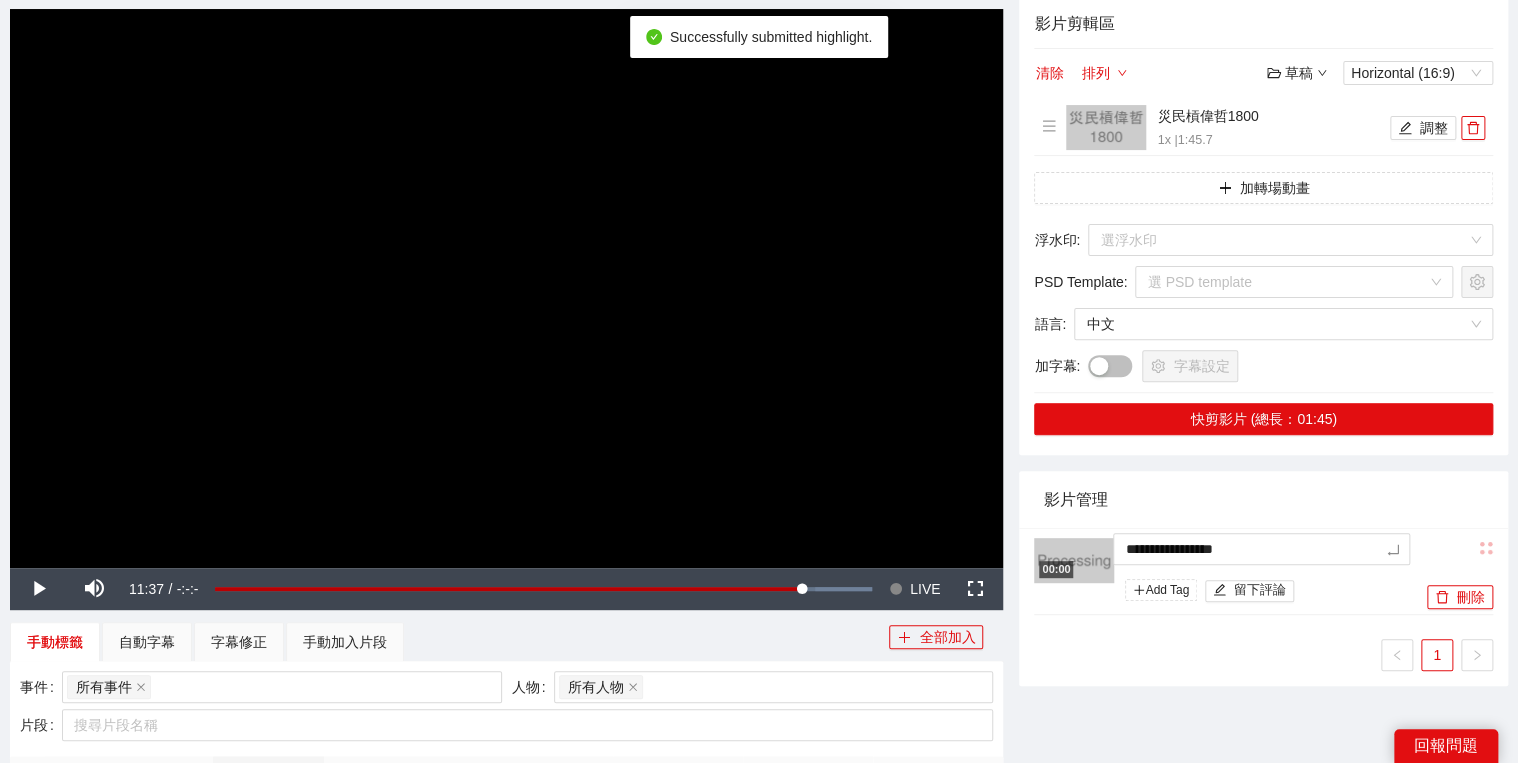type on "*********" 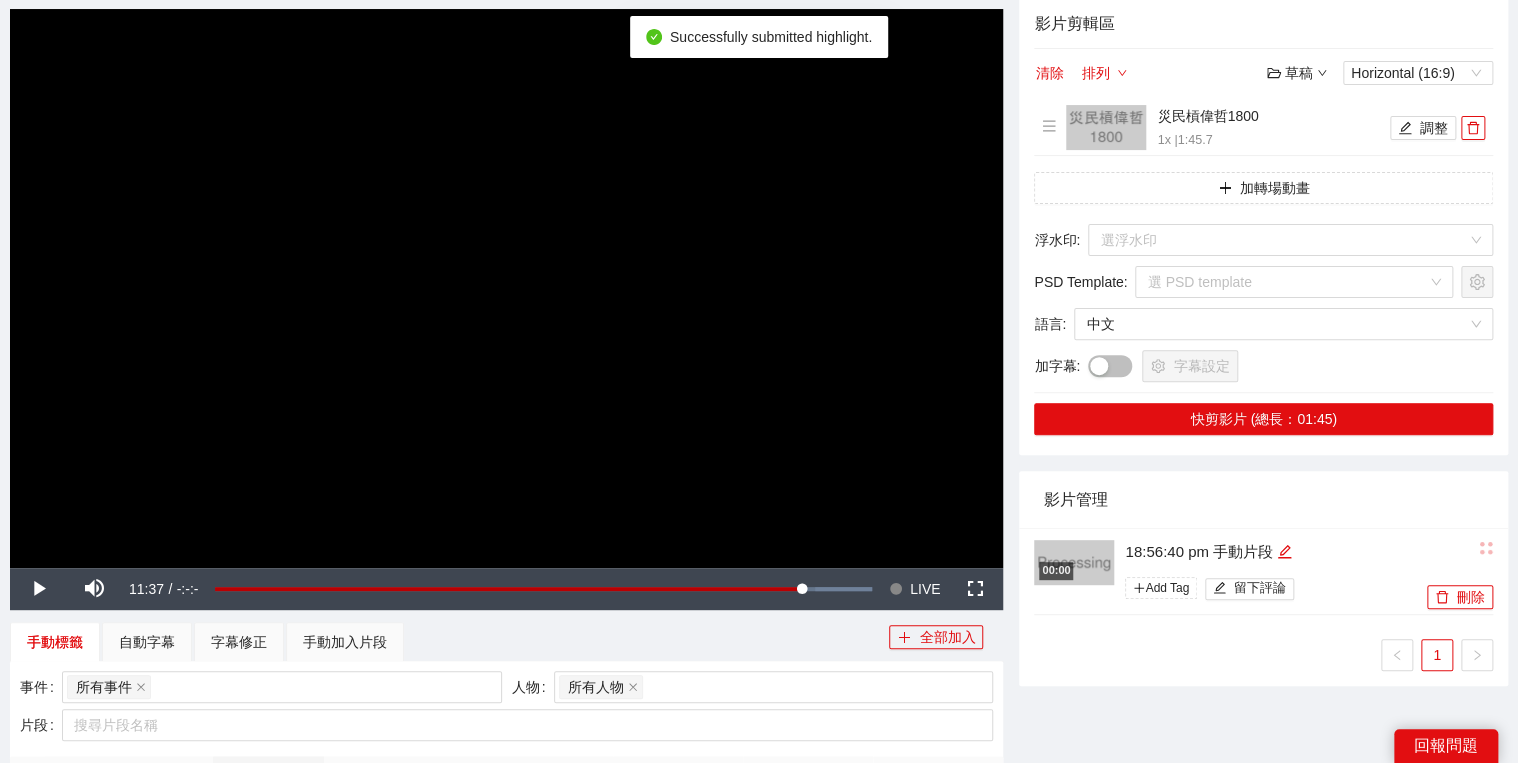click on "影片管理" at bounding box center [1263, 499] 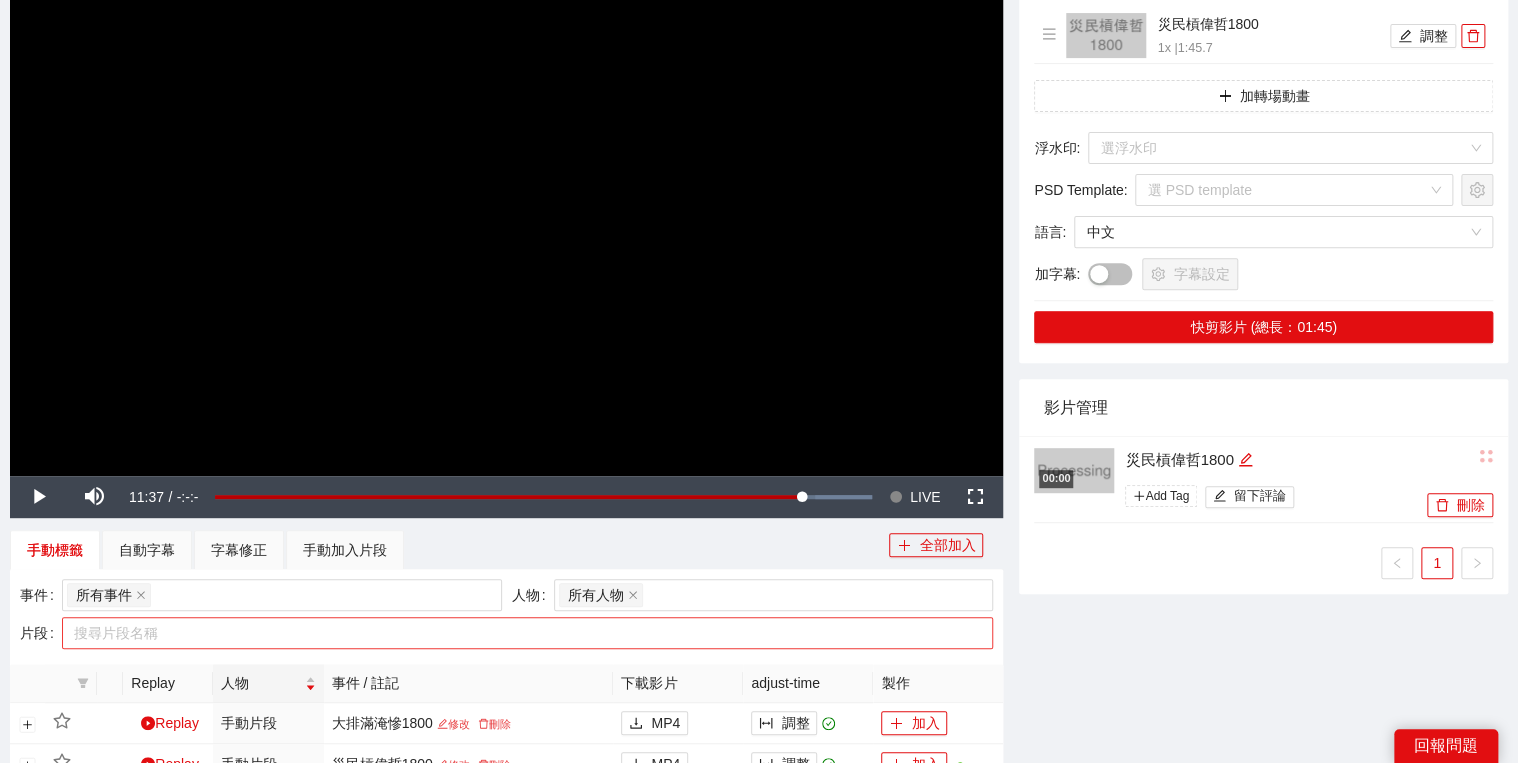 scroll, scrollTop: 400, scrollLeft: 0, axis: vertical 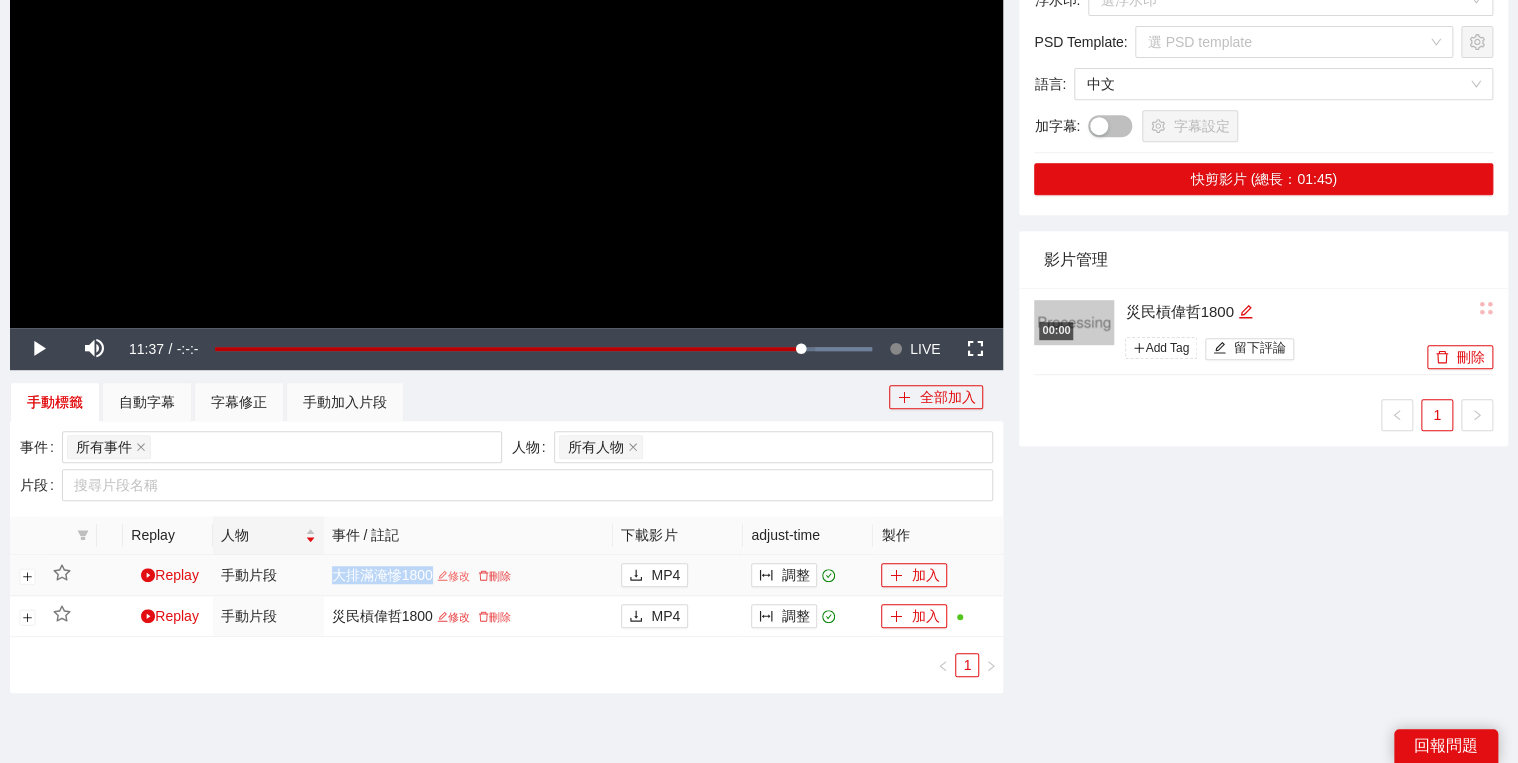 drag, startPoint x: 328, startPoint y: 572, endPoint x: 434, endPoint y: 577, distance: 106.11786 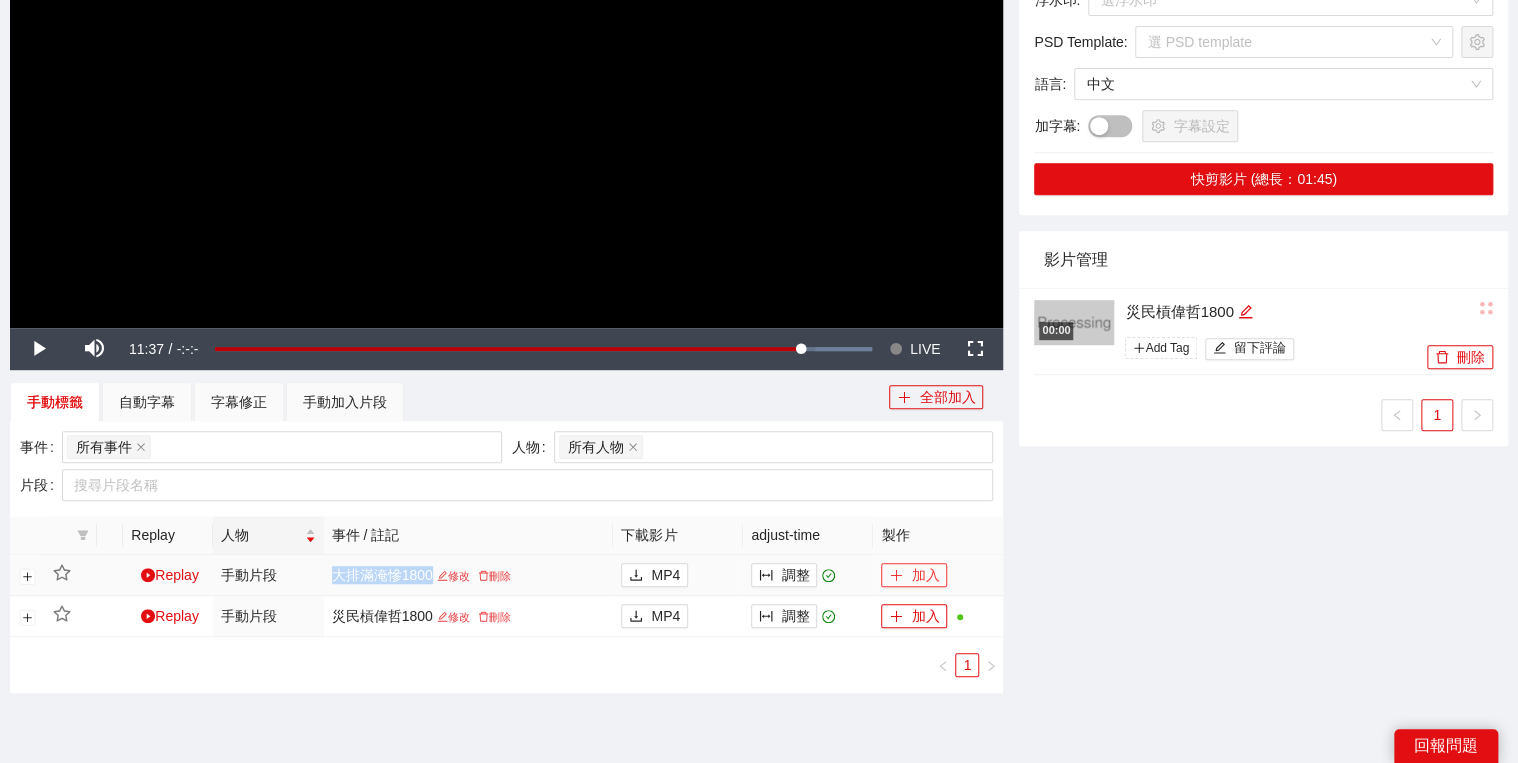 click on "加入" at bounding box center (914, 575) 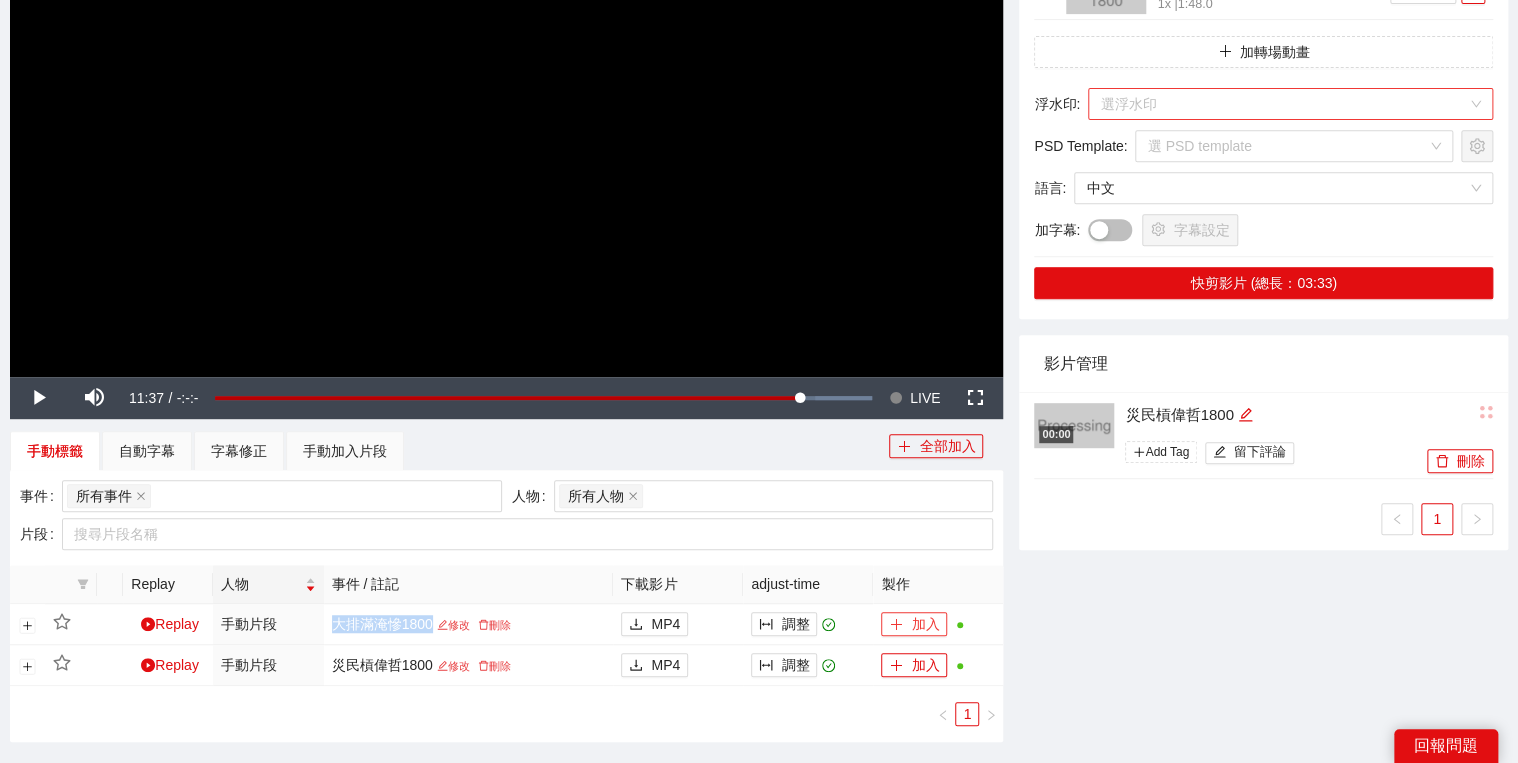 scroll, scrollTop: 80, scrollLeft: 0, axis: vertical 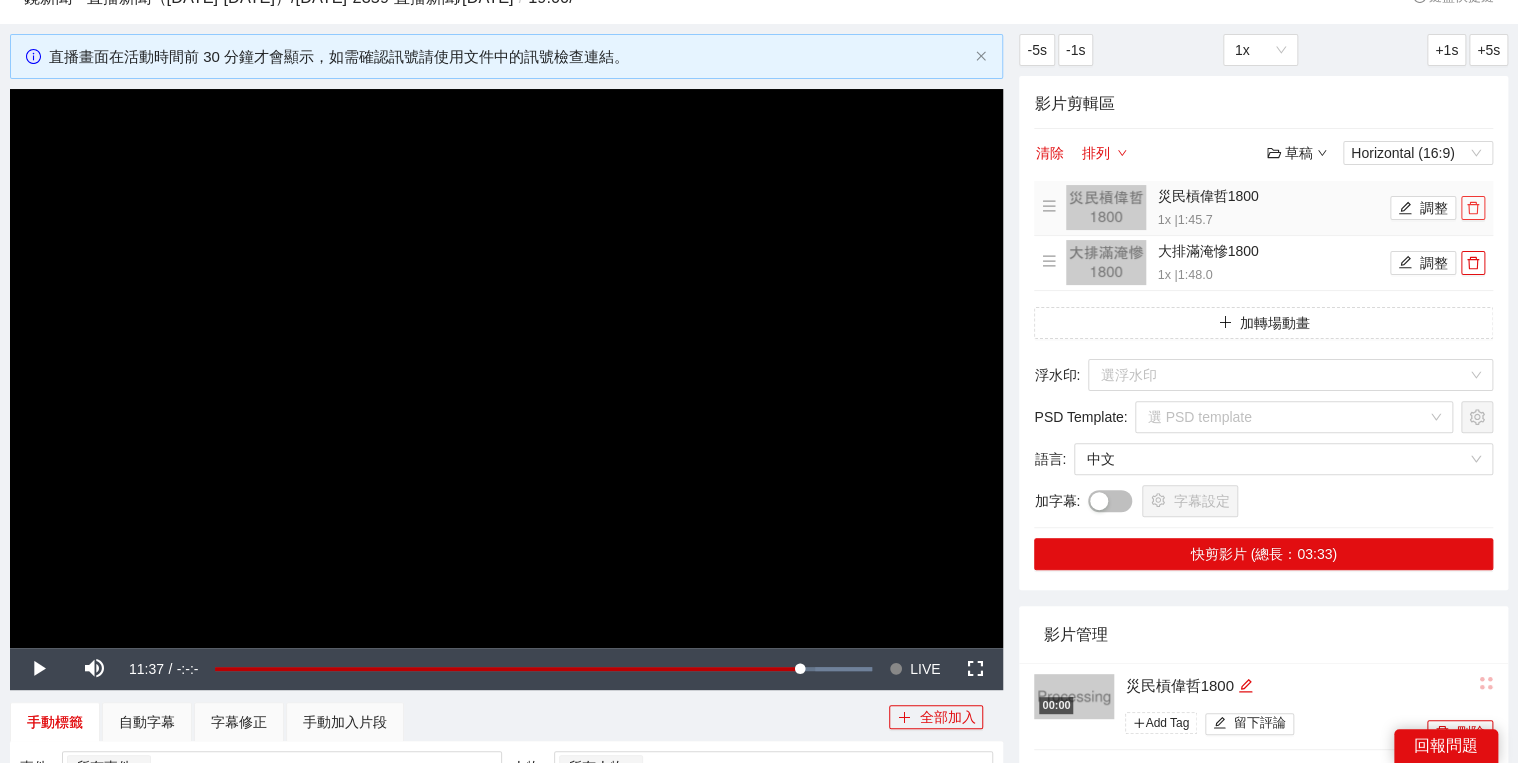 click 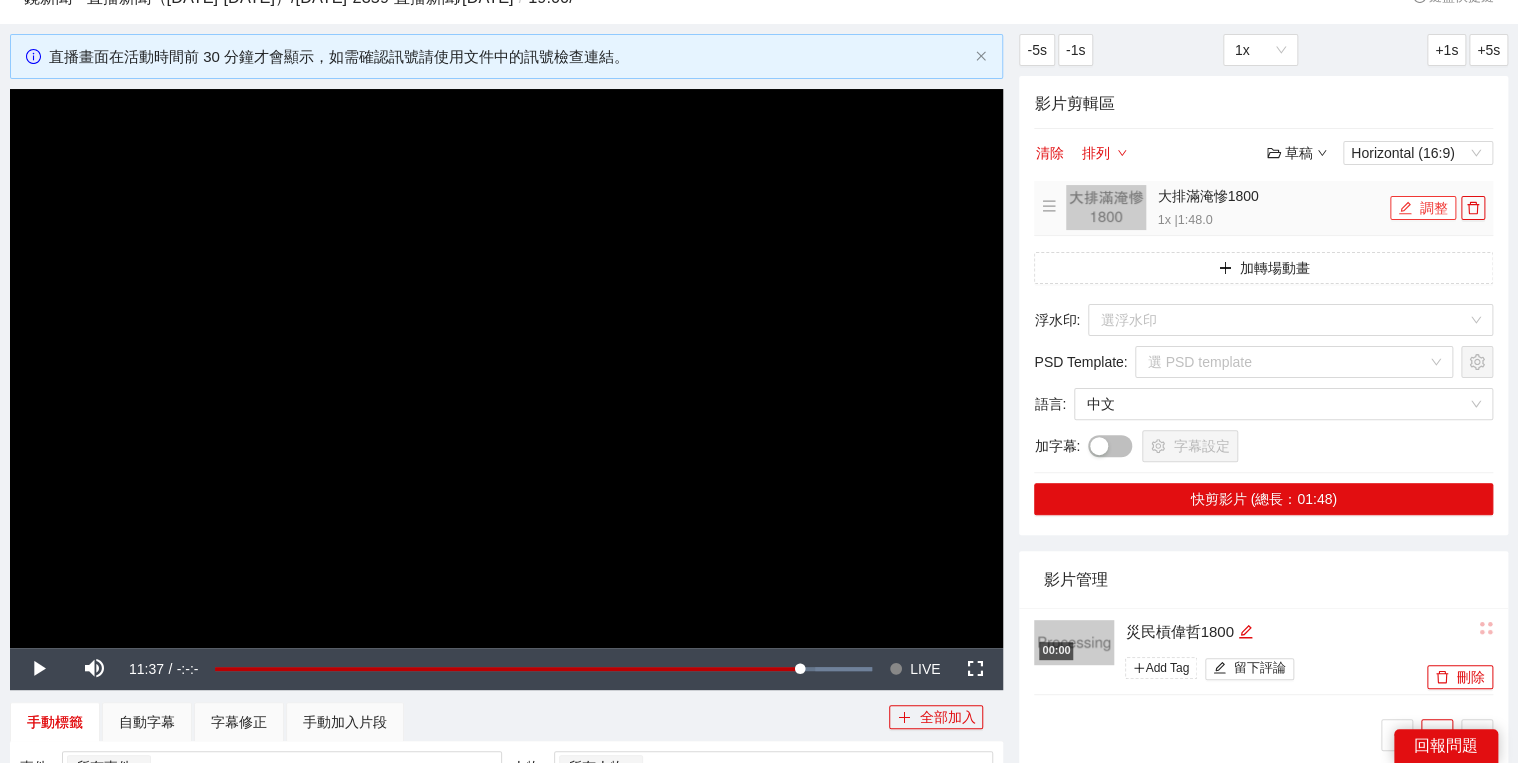 click on "調整" at bounding box center (1423, 208) 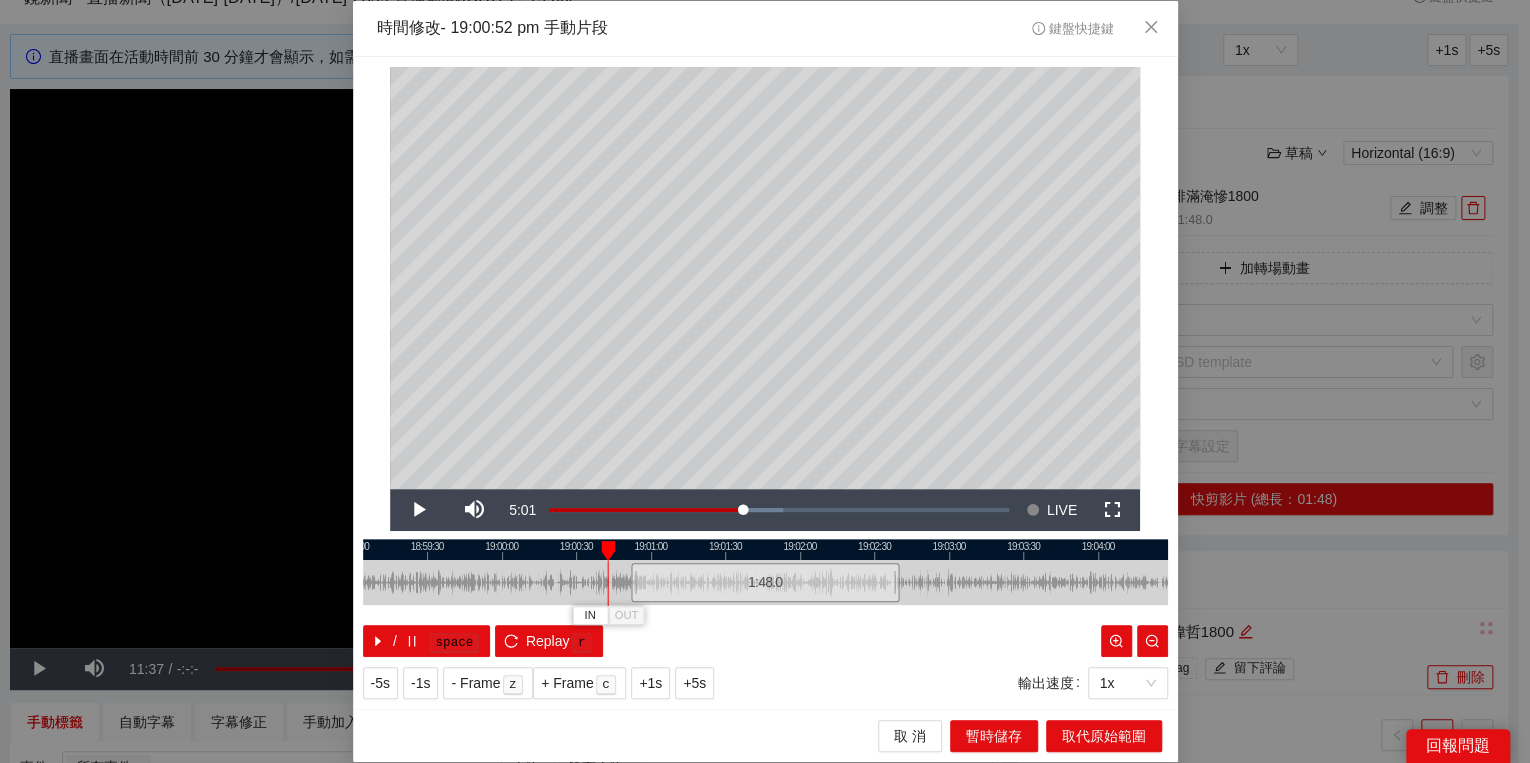 drag, startPoint x: 628, startPoint y: 547, endPoint x: 586, endPoint y: 551, distance: 42.190044 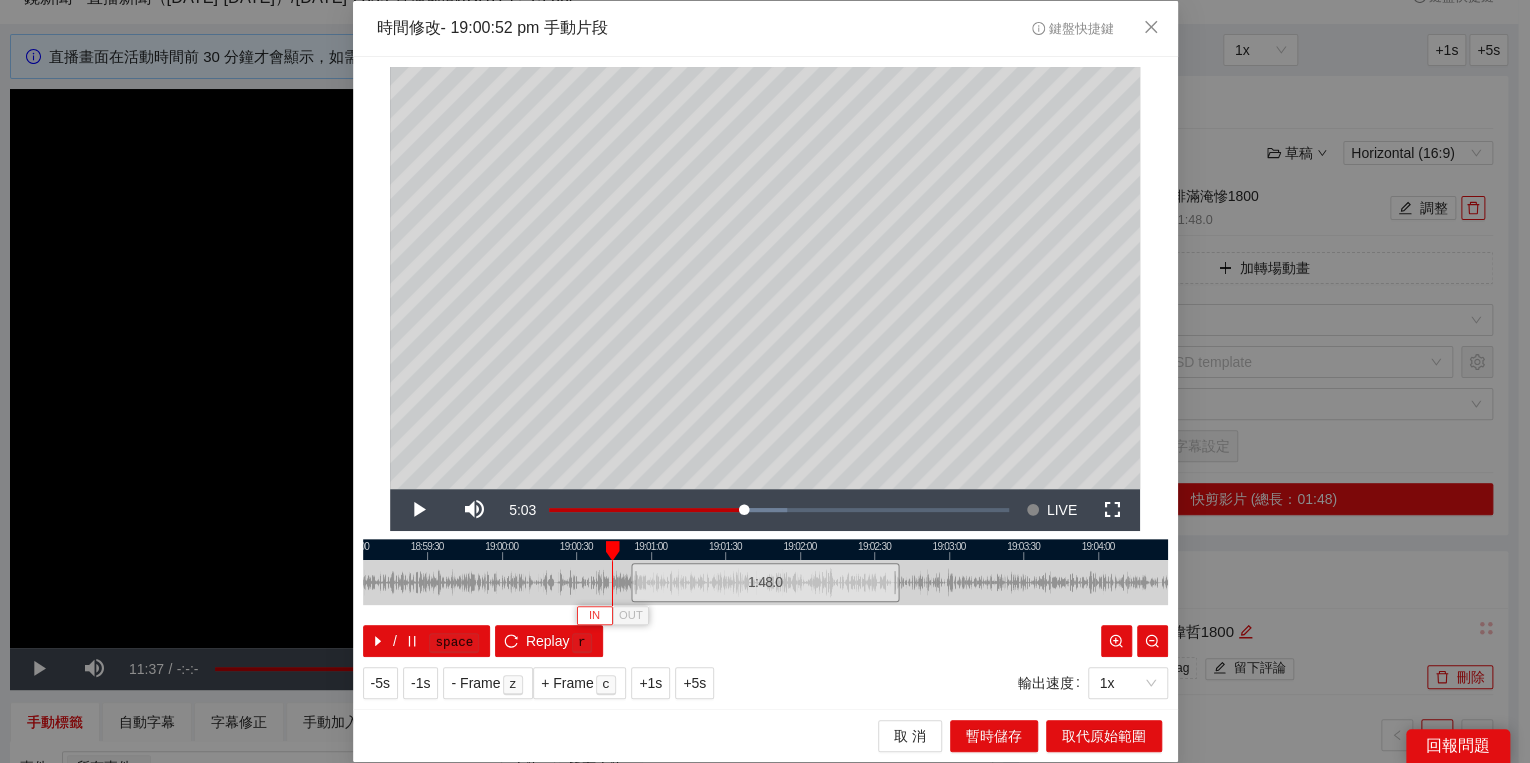 click on "IN" at bounding box center (594, 616) 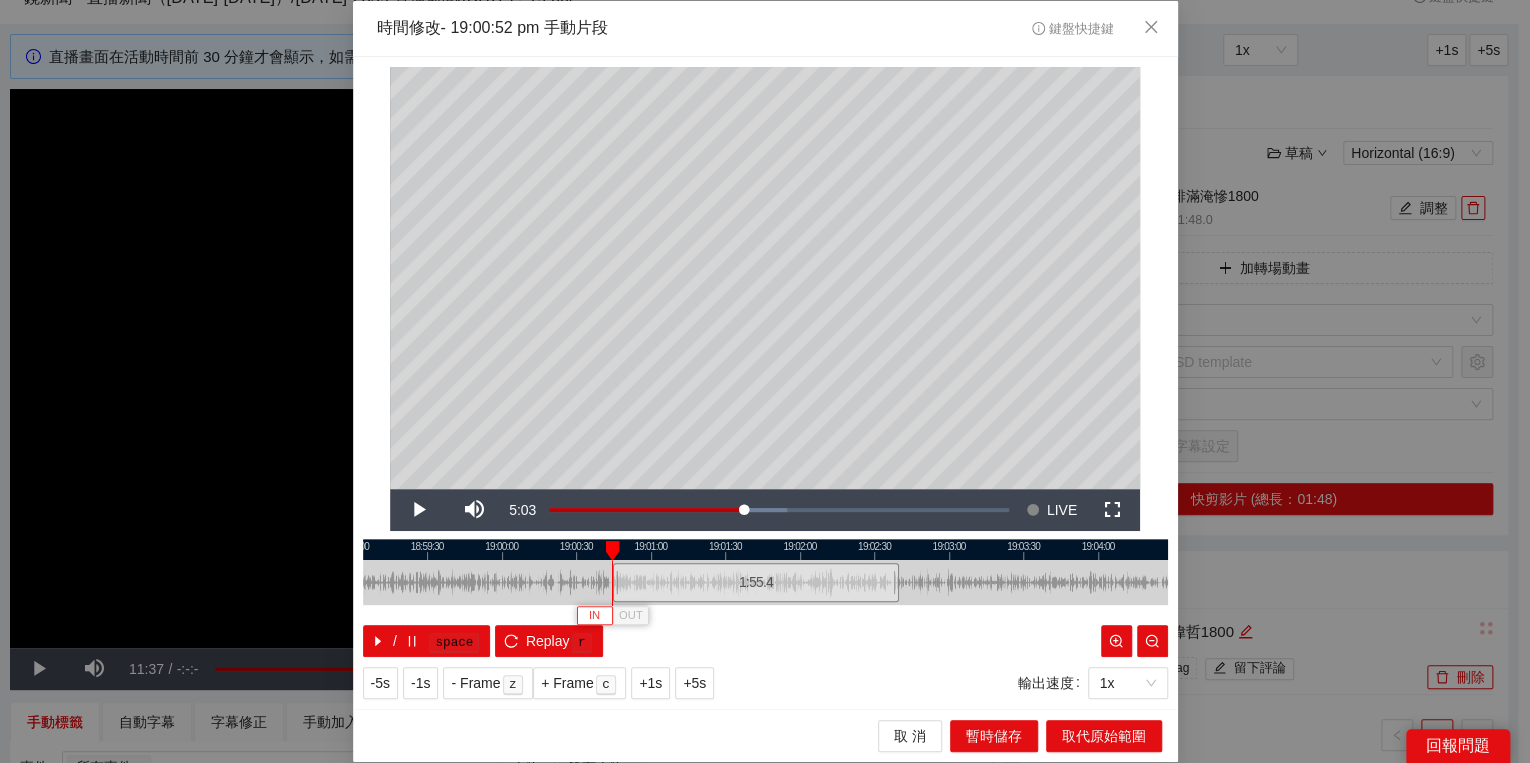 type 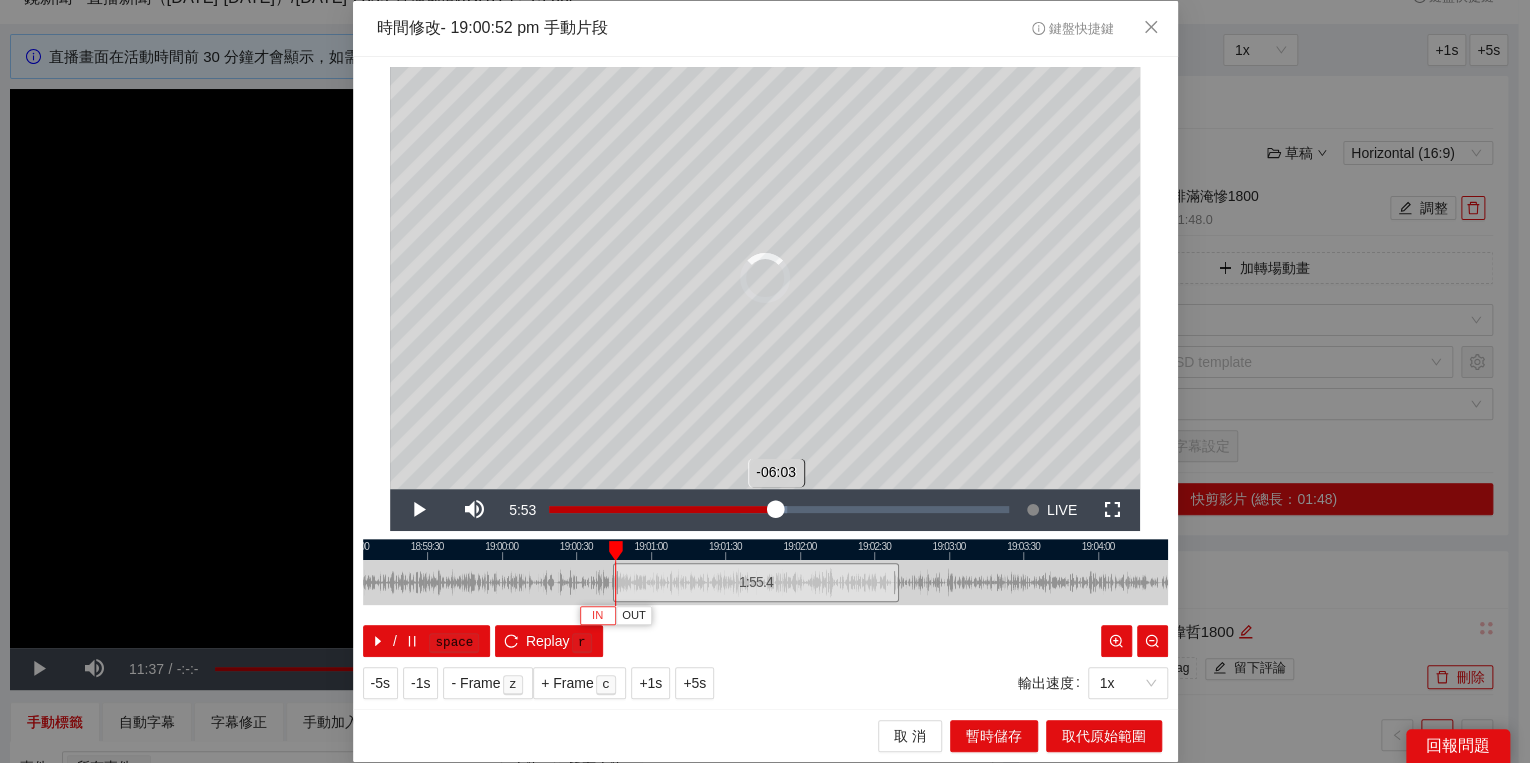 click on "Loaded :  51.69% -06:03 -06:03" at bounding box center [779, 510] 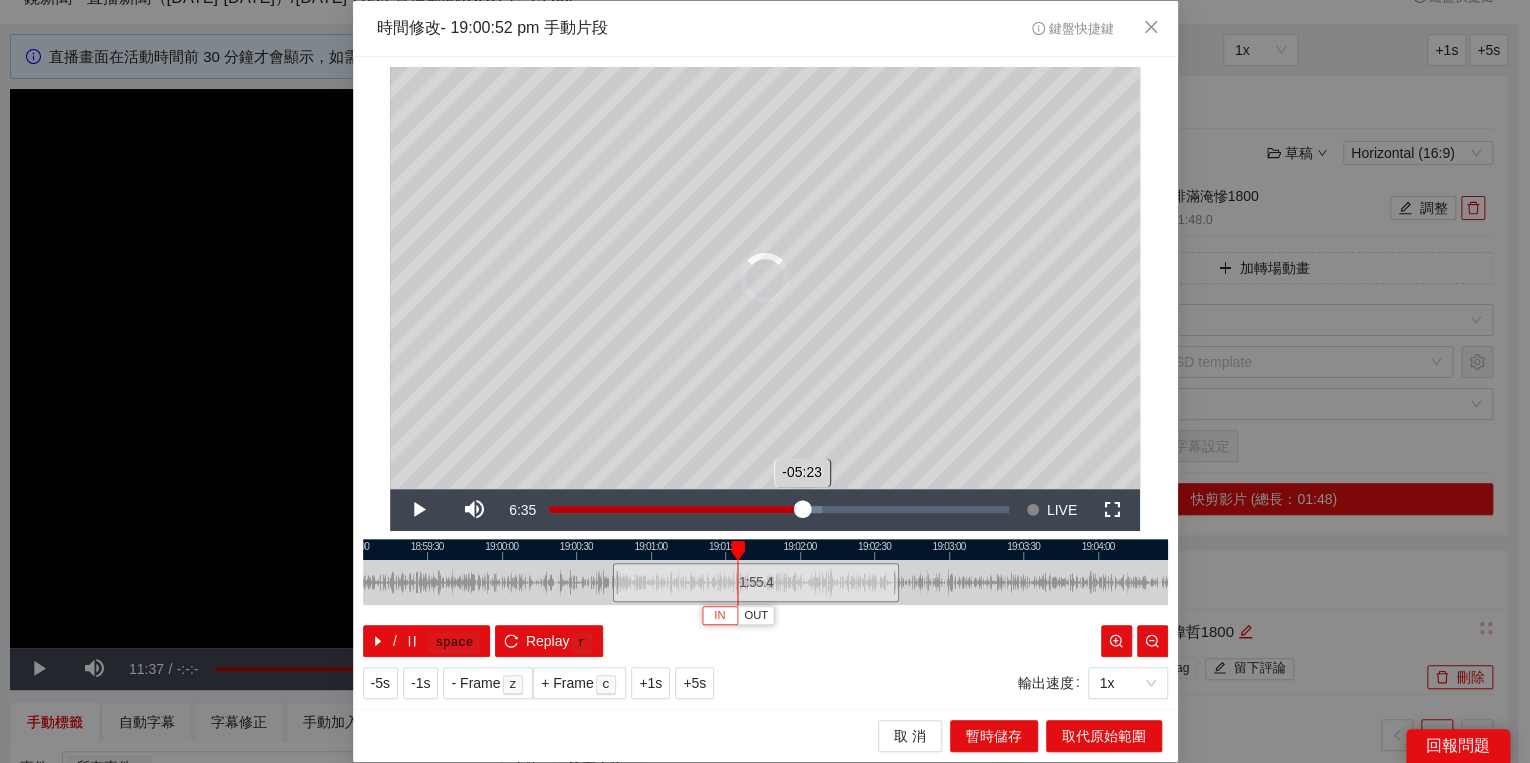 click on "Loaded :  59.31% -05:23 -05:23" at bounding box center [779, 510] 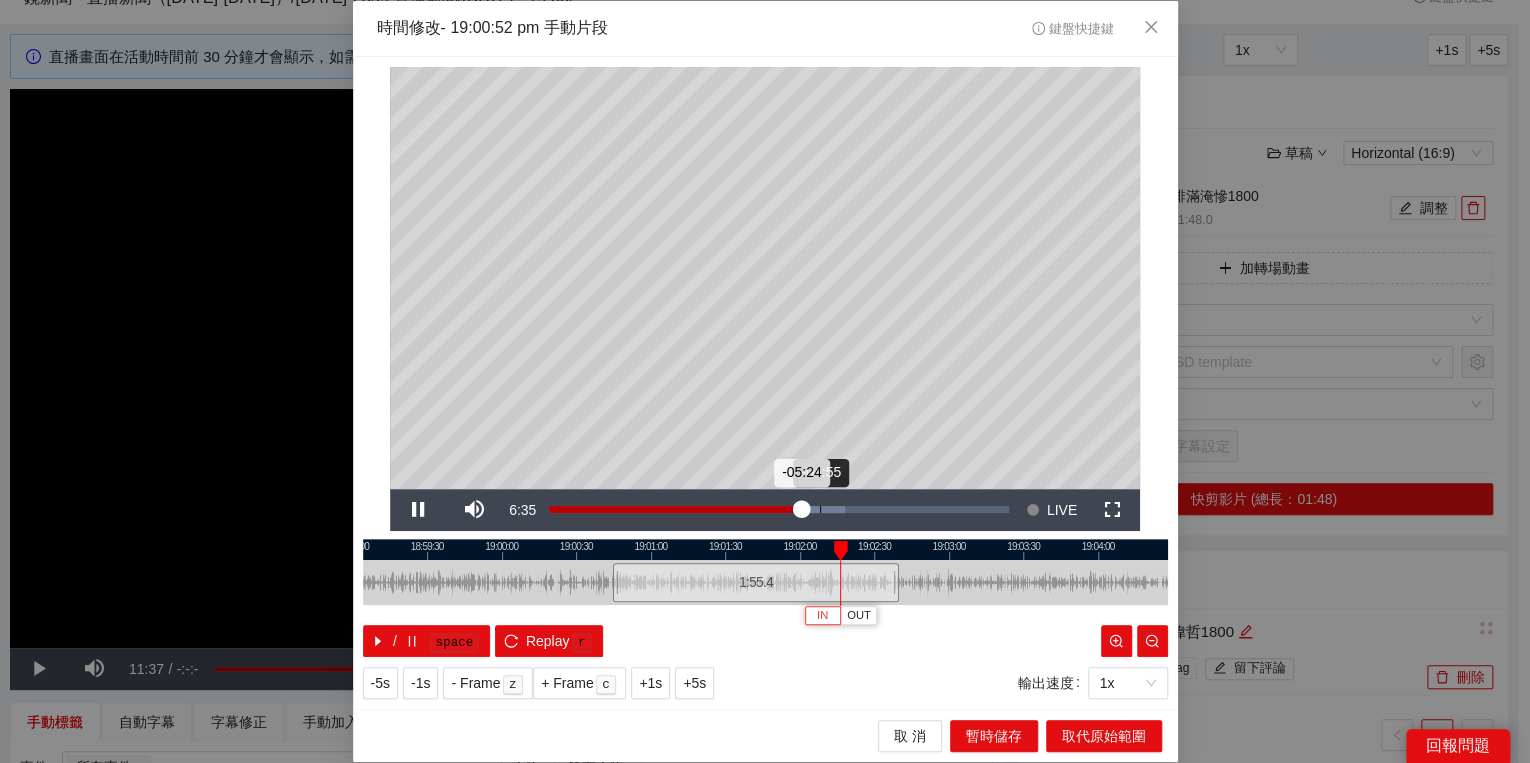 click on "Loaded :  64.40% -04:55 -05:24" at bounding box center [779, 509] 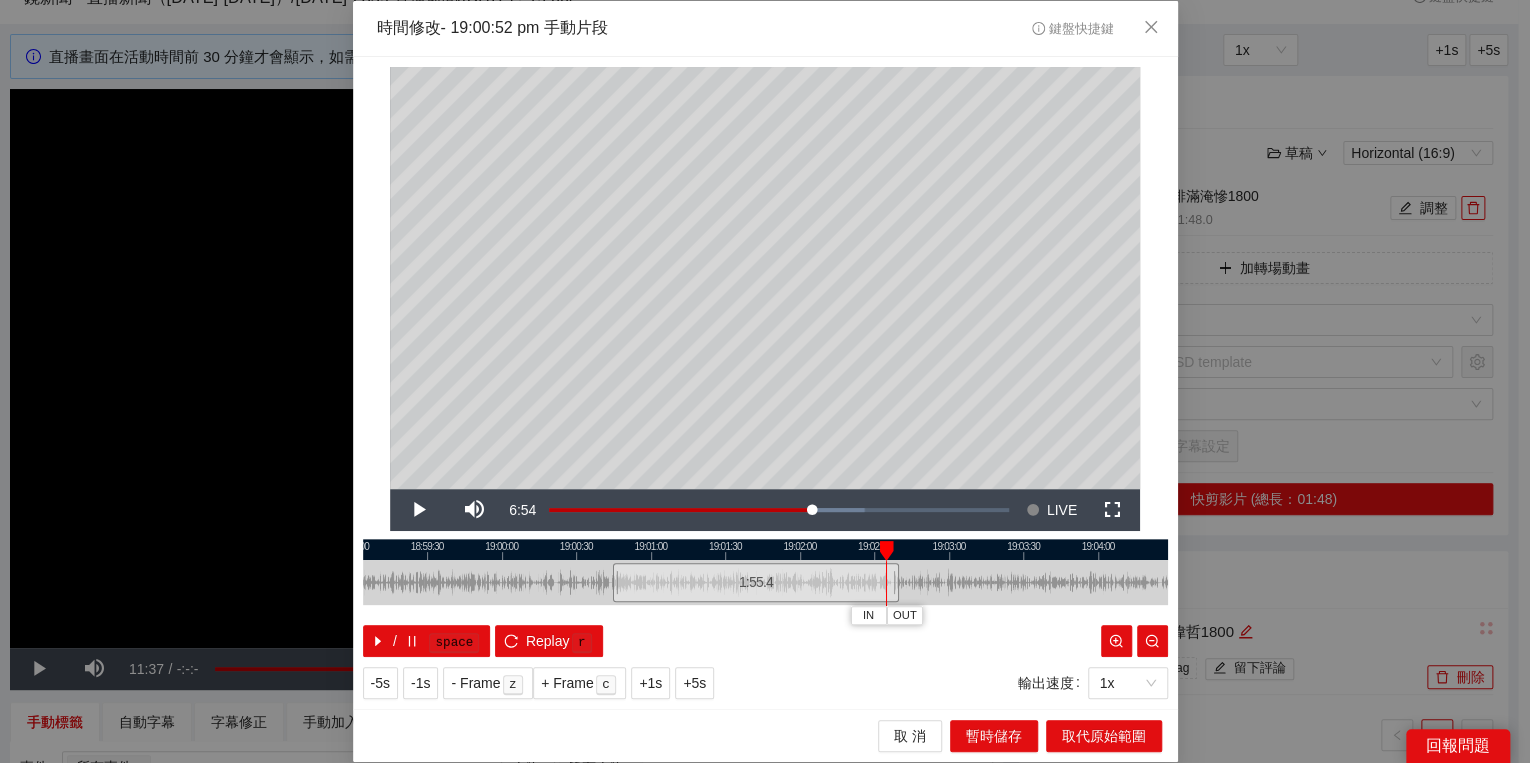 drag, startPoint x: 908, startPoint y: 552, endPoint x: 887, endPoint y: 548, distance: 21.377558 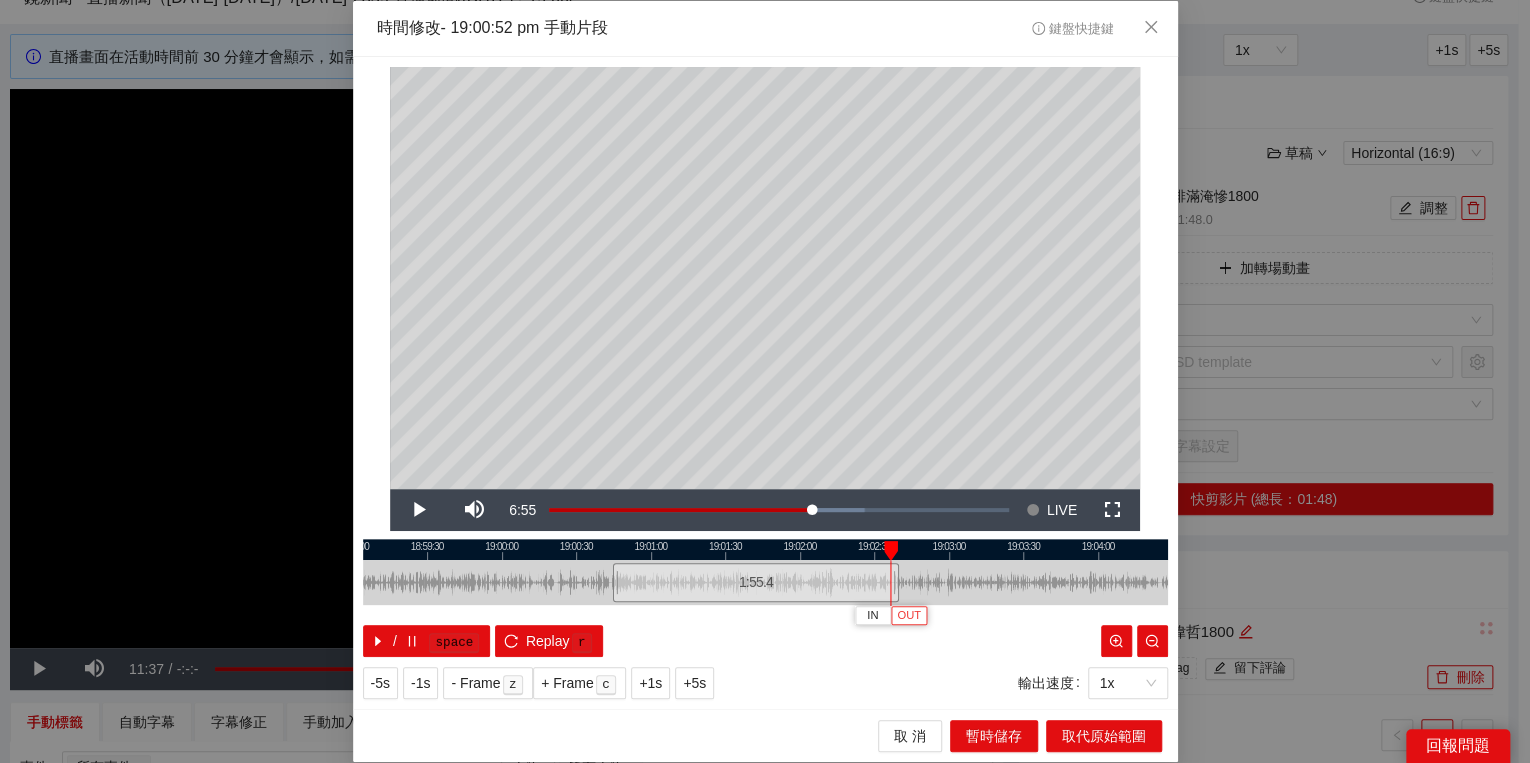 click on "OUT" at bounding box center [909, 615] 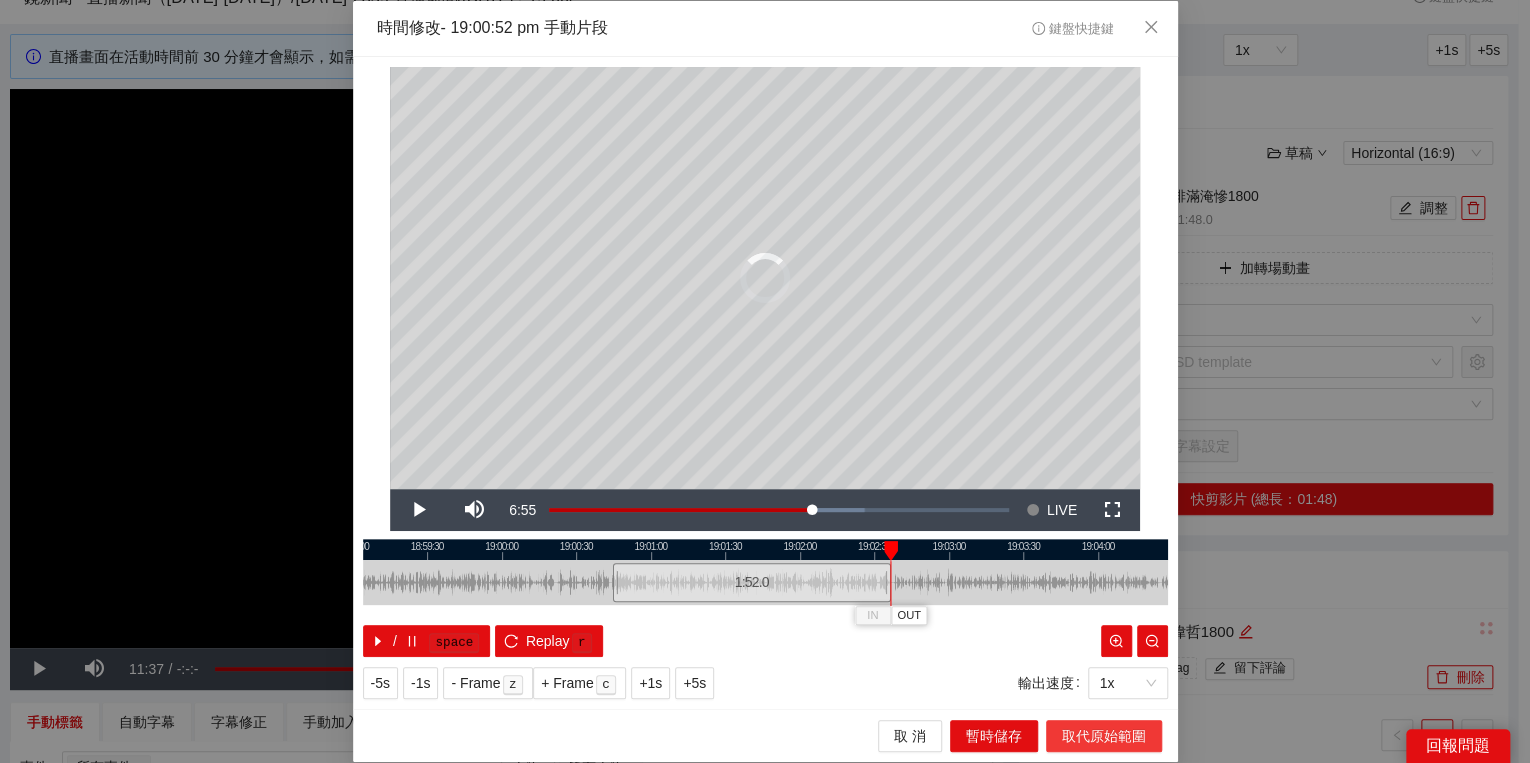 click on "取代原始範圍" at bounding box center (1104, 736) 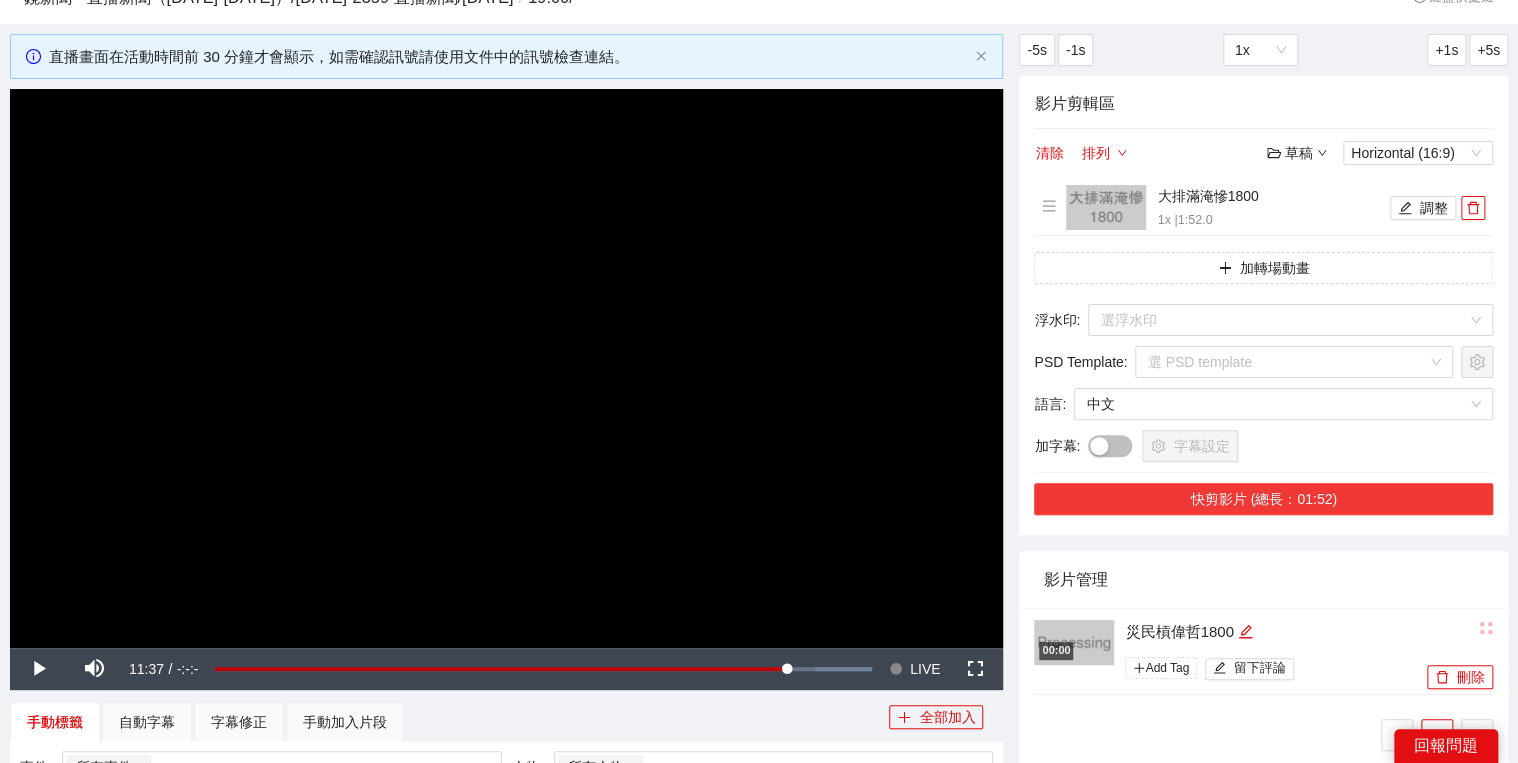 click on "快剪影片 (總長：01:52)" at bounding box center (1263, 499) 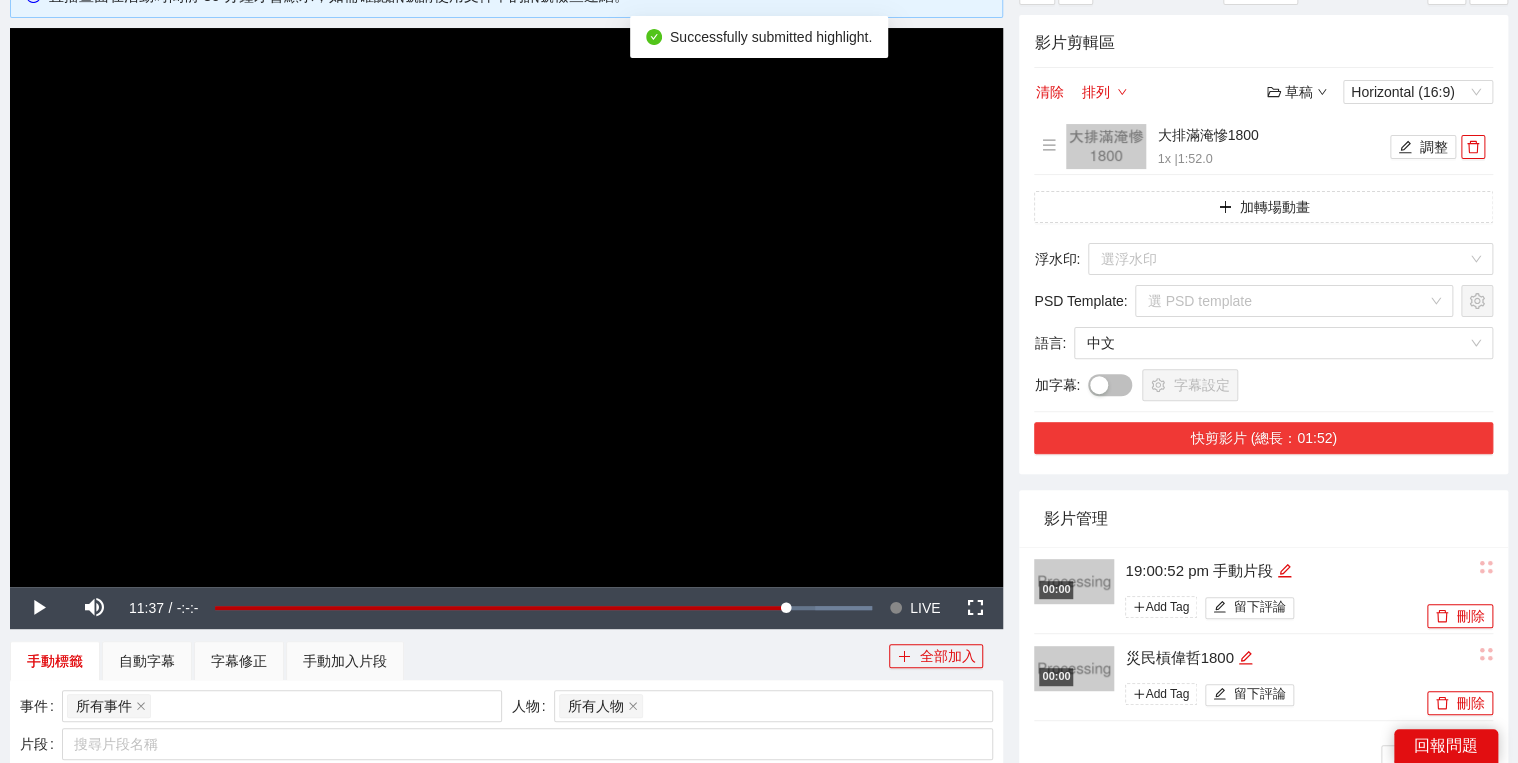 scroll, scrollTop: 160, scrollLeft: 0, axis: vertical 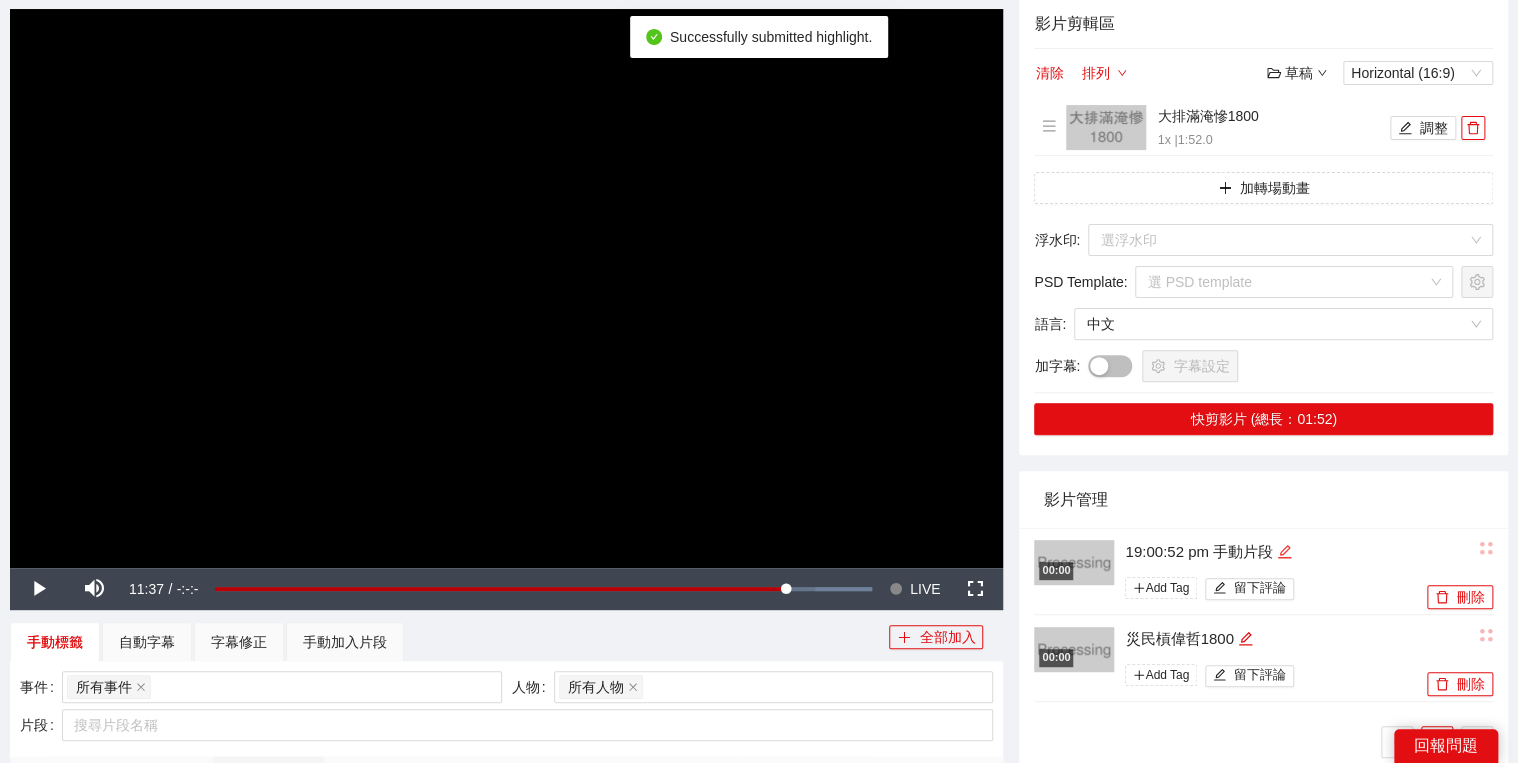 click at bounding box center (1284, 552) 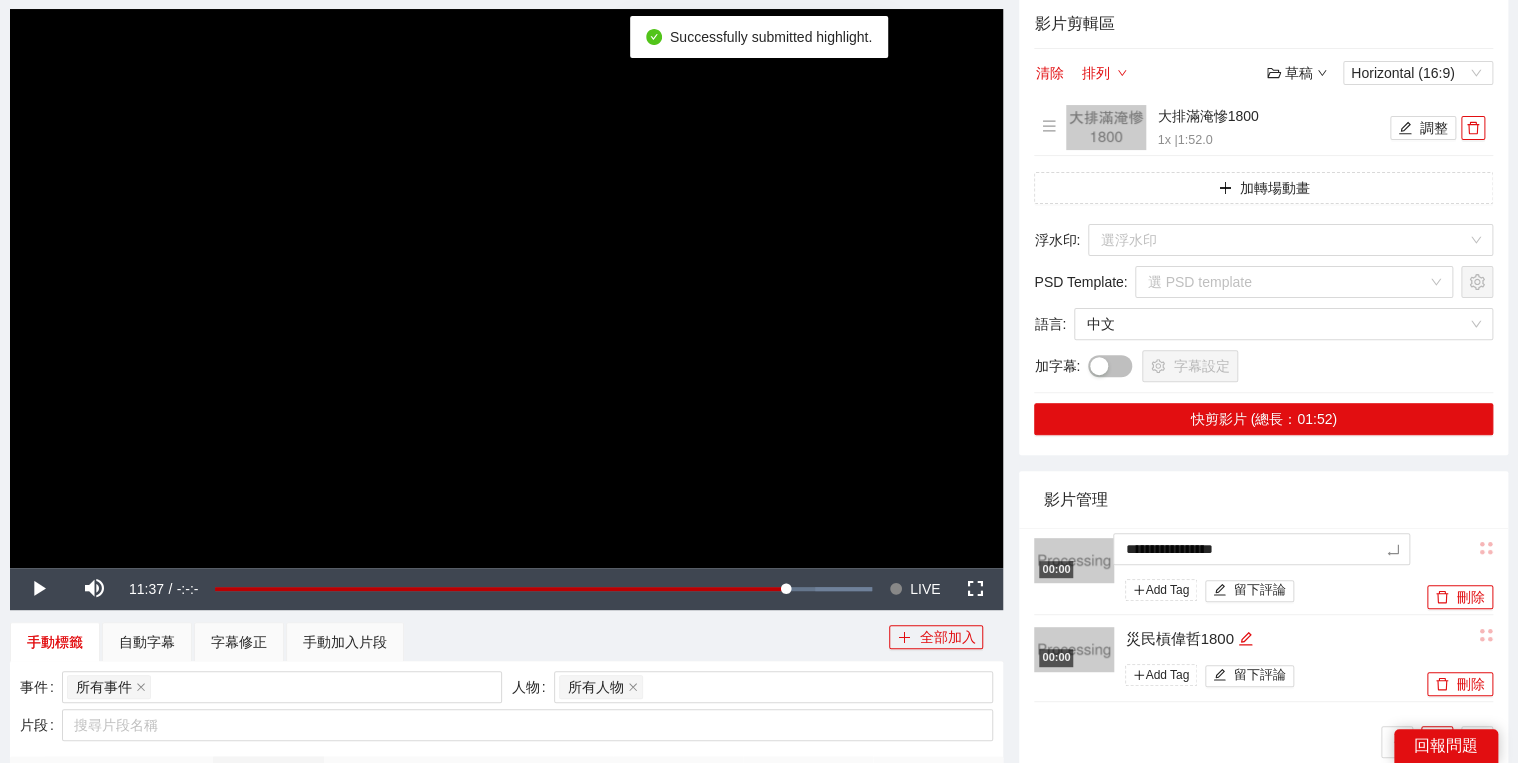 click on "**********" at bounding box center [1263, 622] 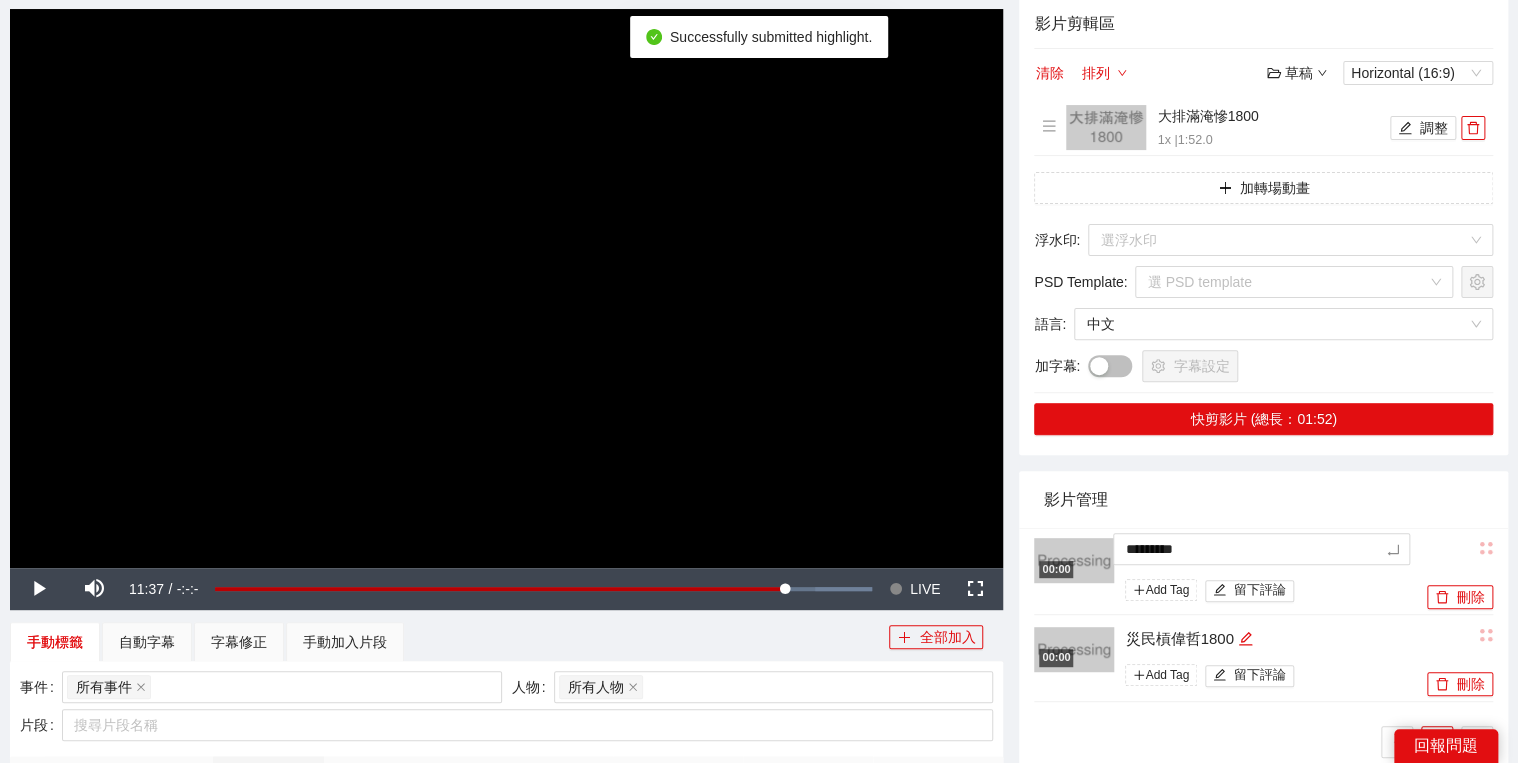 click on "影片管理" at bounding box center [1263, 499] 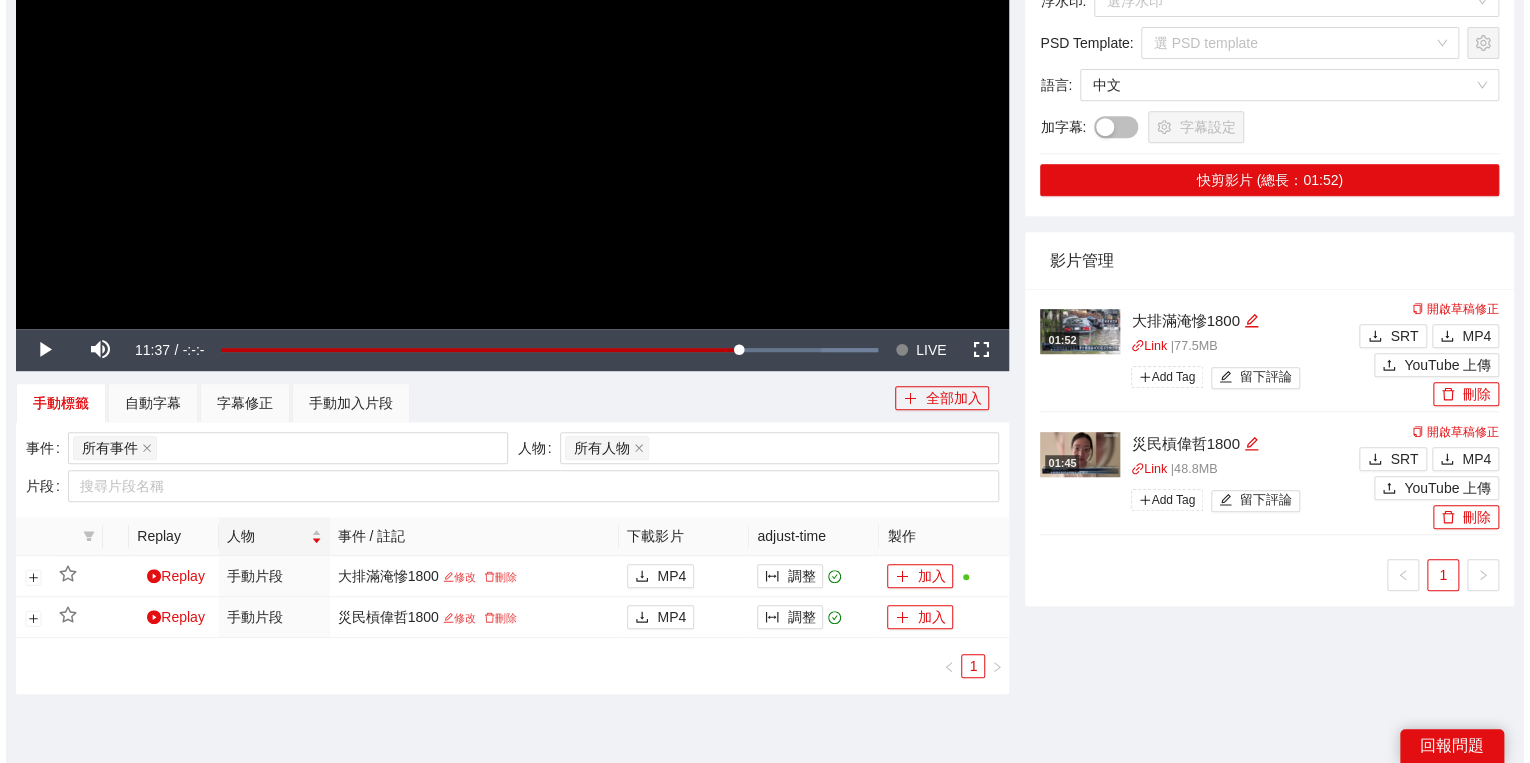 scroll, scrollTop: 400, scrollLeft: 0, axis: vertical 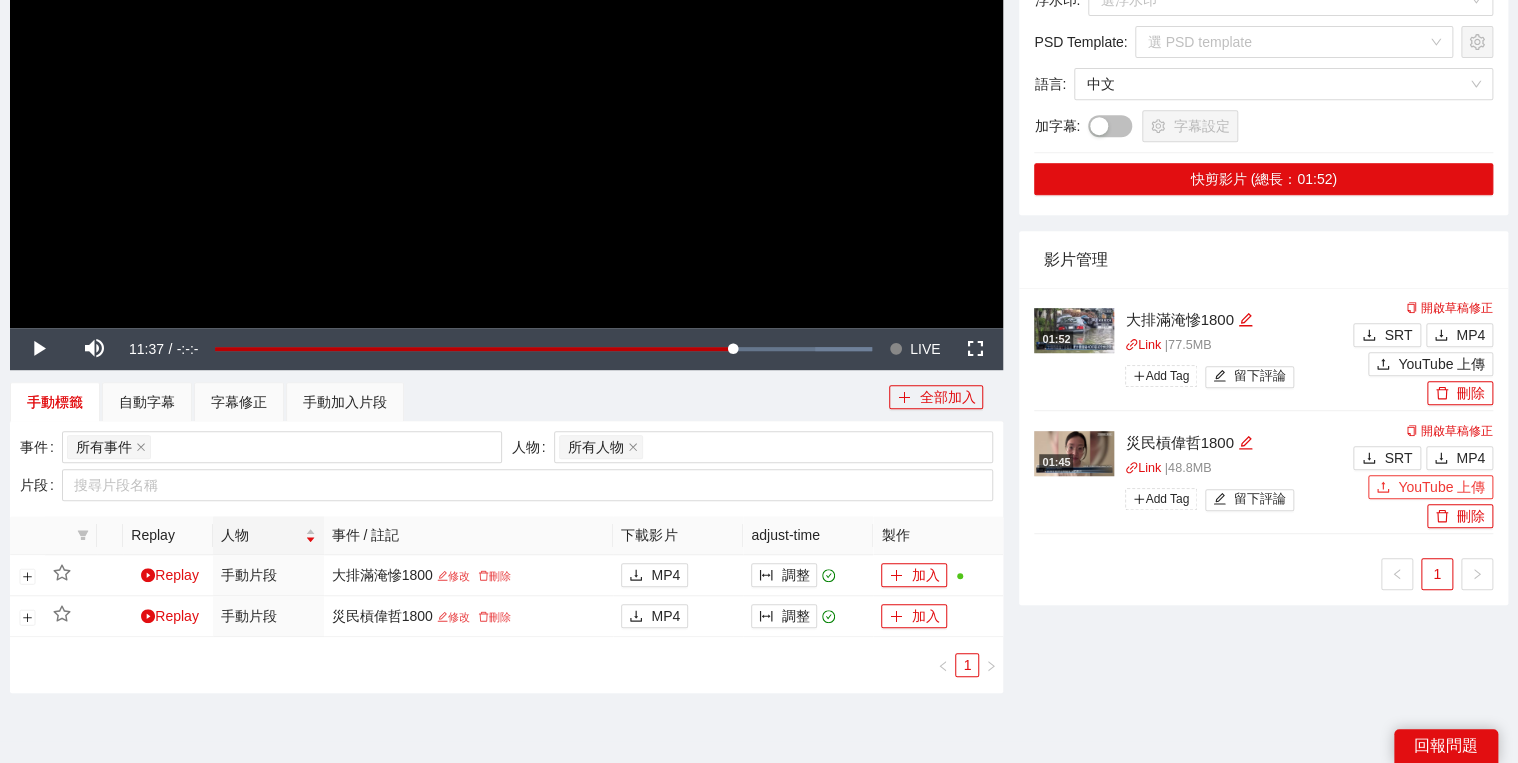 click on "YouTube 上傳" at bounding box center [1441, 487] 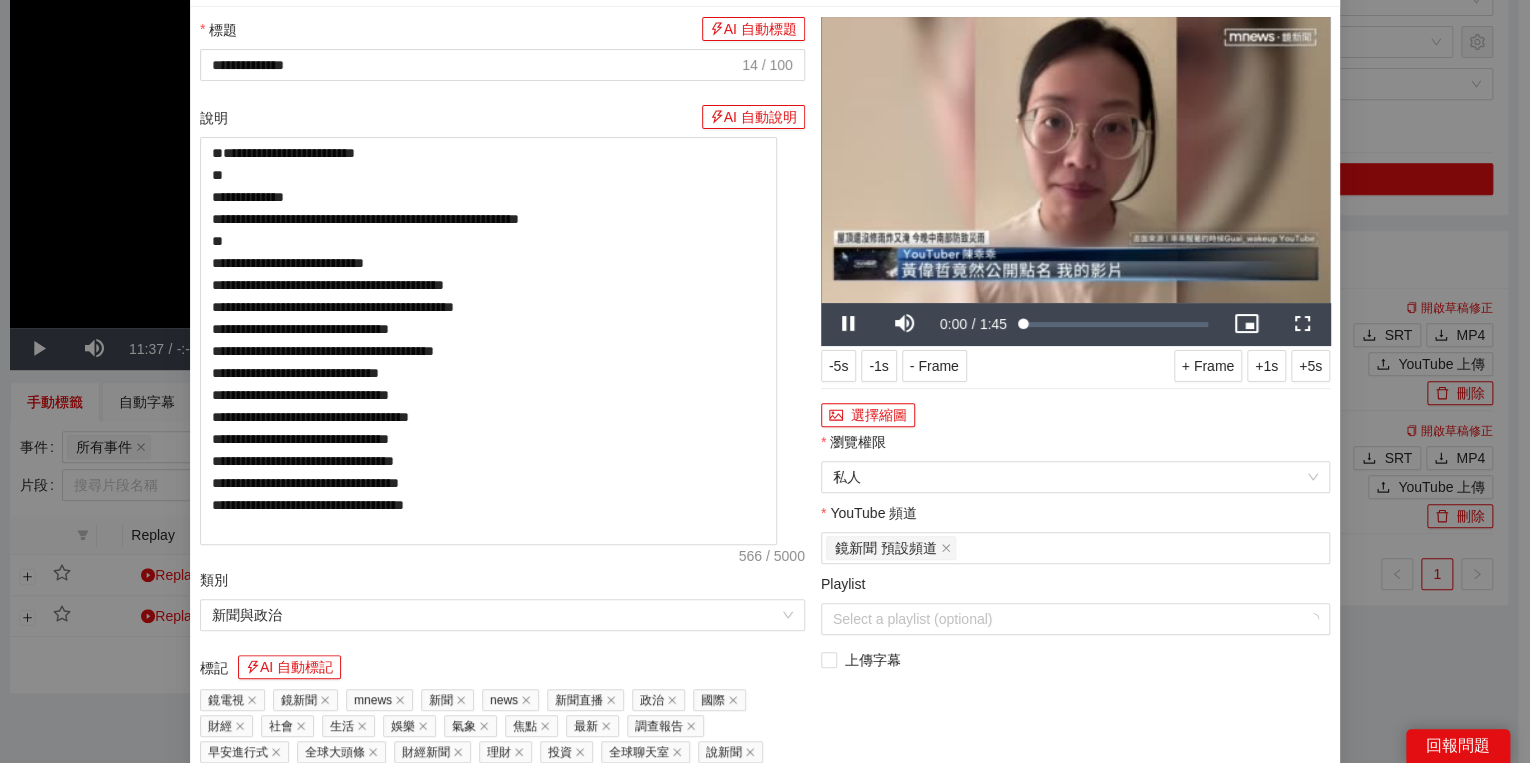 scroll, scrollTop: 80, scrollLeft: 0, axis: vertical 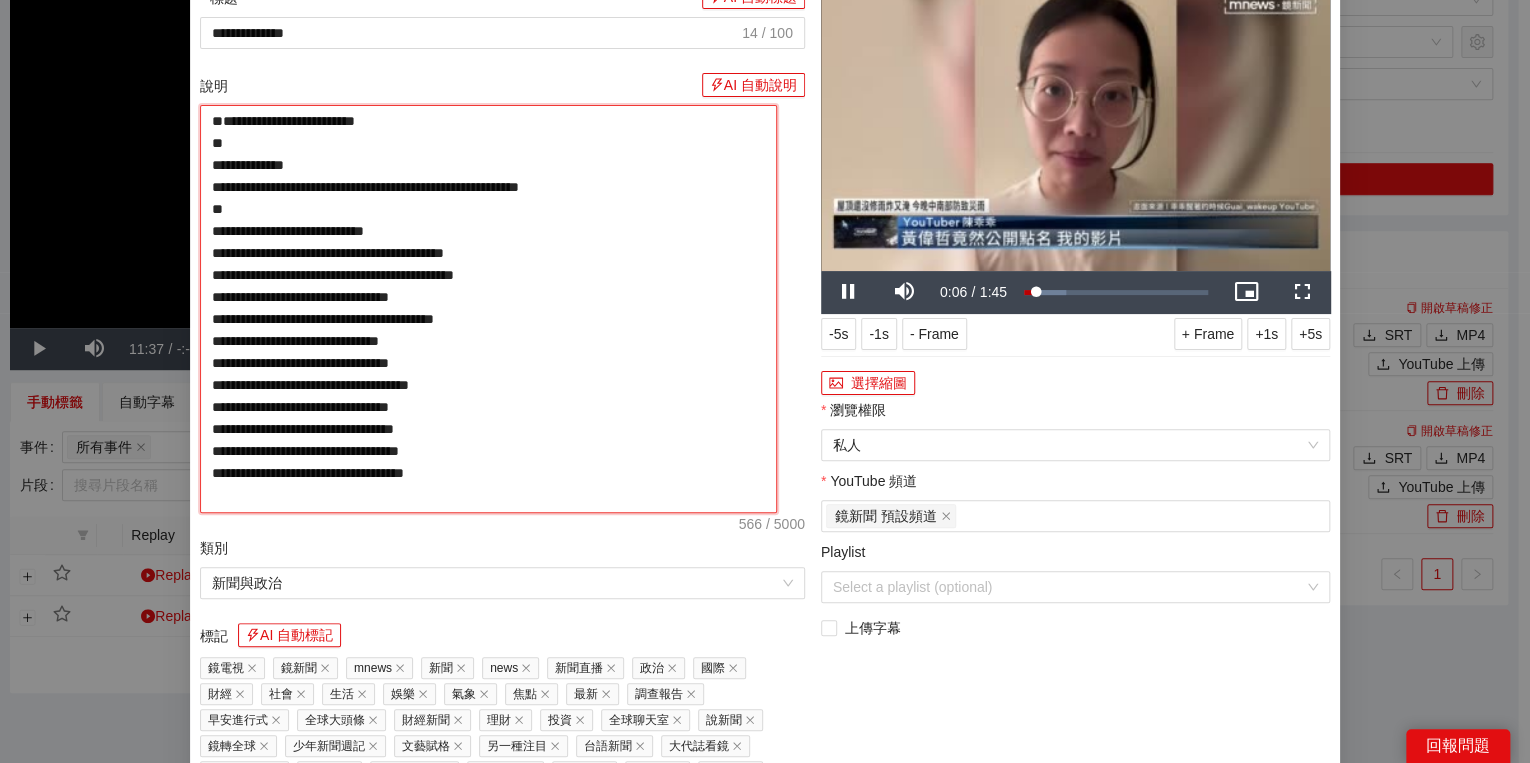 click on "**********" at bounding box center (488, 309) 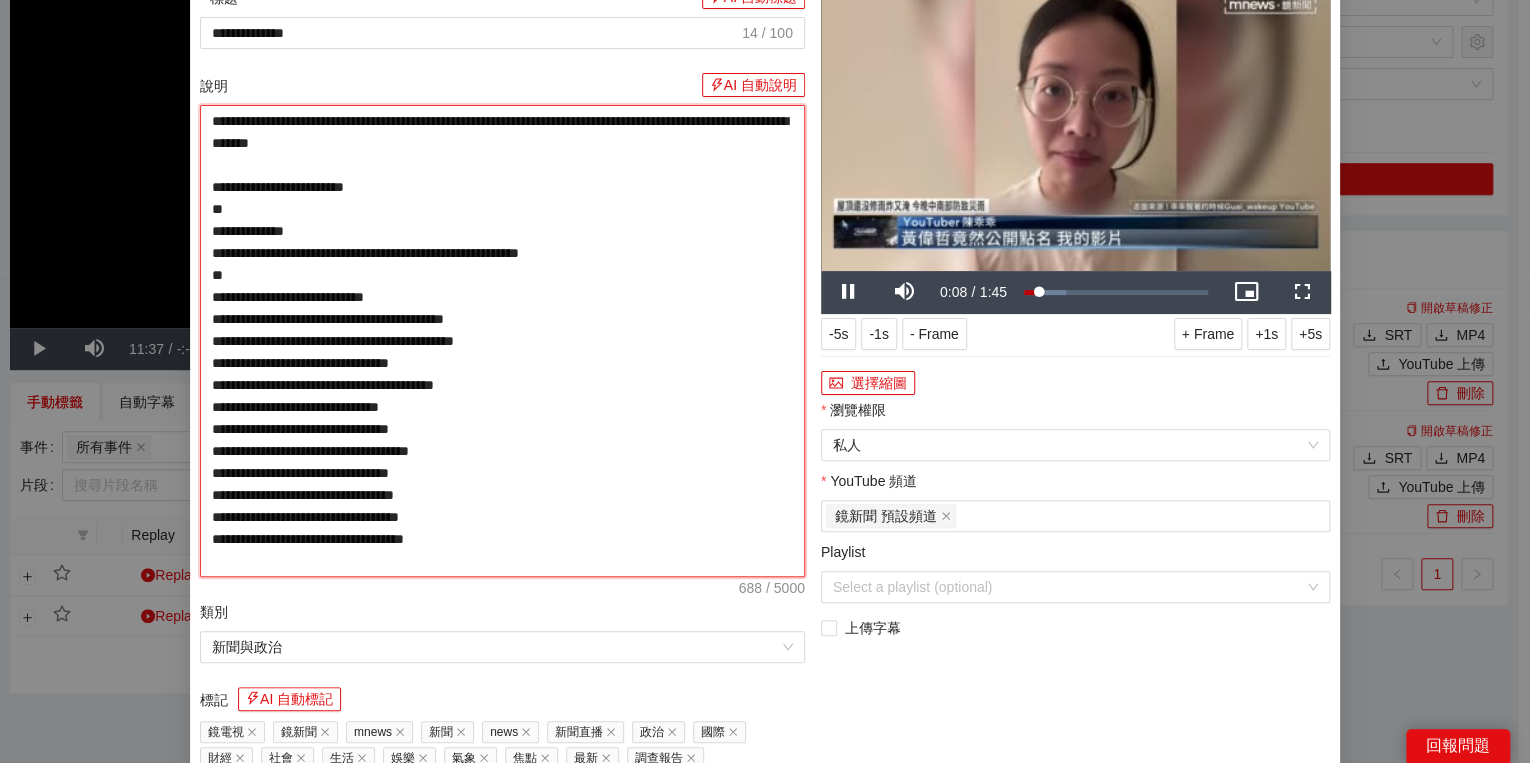 drag, startPoint x: 313, startPoint y: 110, endPoint x: 323, endPoint y: 113, distance: 10.440307 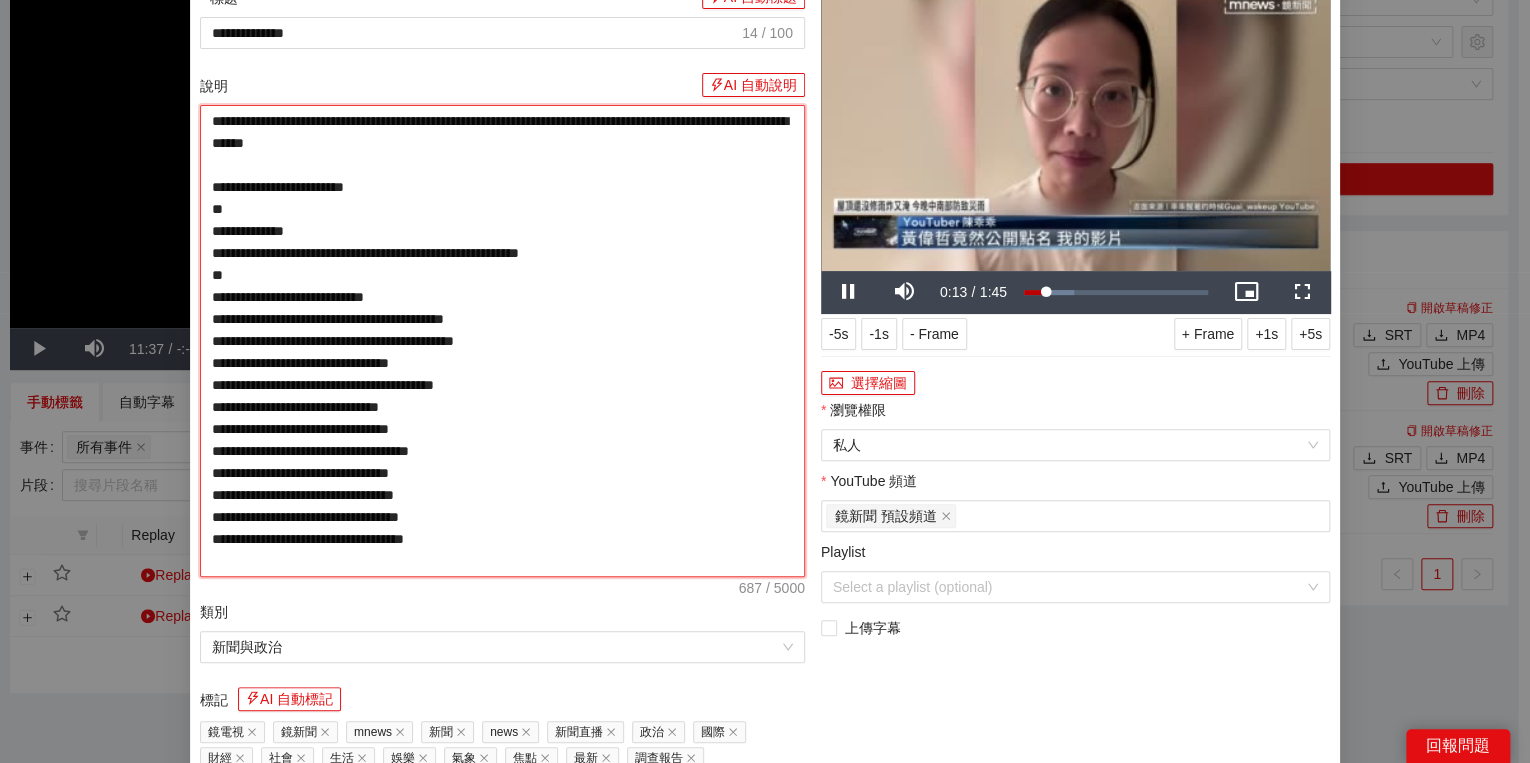 click on "**********" at bounding box center (502, 341) 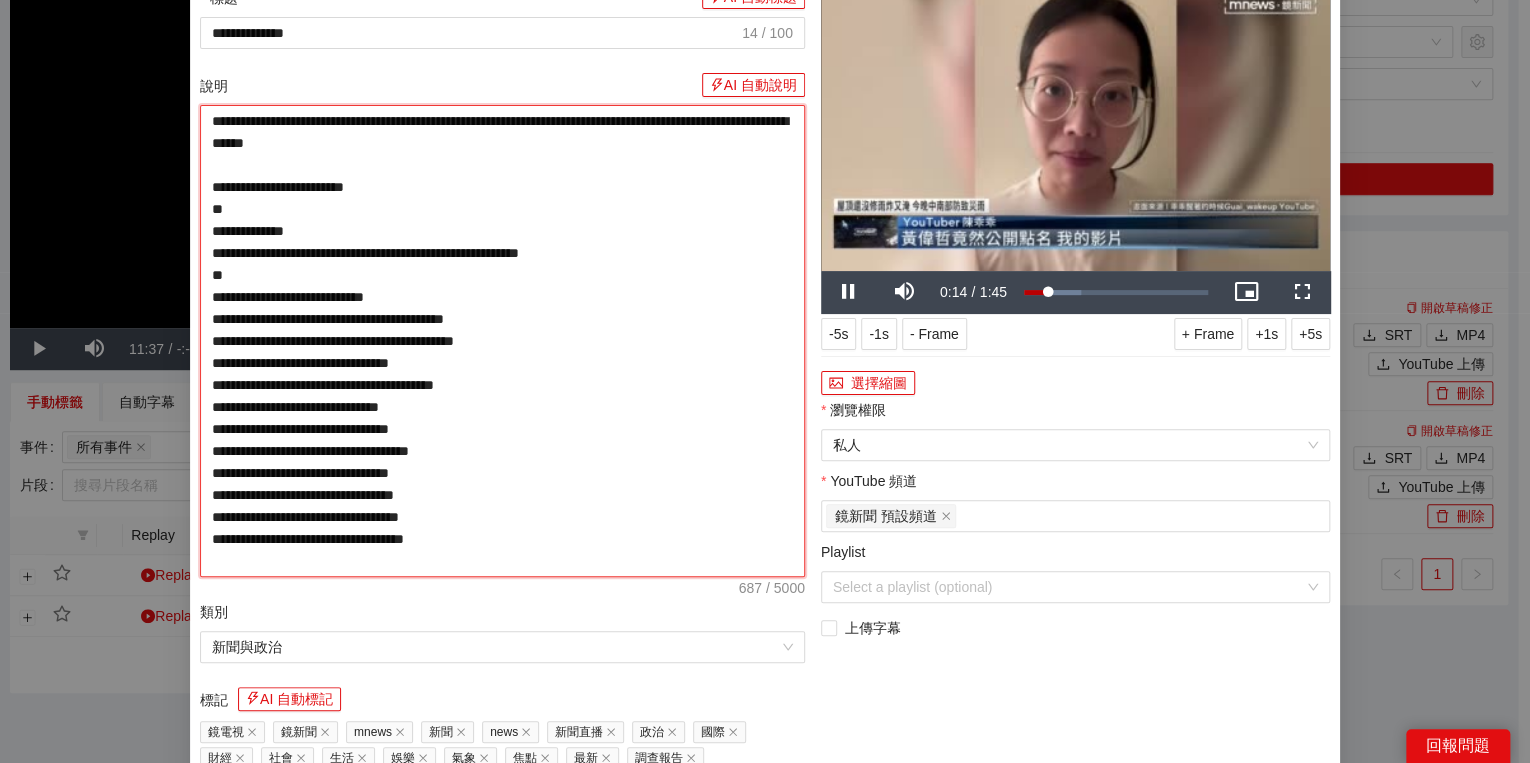 type on "**********" 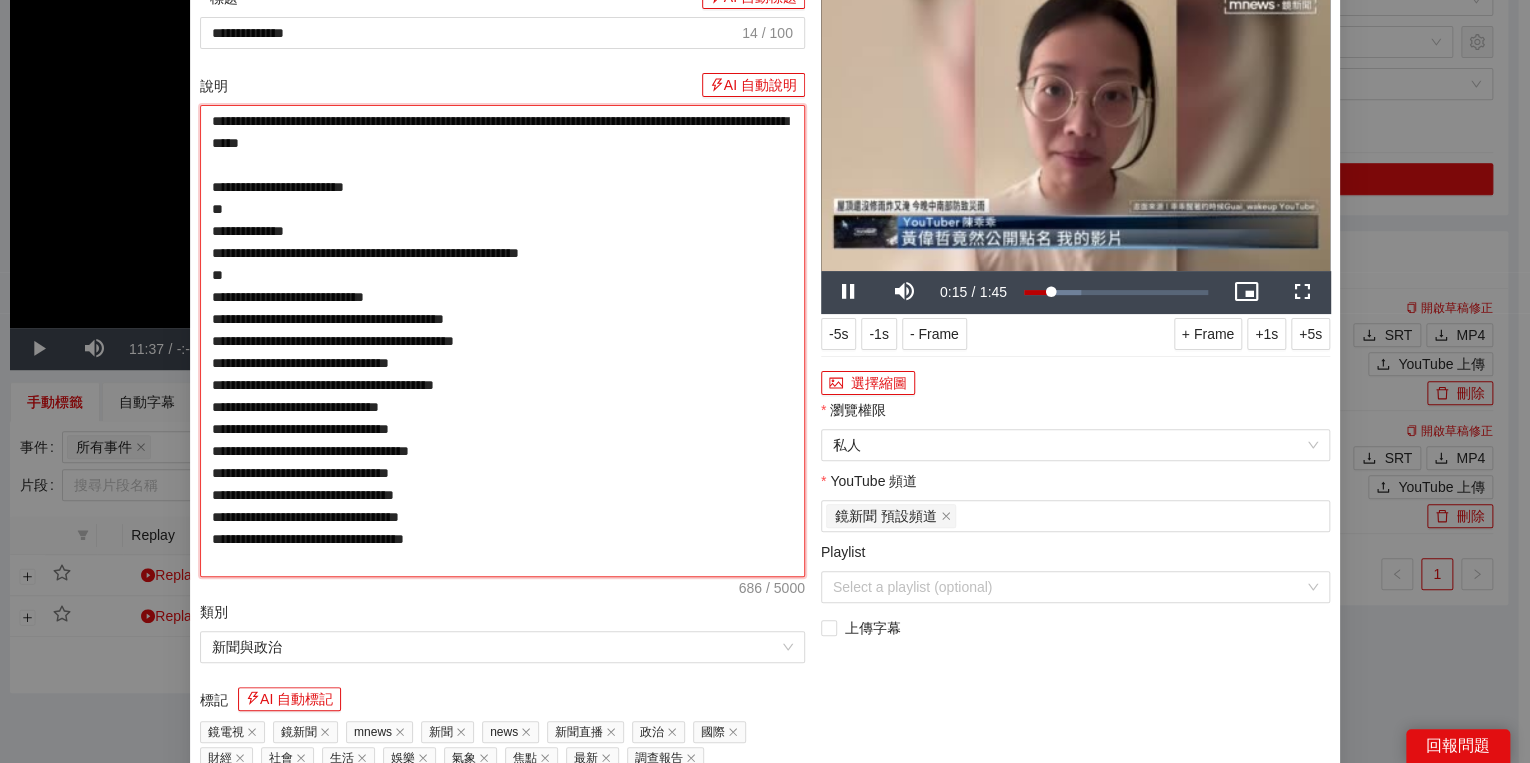 click on "**********" at bounding box center [502, 341] 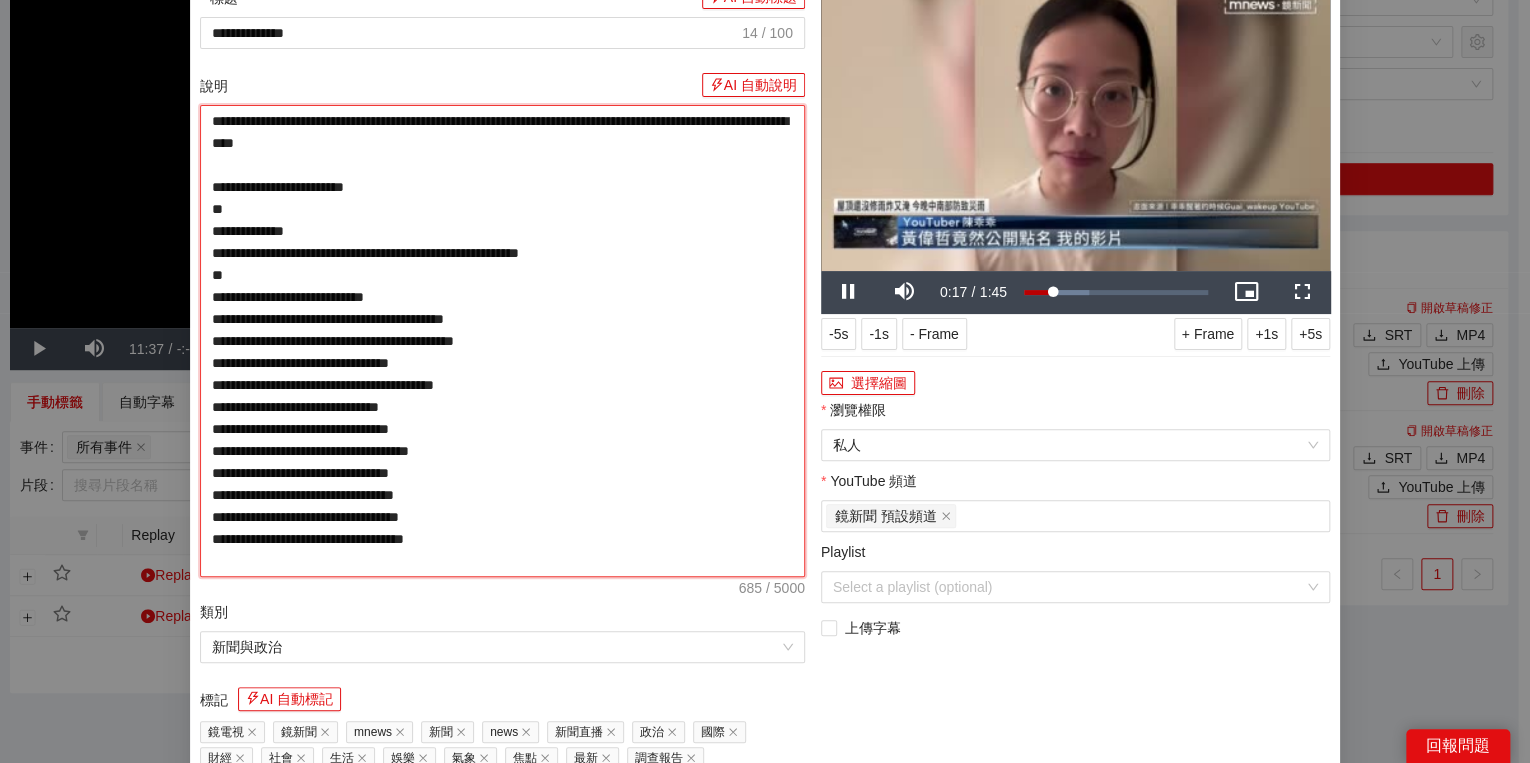 click on "**********" at bounding box center [502, 341] 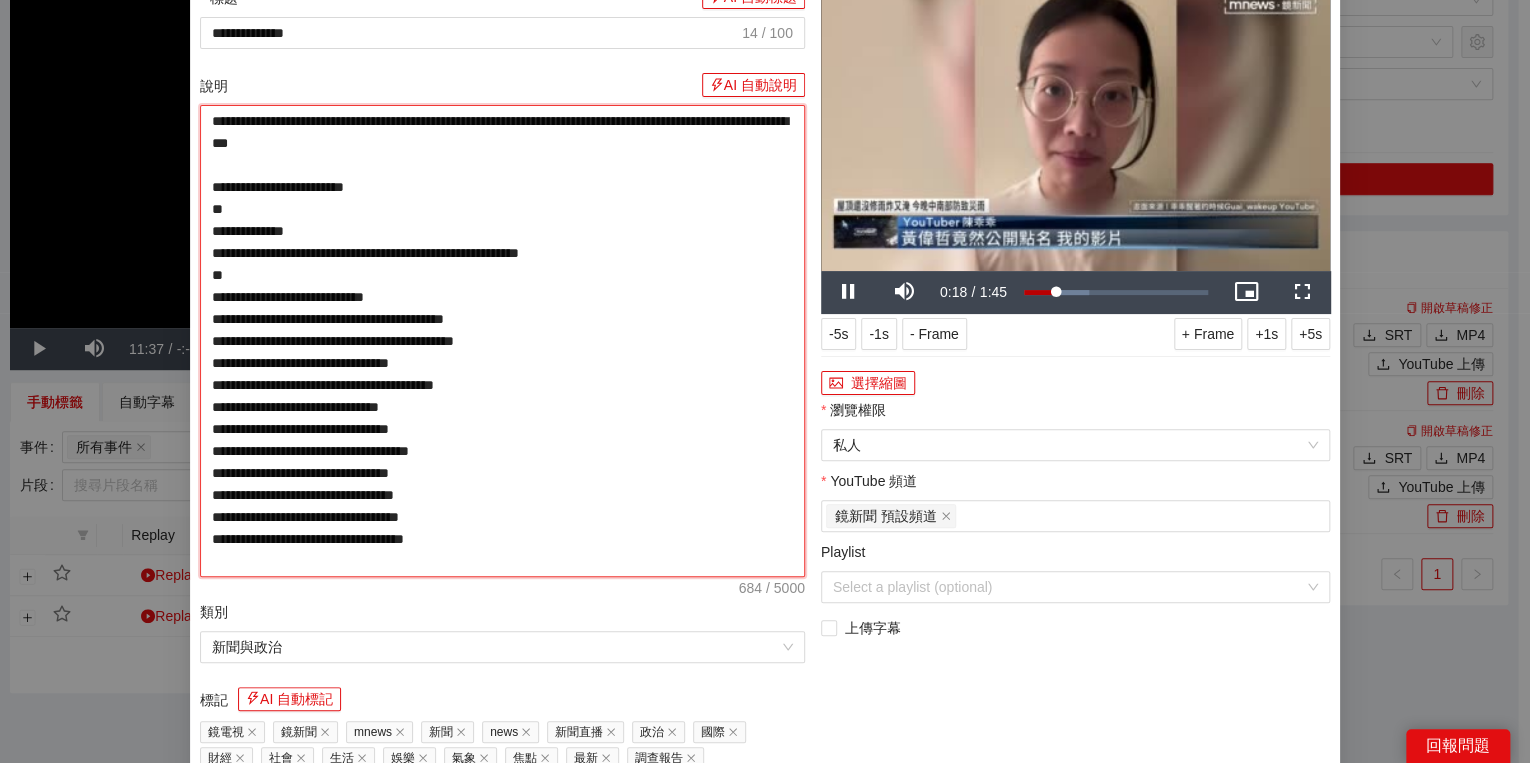 click on "**********" at bounding box center [502, 341] 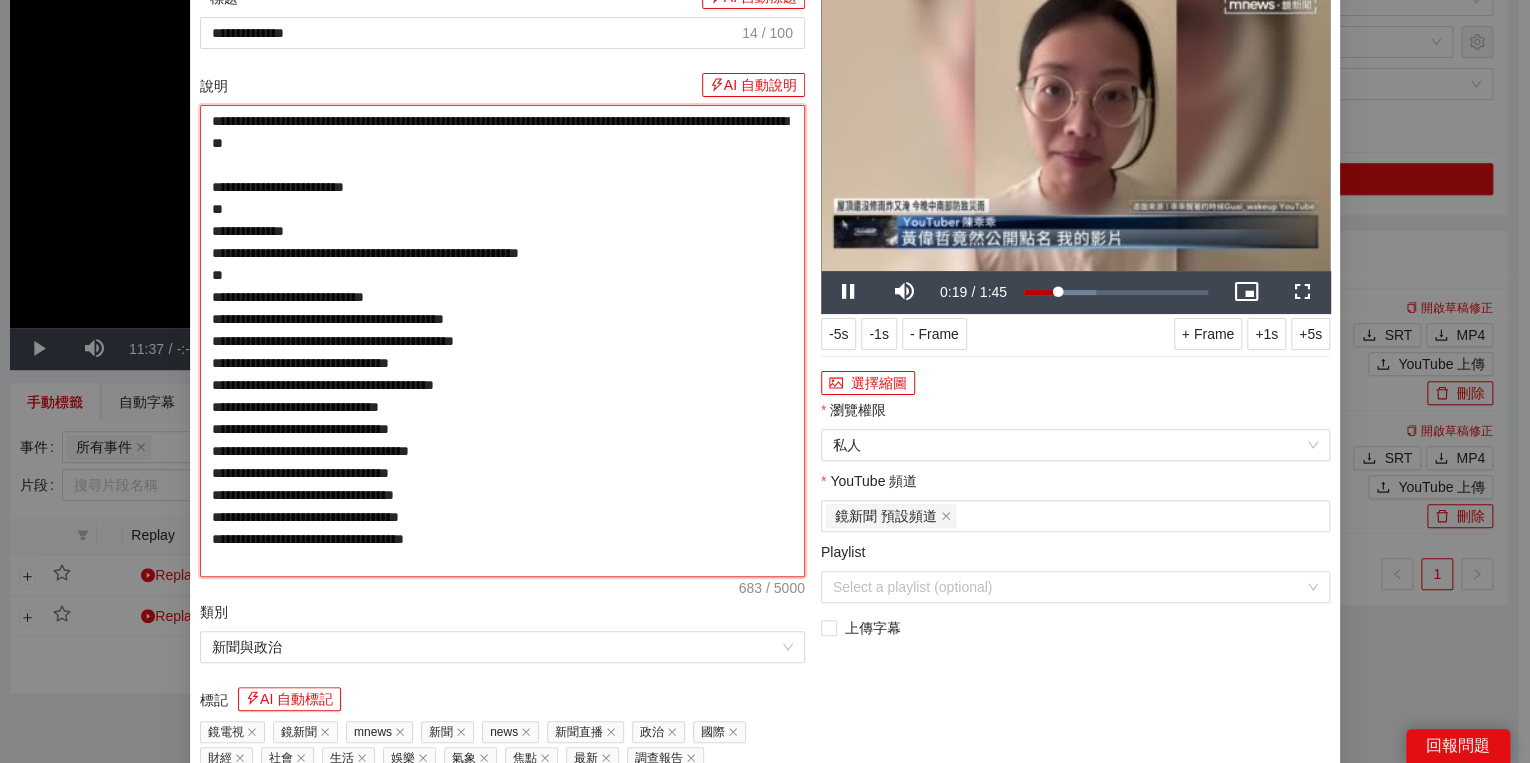click on "**********" at bounding box center [502, 341] 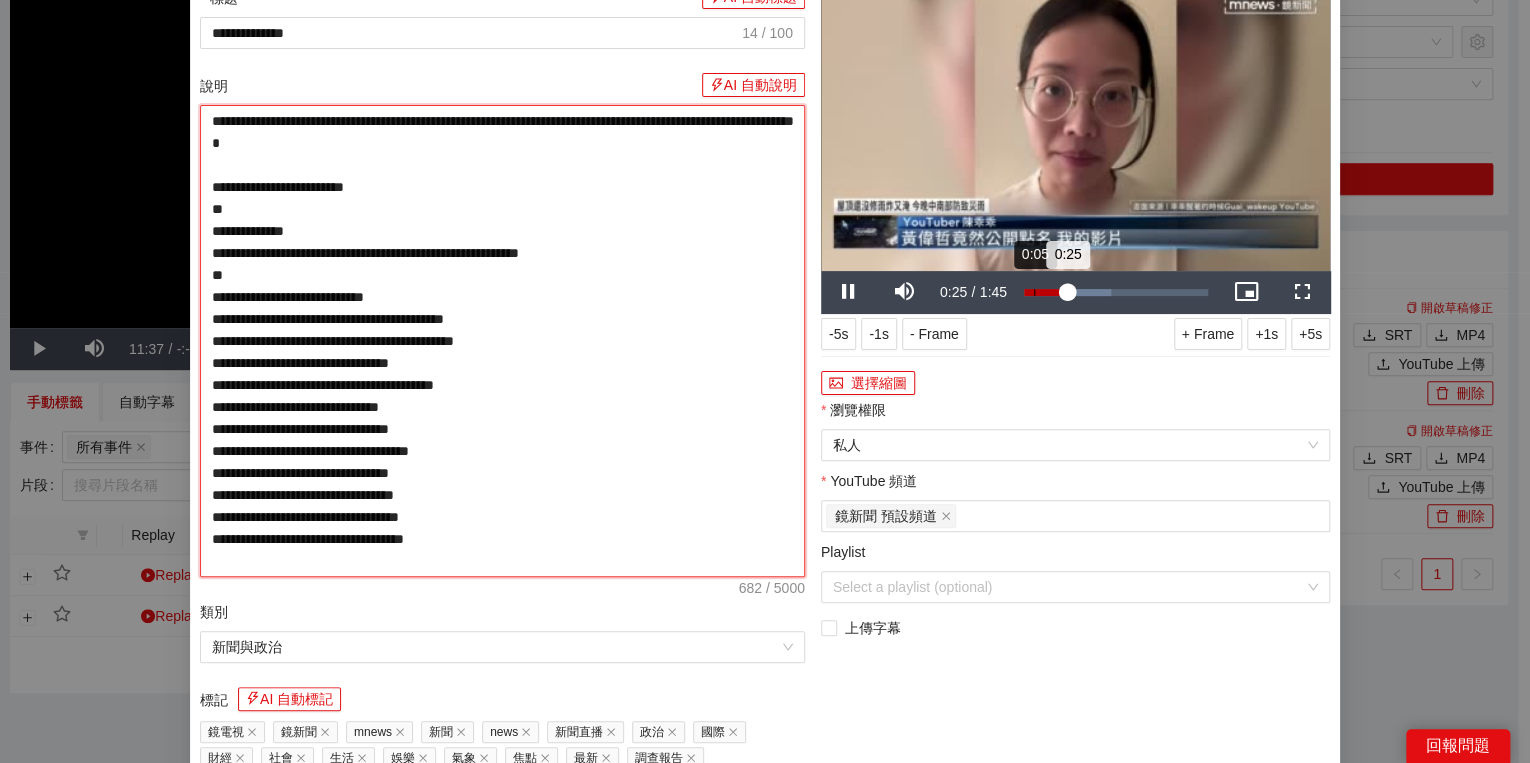 click on "0:25" at bounding box center (1046, 292) 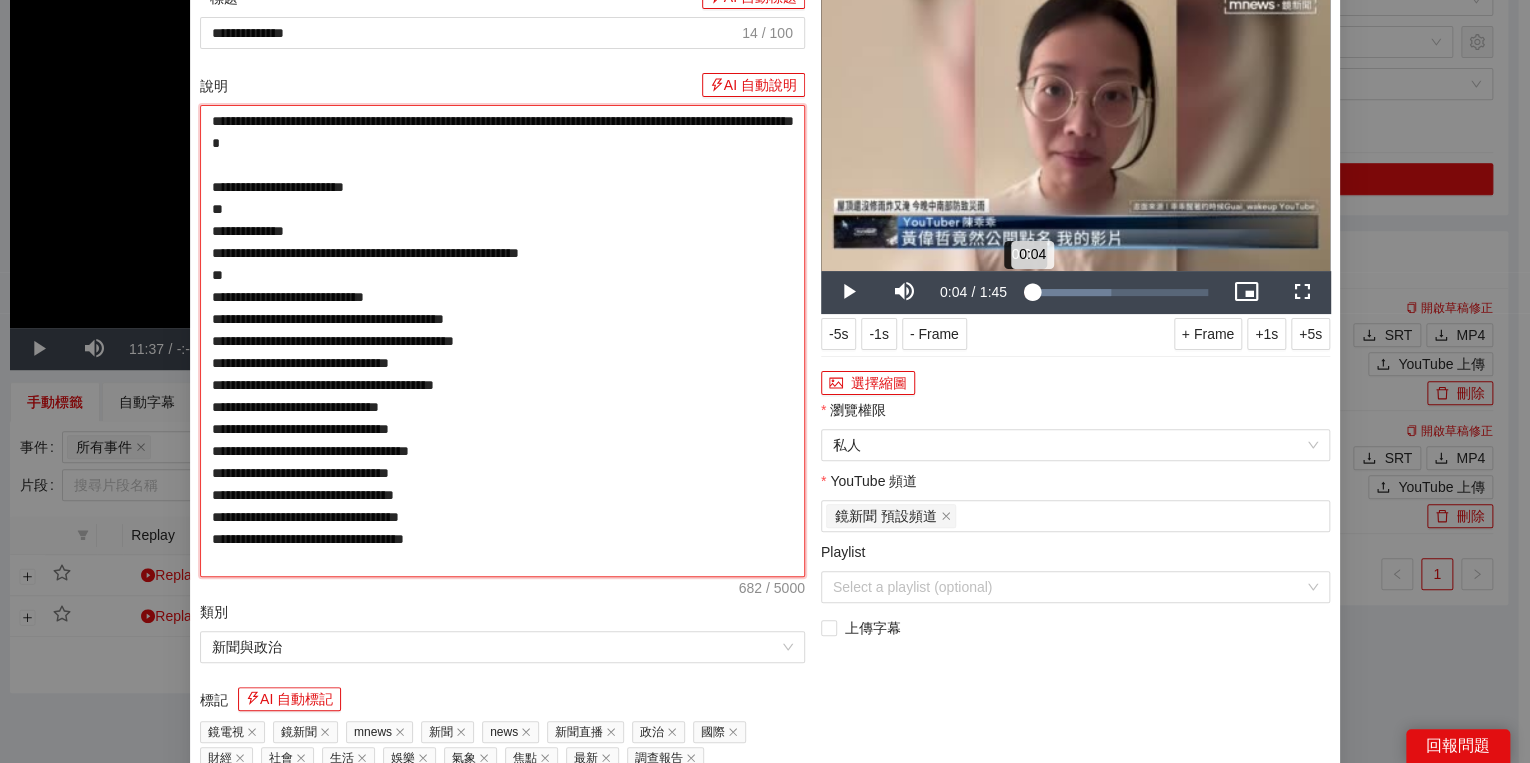 click on "0:04" at bounding box center (1028, 292) 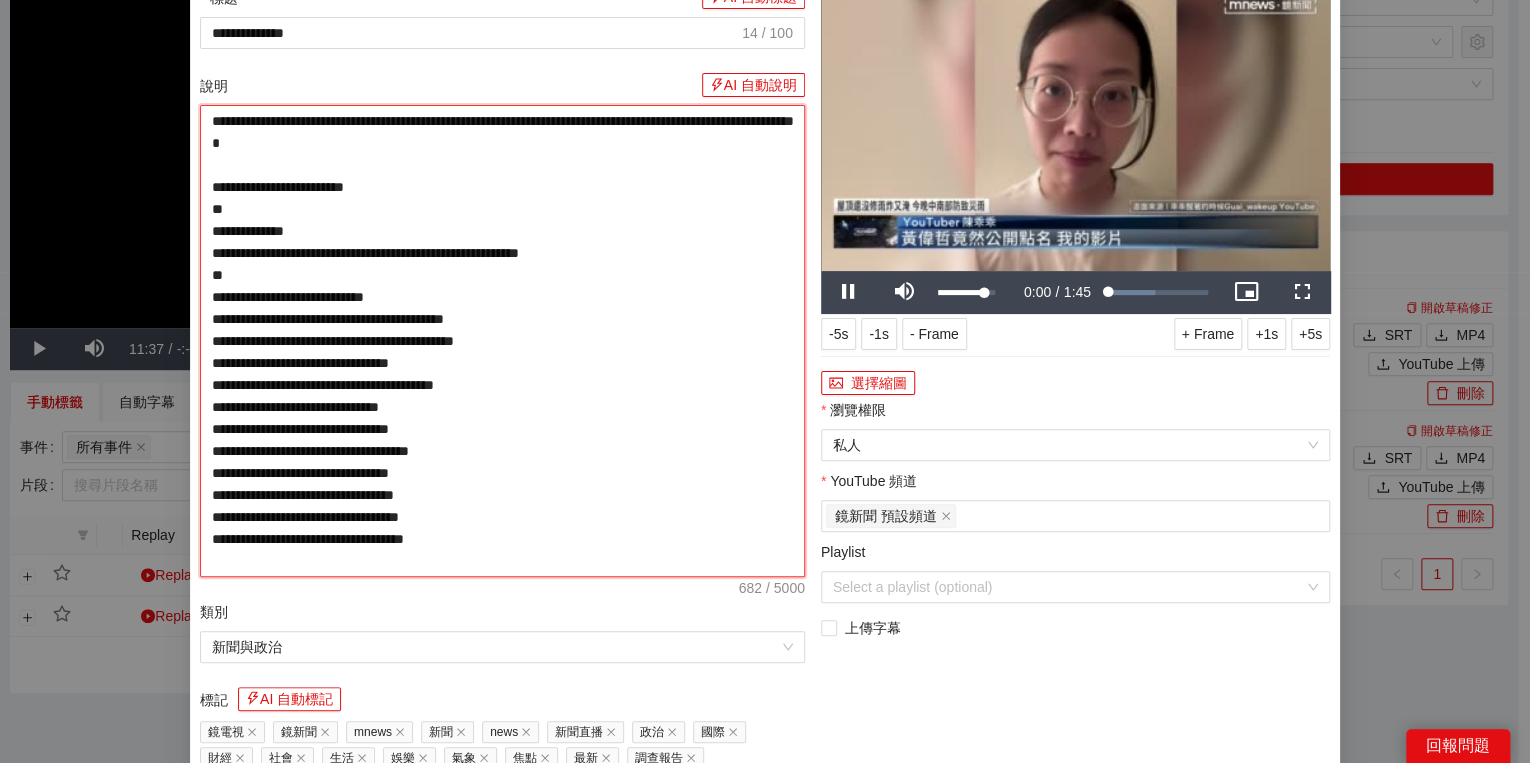 type on "**********" 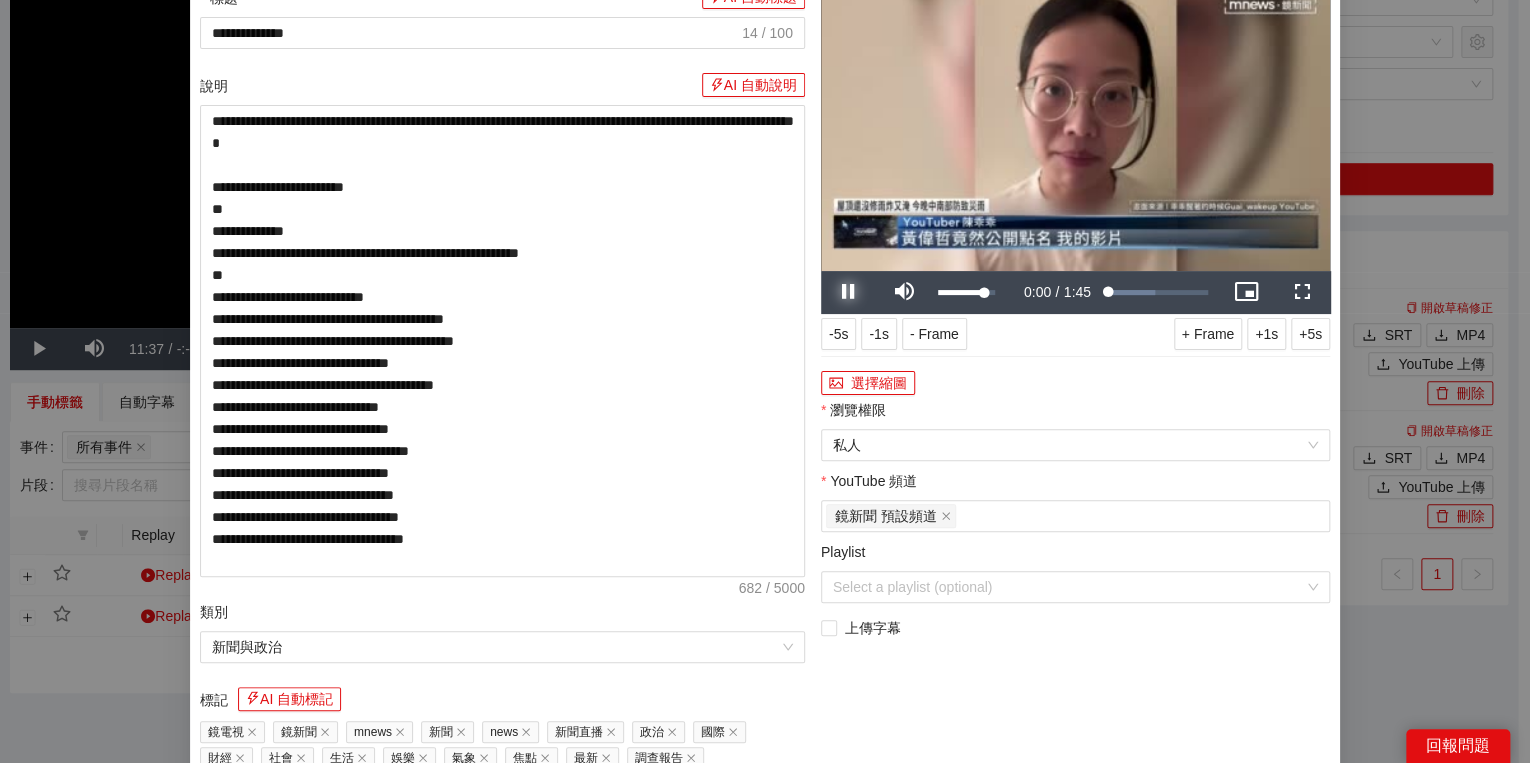 click at bounding box center [849, 292] 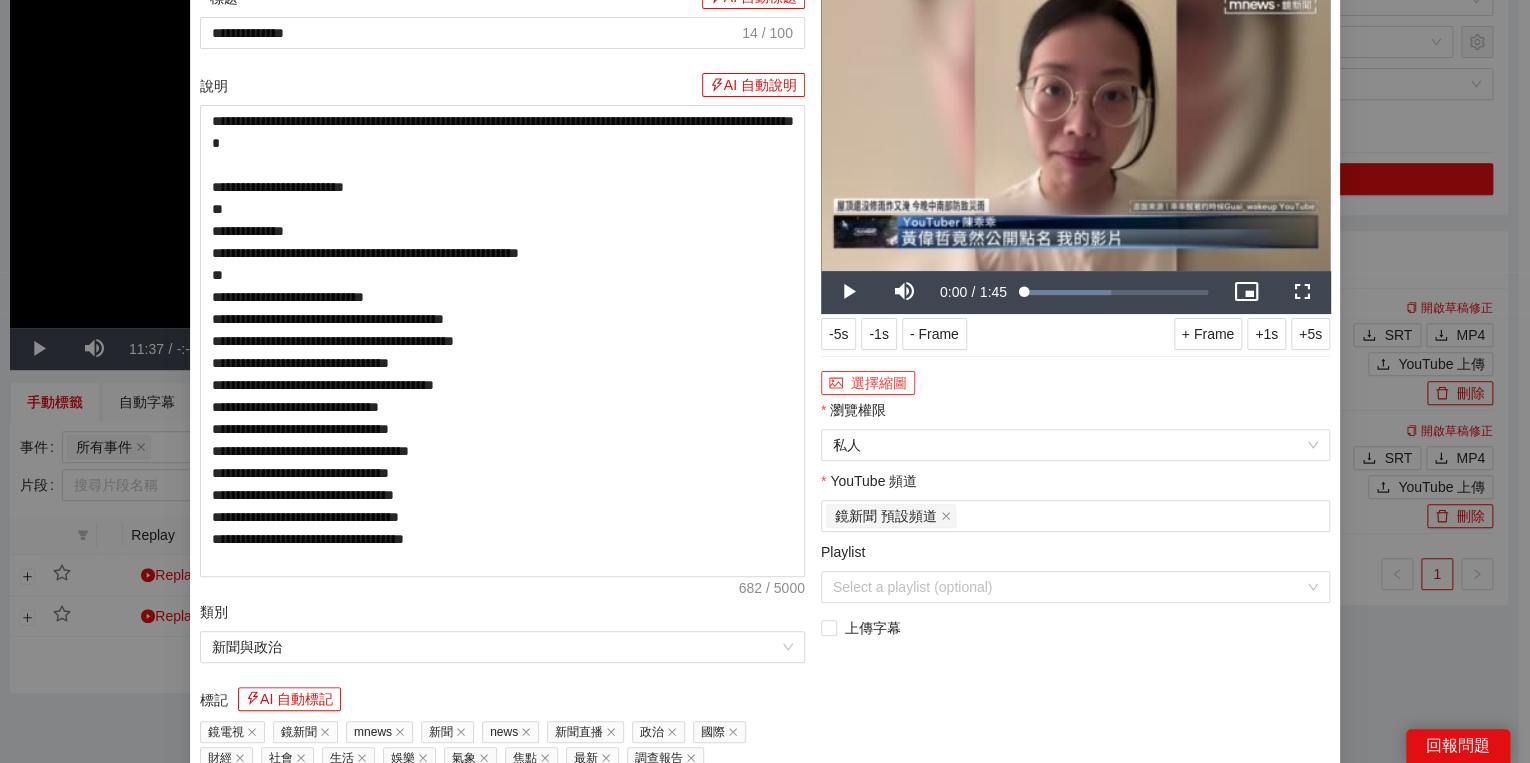 click on "選擇縮圖" at bounding box center [868, 383] 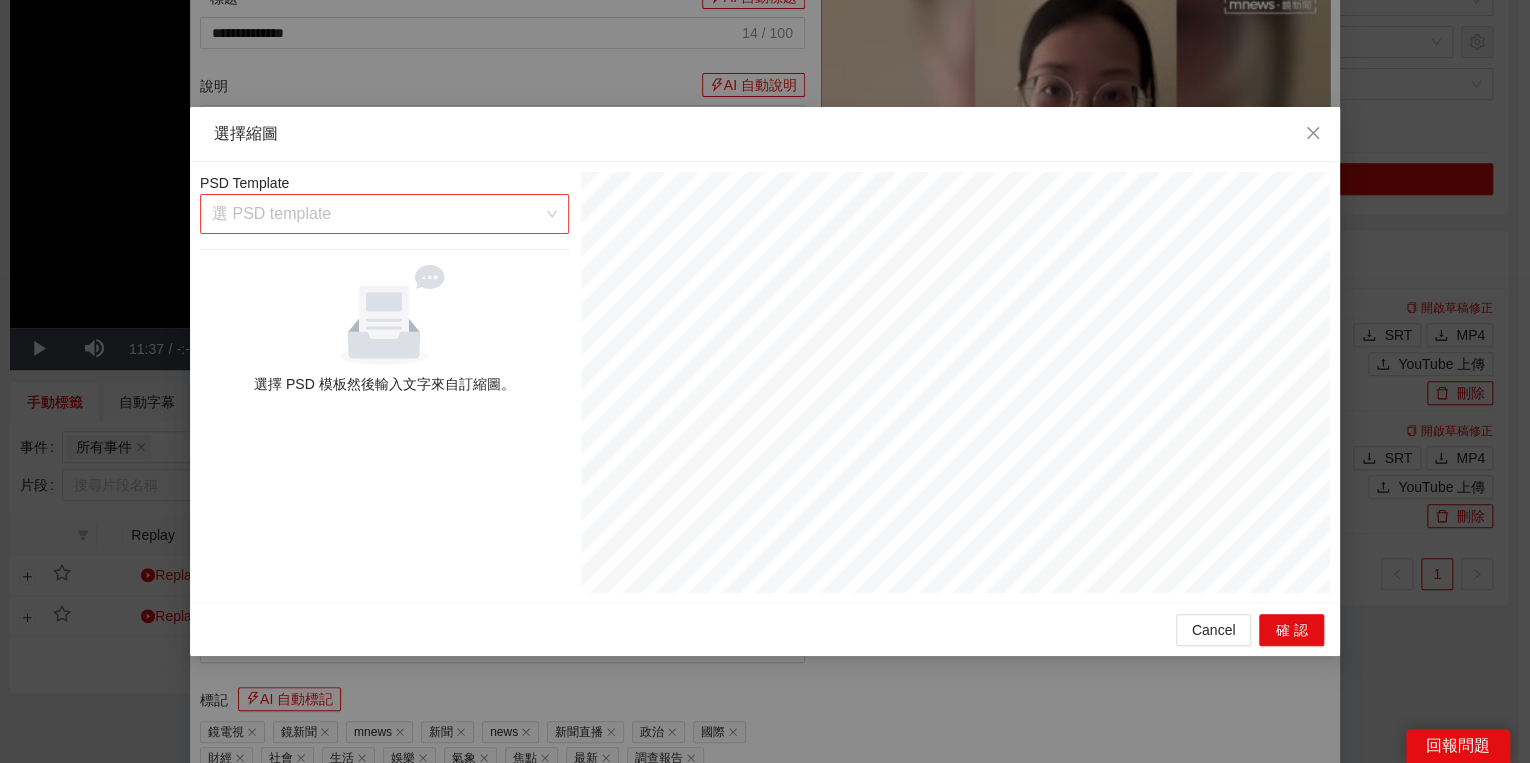 click at bounding box center [377, 214] 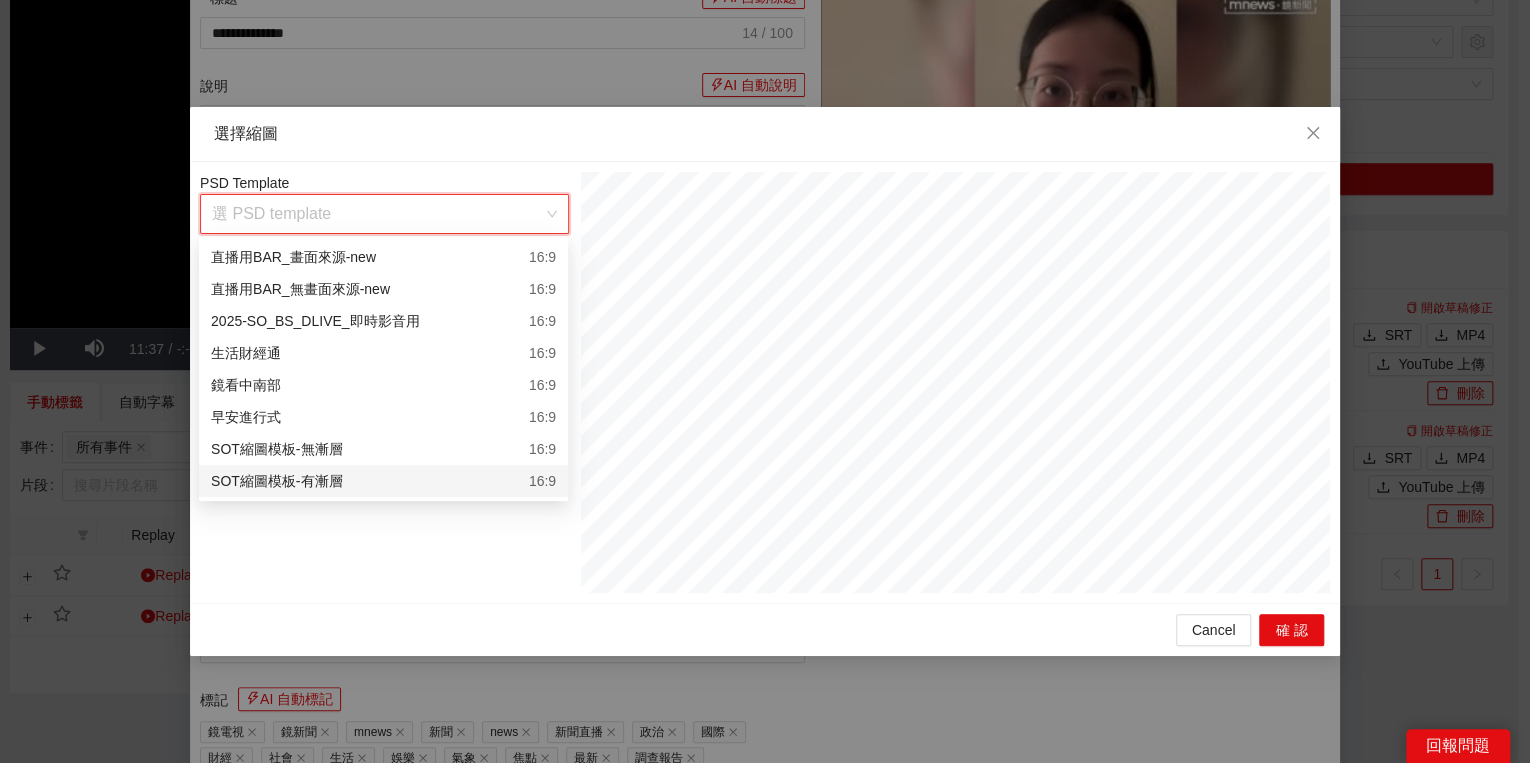 click on "SOT縮圖模板-有漸層 16:9" at bounding box center [383, 481] 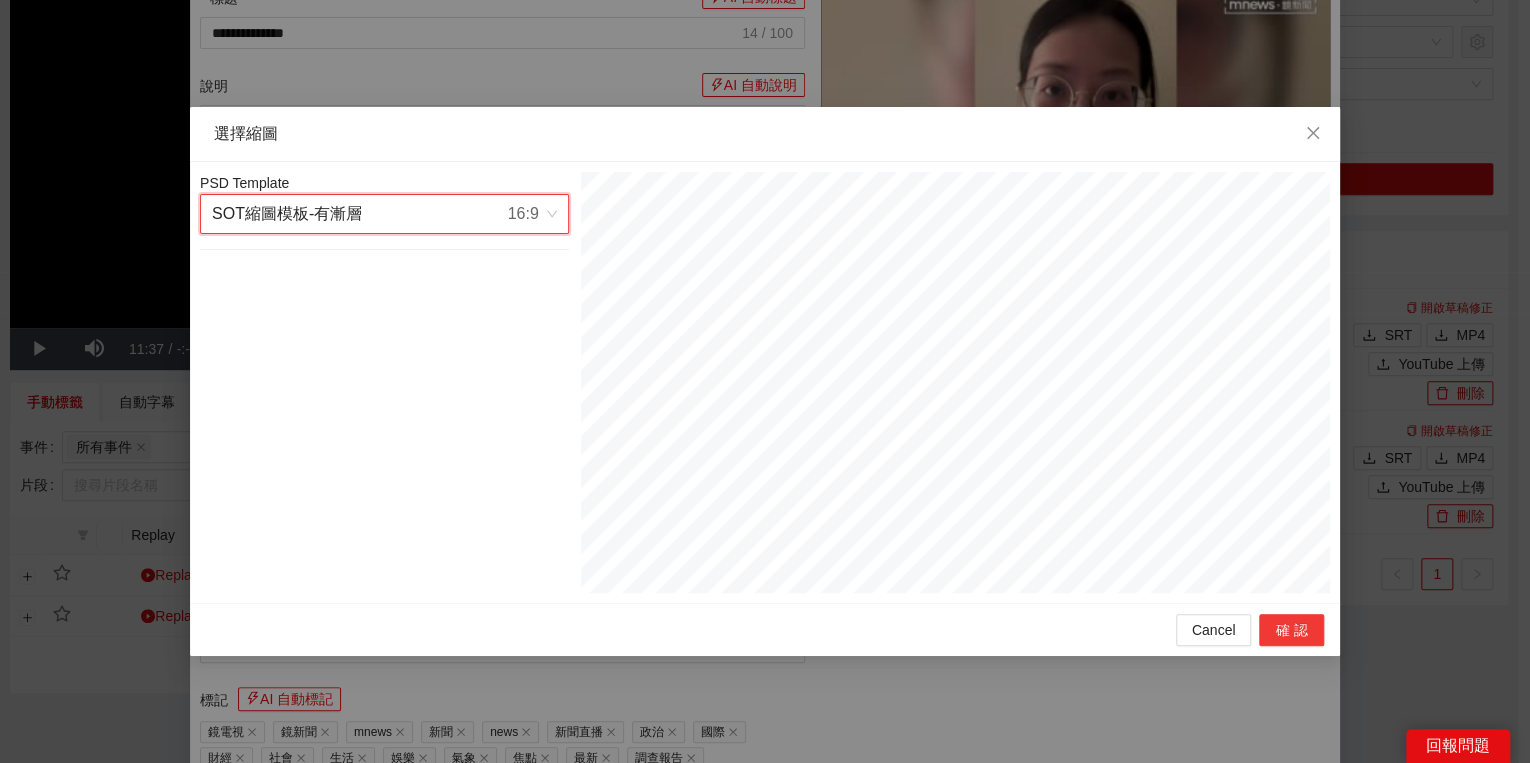 click on "確認" at bounding box center (1291, 630) 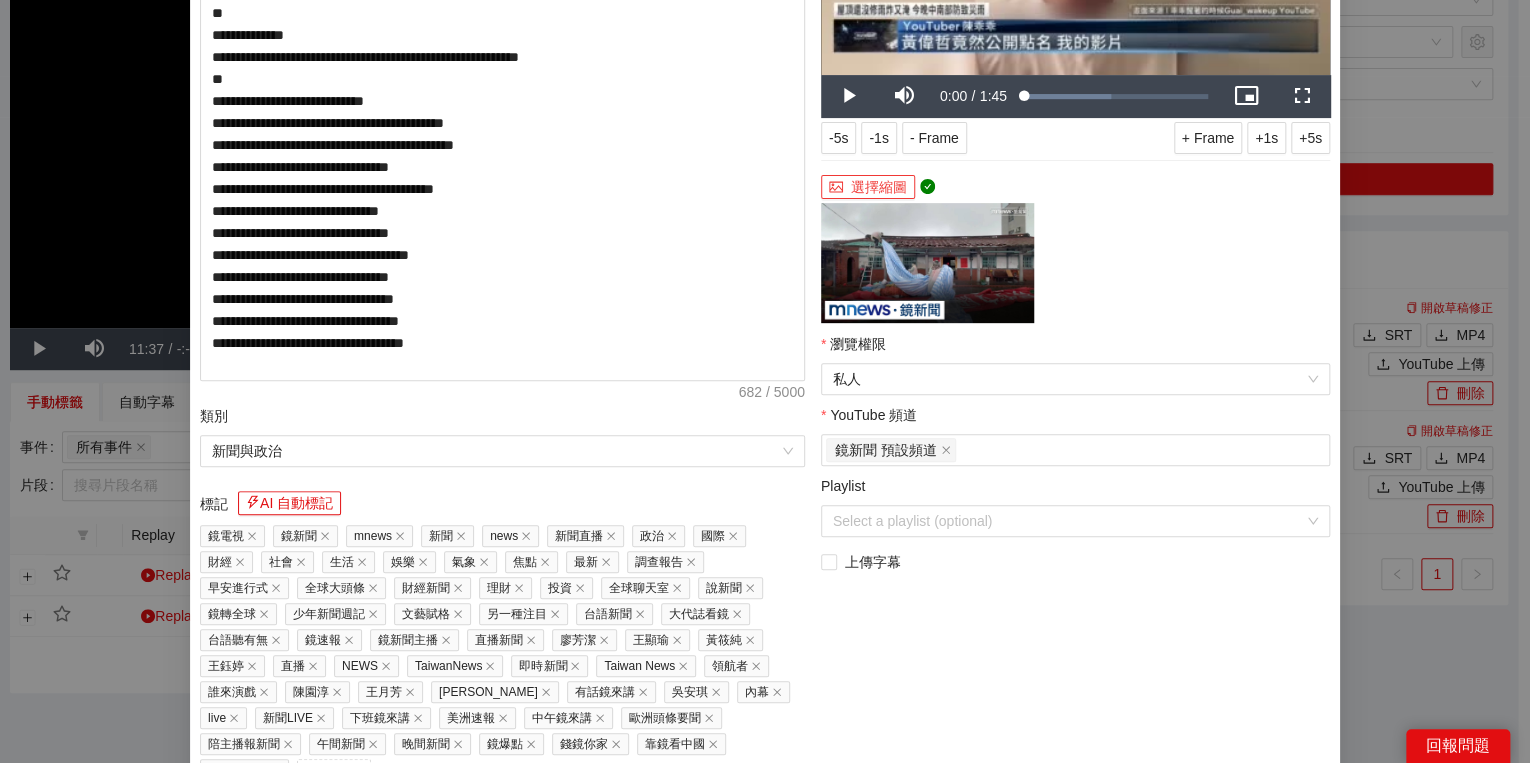 scroll, scrollTop: 352, scrollLeft: 0, axis: vertical 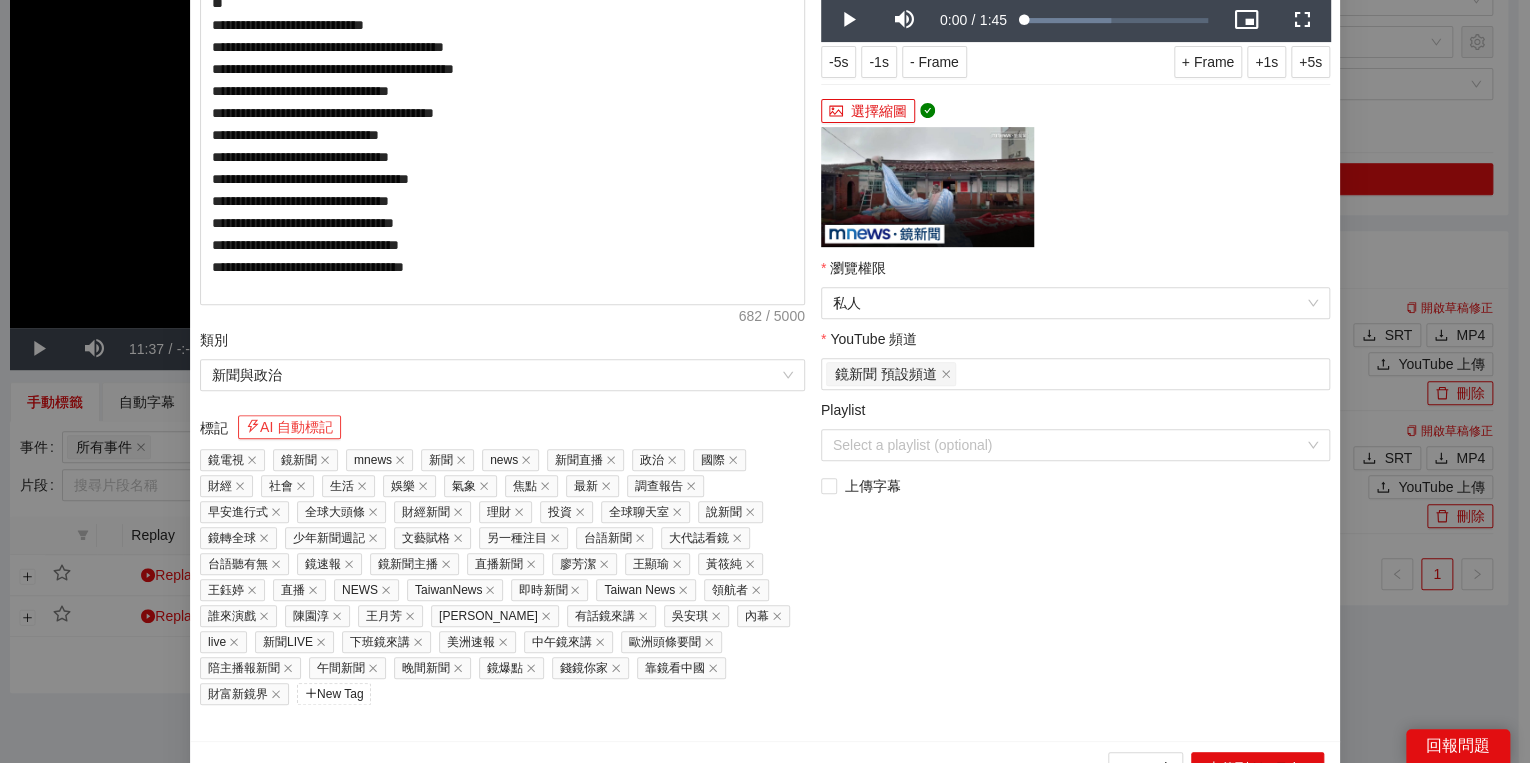 click on "AI 自動標記" at bounding box center [289, 427] 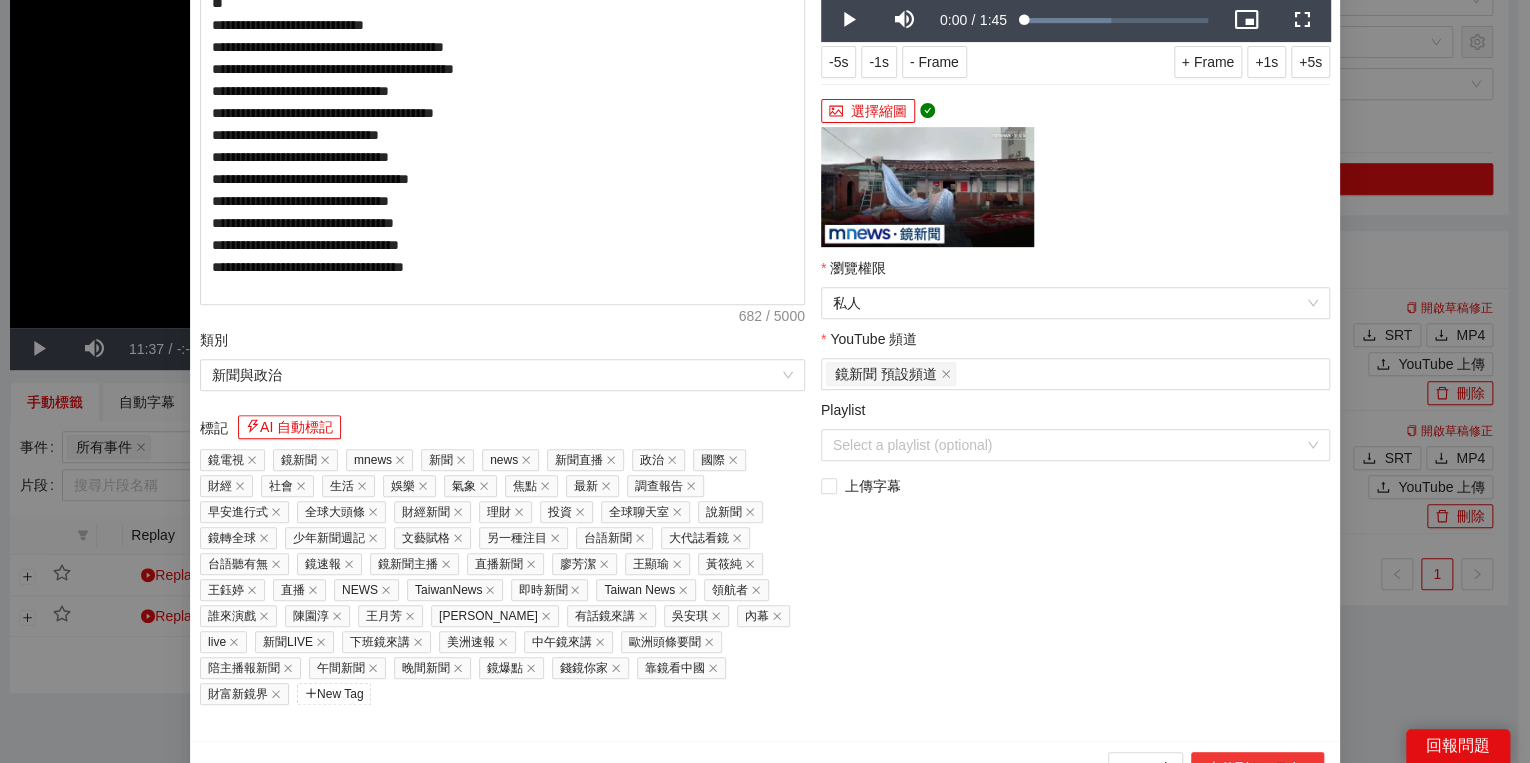 click on "上傳到 YouTube" at bounding box center (1257, 768) 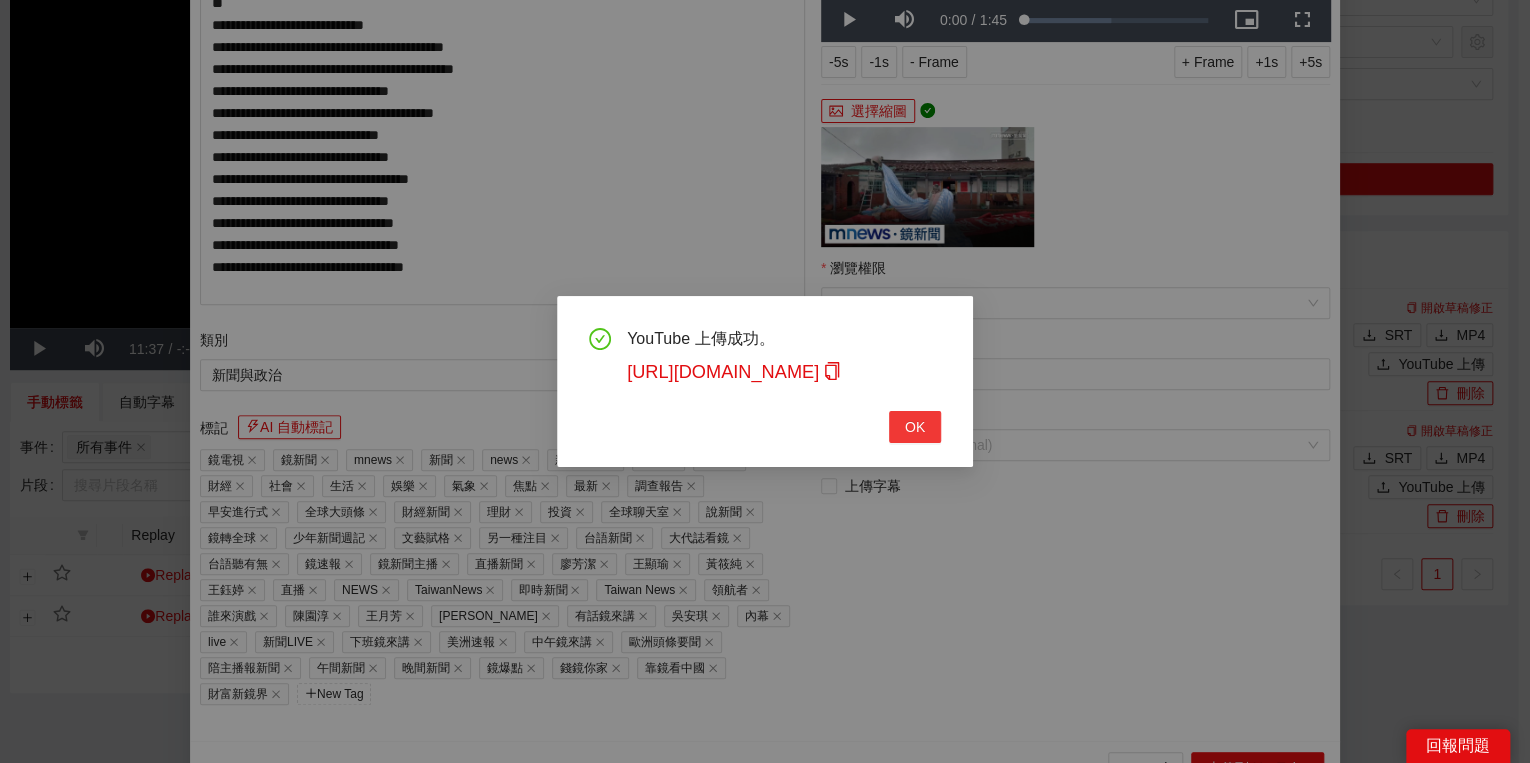click on "OK" at bounding box center (915, 427) 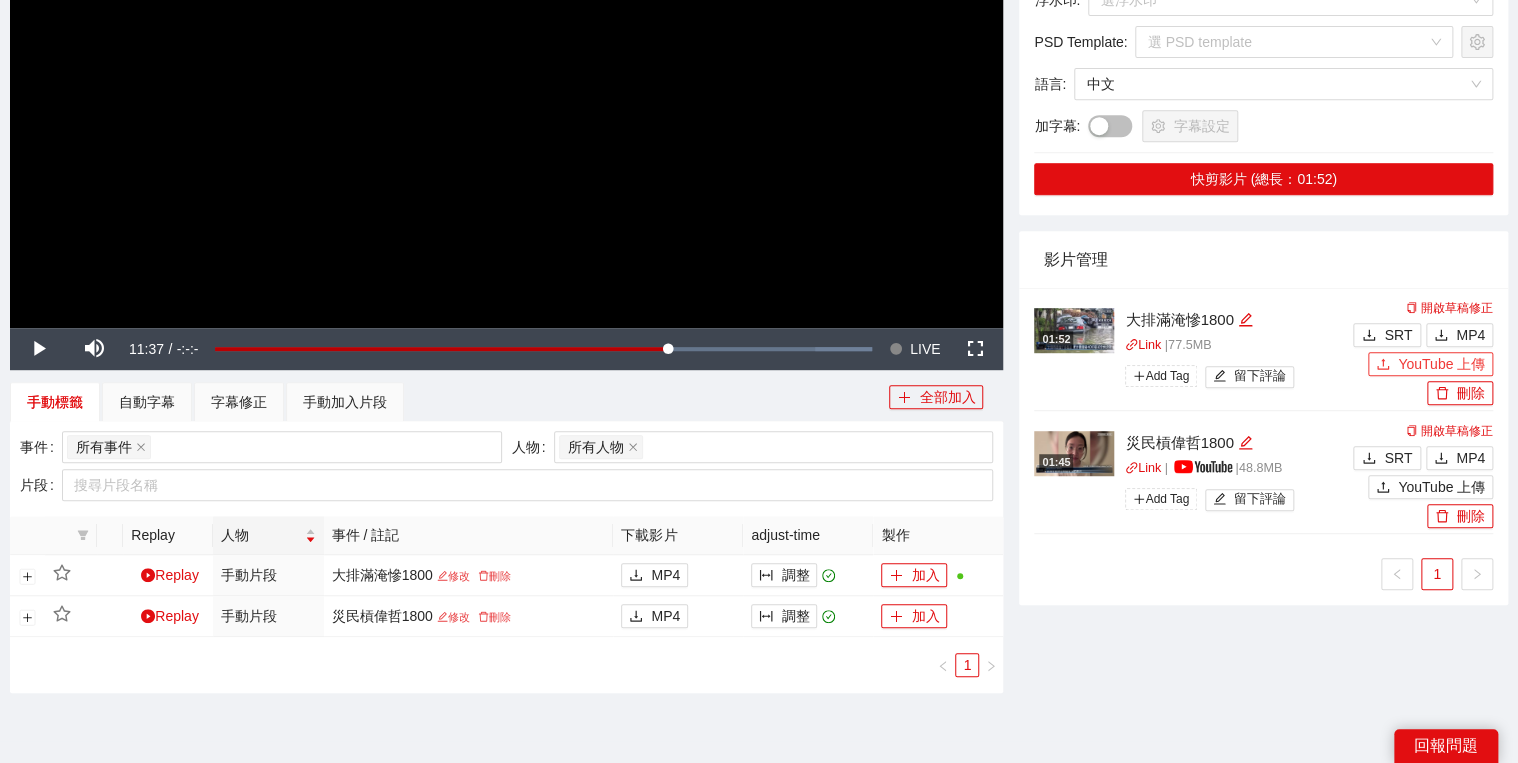 click on "YouTube 上傳" at bounding box center (1441, 364) 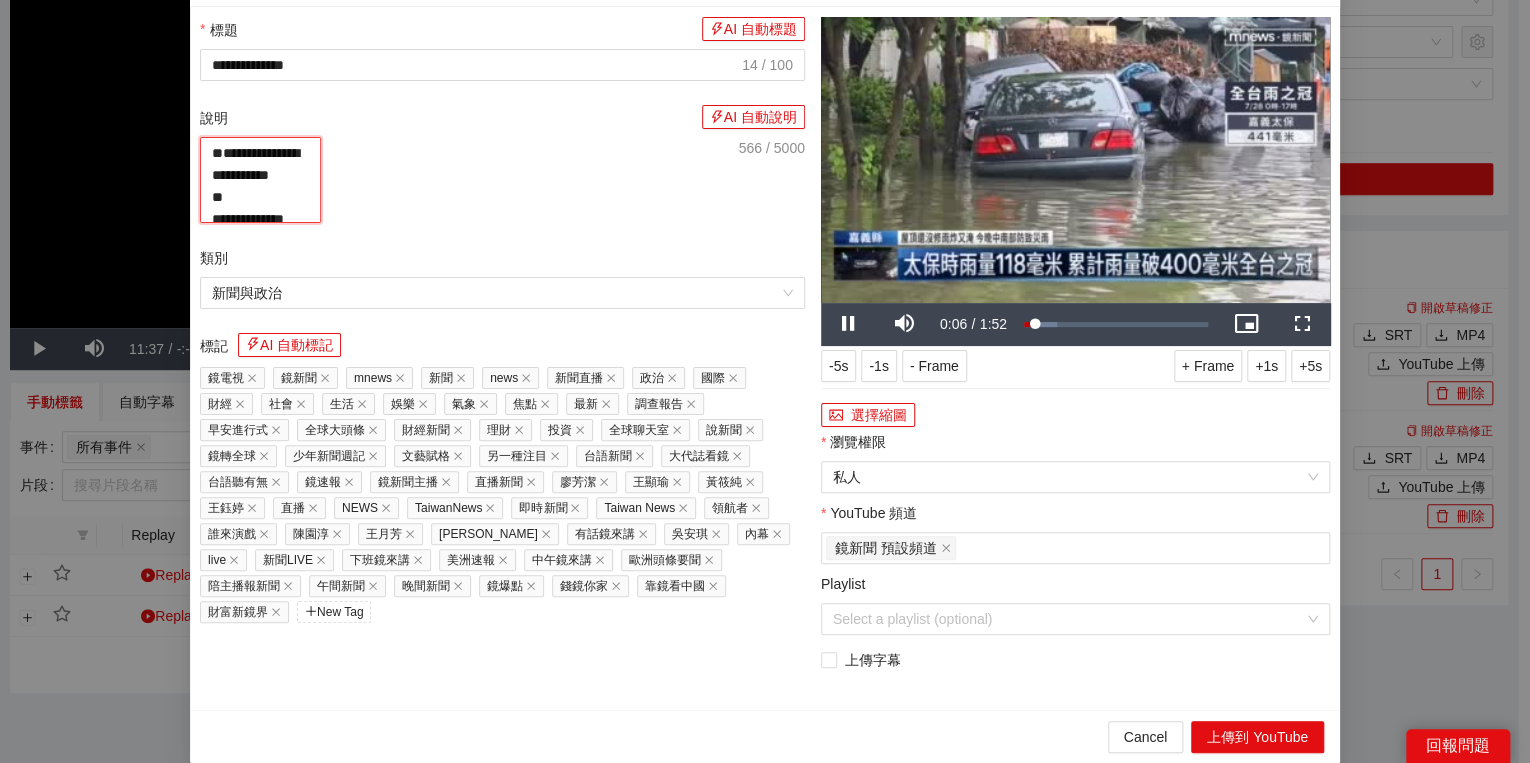 click on "**********" at bounding box center [260, 180] 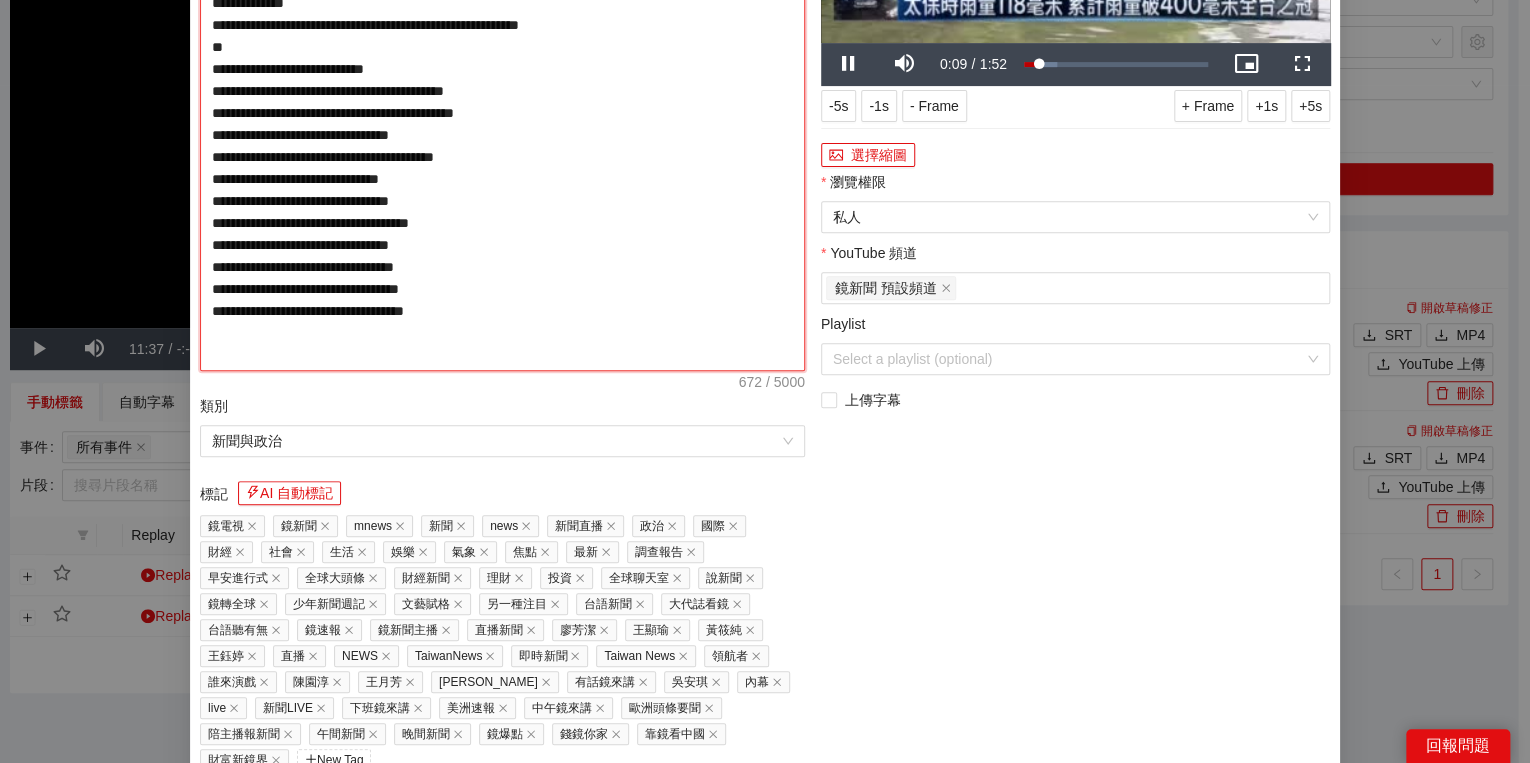 click on "**********" at bounding box center (502, 124) 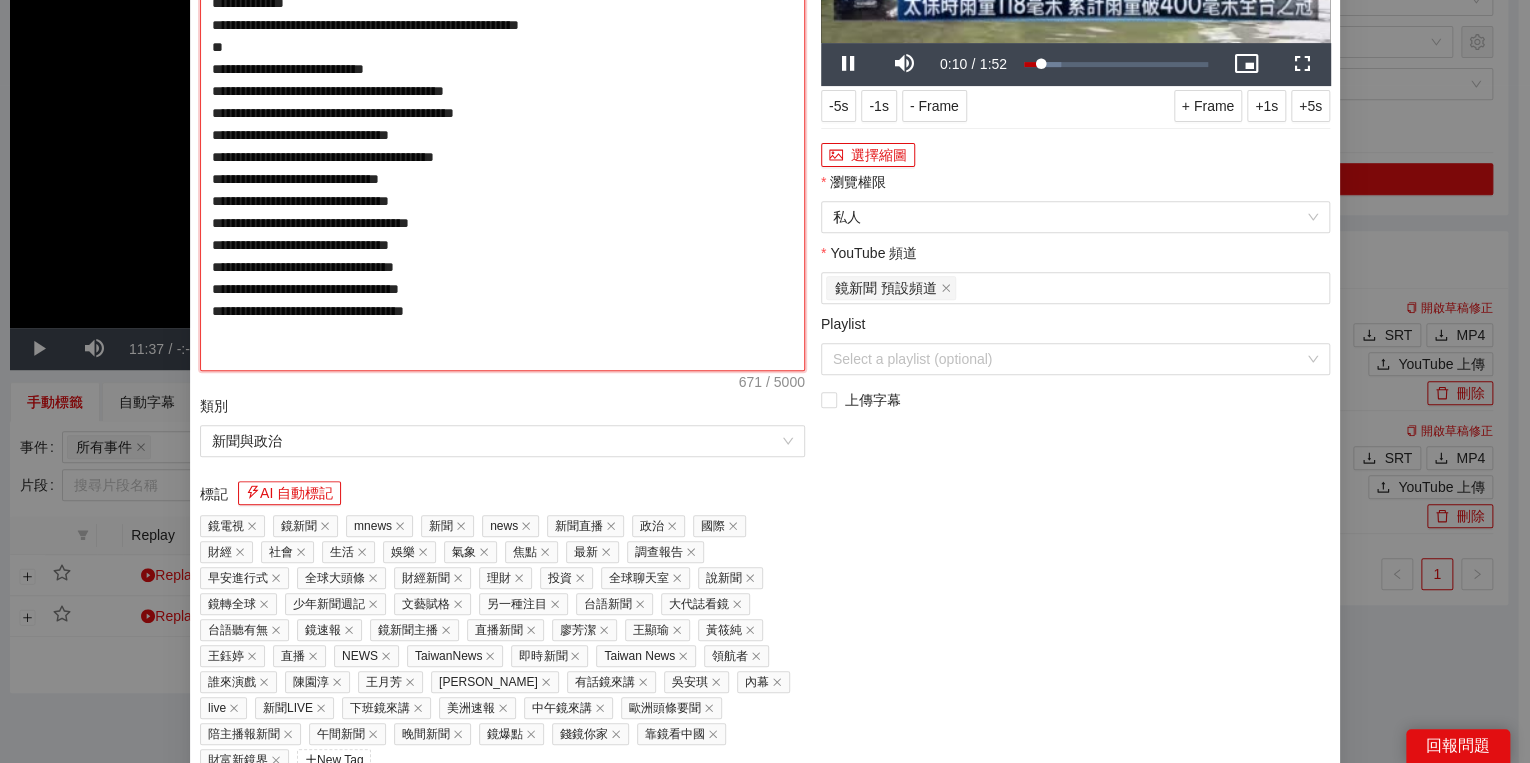 click on "**********" at bounding box center [502, 124] 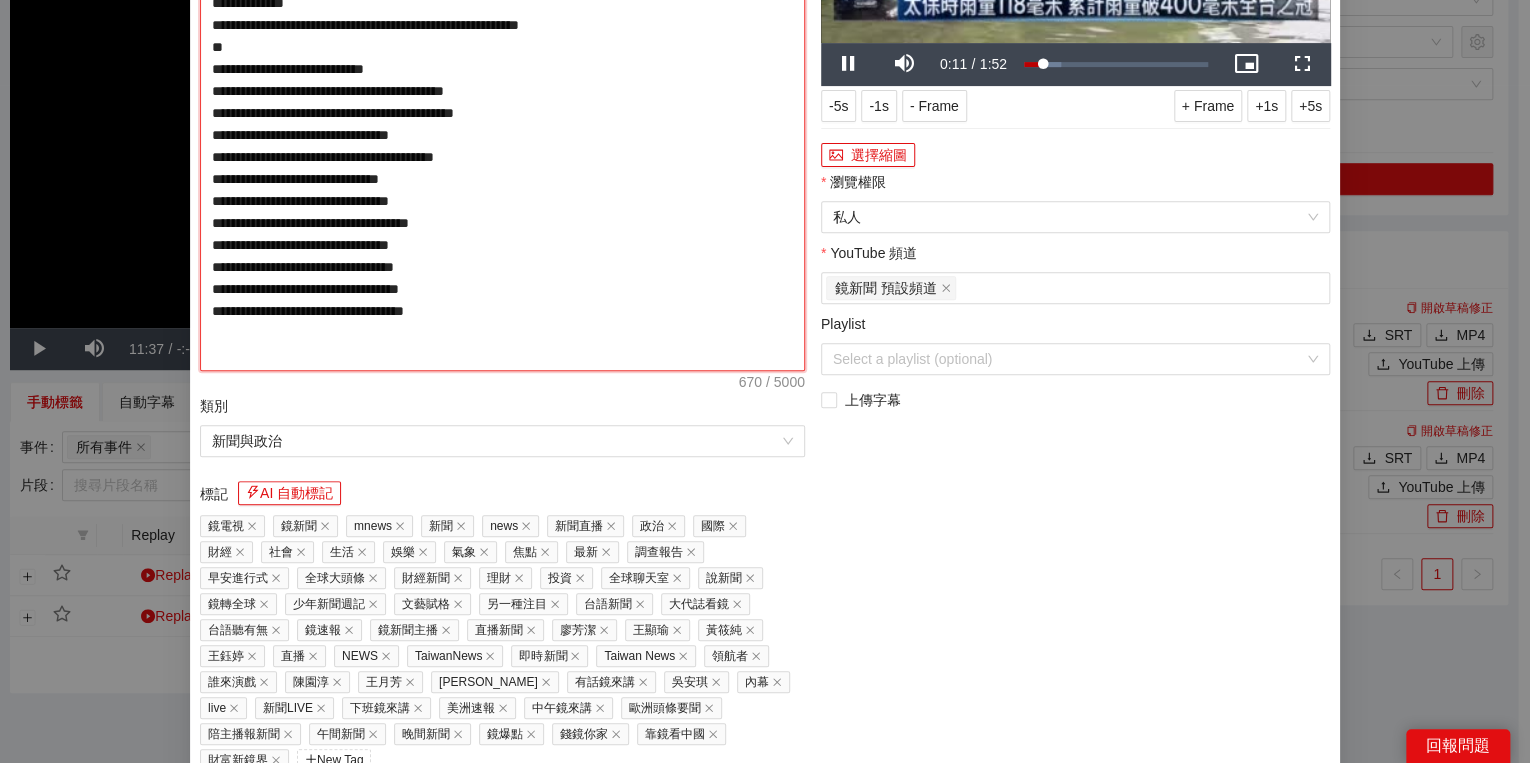 click on "**********" at bounding box center [502, 124] 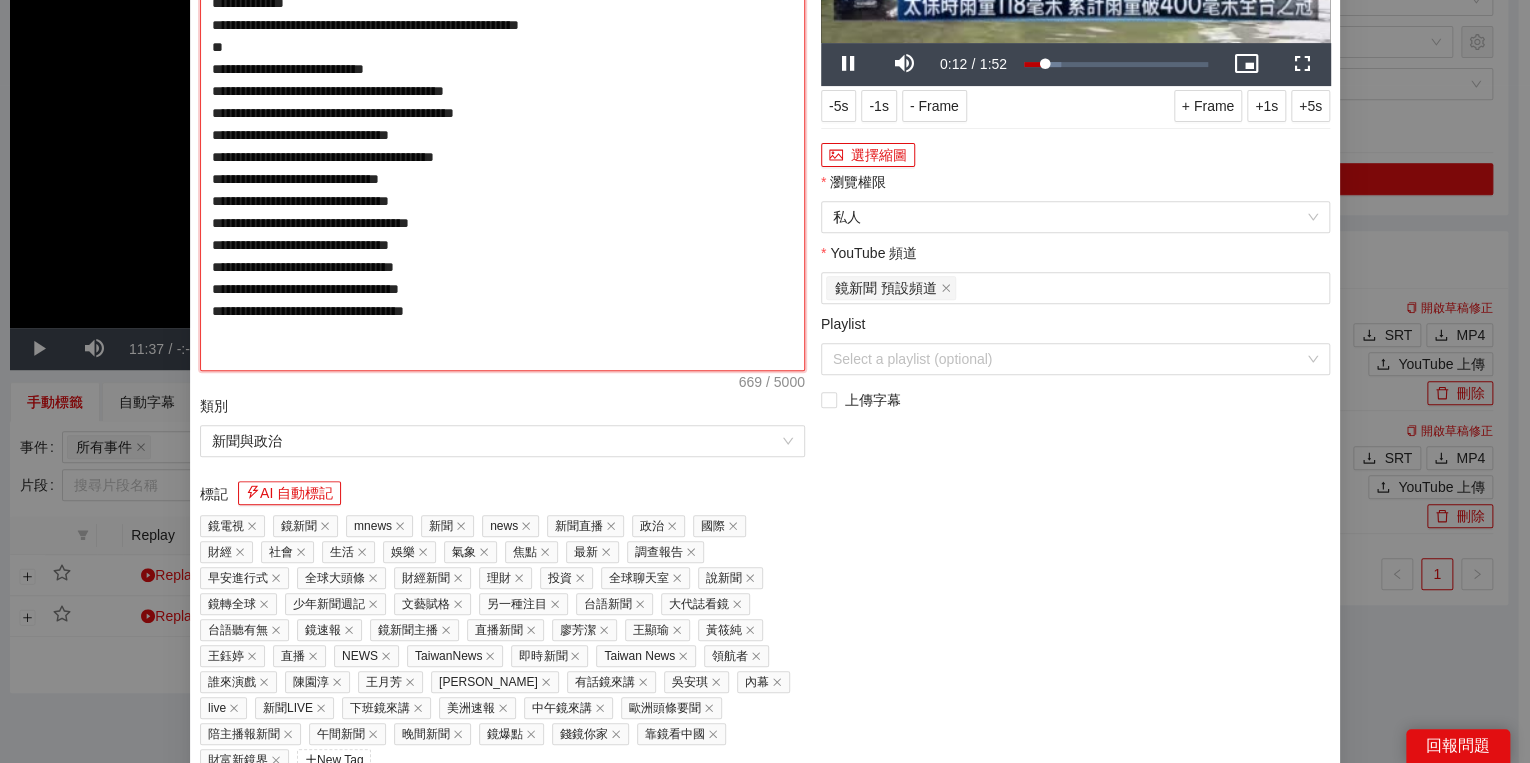 click on "**********" at bounding box center [502, 124] 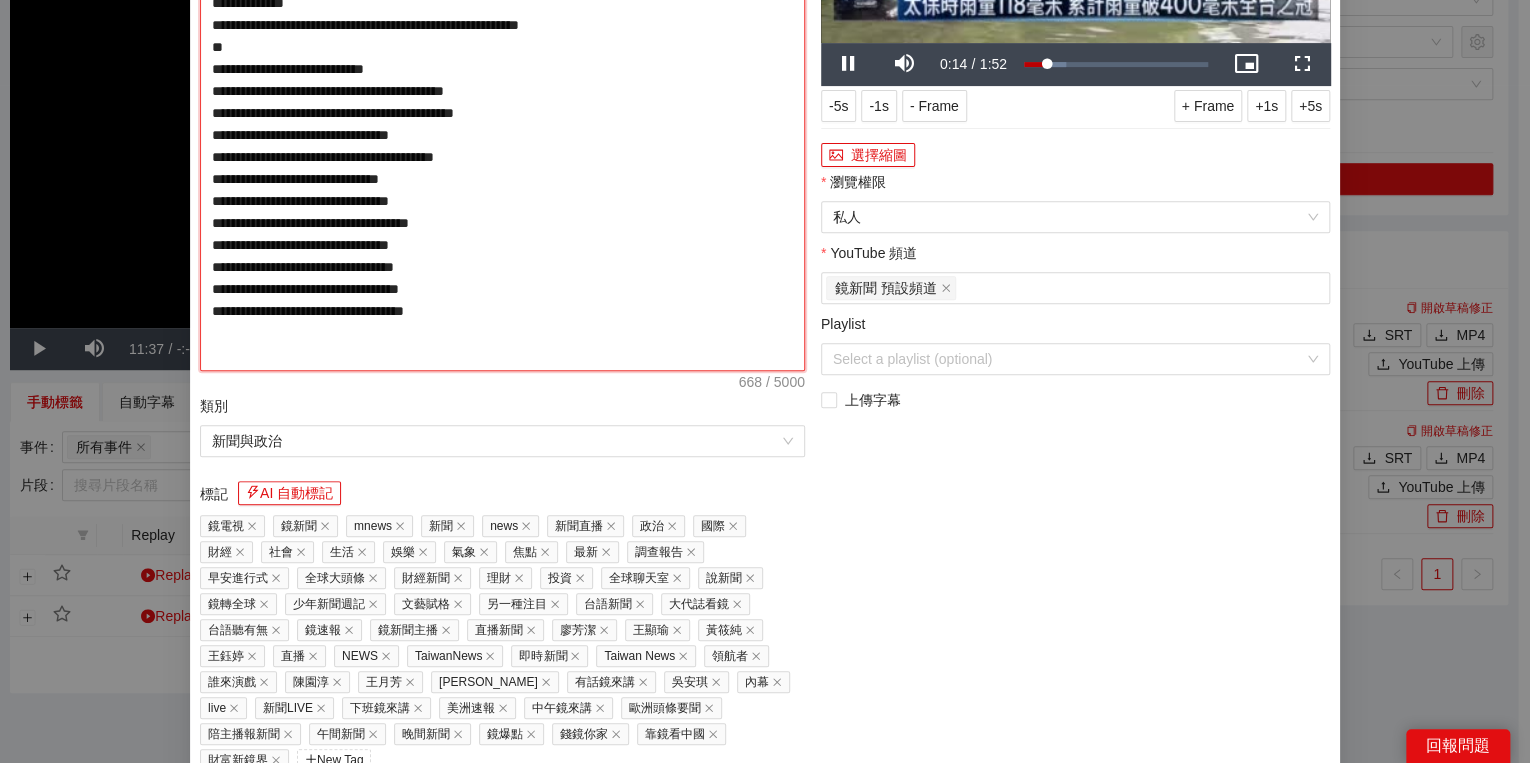 type on "**********" 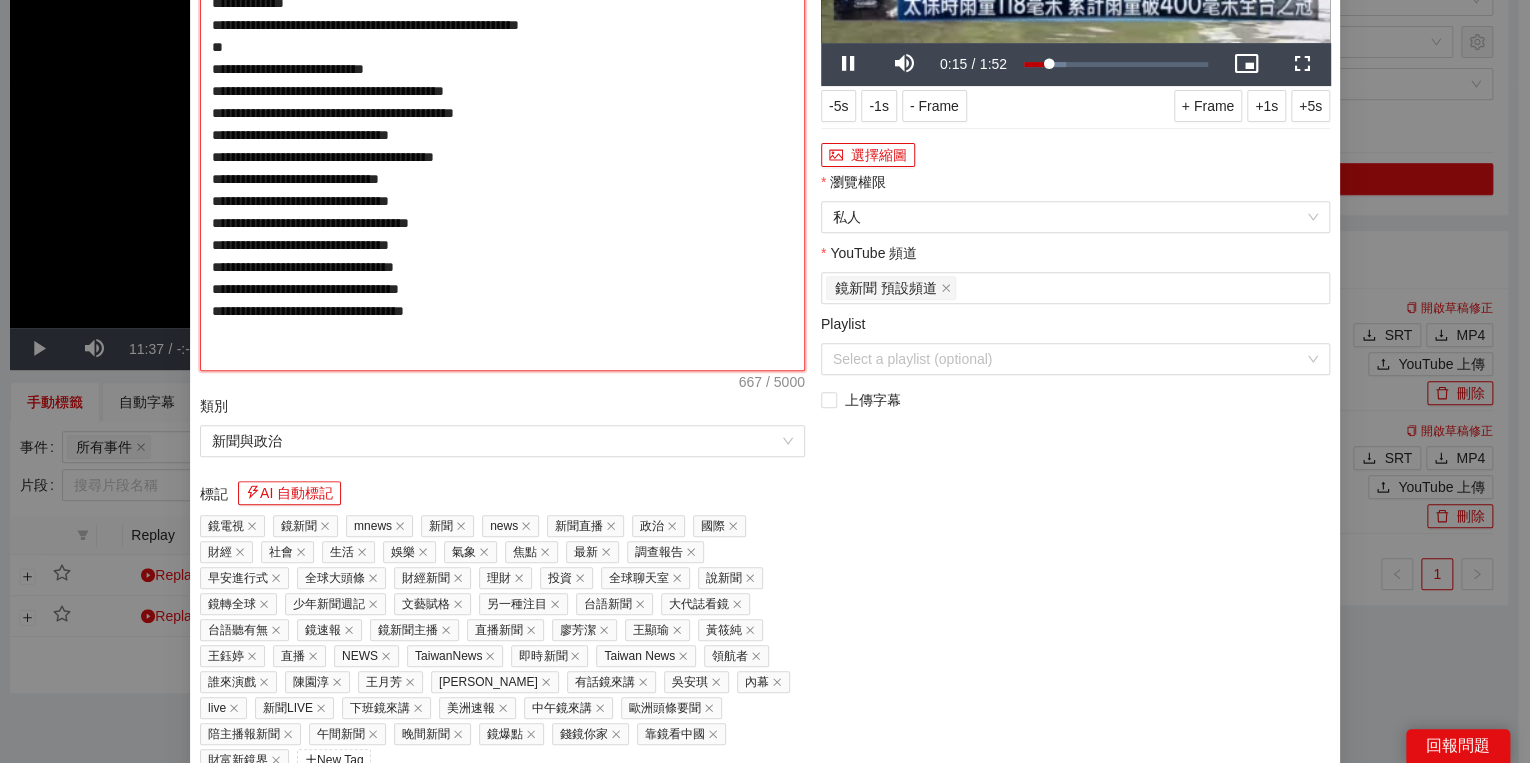 click on "**********" at bounding box center [502, 124] 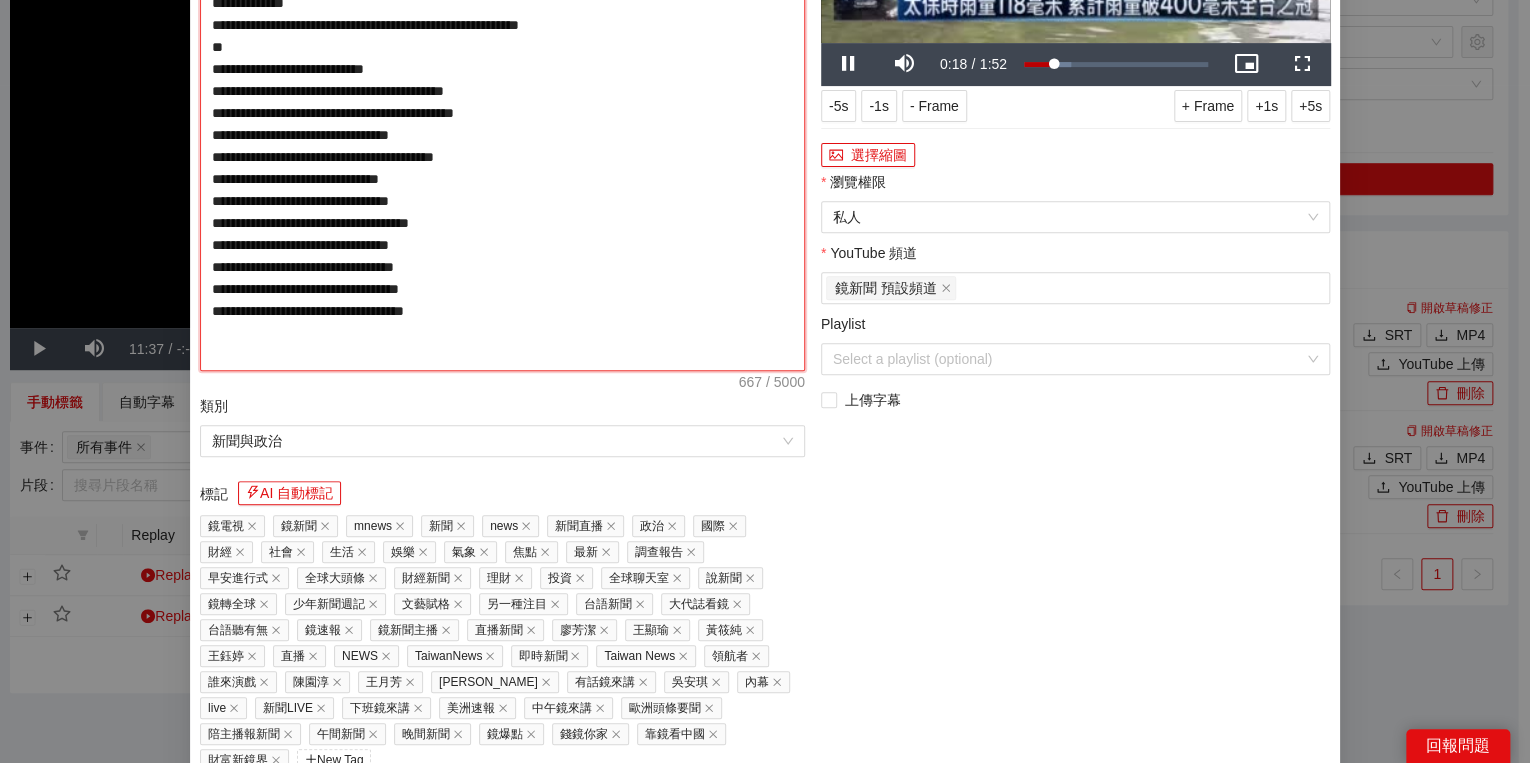 click on "**********" at bounding box center (502, 124) 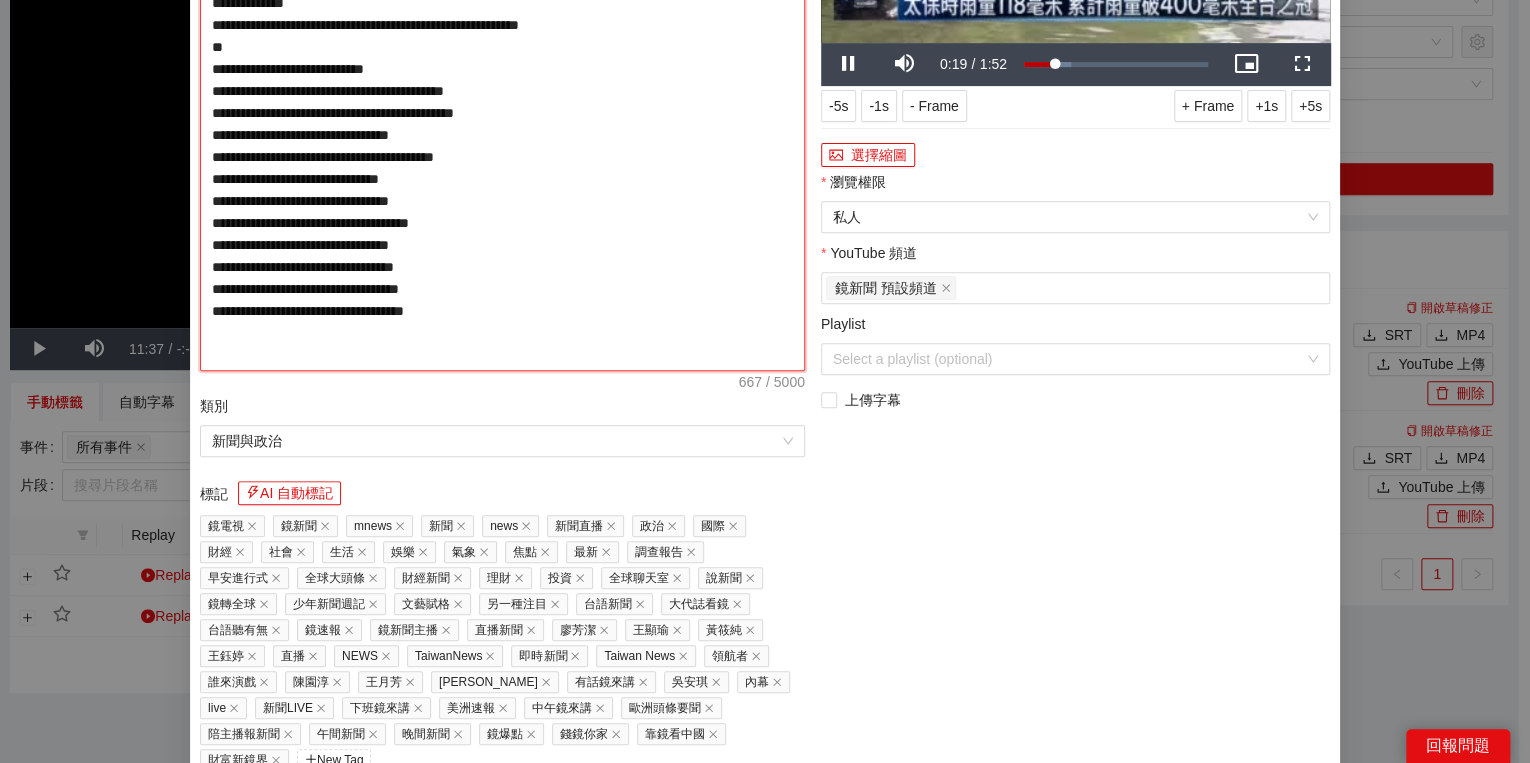 type on "**********" 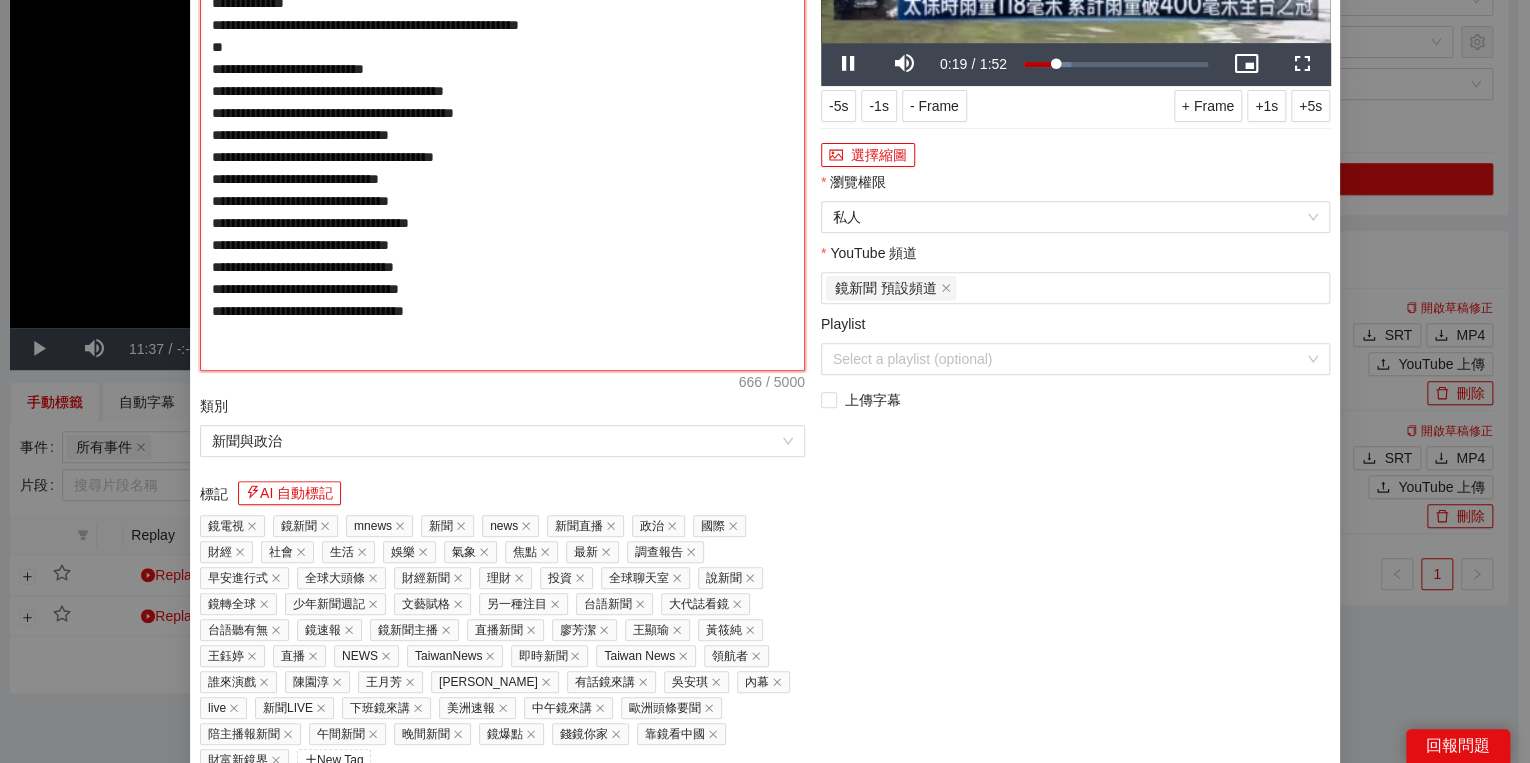 click on "**********" at bounding box center (502, 124) 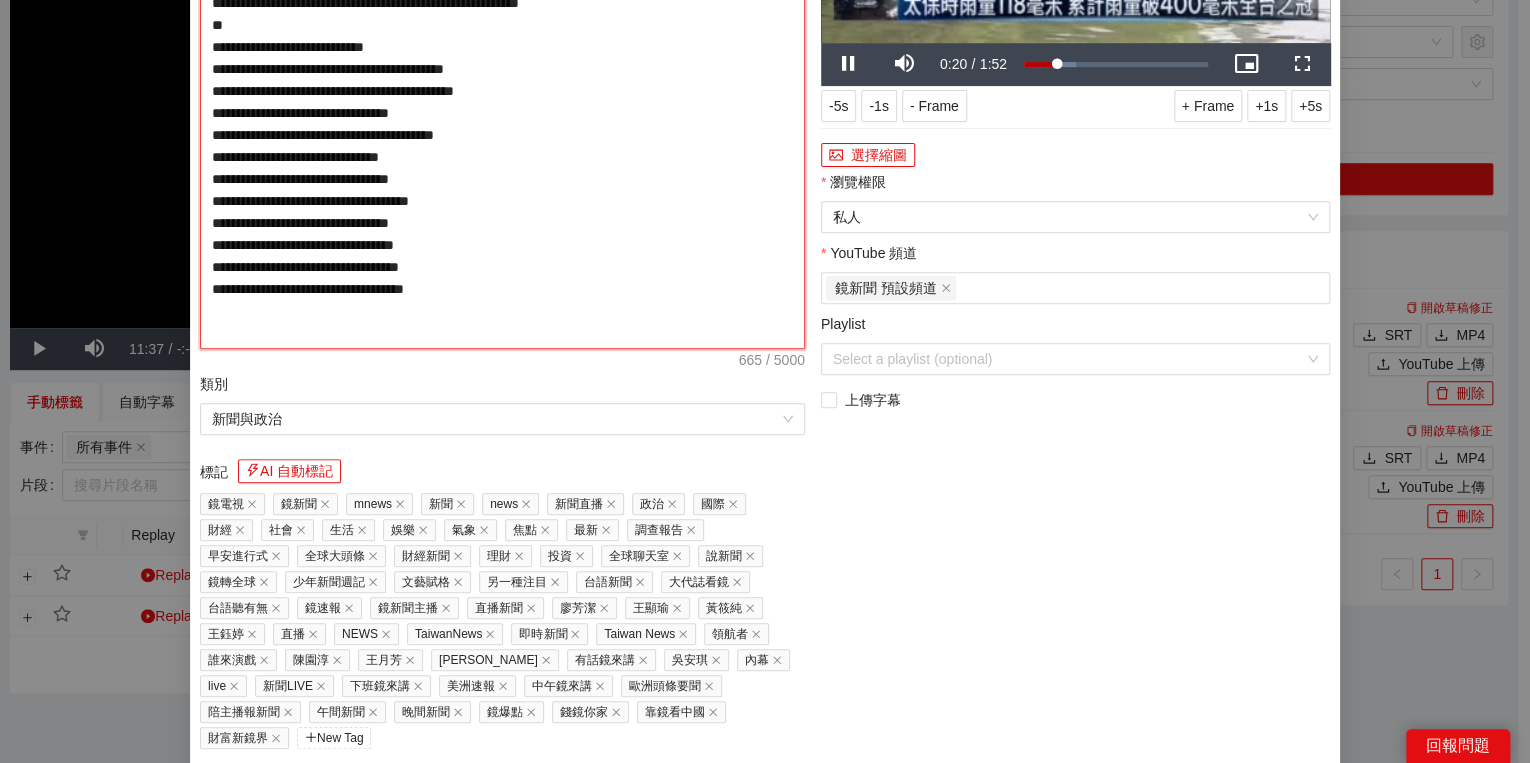 type on "**********" 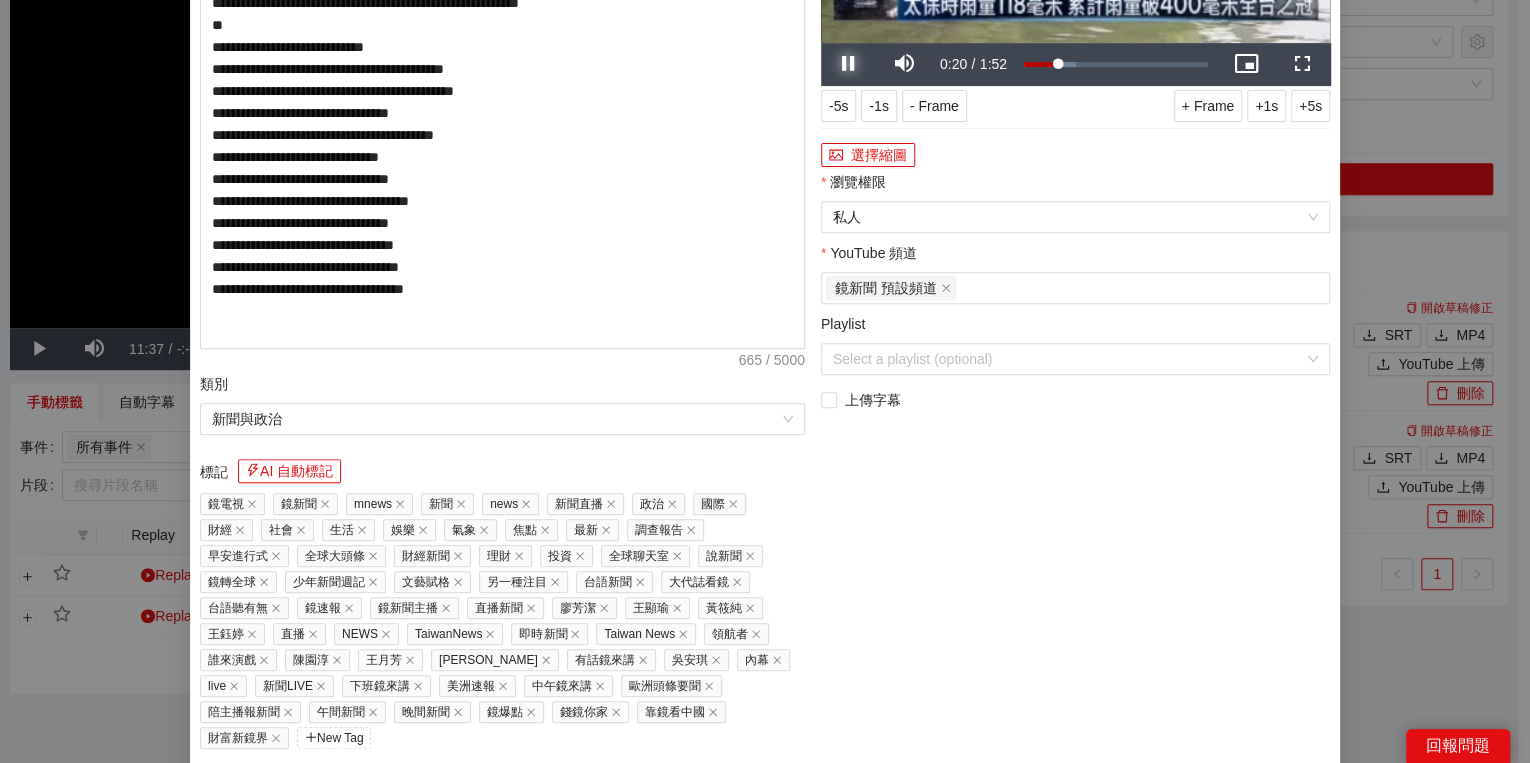 click at bounding box center [849, 64] 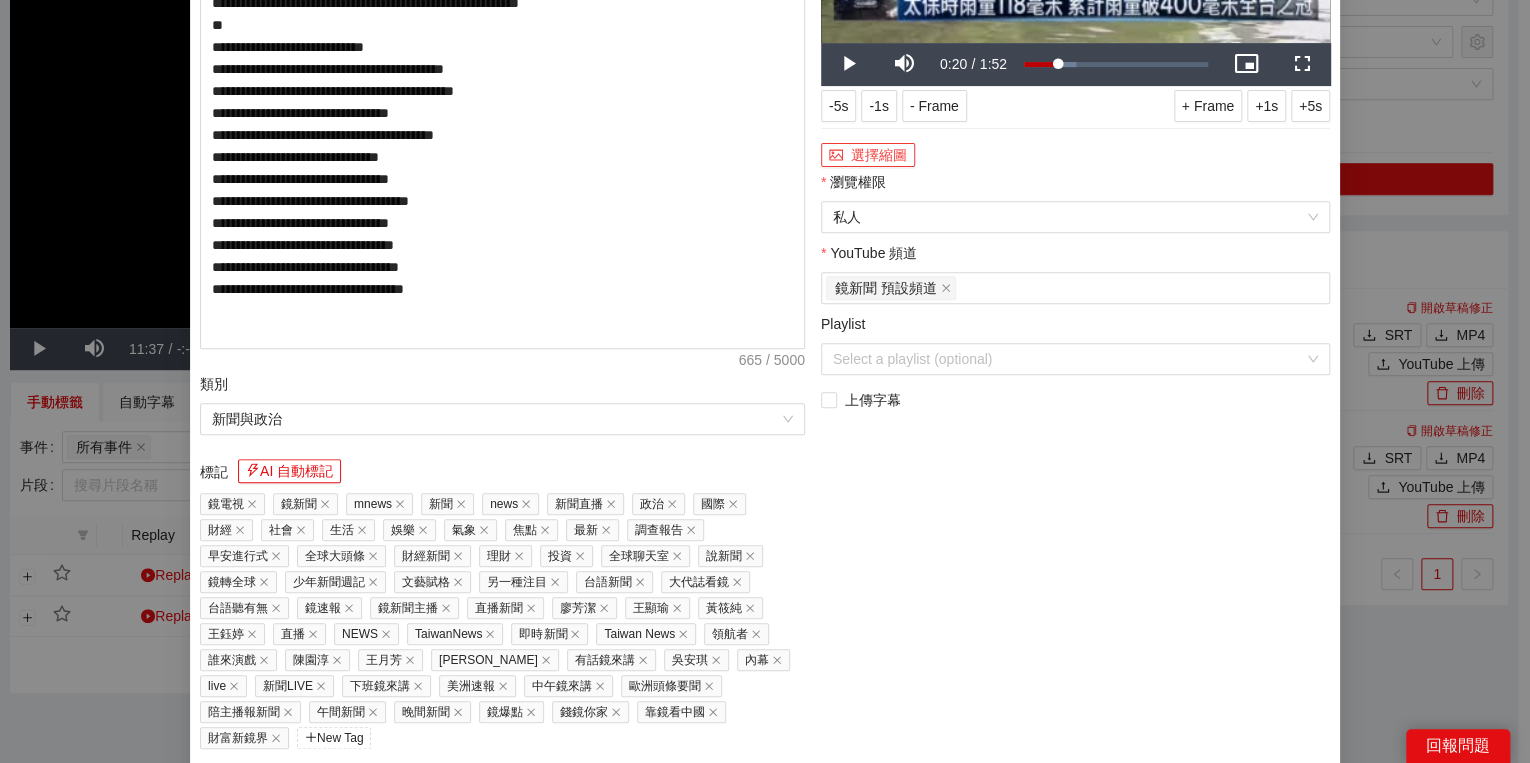 click on "選擇縮圖" at bounding box center [868, 155] 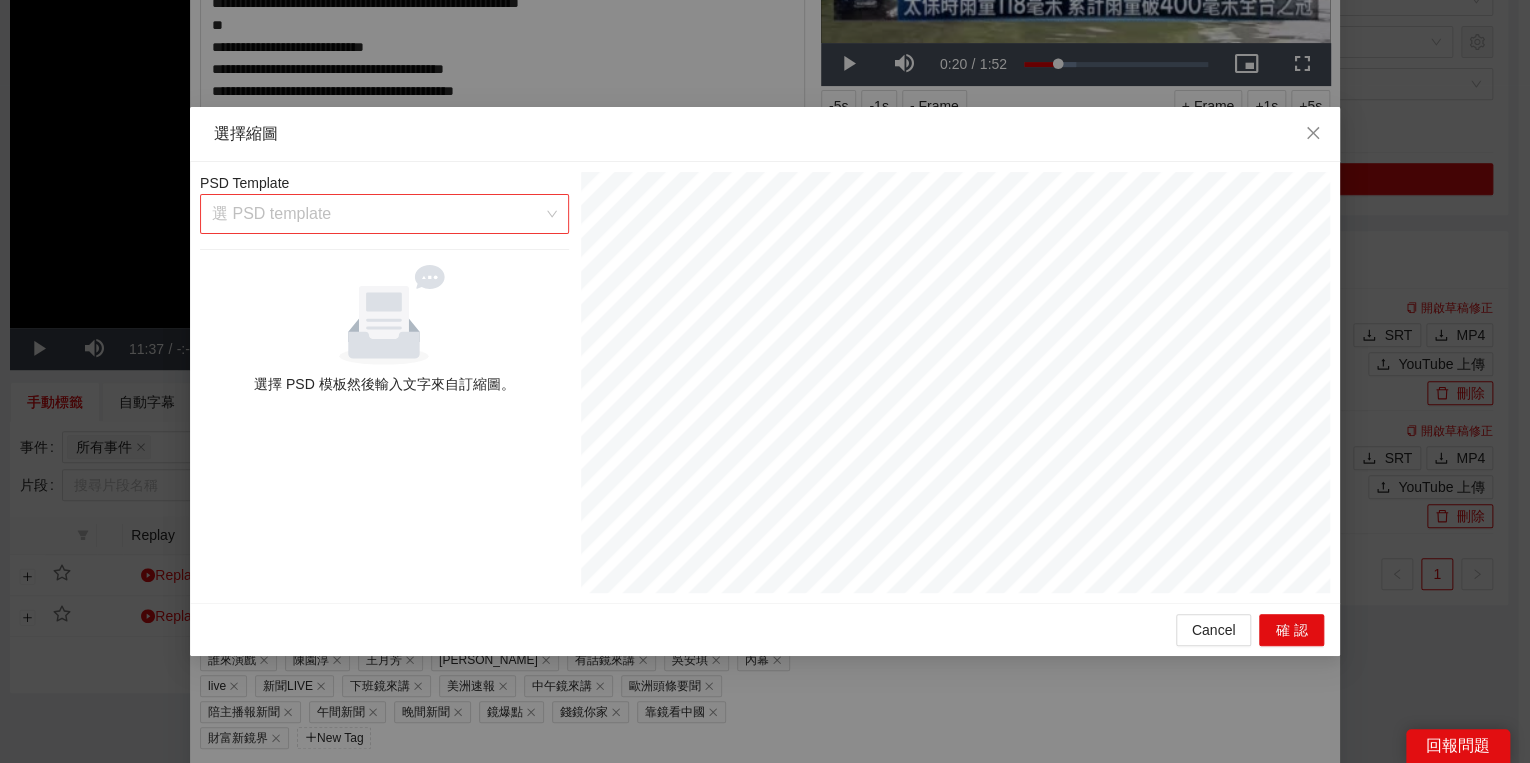 click at bounding box center [377, 214] 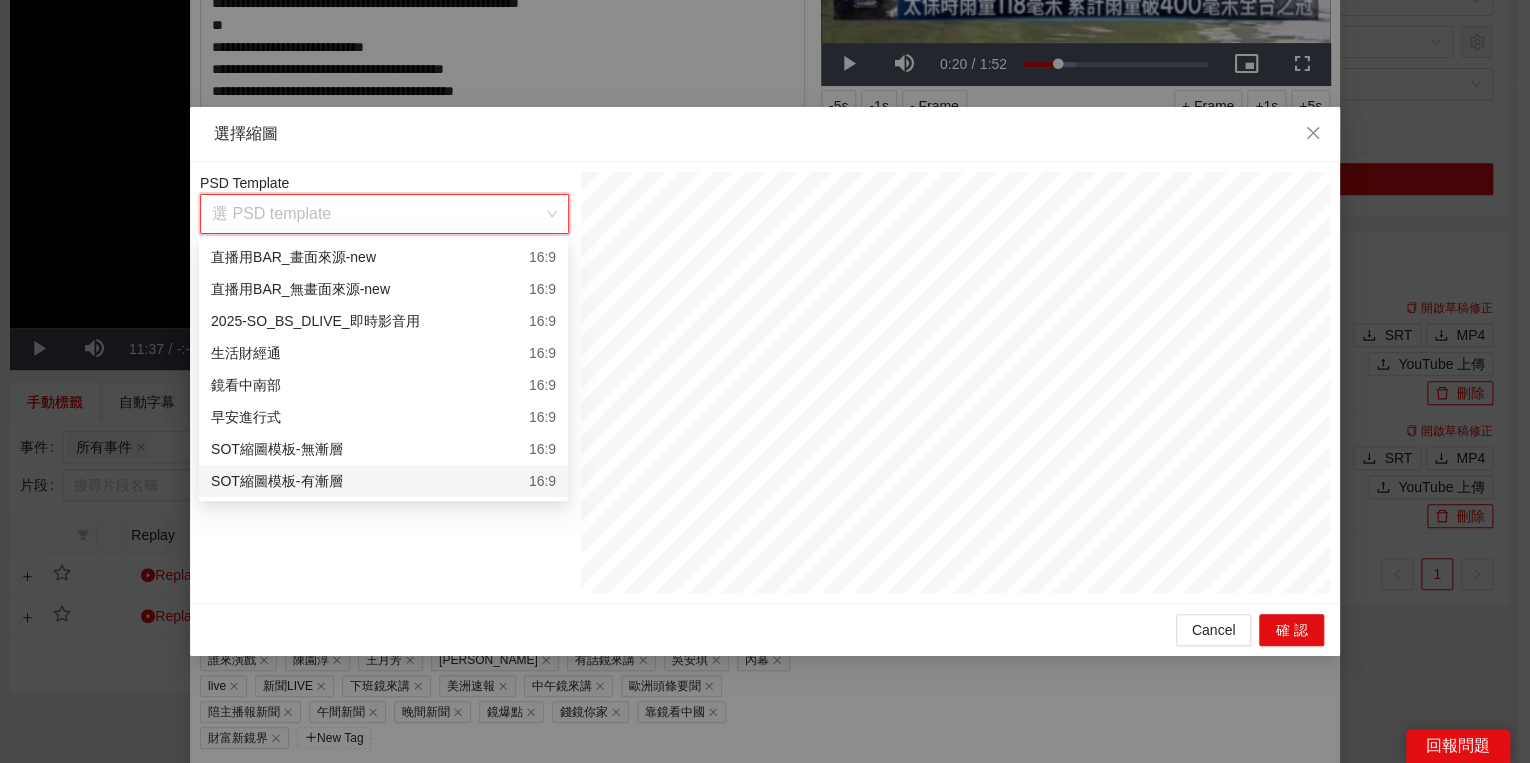 click on "SOT縮圖模板-有漸層 16:9" at bounding box center [383, 481] 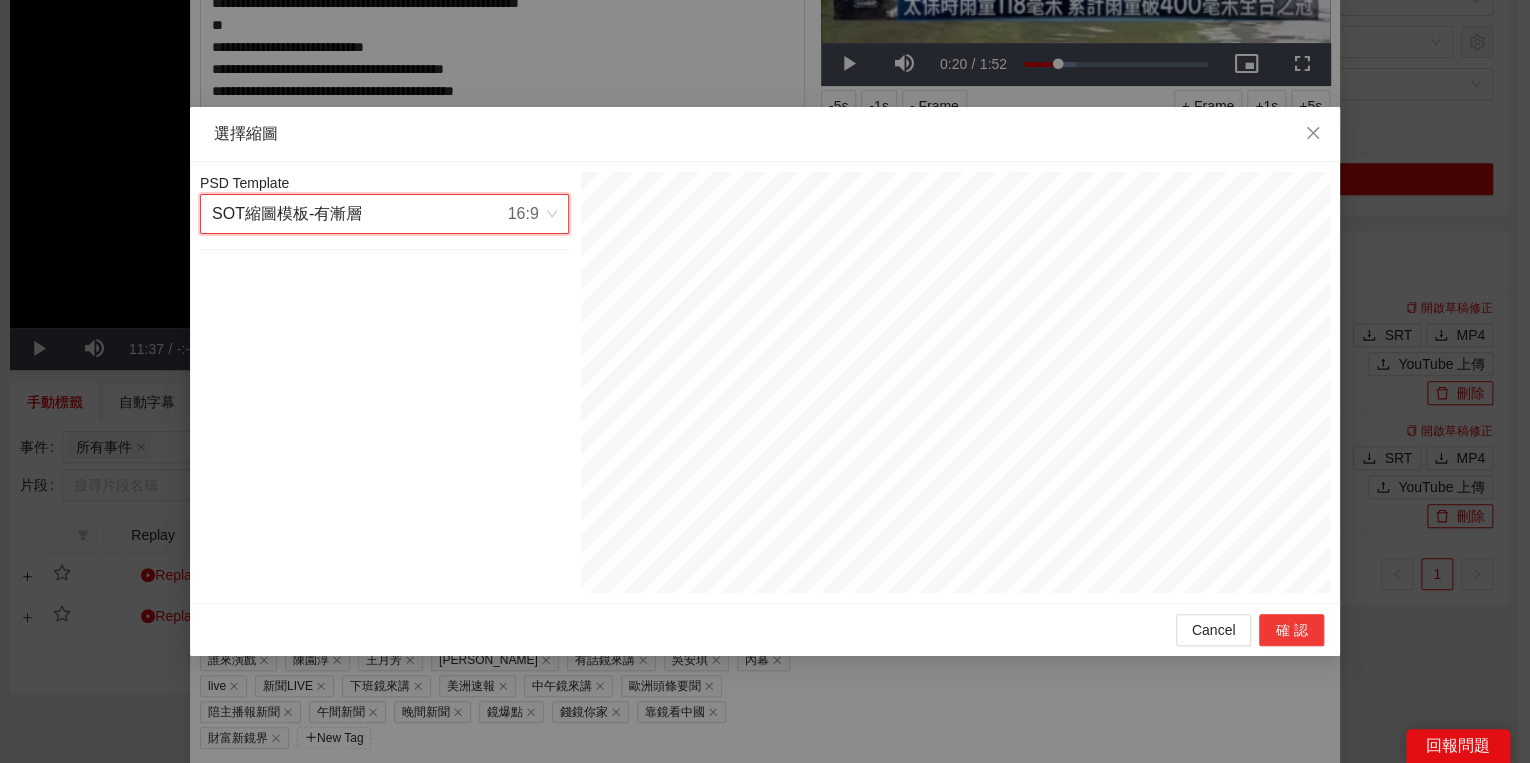 click on "確認" at bounding box center (1291, 630) 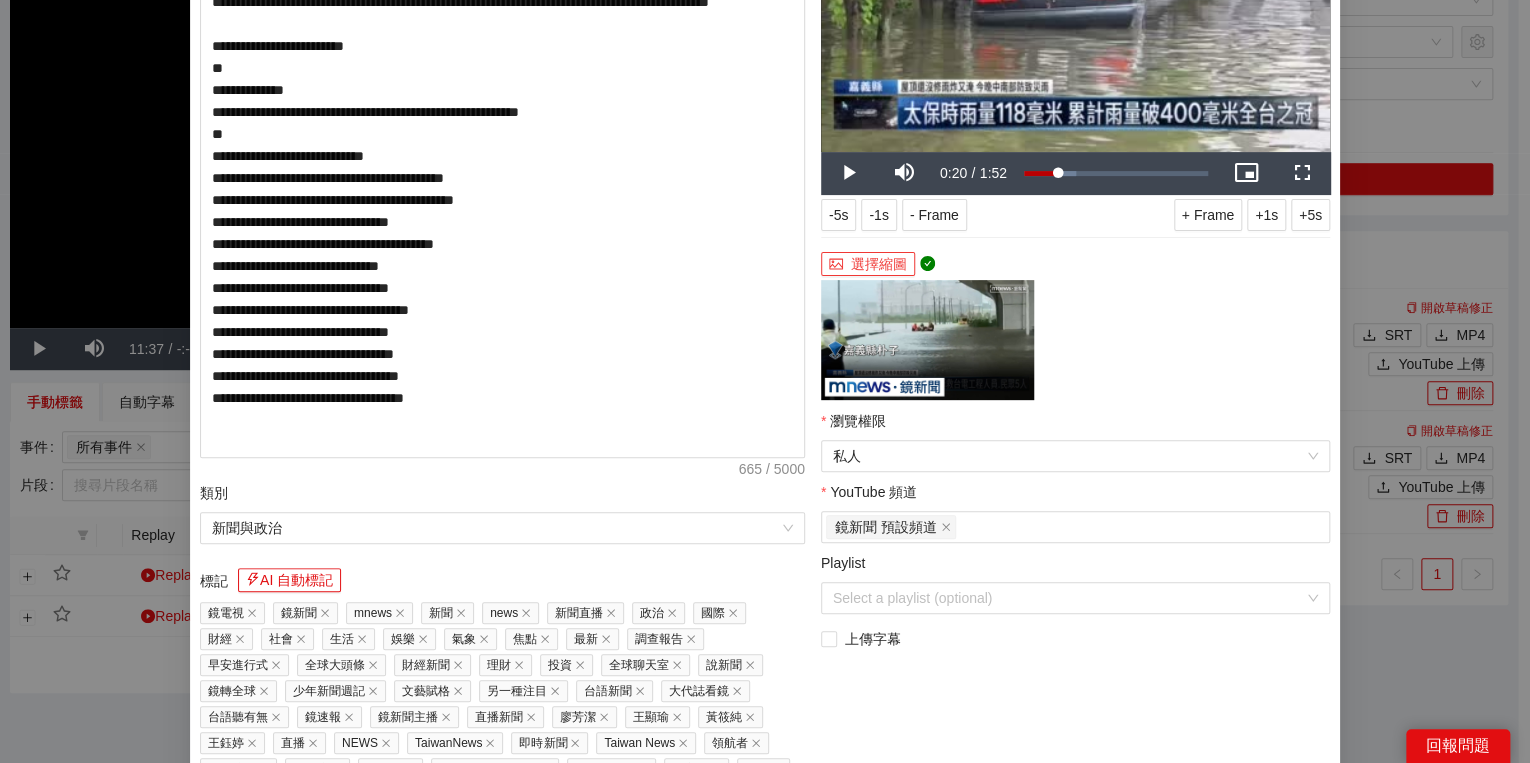 scroll, scrollTop: 320, scrollLeft: 0, axis: vertical 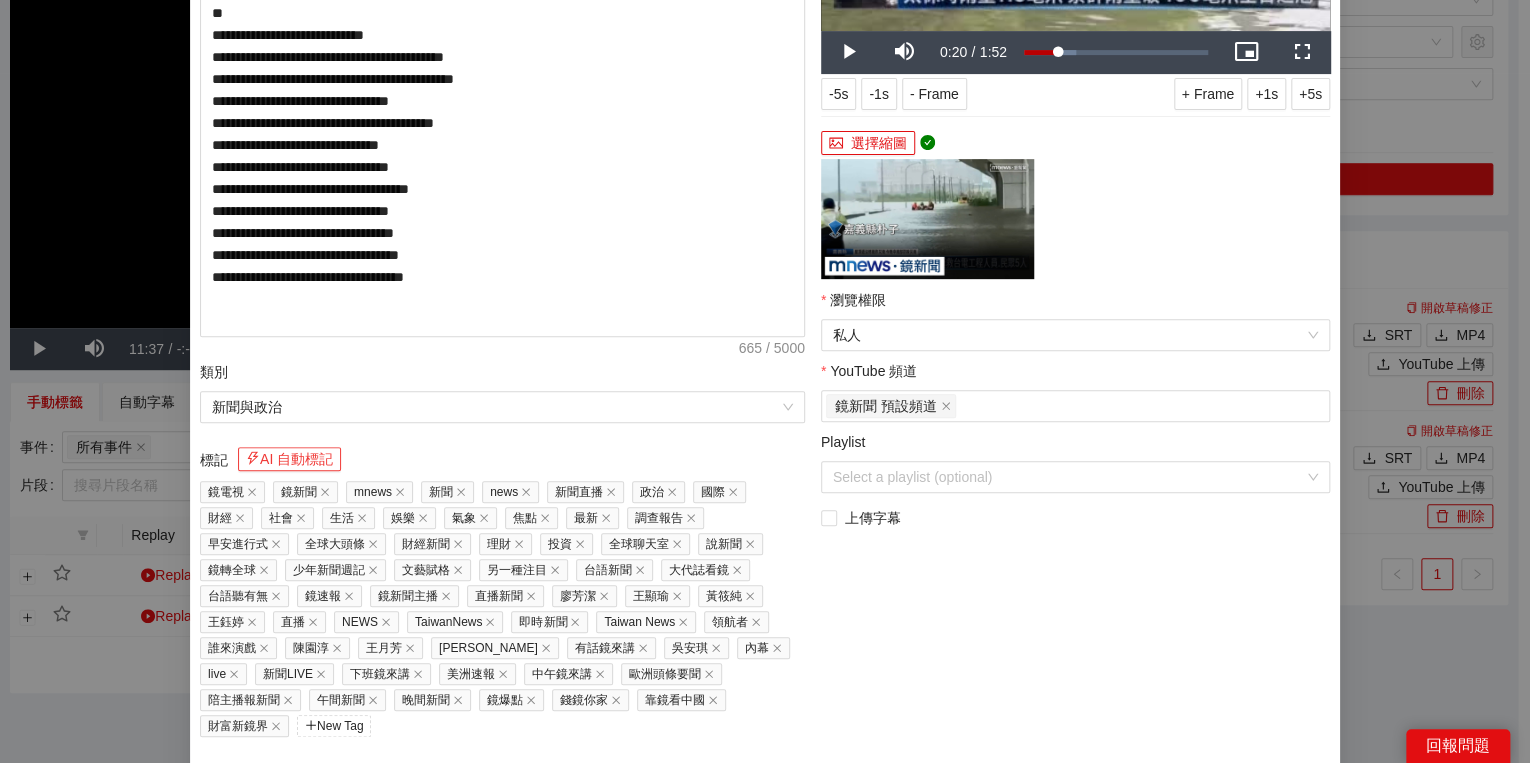 click on "AI 自動標記" at bounding box center [289, 459] 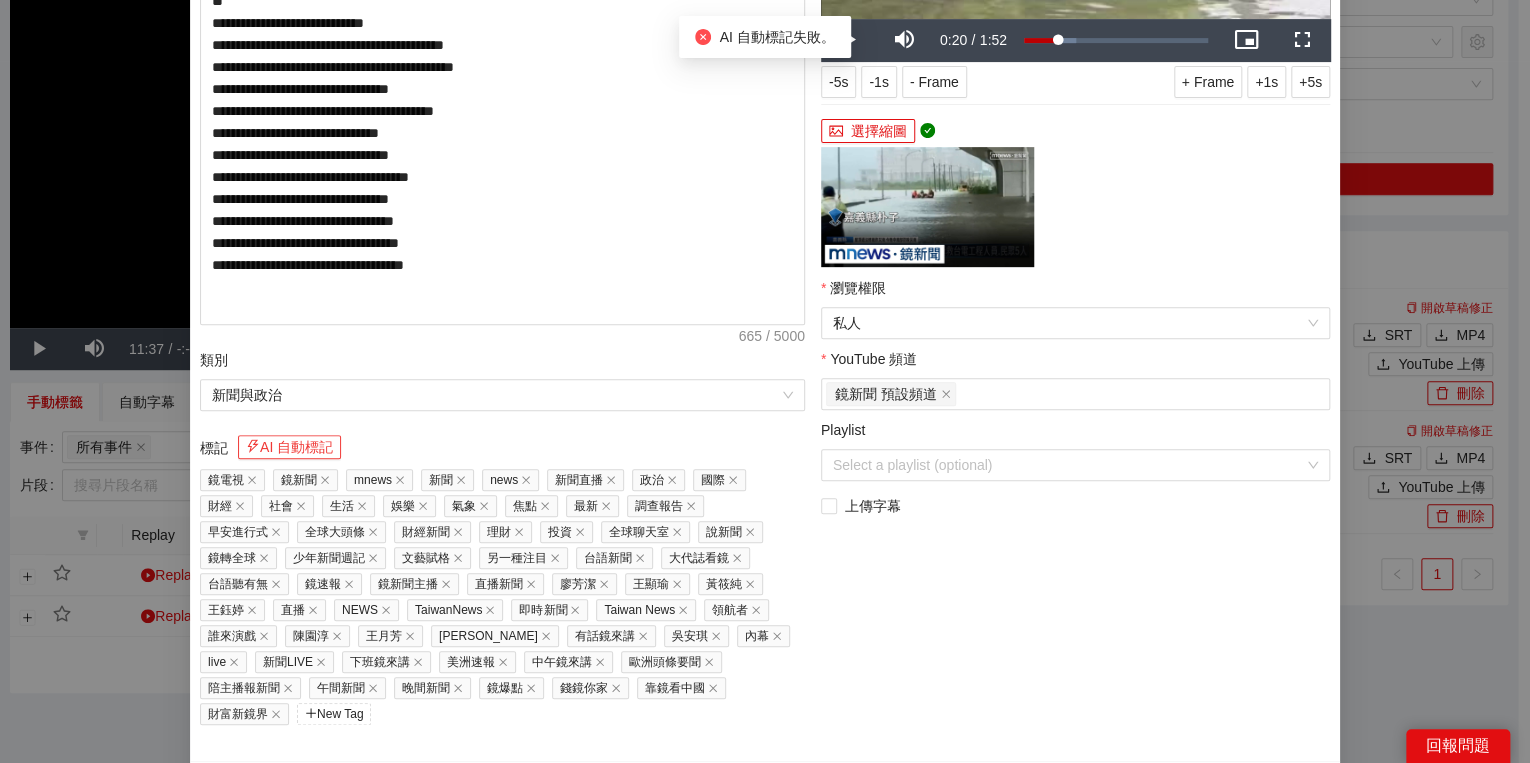 scroll, scrollTop: 352, scrollLeft: 0, axis: vertical 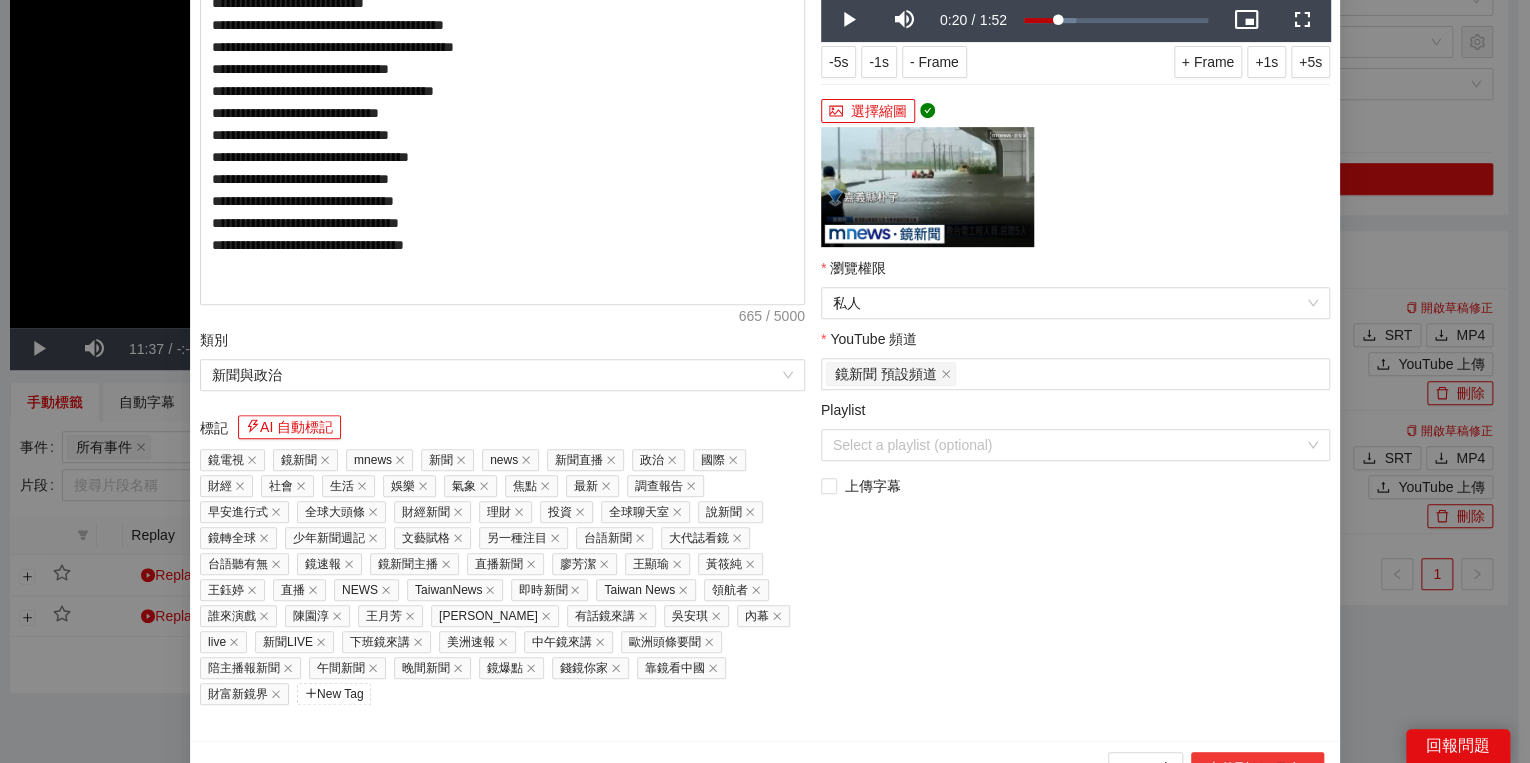 click on "上傳到 YouTube" at bounding box center [1257, 768] 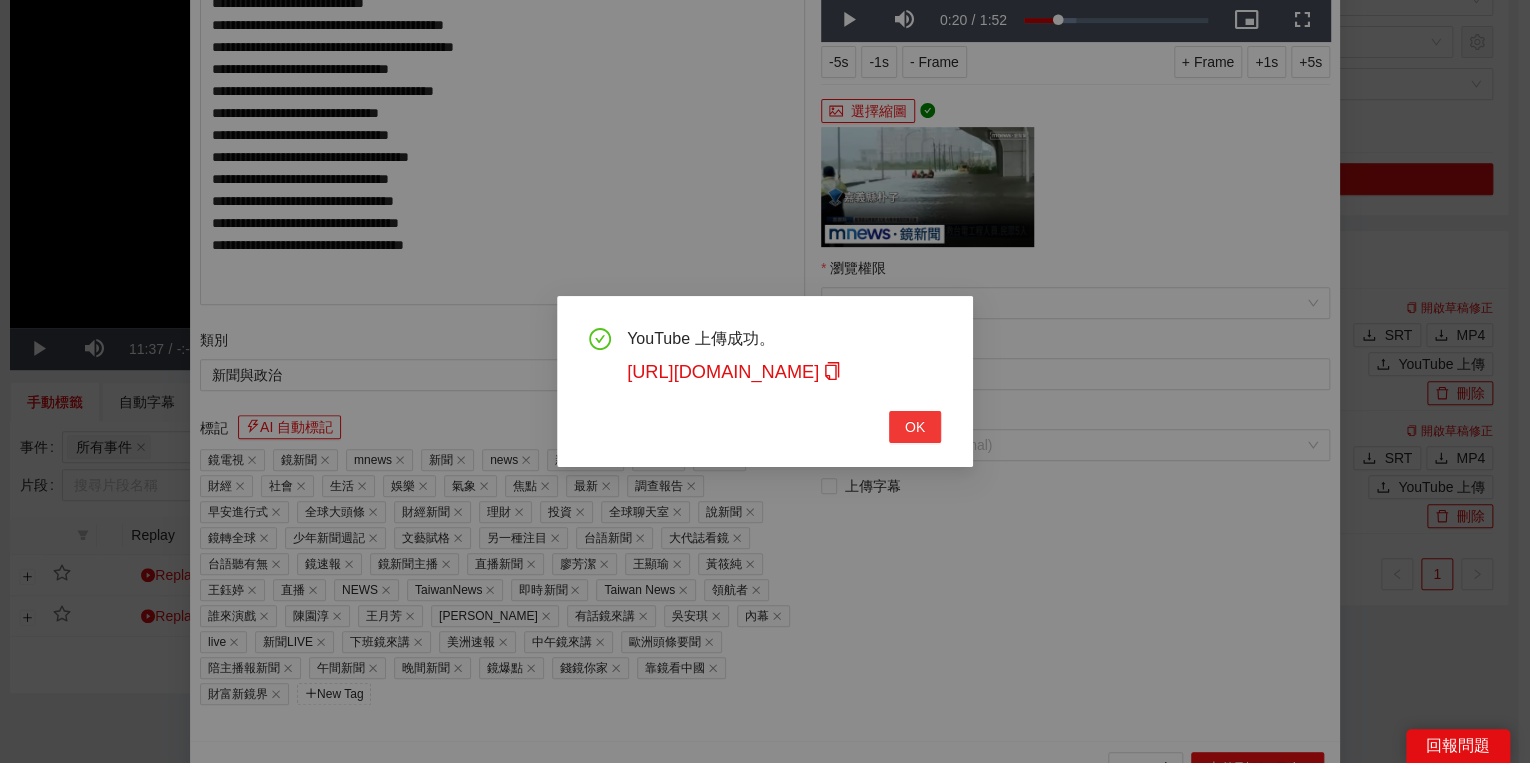 click on "OK" at bounding box center [915, 427] 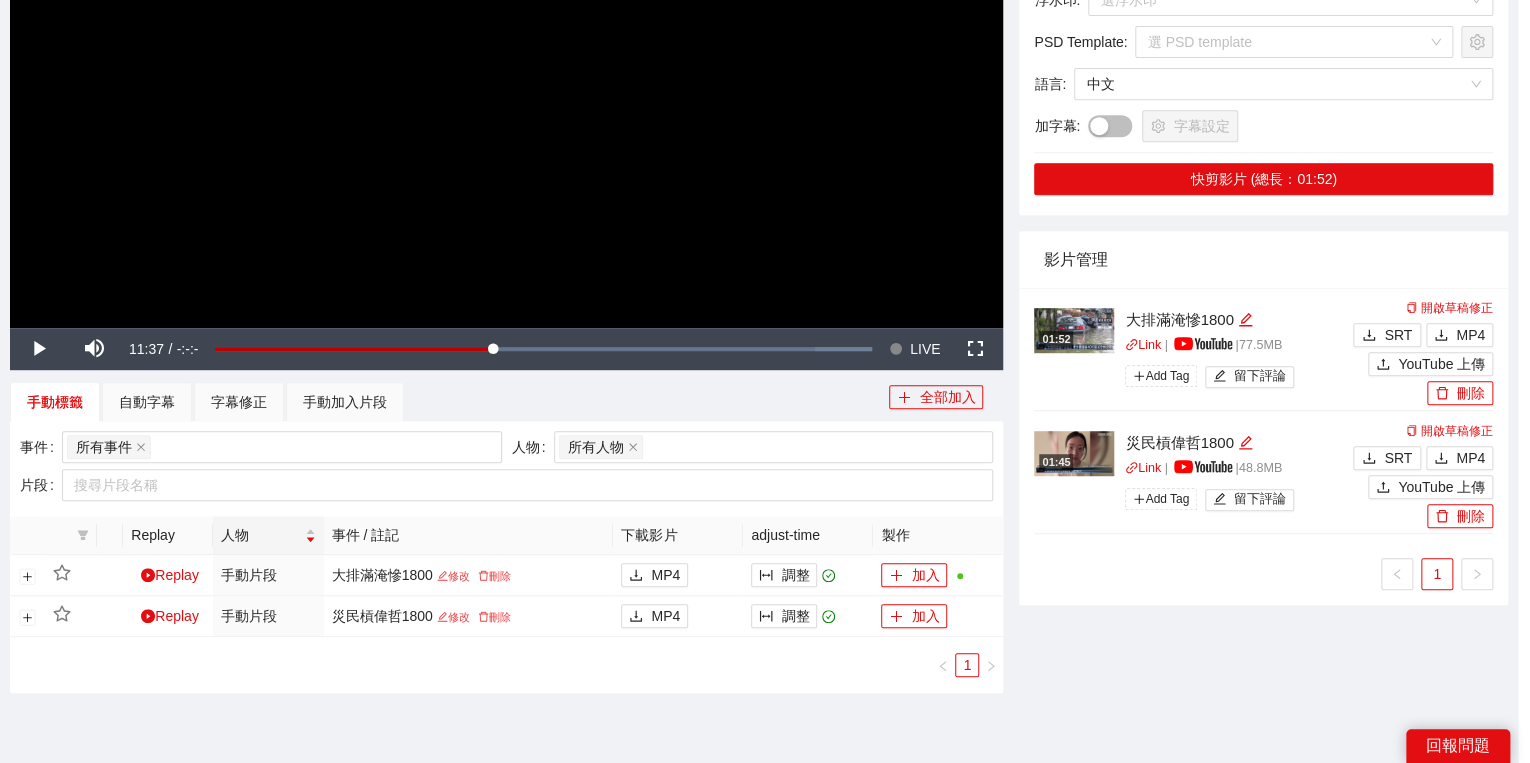 scroll, scrollTop: 308, scrollLeft: 0, axis: vertical 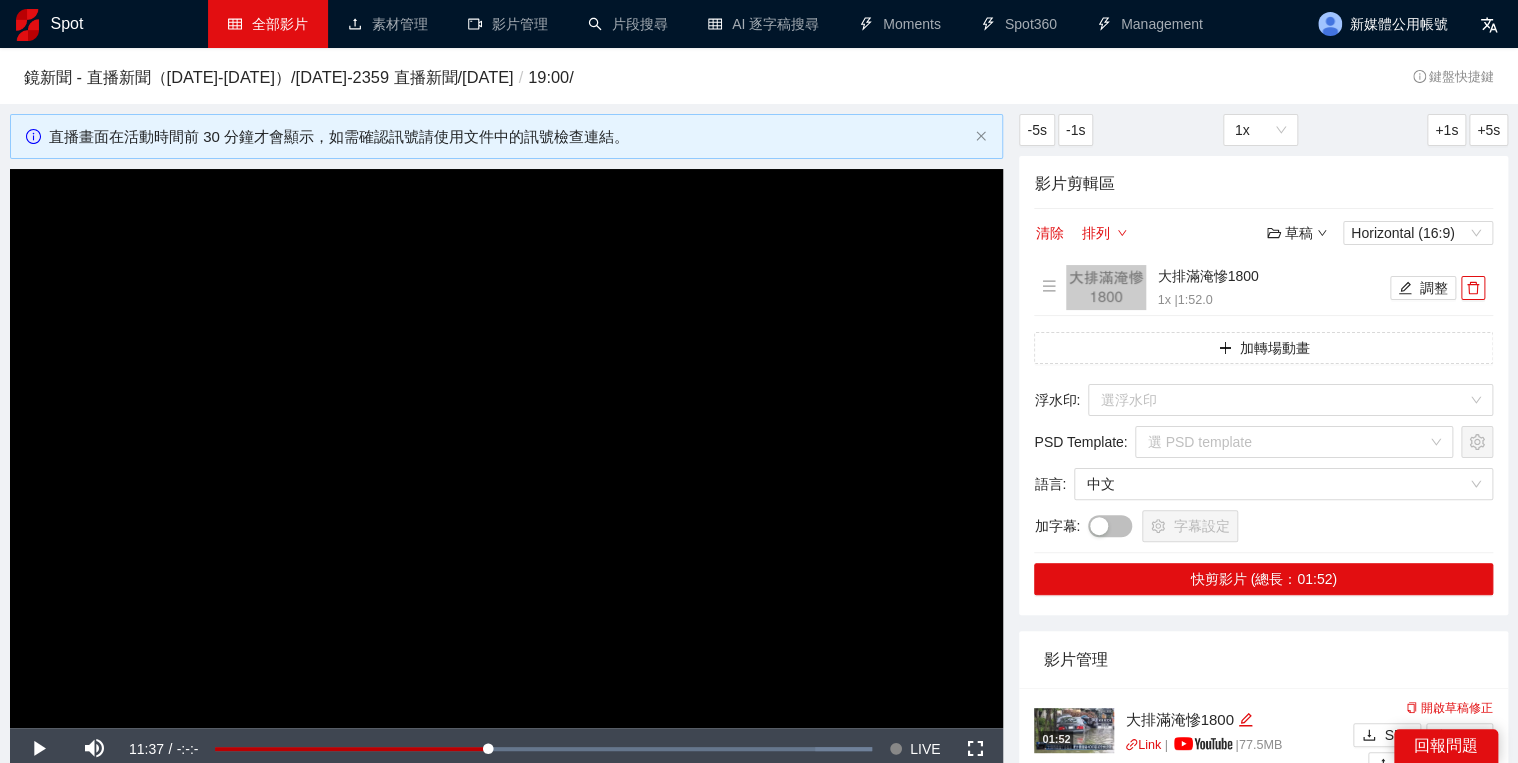 click on "全部影片" at bounding box center (268, 24) 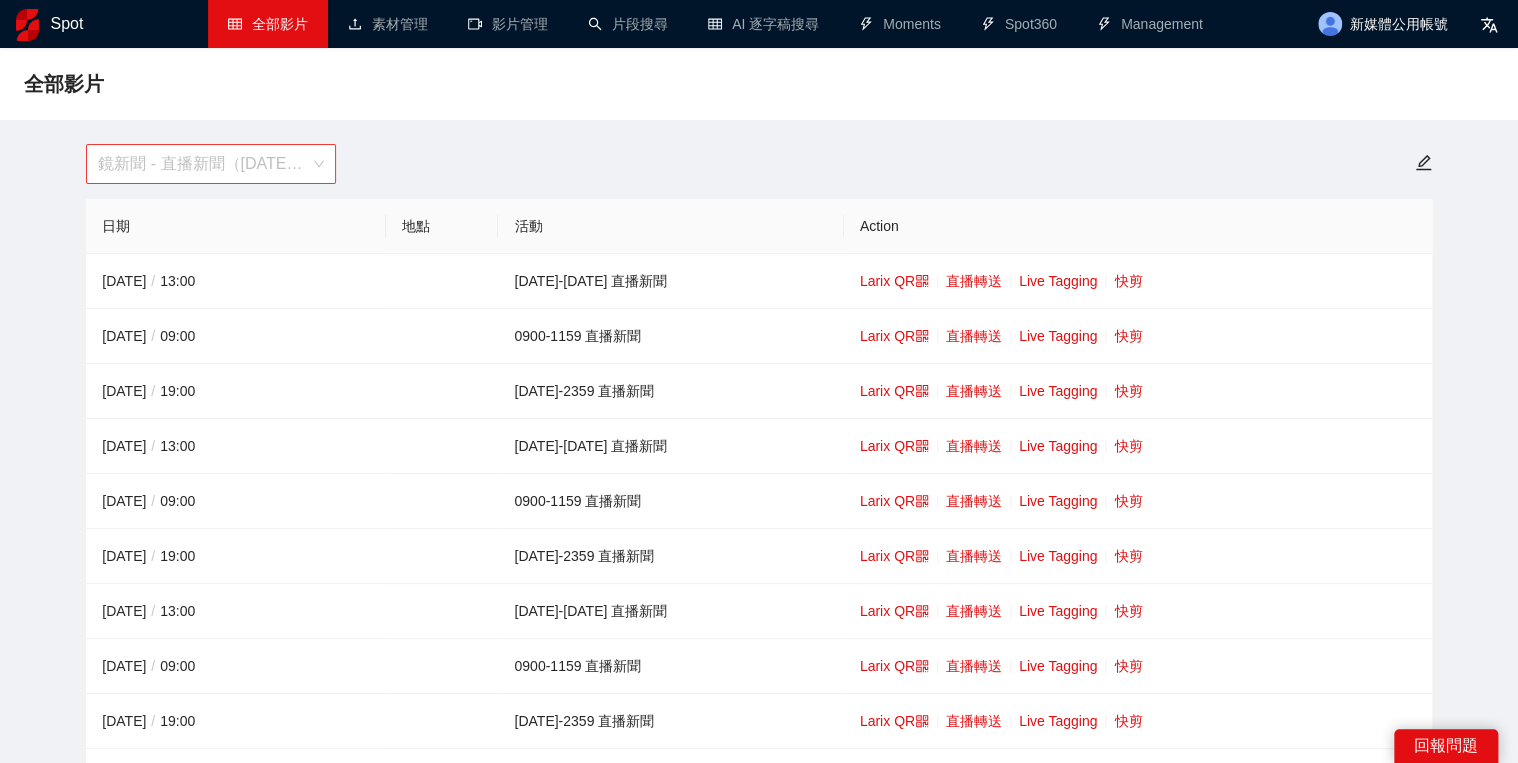 click on "鏡新聞 - 直播新聞（[DATE]-[DATE]）" at bounding box center [211, 164] 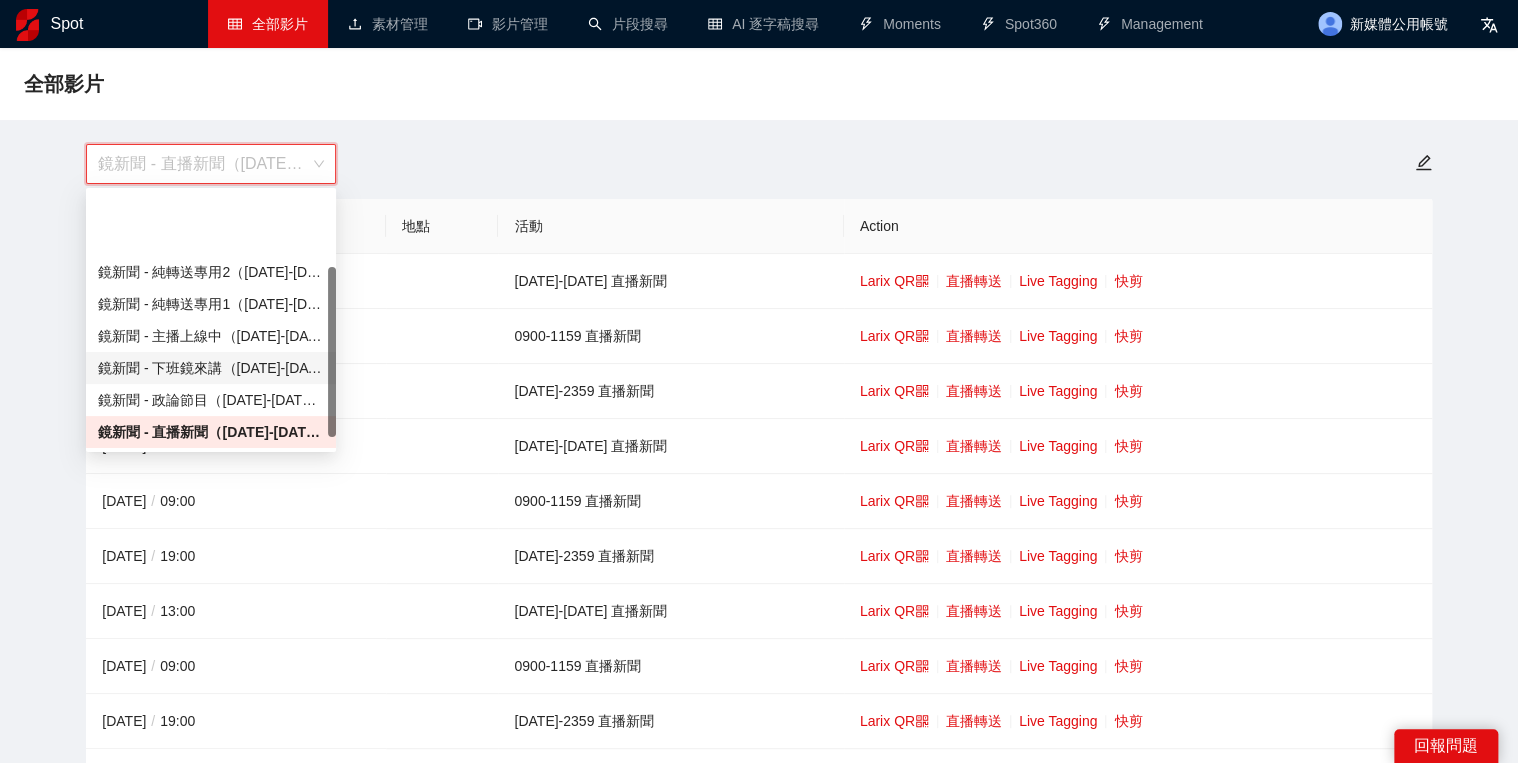 scroll, scrollTop: 128, scrollLeft: 0, axis: vertical 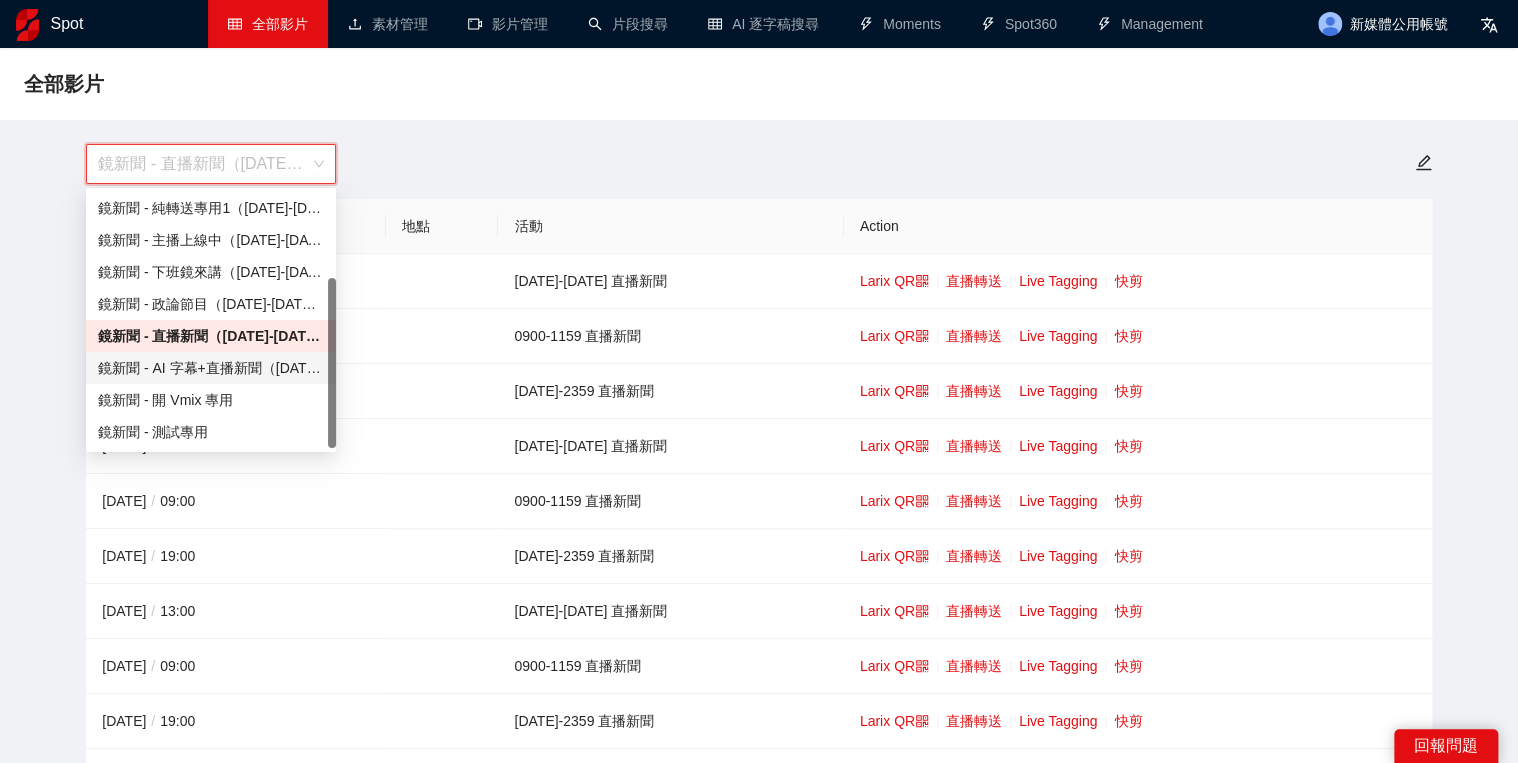 click on "鏡新聞 - AI 字幕+直播新聞（[DATE]-[DATE]）" at bounding box center (211, 368) 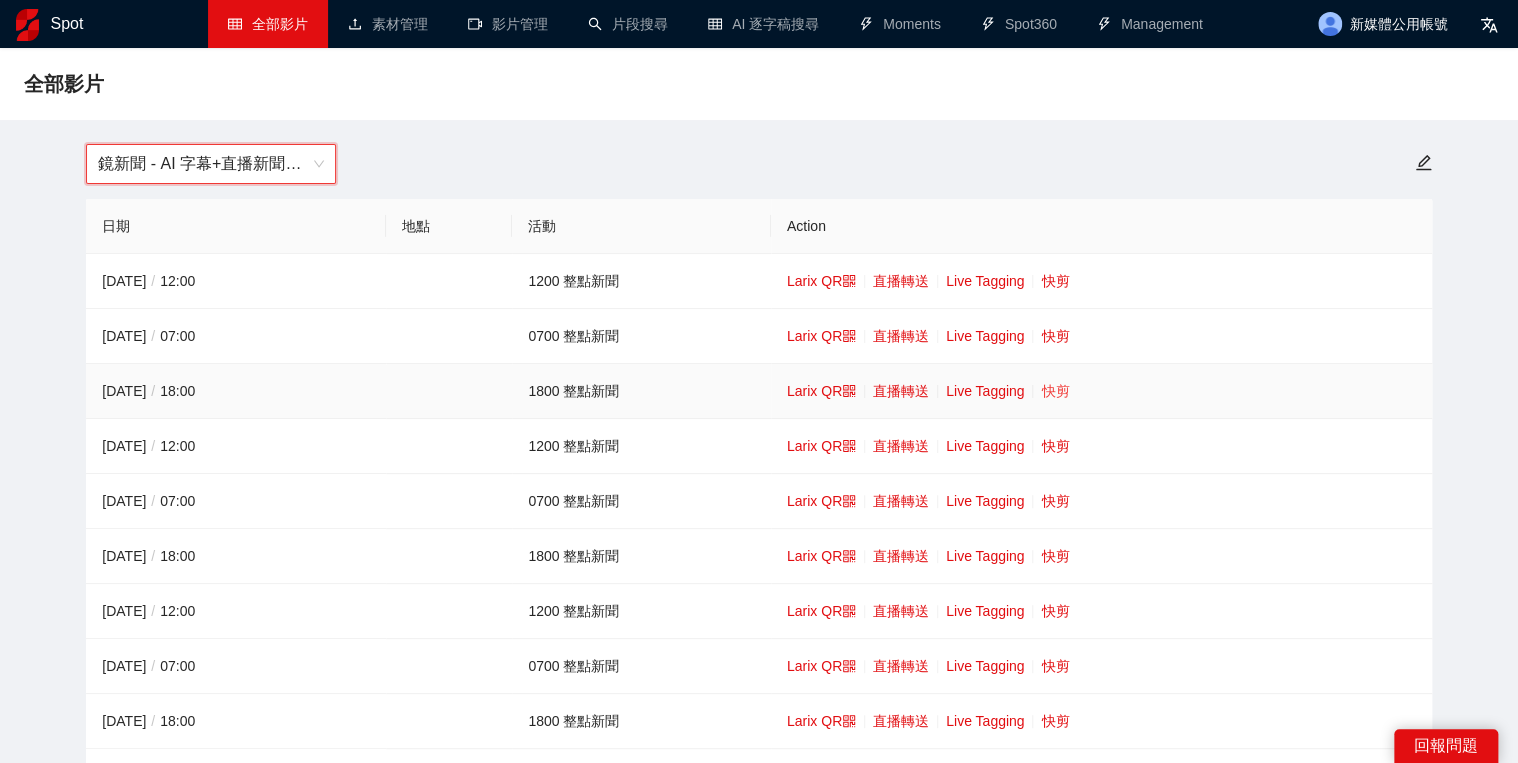 click on "快剪" at bounding box center [1055, 391] 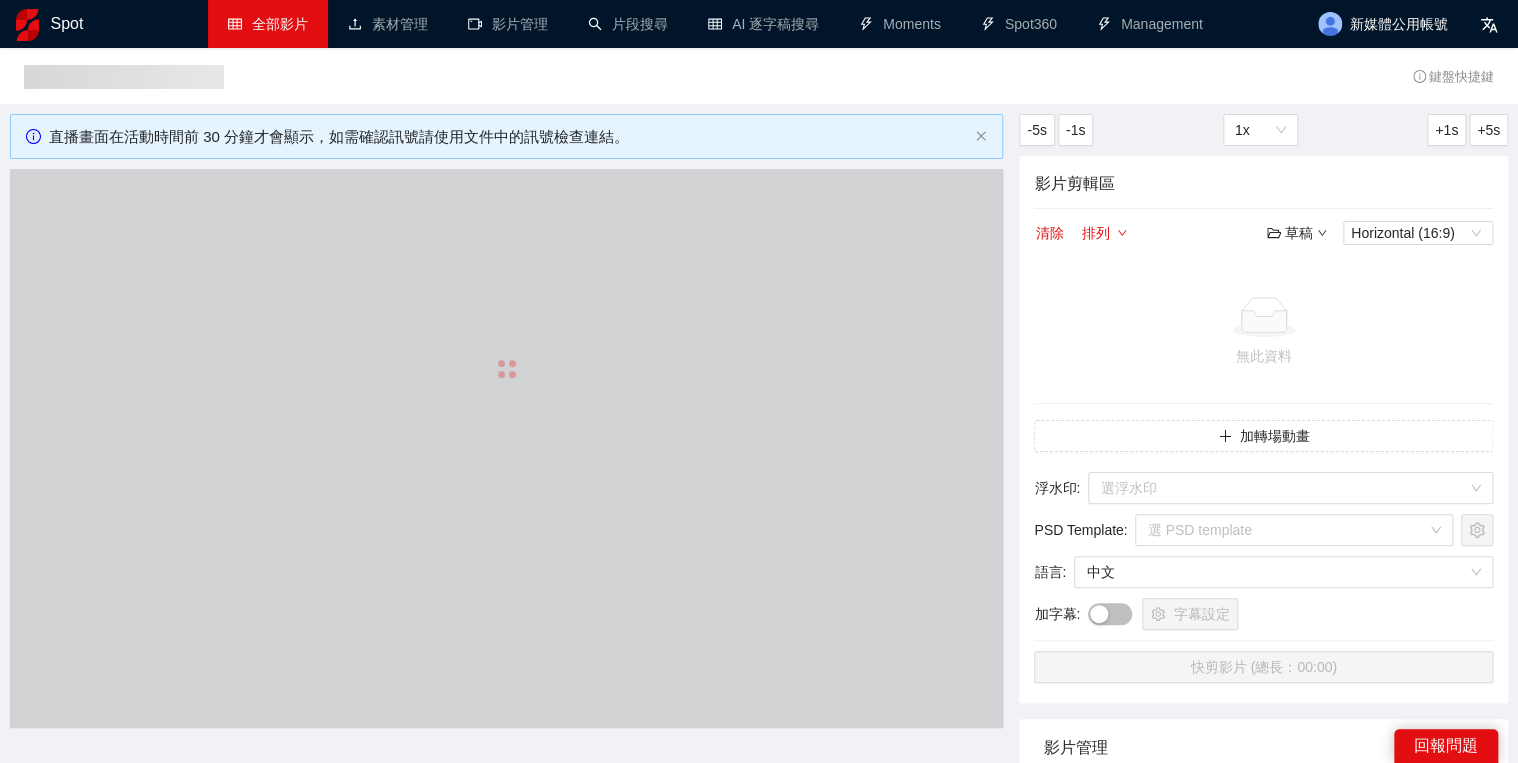 type 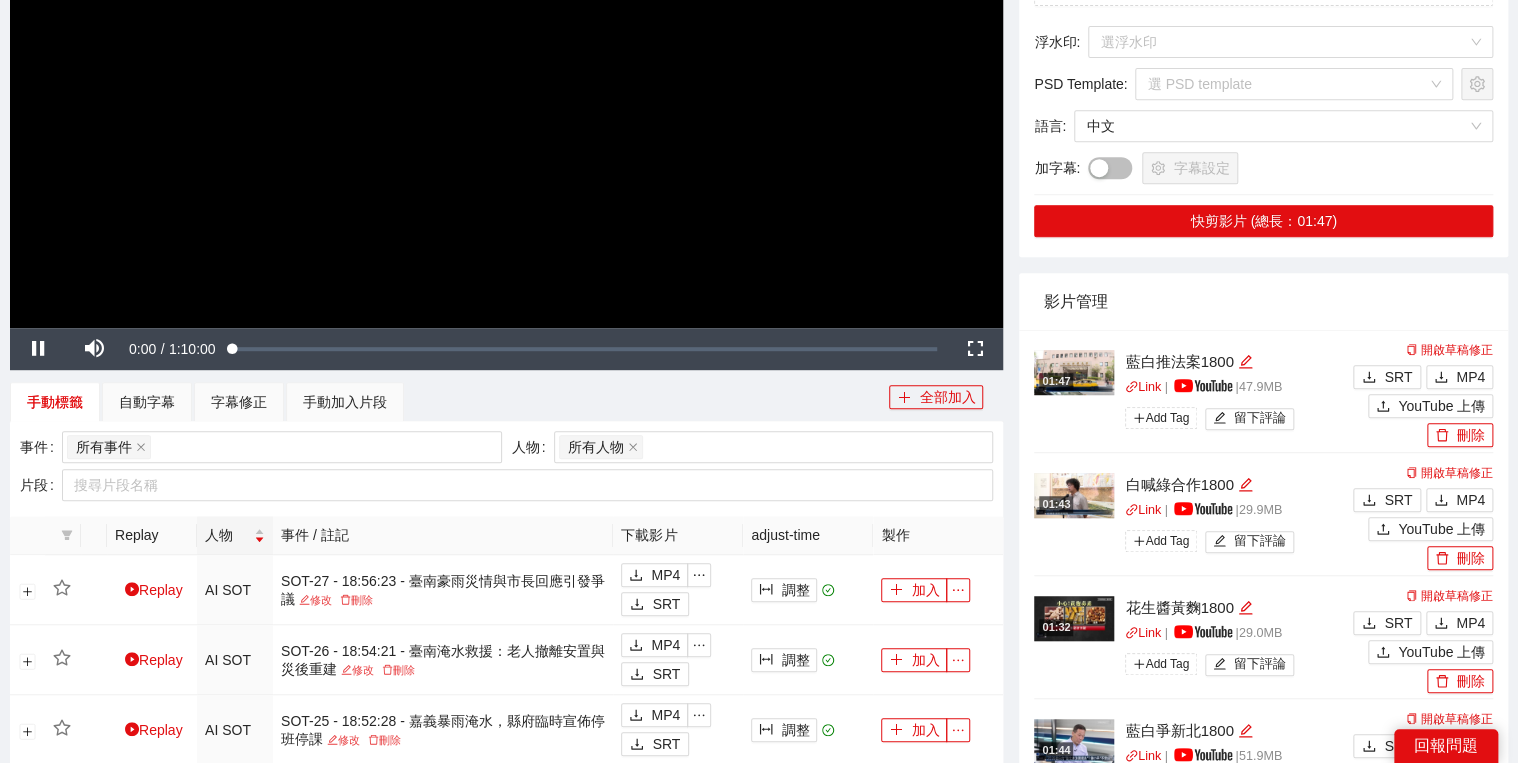 click at bounding box center [506, 48] 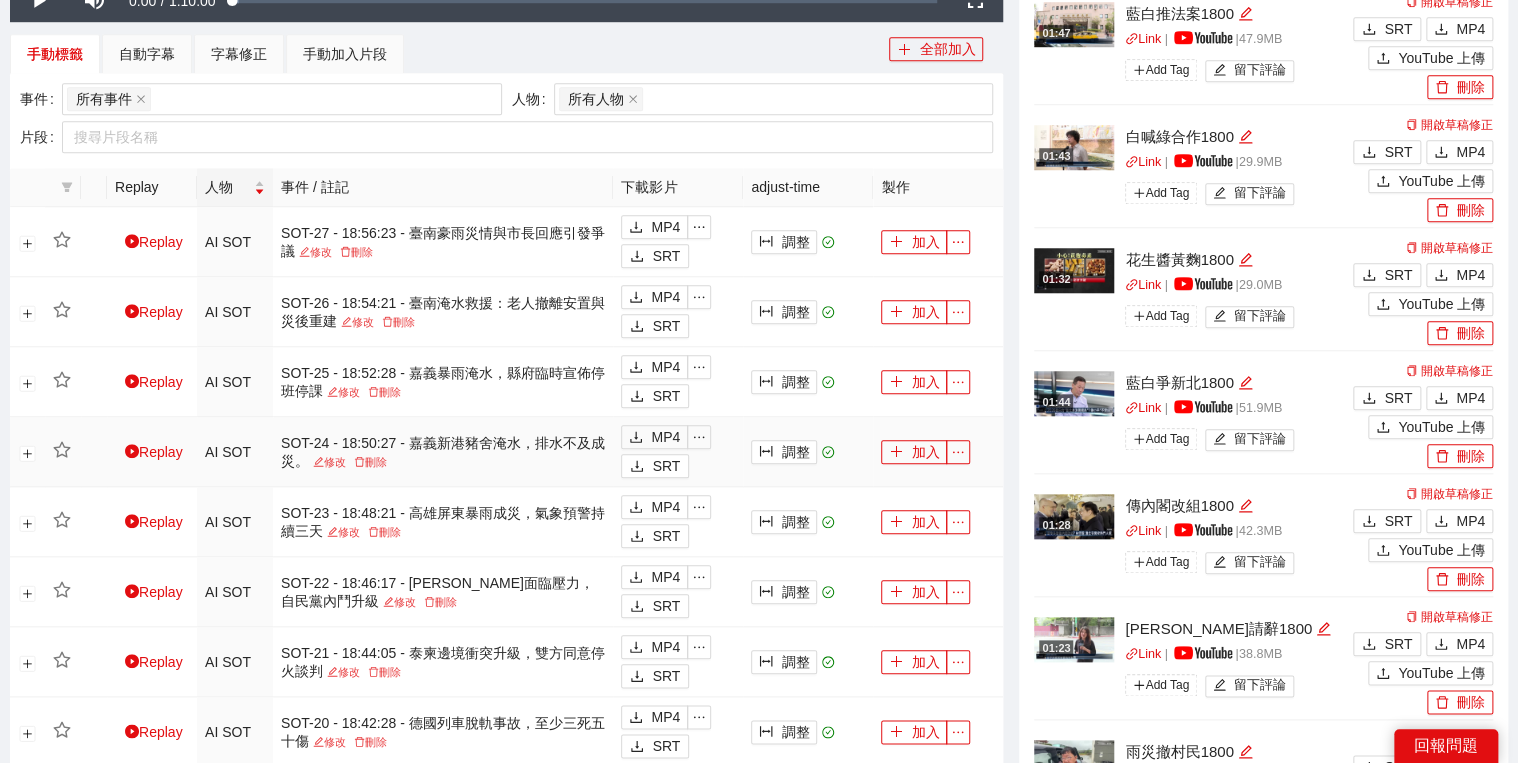 scroll, scrollTop: 800, scrollLeft: 0, axis: vertical 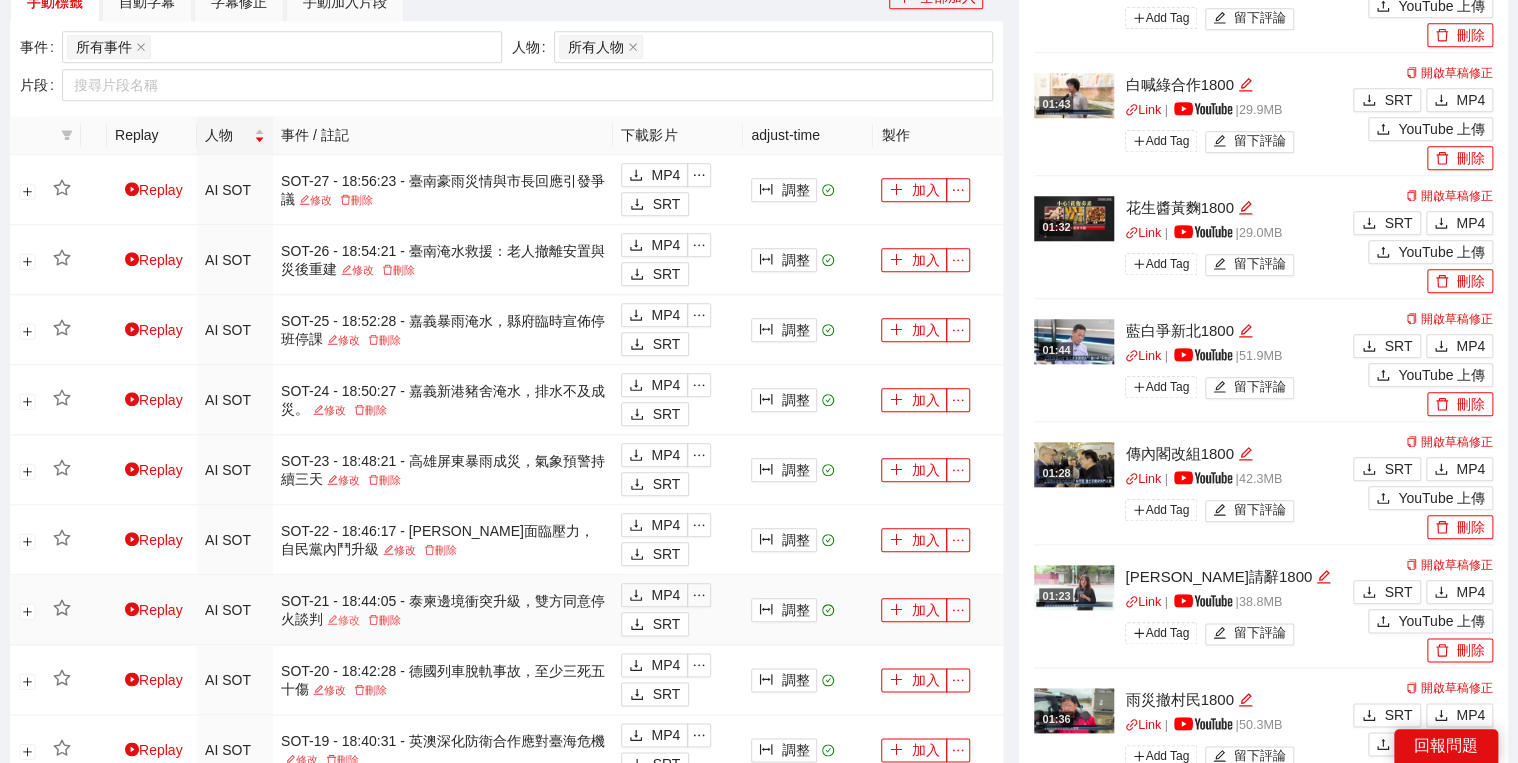 click on "修改" at bounding box center (343, 620) 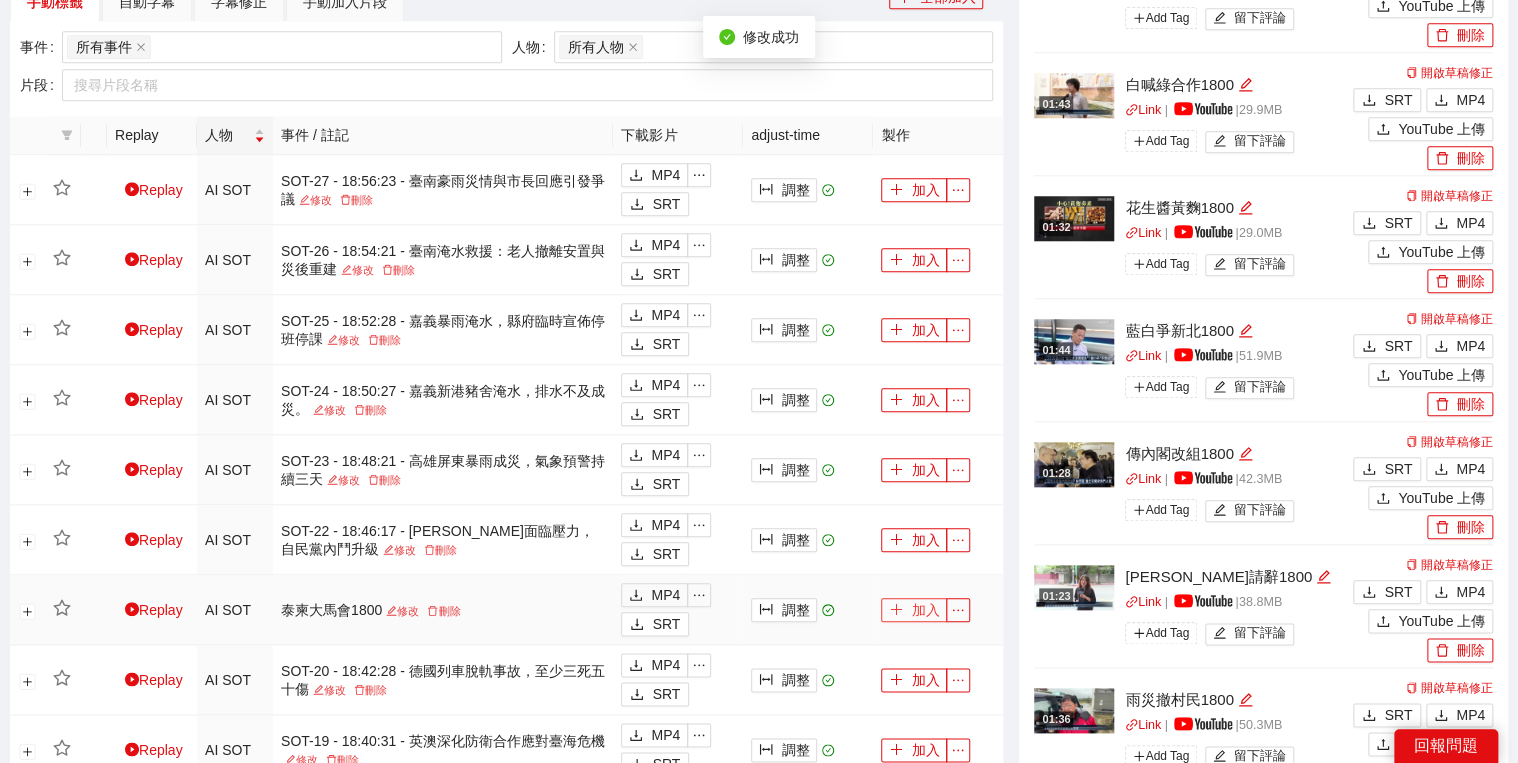 click 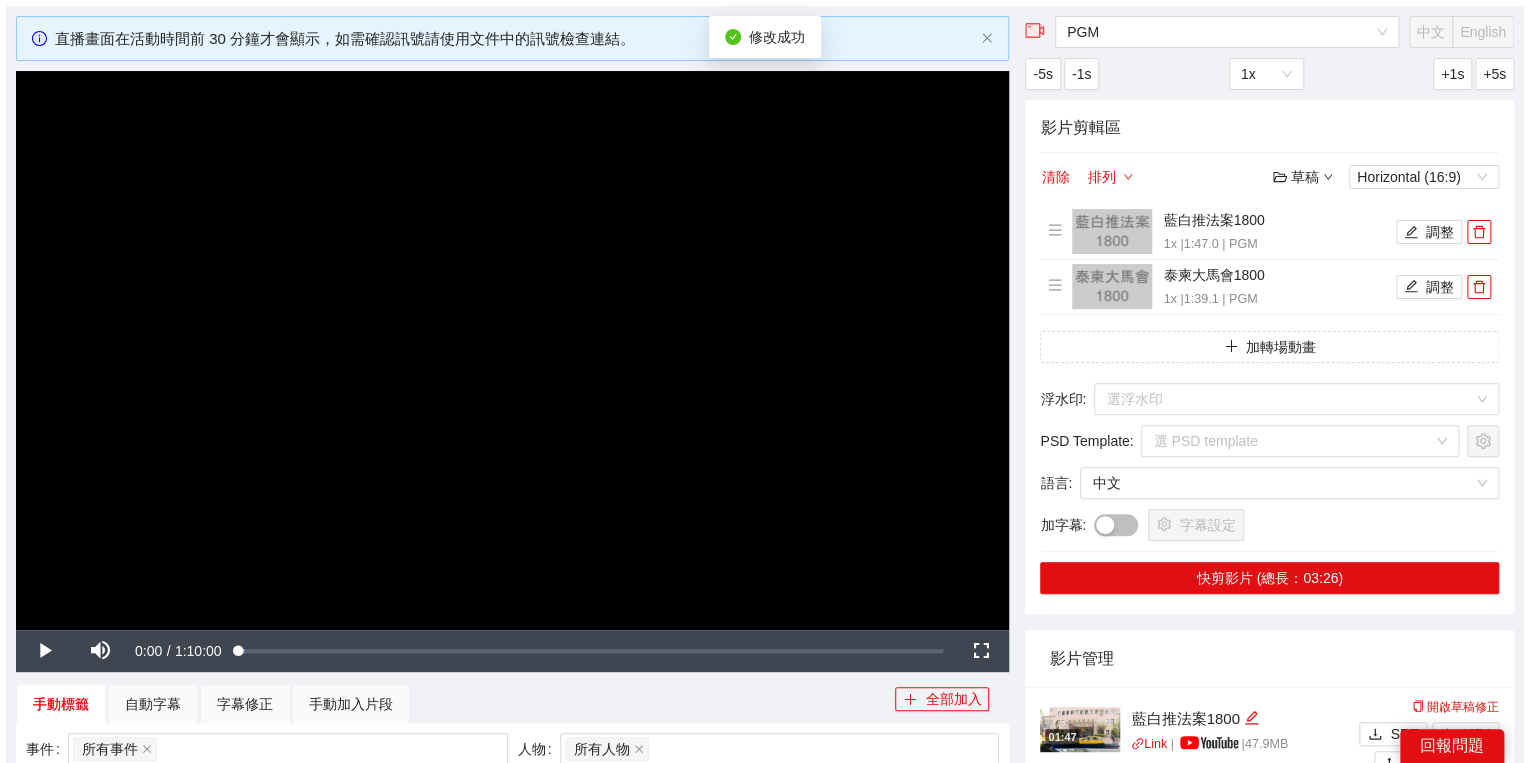 scroll, scrollTop: 0, scrollLeft: 0, axis: both 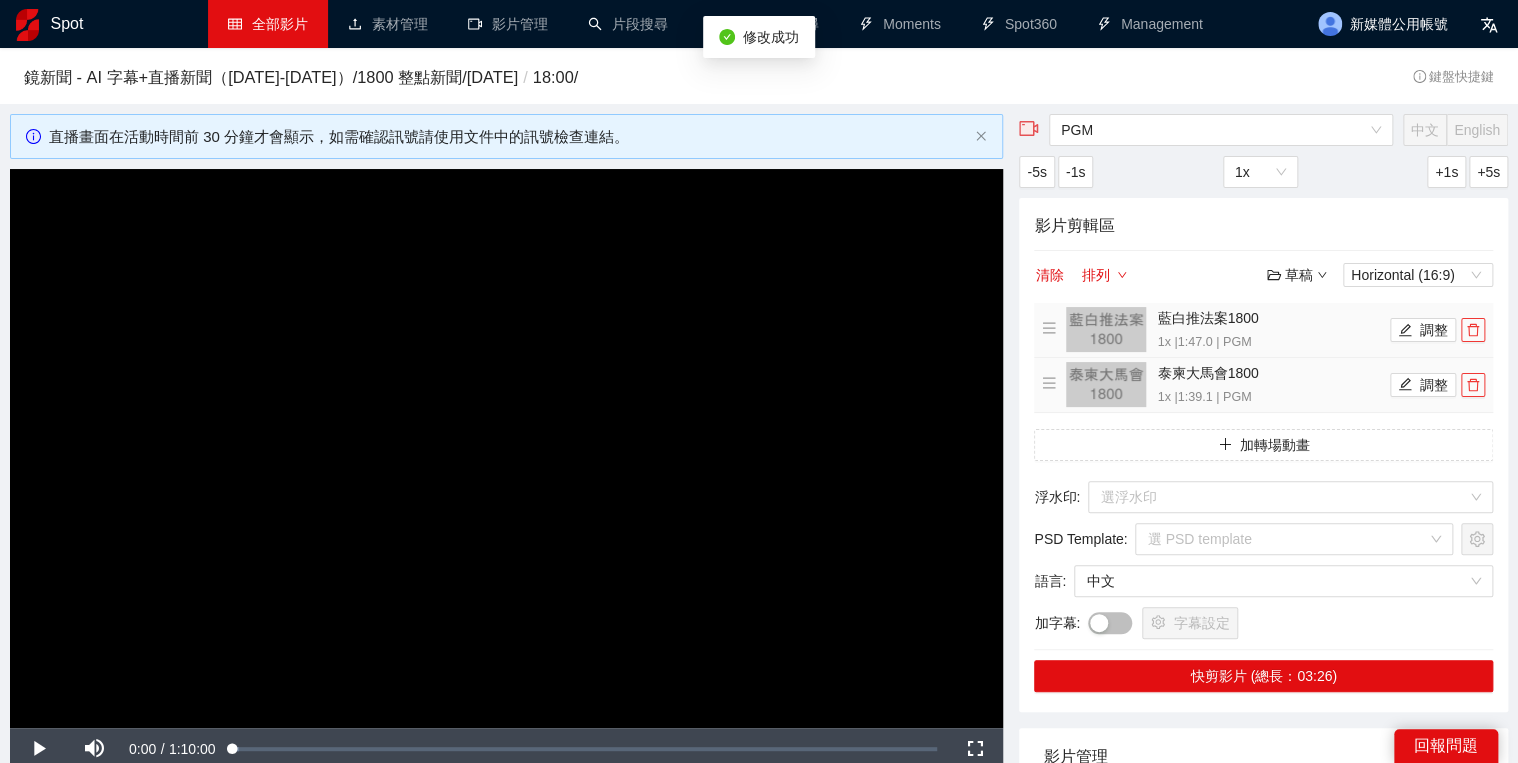 click 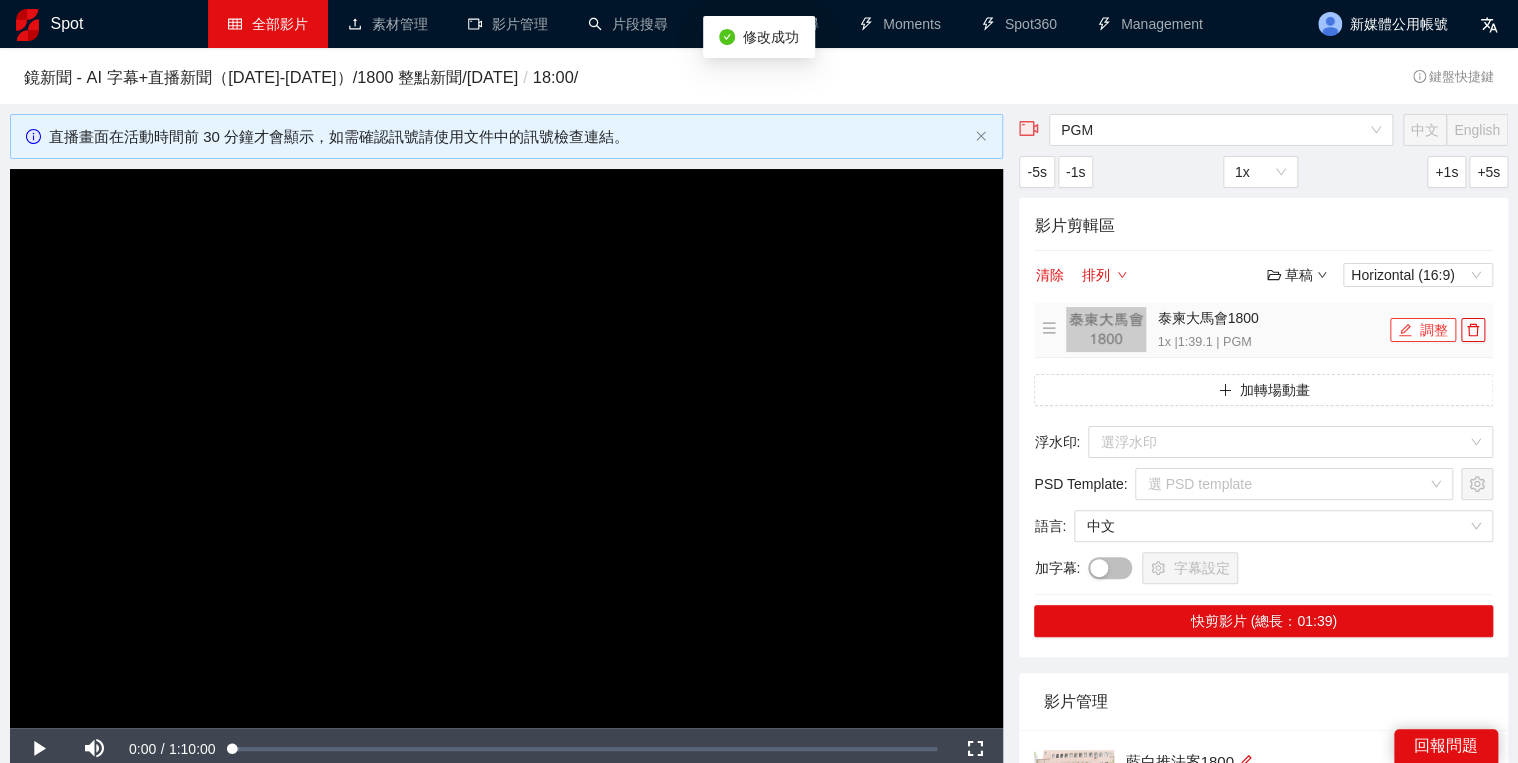 click on "調整" at bounding box center [1423, 330] 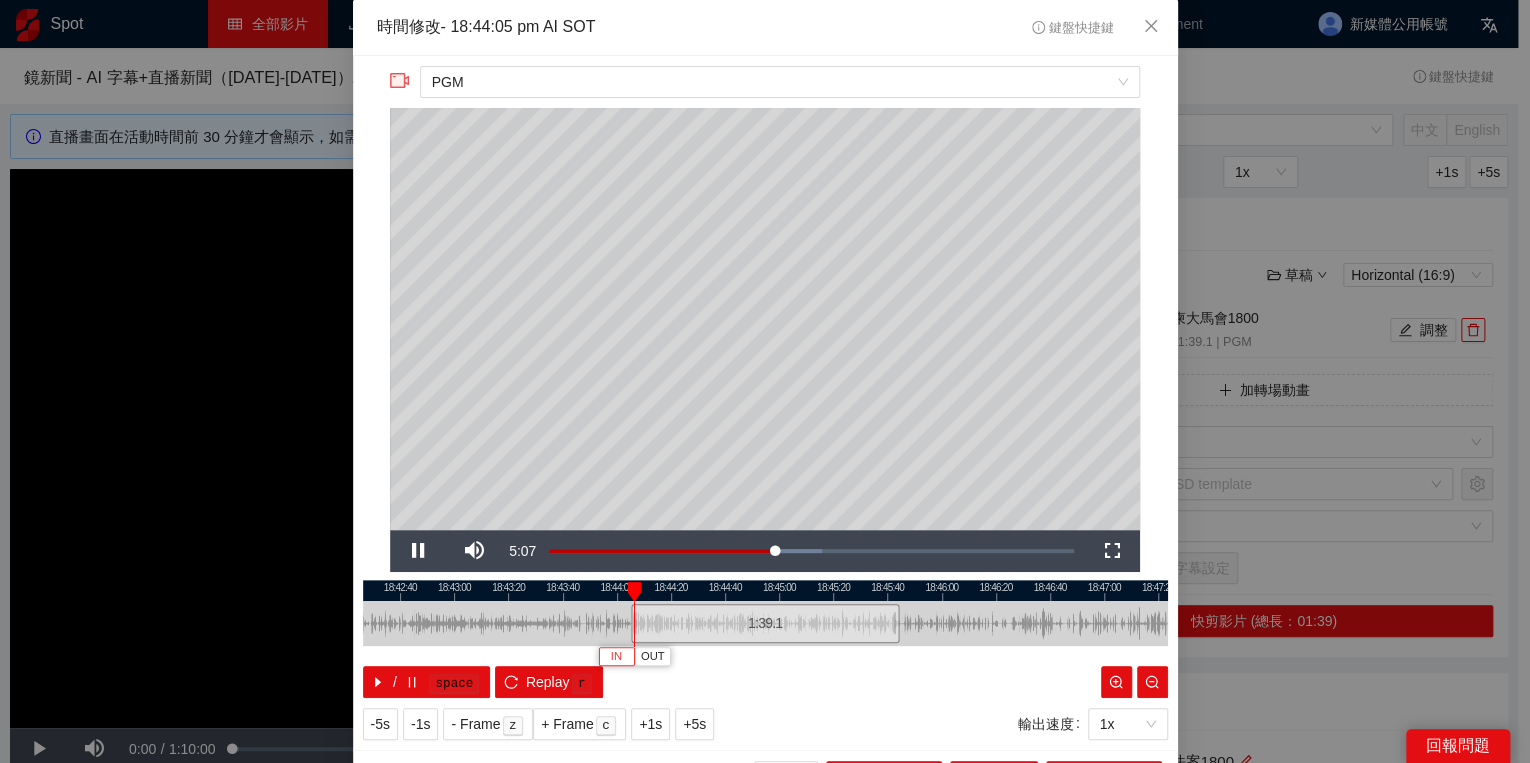 click on "IN" at bounding box center [616, 657] 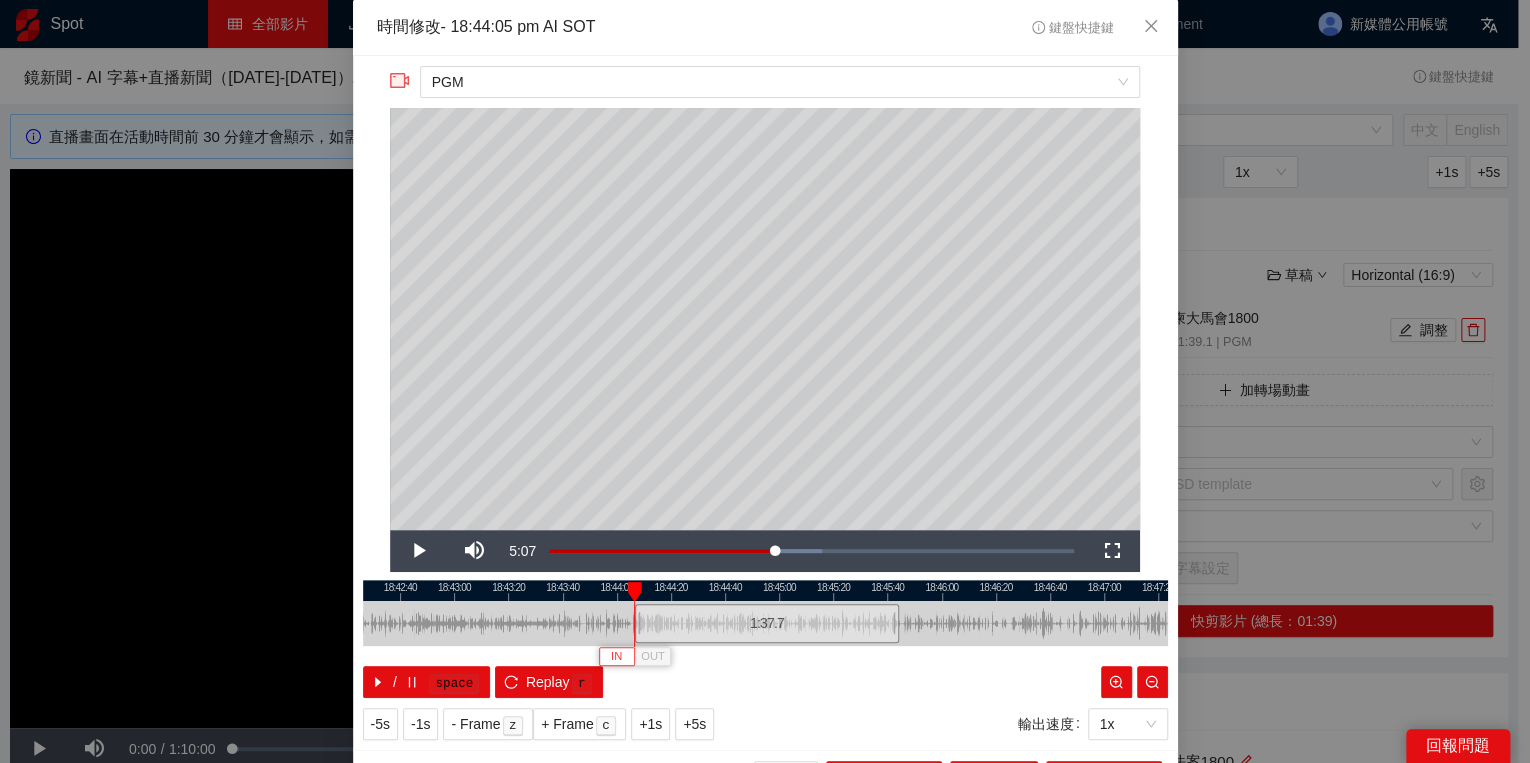 type 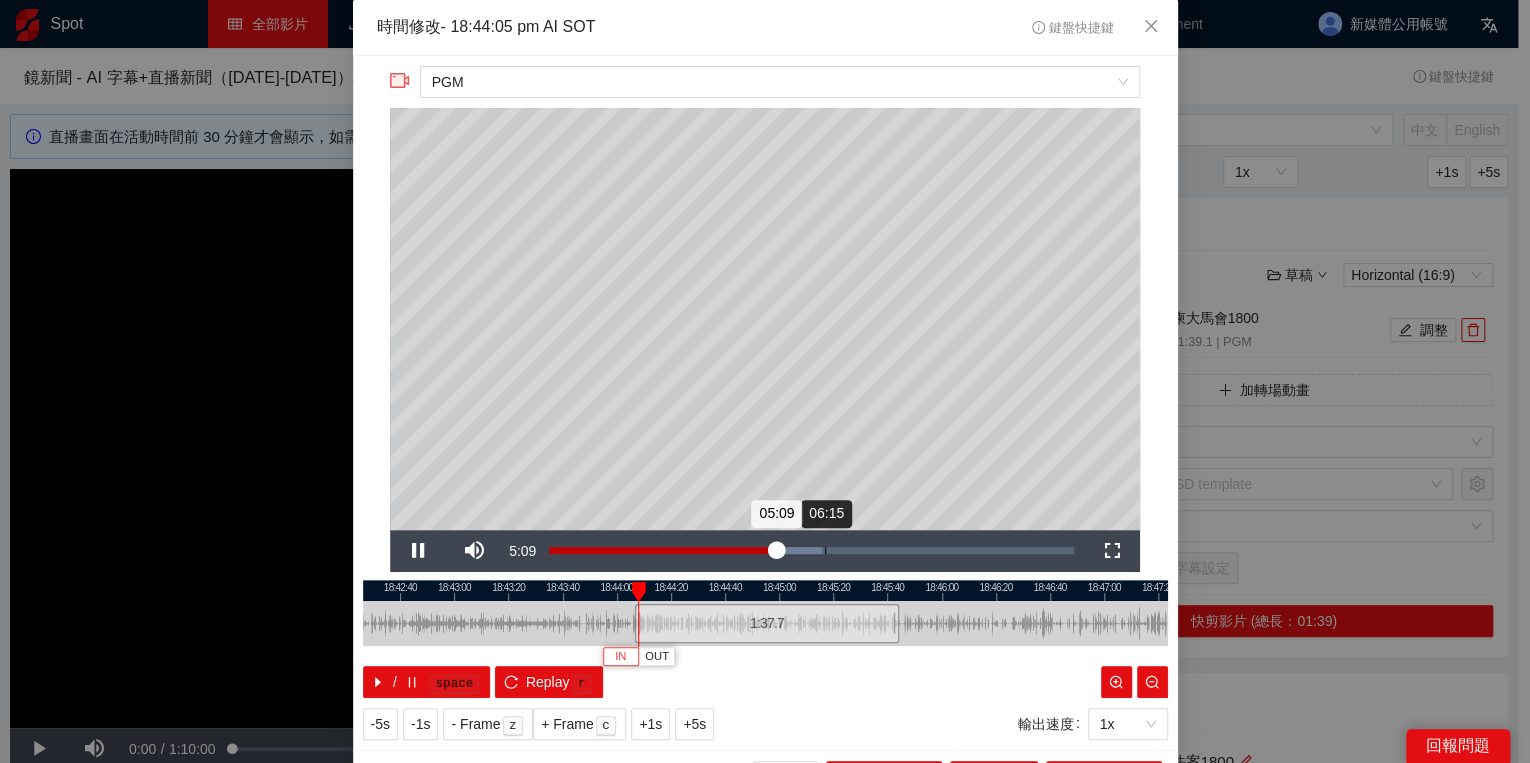 click on "Loaded :  52.09% 06:15 05:09" at bounding box center [811, 550] 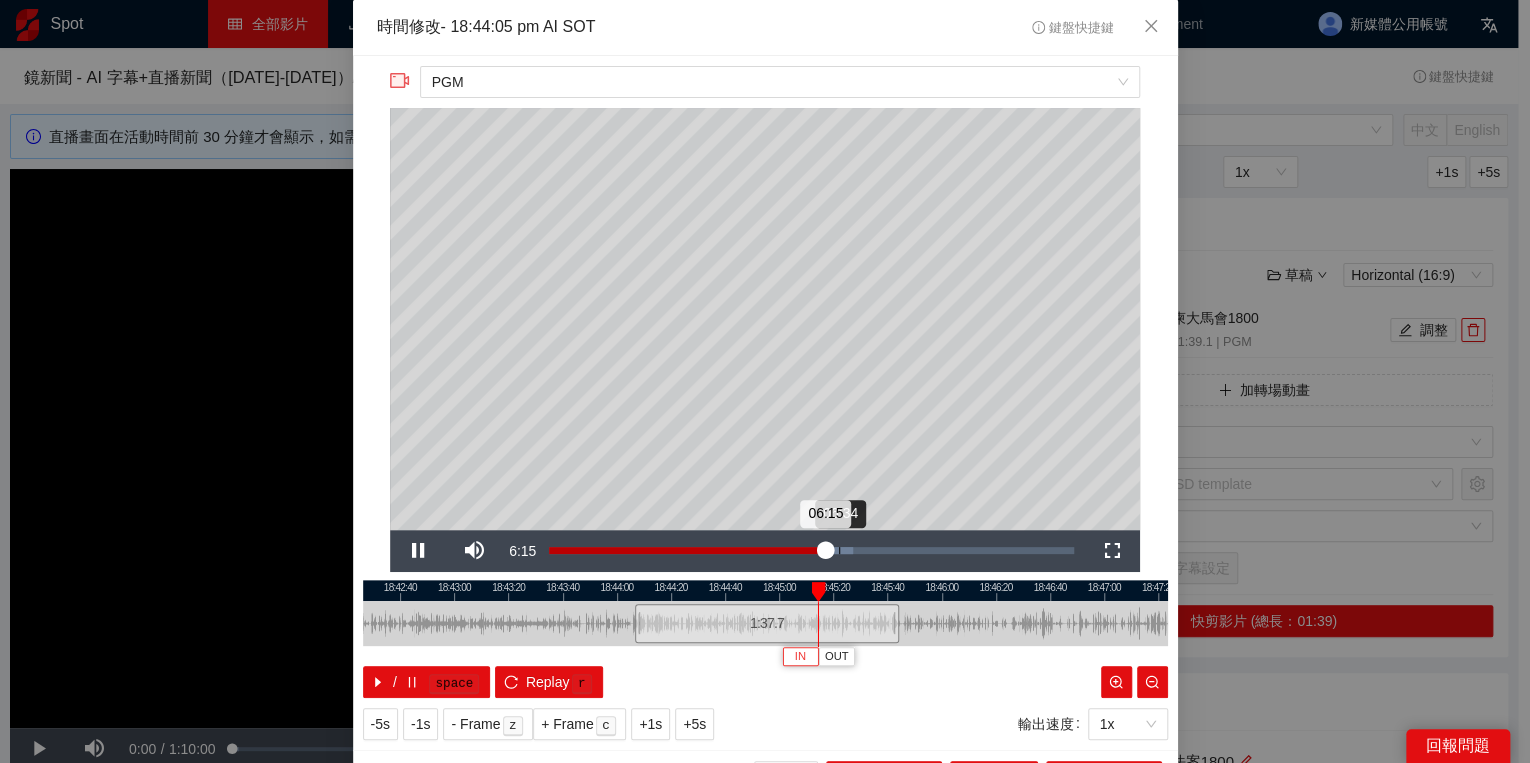 click on "Loaded :  57.98% 06:34 06:15" at bounding box center [811, 550] 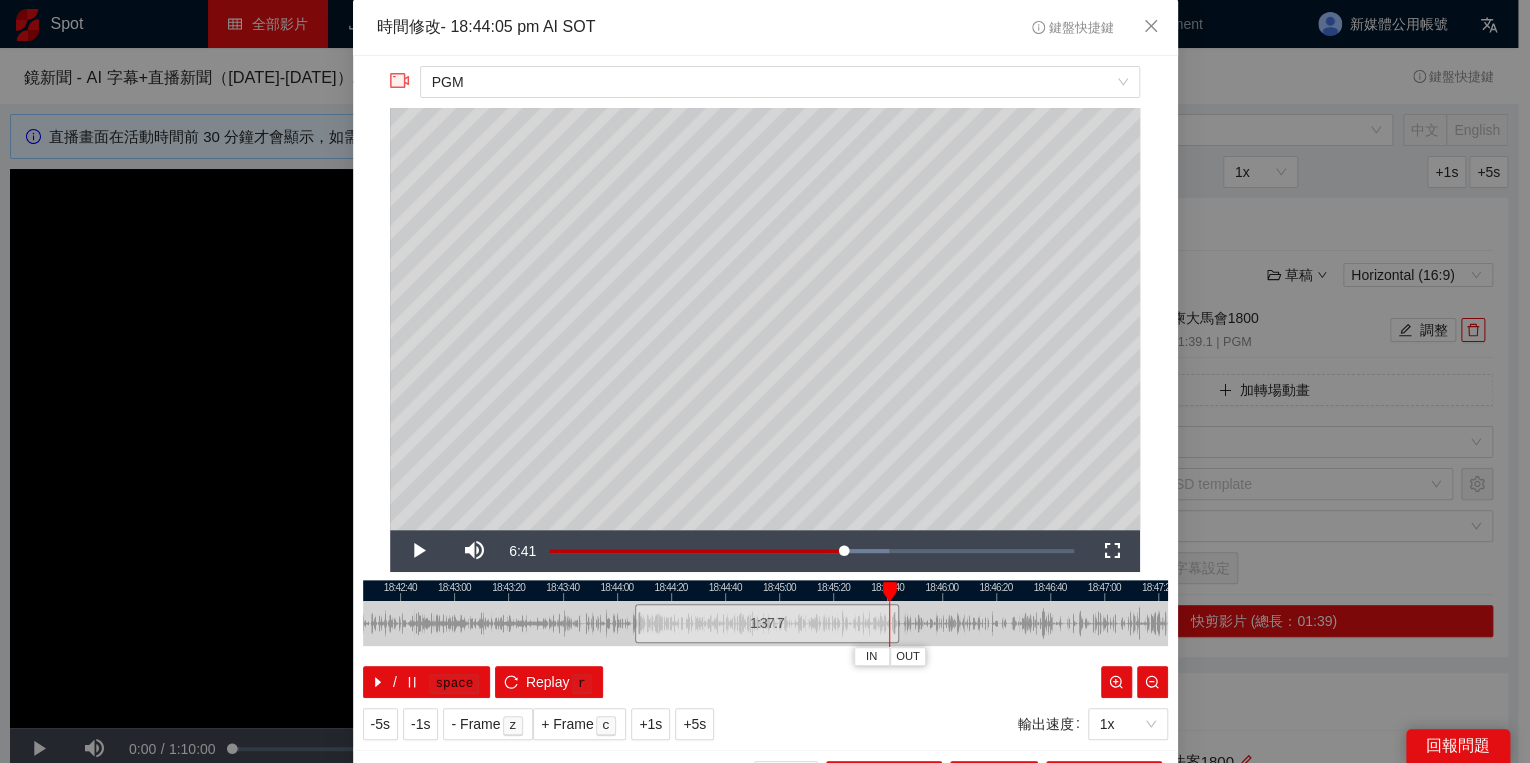 click at bounding box center [889, 592] 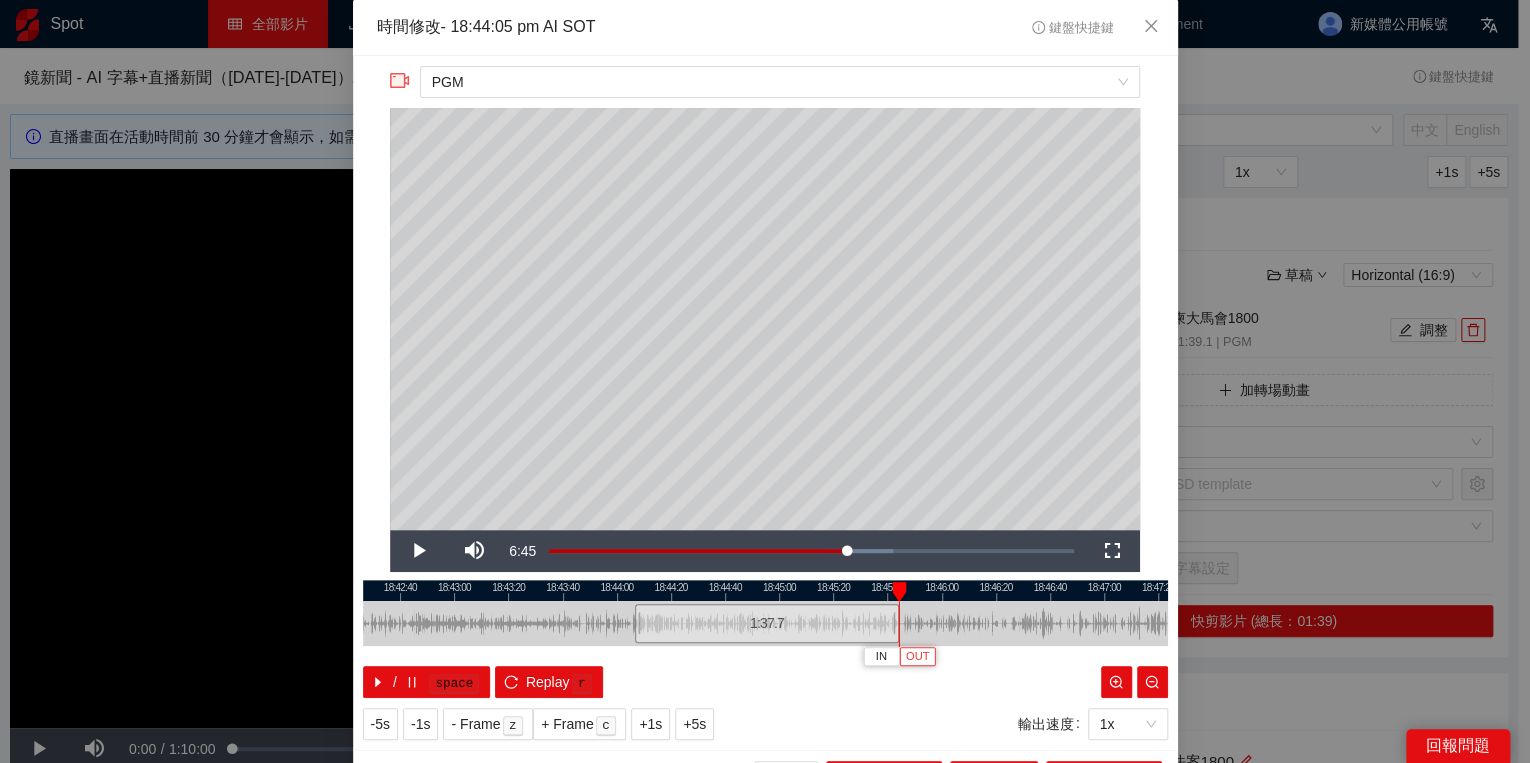 click on "OUT" at bounding box center [917, 656] 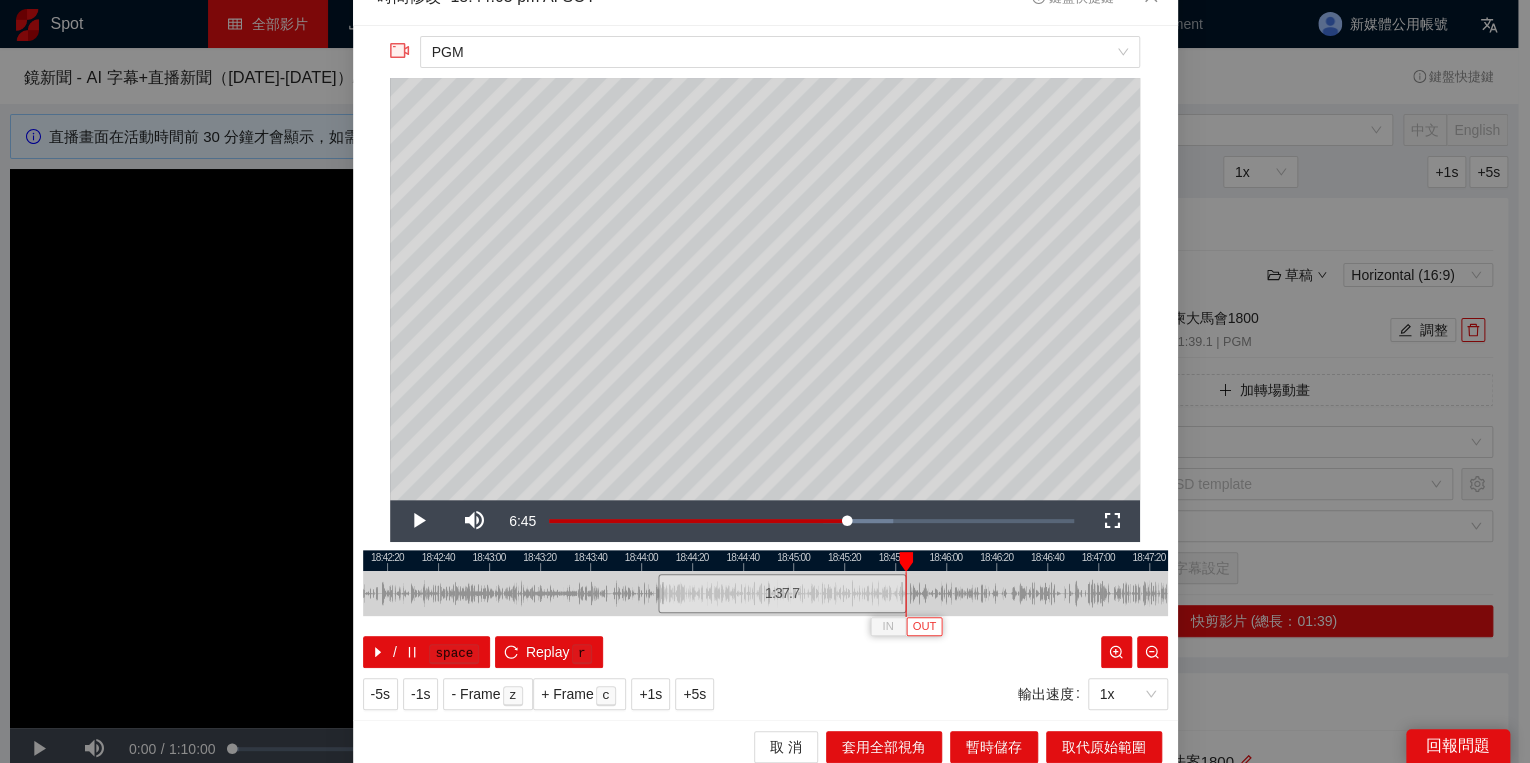 scroll, scrollTop: 39, scrollLeft: 0, axis: vertical 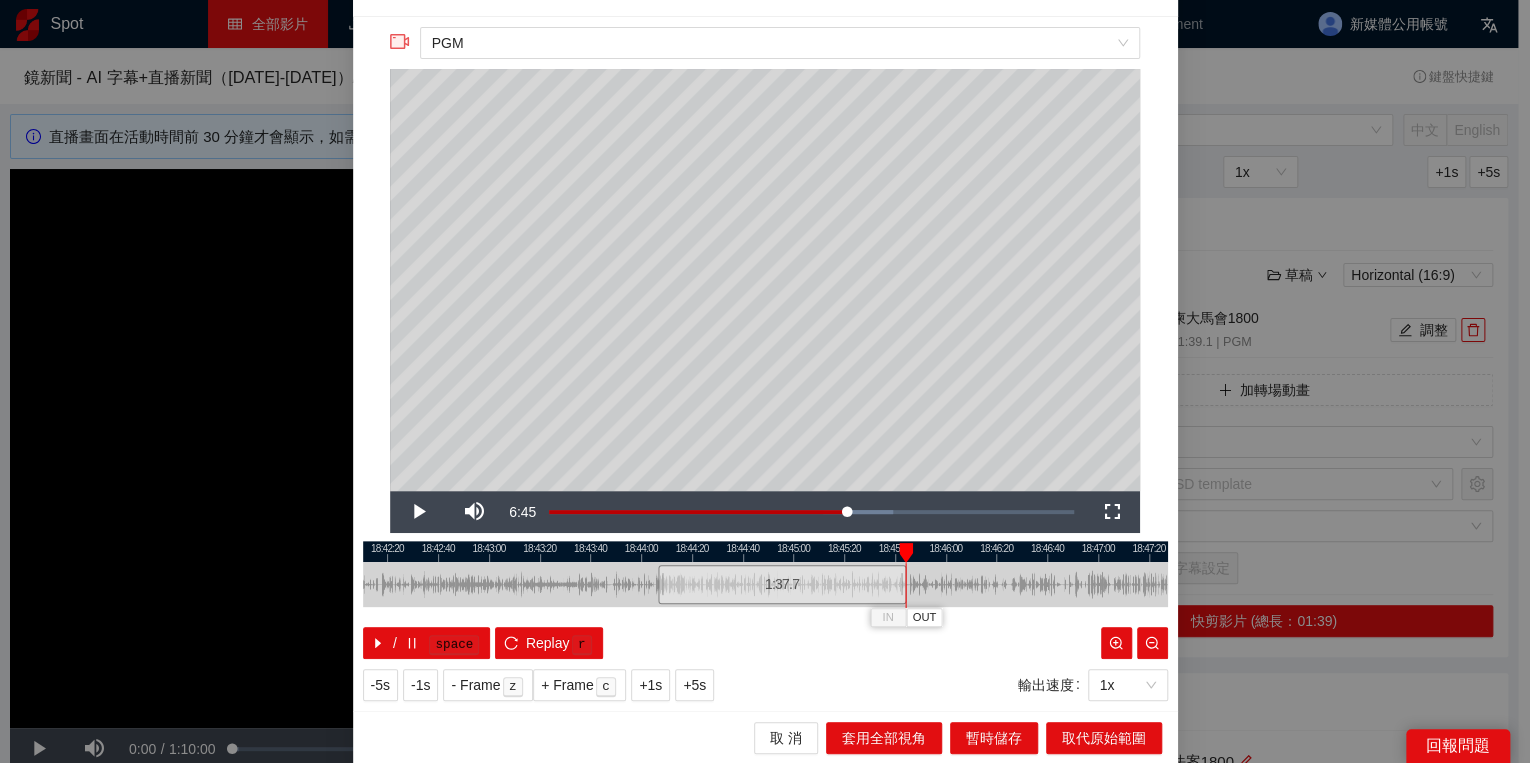 click on "取 消 套用全部視角 暫時儲存 取代原始範圍" at bounding box center (765, 737) 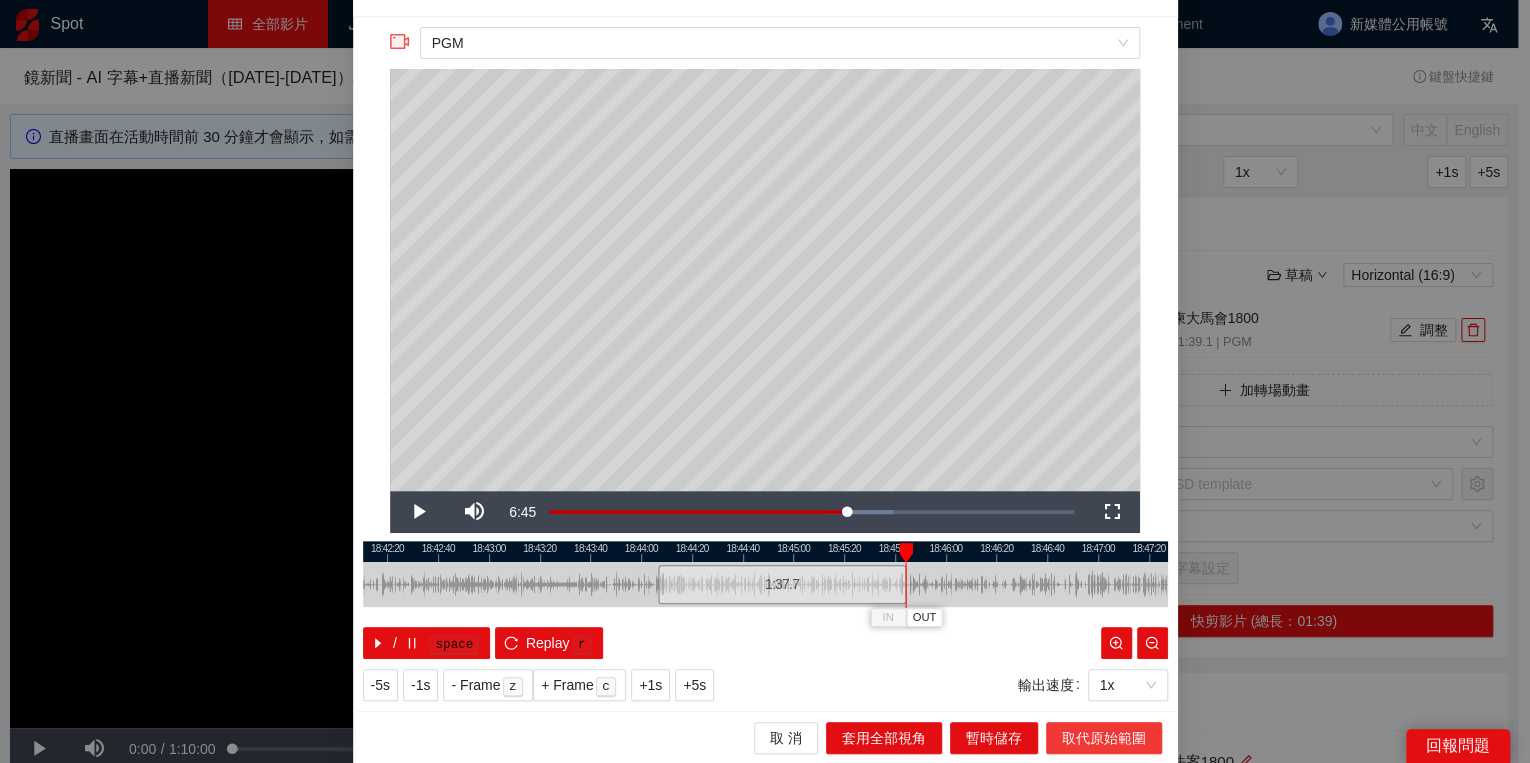 click on "取代原始範圍" at bounding box center (1104, 738) 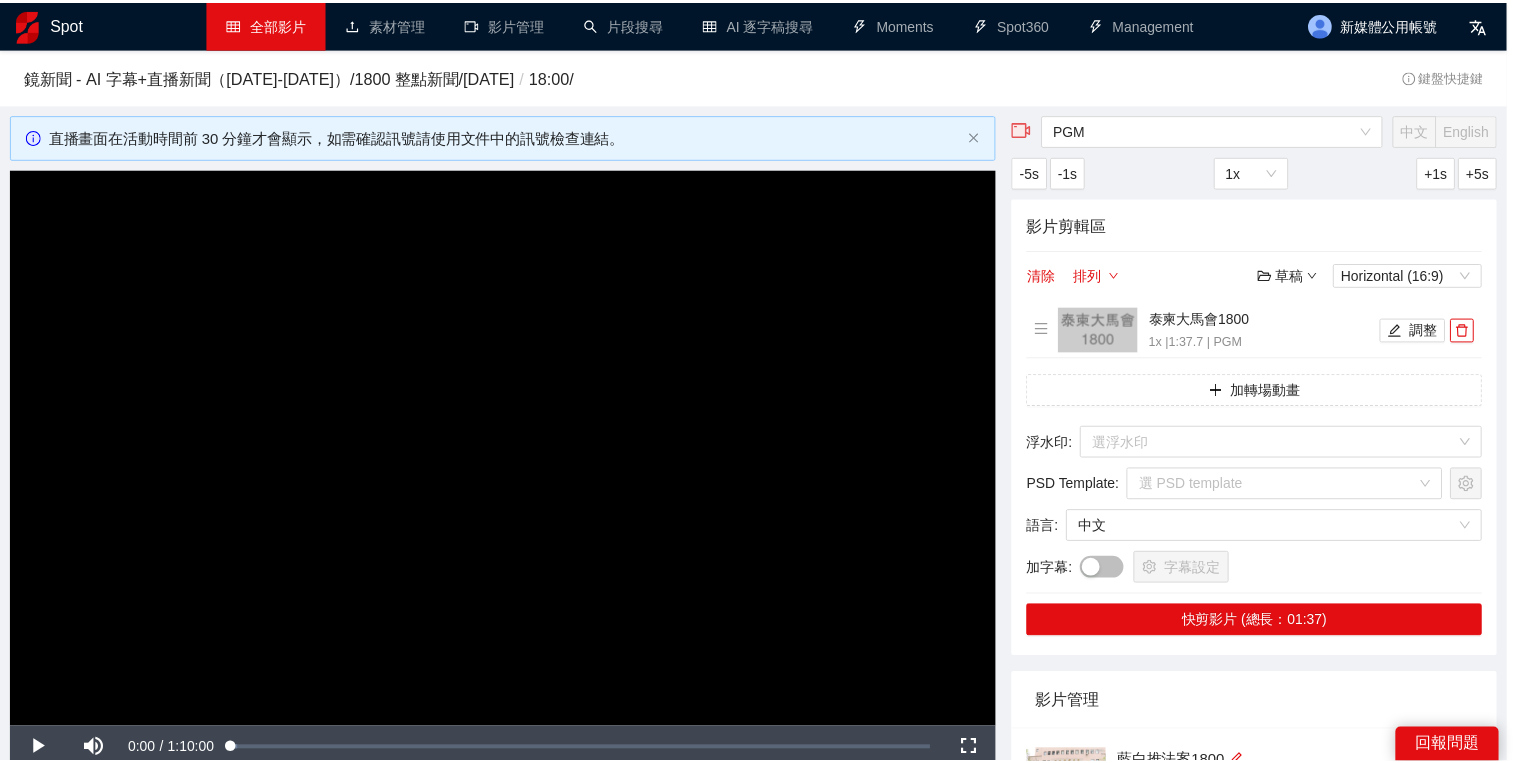 scroll, scrollTop: 0, scrollLeft: 0, axis: both 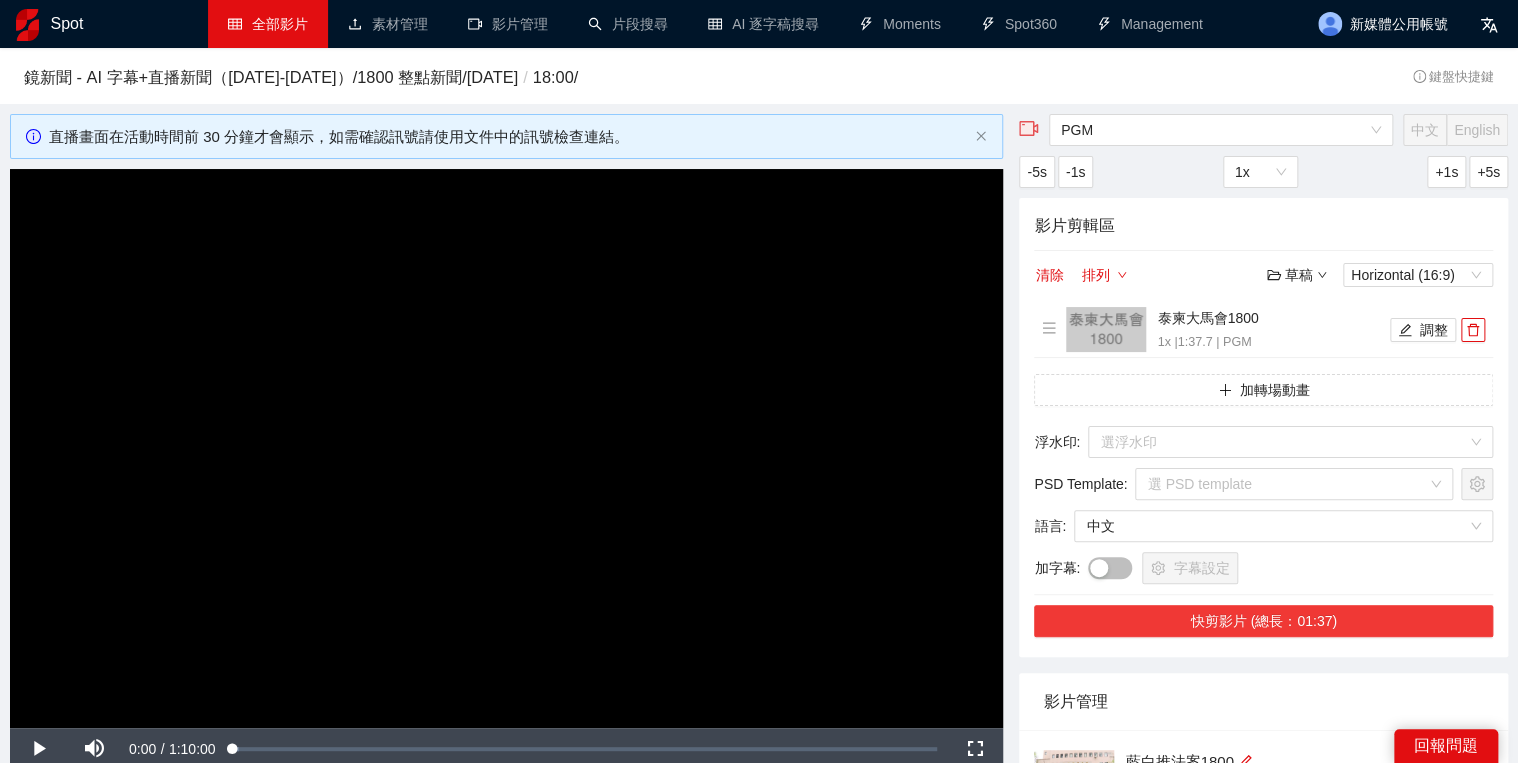click on "快剪影片 (總長：01:37)" at bounding box center [1263, 621] 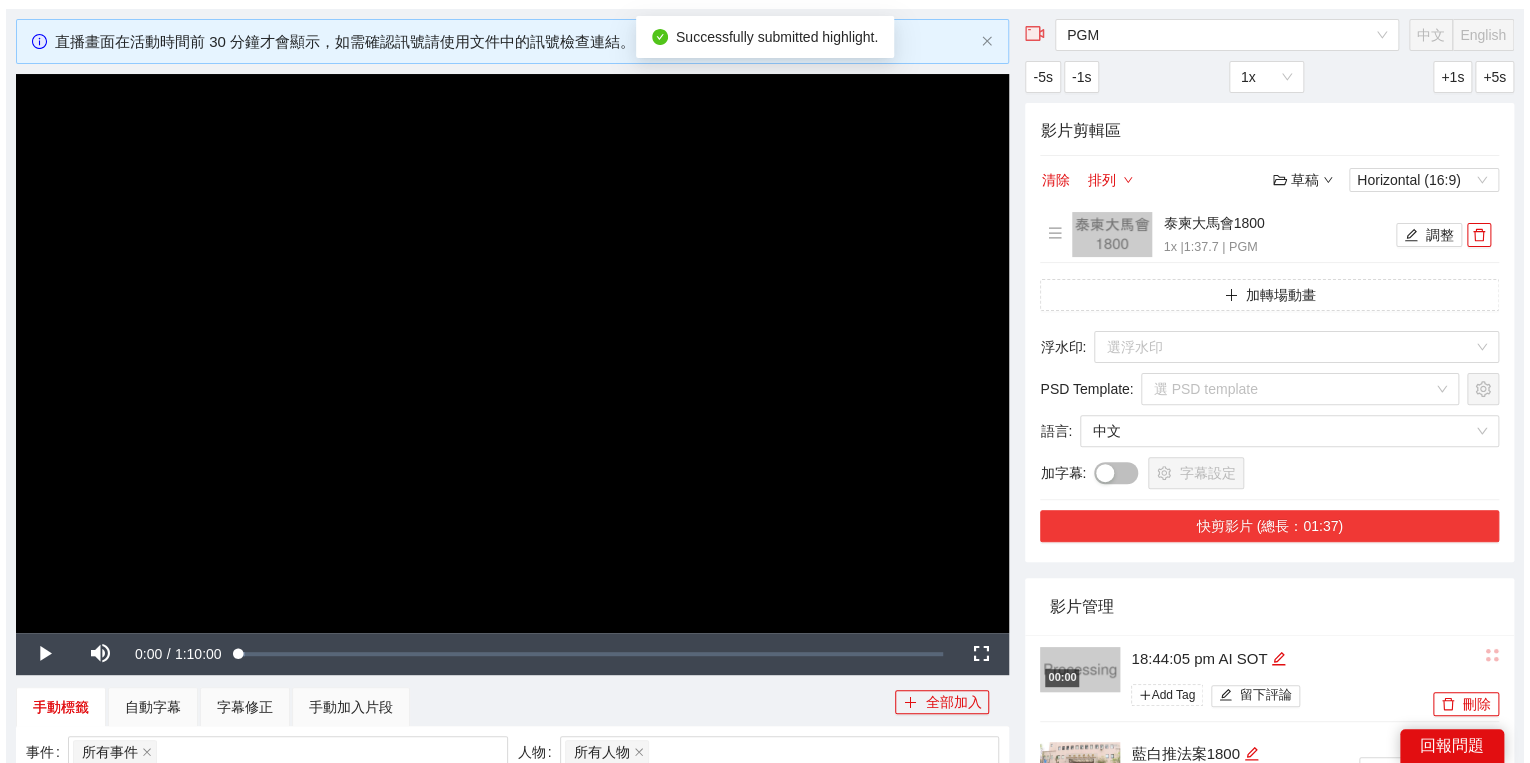 scroll, scrollTop: 160, scrollLeft: 0, axis: vertical 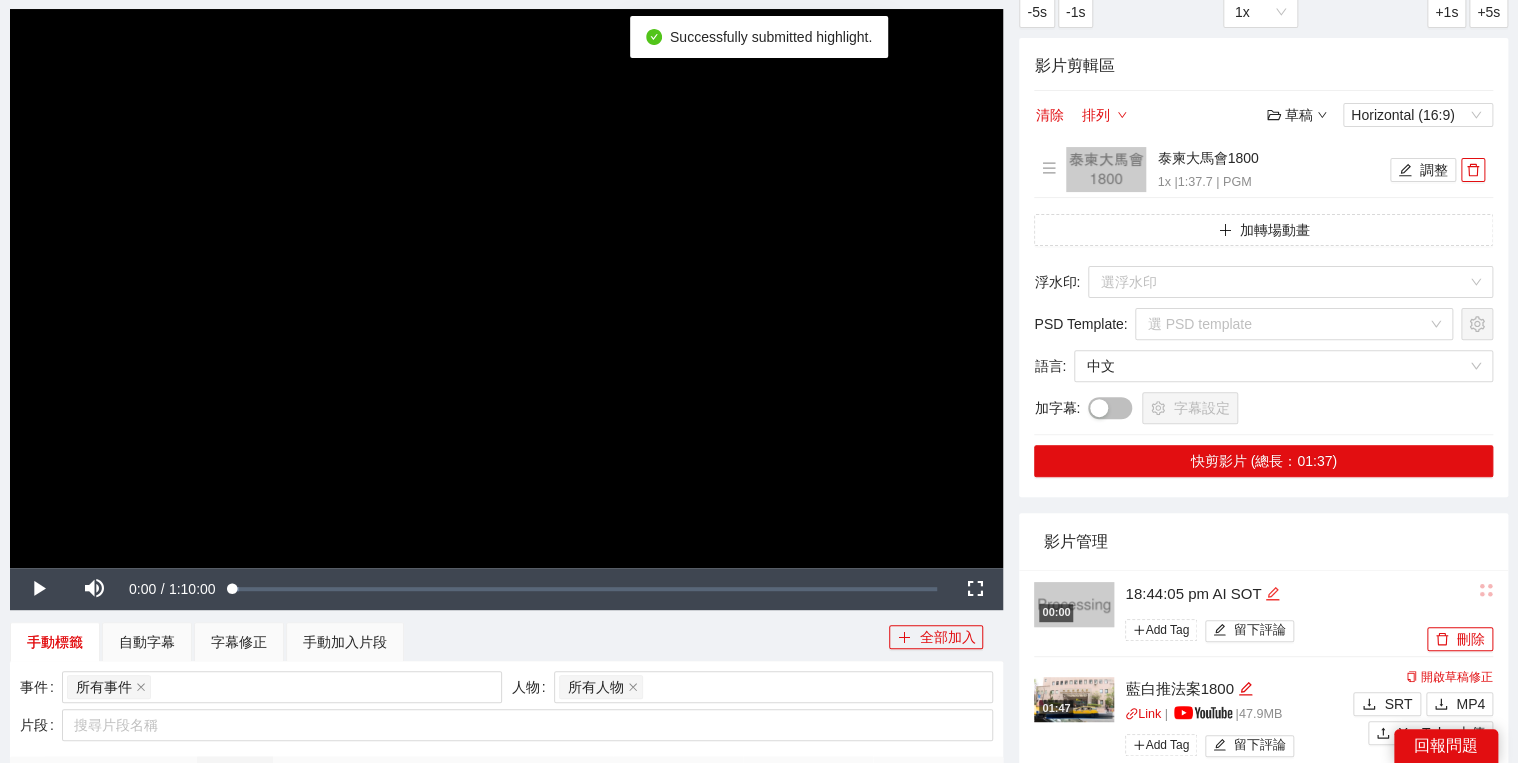 click 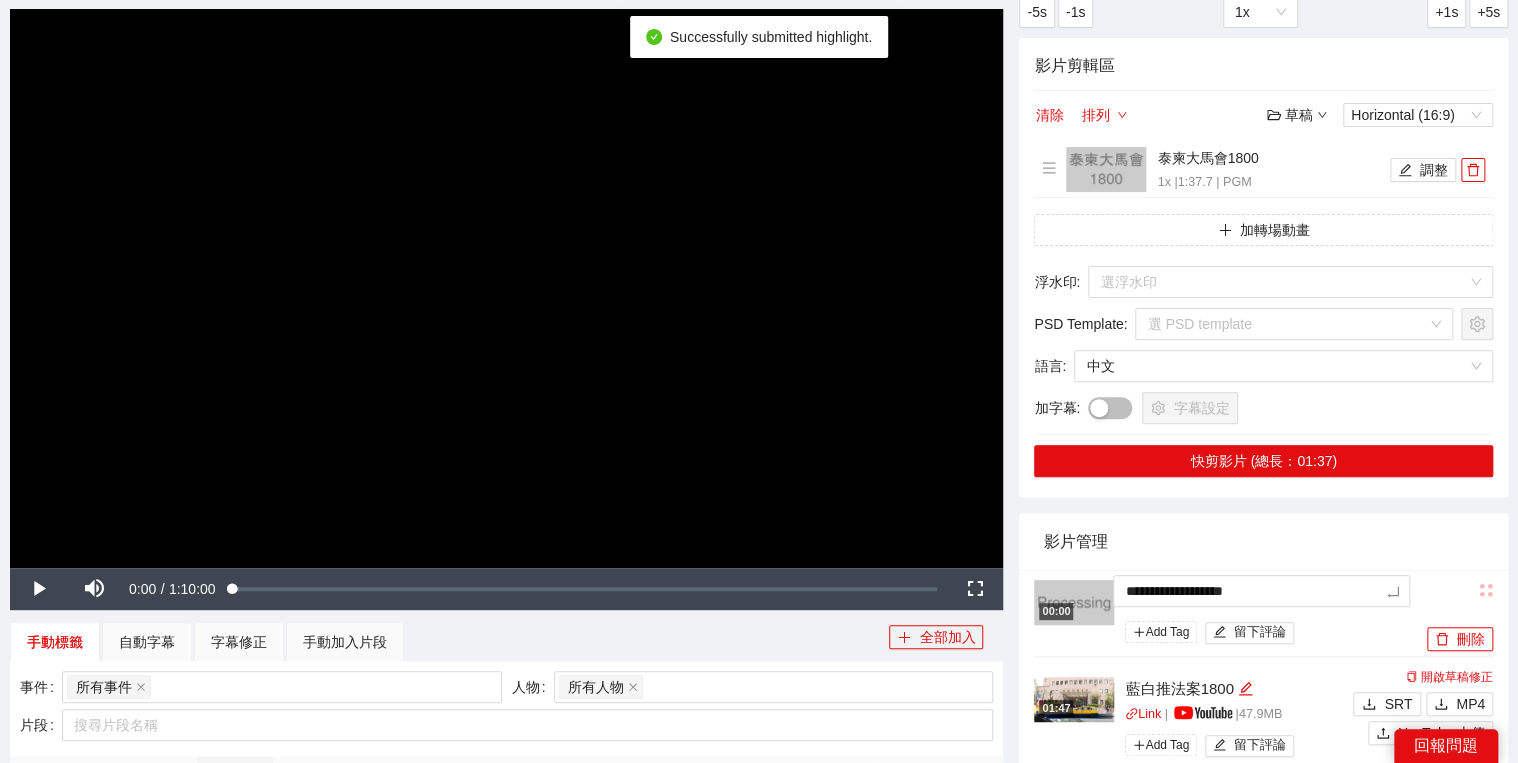 drag, startPoint x: 1308, startPoint y: 588, endPoint x: 1158, endPoint y: 552, distance: 154.25952 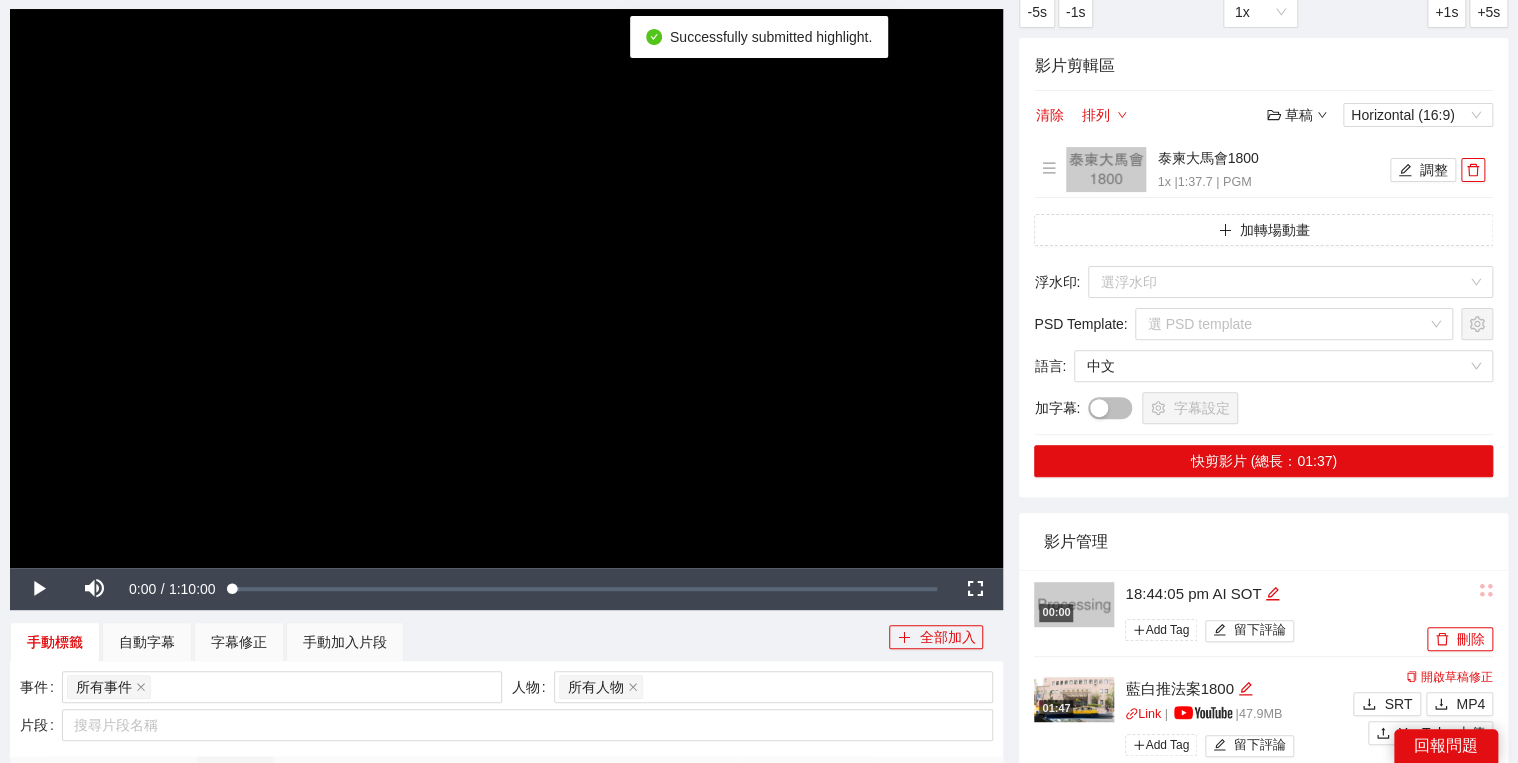 click on "影片管理" at bounding box center [1263, 541] 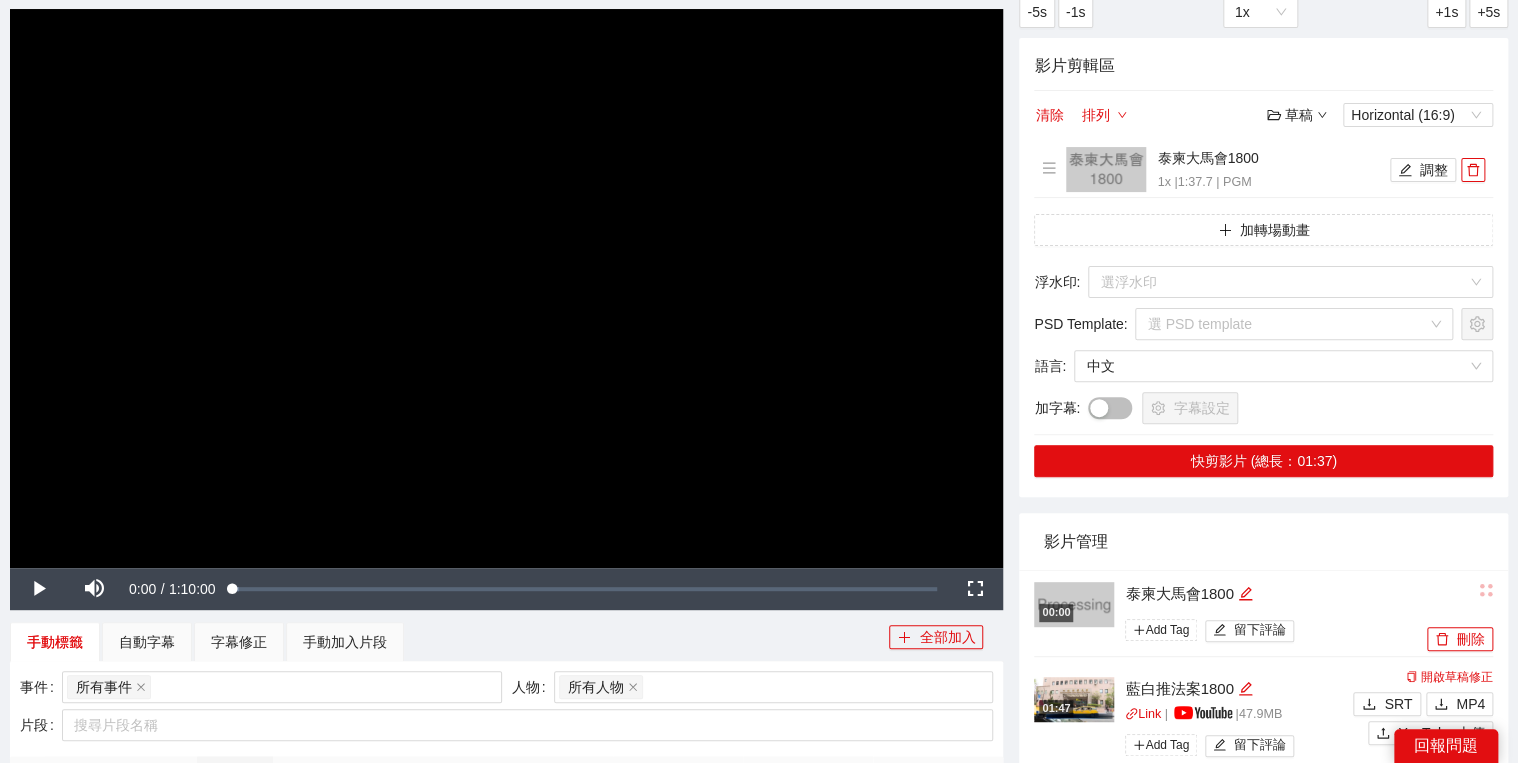 click on "事件 所有事件   人物 所有人物   片段   搜尋片段名稱" at bounding box center [506, 708] 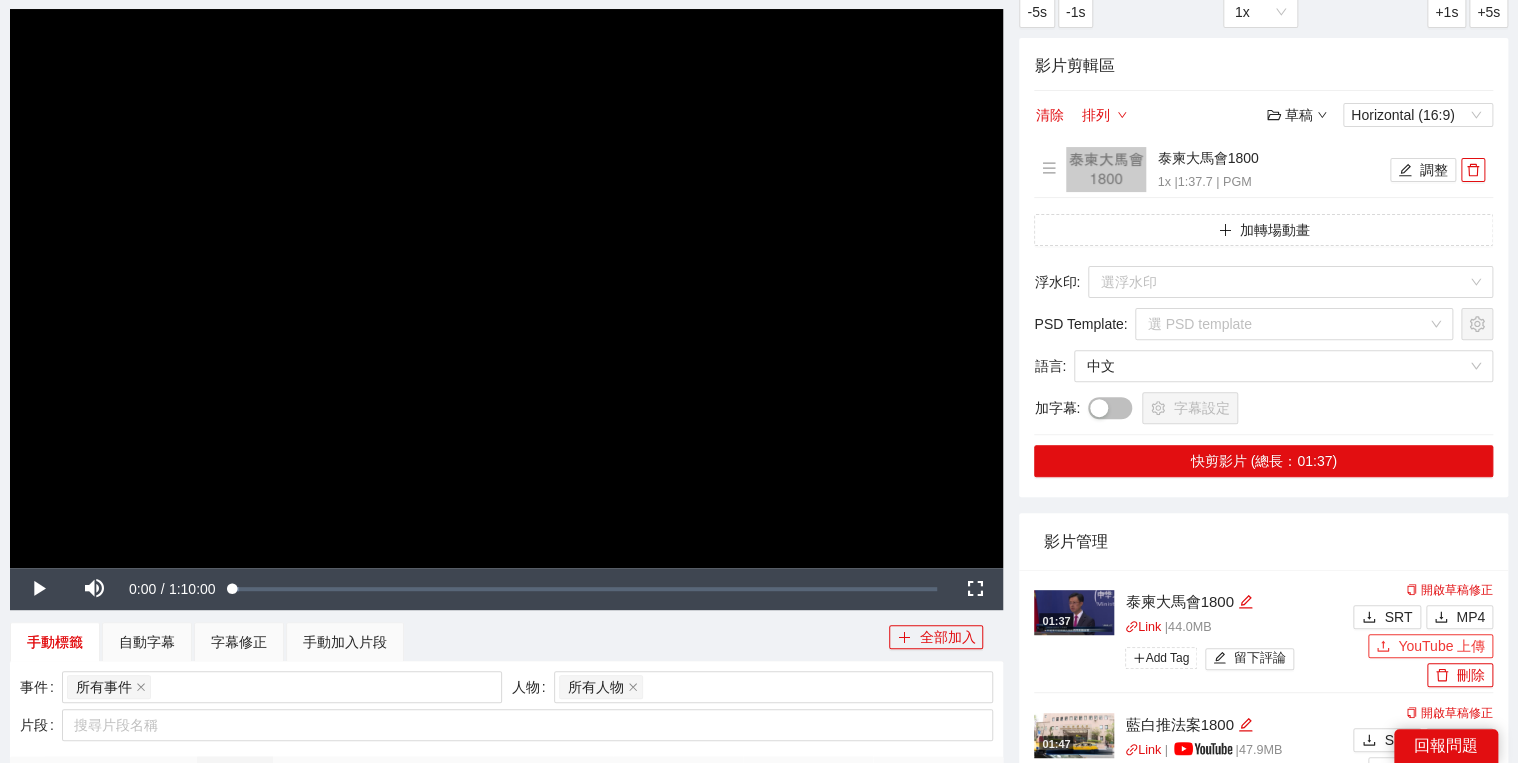 click on "YouTube 上傳" at bounding box center (1430, 646) 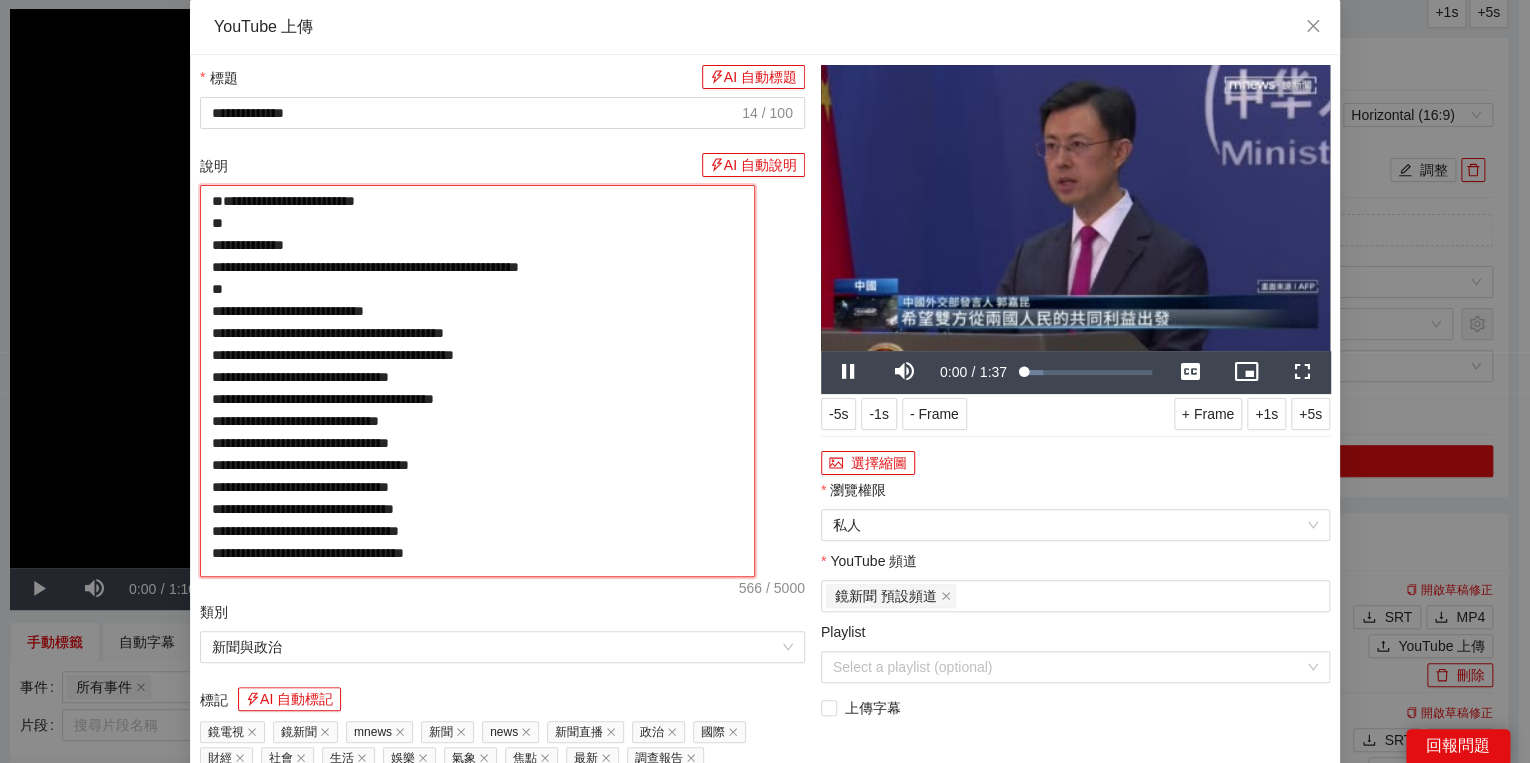 click on "**********" at bounding box center [477, 381] 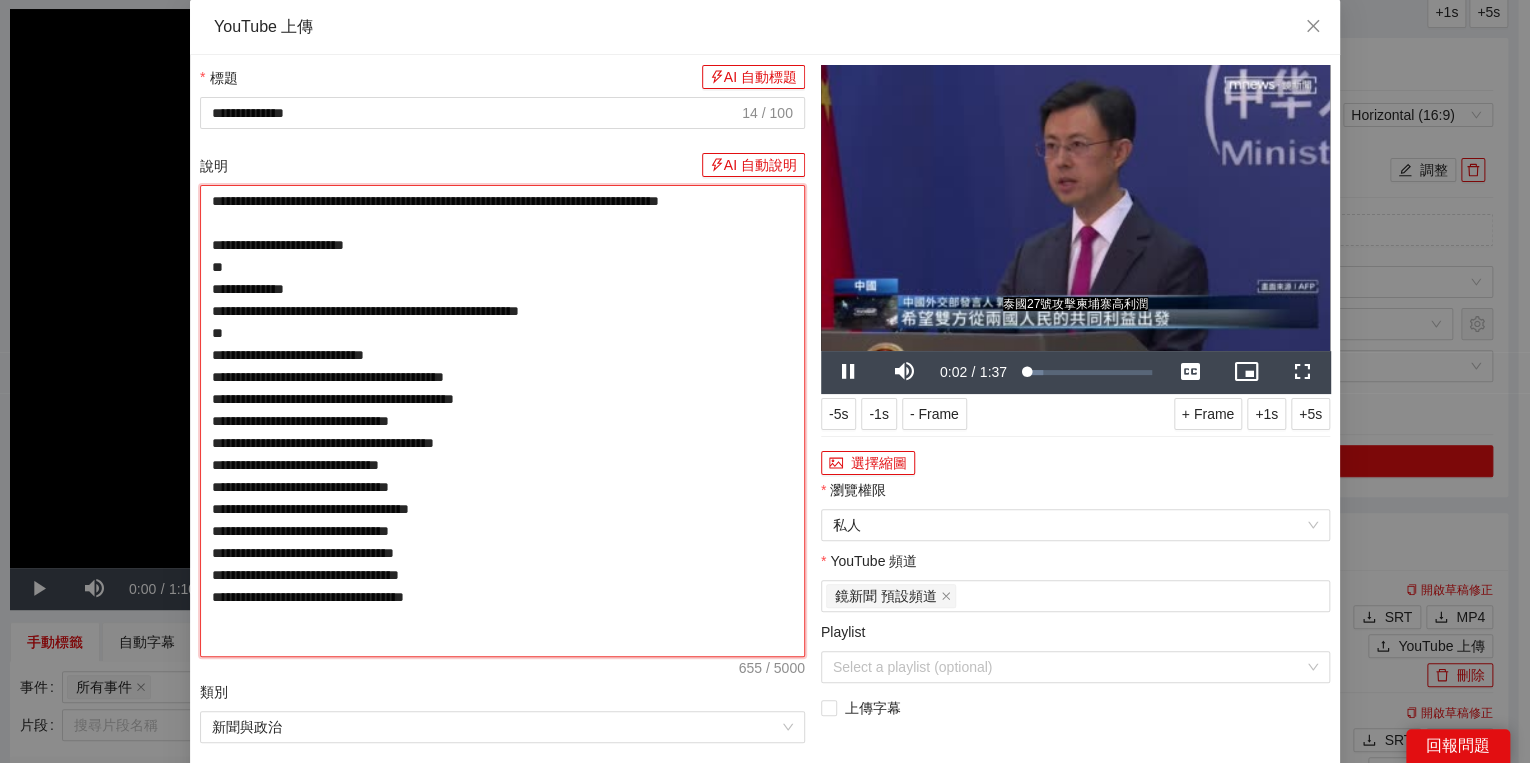 drag, startPoint x: 249, startPoint y: 191, endPoint x: 228, endPoint y: 205, distance: 25.23886 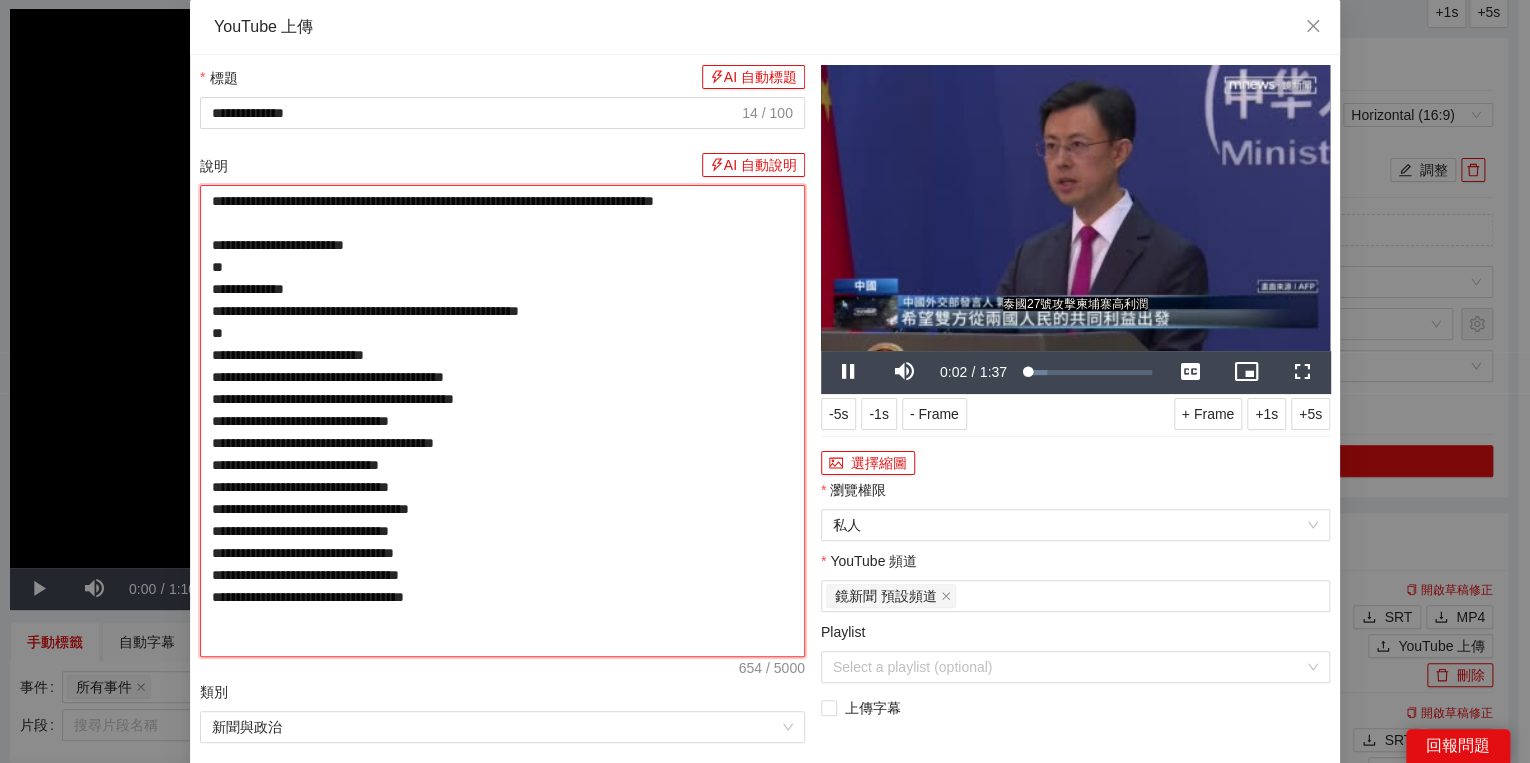 click on "**********" at bounding box center (502, 421) 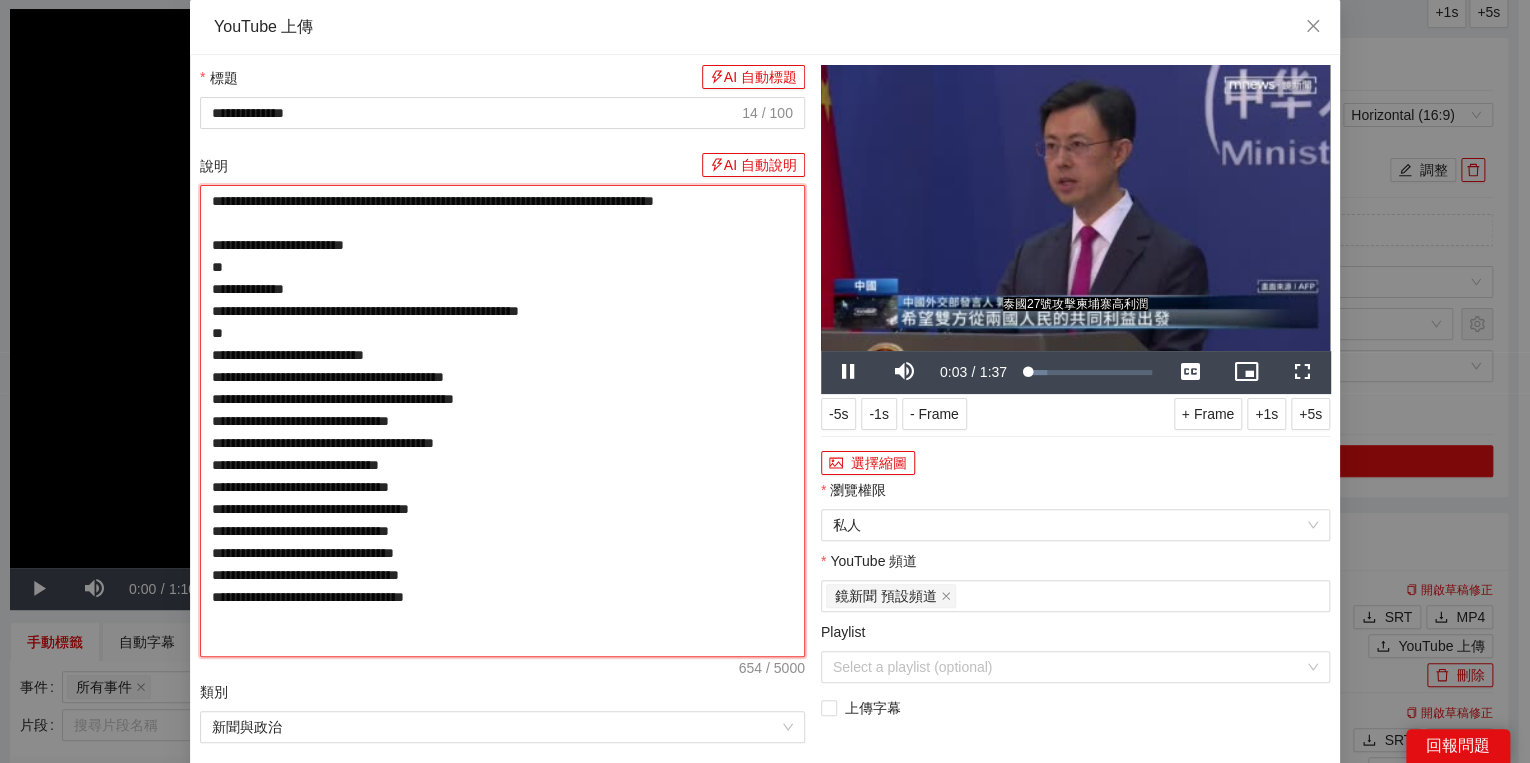 type on "**********" 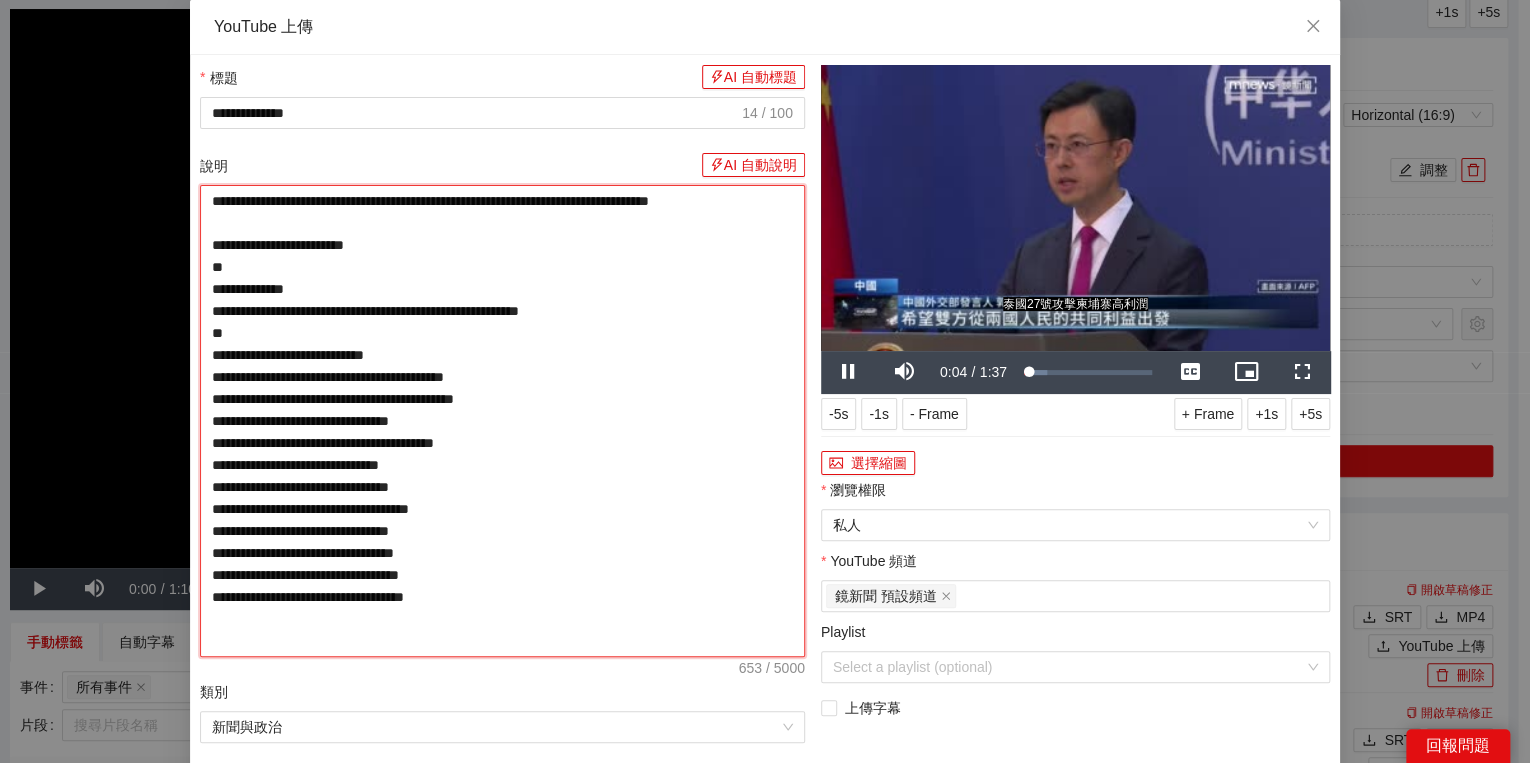 click on "**********" at bounding box center (502, 421) 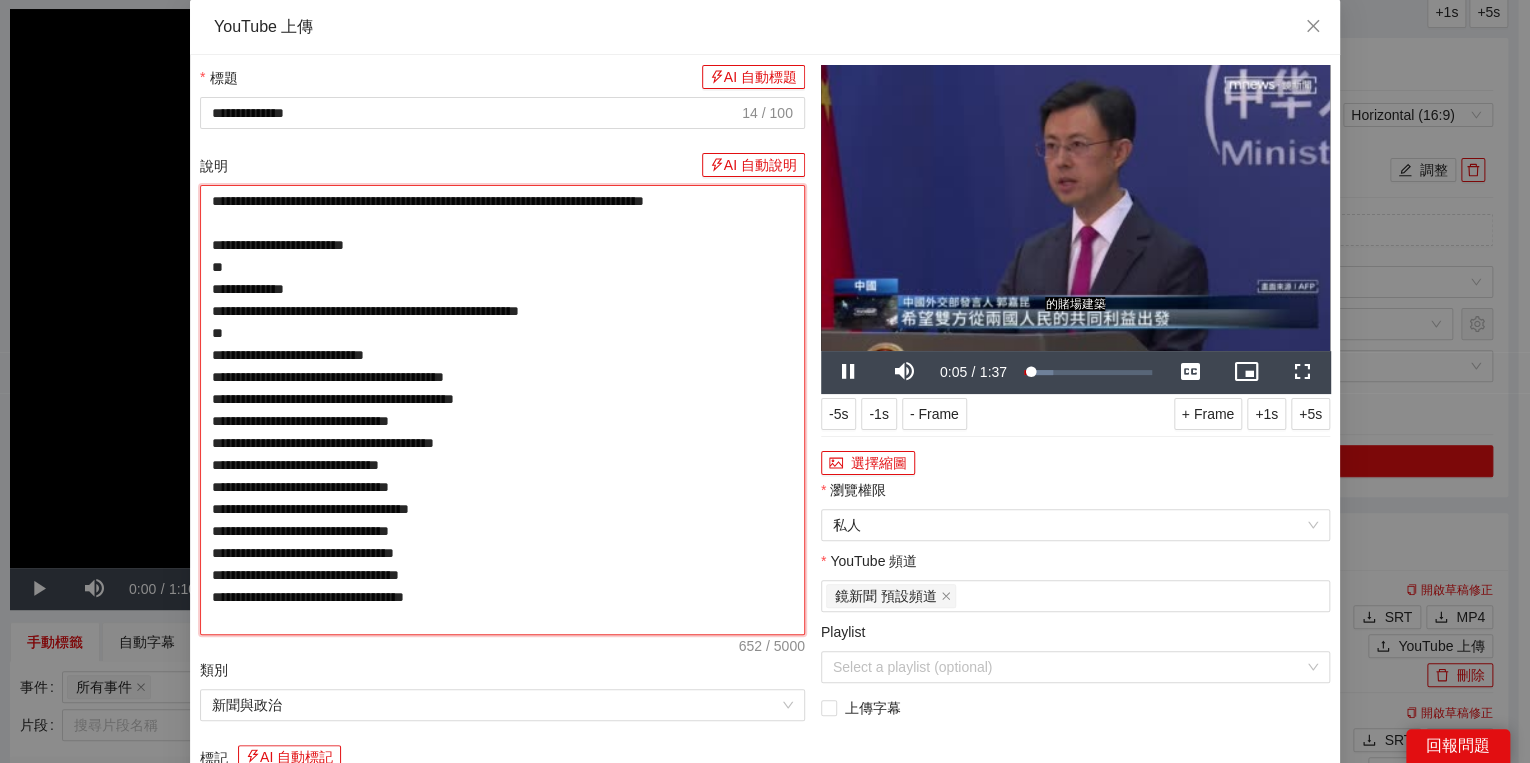 drag, startPoint x: 287, startPoint y: 196, endPoint x: 300, endPoint y: 195, distance: 13.038404 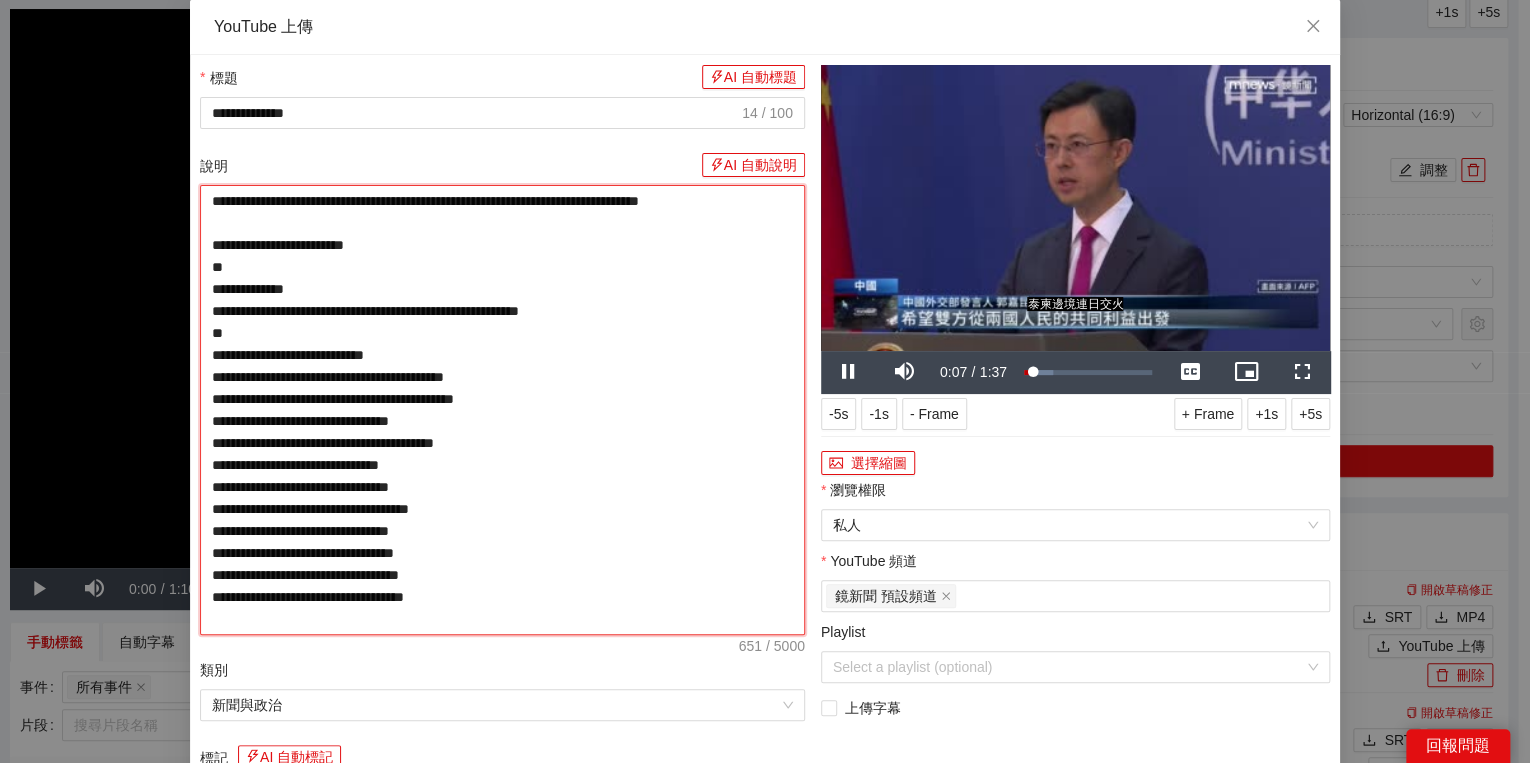 type on "**********" 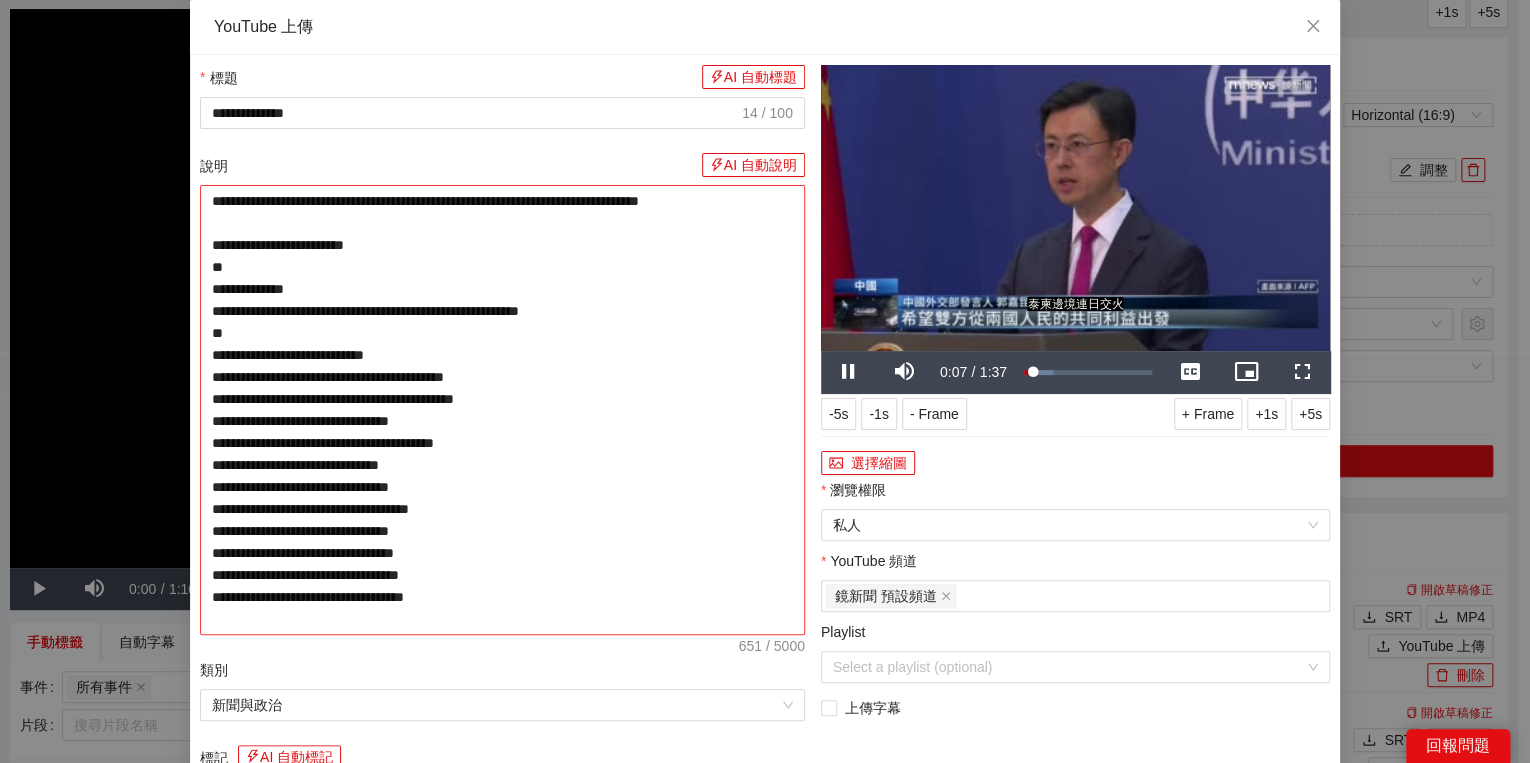 type on "**********" 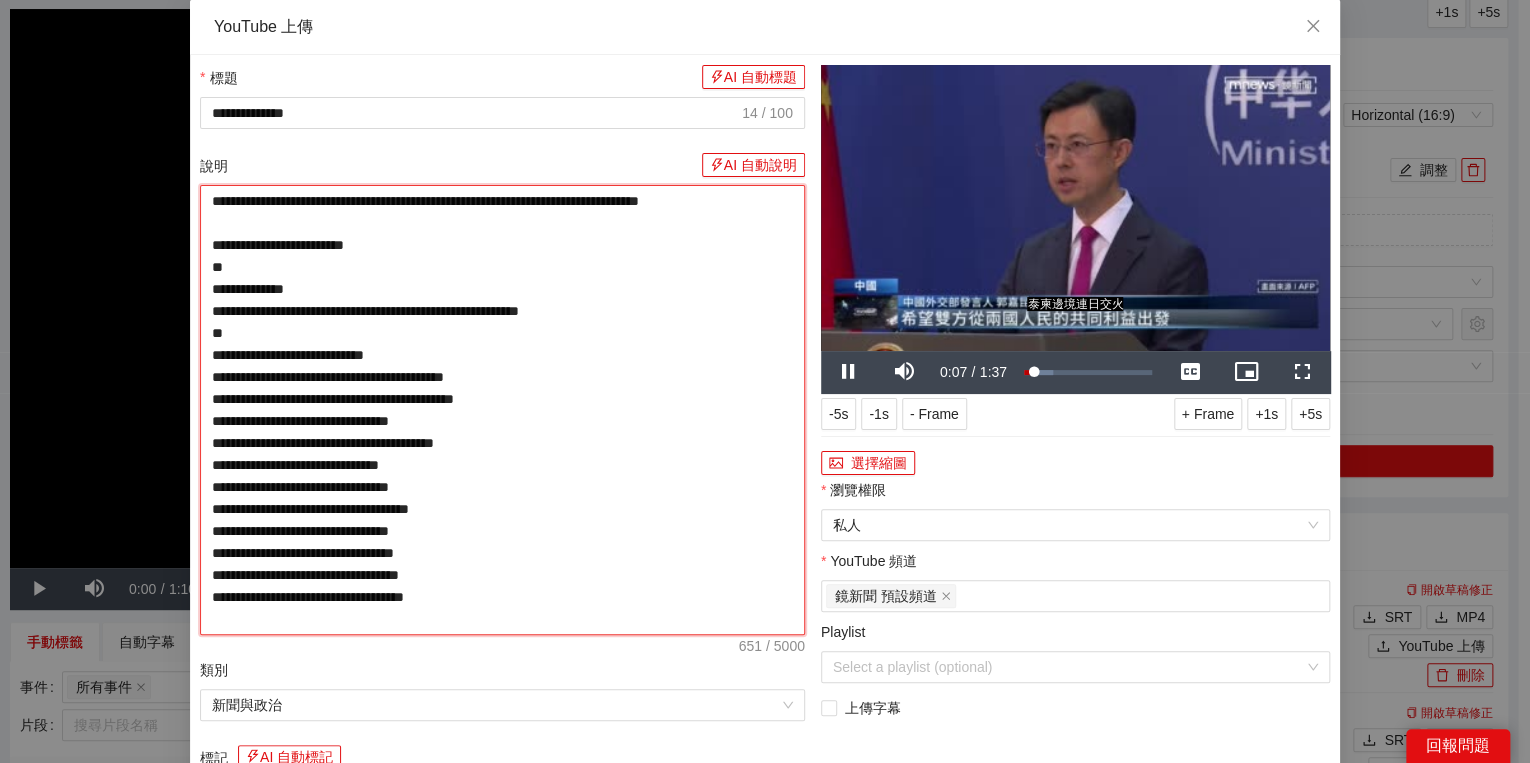 click on "**********" at bounding box center [502, 410] 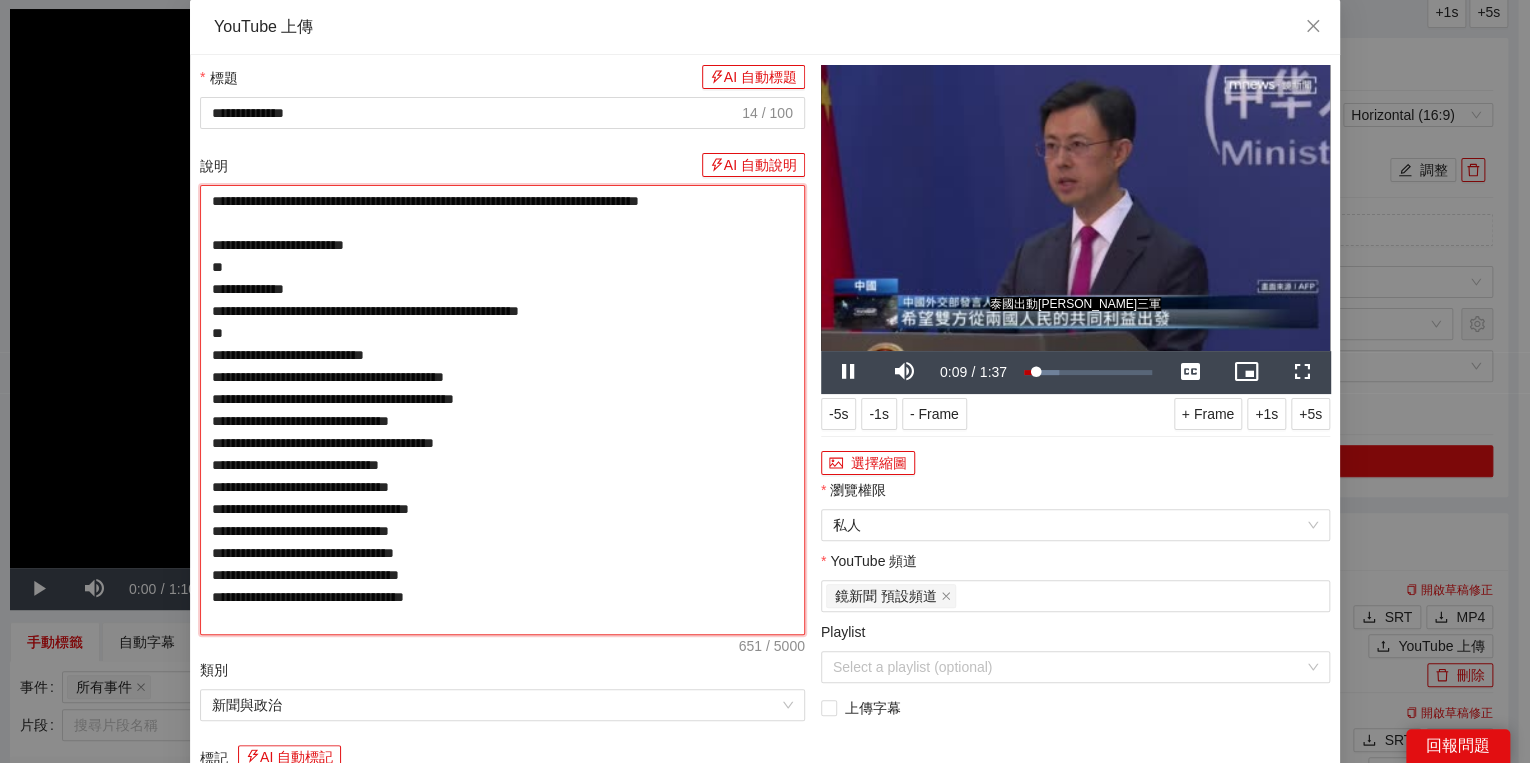 type on "**********" 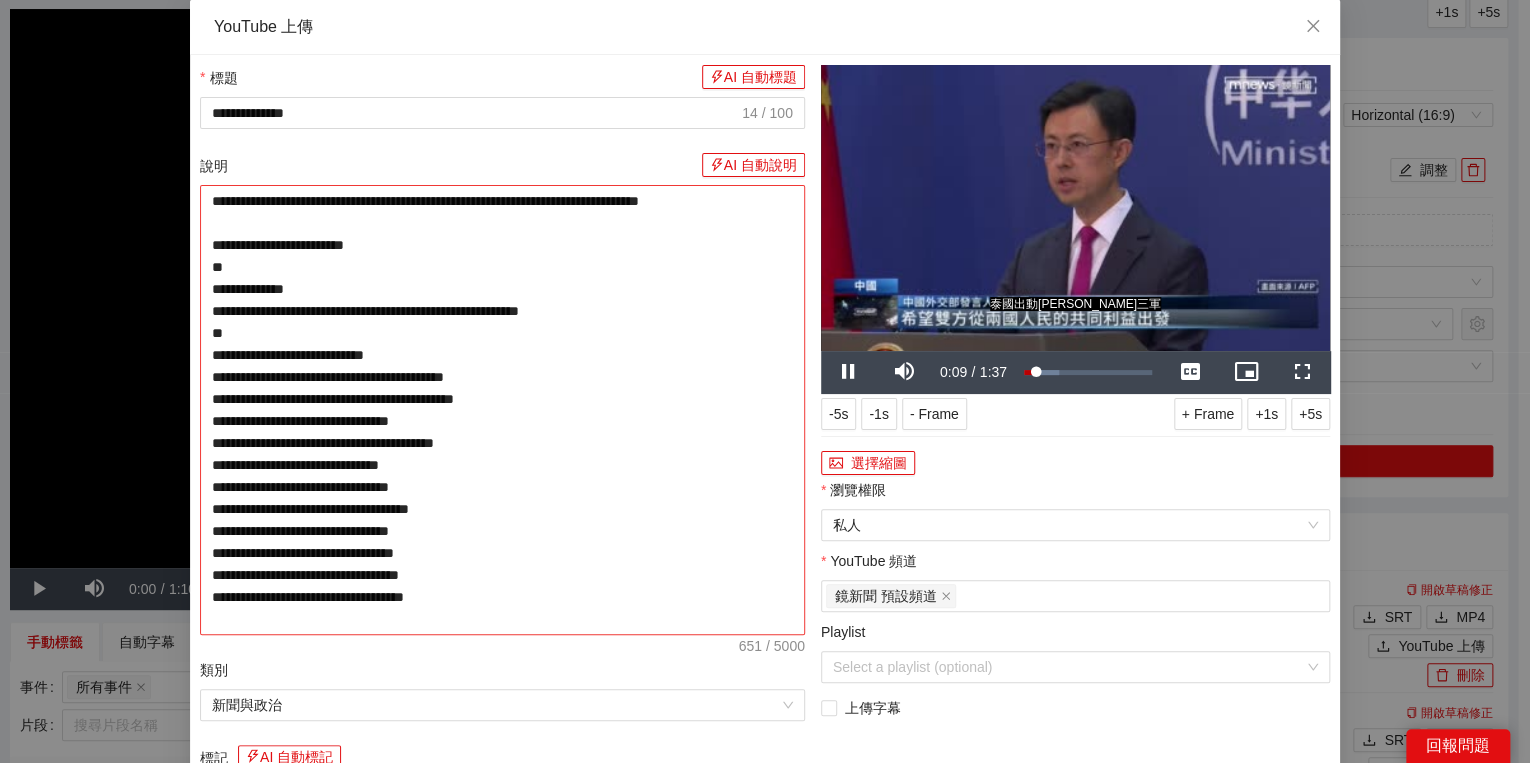 type on "**********" 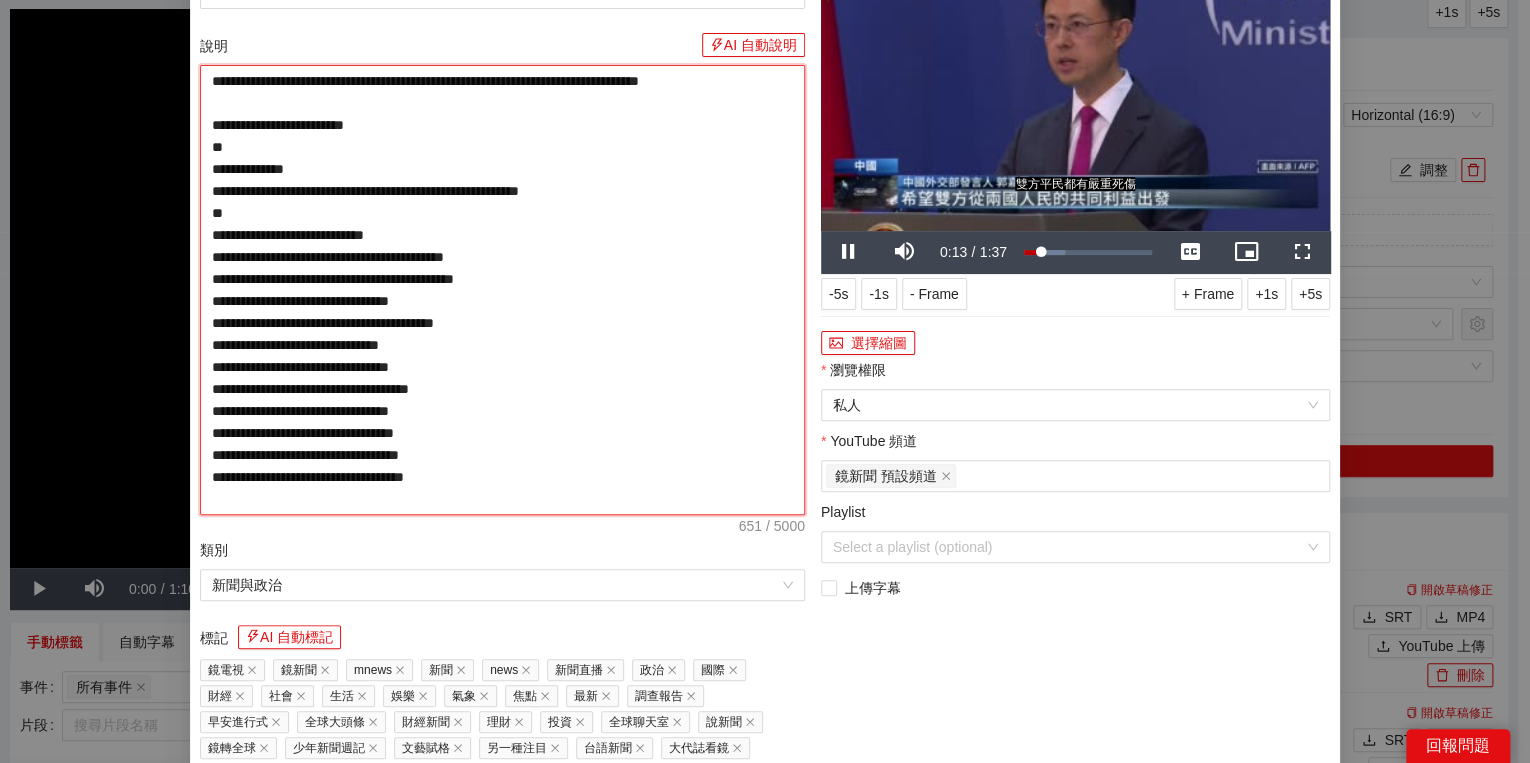 scroll, scrollTop: 240, scrollLeft: 0, axis: vertical 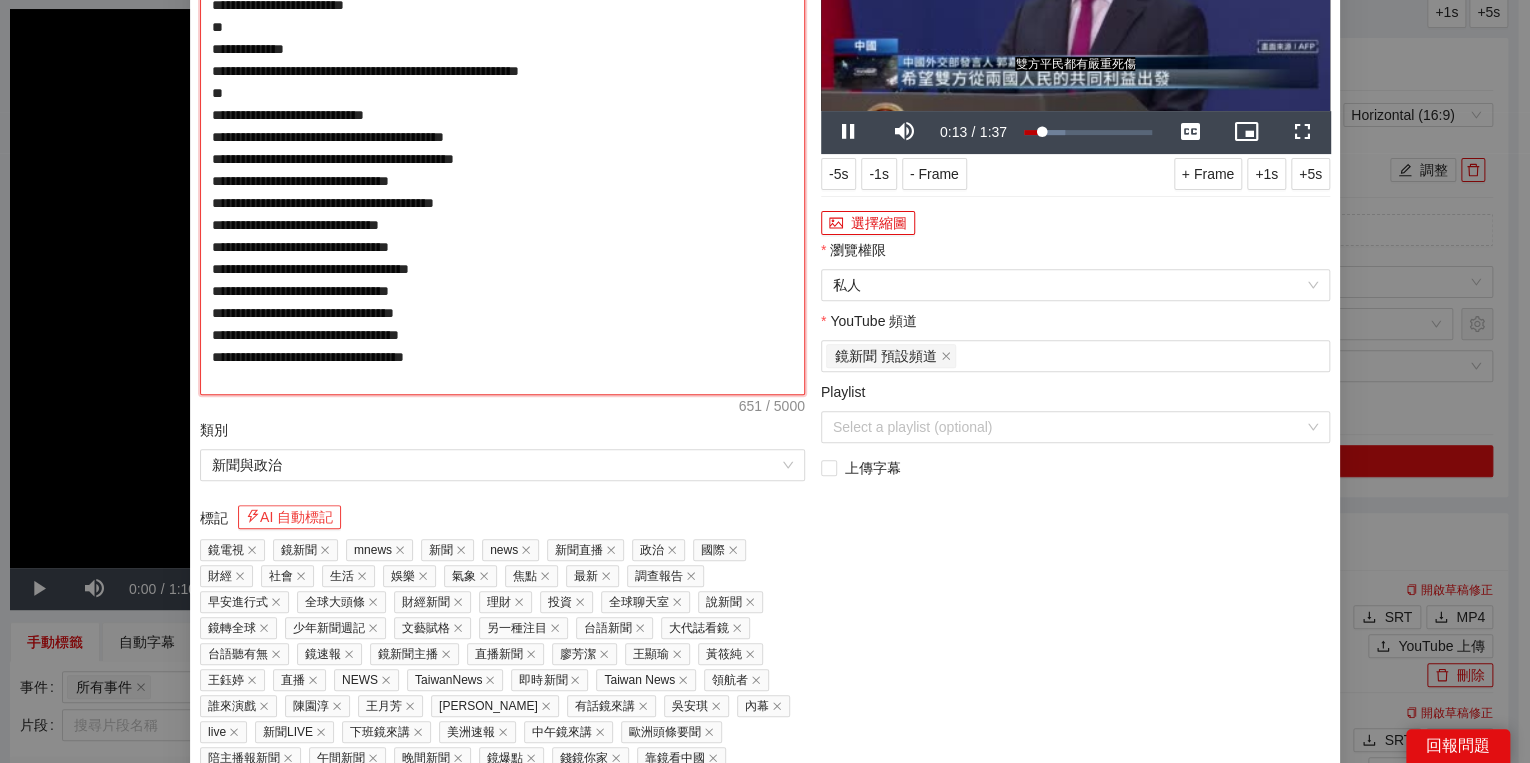type on "**********" 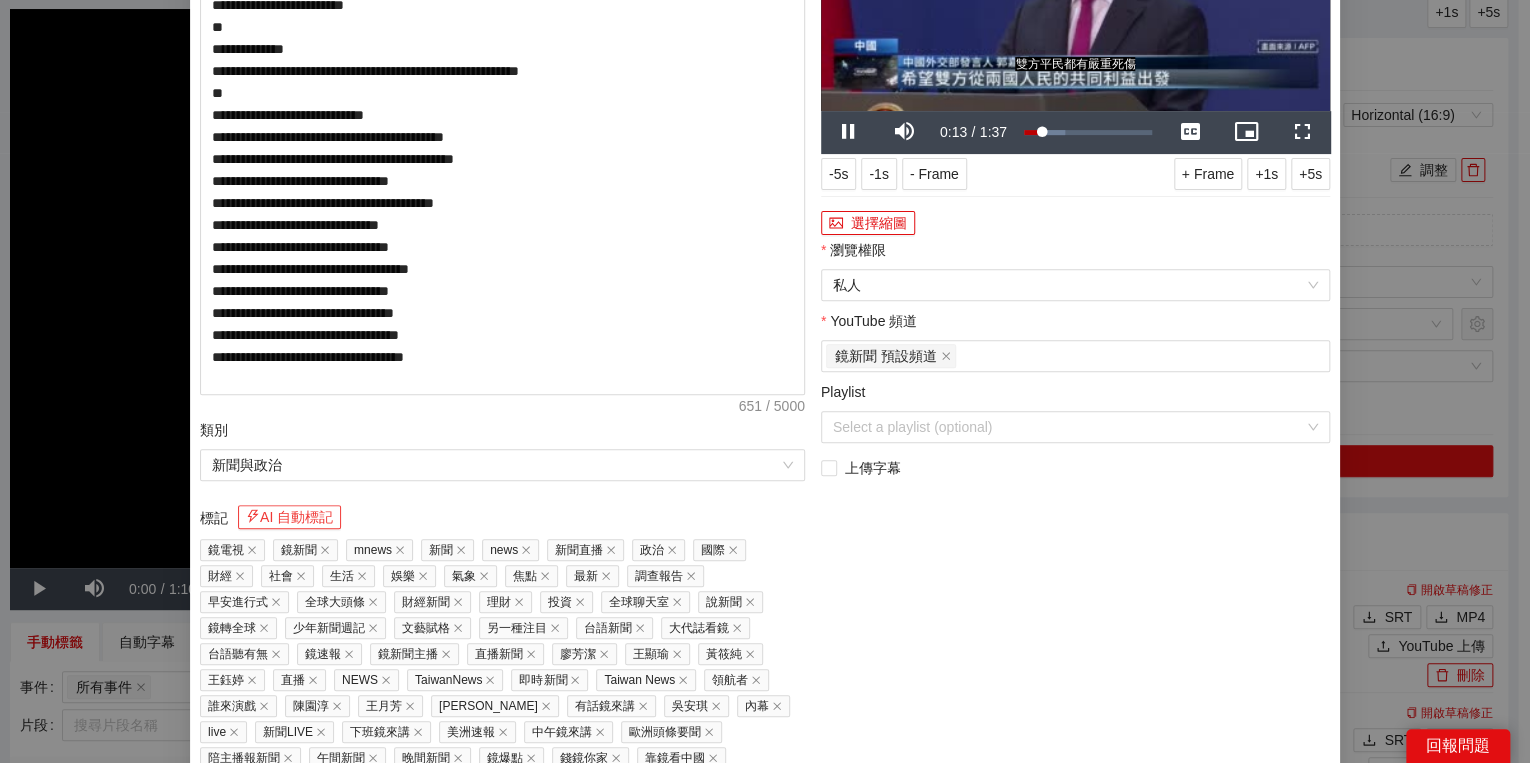 click on "AI 自動標記" at bounding box center (289, 517) 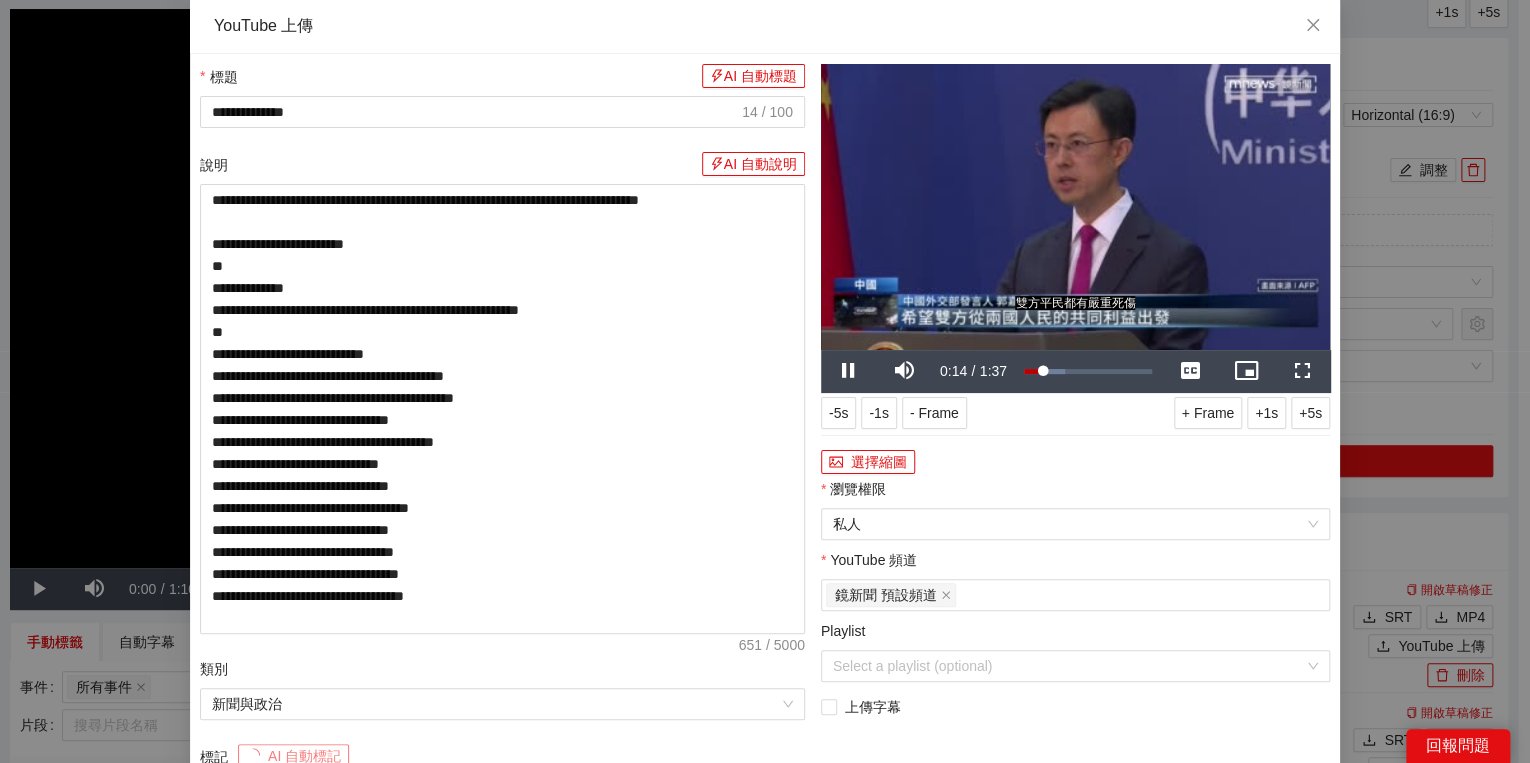 scroll, scrollTop: 0, scrollLeft: 0, axis: both 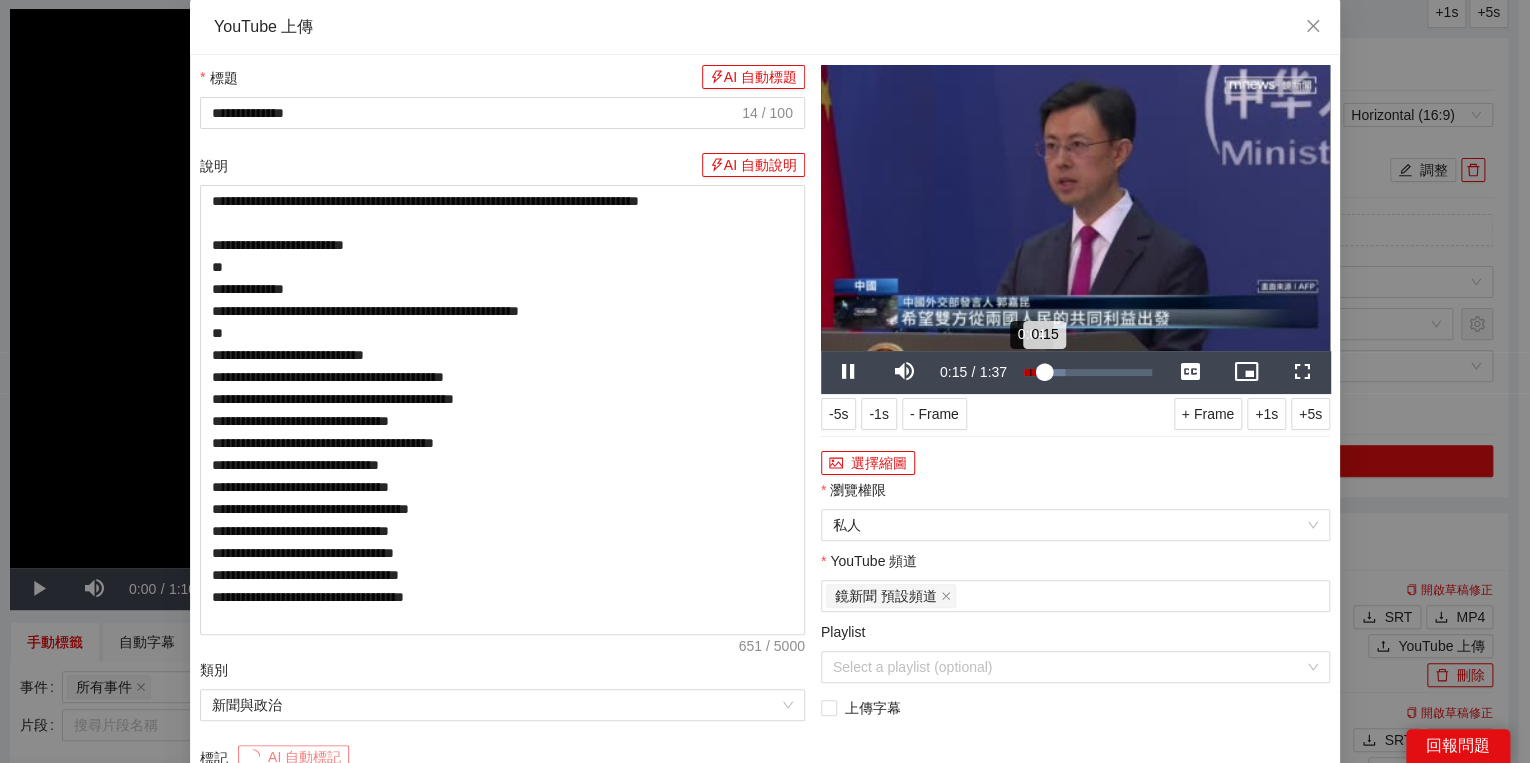 click on "Loaded :  31.98% 0:04 0:15" at bounding box center [1088, 372] 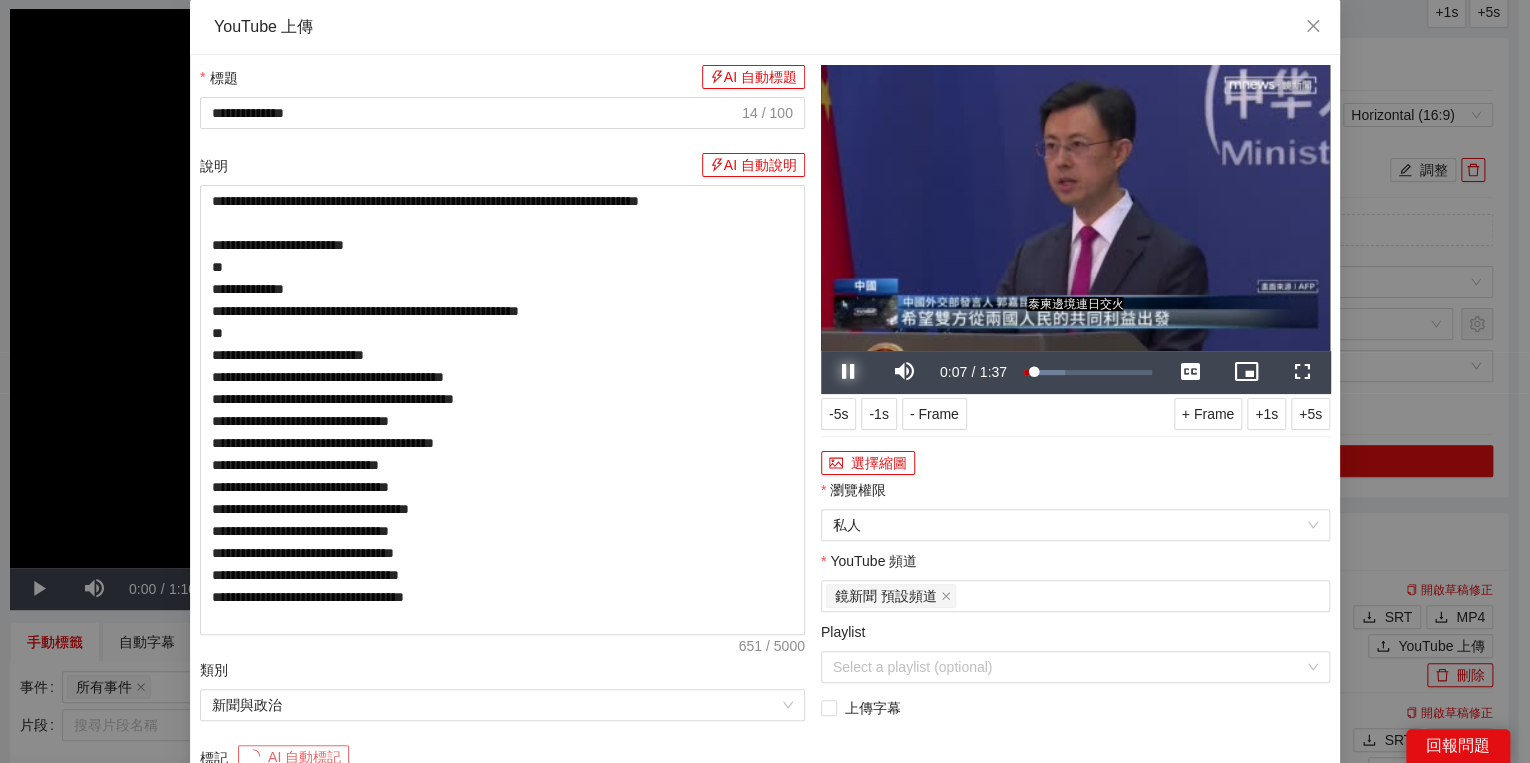 click at bounding box center [849, 372] 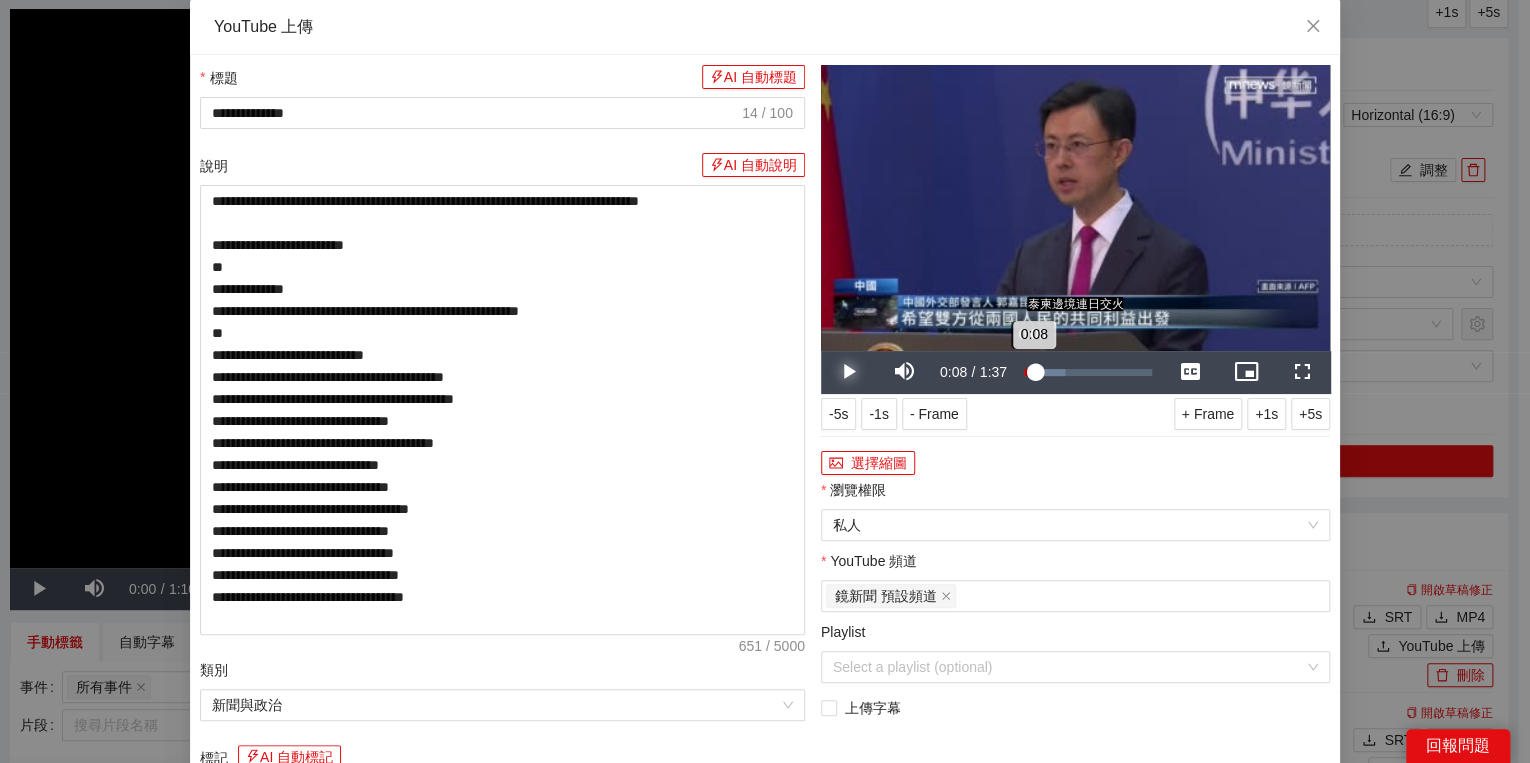 click on "0:08" at bounding box center (1029, 372) 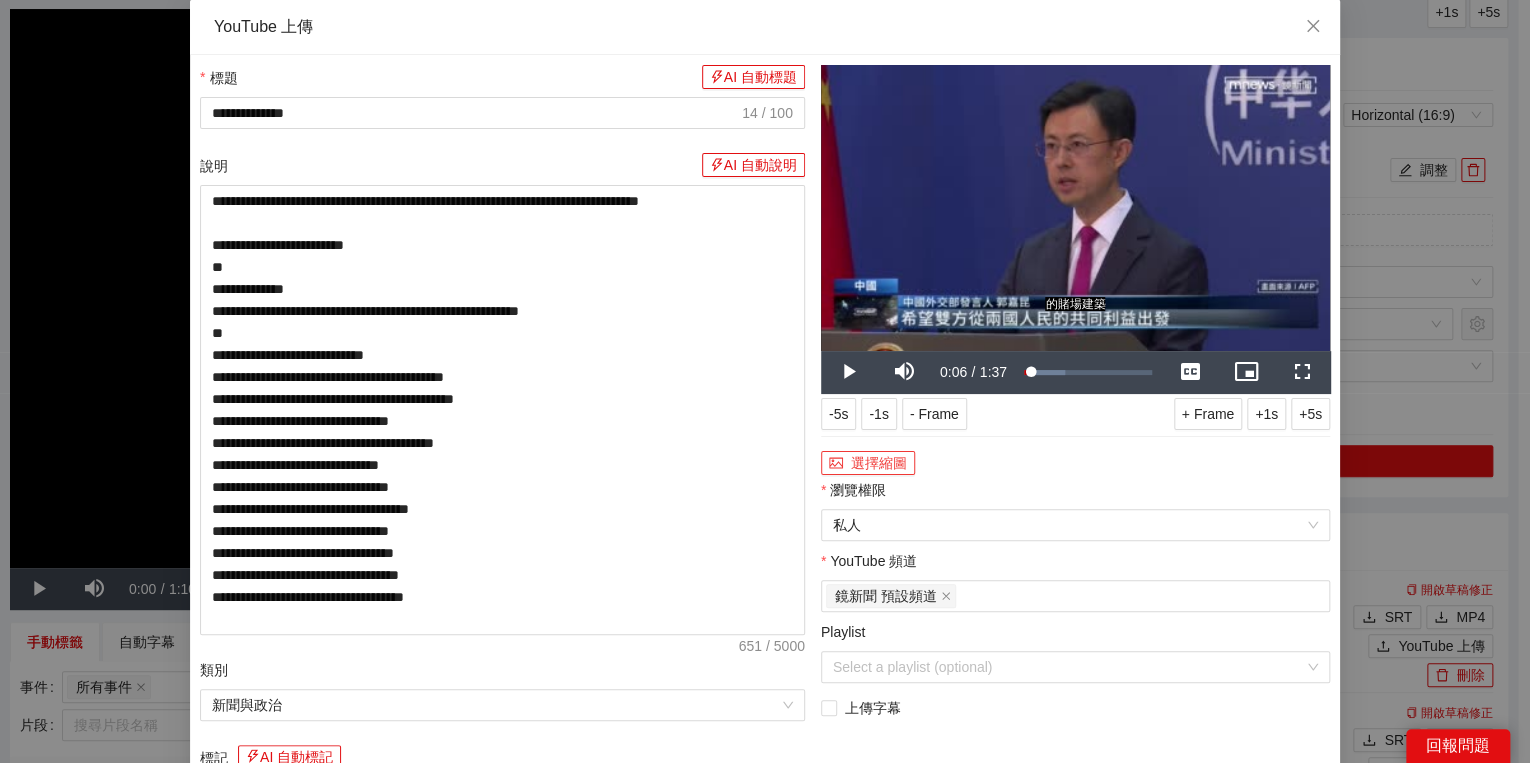 click on "選擇縮圖" at bounding box center (868, 463) 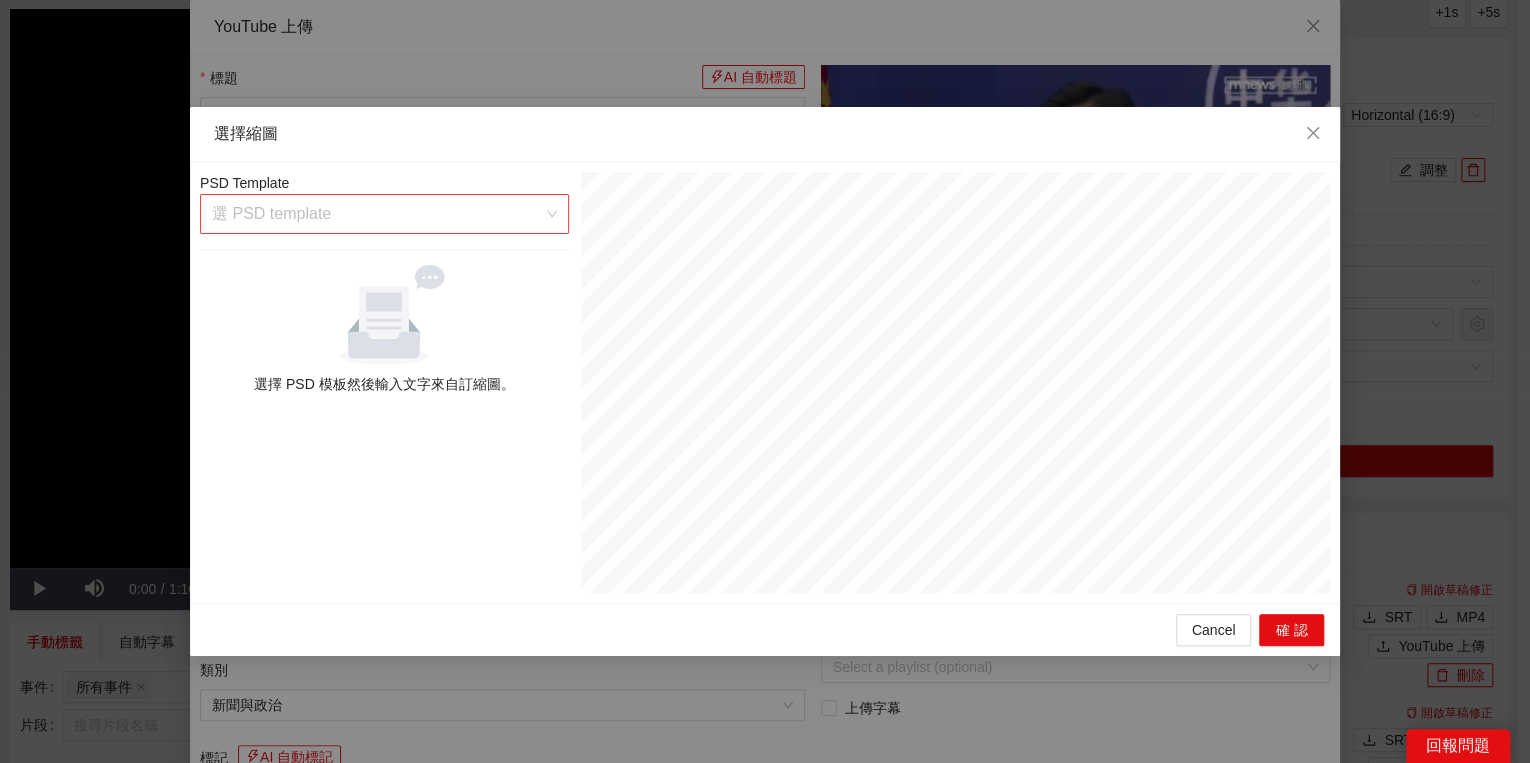 drag, startPoint x: 360, startPoint y: 189, endPoint x: 357, endPoint y: 208, distance: 19.235384 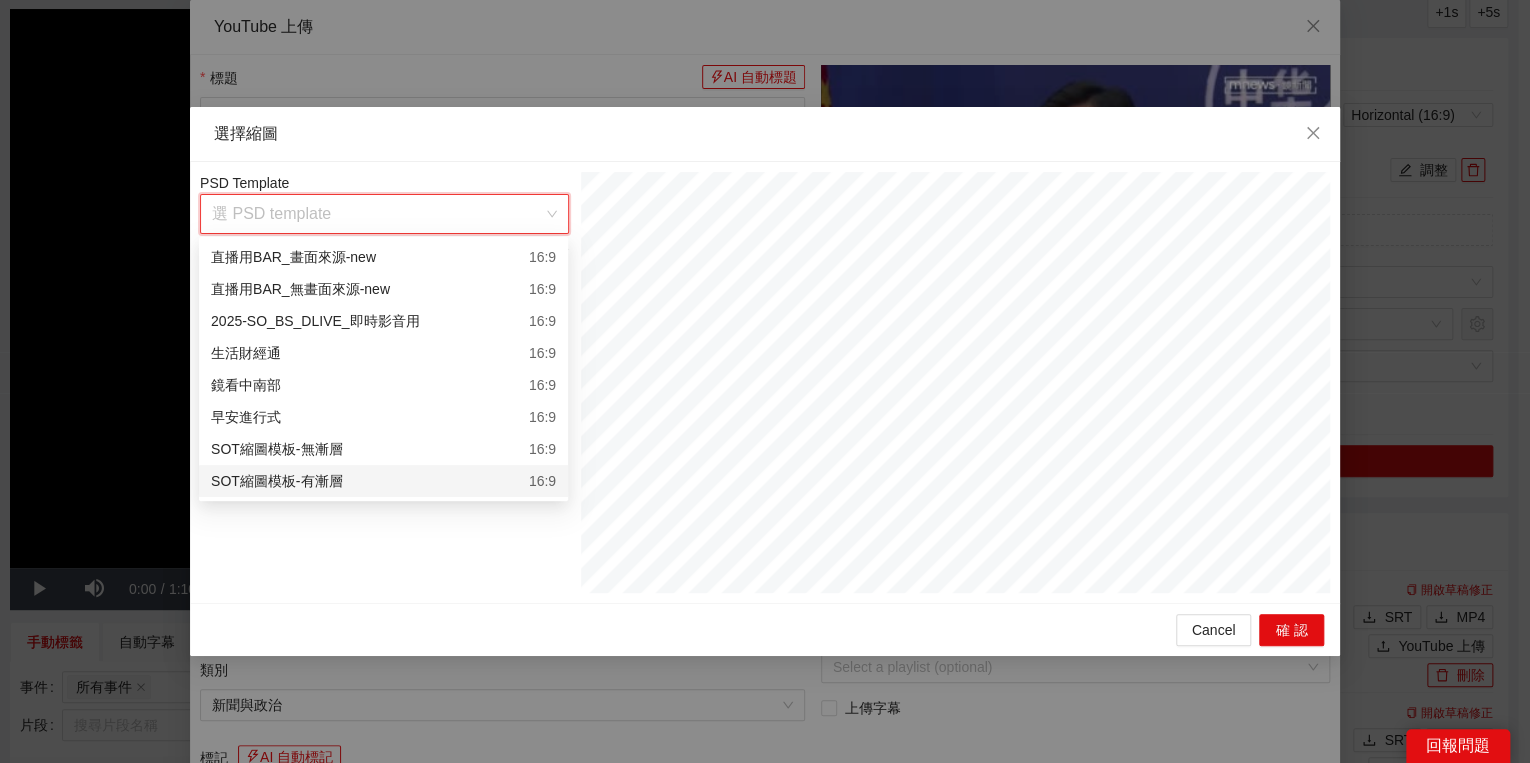 click on "SOT縮圖模板-有漸層 16:9" at bounding box center [383, 481] 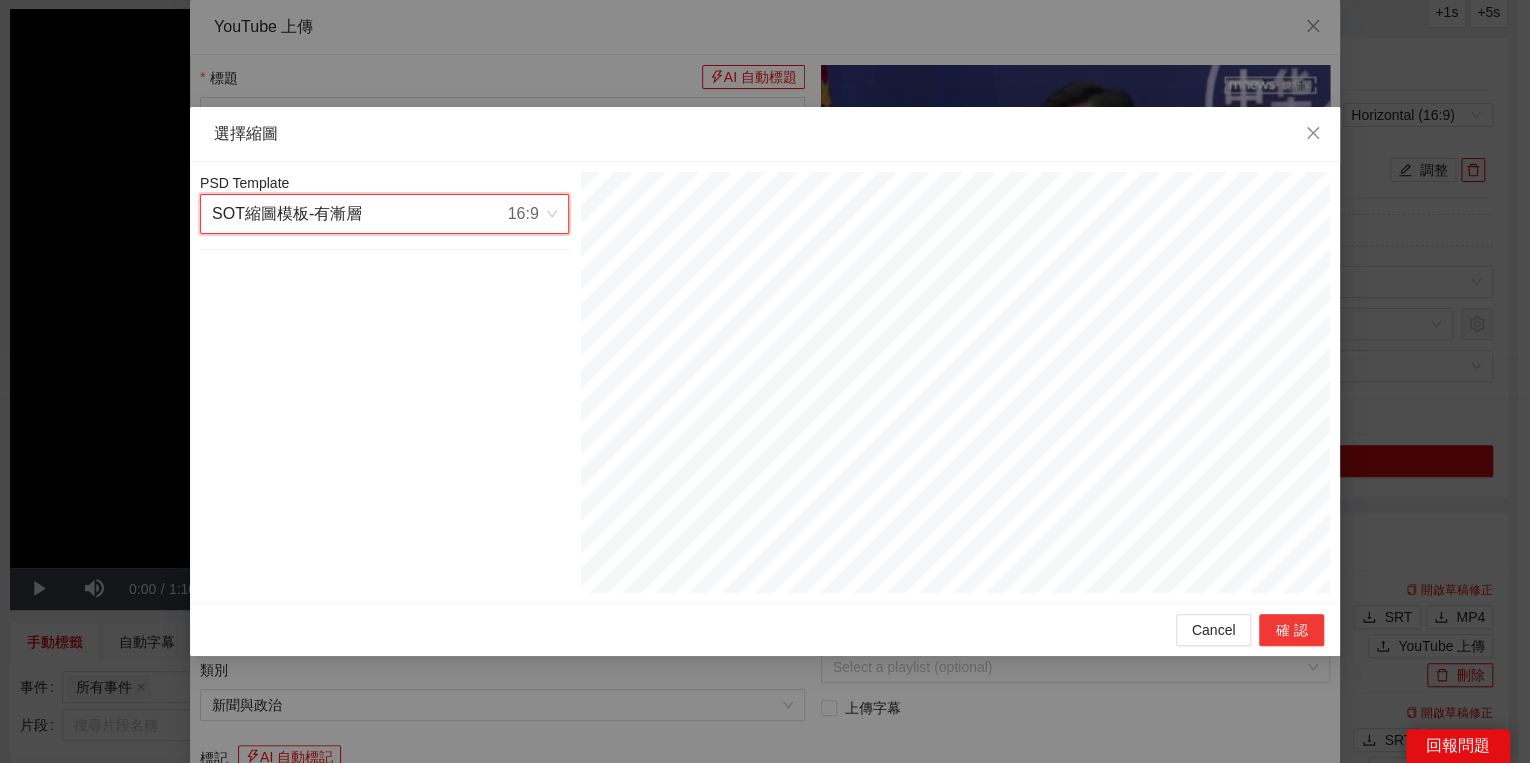 click on "確認" at bounding box center (1291, 630) 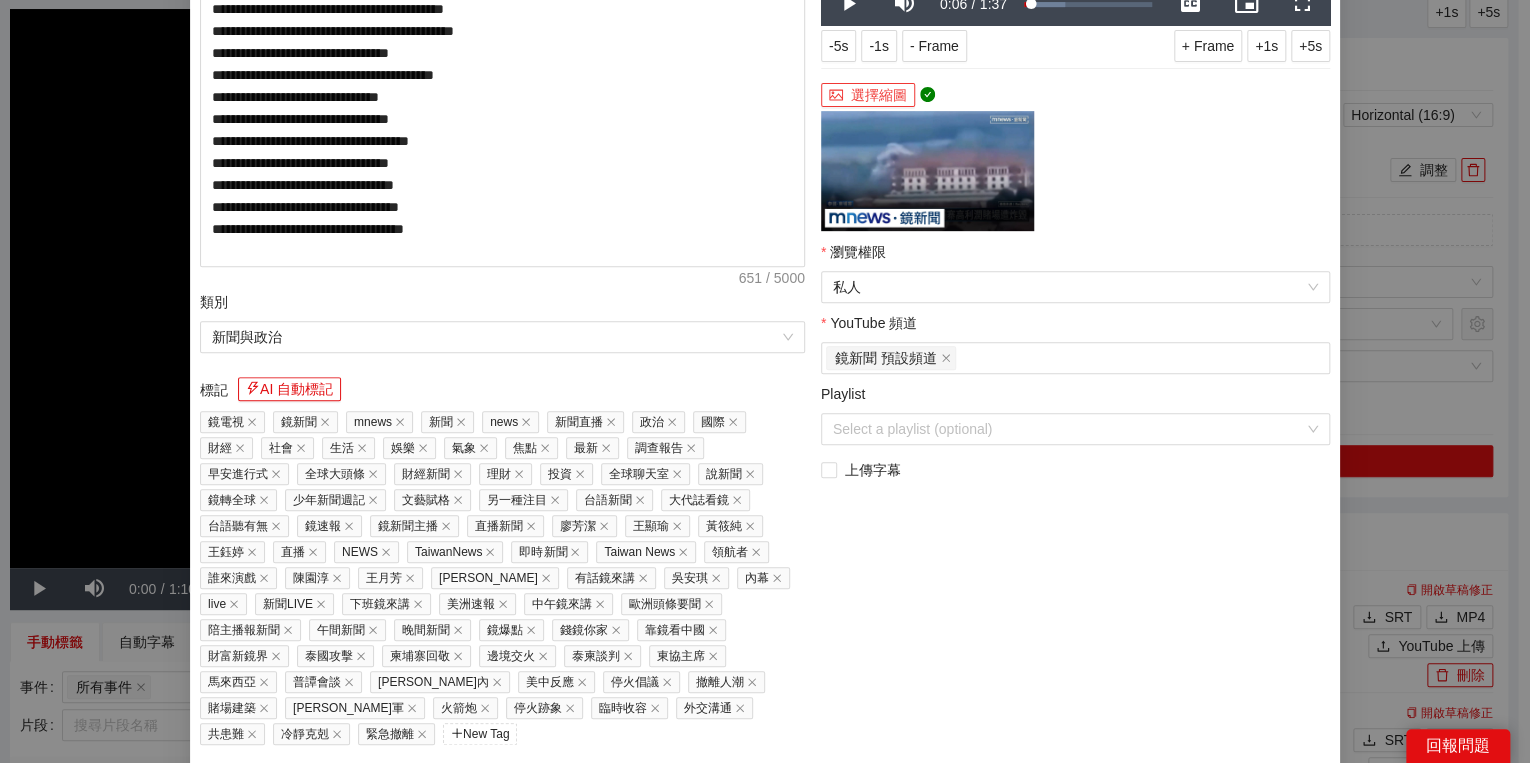 scroll, scrollTop: 407, scrollLeft: 0, axis: vertical 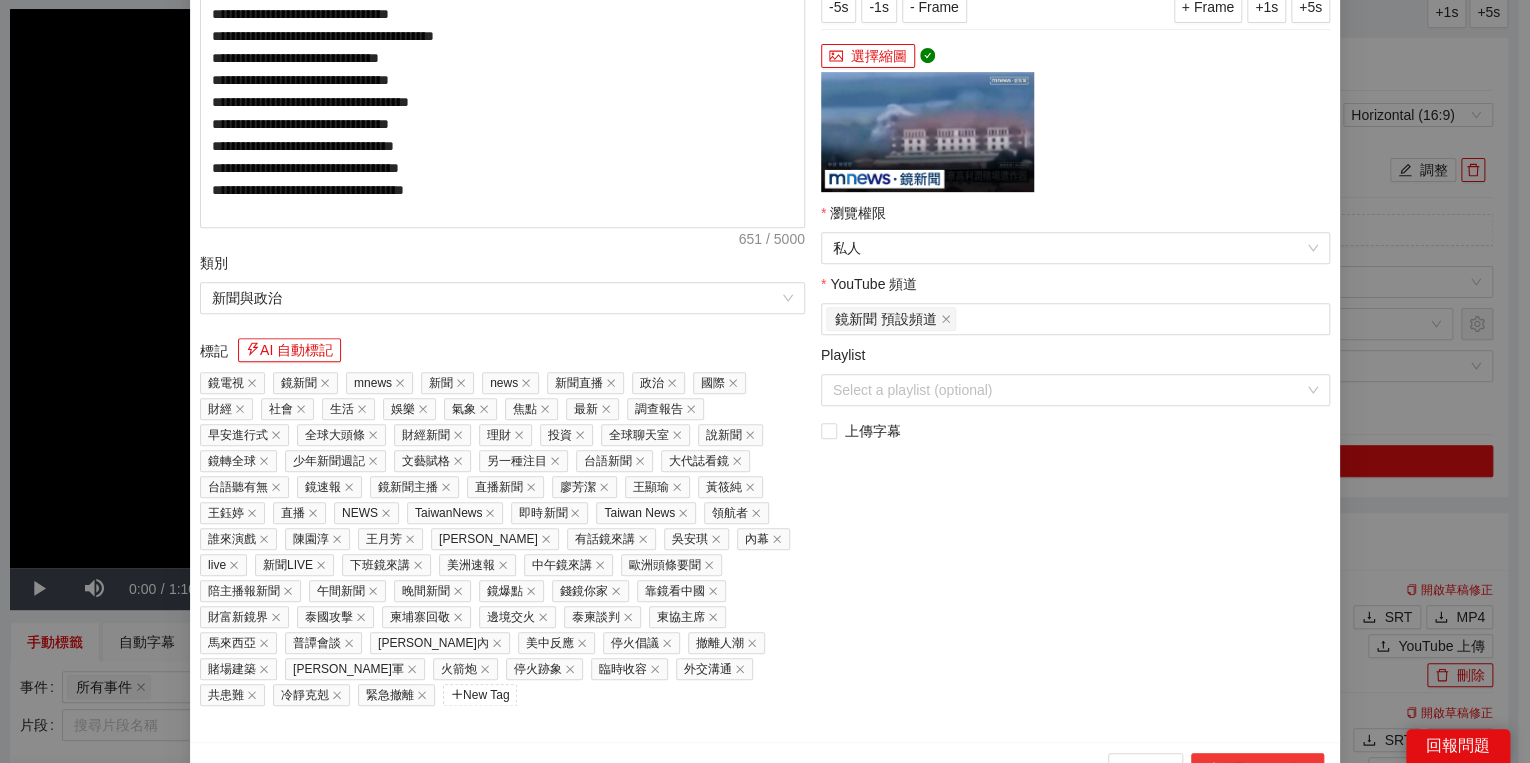click on "上傳到 YouTube" at bounding box center (1257, 769) 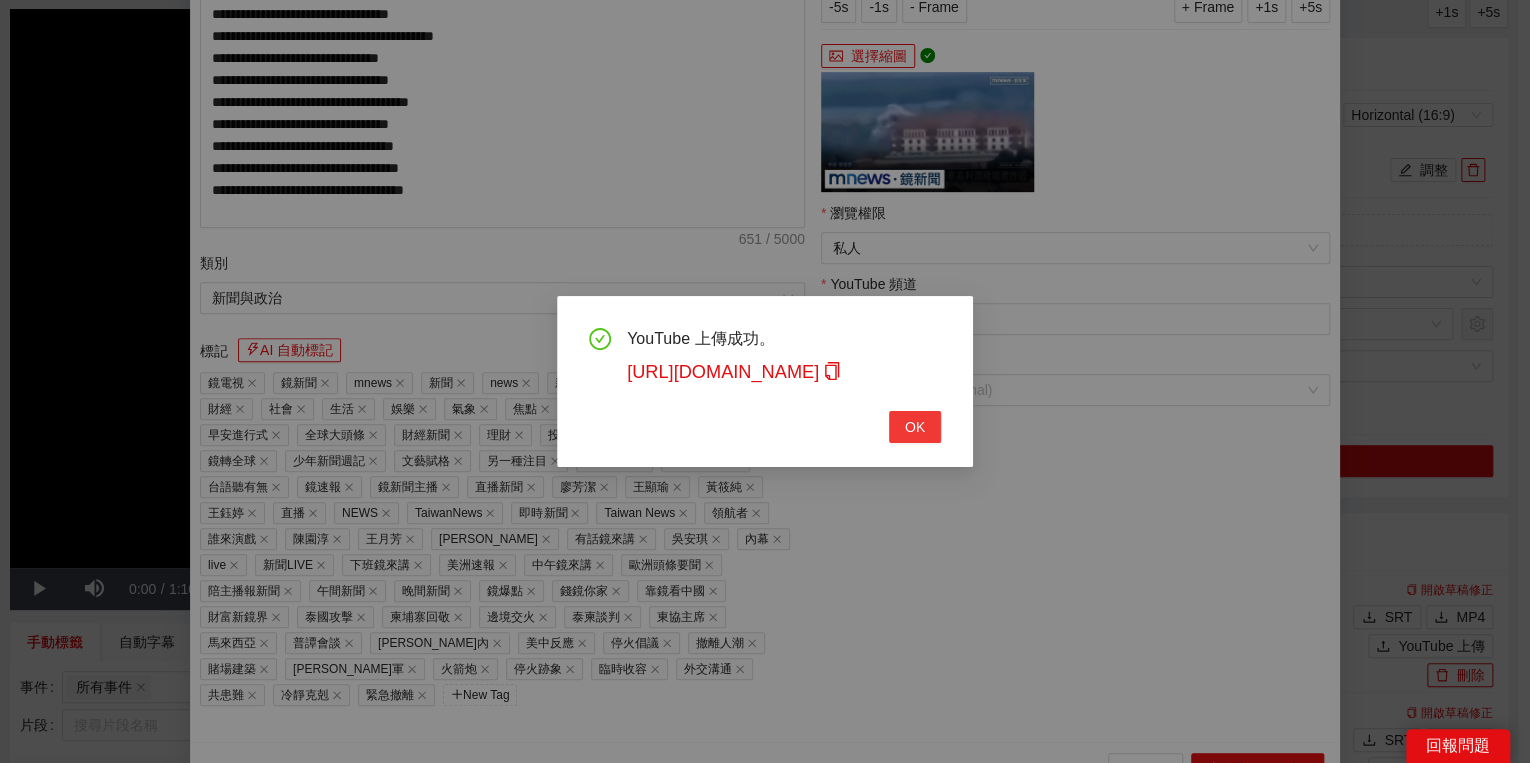 click on "OK" at bounding box center (915, 427) 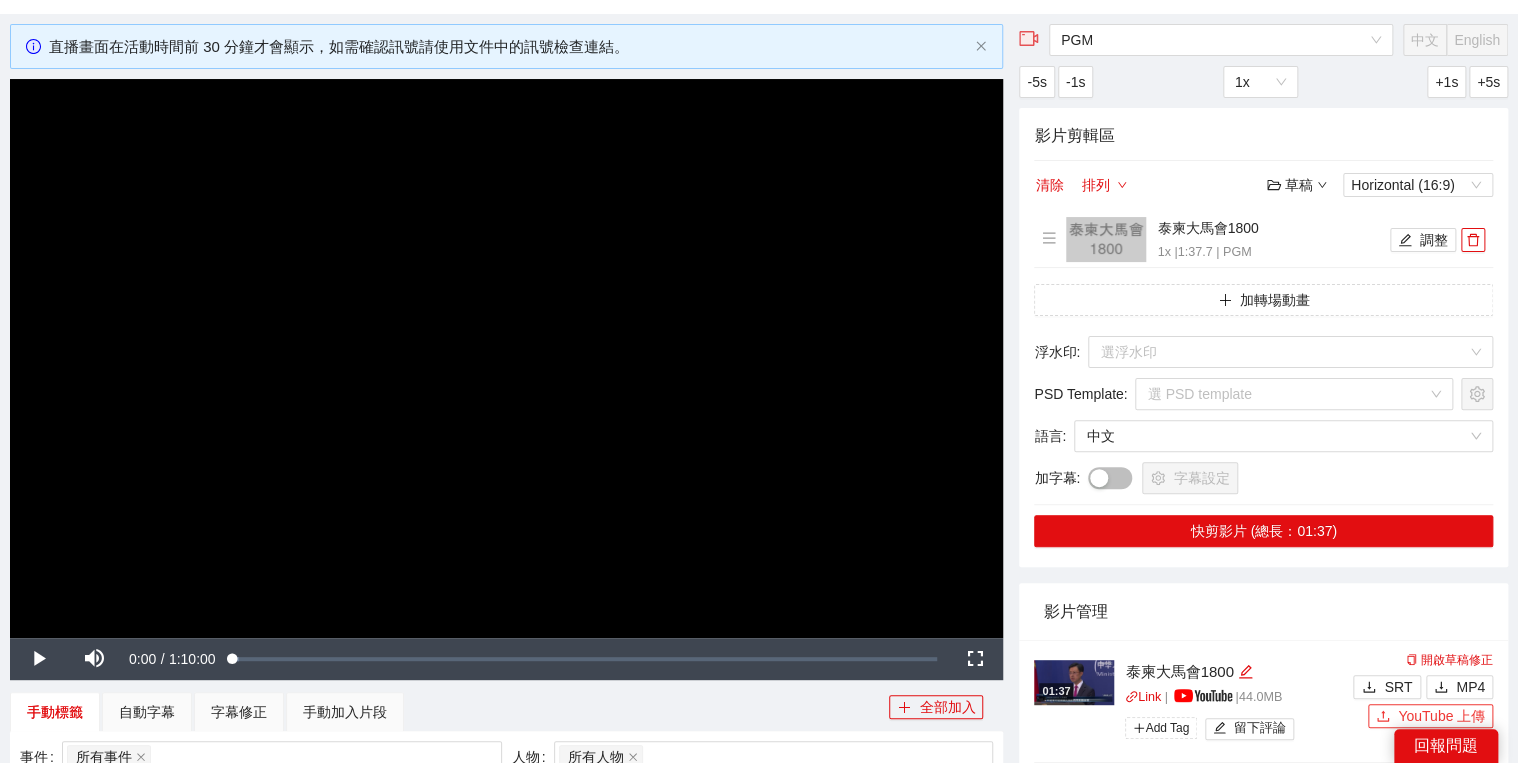 scroll, scrollTop: 0, scrollLeft: 0, axis: both 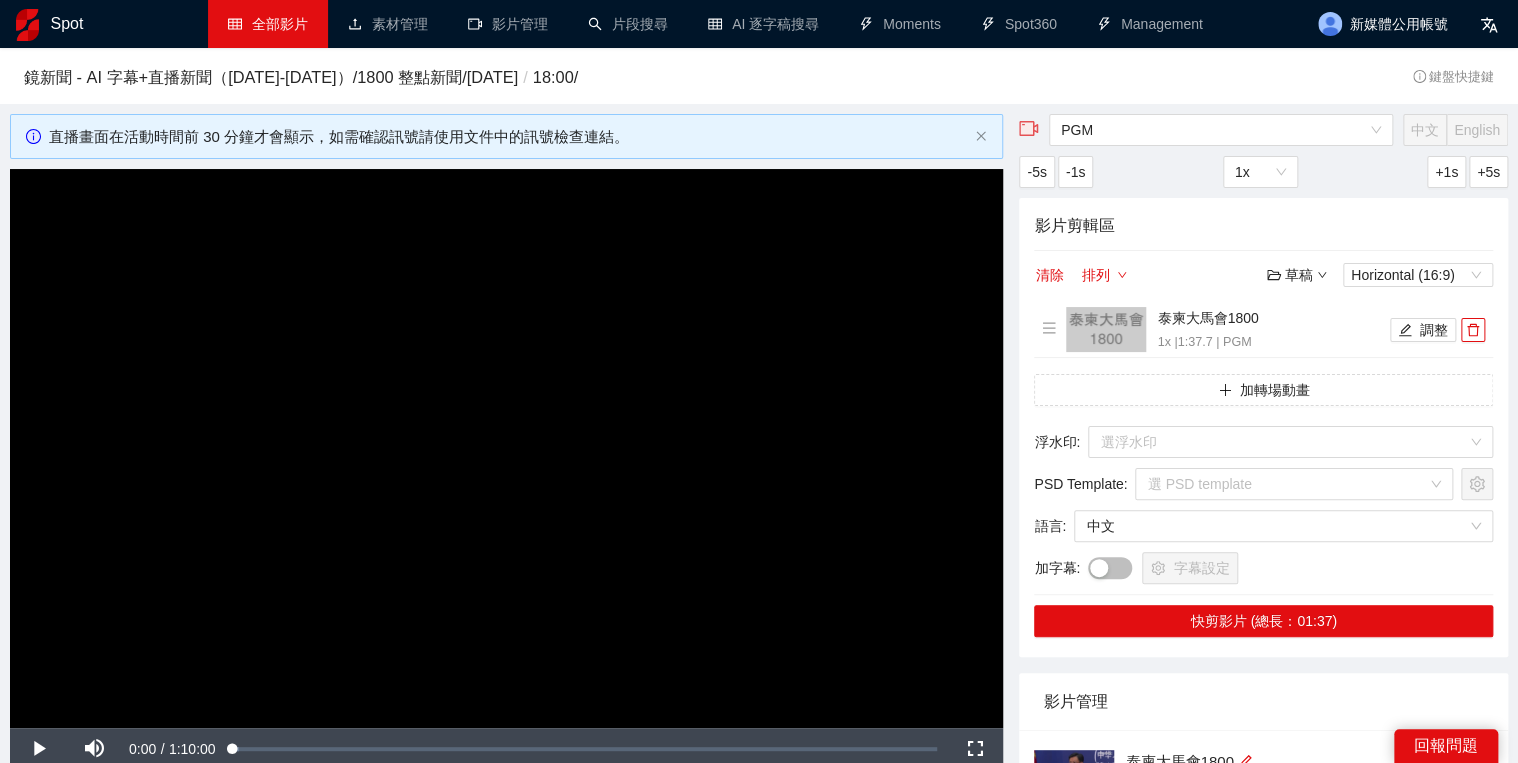 click on "全部影片" at bounding box center [268, 24] 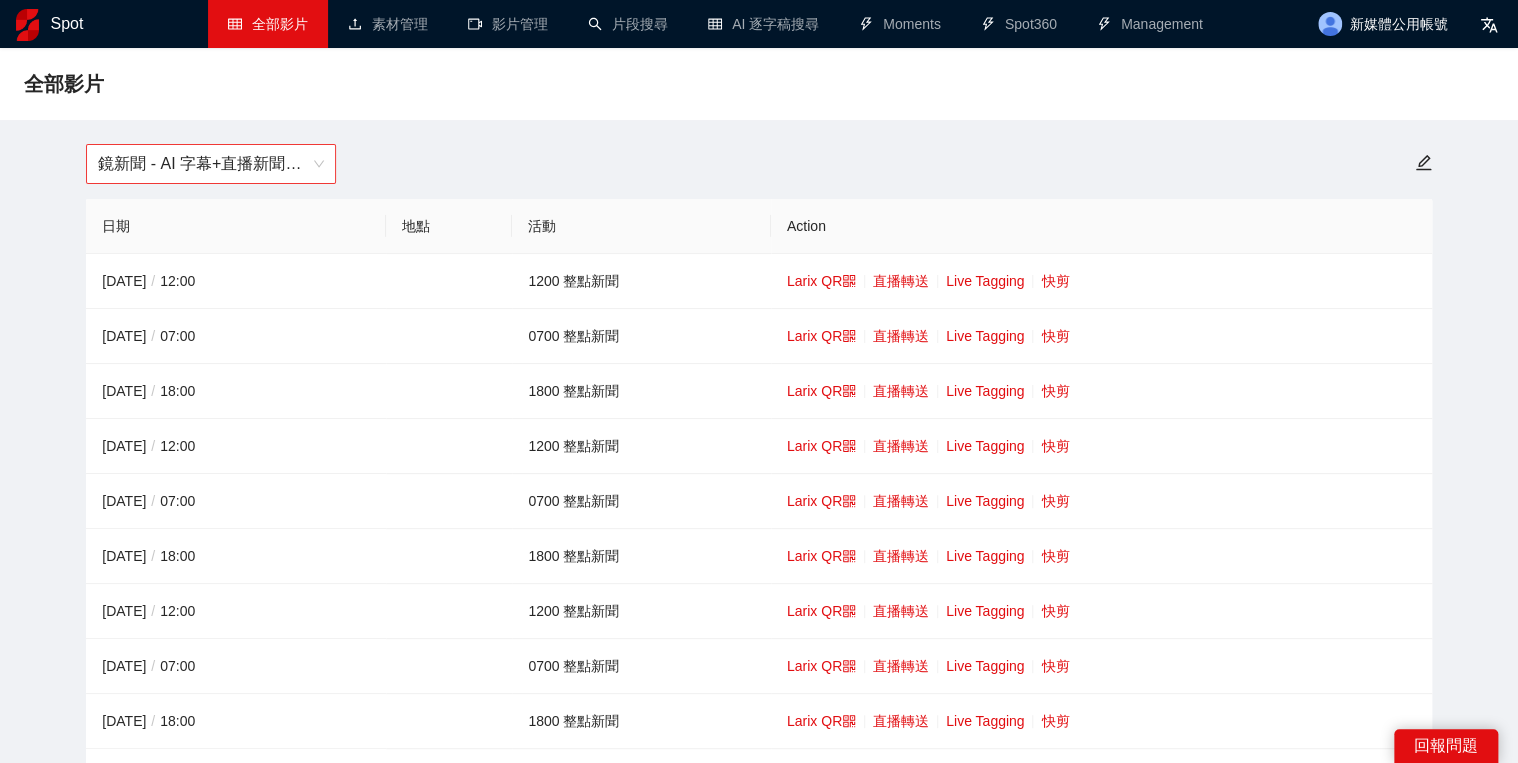 click on "鏡新聞 - AI 字幕+直播新聞（[DATE]-[DATE]）" at bounding box center (211, 164) 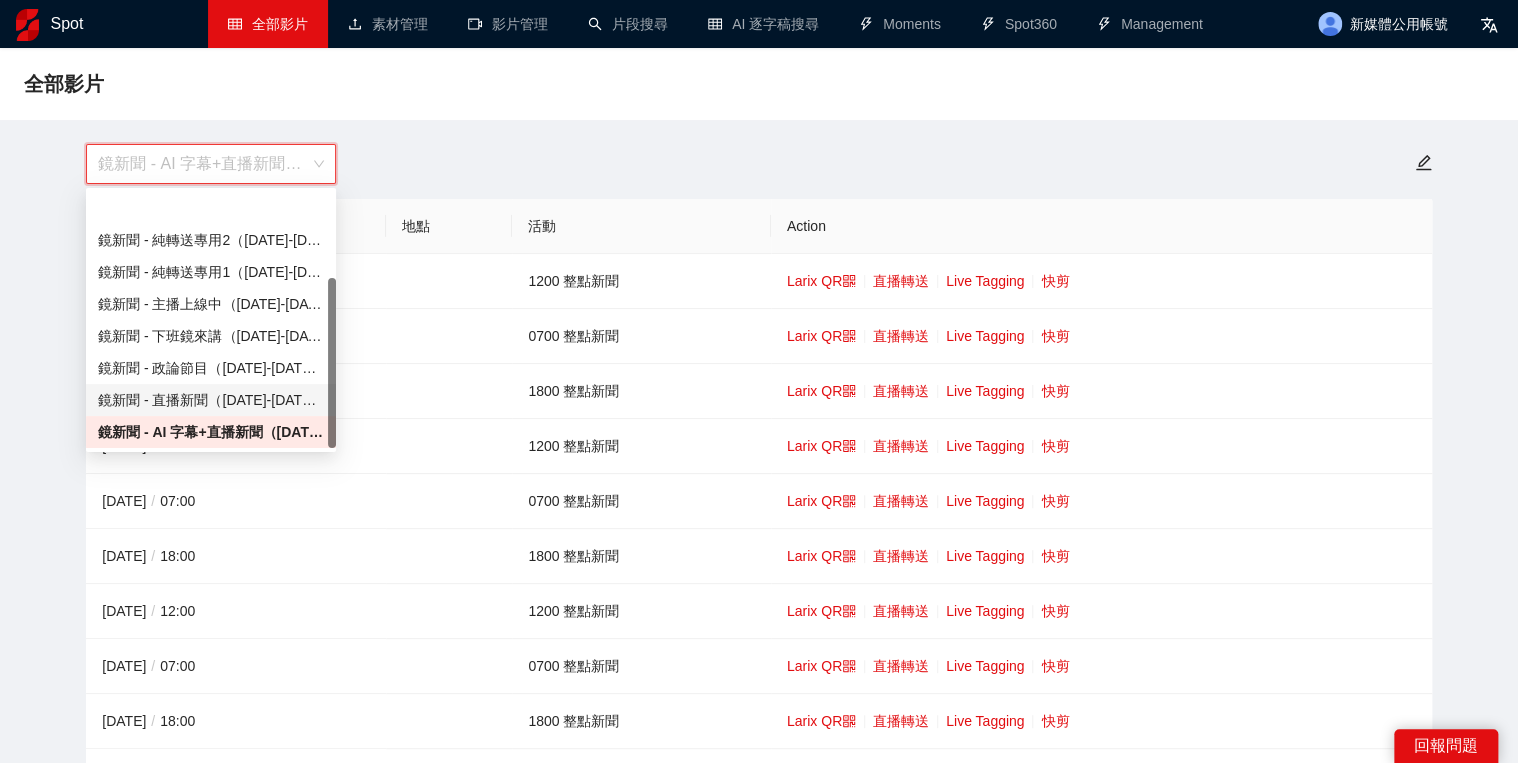 scroll, scrollTop: 128, scrollLeft: 0, axis: vertical 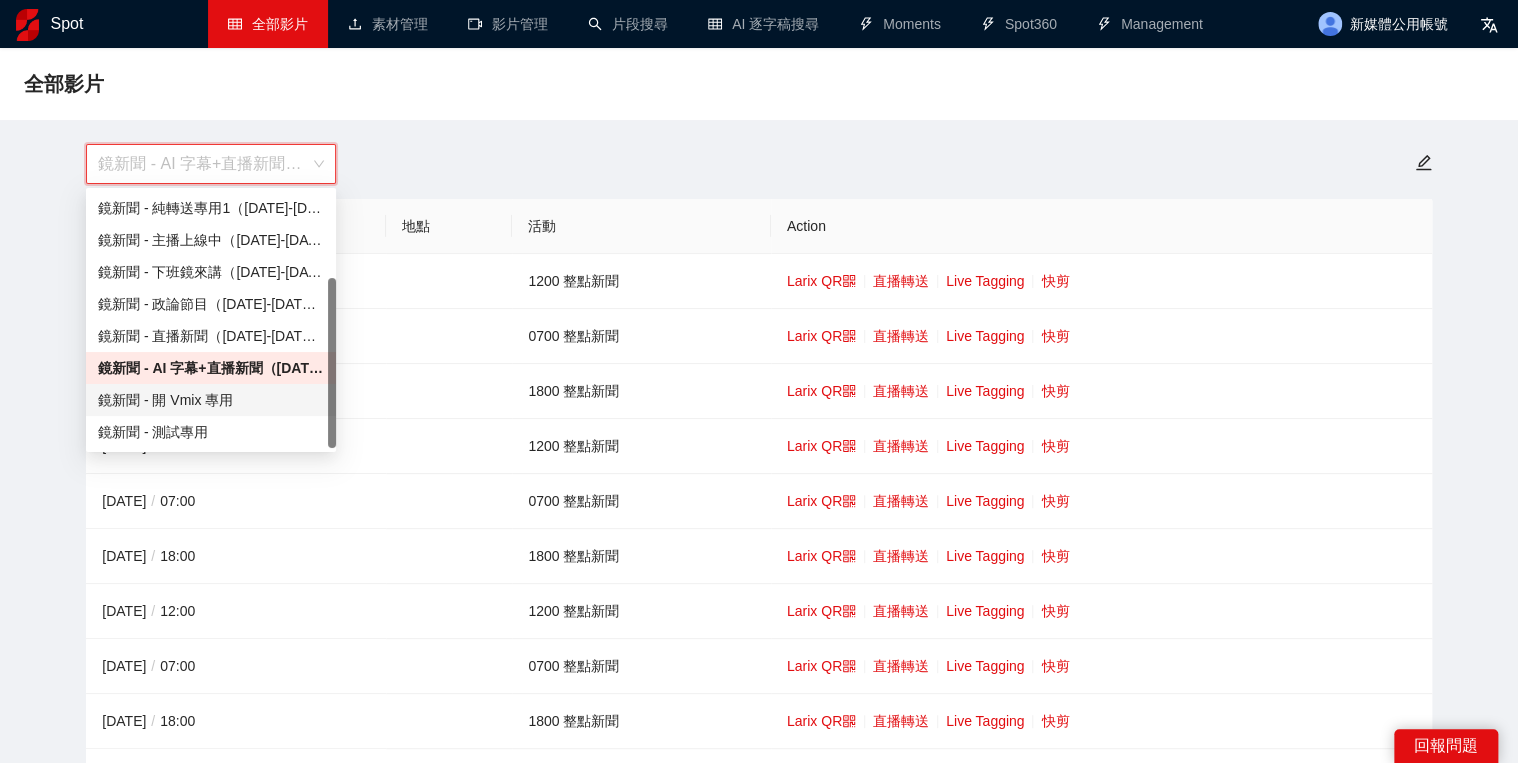 click on "鏡新聞 - 開 Vmix 專用" at bounding box center [211, 400] 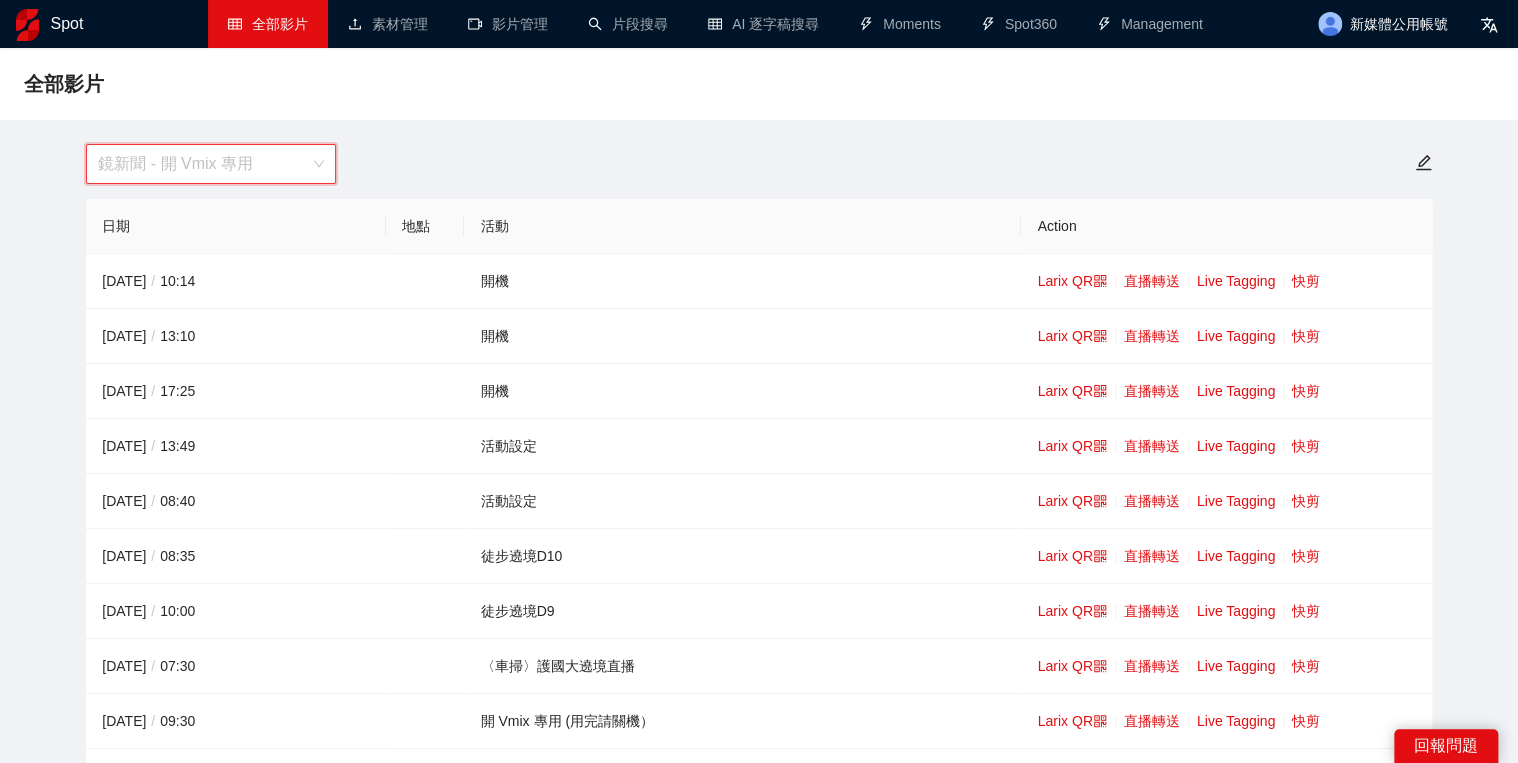 click on "鏡新聞 - 開 Vmix 專用" at bounding box center [211, 164] 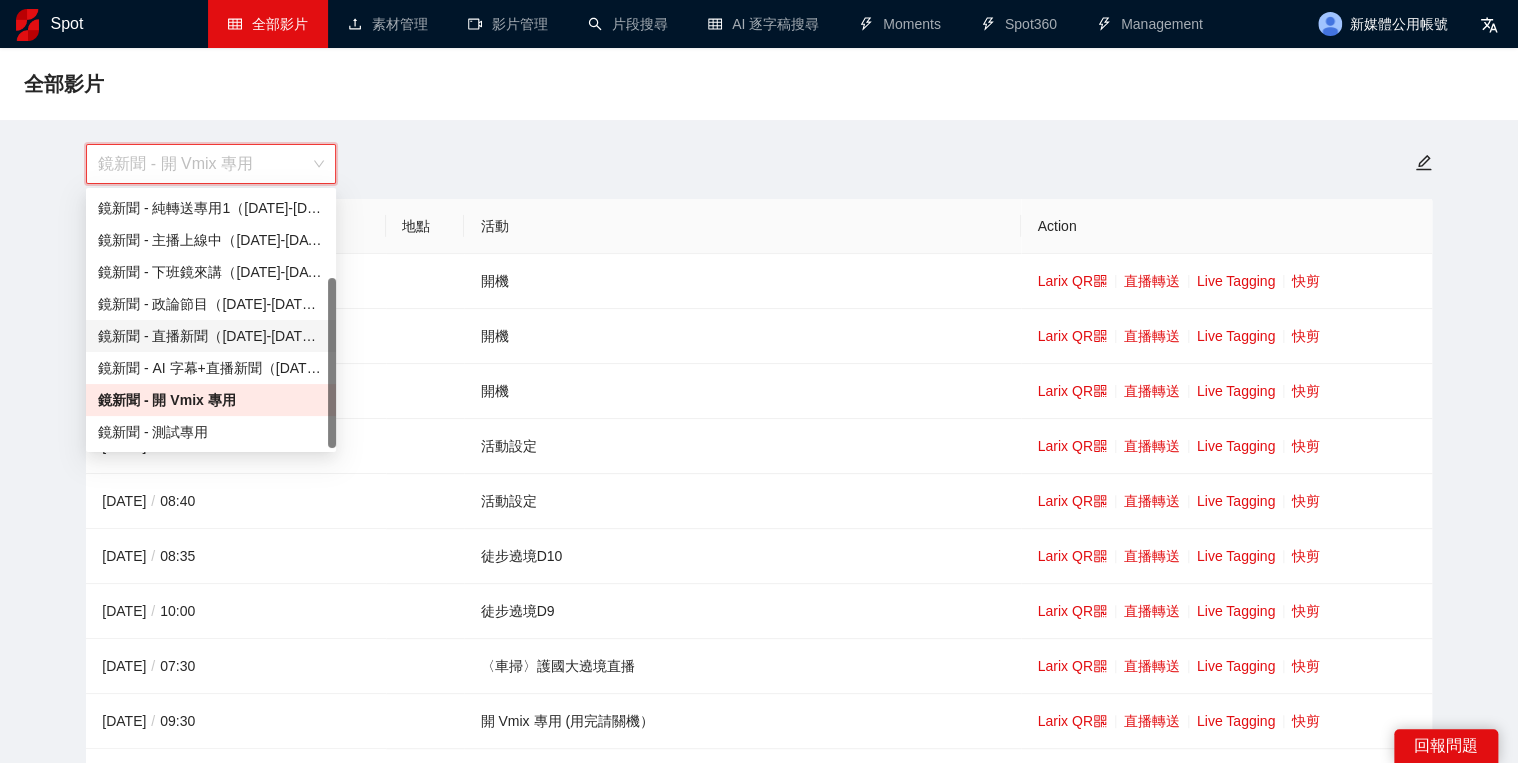 click on "鏡新聞 - 直播新聞（[DATE]-[DATE]）" at bounding box center (211, 336) 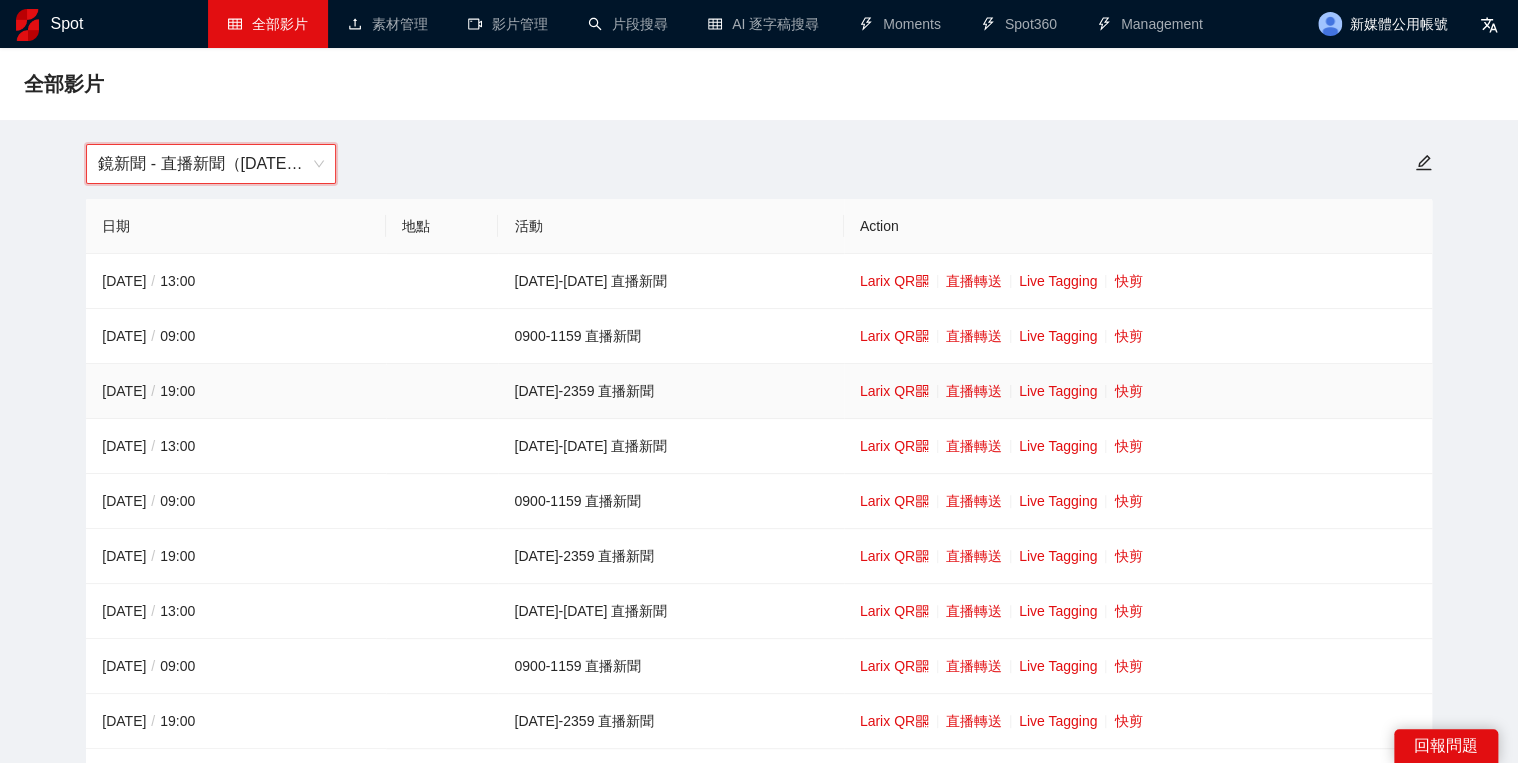 click on "Larix QR  直播轉送 Live Tagging 快剪" at bounding box center (1138, 391) 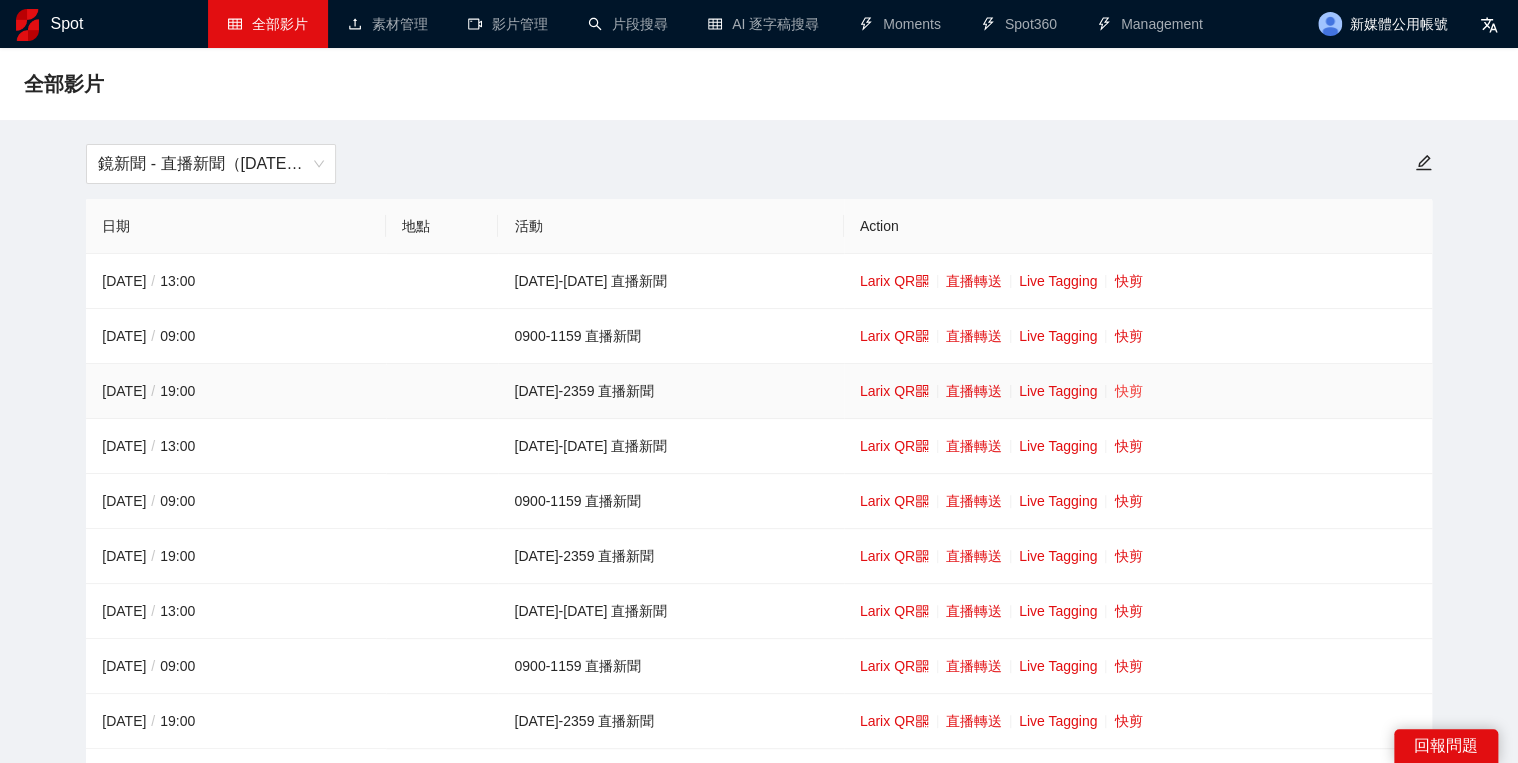 click on "快剪" at bounding box center (1128, 391) 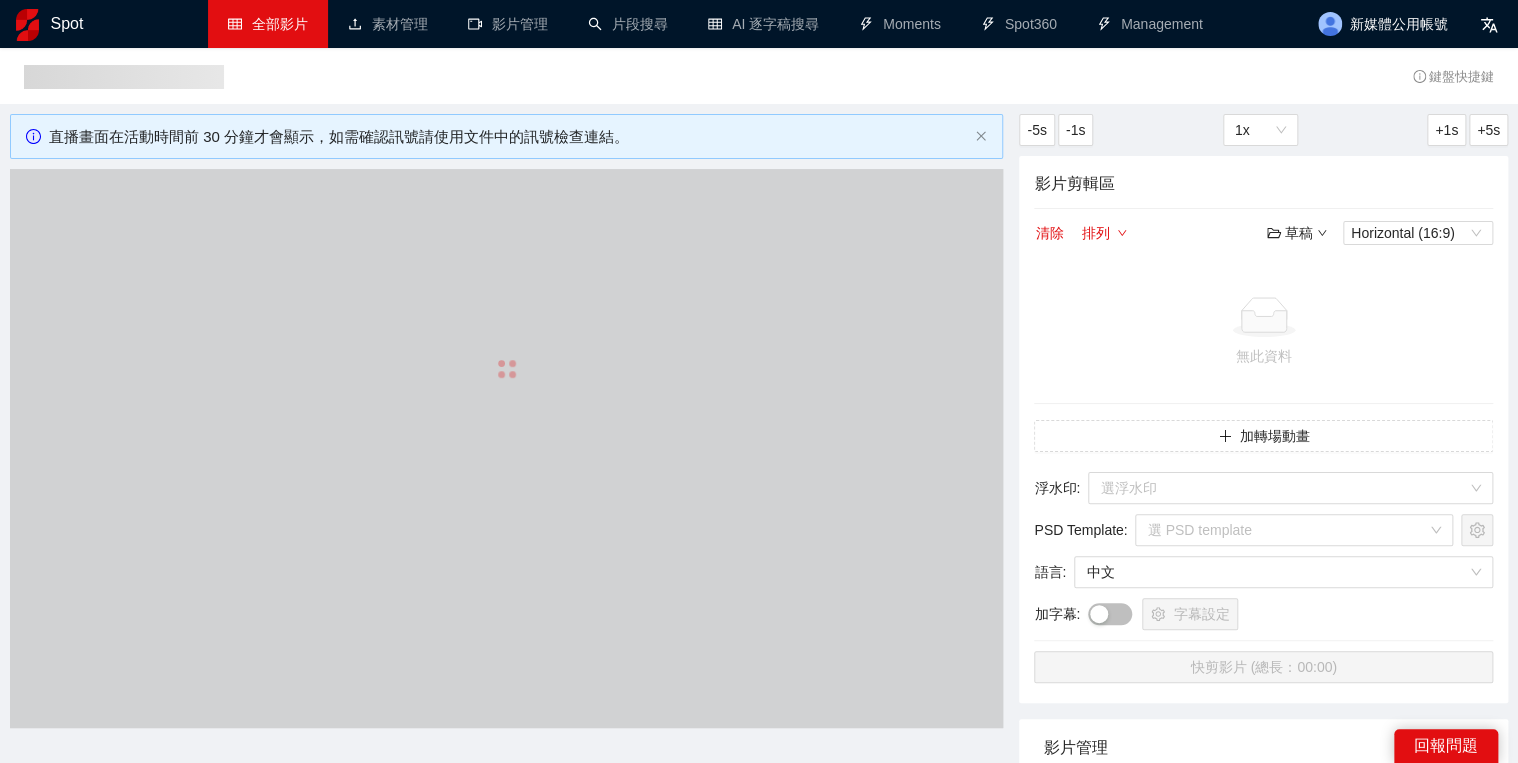 type 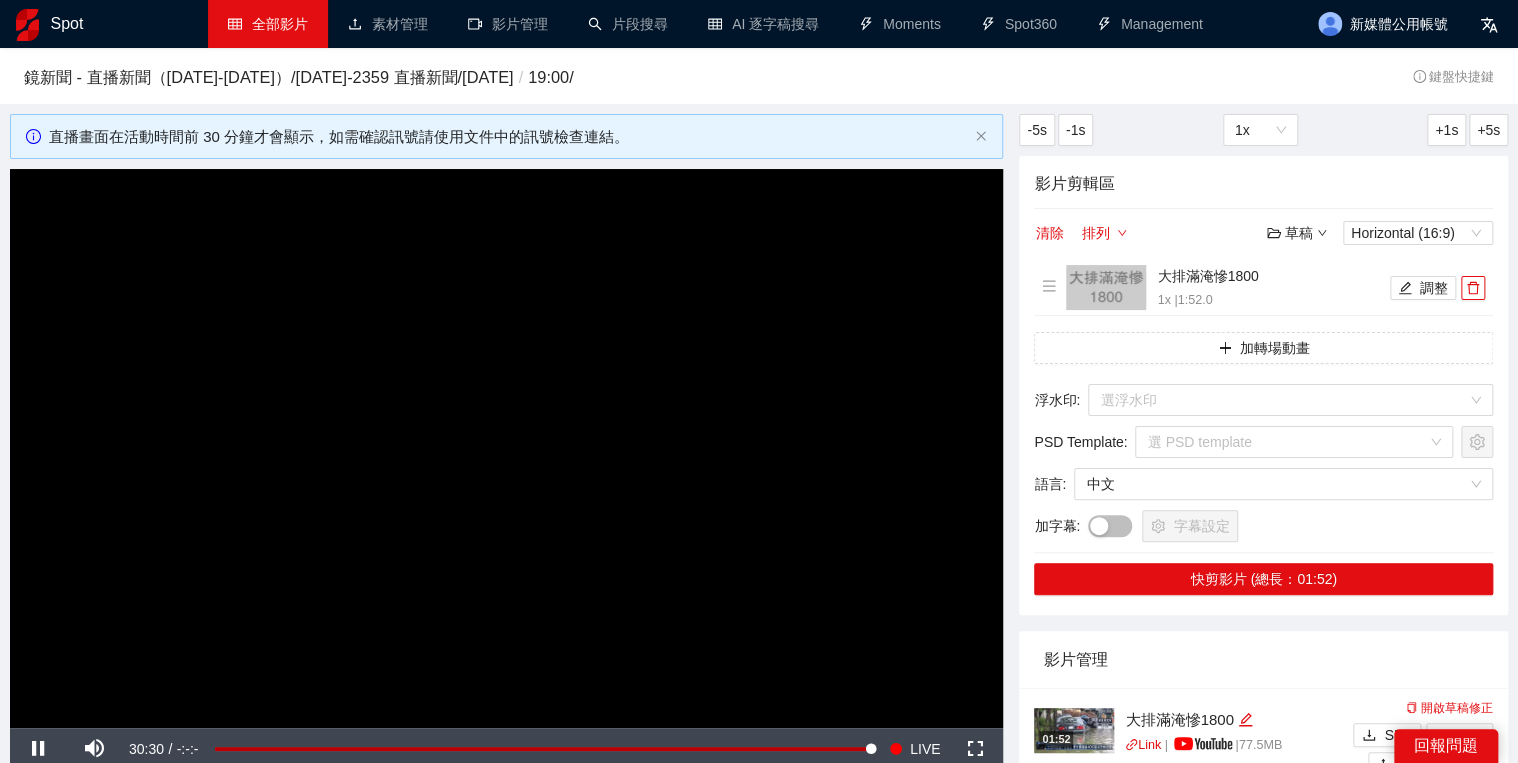 click at bounding box center (506, 448) 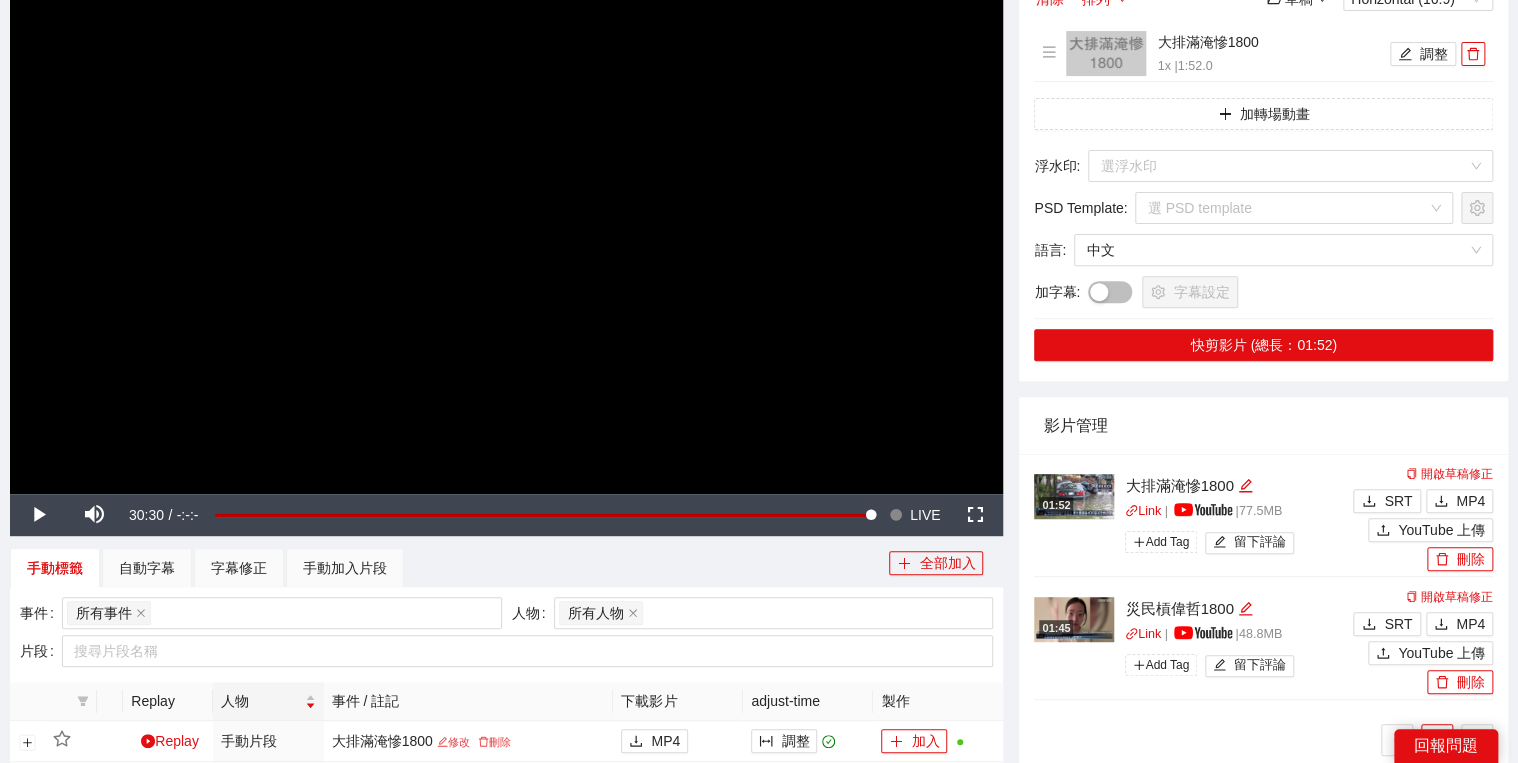 scroll, scrollTop: 240, scrollLeft: 0, axis: vertical 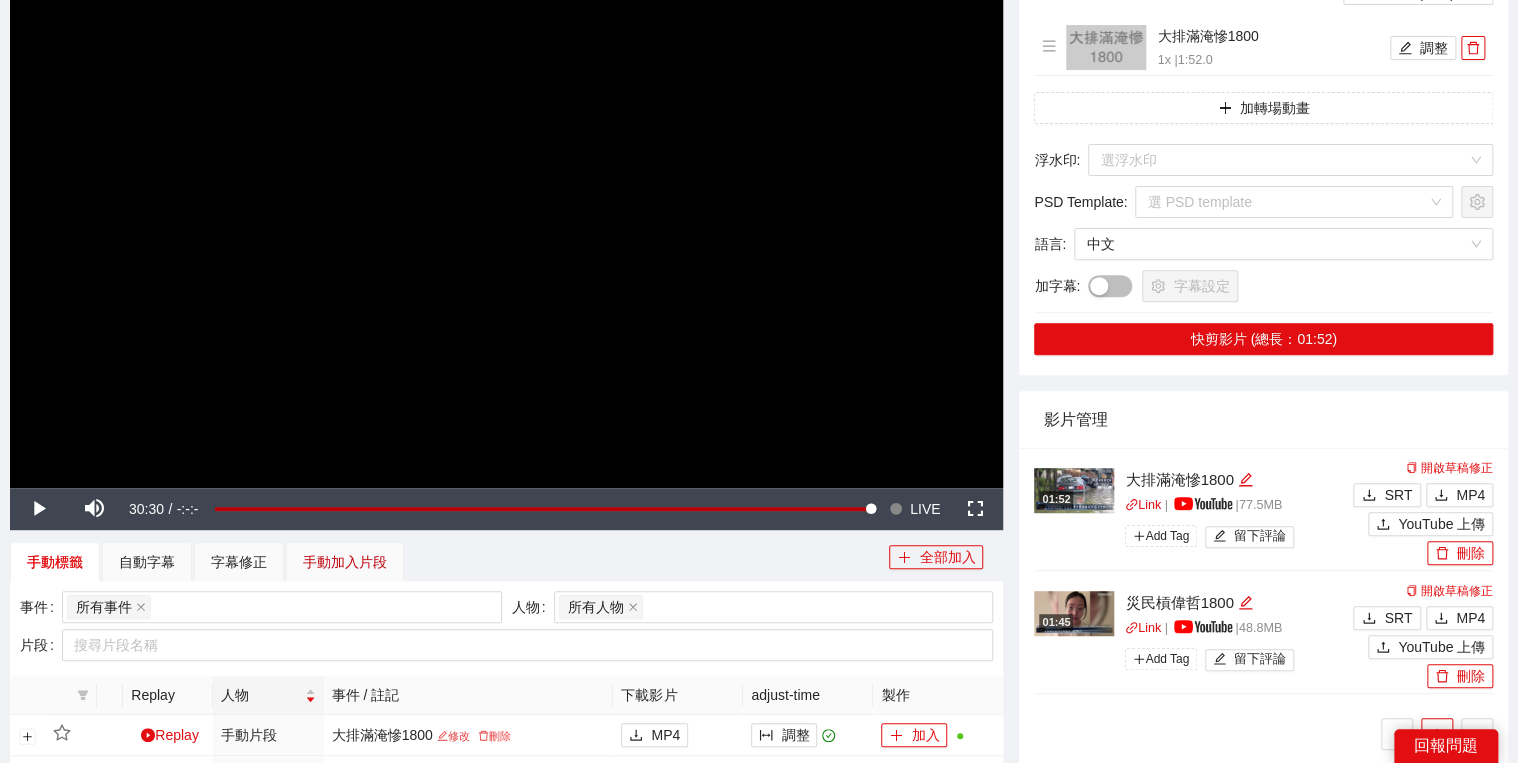 click on "手動加入片段" at bounding box center (345, 562) 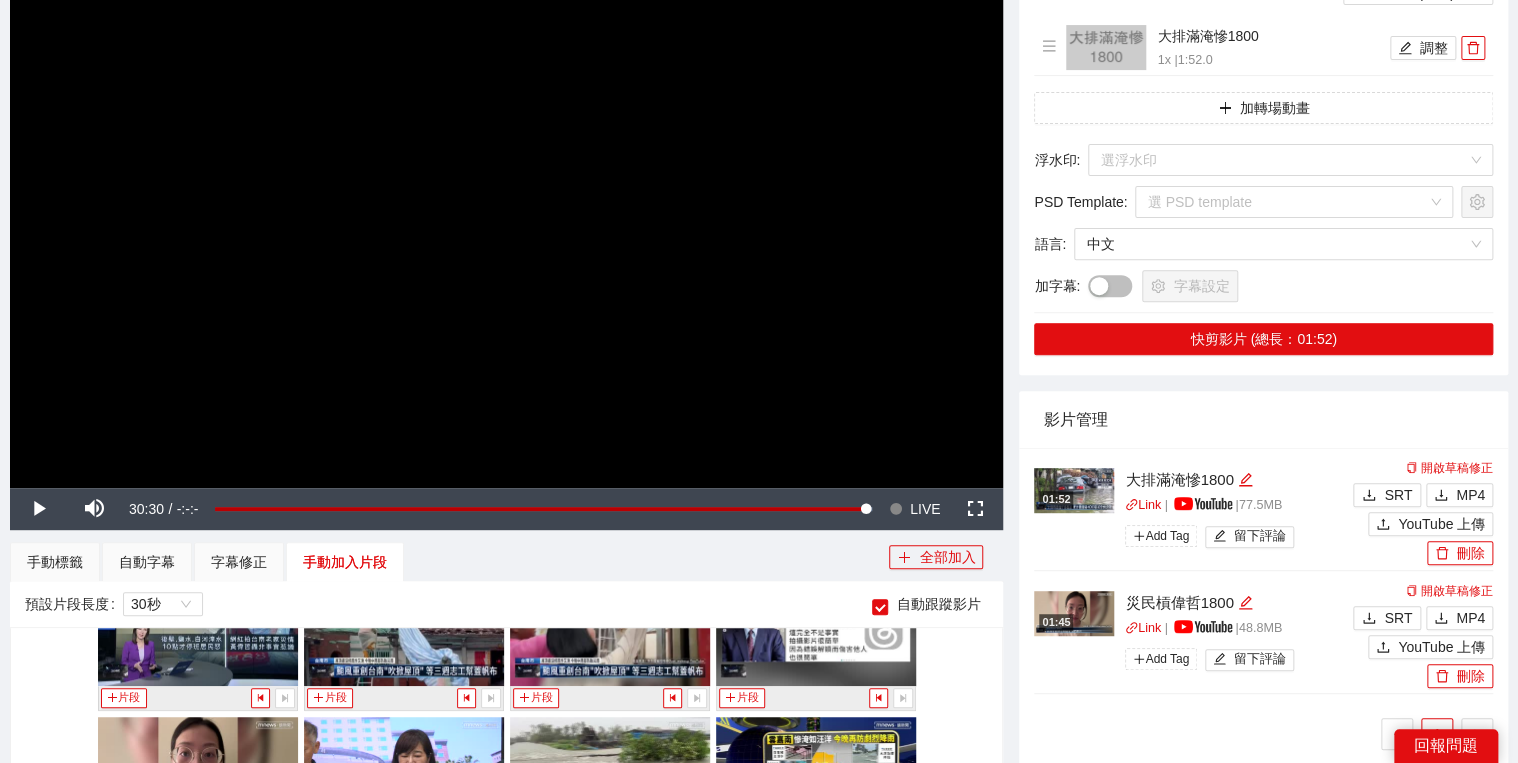 scroll, scrollTop: 320, scrollLeft: 0, axis: vertical 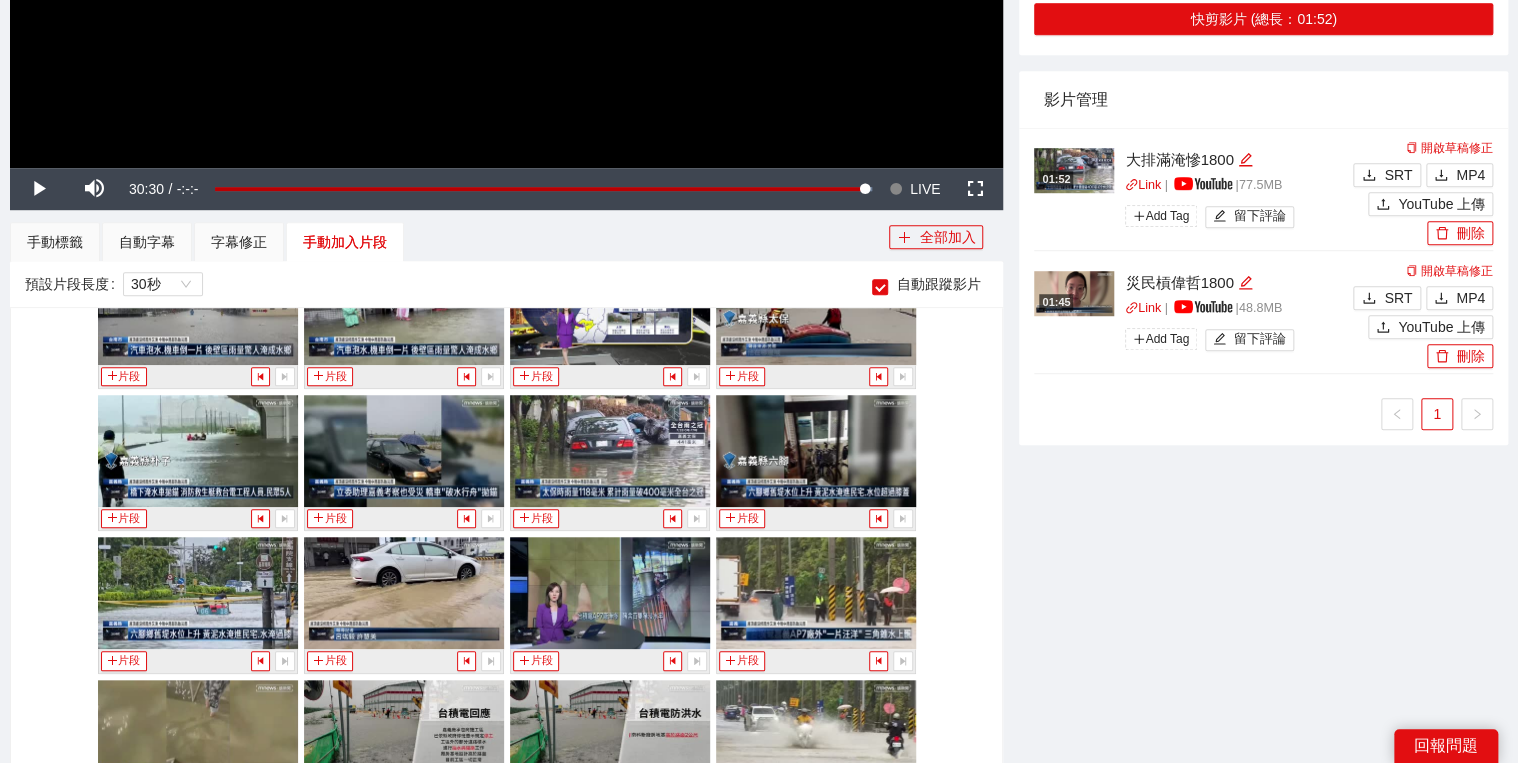 drag, startPoint x: 1069, startPoint y: 739, endPoint x: 1024, endPoint y: 702, distance: 58.258045 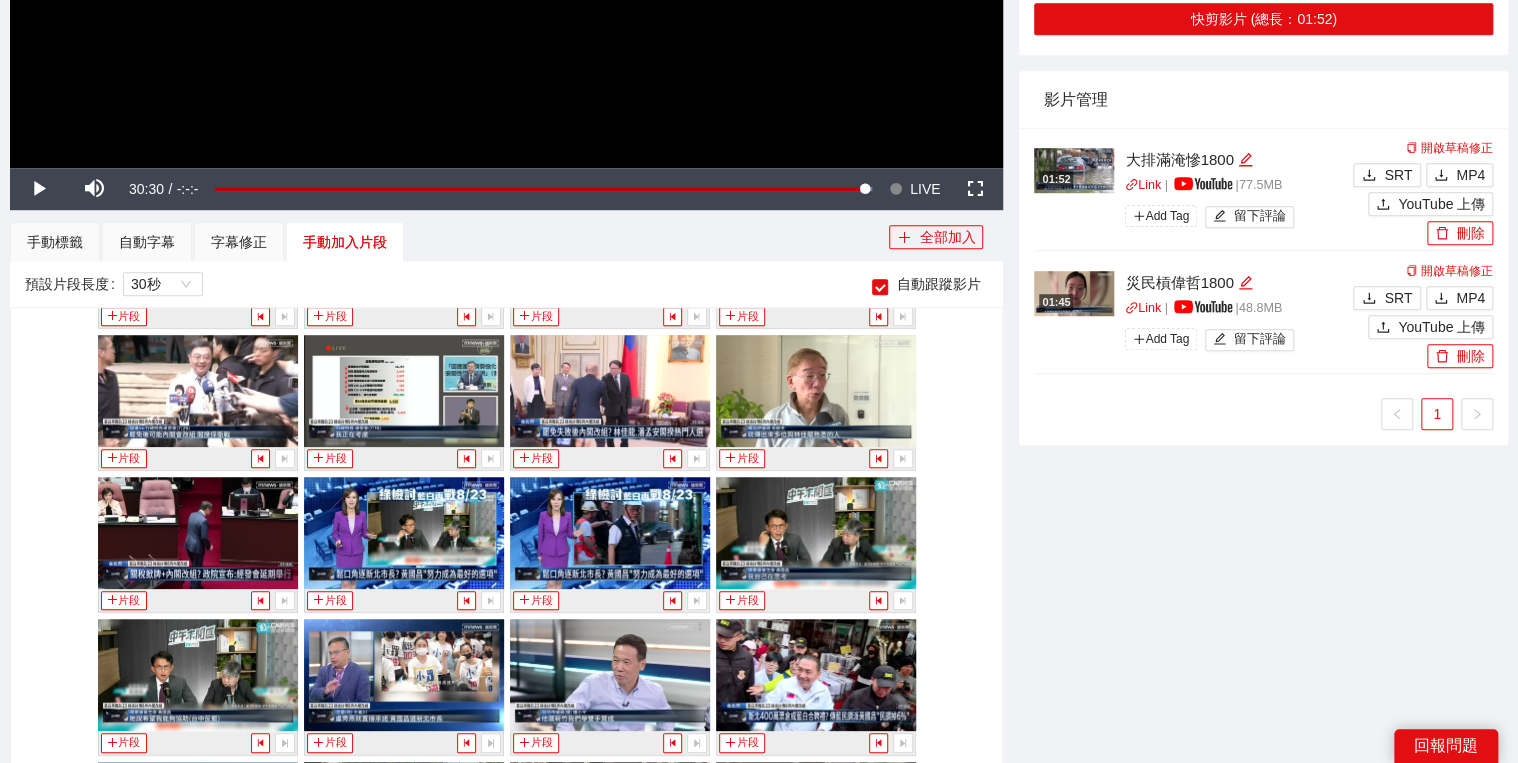 scroll, scrollTop: 1520, scrollLeft: 0, axis: vertical 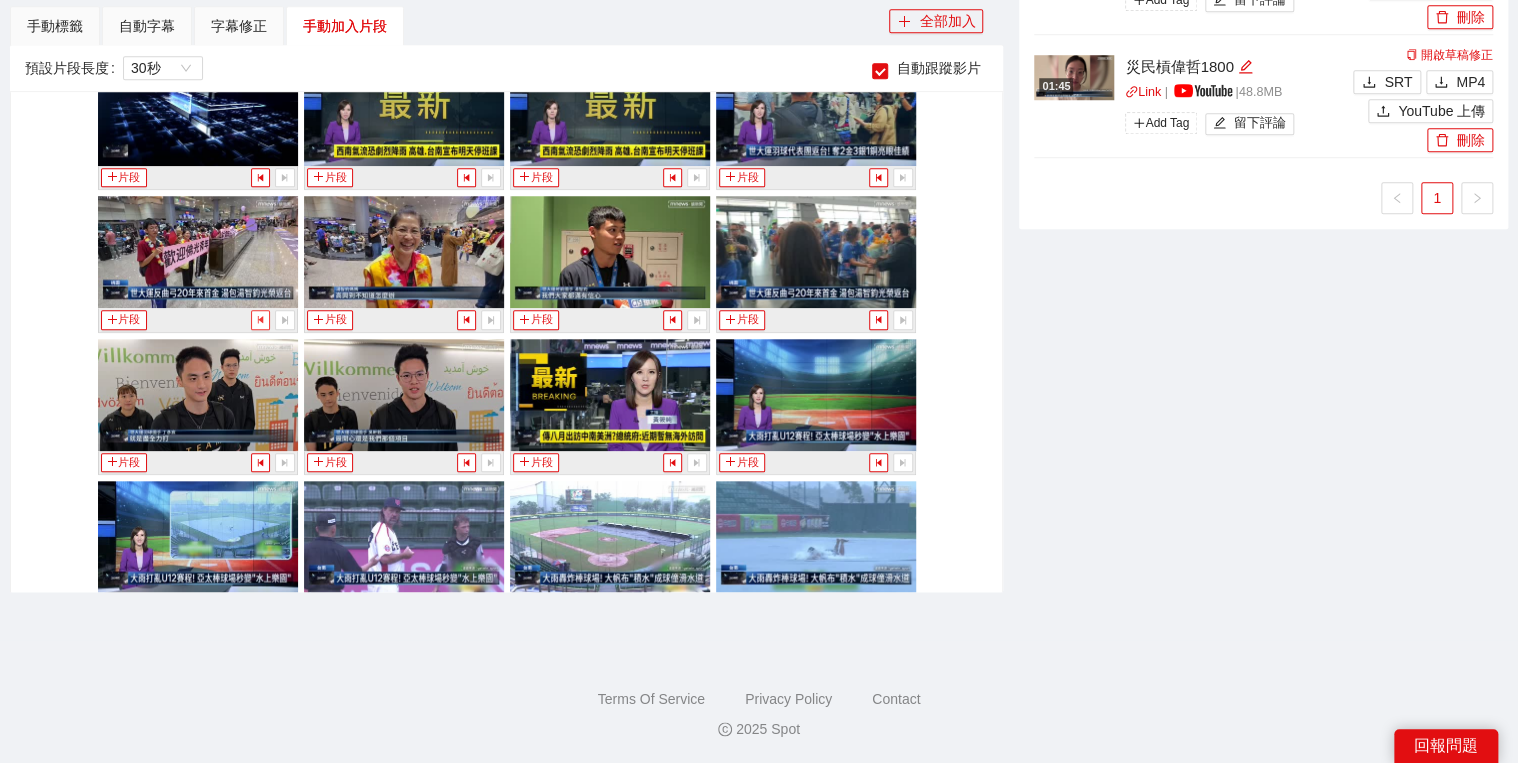 click 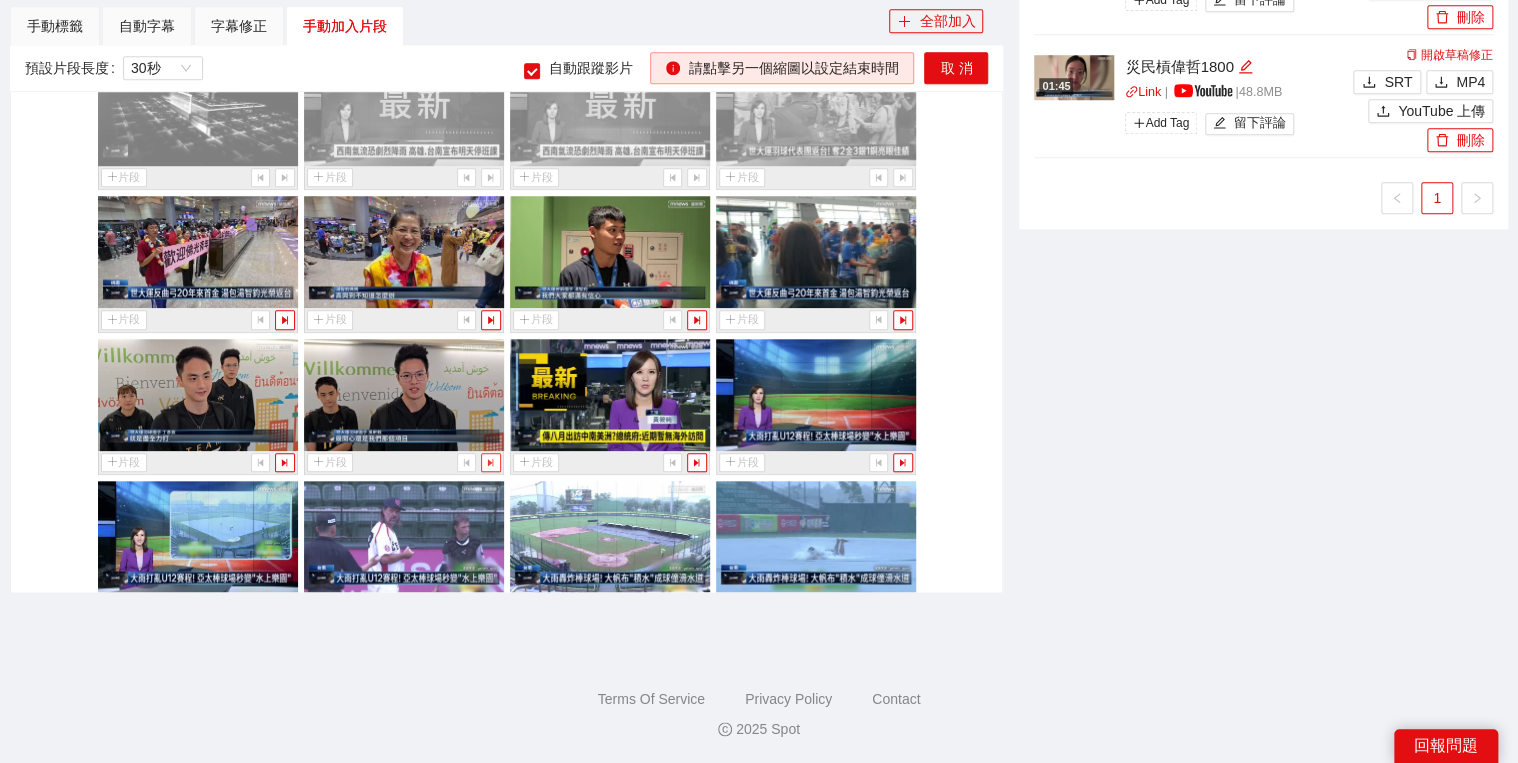 click at bounding box center (490, 462) 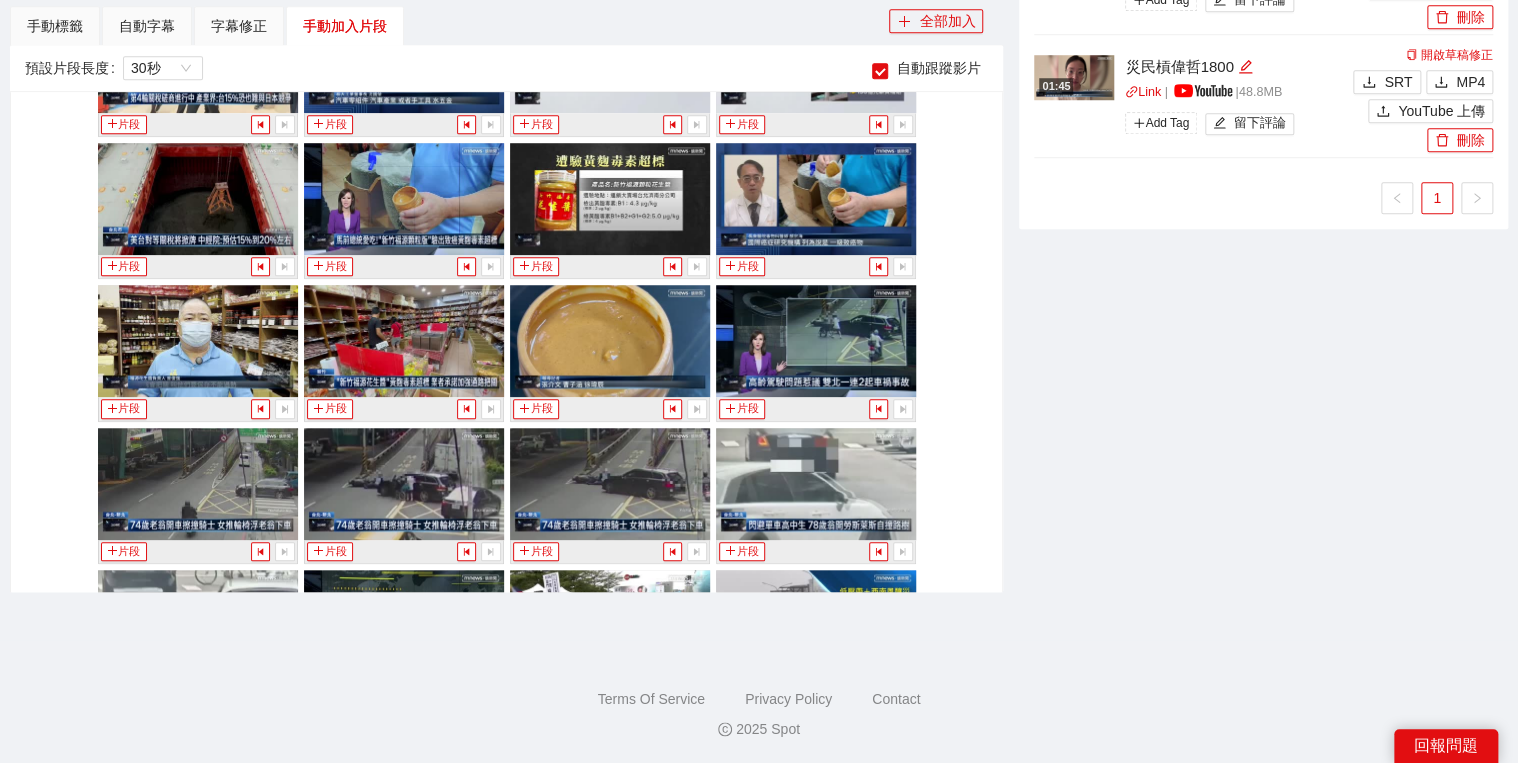 scroll, scrollTop: 2320, scrollLeft: 0, axis: vertical 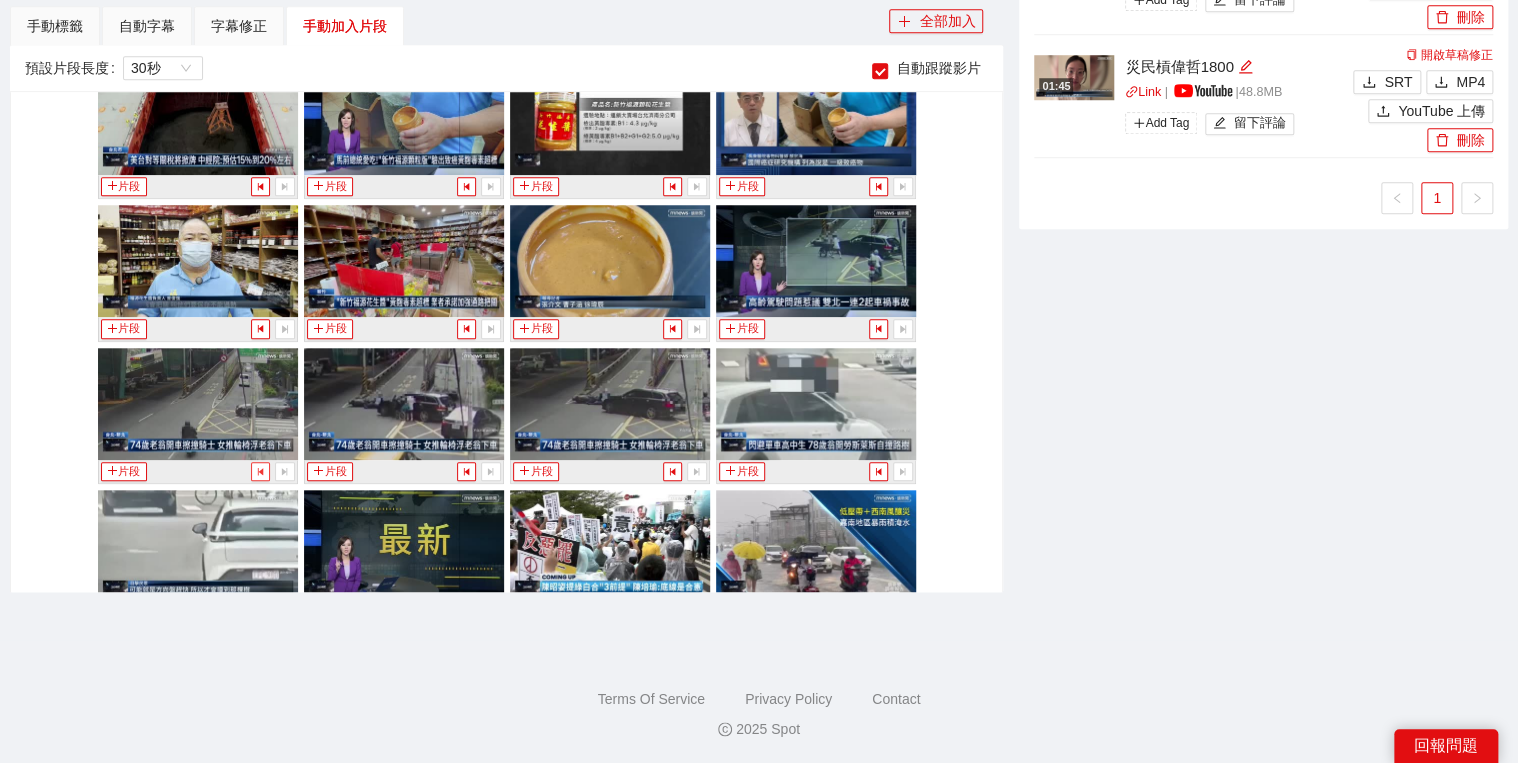 click at bounding box center (260, 471) 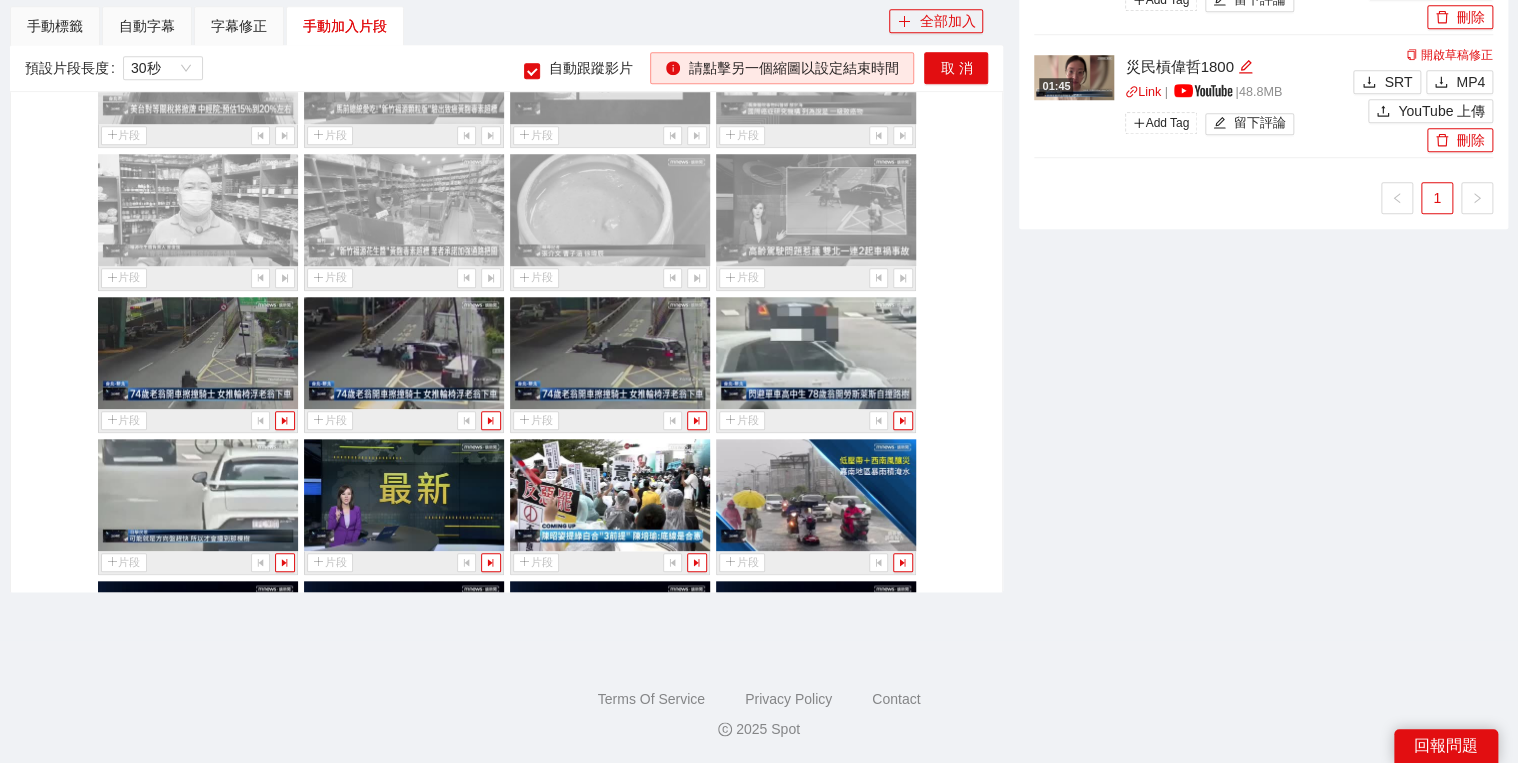 scroll, scrollTop: 2400, scrollLeft: 0, axis: vertical 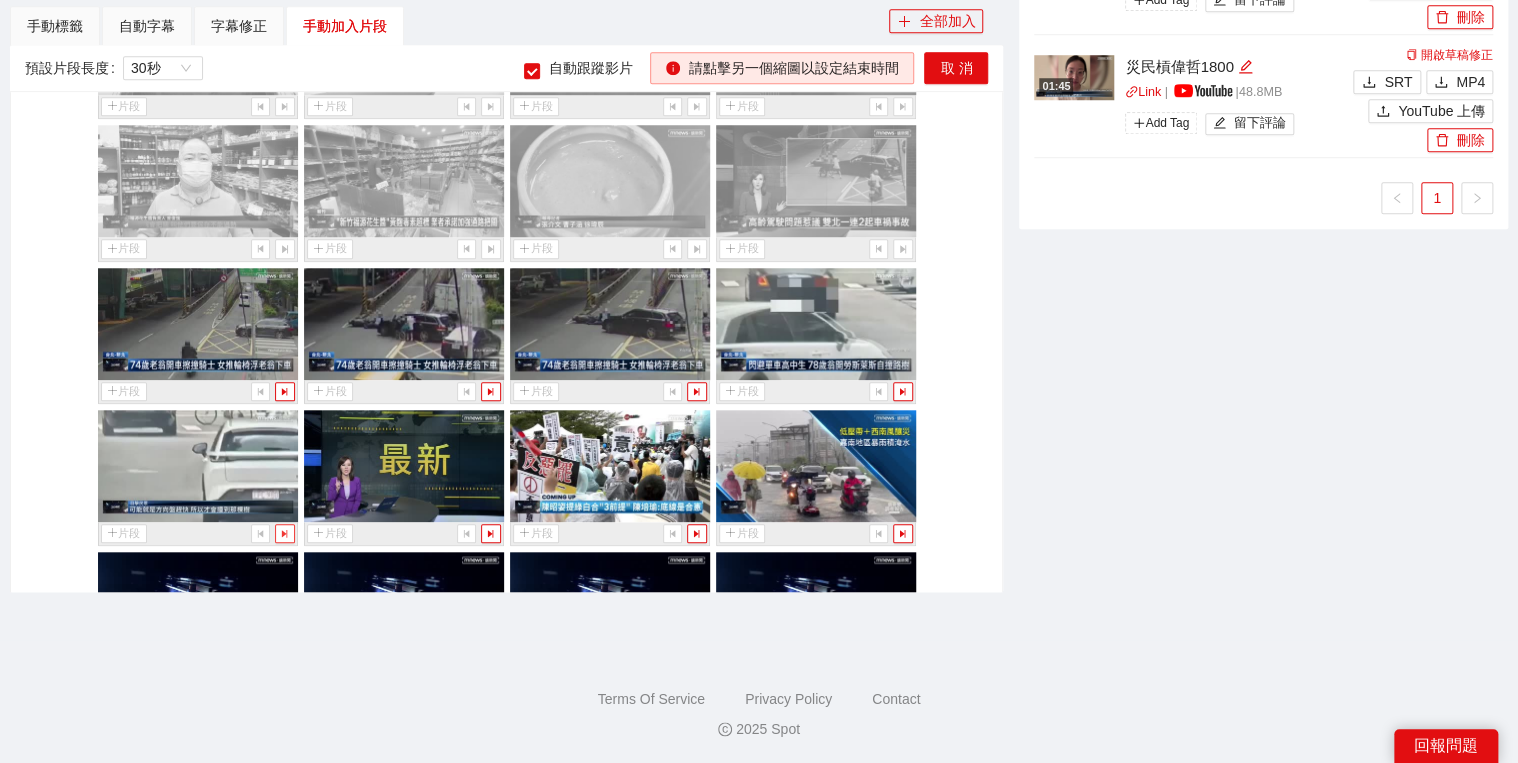 click 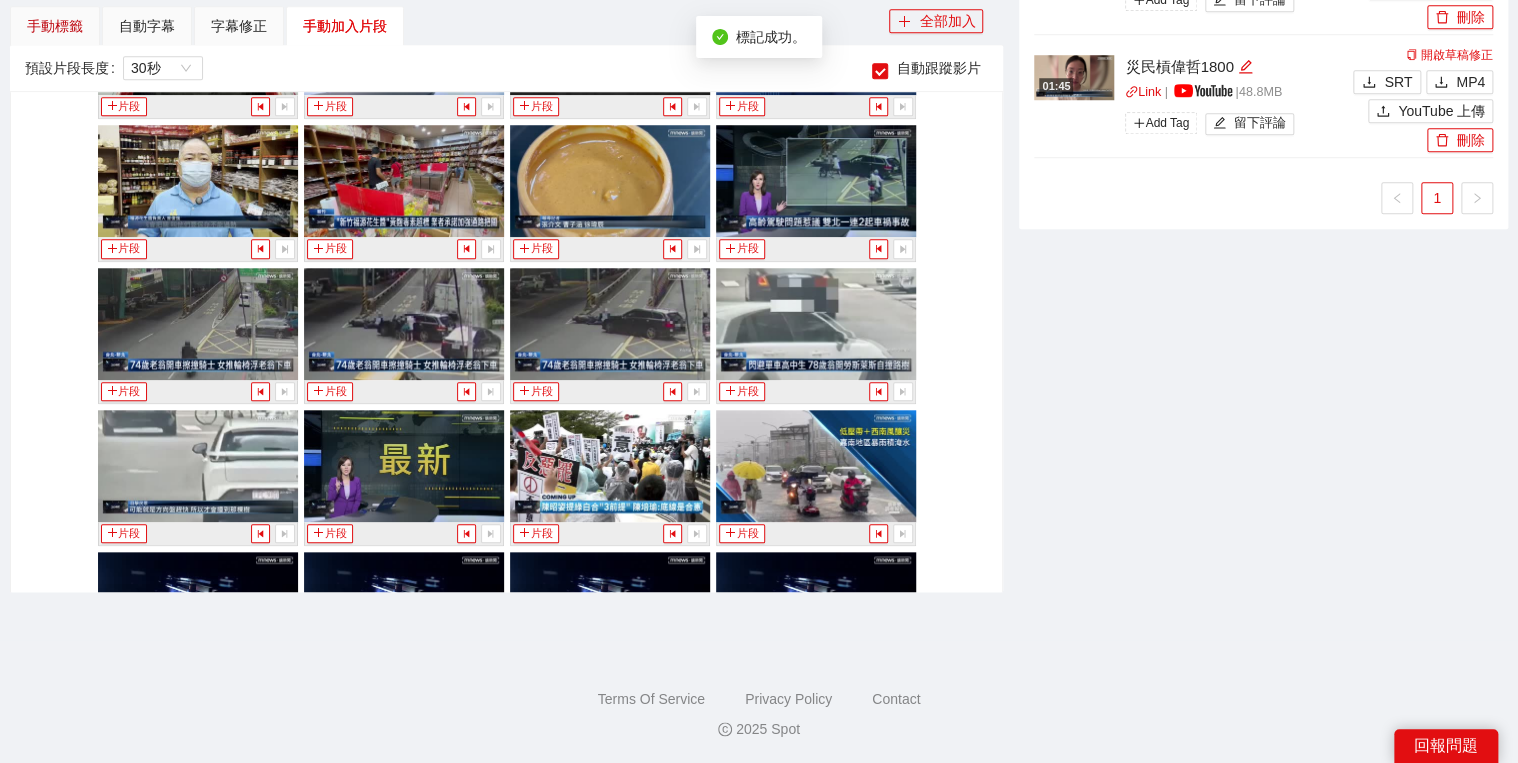 click on "手動標籤" at bounding box center [55, 26] 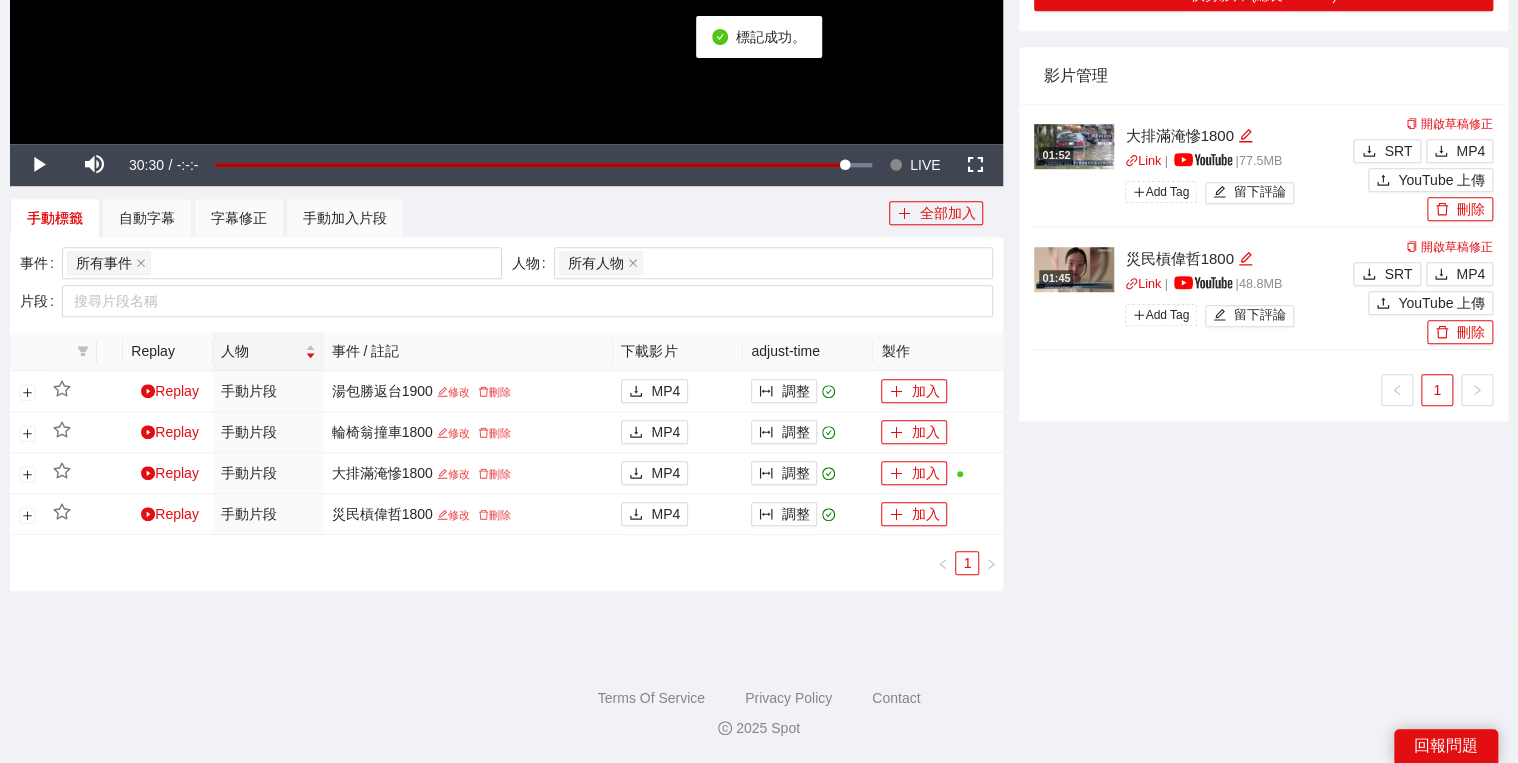 scroll, scrollTop: 582, scrollLeft: 0, axis: vertical 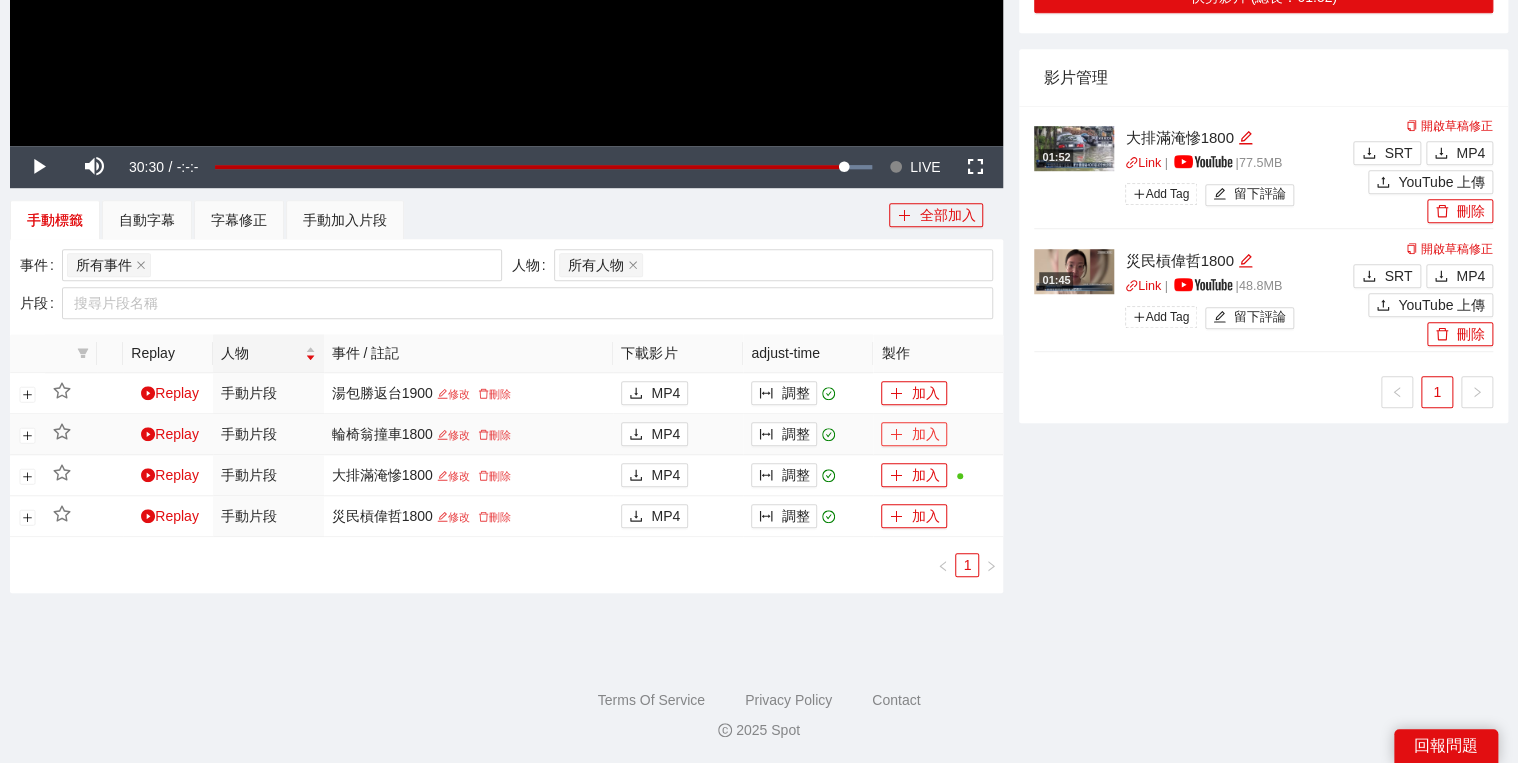 click on "加入" at bounding box center (914, 434) 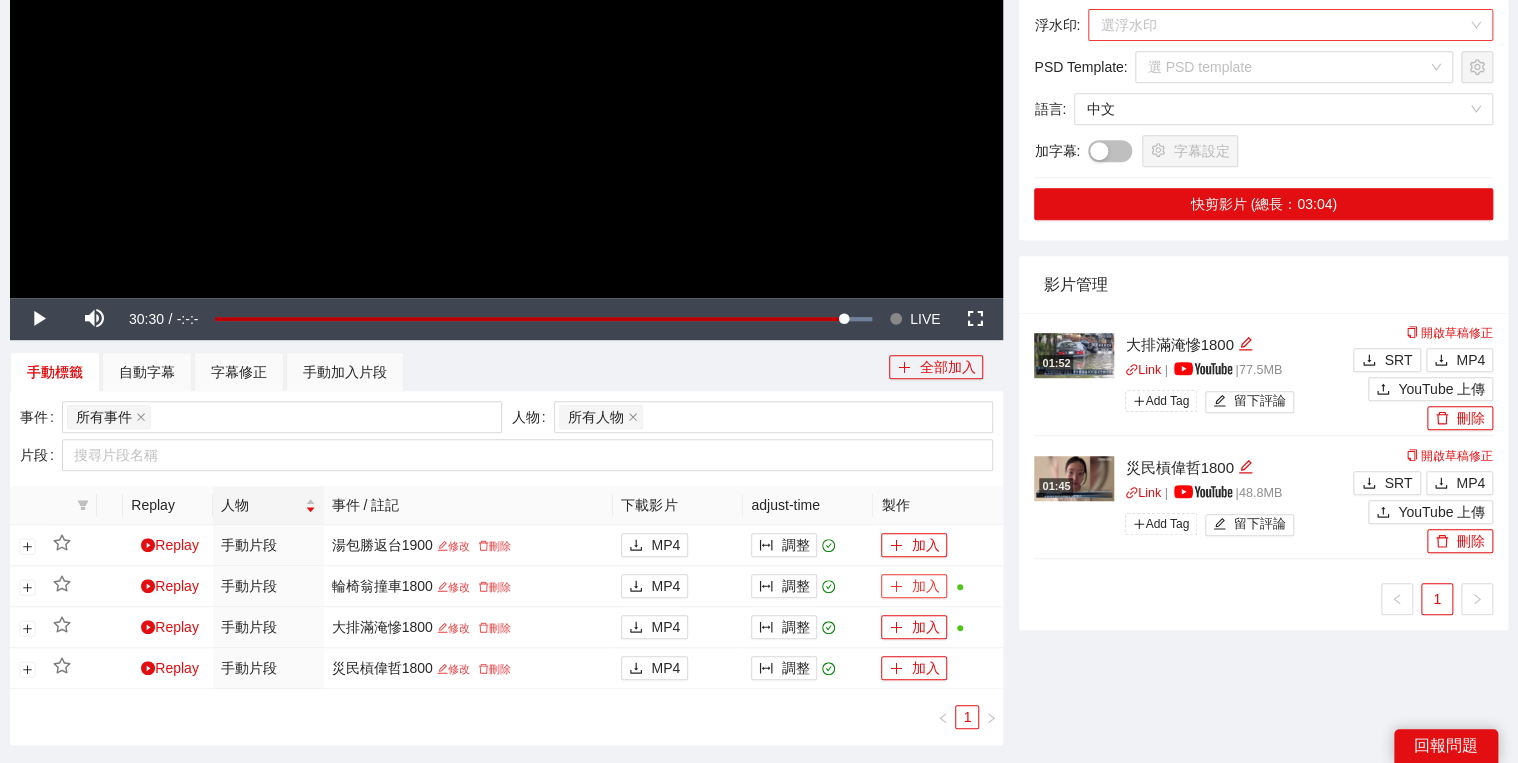 scroll, scrollTop: 182, scrollLeft: 0, axis: vertical 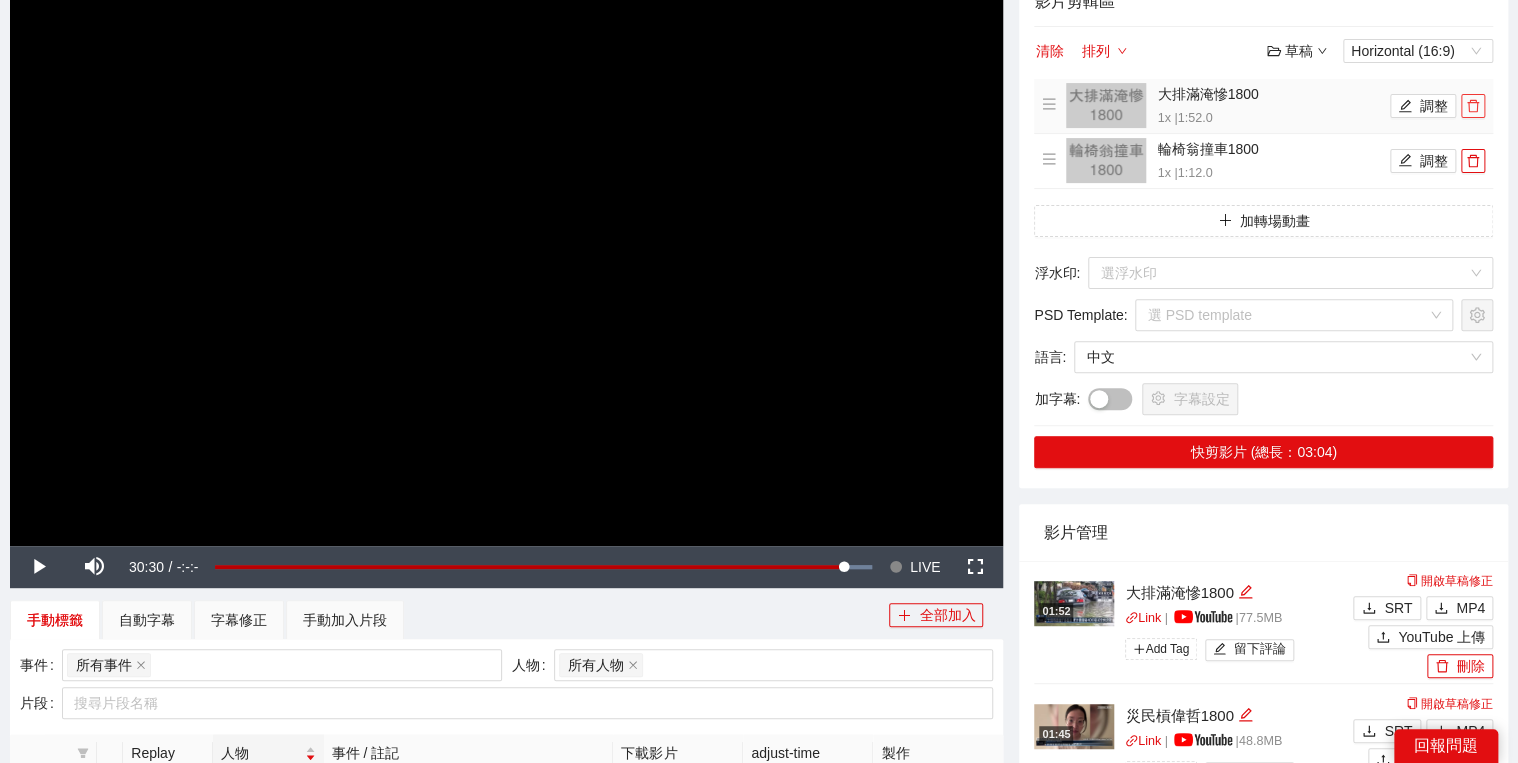 click at bounding box center [1473, 106] 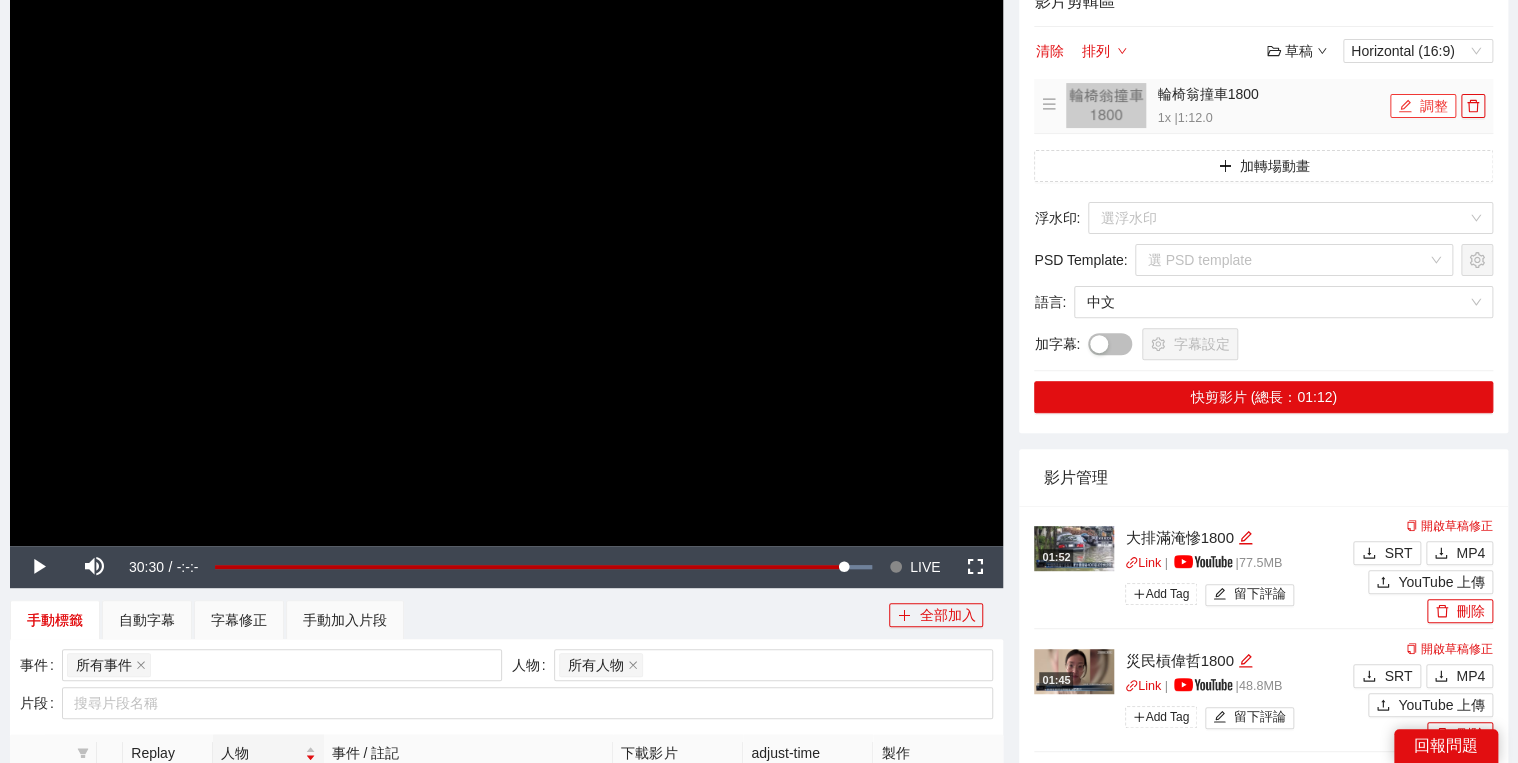 click at bounding box center (1405, 107) 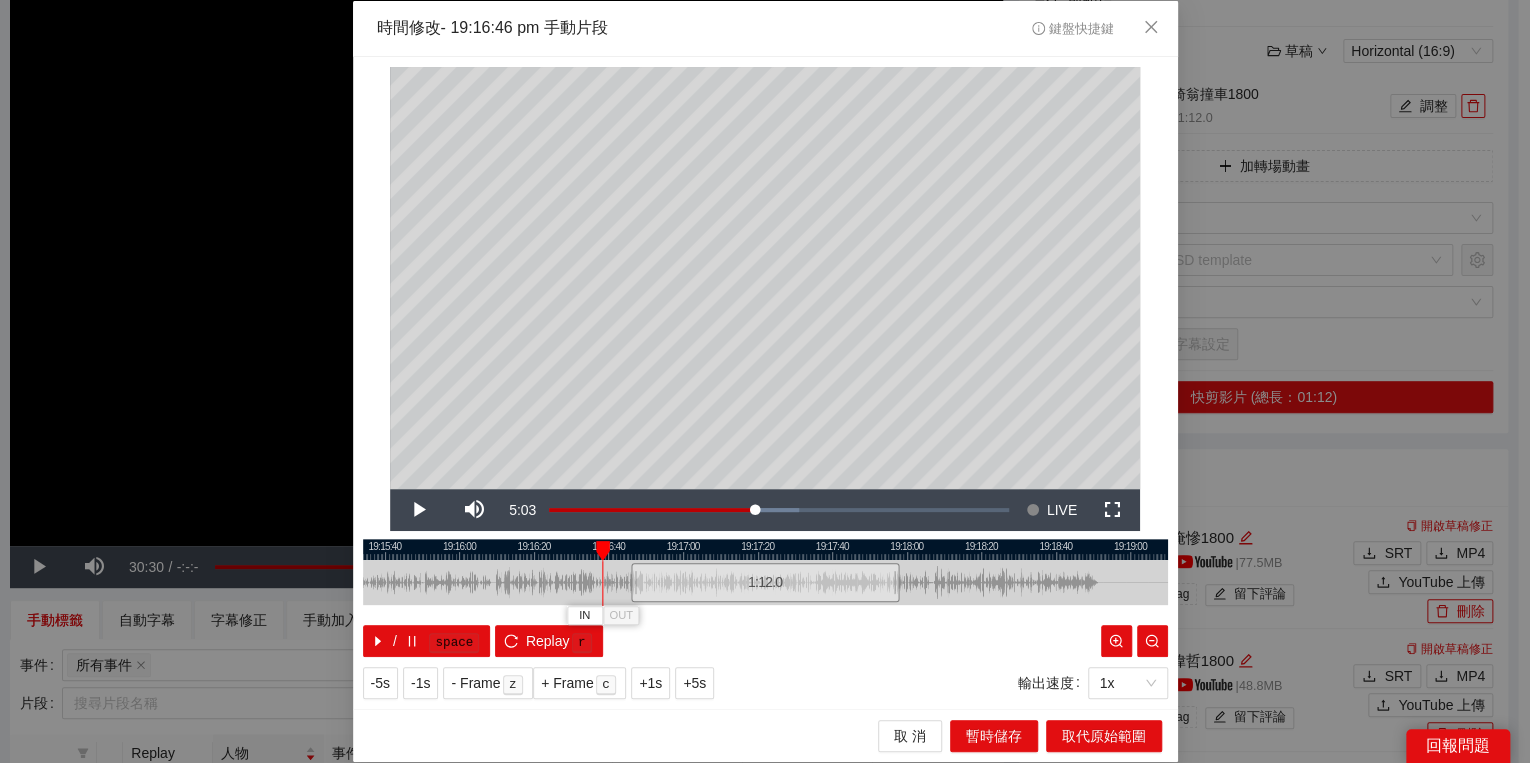 drag, startPoint x: 628, startPoint y: 550, endPoint x: 598, endPoint y: 556, distance: 30.594116 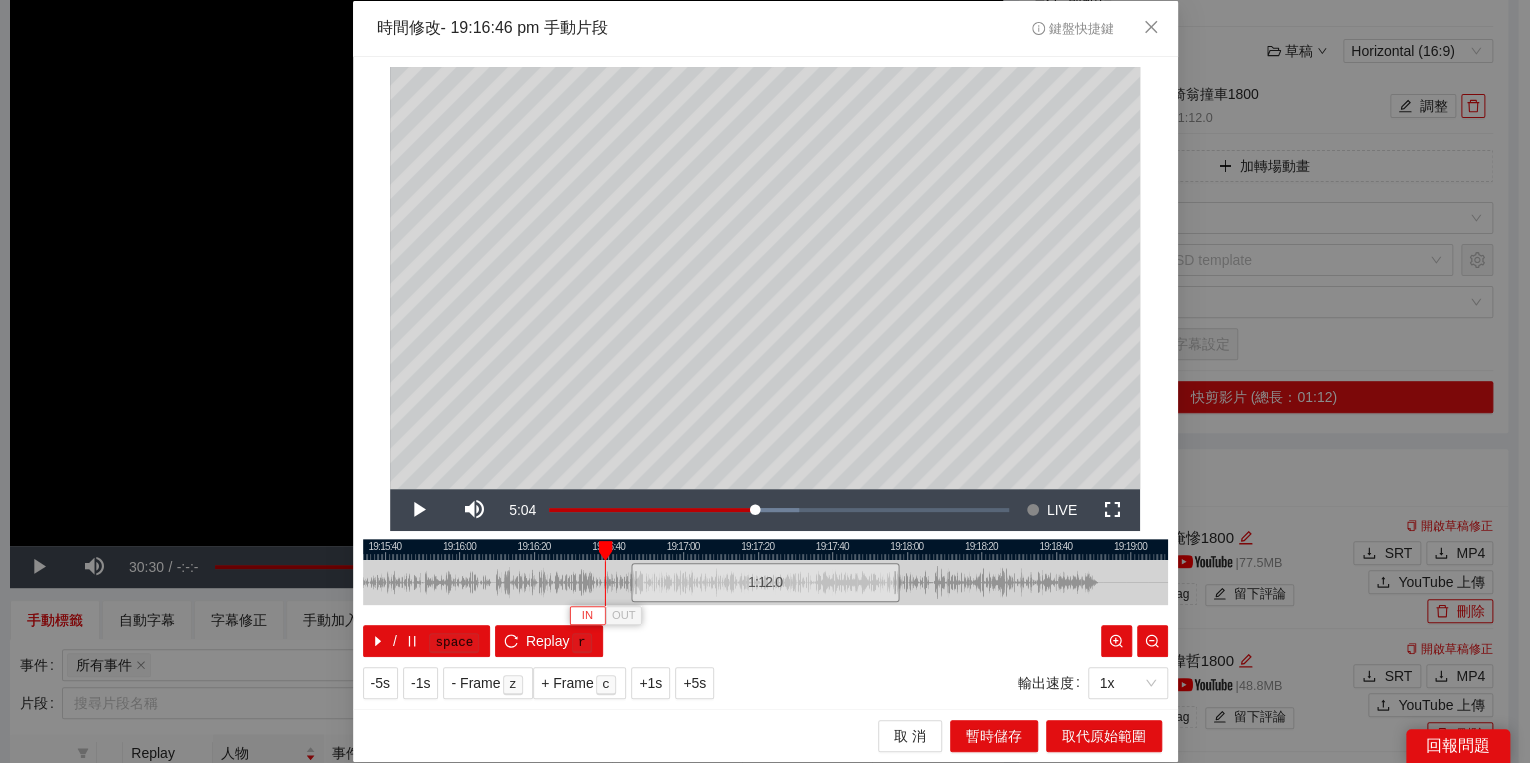 click on "IN" at bounding box center (587, 615) 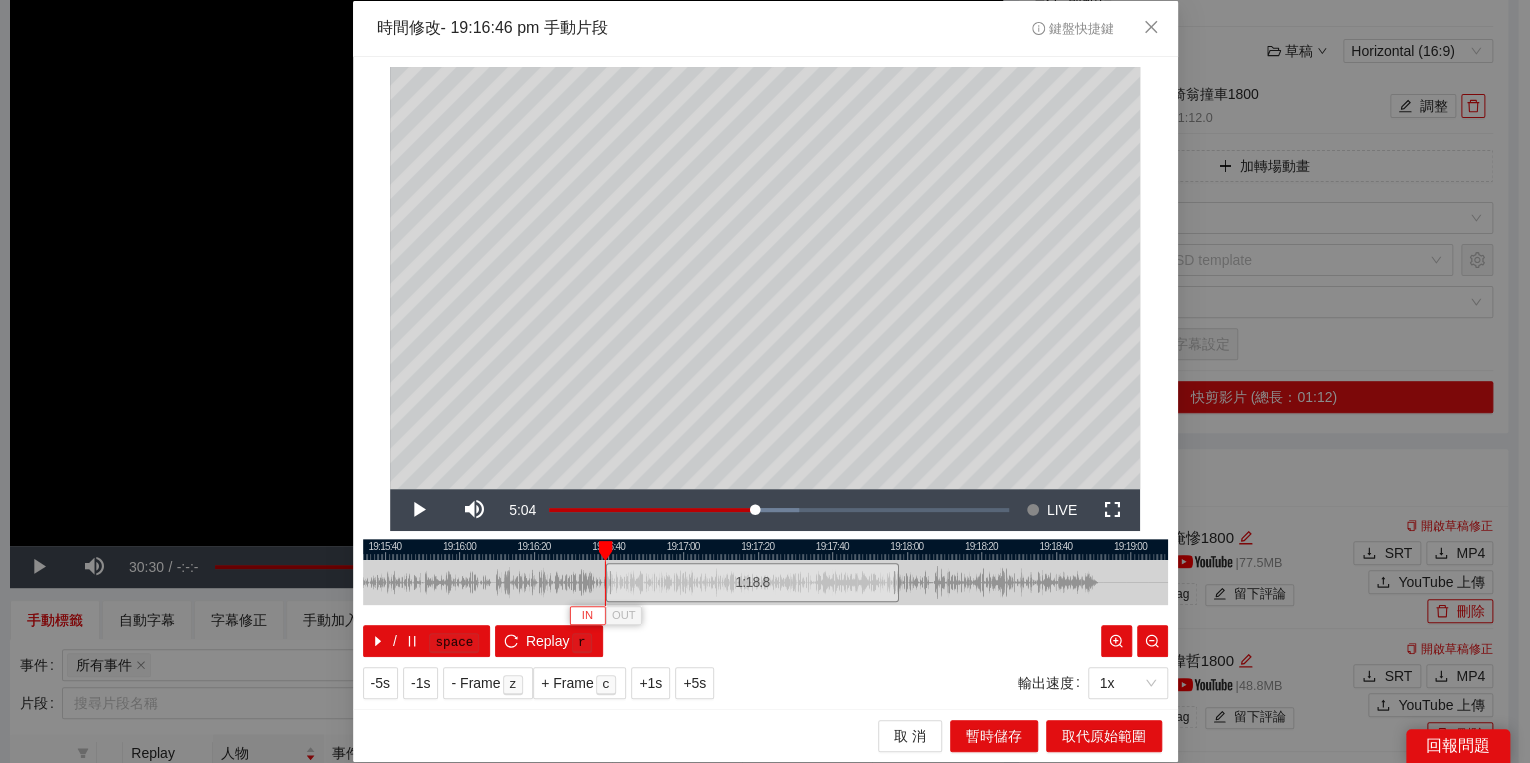 type 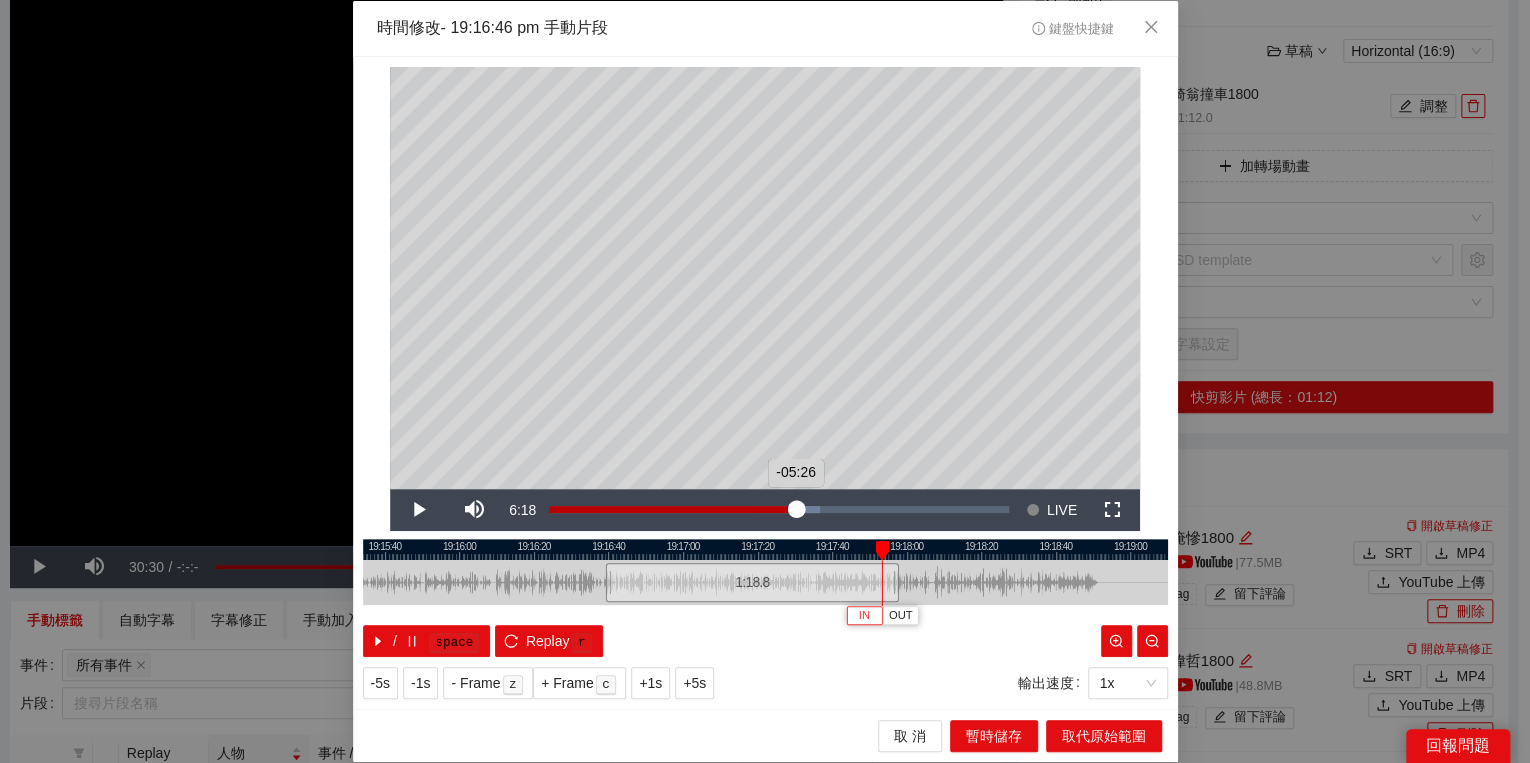 click on "Loaded :  58.92% -05:26 -05:26" at bounding box center [779, 510] 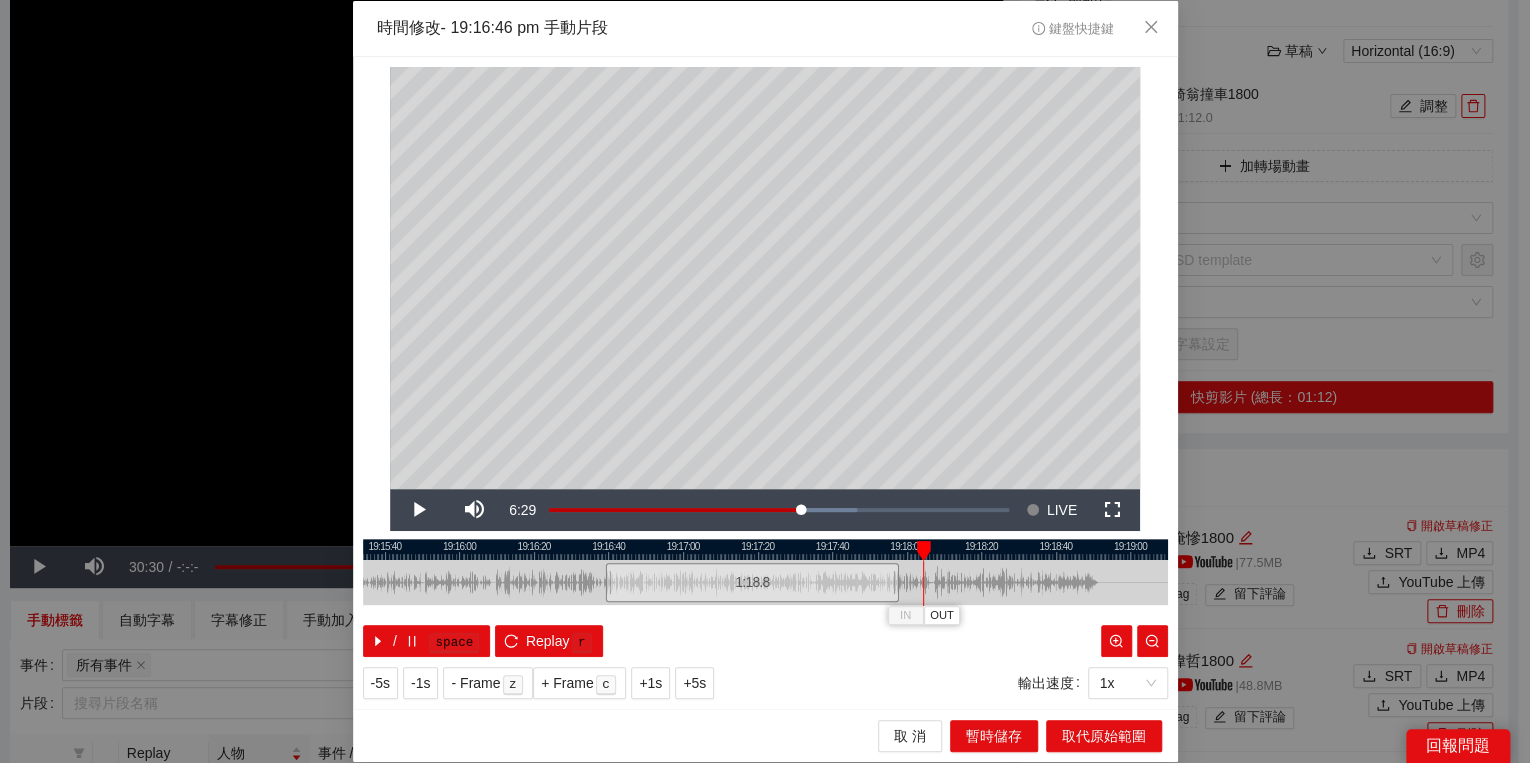 drag, startPoint x: 888, startPoint y: 548, endPoint x: 924, endPoint y: 549, distance: 36.013885 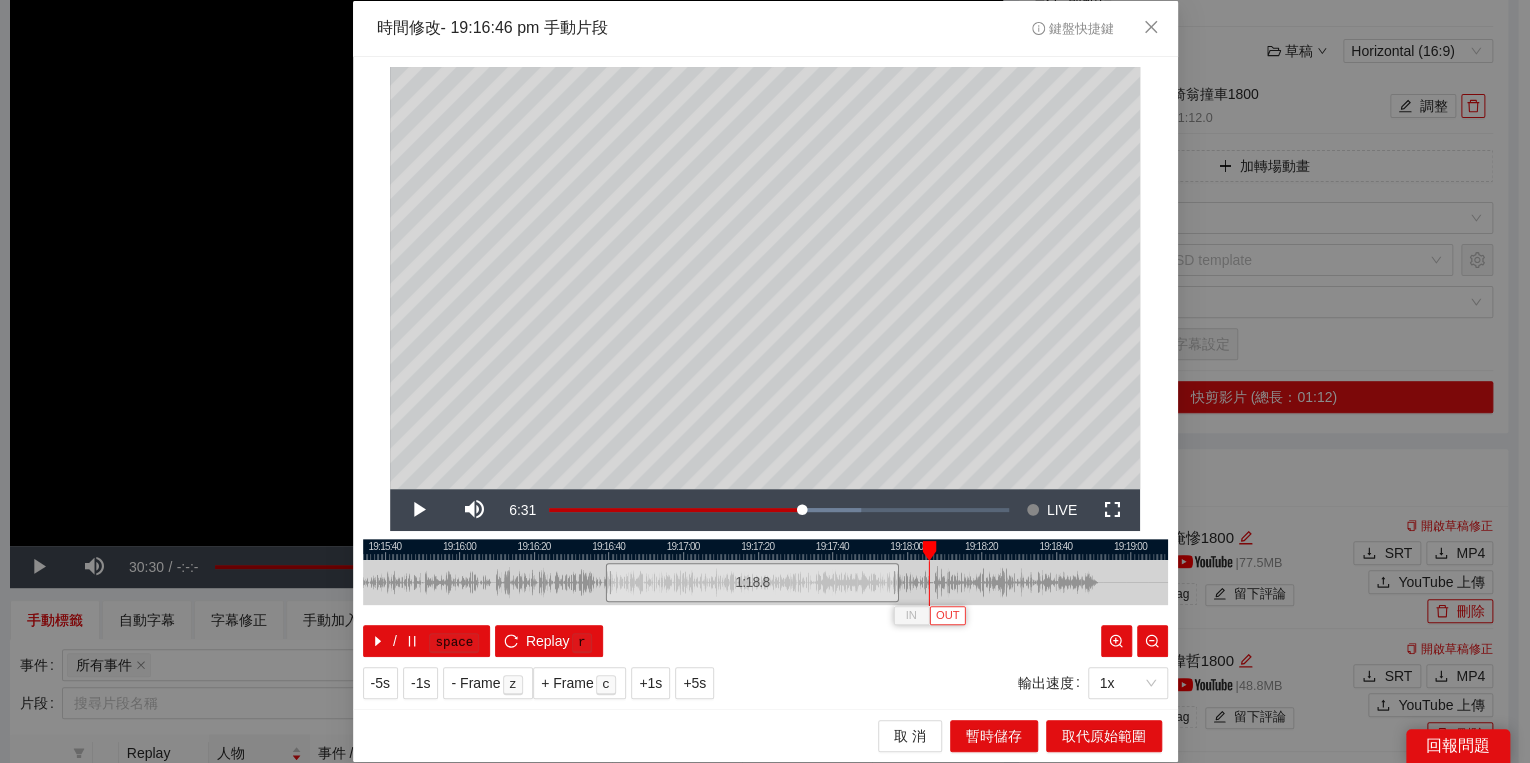 click on "OUT" at bounding box center [948, 616] 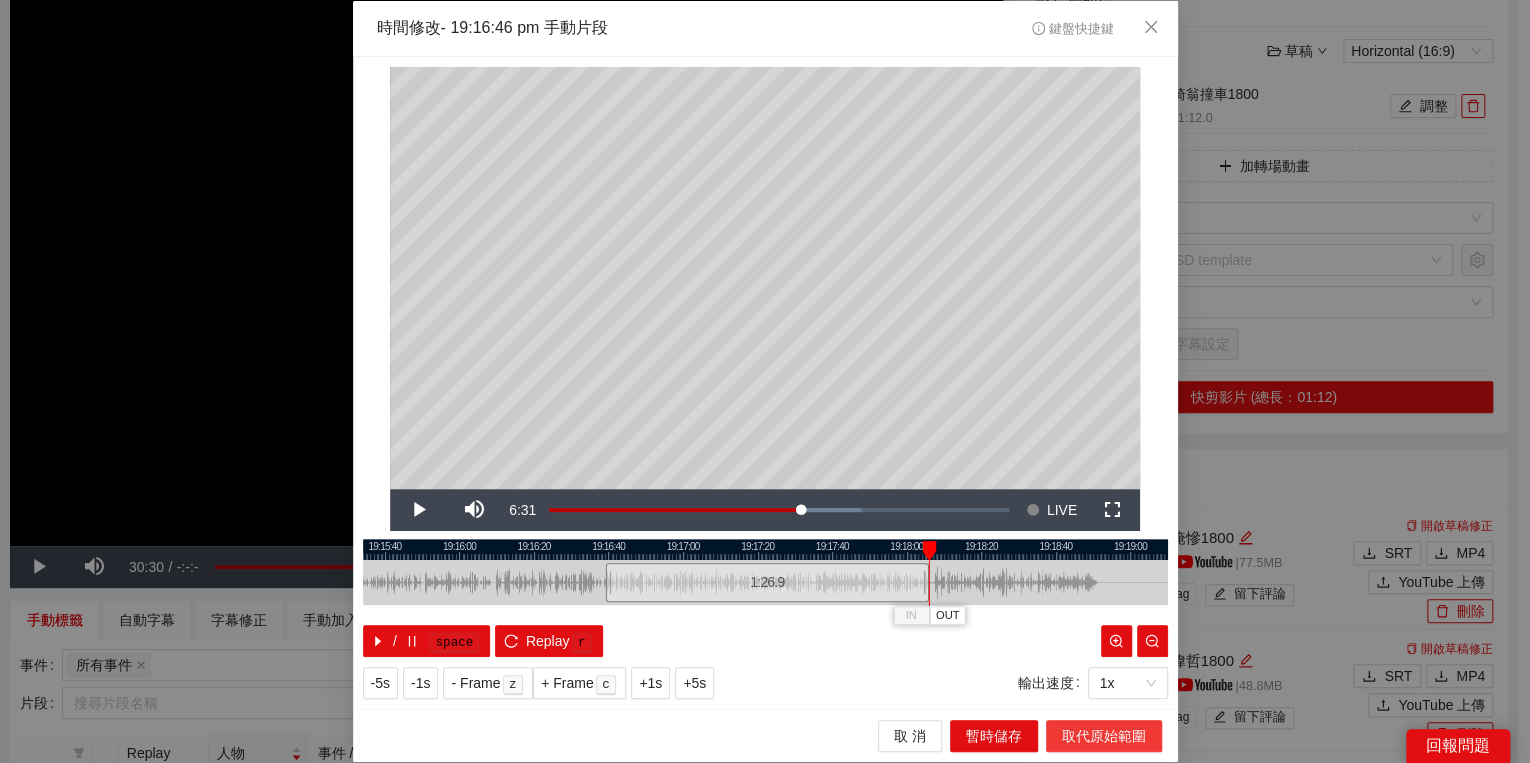 click on "取代原始範圍" at bounding box center (1104, 736) 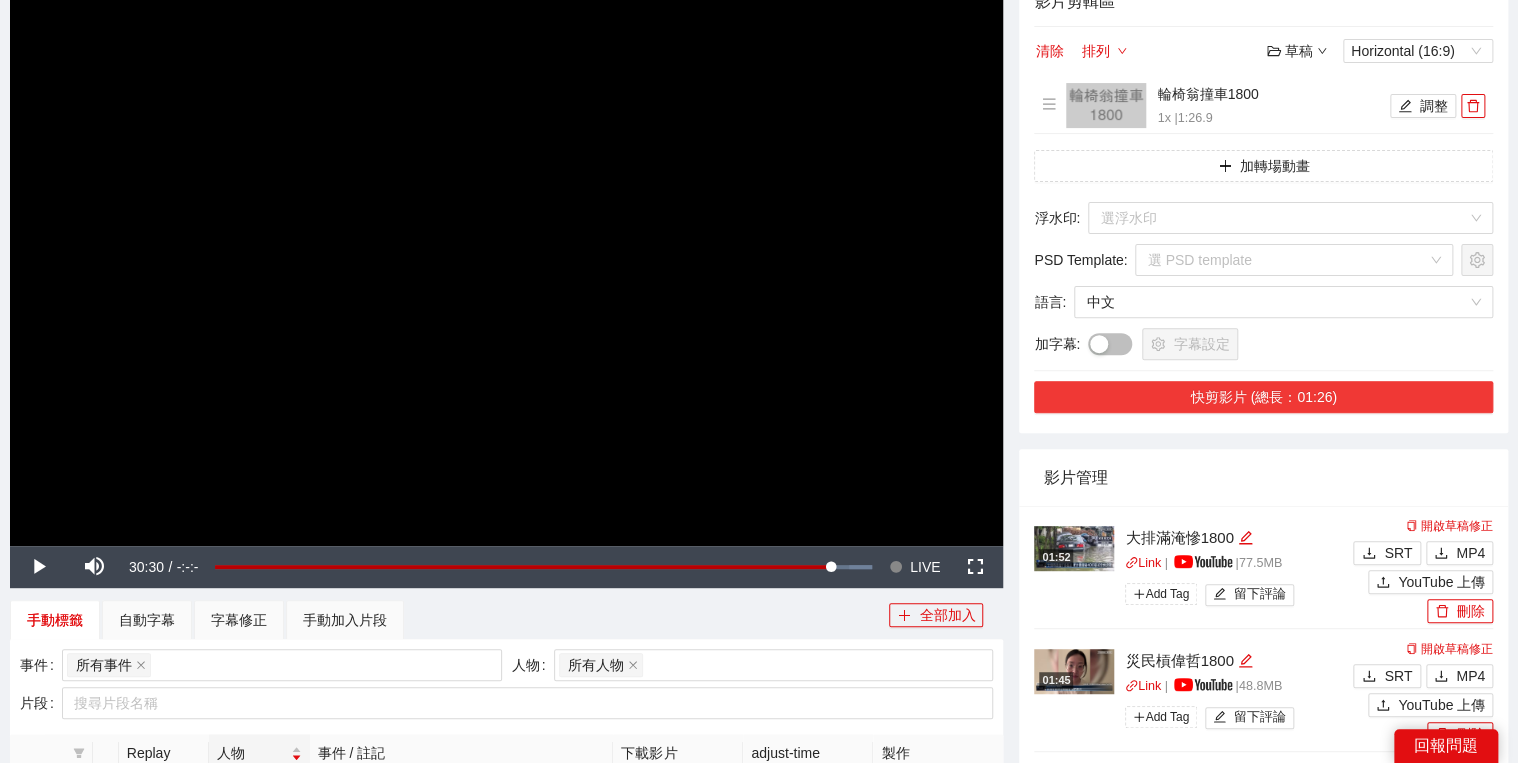 click on "快剪影片 (總長：01:26)" at bounding box center [1263, 397] 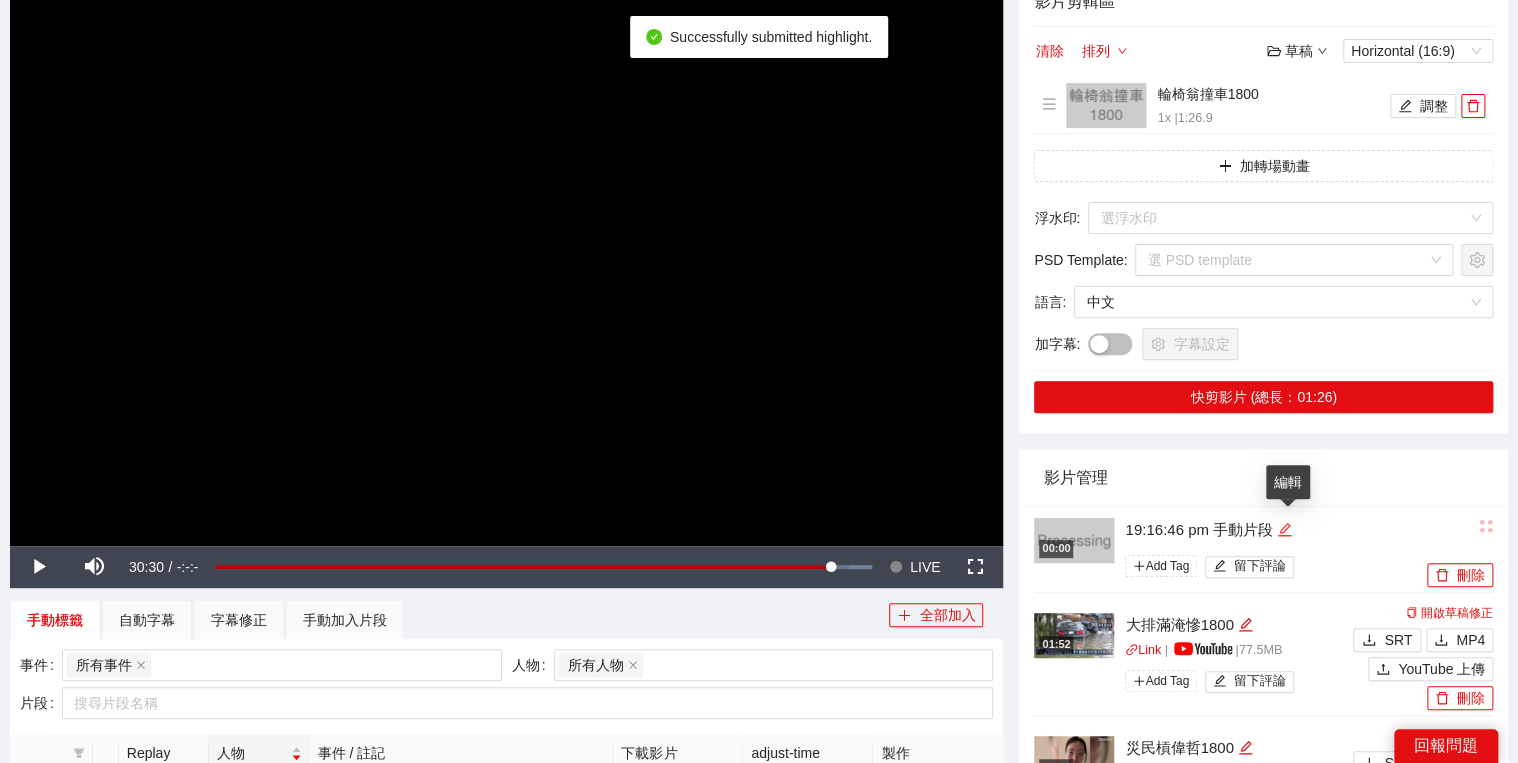 click 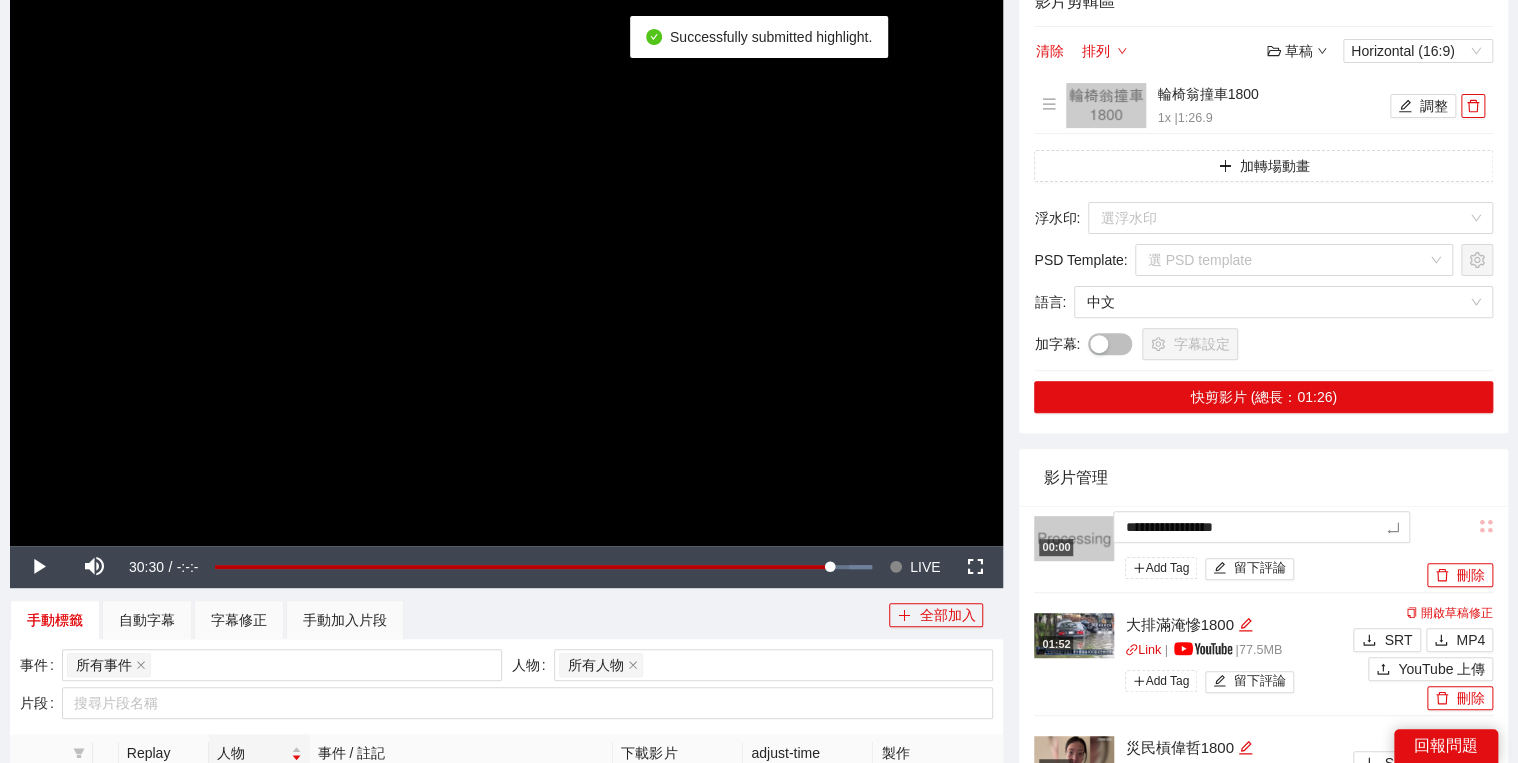 drag, startPoint x: 1293, startPoint y: 530, endPoint x: 1082, endPoint y: 516, distance: 211.46394 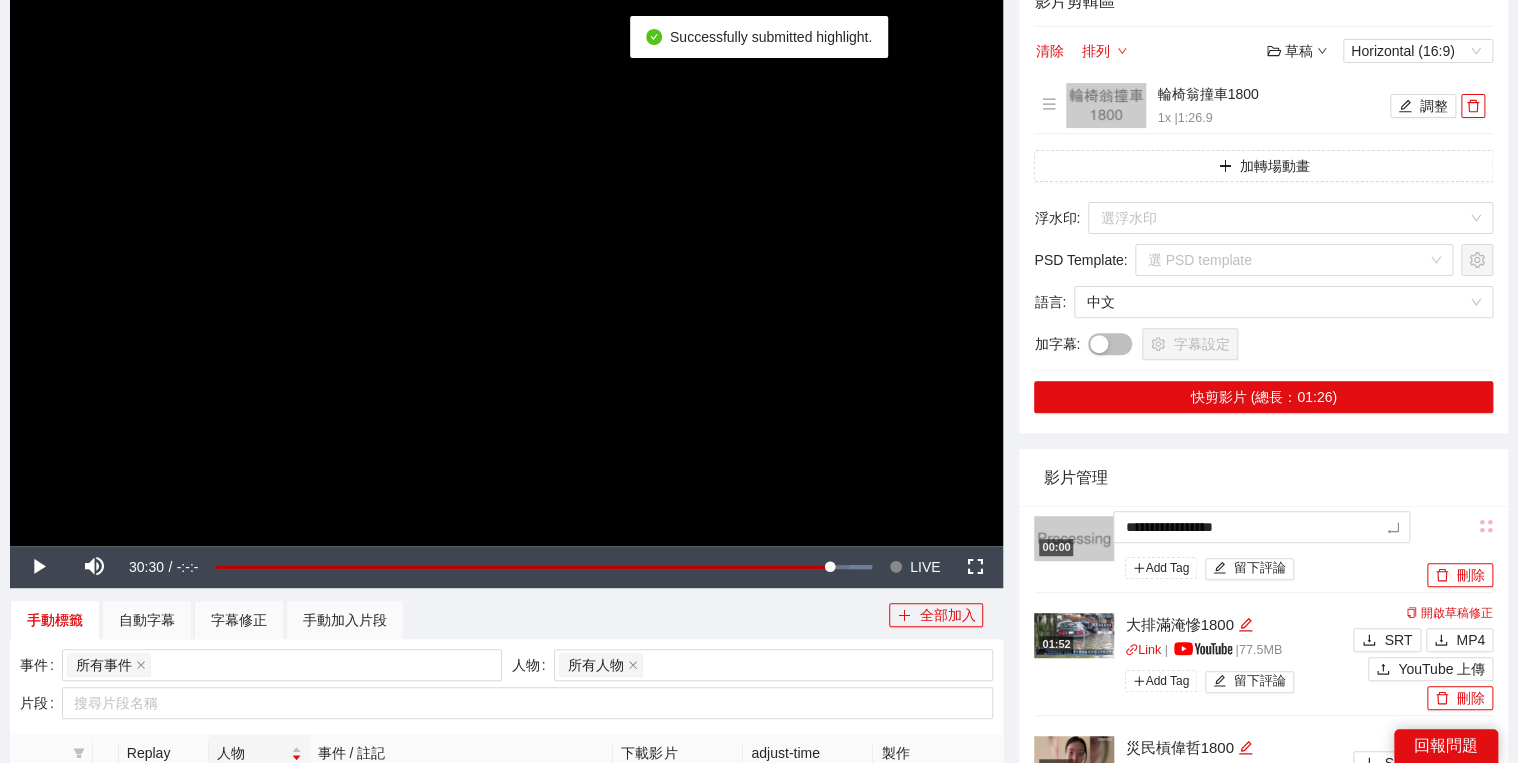 type on "*********" 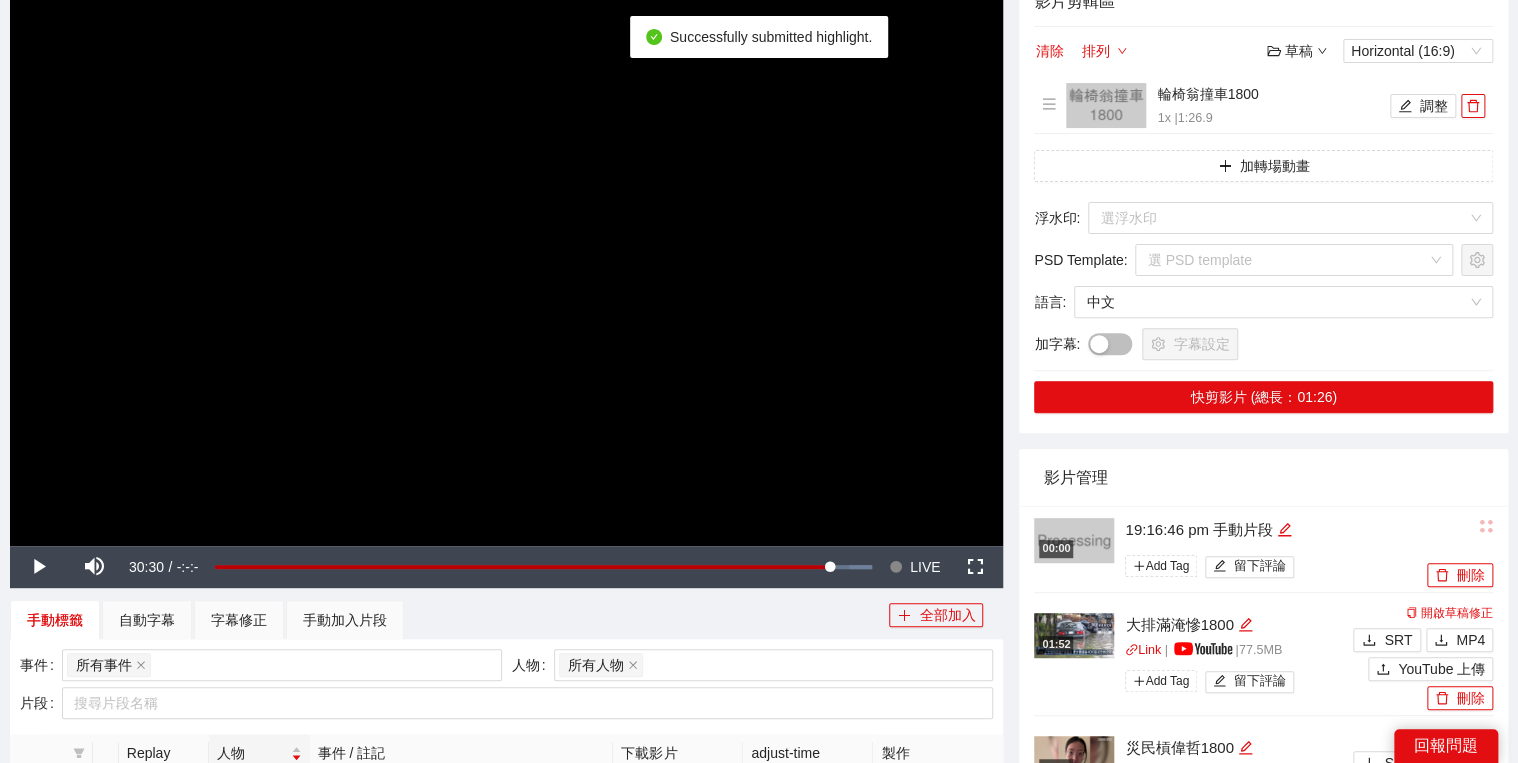 click on "影片管理" at bounding box center (1263, 477) 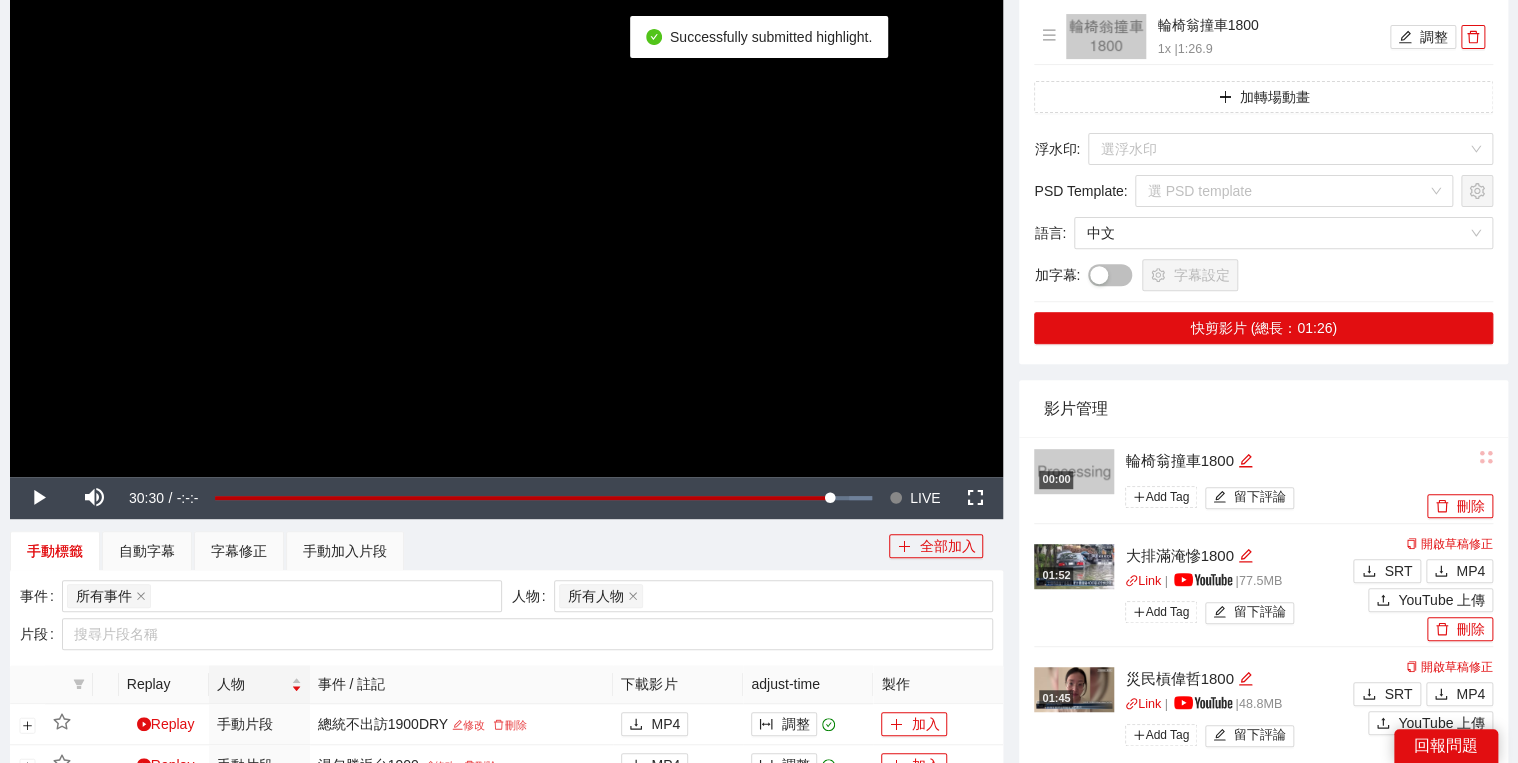 scroll, scrollTop: 422, scrollLeft: 0, axis: vertical 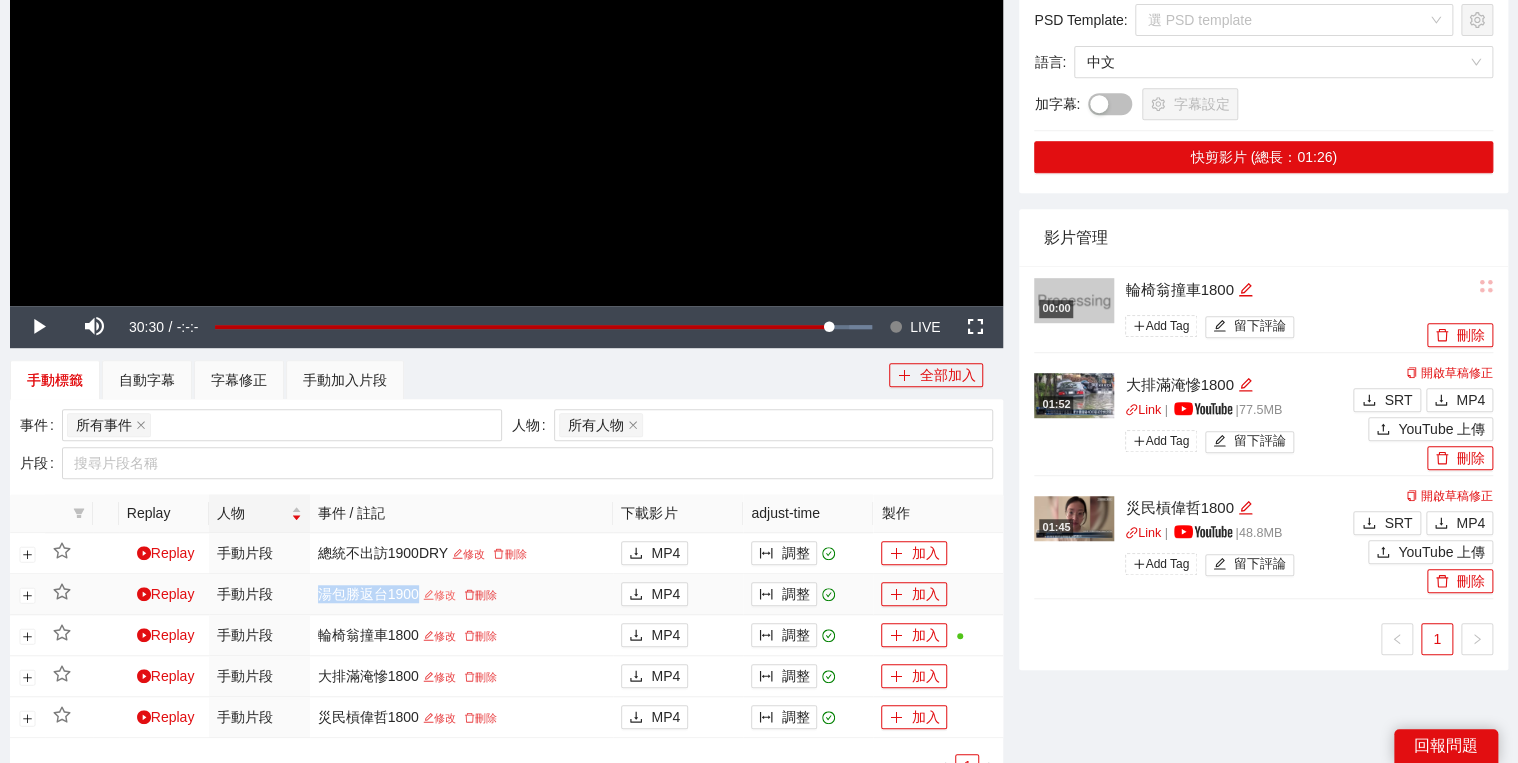 drag, startPoint x: 310, startPoint y: 580, endPoint x: 422, endPoint y: 592, distance: 112.64102 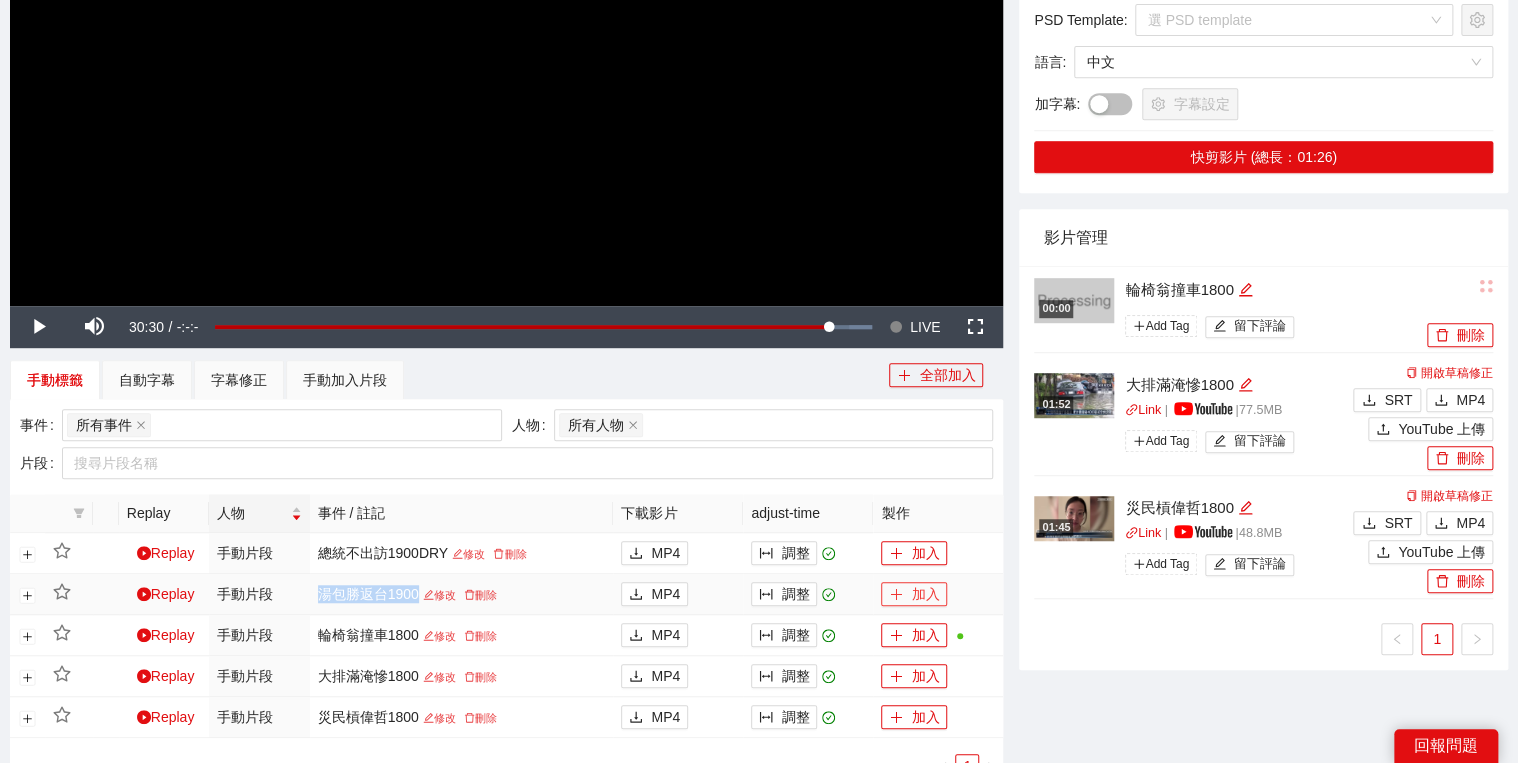 click 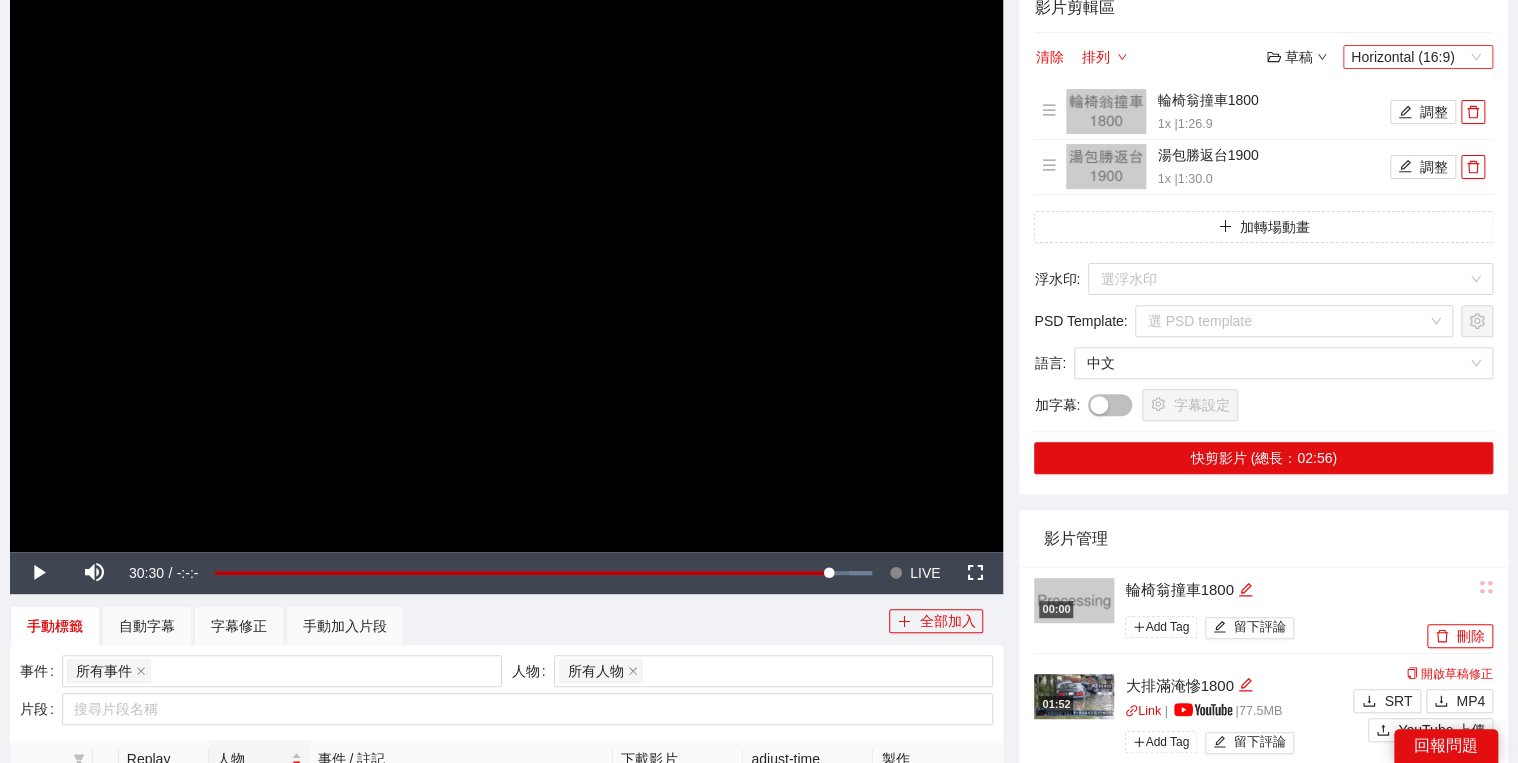 scroll, scrollTop: 22, scrollLeft: 0, axis: vertical 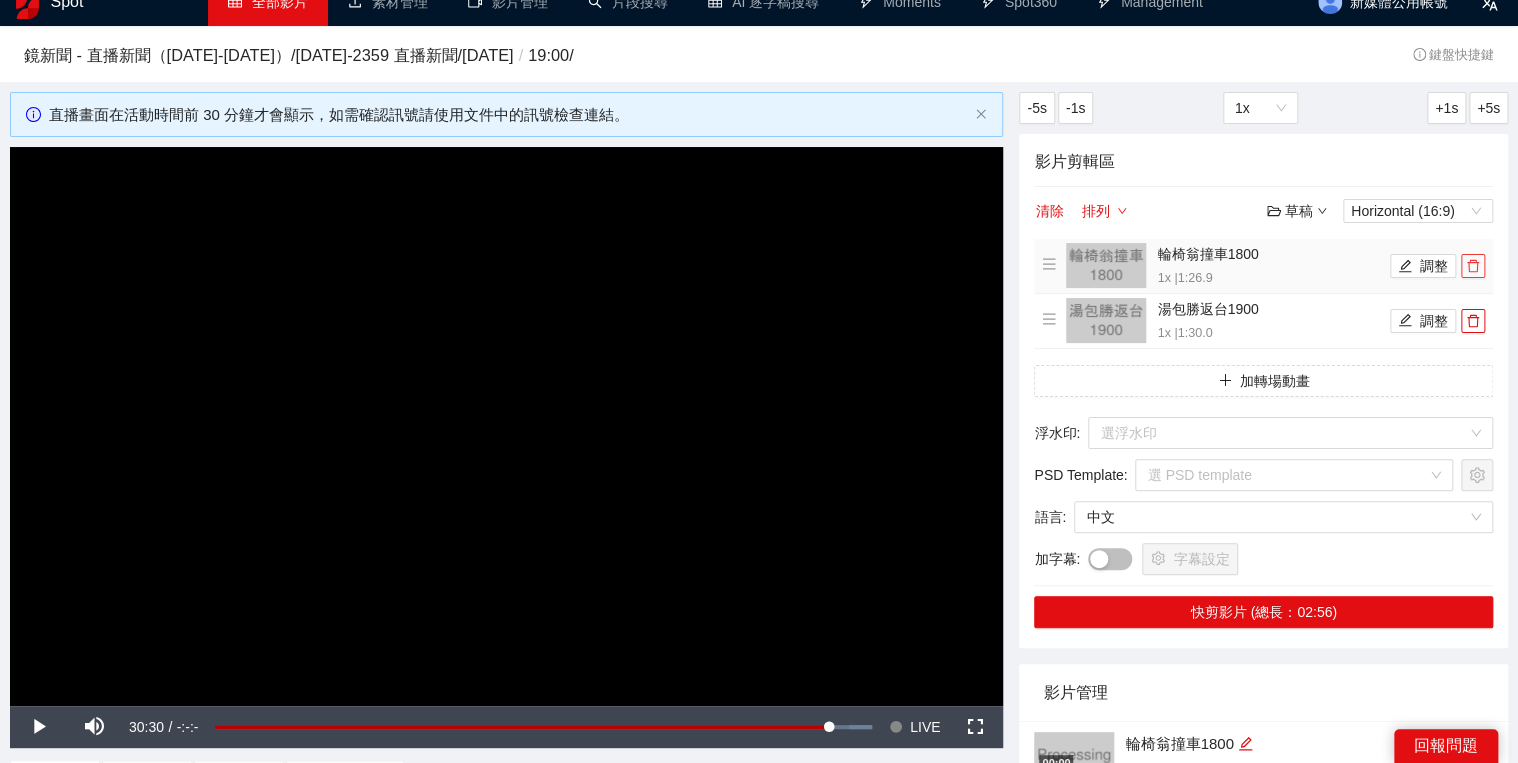 click 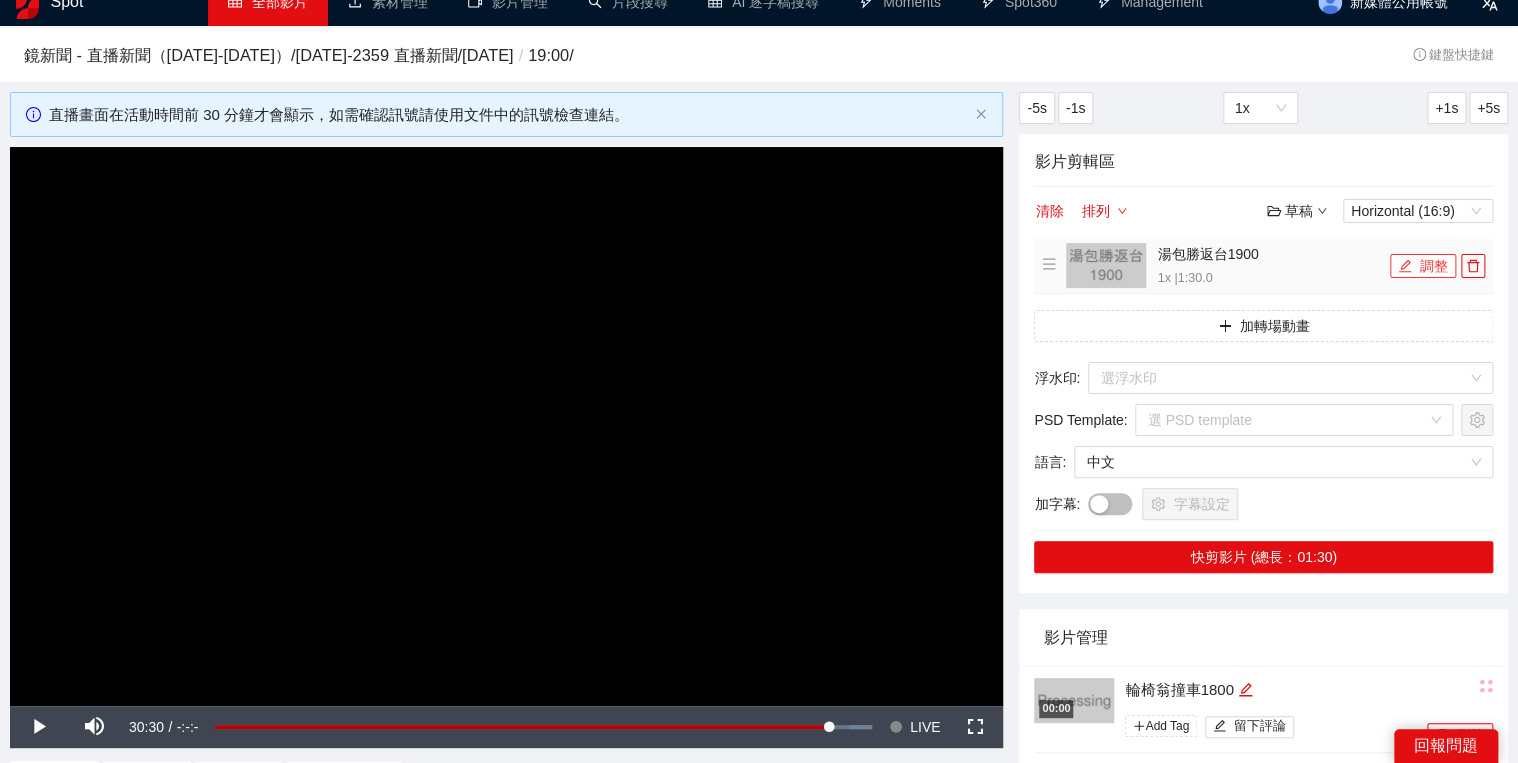 click on "調整" at bounding box center [1423, 266] 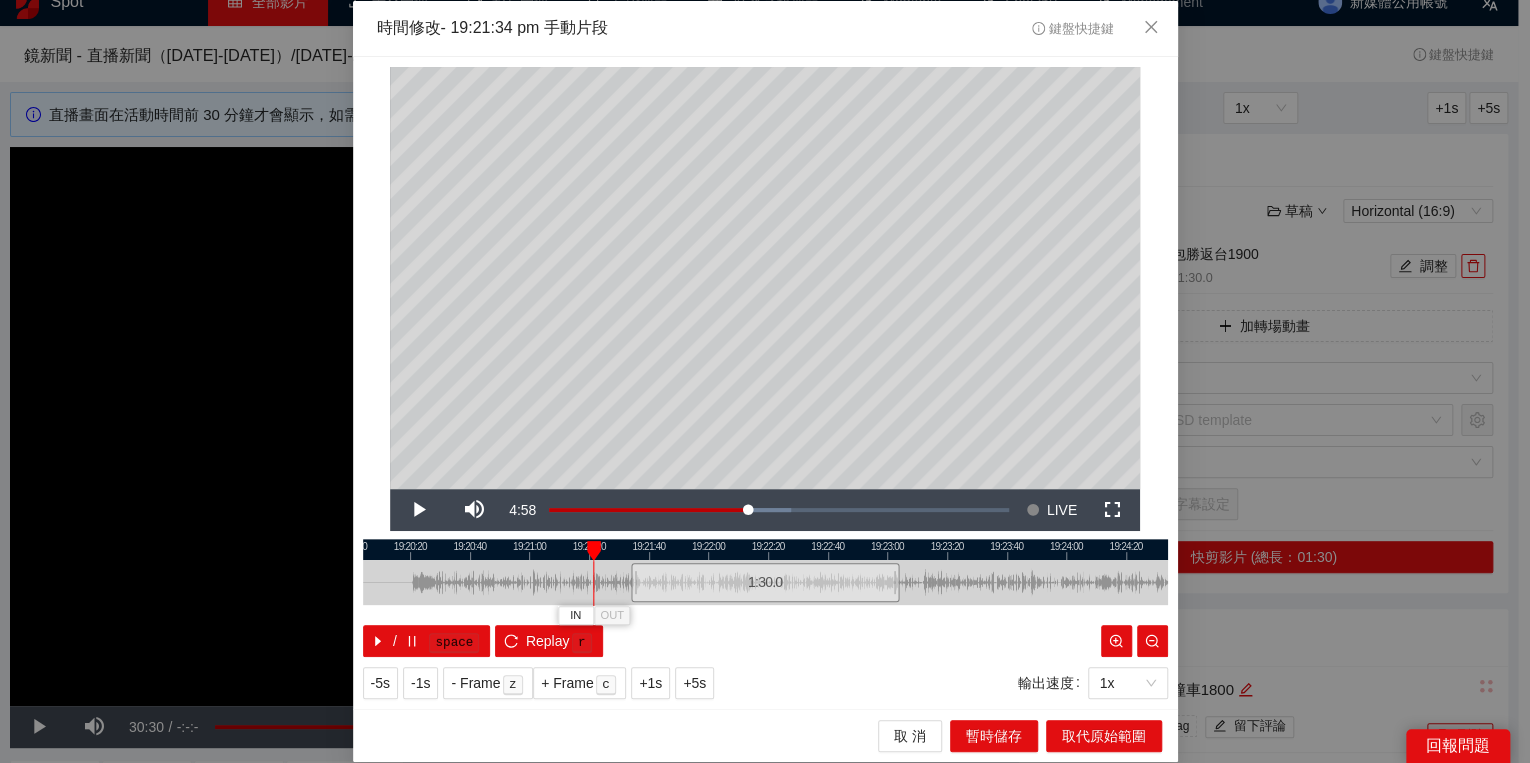 drag, startPoint x: 627, startPoint y: 547, endPoint x: 588, endPoint y: 551, distance: 39.20459 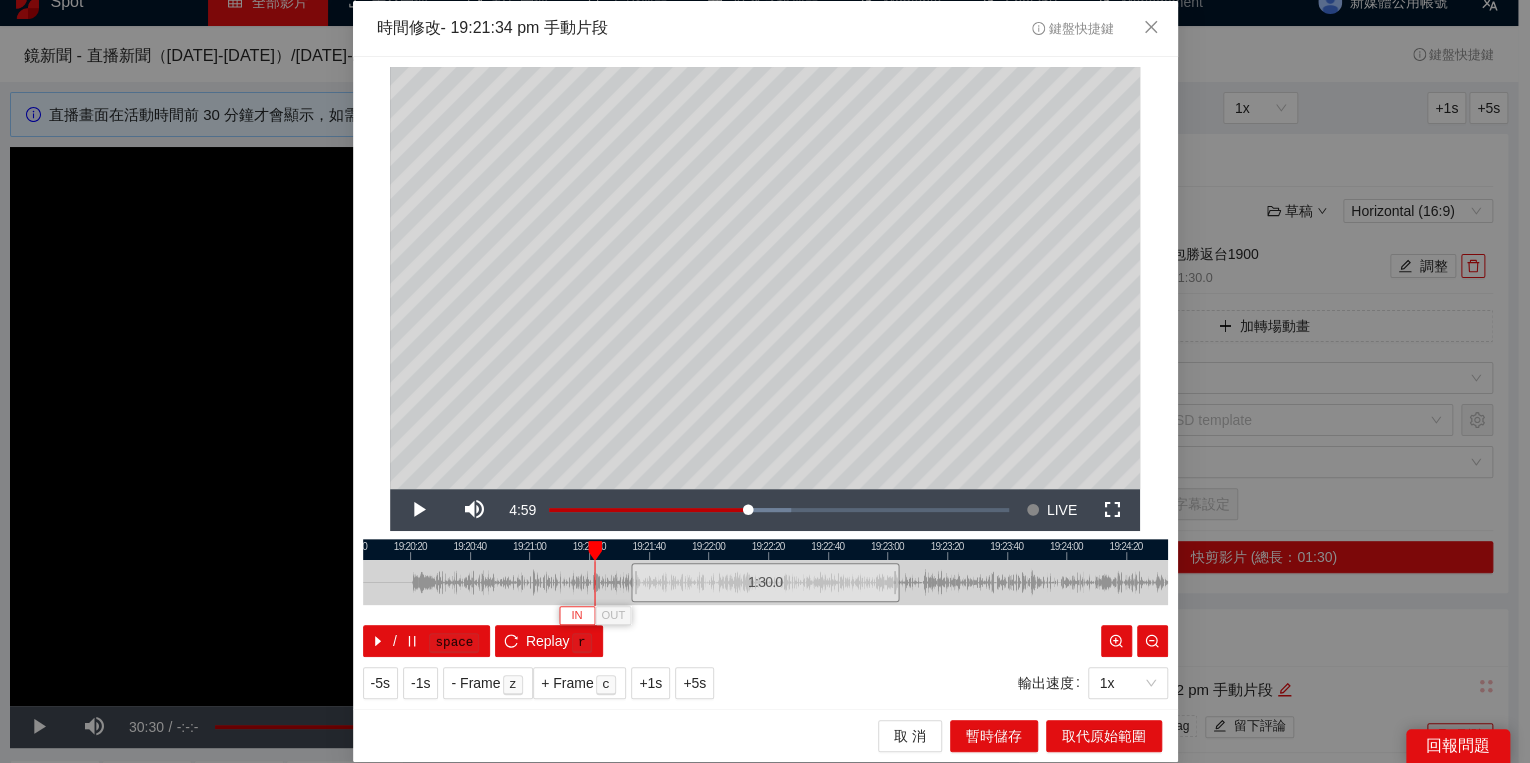 click on "IN" at bounding box center [577, 615] 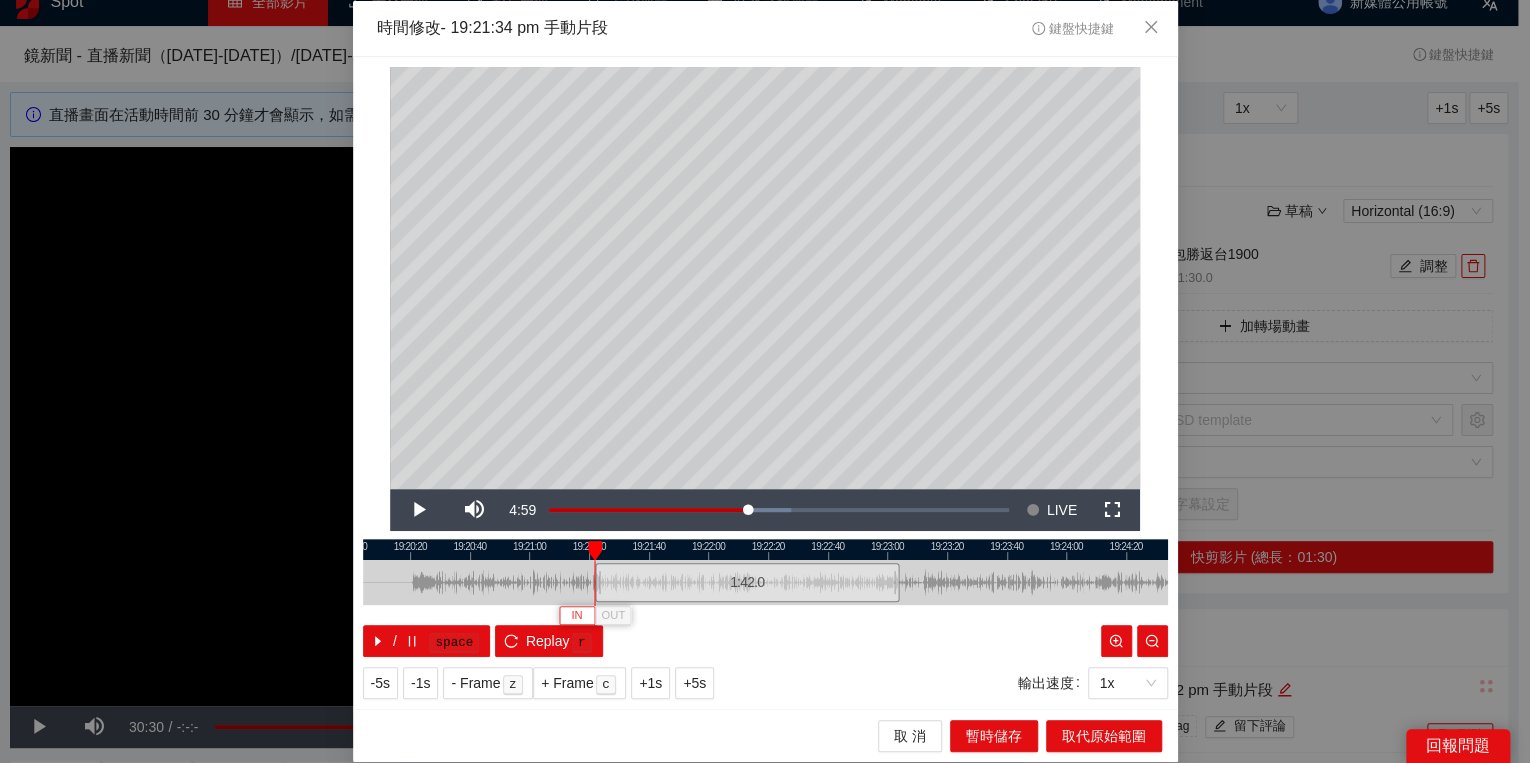 type 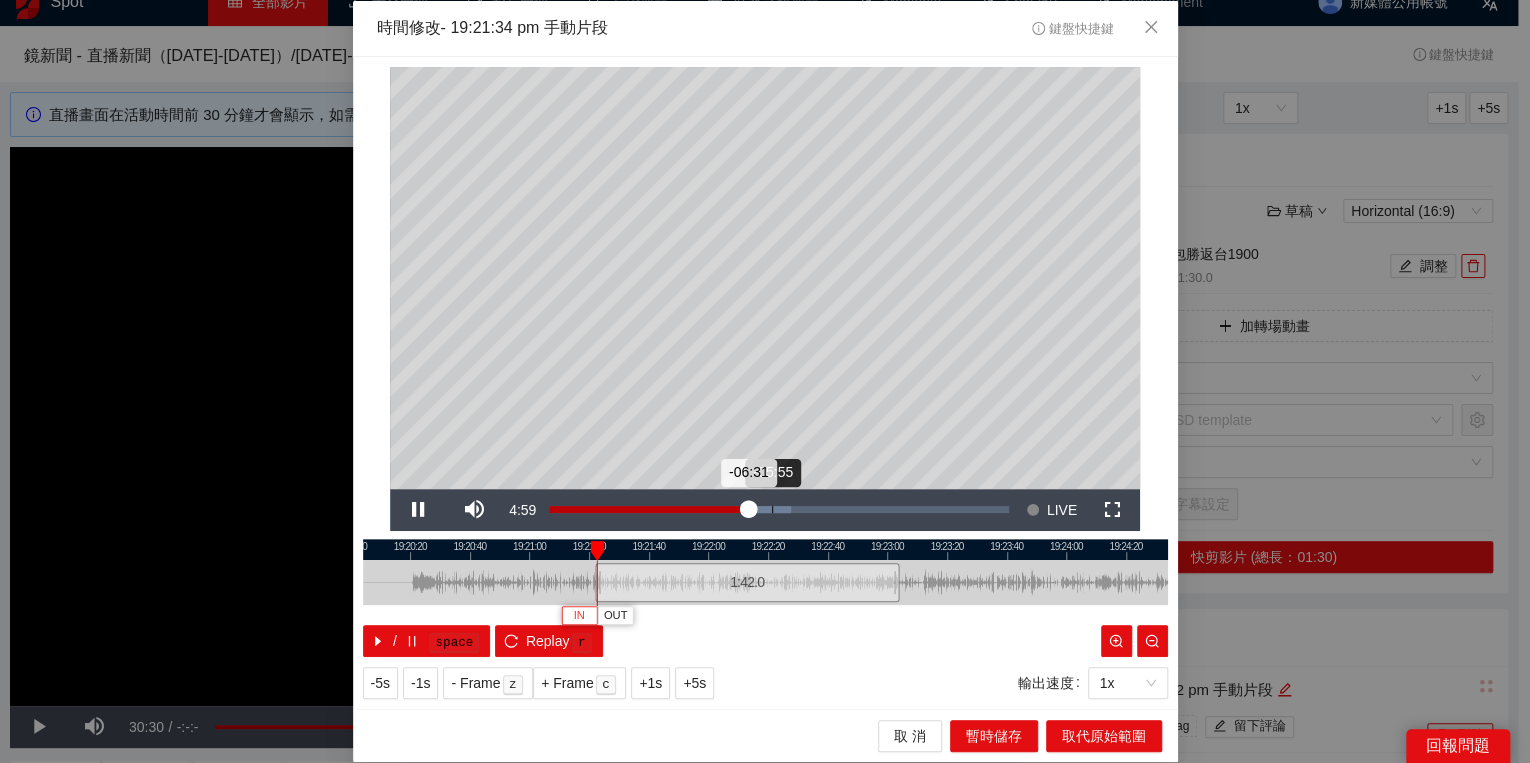 click on "Loaded :  52.62% -05:55 -06:31" at bounding box center [779, 510] 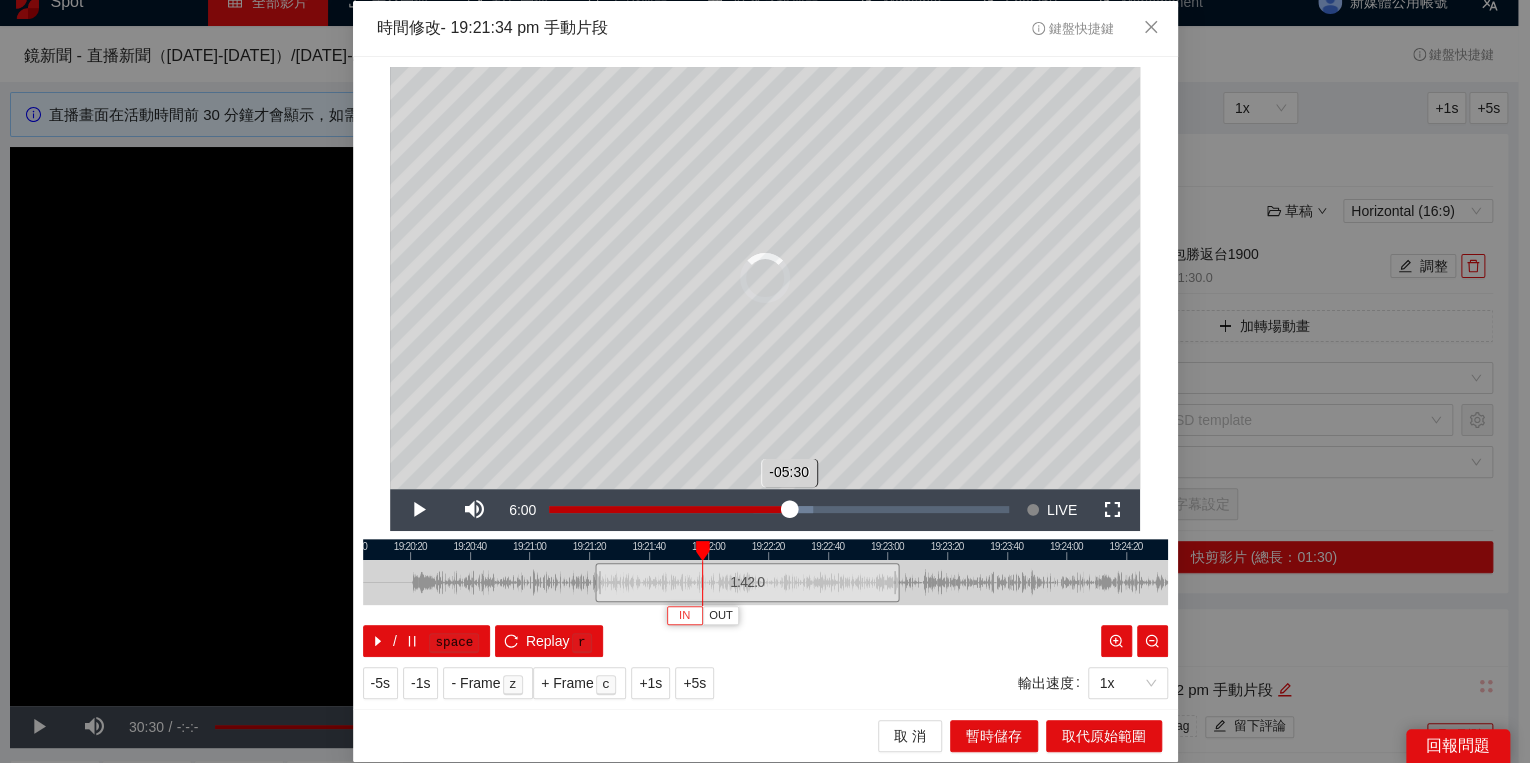 click on "Loaded :  57.38% -05:30 -05:30" at bounding box center [779, 510] 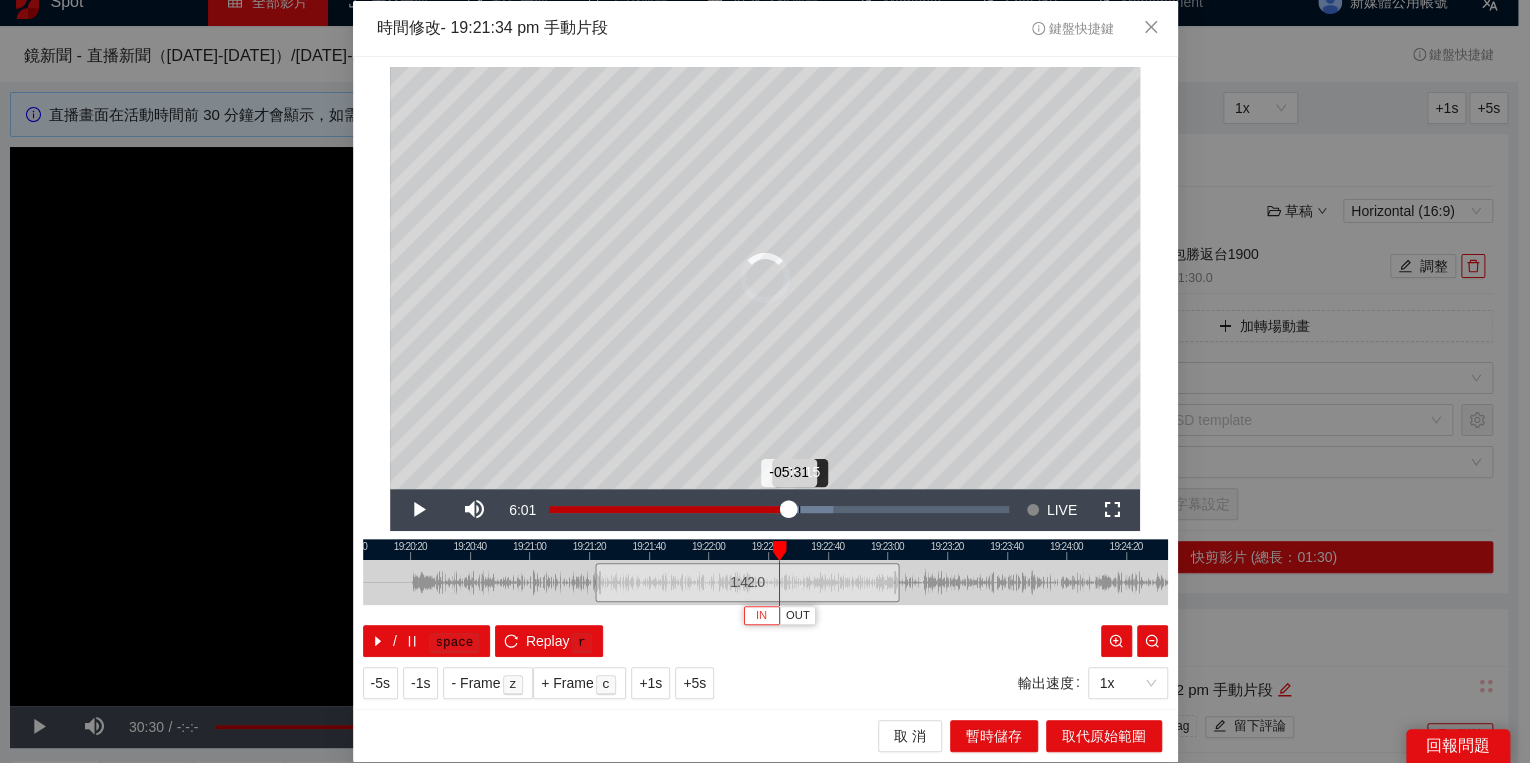 click on "Loaded :  61.73% -05:15 -05:31" at bounding box center (779, 510) 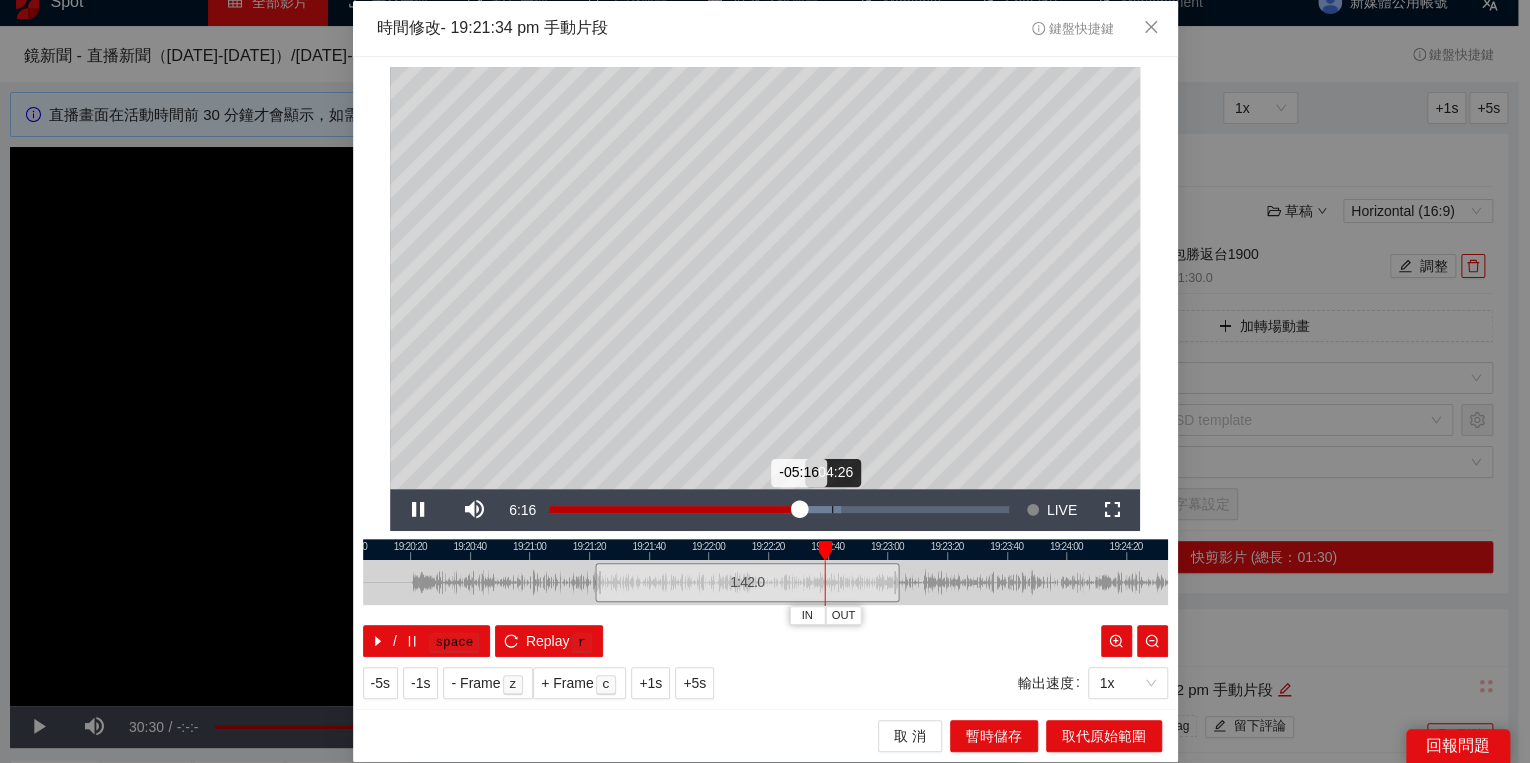 click on "Loaded :  63.47% -04:26 -05:16" at bounding box center (779, 509) 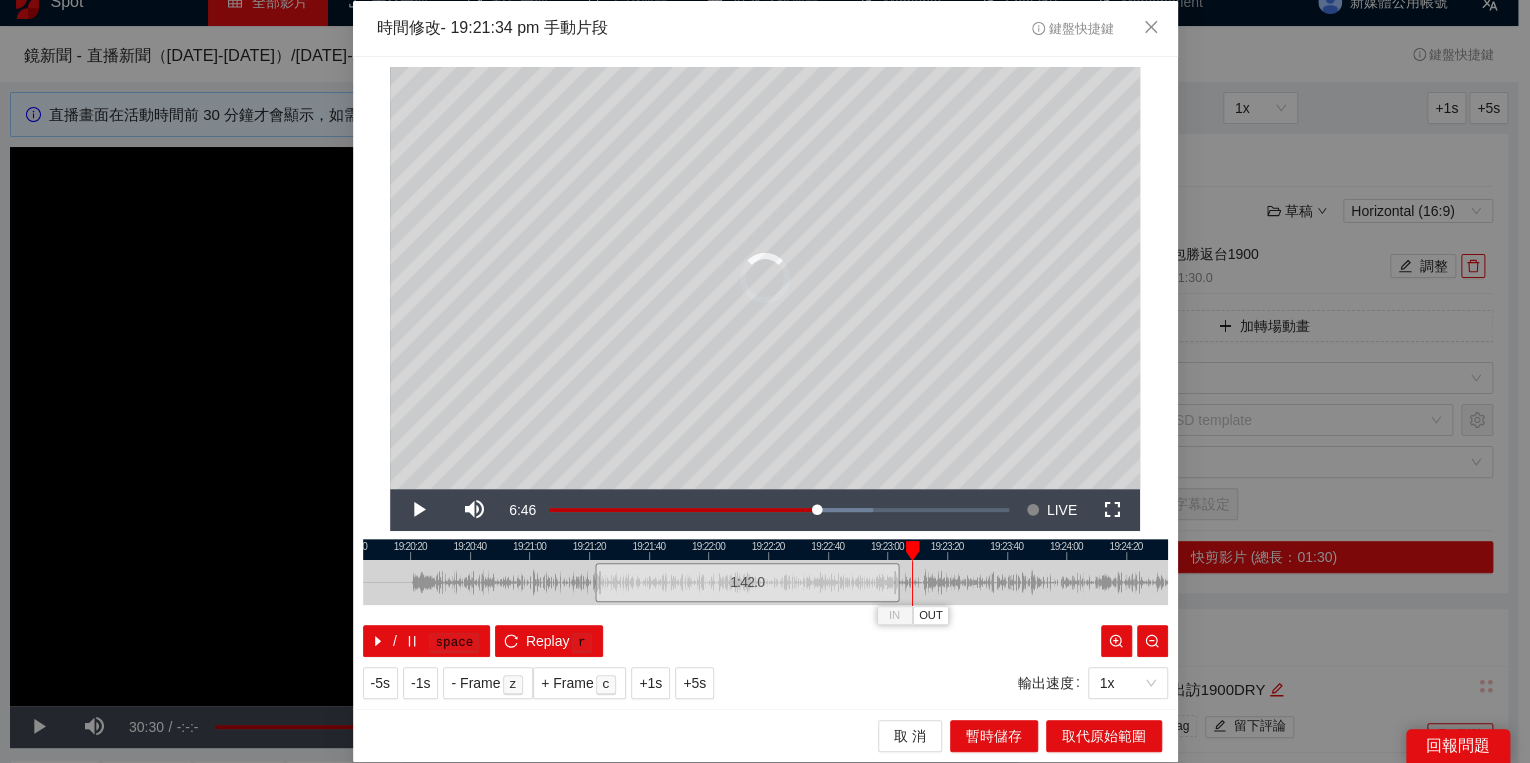 drag, startPoint x: 970, startPoint y: 546, endPoint x: 911, endPoint y: 556, distance: 59.841457 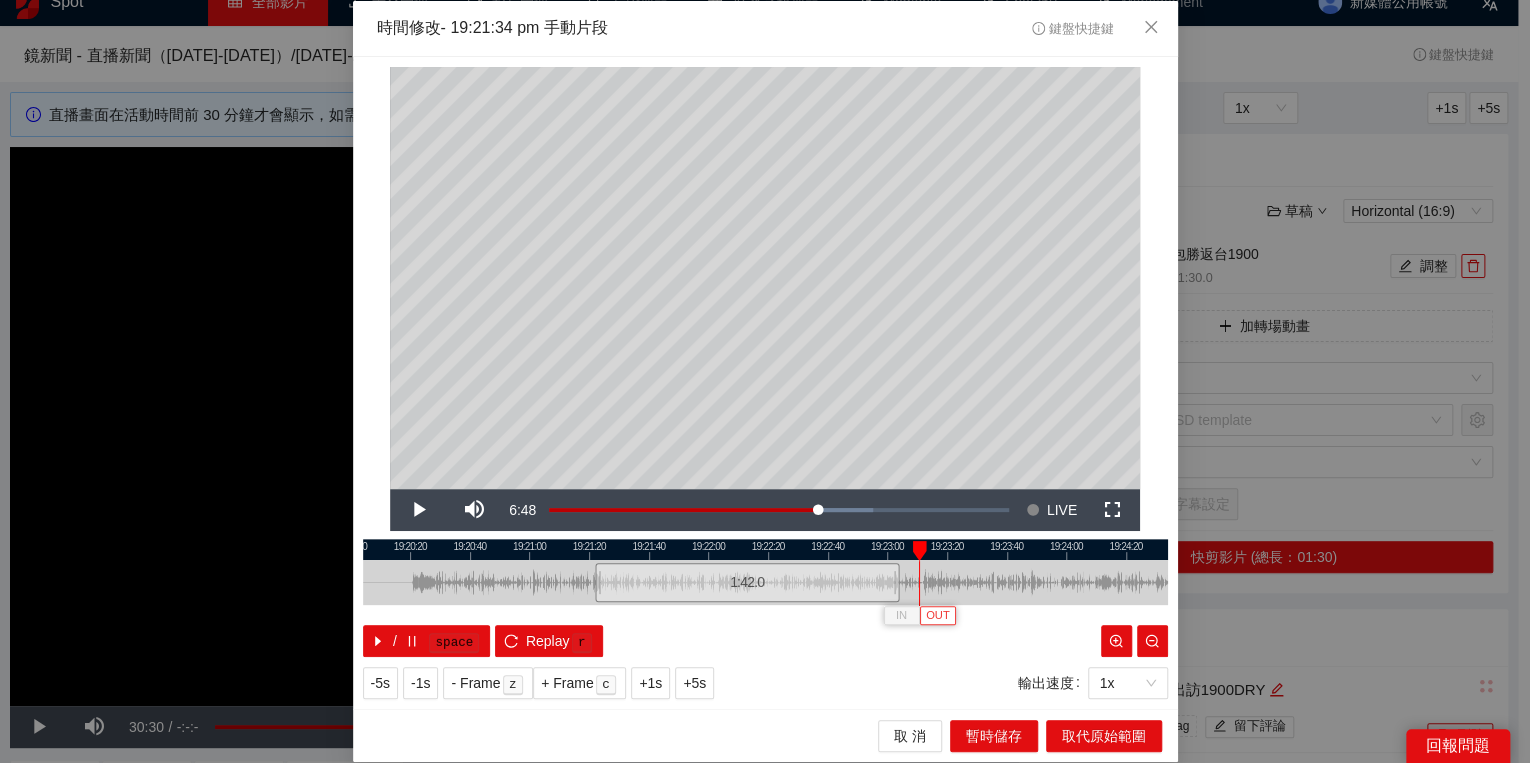 click on "OUT" at bounding box center [938, 616] 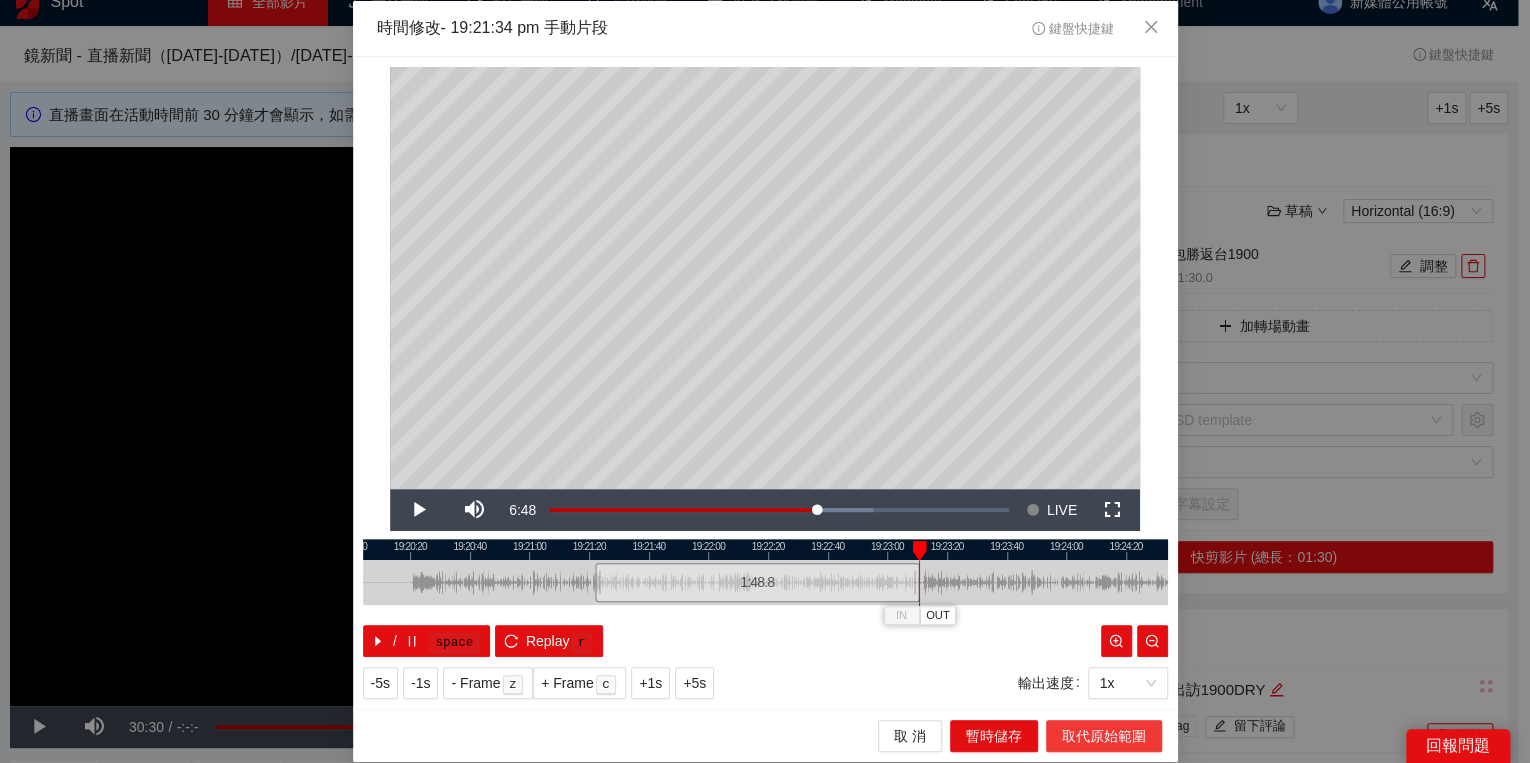 click on "取代原始範圍" at bounding box center (1104, 736) 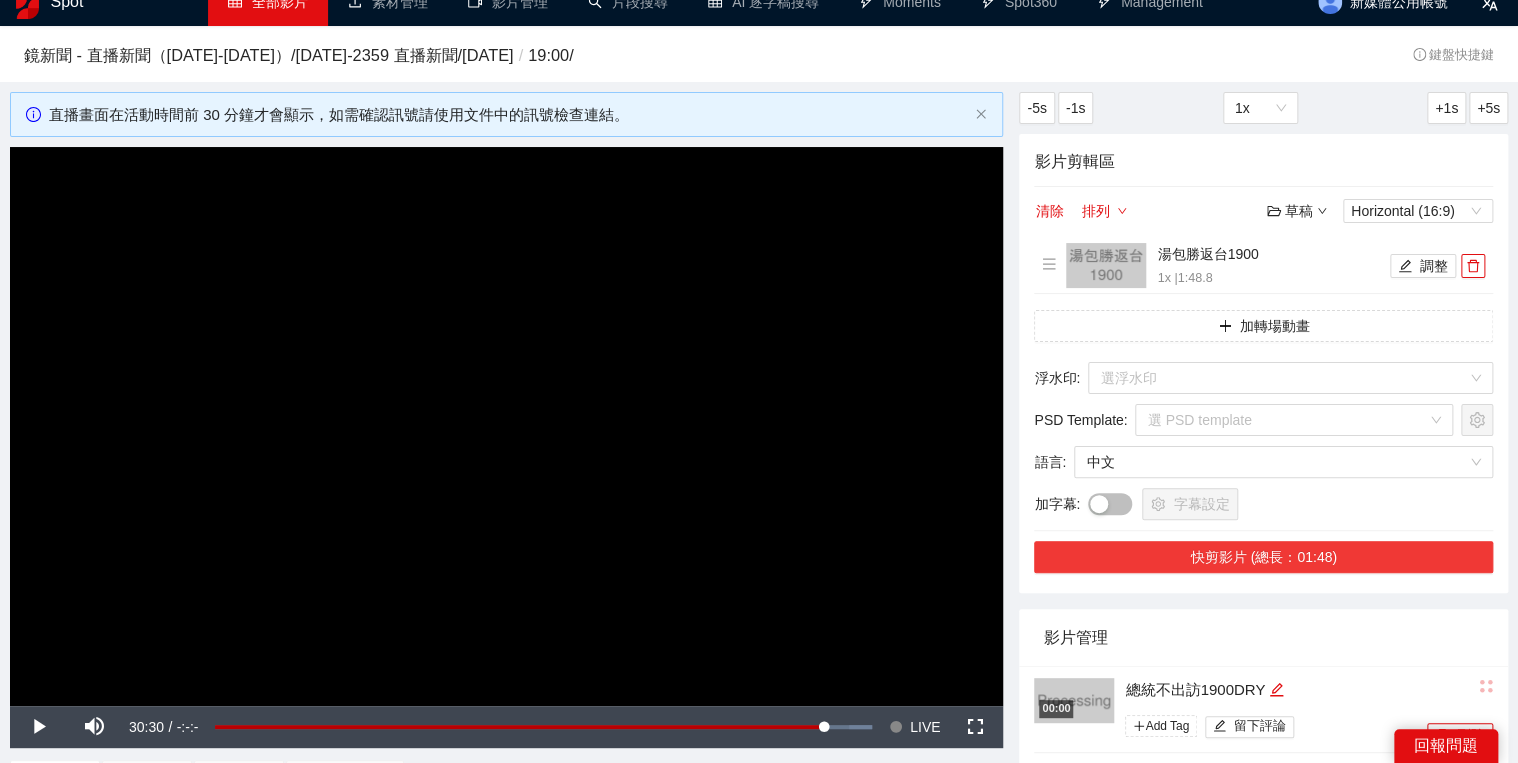 click on "快剪影片 (總長：01:48)" at bounding box center (1263, 557) 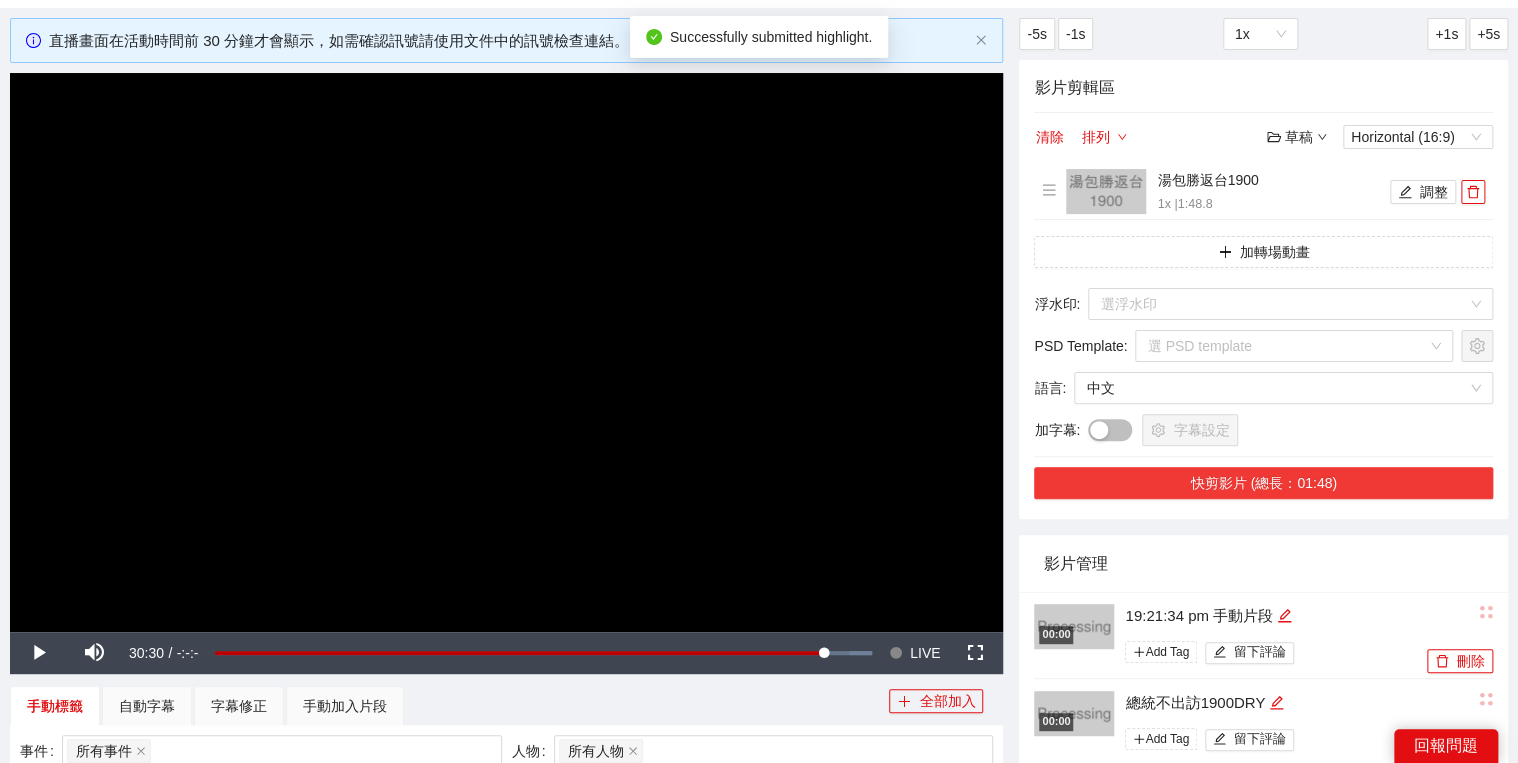 scroll, scrollTop: 182, scrollLeft: 0, axis: vertical 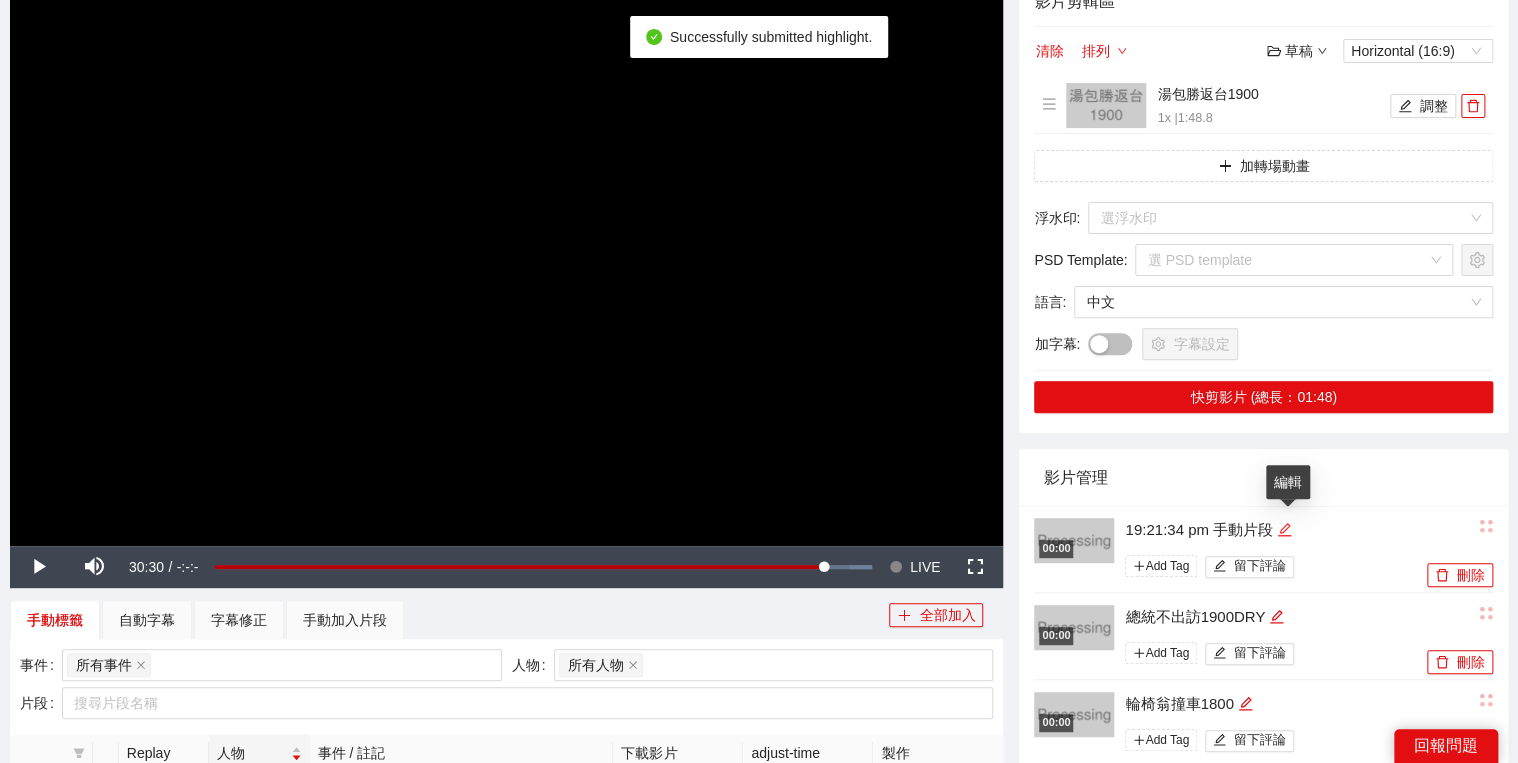 click 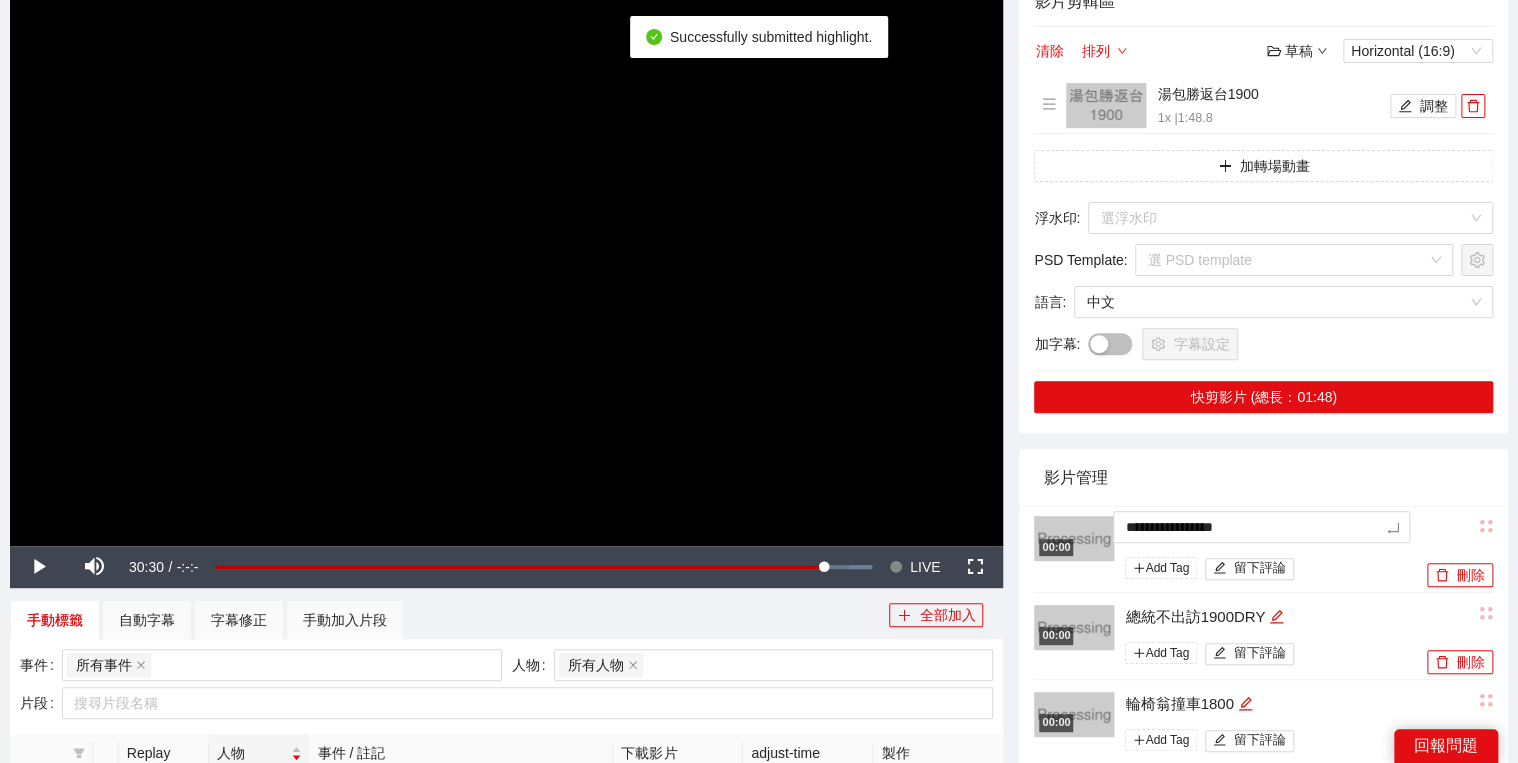click on "**********" at bounding box center (759, 516) 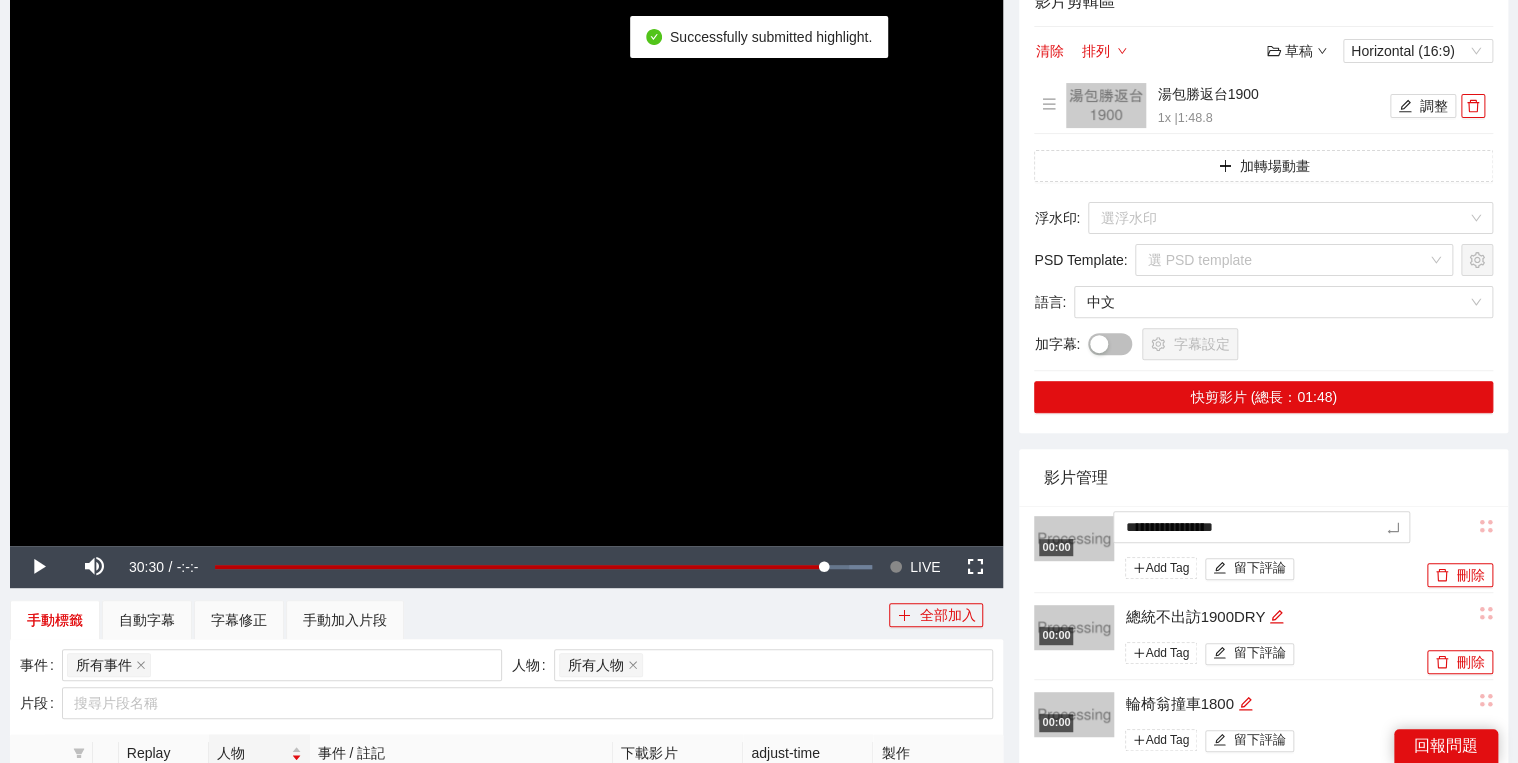 type on "*********" 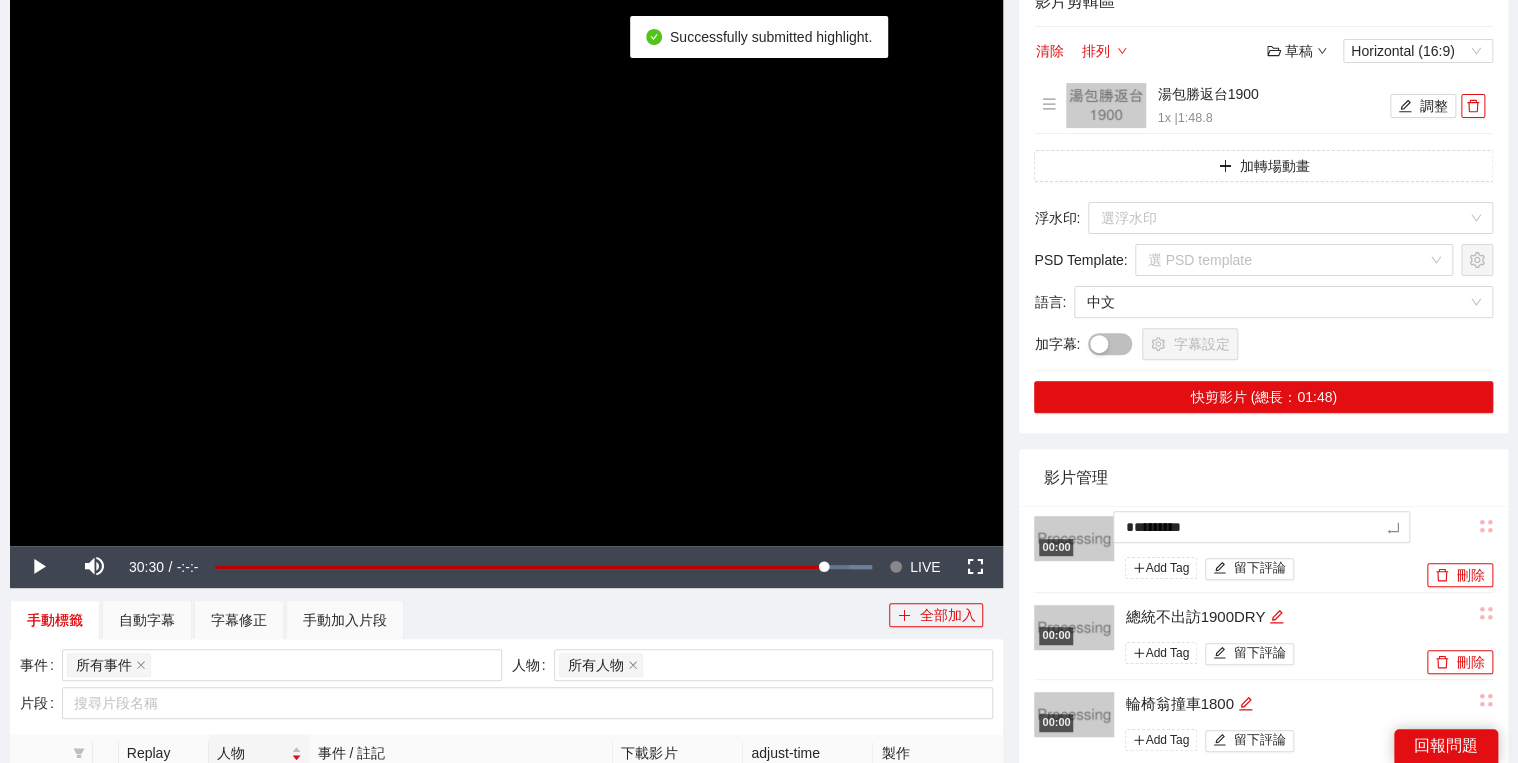 click on "影片管理" at bounding box center [1263, 477] 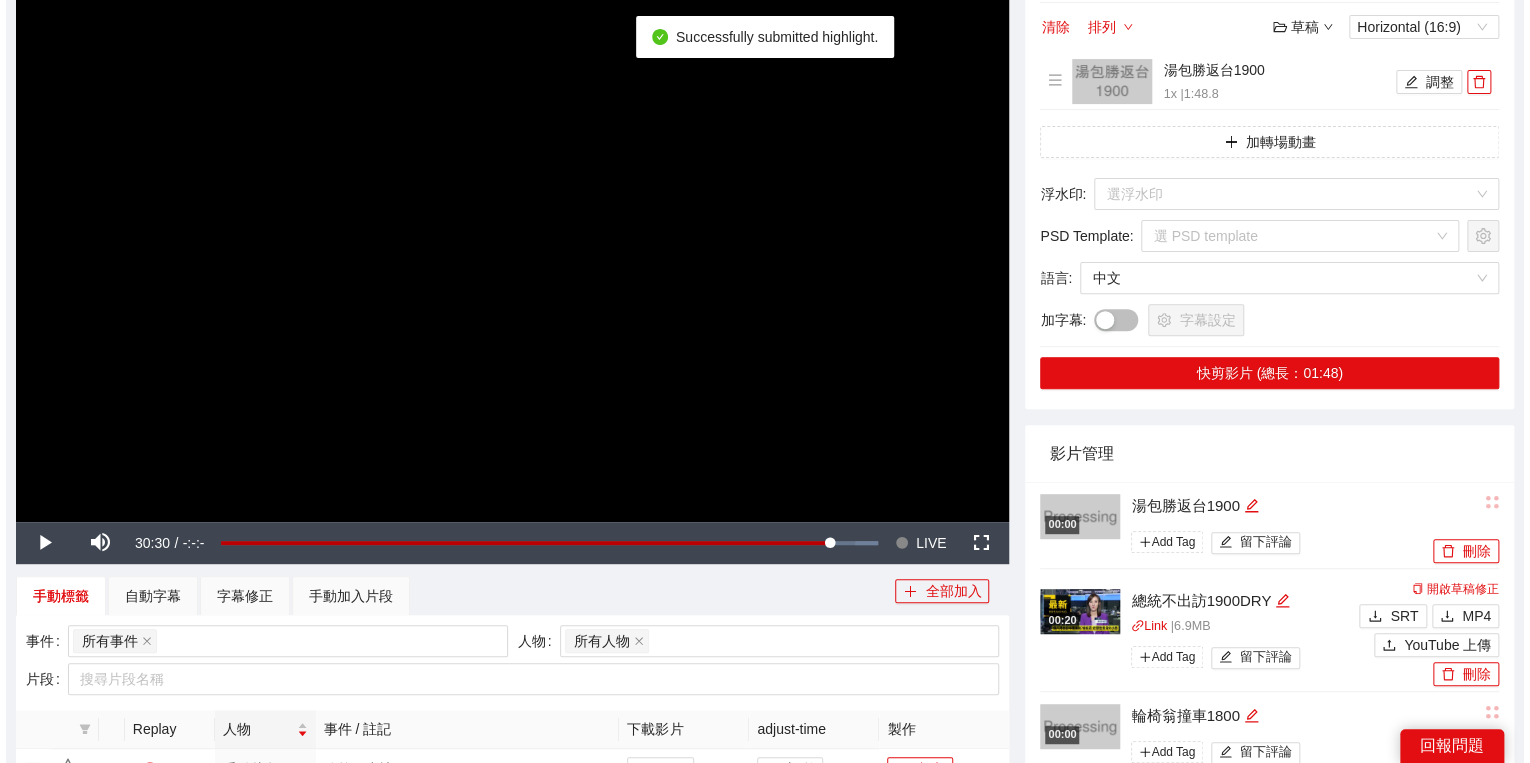scroll, scrollTop: 422, scrollLeft: 0, axis: vertical 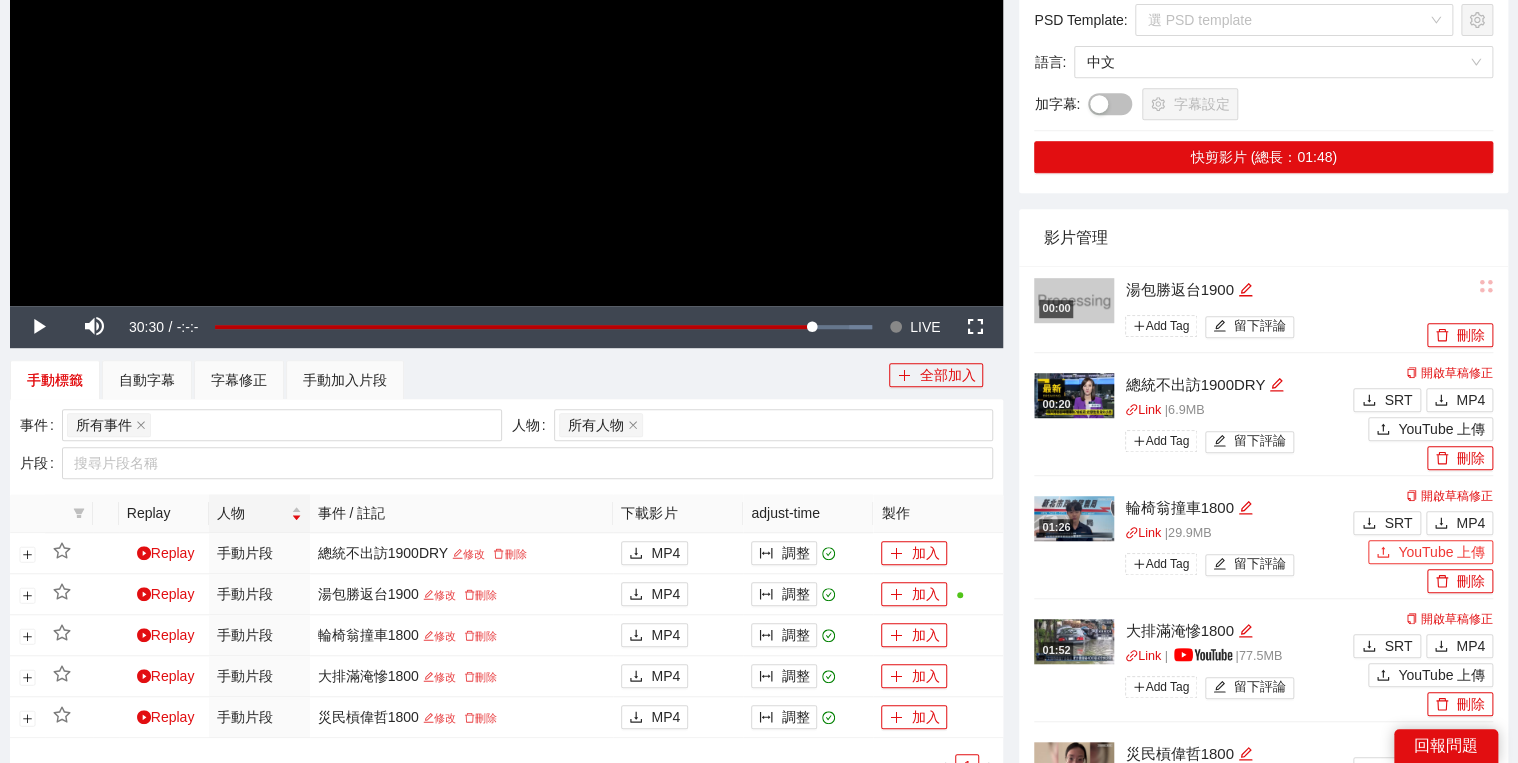 click on "YouTube 上傳" at bounding box center (1430, 552) 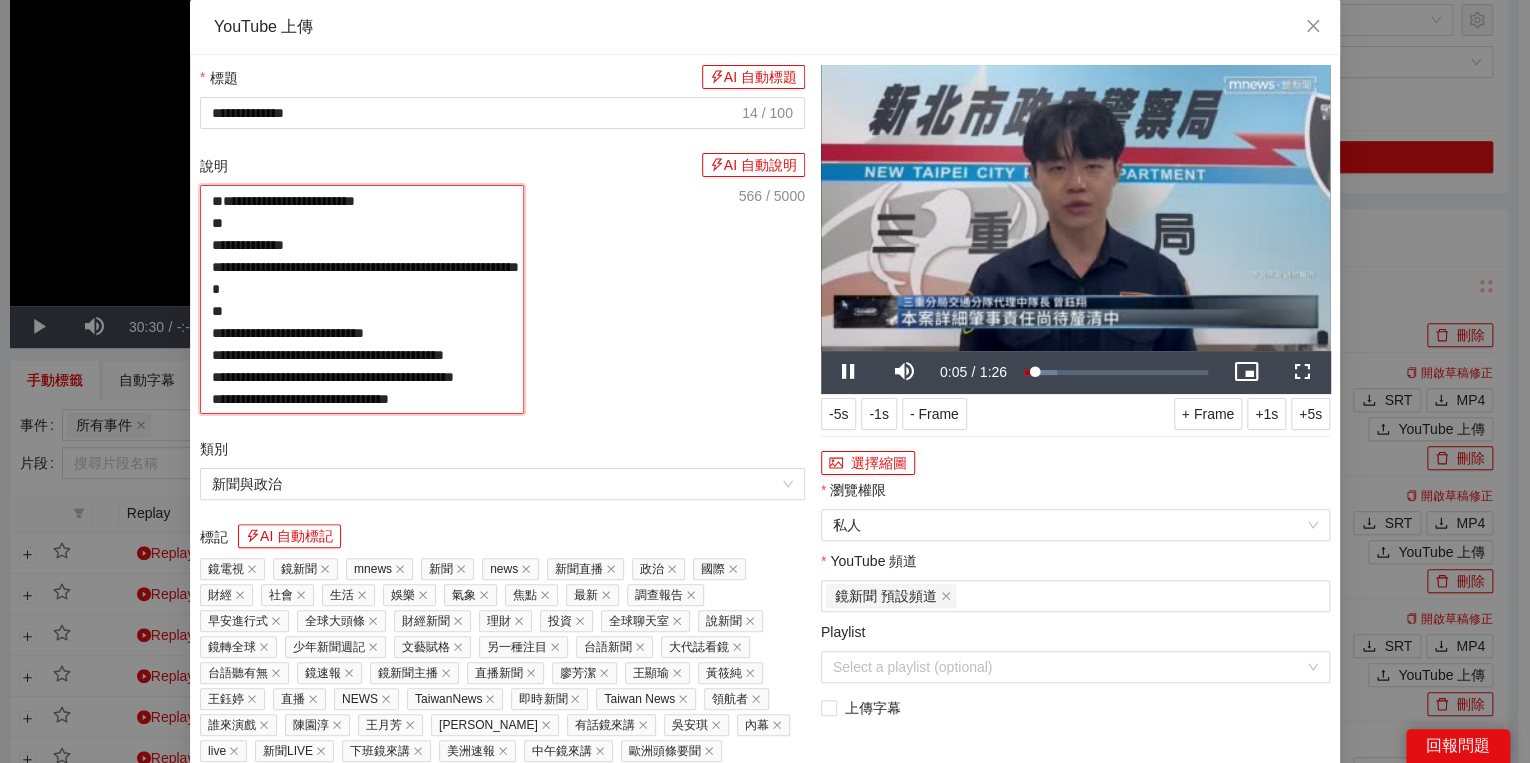 click on "**********" at bounding box center [362, 299] 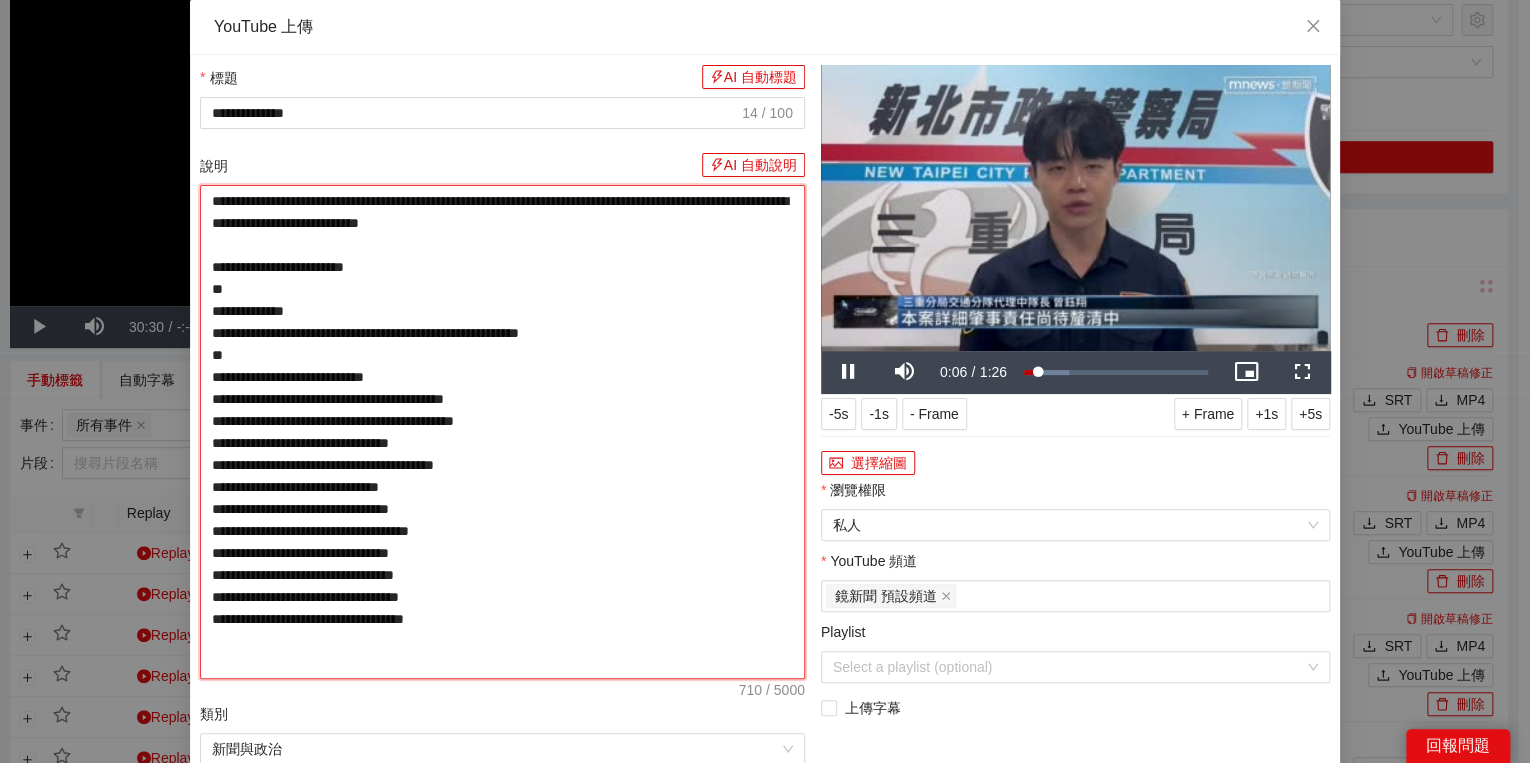 click on "**********" at bounding box center [502, 432] 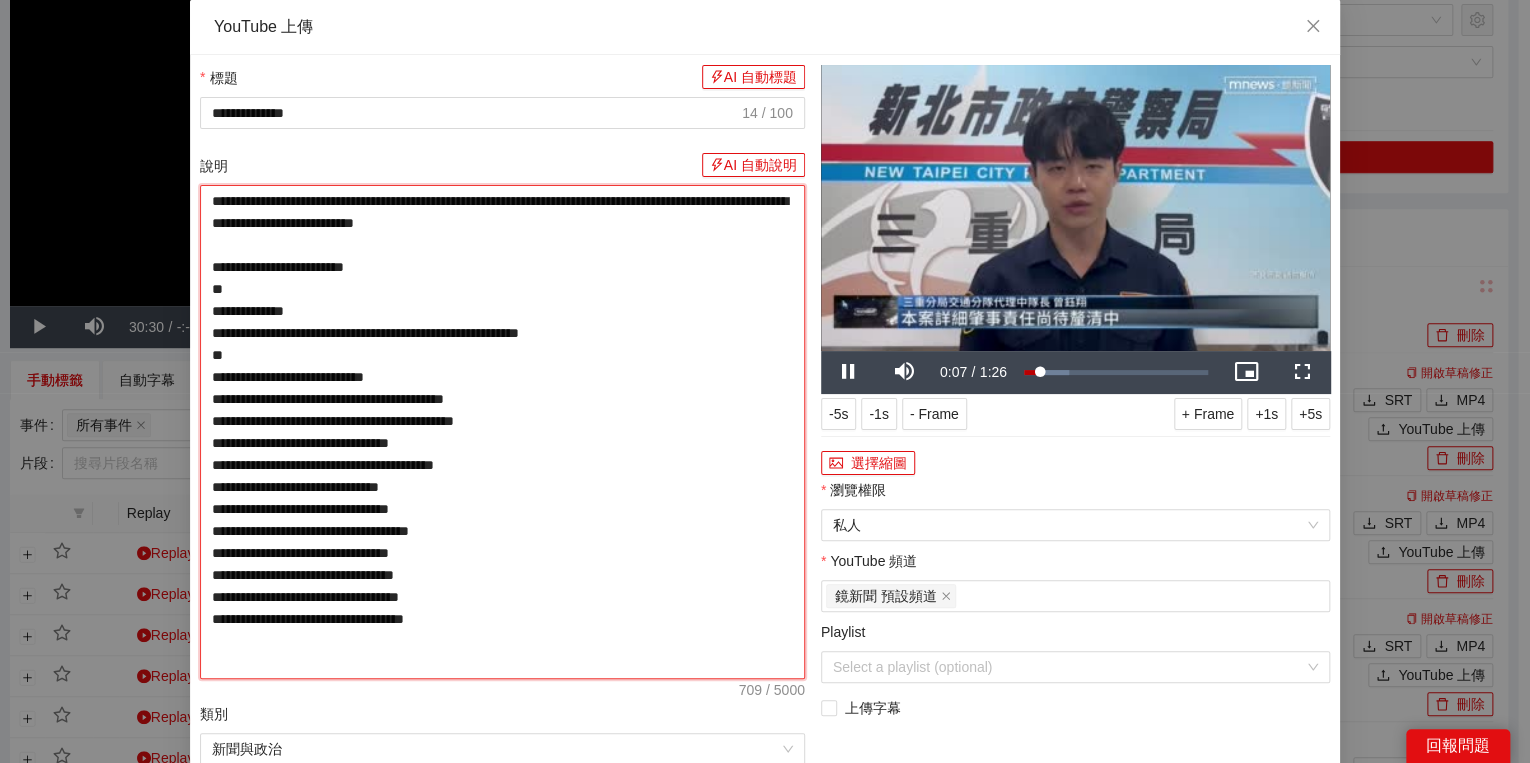 click on "**********" at bounding box center (502, 432) 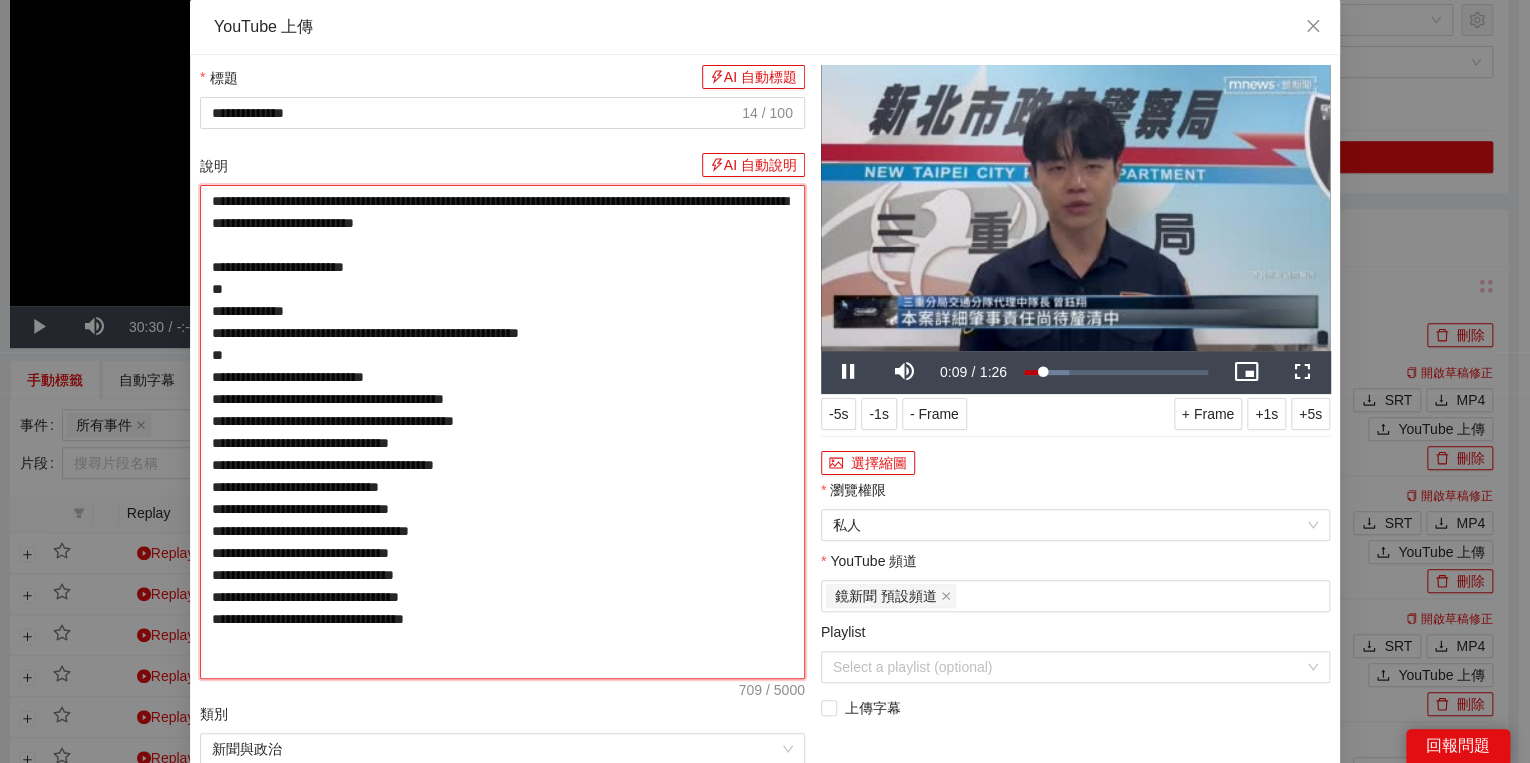type on "**********" 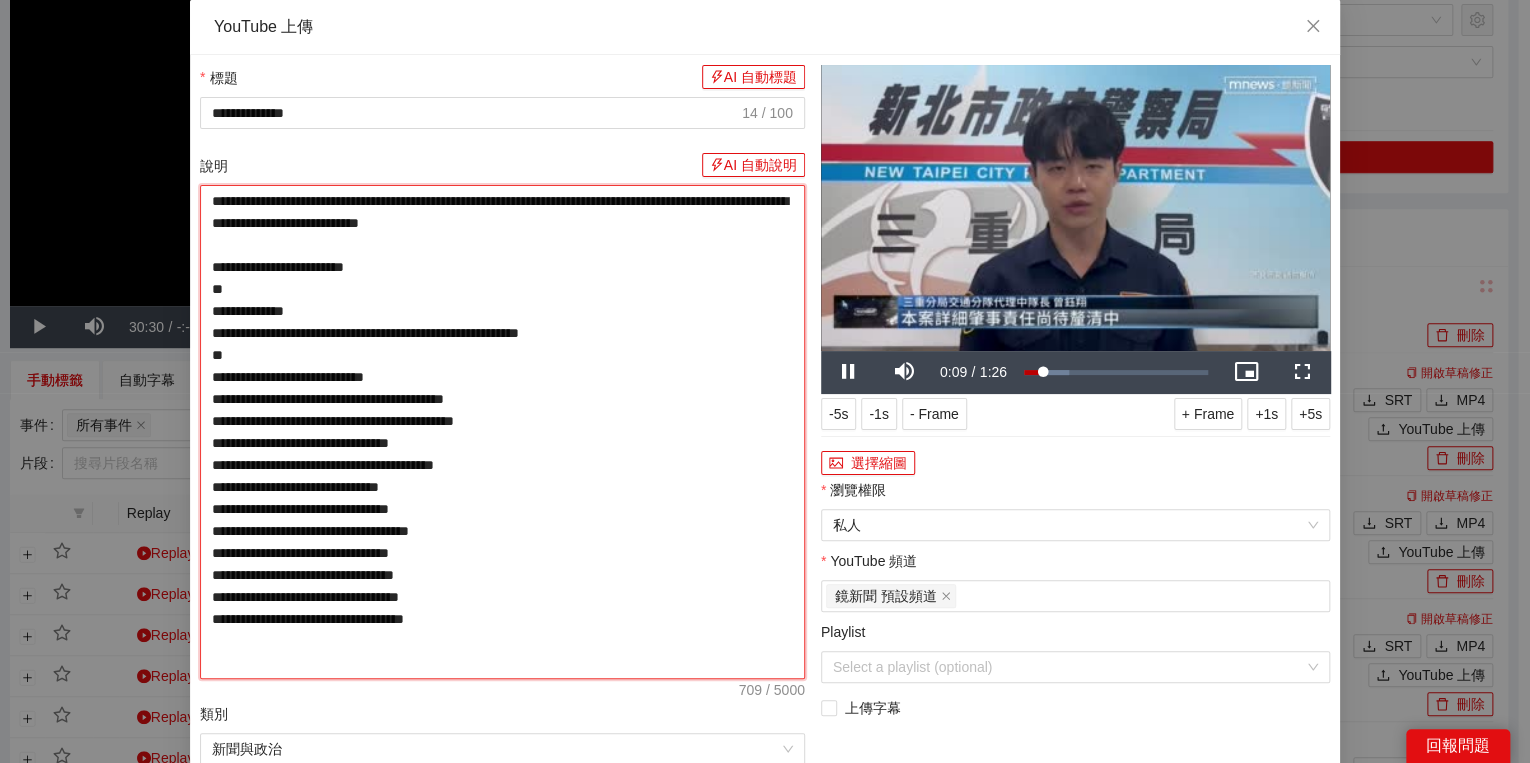 type on "**********" 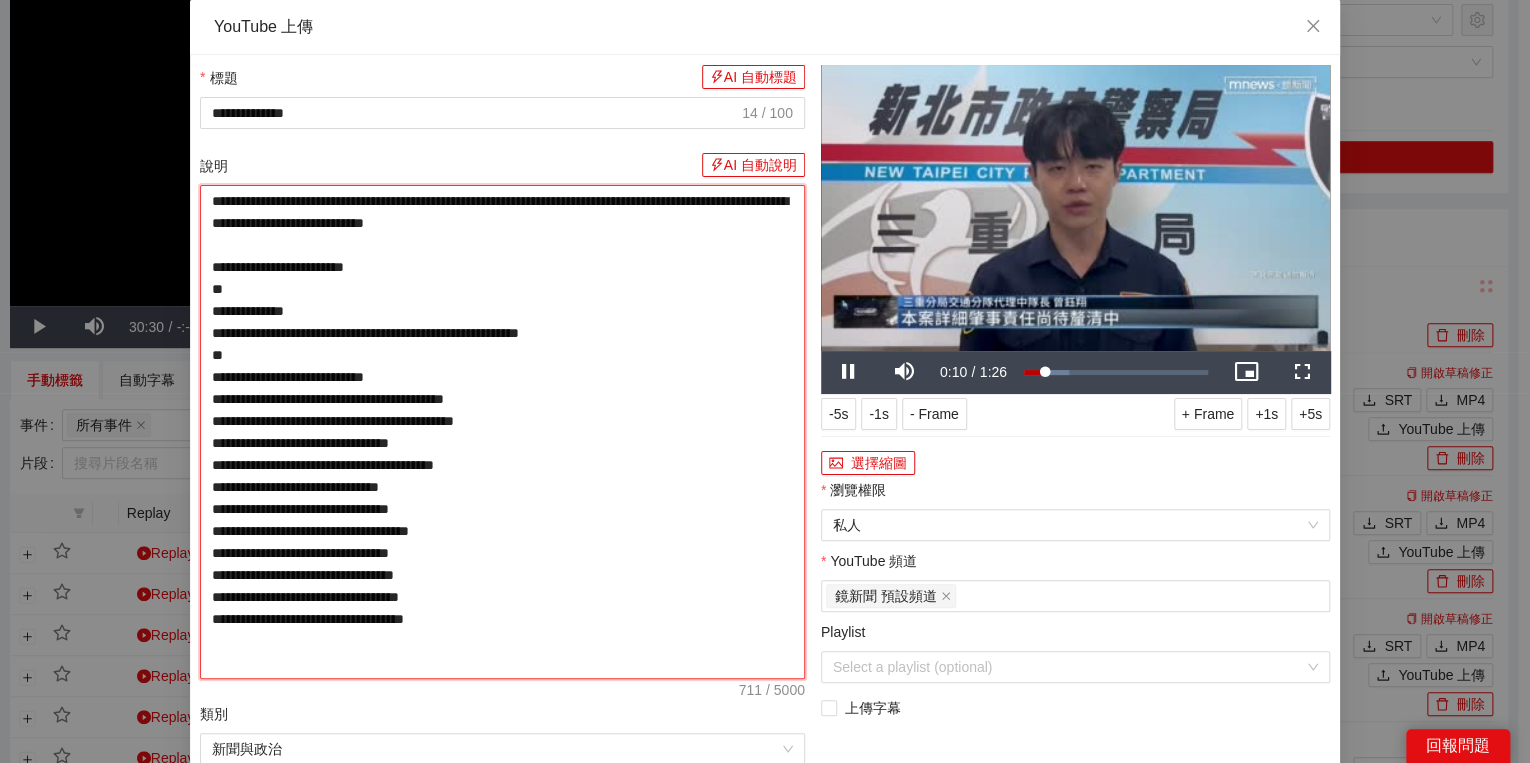 type on "**********" 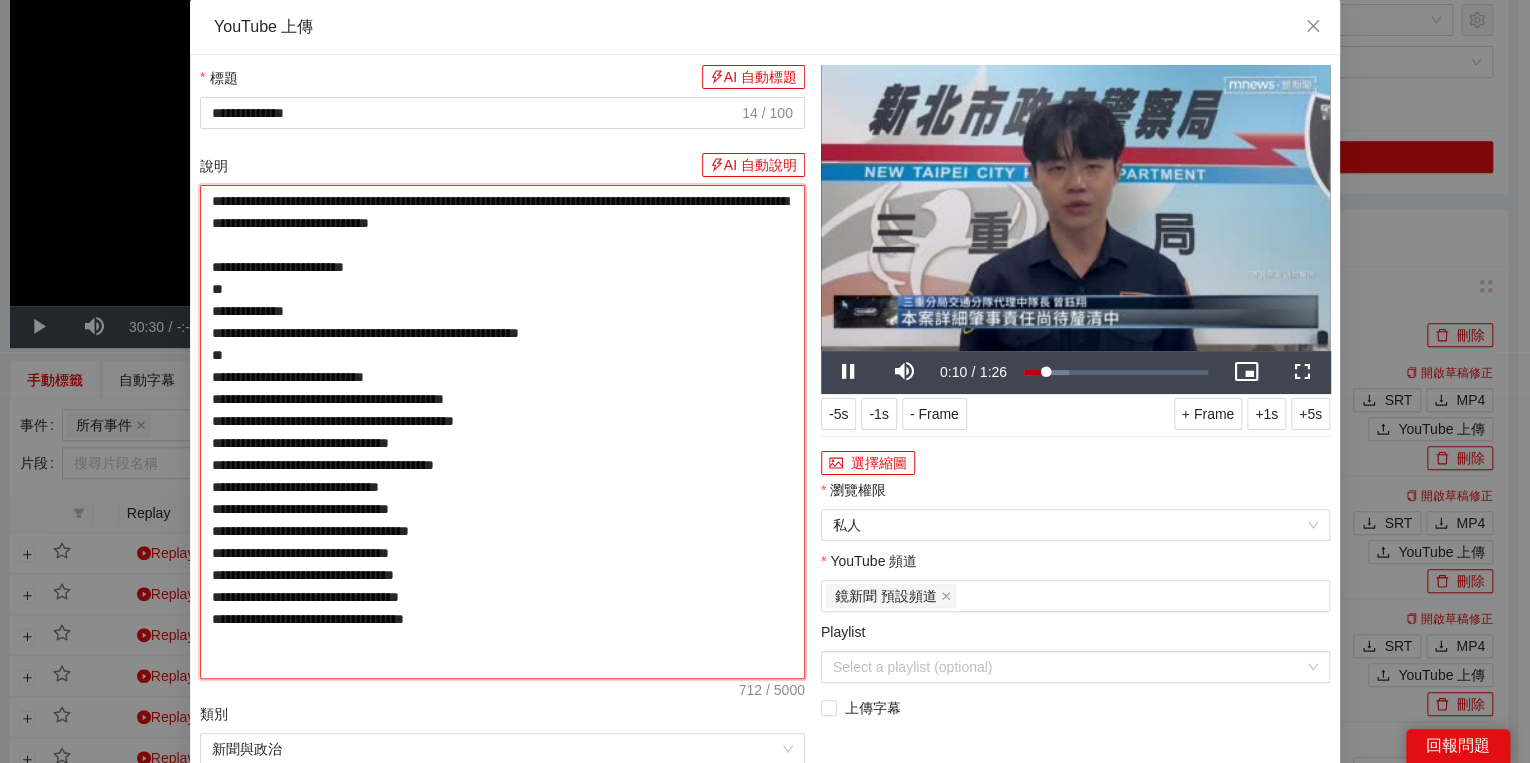 type on "**********" 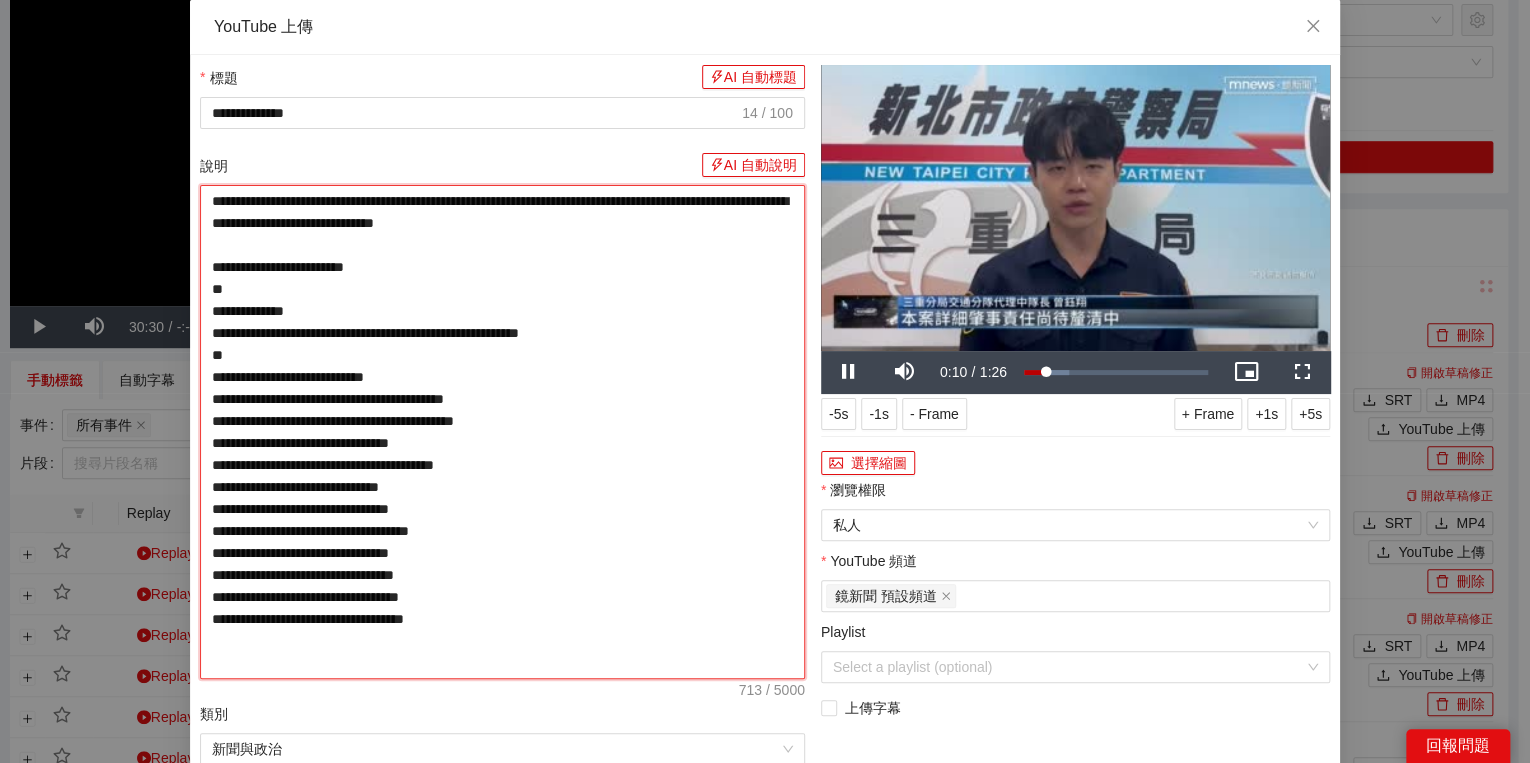 type on "**********" 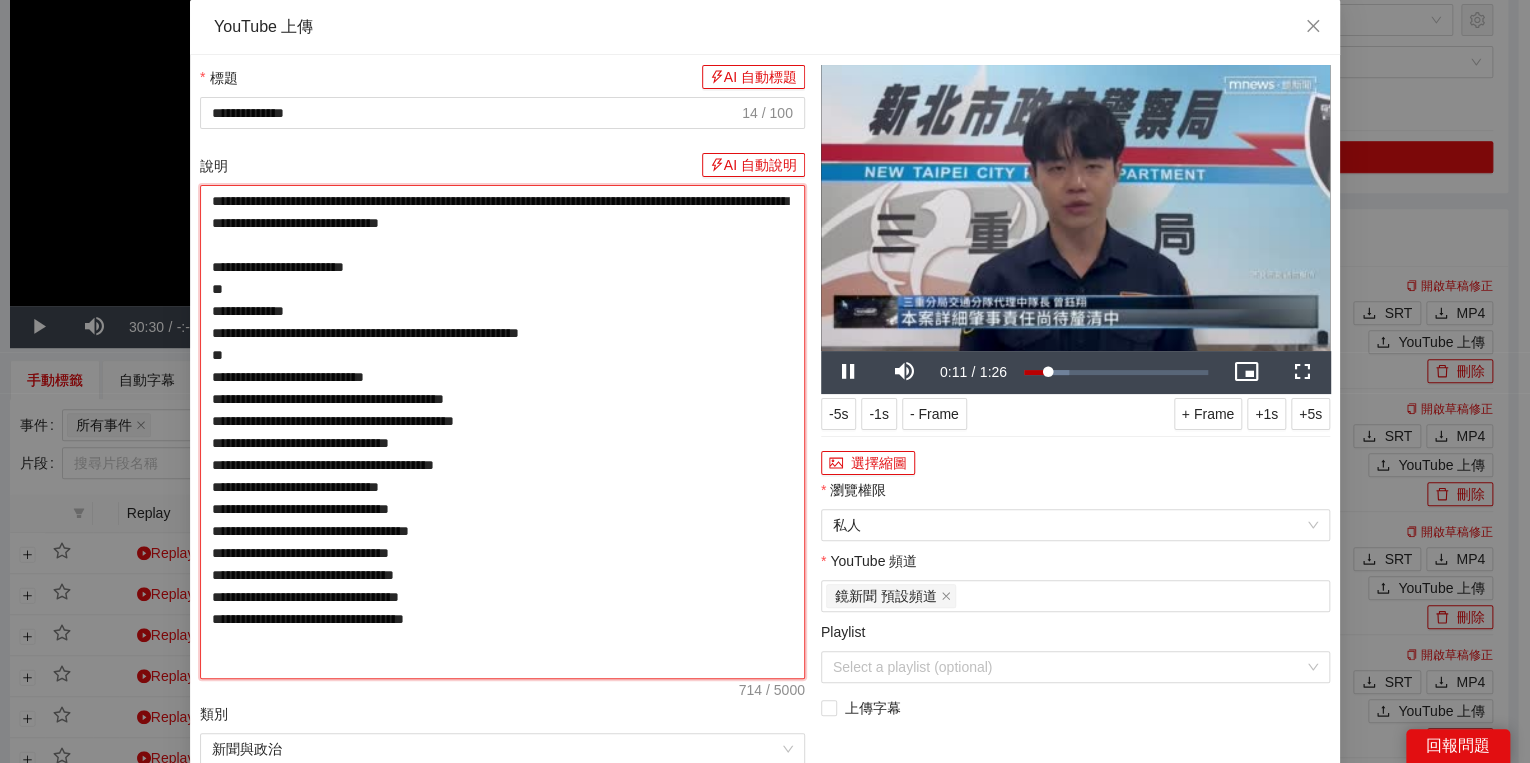 type on "**********" 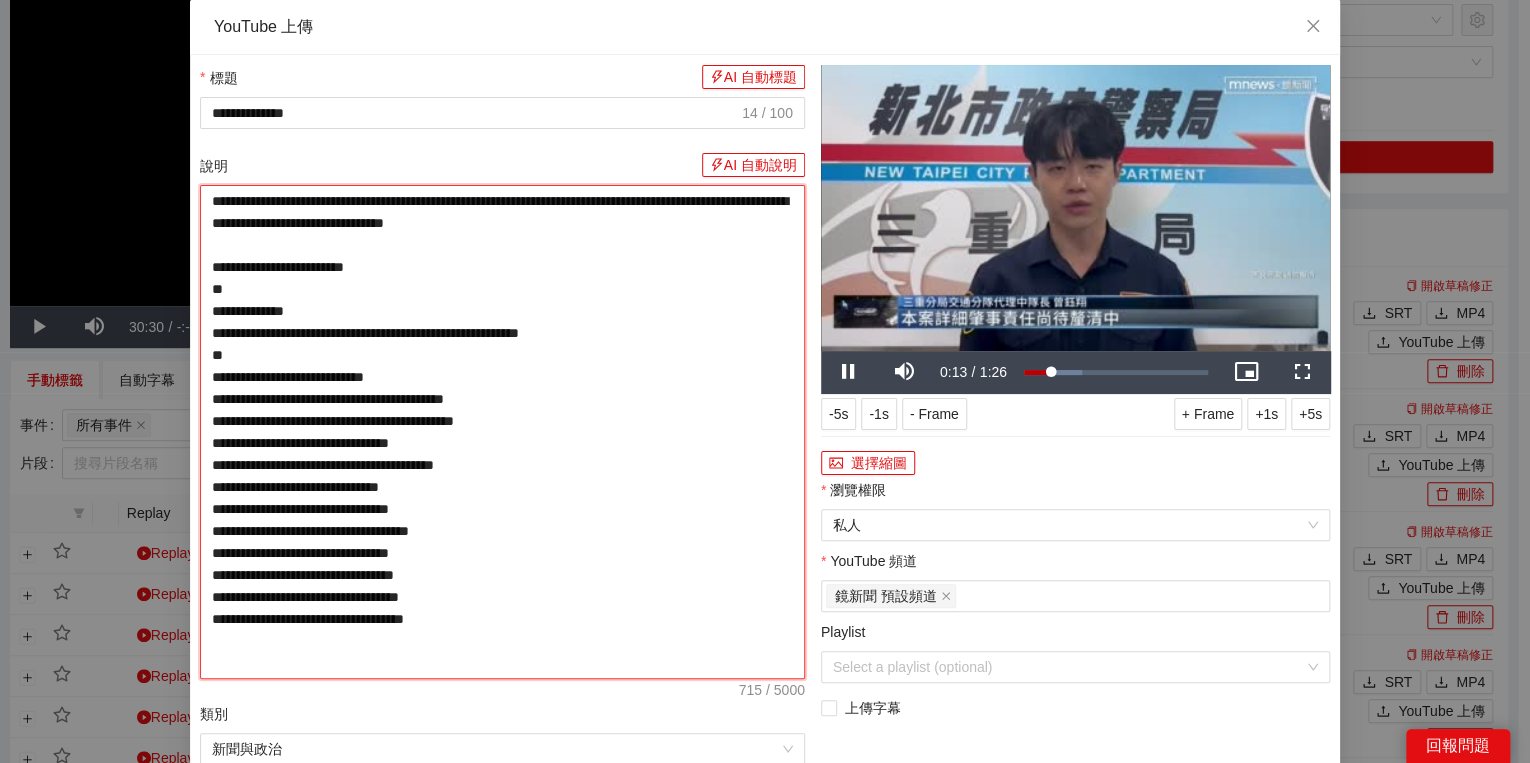 drag, startPoint x: 380, startPoint y: 201, endPoint x: 391, endPoint y: 200, distance: 11.045361 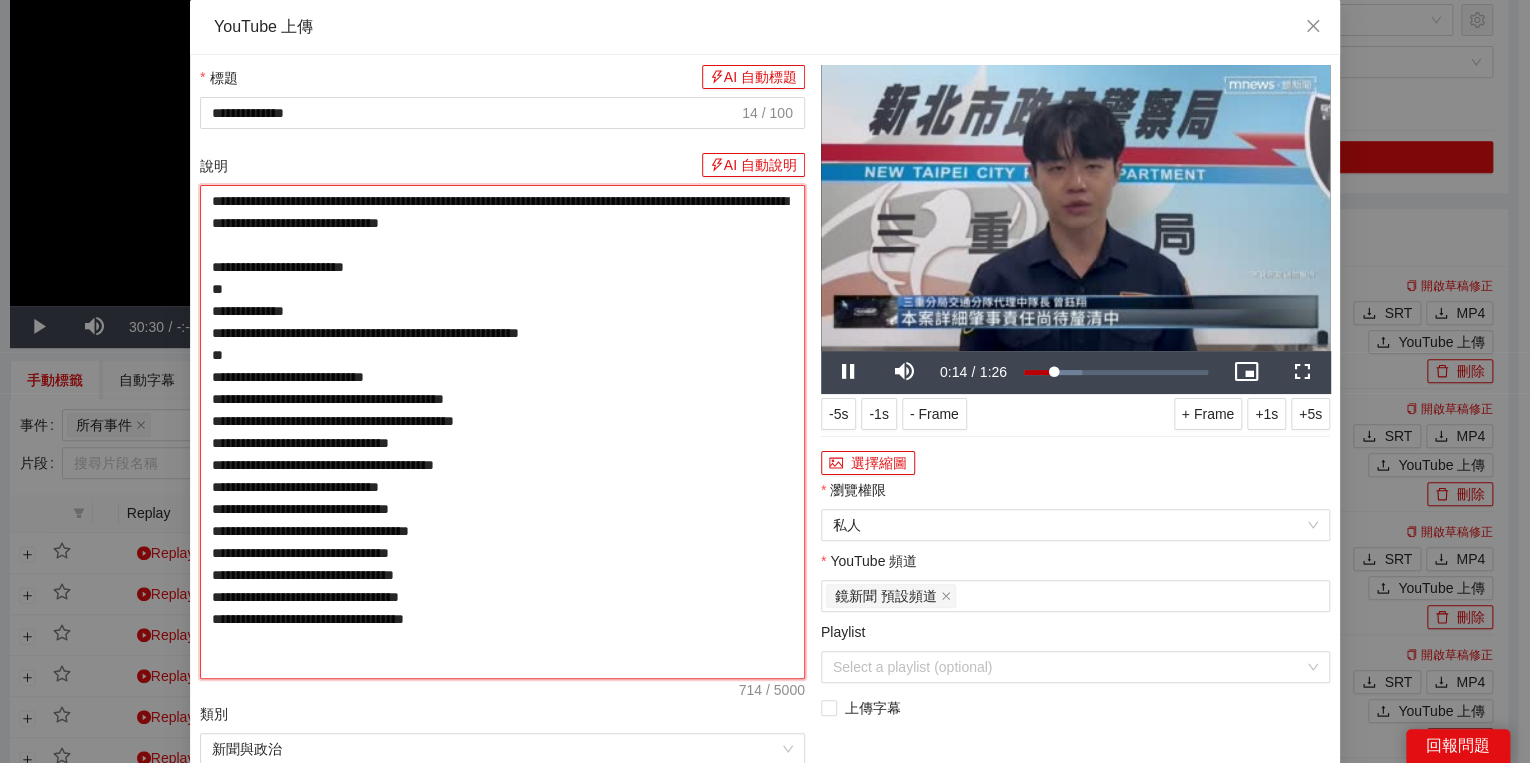 click on "**********" at bounding box center [502, 432] 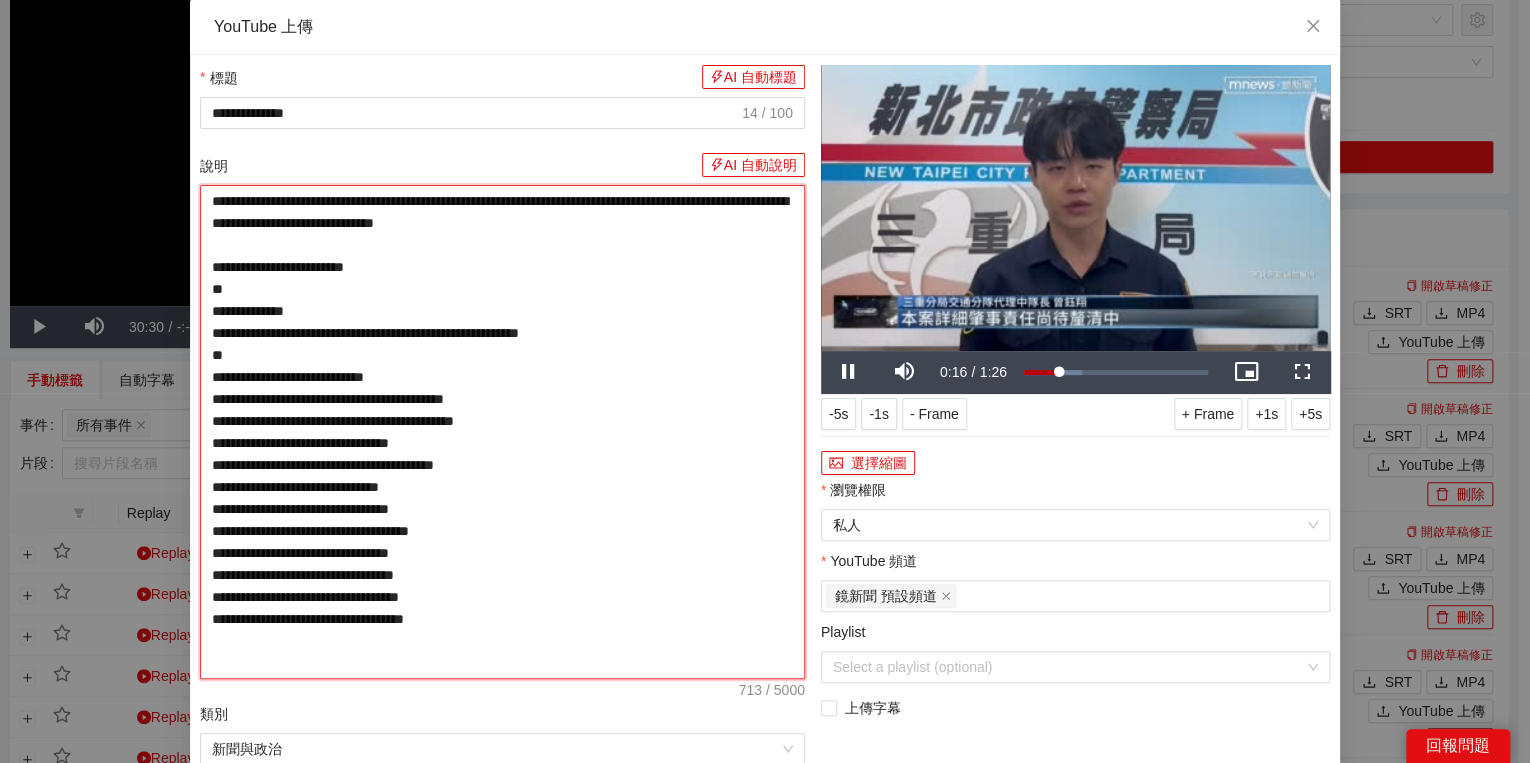 click on "**********" at bounding box center (502, 432) 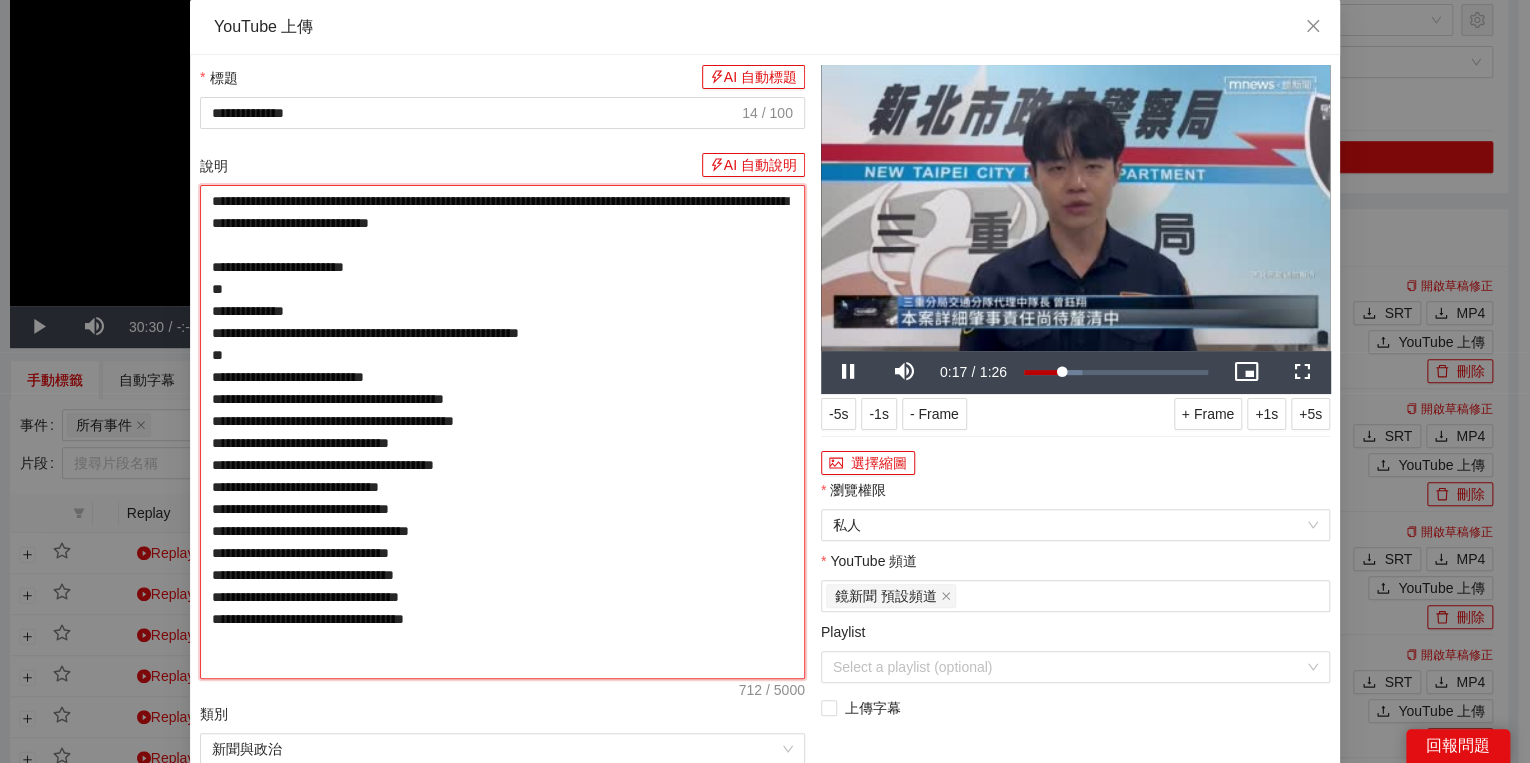 type on "**********" 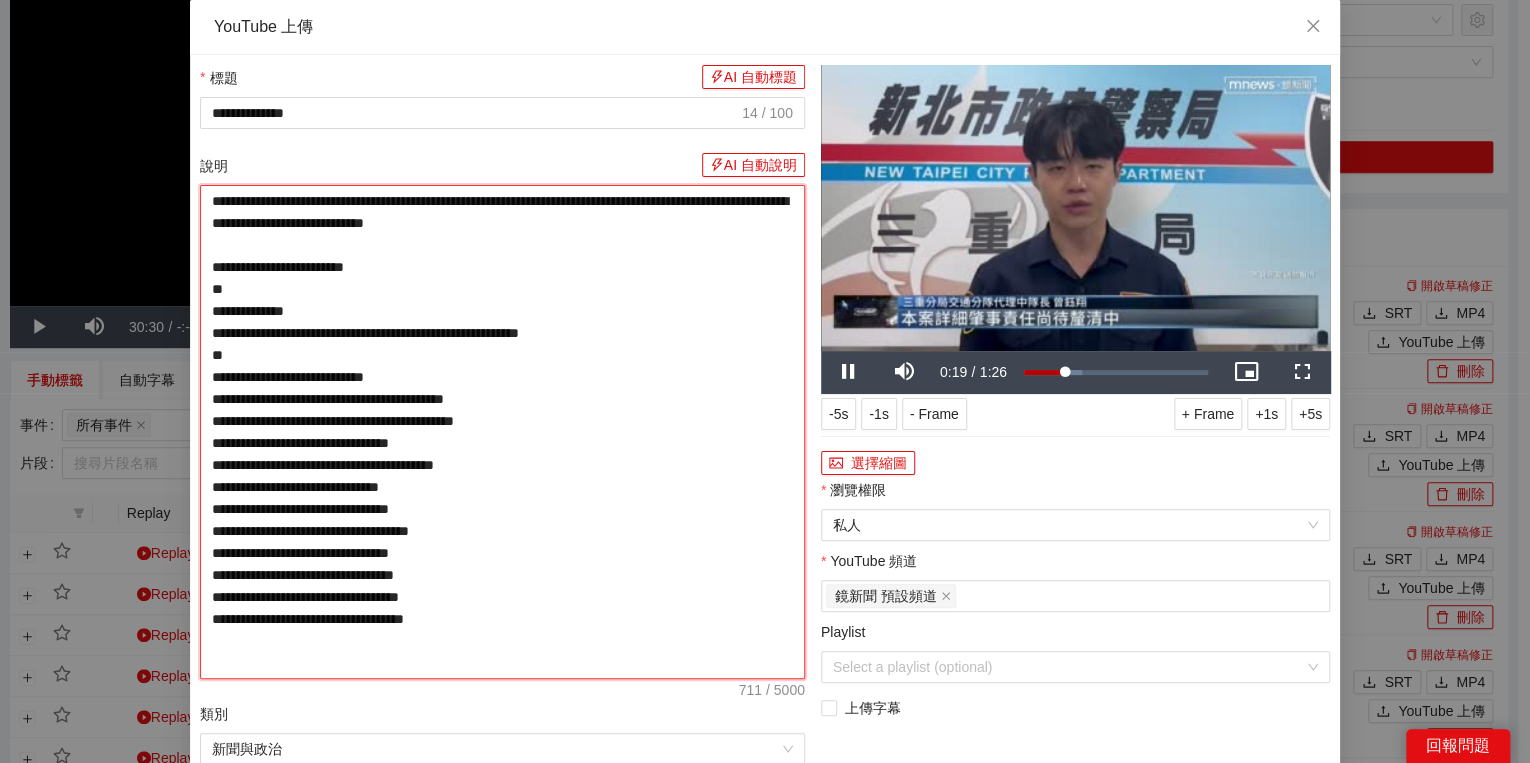 click on "**********" at bounding box center (502, 432) 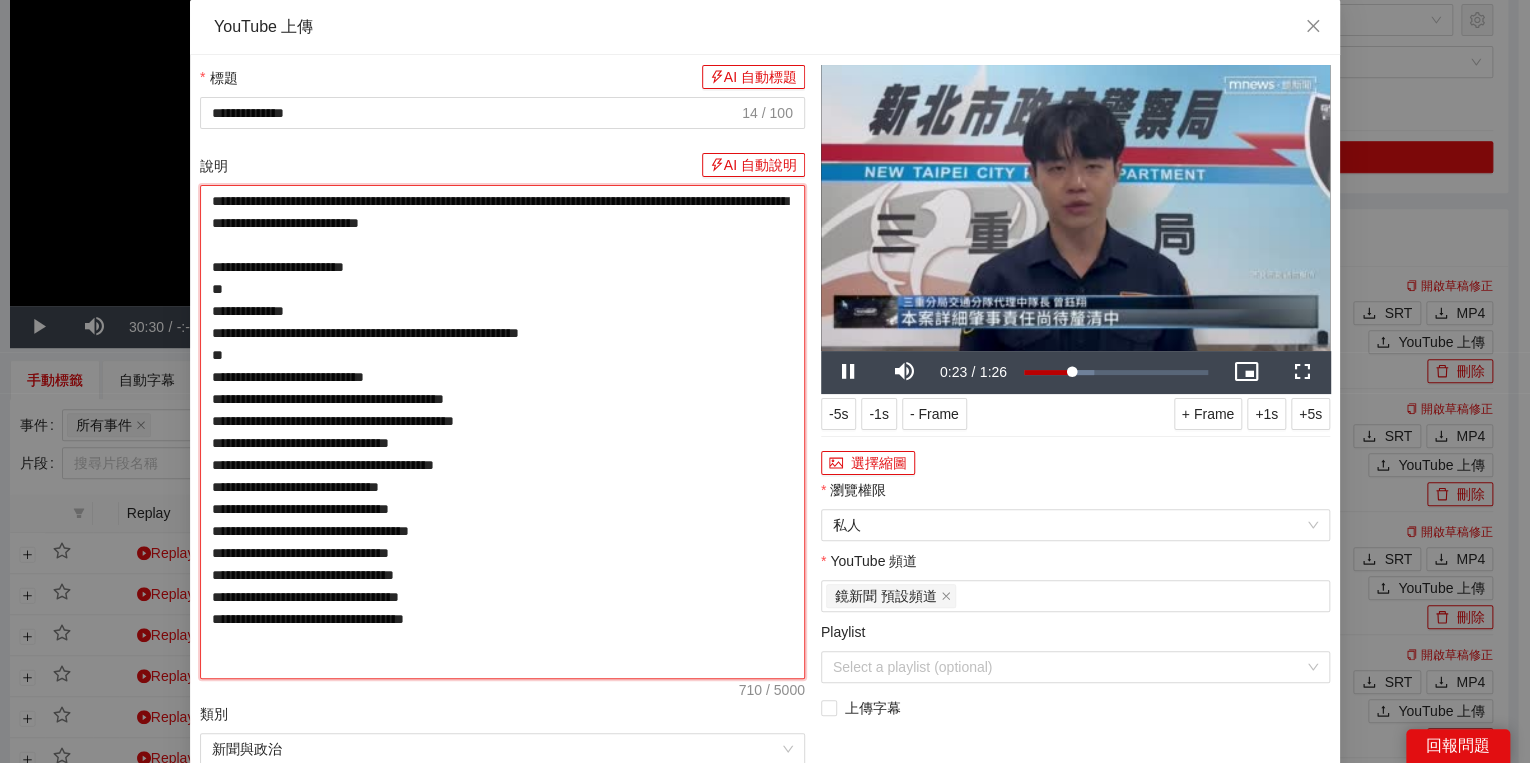 click on "**********" at bounding box center [502, 432] 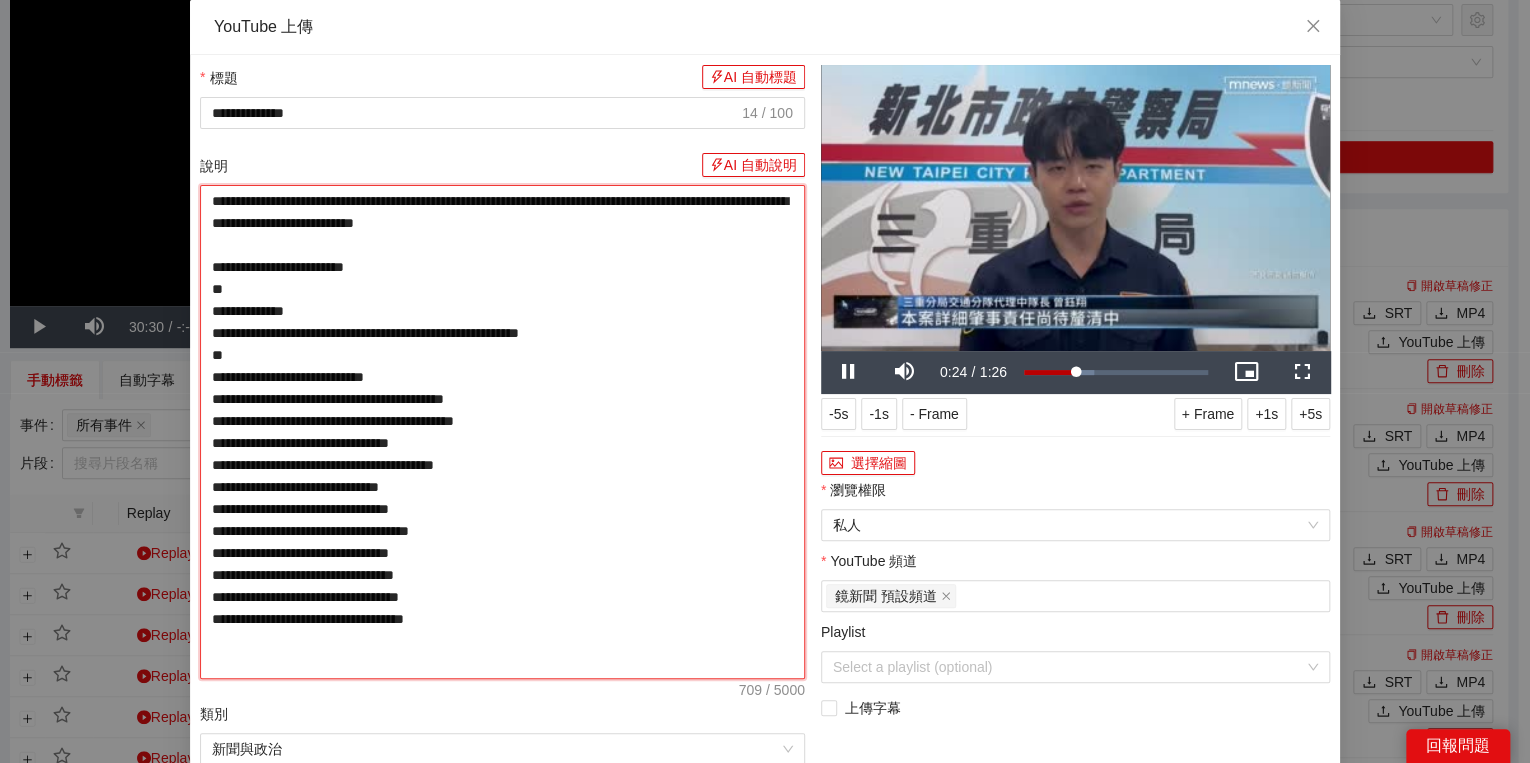 click on "**********" at bounding box center [502, 432] 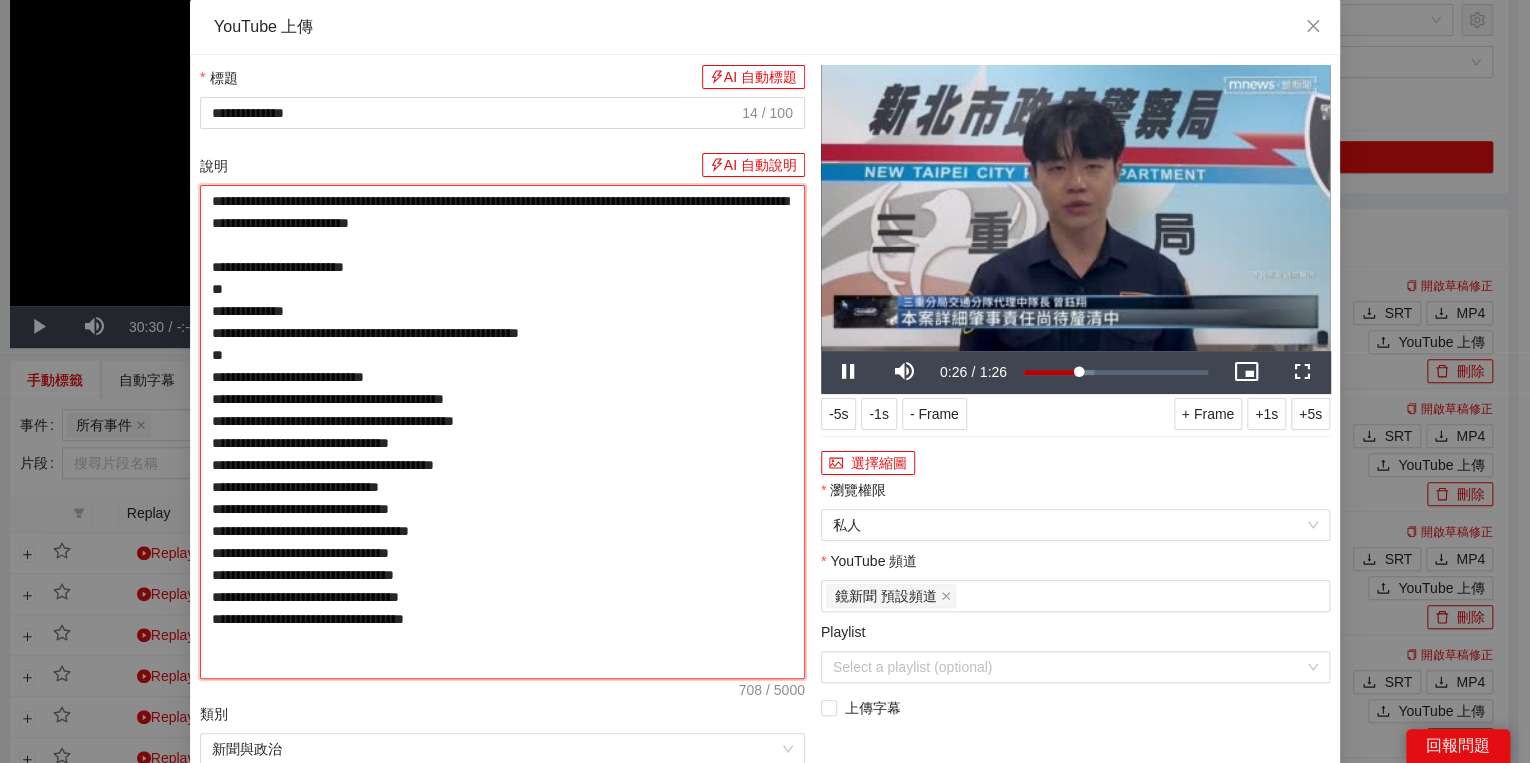 click on "**********" at bounding box center [502, 432] 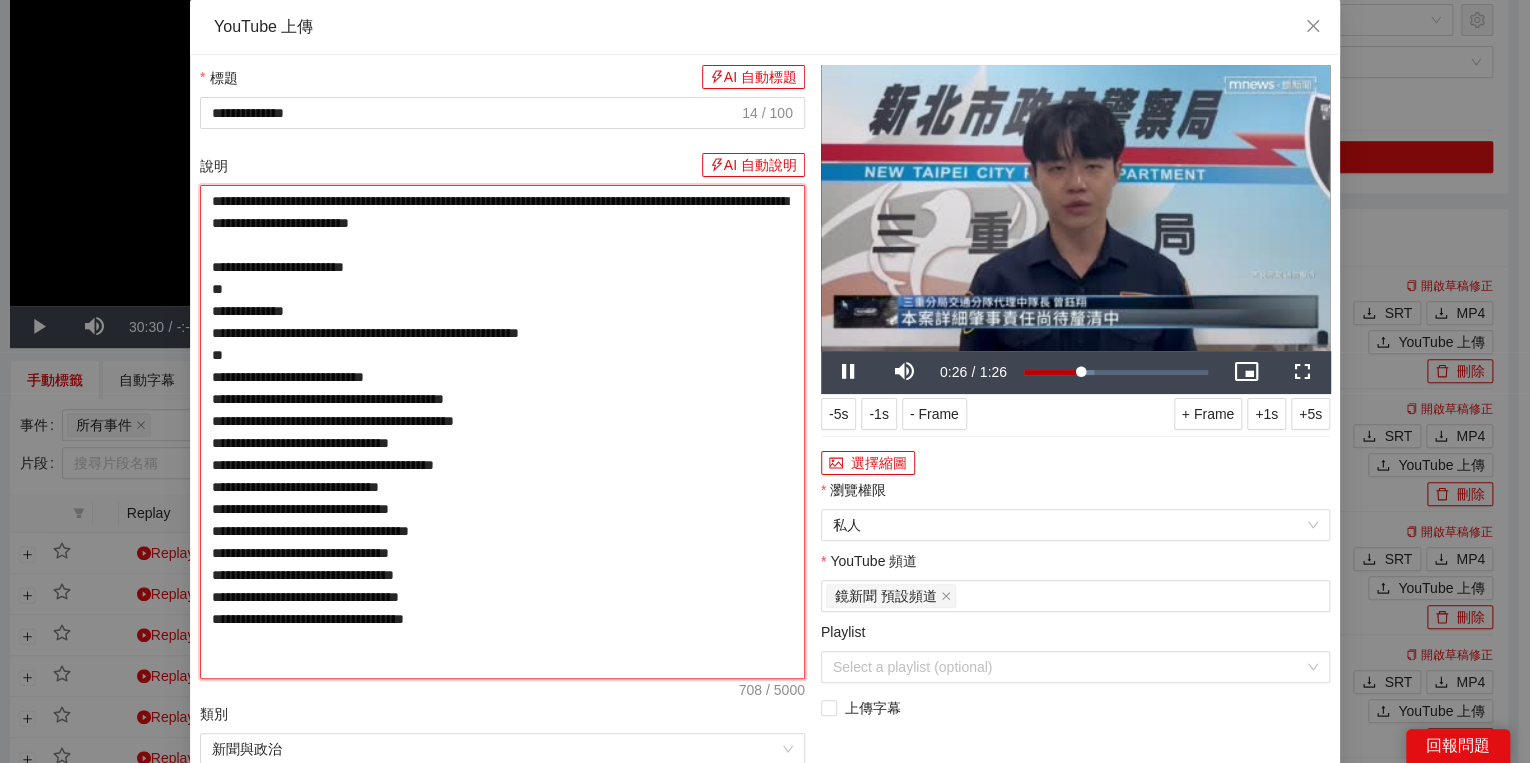 click on "**********" at bounding box center (502, 432) 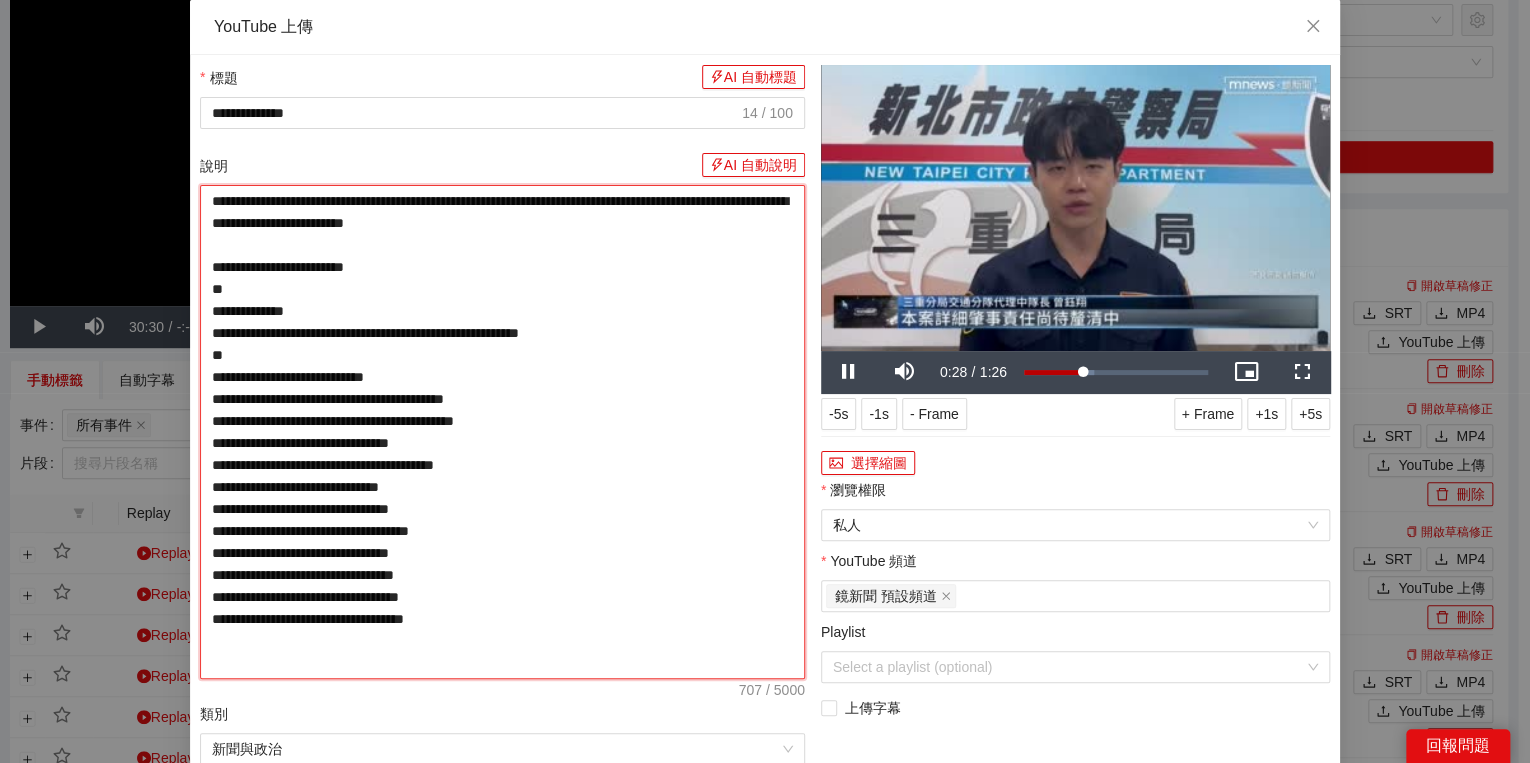 click on "**********" at bounding box center [502, 432] 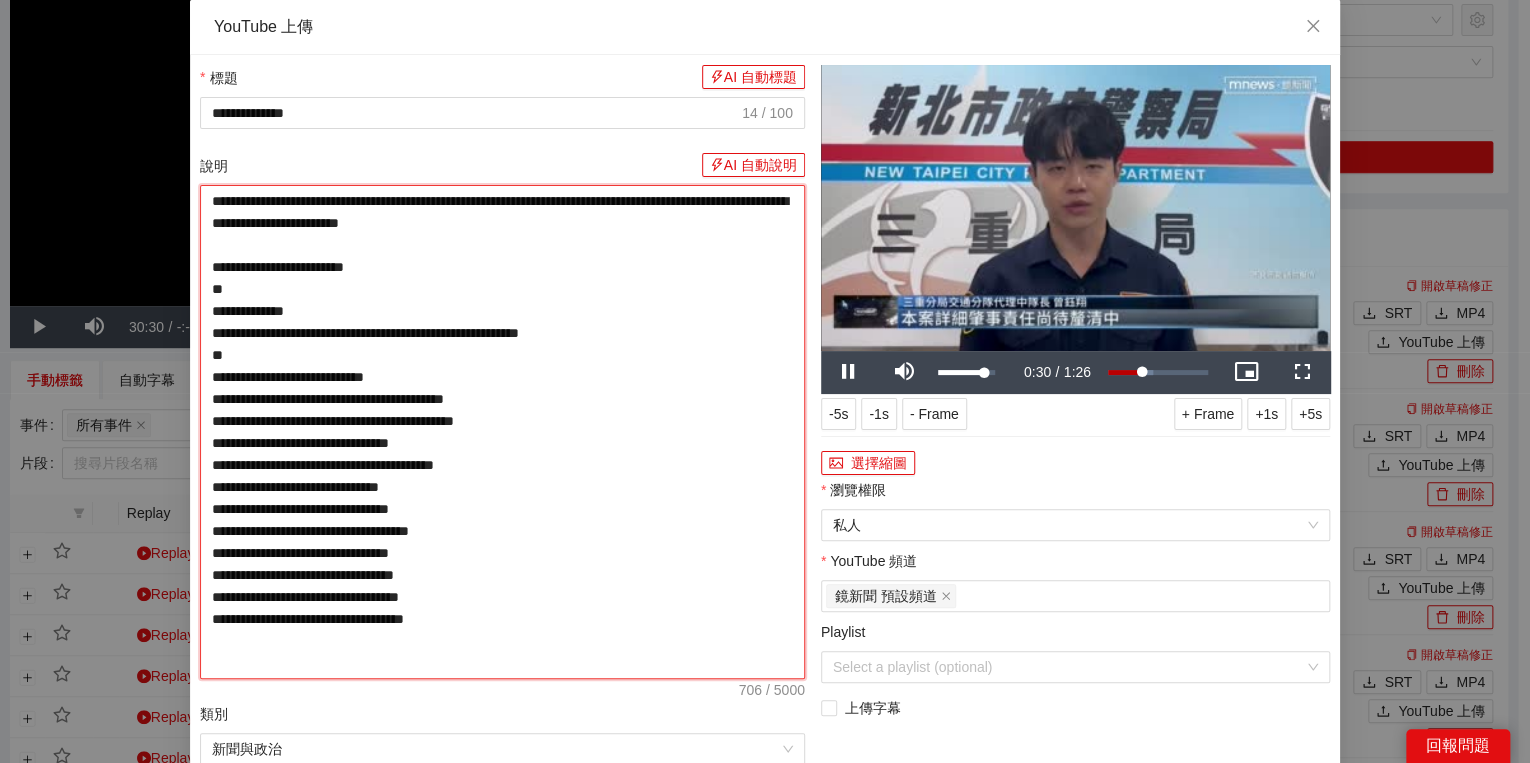 type on "**********" 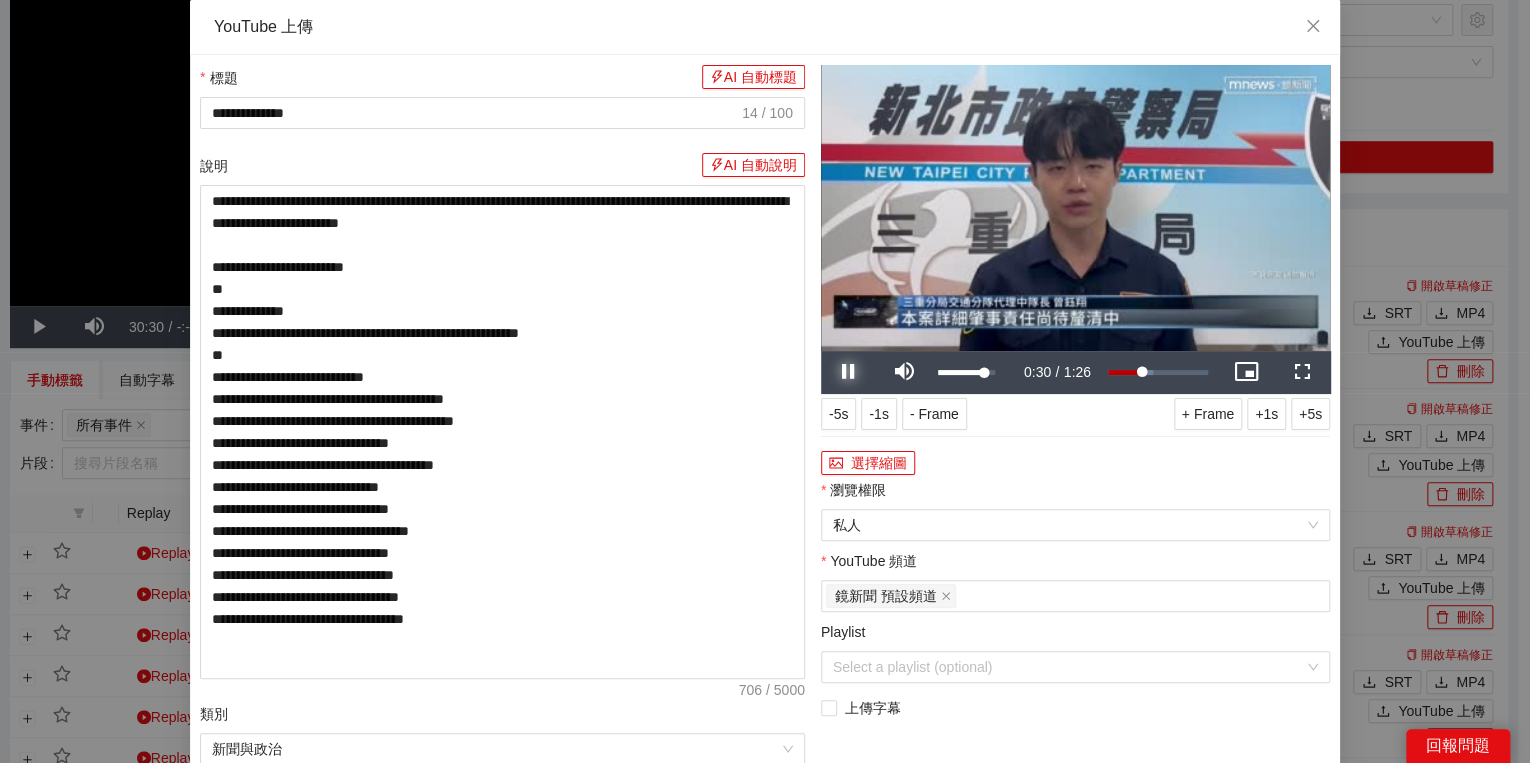 click at bounding box center (849, 372) 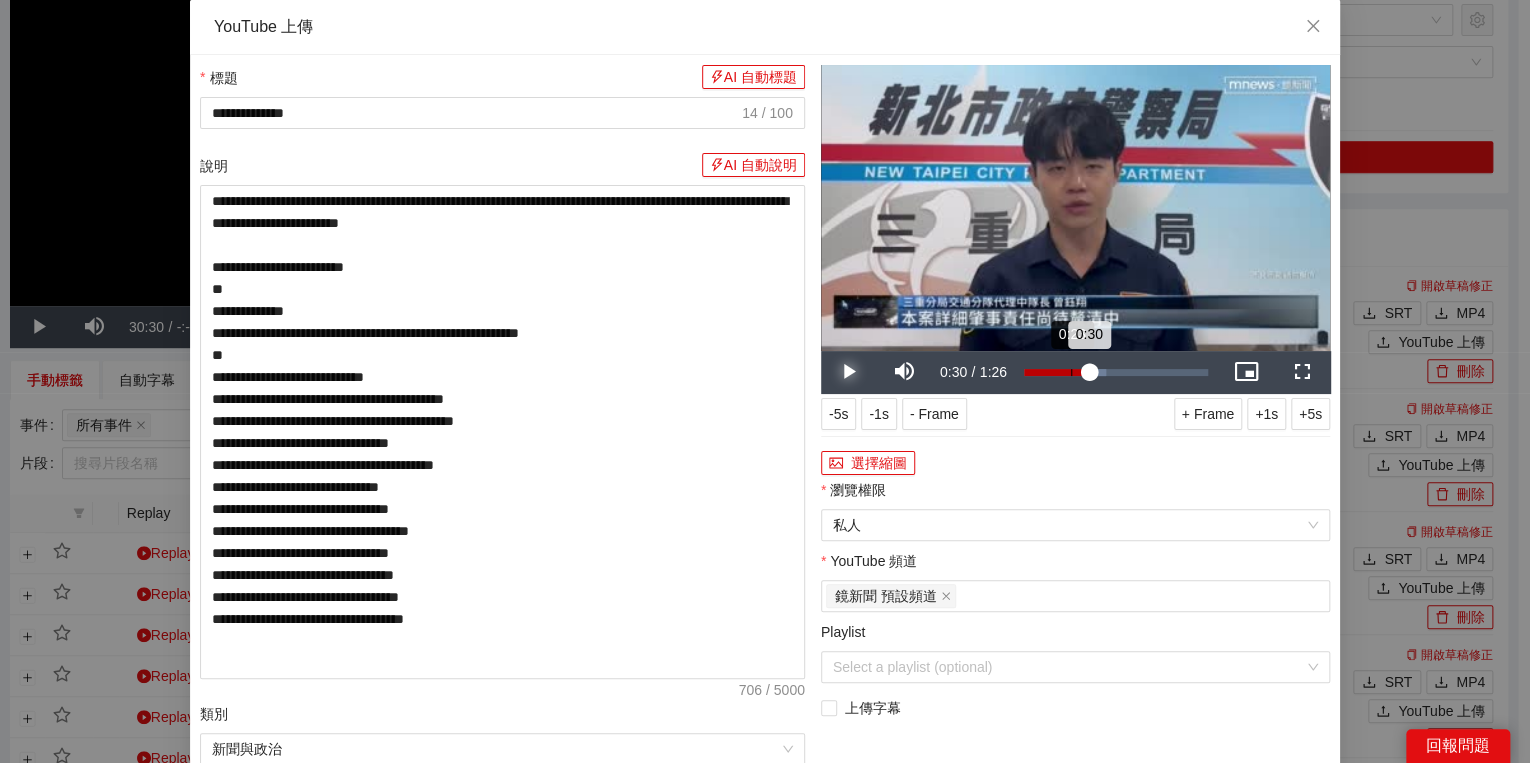 click on "Loaded :  44.74% 0:23 0:30" at bounding box center [1116, 372] 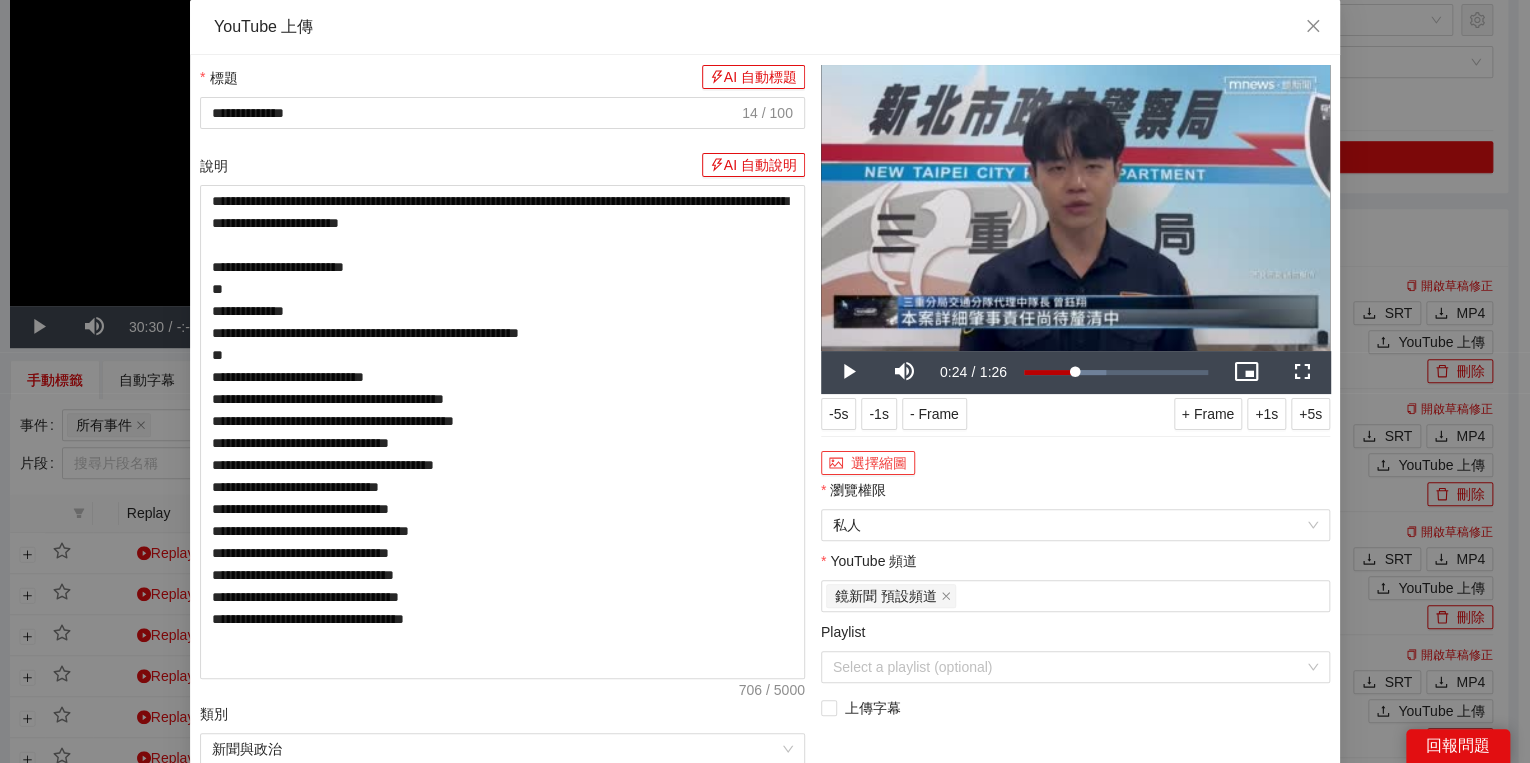 click on "選擇縮圖" at bounding box center (868, 463) 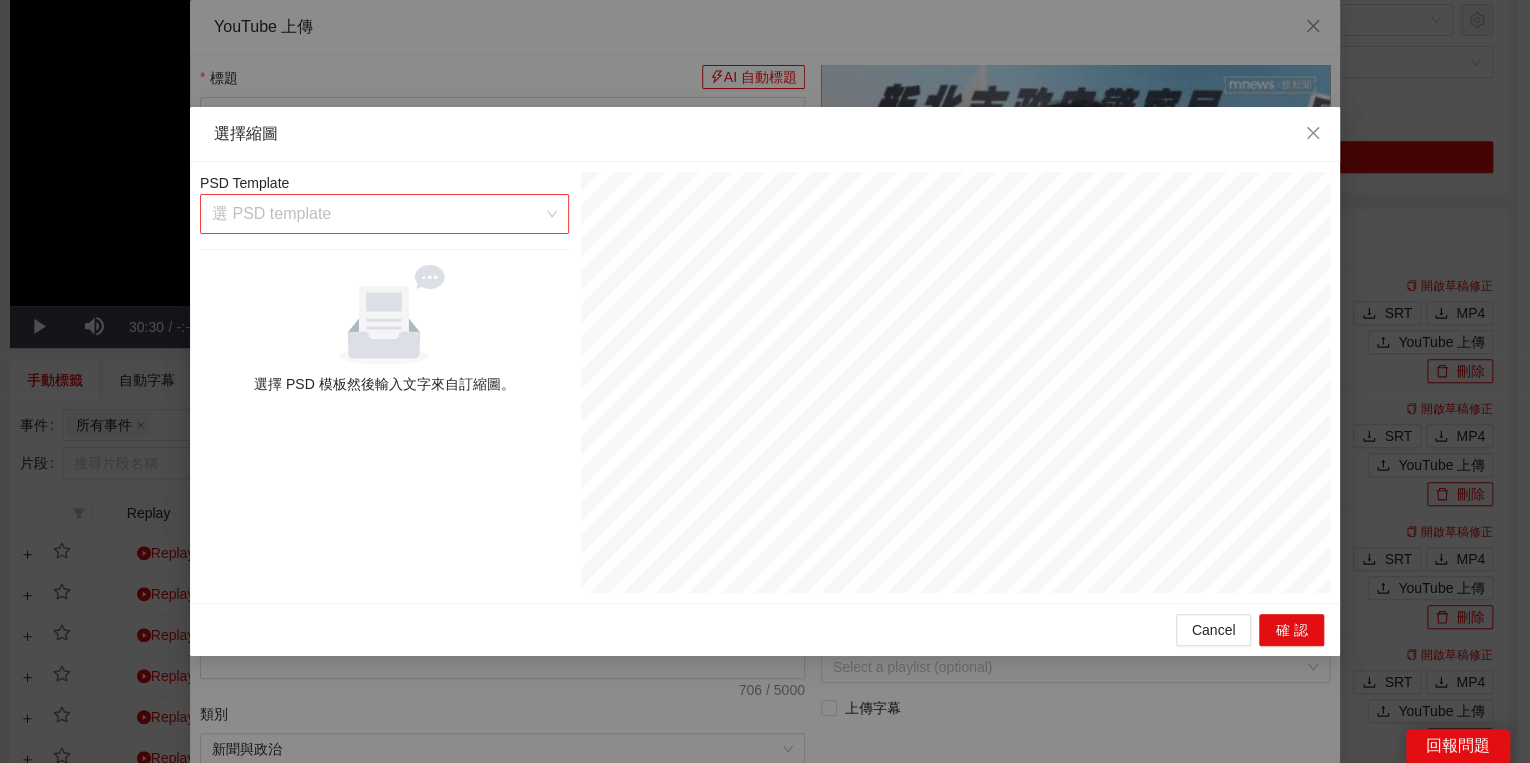 click at bounding box center [377, 214] 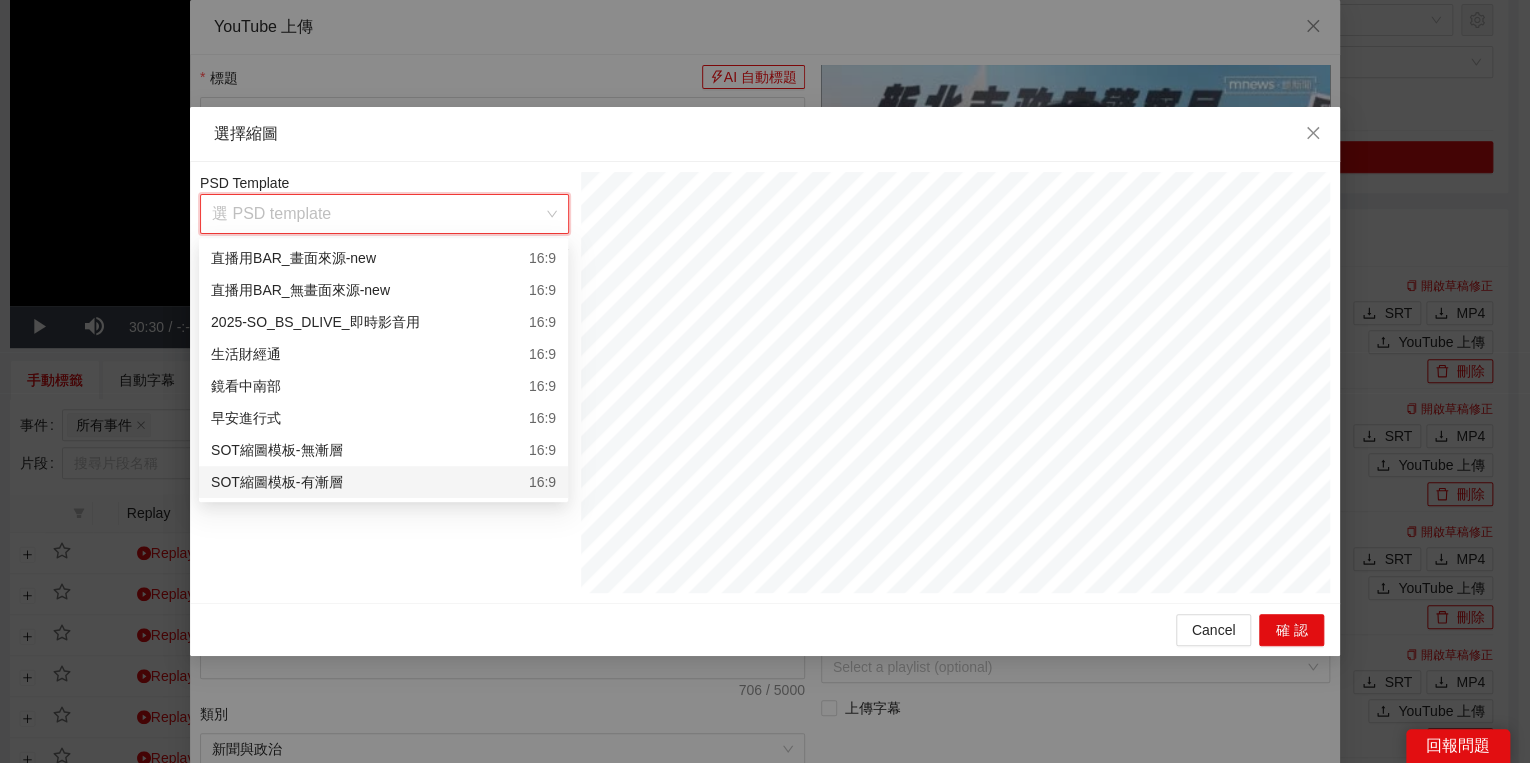 click on "SOT縮圖模板-有漸層 16:9" at bounding box center (383, 482) 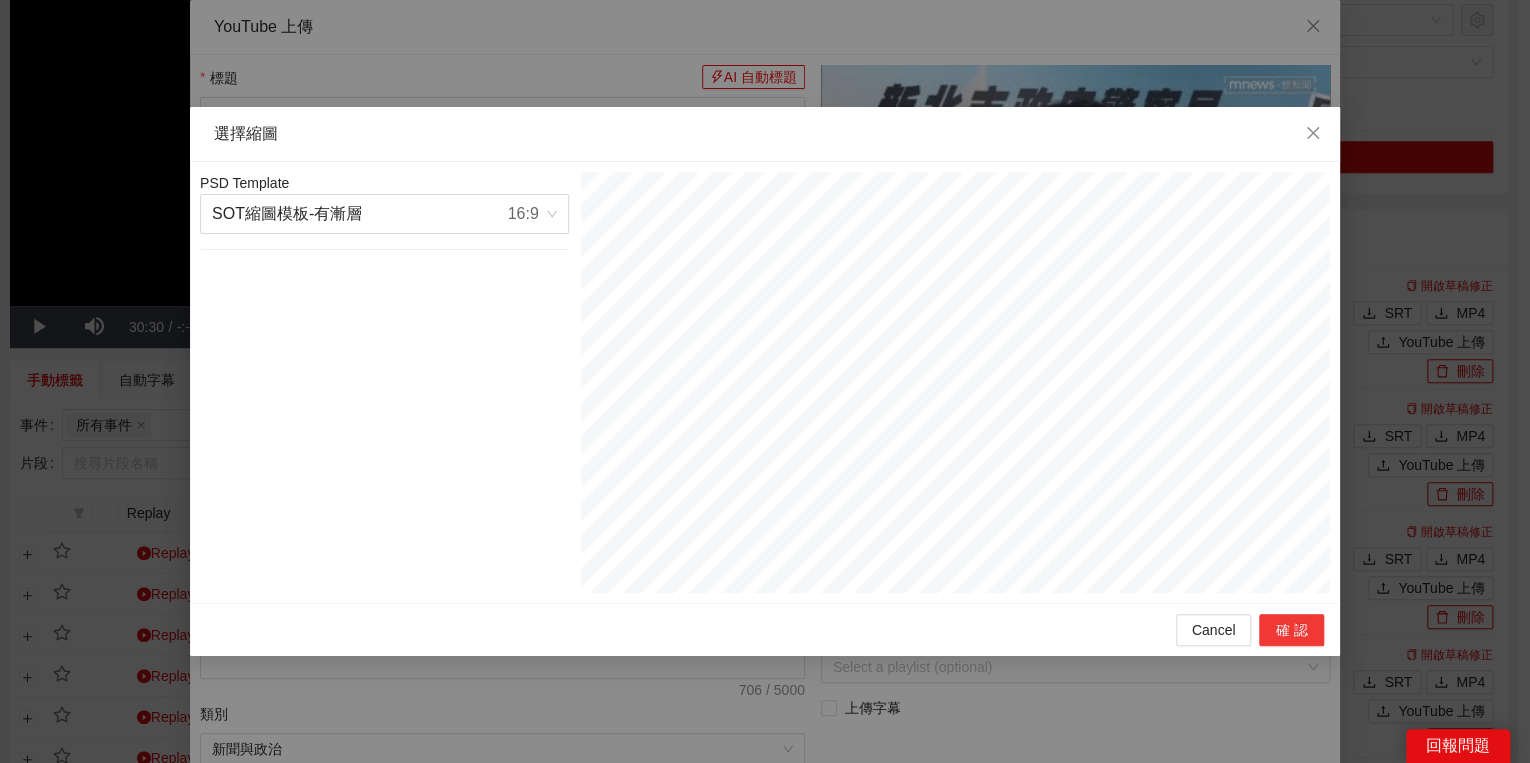 click on "確認" at bounding box center [1291, 630] 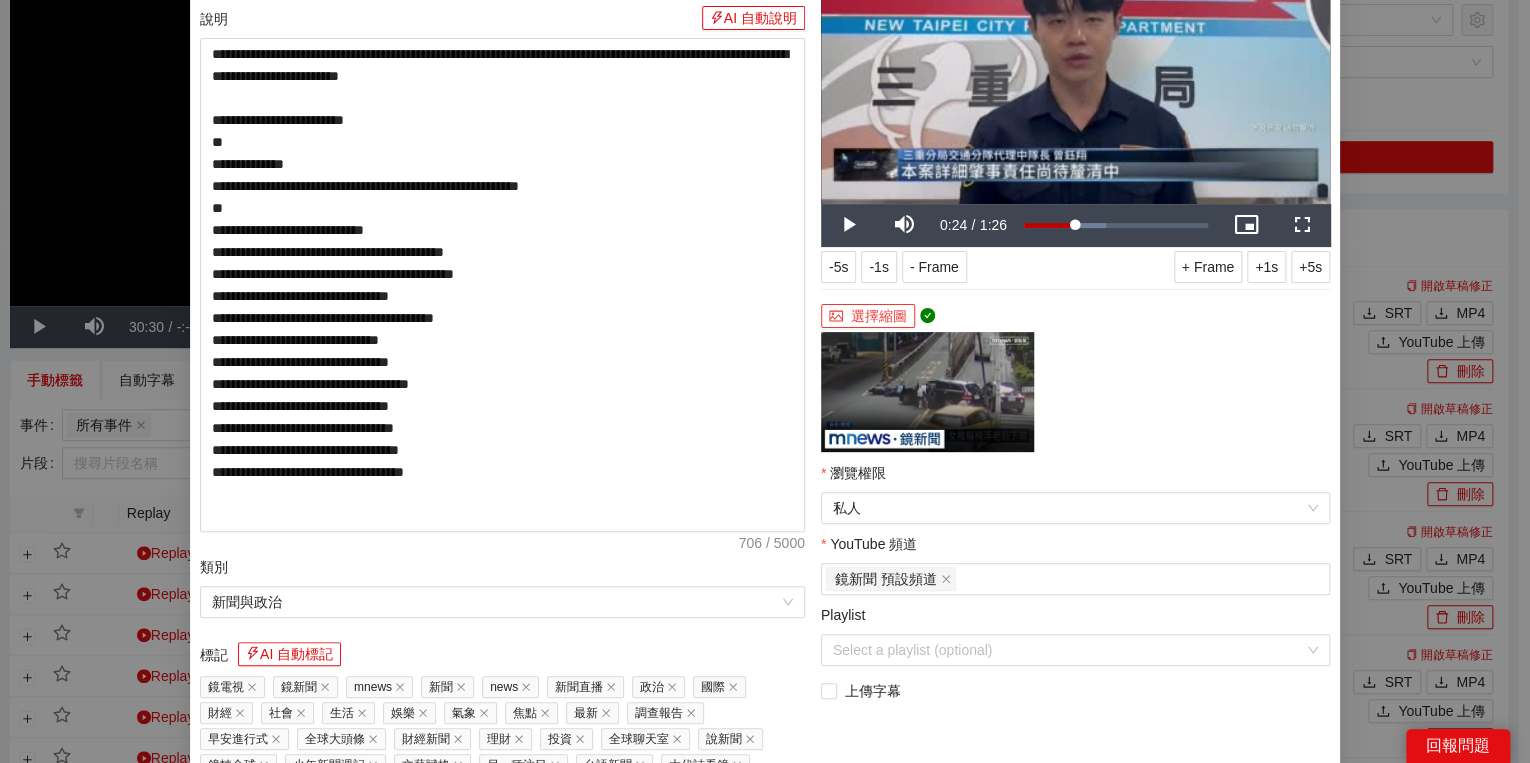 scroll, scrollTop: 320, scrollLeft: 0, axis: vertical 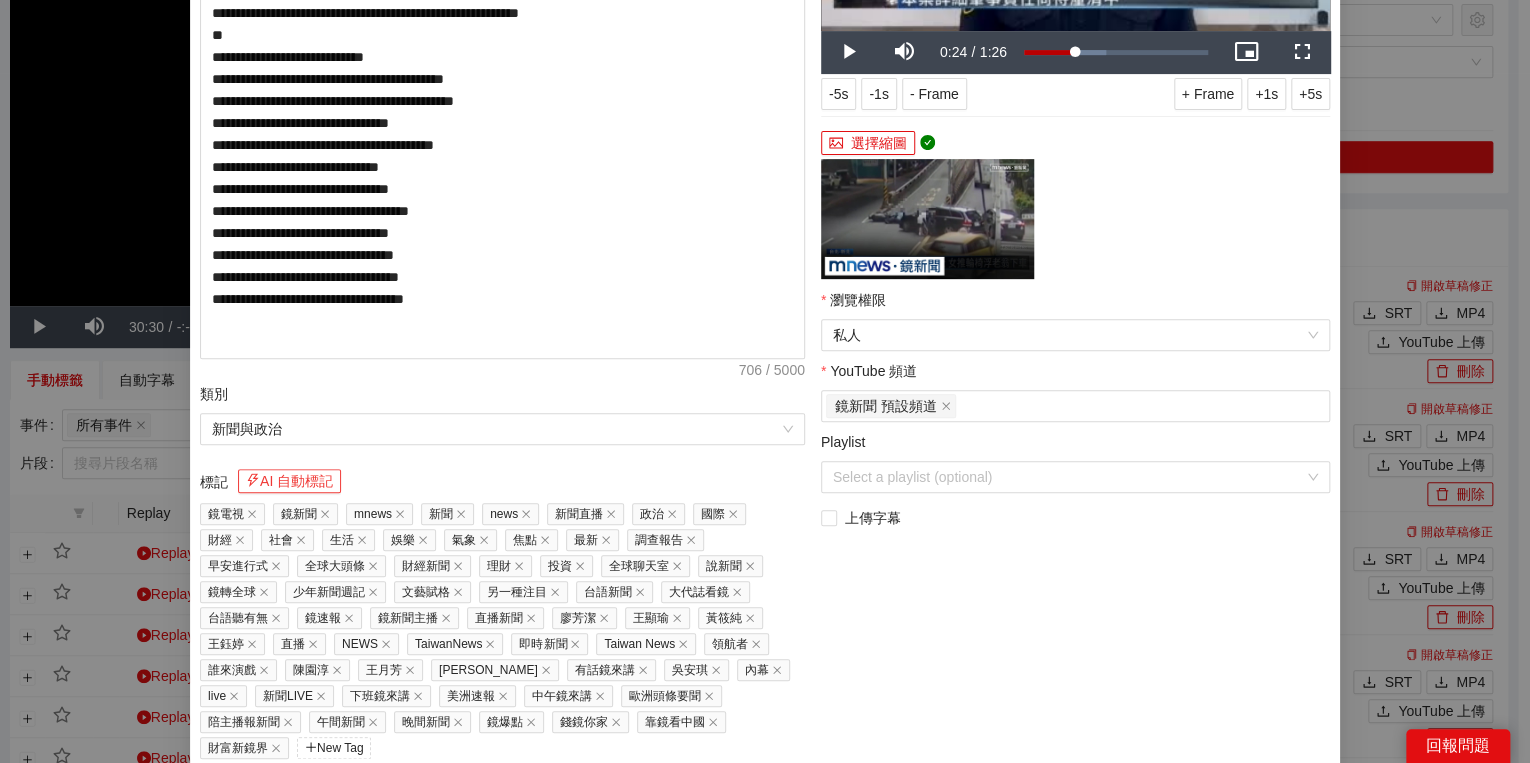 click on "AI 自動標記" at bounding box center (289, 481) 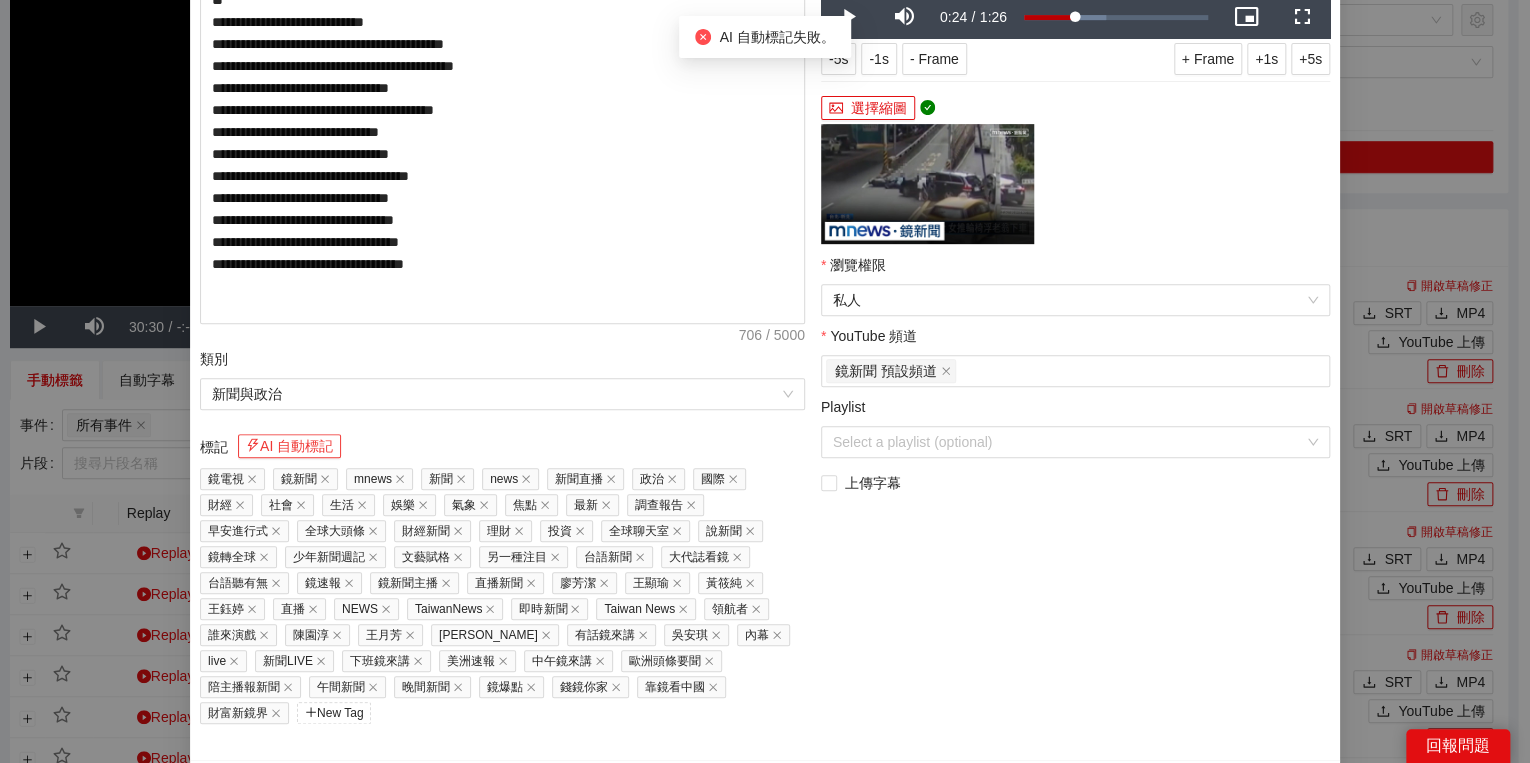 scroll, scrollTop: 374, scrollLeft: 0, axis: vertical 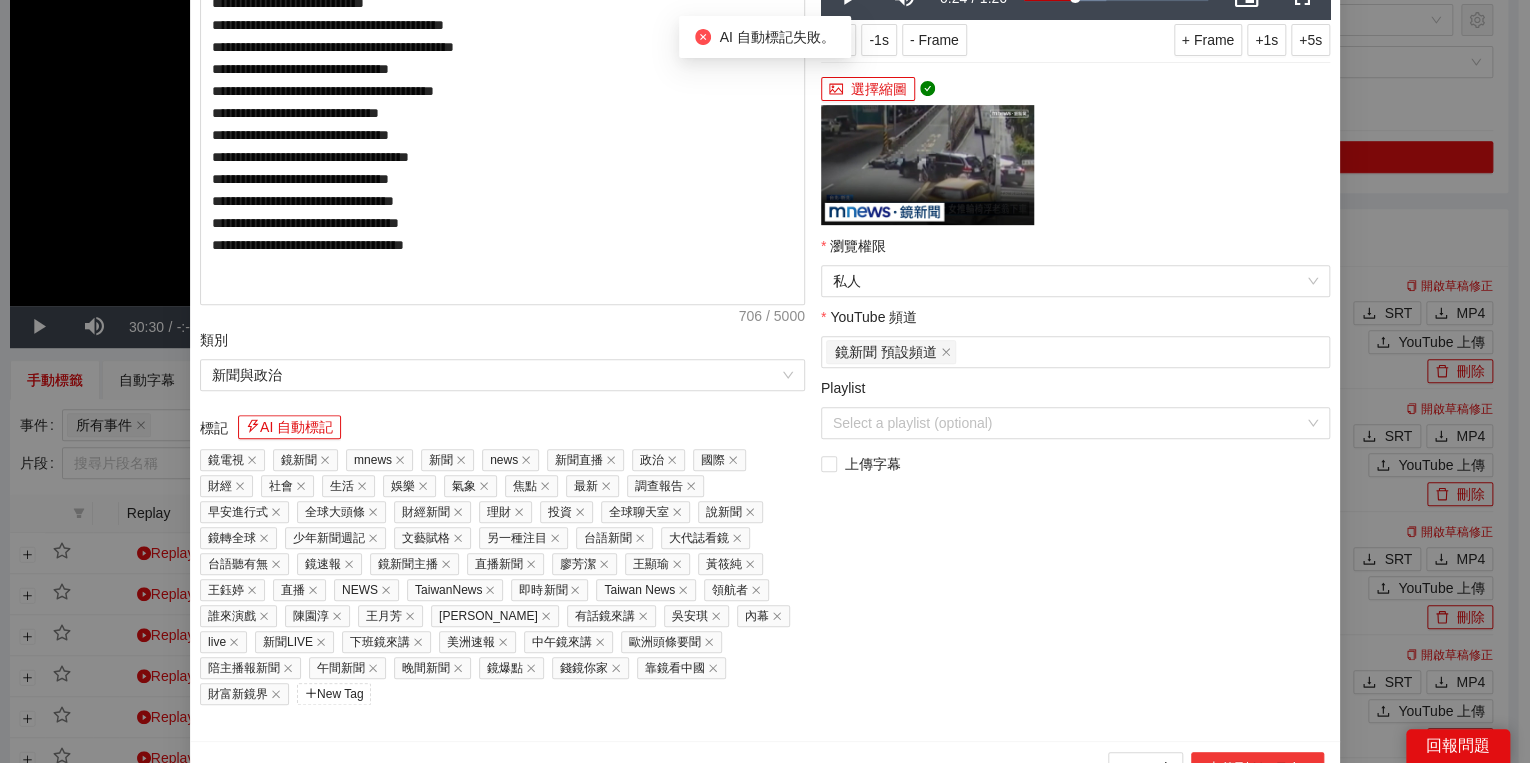 click on "上傳到 YouTube" at bounding box center [1257, 768] 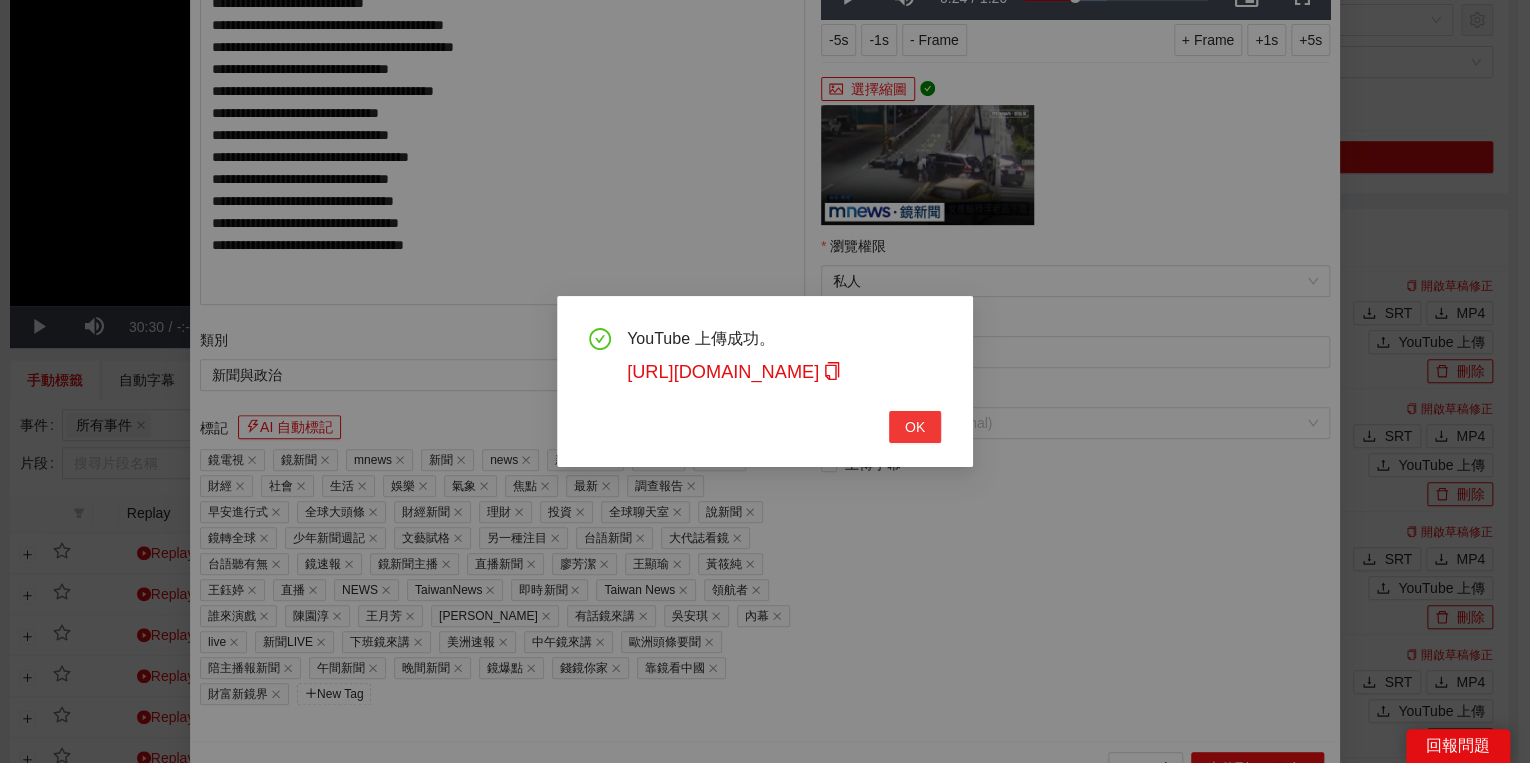 click on "OK" at bounding box center [915, 427] 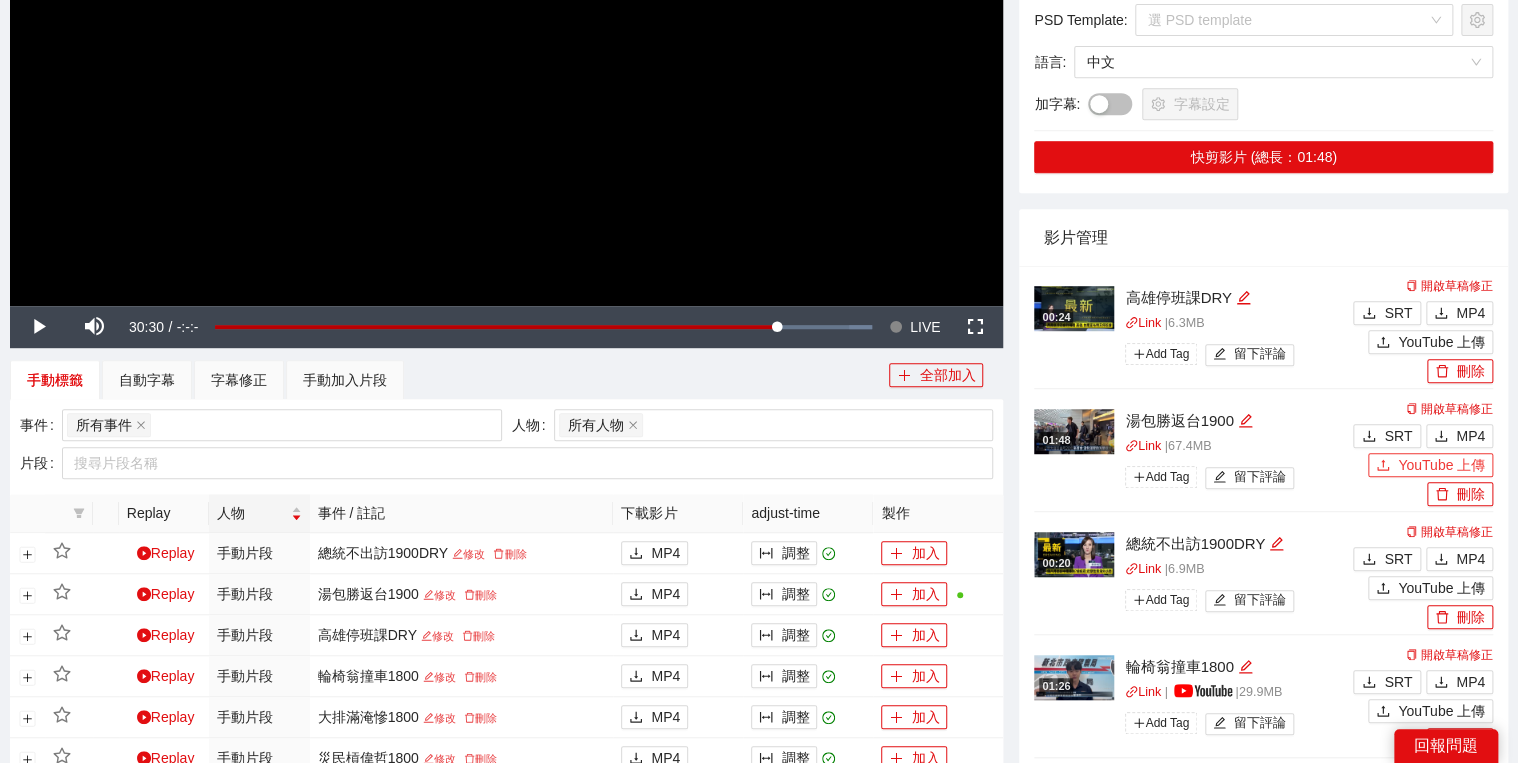 click on "YouTube 上傳" at bounding box center (1430, 465) 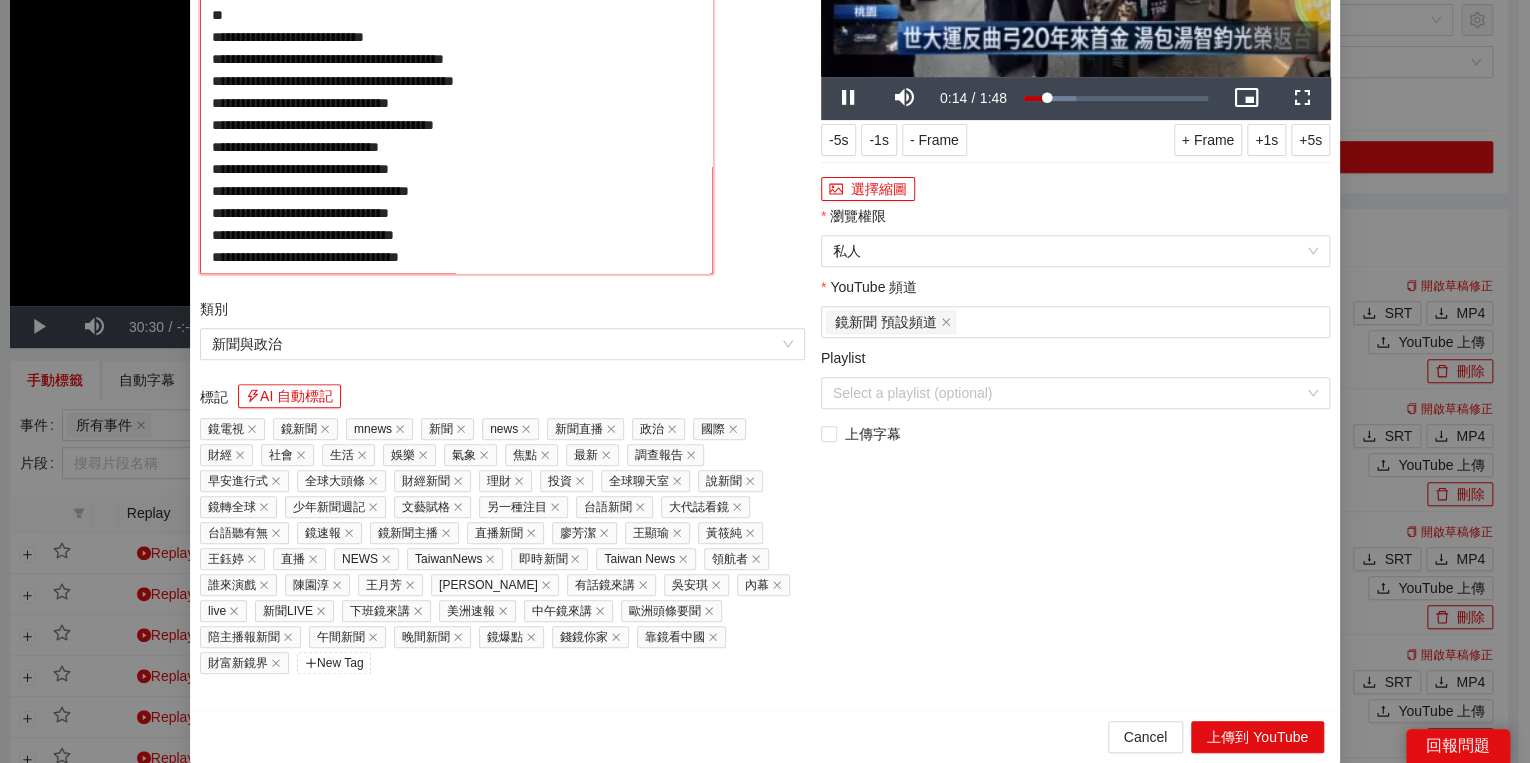 click on "**********" at bounding box center (456, 92) 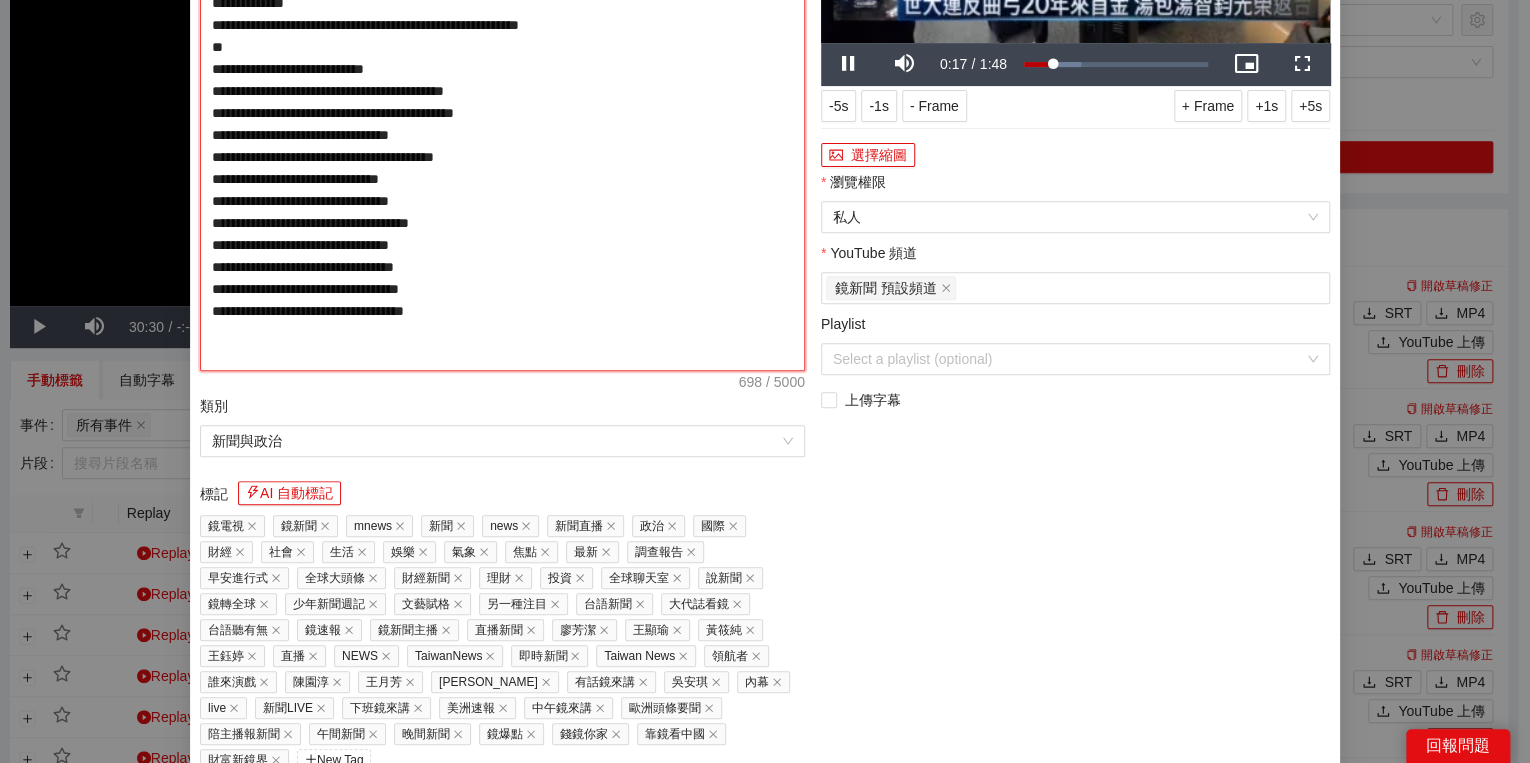 type on "**********" 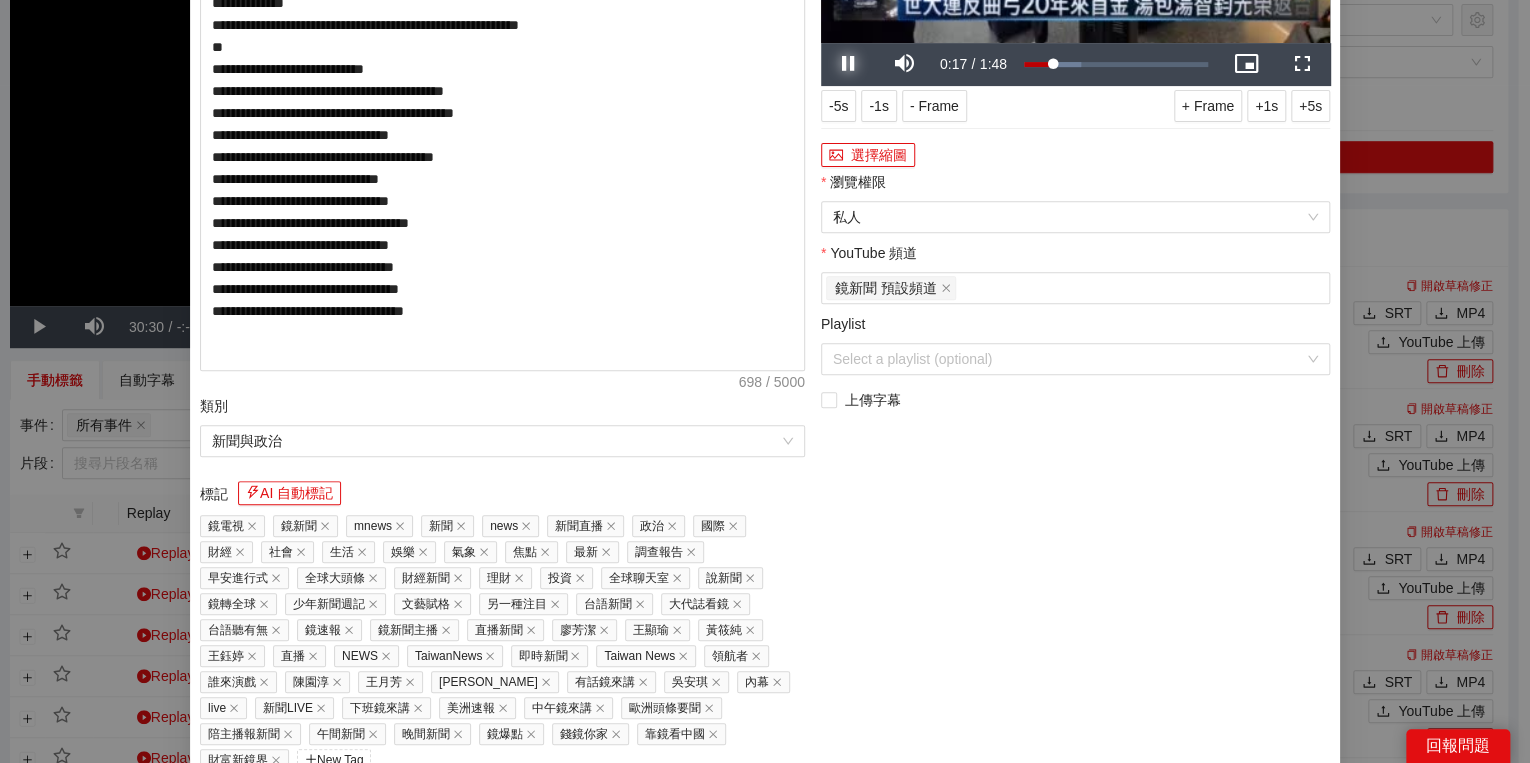 click at bounding box center (849, 64) 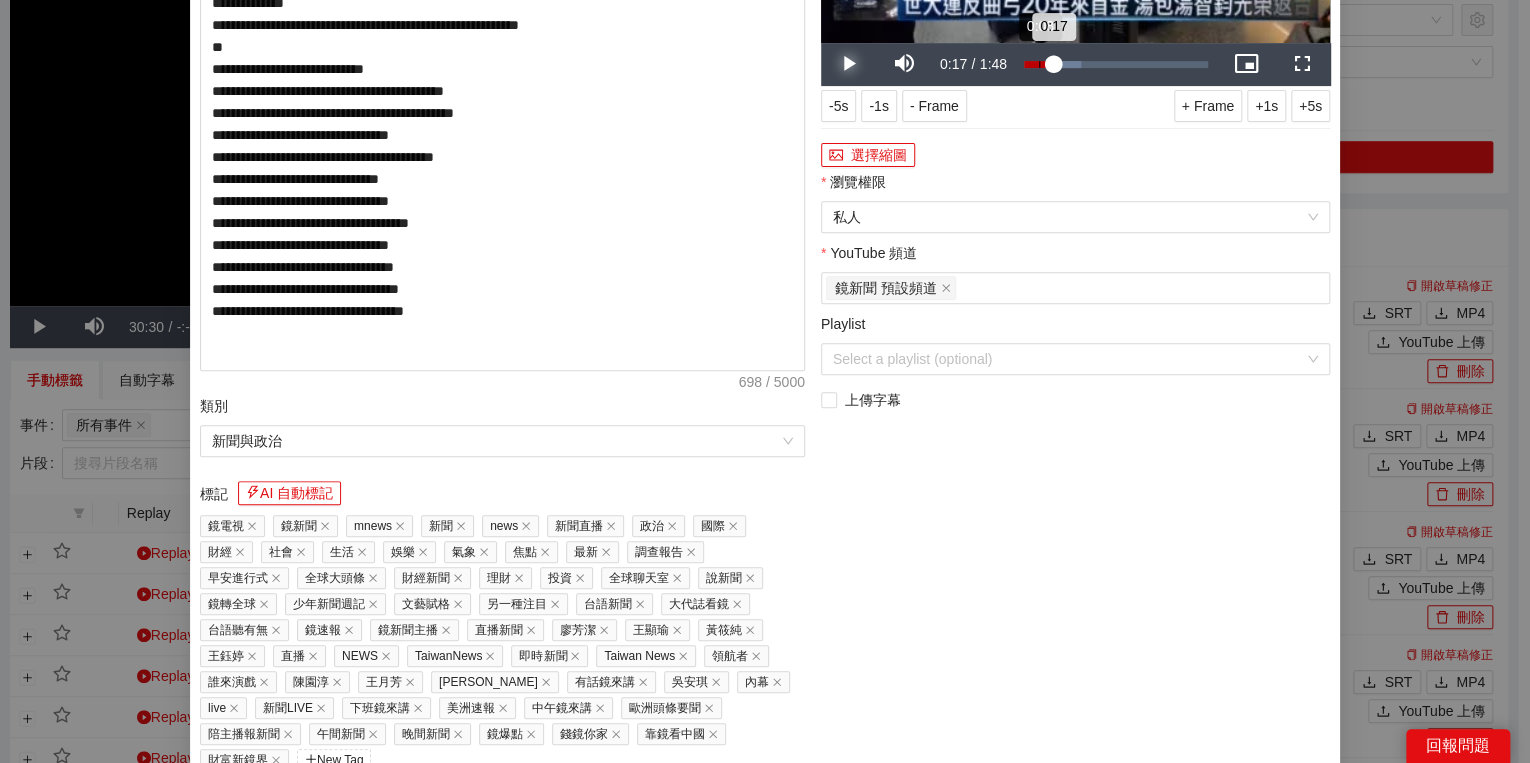 click on "Loaded :  31.25% 0:08 0:17" at bounding box center (1116, 64) 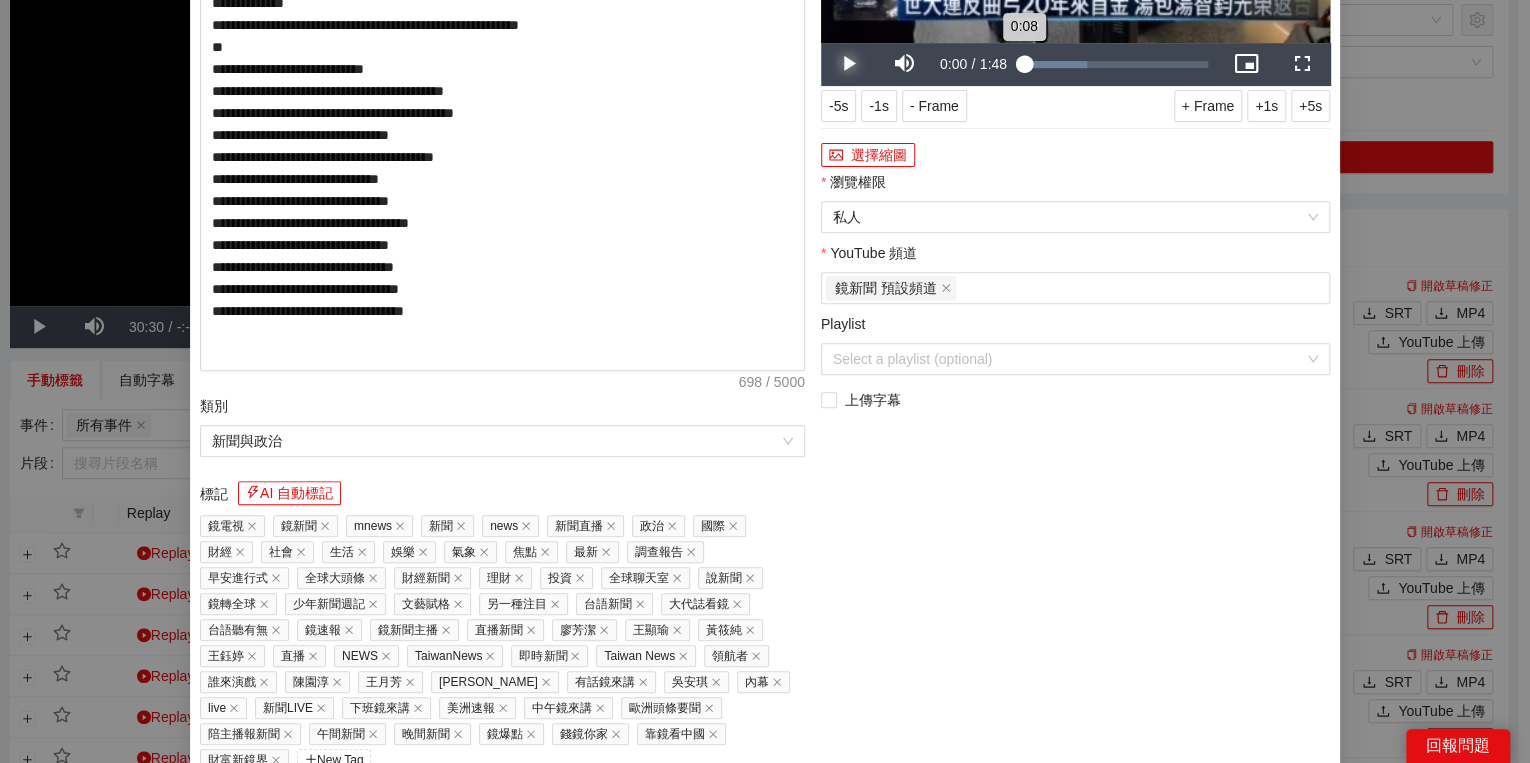 click on "Loaded :  34.22% 0:00 0:08" at bounding box center (1116, 64) 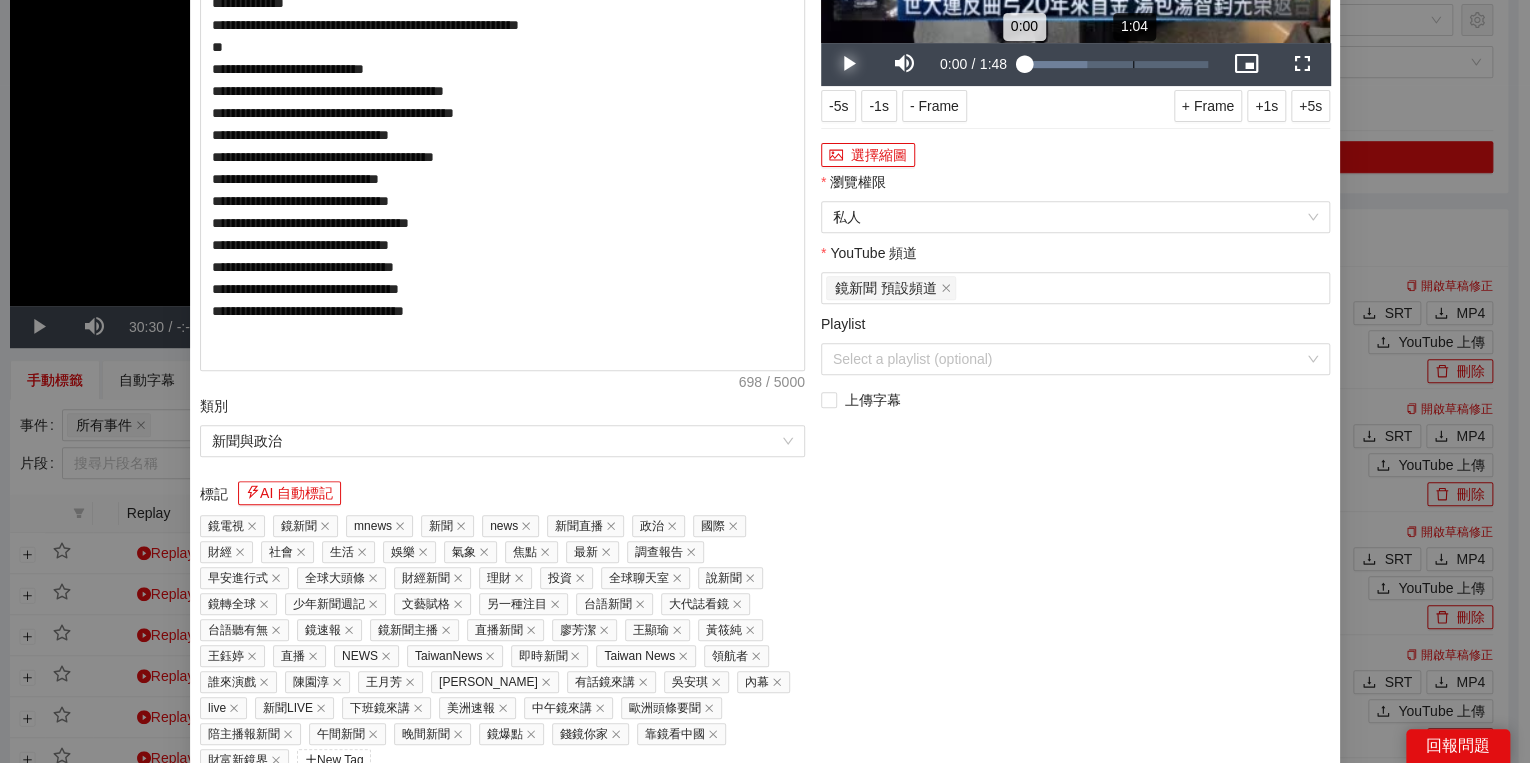 click on "Loaded :  34.22% 1:04 0:00" at bounding box center [1116, 64] 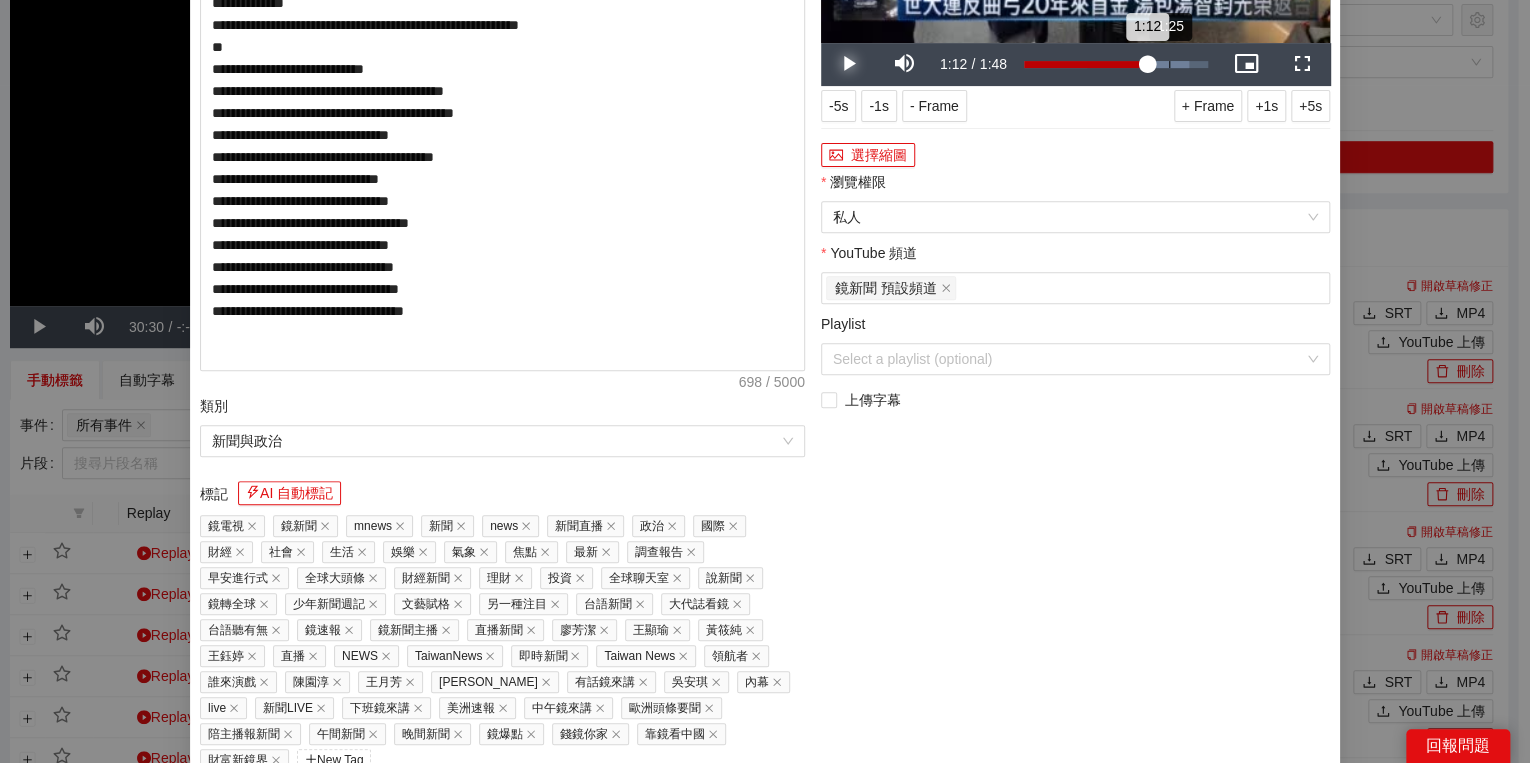 click on "Loaded :  89.49% 1:25 1:12" at bounding box center (1116, 64) 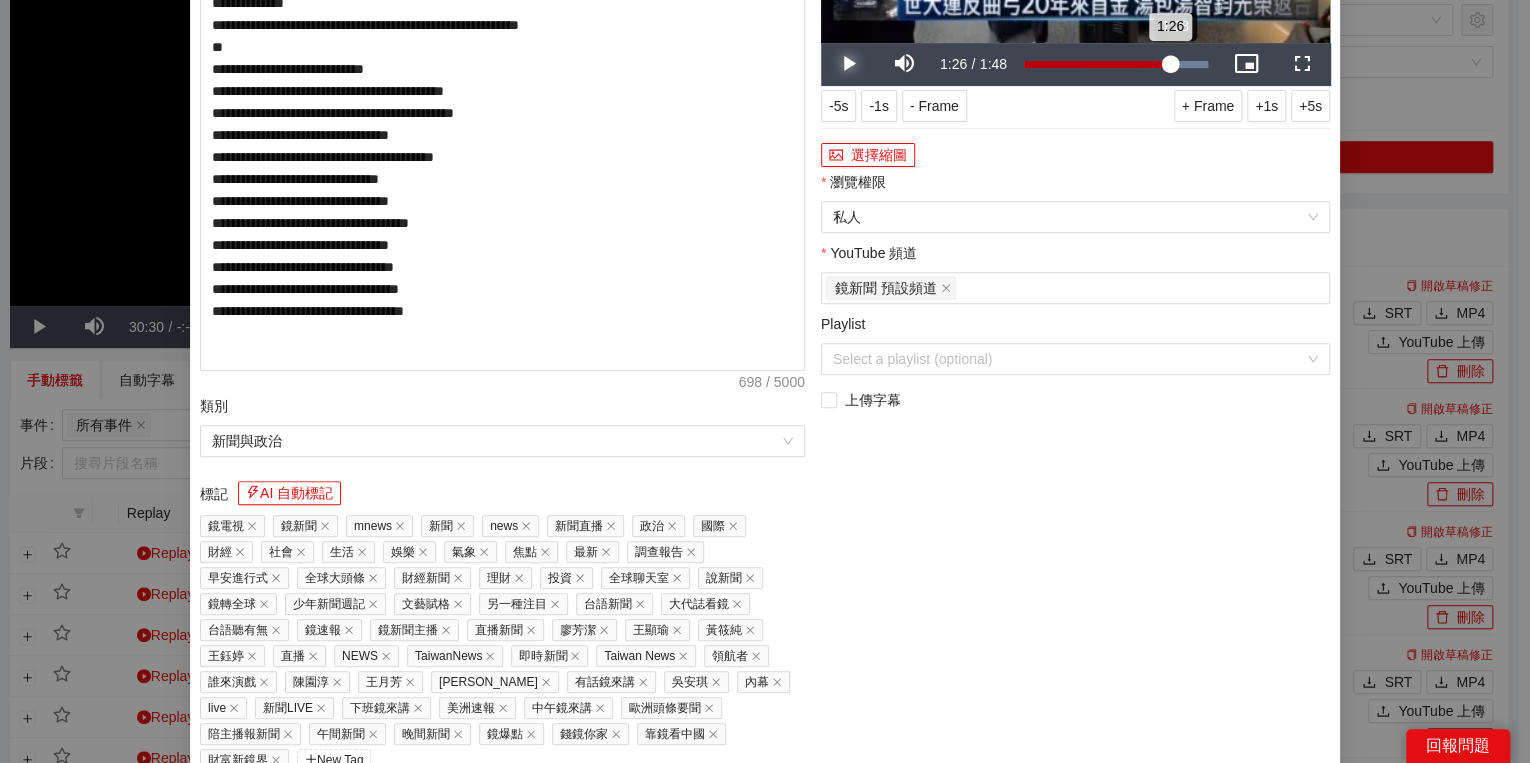click on "1:26" at bounding box center (1097, 64) 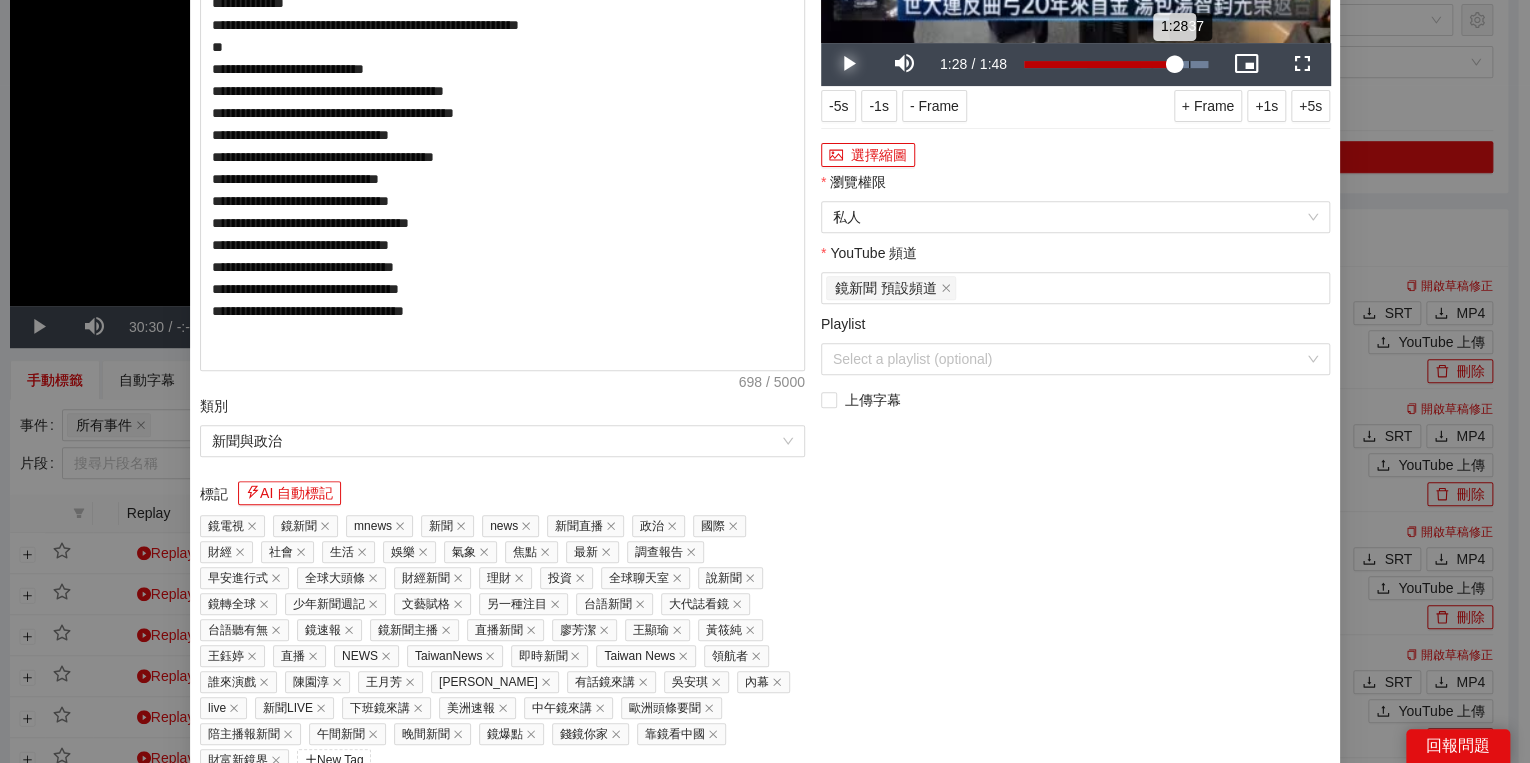 click on "Loaded :  100.00% 1:37 1:28" at bounding box center (1116, 64) 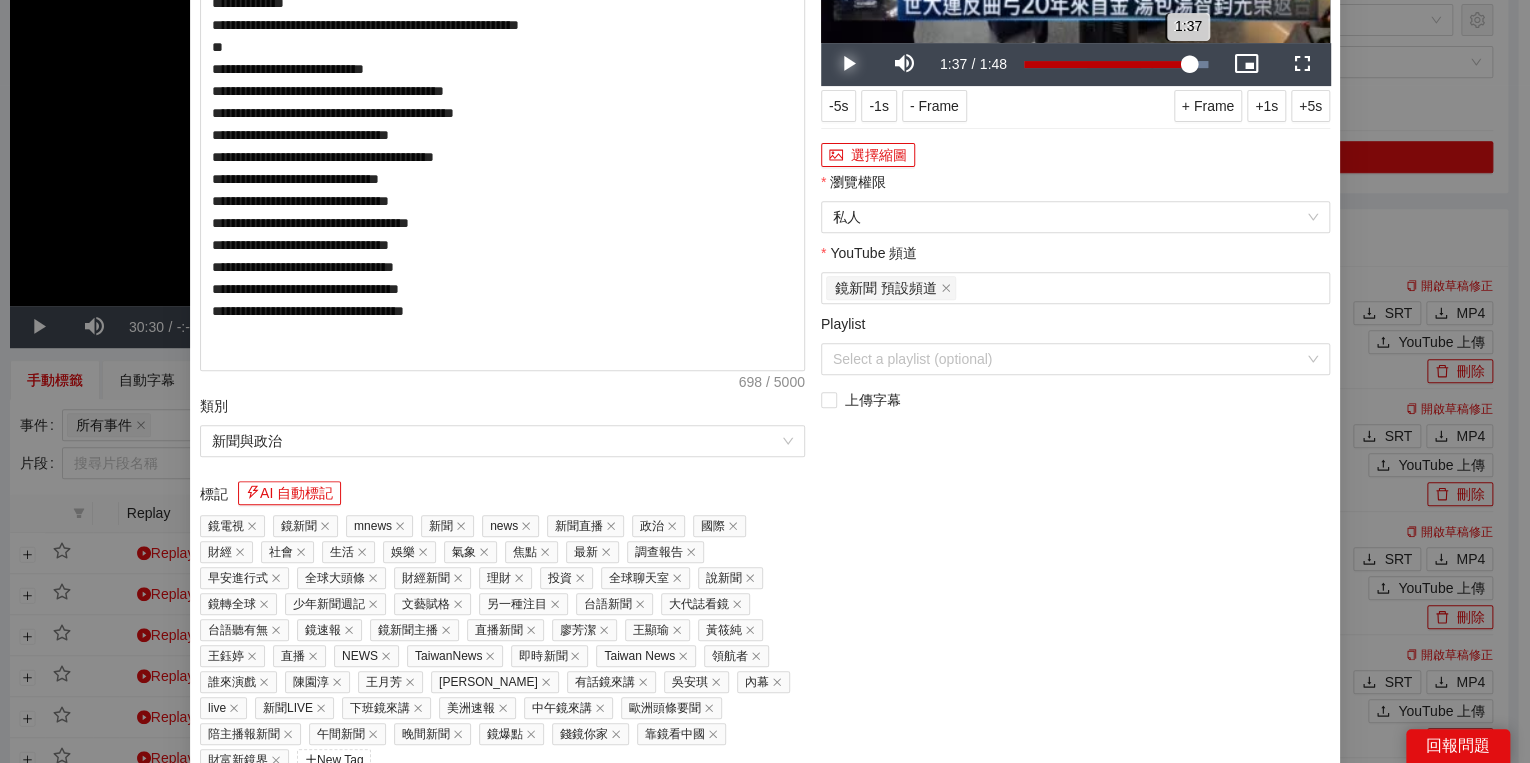 click on "1:37" at bounding box center [1106, 64] 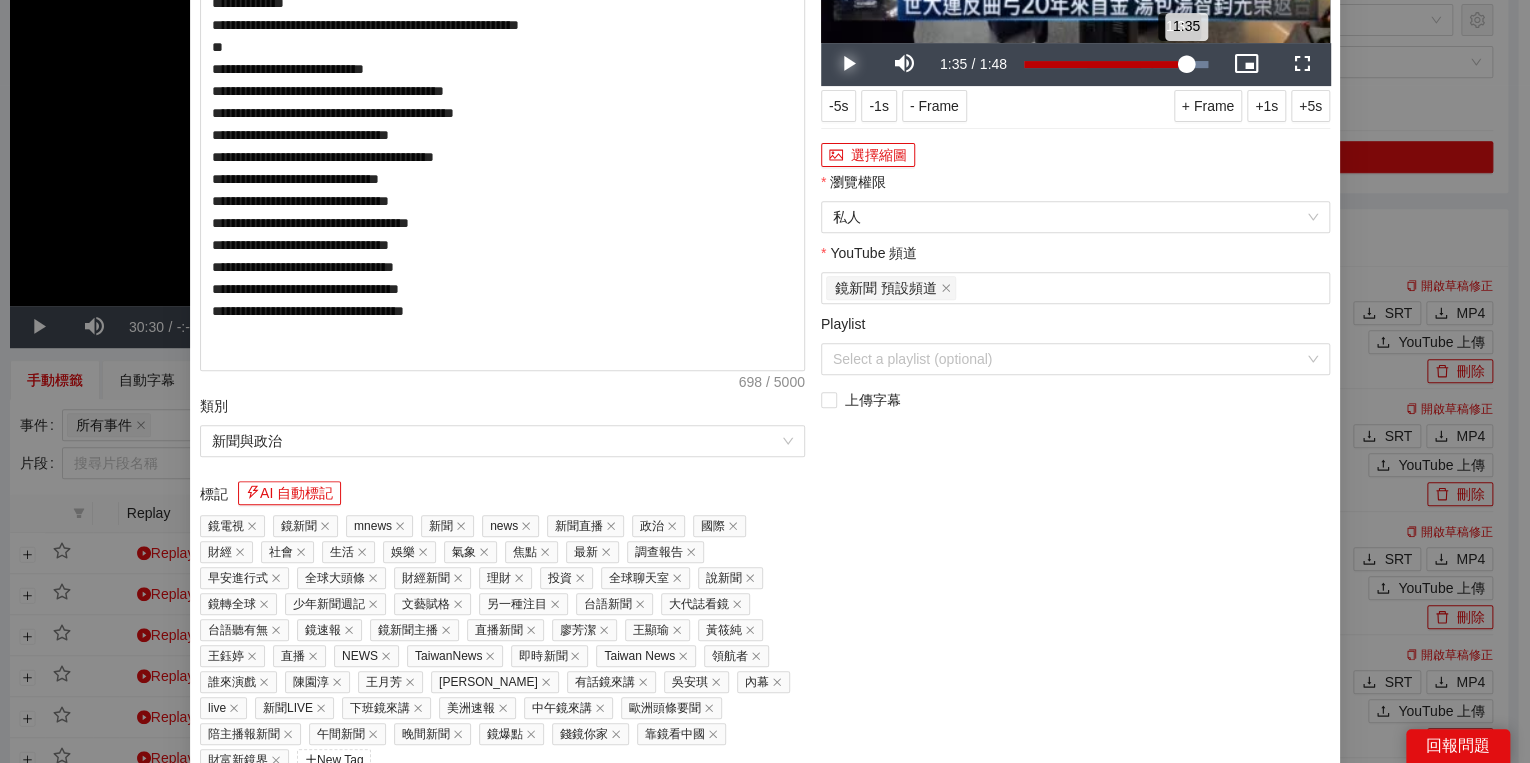 click on "1:35" at bounding box center [1105, 64] 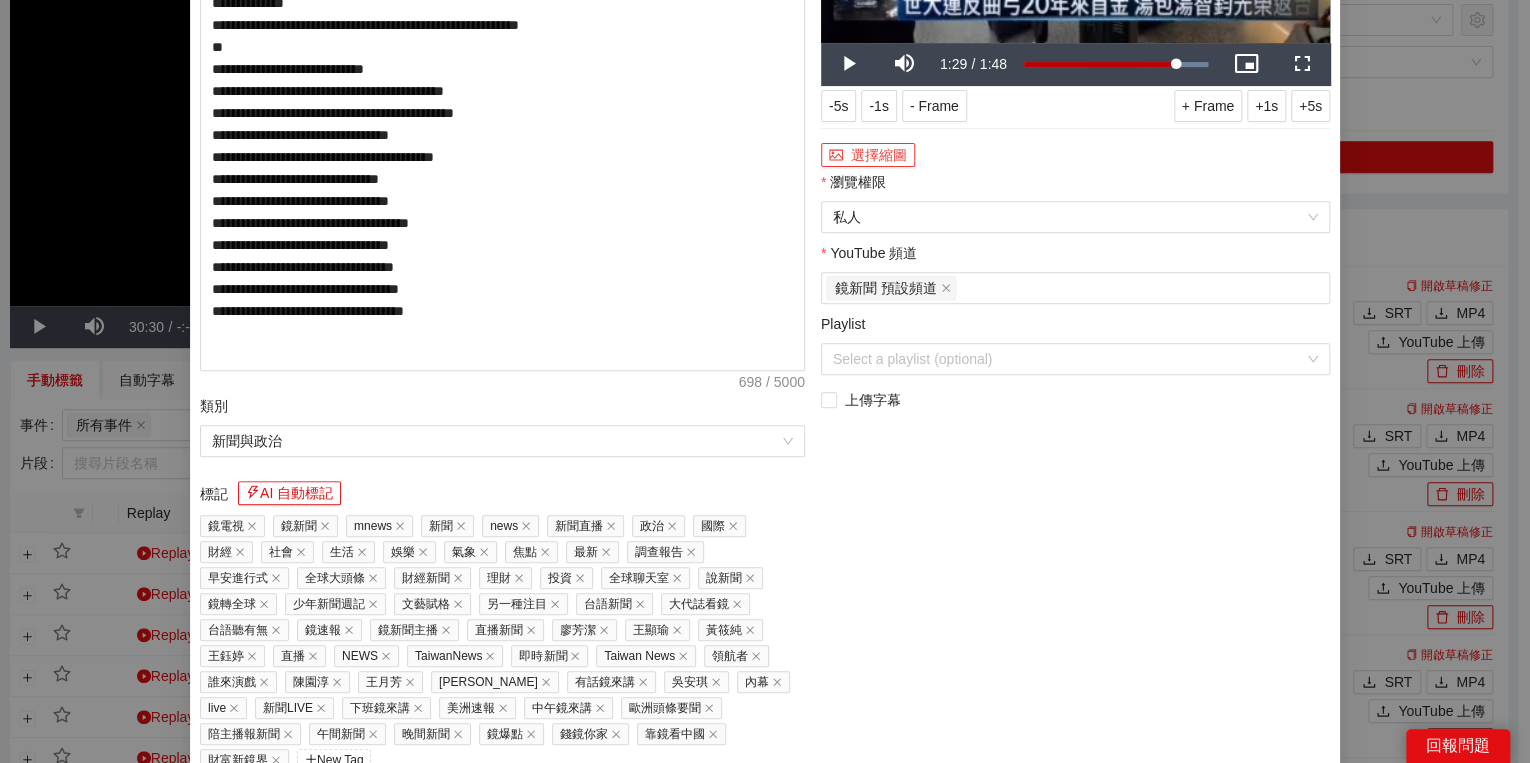 click on "選擇縮圖" at bounding box center [868, 155] 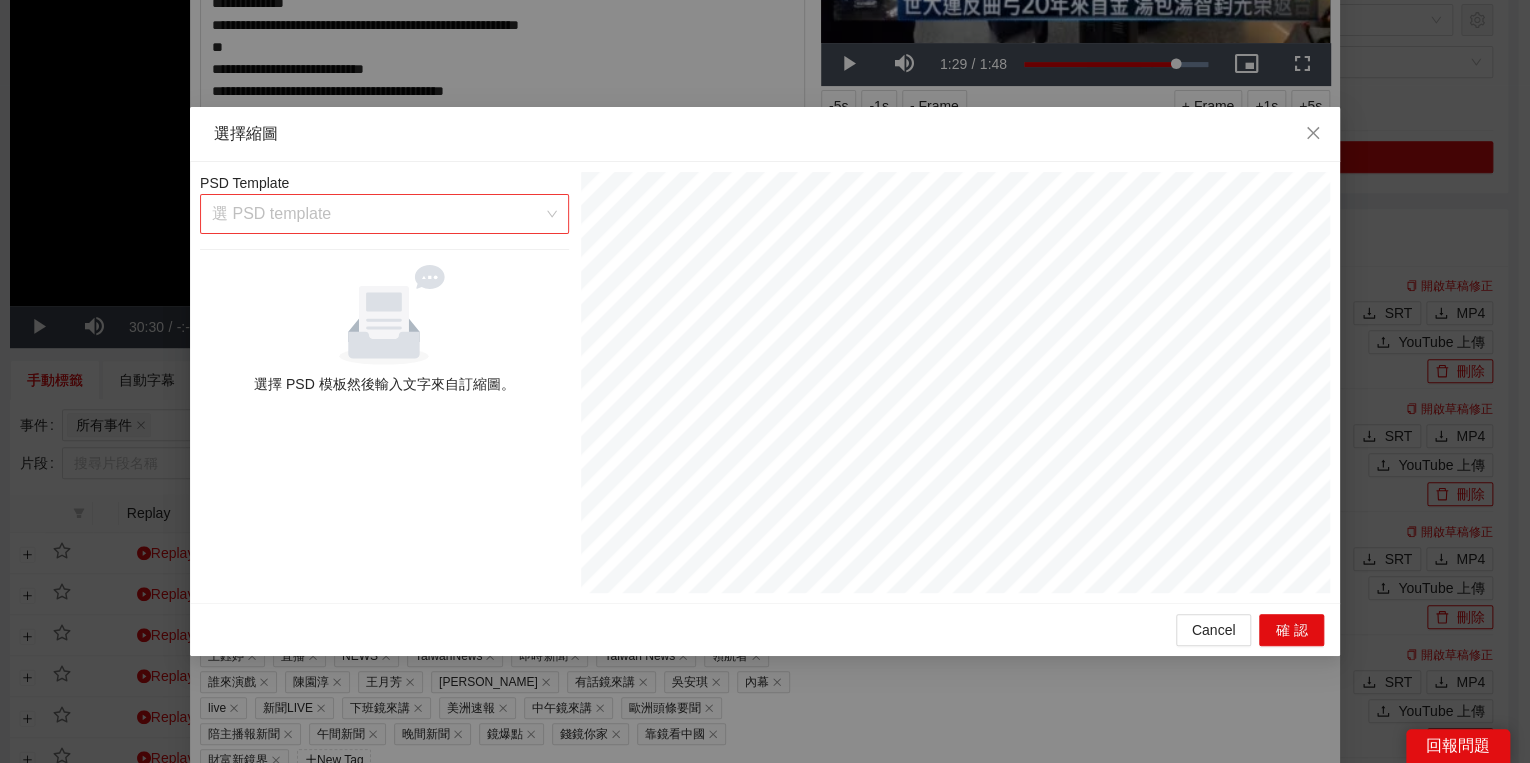 click at bounding box center [377, 214] 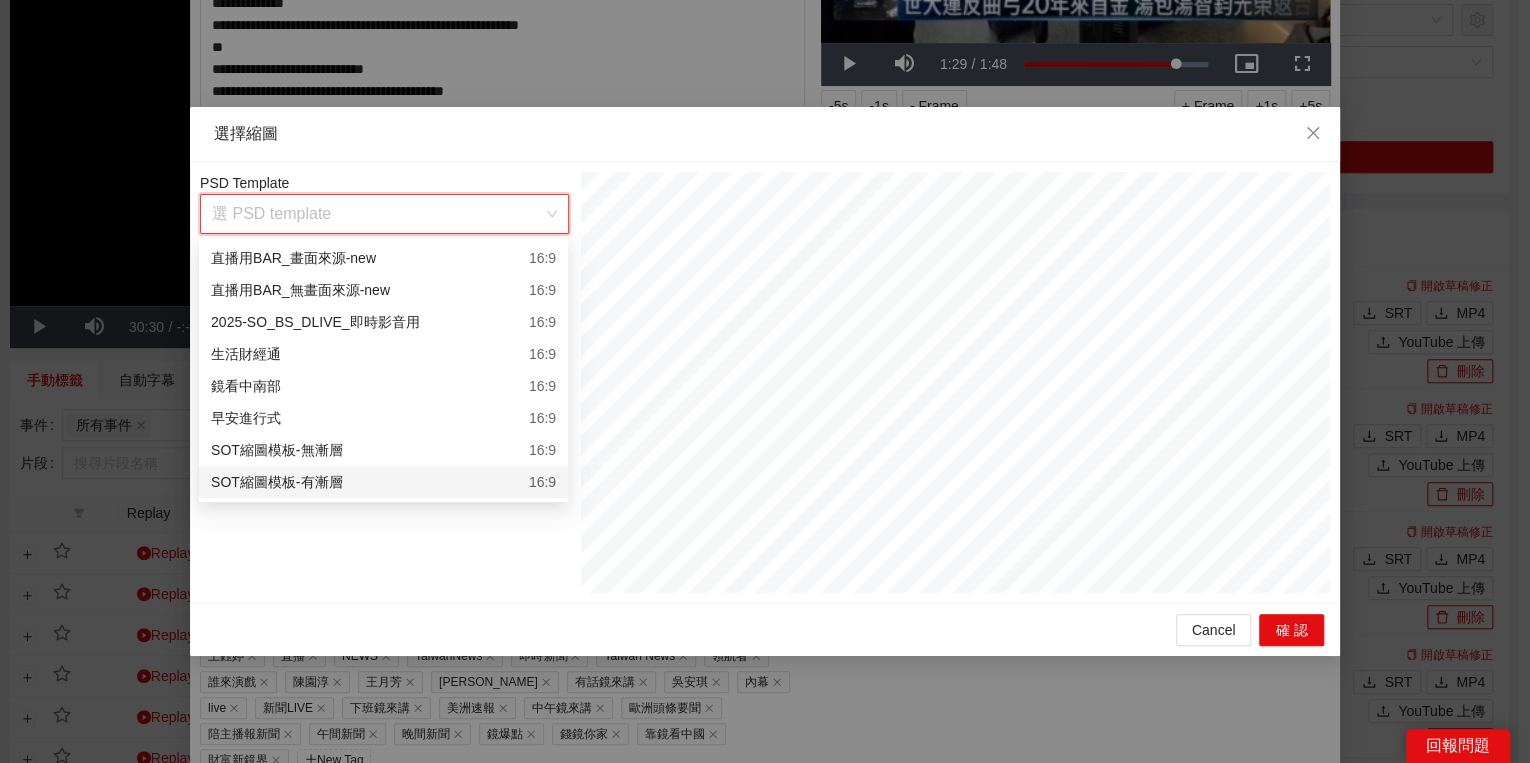 click on "SOT縮圖模板-有漸層 16:9" at bounding box center [383, 482] 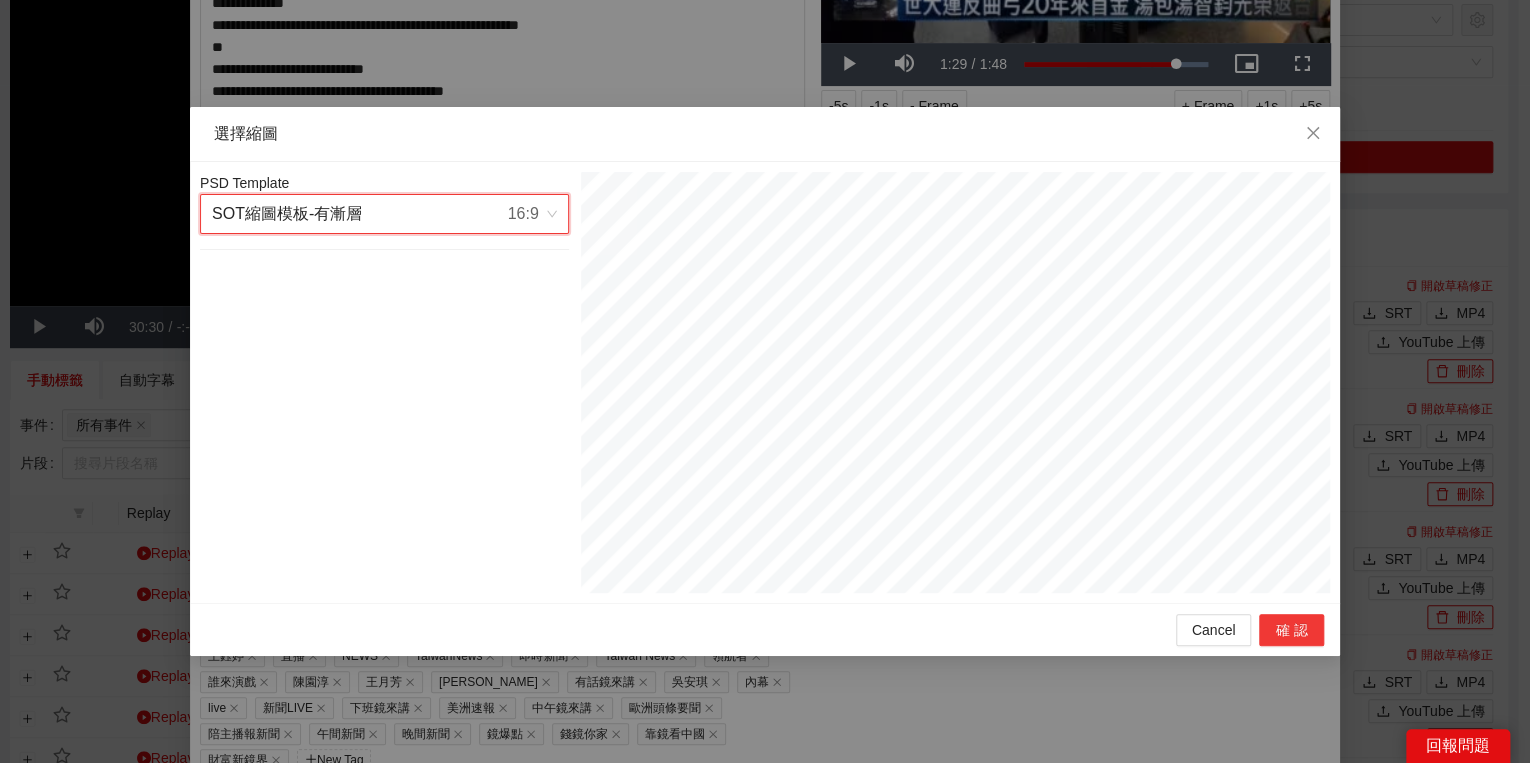 click on "確認" at bounding box center (1291, 630) 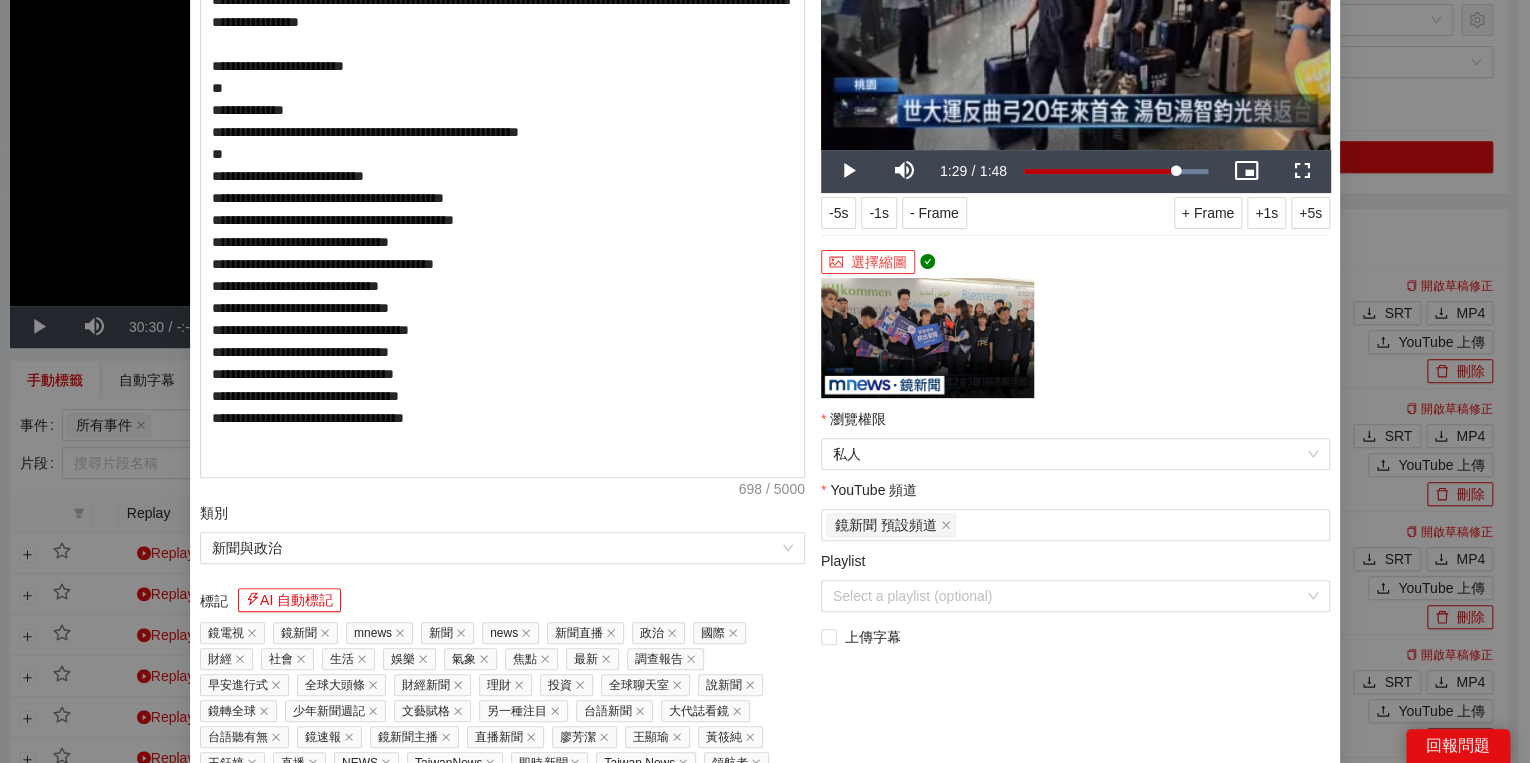 scroll, scrollTop: 374, scrollLeft: 0, axis: vertical 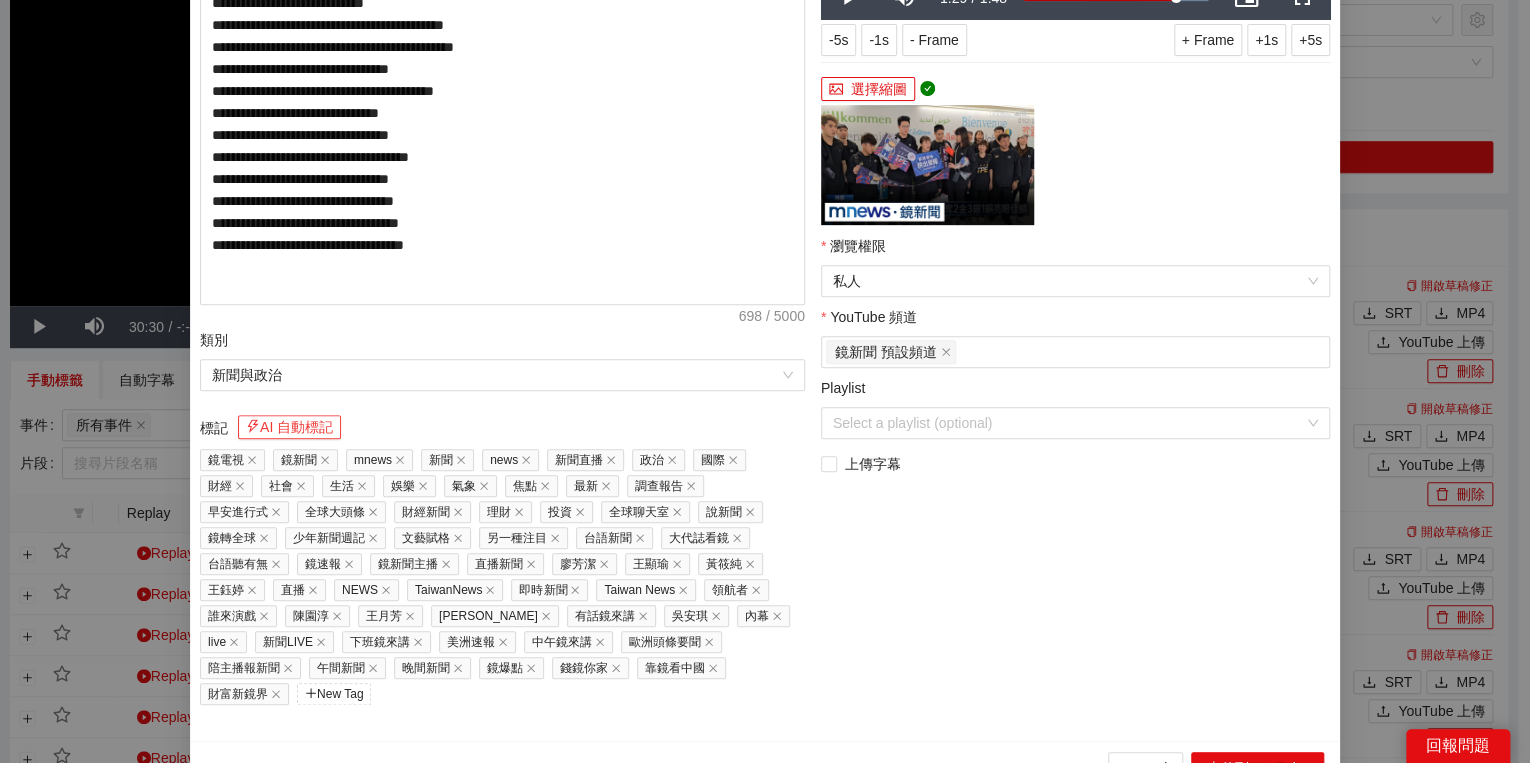 click on "AI 自動標記" at bounding box center (289, 427) 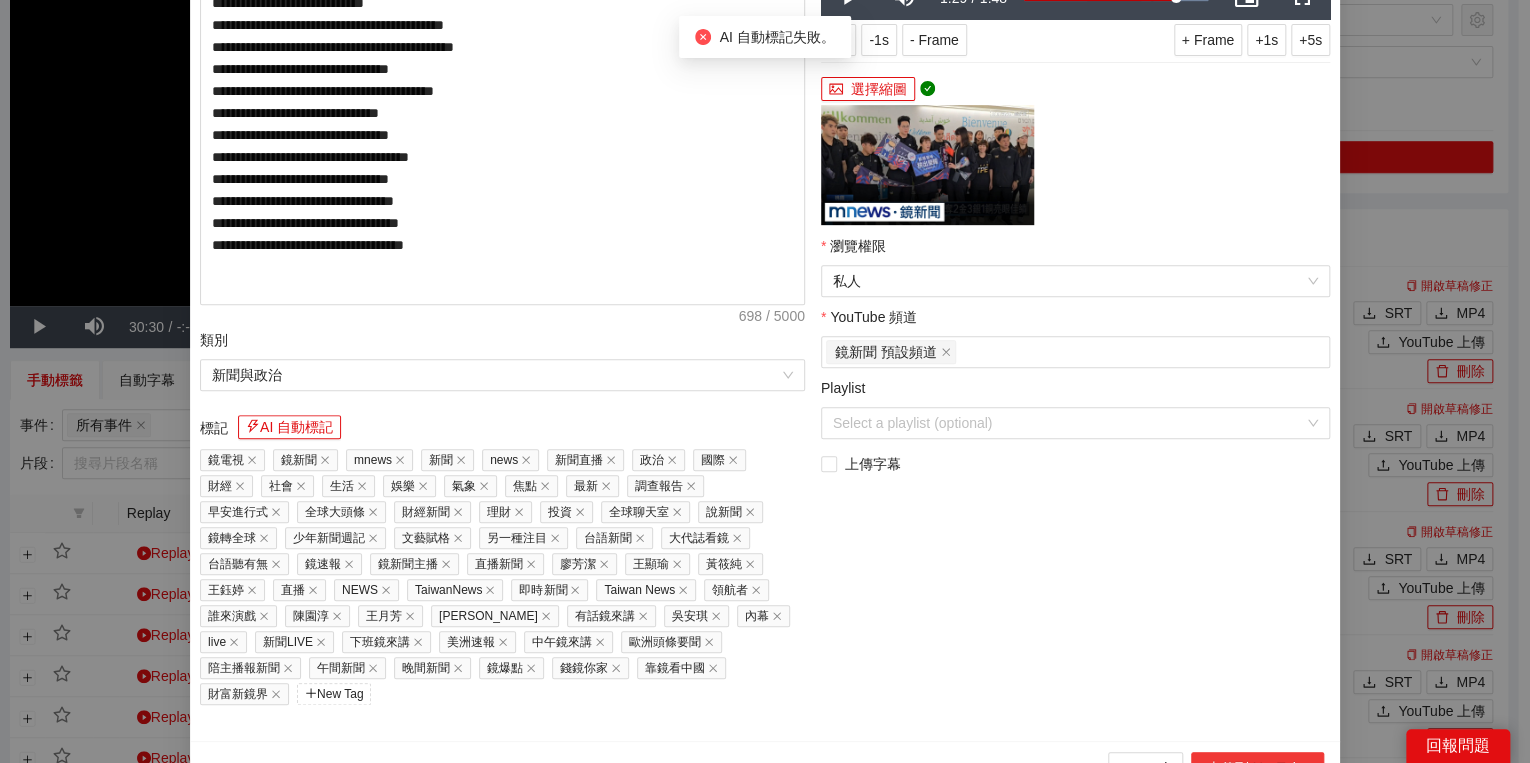 click on "上傳到 YouTube" at bounding box center [1257, 768] 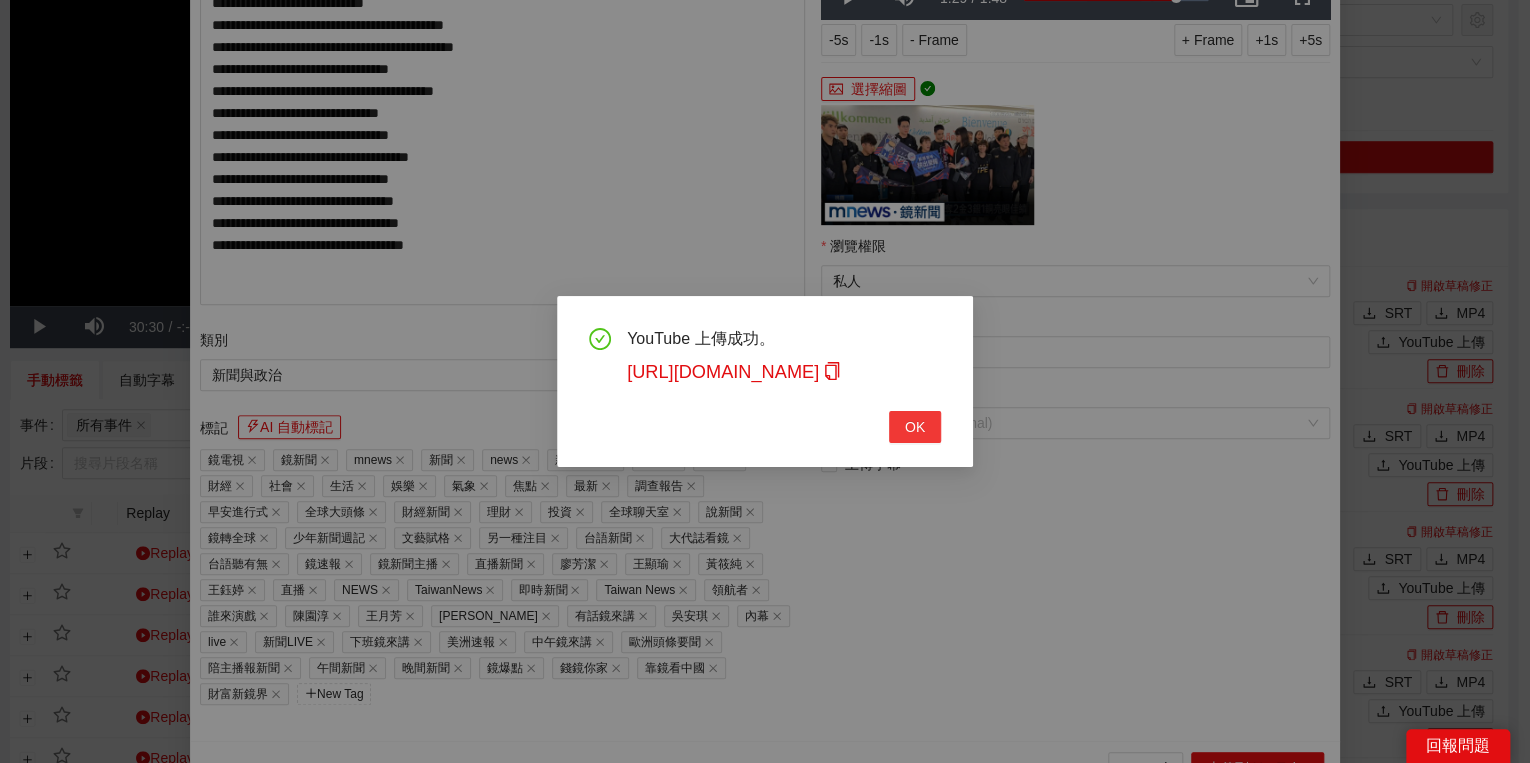 click on "OK" at bounding box center (915, 427) 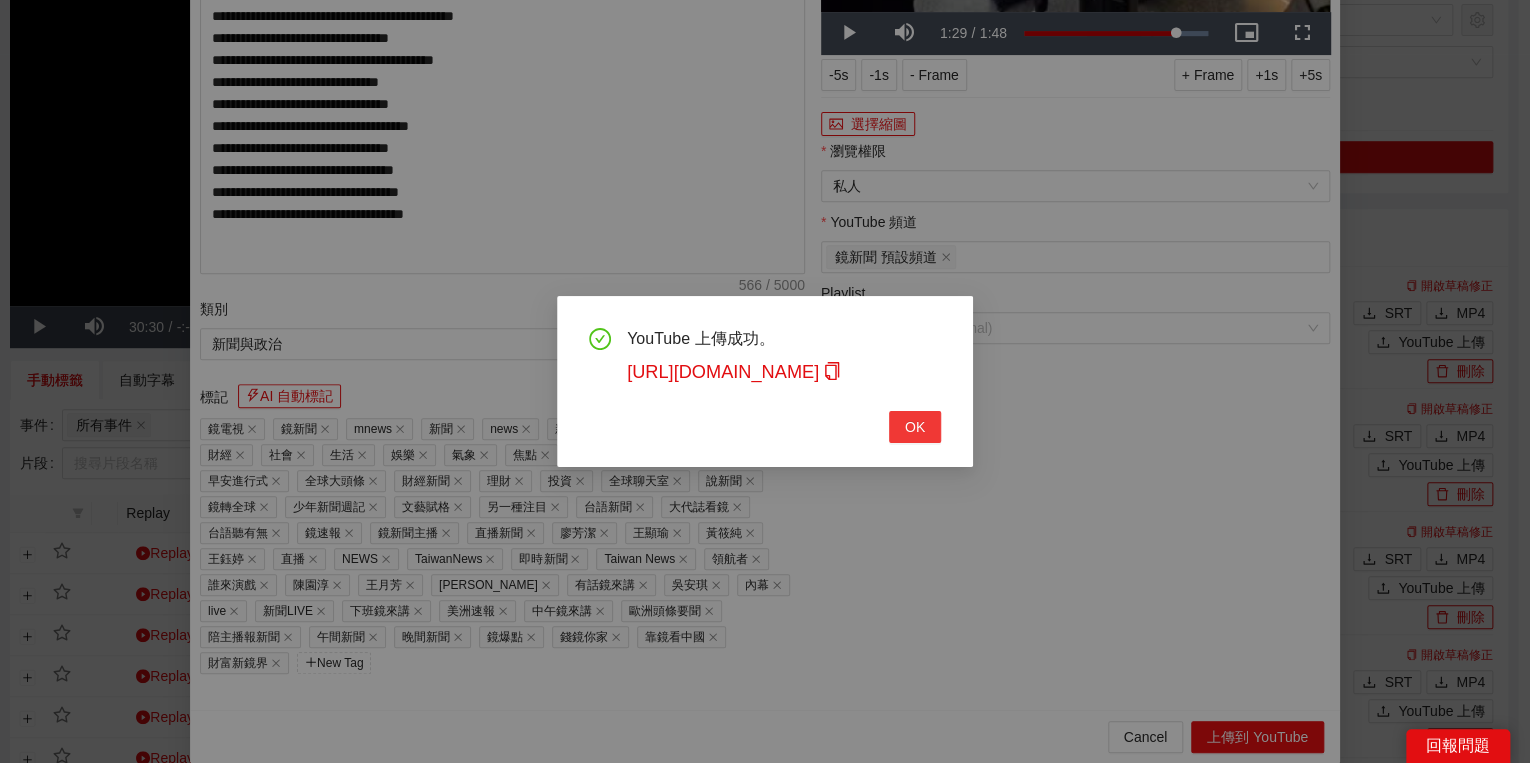 type on "**********" 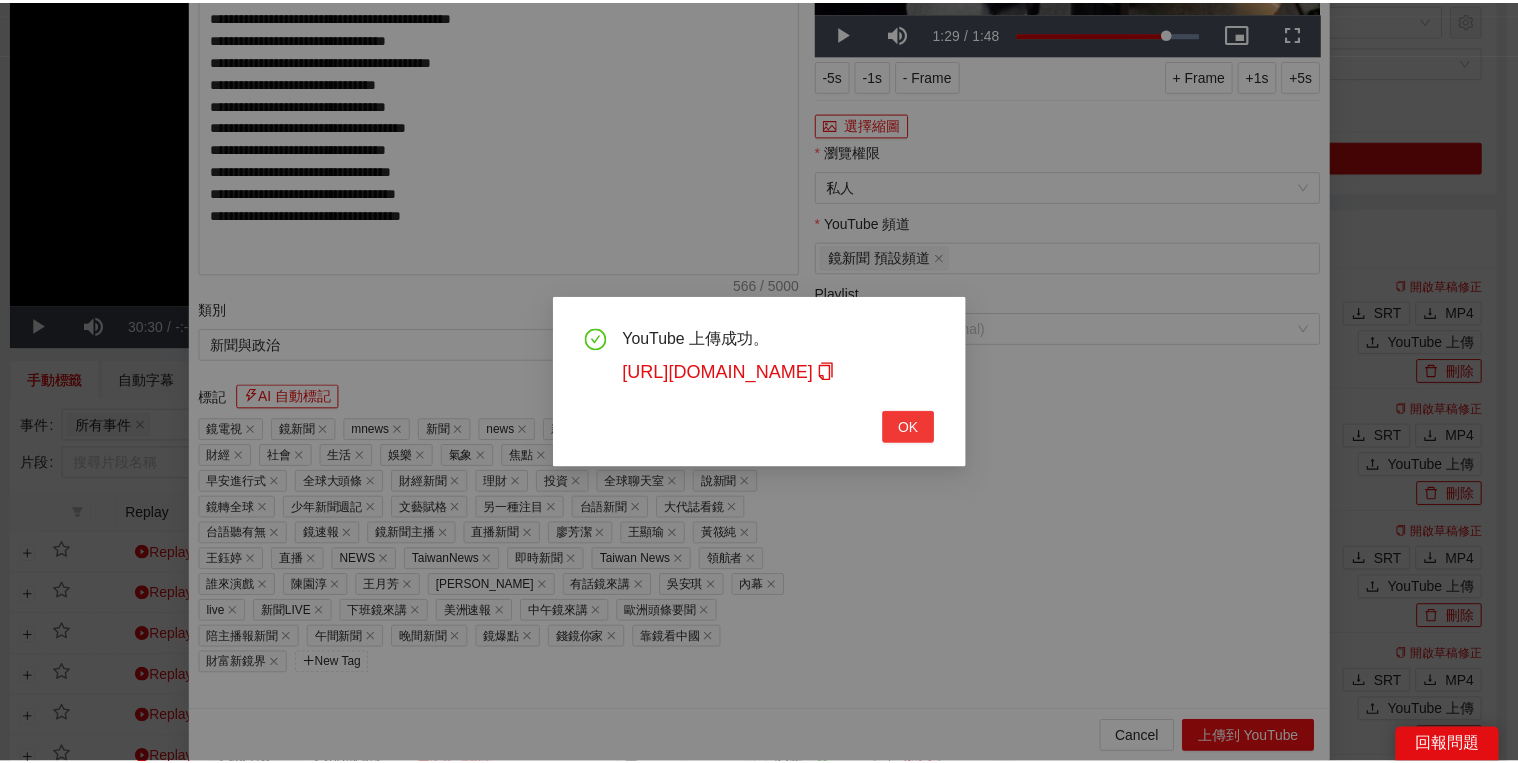 scroll, scrollTop: 308, scrollLeft: 0, axis: vertical 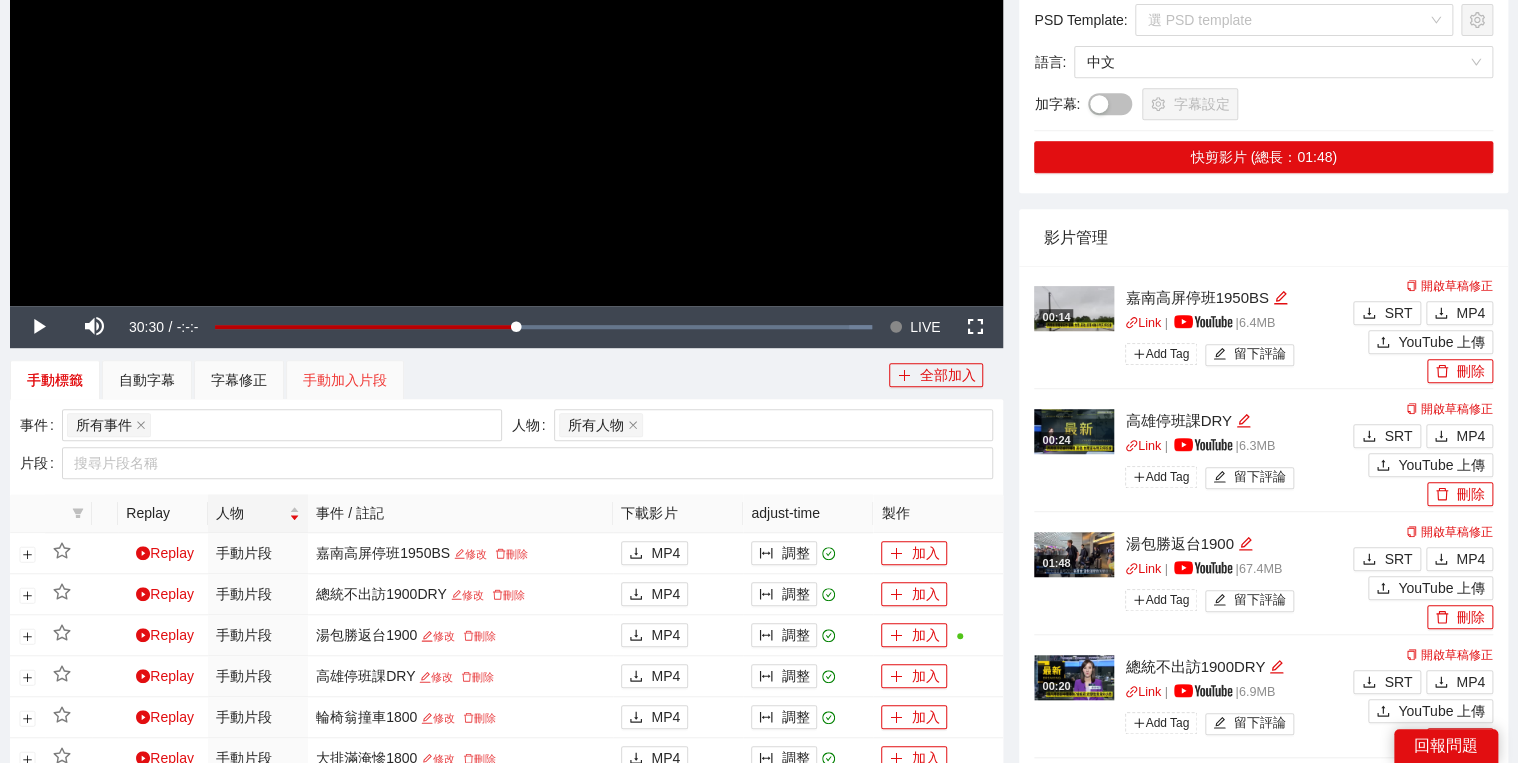 click on "手動加入片段" at bounding box center [345, 380] 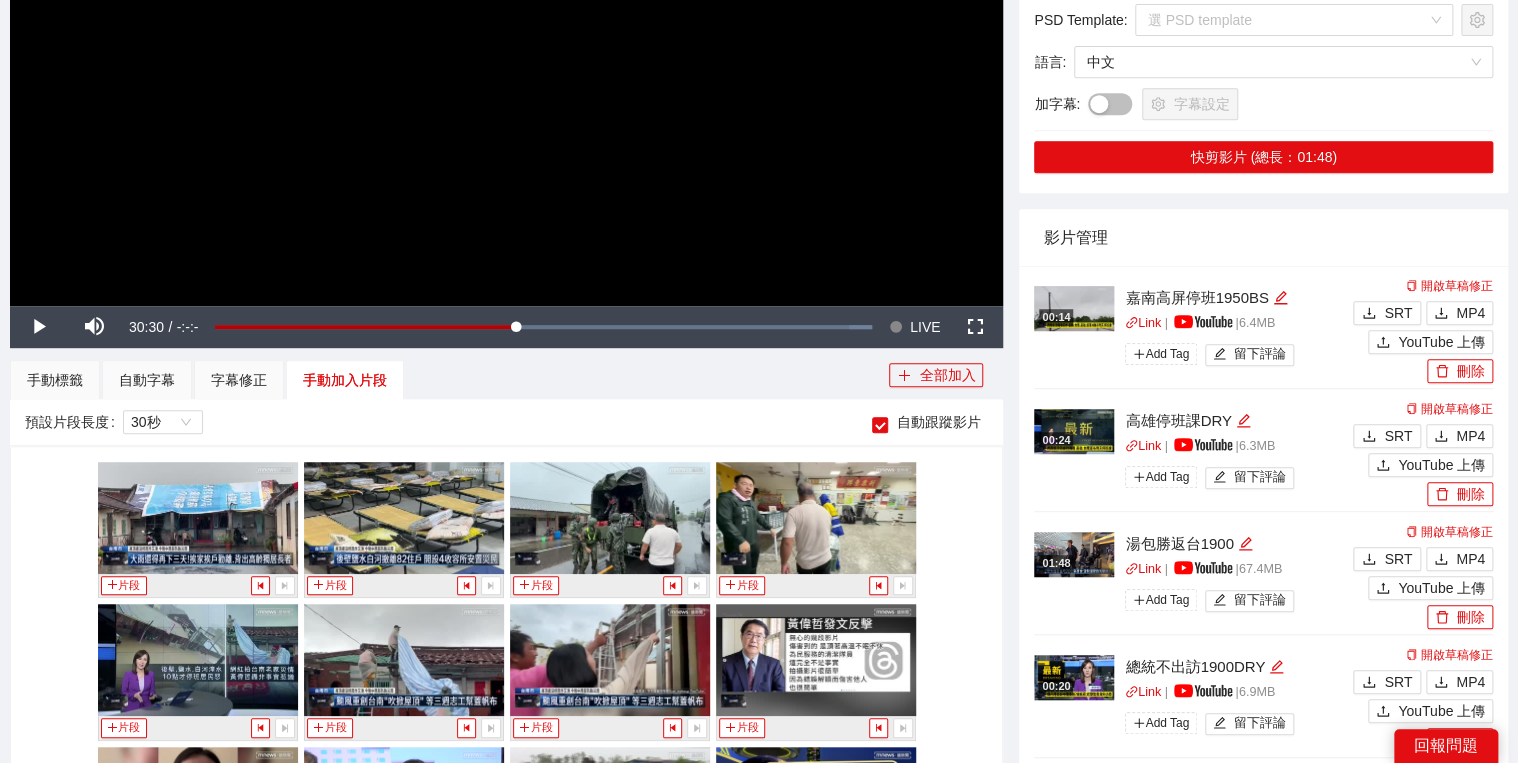 scroll, scrollTop: 742, scrollLeft: 0, axis: vertical 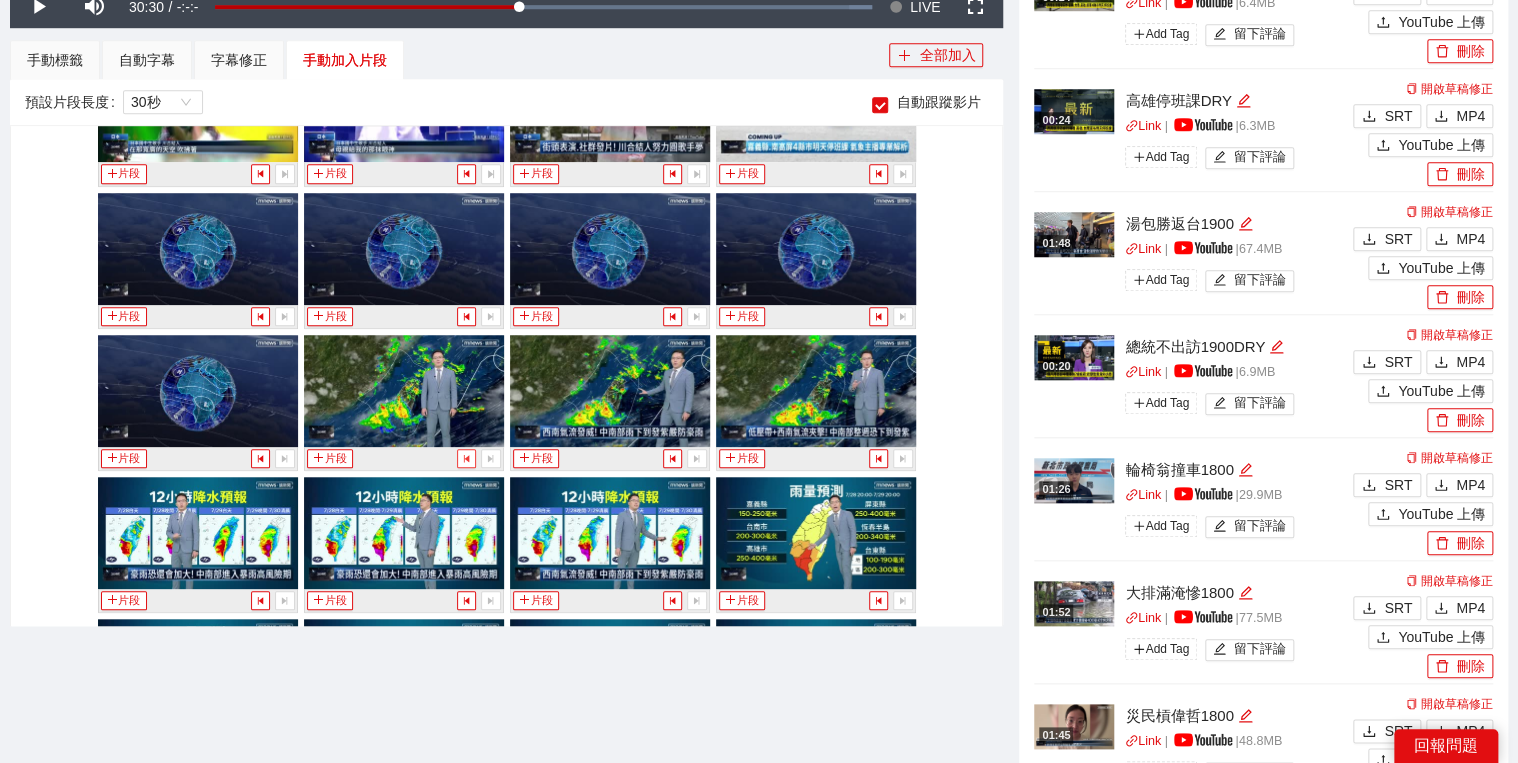 click 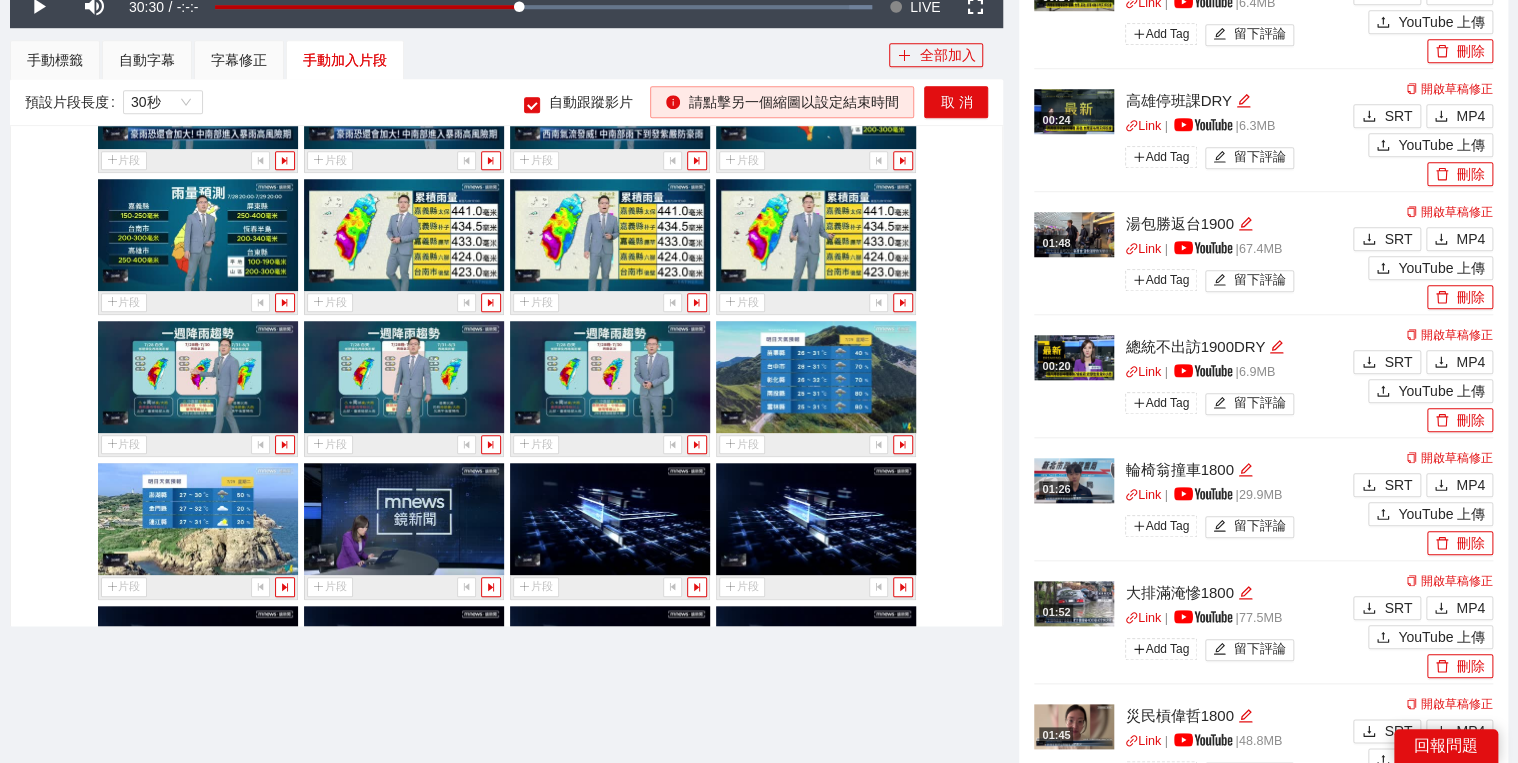 scroll, scrollTop: 5975, scrollLeft: 0, axis: vertical 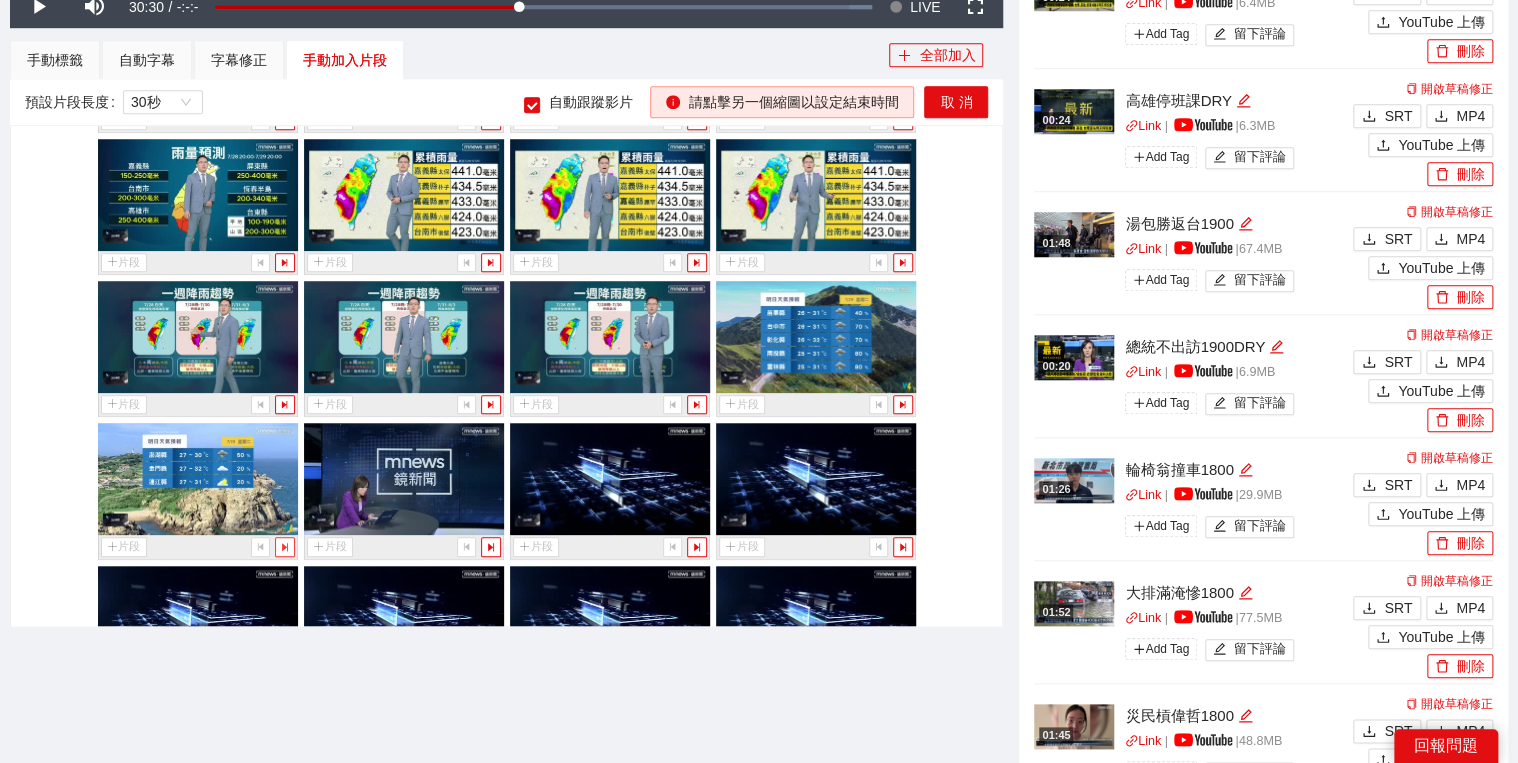 click 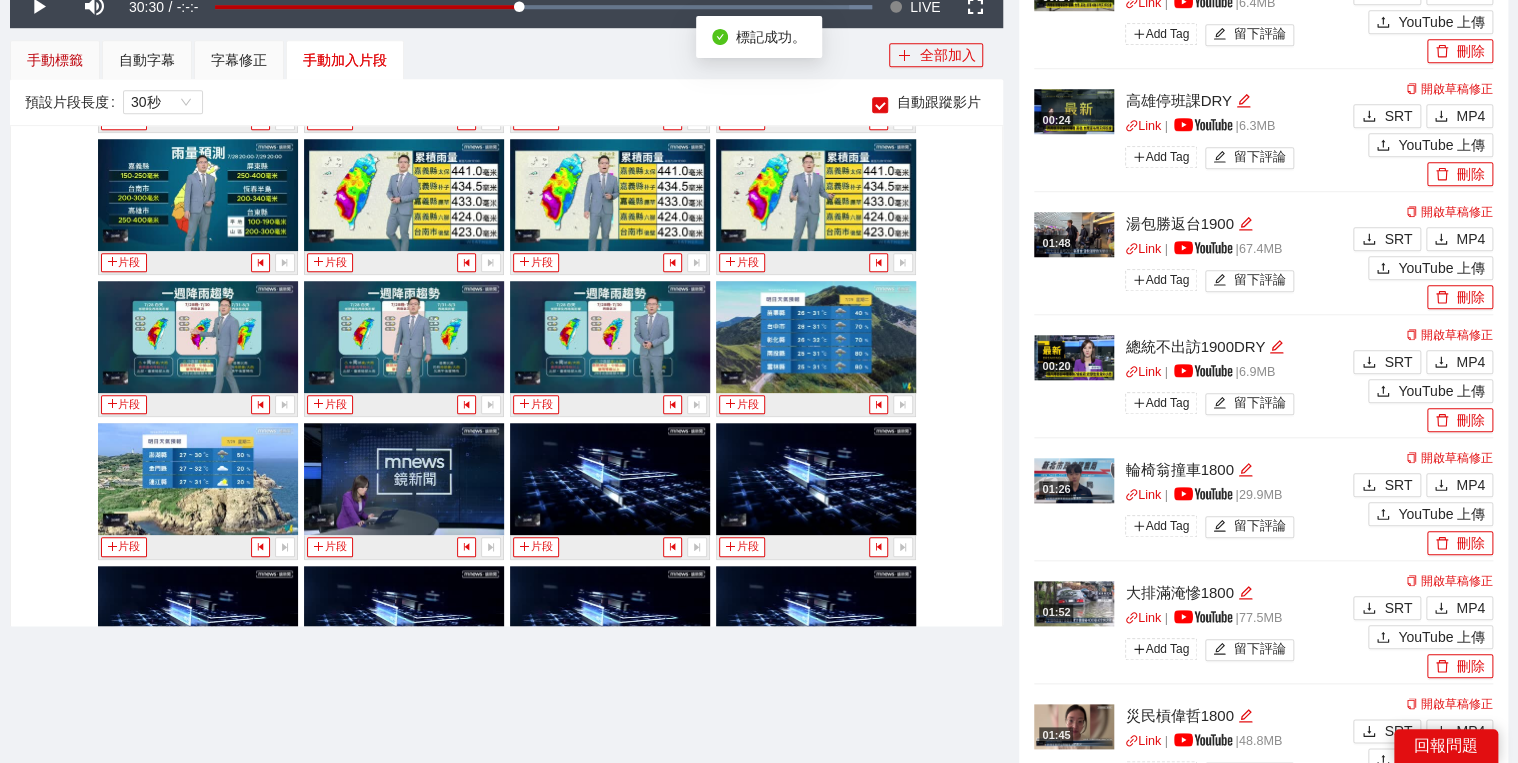 drag, startPoint x: 68, startPoint y: 57, endPoint x: 92, endPoint y: 60, distance: 24.186773 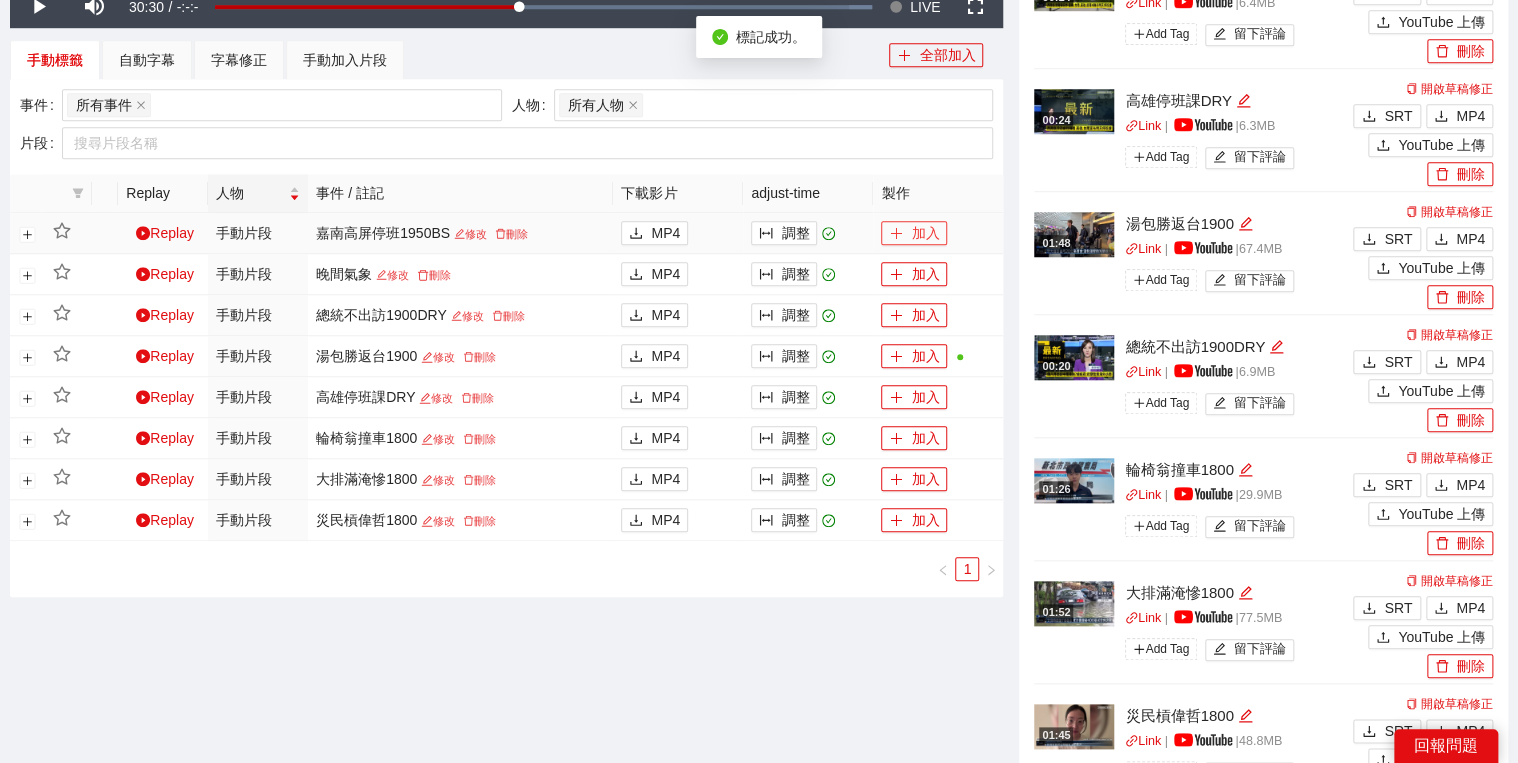click on "加入" at bounding box center (914, 233) 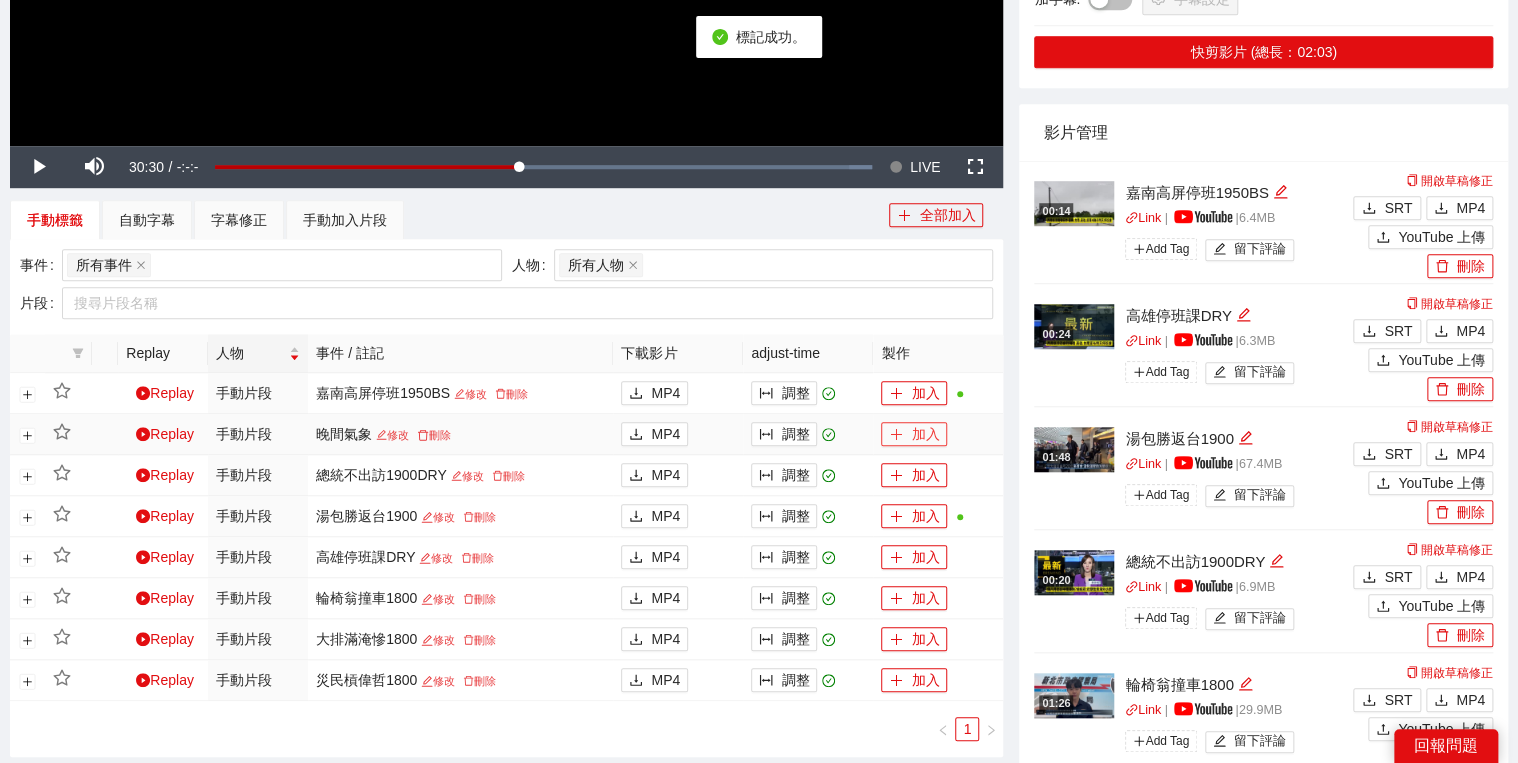 click on "加入" at bounding box center (914, 434) 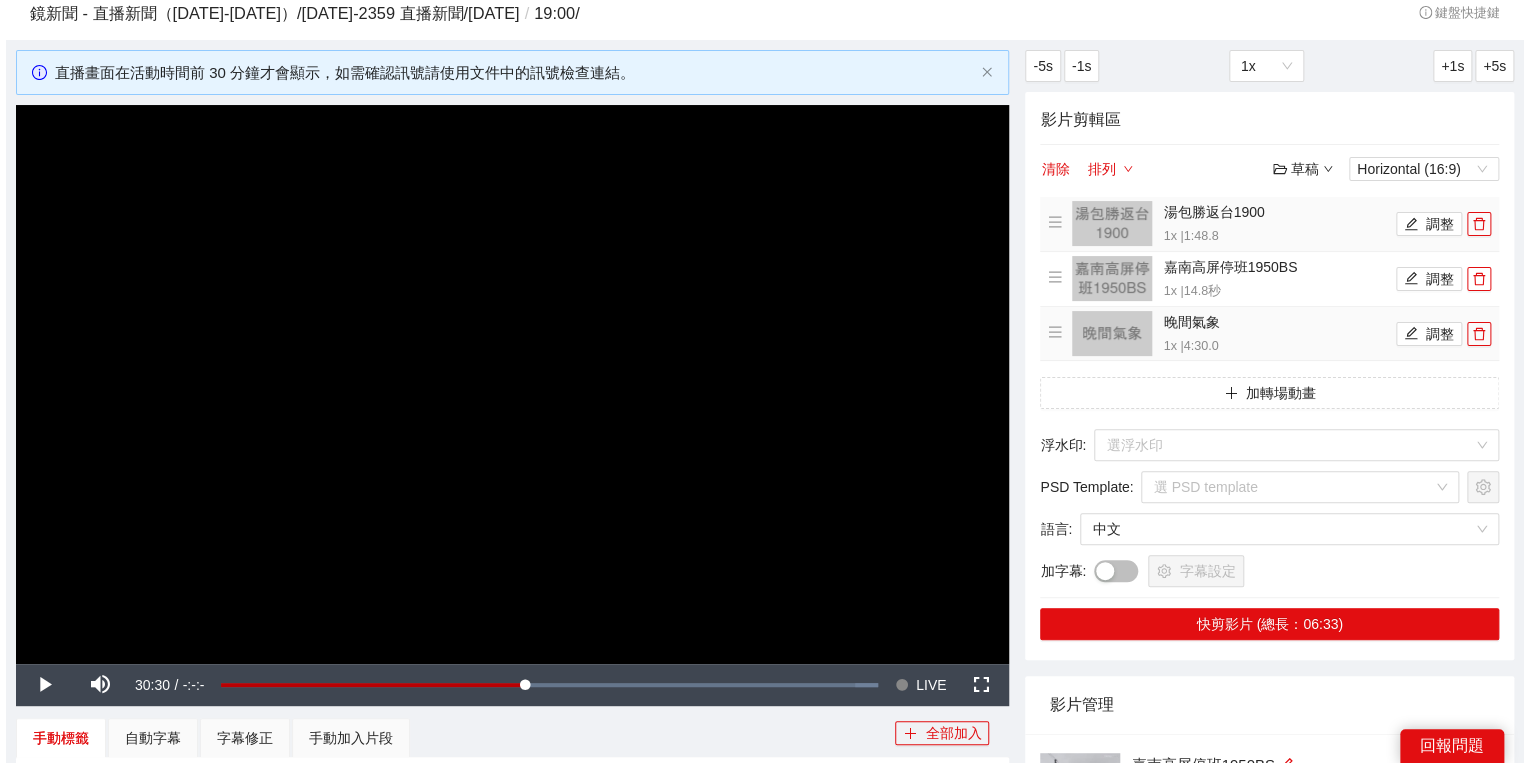 scroll, scrollTop: 22, scrollLeft: 0, axis: vertical 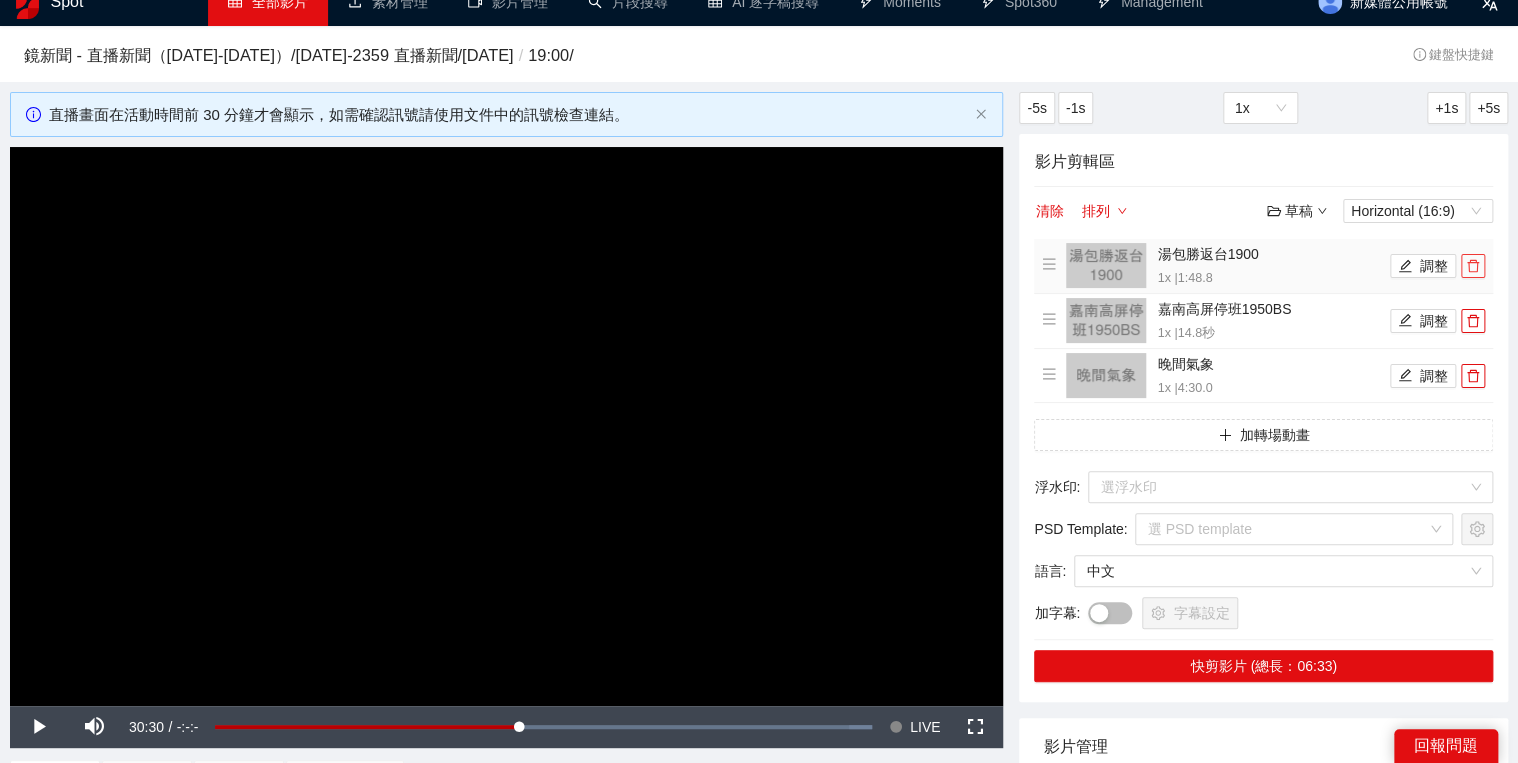 click at bounding box center (1473, 266) 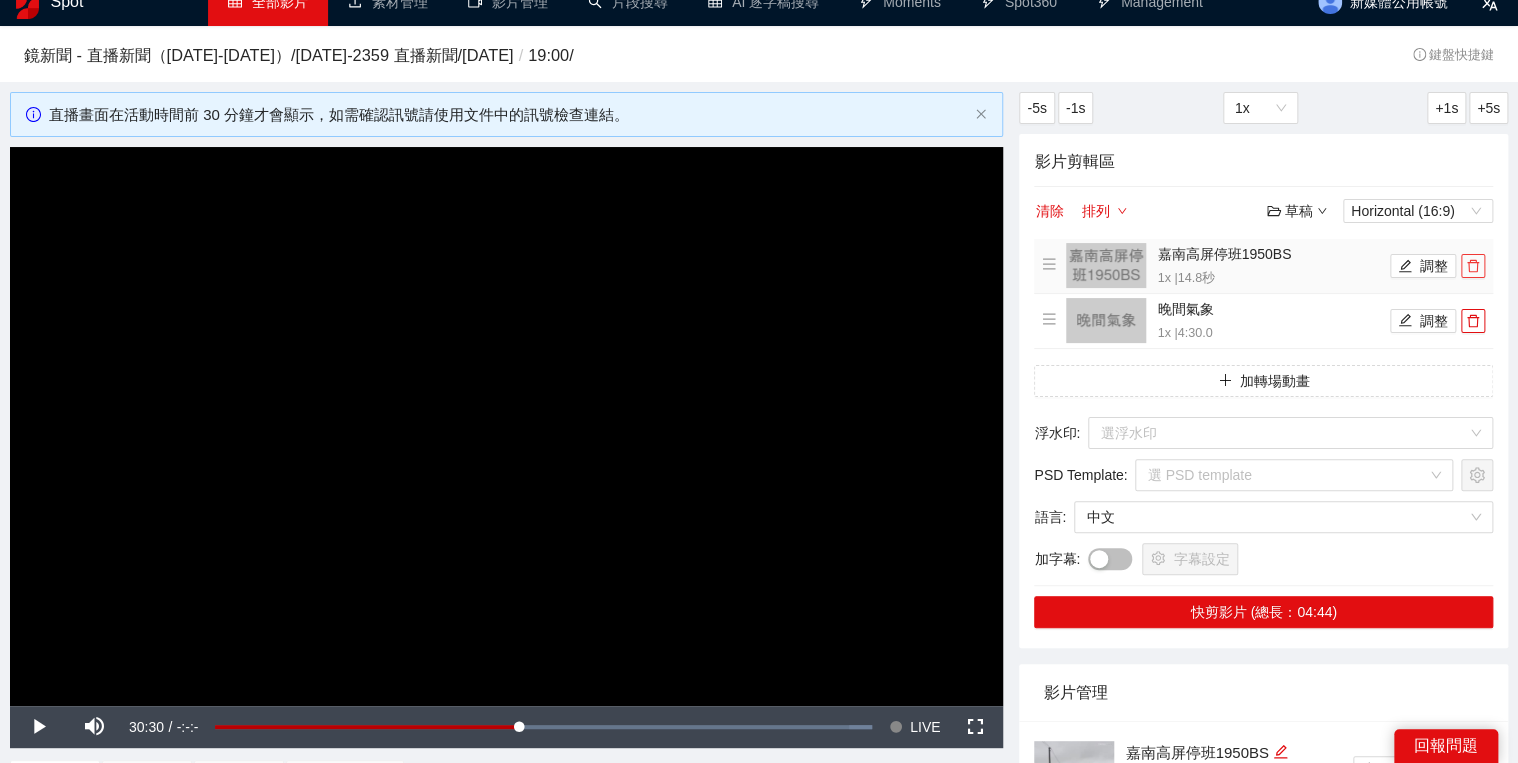click at bounding box center (1473, 266) 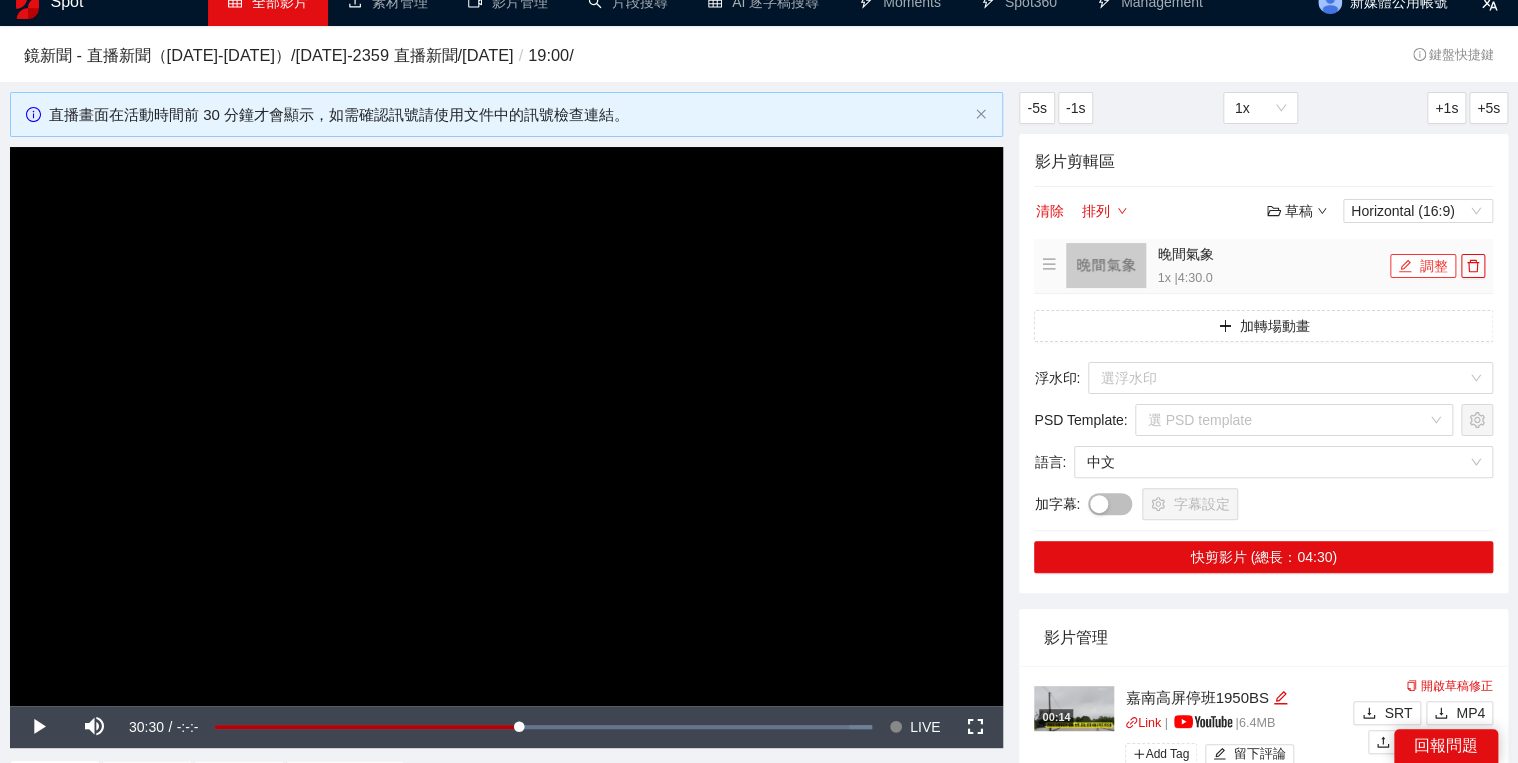 click on "調整" at bounding box center [1423, 266] 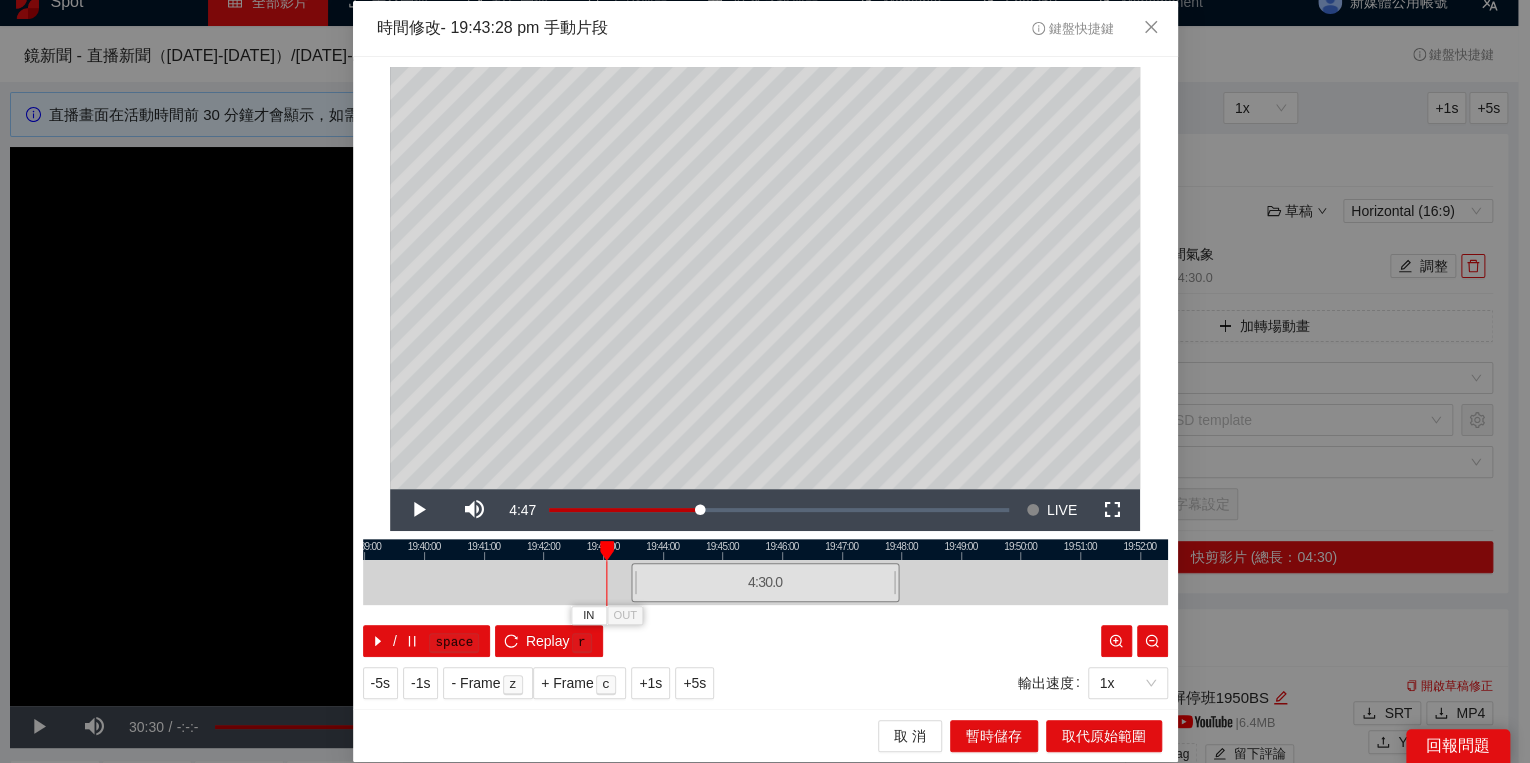 drag, startPoint x: 628, startPoint y: 548, endPoint x: 600, endPoint y: 552, distance: 28.284271 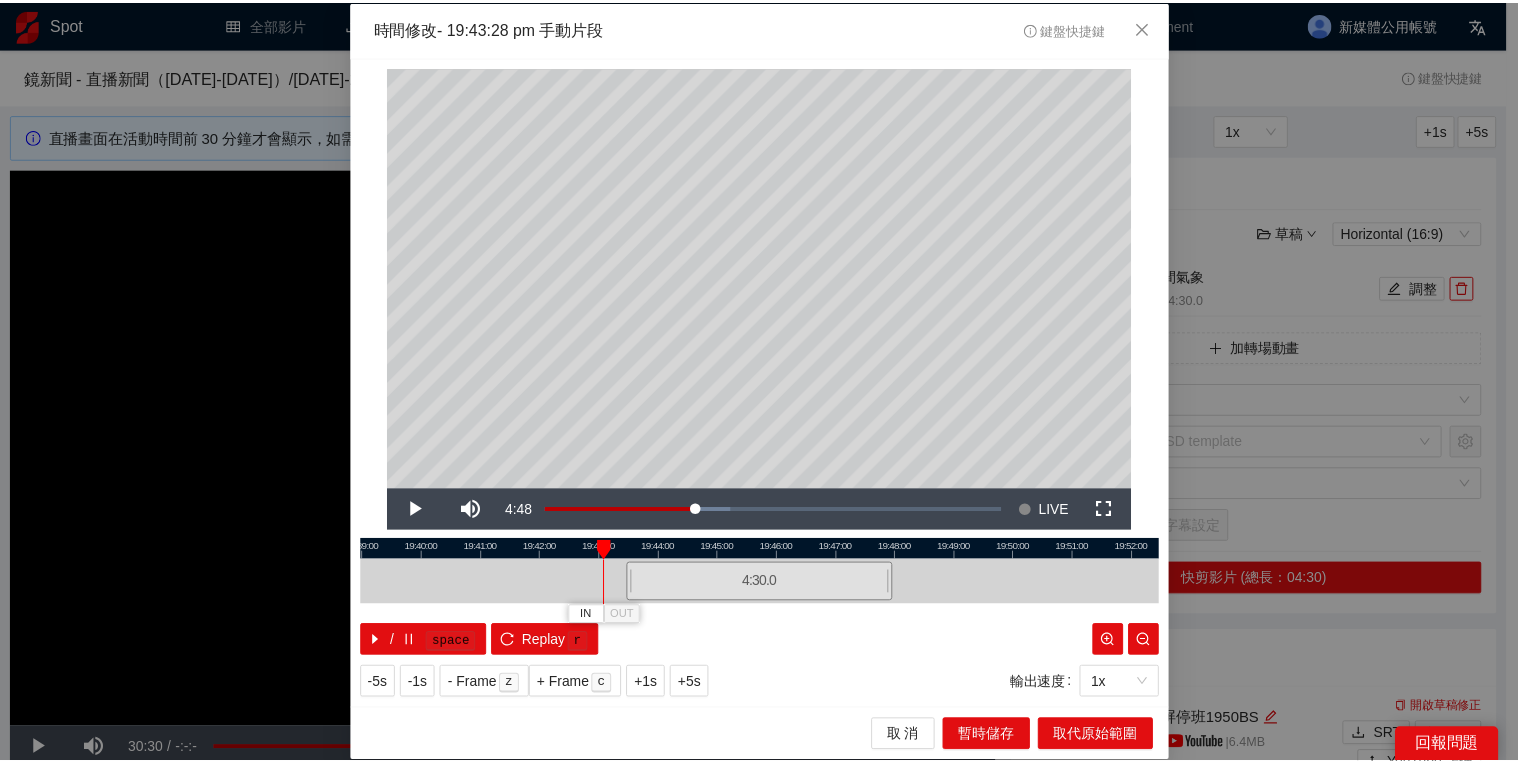 scroll, scrollTop: 22, scrollLeft: 0, axis: vertical 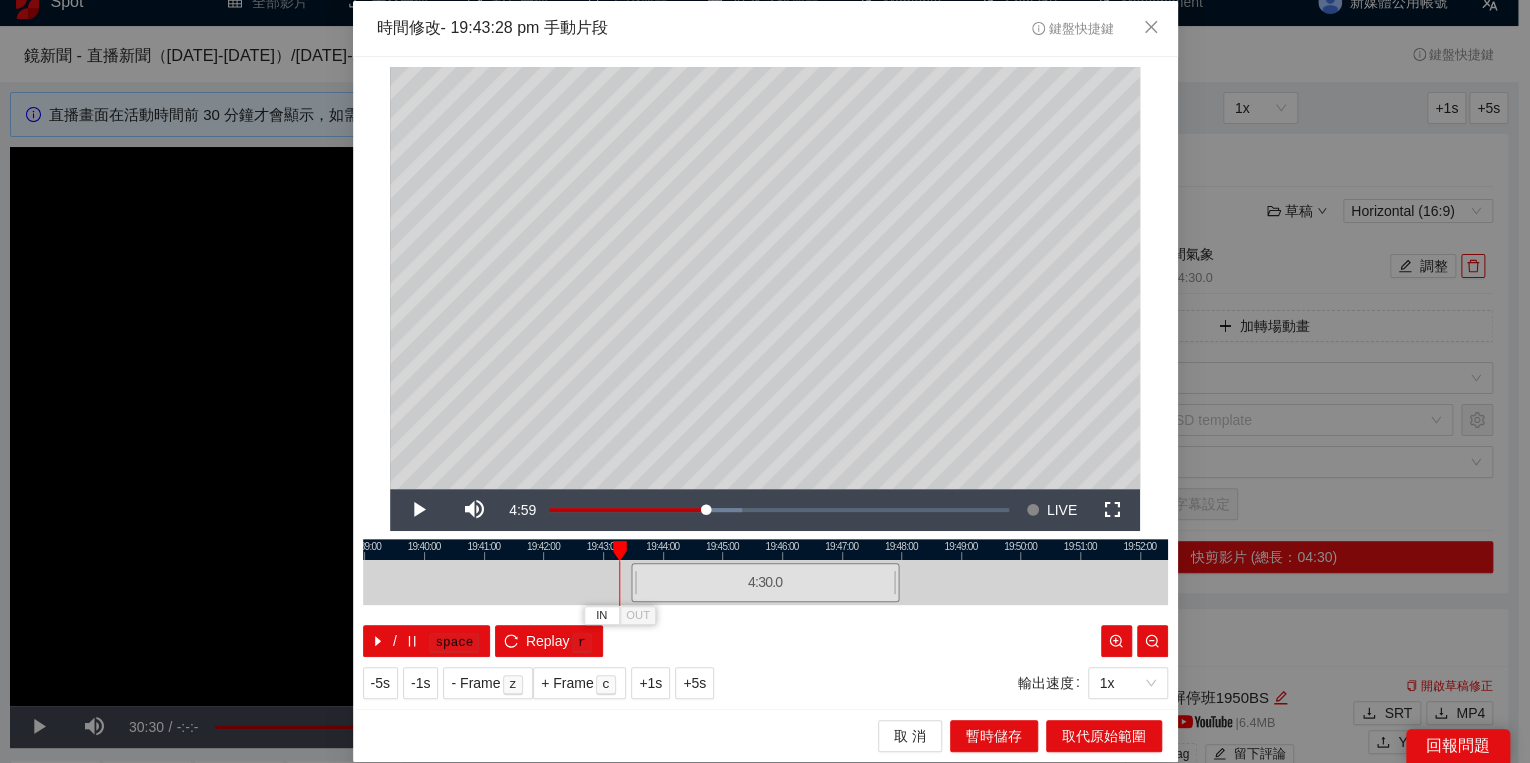 drag, startPoint x: 605, startPoint y: 549, endPoint x: 616, endPoint y: 552, distance: 11.401754 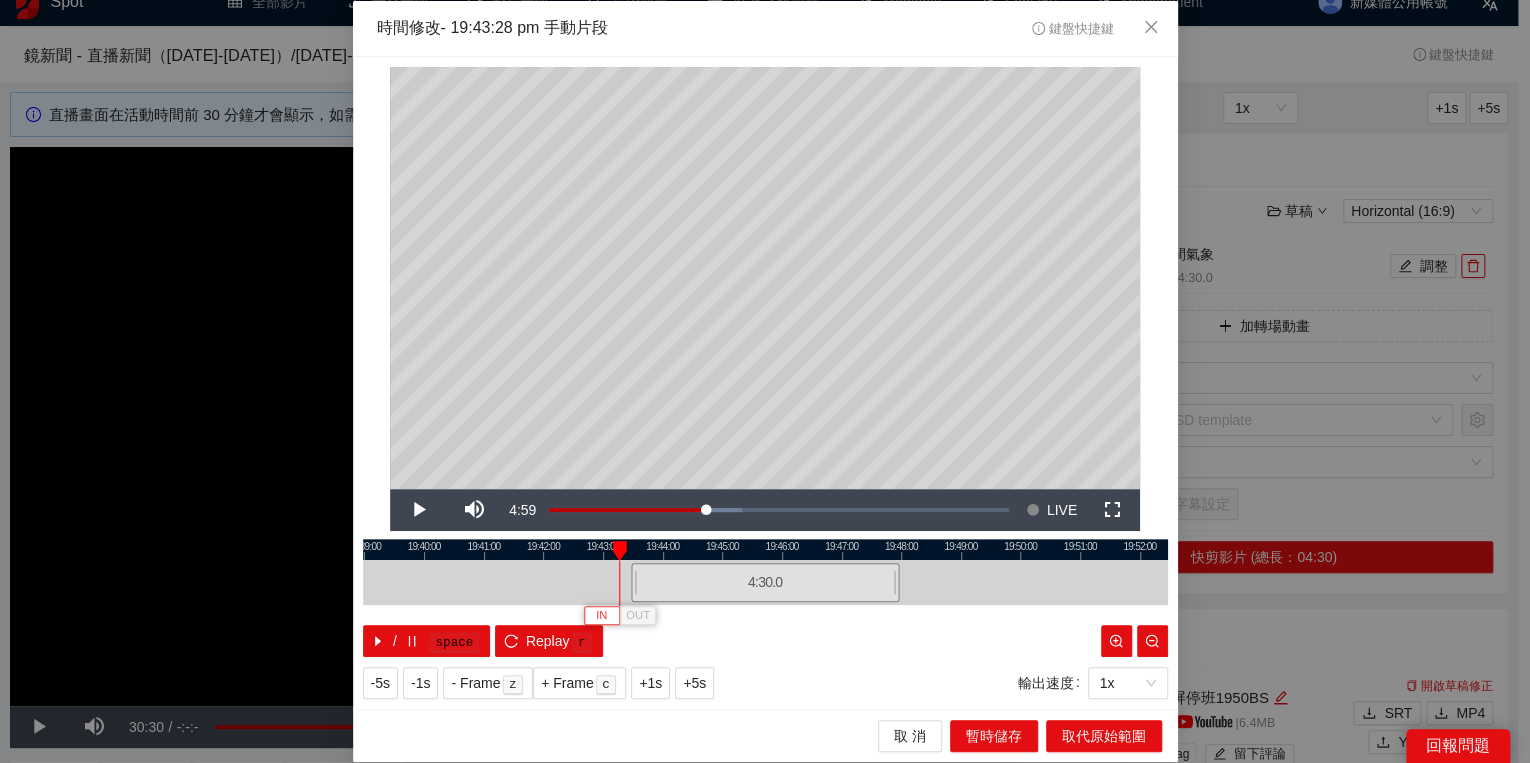 click on "IN" at bounding box center [601, 616] 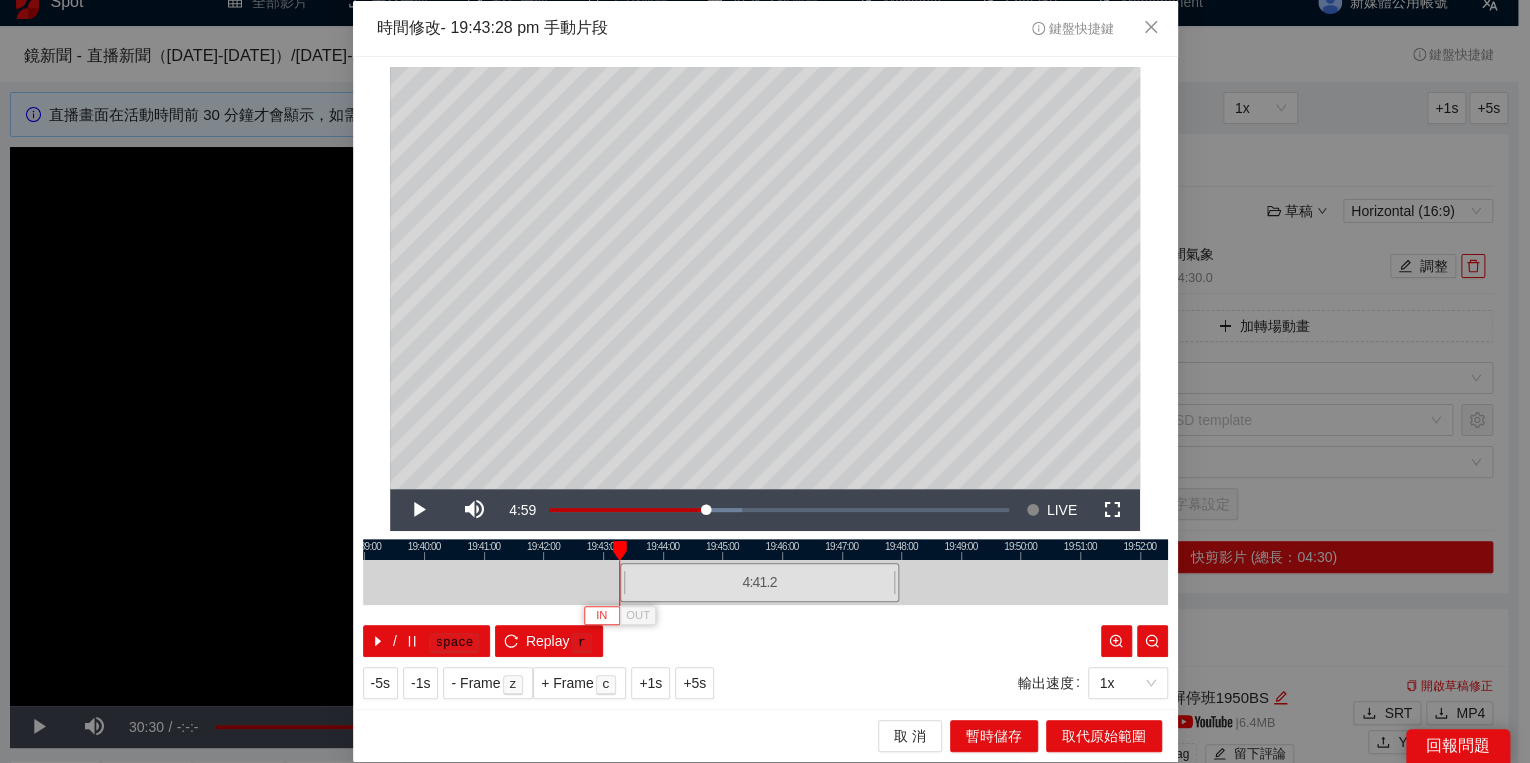 type 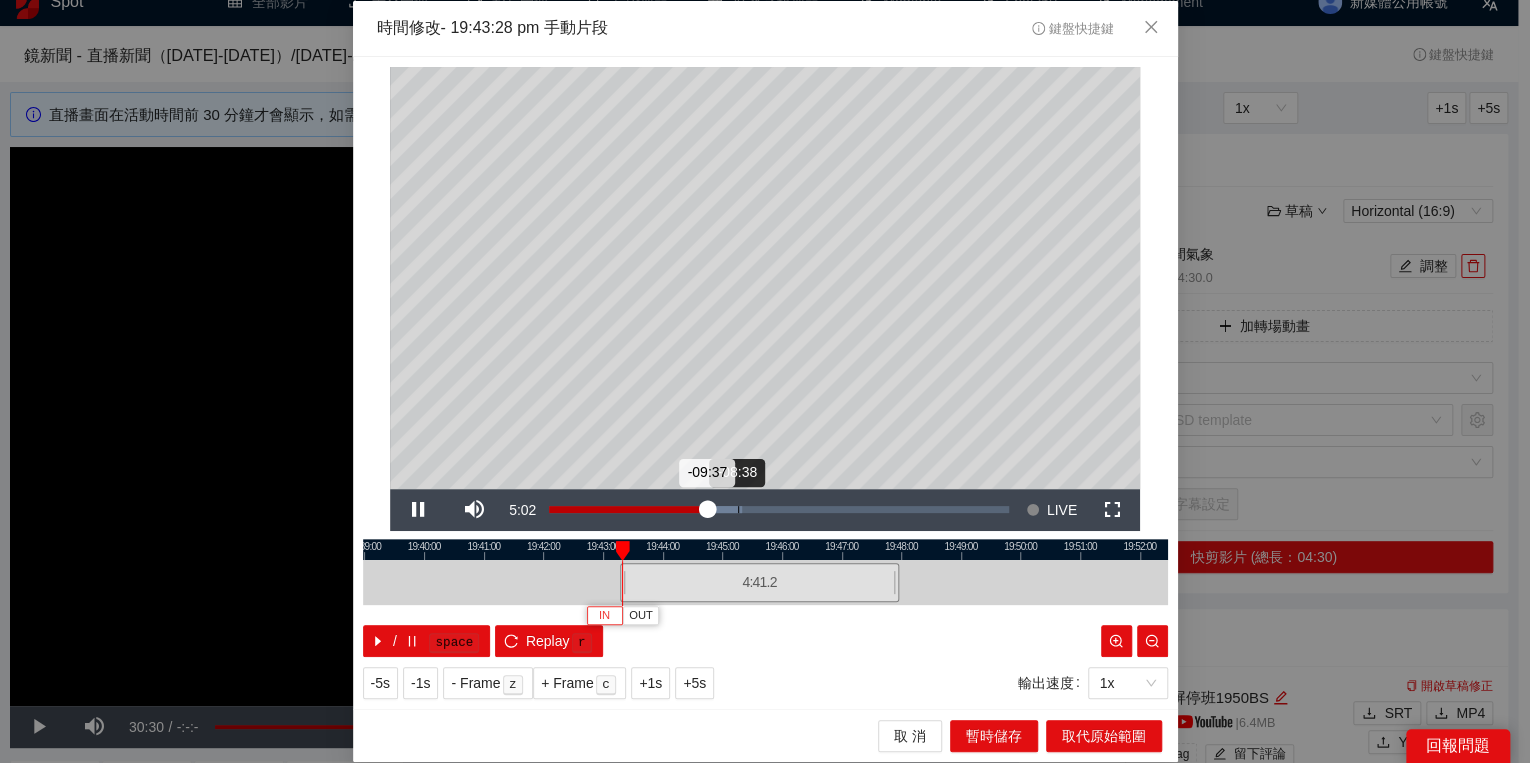 click on "Loaded :  42.06% -08:38 -09:37" at bounding box center (779, 510) 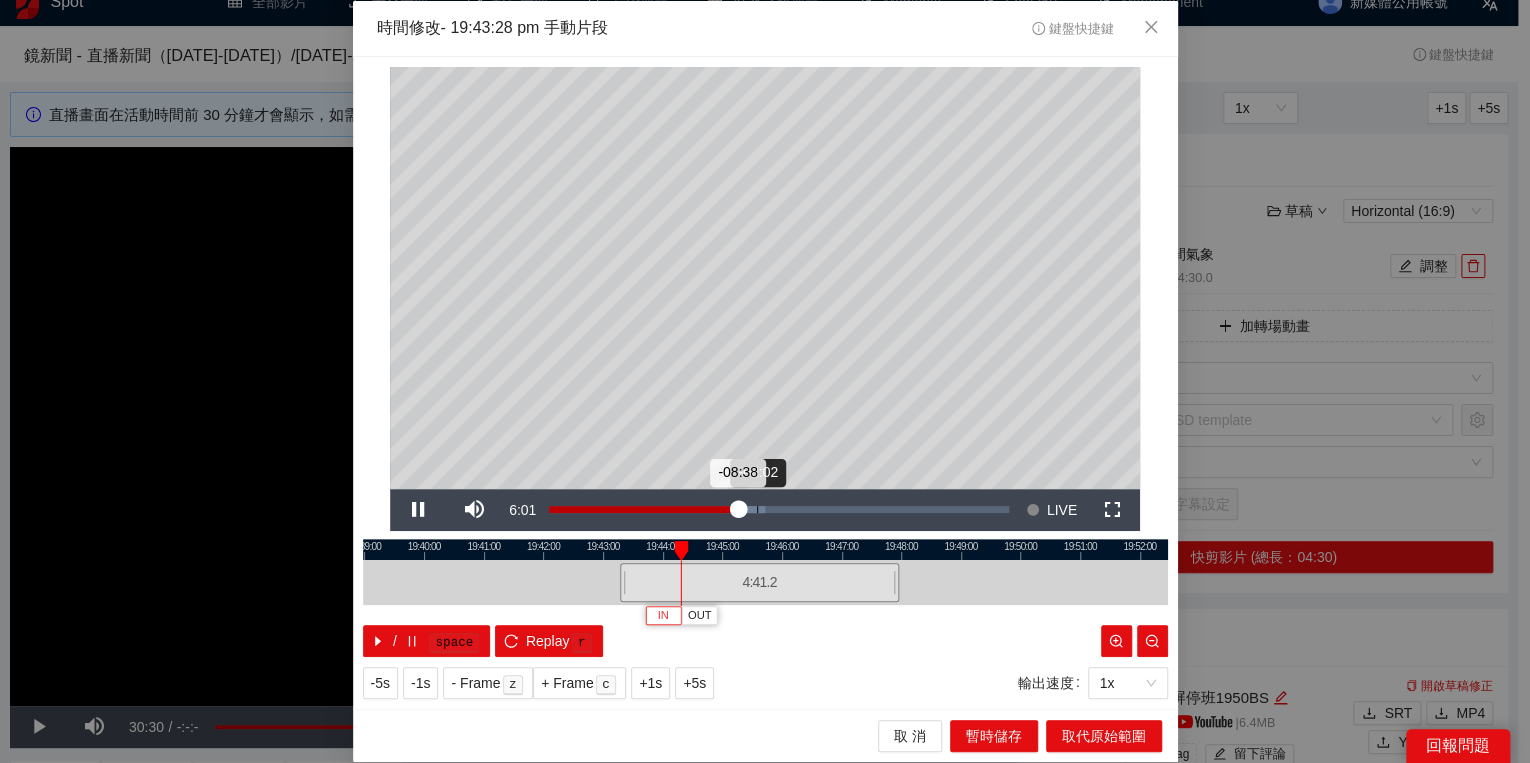 click on "Loaded :  46.89% -08:02 -08:38" at bounding box center (779, 510) 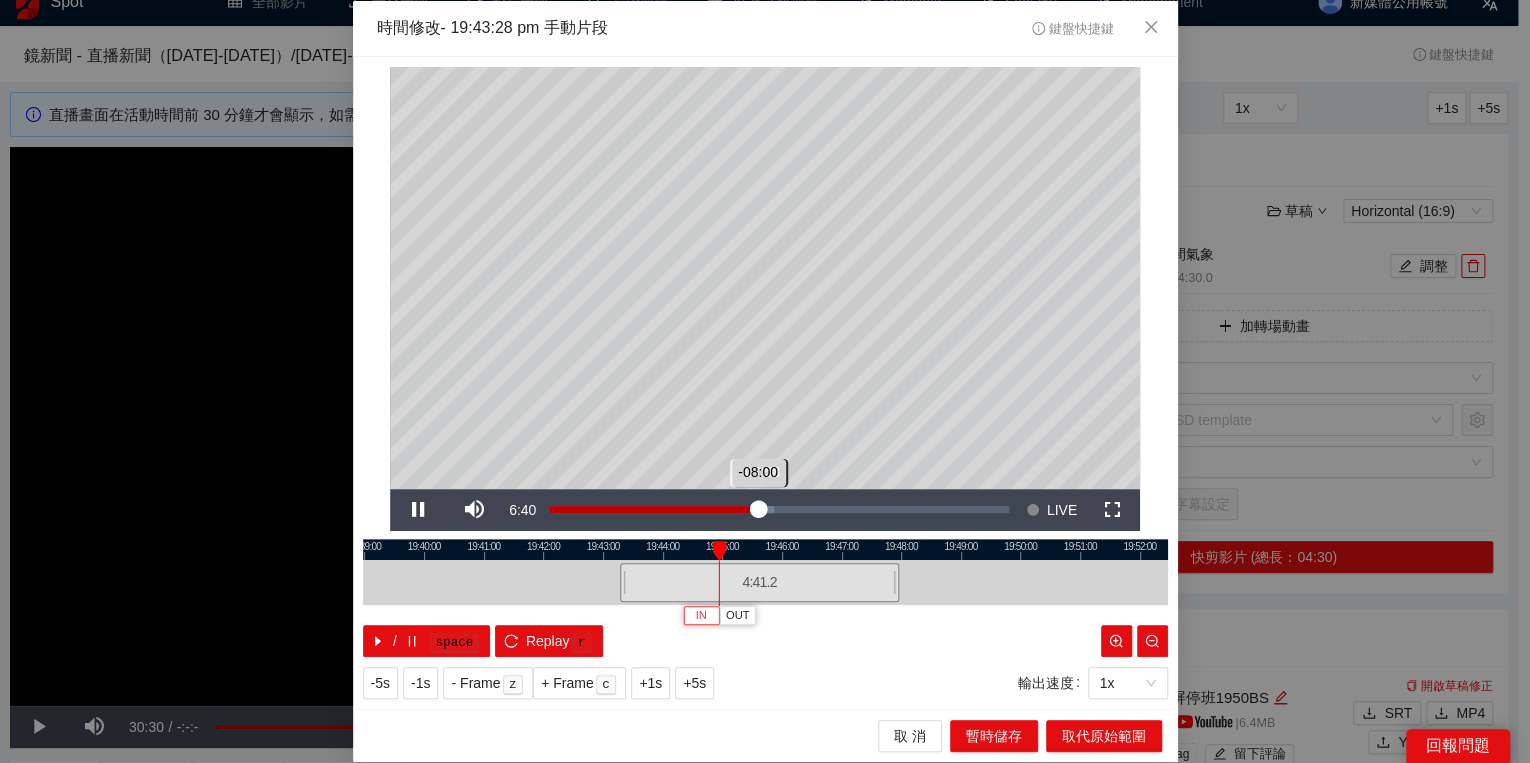 click on "Loaded :  48.96% -07:58 -08:00" at bounding box center [779, 510] 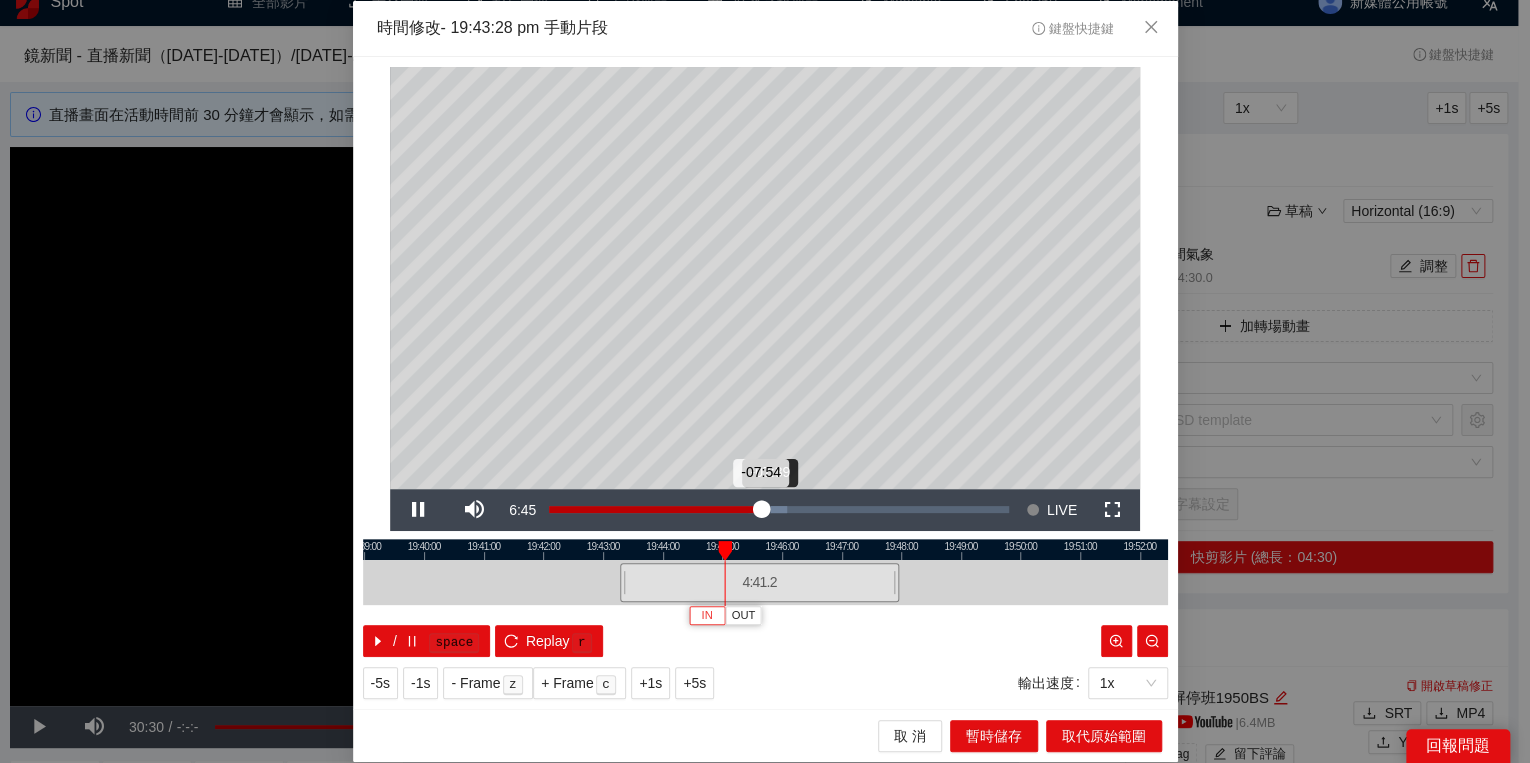 click on "Loaded :  51.72% -07:39 -07:54" at bounding box center (779, 510) 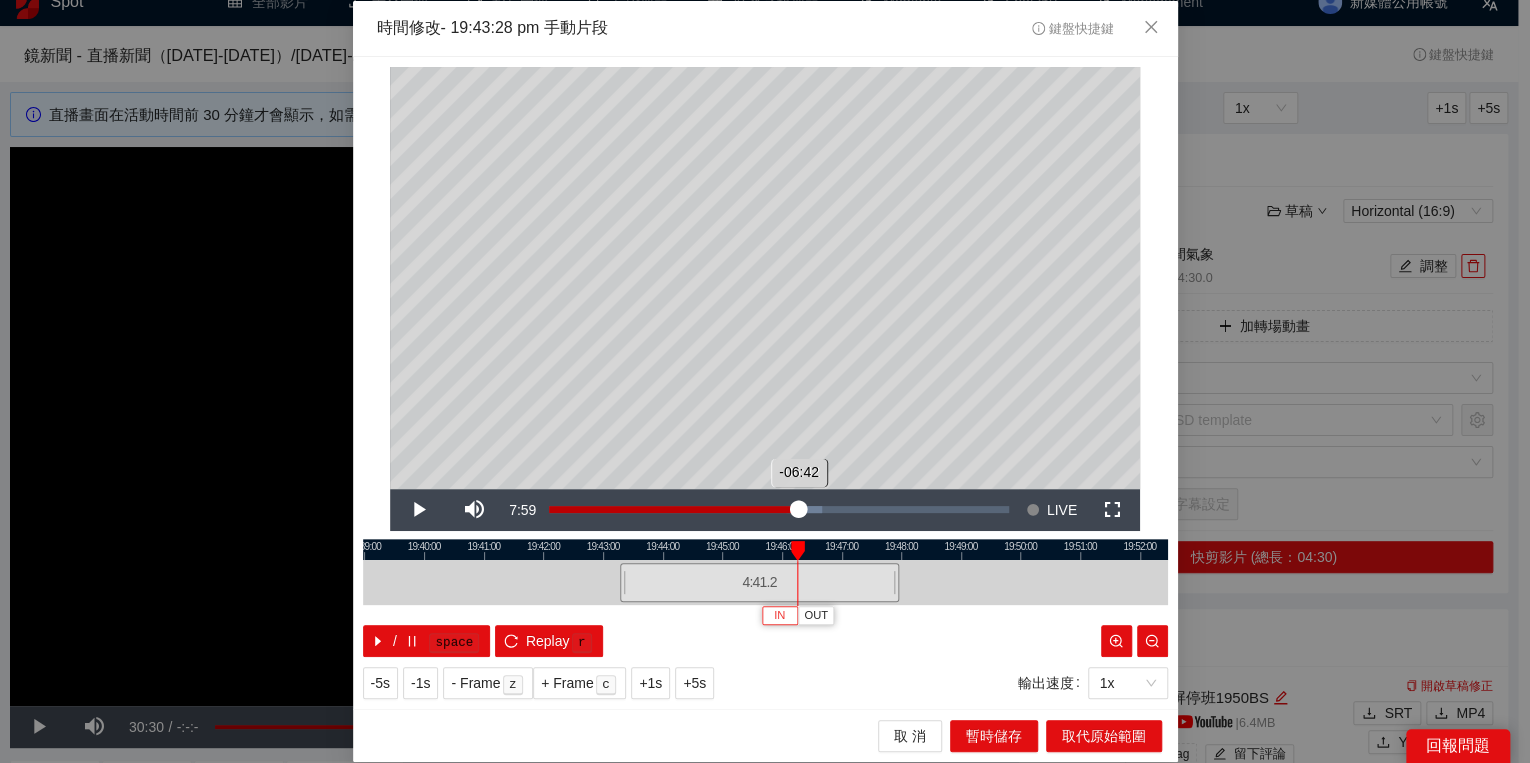 click on "Loaded :  59.30% -06:42 -06:42" at bounding box center [779, 510] 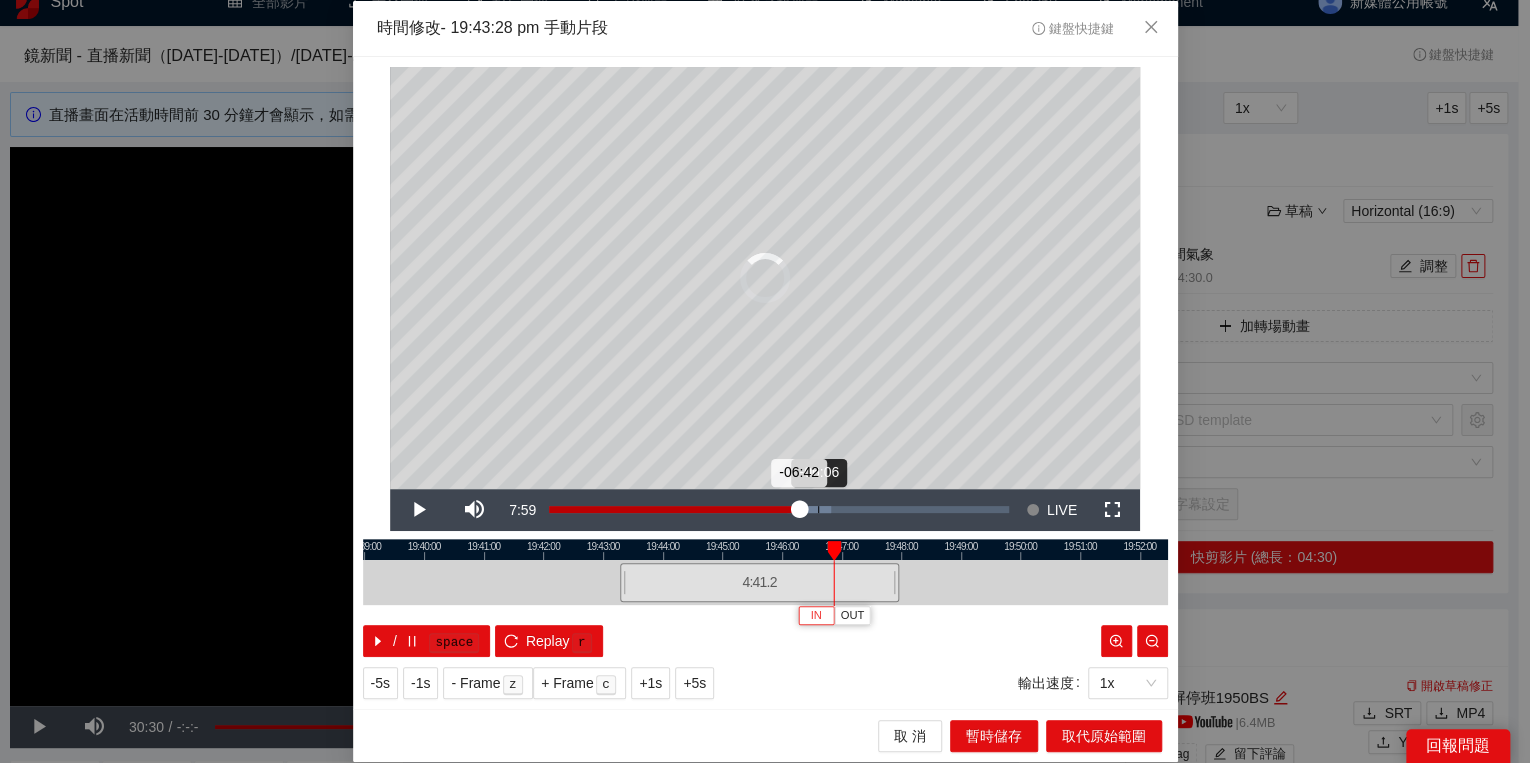 drag, startPoint x: 817, startPoint y: 518, endPoint x: 836, endPoint y: 517, distance: 19.026299 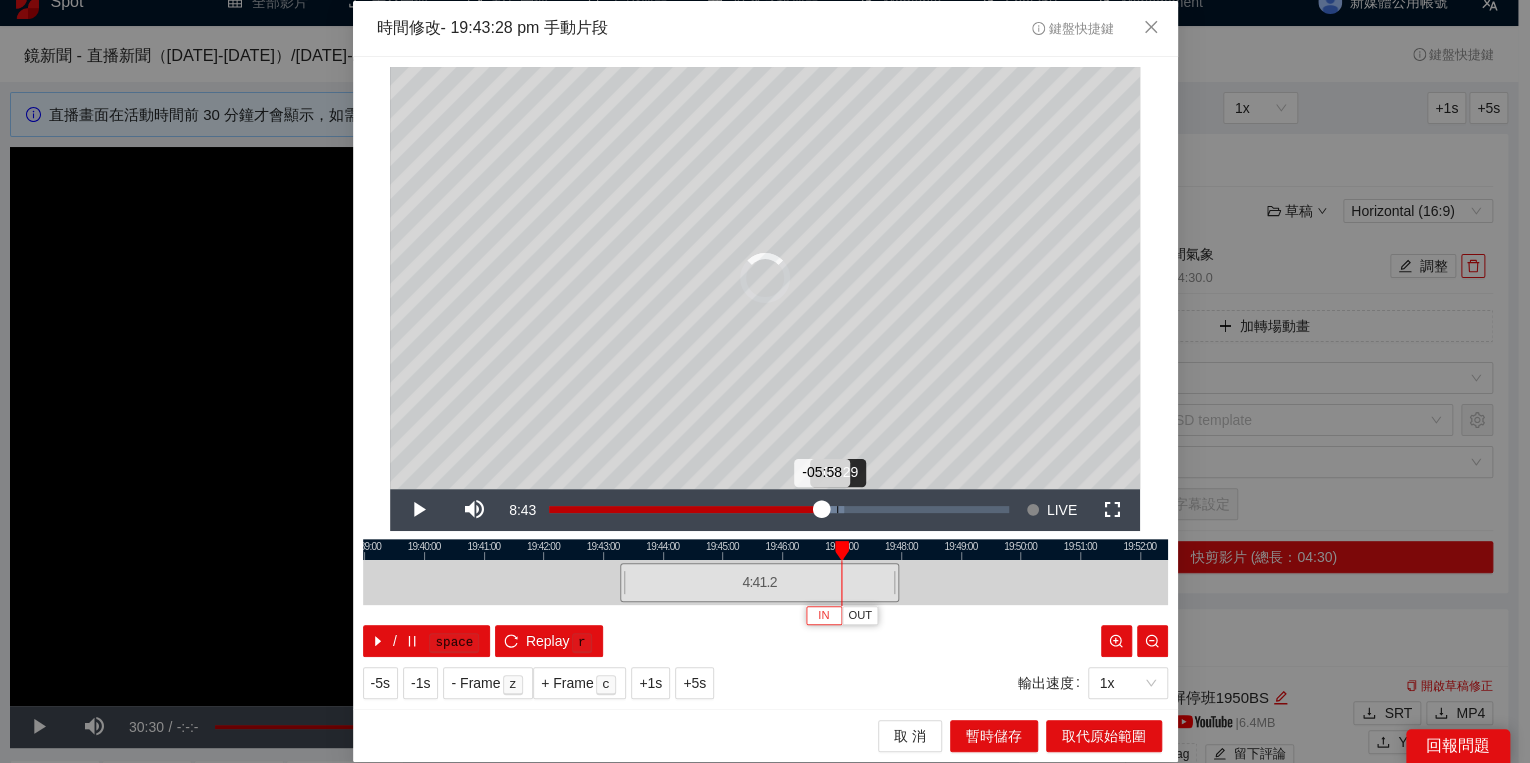 click on "Loaded :  64.13% -05:29 -05:58" at bounding box center [779, 510] 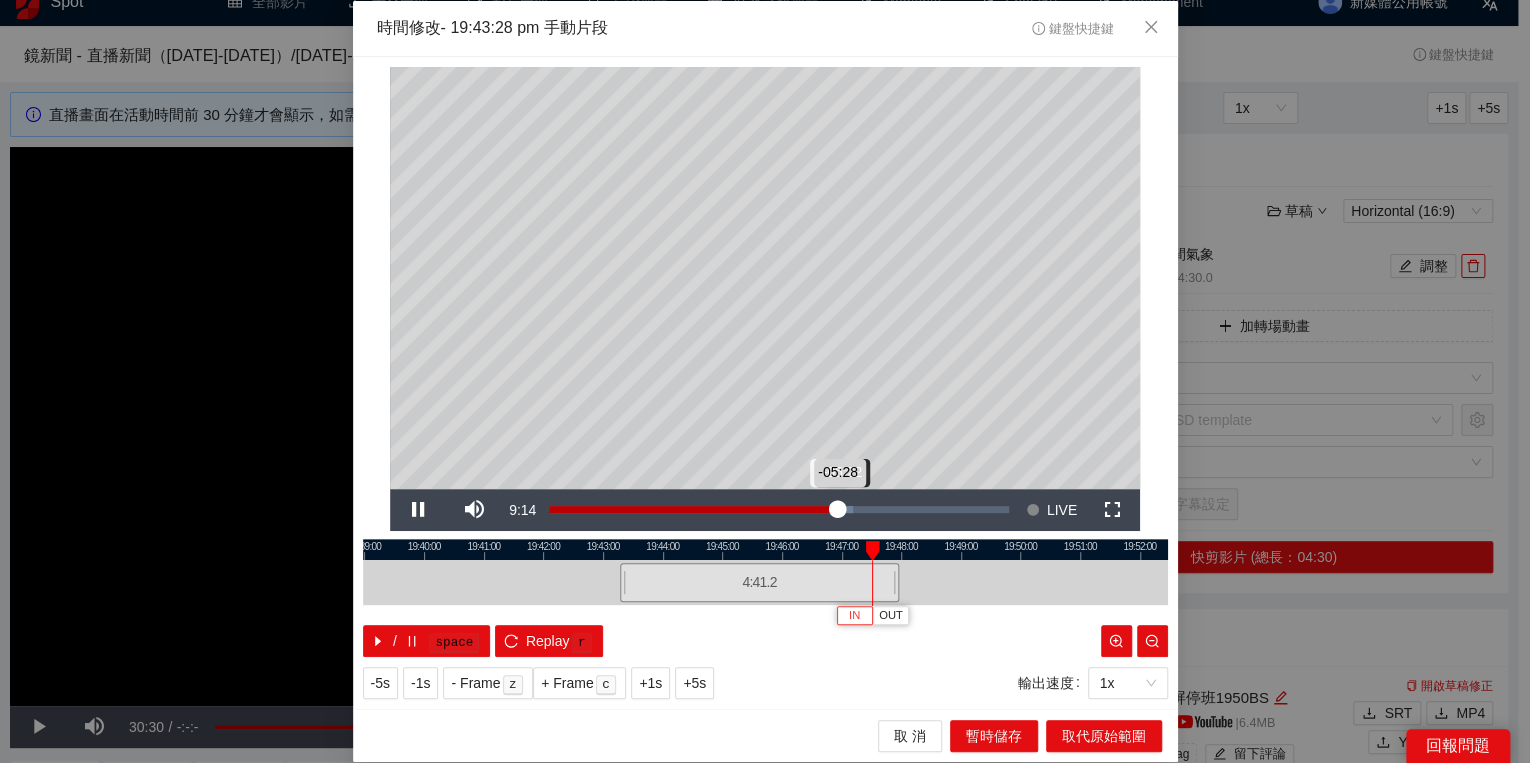 drag, startPoint x: 841, startPoint y: 516, endPoint x: 860, endPoint y: 520, distance: 19.416489 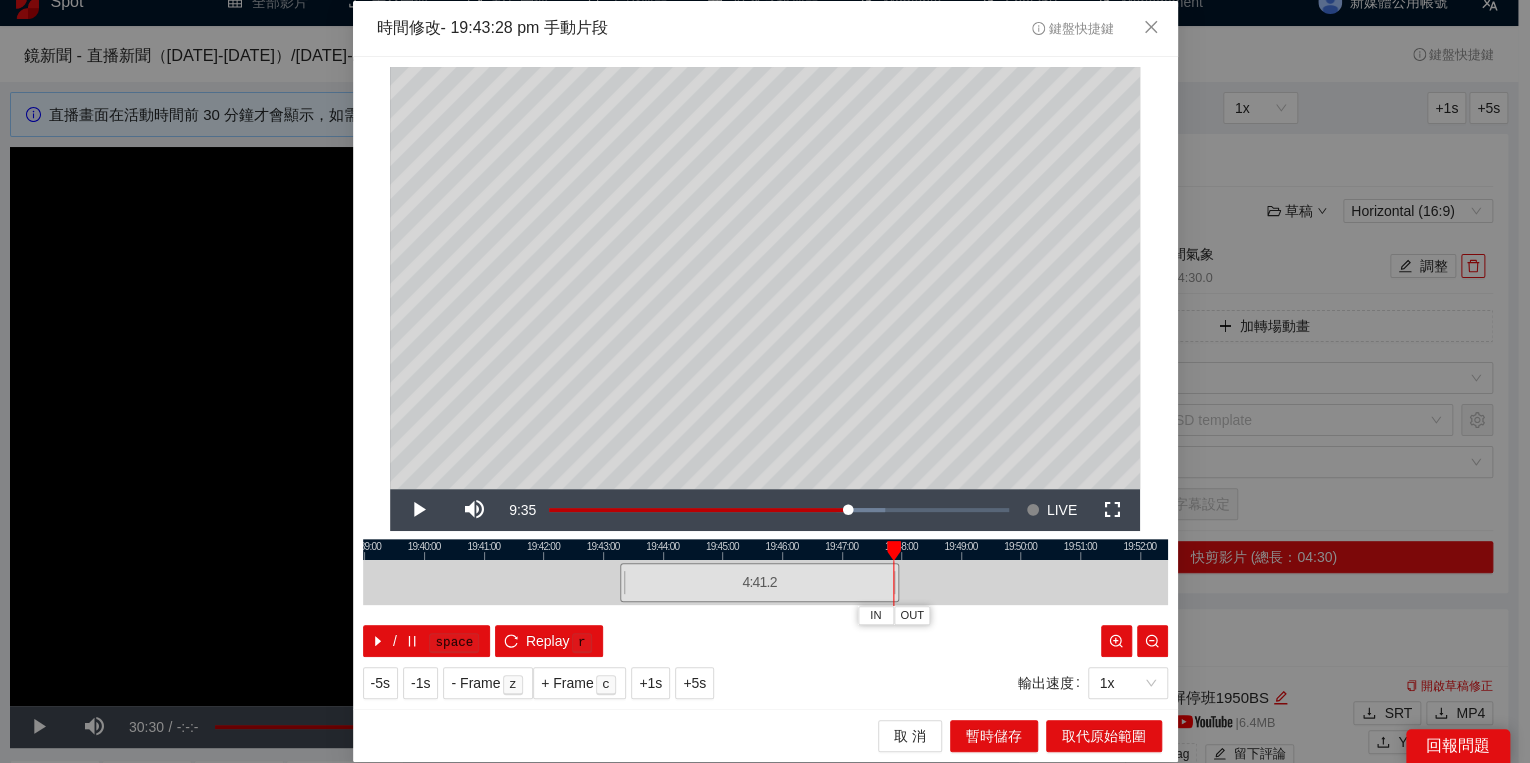 click at bounding box center [894, 551] 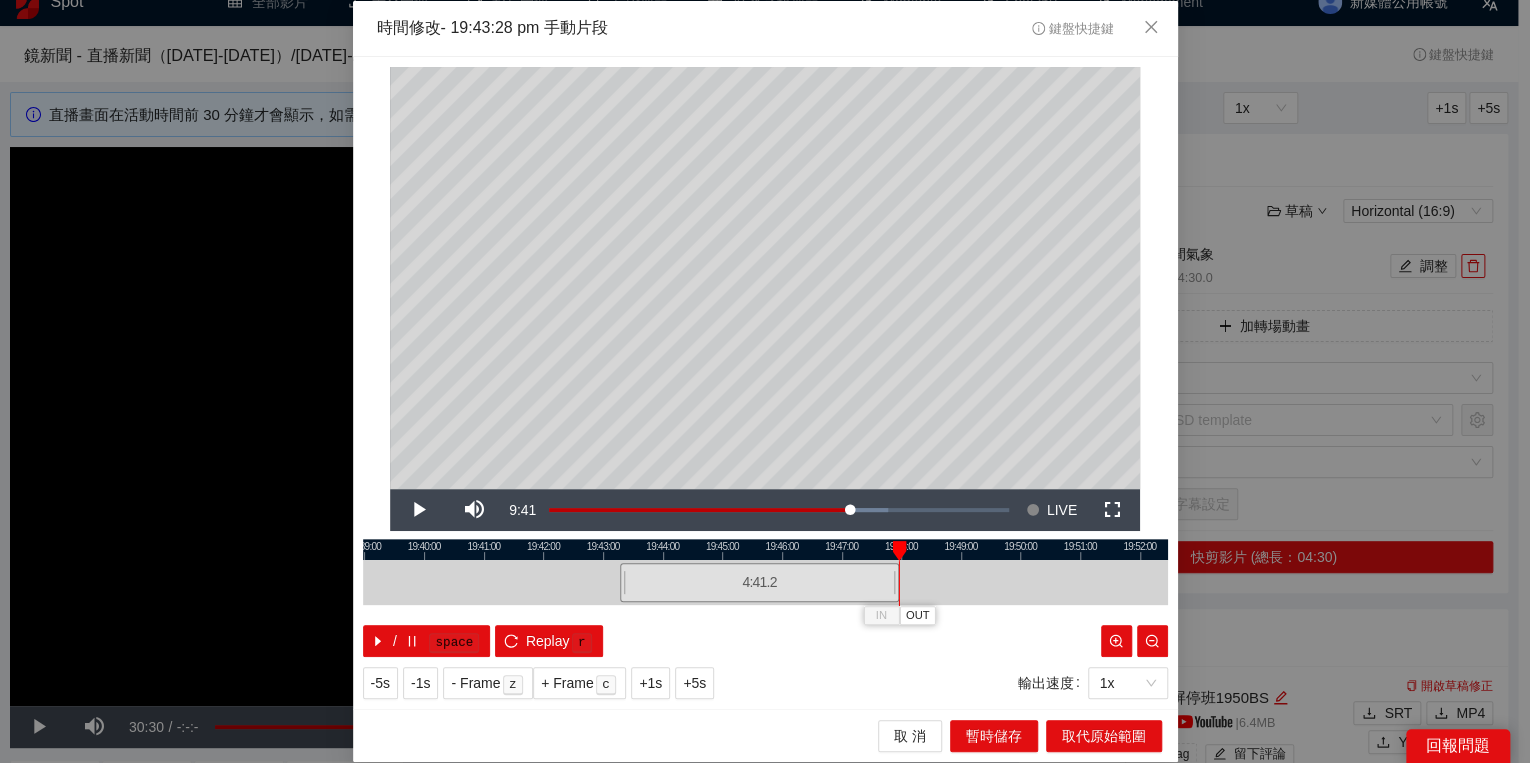 click at bounding box center [899, 551] 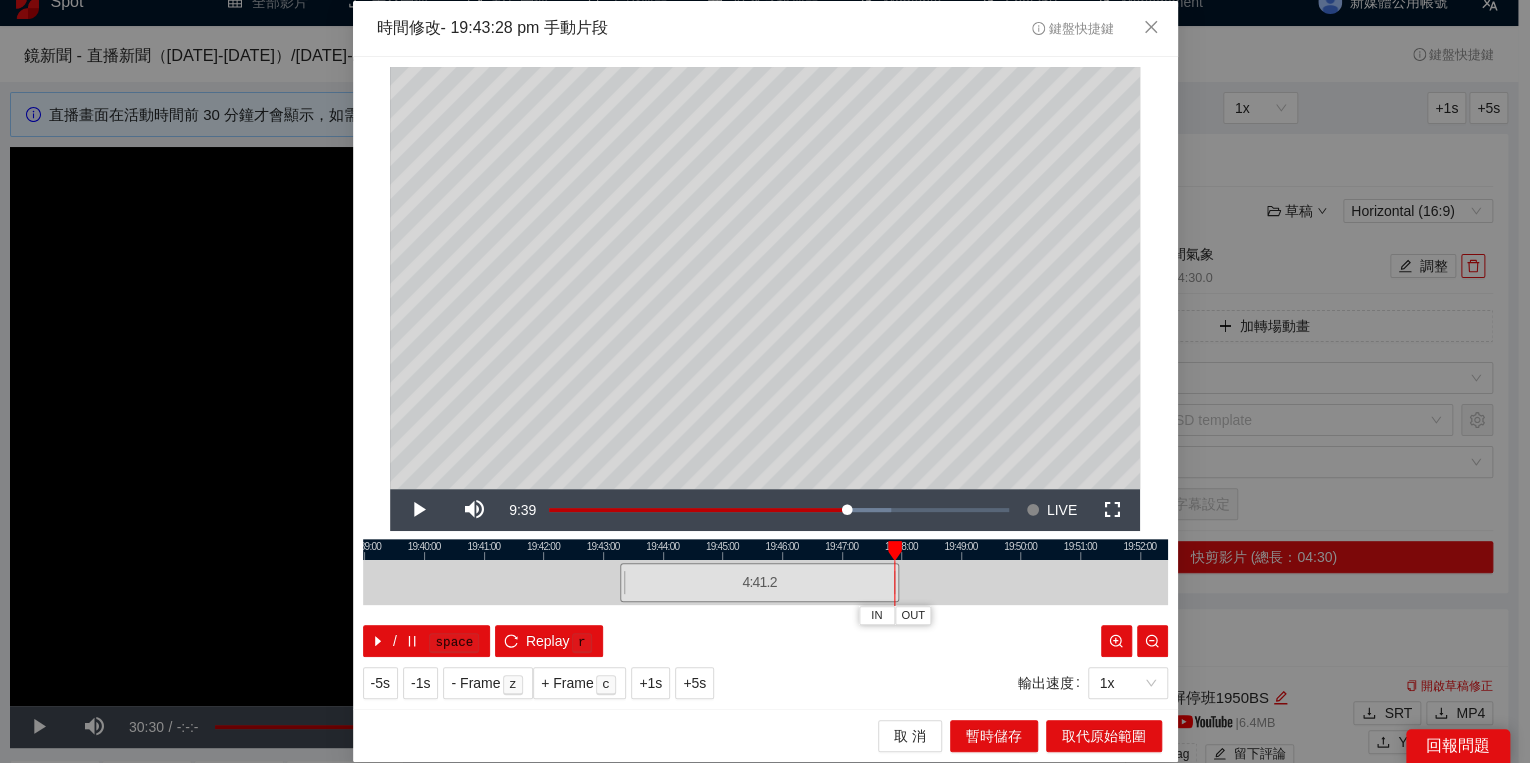 click at bounding box center (895, 551) 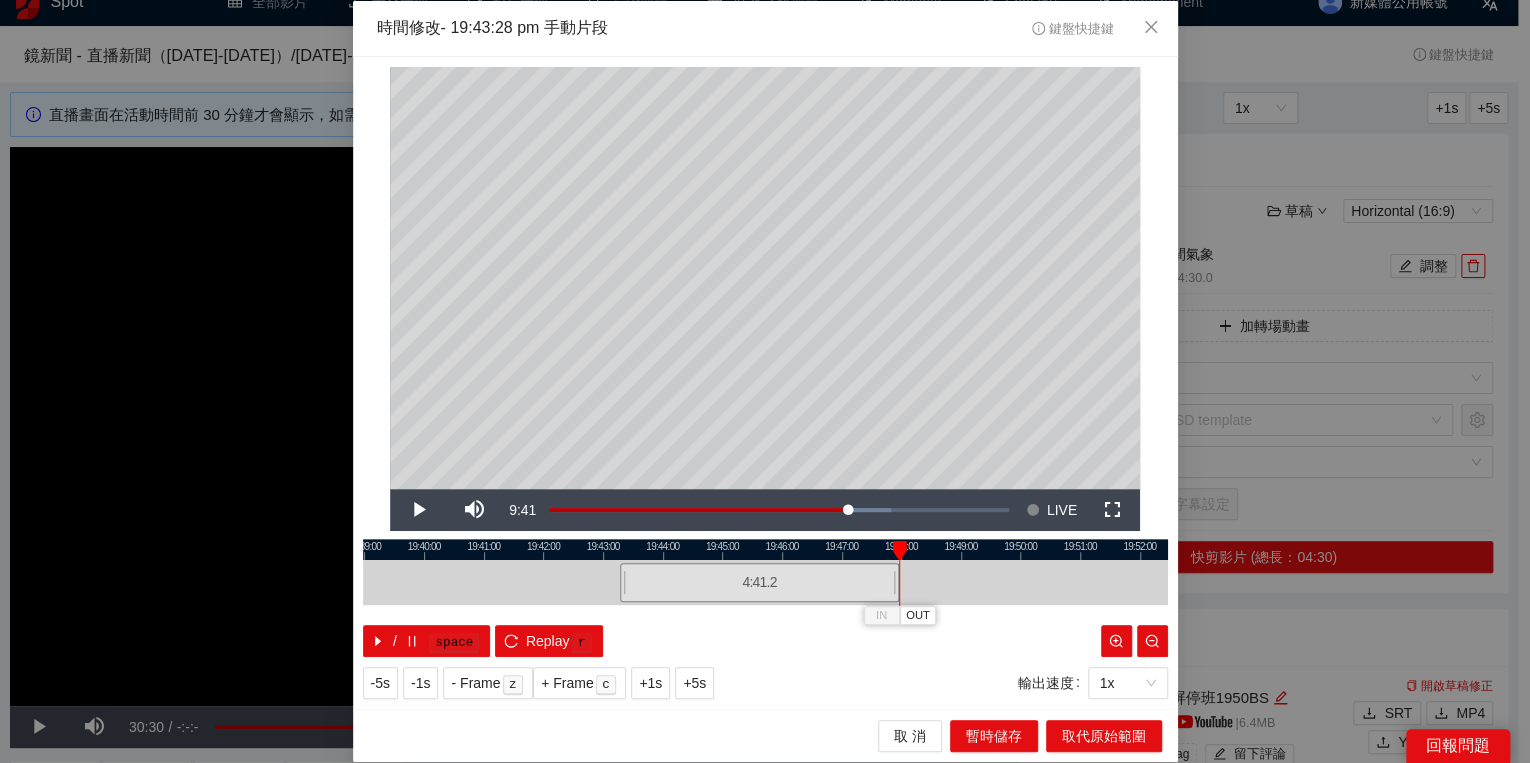 click at bounding box center (899, 551) 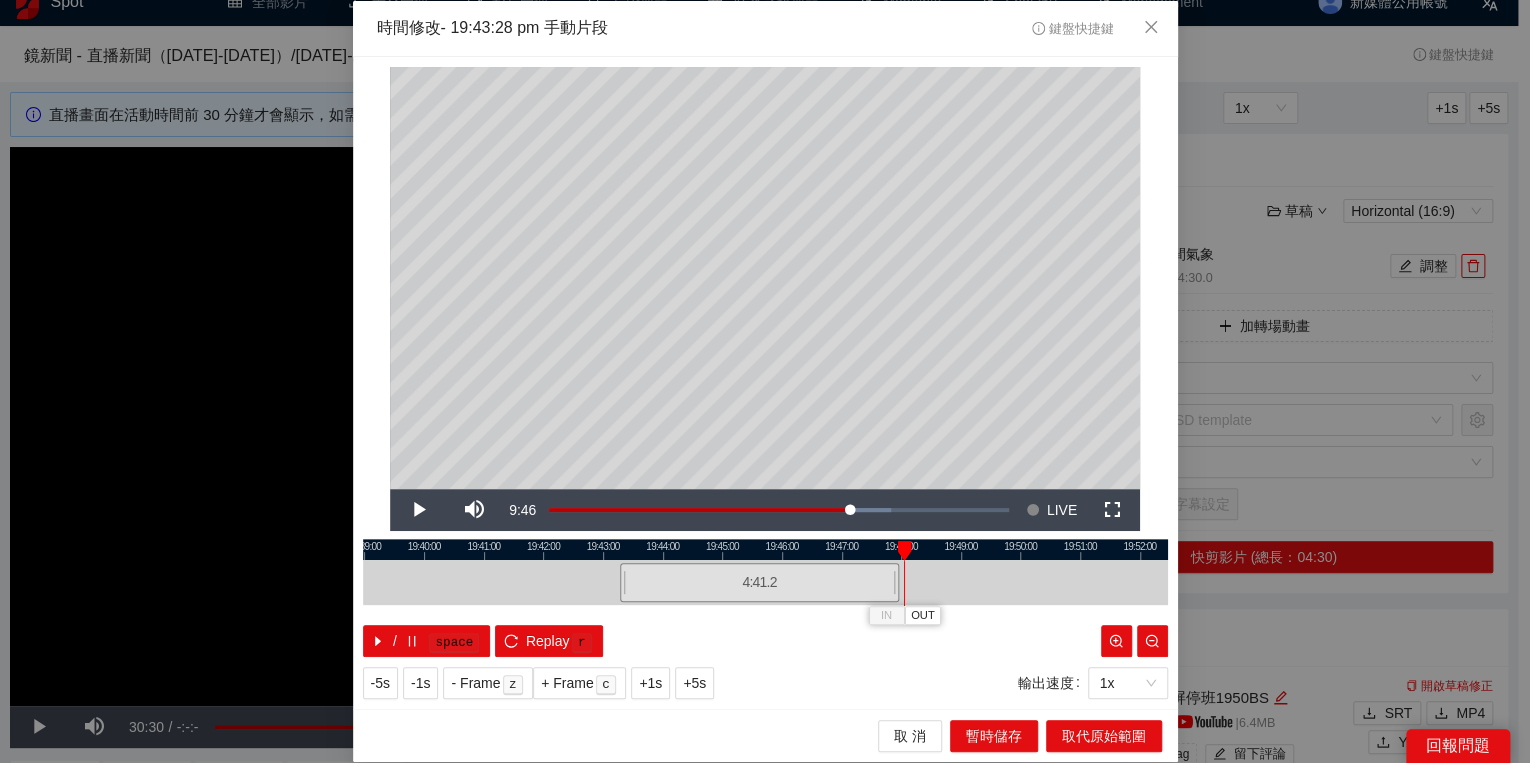 click at bounding box center (904, 551) 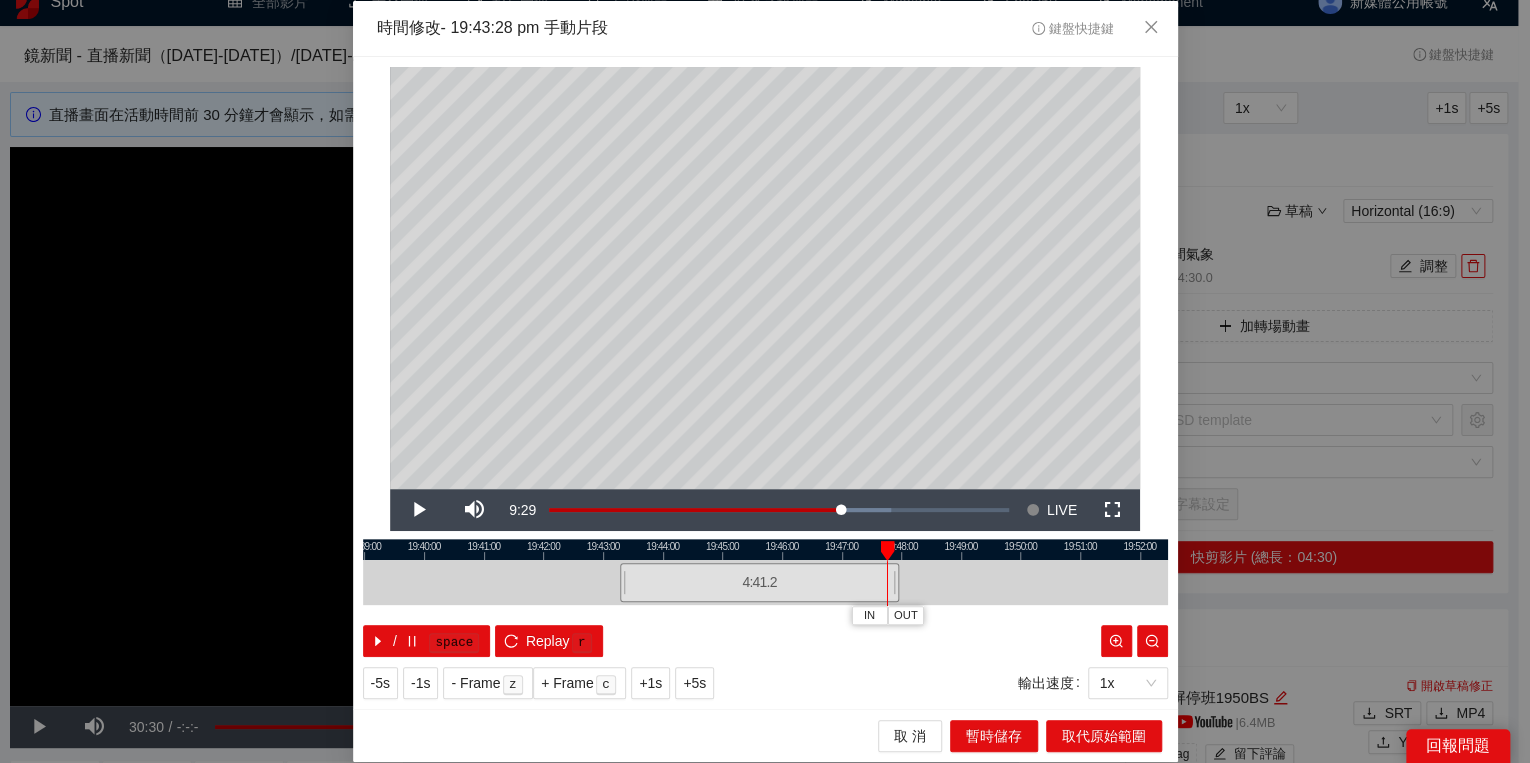 drag, startPoint x: 907, startPoint y: 548, endPoint x: 888, endPoint y: 548, distance: 19 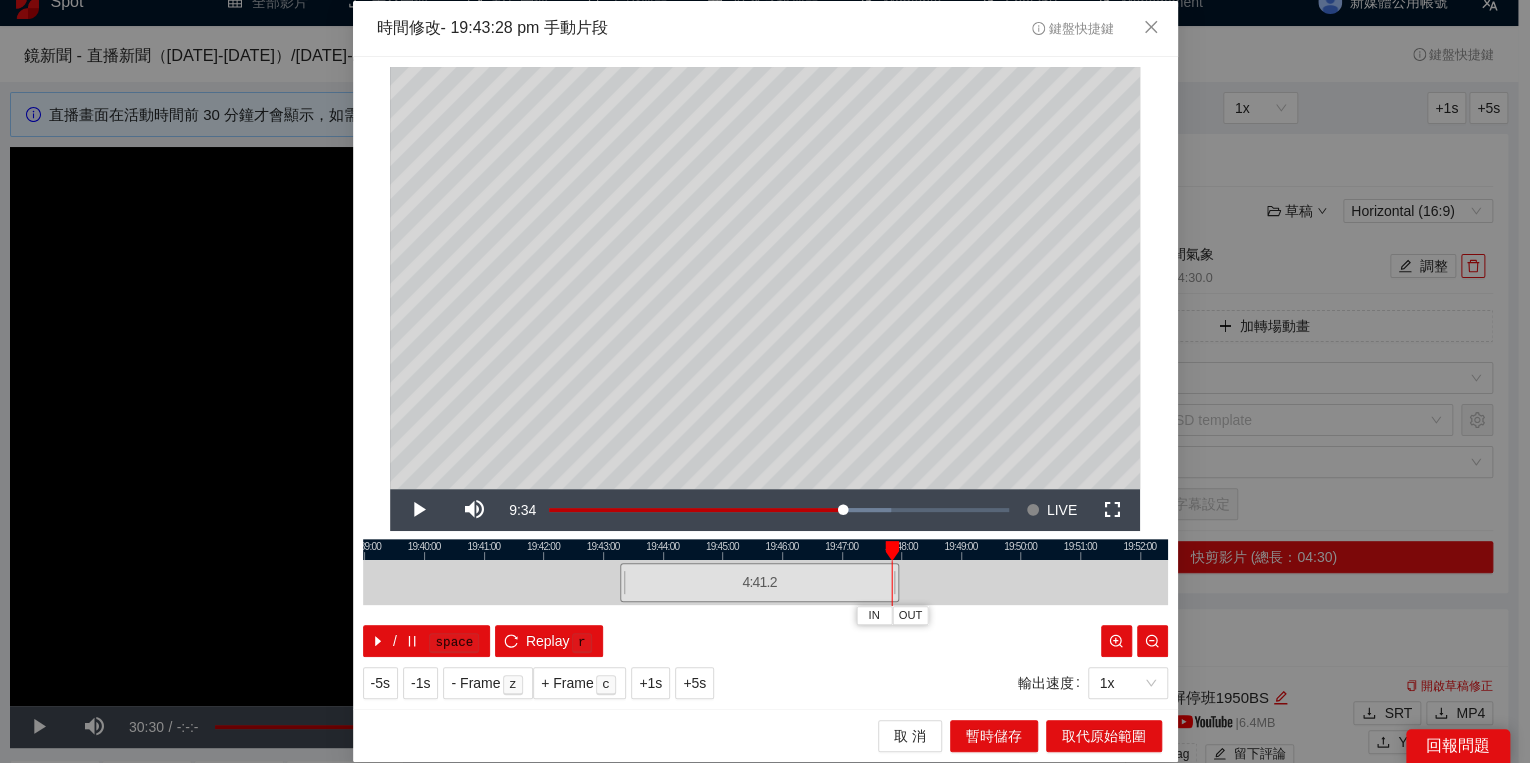 click at bounding box center [892, 551] 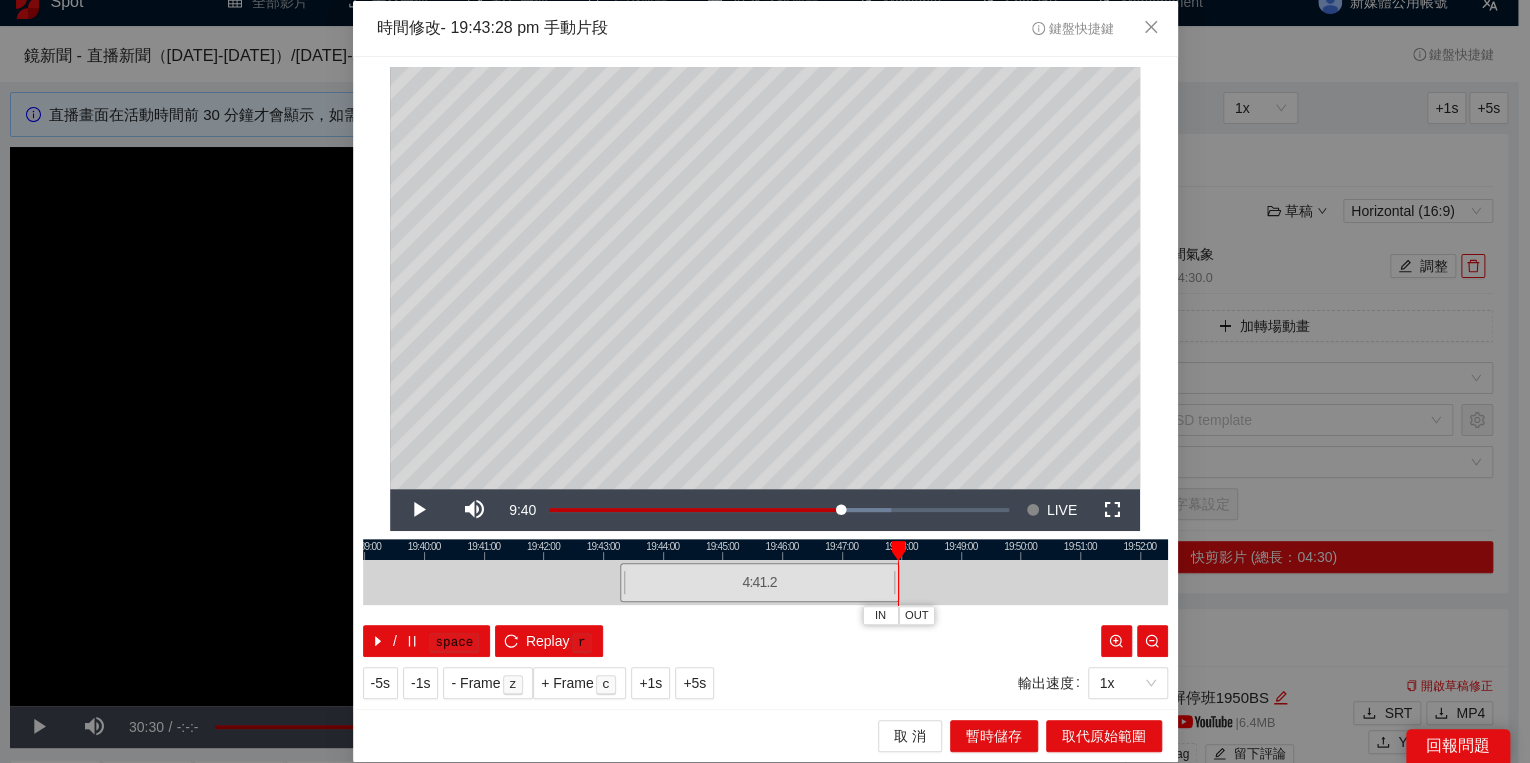 click on "IN OUT" at bounding box center [898, 551] 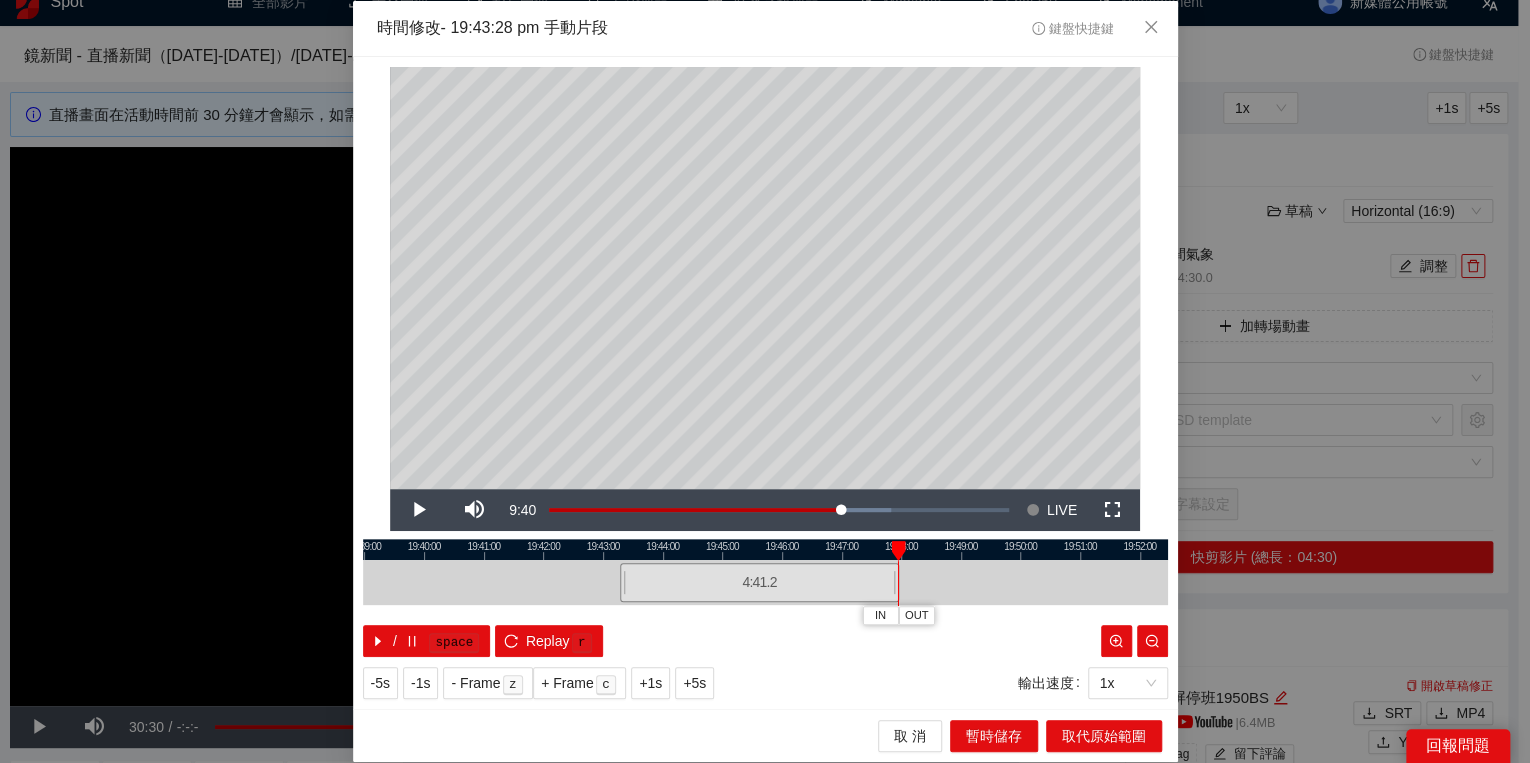 drag, startPoint x: 1111, startPoint y: 708, endPoint x: 1103, endPoint y: 724, distance: 17.888544 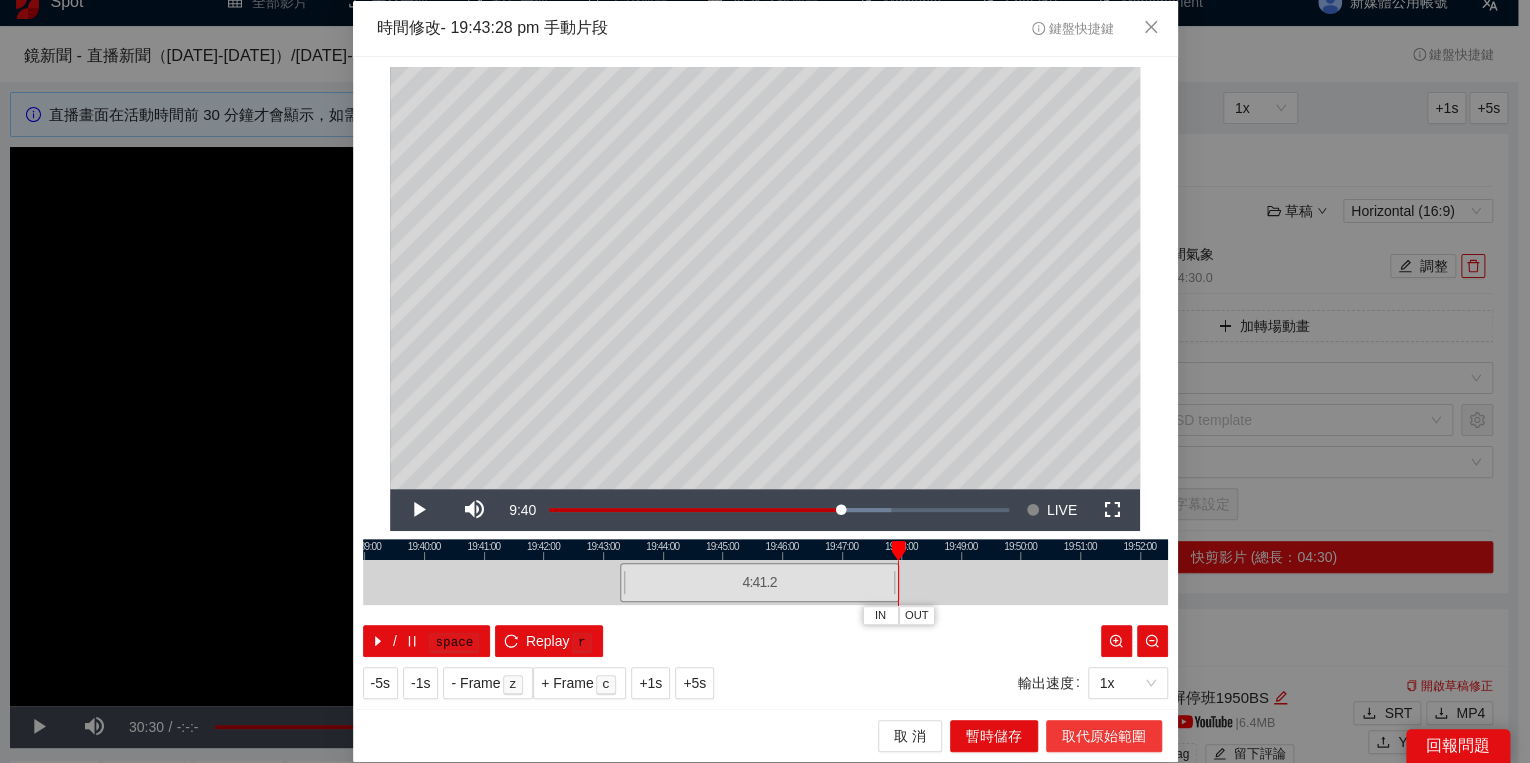 click on "取代原始範圍" at bounding box center (1104, 736) 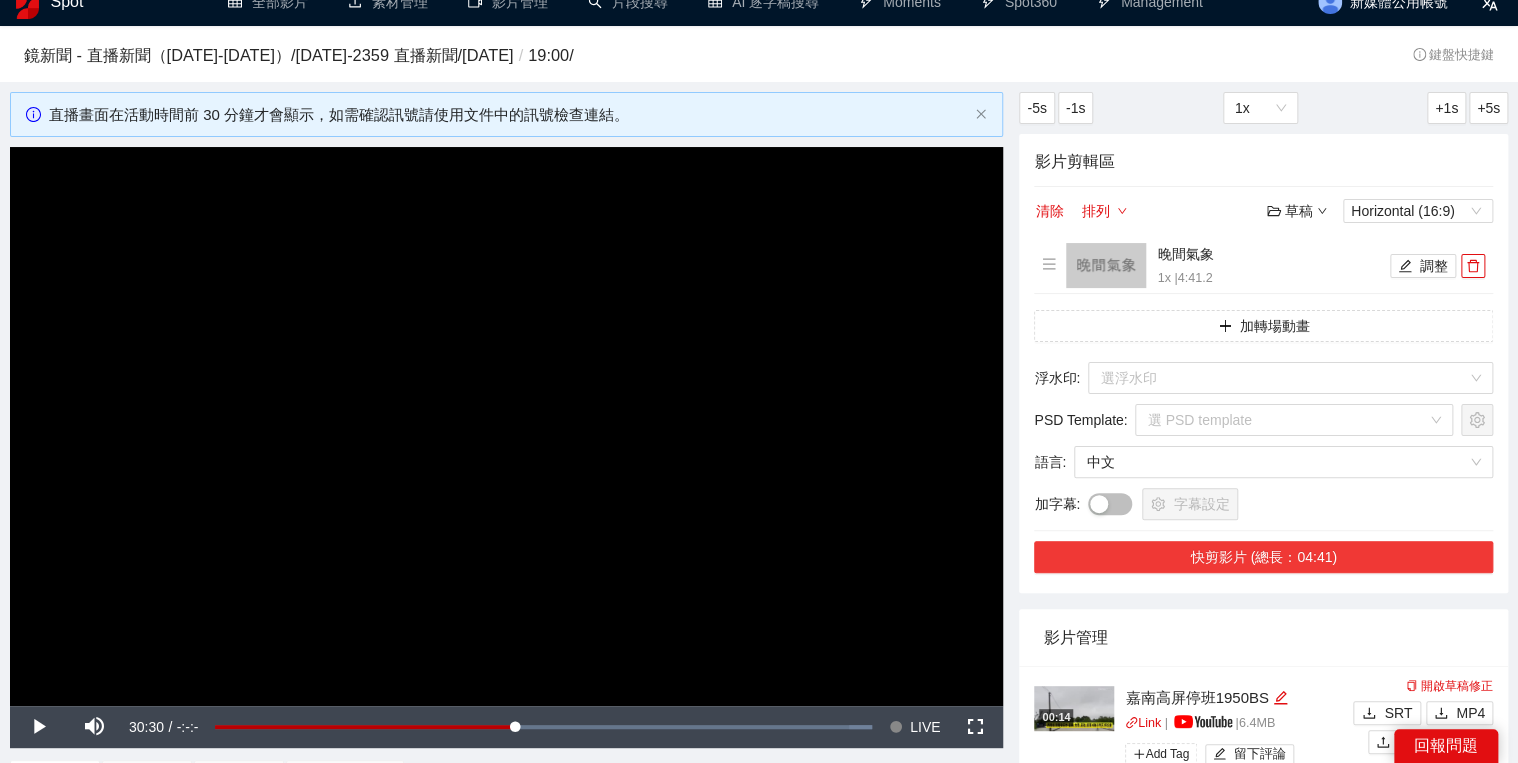 click on "快剪影片 (總長：04:41)" at bounding box center (1263, 557) 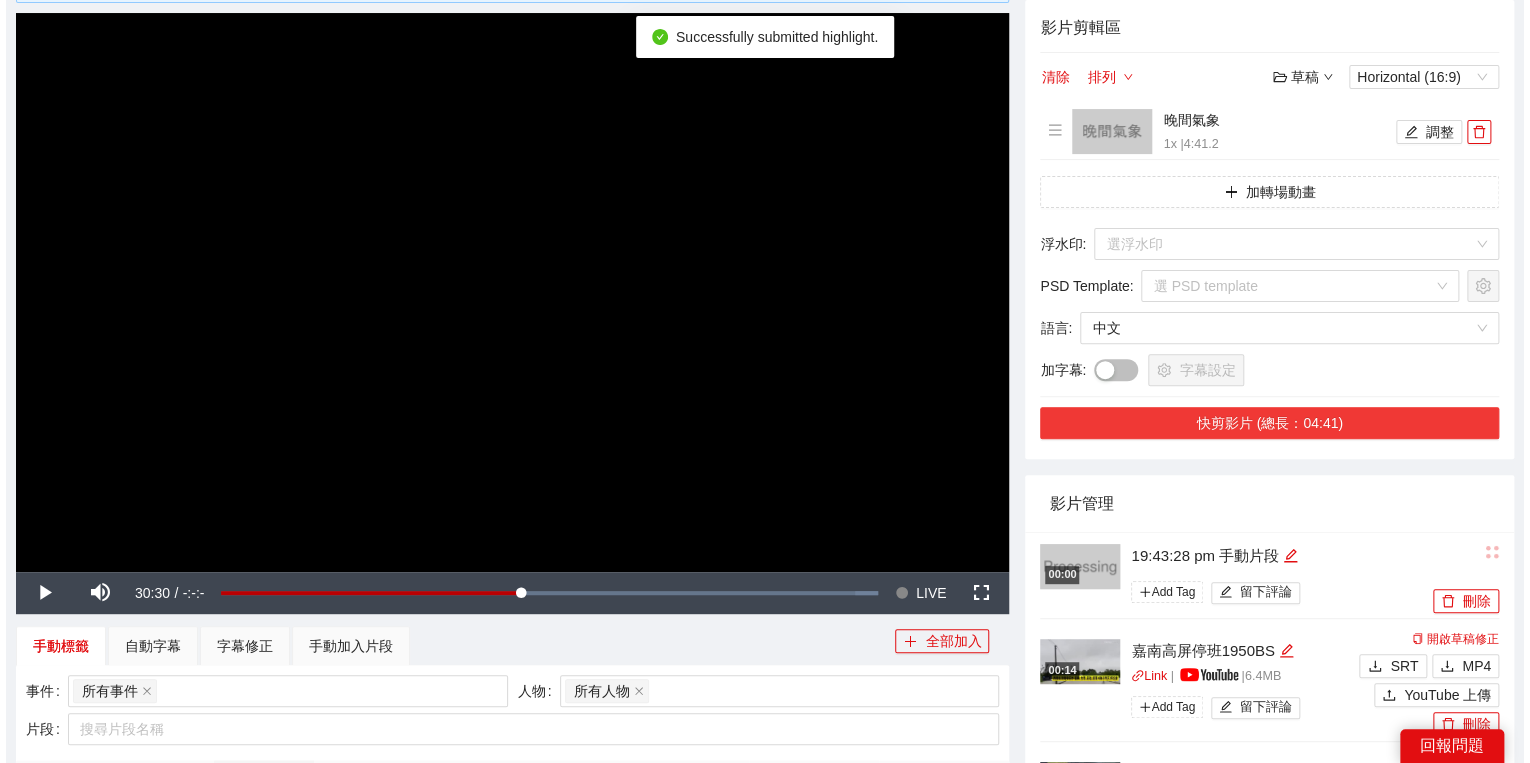 scroll, scrollTop: 182, scrollLeft: 0, axis: vertical 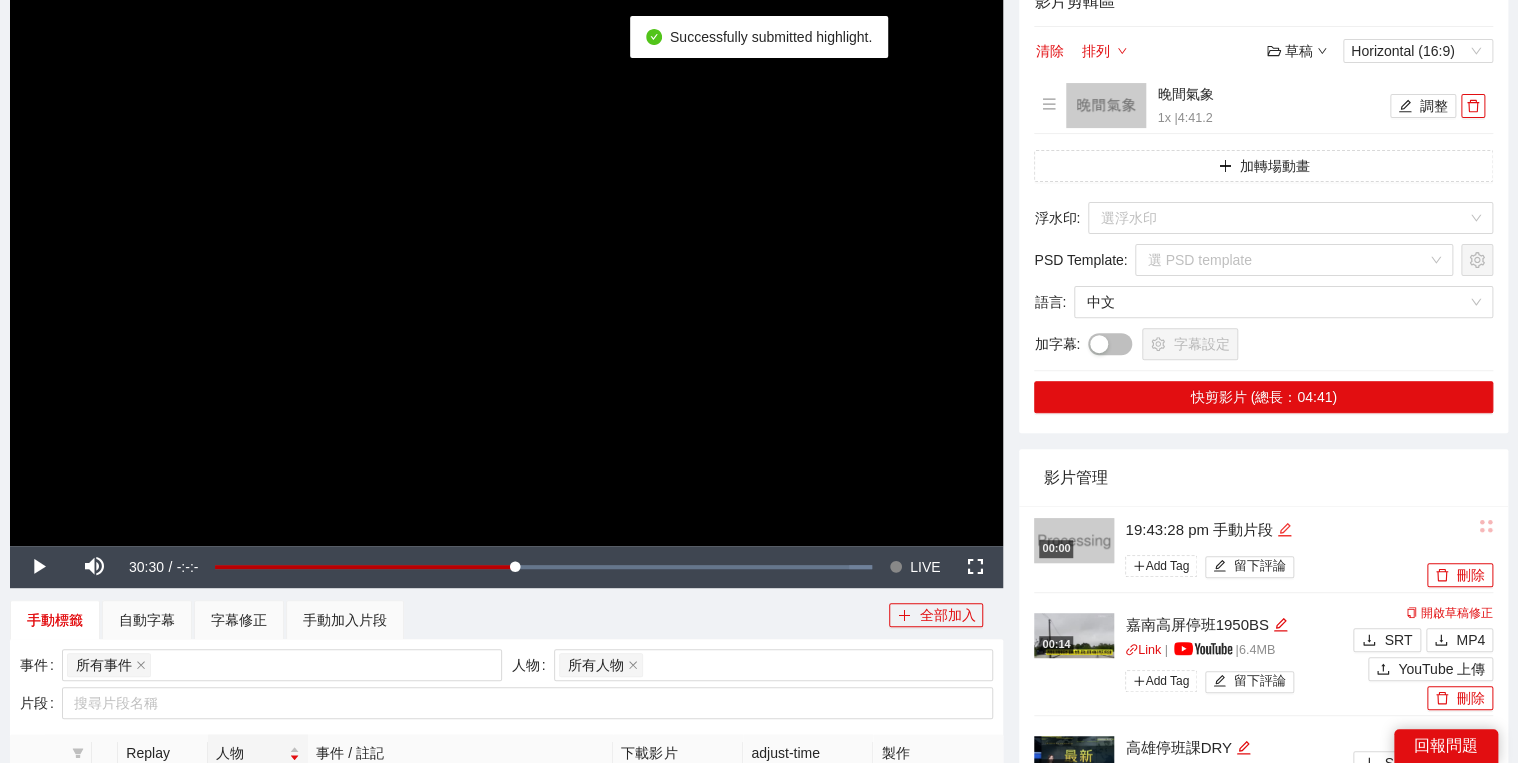 click 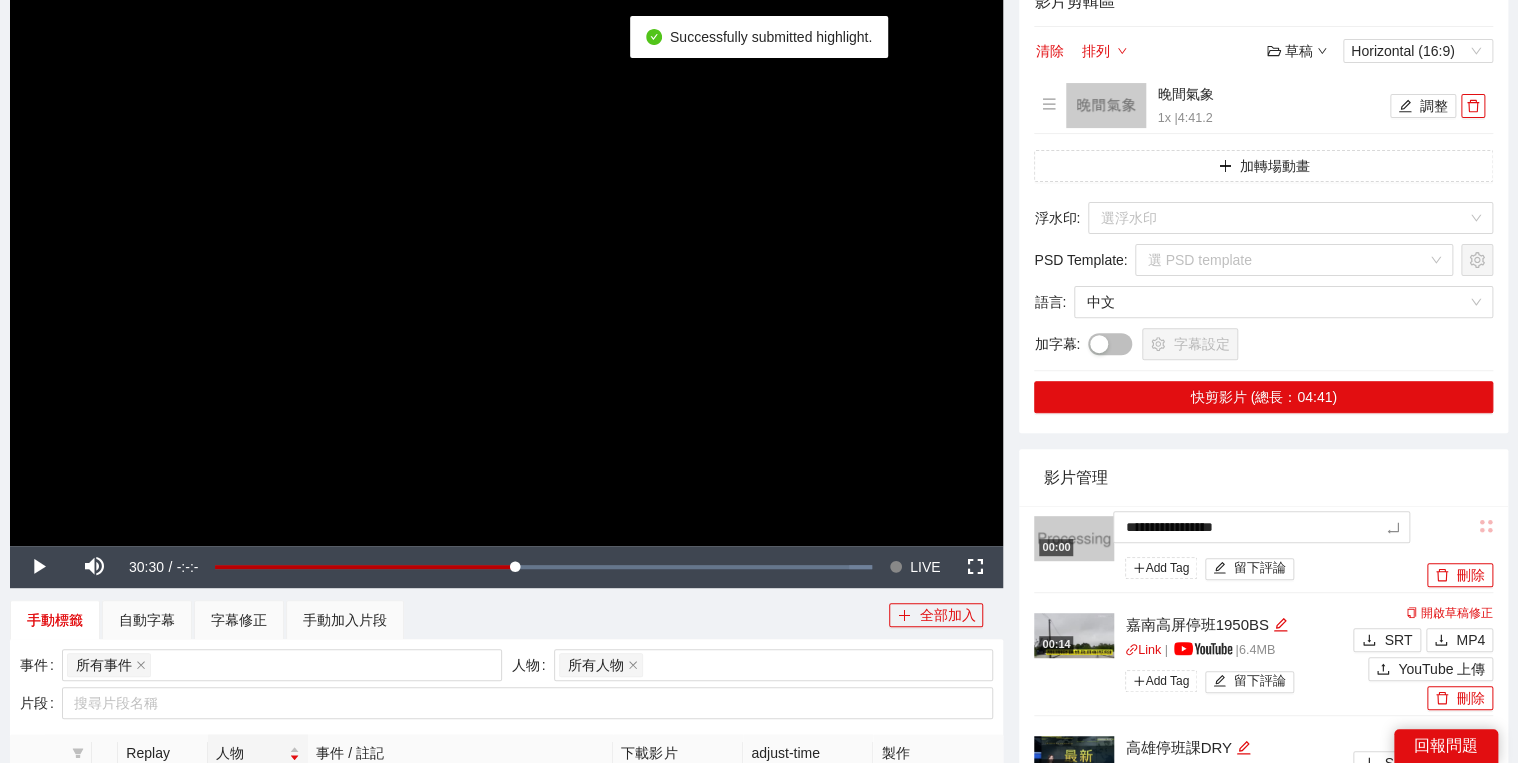 drag, startPoint x: 1212, startPoint y: 523, endPoint x: 1302, endPoint y: 448, distance: 117.15375 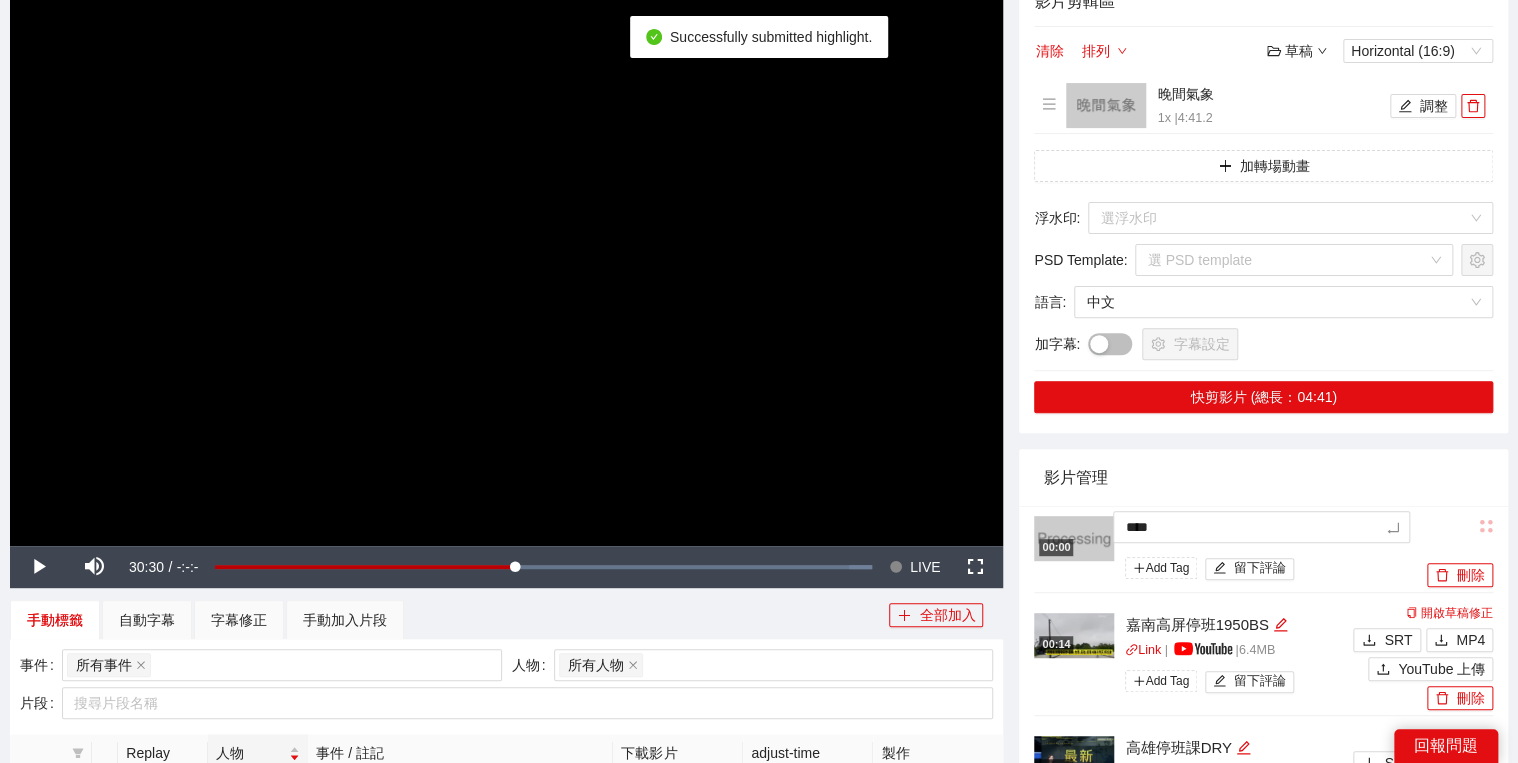 click on "影片管理" at bounding box center [1263, 477] 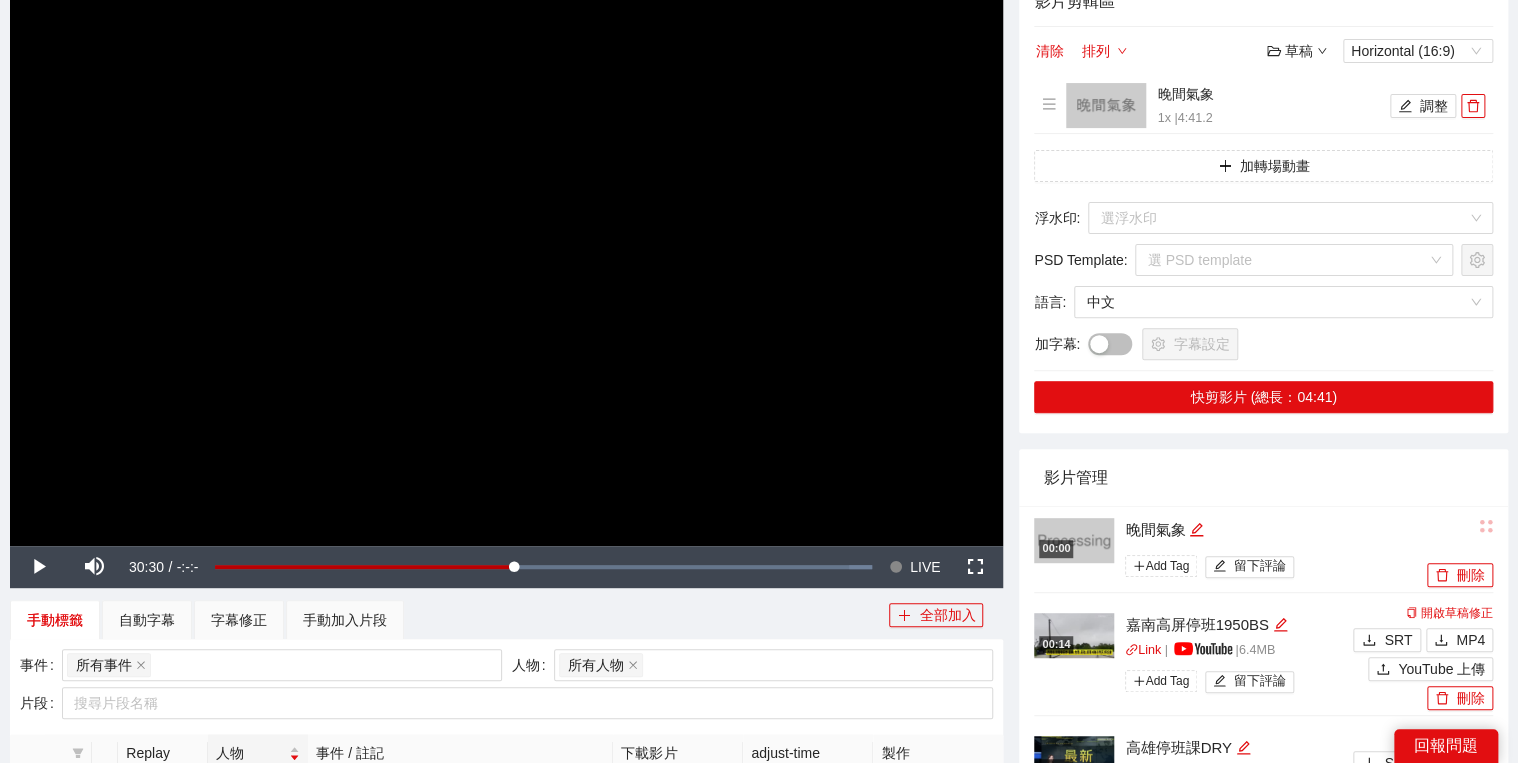 click on "手動標籤 自動字幕 字幕修正 手動加入片段" at bounding box center (449, 620) 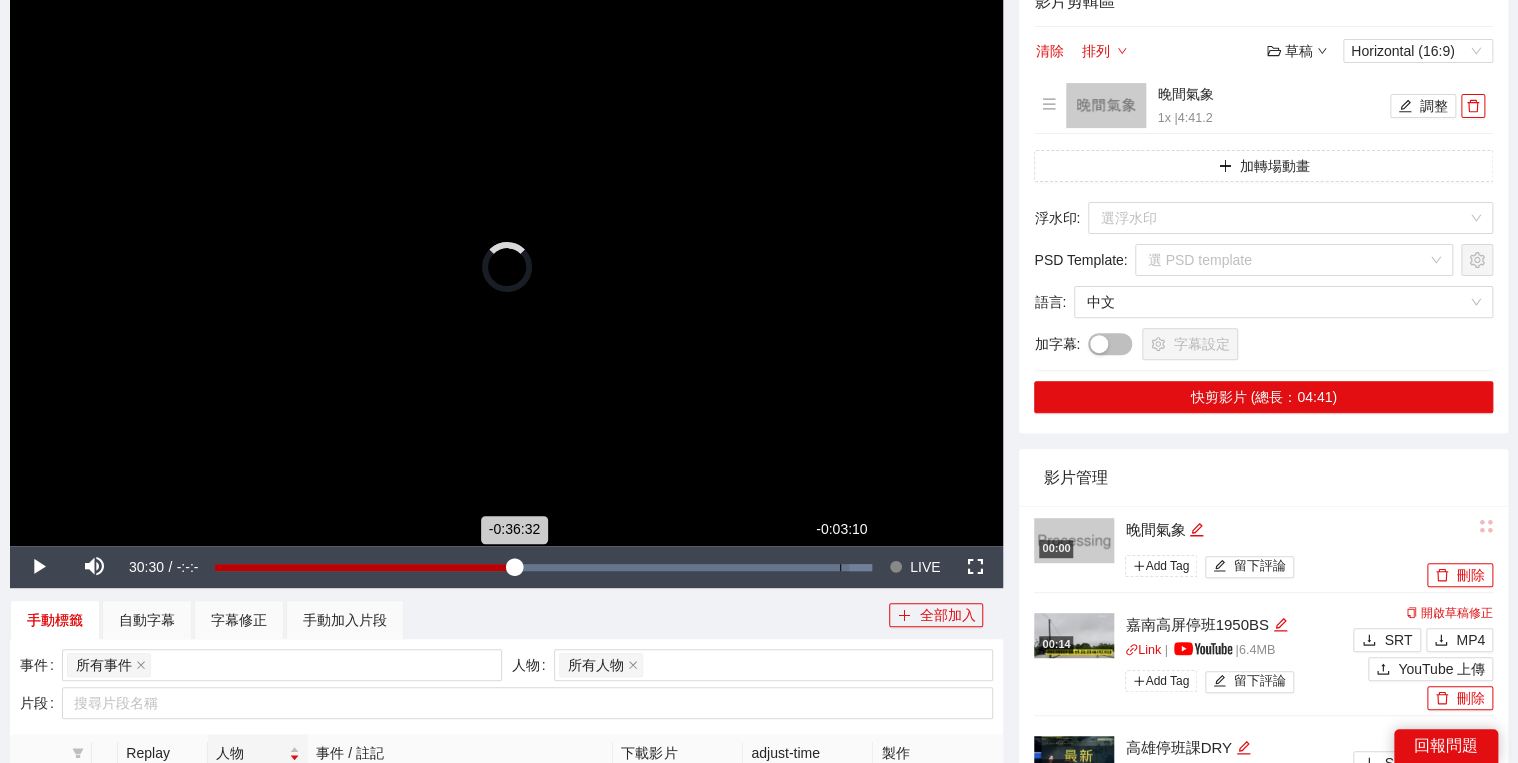 click on "Loaded :  100.00% -0:03:10 -0:36:32" at bounding box center [543, 567] 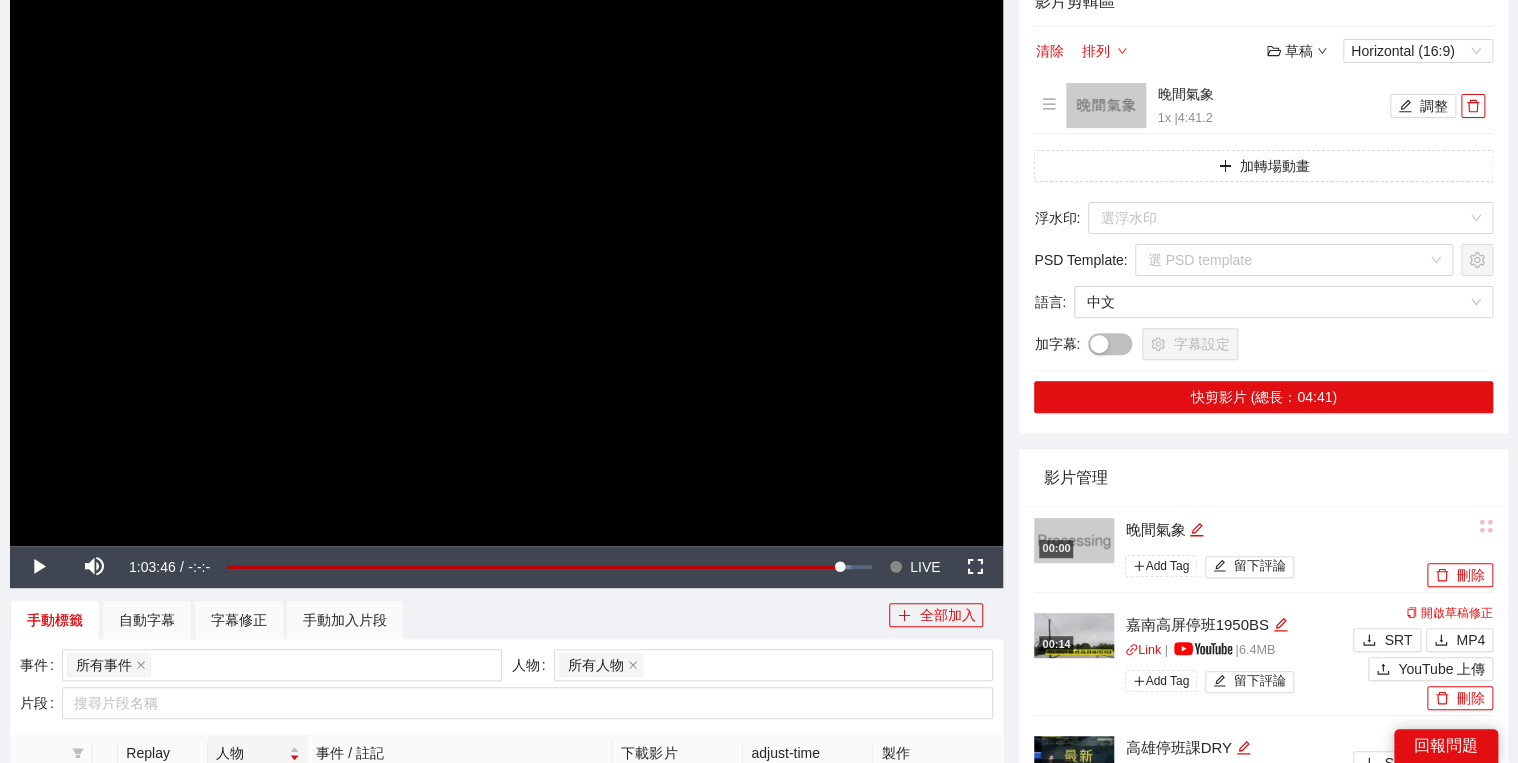 click at bounding box center [506, 266] 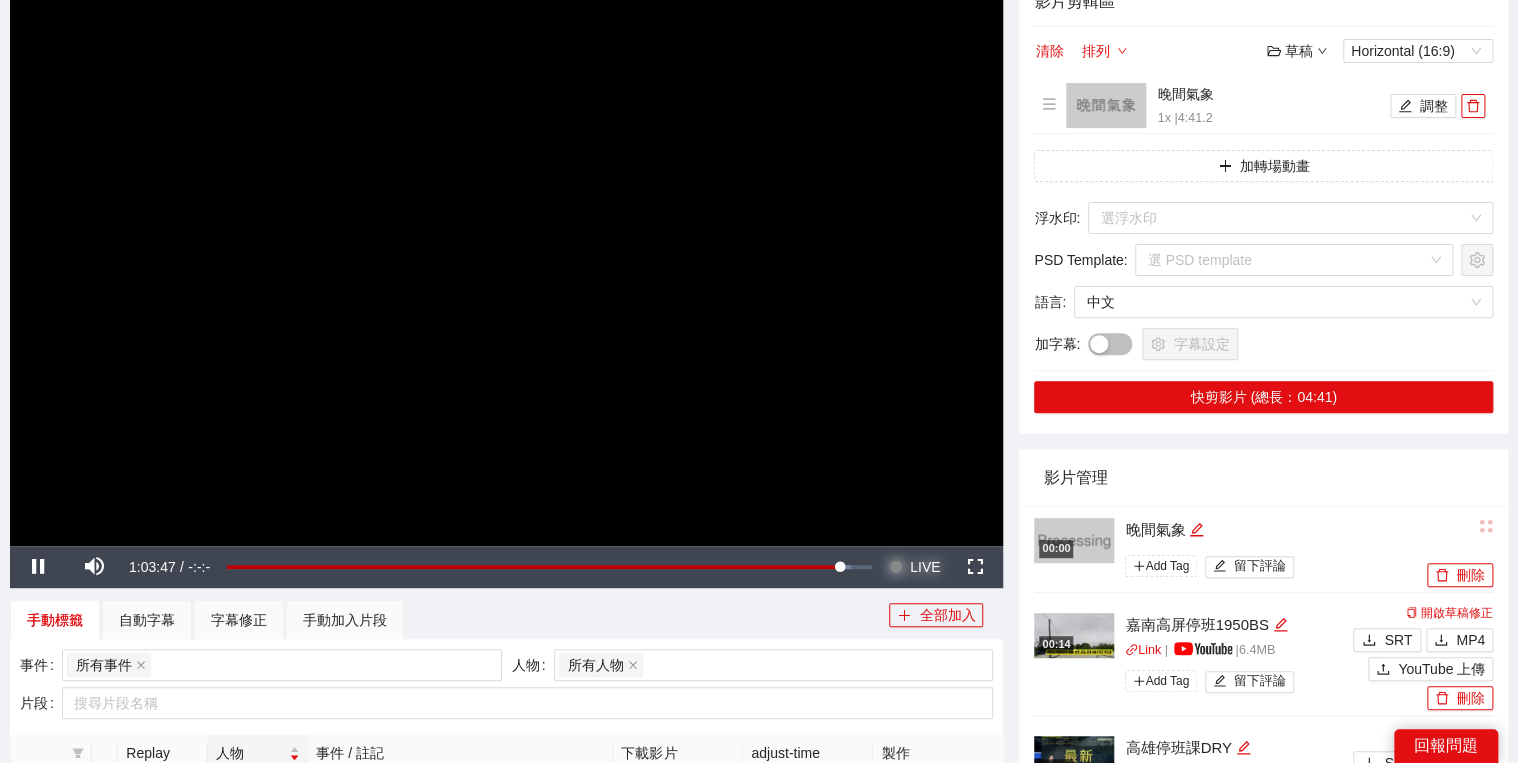click on "LIVE" at bounding box center [925, 567] 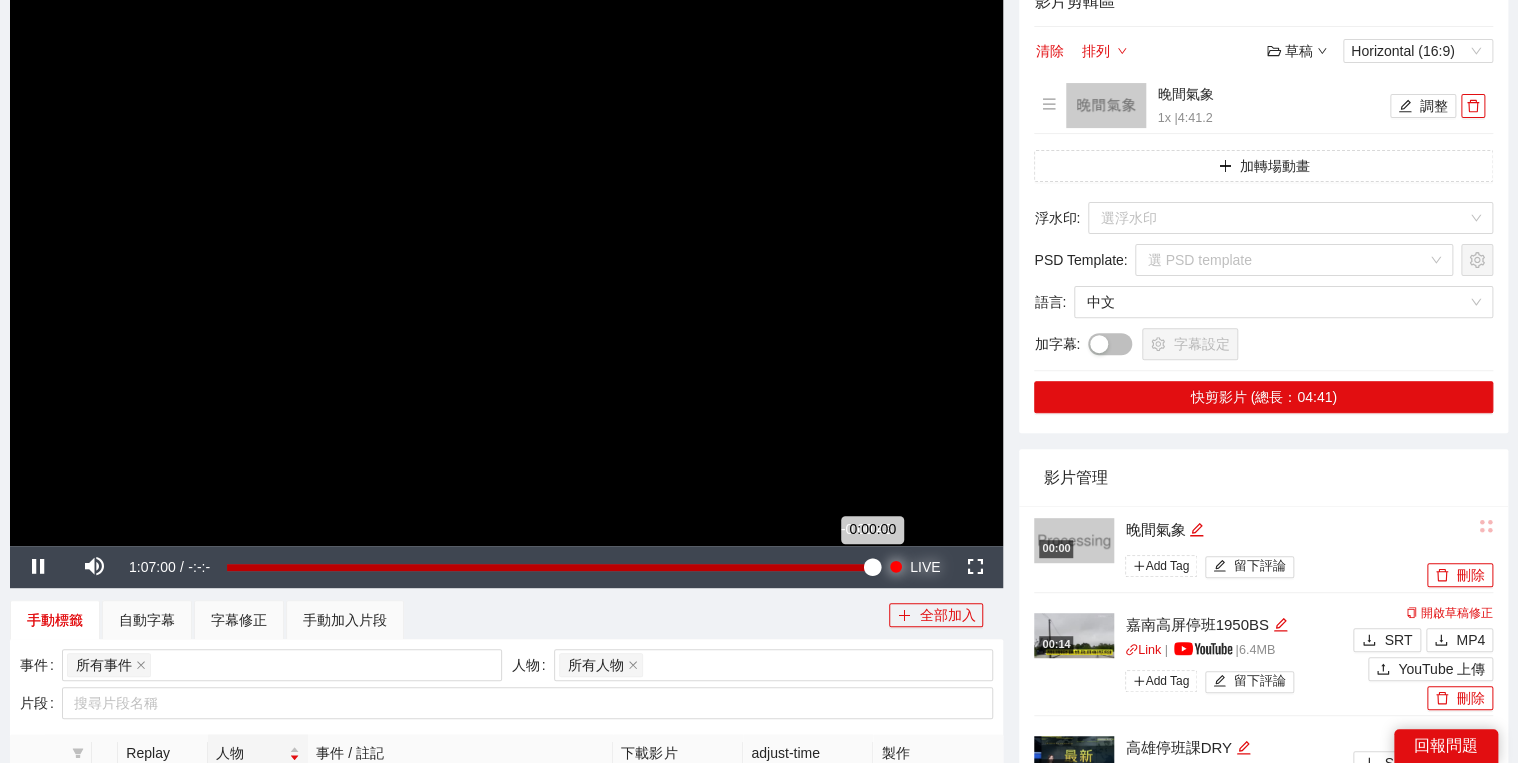 click on "0:00:00" at bounding box center [549, 567] 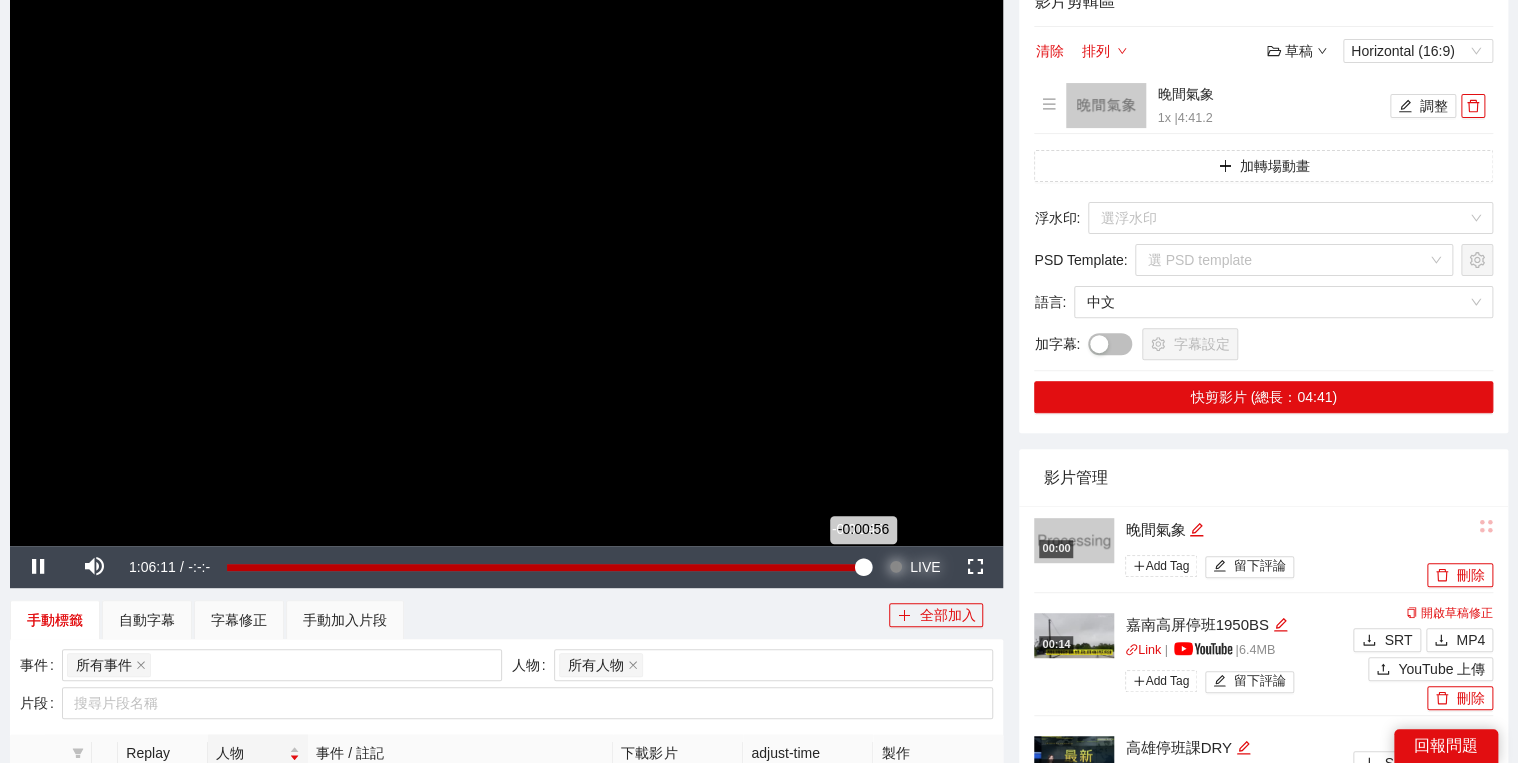 click on "-0:00:56" at bounding box center [545, 567] 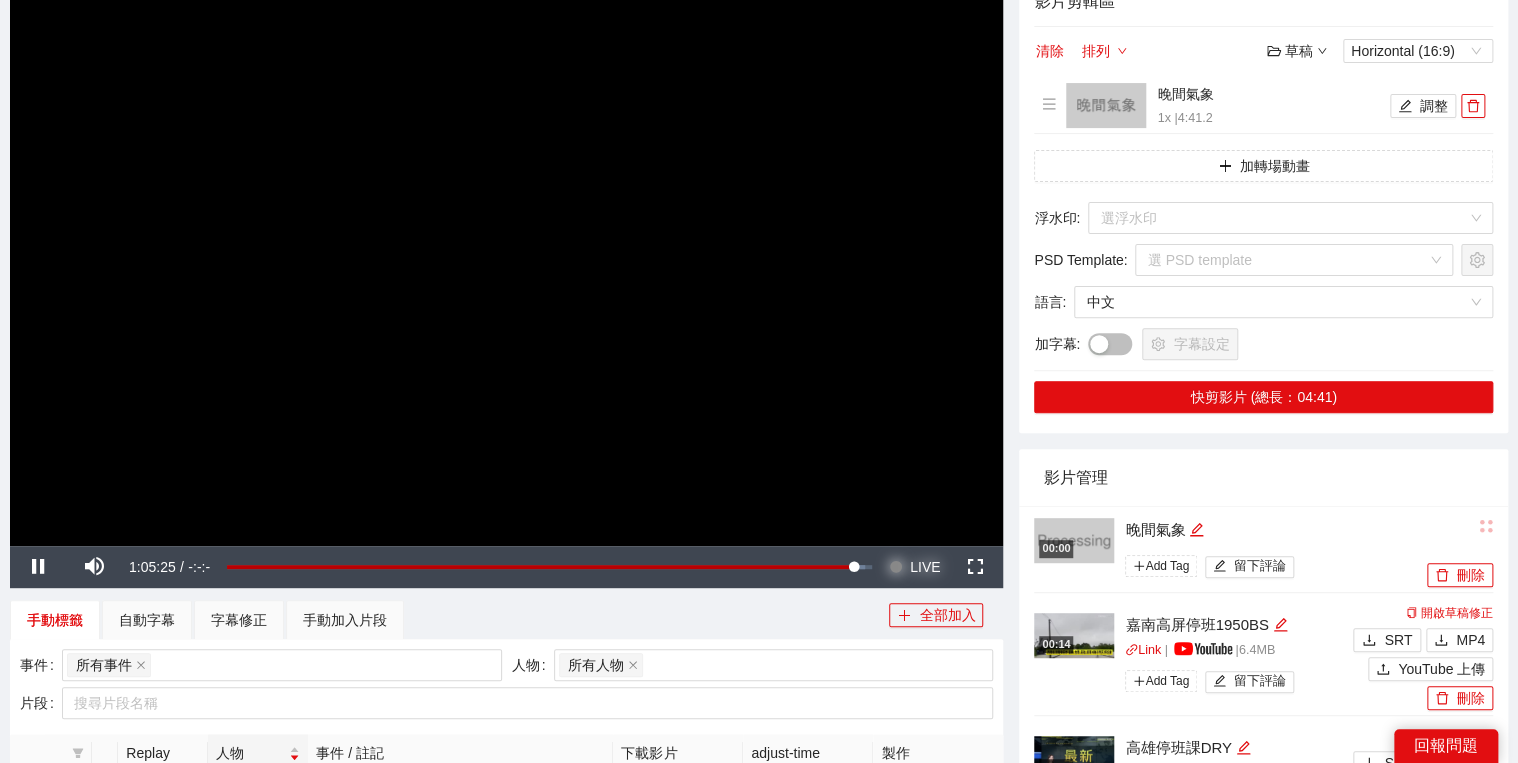 click at bounding box center (896, 567) 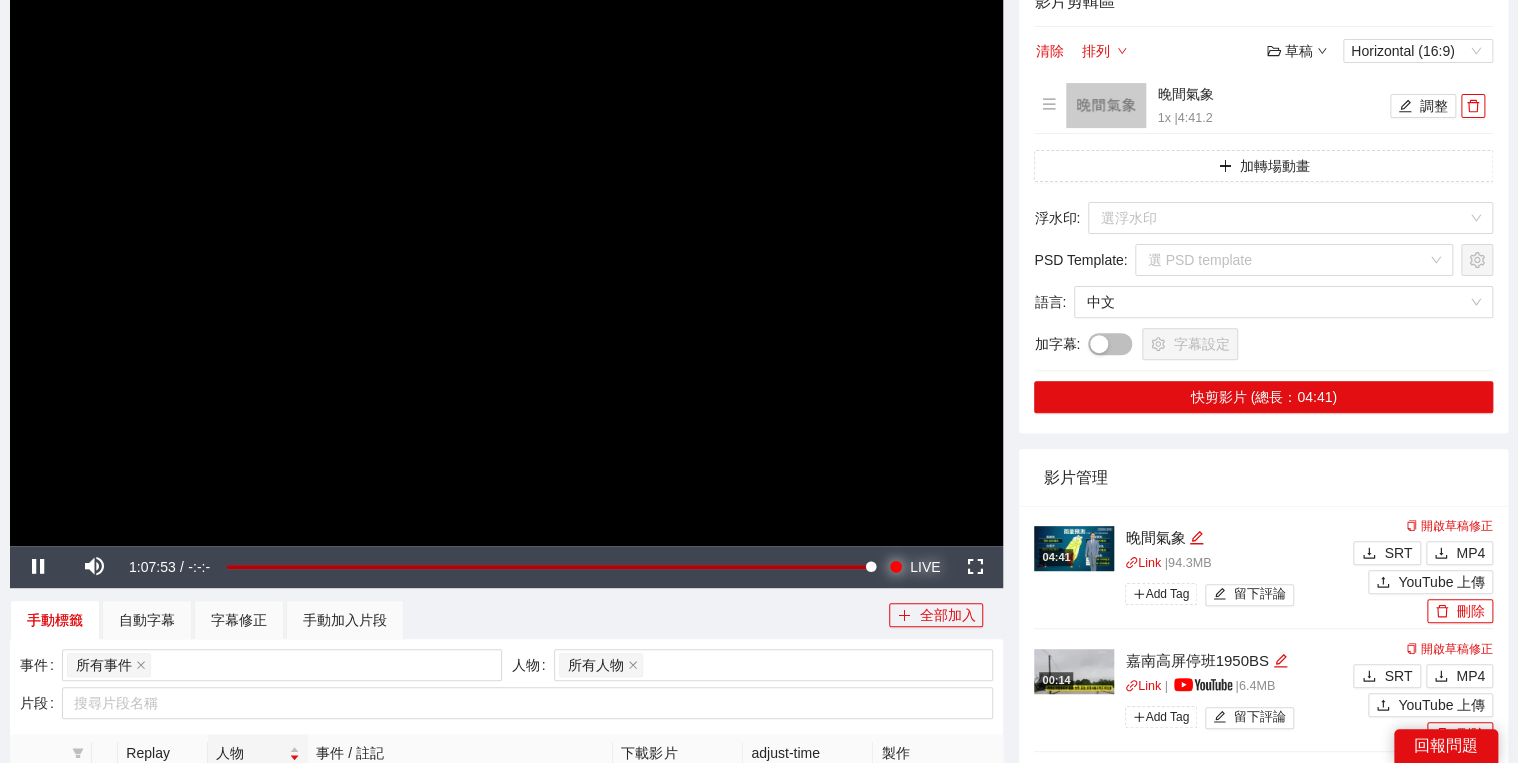 type 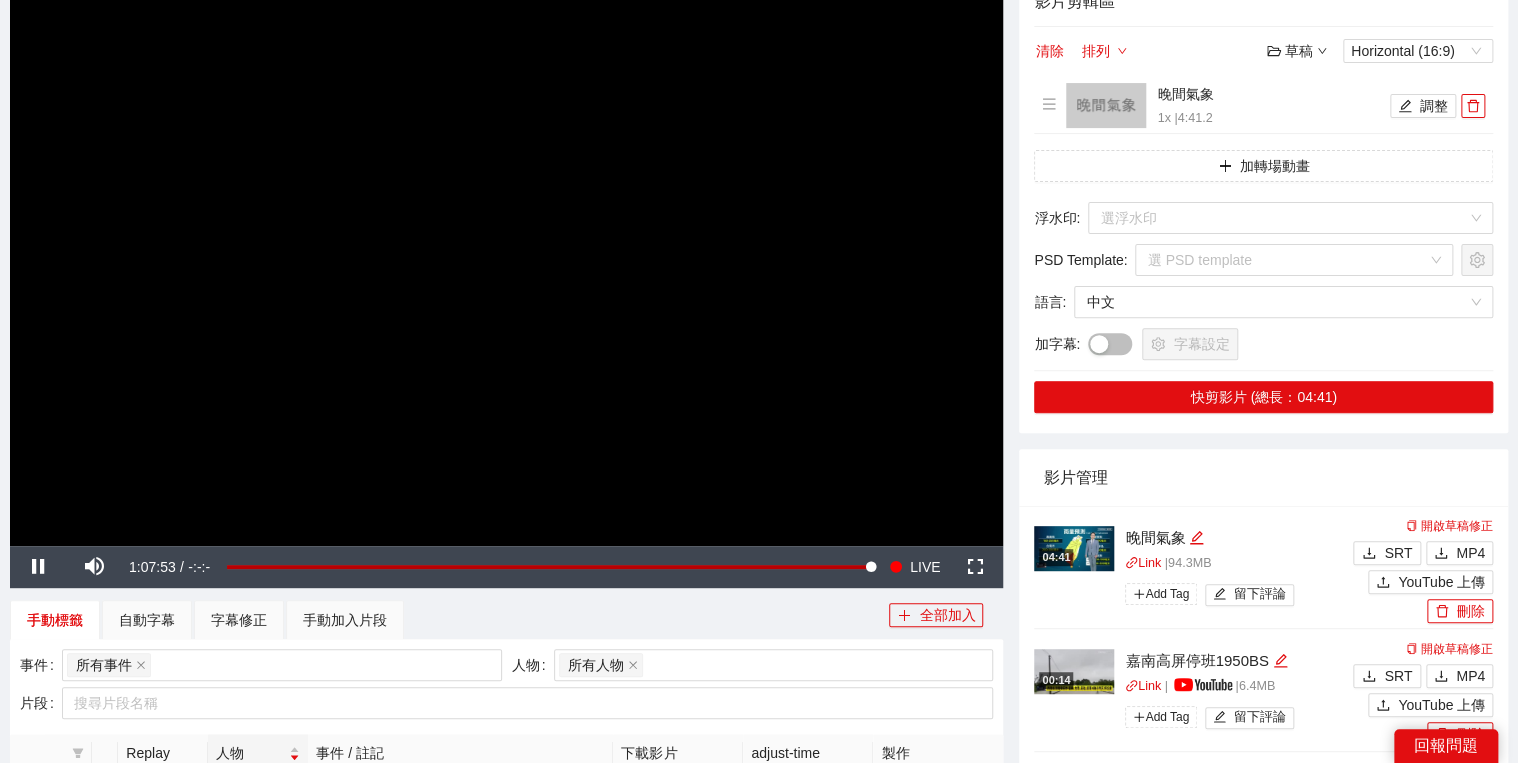 click at bounding box center [506, 266] 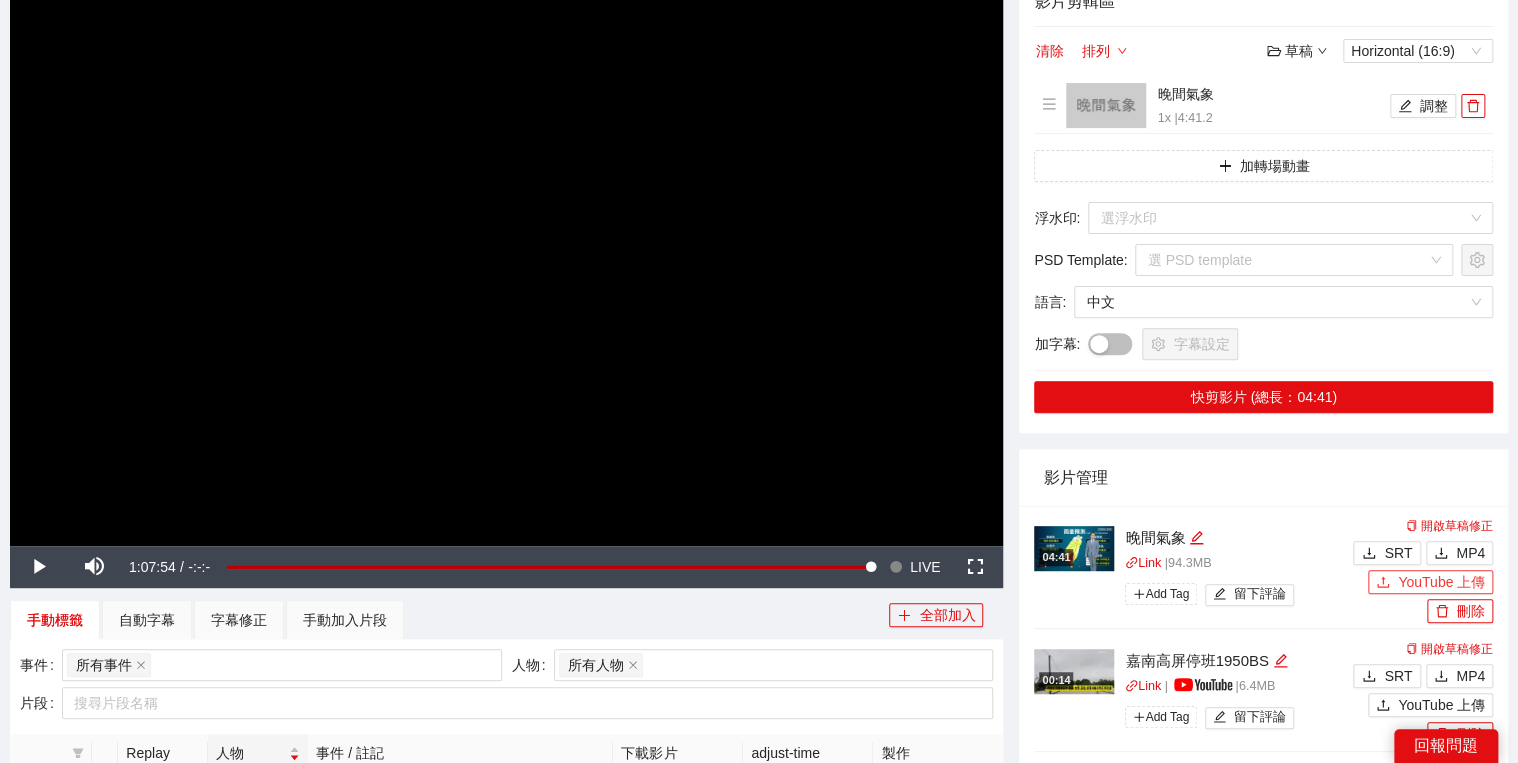 click 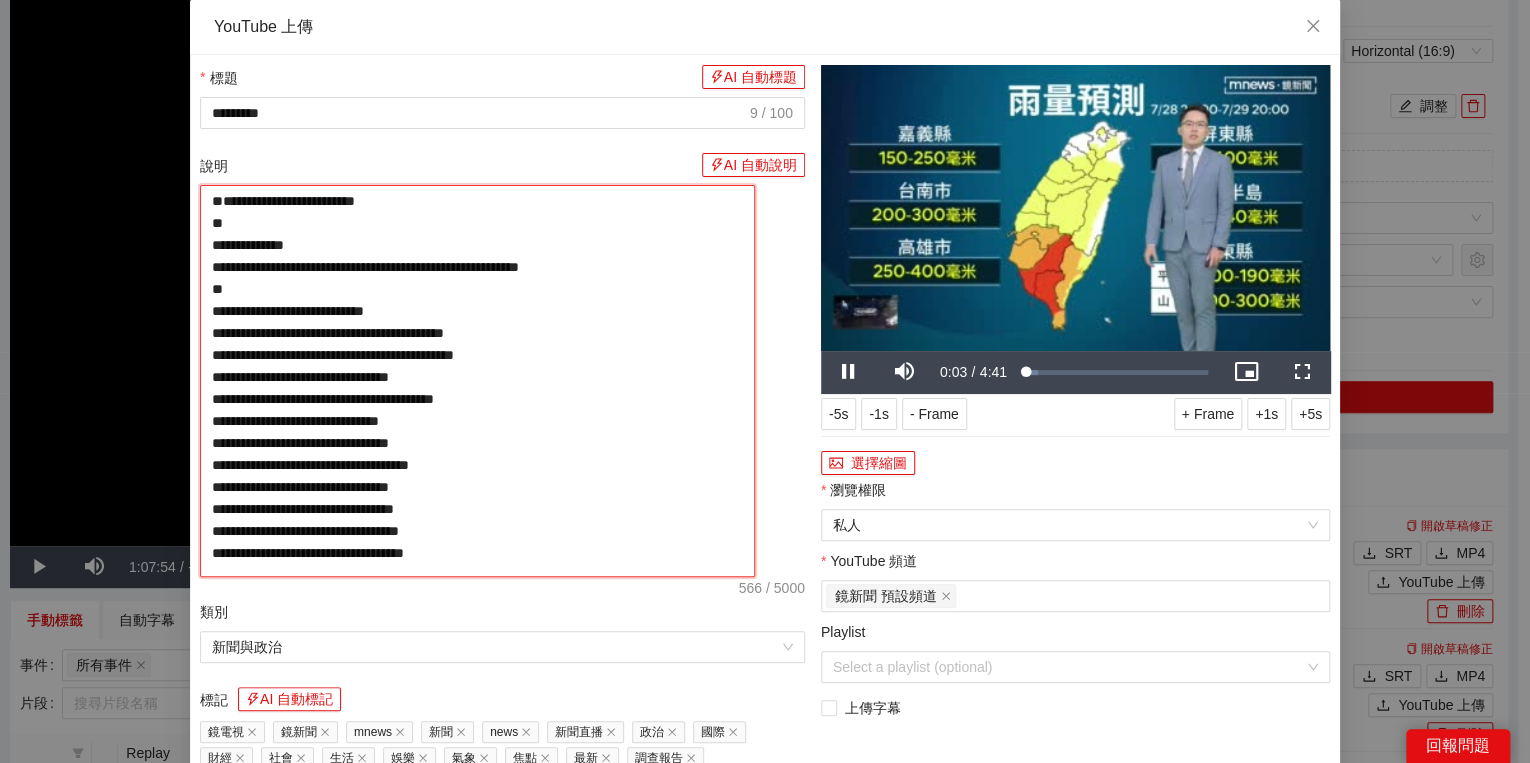 click on "**********" at bounding box center [477, 381] 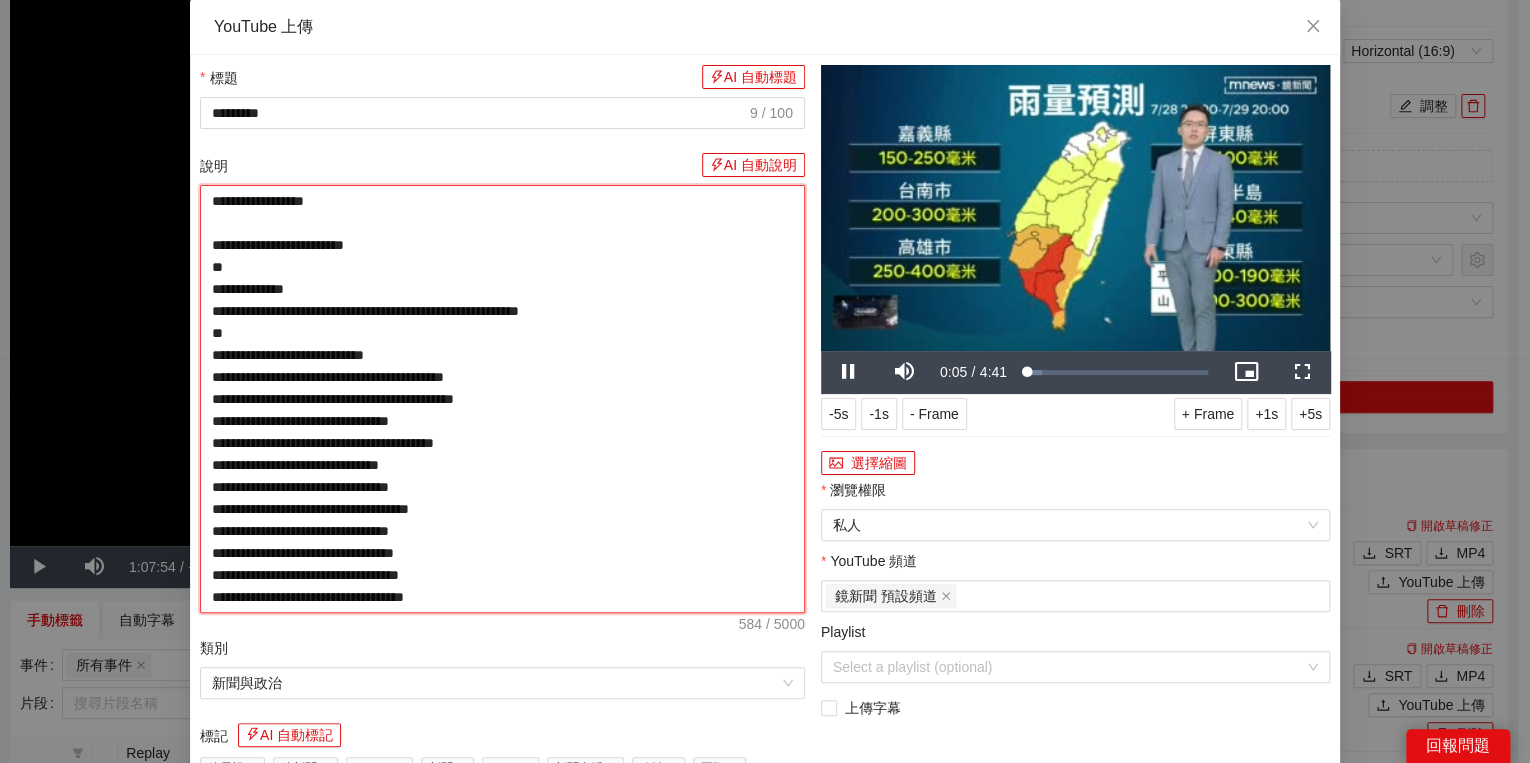 click on "**********" at bounding box center (502, 399) 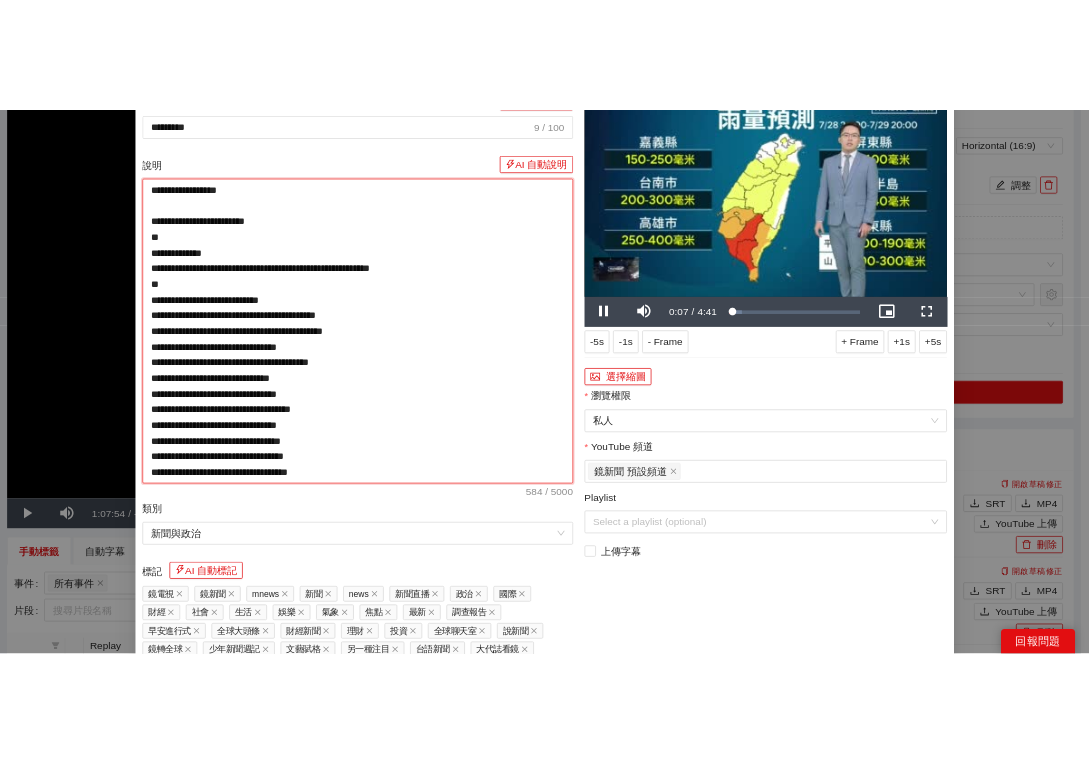 scroll, scrollTop: 0, scrollLeft: 0, axis: both 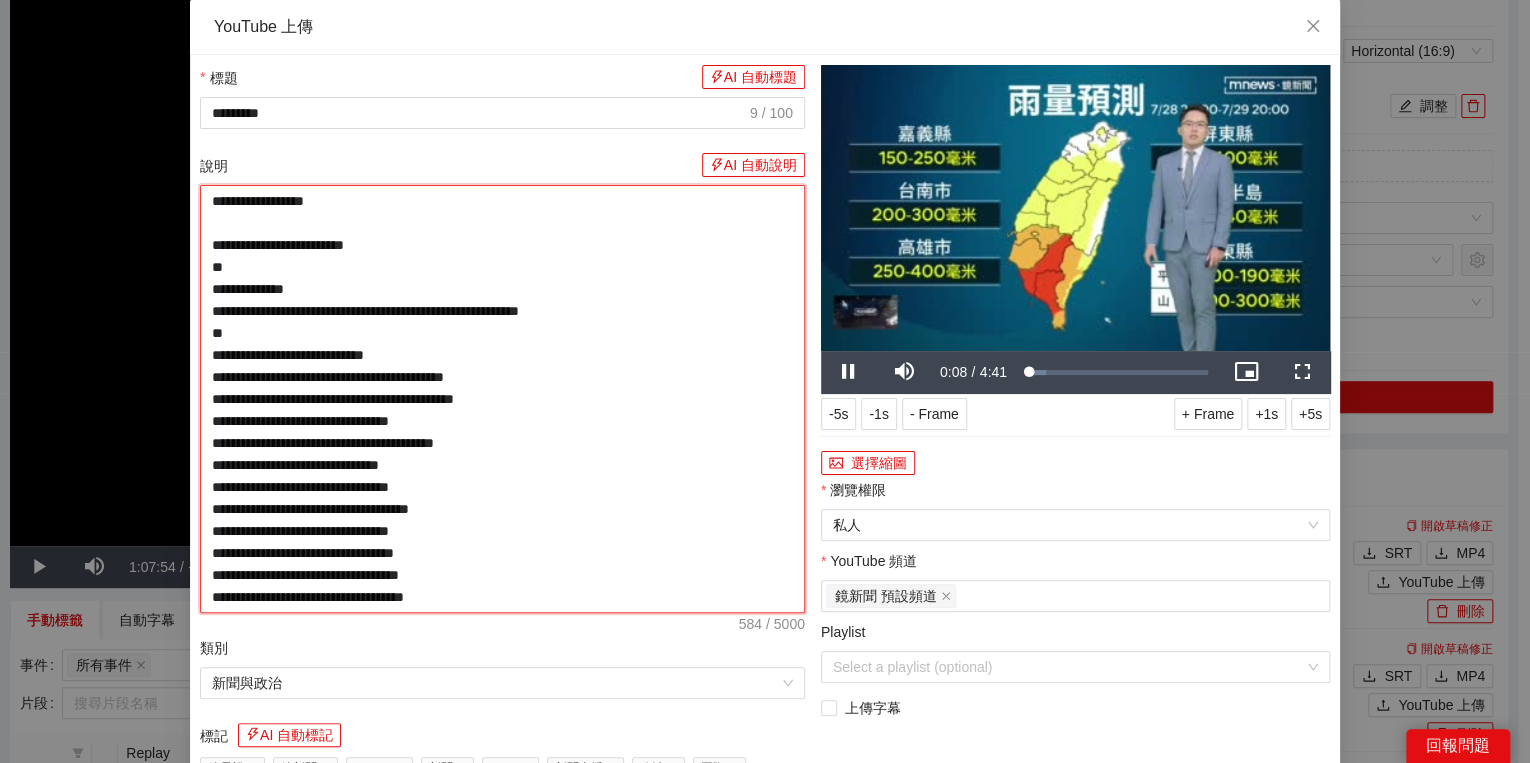 type on "**********" 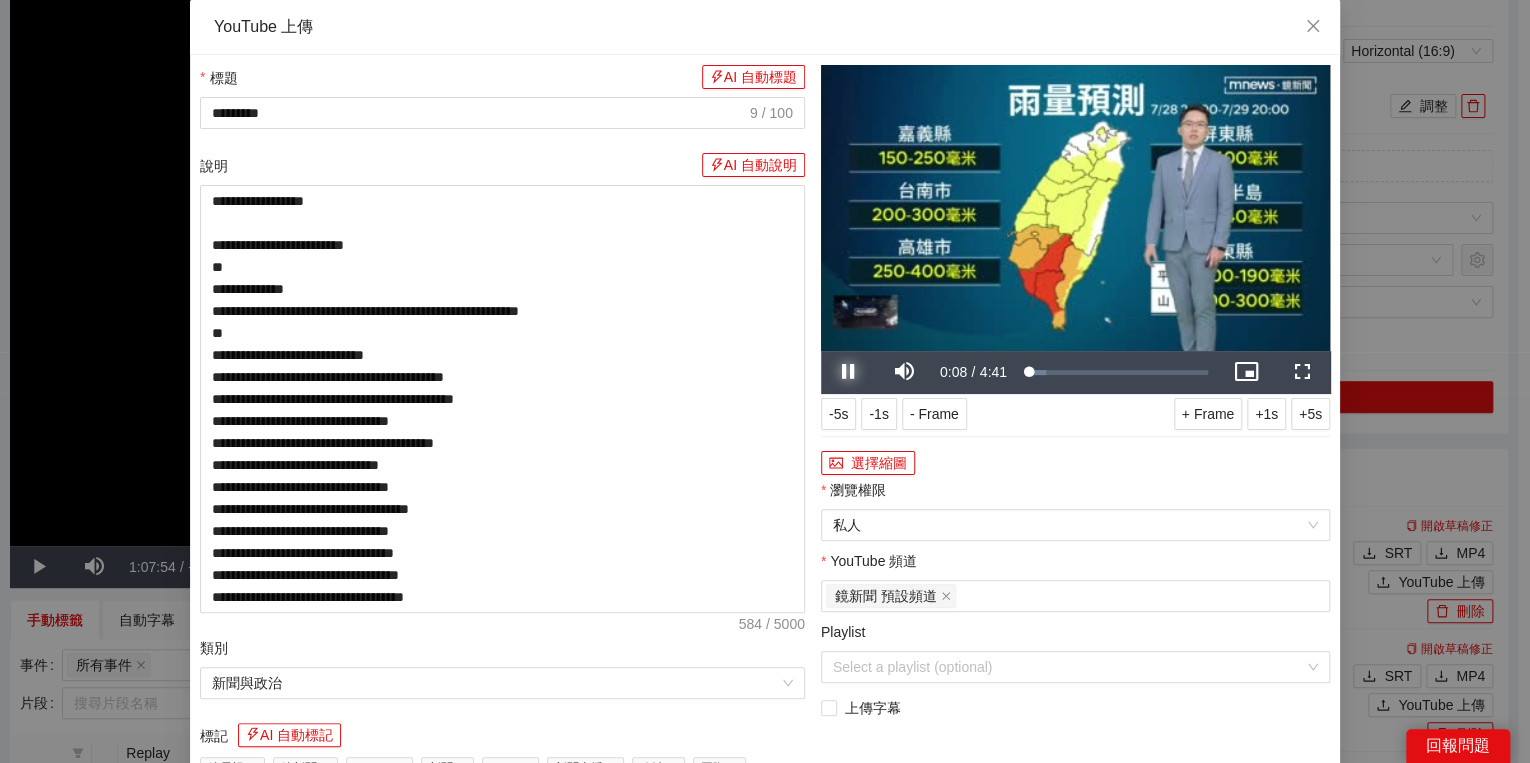 click at bounding box center [849, 372] 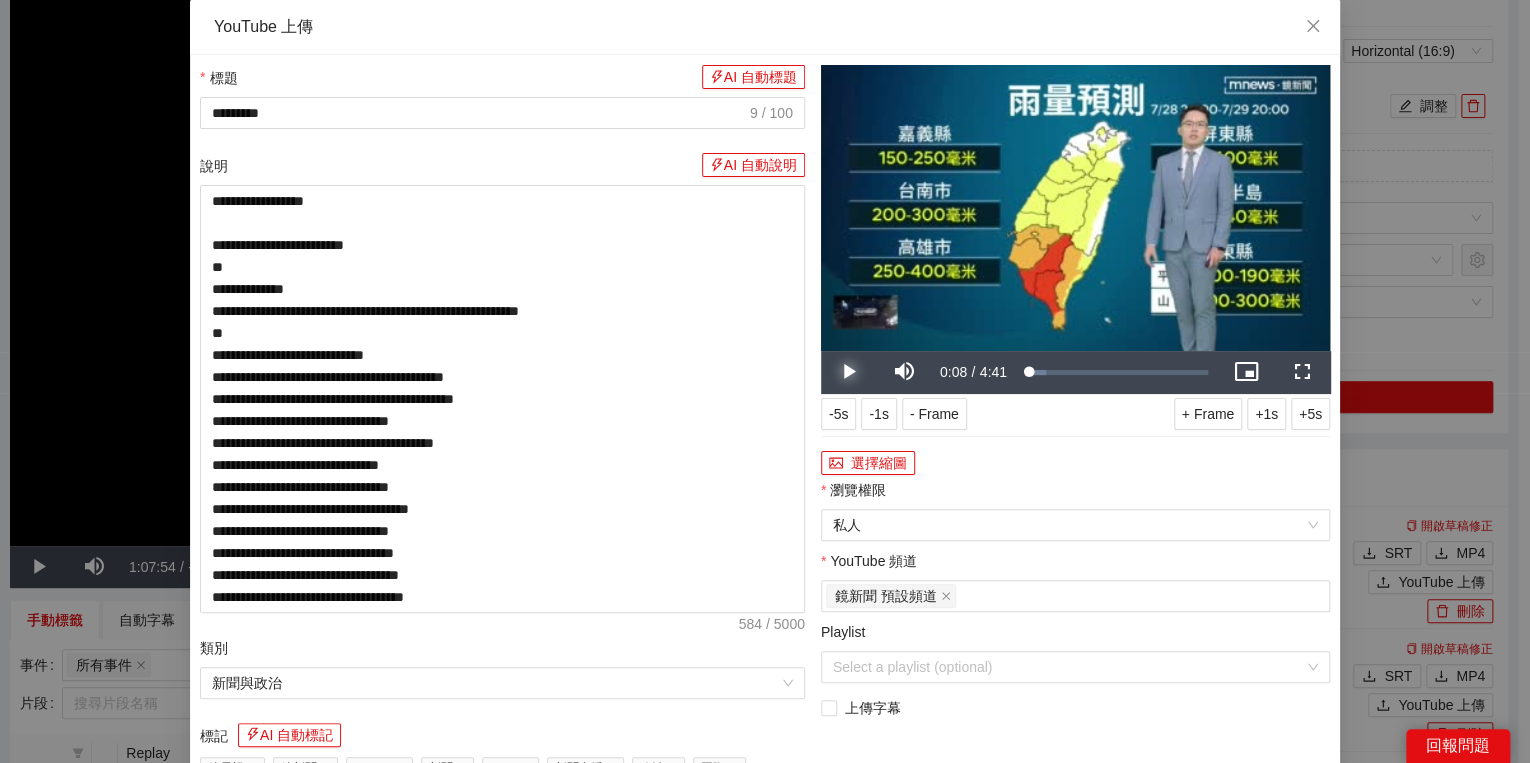 click at bounding box center [849, 372] 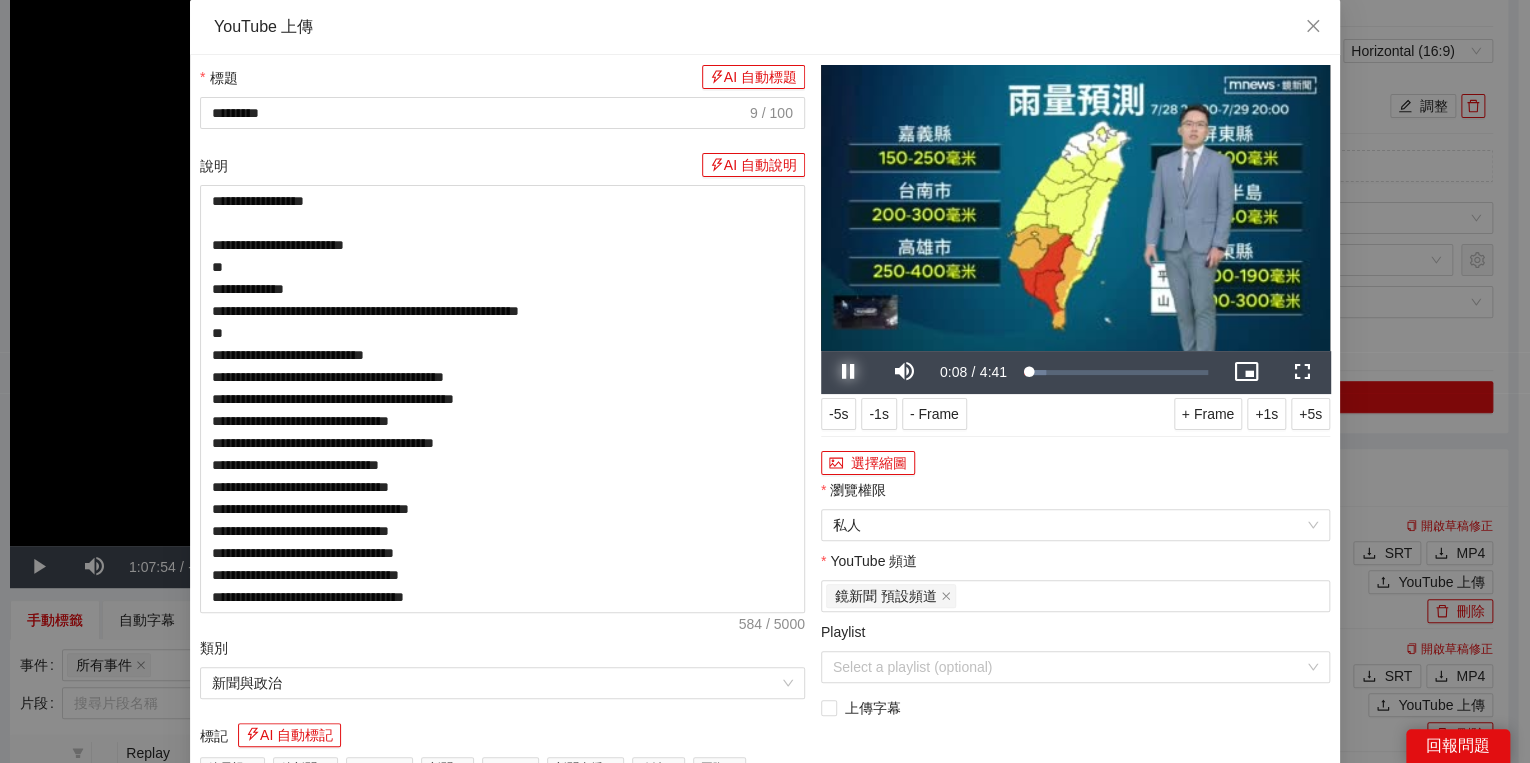 click at bounding box center [849, 372] 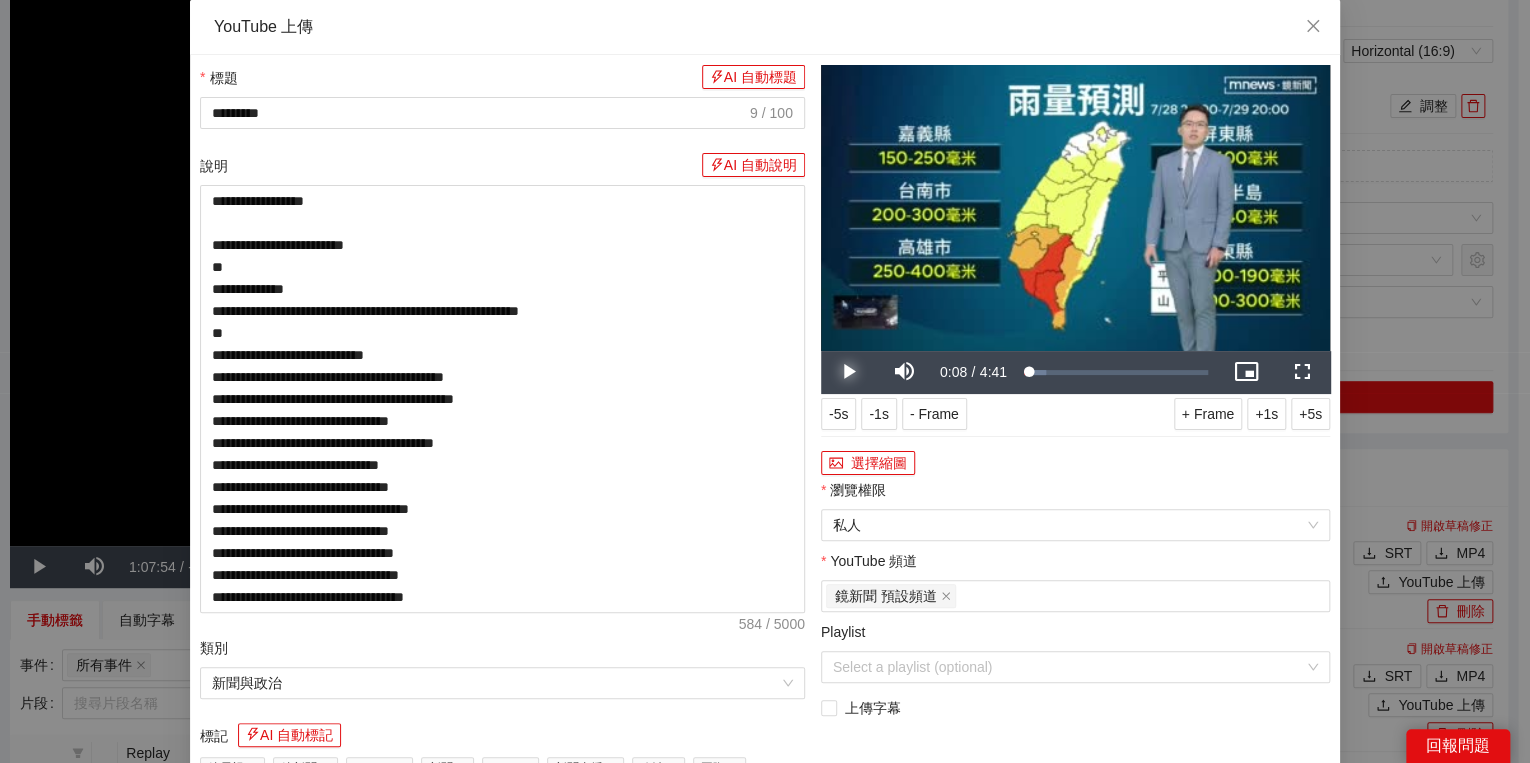click at bounding box center (849, 372) 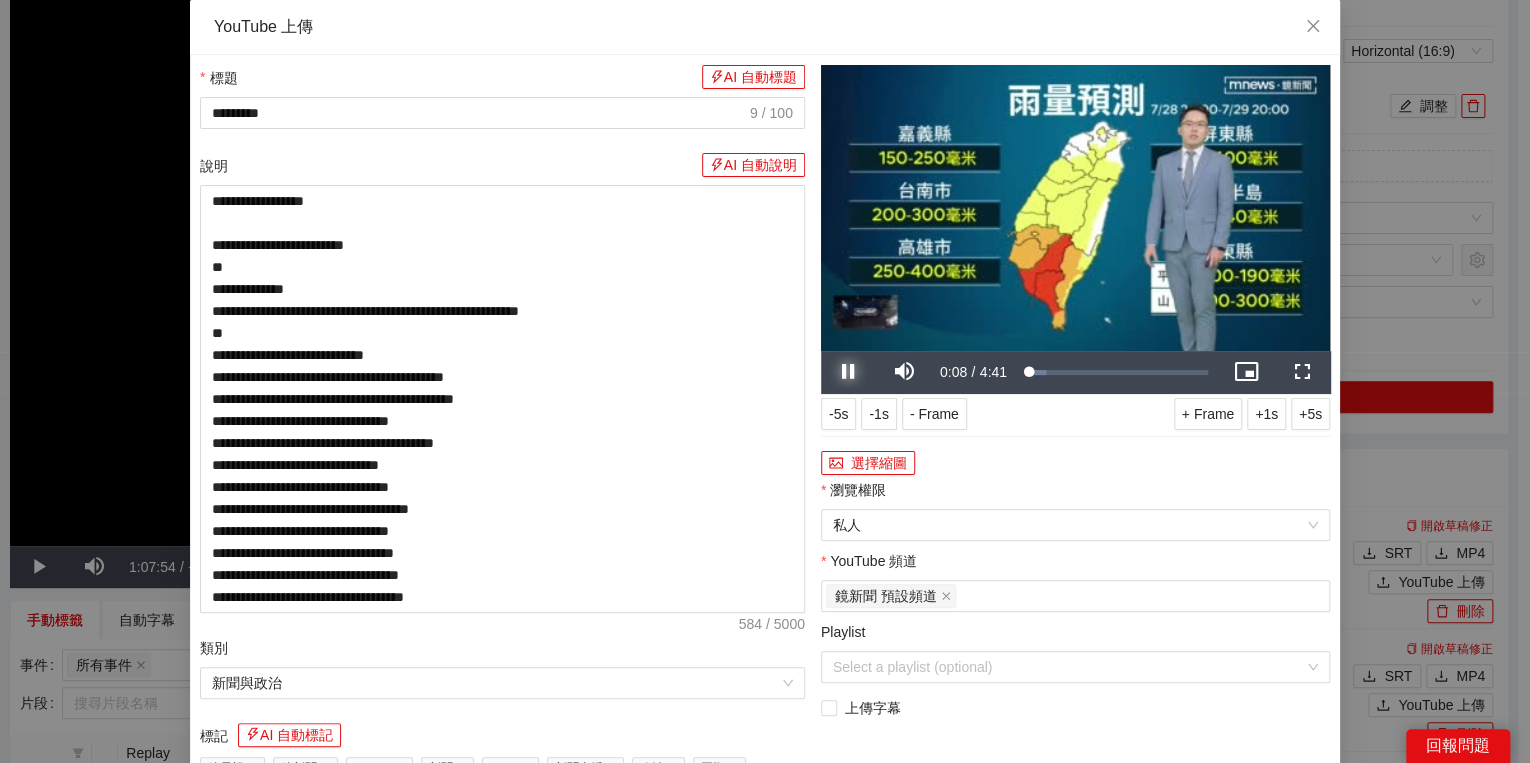 click at bounding box center [849, 372] 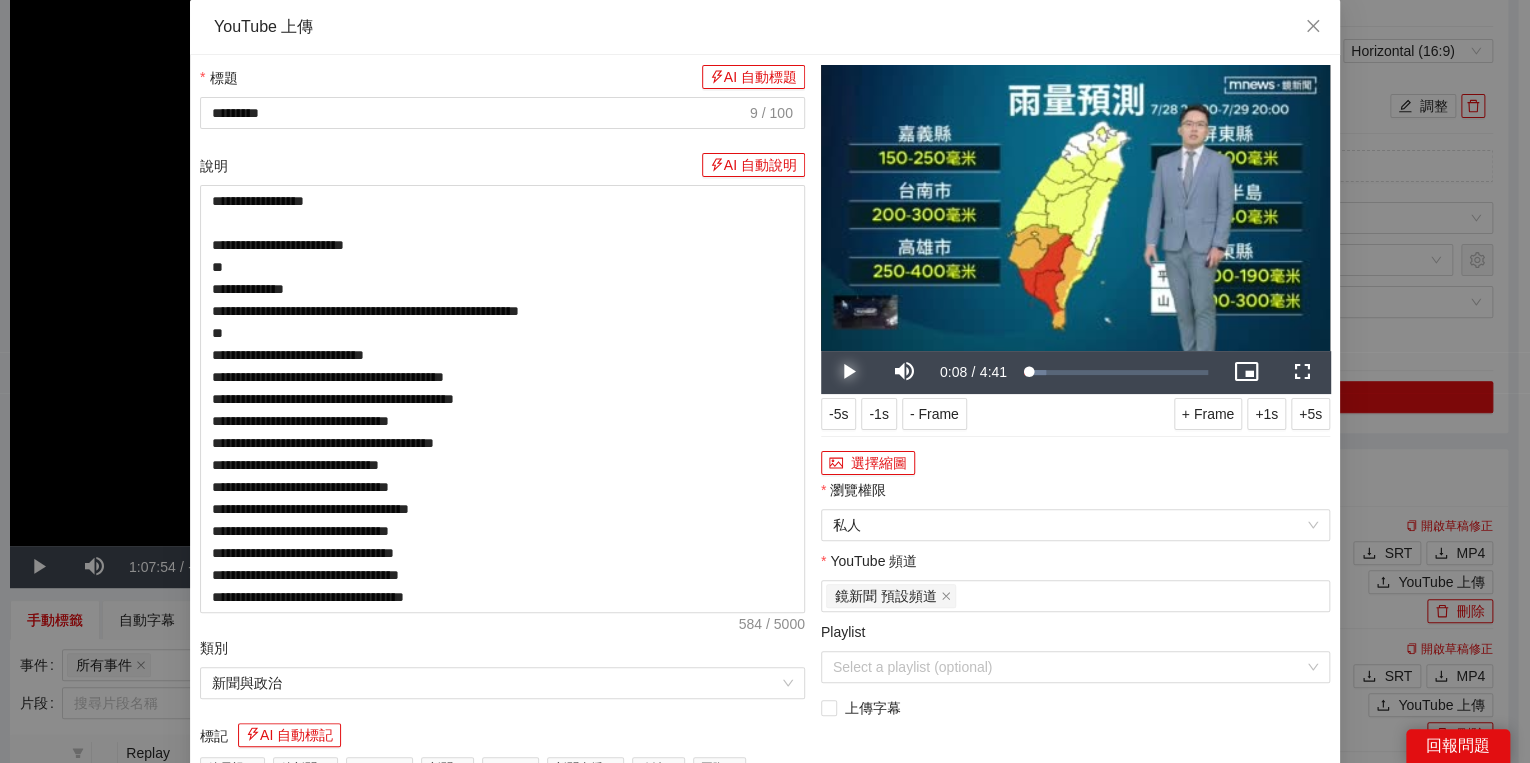 click at bounding box center [849, 372] 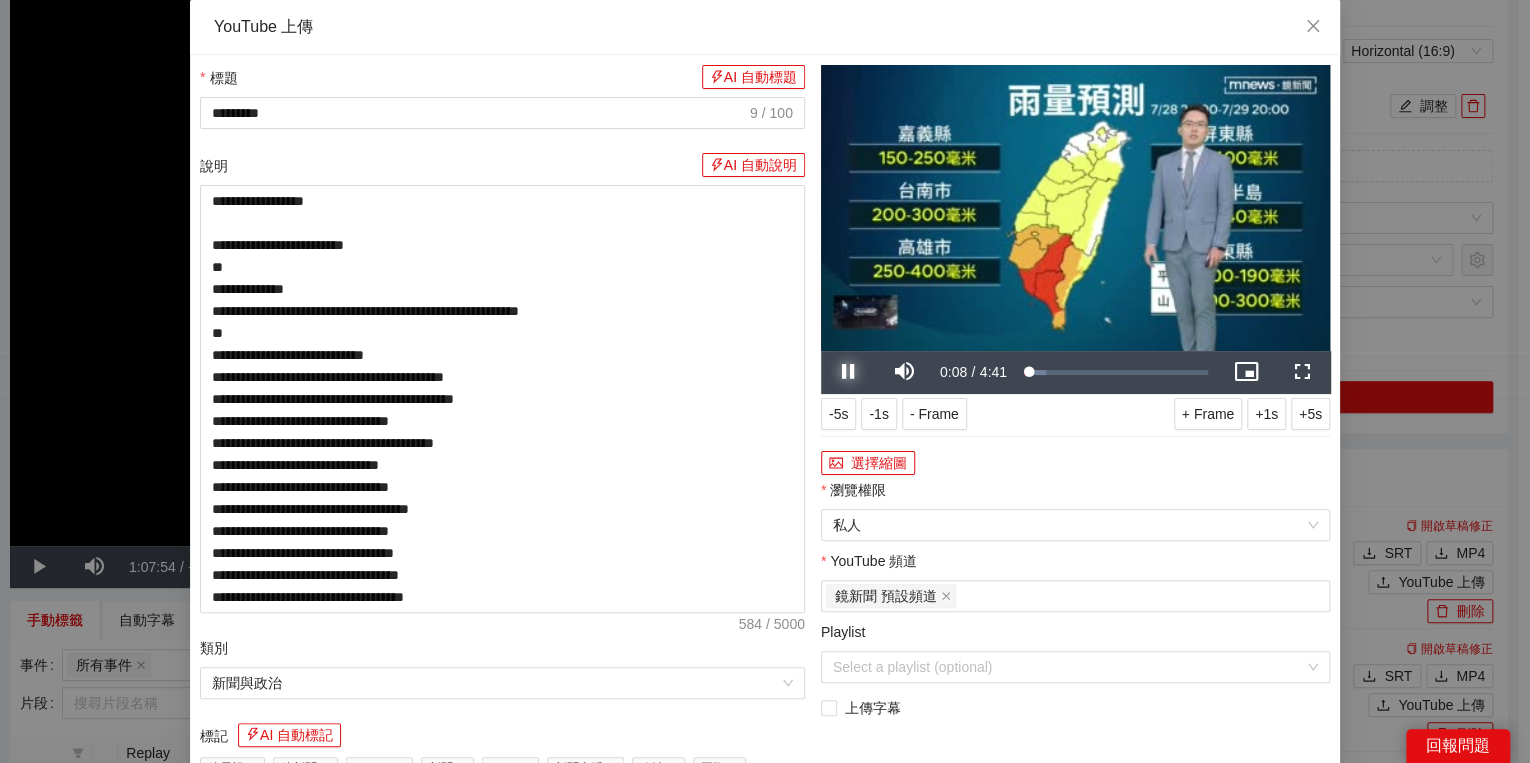 click at bounding box center [849, 372] 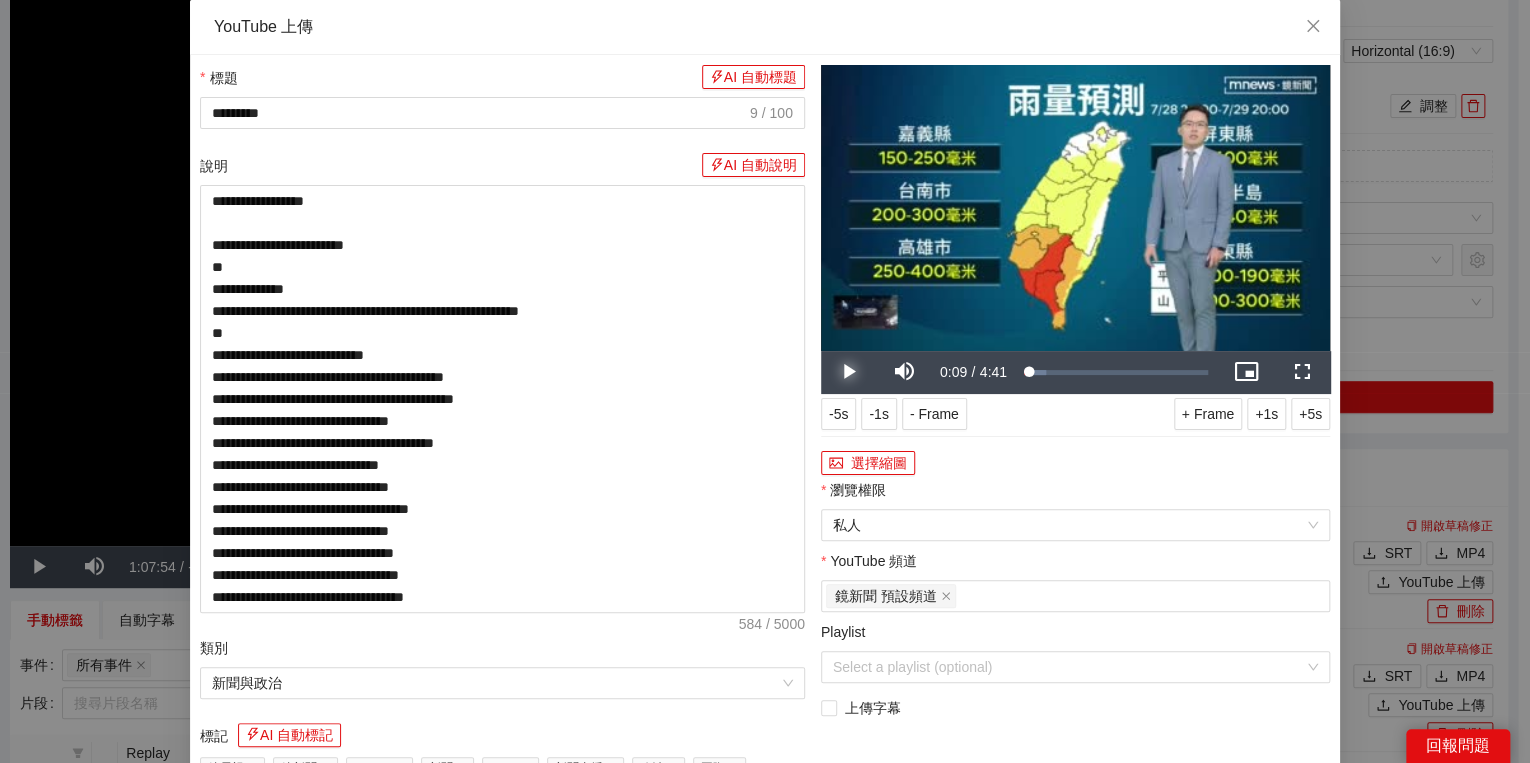 click at bounding box center [849, 372] 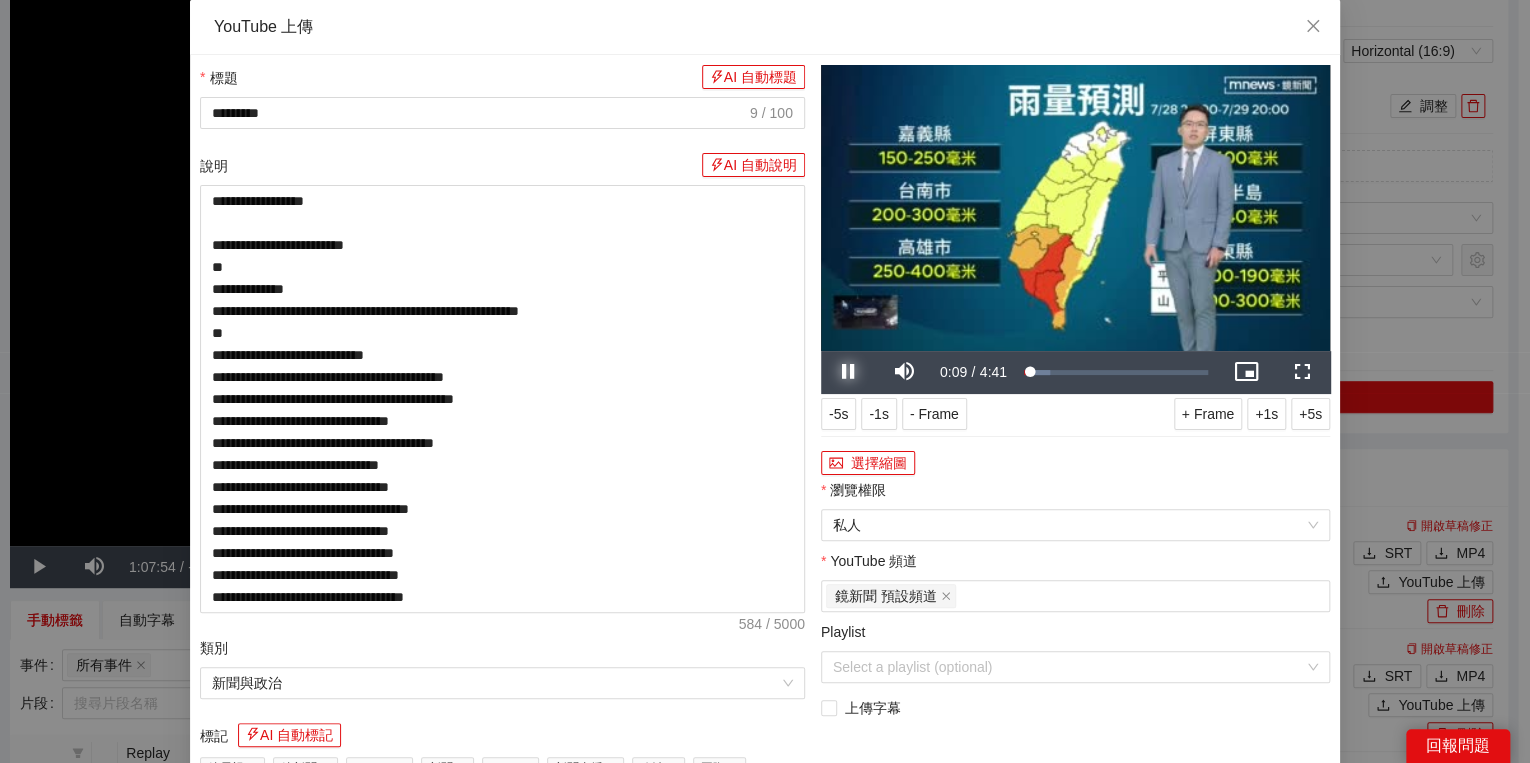 click at bounding box center (849, 372) 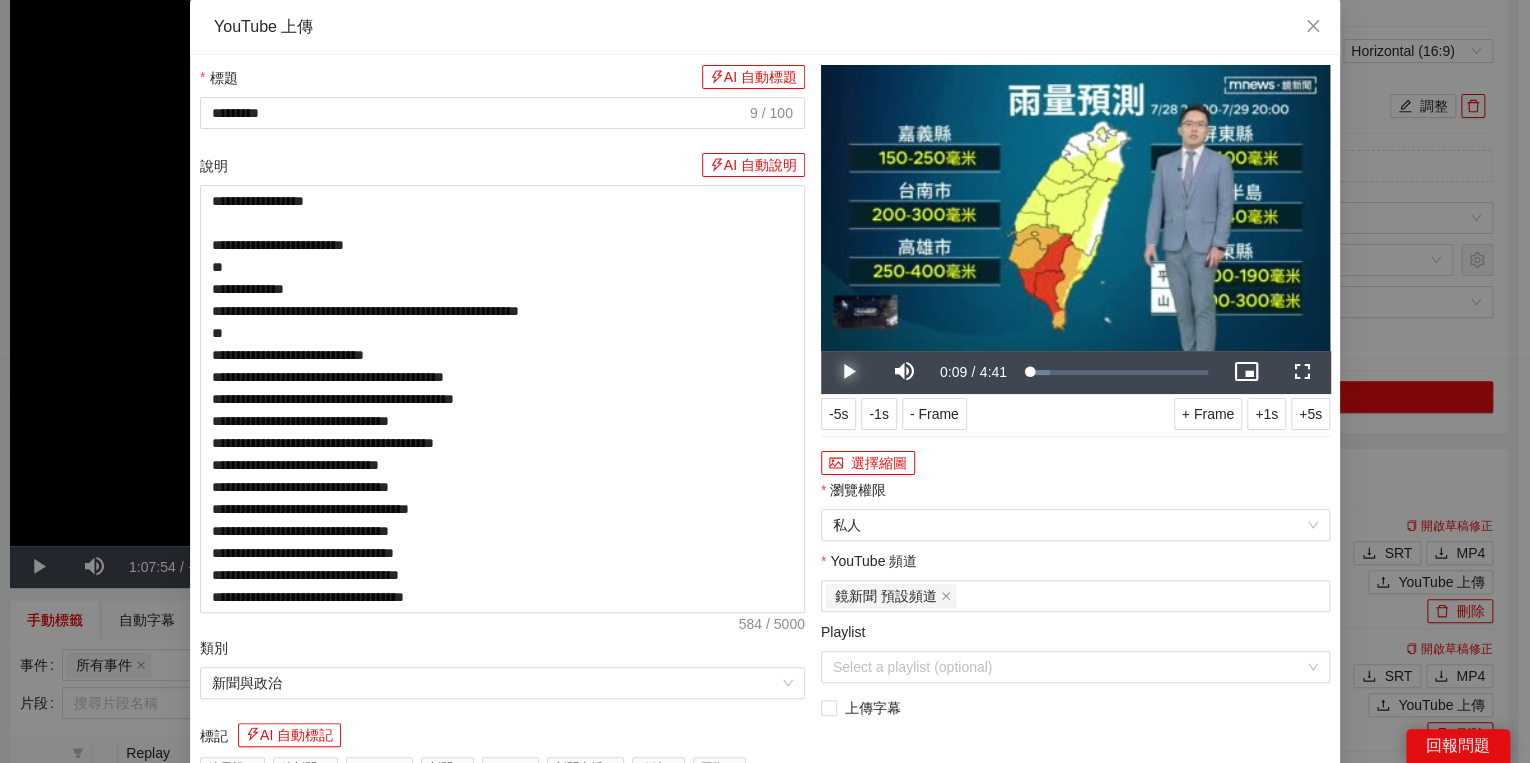 click at bounding box center (849, 372) 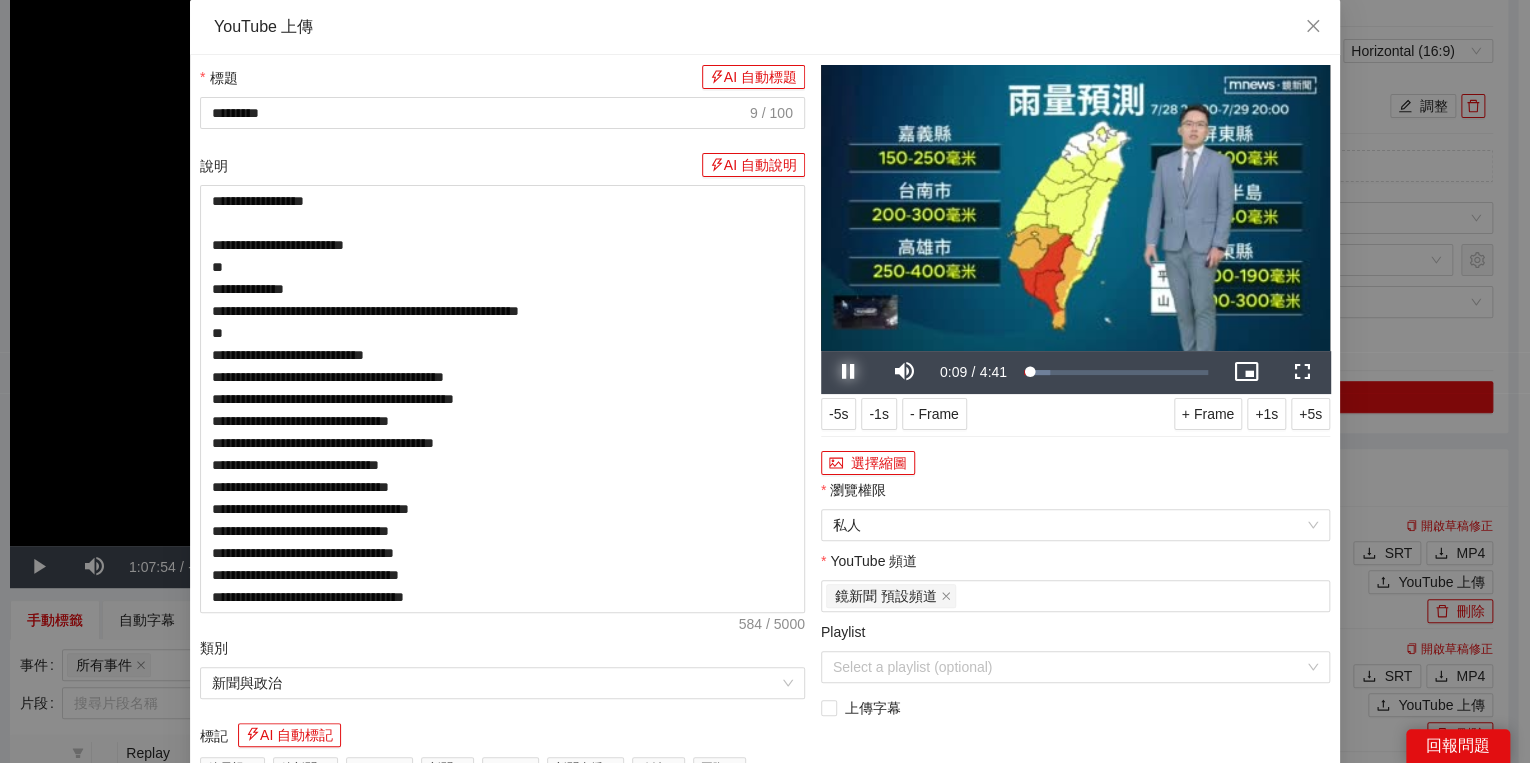 click at bounding box center [849, 372] 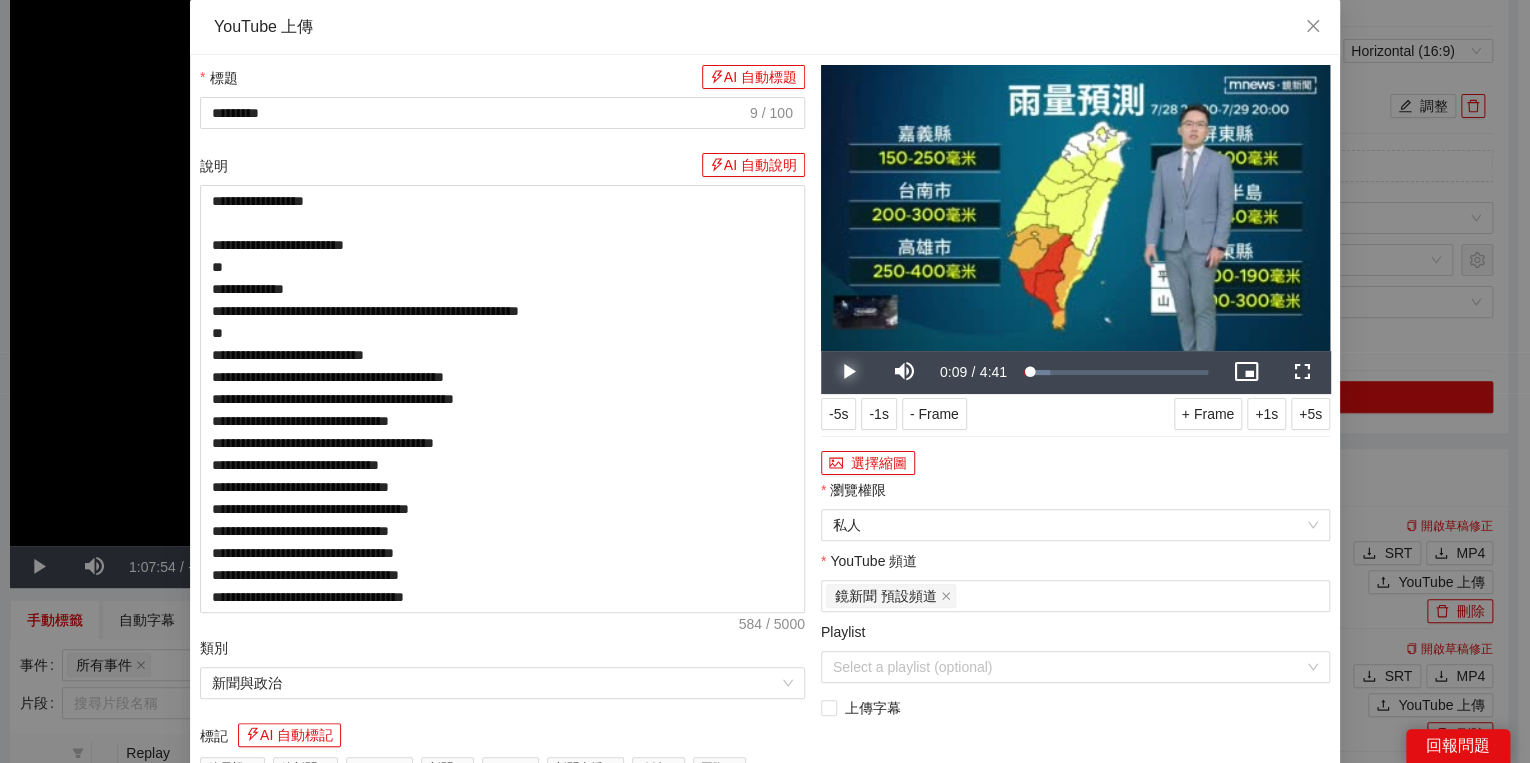 click at bounding box center [849, 372] 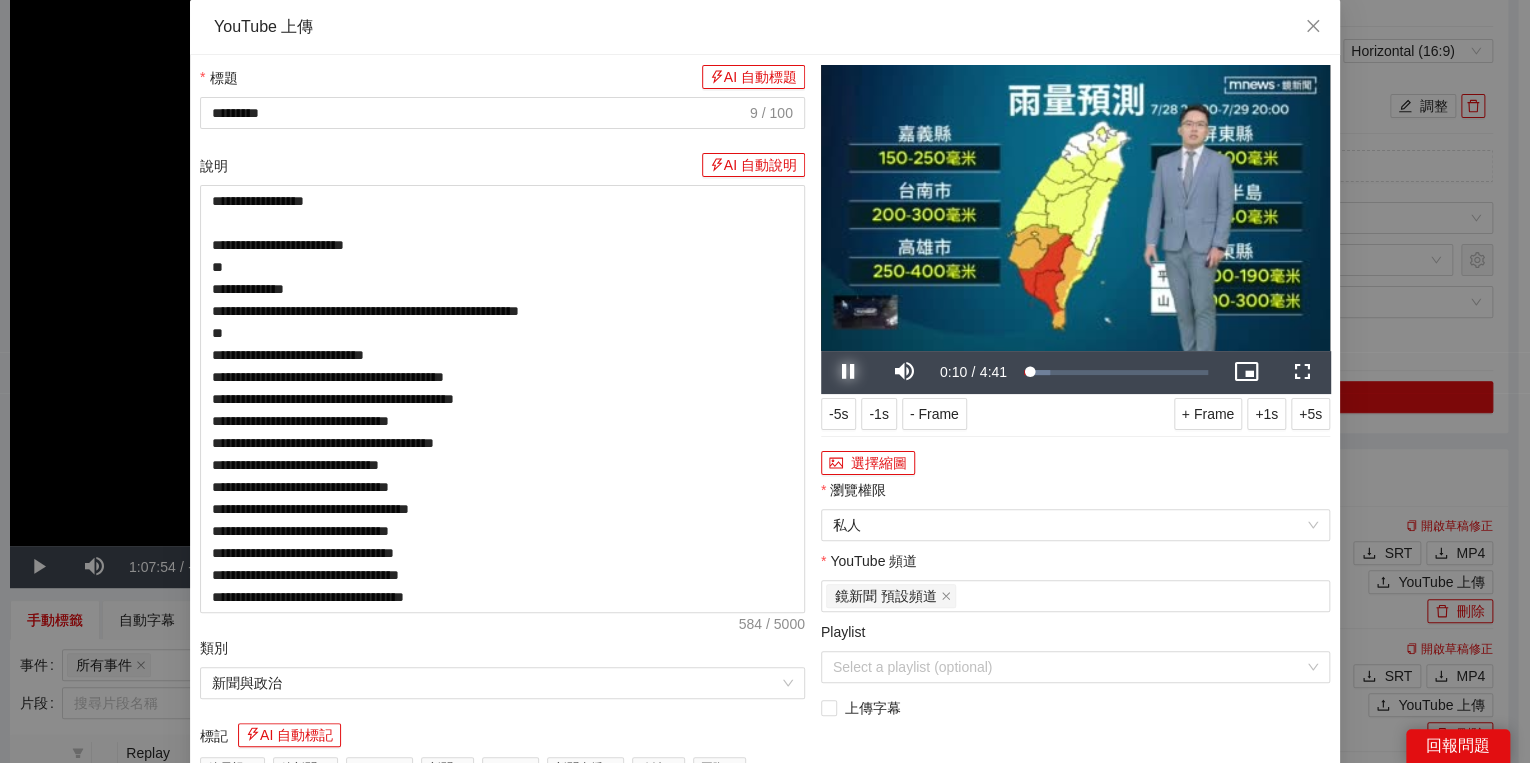 click at bounding box center [849, 372] 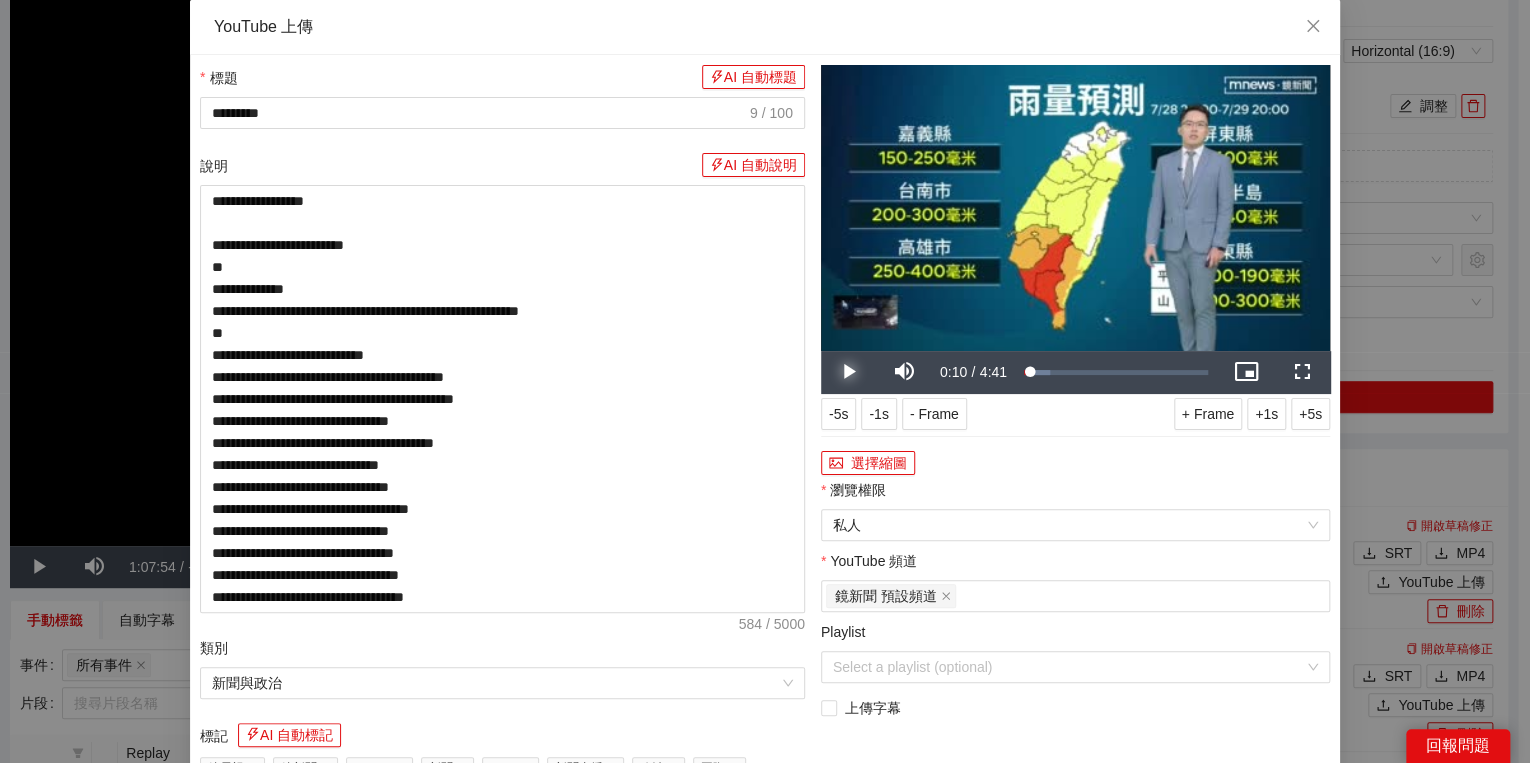 click at bounding box center [849, 372] 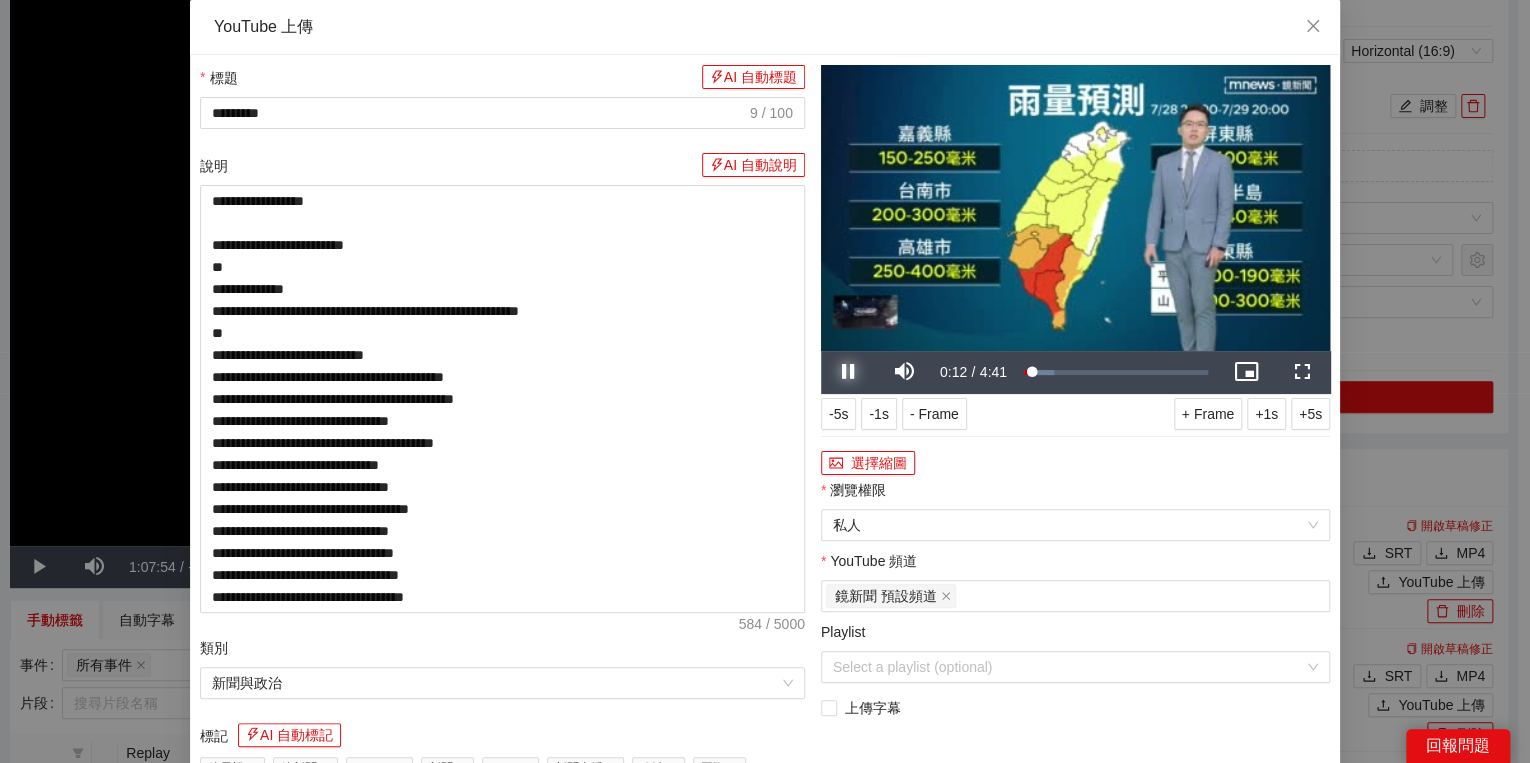 click at bounding box center [849, 372] 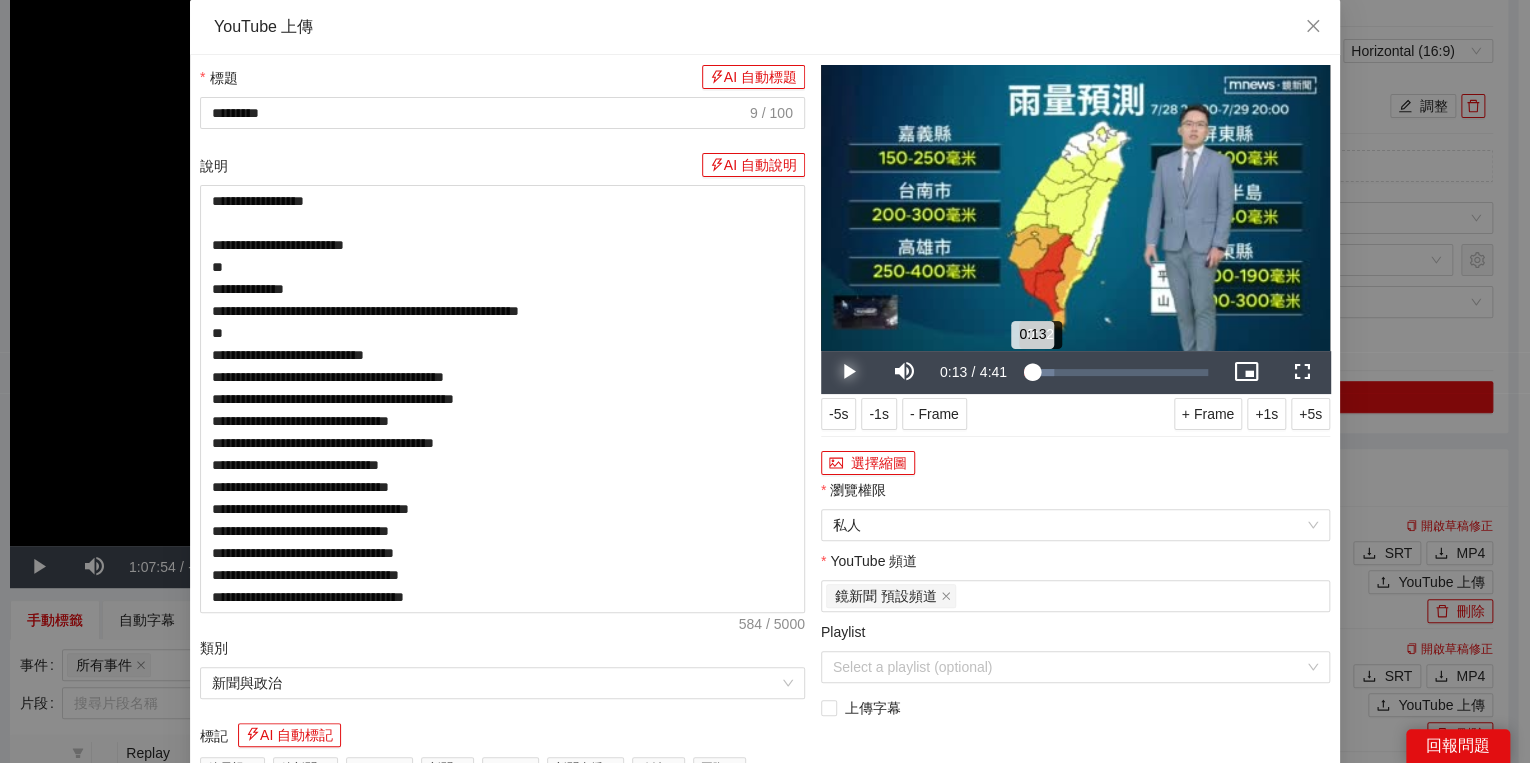 click on "0:13" at bounding box center [1028, 372] 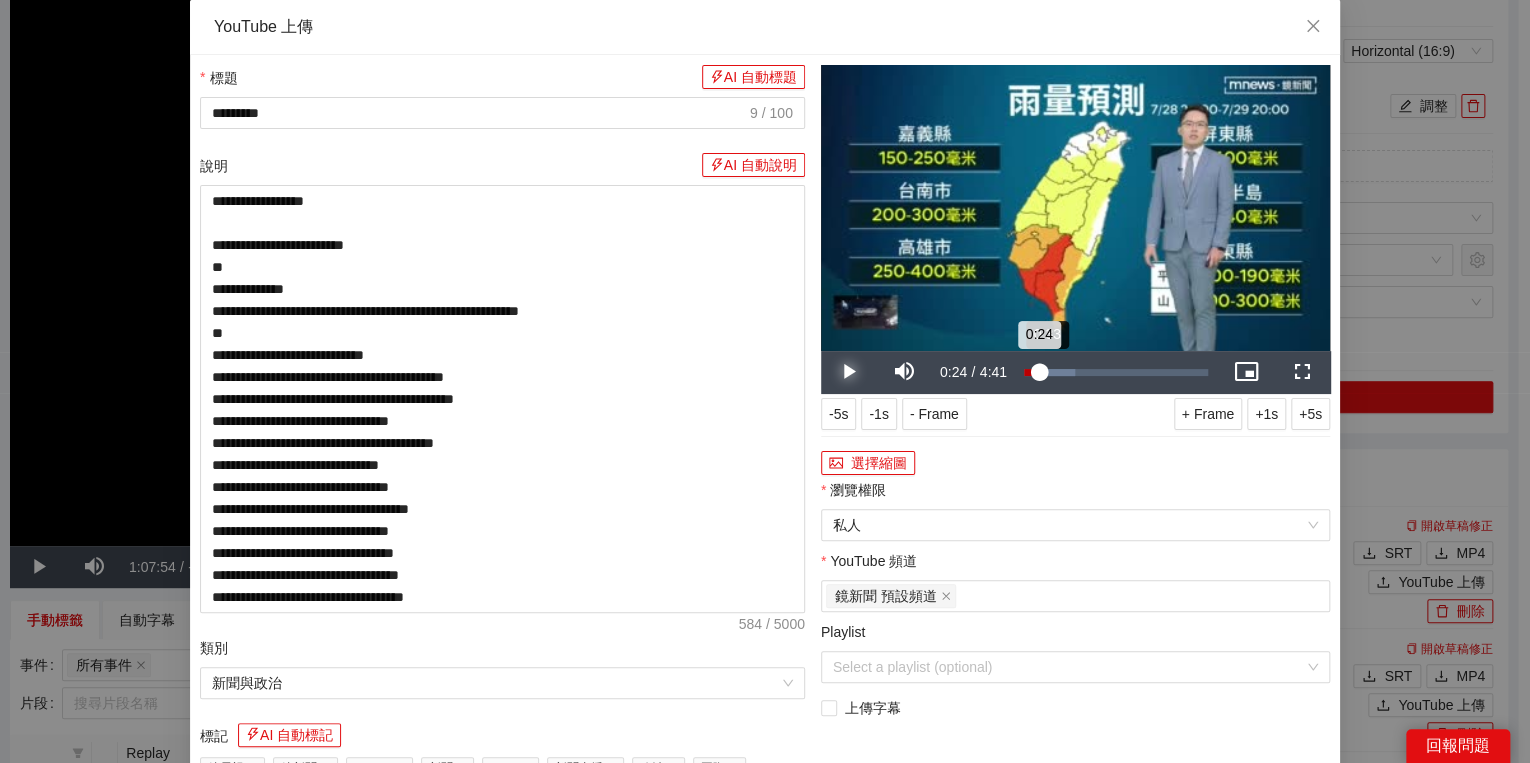 click on "0:24" at bounding box center (1031, 372) 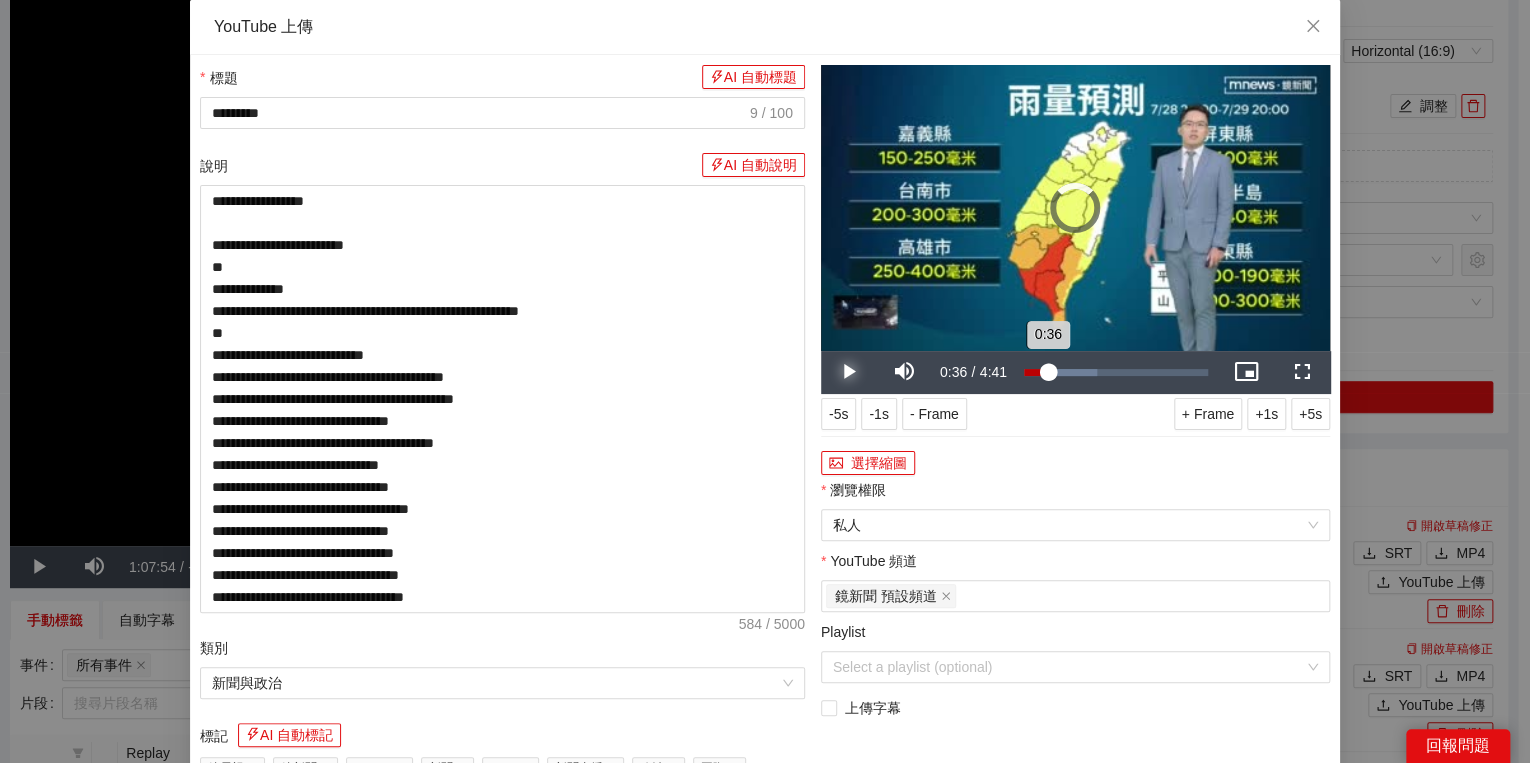 click on "0:36" at bounding box center [1036, 372] 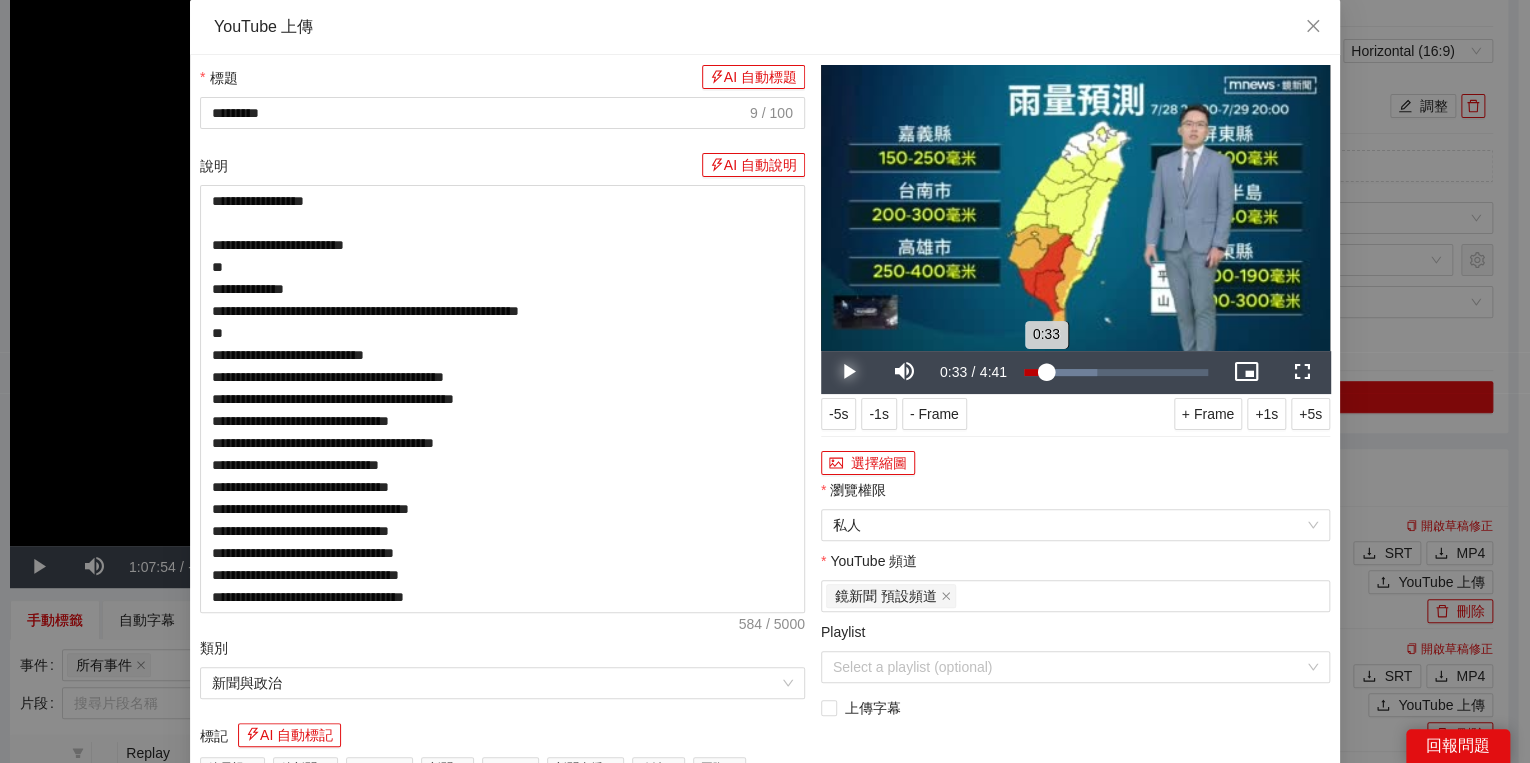 click on "0:33" at bounding box center (1035, 372) 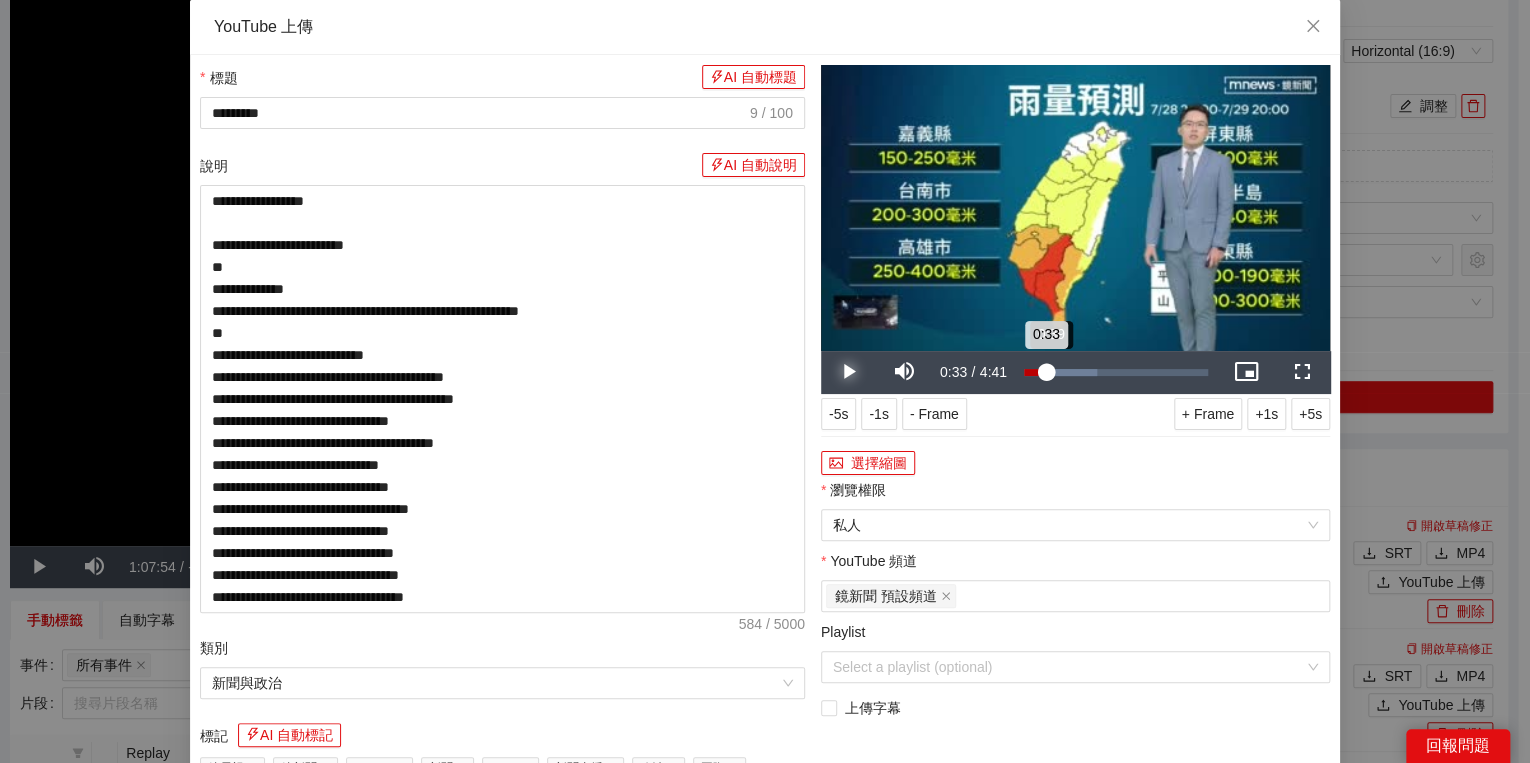 click on "0:33" at bounding box center (1035, 372) 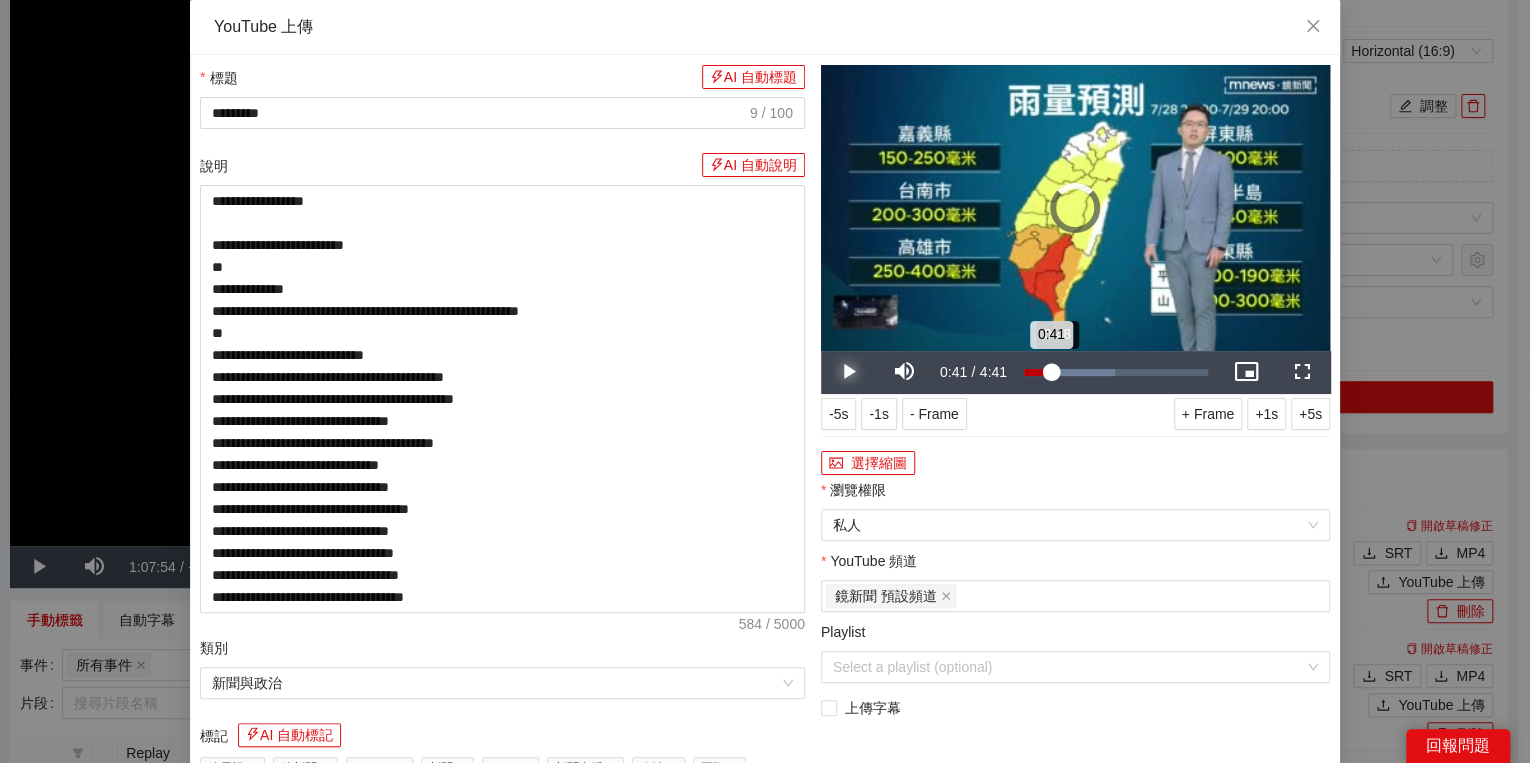 click on "0:41" at bounding box center [1037, 372] 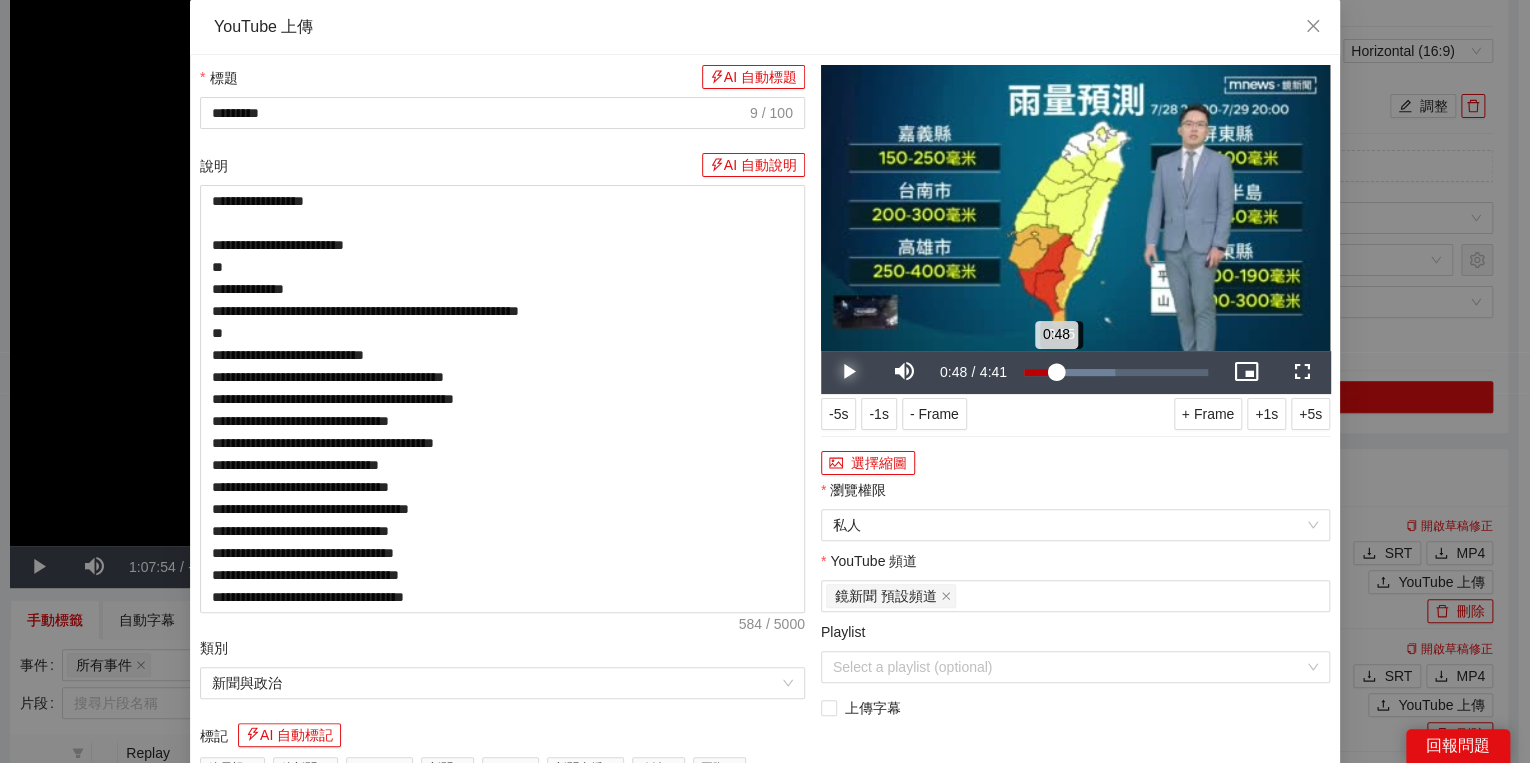 click on "0:48" at bounding box center (1040, 372) 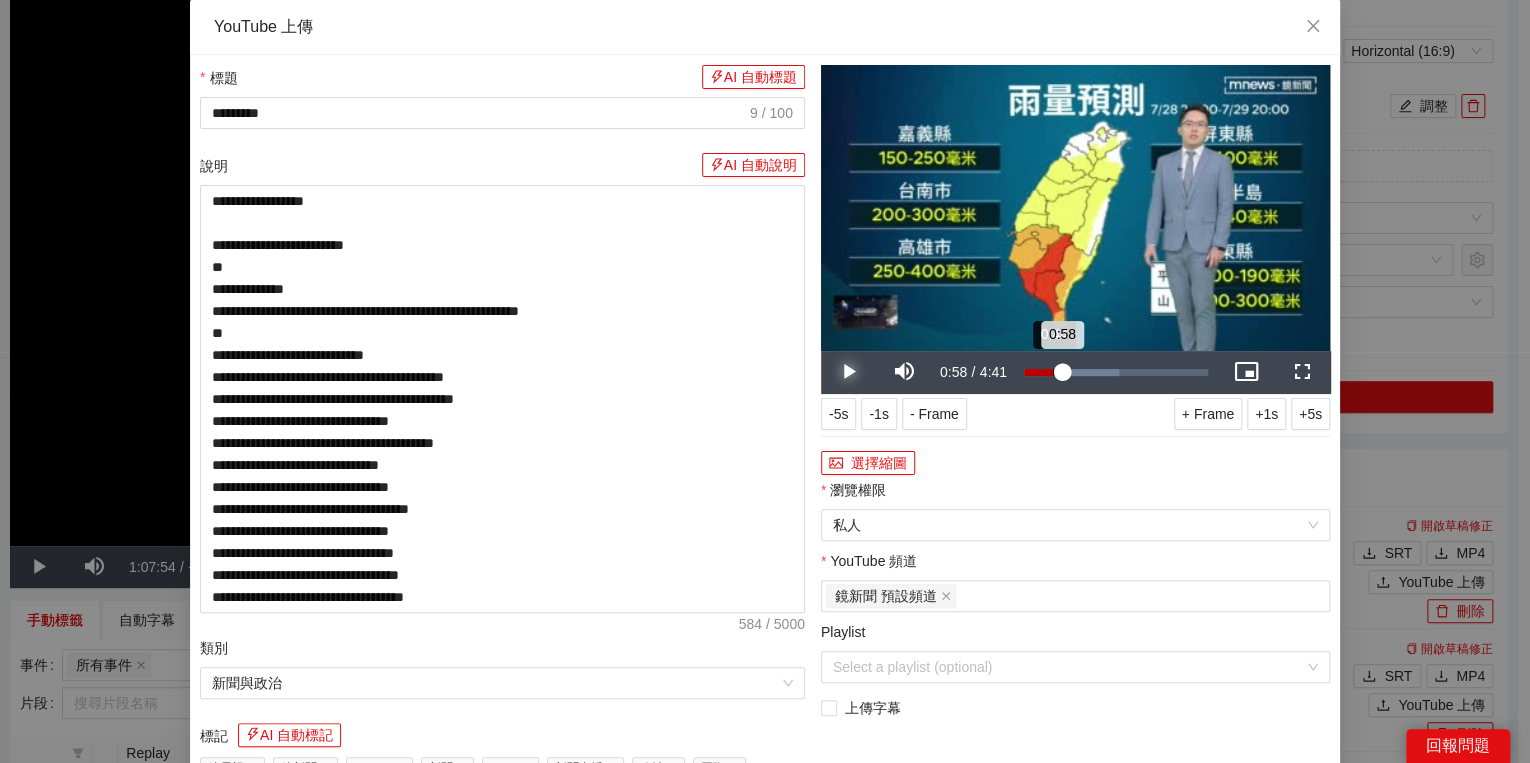 click on "Loaded :  51.49% 0:44 0:58" at bounding box center (1116, 372) 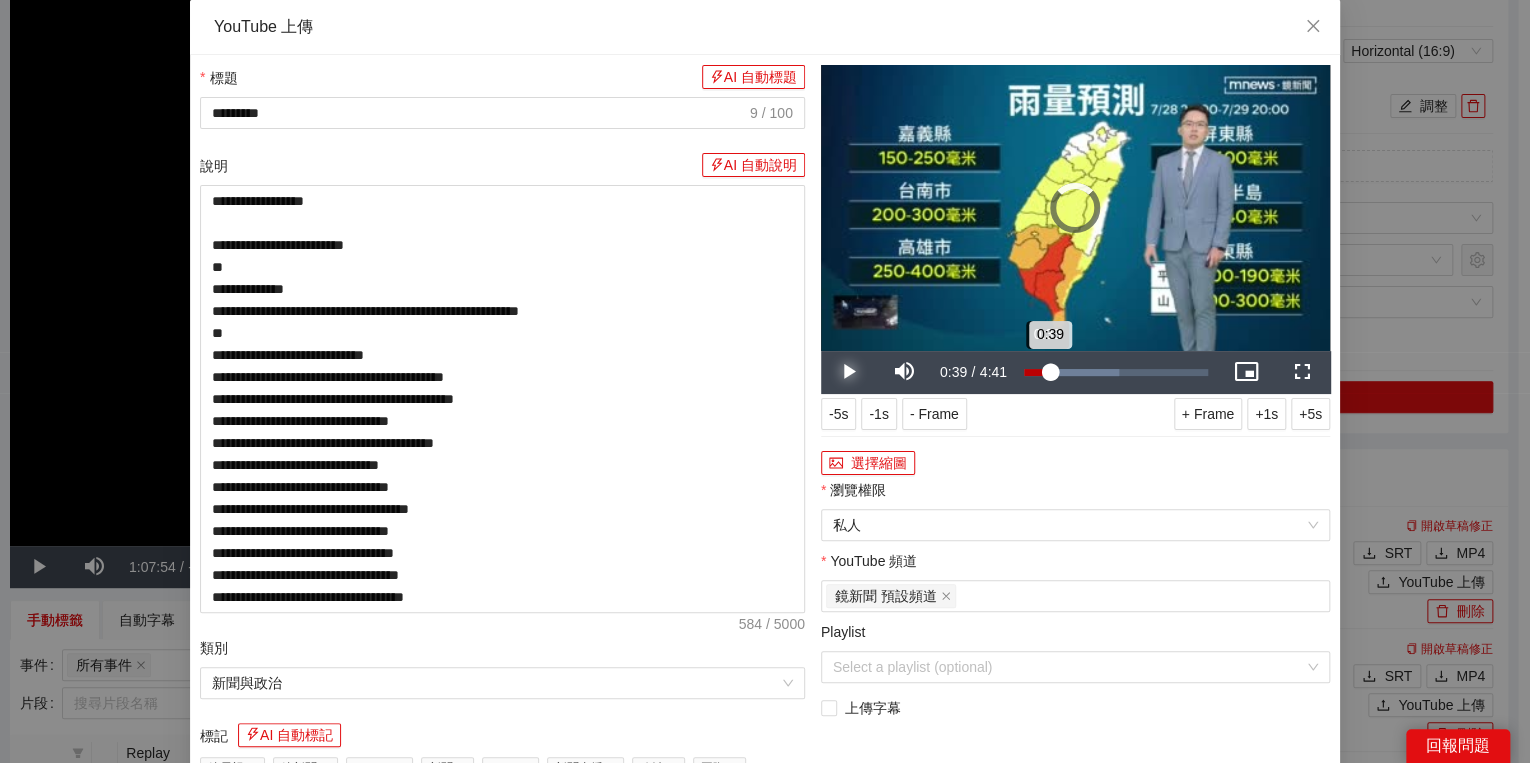 click on "0:39" at bounding box center [1037, 372] 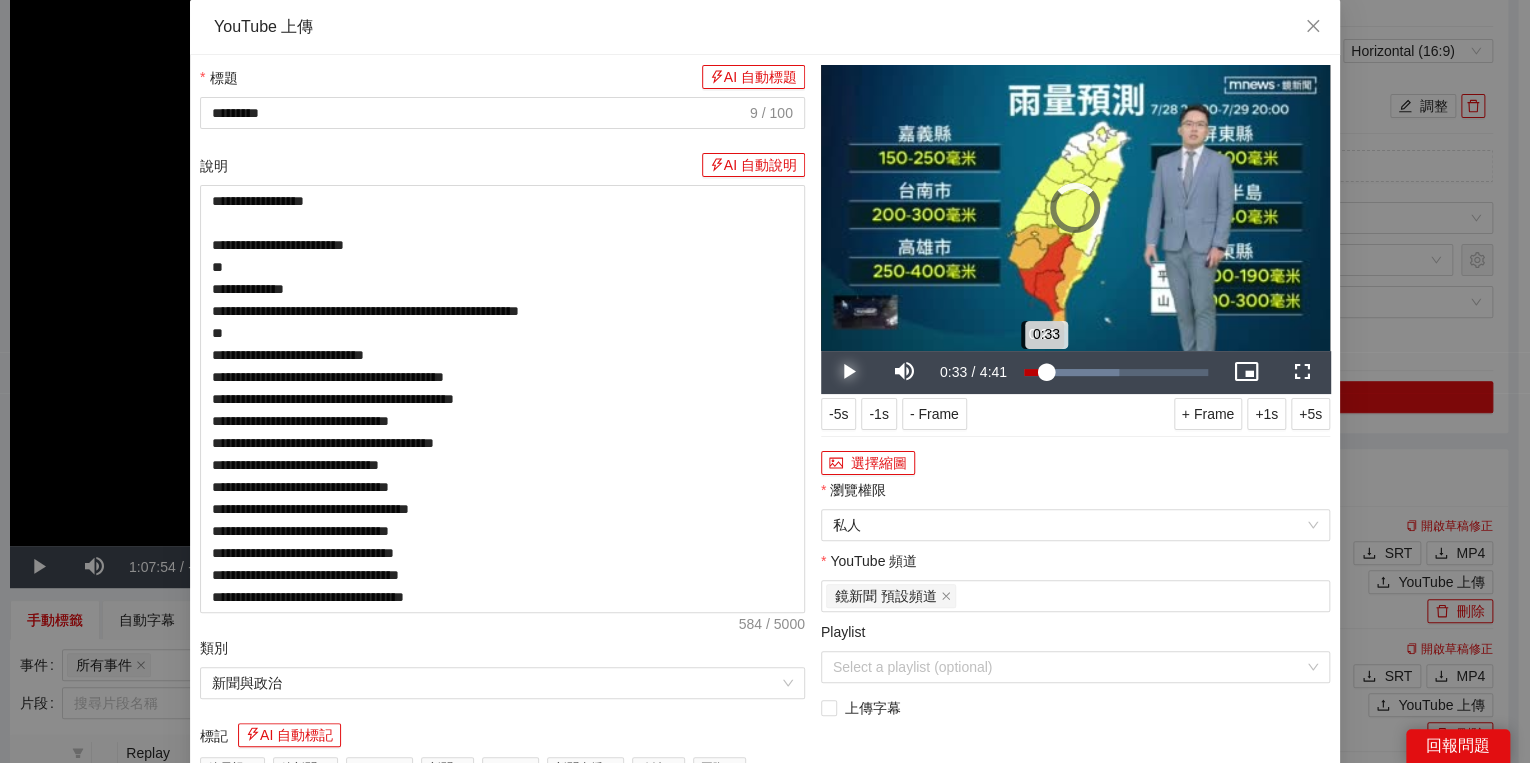 click on "0:33" at bounding box center (1035, 372) 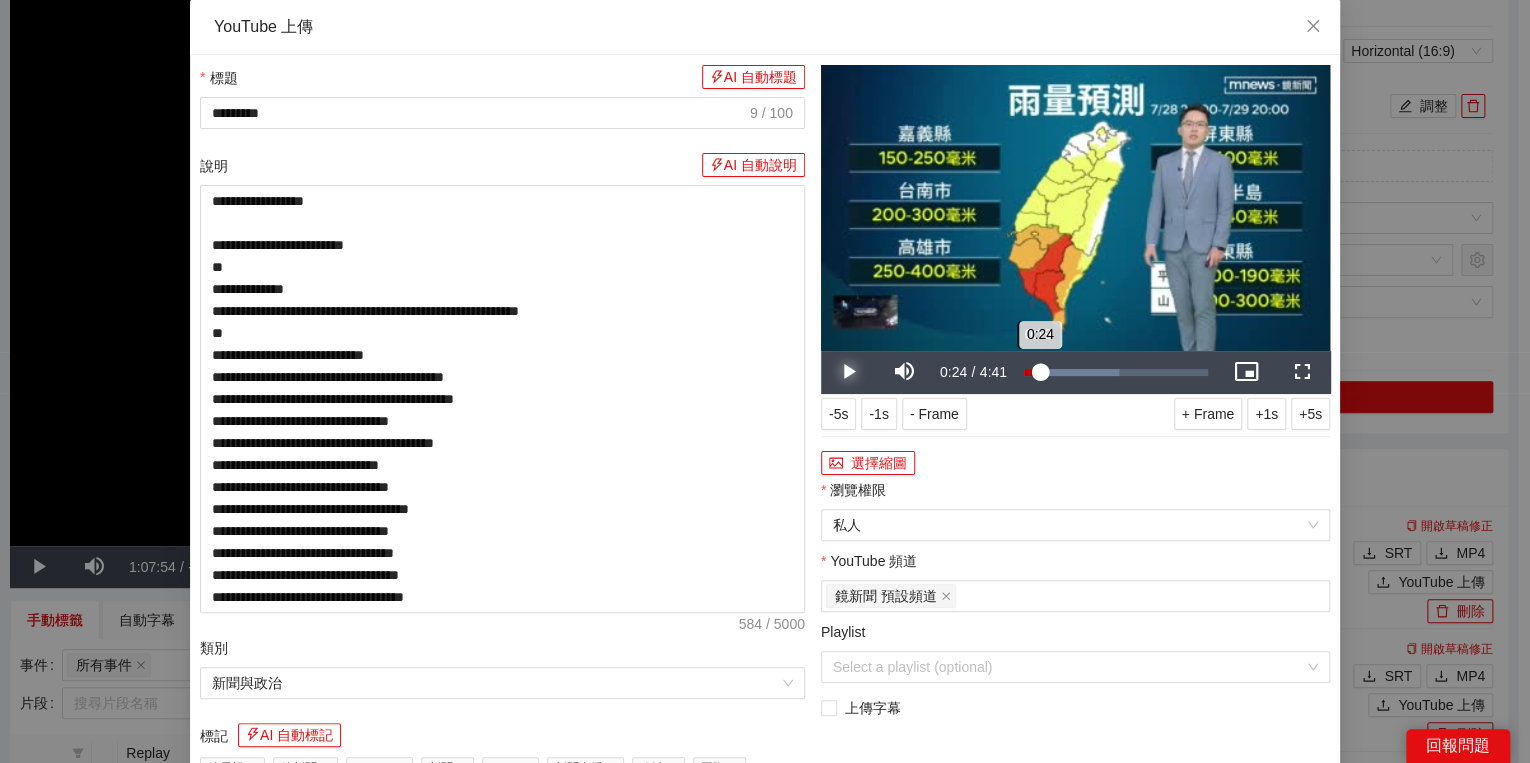 click on "0:24" at bounding box center [1032, 372] 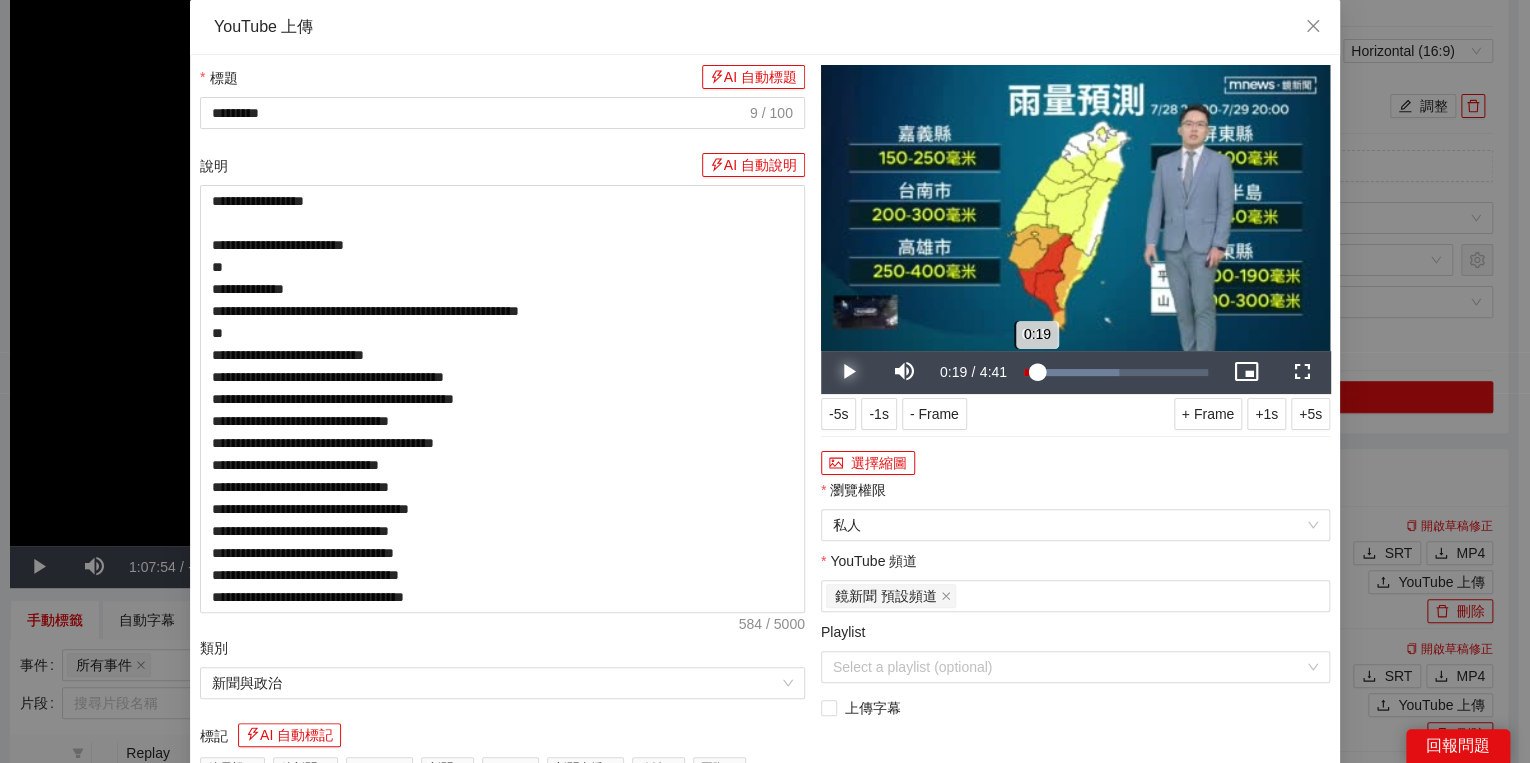 click on "0:19" at bounding box center (1030, 372) 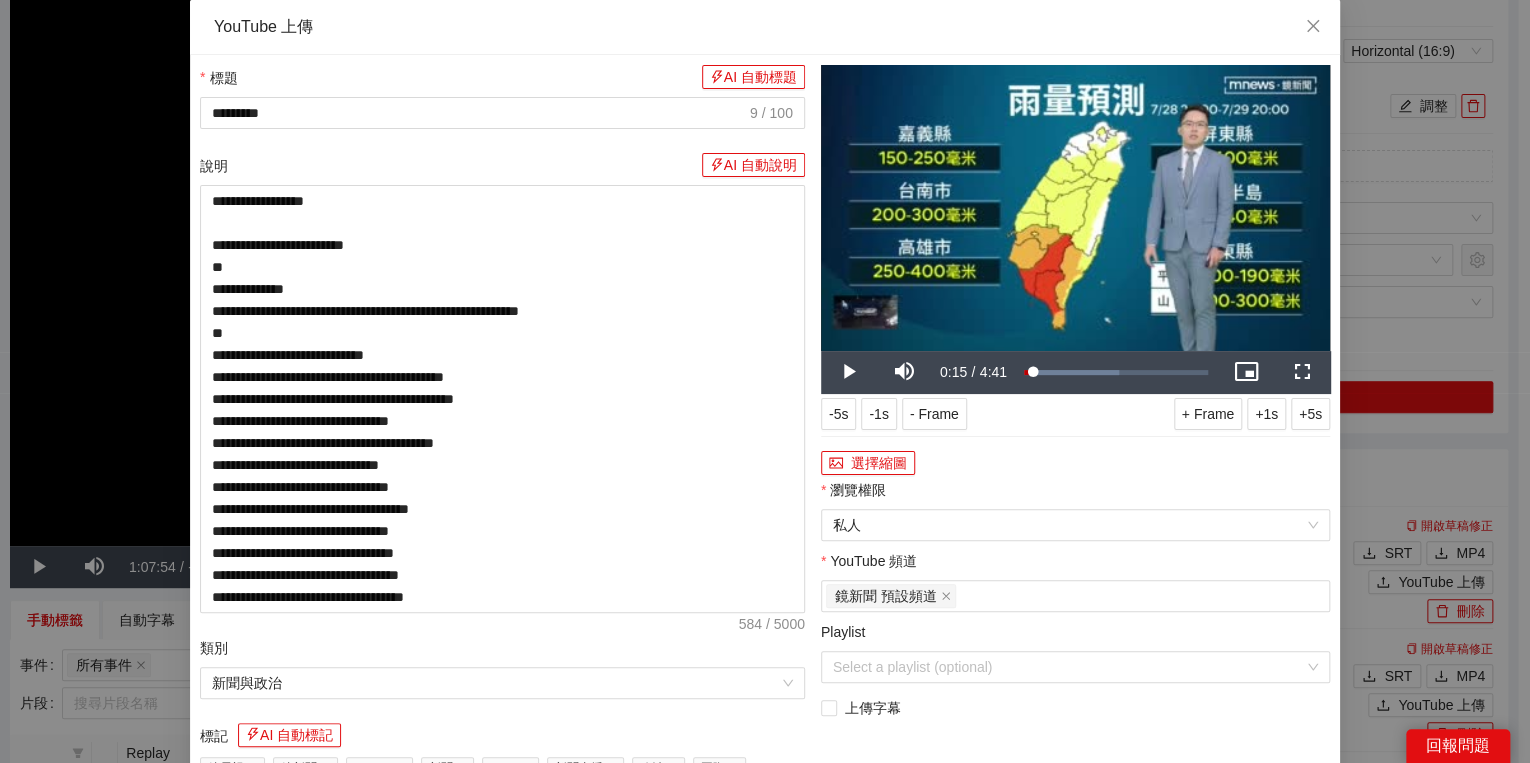 click on "選擇縮圖" at bounding box center (1075, 463) 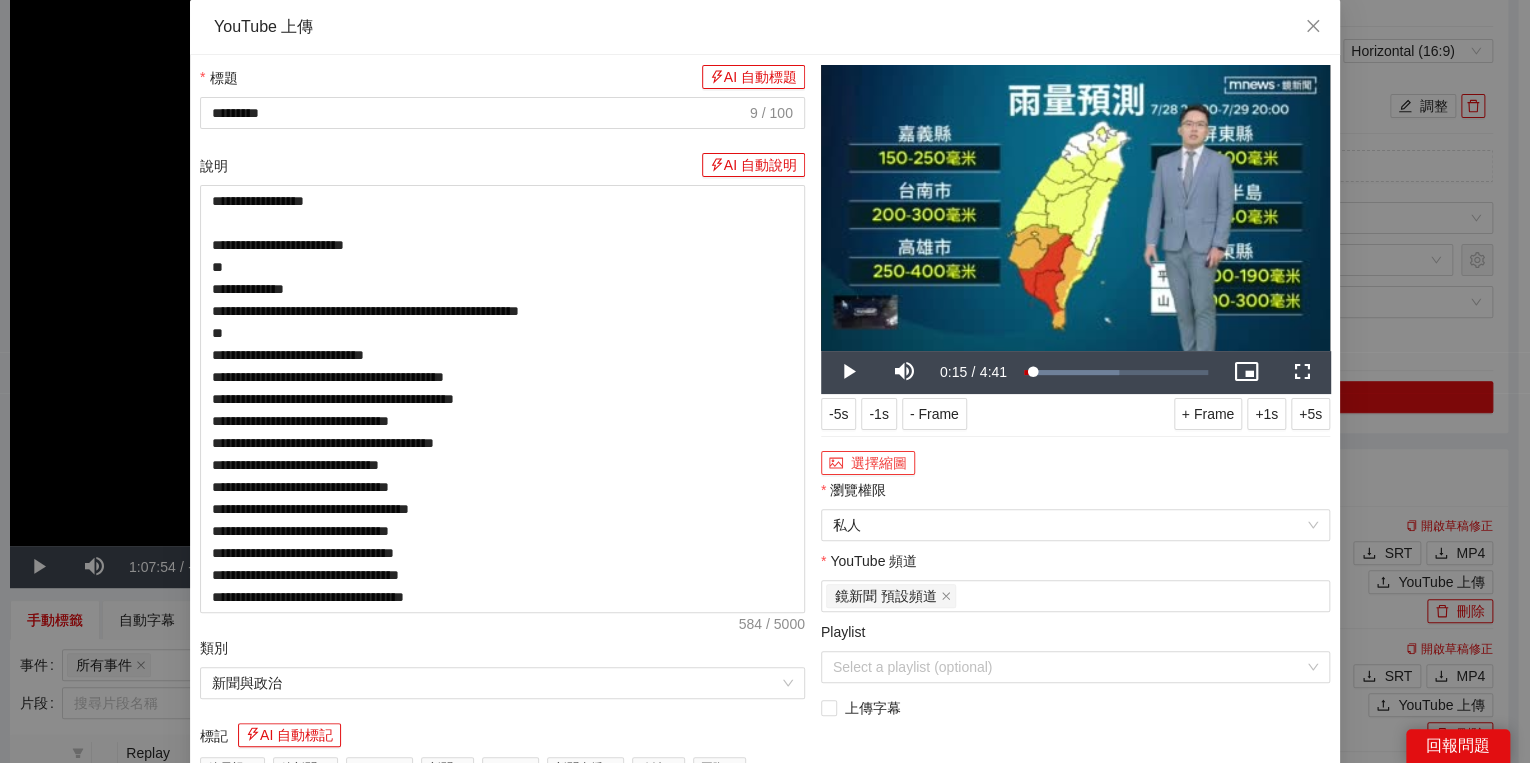 click on "選擇縮圖" at bounding box center (868, 463) 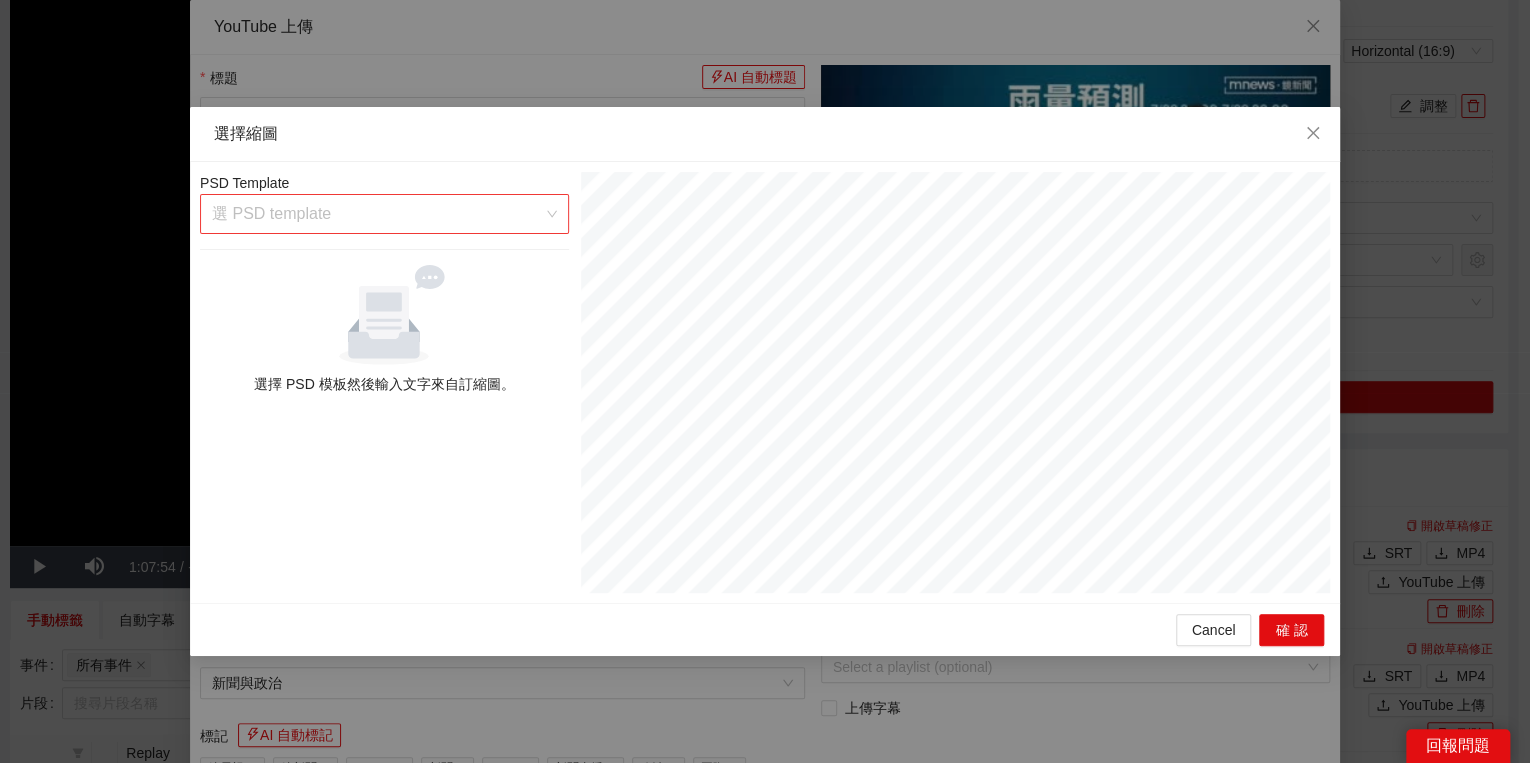click at bounding box center (377, 214) 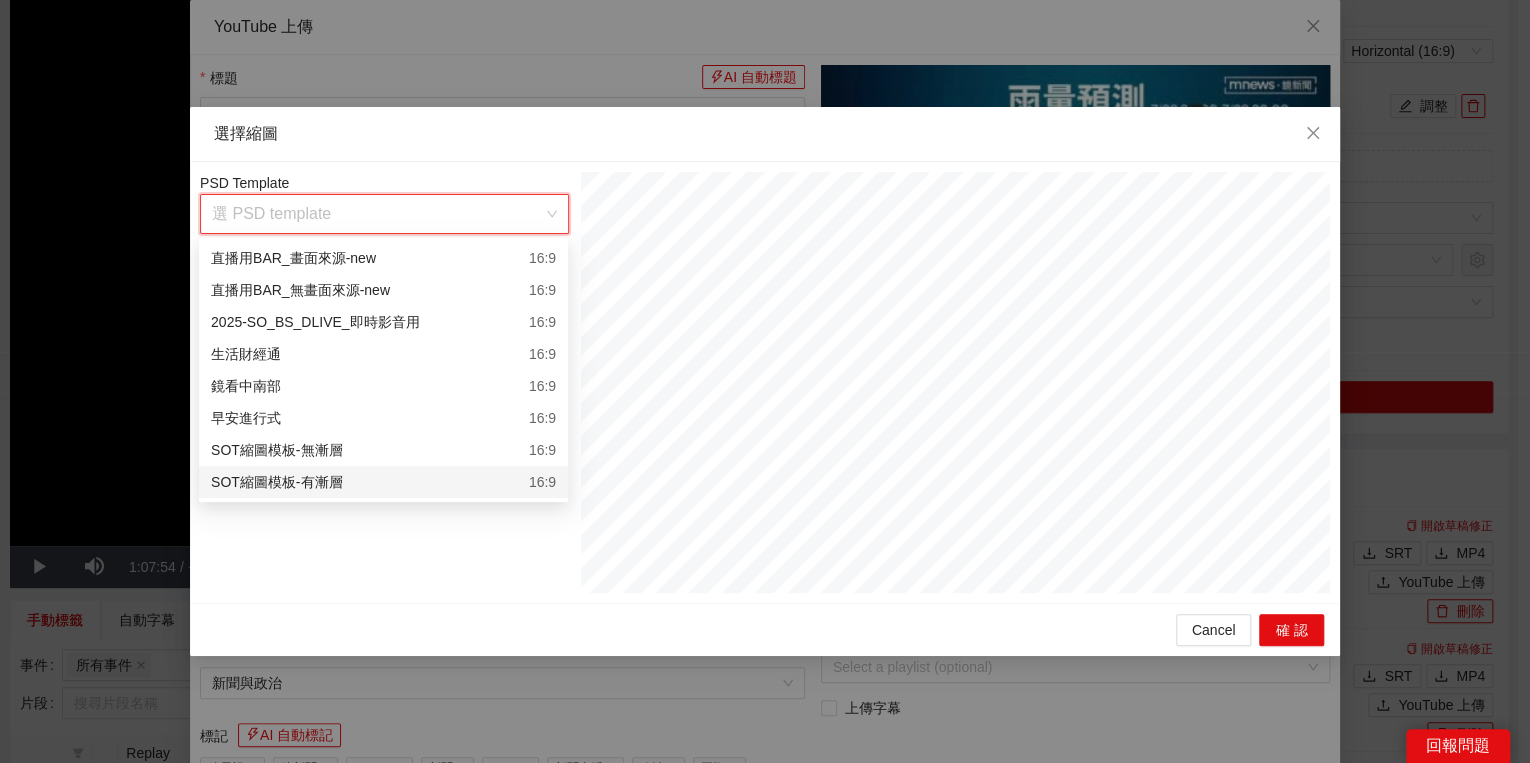 click on "SOT縮圖模板-有漸層 16:9" at bounding box center [383, 482] 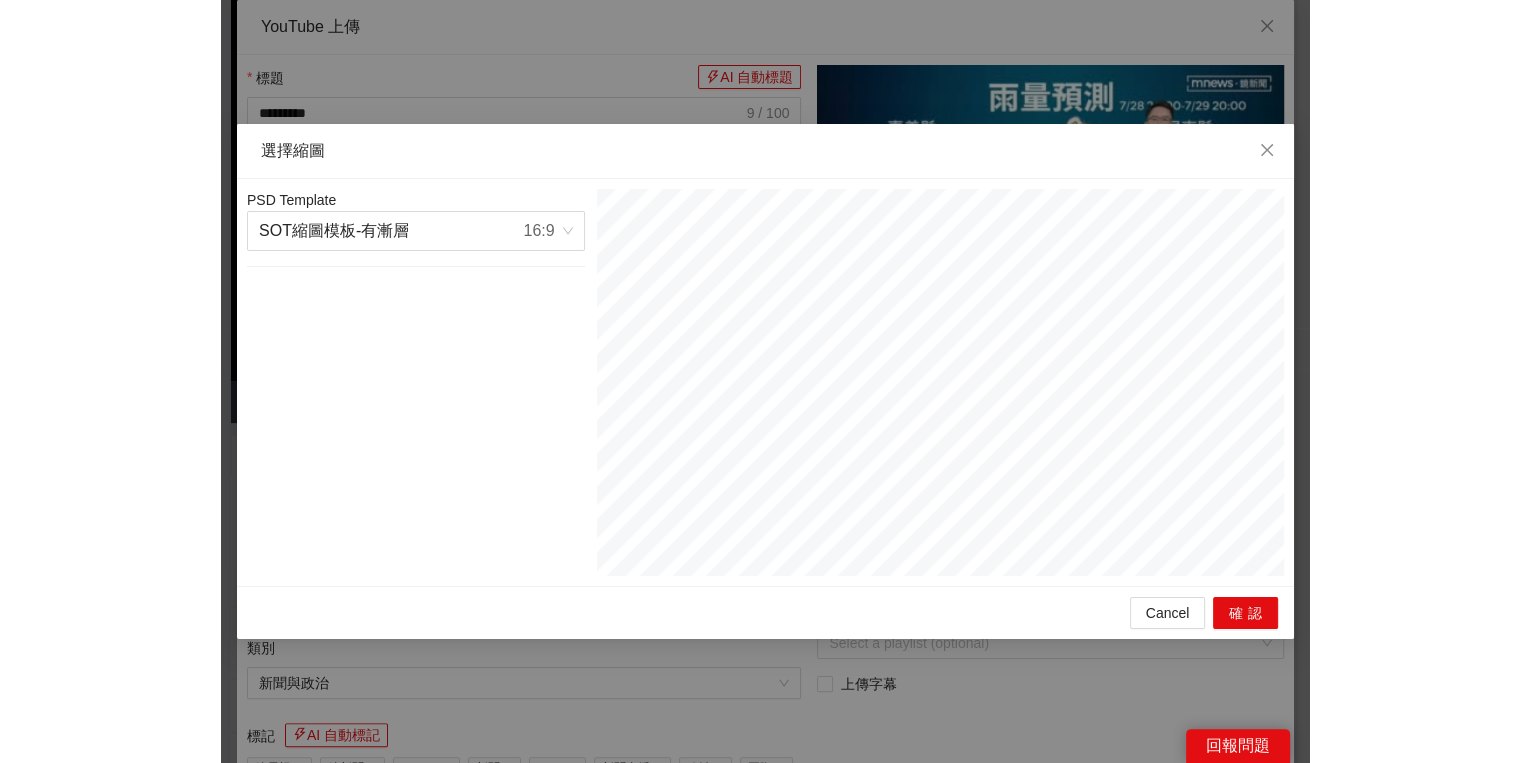 scroll, scrollTop: 0, scrollLeft: 0, axis: both 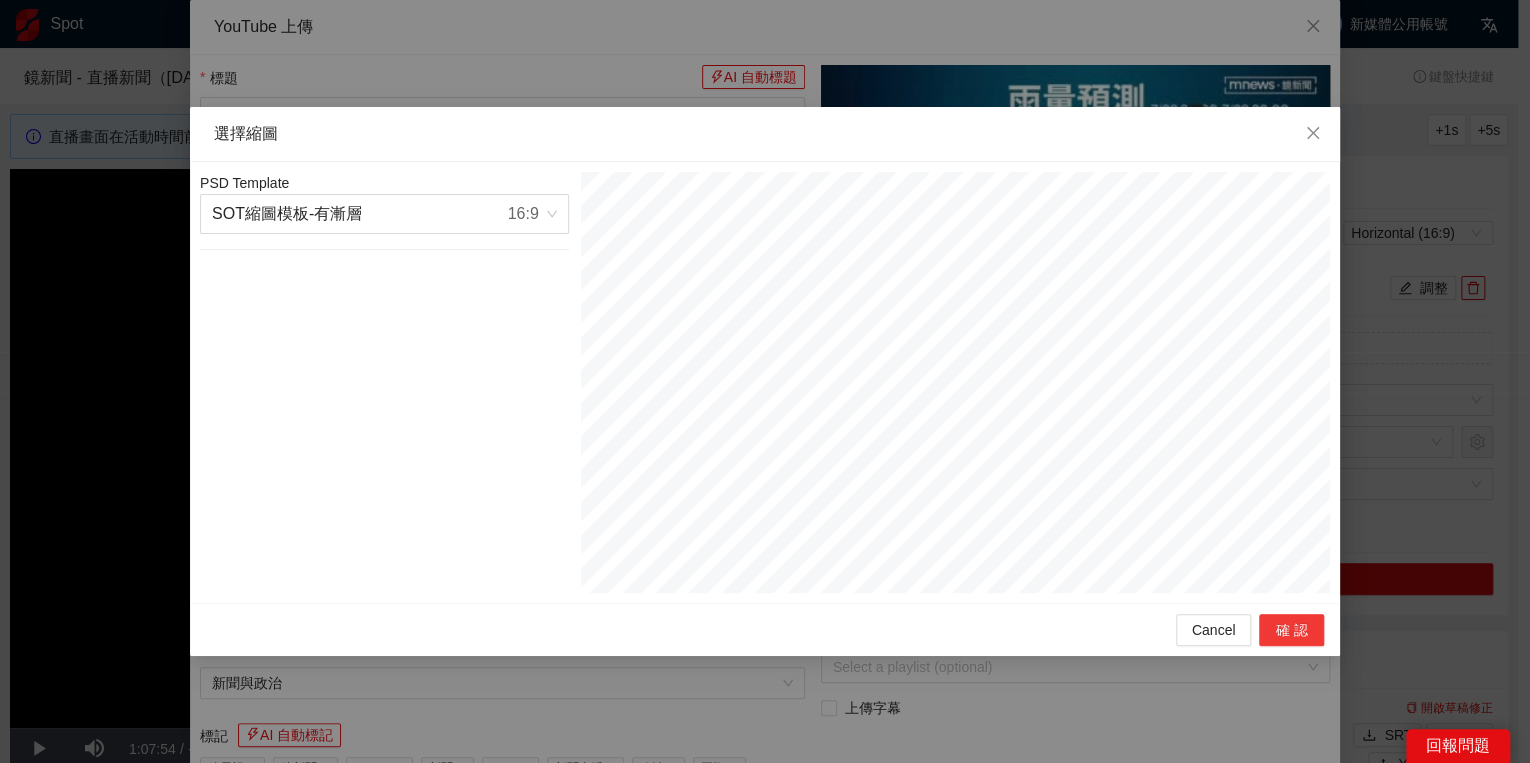 click on "確認" at bounding box center [1291, 630] 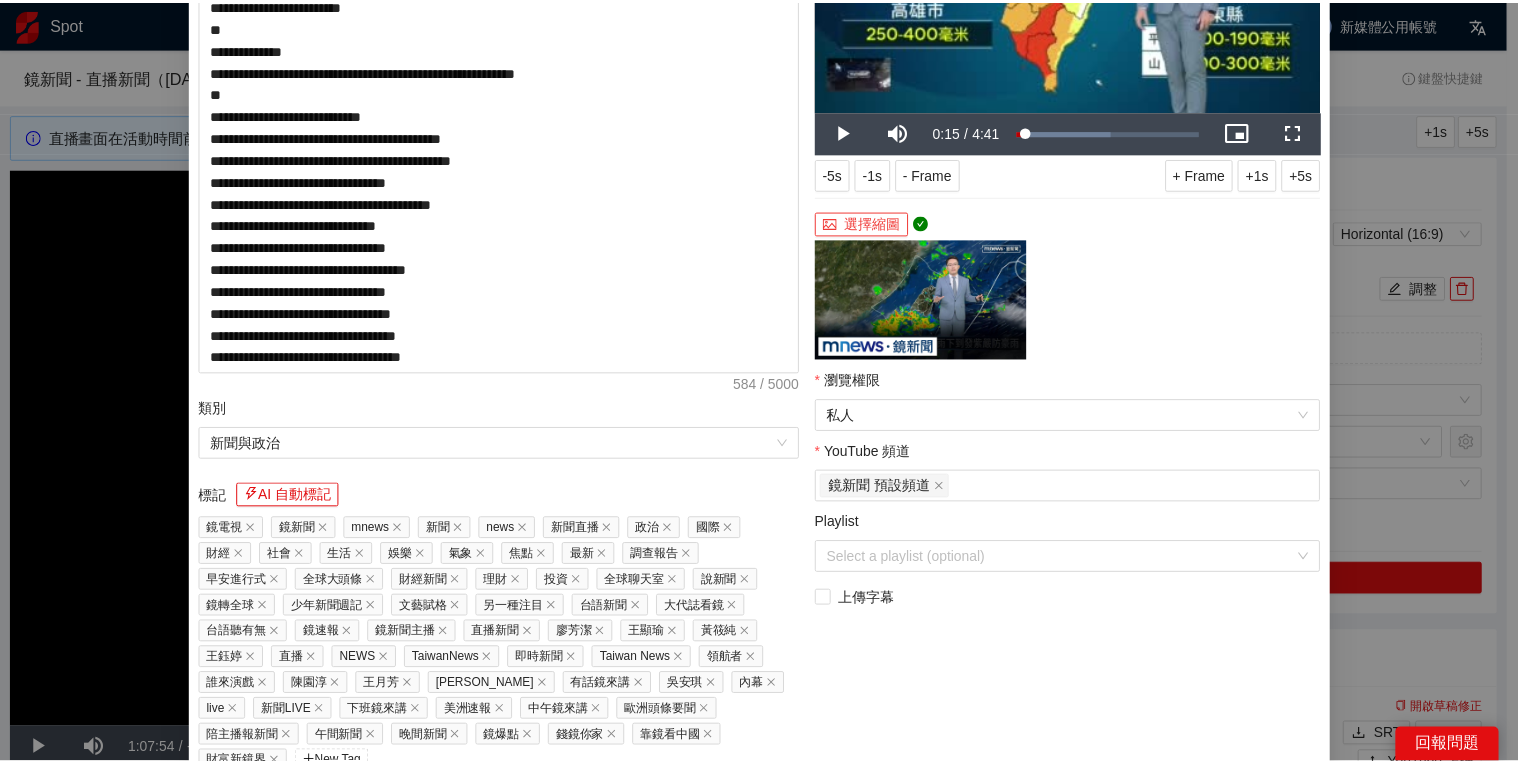 scroll, scrollTop: 308, scrollLeft: 0, axis: vertical 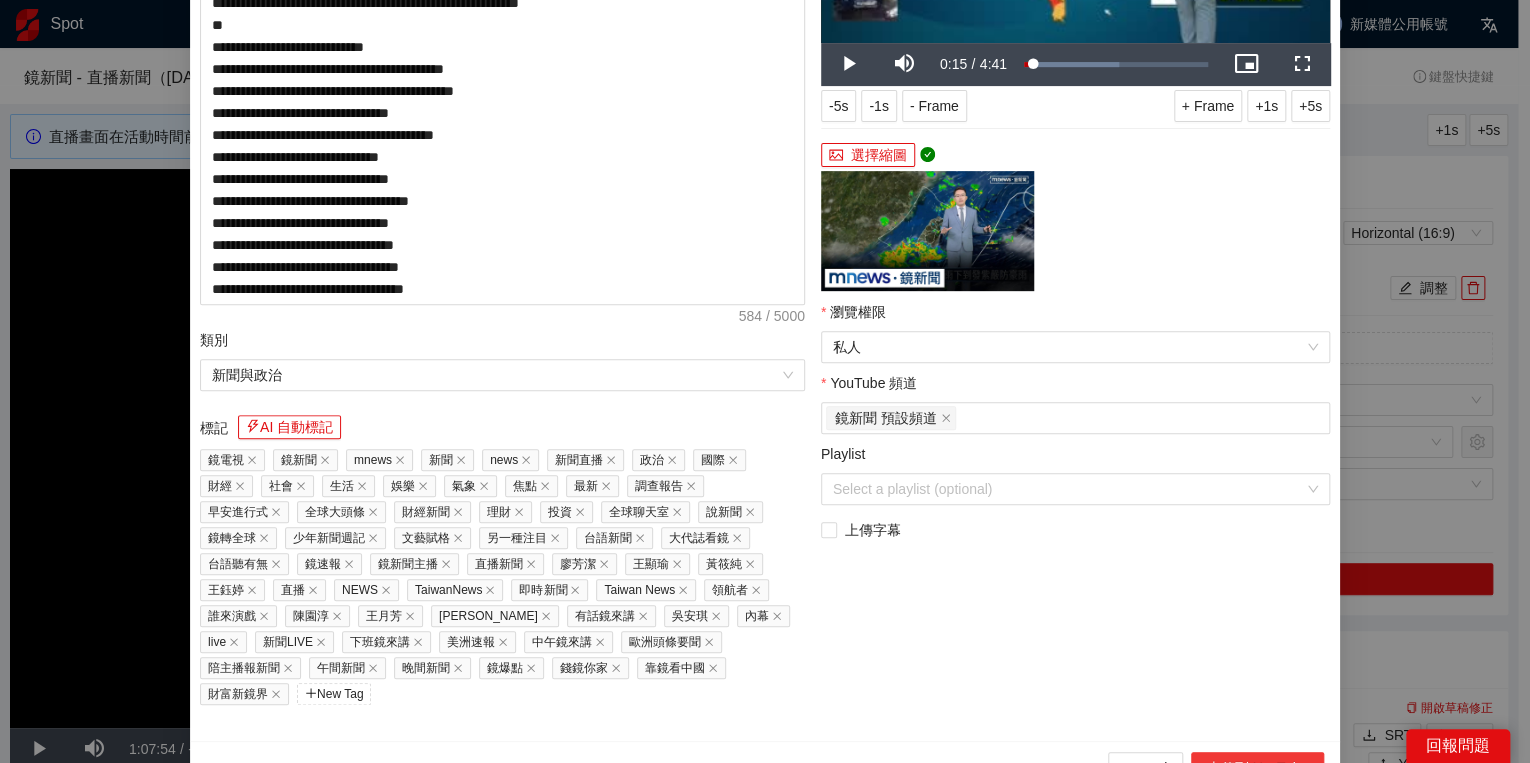 click on "上傳到 YouTube" at bounding box center (1257, 768) 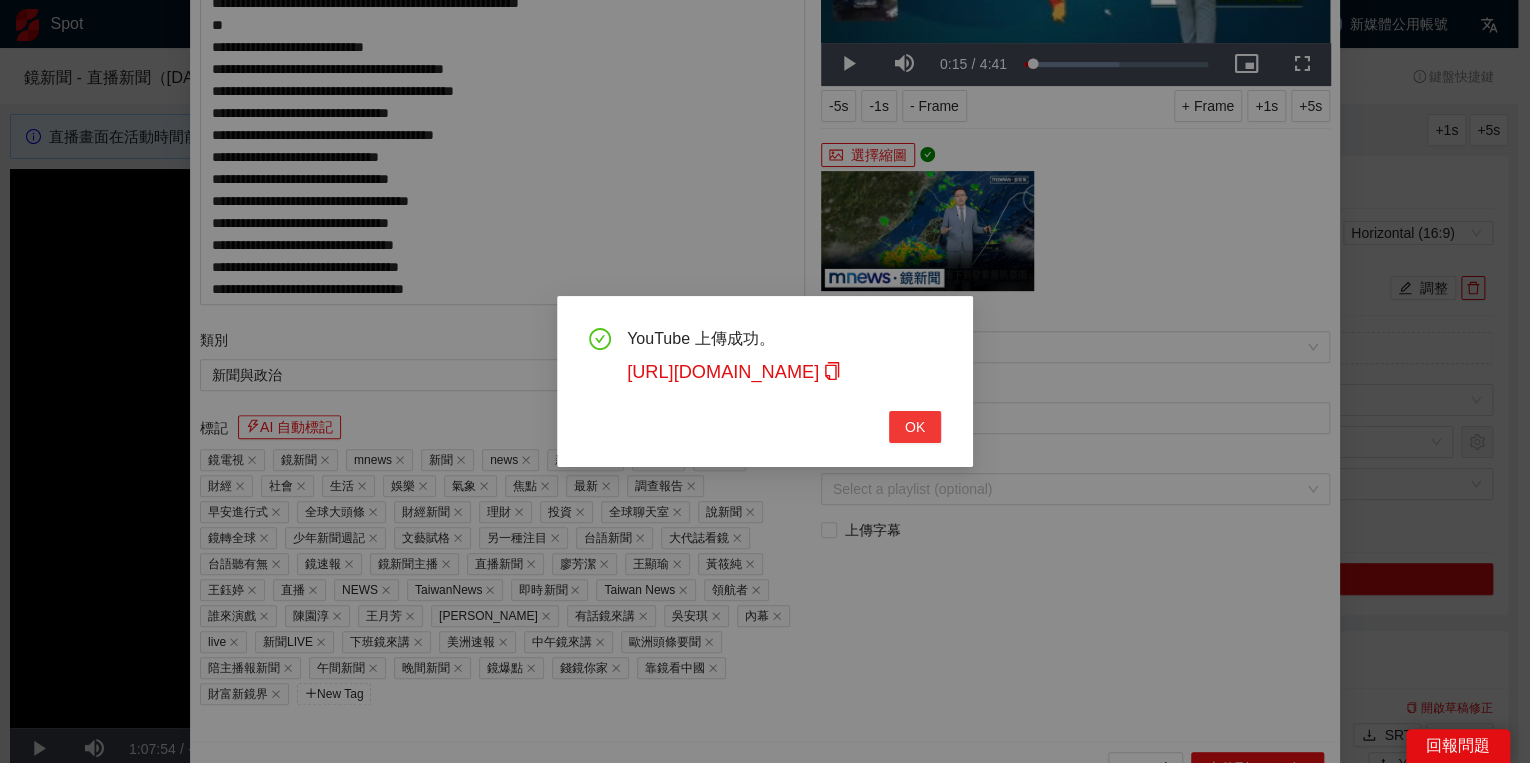 click on "OK" at bounding box center [915, 427] 